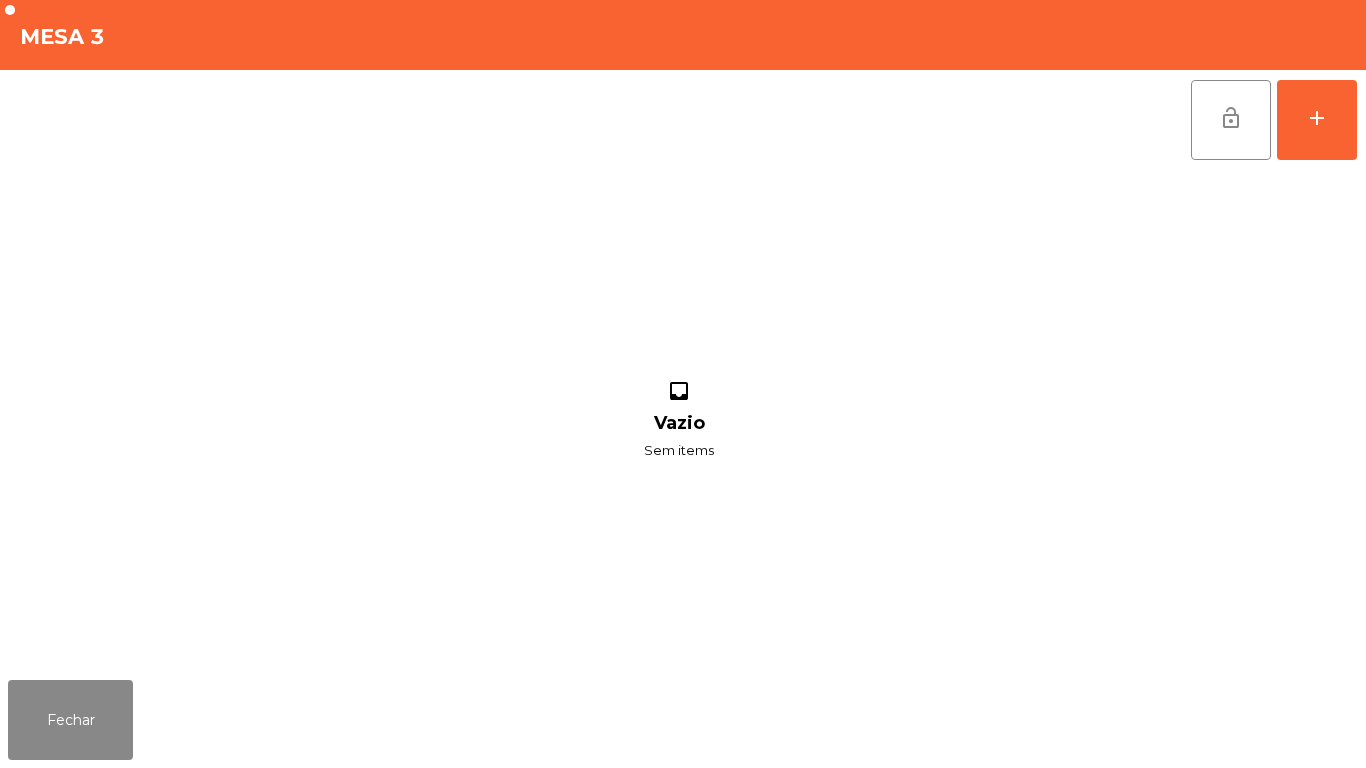scroll, scrollTop: 0, scrollLeft: 0, axis: both 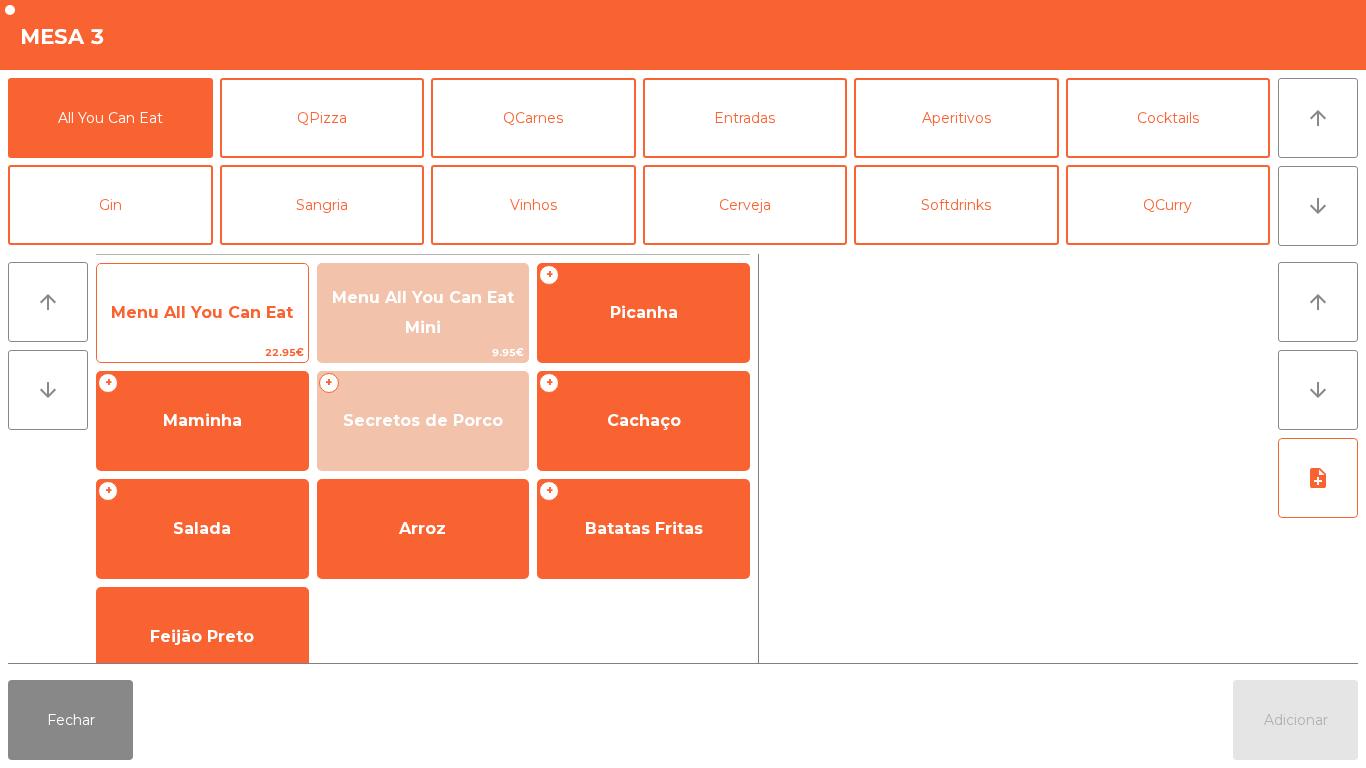 click on "Menu All You Can Eat" 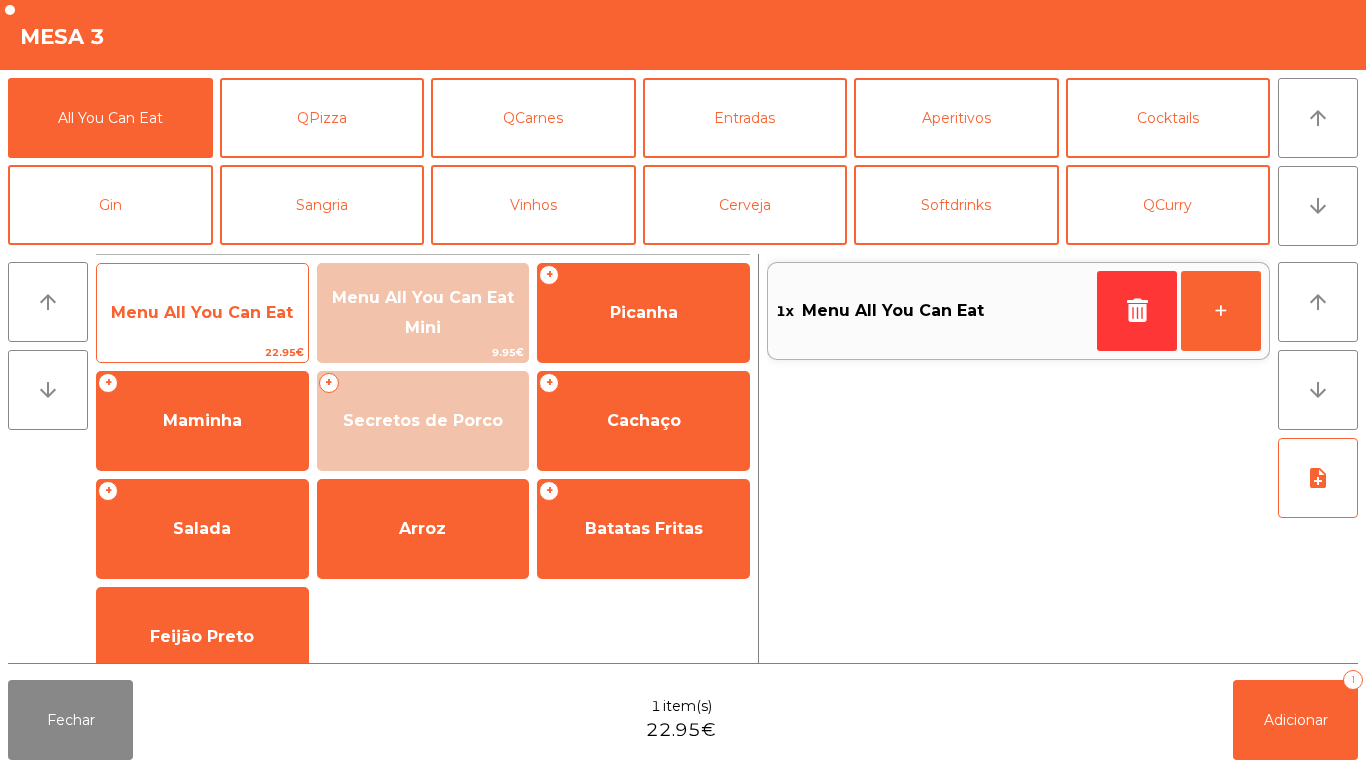click on "Menu All You Can Eat" 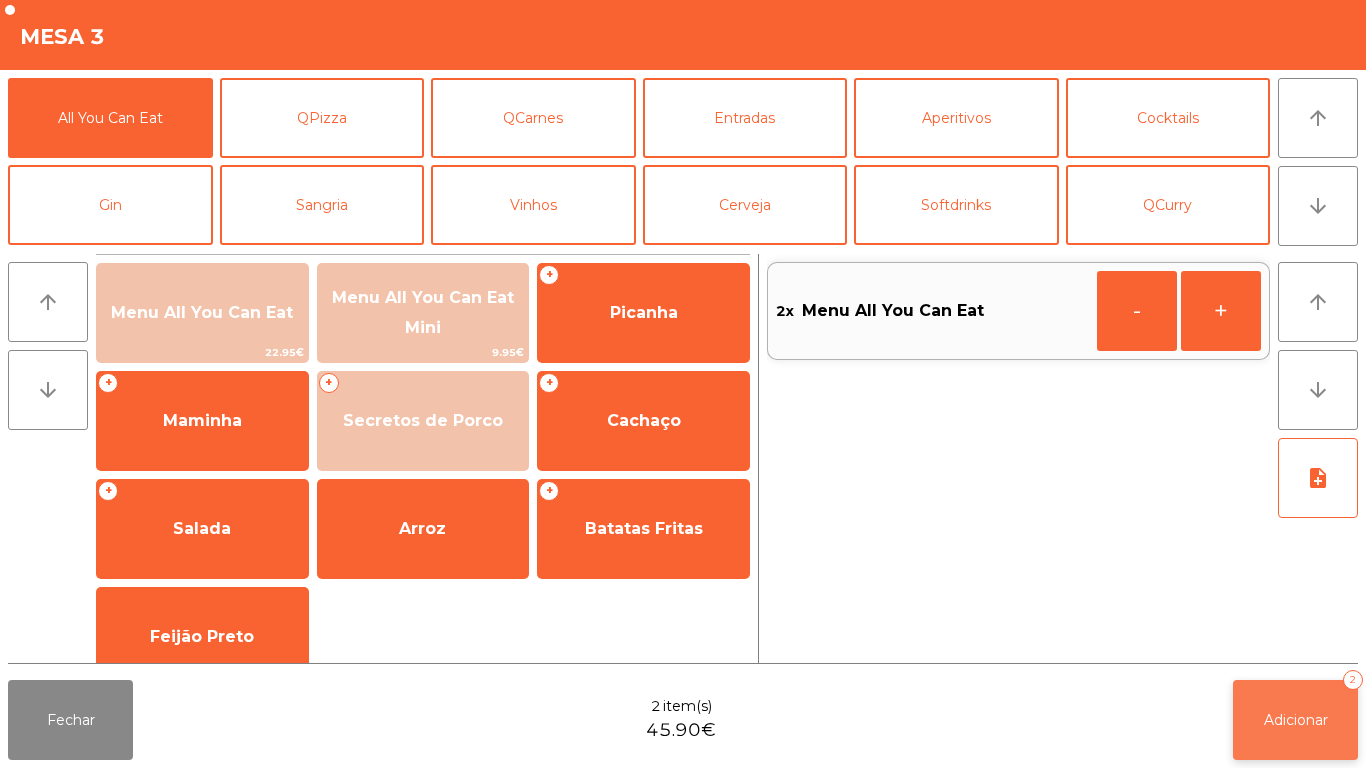 click on "Adicionar" 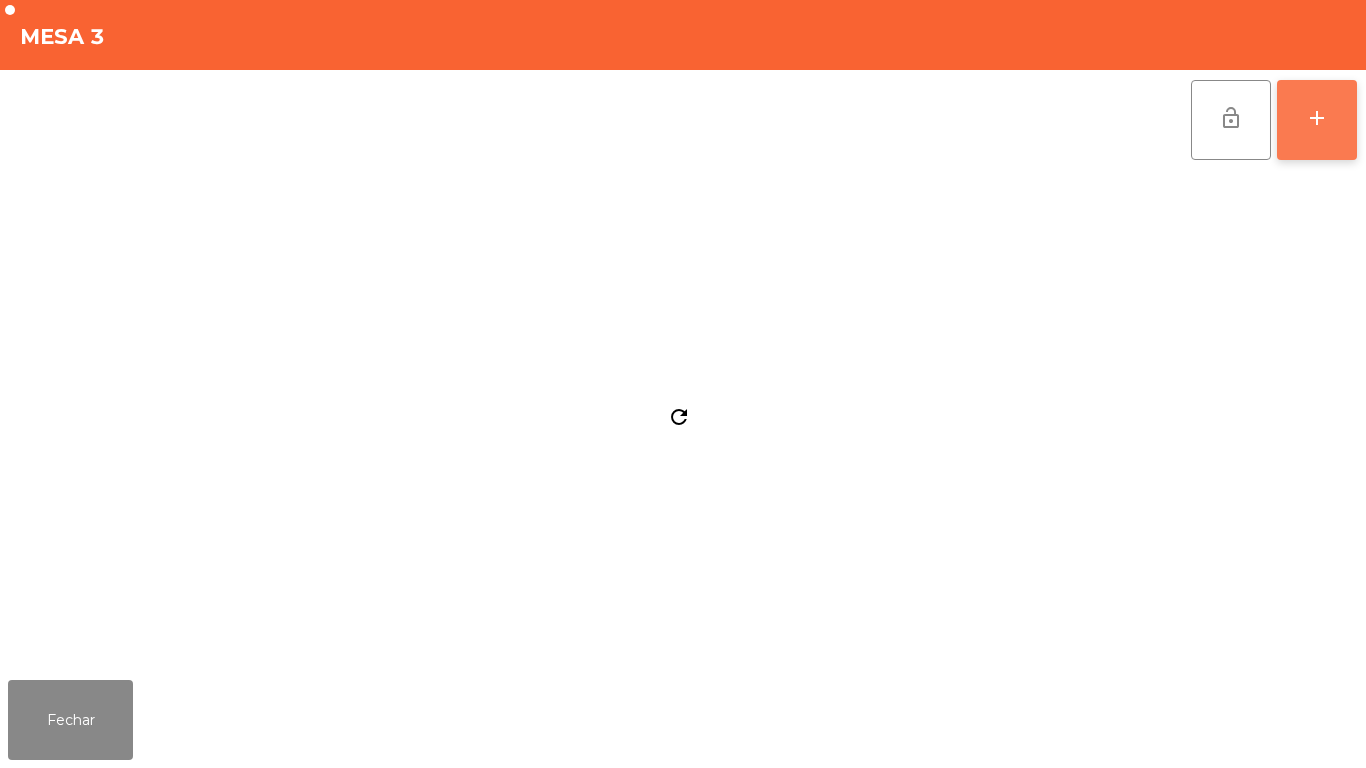 click on "add" 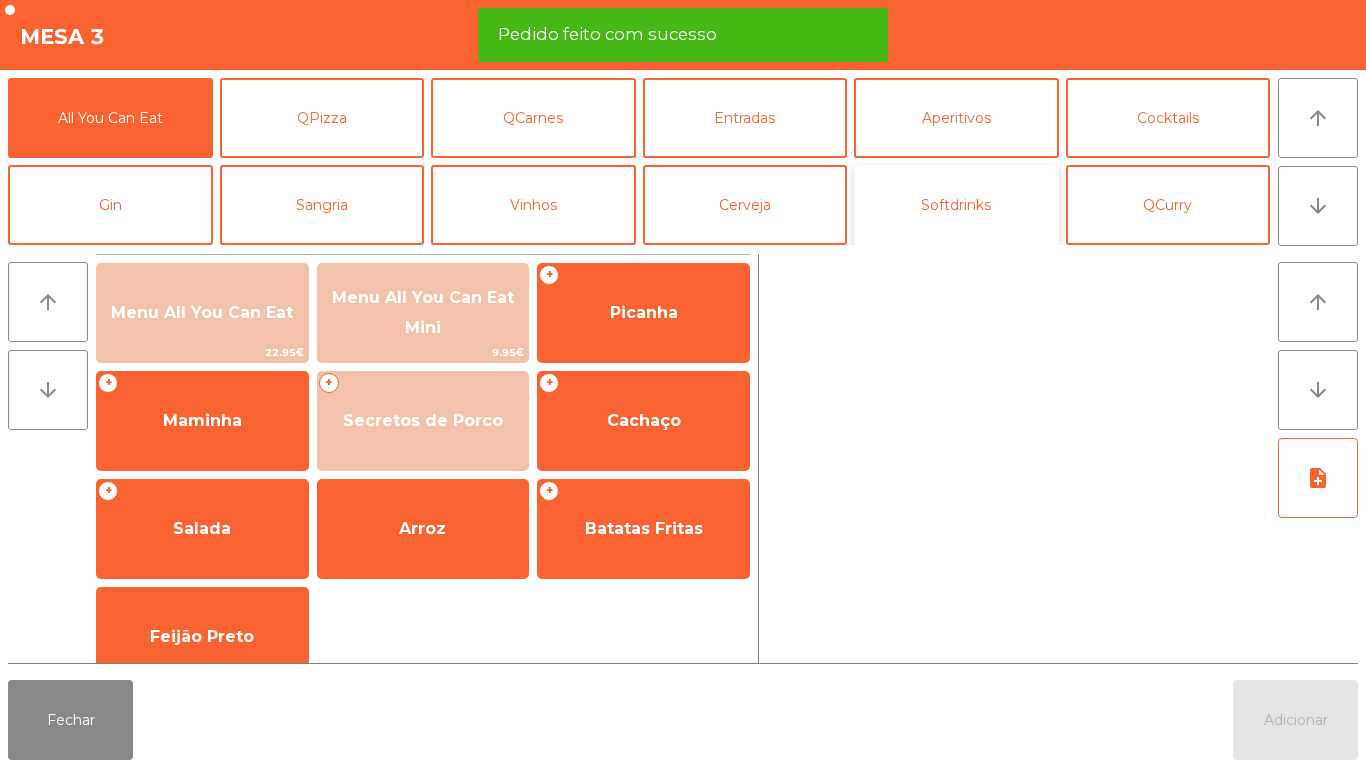 click on "Softdrinks" 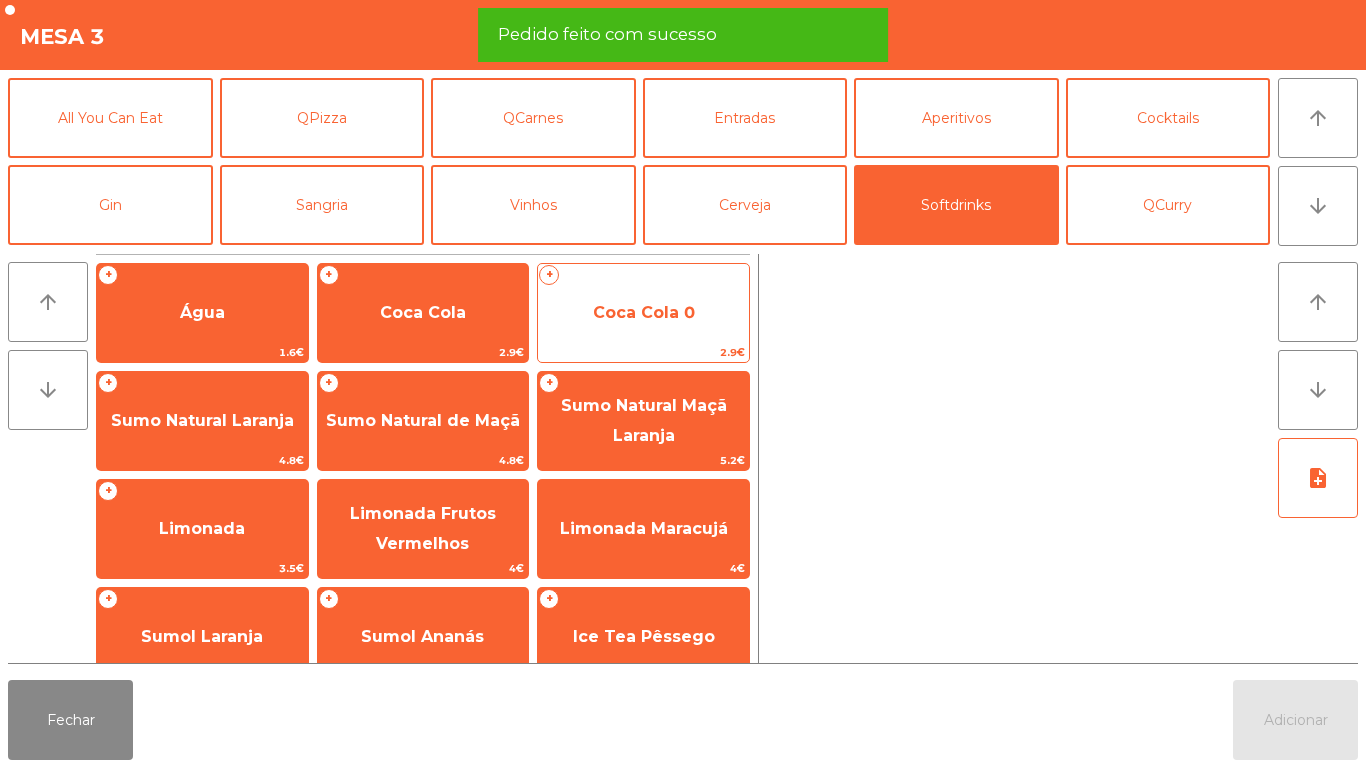 click on "Coca Cola 0" 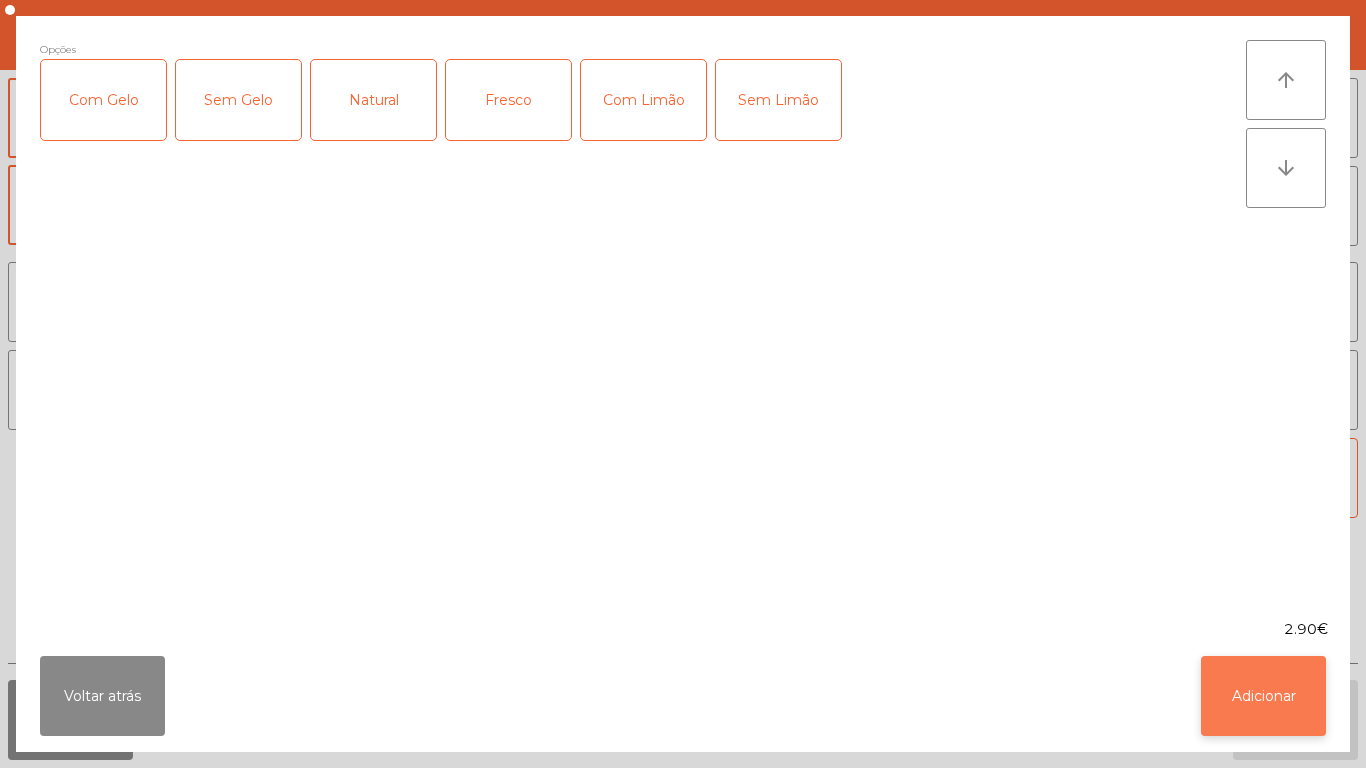 click on "Adicionar" 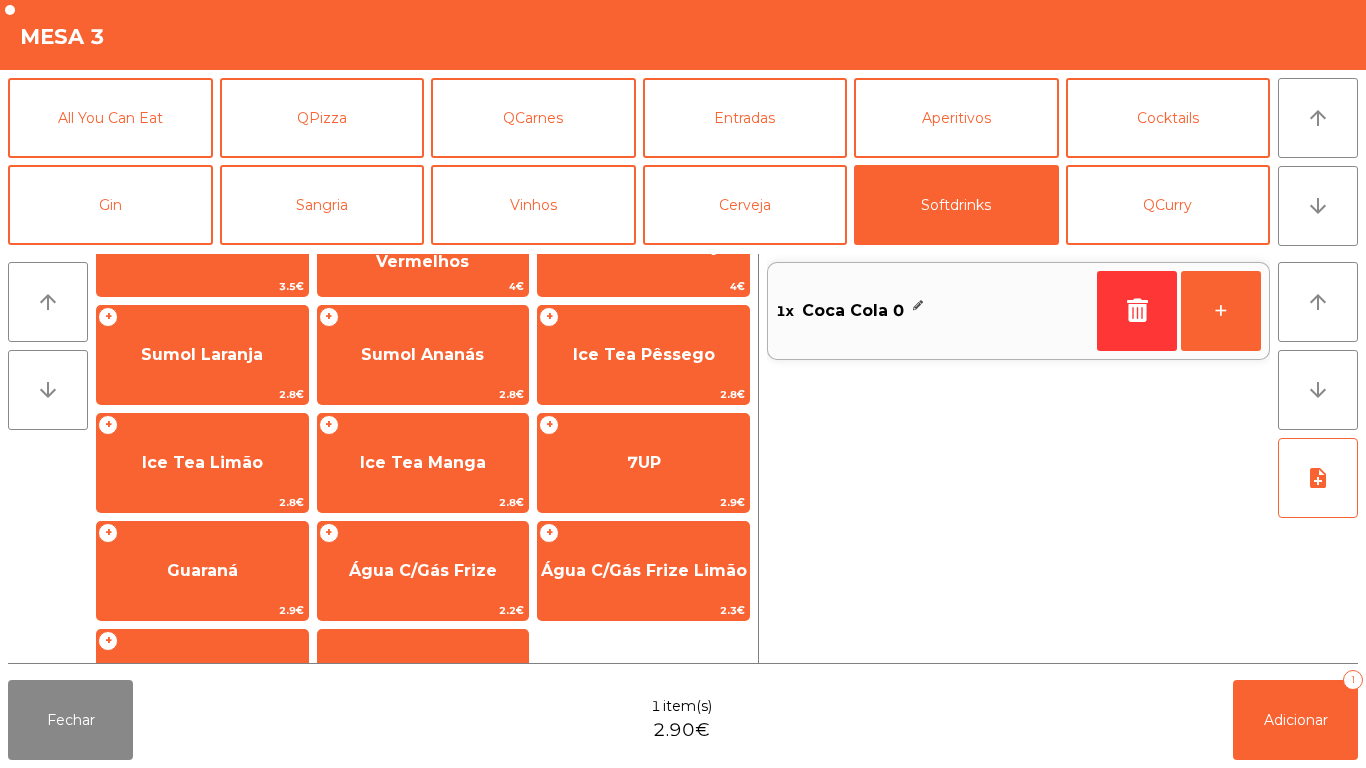 scroll, scrollTop: 300, scrollLeft: 0, axis: vertical 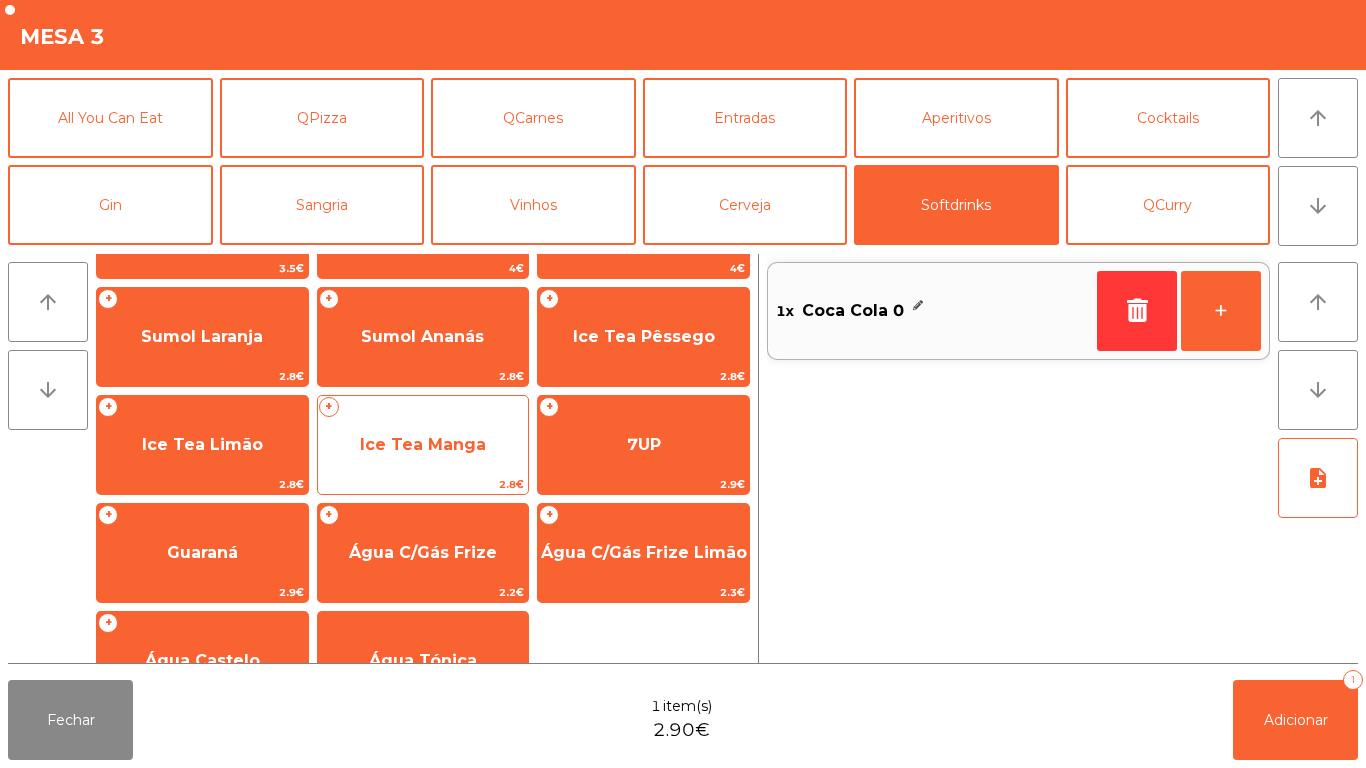 click on "Ice Tea Manga" 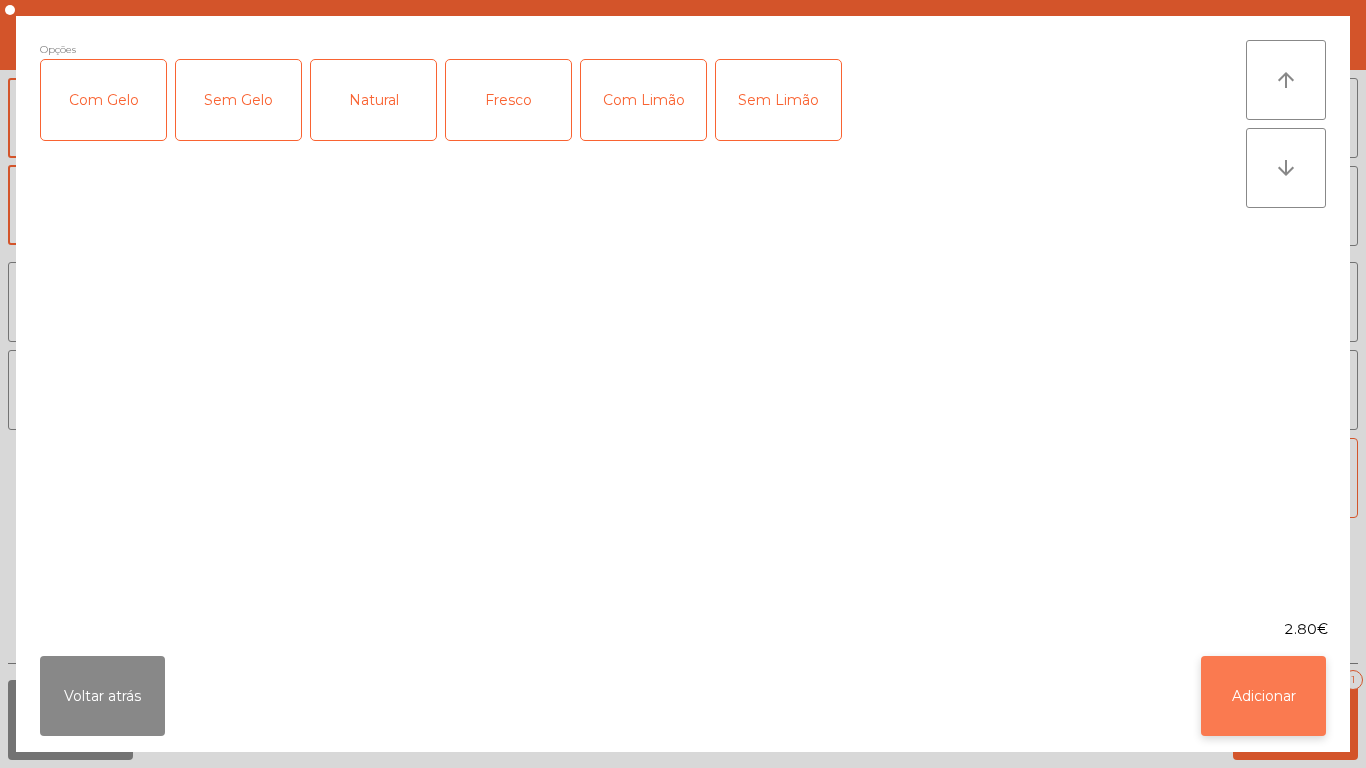 click on "Adicionar" 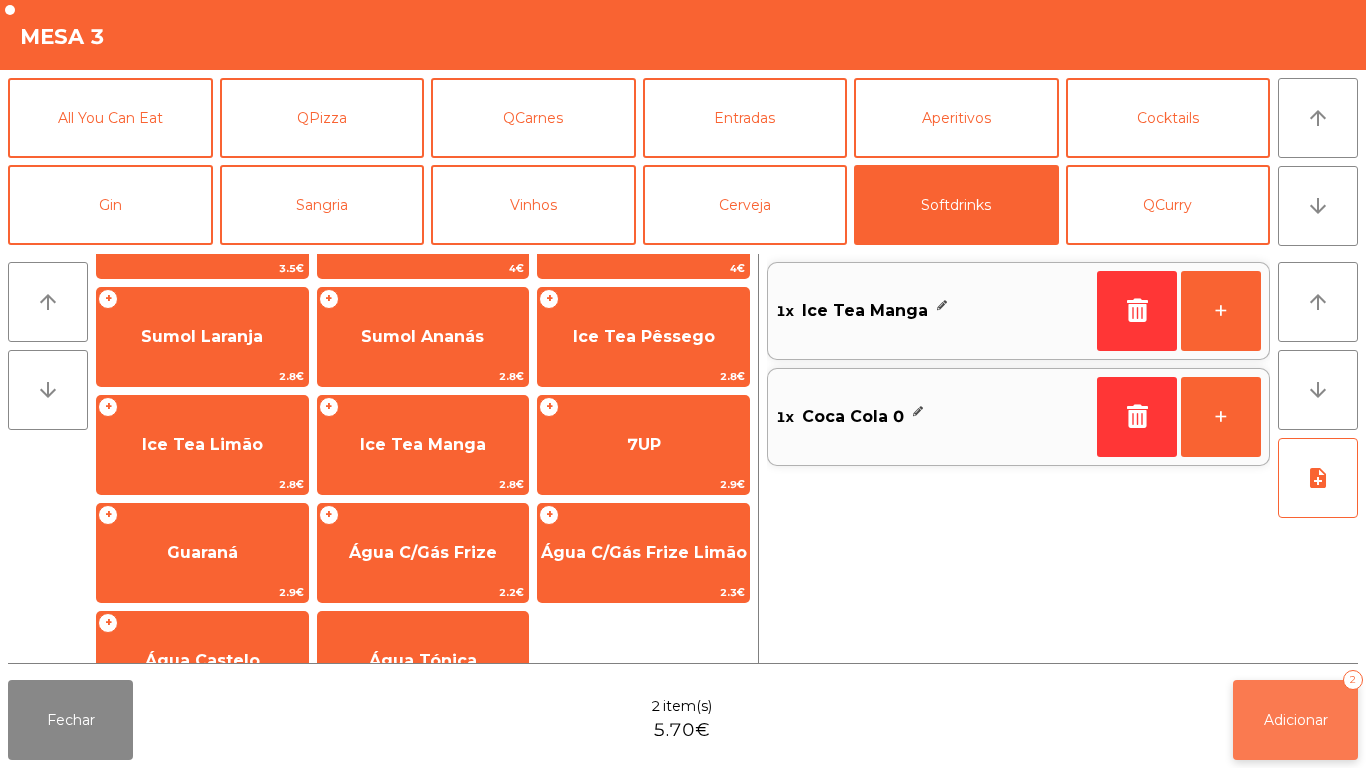 click on "Adicionar" 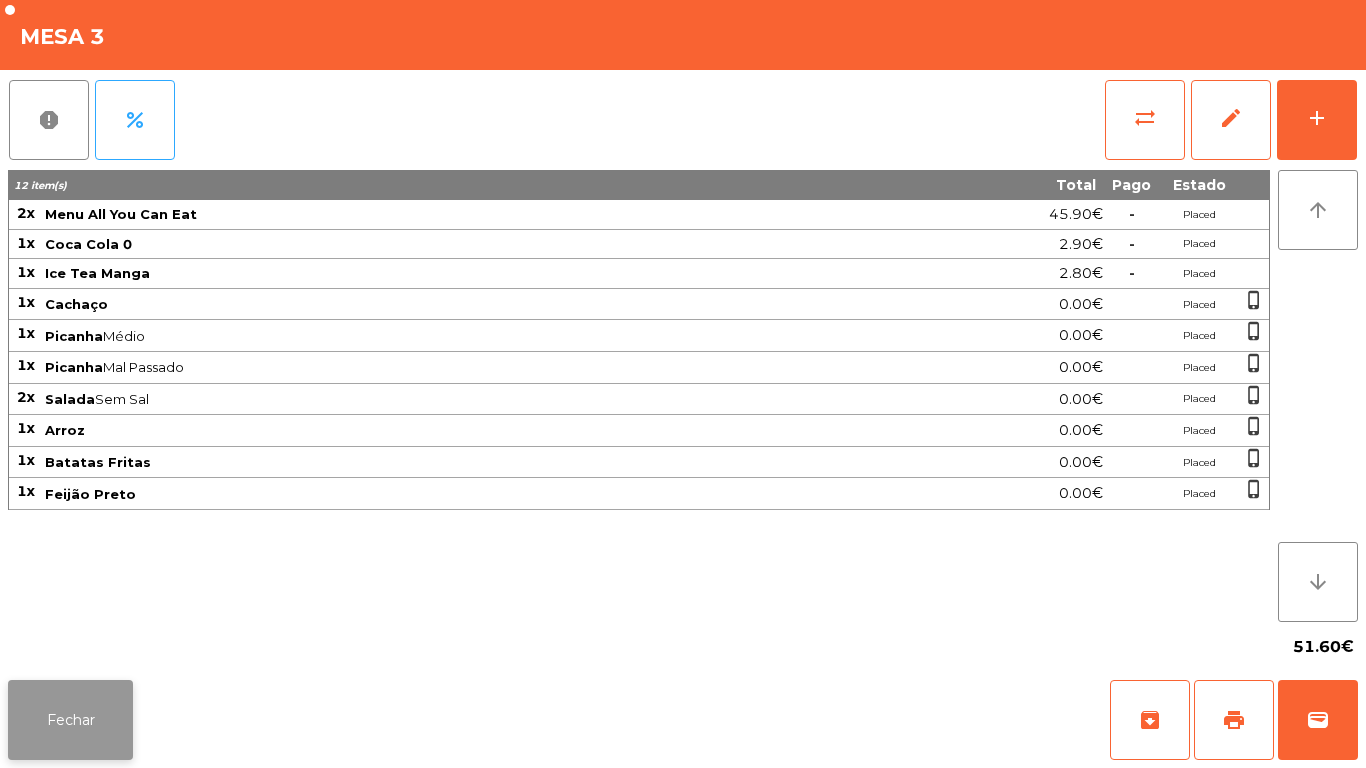 click on "Fechar" 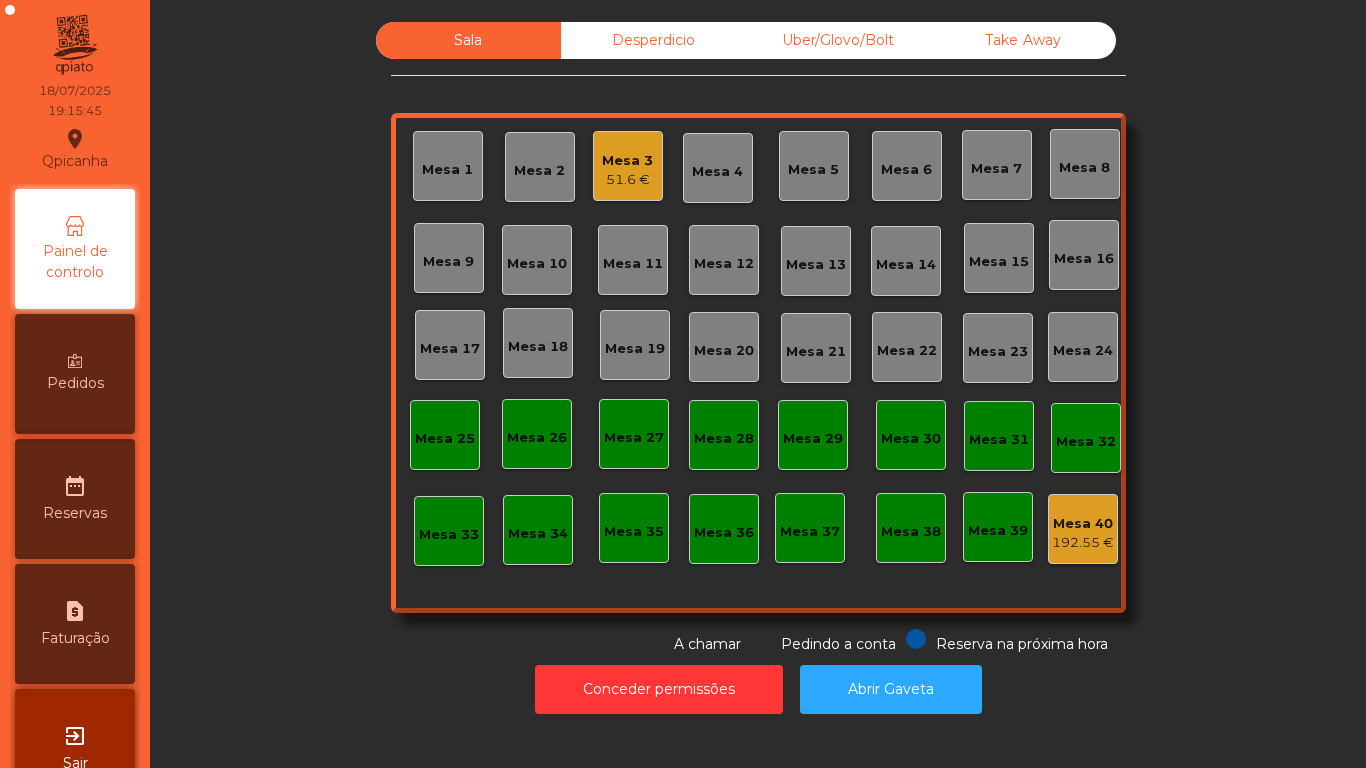 click on "51.6 €" 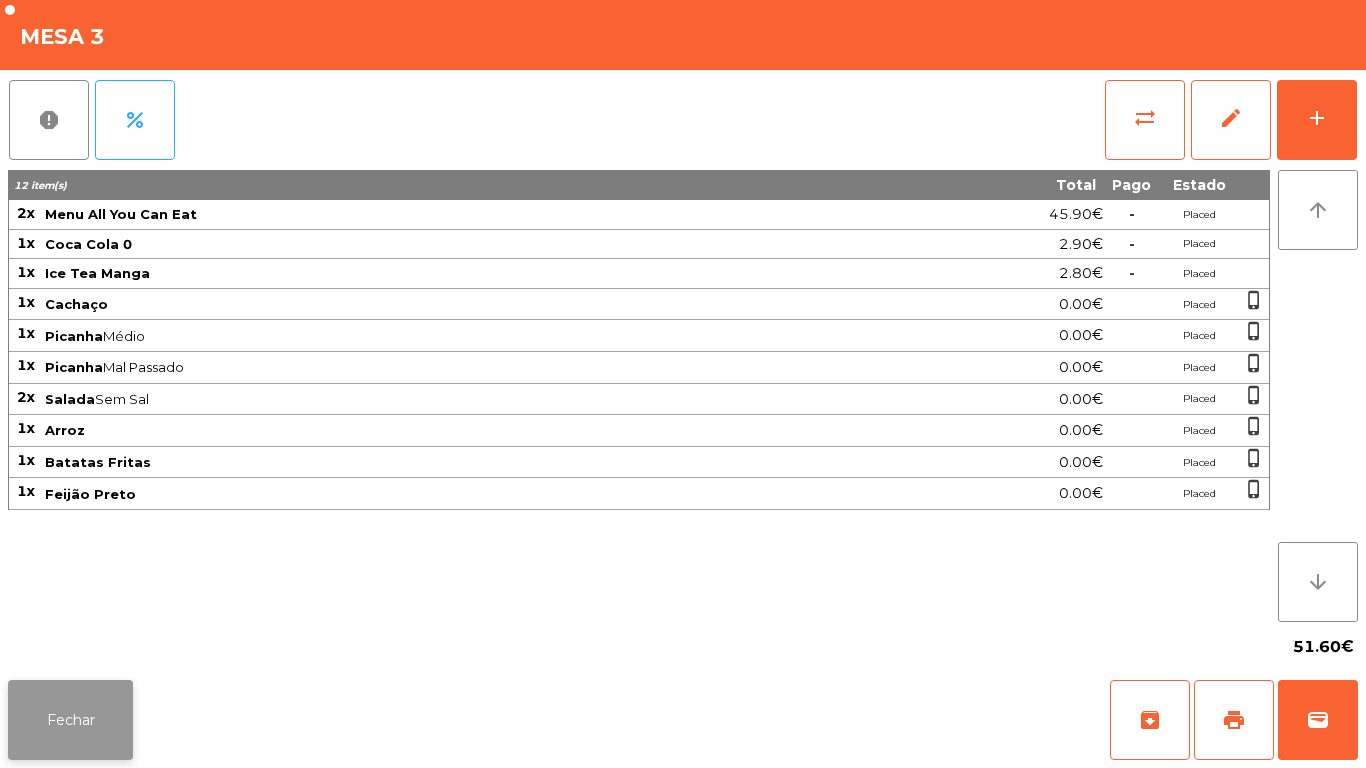 click on "Fechar" 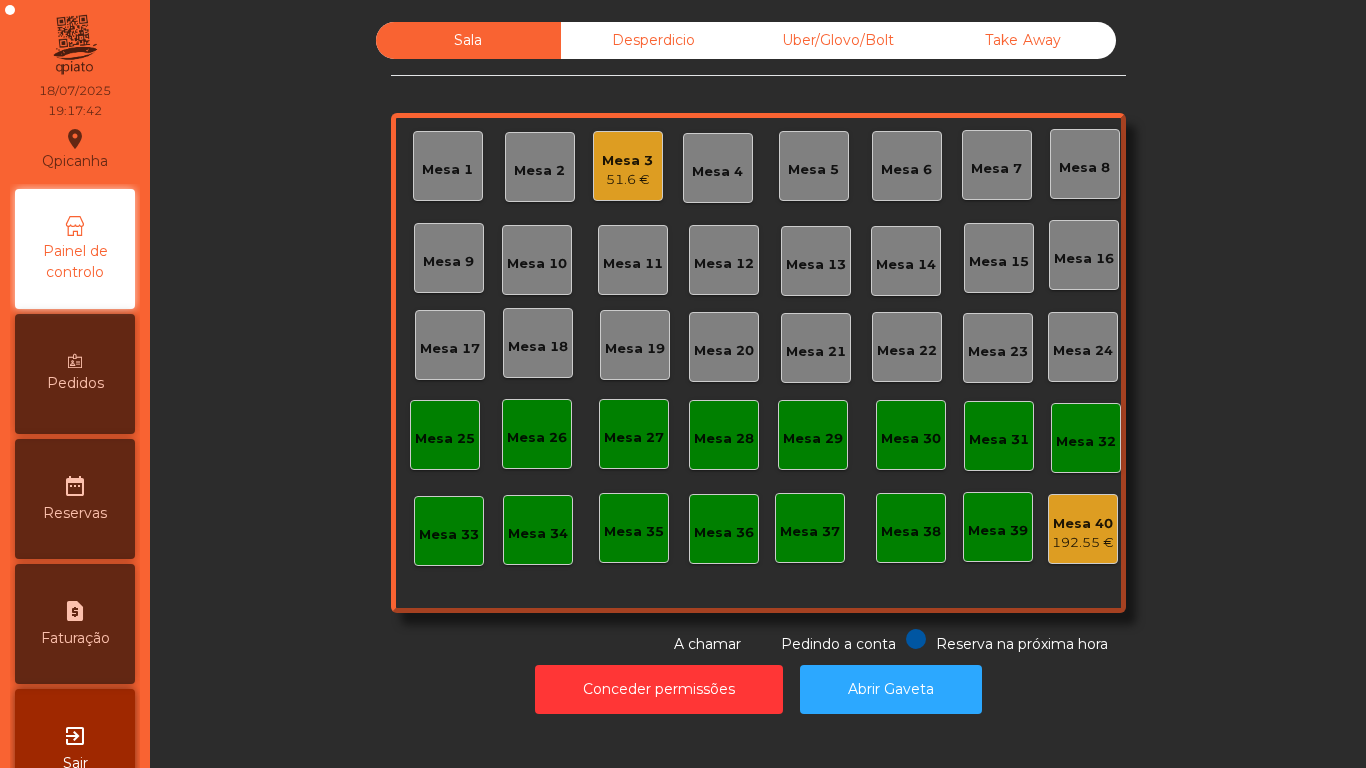 click on "Pedidos" at bounding box center (75, 383) 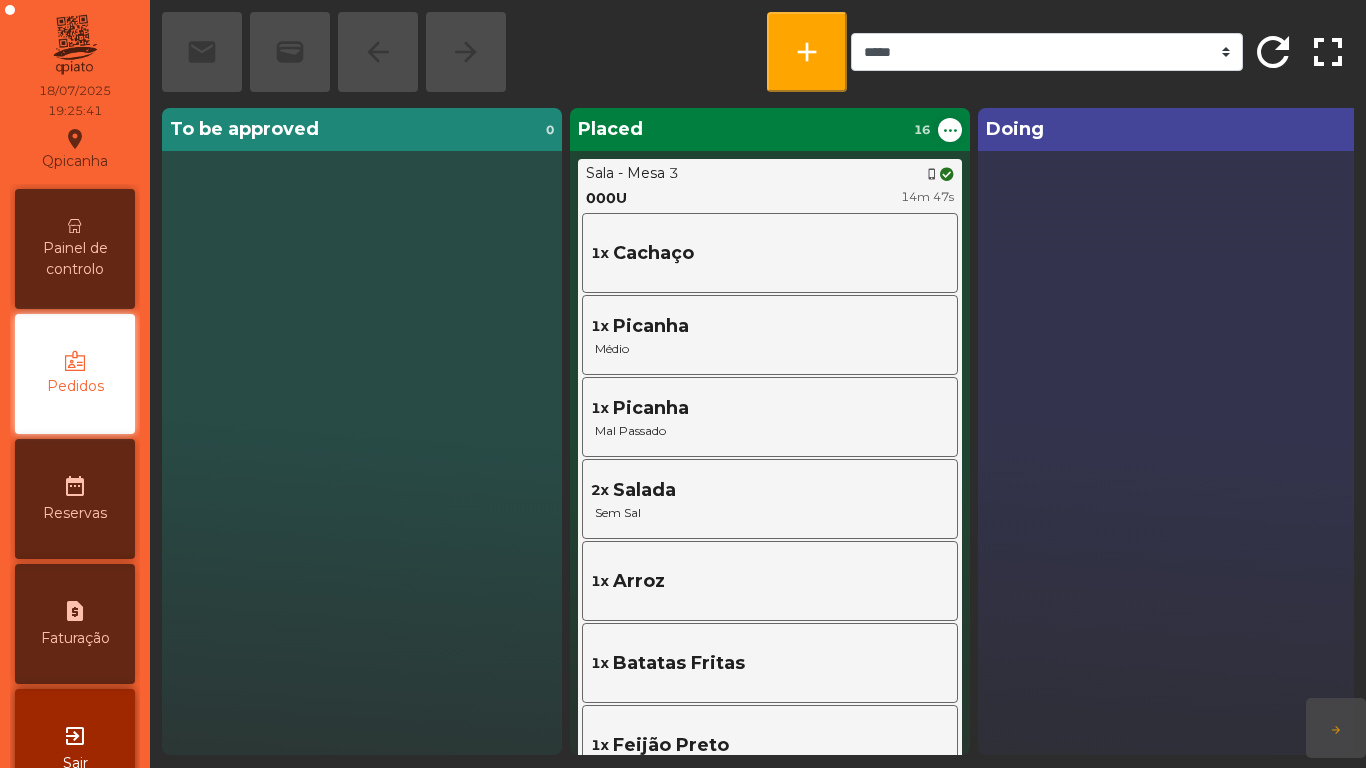 click on "Painel de controlo" at bounding box center (75, 259) 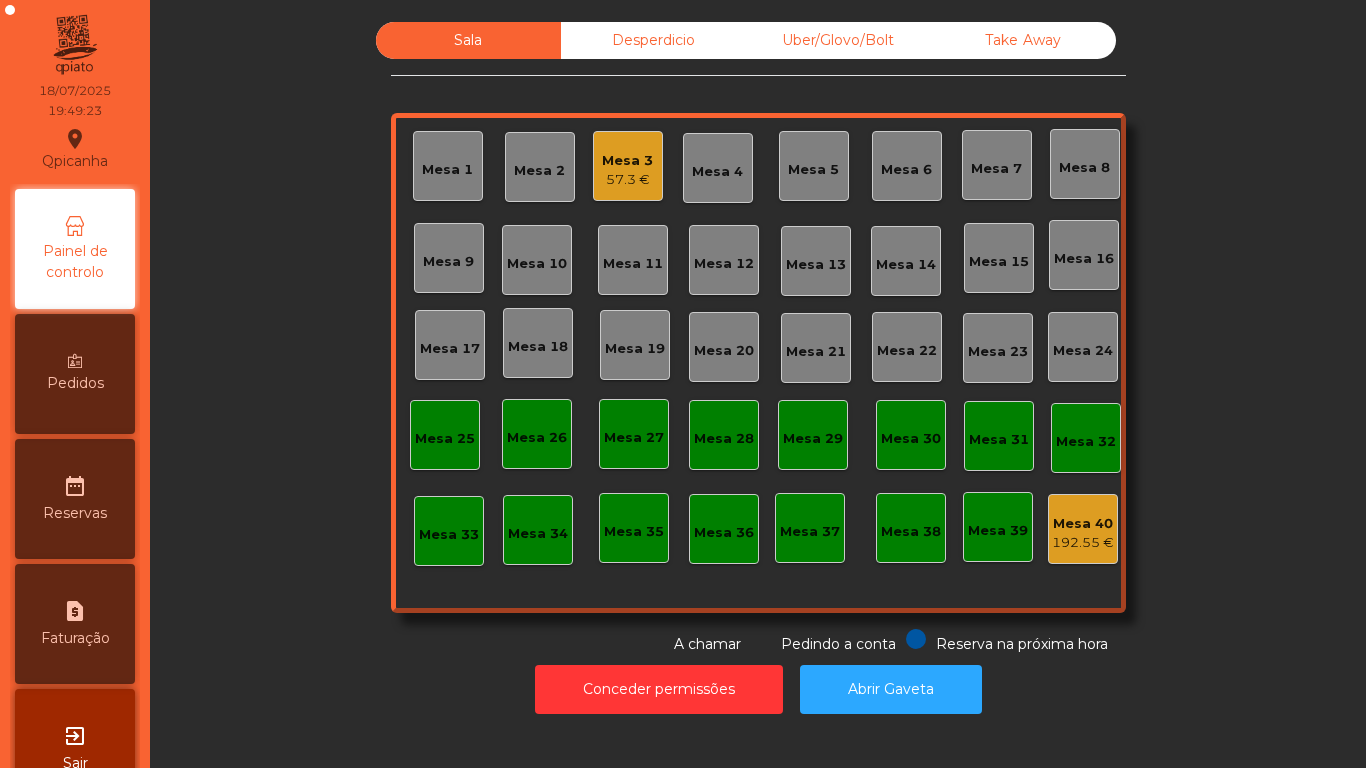 click on "Mesa 18" 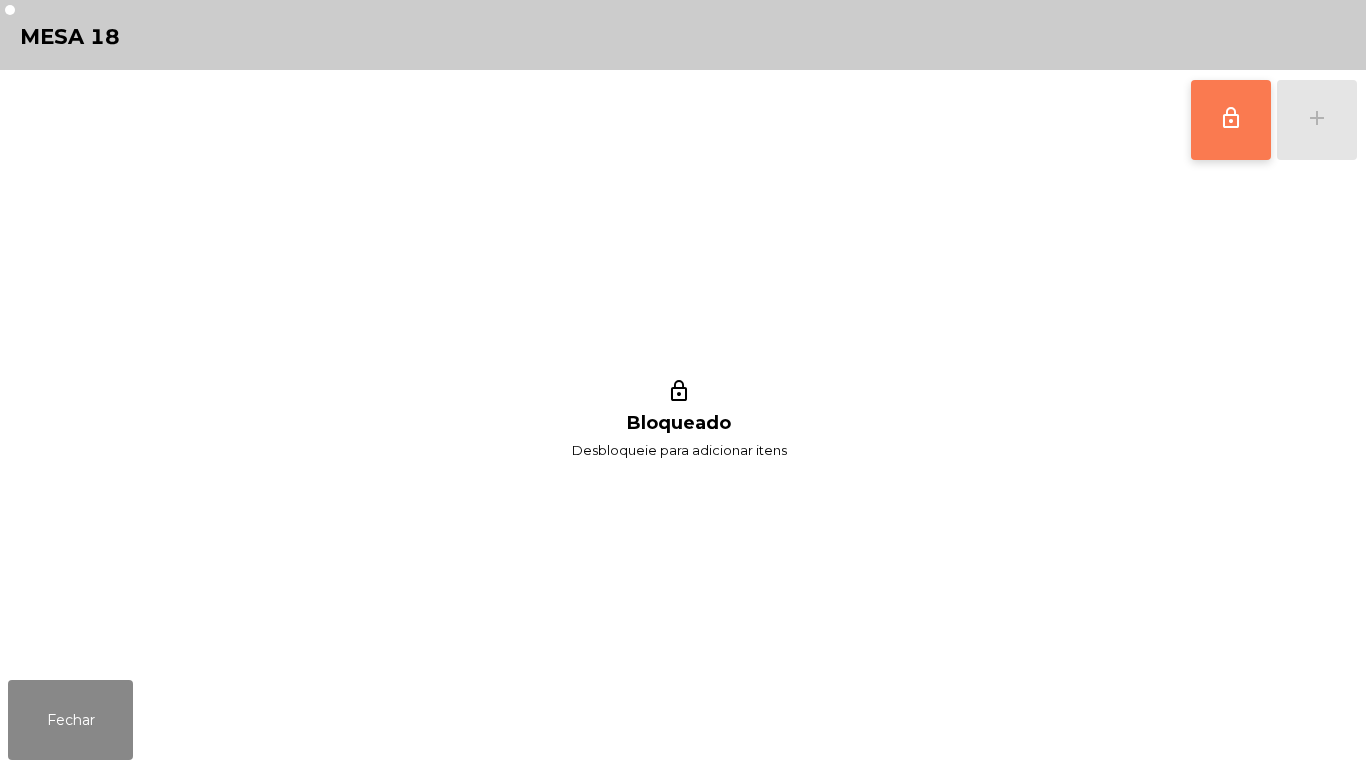 click on "lock_outline" 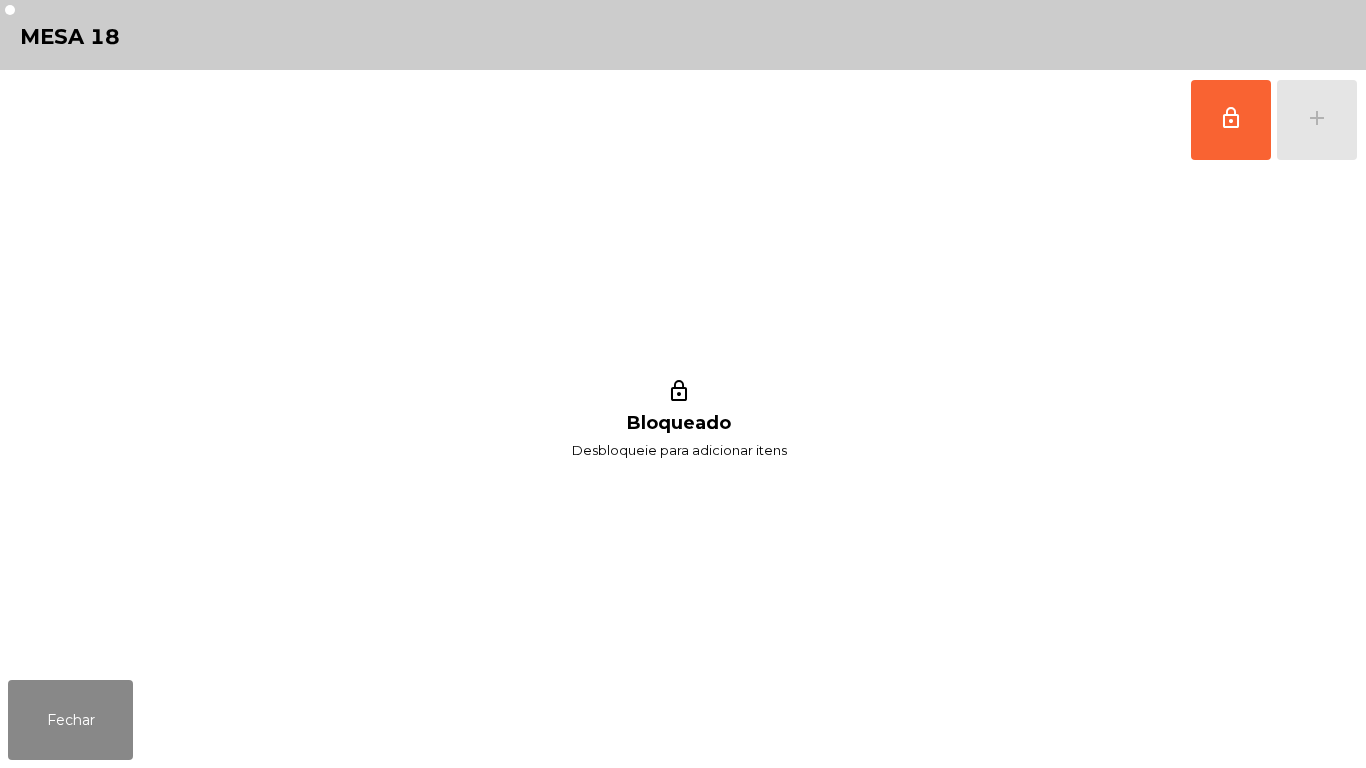 click on "lock_outline   add" 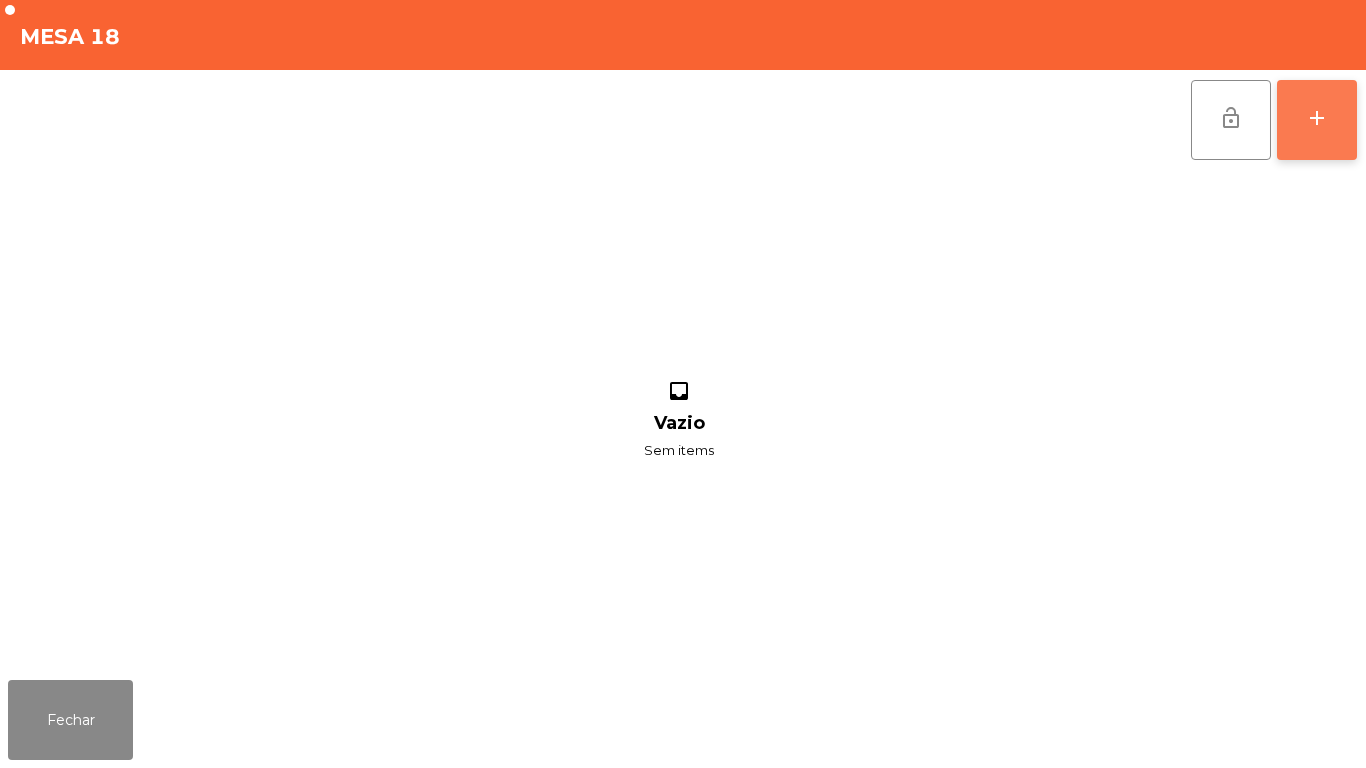 click on "add" 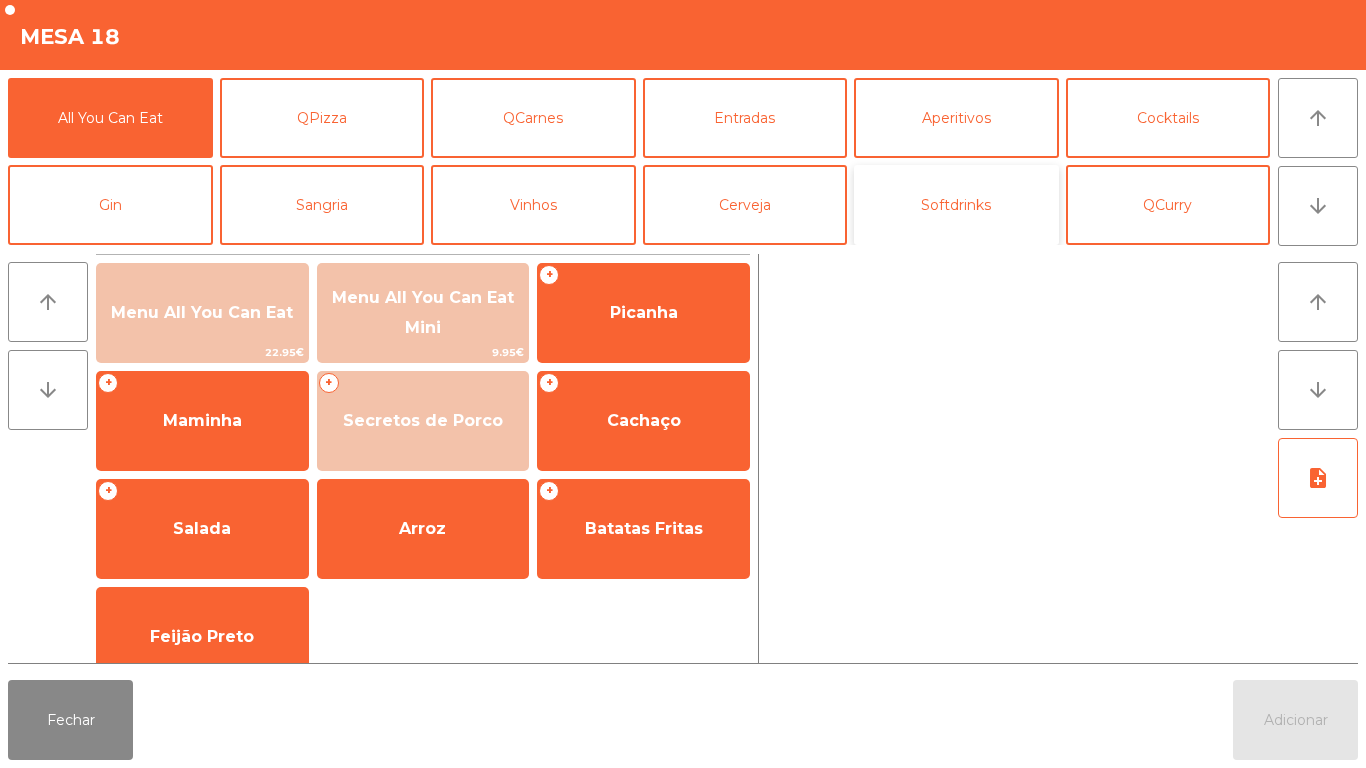 click on "Softdrinks" 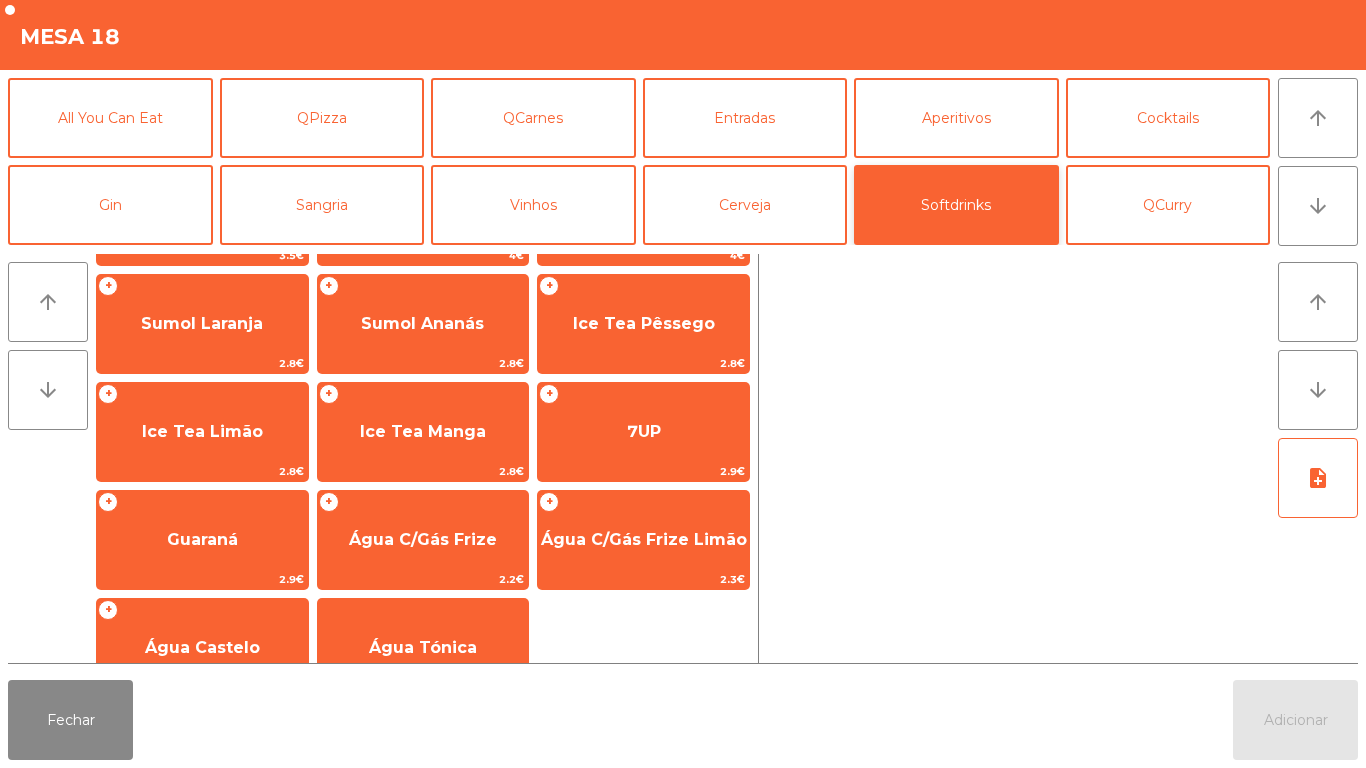 scroll, scrollTop: 327, scrollLeft: 0, axis: vertical 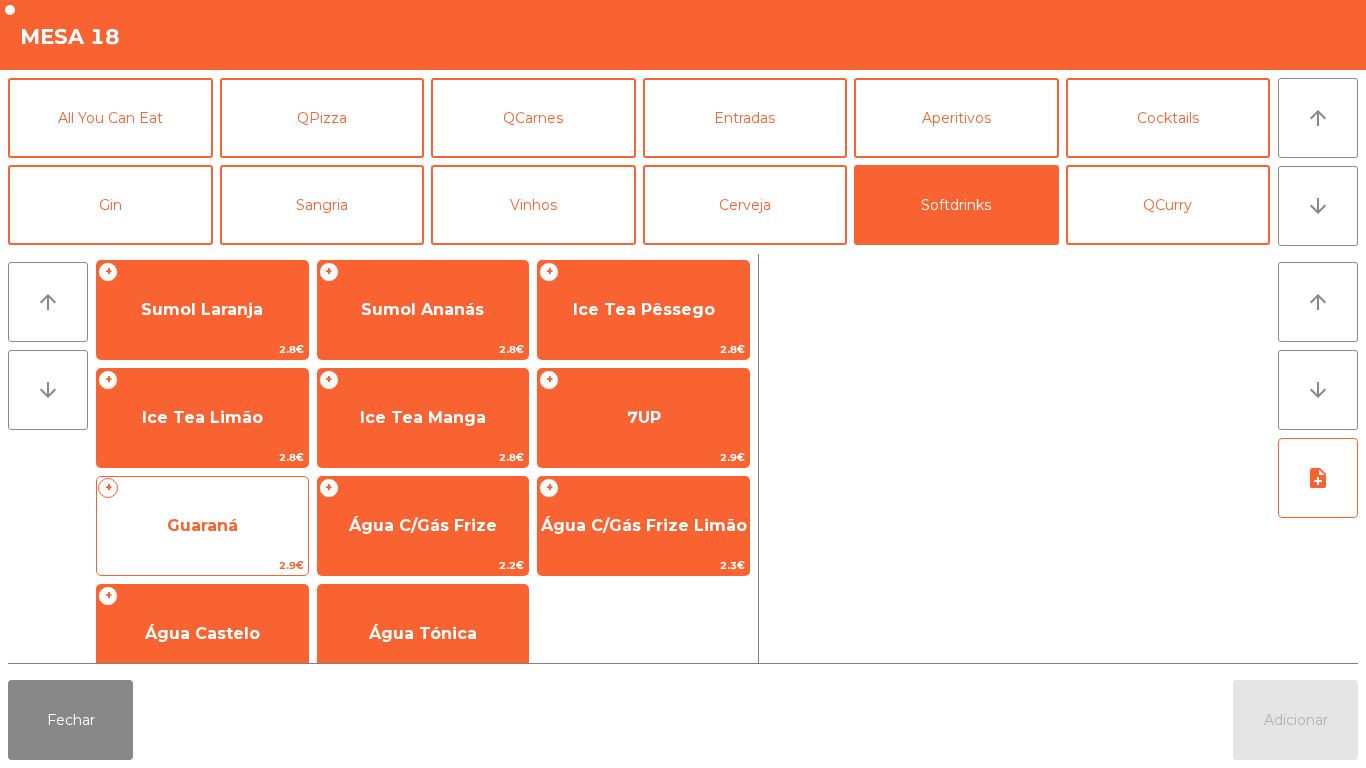 click on "Guaraná" 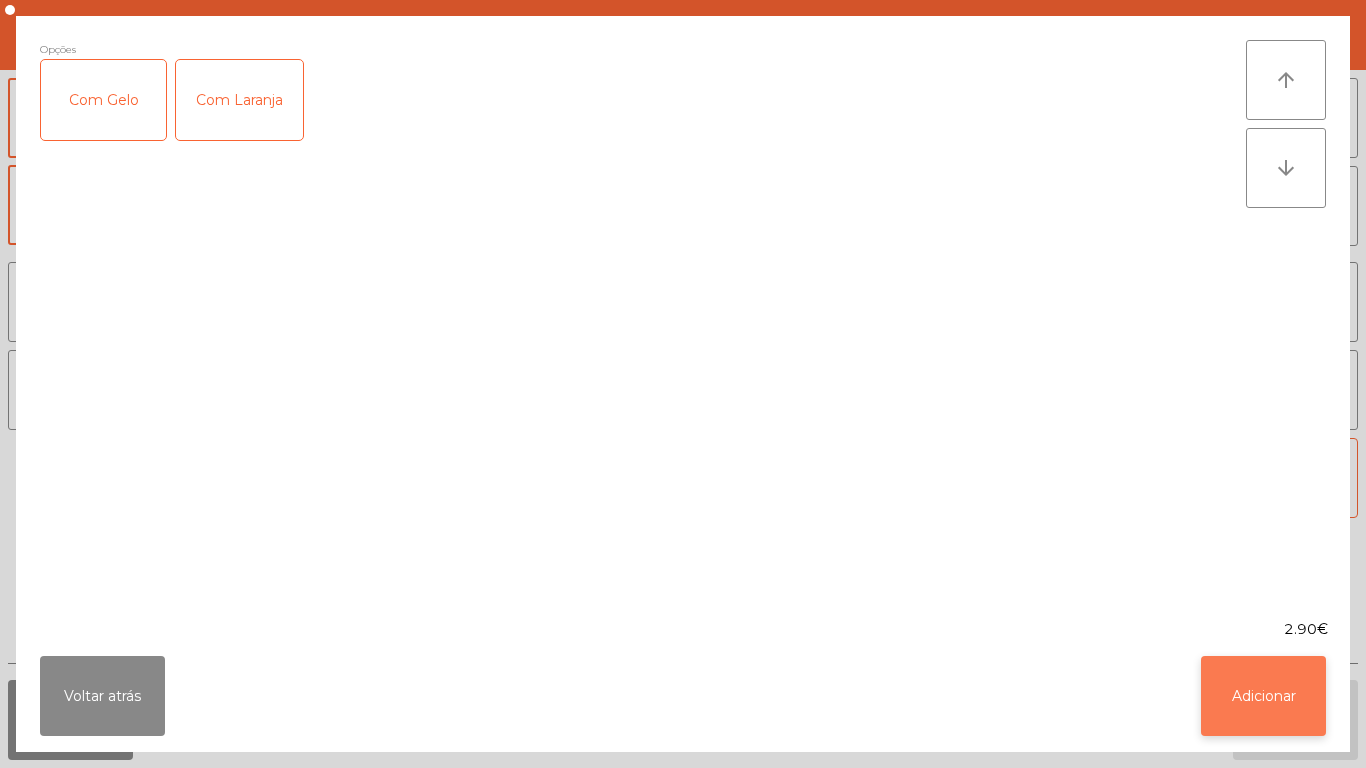 click on "Adicionar" 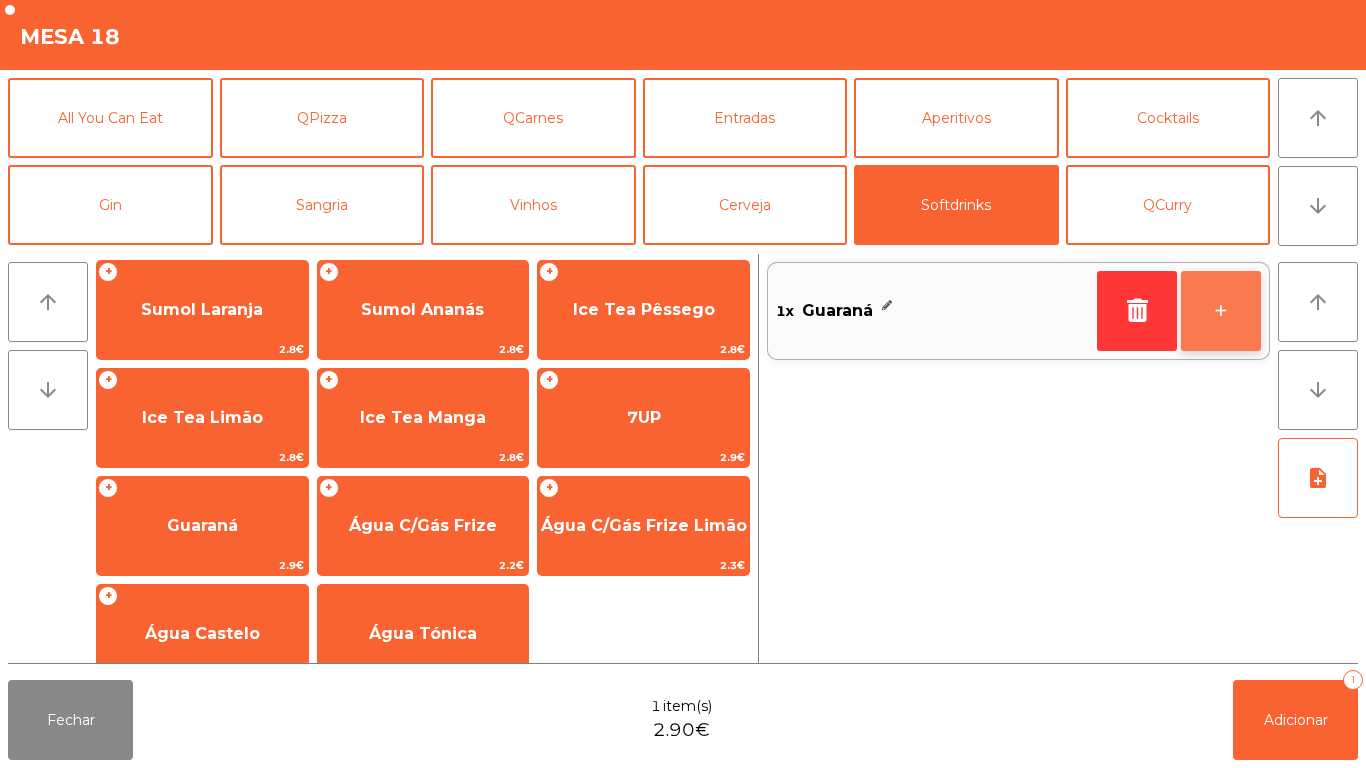 click on "+" 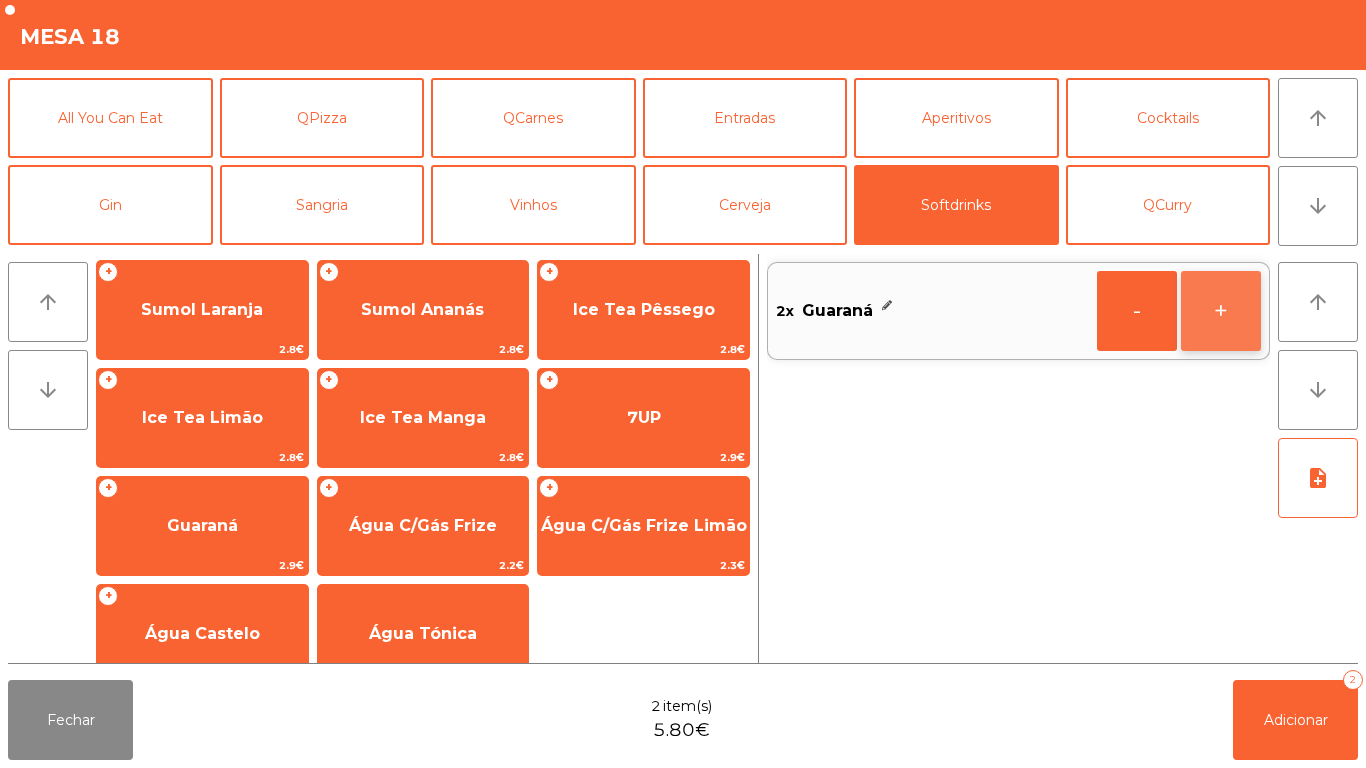 click on "+" 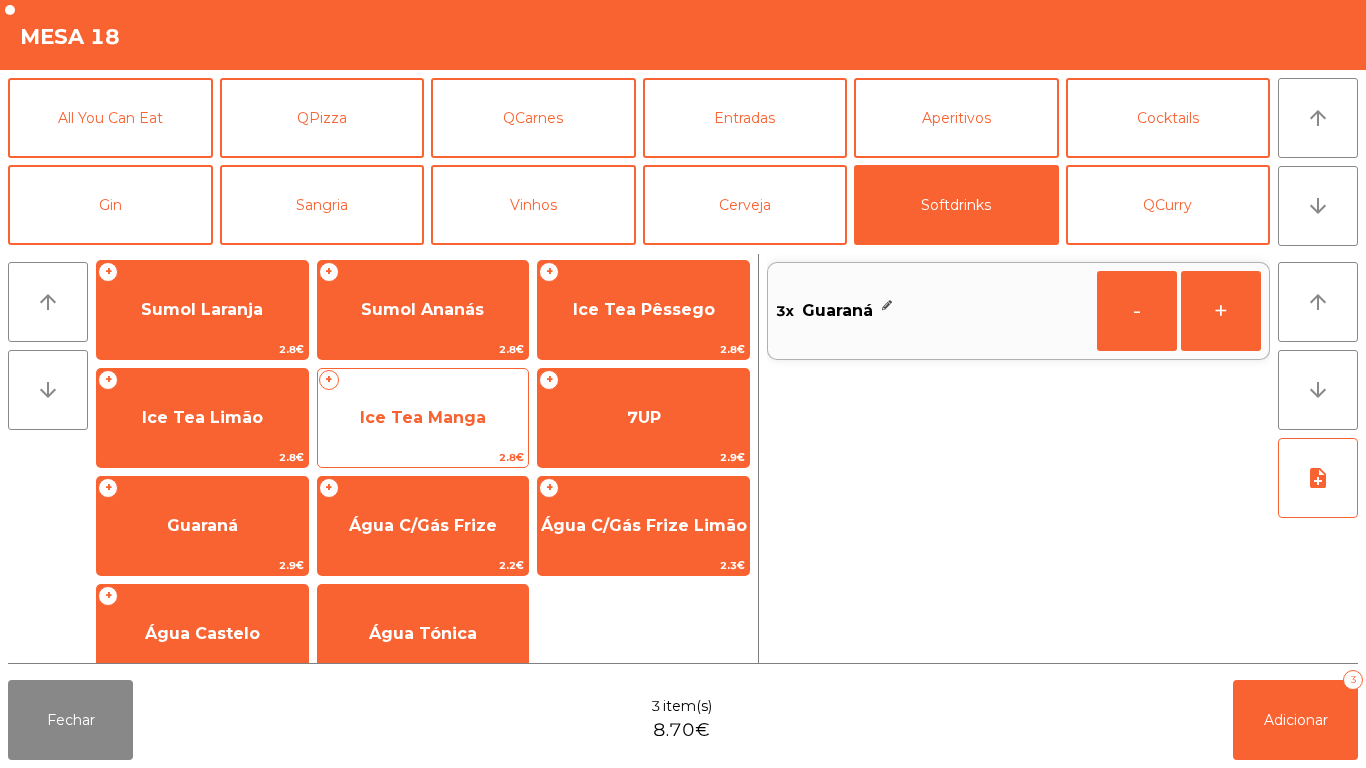 click on "Ice Tea Manga" 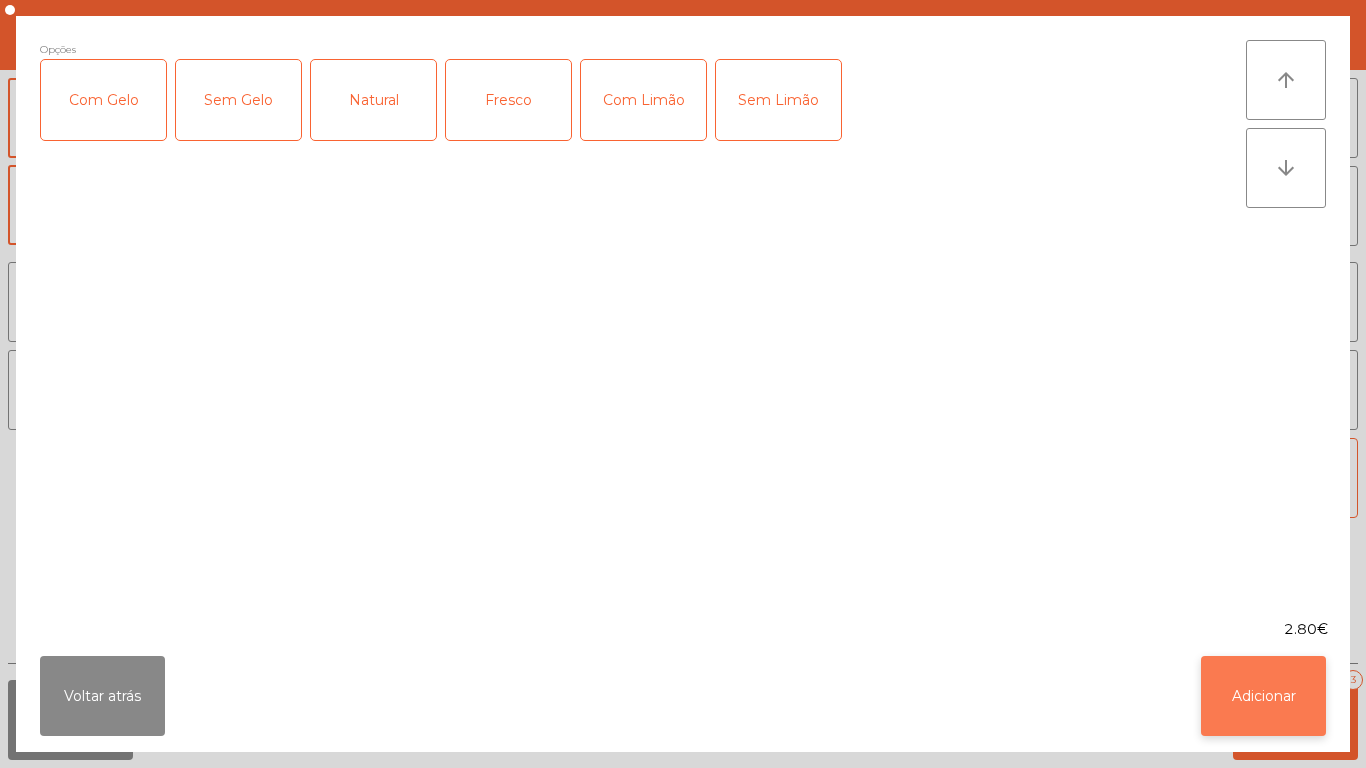 click on "Adicionar" 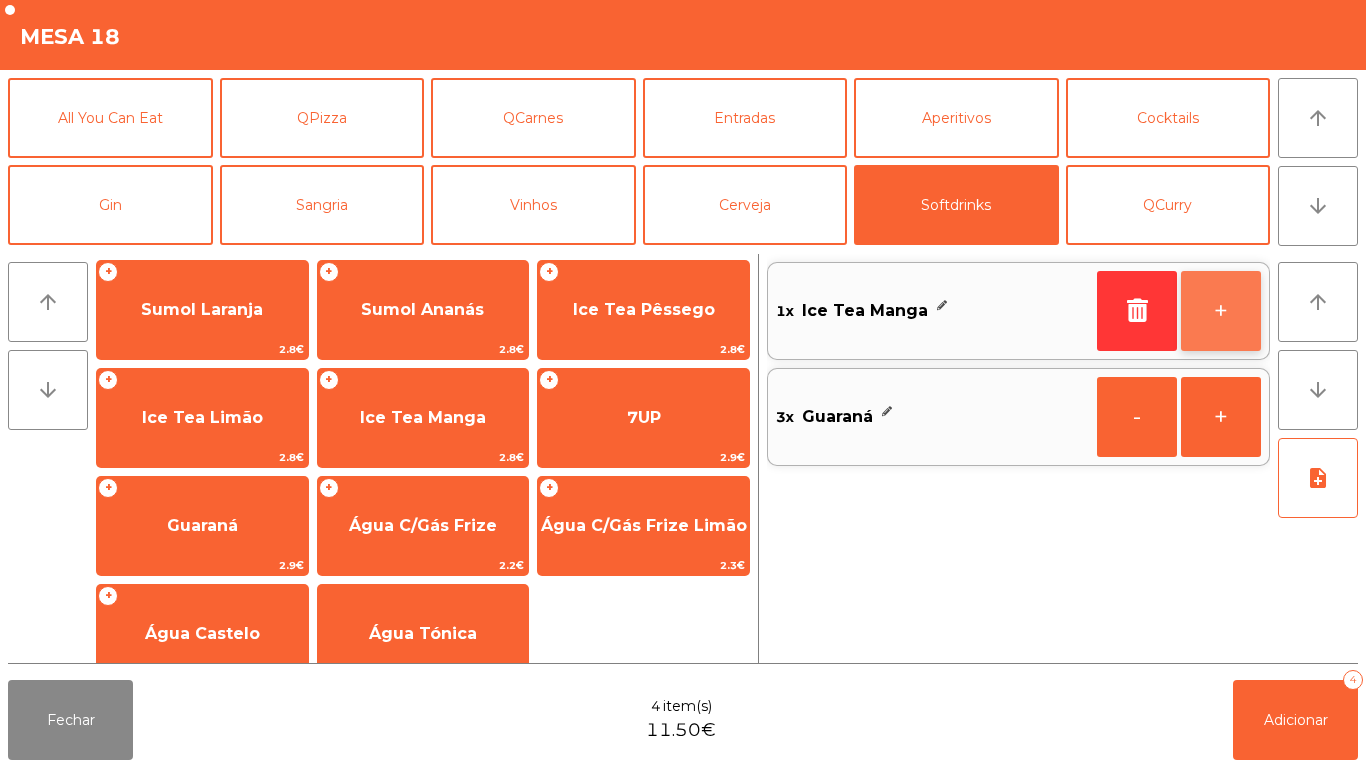 click on "+" 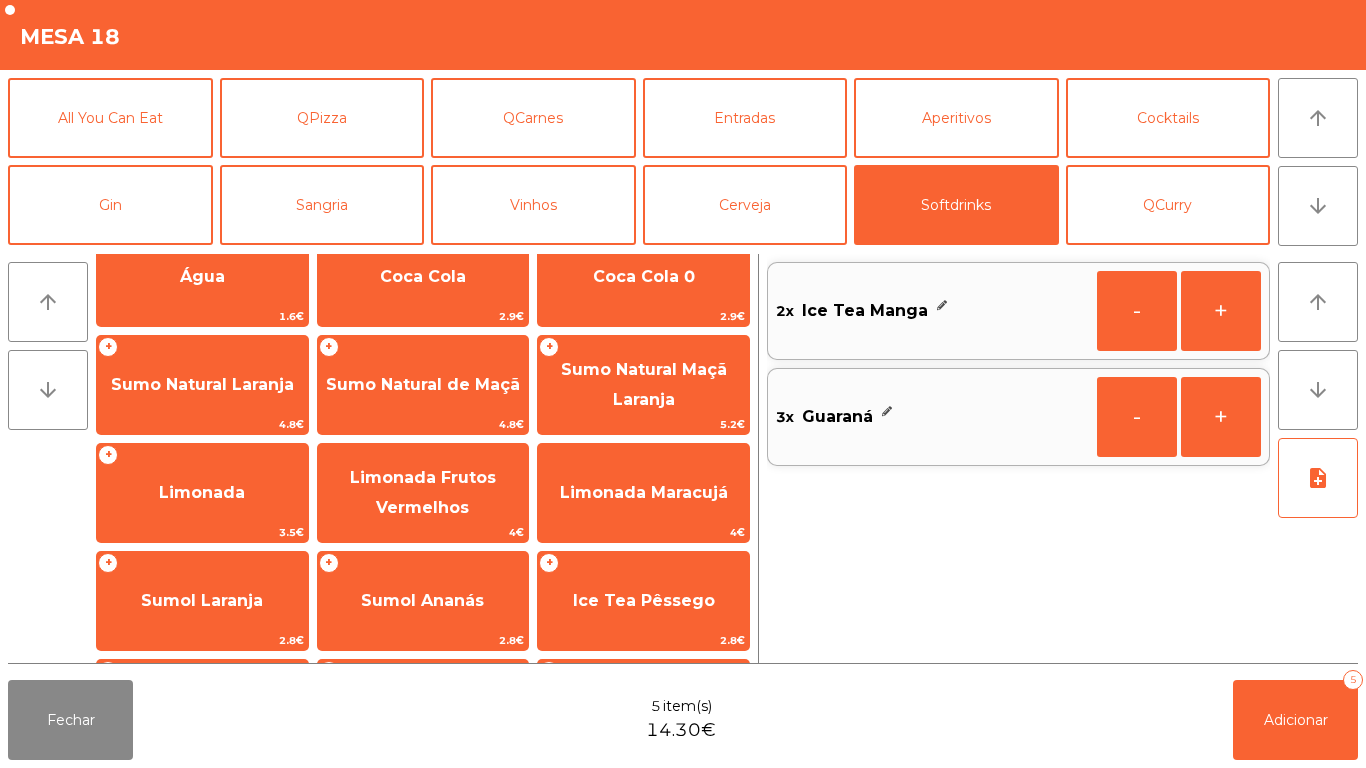 scroll, scrollTop: 45, scrollLeft: 0, axis: vertical 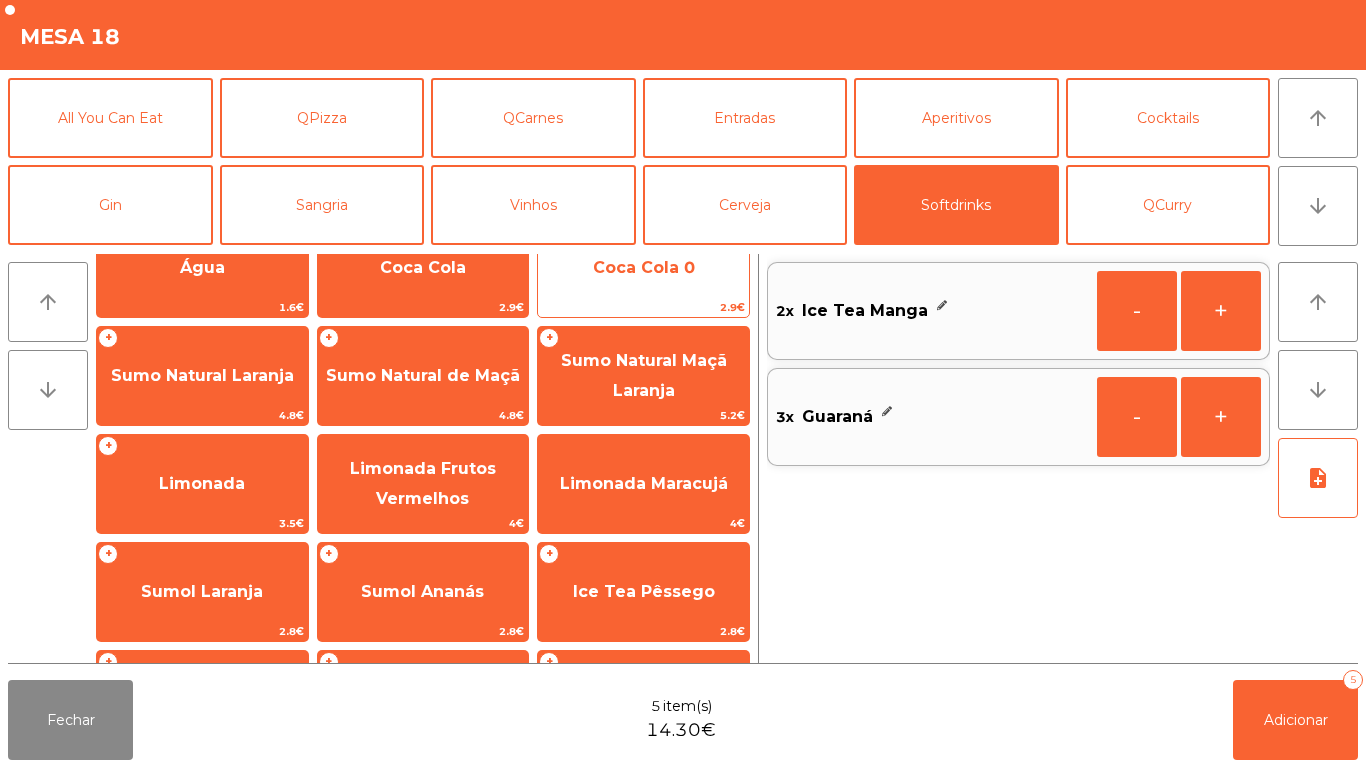 click on "Coca Cola 0" 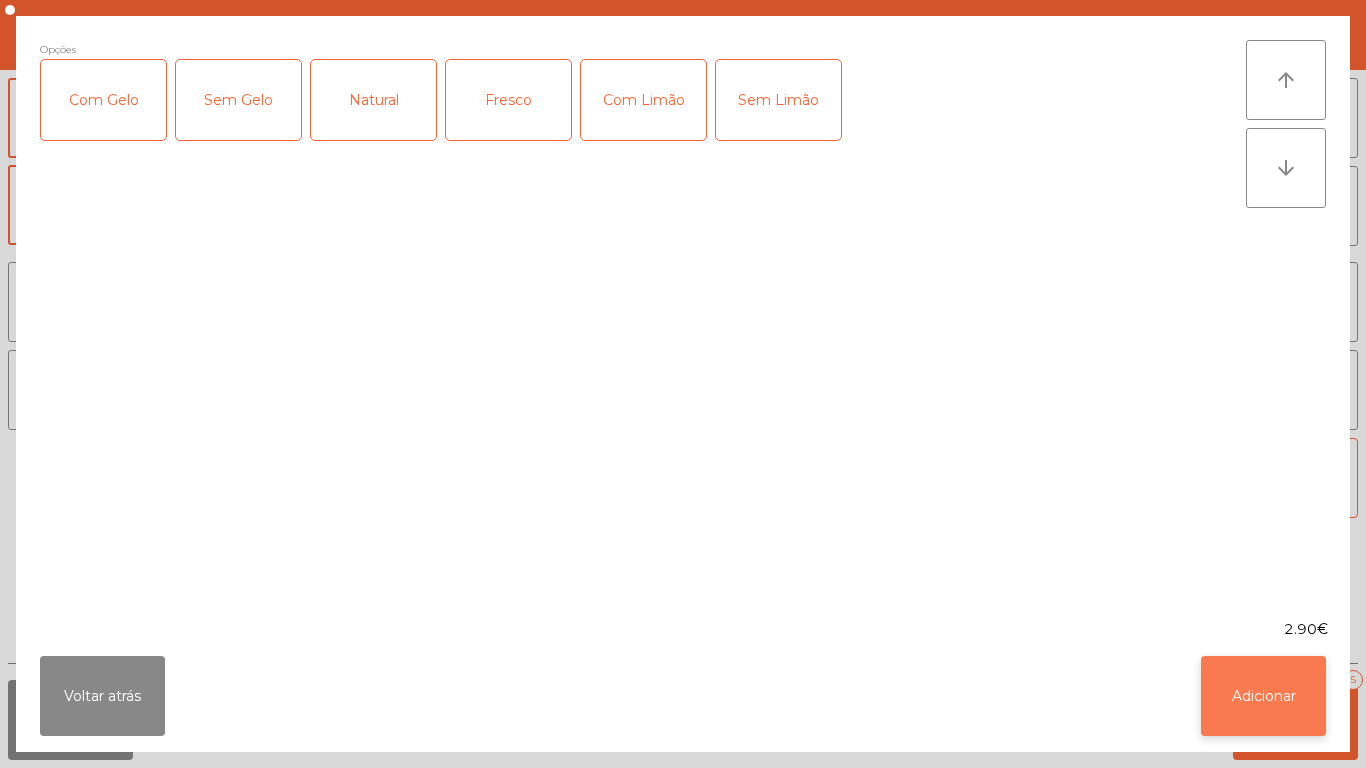 click on "Adicionar" 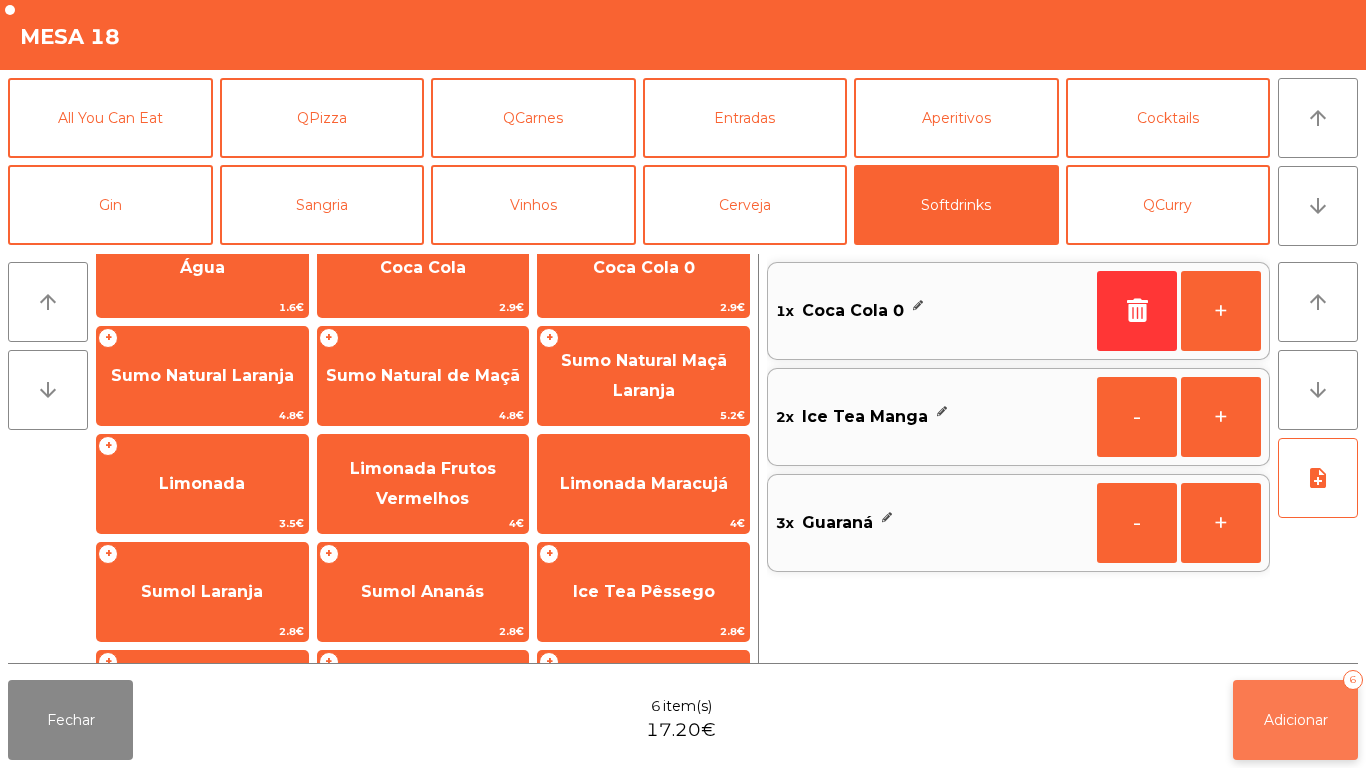 click on "Adicionar   6" 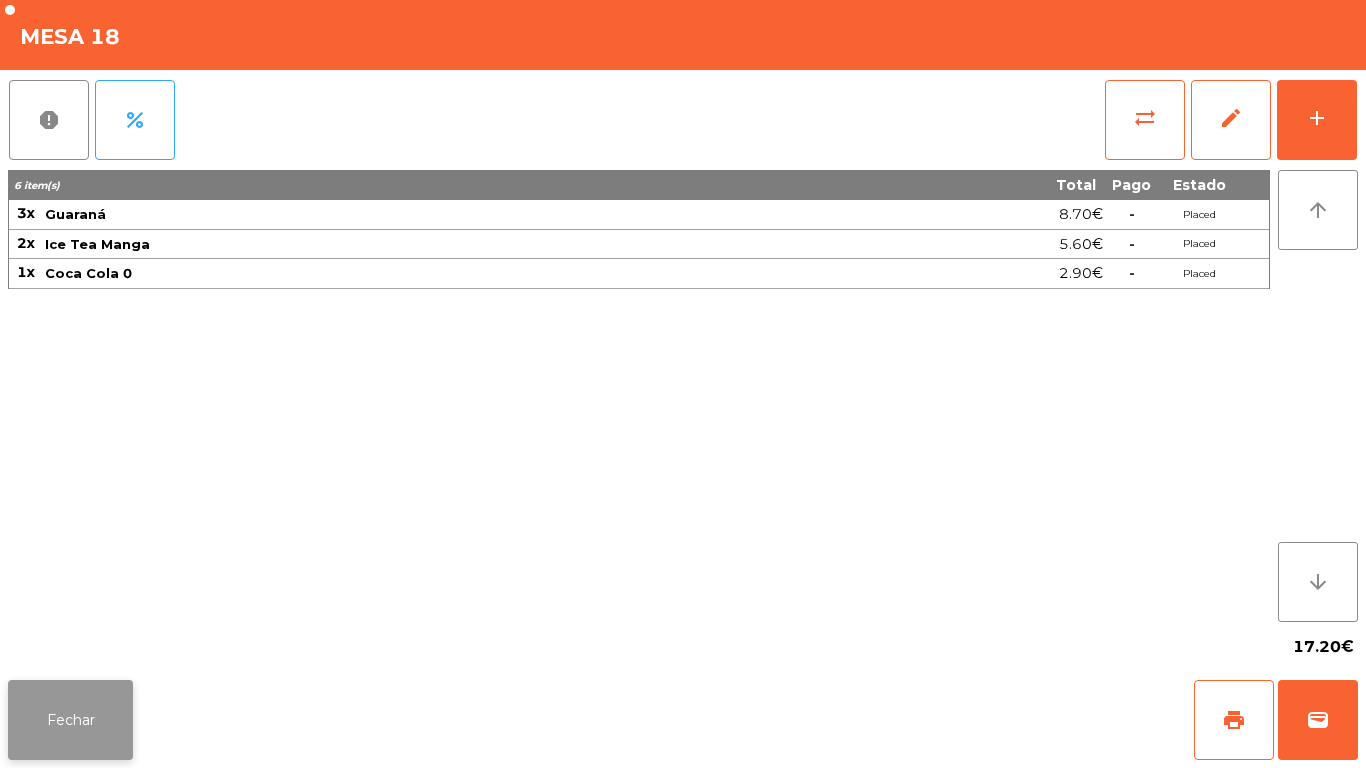 click on "Fechar" 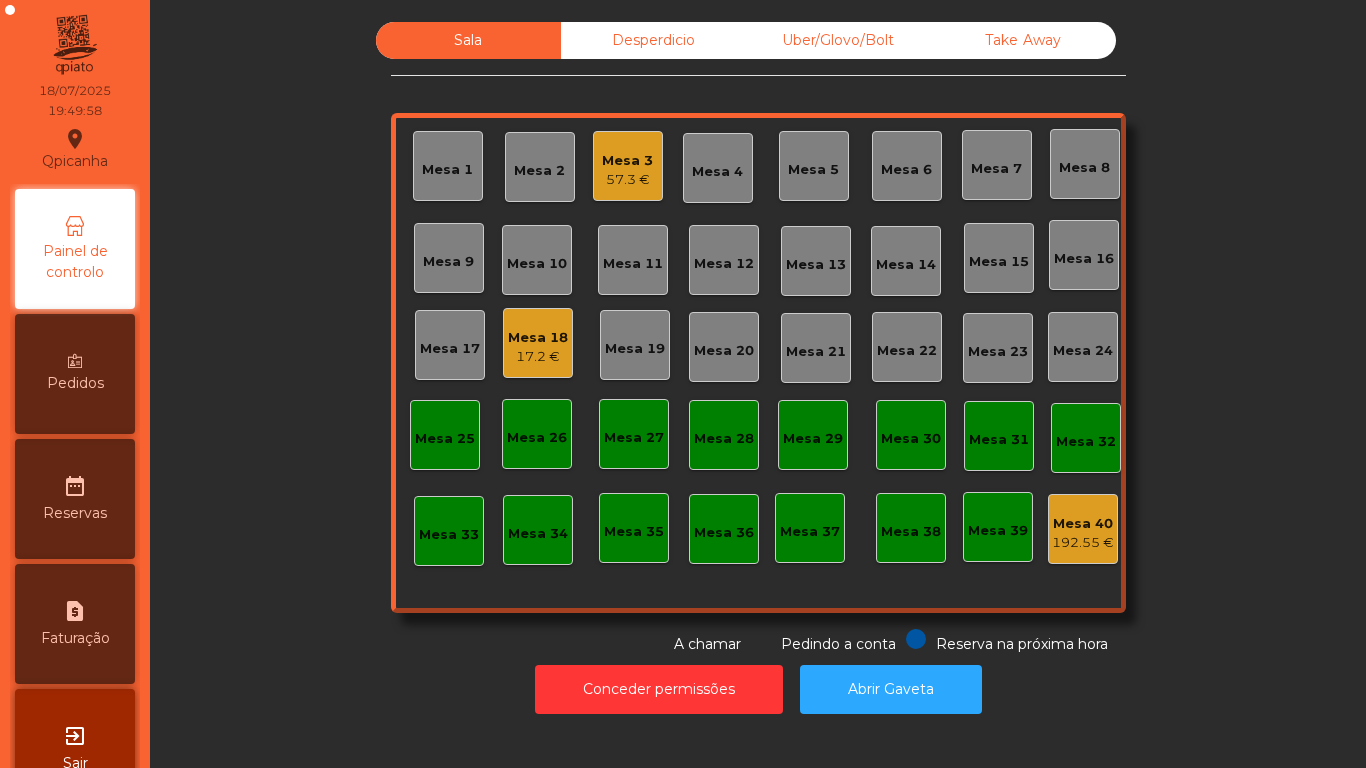click on "Mesa 18" 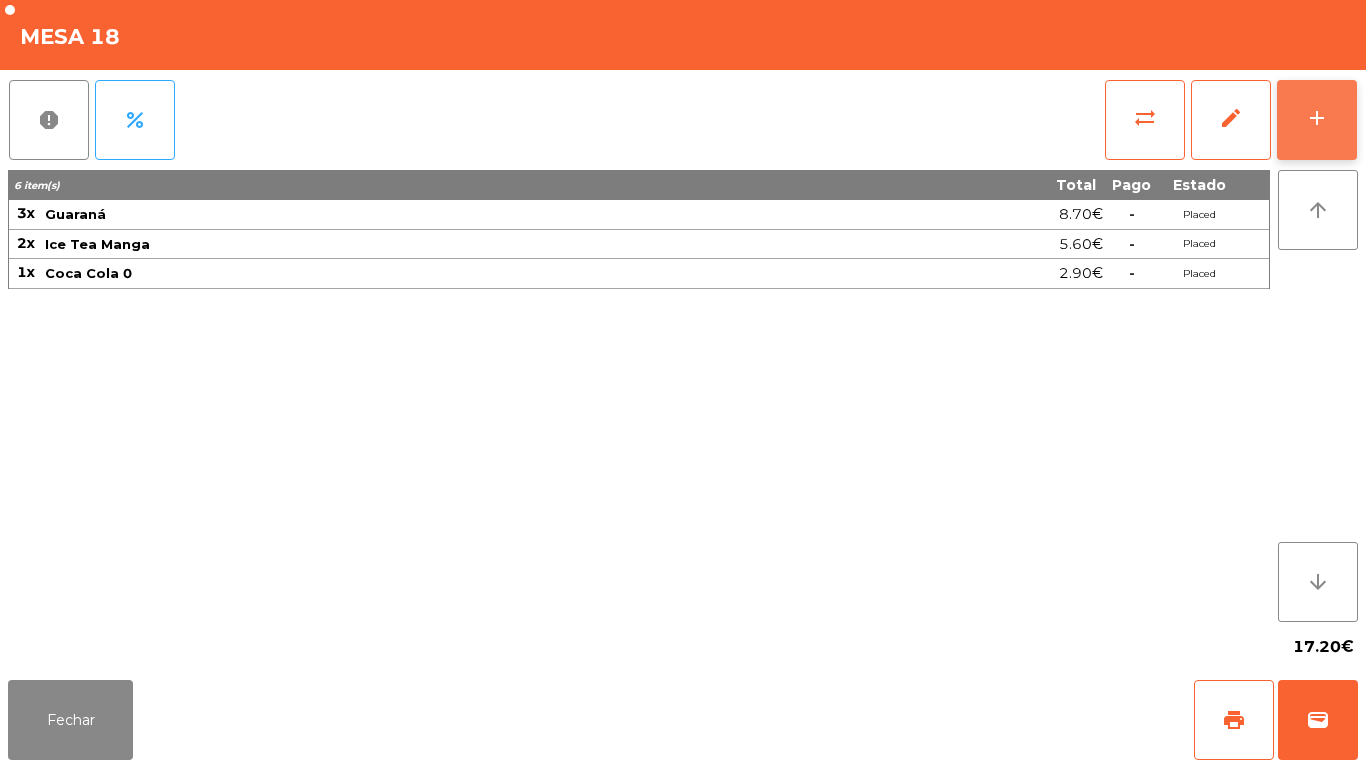 click on "add" 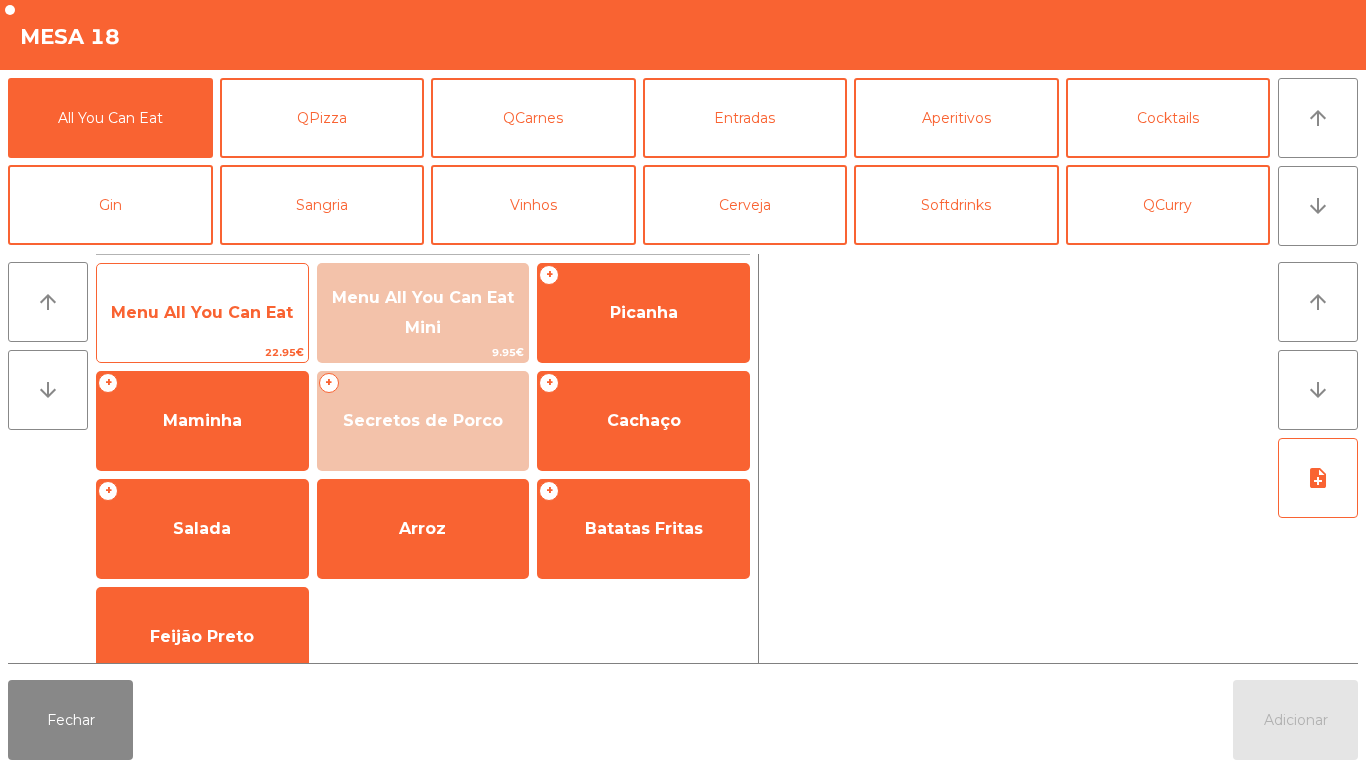 click on "Menu All You Can Eat" 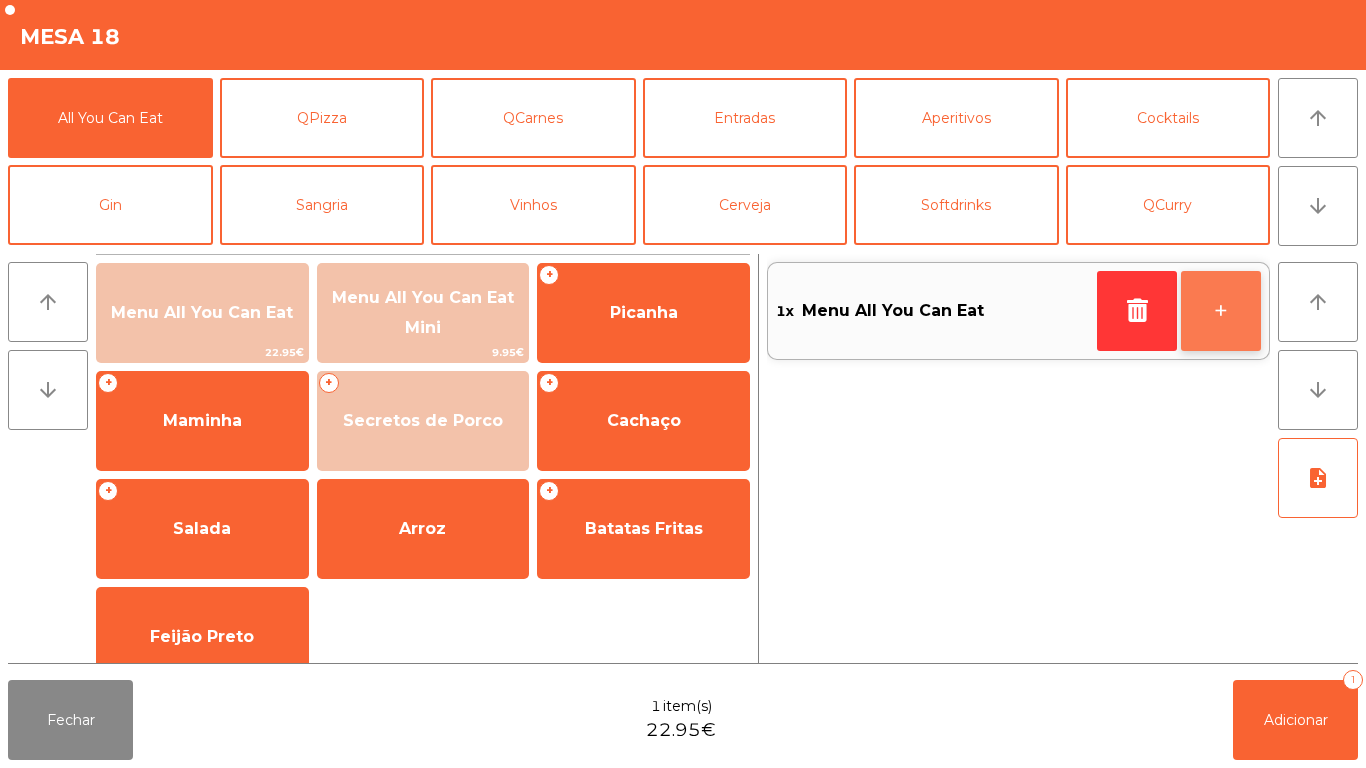 click on "+" 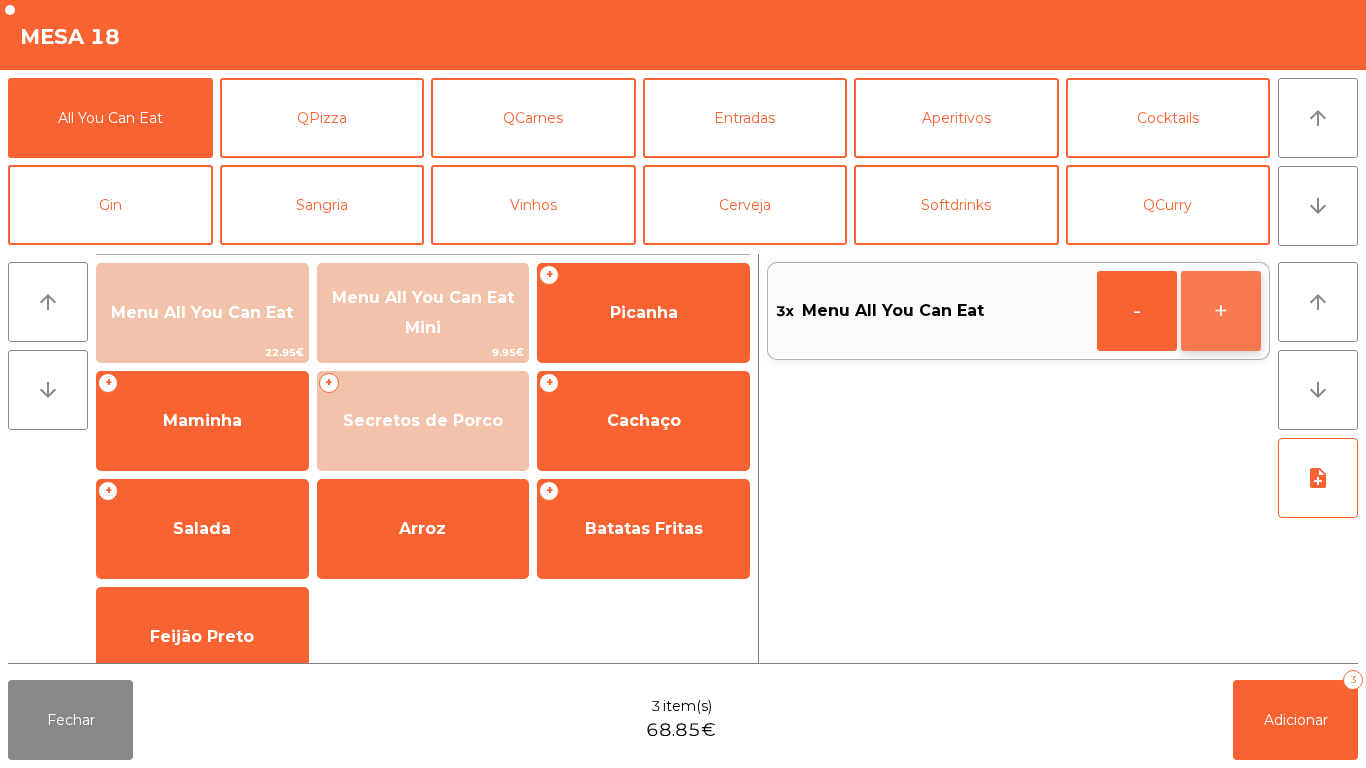 click on "+" 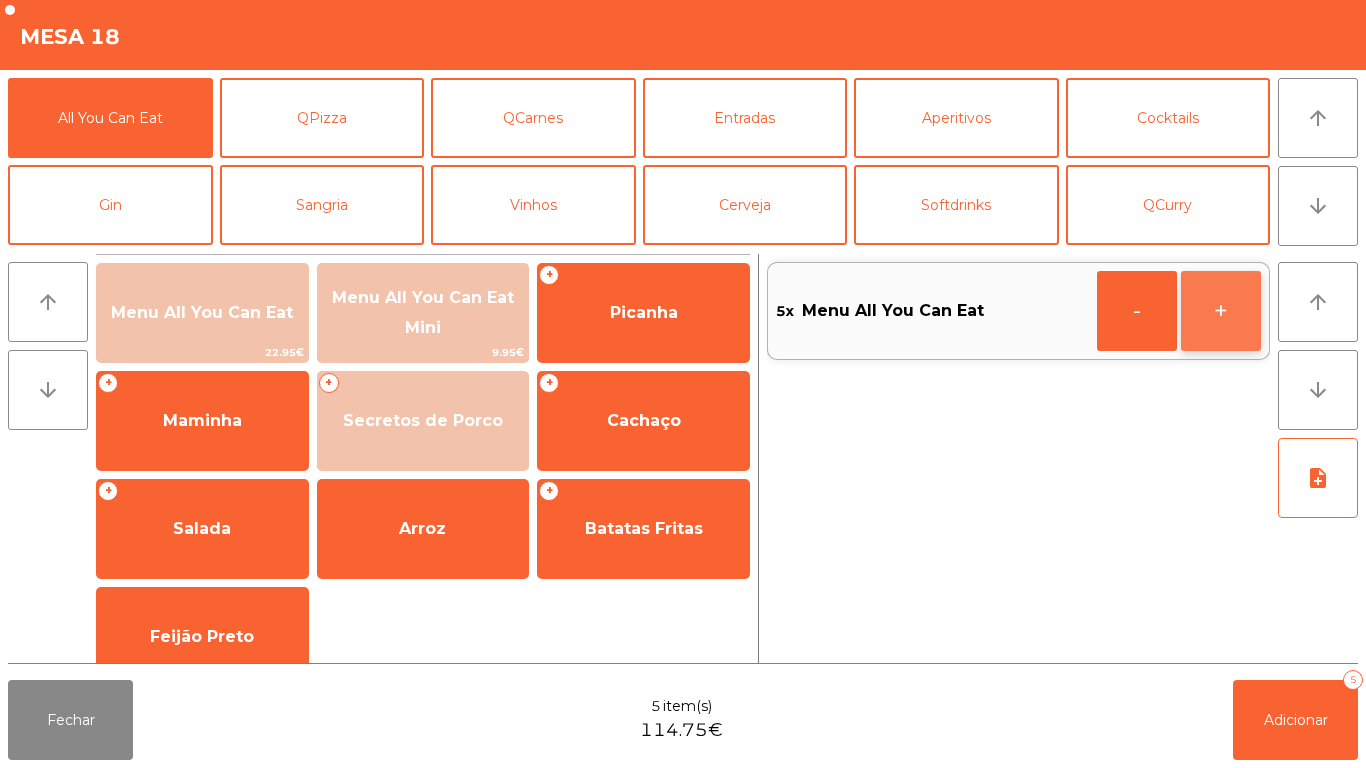 click on "+" 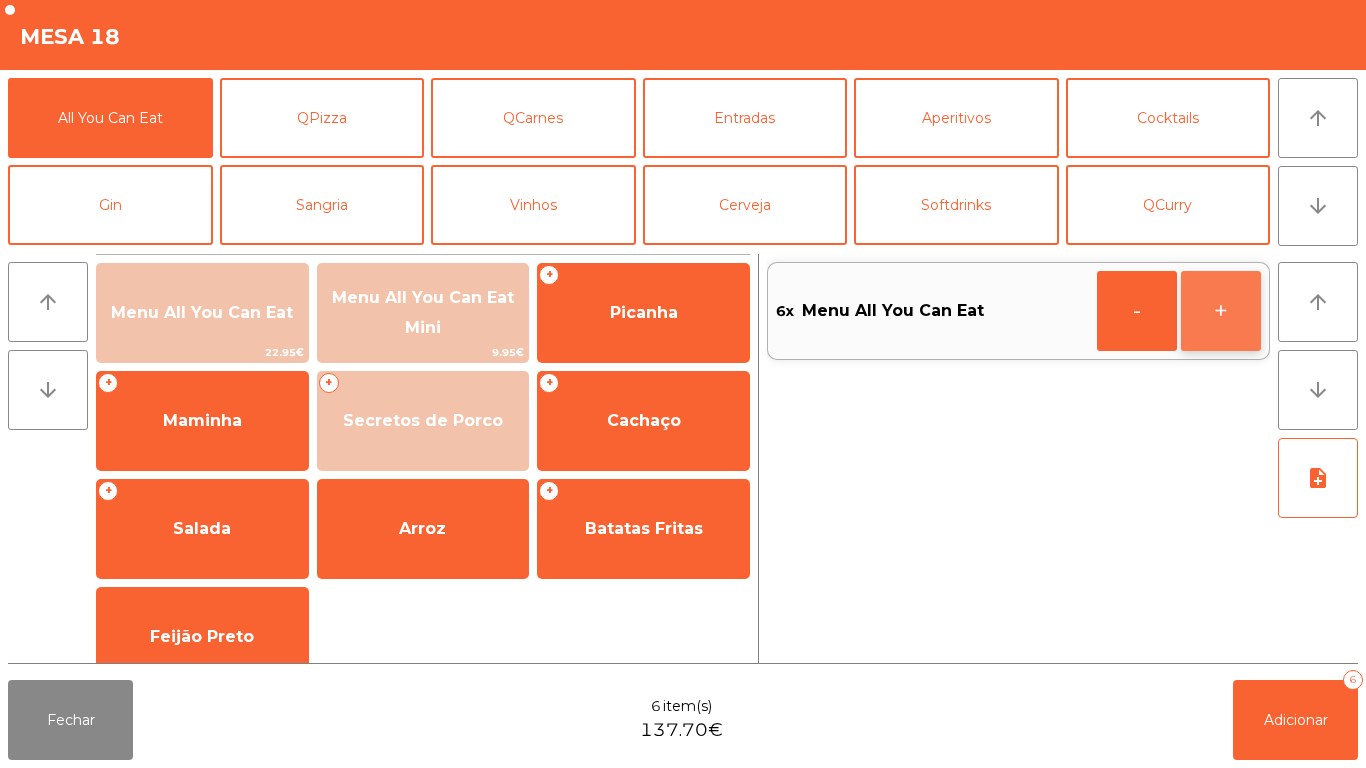 click on "+" 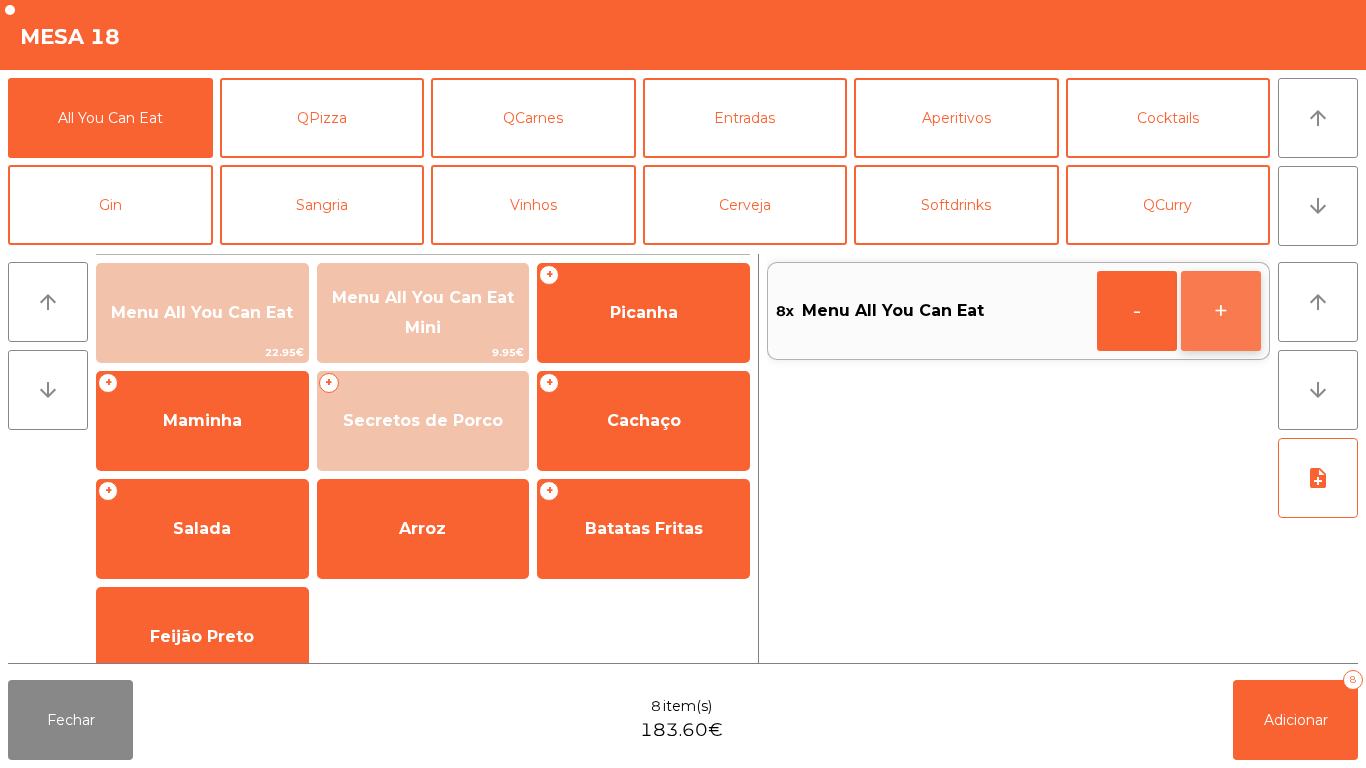 click on "+" 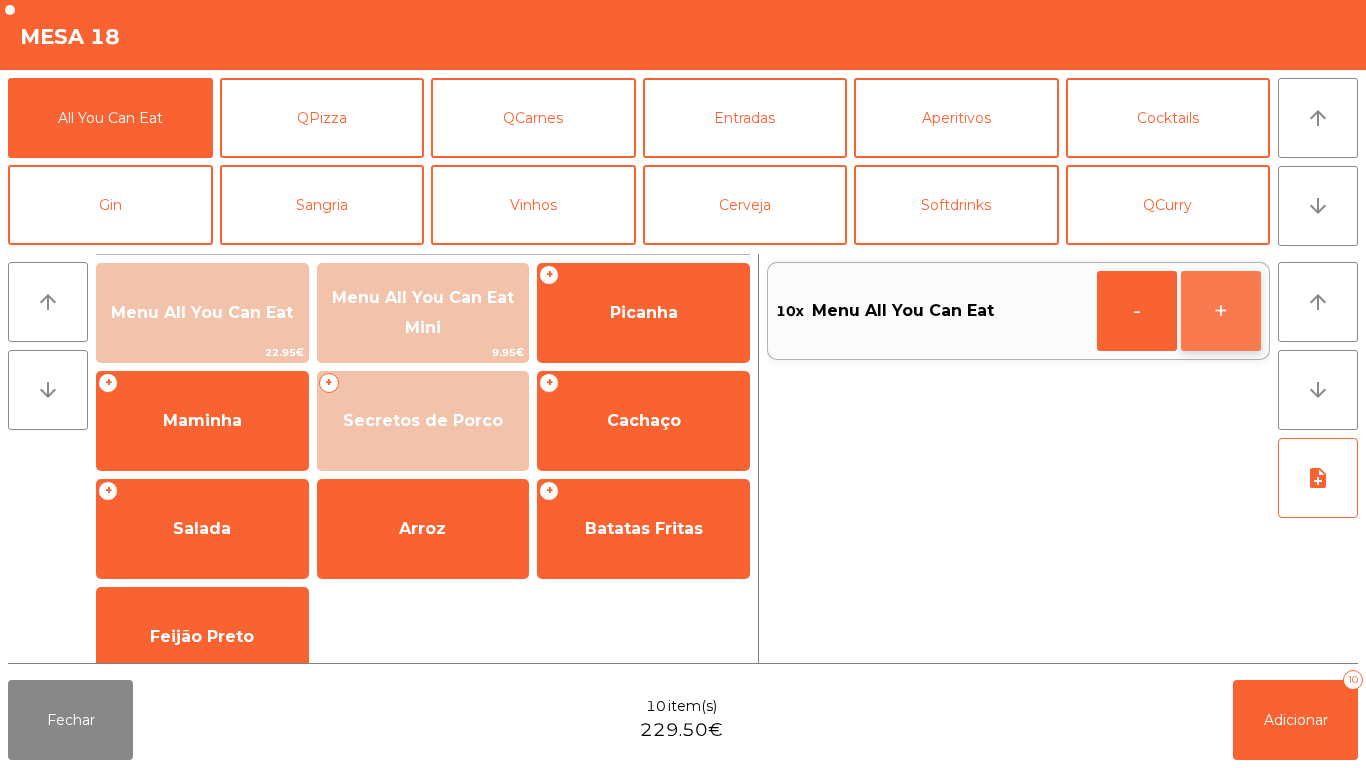 click on "+" 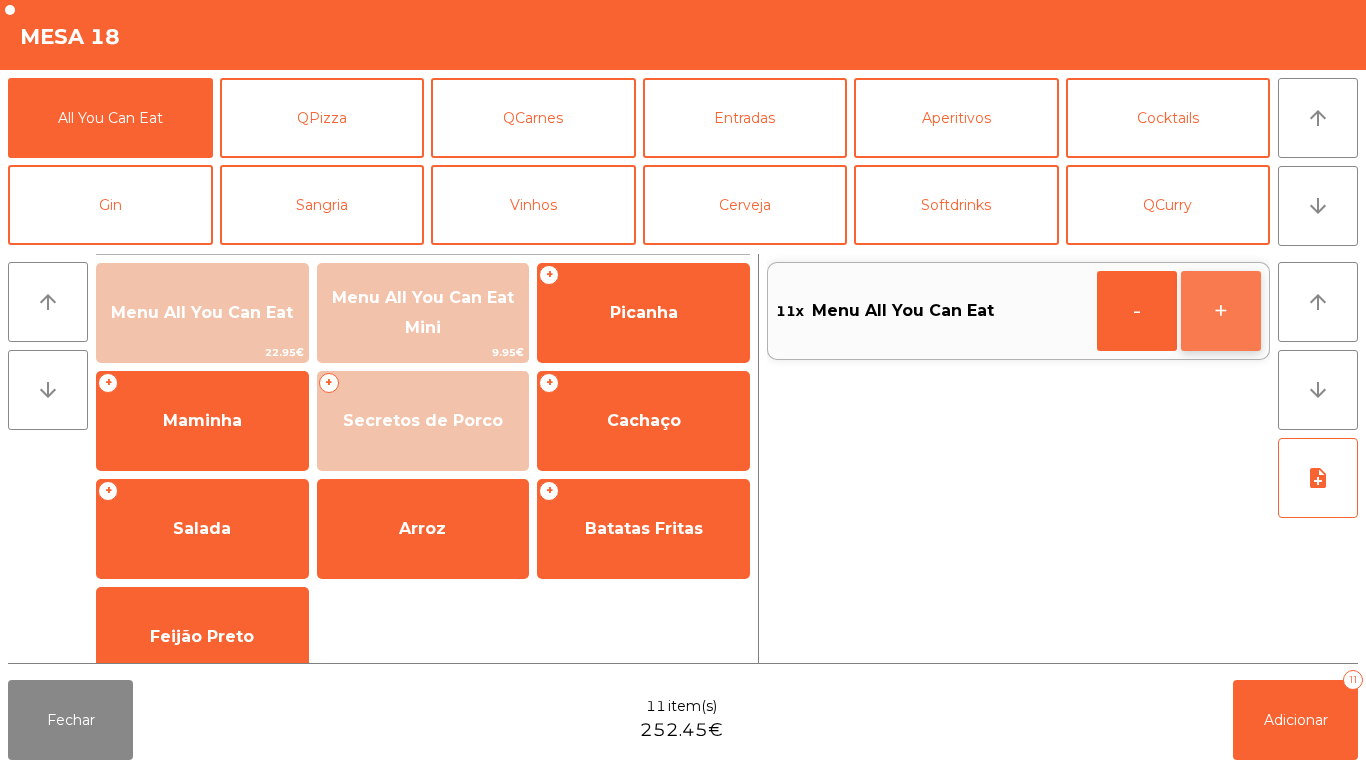 click on "+" 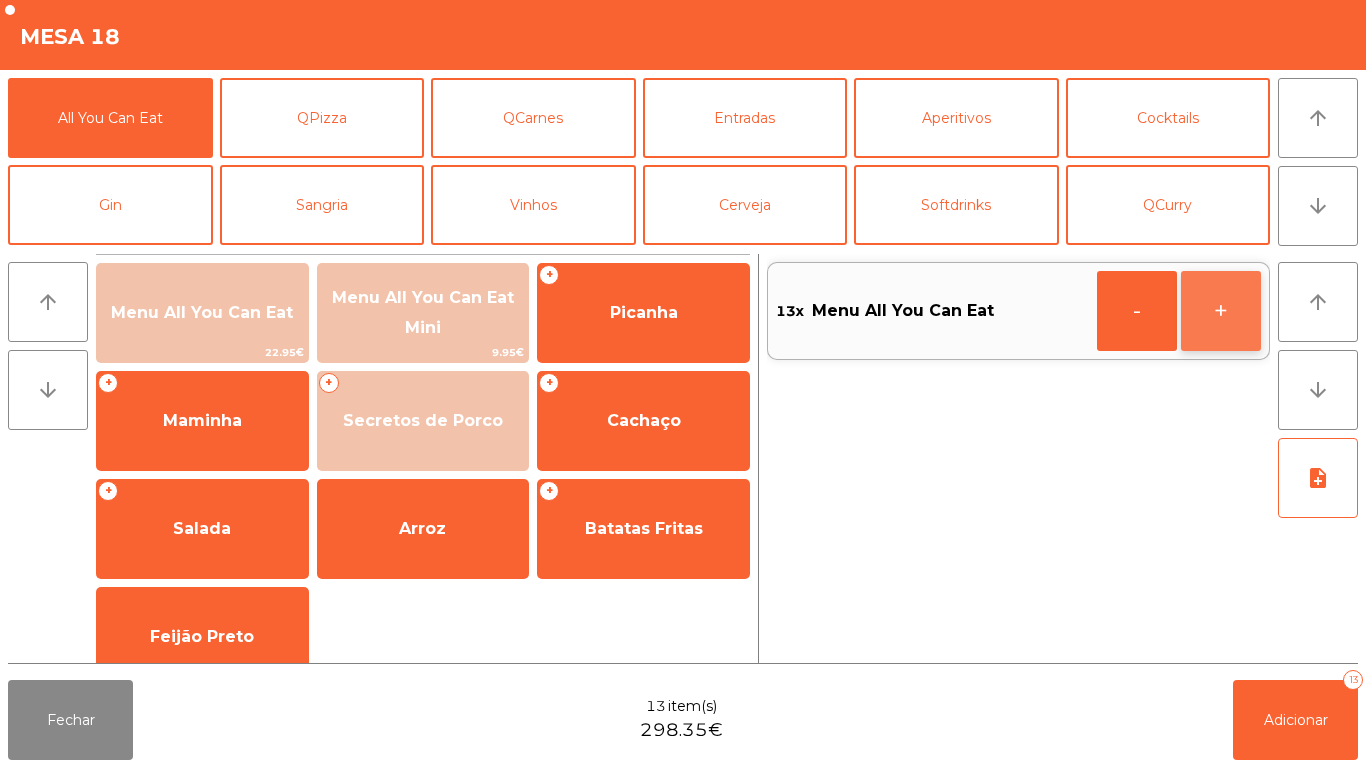click on "+" 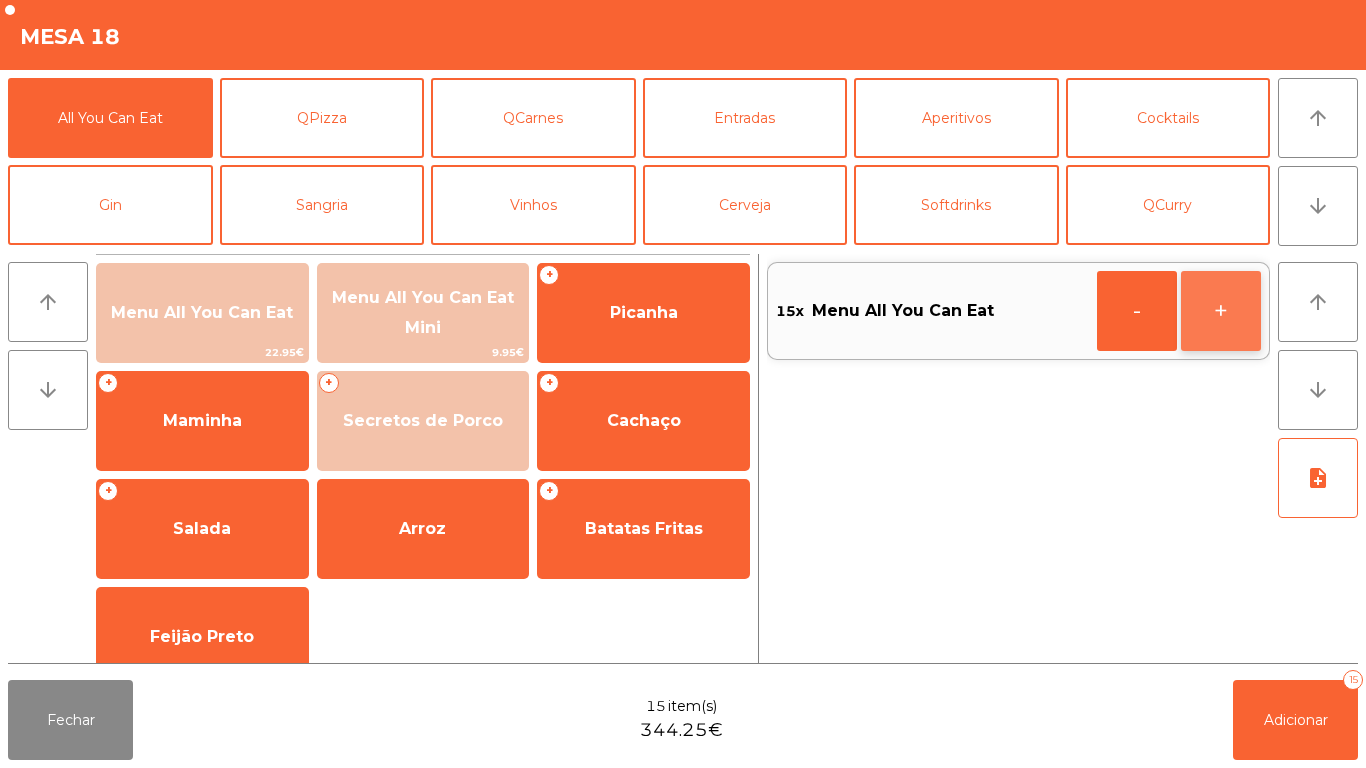 click on "+" 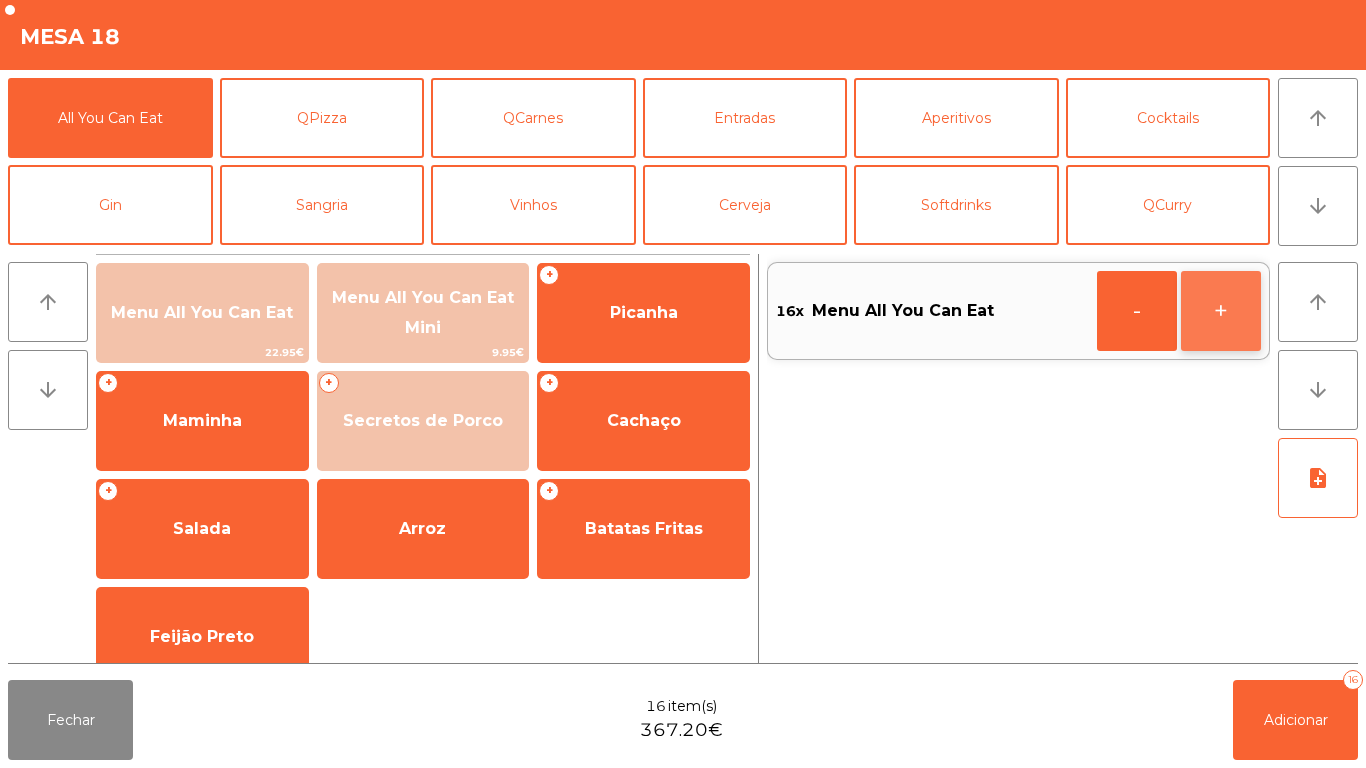 click on "+" 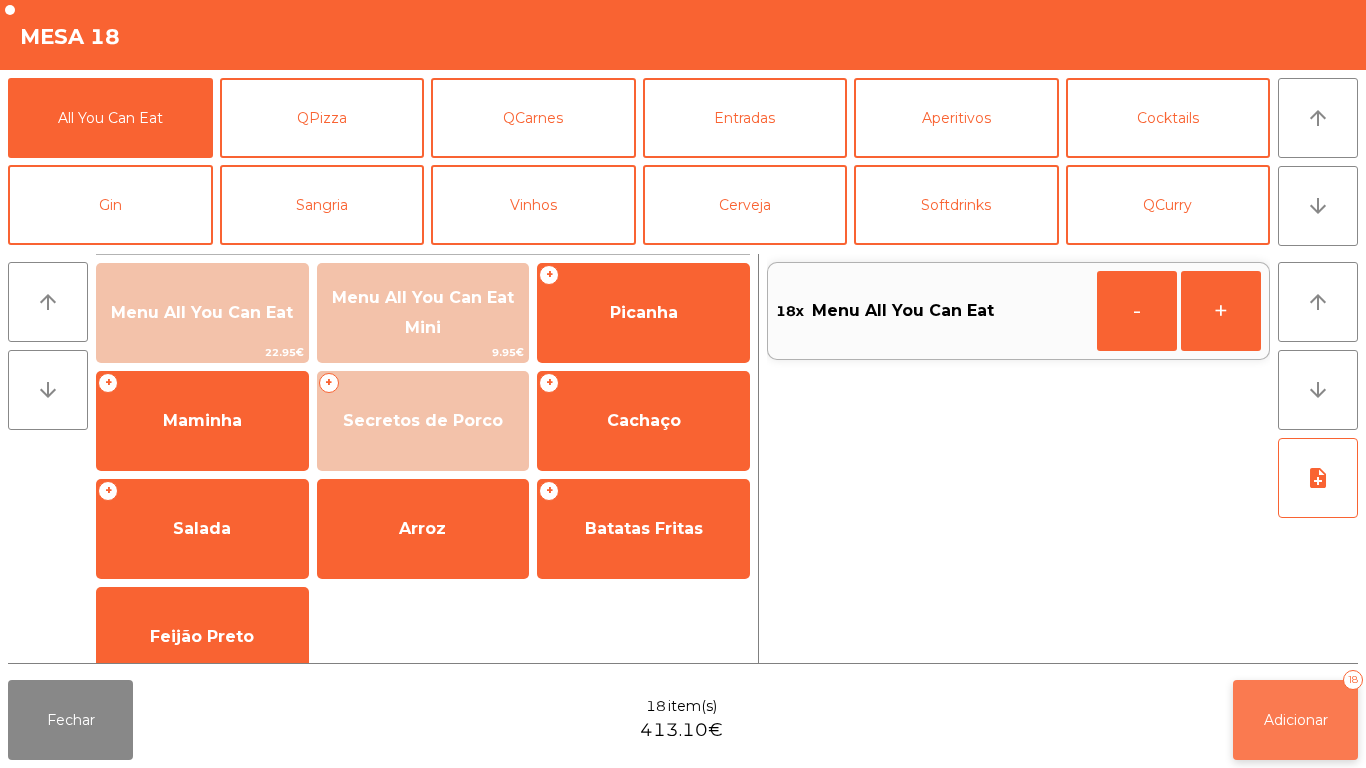 click on "Adicionar   18" 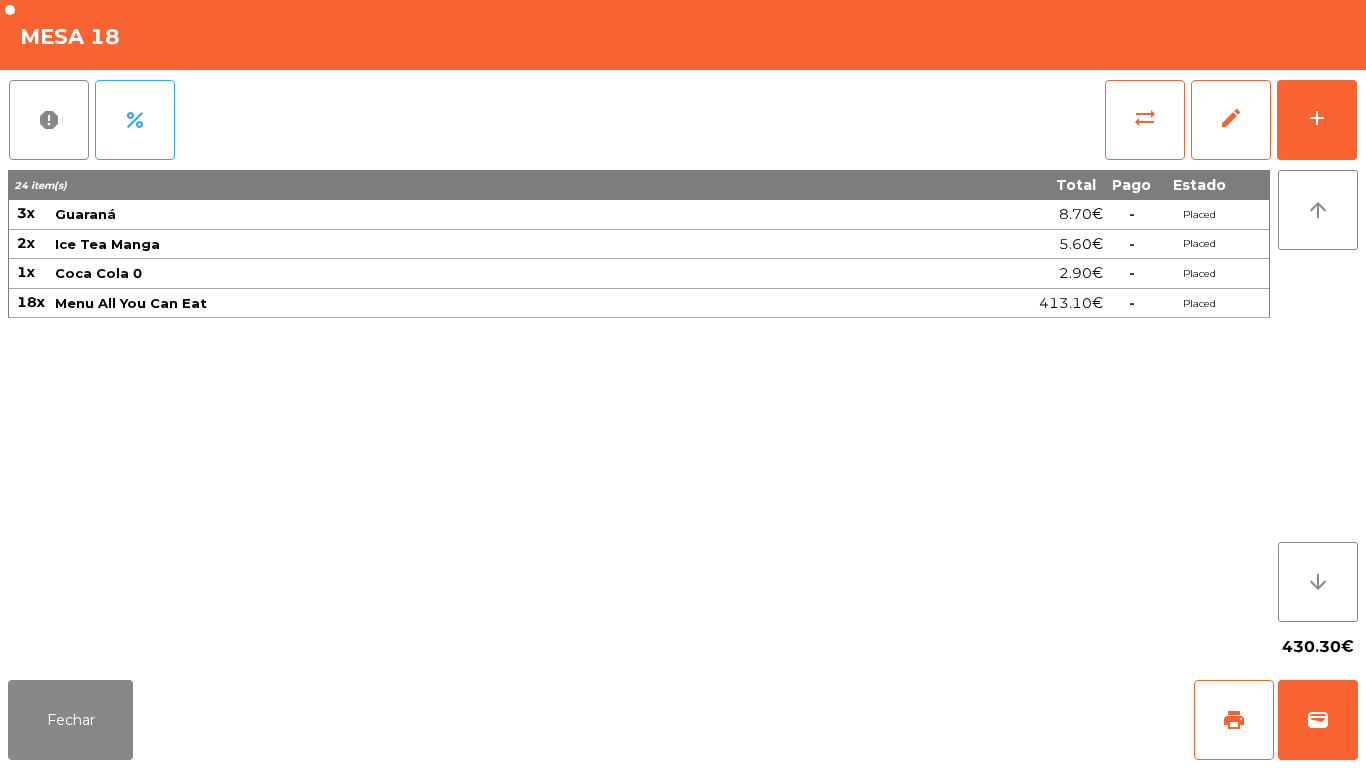 click on "430.30€" 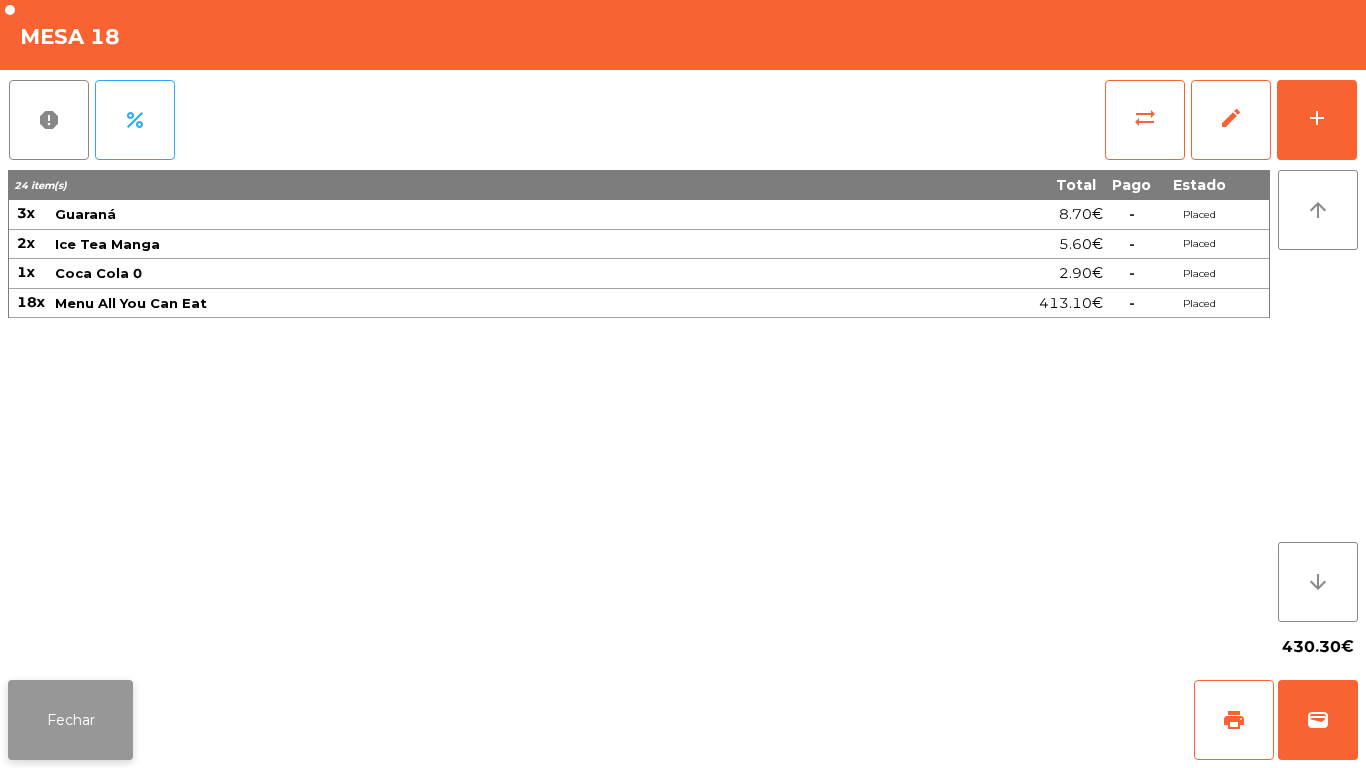 click on "Fechar" 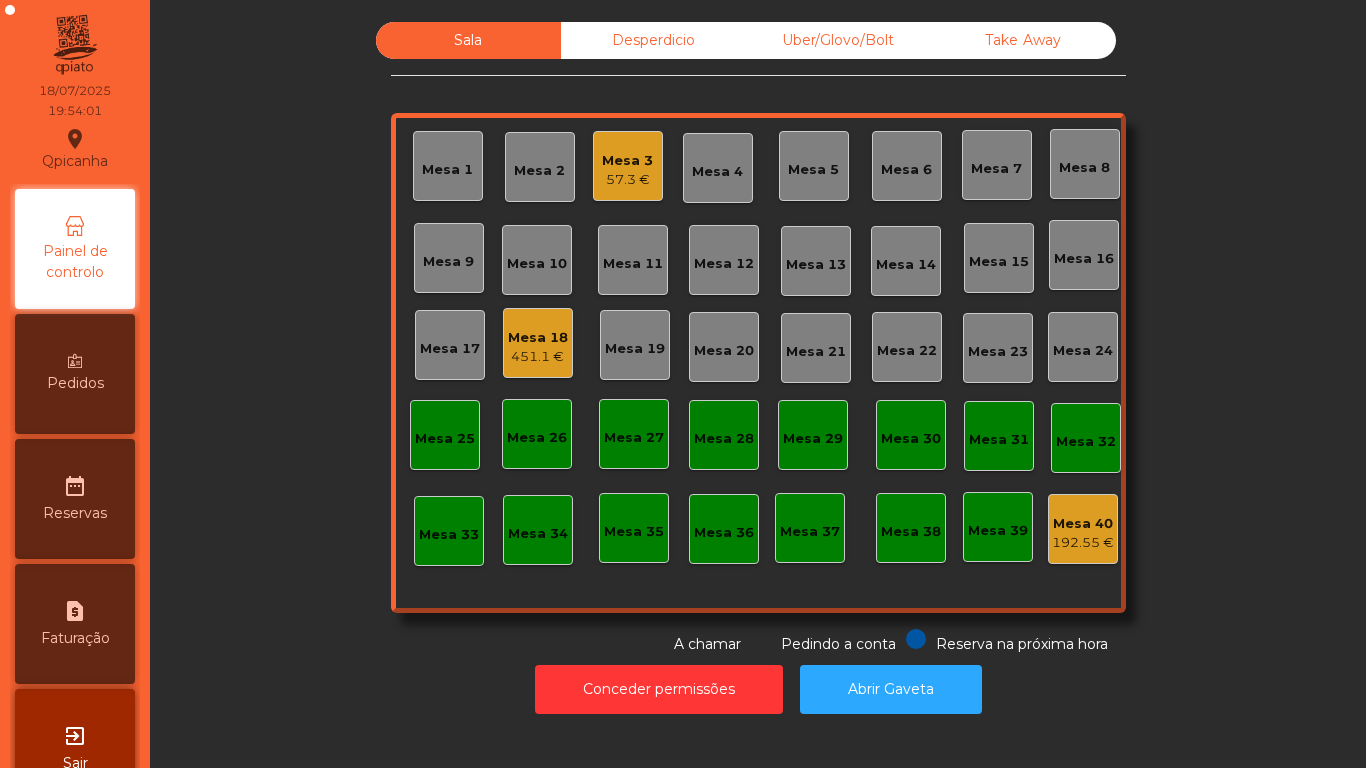 click on "451.1 €" 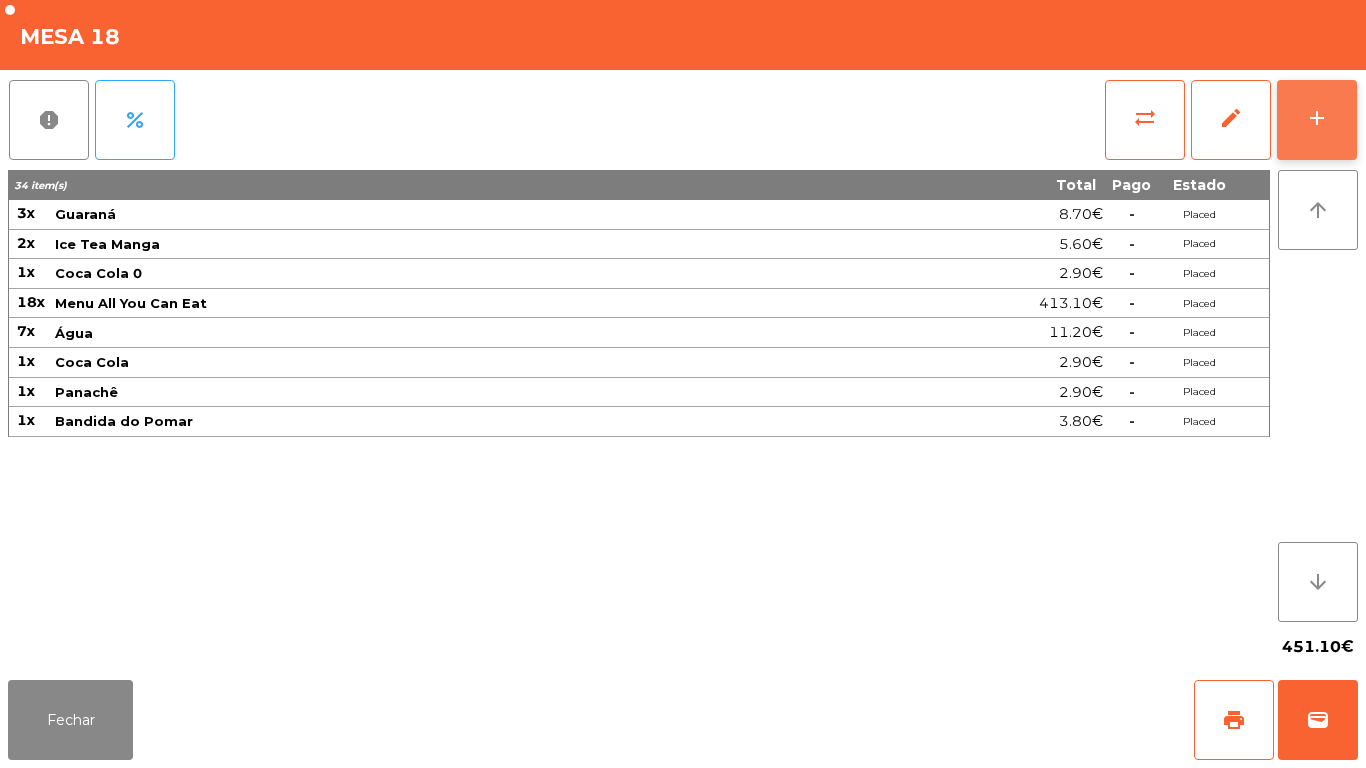 click on "add" 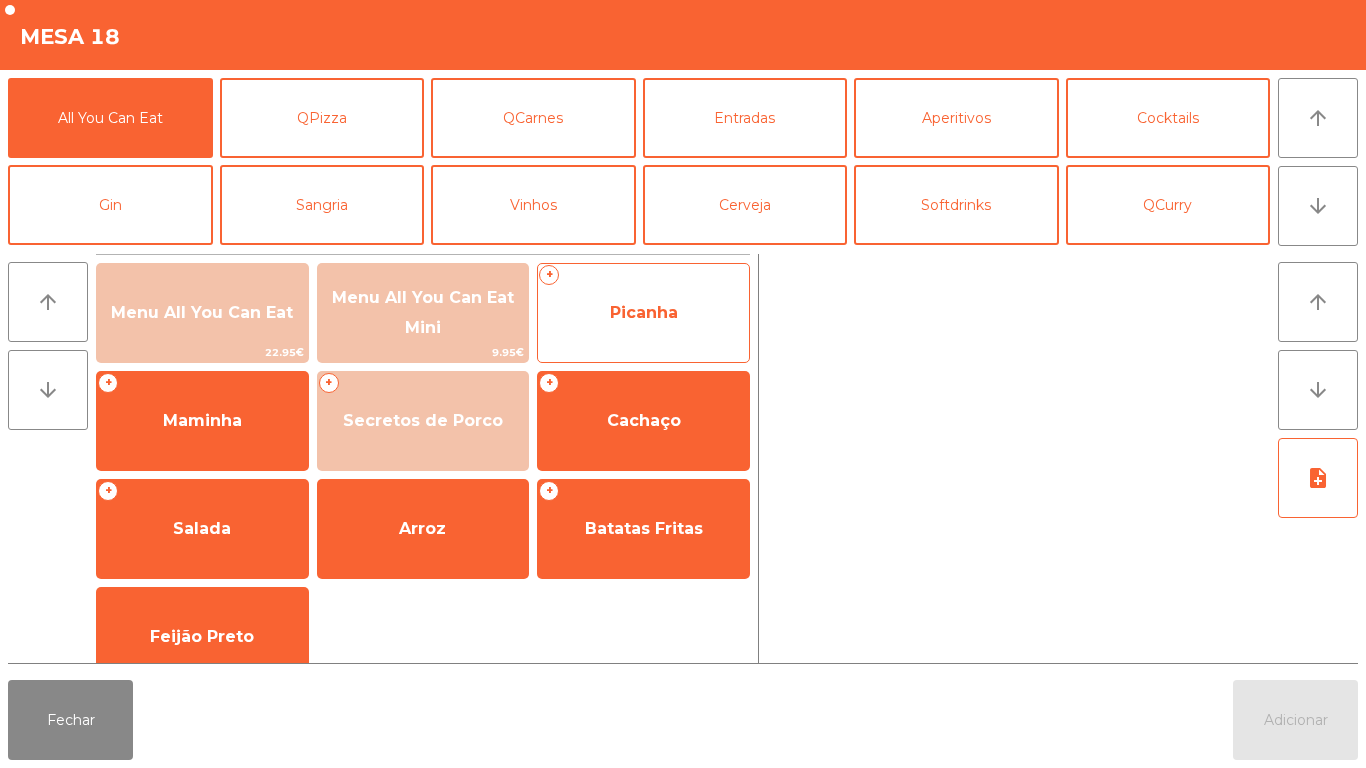 click on "Picanha" 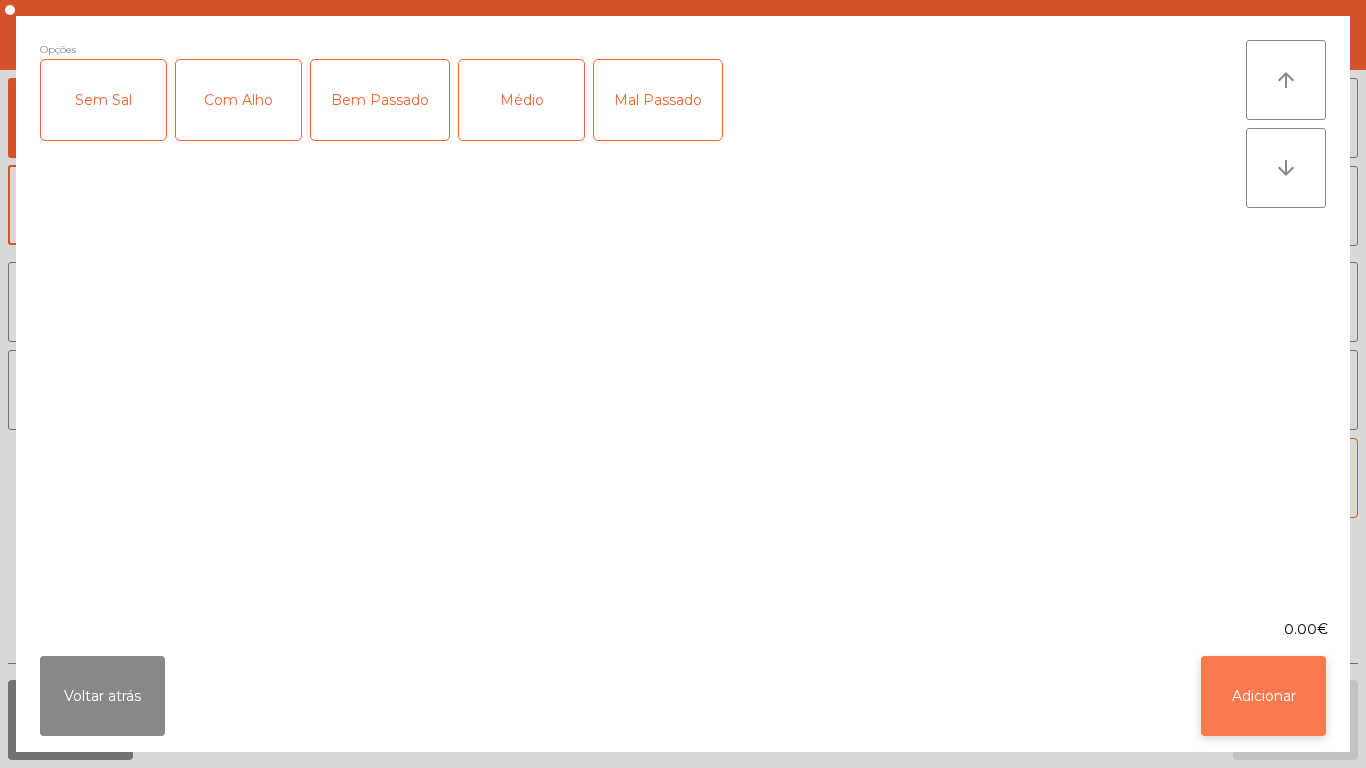 click on "Adicionar" 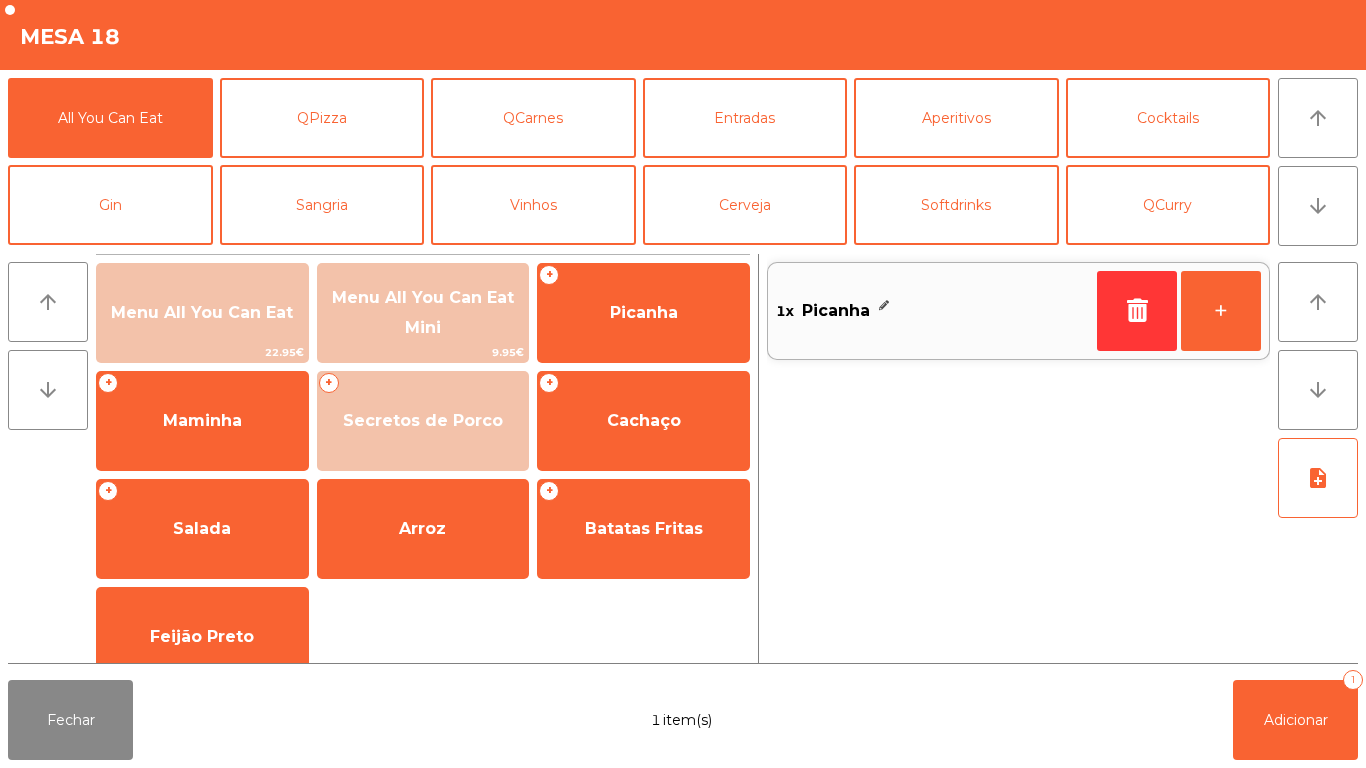 click on "1x    Picanha" 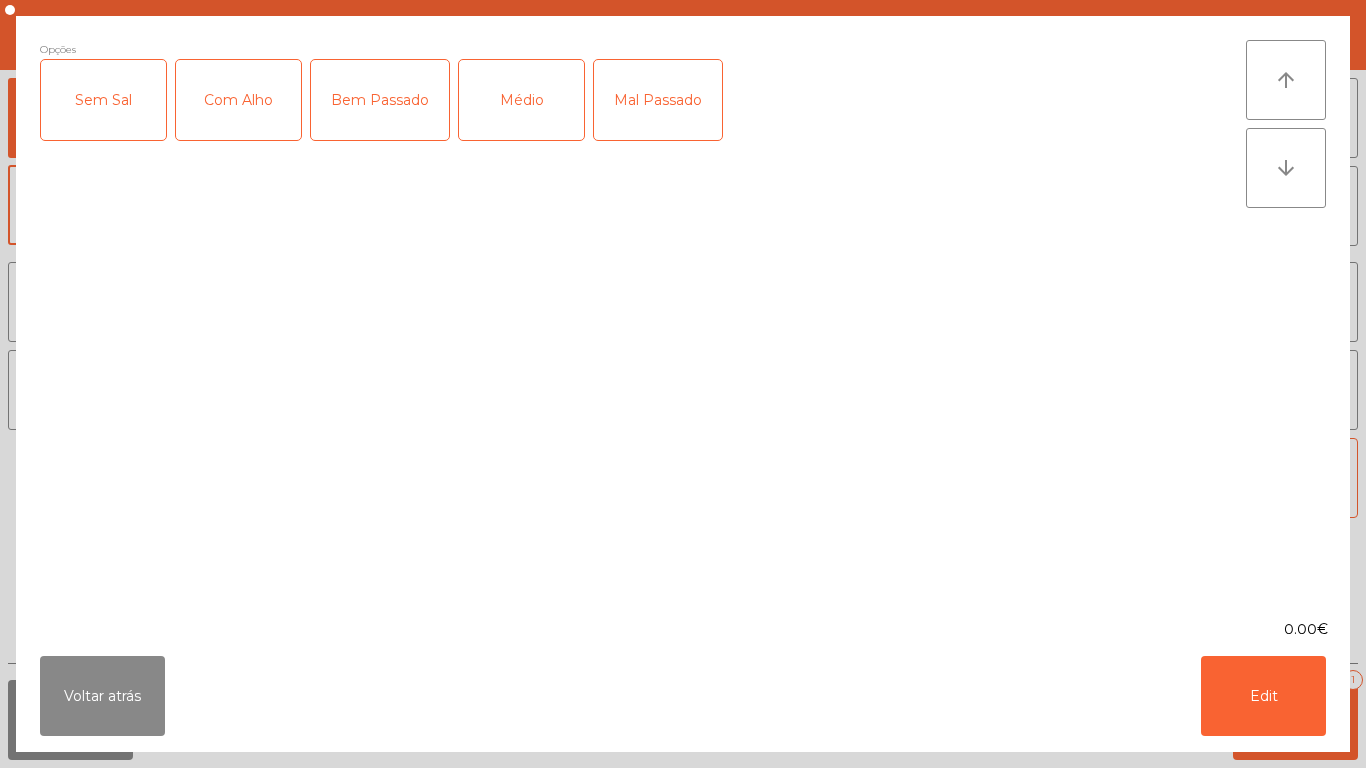 click on "Médio" 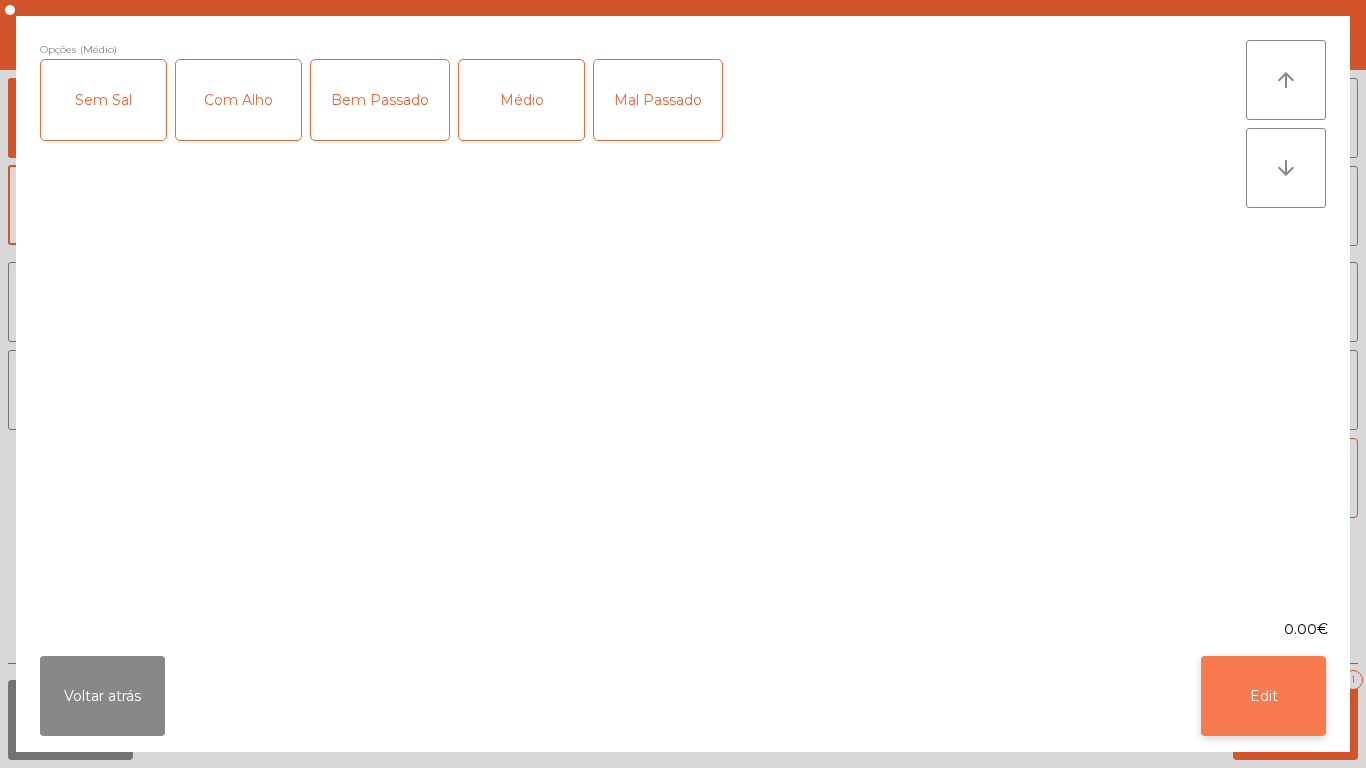click on "Edit" 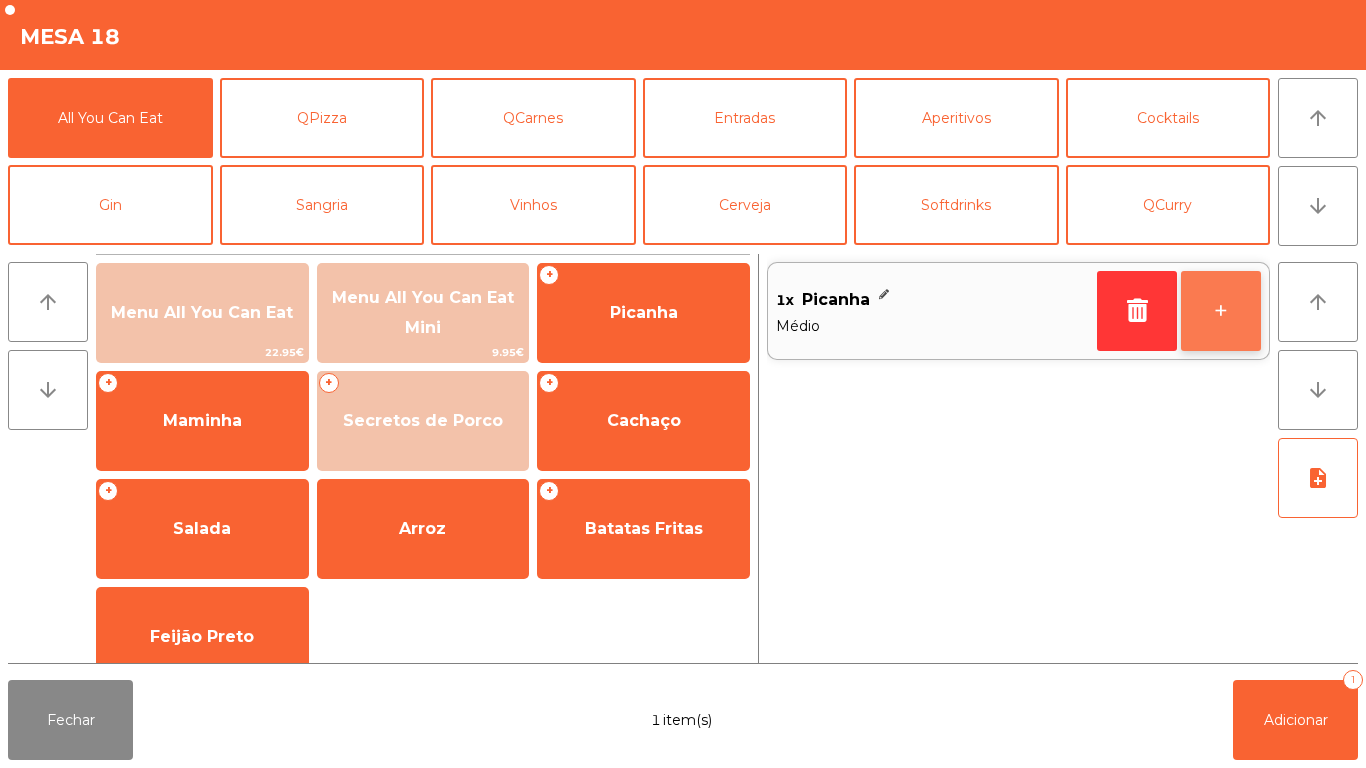 click on "+" 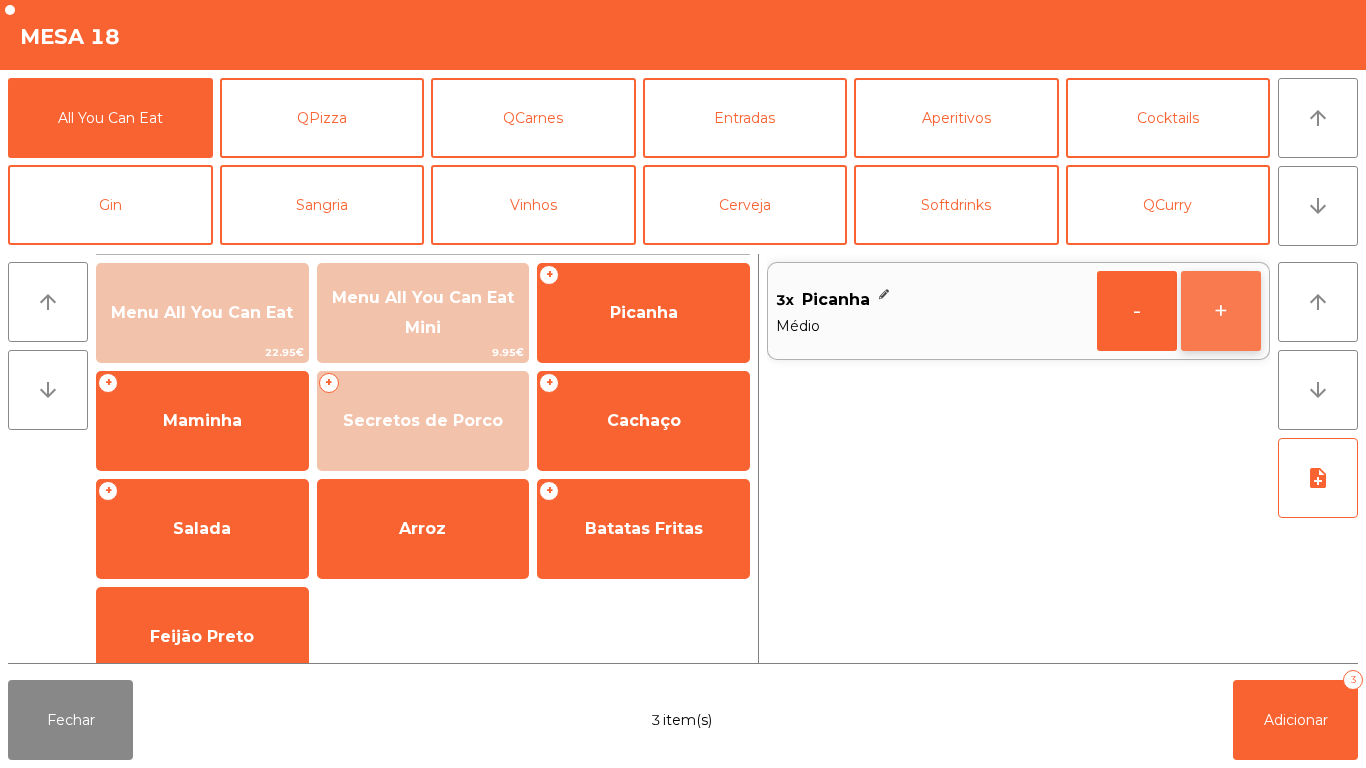 click on "+" 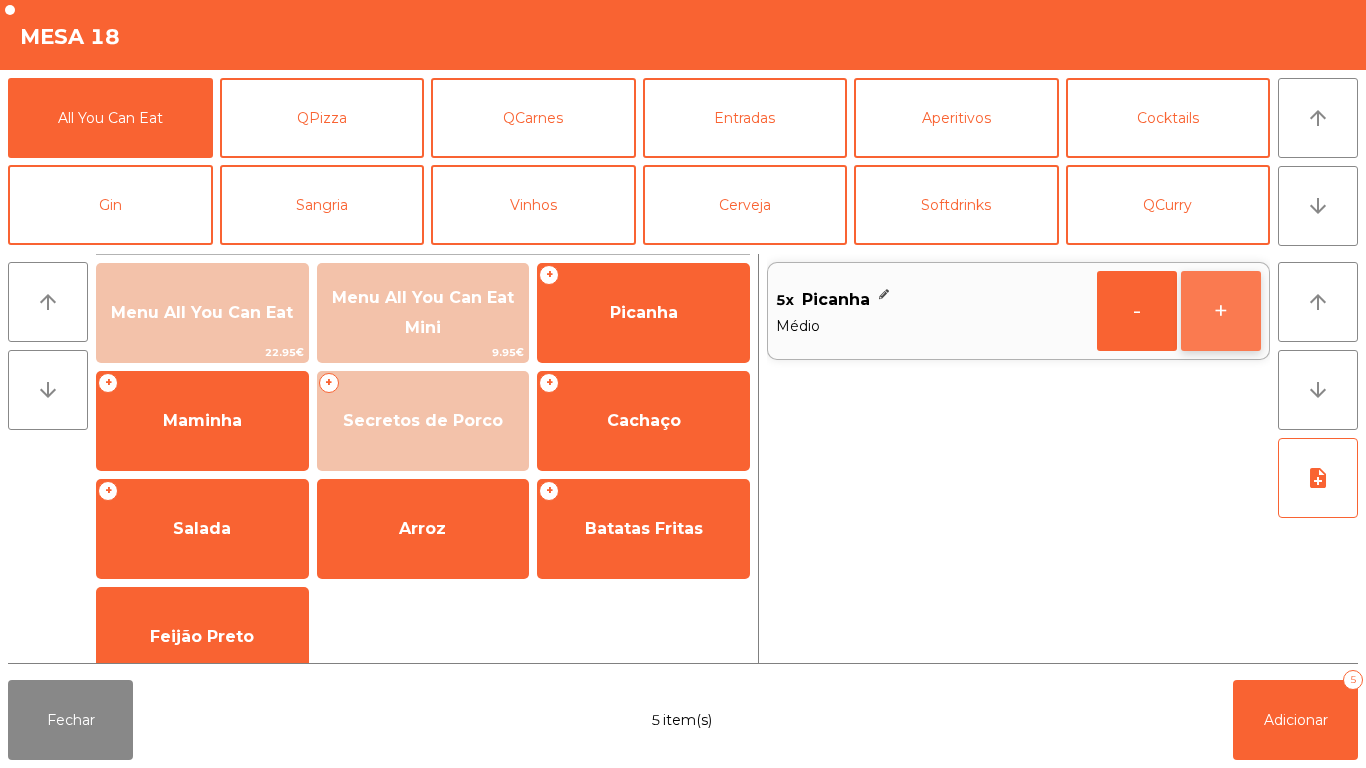 click on "+" 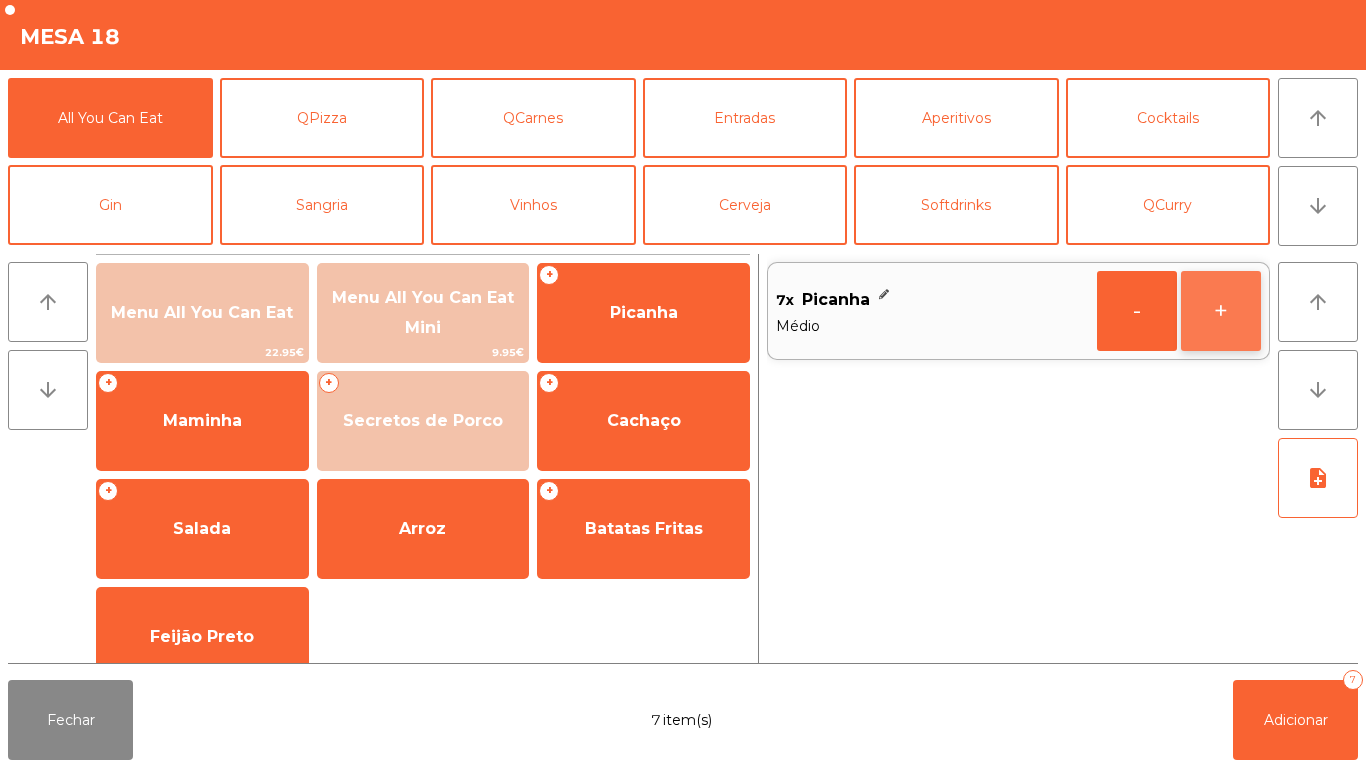 click on "+" 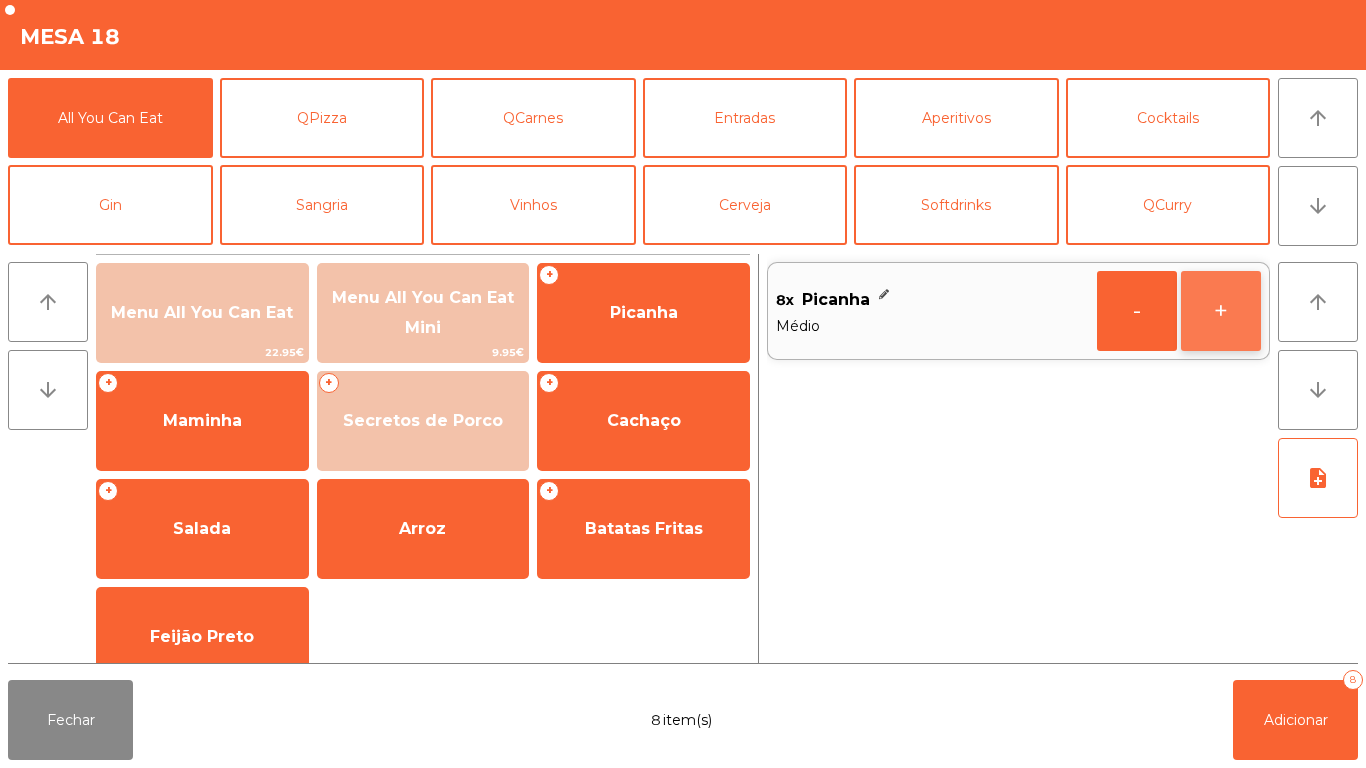 click on "+" 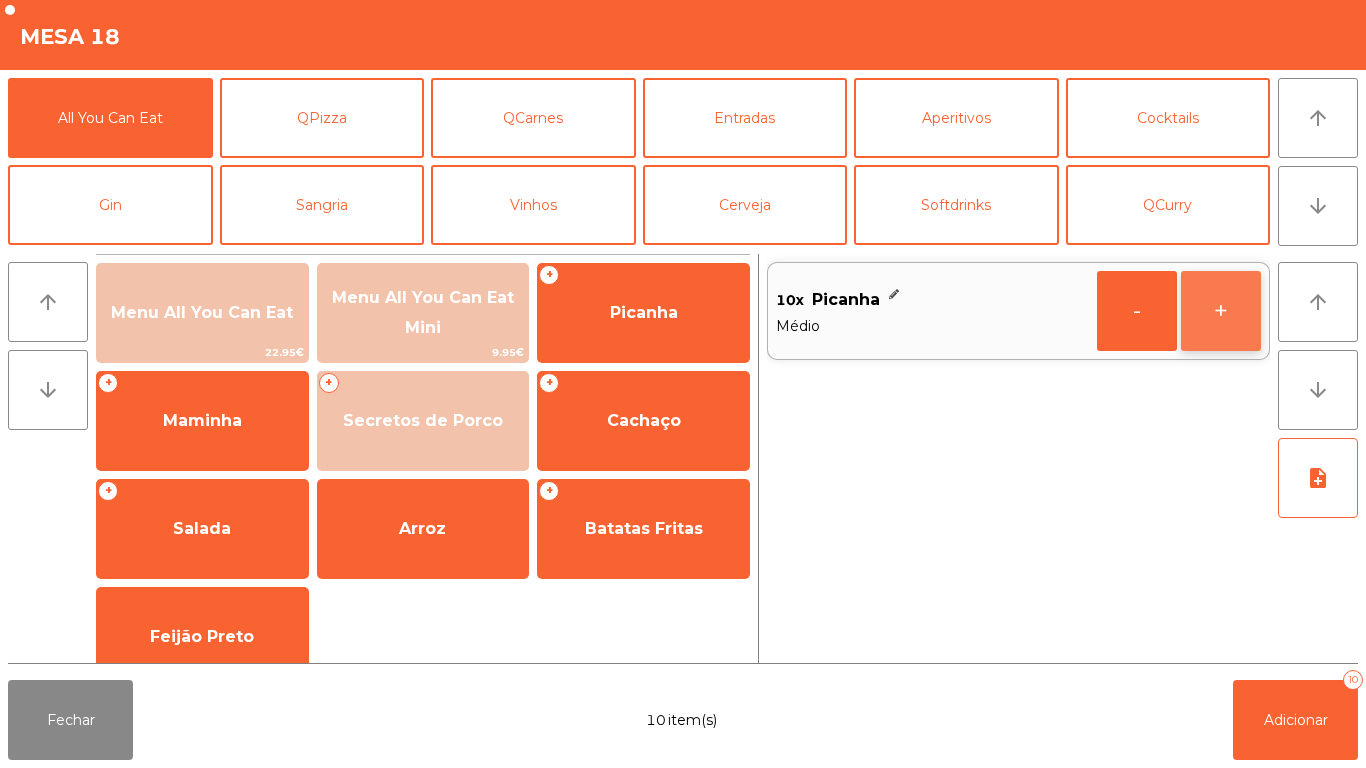 click on "+" 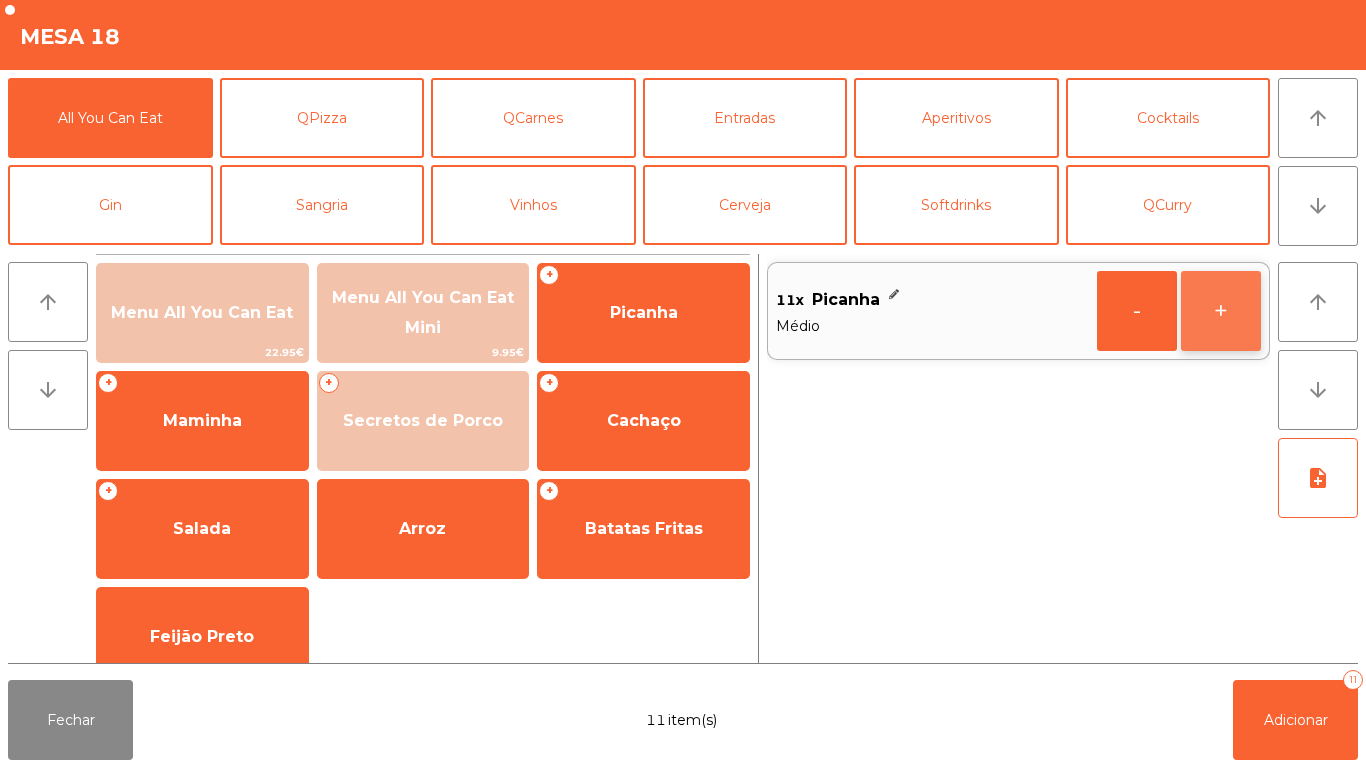 click on "+" 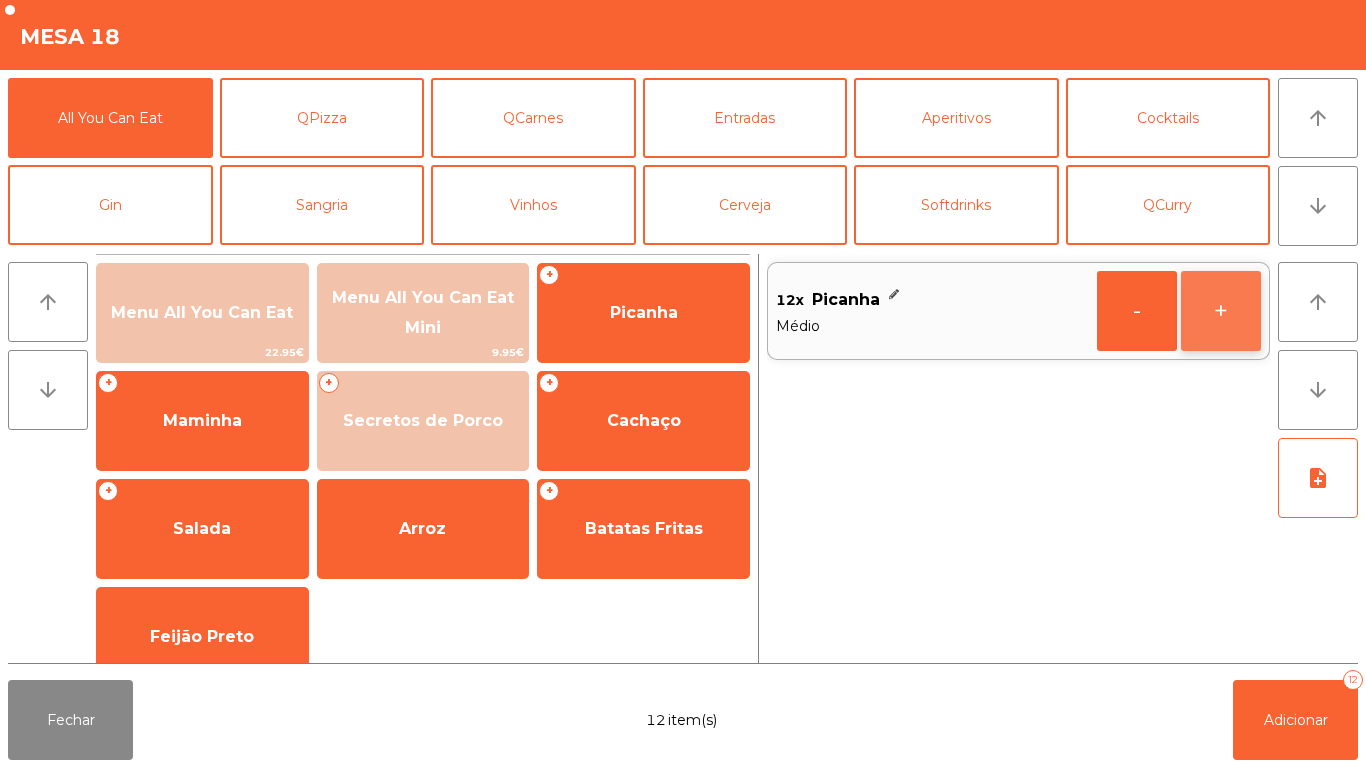 click on "+" 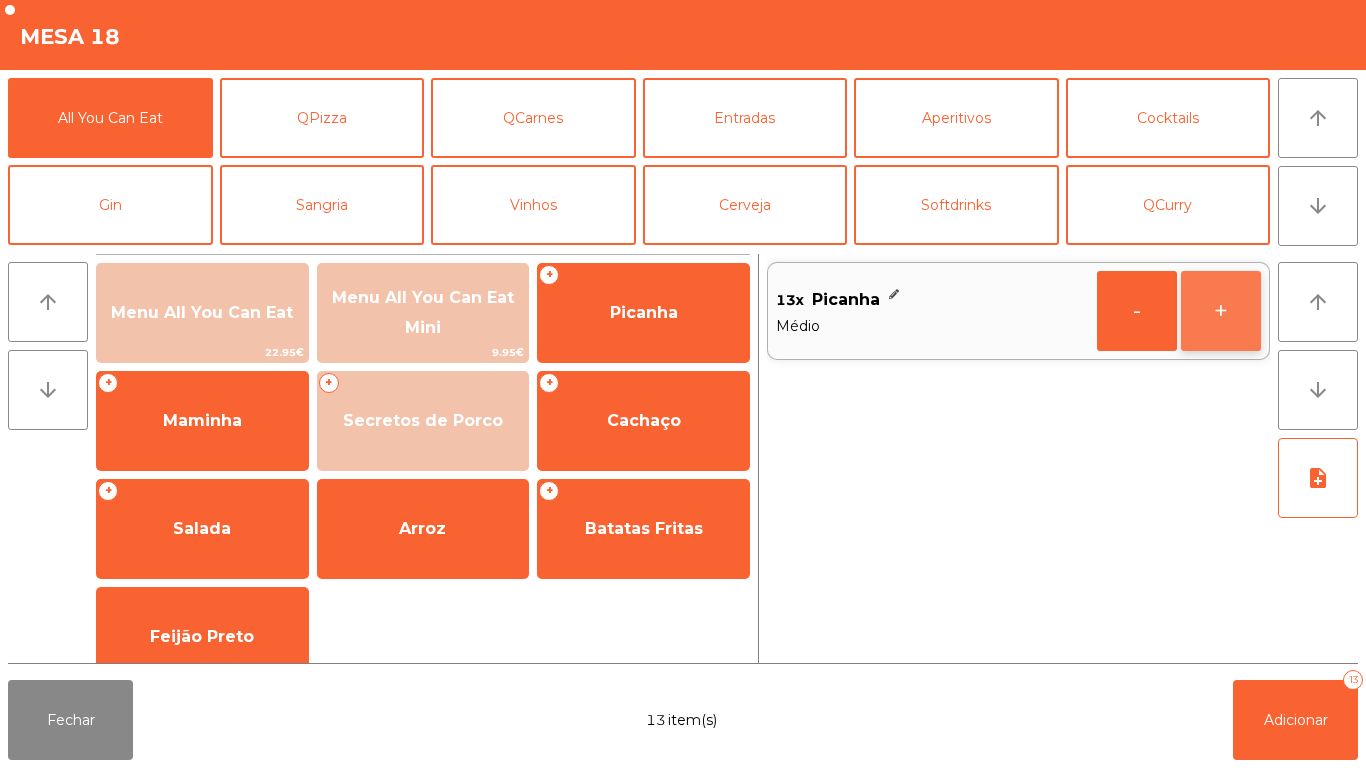 click on "+" 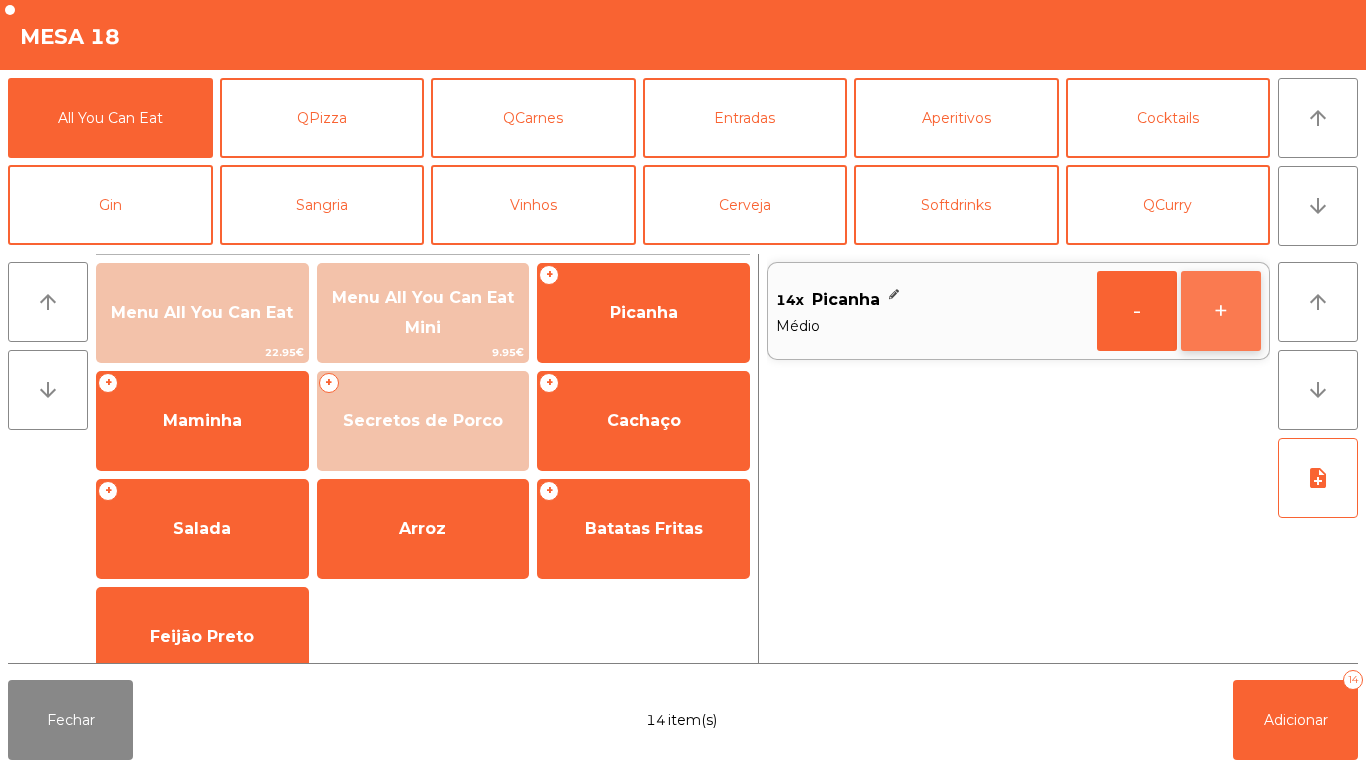 click on "+" 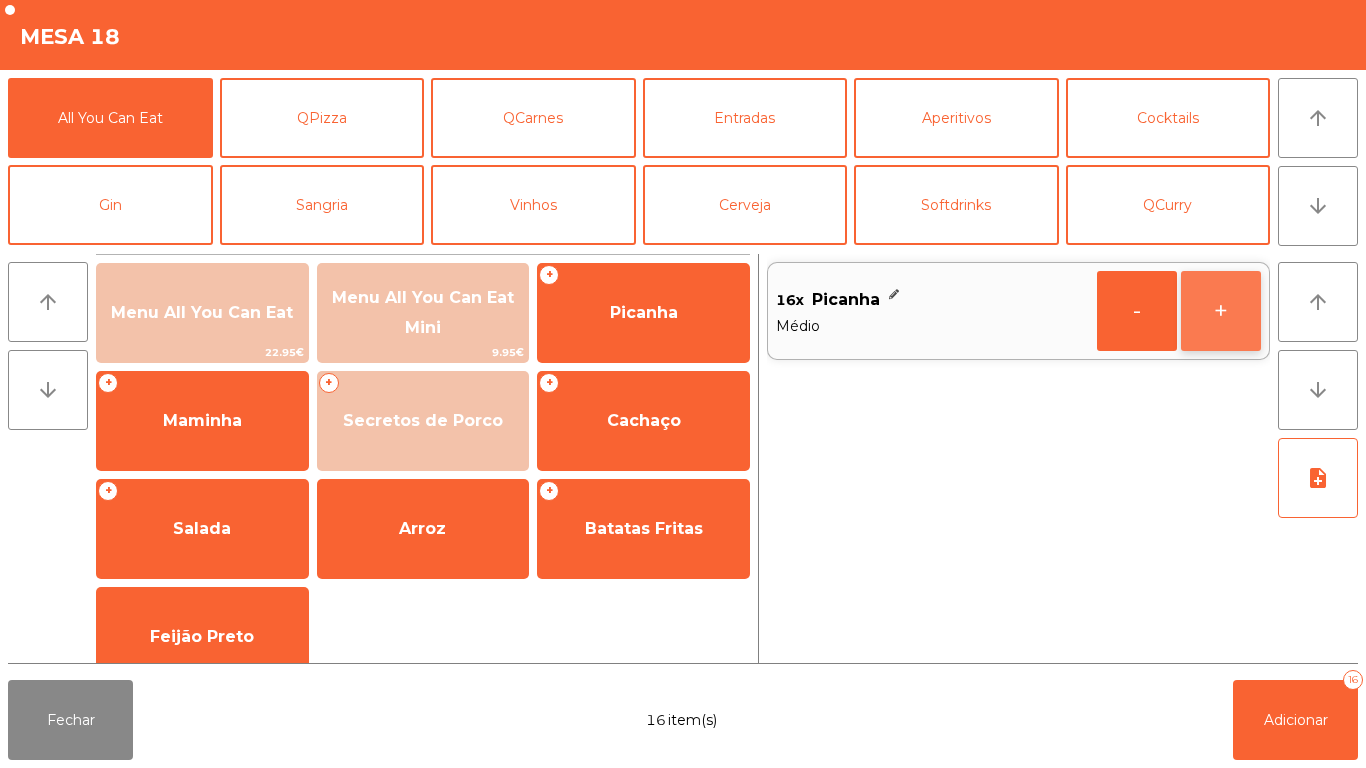 click on "+" 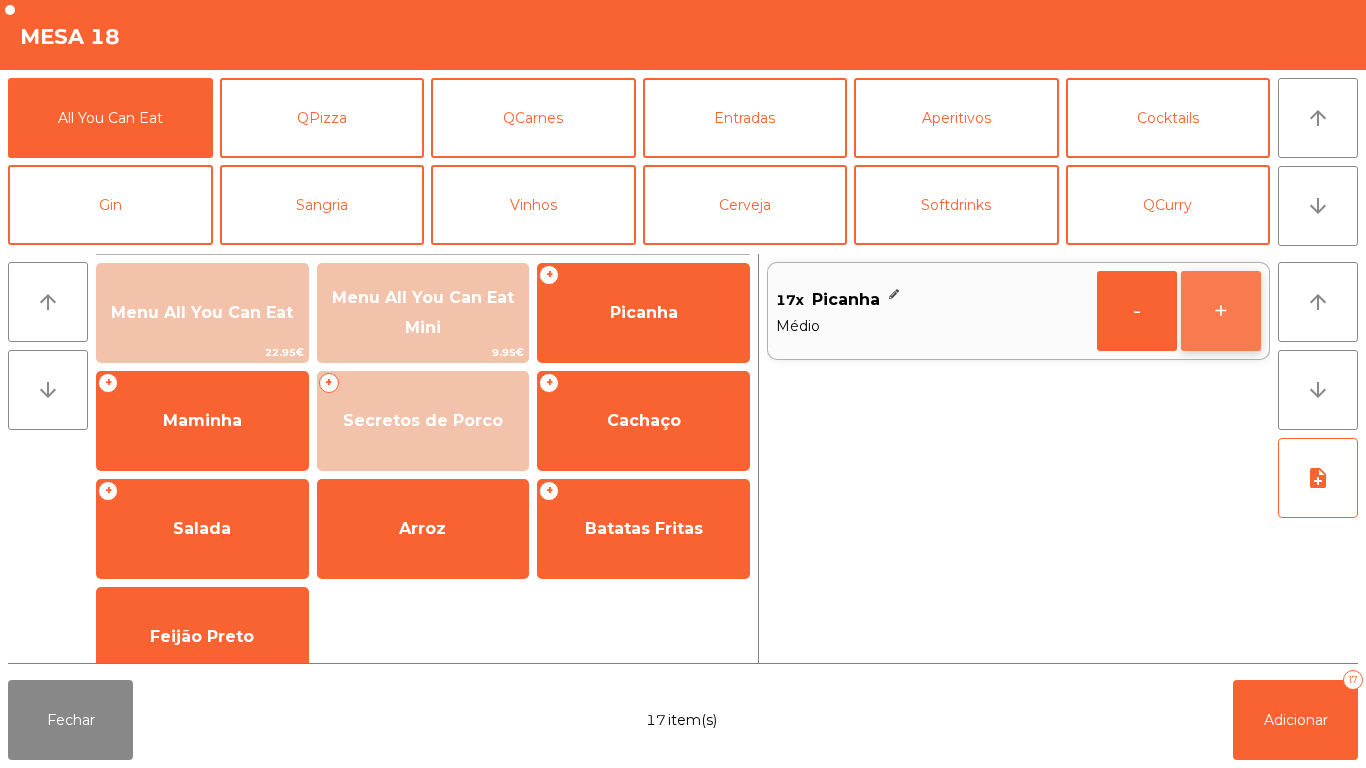 click on "+" 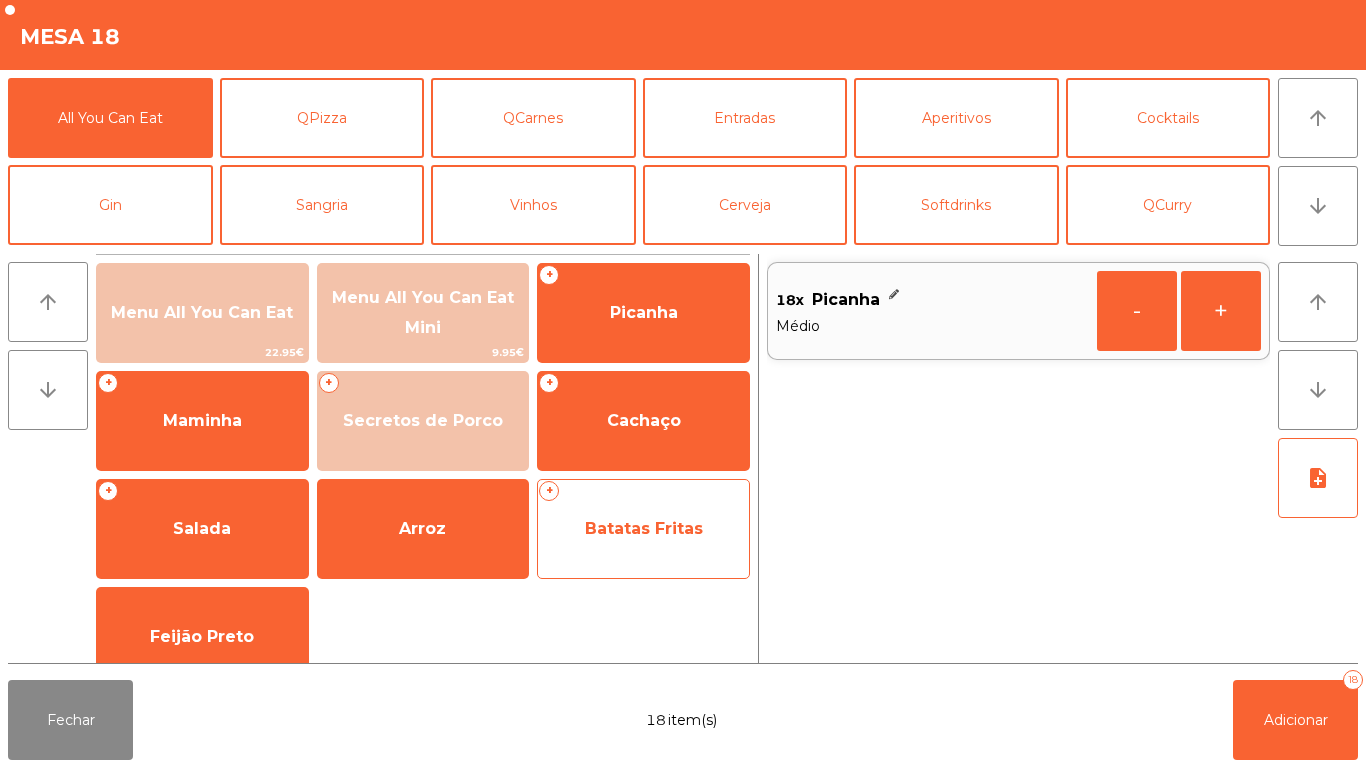 click on "Batatas Fritas" 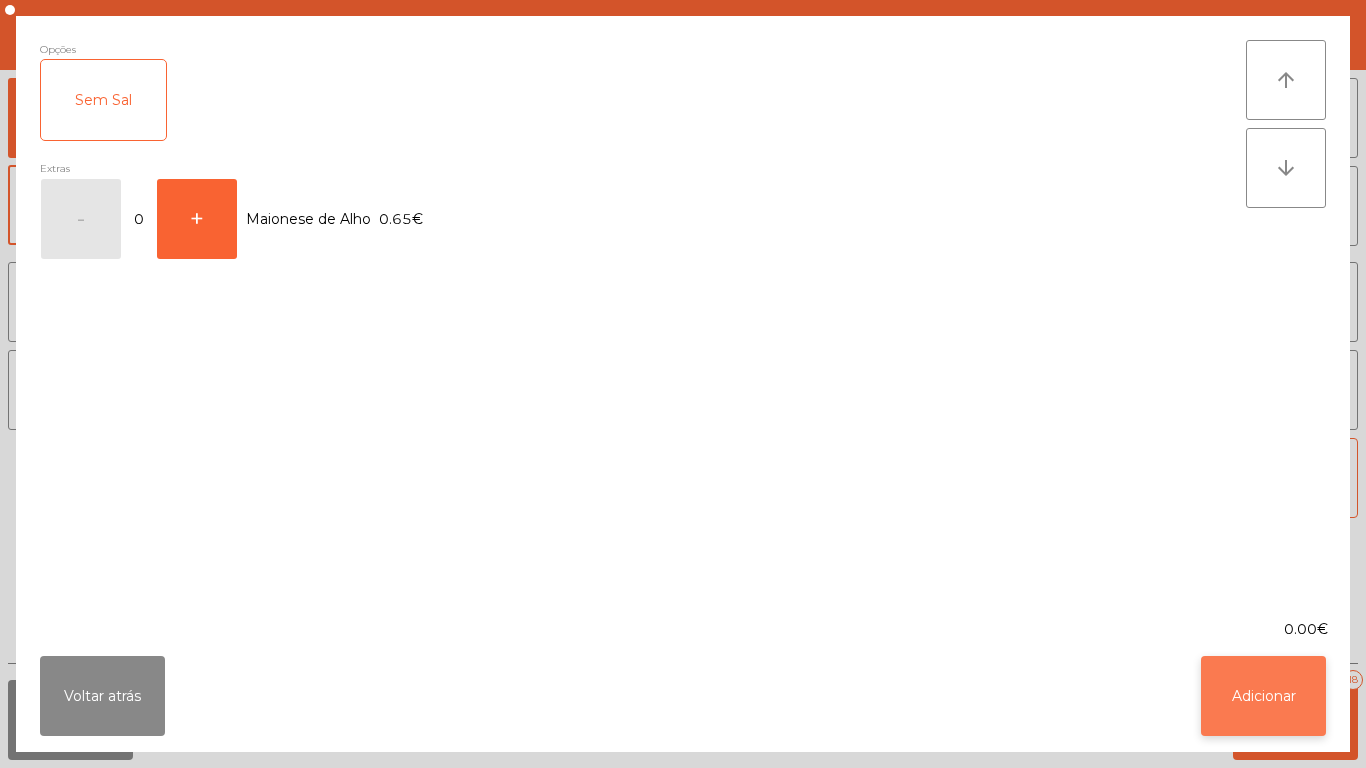 click on "Adicionar" 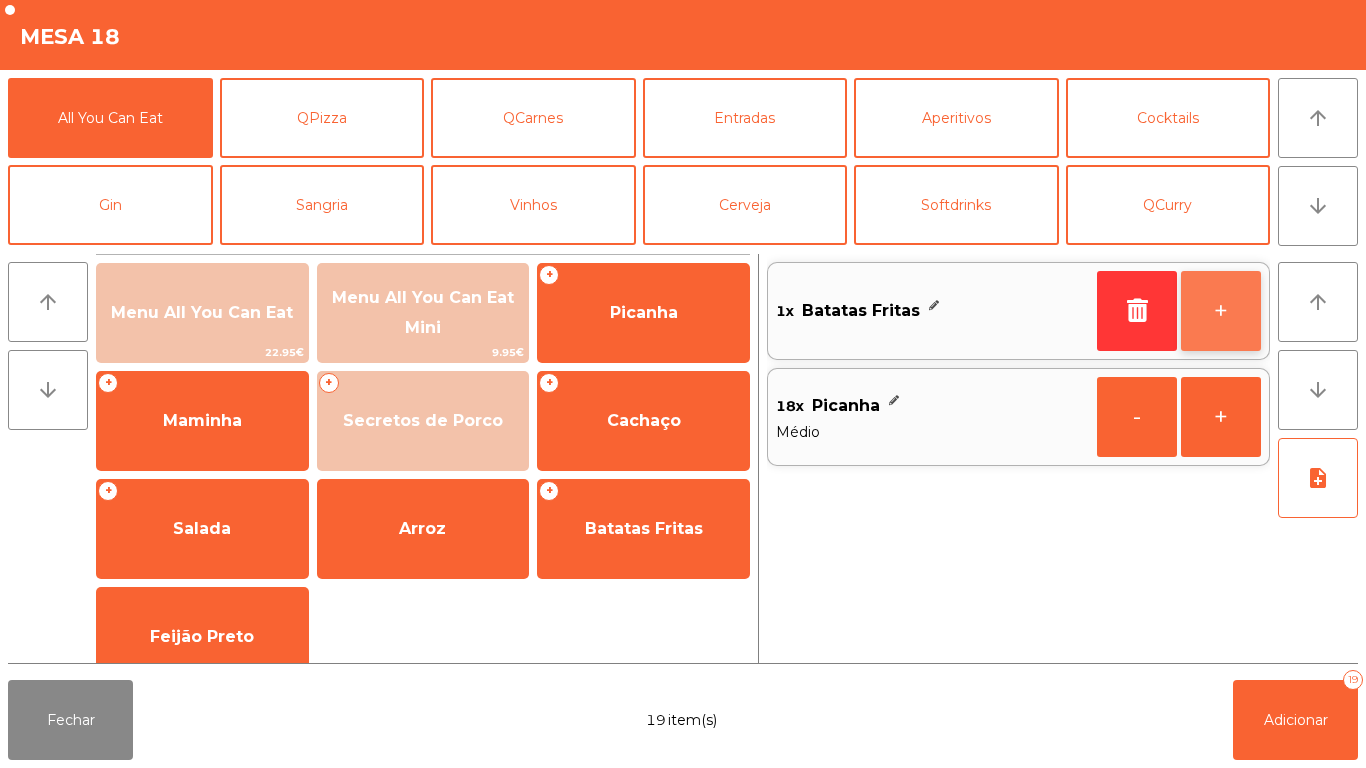 click on "+" 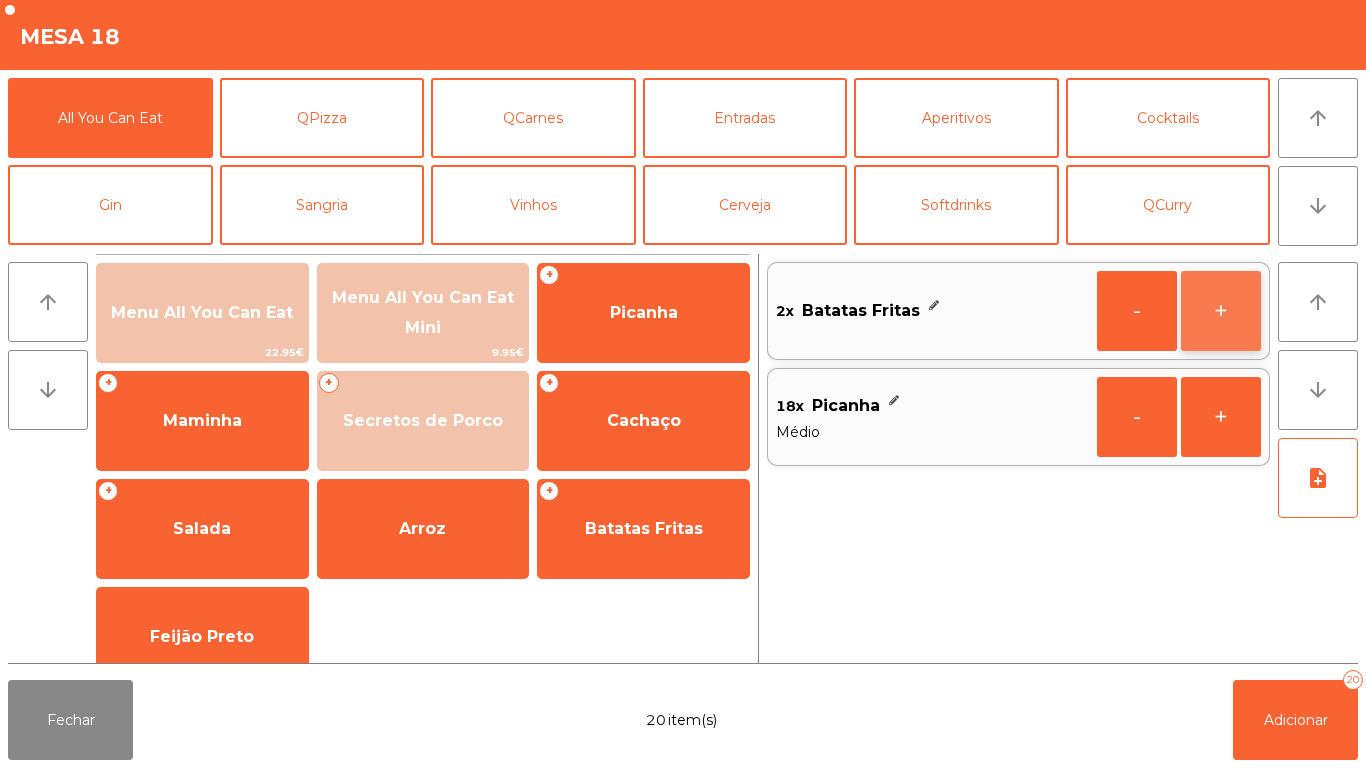 click on "+" 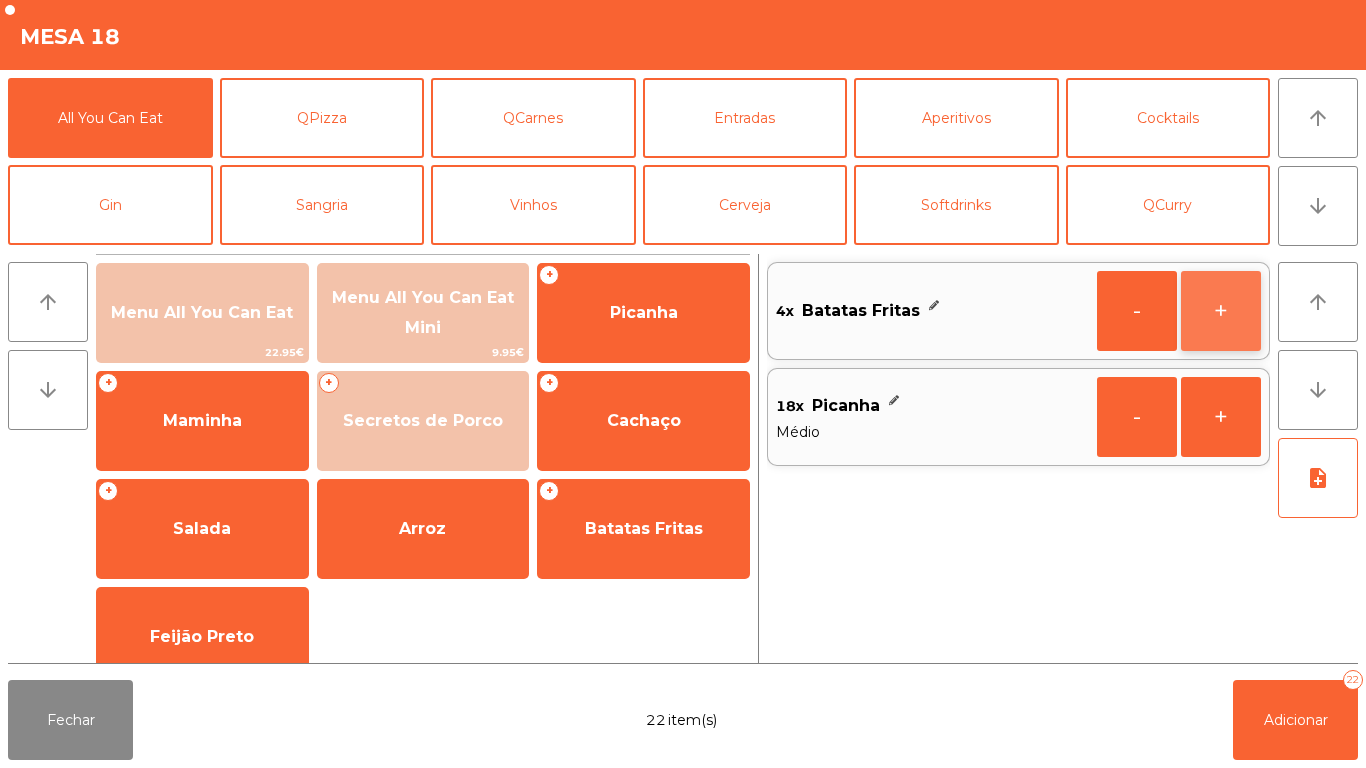 click on "+" 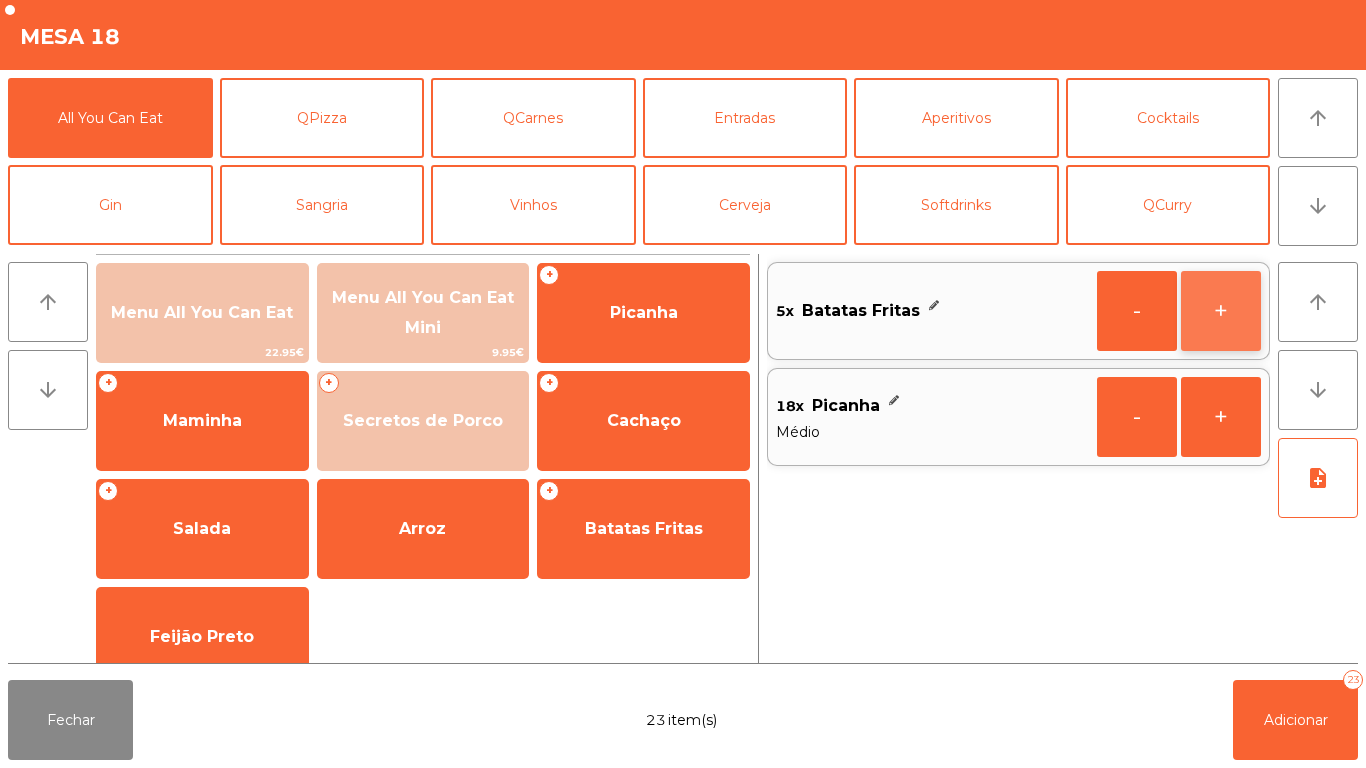 click on "+" 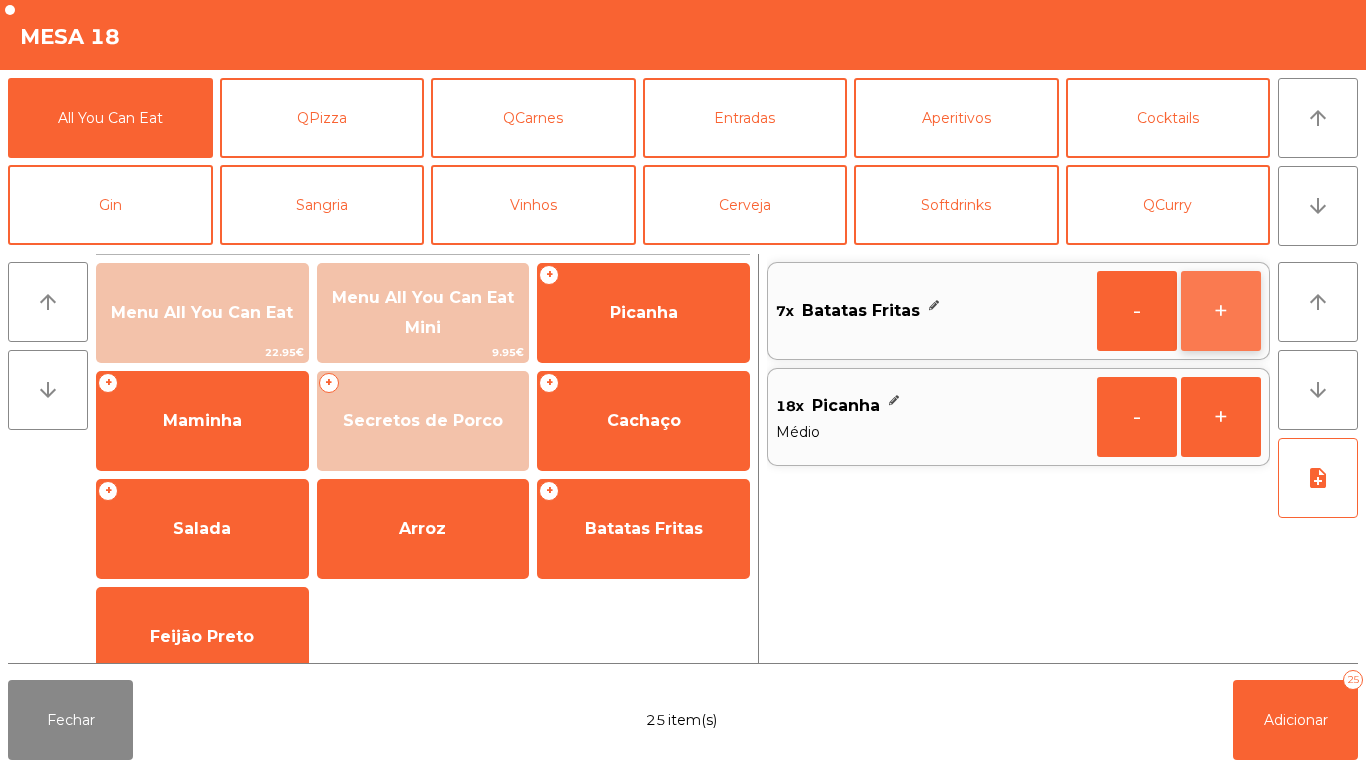 click on "+" 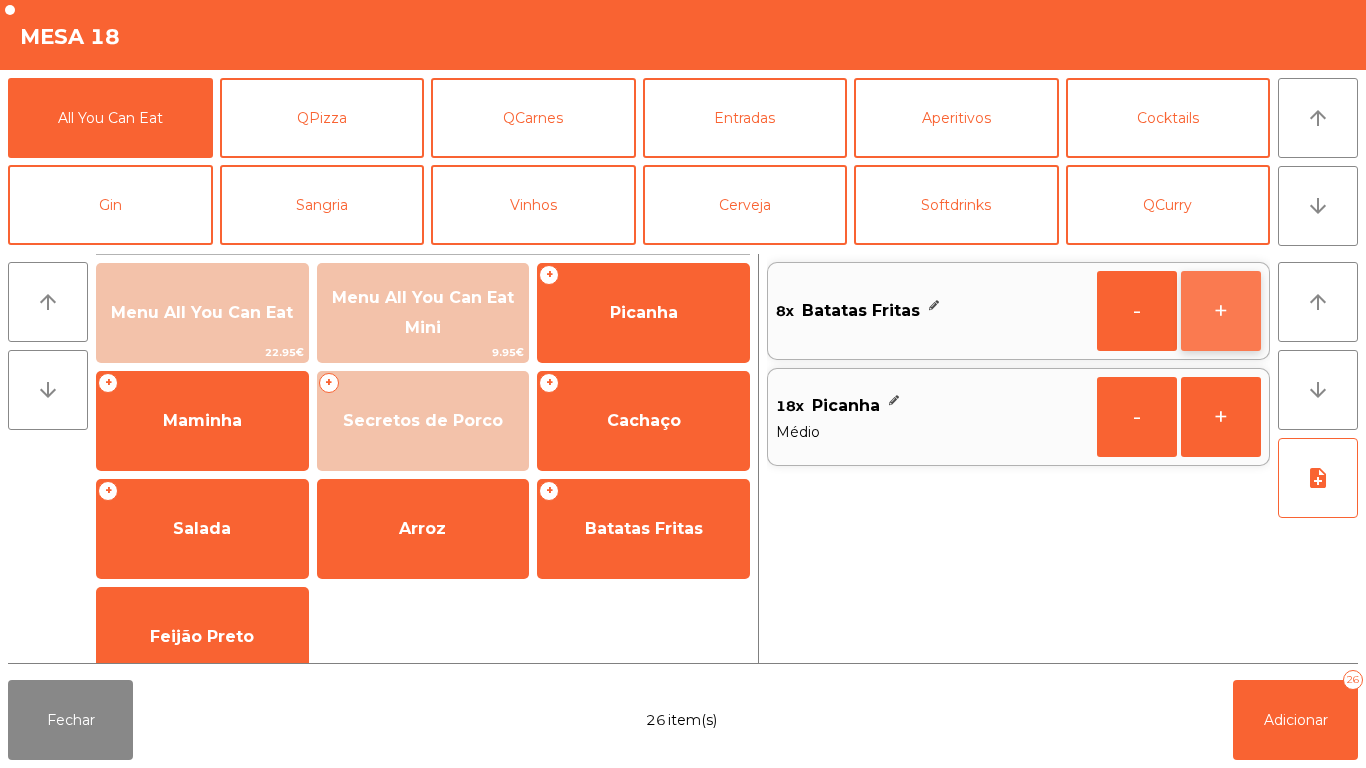 click on "+" 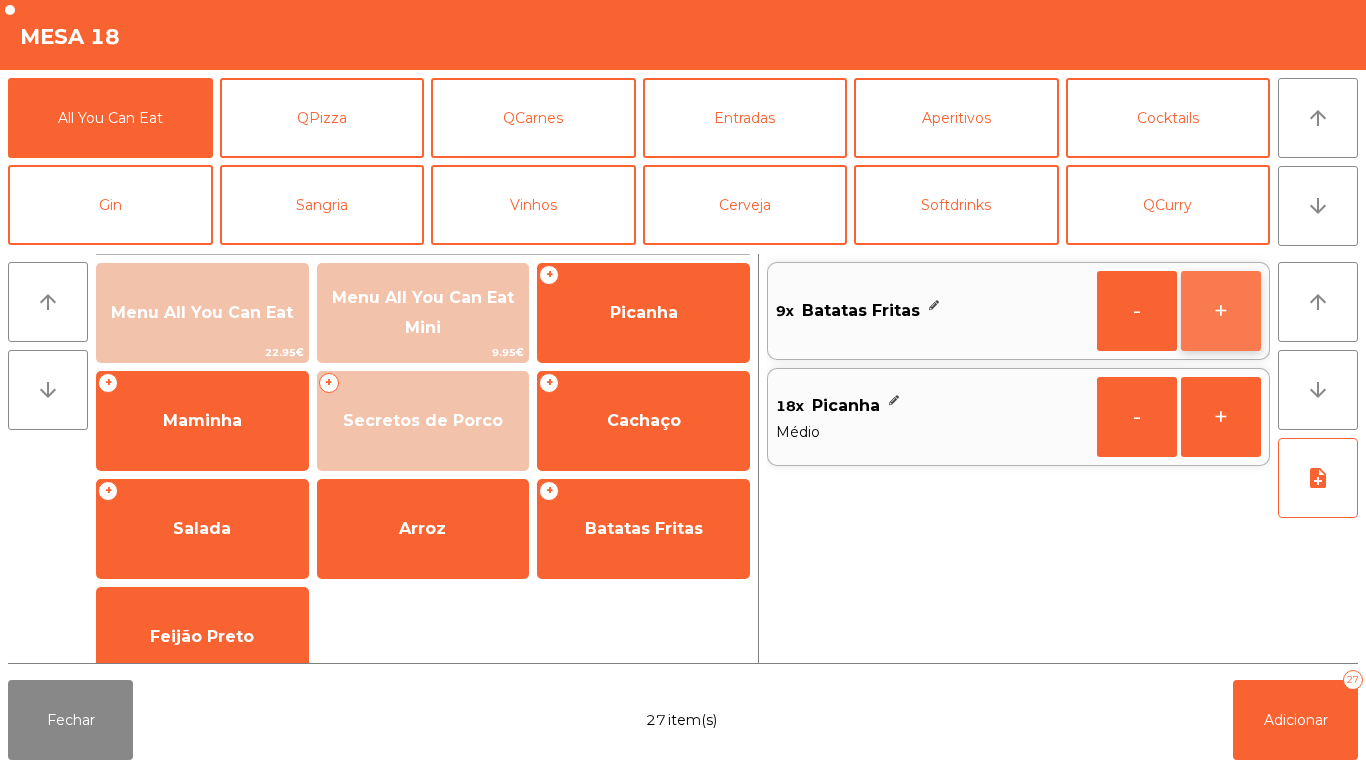 click on "+" 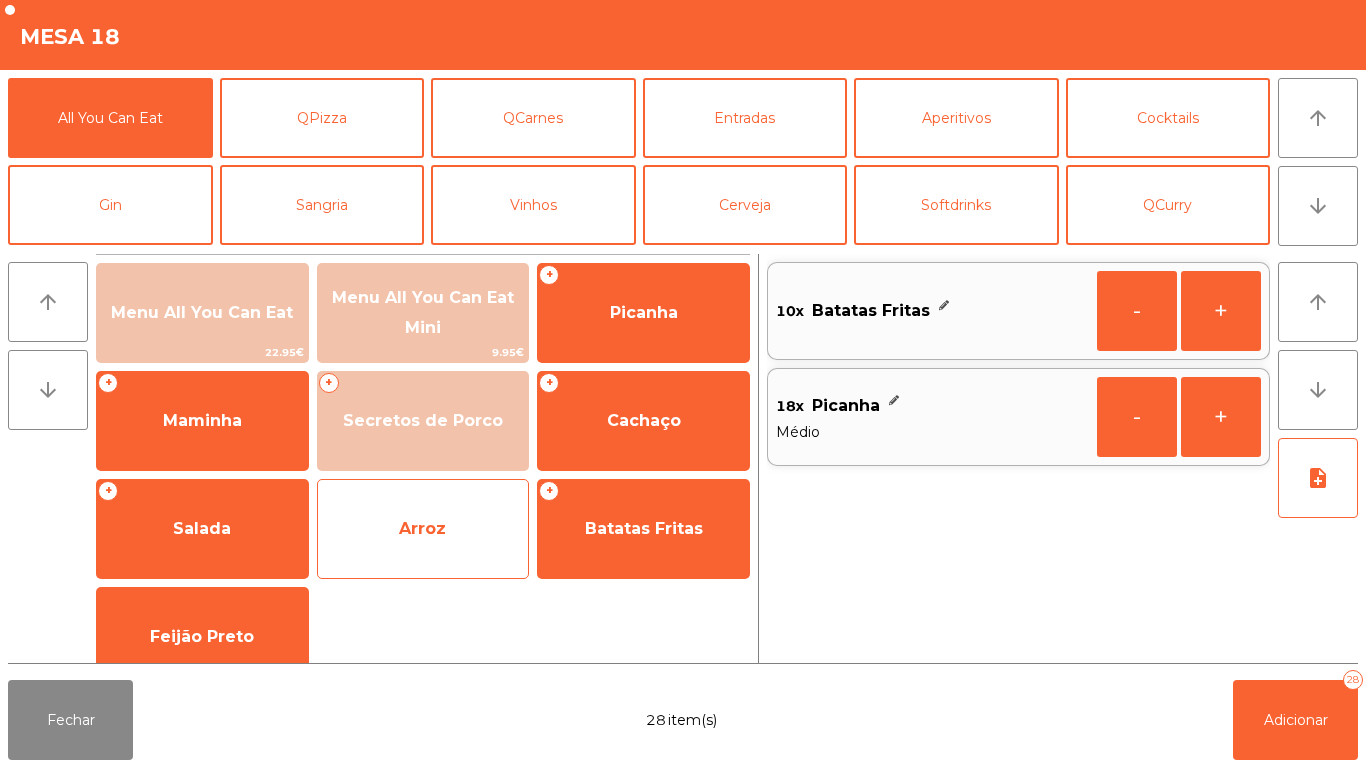 click on "Arroz" 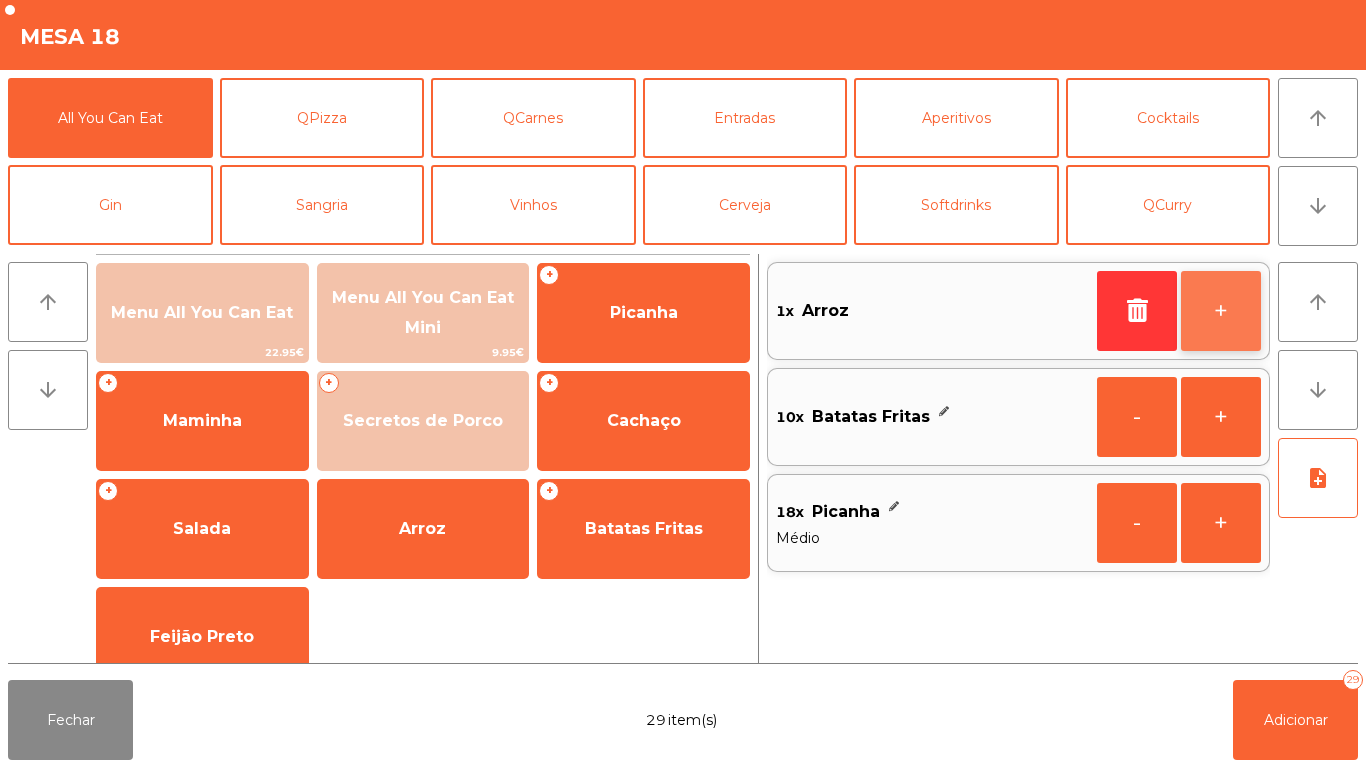 click on "+" 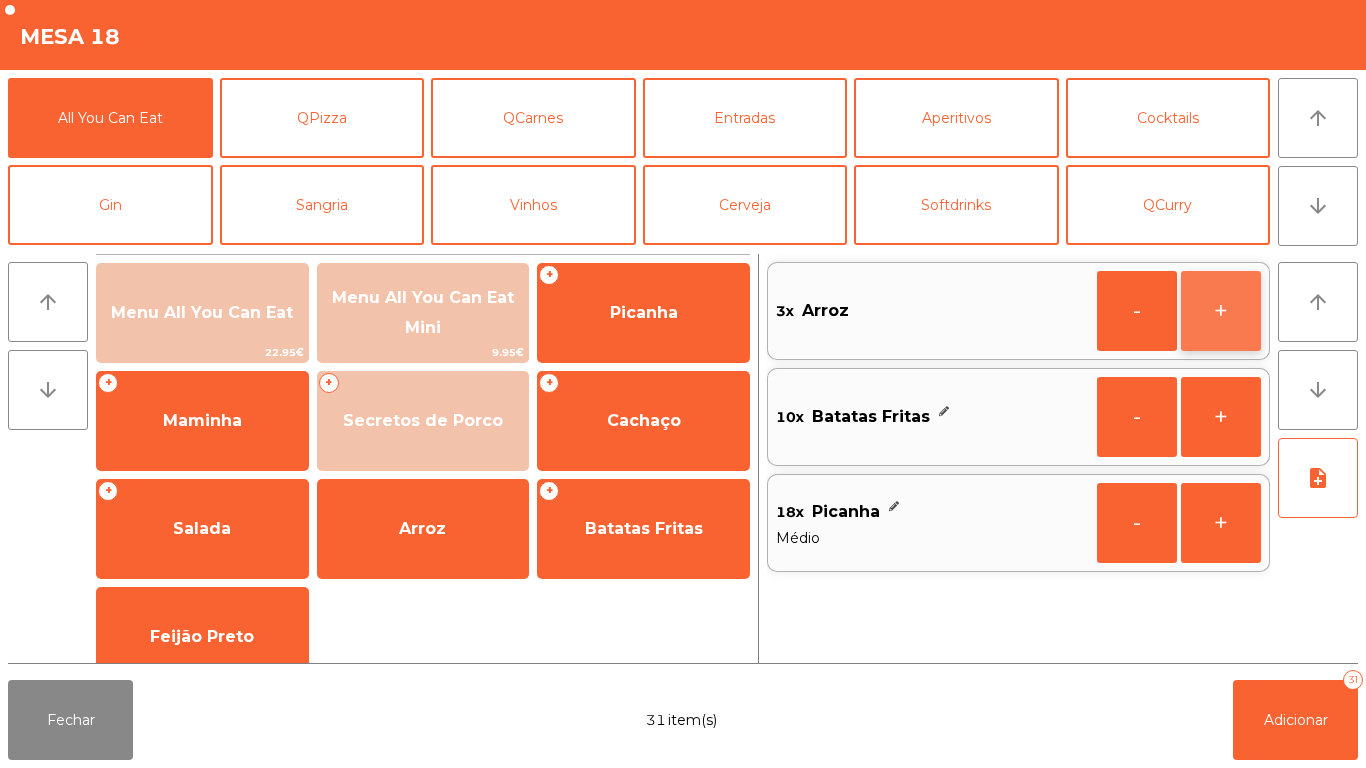 click on "+" 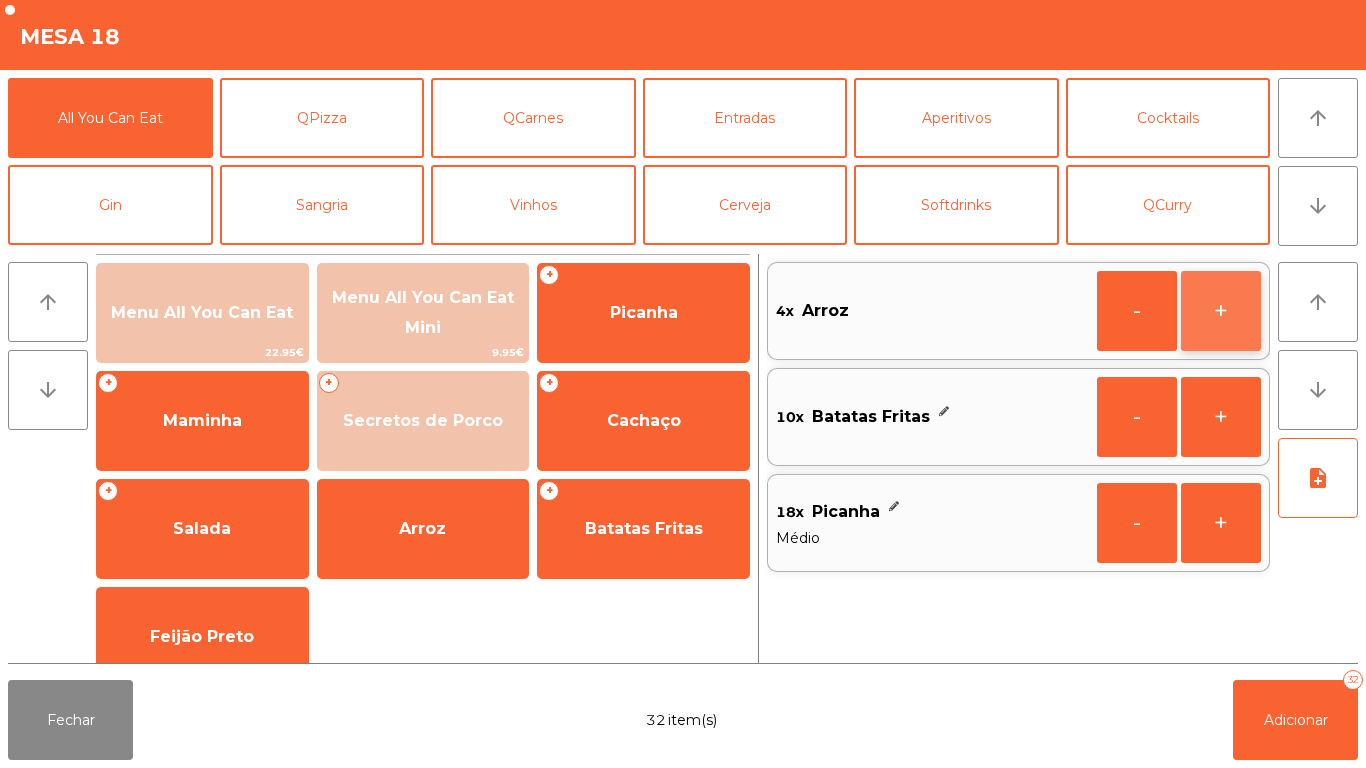 click on "+" 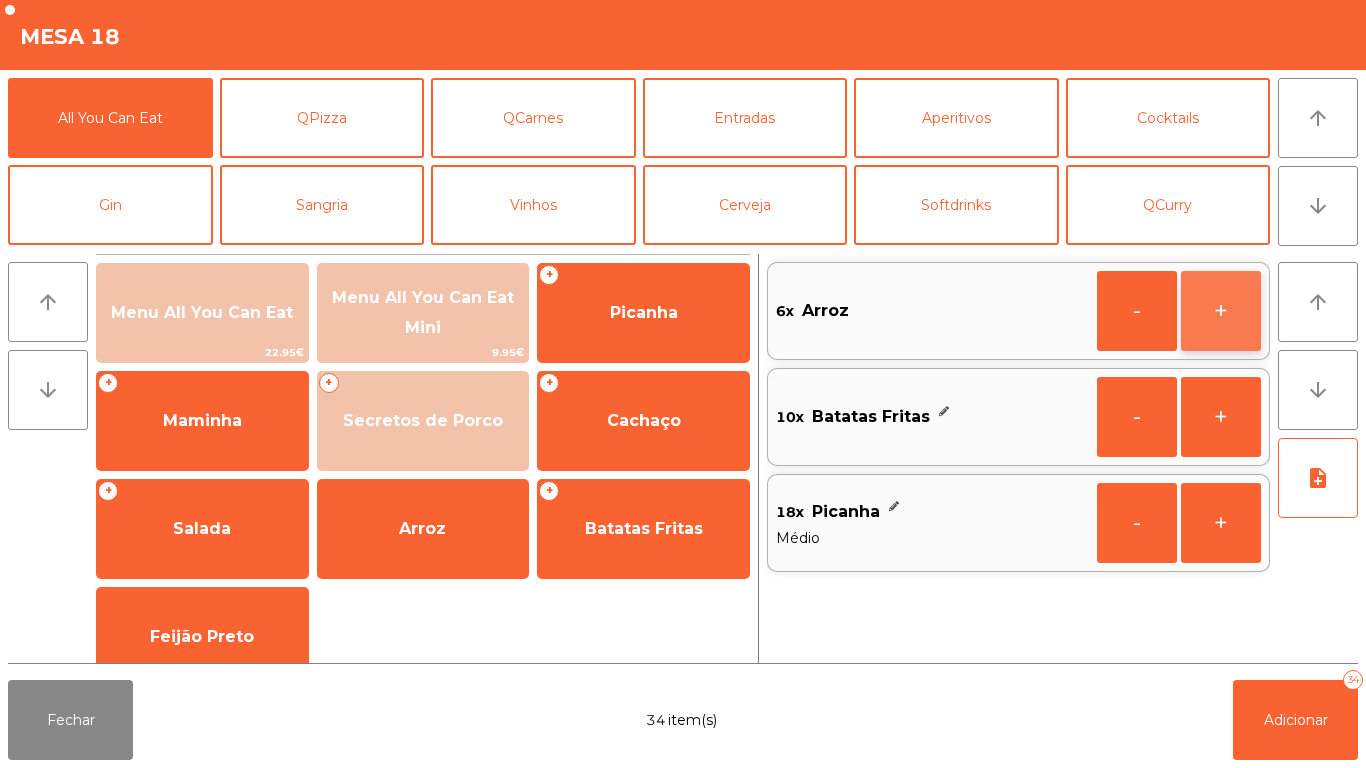 click on "+" 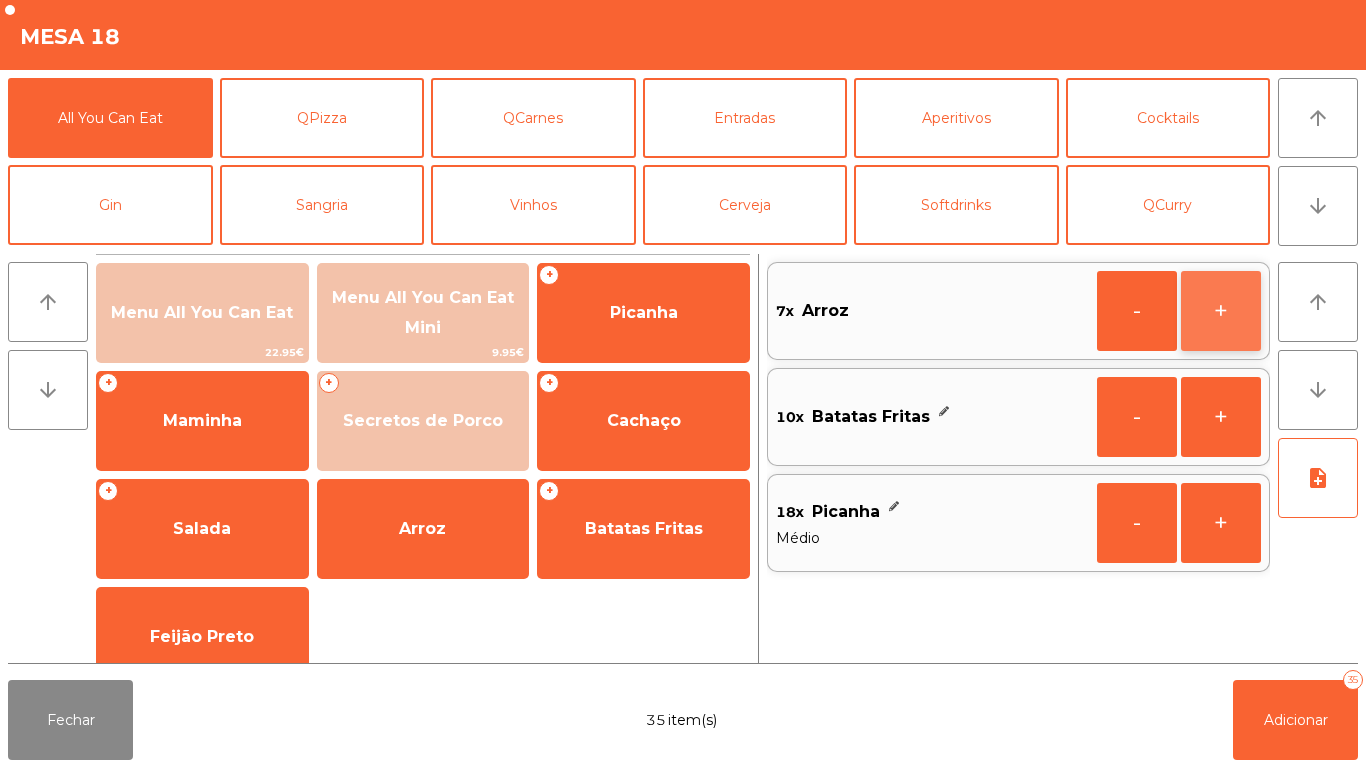 click on "+" 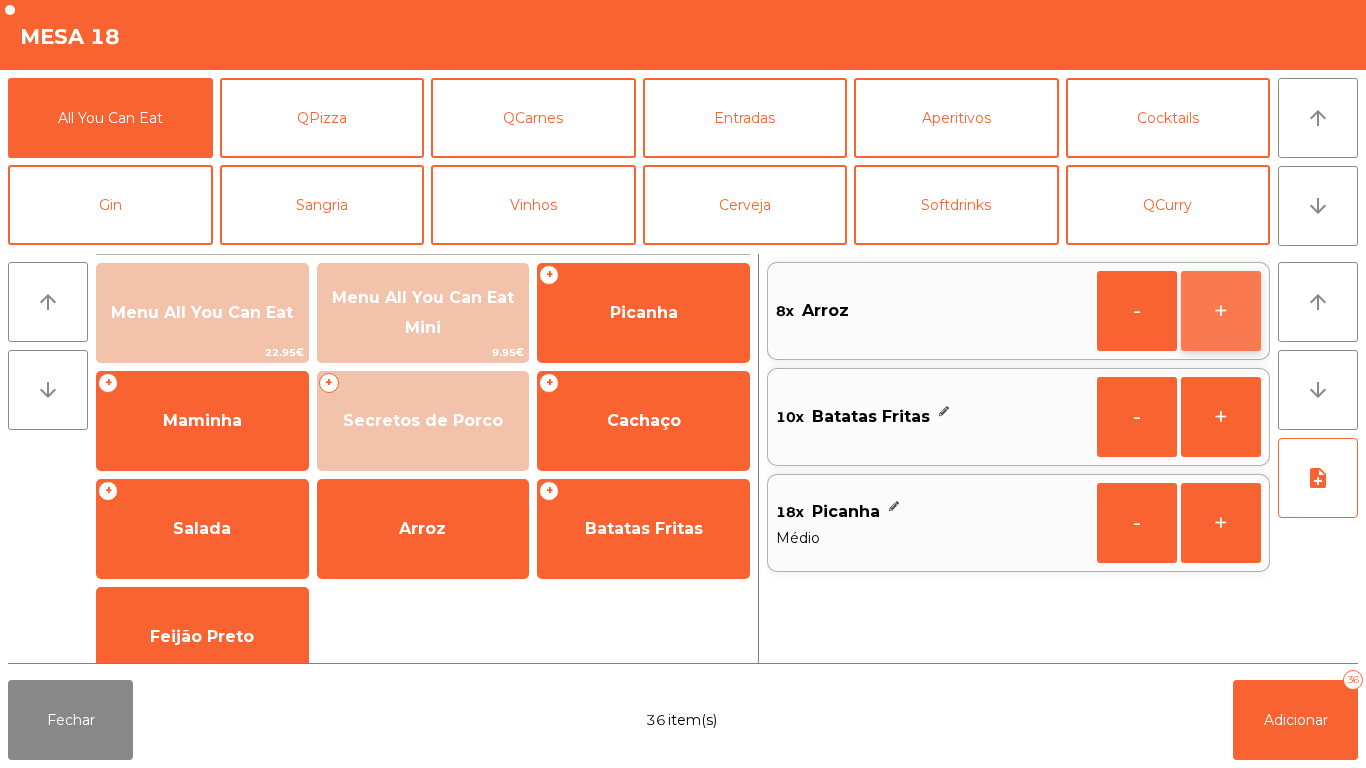 click on "+" 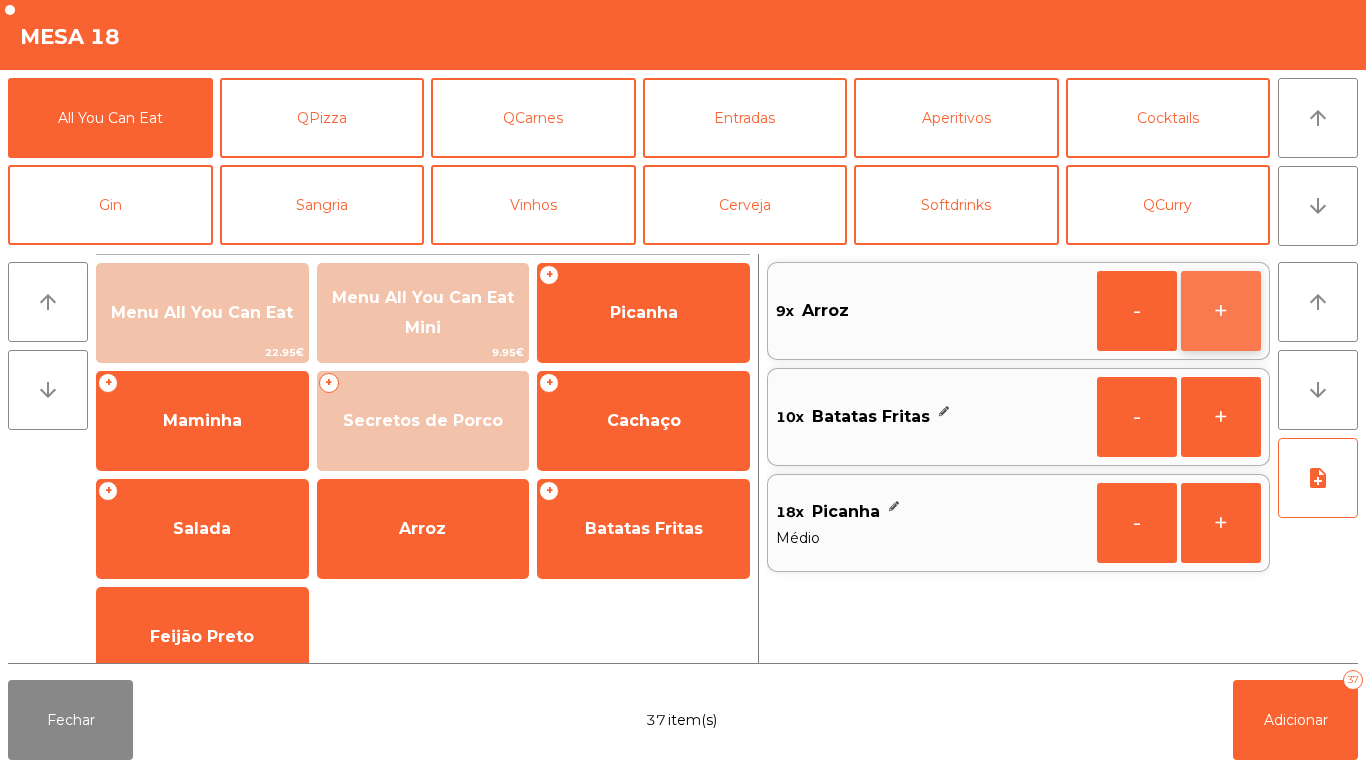 click on "+" 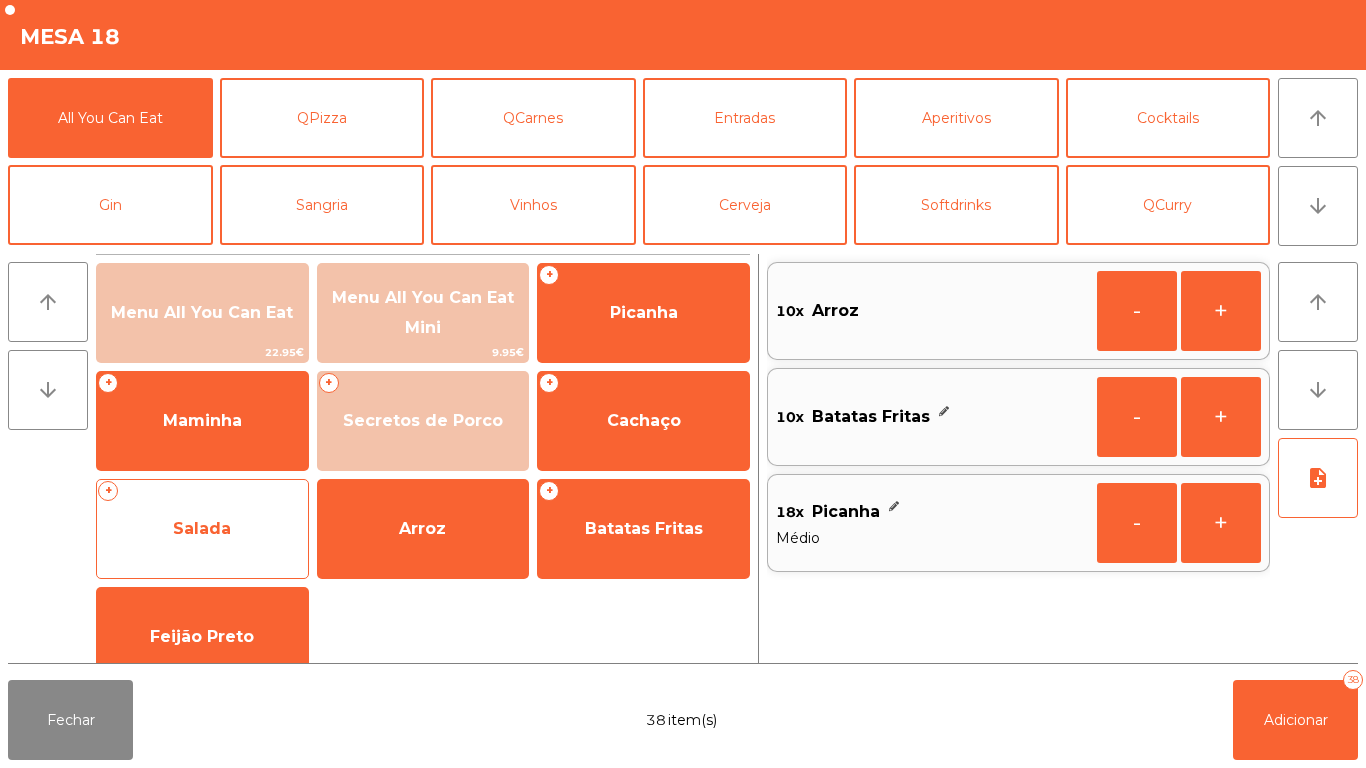 click on "Salada" 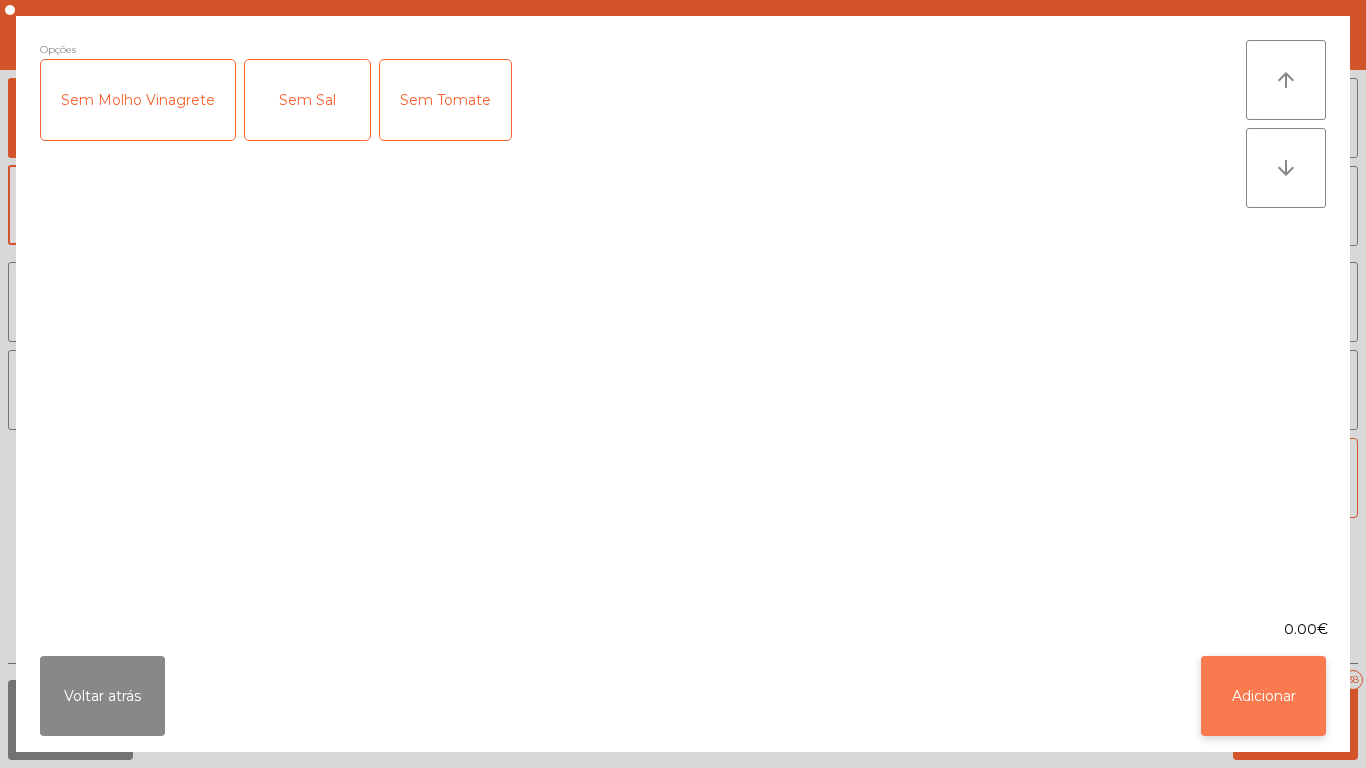 click on "Adicionar" 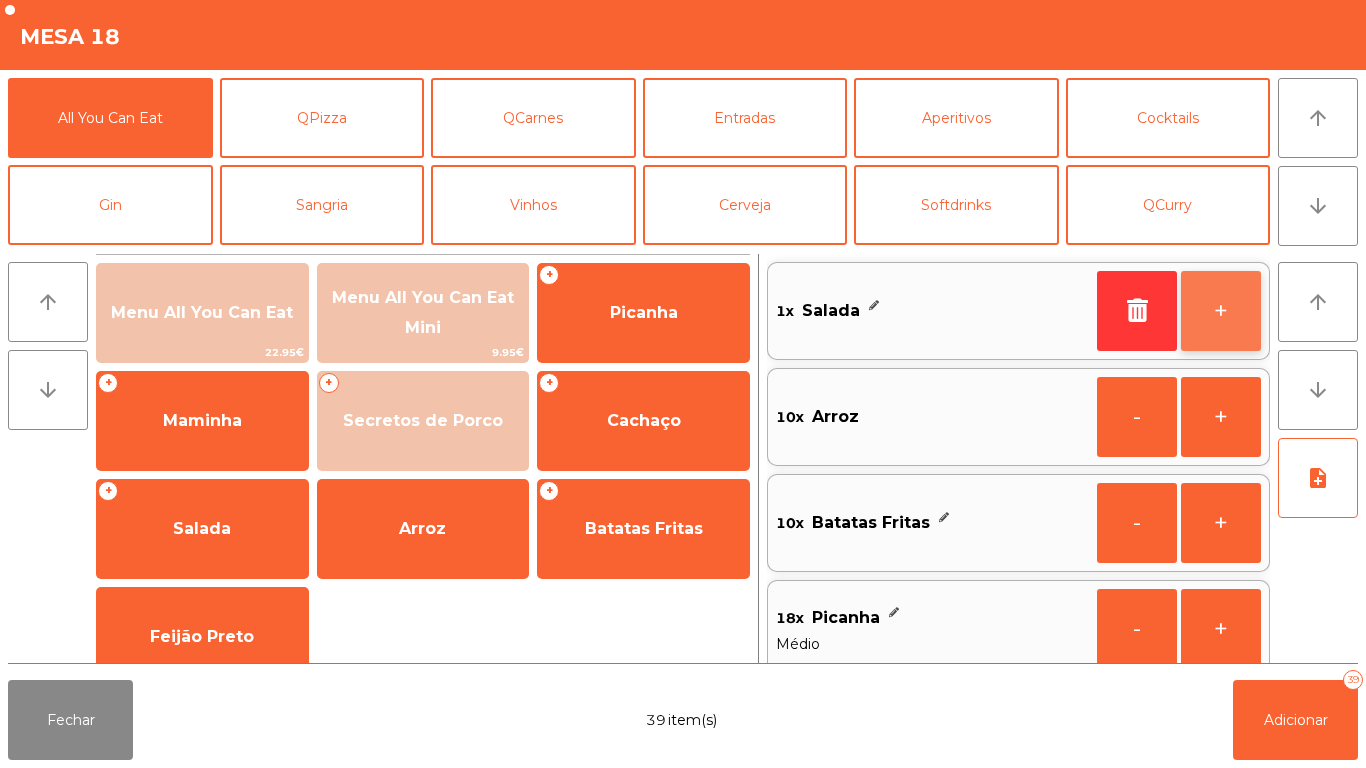 click on "+" 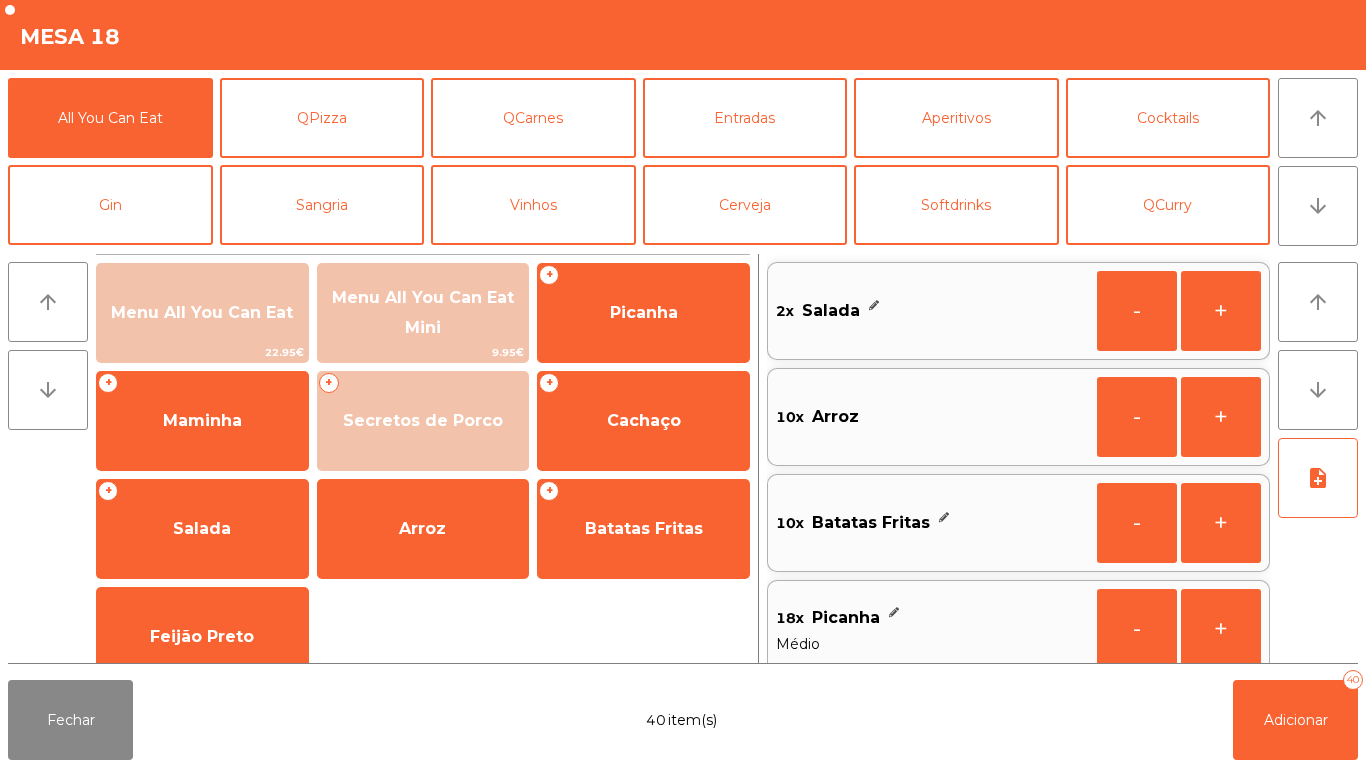 scroll, scrollTop: 8, scrollLeft: 0, axis: vertical 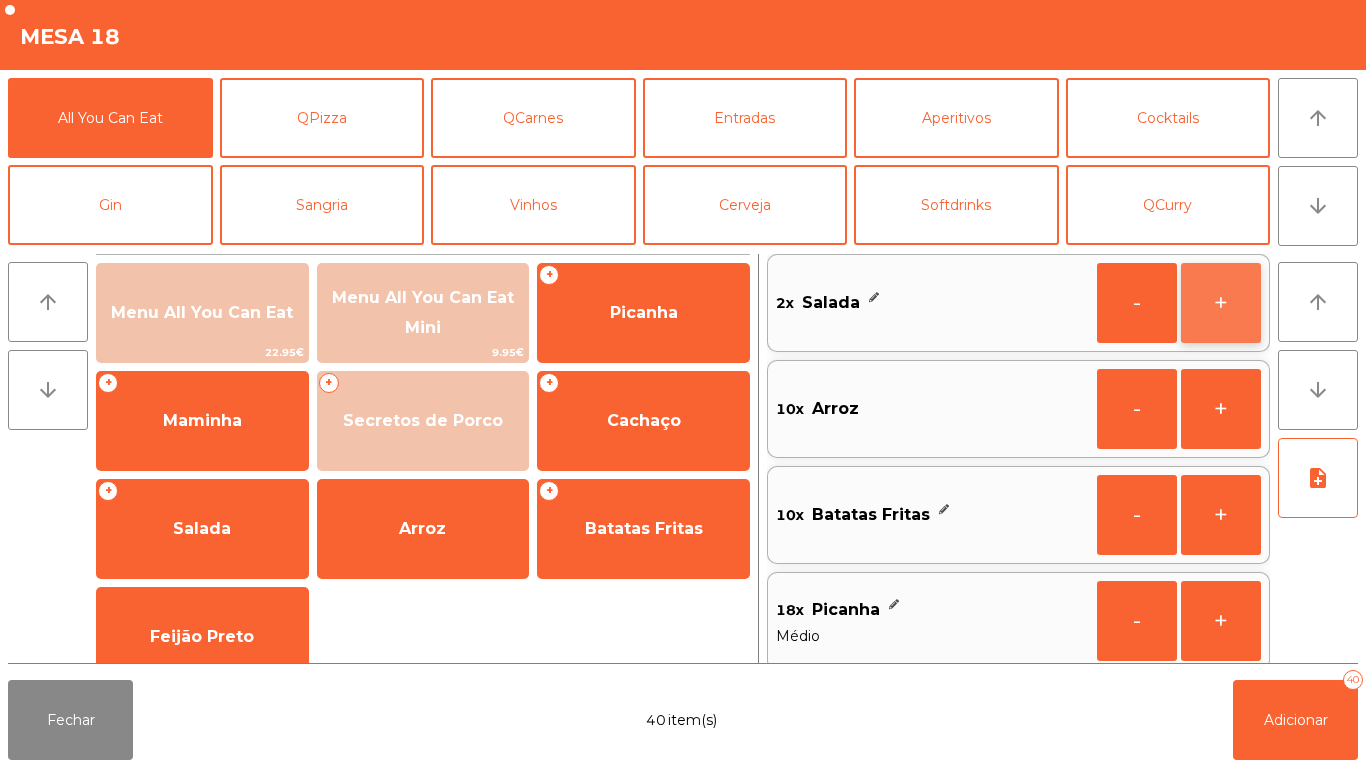 click on "+" 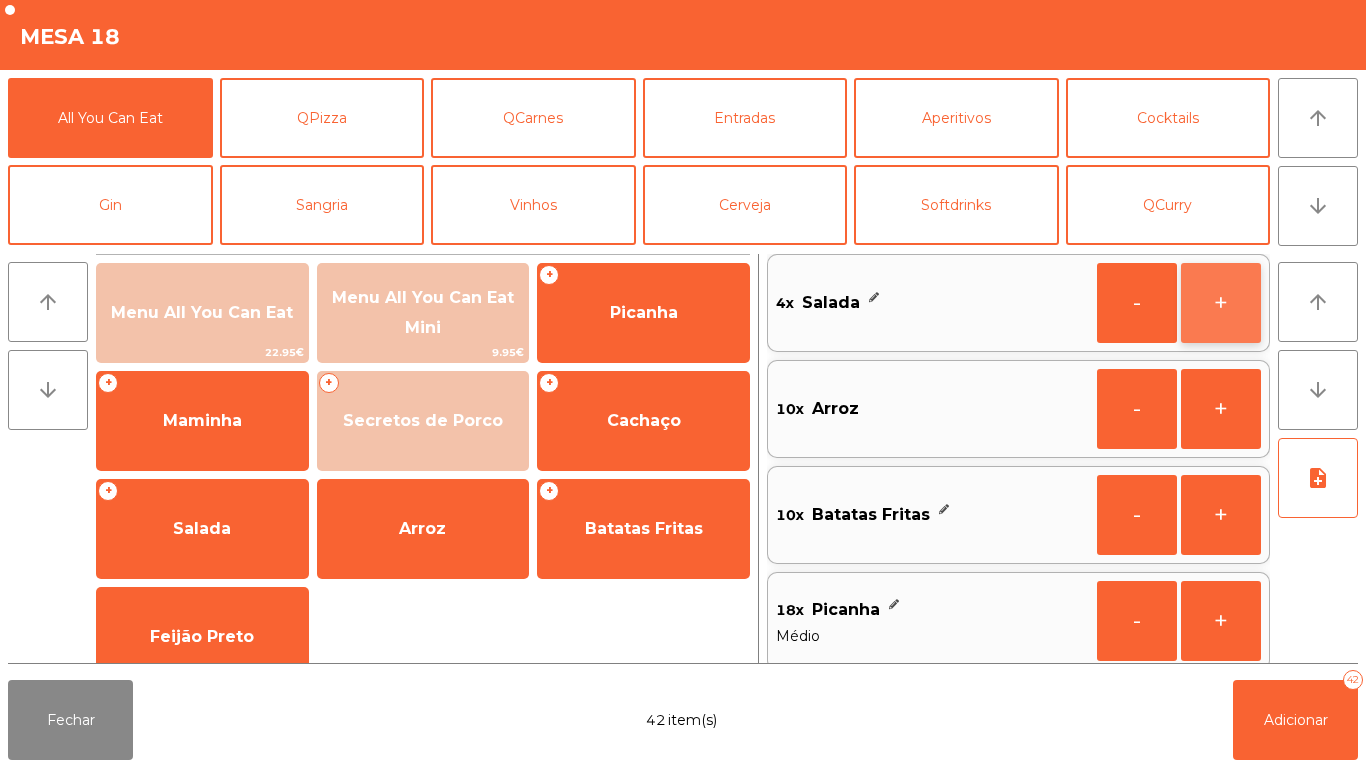 click on "+" 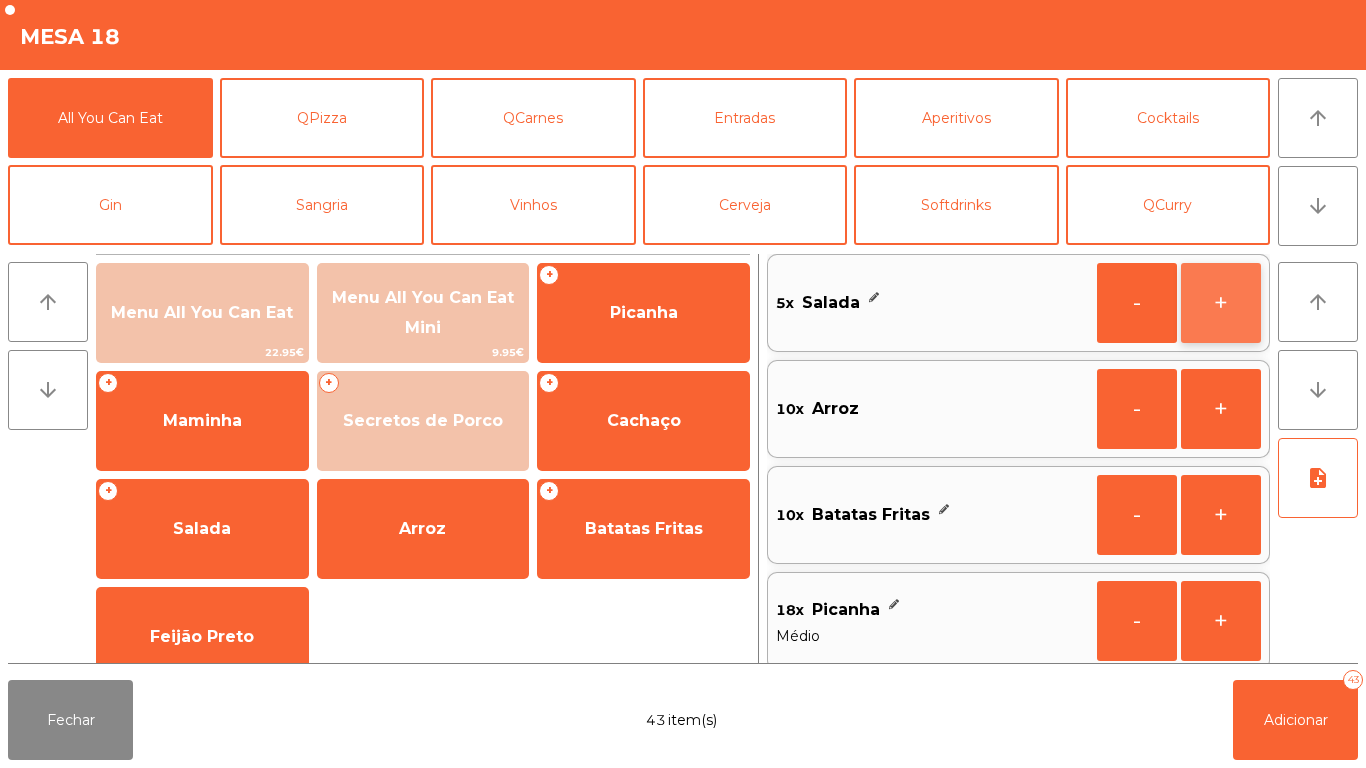 click on "+" 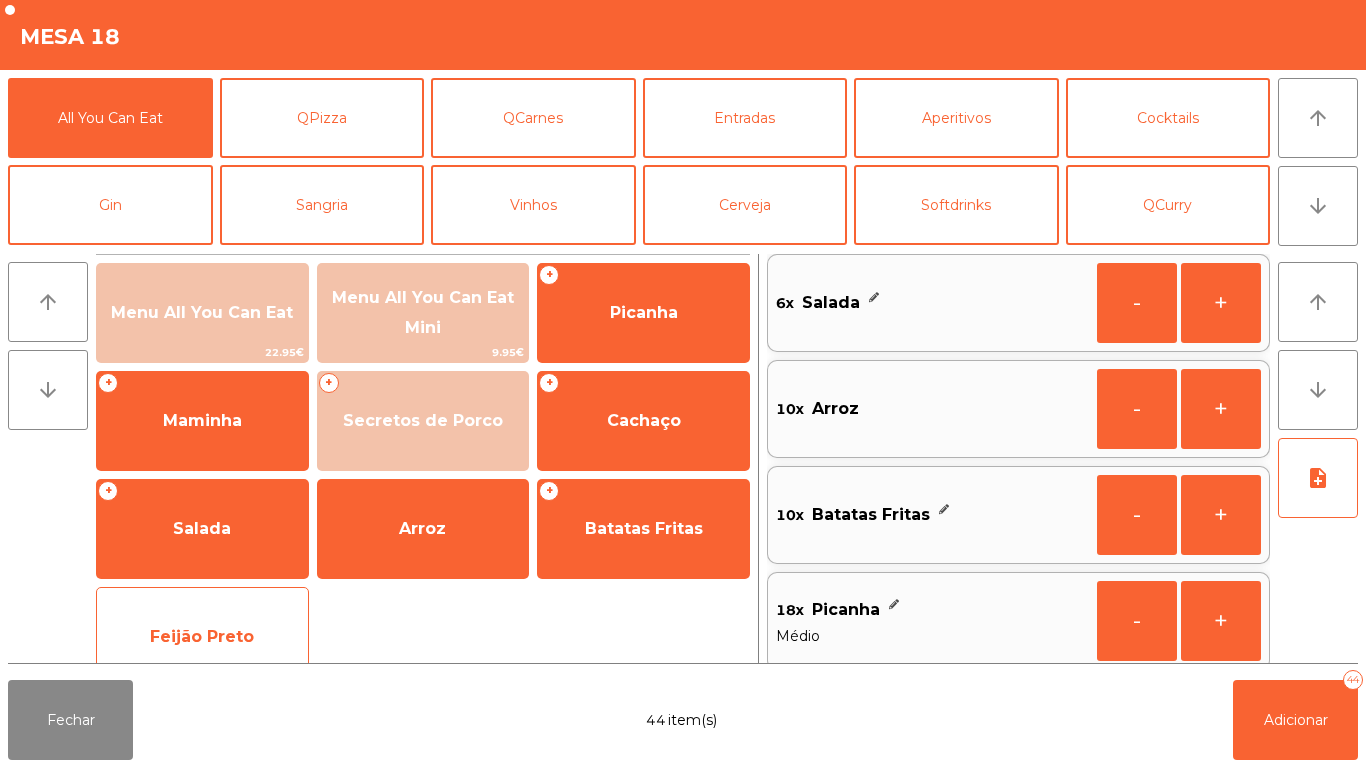 click on "Feijão Preto" 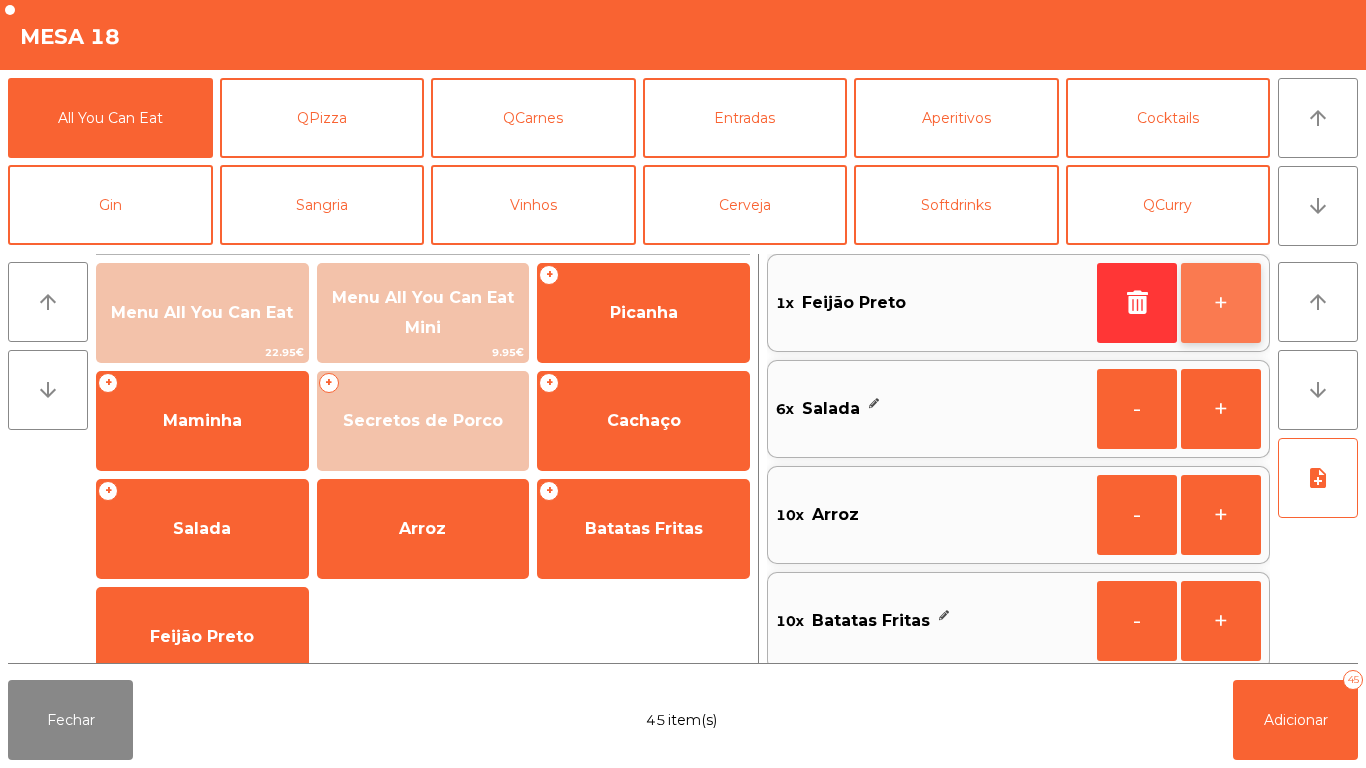 click on "+" 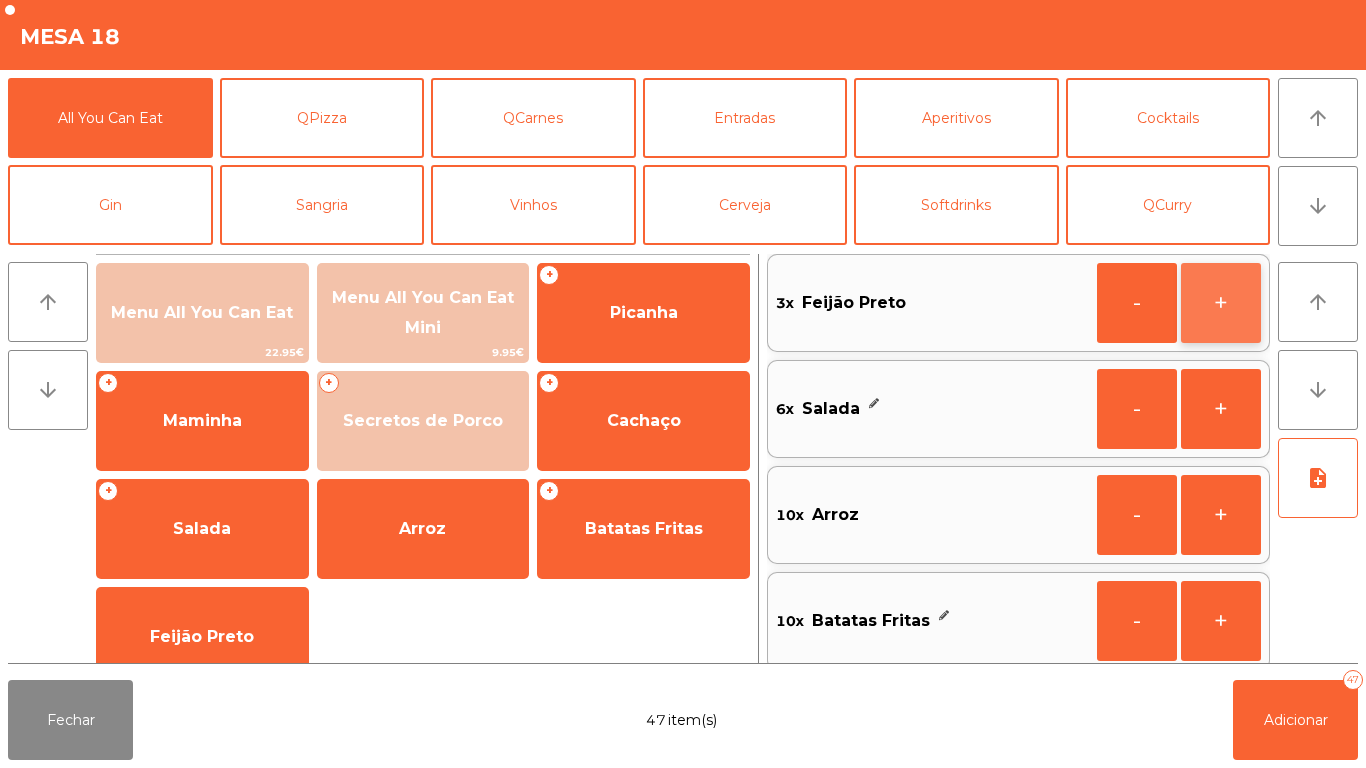 click on "+" 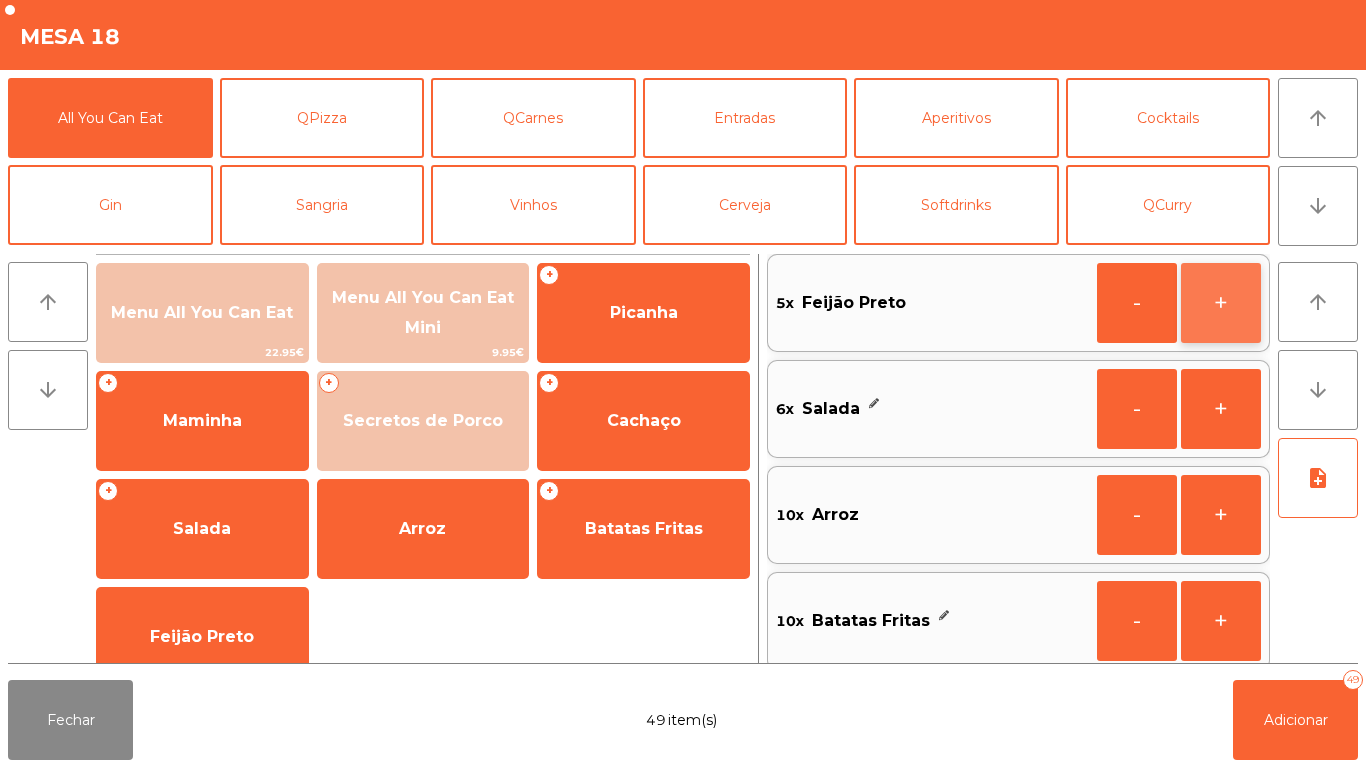 click on "+" 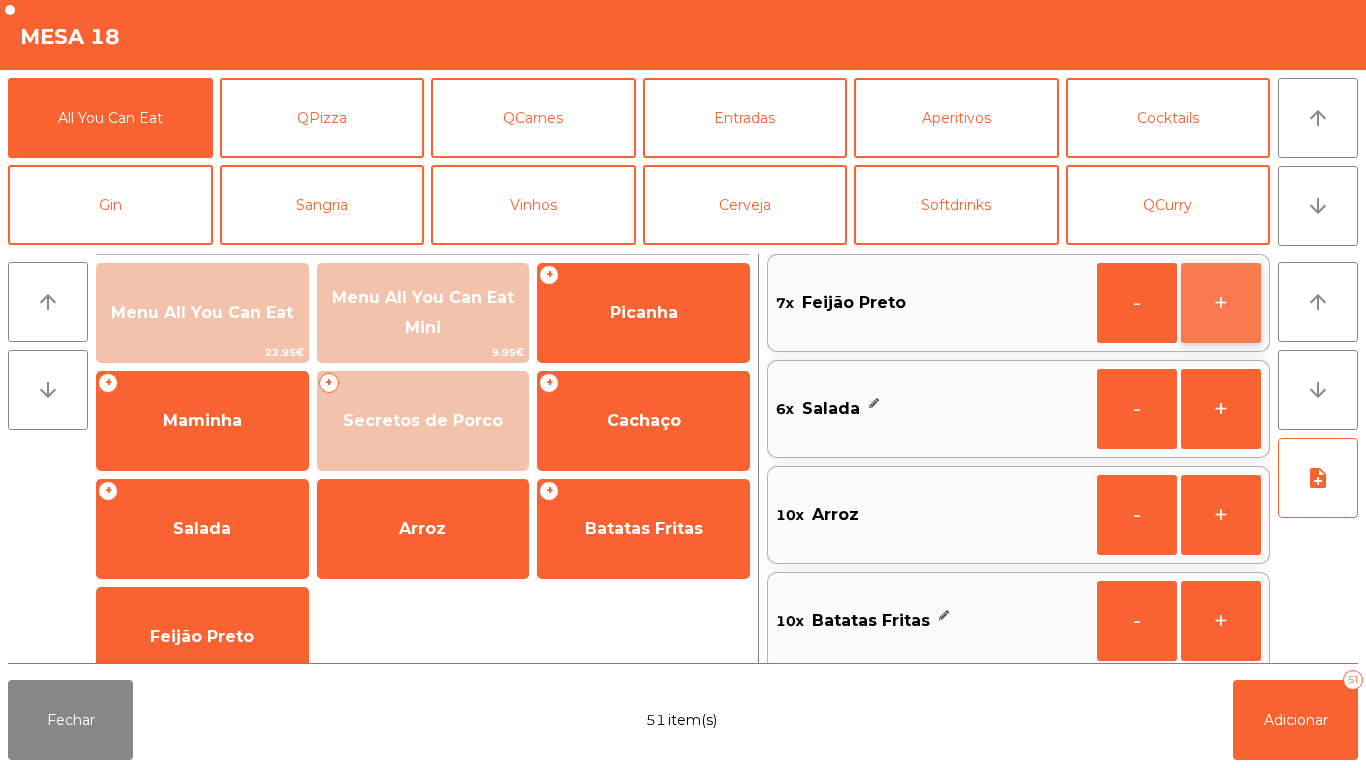 click on "+" 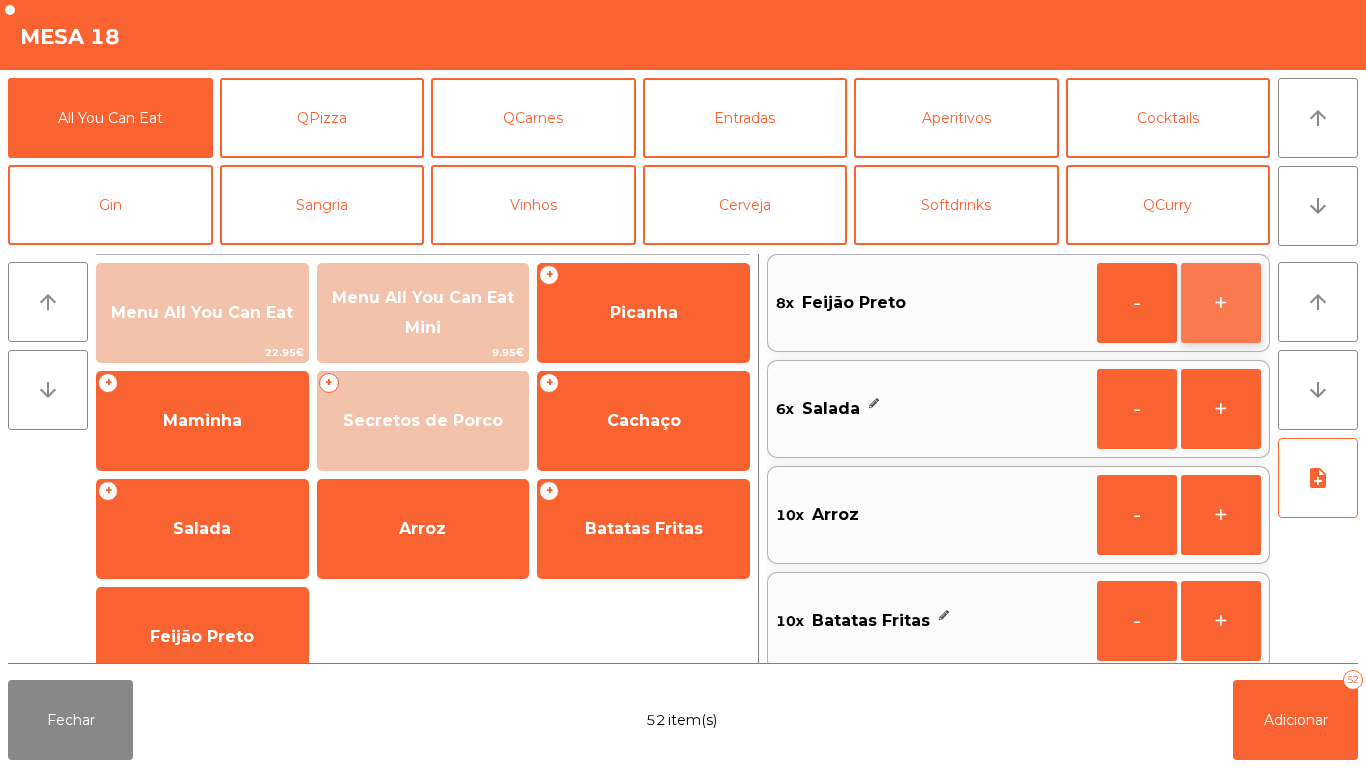 click on "+" 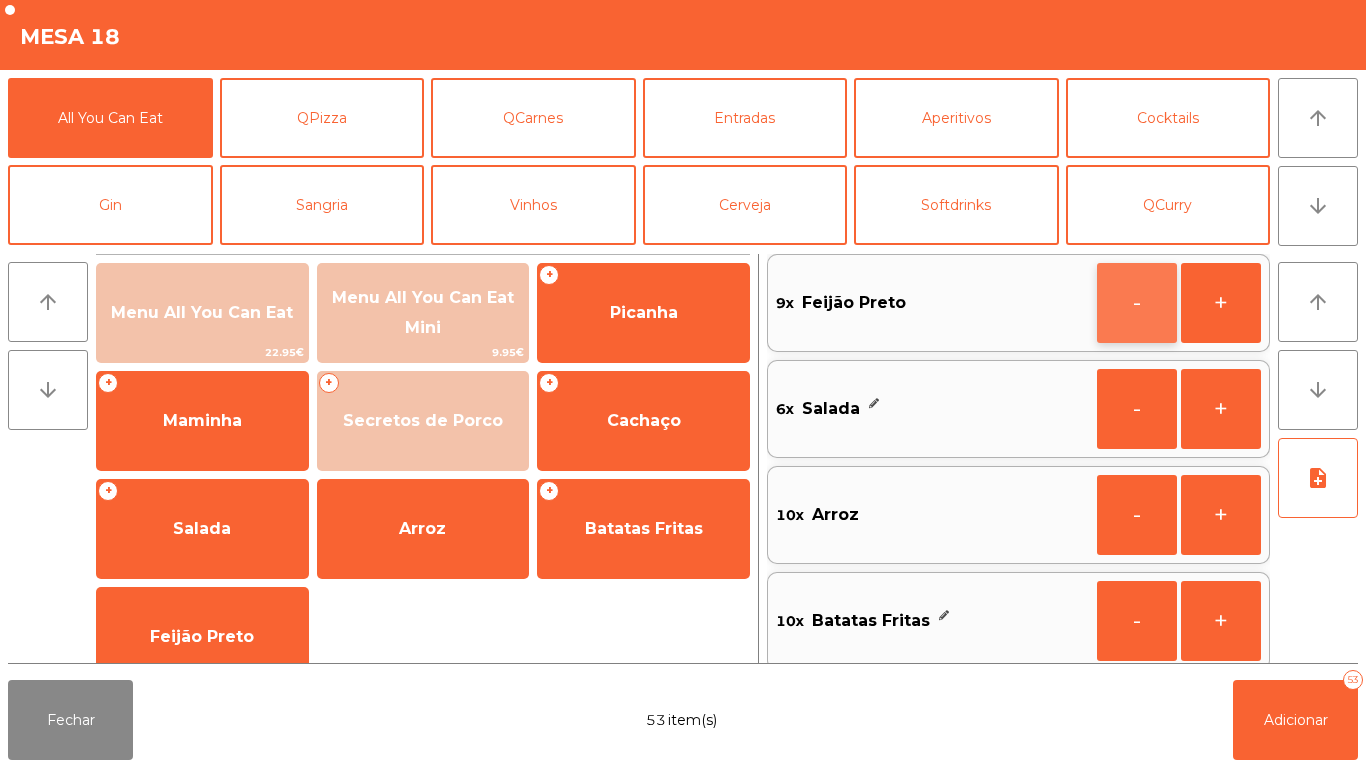 click on "-" 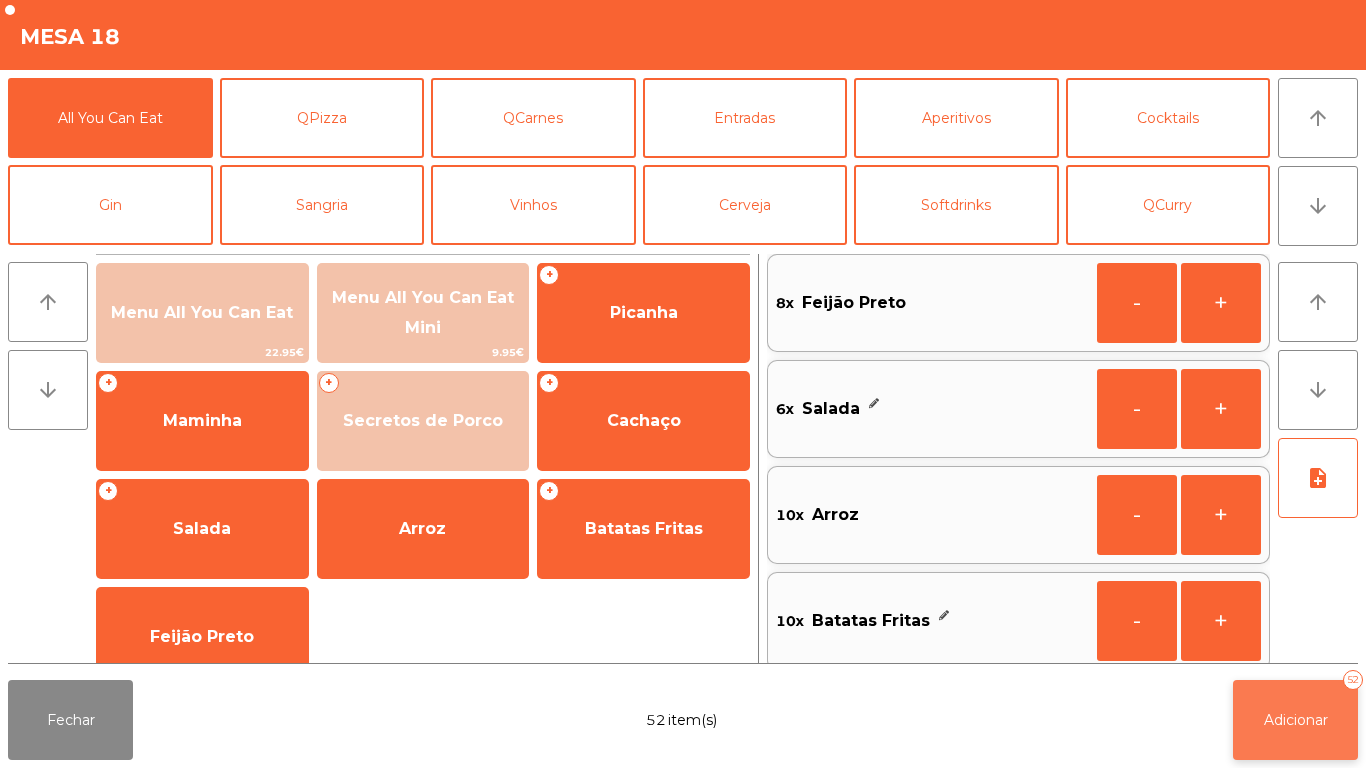click on "Adicionar" 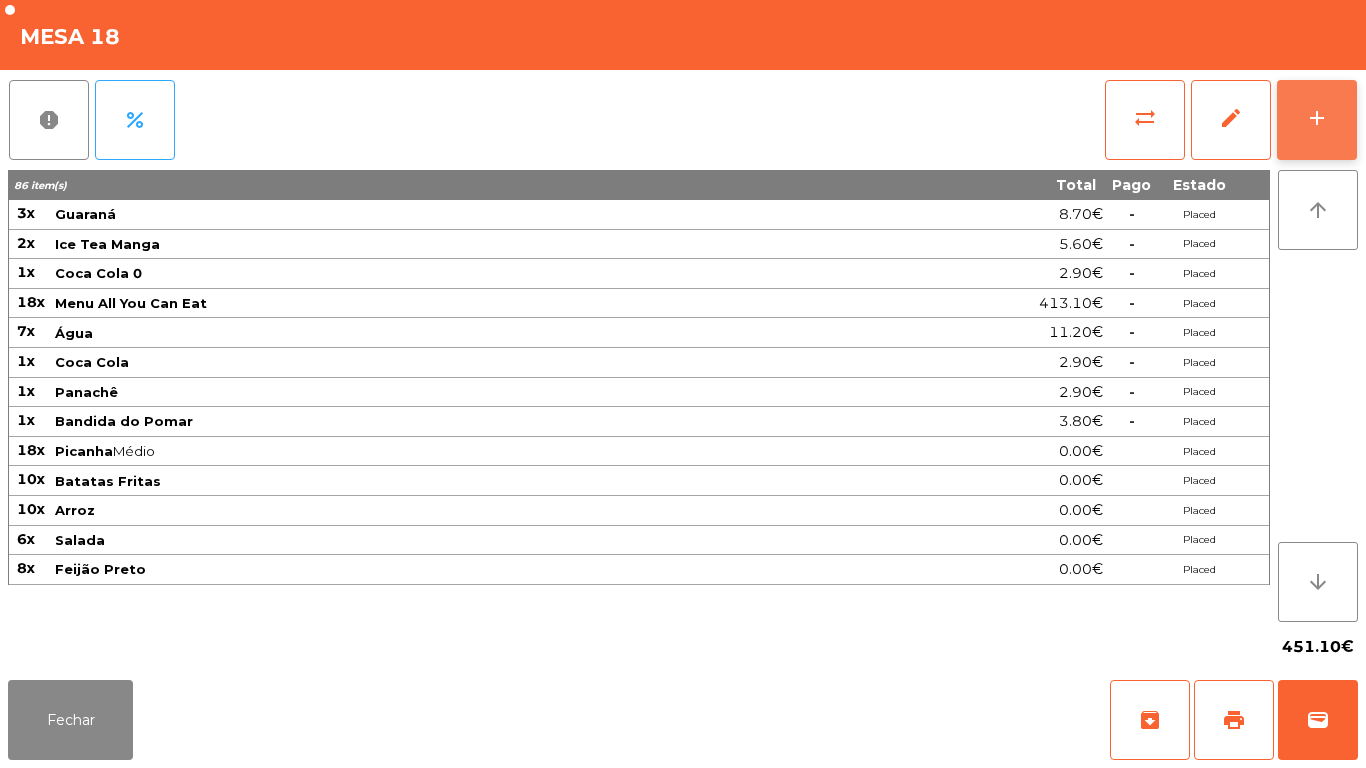 click on "add" 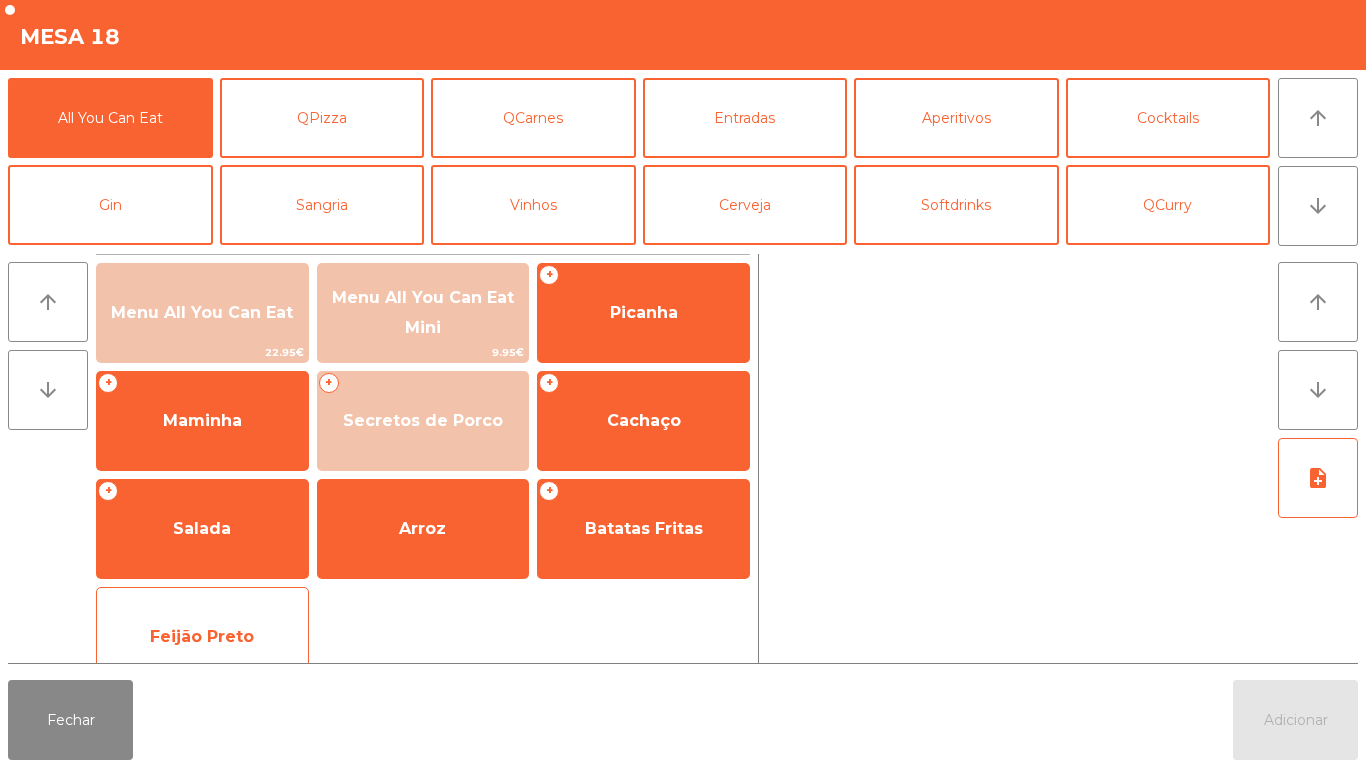 click on "Feijão Preto" 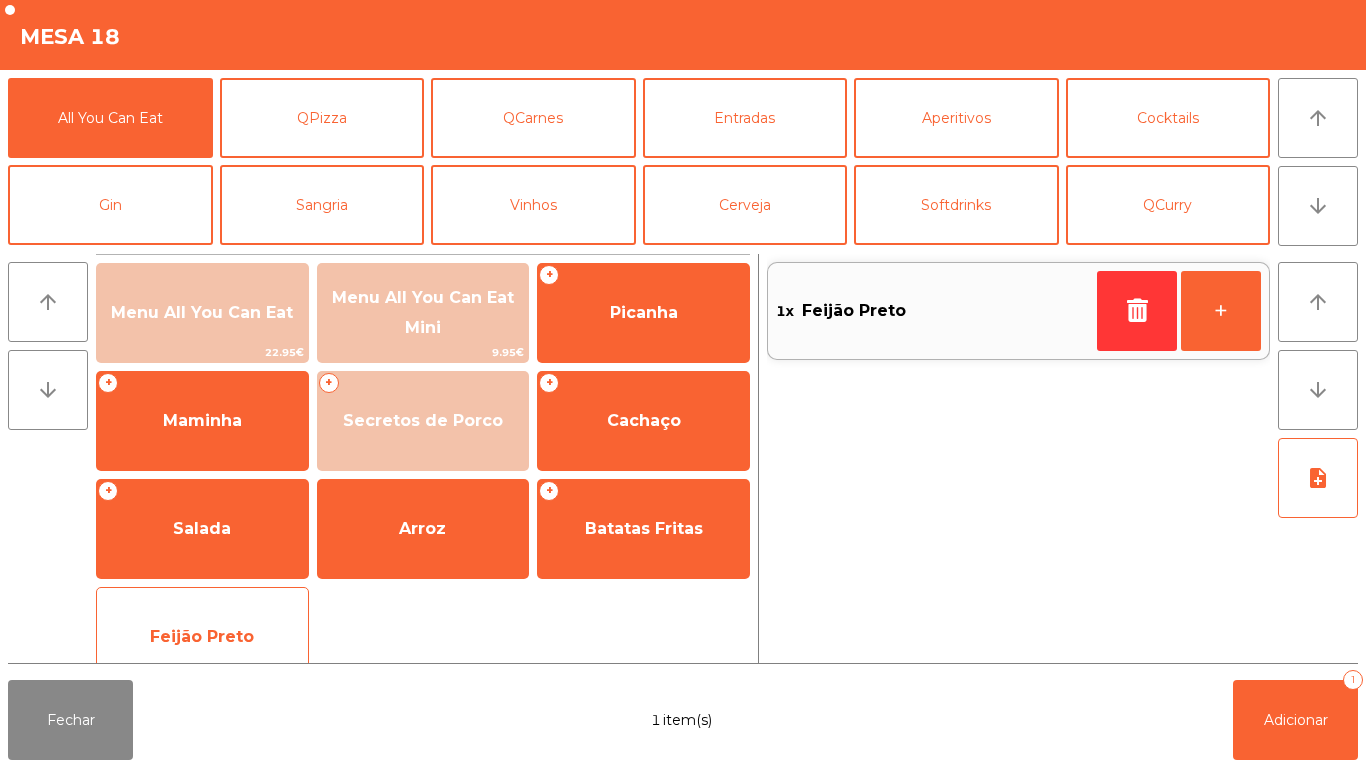 click on "Feijão Preto" 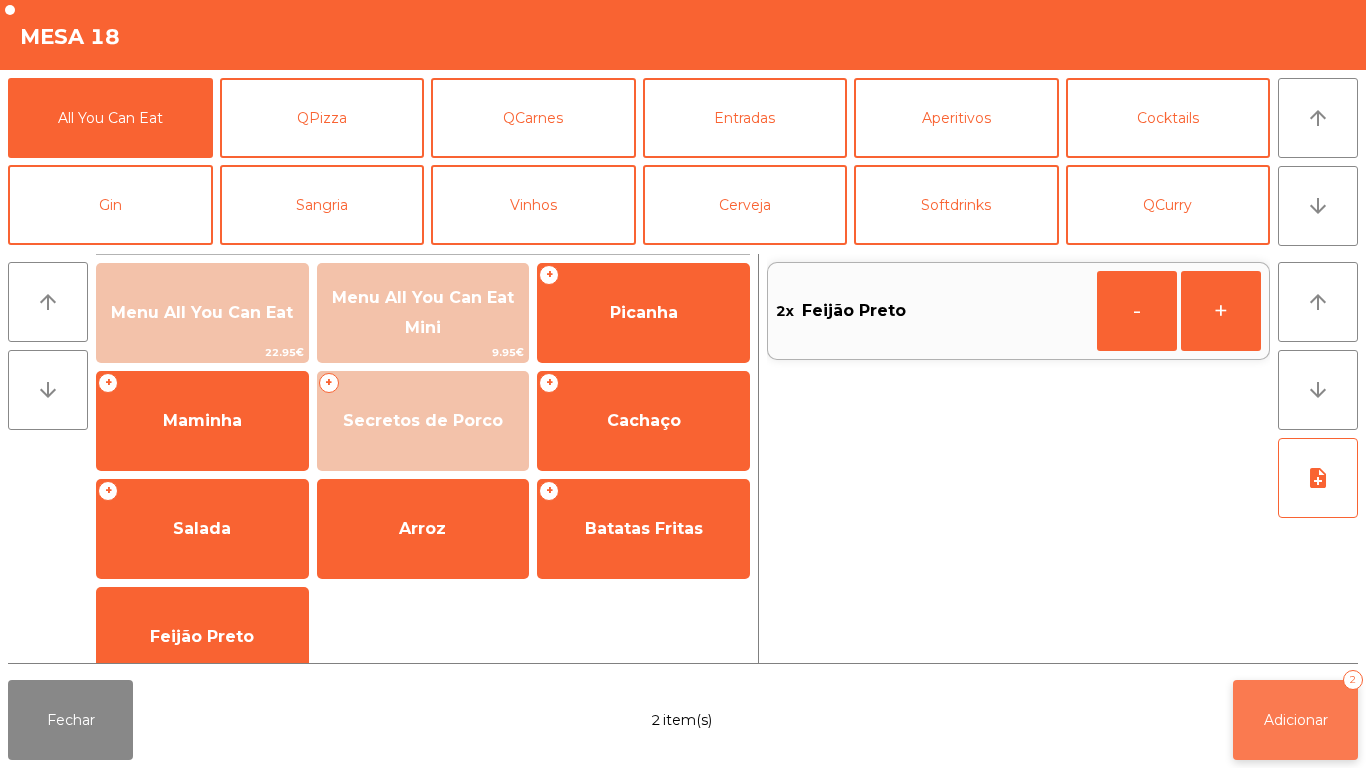 click on "Adicionar   2" 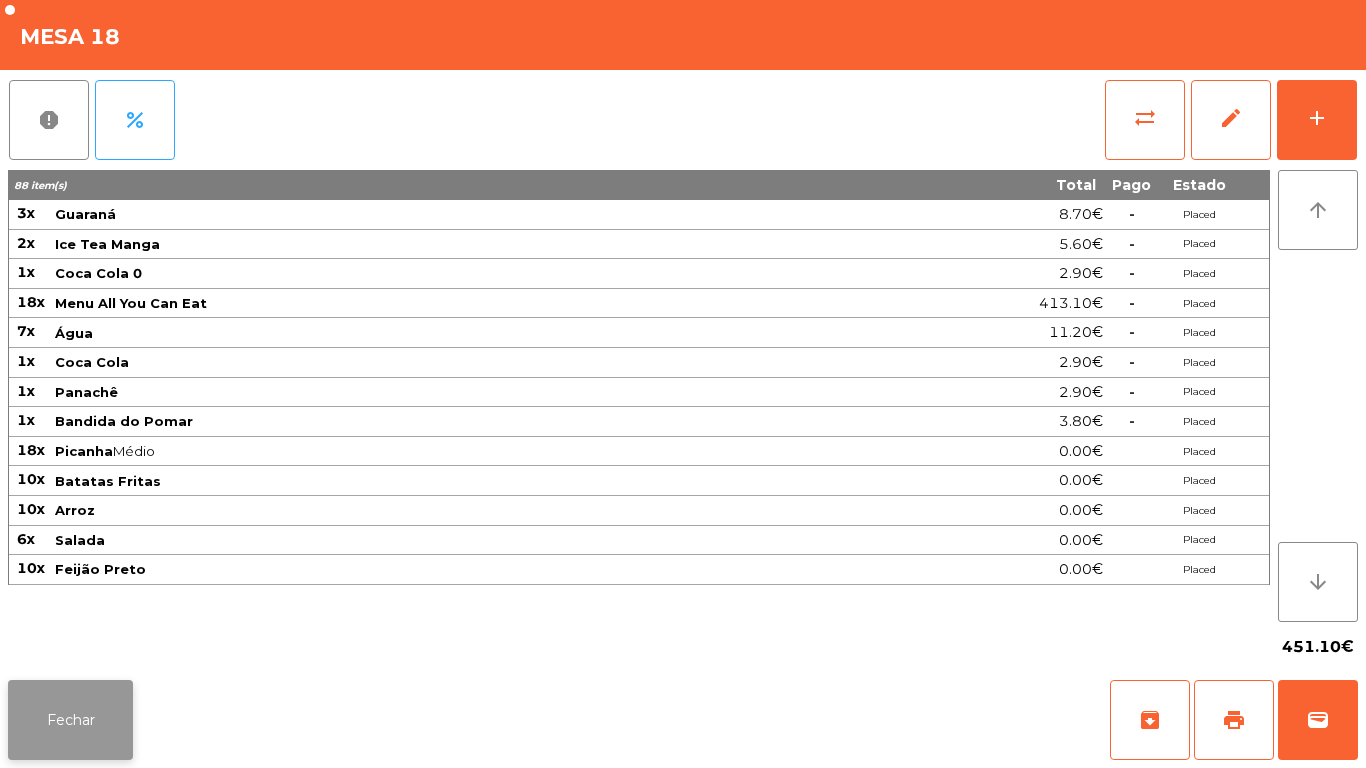 click on "Fechar" 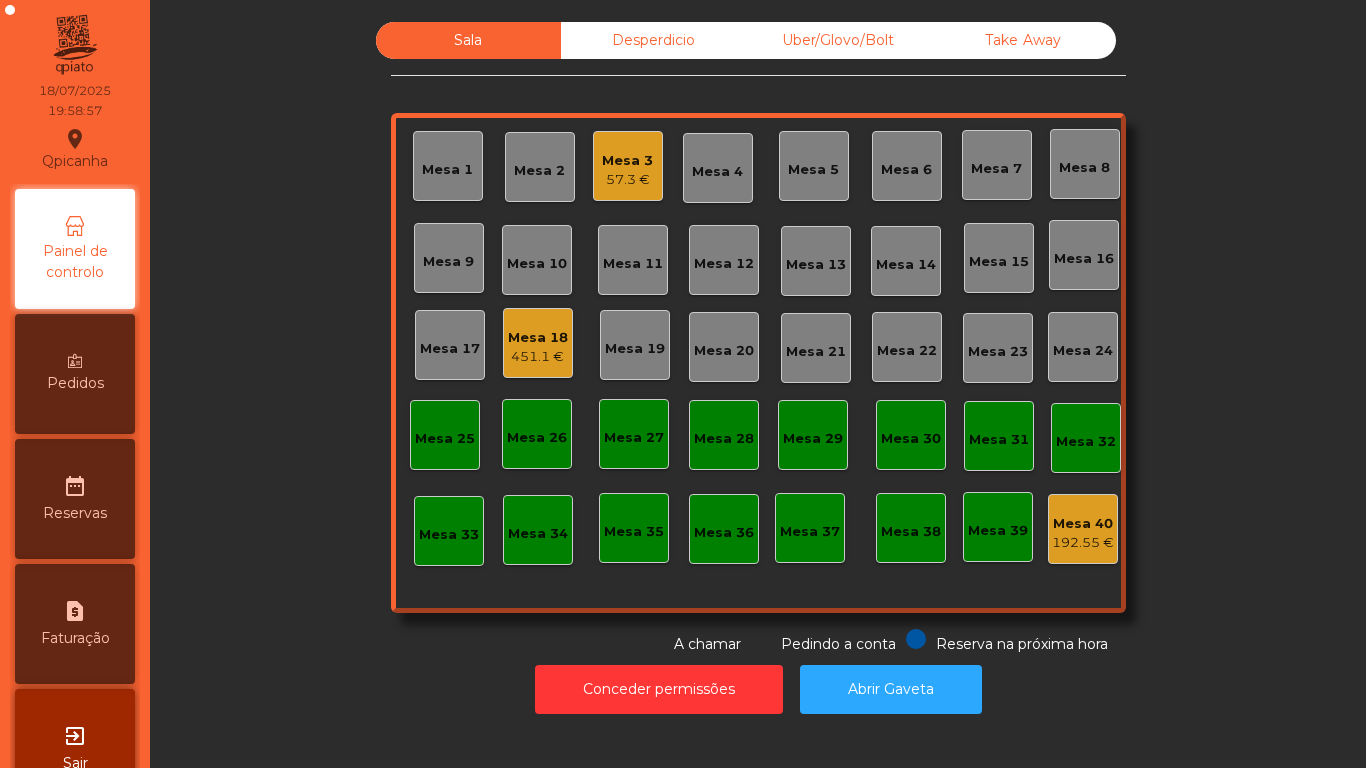 click on "Mesa 2" 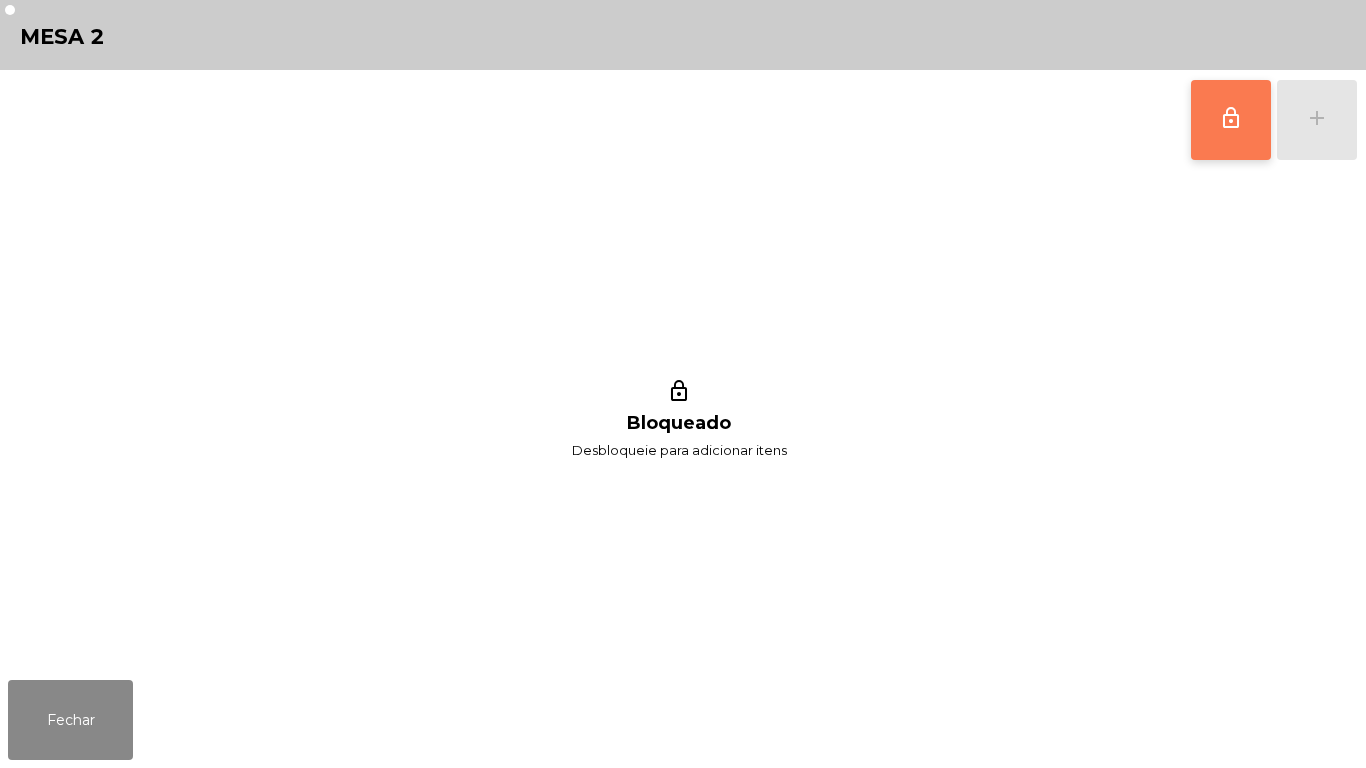 click on "lock_outline" 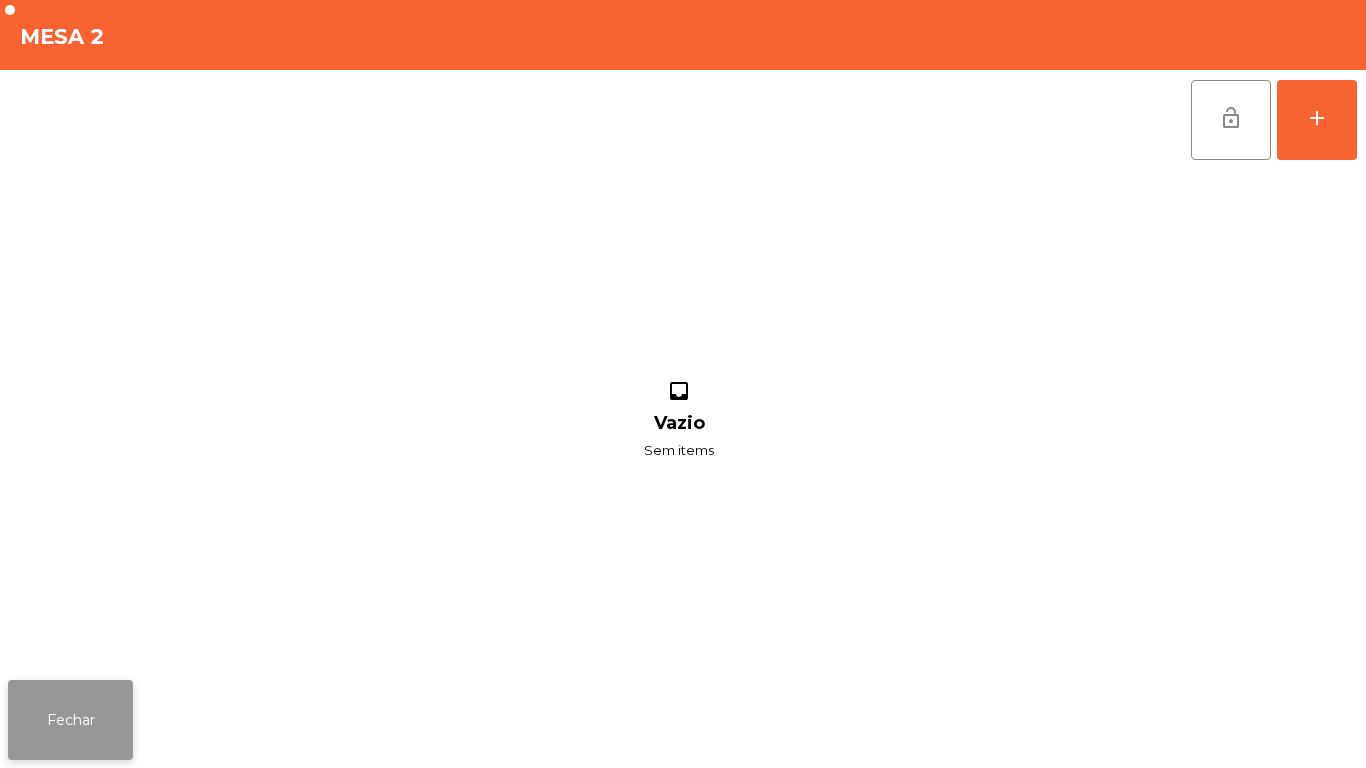 click on "Fechar" 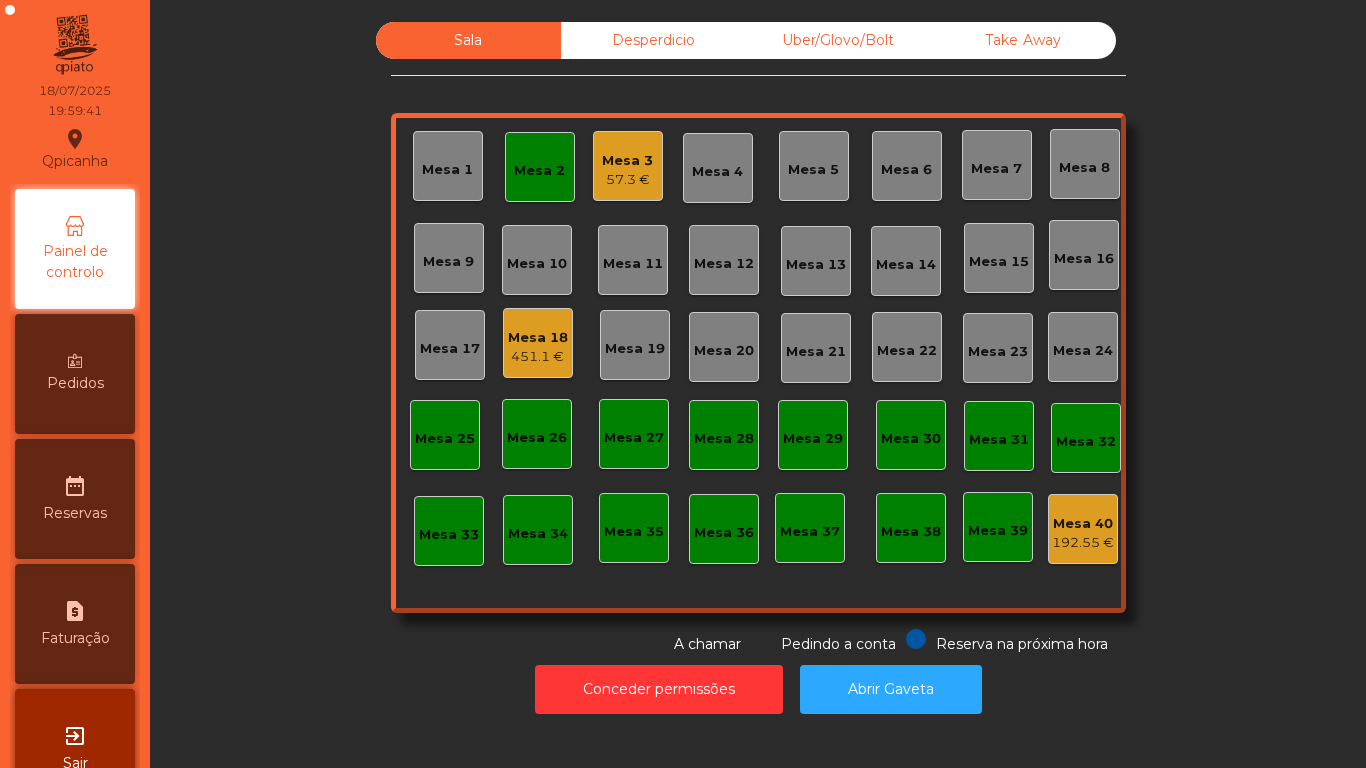 click on "Mesa 2" 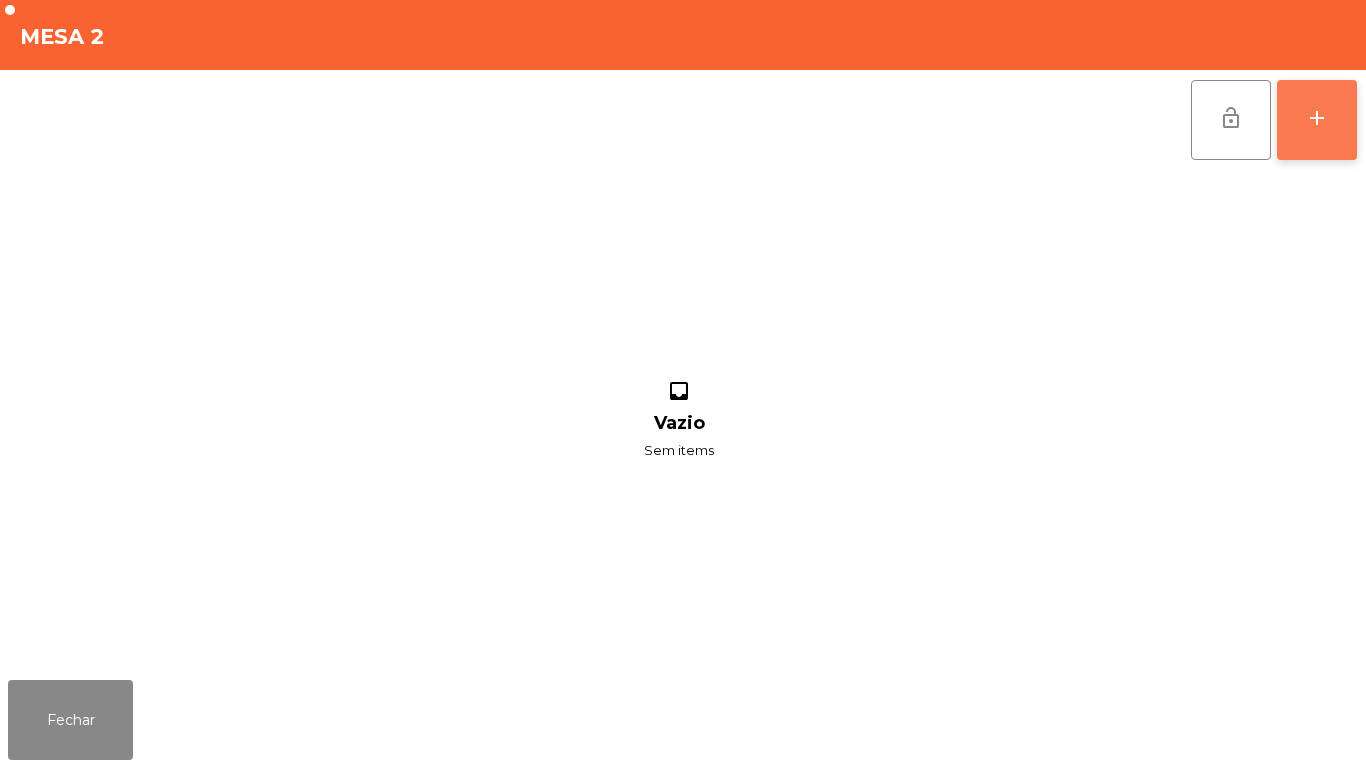 click on "add" 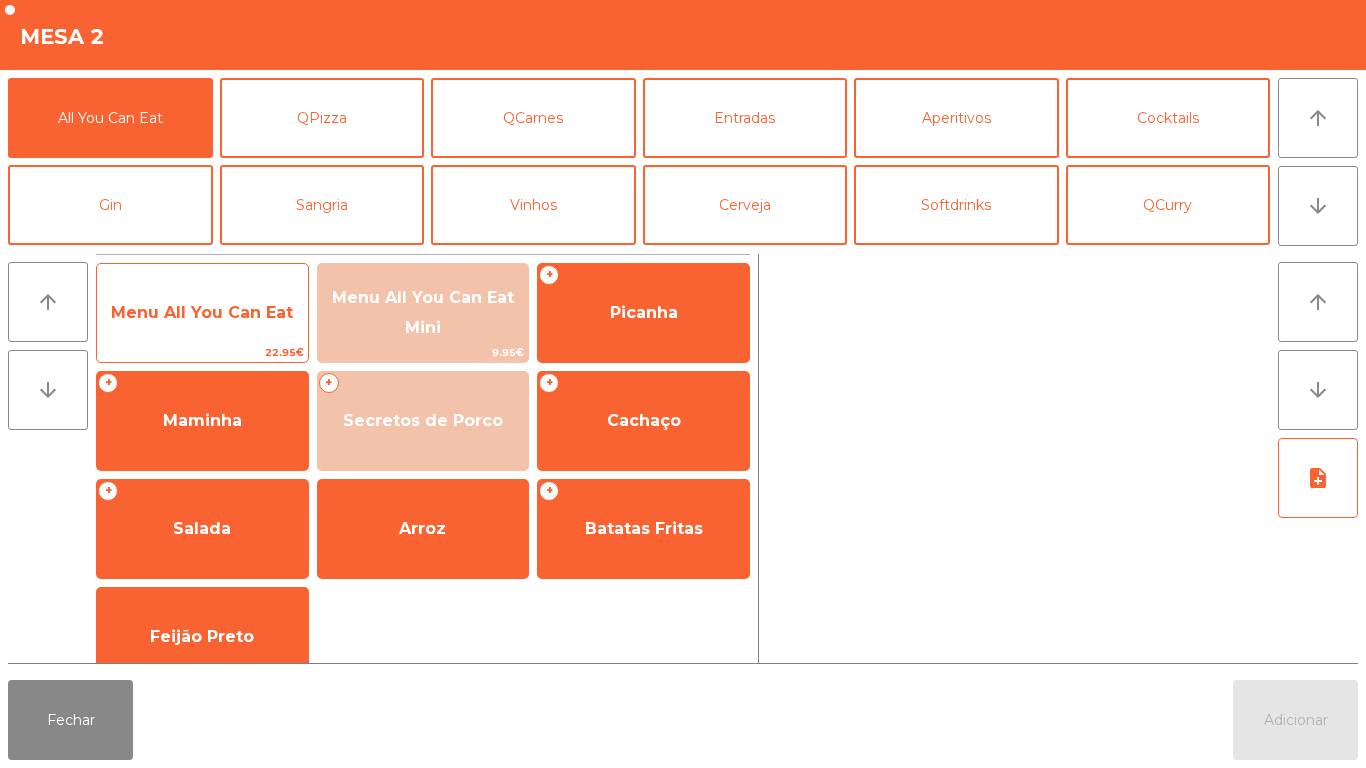 click on "22.95€" 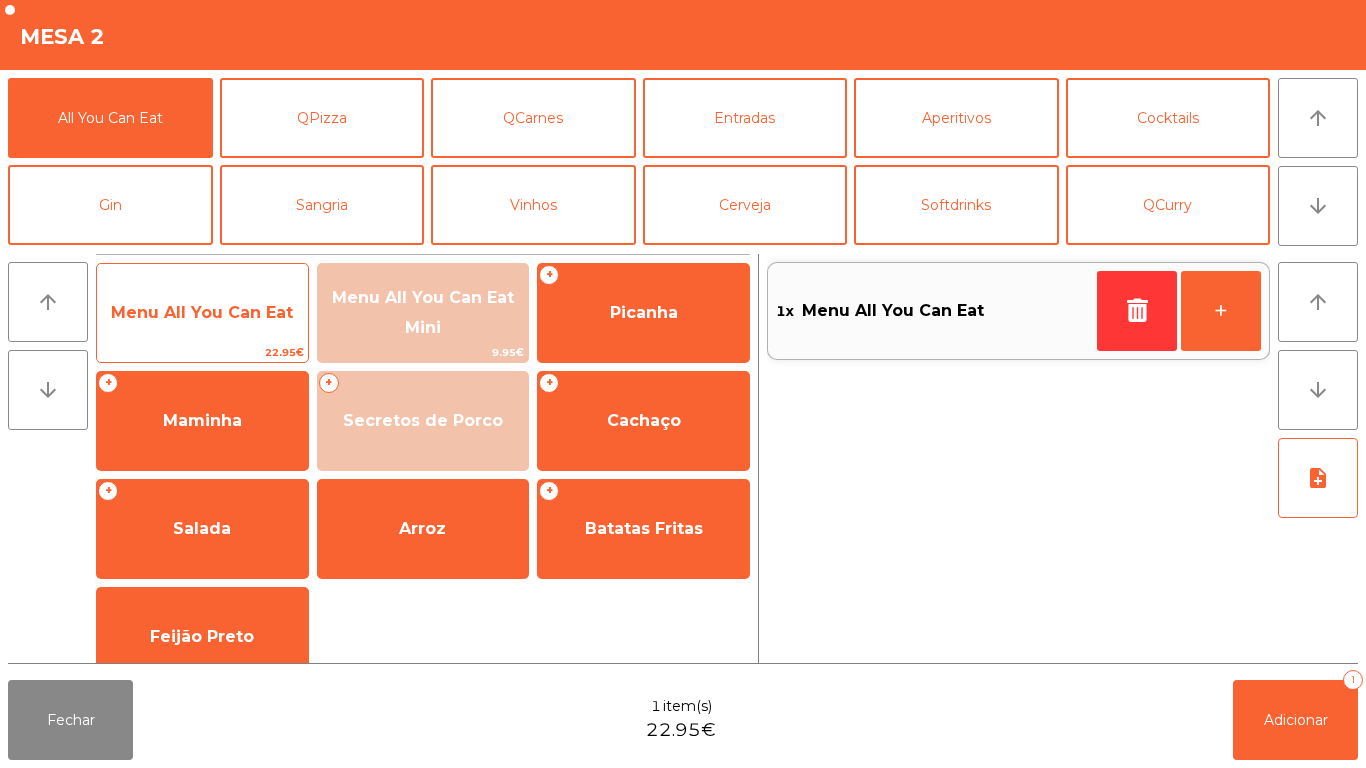 click on "Menu All You Can Eat" 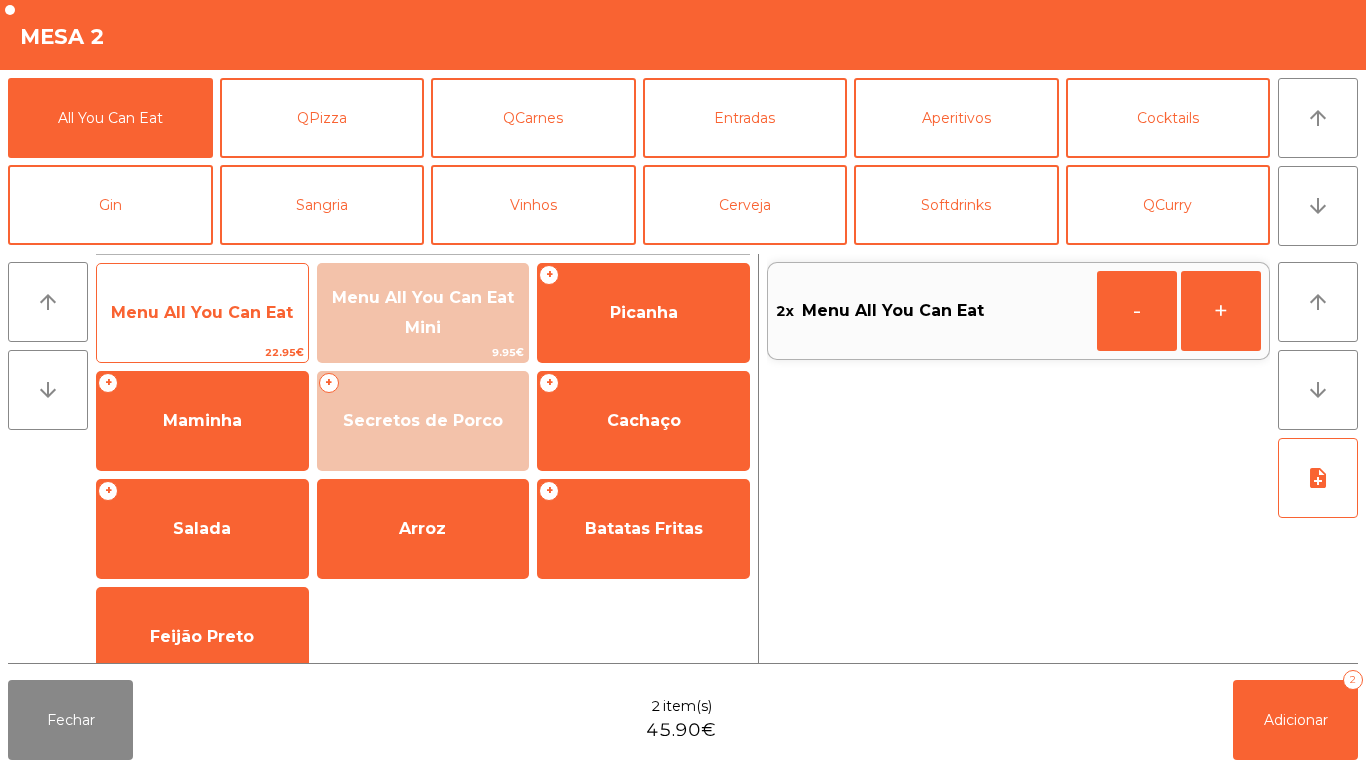 click on "Menu All You Can Eat   22.95€" 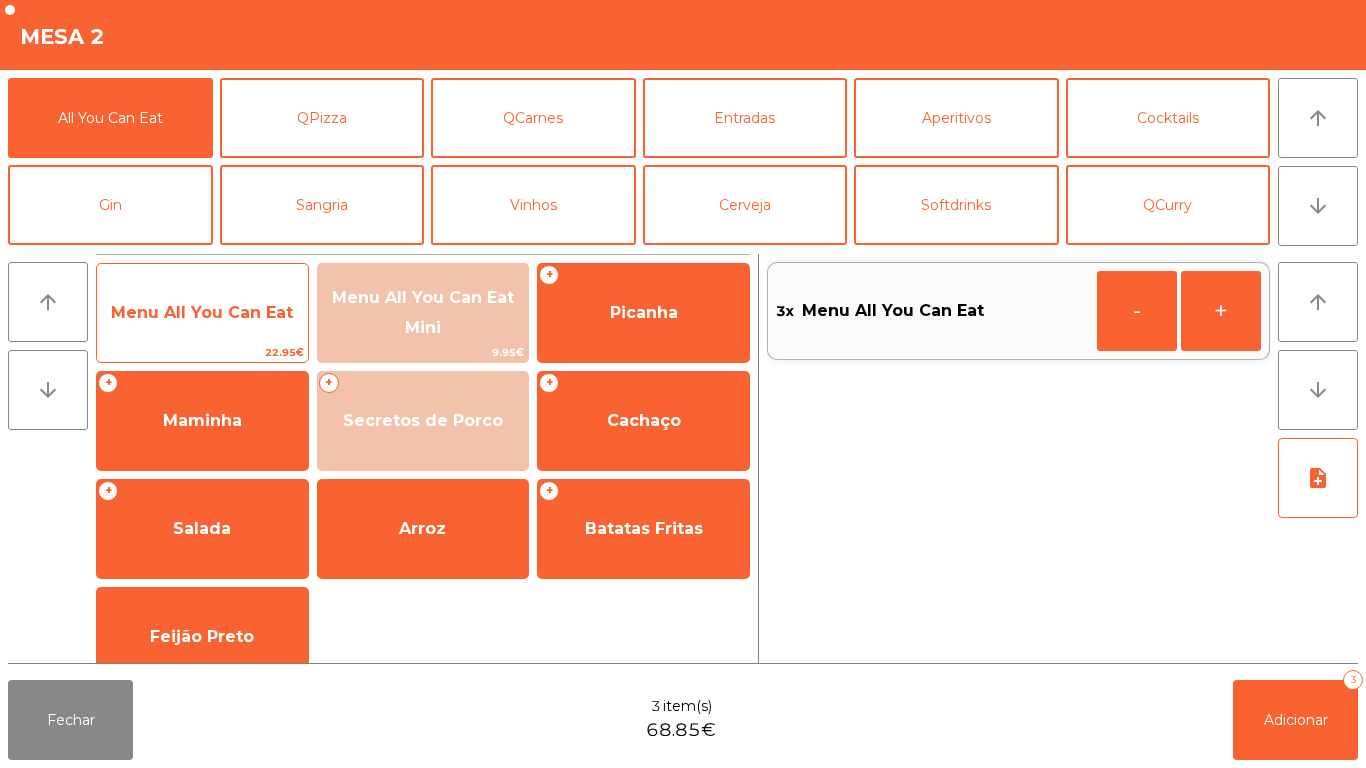 click on "22.95€" 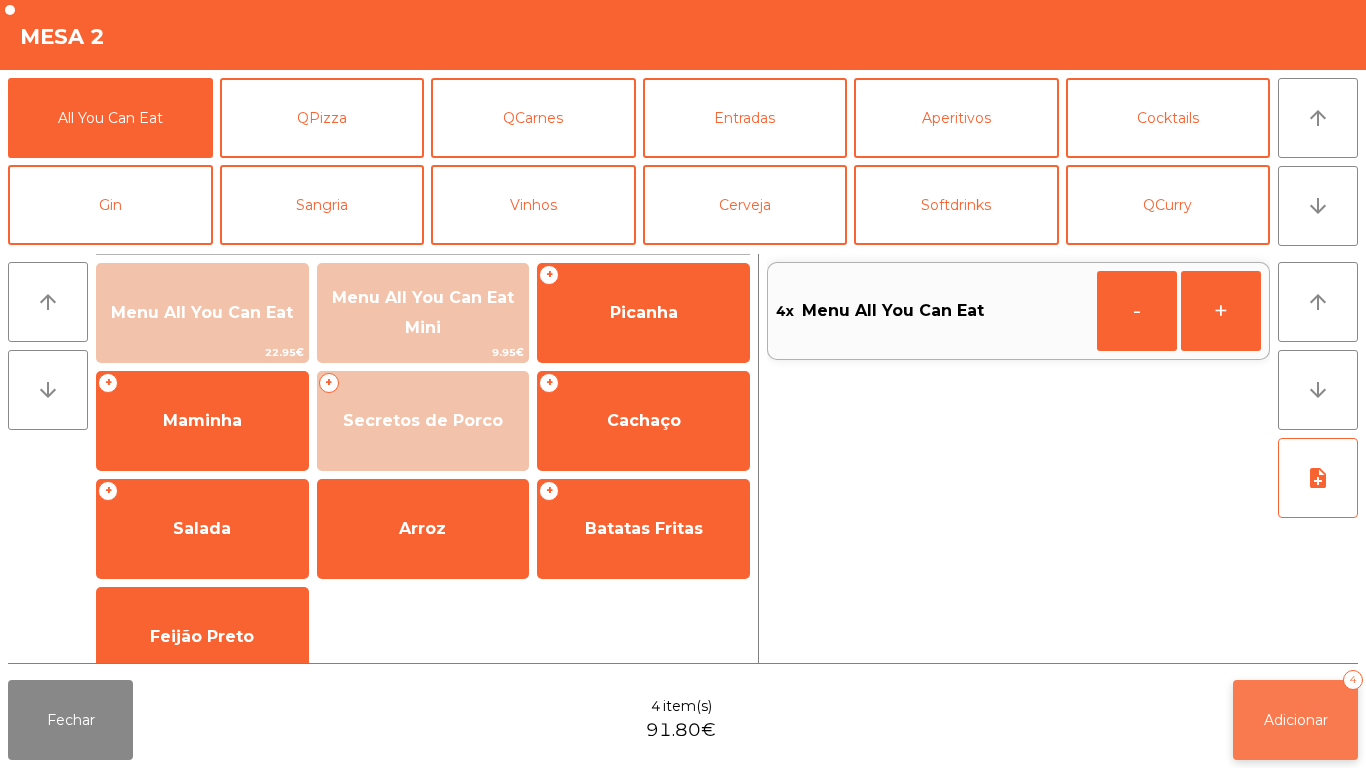 click on "Adicionar   4" 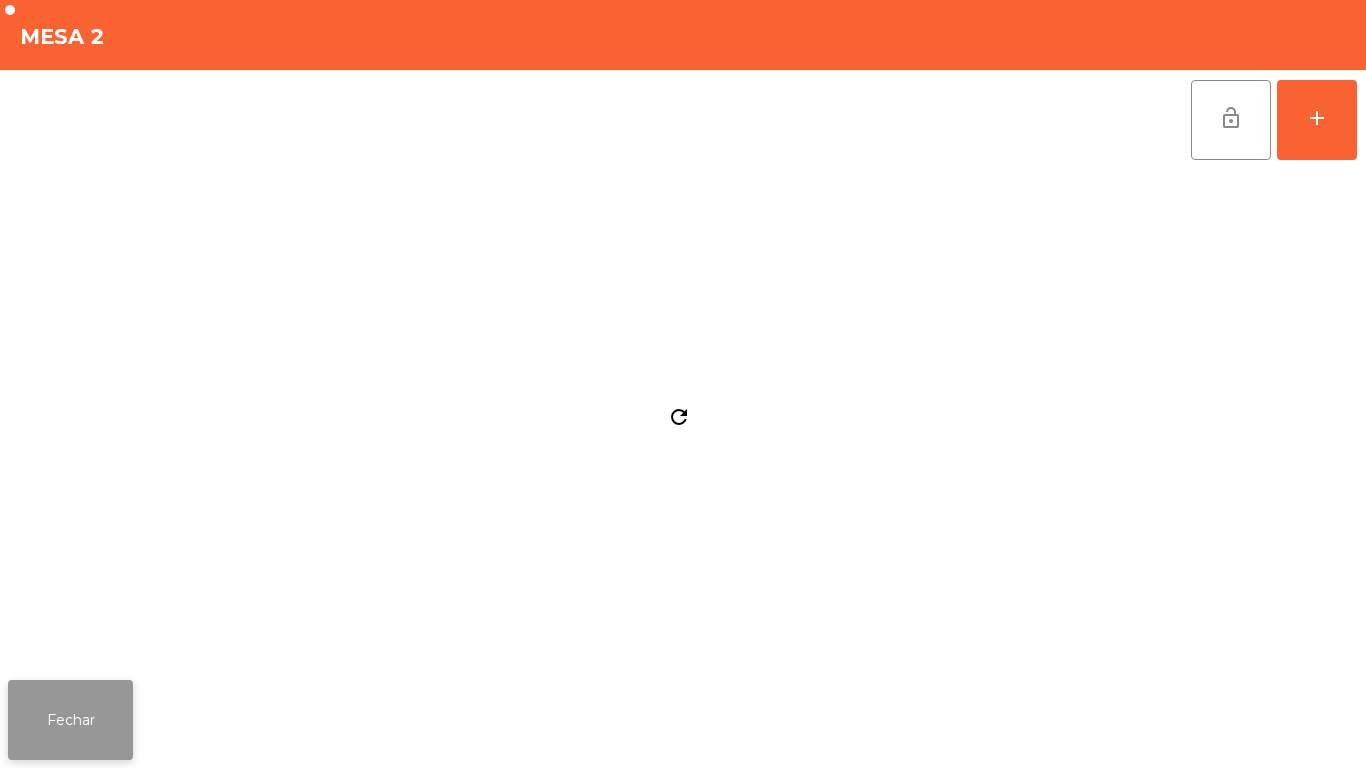 click on "Fechar" 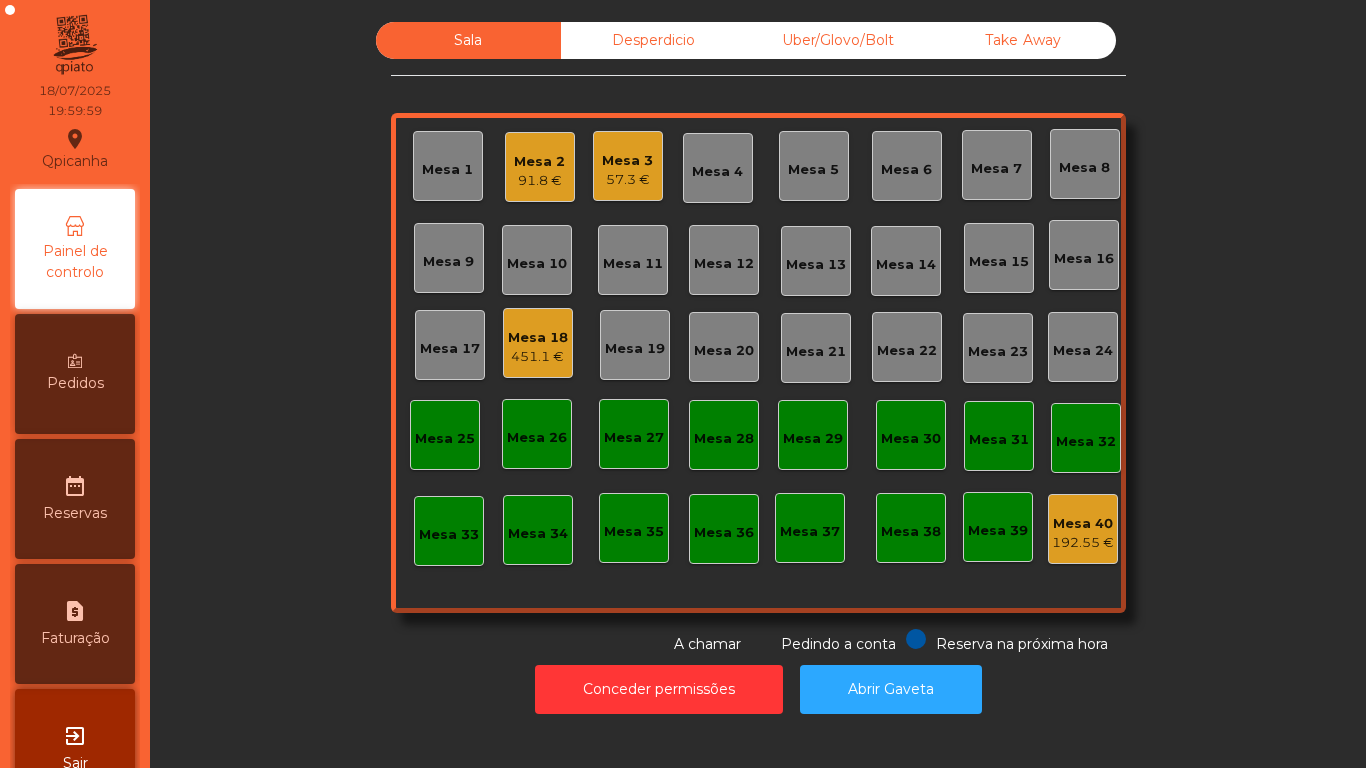 click on "Mesa 2   91.8 €" 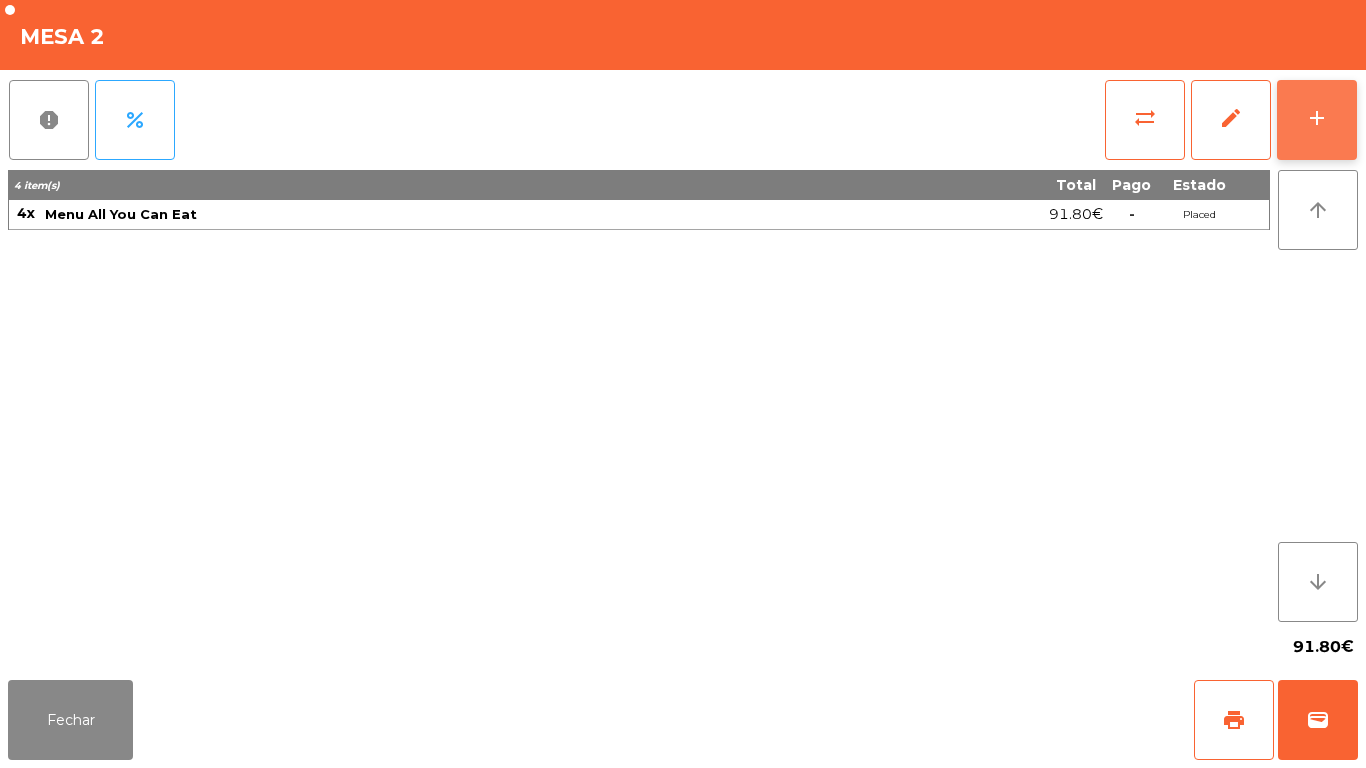 click on "add" 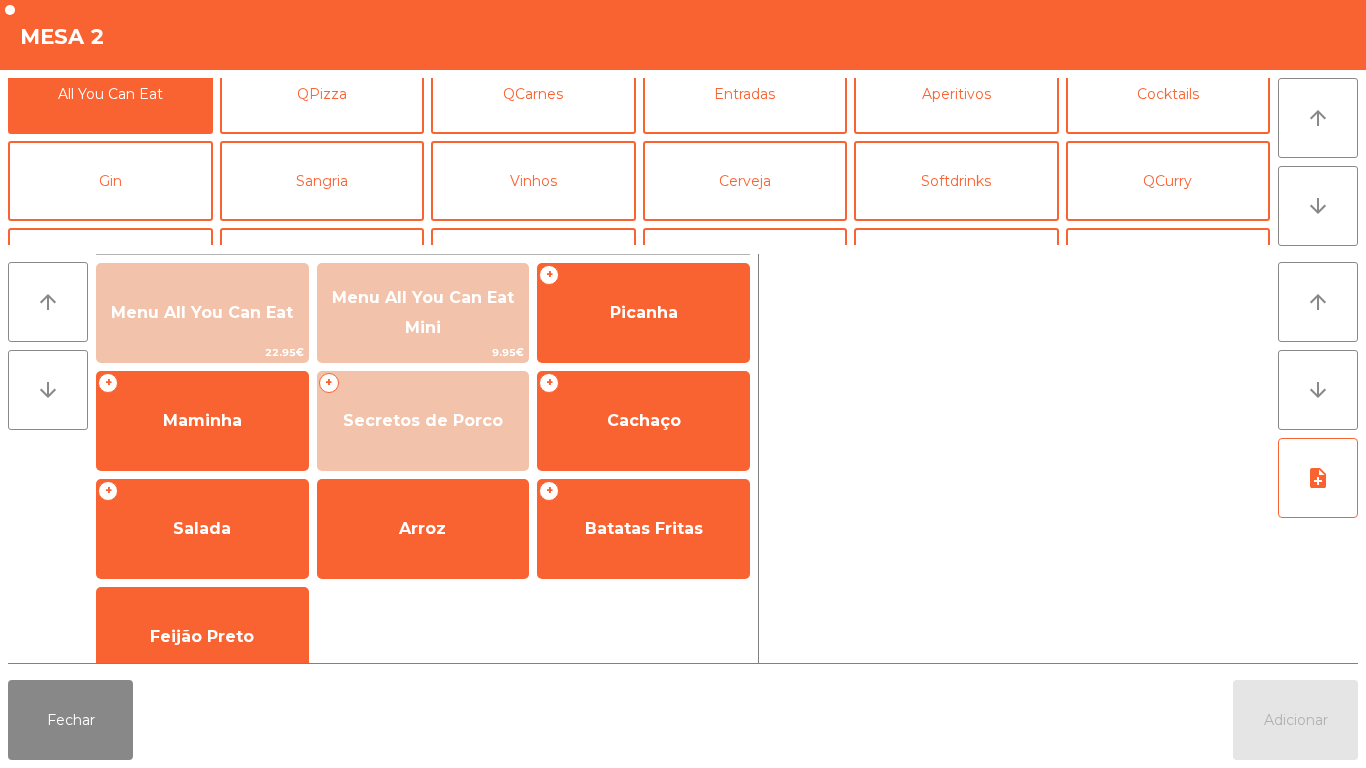 scroll, scrollTop: 26, scrollLeft: 0, axis: vertical 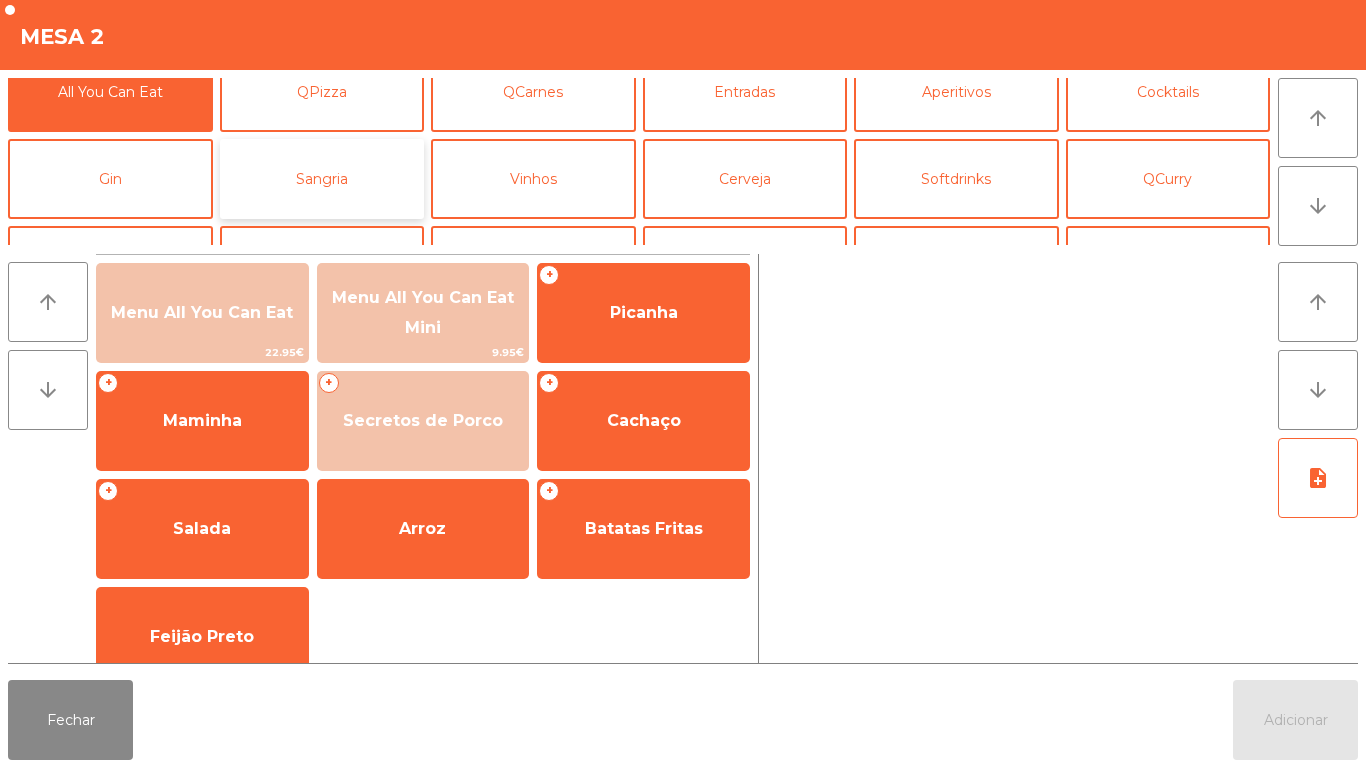 click on "Sangria" 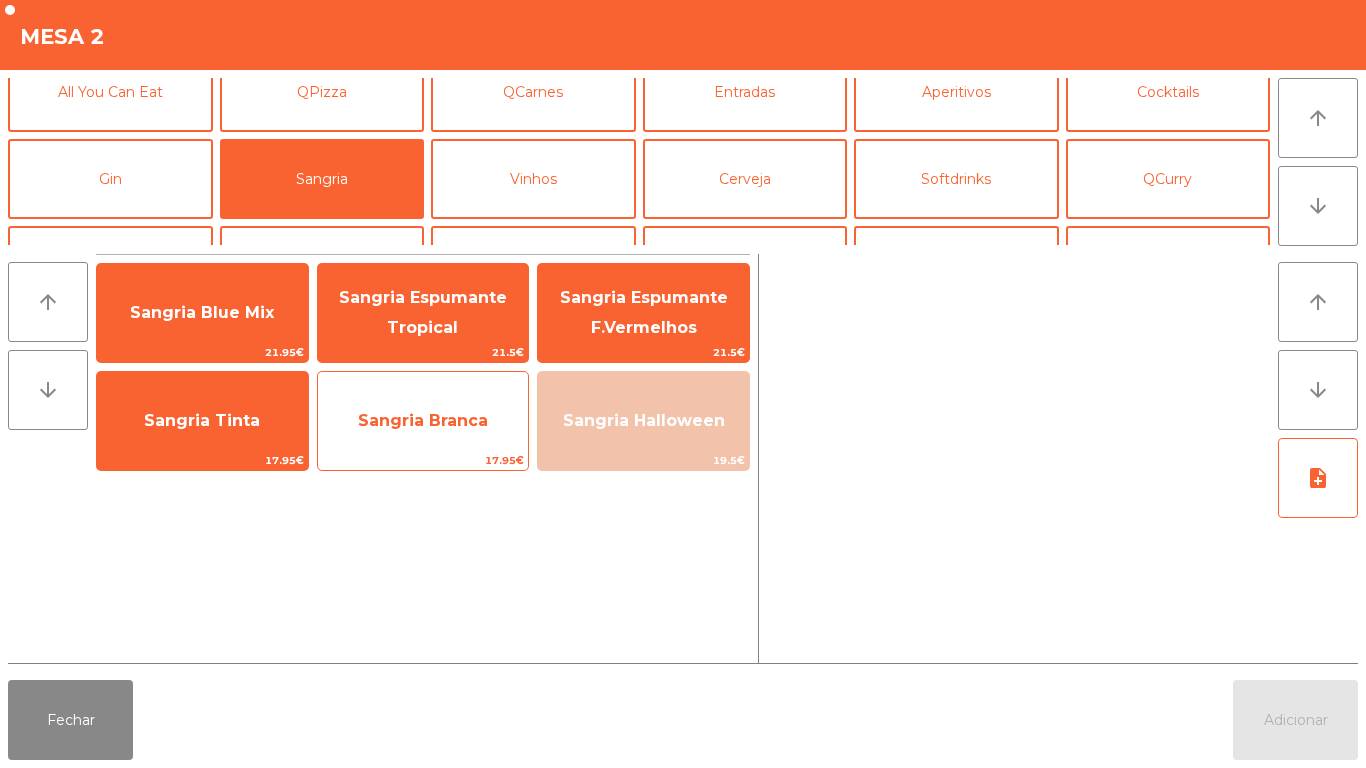 click on "Sangria Branca" 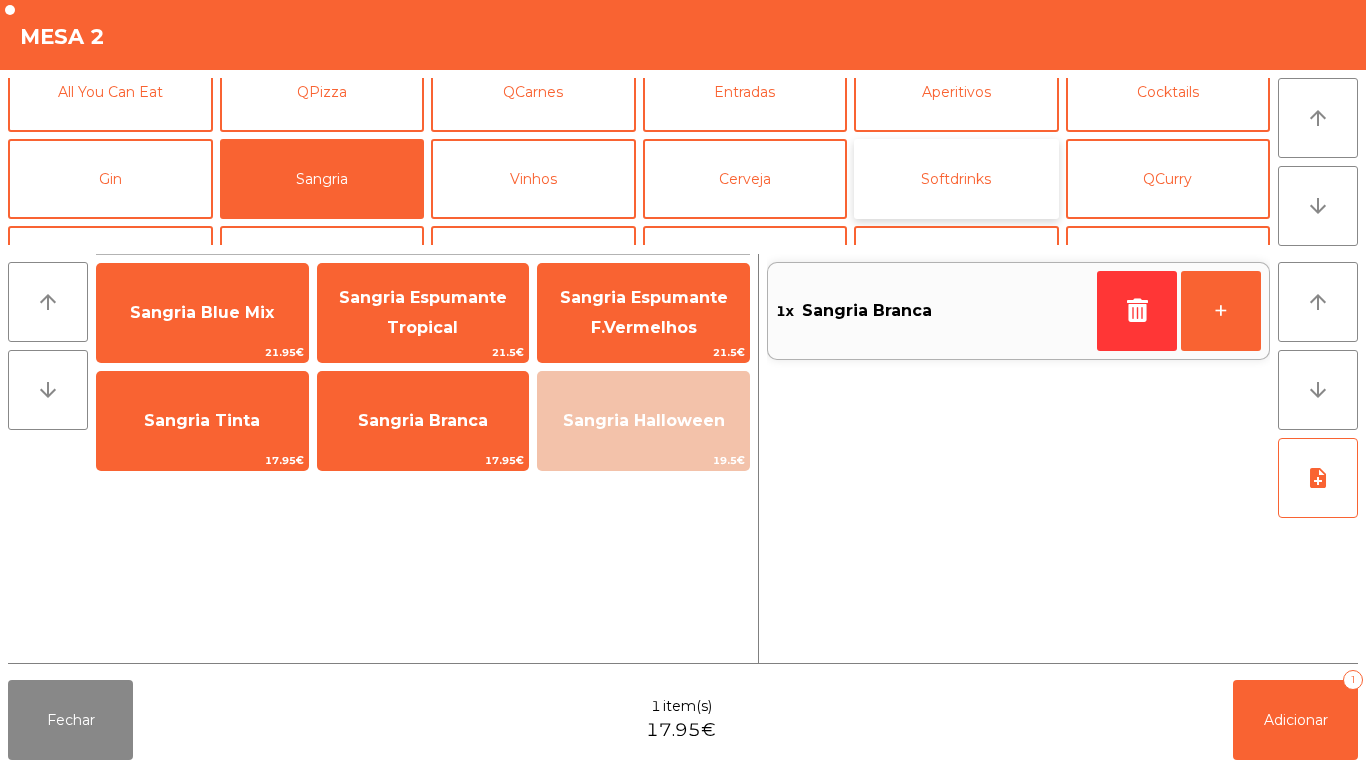 click on "Softdrinks" 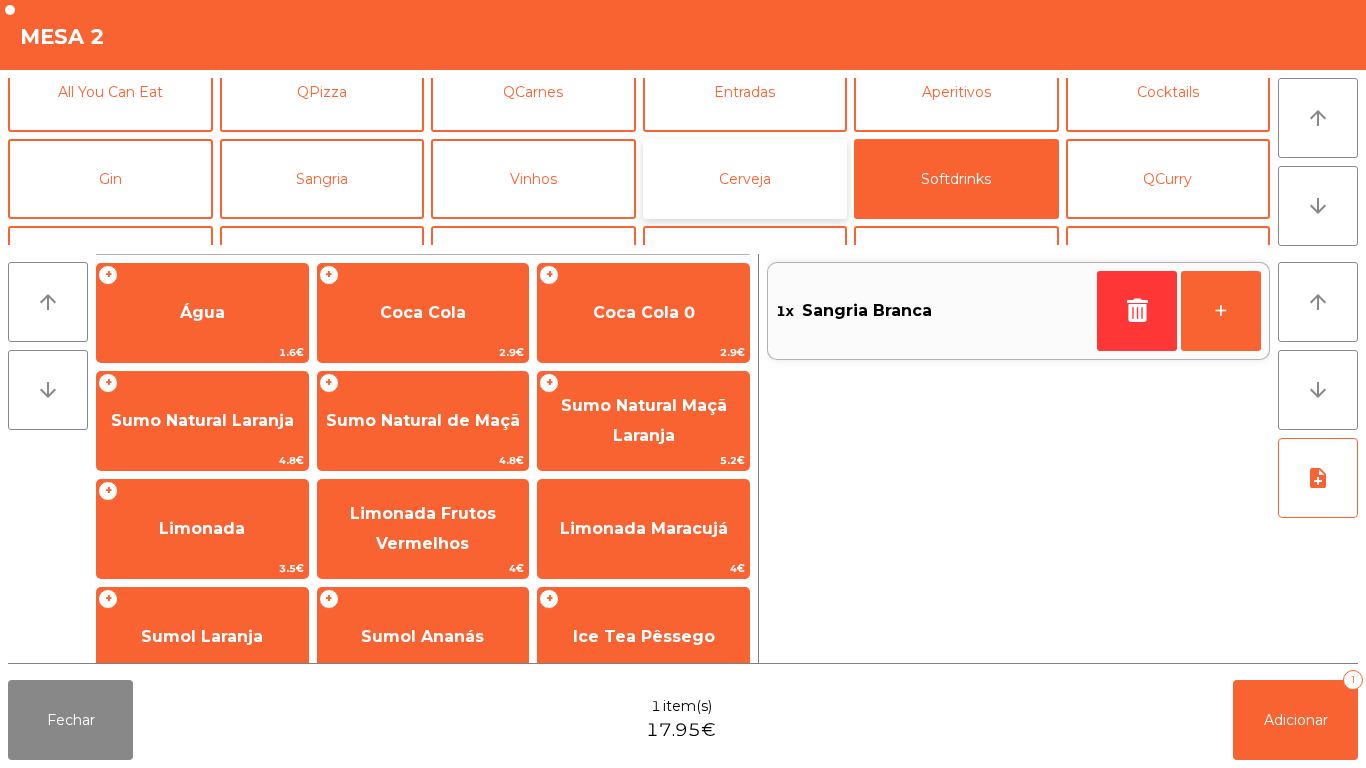 click on "Cerveja" 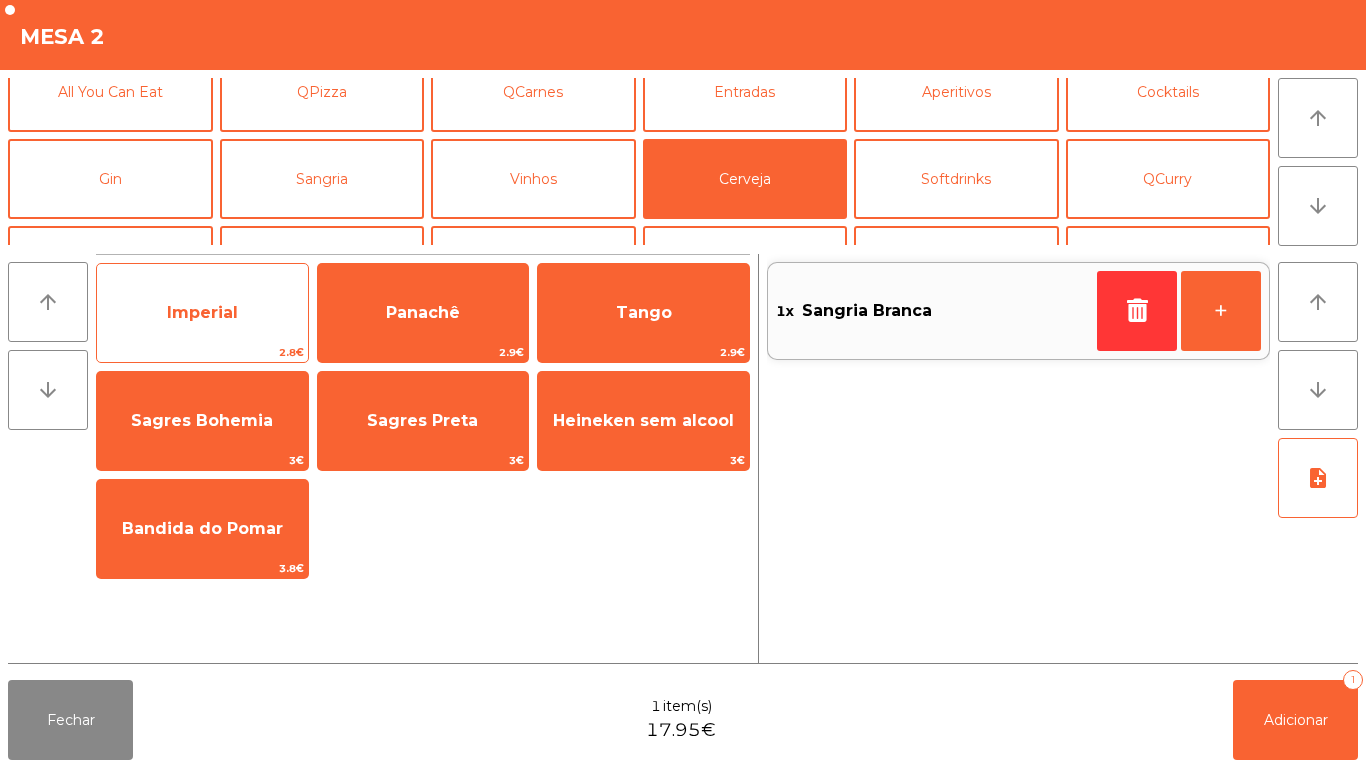 click on "Imperial" 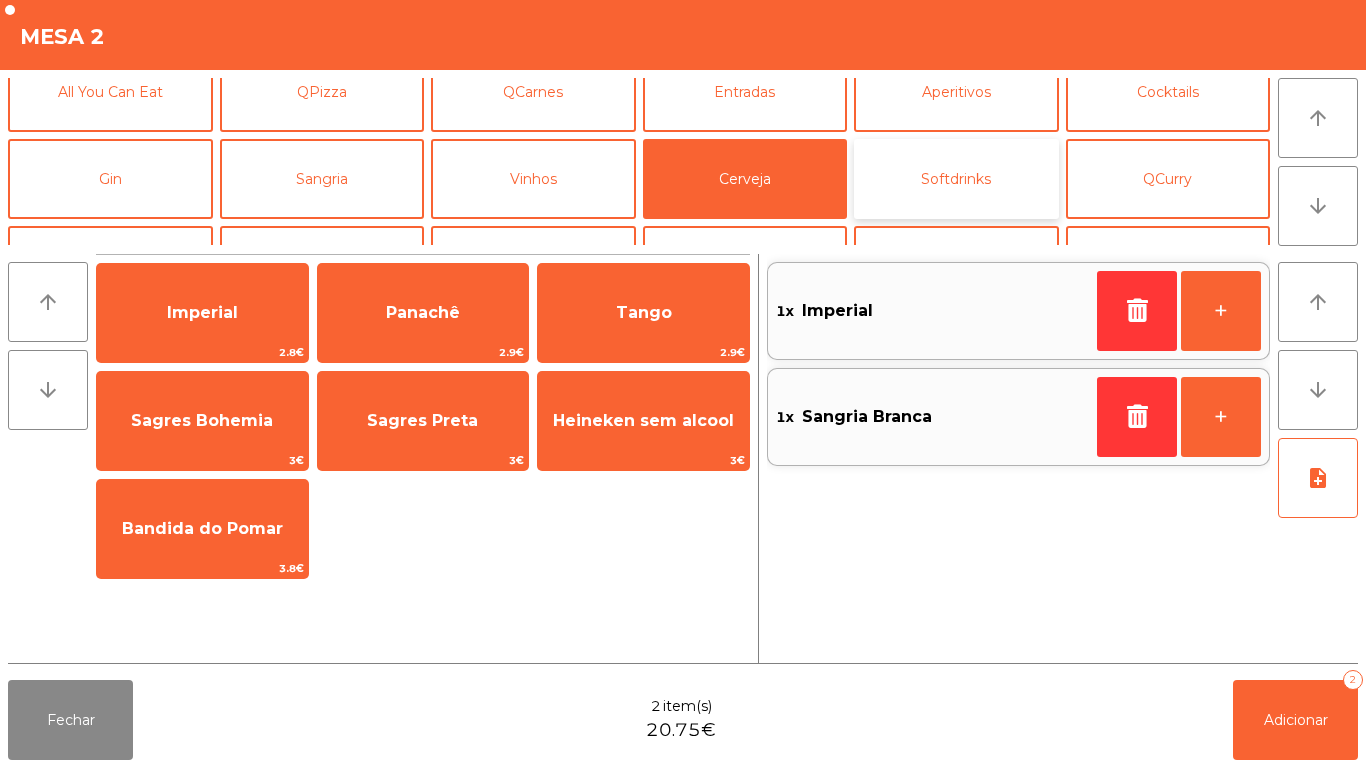click on "Softdrinks" 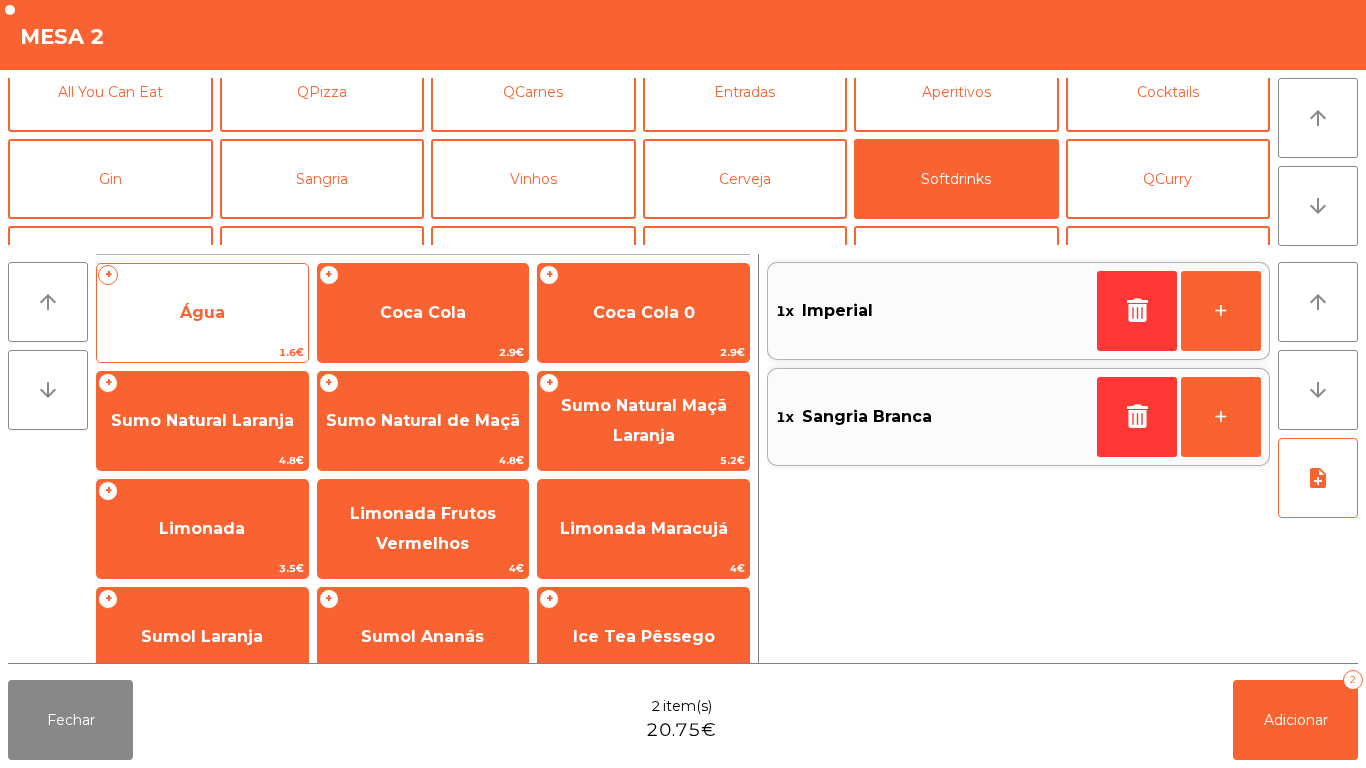 click on "Água" 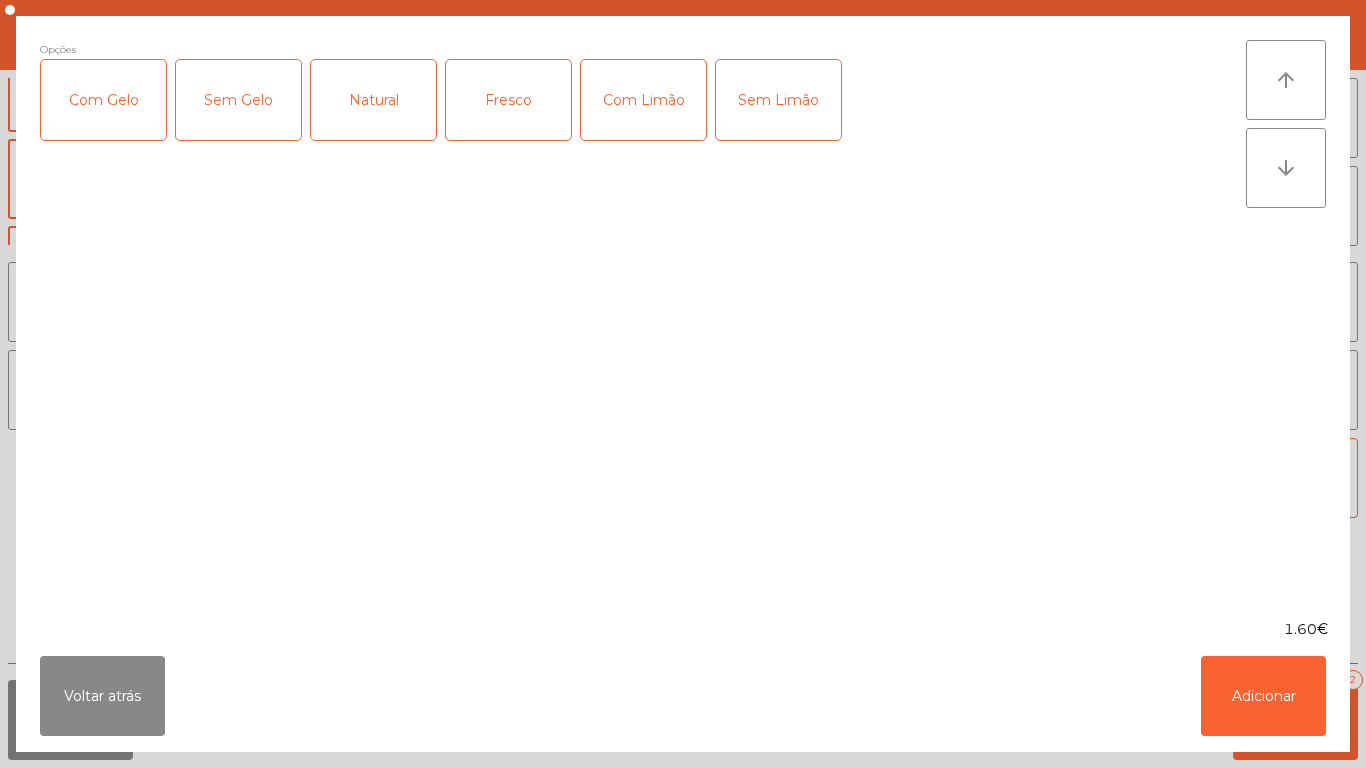 click on "Fresco" 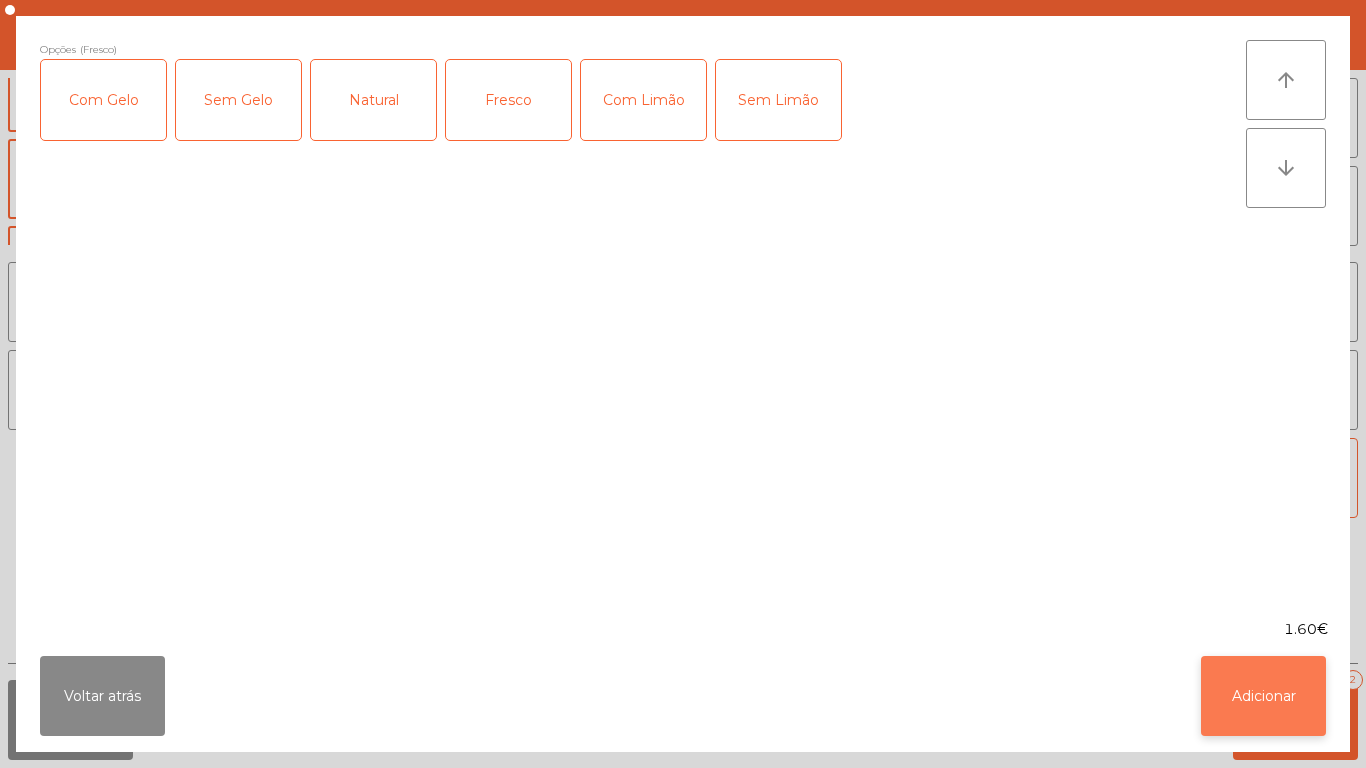 click on "Adicionar" 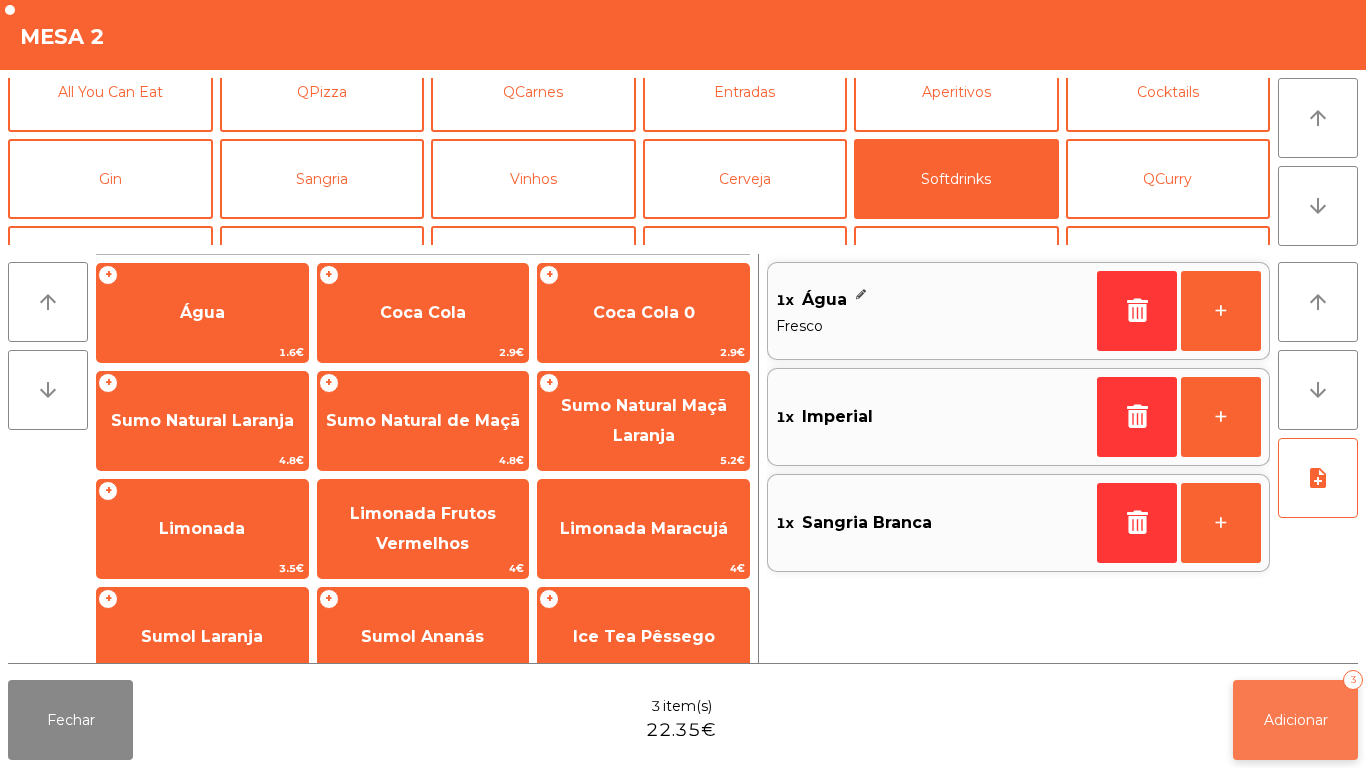 click on "Adicionar   3" 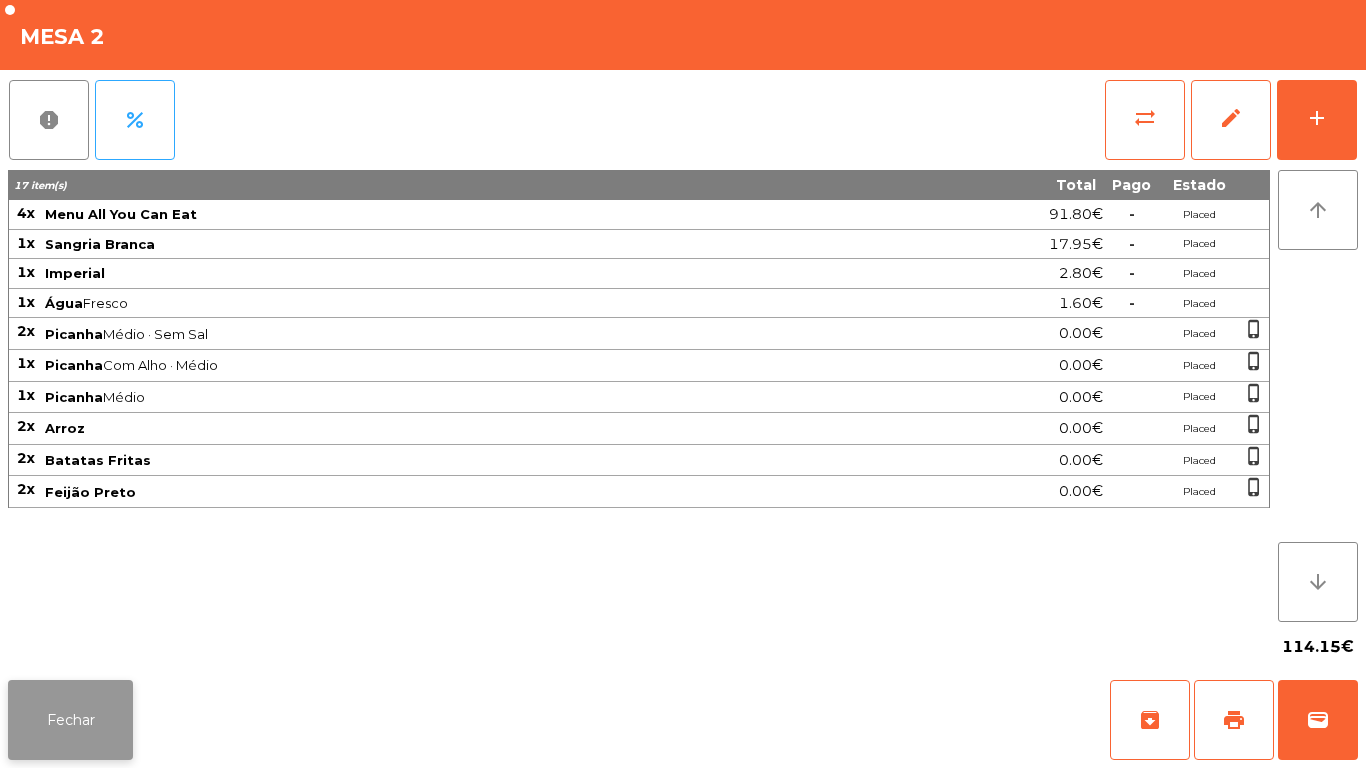 click on "Fechar" 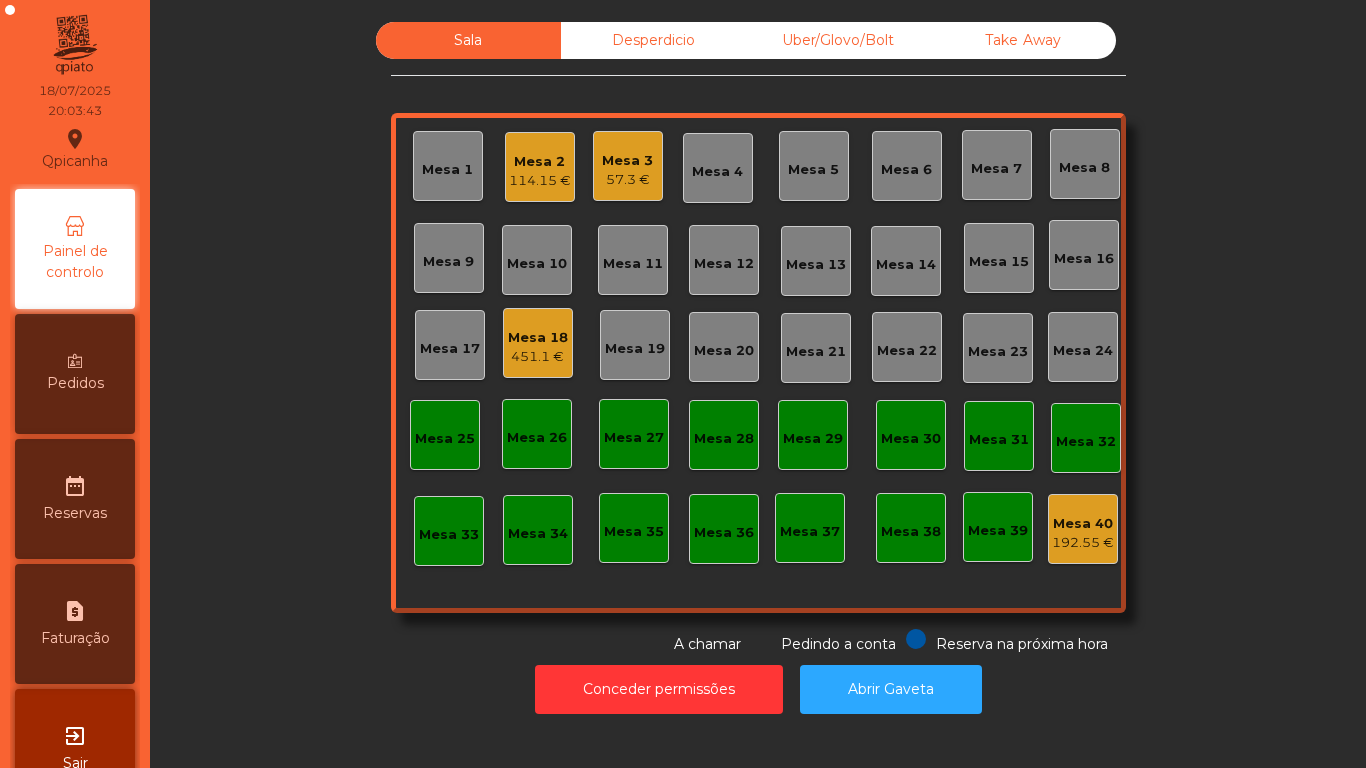 click on "114.15 €" 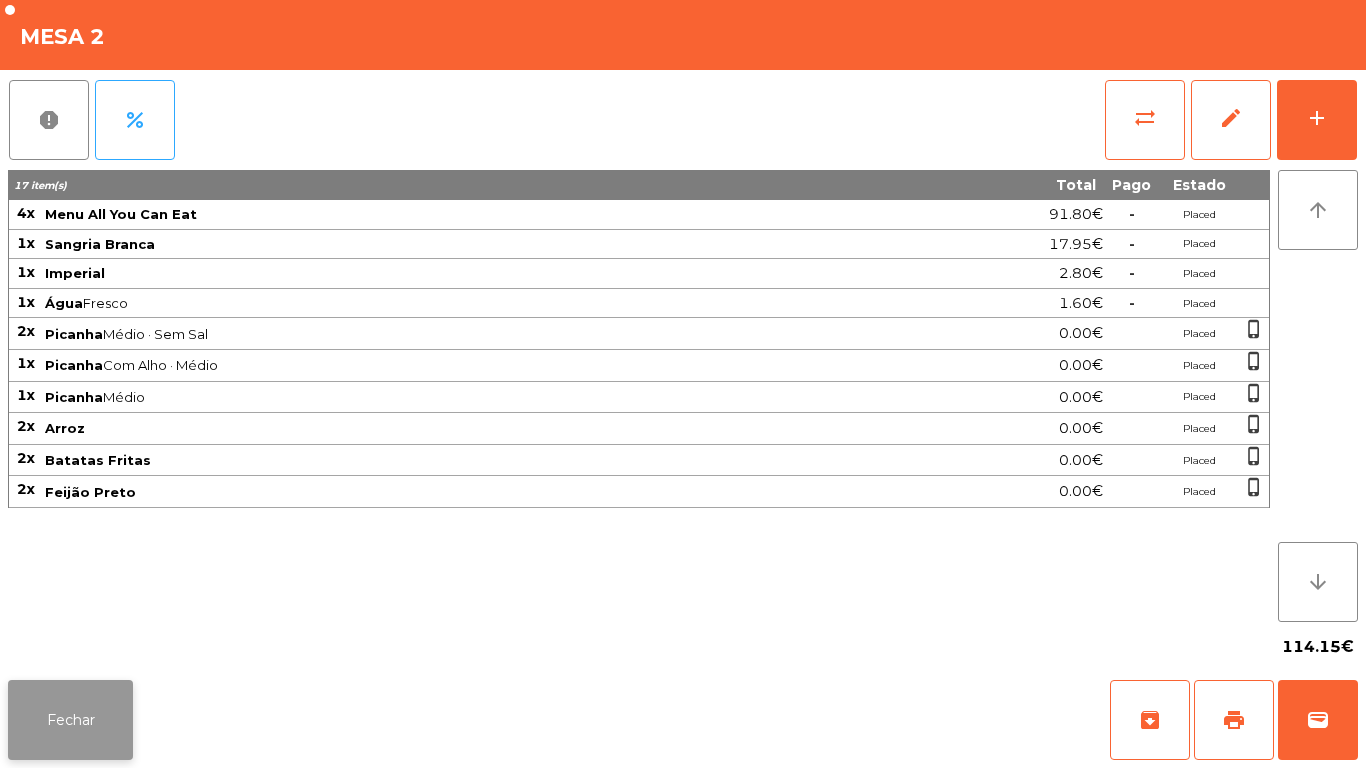 click on "Fechar" 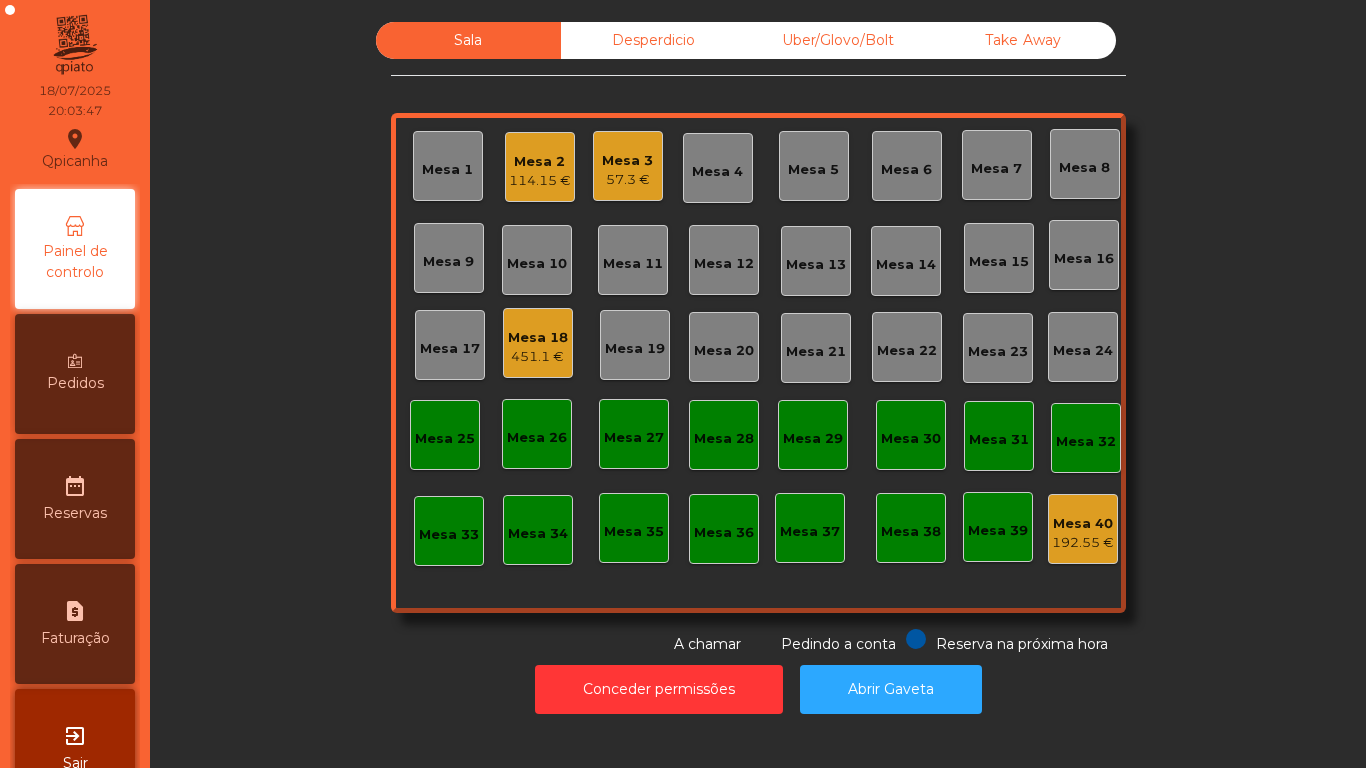 click on "Mesa 15" 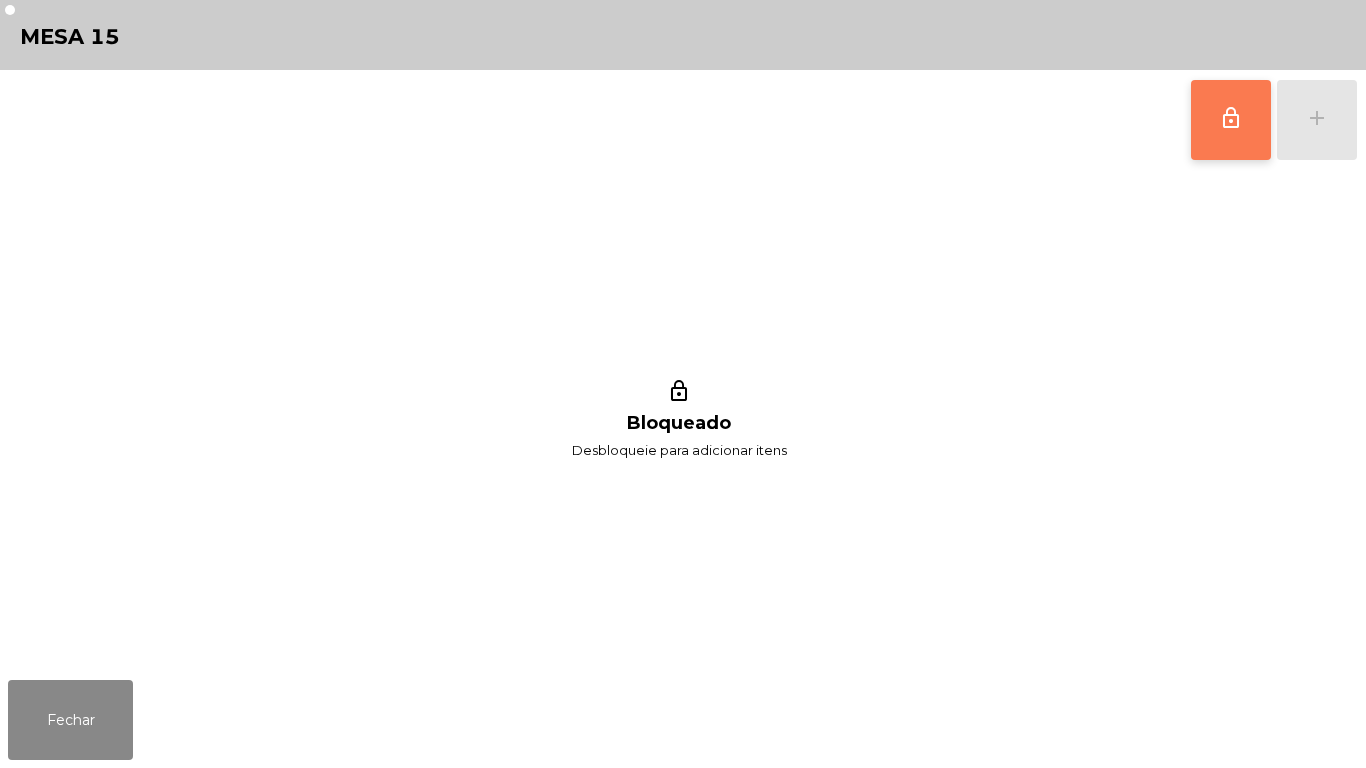 click on "lock_outline" 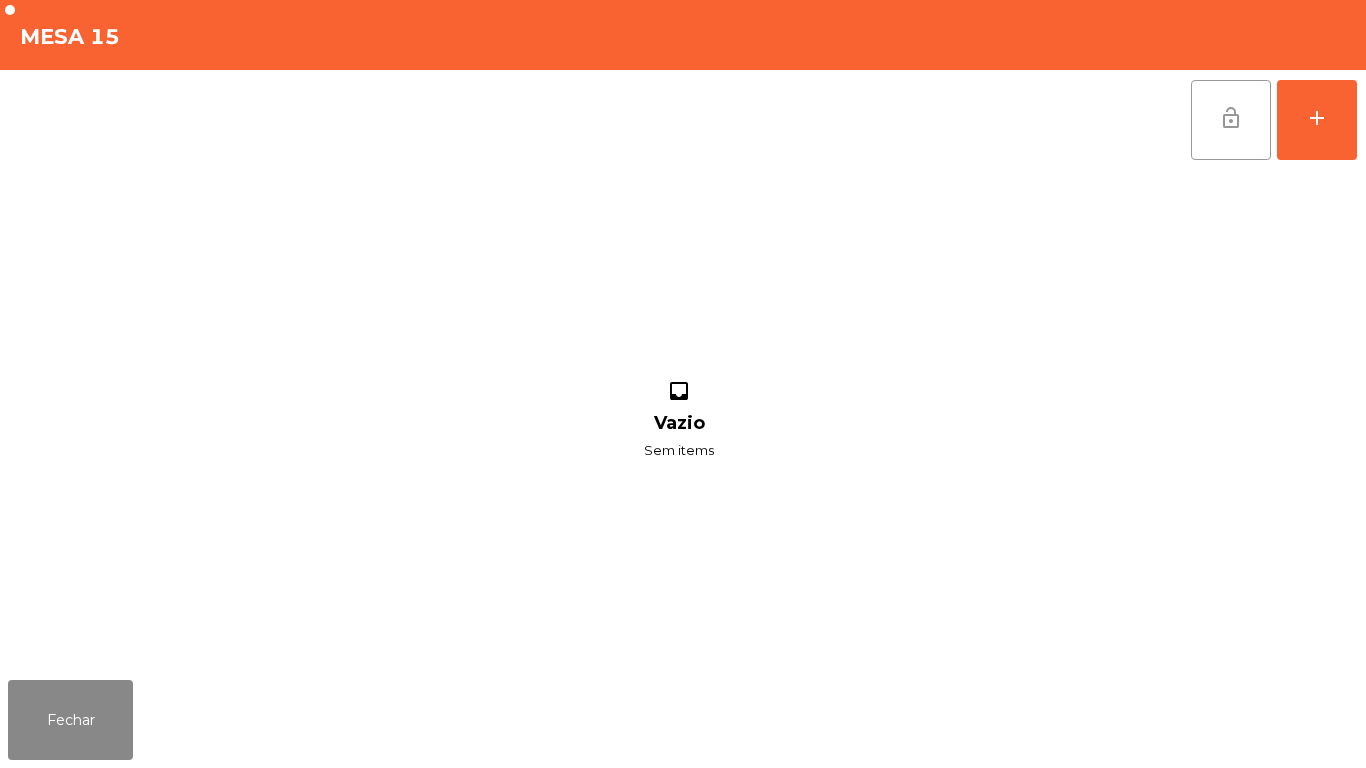 click on "inbox Vazio Sem items" 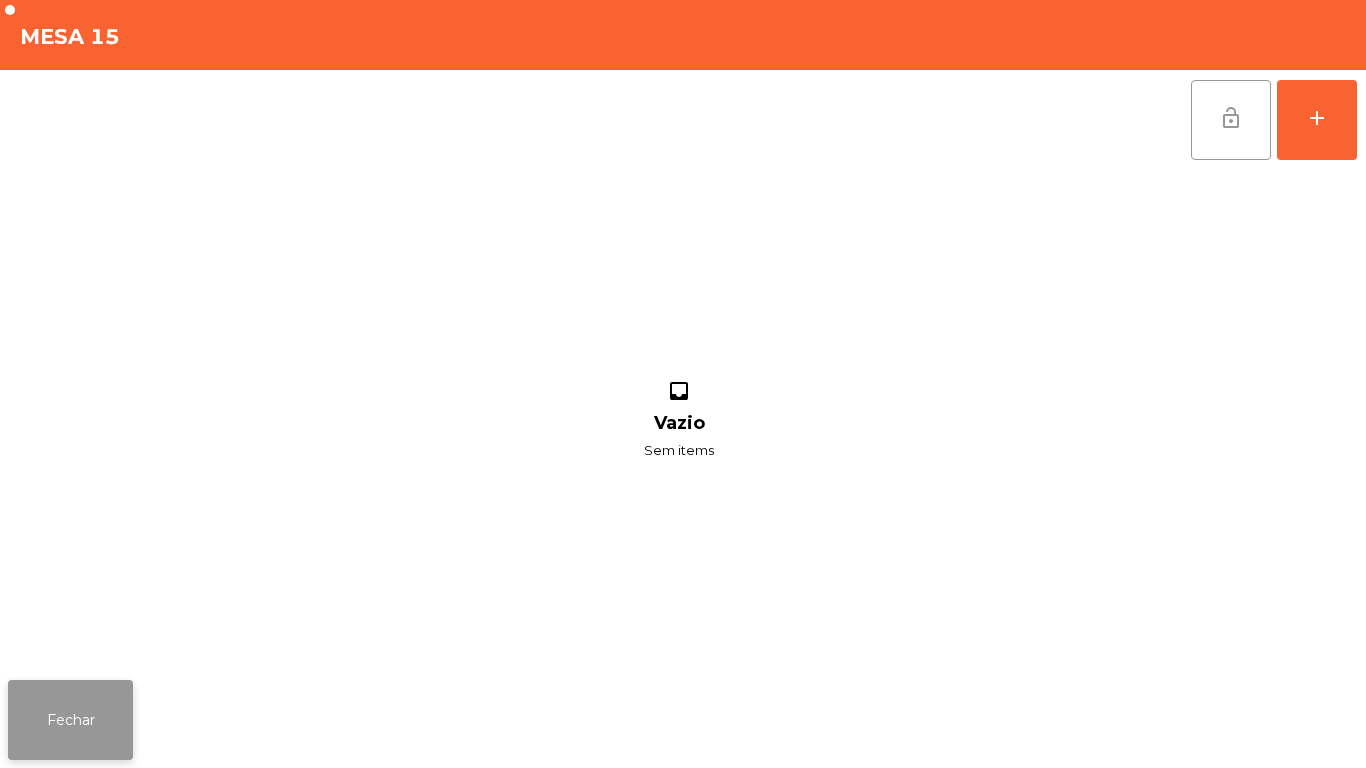 click on "Fechar" 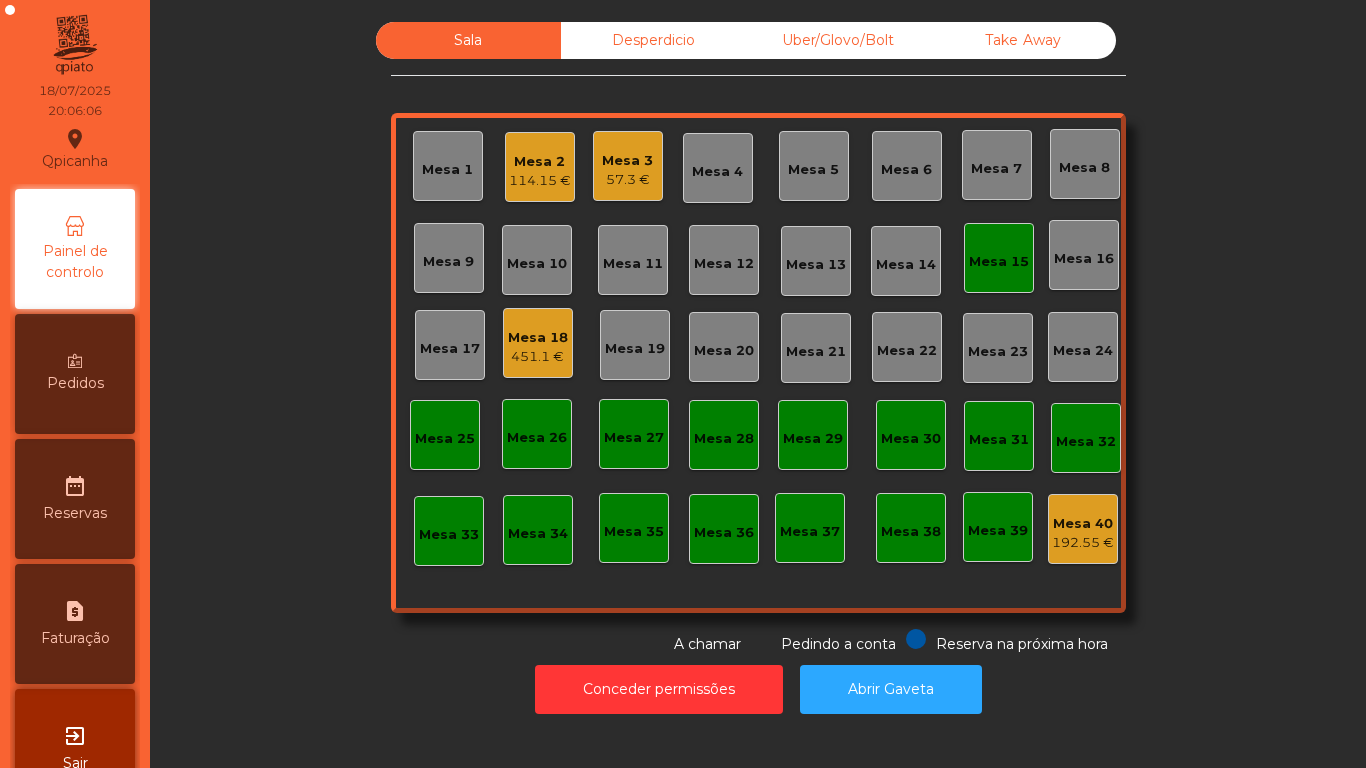 click on "114.15 €" 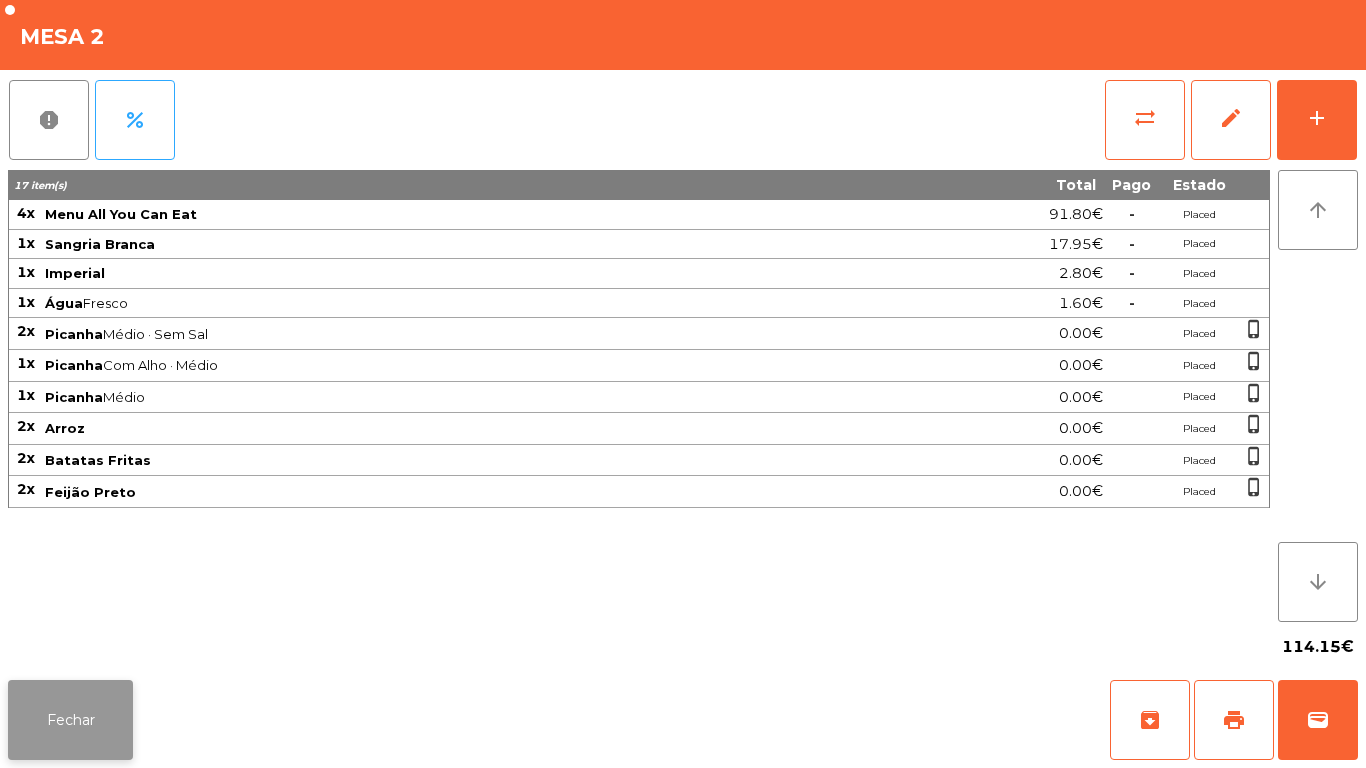 click on "Fechar" 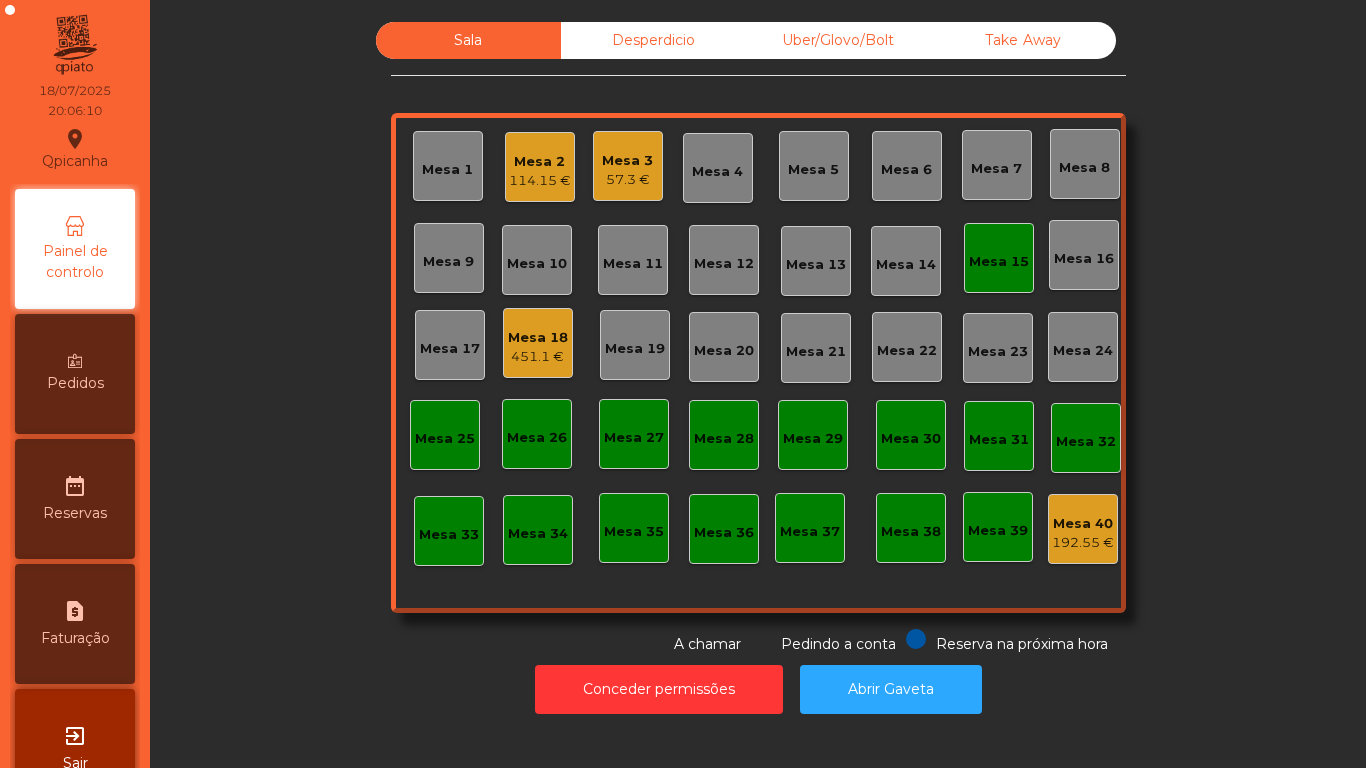 click on "Mesa 18   451.1 €" 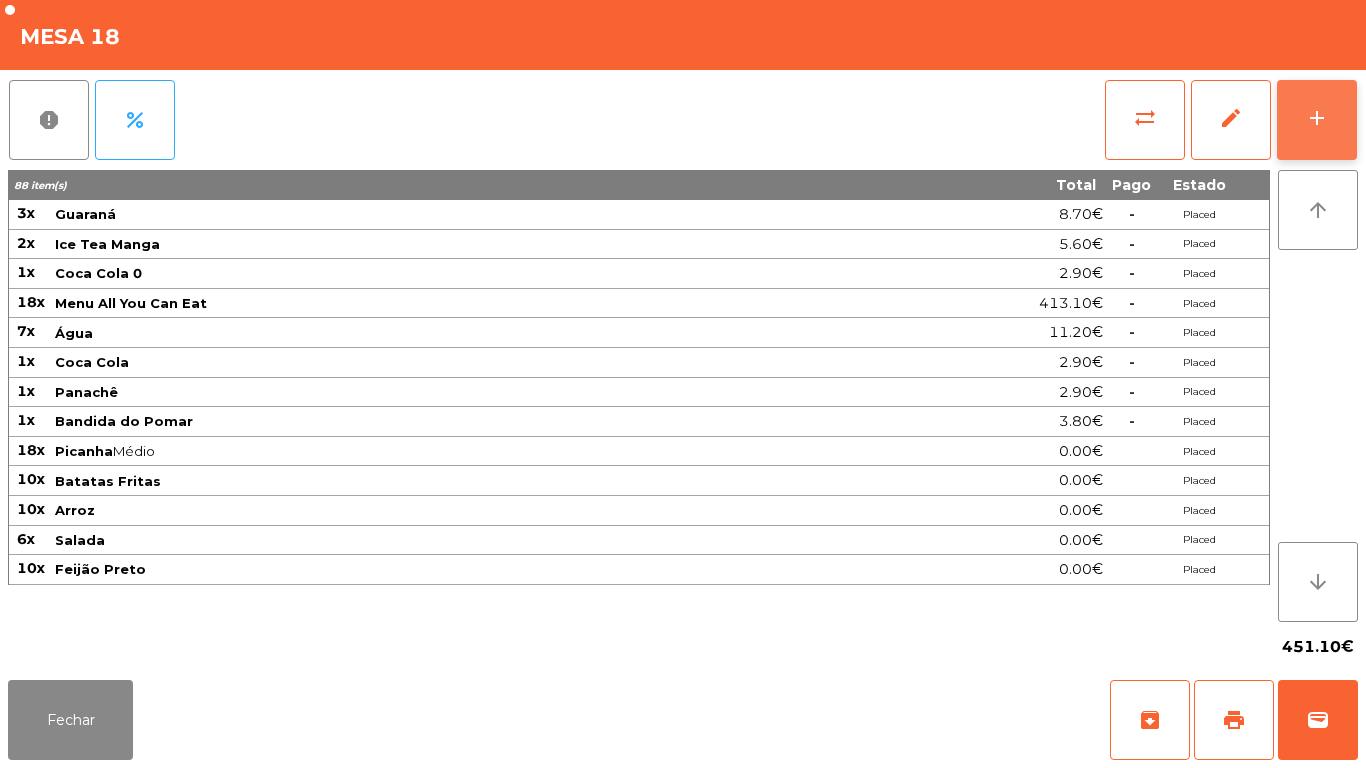 click on "add" 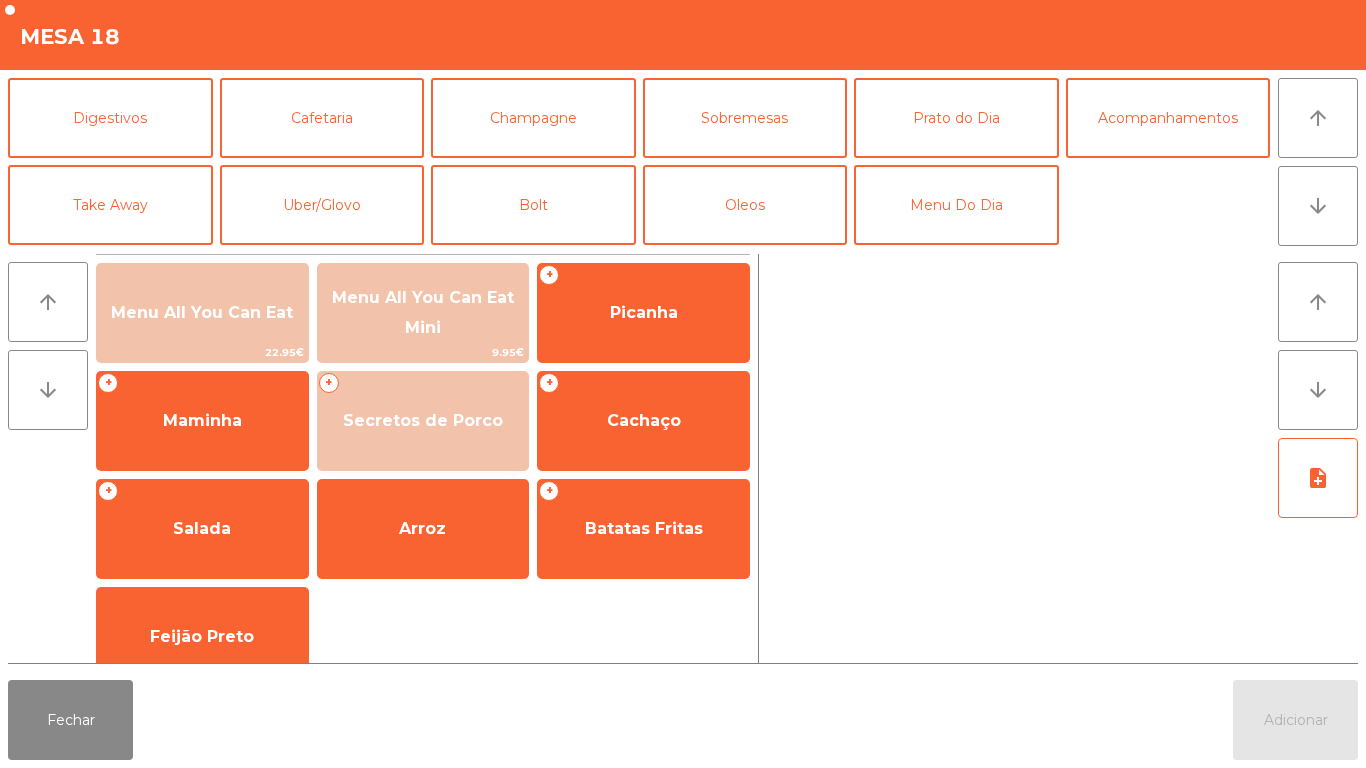 click on "Mesa 18" 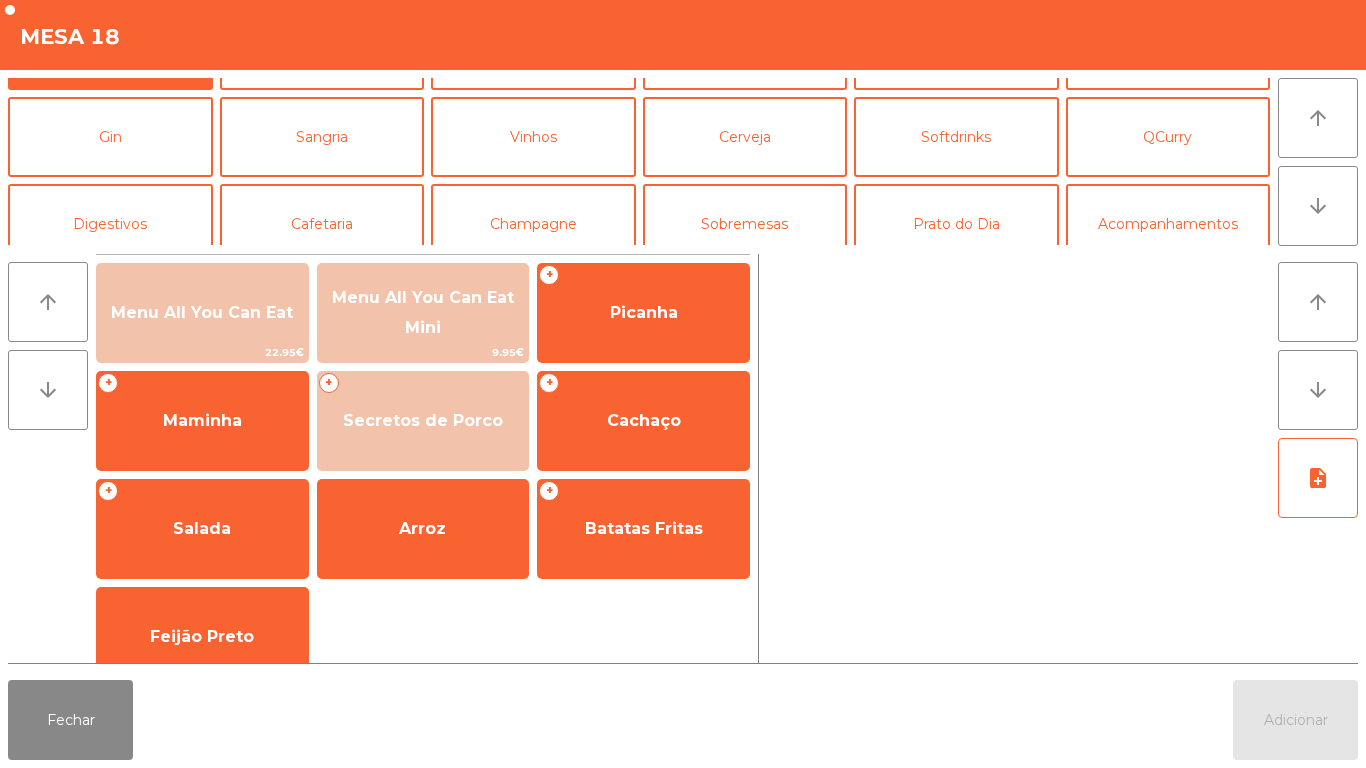 scroll, scrollTop: 38, scrollLeft: 0, axis: vertical 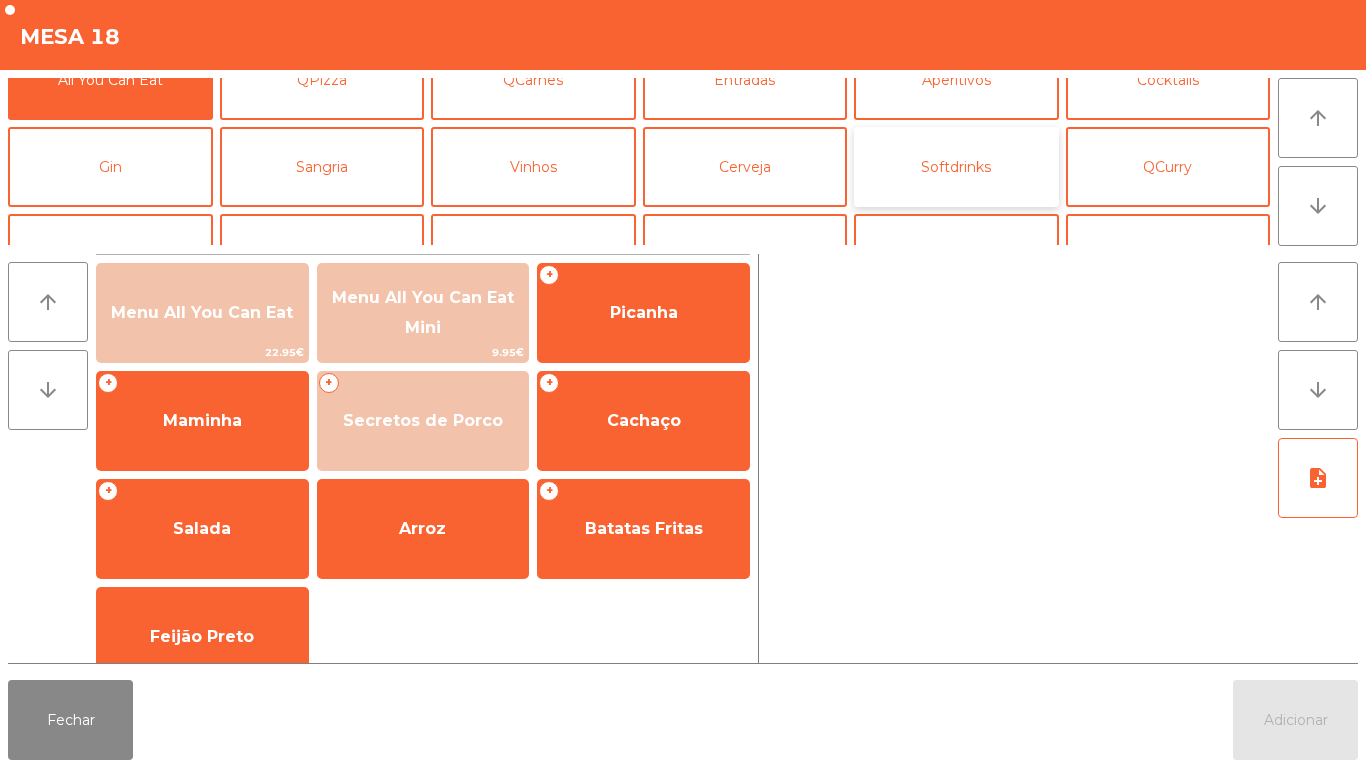 click on "Softdrinks" 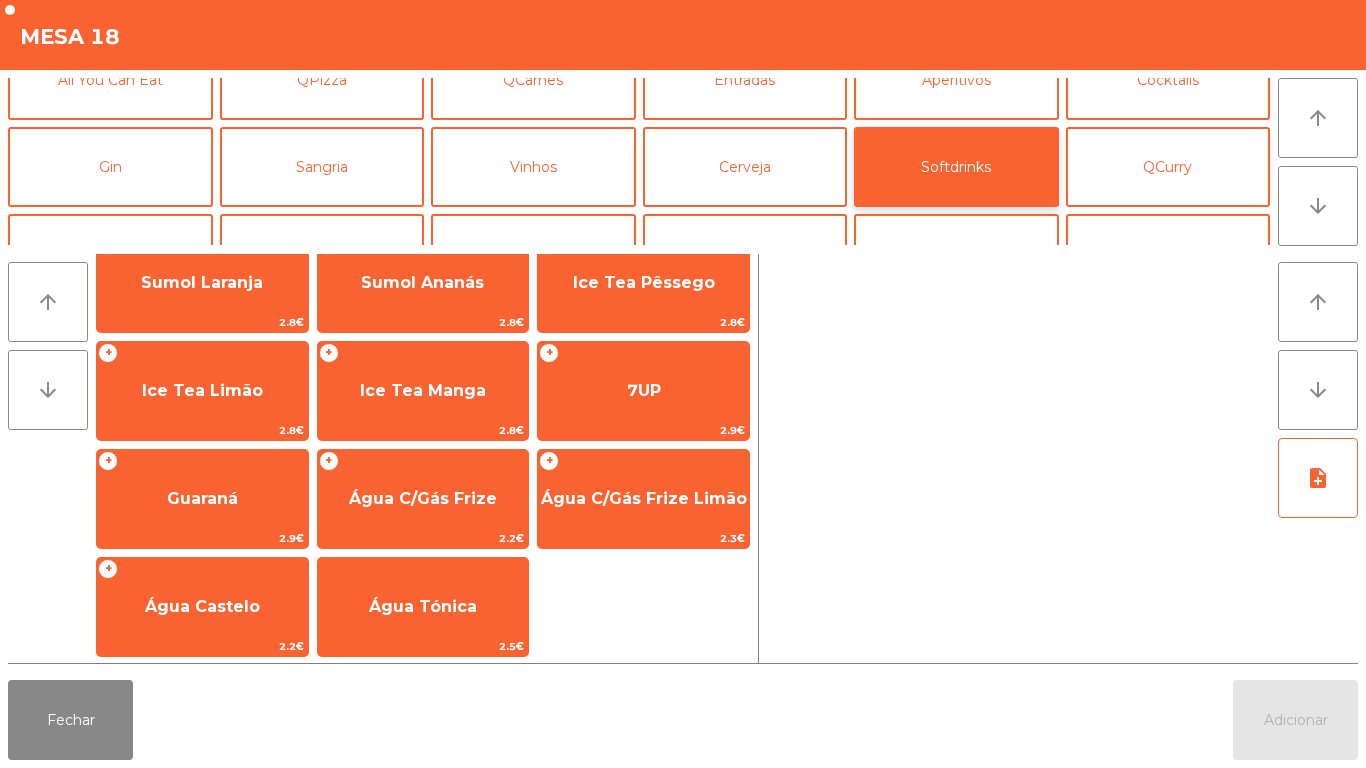scroll, scrollTop: 356, scrollLeft: 0, axis: vertical 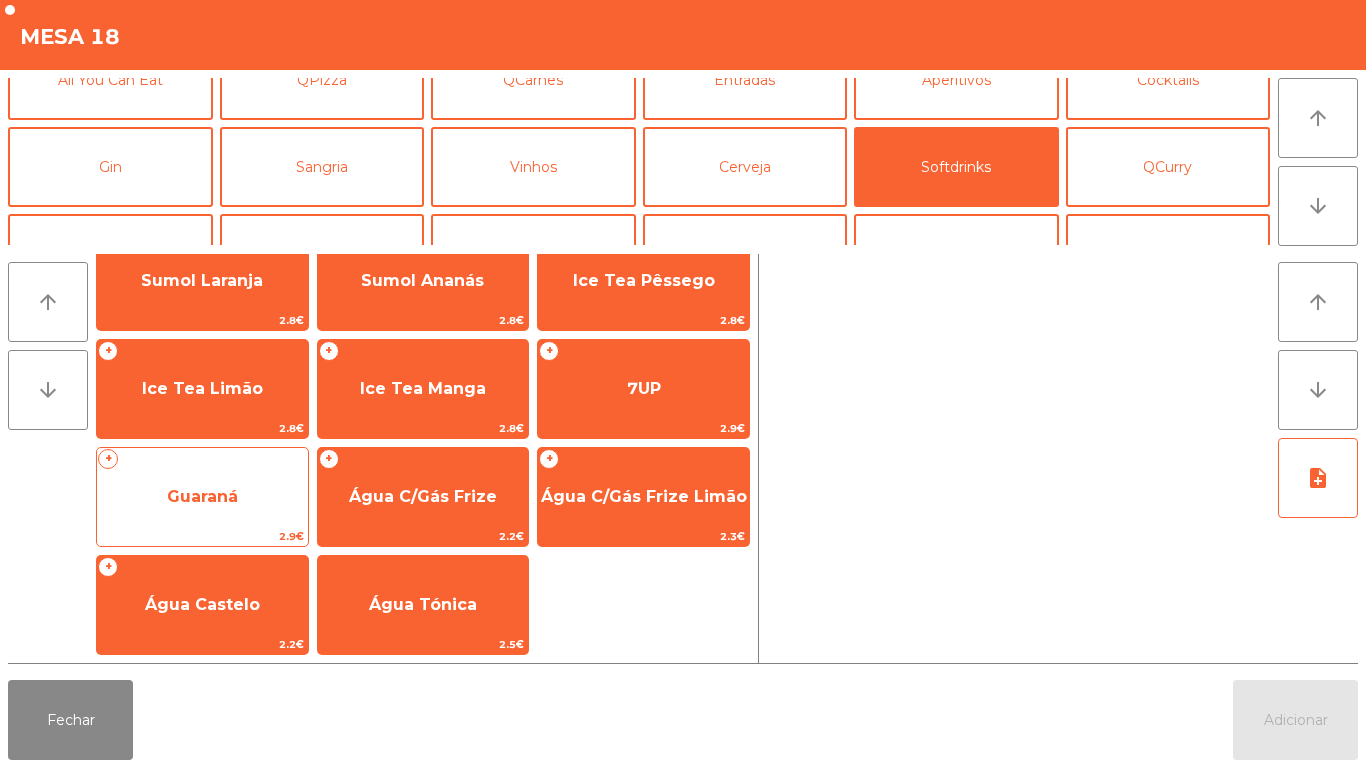 click on "Guaraná" 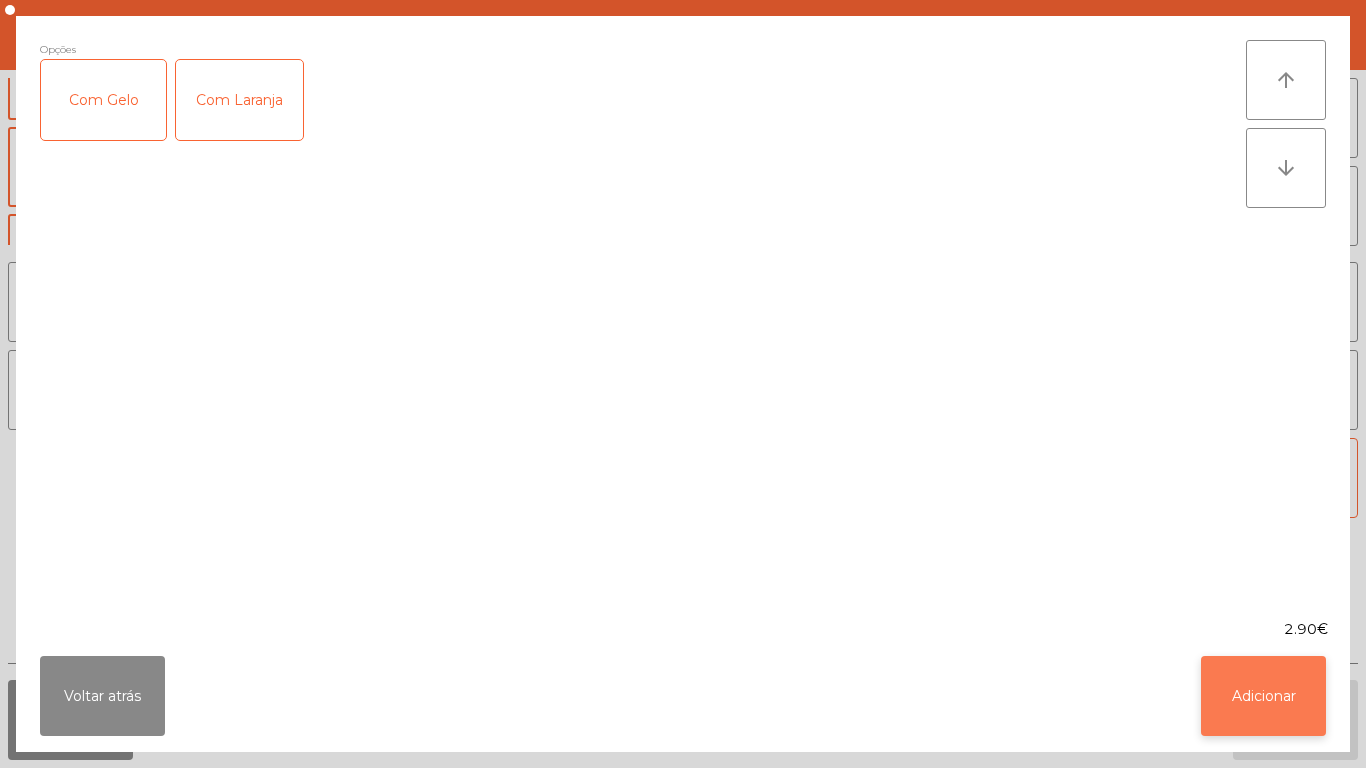 click on "Adicionar" 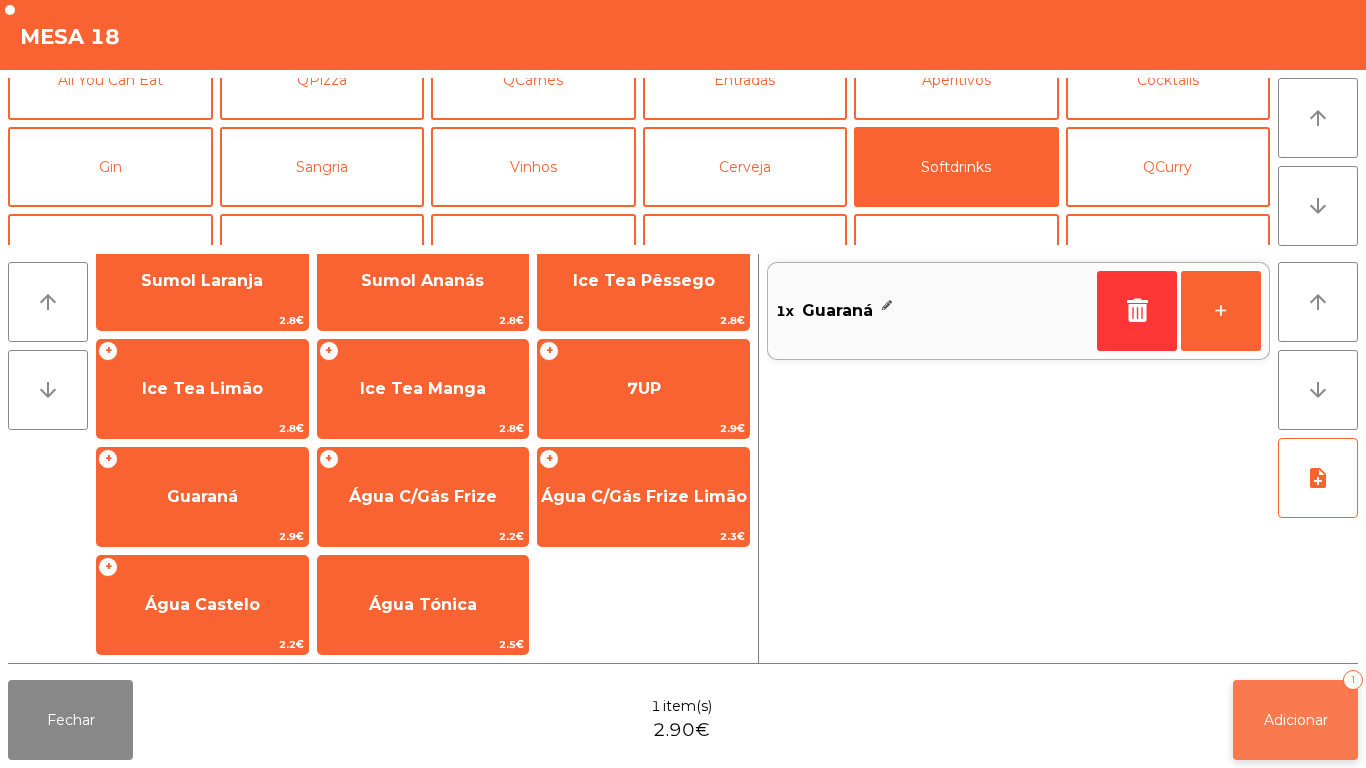 click on "Adicionar" 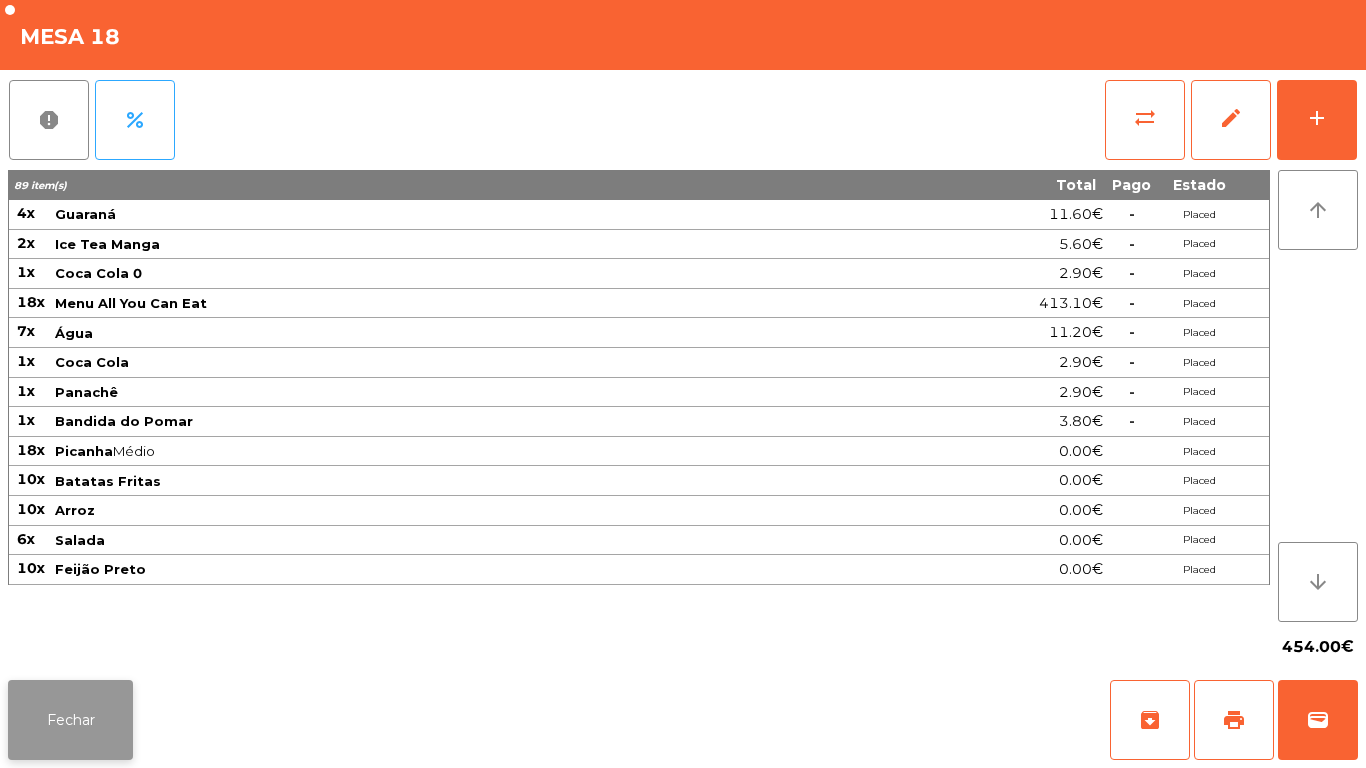 click on "Fechar" 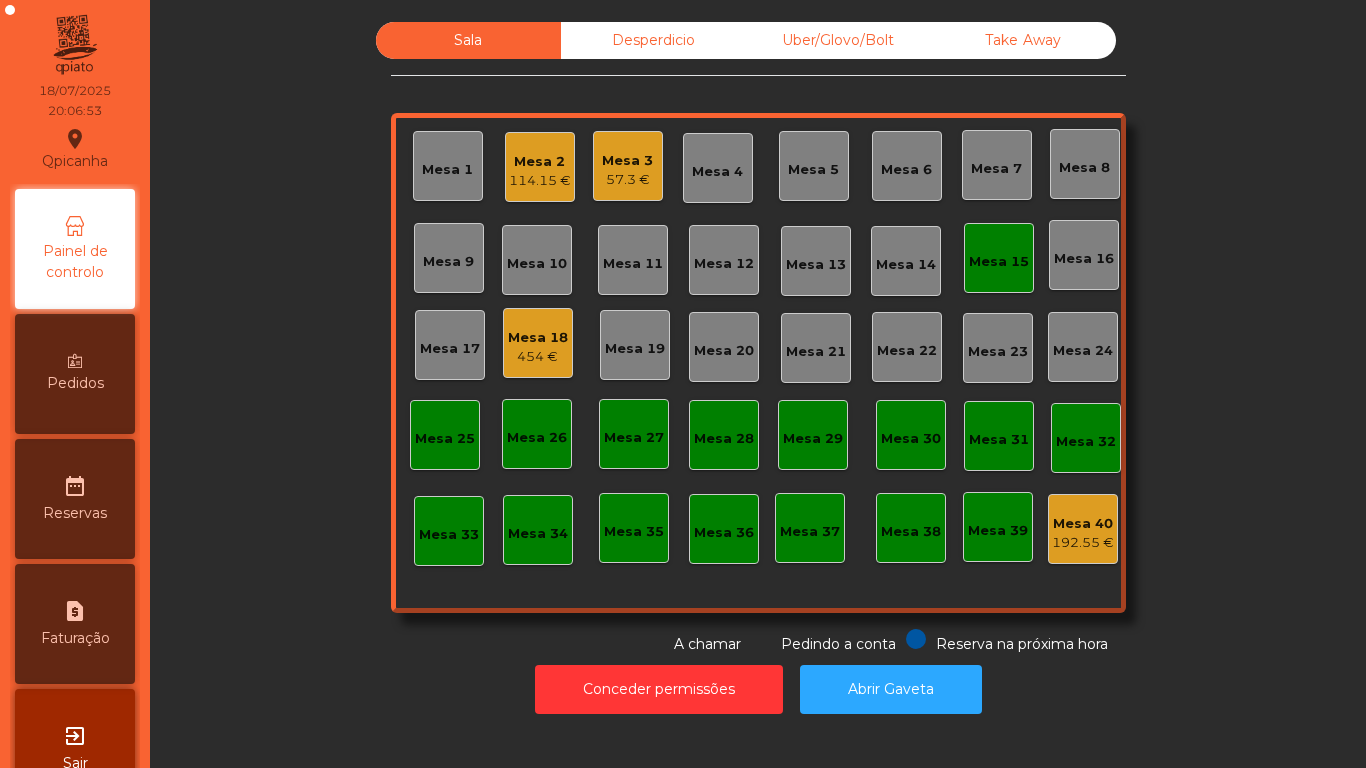 click on "Mesa 2" 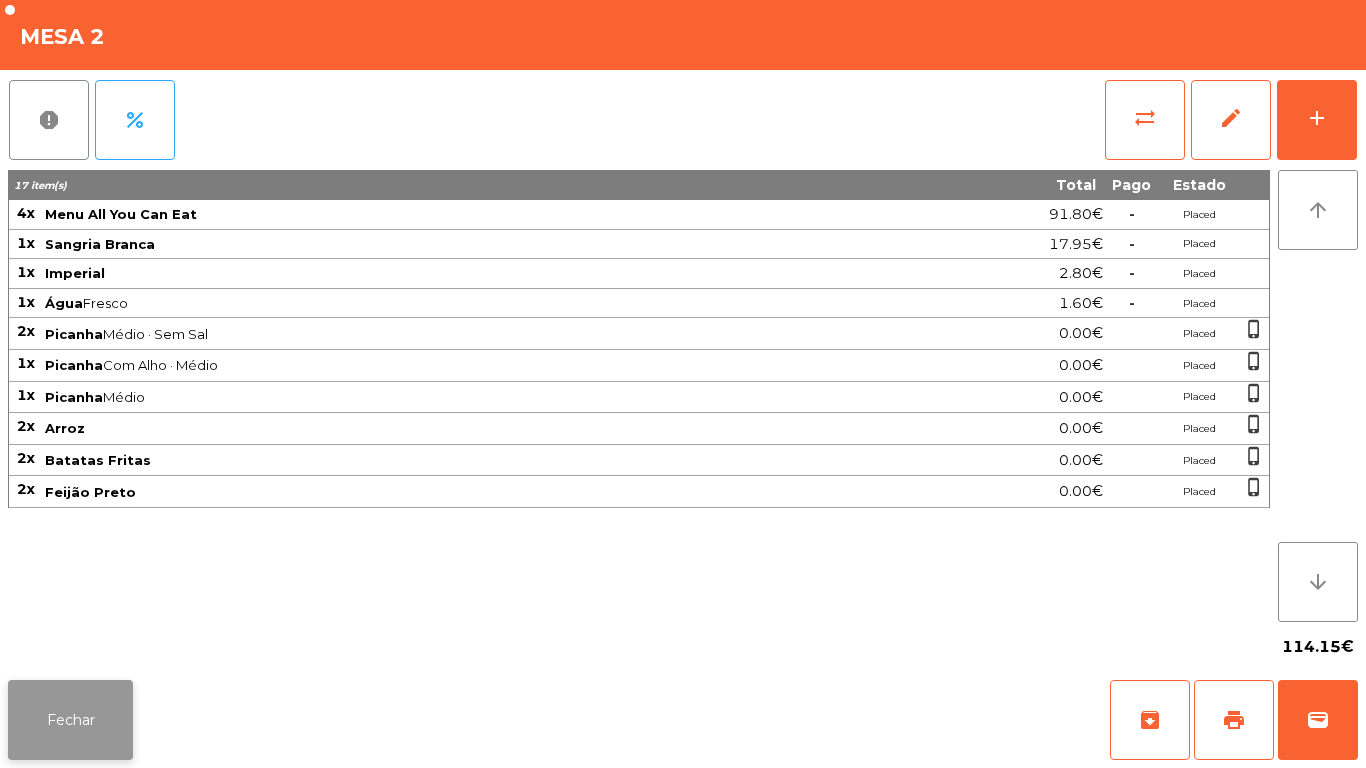 click on "Fechar" 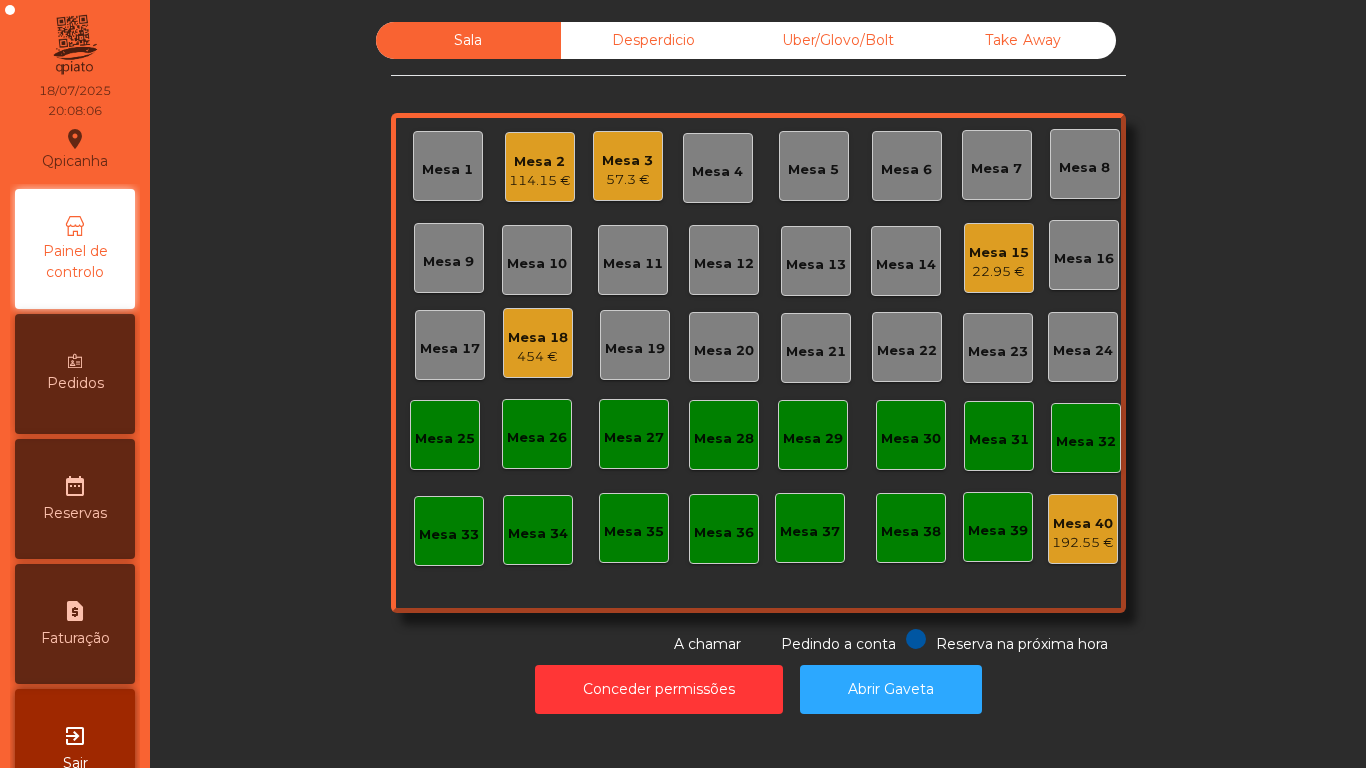 click on "22.95 €" 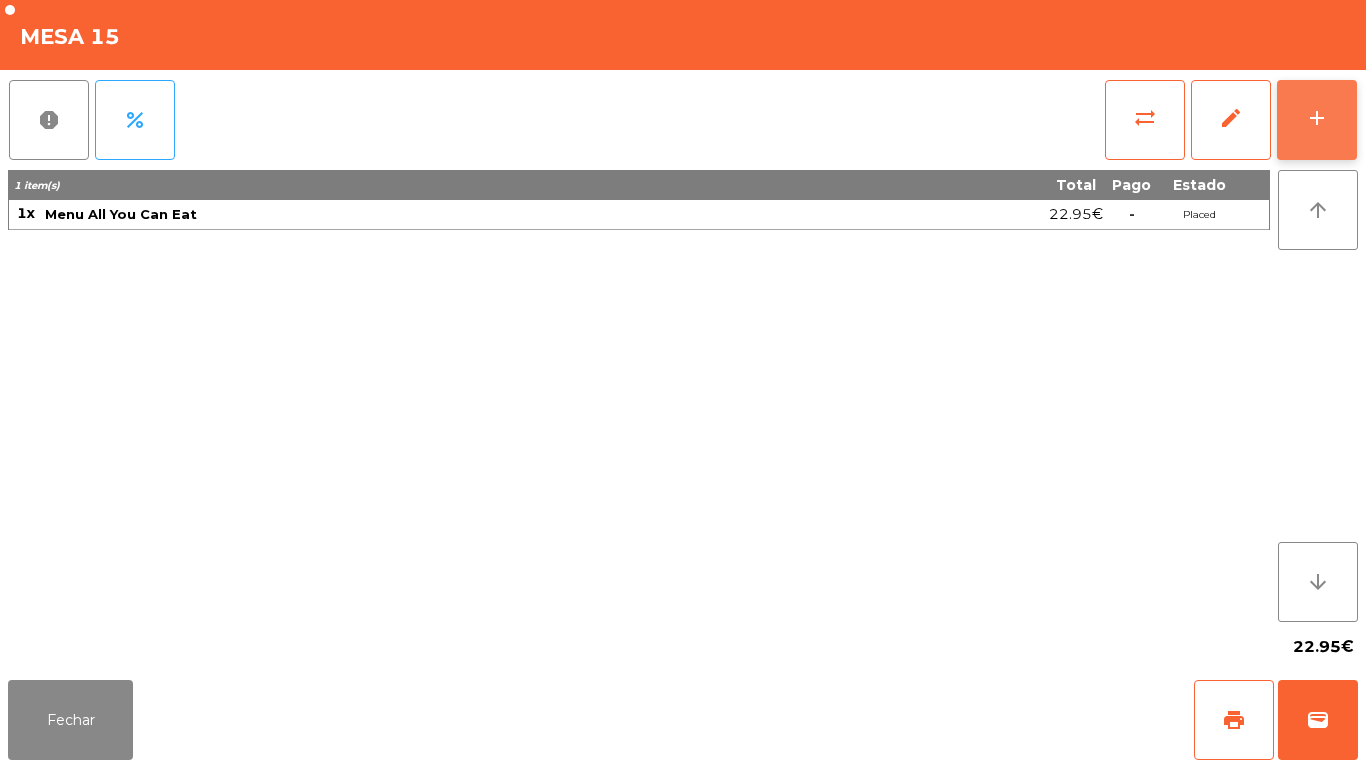 click on "add" 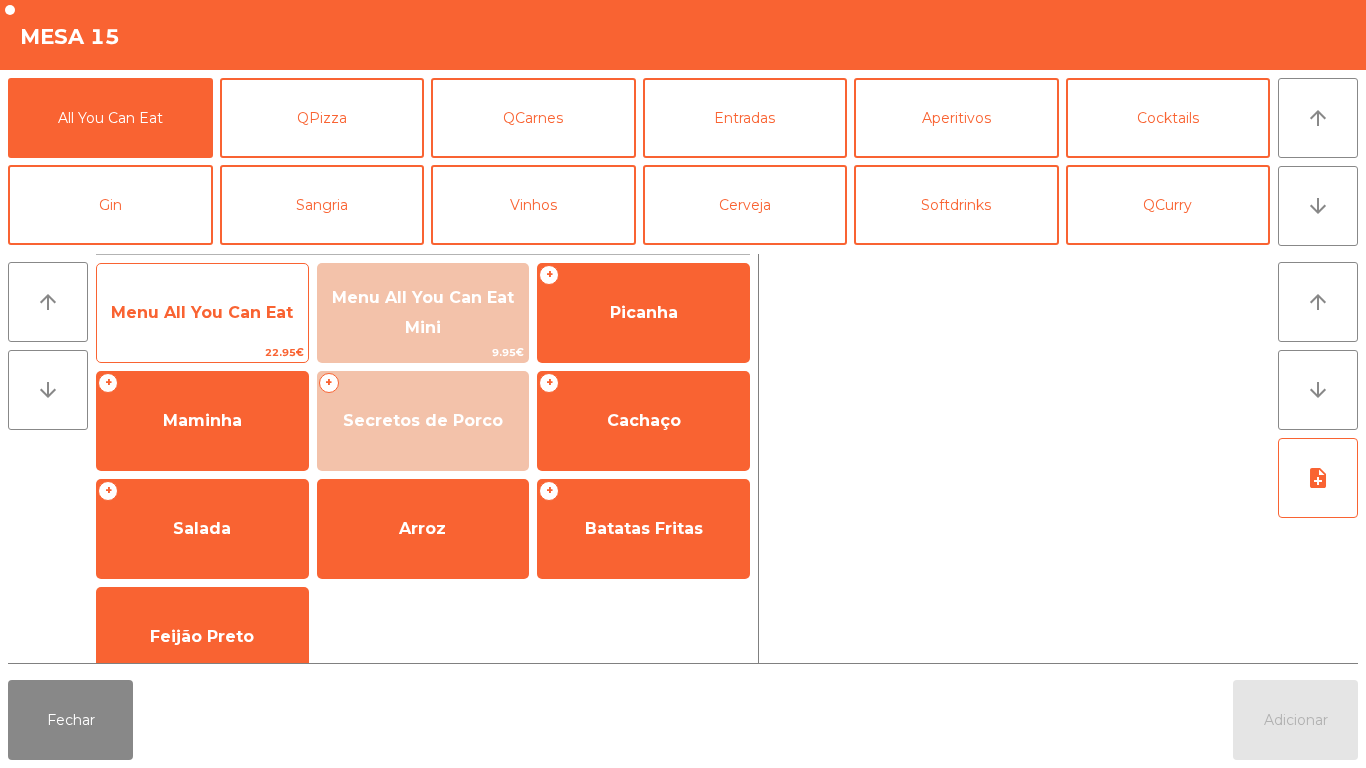 click on "Menu All You Can Eat" 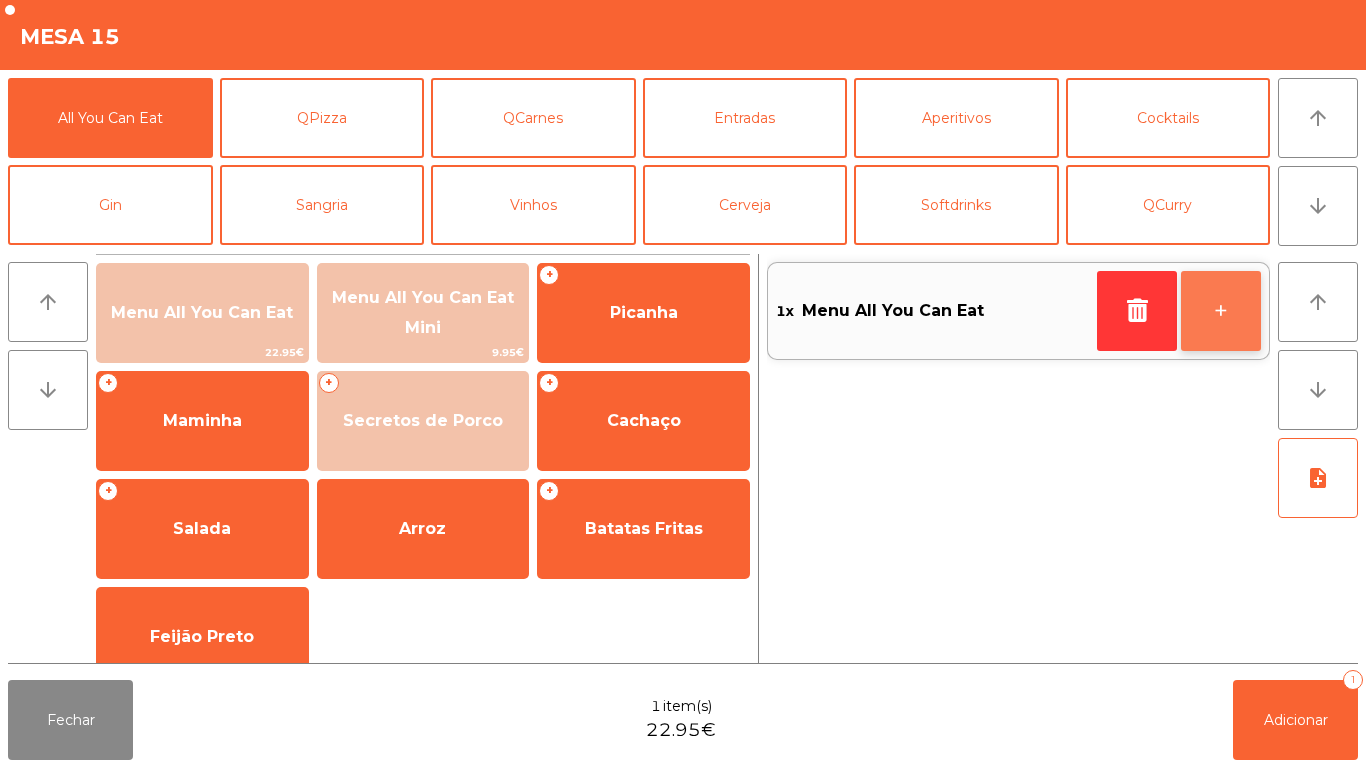 click on "+" 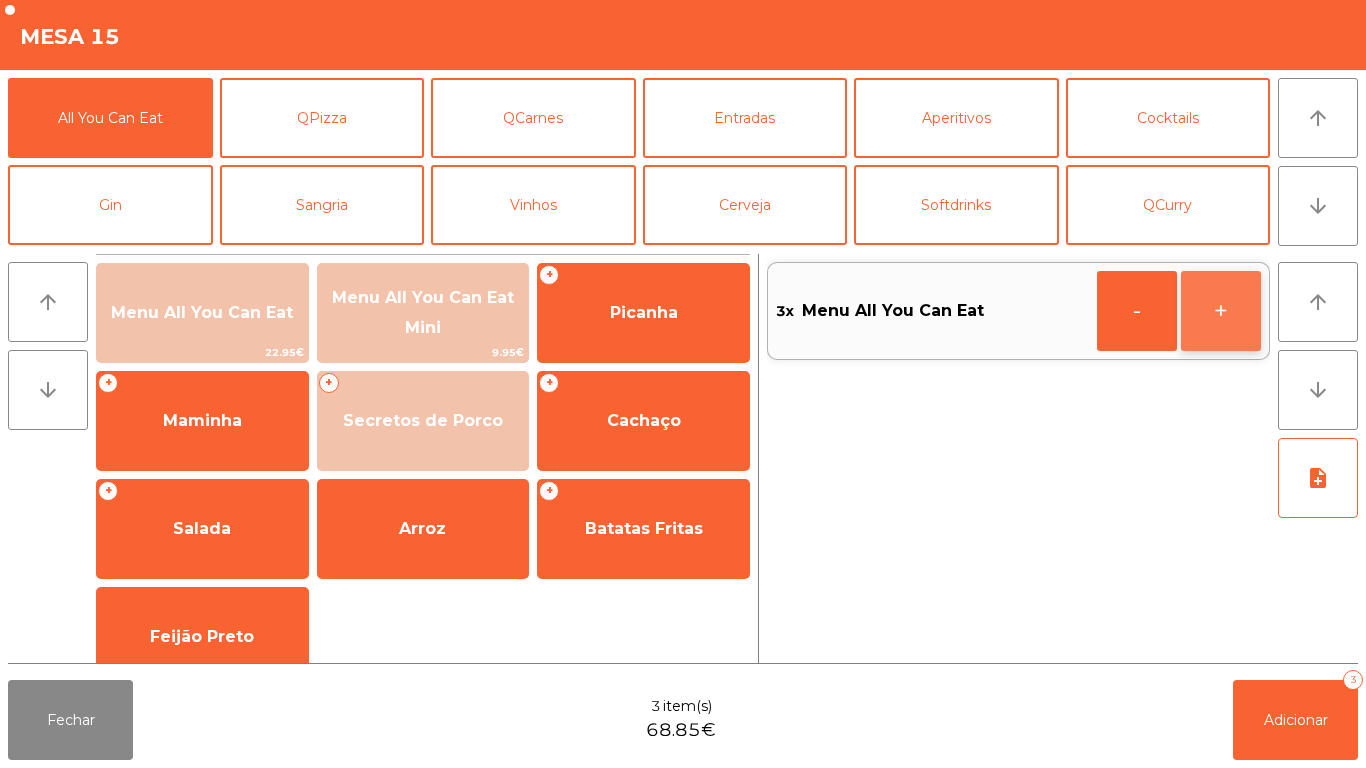 click on "+" 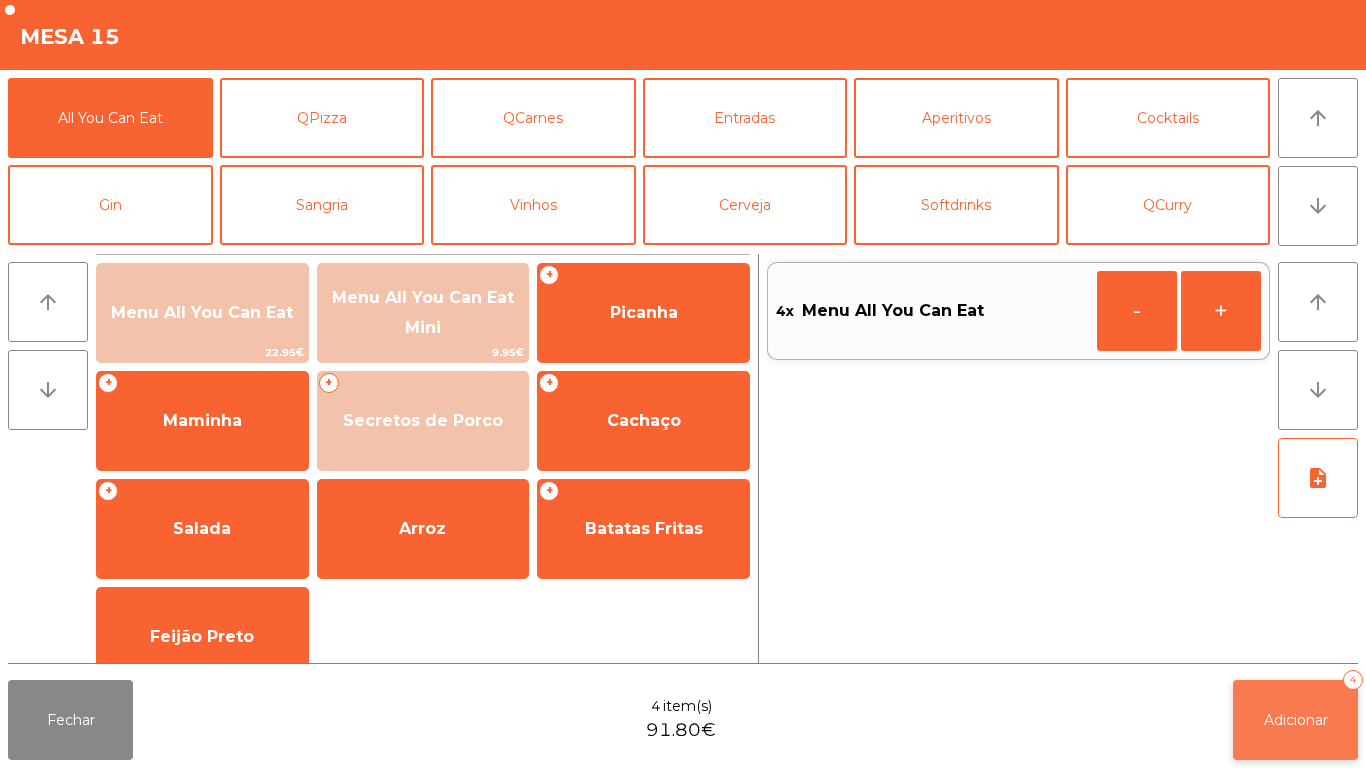 click on "Adicionar   4" 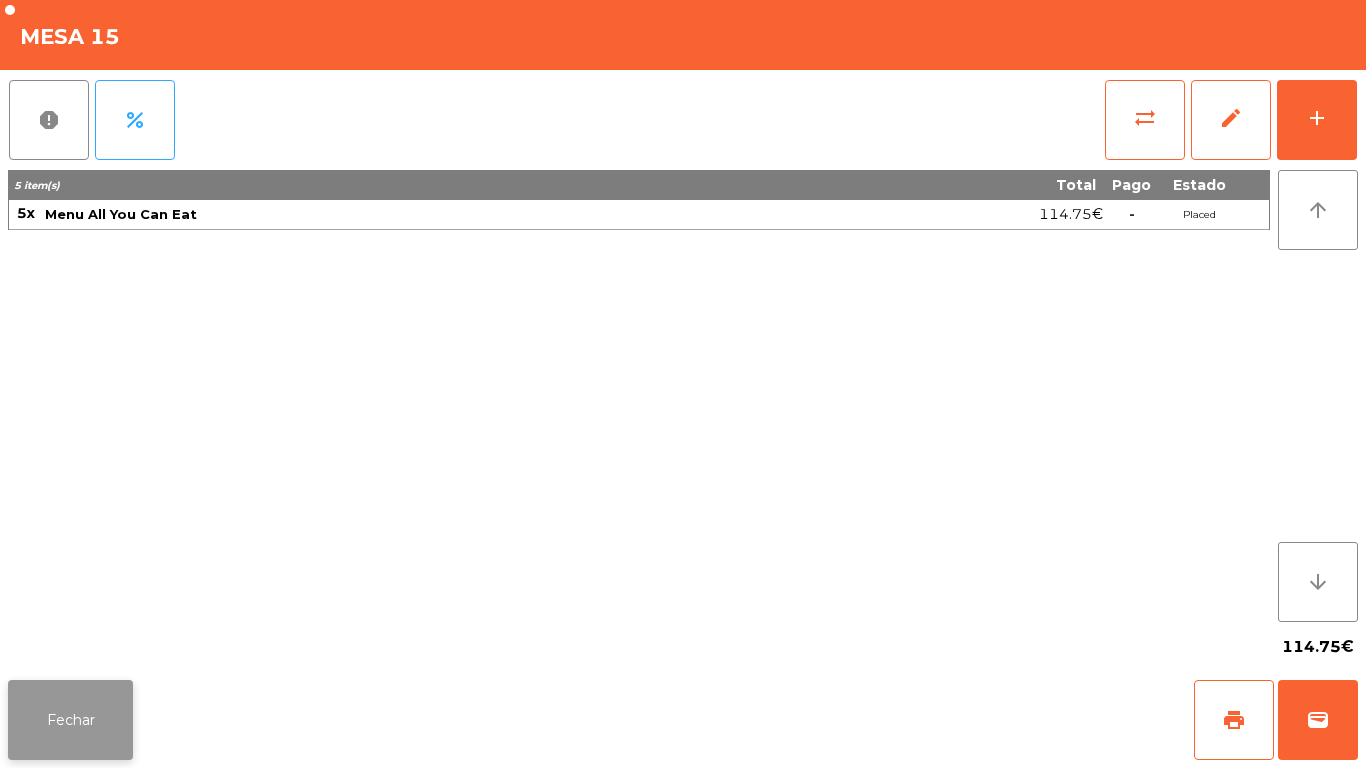 click on "Fechar" 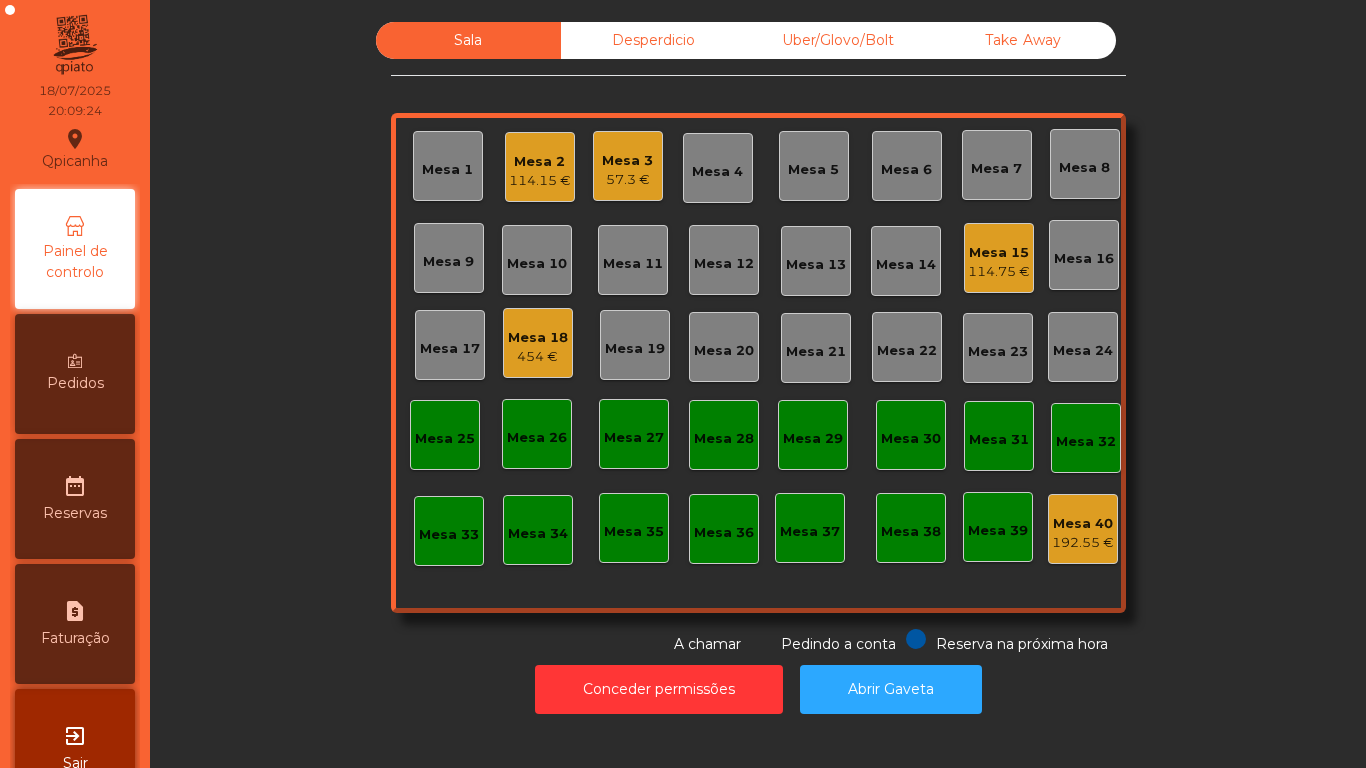 click on "Pedidos" at bounding box center (75, 383) 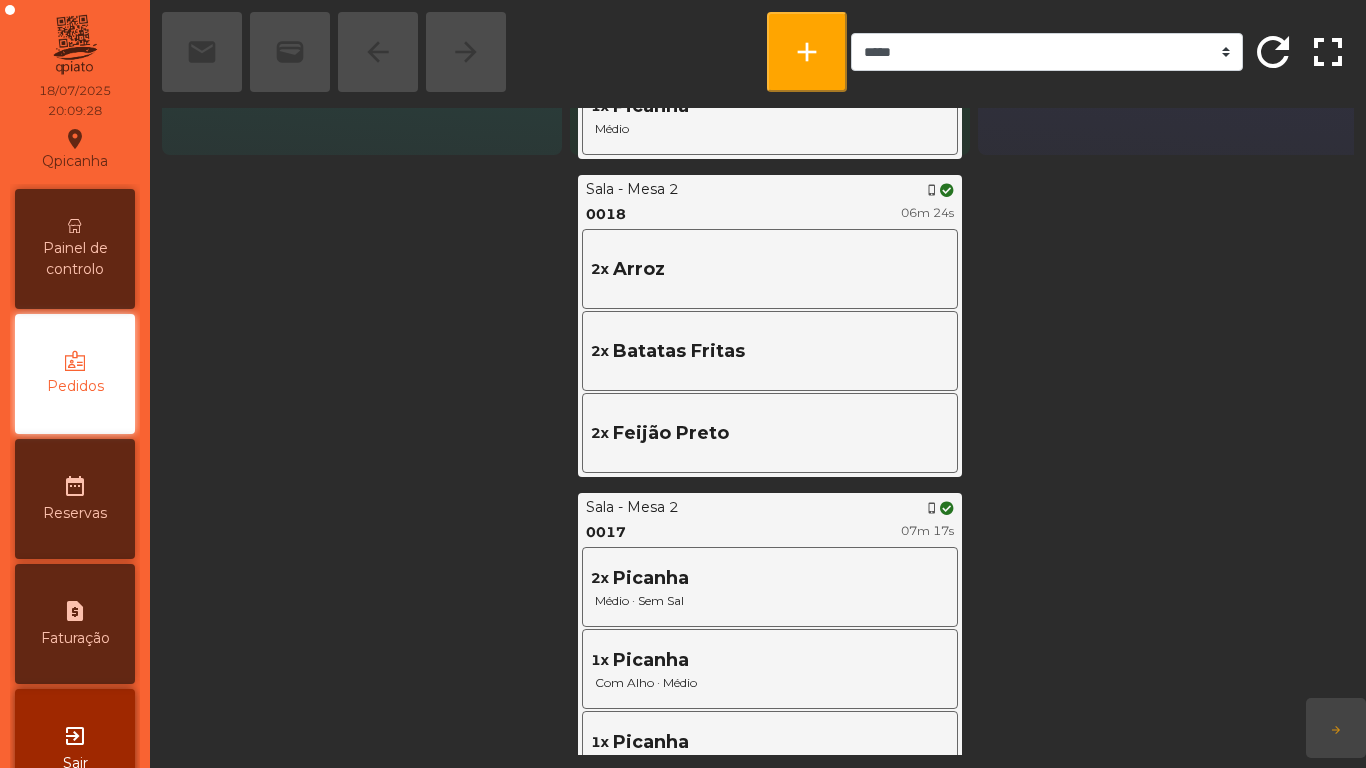 scroll, scrollTop: 608, scrollLeft: 0, axis: vertical 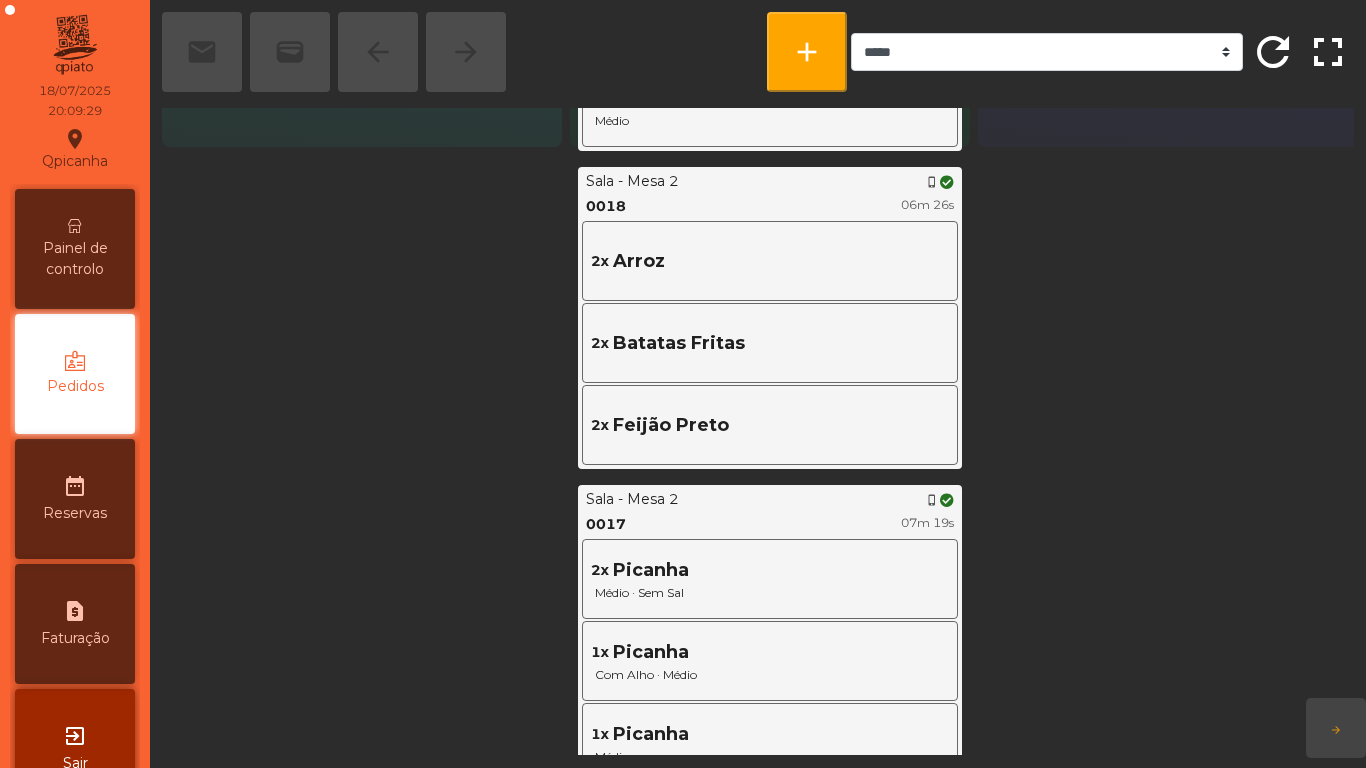 click at bounding box center [75, 226] 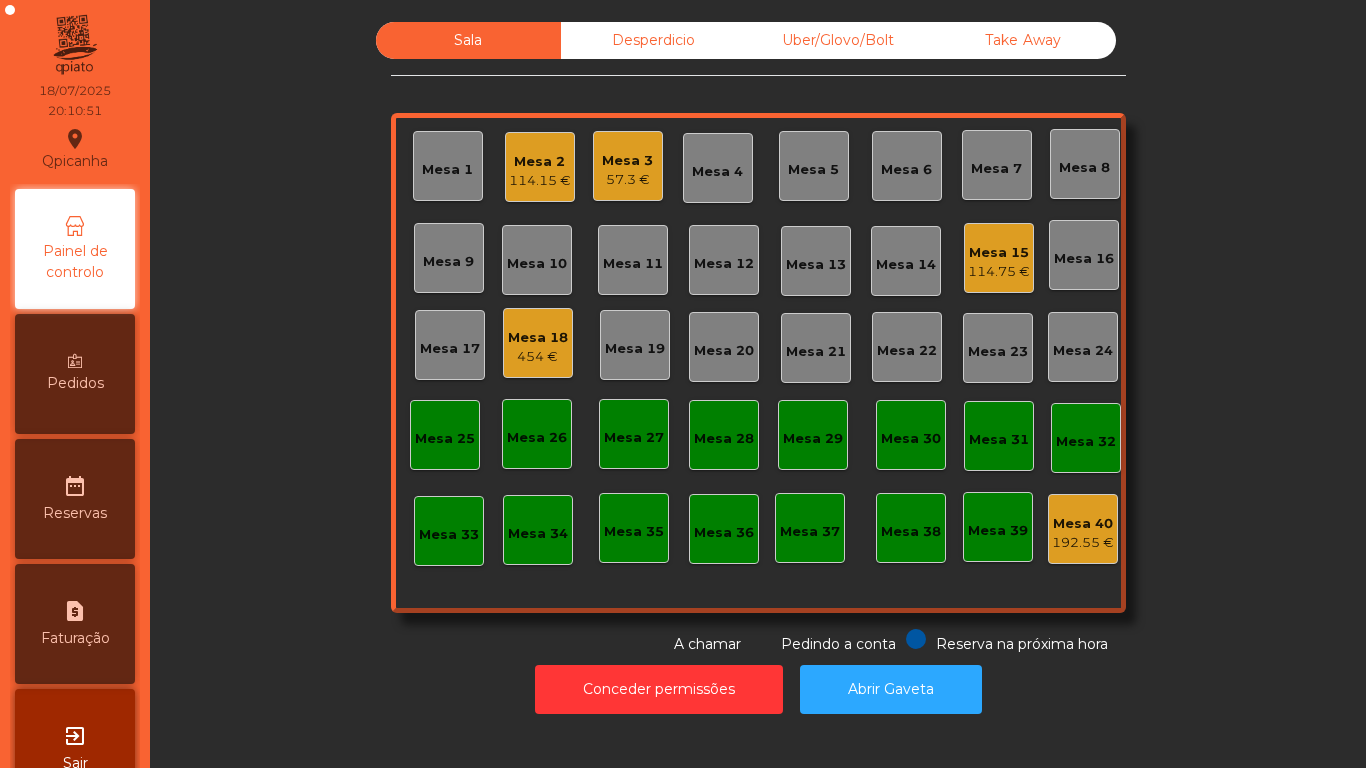 click on "114.75 €" 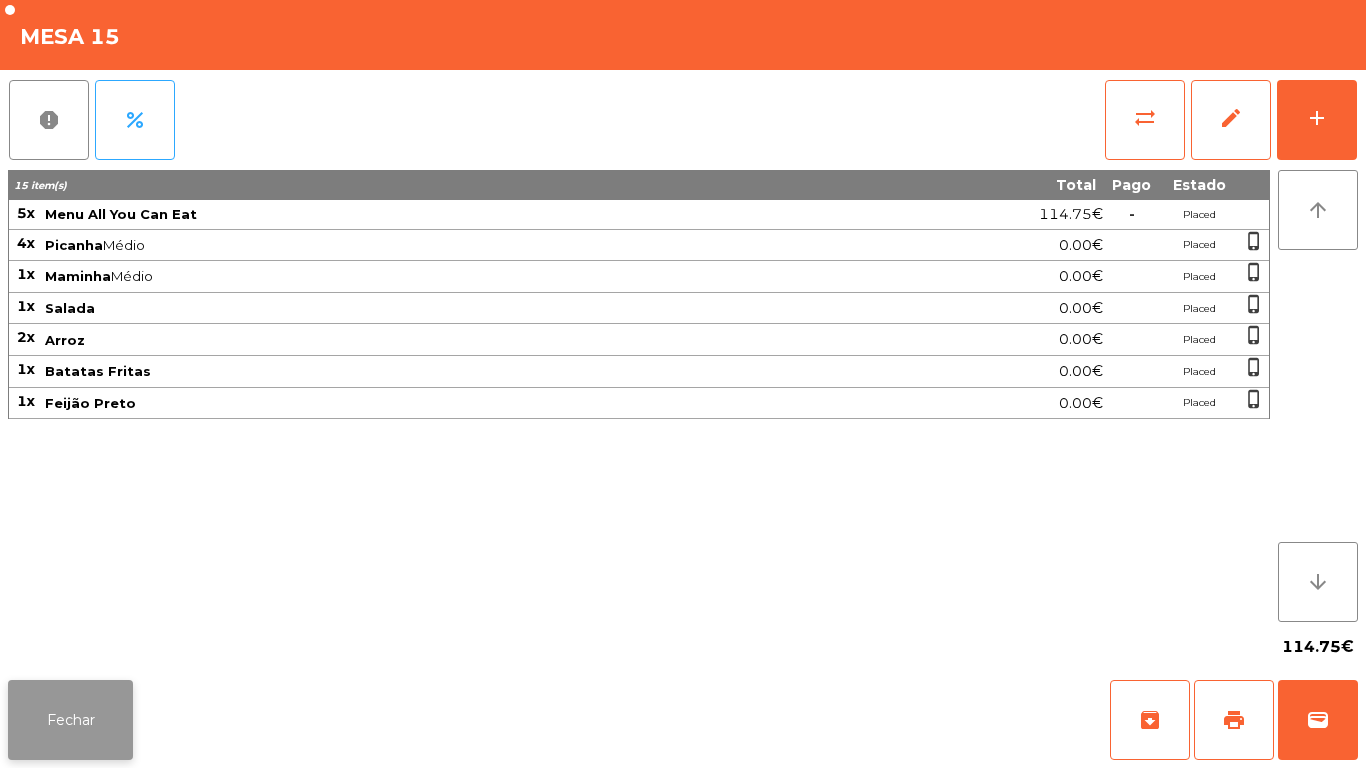 click on "Fechar" 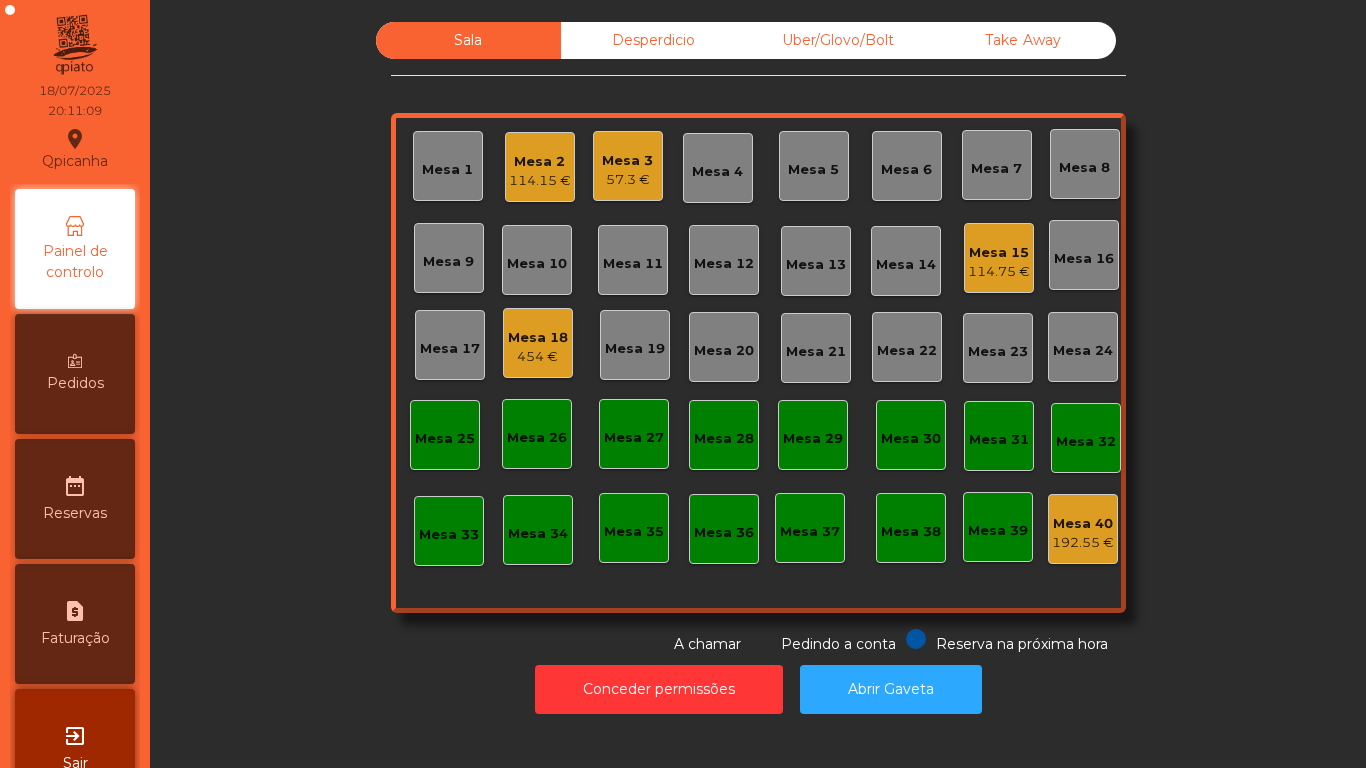 click on "114.15 €" 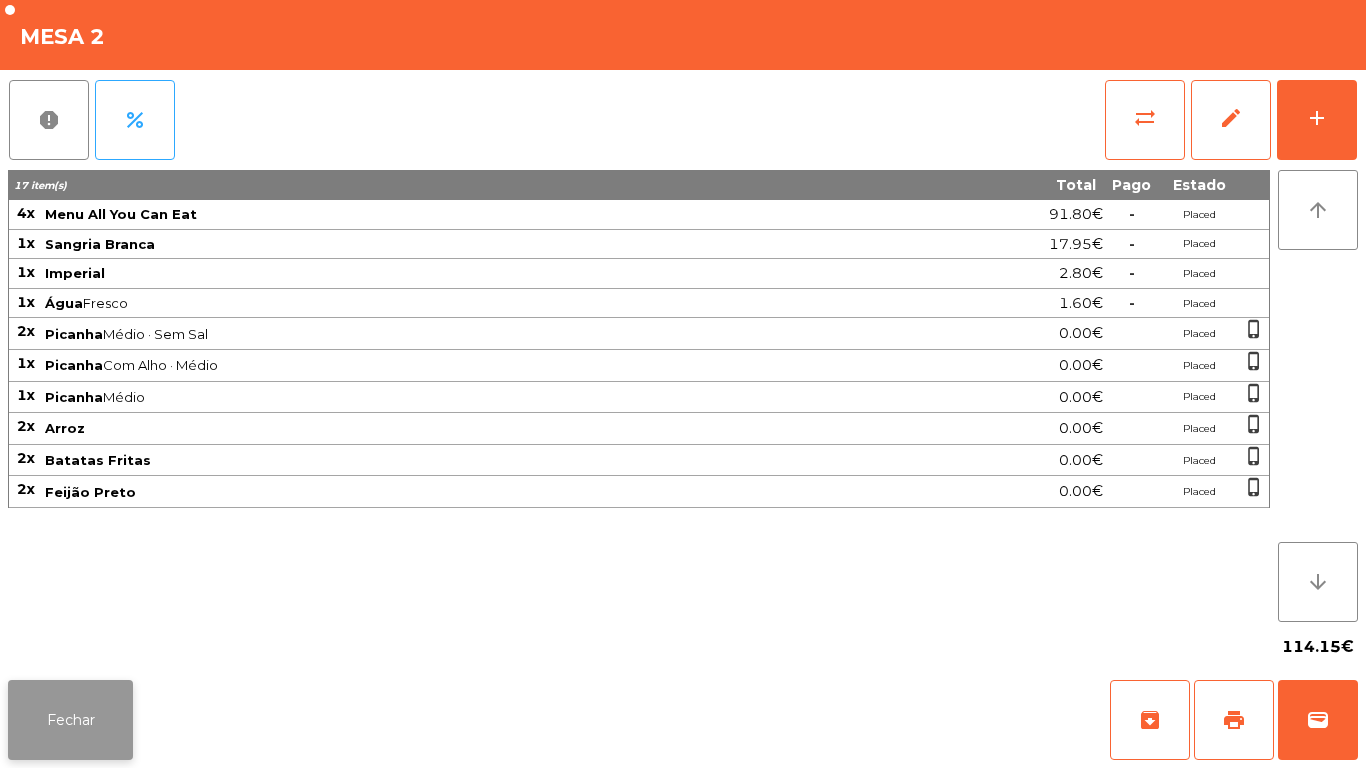 click on "Fechar" 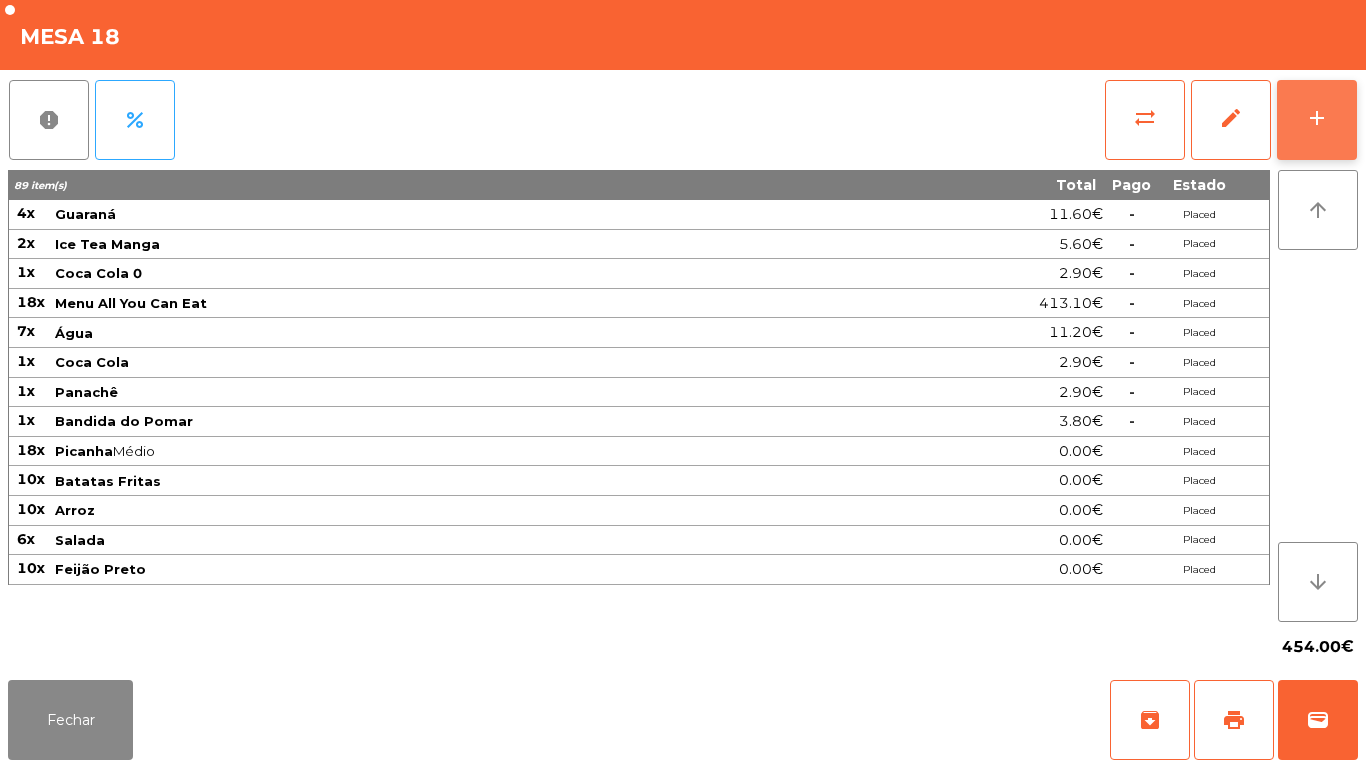 click on "add" 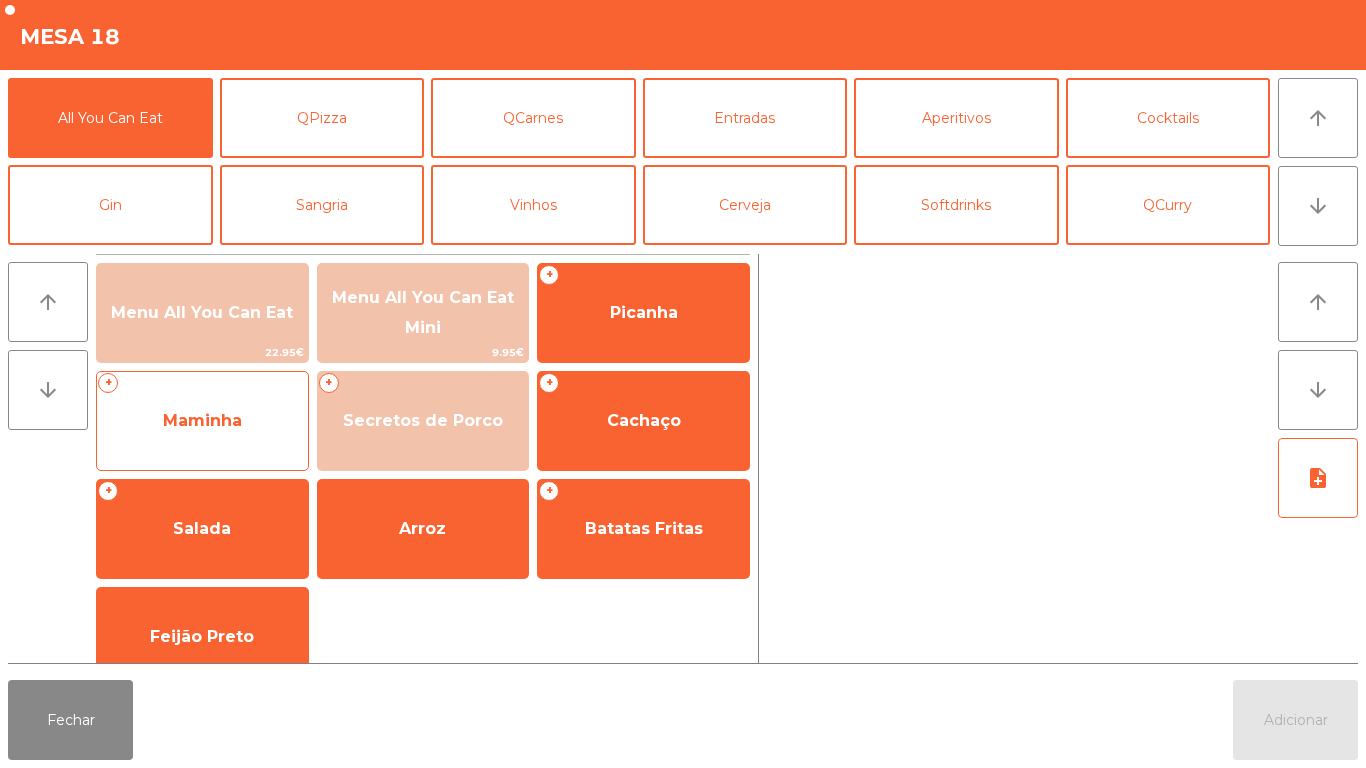 click on "Maminha" 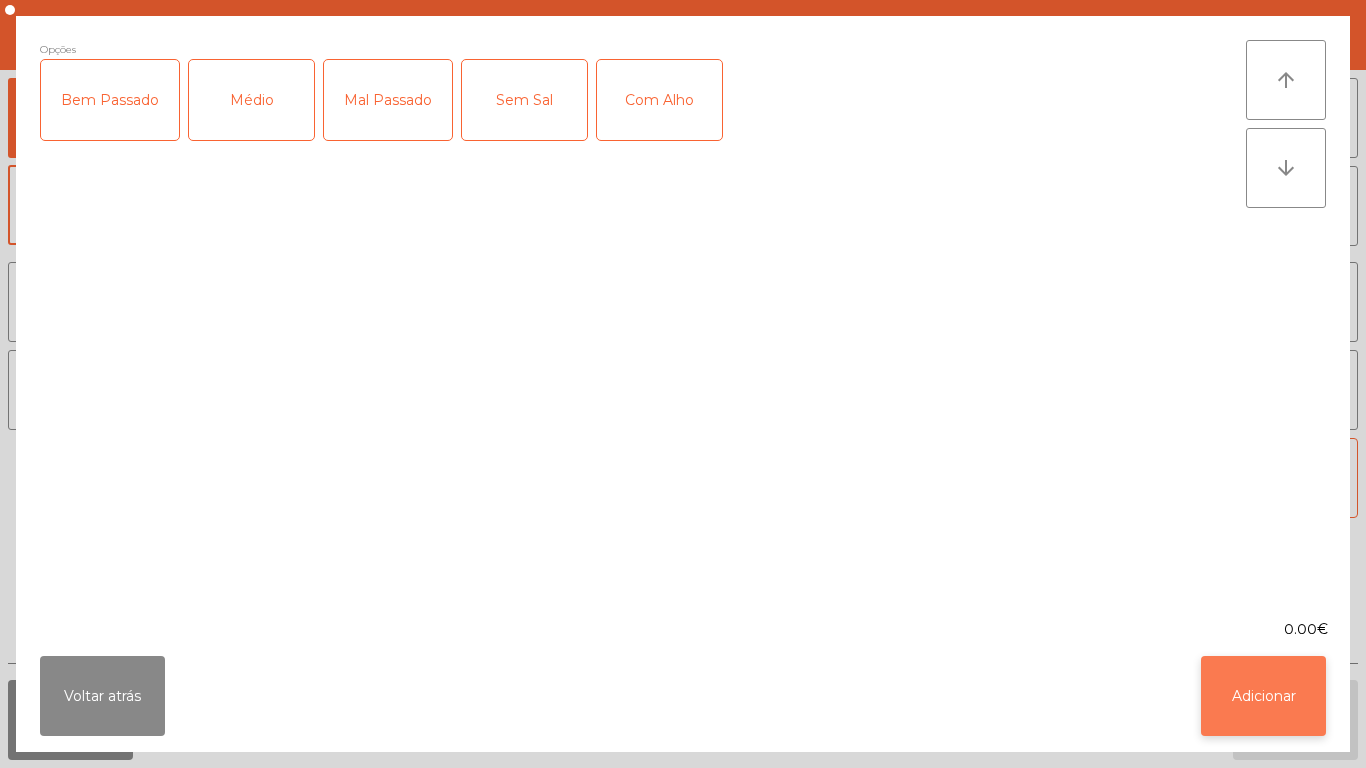 click on "Adicionar" 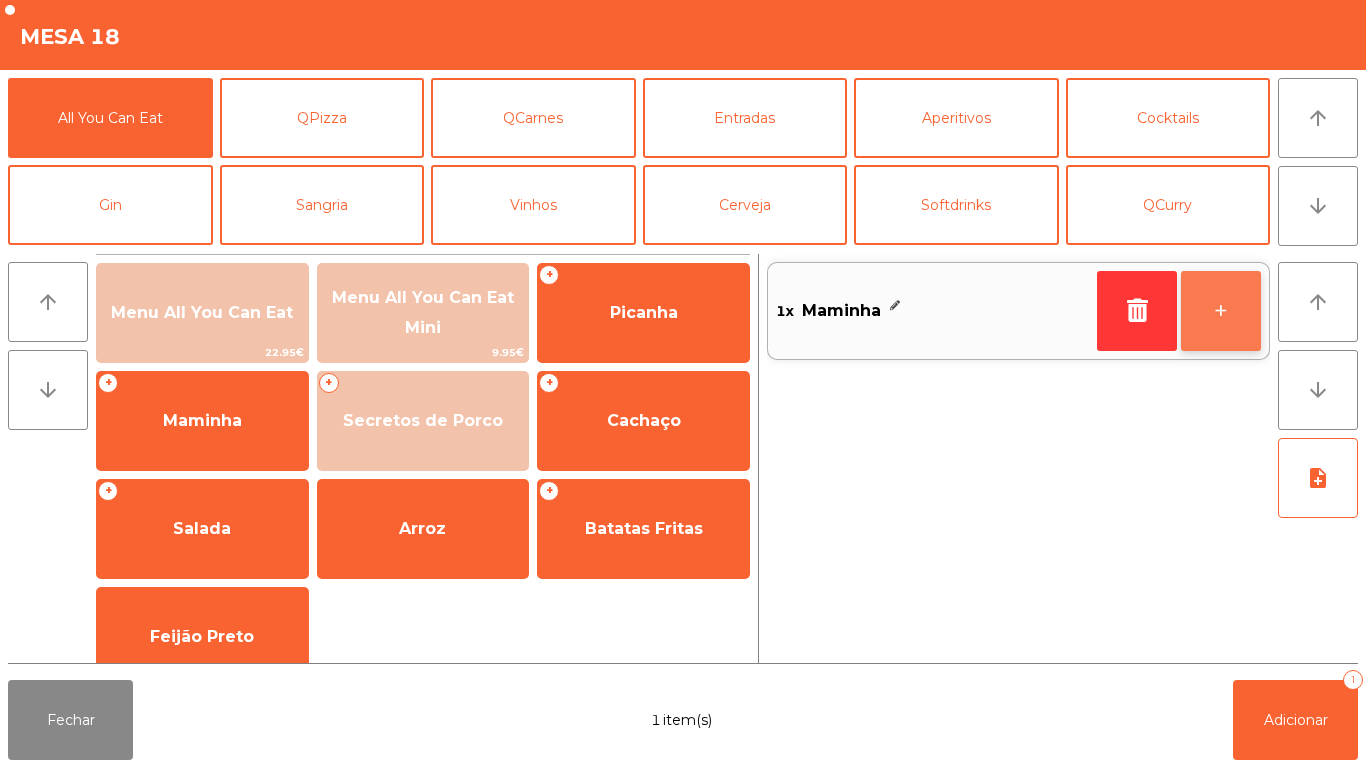 click on "+" 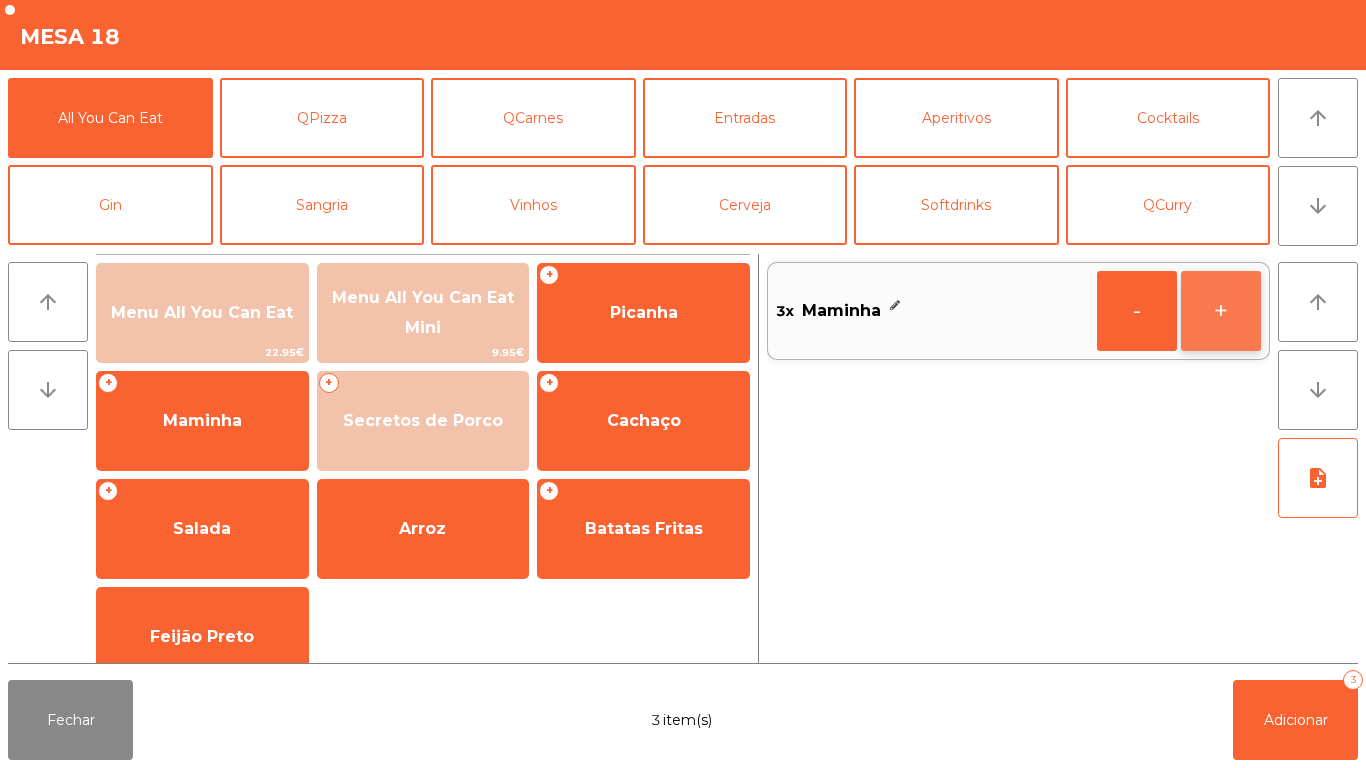 click on "+" 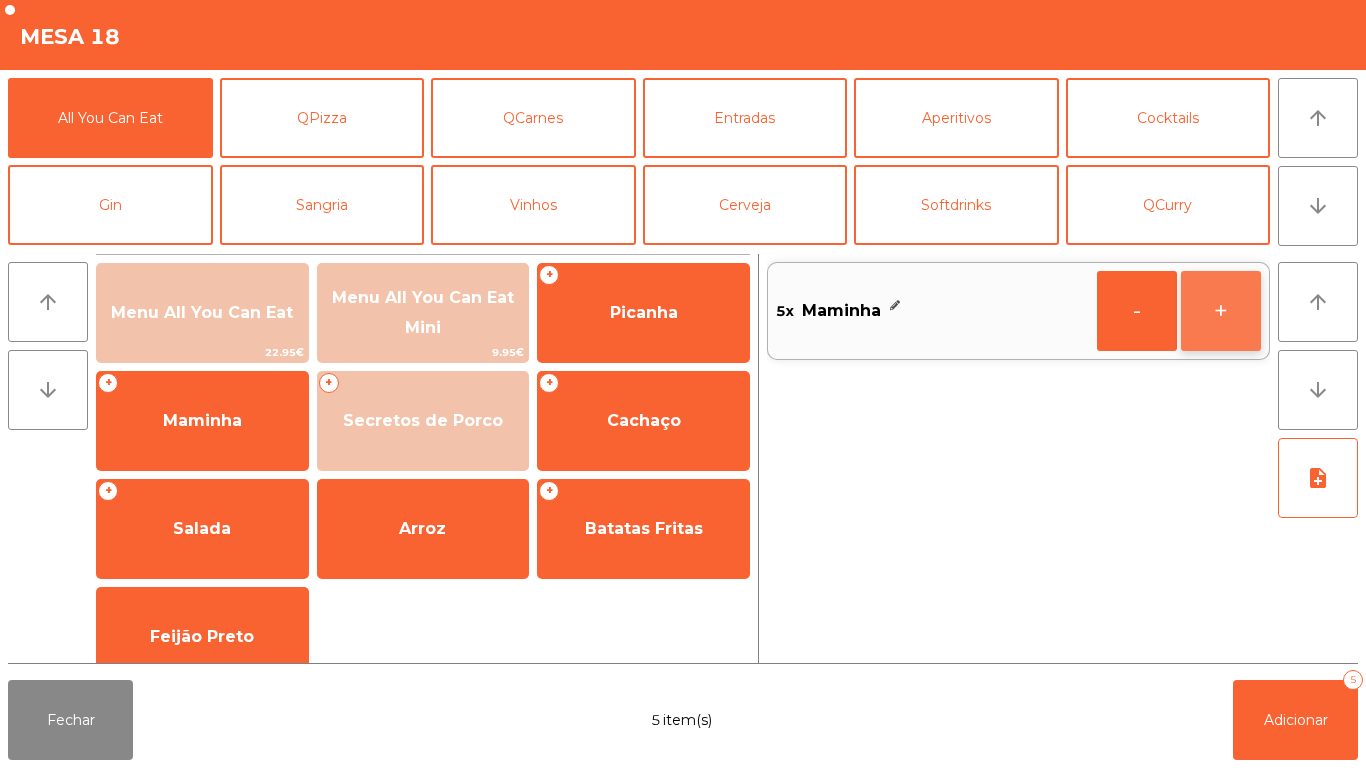 click on "+" 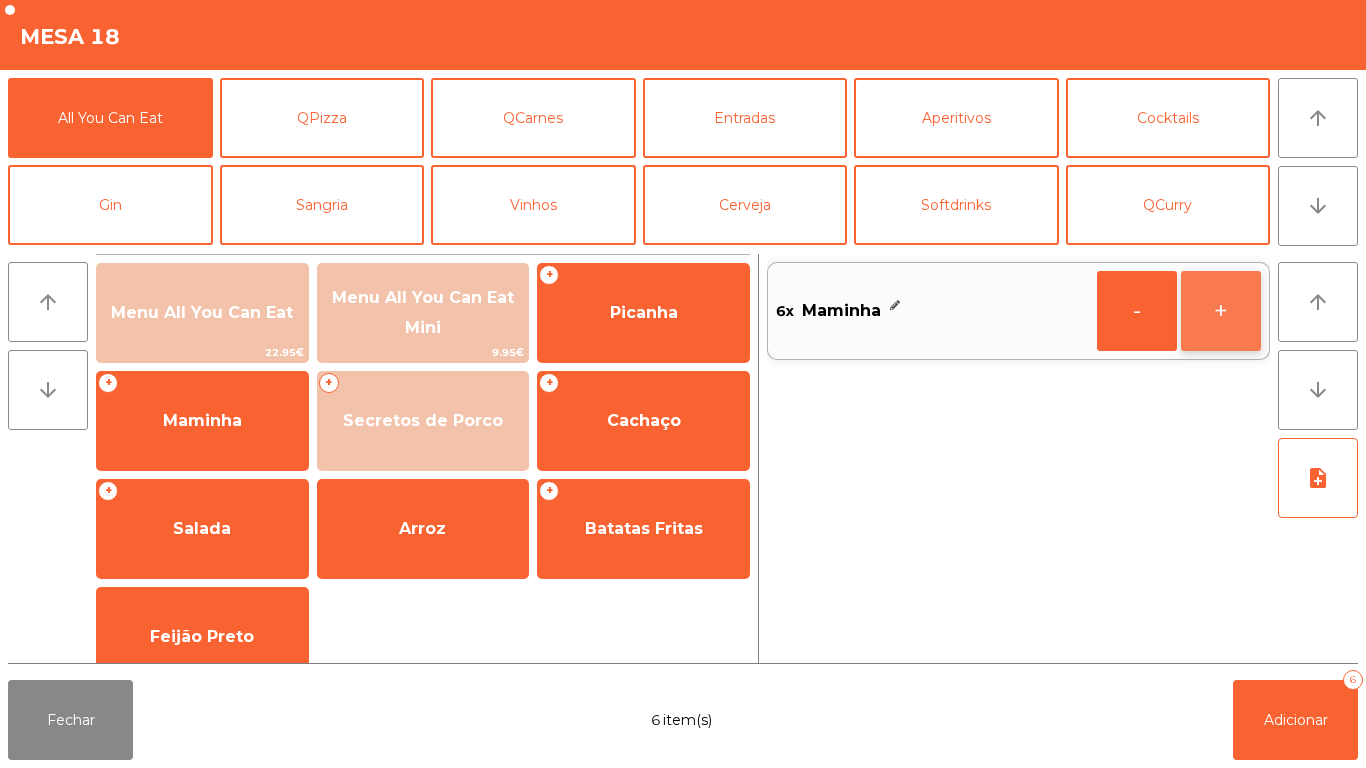 click on "+" 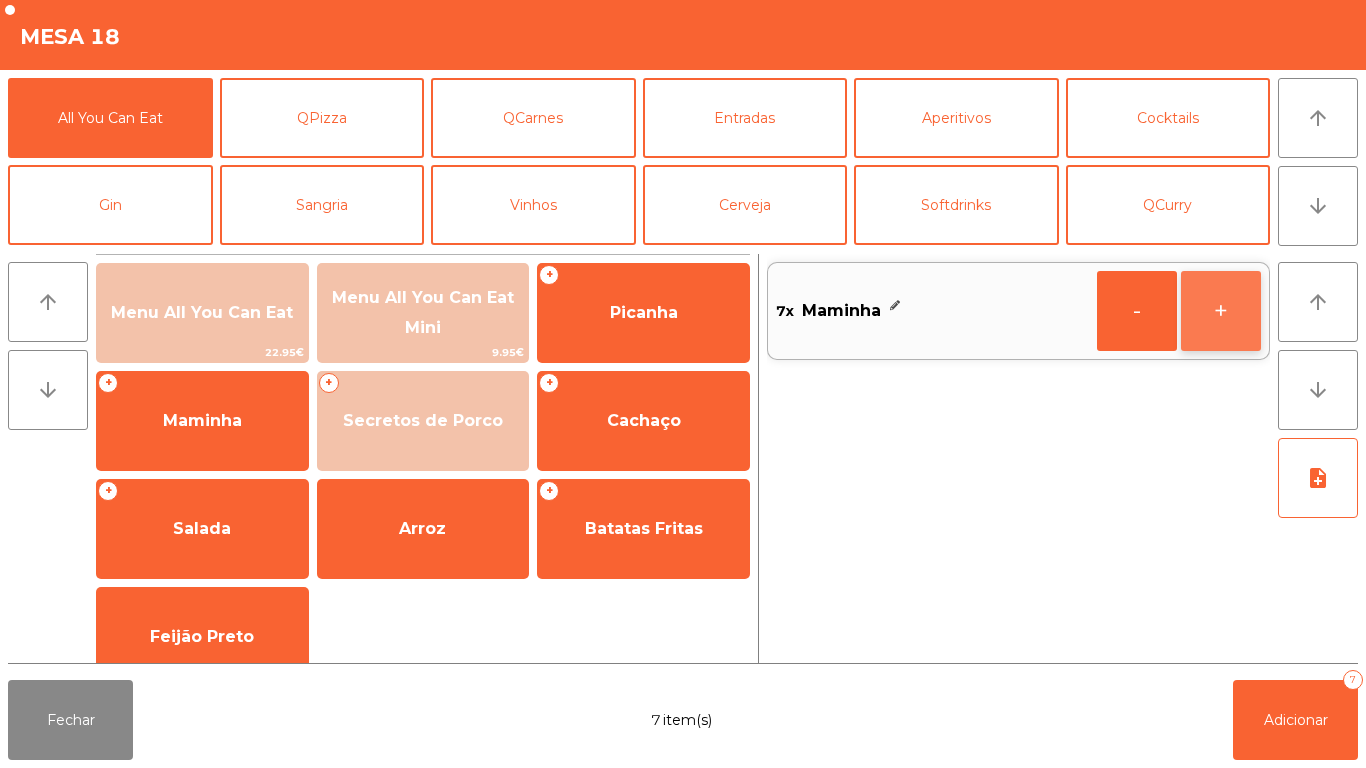 click on "+" 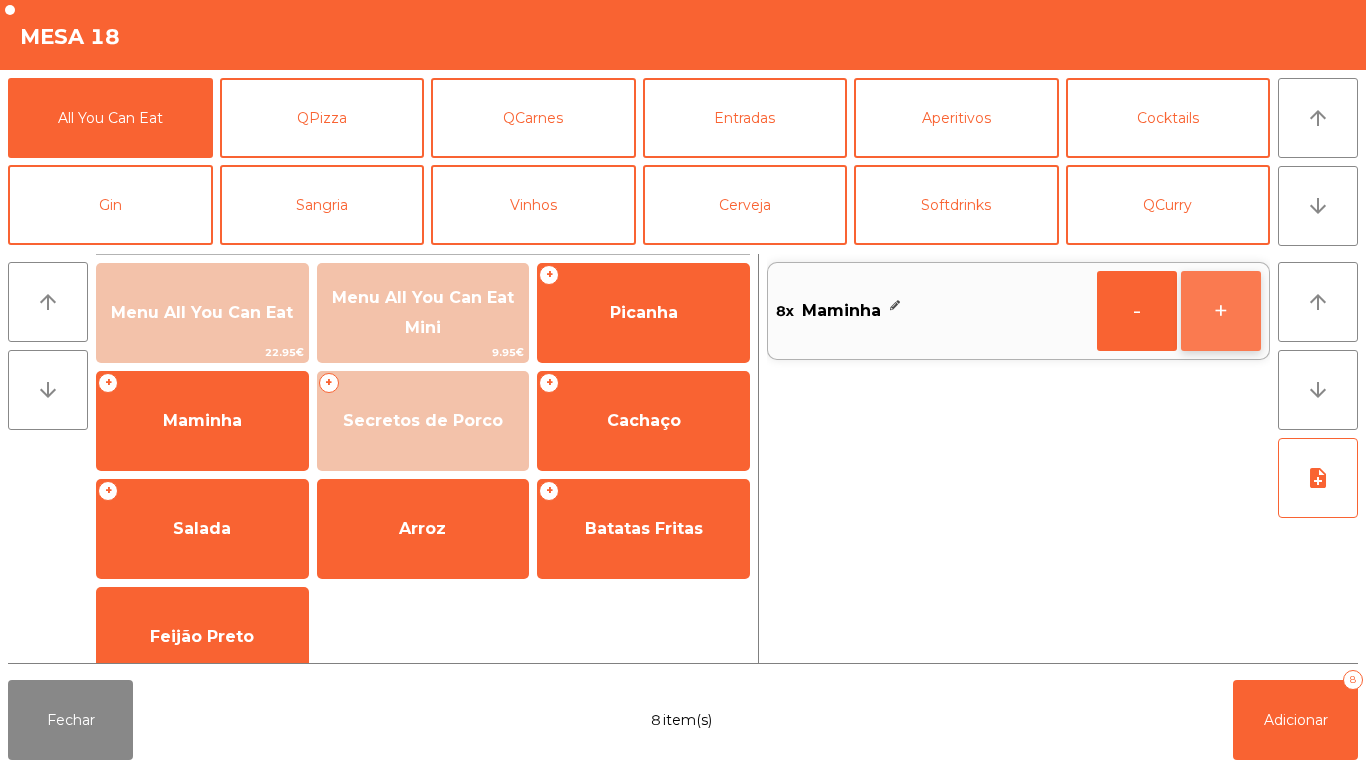 click on "+" 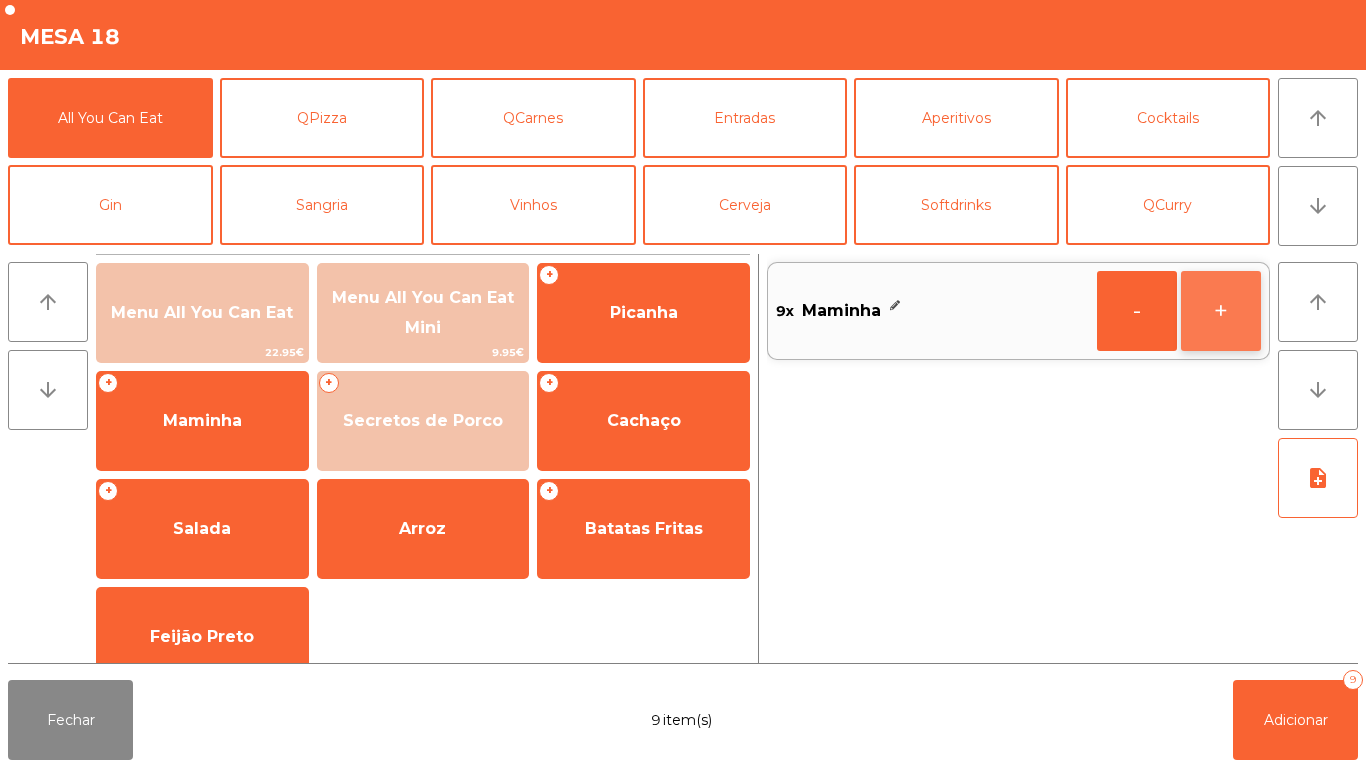 click on "+" 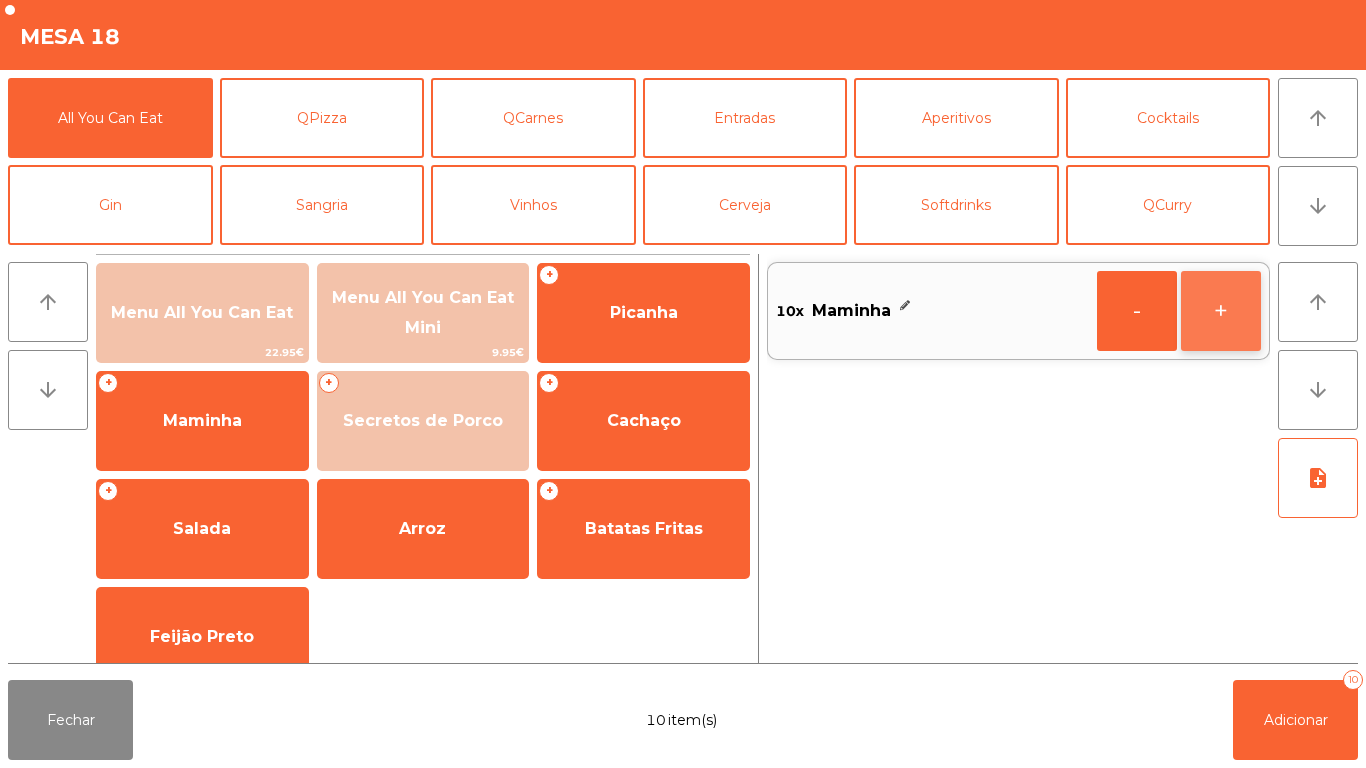 click on "+" 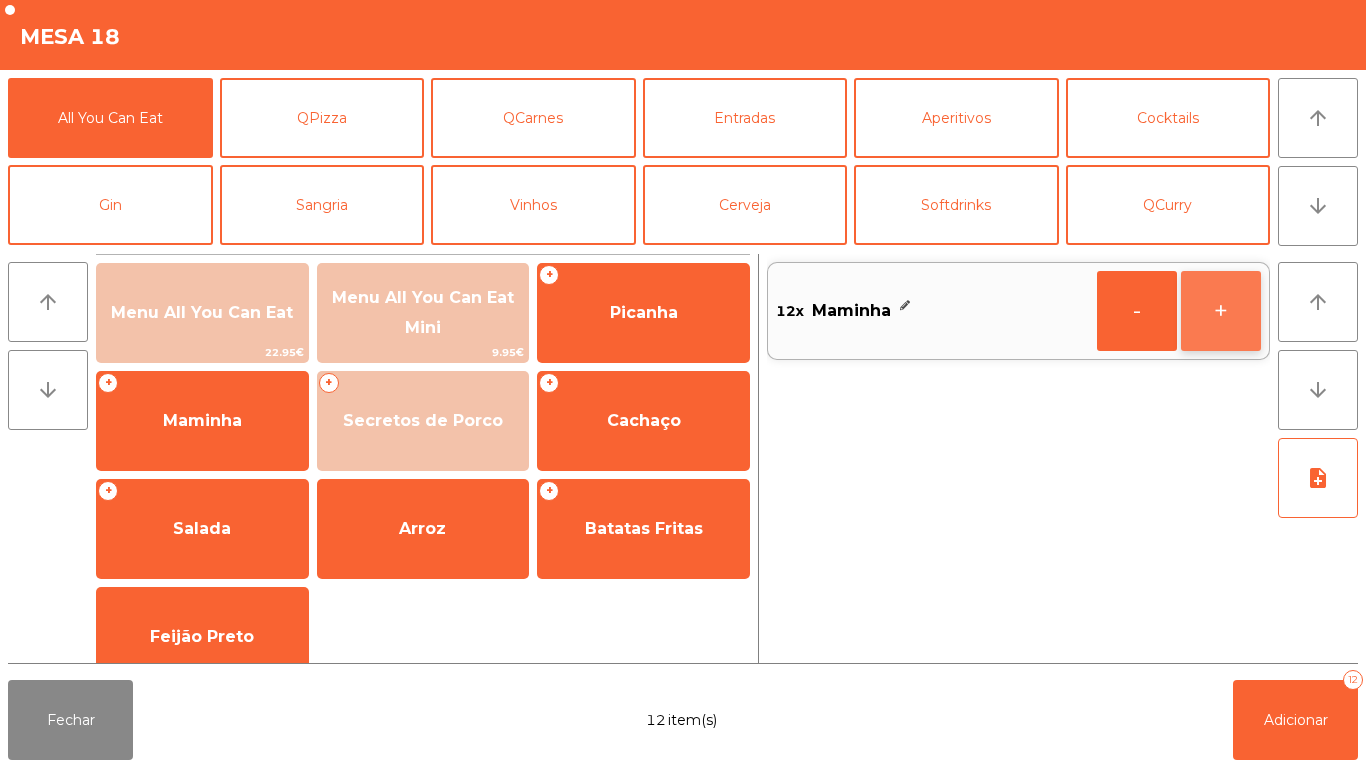 click on "+" 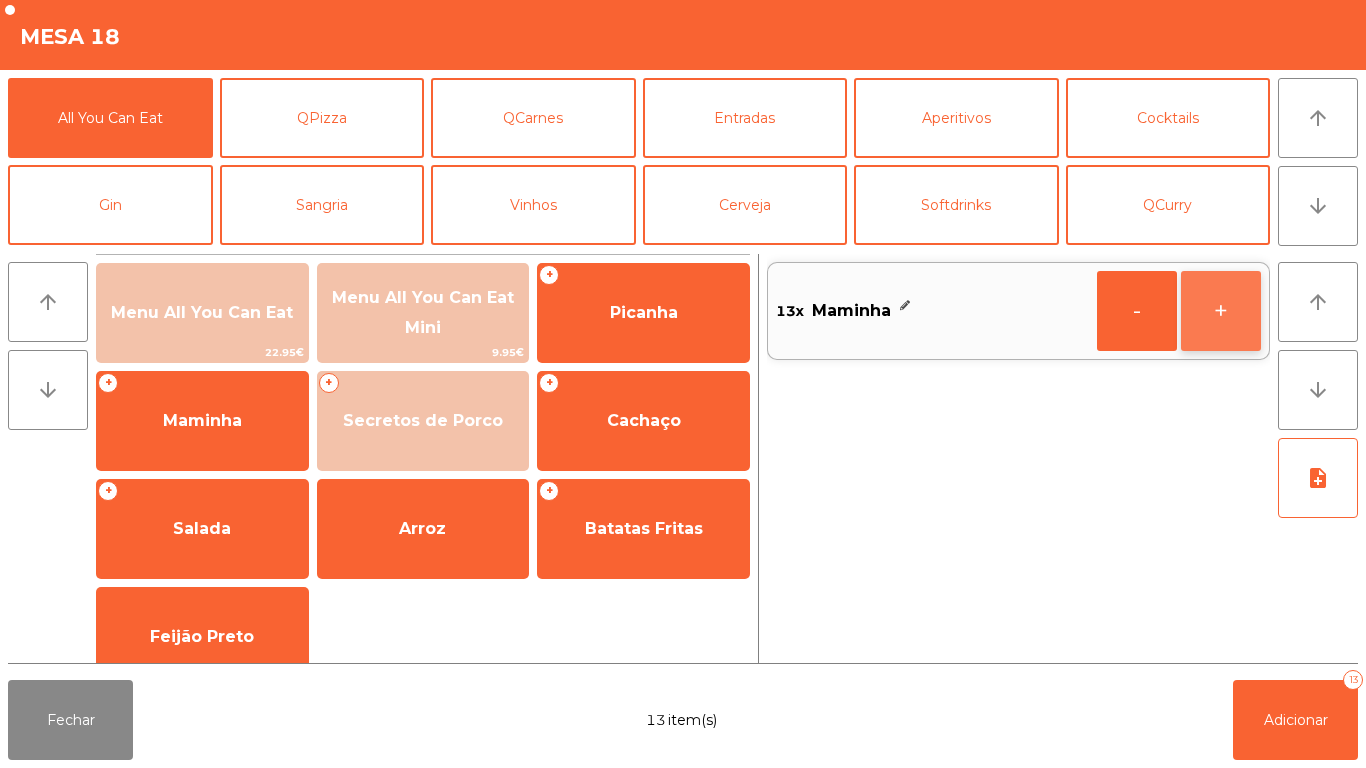click on "+" 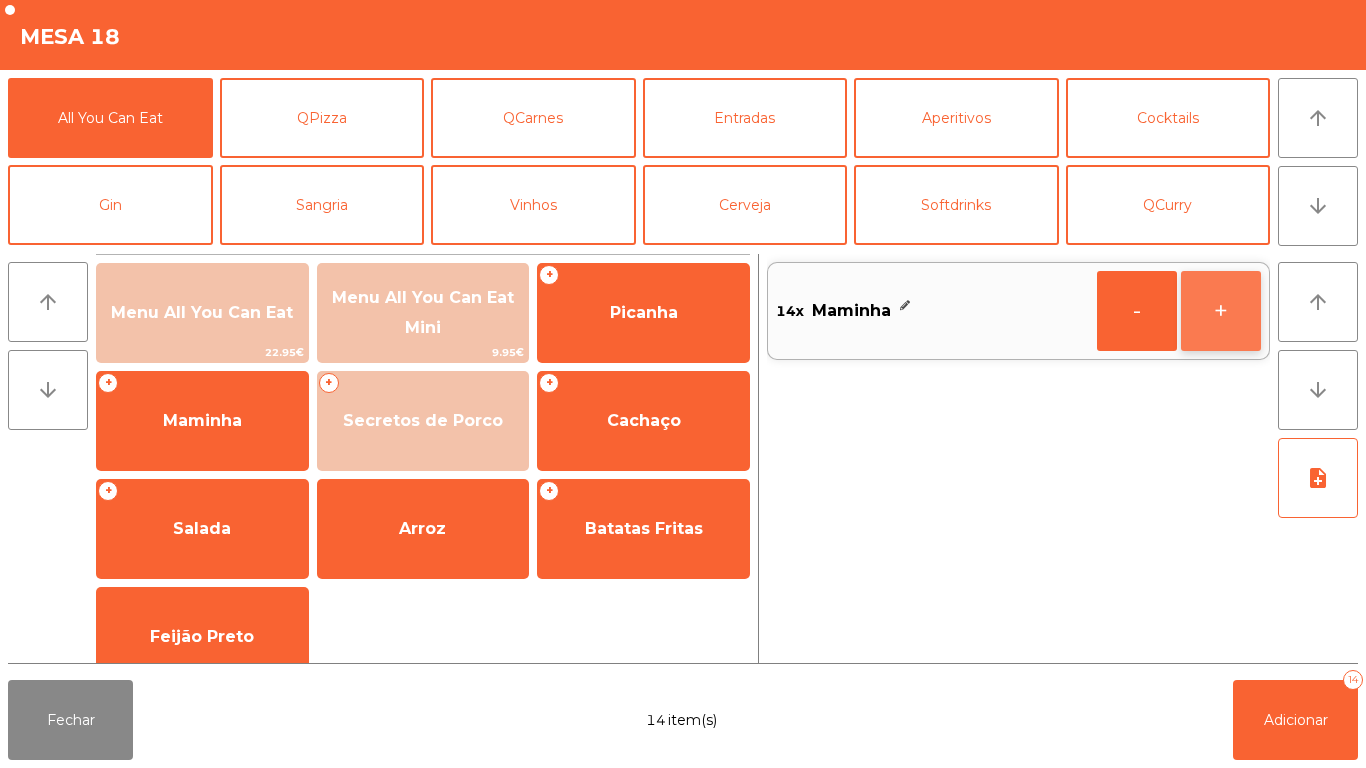 click on "+" 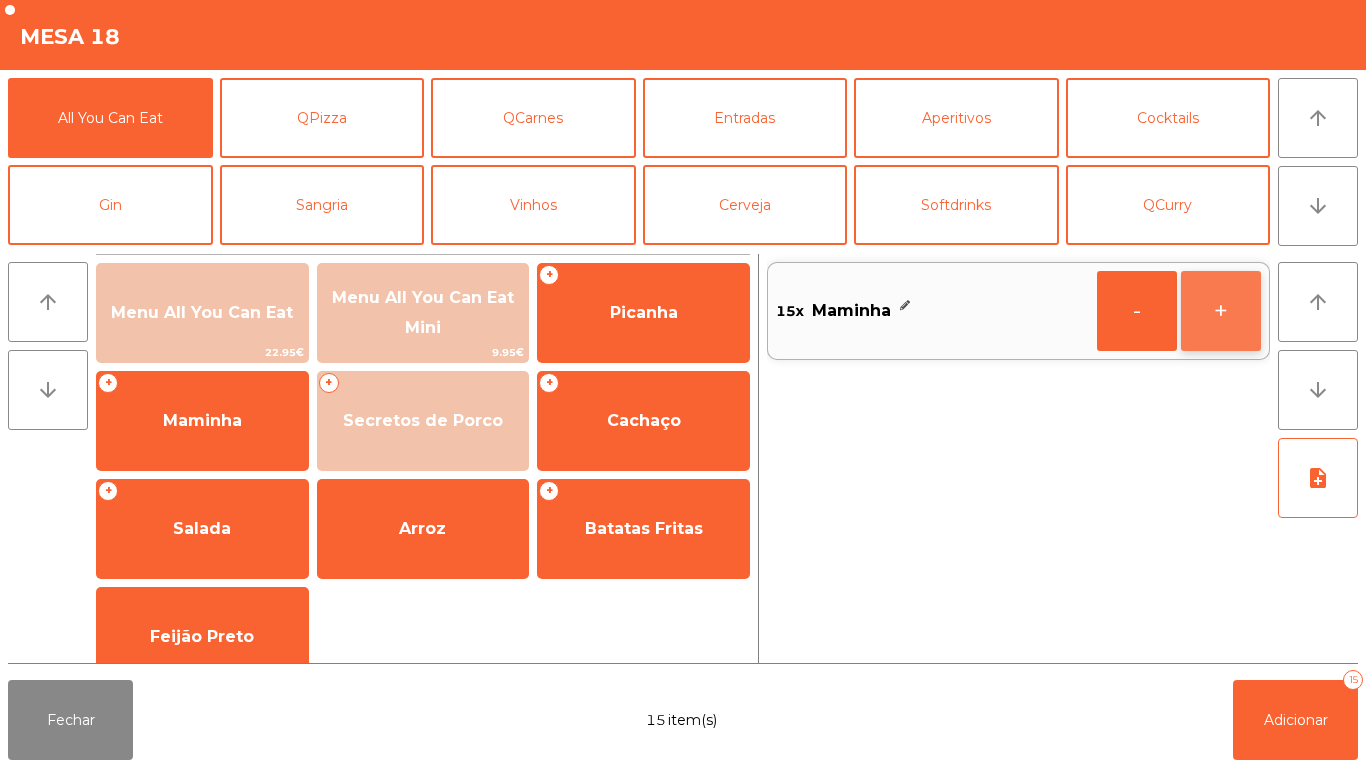 click on "+" 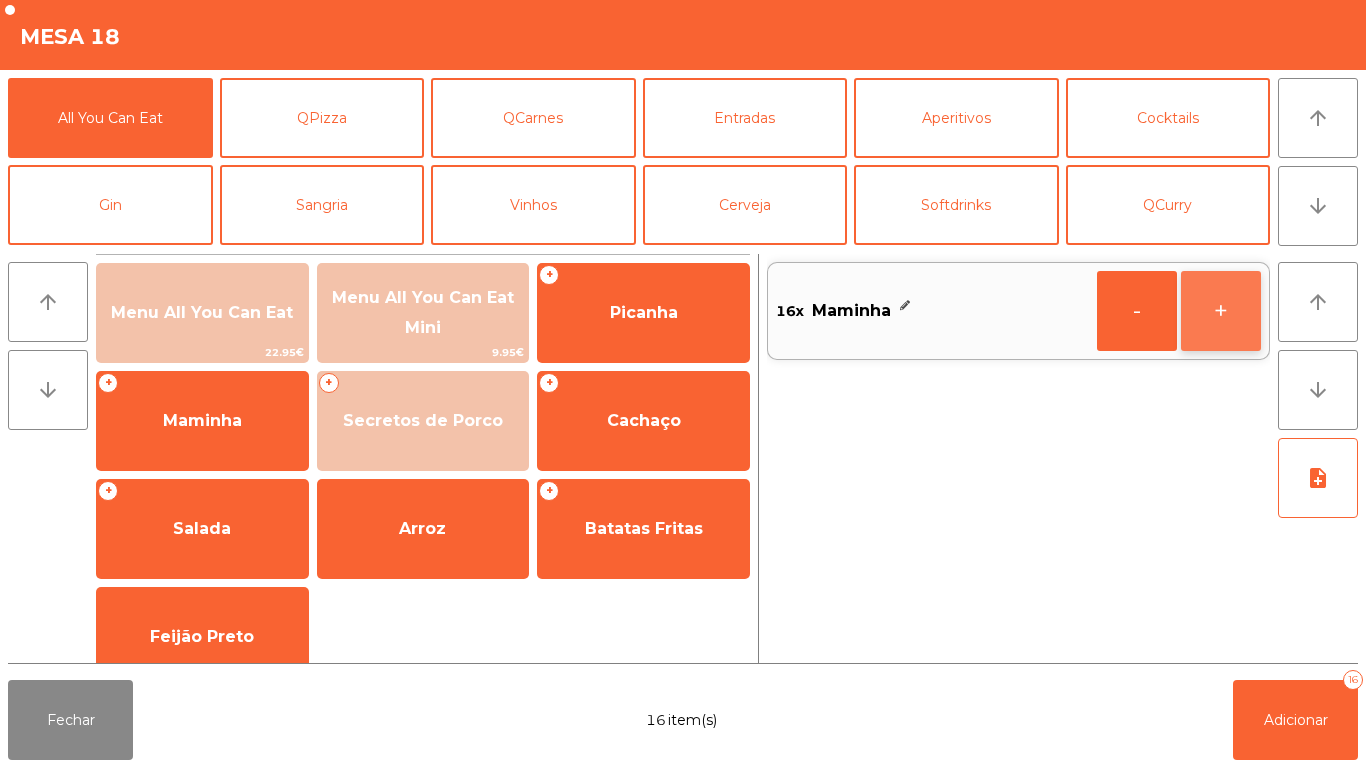 click on "+" 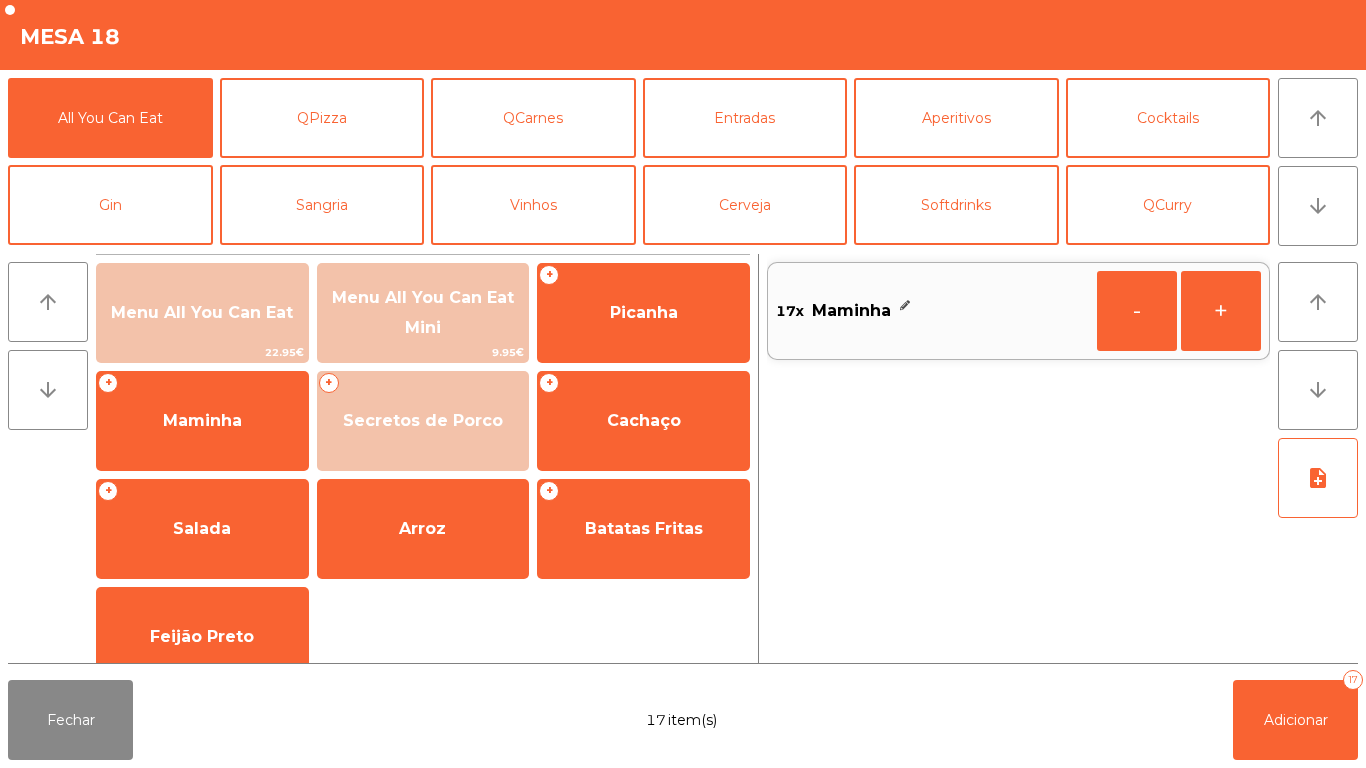 click on "17x    Maminha" 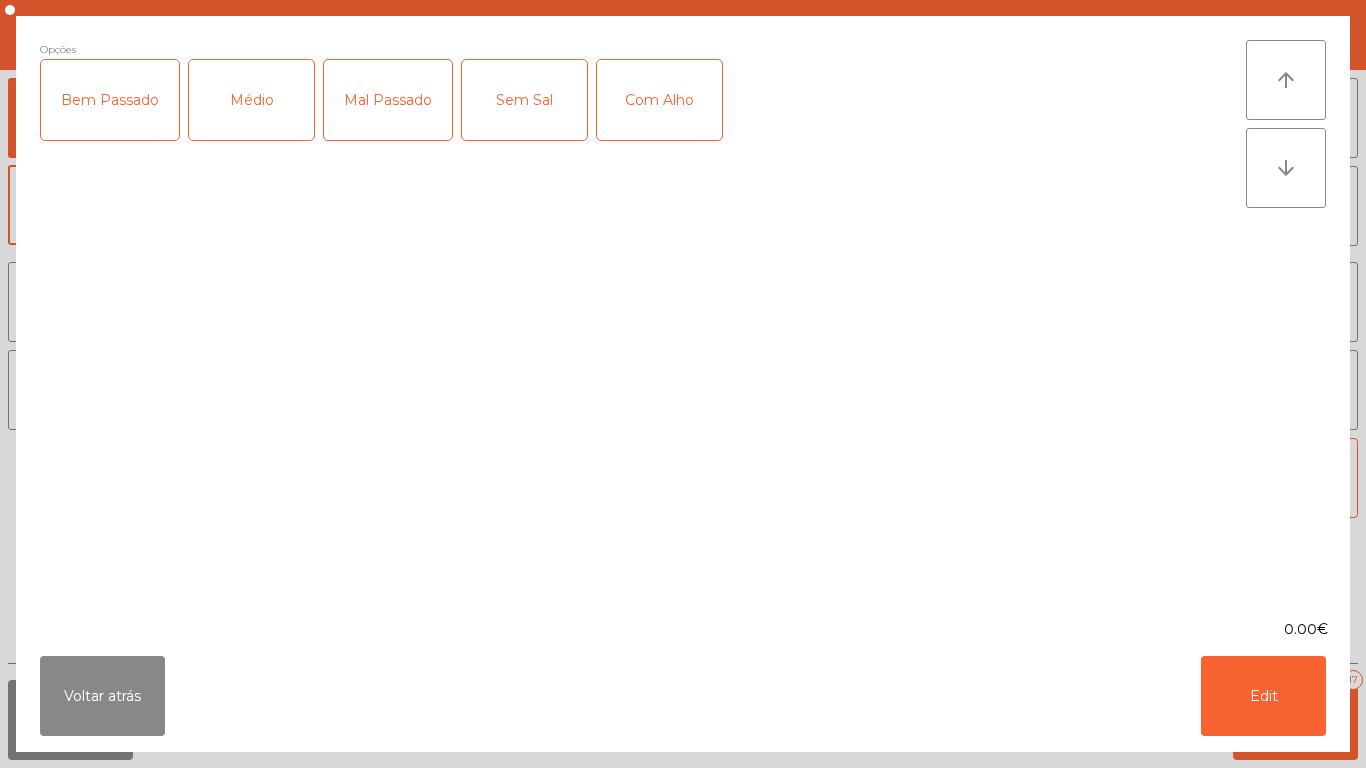 click on "Médio" 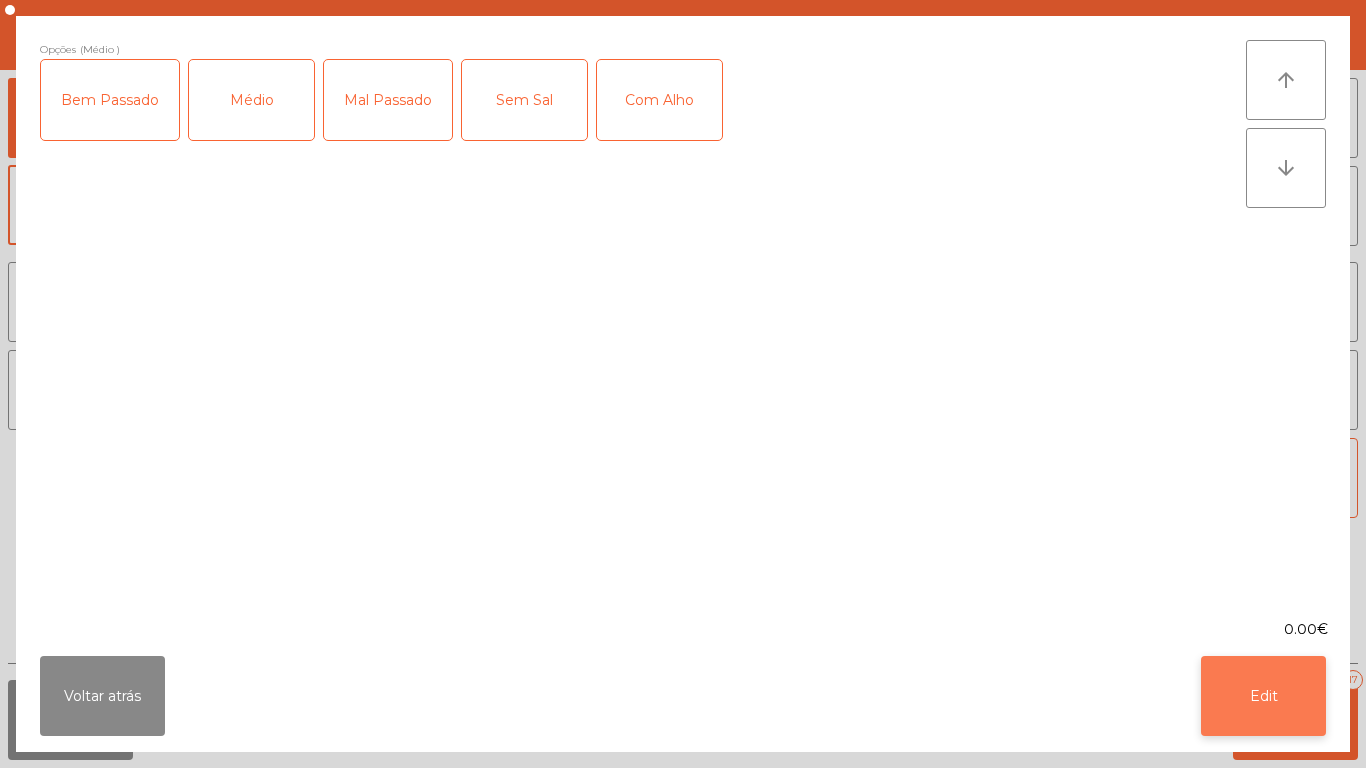 click on "Edit" 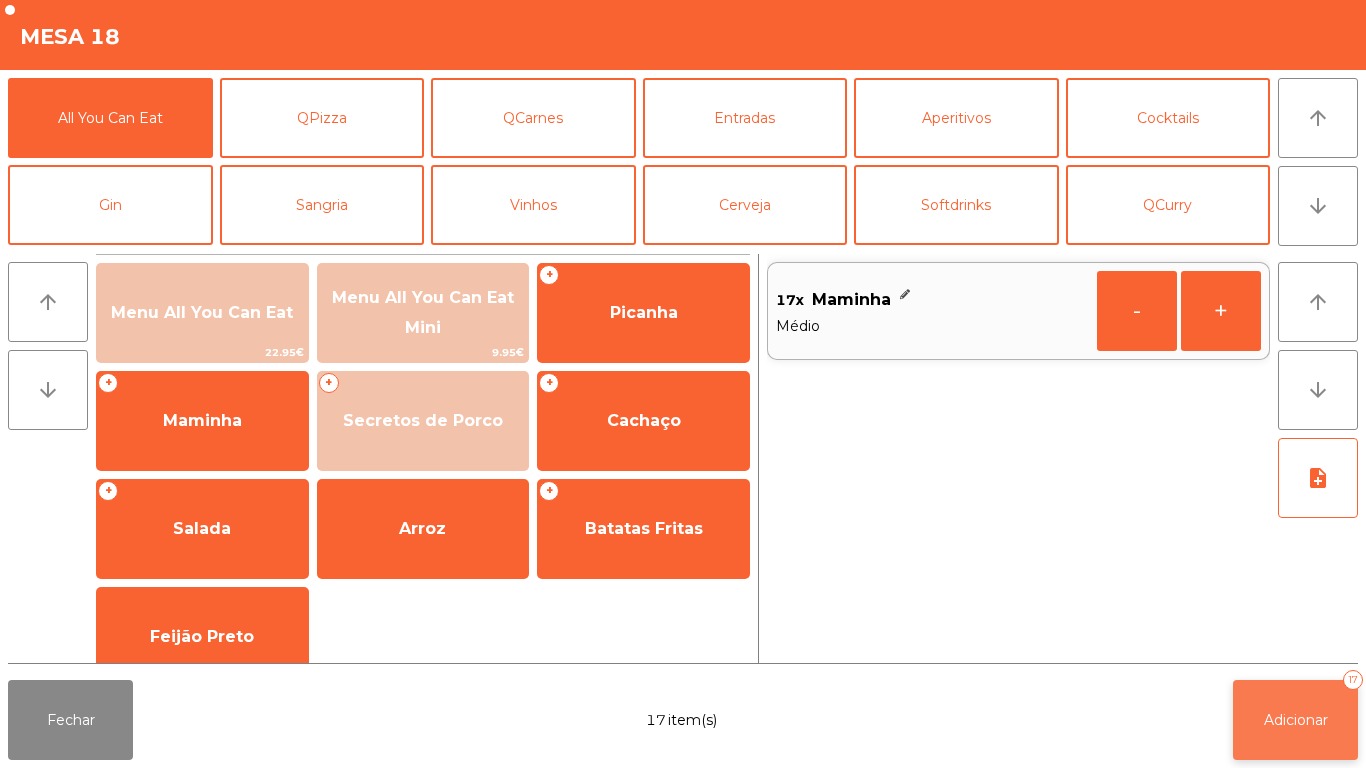 click on "Adicionar" 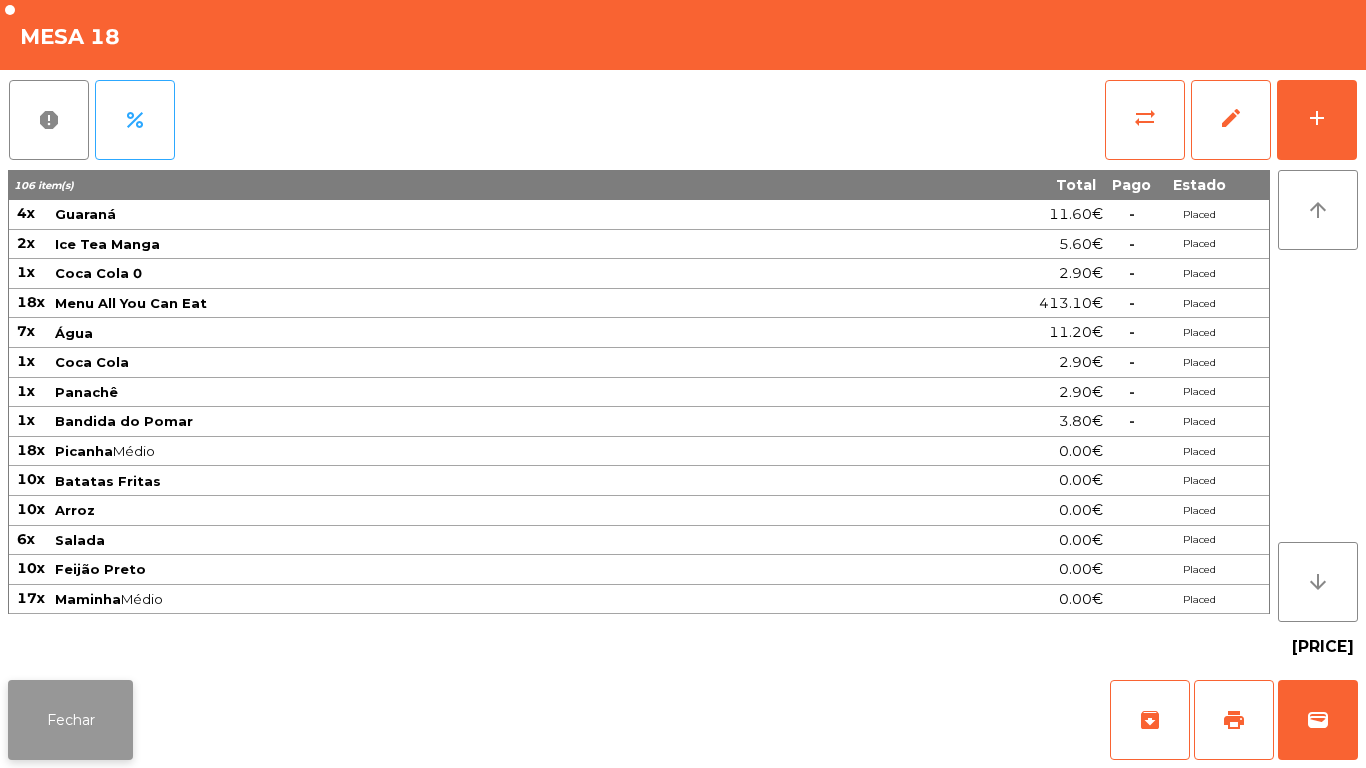 click on "Fechar" 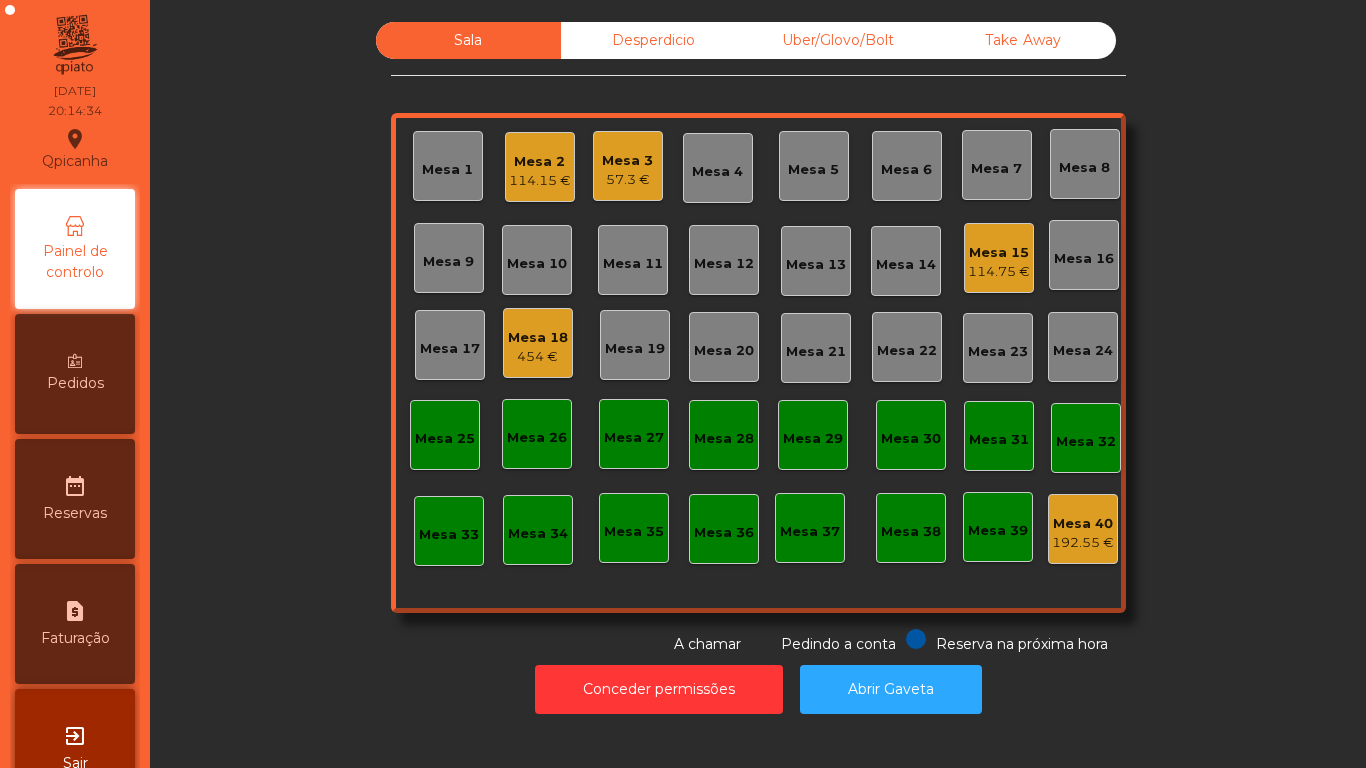 click on "Mesa 2" 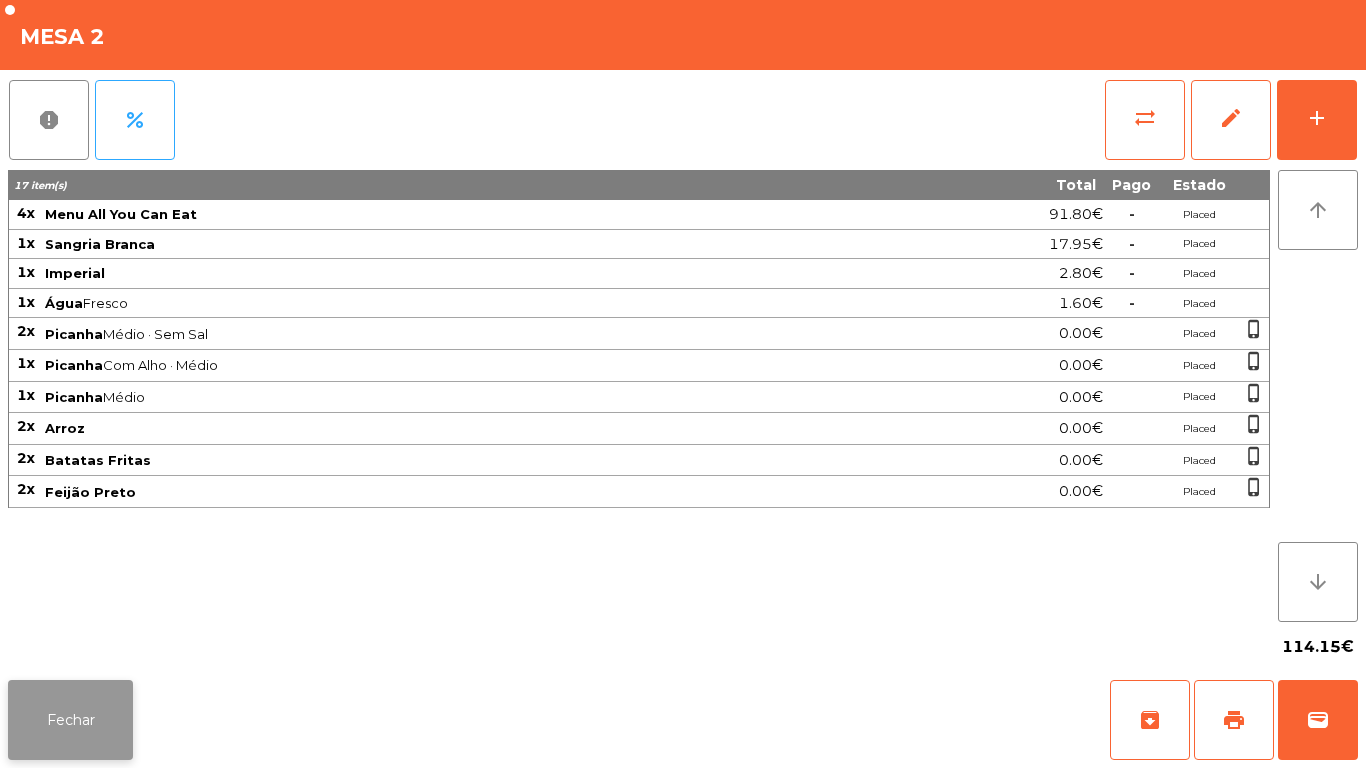 click on "Fechar" 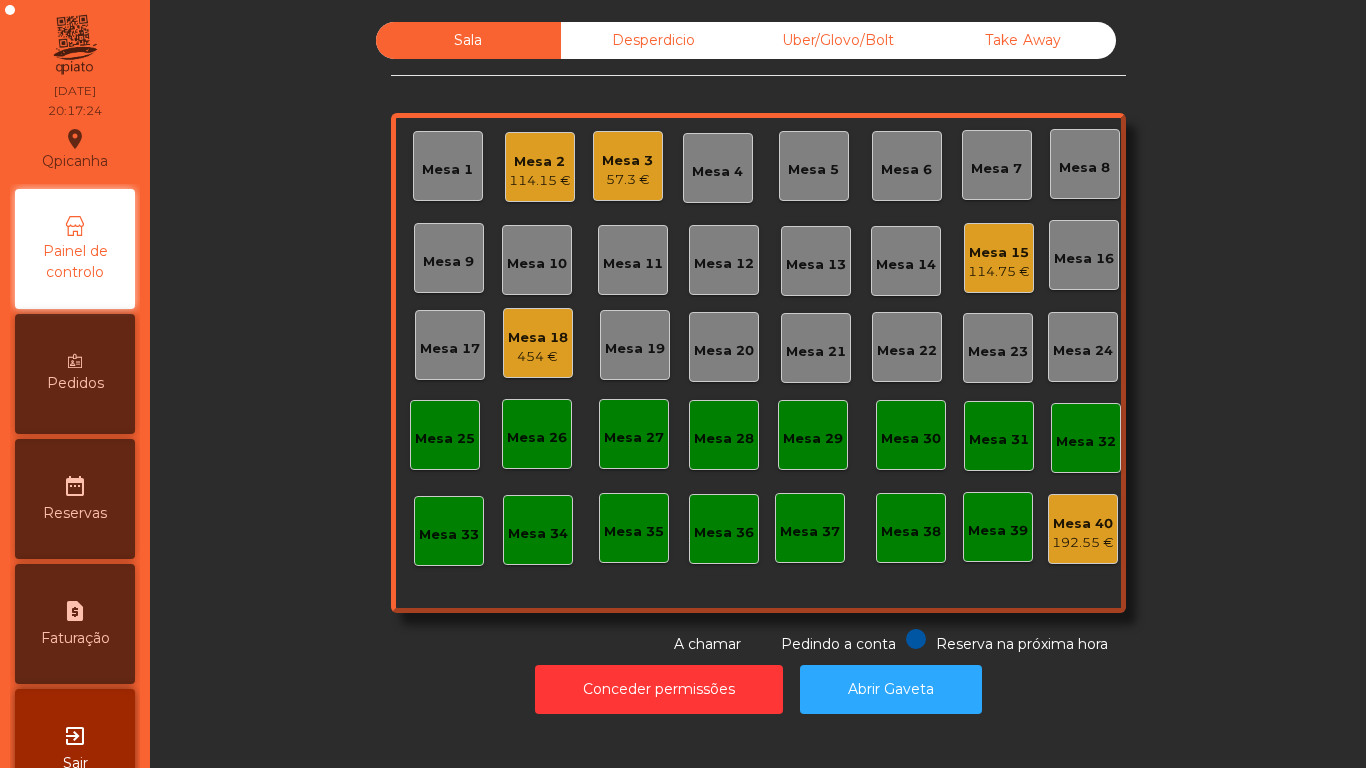click on "Mesa 18   454 €" 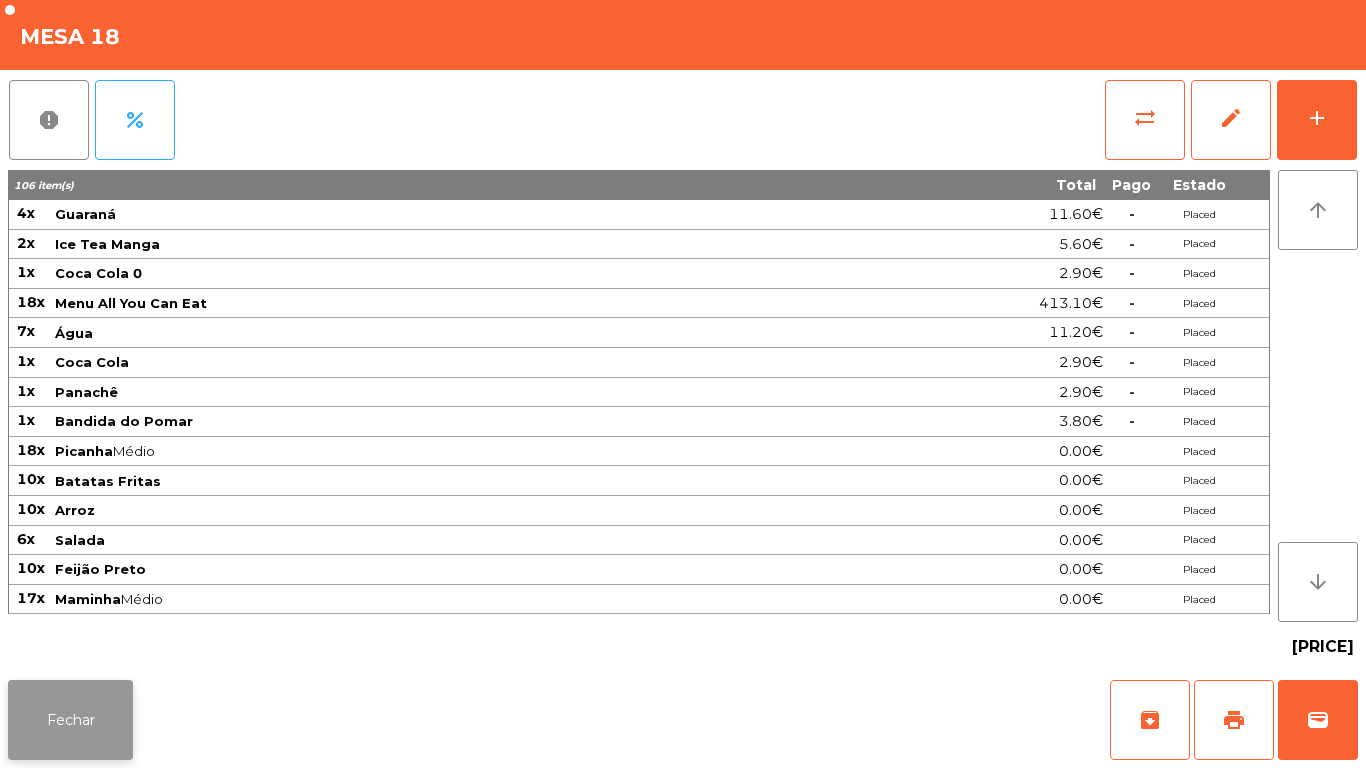 click on "Fechar" 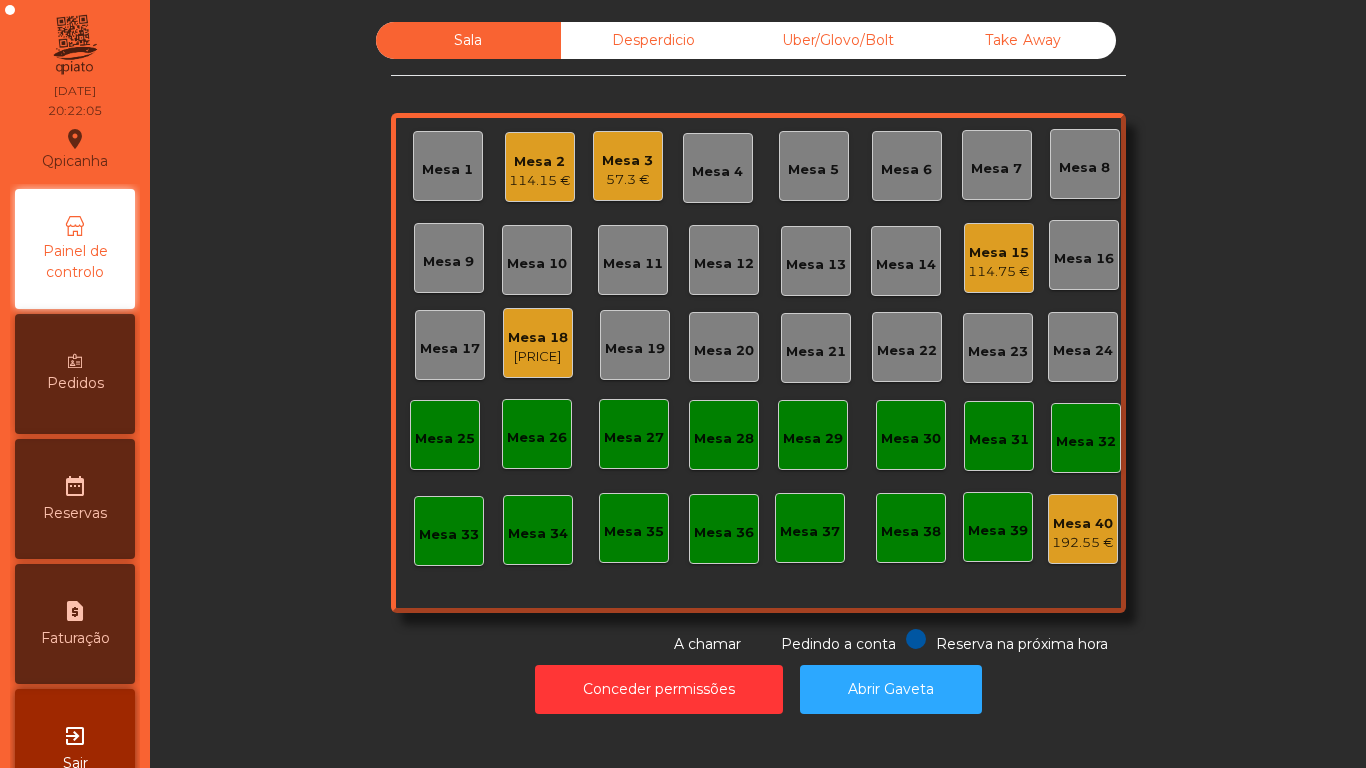click on "Mesa 18" 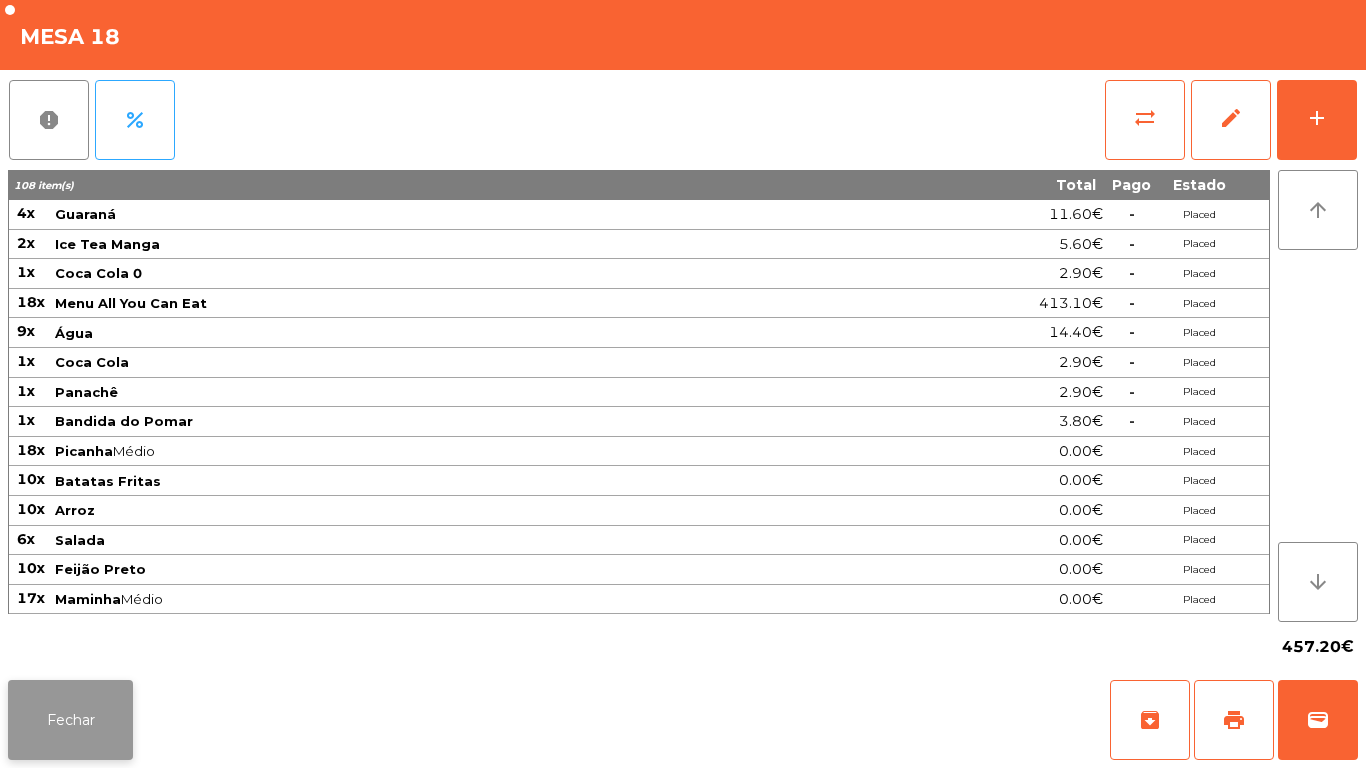 click on "Fechar" 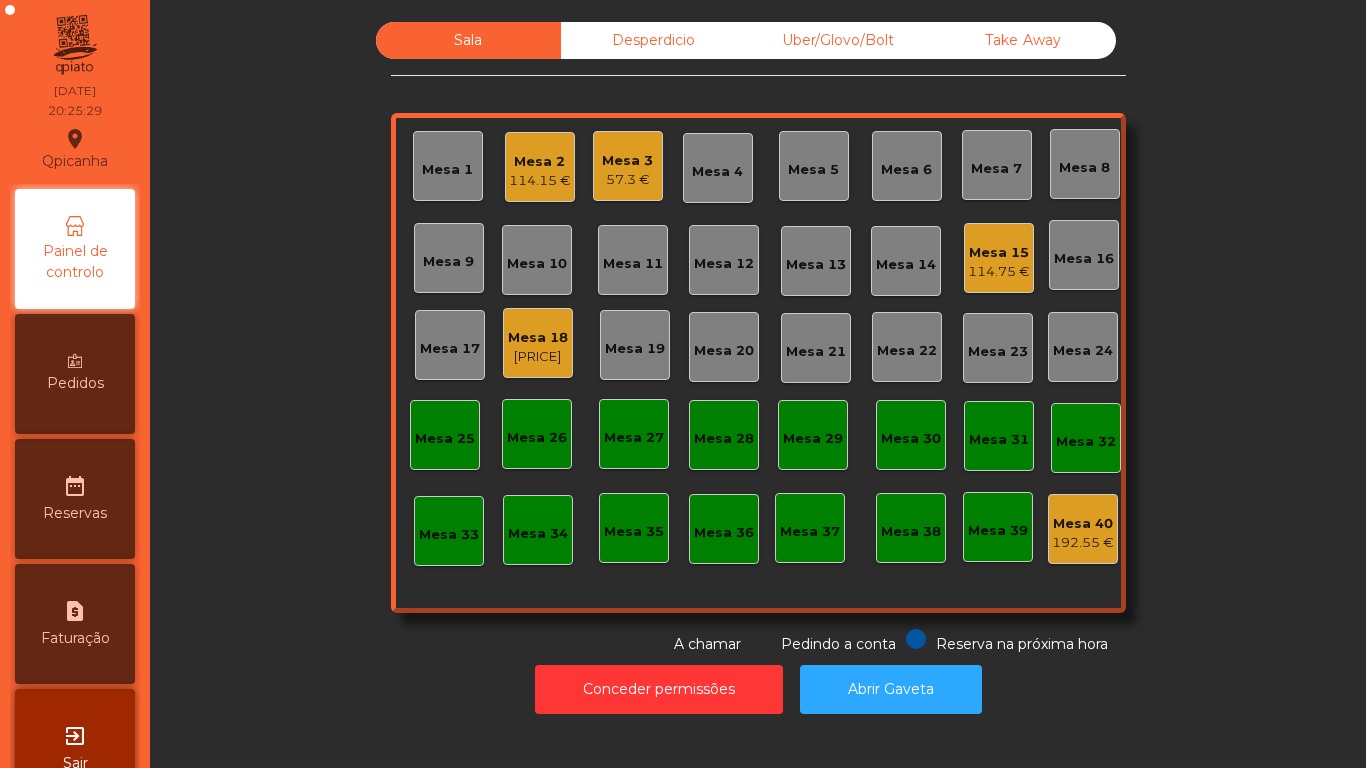 click on "114.75 €" 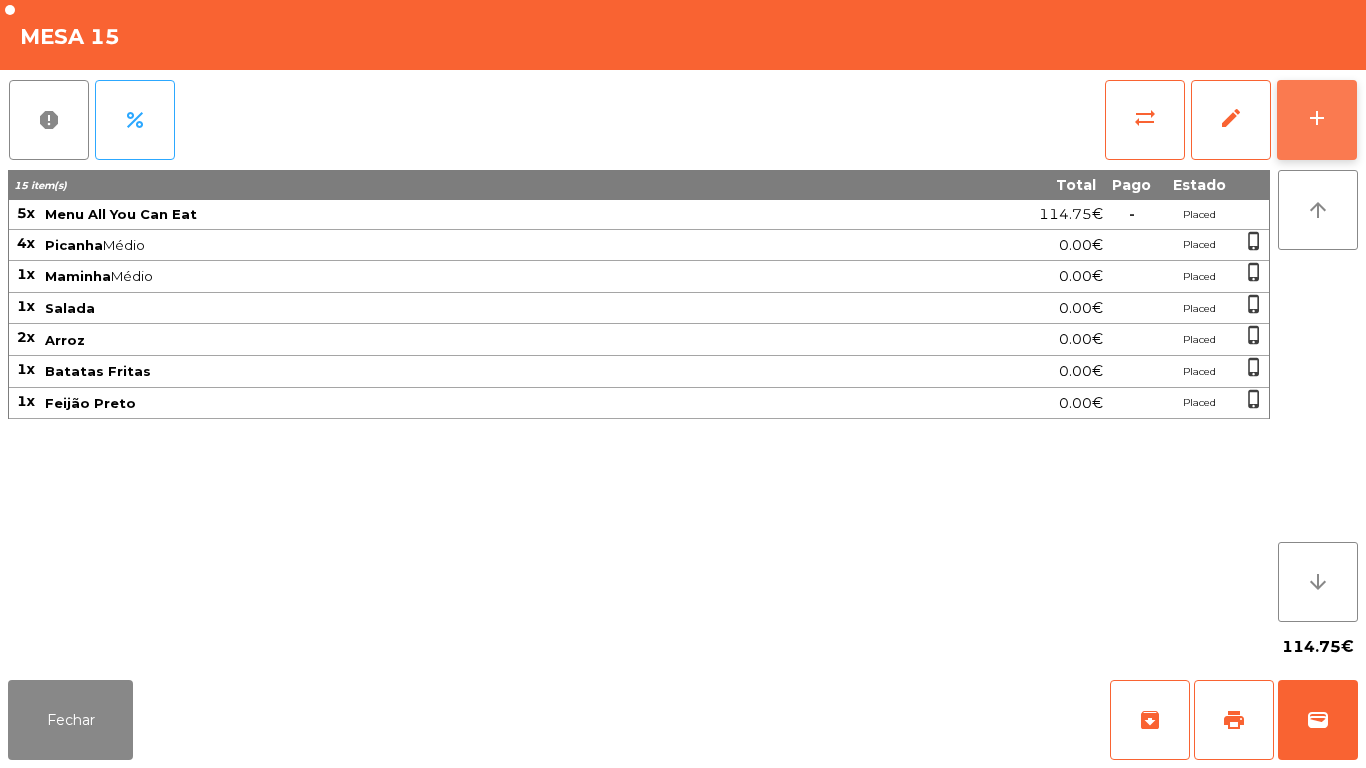 click on "add" 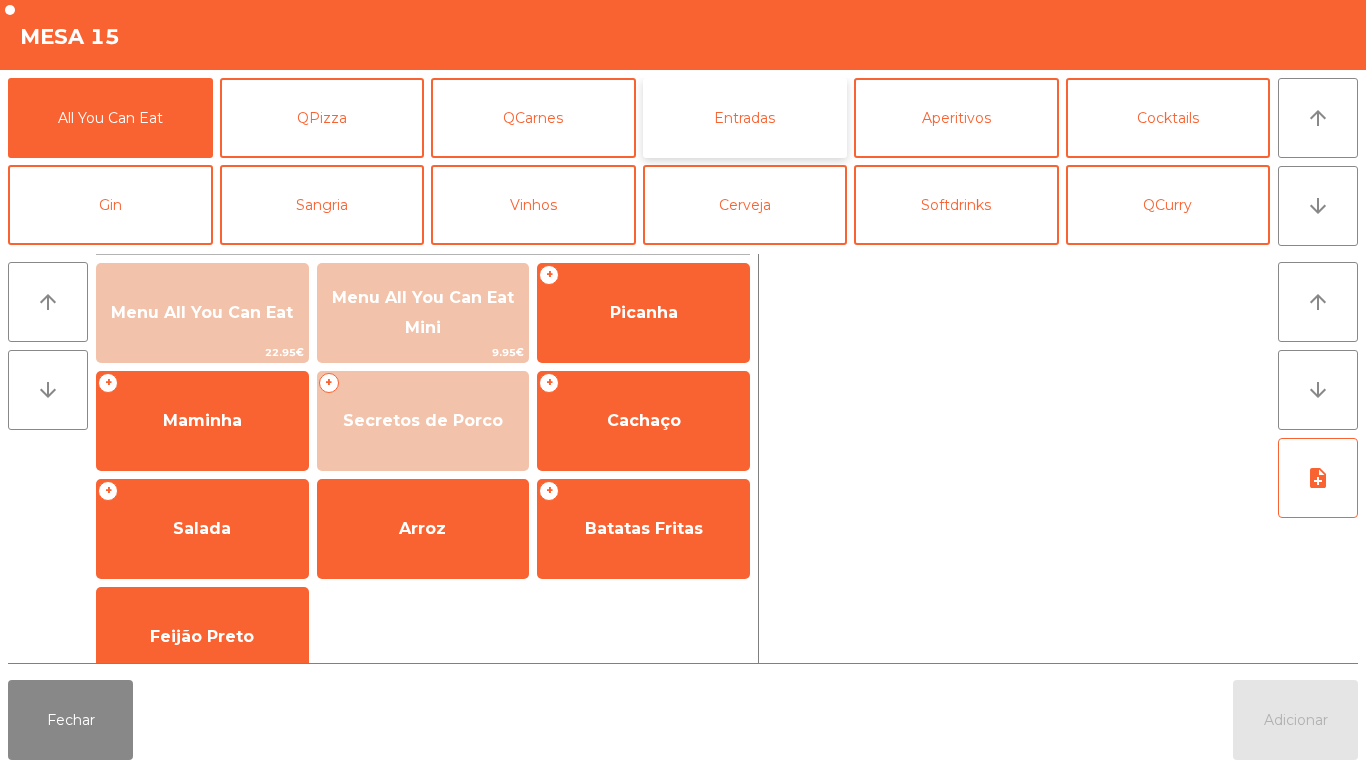 click on "Entradas" 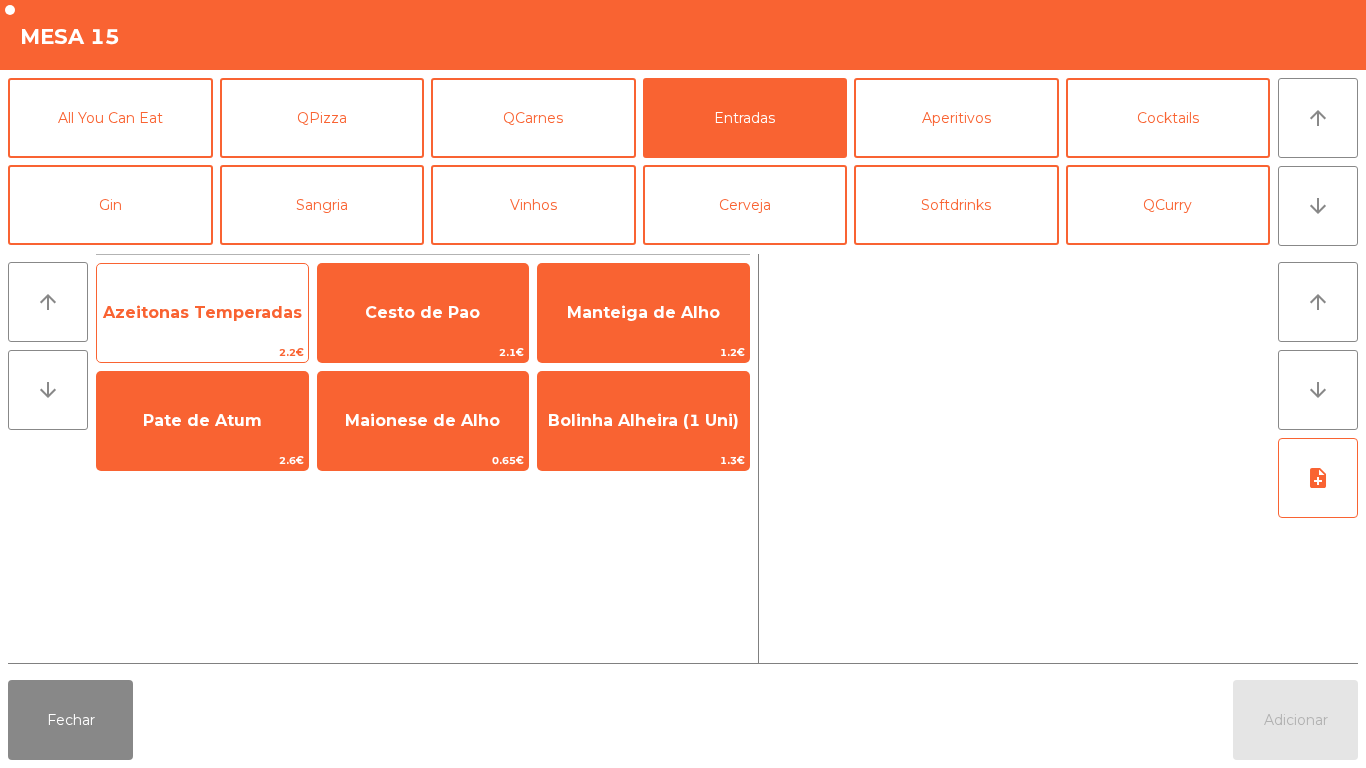 click on "Azeitonas Temperadas" 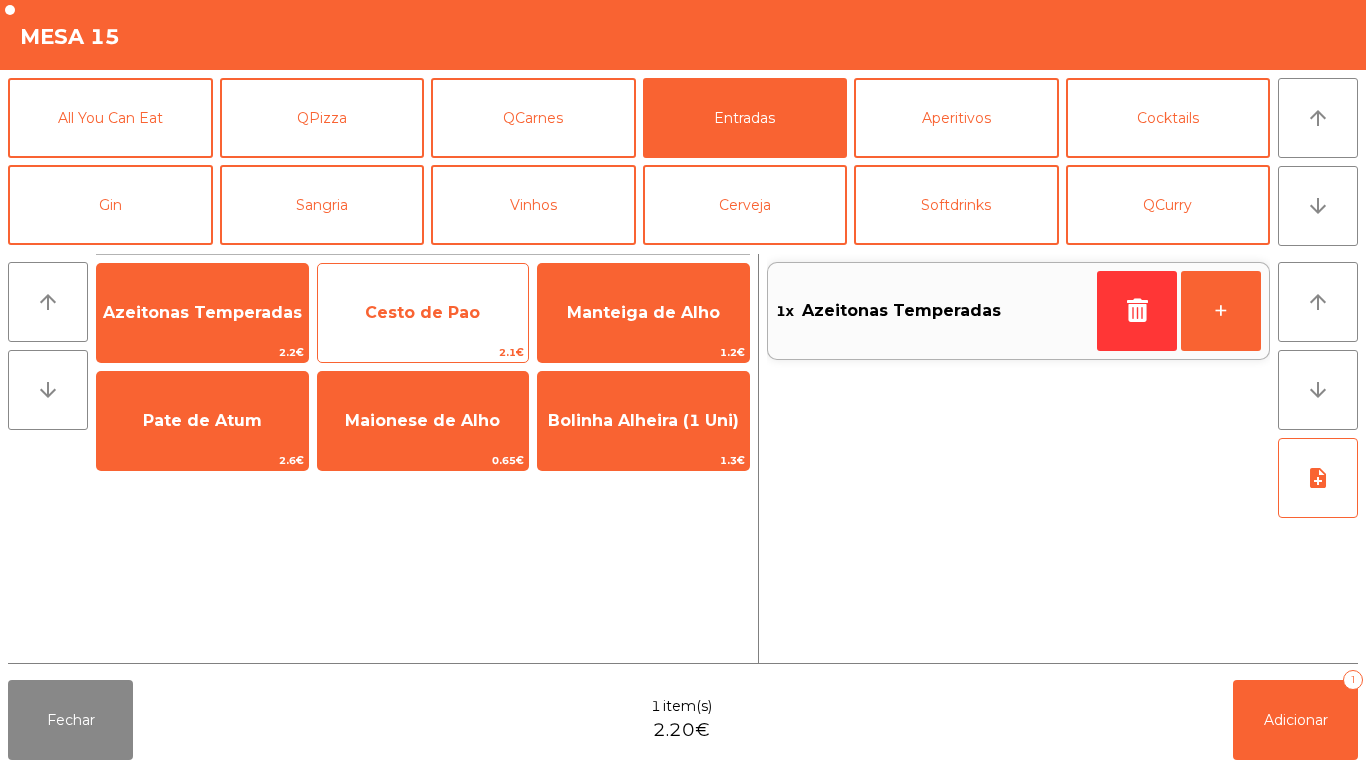 click on "Cesto de Pao" 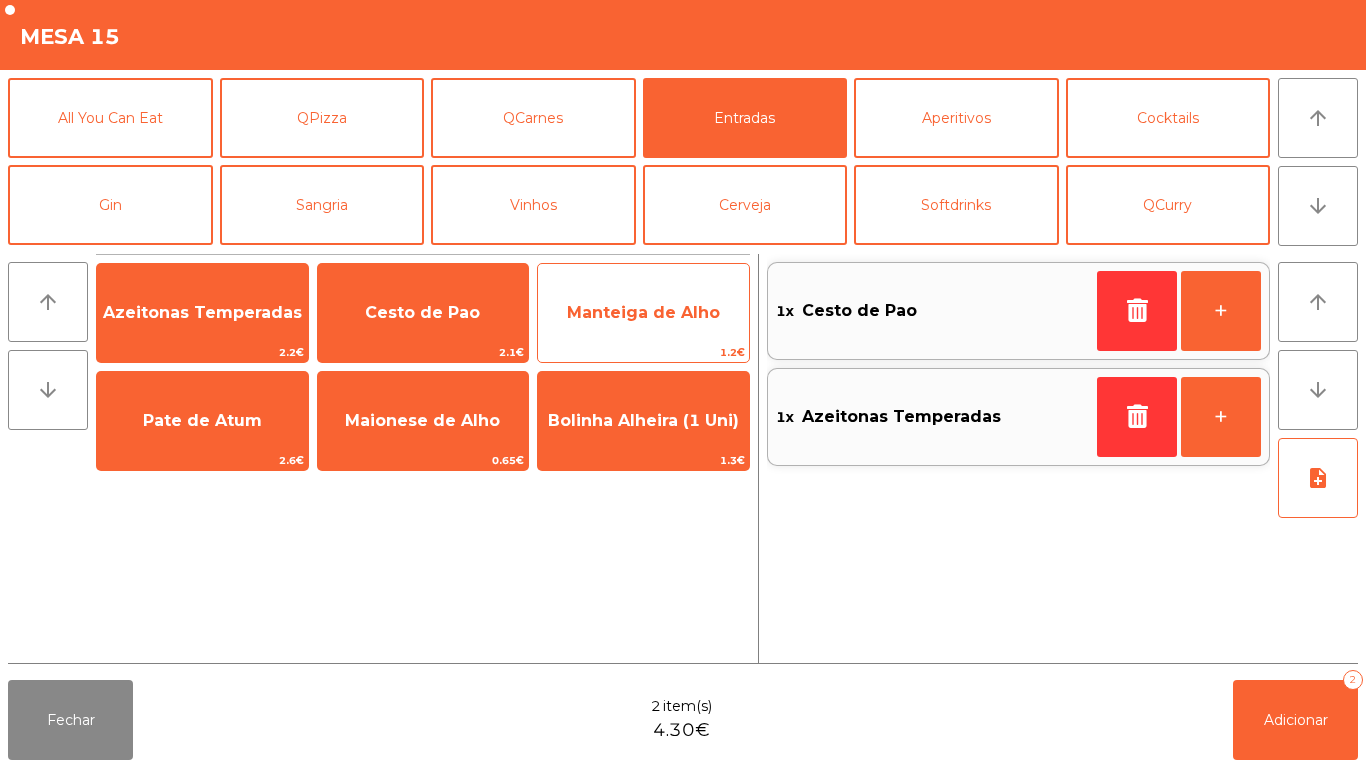 click on "Manteiga de Alho" 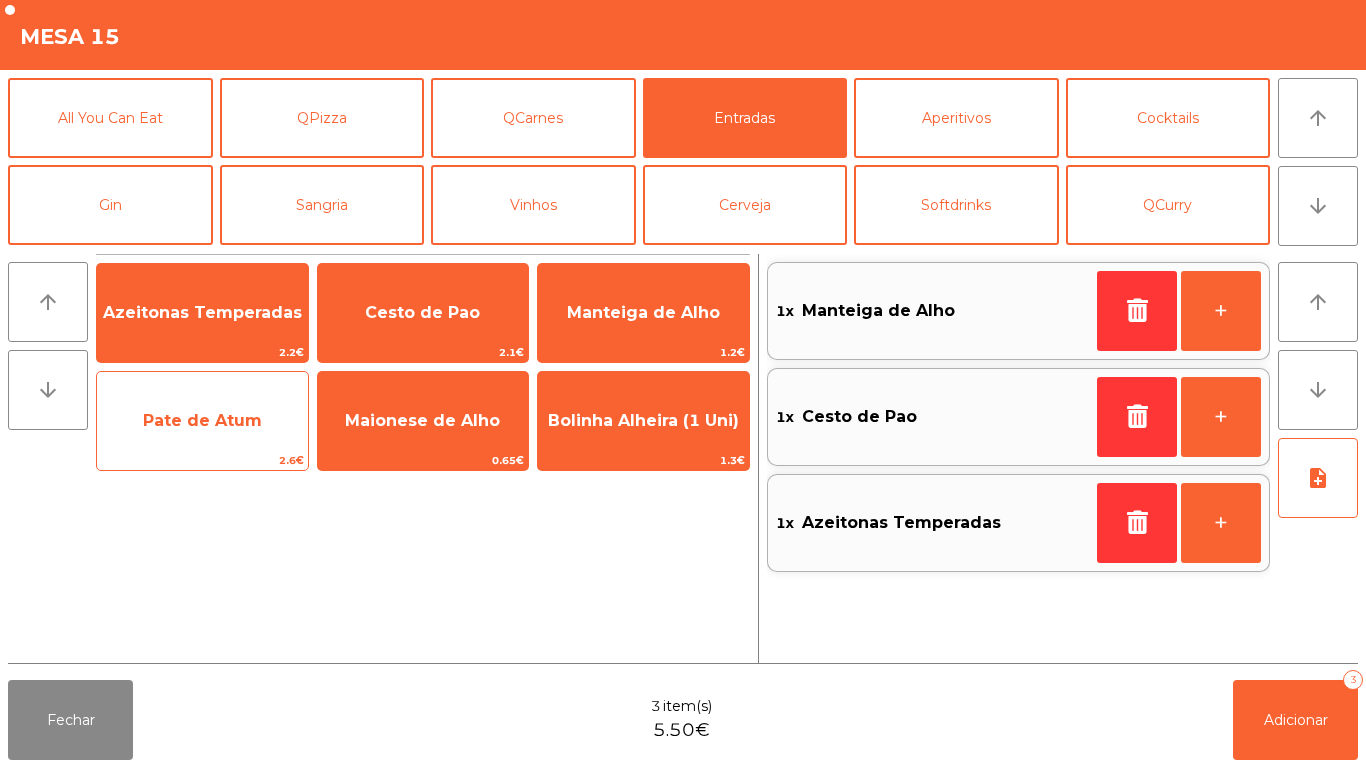 click on "Pate de Atum" 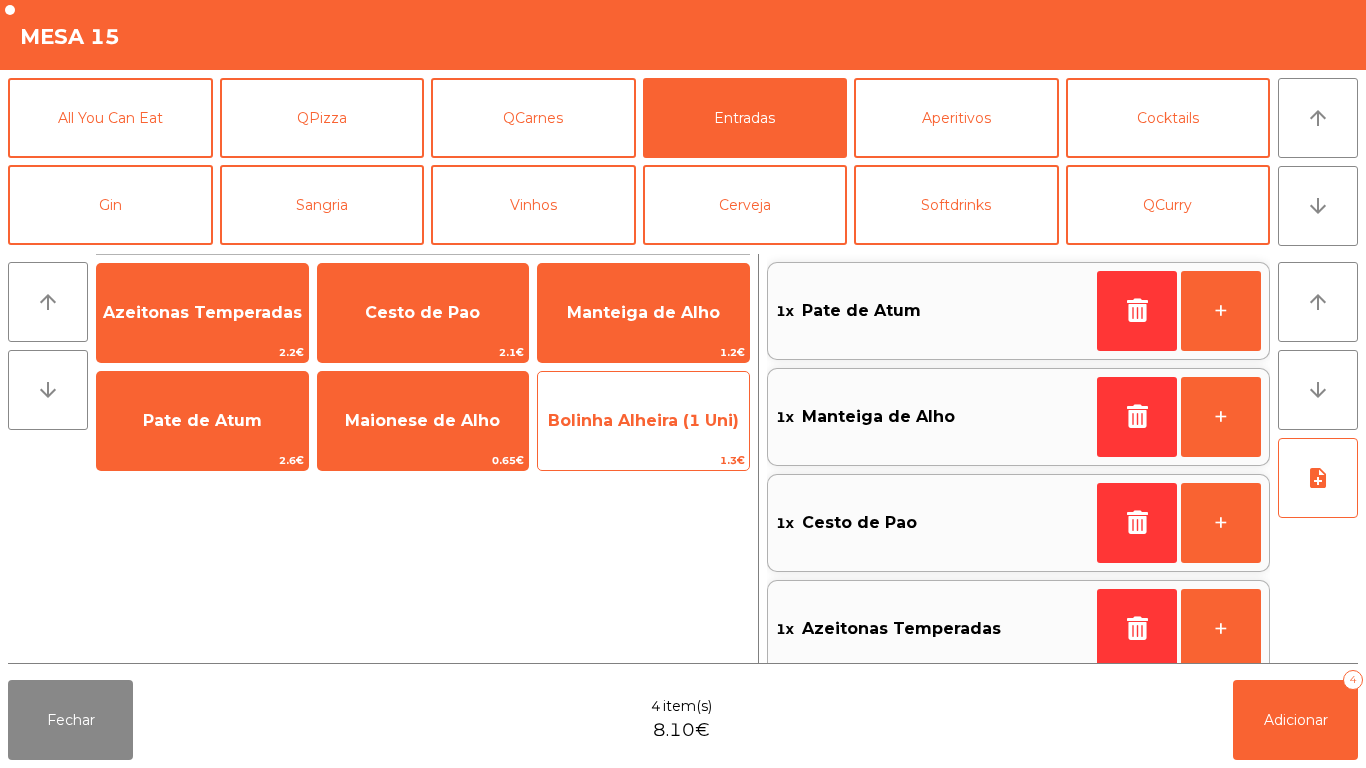 click on "Bolinha Alheira (1 Uni)" 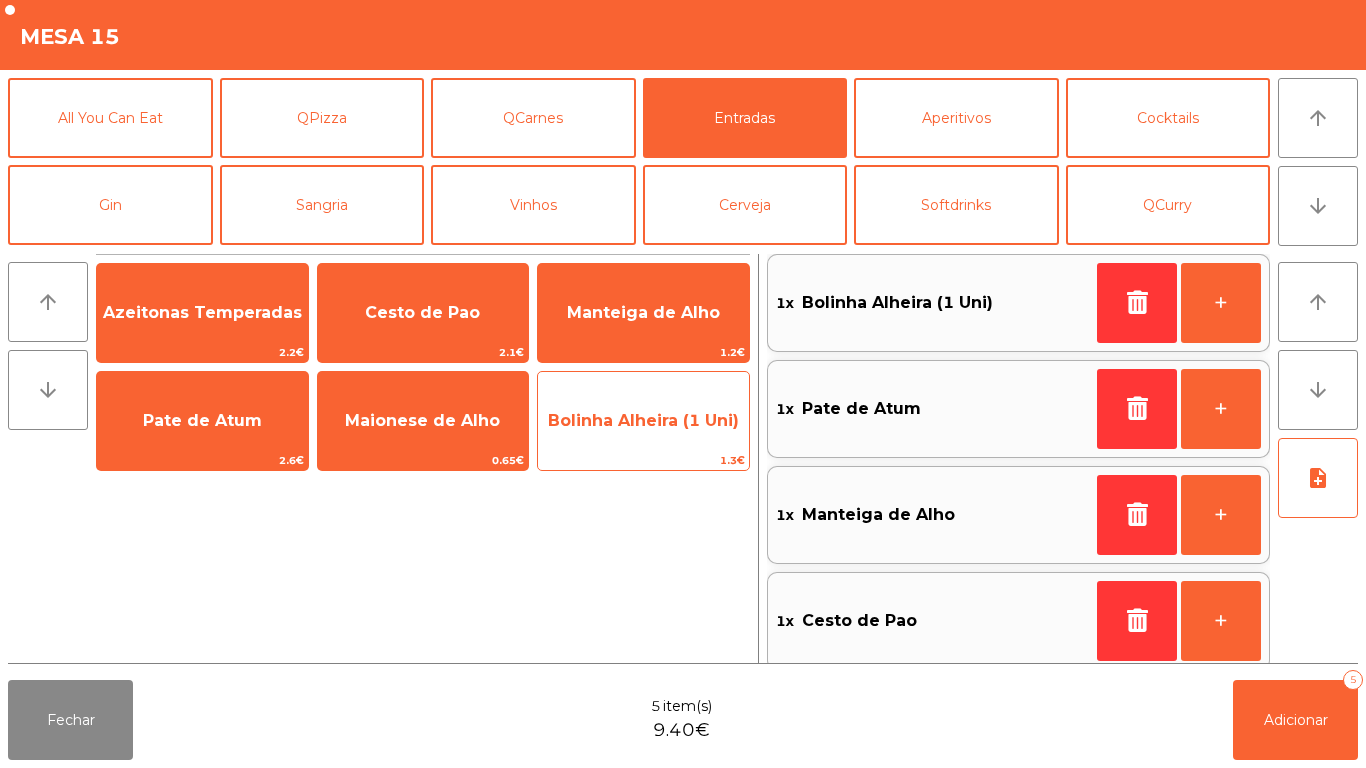 click on "Bolinha Alheira (1 Uni)" 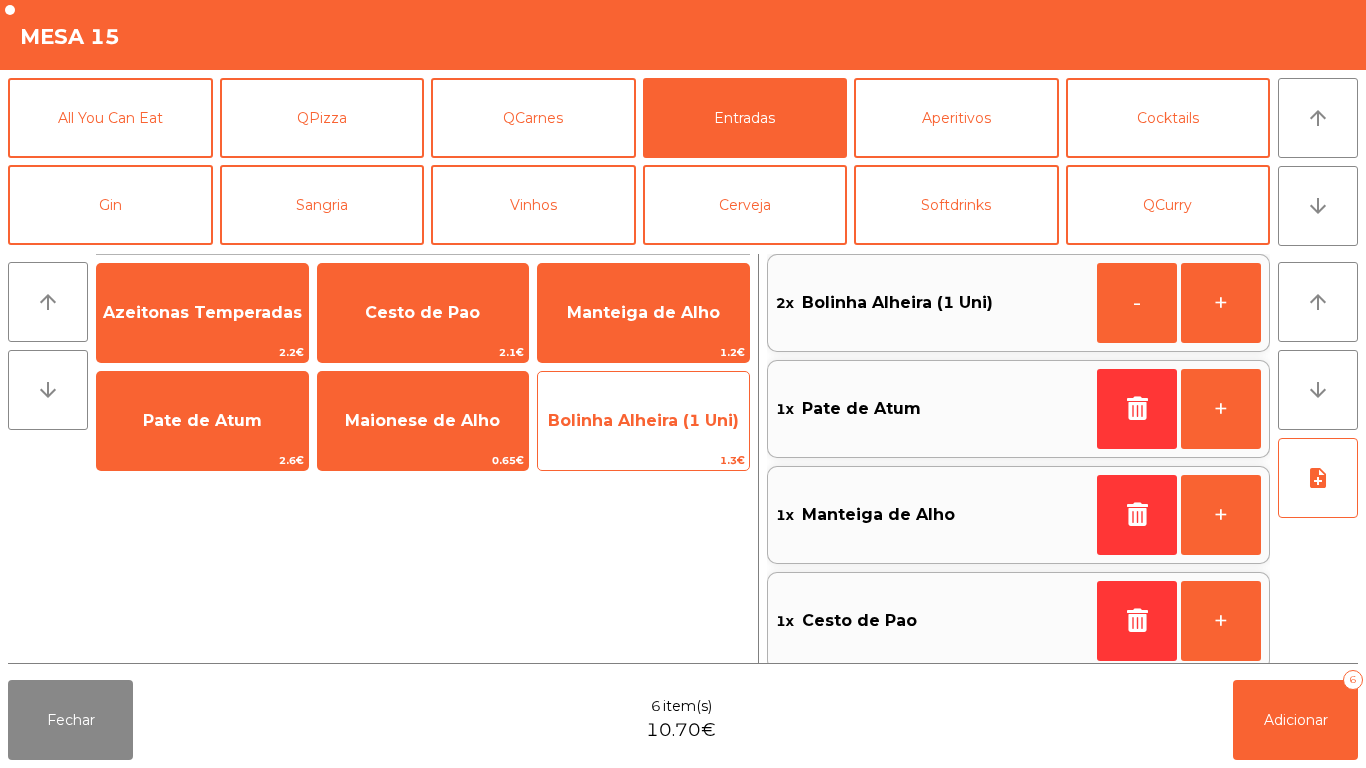 click on "Bolinha Alheira (1 Uni)" 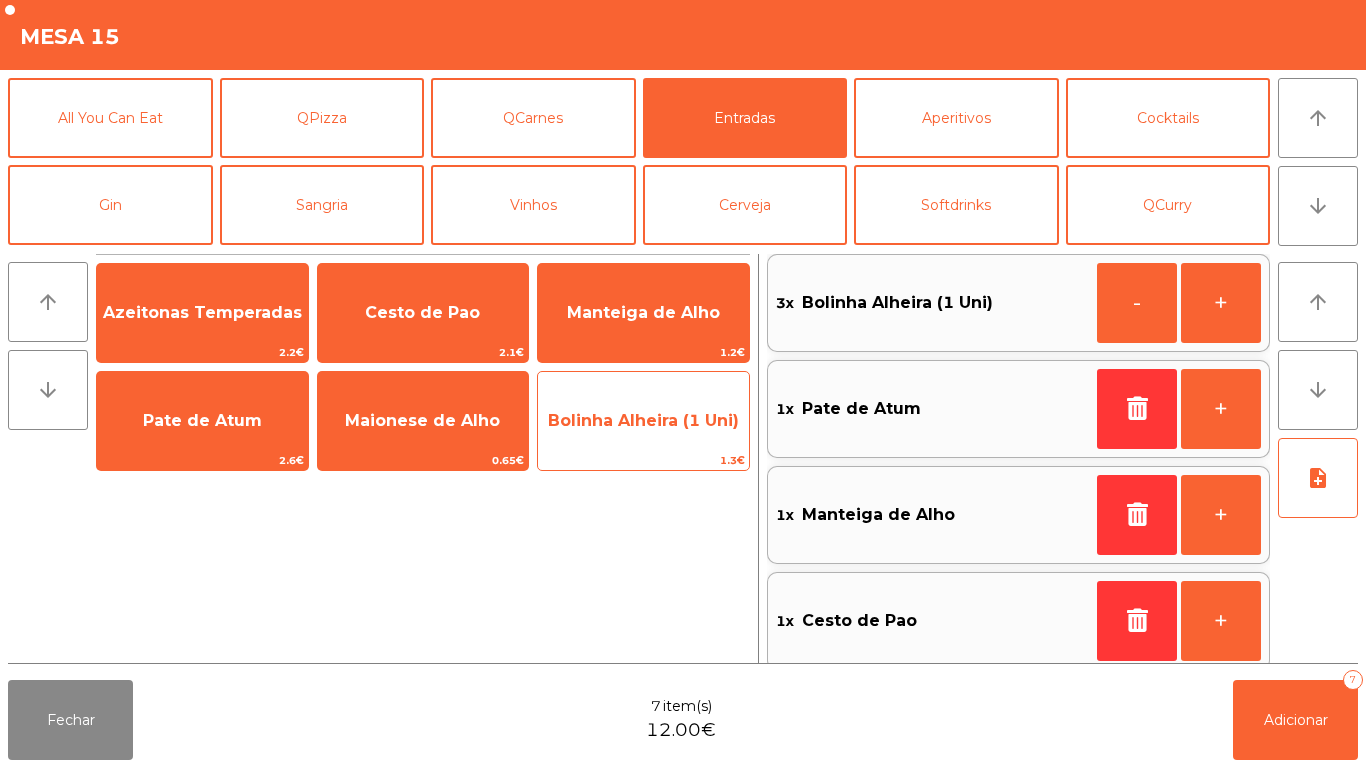 click on "Bolinha Alheira (1 Uni)   1.3€" 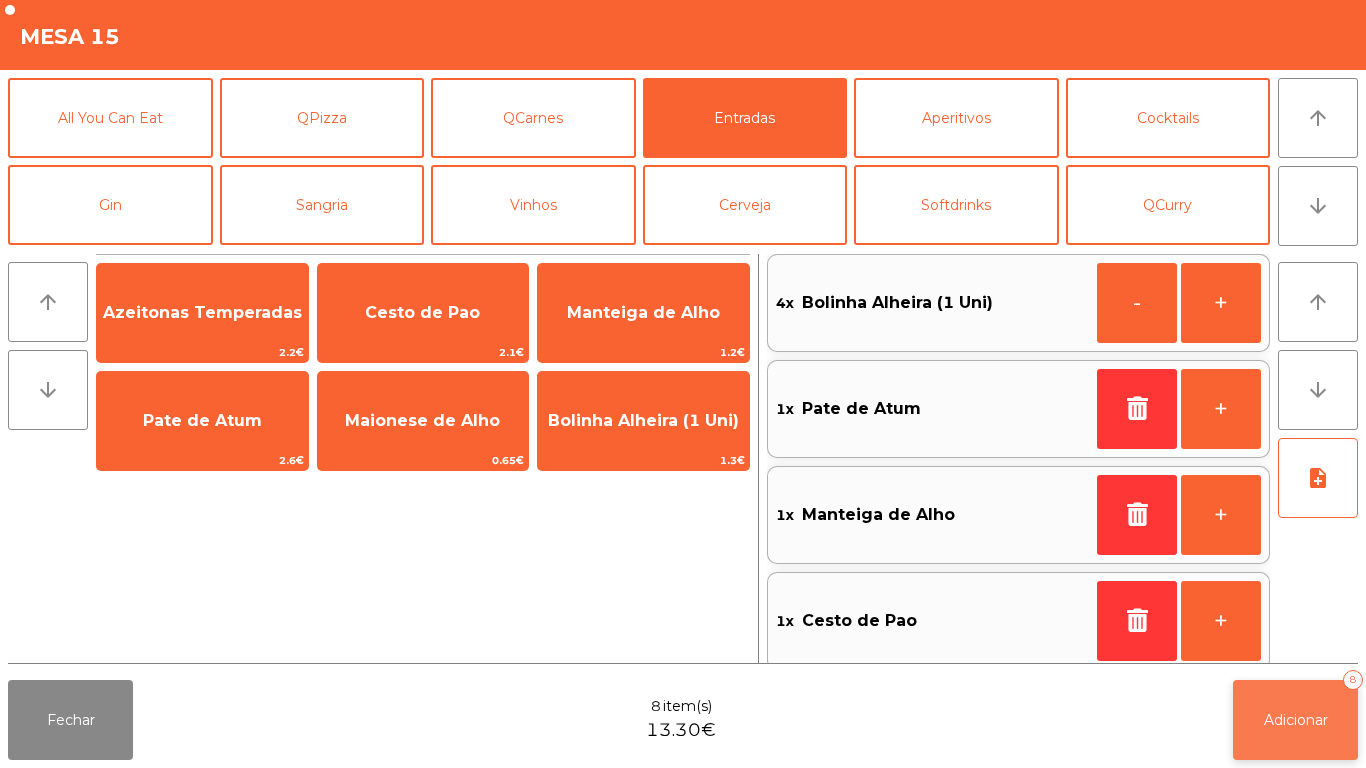 click on "Adicionar" 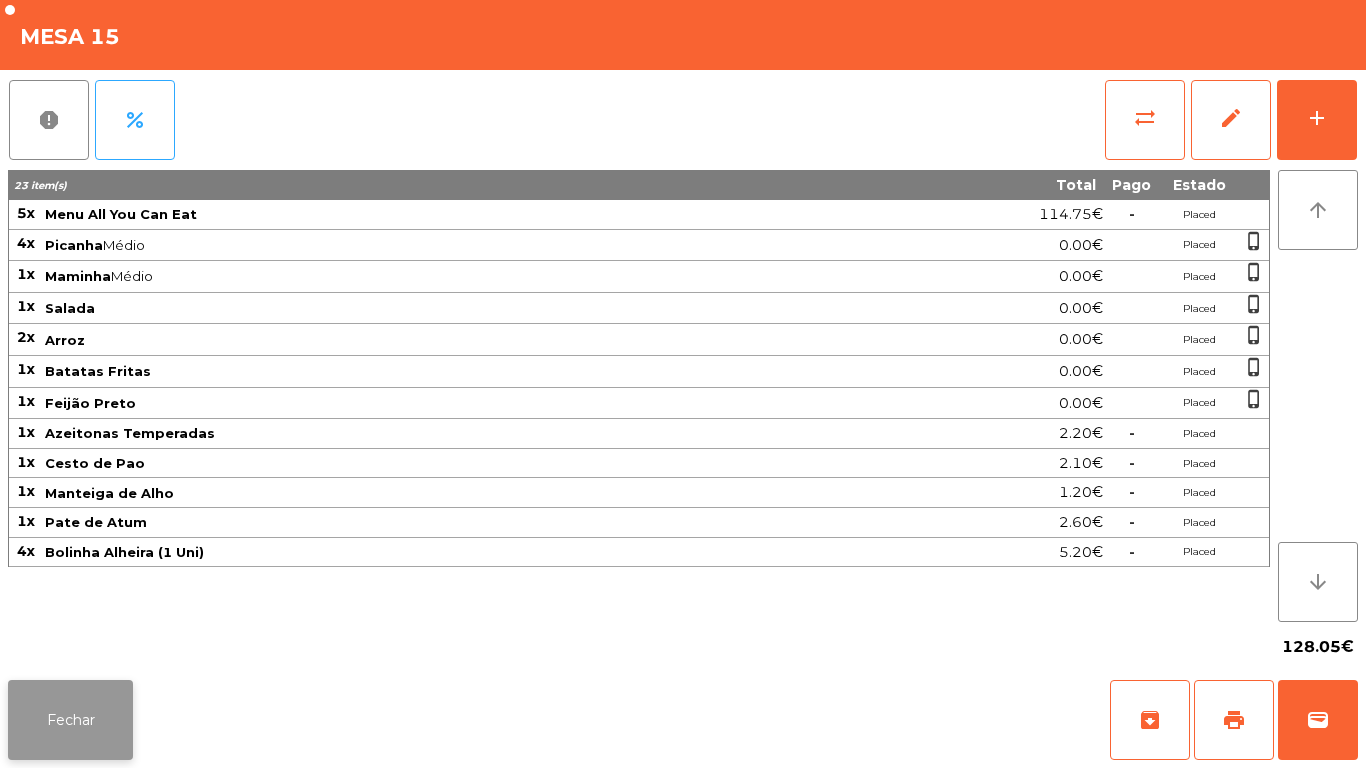 click on "Fechar" 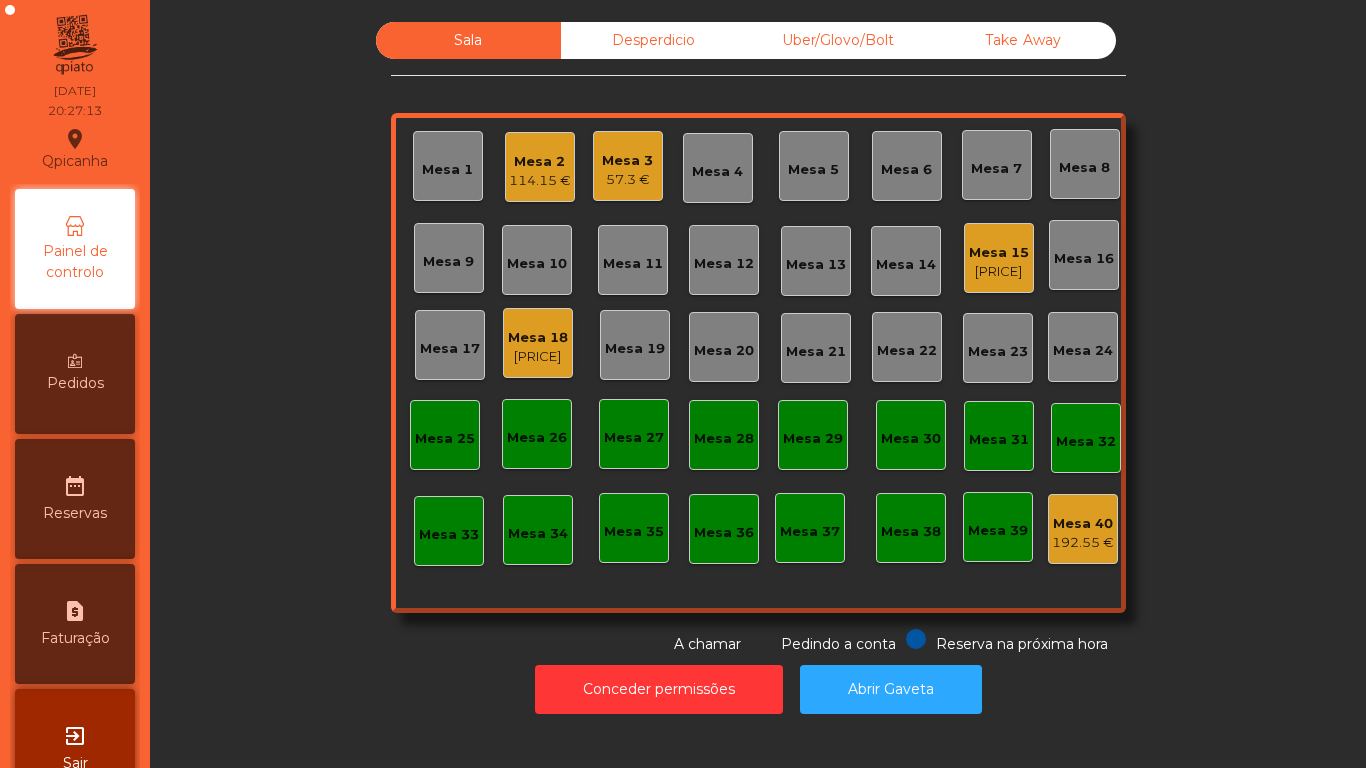 click on "Mesa 3" 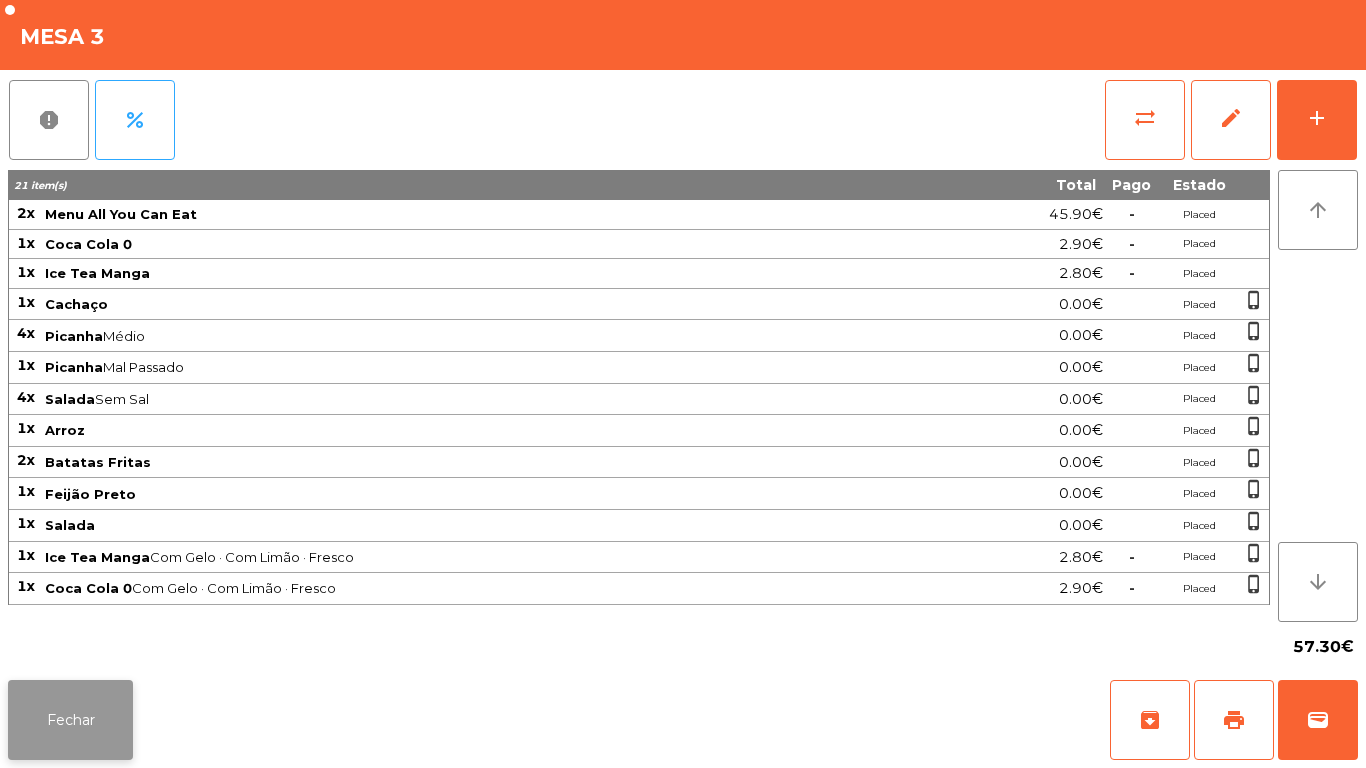 click on "Fechar" 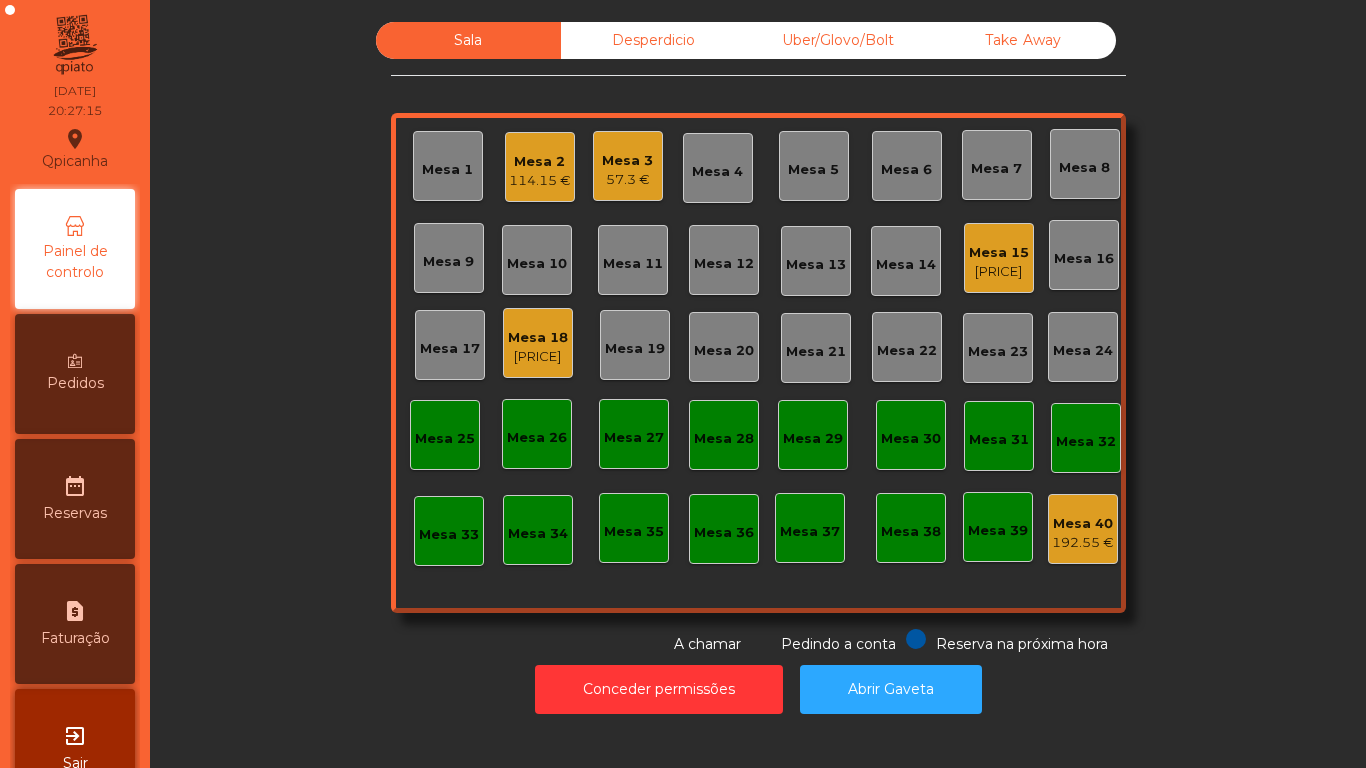 click on "Mesa 1" 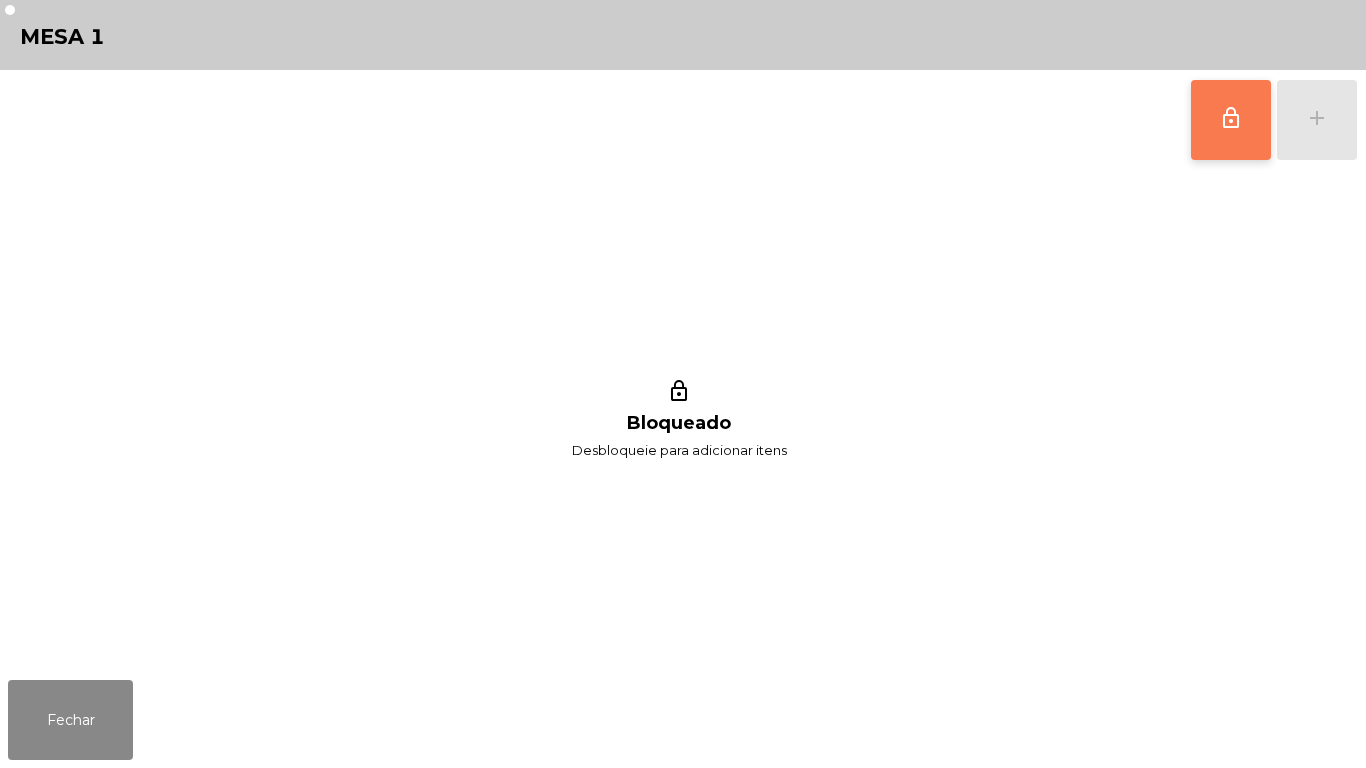 click on "lock_outline" 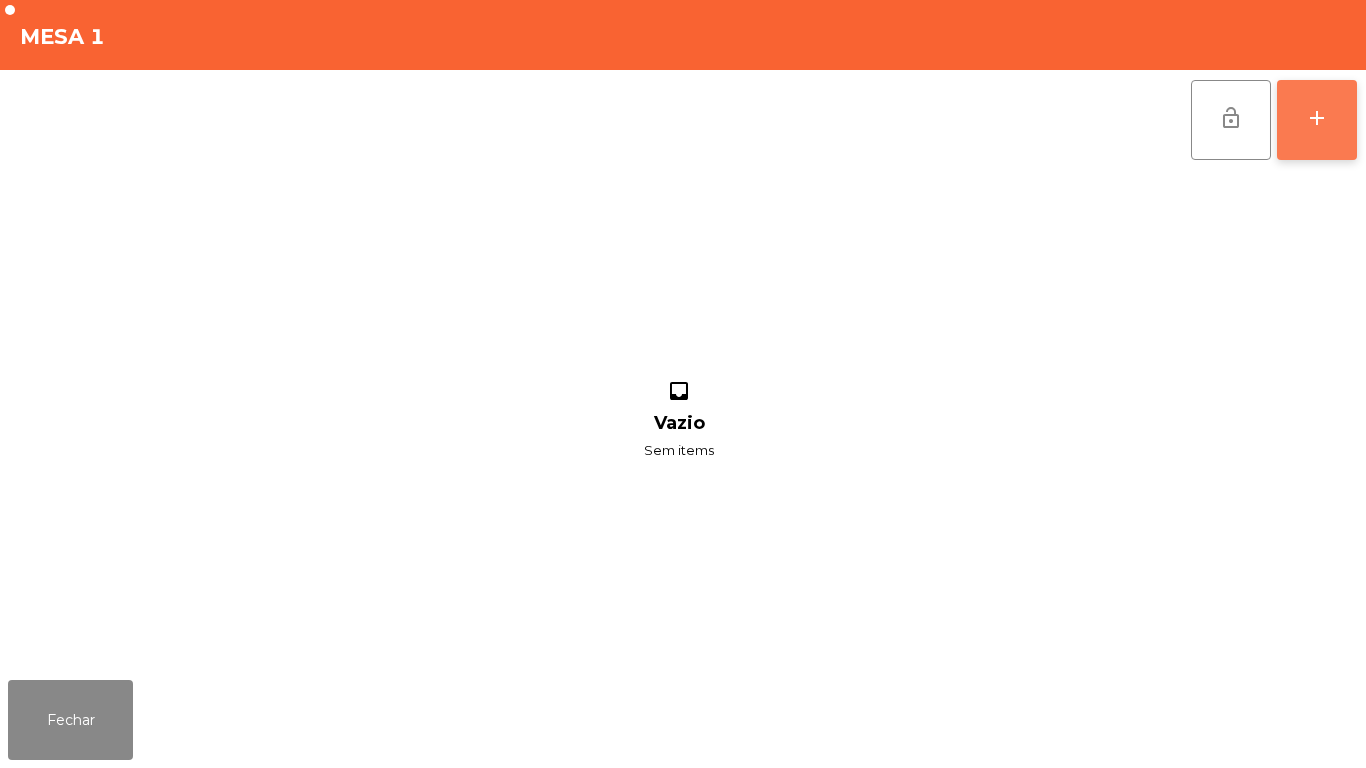 click on "add" 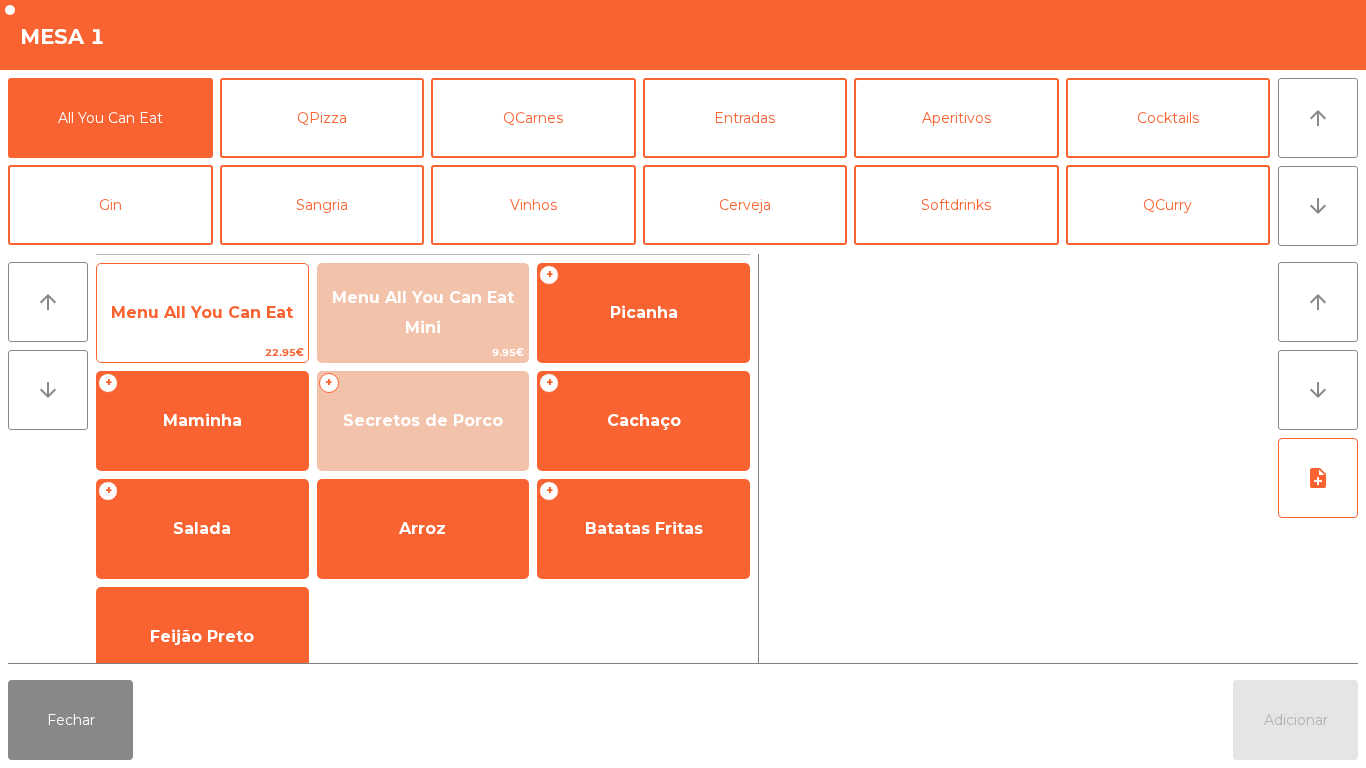 click on "Menu All You Can Eat" 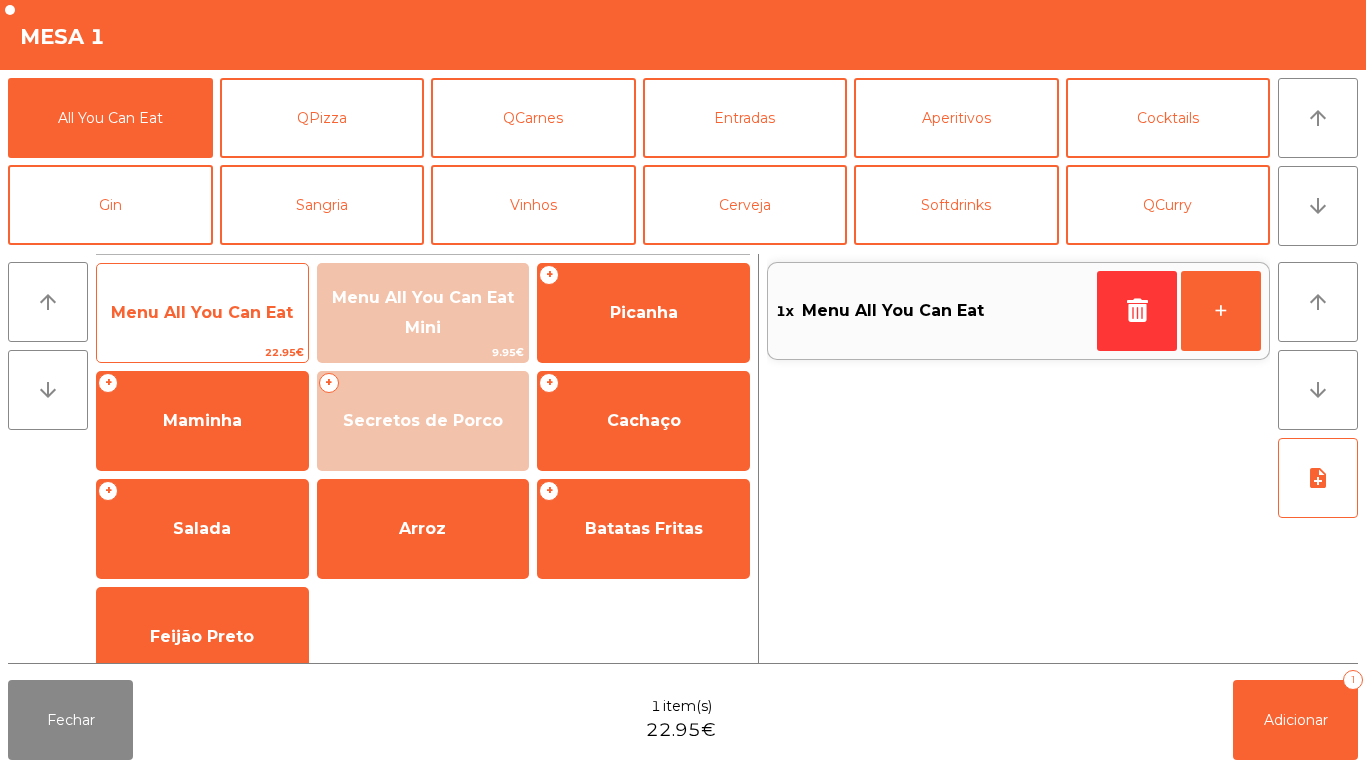 click on "Menu All You Can Eat" 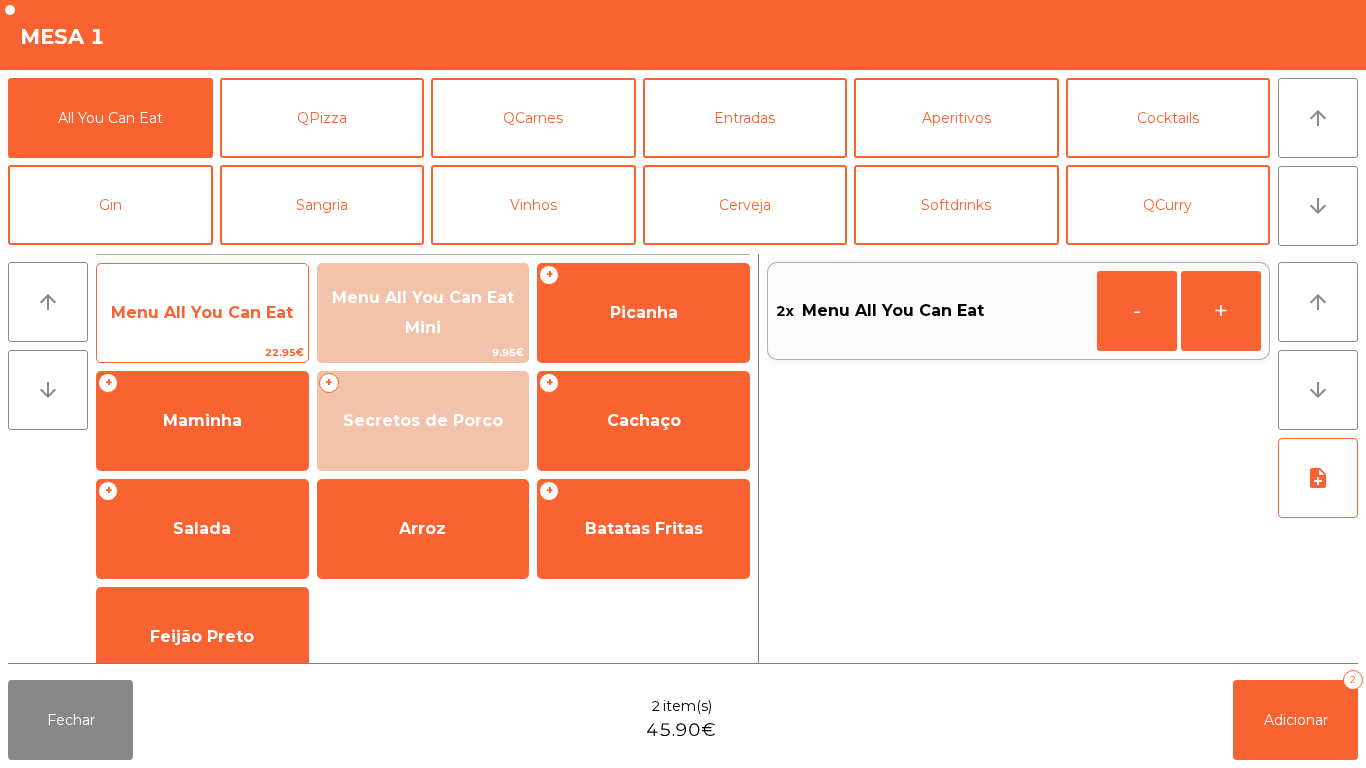 click on "Menu All You Can Eat" 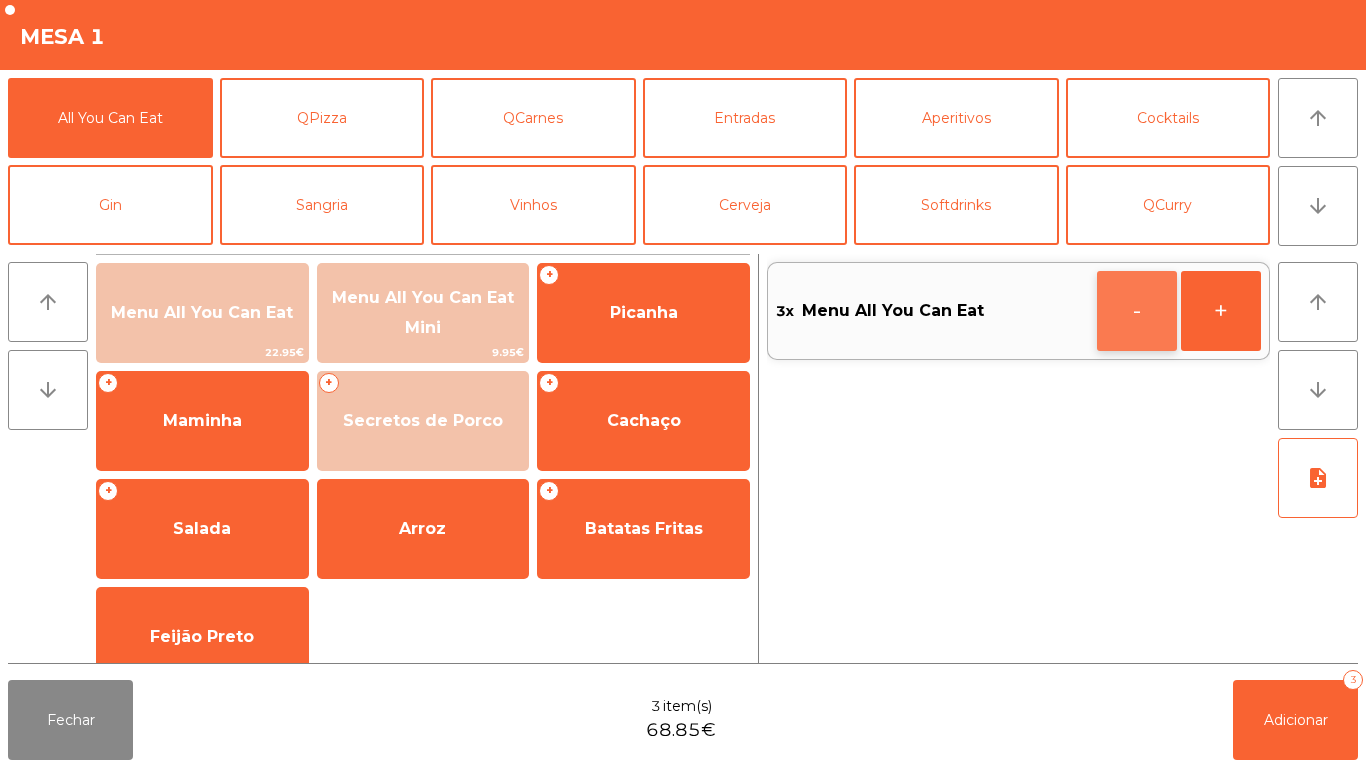click on "-" 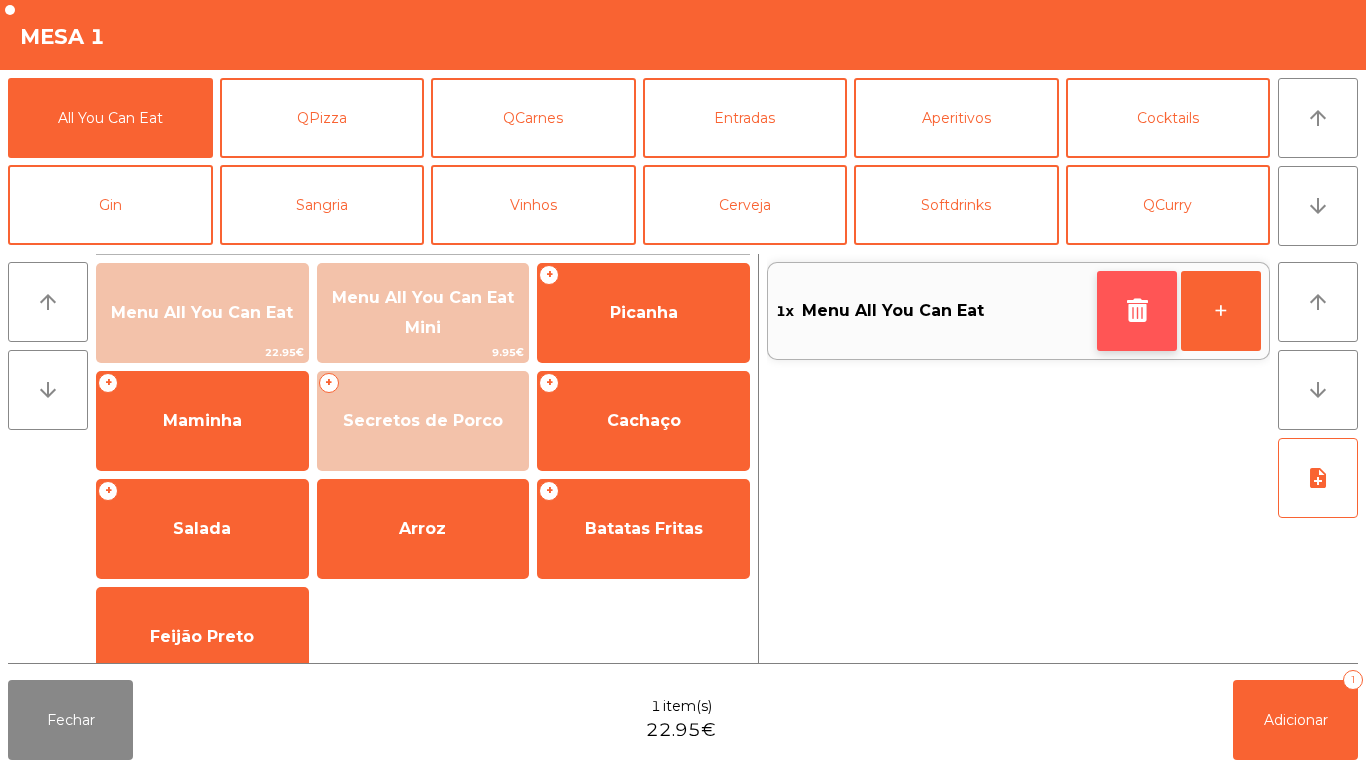 click 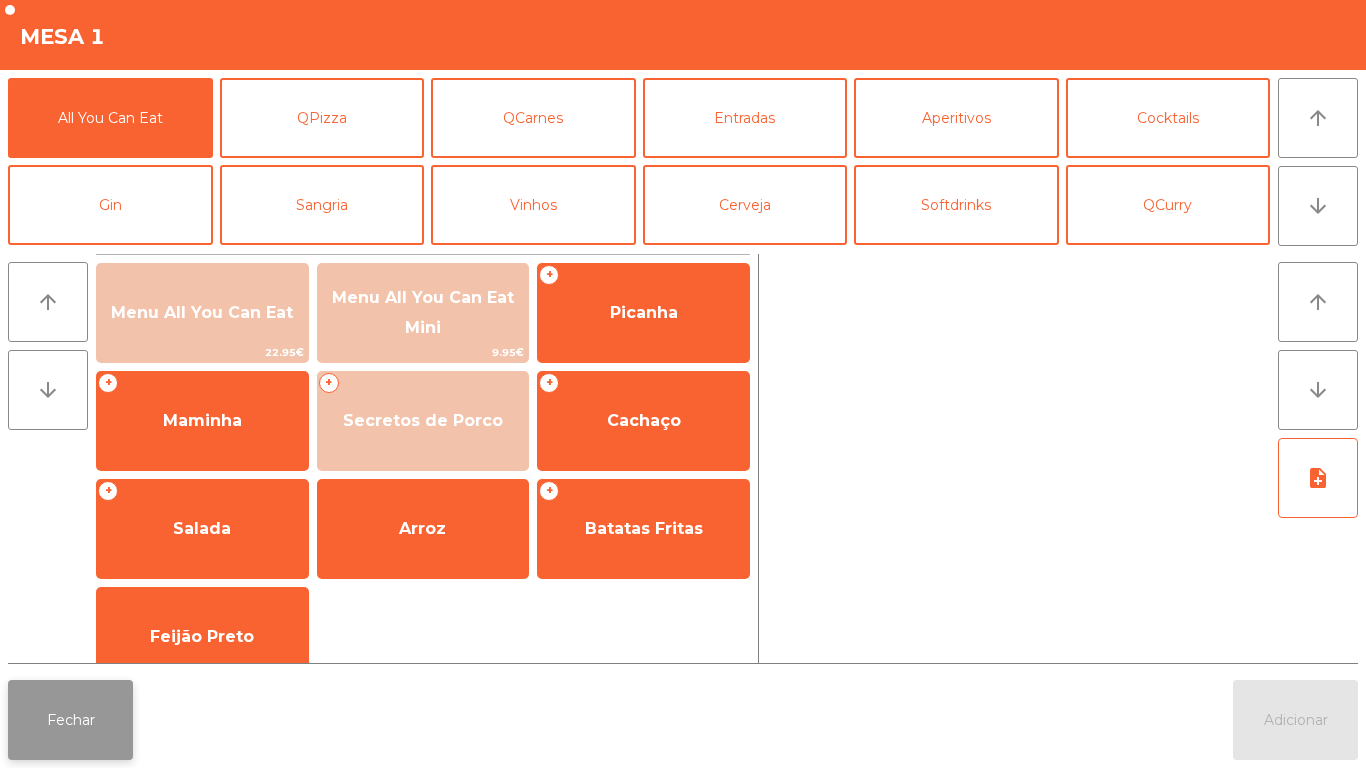 click on "Fechar" 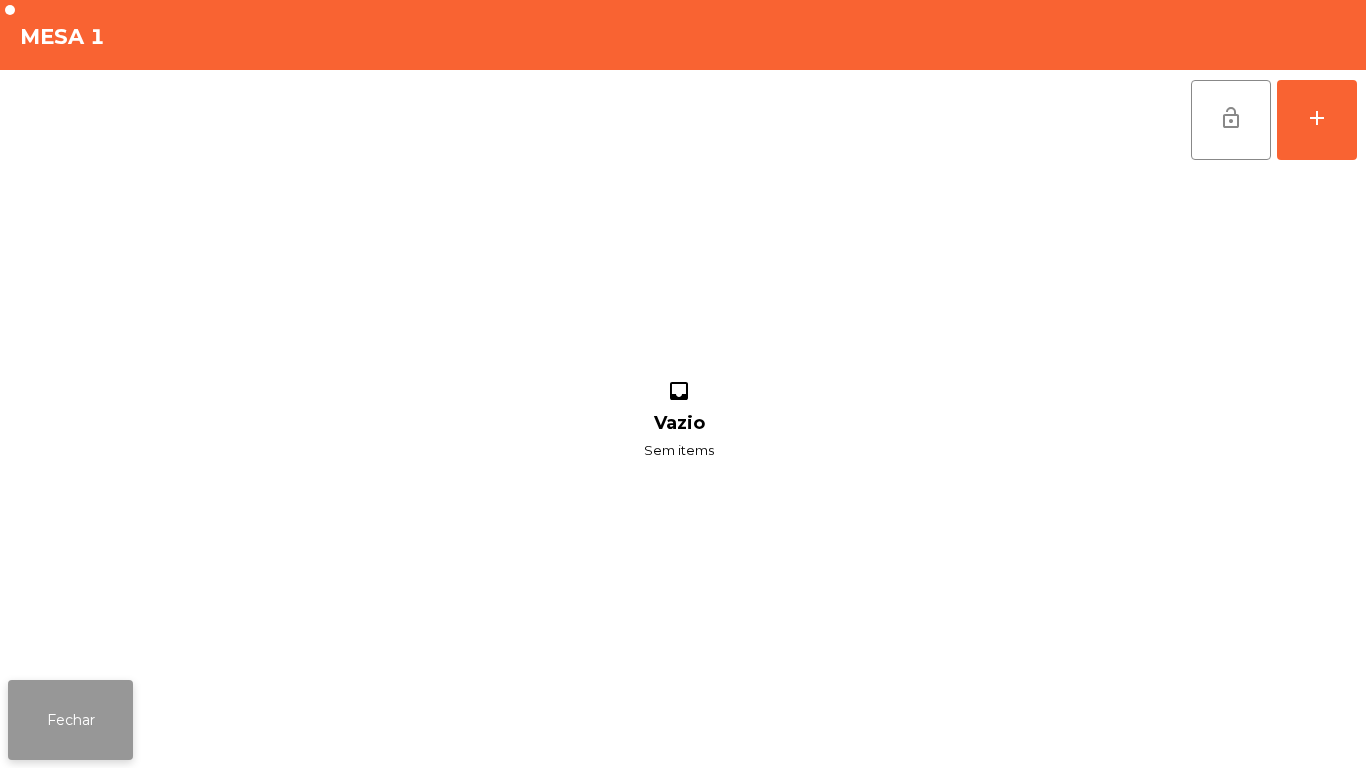click on "Fechar" 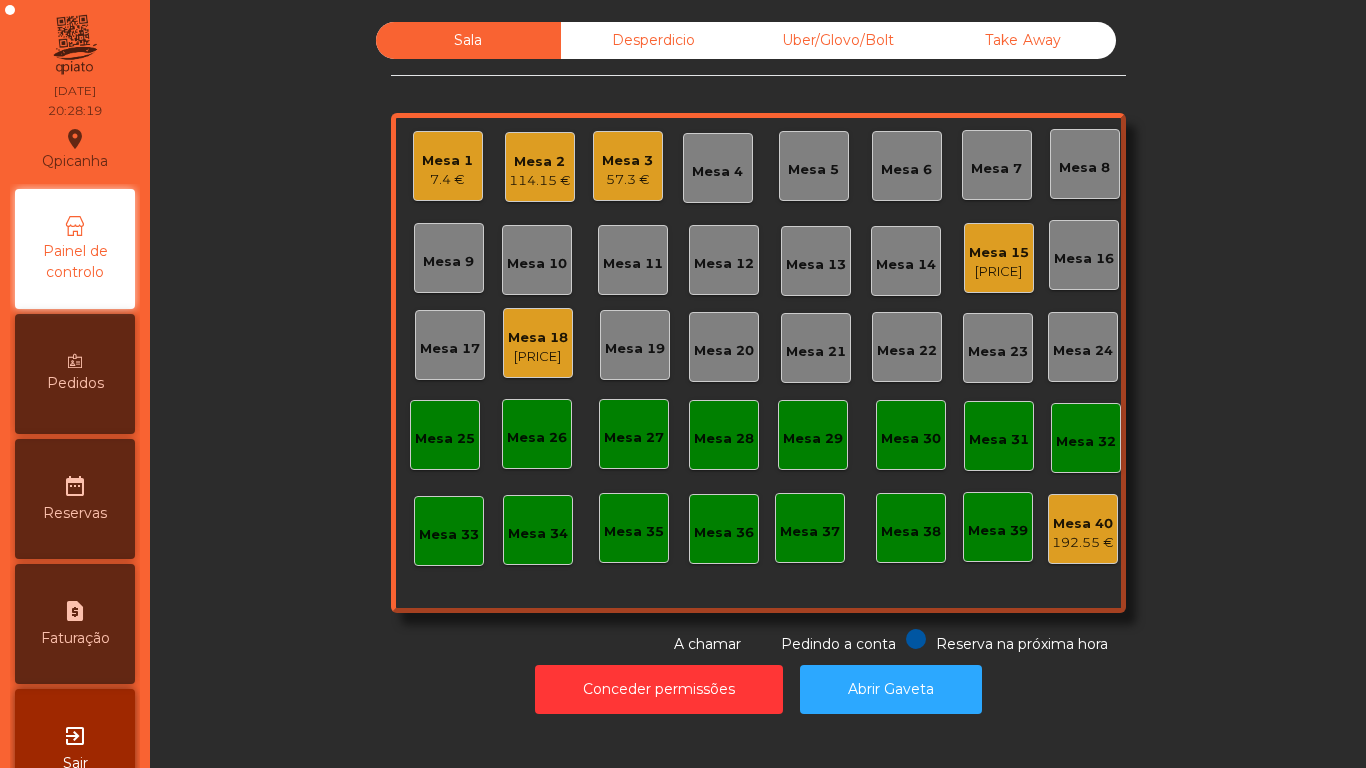 click on "7.4 €" 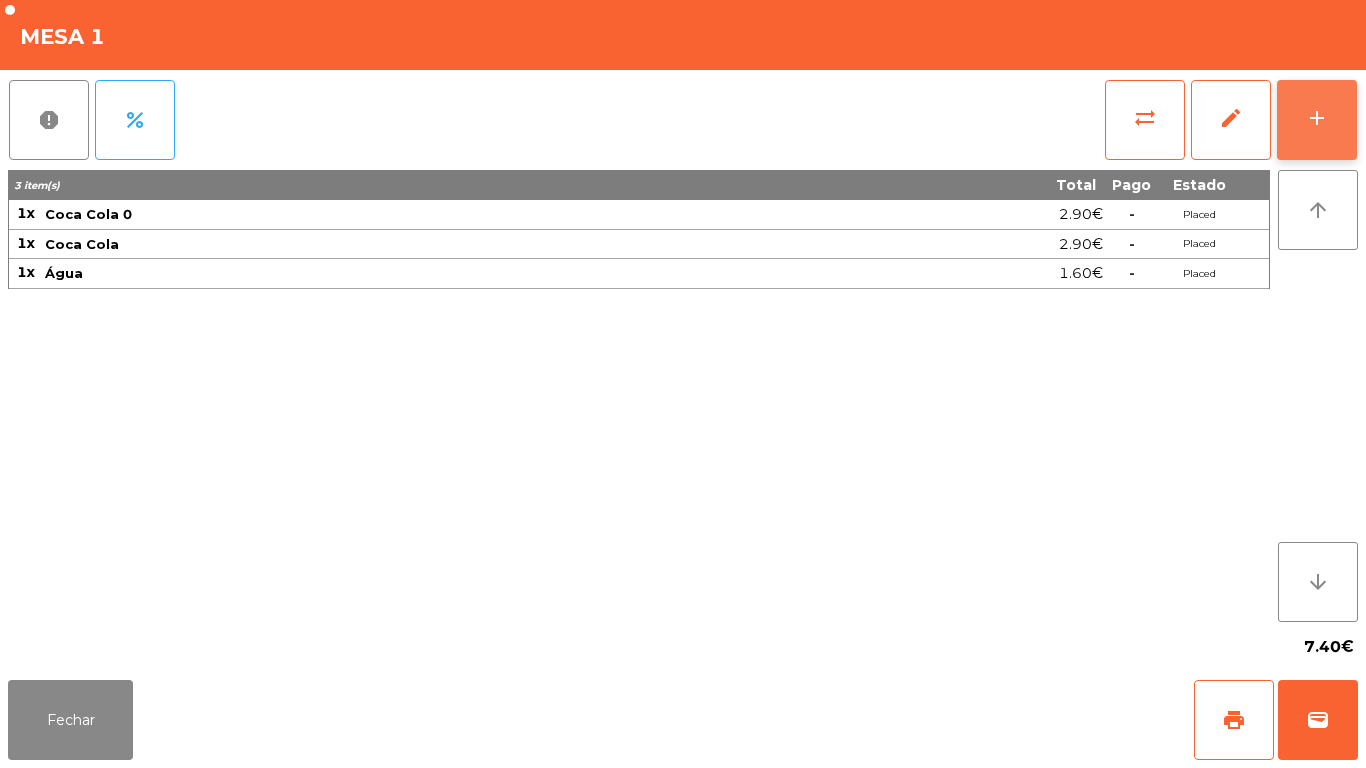click on "add" 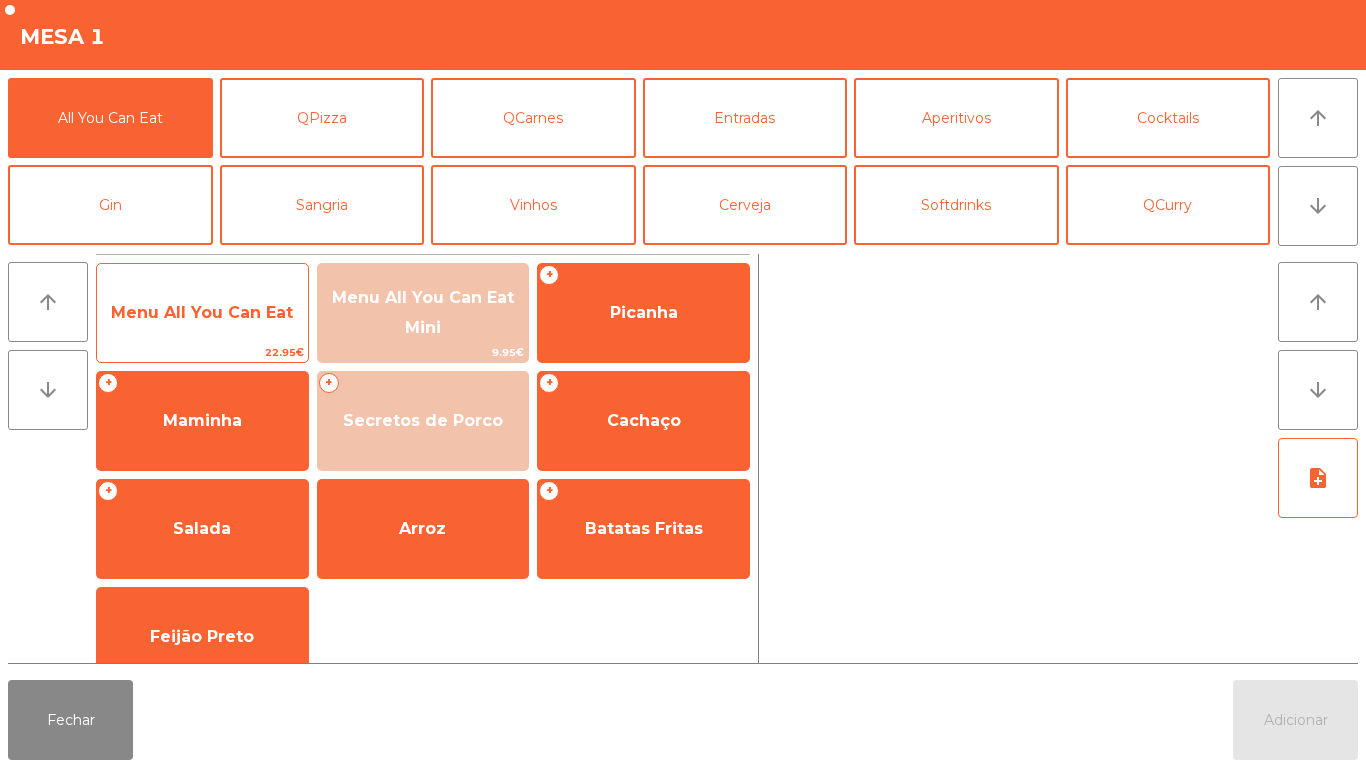 click on "Menu All You Can Eat" 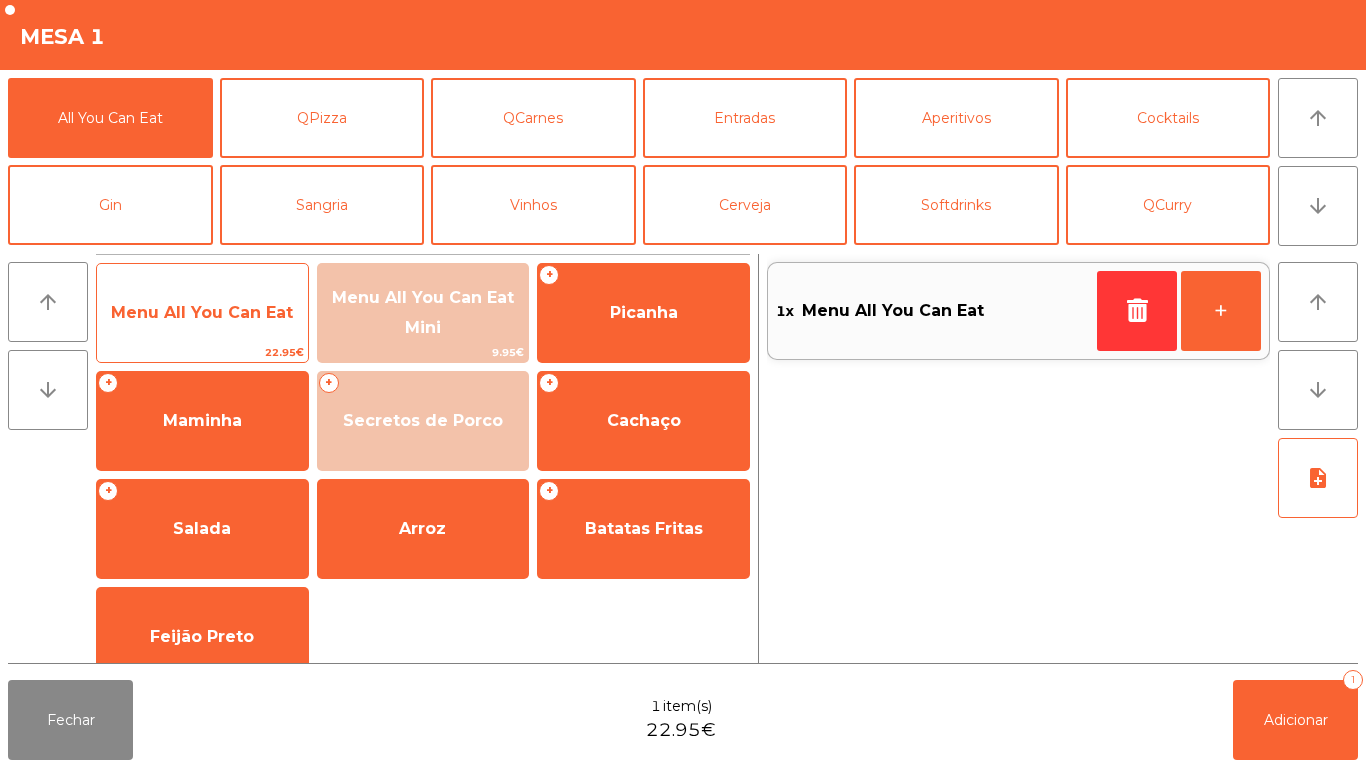 click on "Menu All You Can Eat" 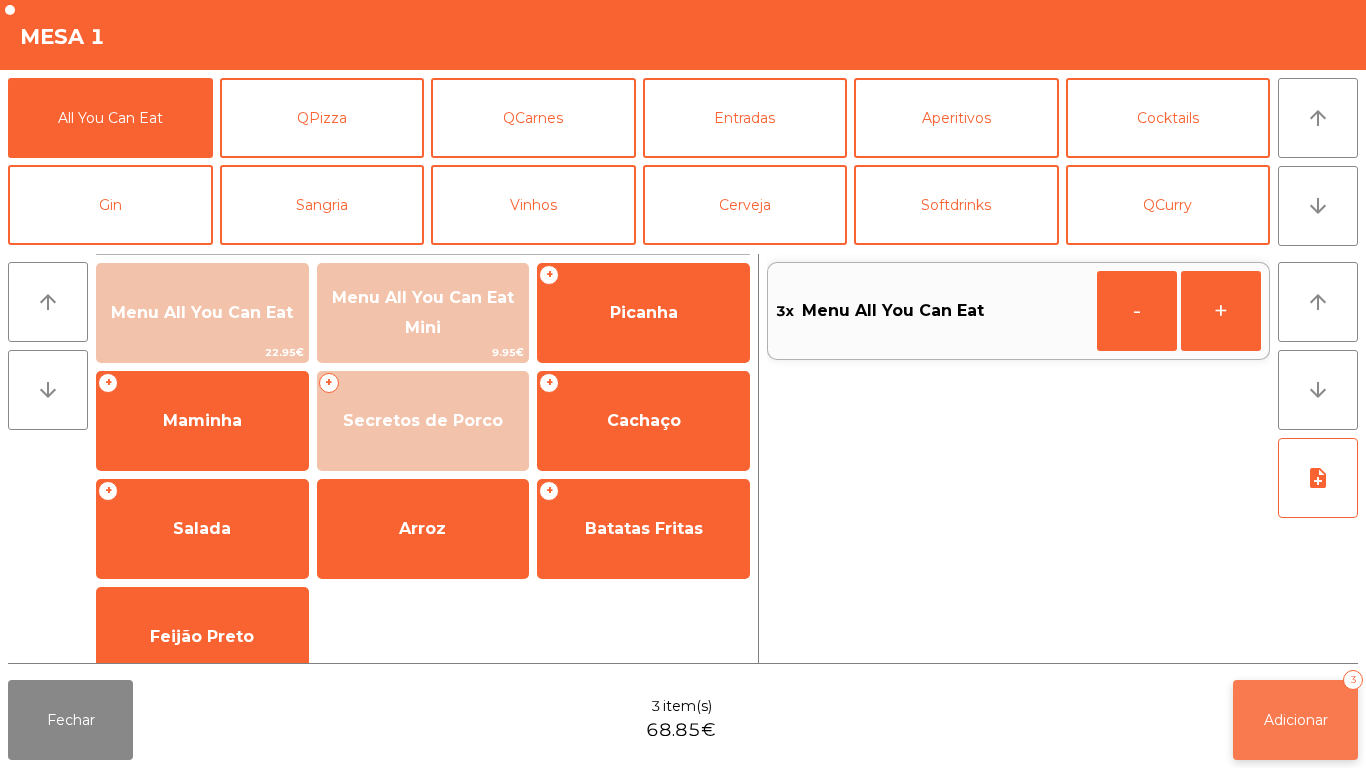 click on "Adicionar   3" 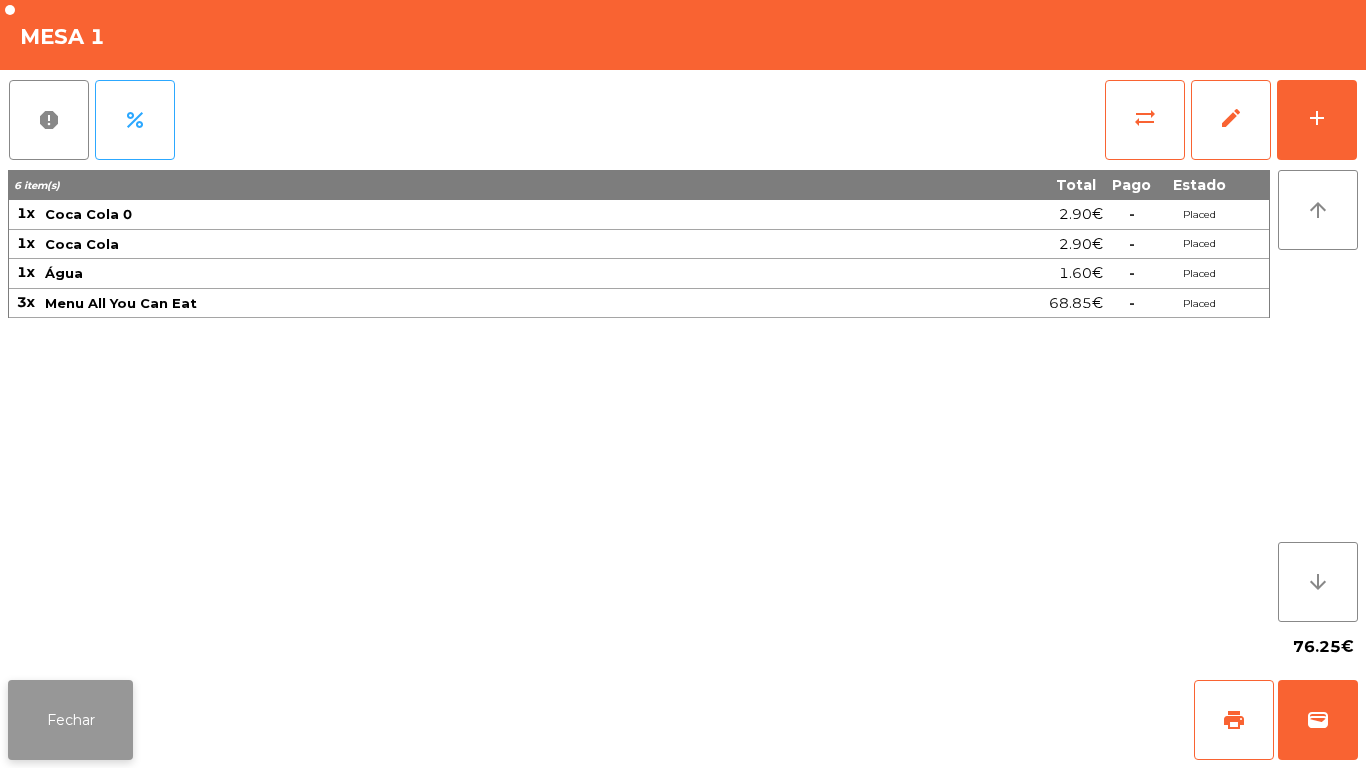 click on "Fechar" 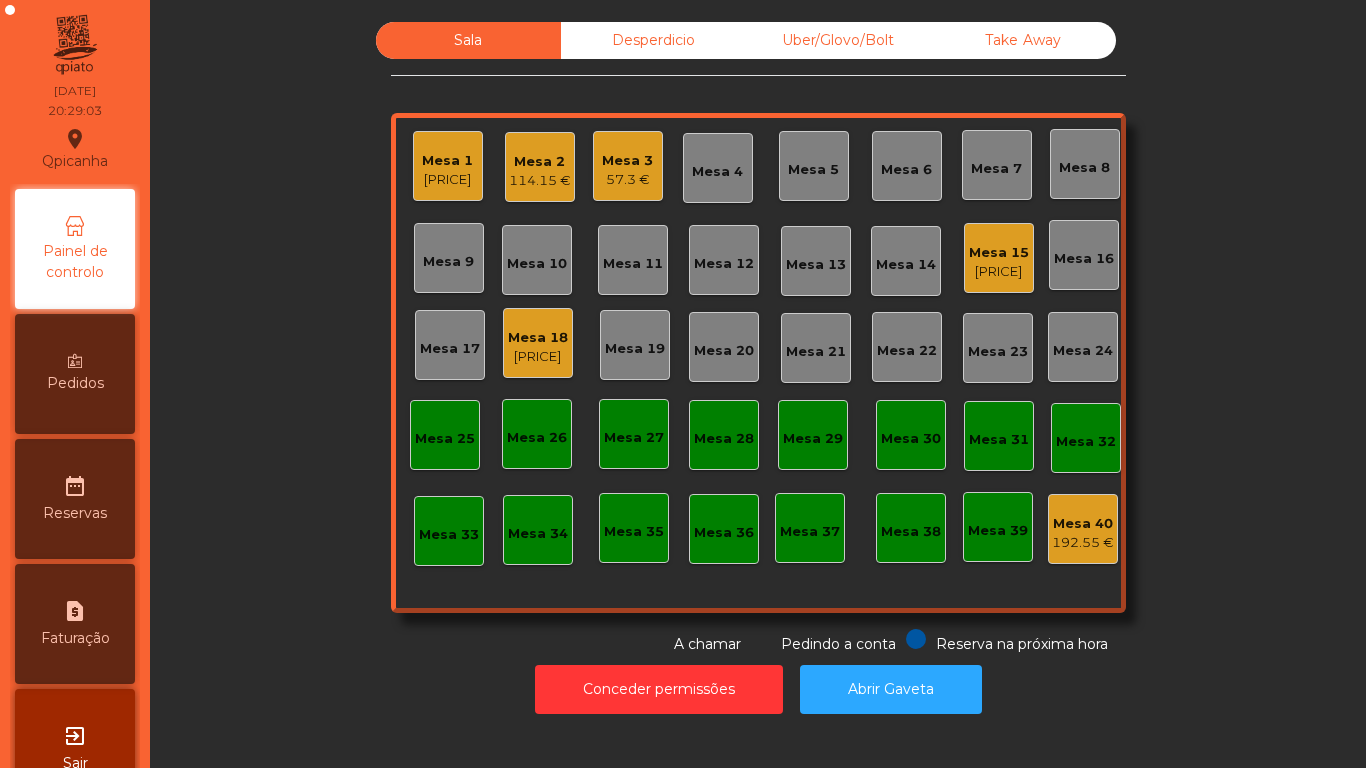 click on "Mesa 5" 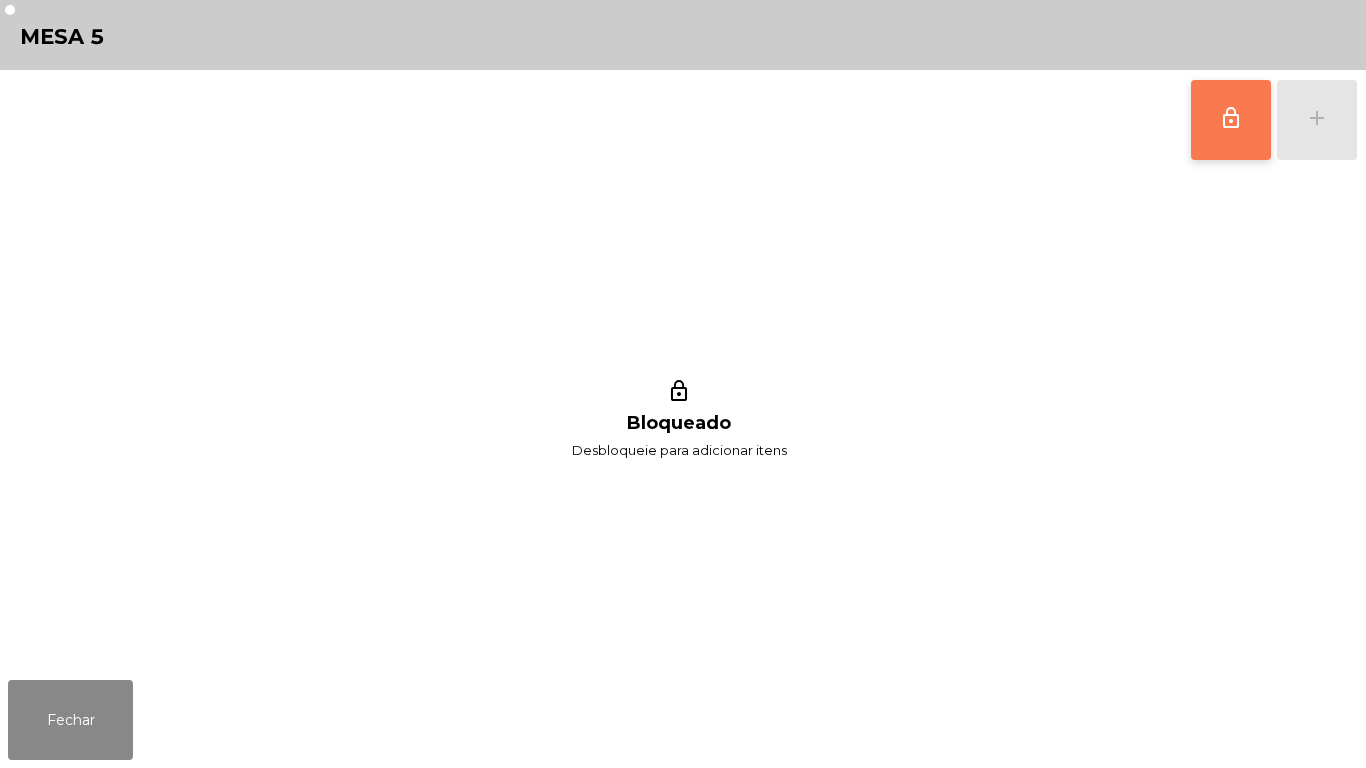 click on "lock_outline" 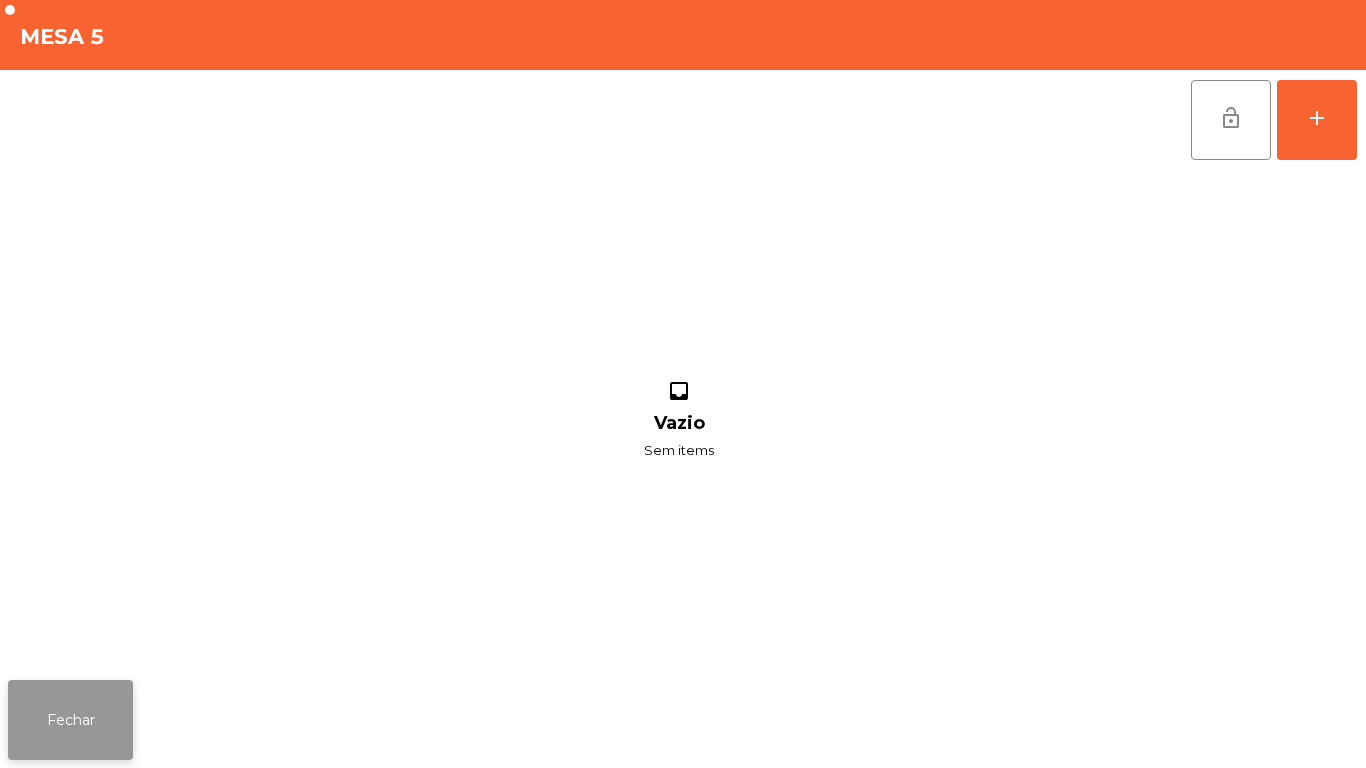 click on "Fechar" 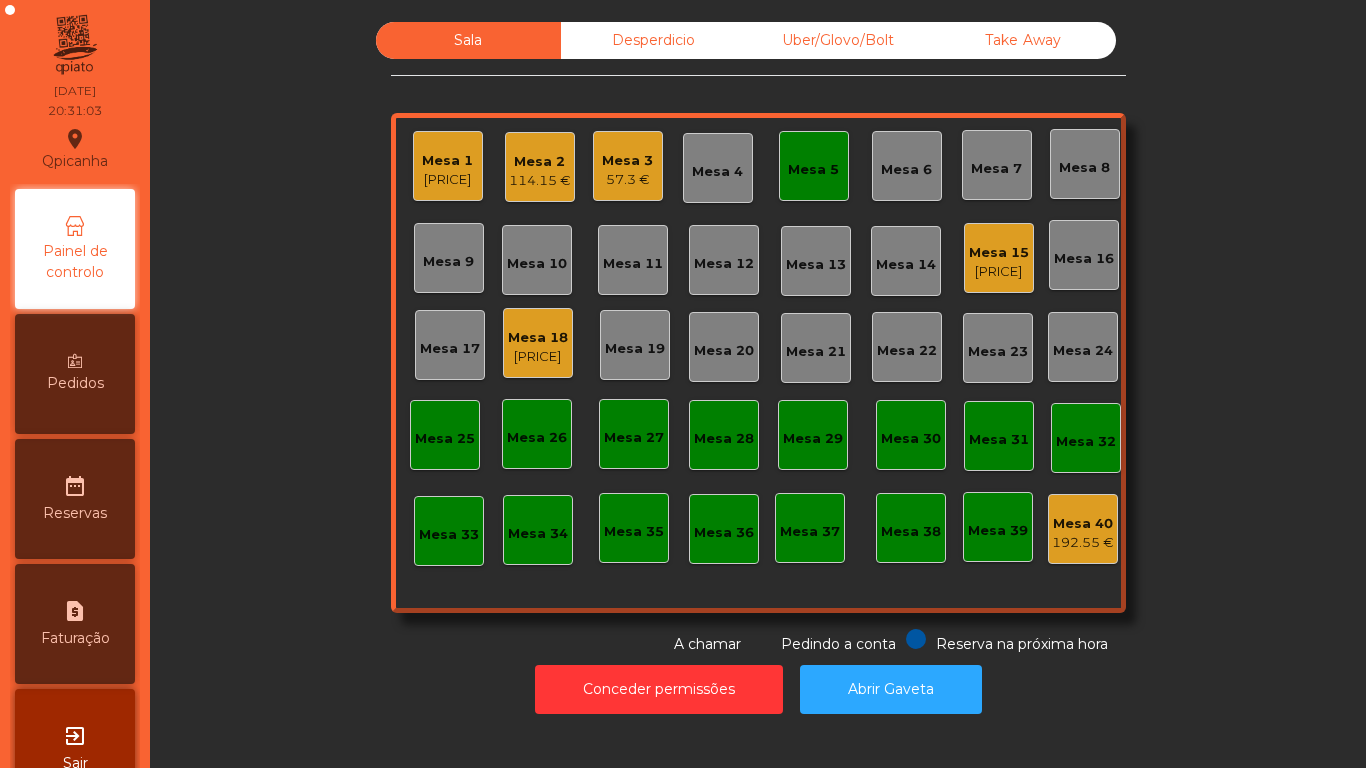 click on "Mesa 4" 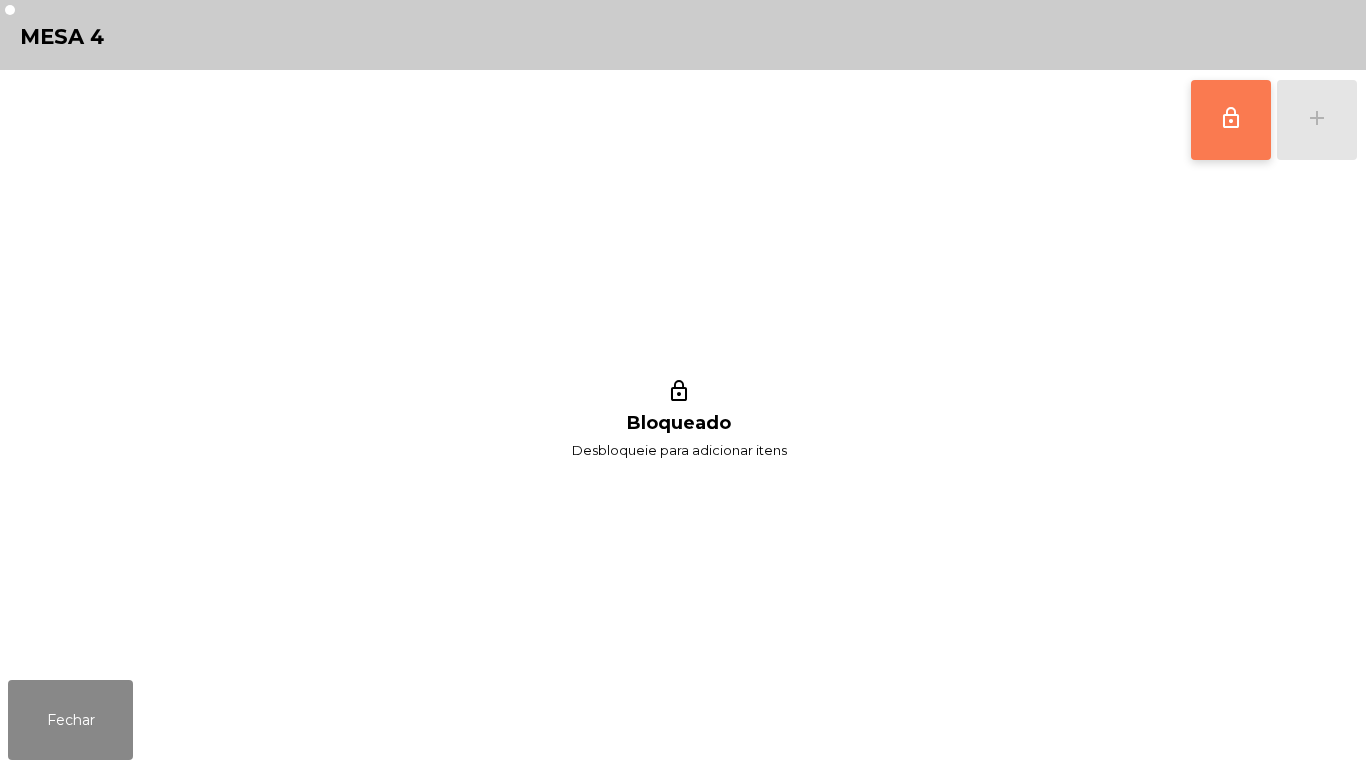 click on "lock_outline" 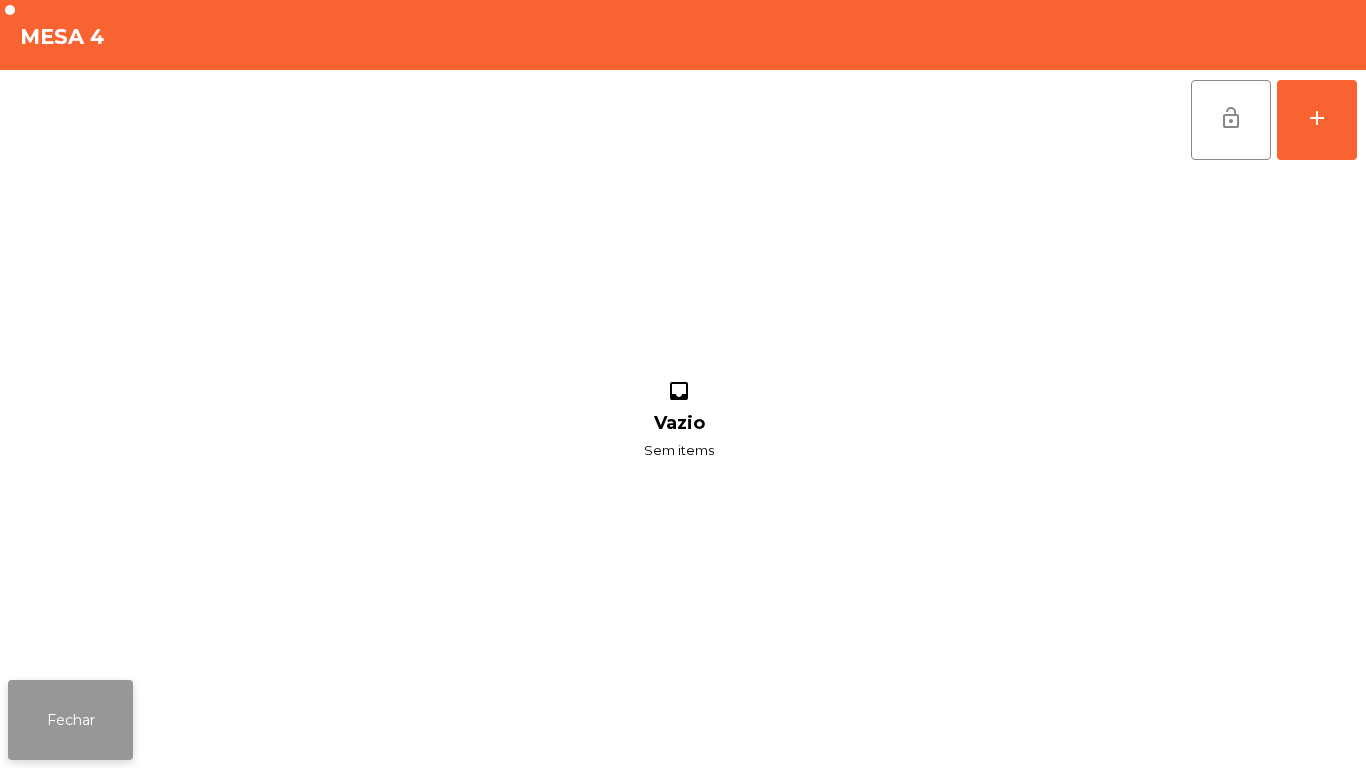 click on "Fechar" 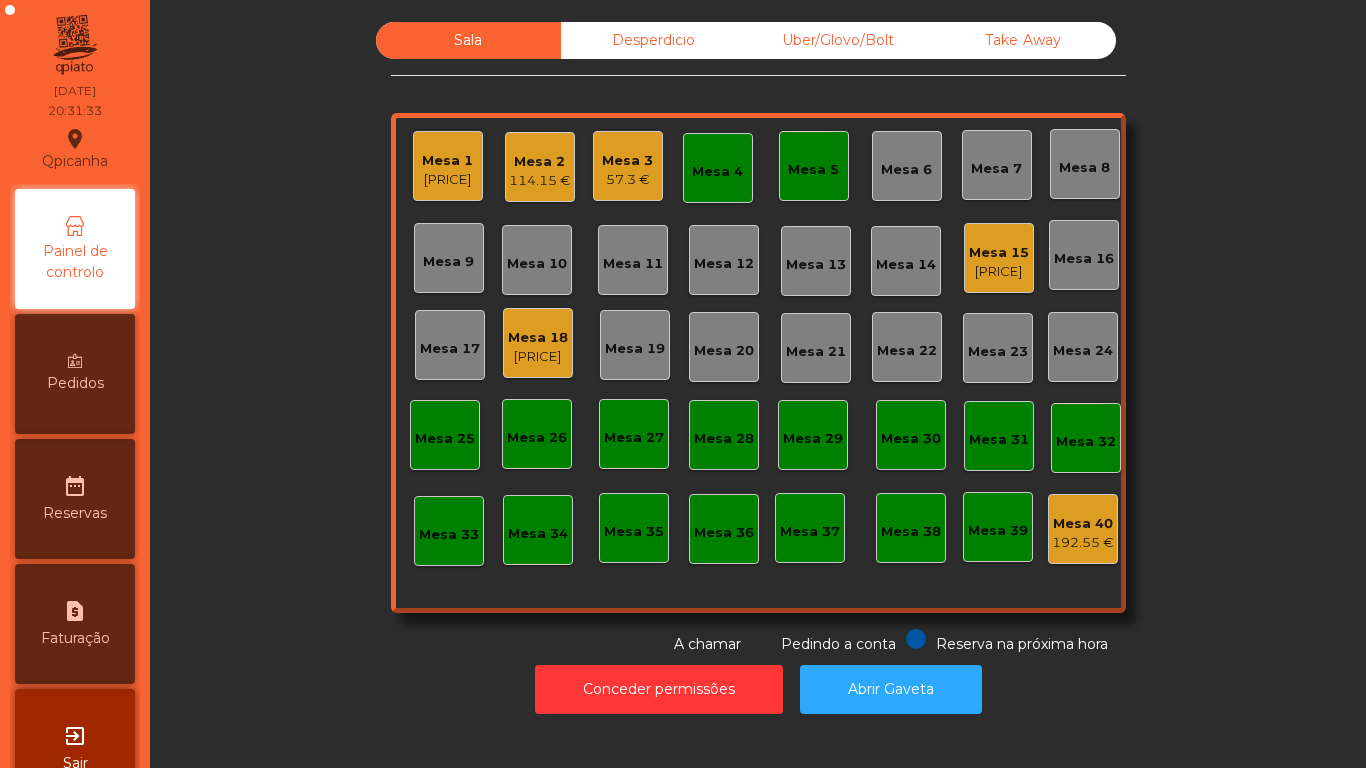 click on "Mesa 5" 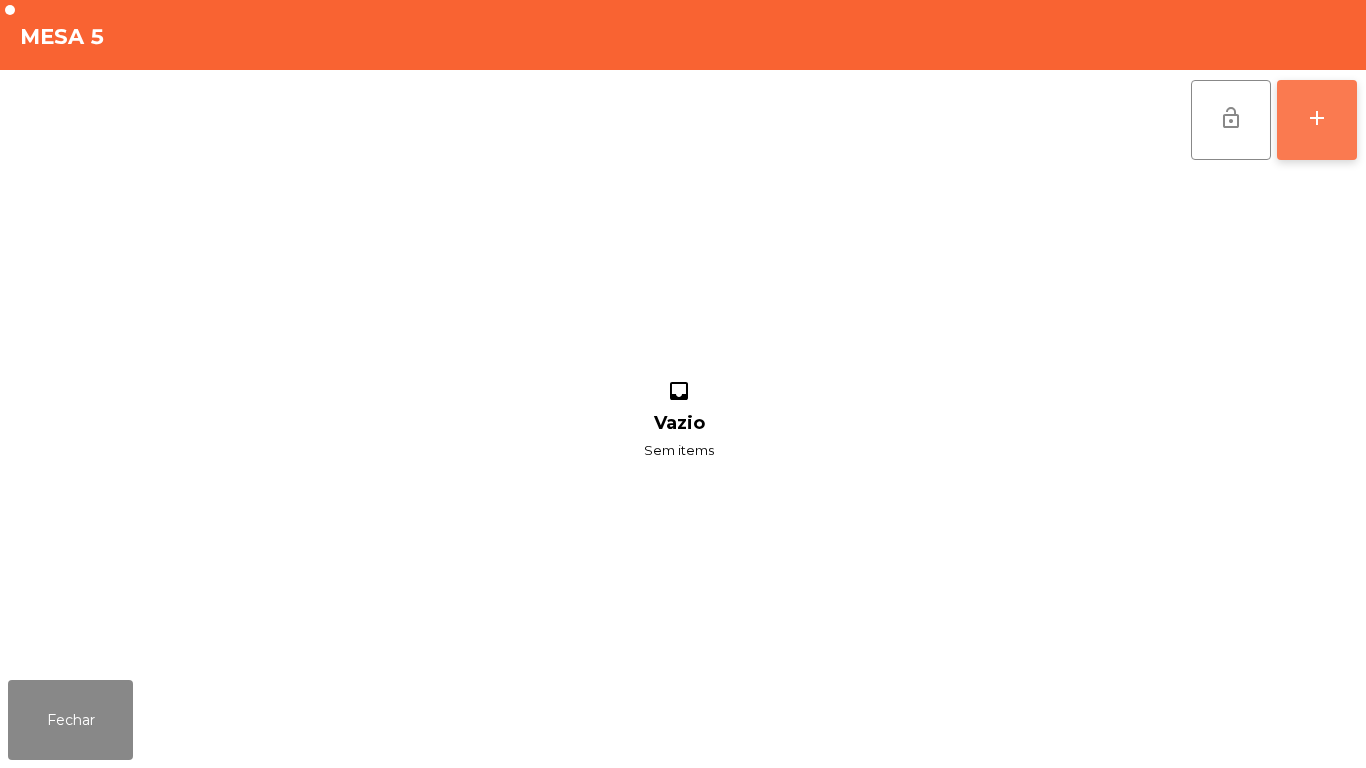click on "add" 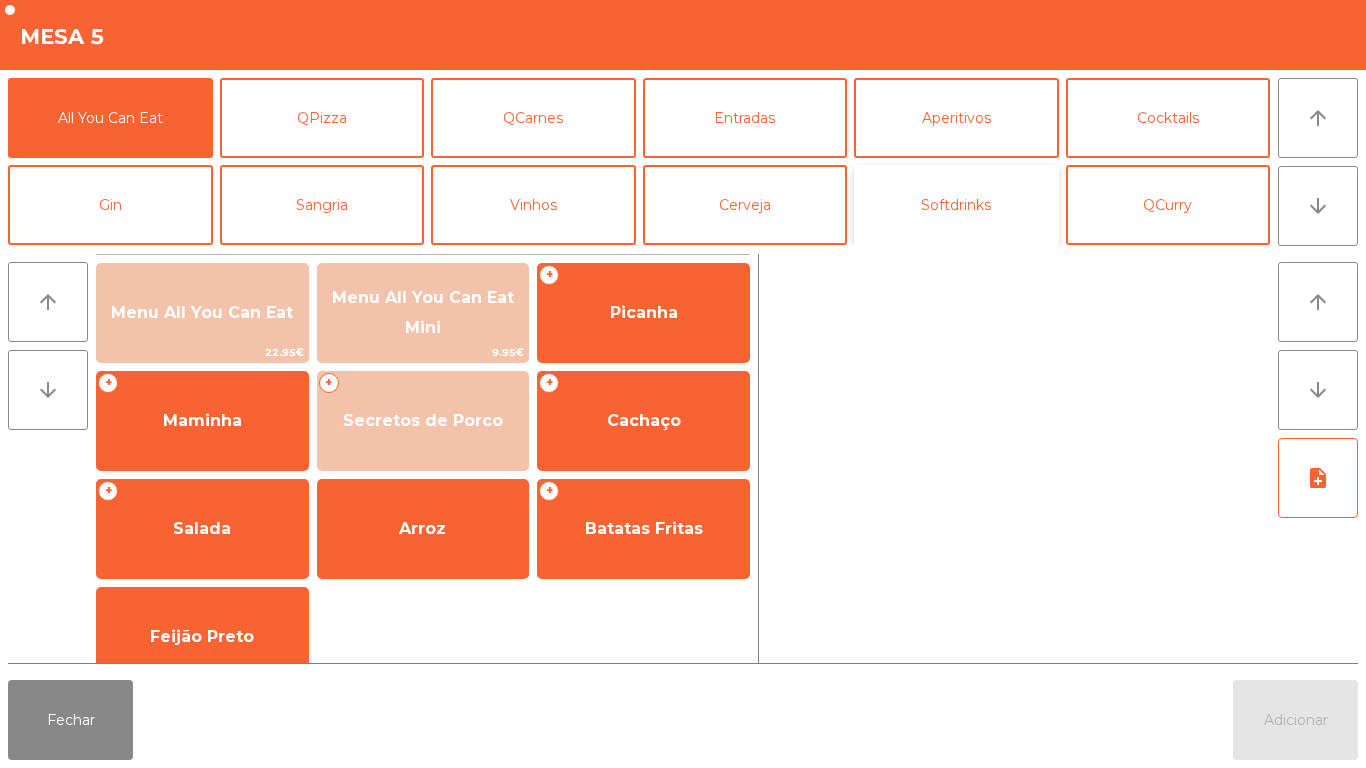 click on "Softdrinks" 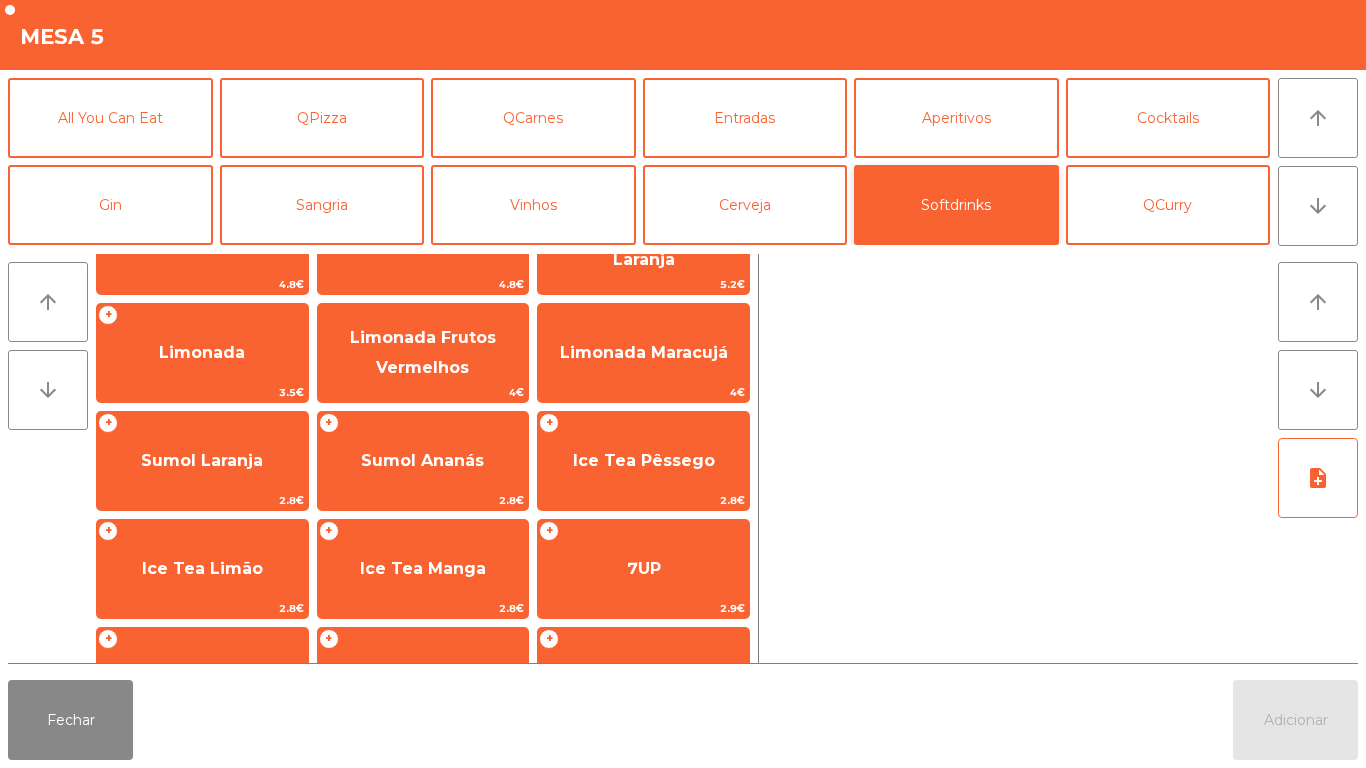 scroll, scrollTop: 177, scrollLeft: 0, axis: vertical 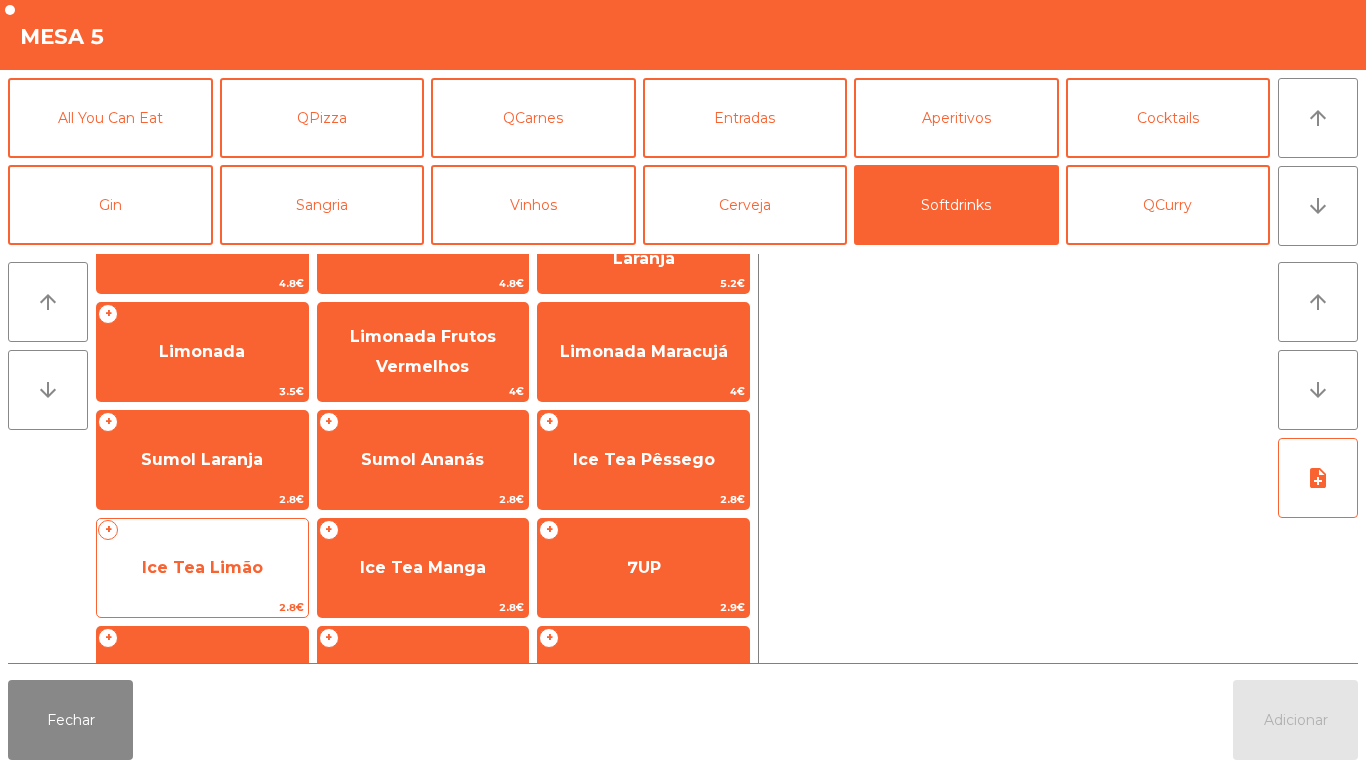 click on "Ice Tea Limão" 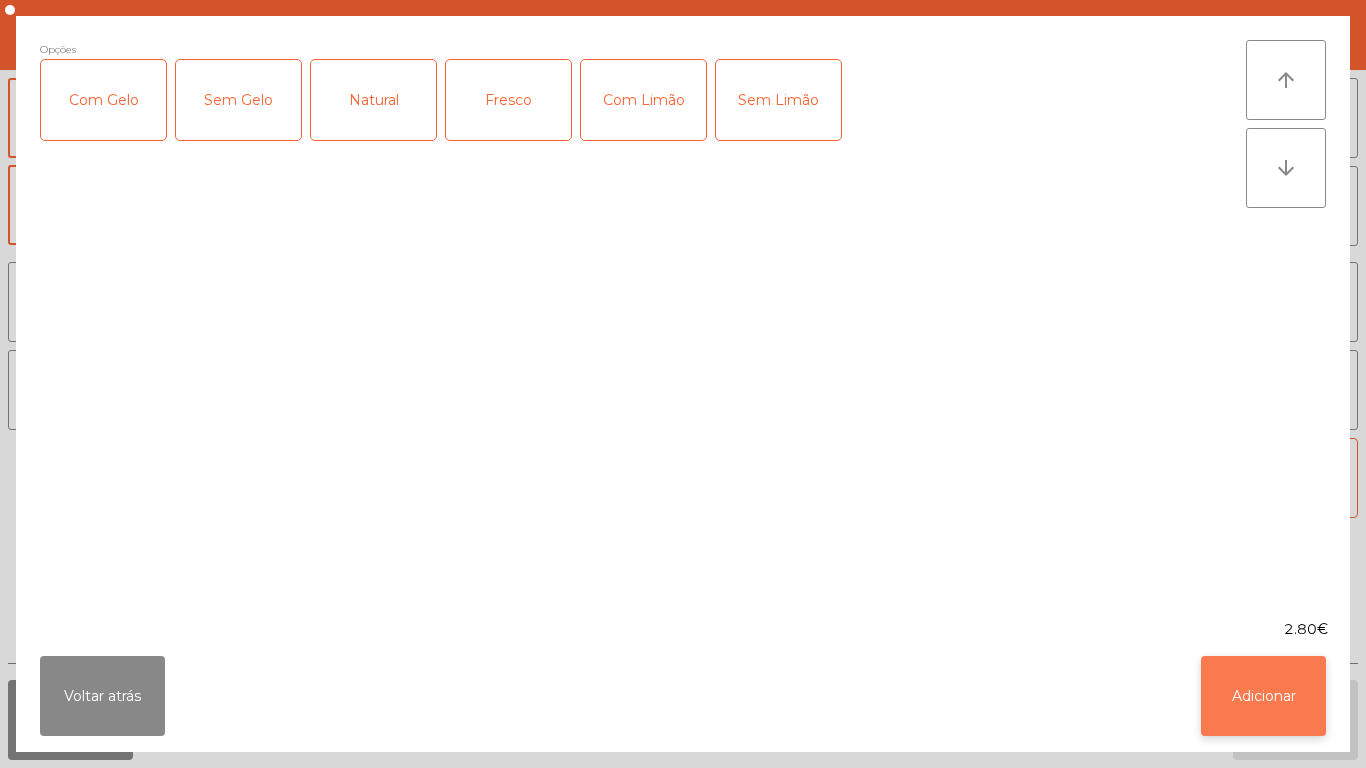 click on "Adicionar" 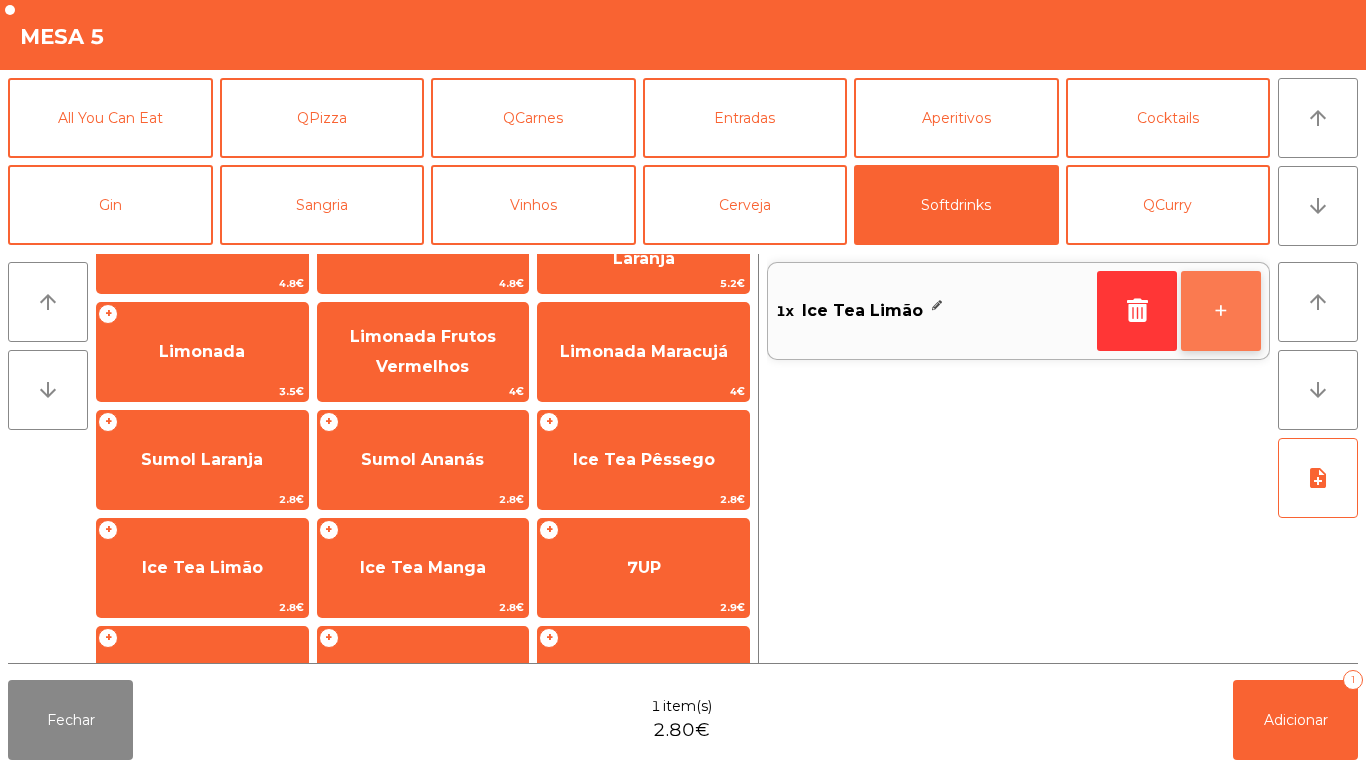 click on "+" 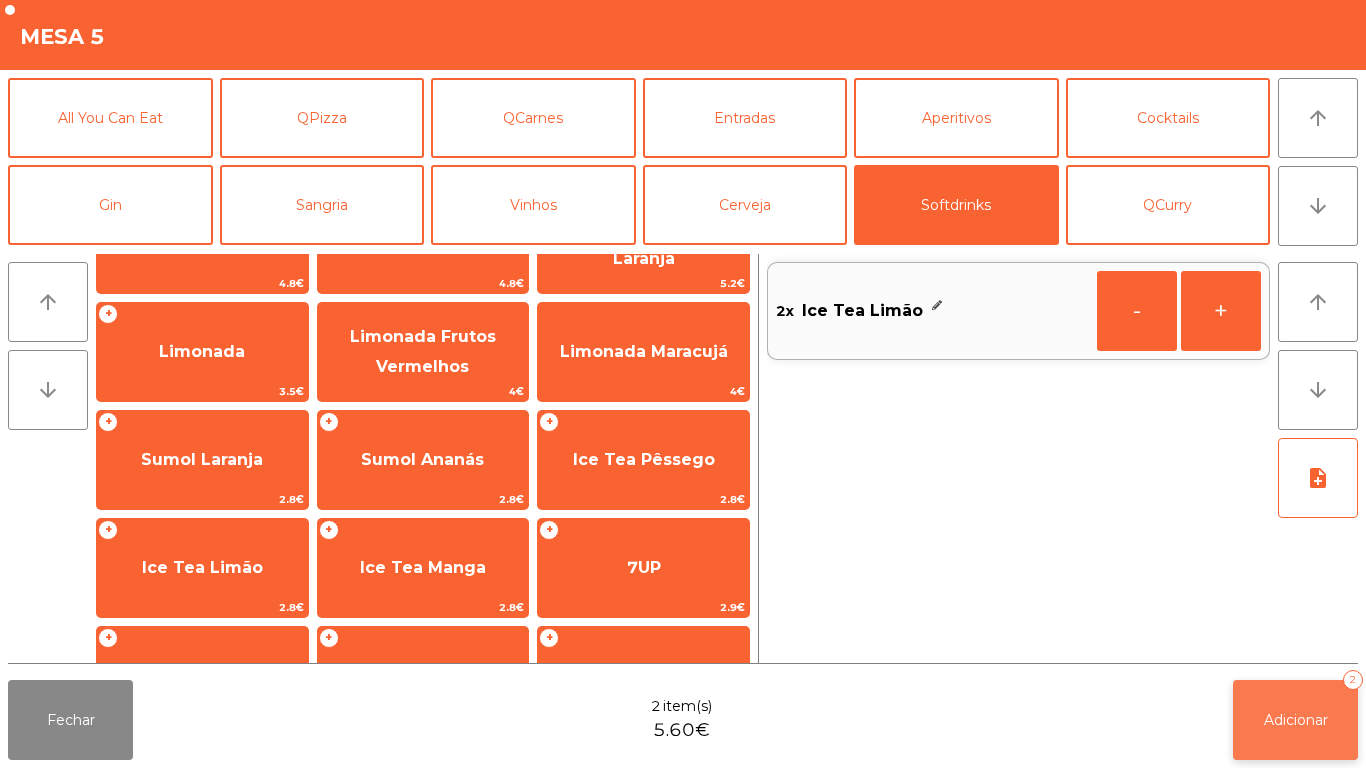 click on "Adicionar   2" 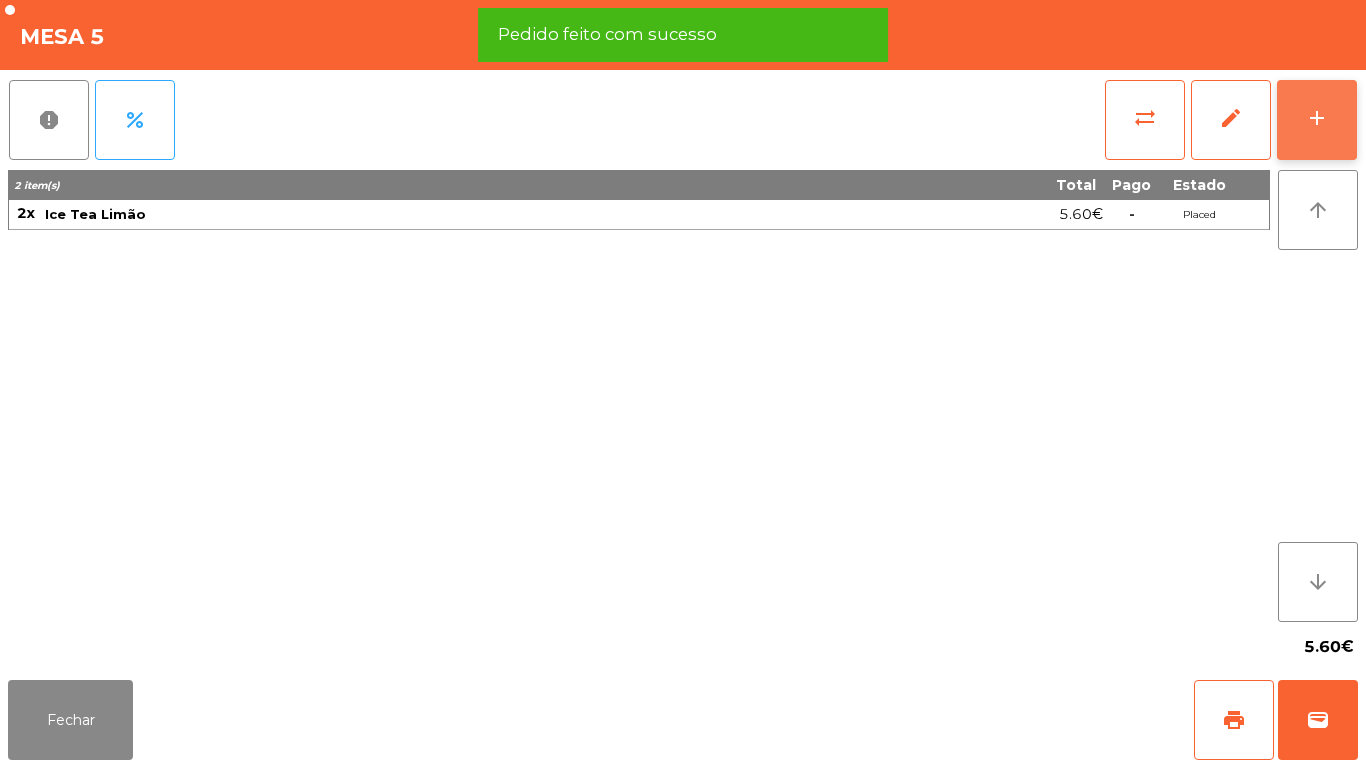 click on "add" 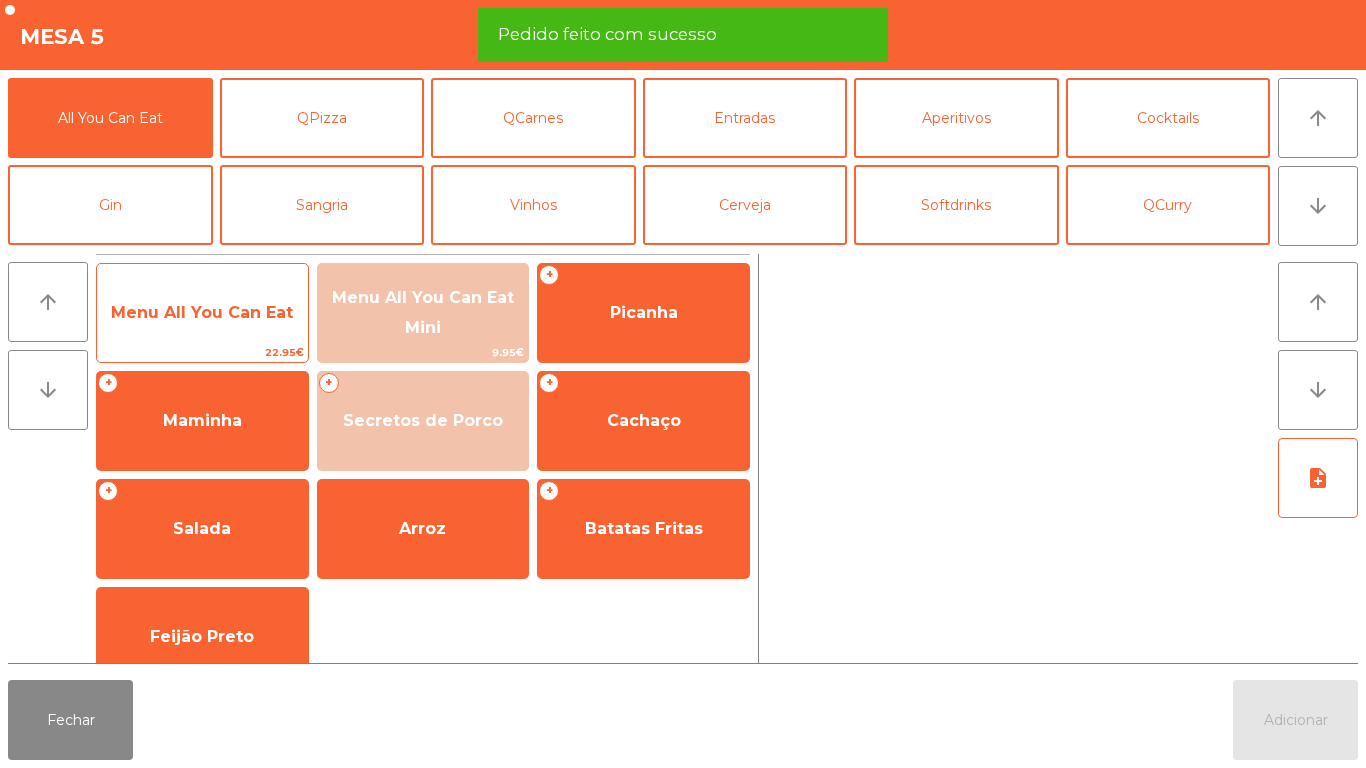 click on "Menu All You Can Eat" 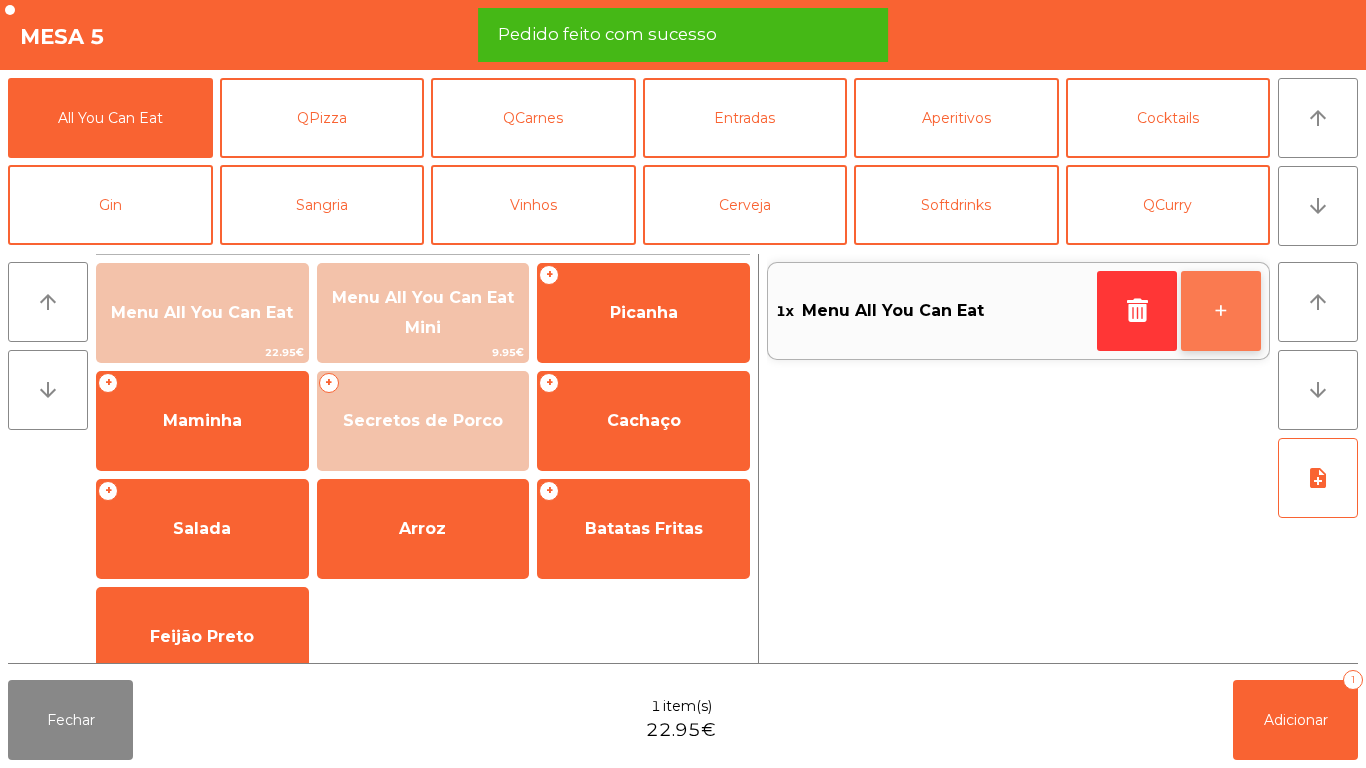 click on "+" 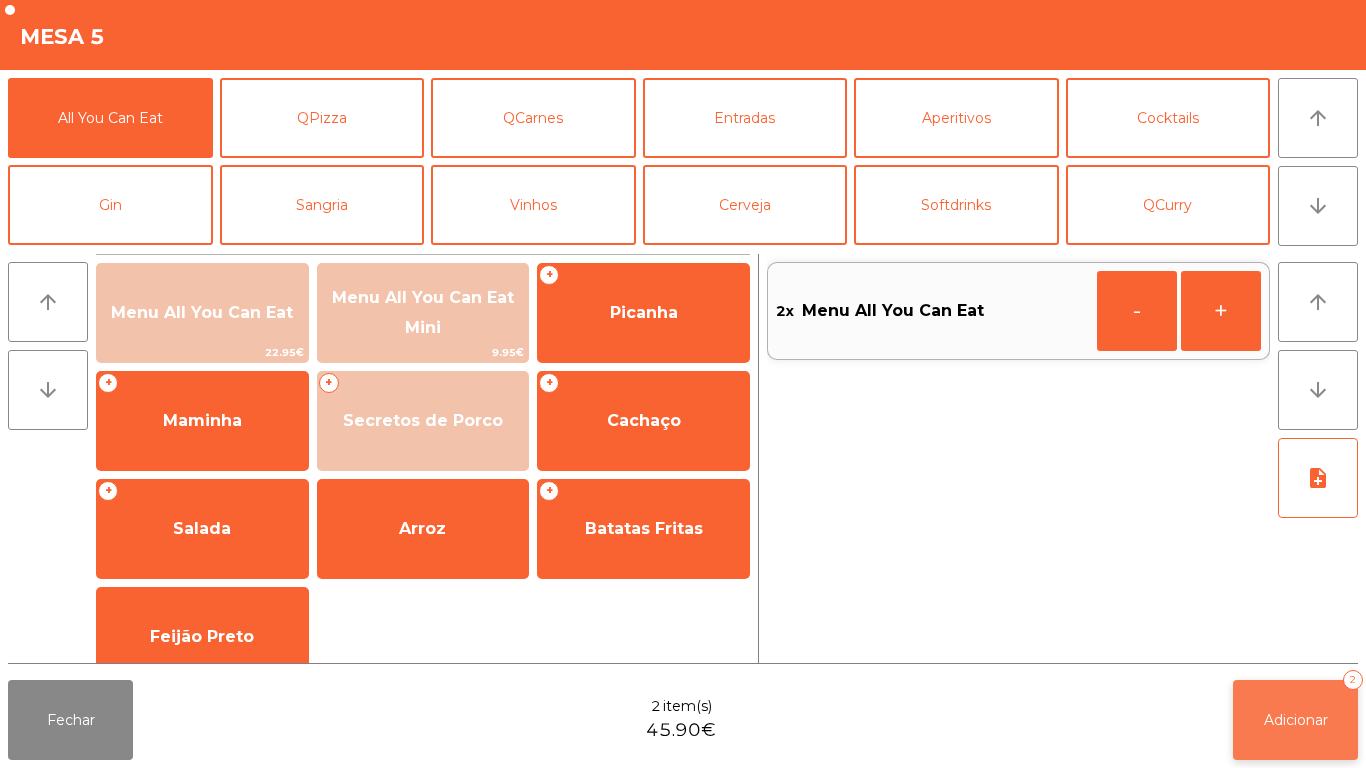 click on "Adicionar   2" 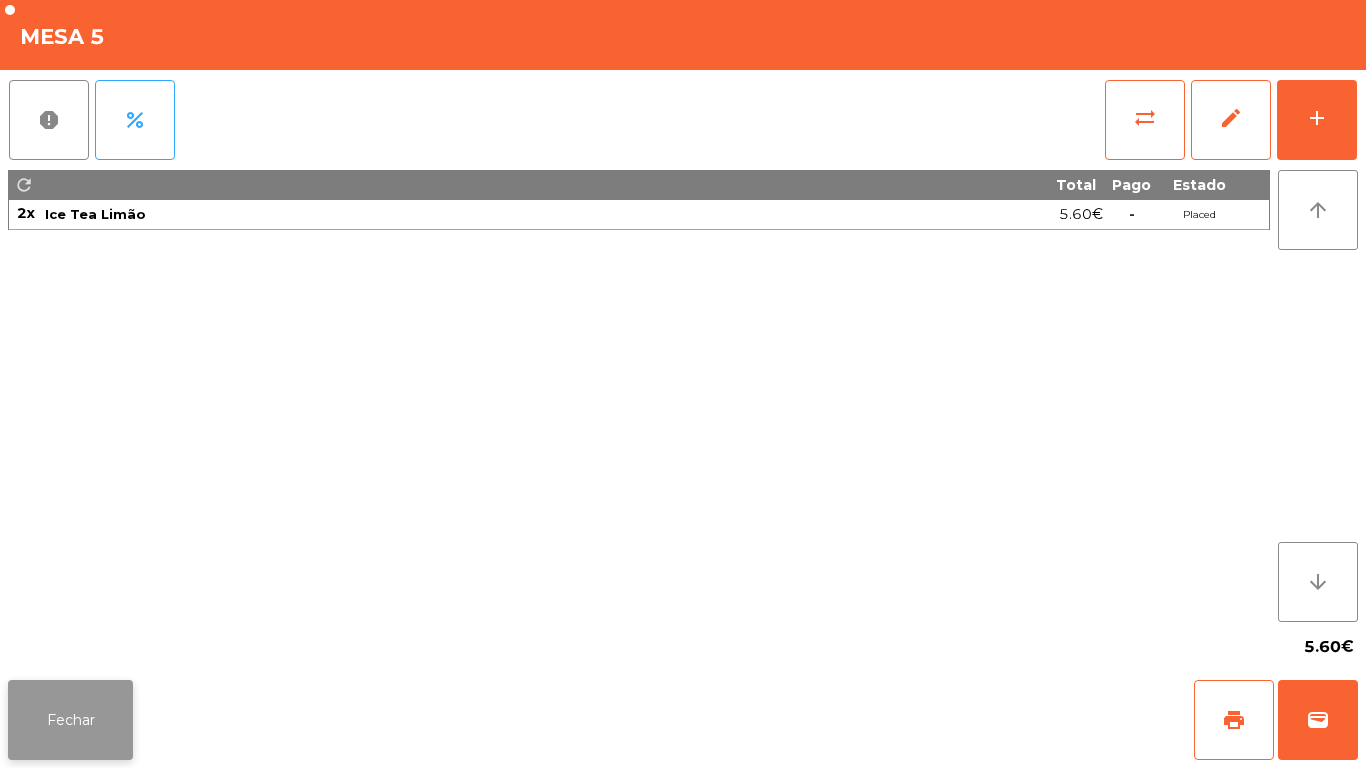 click on "Fechar" 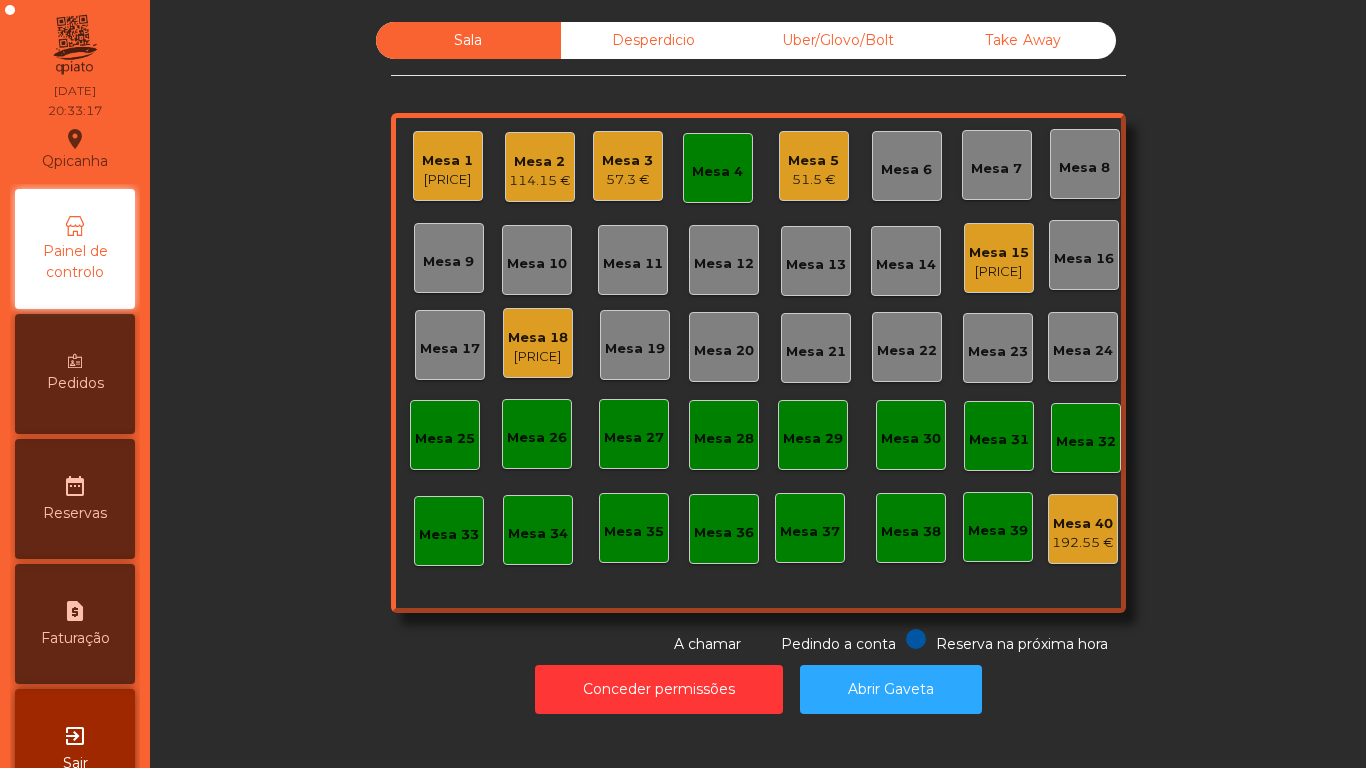 click on "51.5 €" 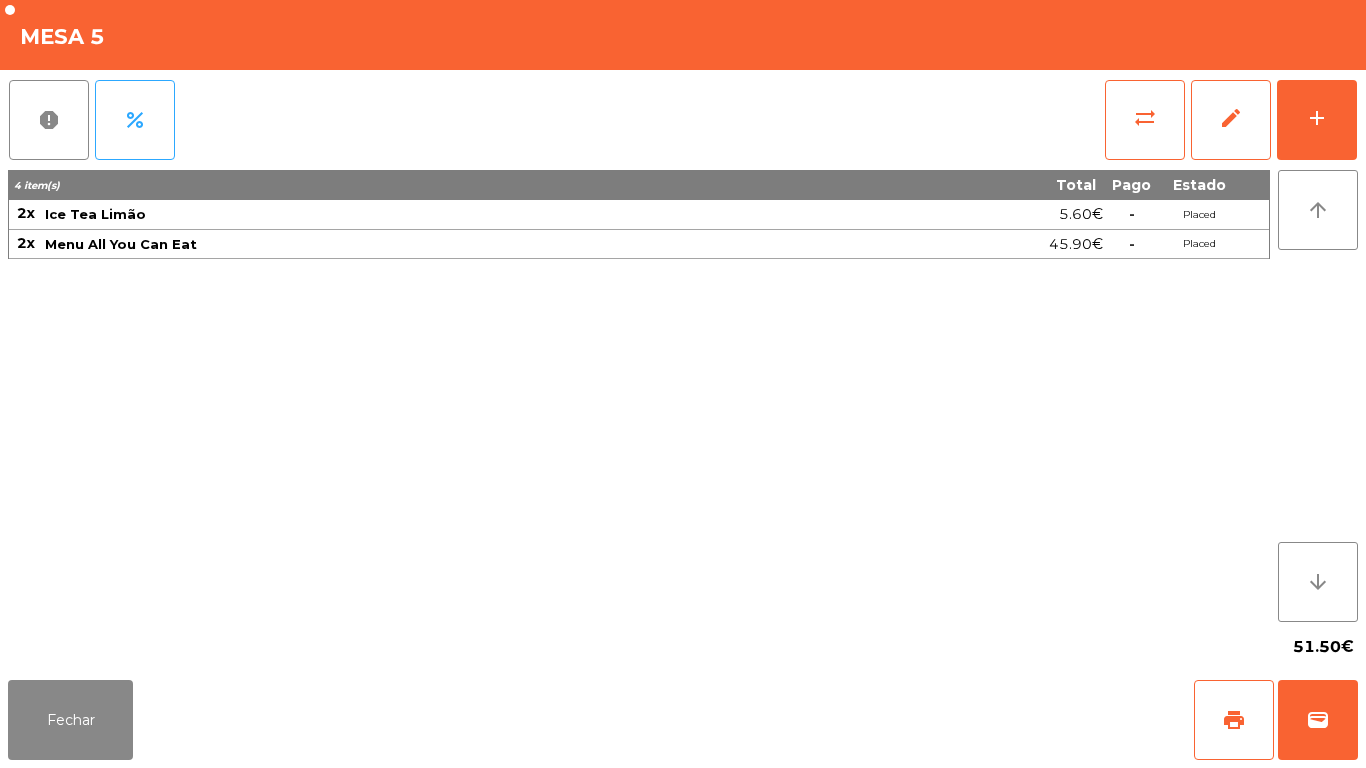 click on "51.50€" 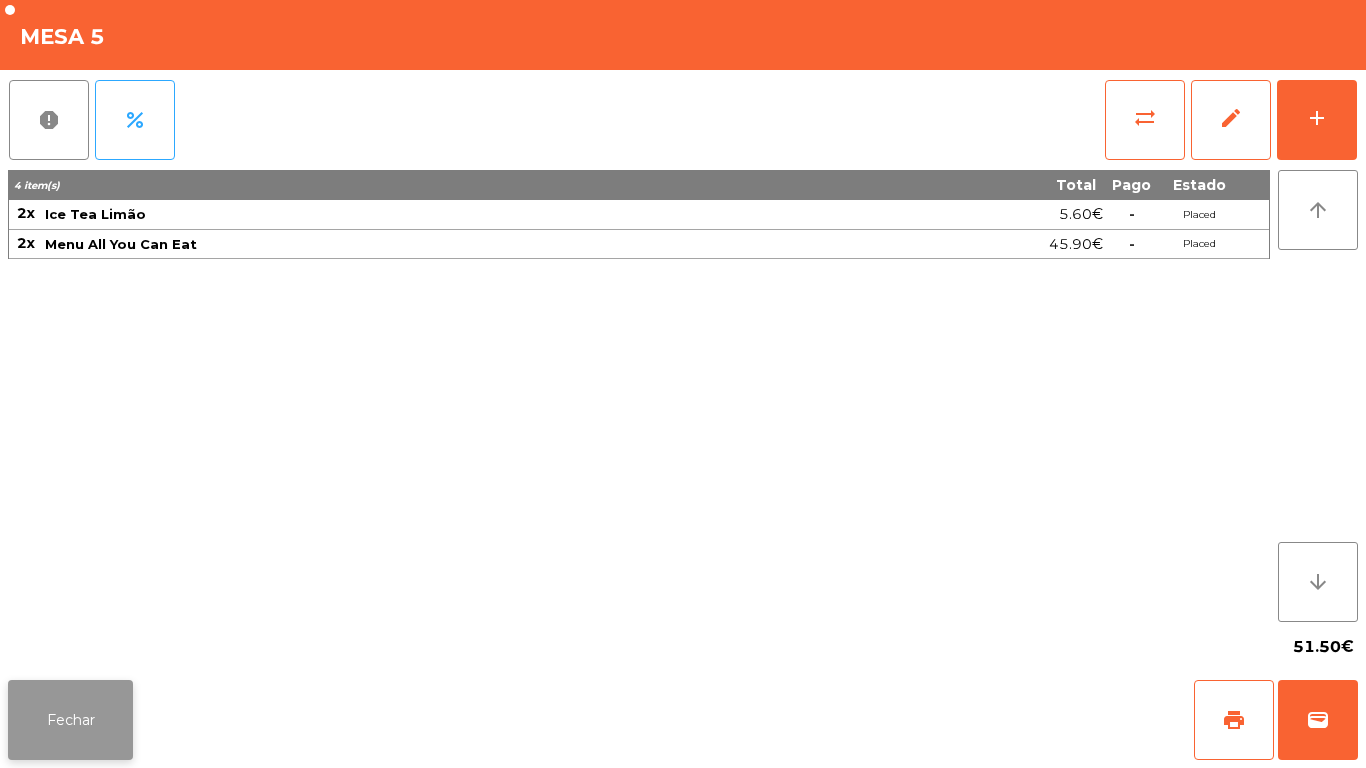 click on "Fechar" 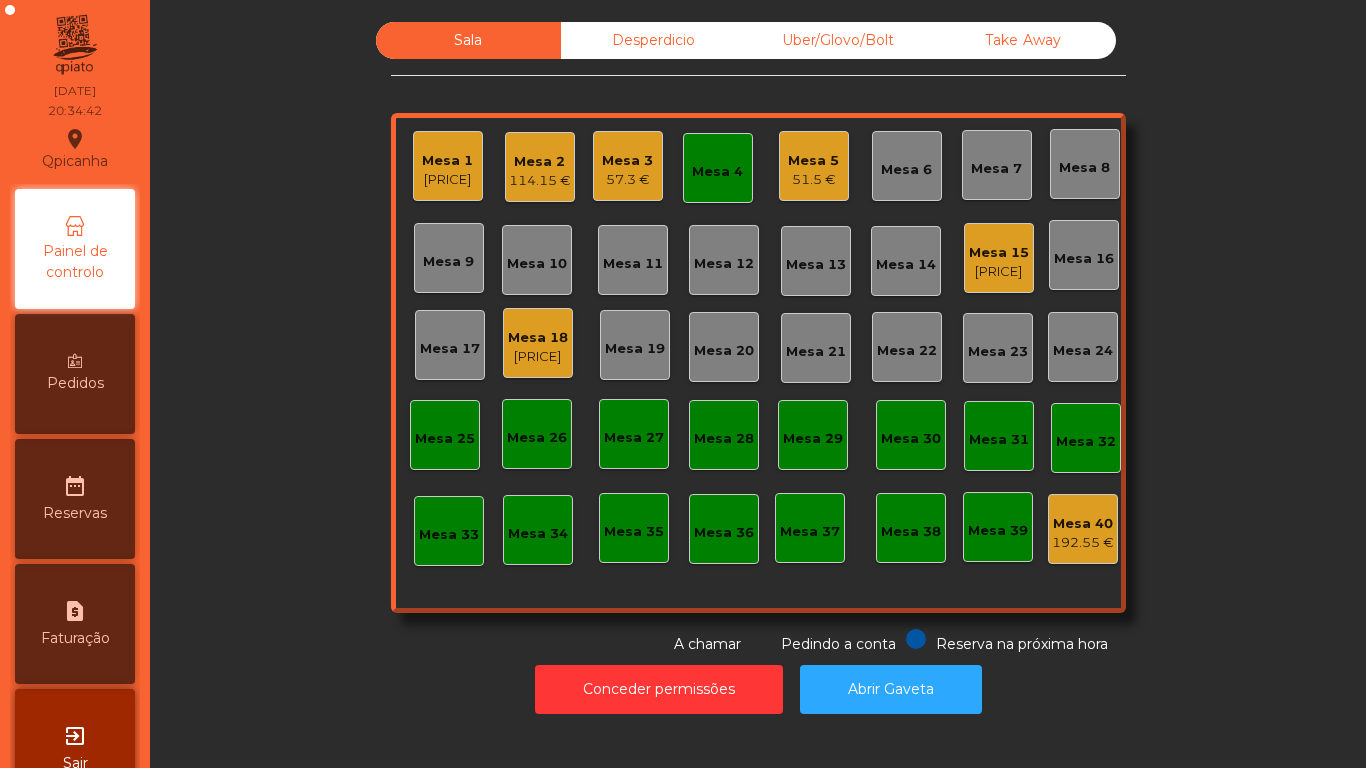 click on "Mesa 4" 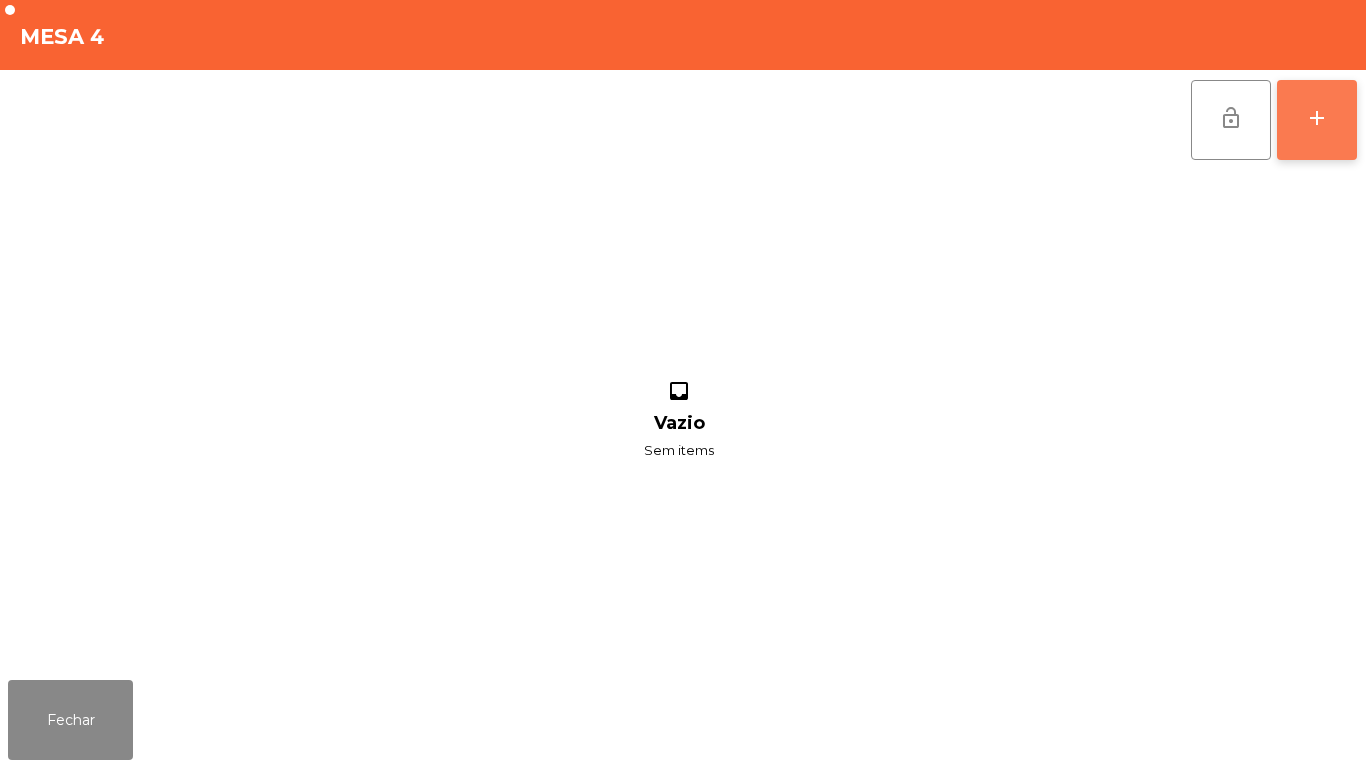 click on "add" 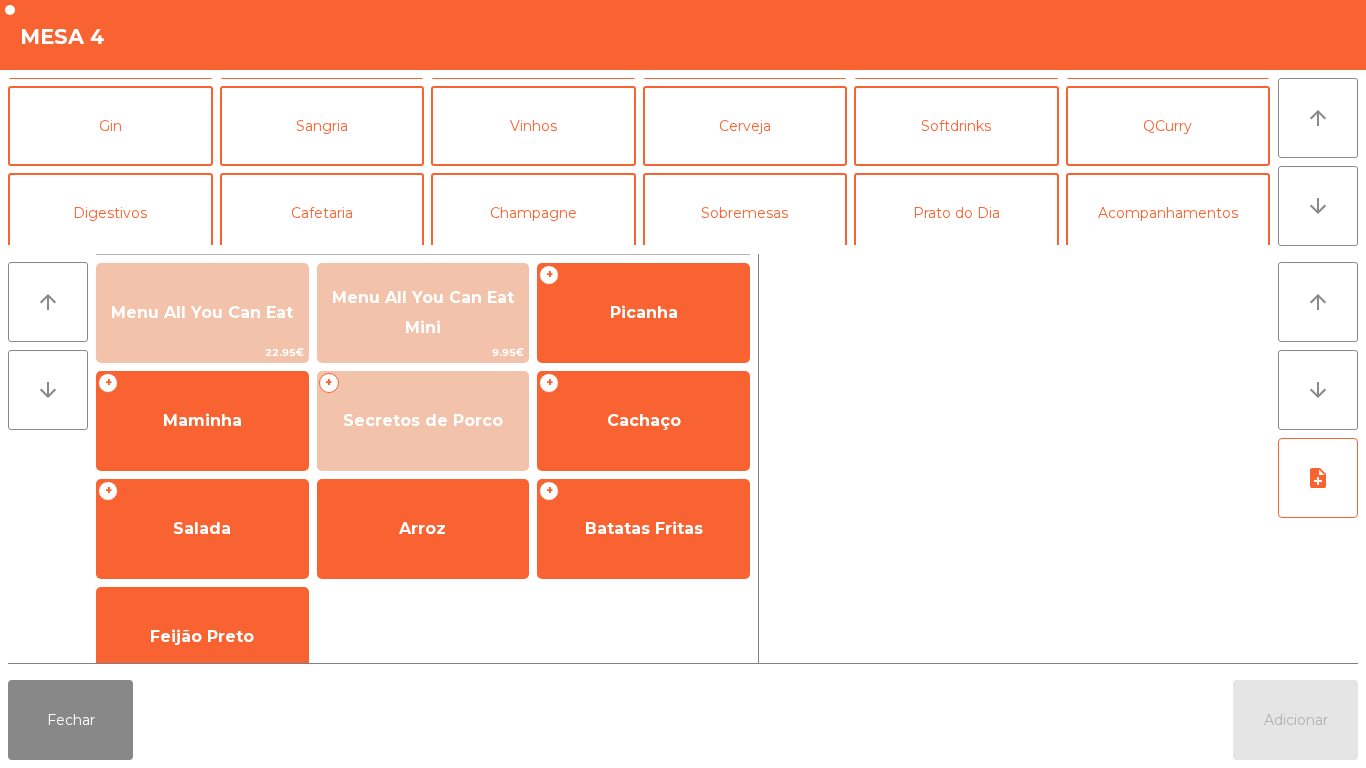 scroll, scrollTop: 93, scrollLeft: 0, axis: vertical 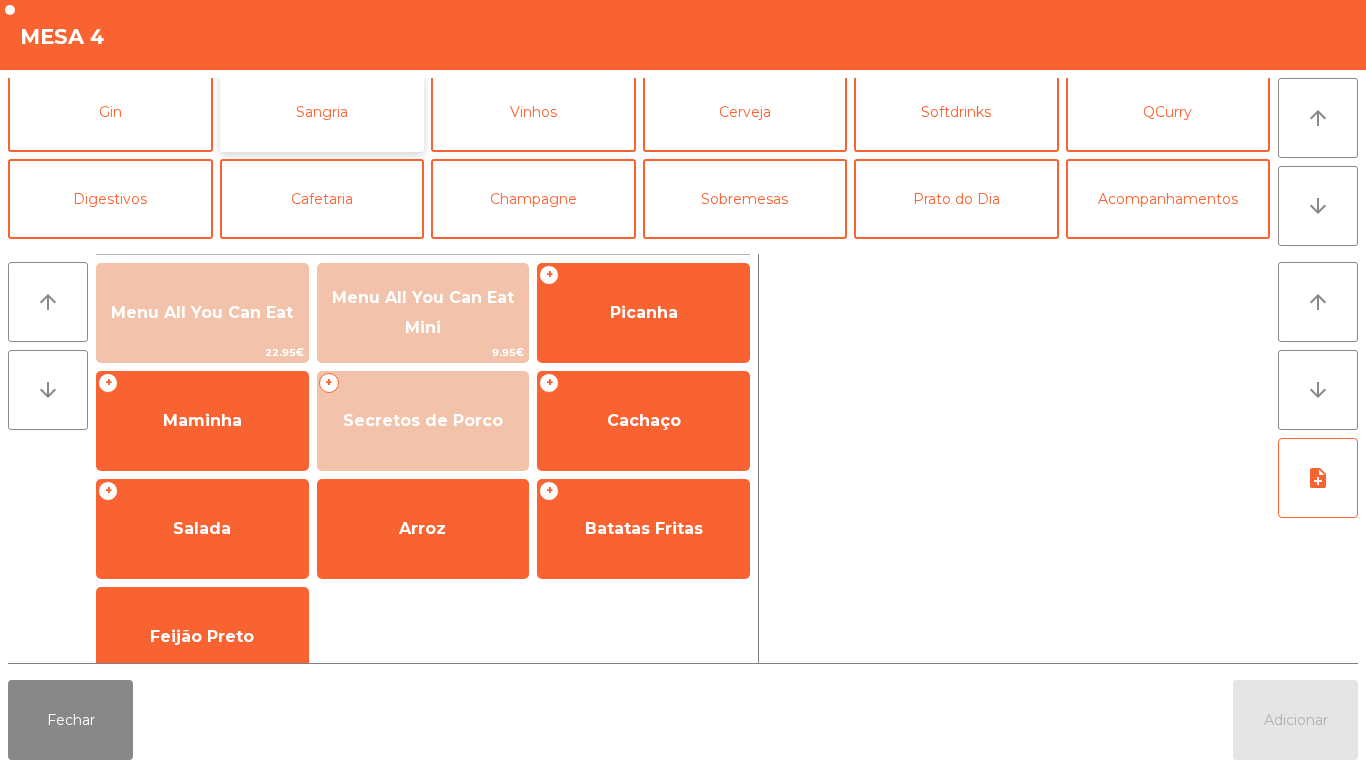 click on "Sangria" 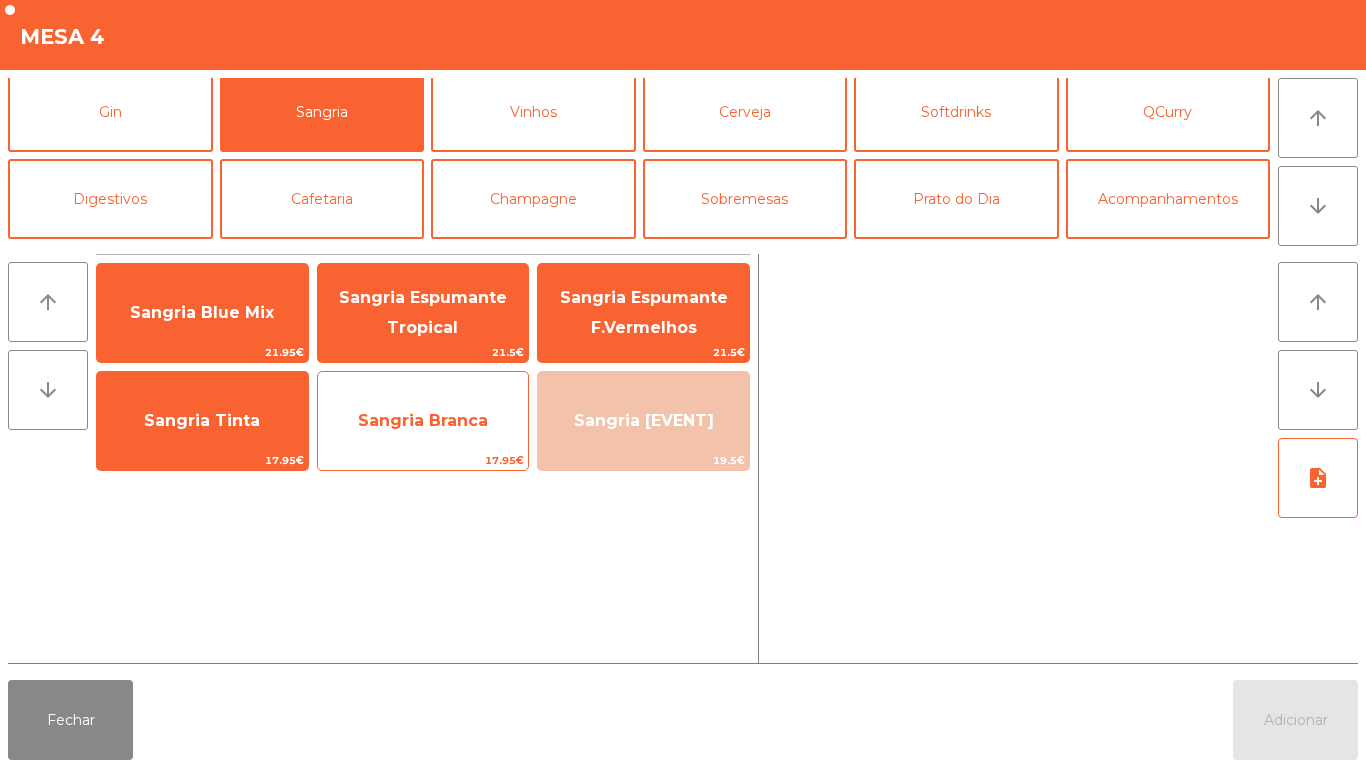 click on "Sangria Branca" 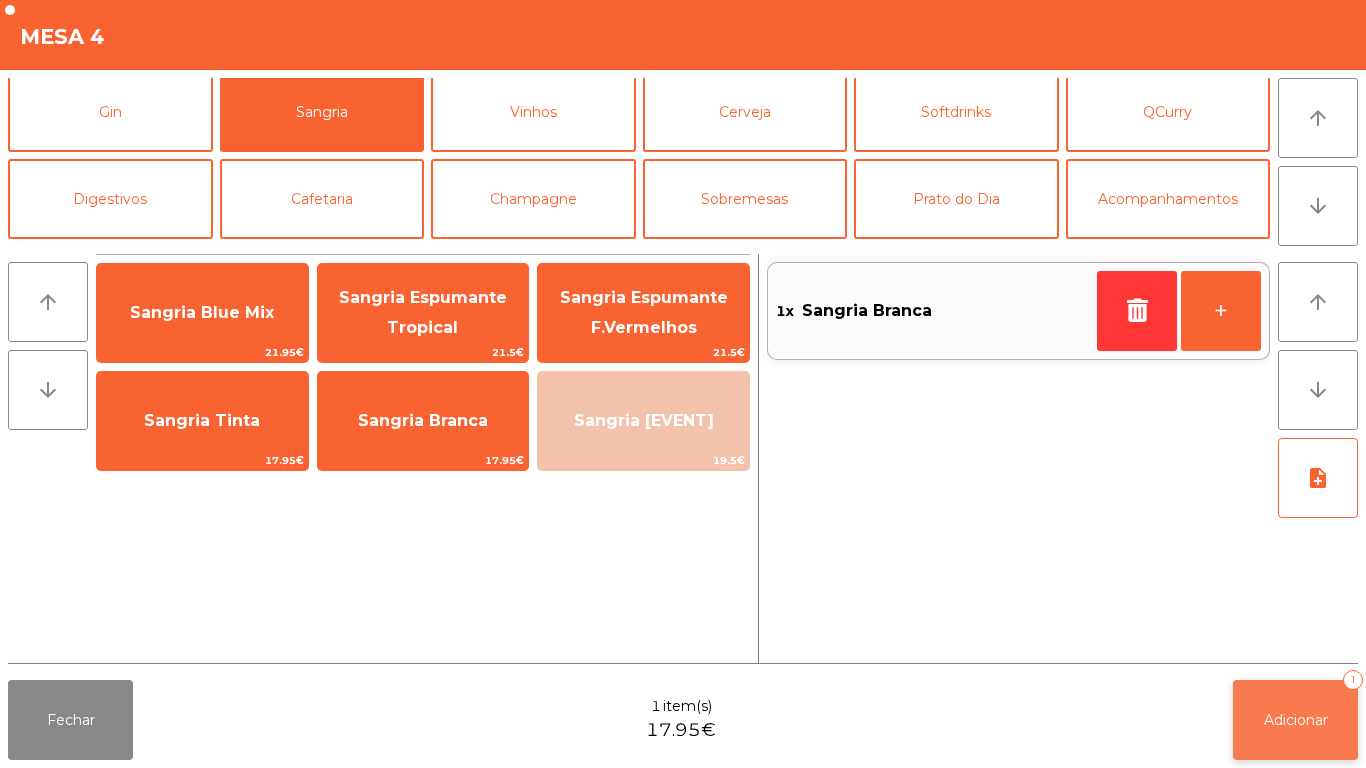 click on "Adicionar   1" 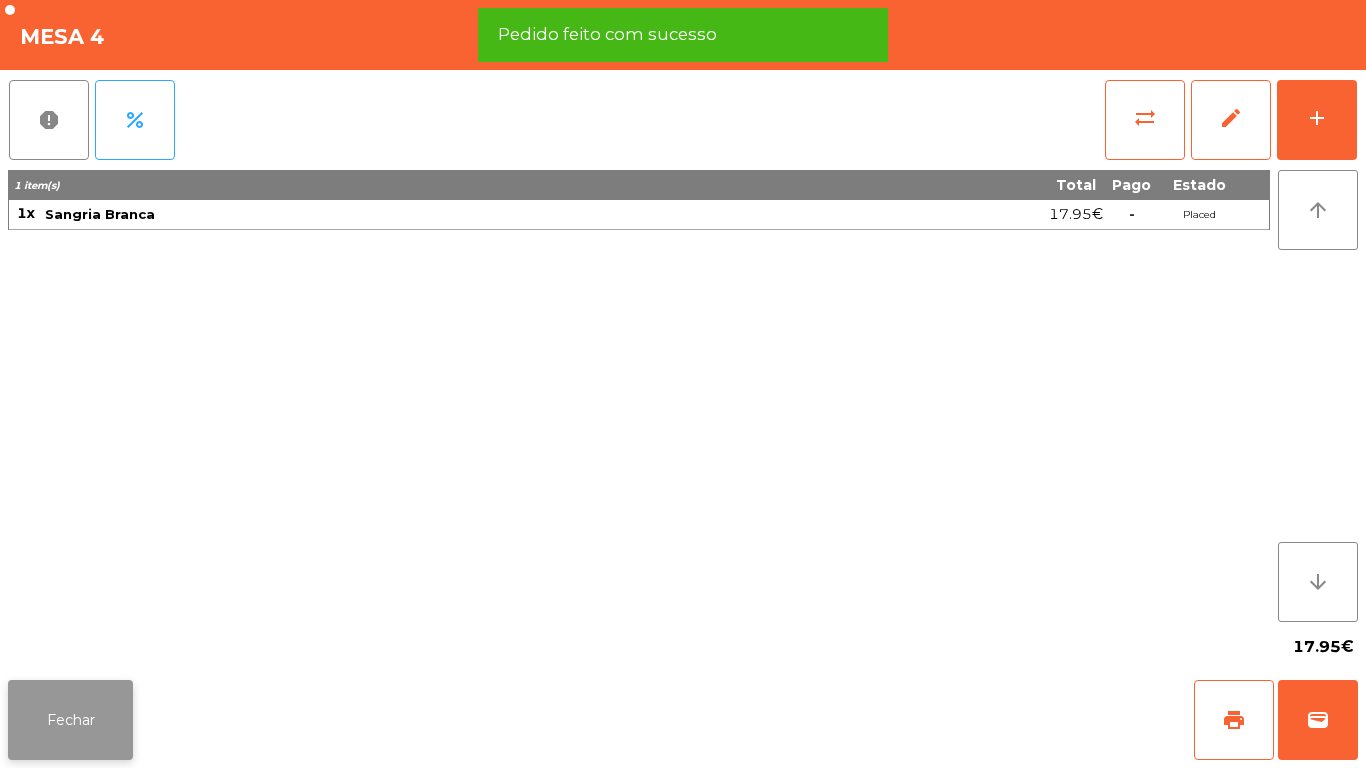 click on "Fechar" 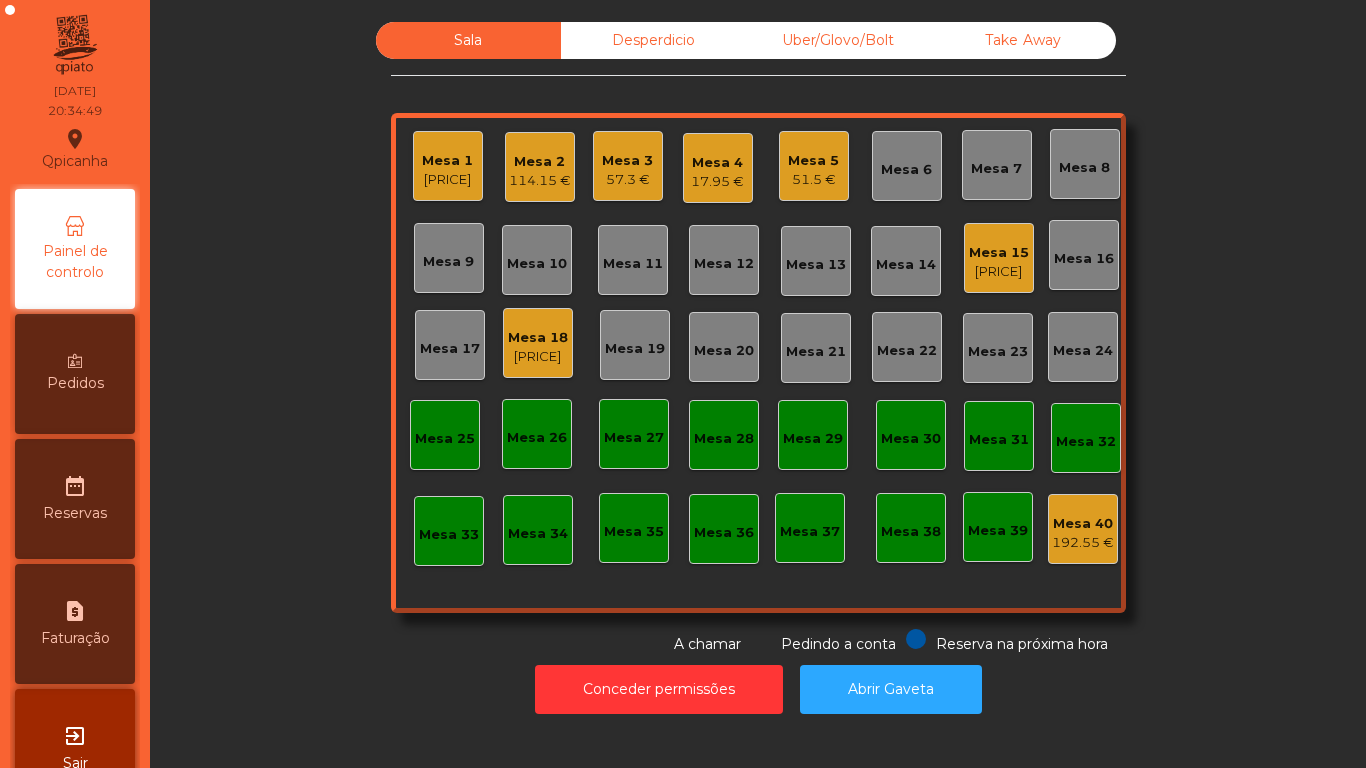 click on "Mesa 10" 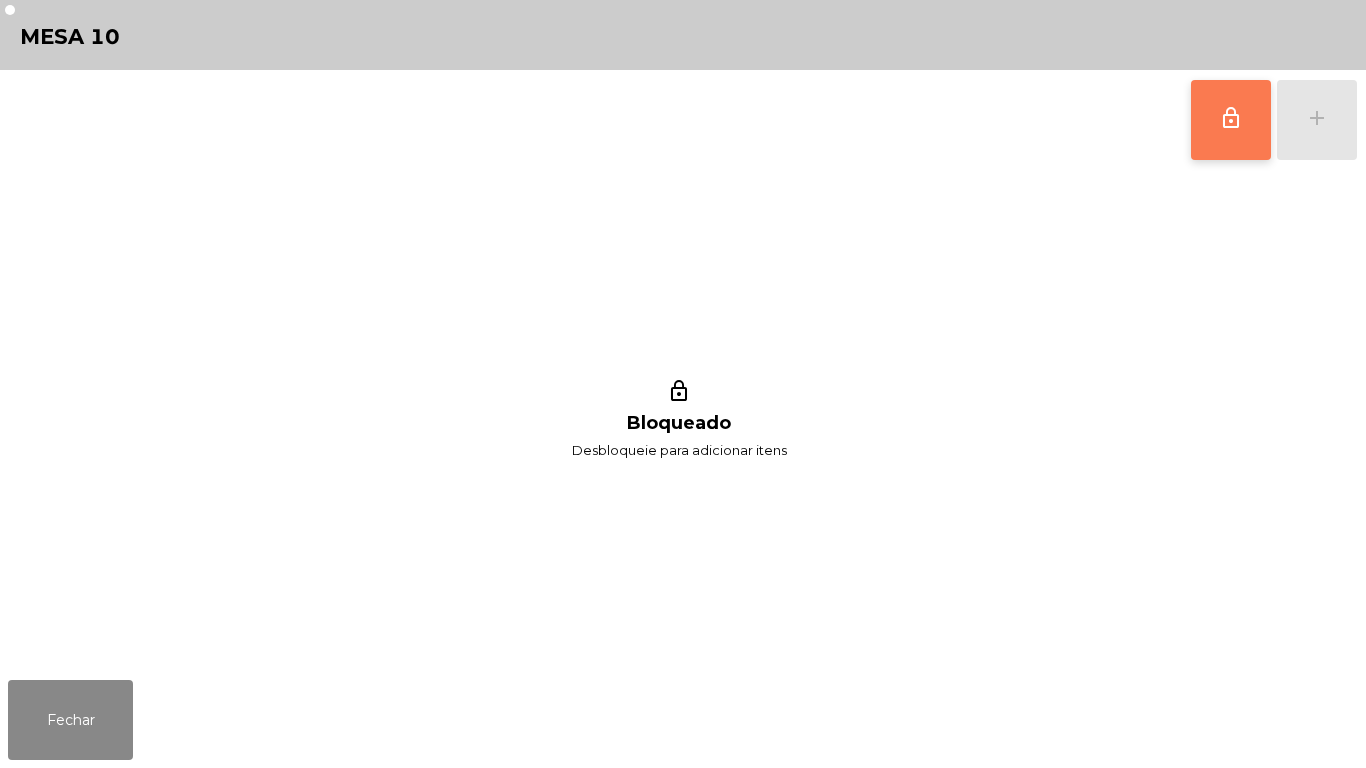 click on "lock_outline" 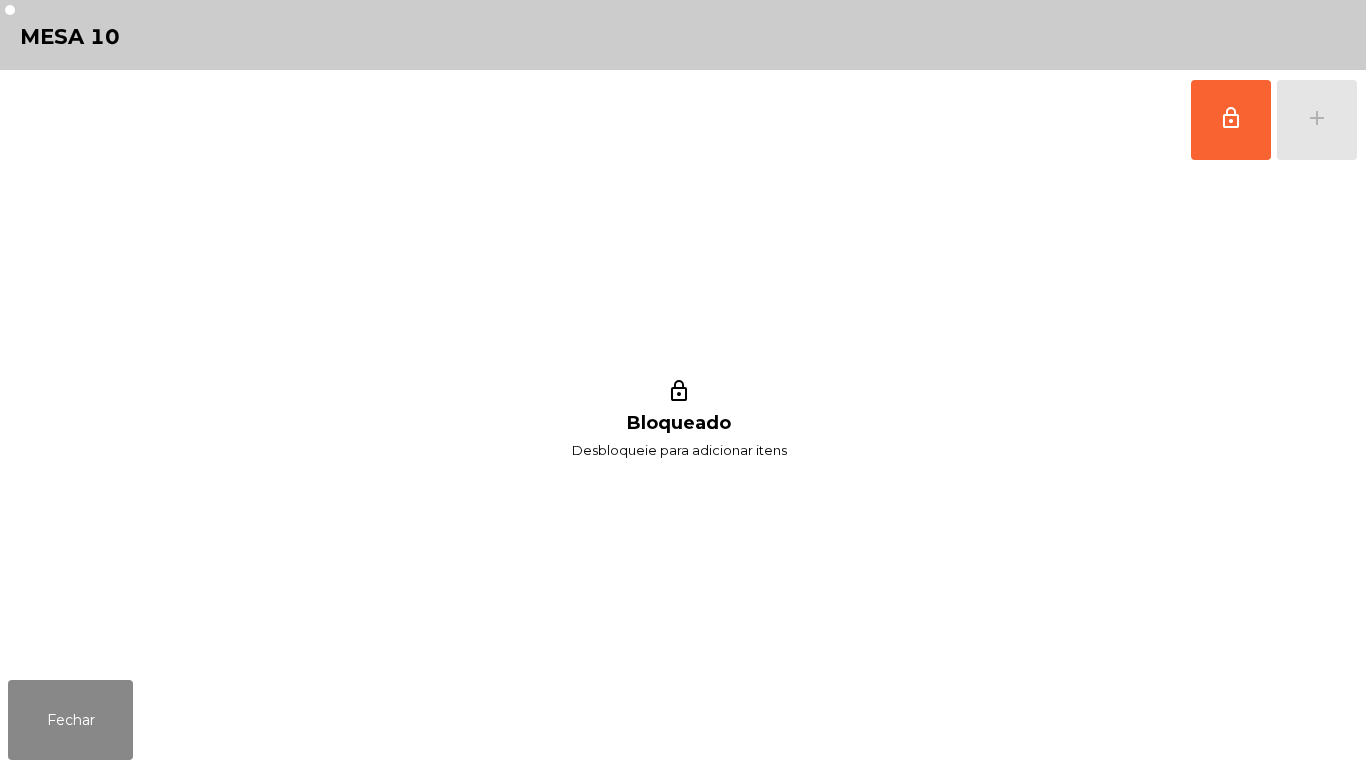 click on "lock_outline   add" 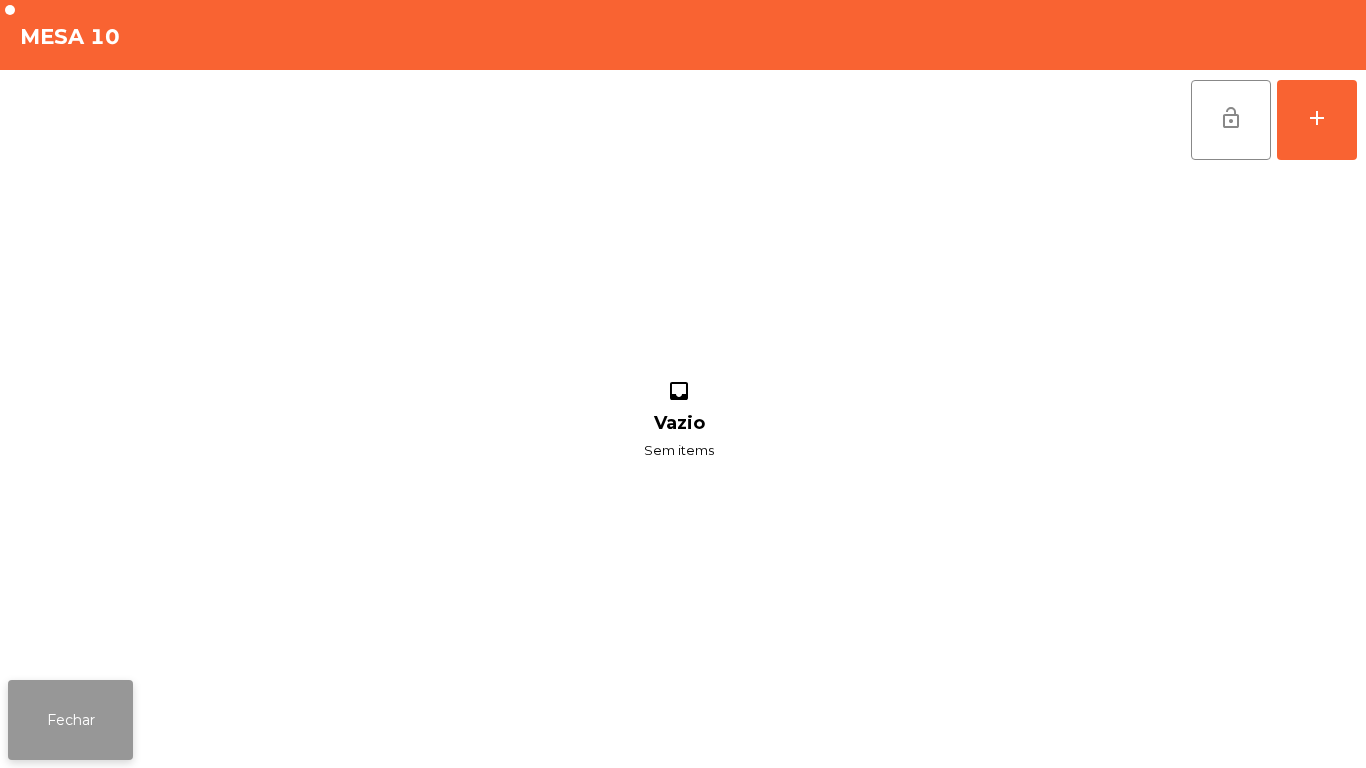 click on "Fechar" 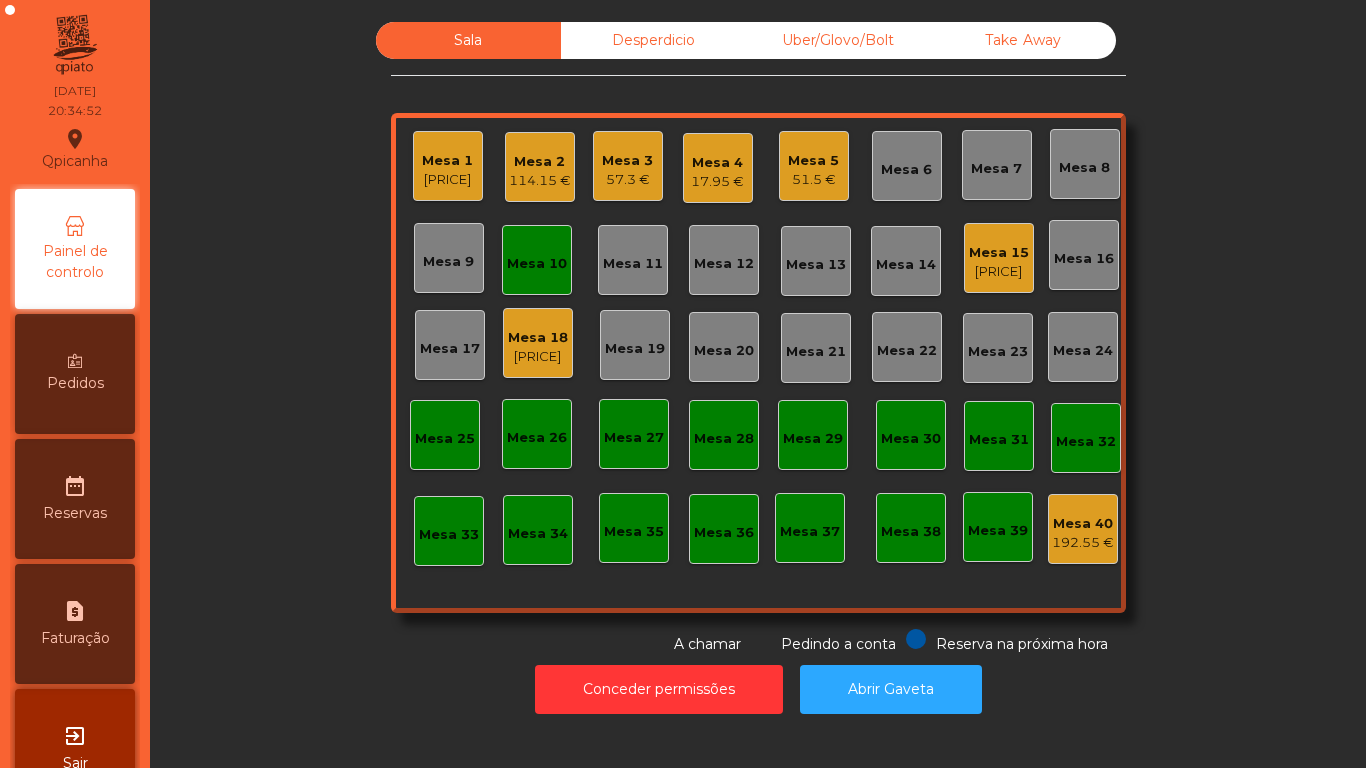 click on "Mesa 10" 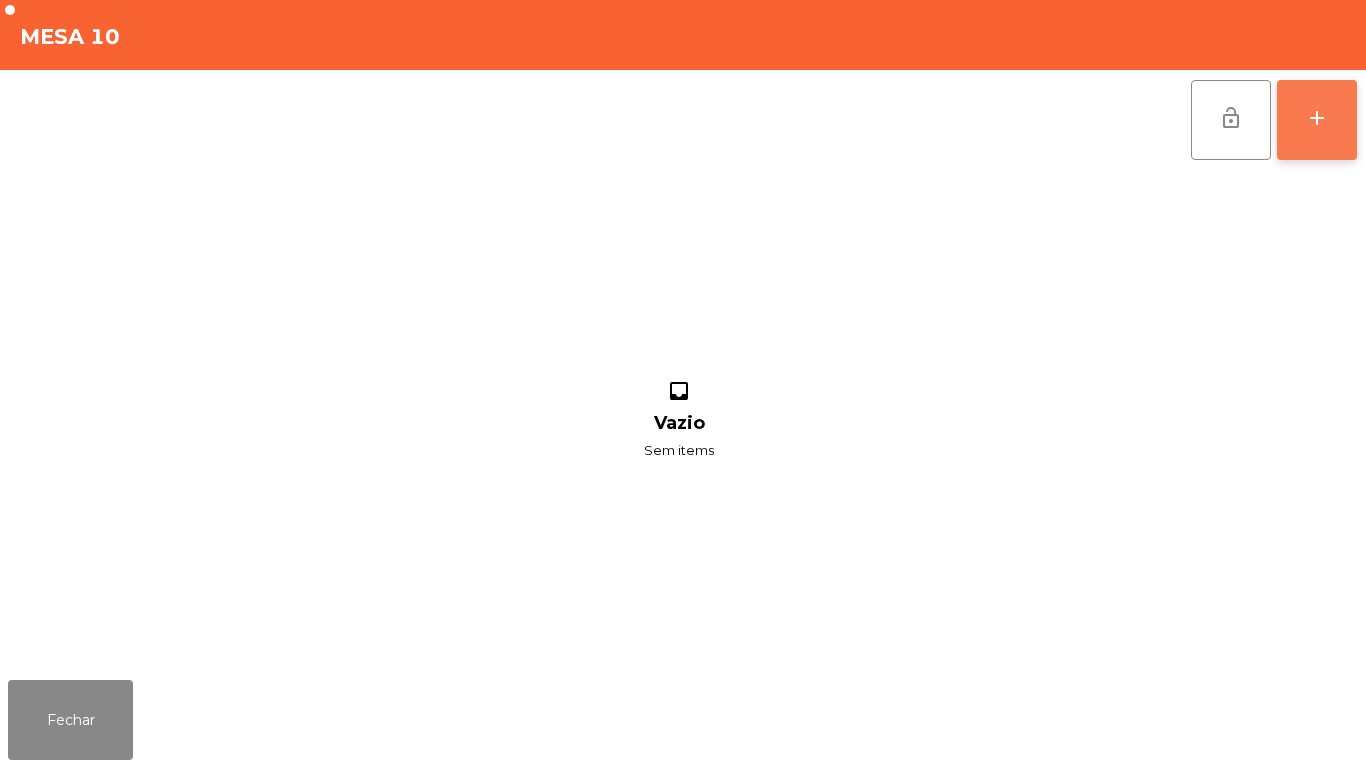 click on "add" 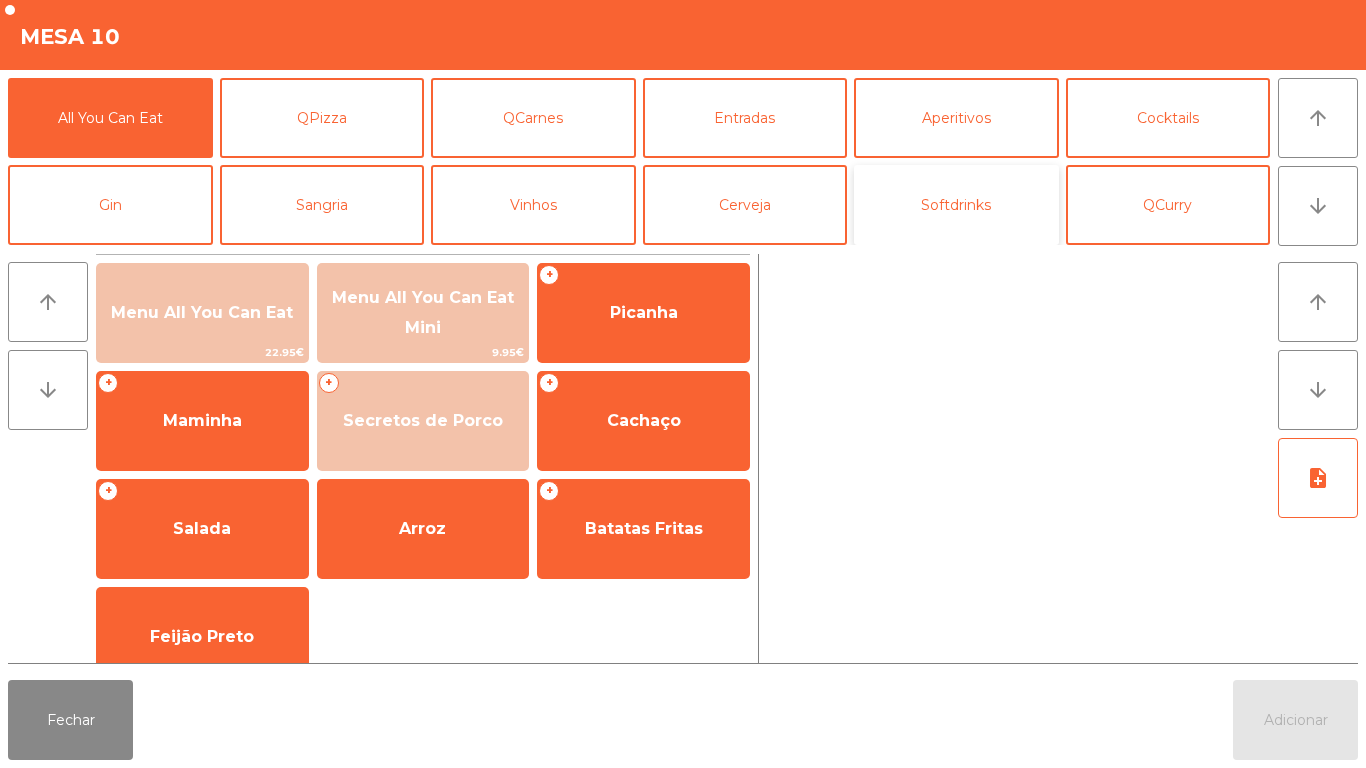 click on "Softdrinks" 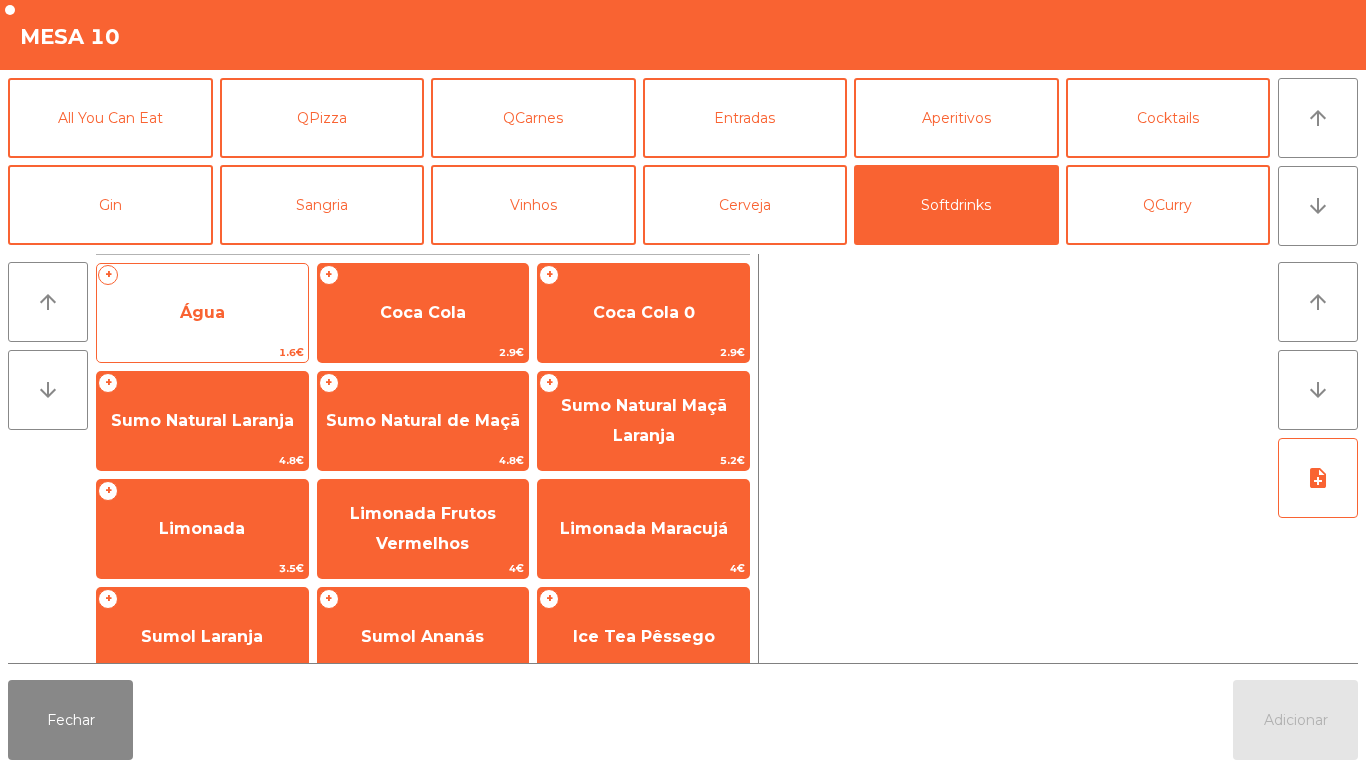 click on "Água" 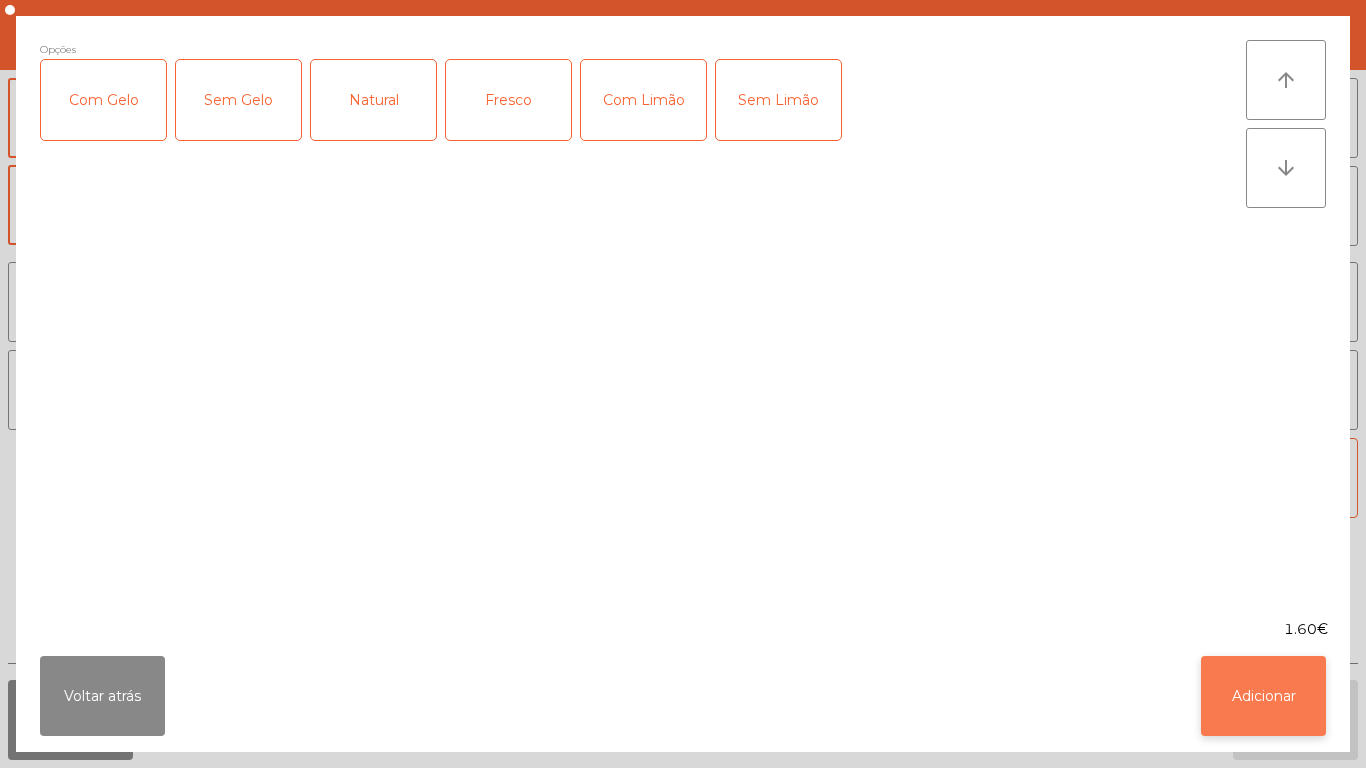 click on "Adicionar" 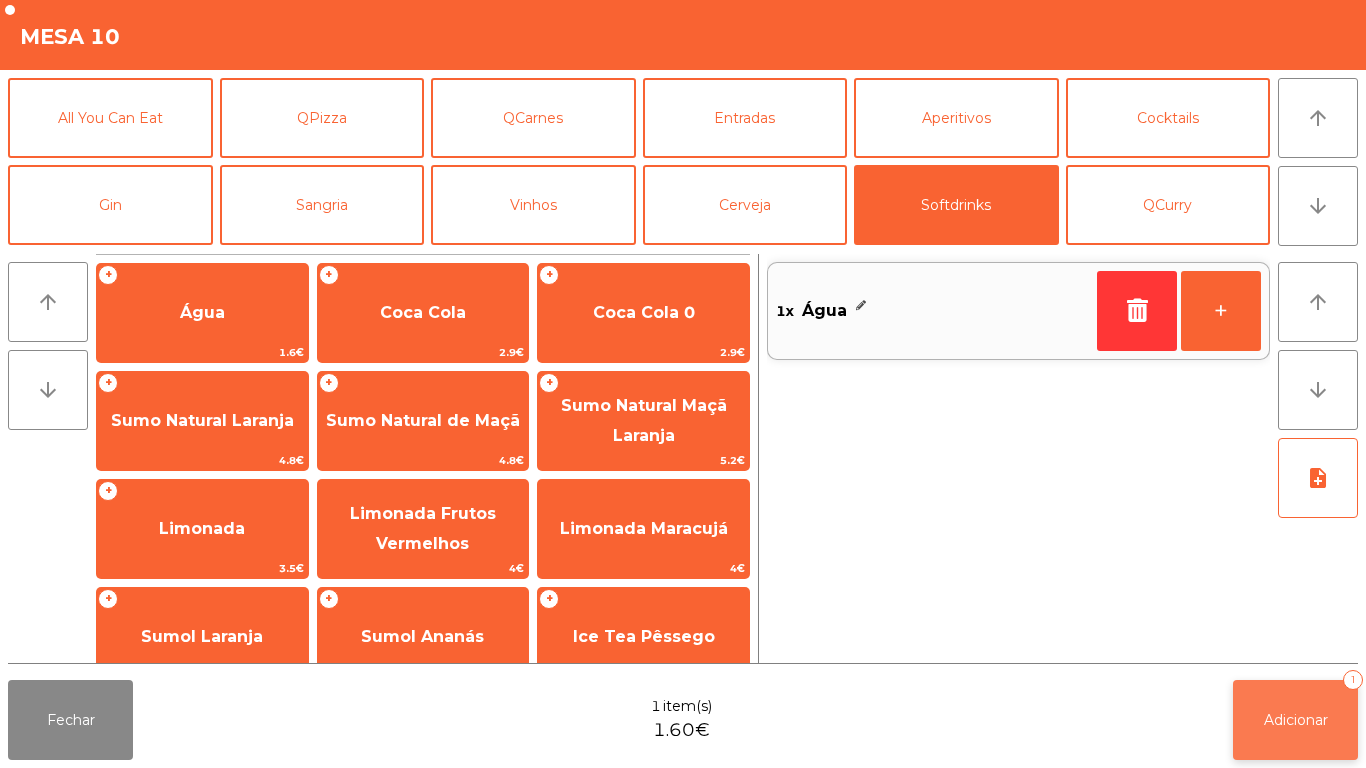 click on "Adicionar" 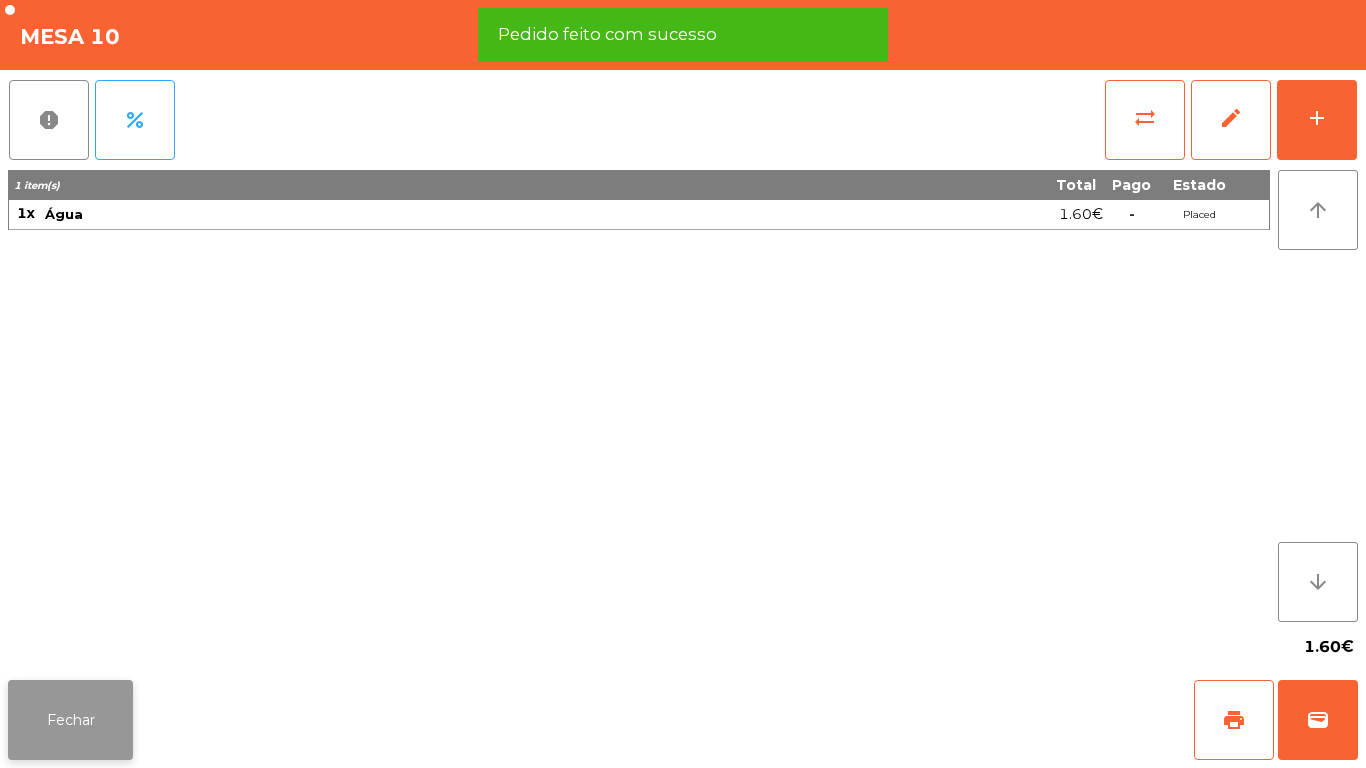 click on "Fechar" 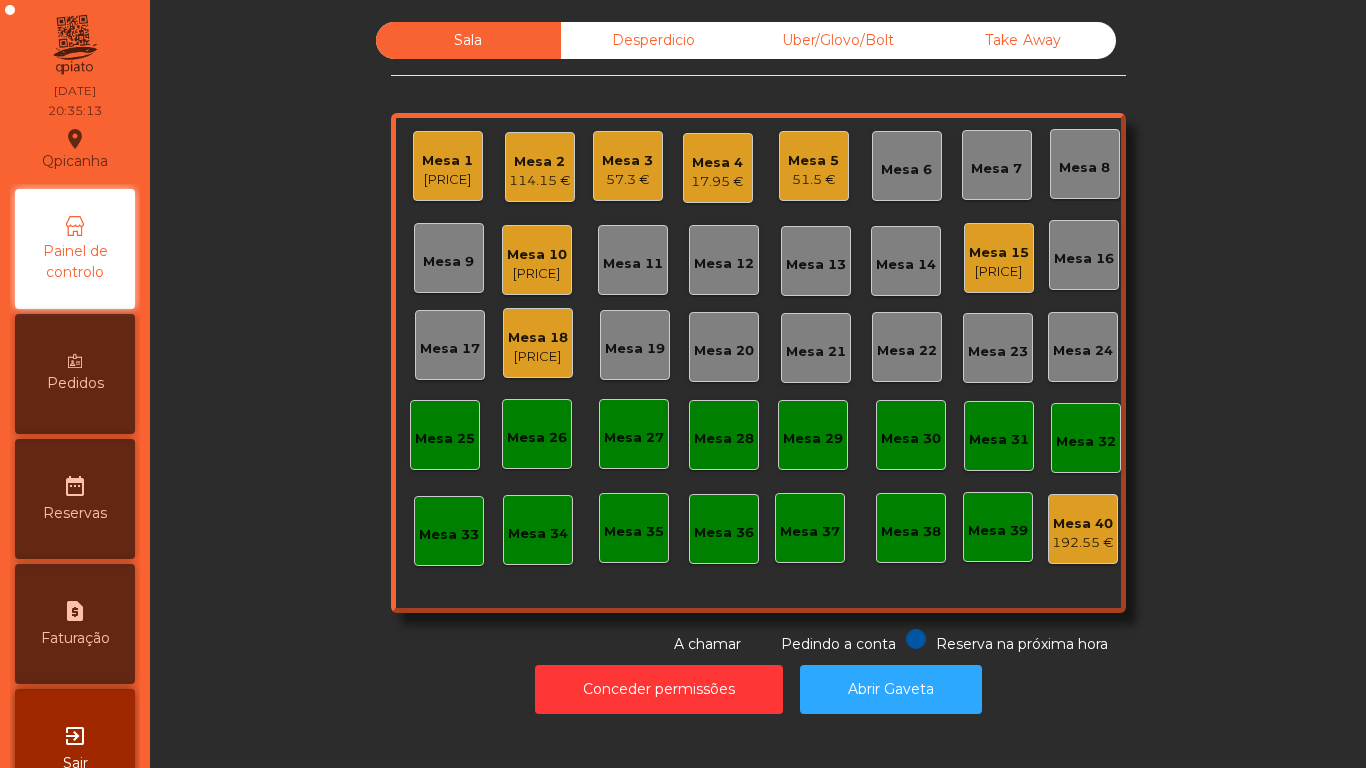 click on "Mesa 18" 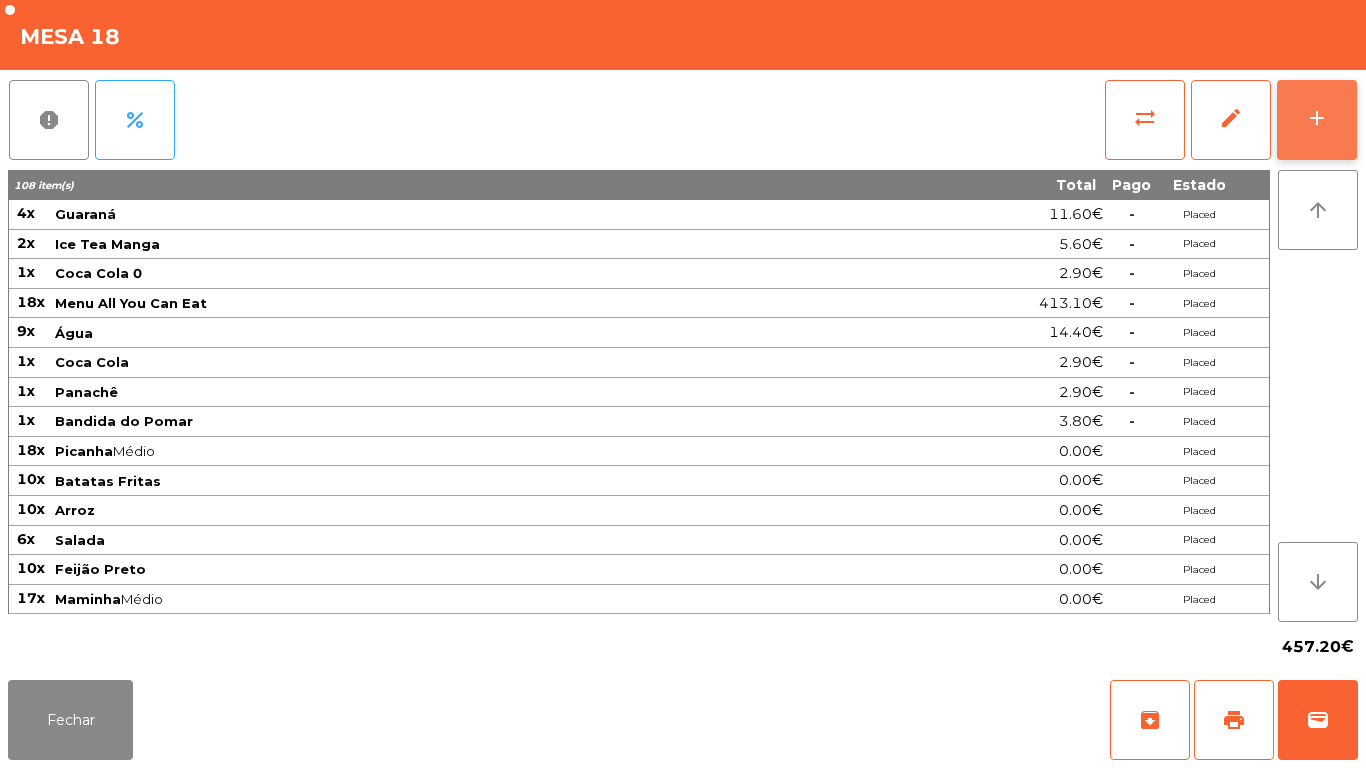 click on "add" 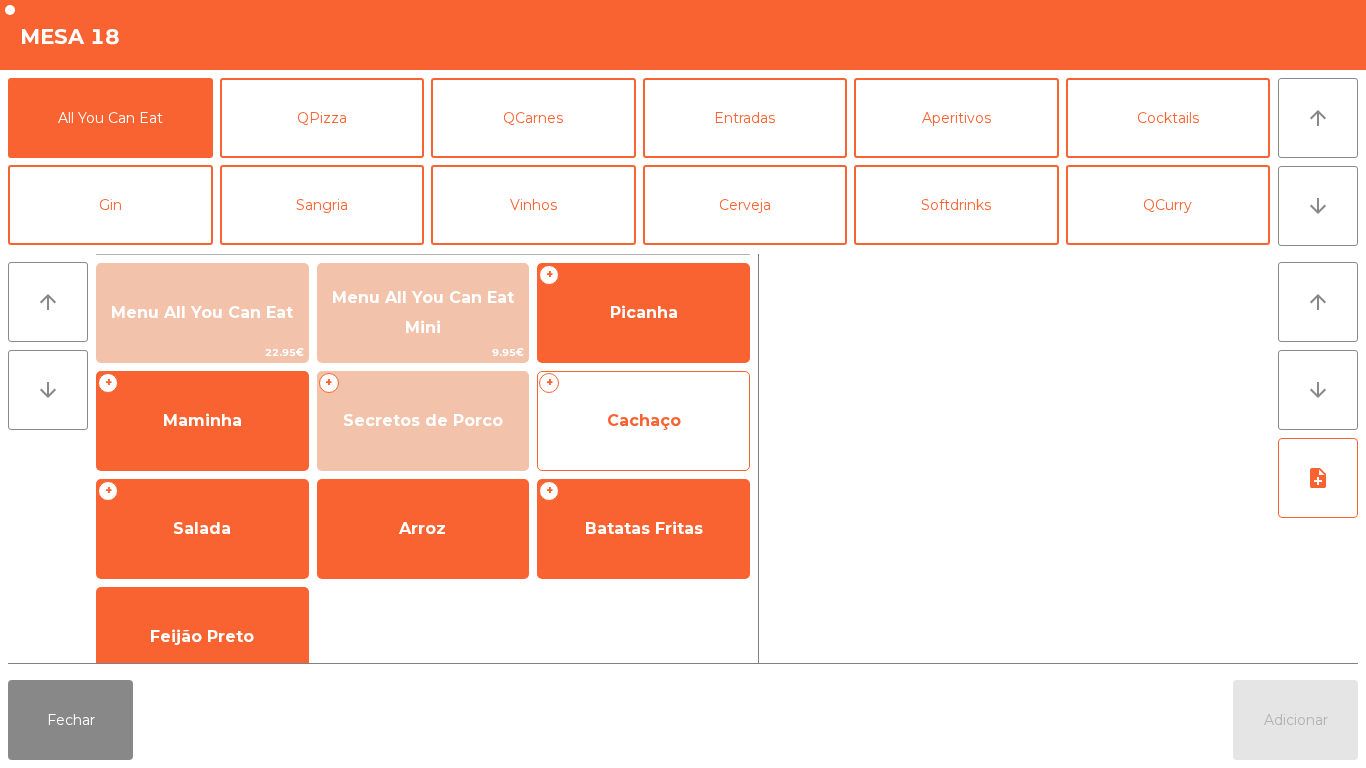 click on "Cachaço" 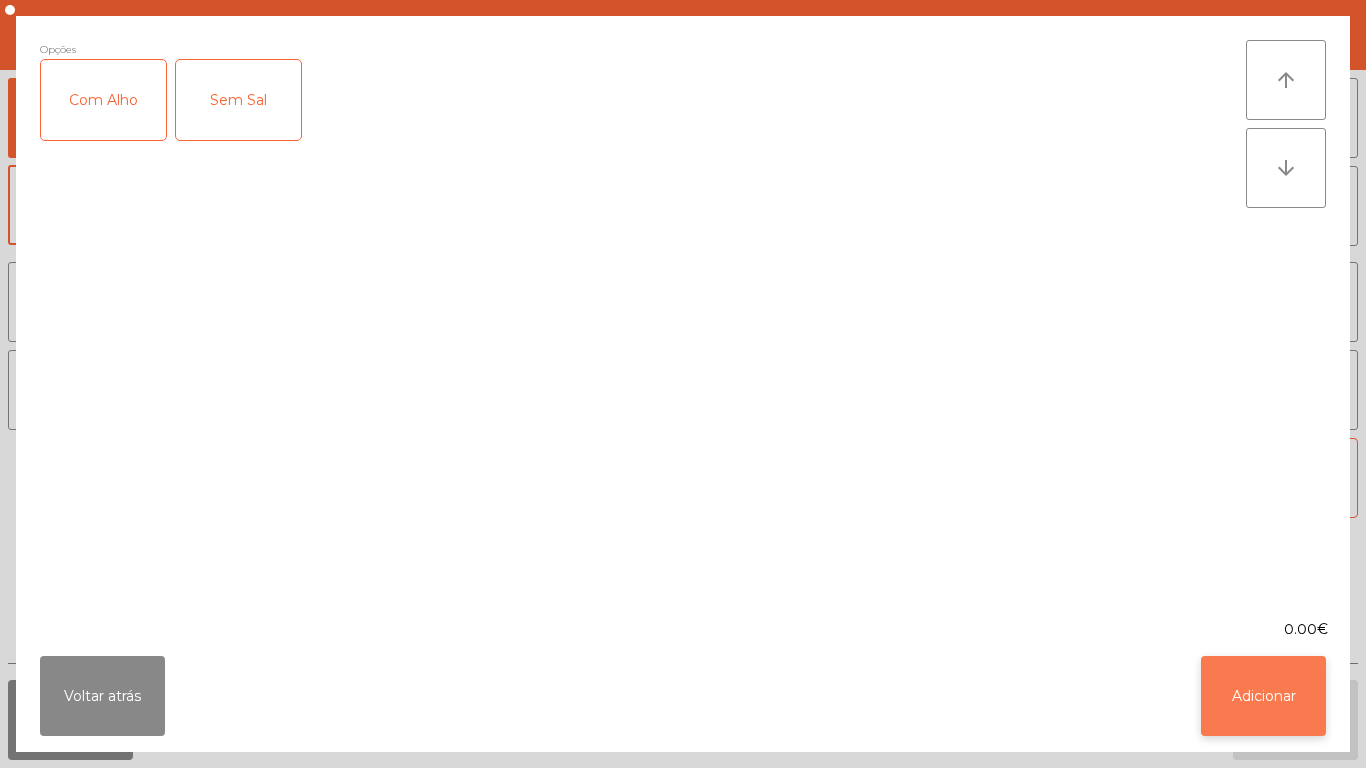 click on "Adicionar" 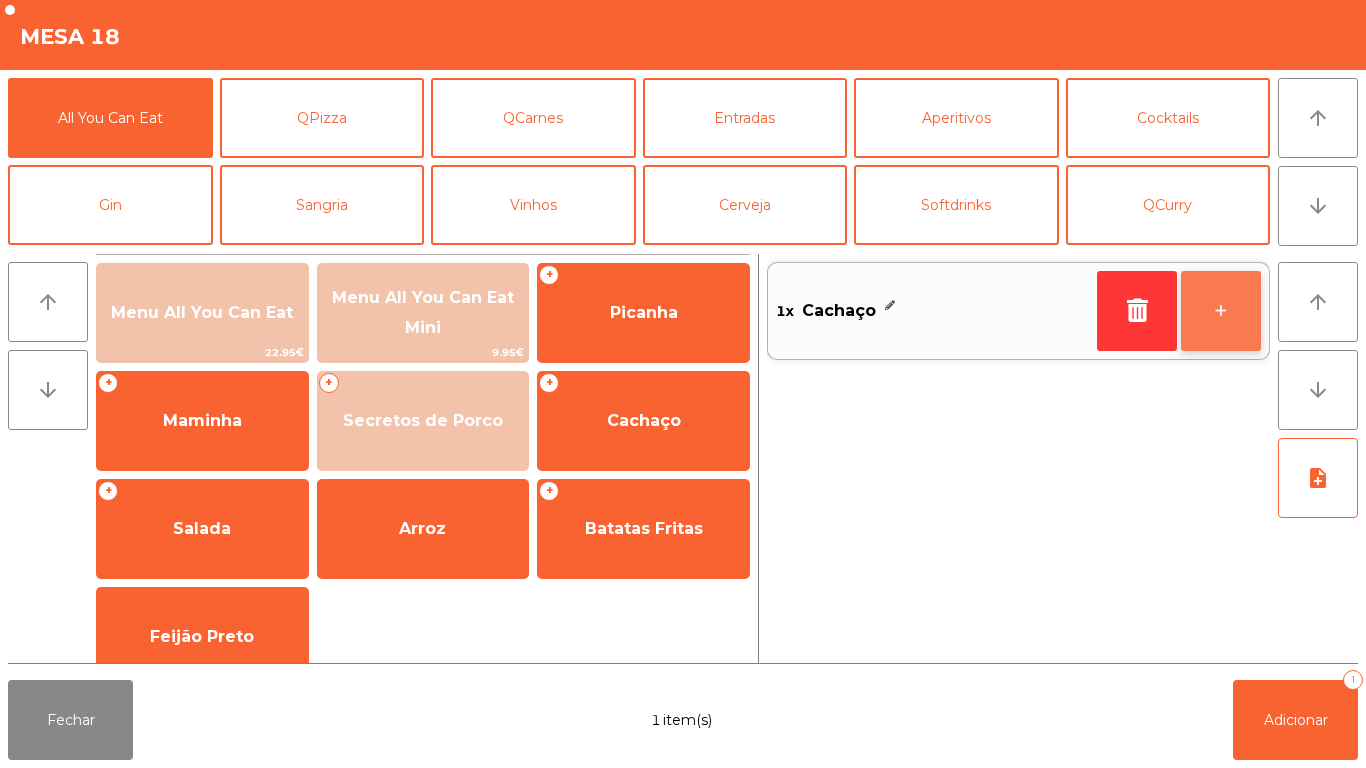 click on "+" 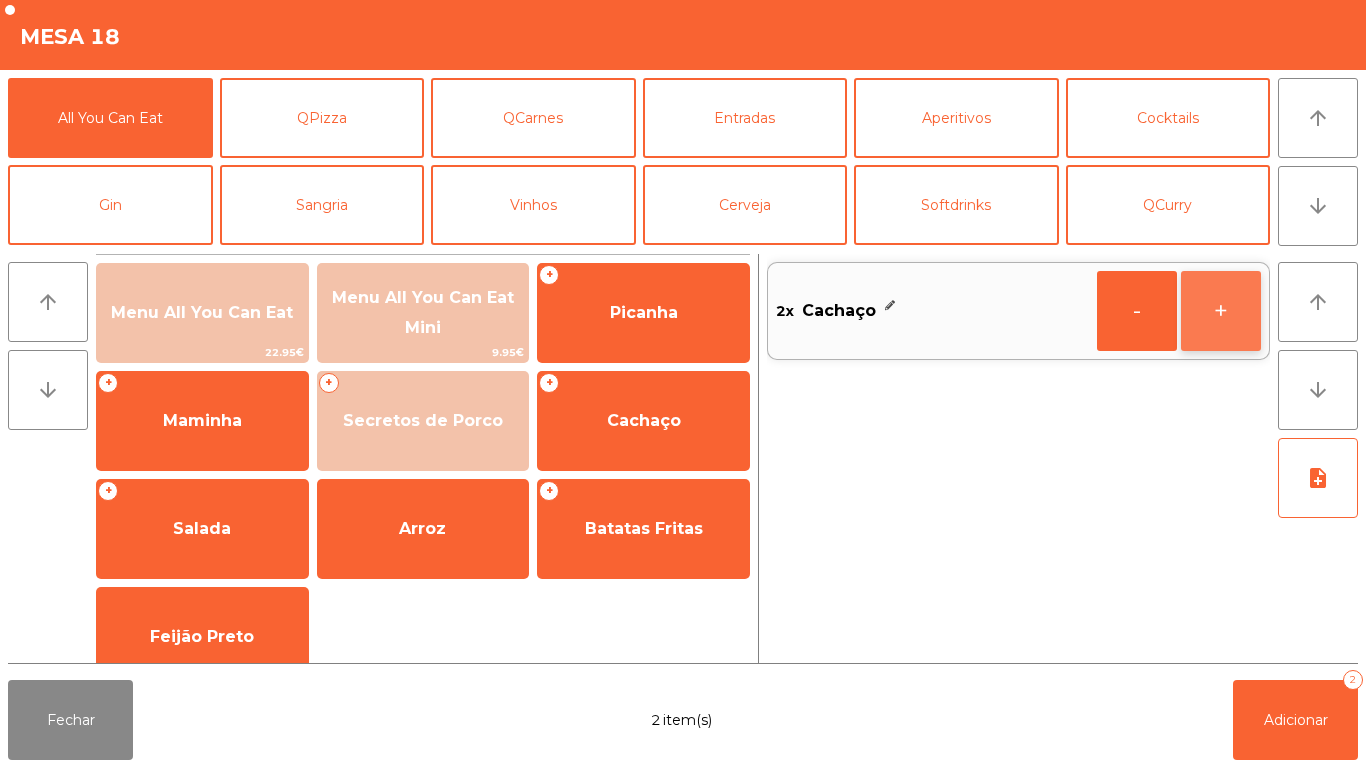 click on "+" 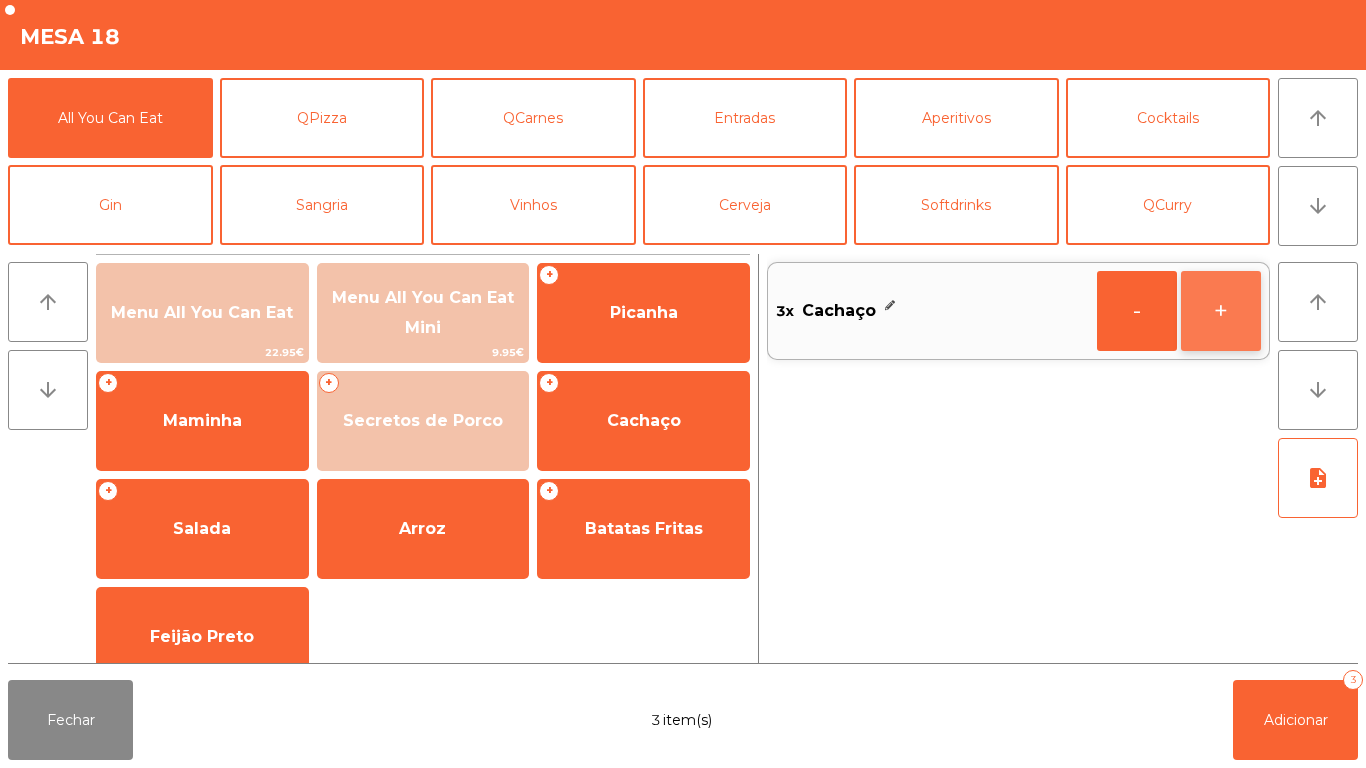 click on "+" 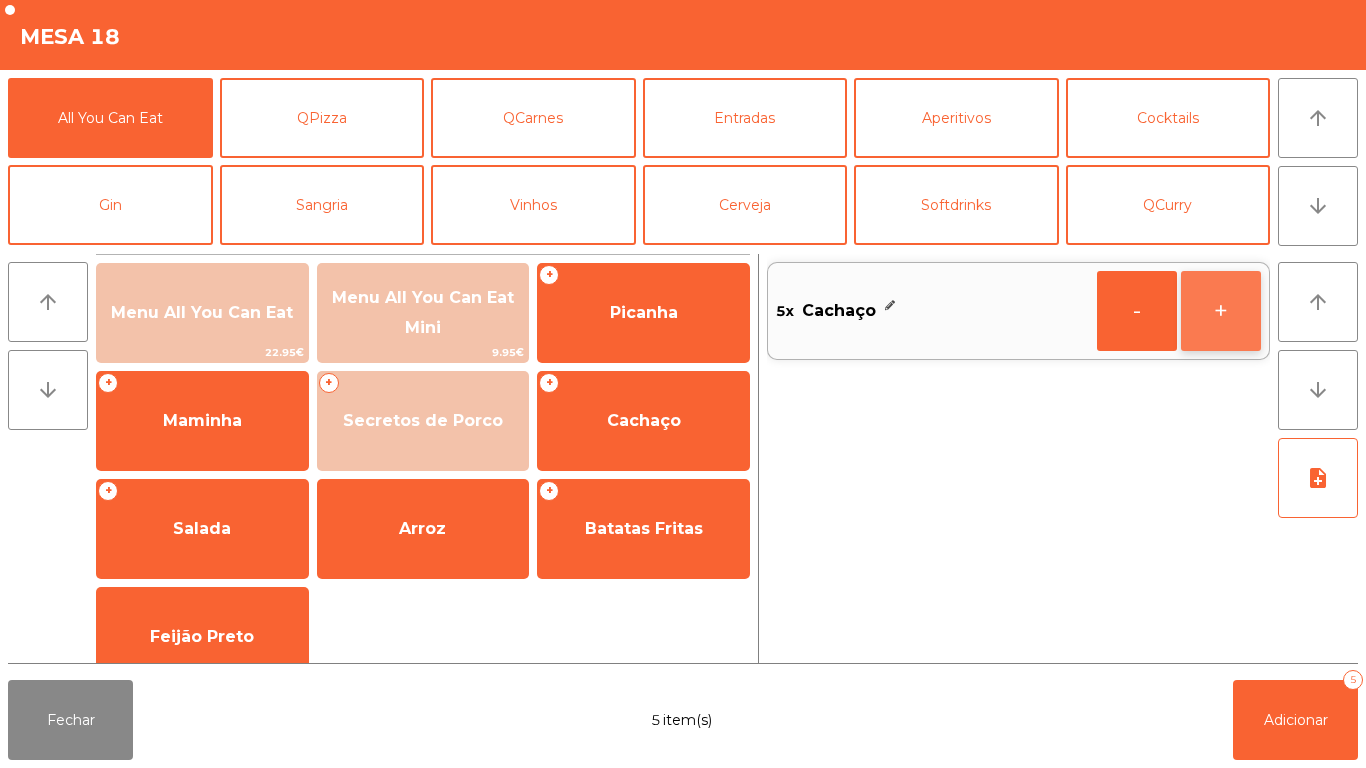 click on "+" 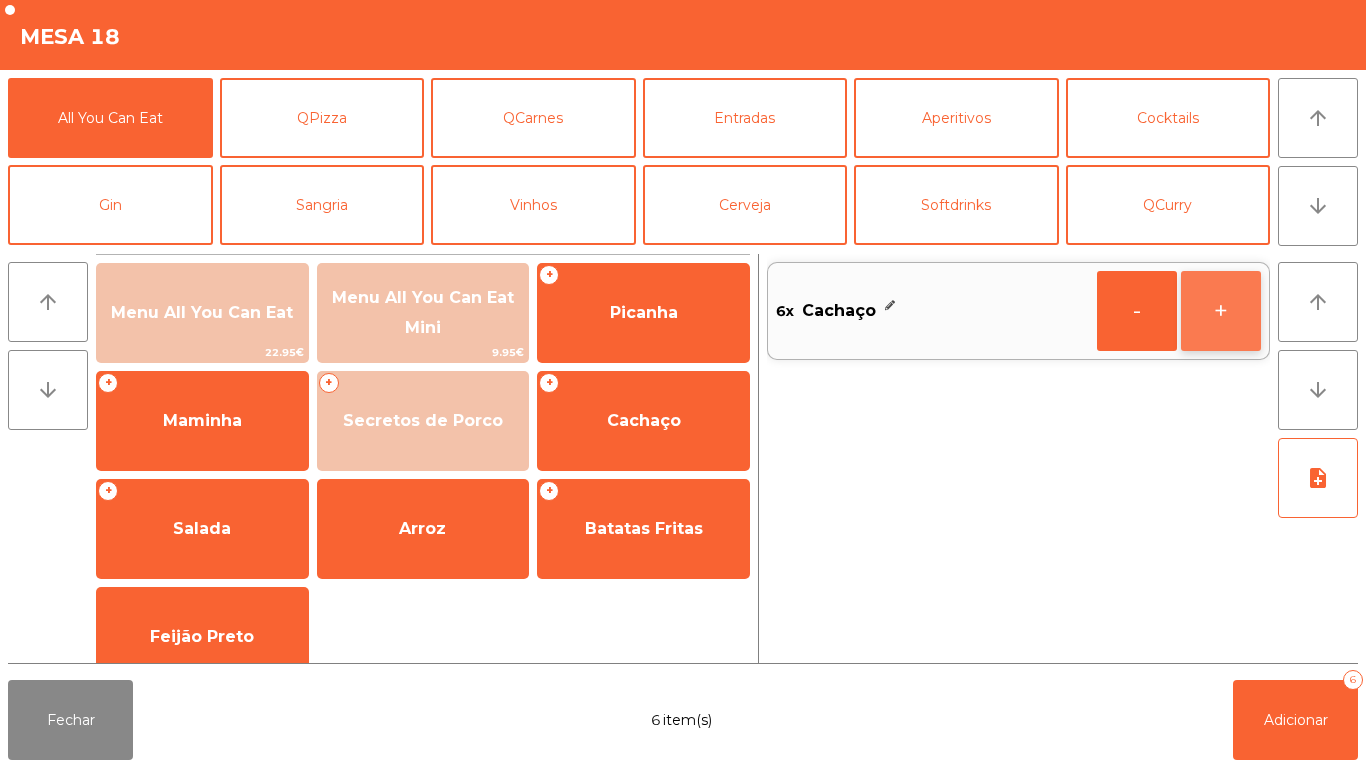 click on "+" 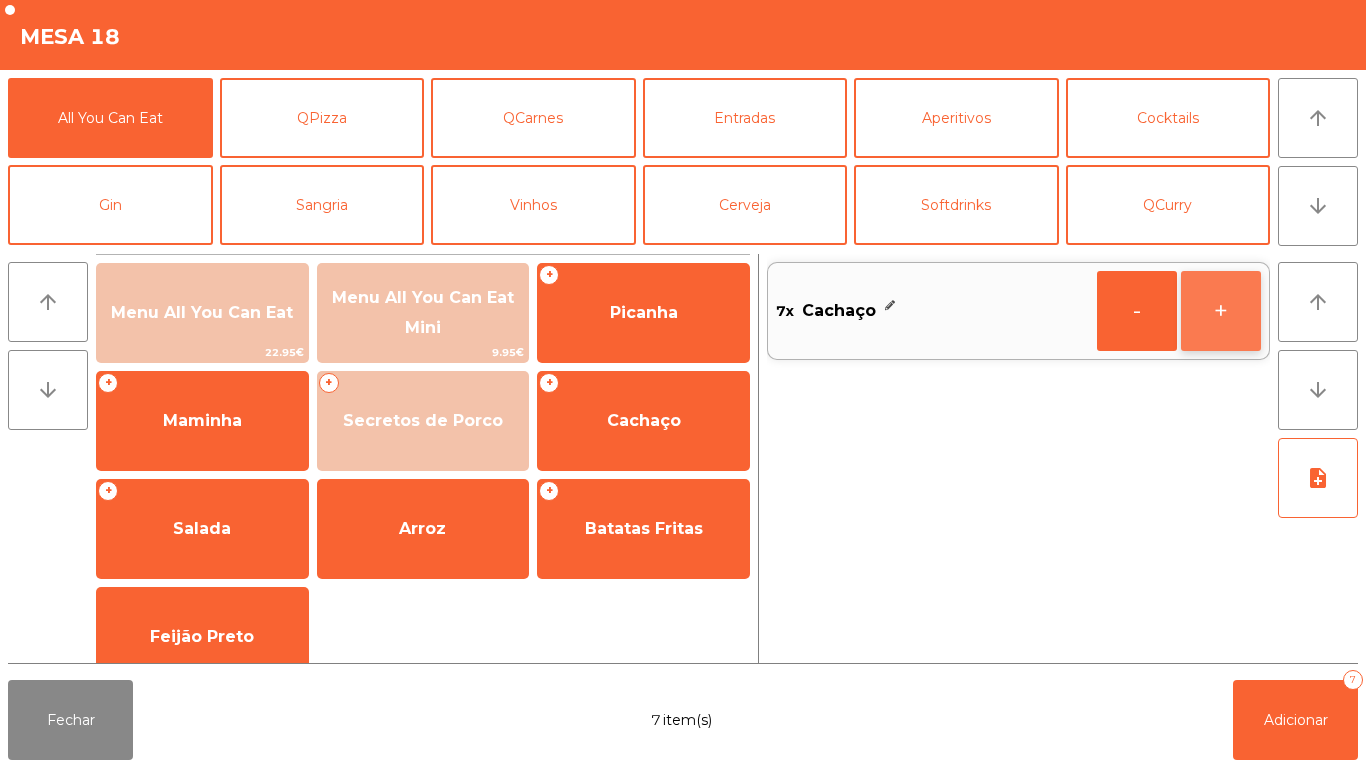 click on "+" 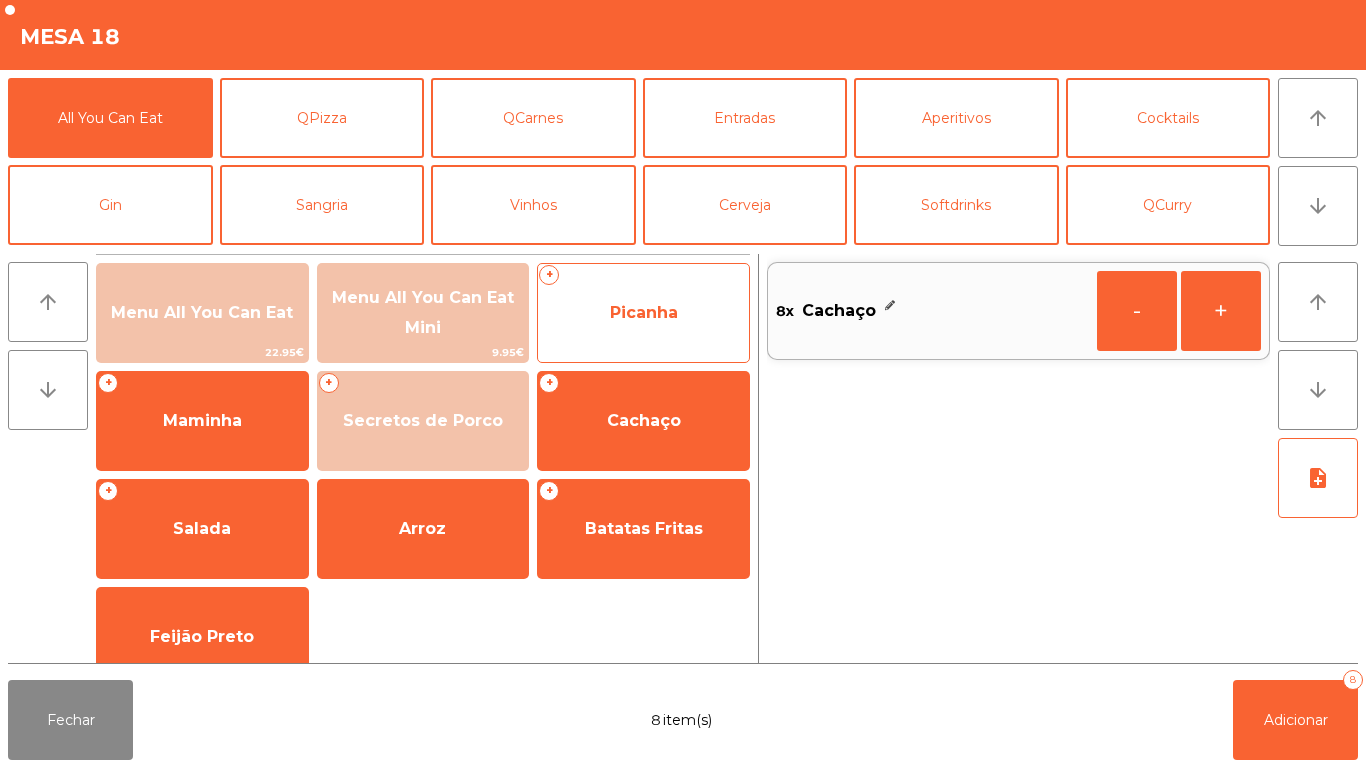 click on "Picanha" 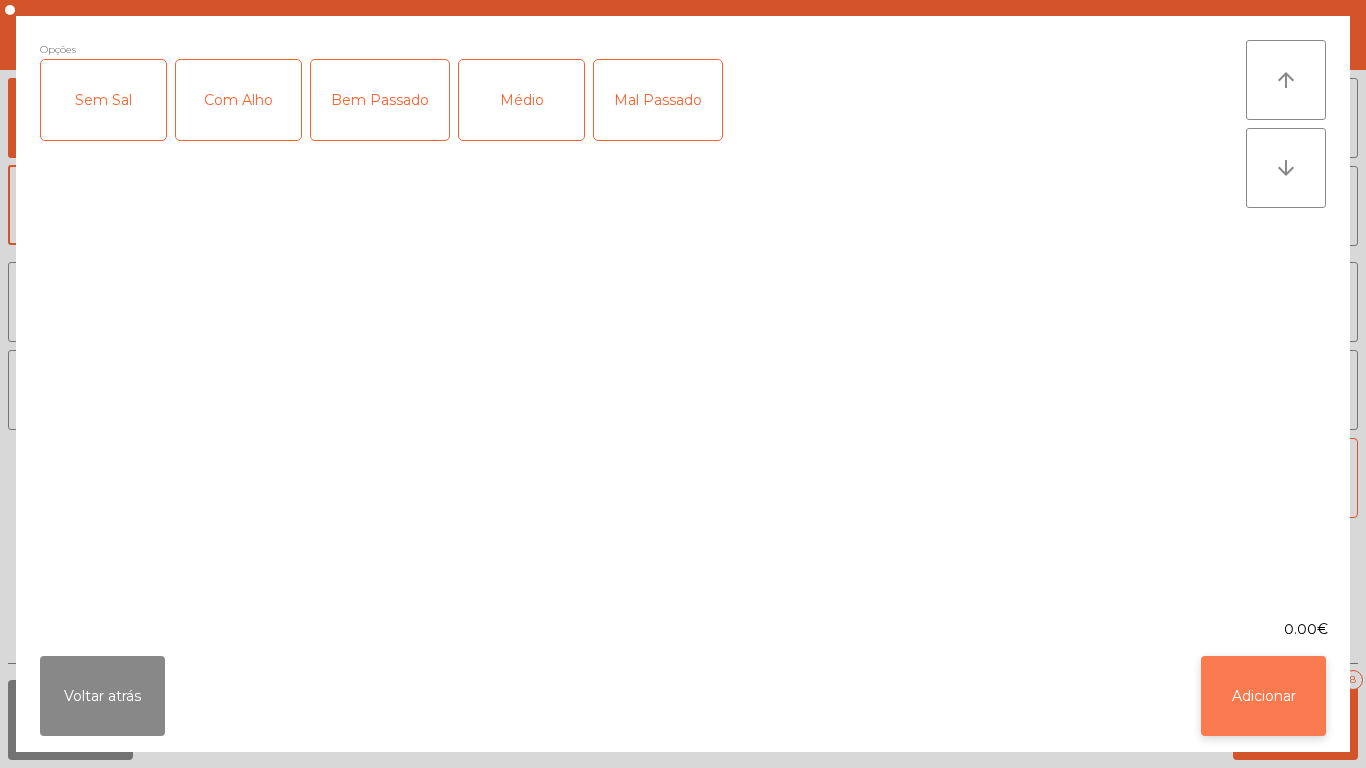 click on "Adicionar" 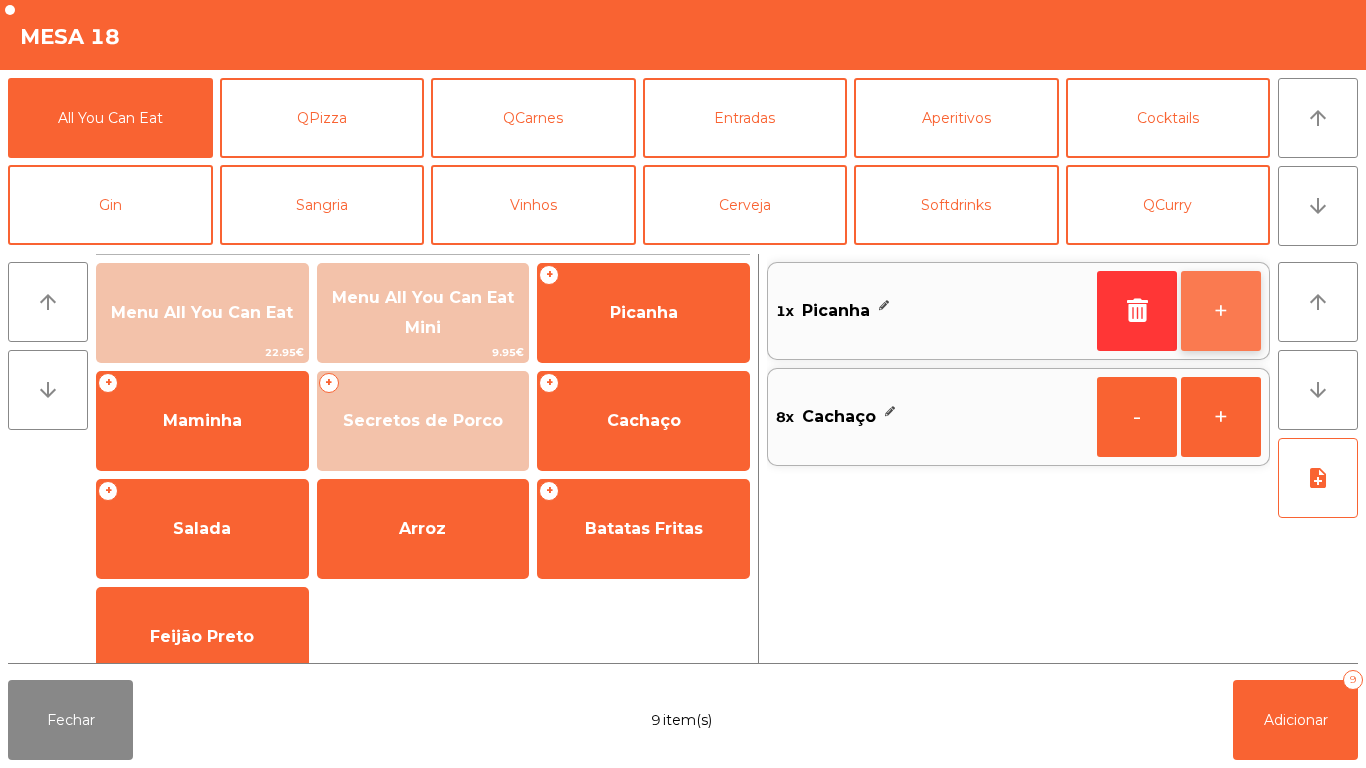 click on "+" 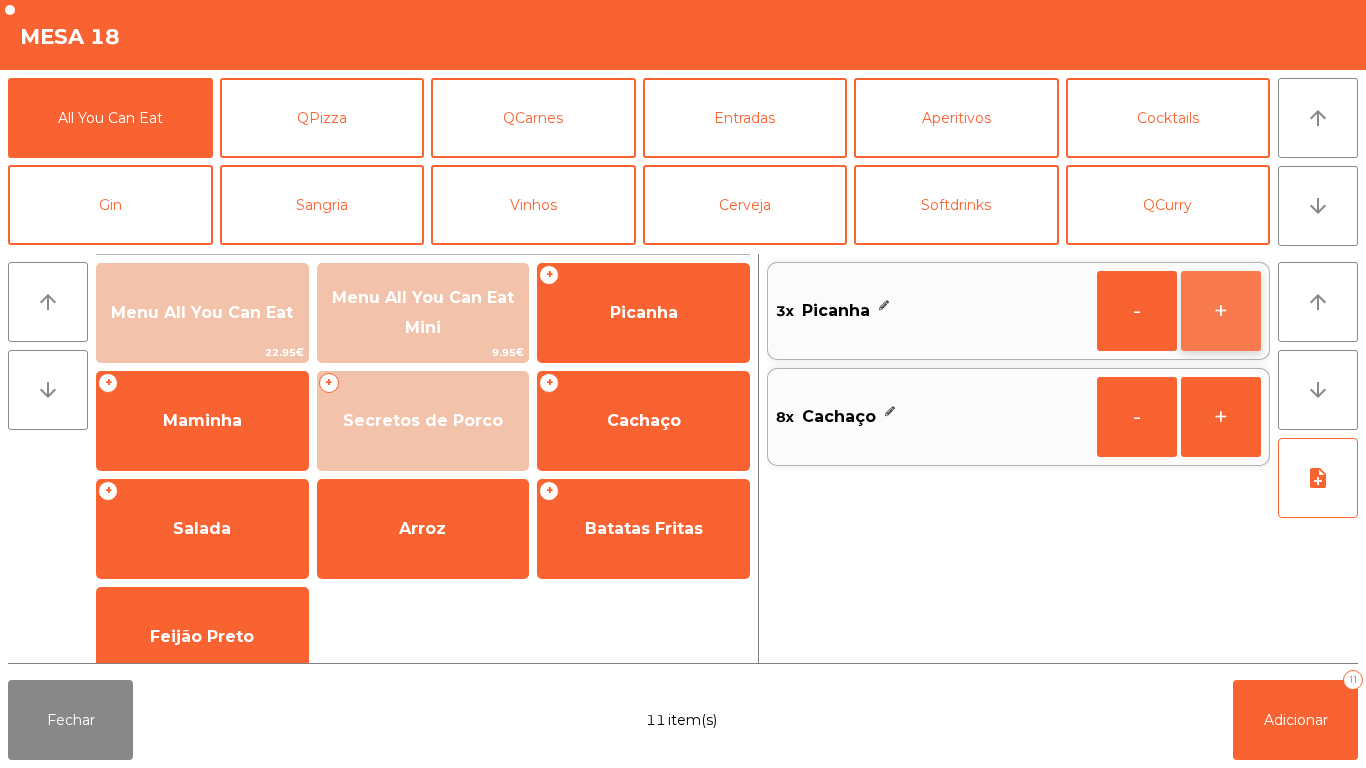 click on "+" 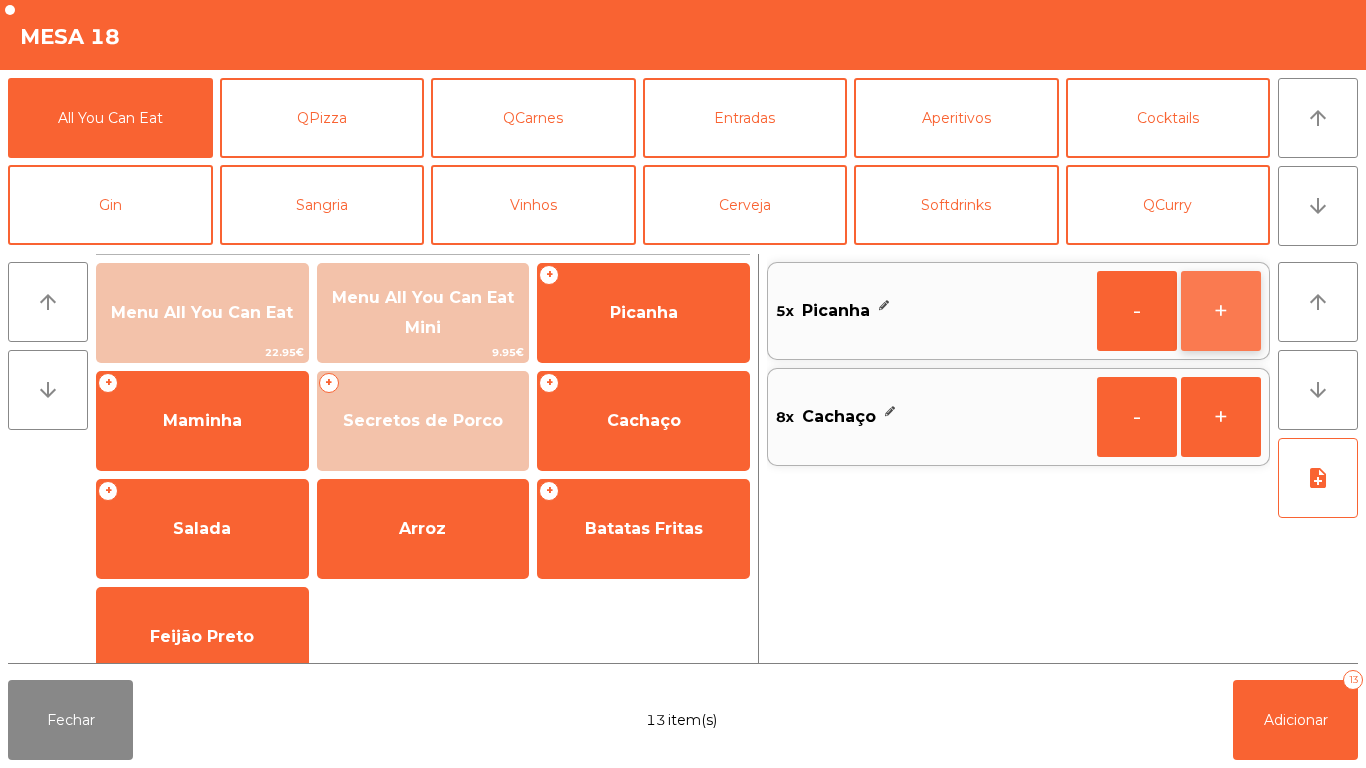 click on "+" 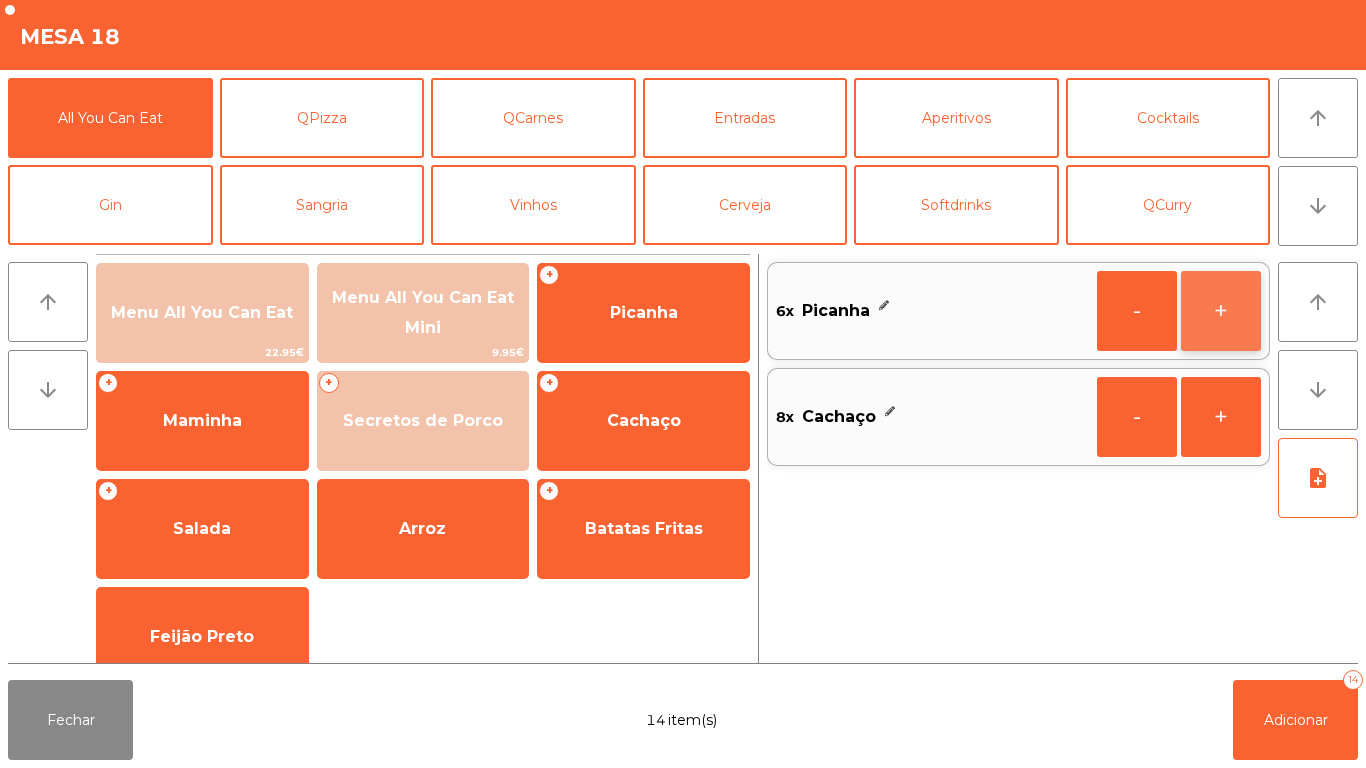 click on "+" 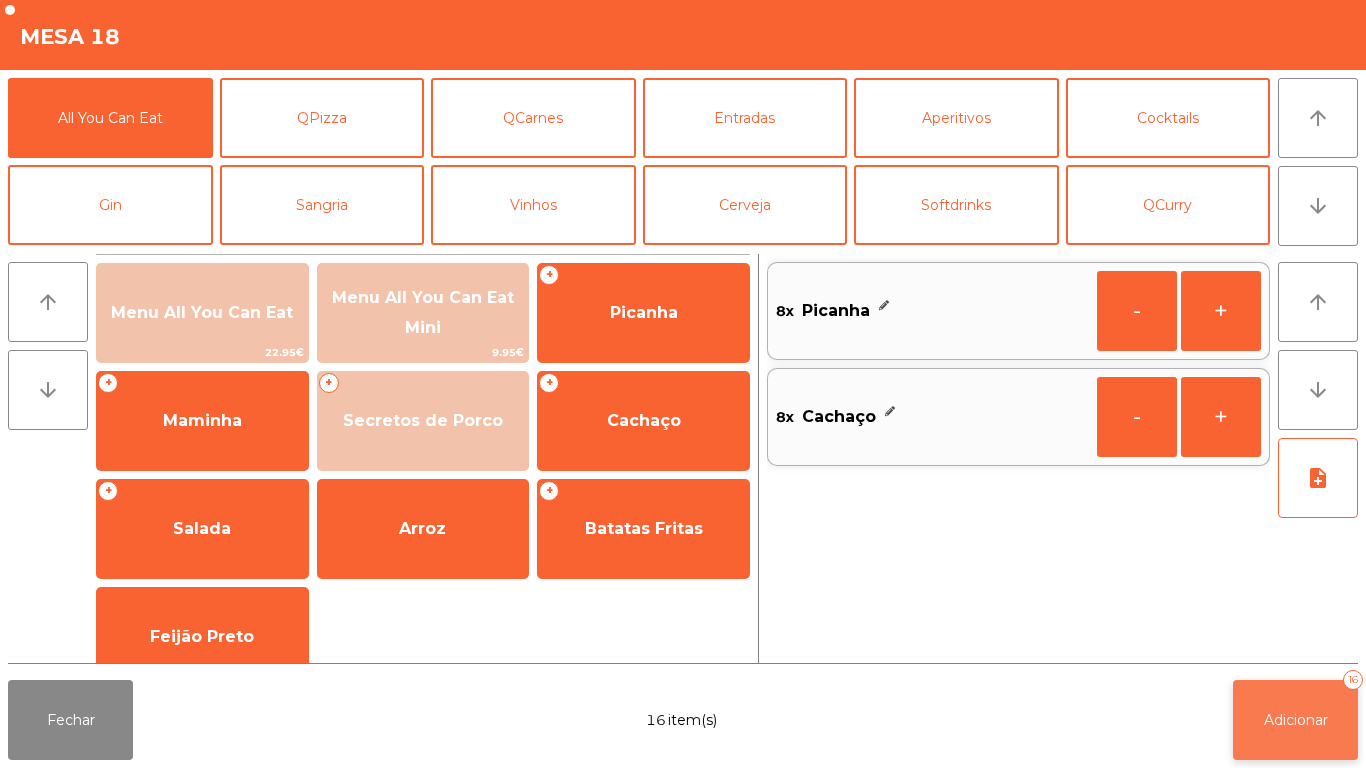 click on "Adicionar" 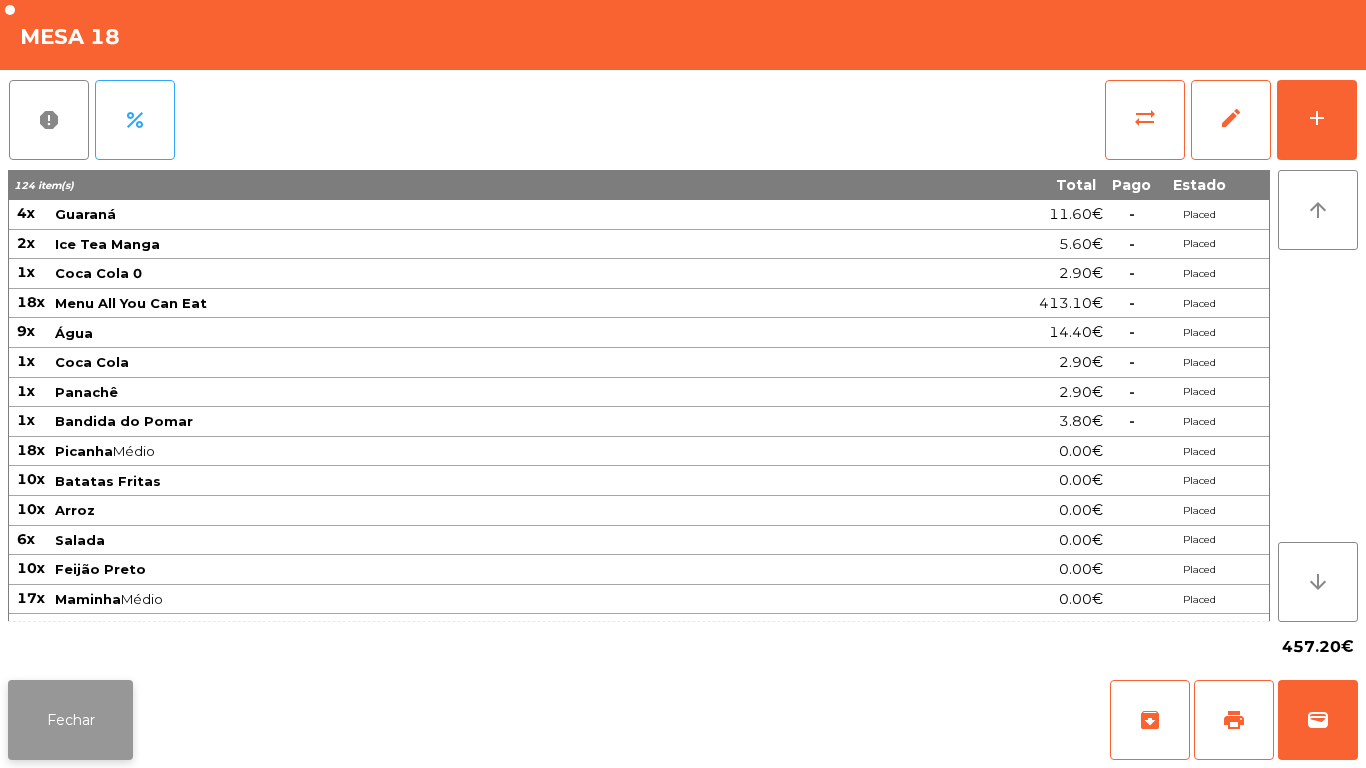 click on "Fechar" 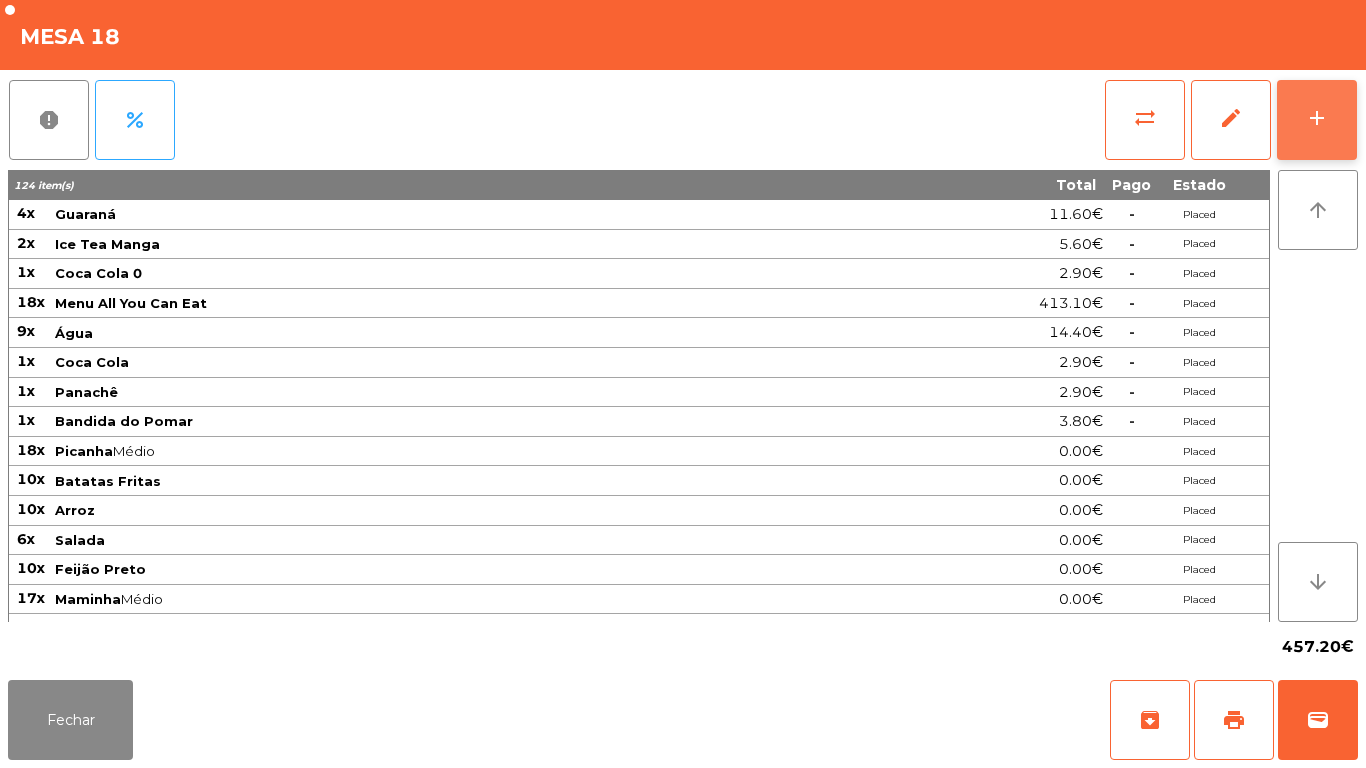 click on "add" 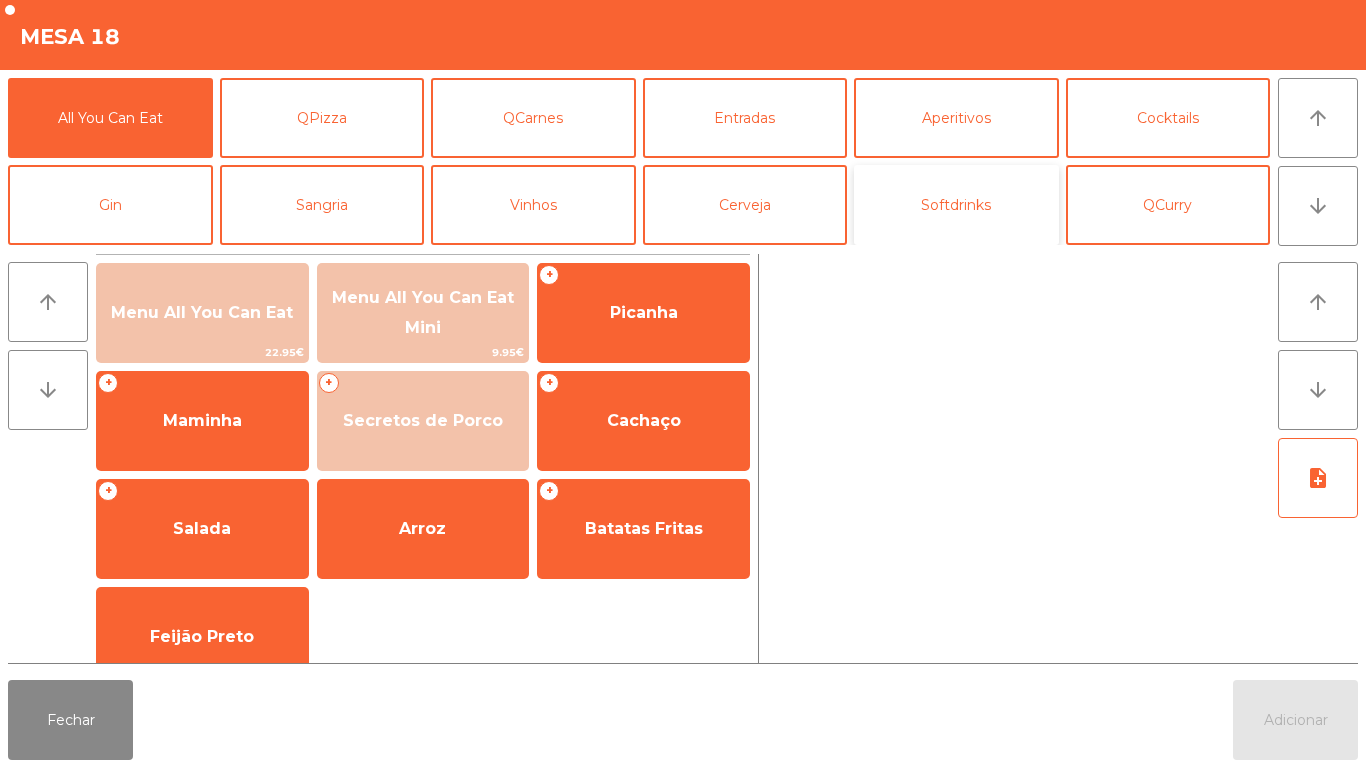 click on "Softdrinks" 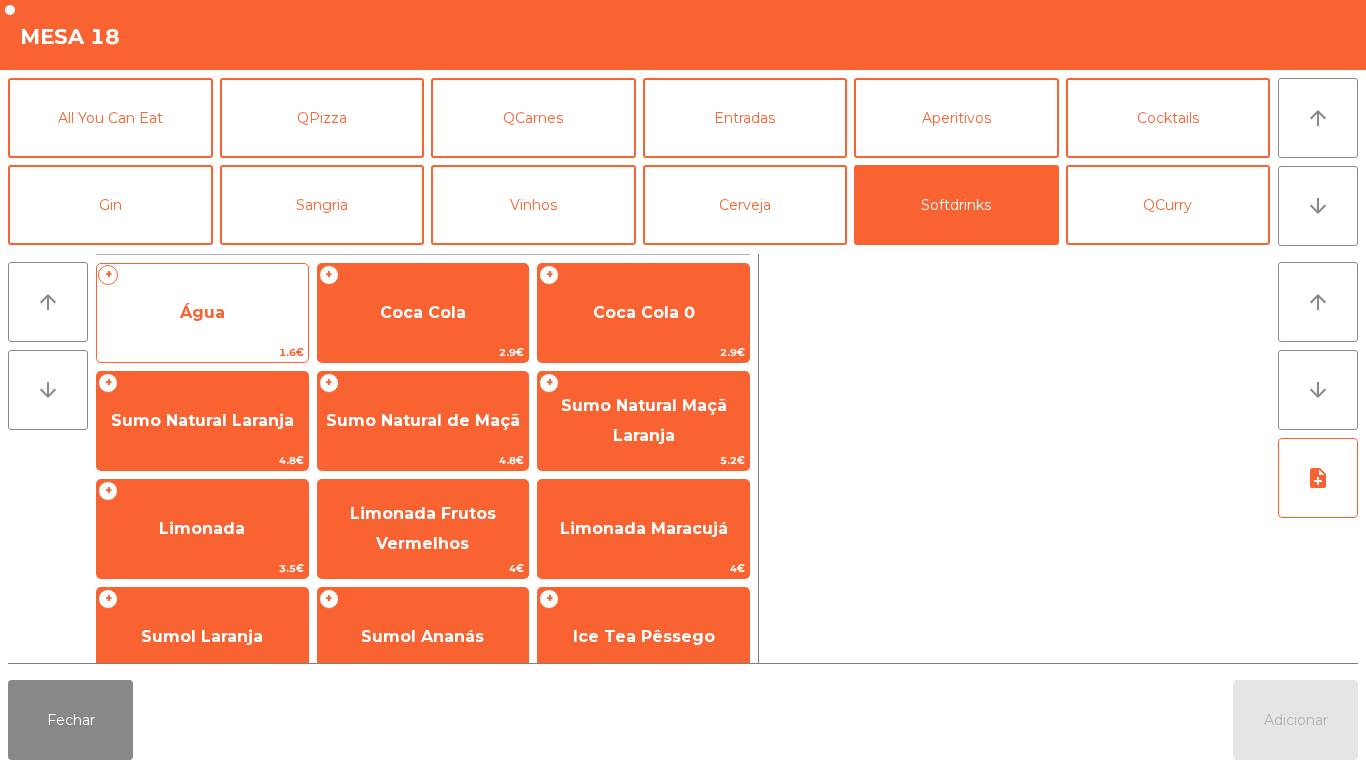 click on "Água" 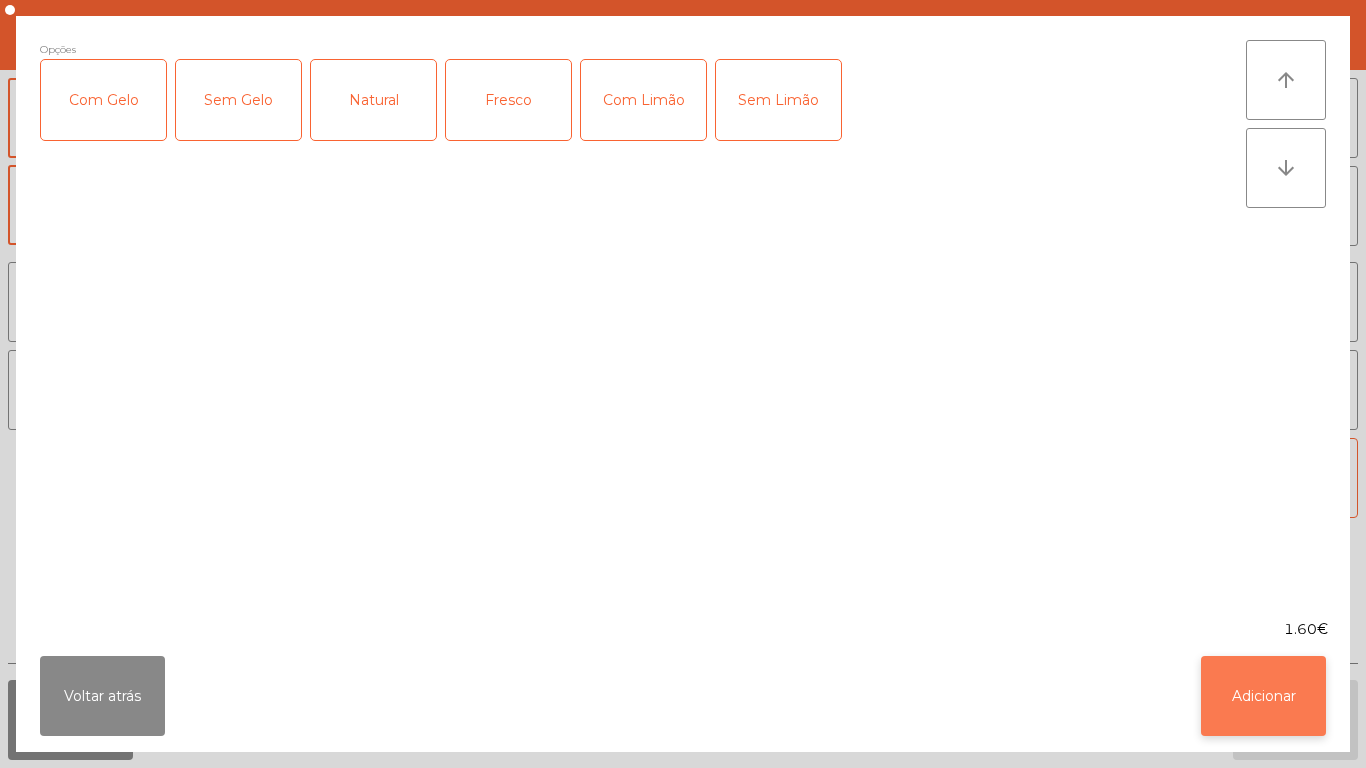 click on "Adicionar" 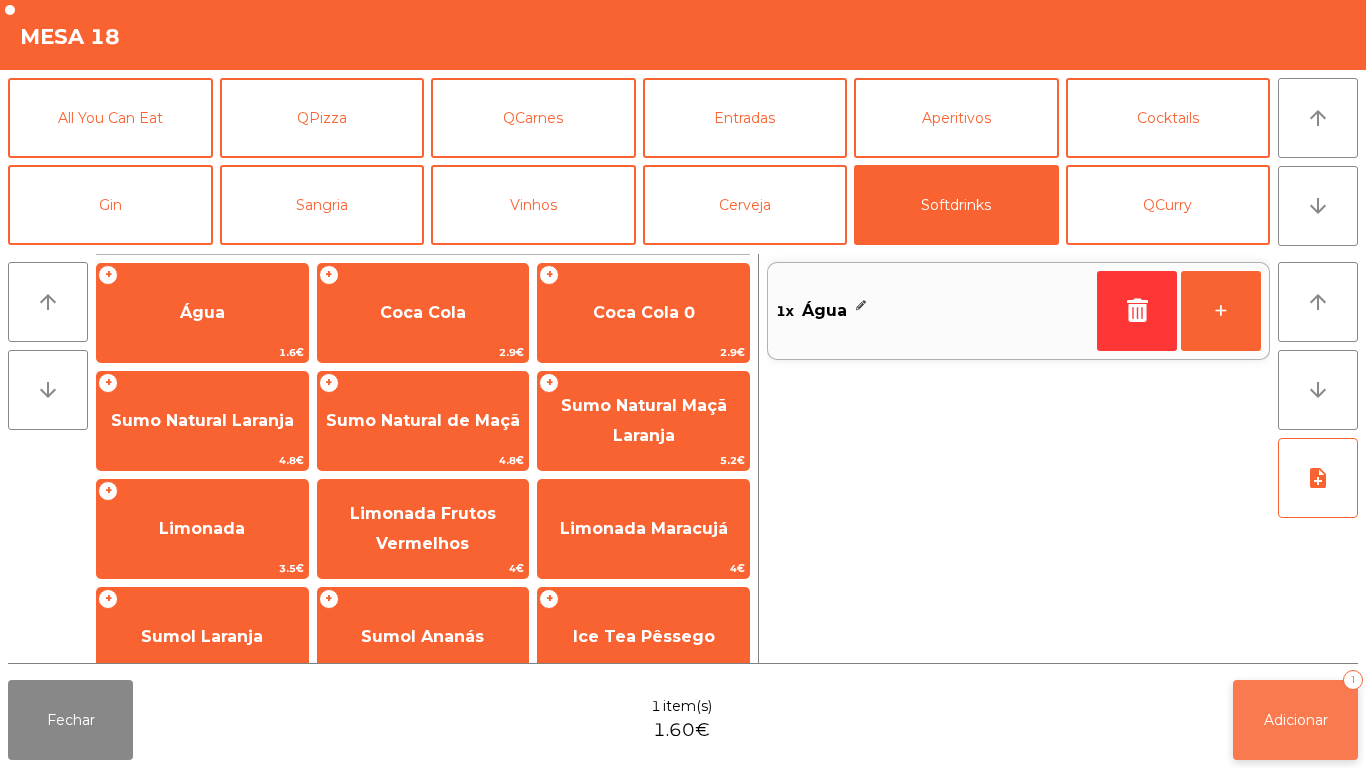 click on "Adicionar   1" 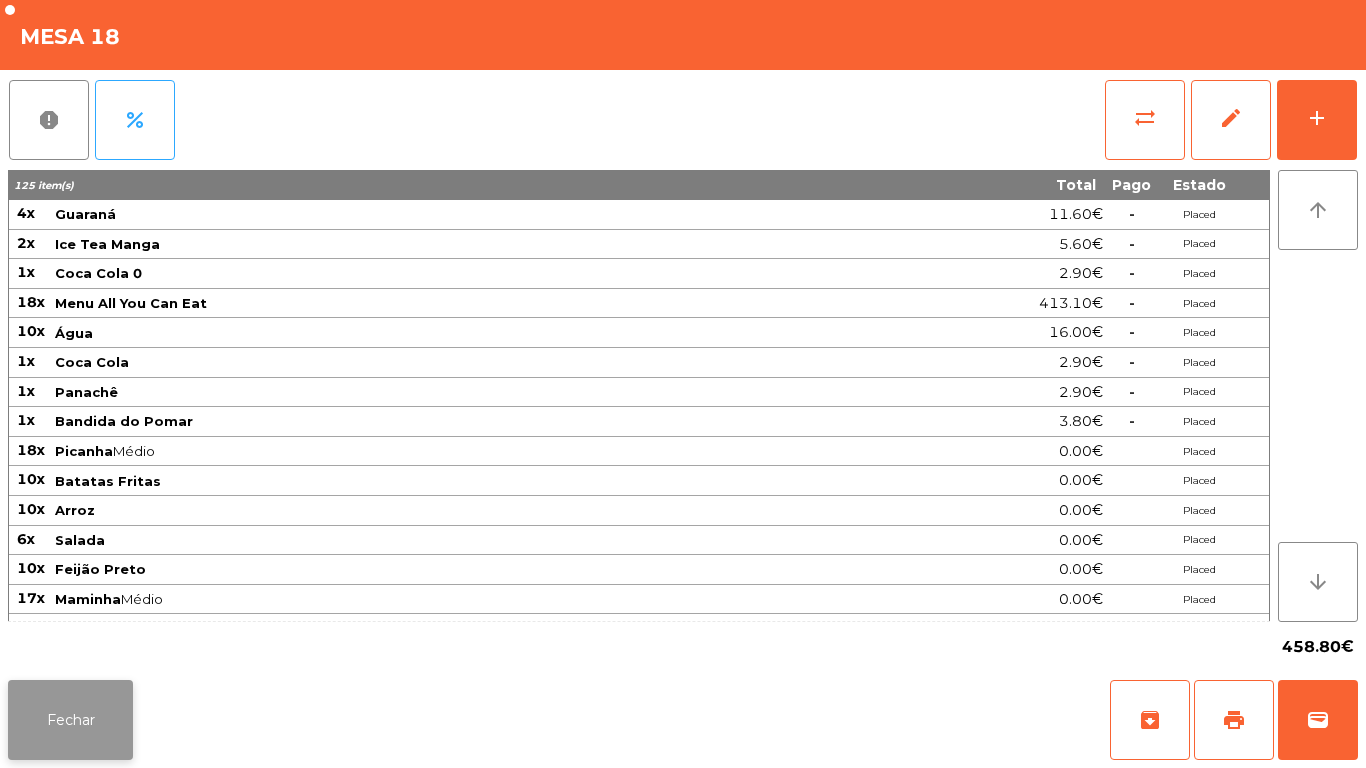 click on "Fechar" 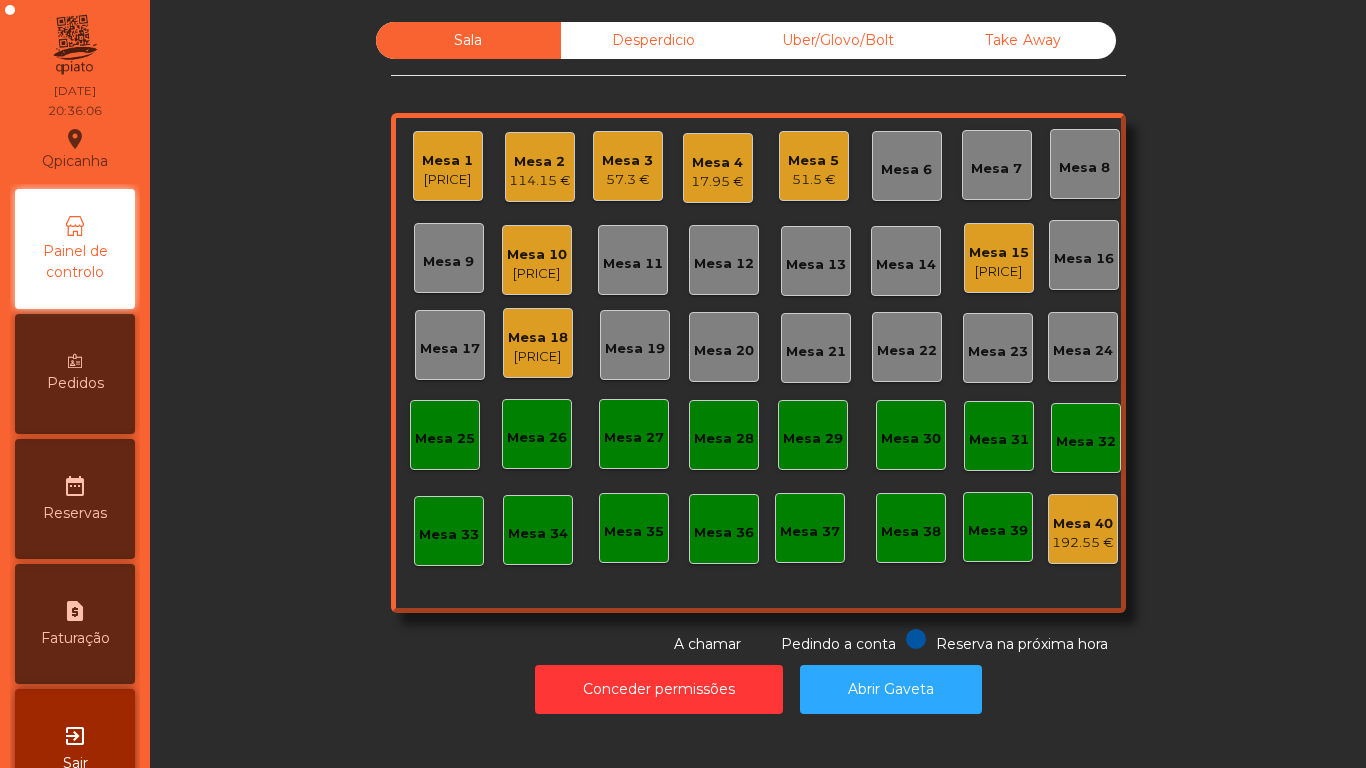 click on "Mesa 18" 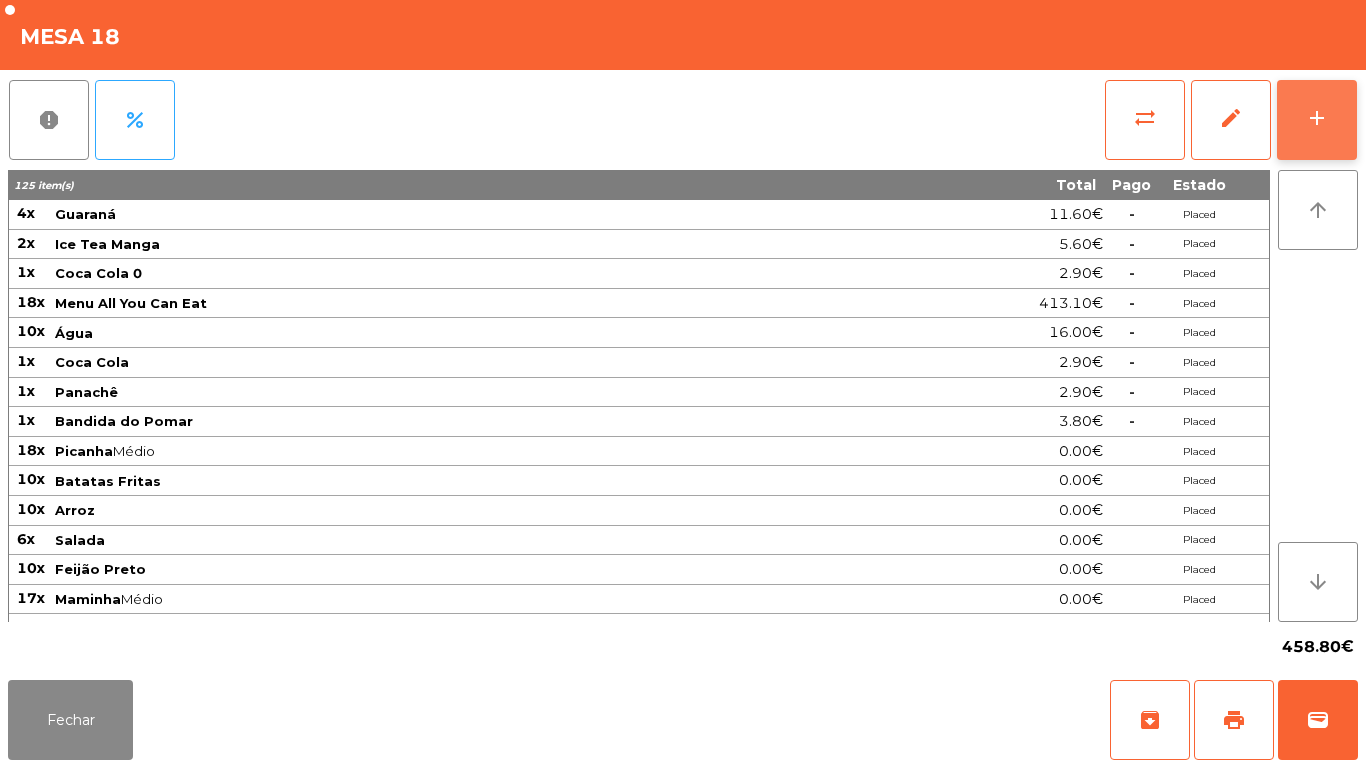 click on "add" 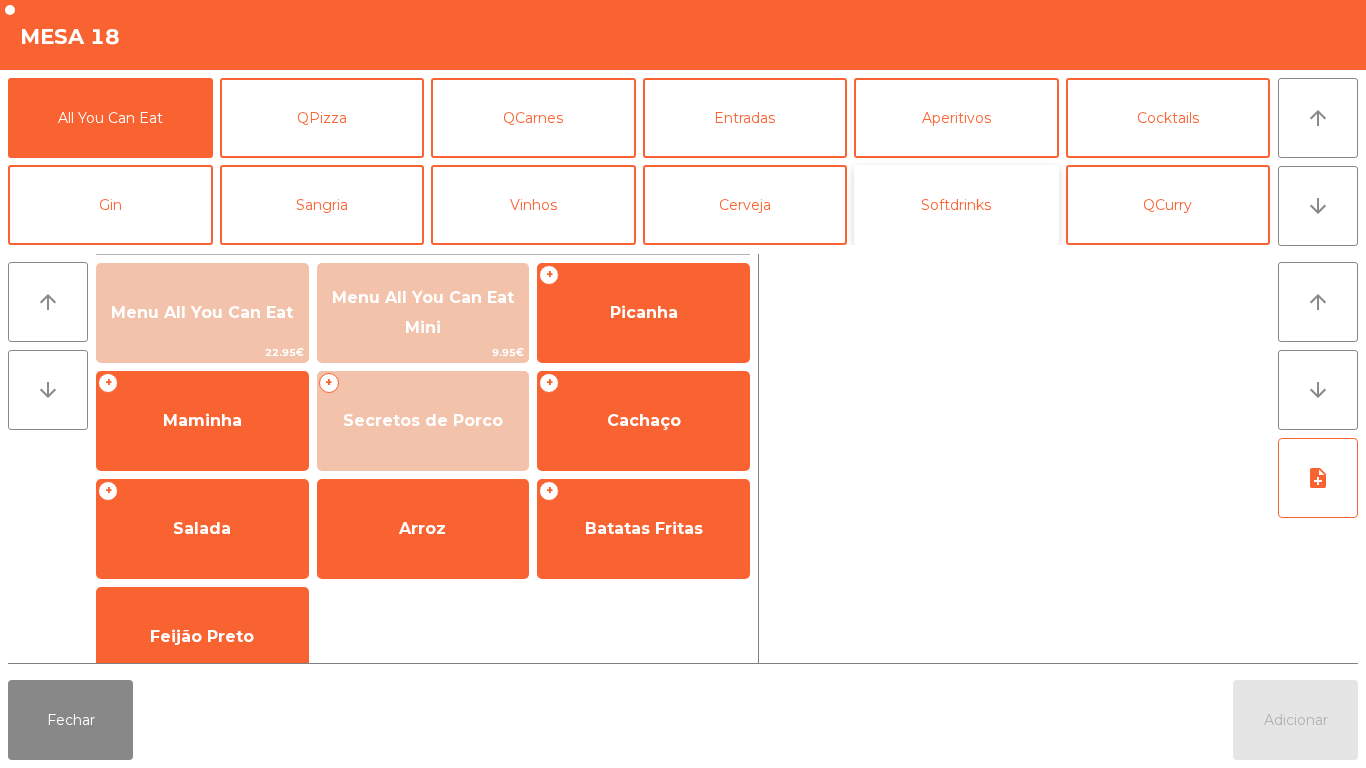 click on "Softdrinks" 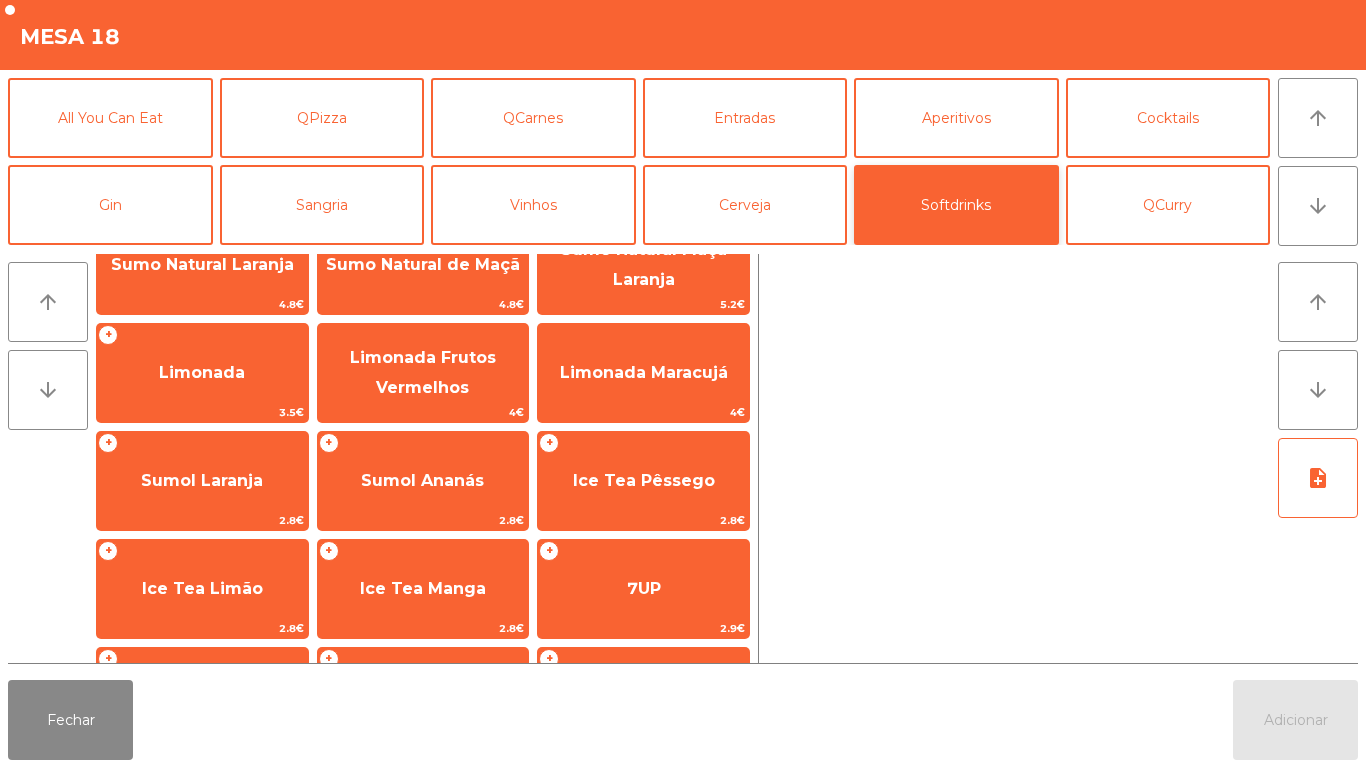 scroll, scrollTop: 221, scrollLeft: 0, axis: vertical 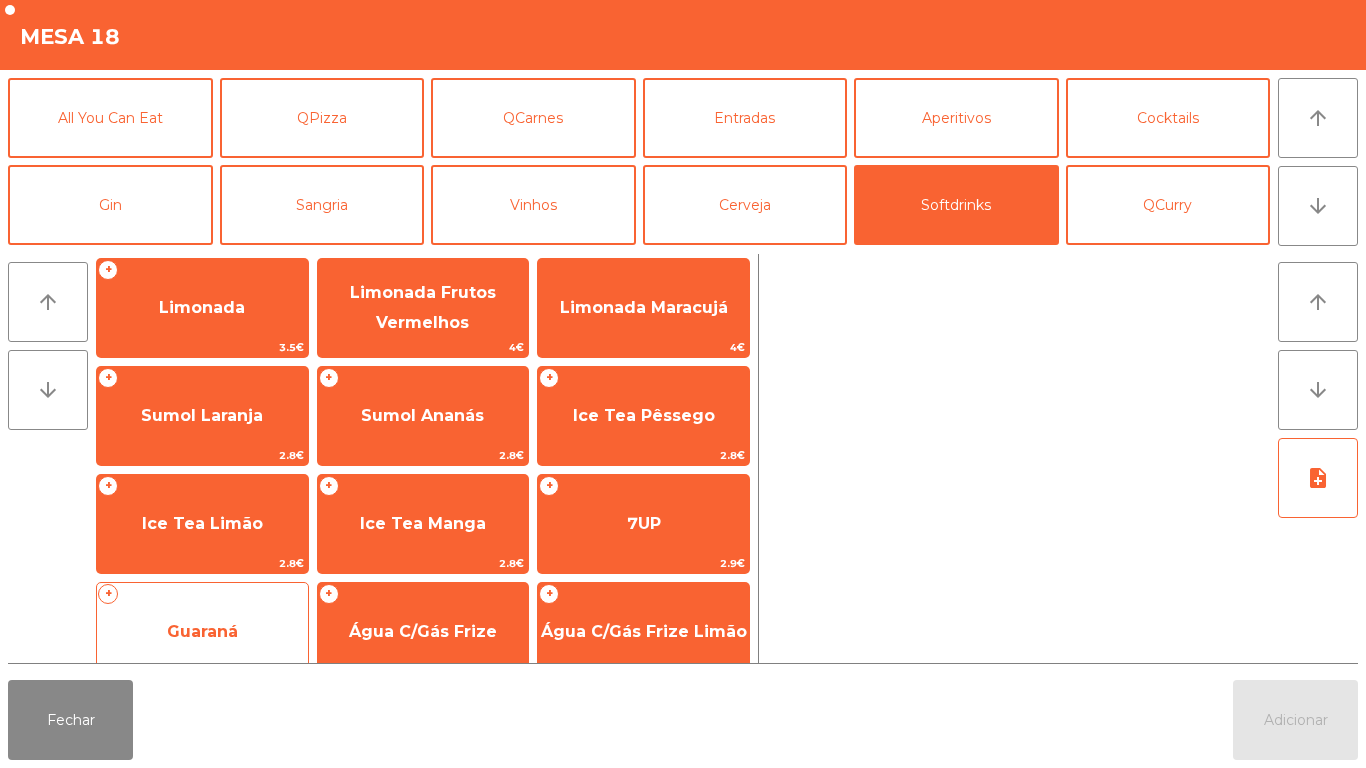 click on "Guaraná" 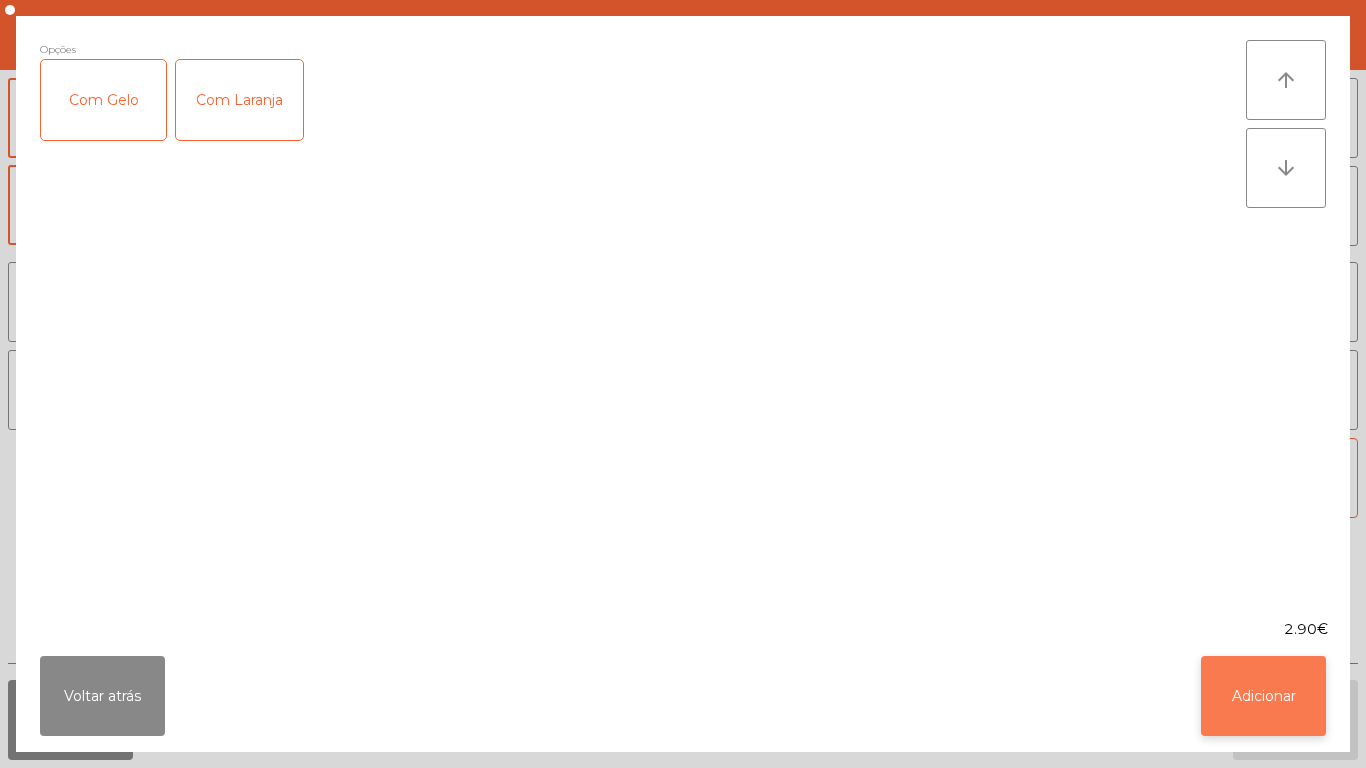 click on "Adicionar" 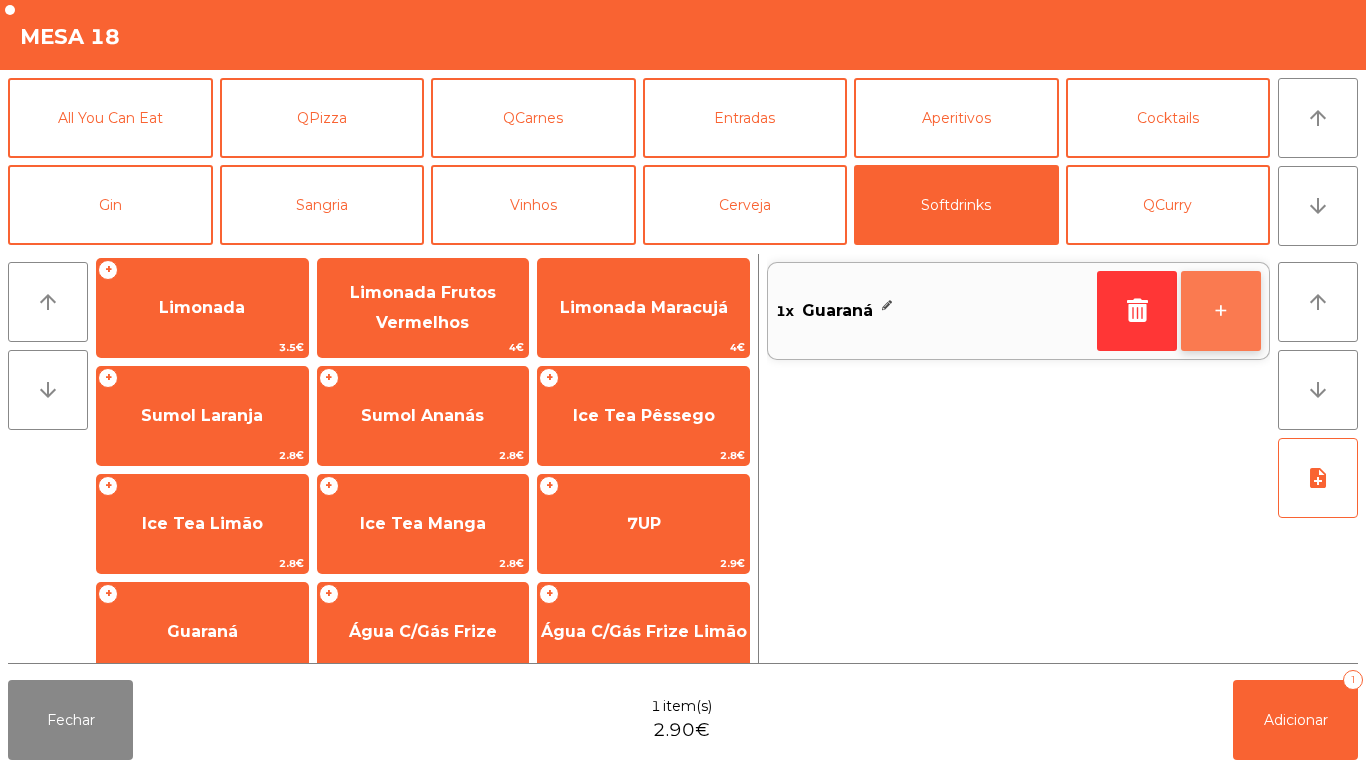 click on "+" 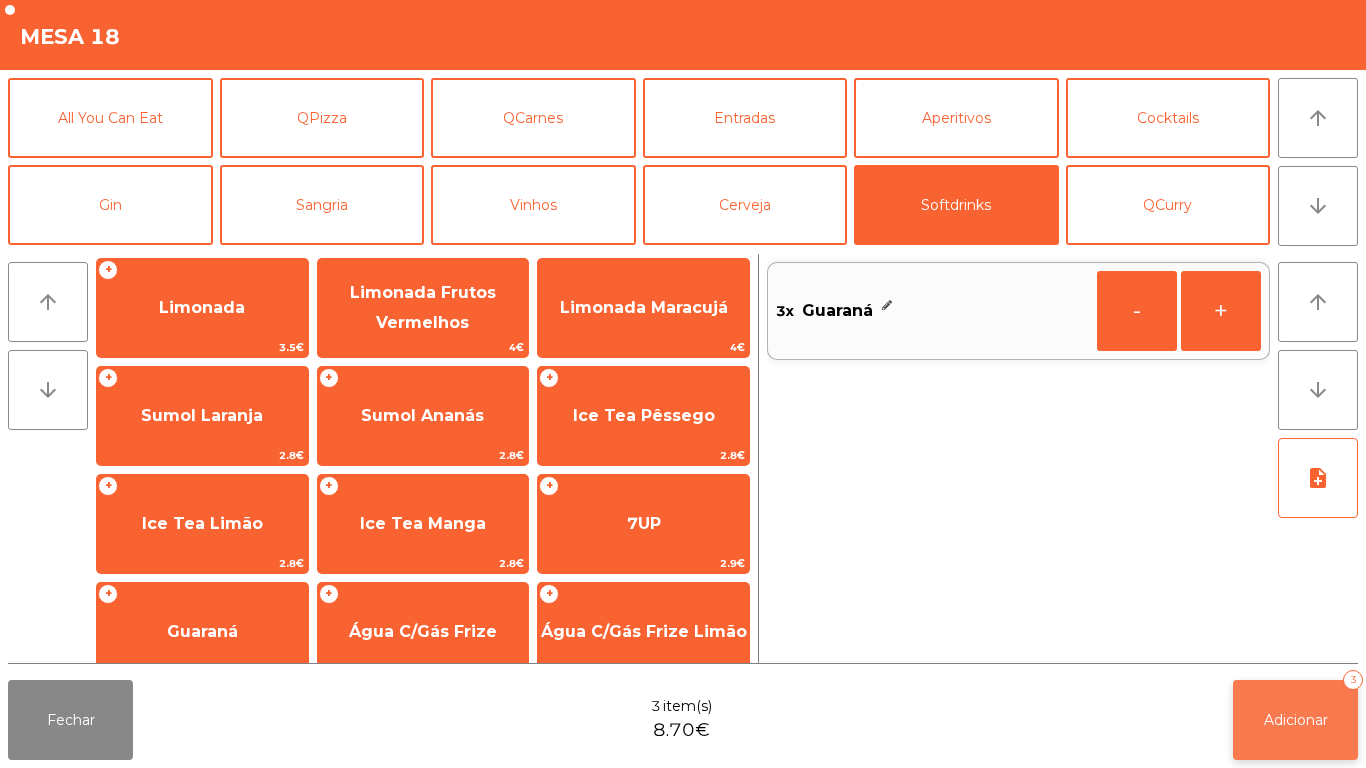 click on "Adicionar" 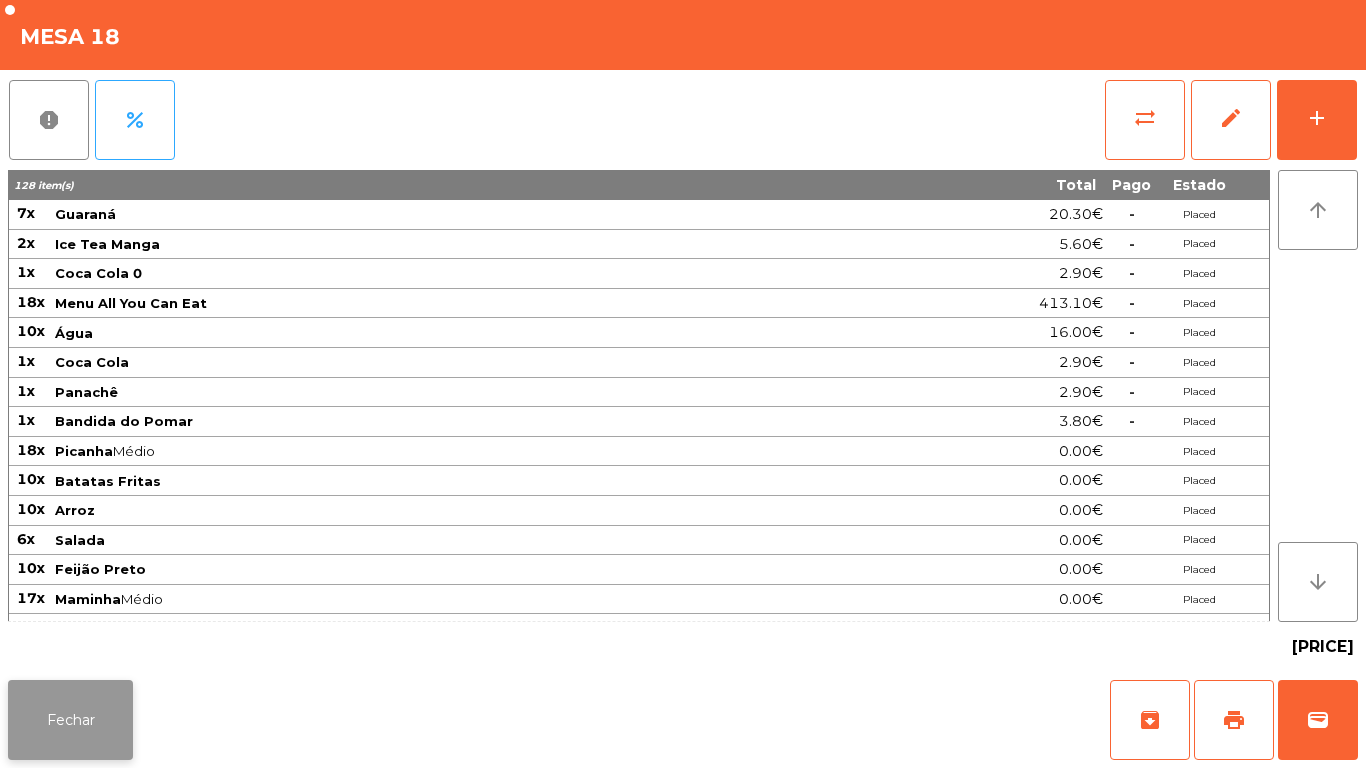 click on "Fechar" 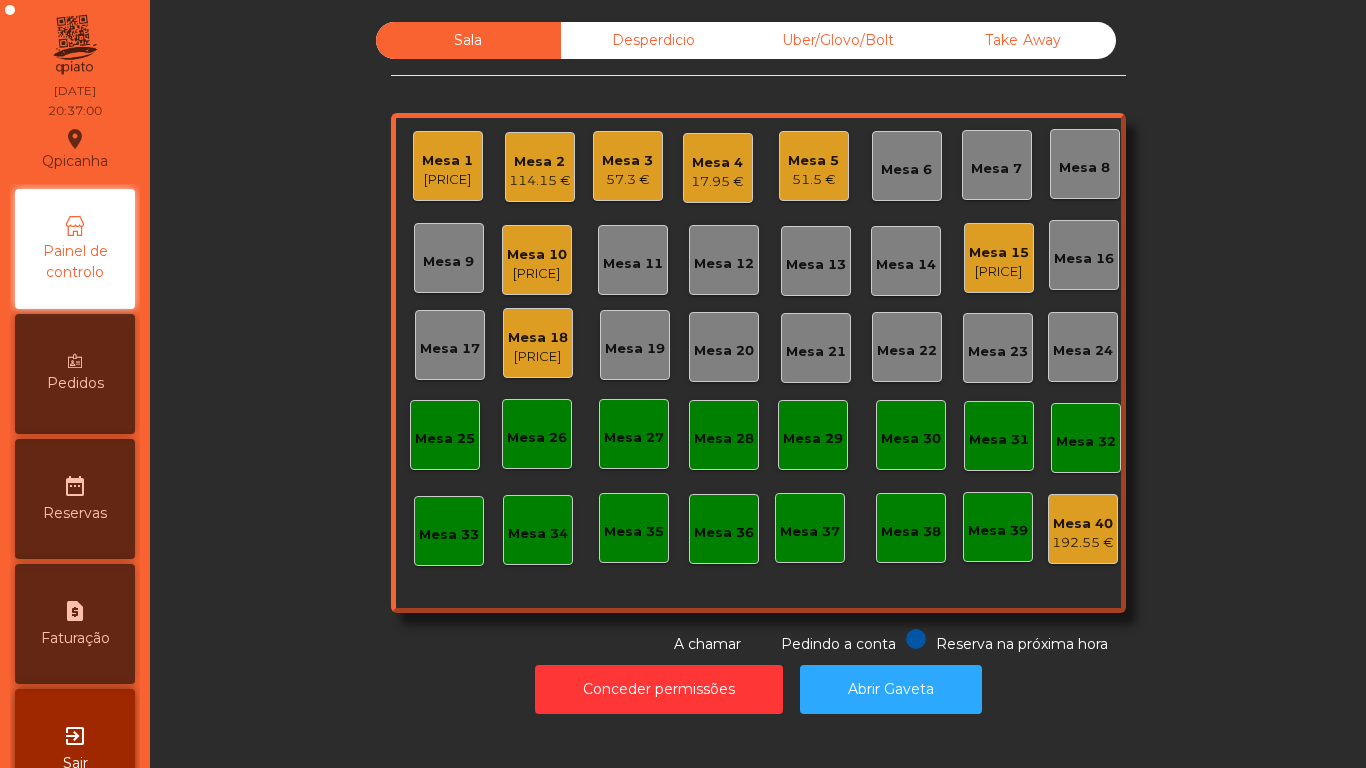 click on "Mesa 4" 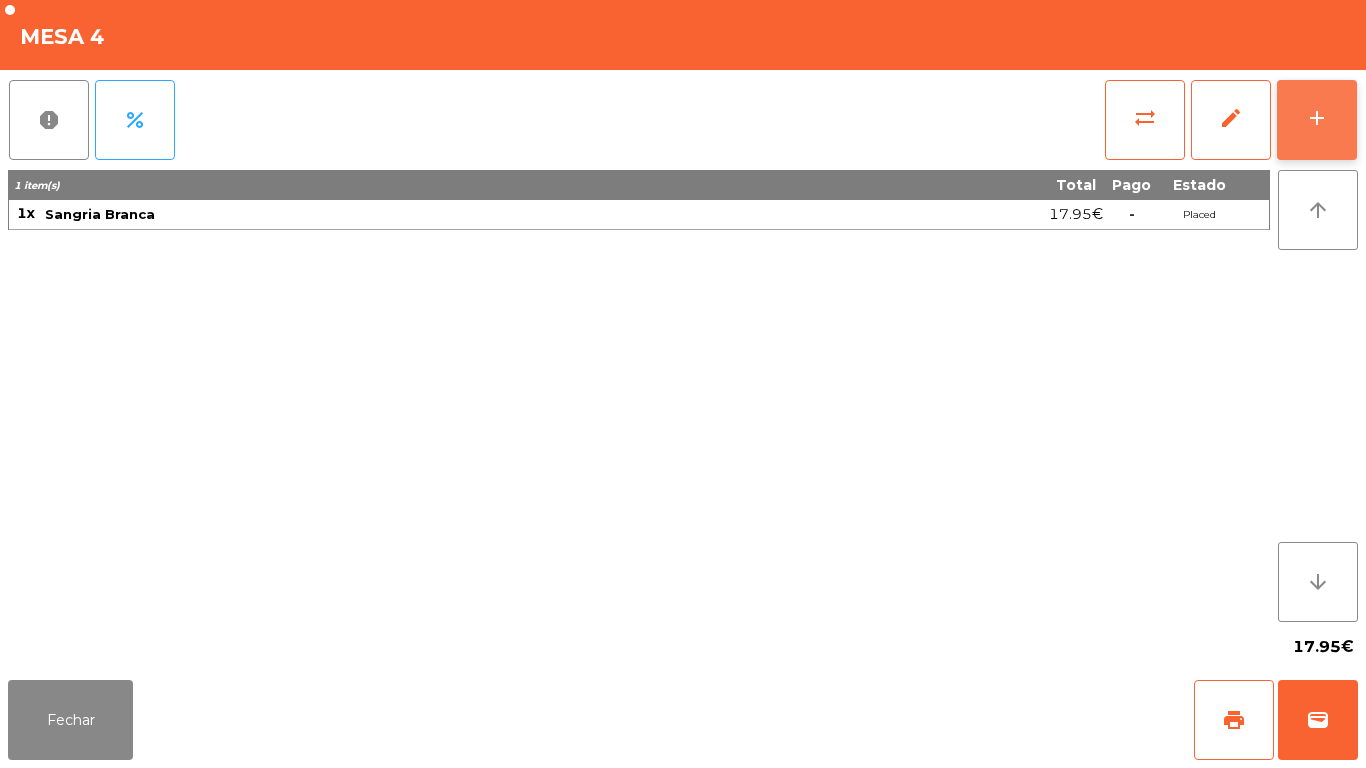 click on "add" 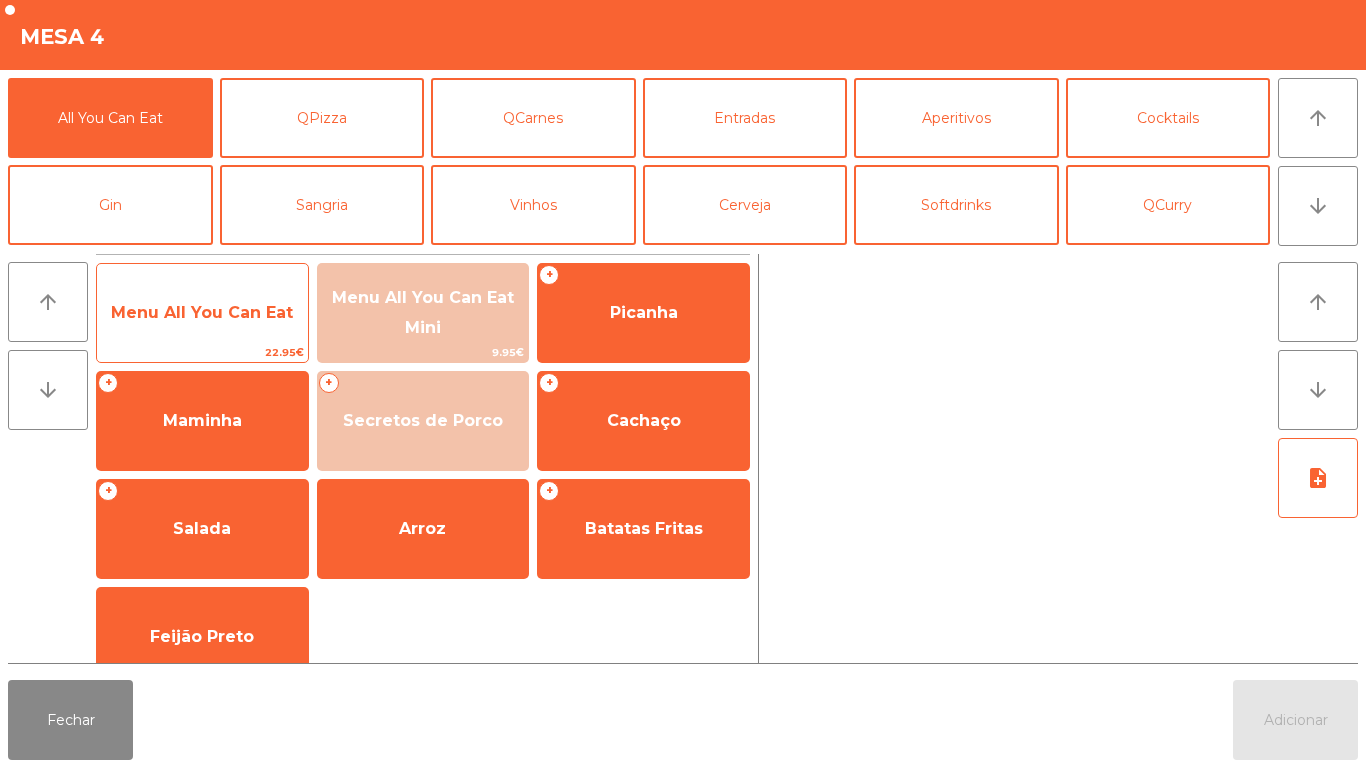click on "Menu All You Can Eat" 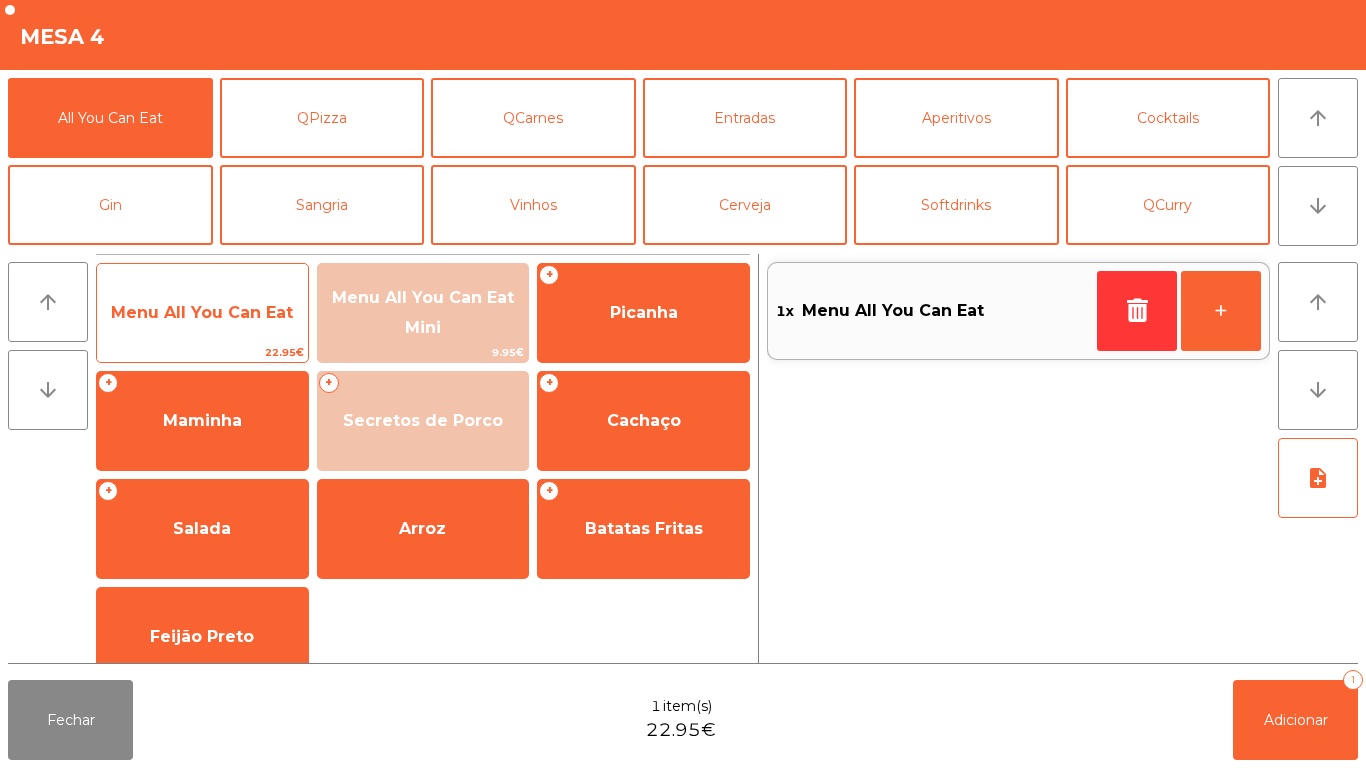 click on "Menu All You Can Eat" 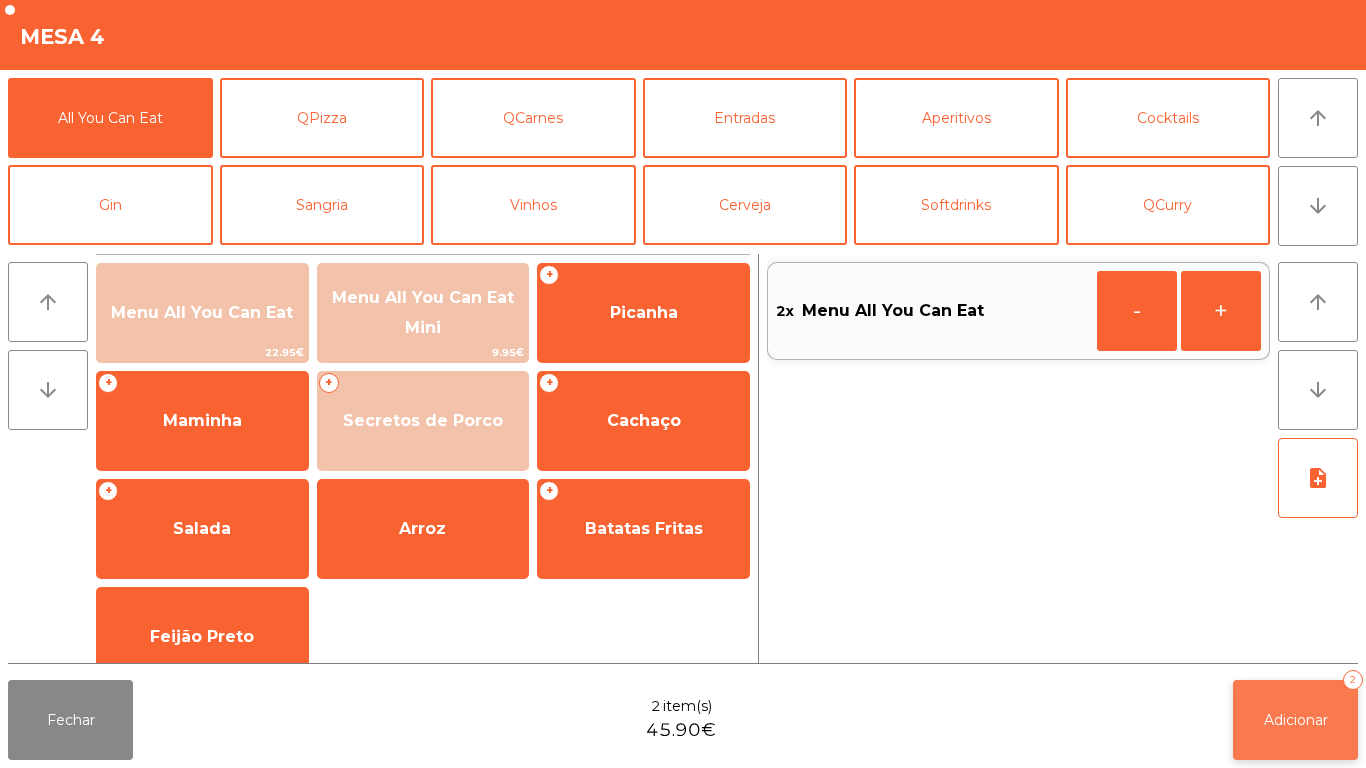 click on "Adicionar   2" 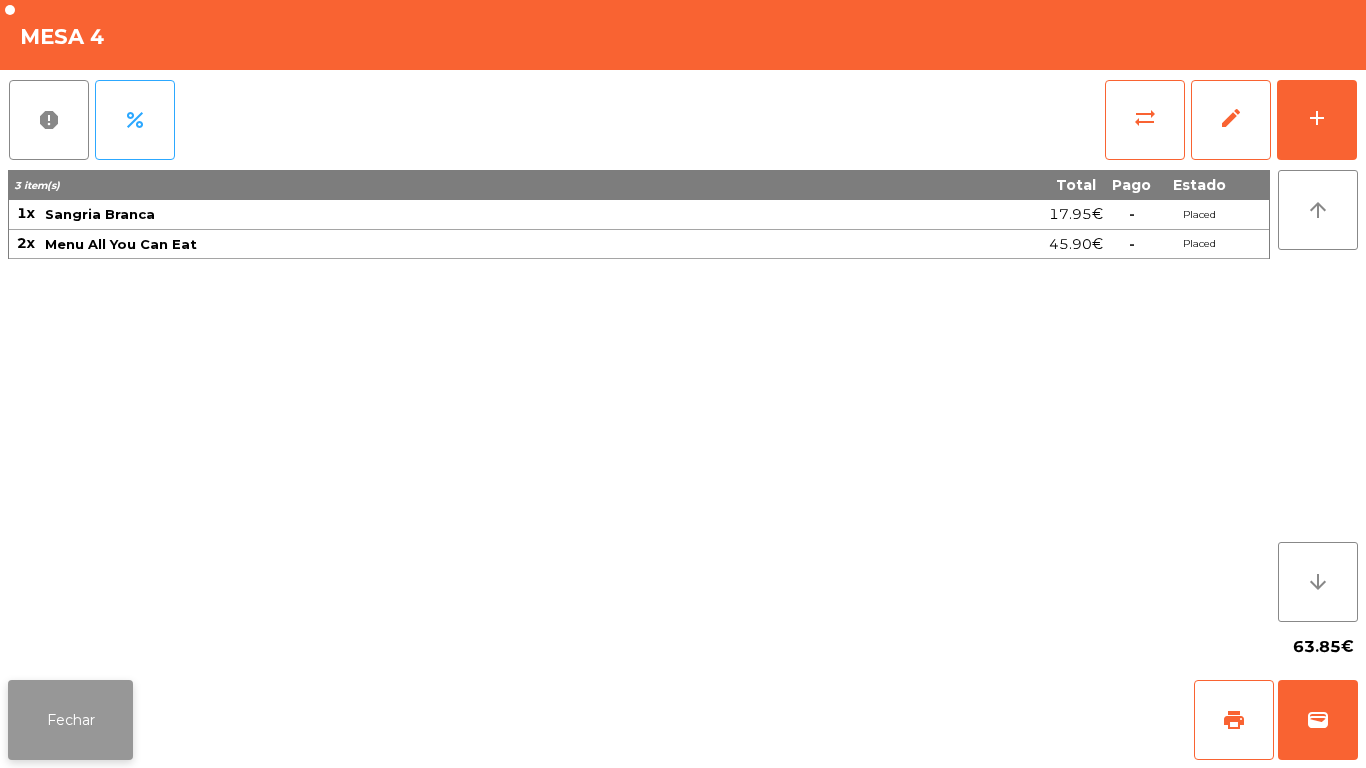 click on "Fechar" 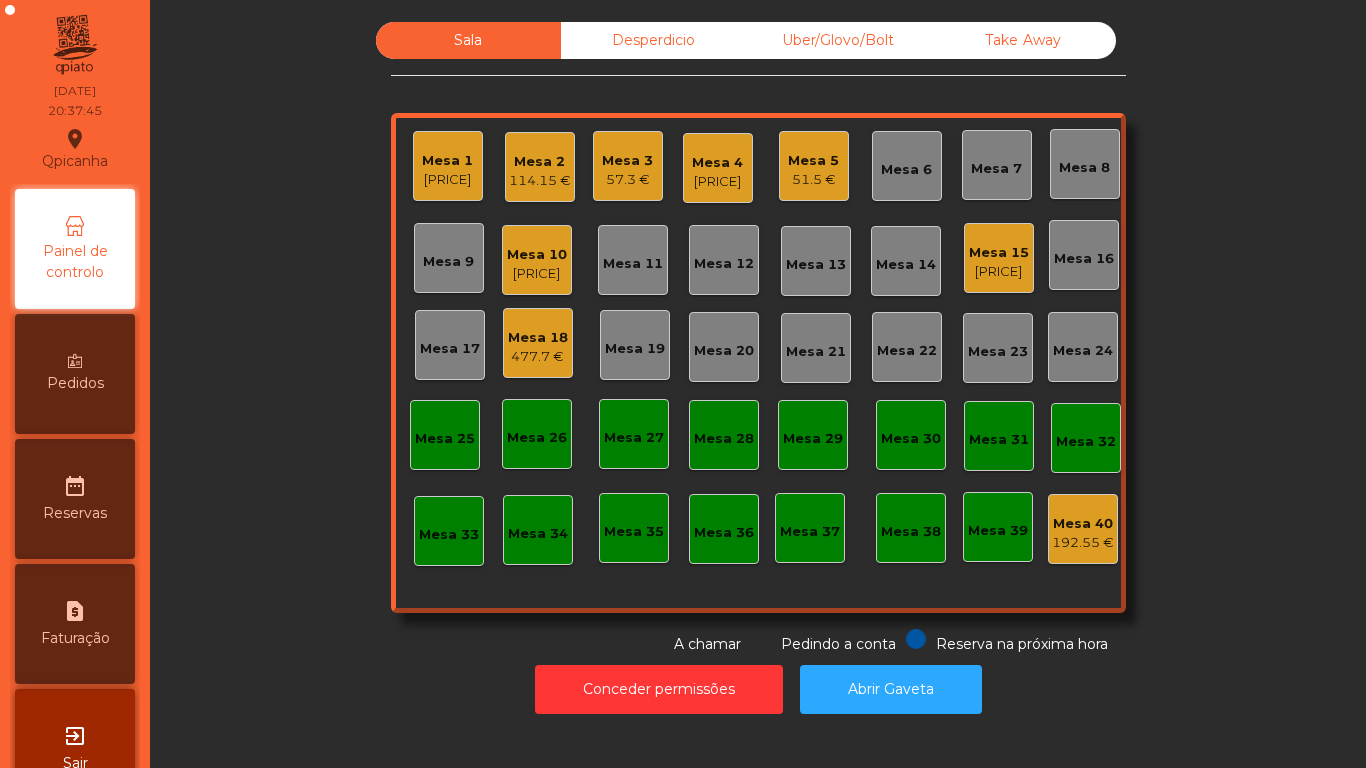 click on "Mesa 18" 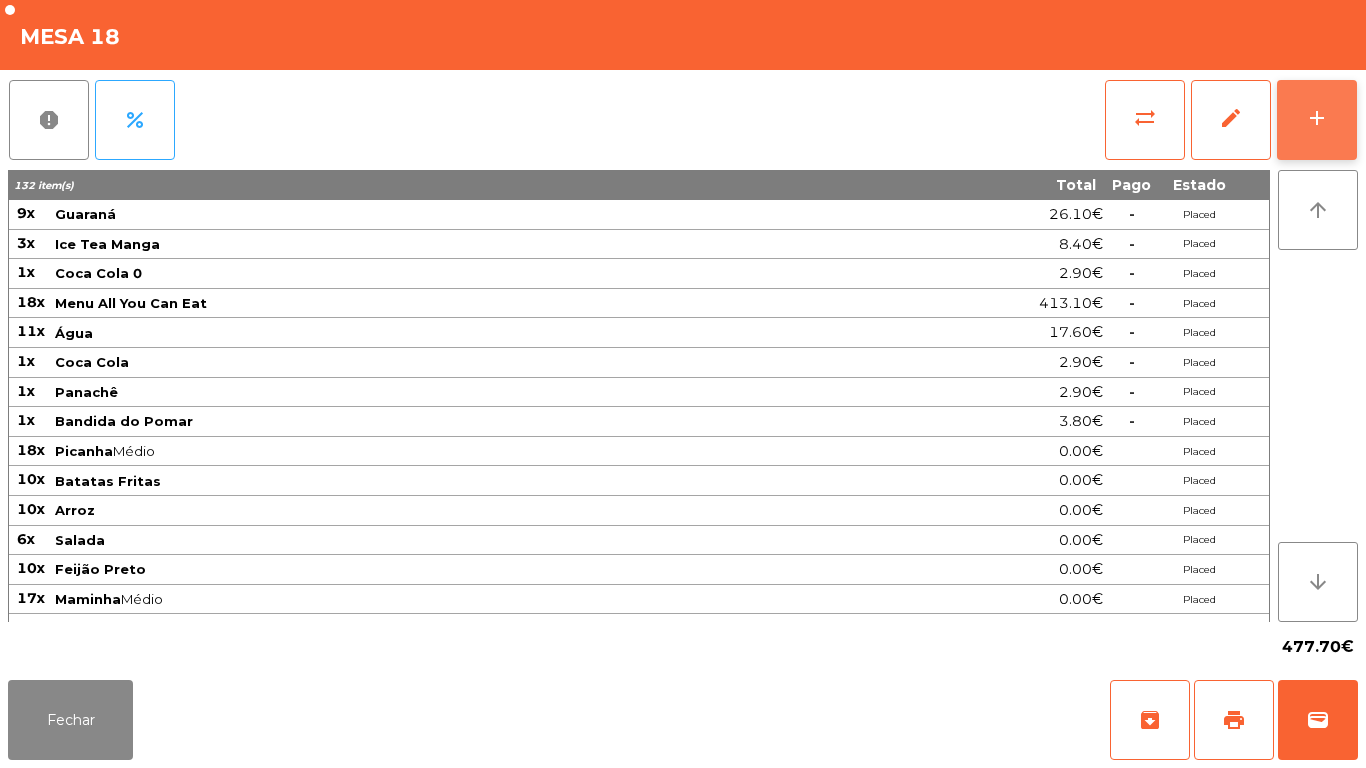 click on "add" 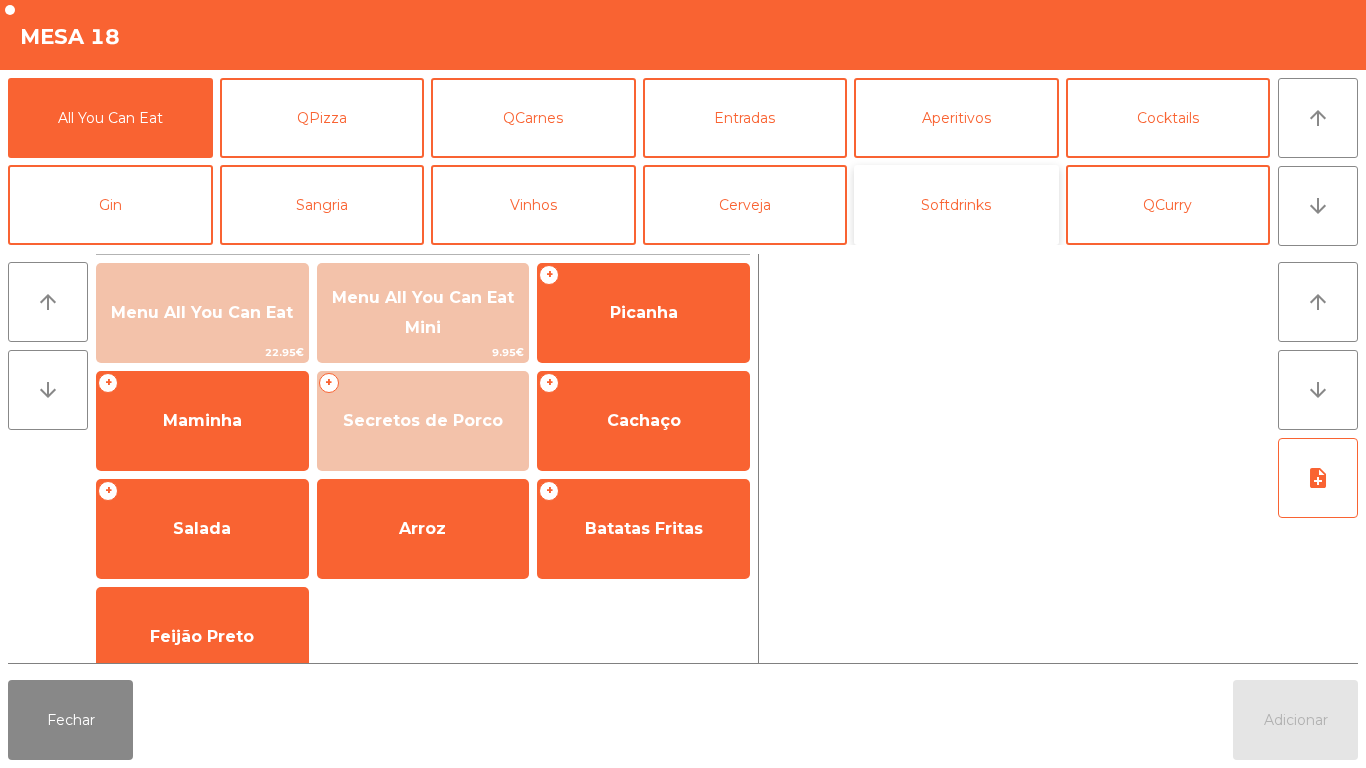 click on "Softdrinks" 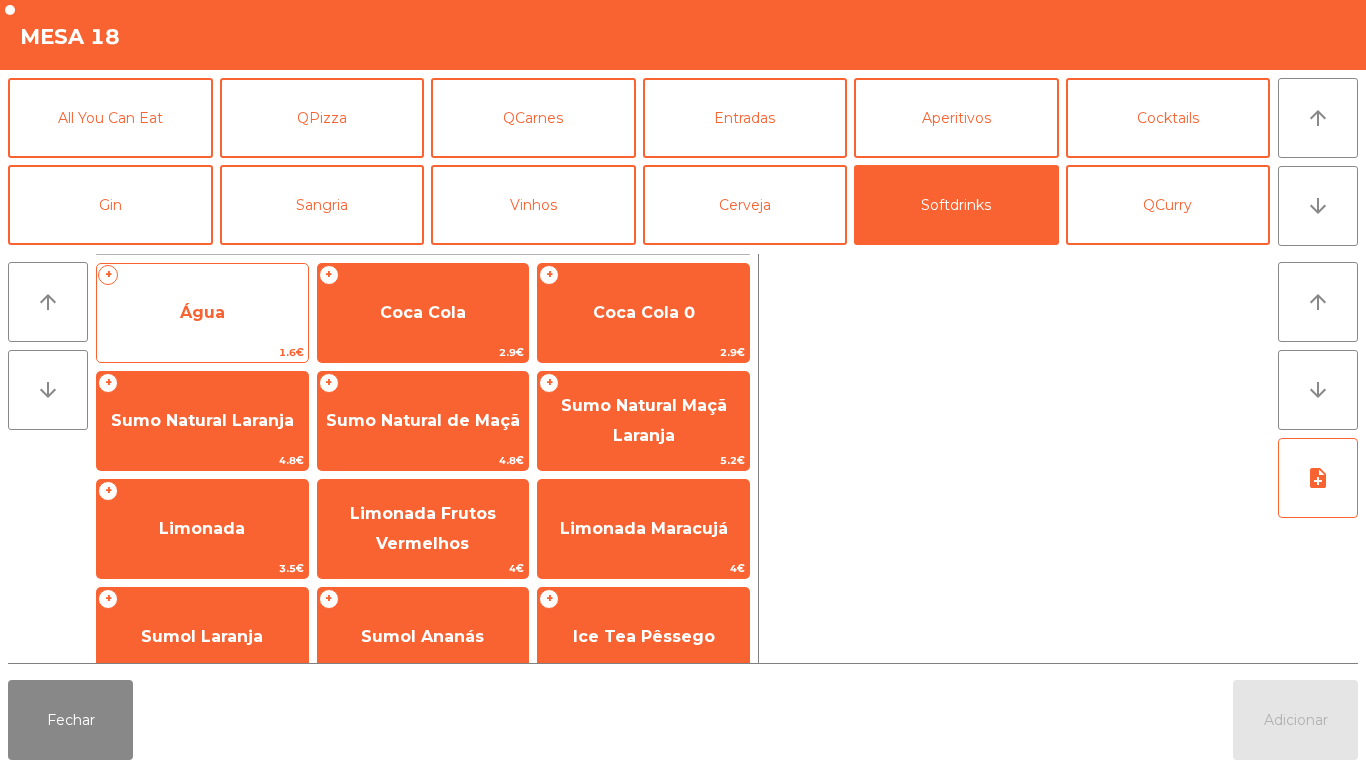click on "Água" 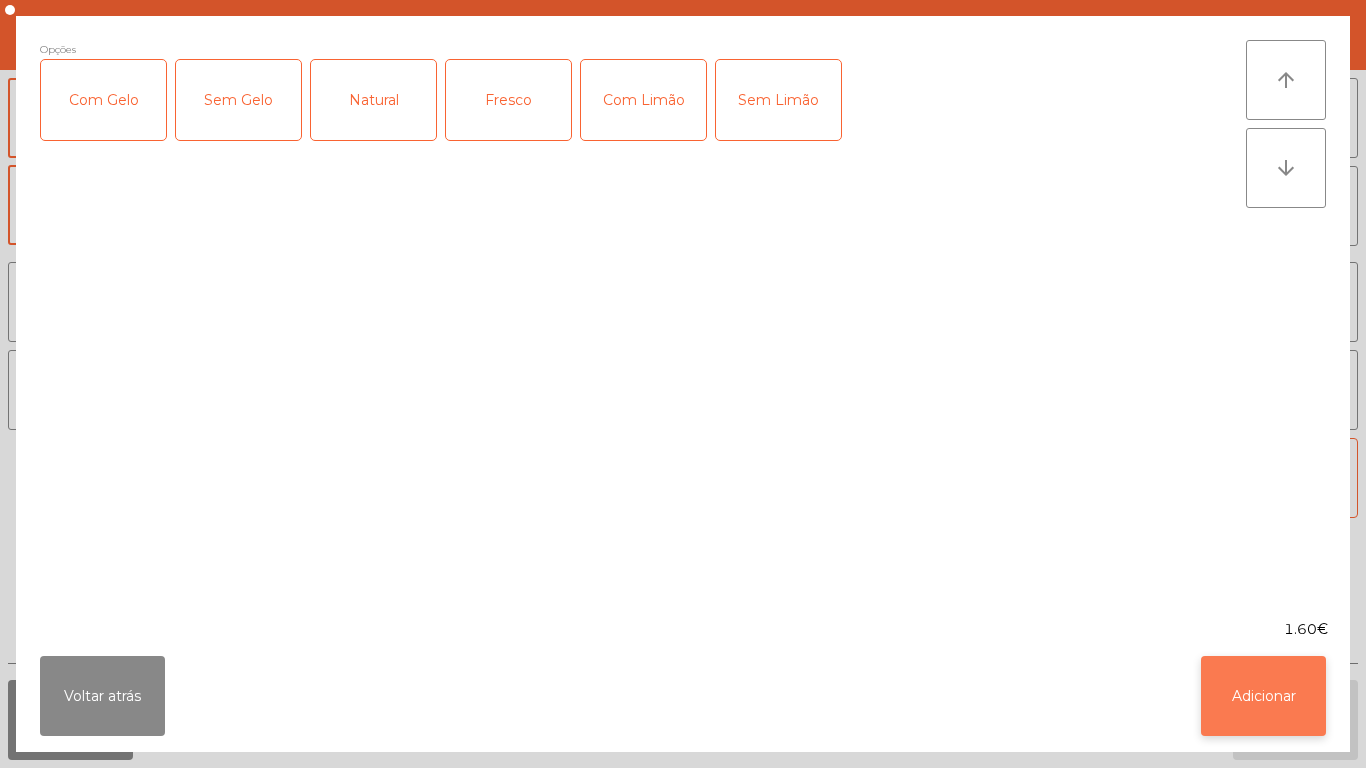 click on "Adicionar" 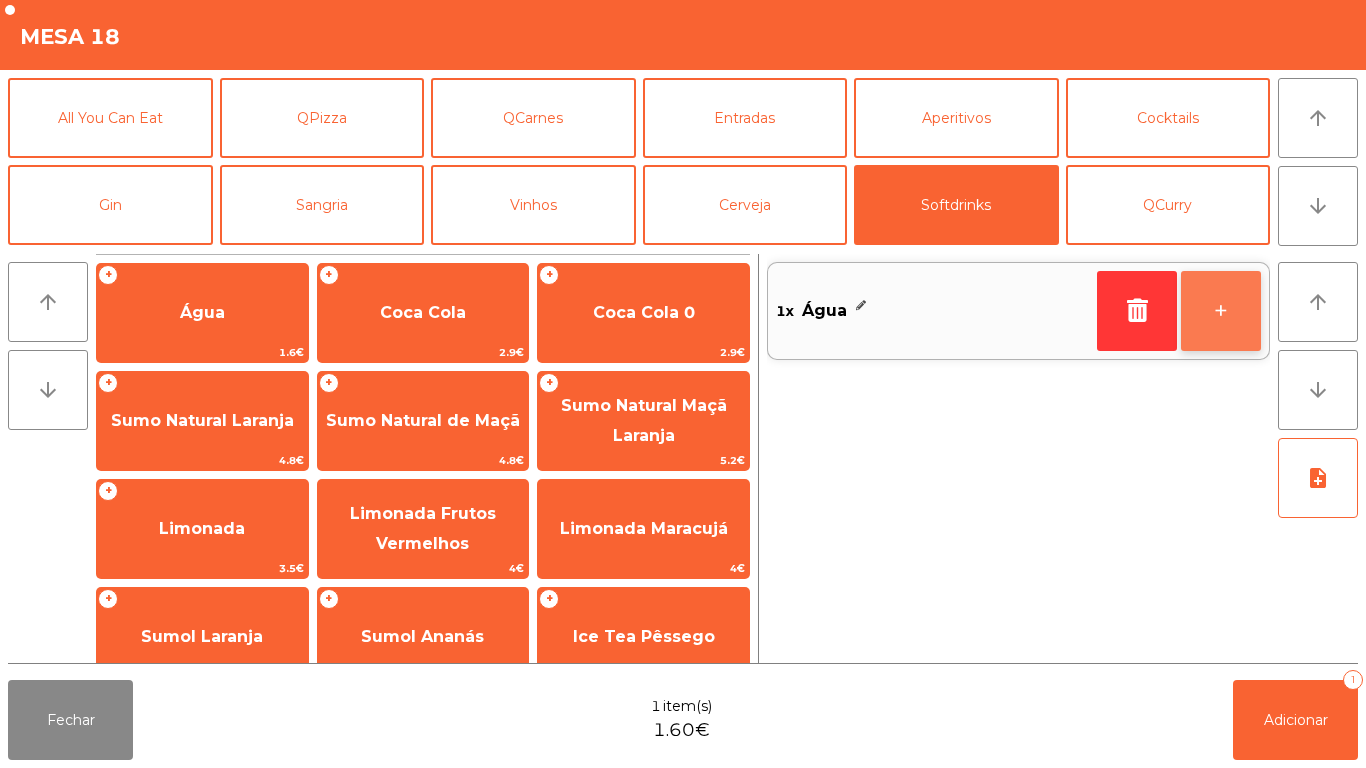 click on "+" 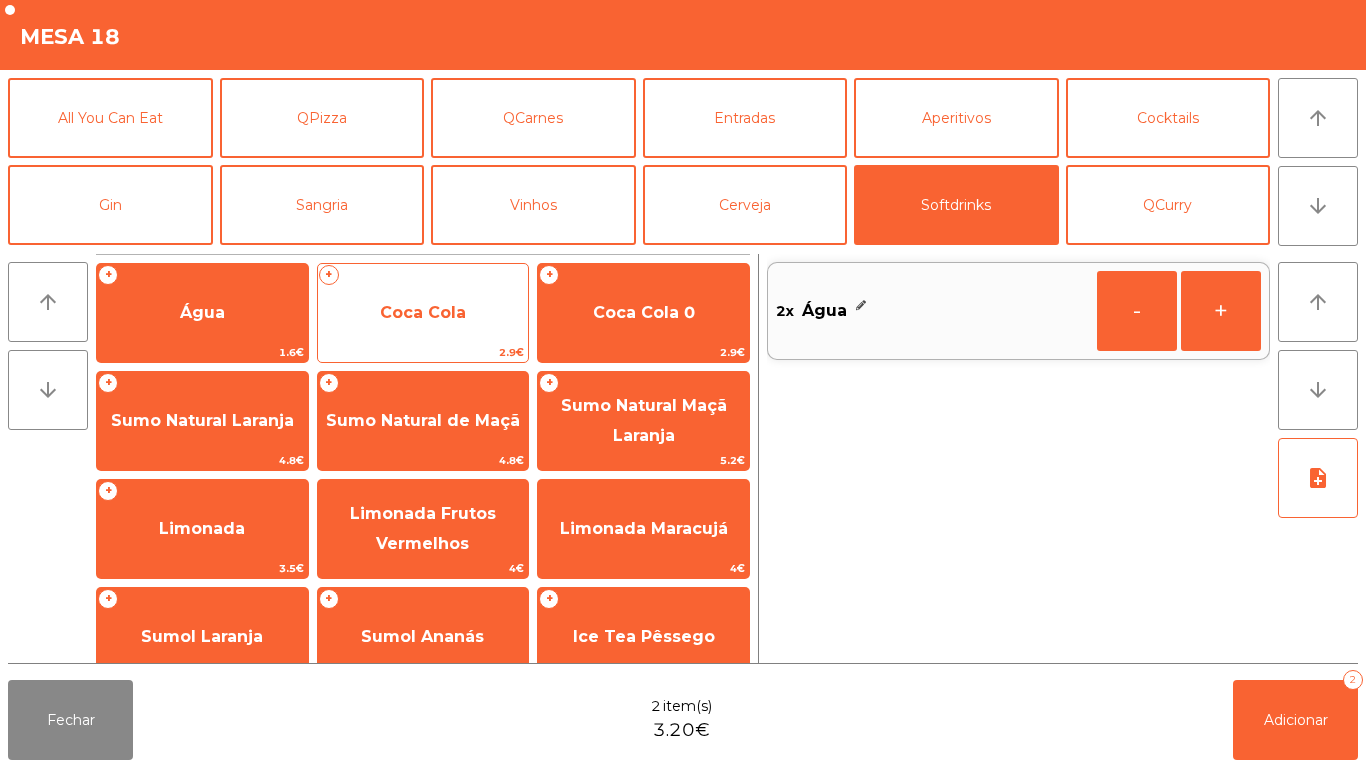 click on "Coca Cola" 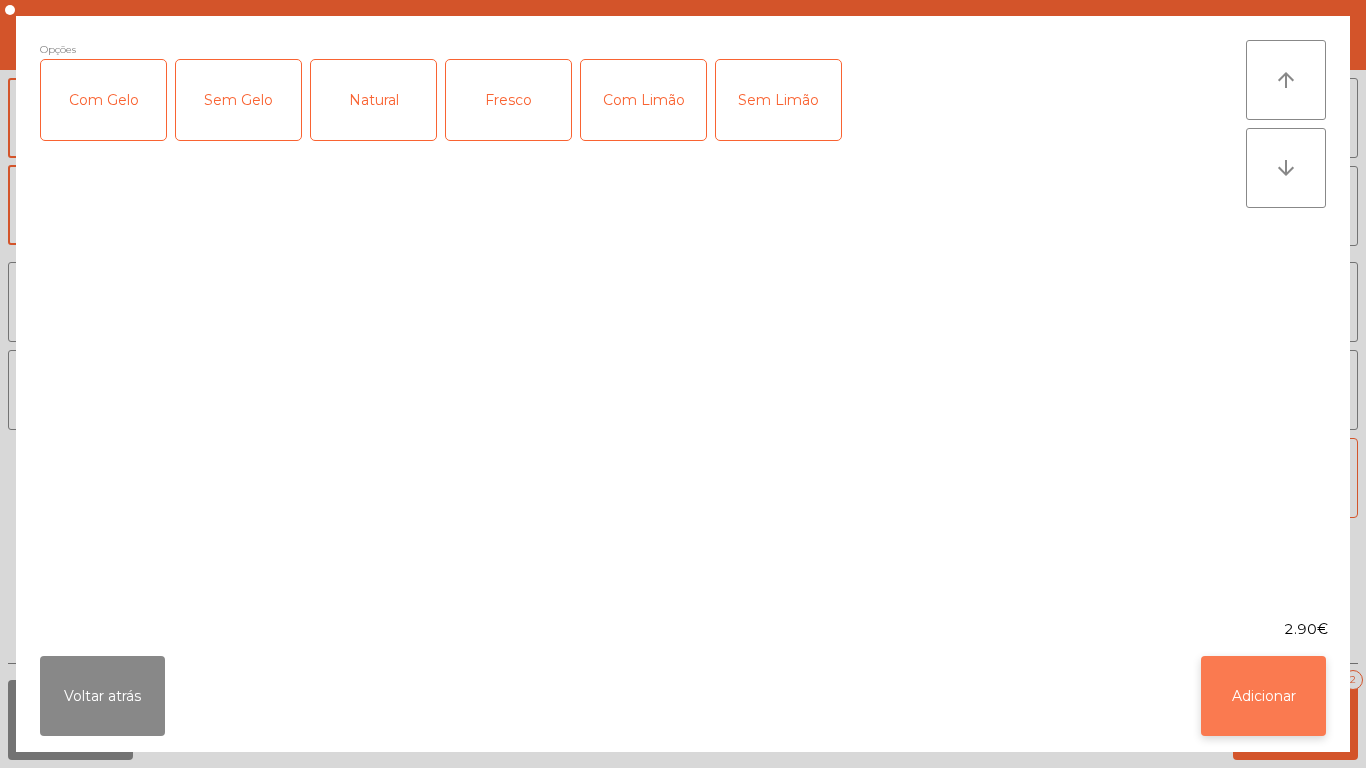 click on "Adicionar" 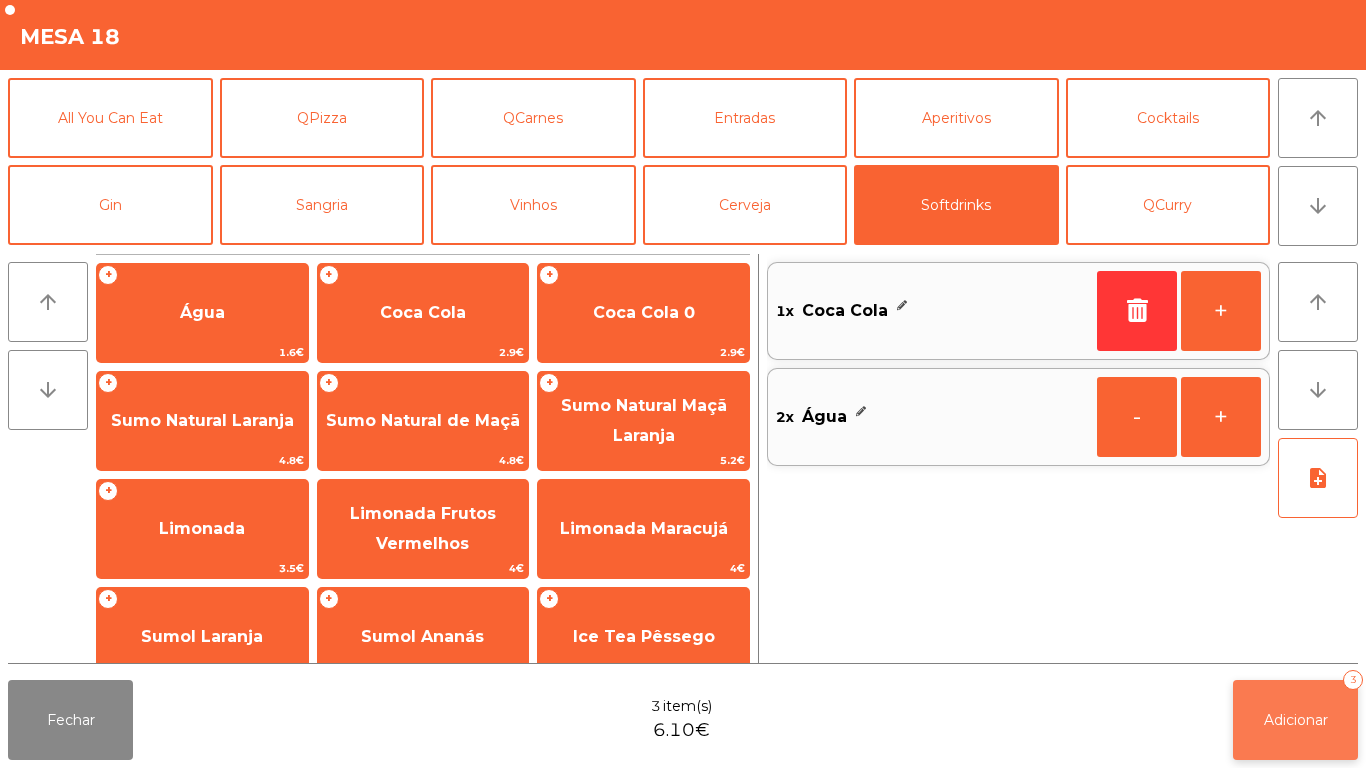 click on "Adicionar   3" 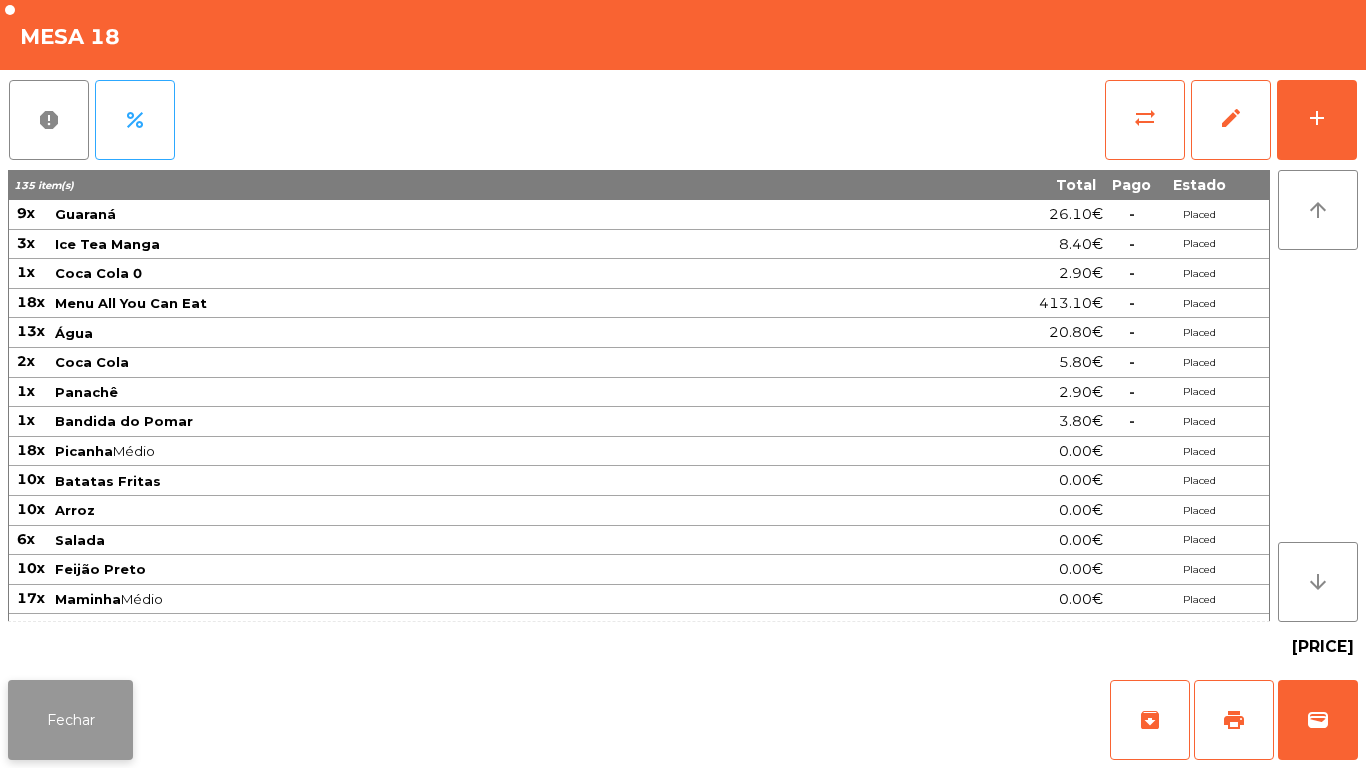 click on "Fechar" 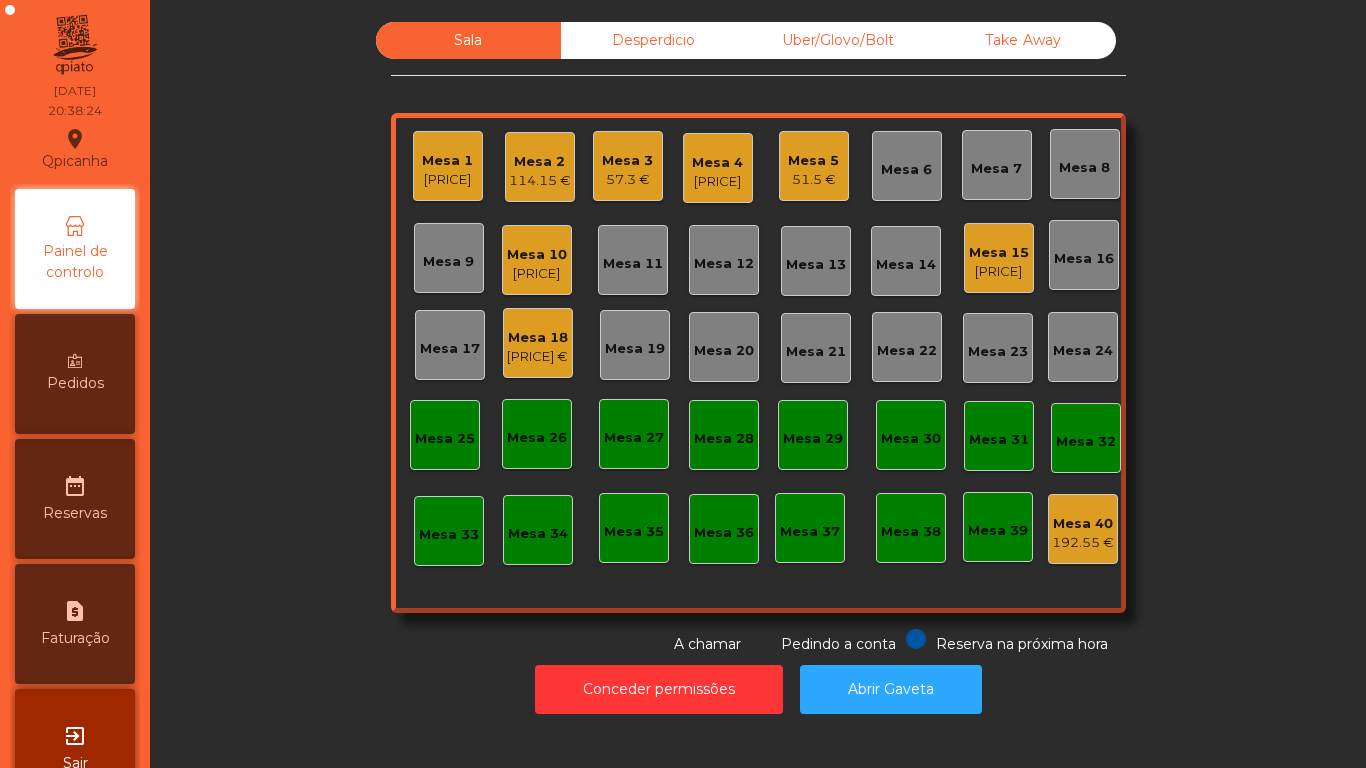 click on "Mesa 1   76.25 €" 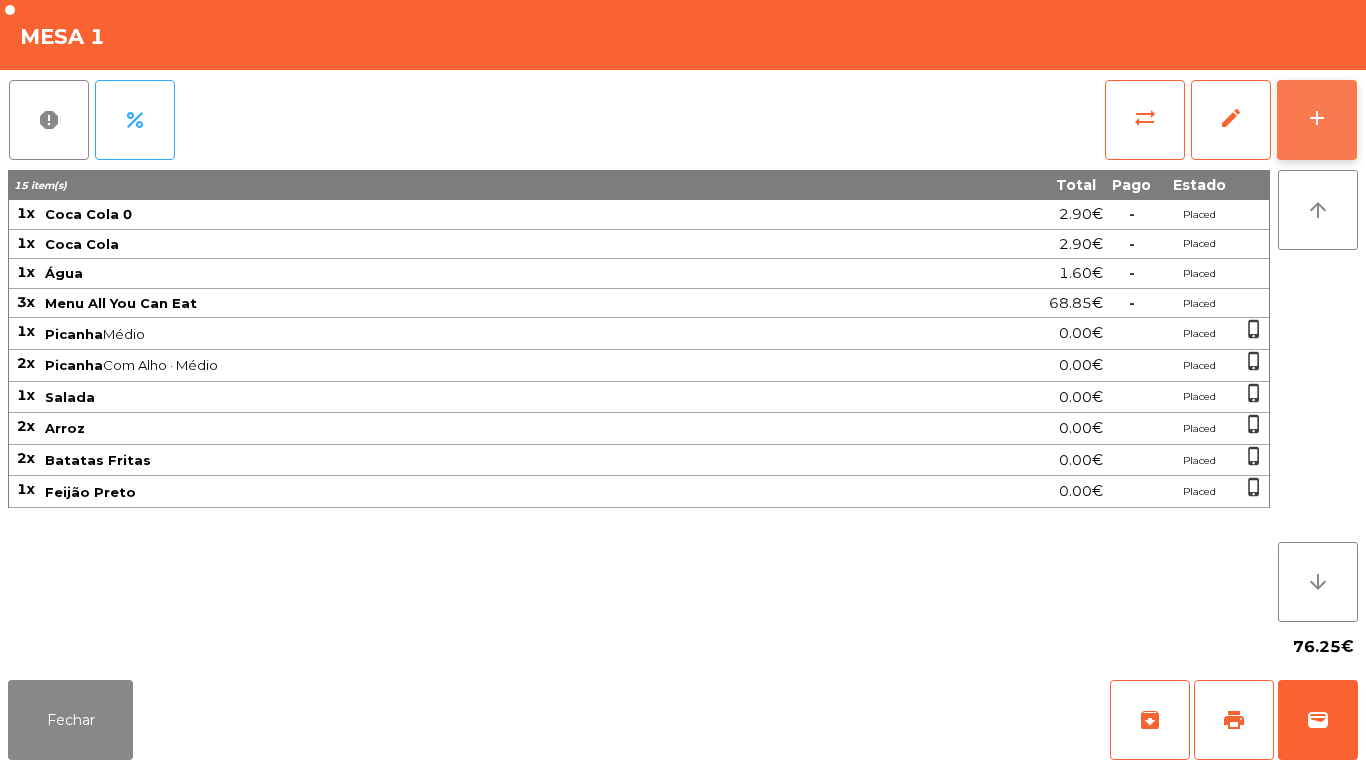 click on "add" 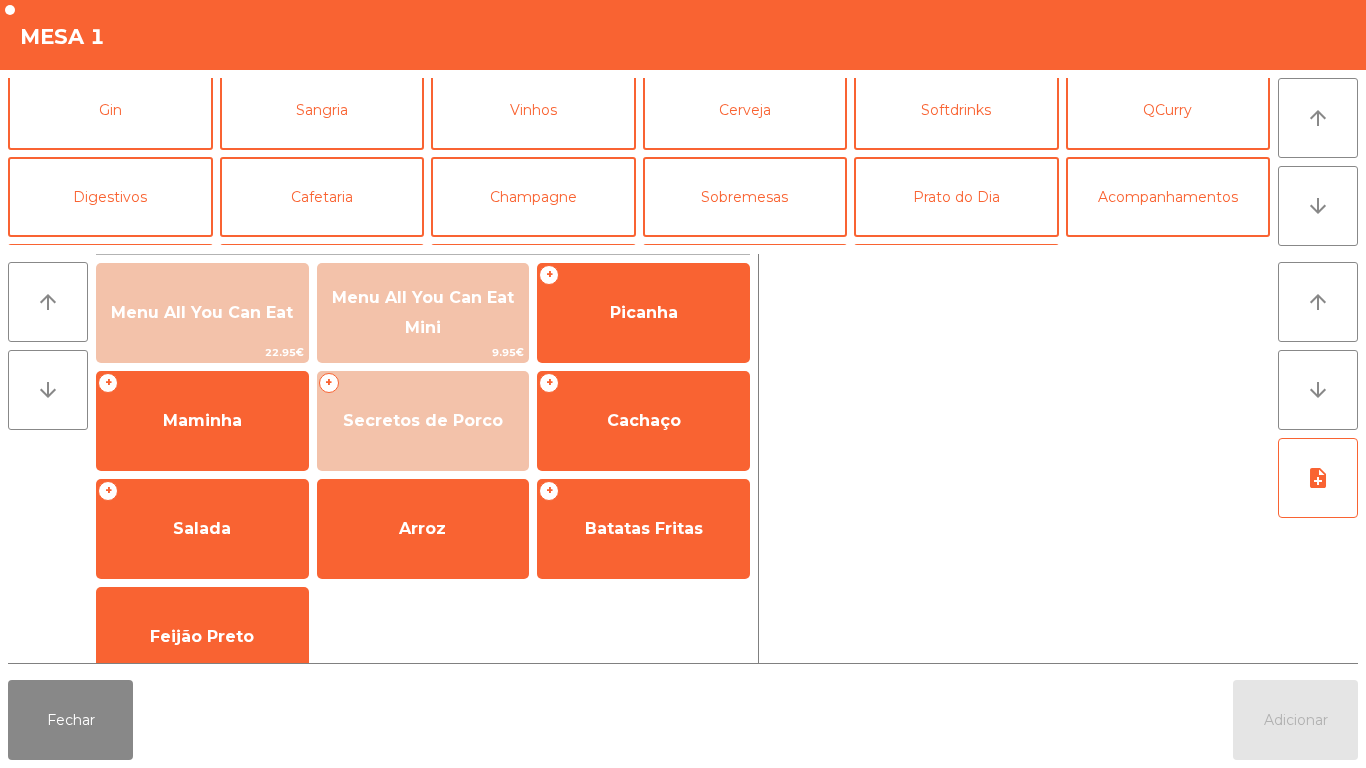 scroll, scrollTop: 0, scrollLeft: 0, axis: both 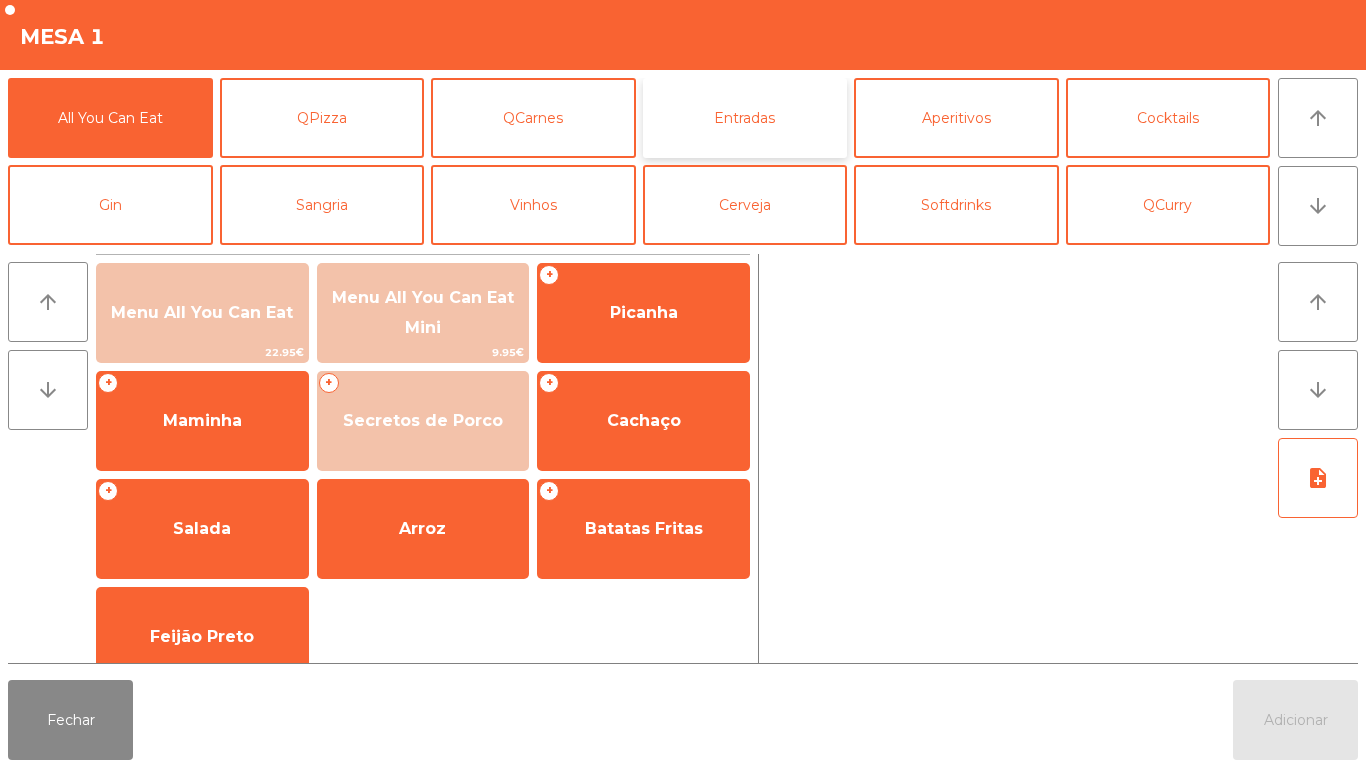 click on "Entradas" 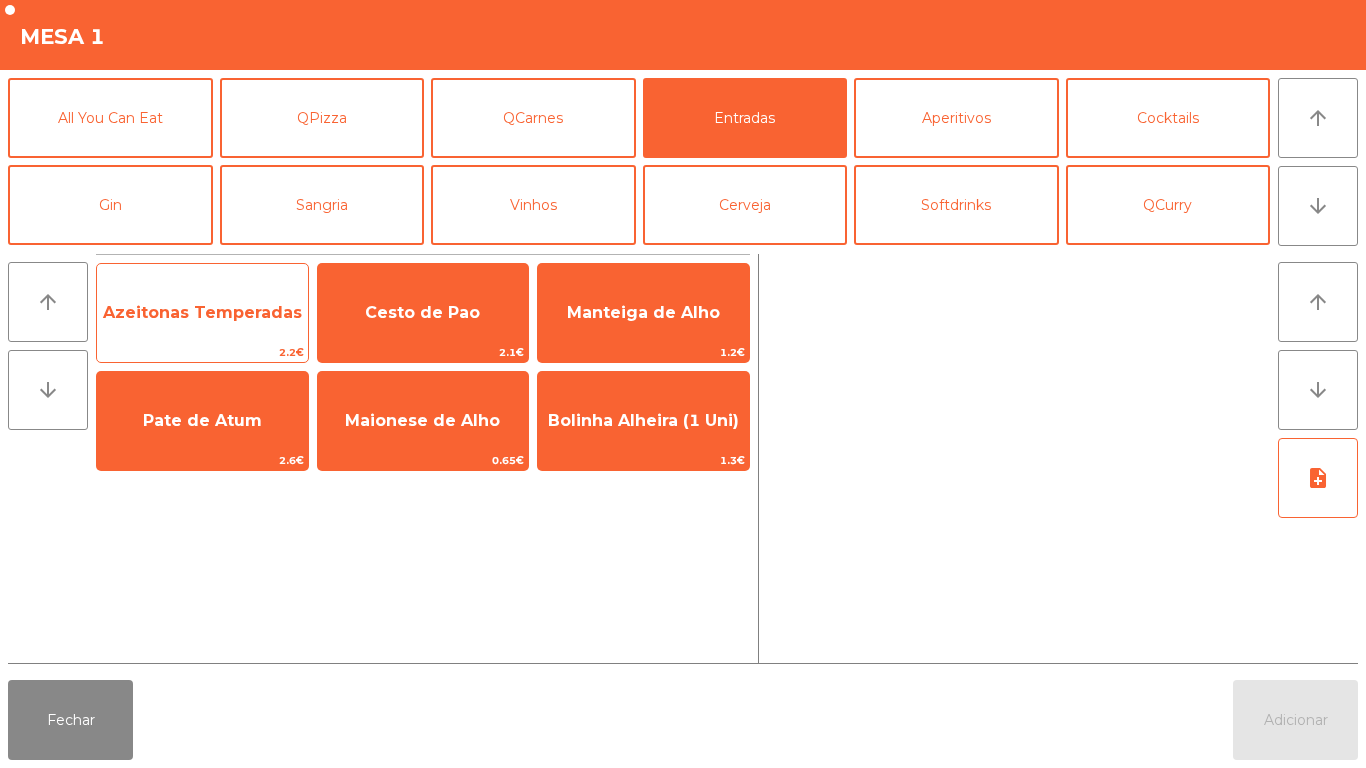 click on "Azeitonas Temperadas" 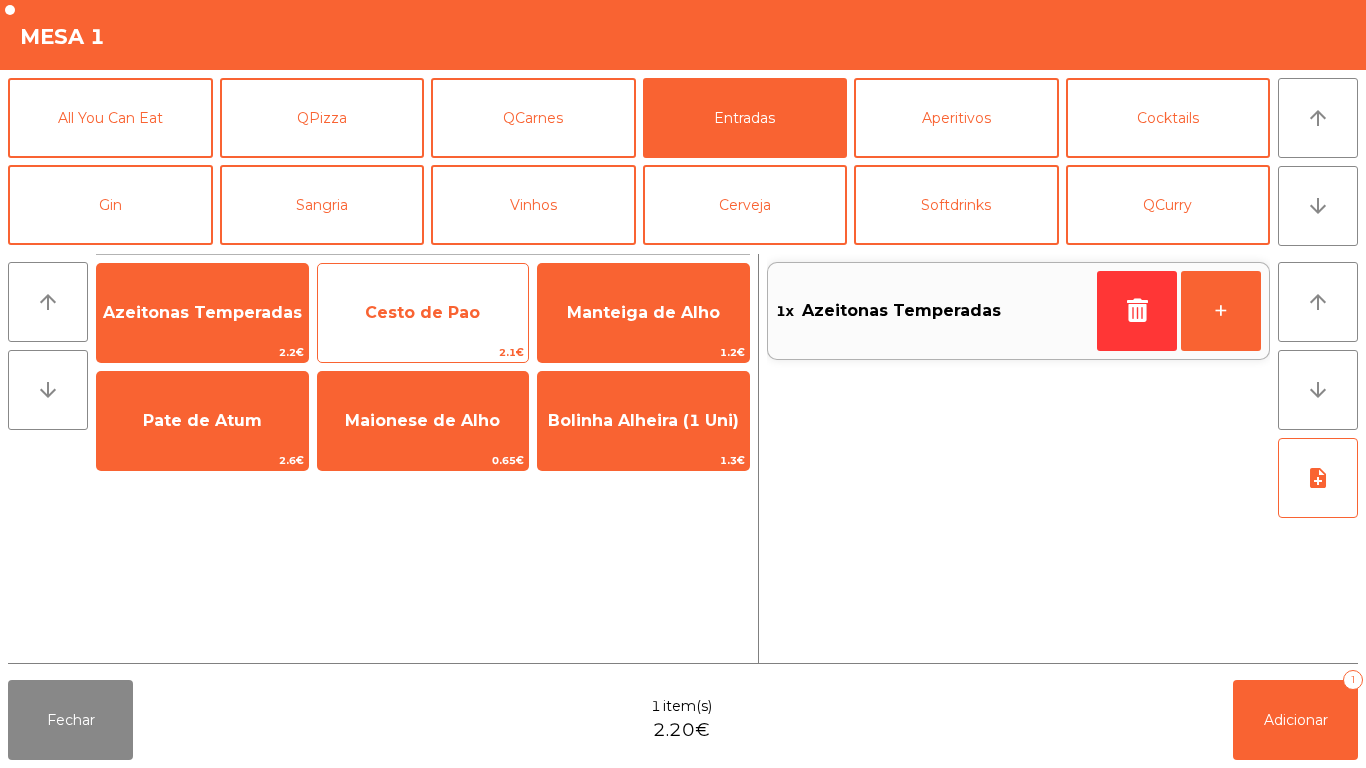 click on "Cesto de Pao" 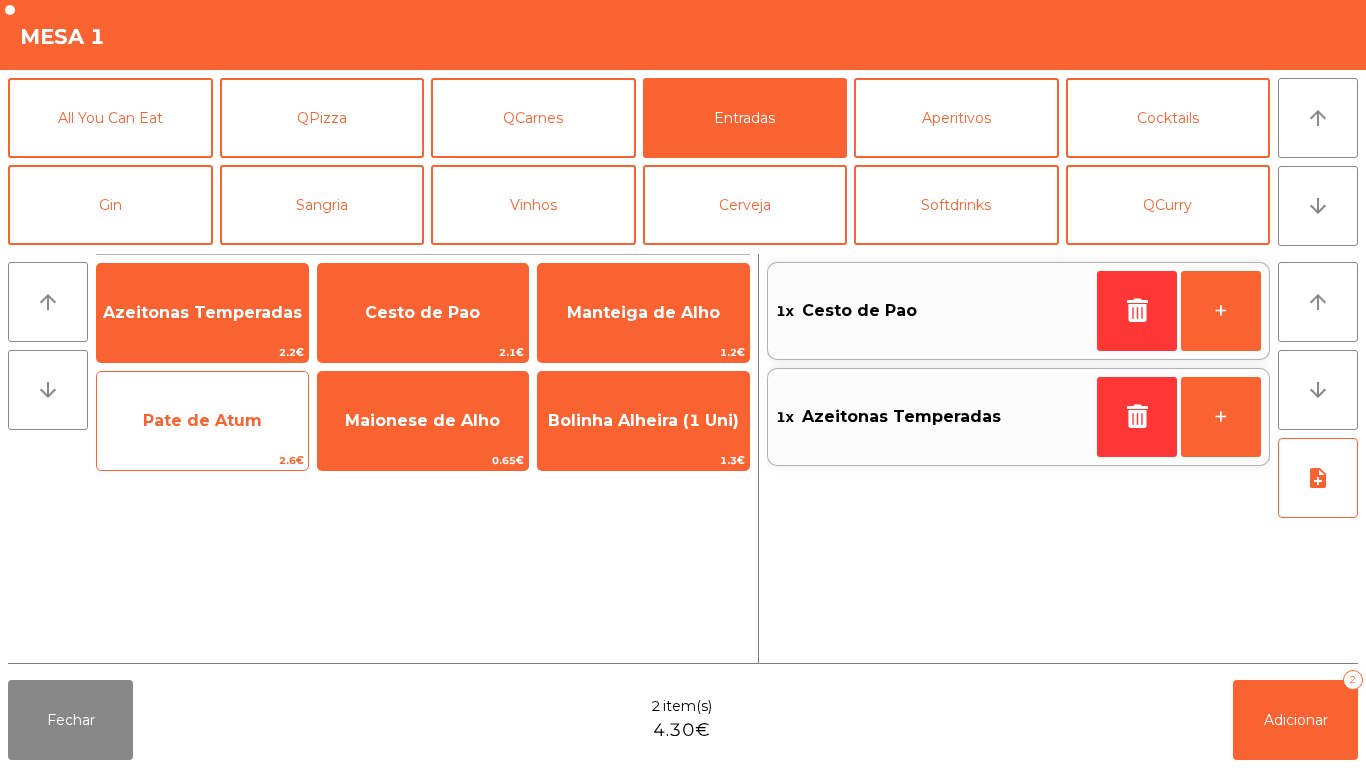click on "Pate de Atum" 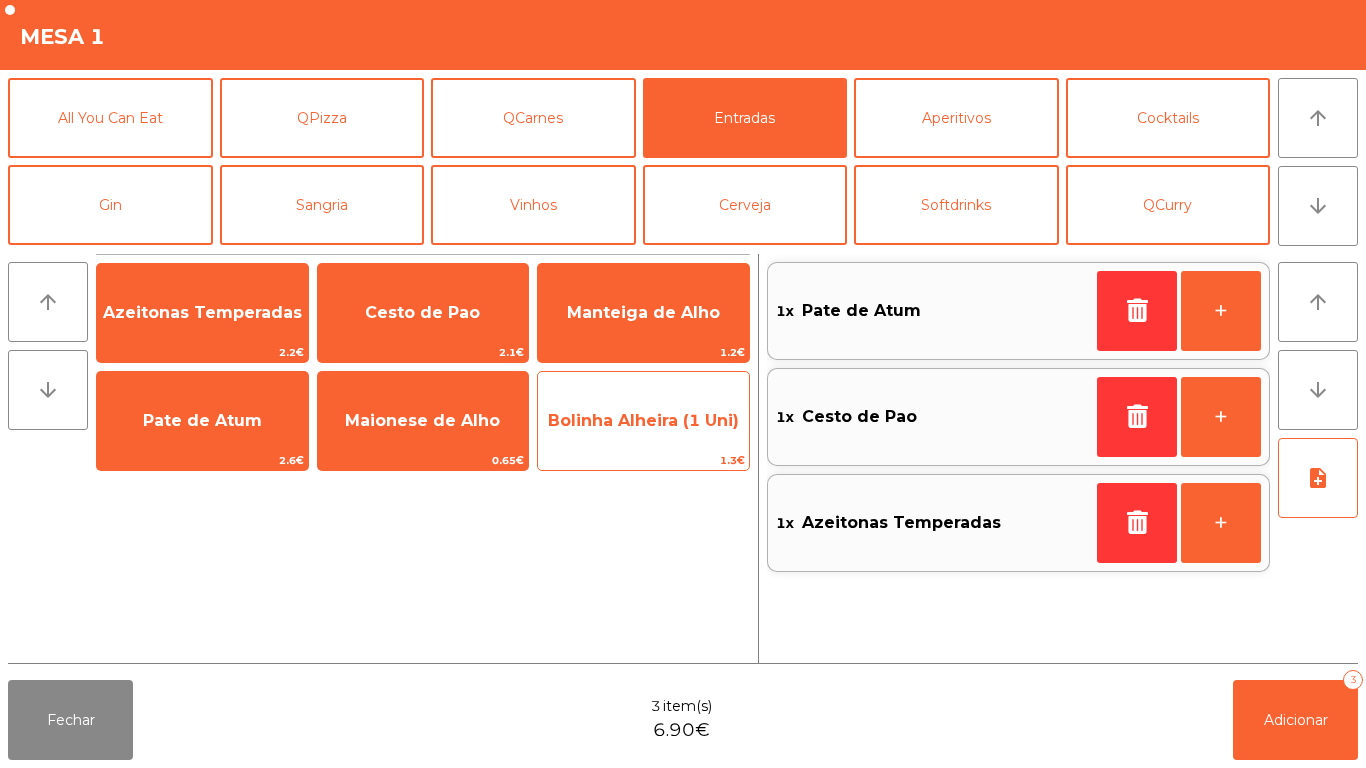 click on "Bolinha Alheira (1 Uni)" 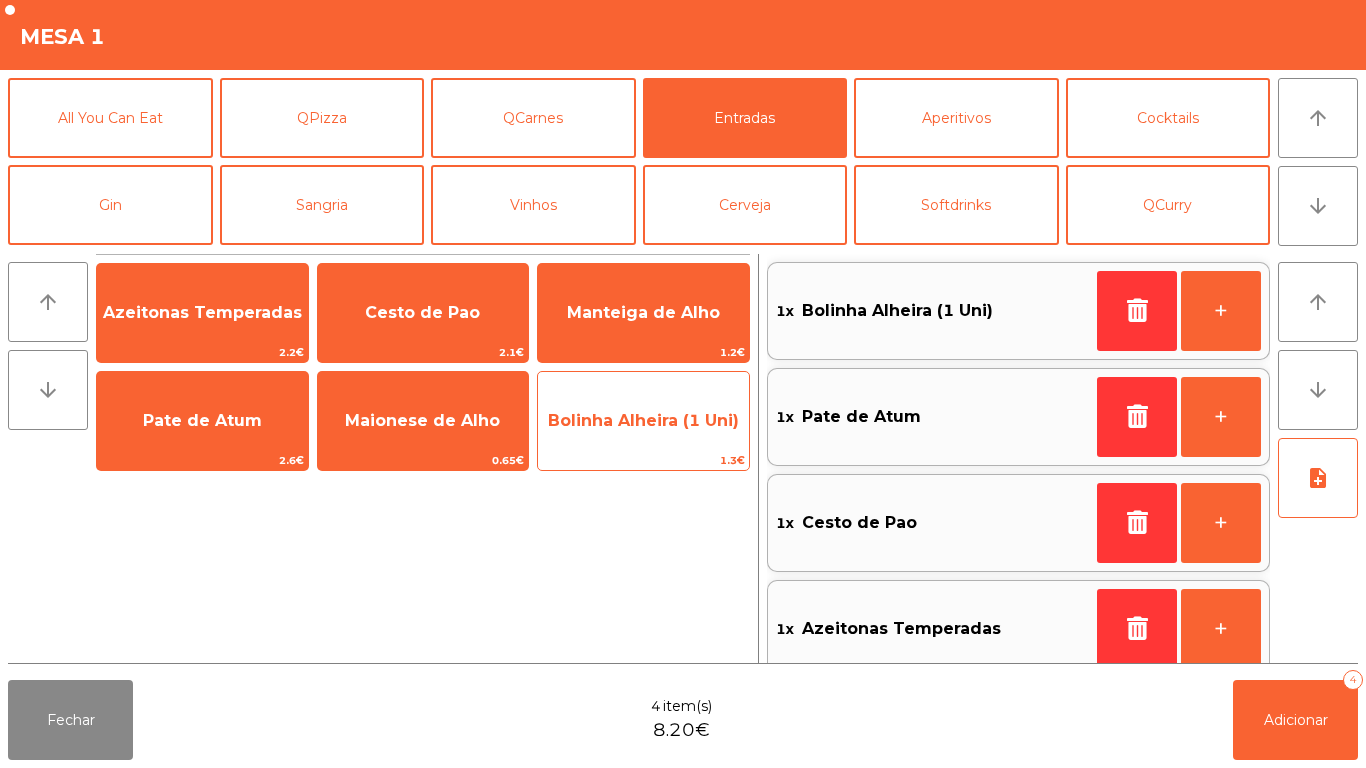 click on "Bolinha Alheira (1 Uni)" 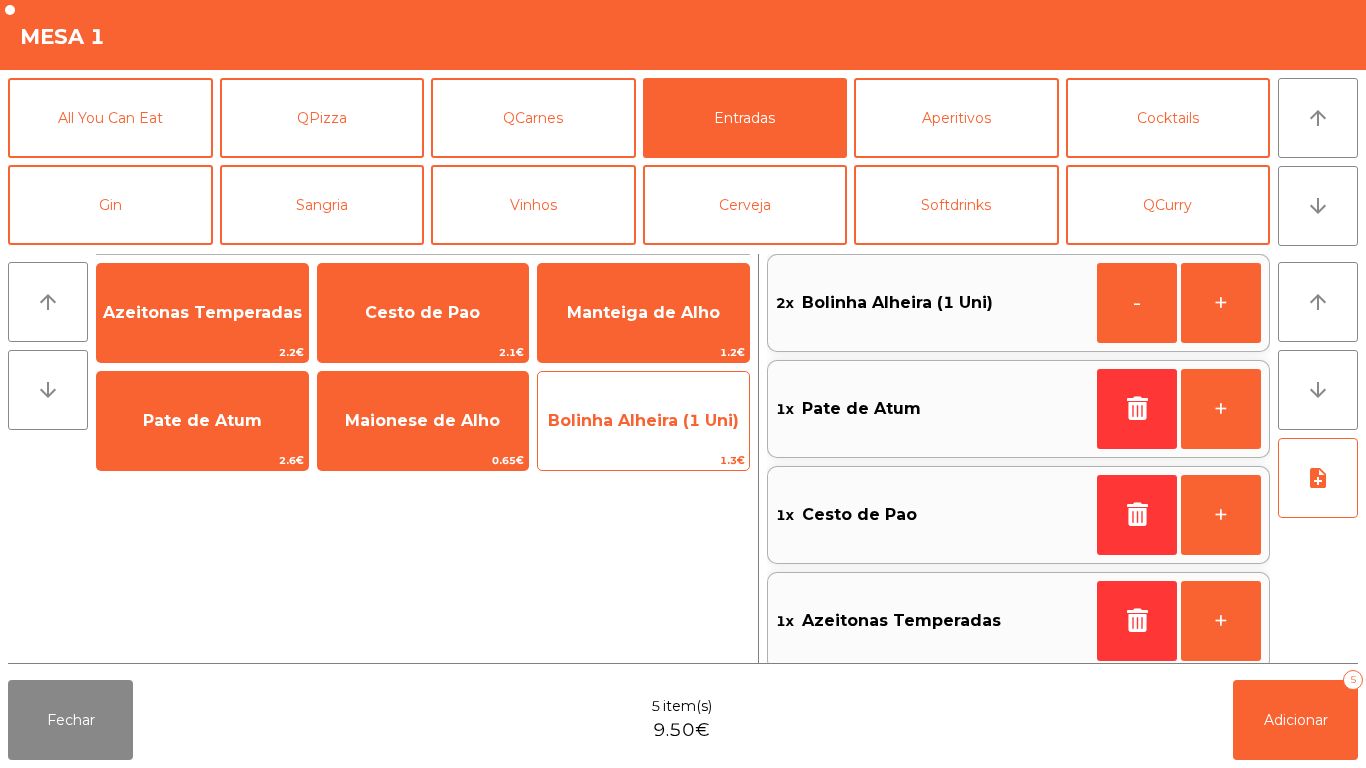 click on "Bolinha Alheira (1 Uni)" 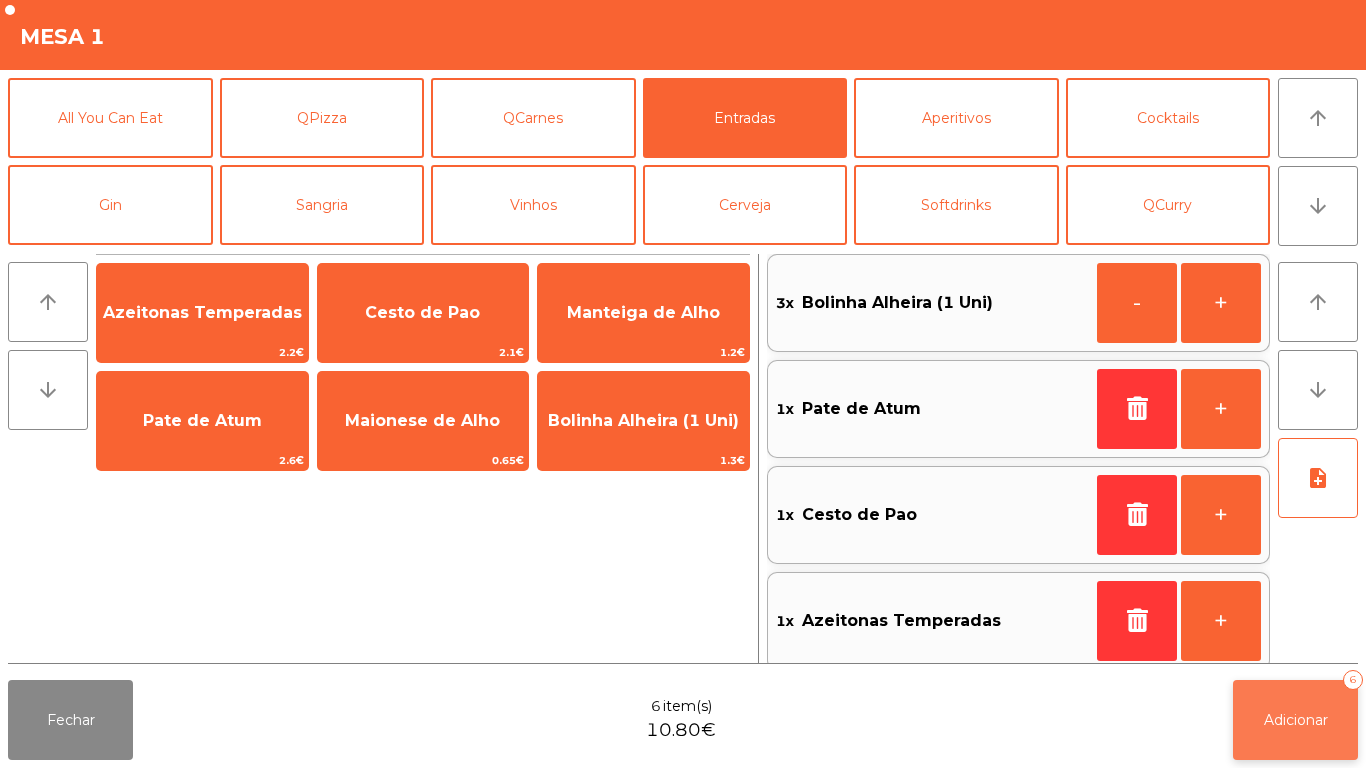 click on "Adicionar   6" 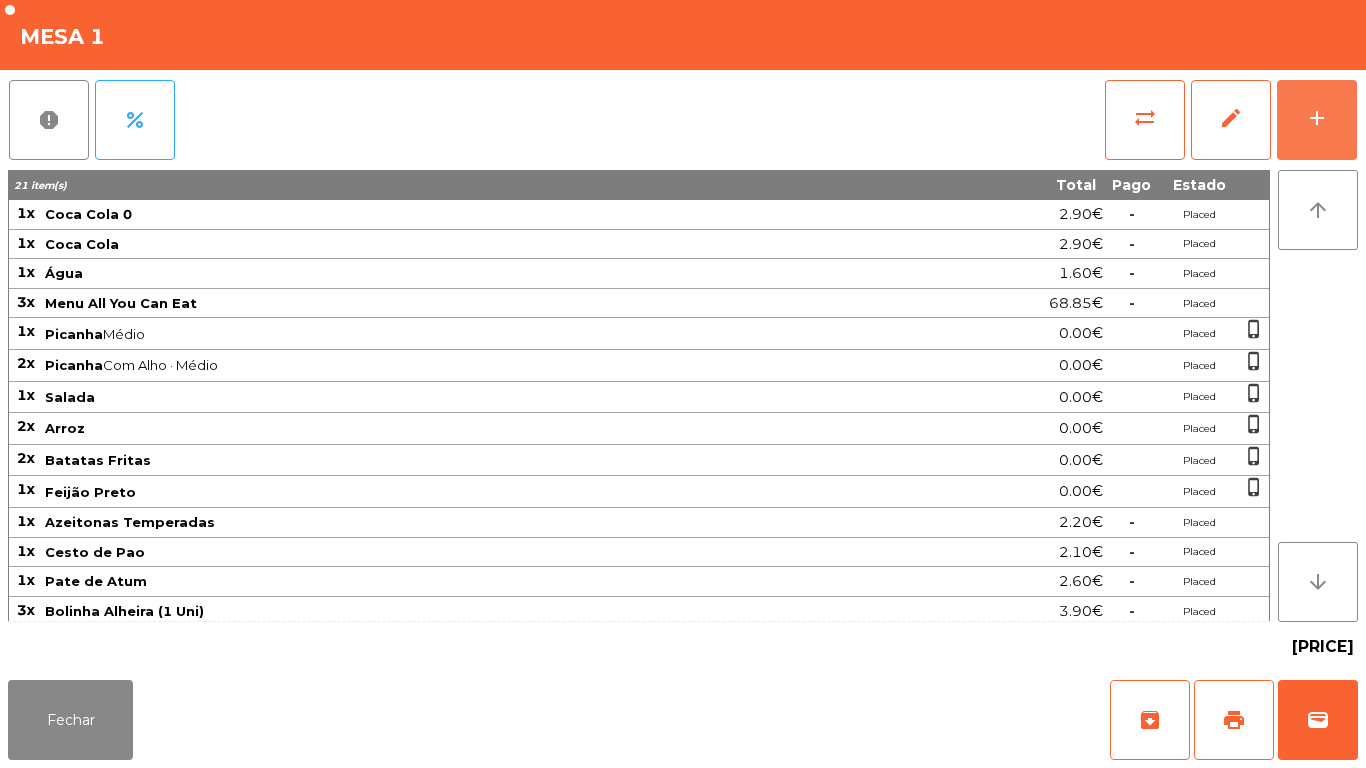 scroll, scrollTop: 5, scrollLeft: 0, axis: vertical 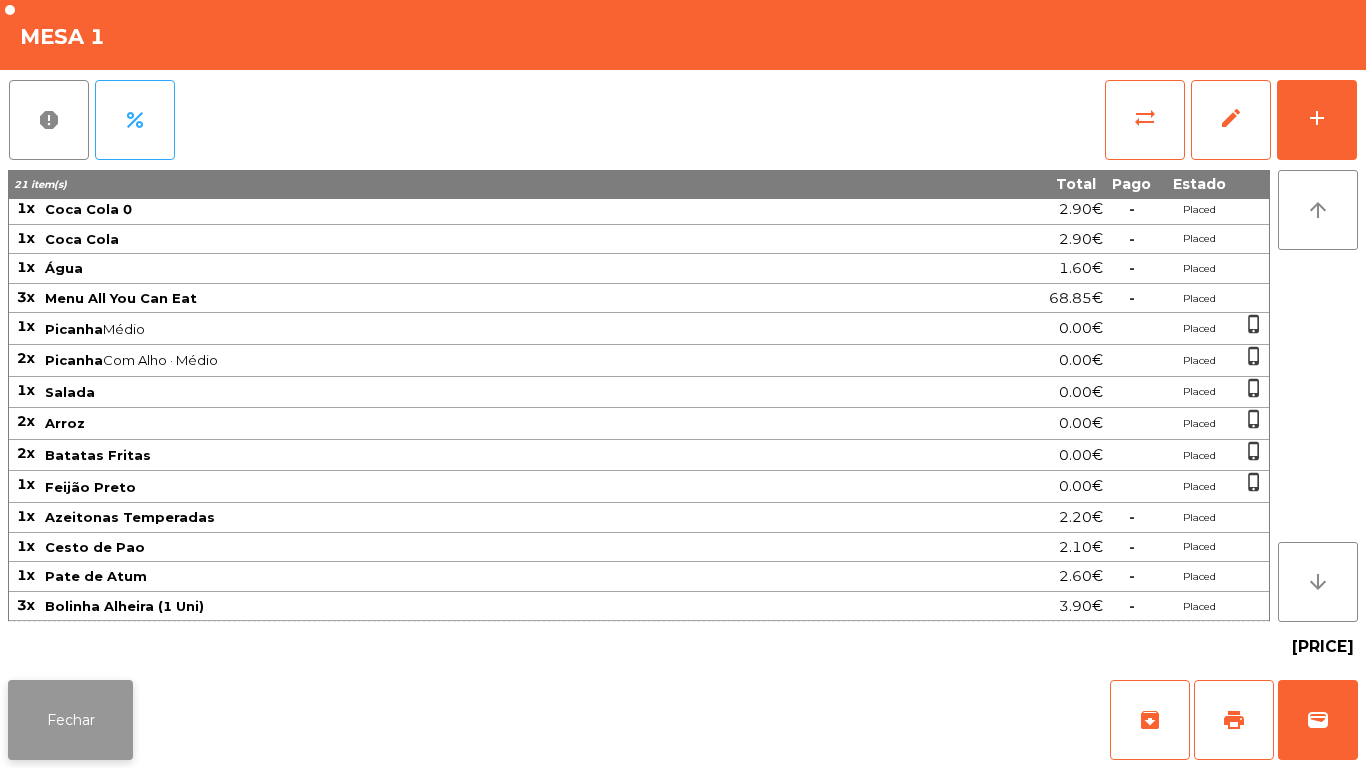 click on "Fechar" 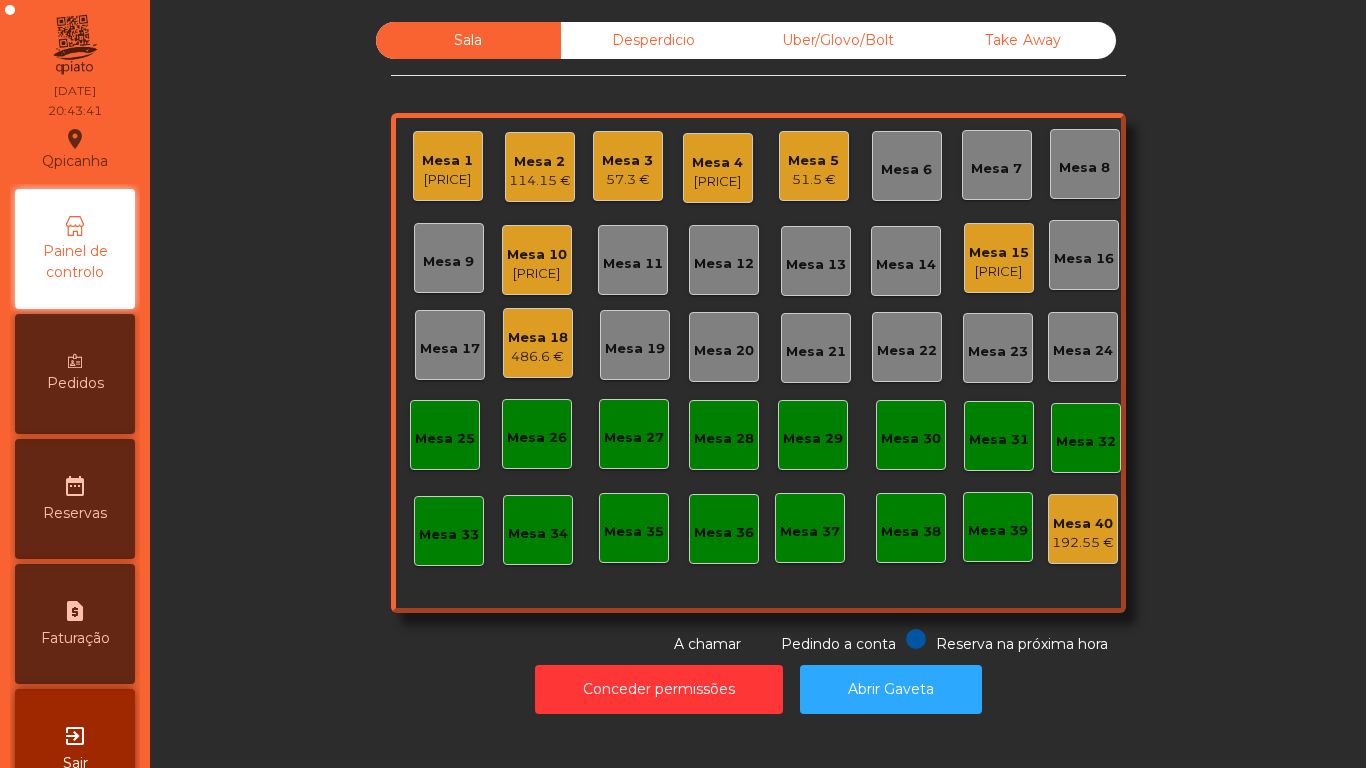 click on "Mesa 20" 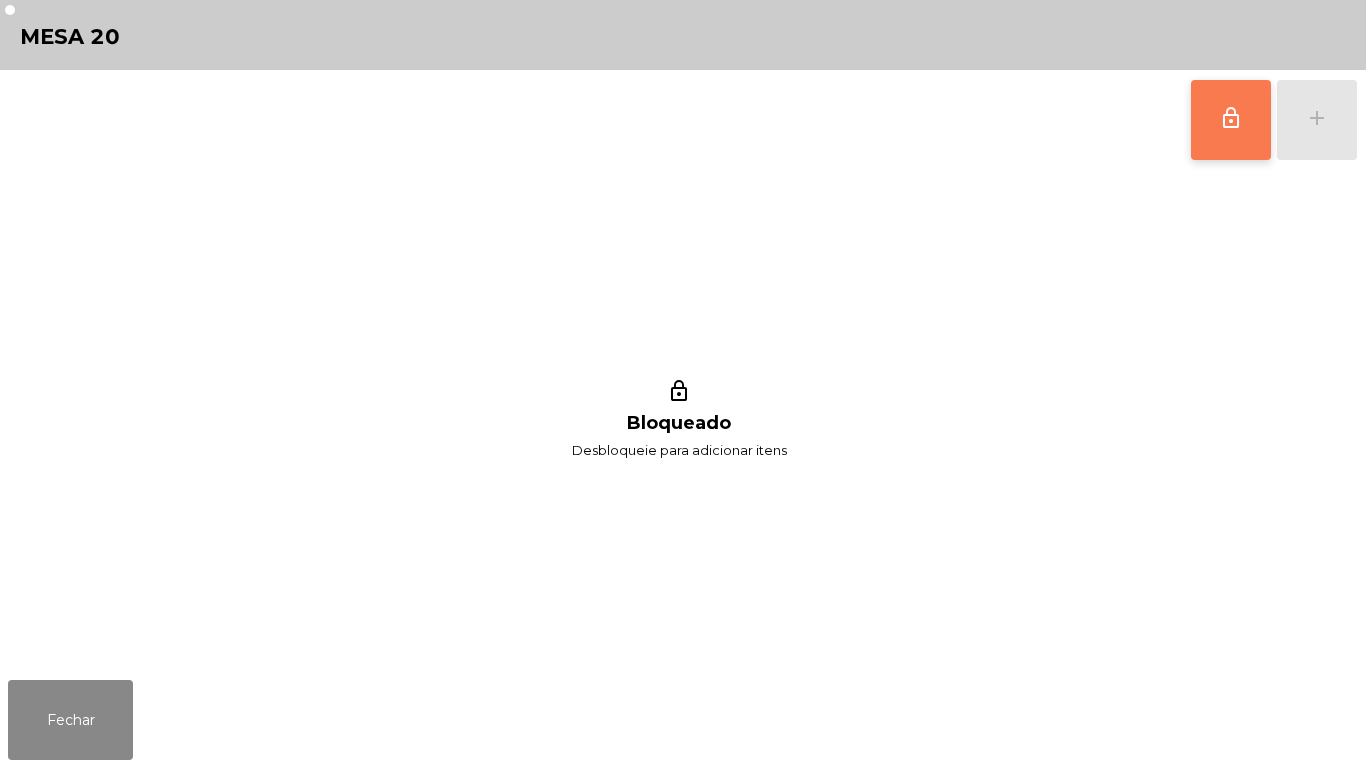 click on "lock_outline" 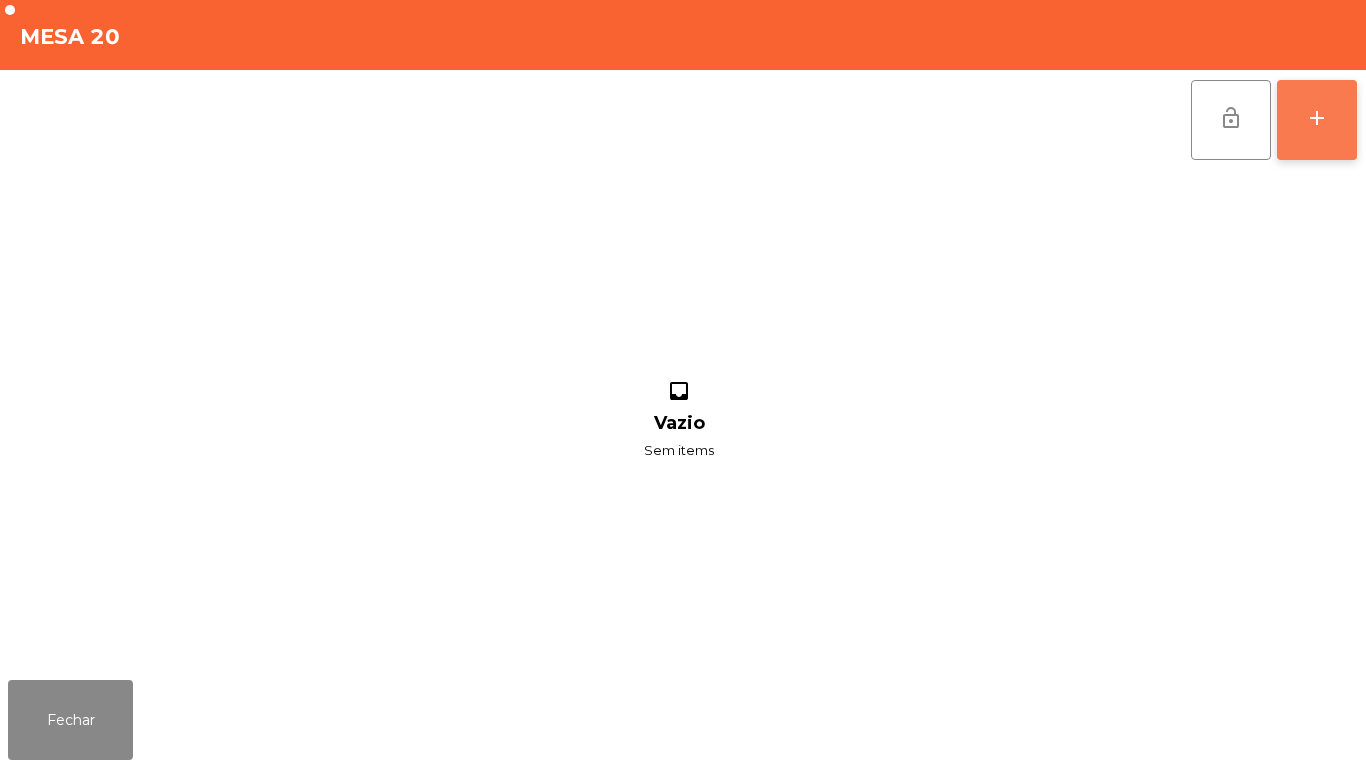 click on "add" 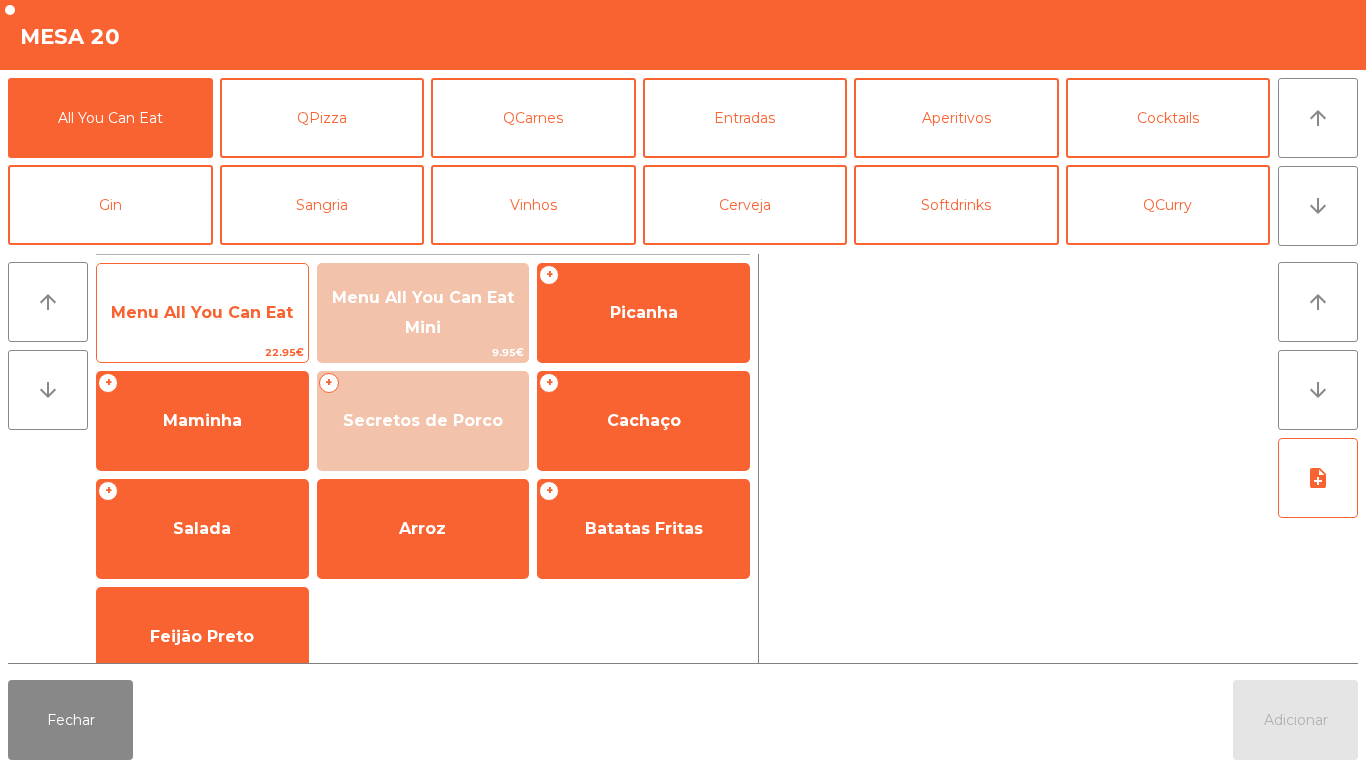 click on "Menu All You Can Eat" 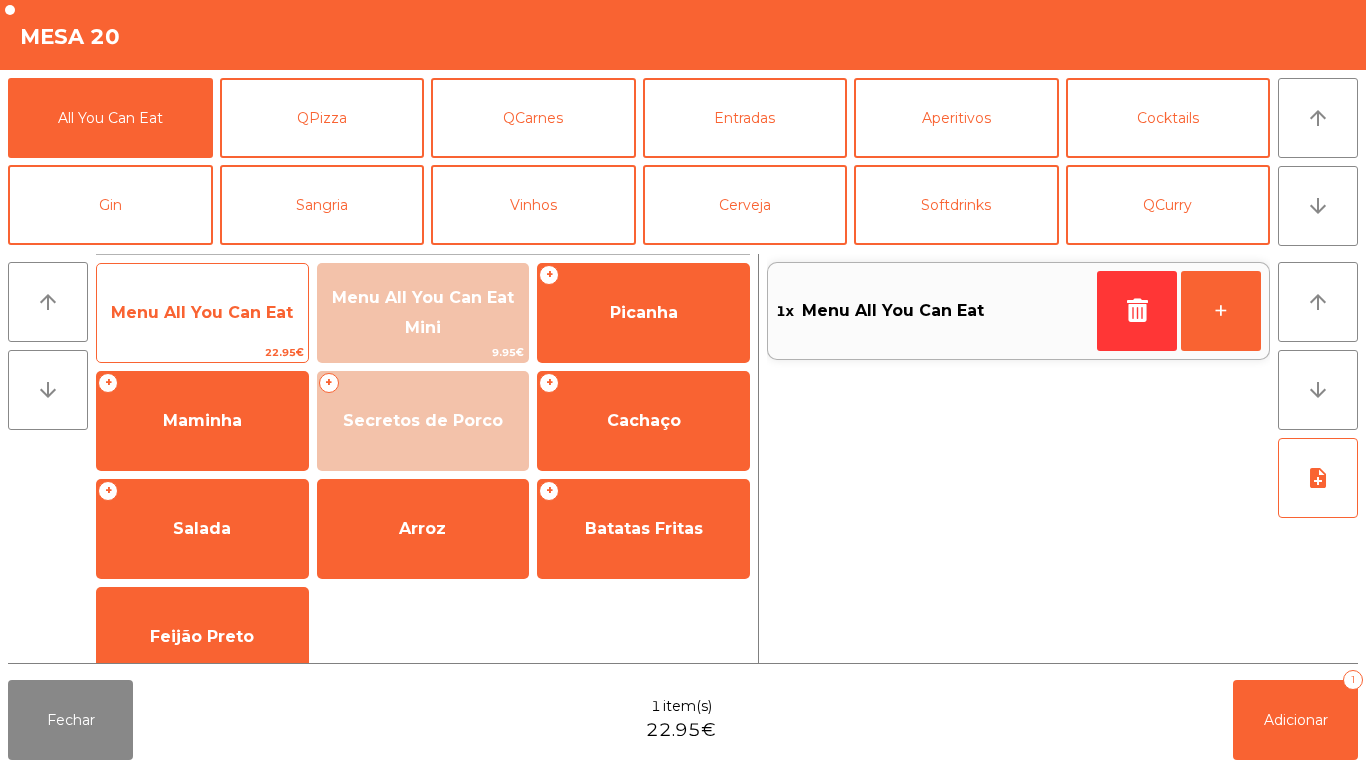 click on "Menu All You Can Eat" 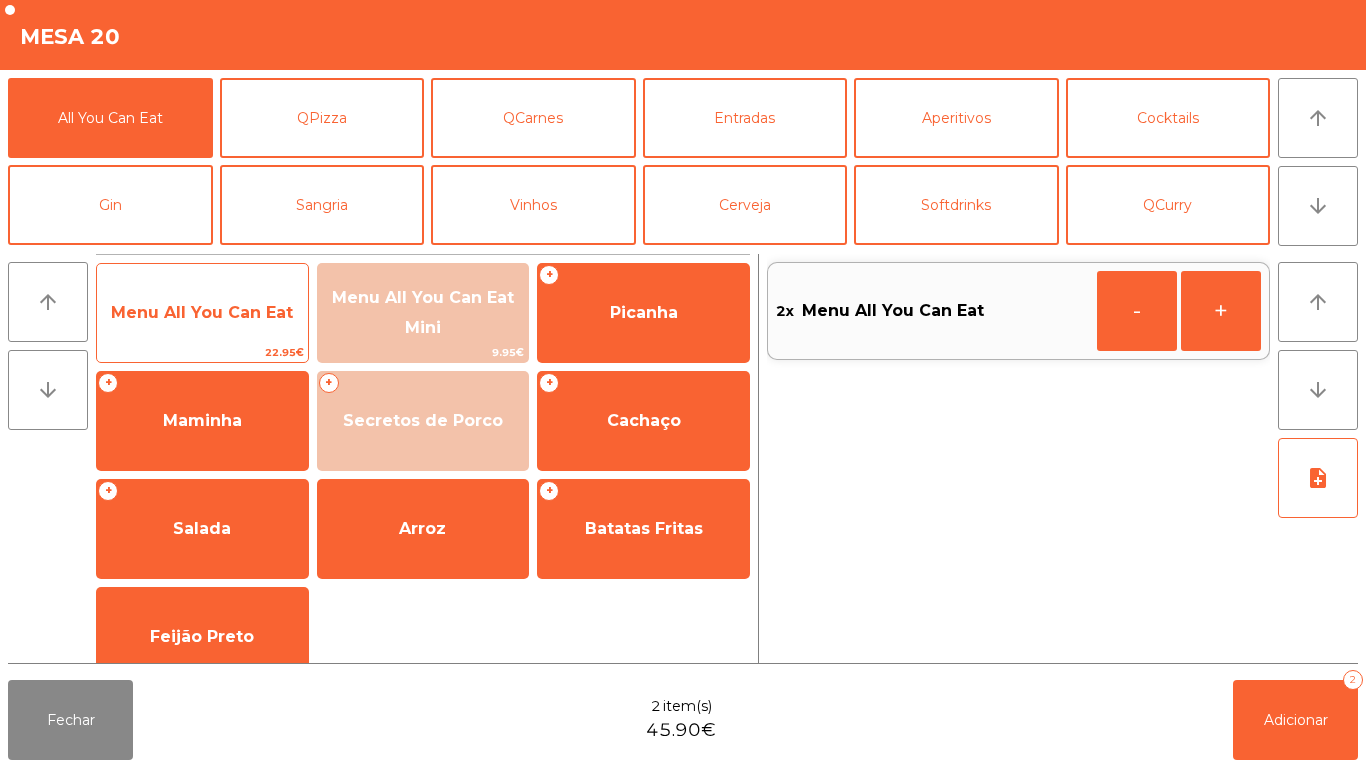 click on "Menu All You Can Eat" 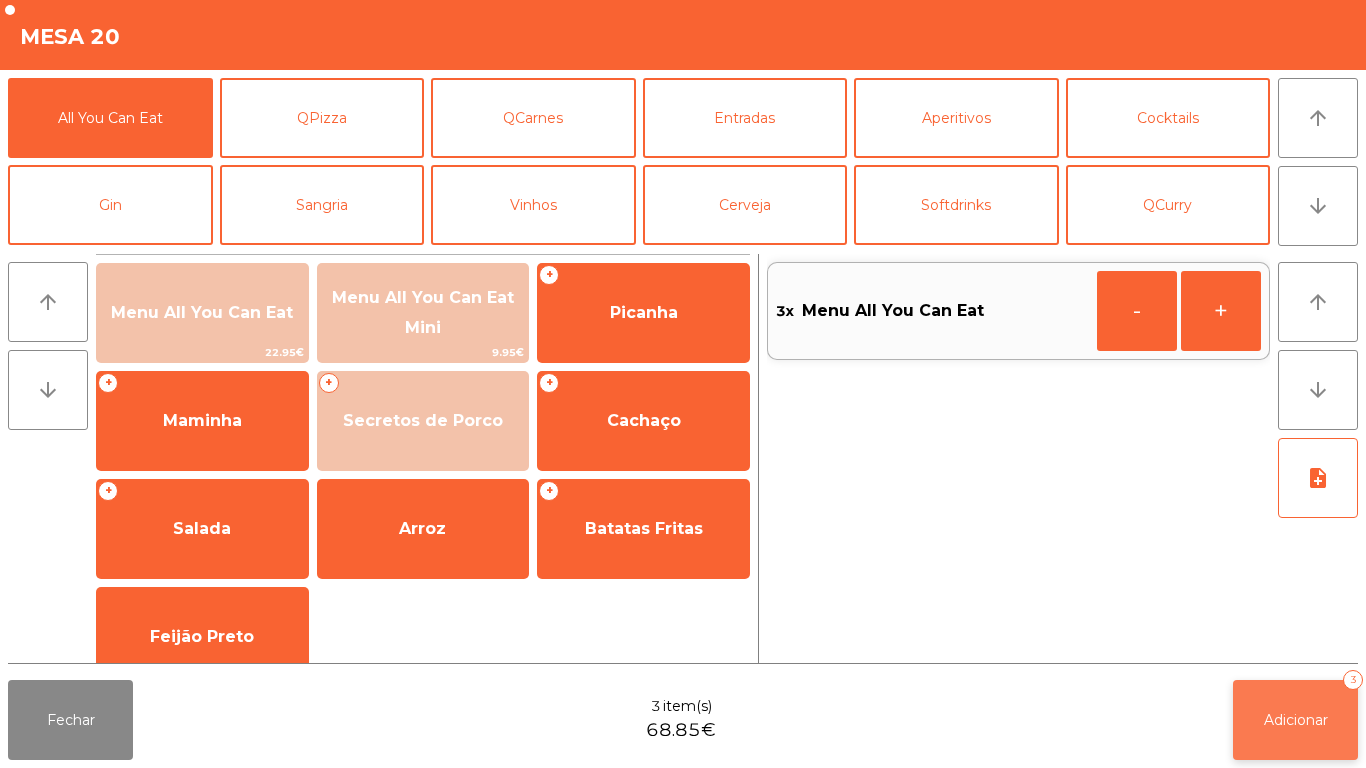 click on "Adicionar" 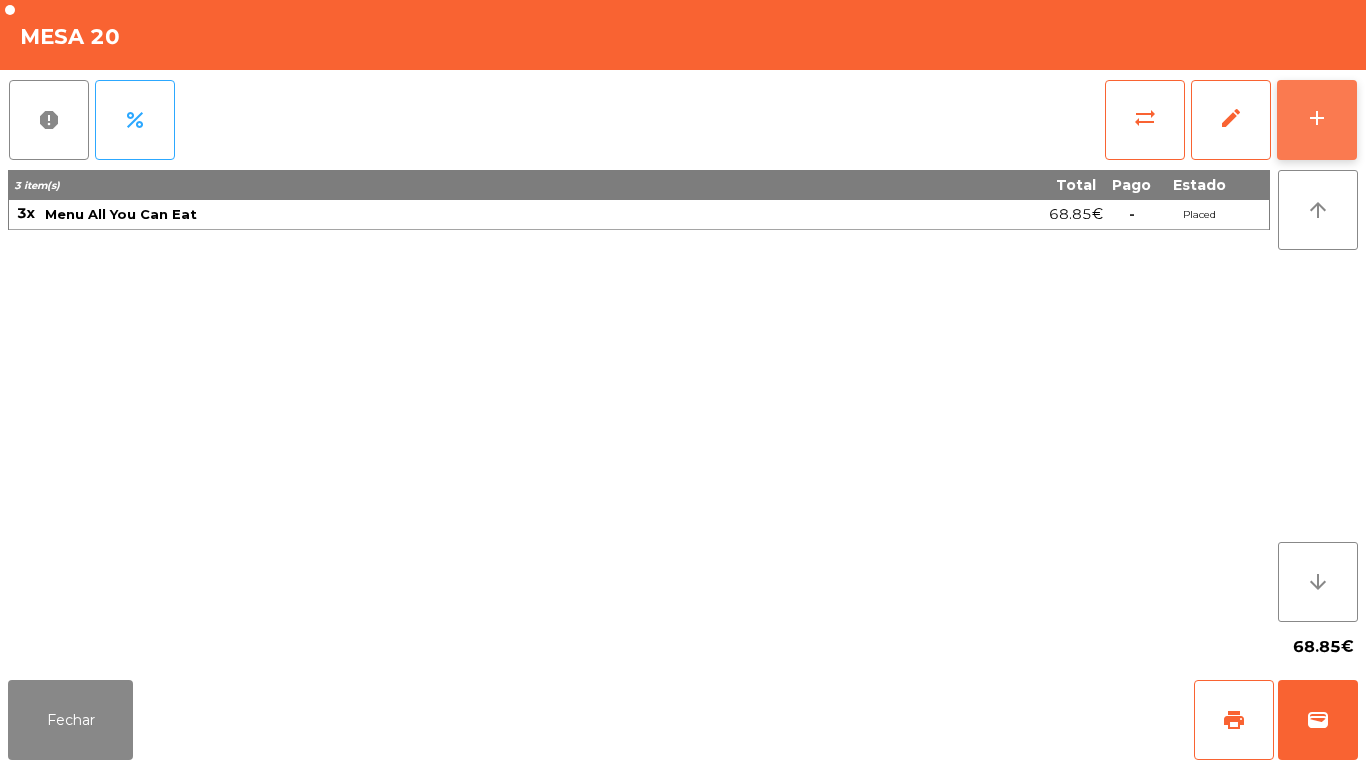 click on "add" 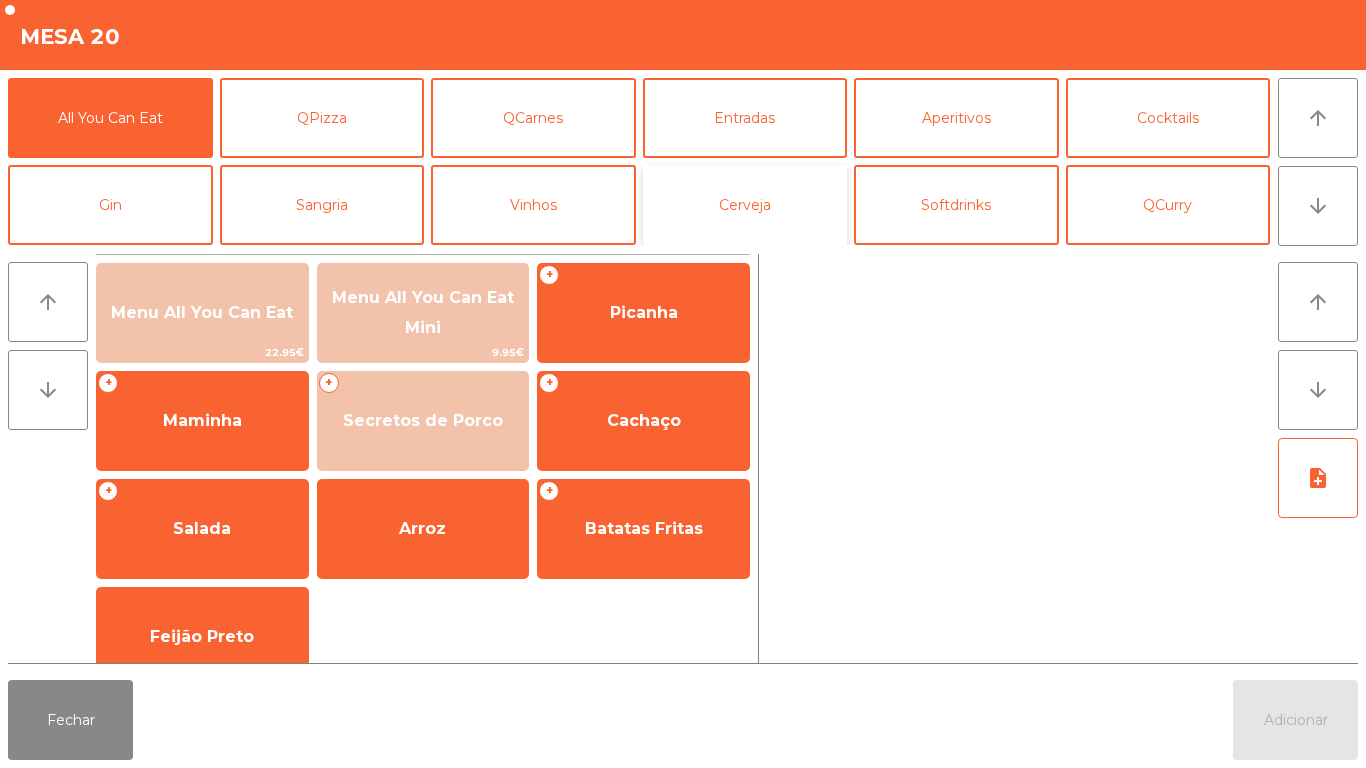 click on "Cerveja" 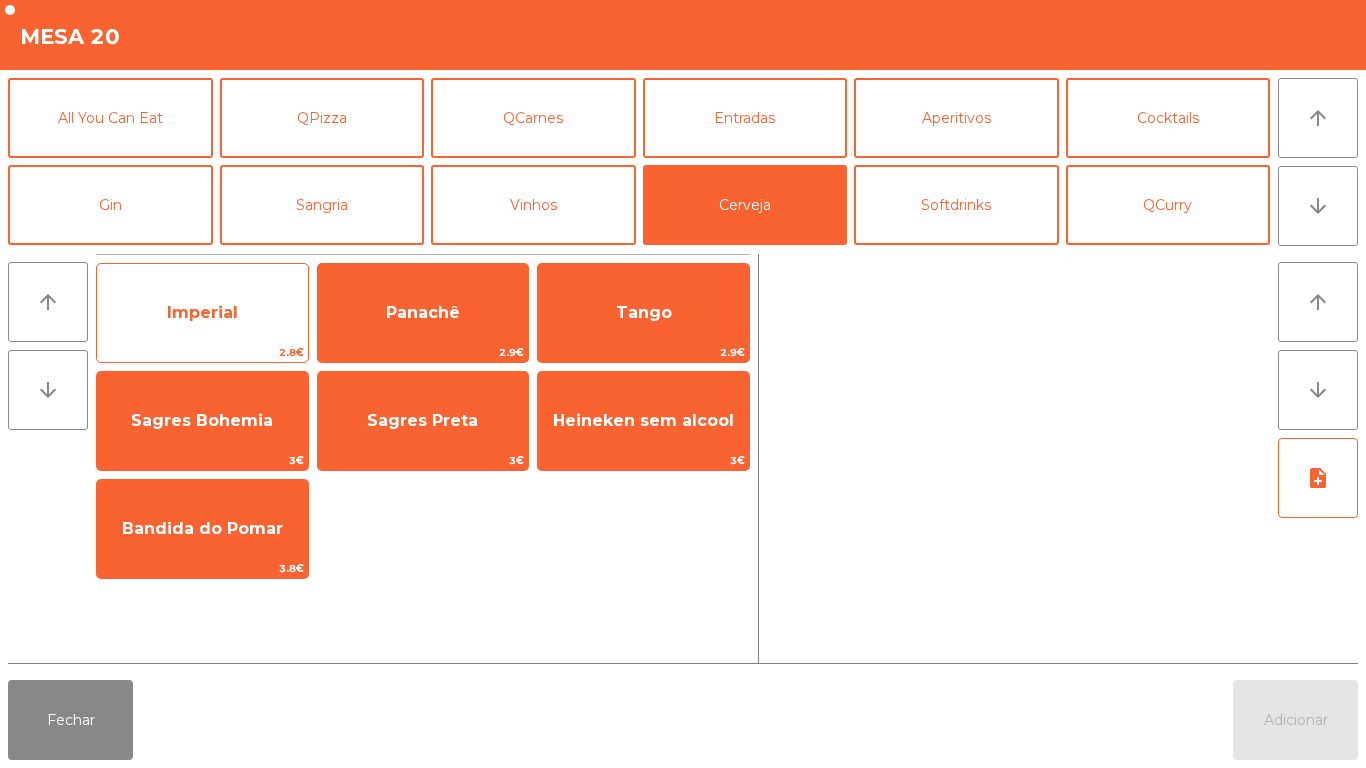 click on "Imperial" 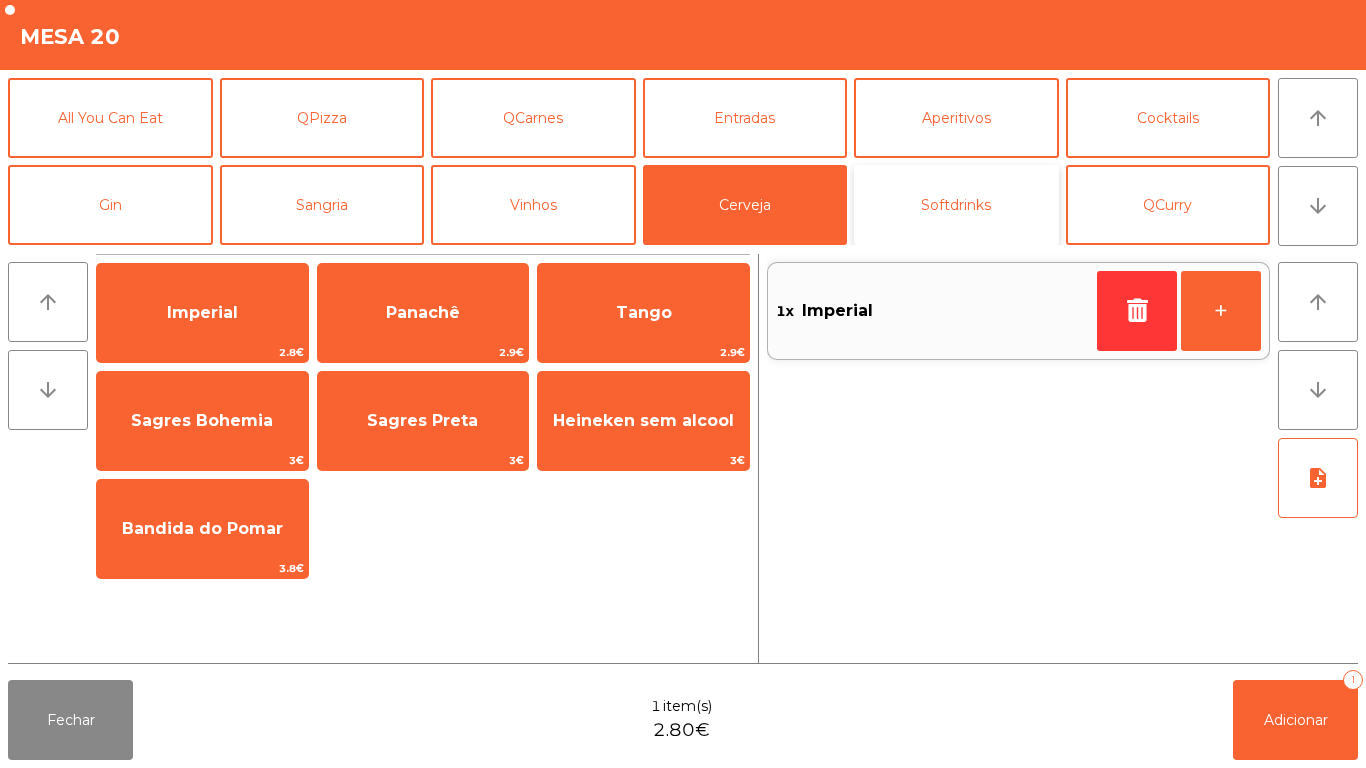 click on "Softdrinks" 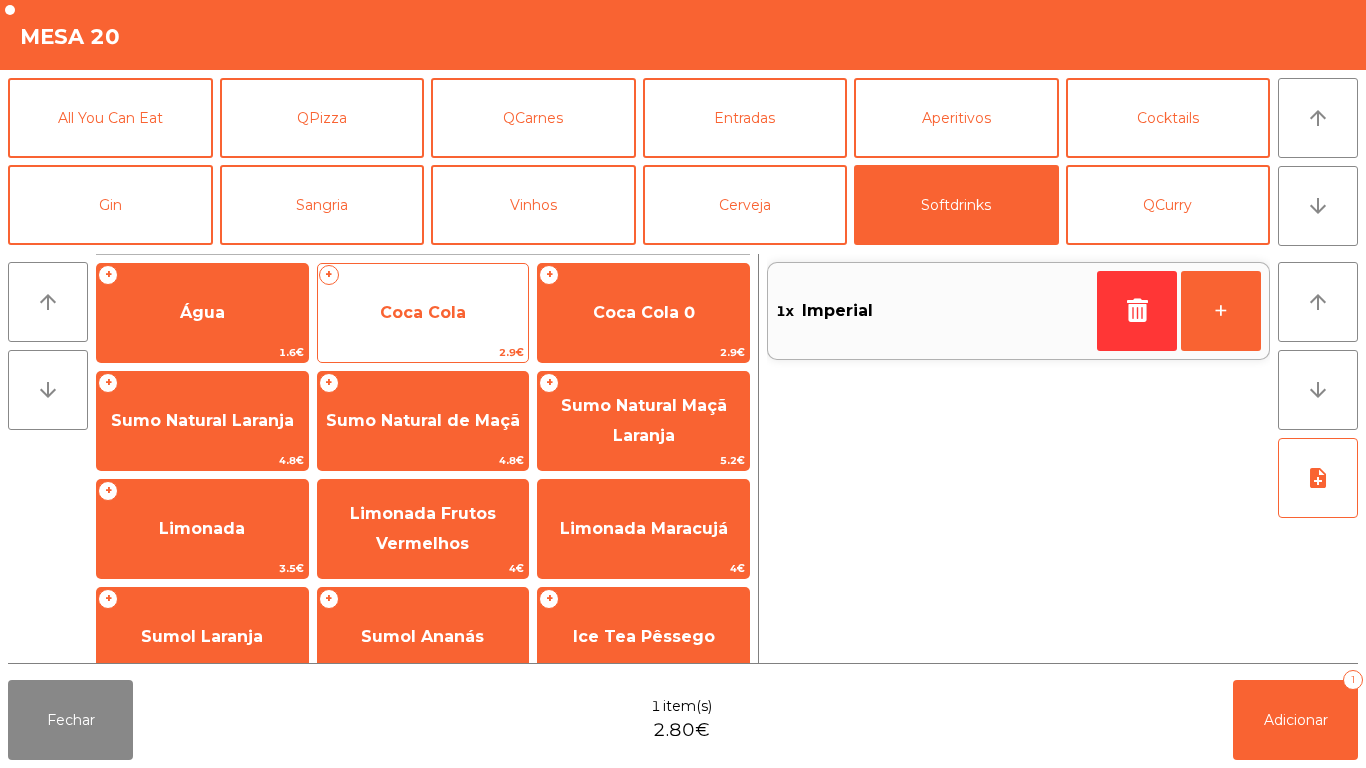 click on "Coca Cola" 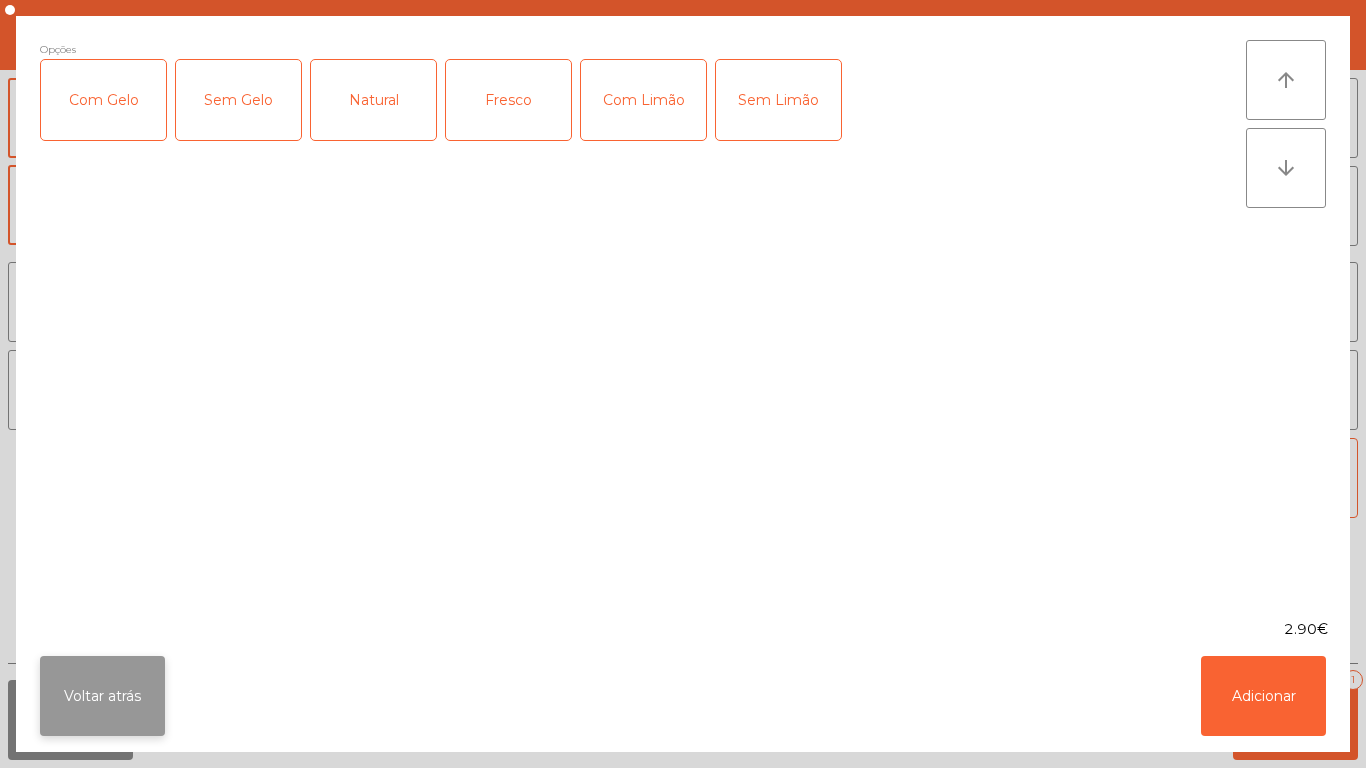 click on "Voltar atrás" 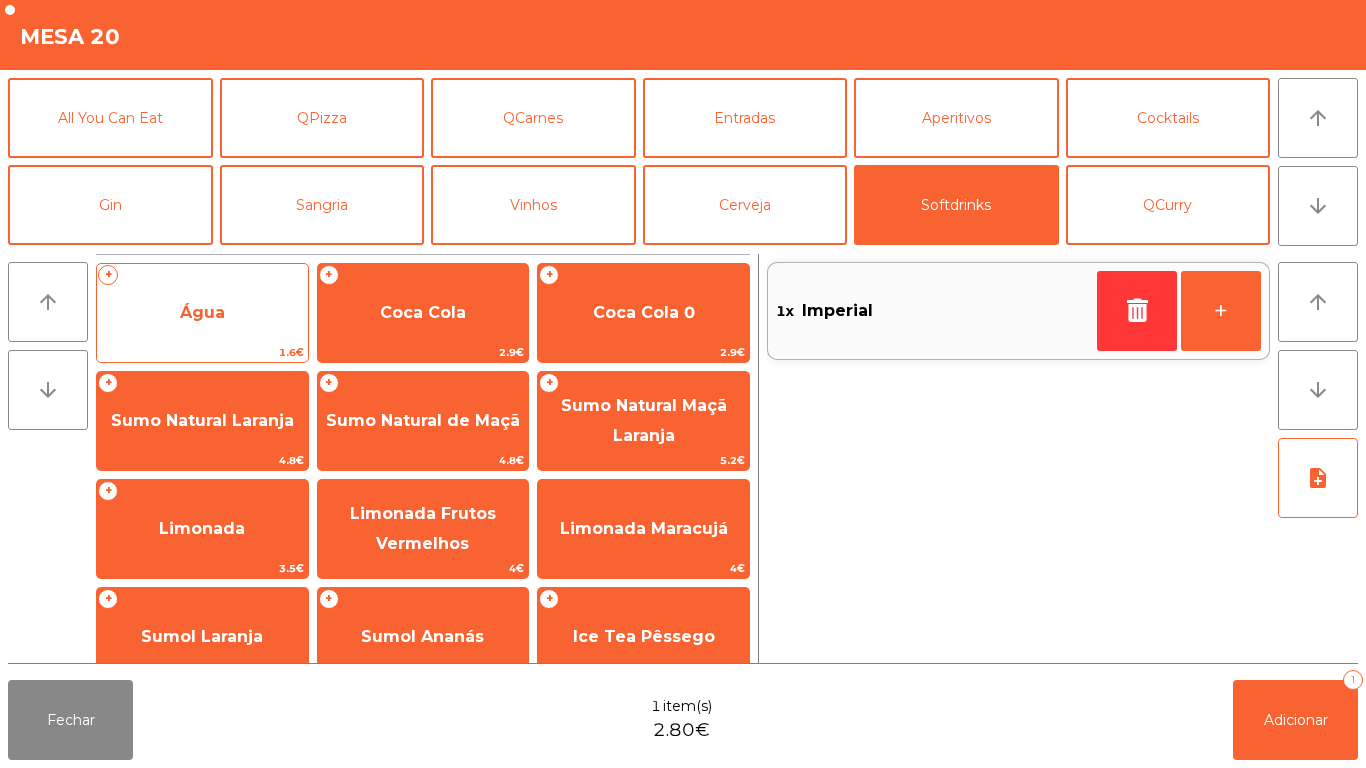 click on "+   Água   1.6€" 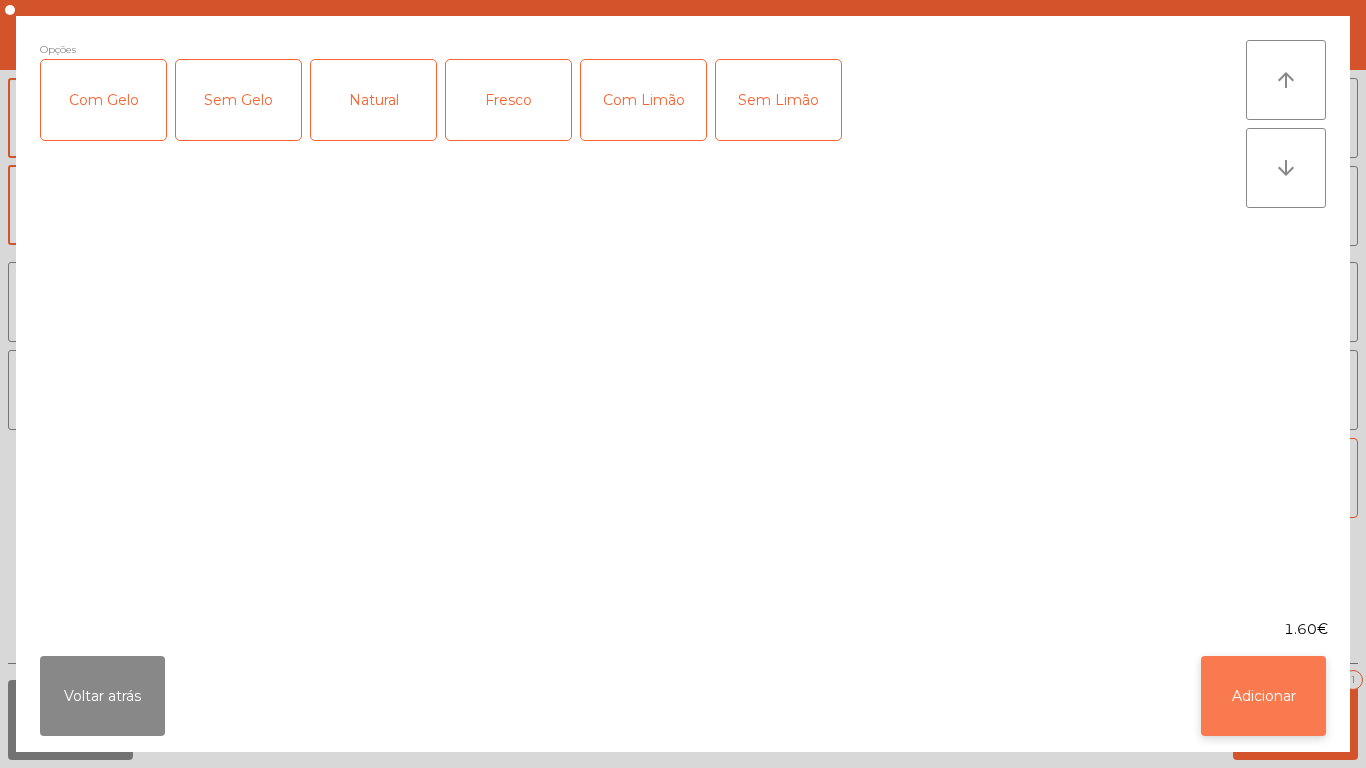 click on "Adicionar" 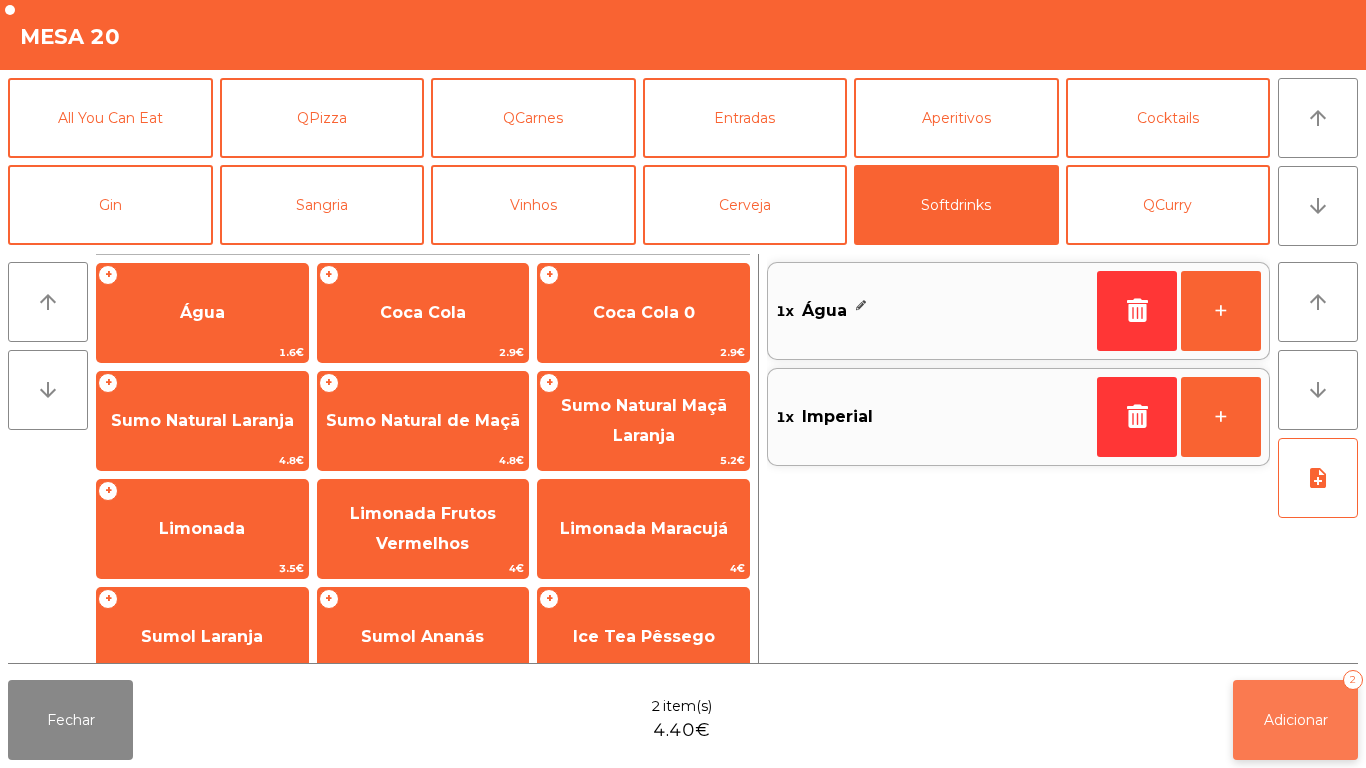 click on "Adicionar" 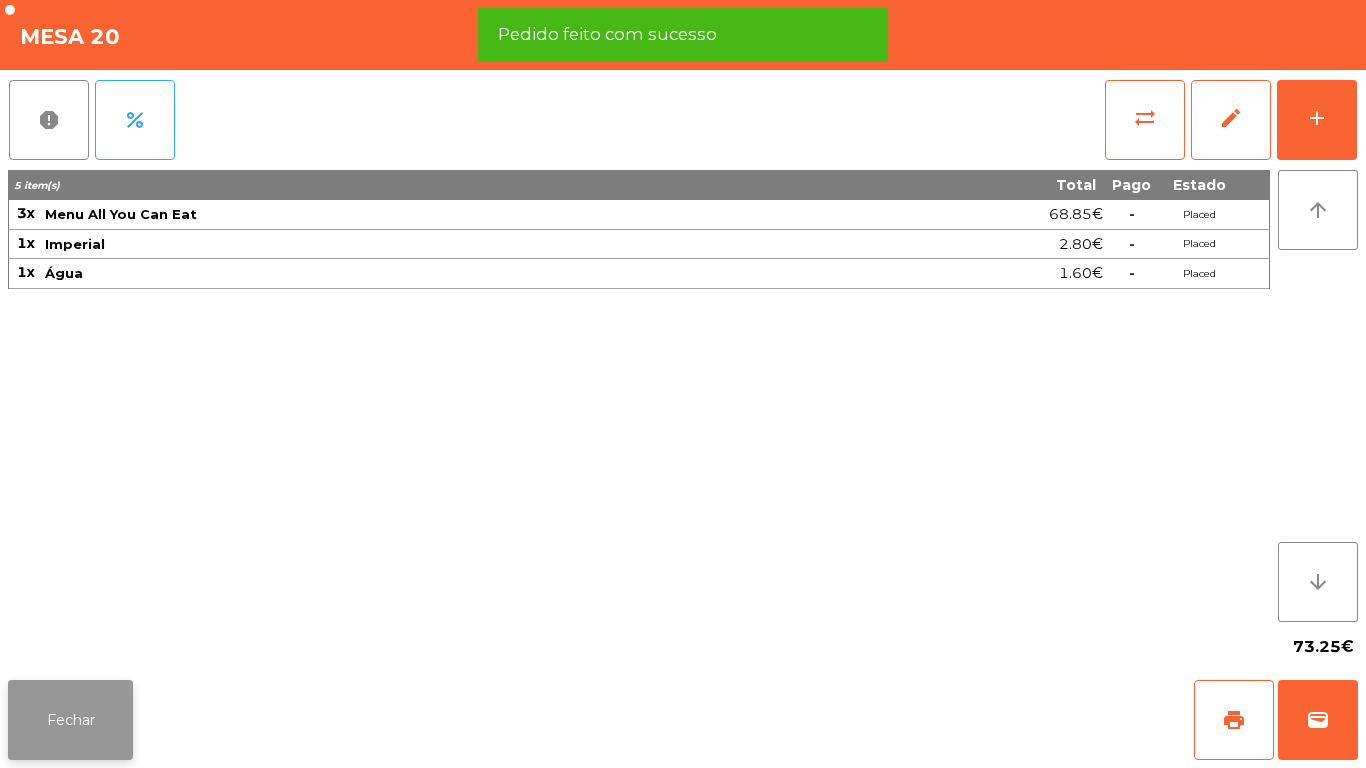click on "Fechar" 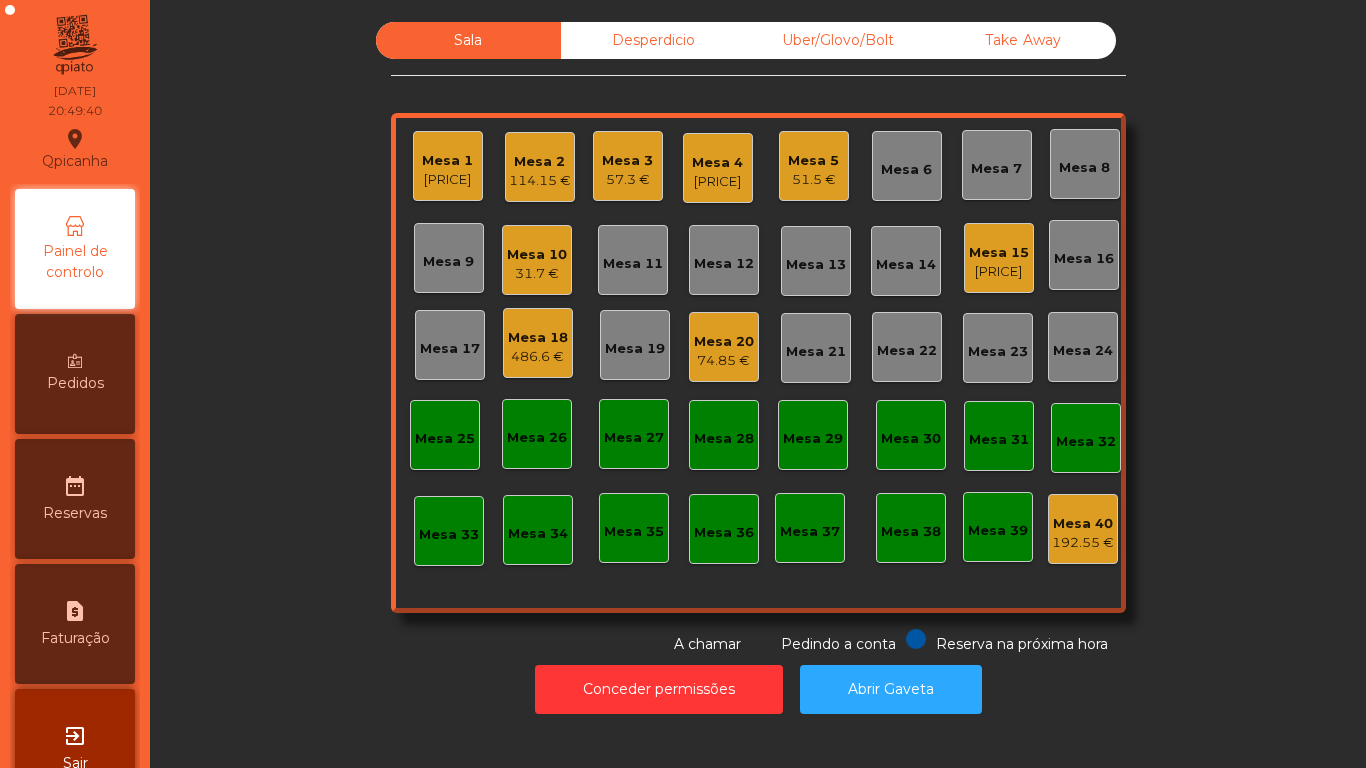click on "63.85 €" 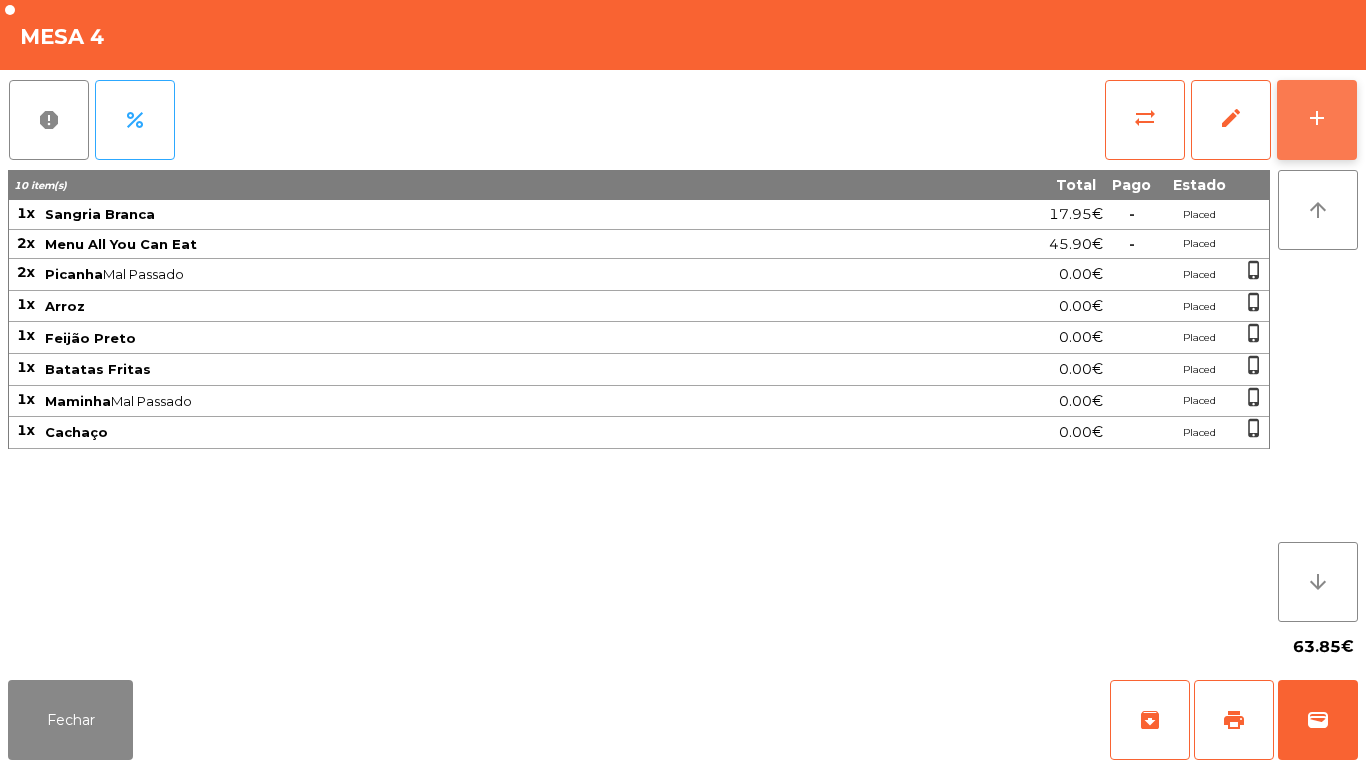 click on "add" 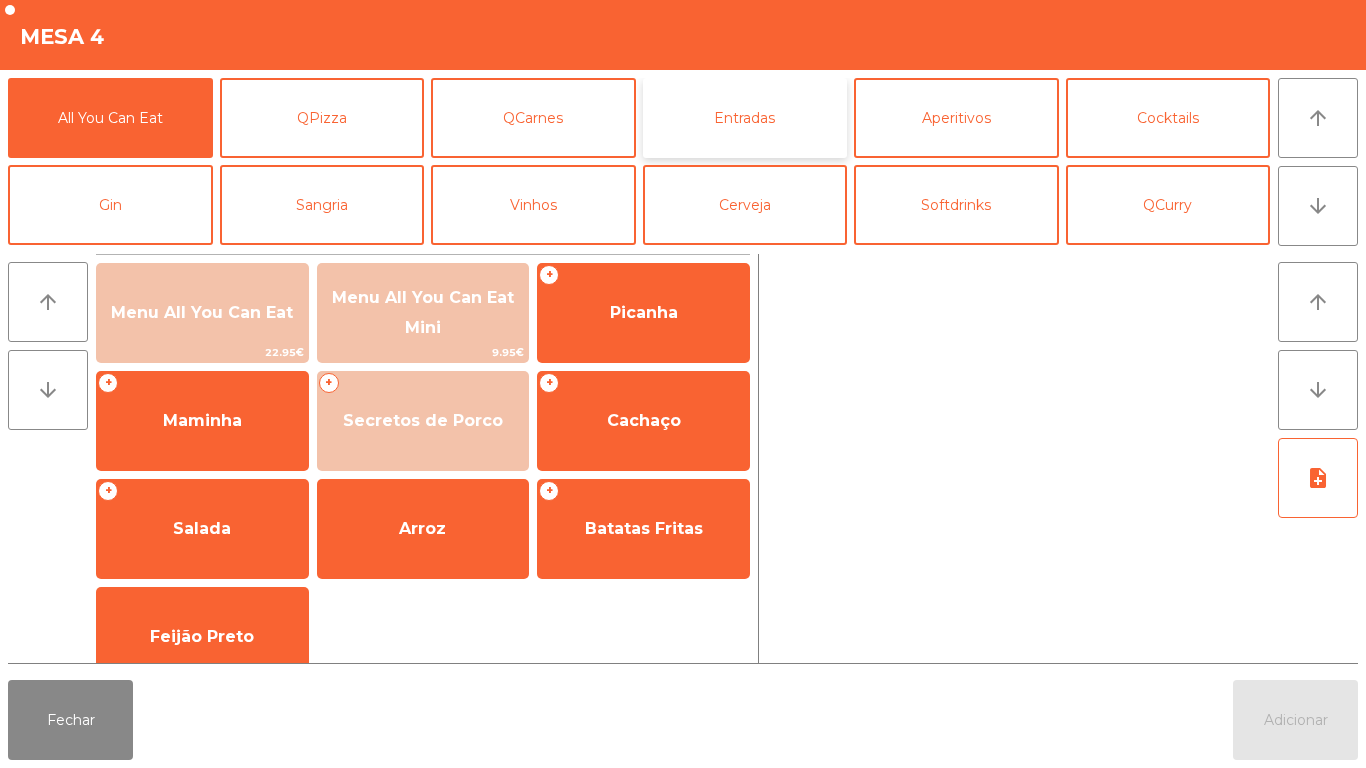 click on "Entradas" 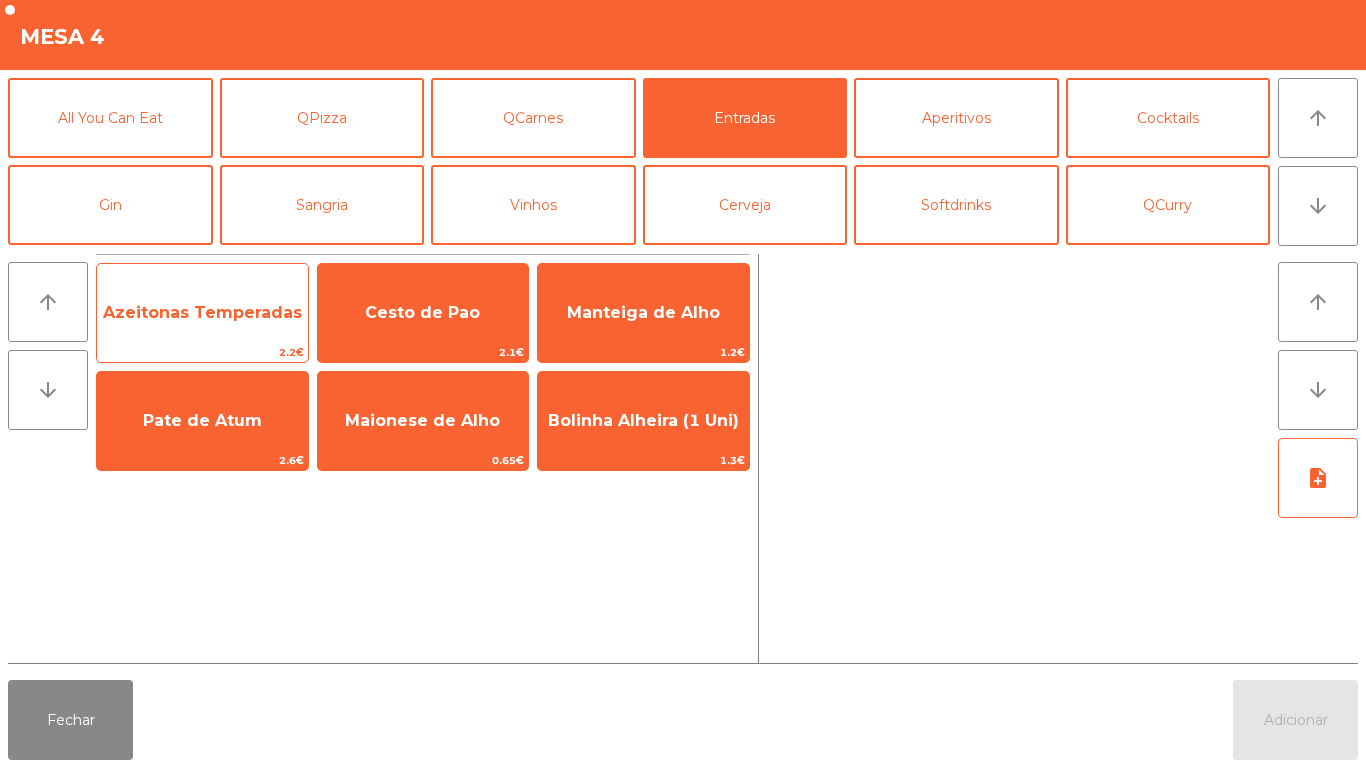 click on "Azeitonas Temperadas" 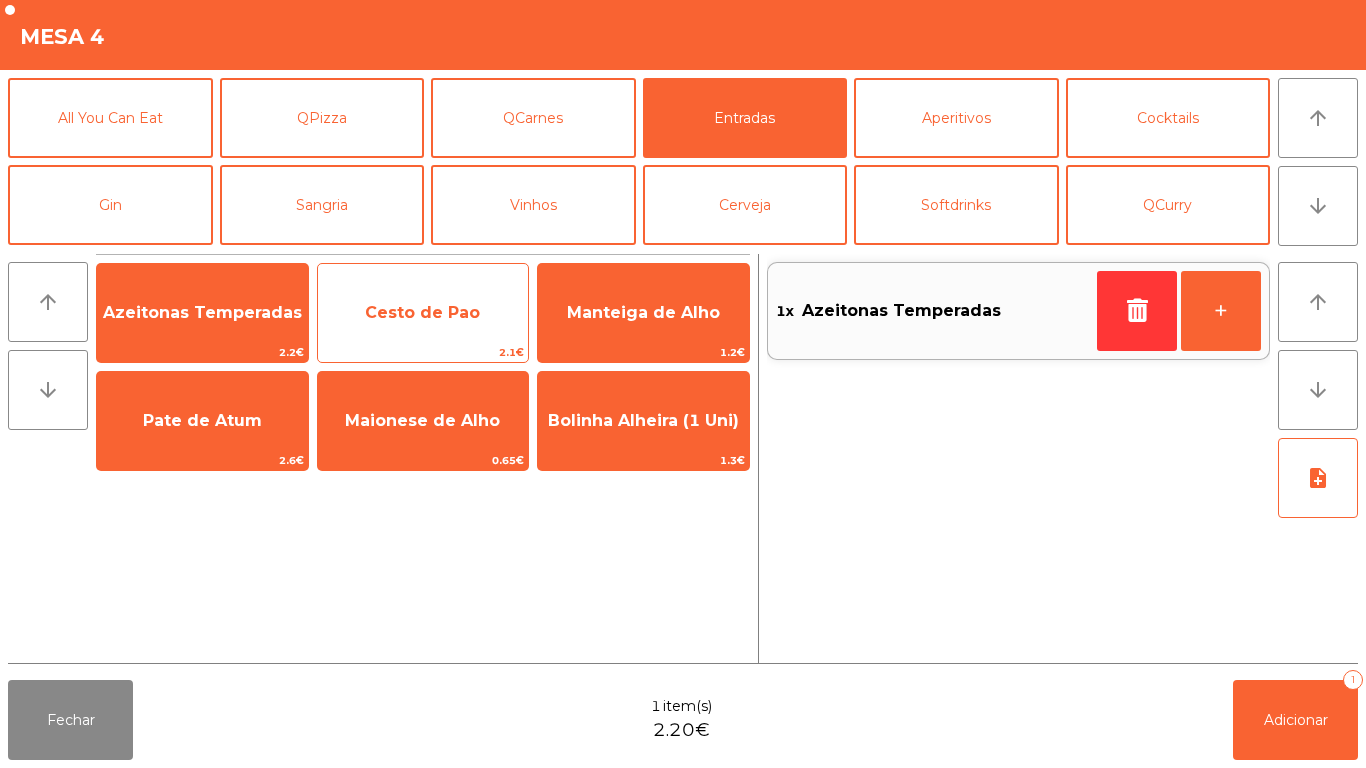 click on "Cesto de Pao" 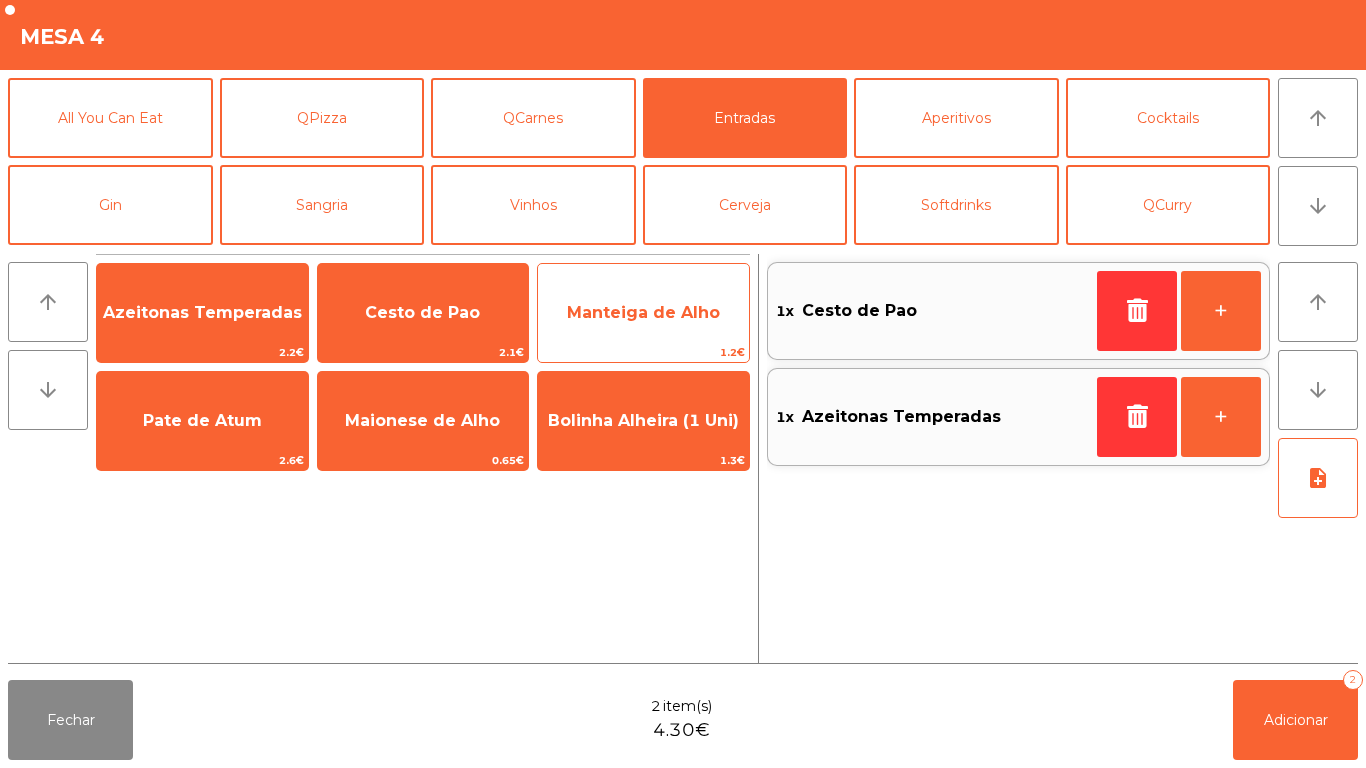 click on "Manteiga de Alho" 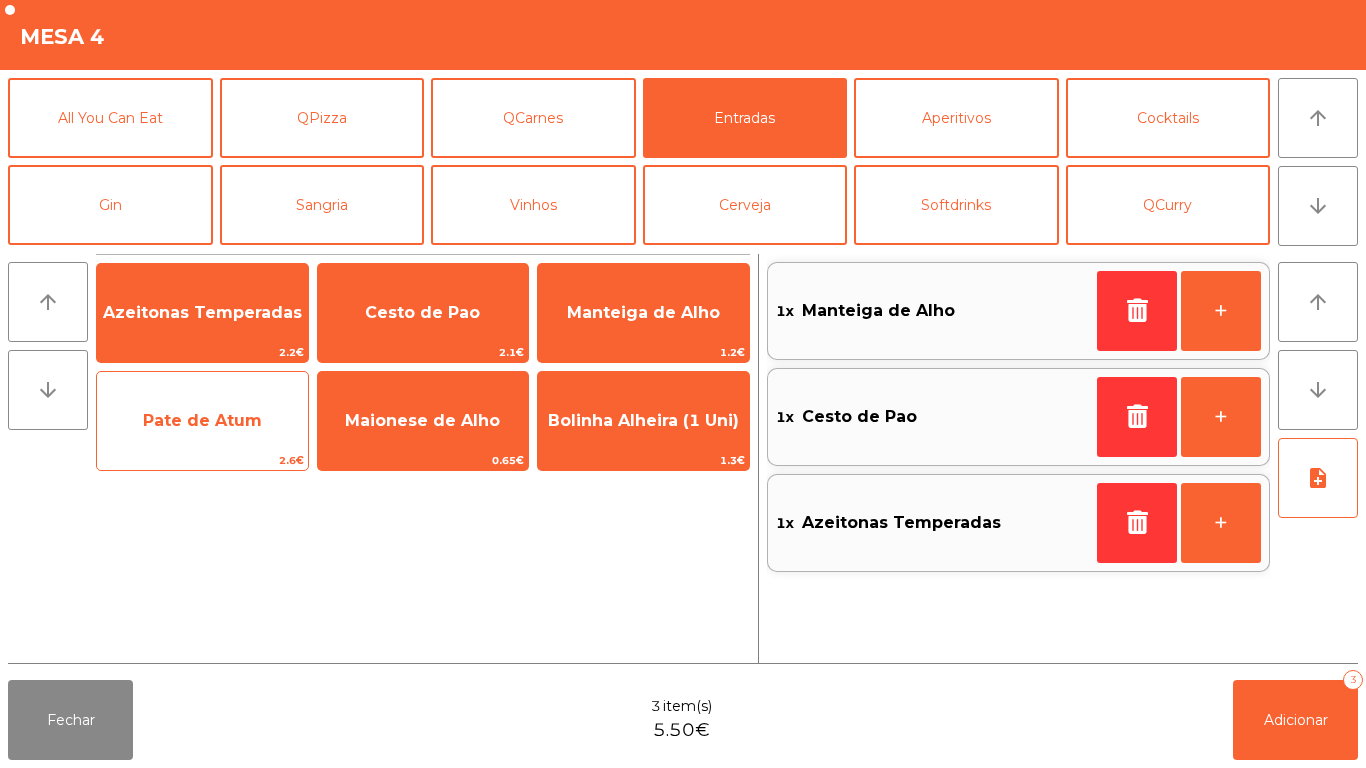 click on "Pate de Atum" 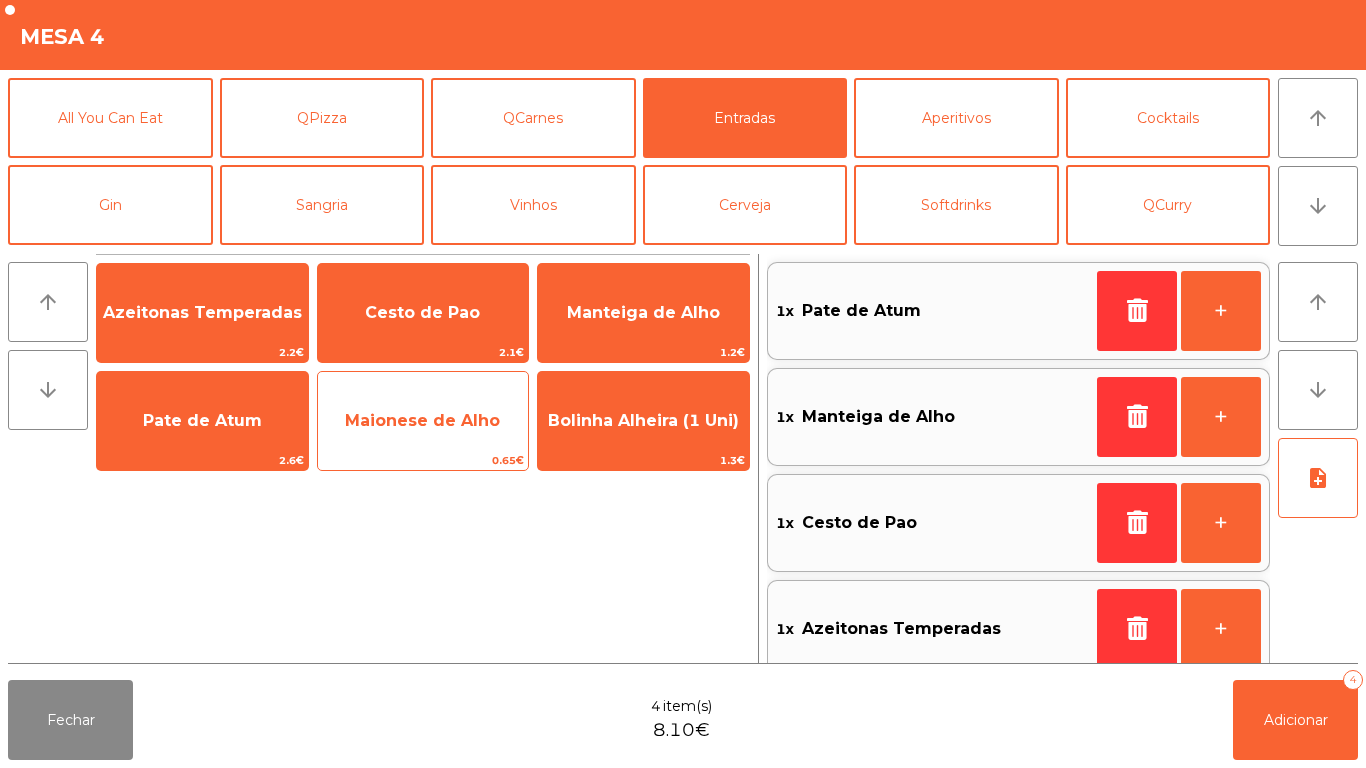 click on "Maionese de Alho" 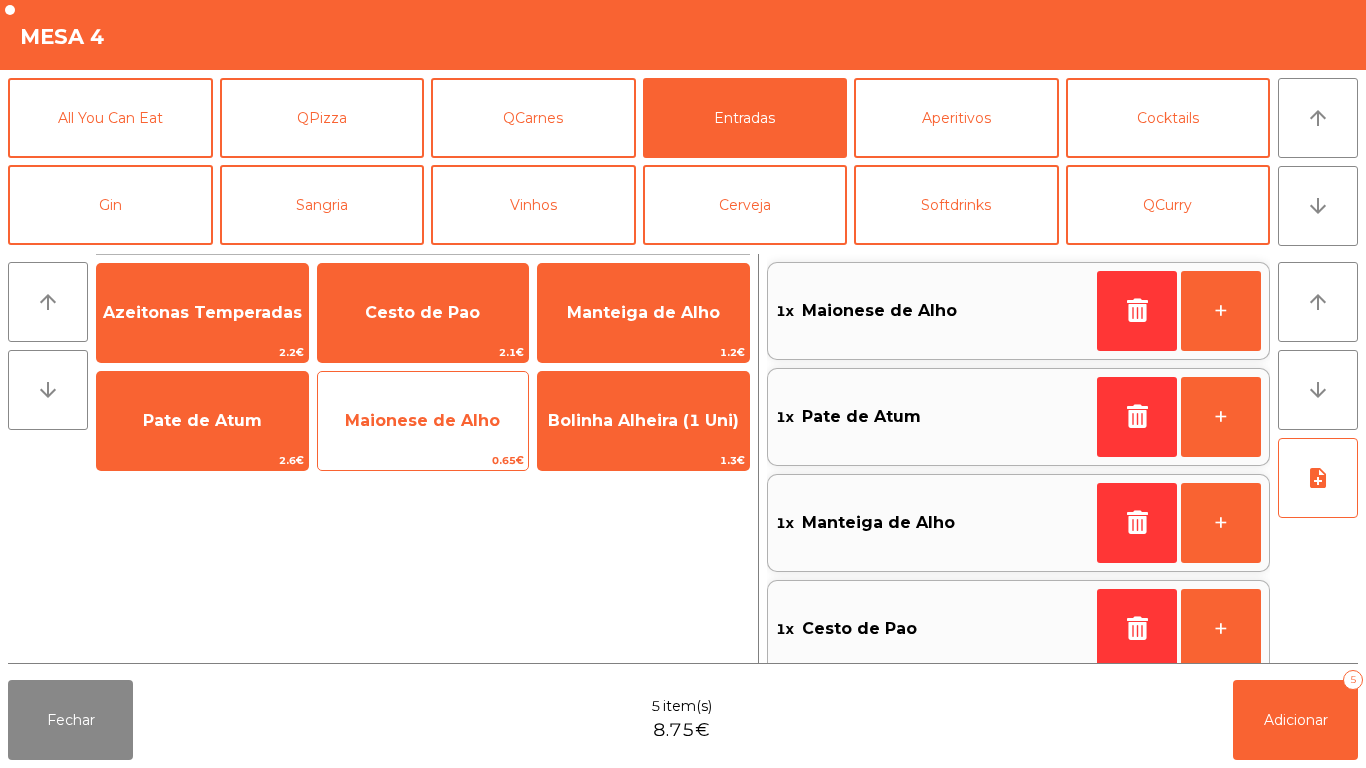 scroll, scrollTop: 8, scrollLeft: 0, axis: vertical 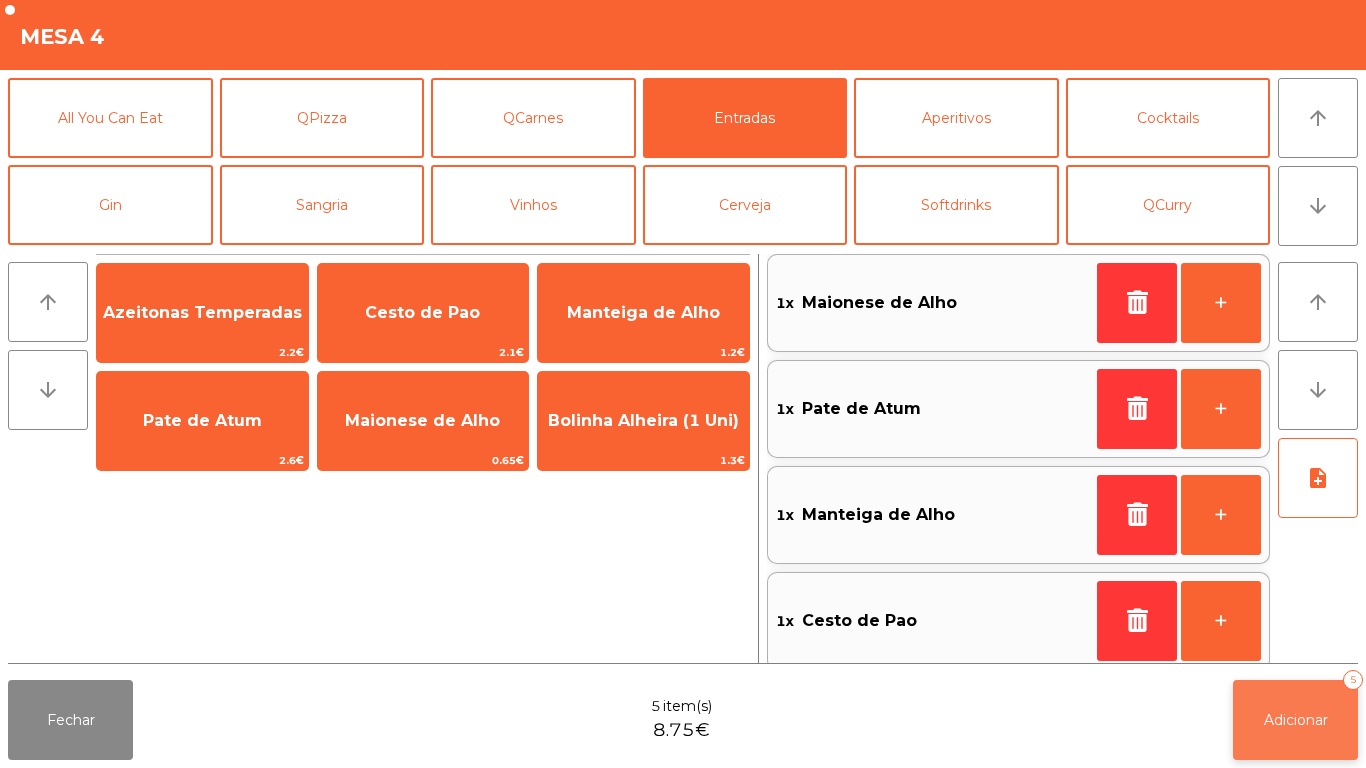 click on "Adicionar   5" 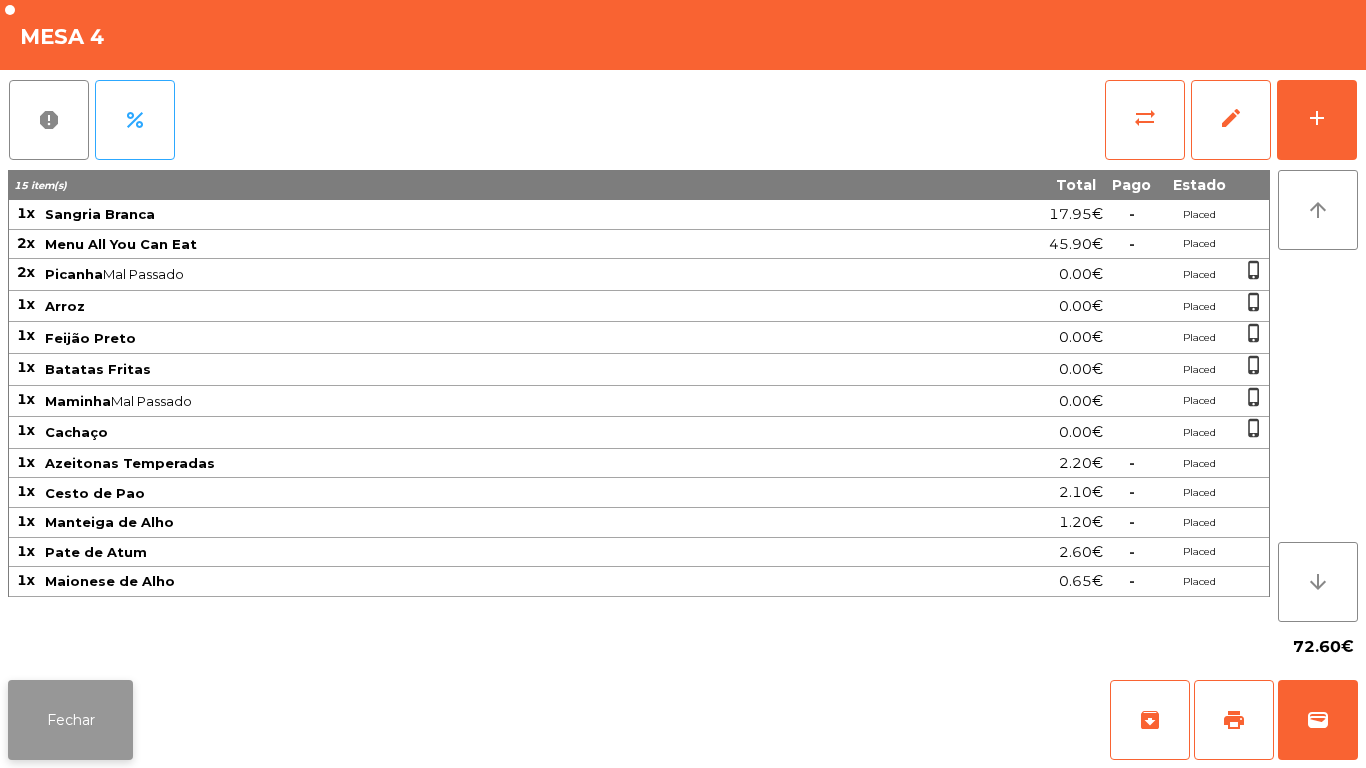 click on "Fechar" 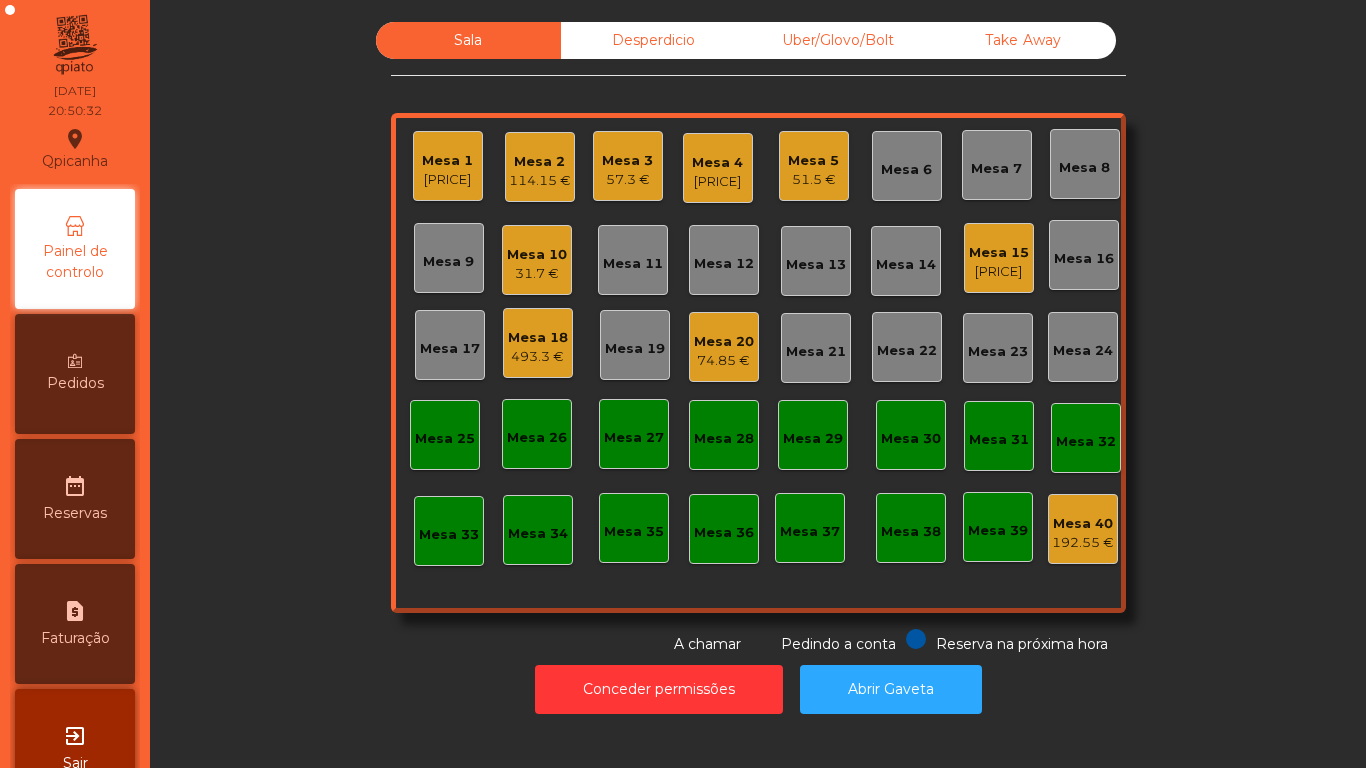 click on "Mesa 18   493.3 €" 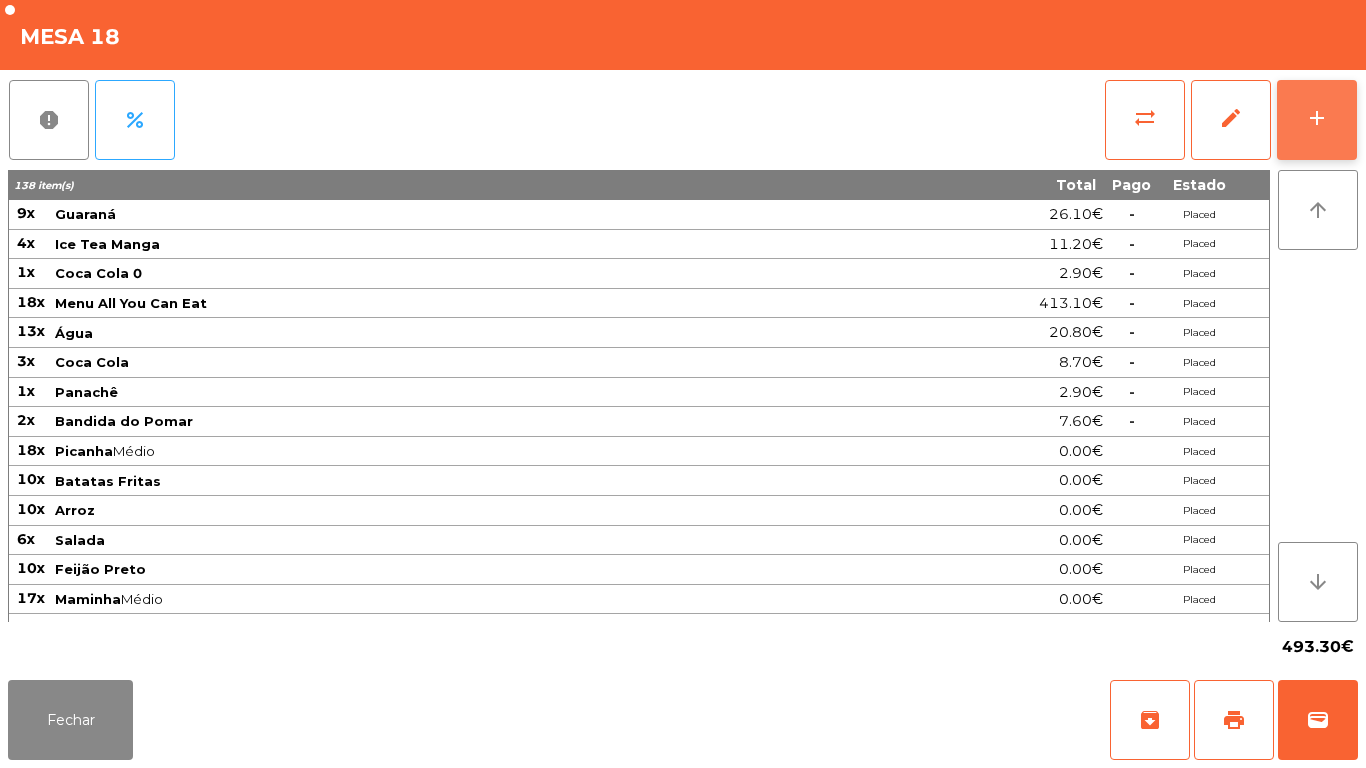click on "add" 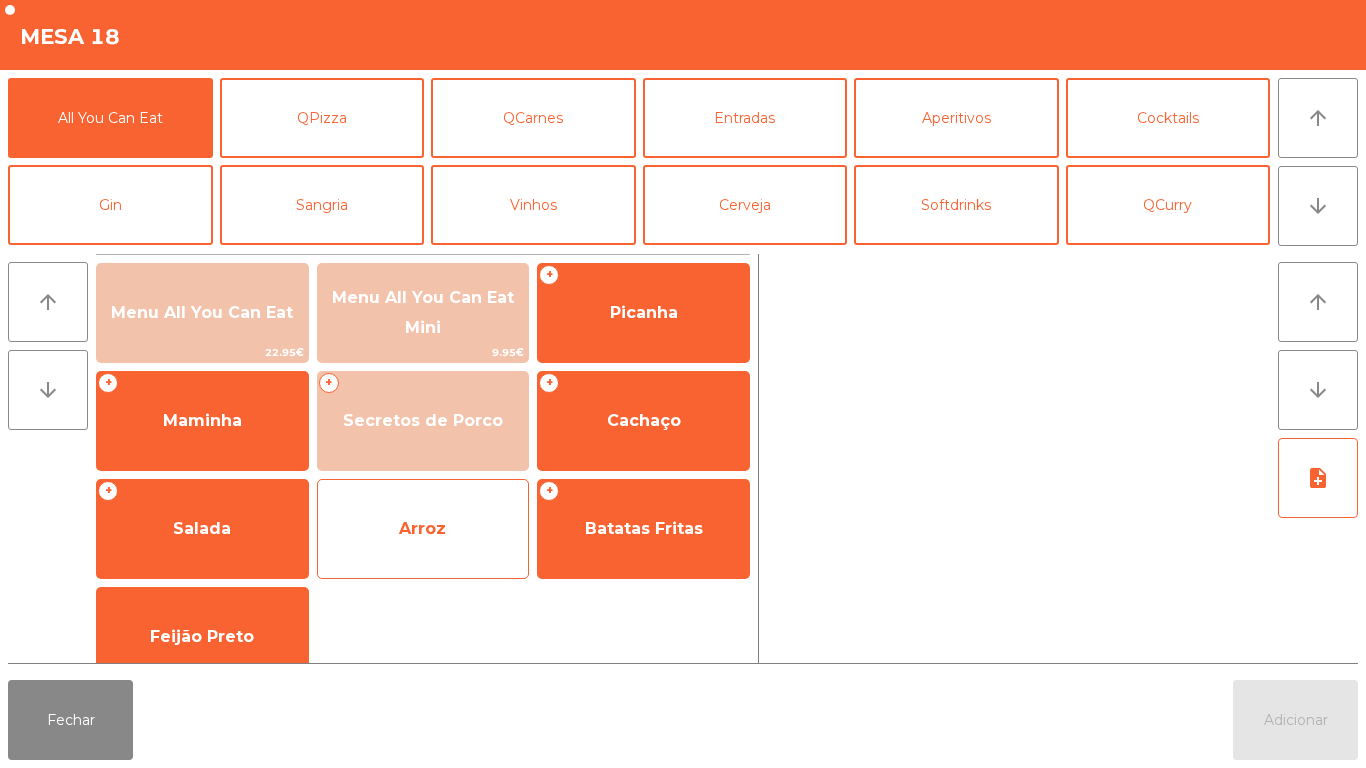 click on "Arroz" 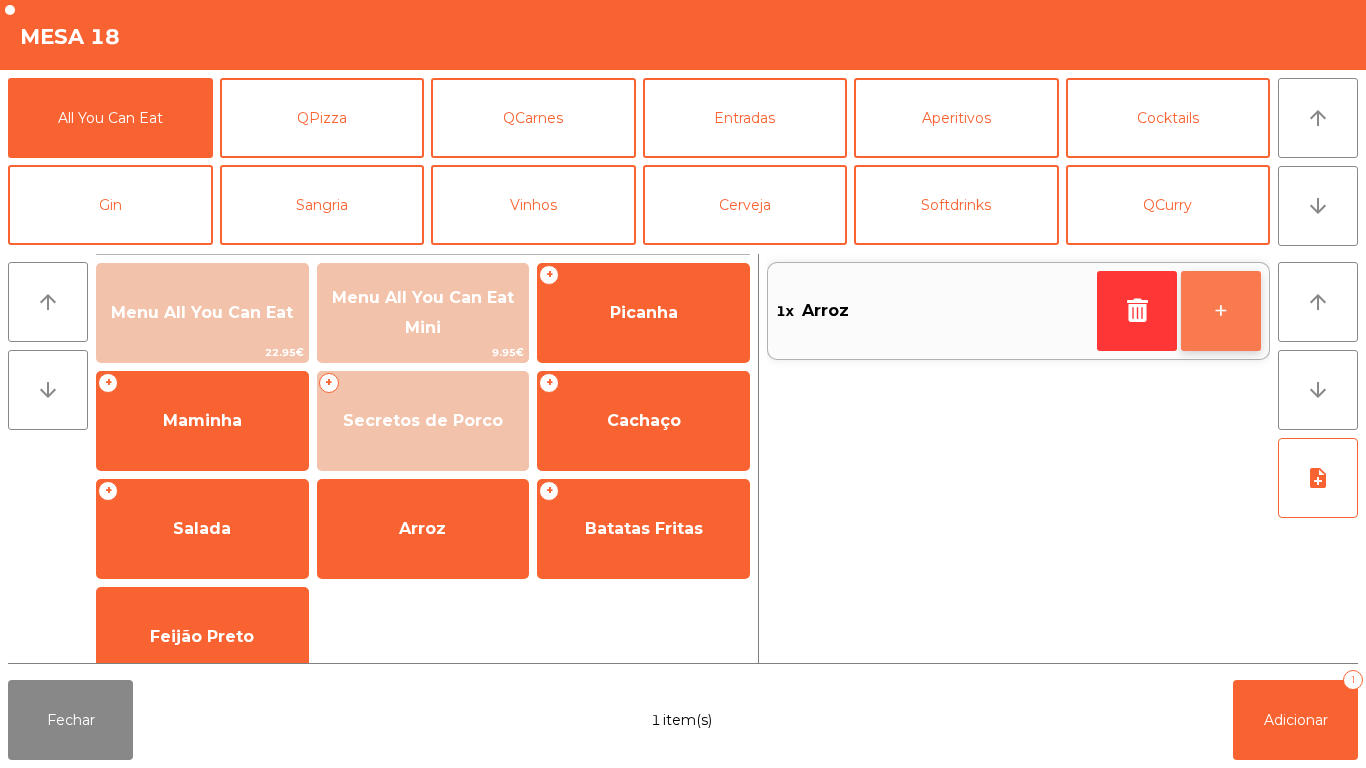 click on "+" 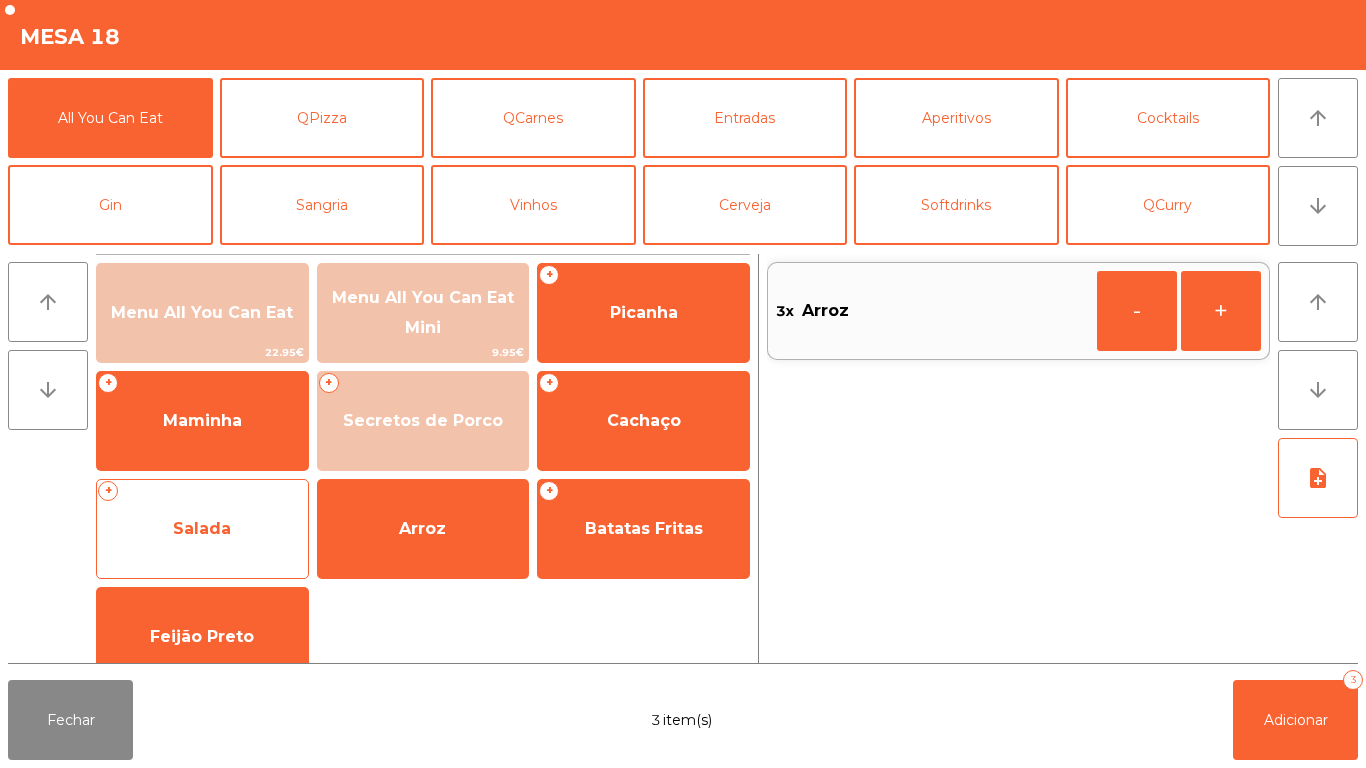 click on "Salada" 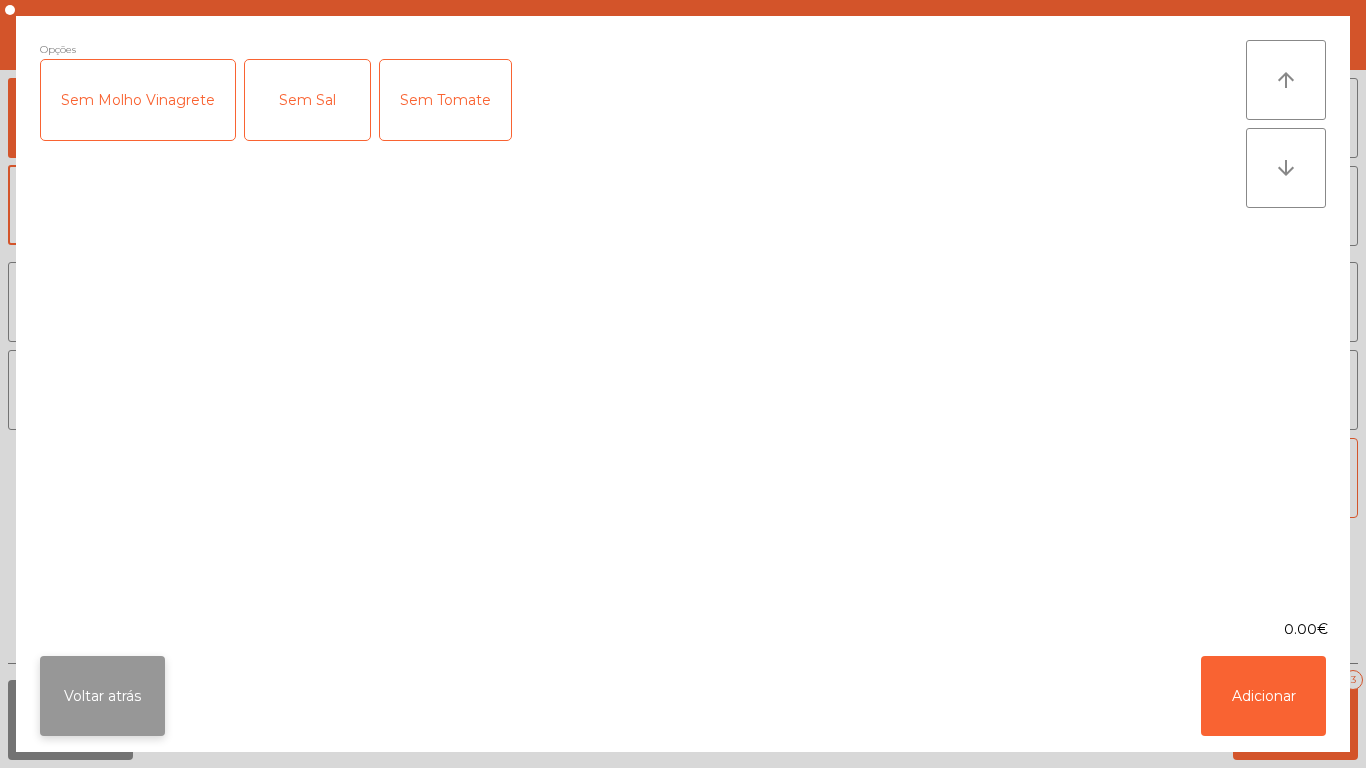 click on "Voltar atrás" 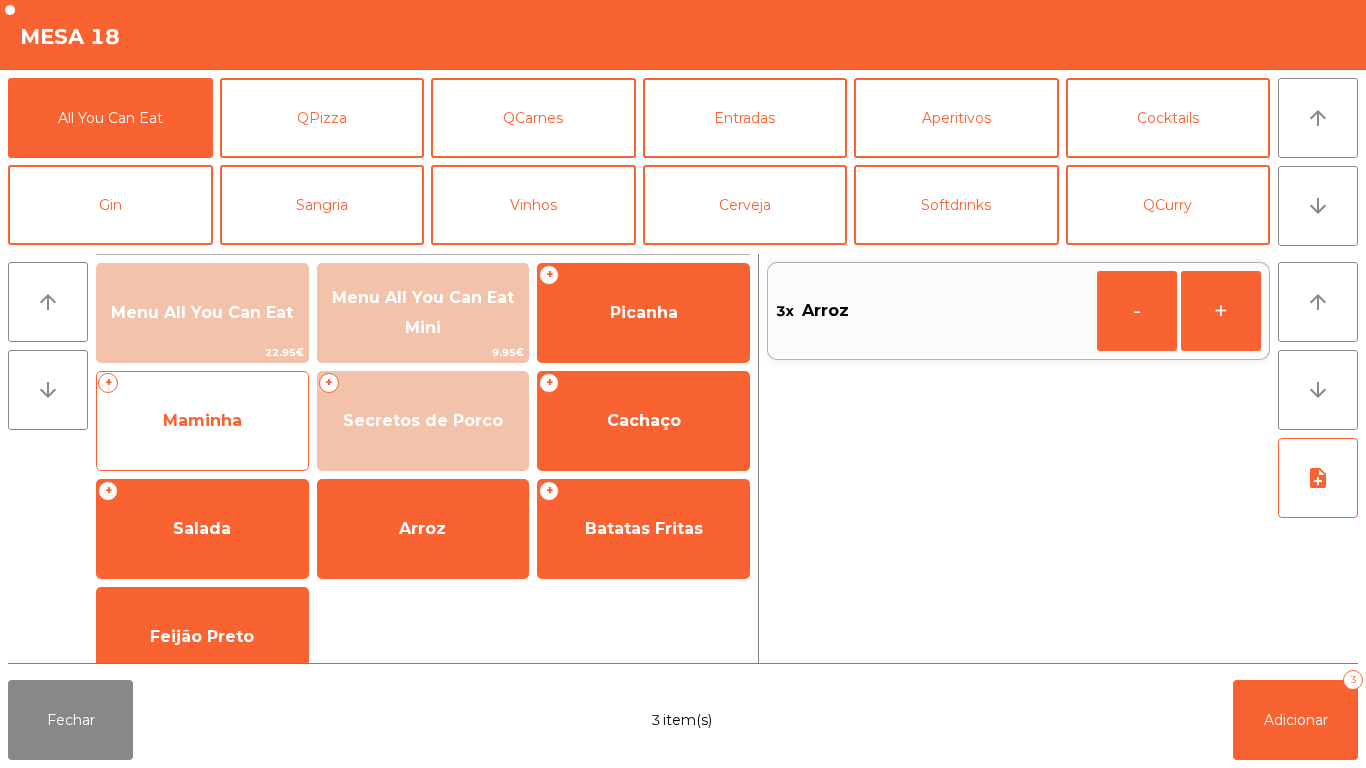 click on "Maminha" 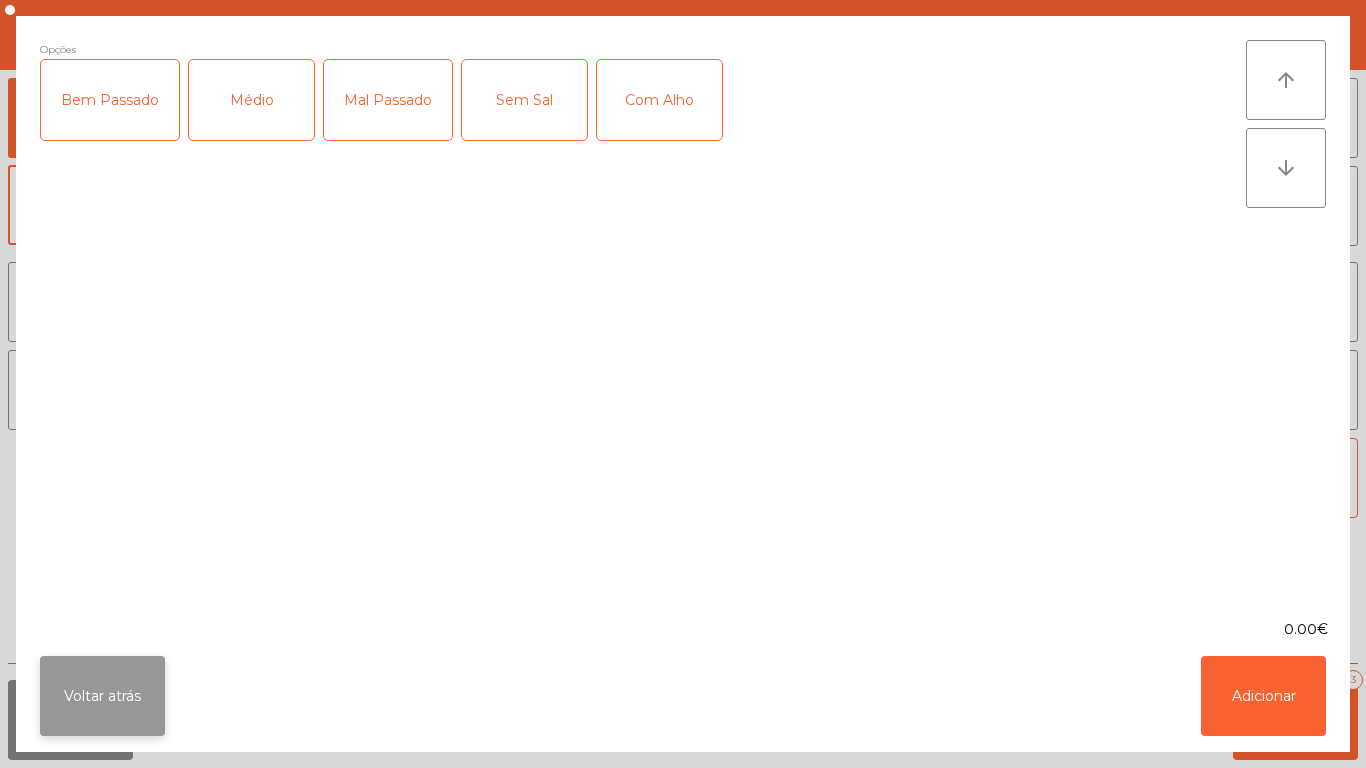 click on "Voltar atrás" 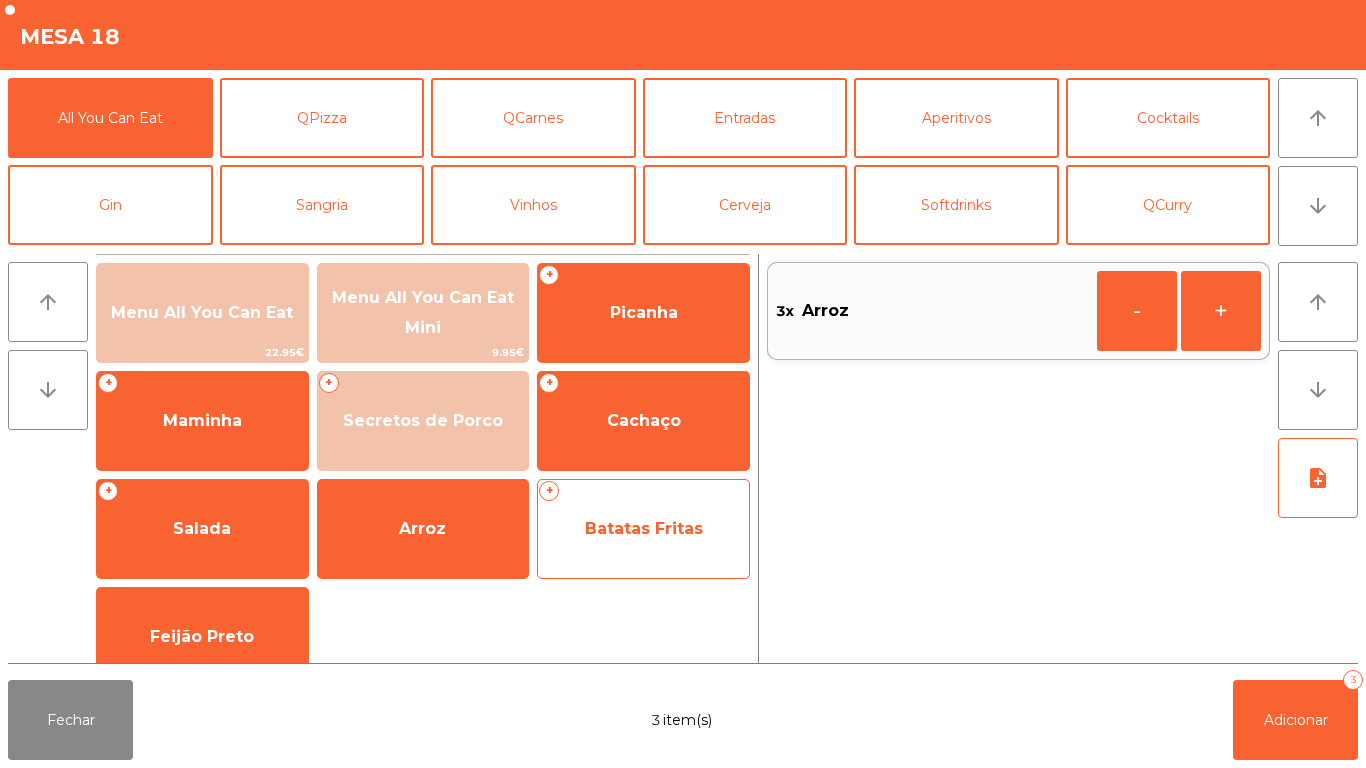 click on "Batatas Fritas" 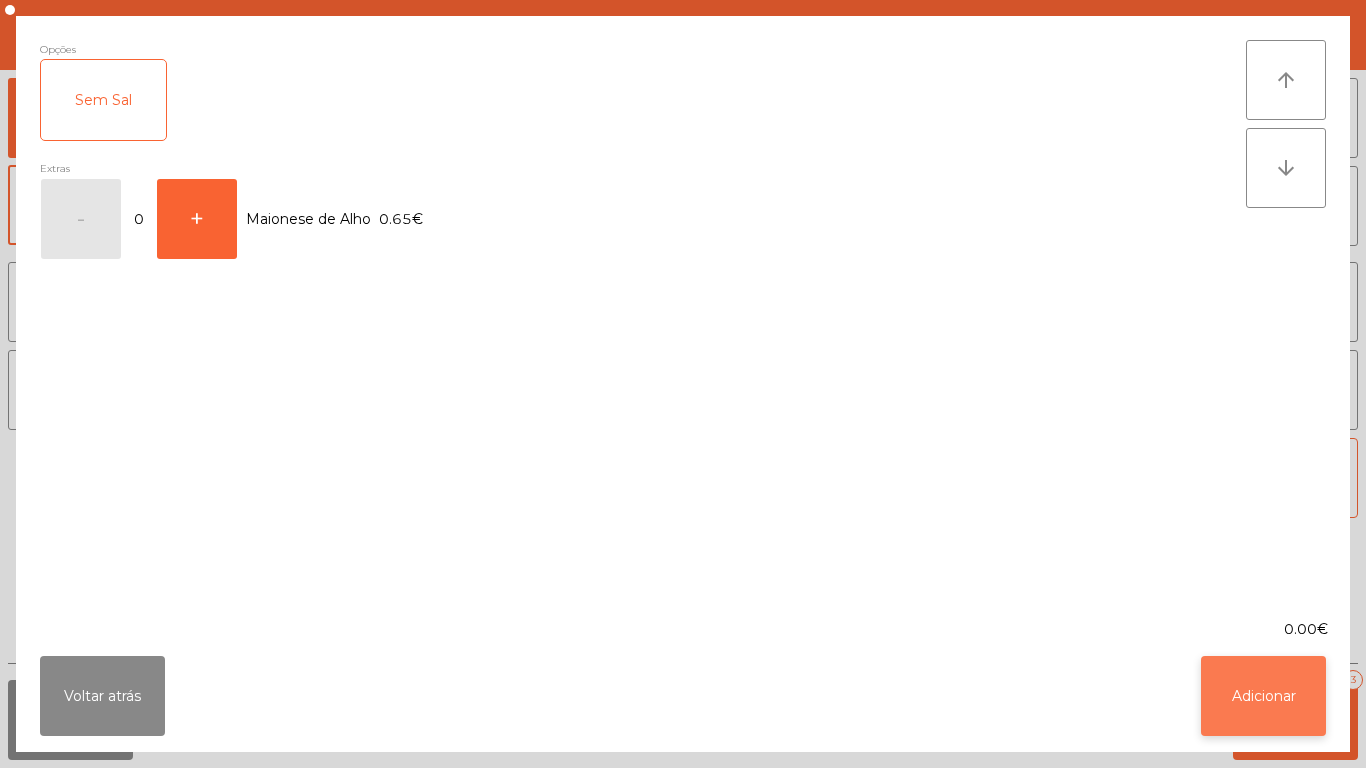 click on "Adicionar" 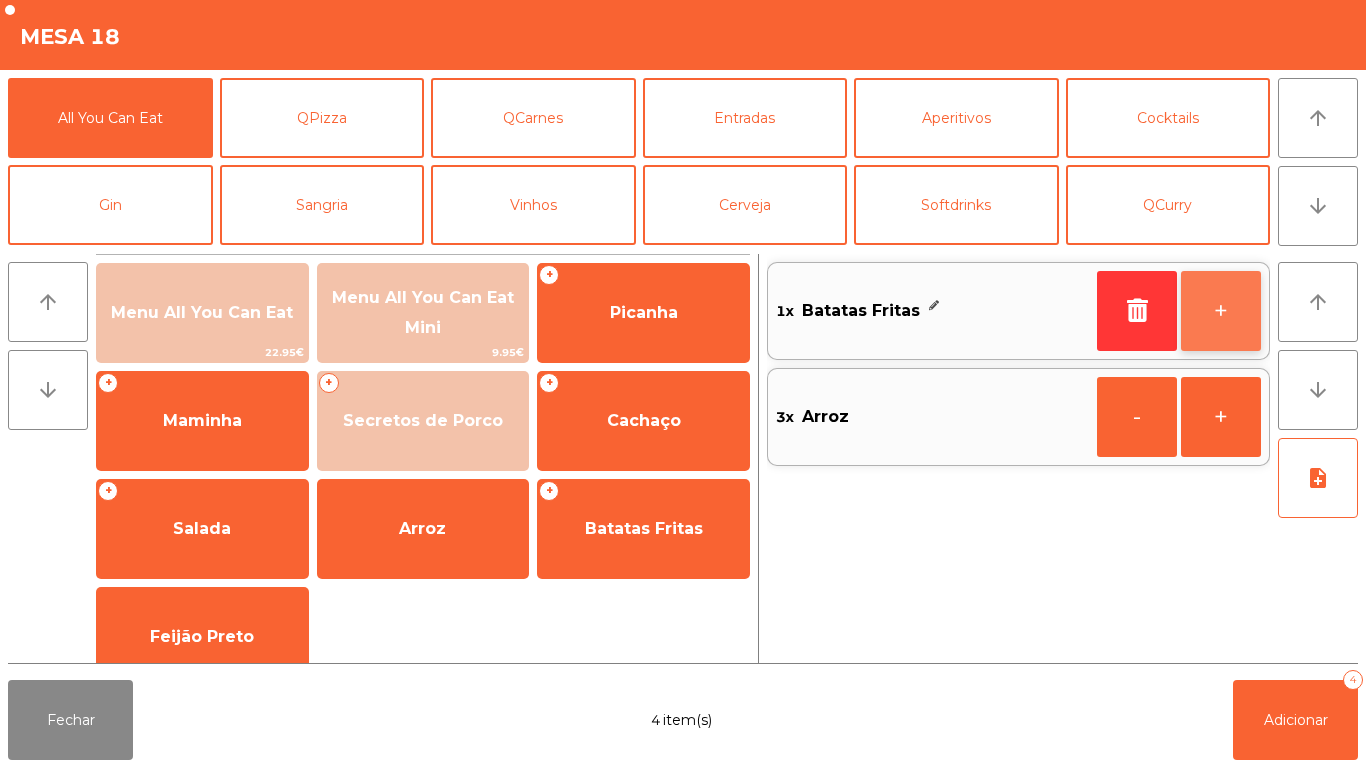 click on "+" 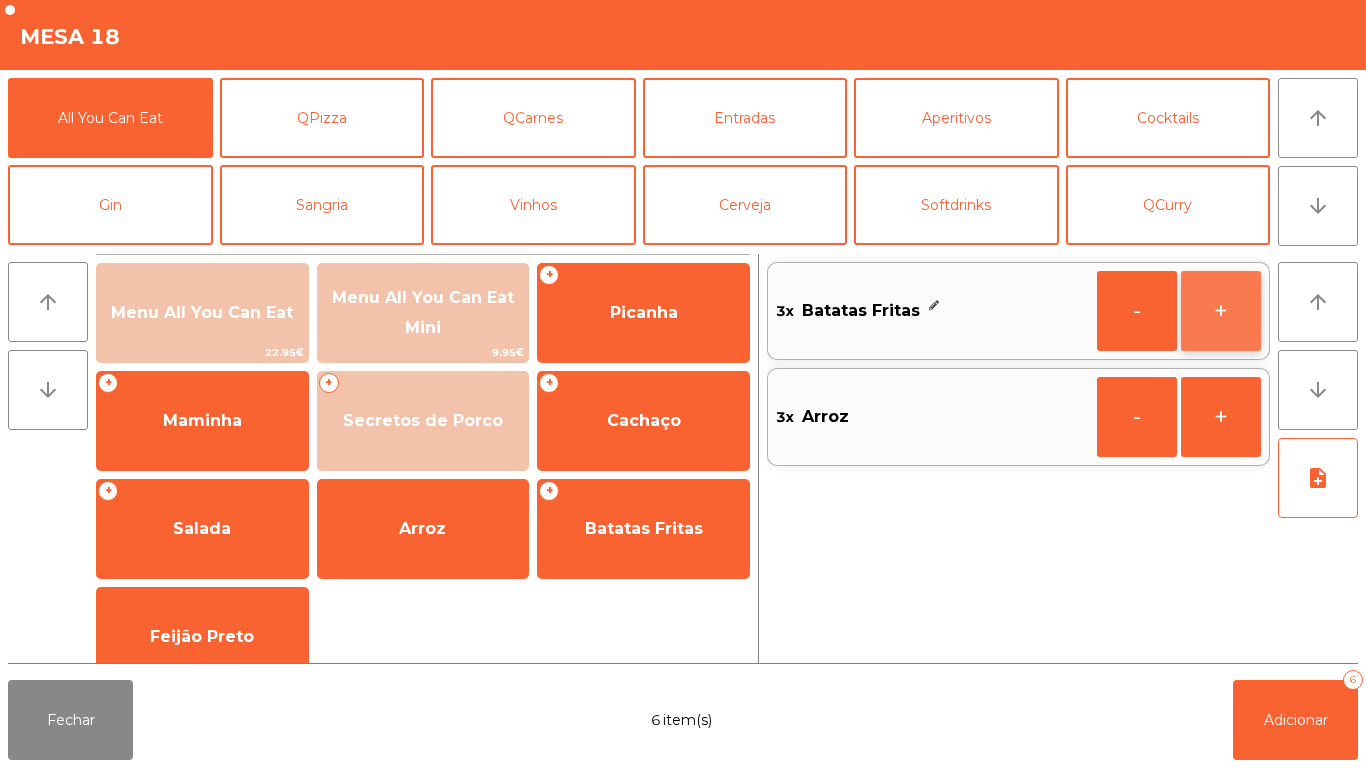 click on "+" 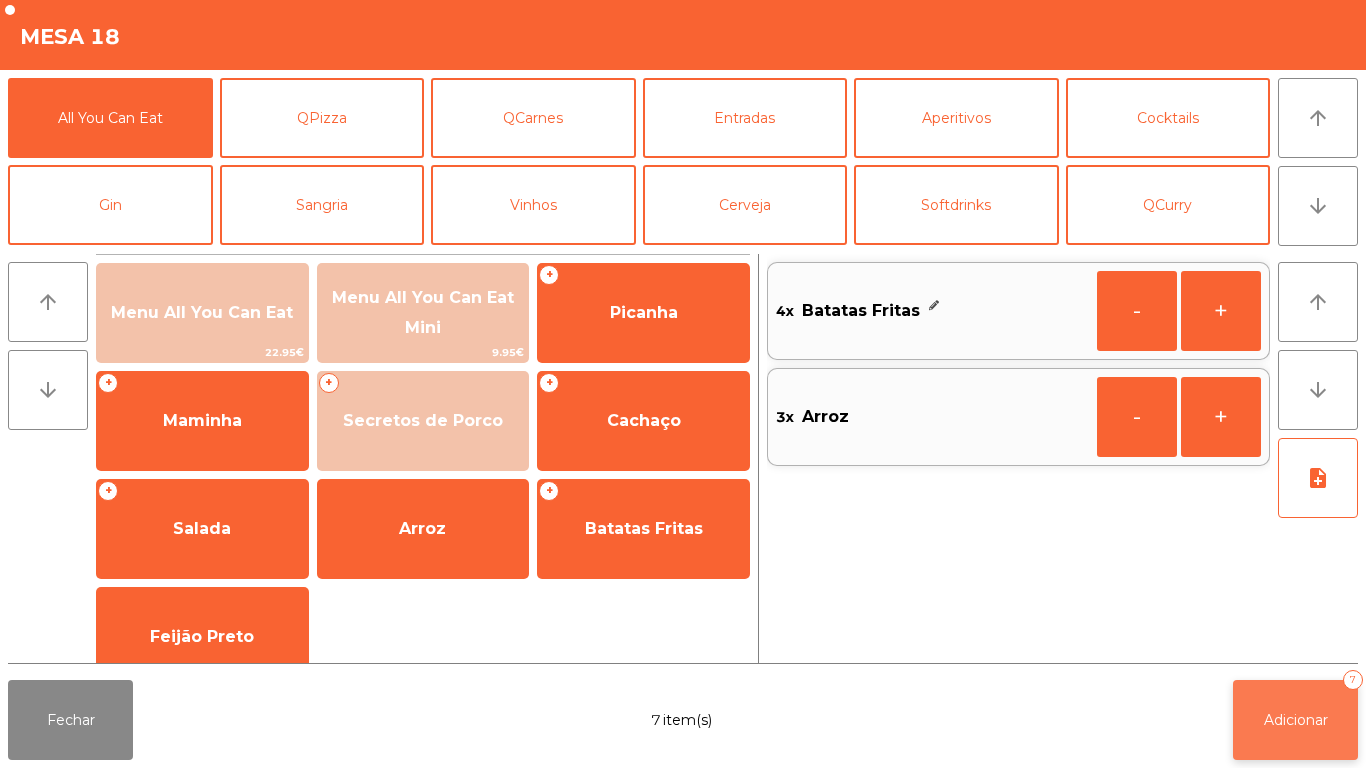 click on "Adicionar   7" 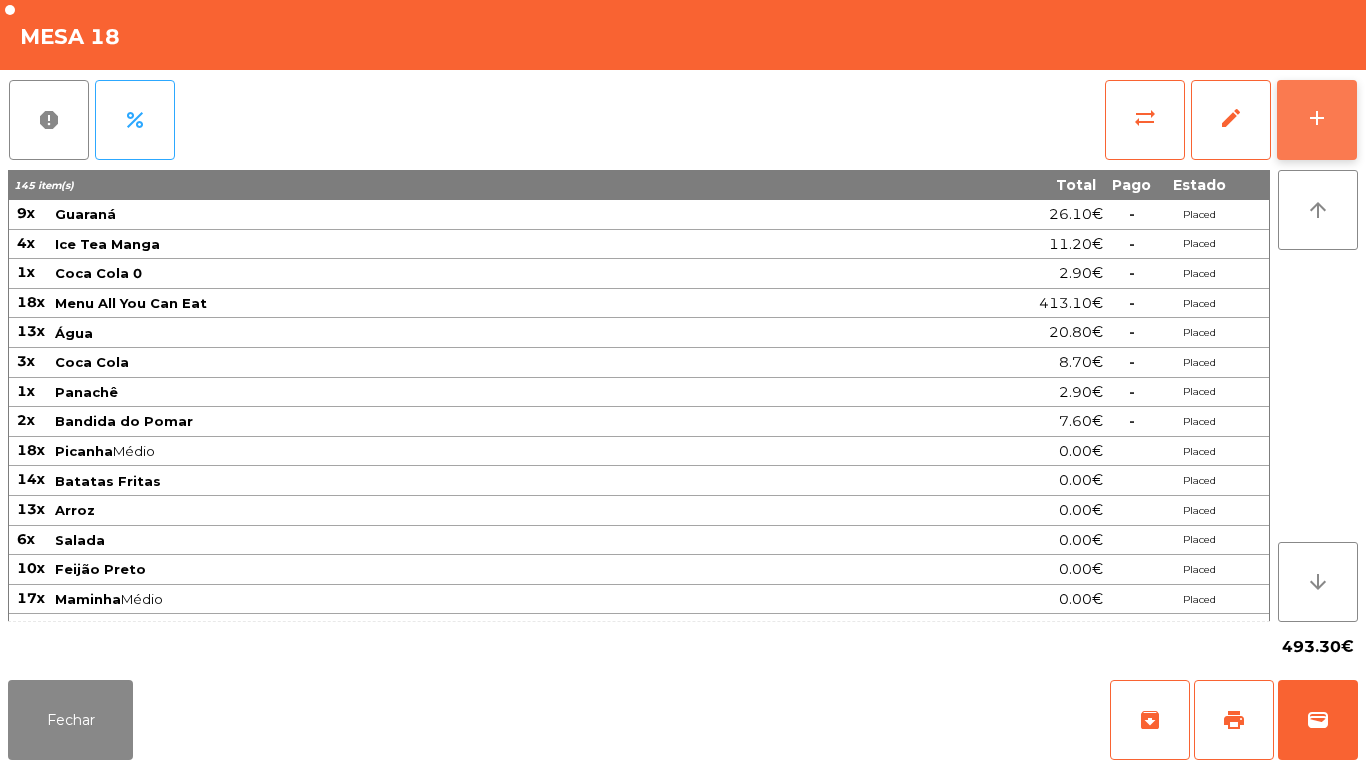 click on "add" 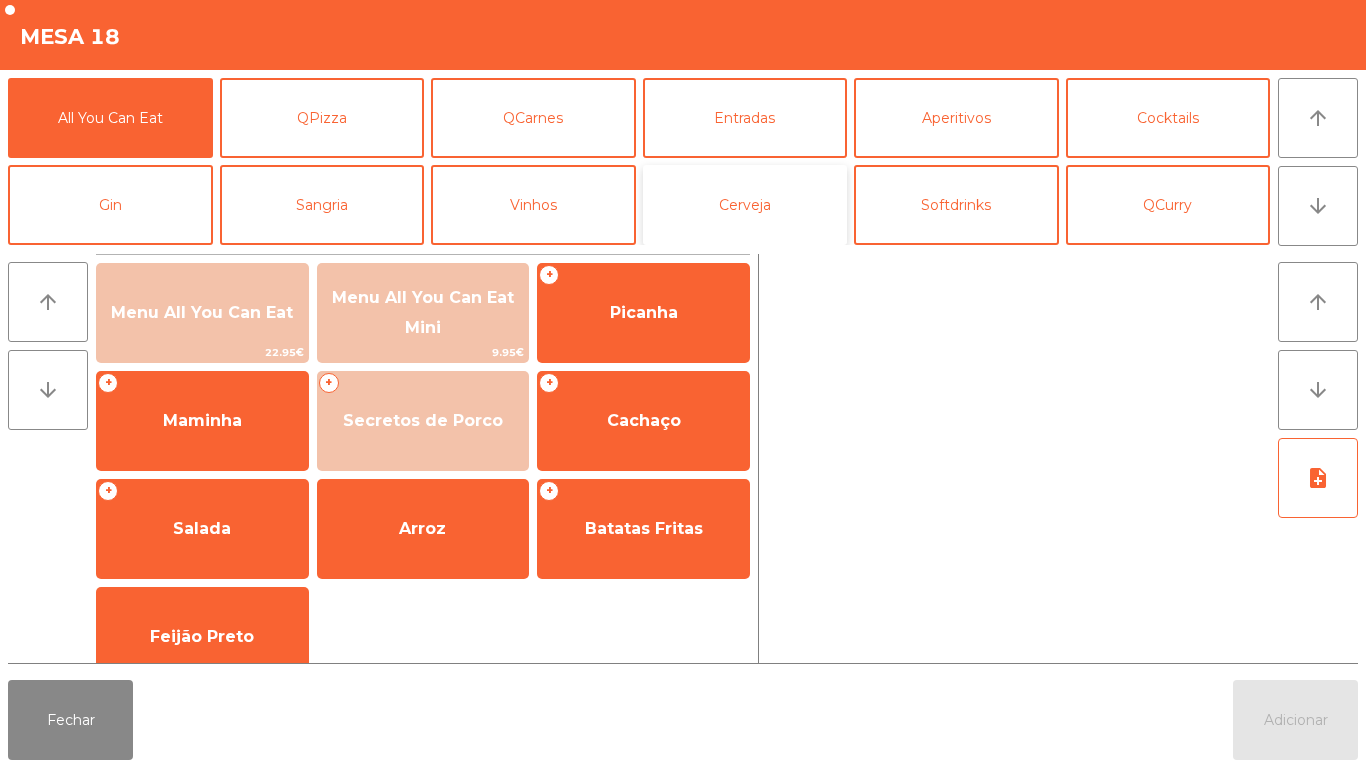 click on "Cerveja" 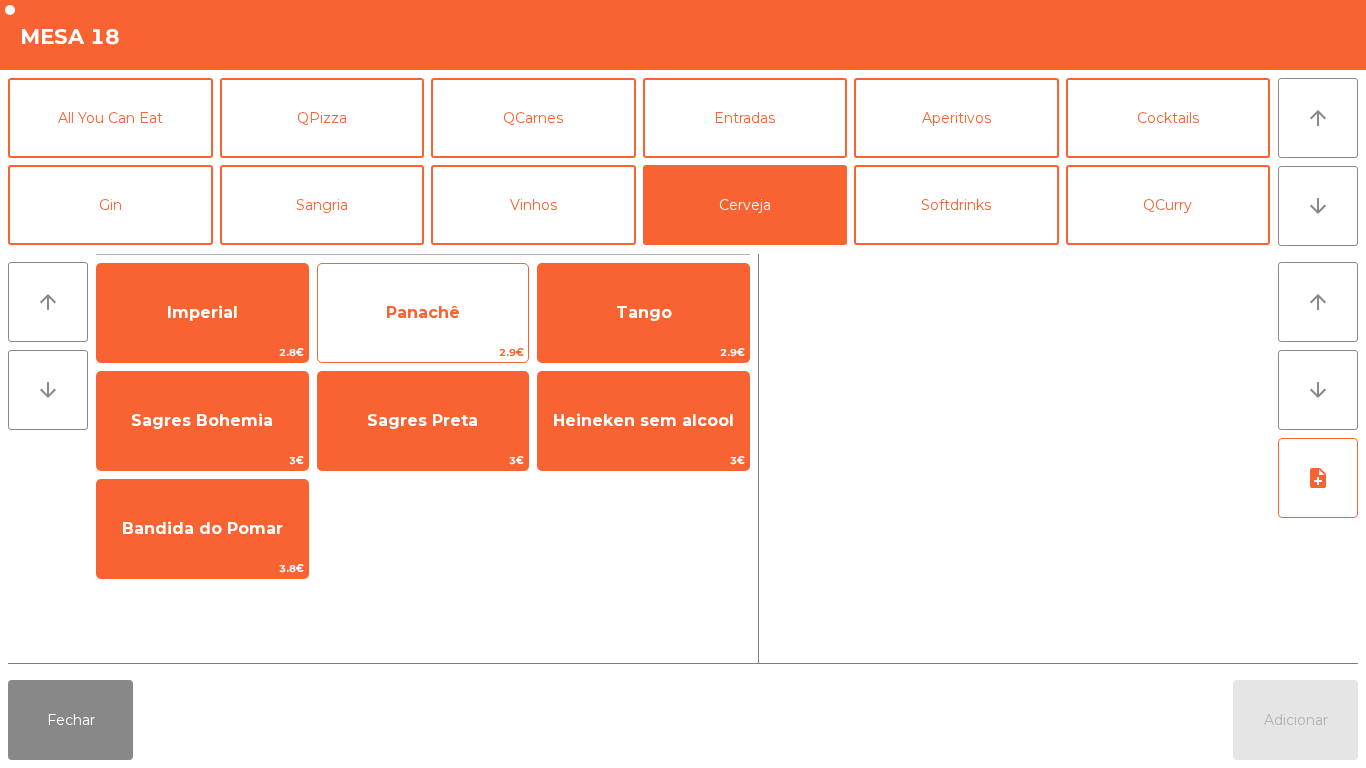click on "Panachê" 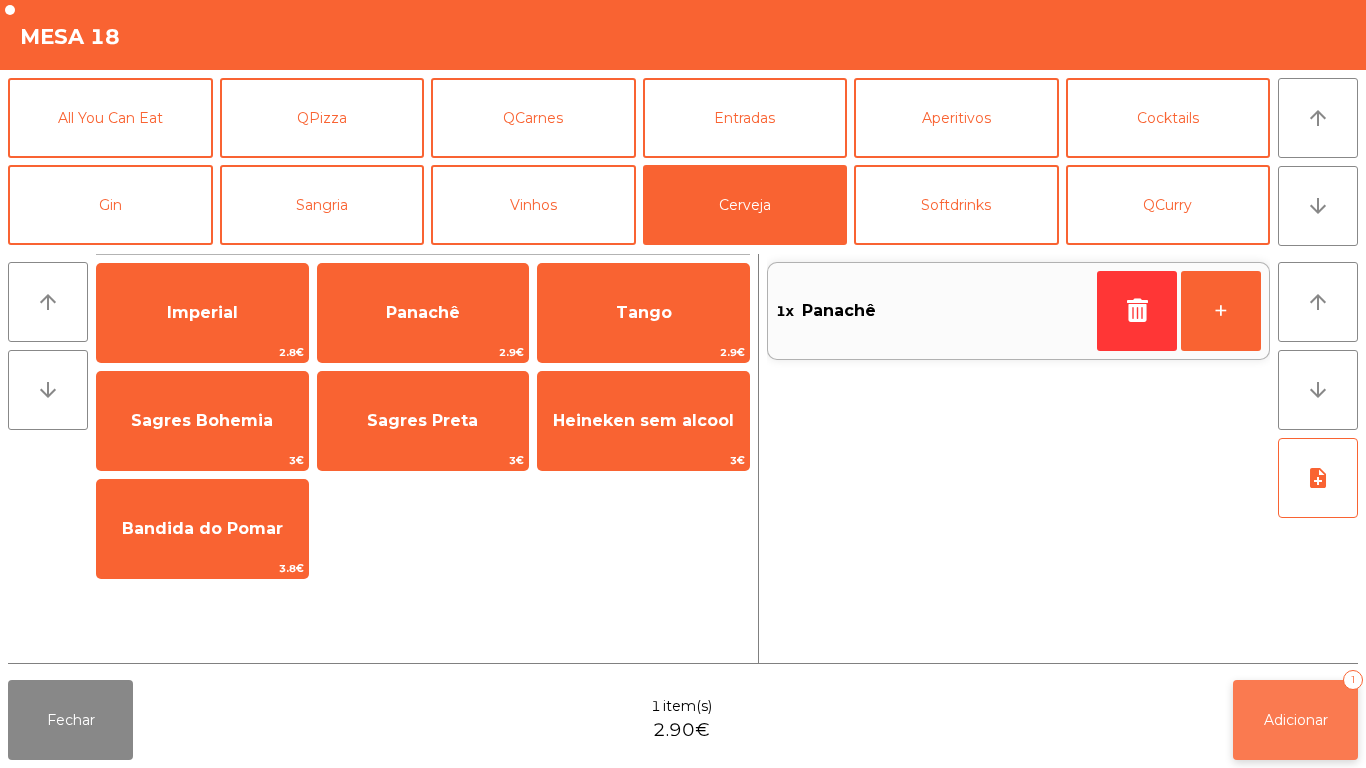 click on "Adicionar   1" 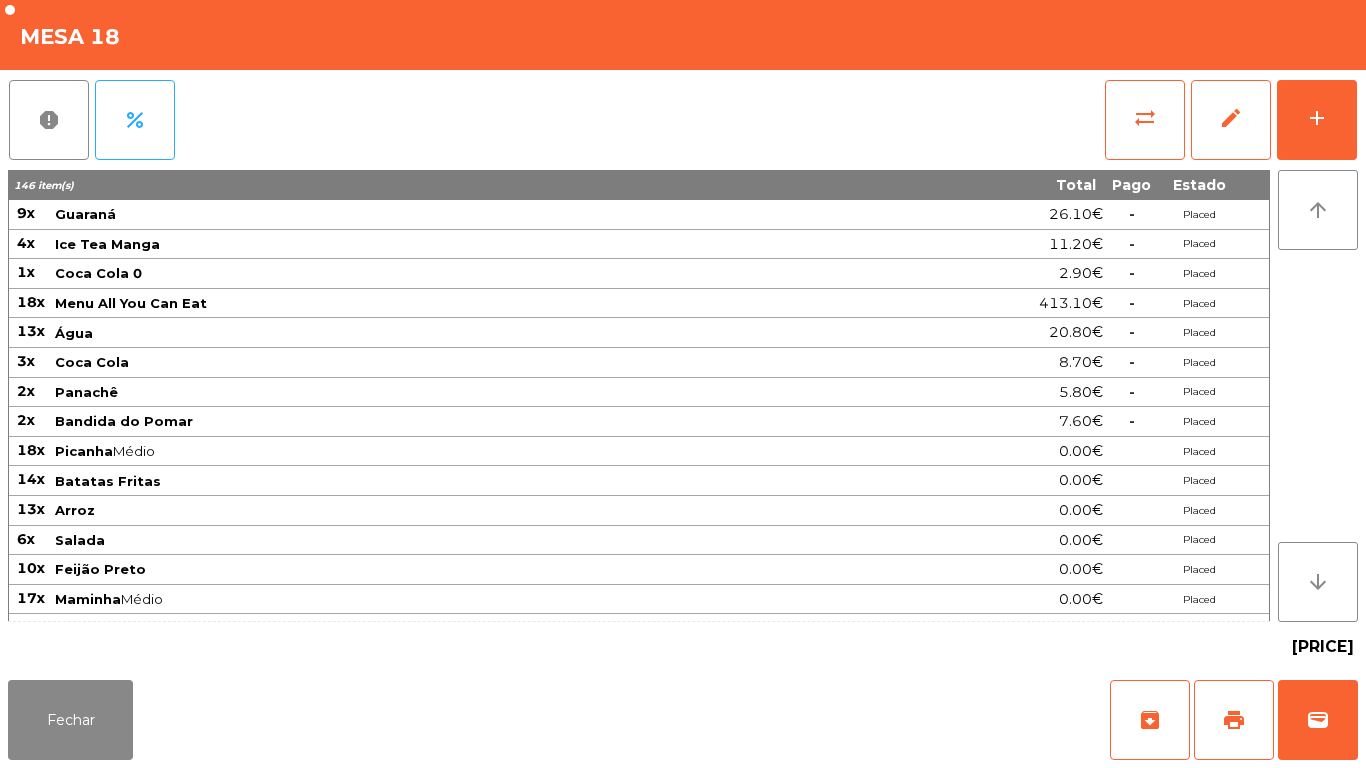 click on "Guaraná" 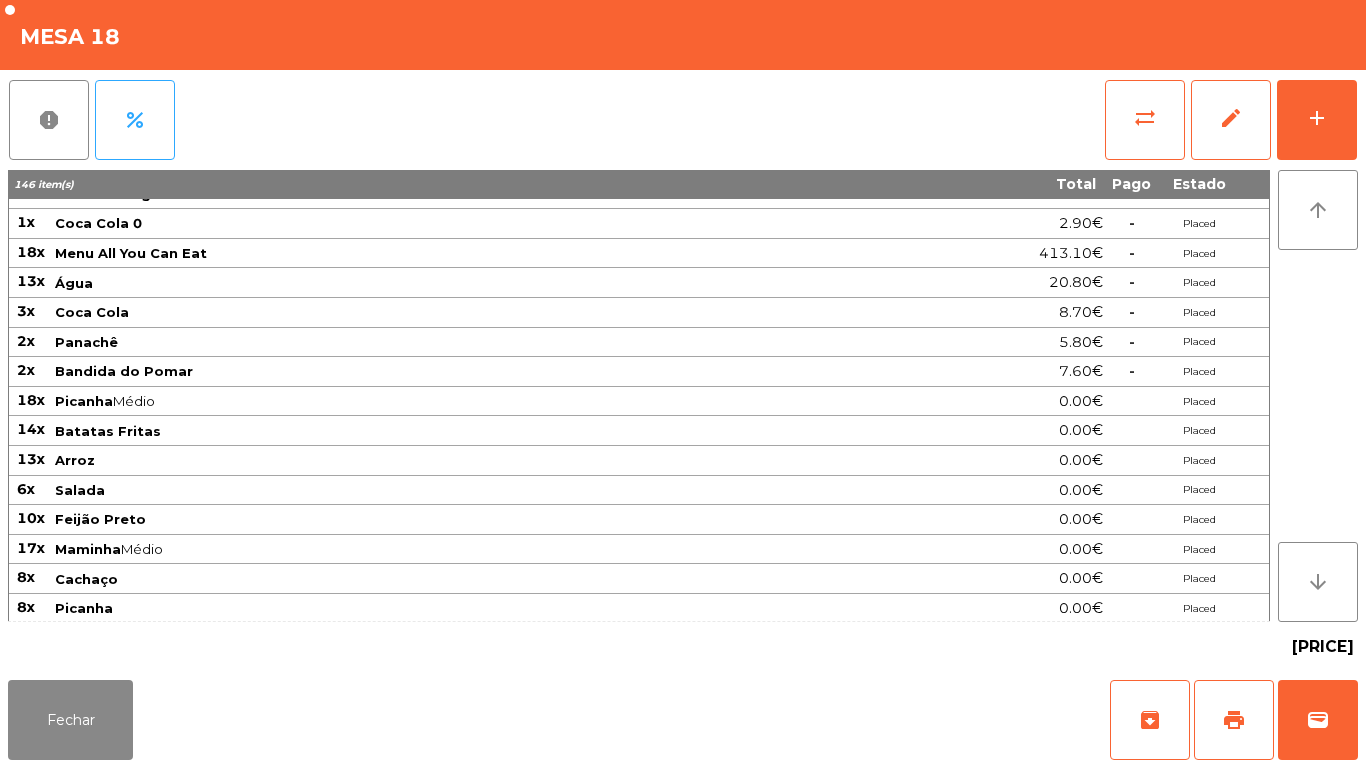 scroll, scrollTop: 0, scrollLeft: 0, axis: both 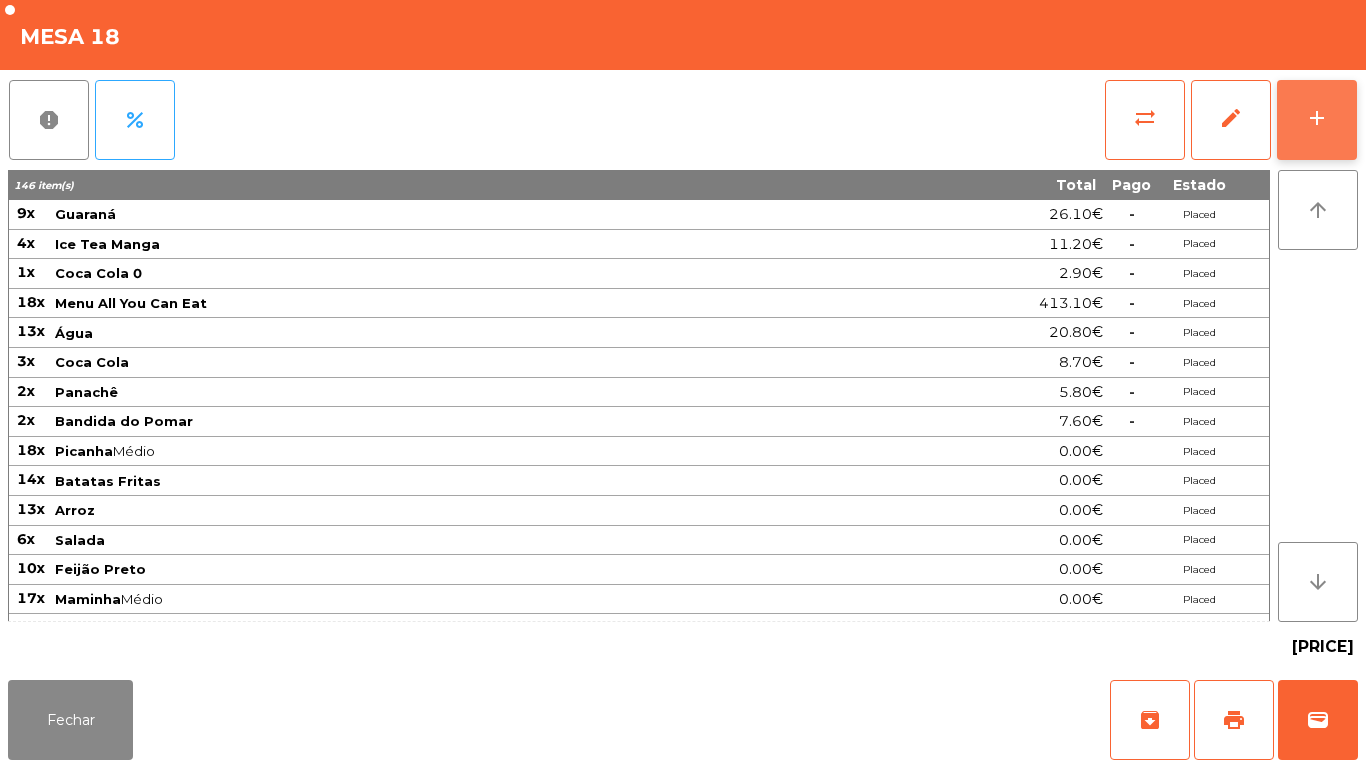 click on "add" 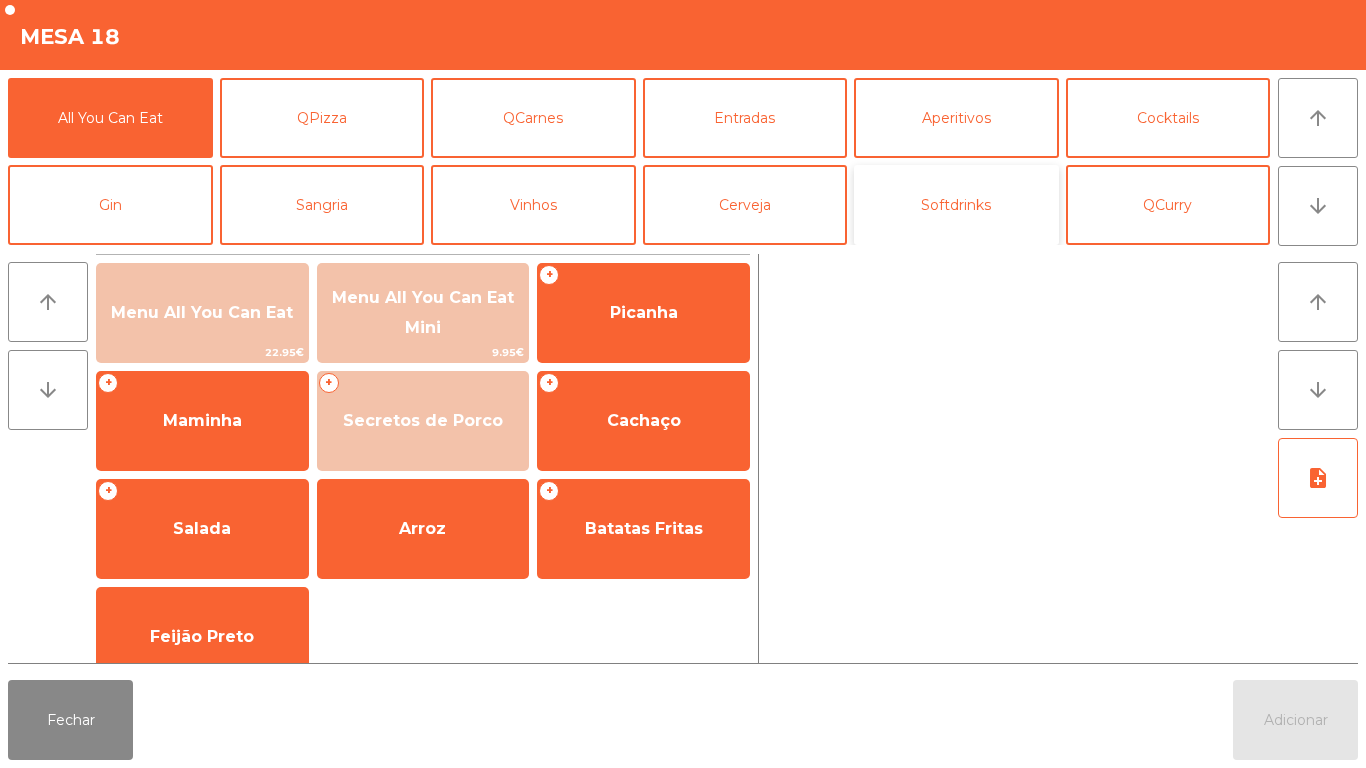 click on "Softdrinks" 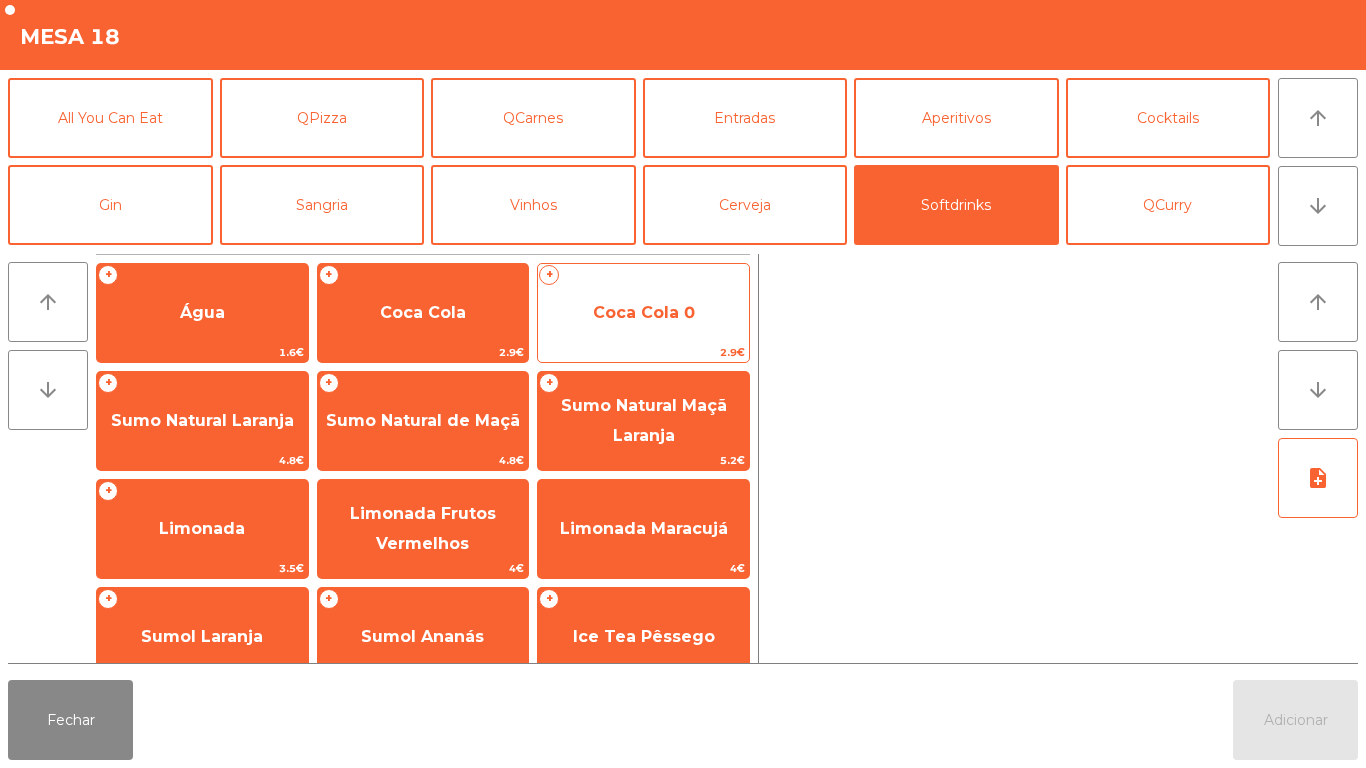 click on "Coca Cola 0" 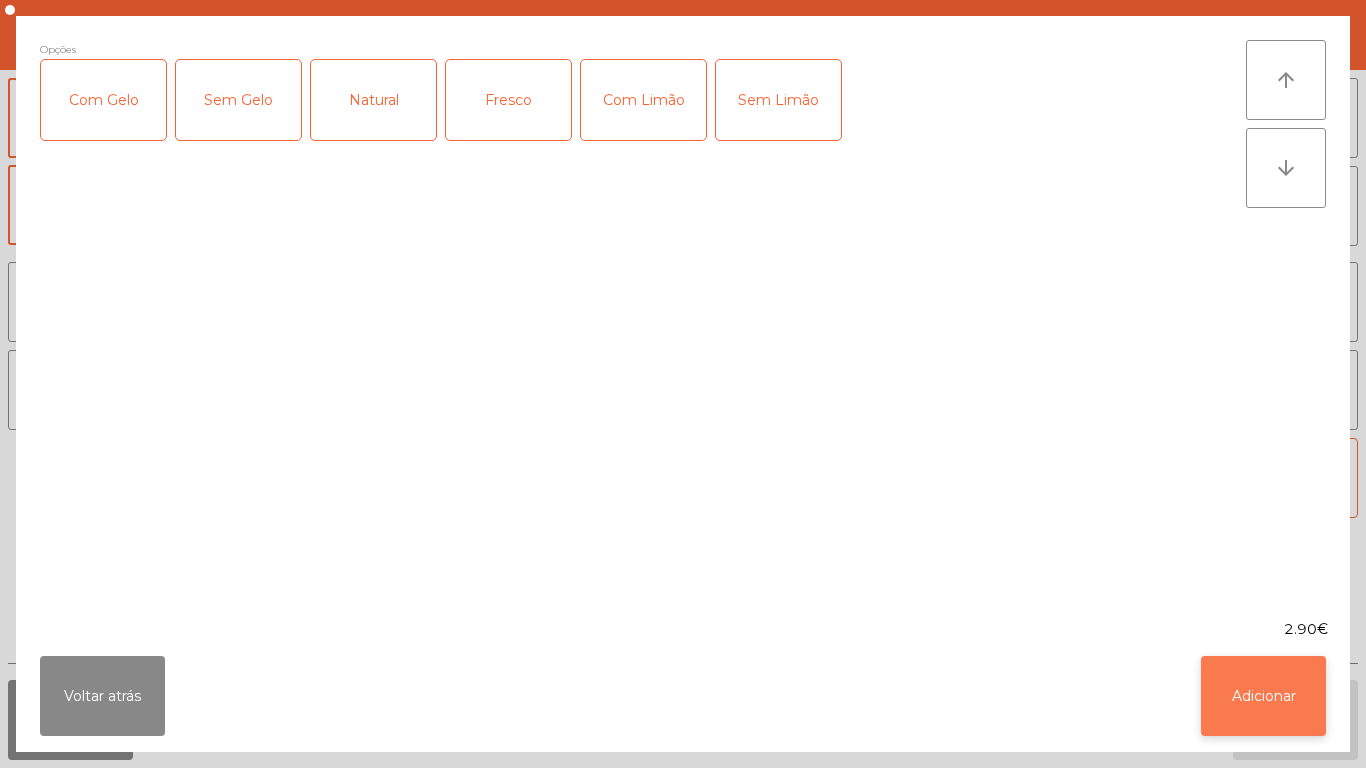 click on "Adicionar" 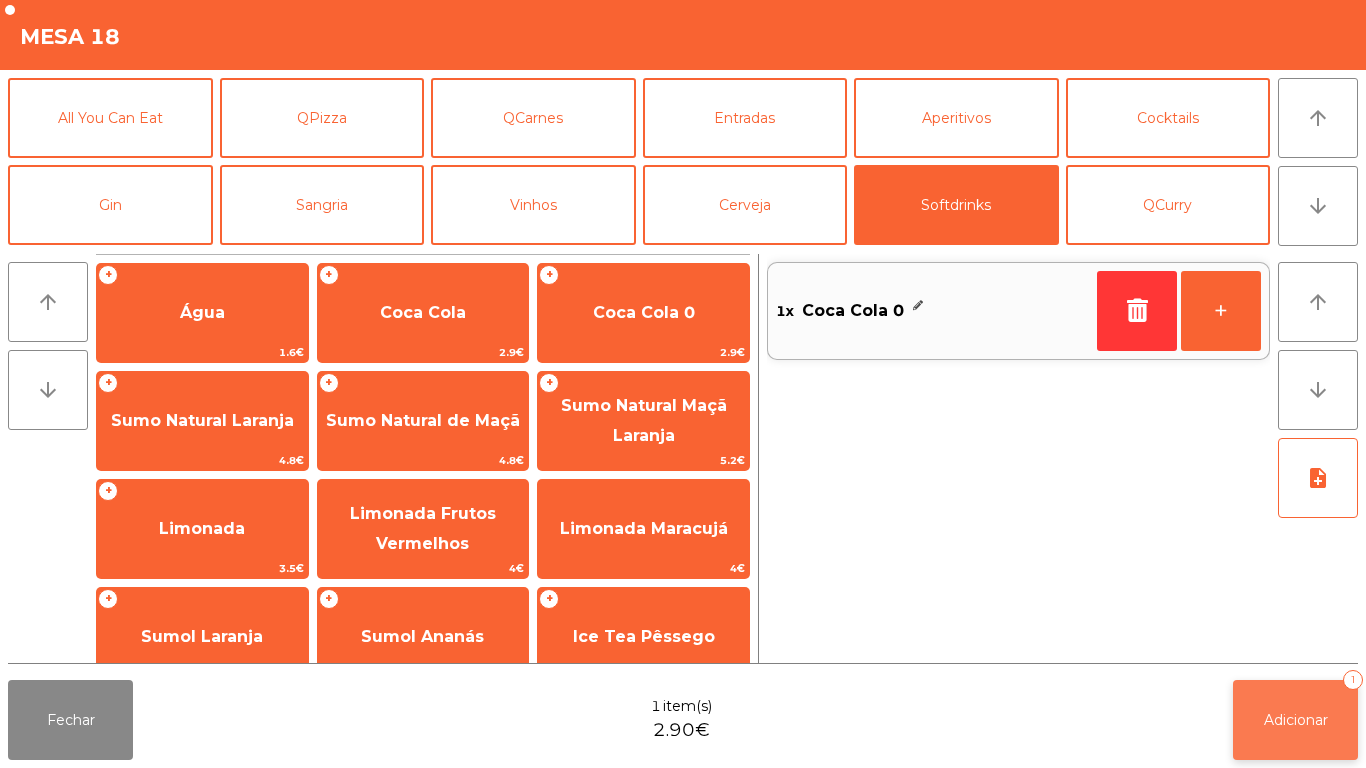 click on "Adicionar   1" 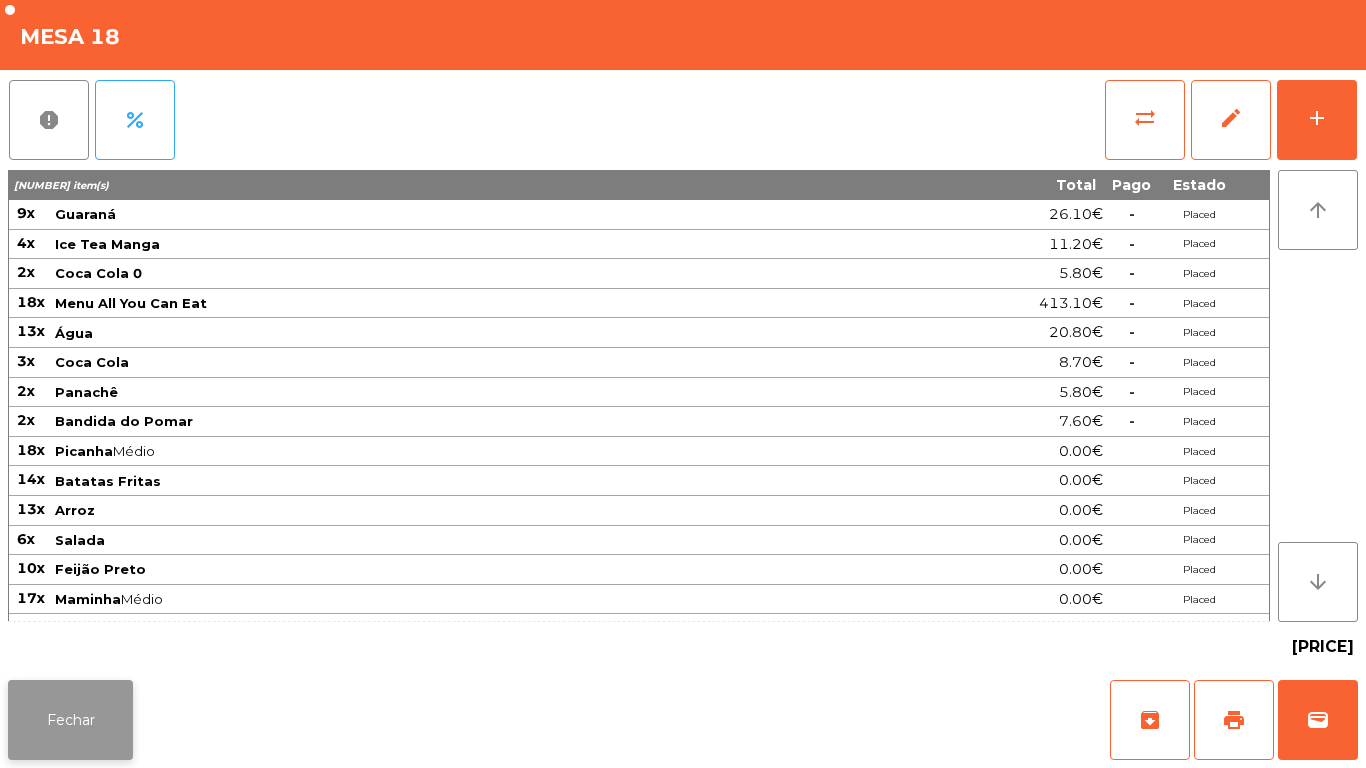 click on "Fechar" 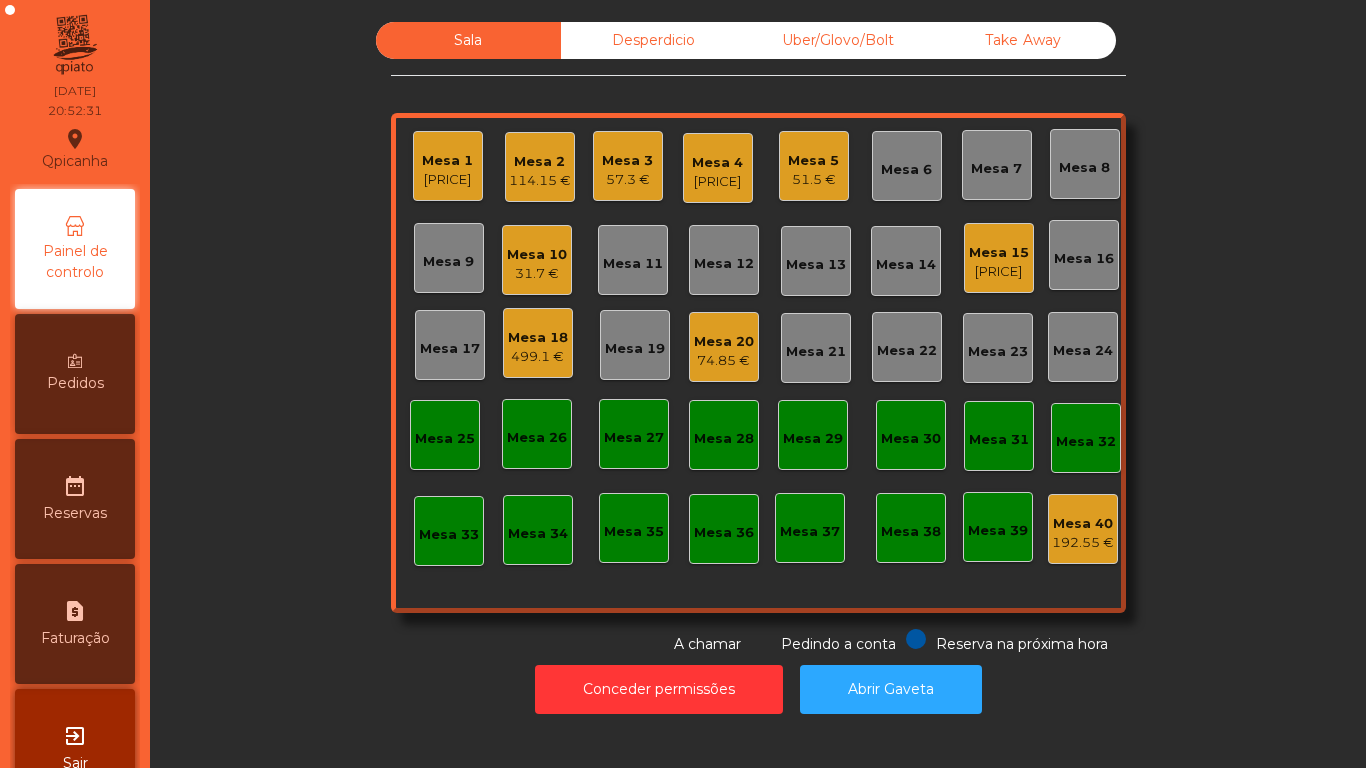 click on "Mesa 1" 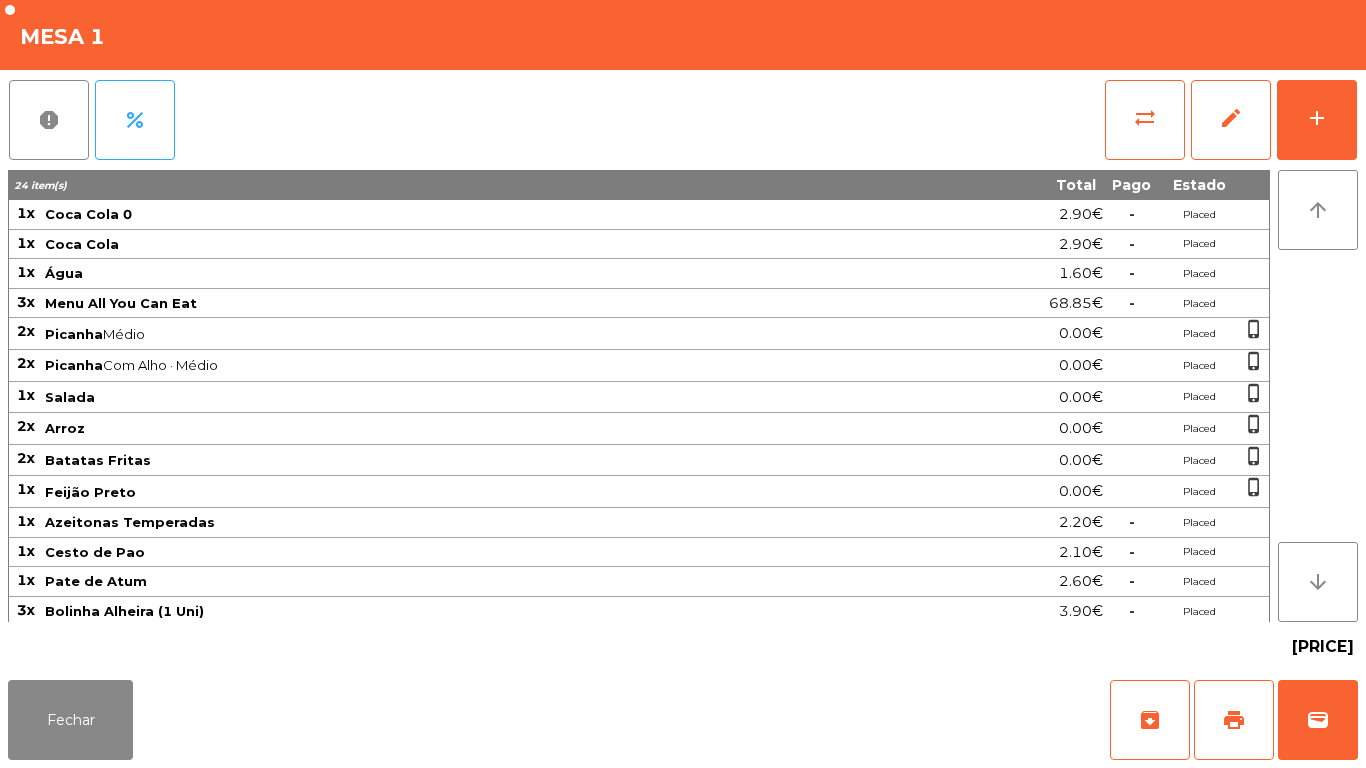 click on "sync_alt   edit   add" 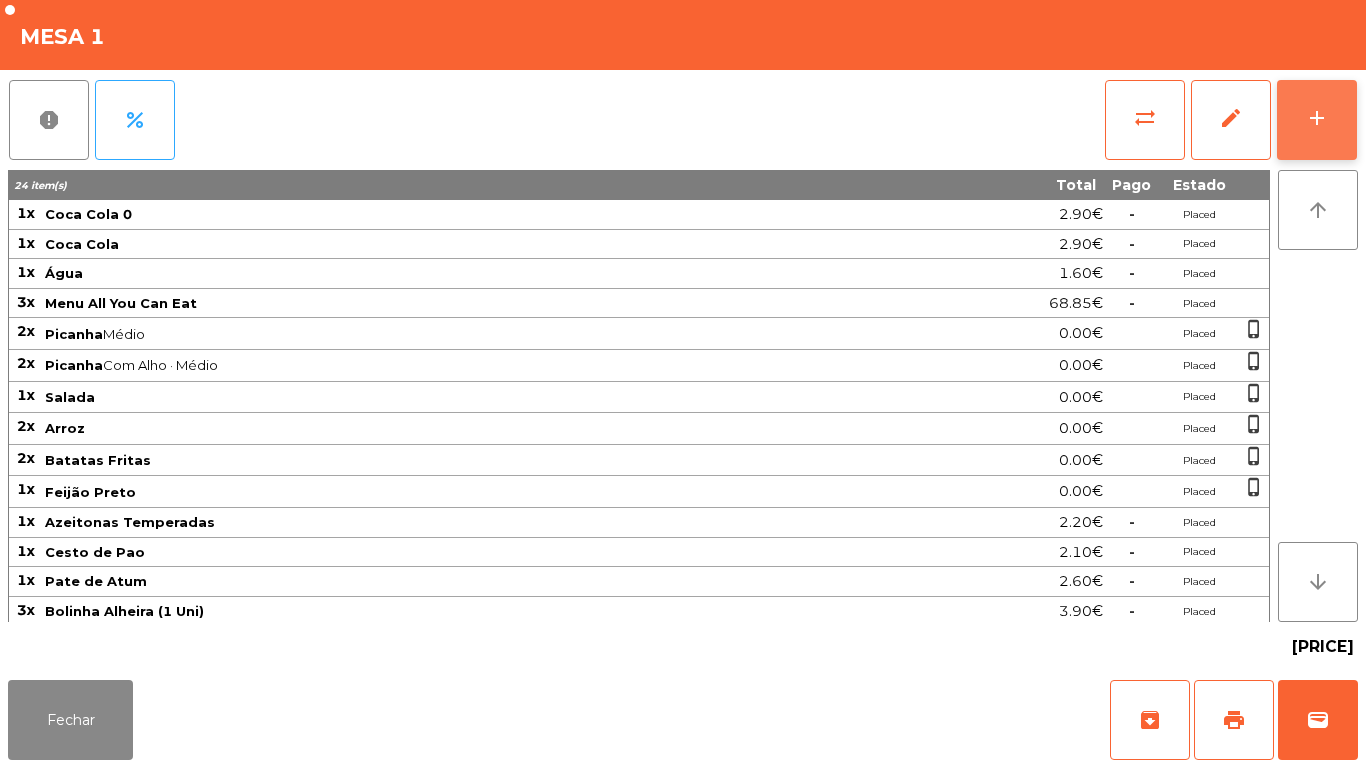 click on "add" 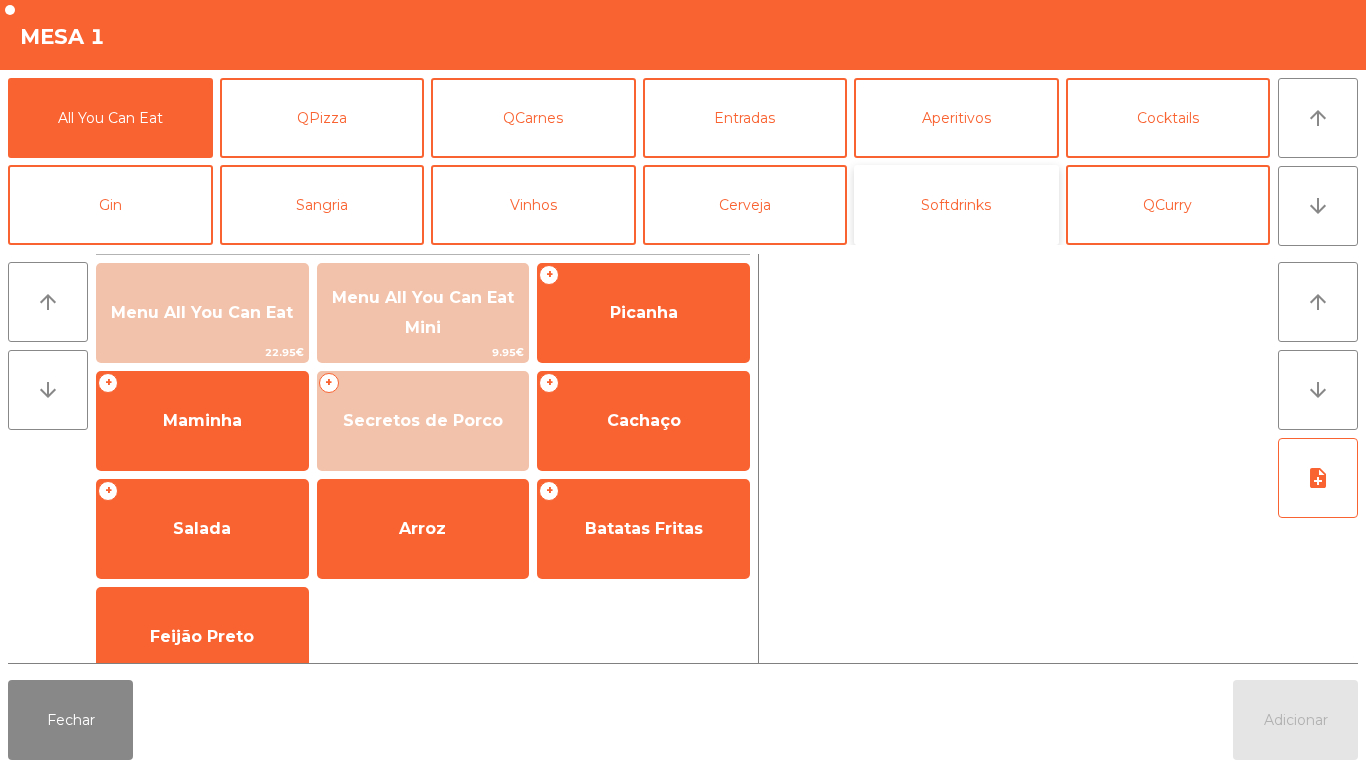click on "Softdrinks" 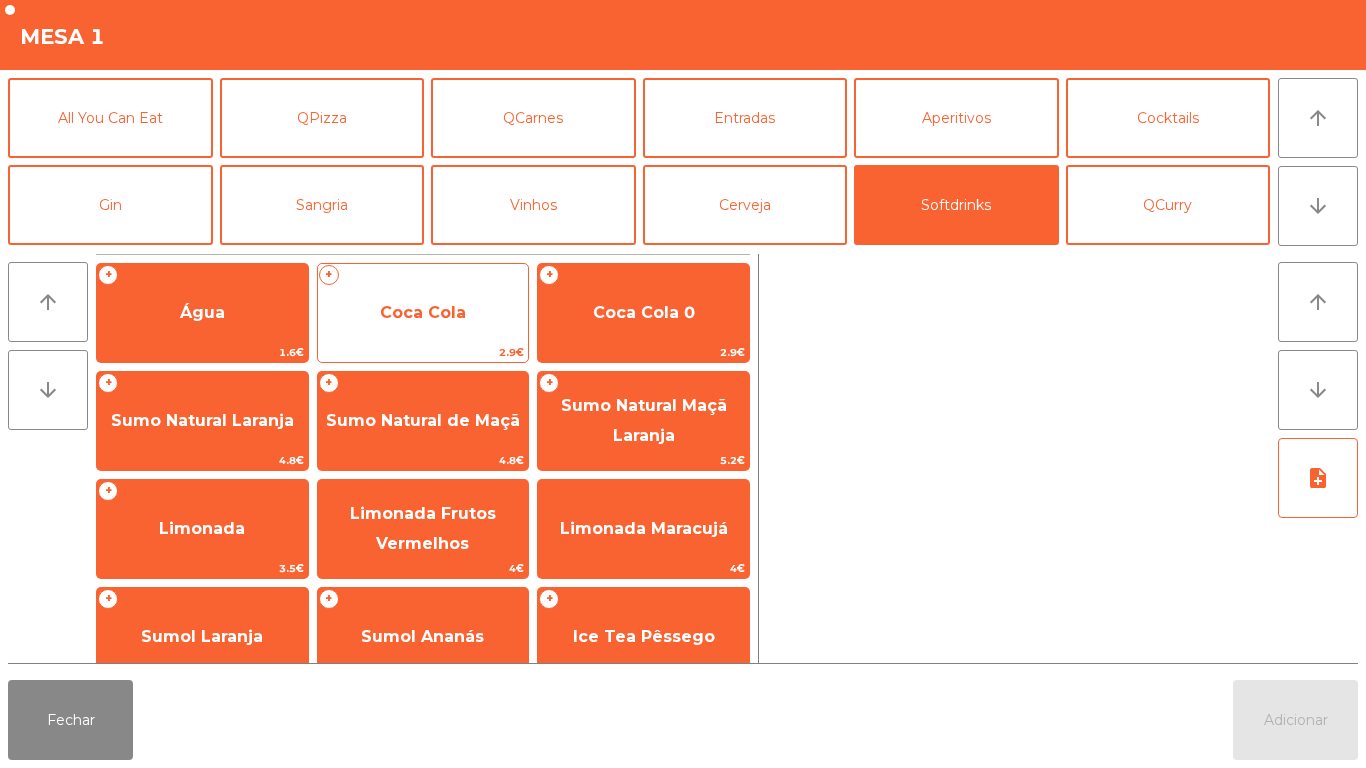 click on "Coca Cola" 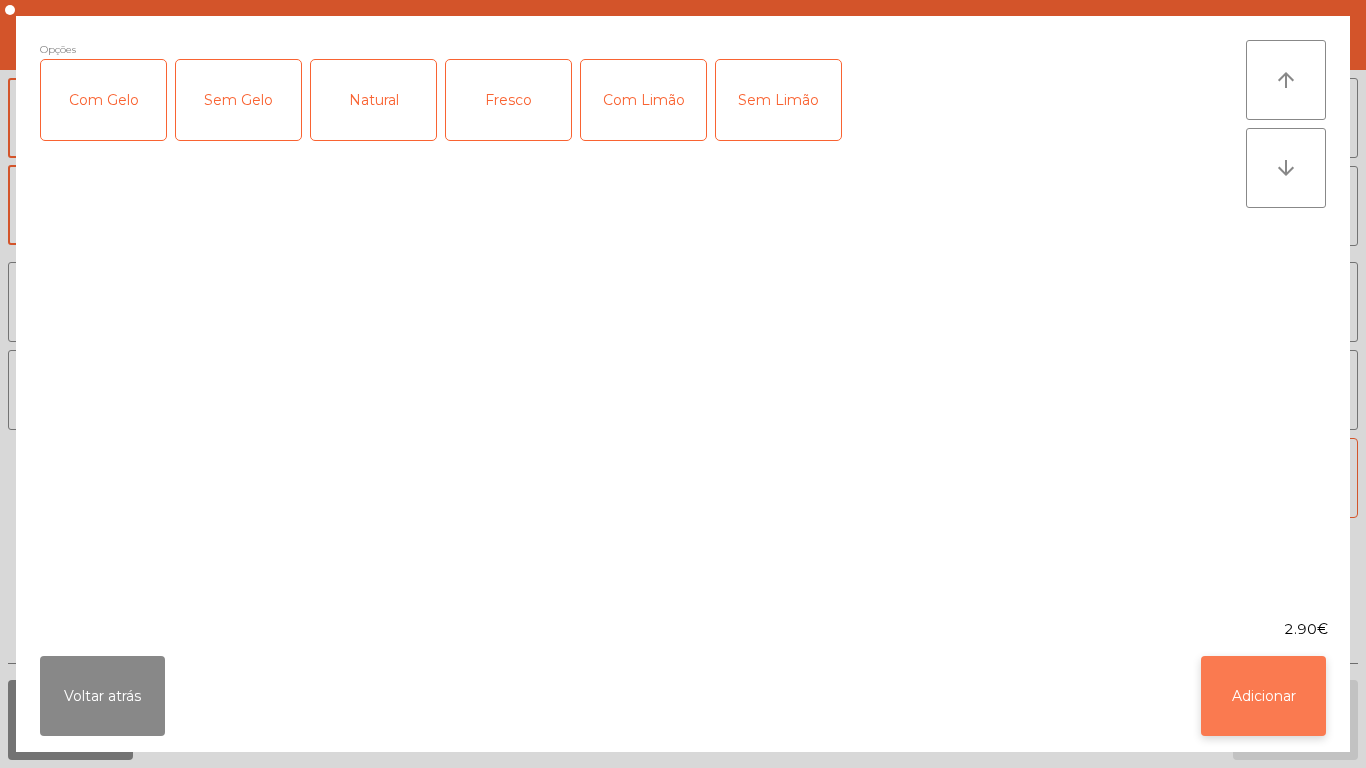 click on "Adicionar" 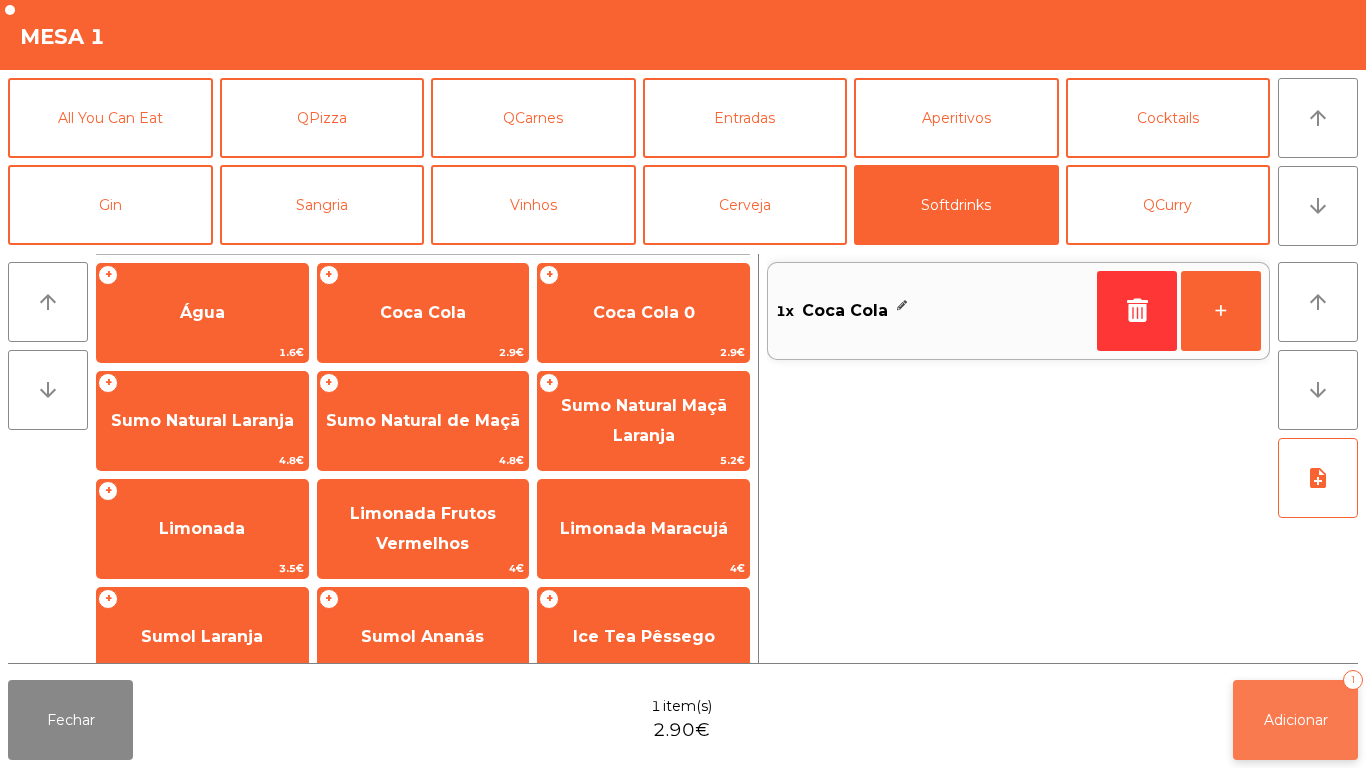 click on "Adicionar   1" 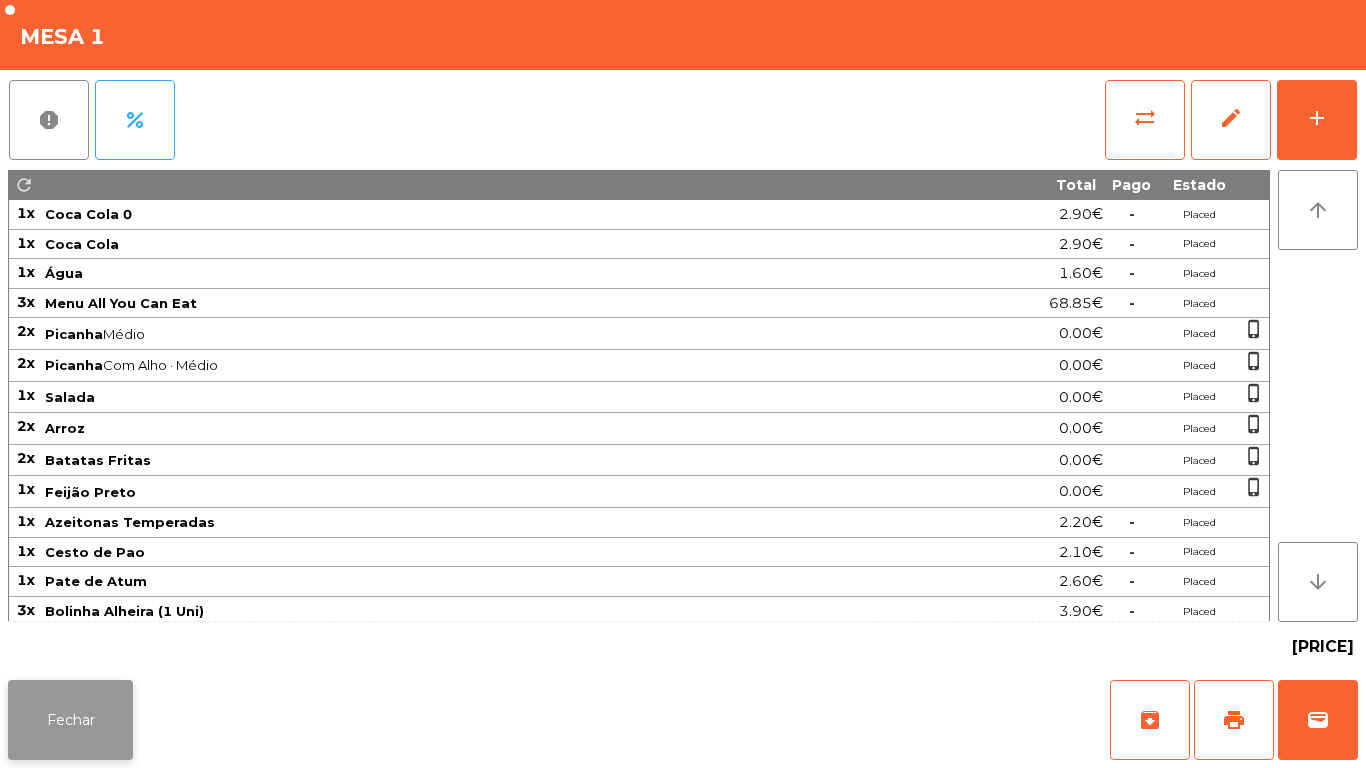 click on "Fechar" 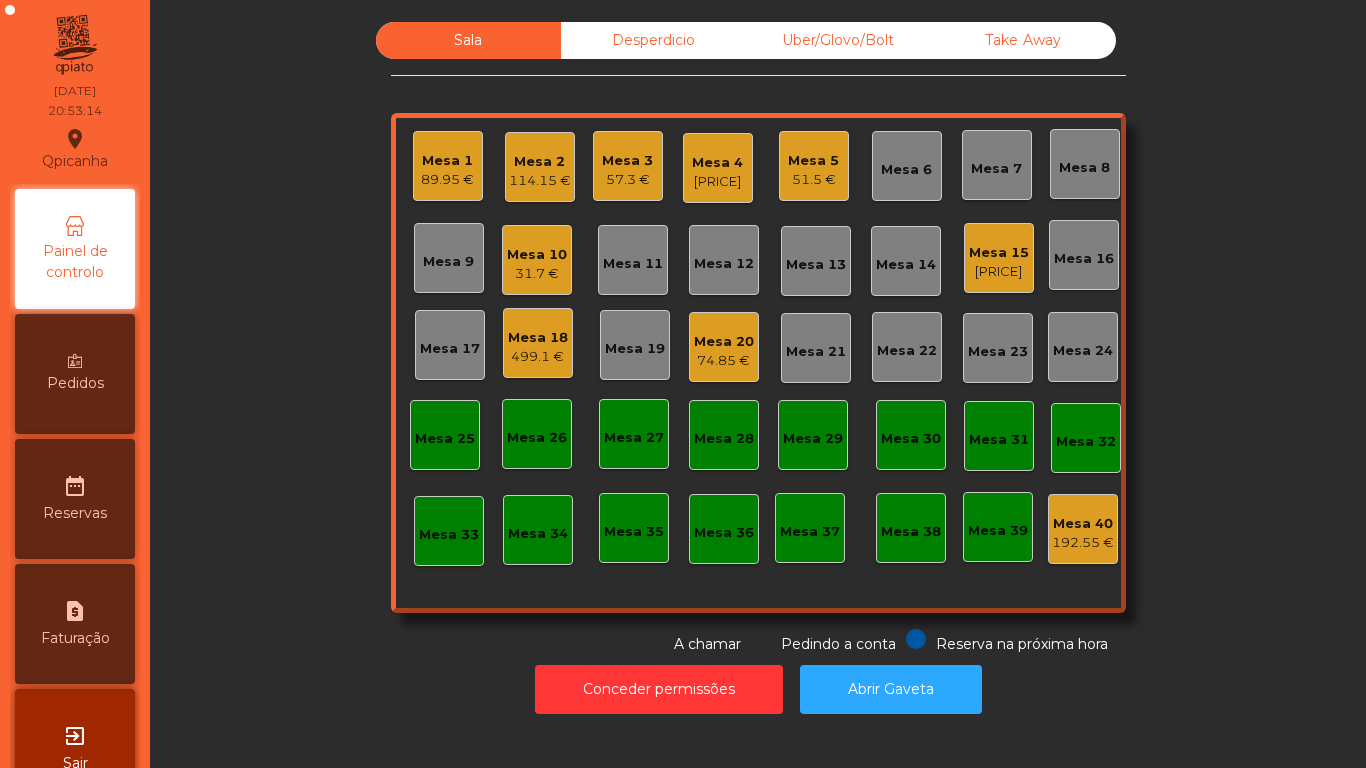 click on "Mesa 15" 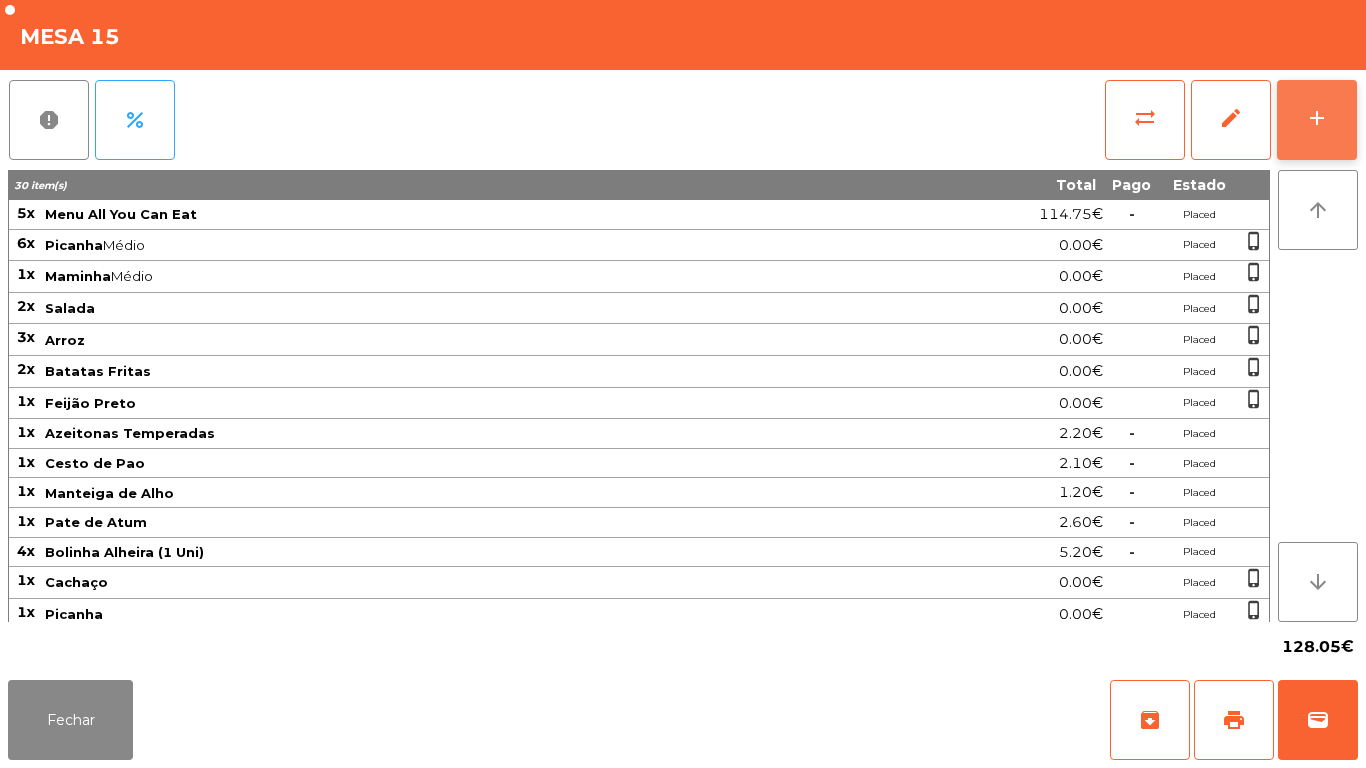 click on "add" 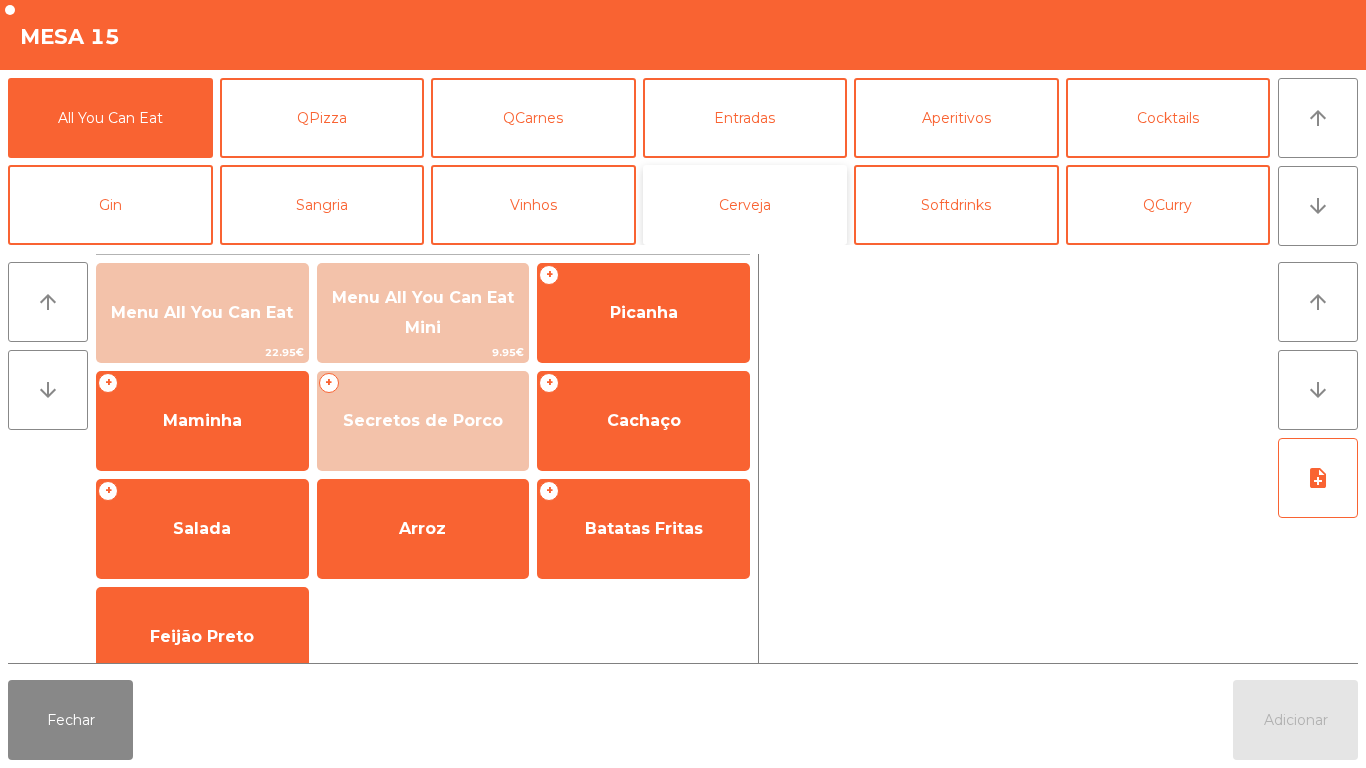 click on "Cerveja" 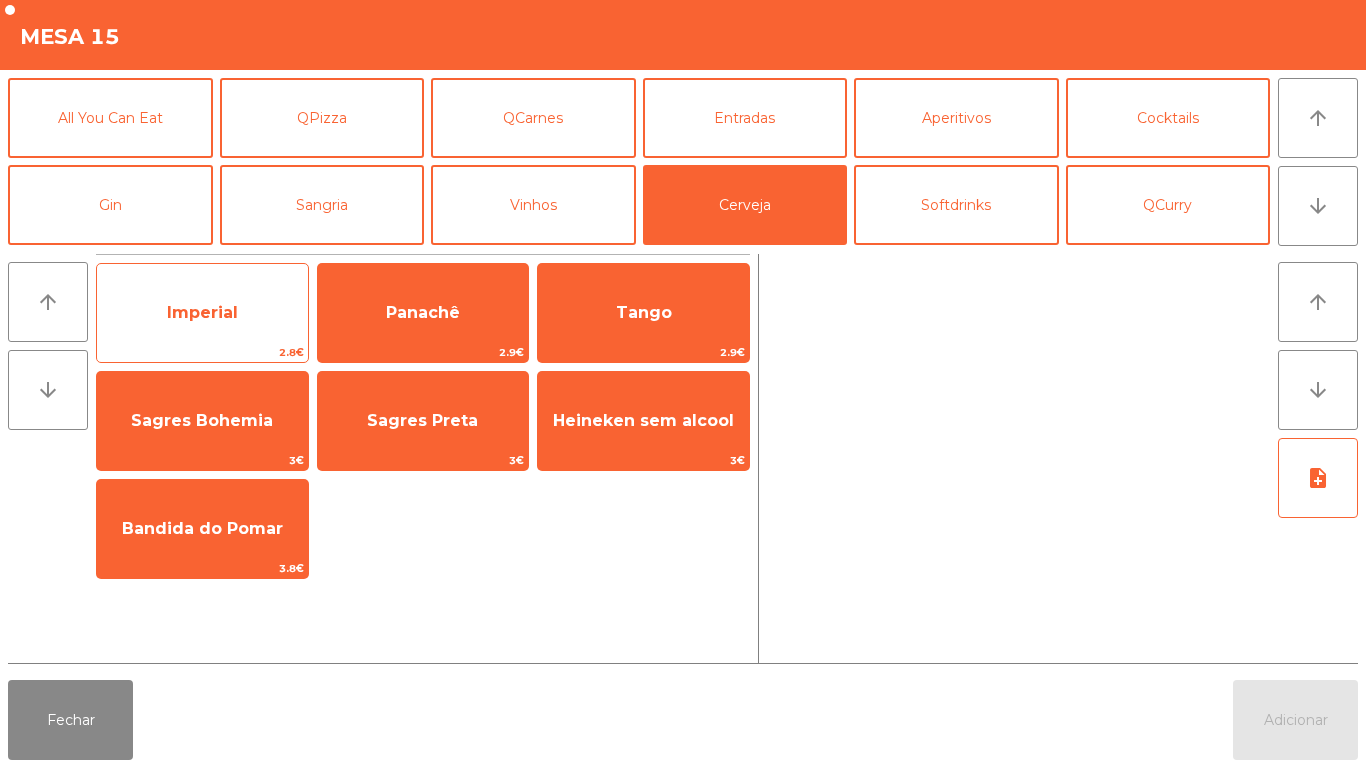 click on "Imperial" 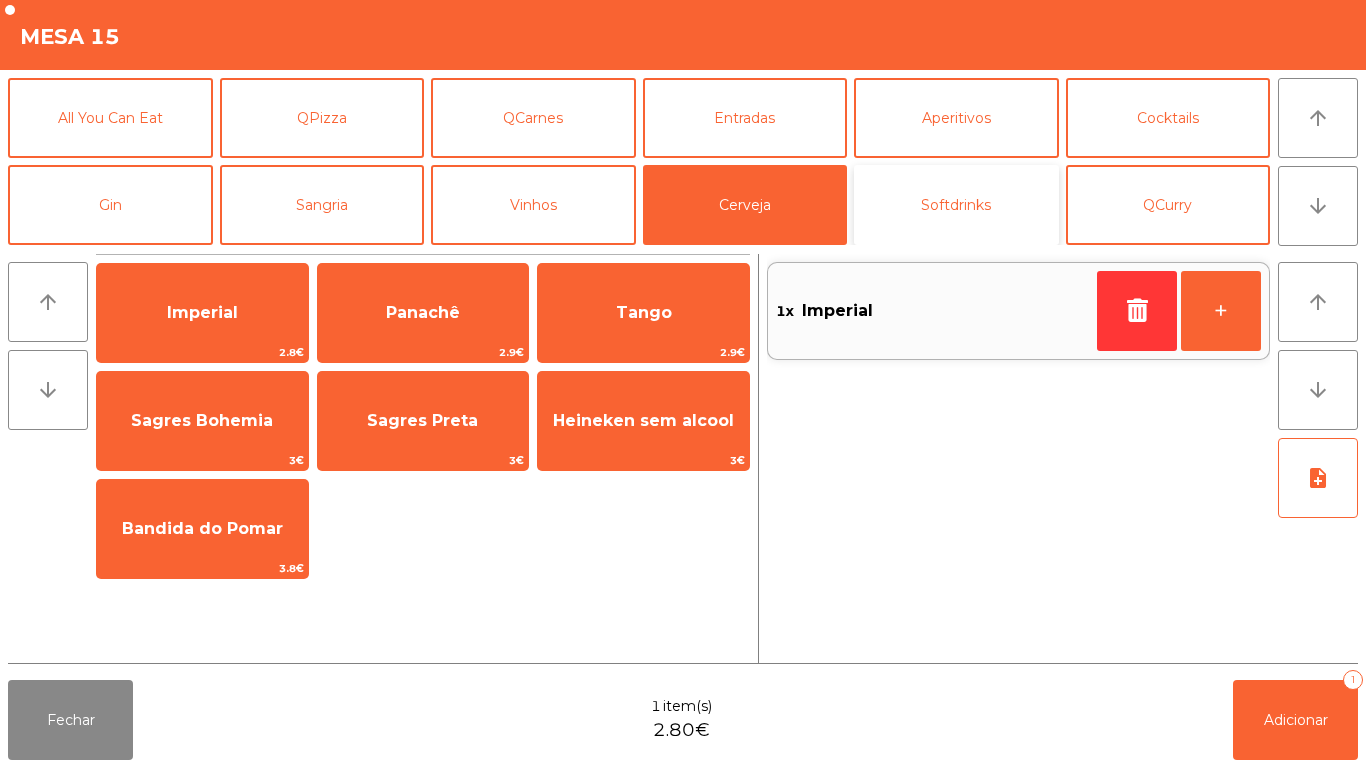 click on "Softdrinks" 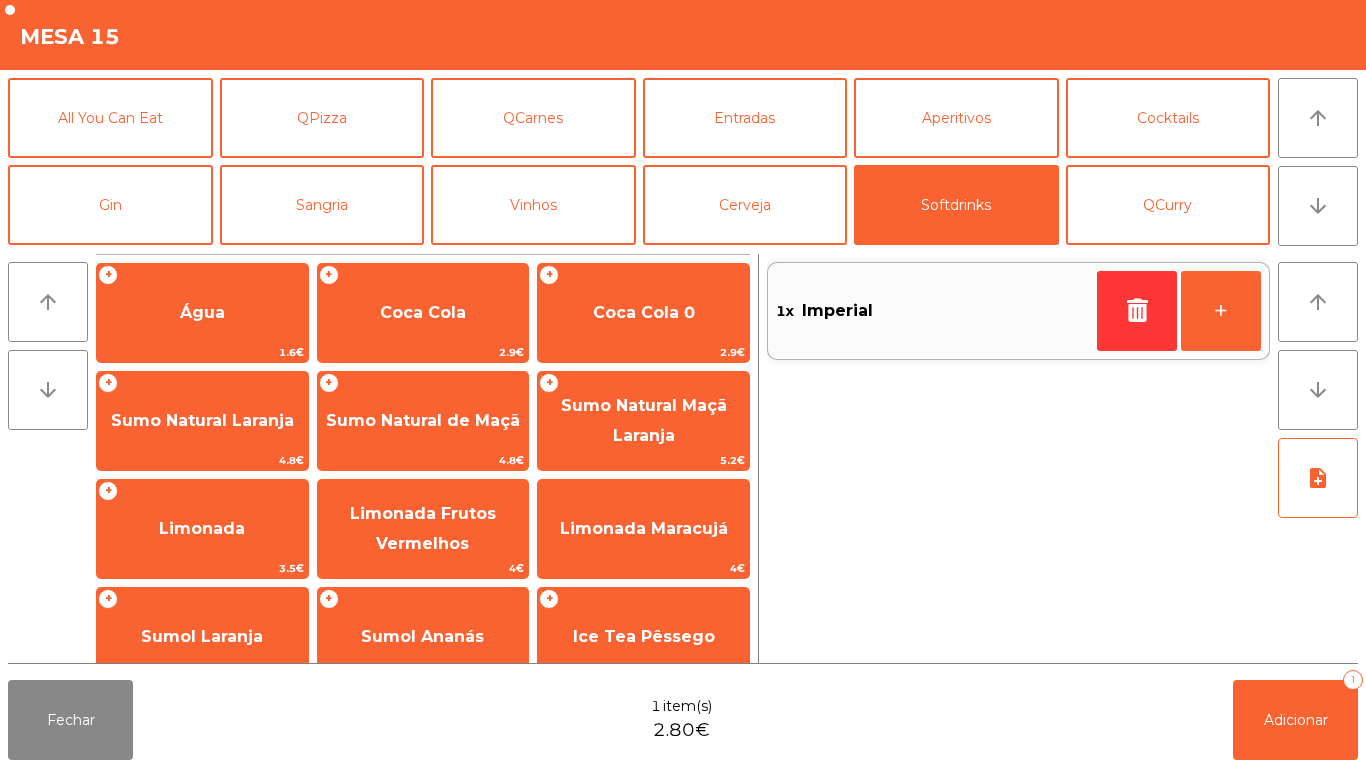 click on "+   Água   1.6€   +   Coca Cola   2.9€   +   Coca Cola 0   2.9€   +   Sumo Natural Laranja   4.8€   +   Sumo Natural de Maçã   4.8€   +   Sumo Natural Maçã Laranja   5.2€   +   Limonada   3.5€   Limonada Frutos Vermelhos   4€   Limonada Maracujá   4€   +   Sumol Laranja   2.8€   +   Sumol Ananás   2.8€   +   Ice Tea Pêssego   2.8€   +   Ice Tea Limão   2.8€   +   Ice Tea Manga   2.8€   +   7UP   2.9€   +   Guaraná   2.9€   +   Água C/Gás Frize   2.2€   +   Água C/Gás Frize Limão   2.3€   +   Água Castelo   2.2€   Água Tónica   2.5€" 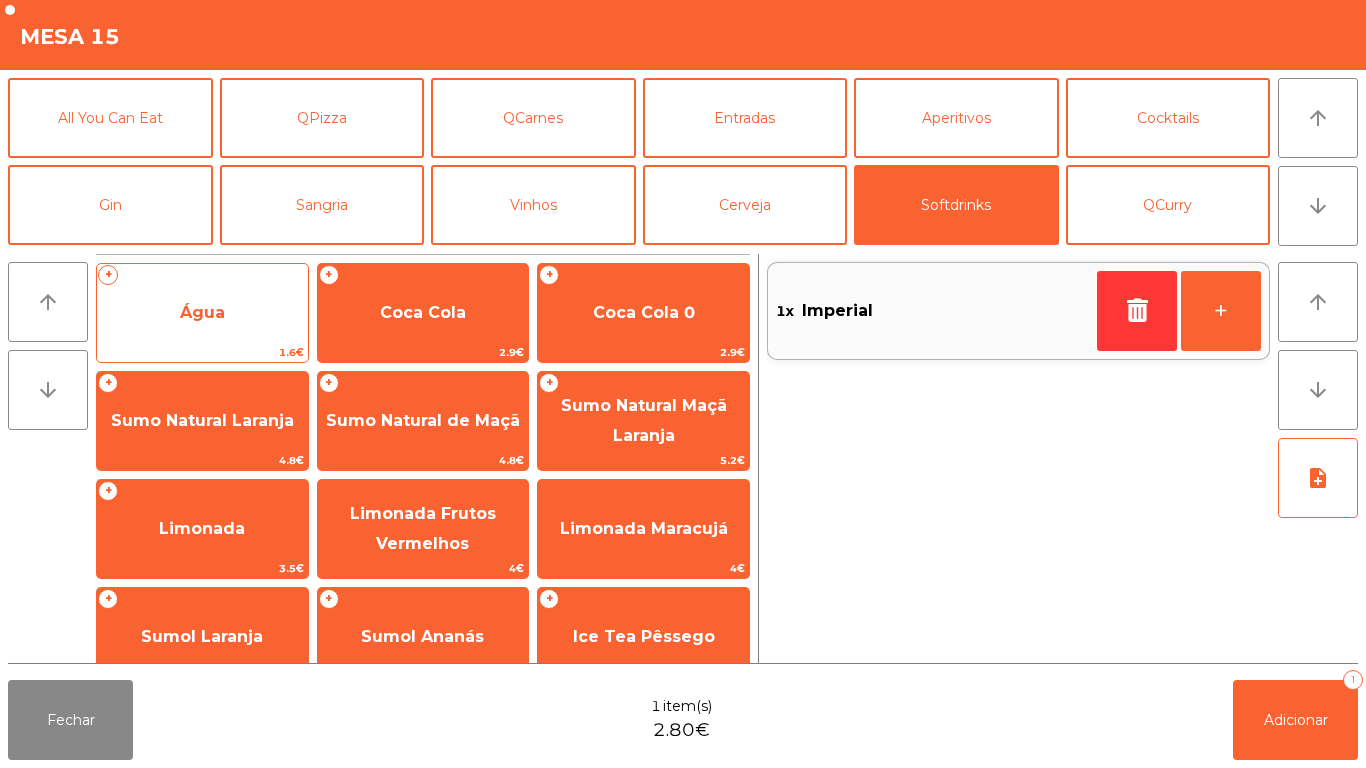 click on "Água" 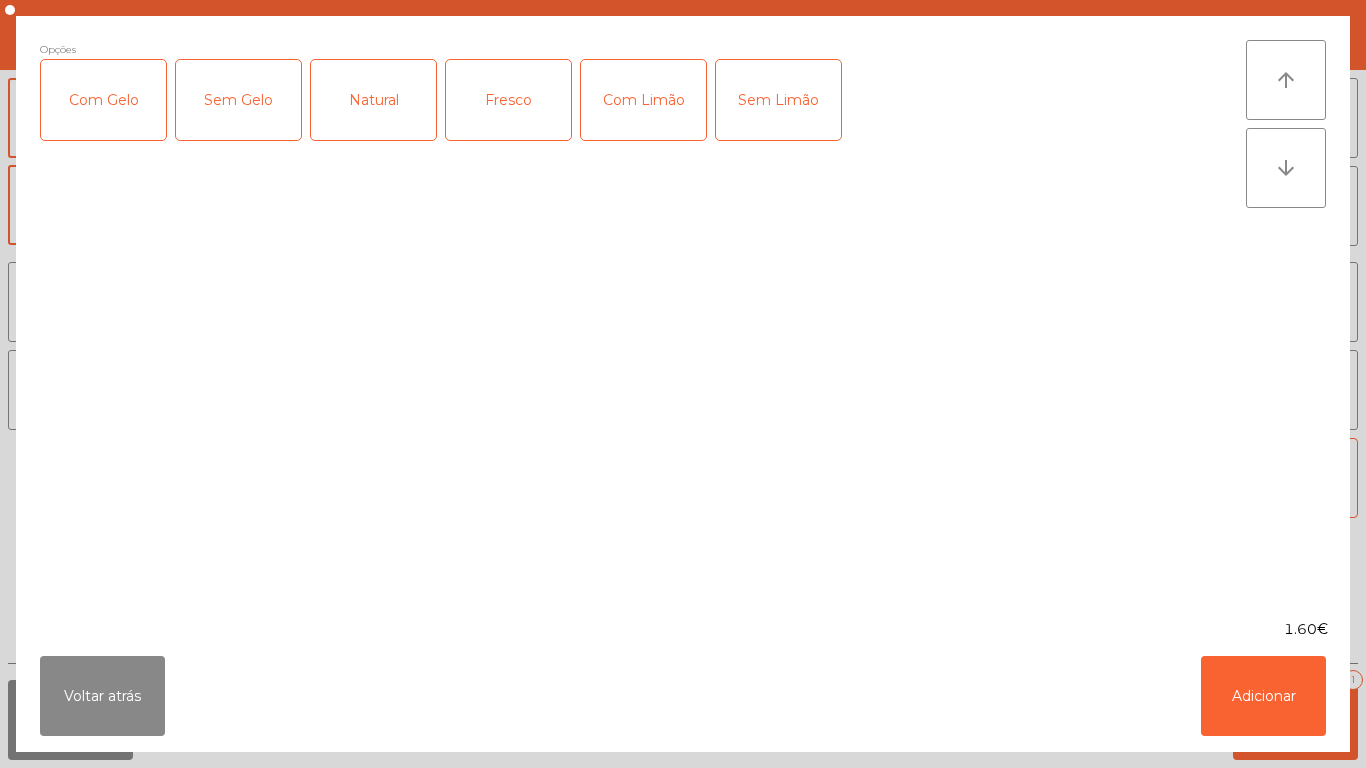 click on "Fresco" 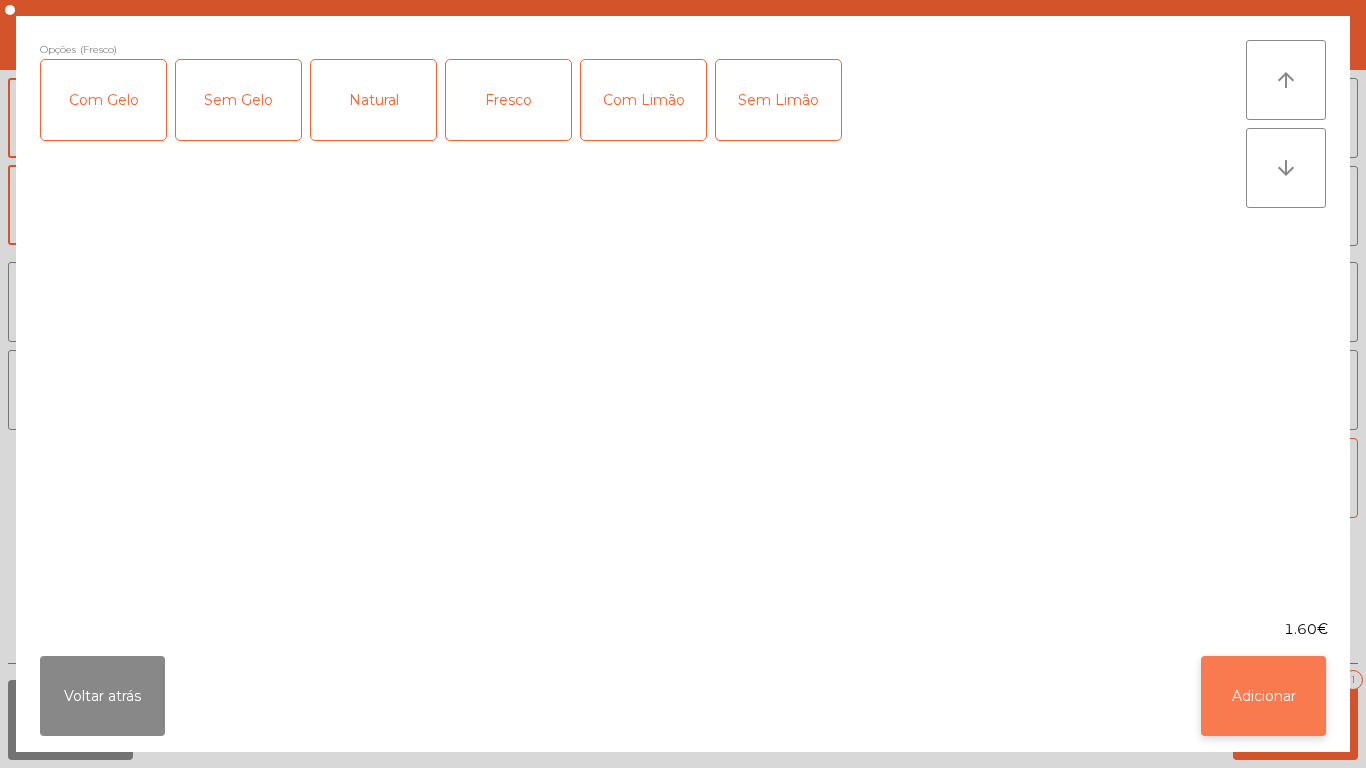 click on "Adicionar" 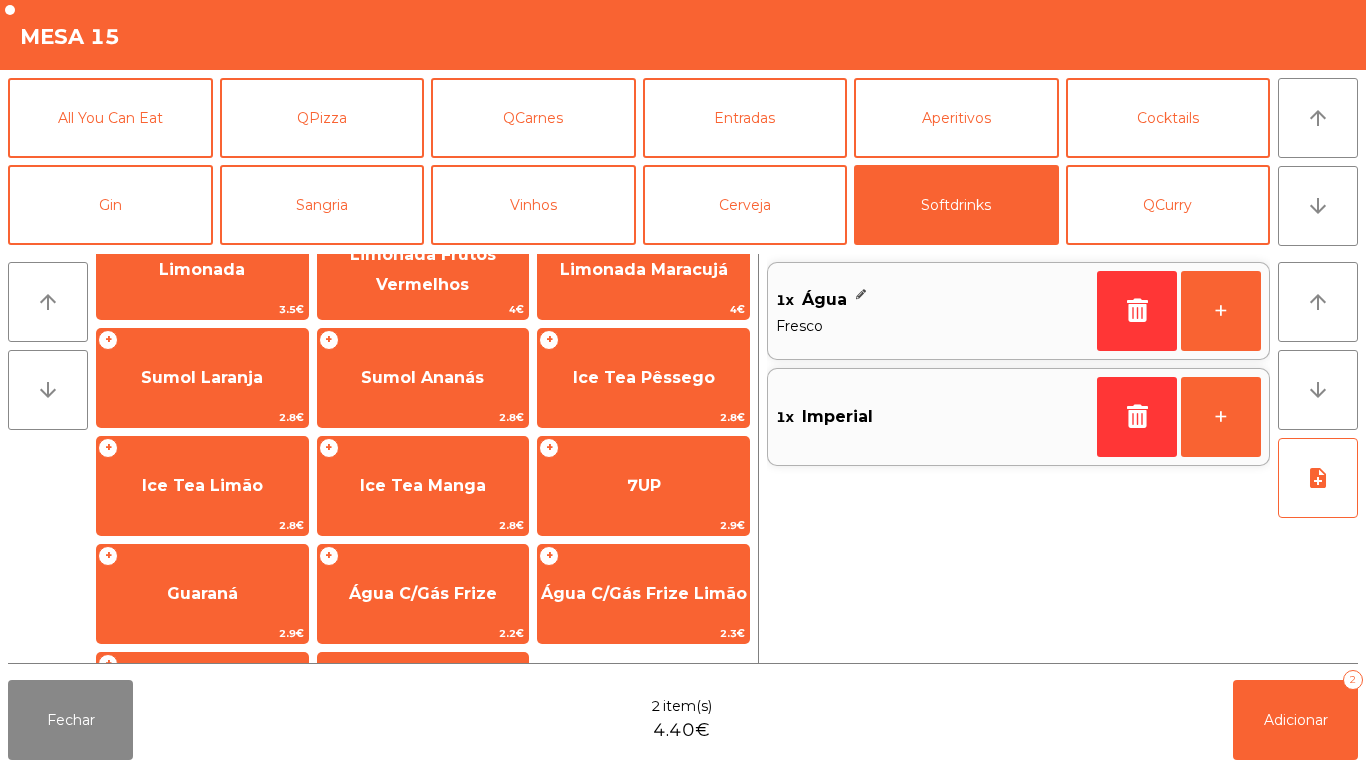scroll, scrollTop: 325, scrollLeft: 0, axis: vertical 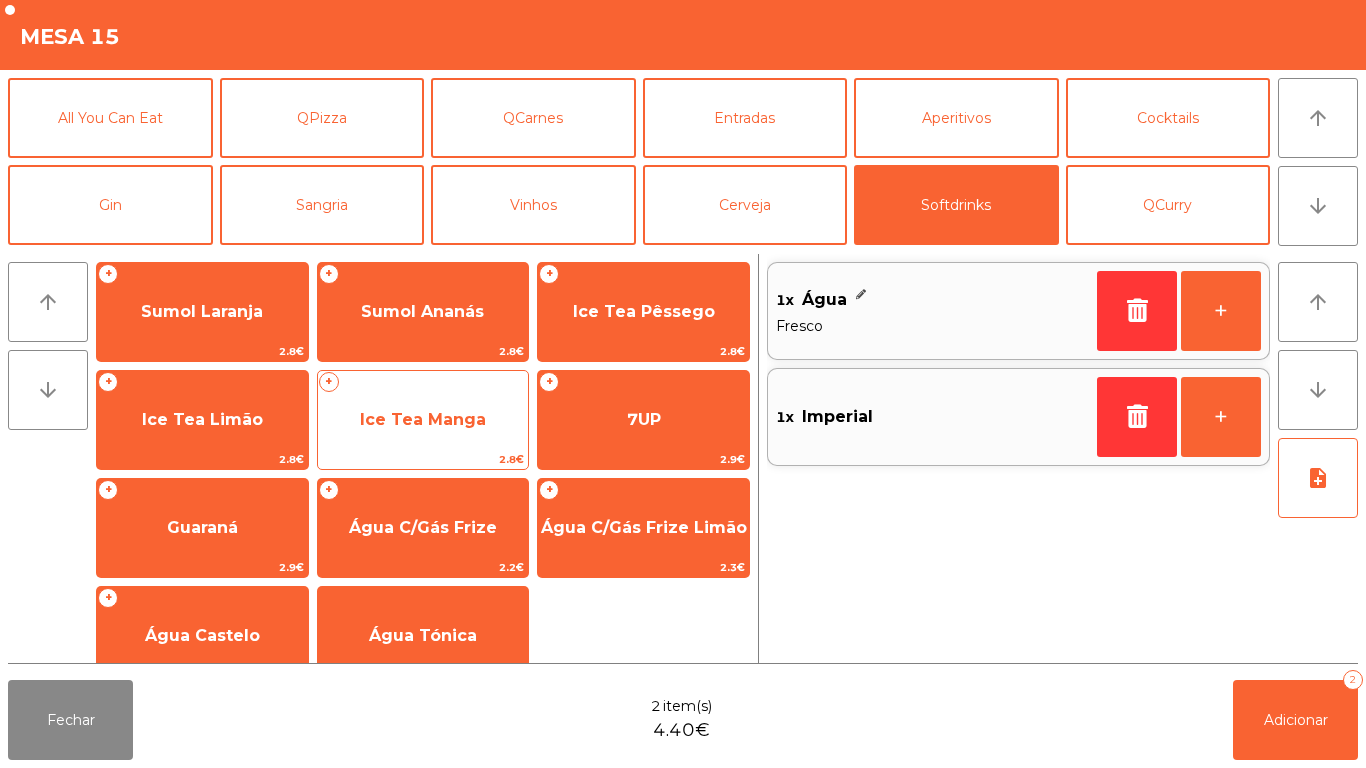 click on "Ice Tea Manga" 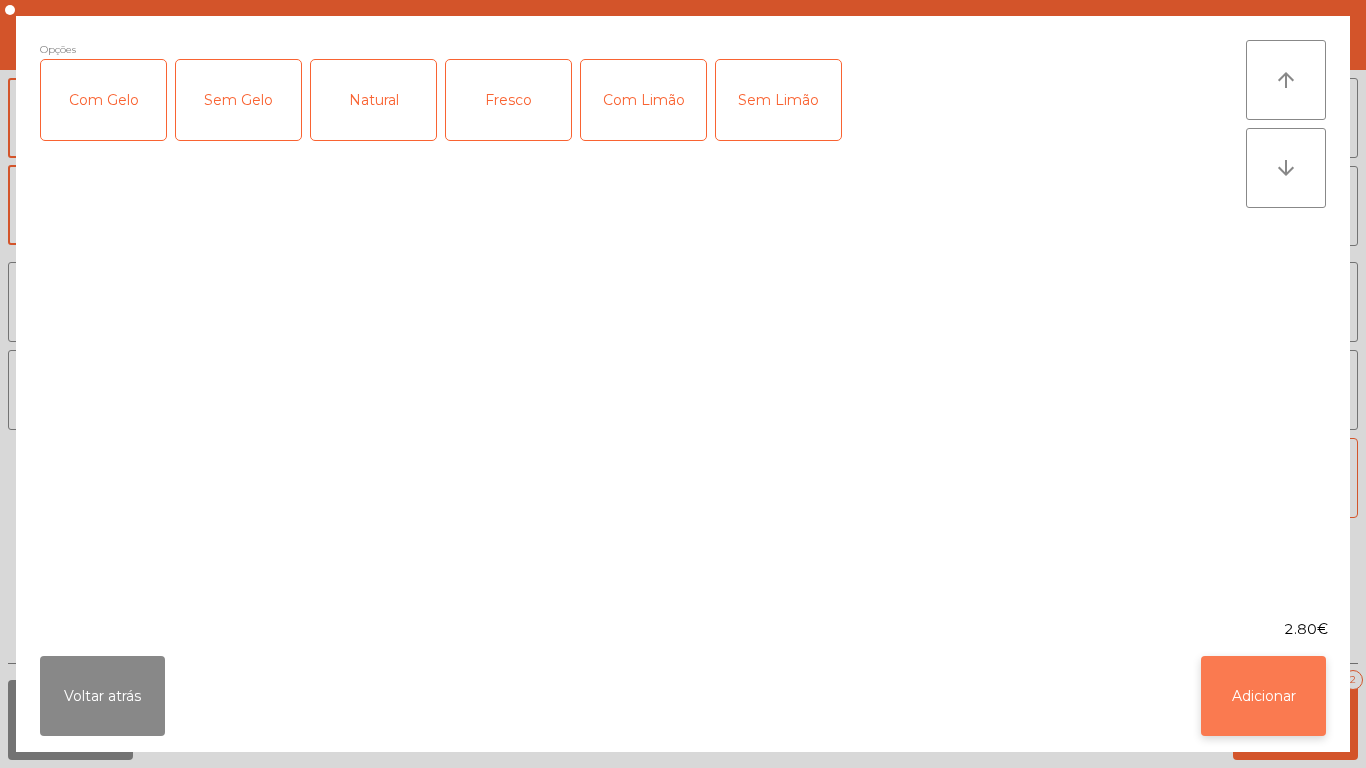 click on "Adicionar" 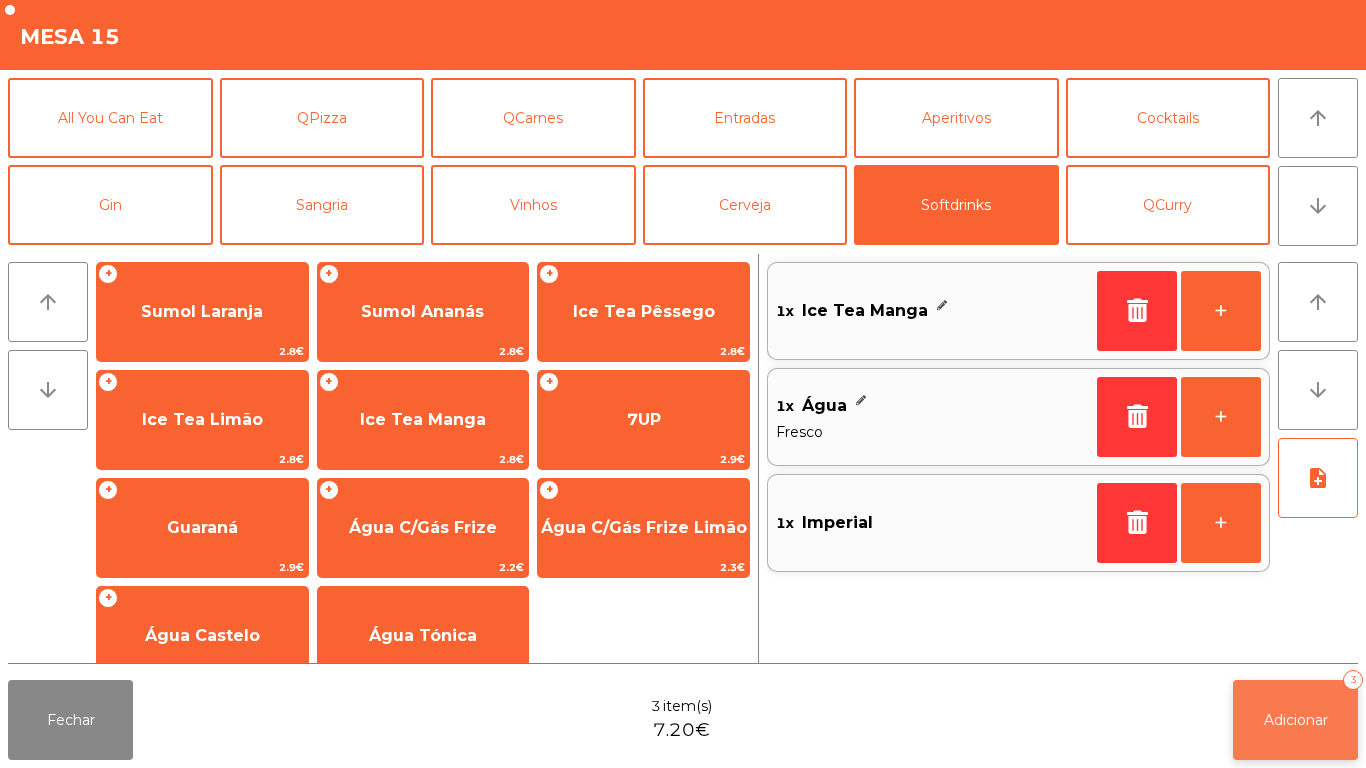 click on "Adicionar   3" 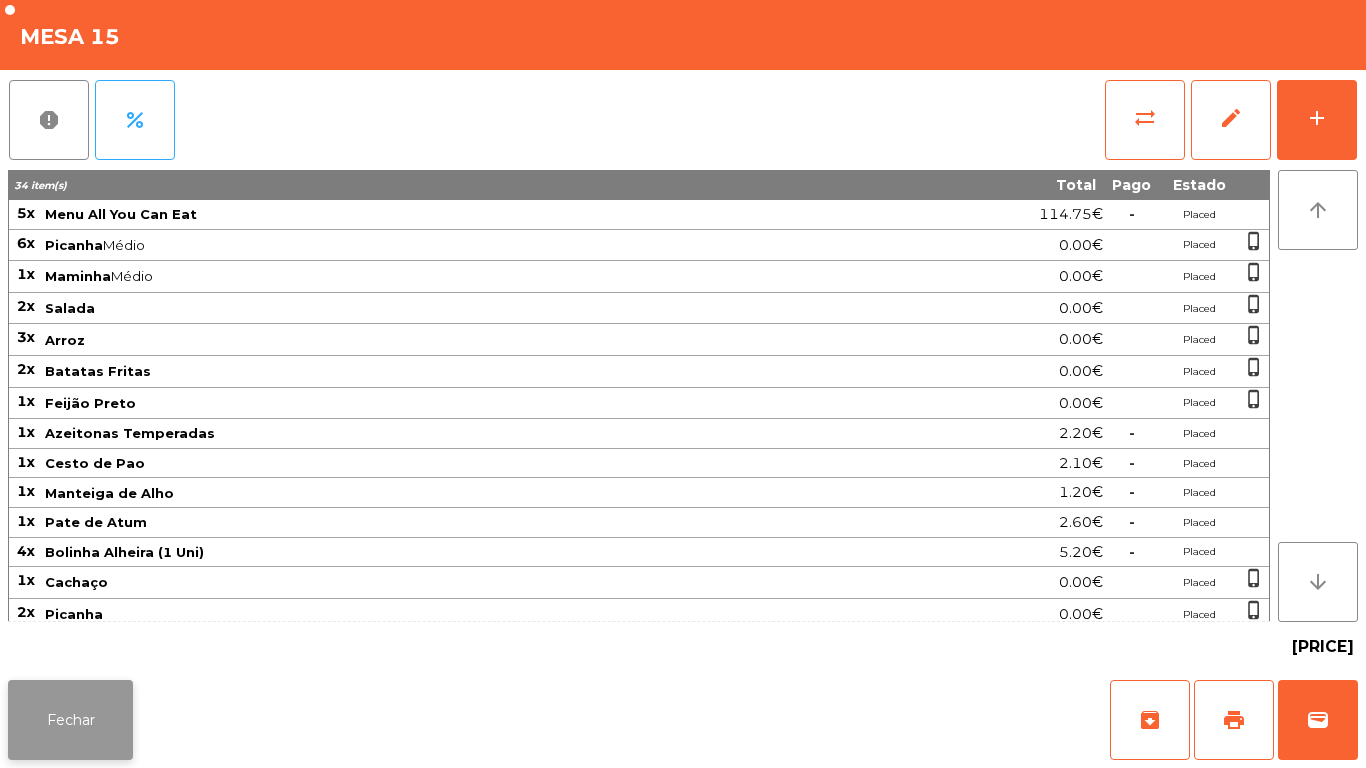 click on "Fechar" 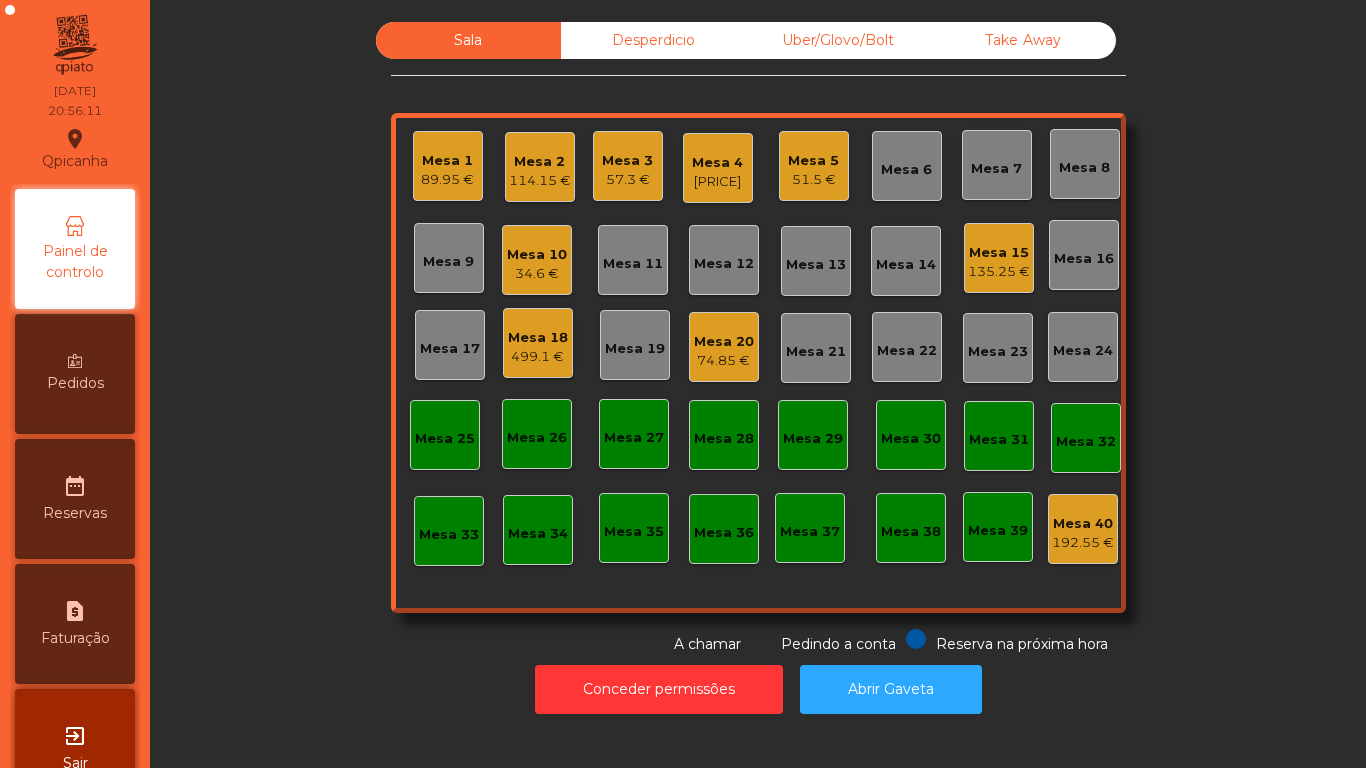click on "Mesa 18" 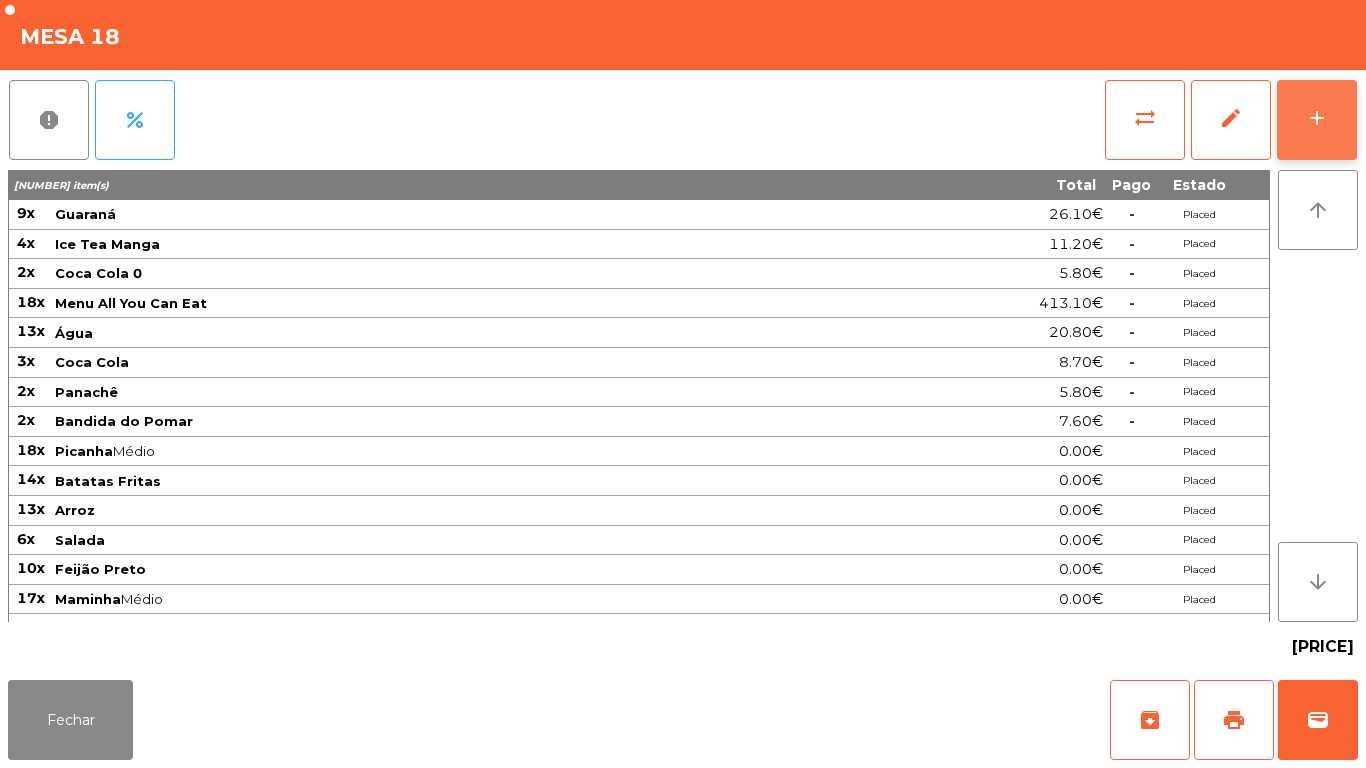 click on "add" 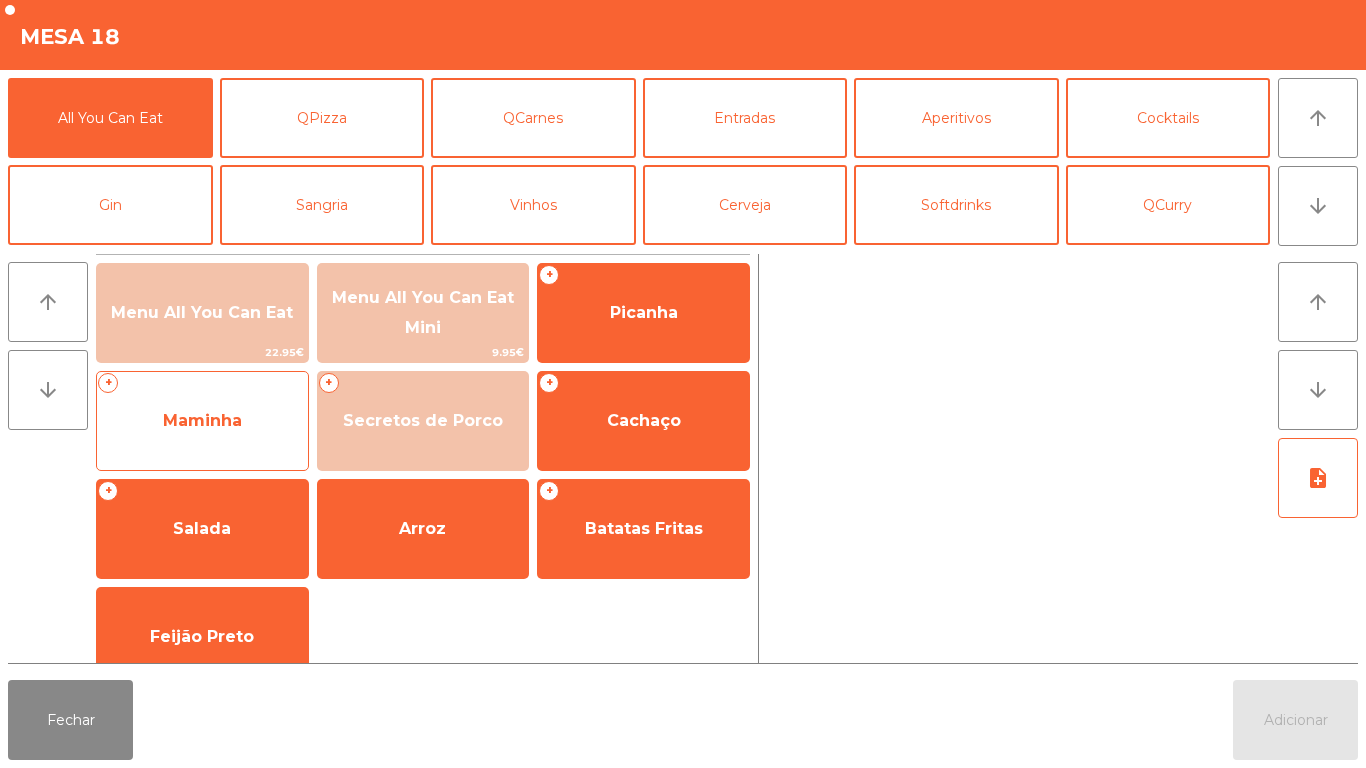 click on "Maminha" 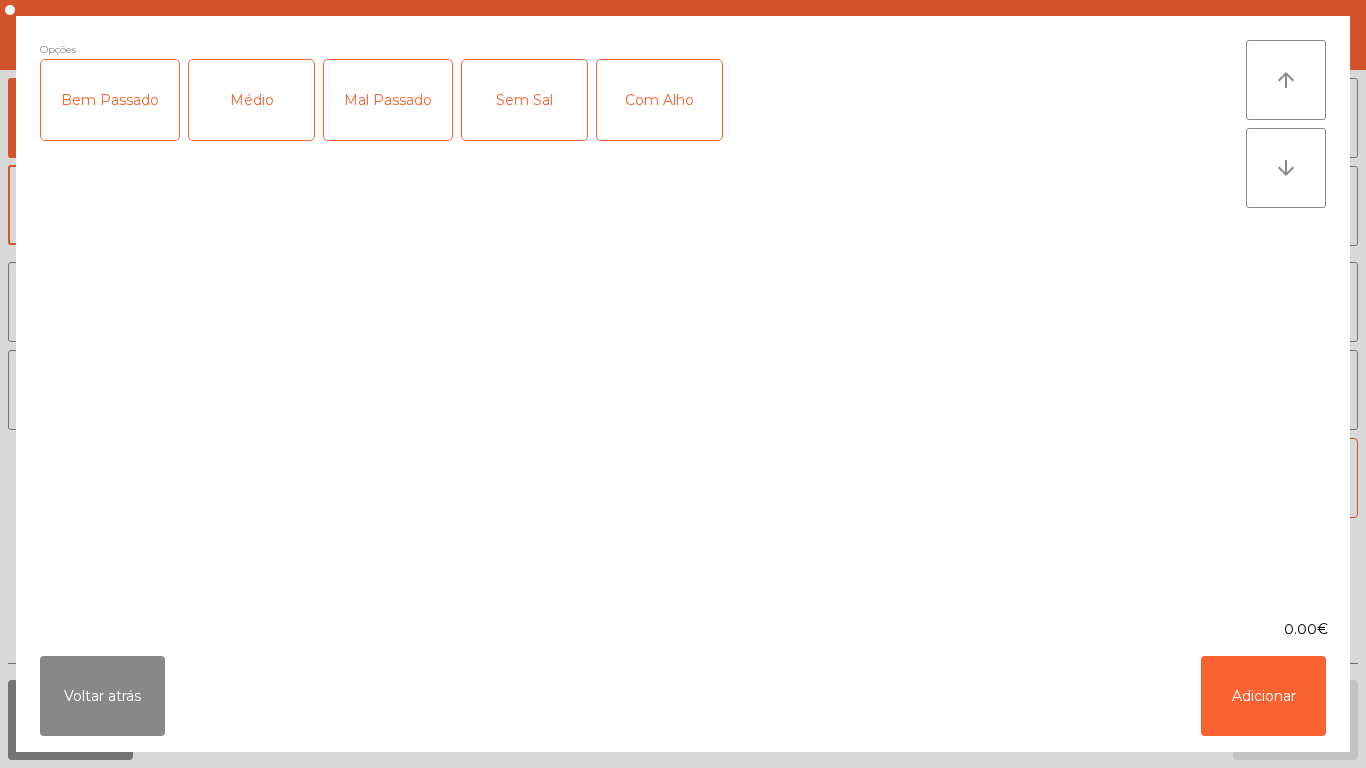 click on "Médio" 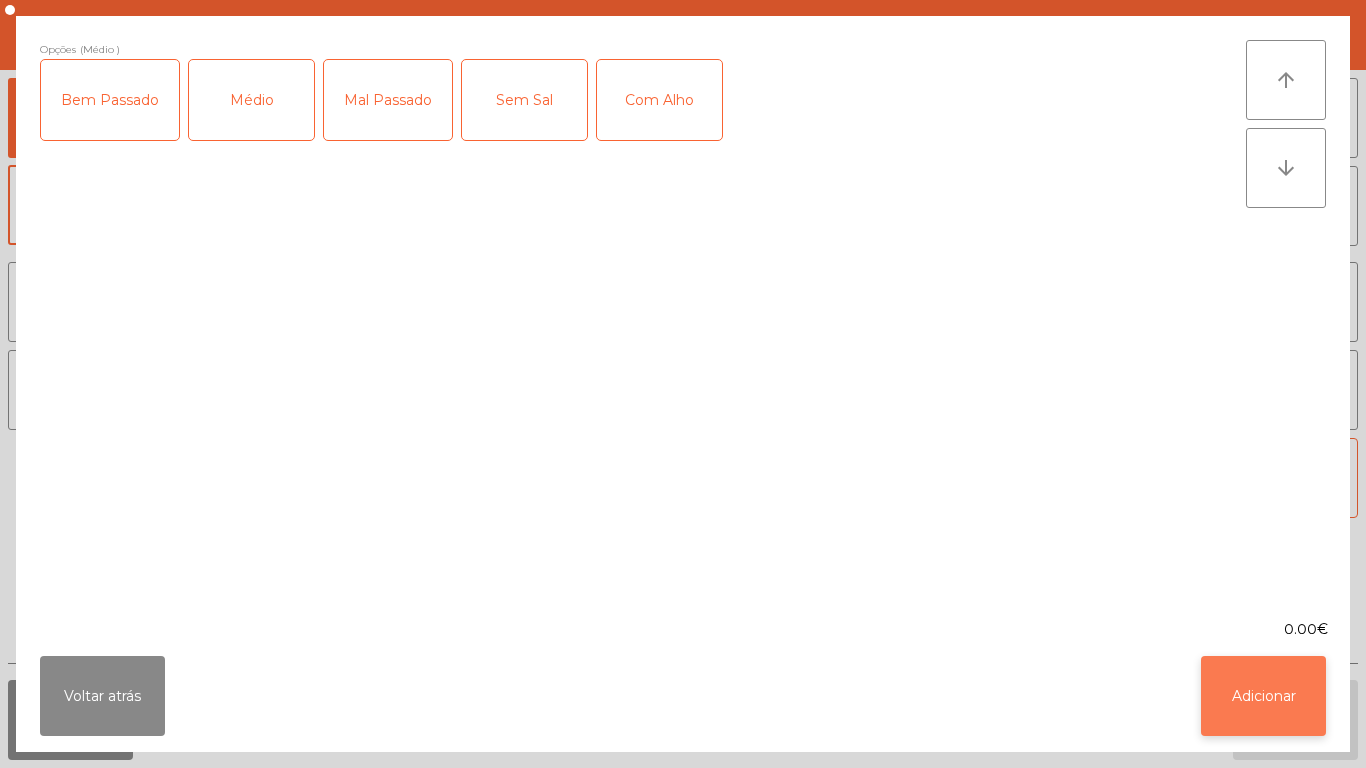 click on "Adicionar" 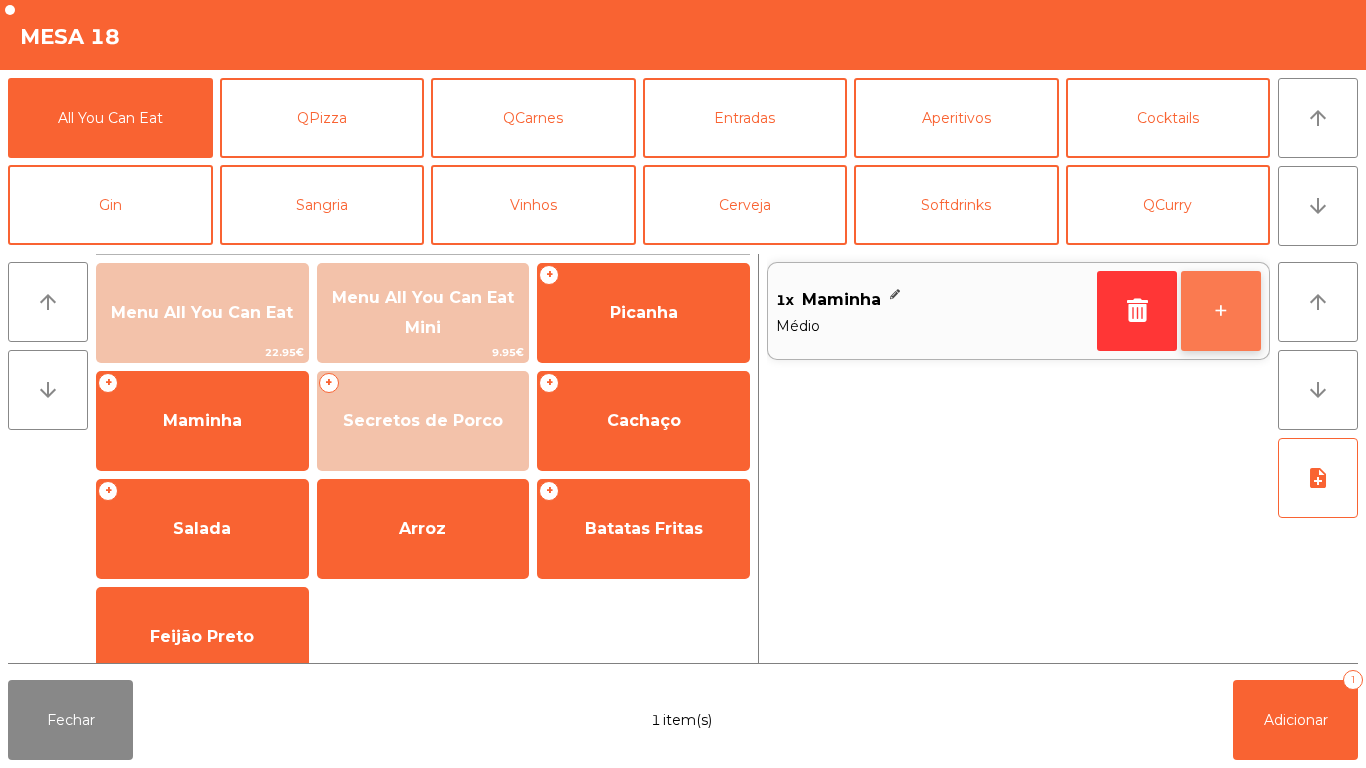 click on "+" 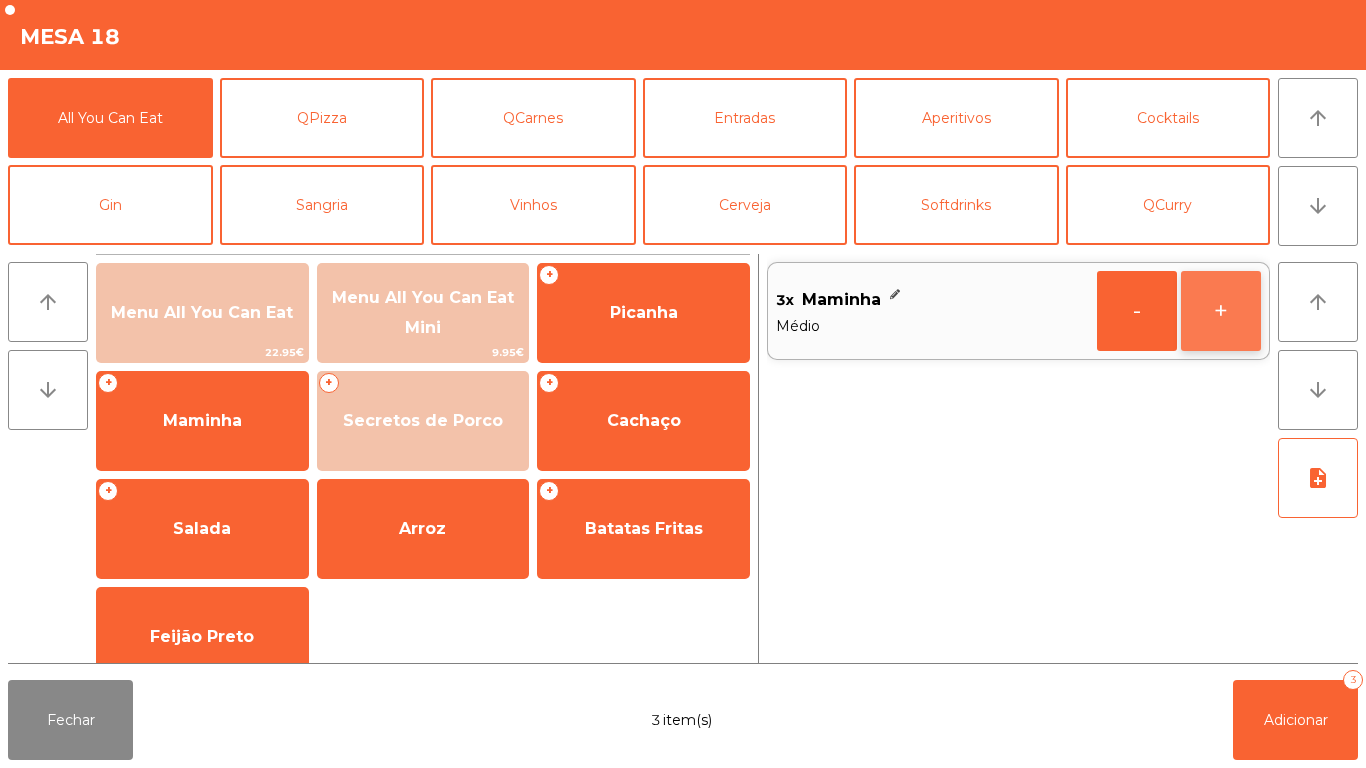 click on "+" 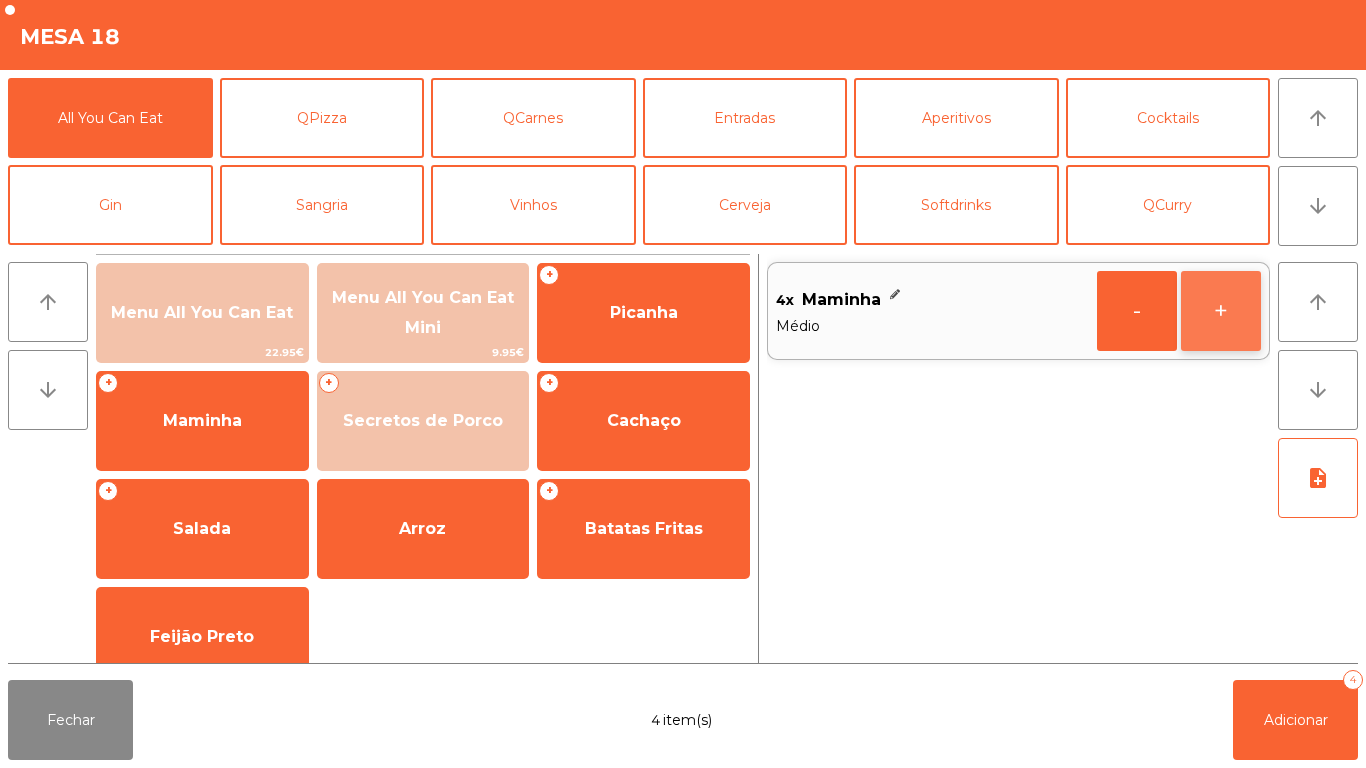 click on "+" 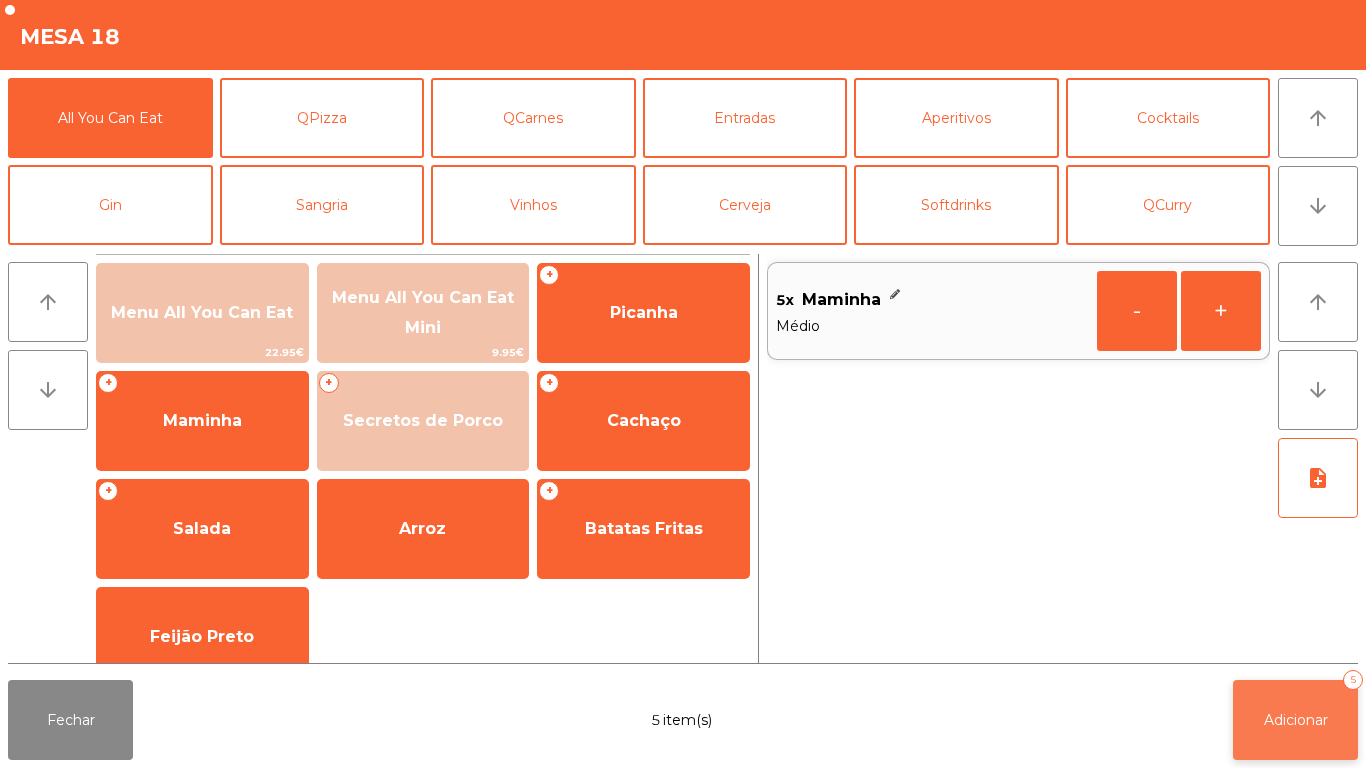 click on "Adicionar   5" 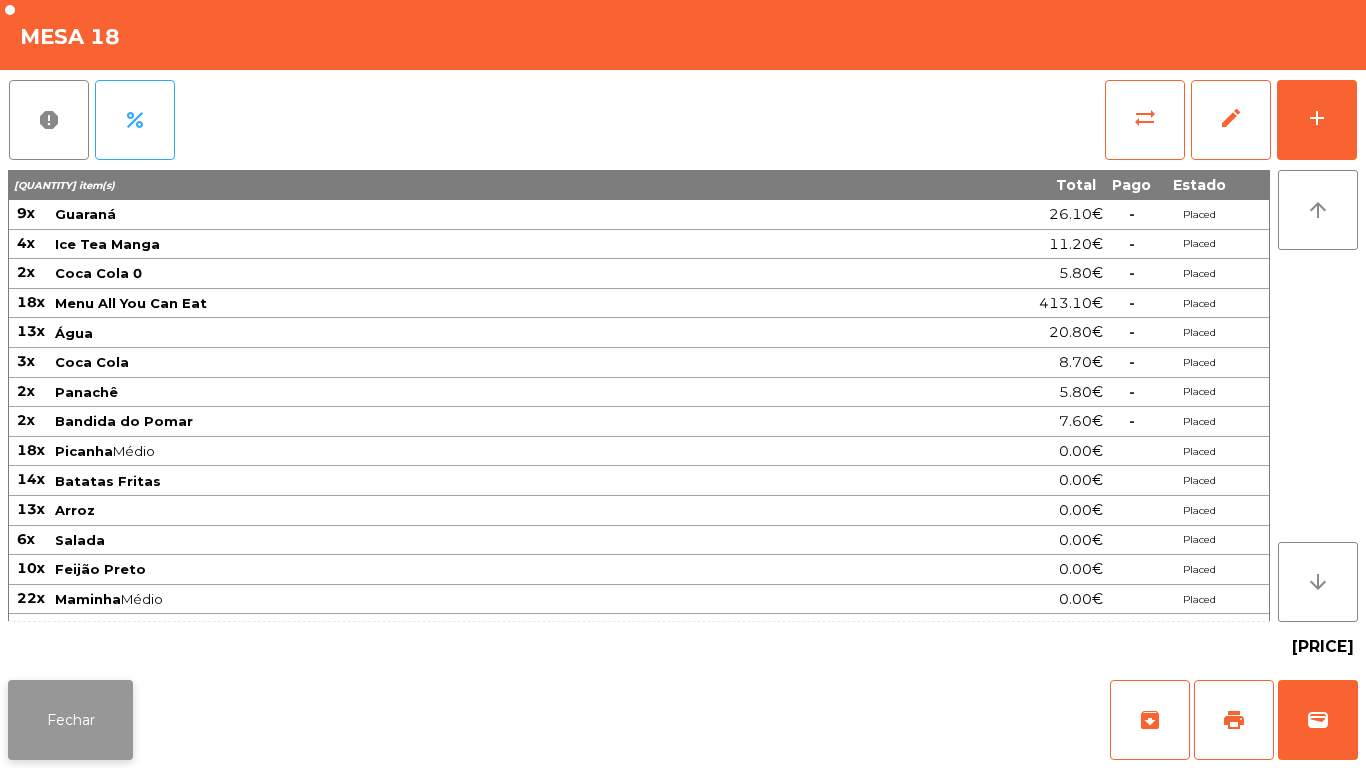 click on "Fechar" 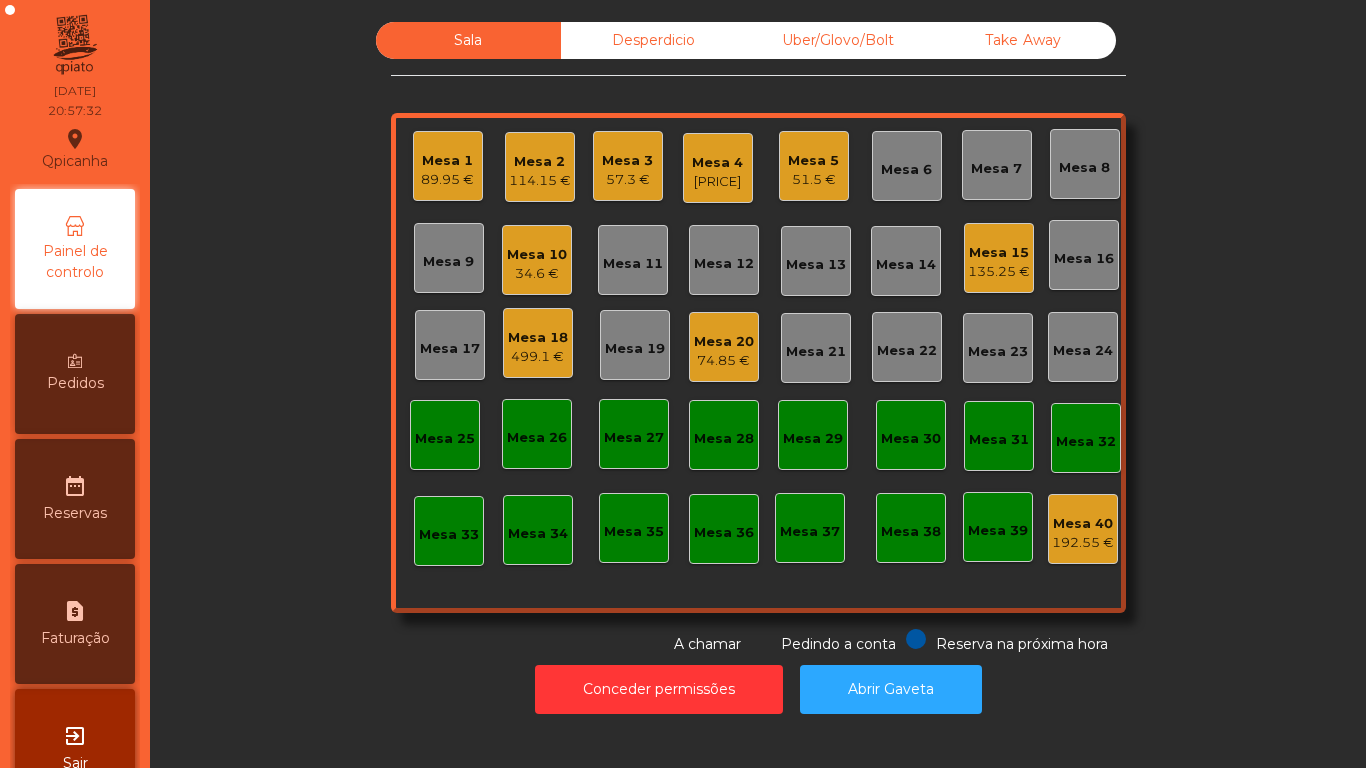 click on "Mesa 2   114.15 €" 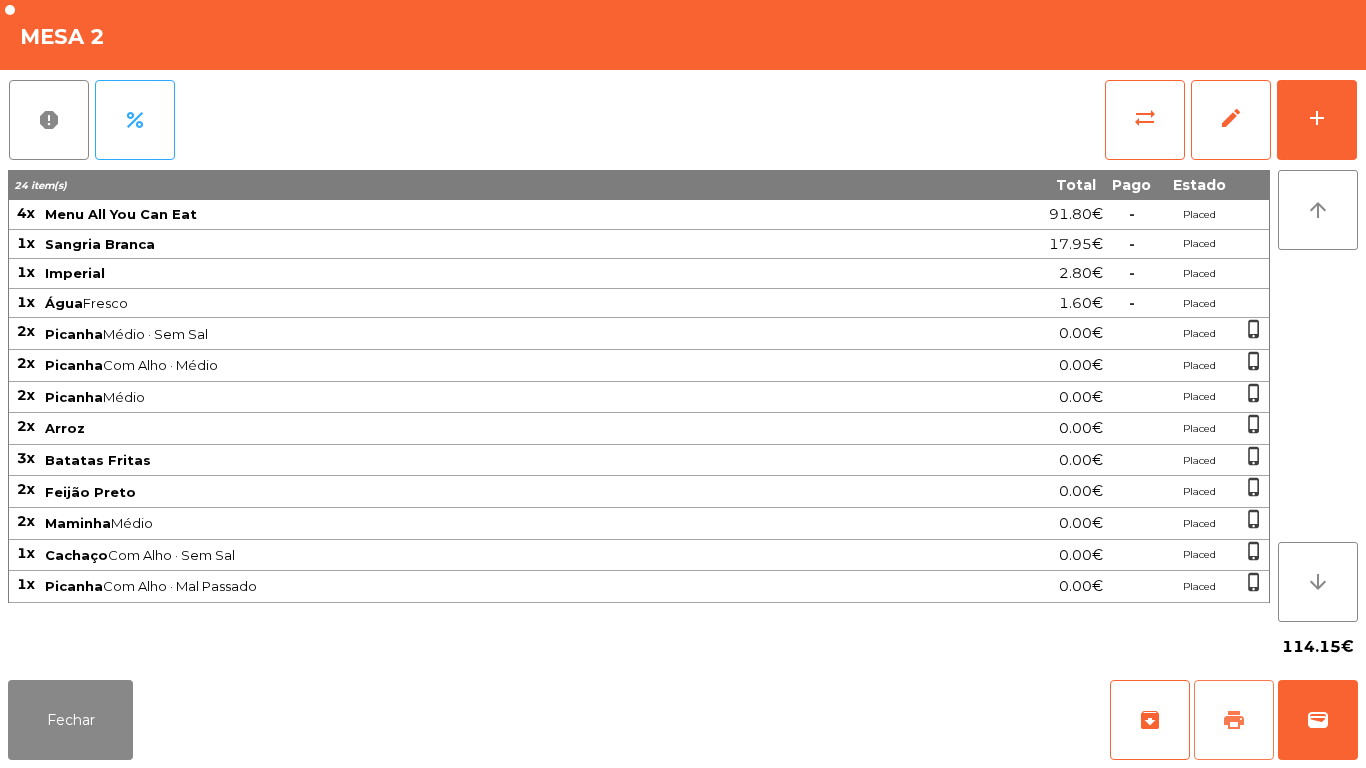 click on "print" 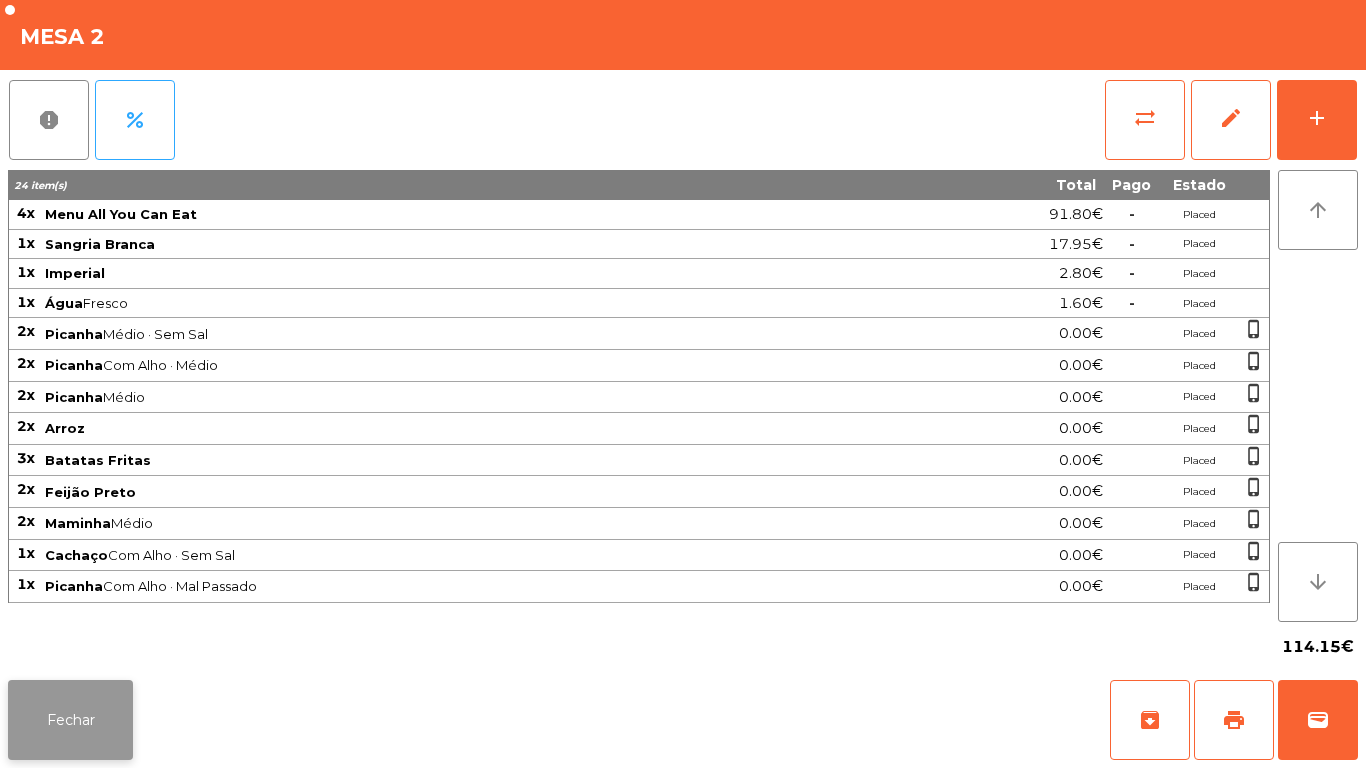 click on "Fechar" 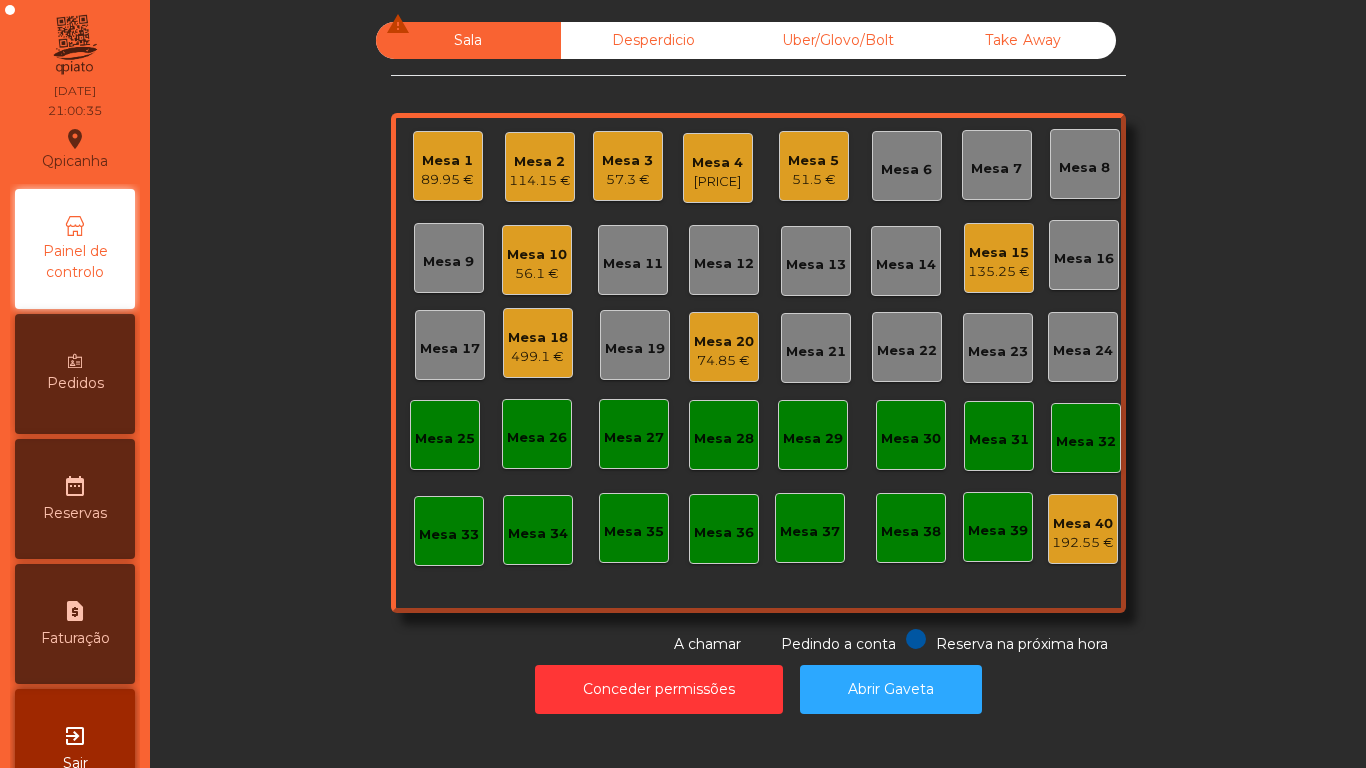 click on "57.3 €" 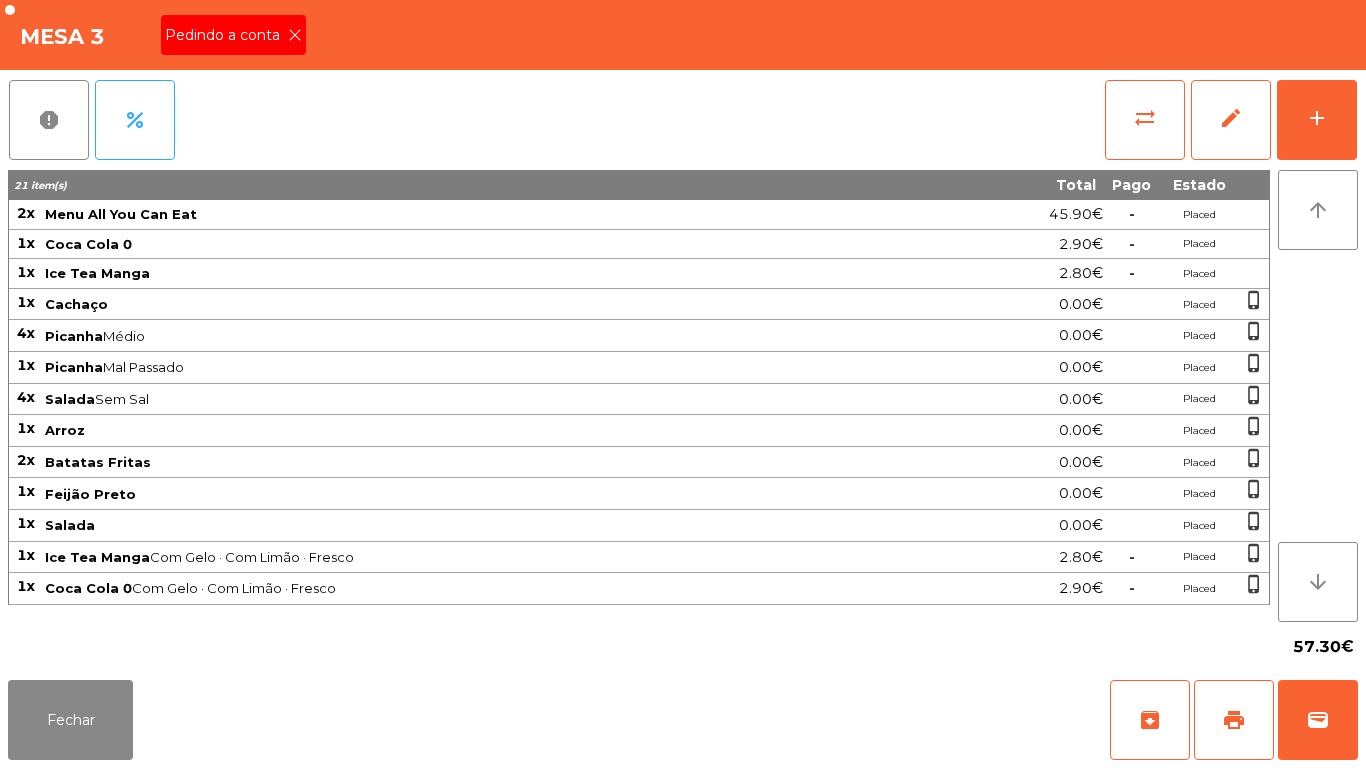 click on "Mesa 3  Pedindo a conta" 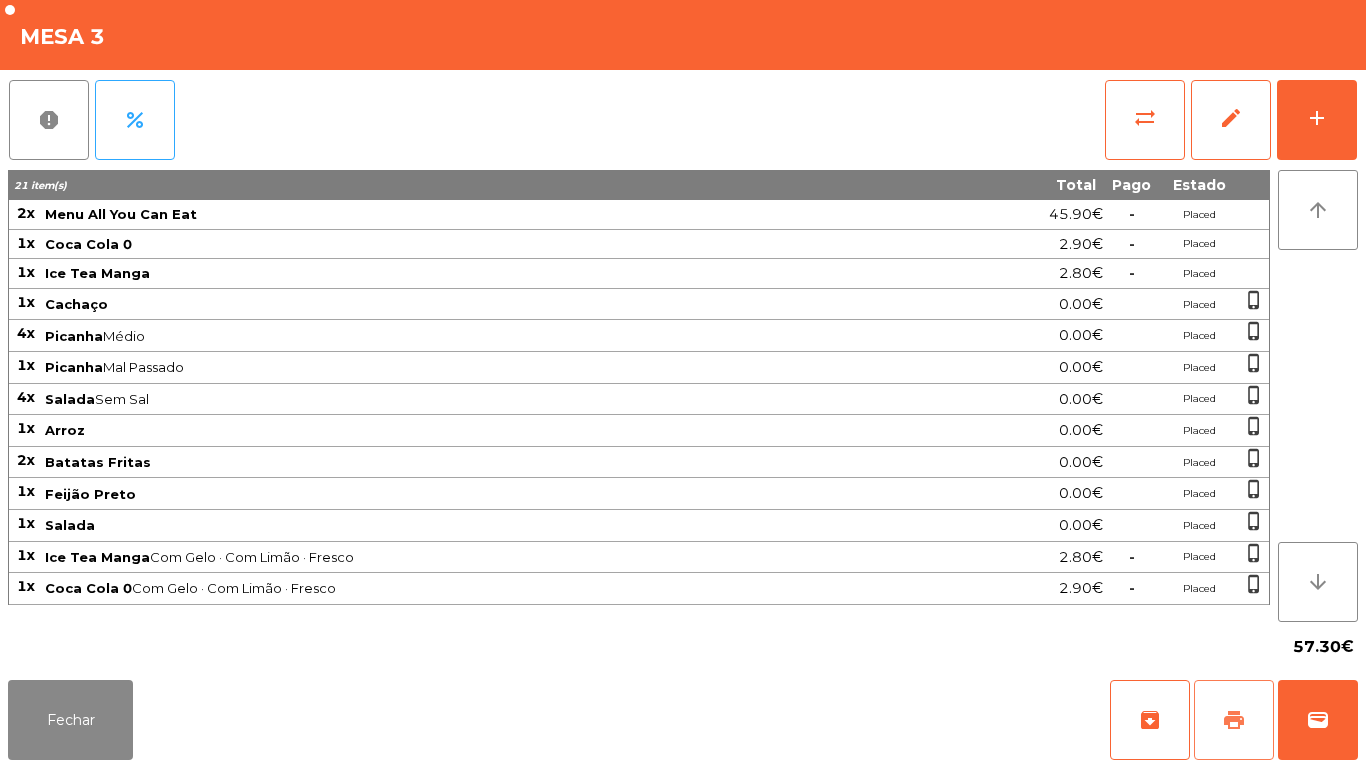 click on "print" 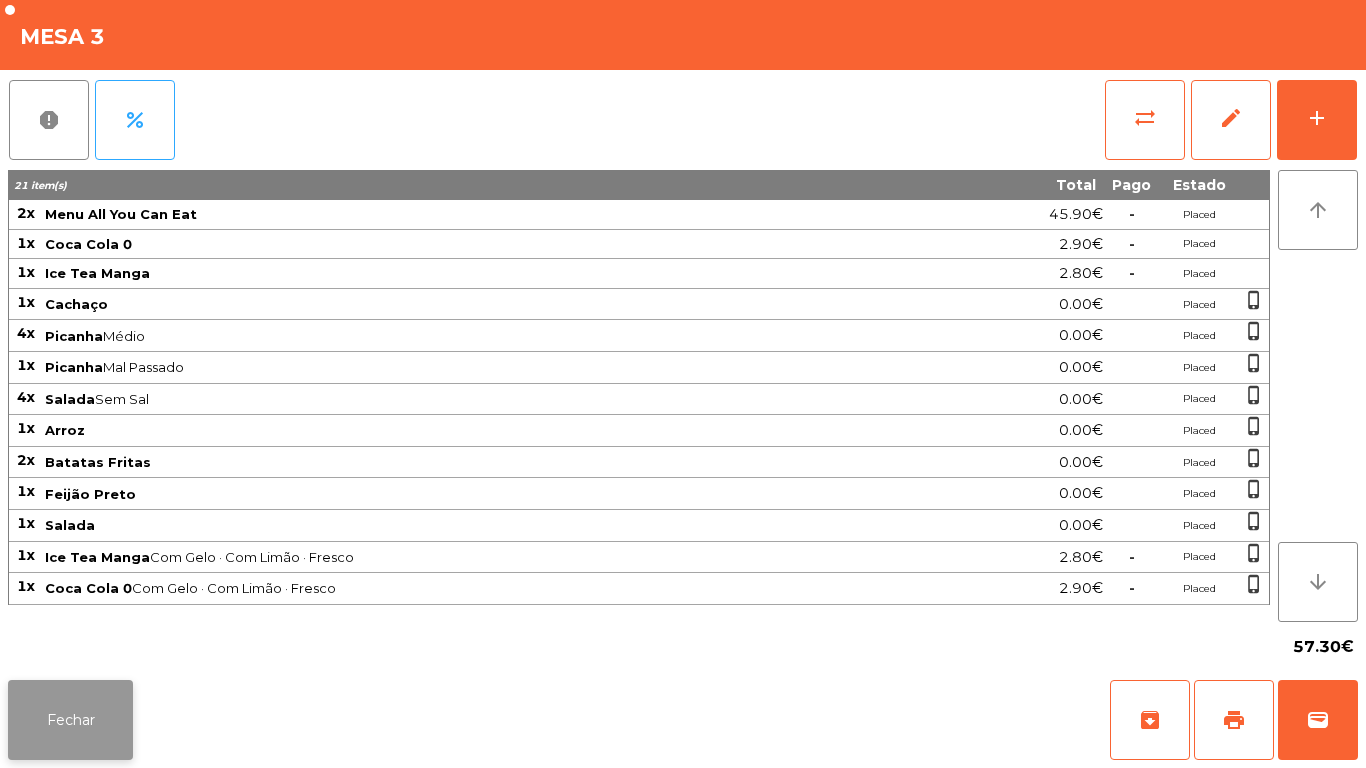 click on "Fechar" 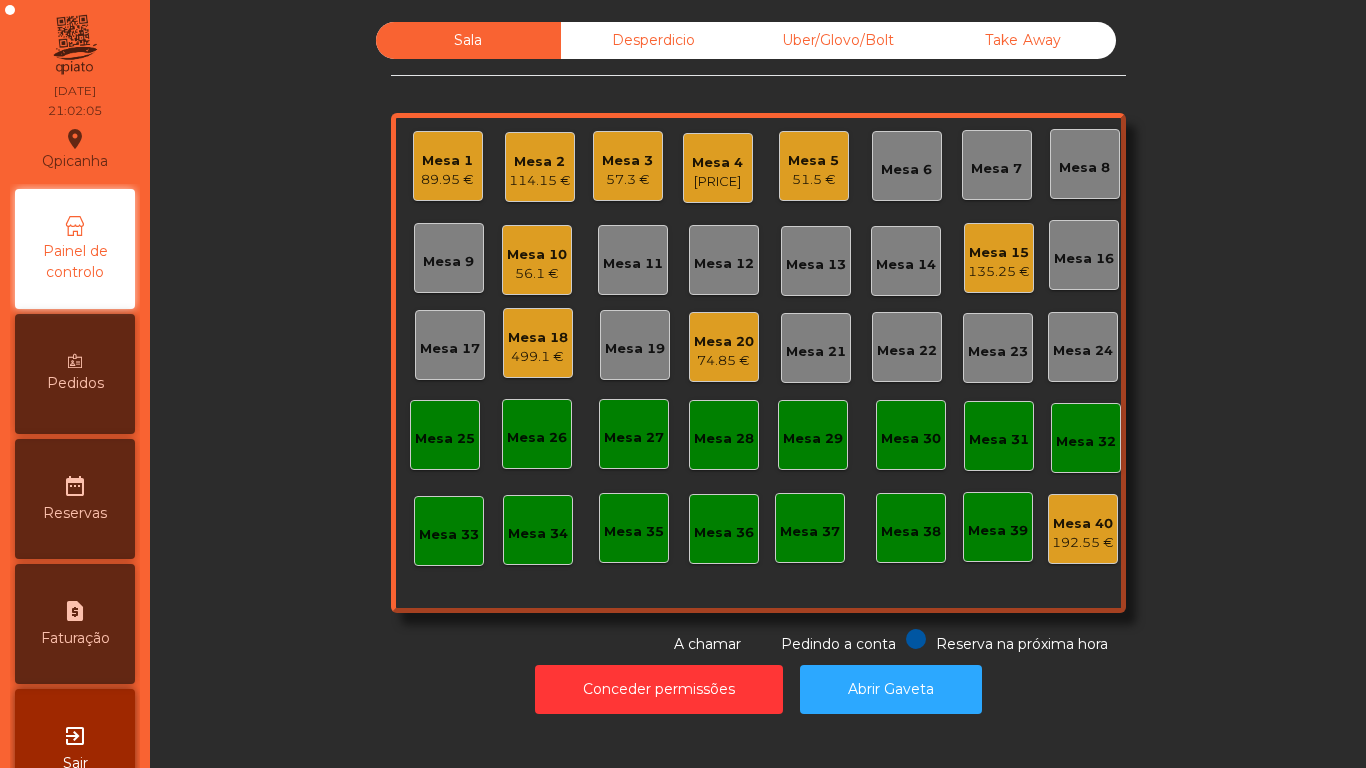 click on "Mesa 21" 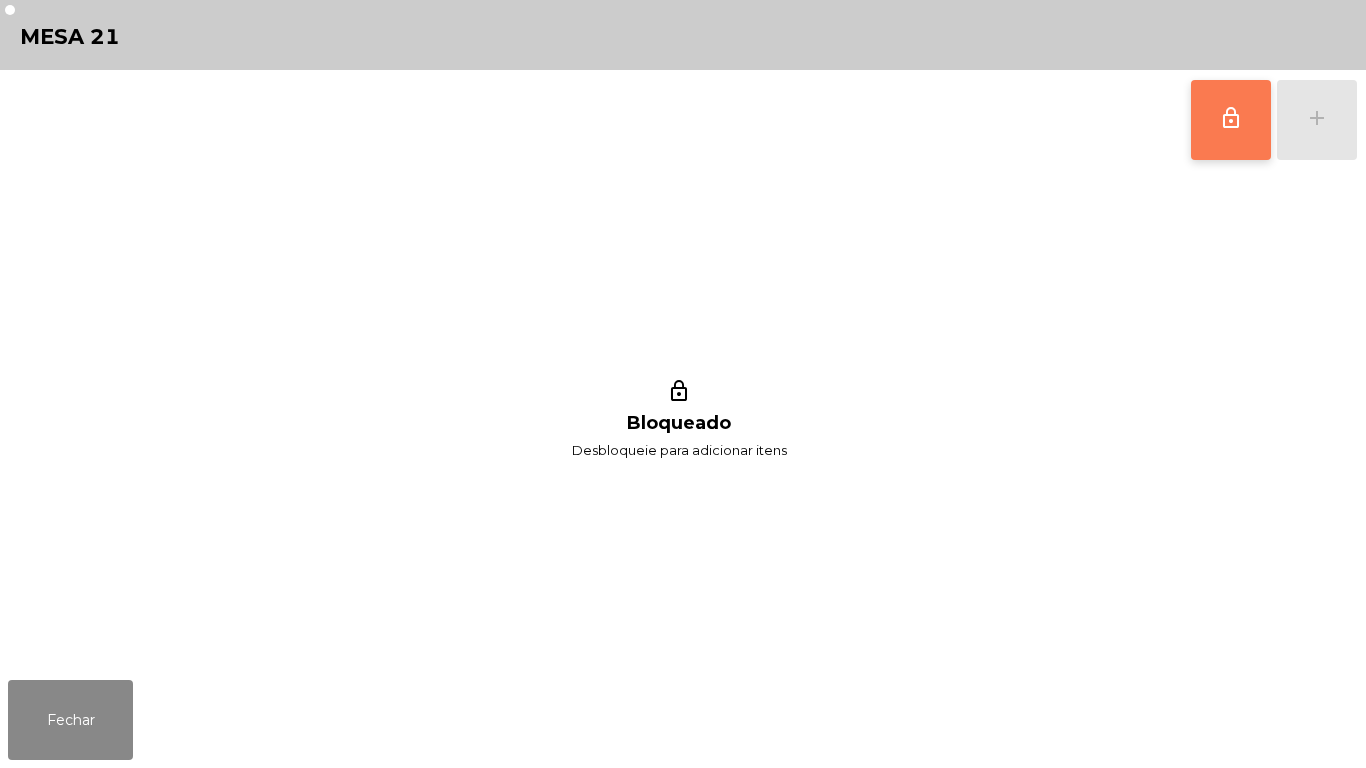 click on "lock_outline" 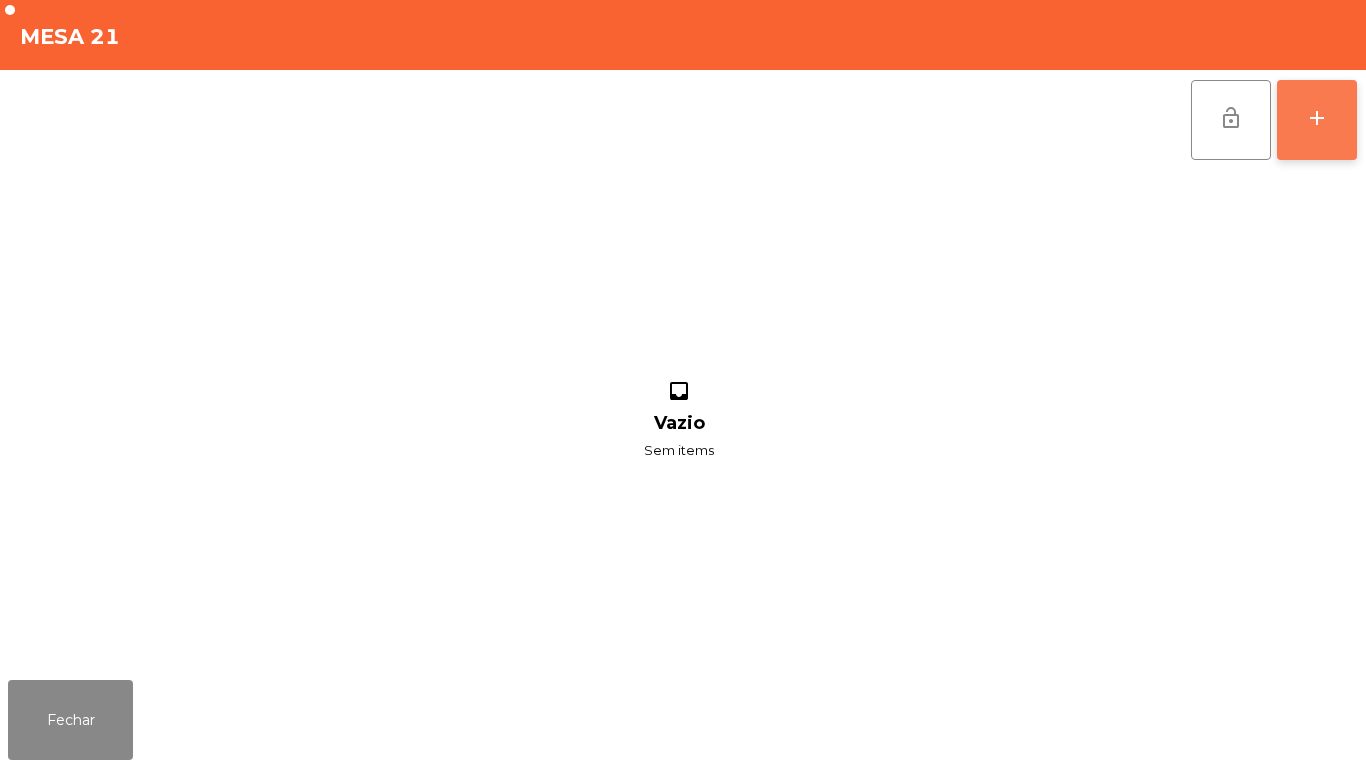 click on "add" 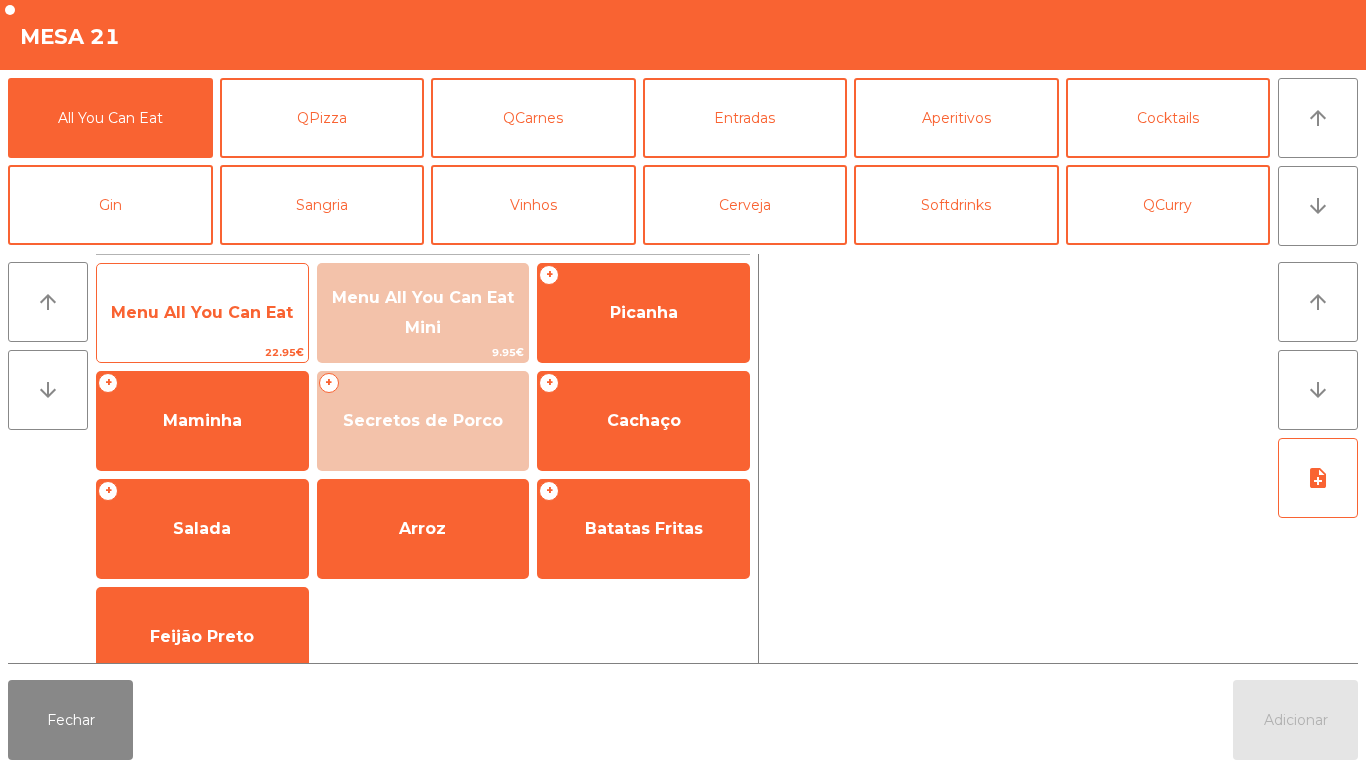 click on "Menu All You Can Eat" 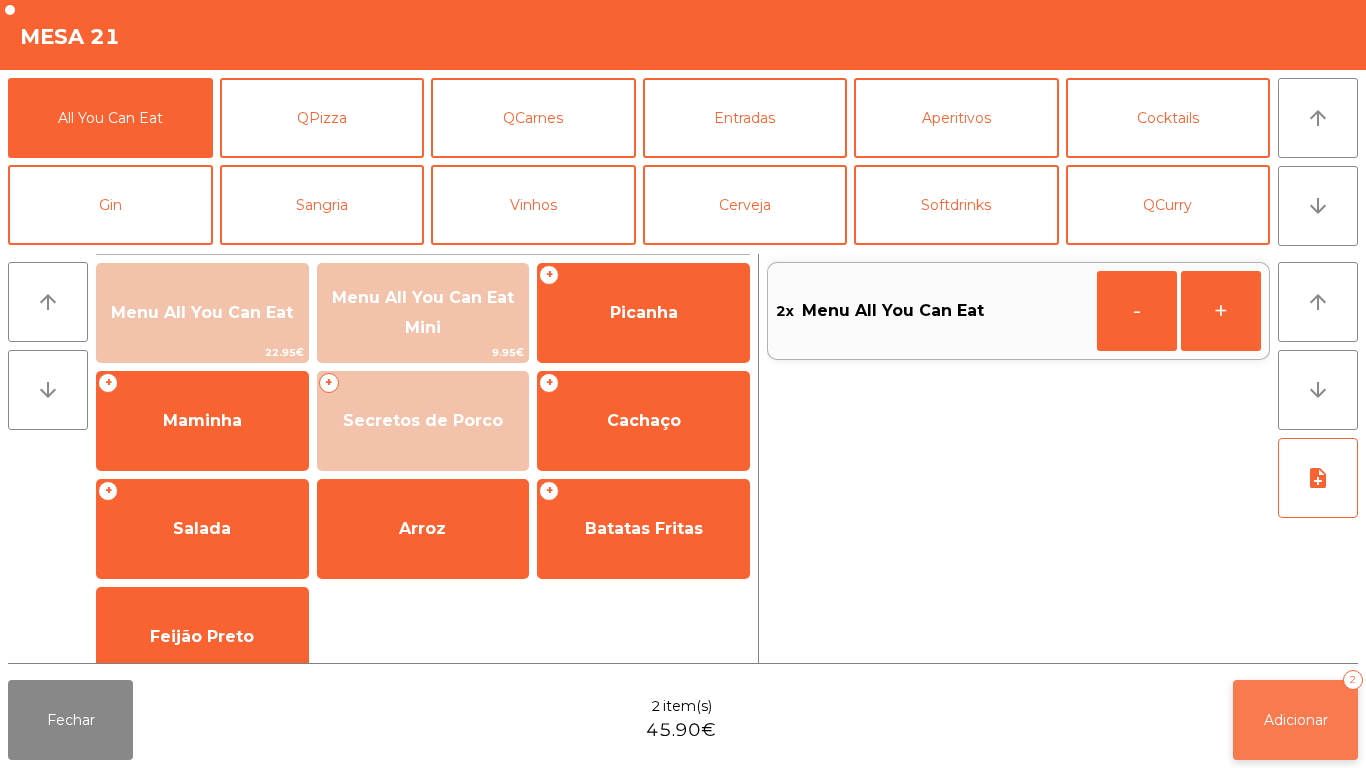 click on "Adicionar   2" 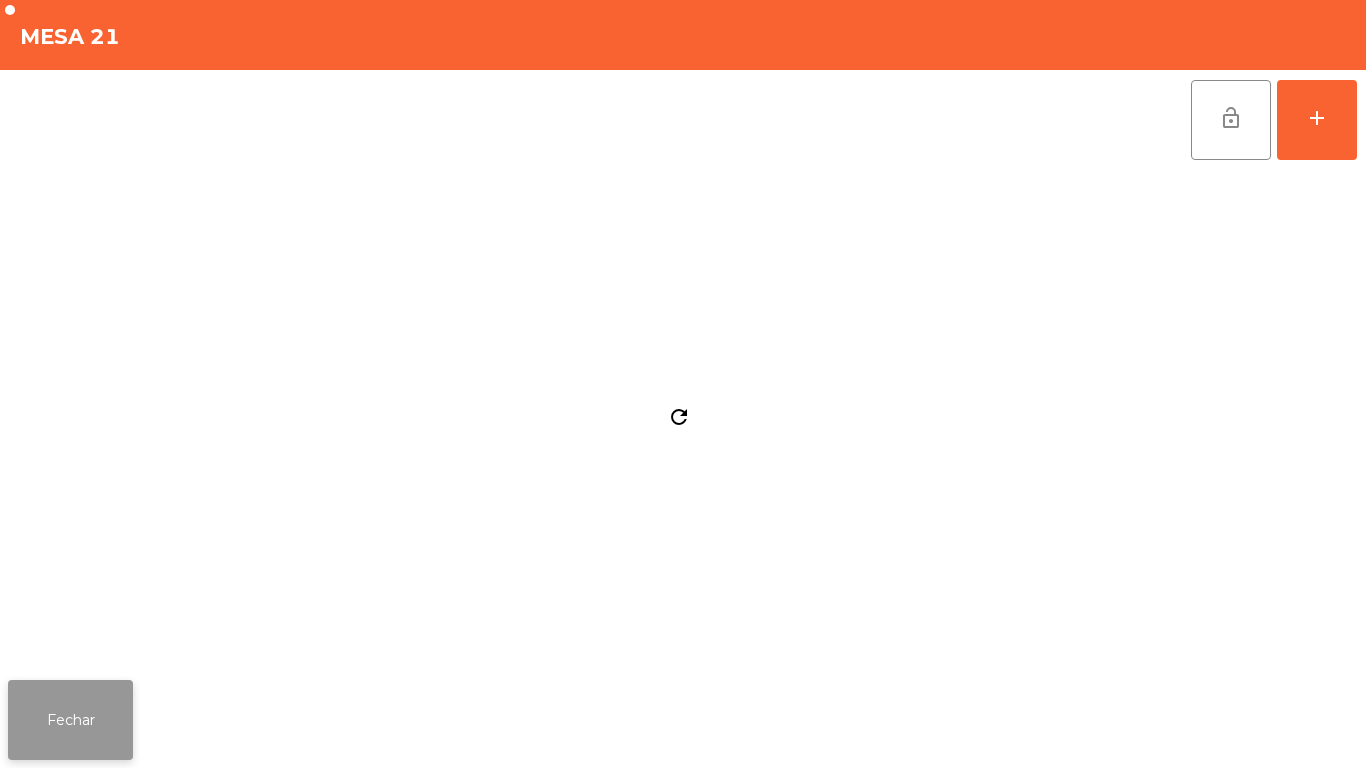 click on "Fechar" 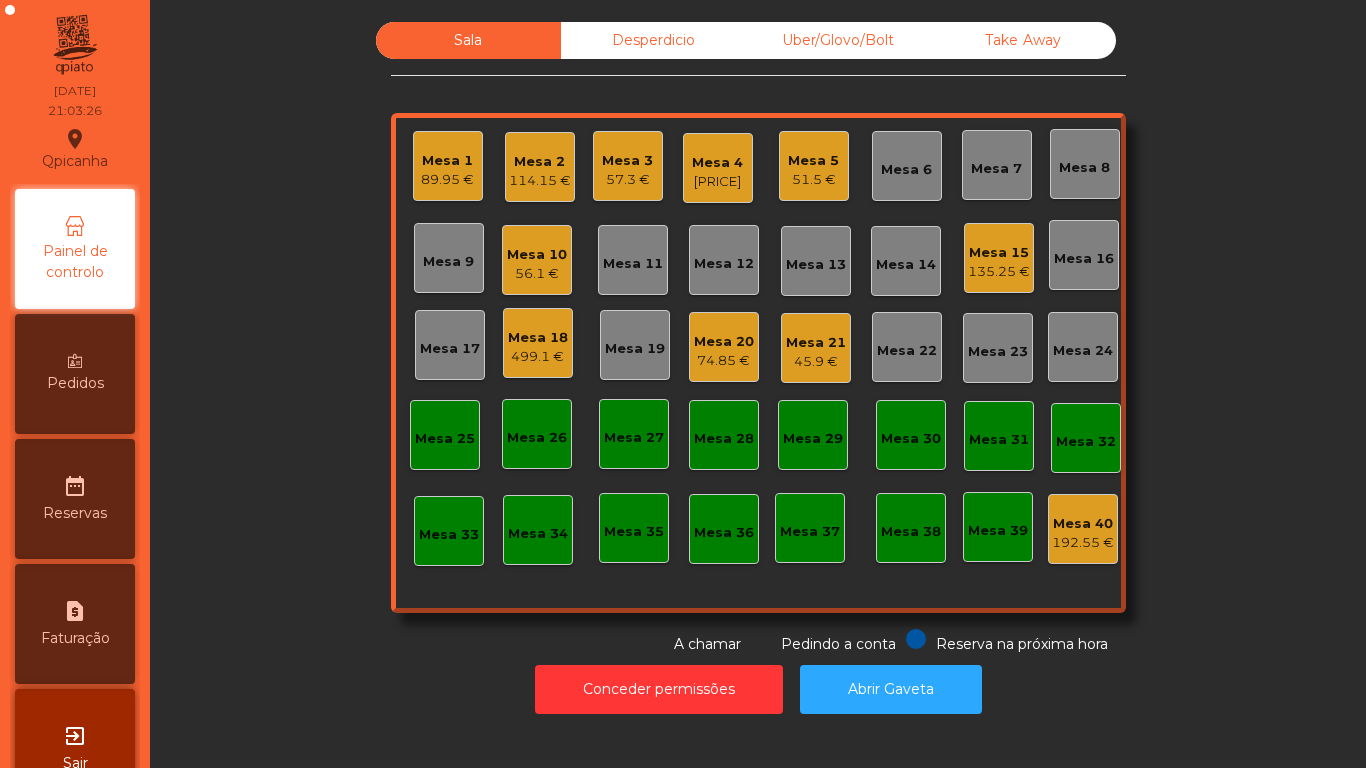 click on "57.3 €" 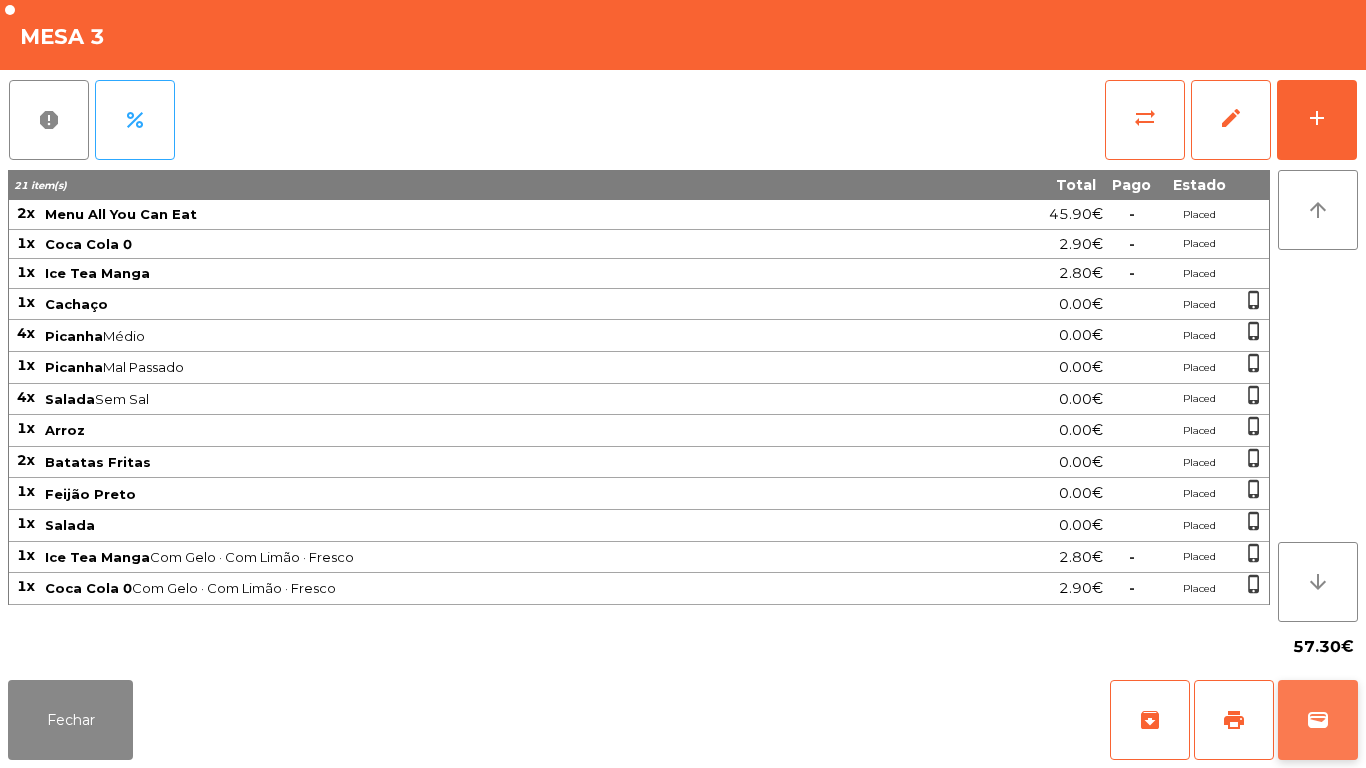 click on "wallet" 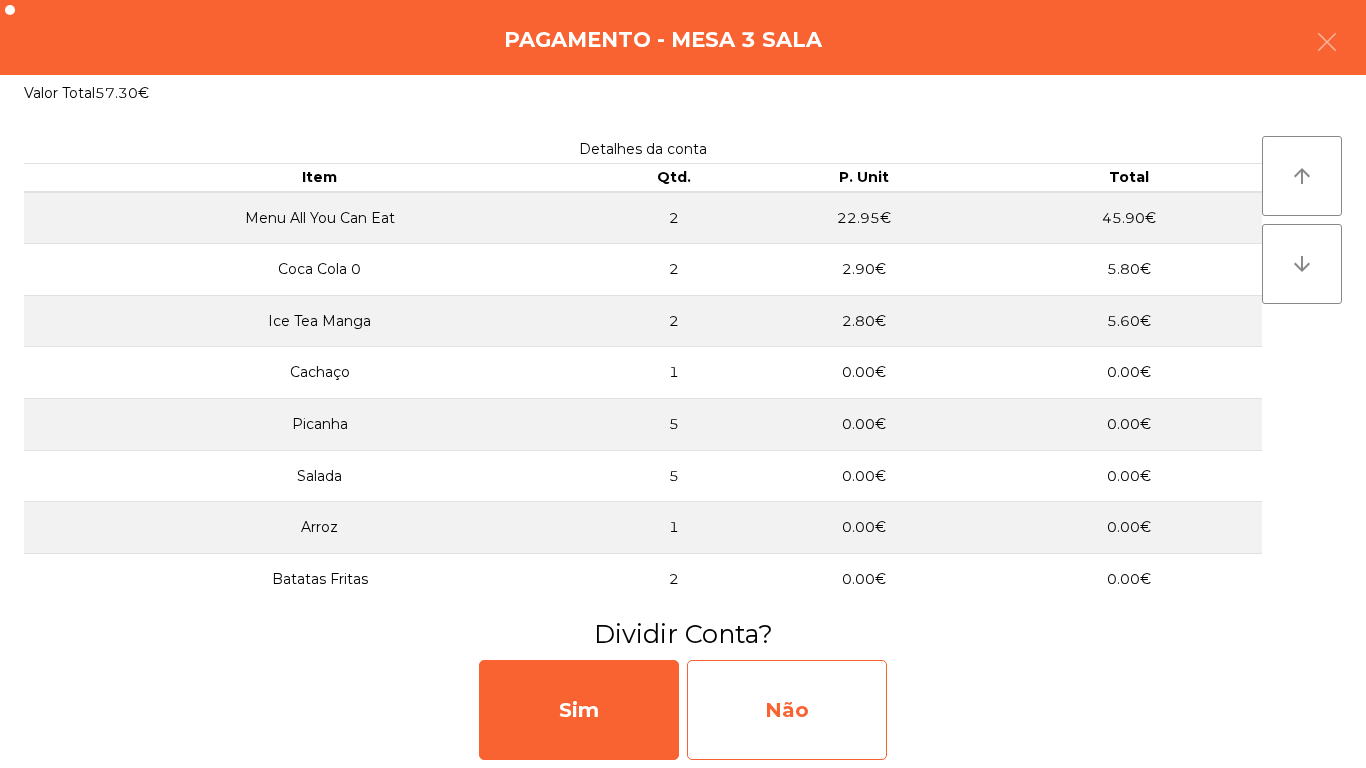 click on "Não" 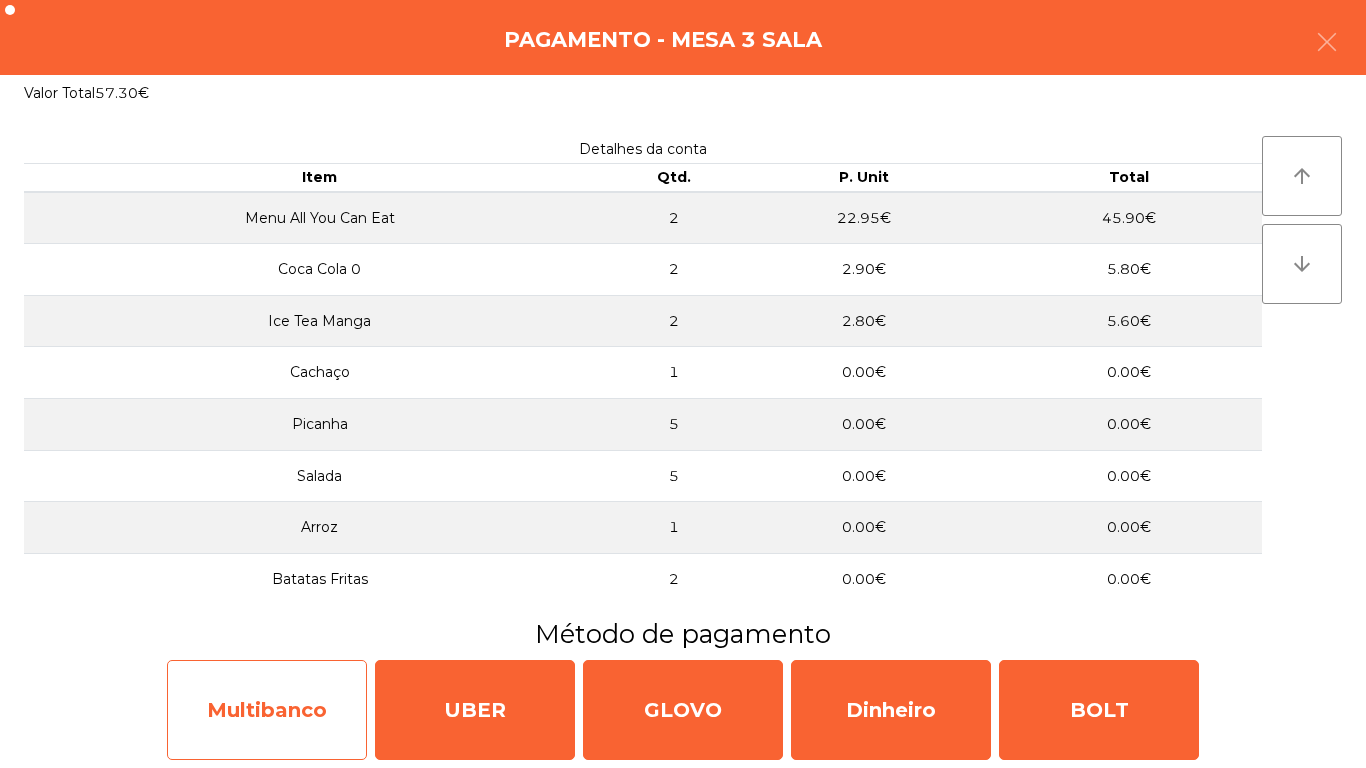 click on "Multibanco" 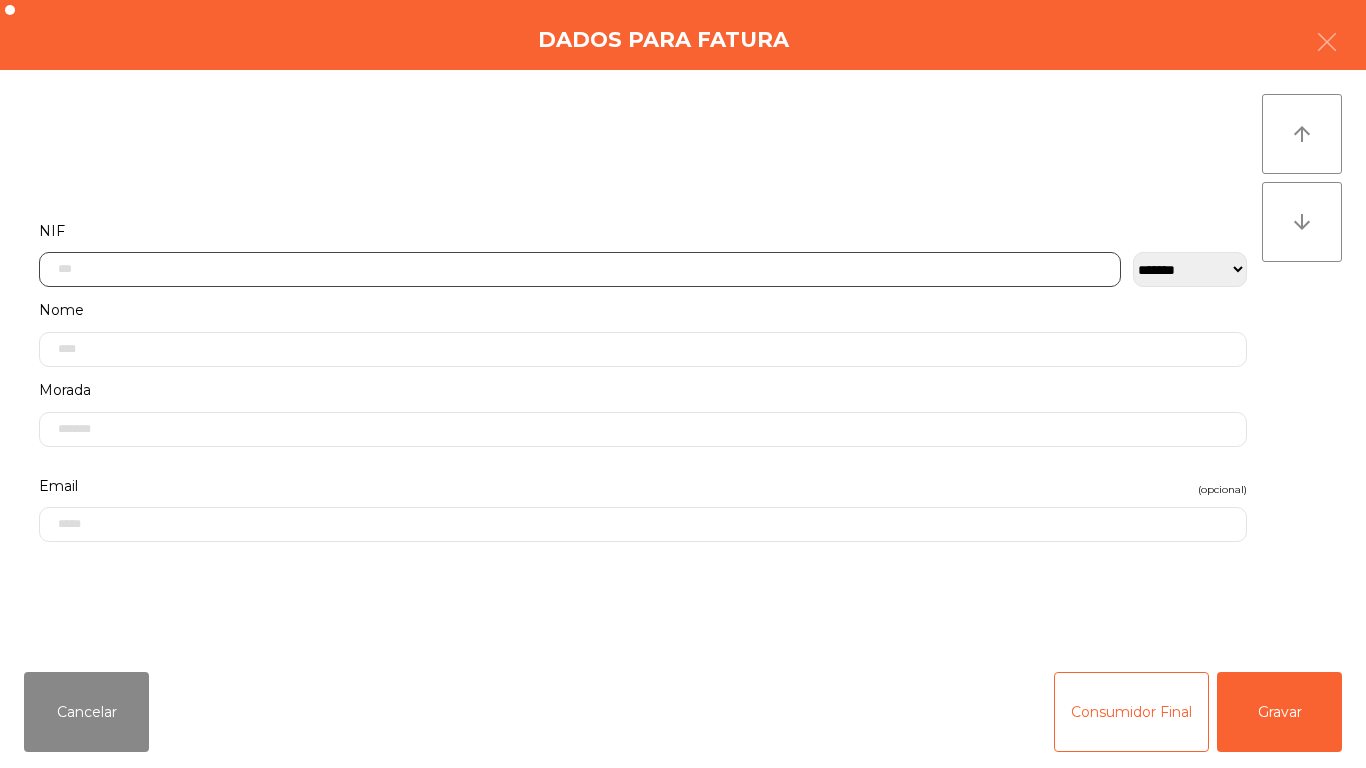 click 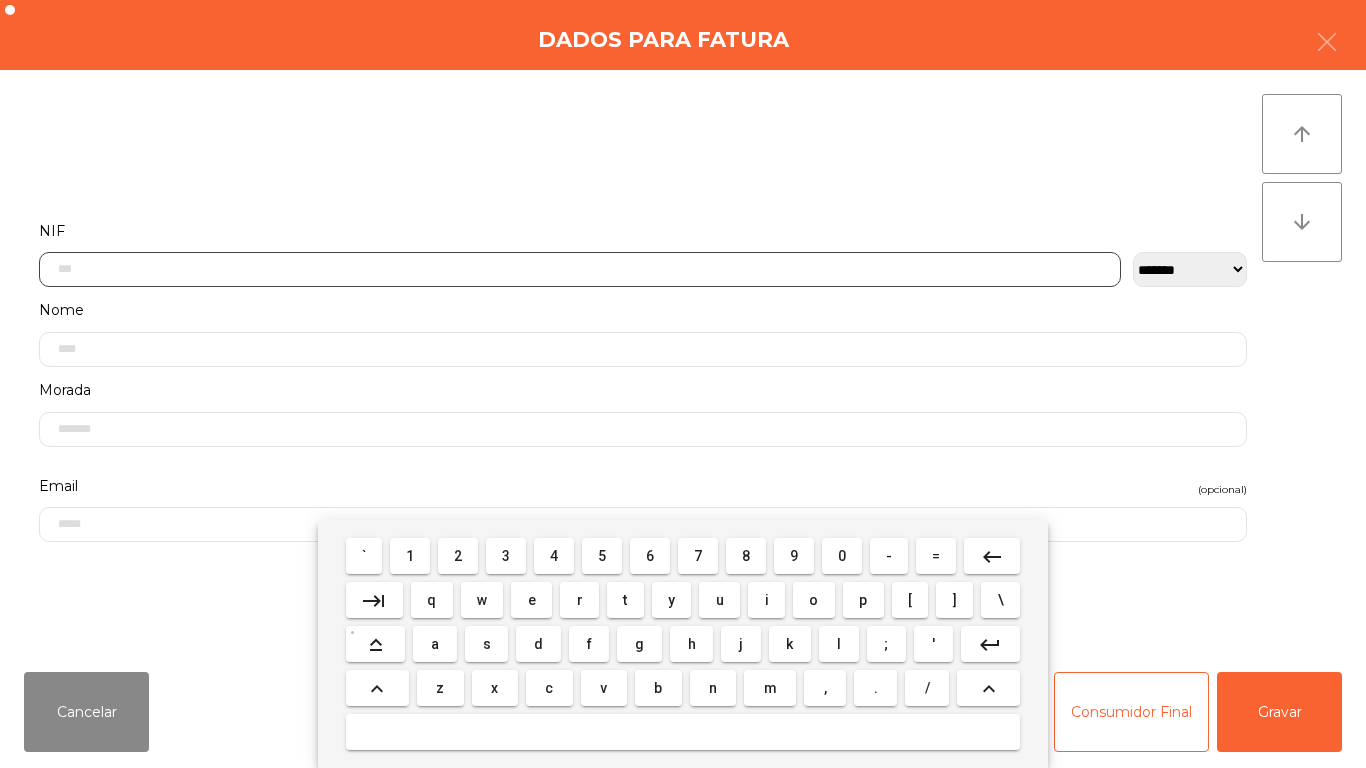 scroll, scrollTop: 122, scrollLeft: 0, axis: vertical 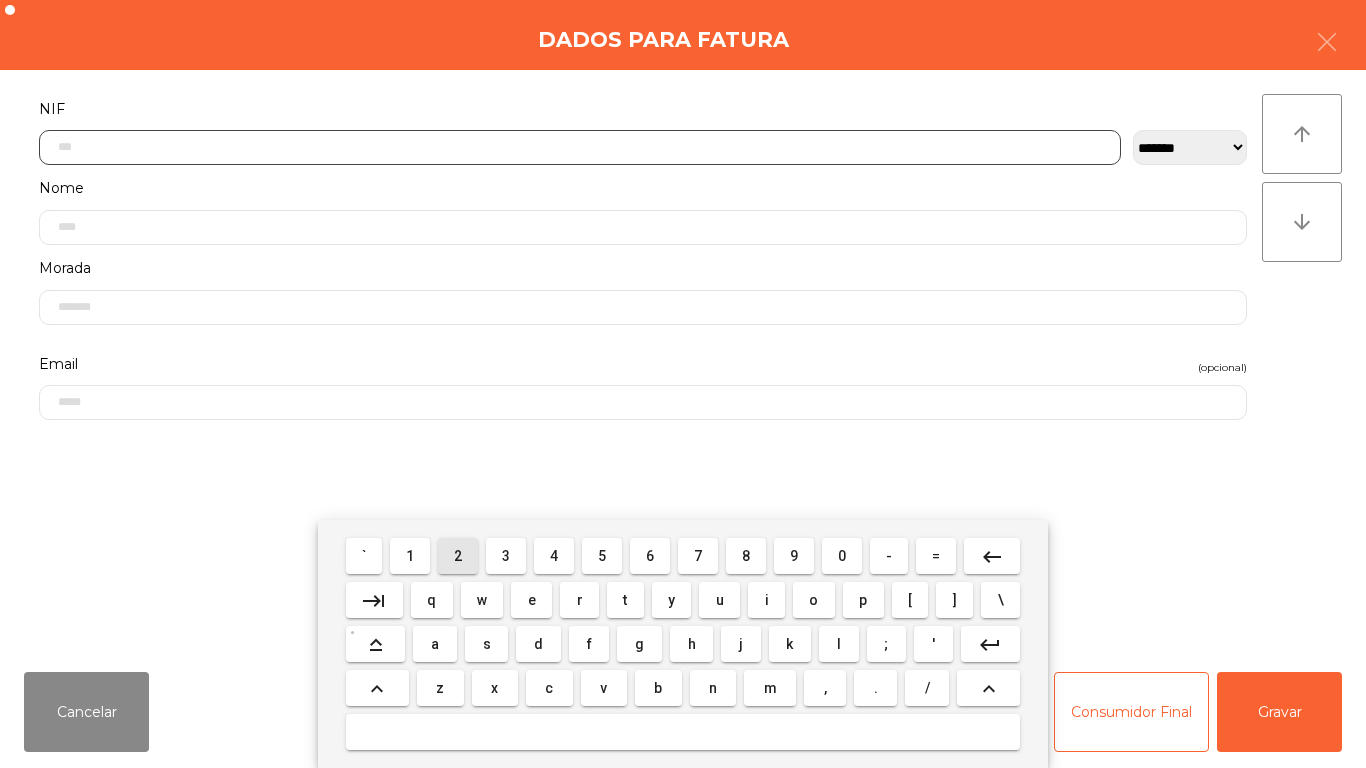 click on "2" at bounding box center (458, 556) 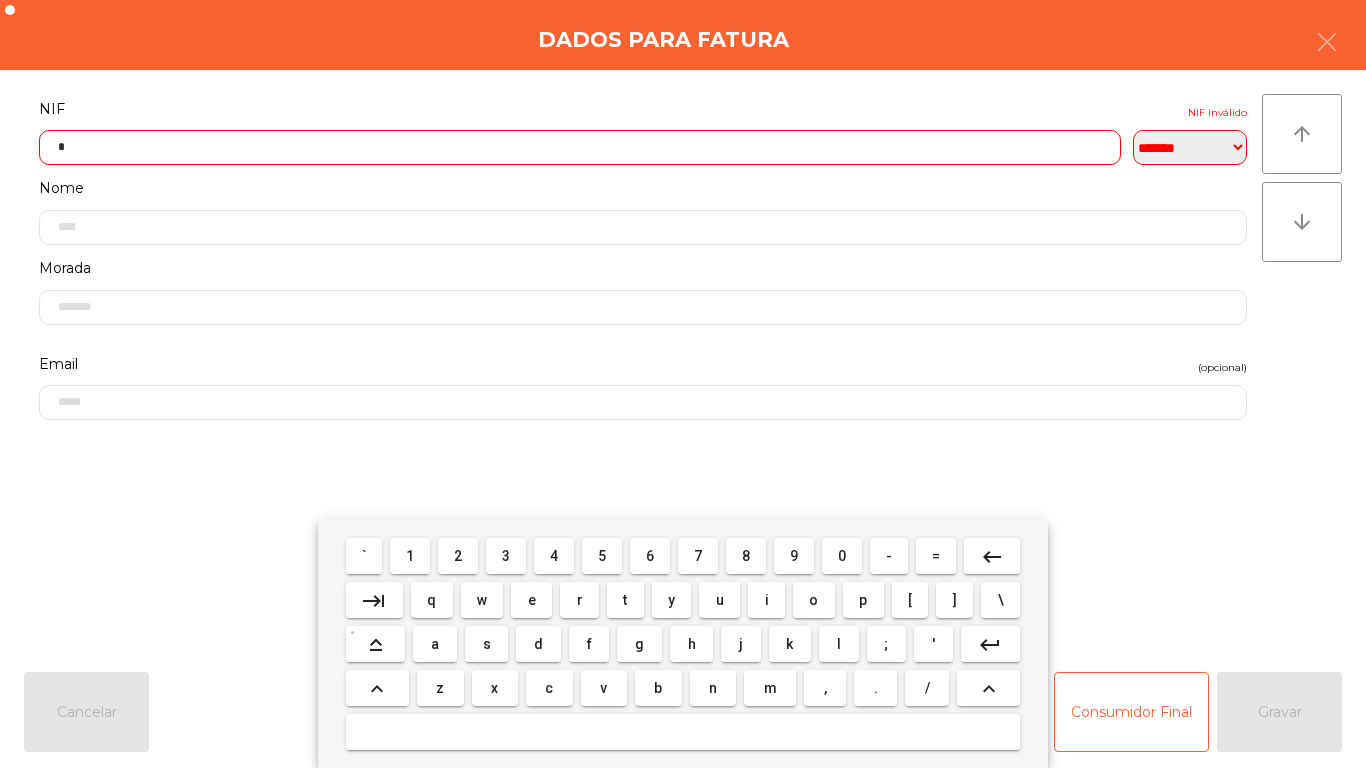 click on "6" at bounding box center [650, 556] 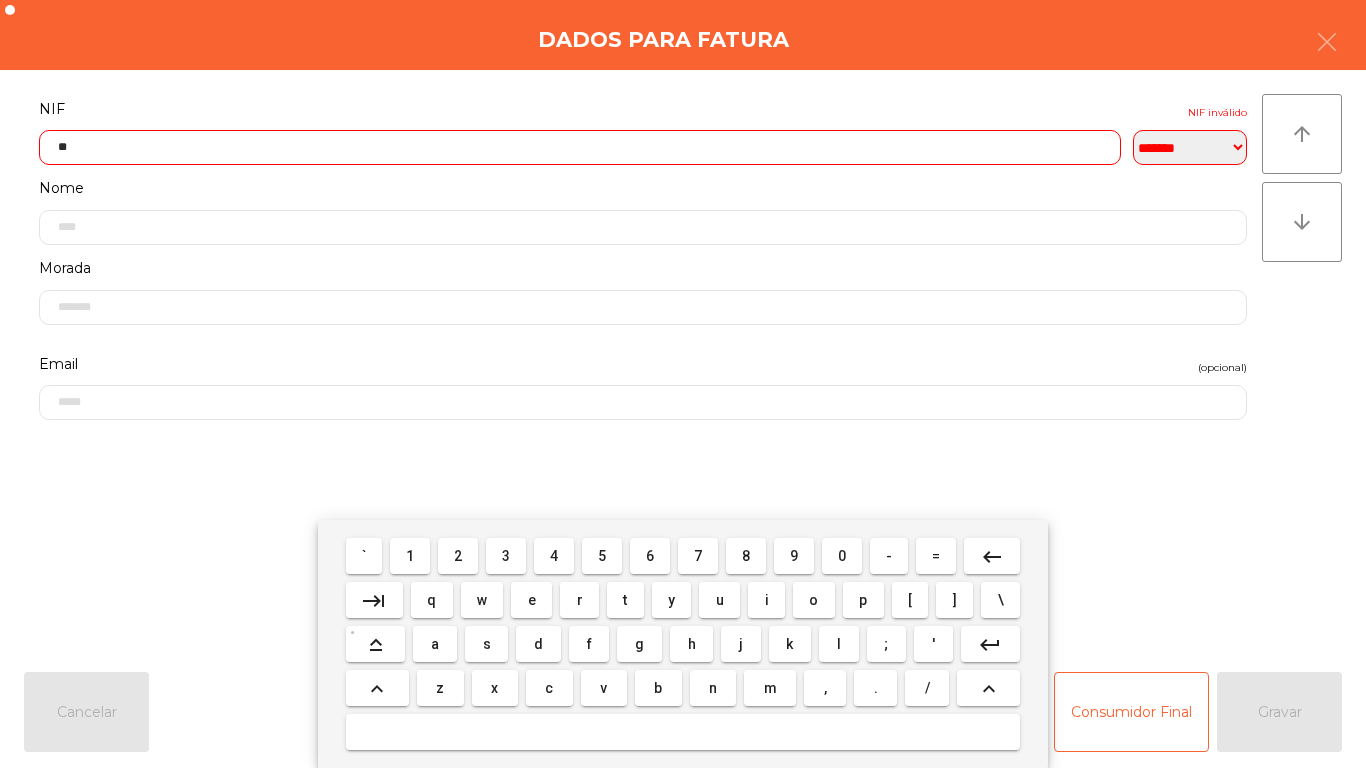 click on "3" at bounding box center [506, 556] 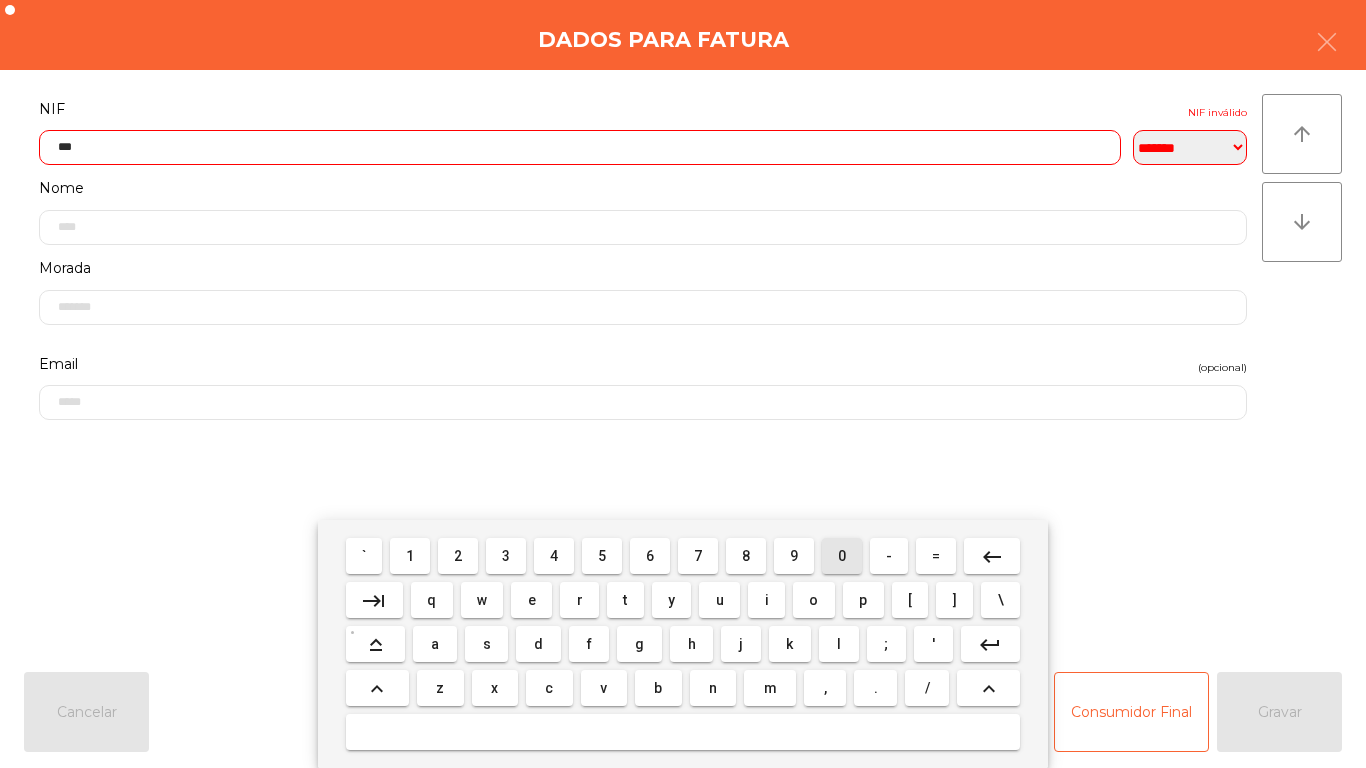 click on "0" at bounding box center (842, 556) 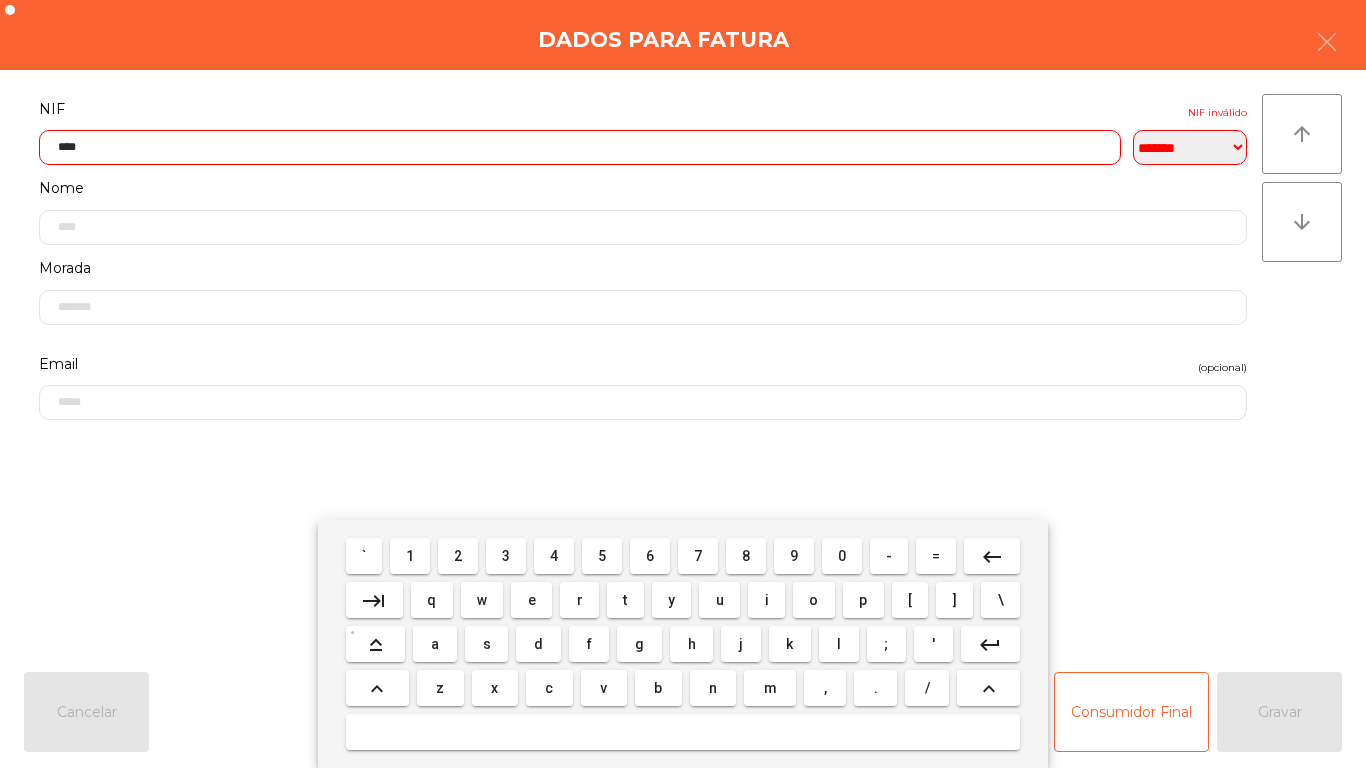 click on "5" at bounding box center (602, 556) 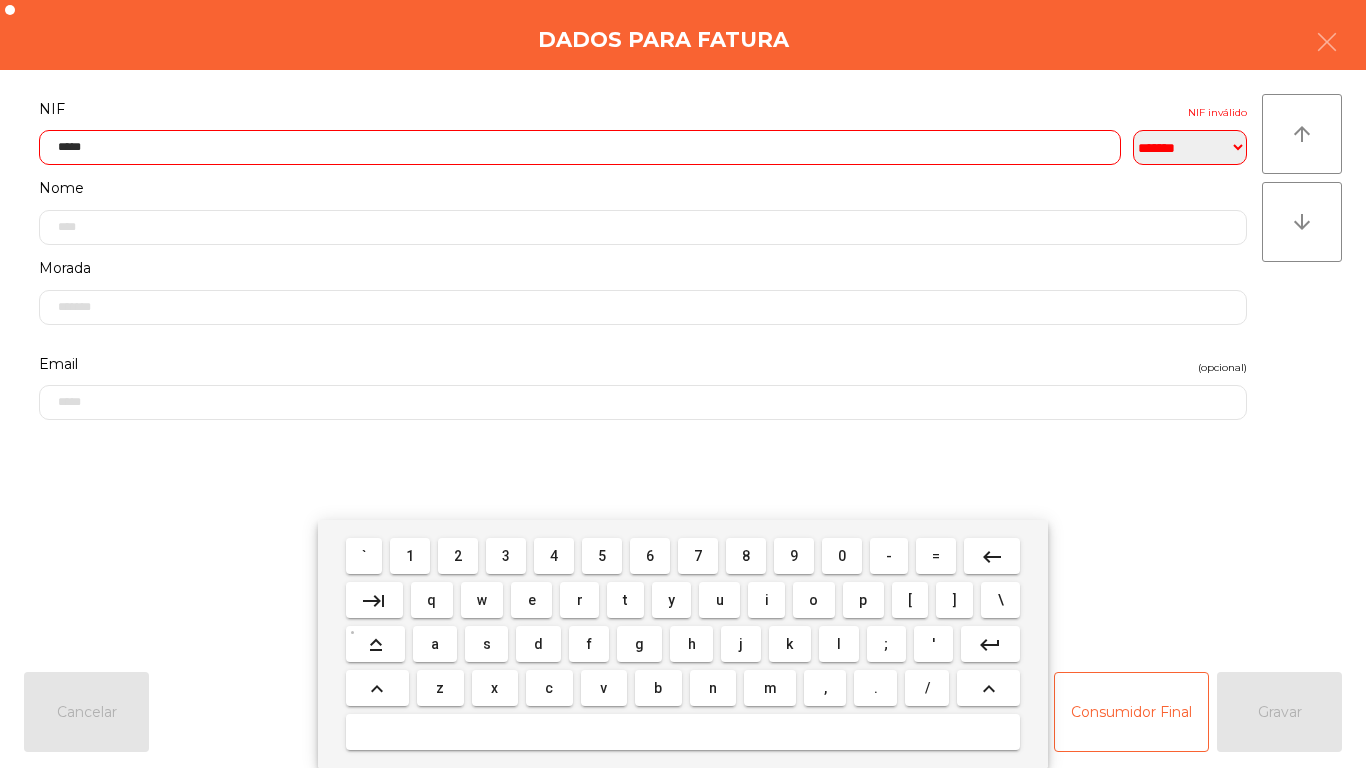 click on "9" at bounding box center [794, 556] 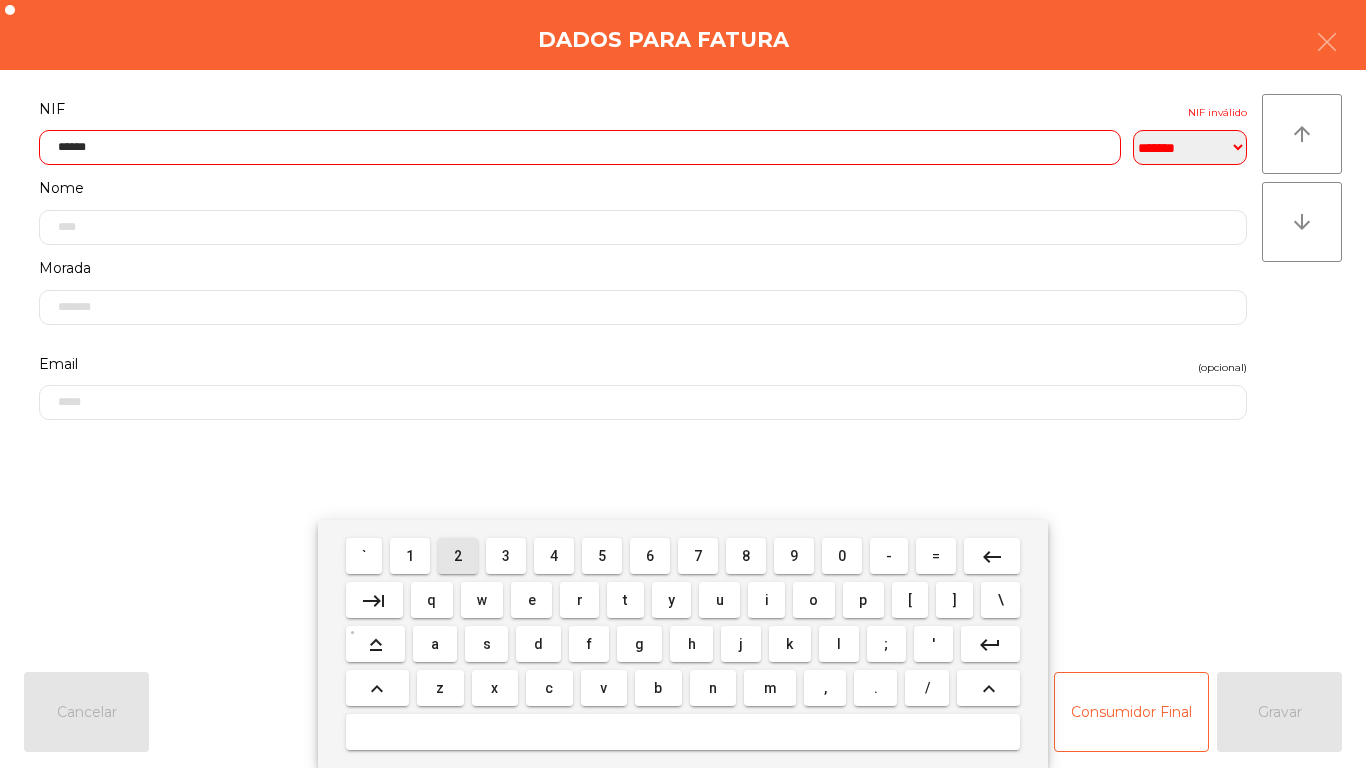 click on "2" at bounding box center [458, 556] 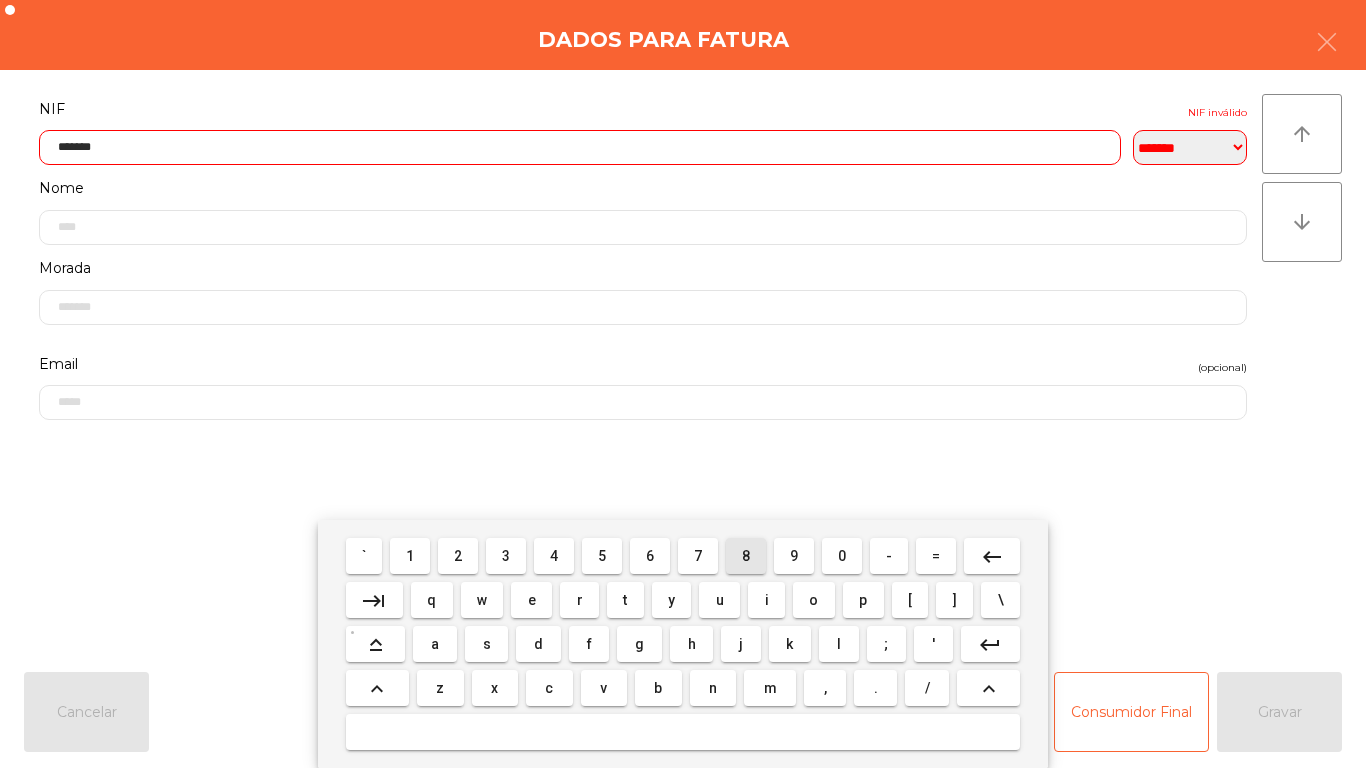 click on "8" at bounding box center (746, 556) 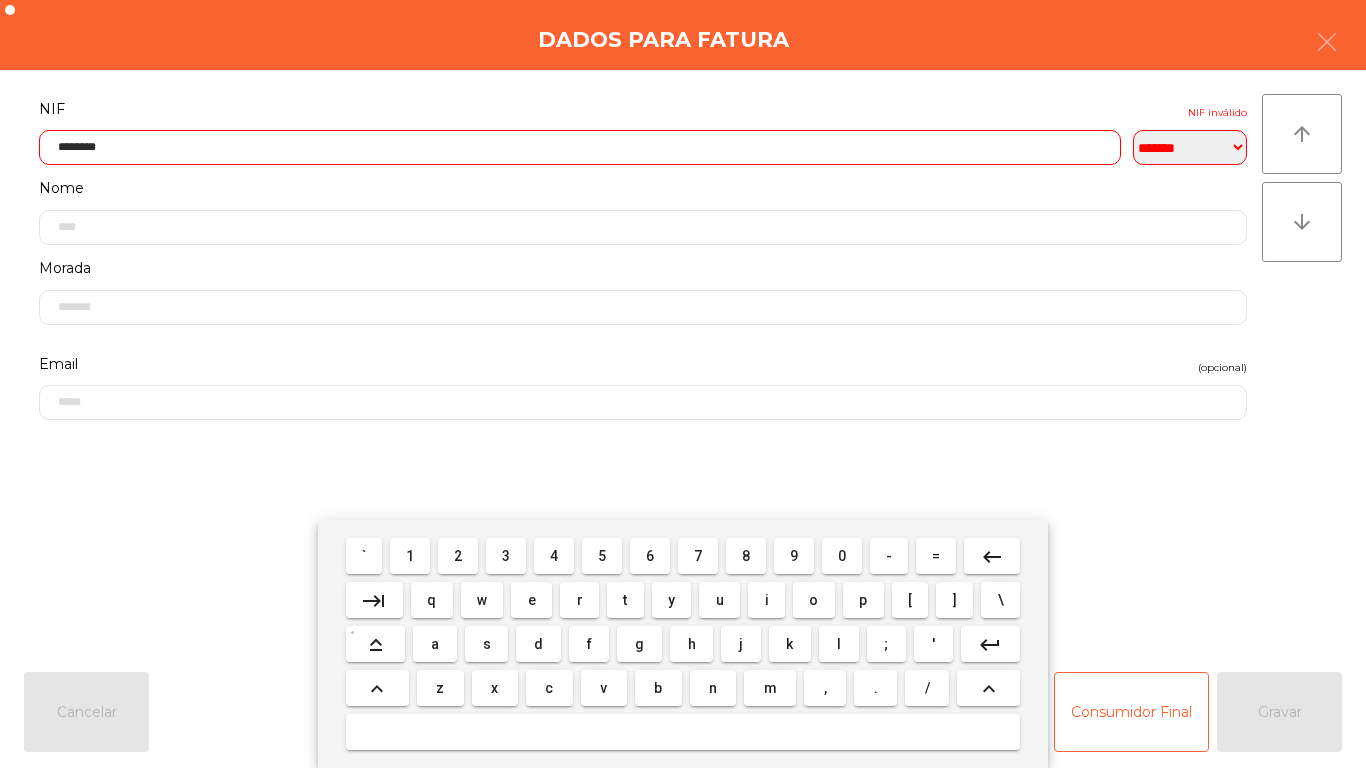 click on "6" at bounding box center (650, 556) 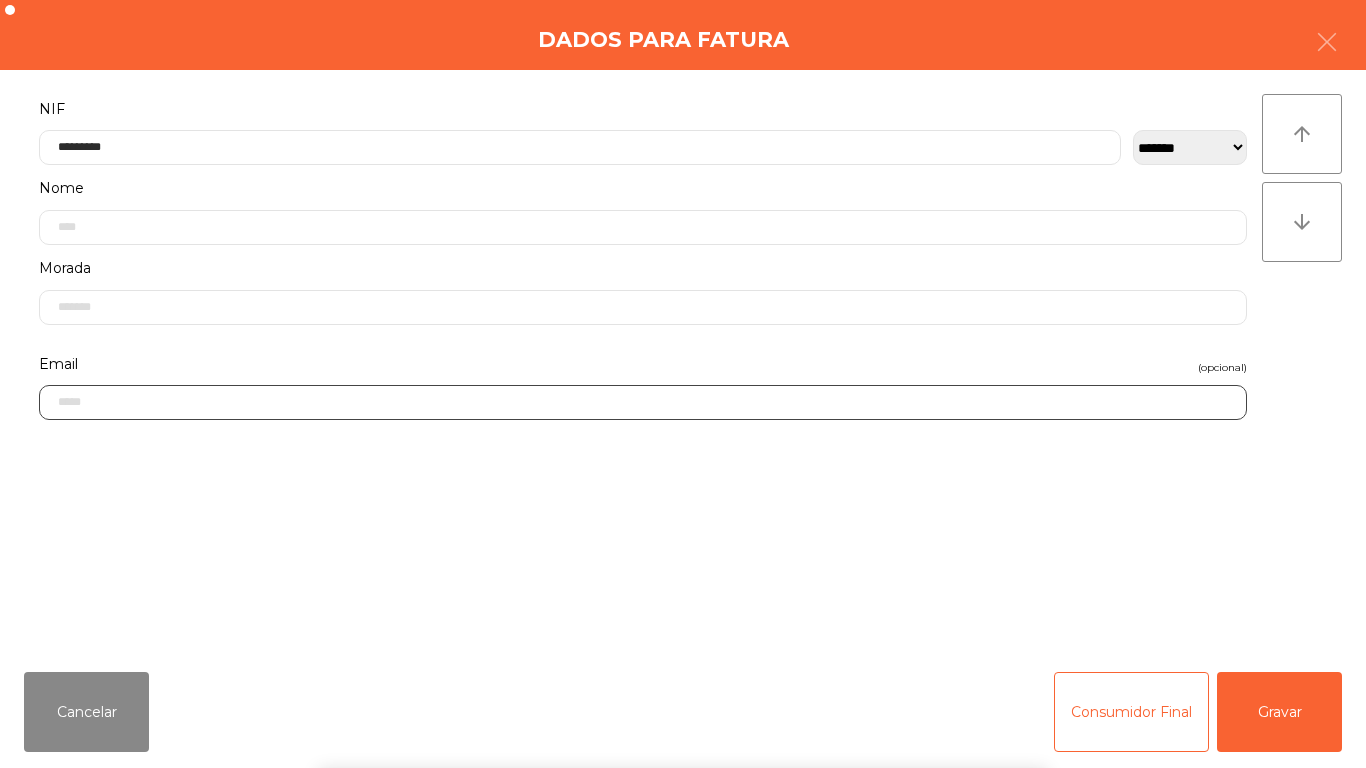 click 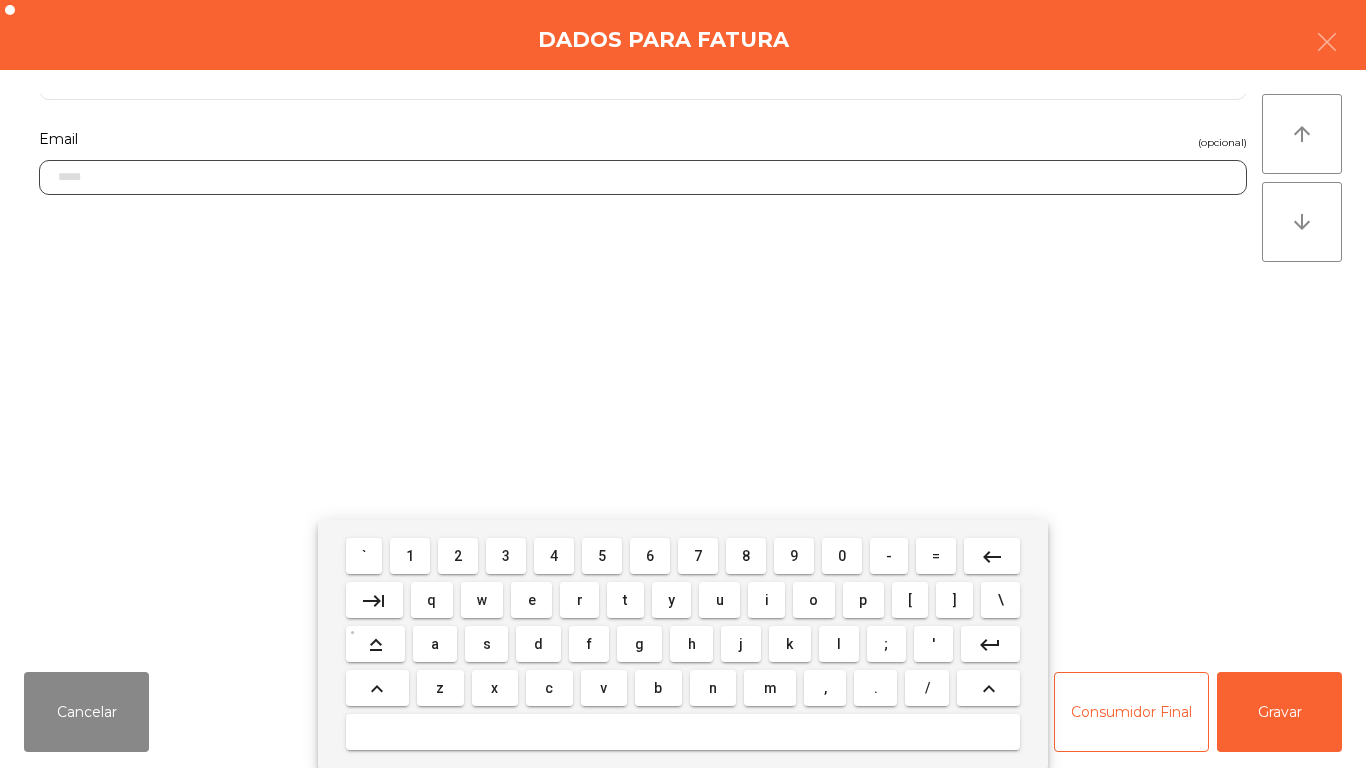 scroll, scrollTop: 383, scrollLeft: 0, axis: vertical 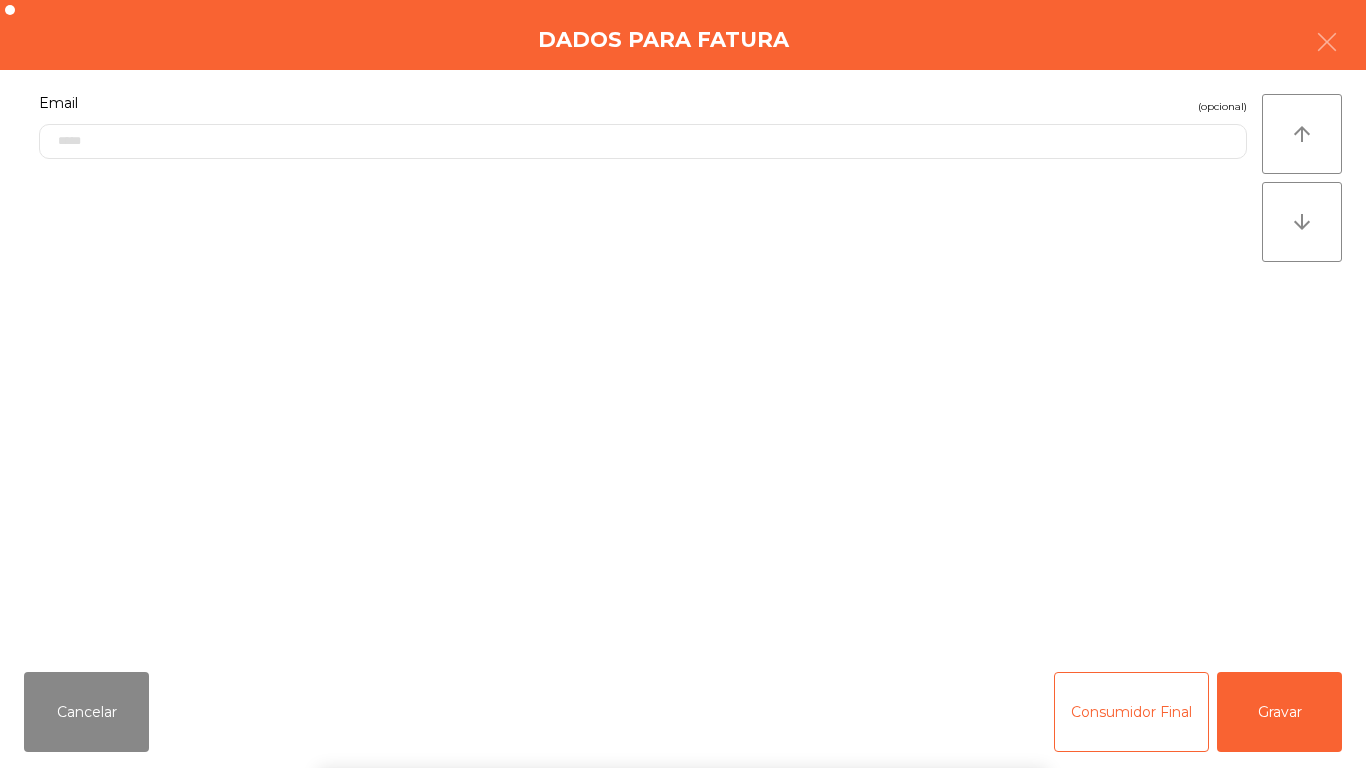 click on "` 1 2 3 4 5 6 7 8 9 0 - = keyboard_backspace keyboard_tab q w e r t y u i o p [ ] \ keyboard_capslock a s d f g h j k l ; ' keyboard_return keyboard_arrow_up z x c v b n m , . / keyboard_arrow_up" at bounding box center (683, 644) 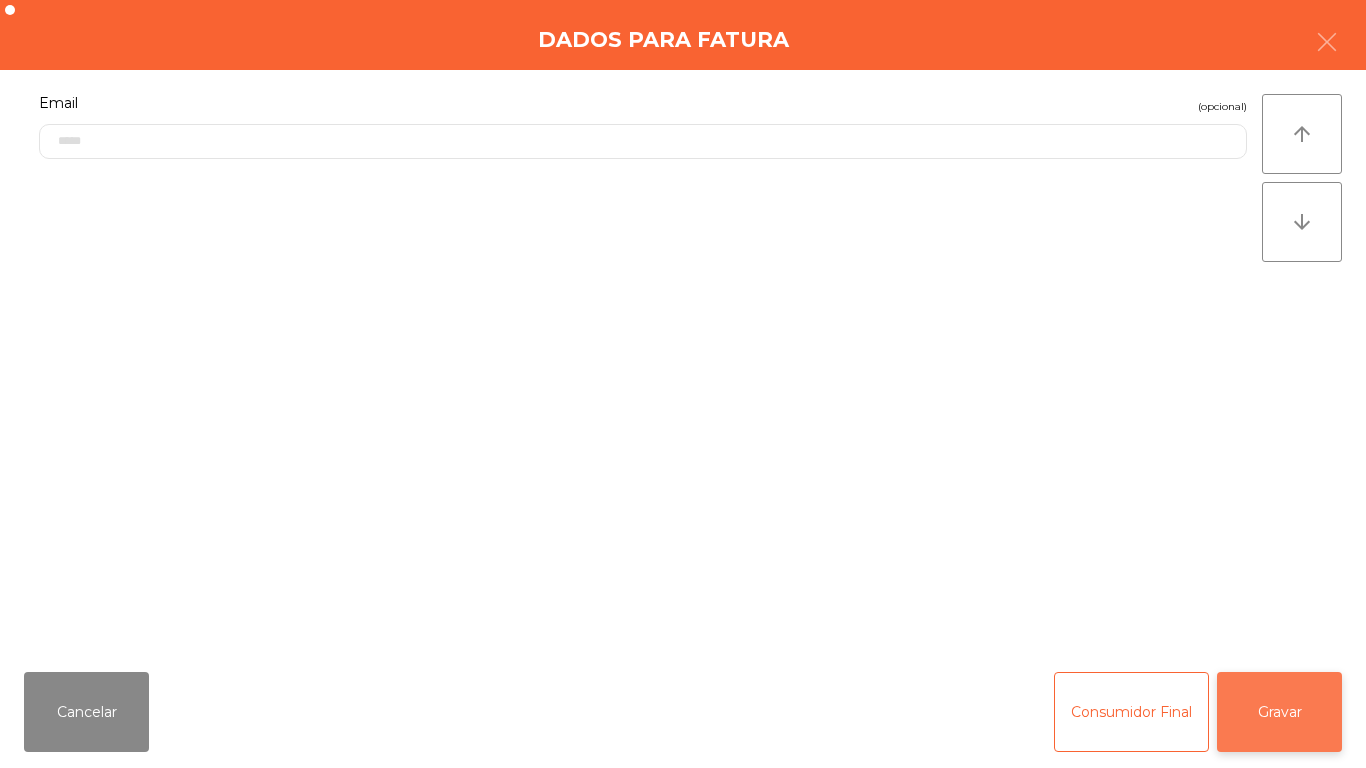 click on "Gravar" 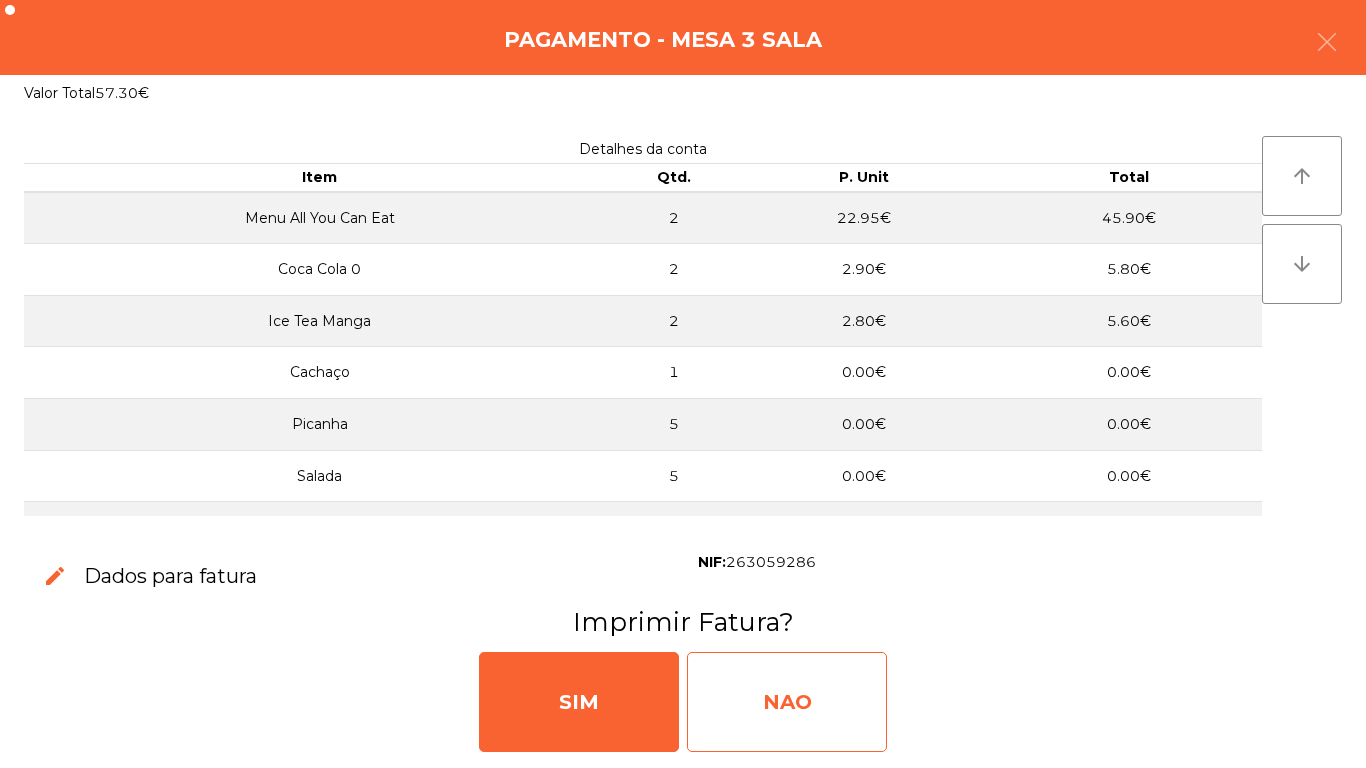 click on "NAO" 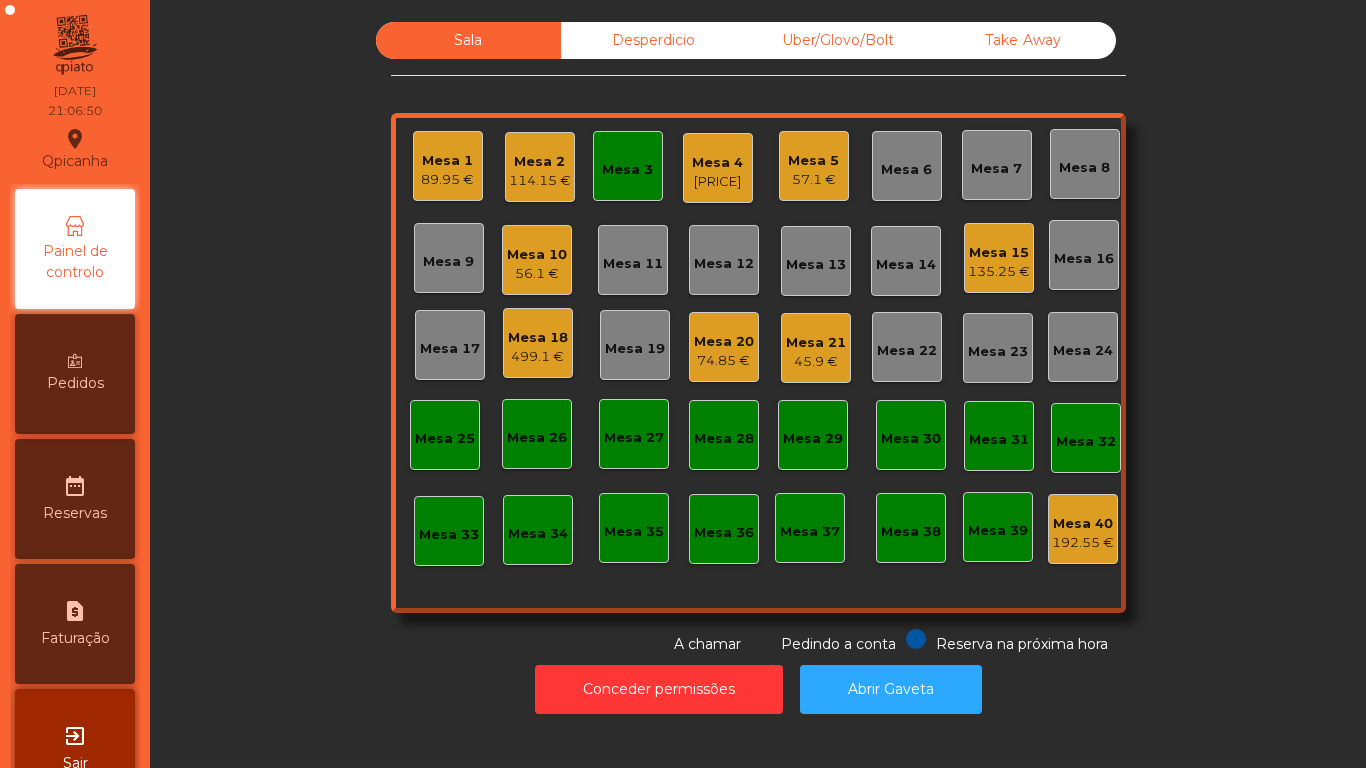 click on "Mesa 2" 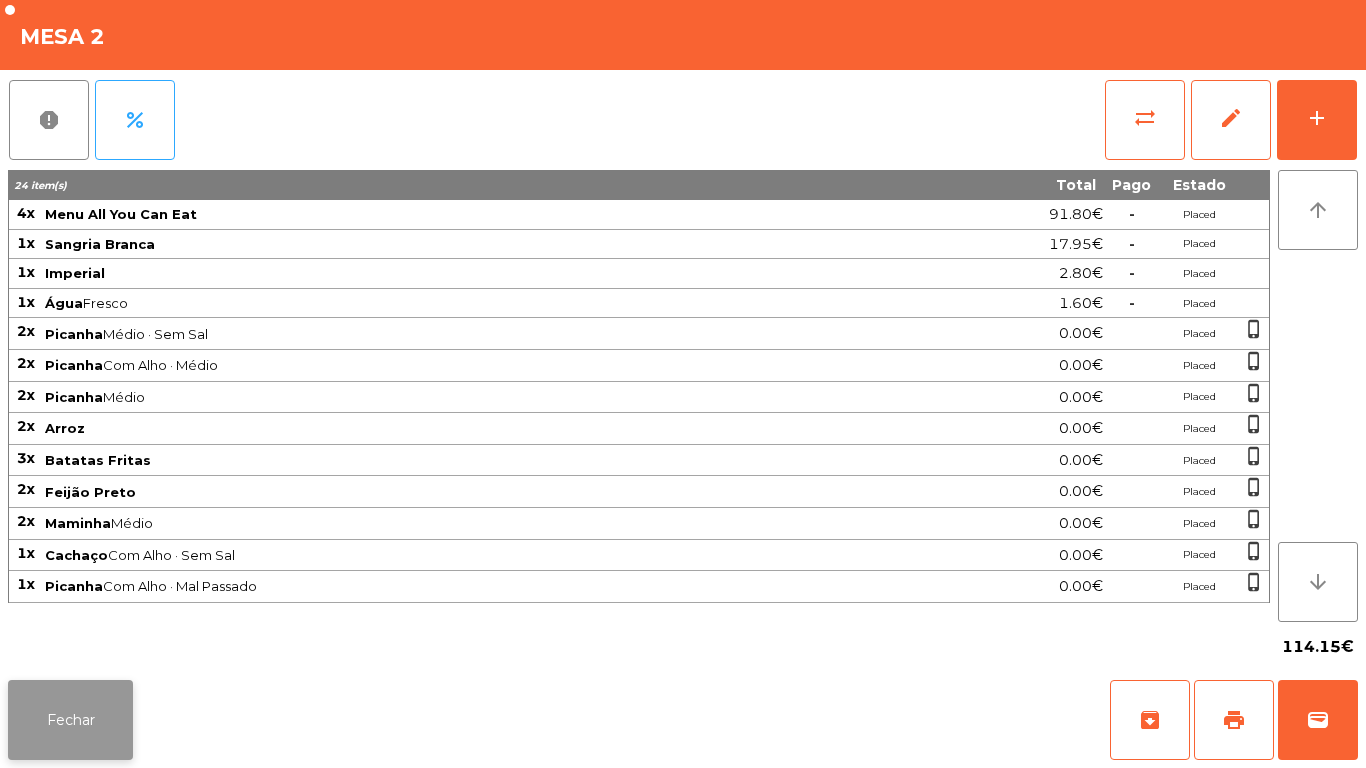click on "Fechar" 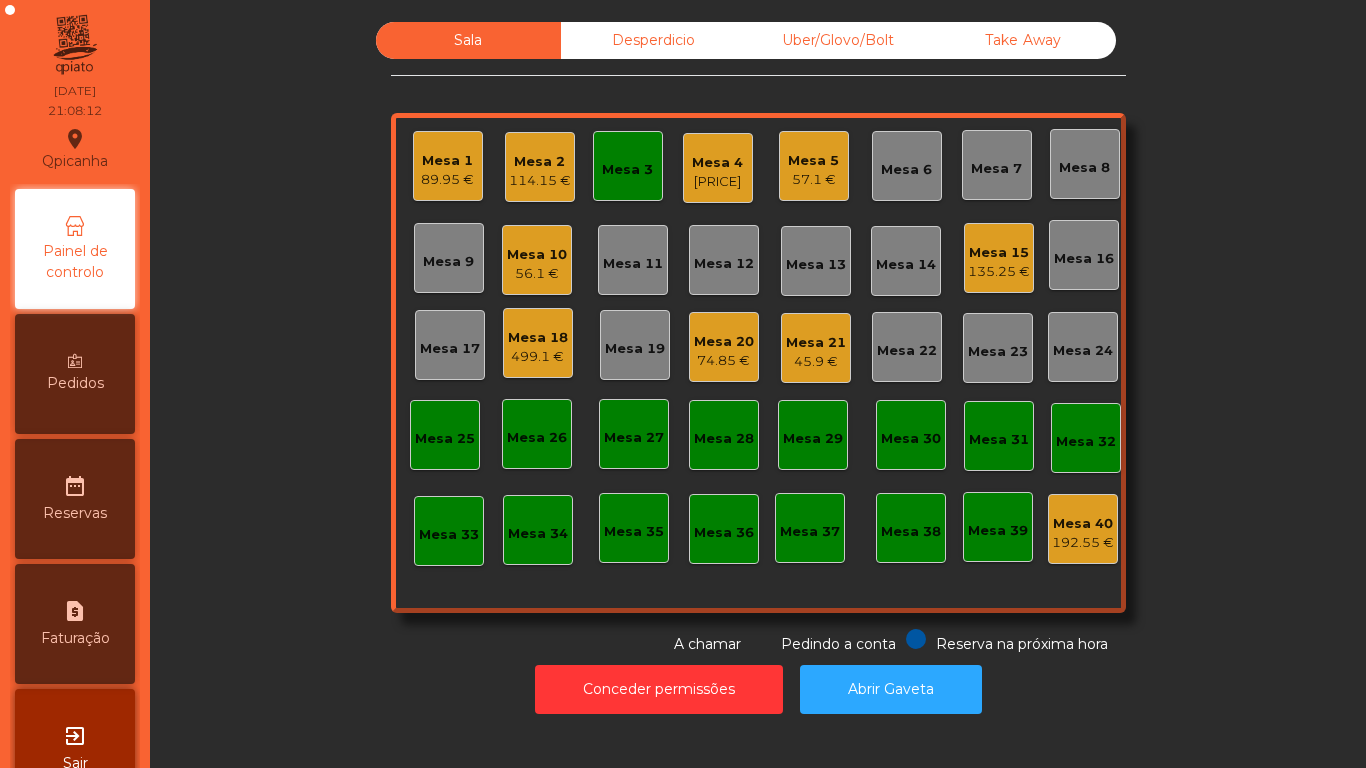 click on "56.1 €" 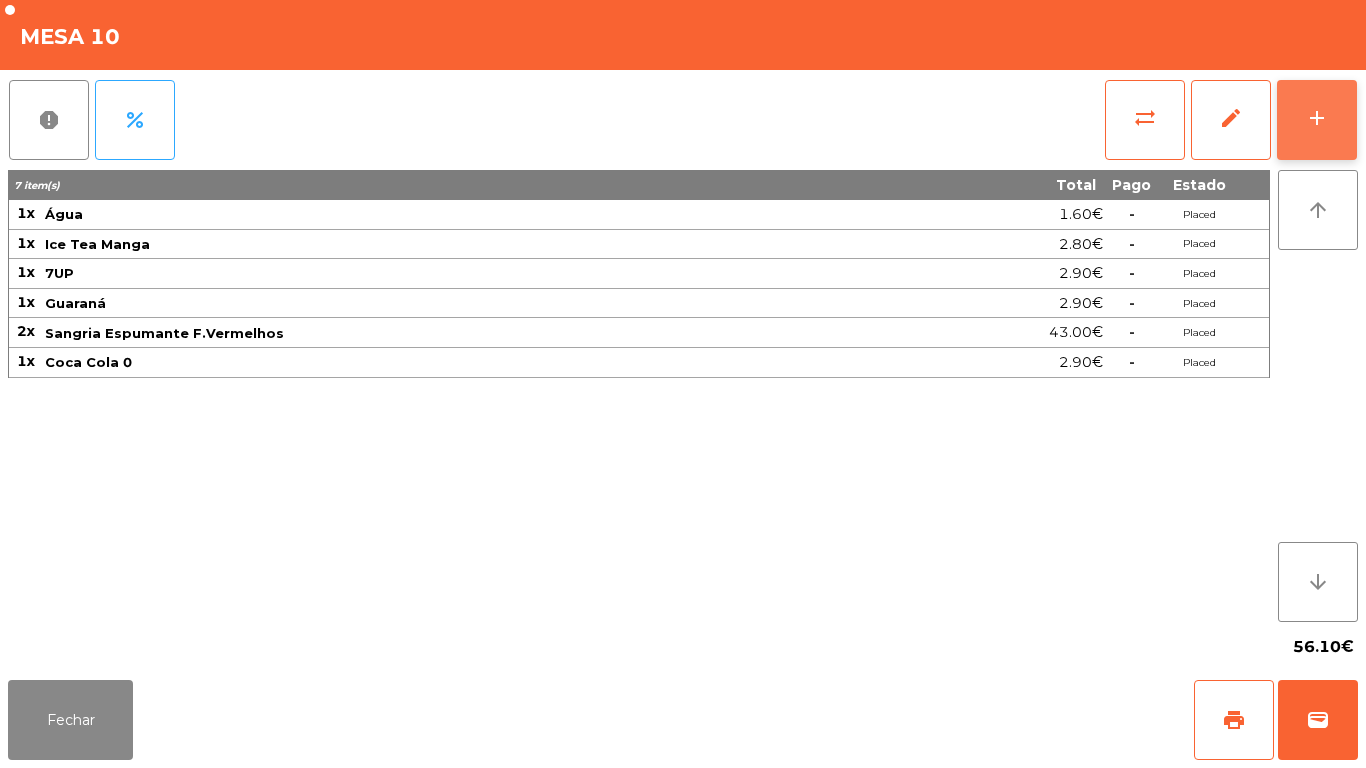 click on "add" 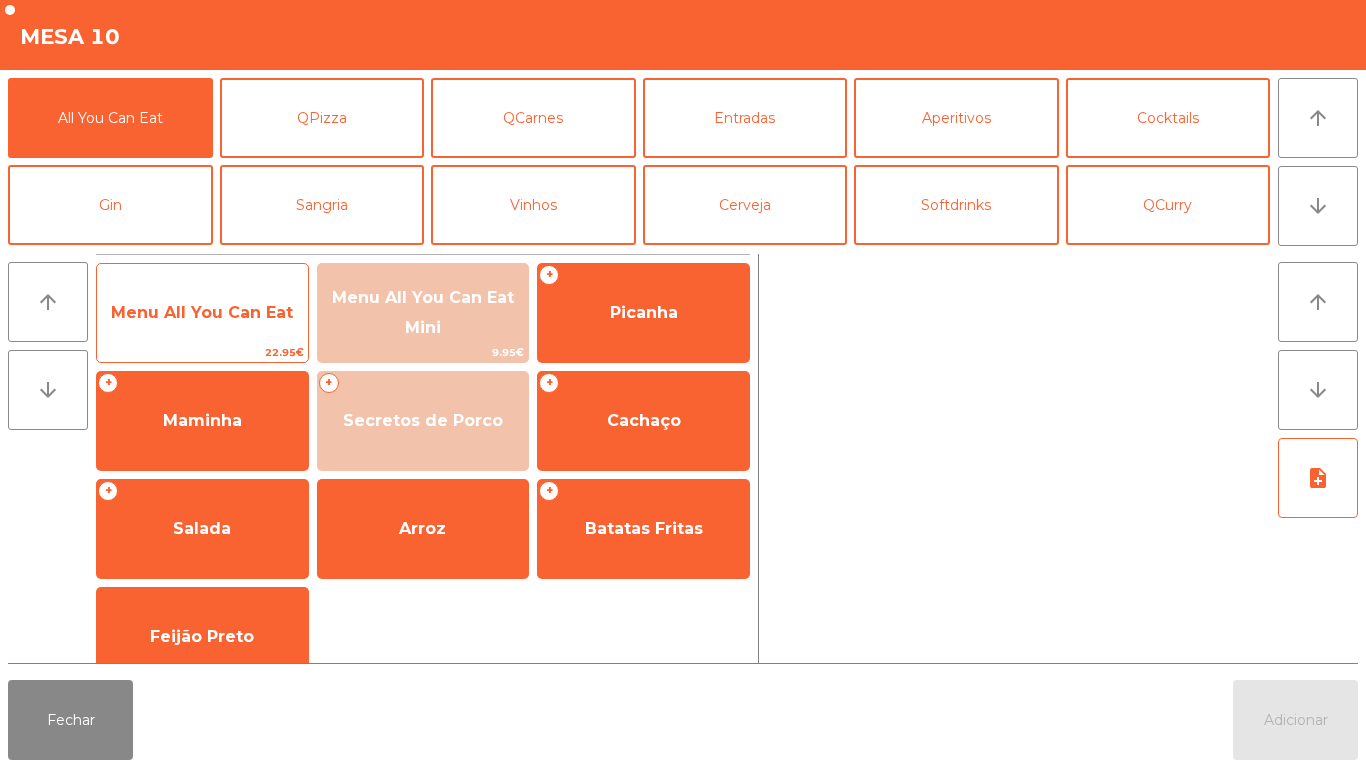 click on "Menu All You Can Eat" 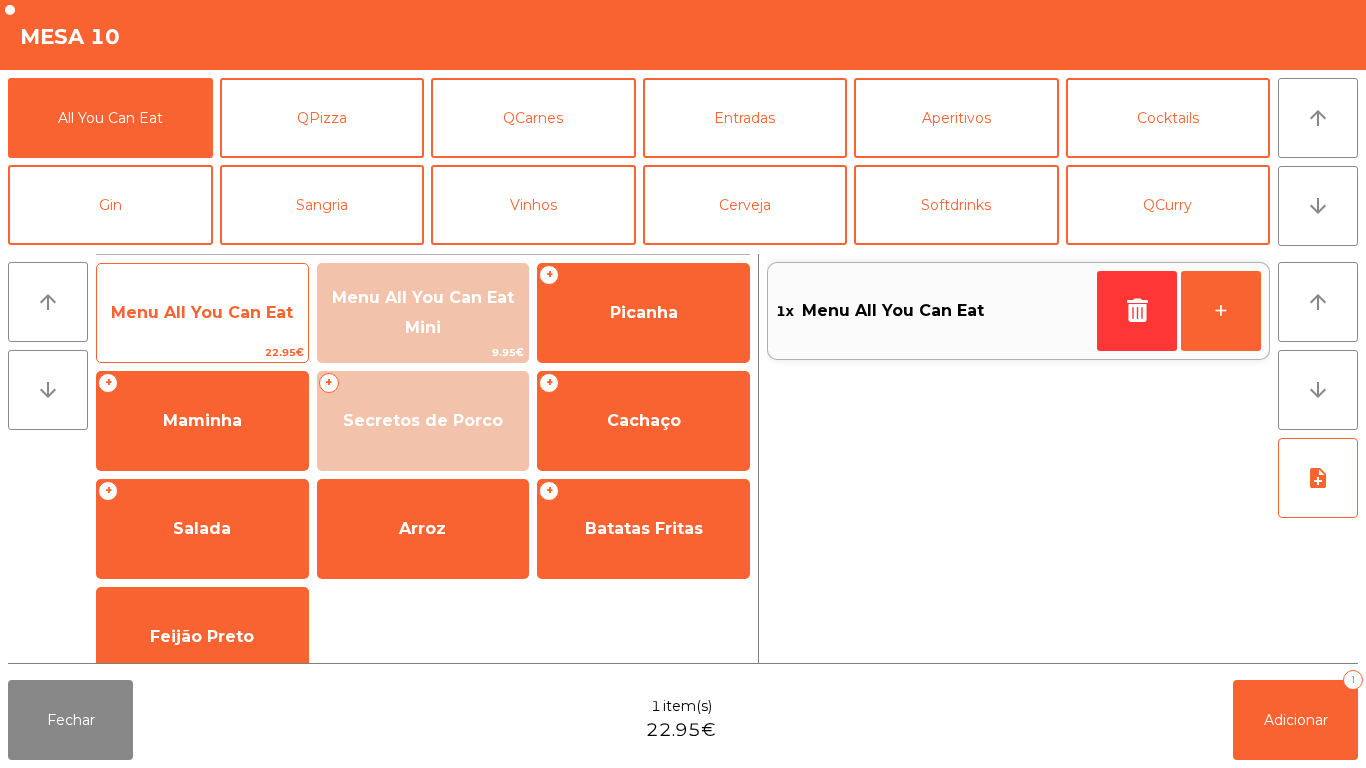 click on "Menu All You Can Eat" 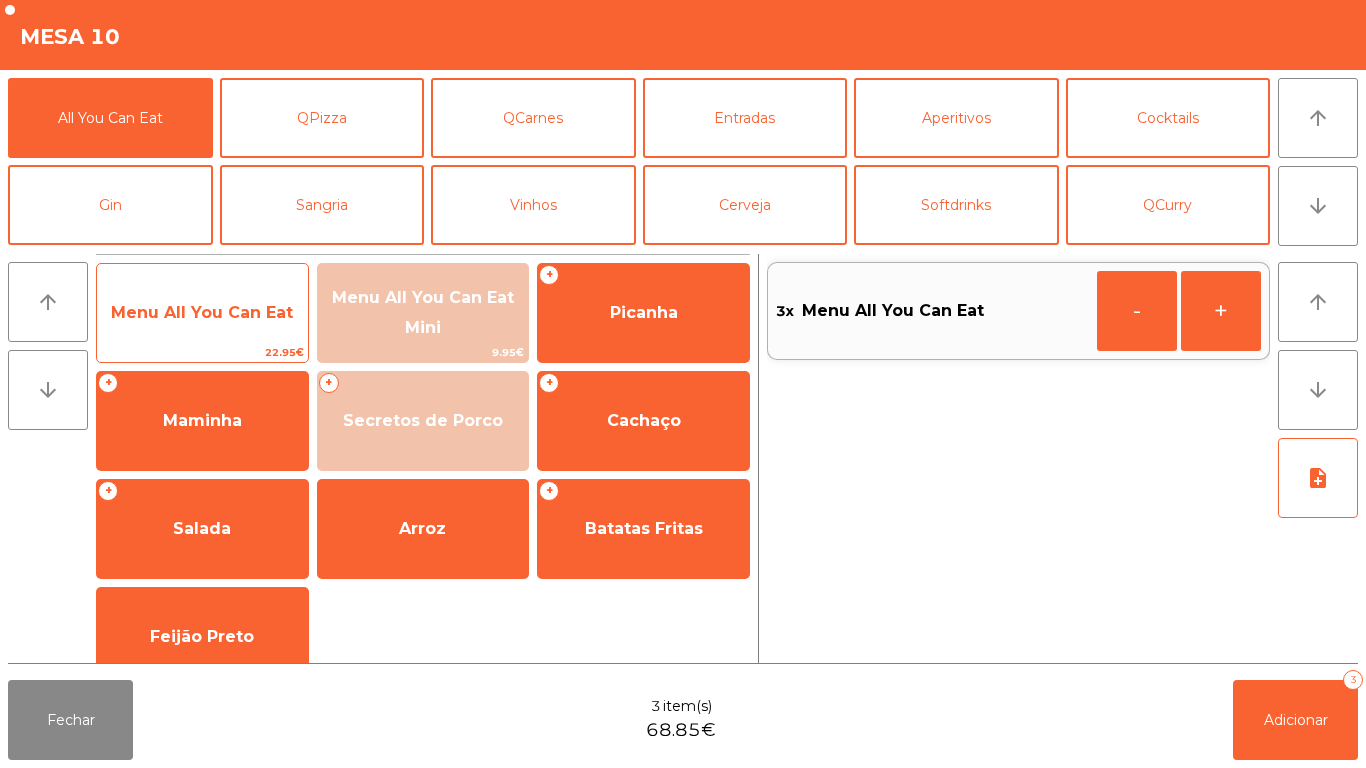 click on "Menu All You Can Eat" 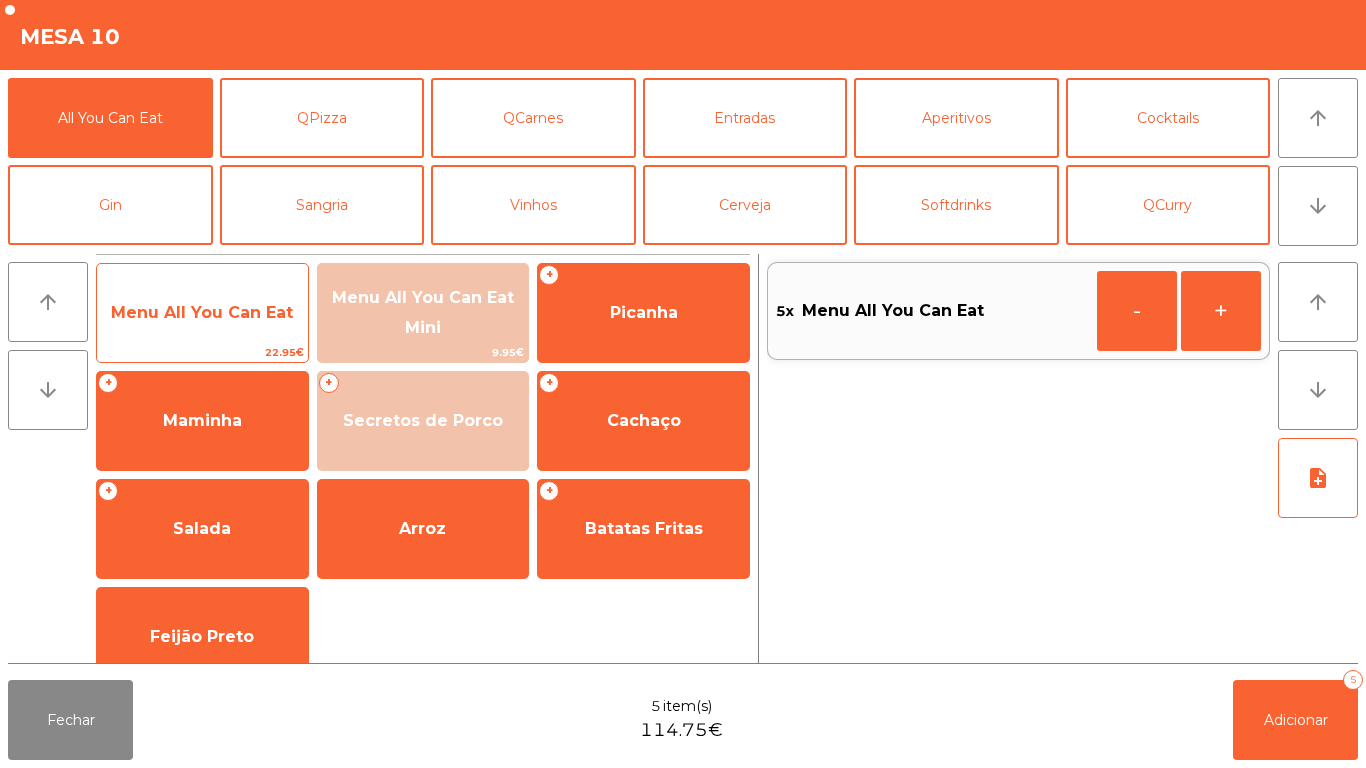 click on "Menu All You Can Eat" 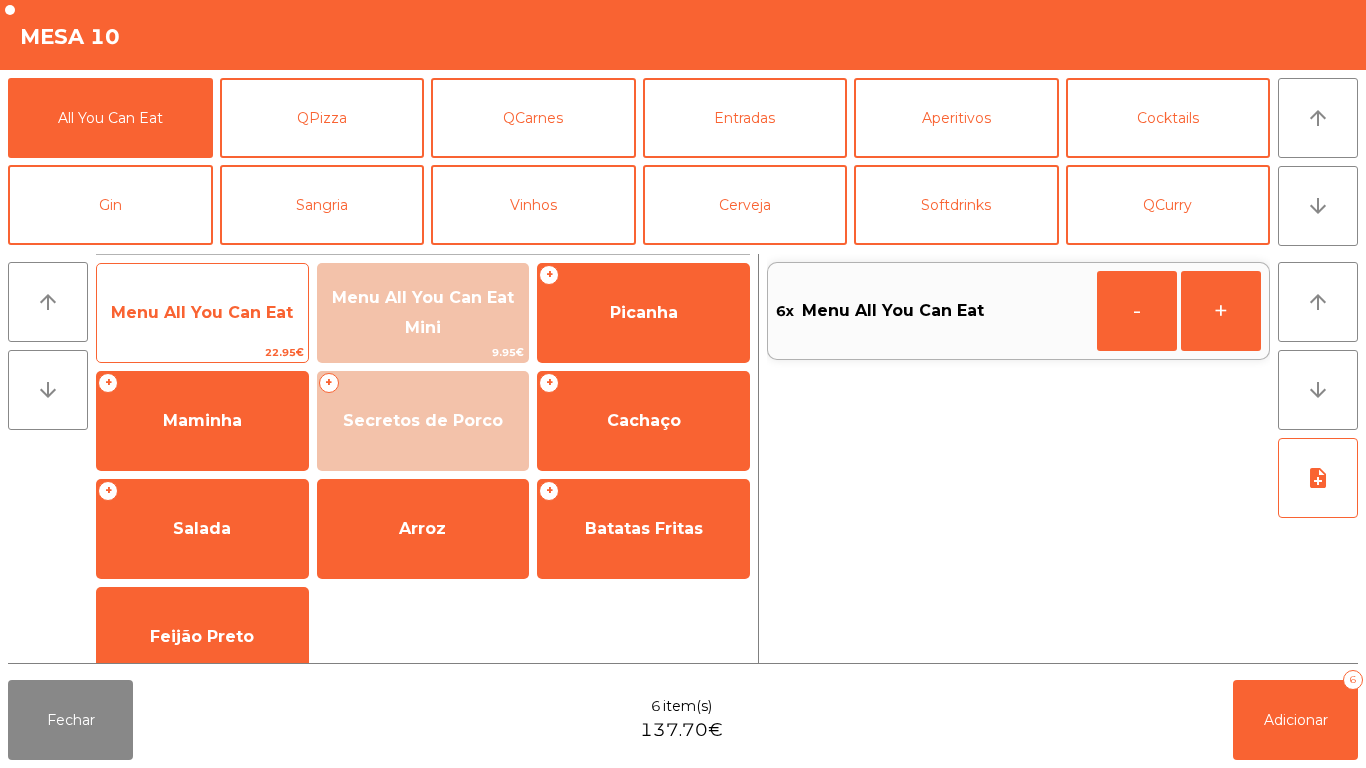 click on "Menu All You Can Eat" 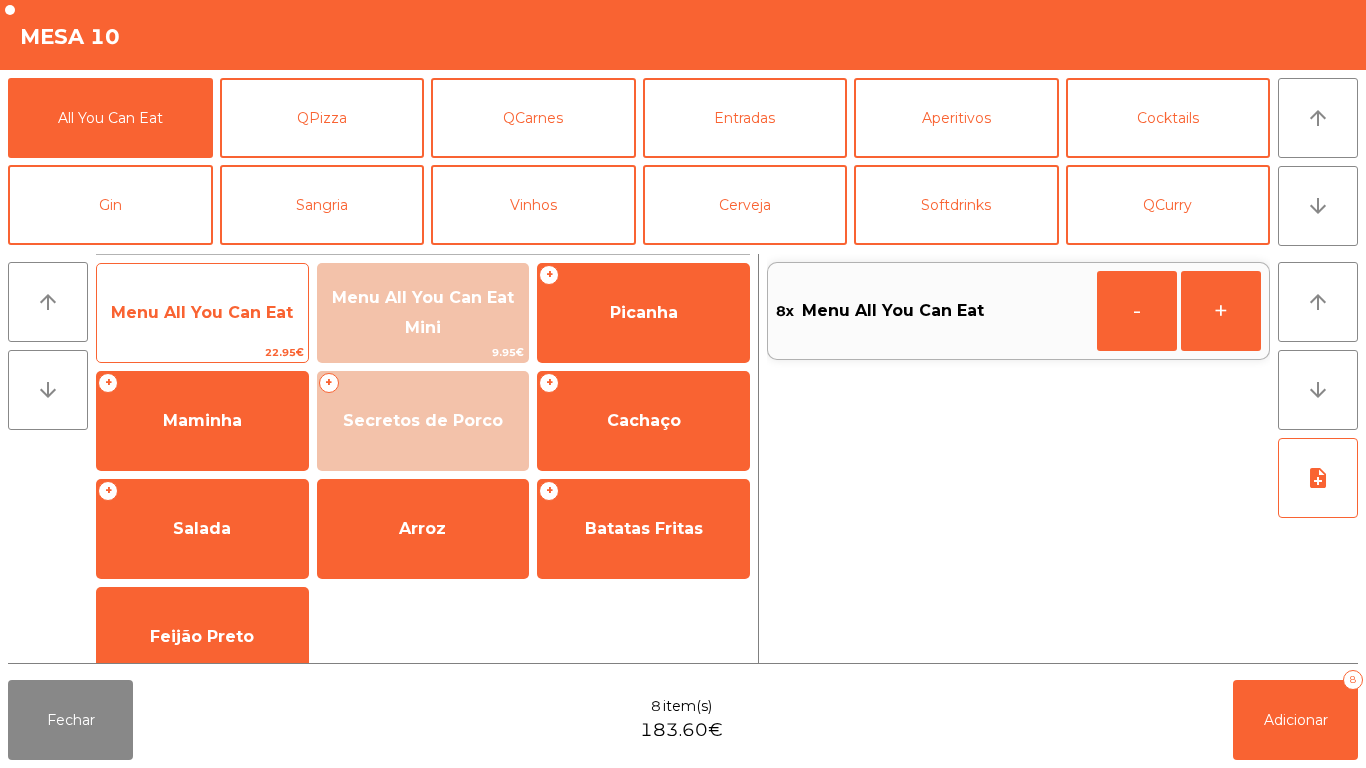 click on "Menu All You Can Eat   22.95€" 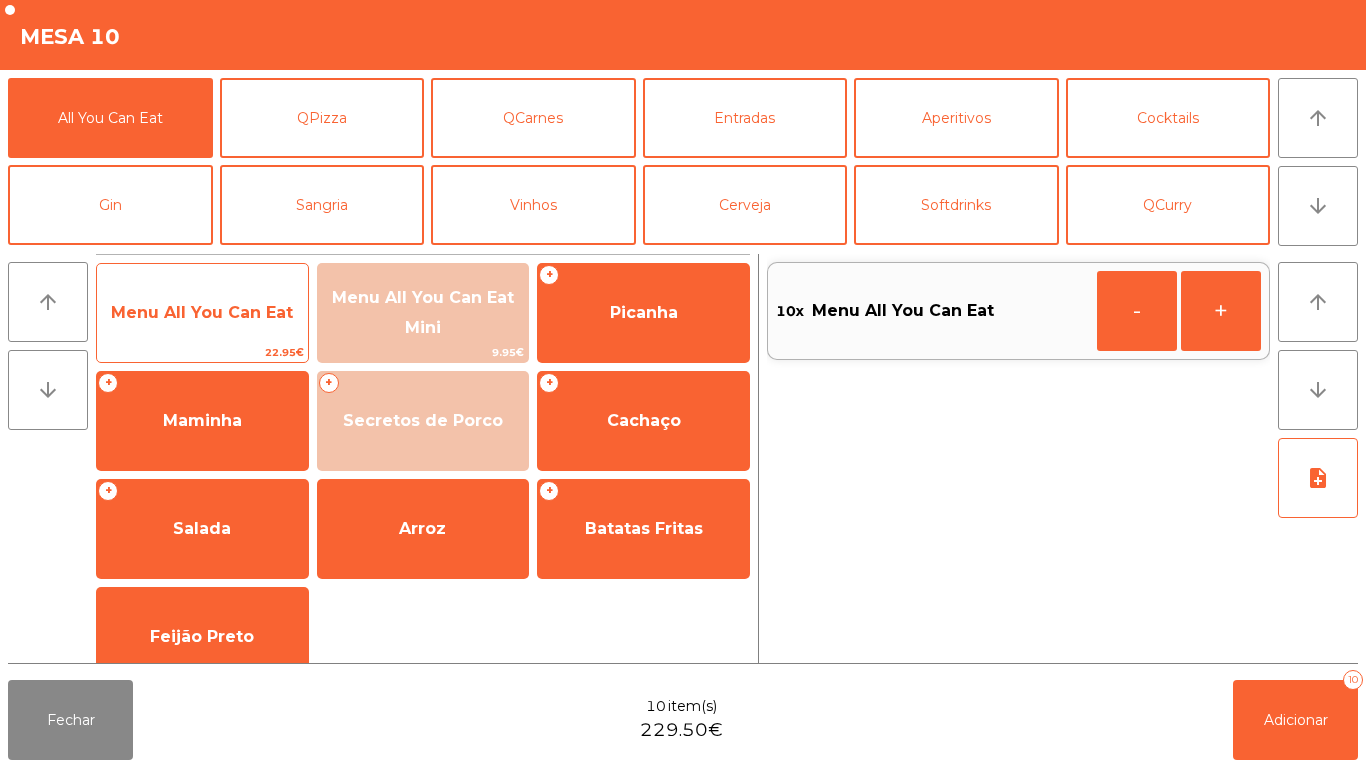 click on "Menu All You Can Eat   22.95€" 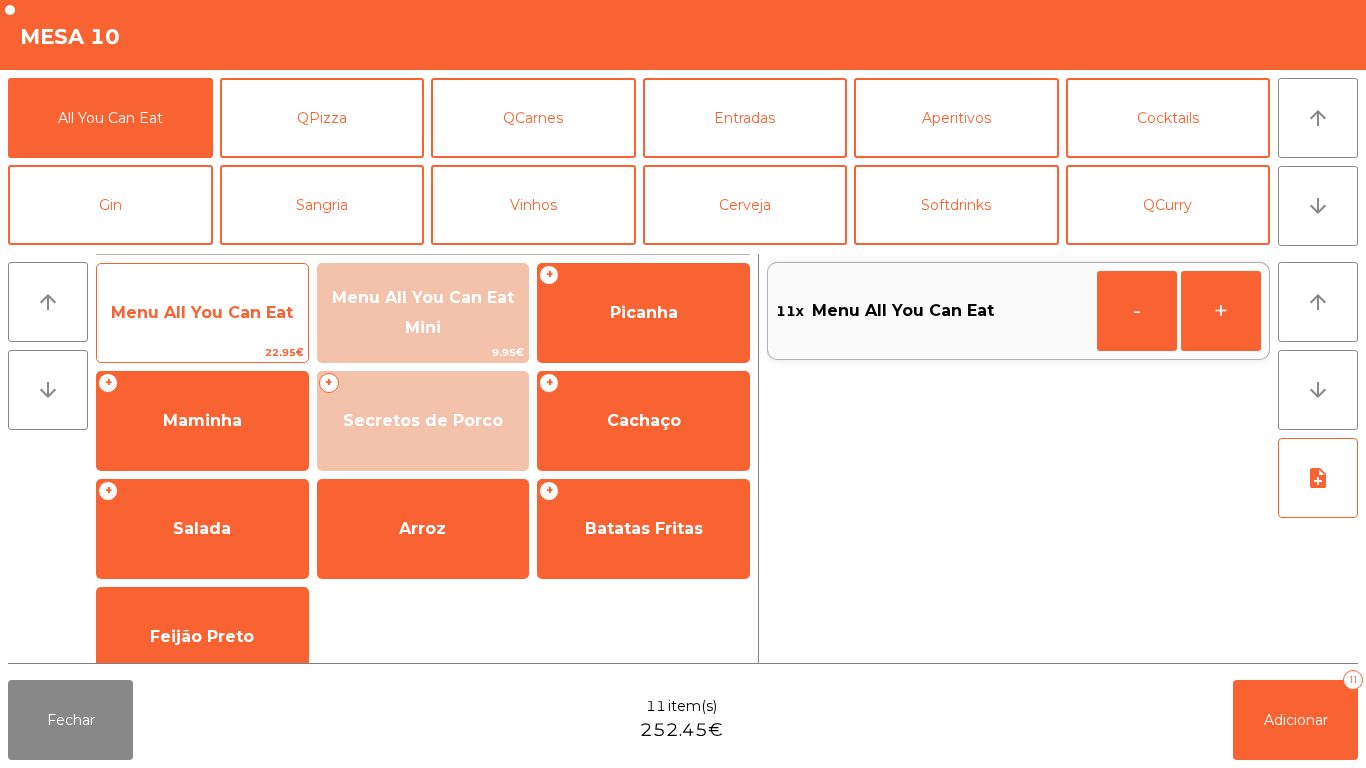 click on "Menu All You Can Eat" 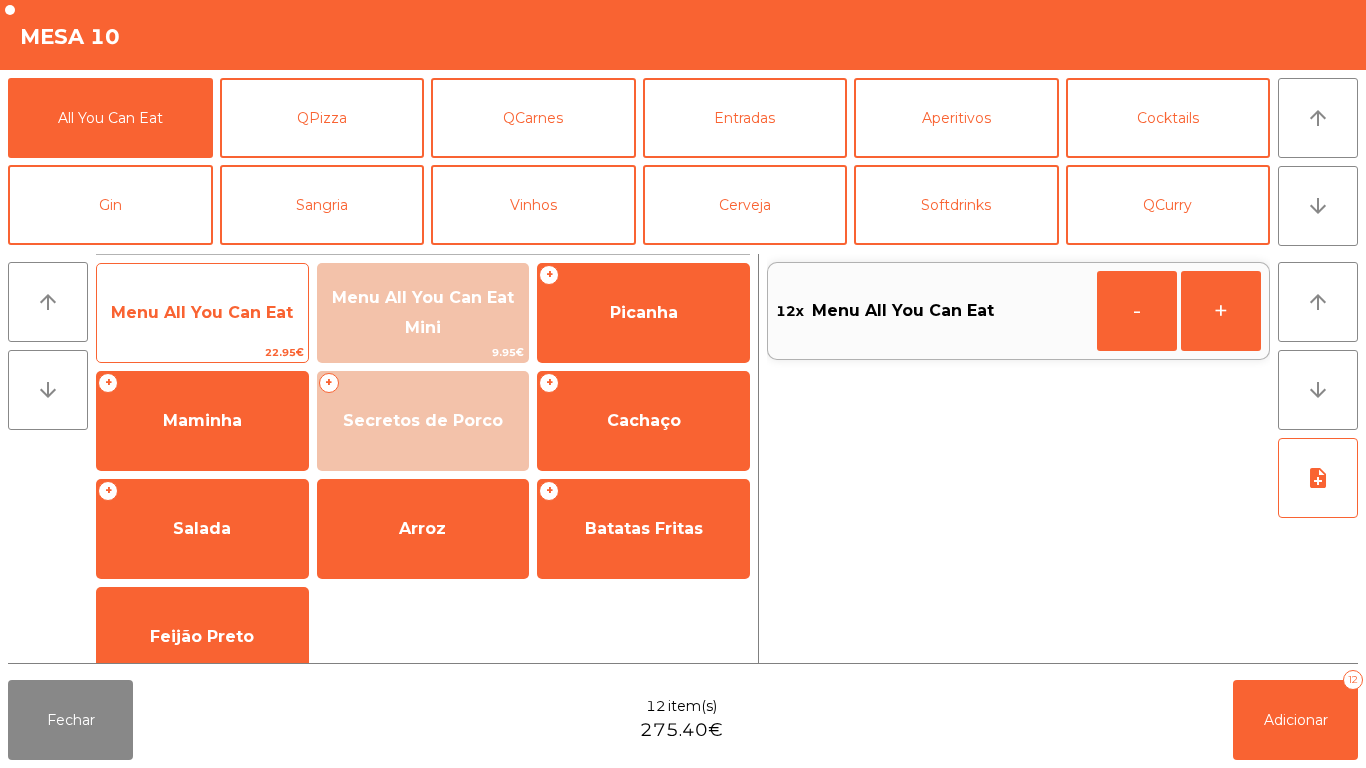 click on "Menu All You Can Eat" 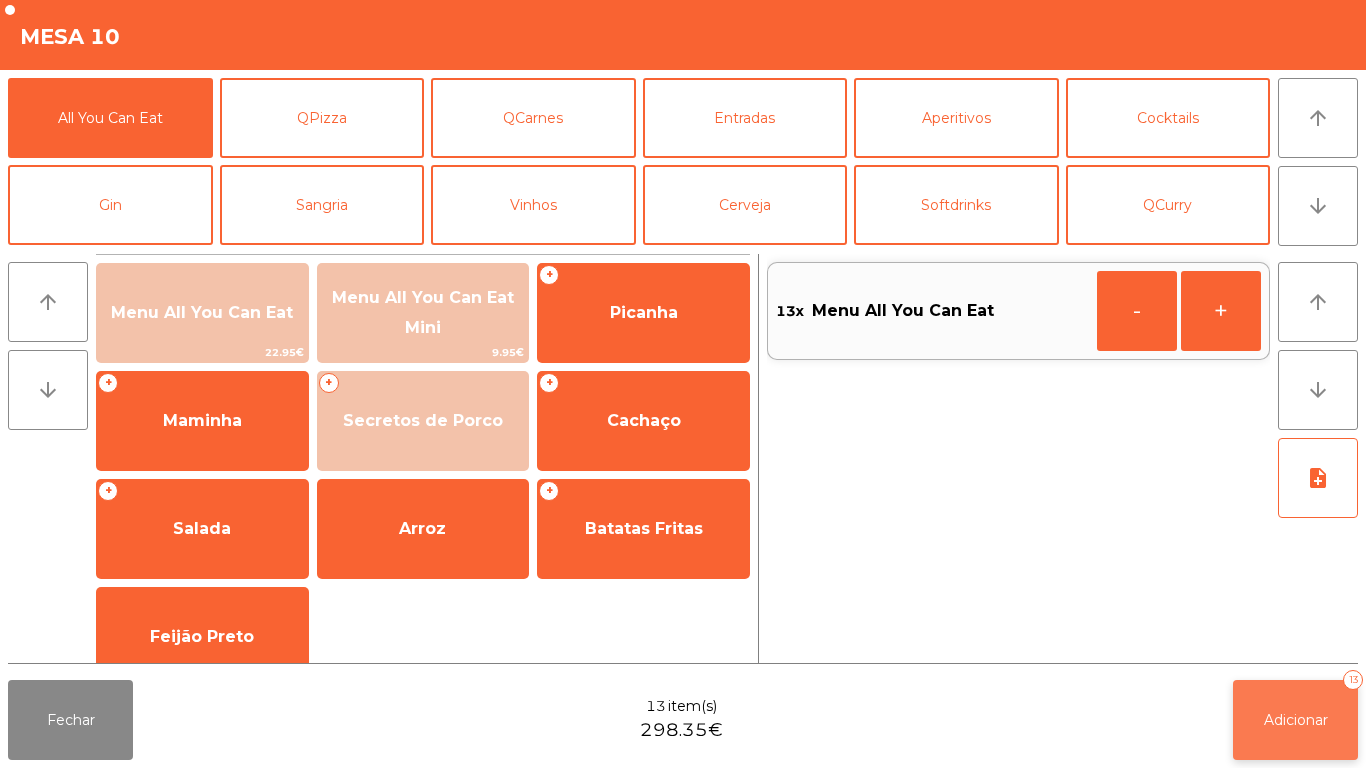 click on "Adicionar   [NUMBER]" 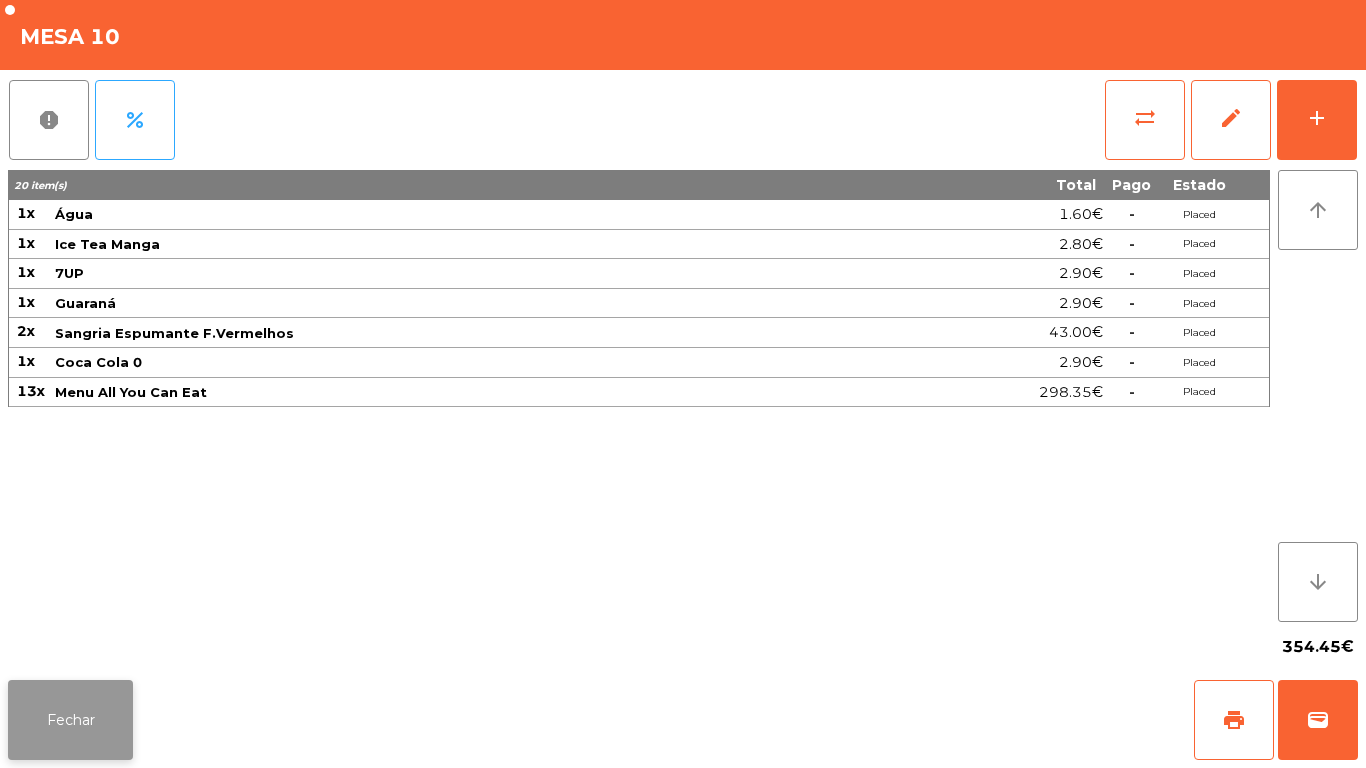 click on "Fechar" 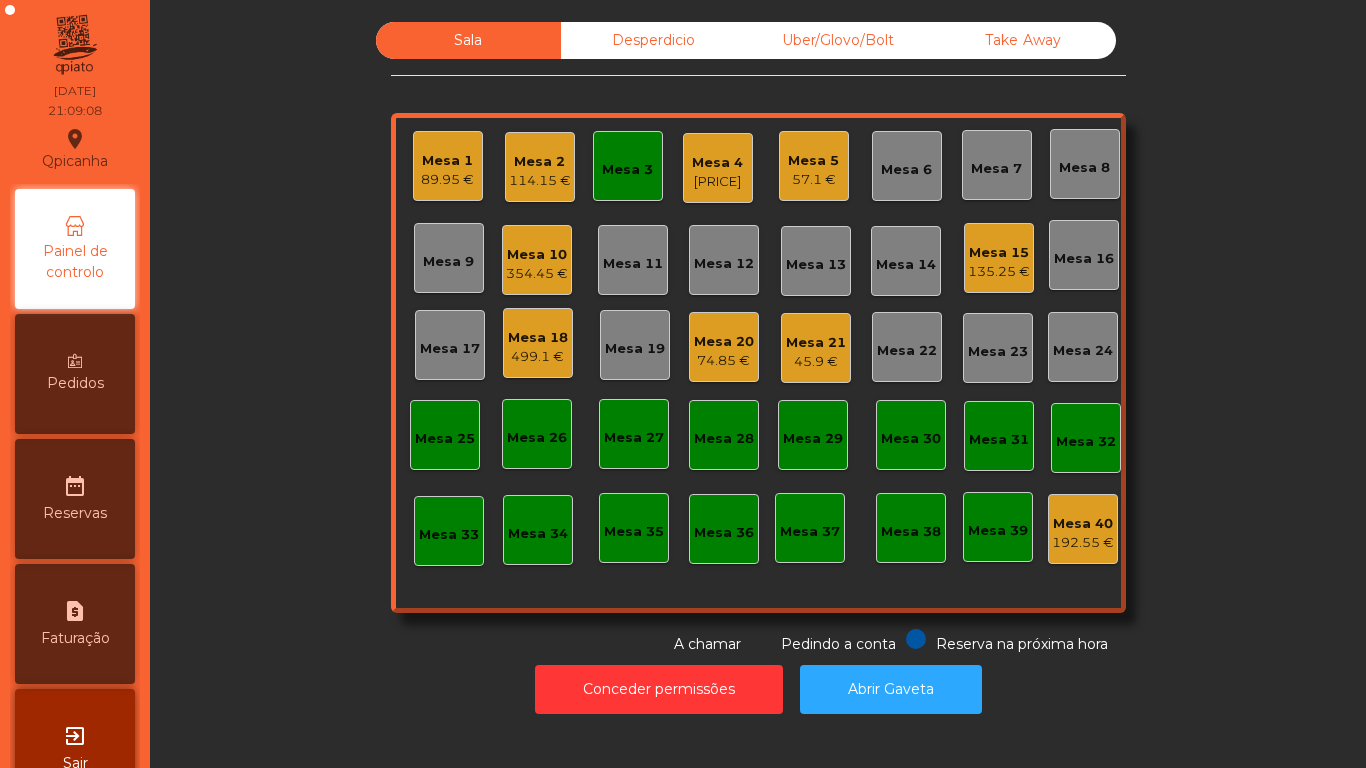 click on "45.9 €" 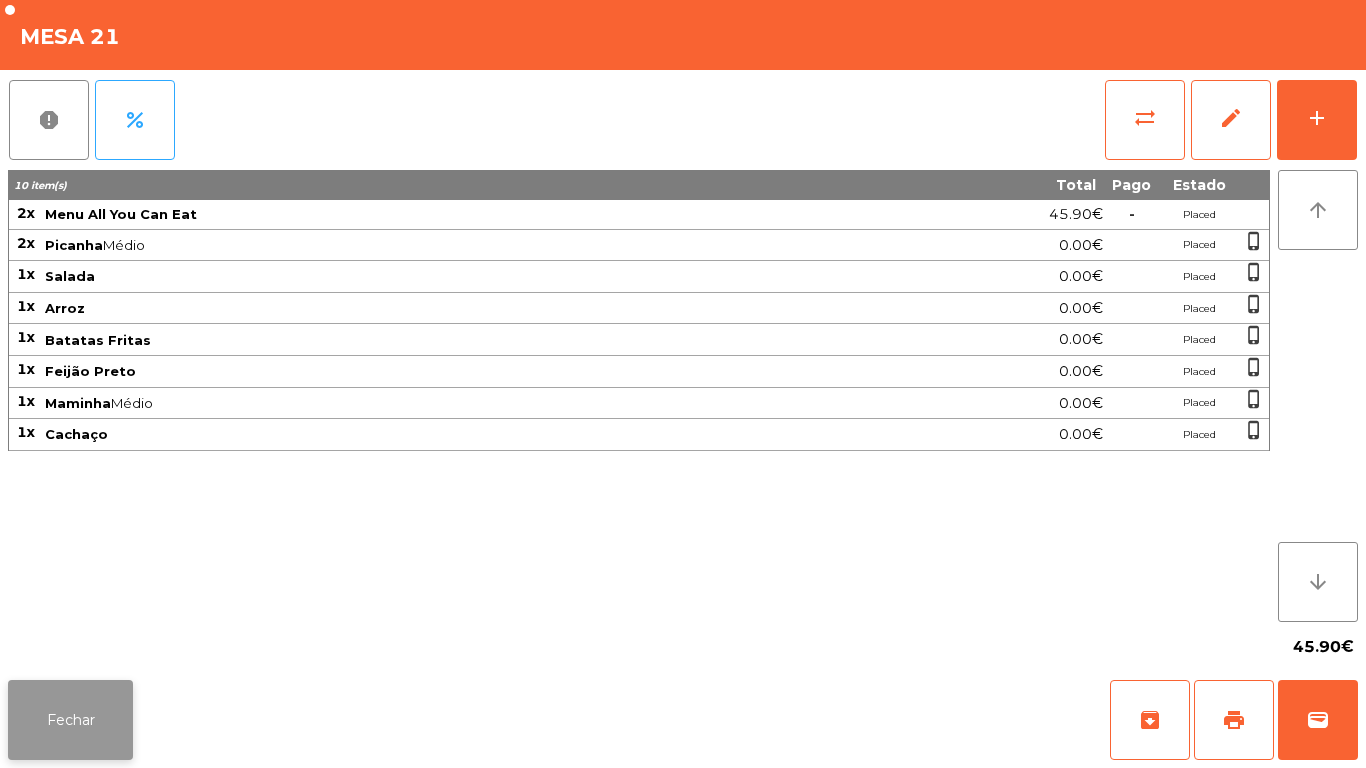 click on "Fechar" 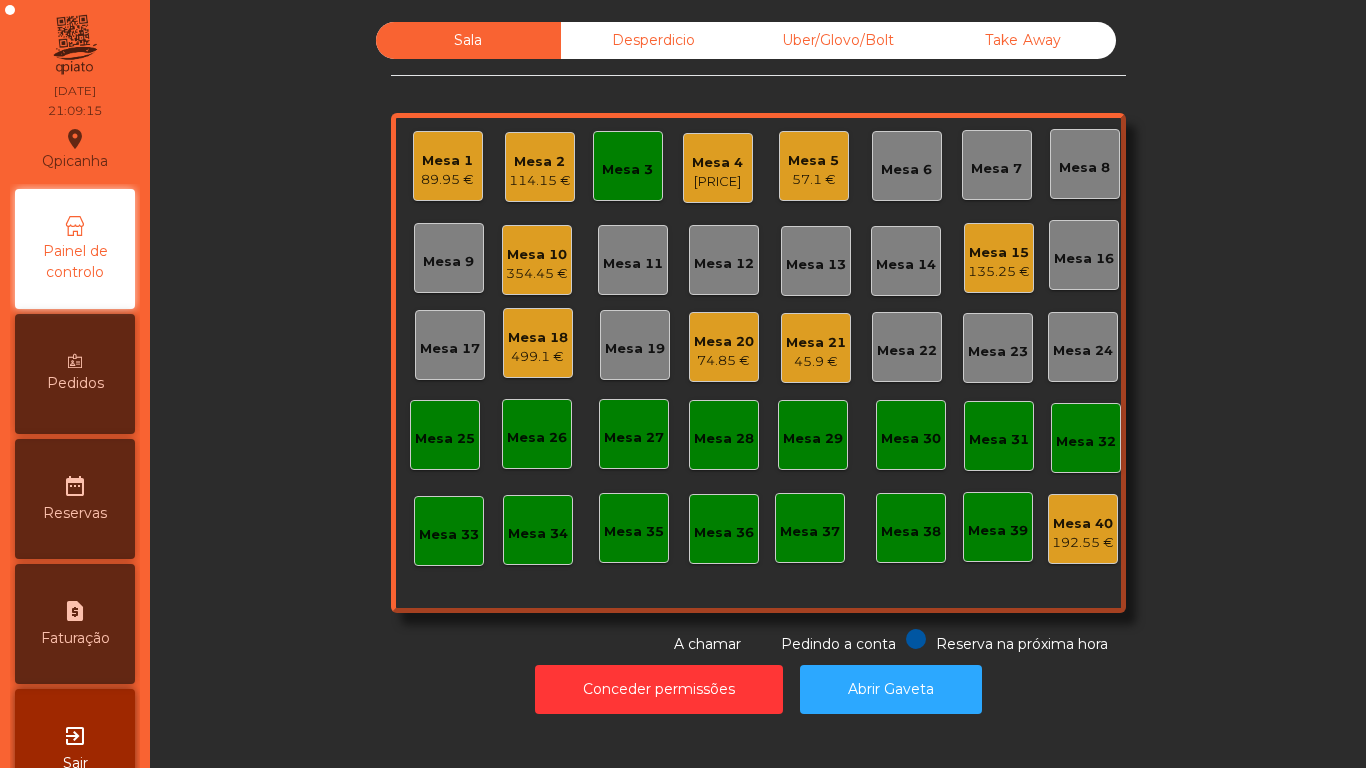 click on "[PRICE]" 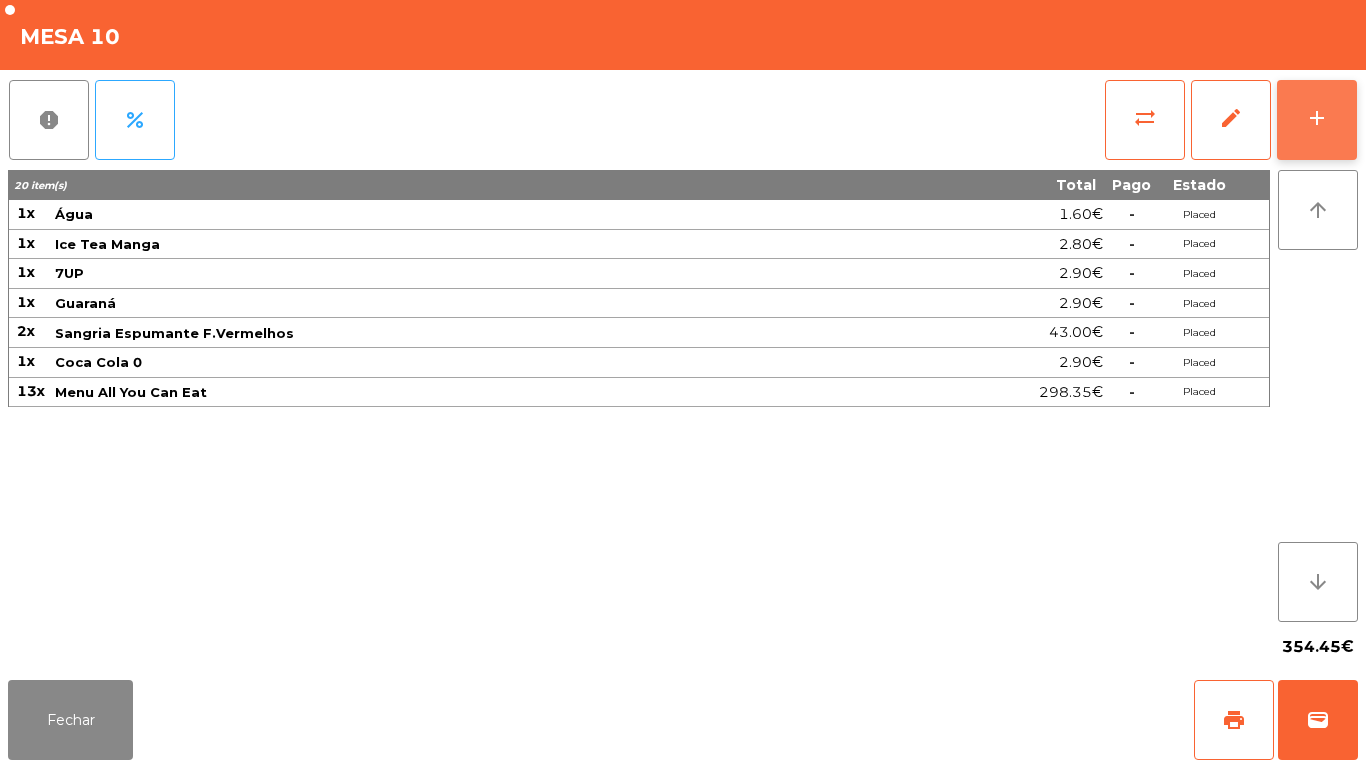 click on "add" 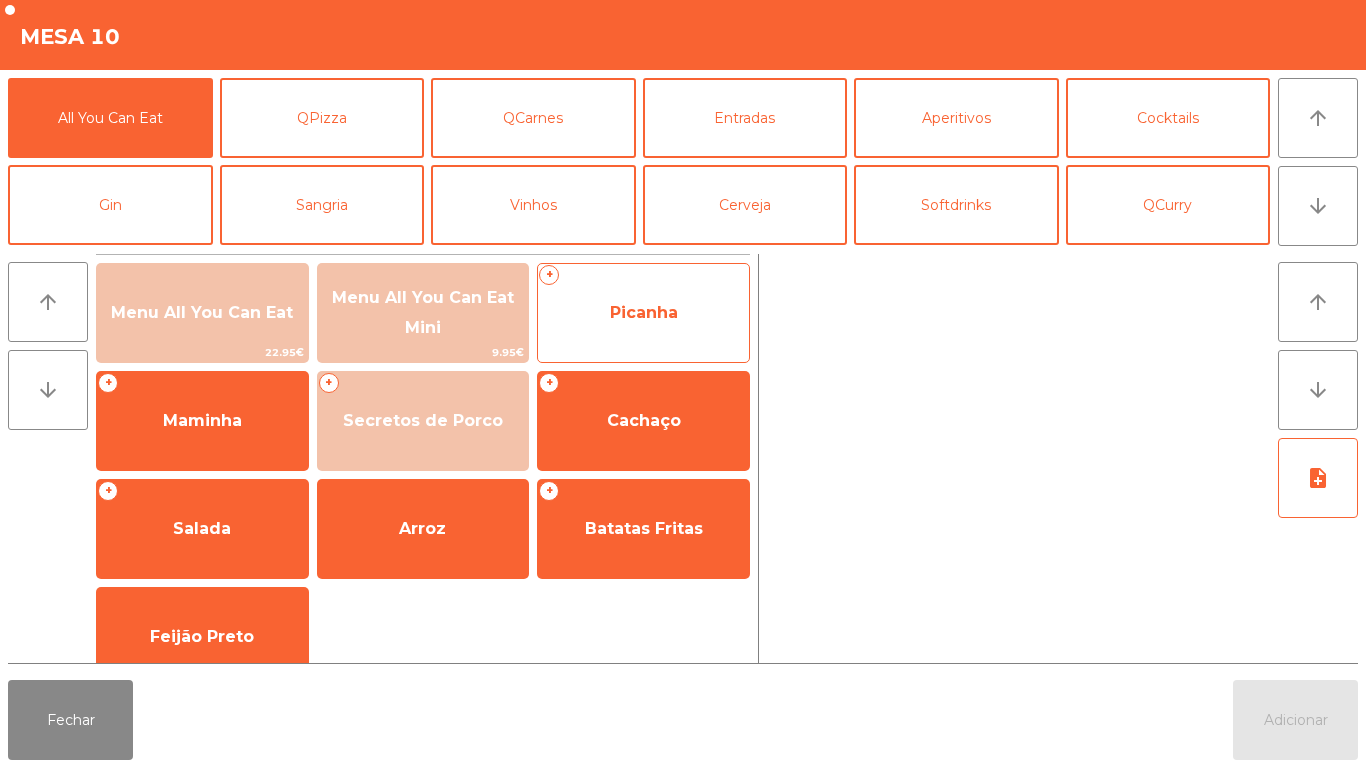 click on "Picanha" 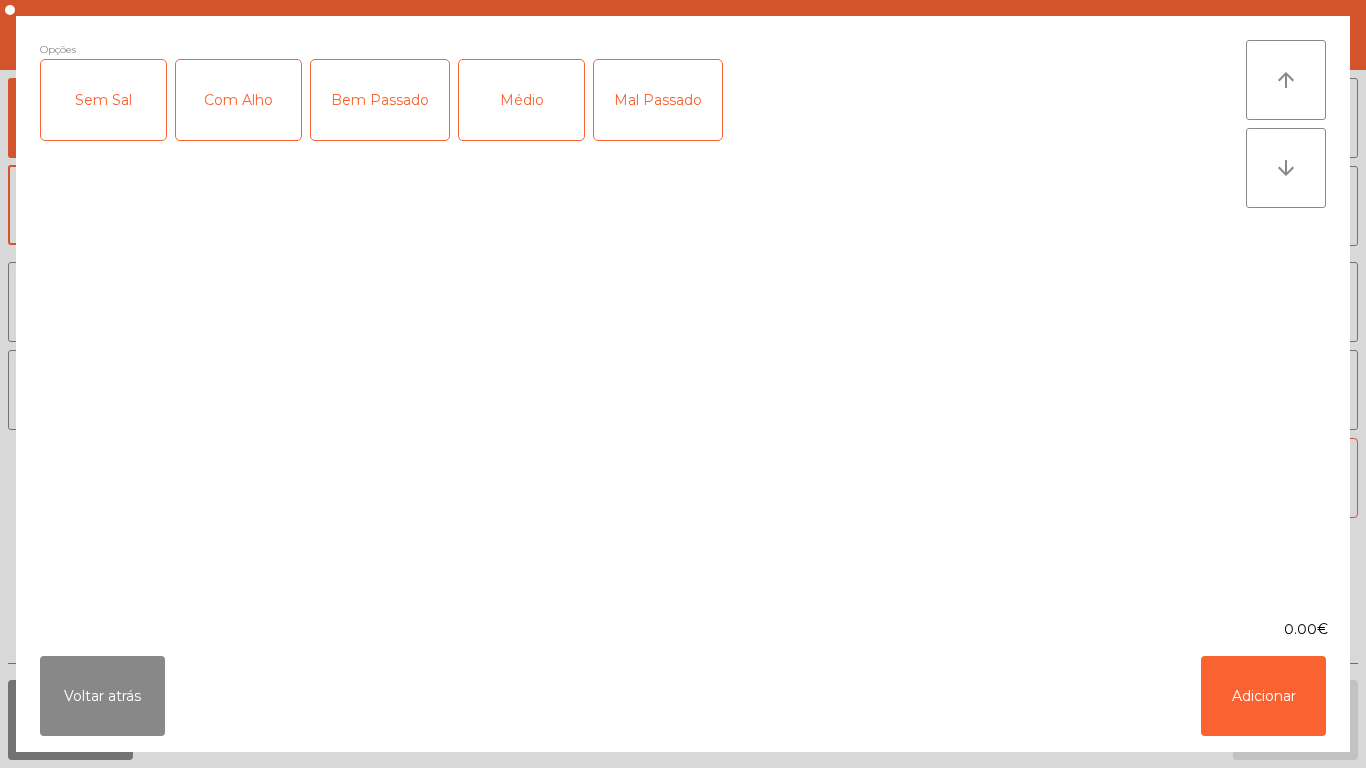 click on "Bem Passado" 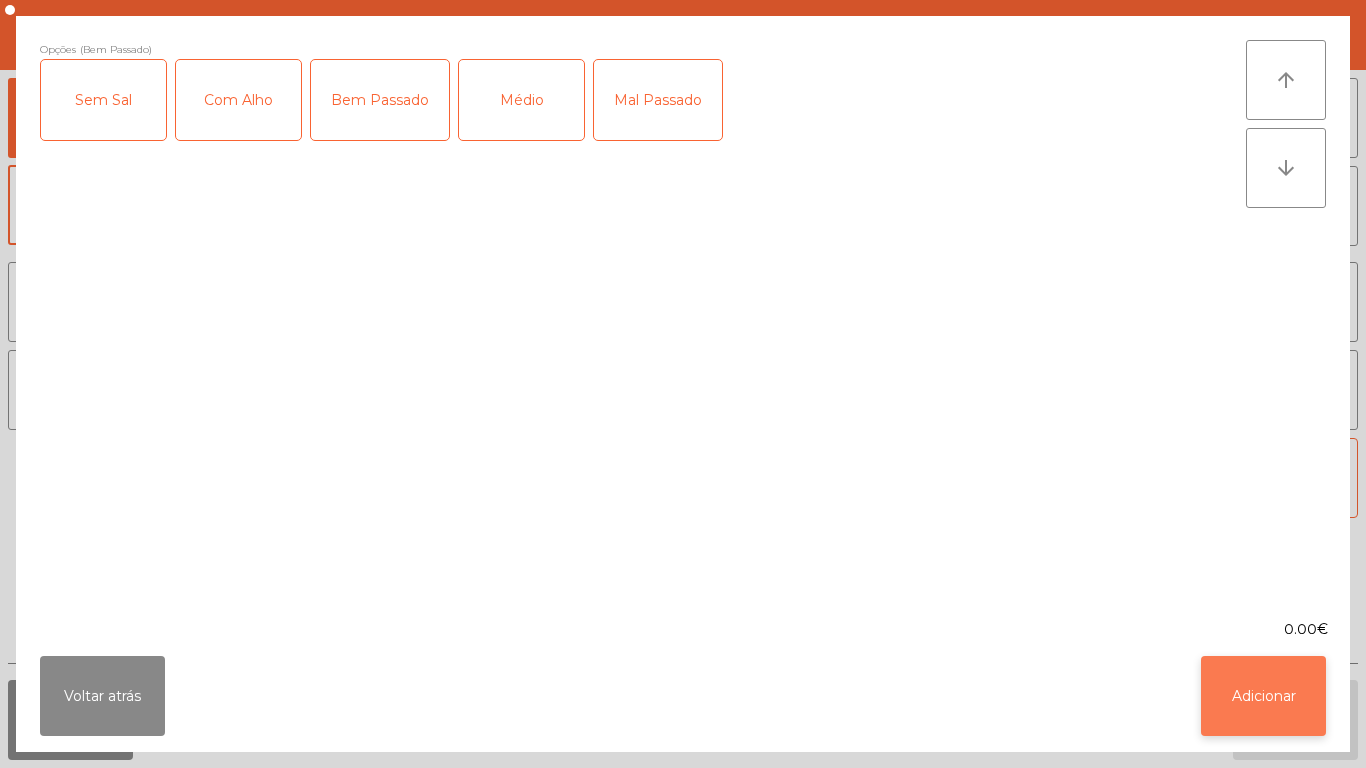 click on "Adicionar" 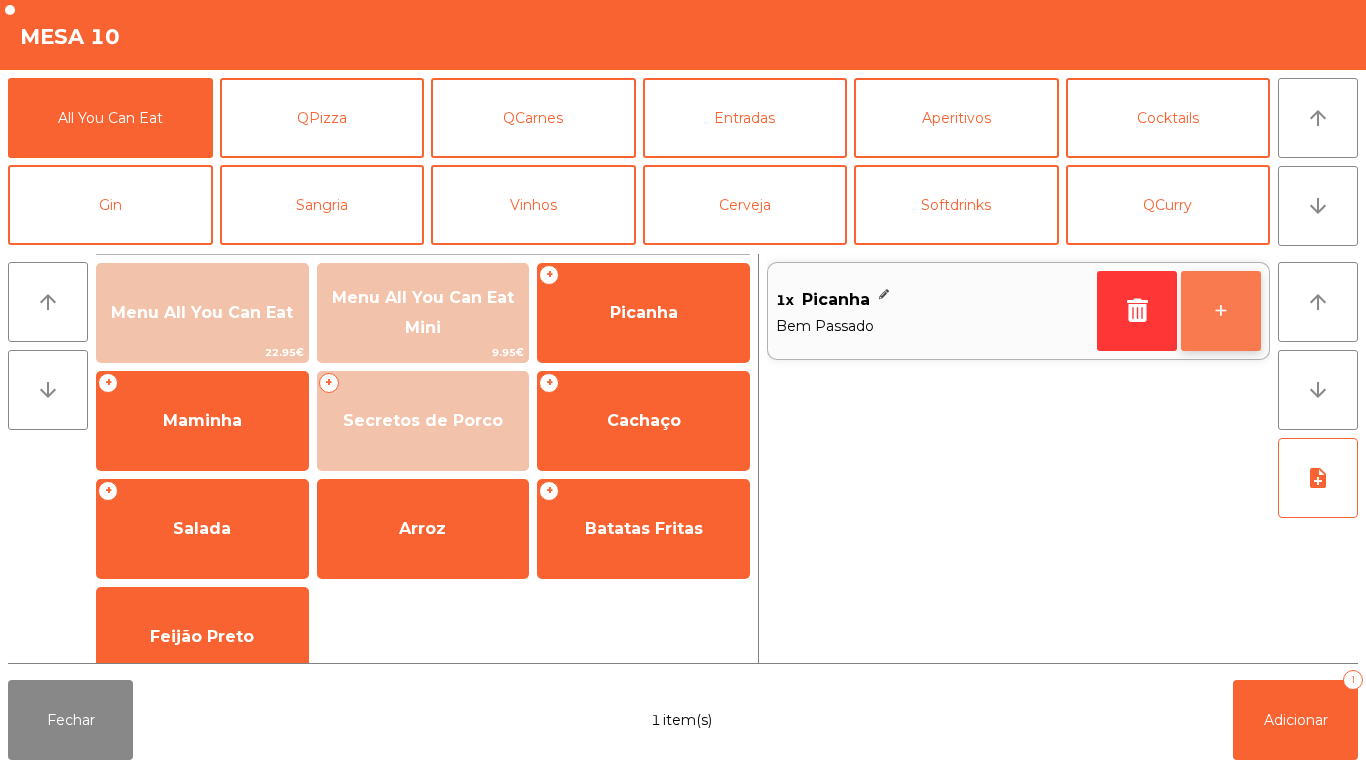click on "+" 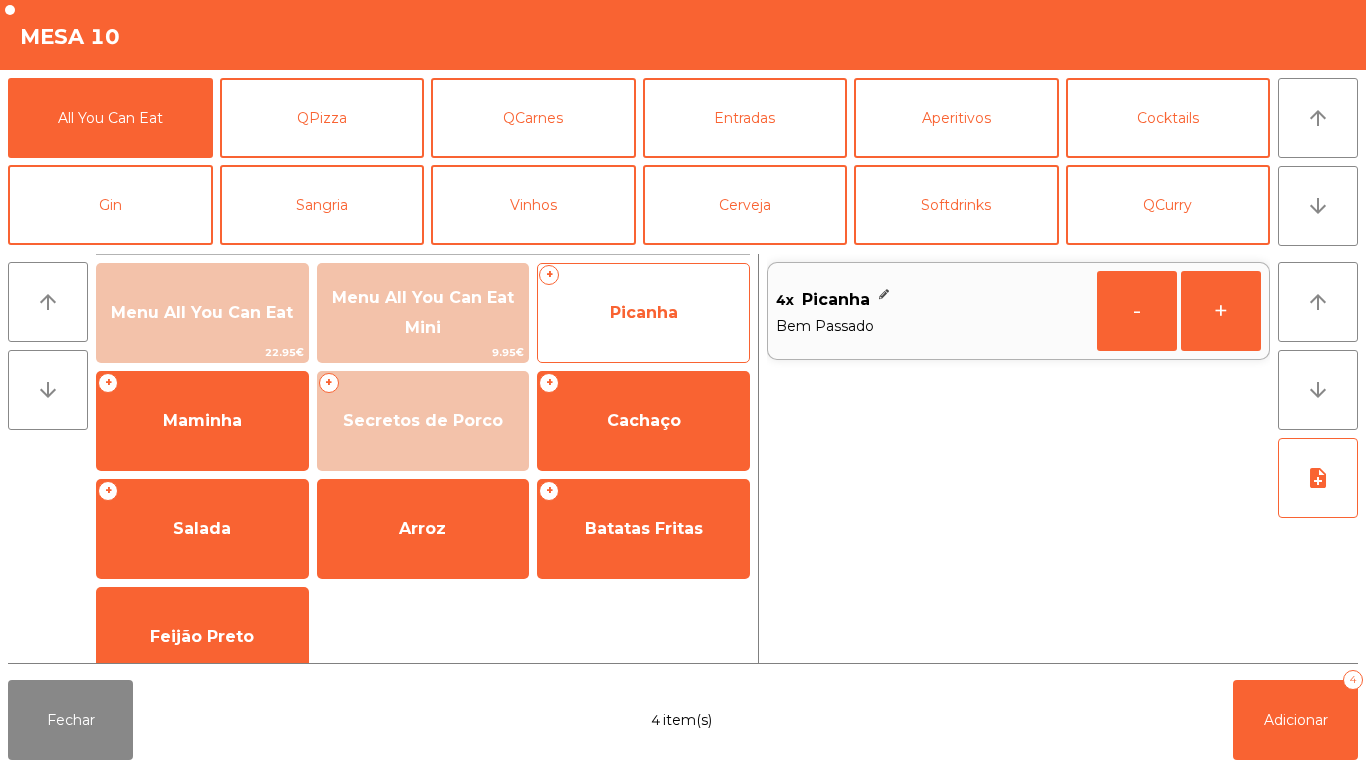 click on "Picanha" 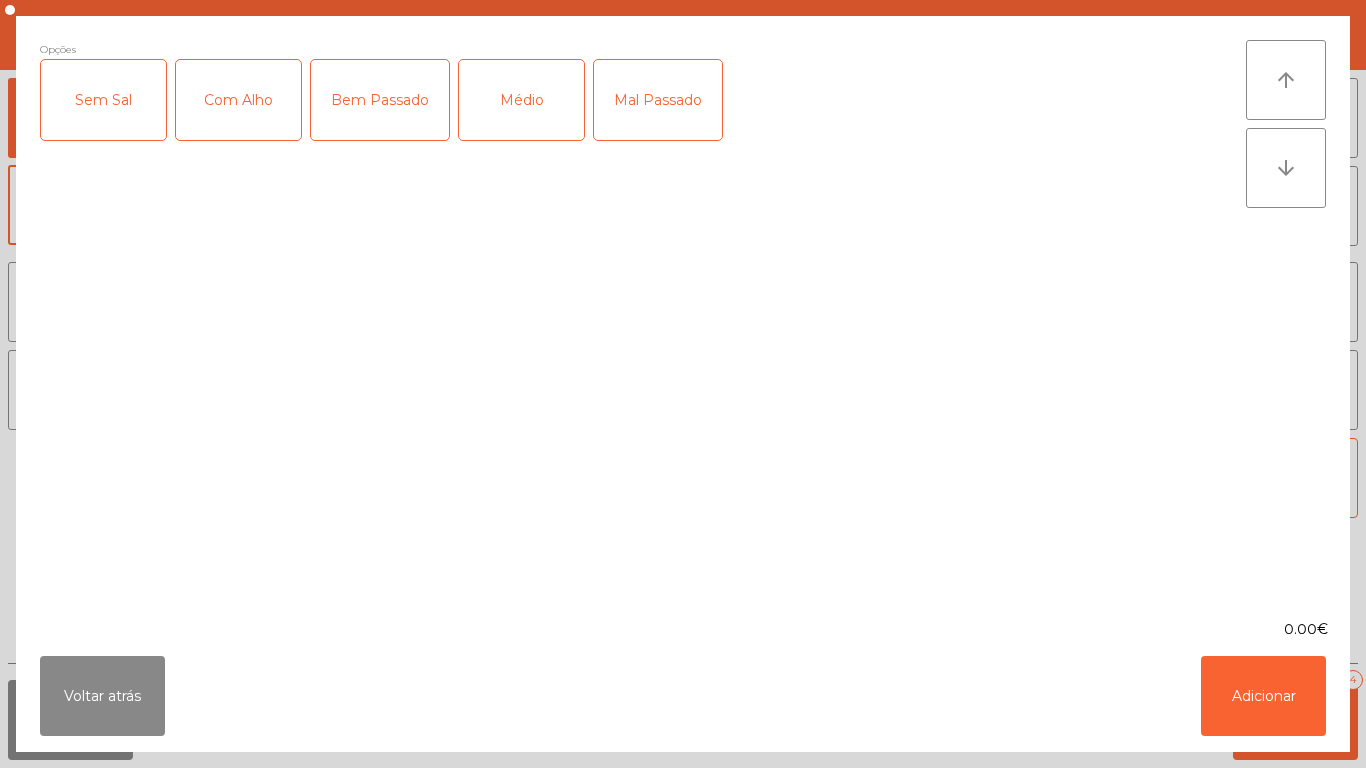 click on "Mal Passado" 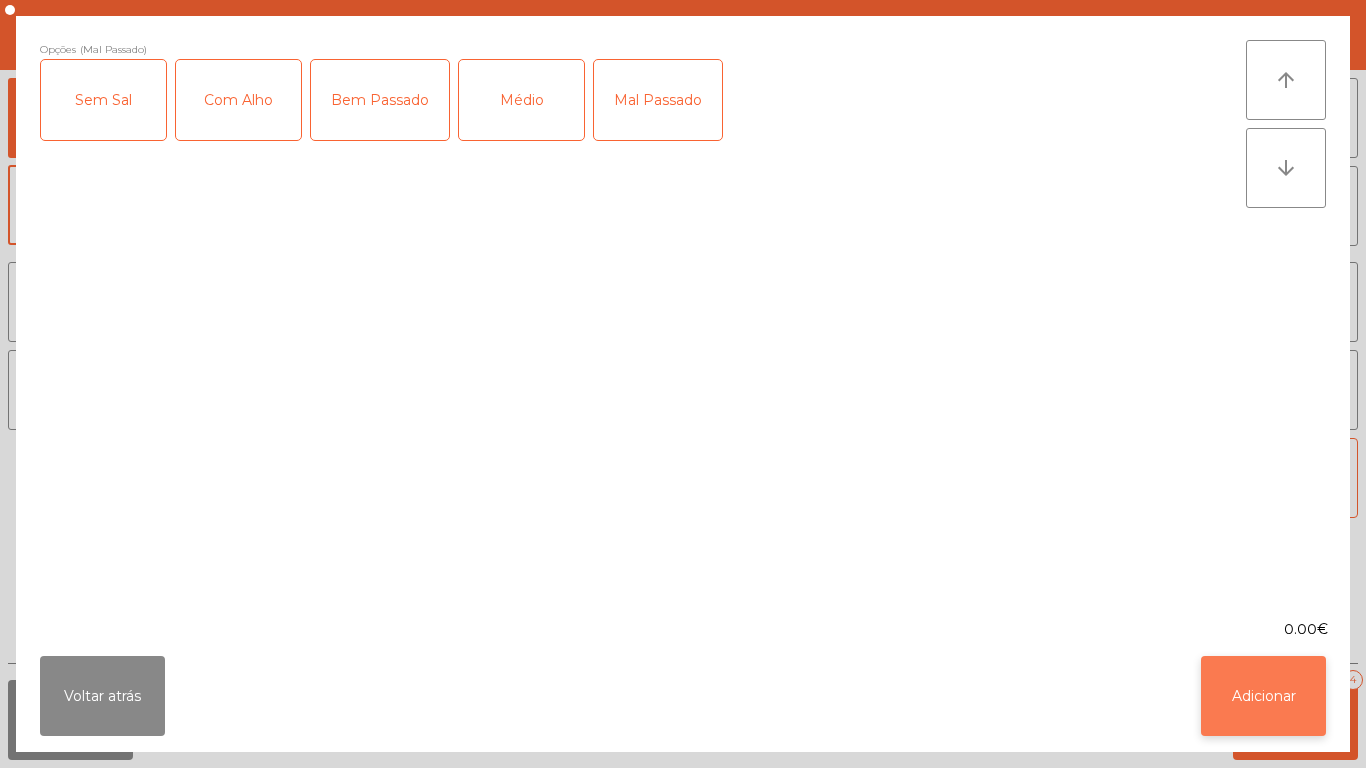 click on "Adicionar" 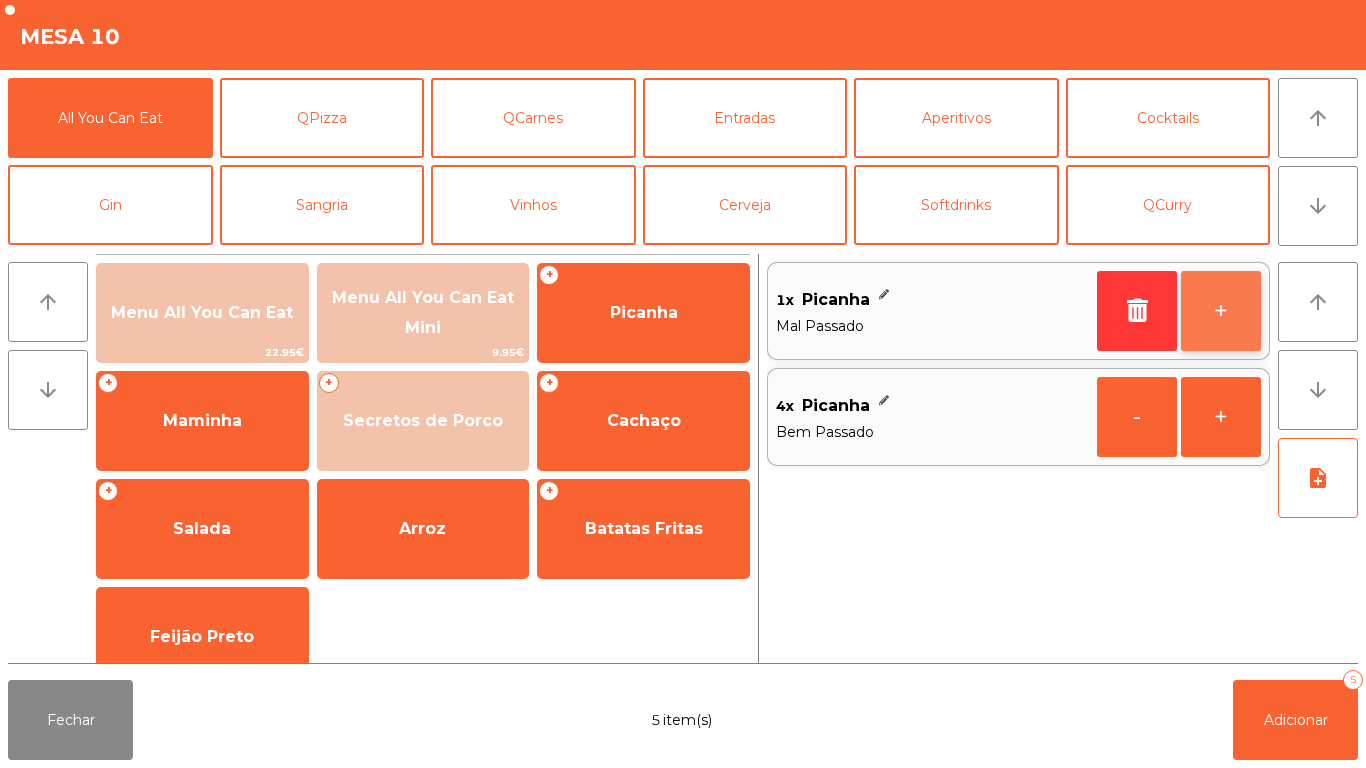 click on "+" 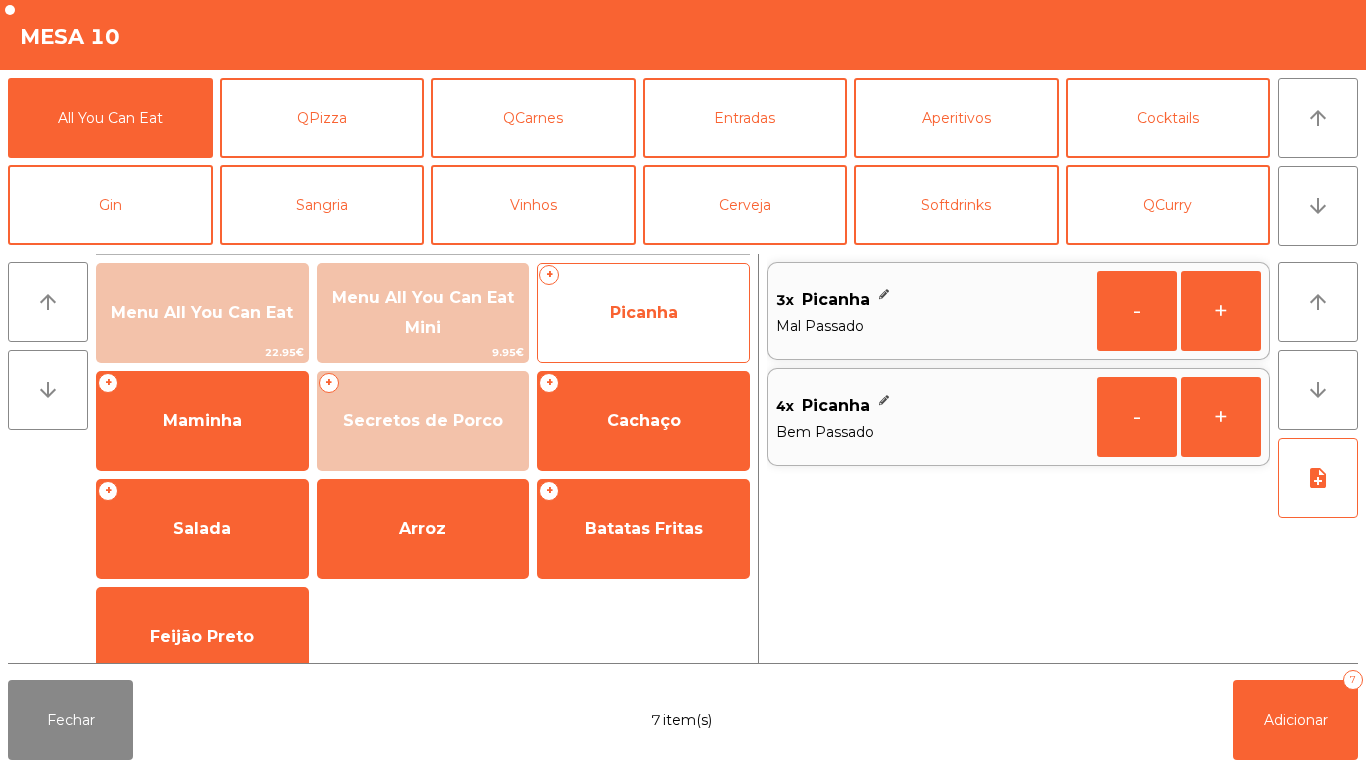 click on "Picanha" 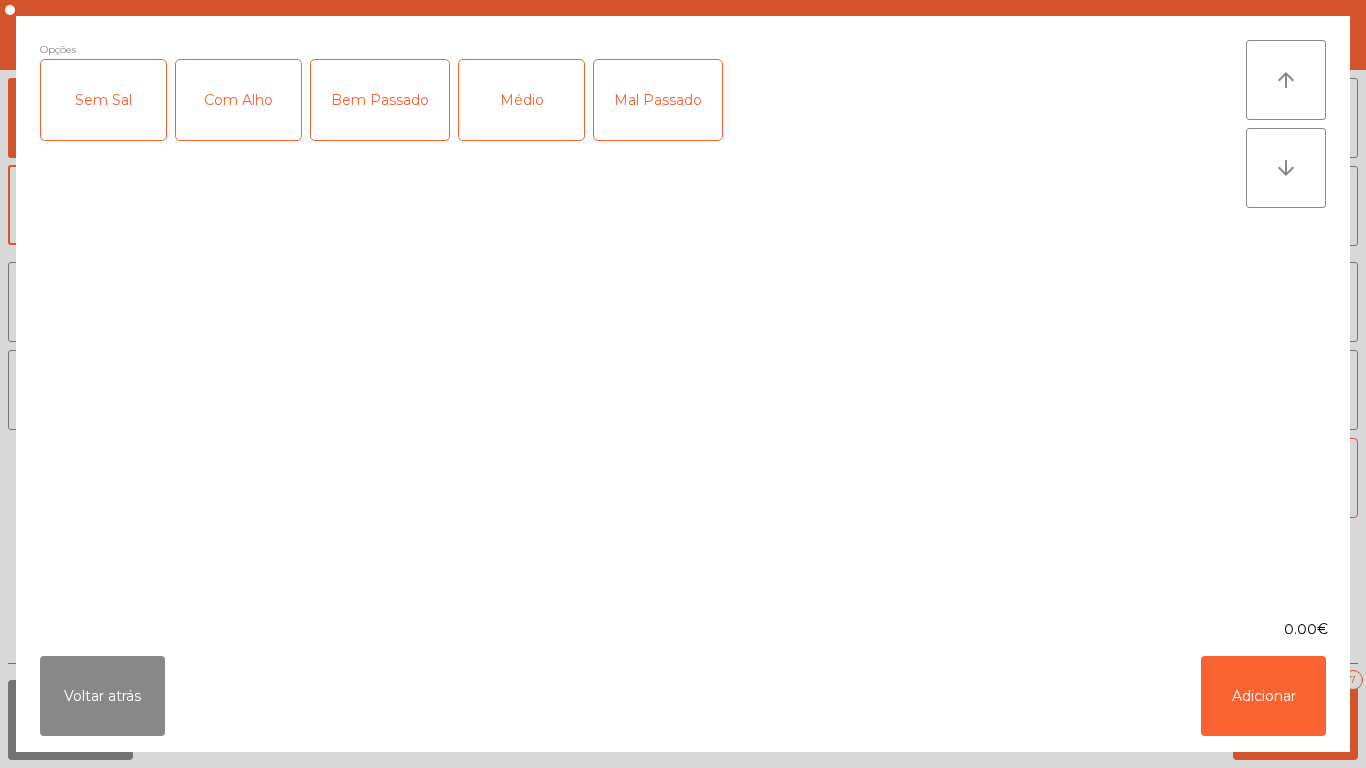click on "Médio" 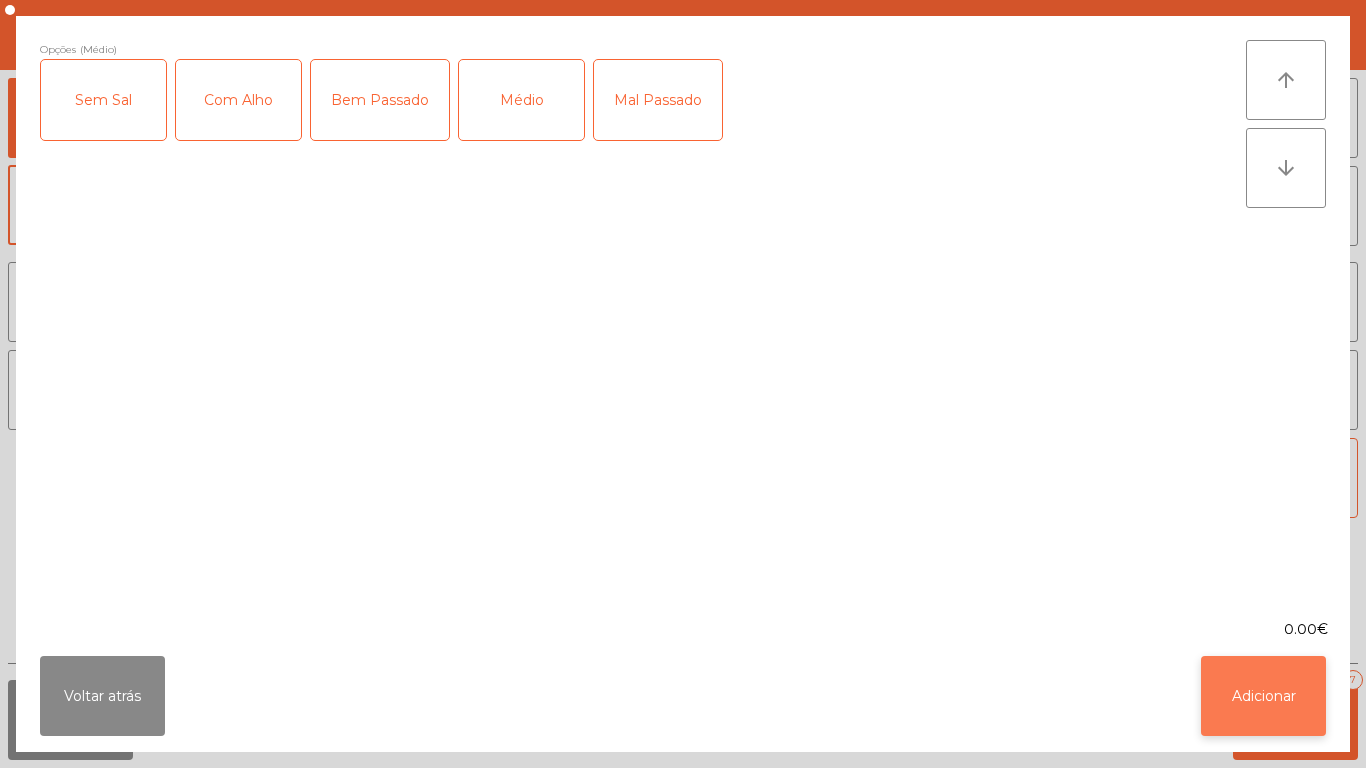 click on "Adicionar" 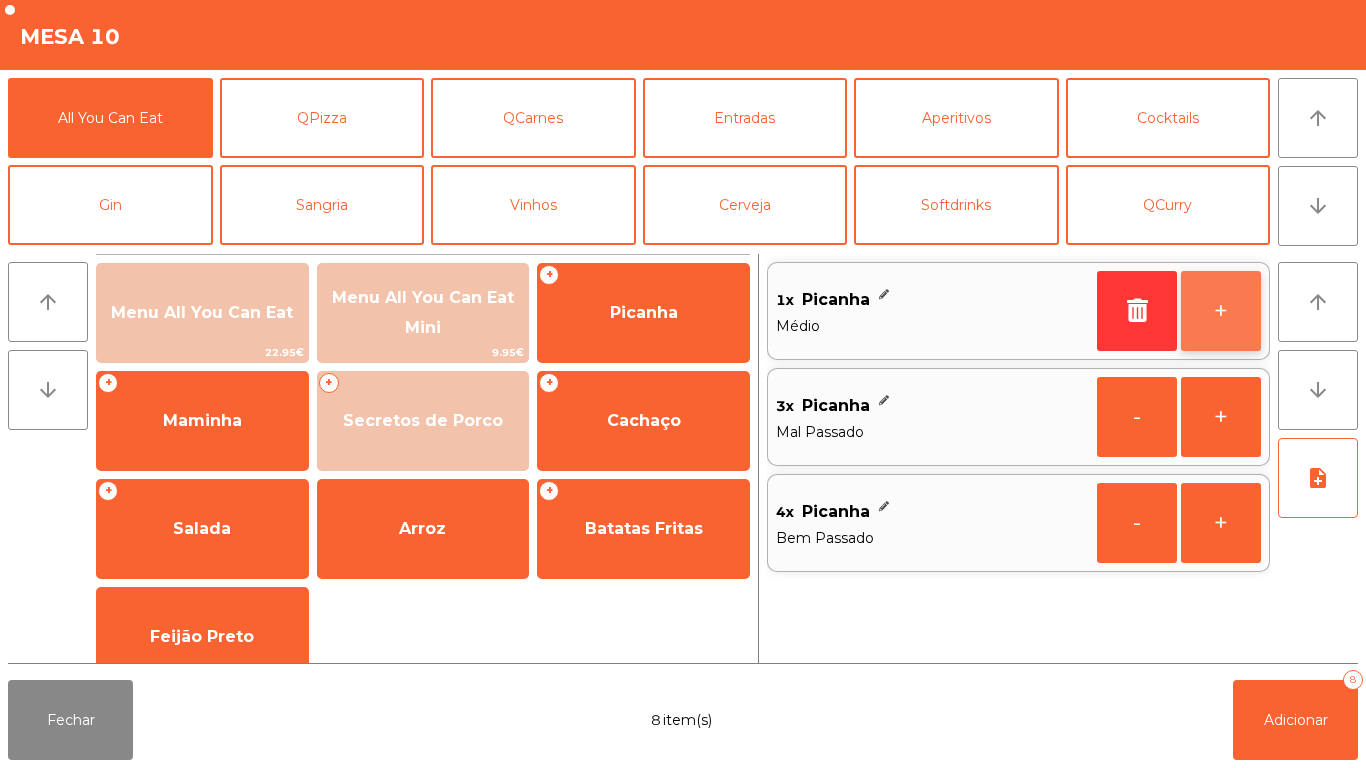 click on "+" 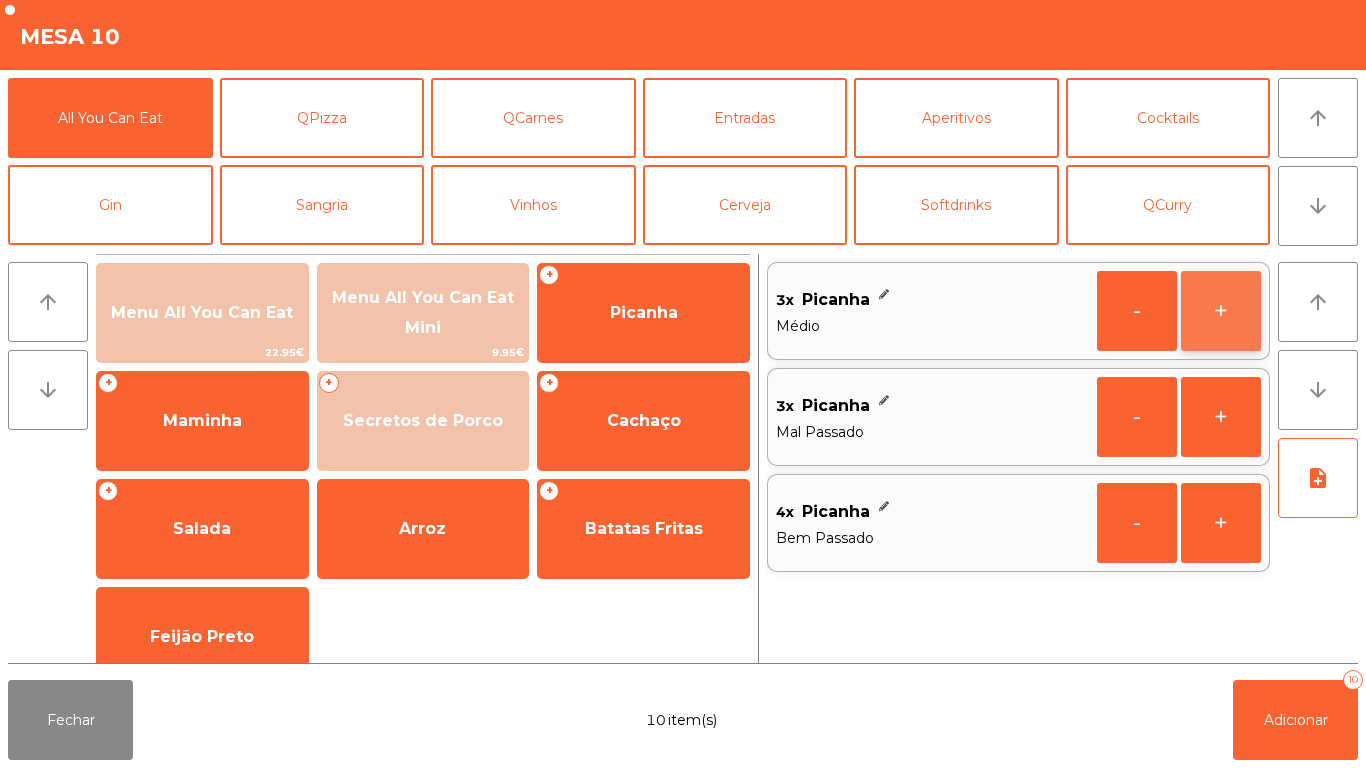 click on "+" 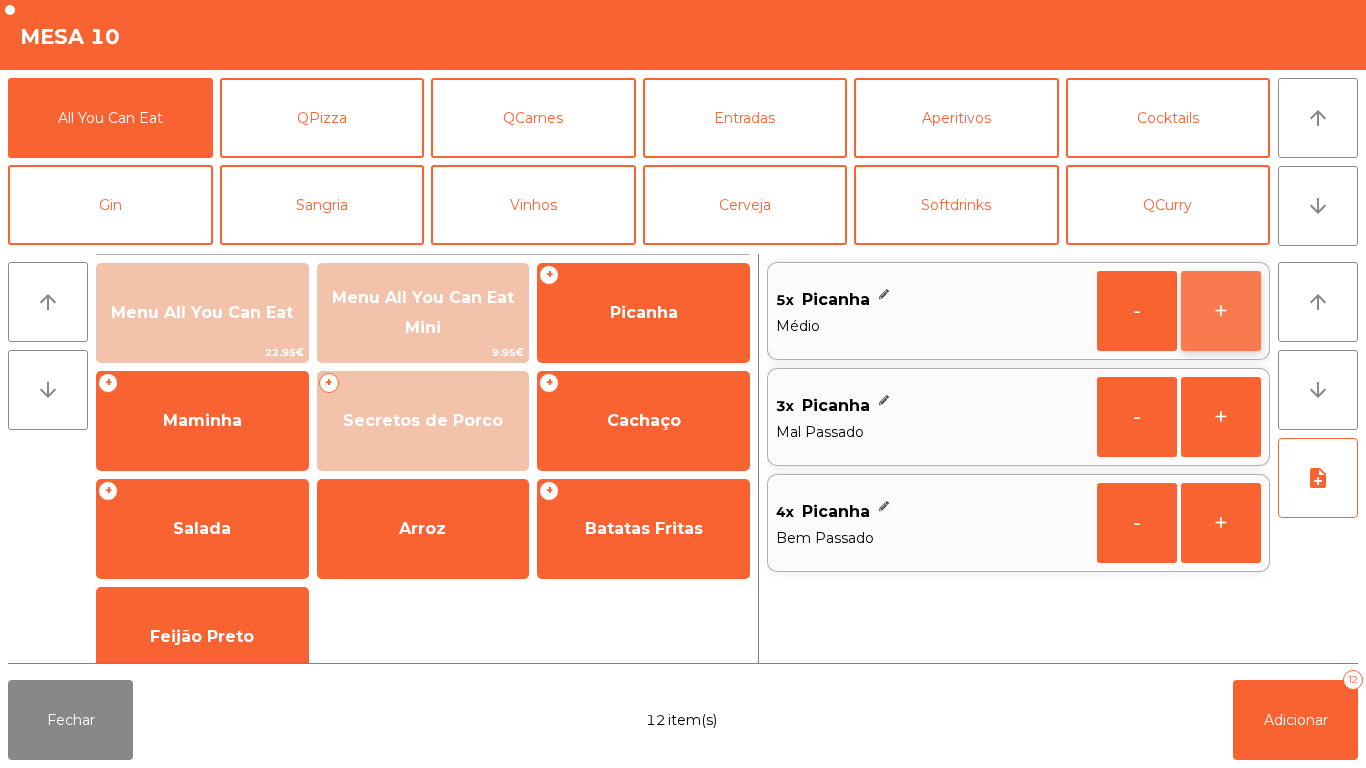 click on "+" 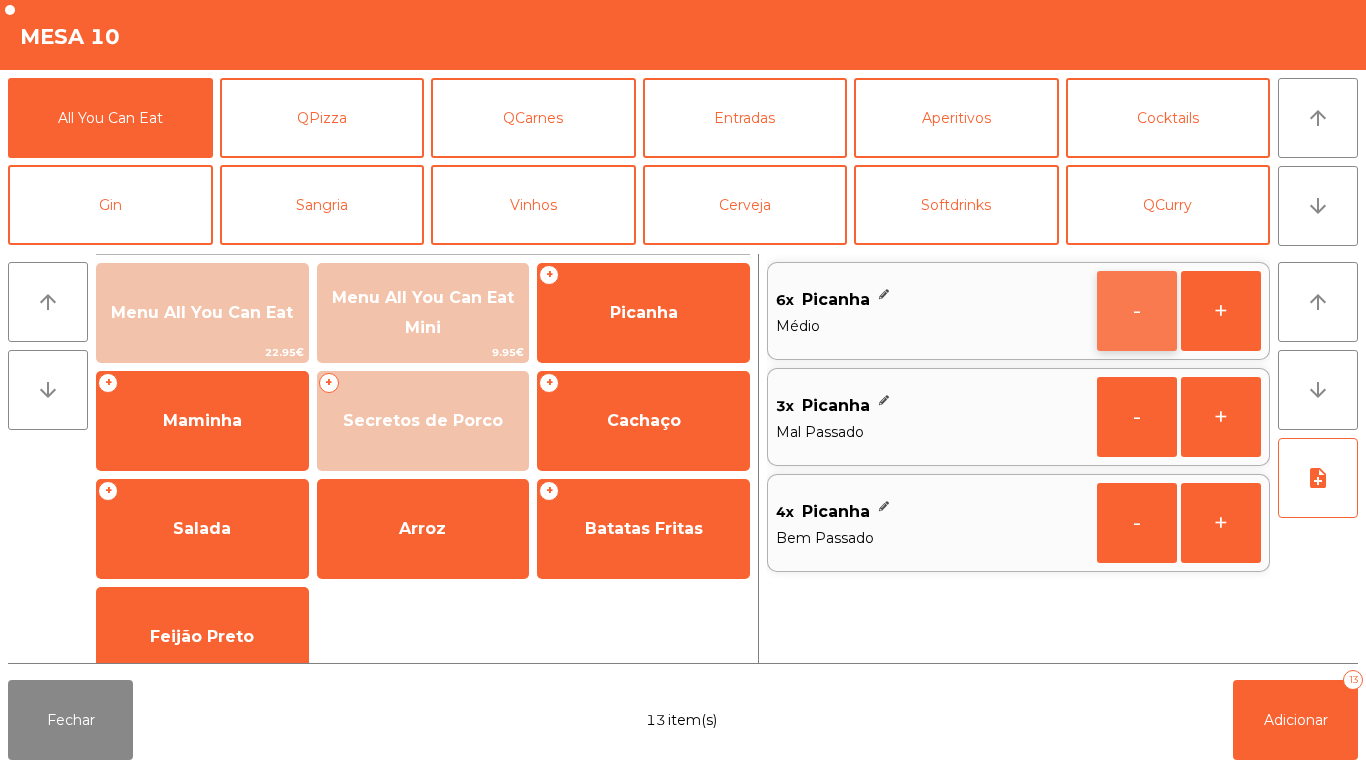 click on "-" 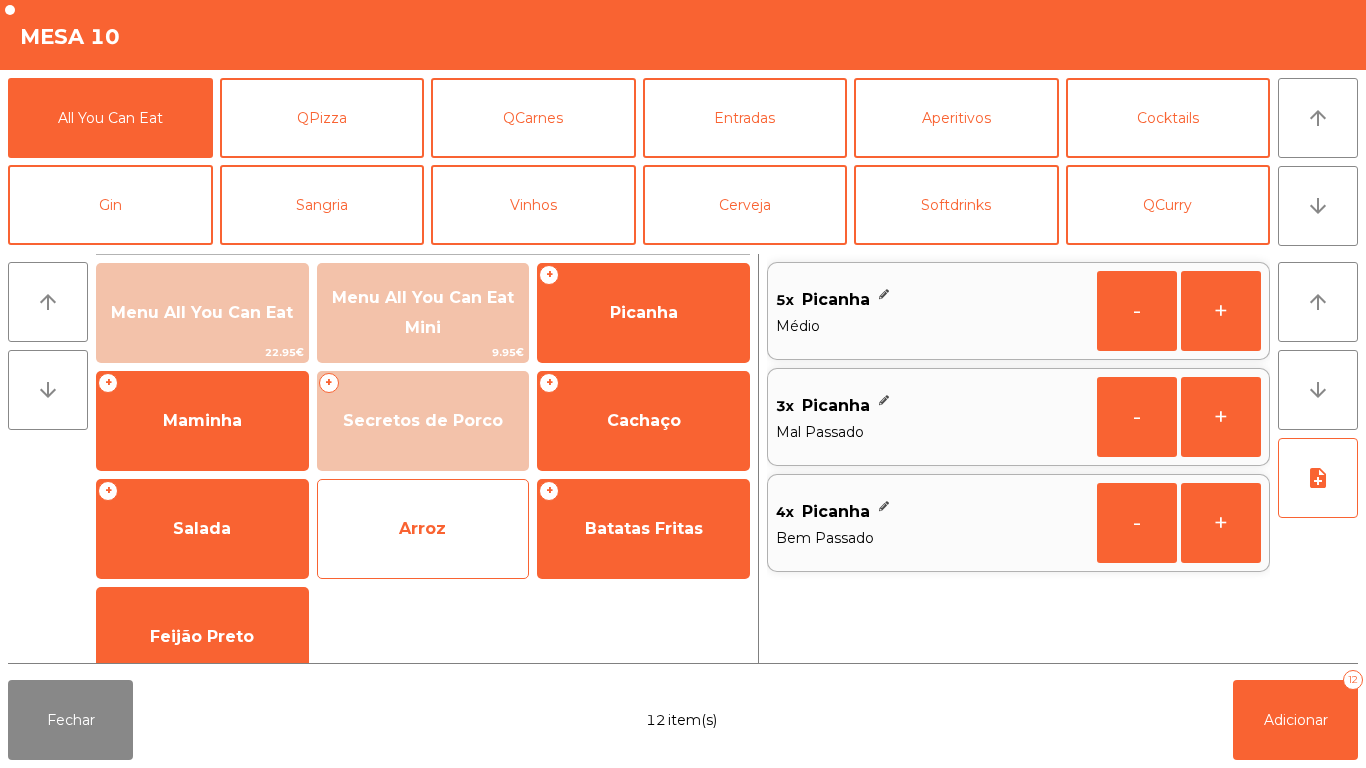 click on "Arroz" 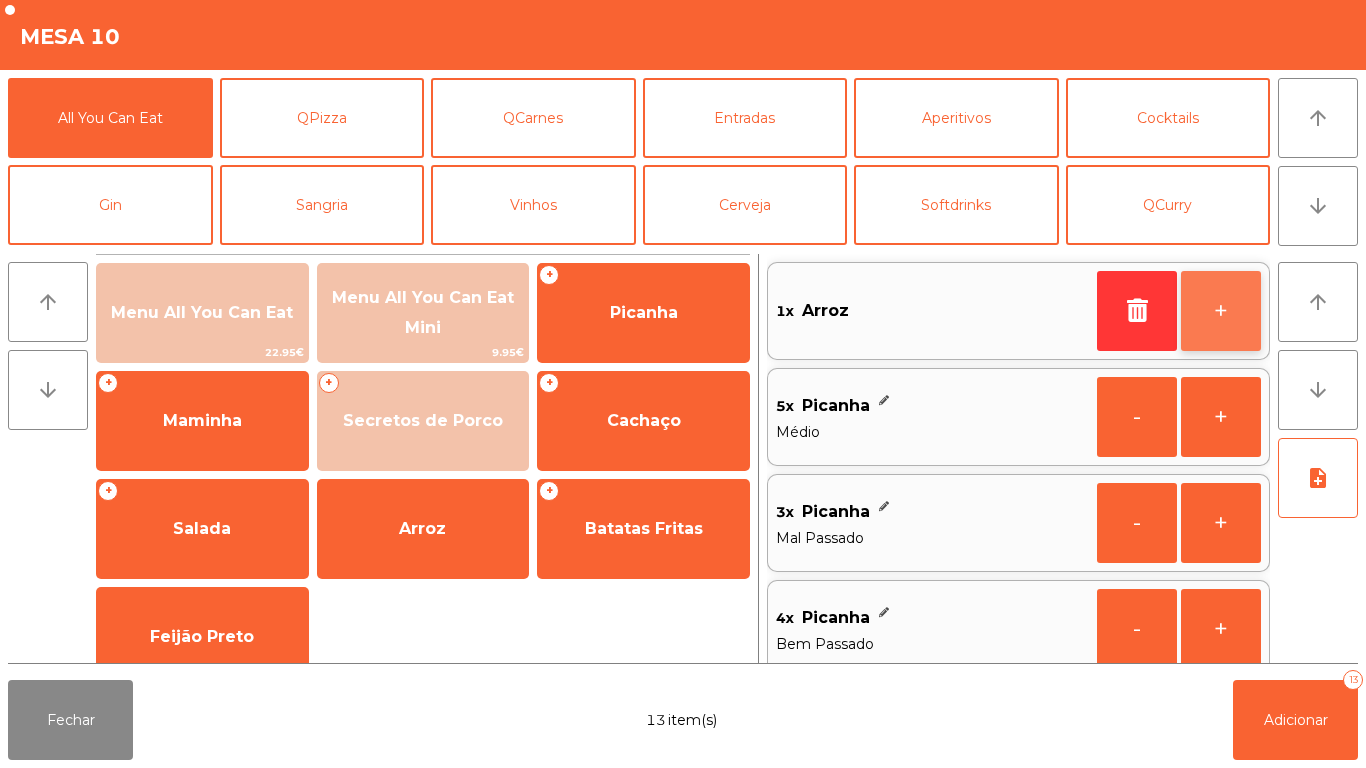click on "+" 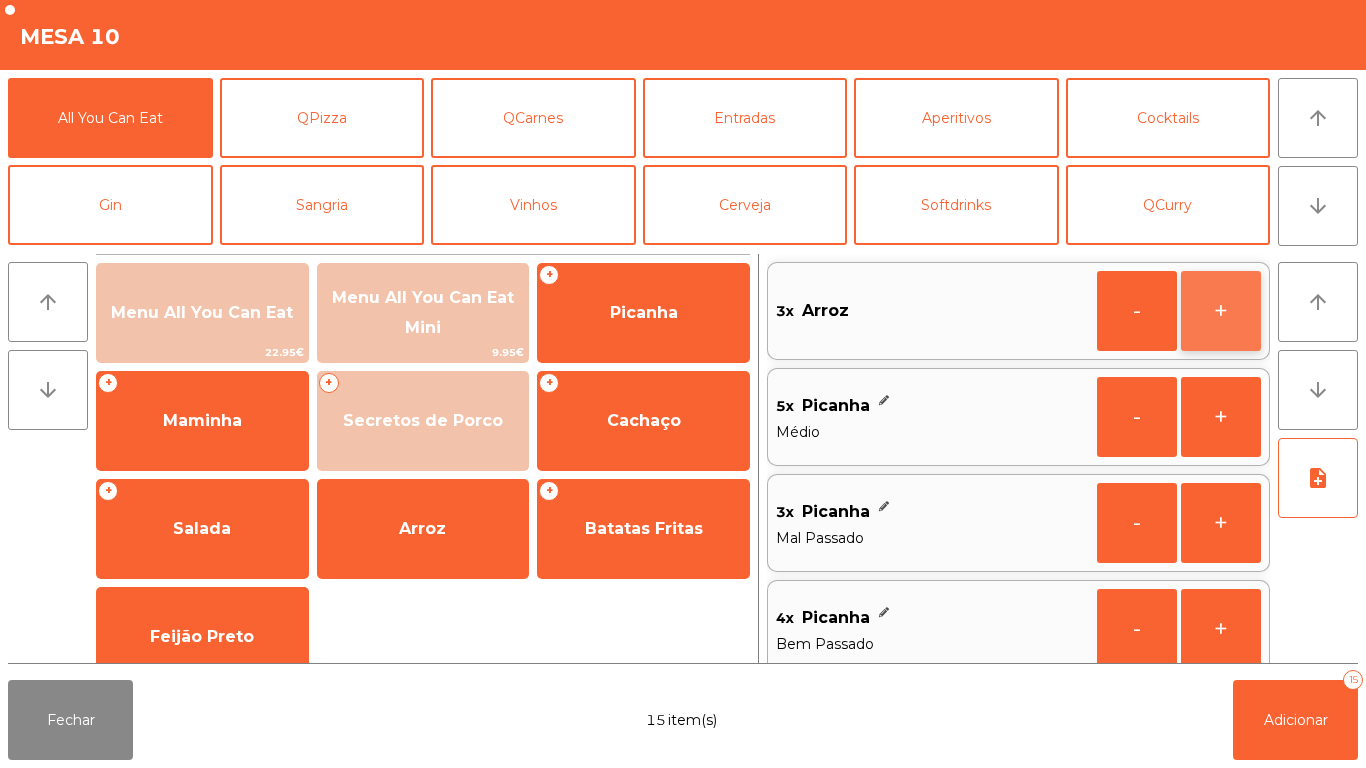click on "+" 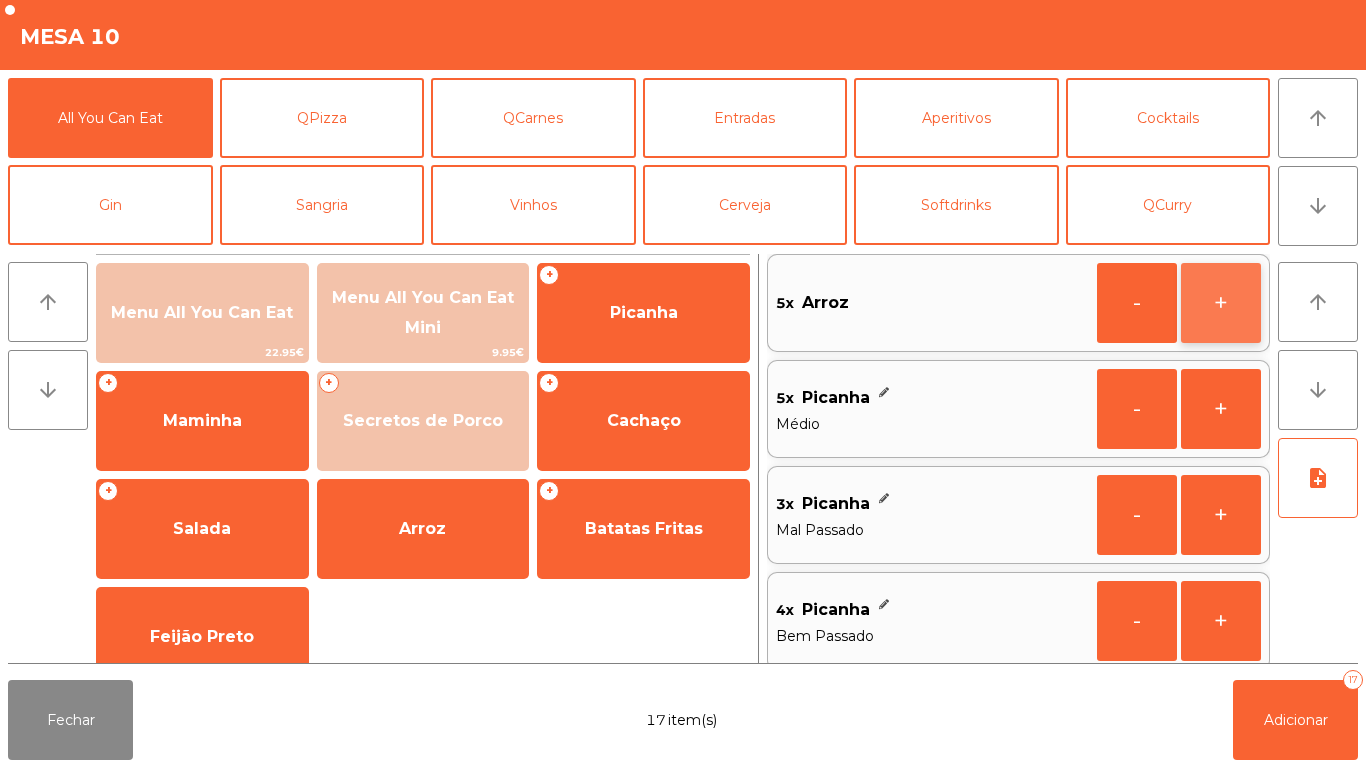 click on "+" 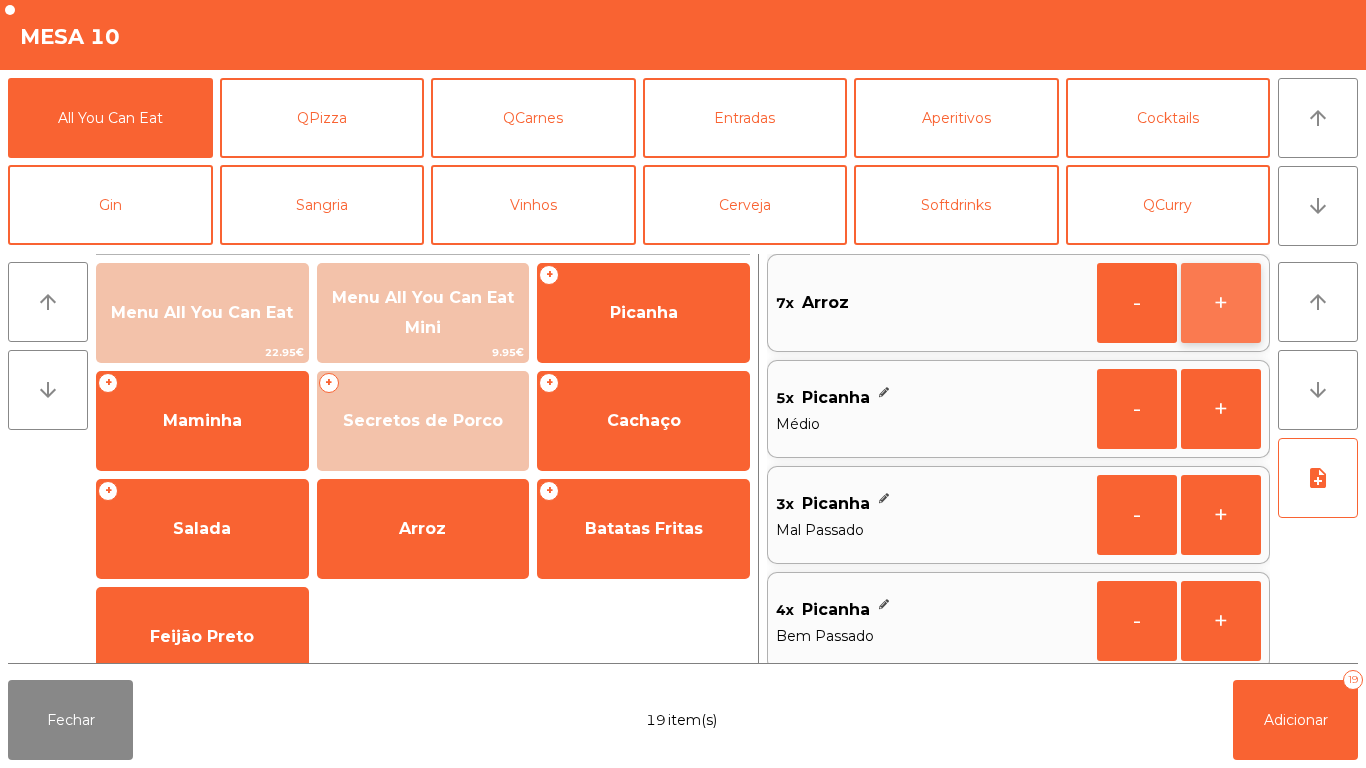 click on "+" 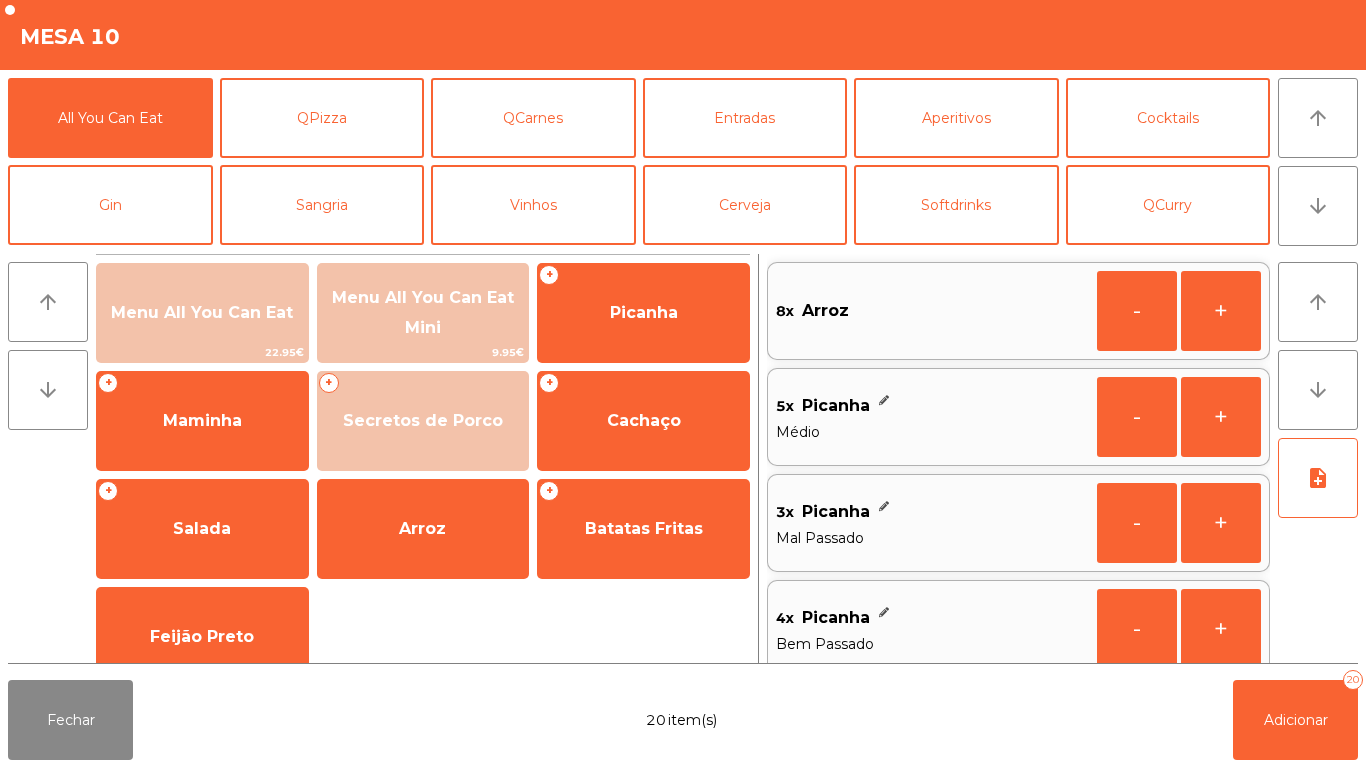 scroll, scrollTop: 0, scrollLeft: 0, axis: both 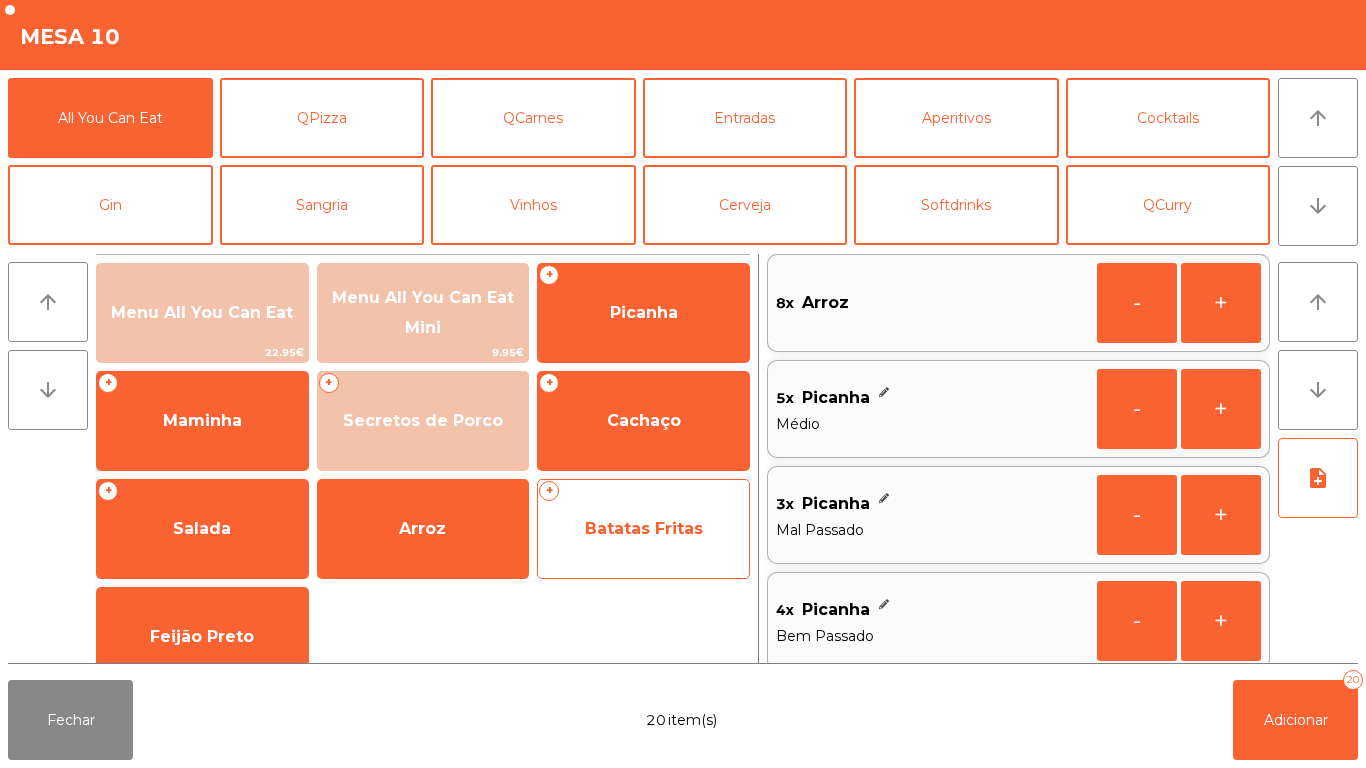 click on "Batatas Fritas" 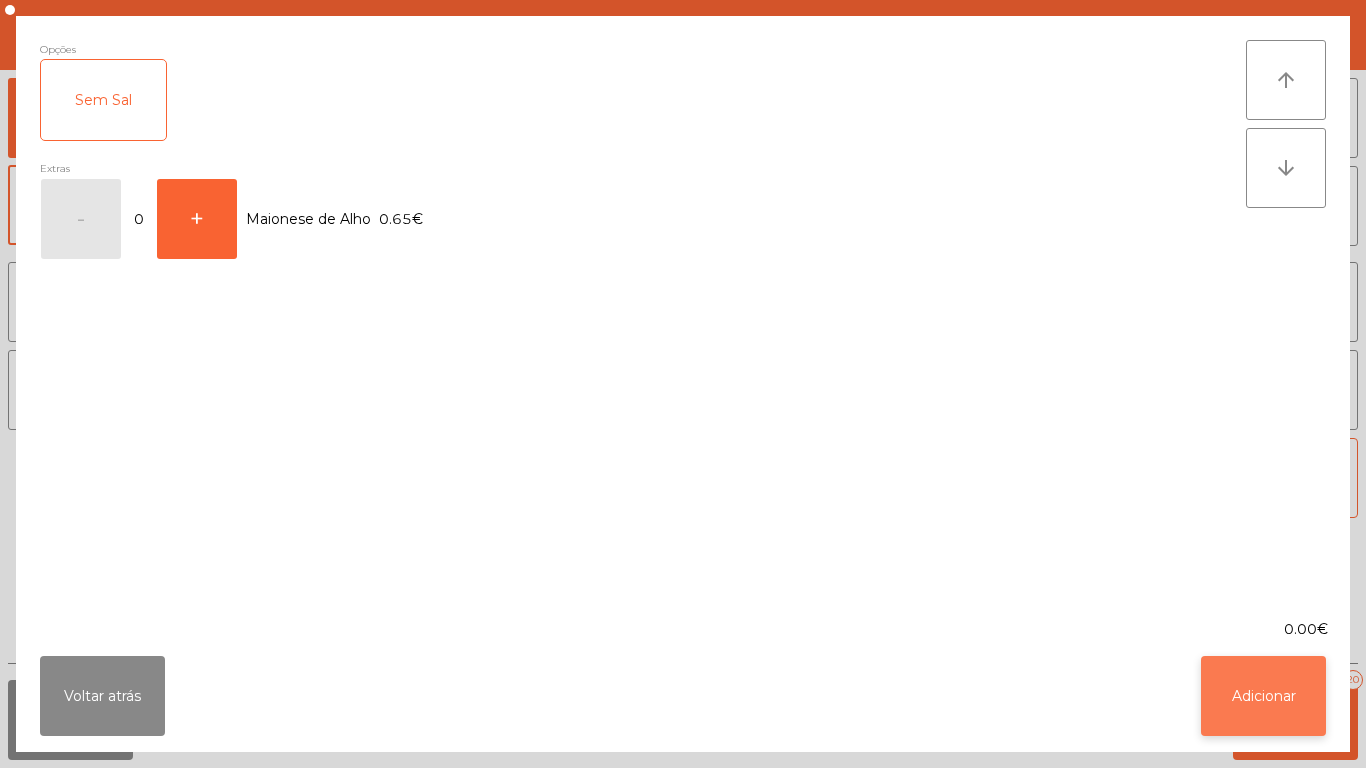 click on "Adicionar" 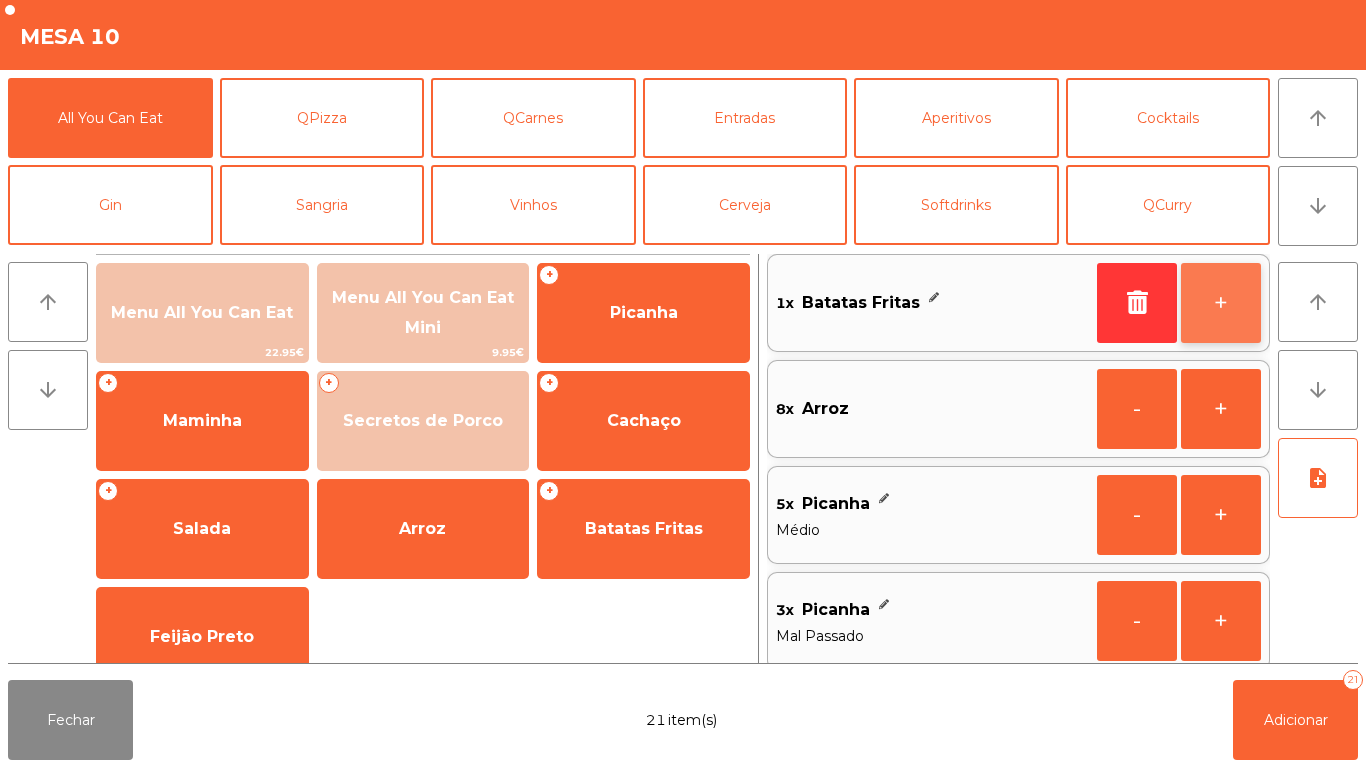 click on "+" 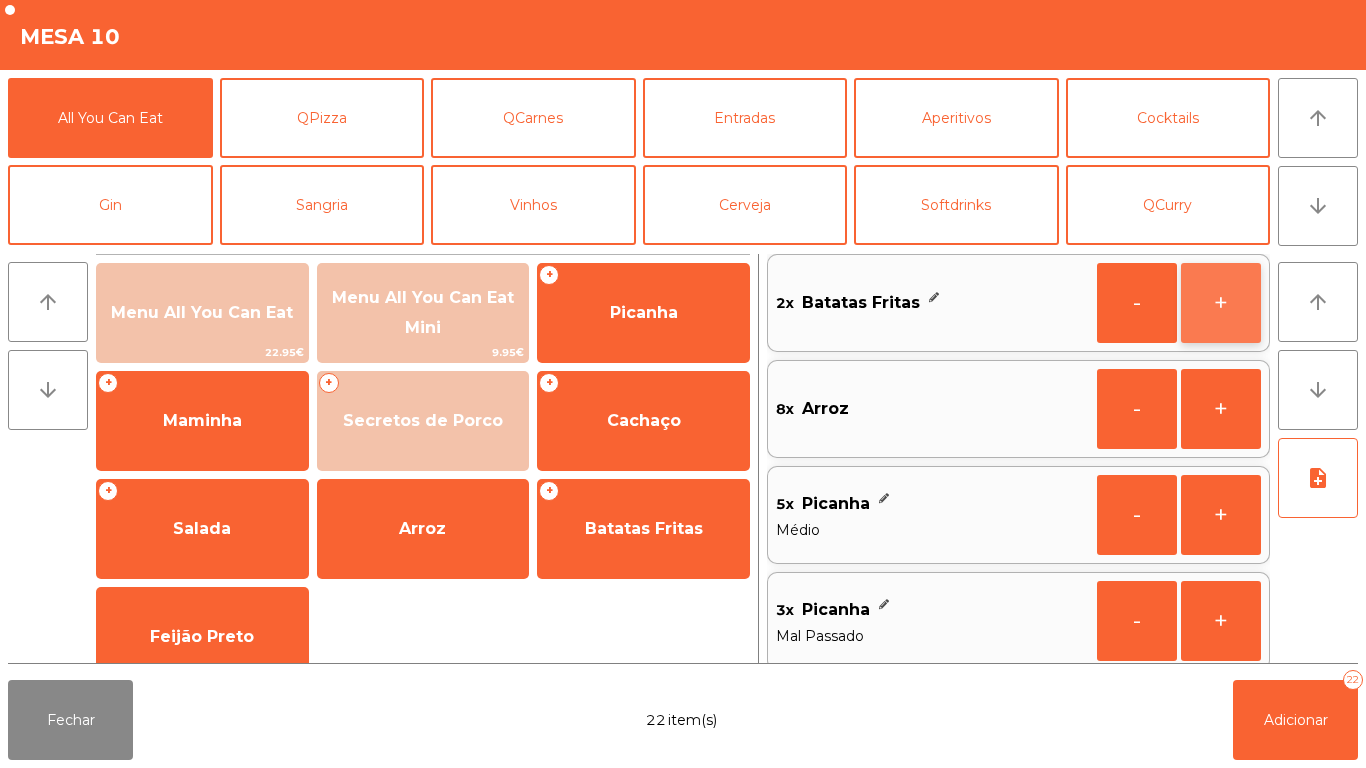 click on "+" 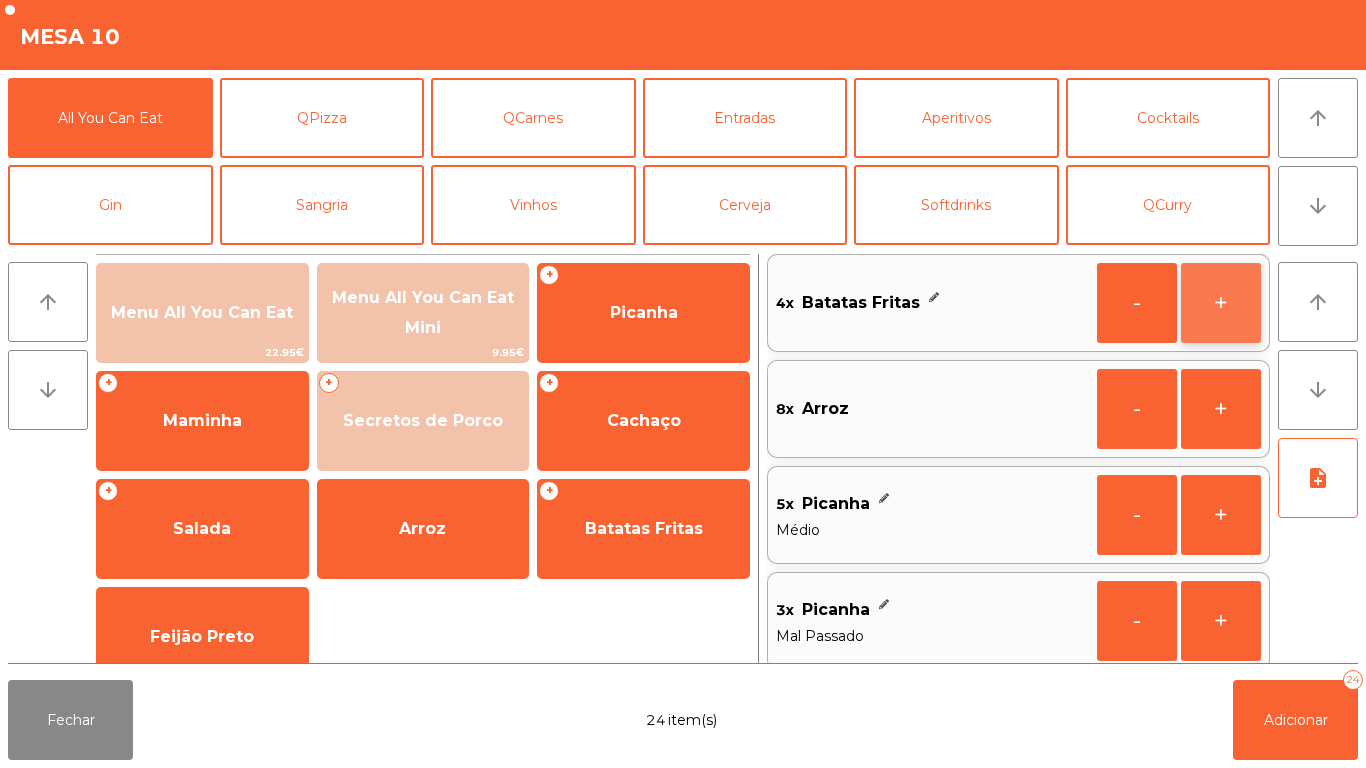 click on "+" 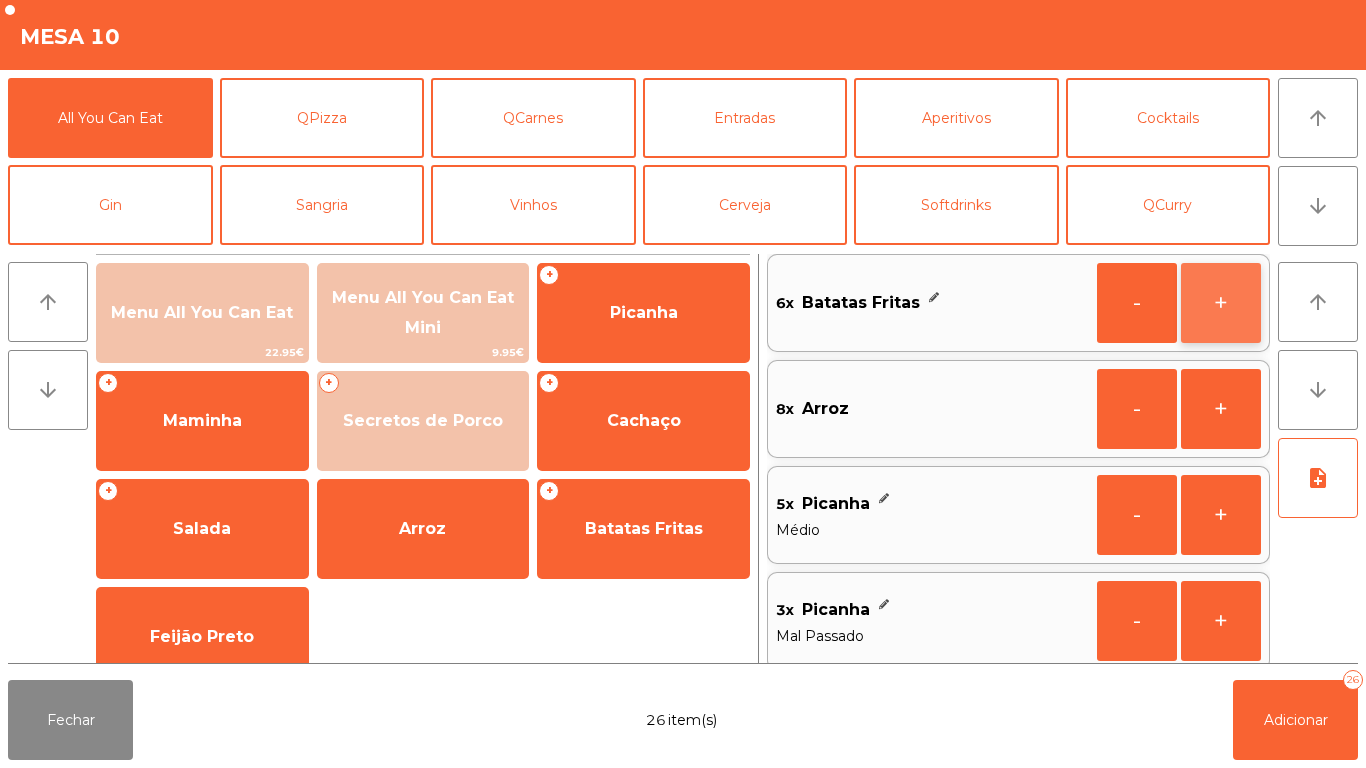 click on "+" 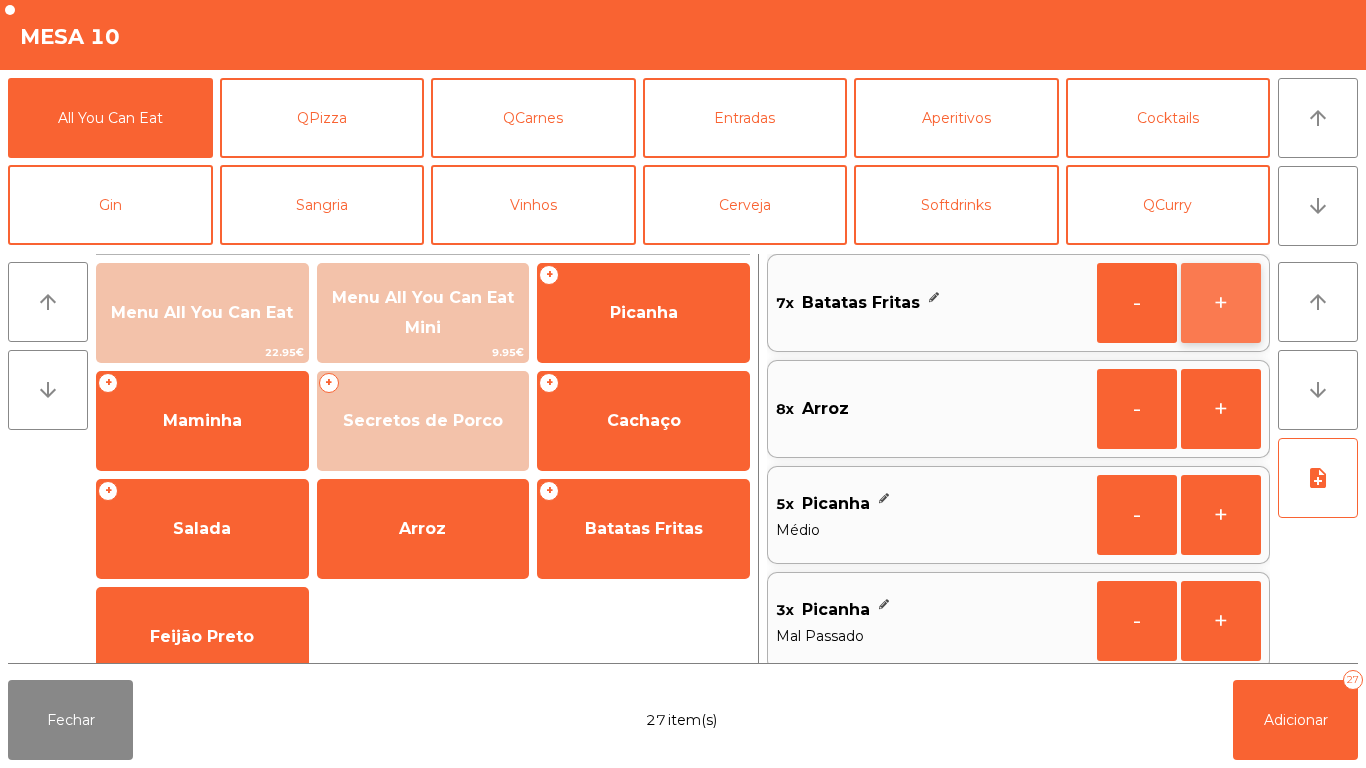click on "+" 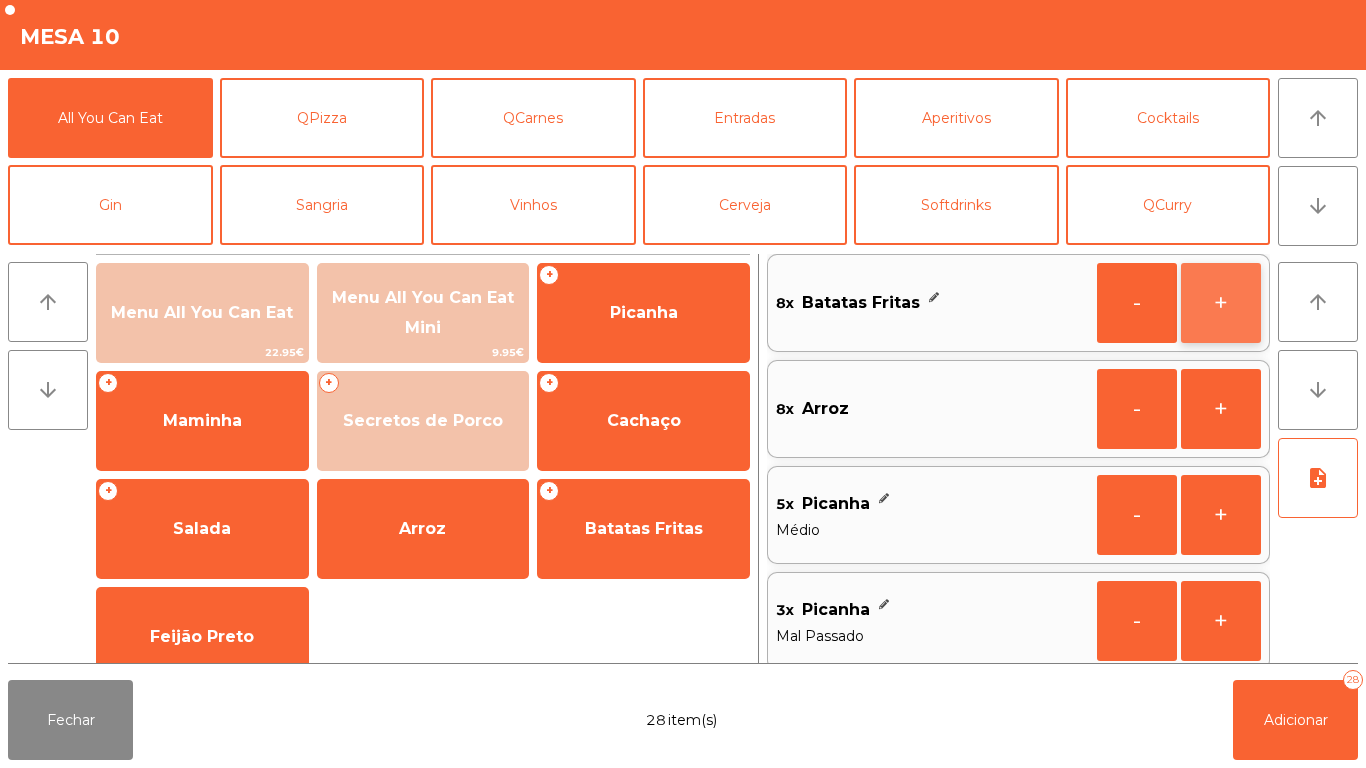 click on "+" 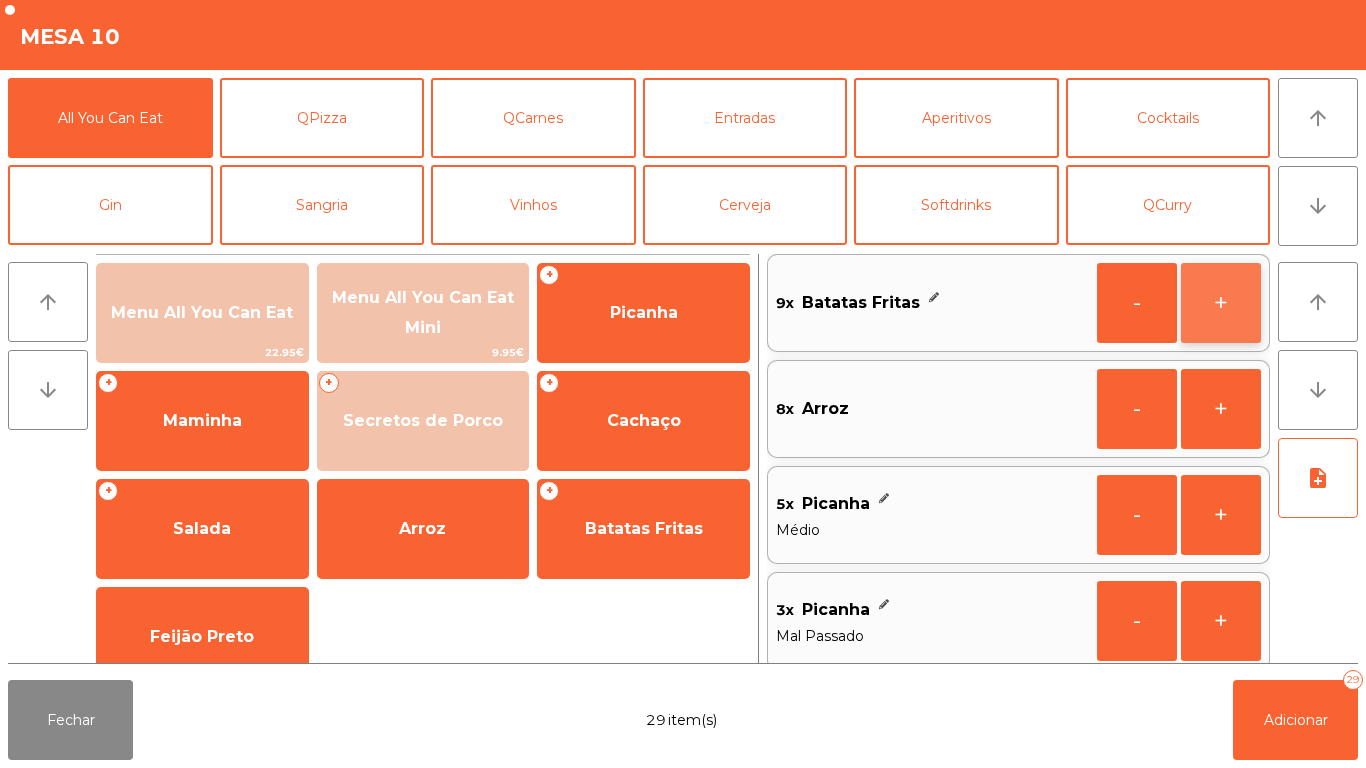 click on "+" 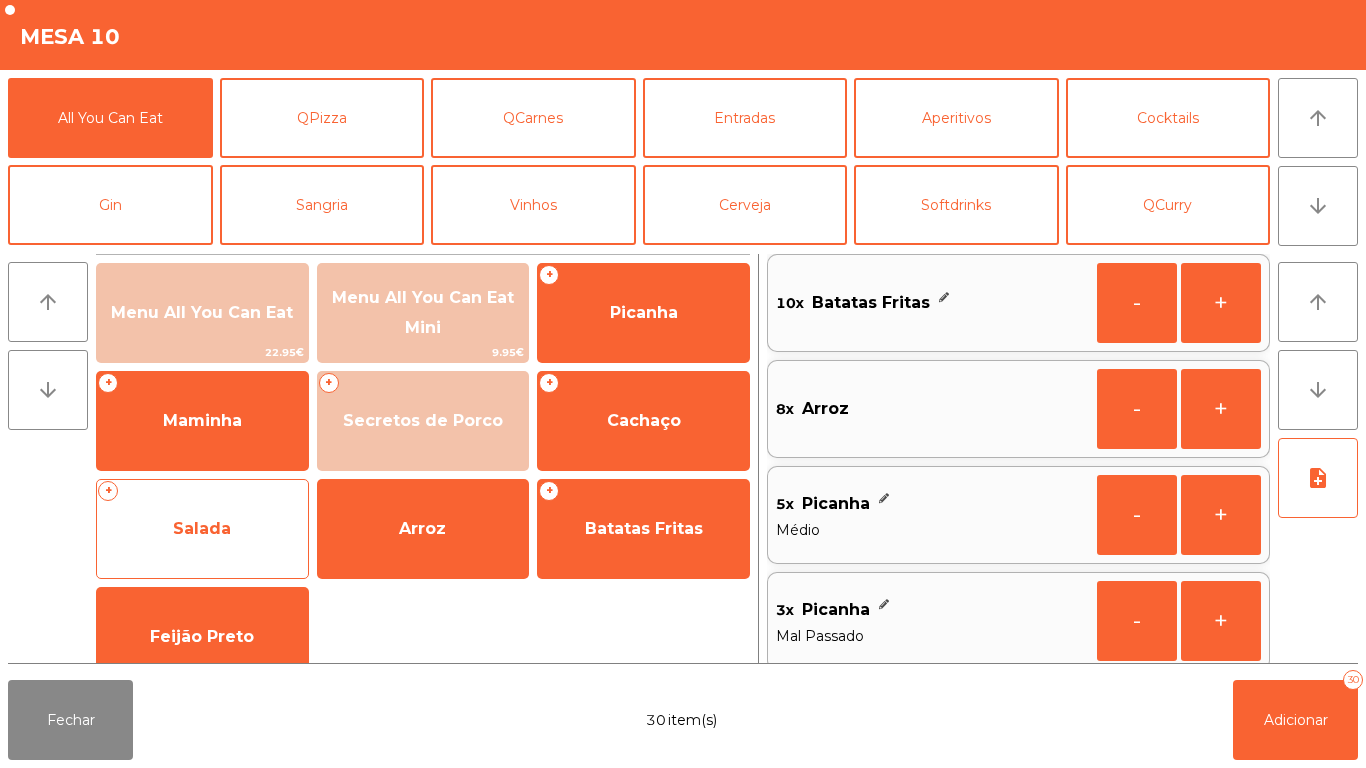 click on "Salada" 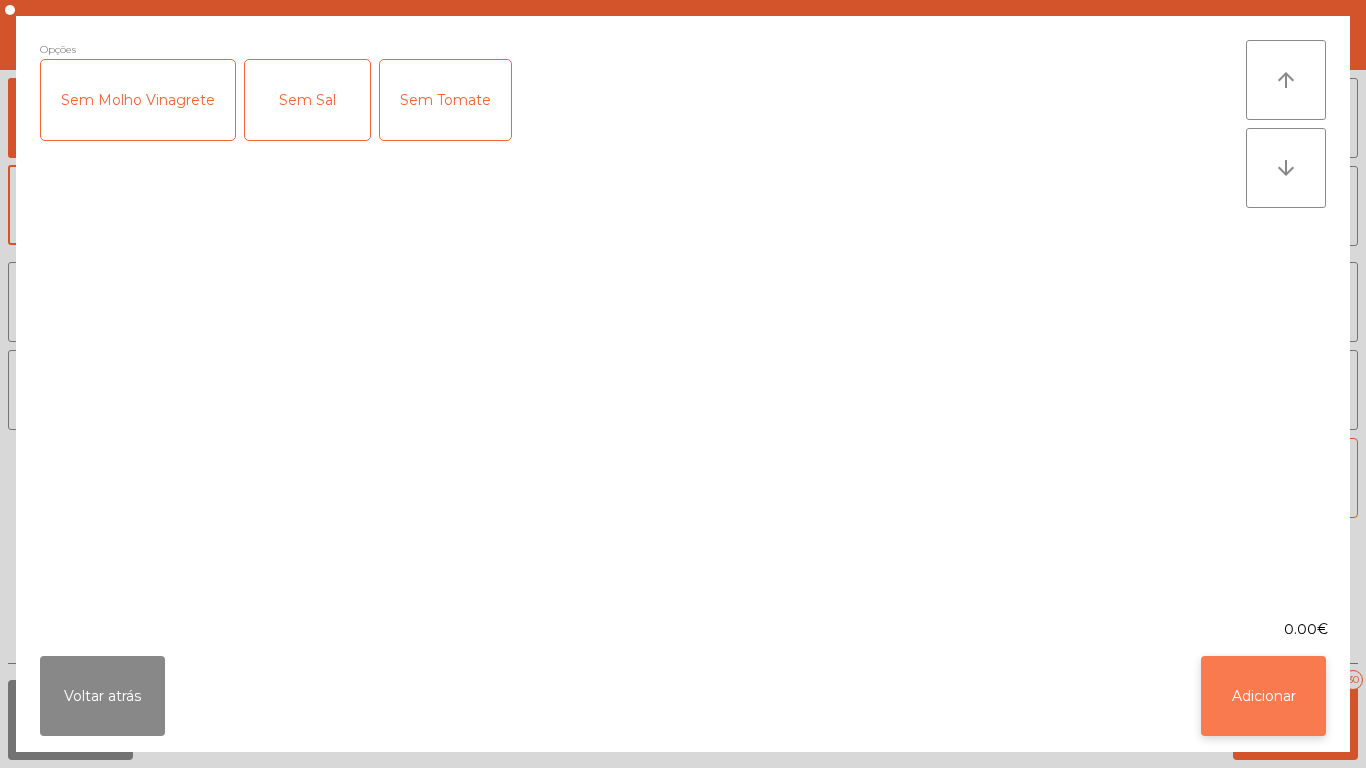 click on "Adicionar" 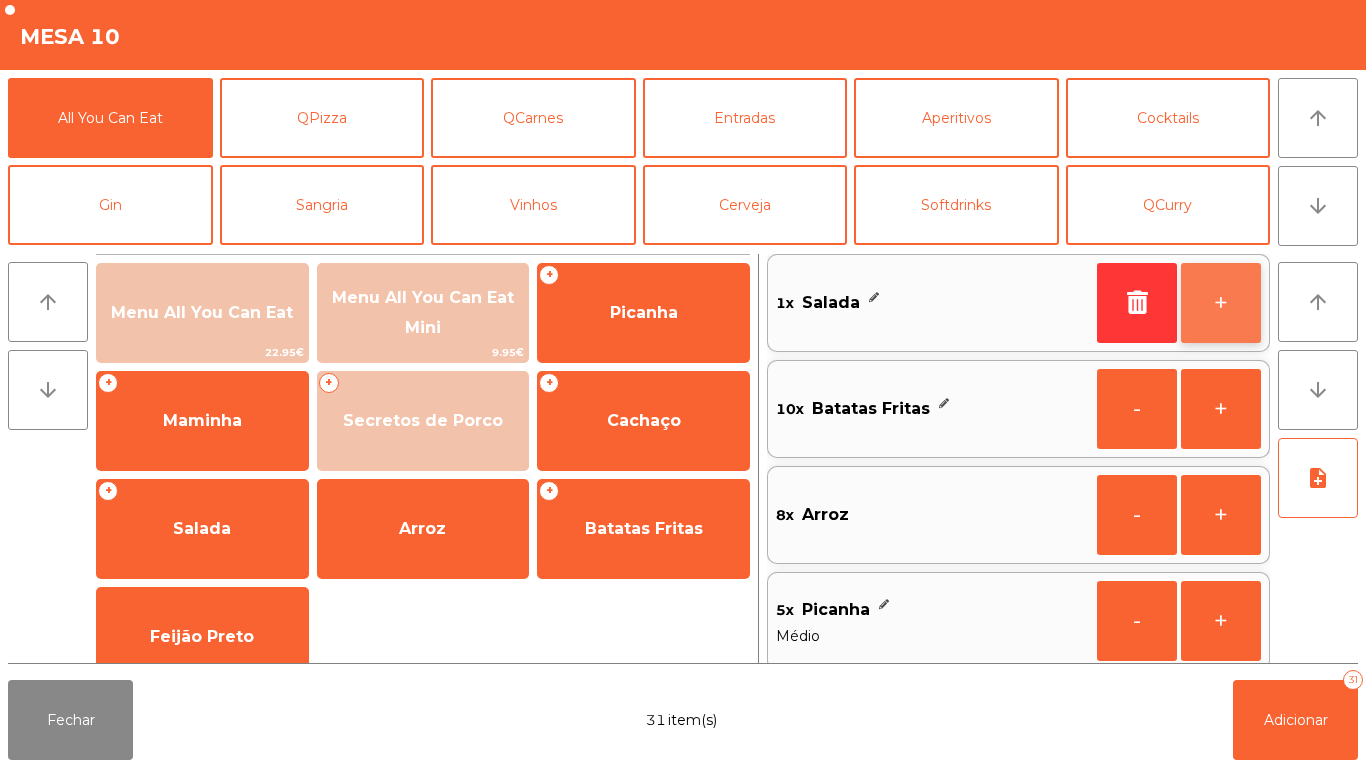 click on "+" 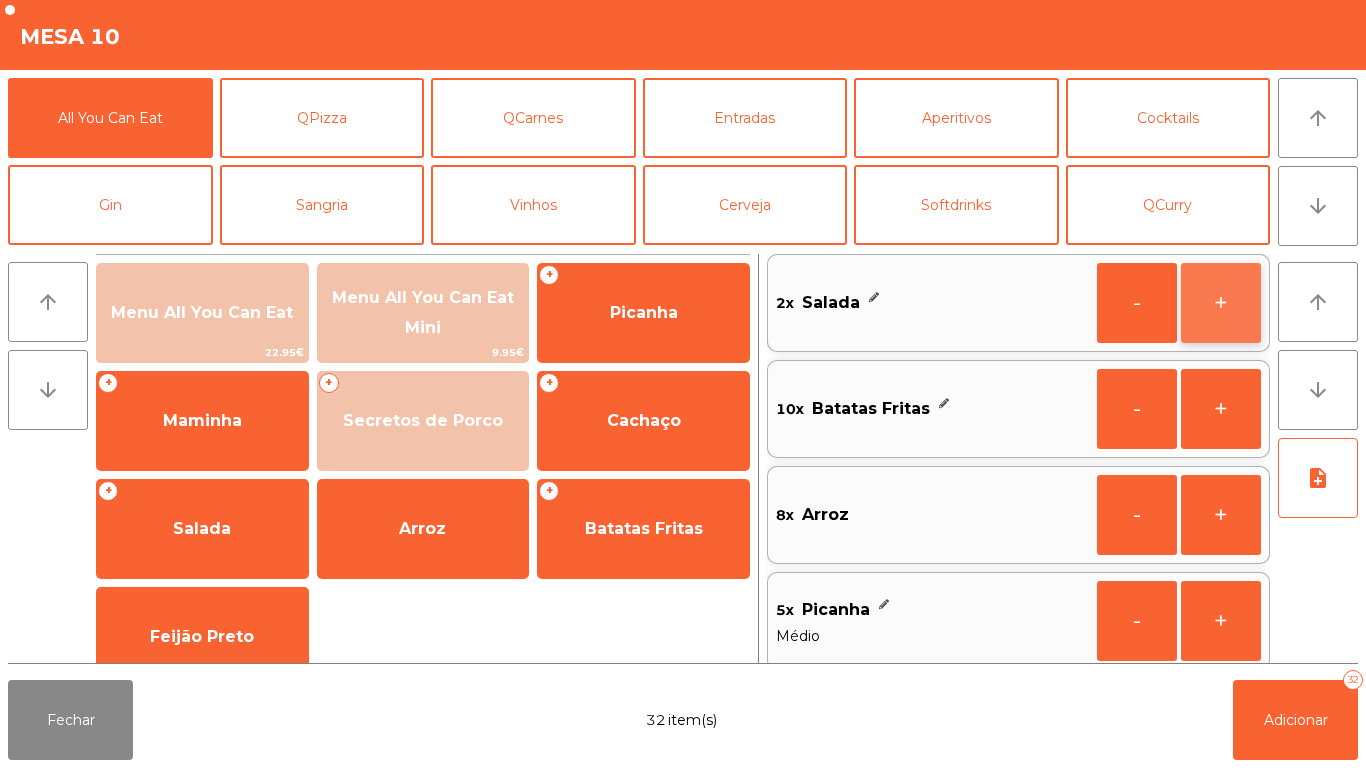 click on "+" 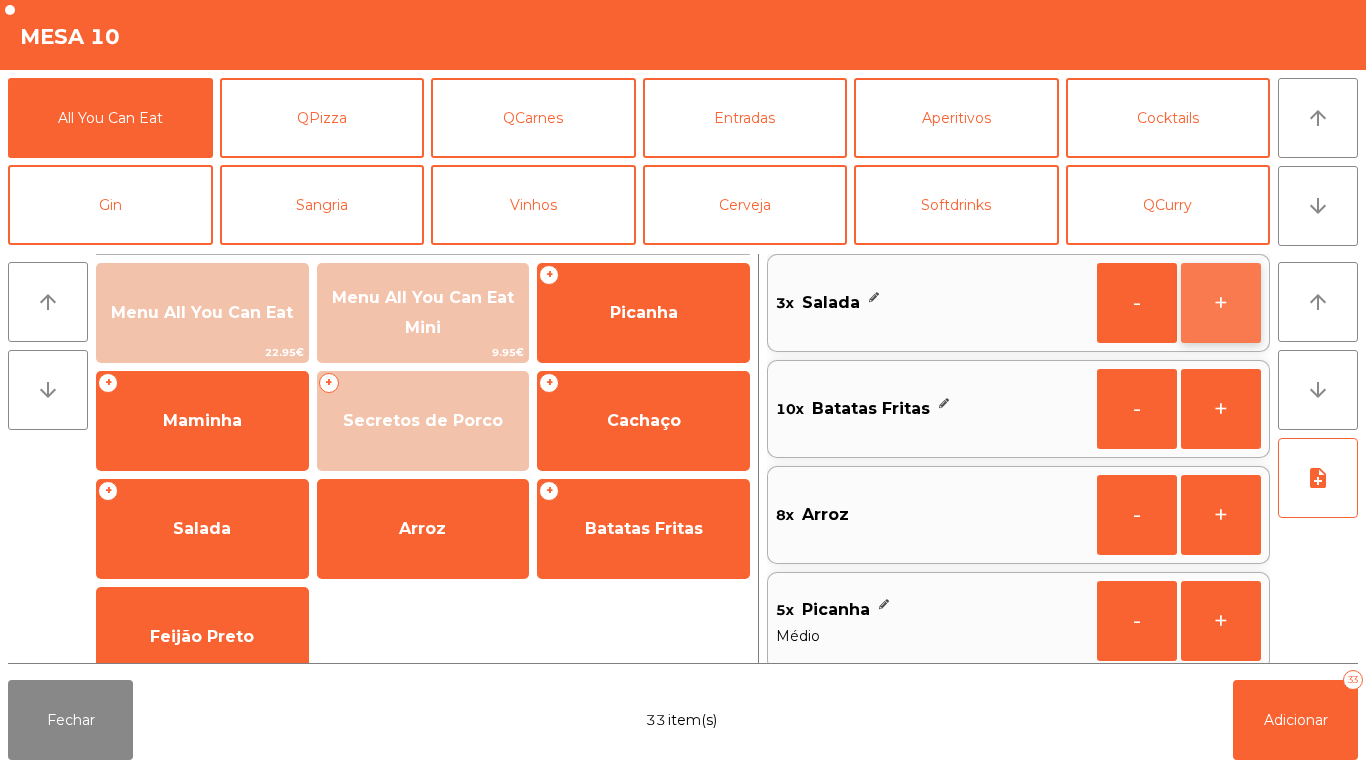 click on "+" 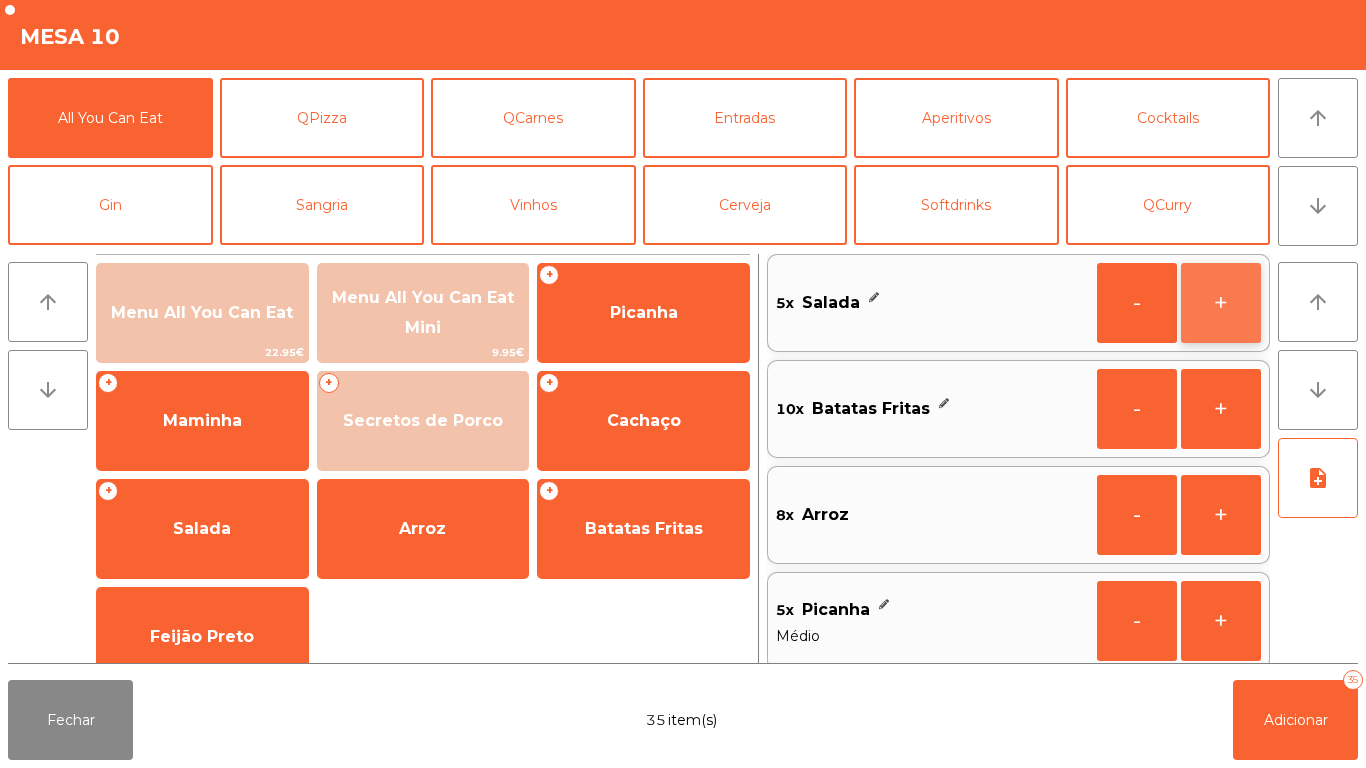 click on "+" 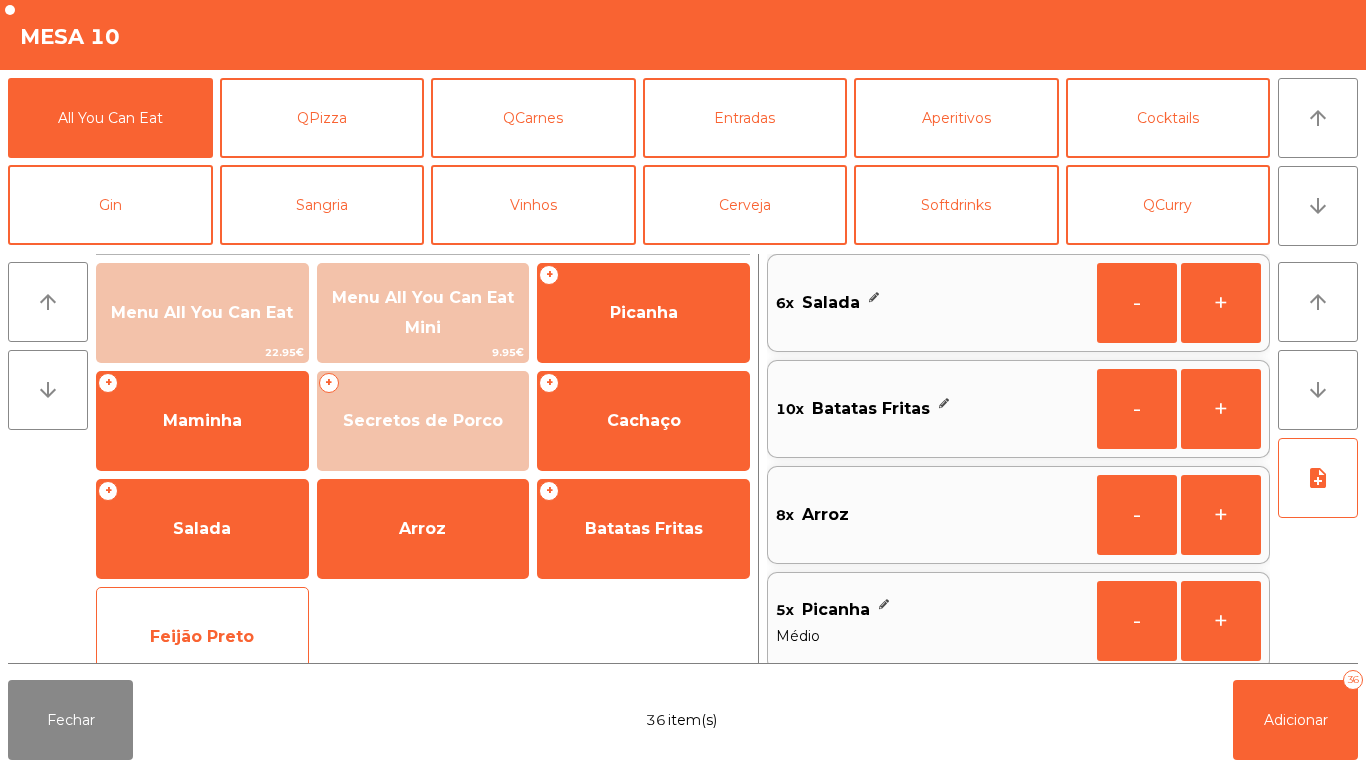 click on "Feijão Preto" 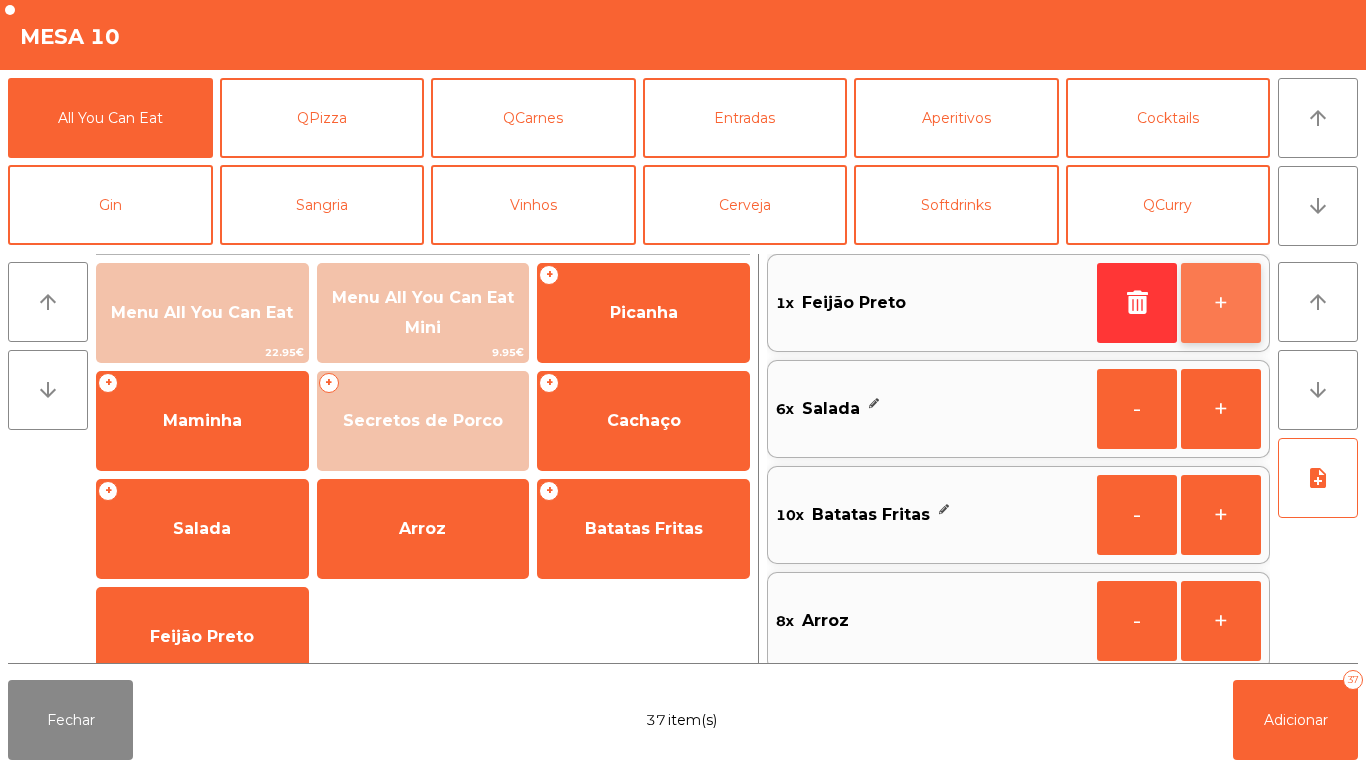 click on "+" 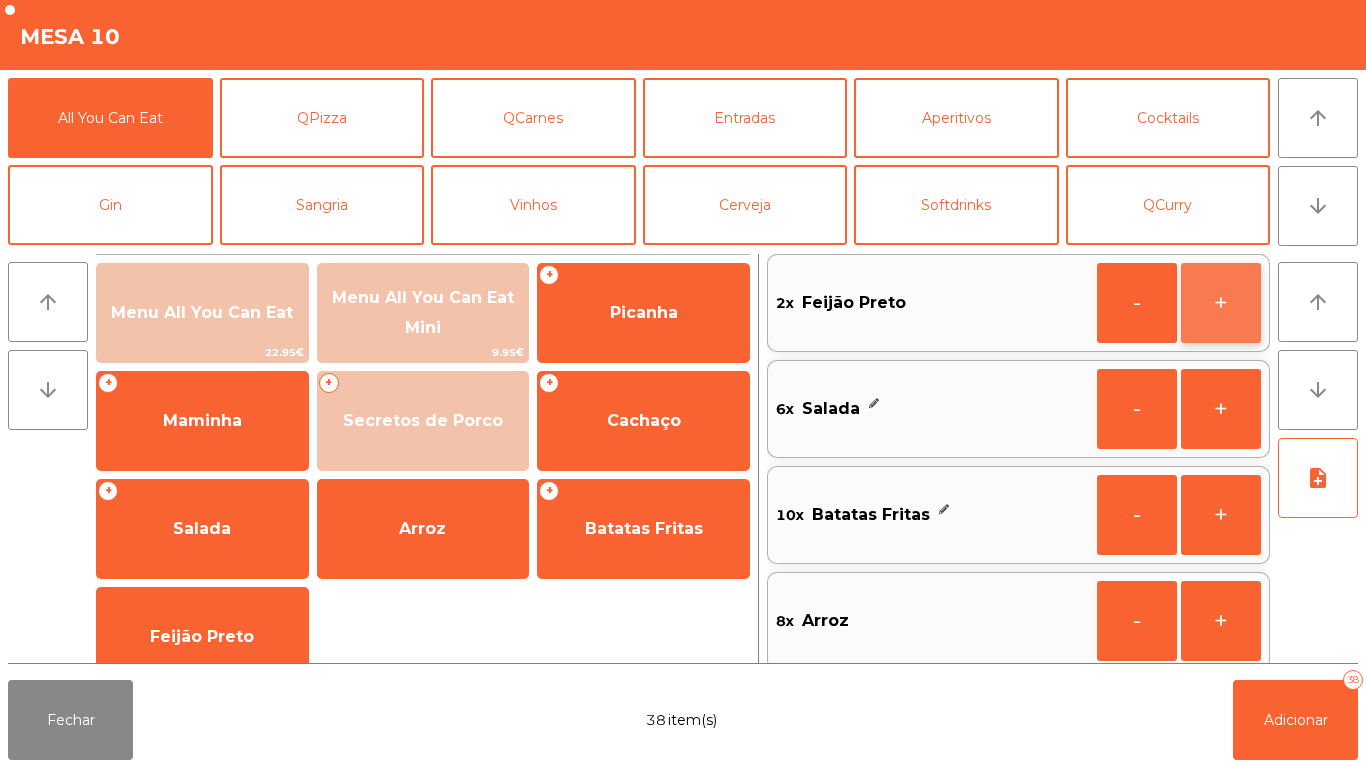 click on "+" 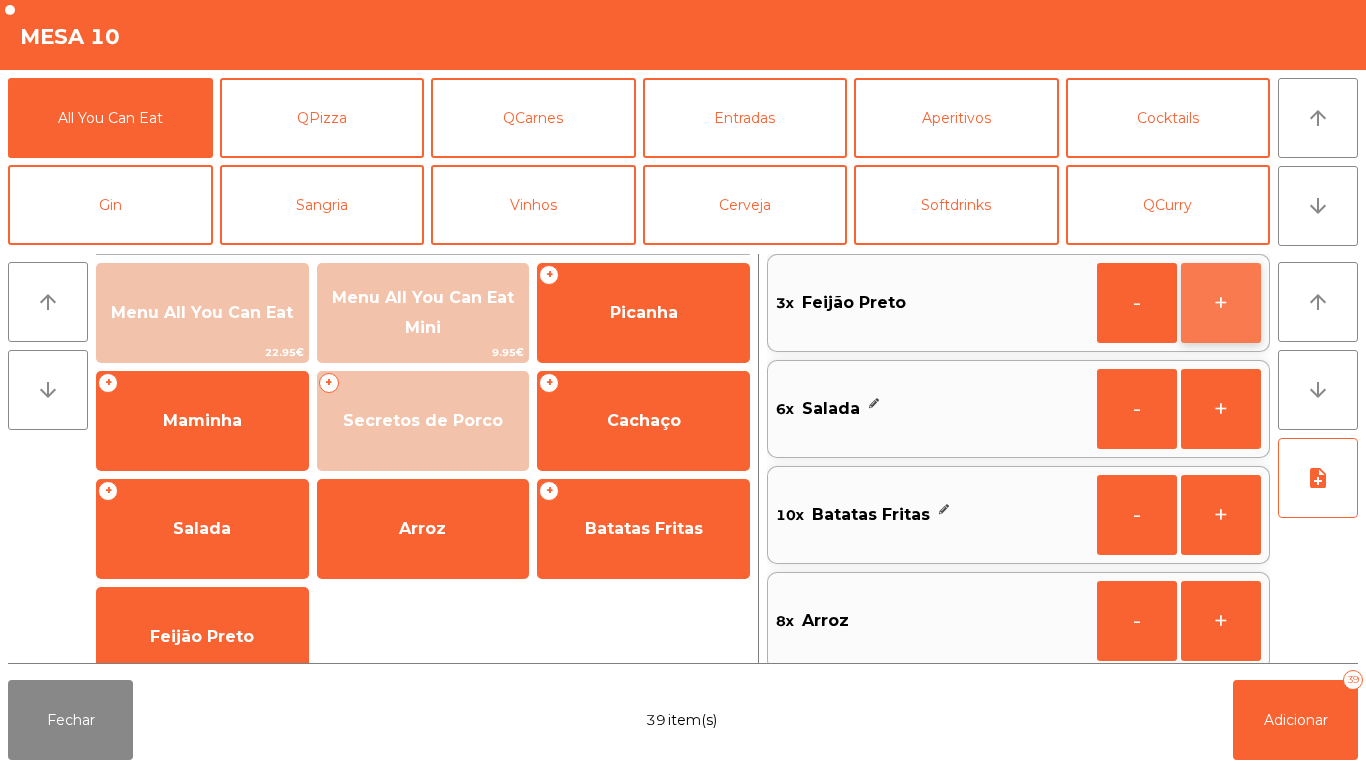 click on "+" 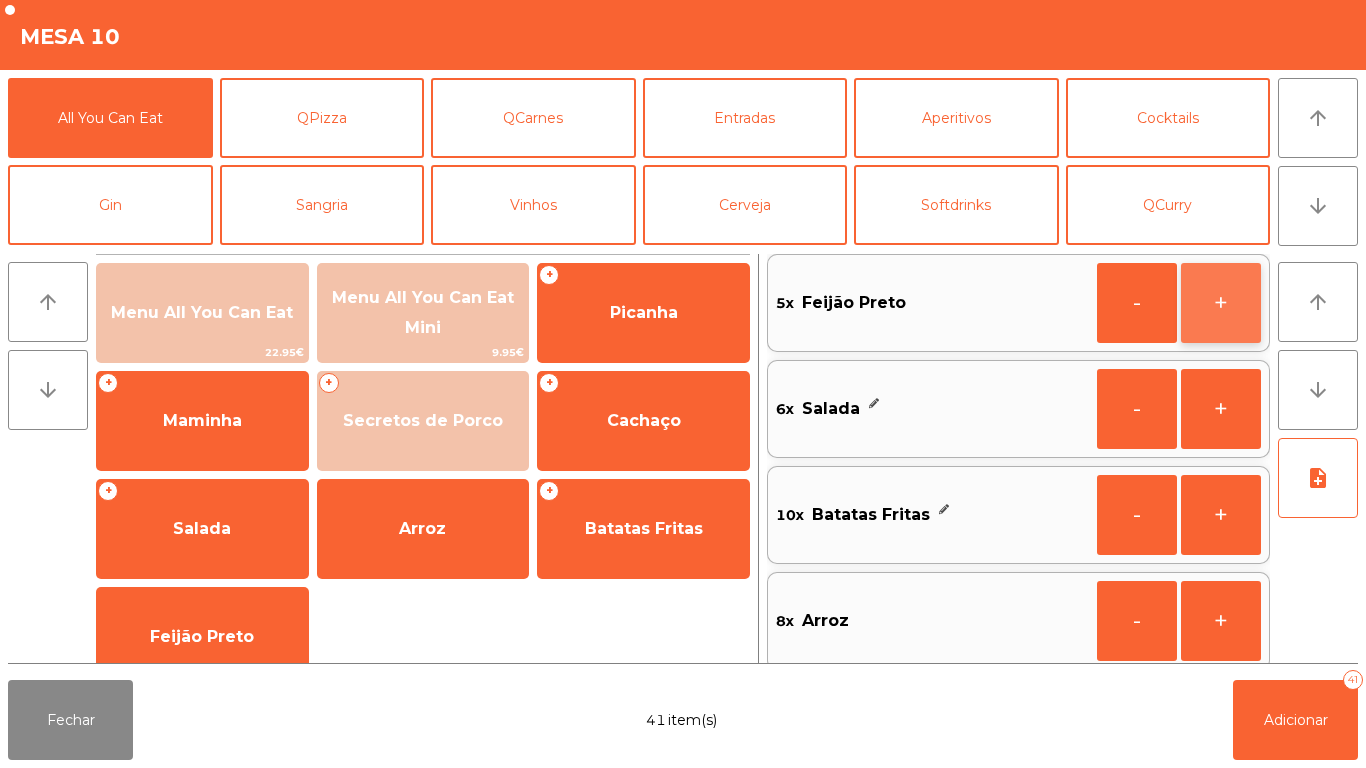 click on "+" 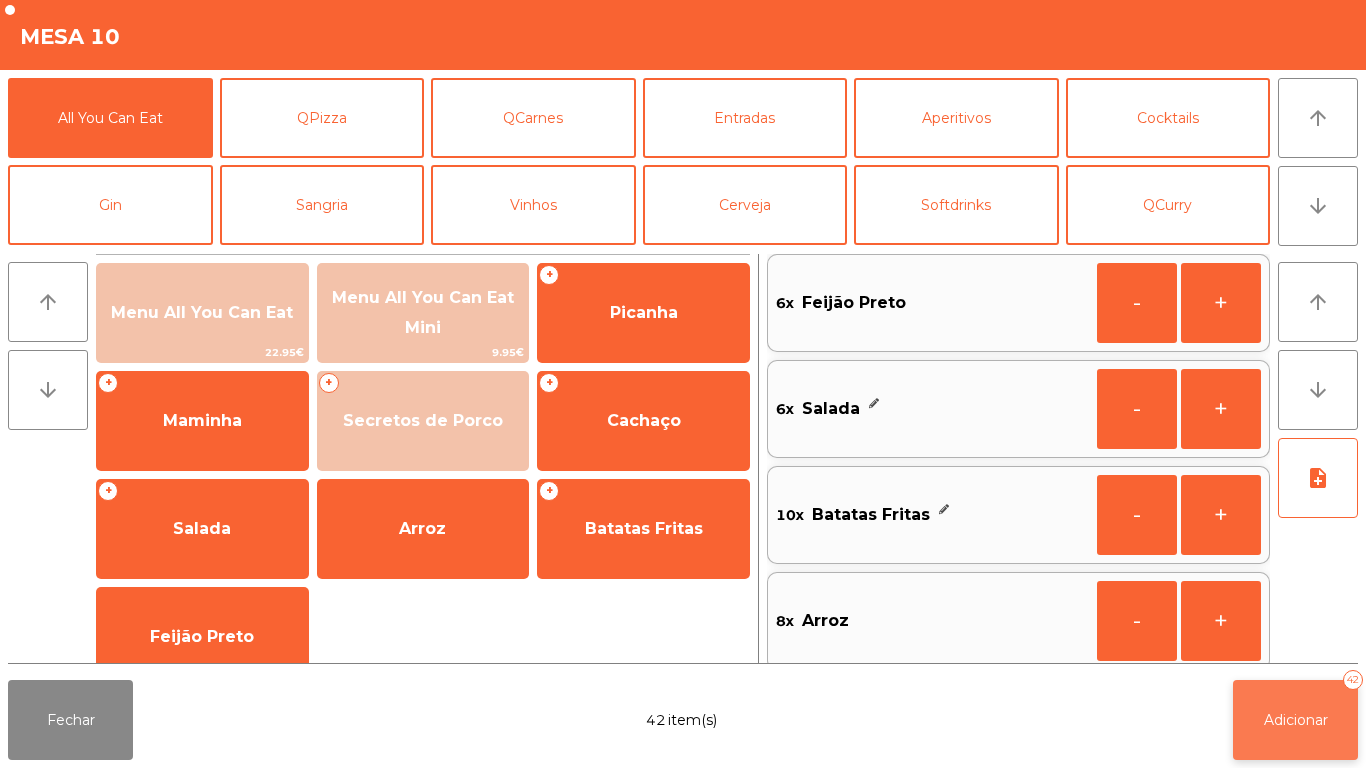 click on "Adicionar" 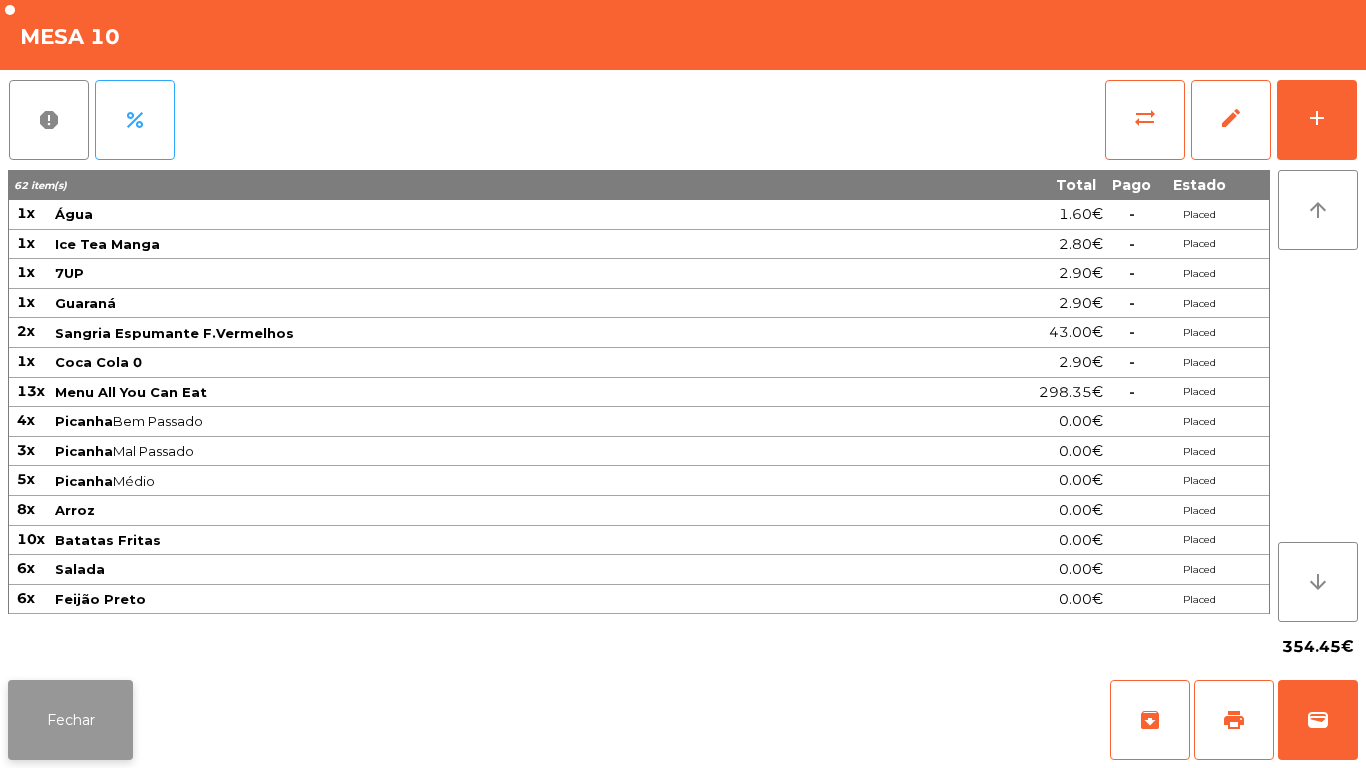click on "Fechar" 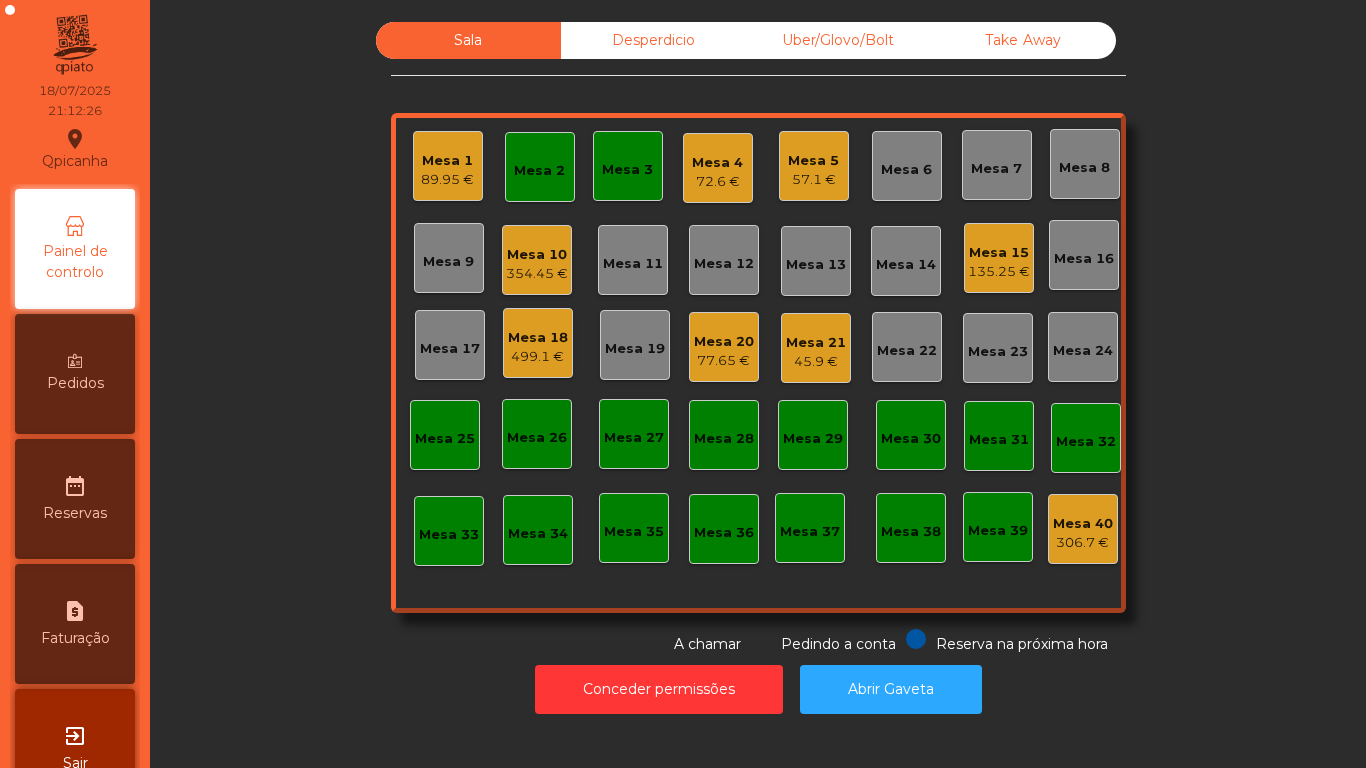 click on "Mesa 11" 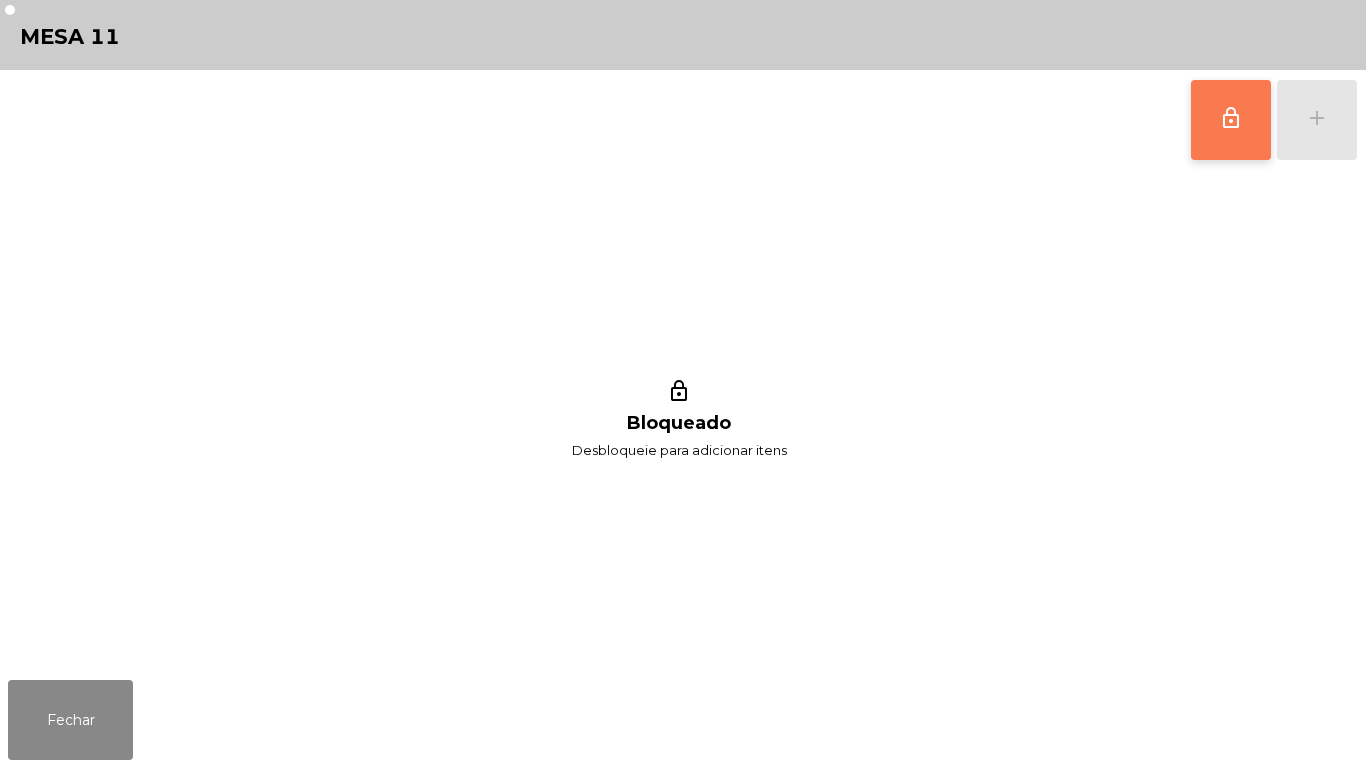 click on "lock_outline" 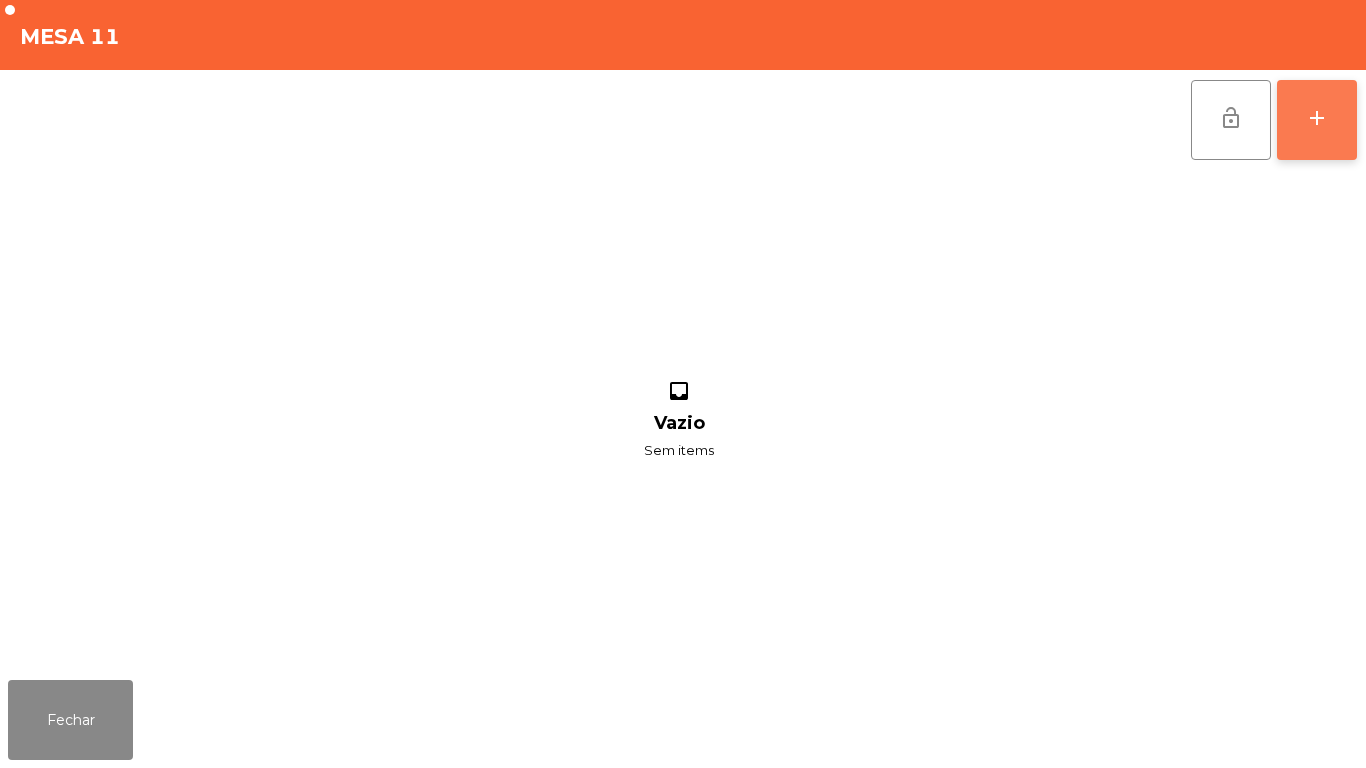 click on "add" 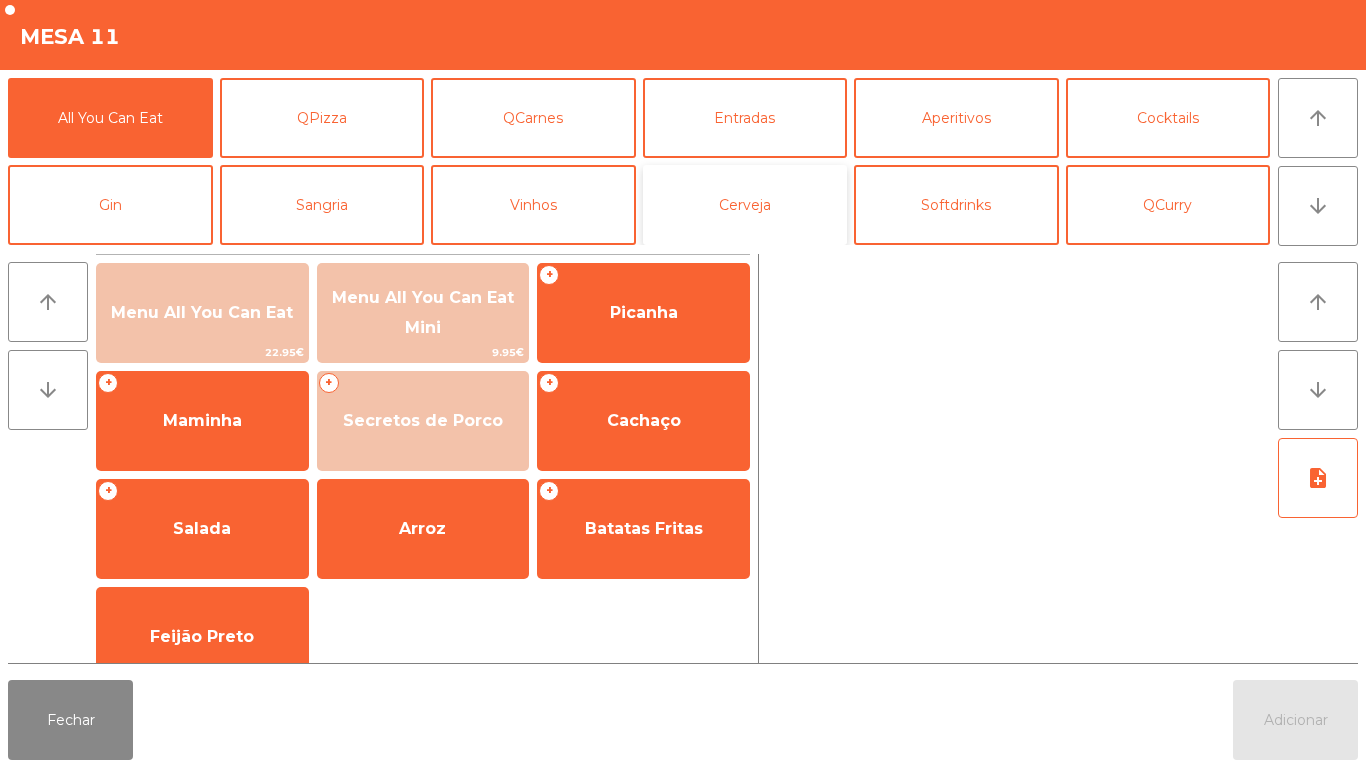 click on "Cerveja" 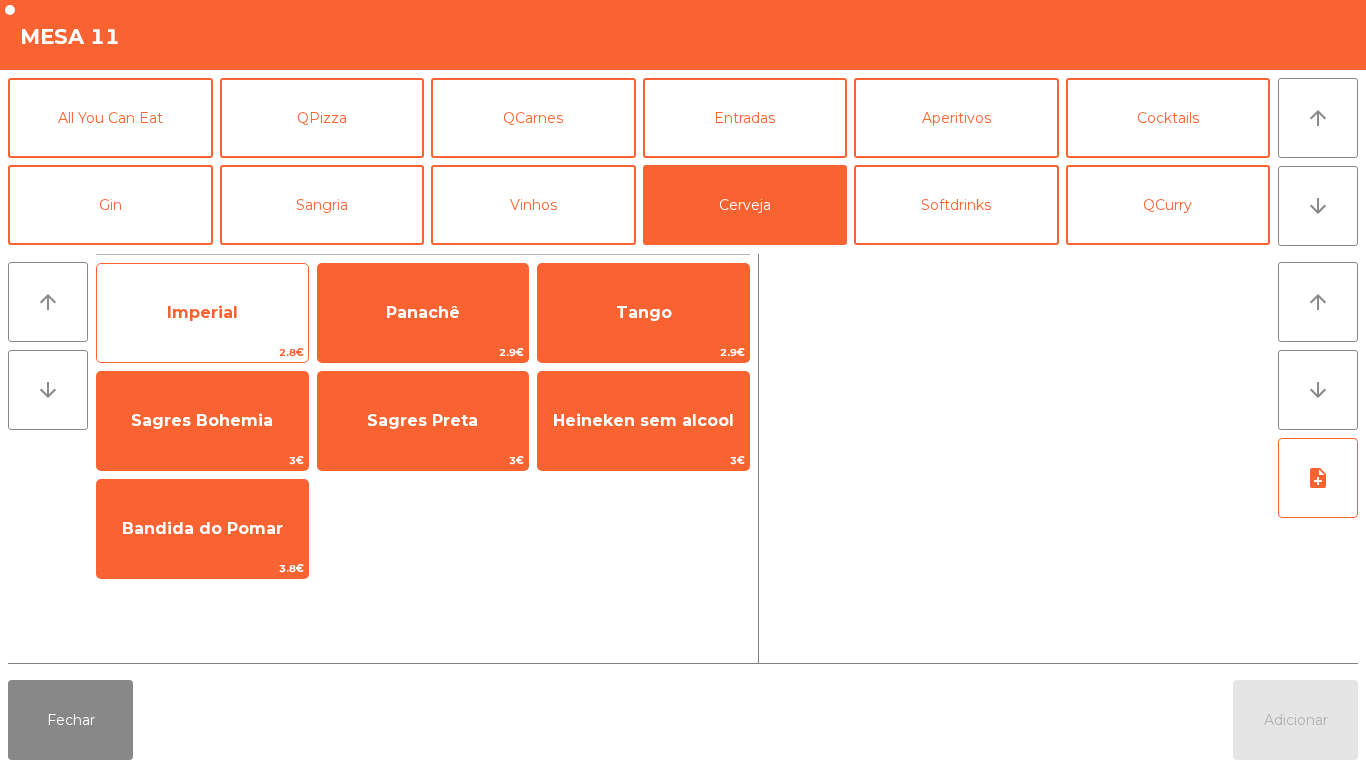 click on "Imperial" 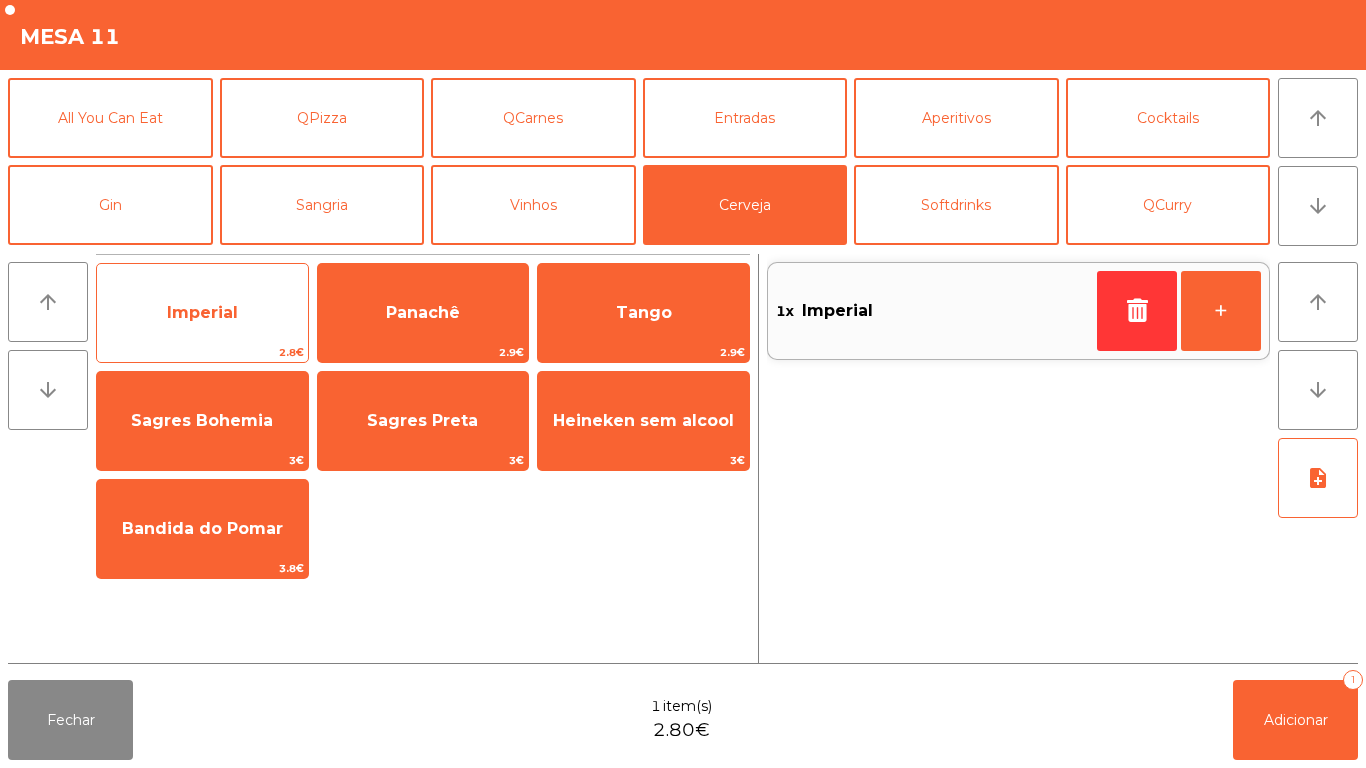 click on "Imperial" 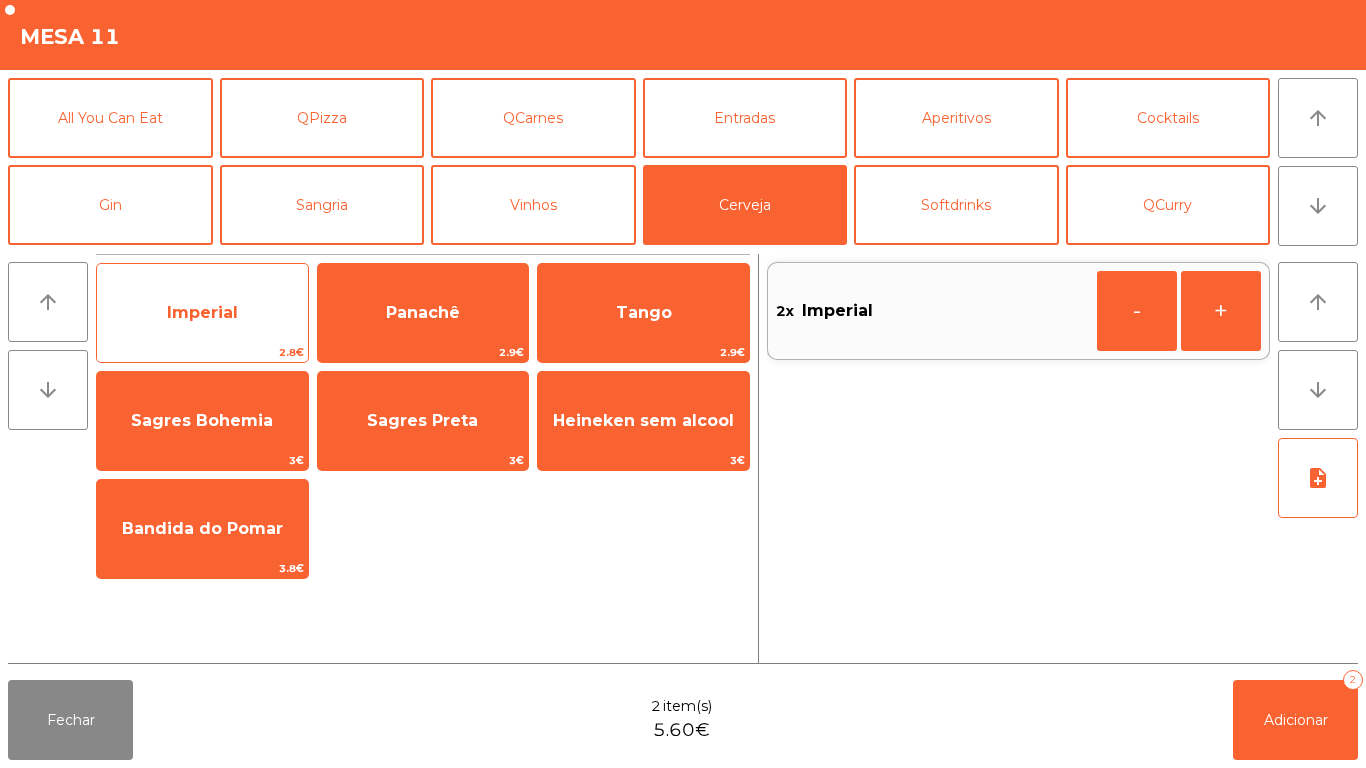 click on "Imperial" 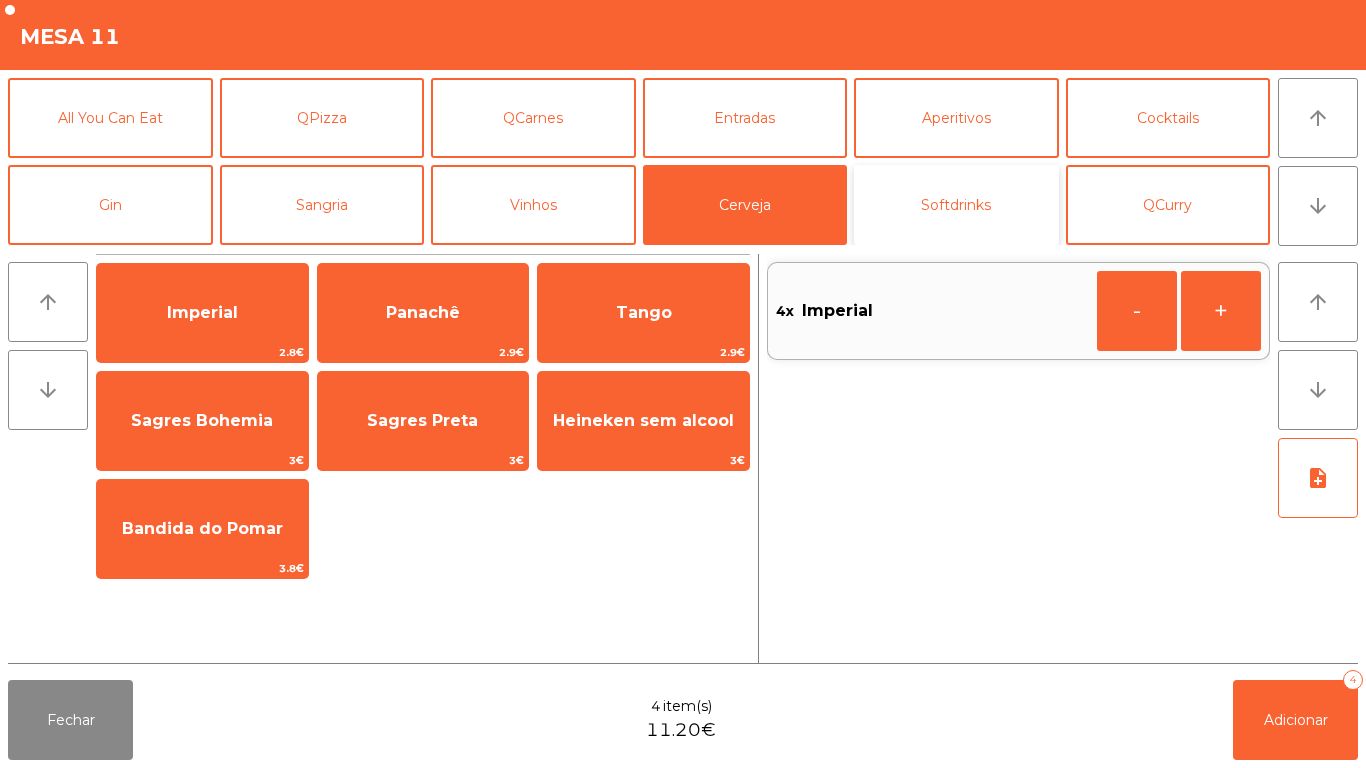 click on "Softdrinks" 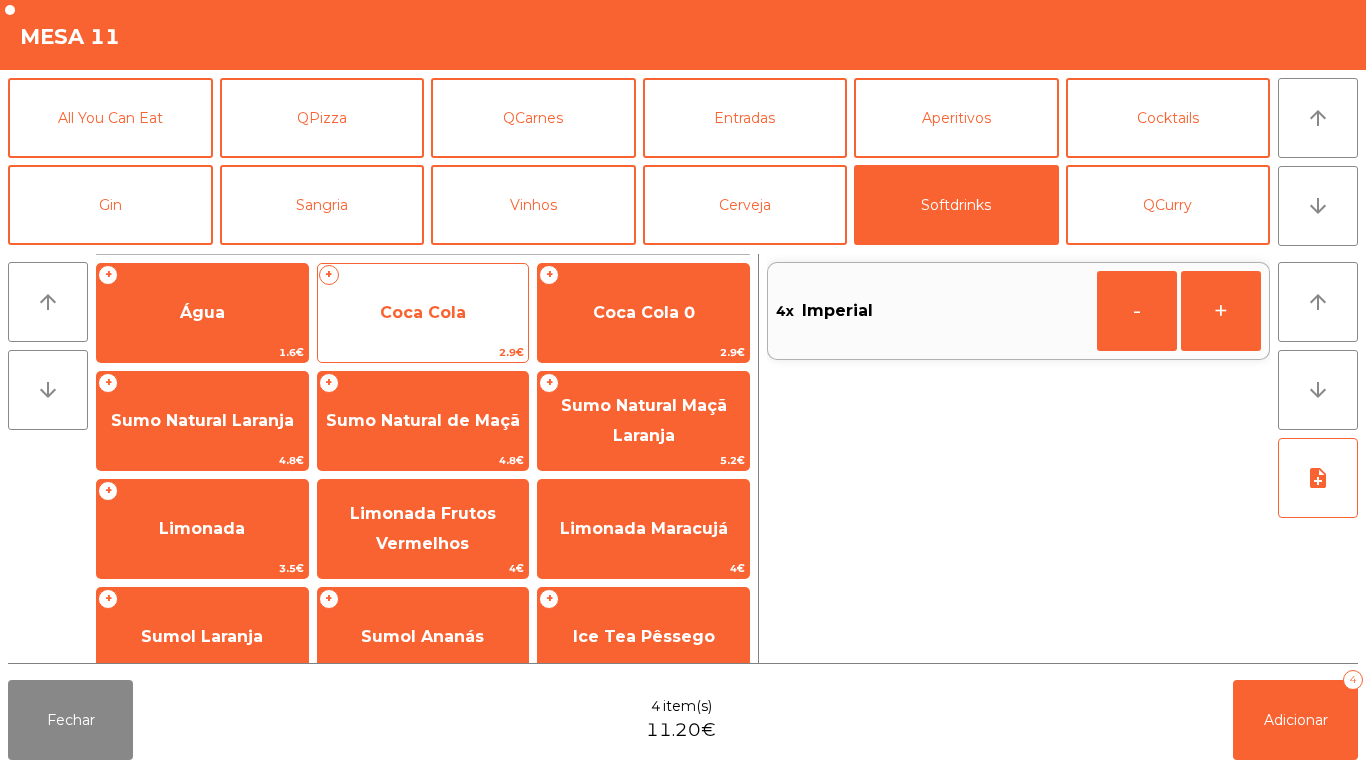 click on "Coca Cola" 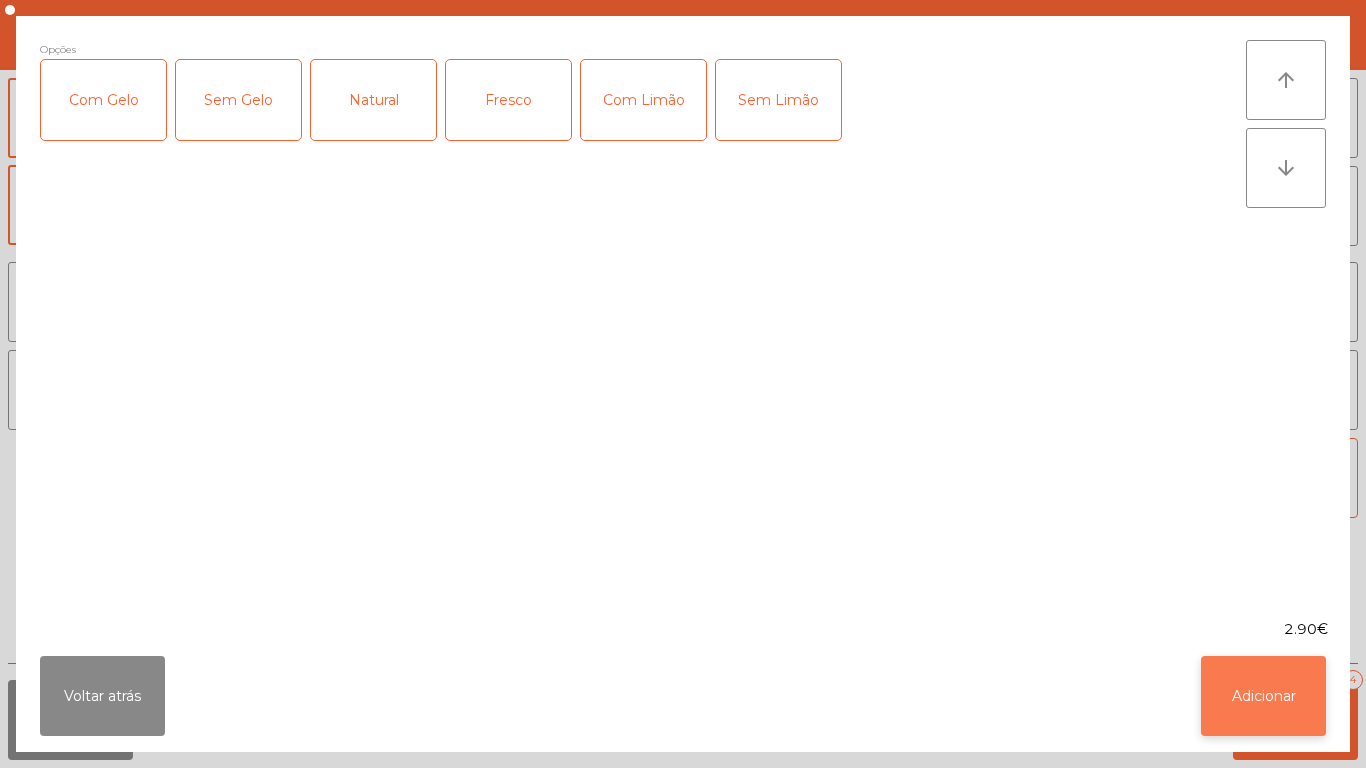 click on "Adicionar" 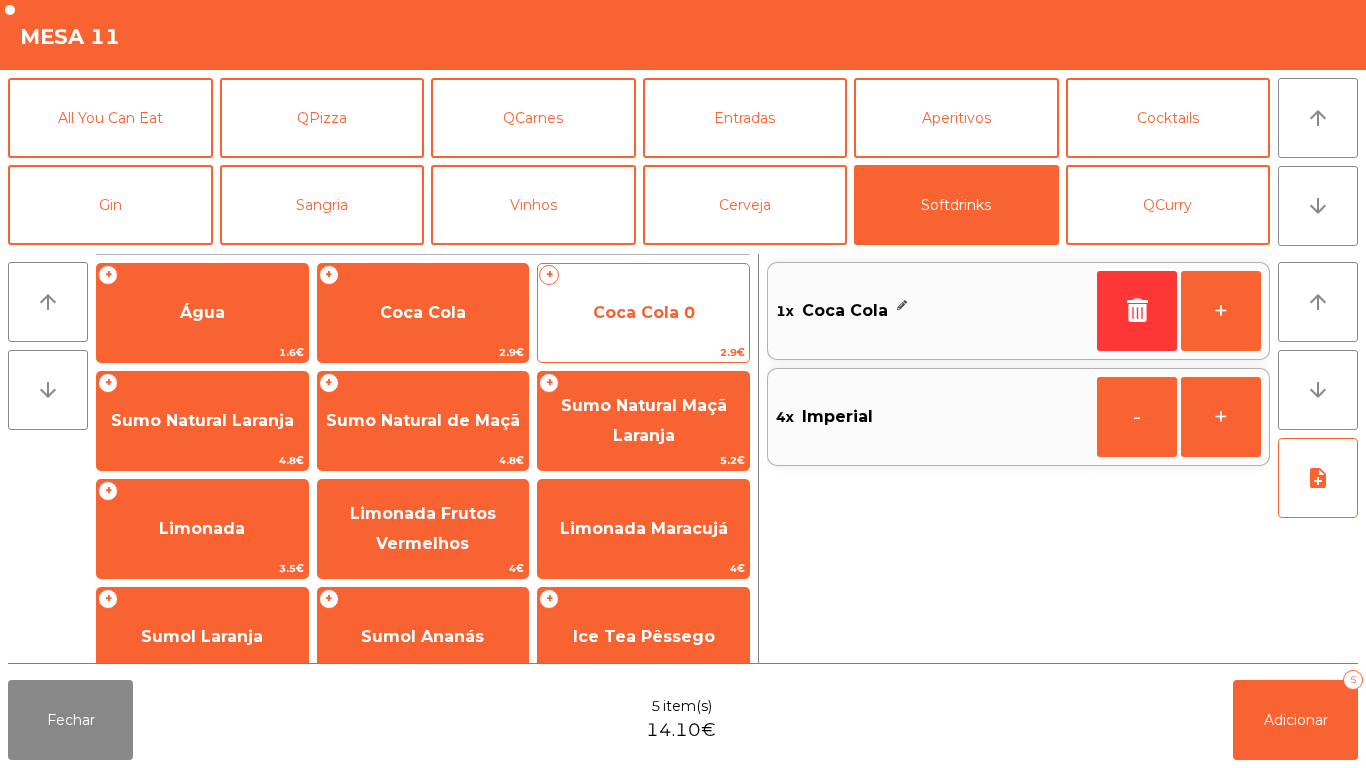 click on "Coca Cola 0" 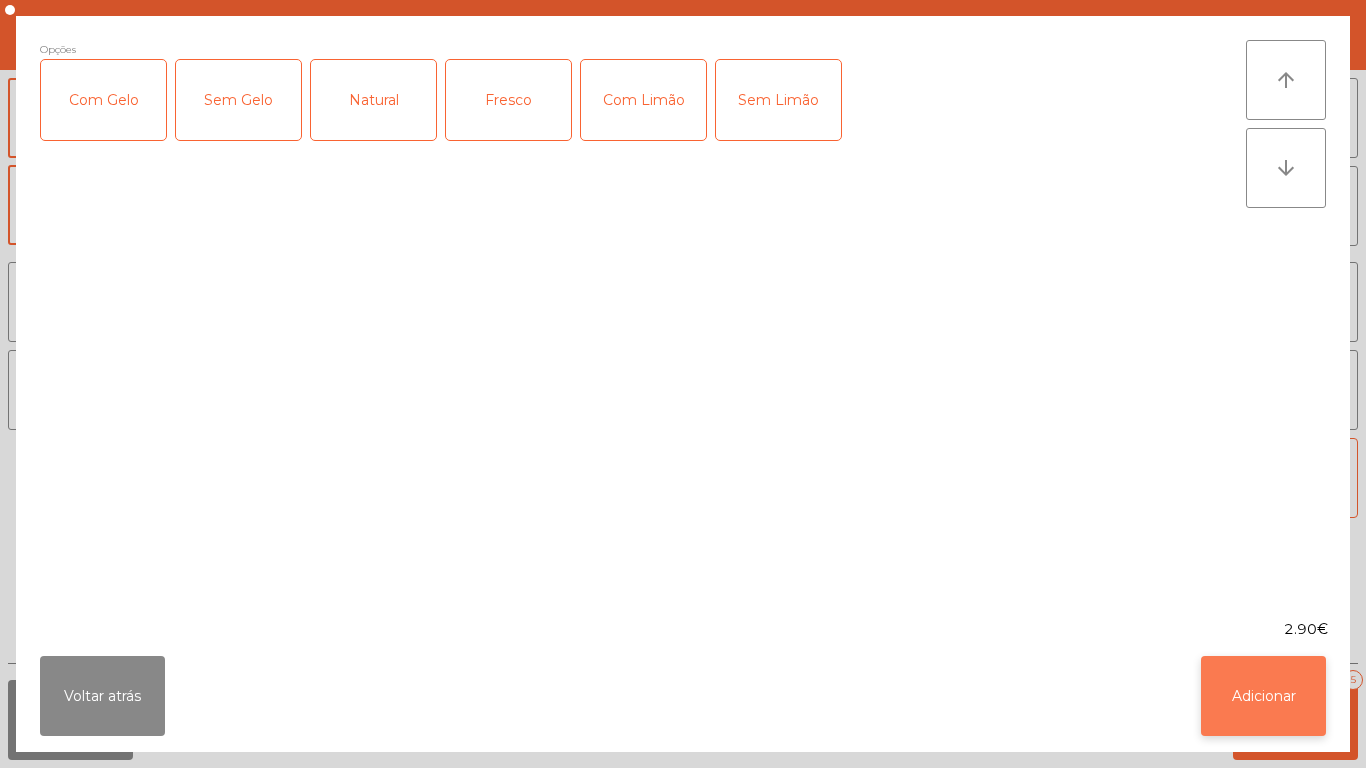 click on "Adicionar" 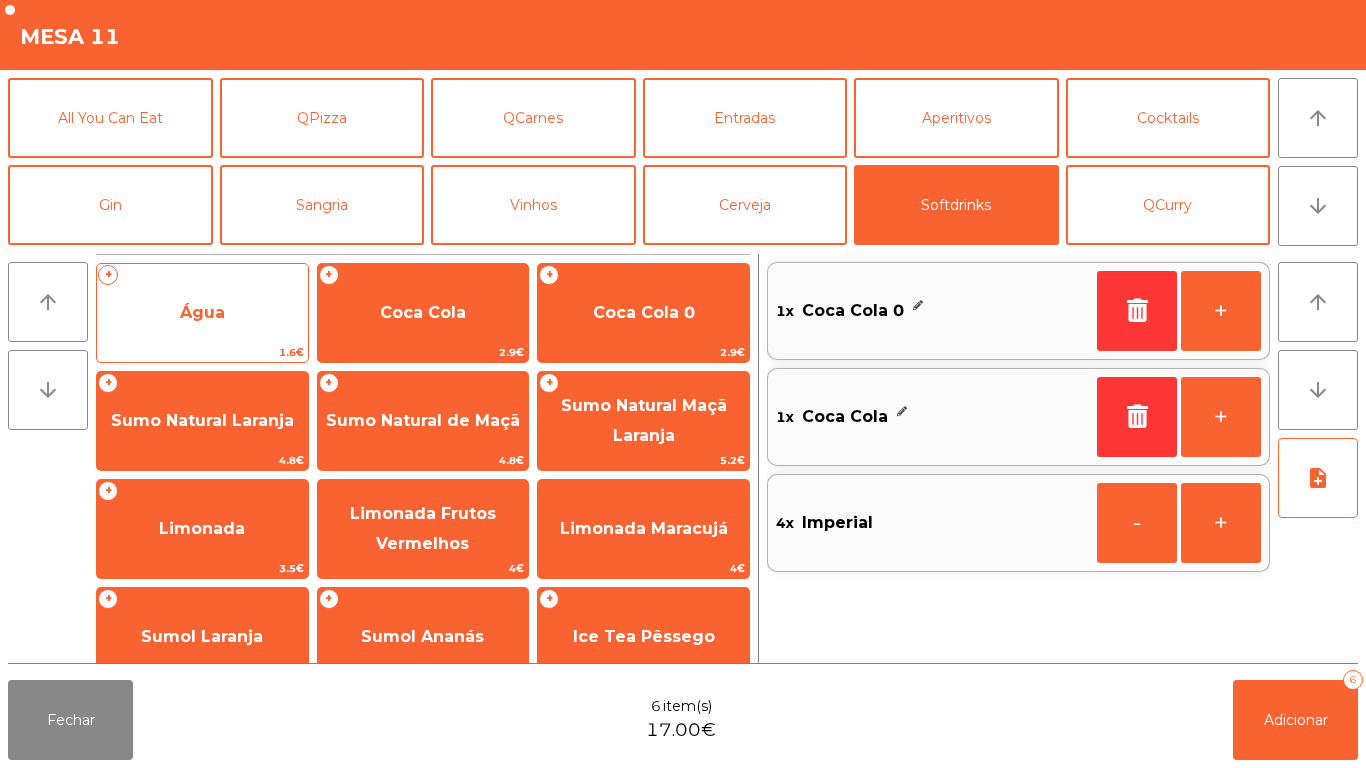 click on "Água" 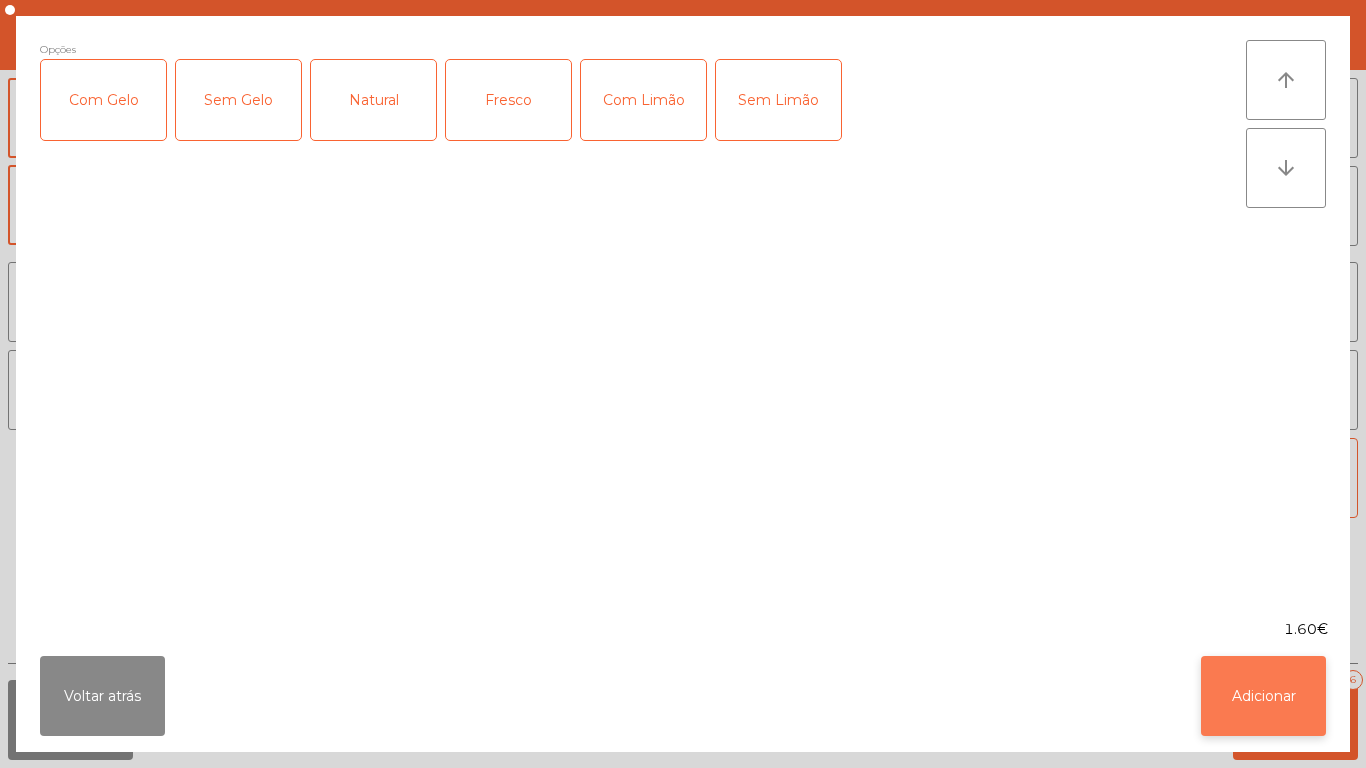 click on "Adicionar" 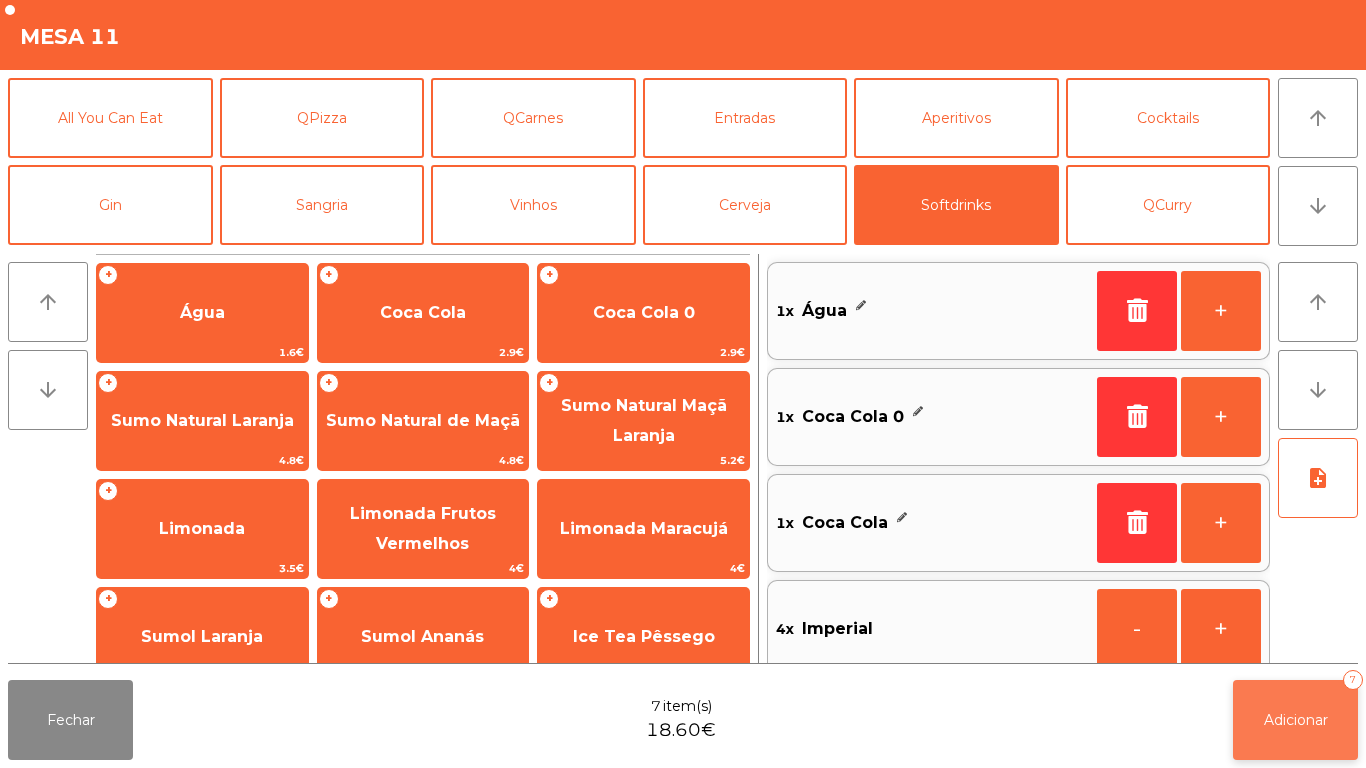 click on "Adicionar   7" 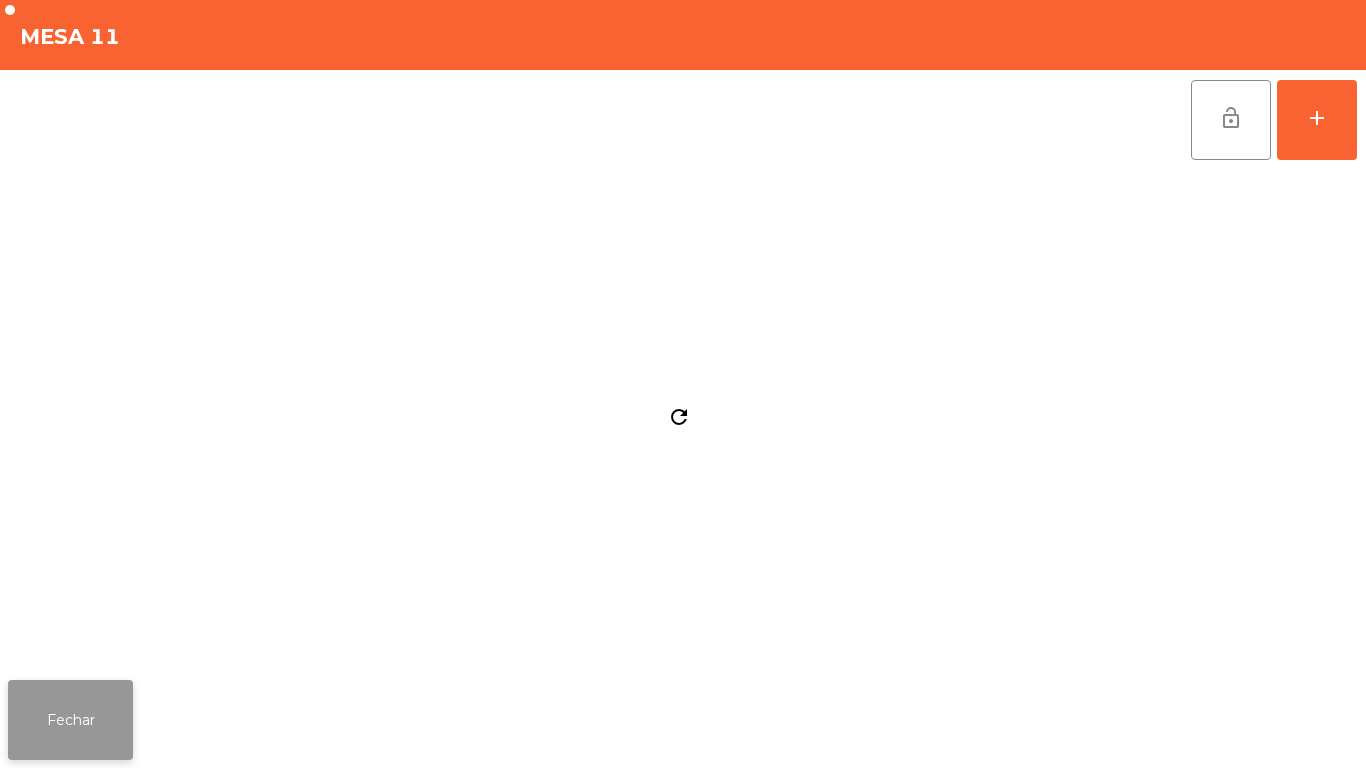click on "Fechar" 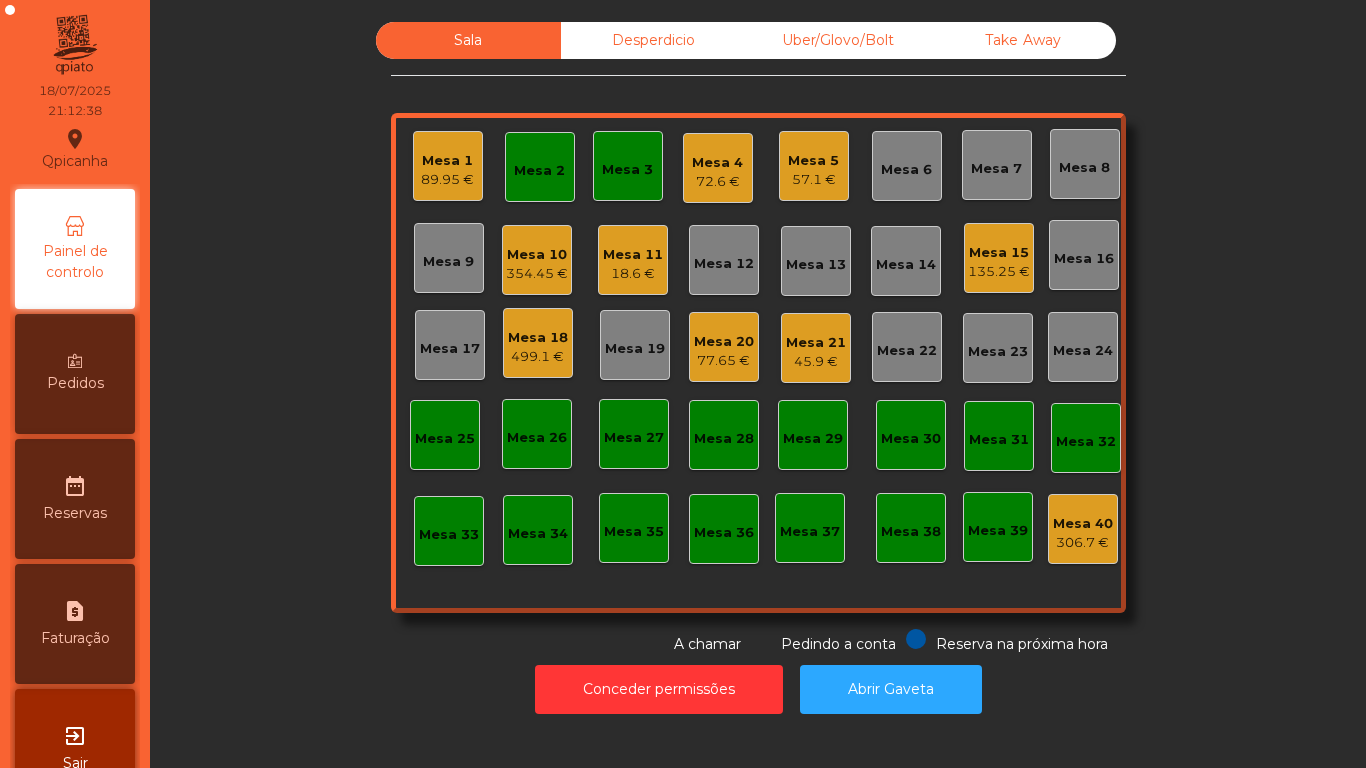 click on "Mesa 2" 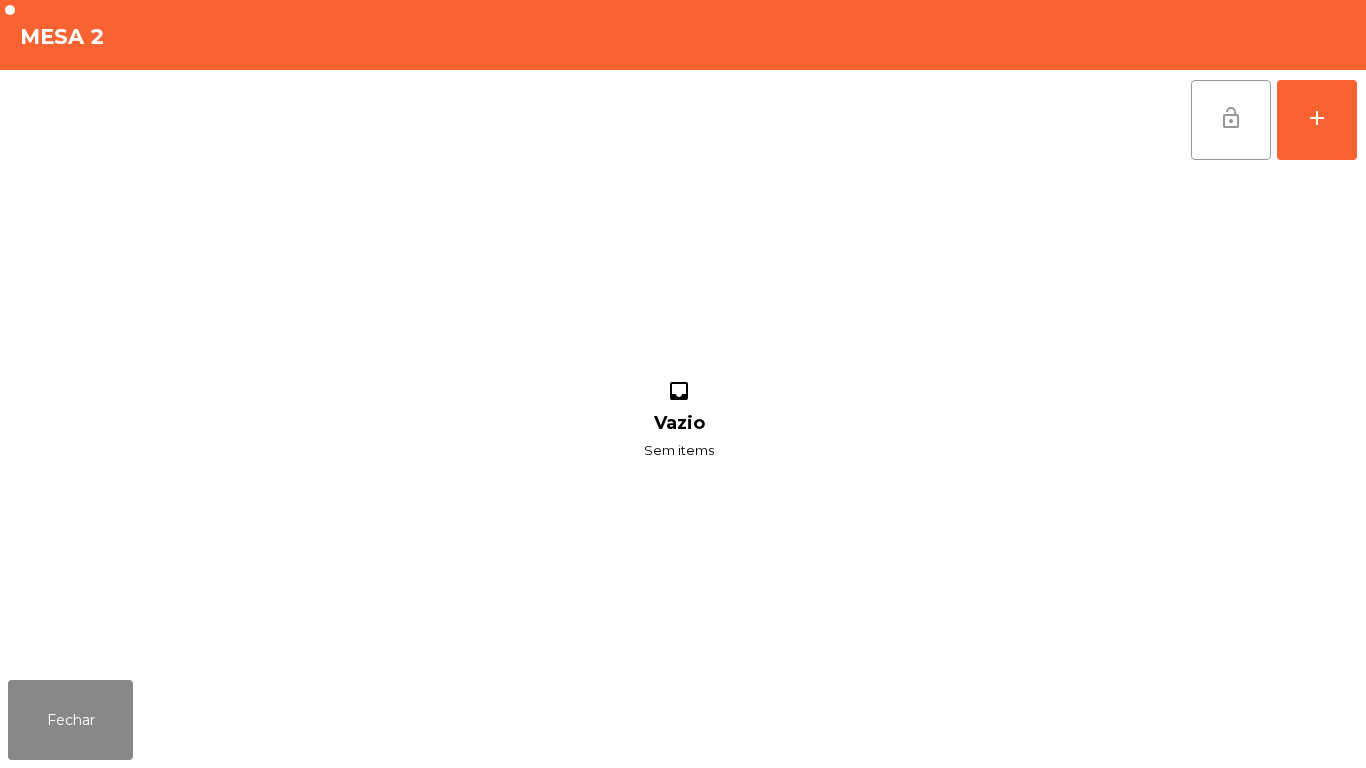 click on "lock_open" 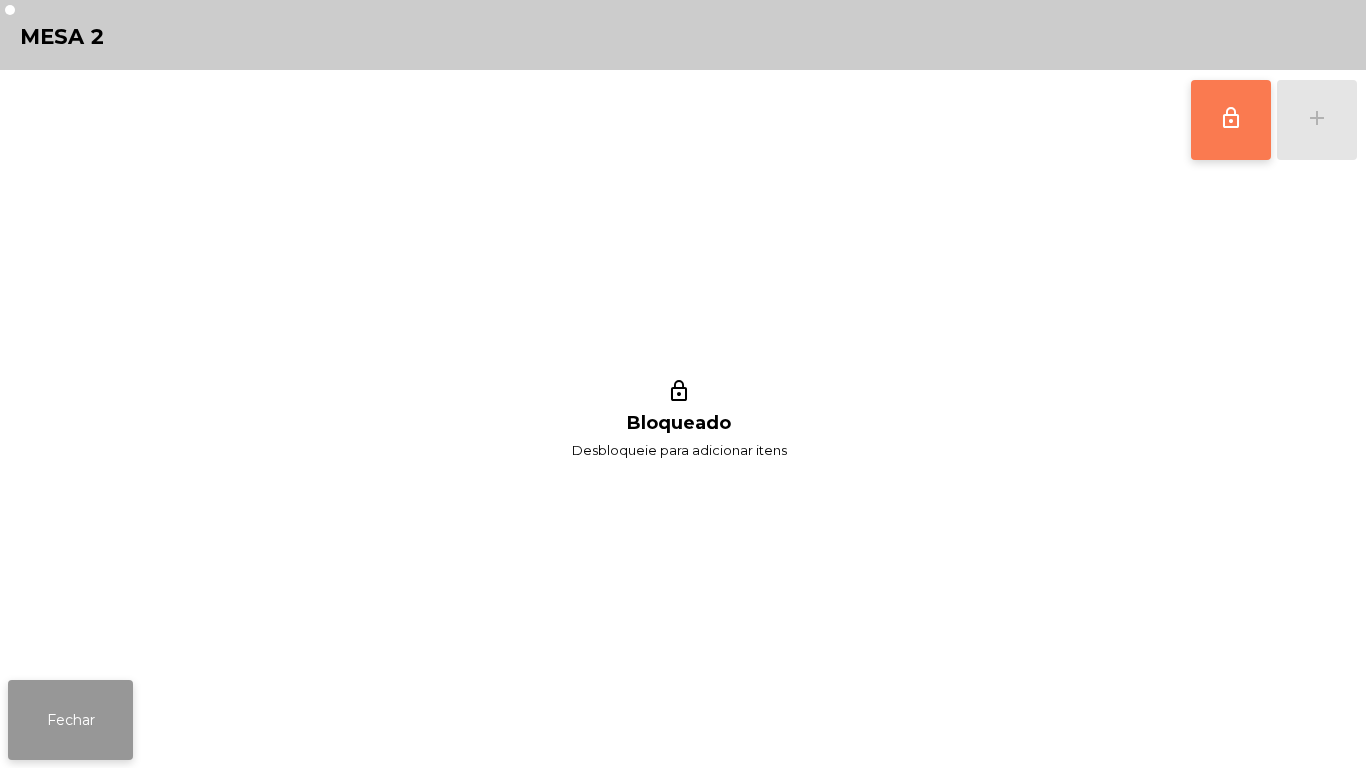 click on "Fechar" 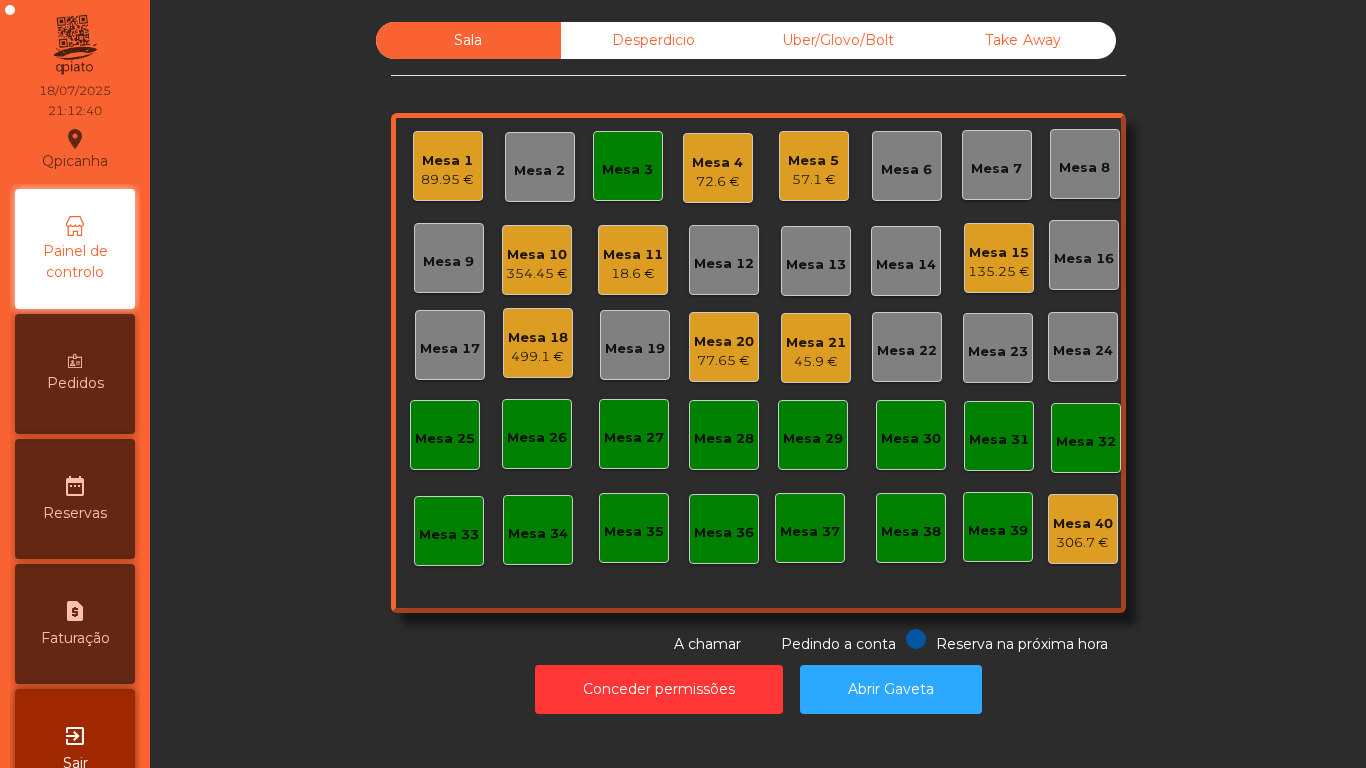 click on "Mesa 3" 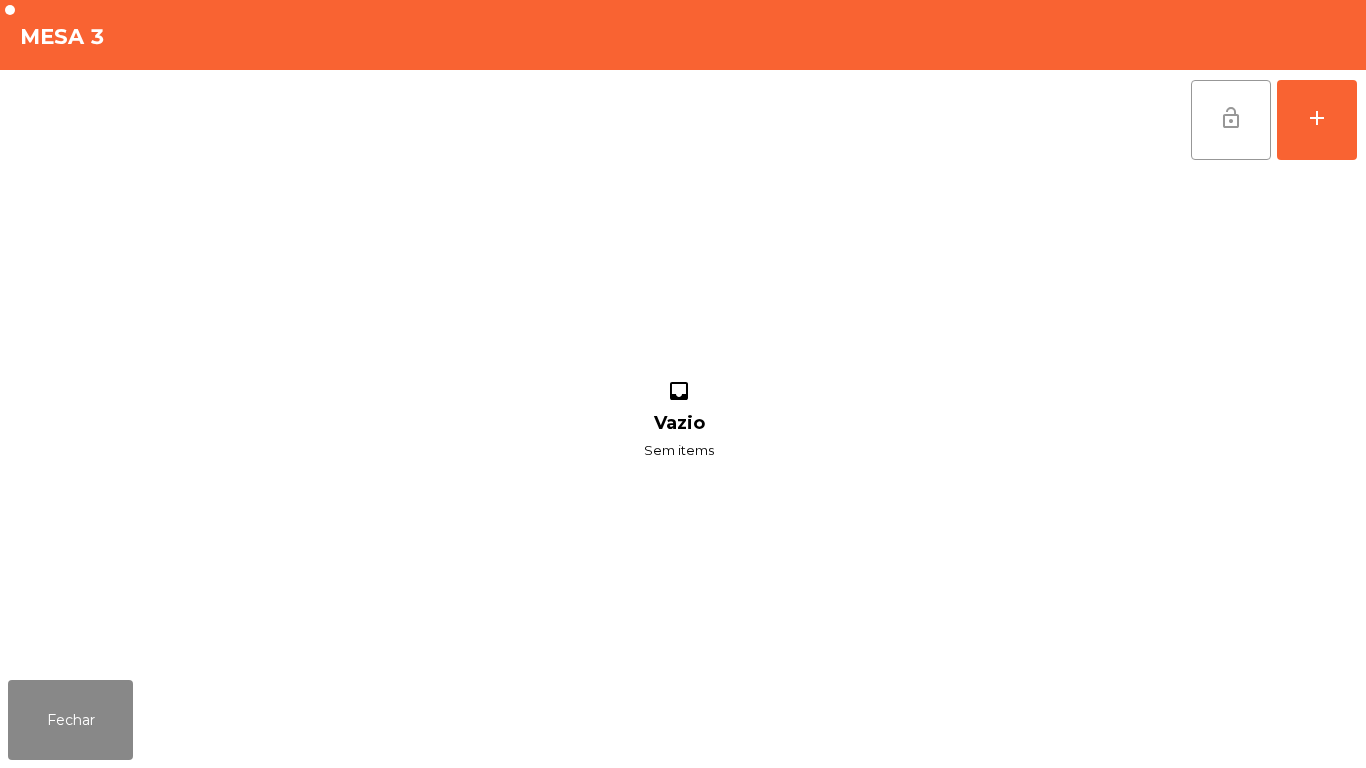 click on "lock_open" 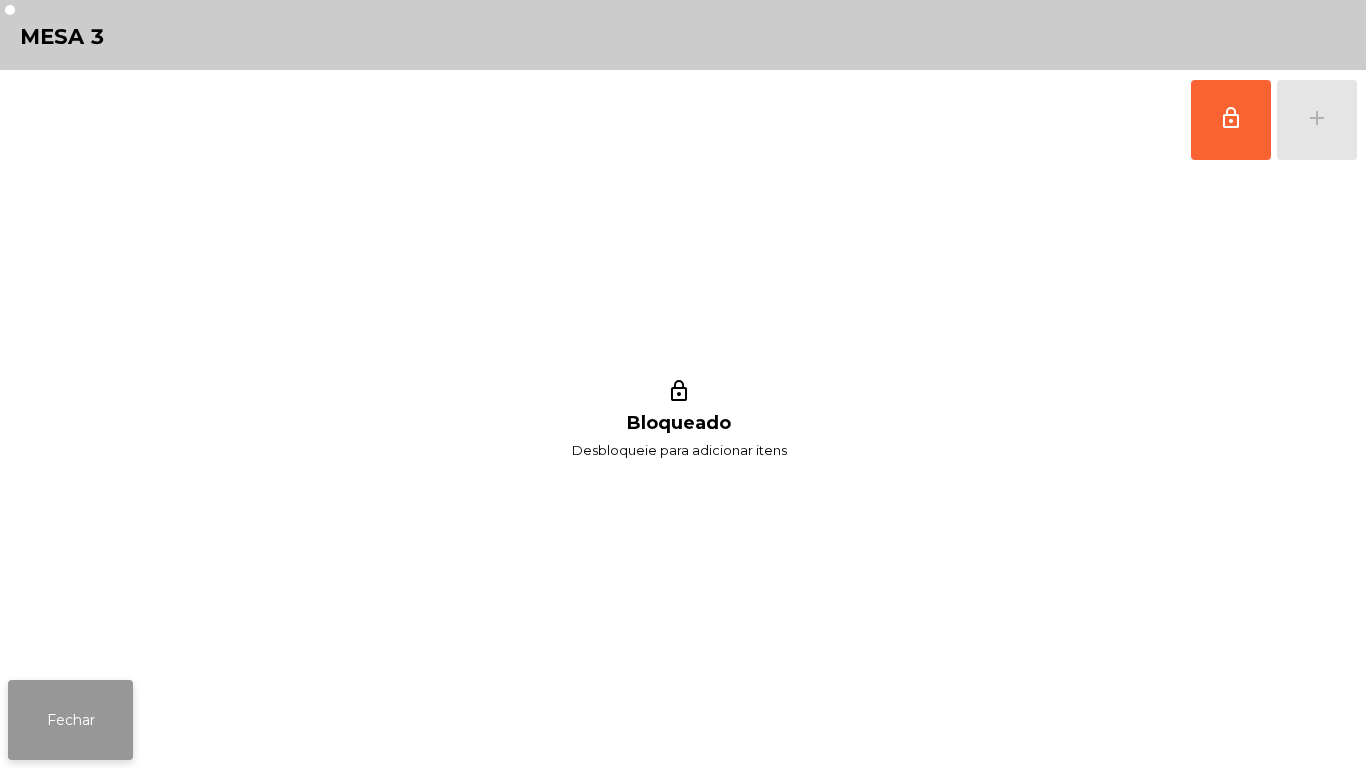 click on "Fechar" 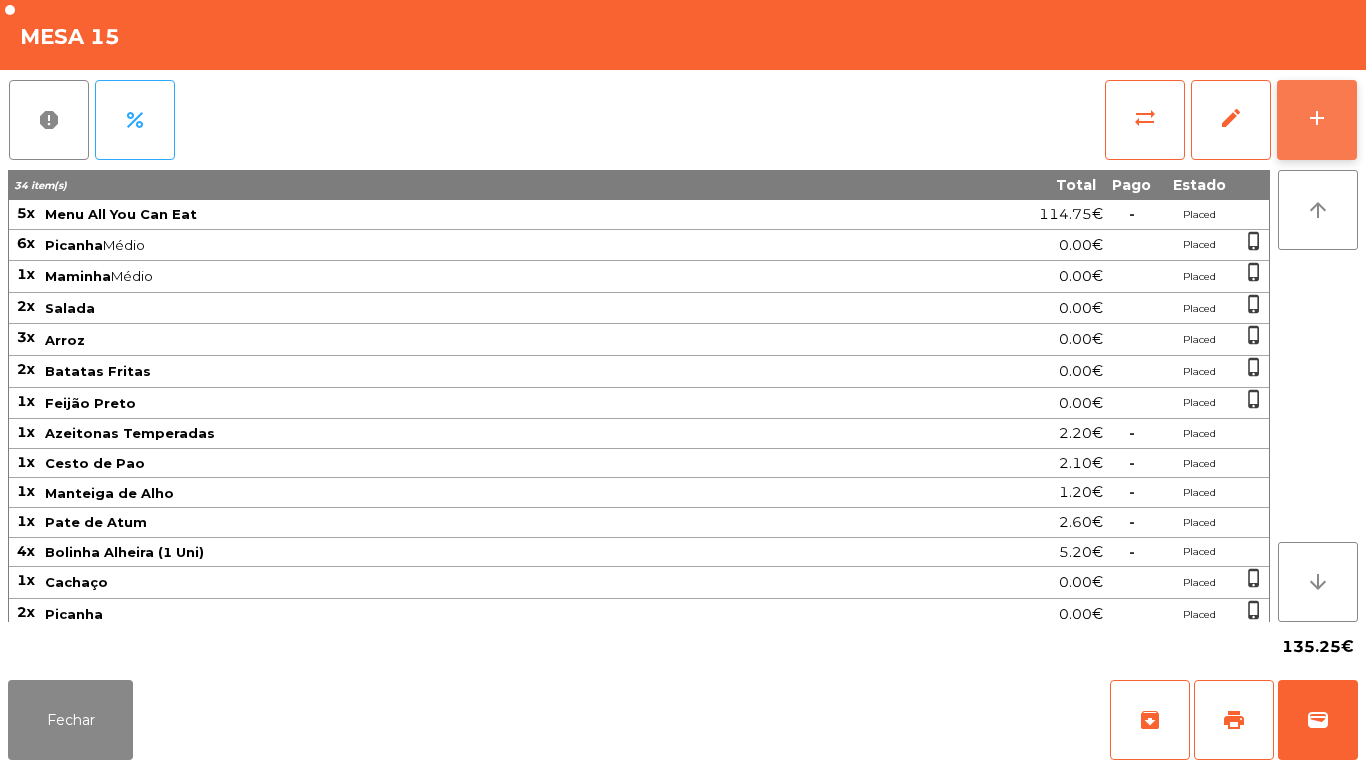 click on "add" 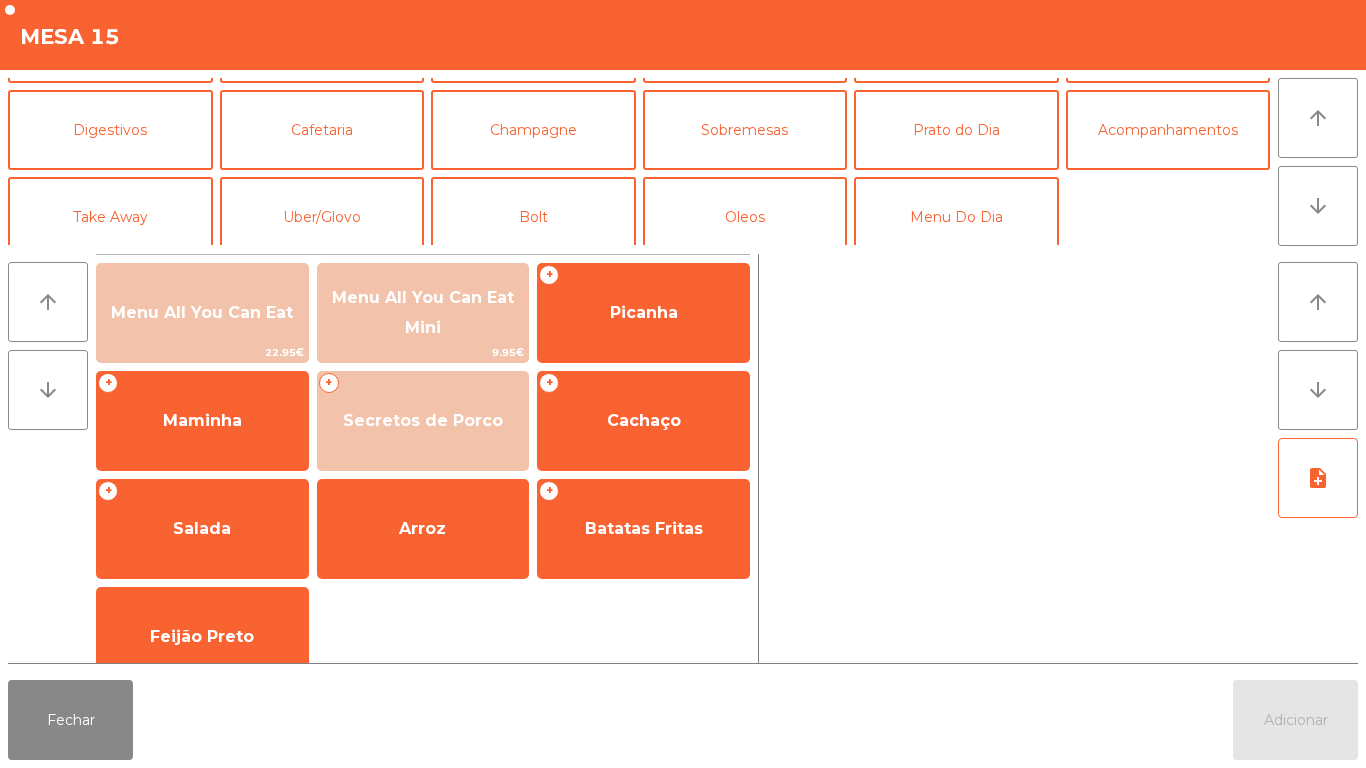 scroll, scrollTop: 163, scrollLeft: 0, axis: vertical 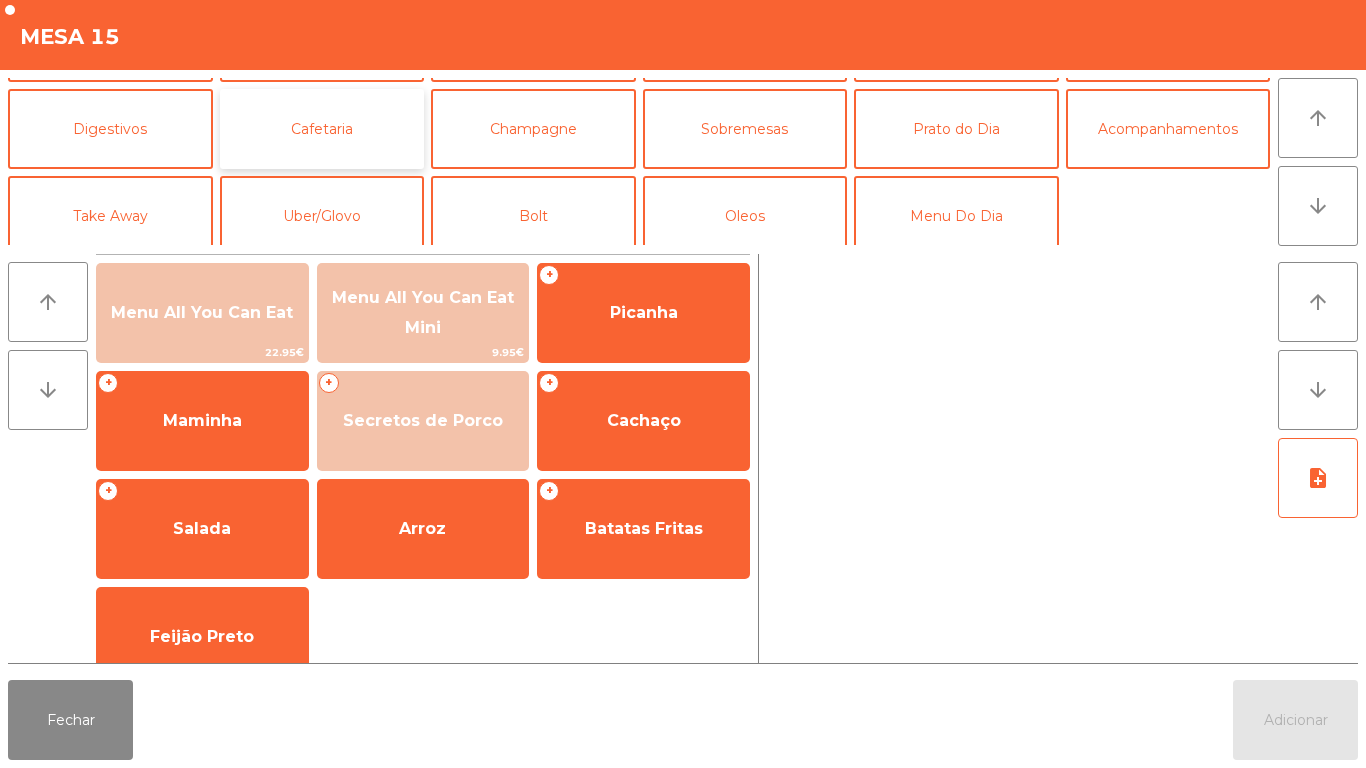 click on "Cafetaria" 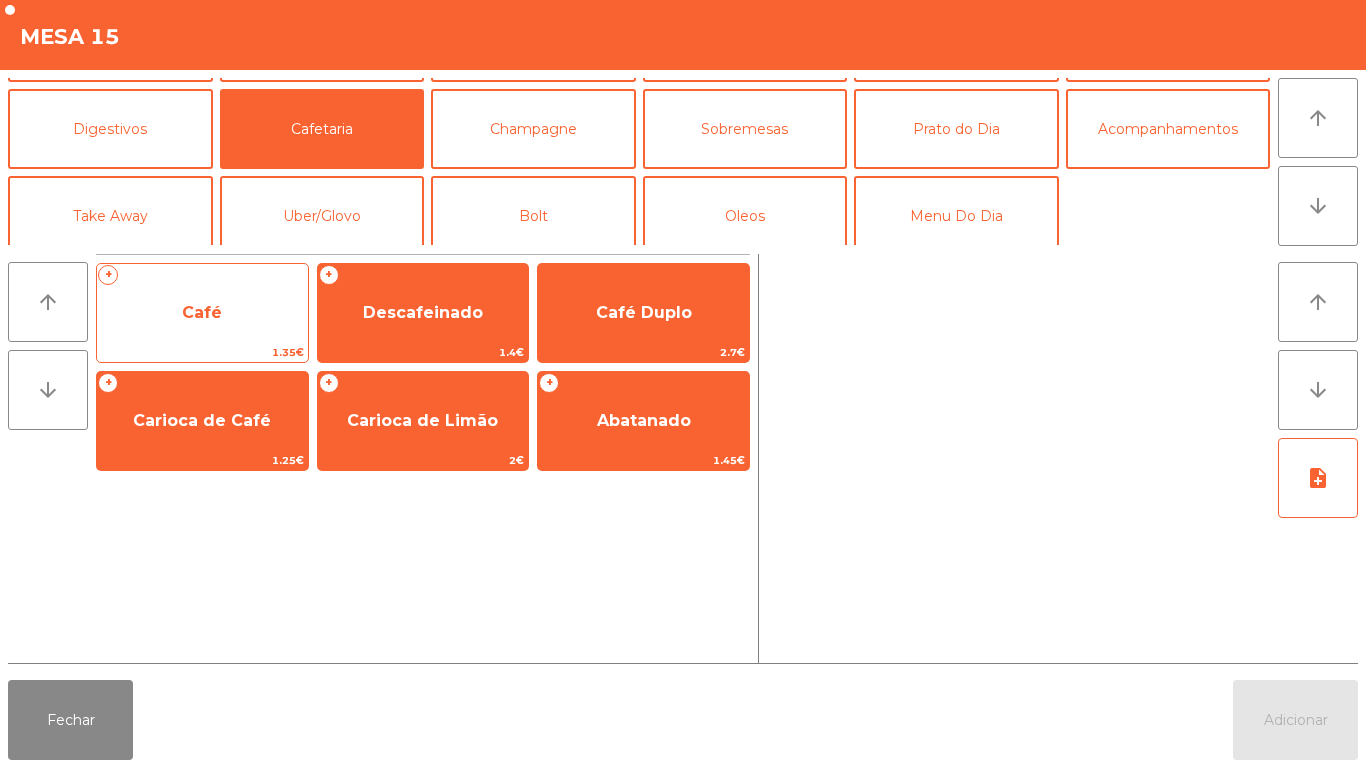 click on "Café" 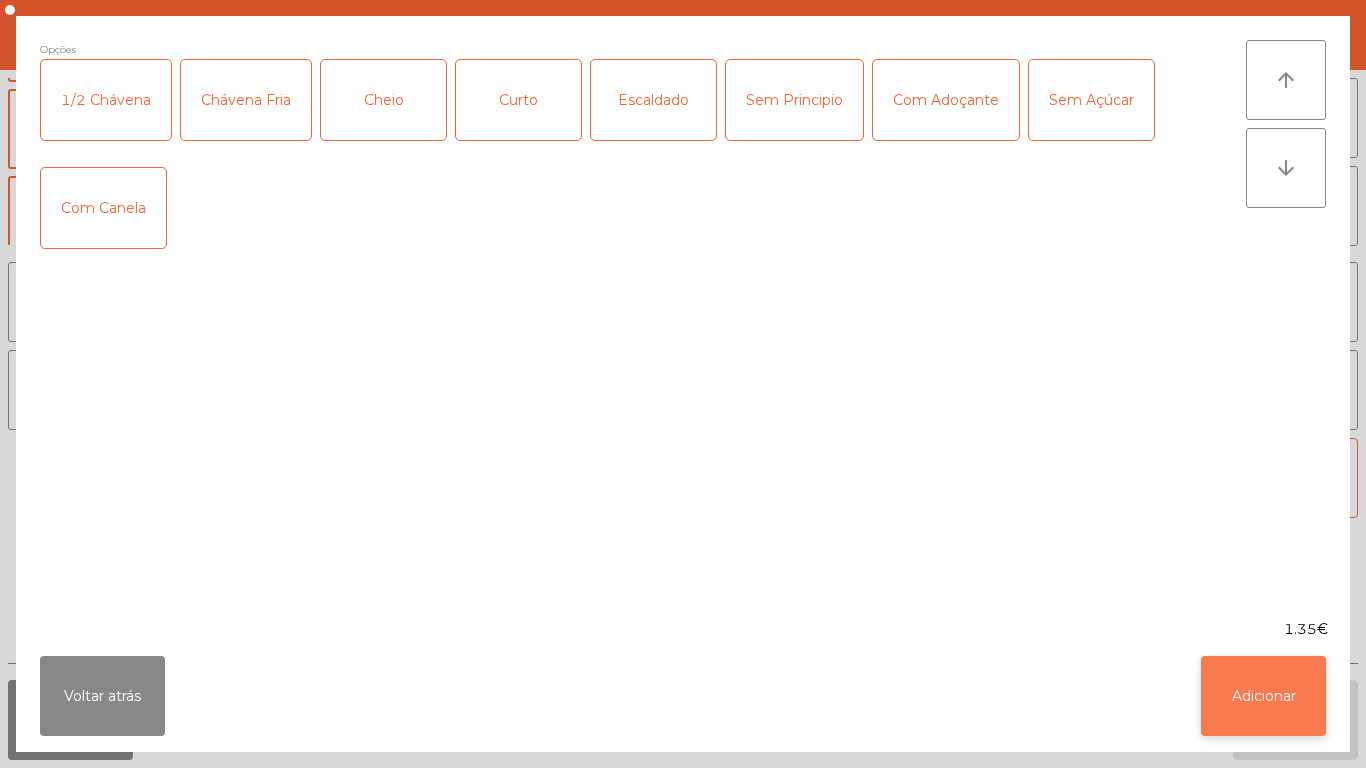 click on "Adicionar" 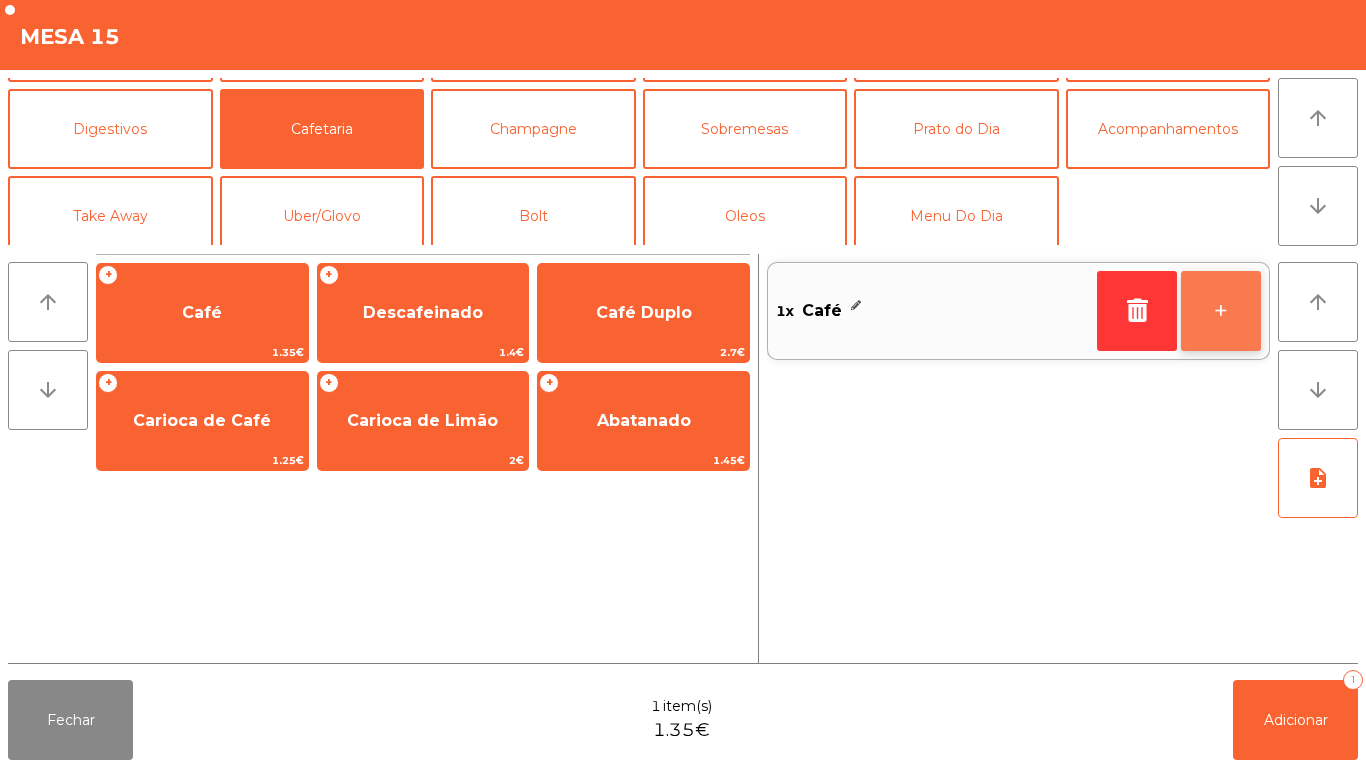 click on "+" 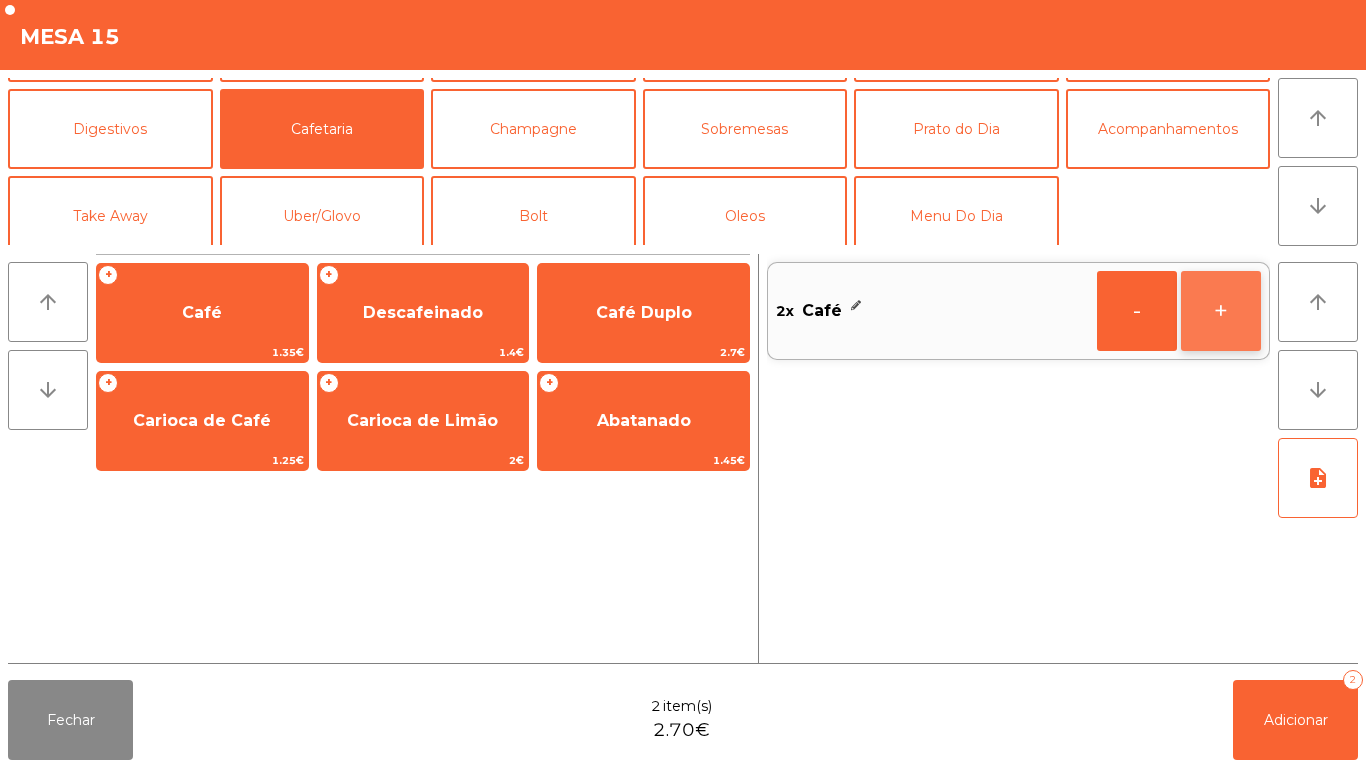 click on "+" 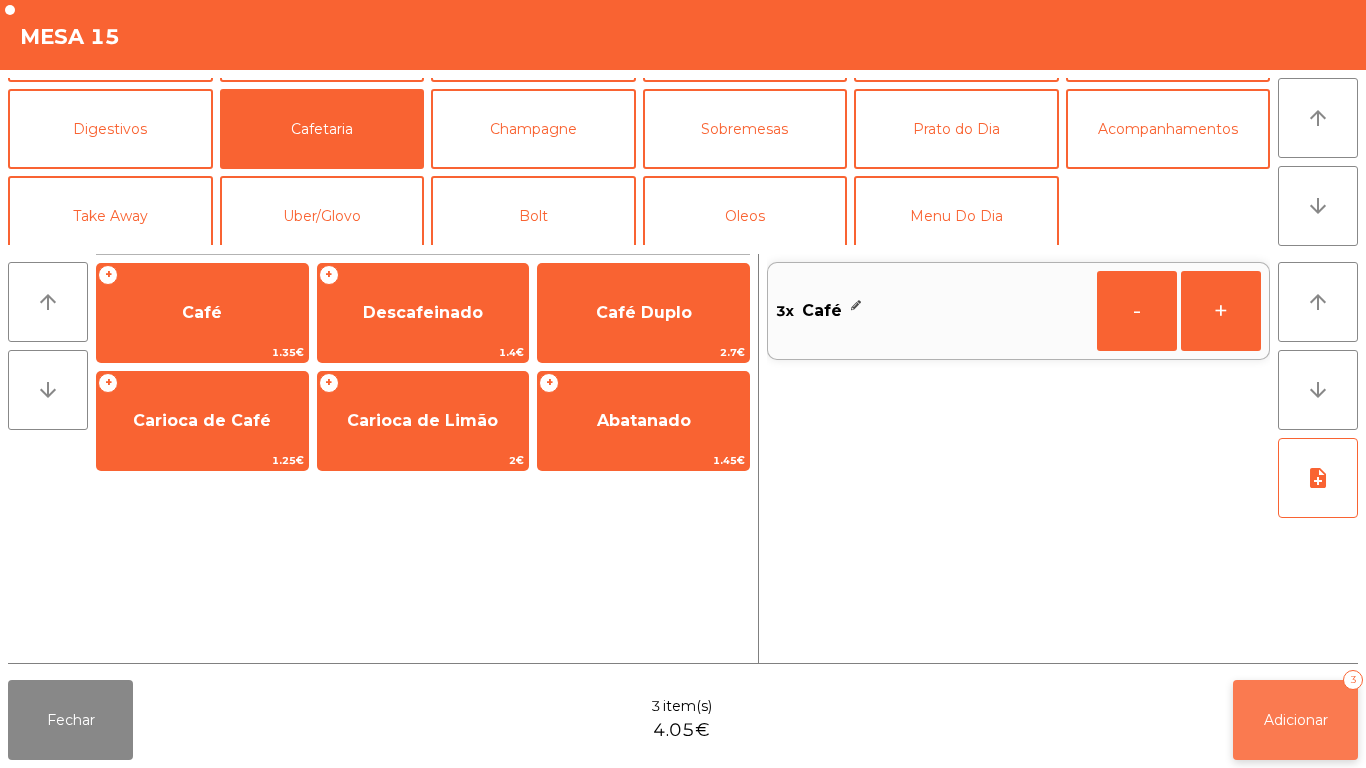 click on "Adicionar   3" 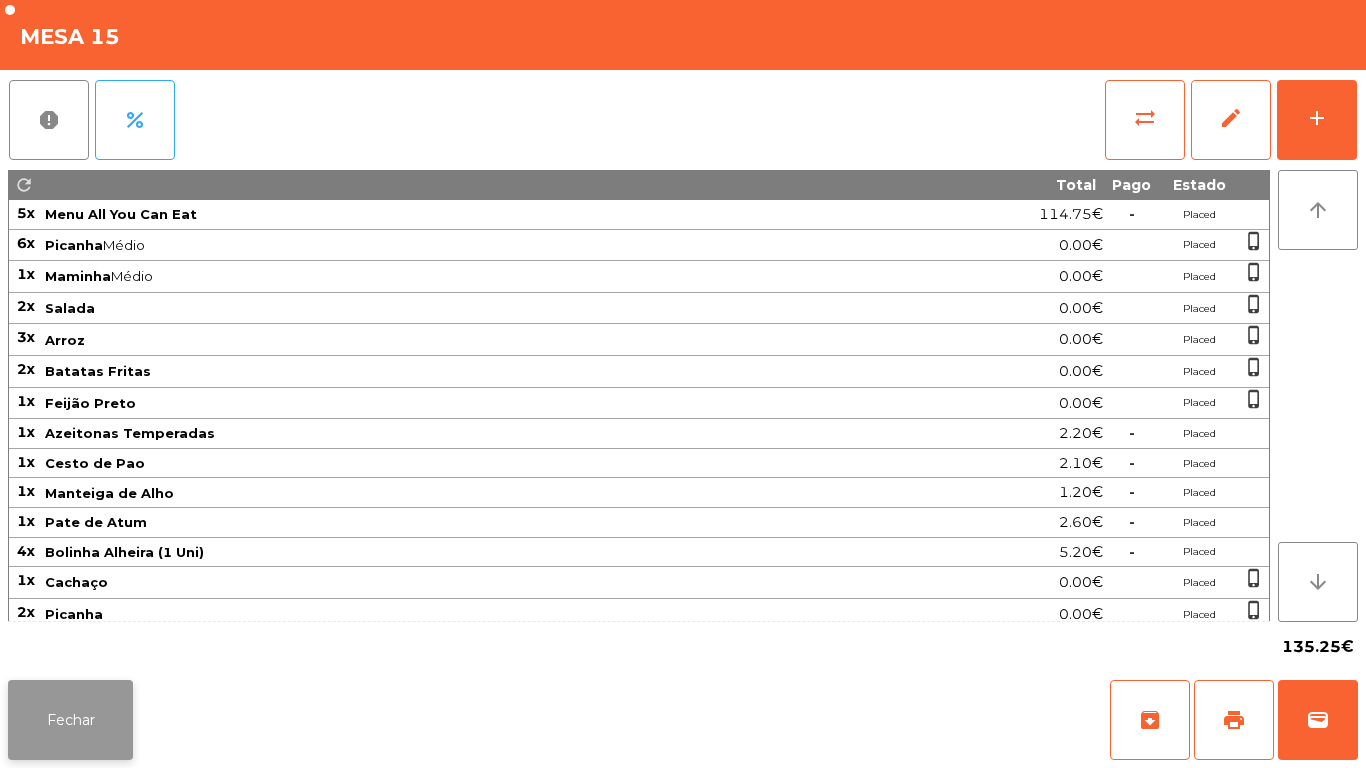 click on "Fechar" 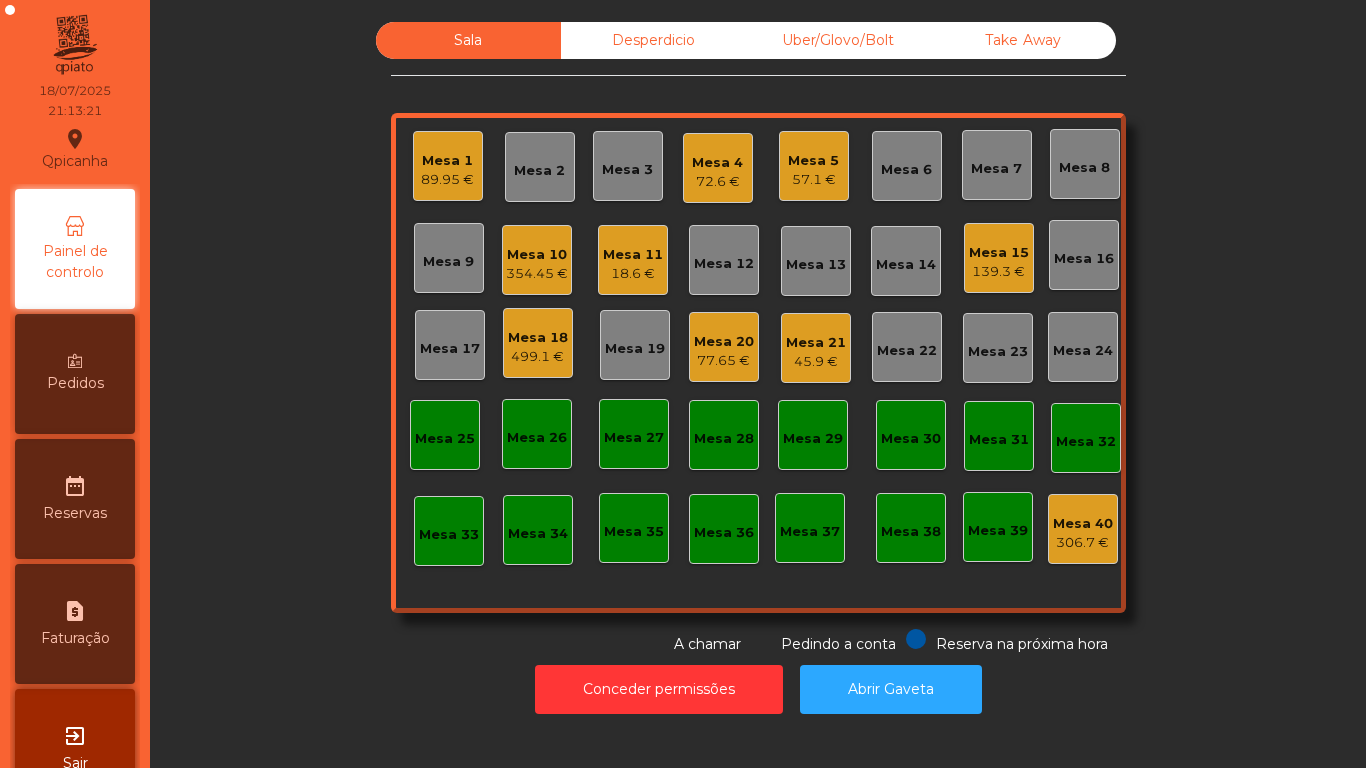 click on "18.6 €" 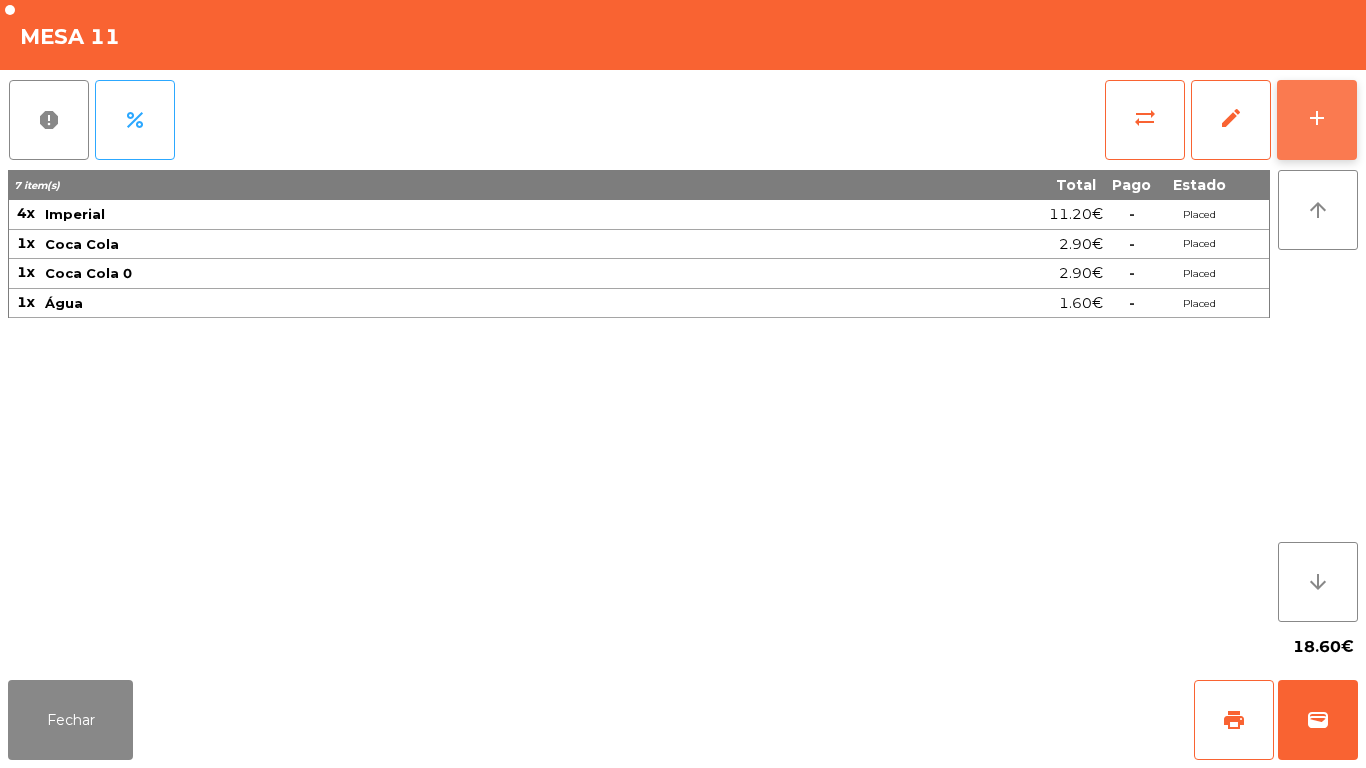click on "add" 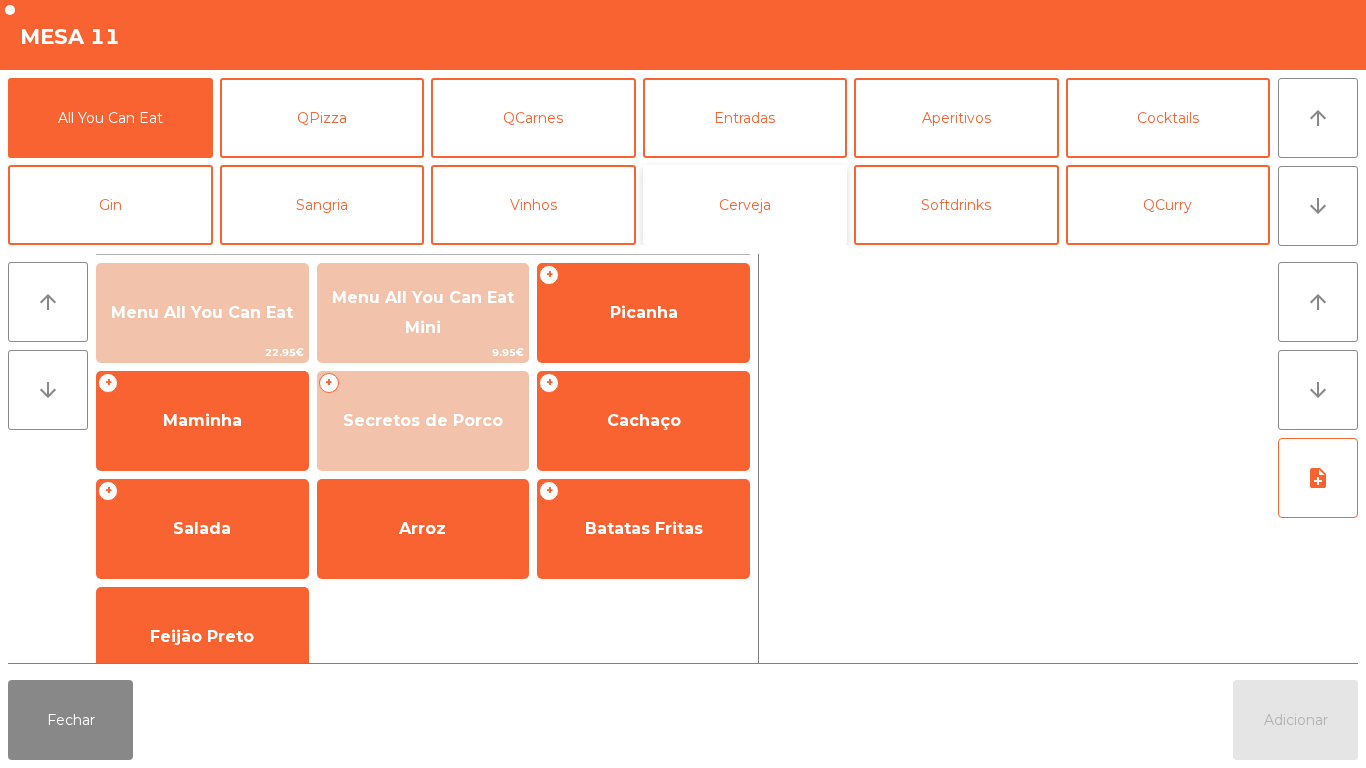click on "Cerveja" 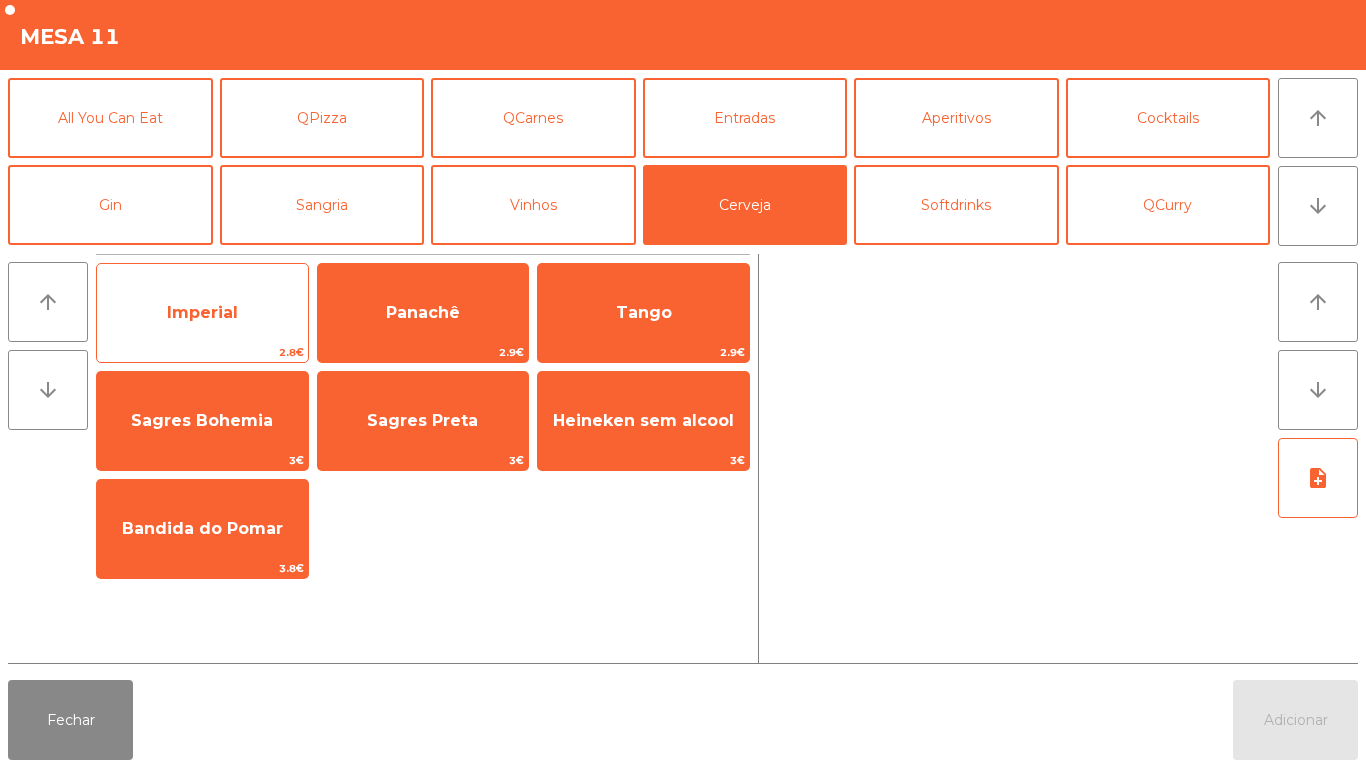 click on "Imperial" 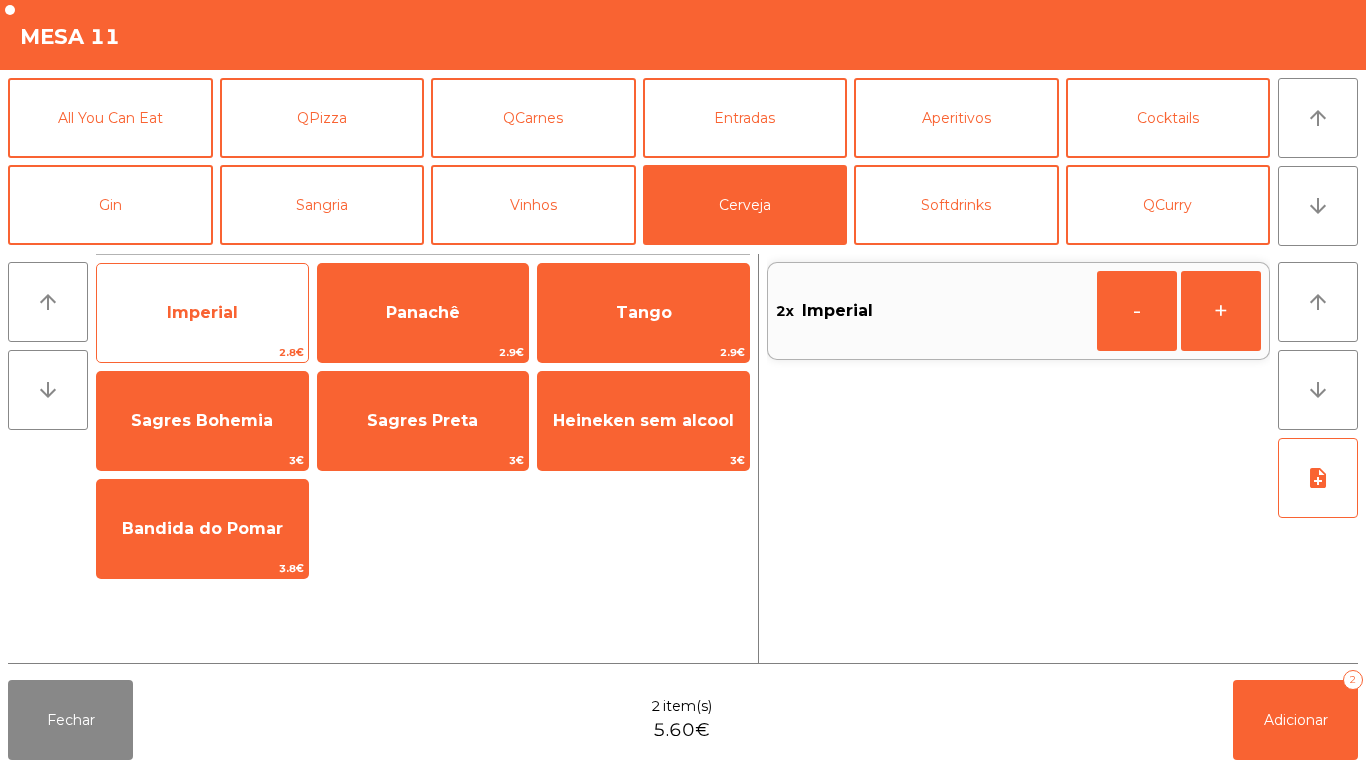 click on "Imperial" 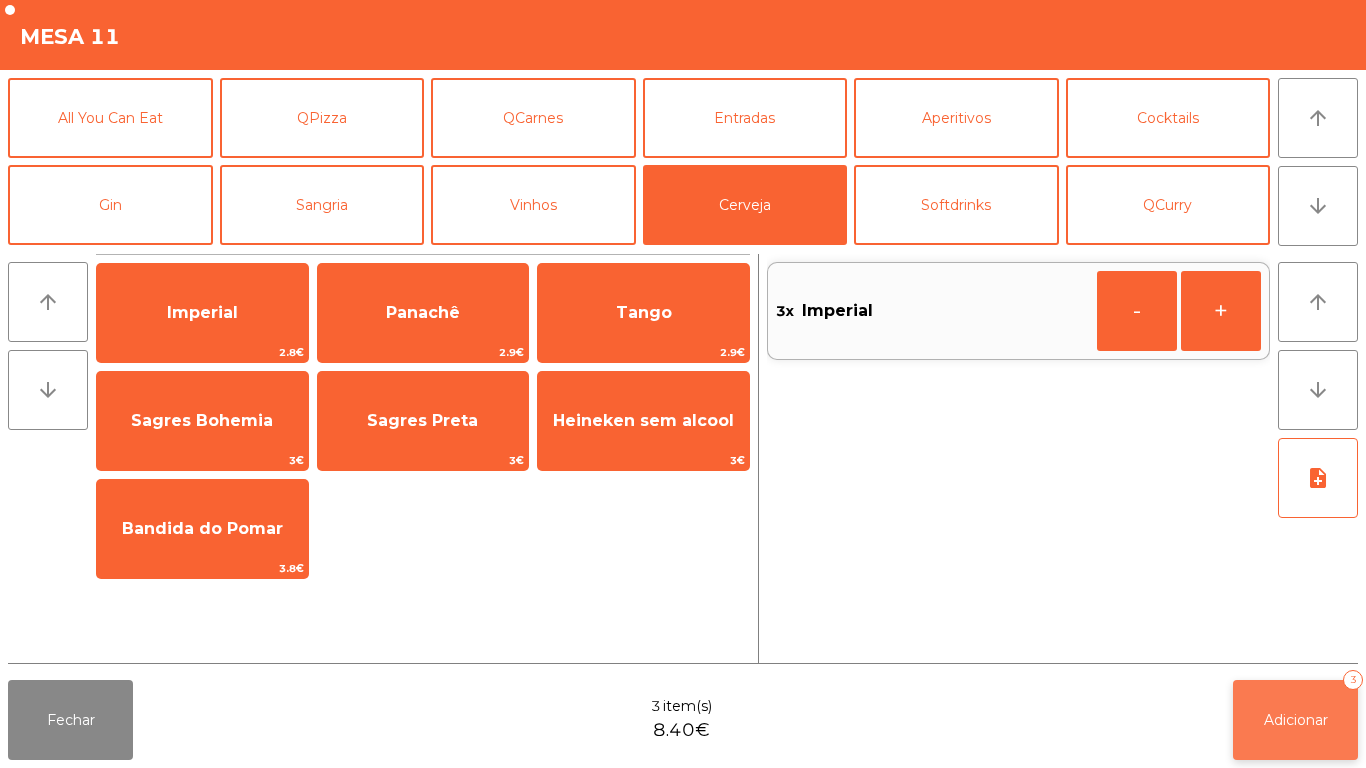 click on "Adicionar   3" 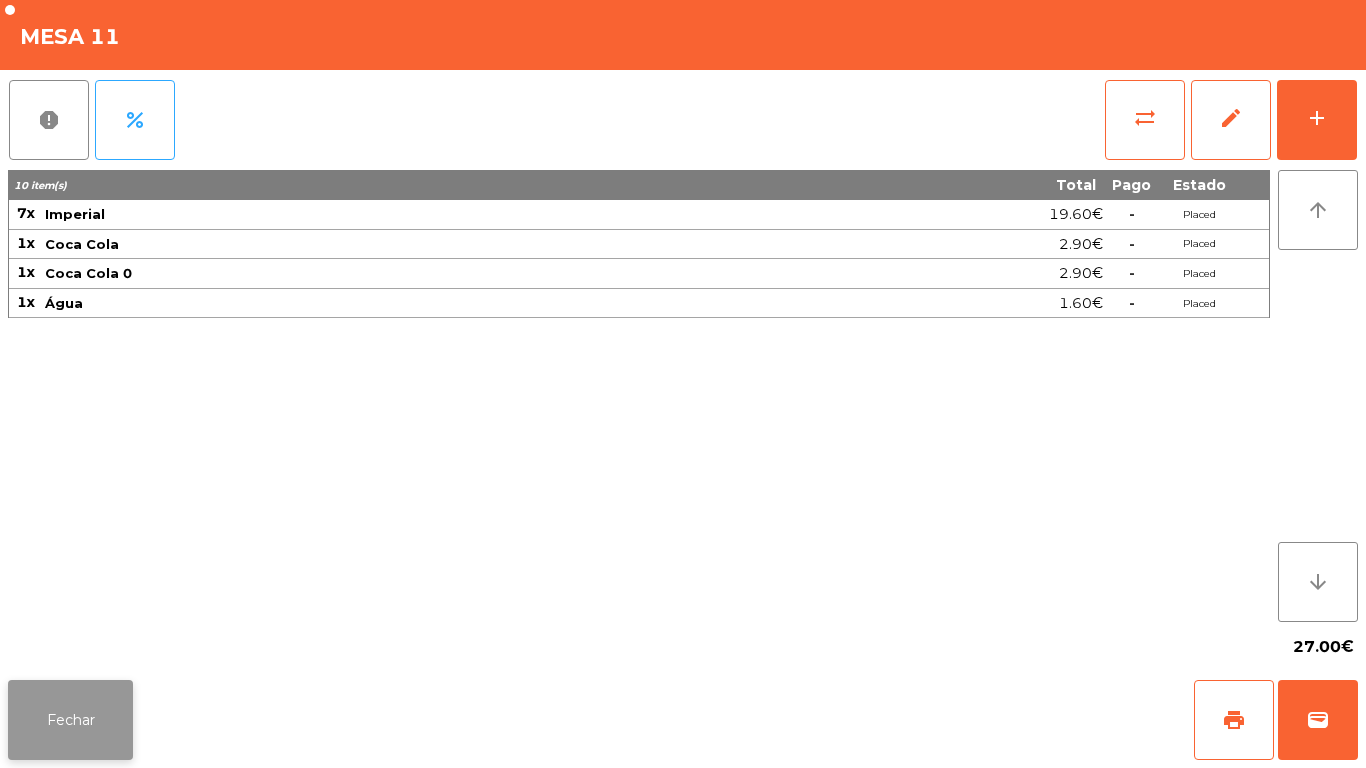 click on "Fechar" 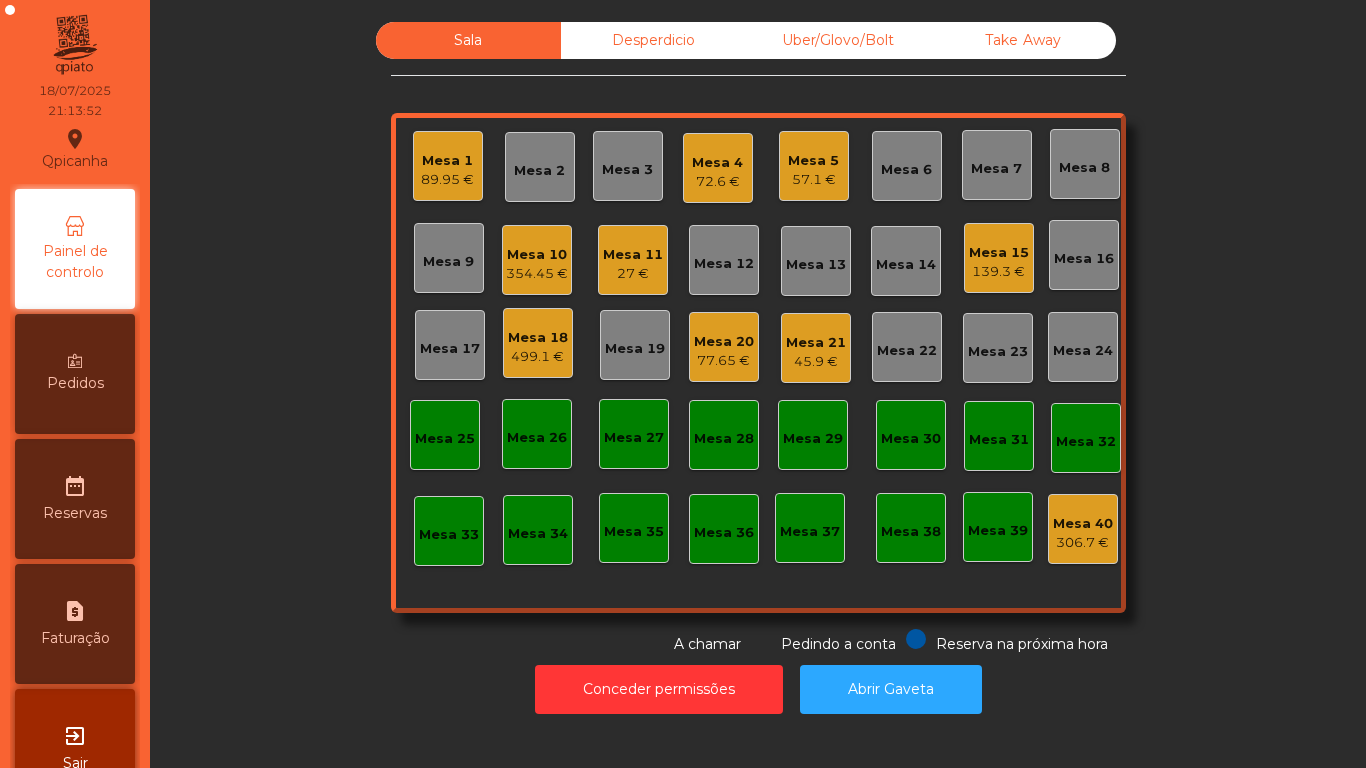 click on "Take Away" 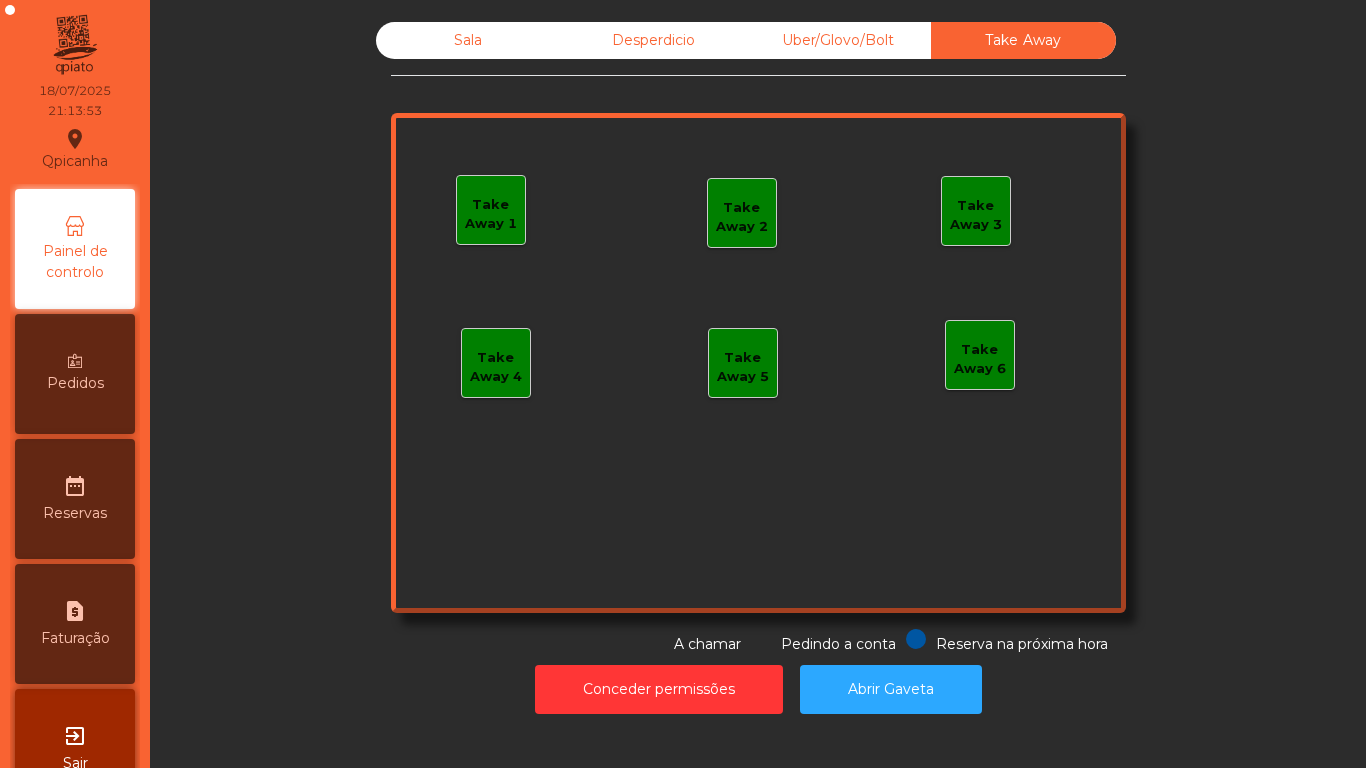 click on "Take Away 1" 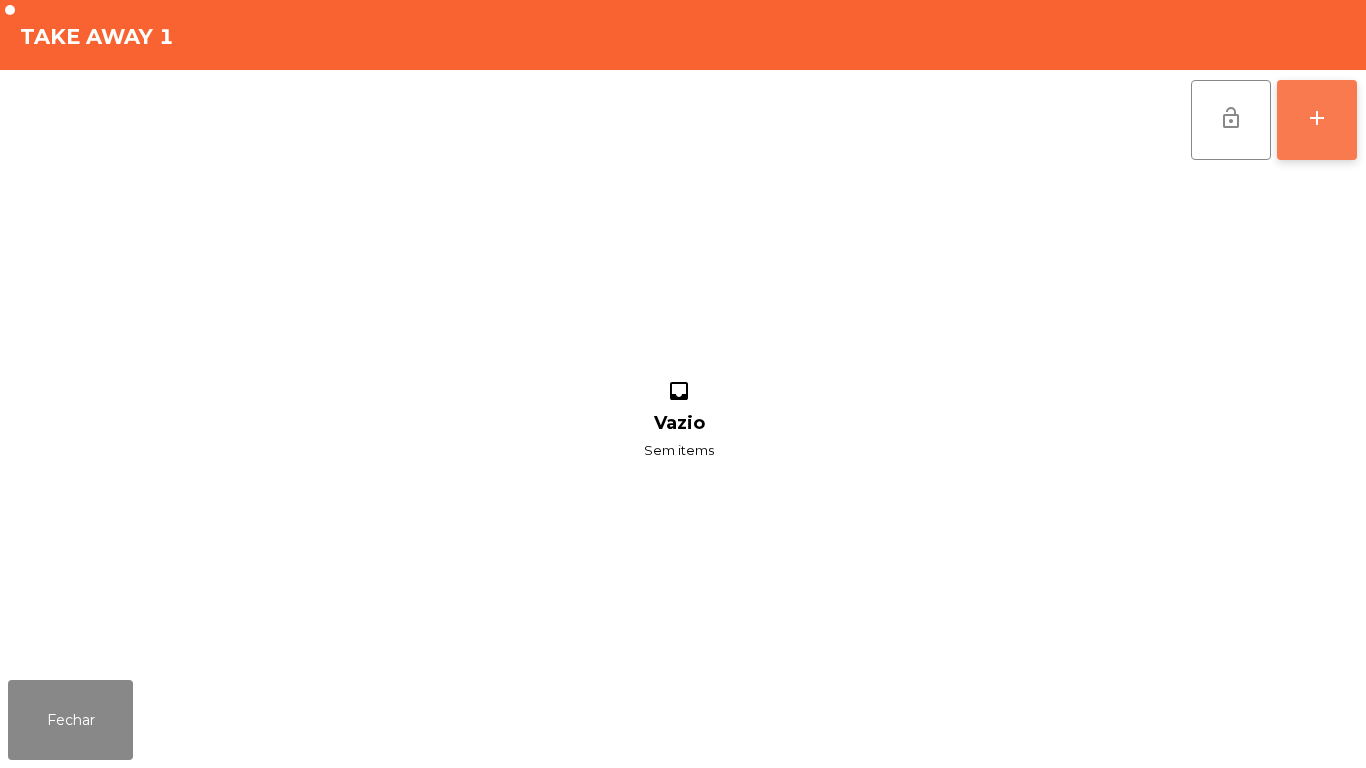 click on "add" 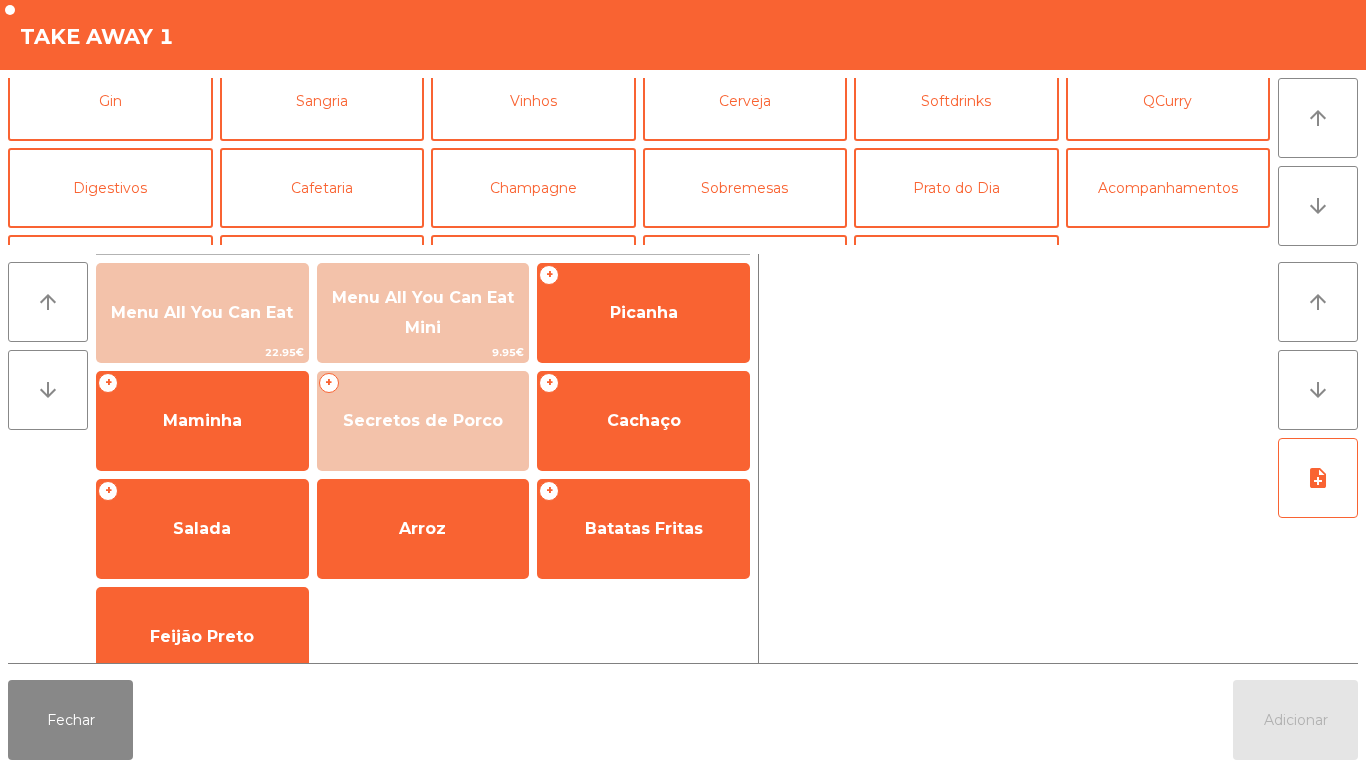 scroll, scrollTop: 174, scrollLeft: 0, axis: vertical 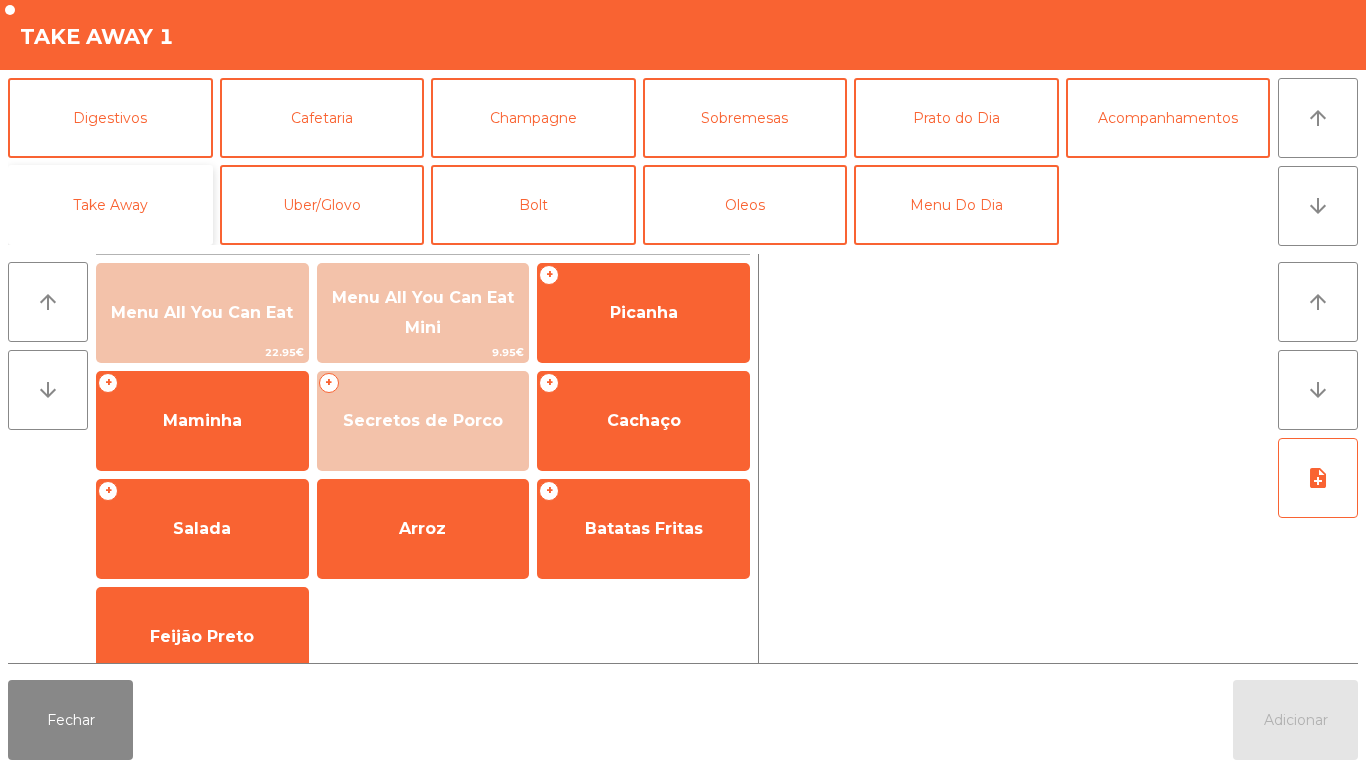 click on "Take Away" 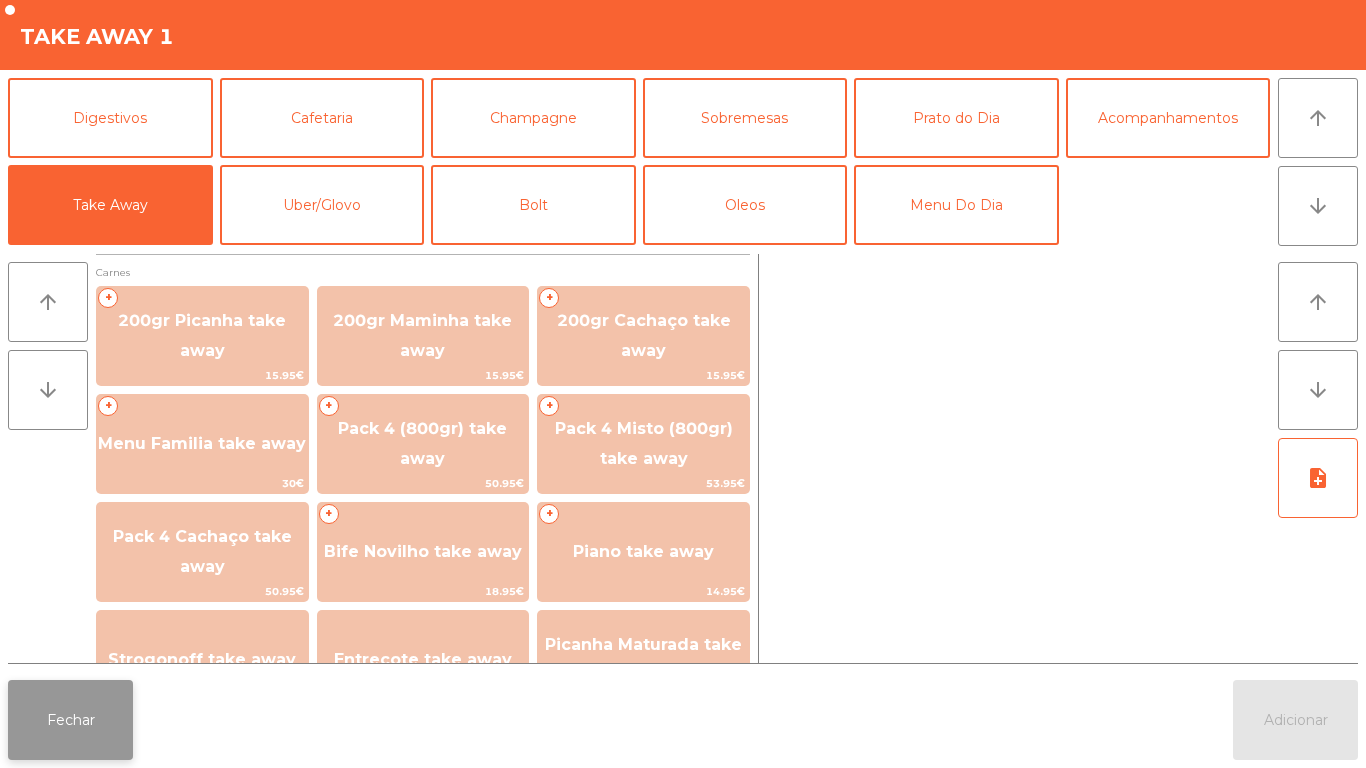 click on "Fechar" 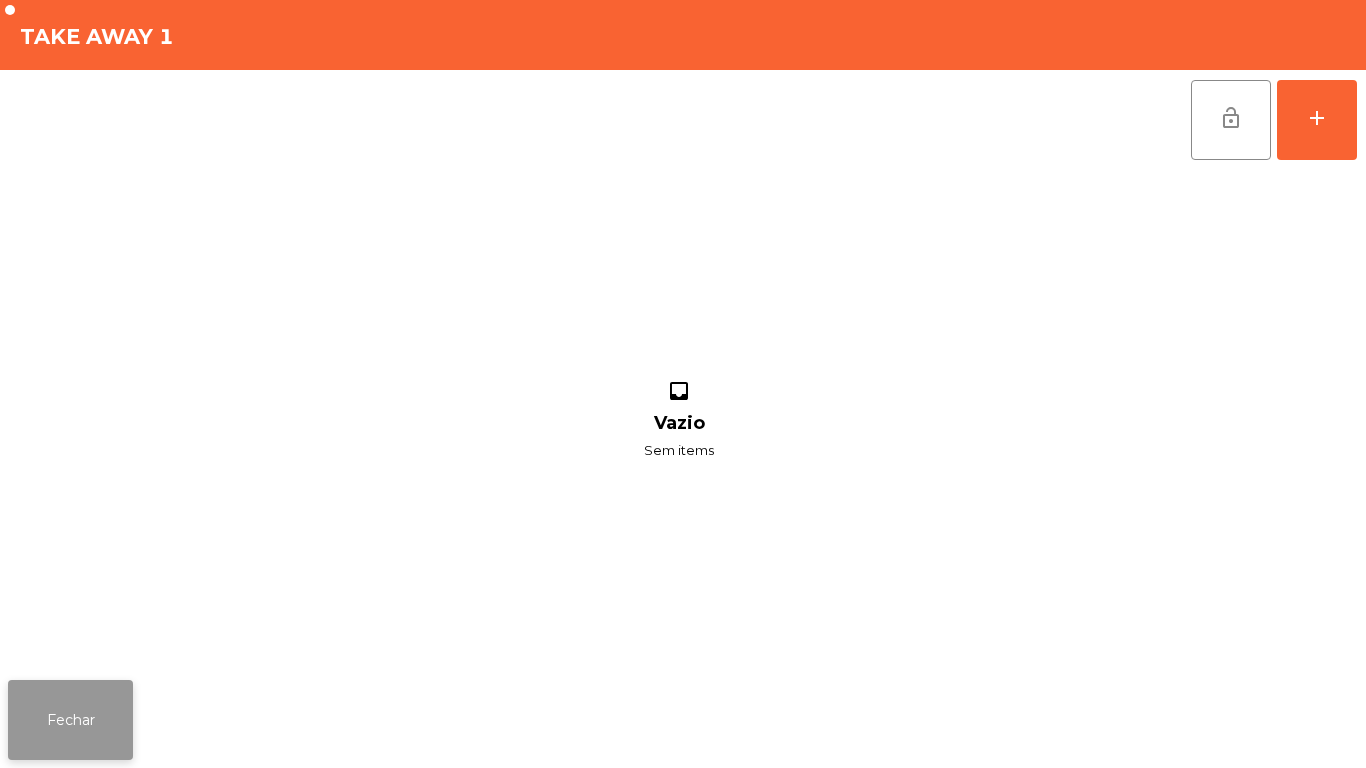 click on "Fechar" 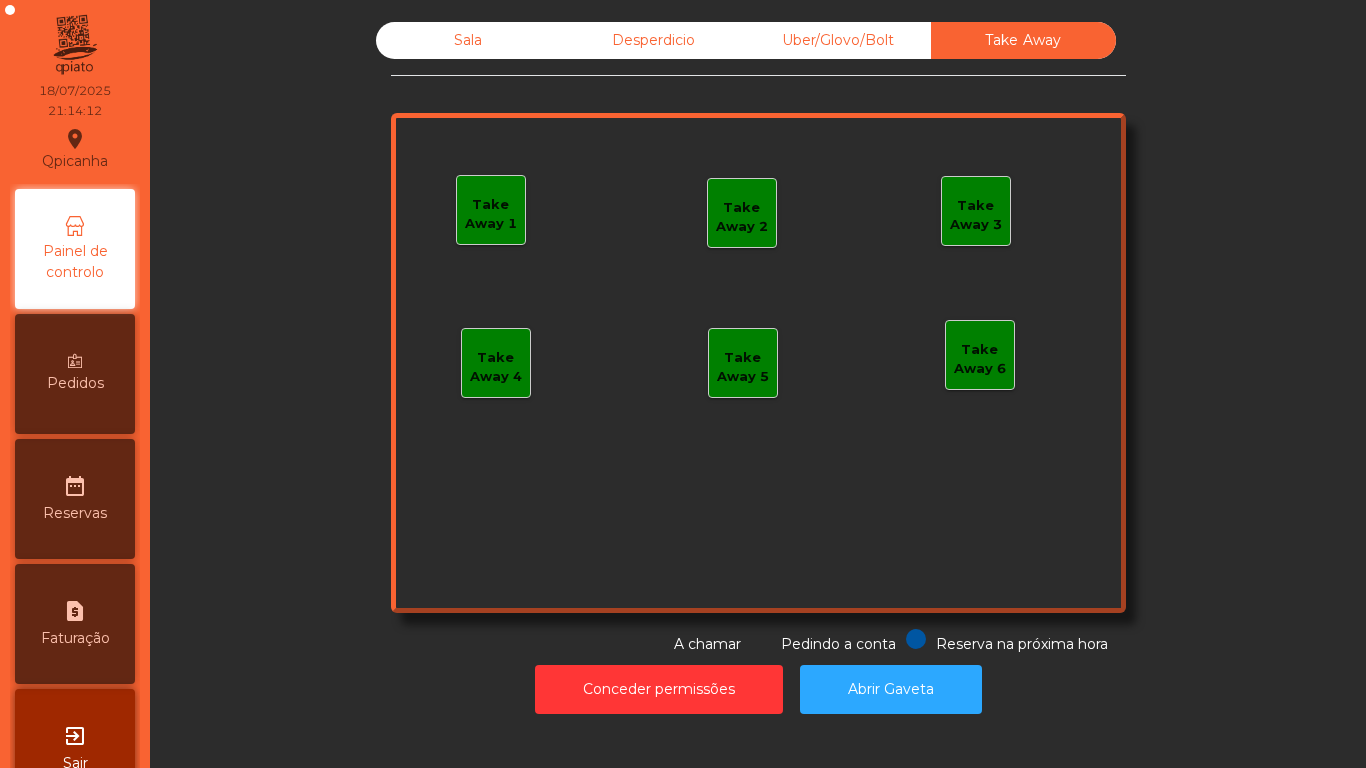 click on "Sala" 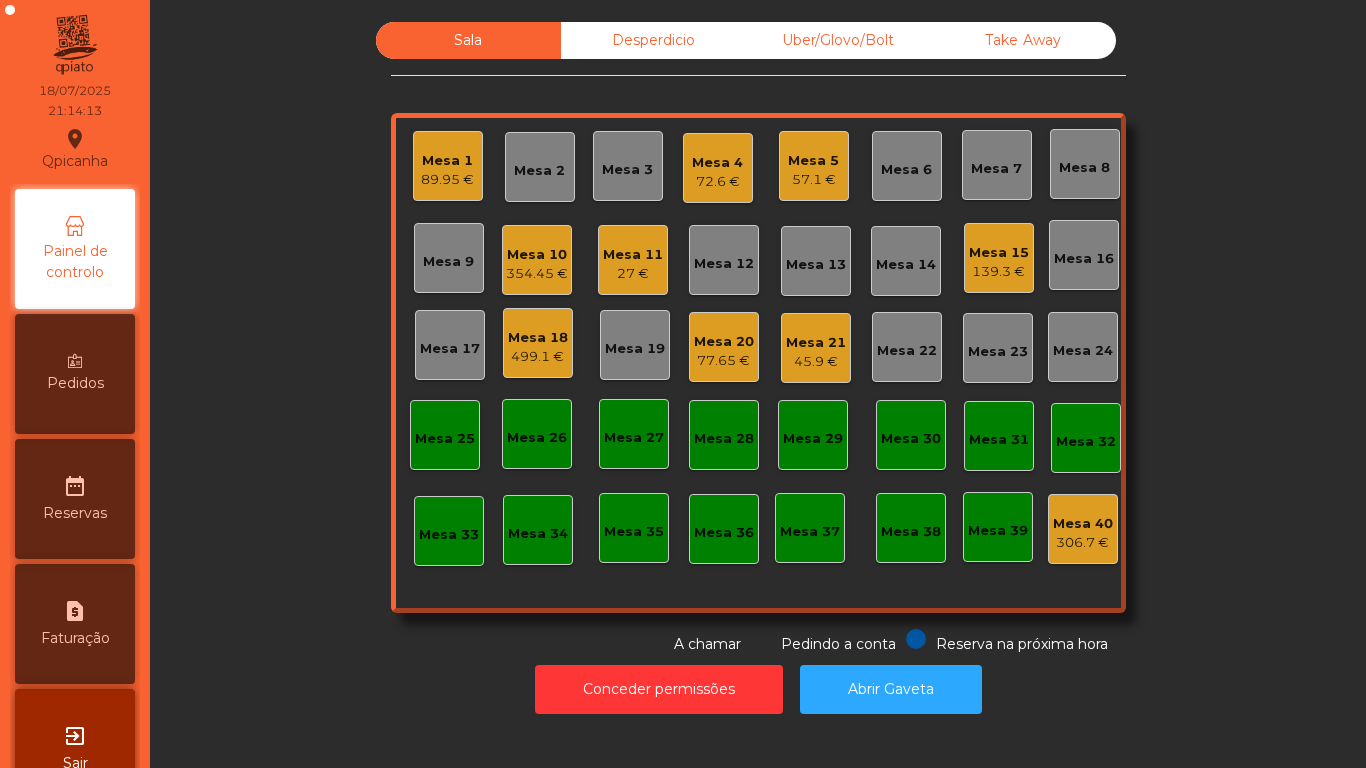 click on "89.95 €" 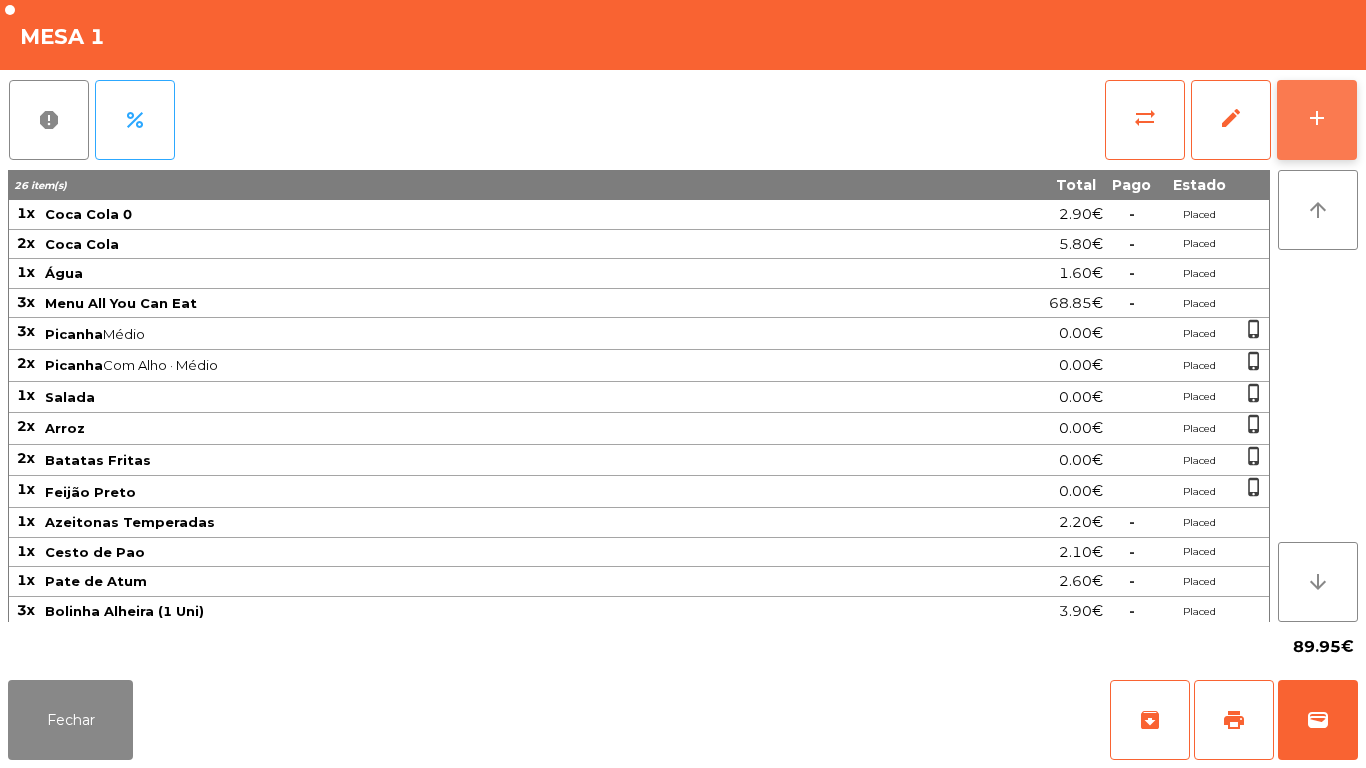 click on "add" 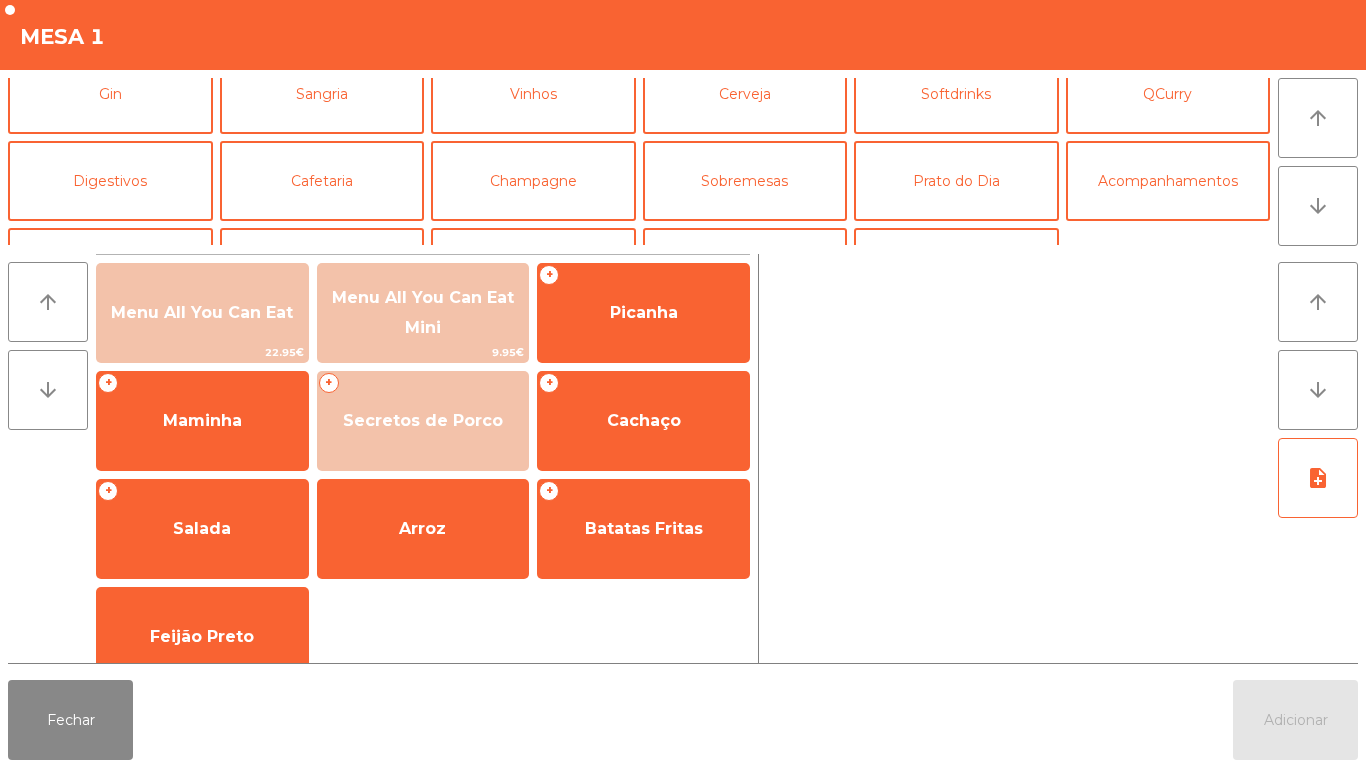 scroll, scrollTop: 112, scrollLeft: 0, axis: vertical 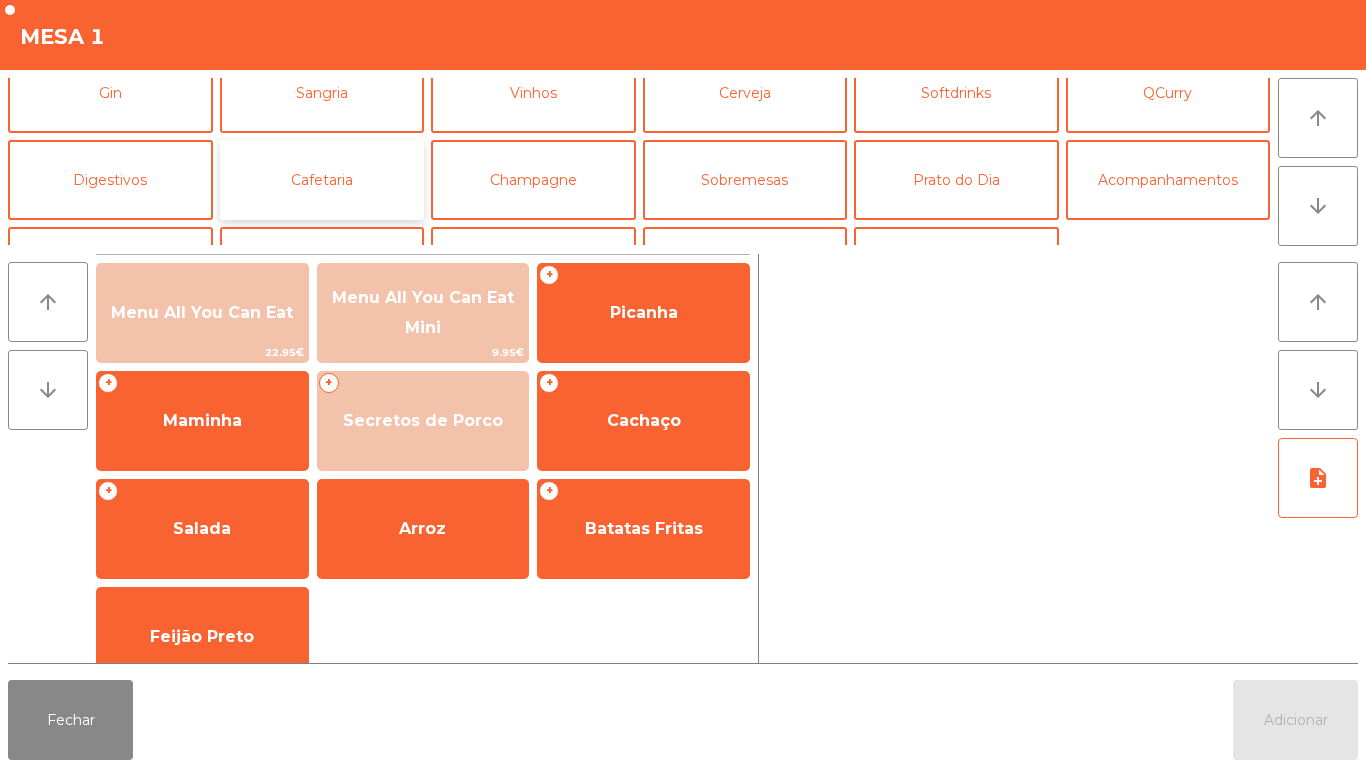 click on "Cafetaria" 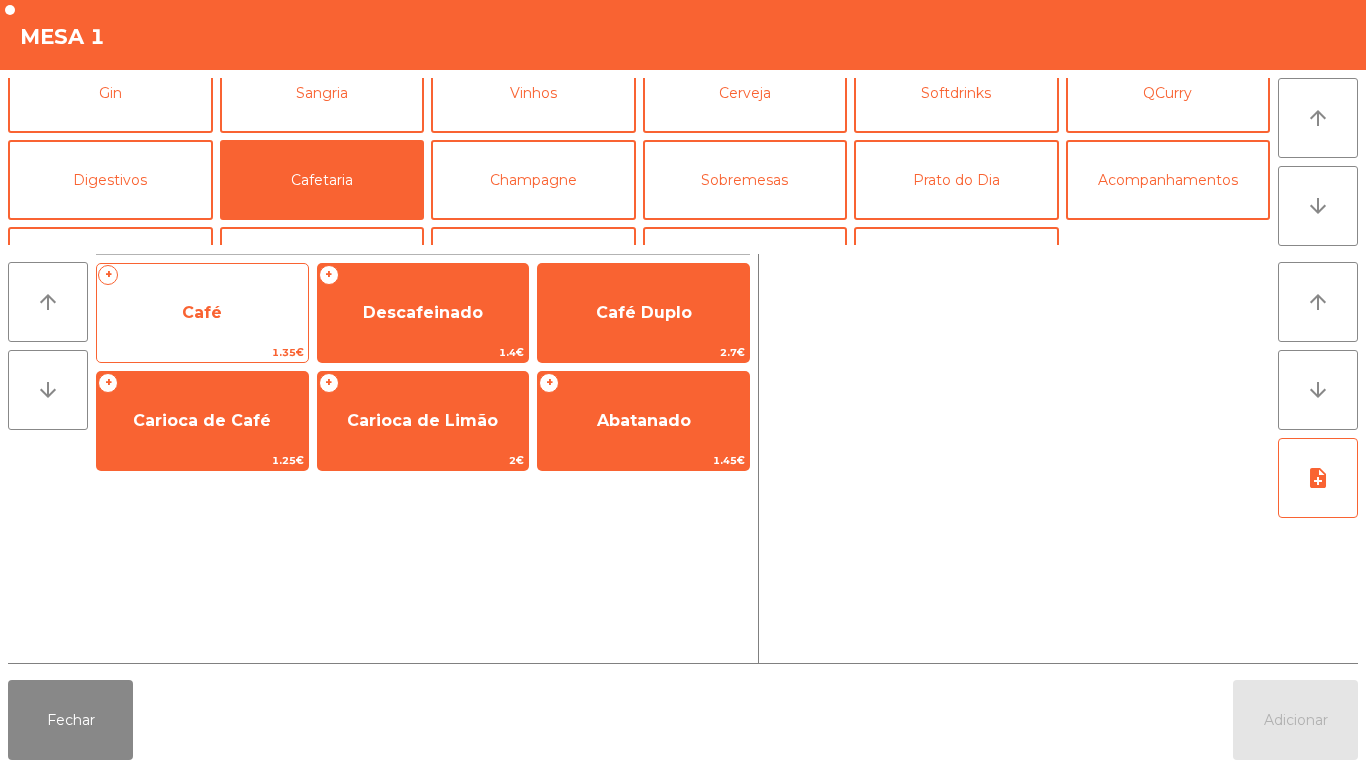 click on "Café" 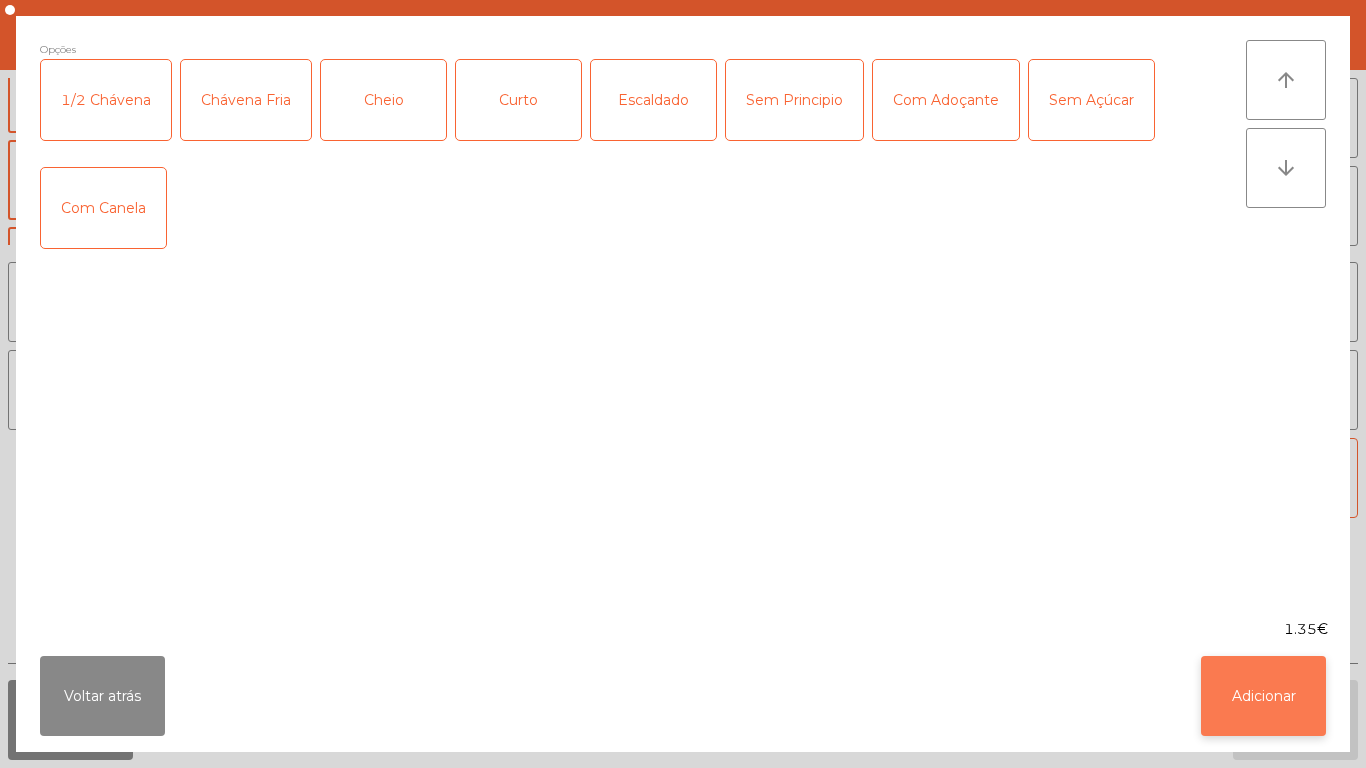 click on "Adicionar" 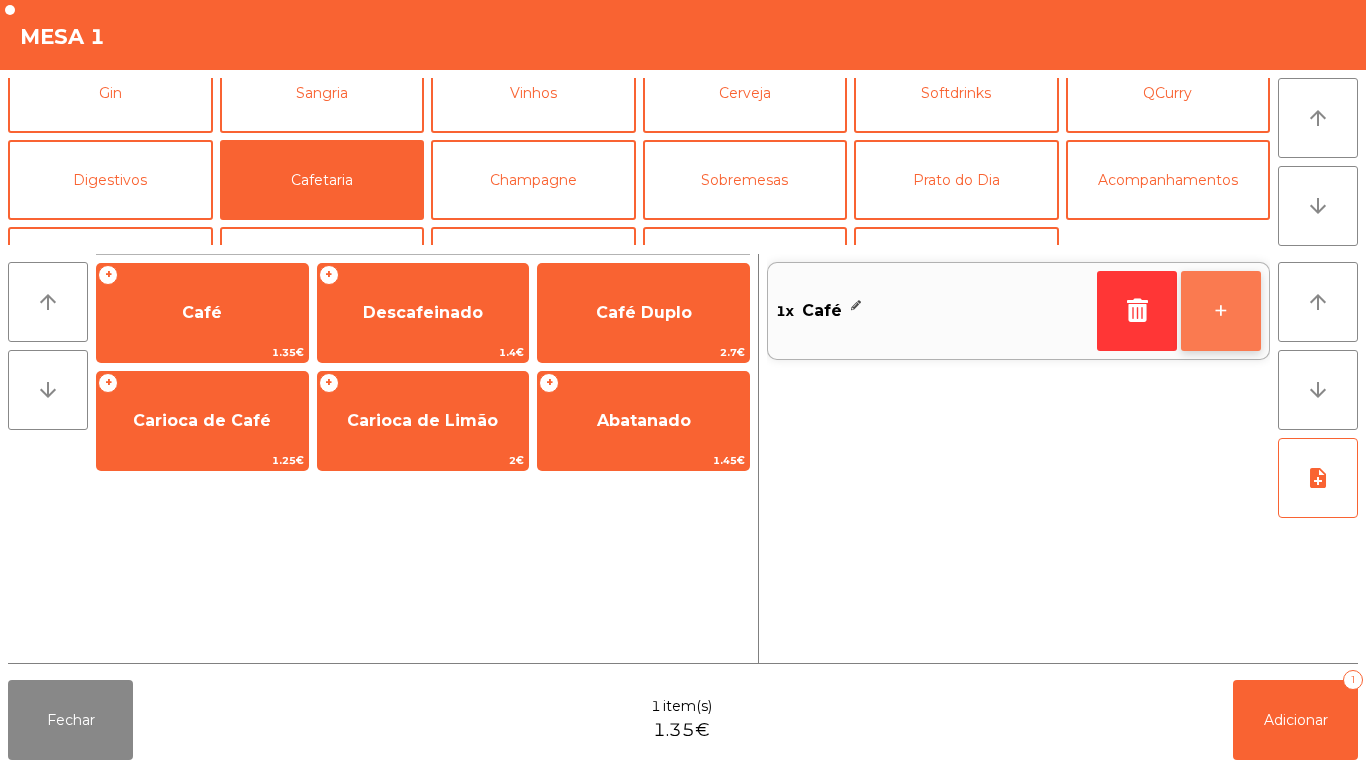 click on "+" 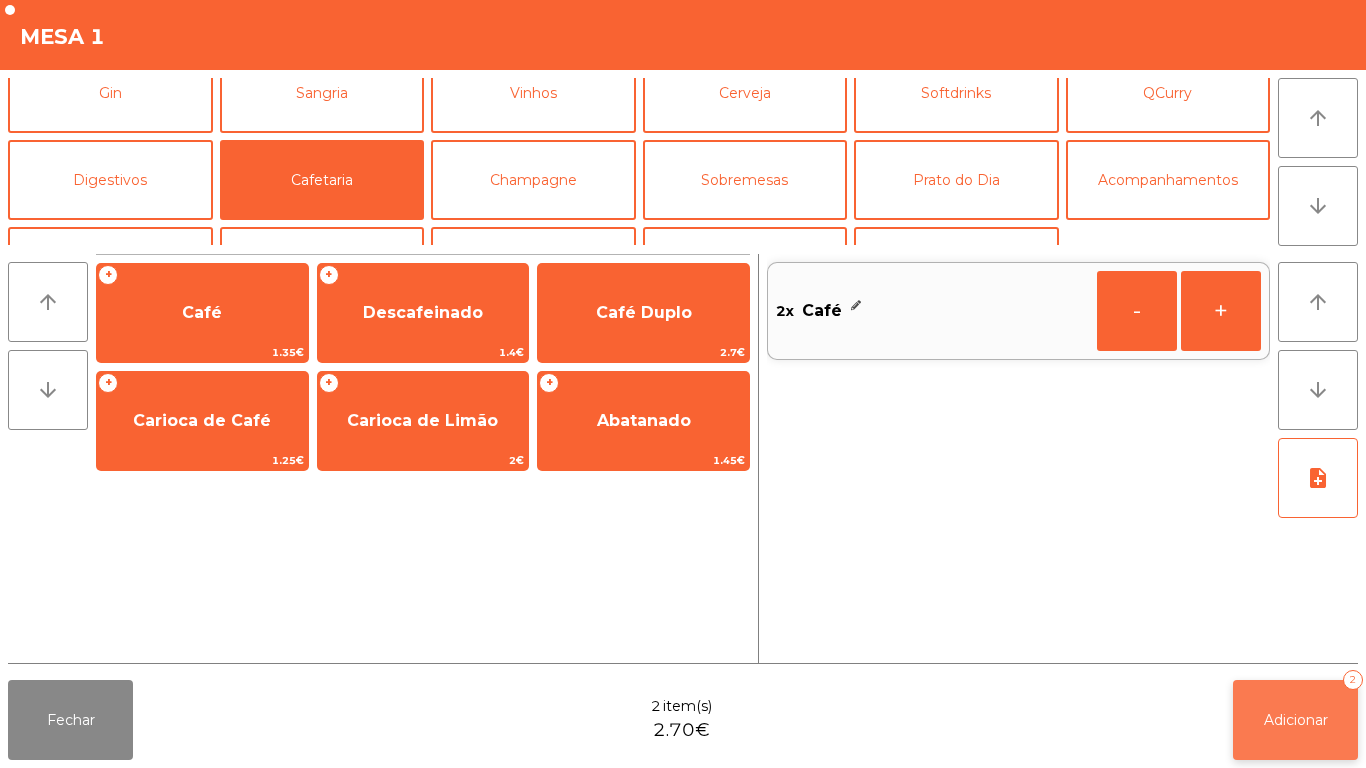 click on "Adicionar" 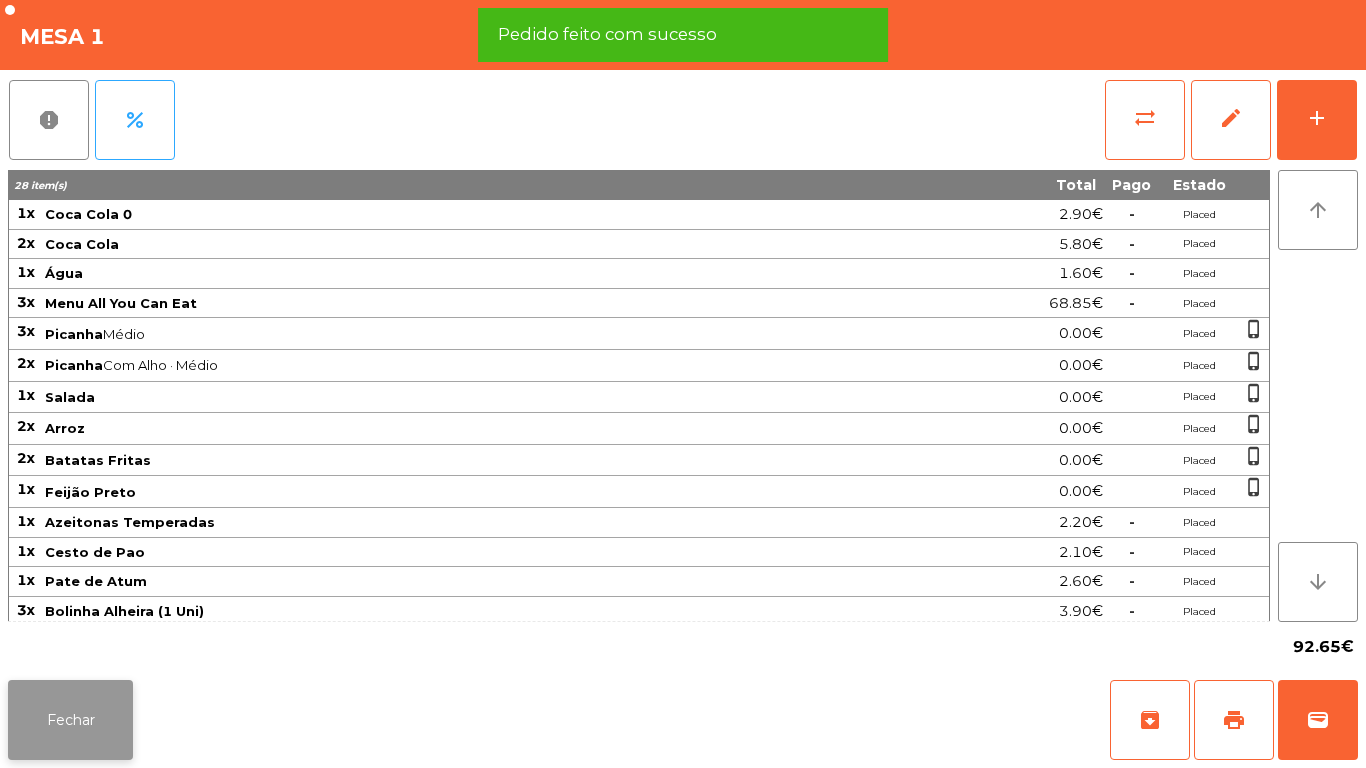 click on "Fechar" 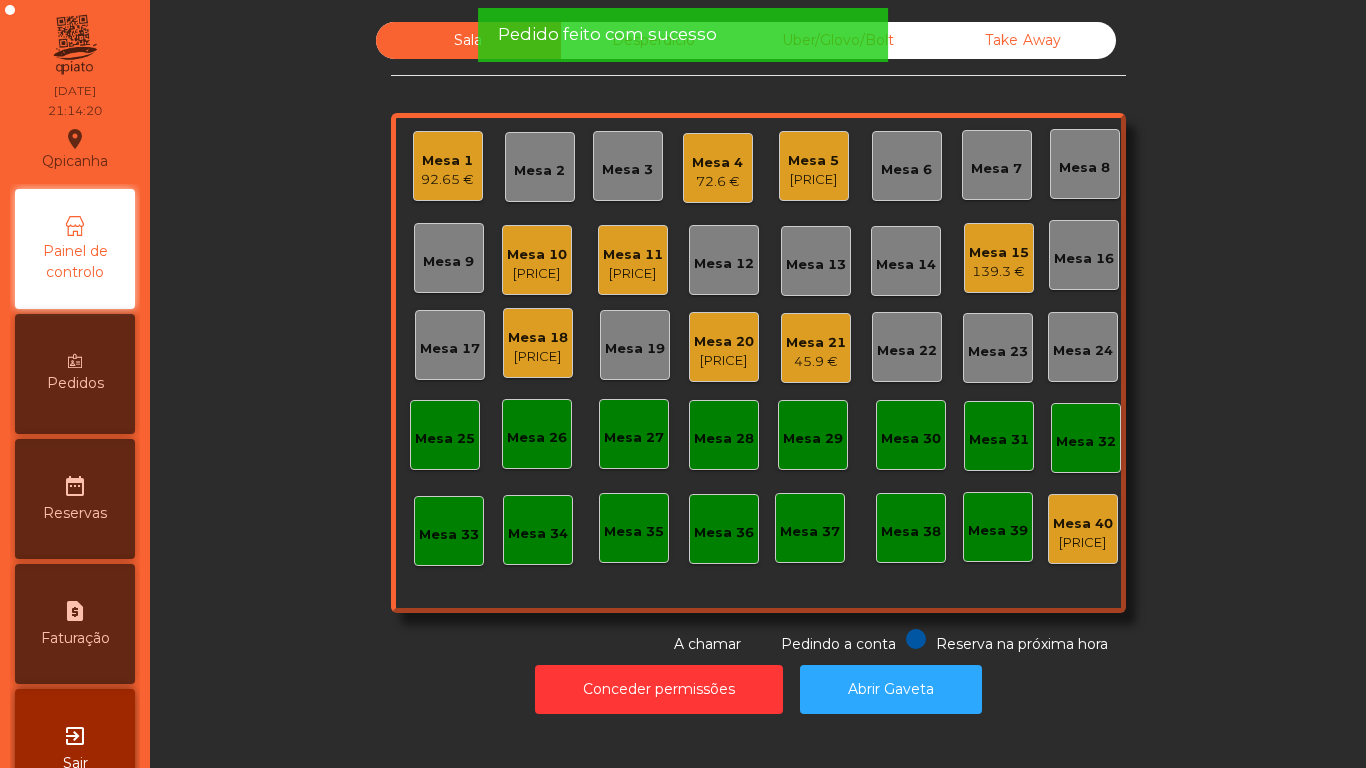 click on "Pedido feito com sucesso" 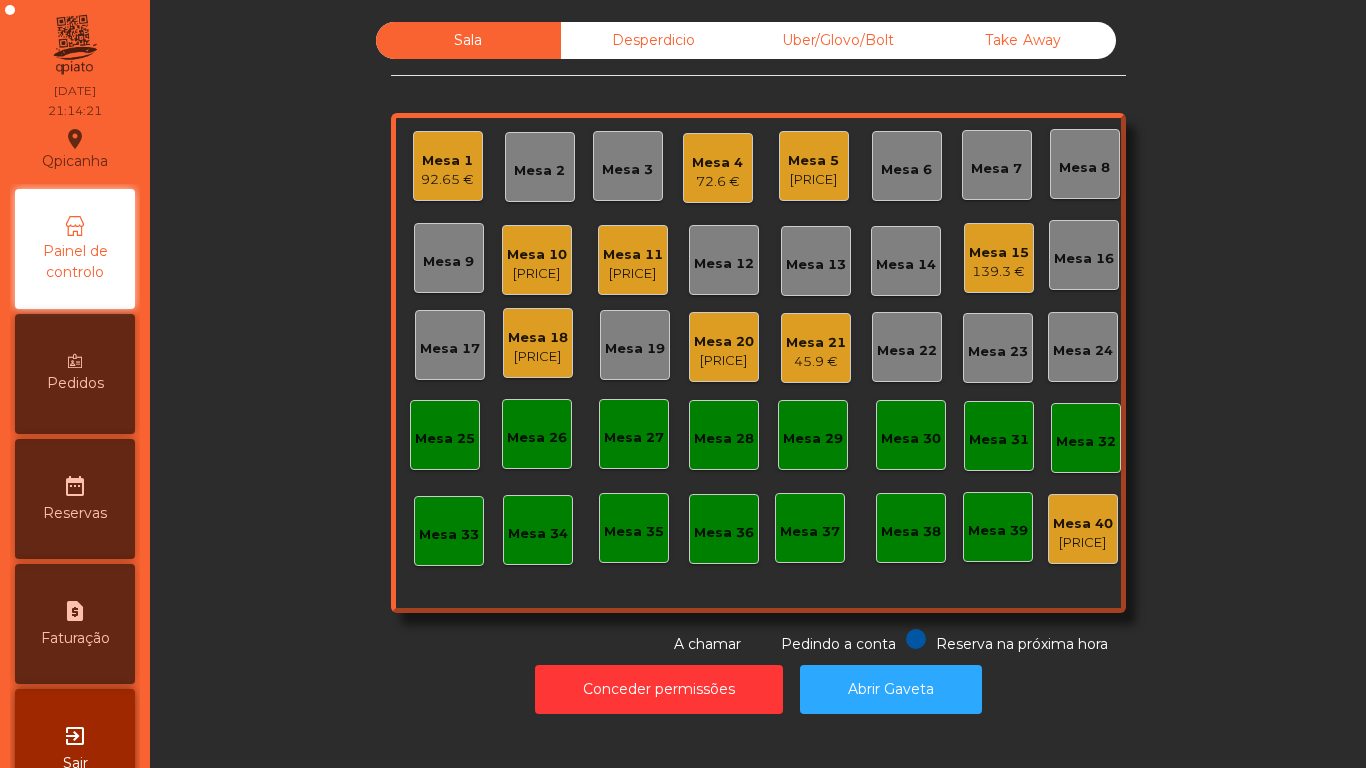 click on "Desperdicio" 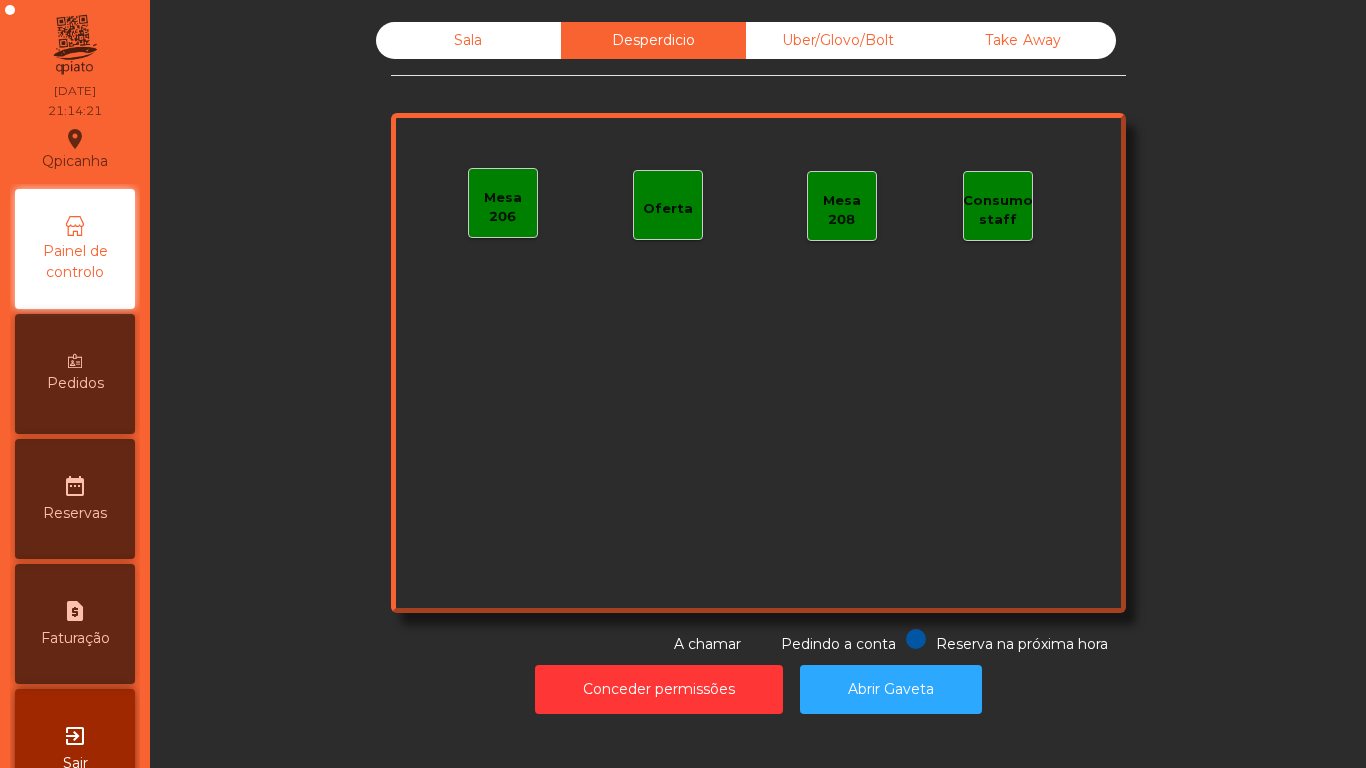click on "Take Away" 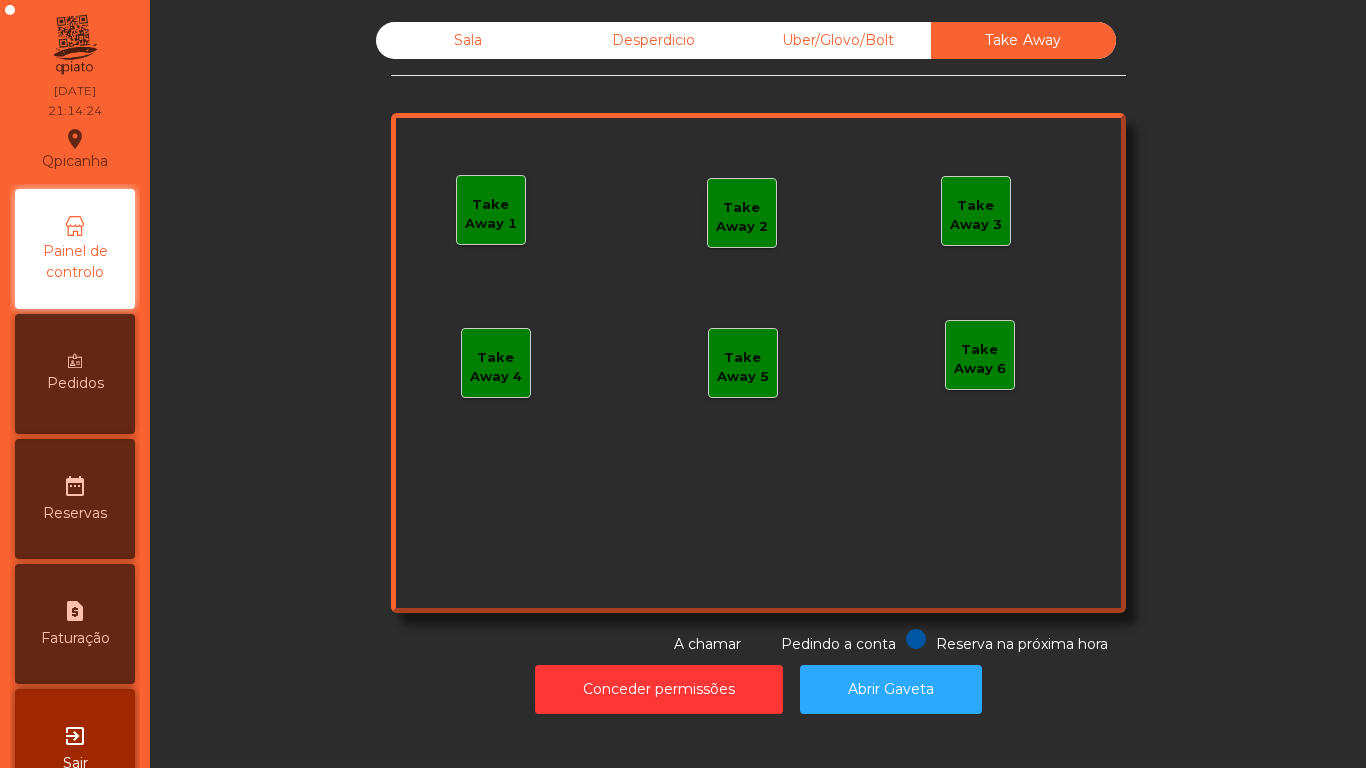 click on "Take Away 1" 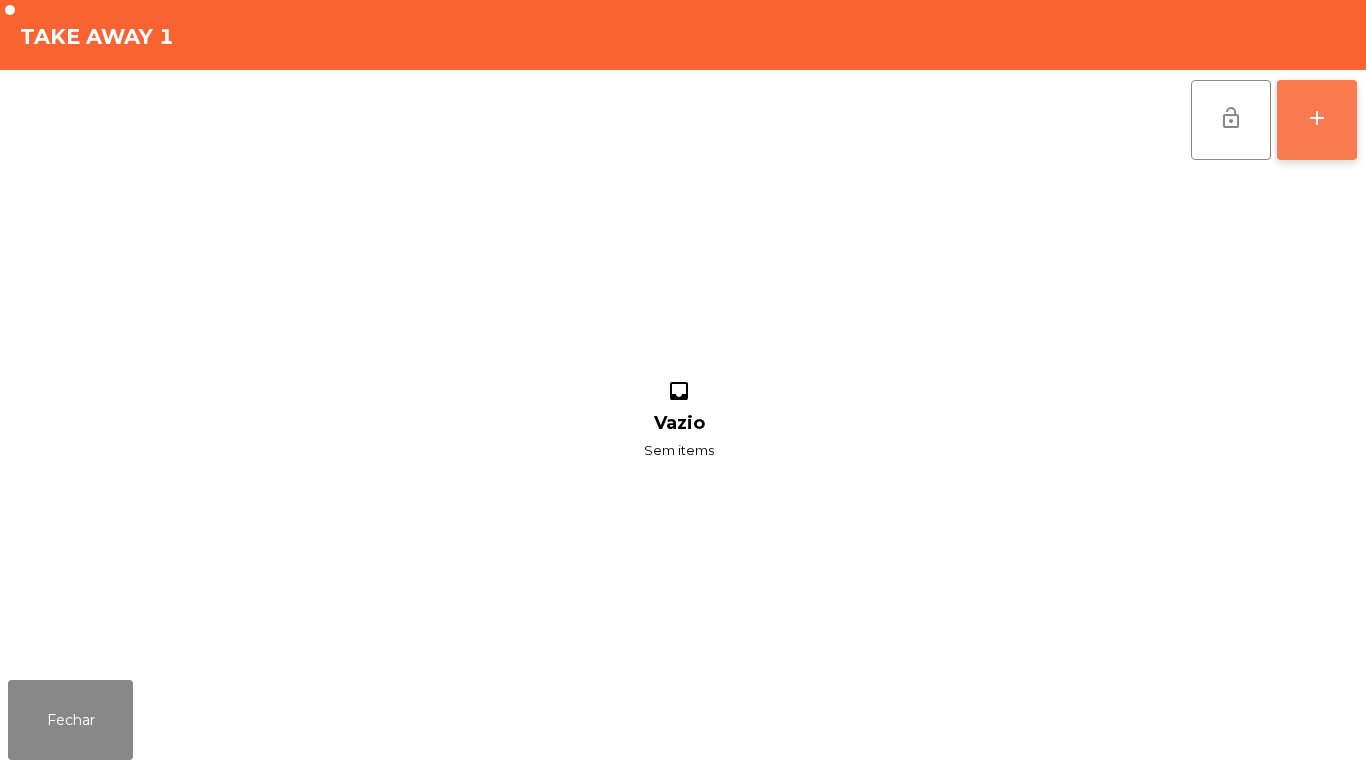click on "add" 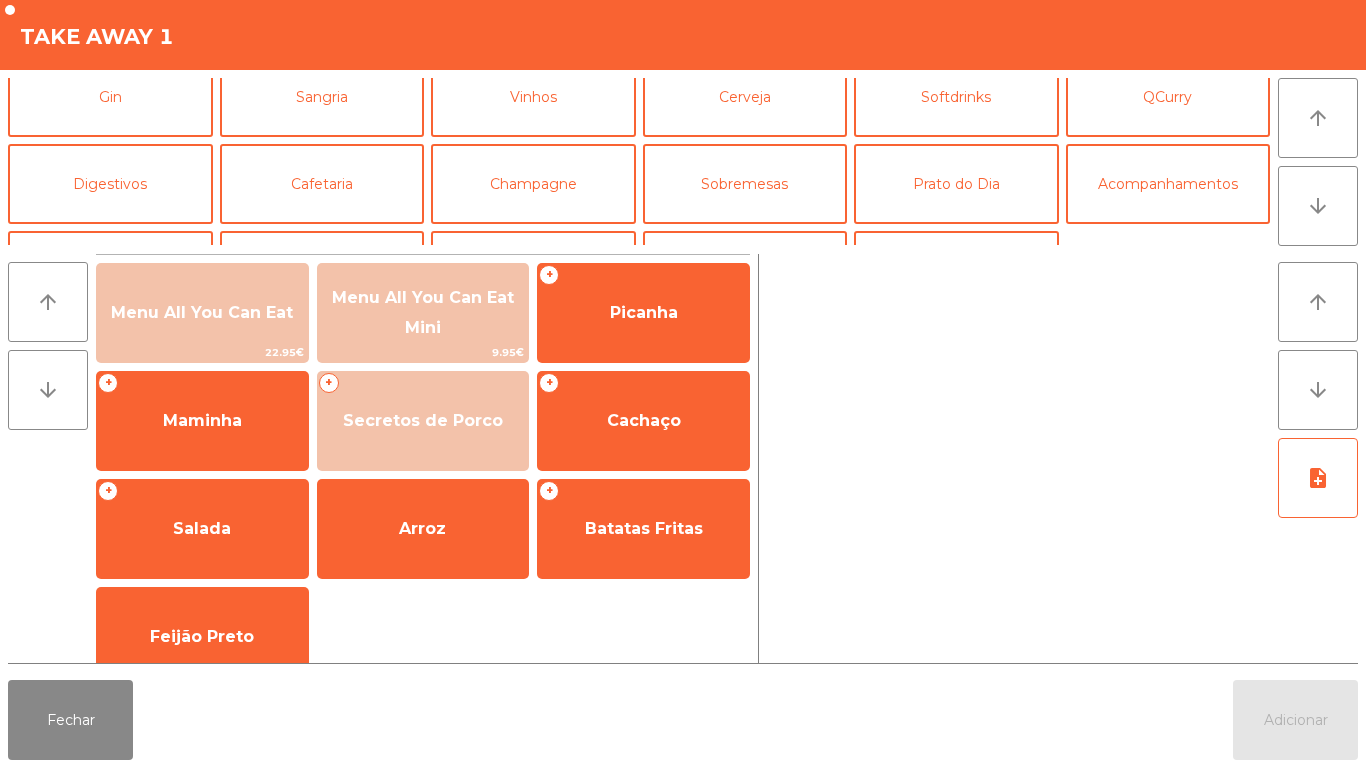scroll, scrollTop: 174, scrollLeft: 0, axis: vertical 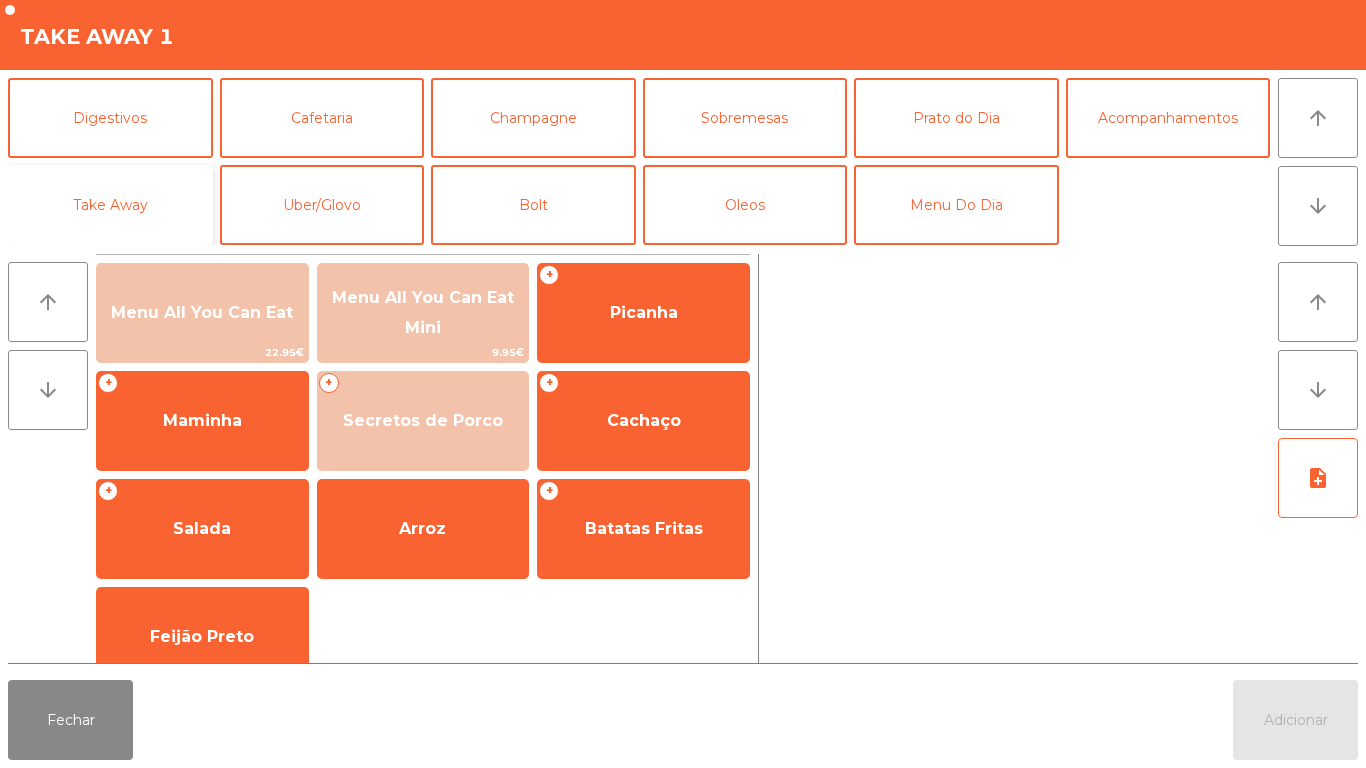 click on "Take Away" 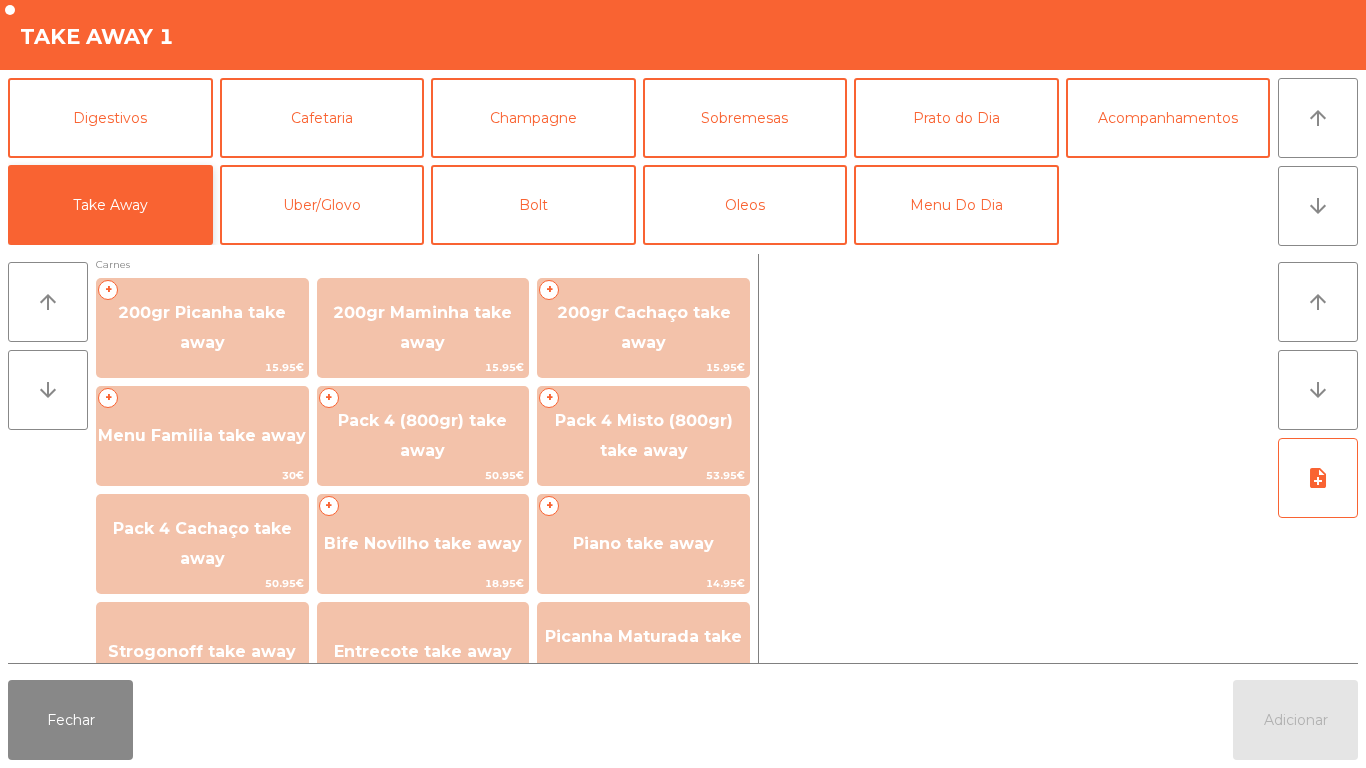 scroll, scrollTop: 0, scrollLeft: 0, axis: both 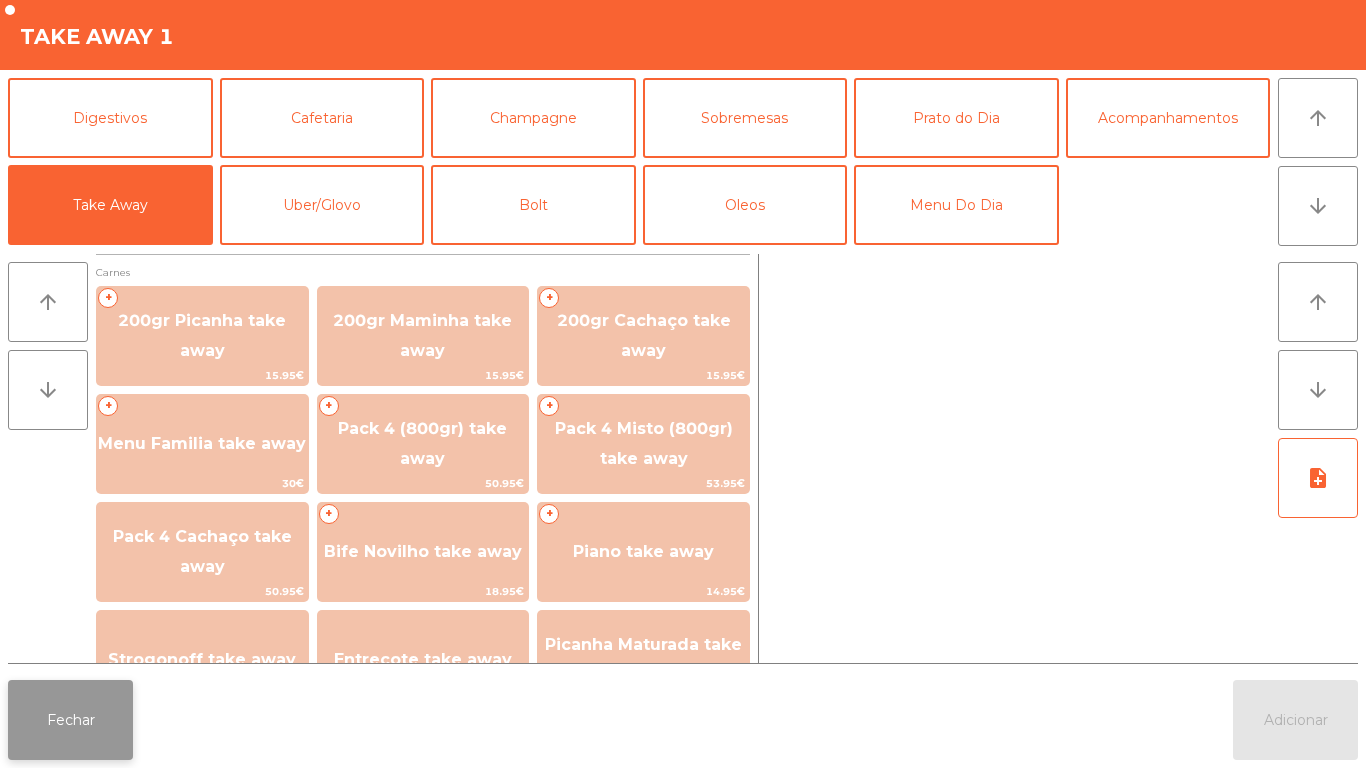 click on "Fechar" 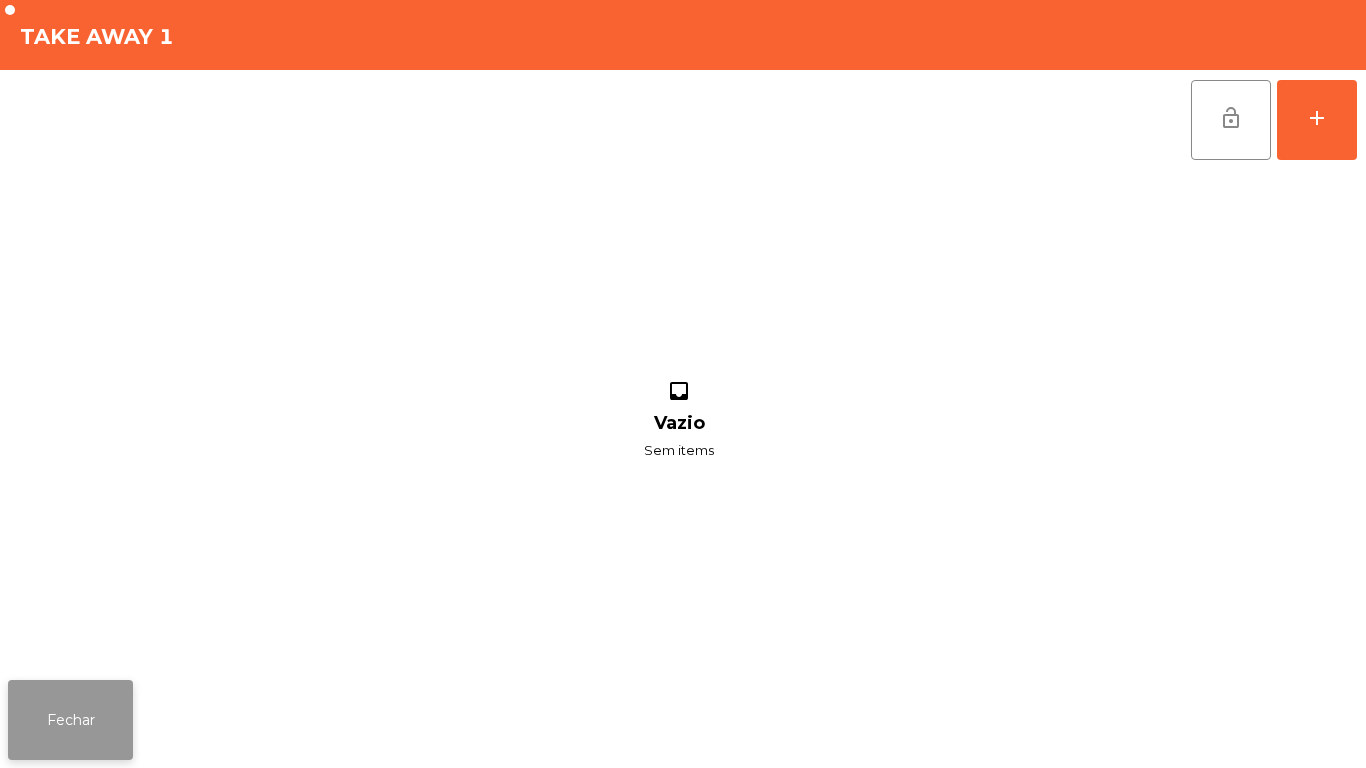 click on "Fechar" 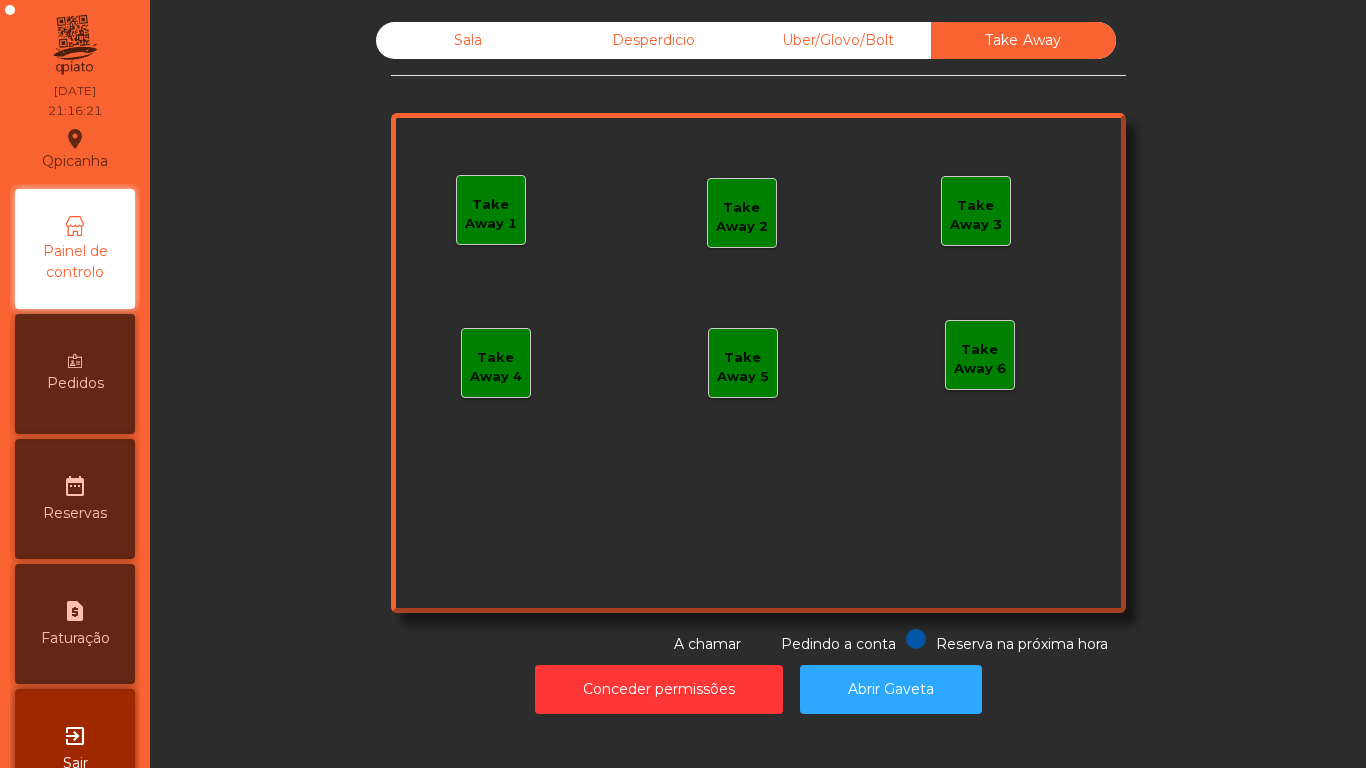 click on "Take Away 1" 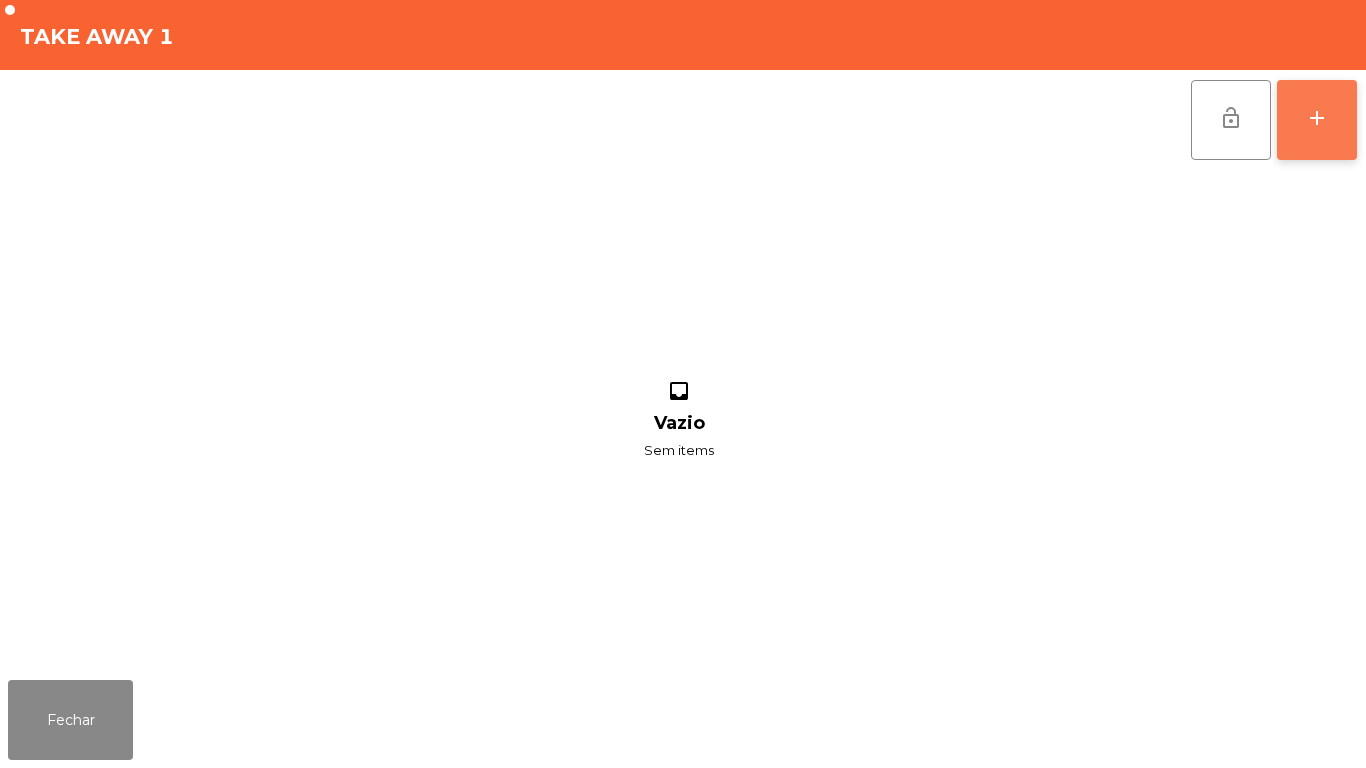 click on "add" 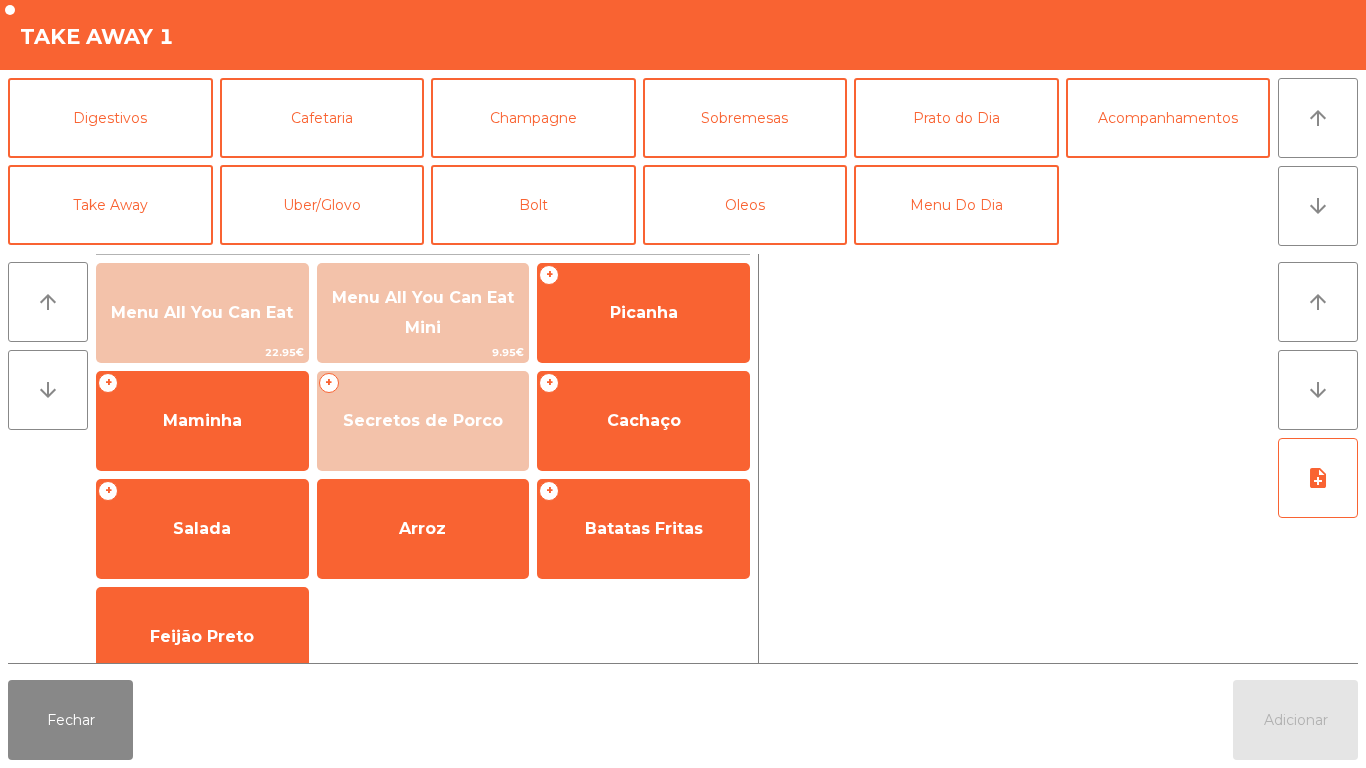 scroll, scrollTop: 173, scrollLeft: 0, axis: vertical 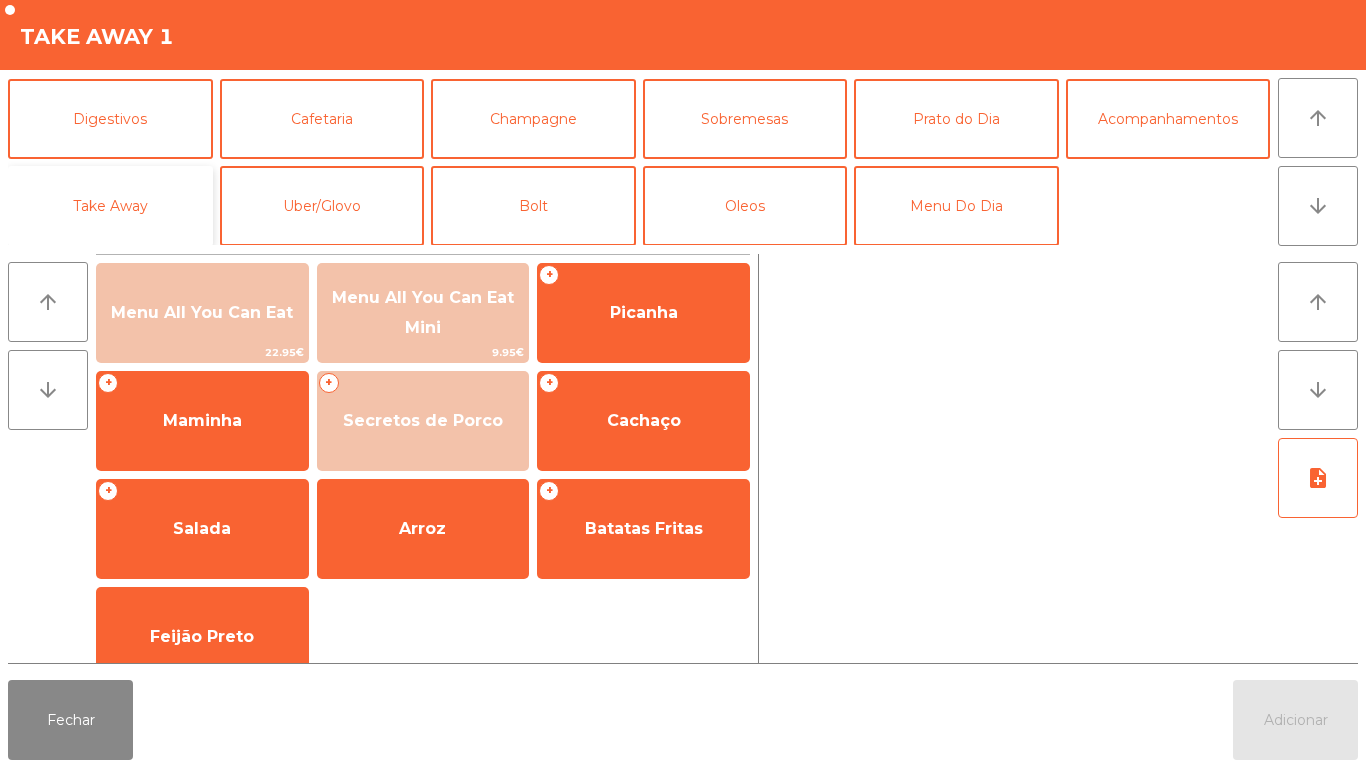 click on "Take Away" 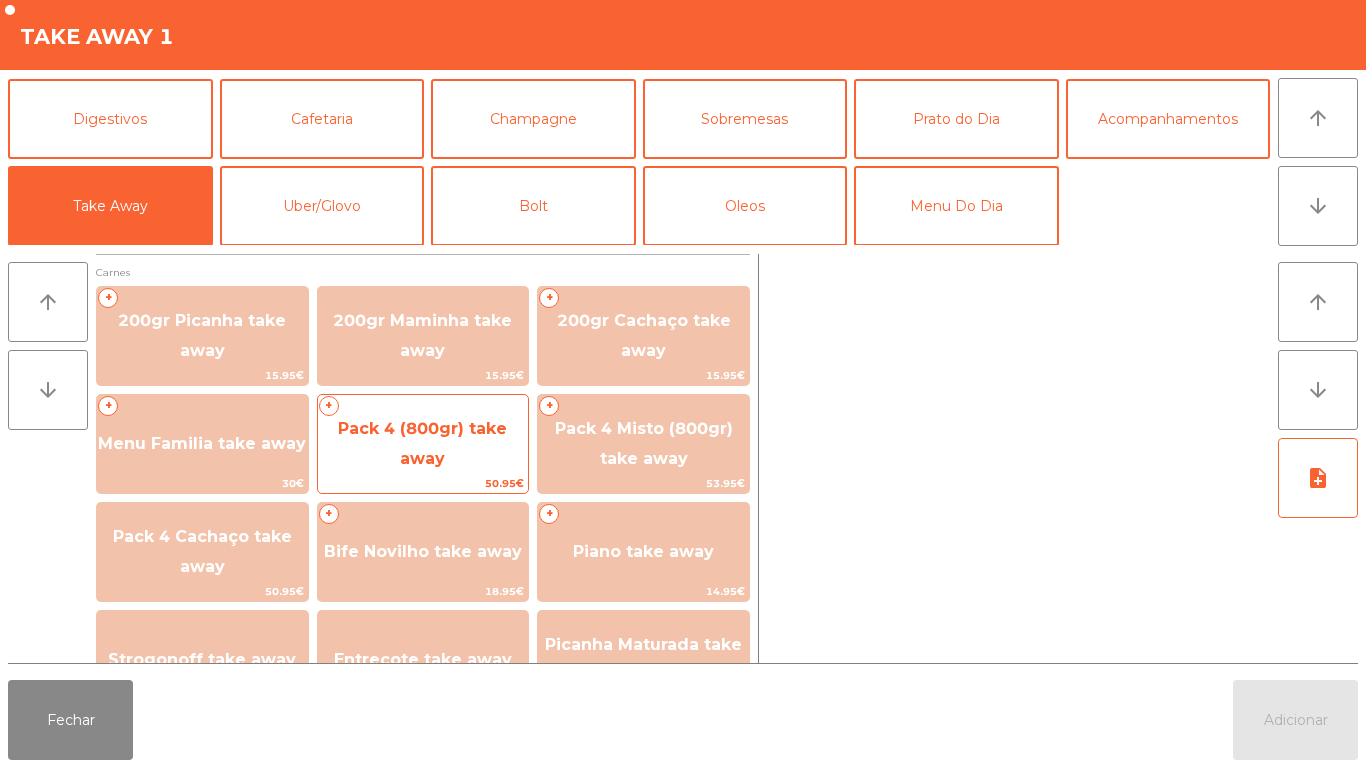click on "Pack 4 (800gr) take away" 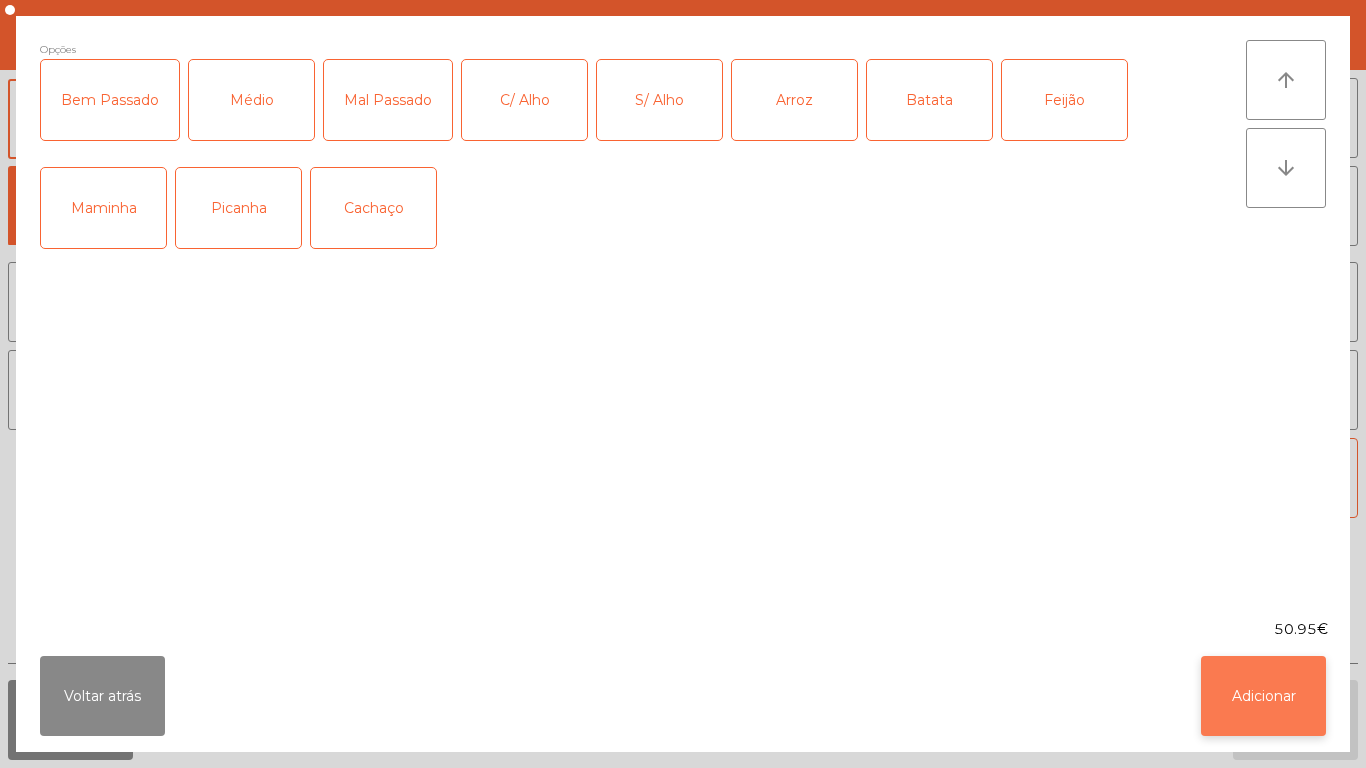 click on "Adicionar" 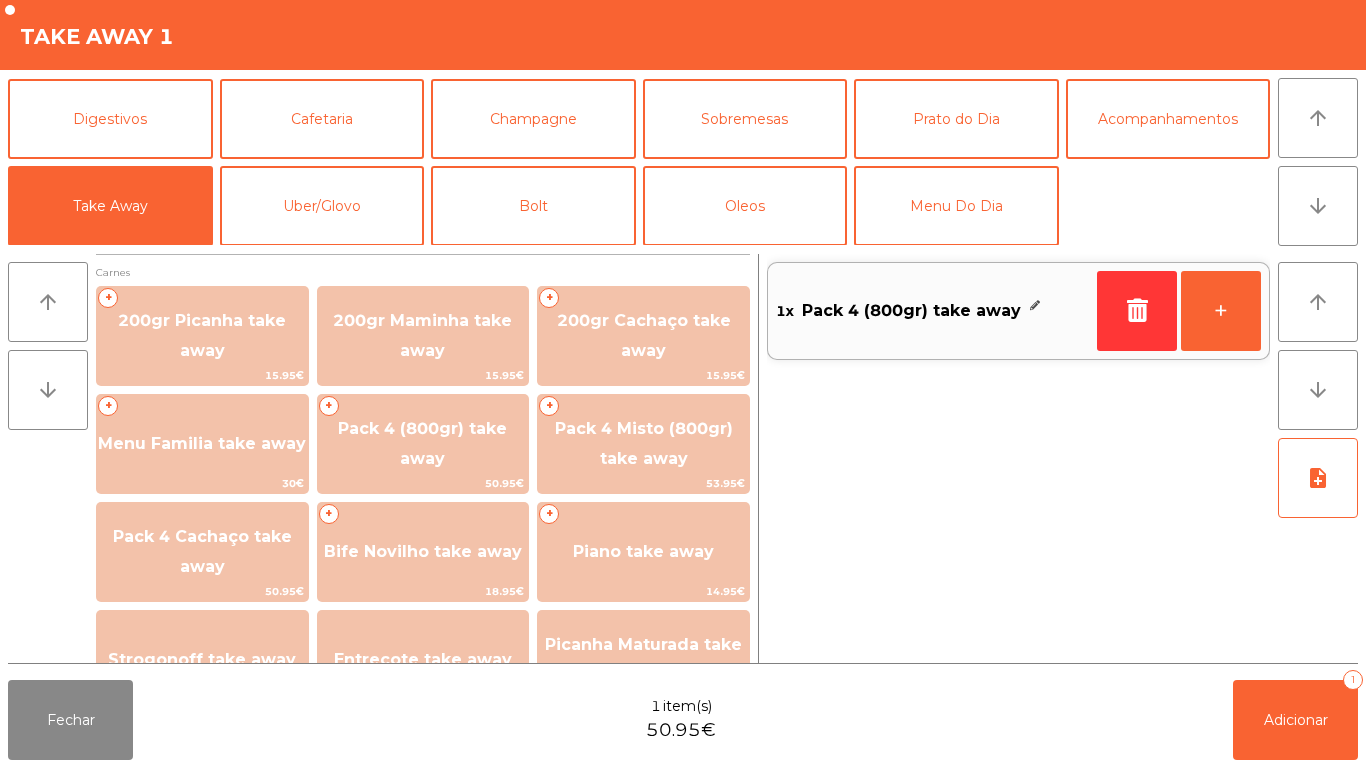 click on "Pack 4 (800gr) take away" 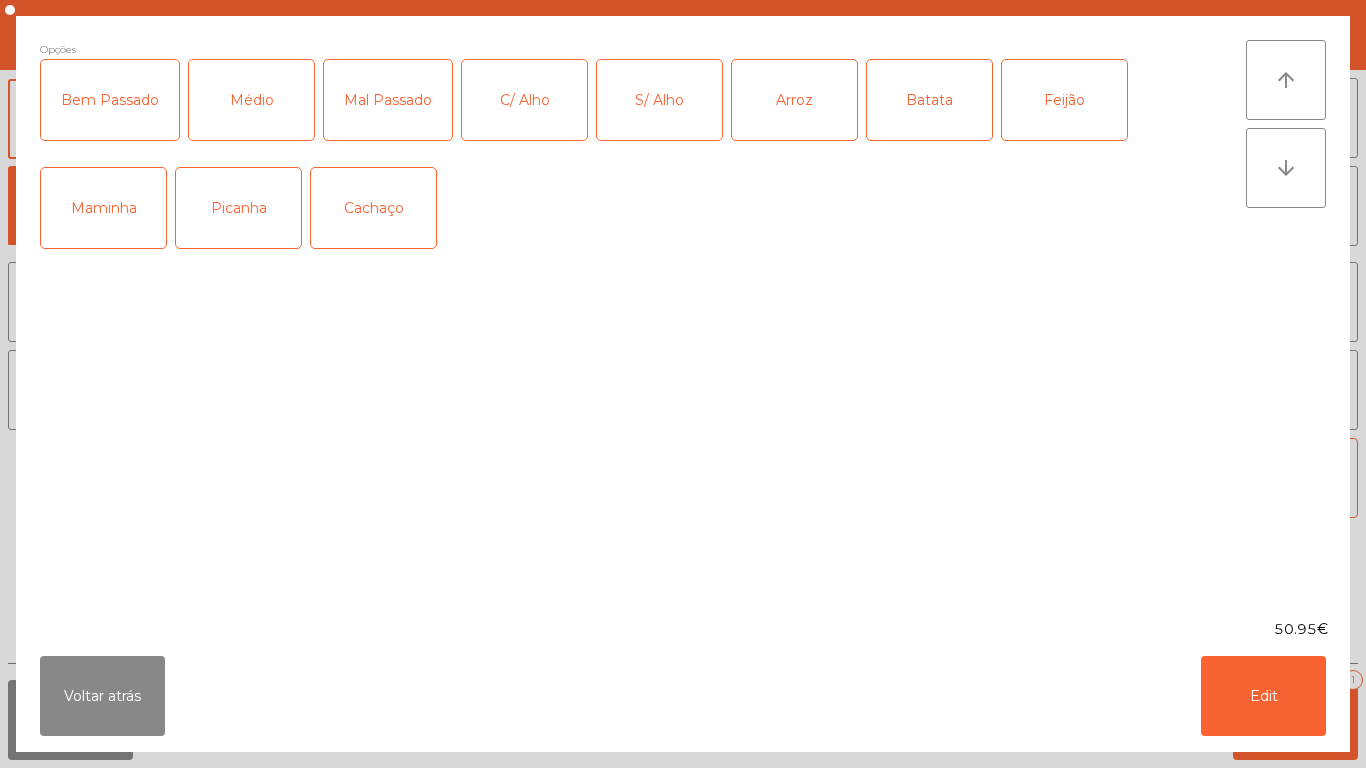 click on "Médio" 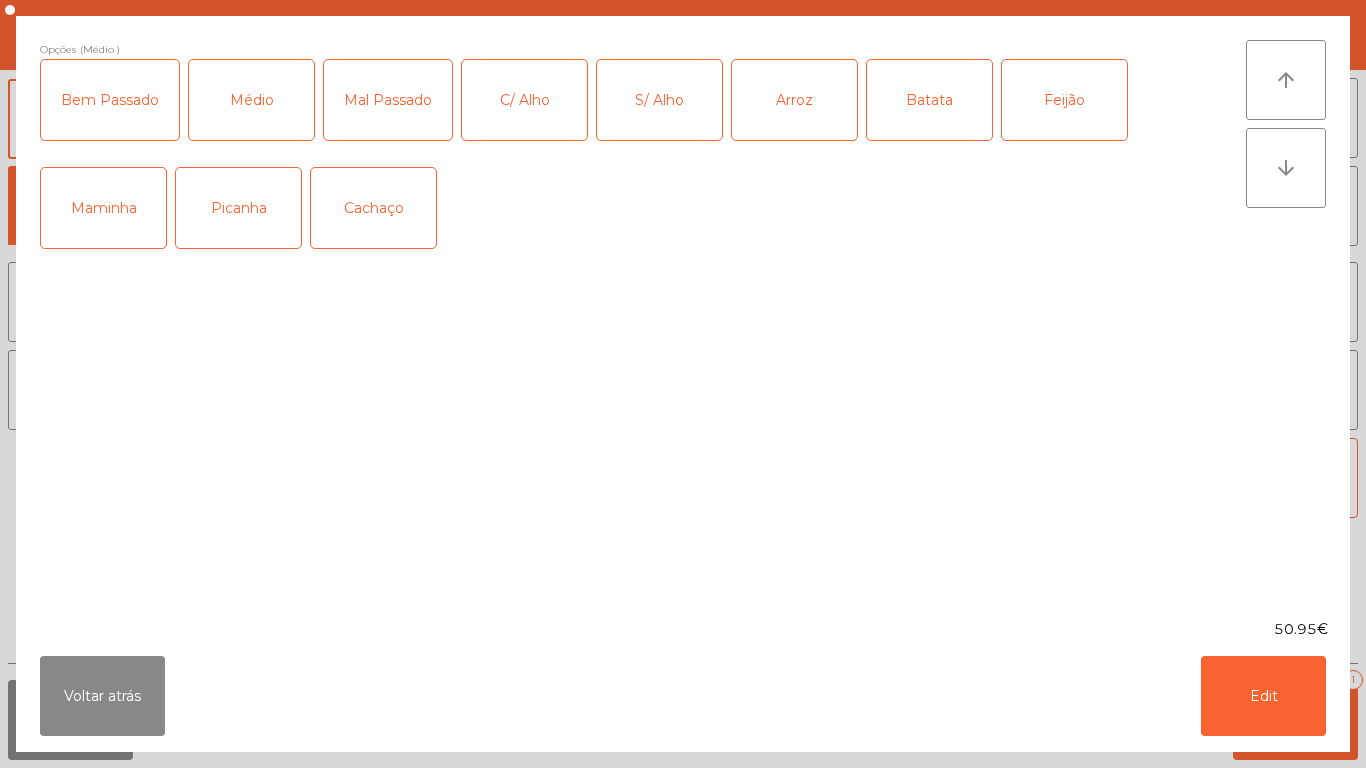 click on "Arroz" 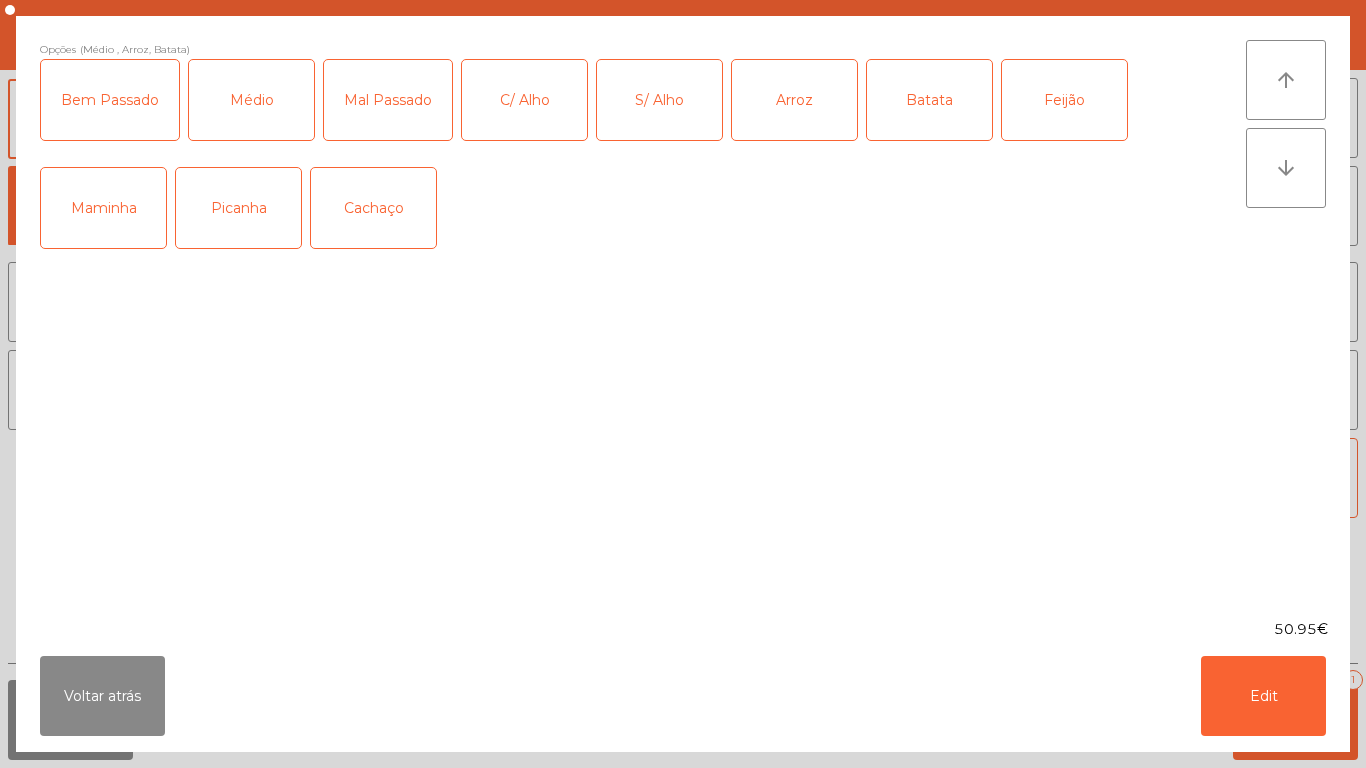 click on "Feijão" 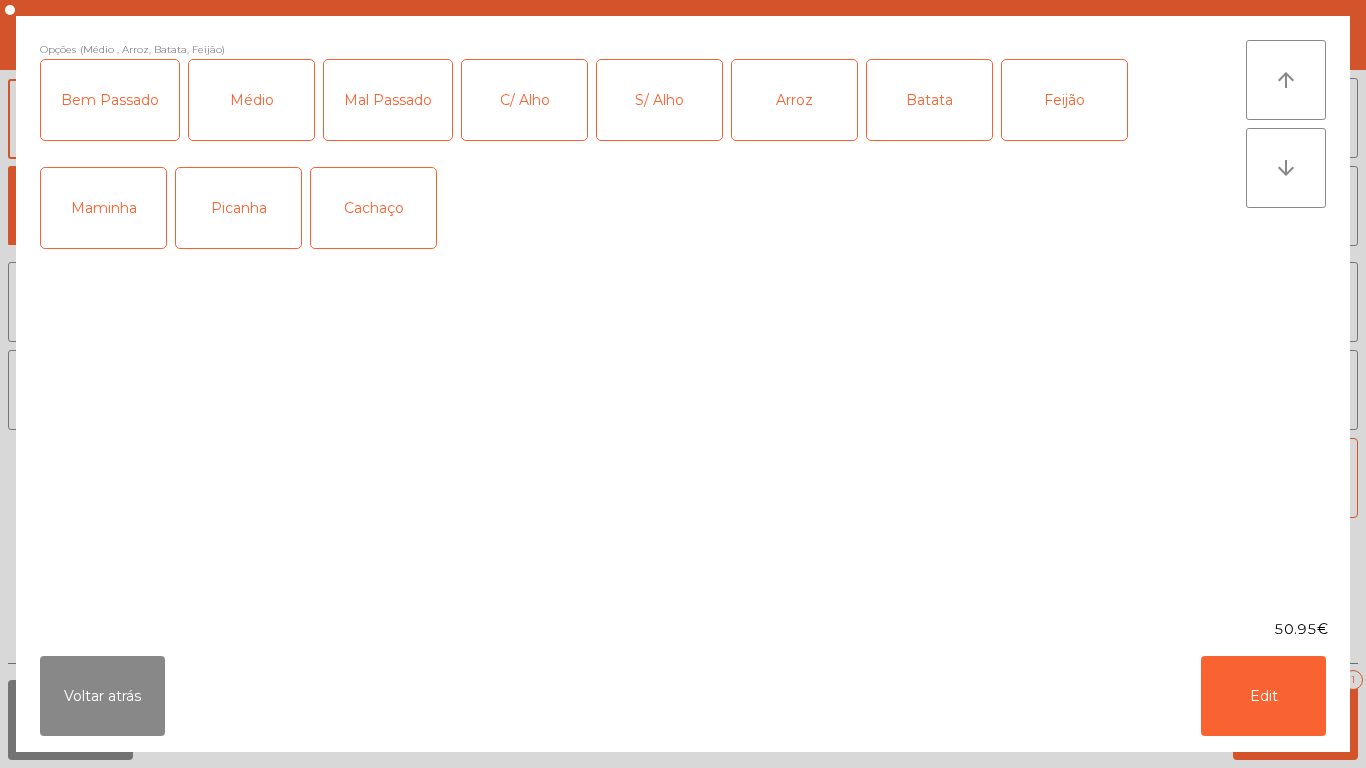 click on "Picanha" 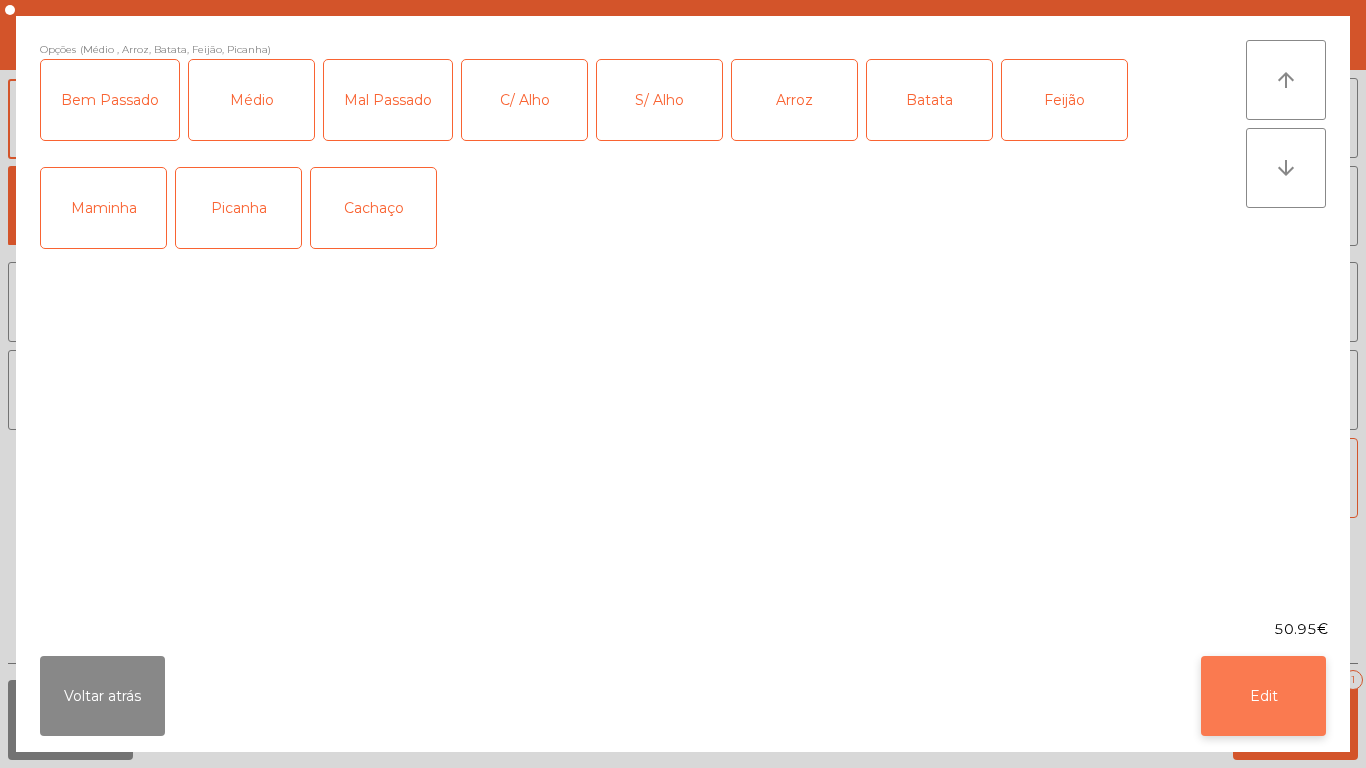click on "Edit" 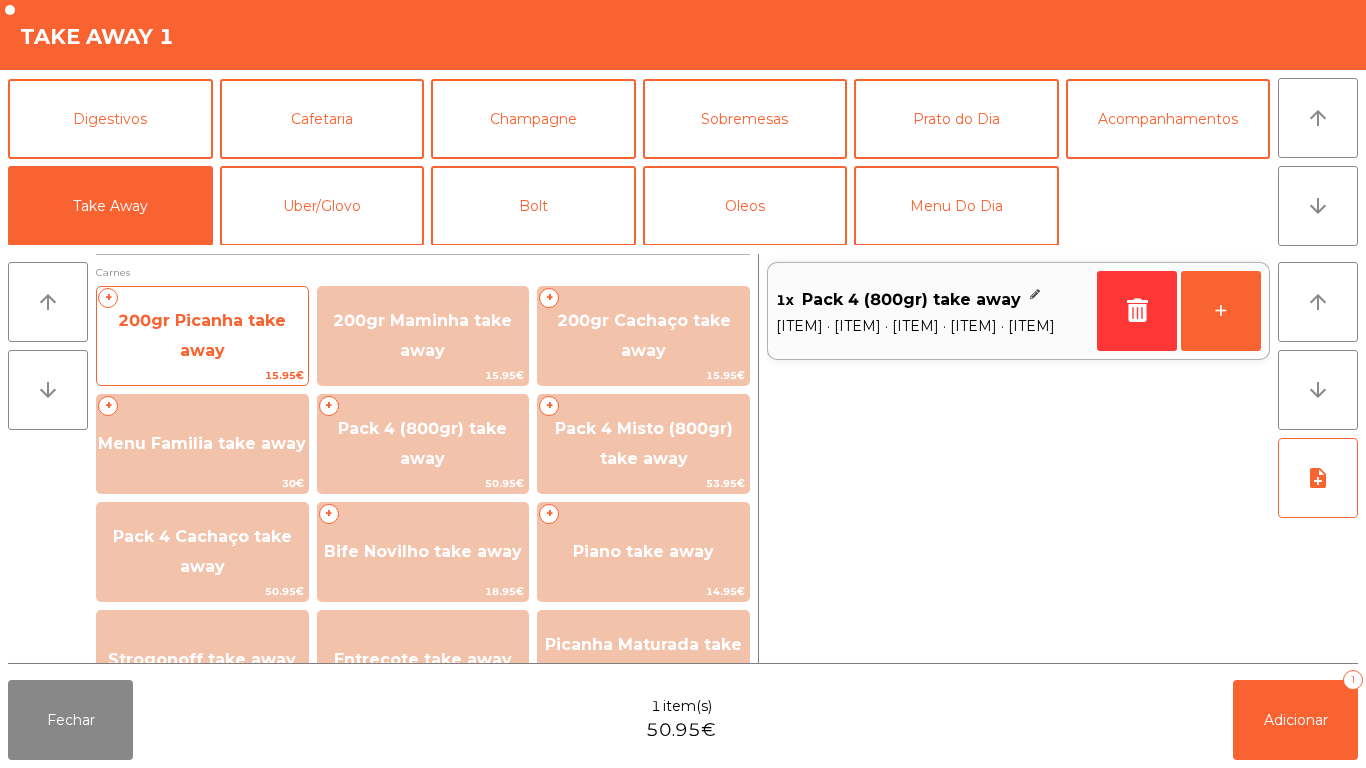 click on "200gr Picanha take away" 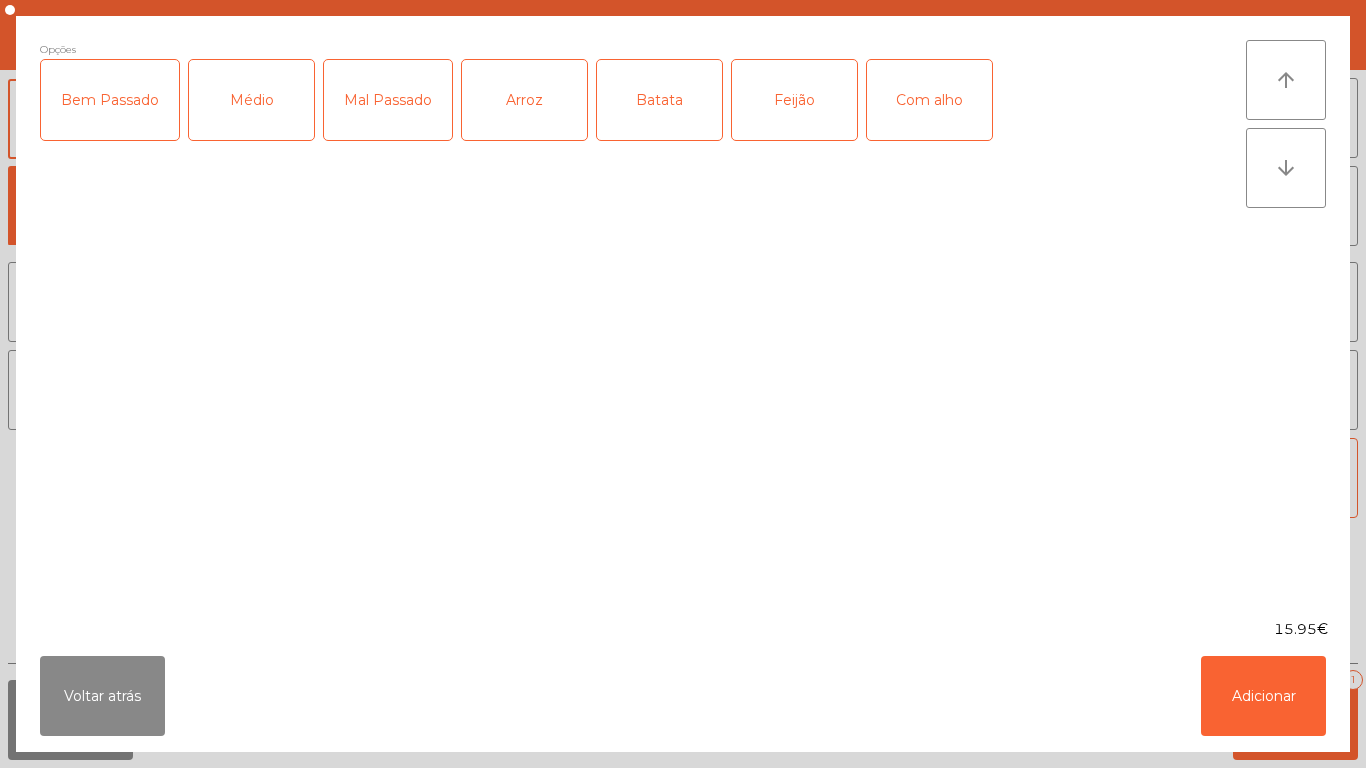 click on "Médio" 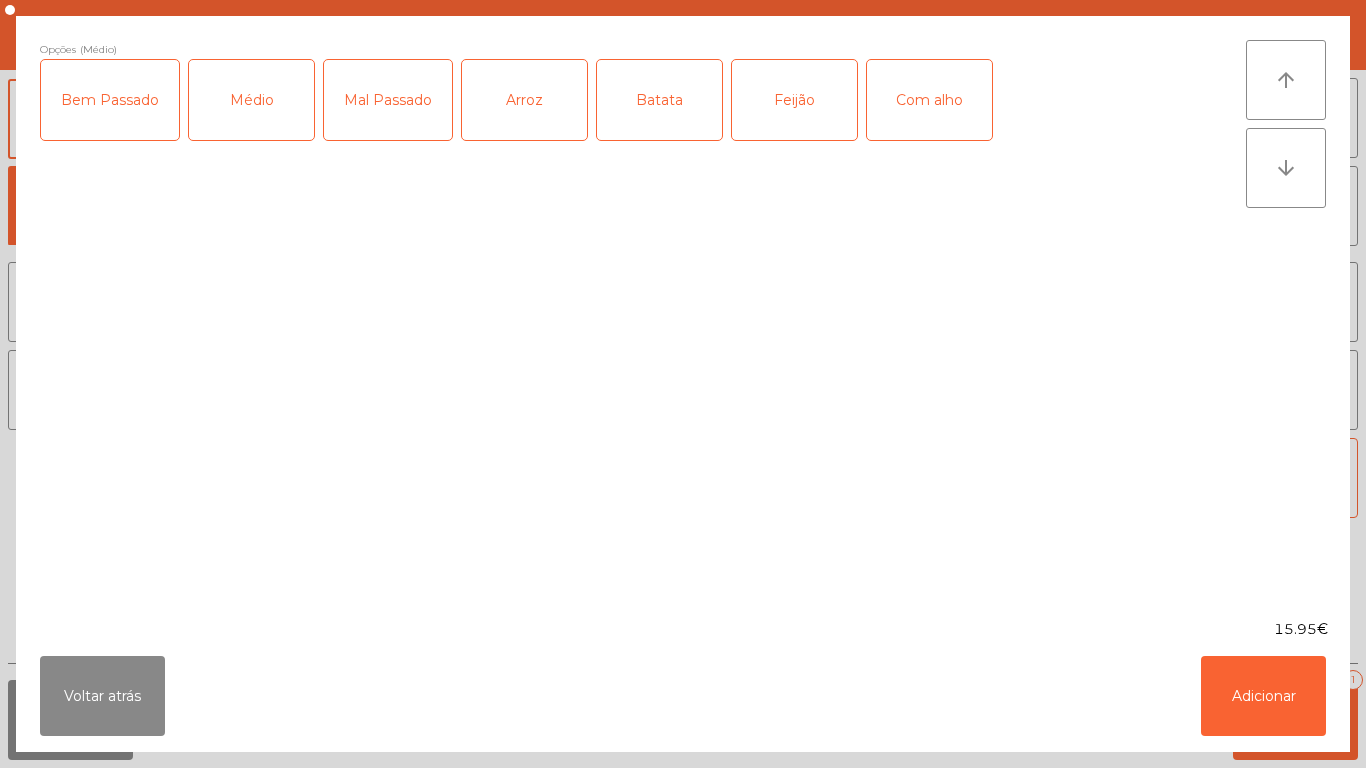 click on "Arroz" 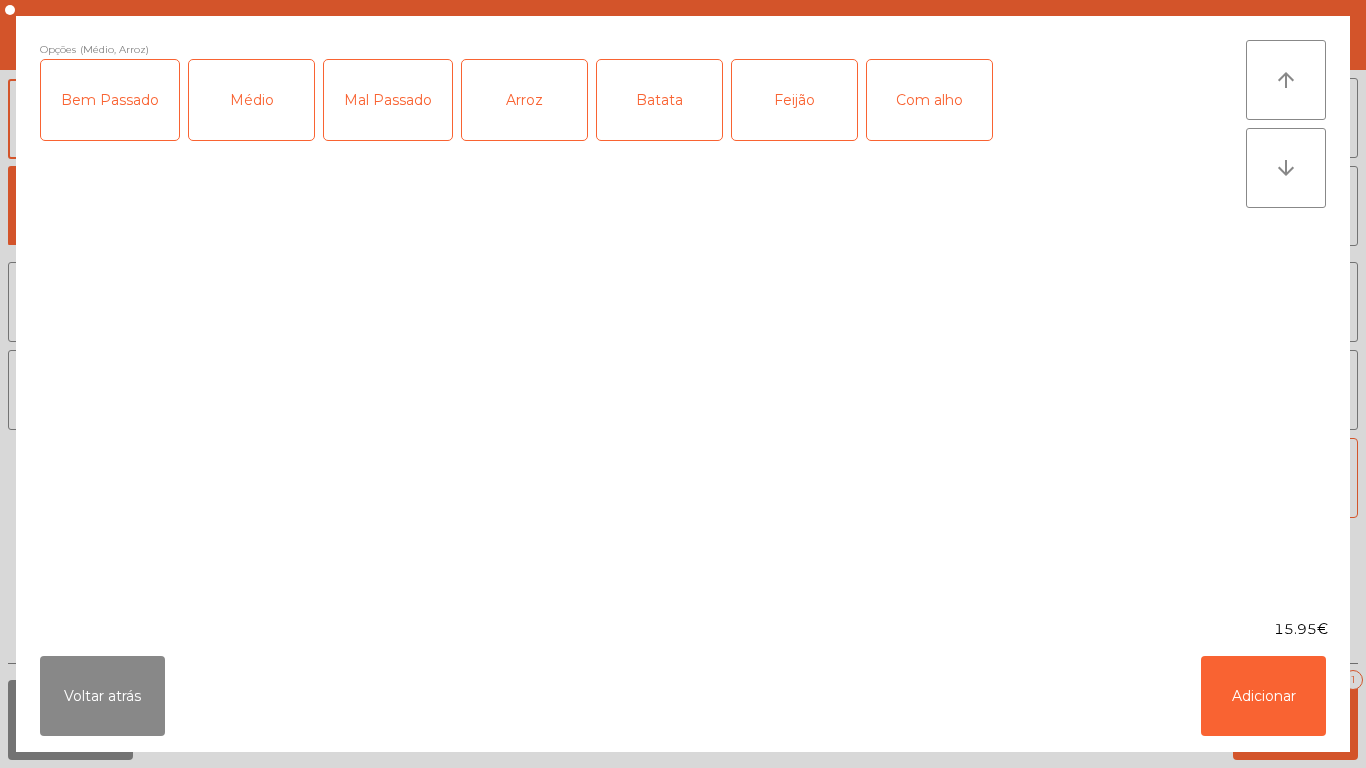click on "Batata" 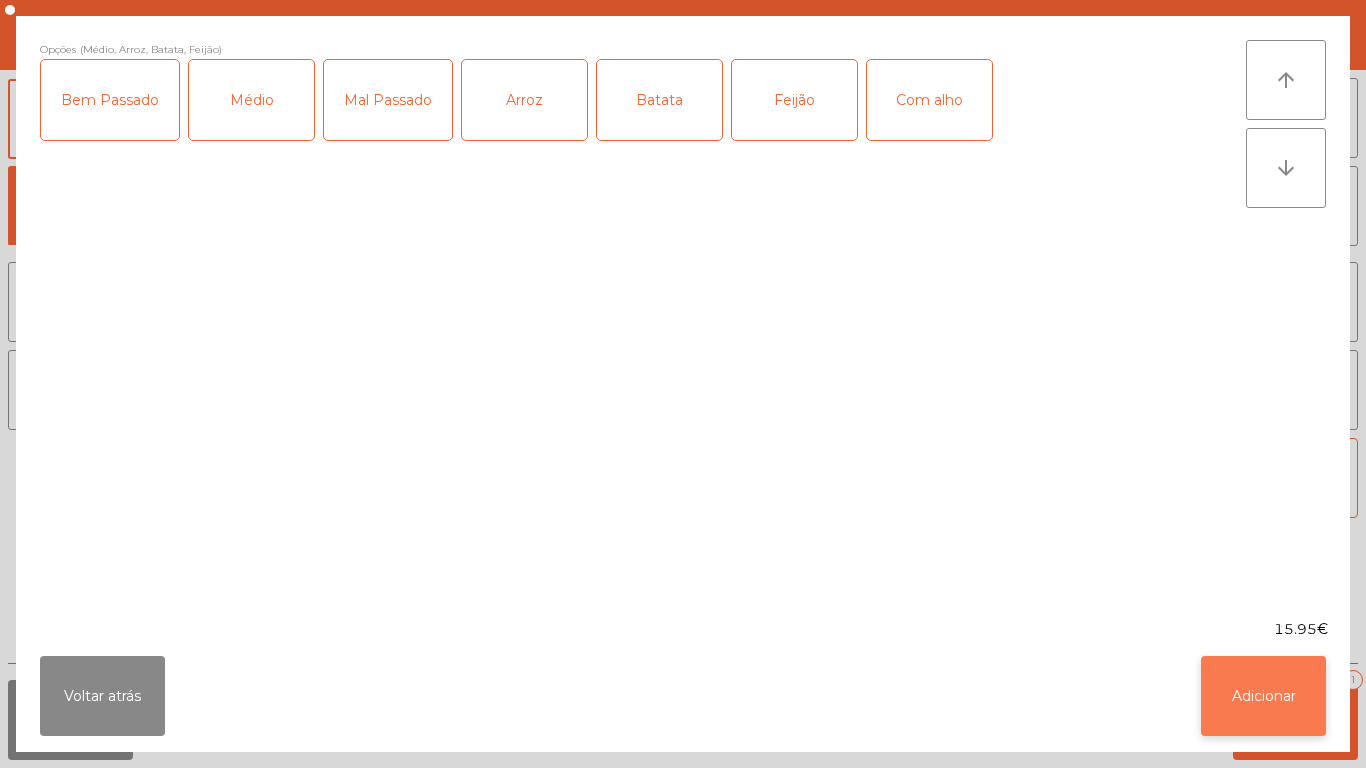 click on "Adicionar" 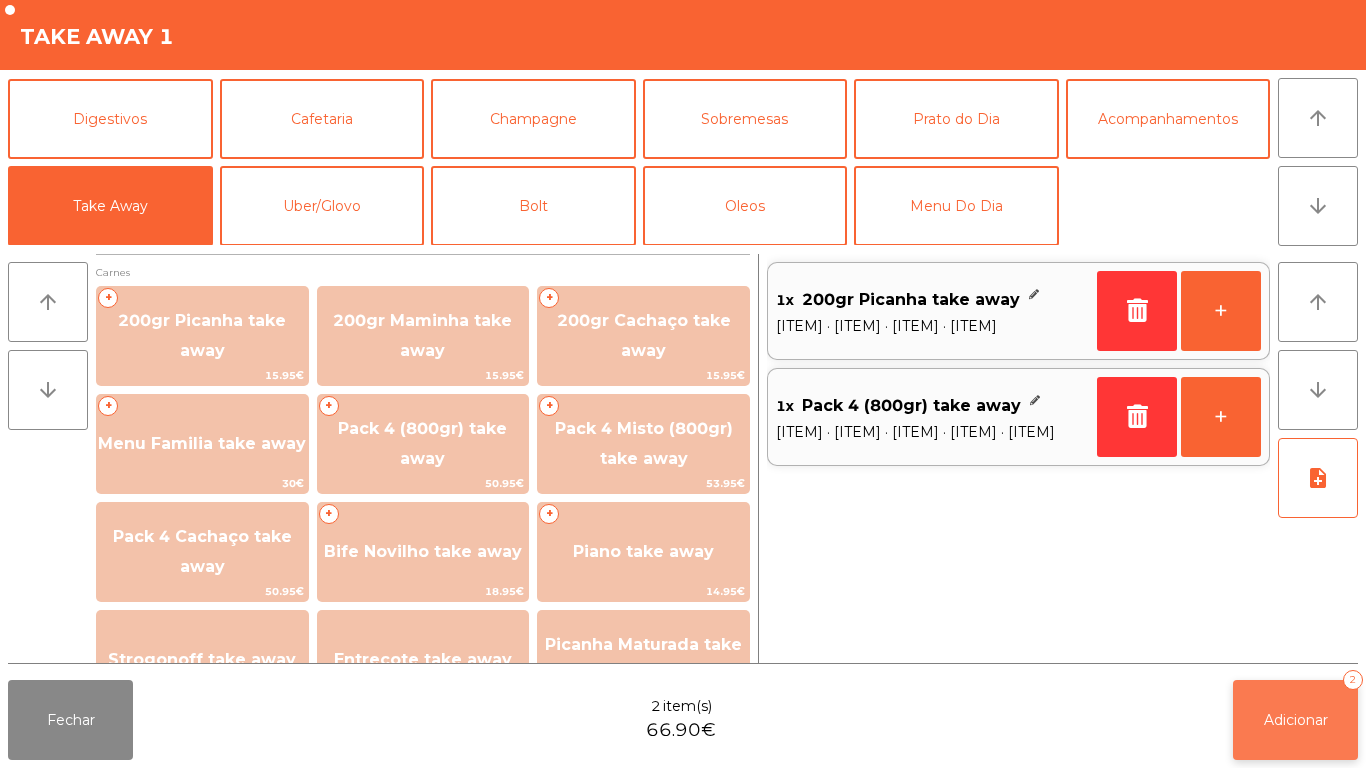 click on "Adicionar" 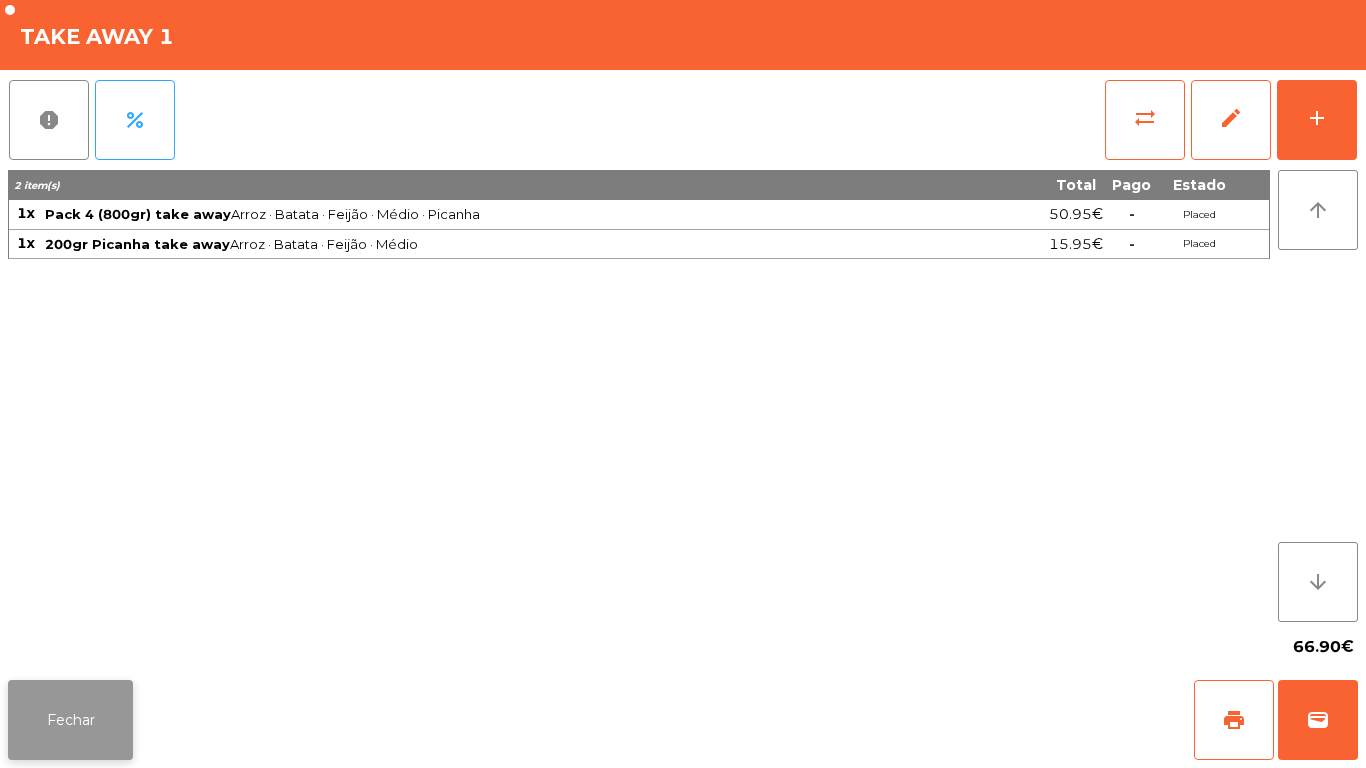 click on "Fechar" 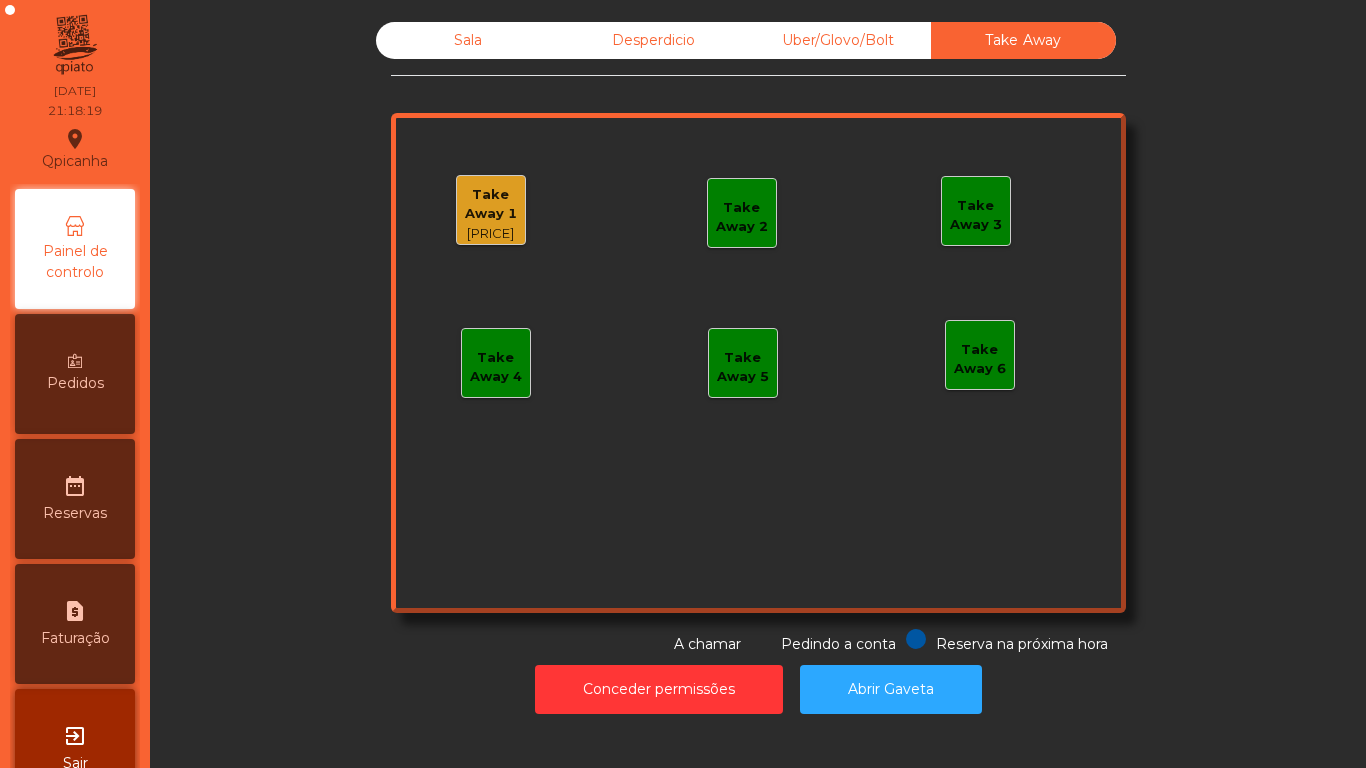 click on "Sala" 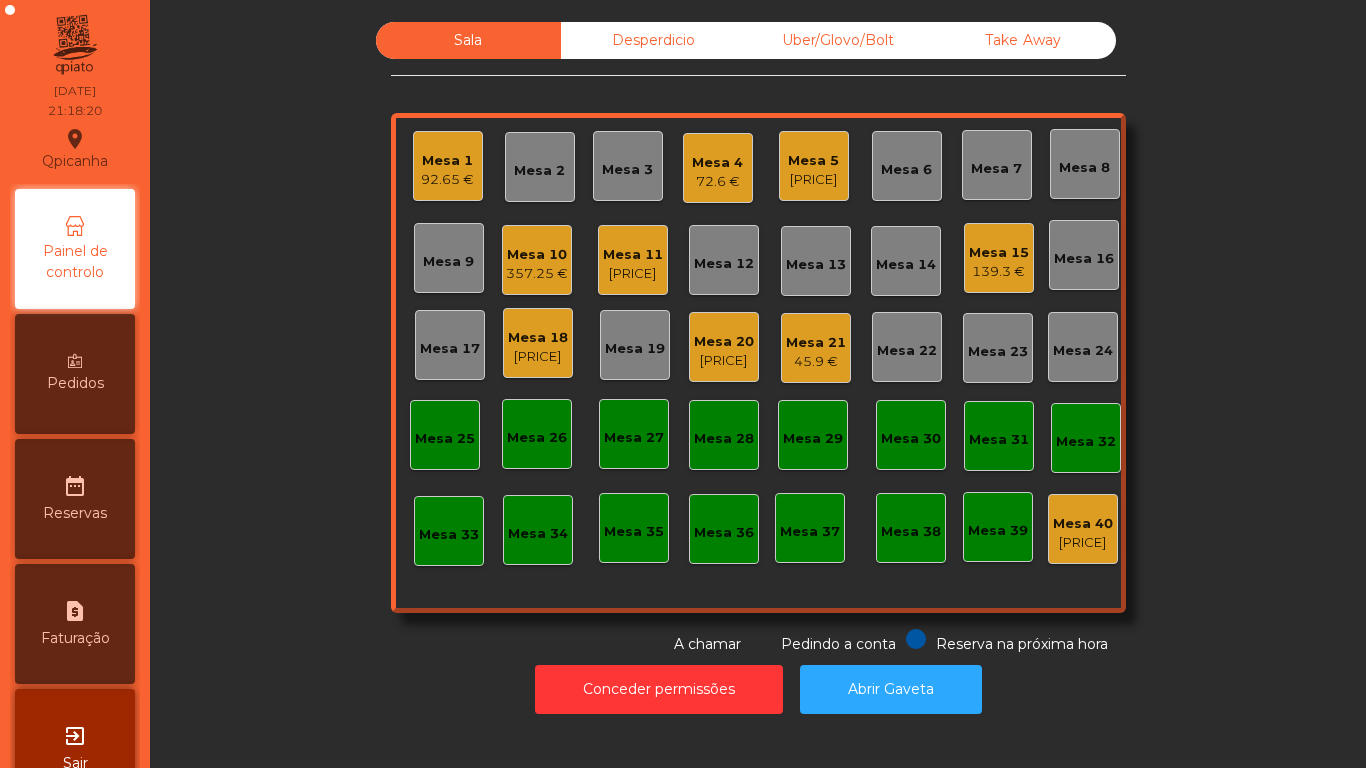 click on "357.25 €" 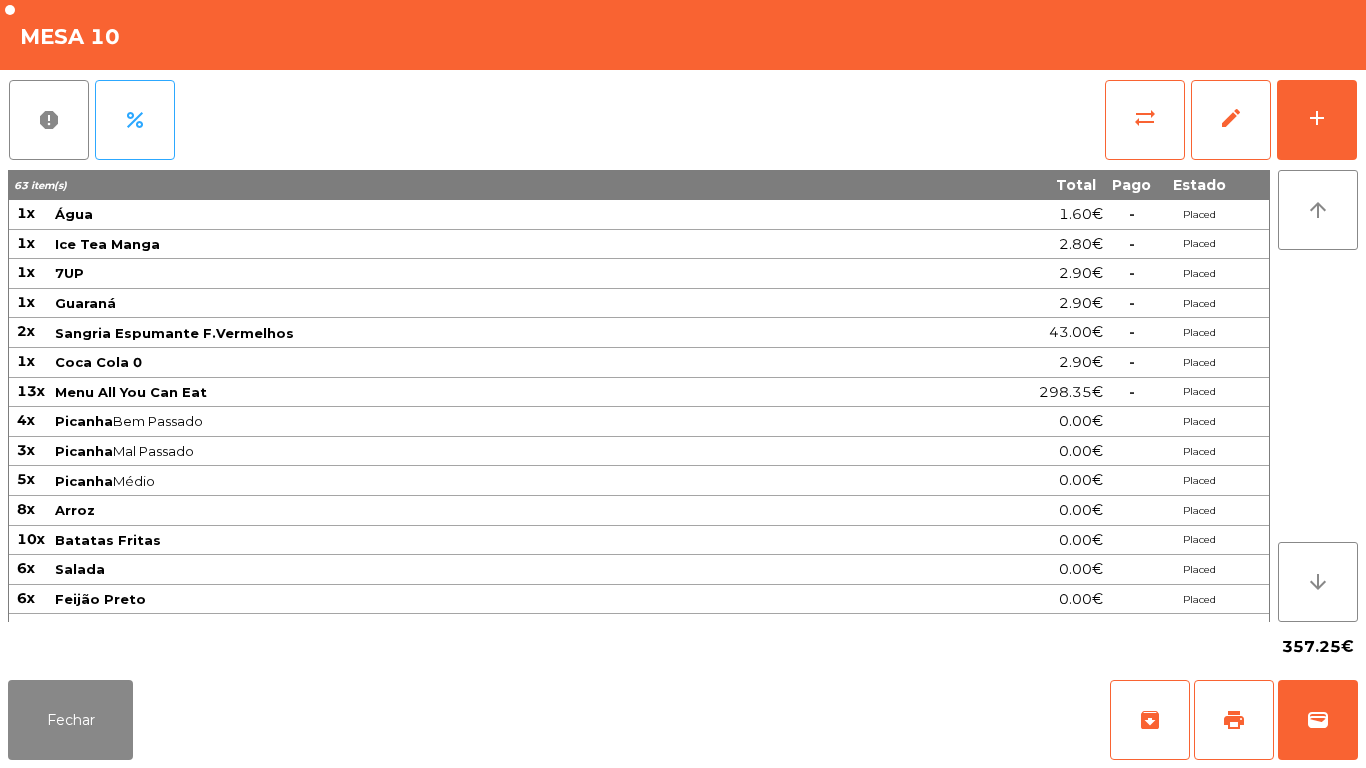 scroll, scrollTop: 22, scrollLeft: 0, axis: vertical 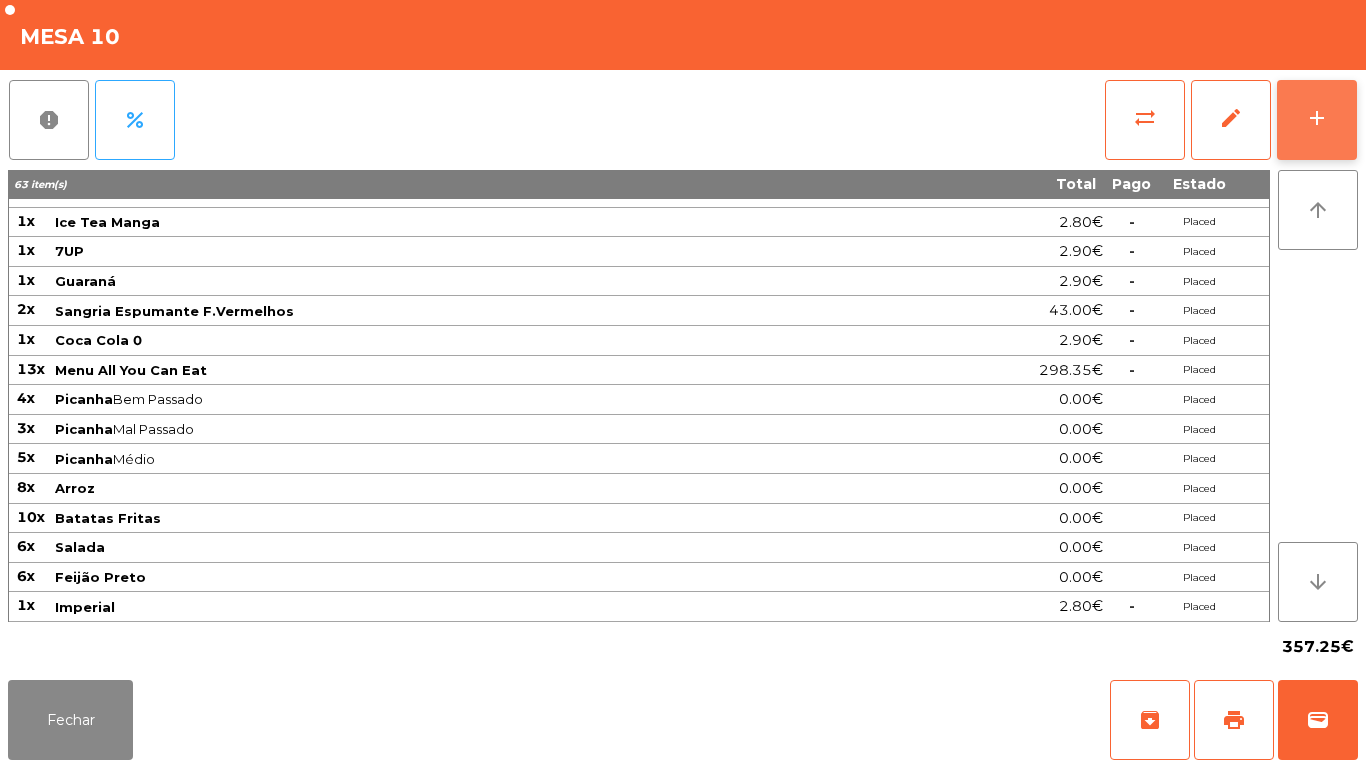 click on "add" 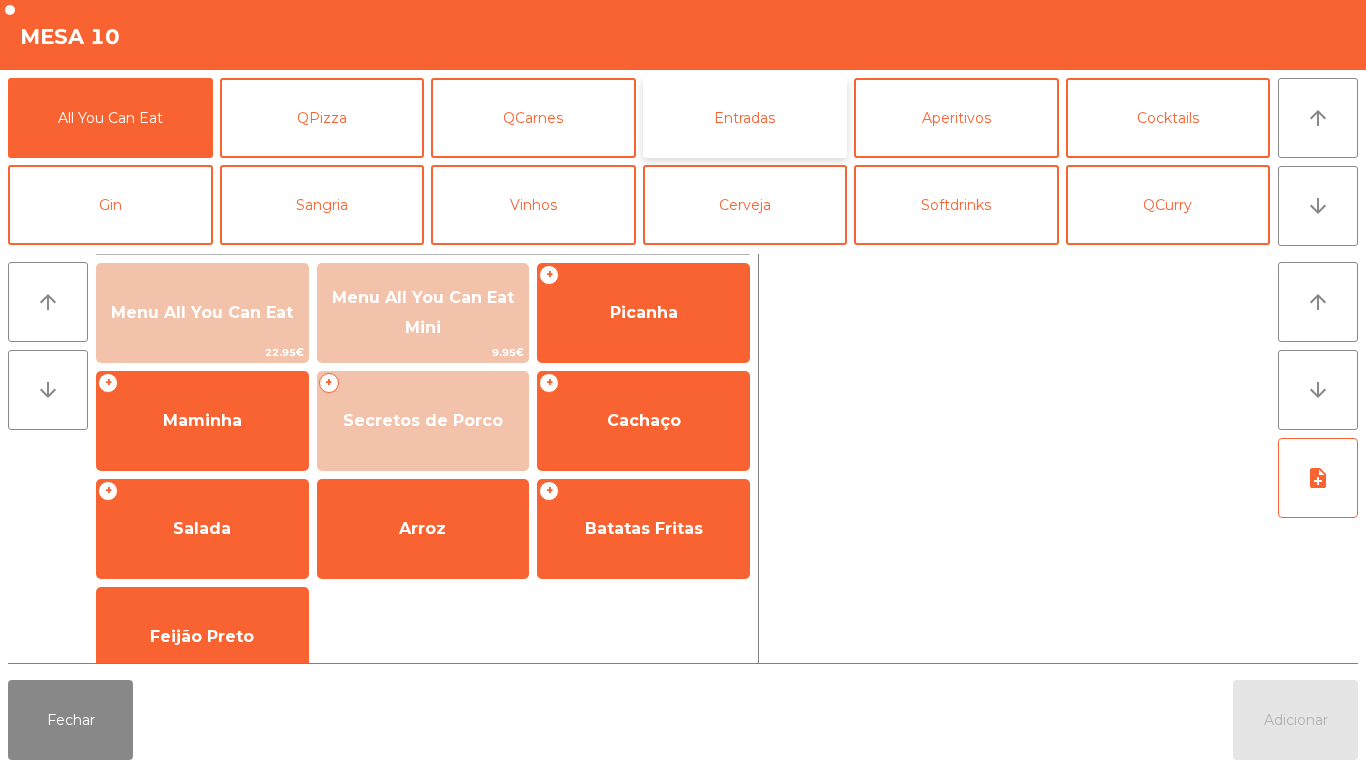 click on "Entradas" 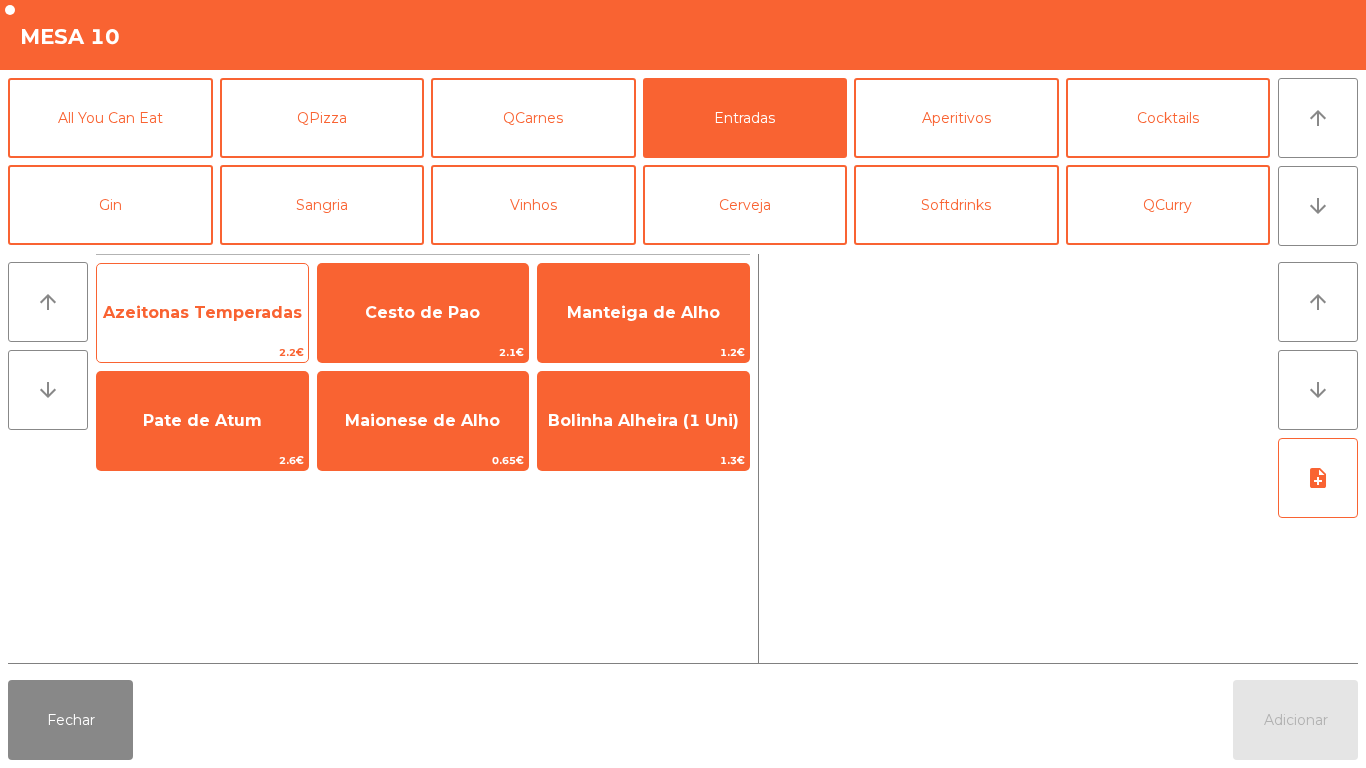 click on "2.2€" 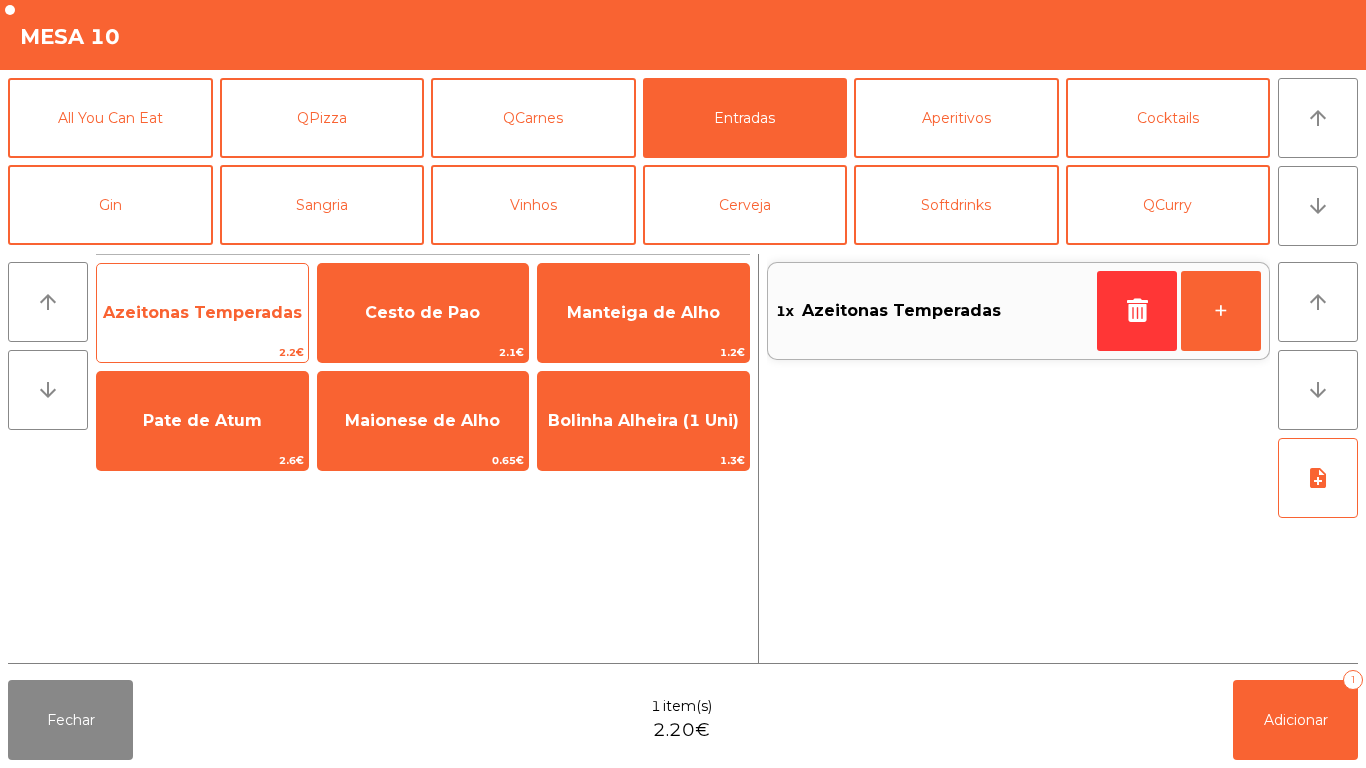 click on "Azeitonas Temperadas" 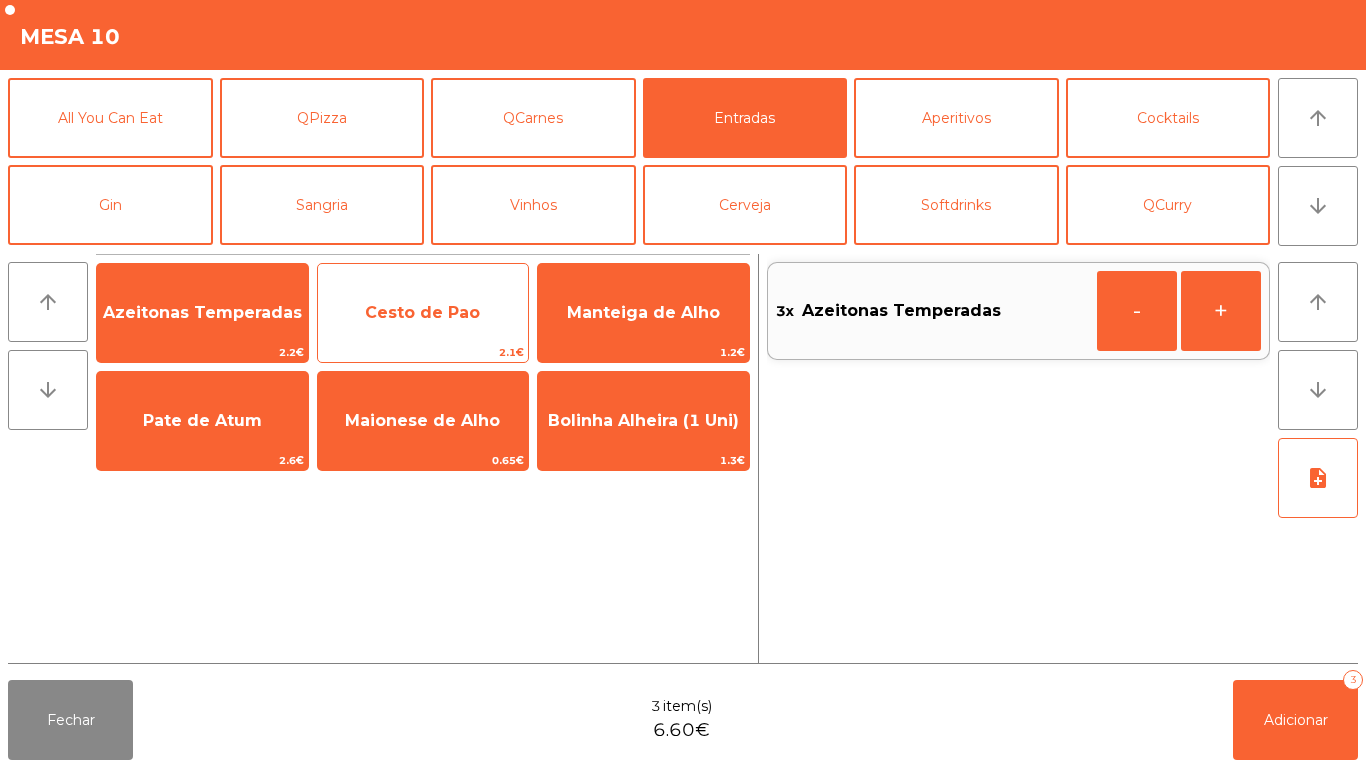click on "Cesto de Pao" 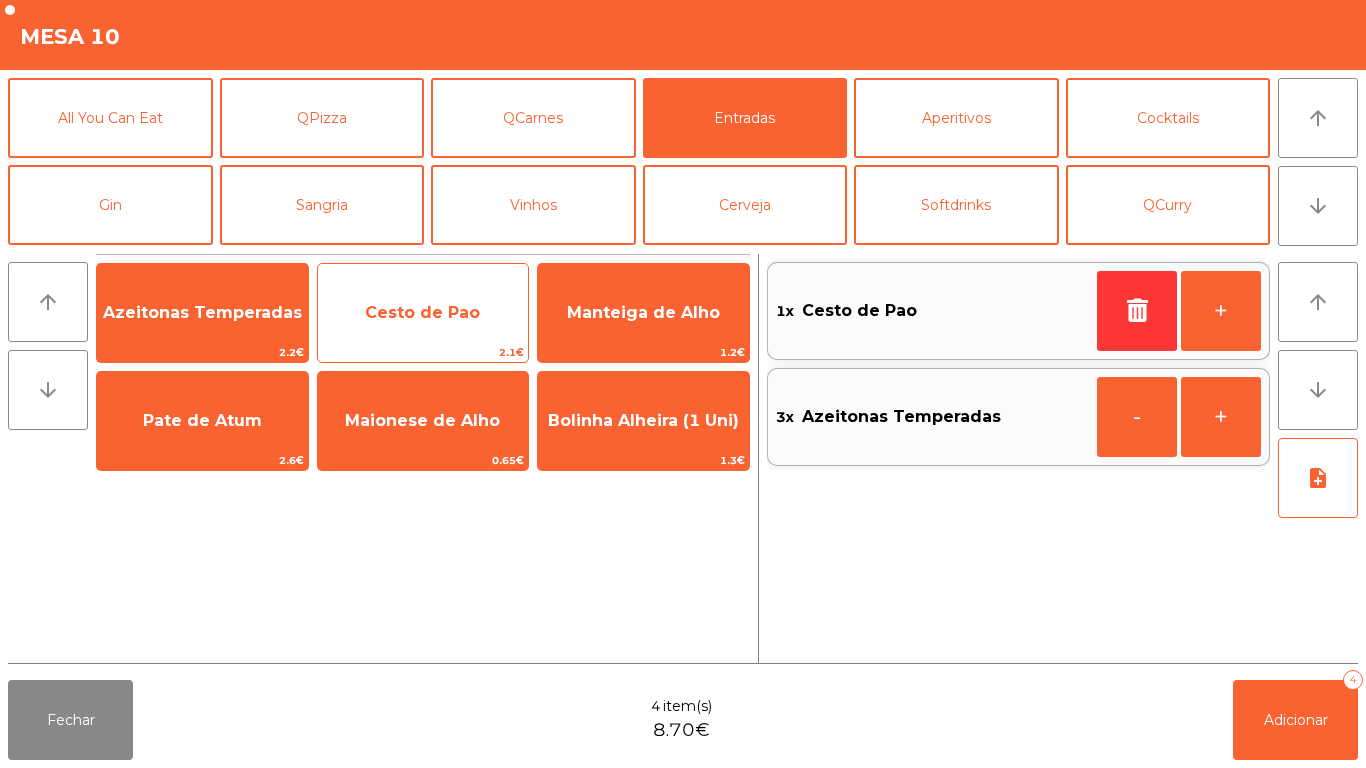 click on "Cesto de Pao" 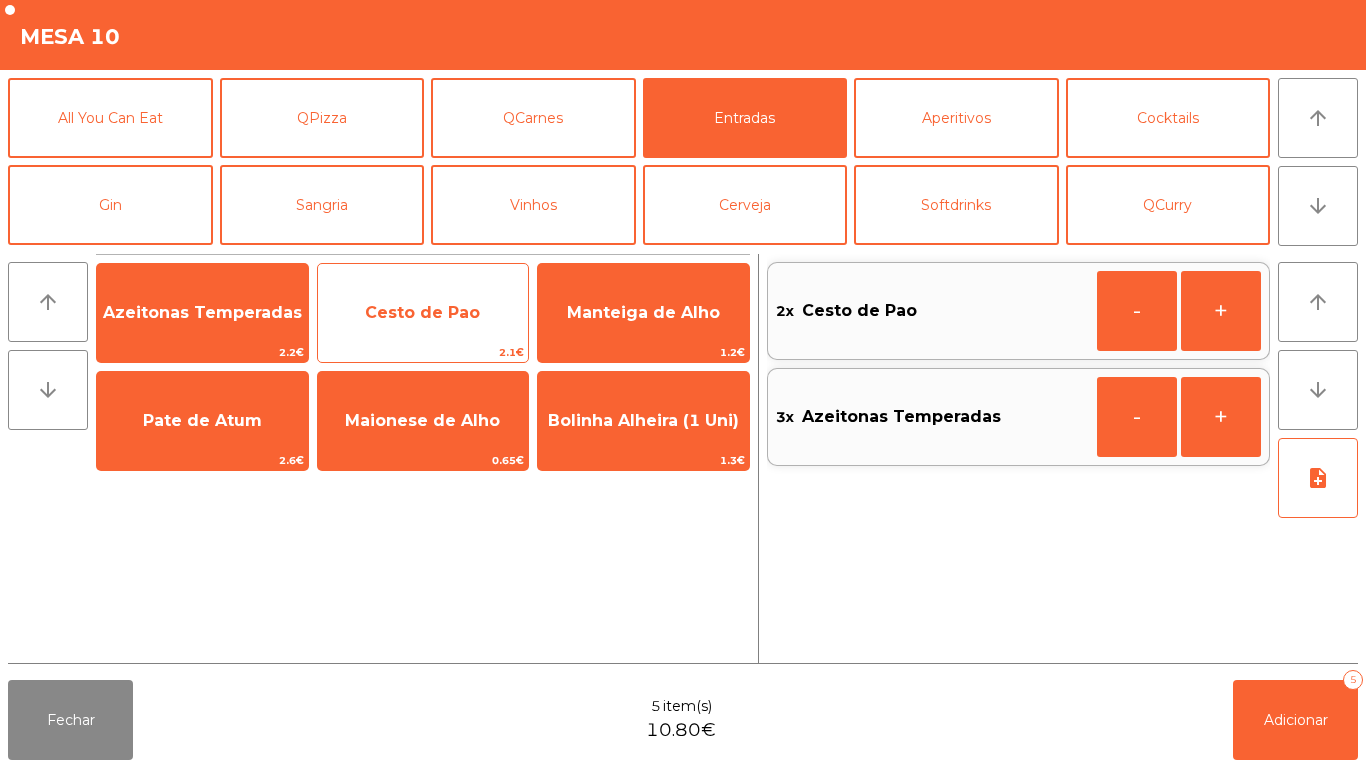 click on "Cesto de Pao" 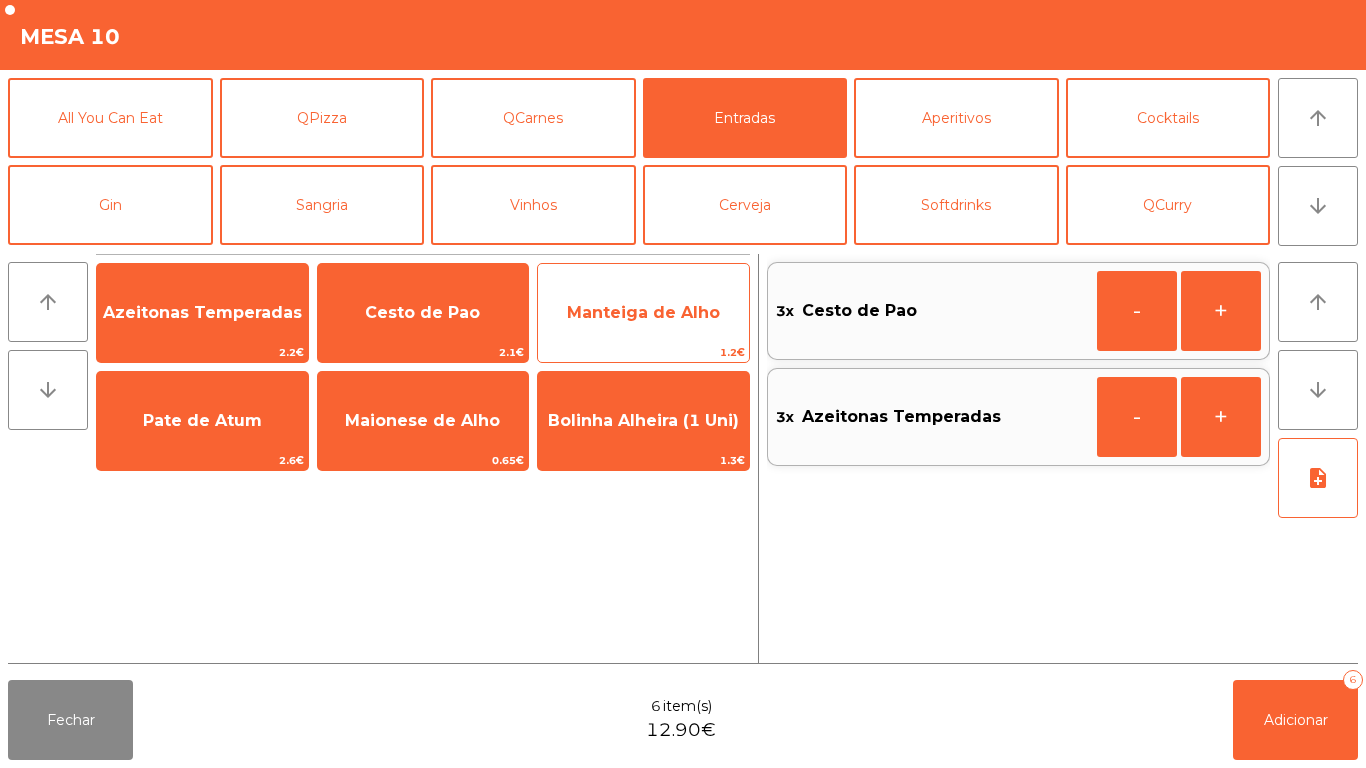 click on "Manteiga de Alho" 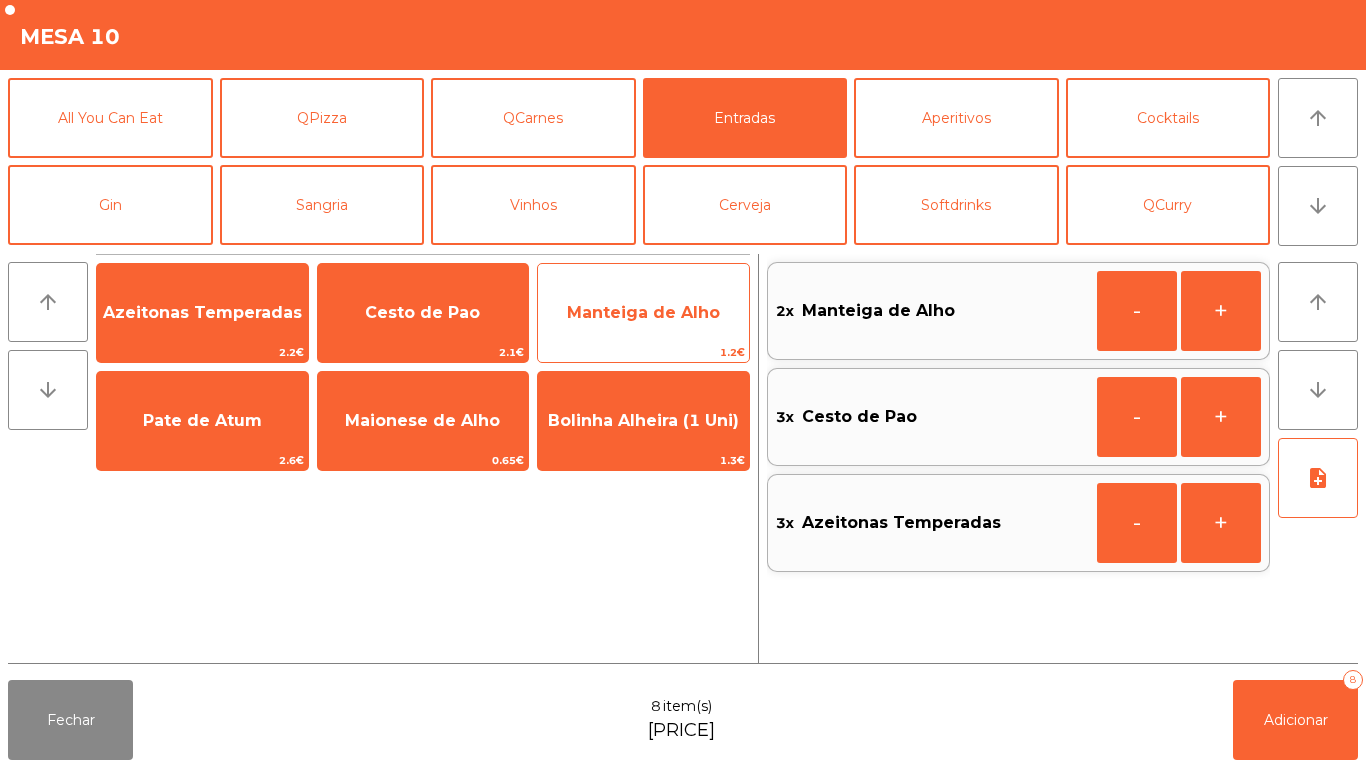 click on "Manteiga de Alho" 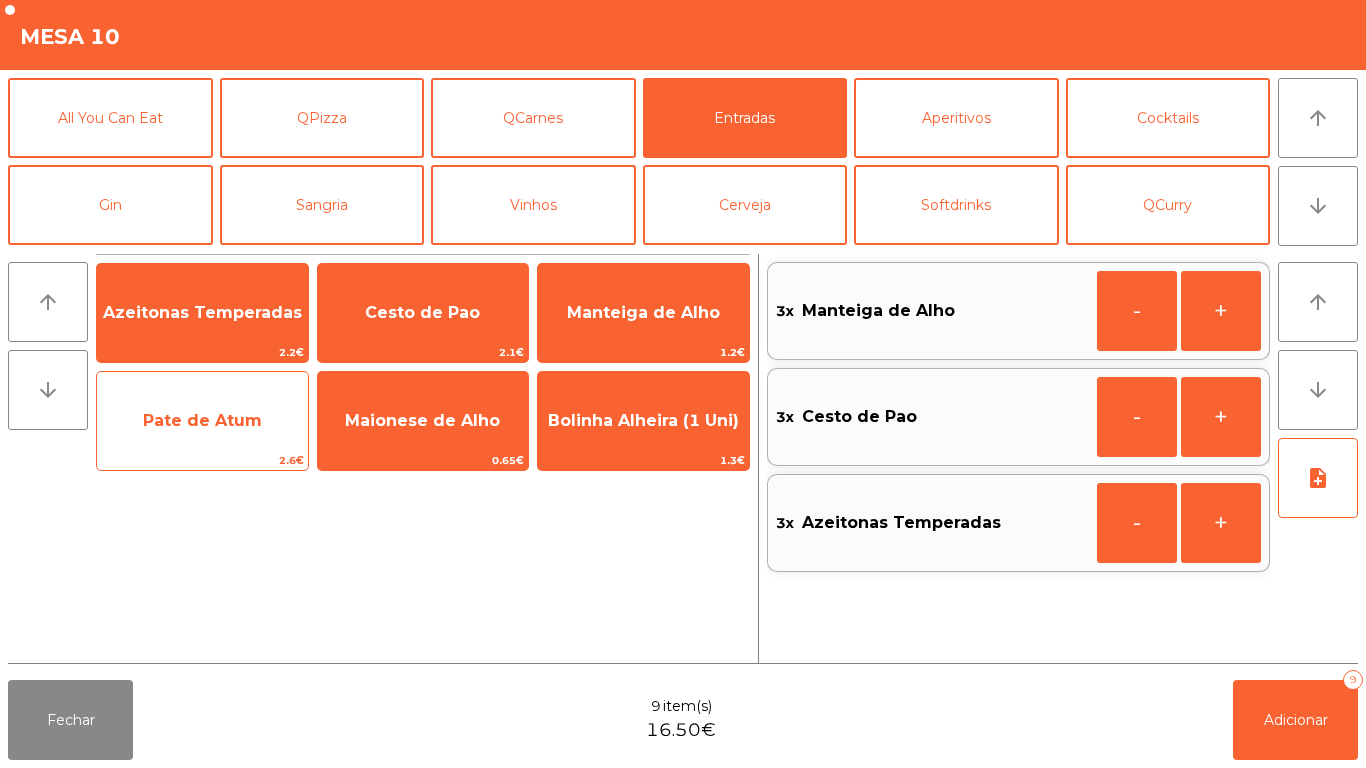 click on "Pate de Atum" 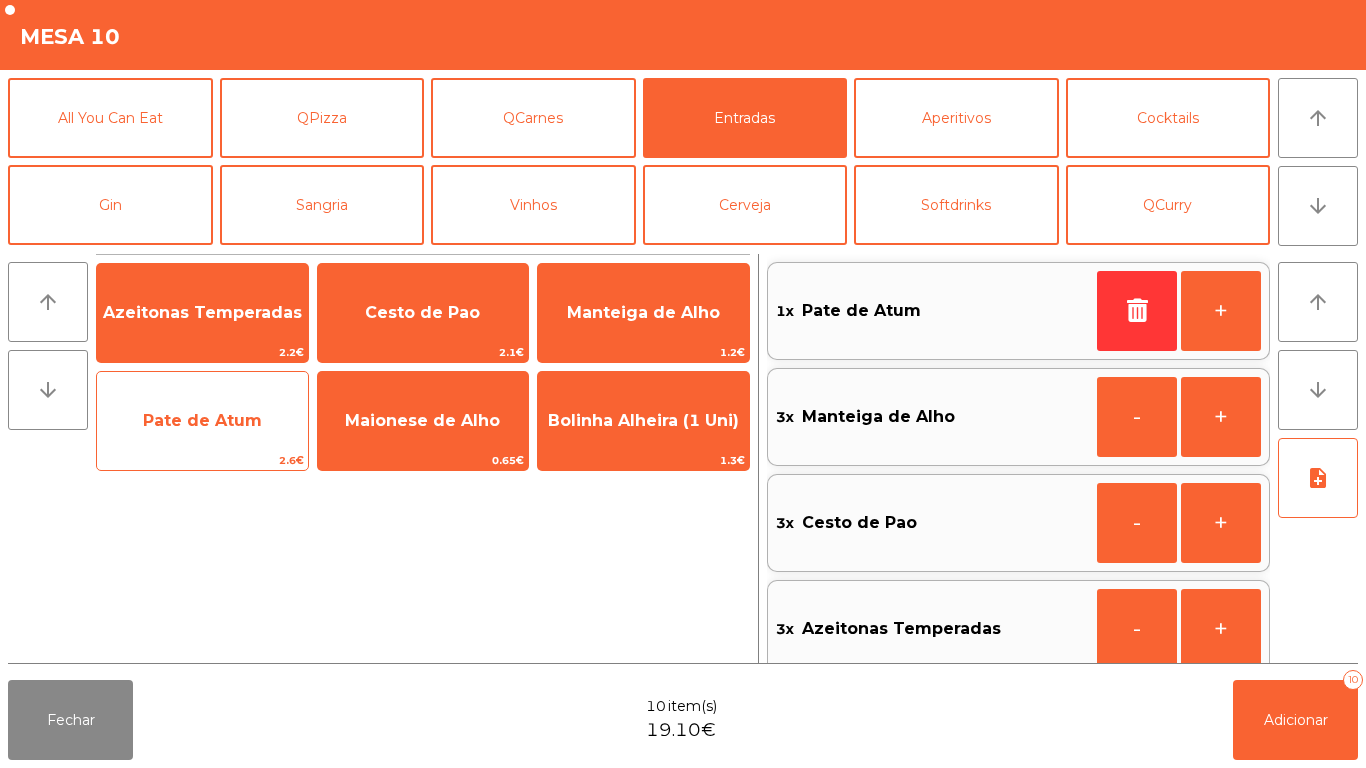 click on "Pate de Atum" 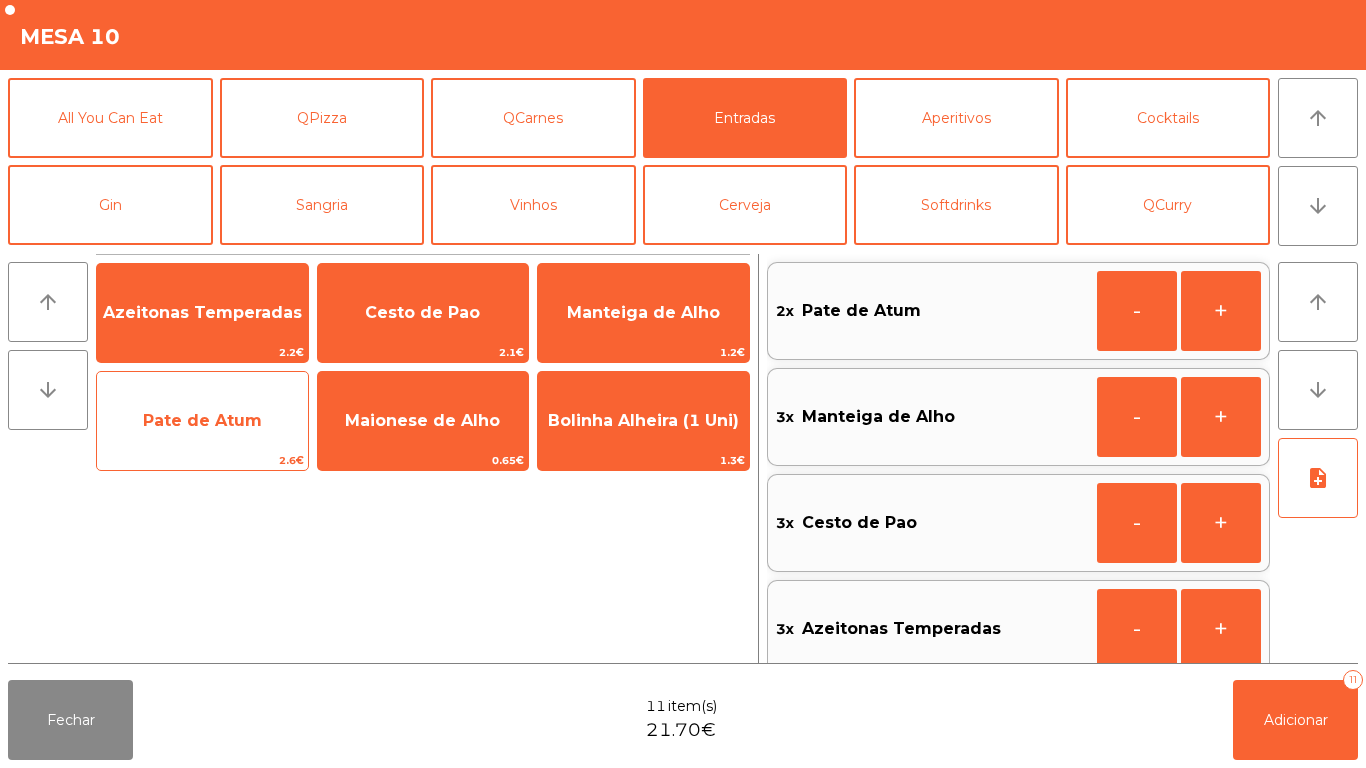 scroll, scrollTop: 8, scrollLeft: 0, axis: vertical 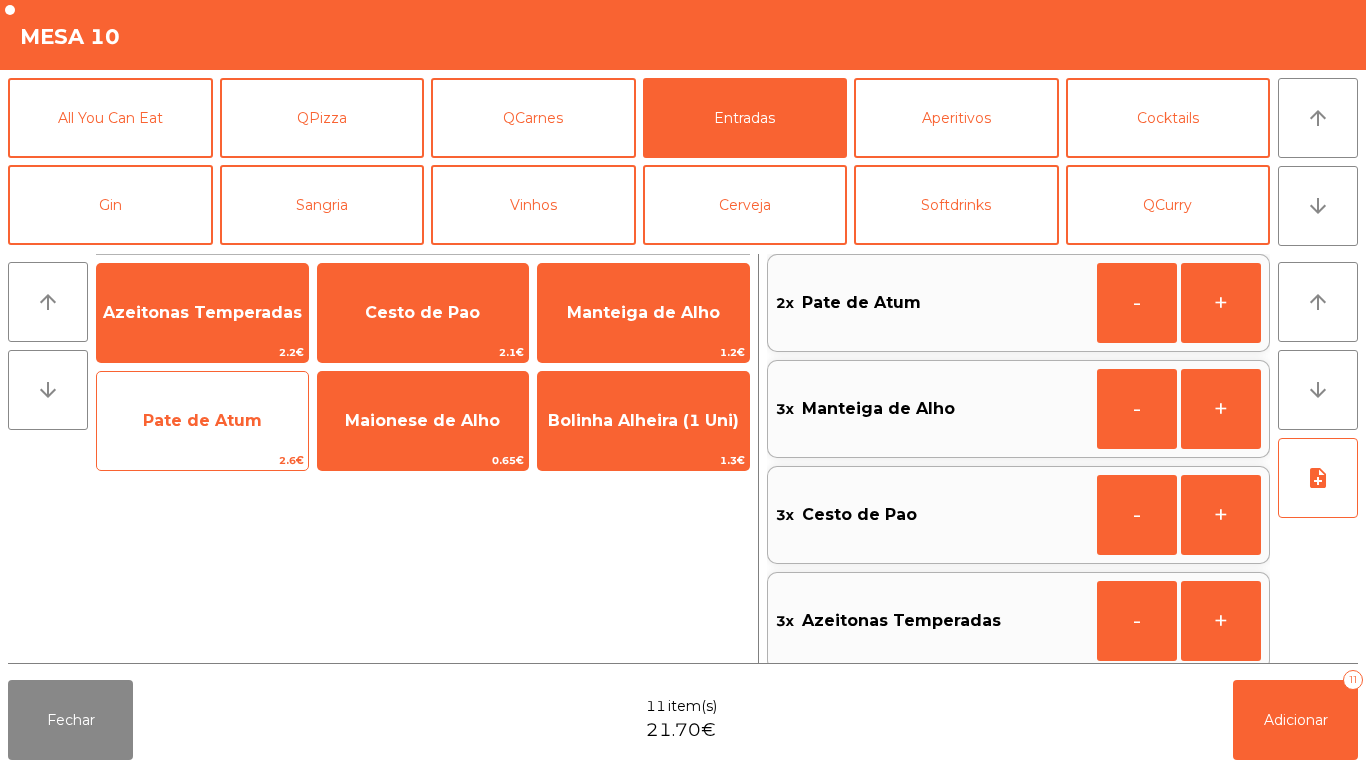 click on "Pate de Atum" 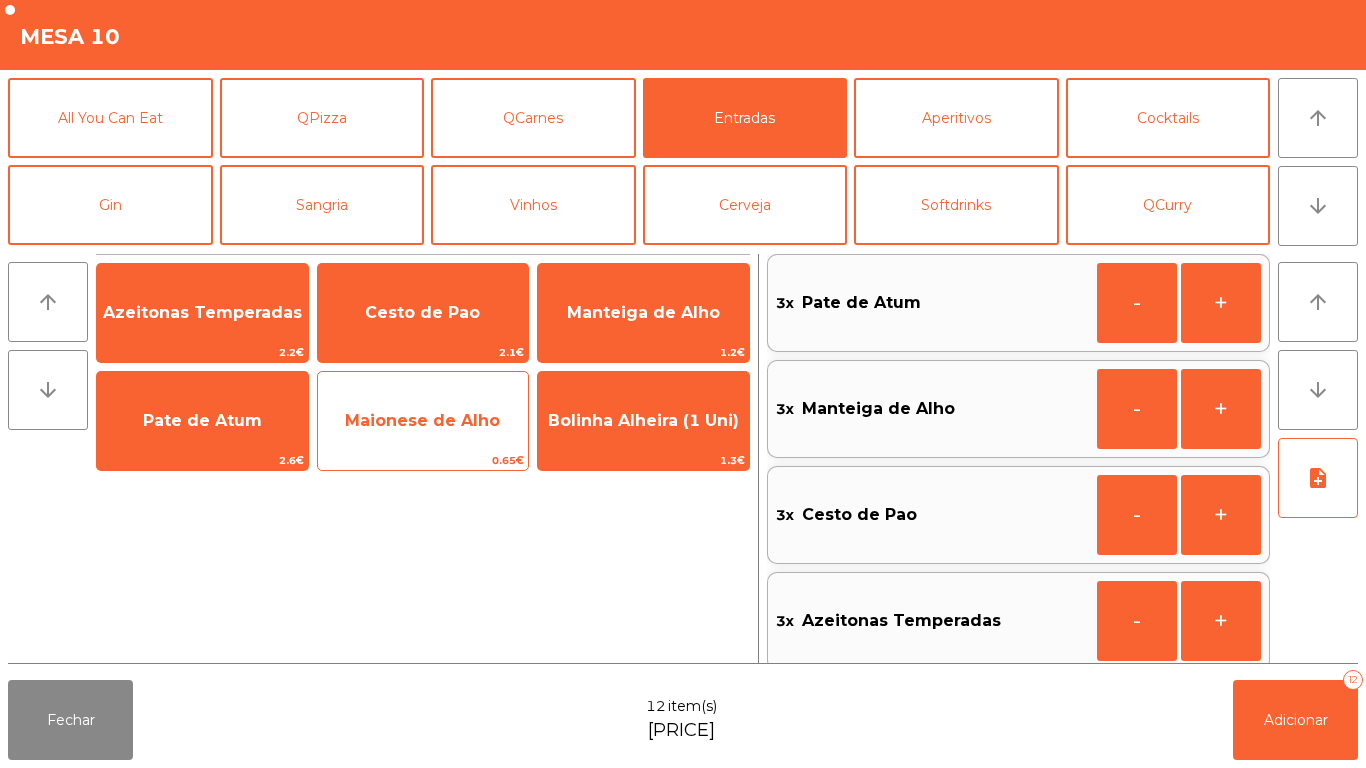 click on "Maionese de Alho" 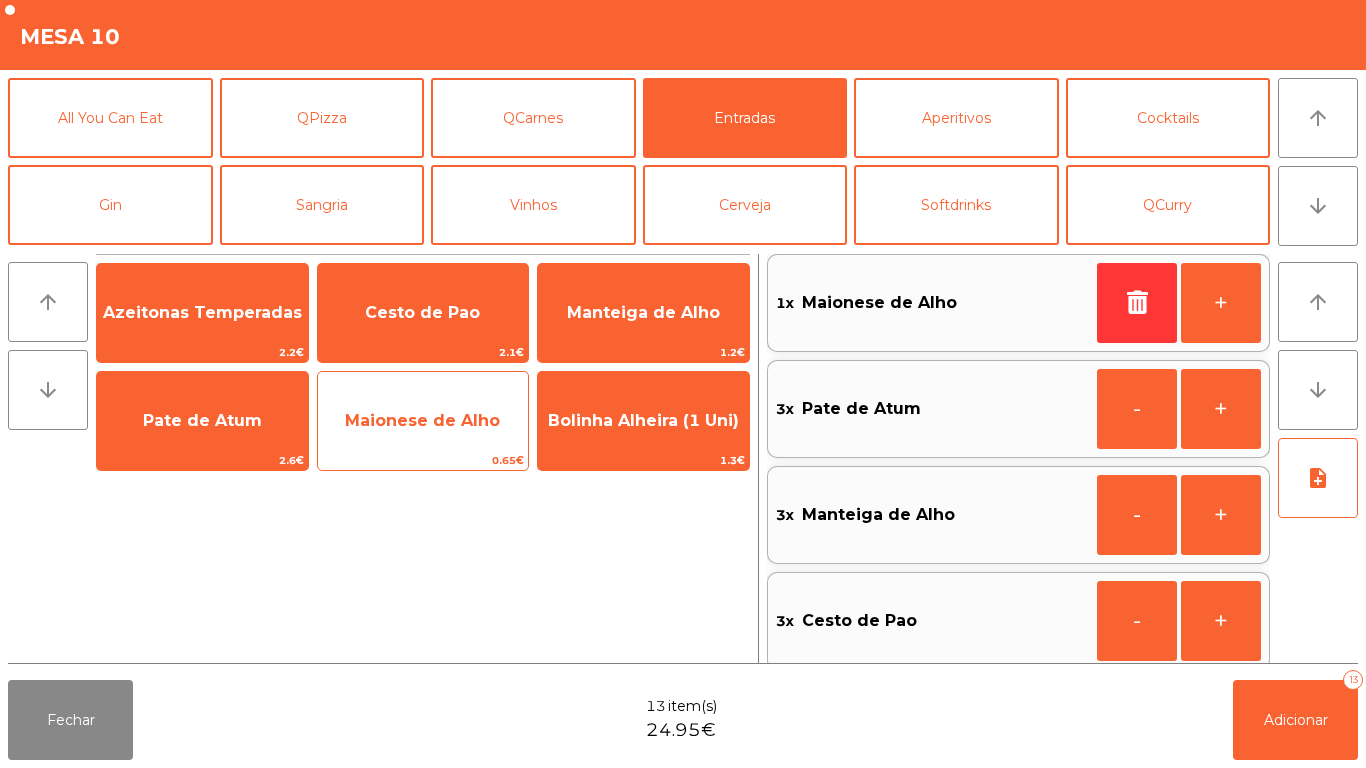 click on "Maionese de Alho" 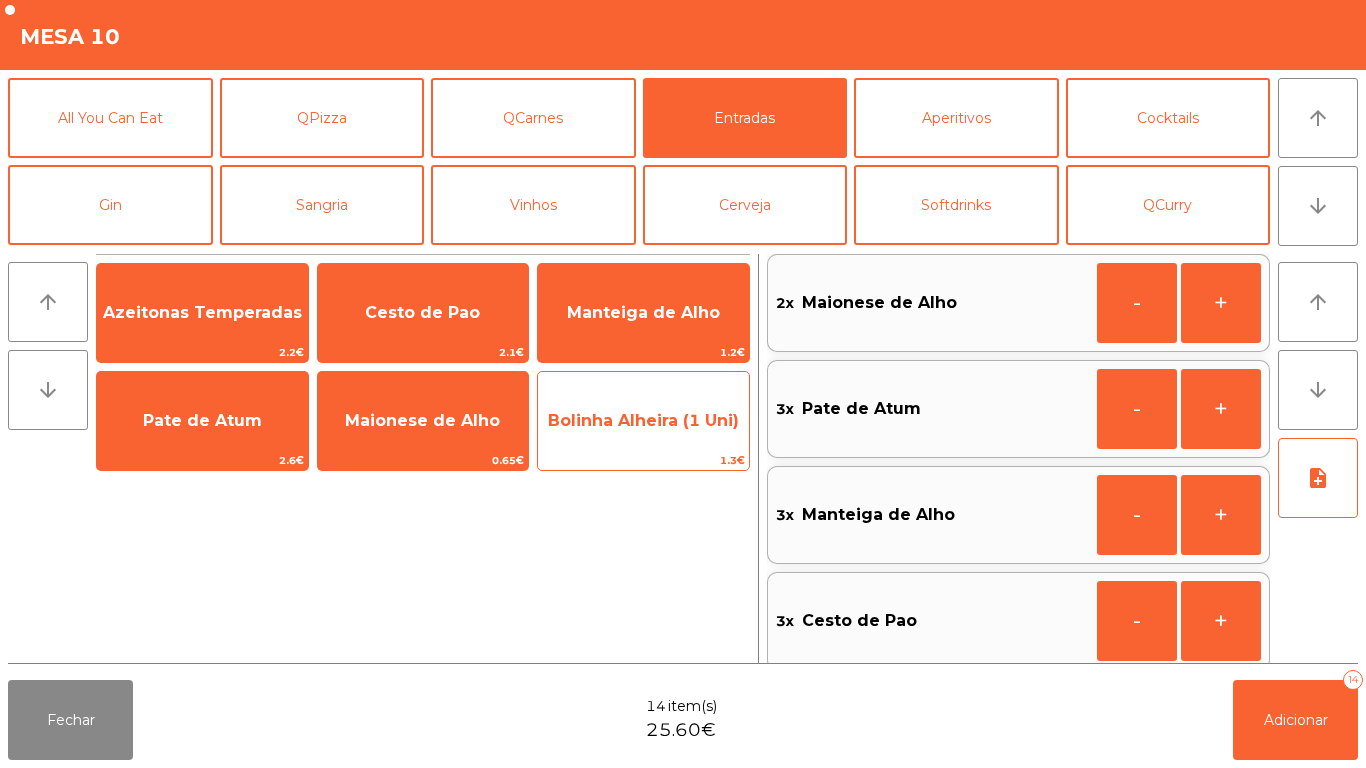 click on "Bolinha Alheira (1 Uni)" 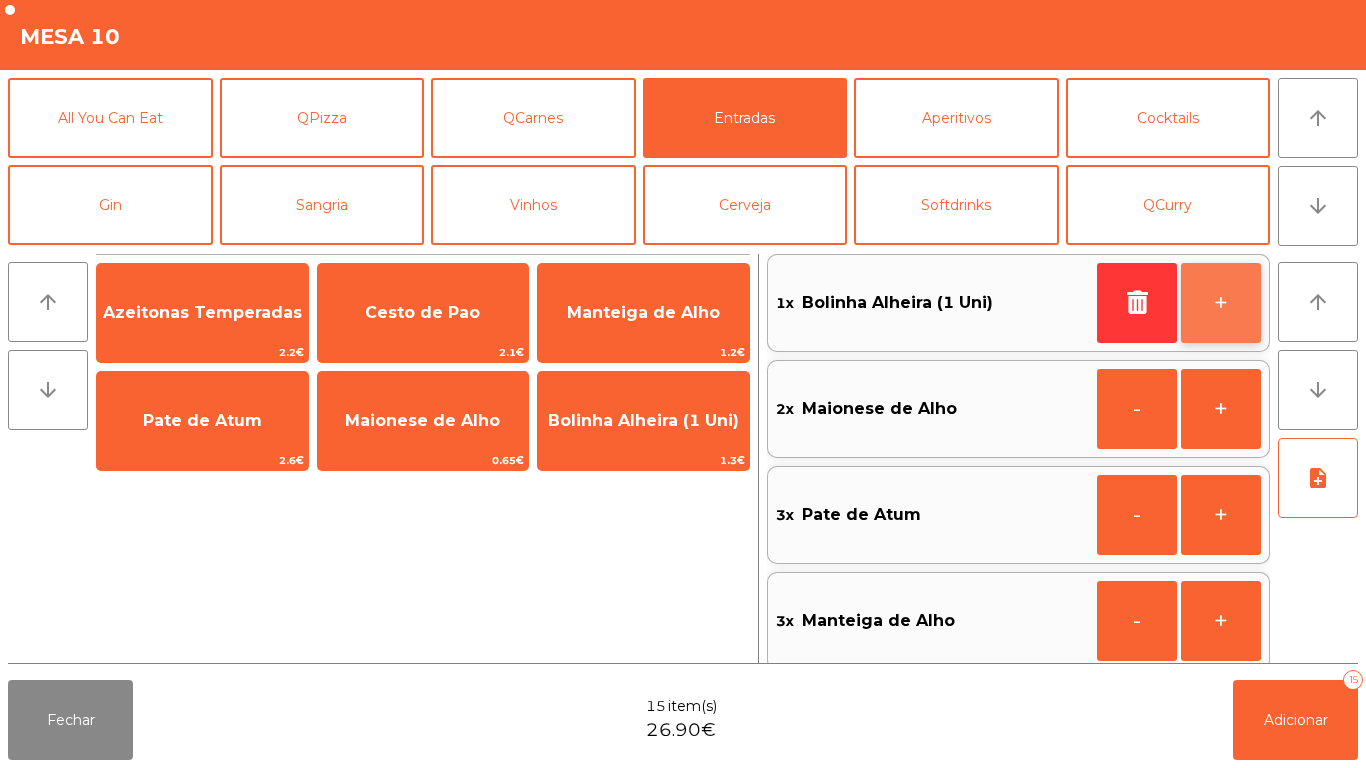 click on "+" 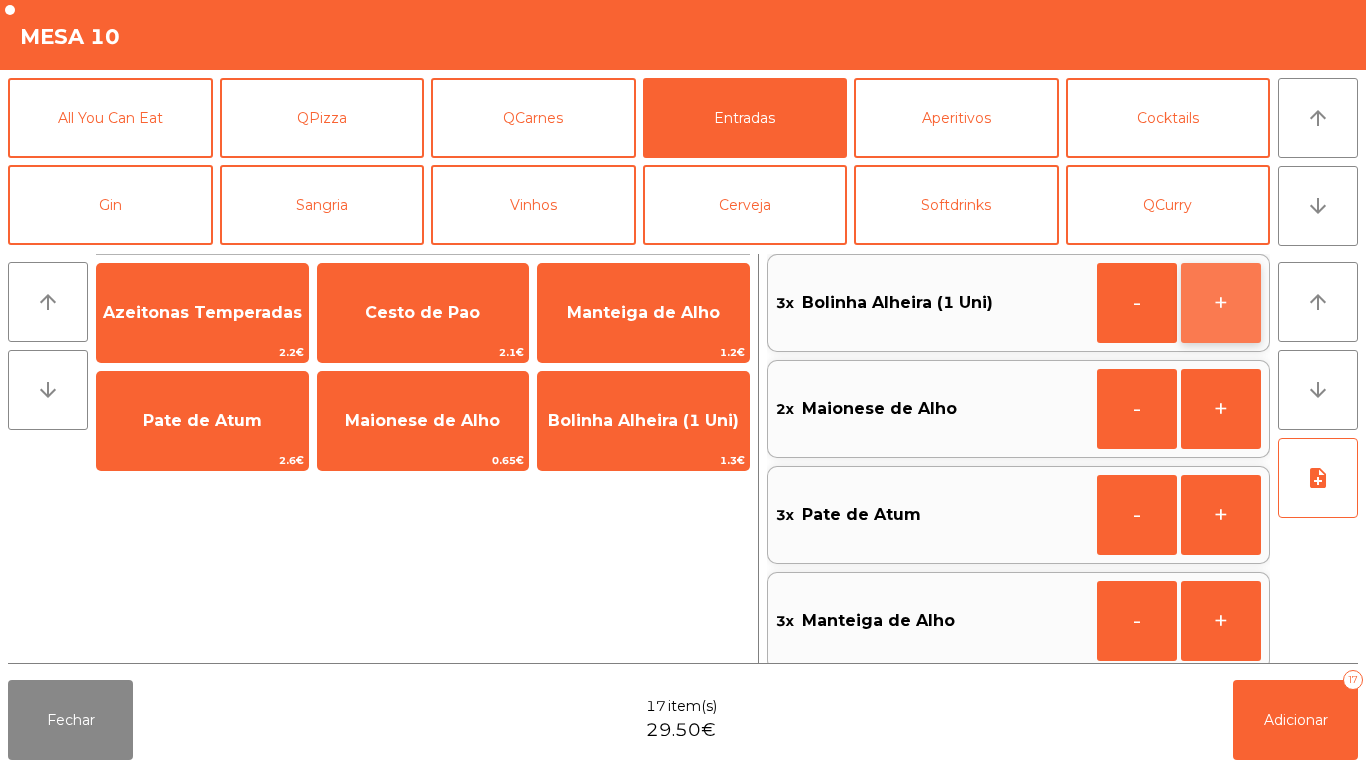 click on "+" 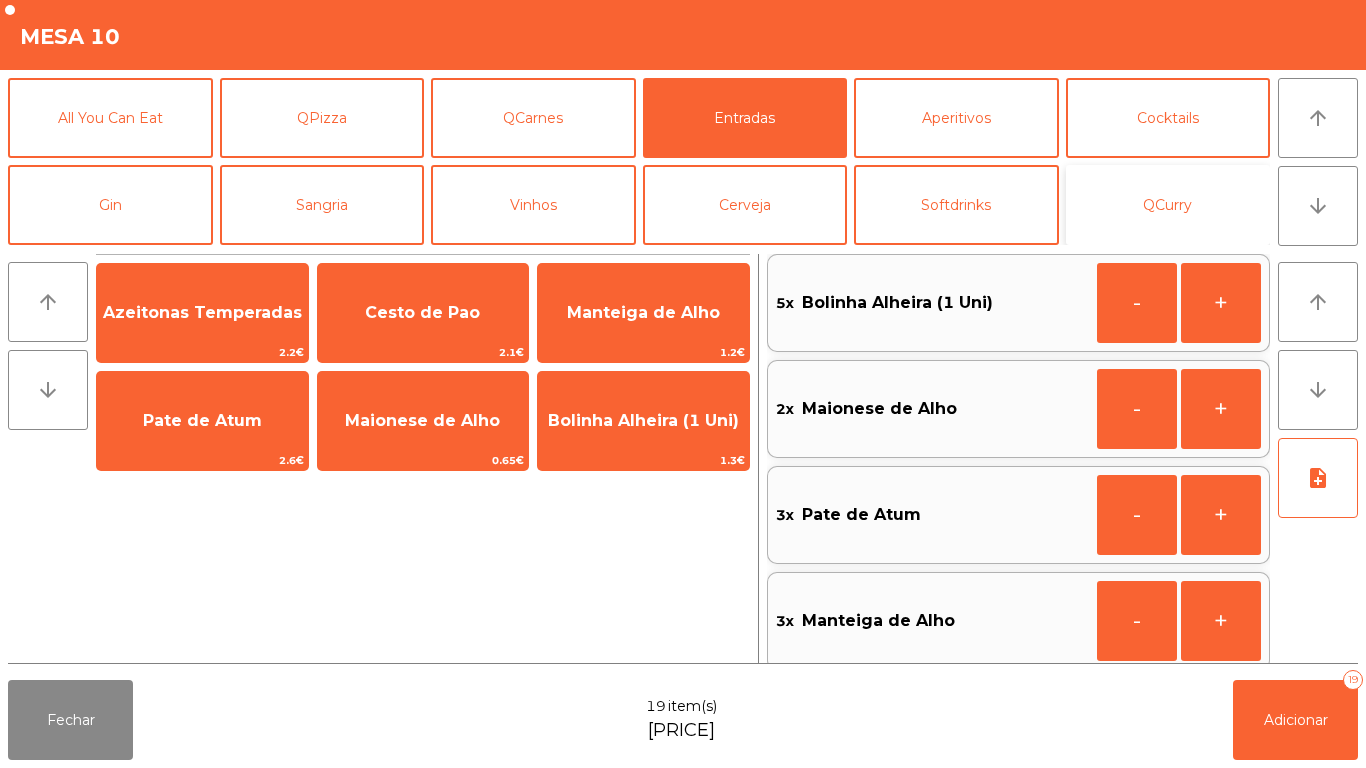 click on "QCurry" 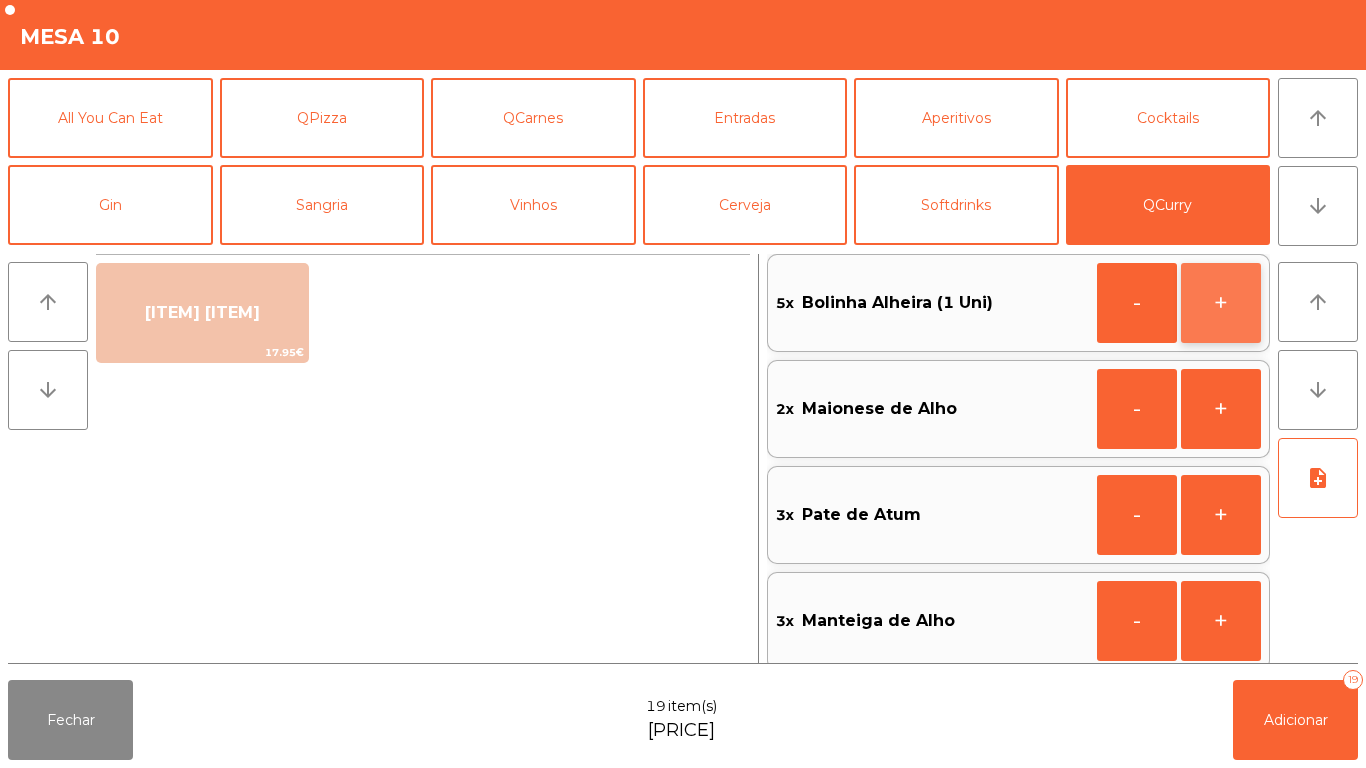 click on "+" 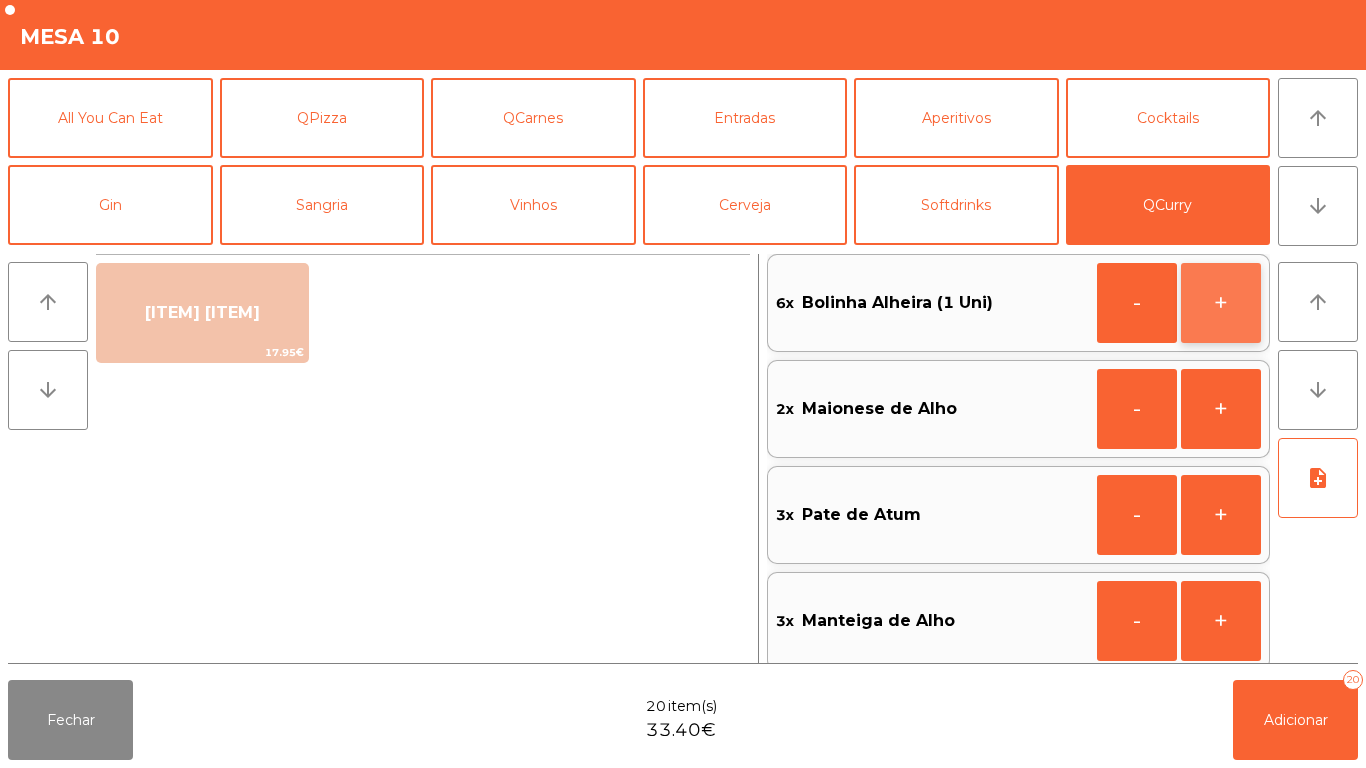 click on "+" 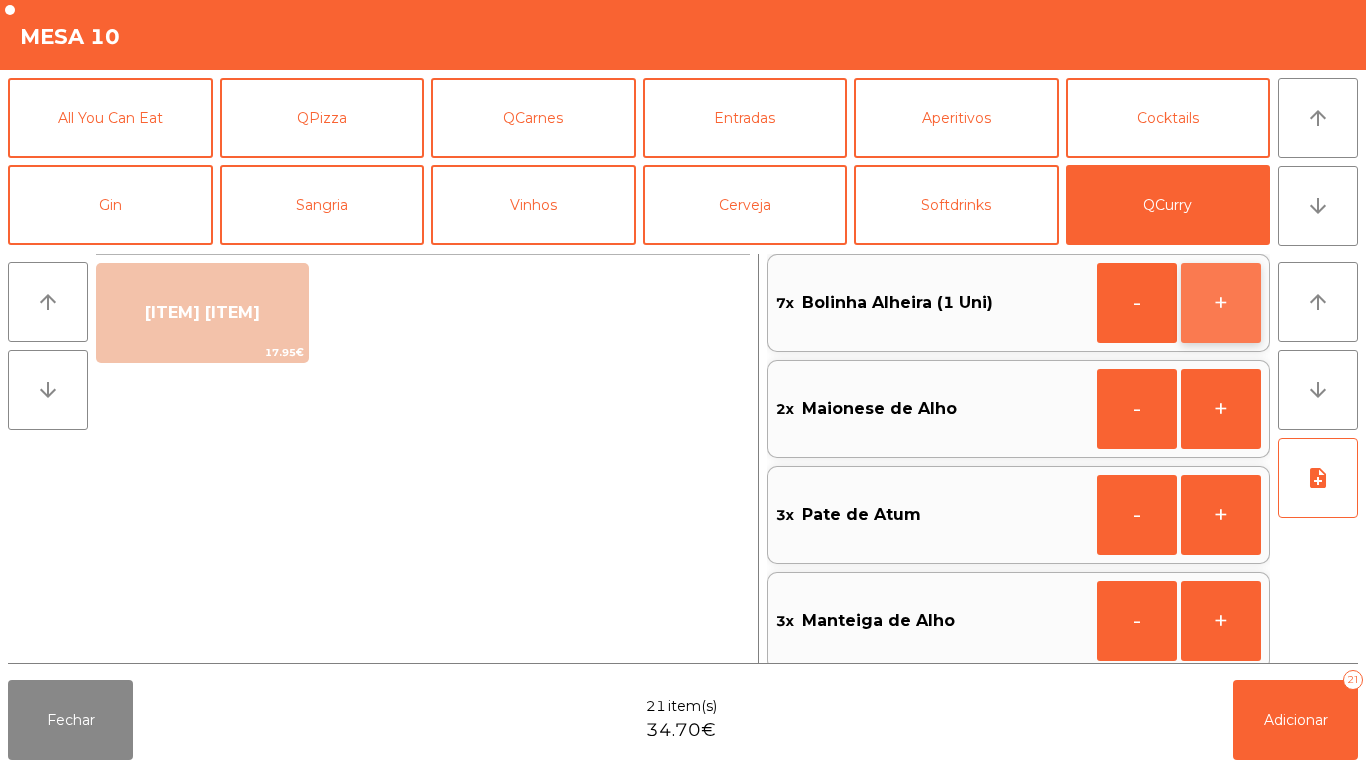 click on "+" 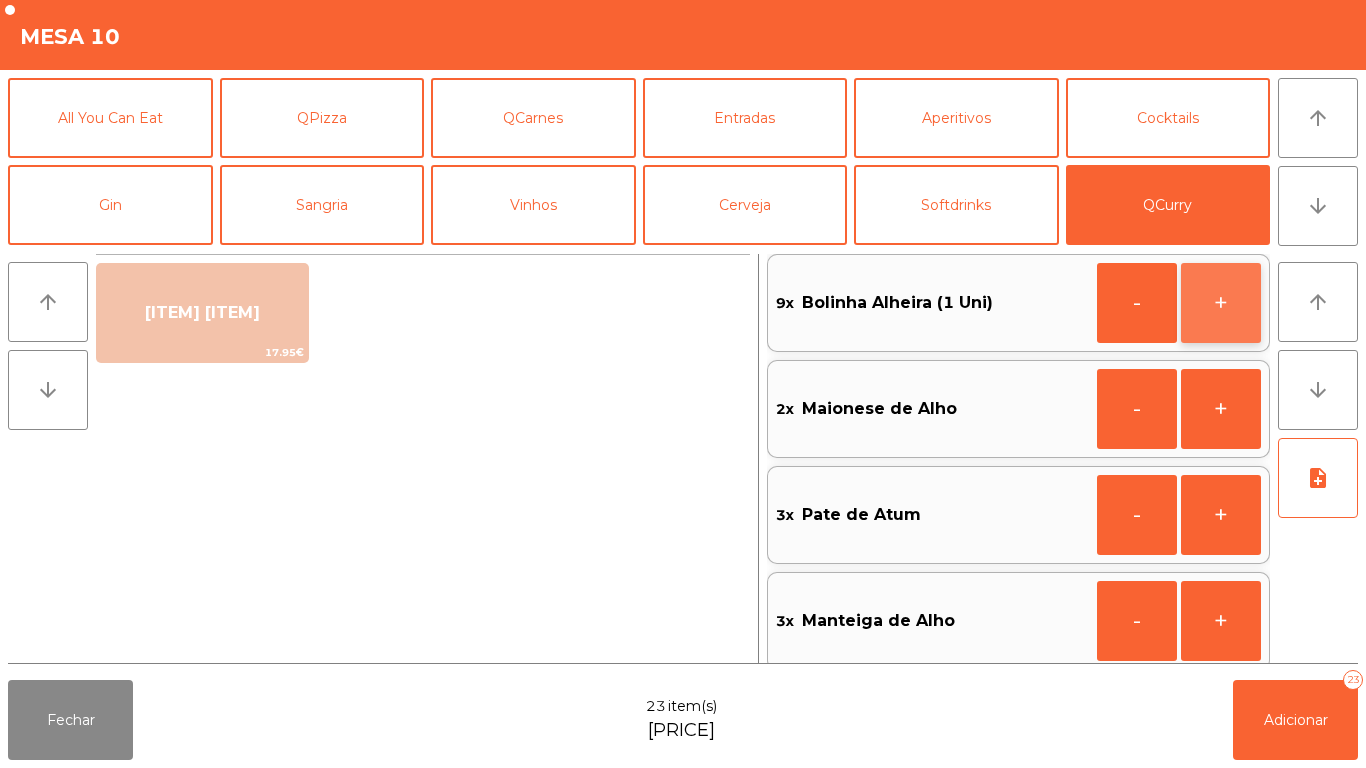 click on "+" 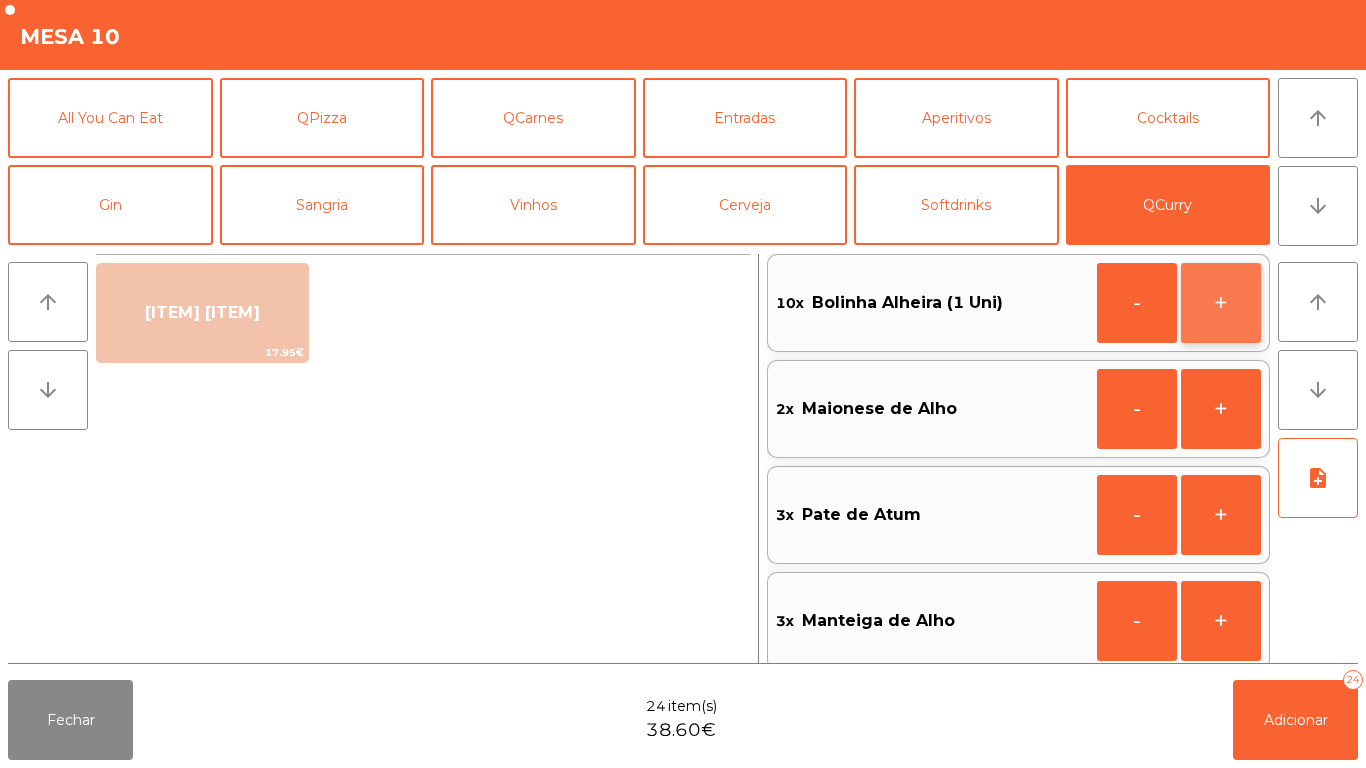 click on "+" 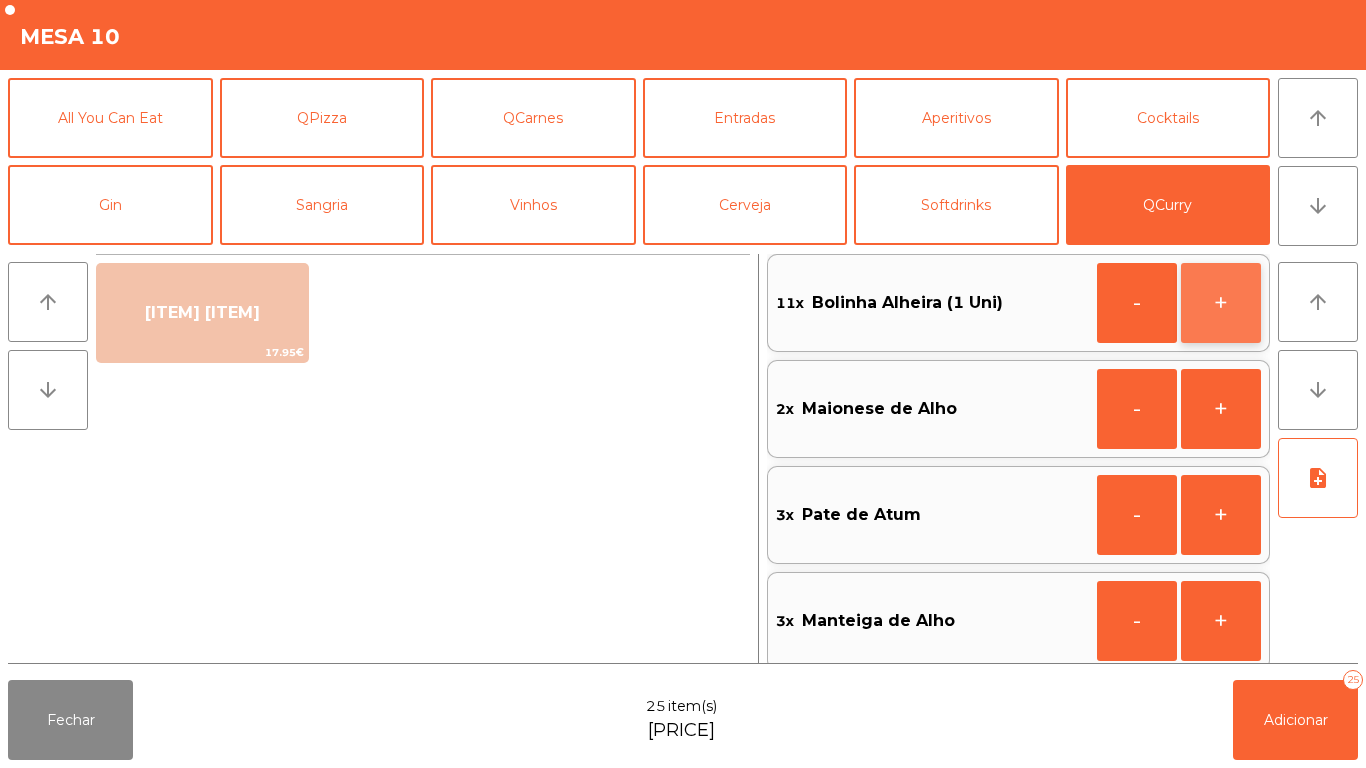click on "+" 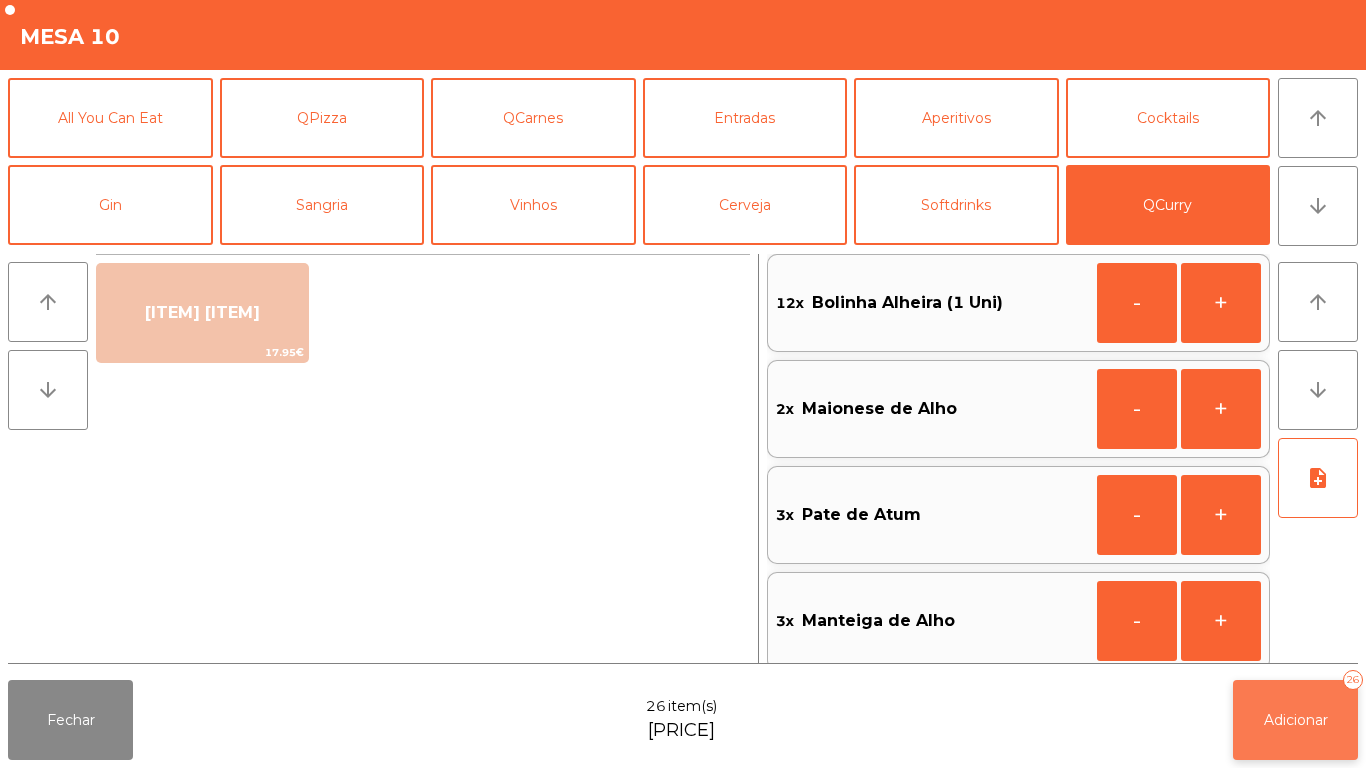click on "Adicionar   [QUANTITY]" 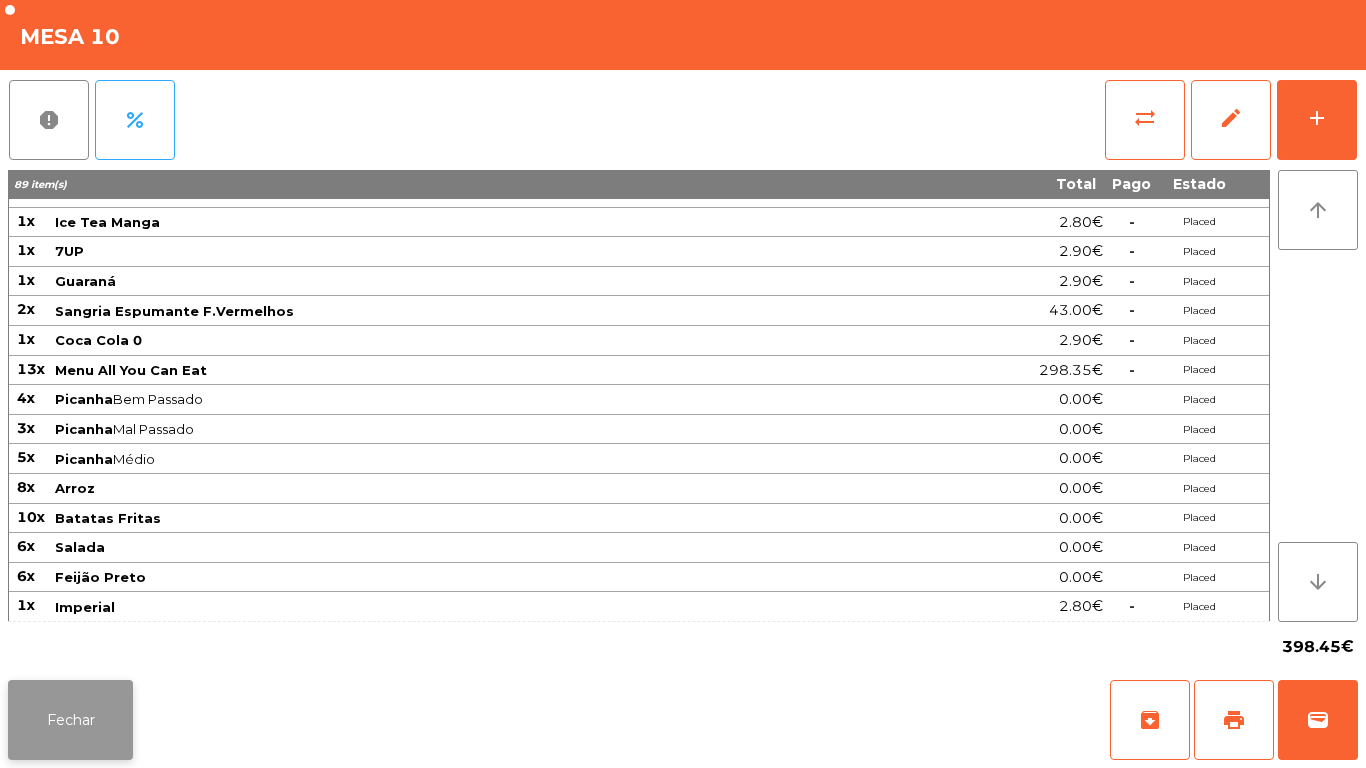 click on "Fechar" 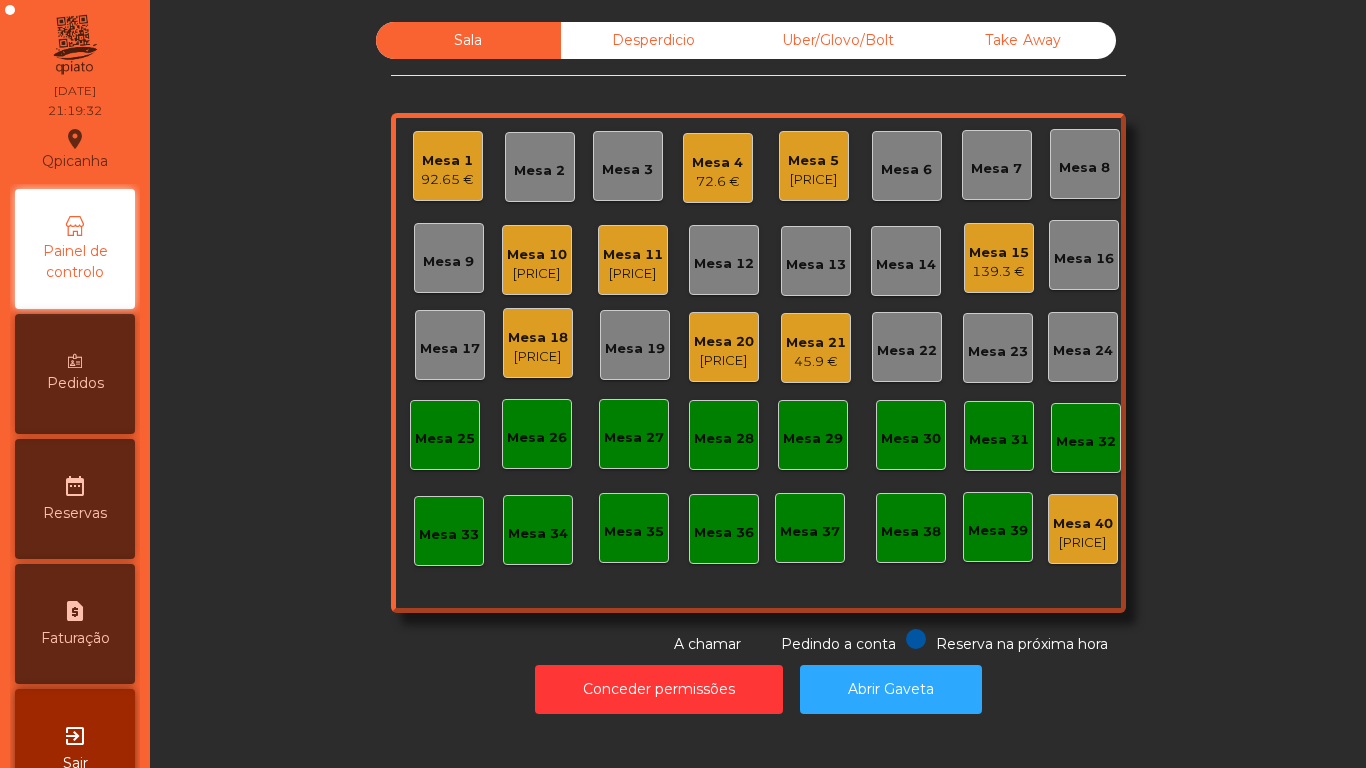 click on "Mesa 3" 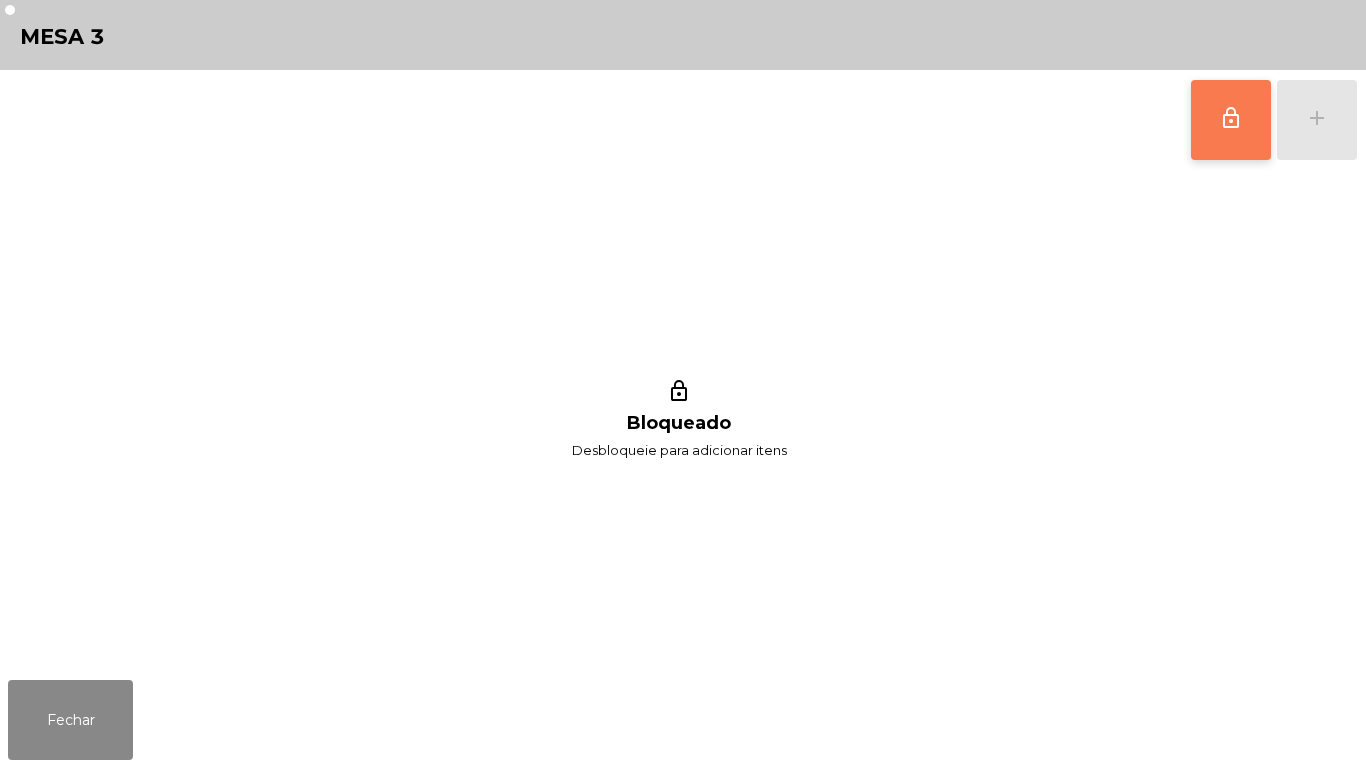 click on "lock_outline" 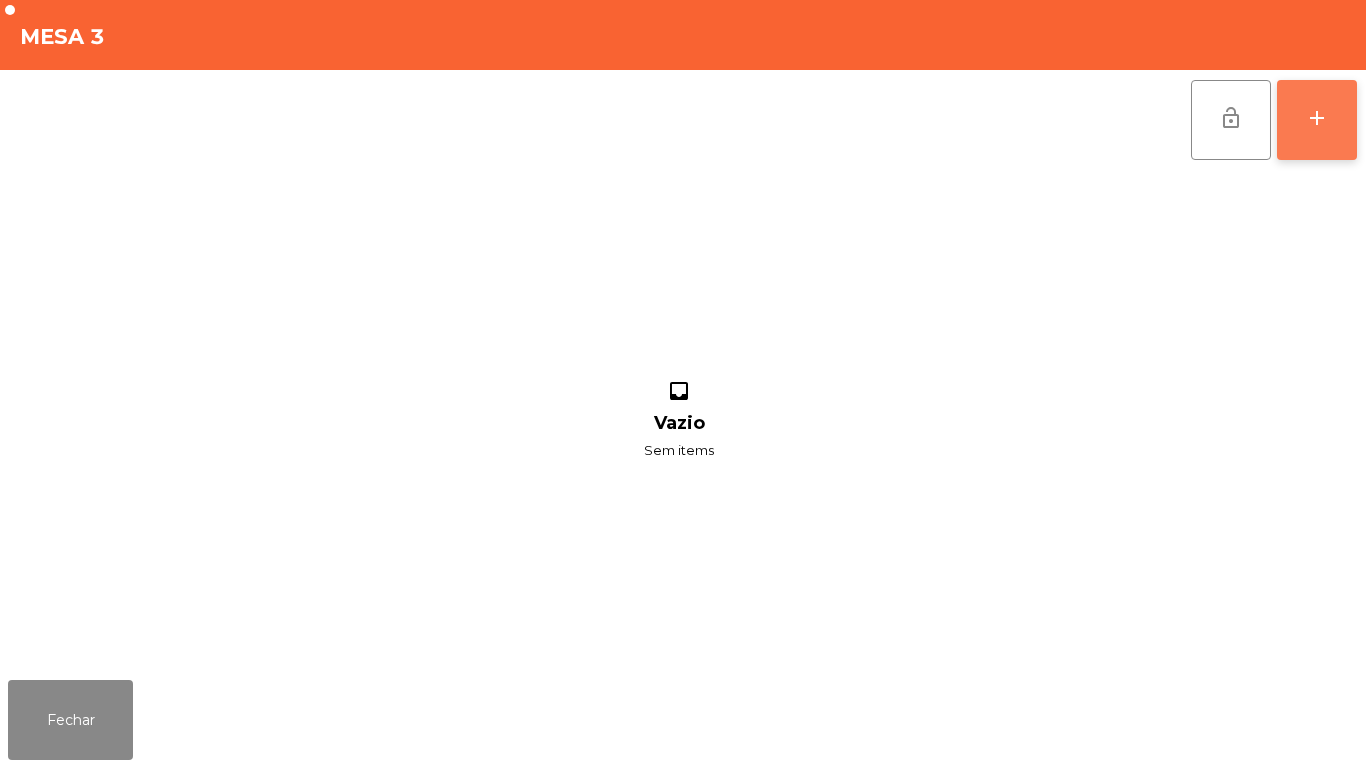 click on "add" 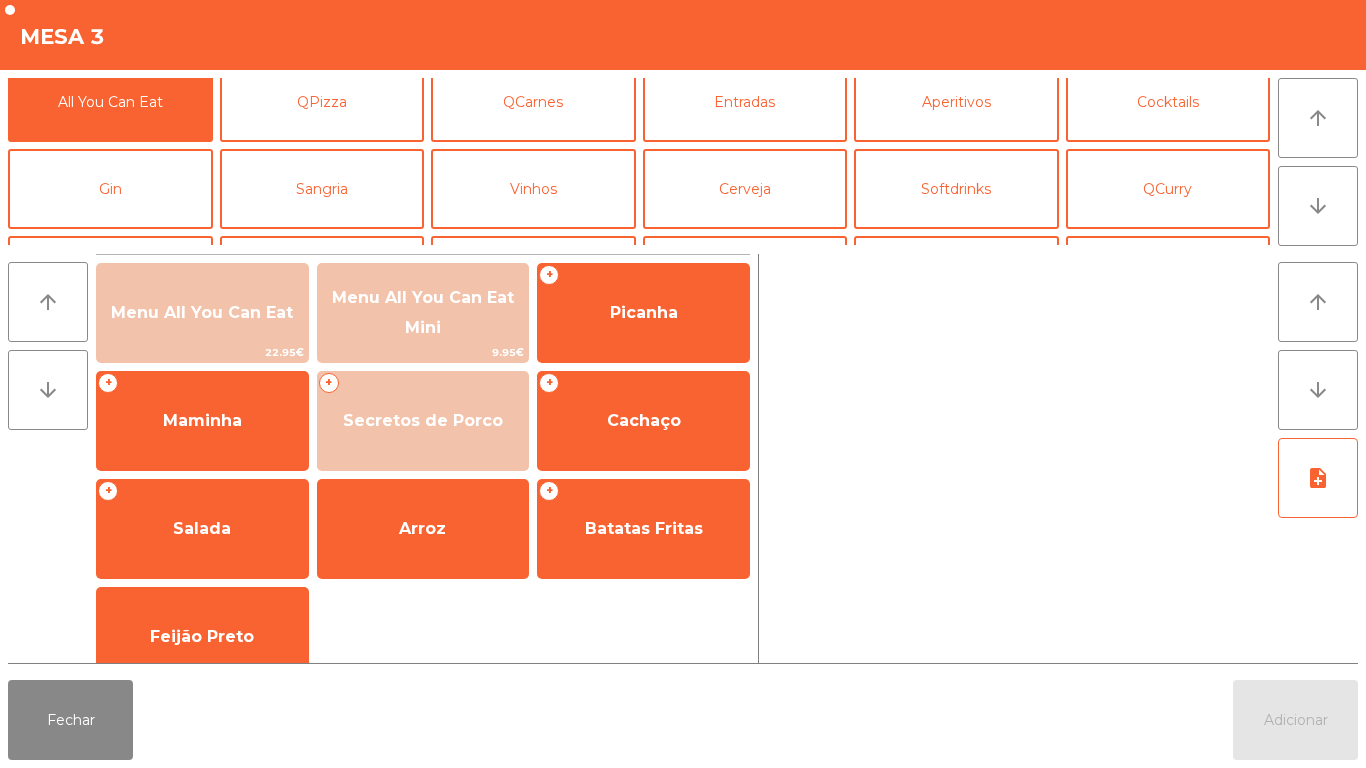 scroll, scrollTop: 0, scrollLeft: 0, axis: both 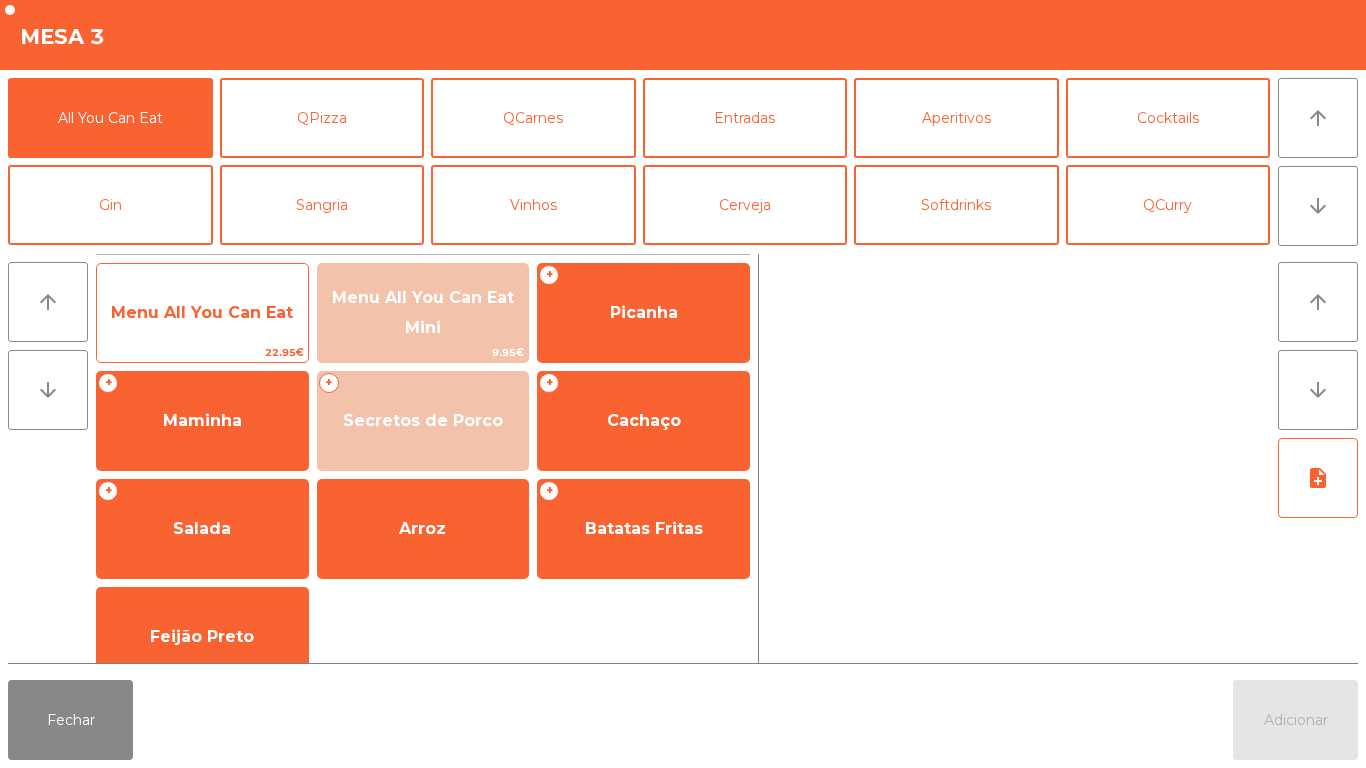 click on "Menu All You Can Eat" 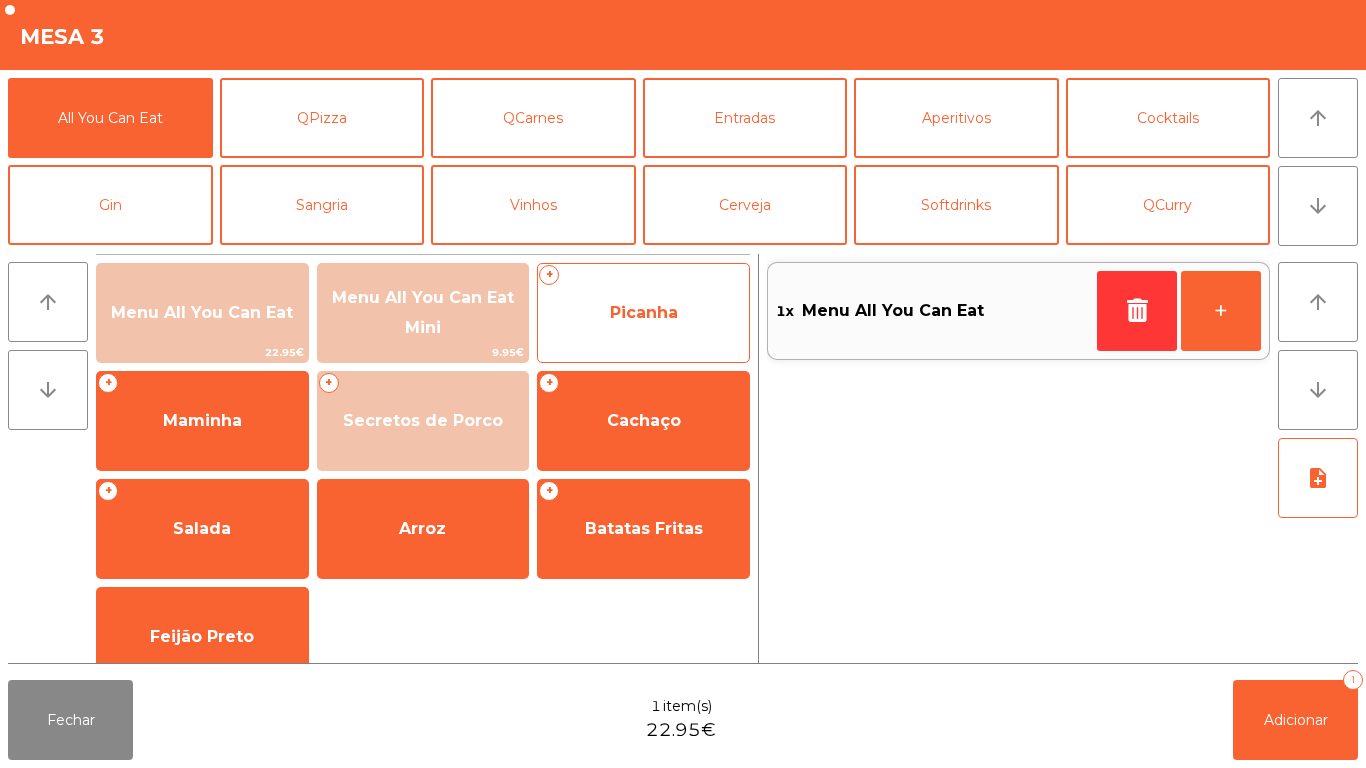 click on "Picanha" 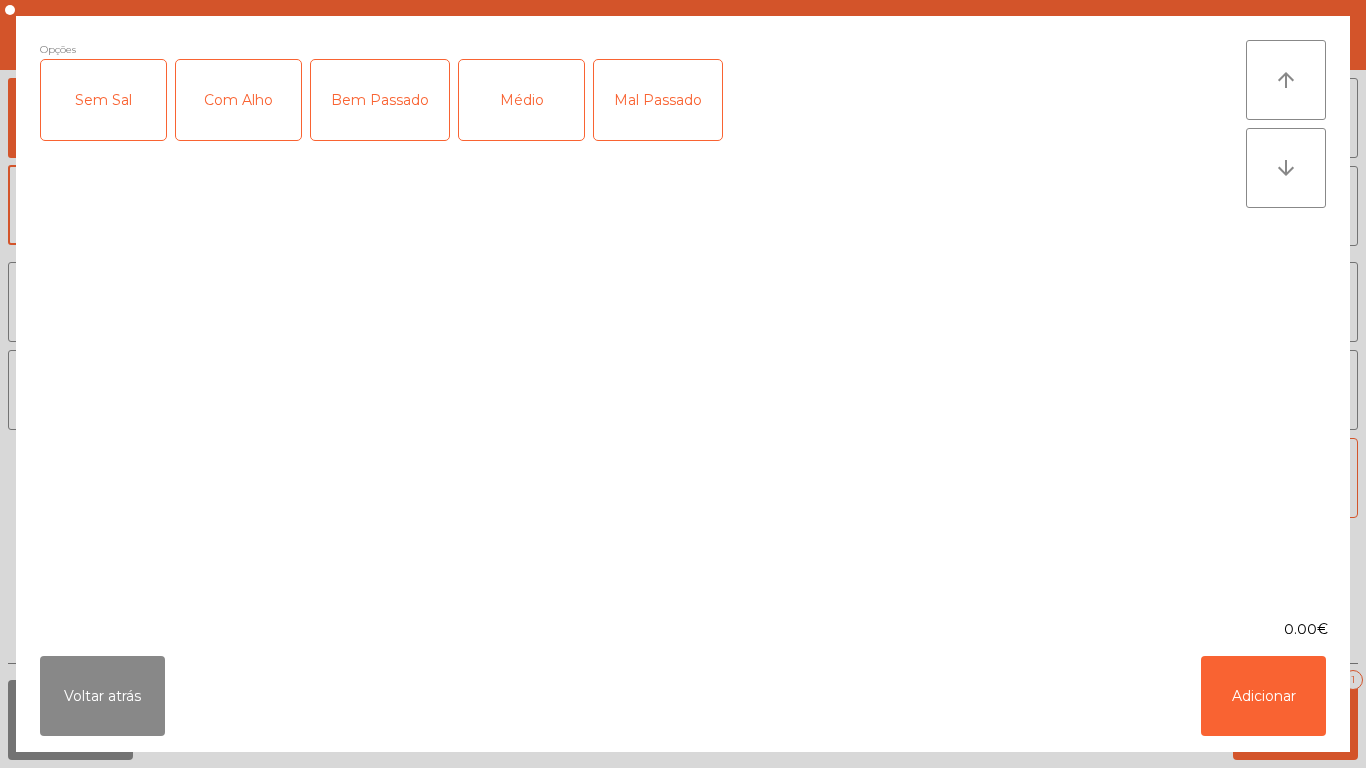 click on "Médio" 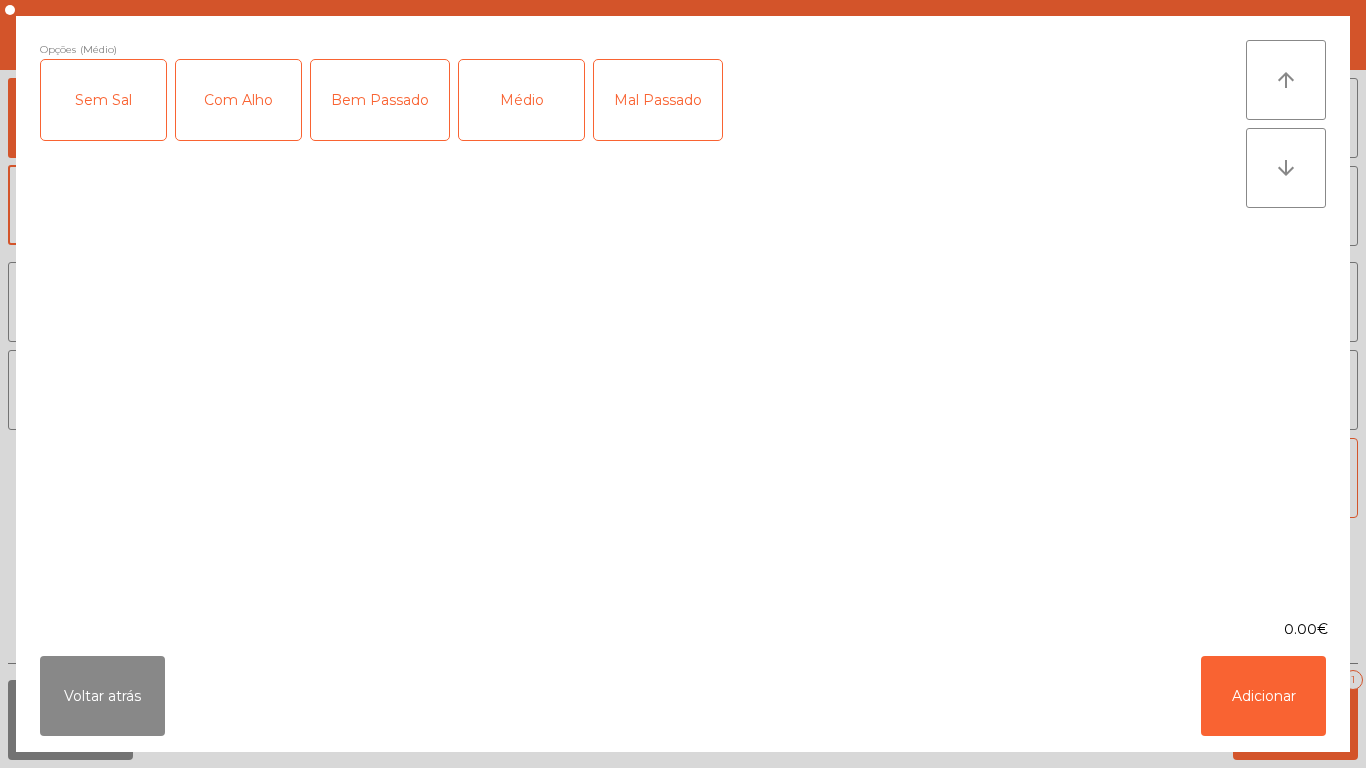 click on "Mal Passado" 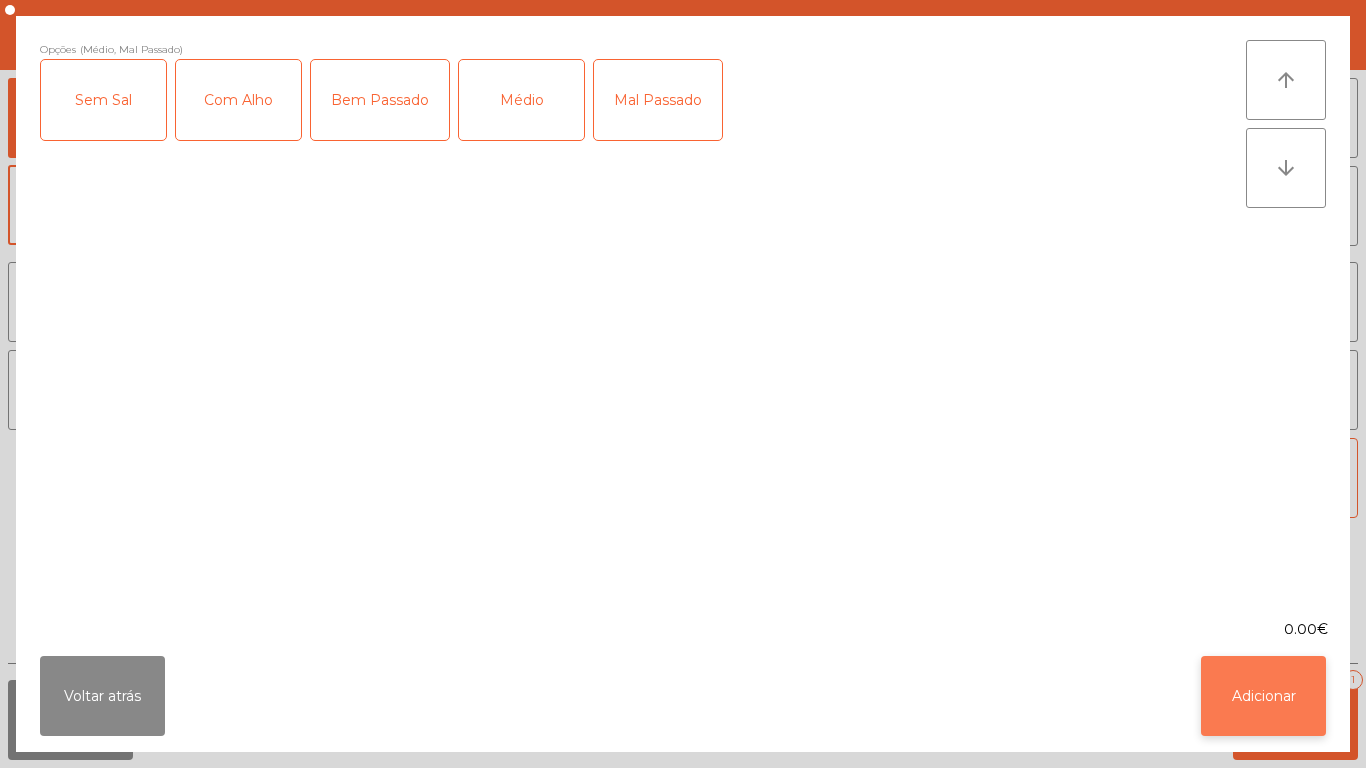 click on "Adicionar" 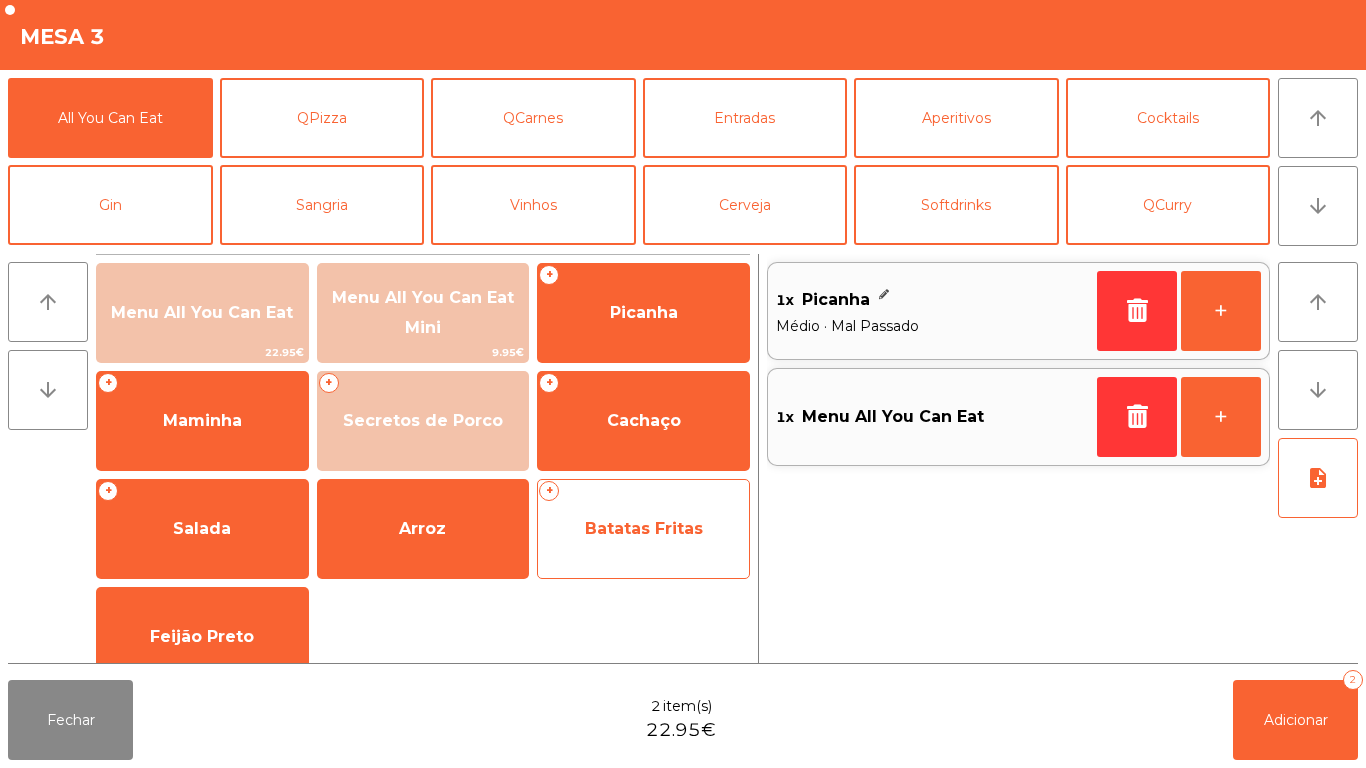click on "Batatas Fritas" 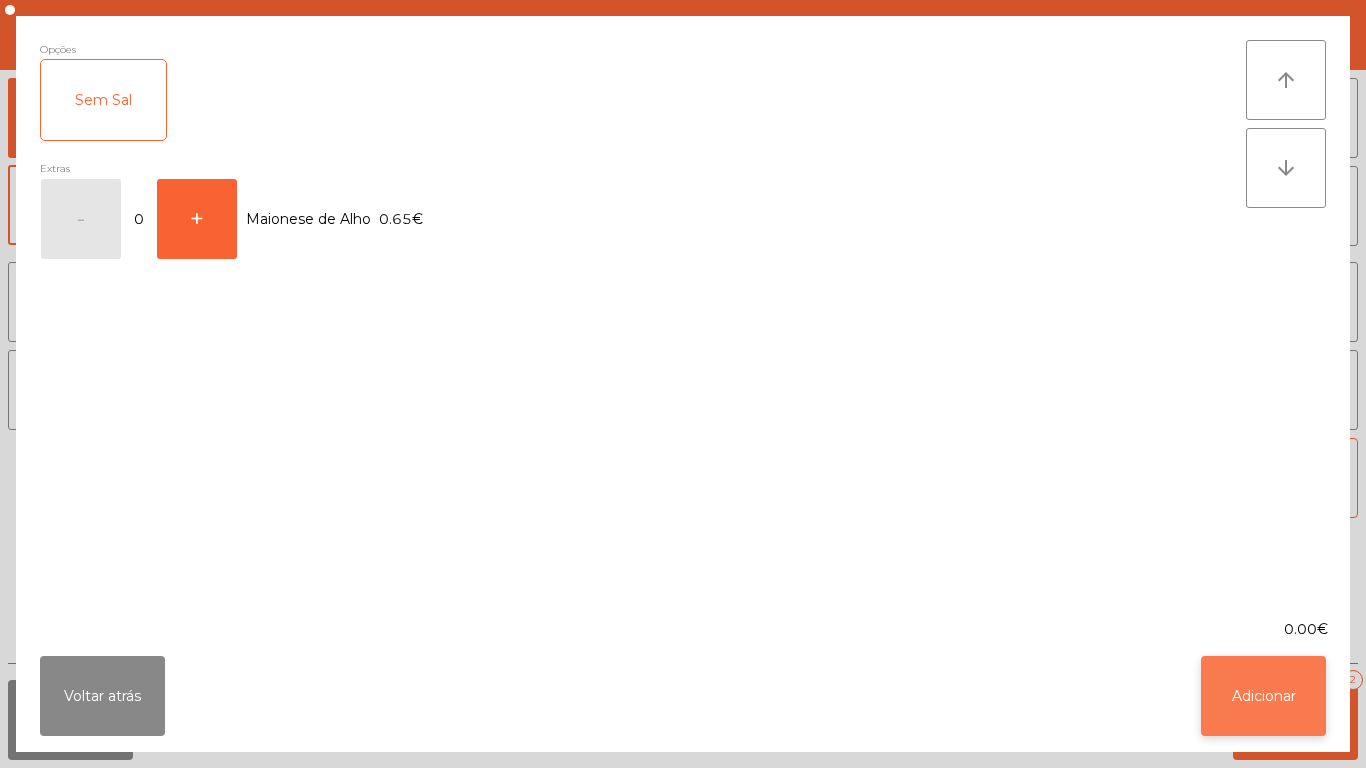 click on "Adicionar" 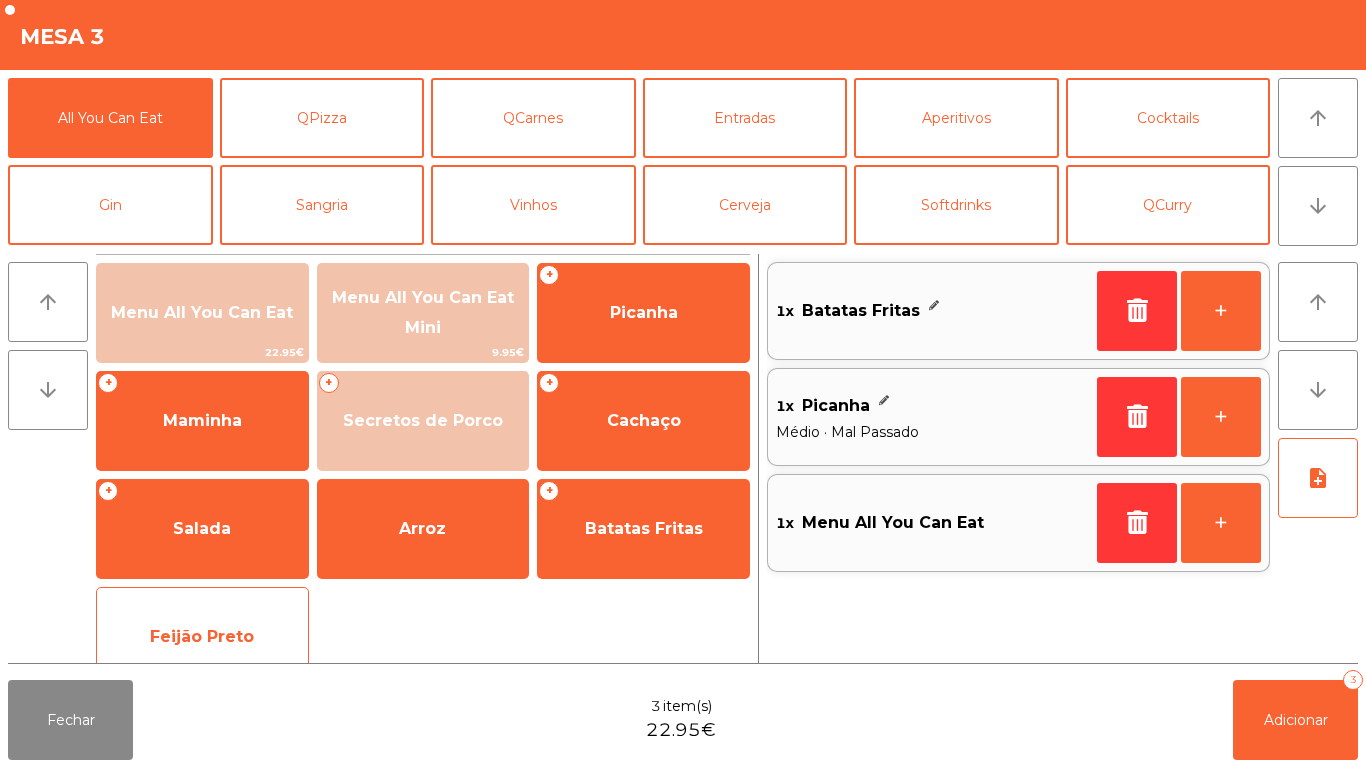 click on "Feijão Preto" 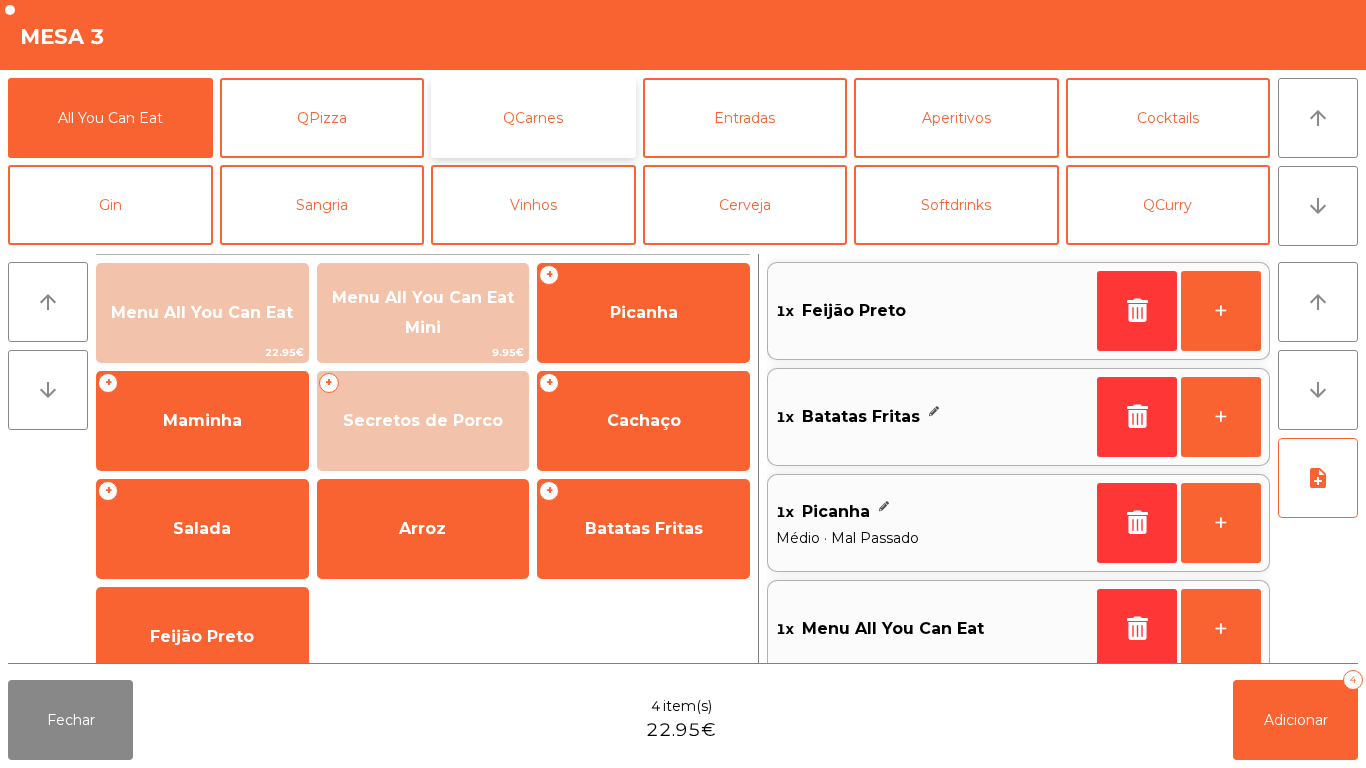 click on "QCarnes" 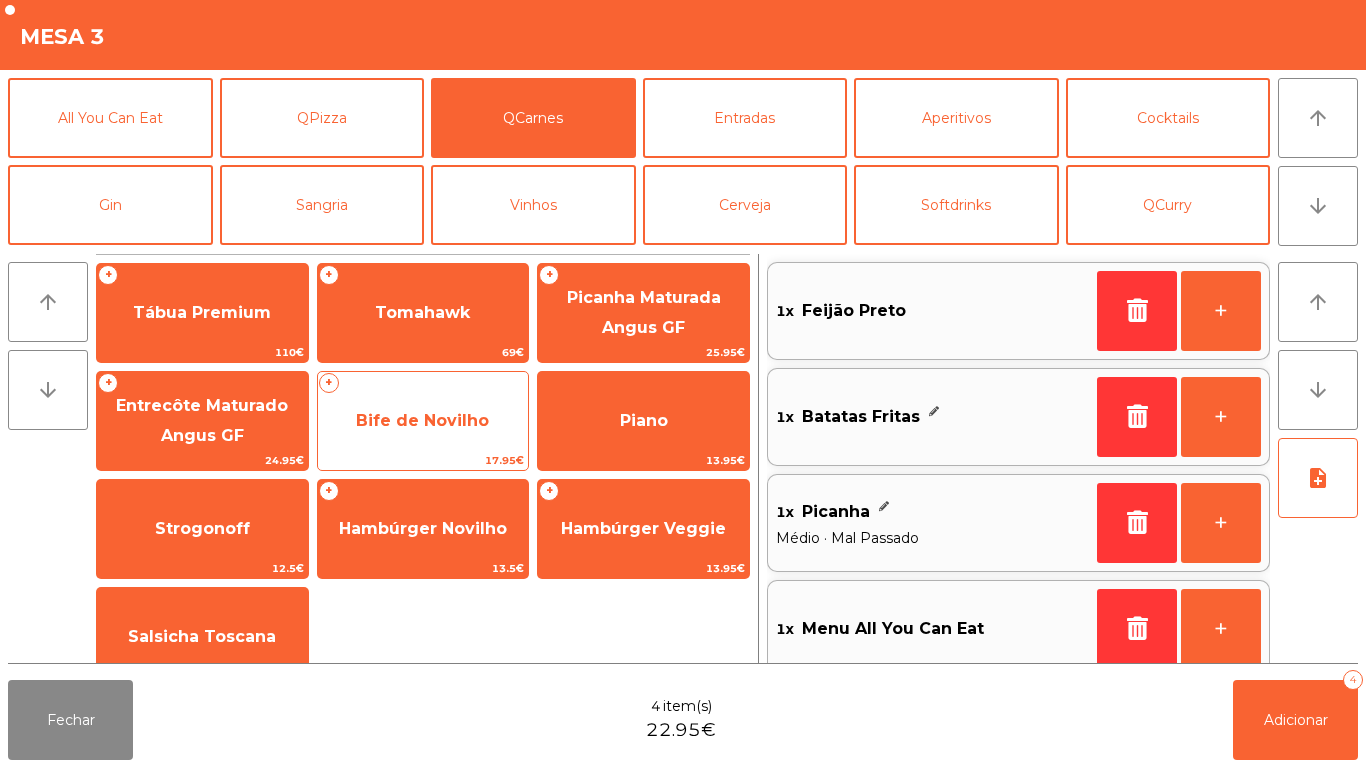 click on "Bife de Novilho" 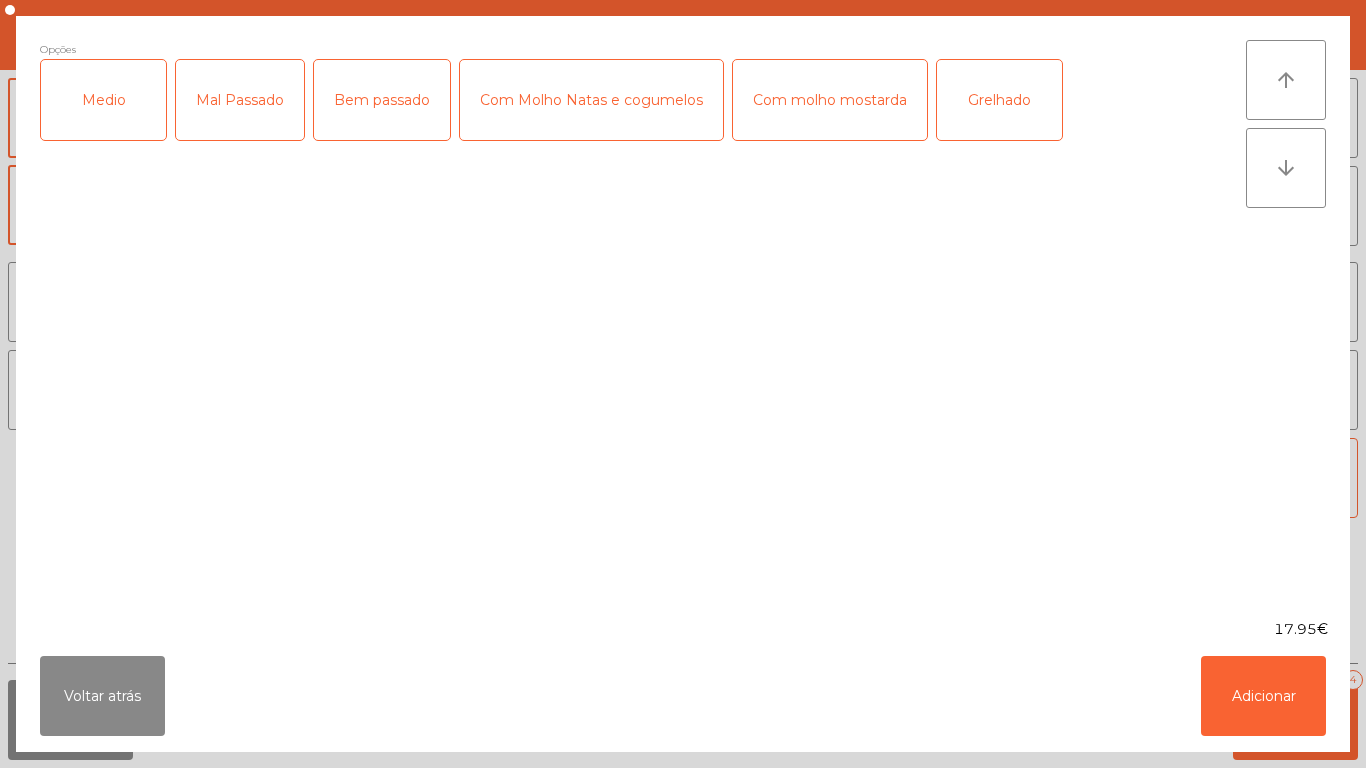 click on "Medio" 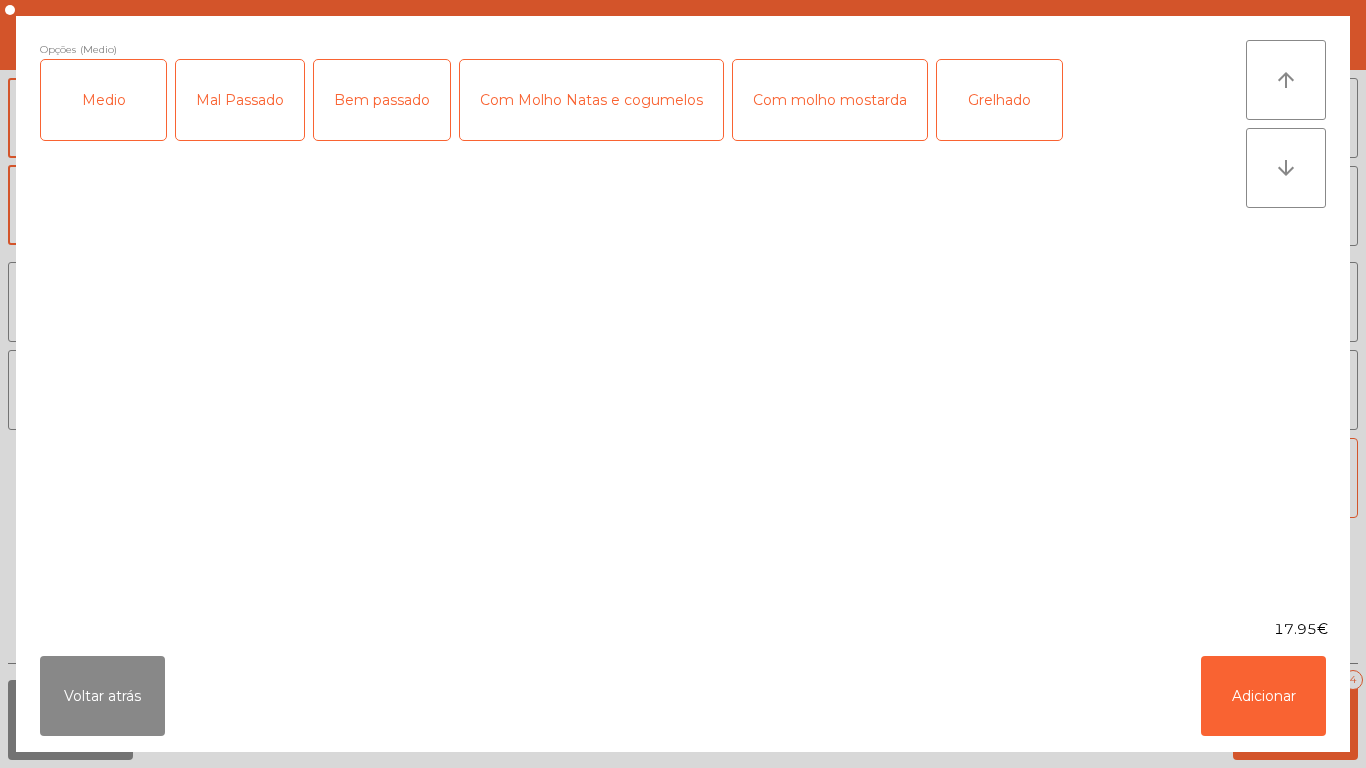 click on "Grelhado" 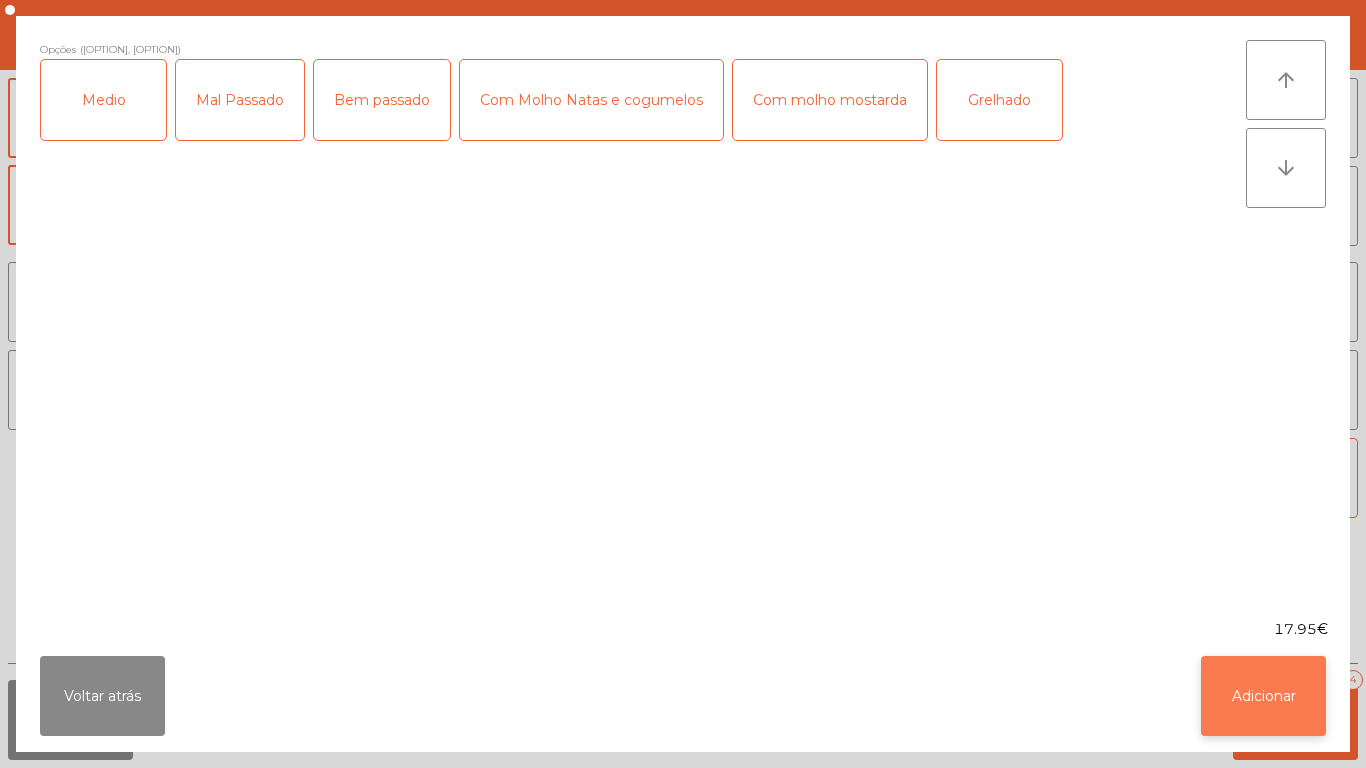 click on "Adicionar" 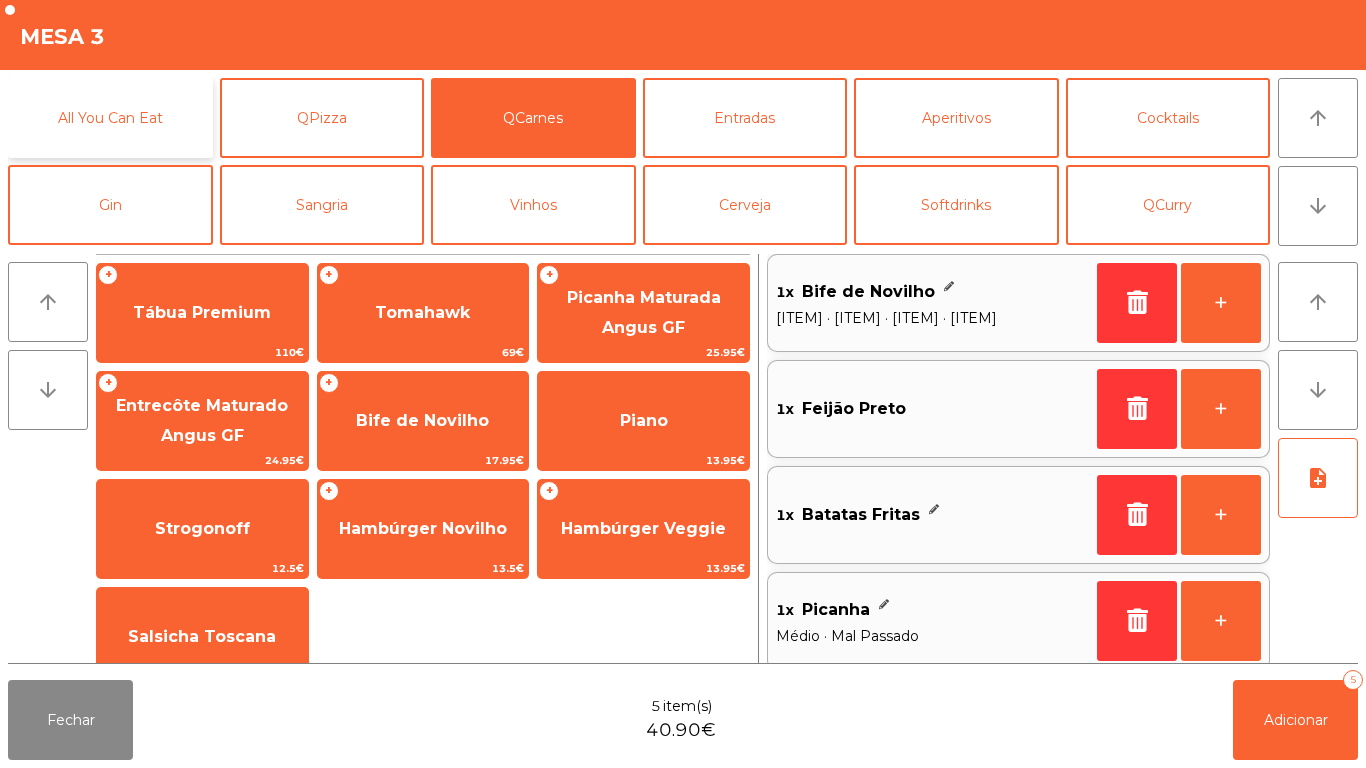click on "All You Can Eat" 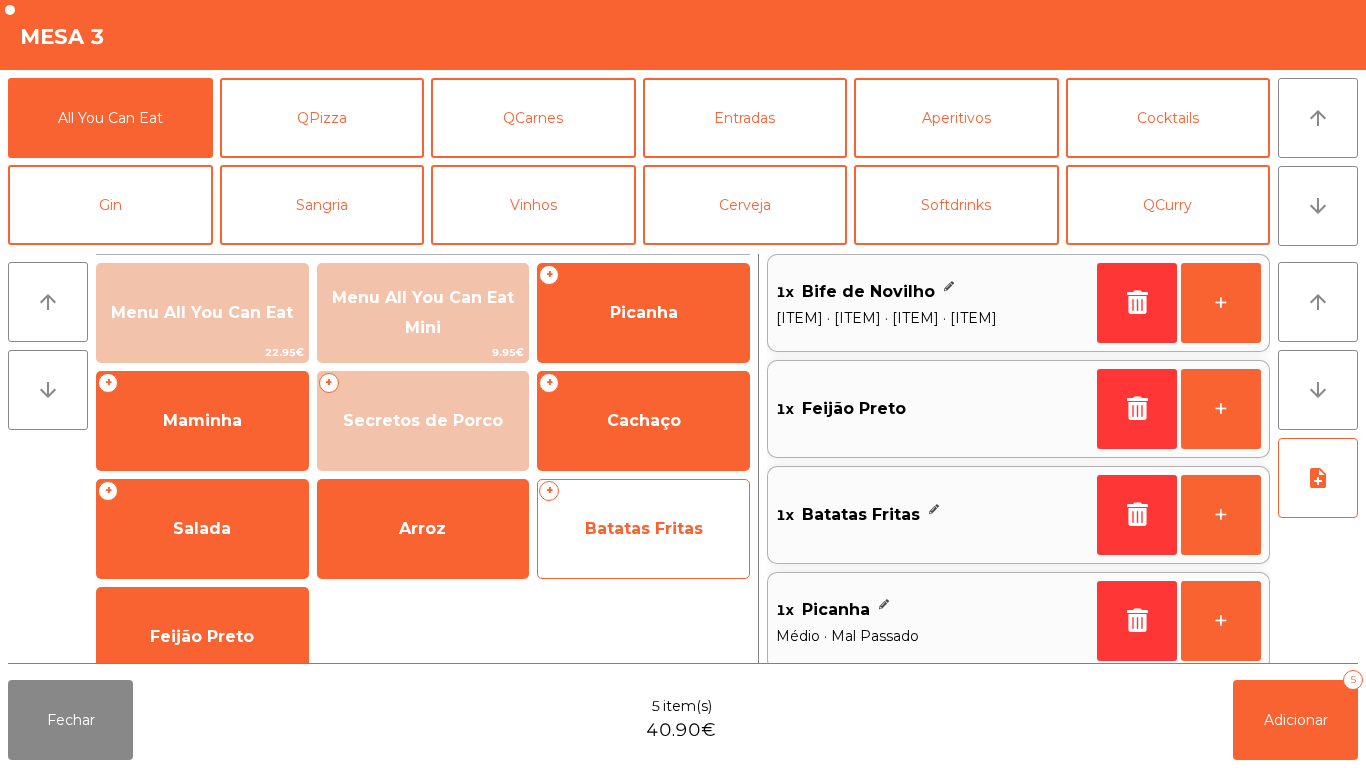 click on "Batatas Fritas" 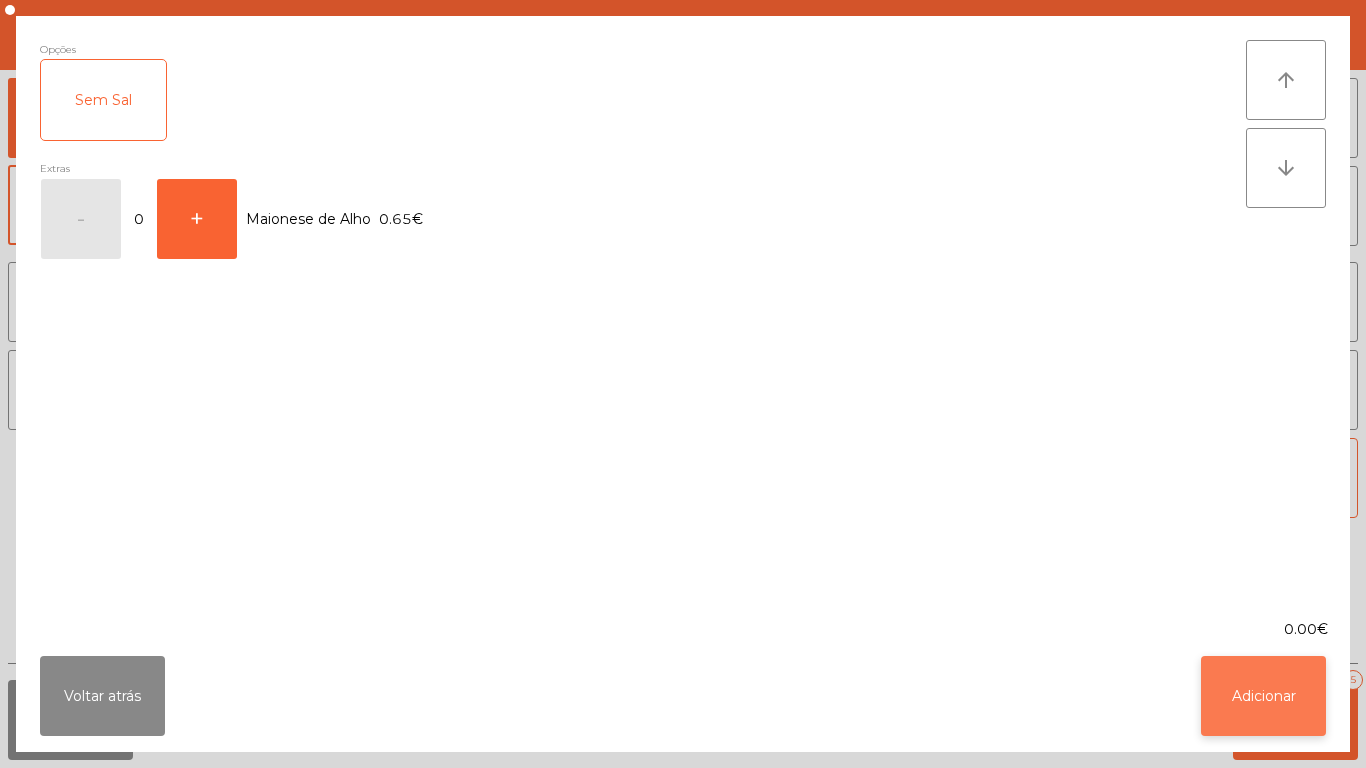 click on "Adicionar" 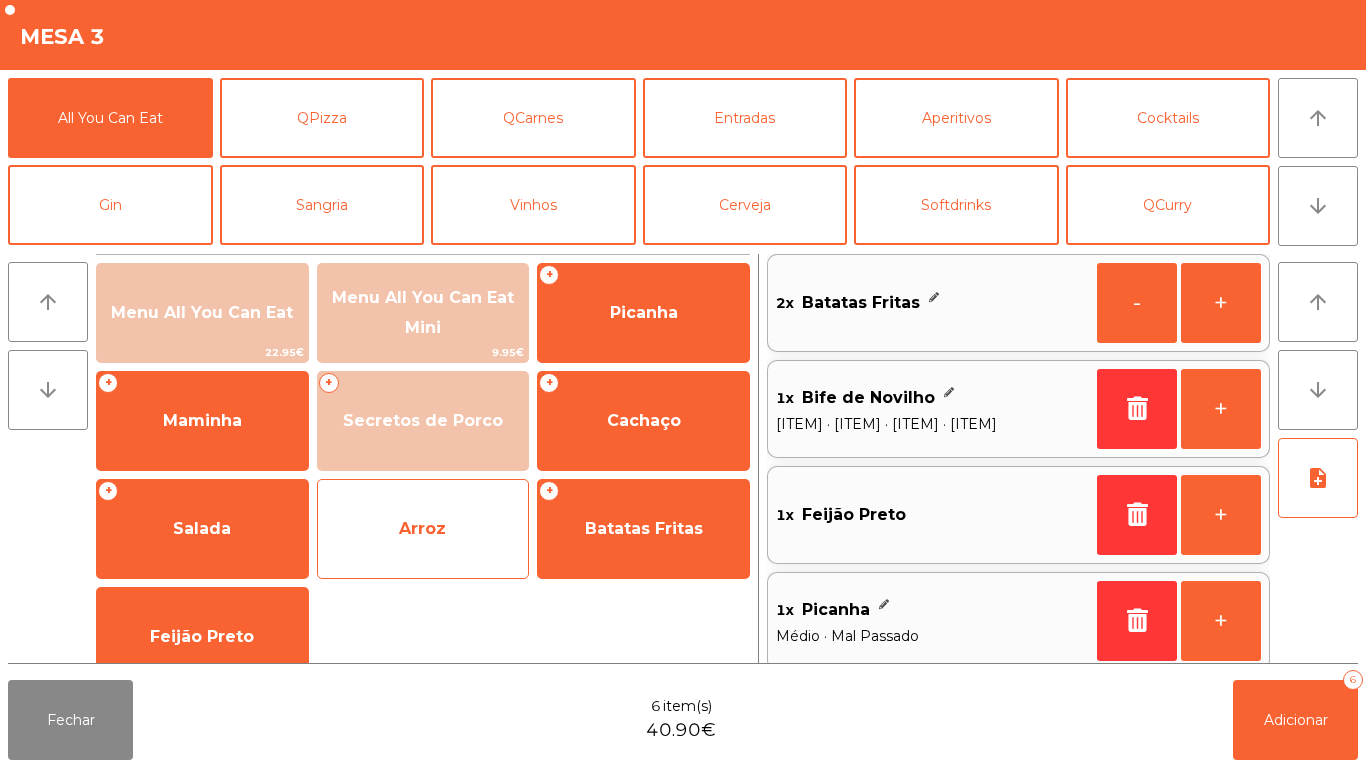 click on "Arroz" 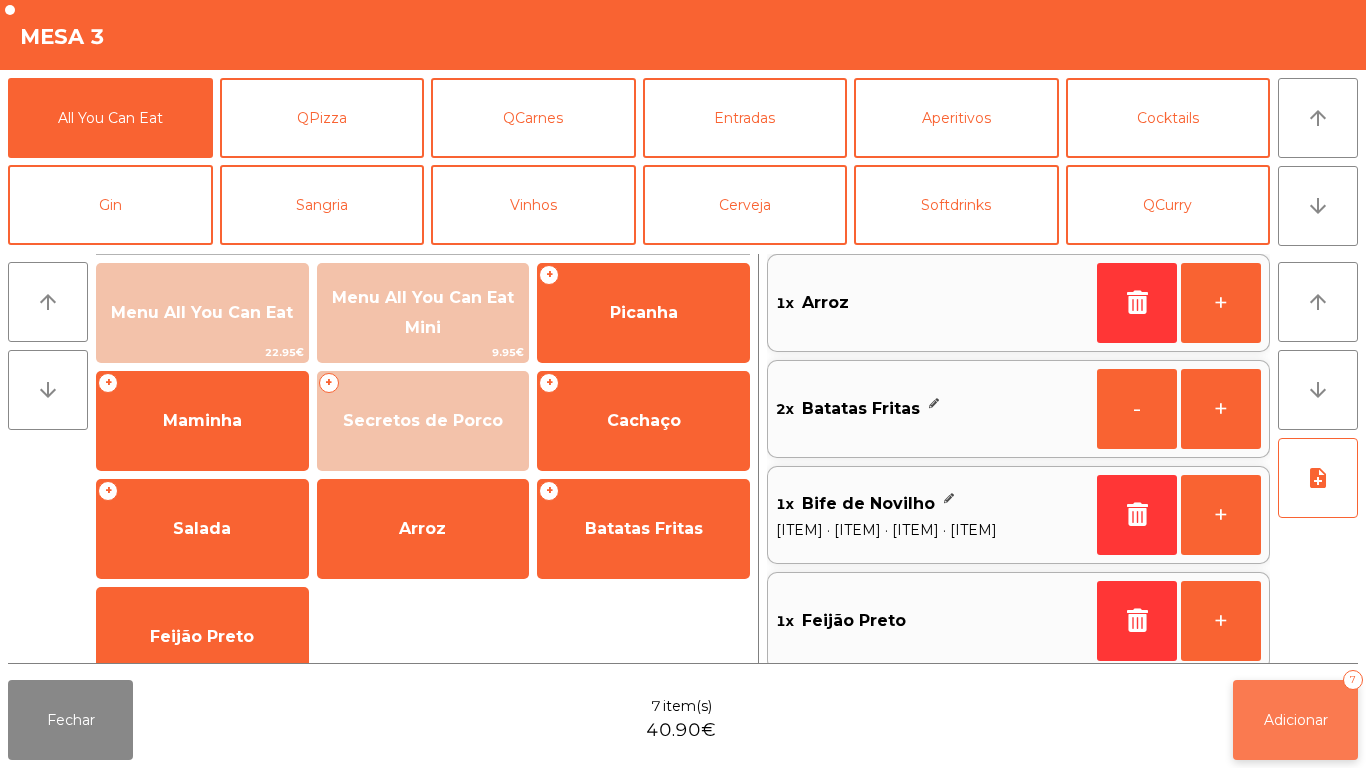 click on "Adicionar" 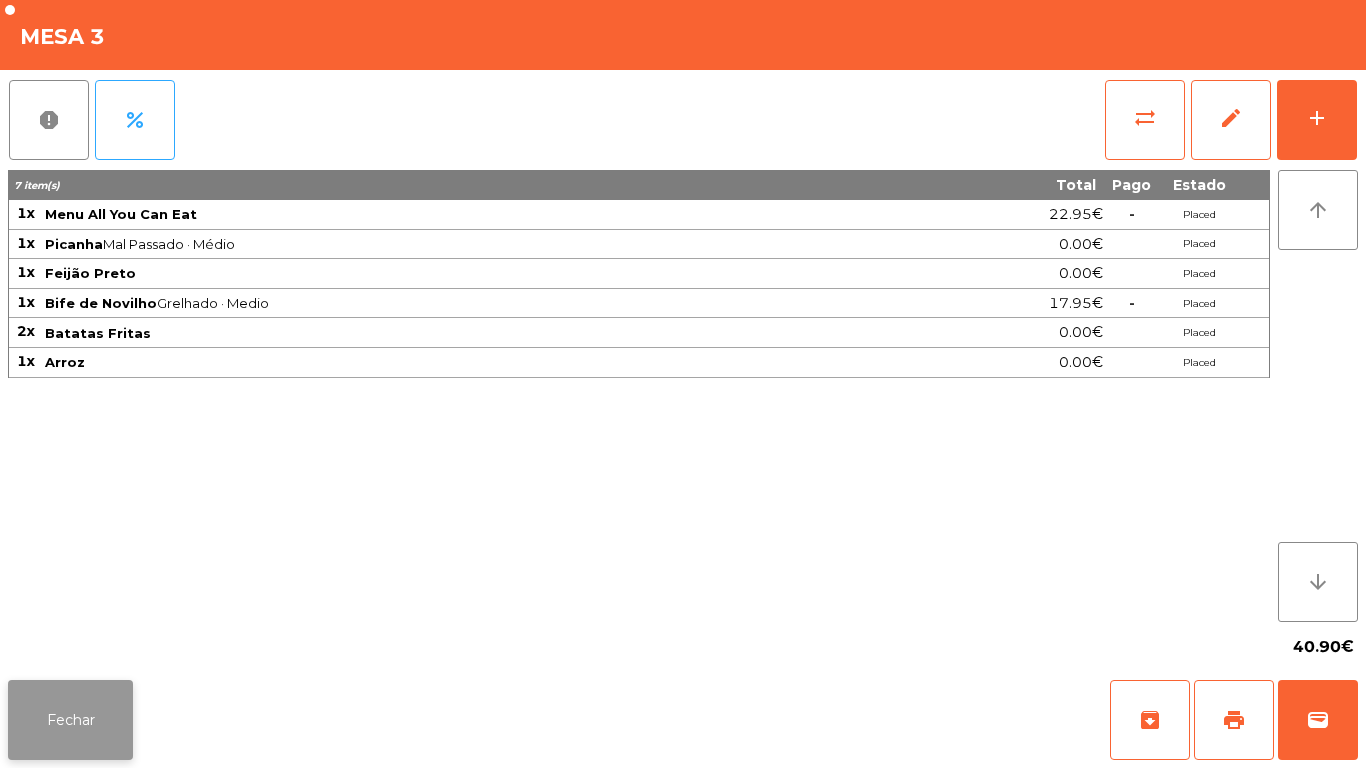 click on "Fechar" 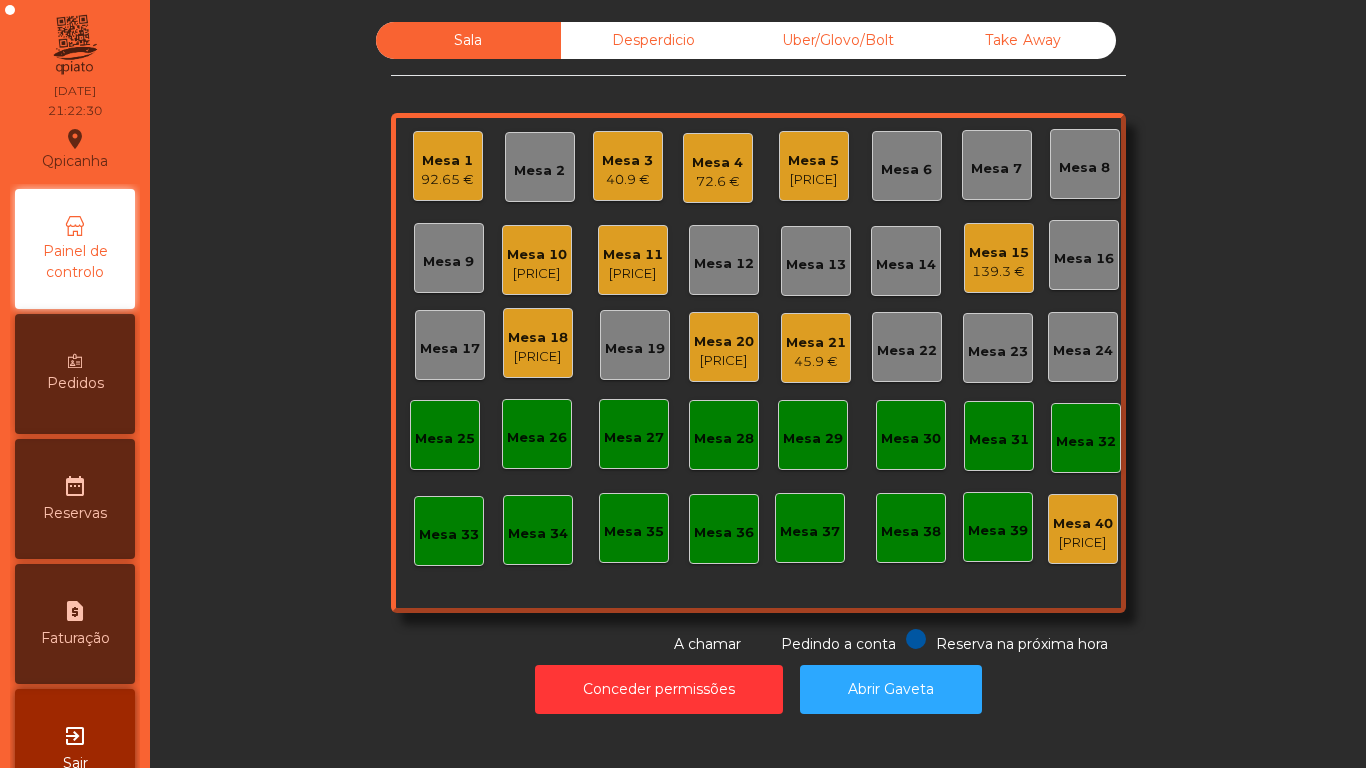 click on "92.65 €" 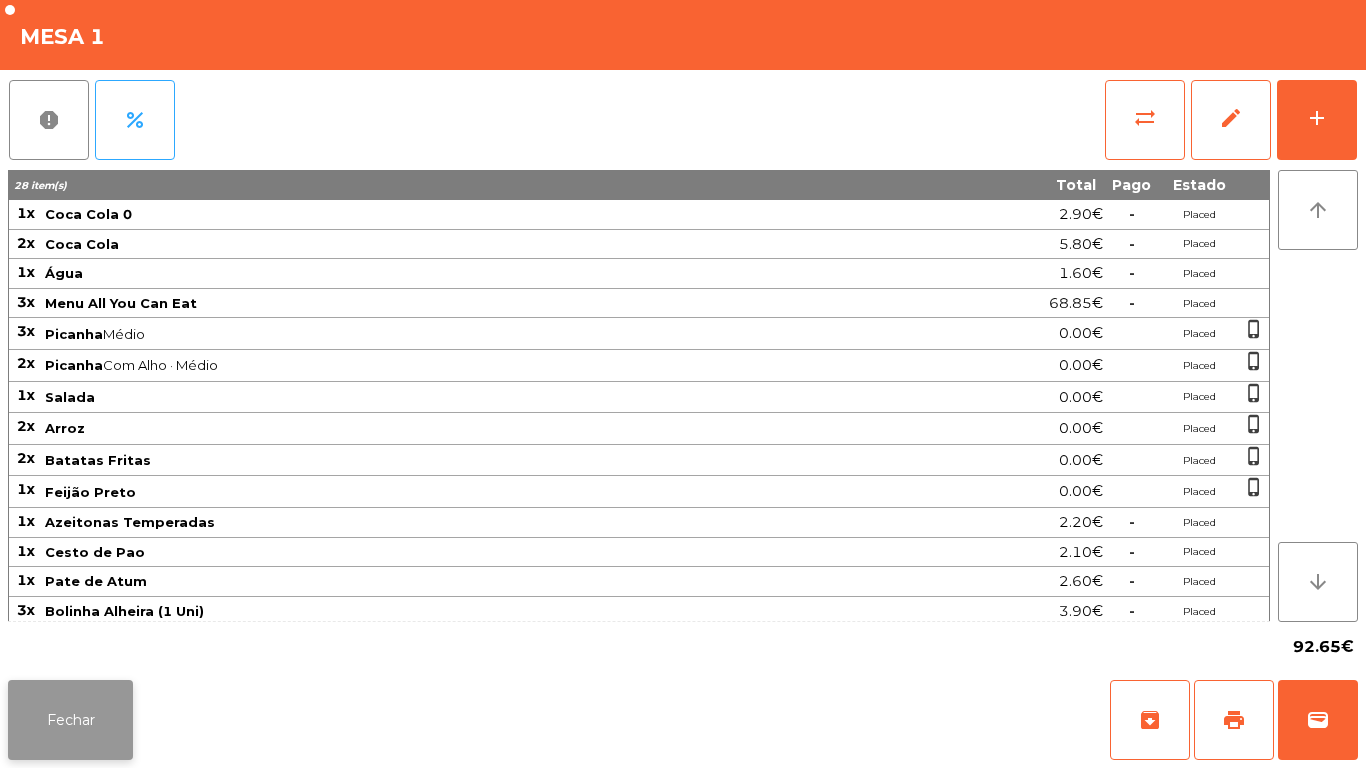 click on "Fechar" 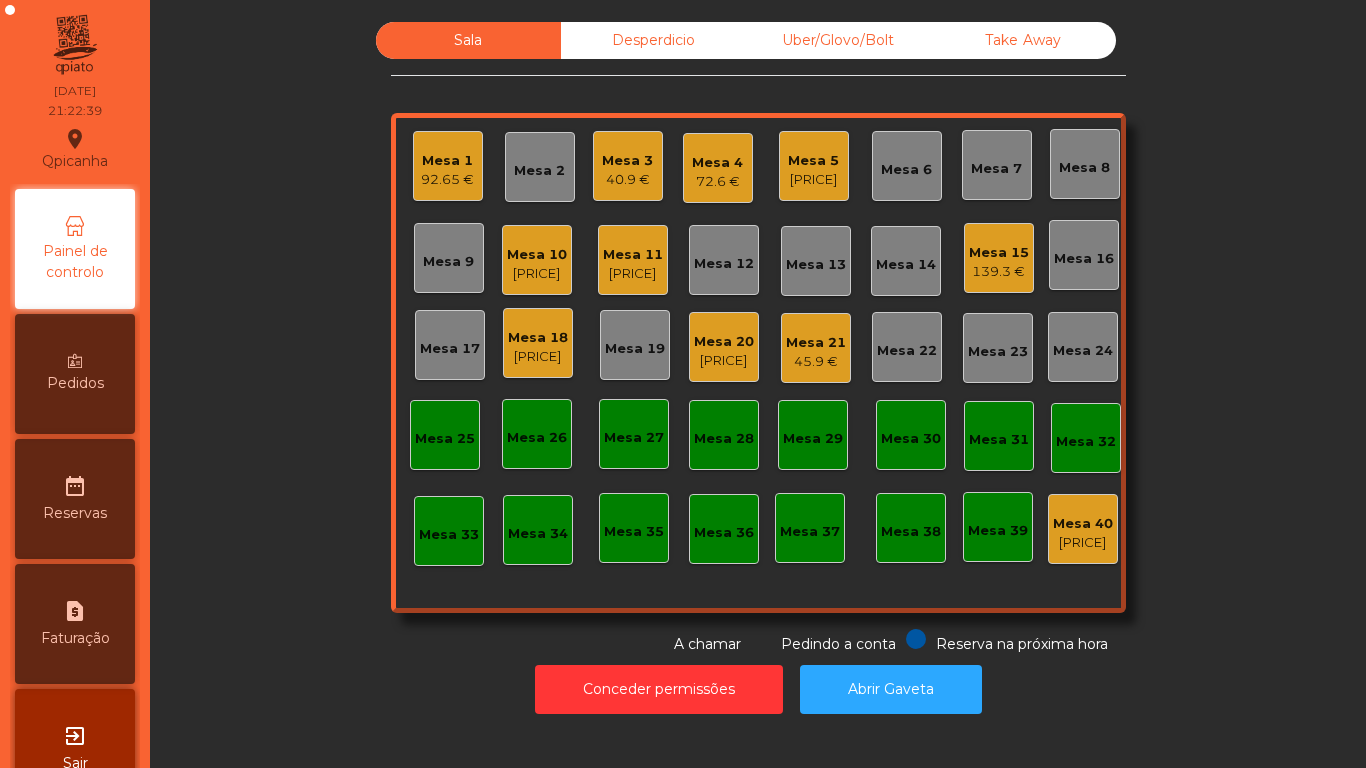 click on "40.9 €" 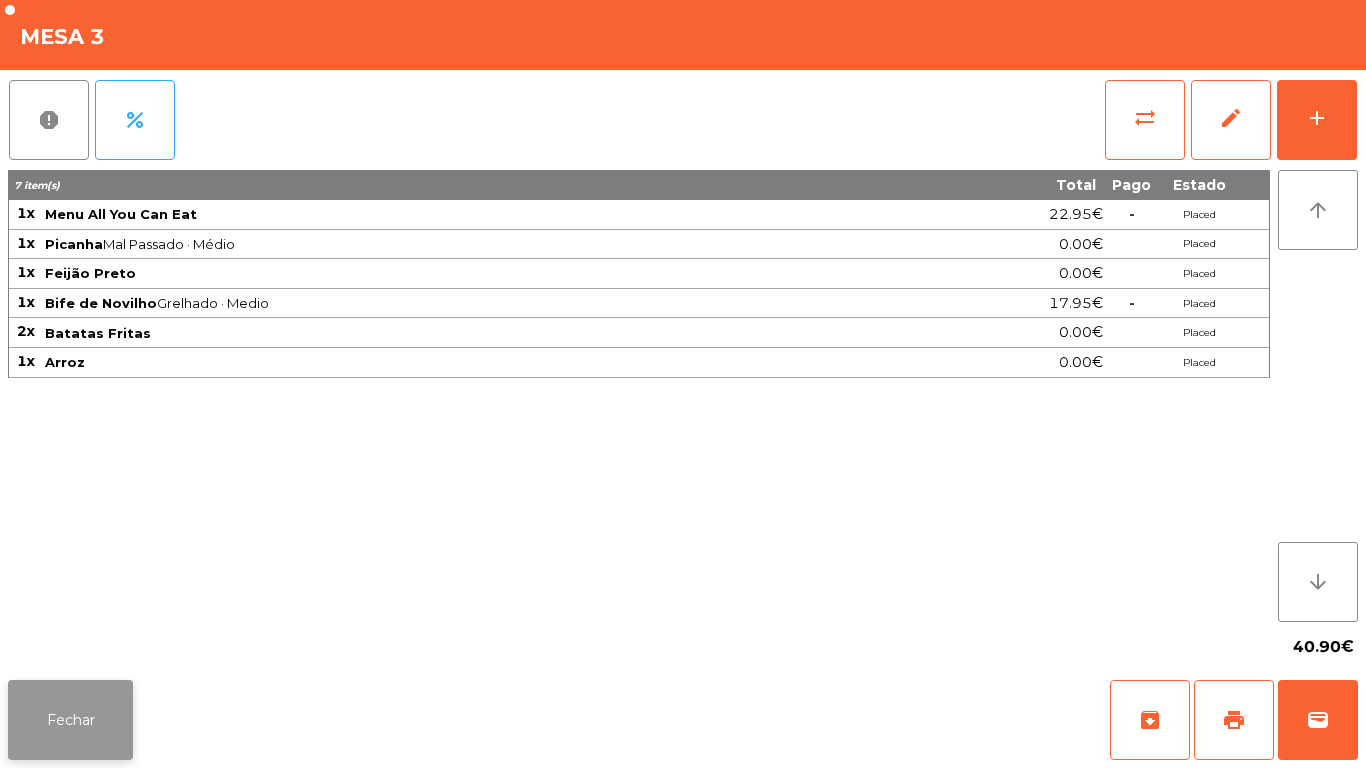 click on "Fechar" 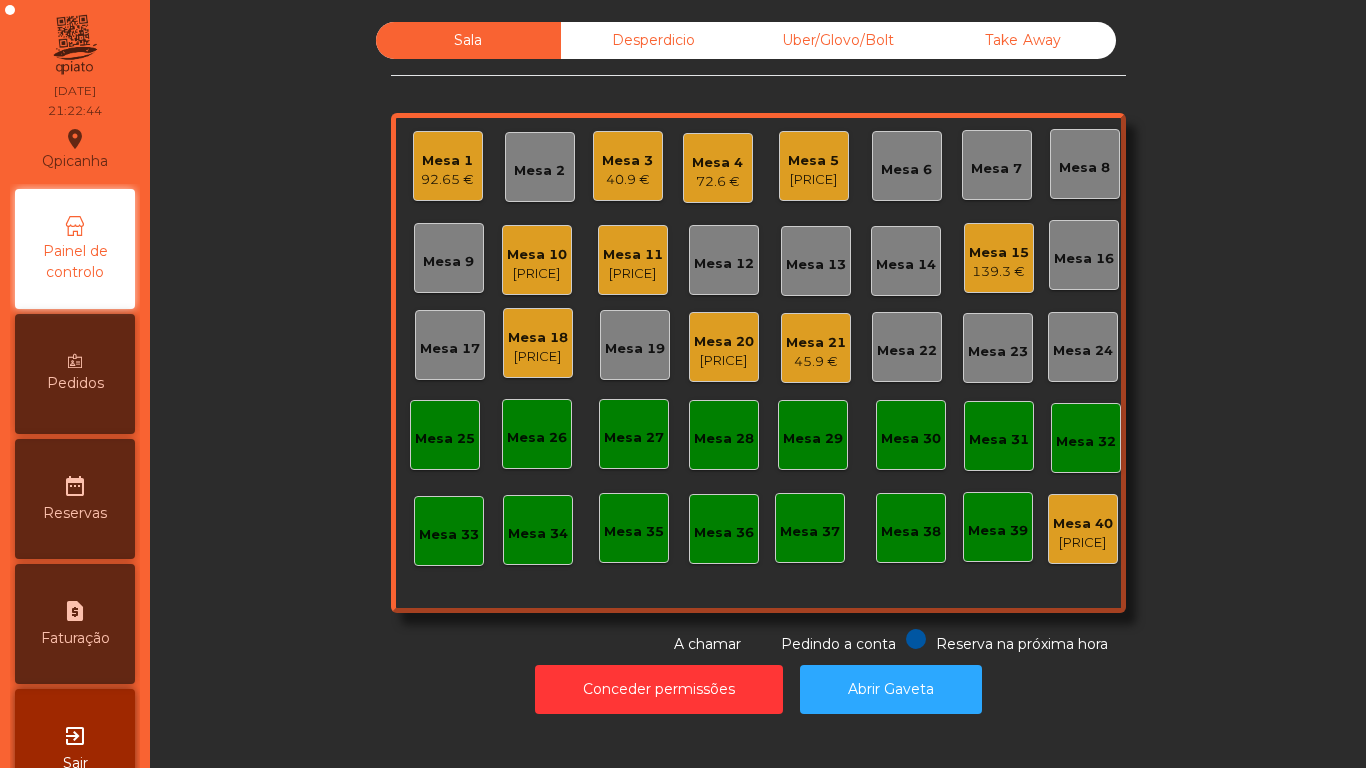 click on "Mesa 1" 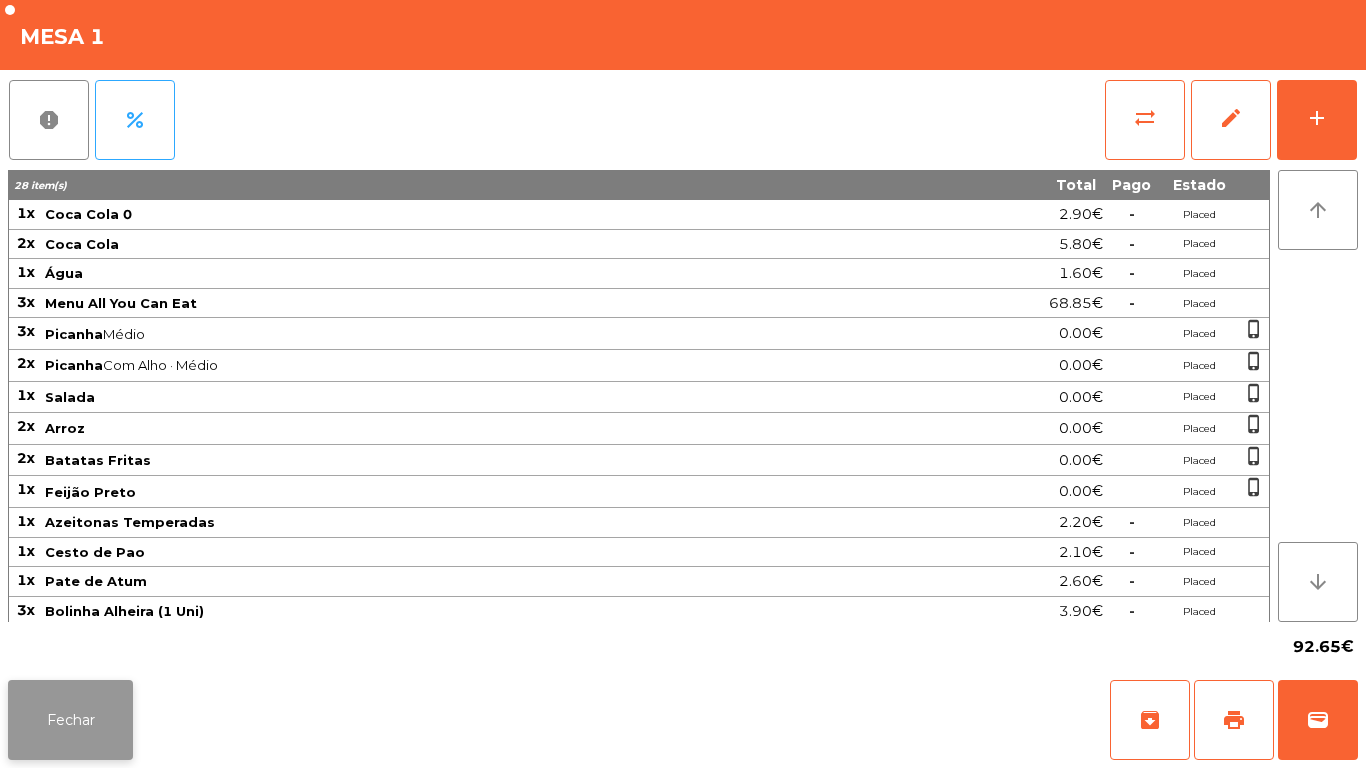 click on "Fechar" 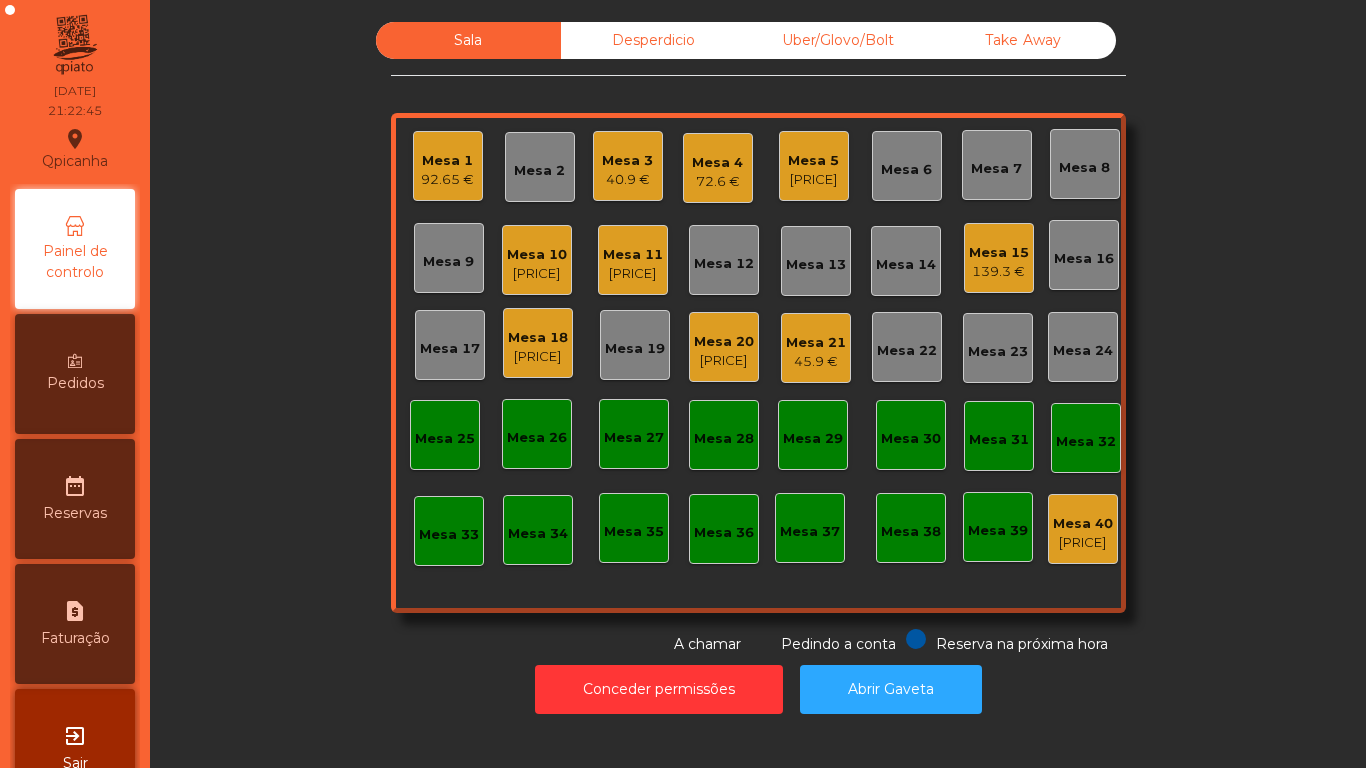 click on "Mesa 3   [PRICE]" 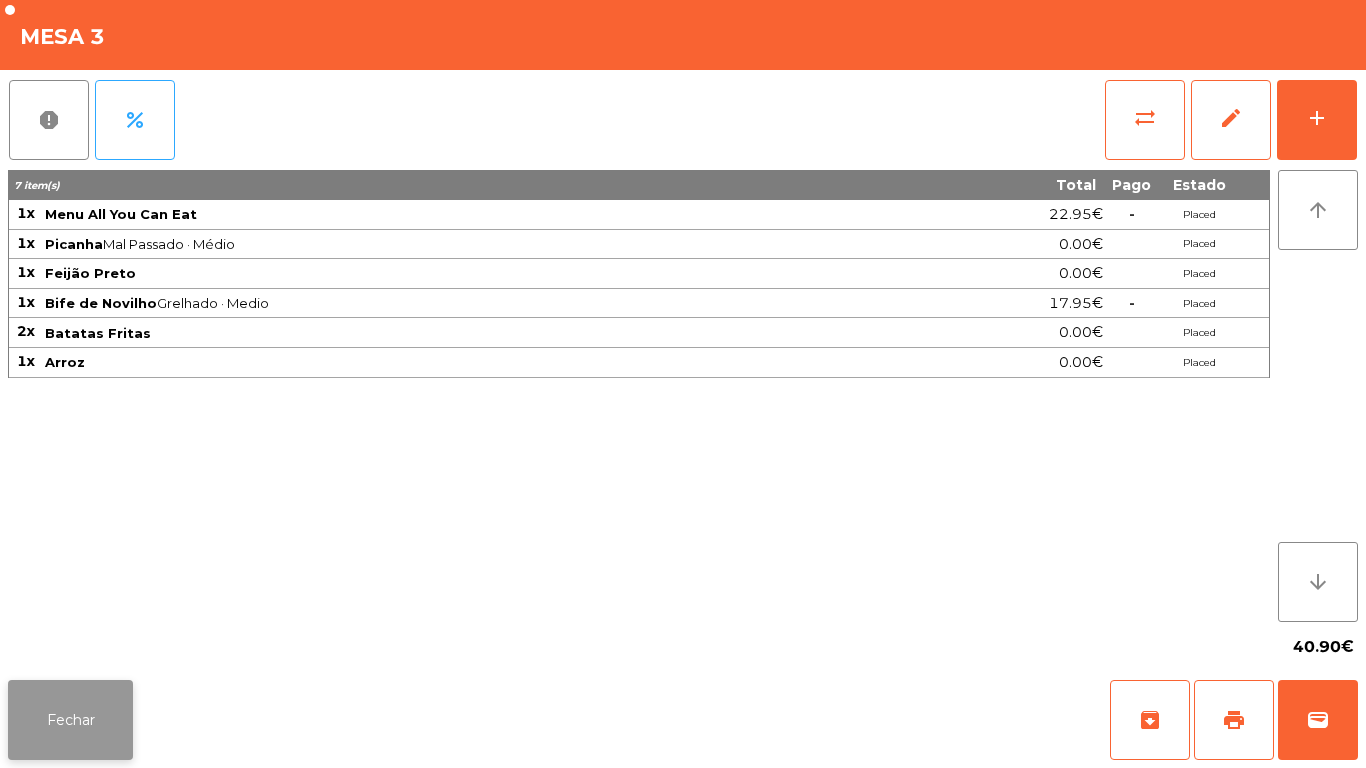 click on "Fechar" 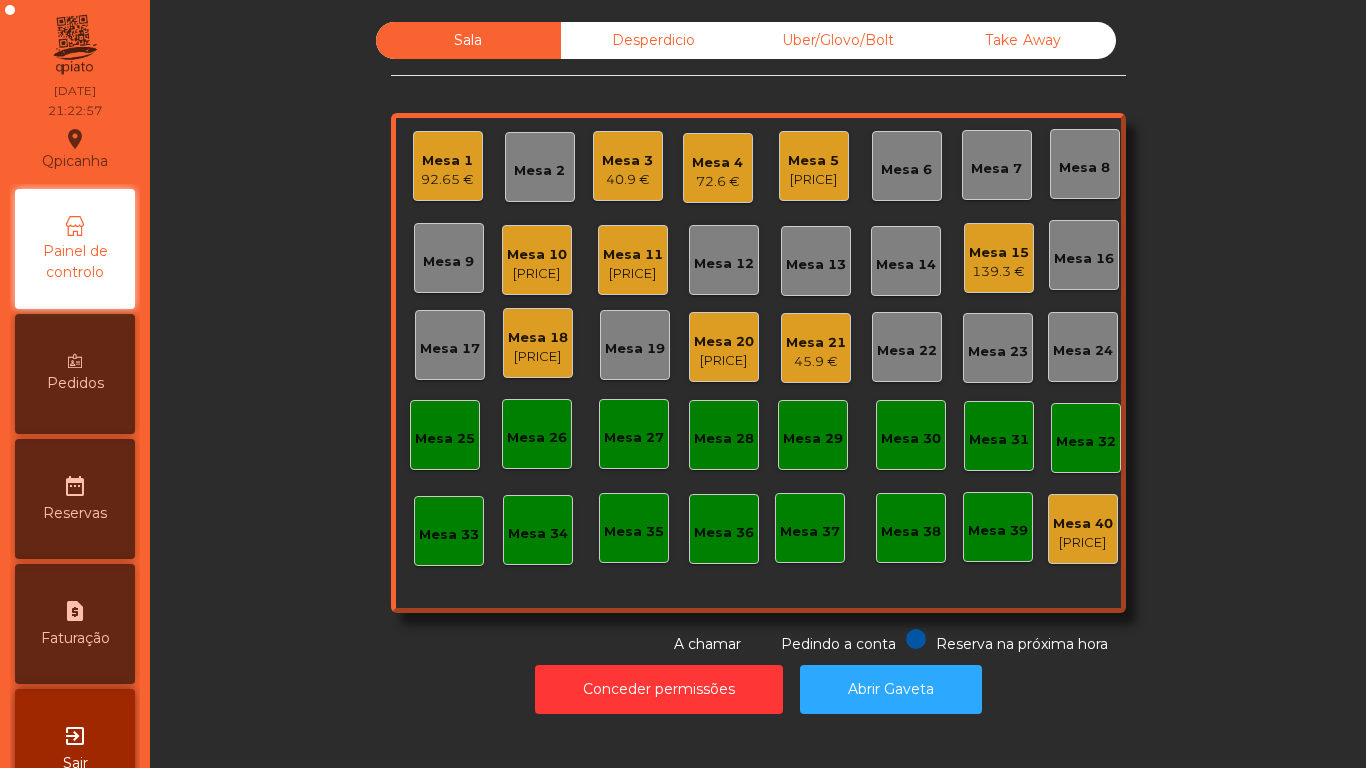click on "40.9 €" 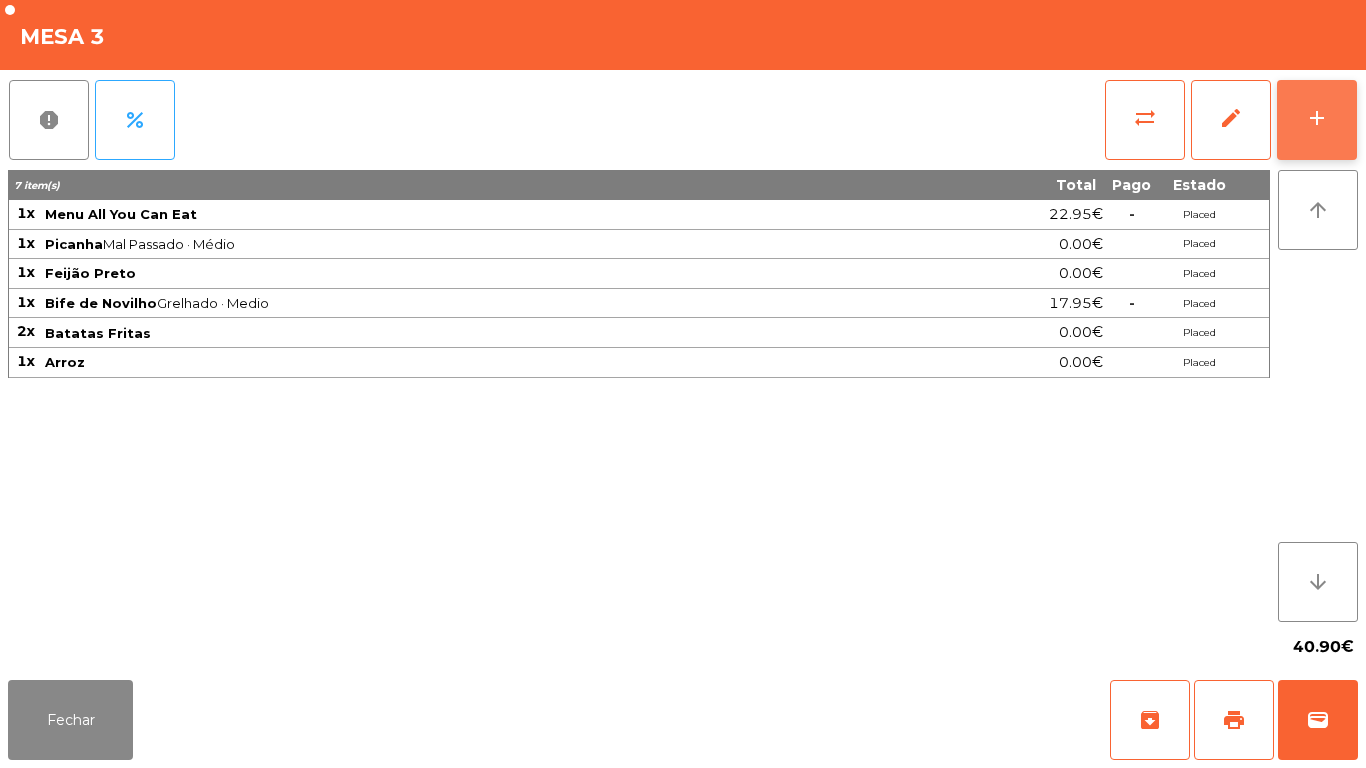 click on "add" 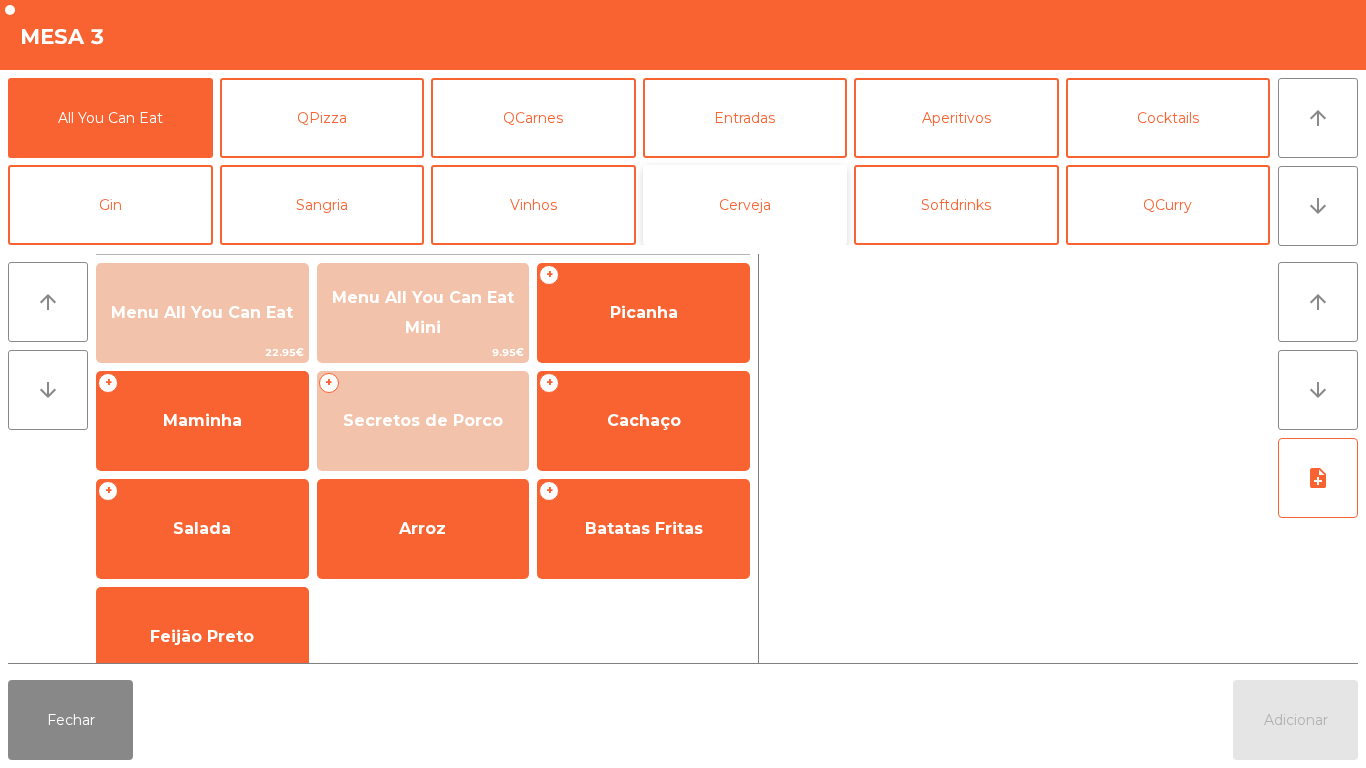 click on "Cerveja" 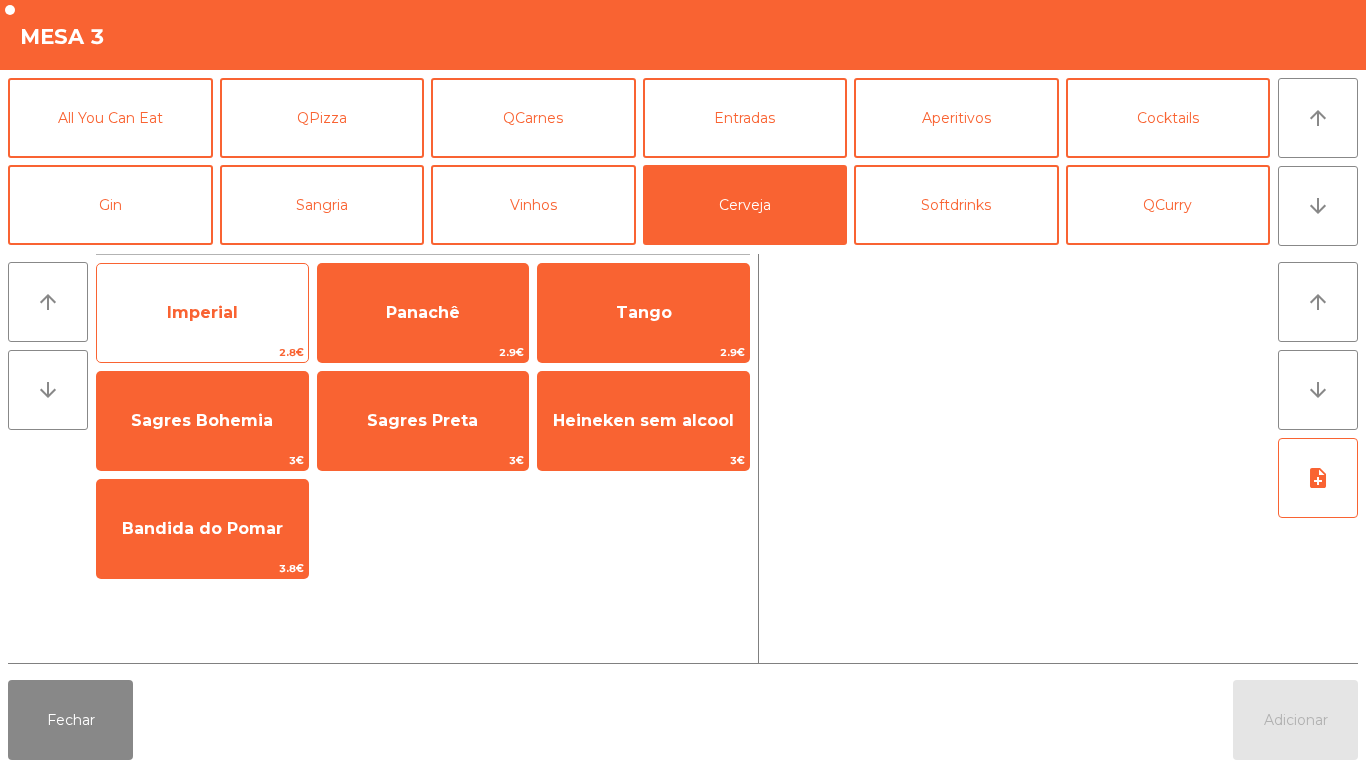 click on "Imperial" 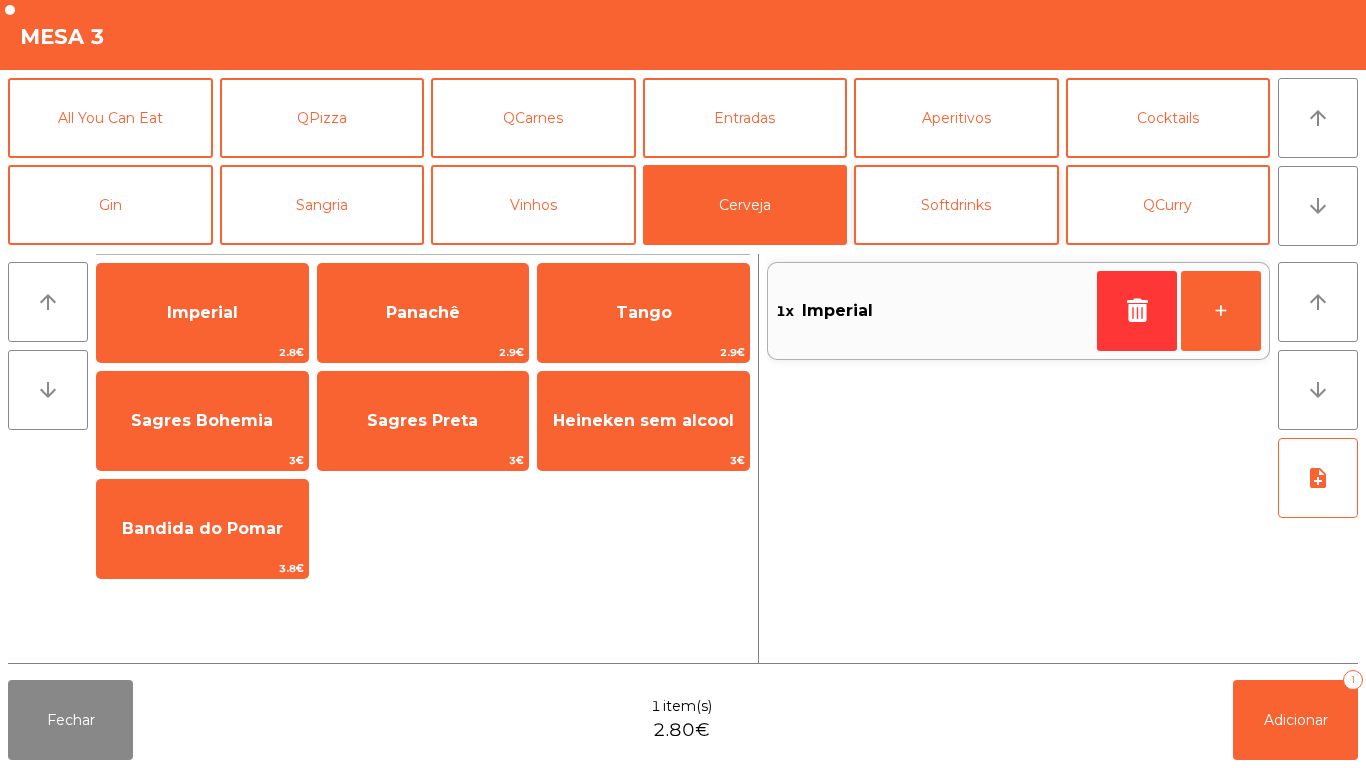 click on "Softdrinks" 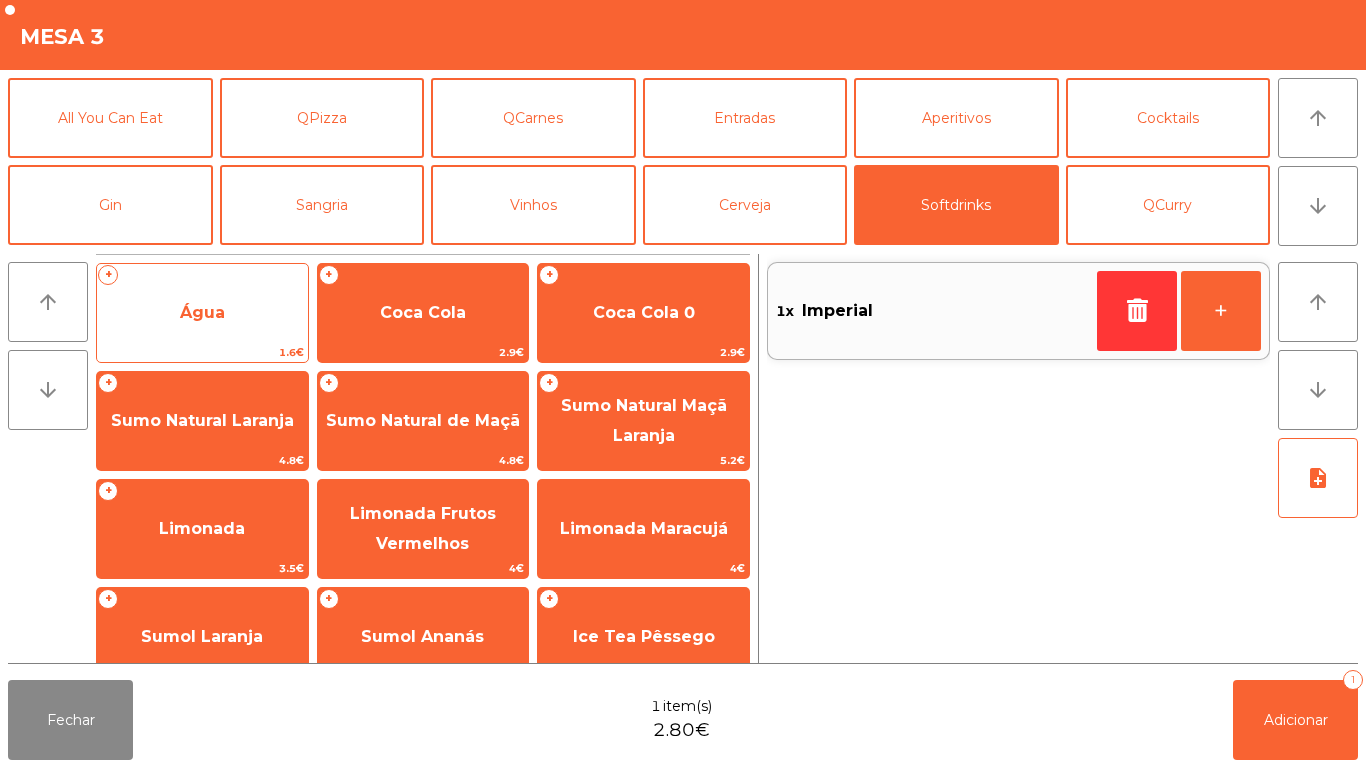click on "Água" 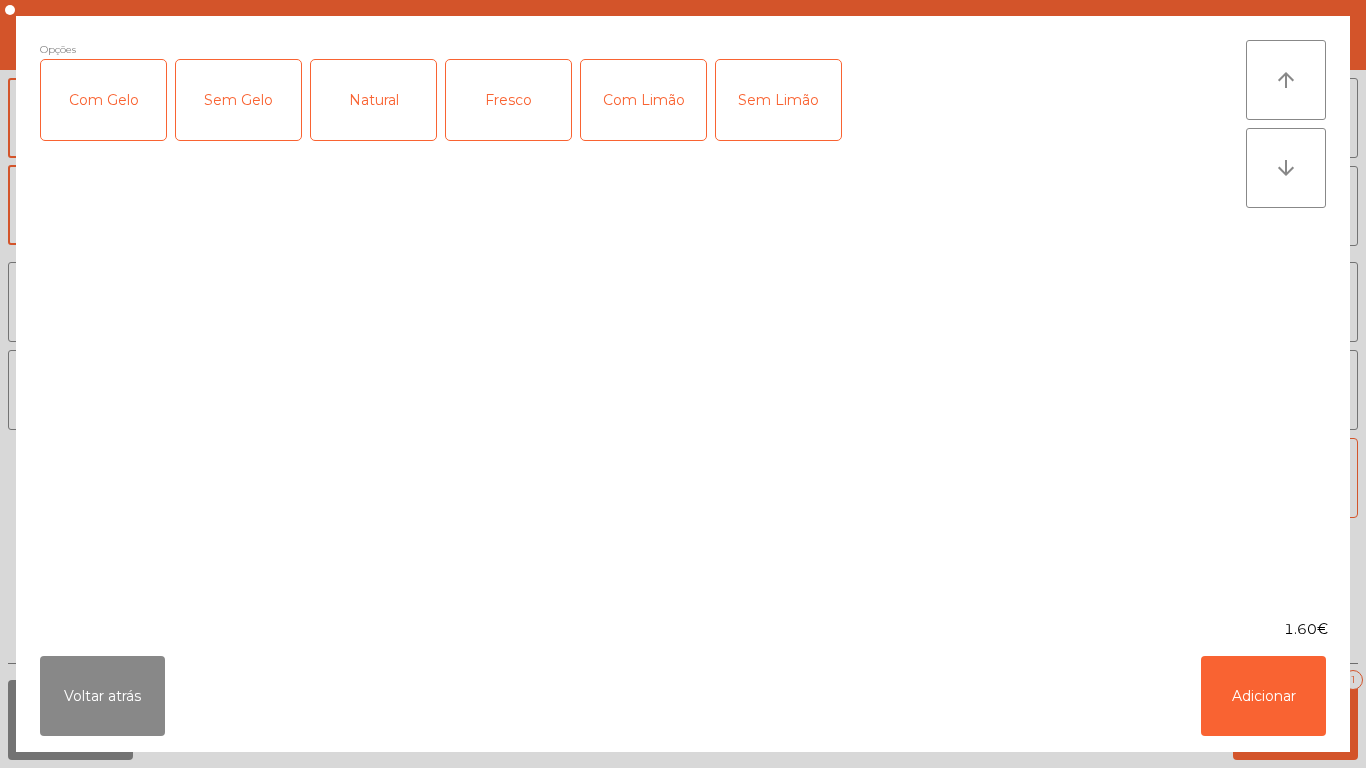 click on "Fresco" 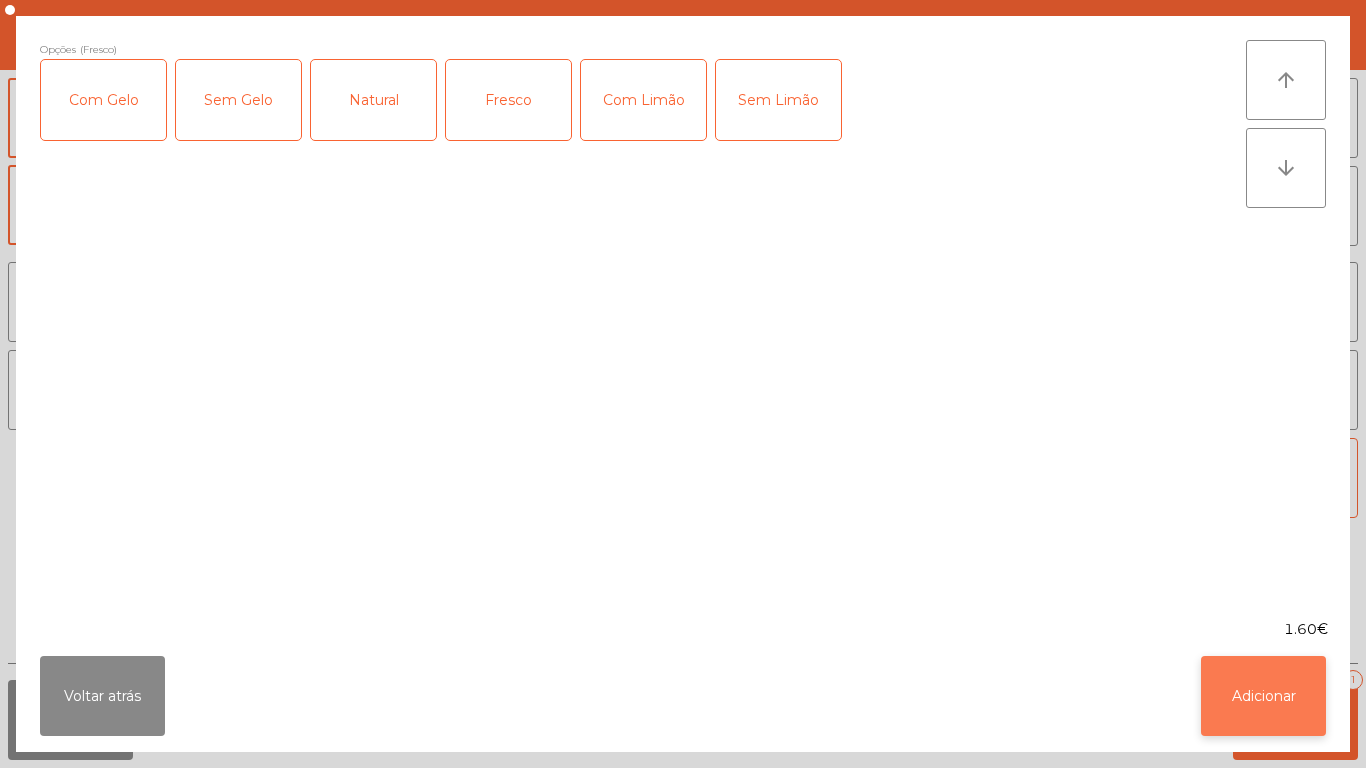 click on "Adicionar" 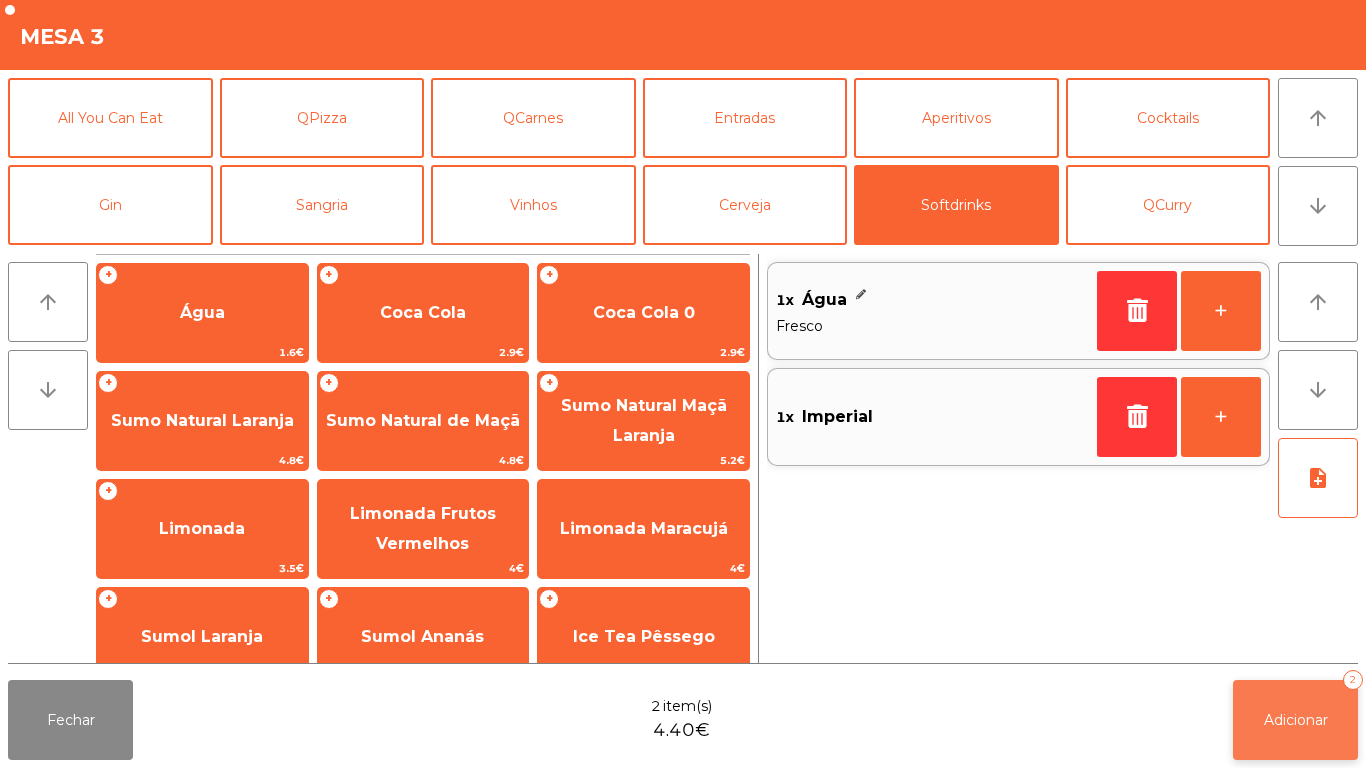 click on "Adicionar" 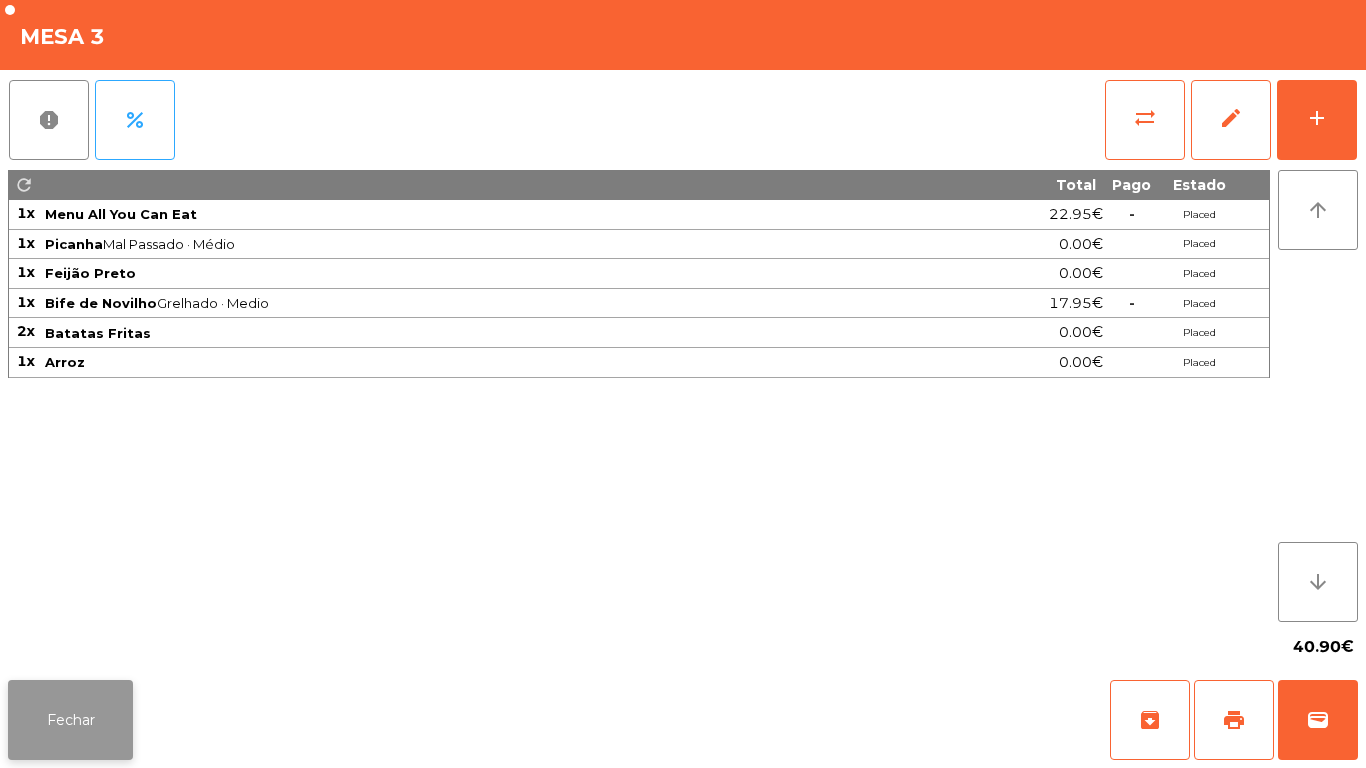 click on "Fechar" 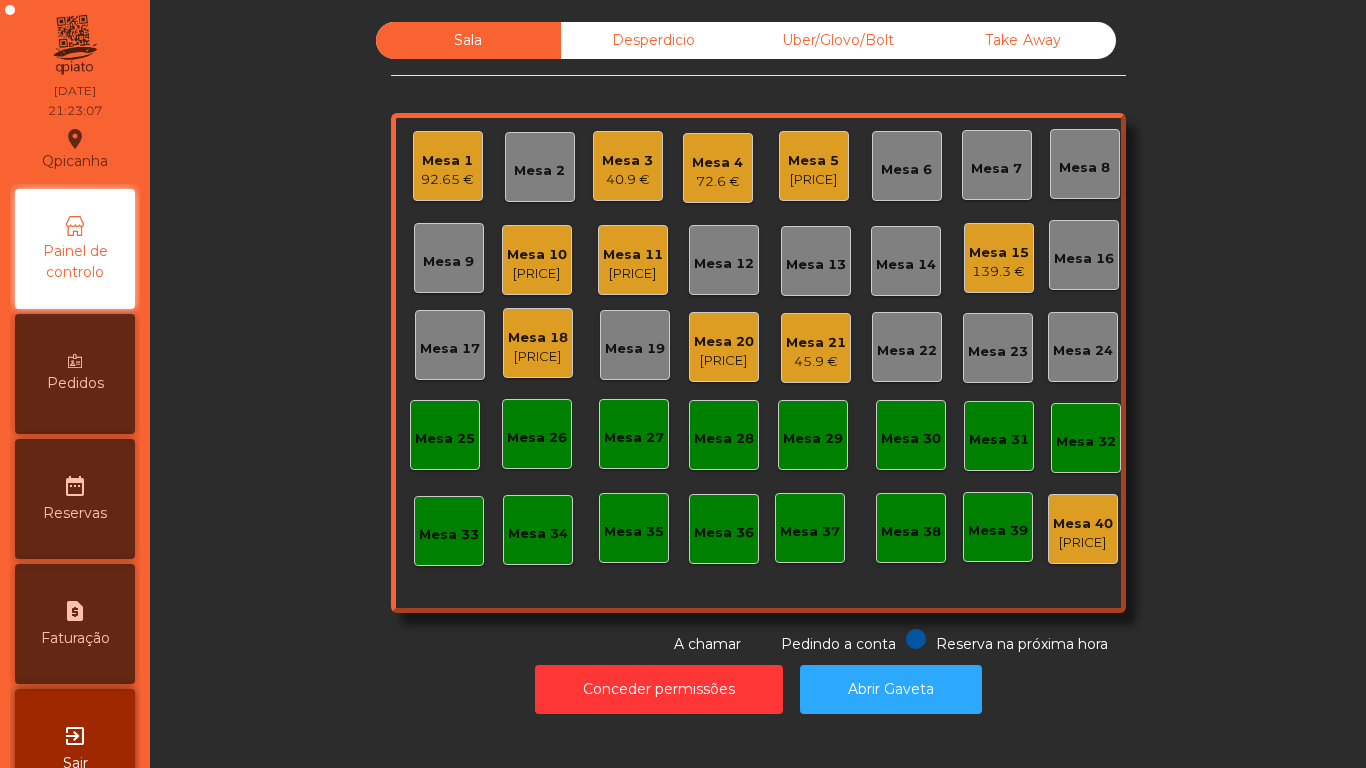 click on "Mesa 10" 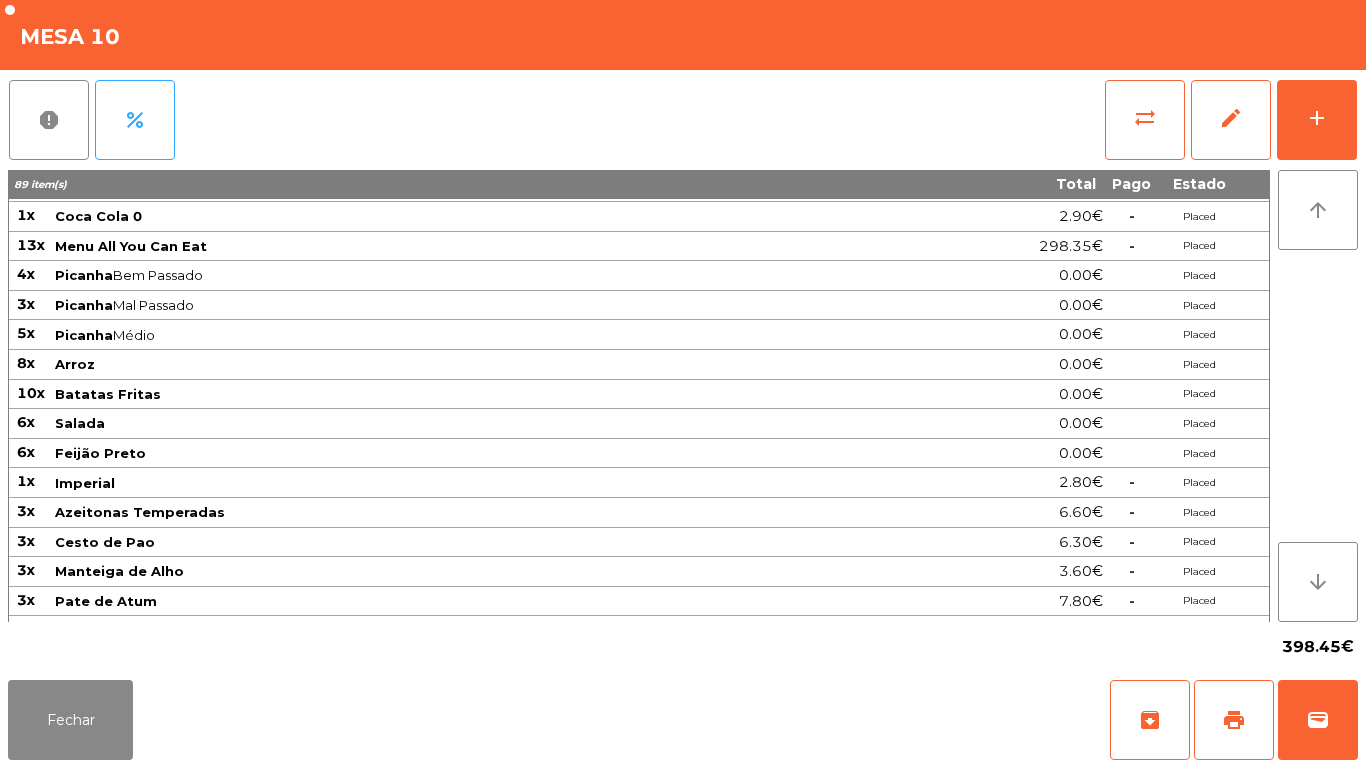 scroll, scrollTop: 148, scrollLeft: 0, axis: vertical 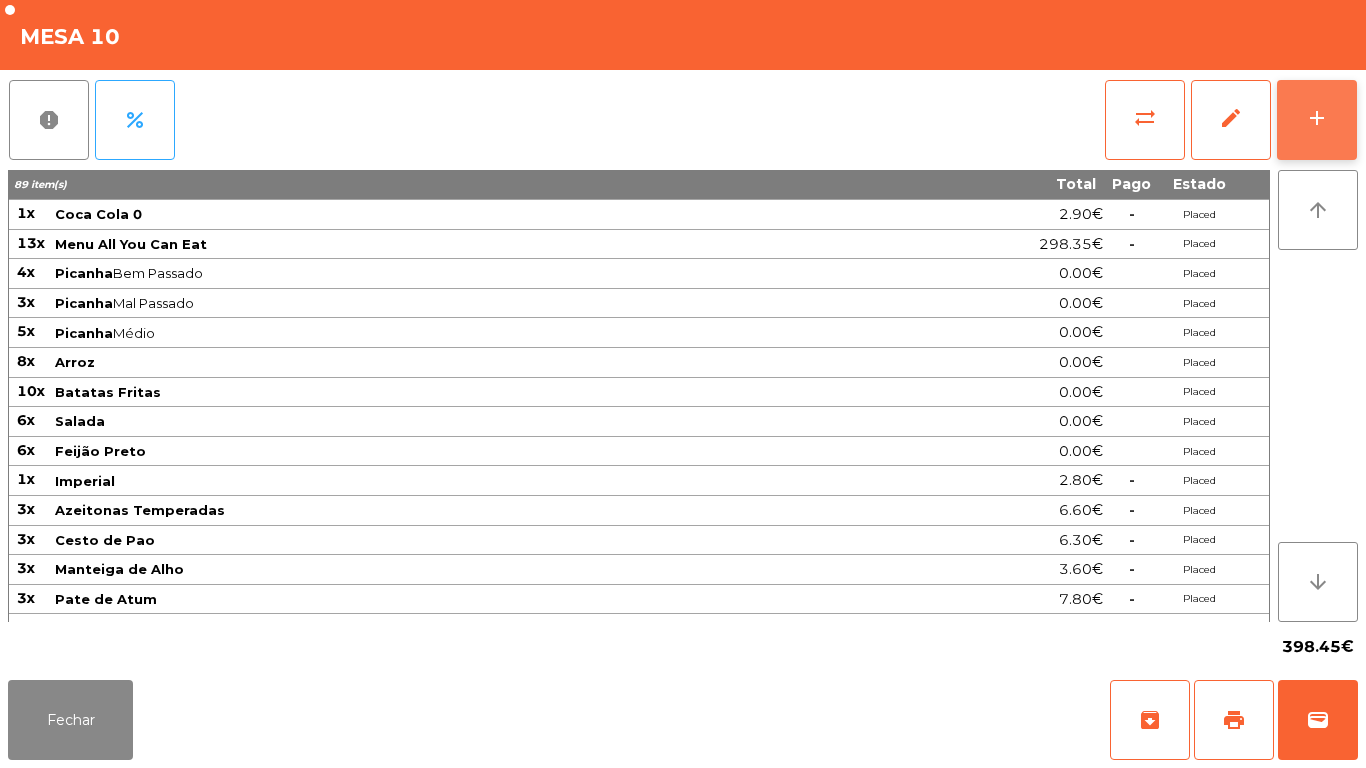 click on "add" 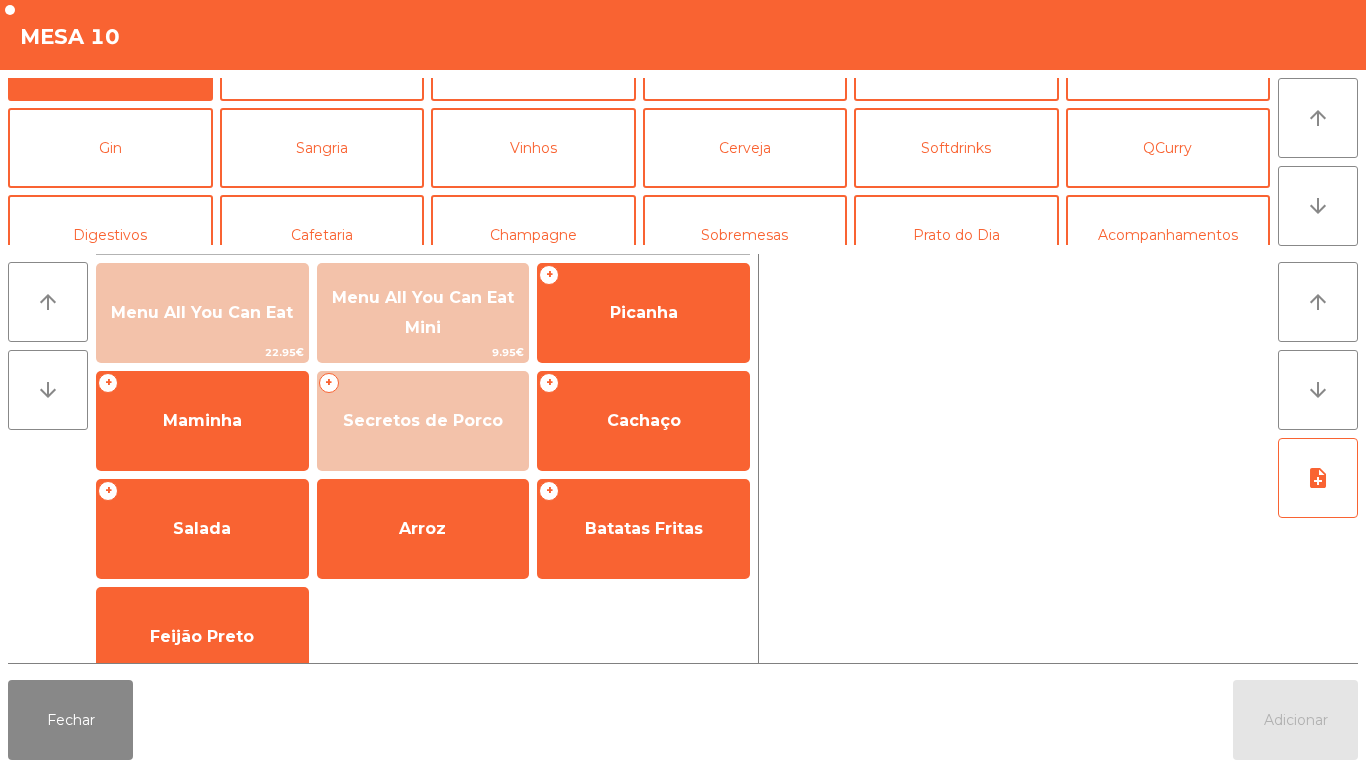 scroll, scrollTop: 103, scrollLeft: 0, axis: vertical 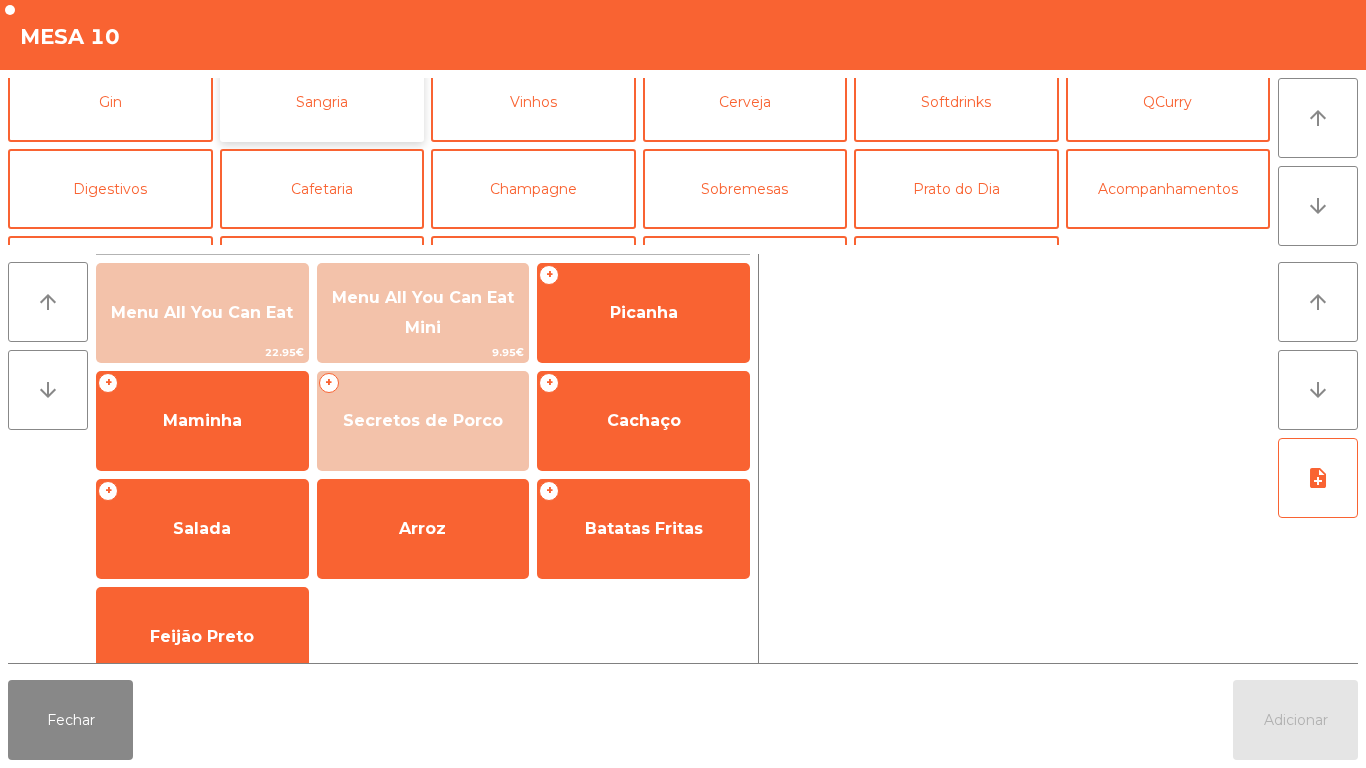 click on "Sangria" 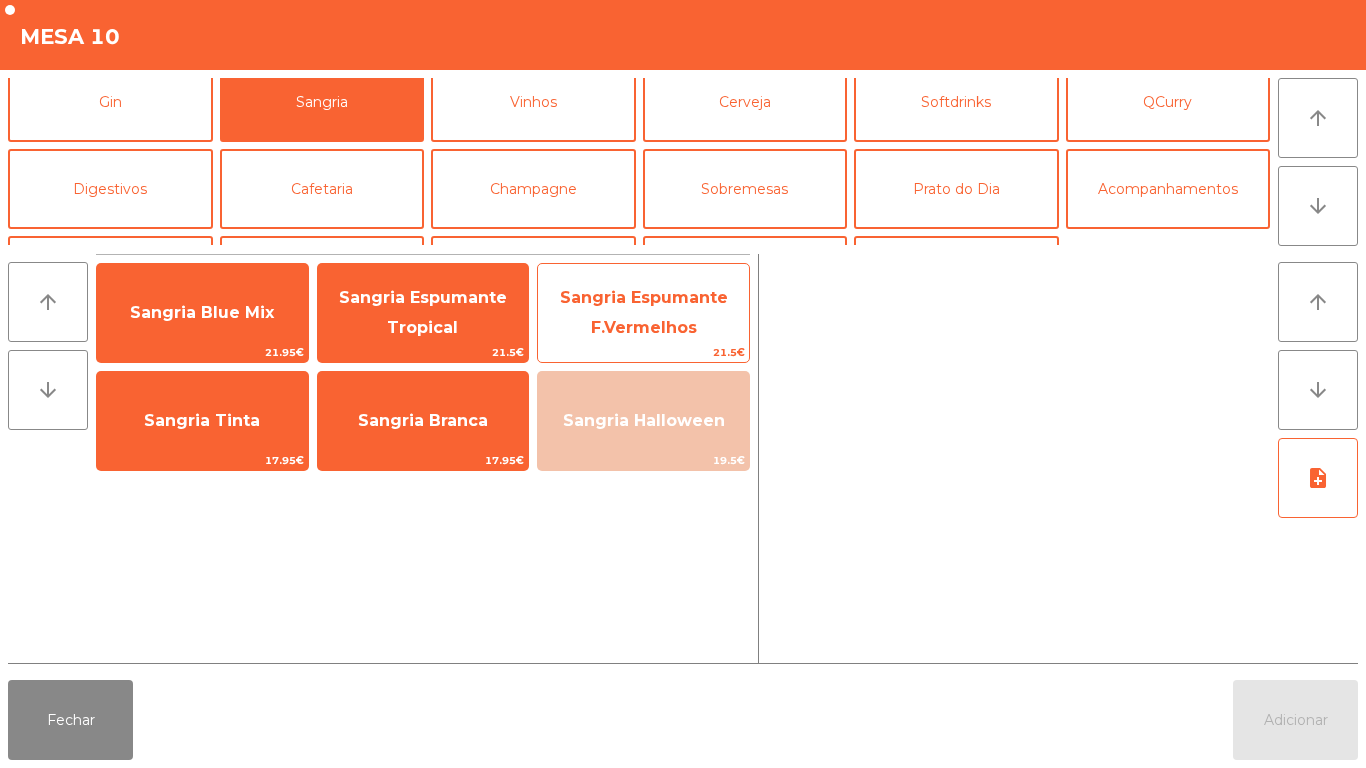 click on "Sangria Espumante F.Vermelhos" 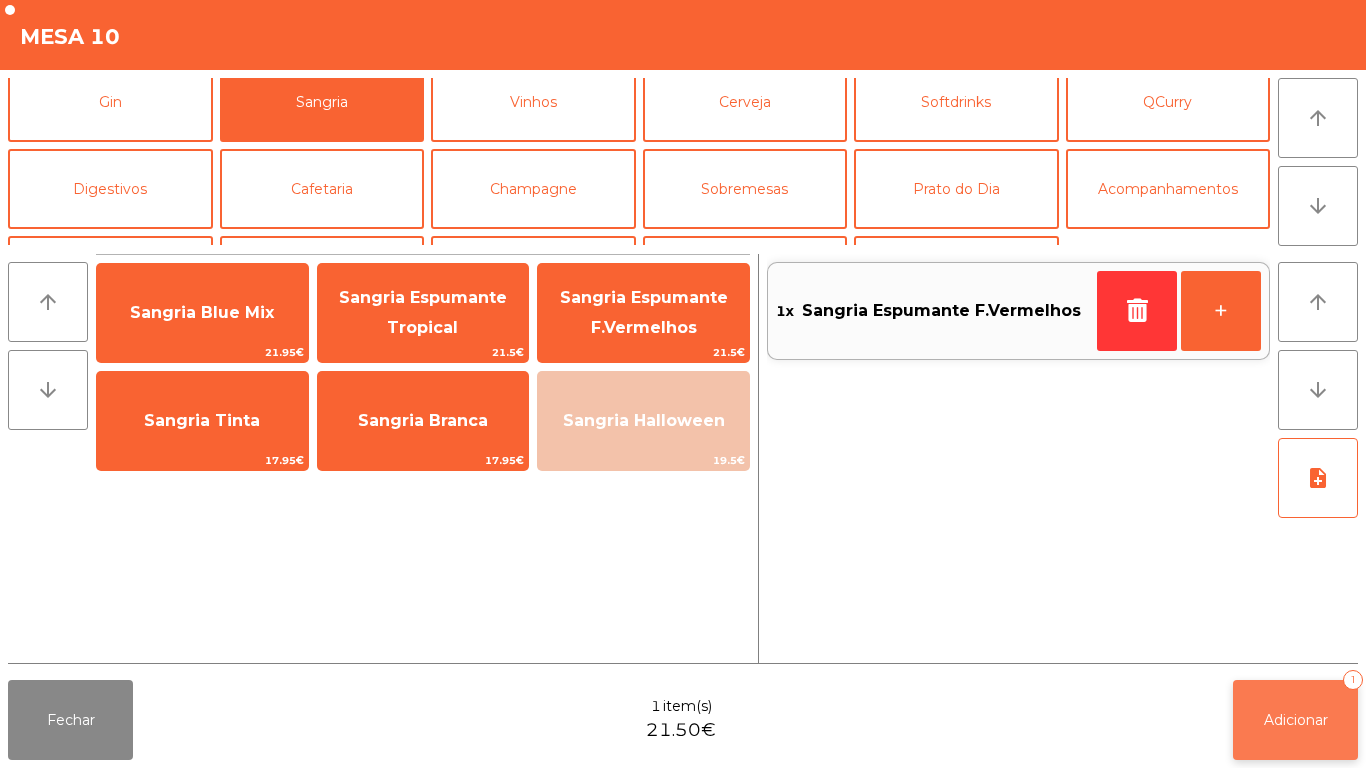 click on "Adicionar   1" 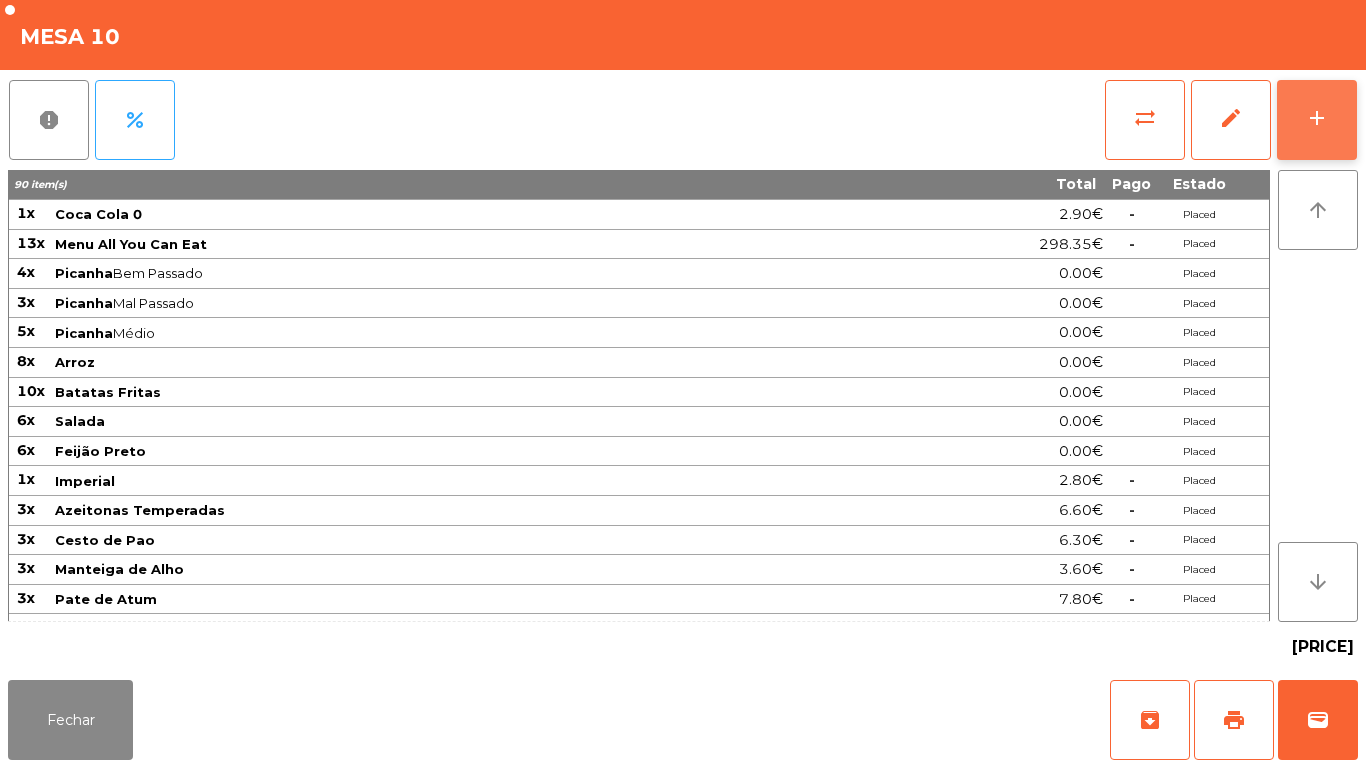 click on "add" 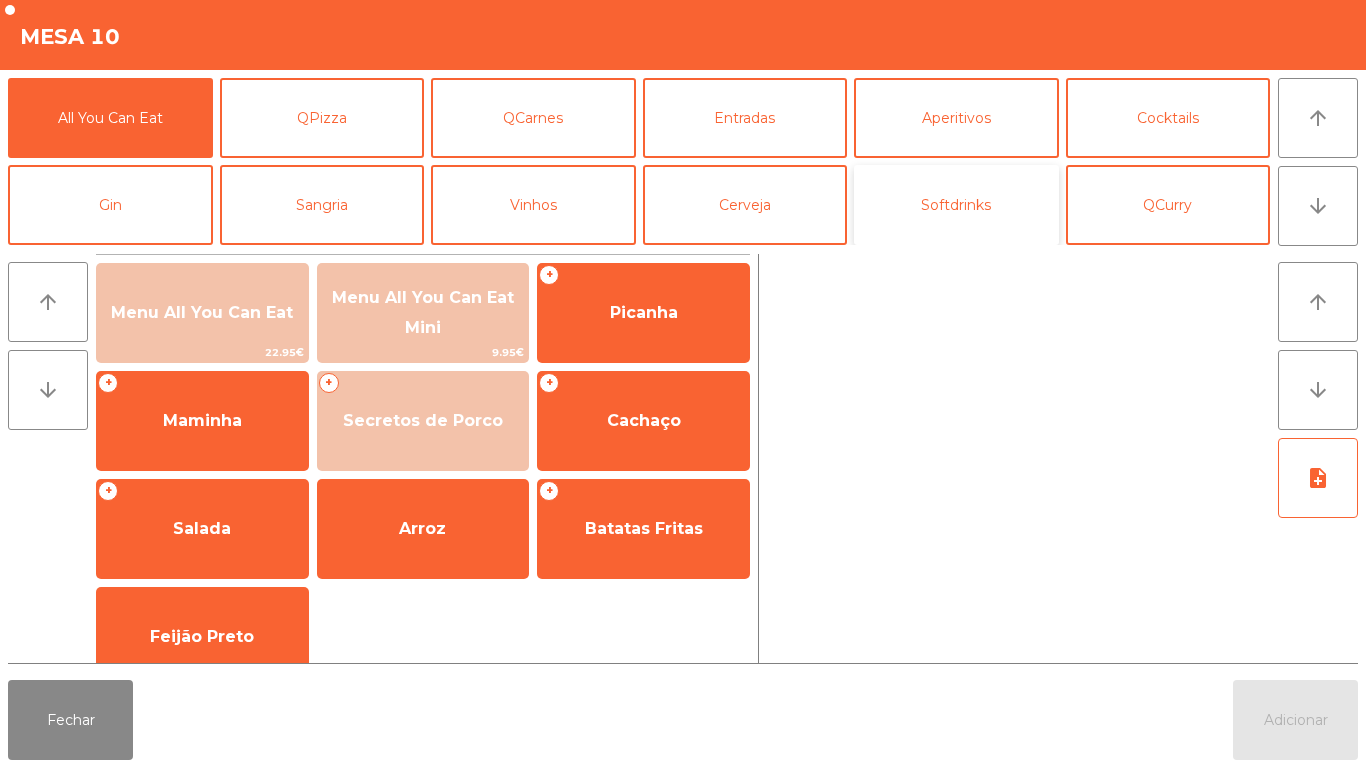 click on "Softdrinks" 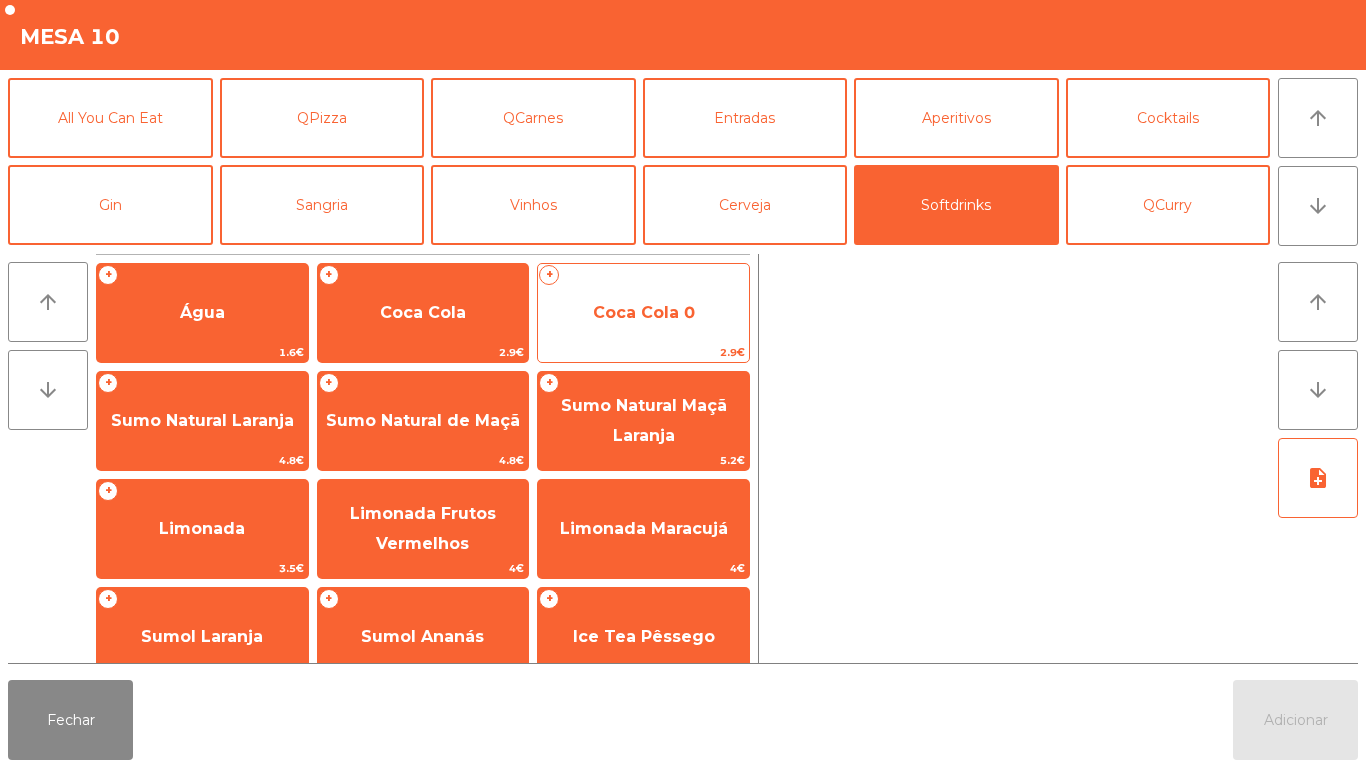 click on "Coca Cola 0" 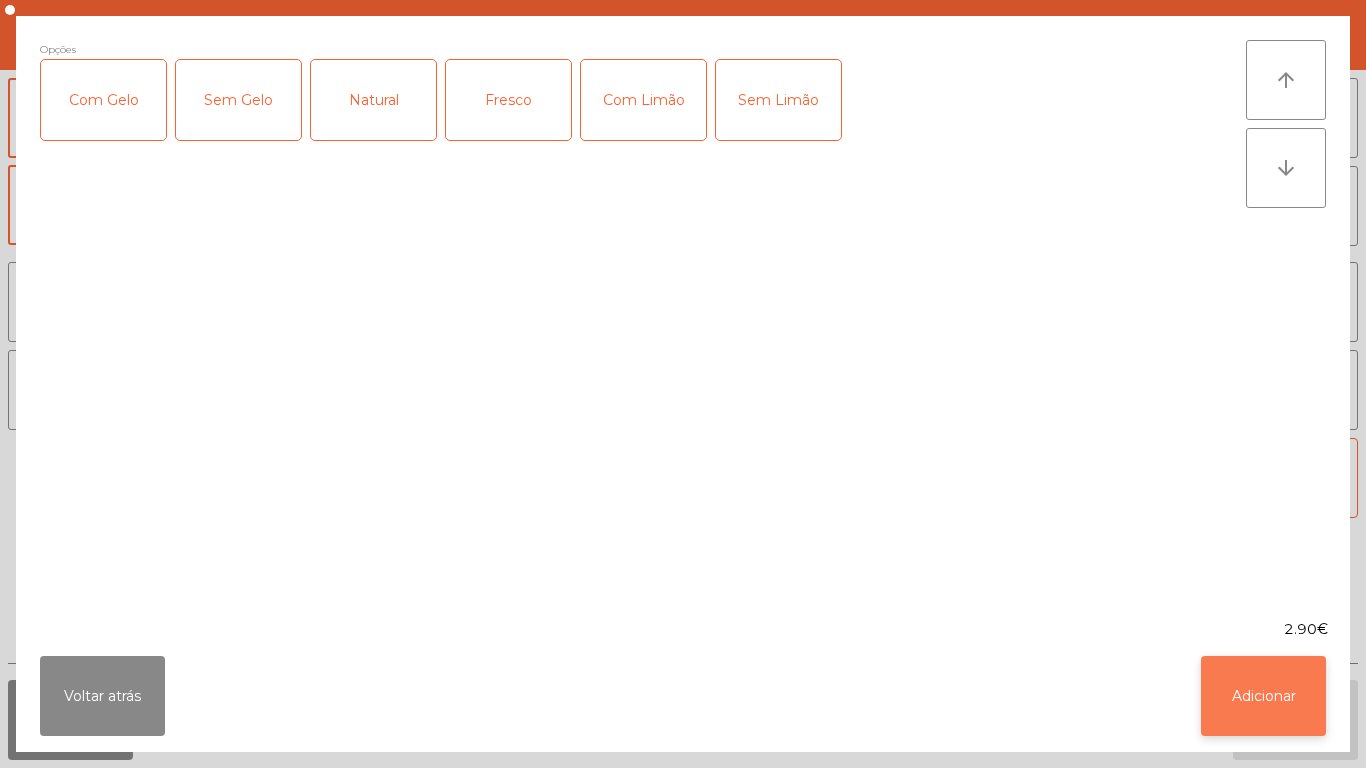 click on "Adicionar" 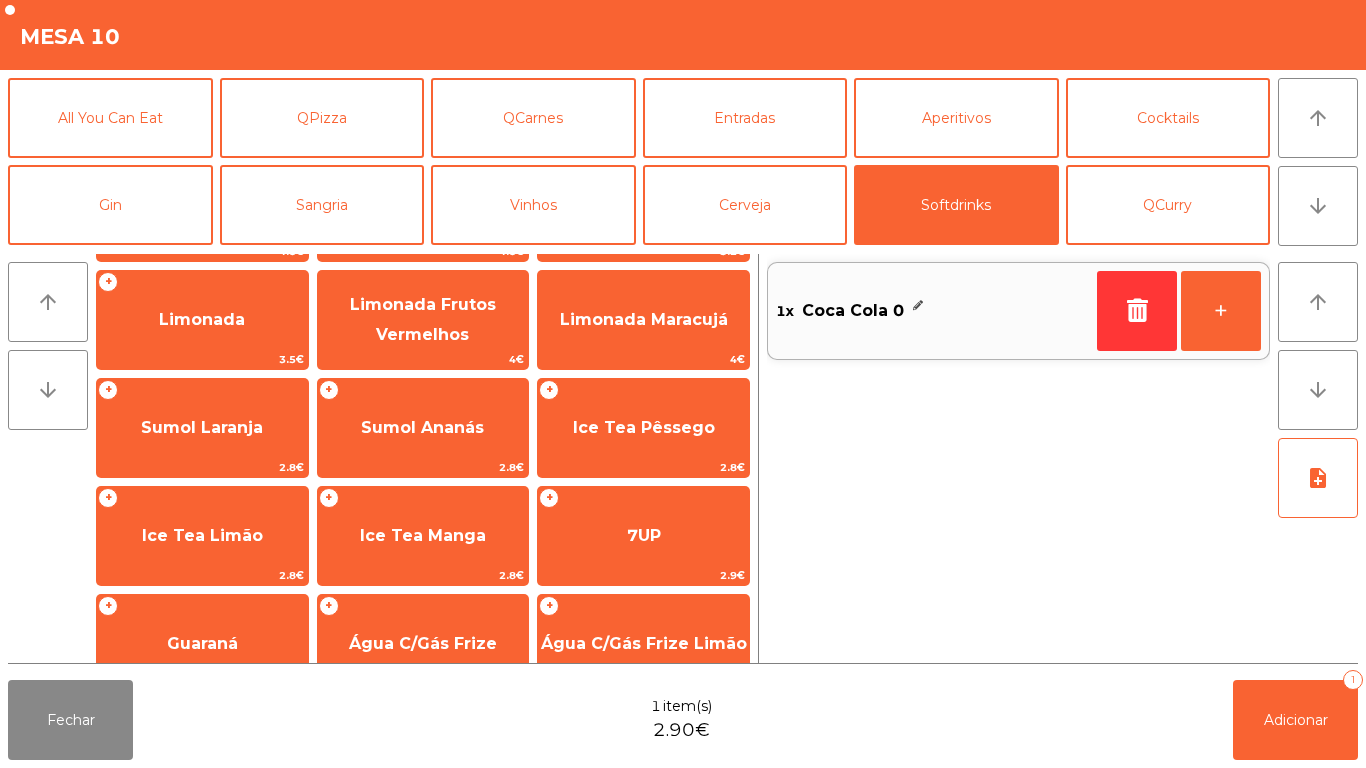 scroll, scrollTop: 213, scrollLeft: 0, axis: vertical 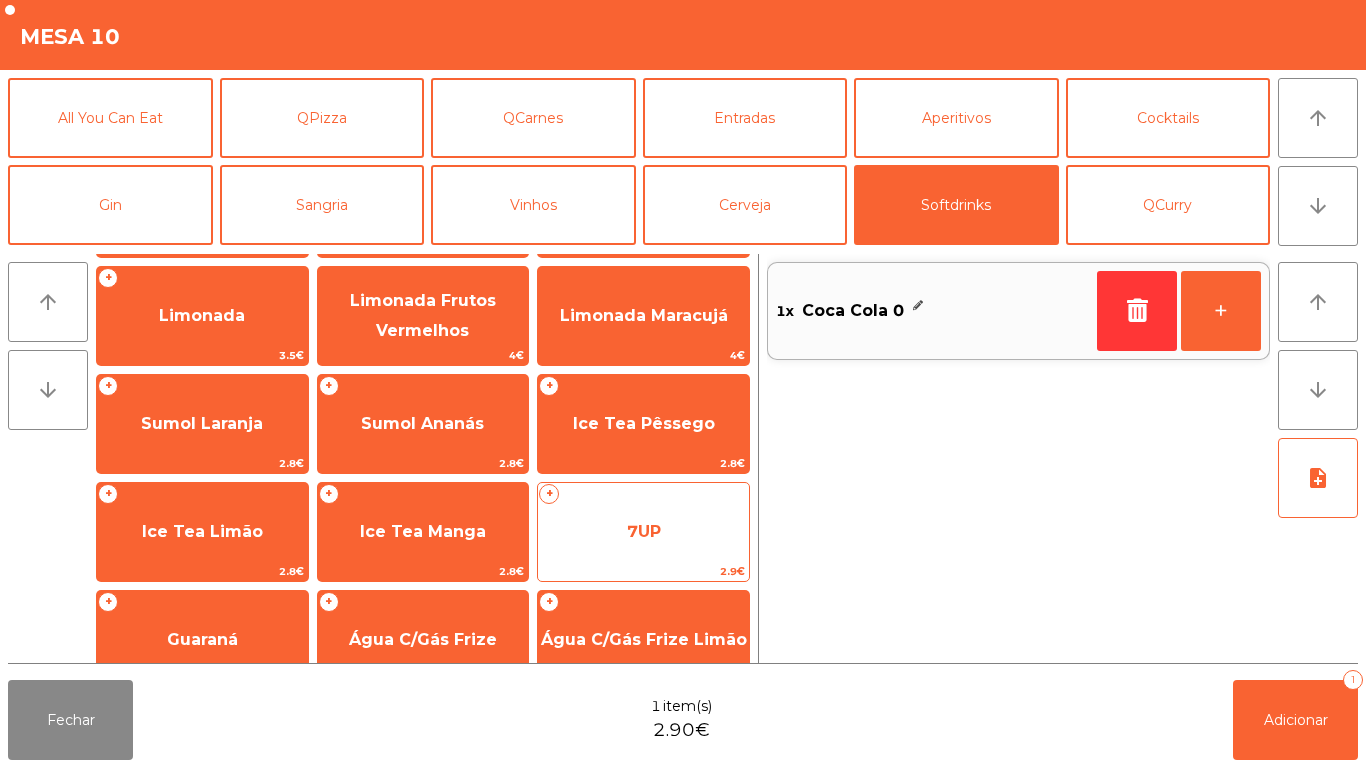 click on "7UP" 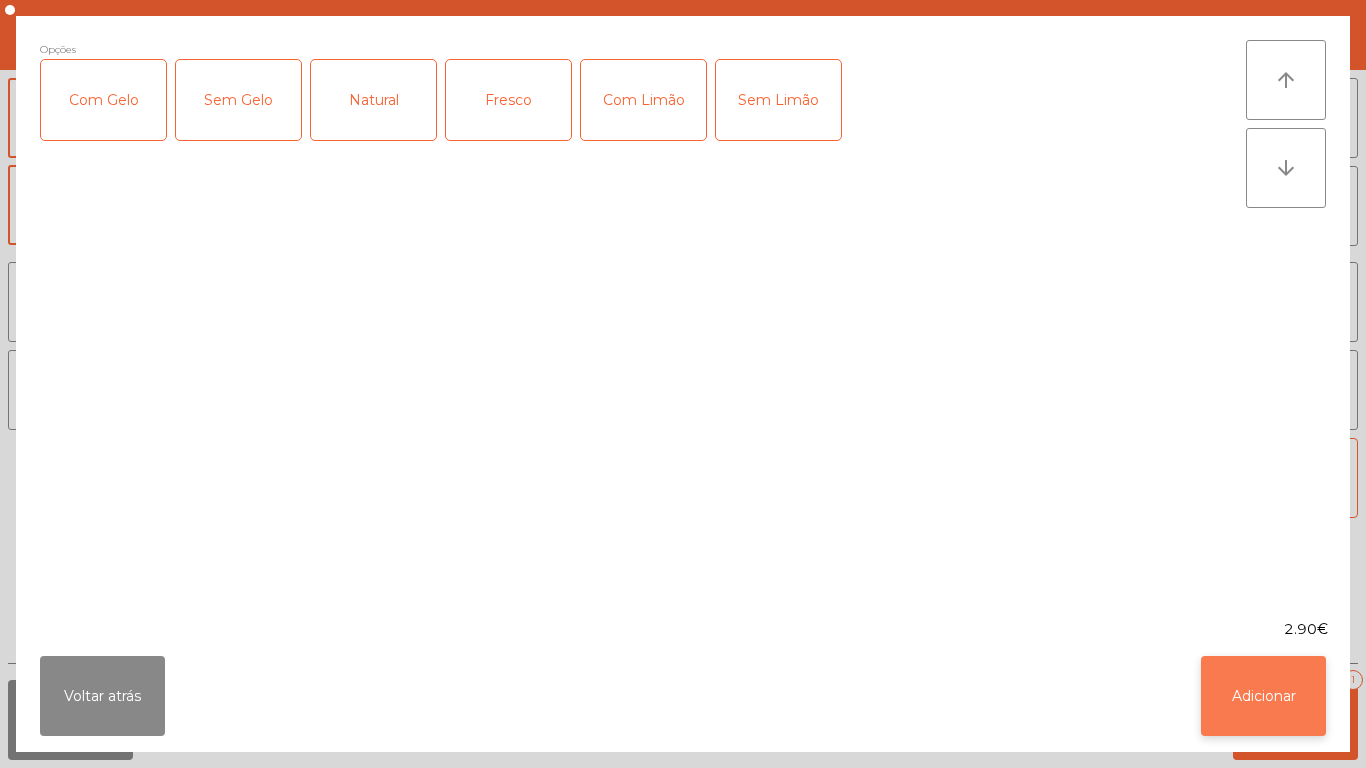 click on "Adicionar" 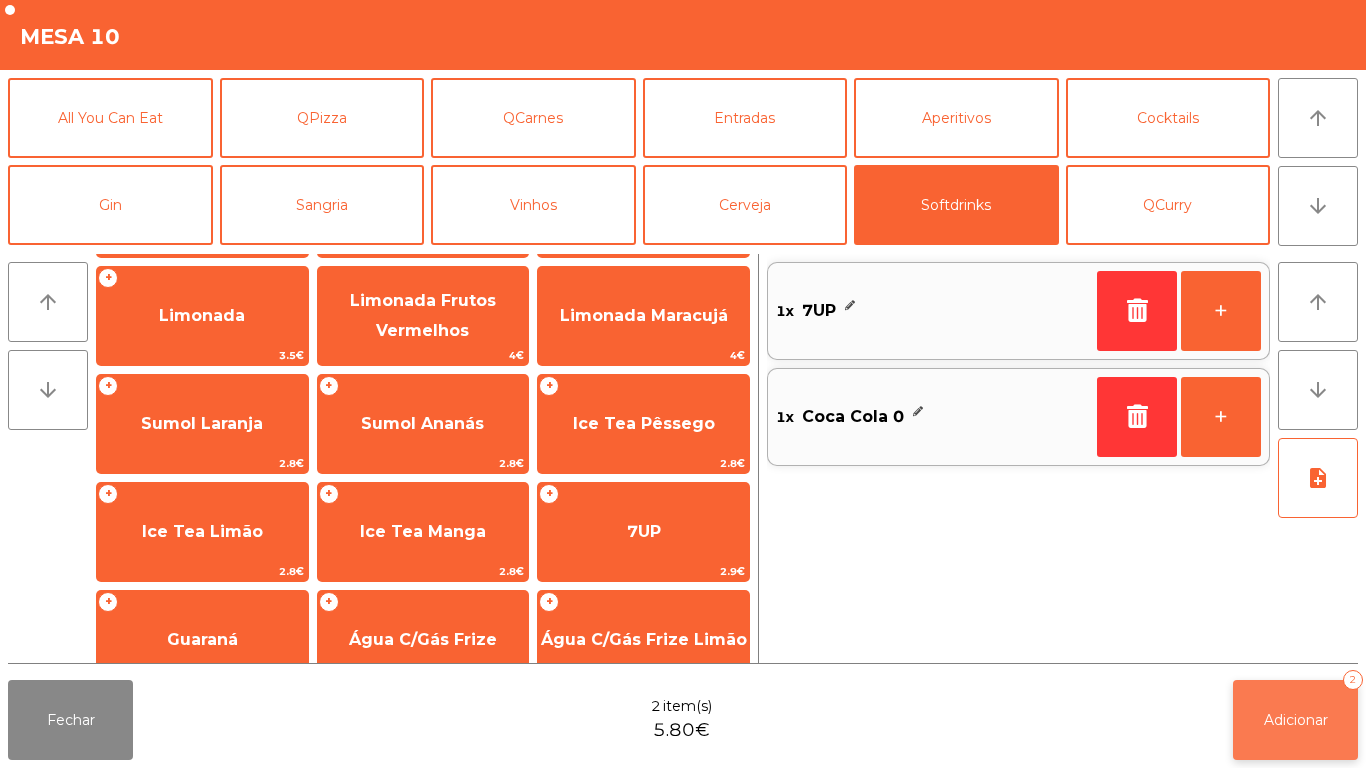 click on "Adicionar" 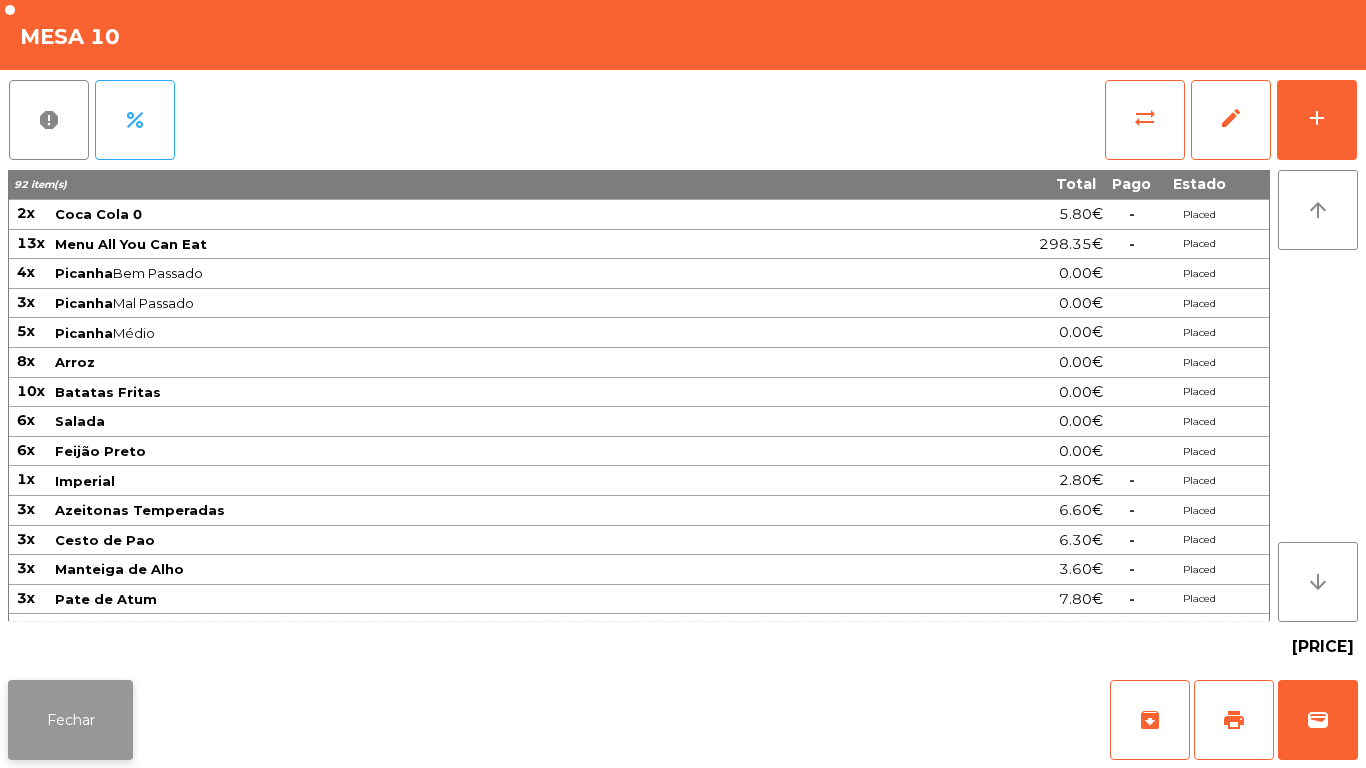 click on "Fechar" 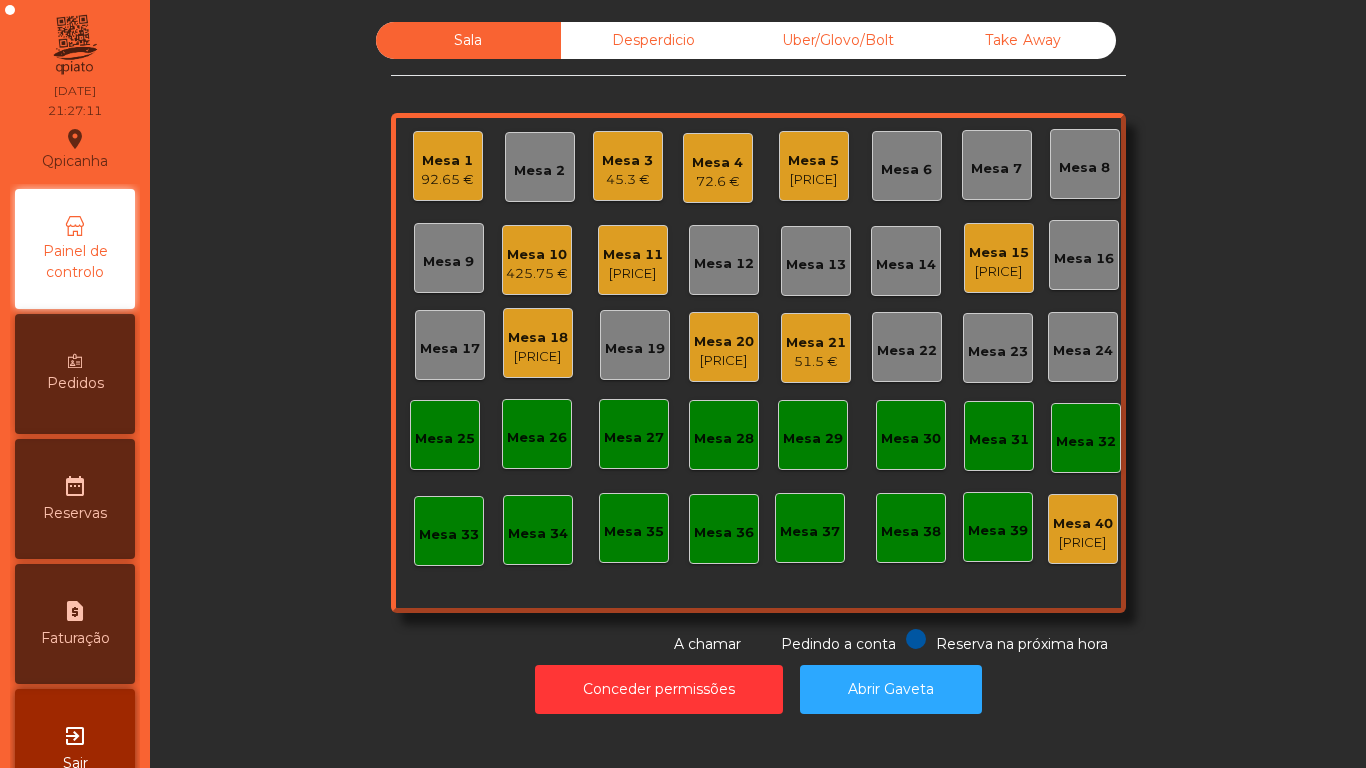 click on "Mesa 7" 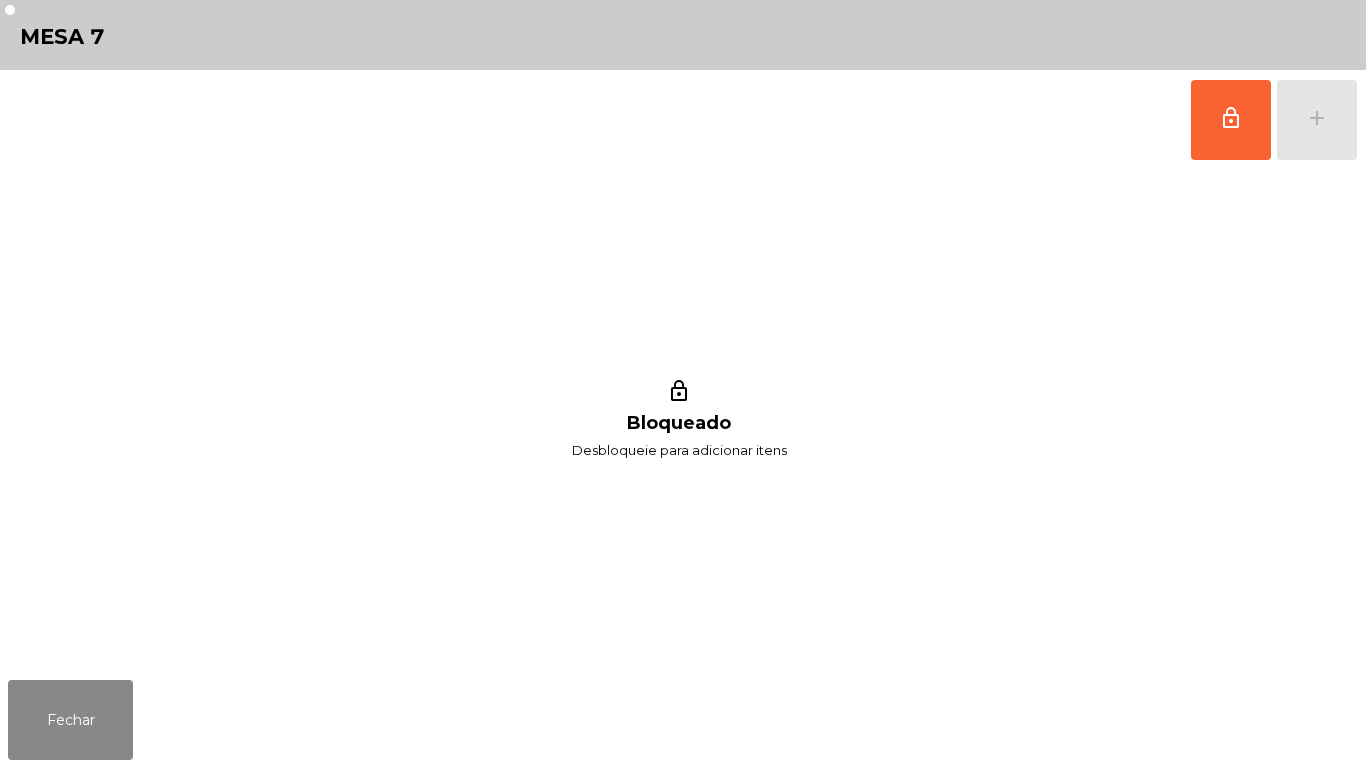 click on "lock_outline   add" 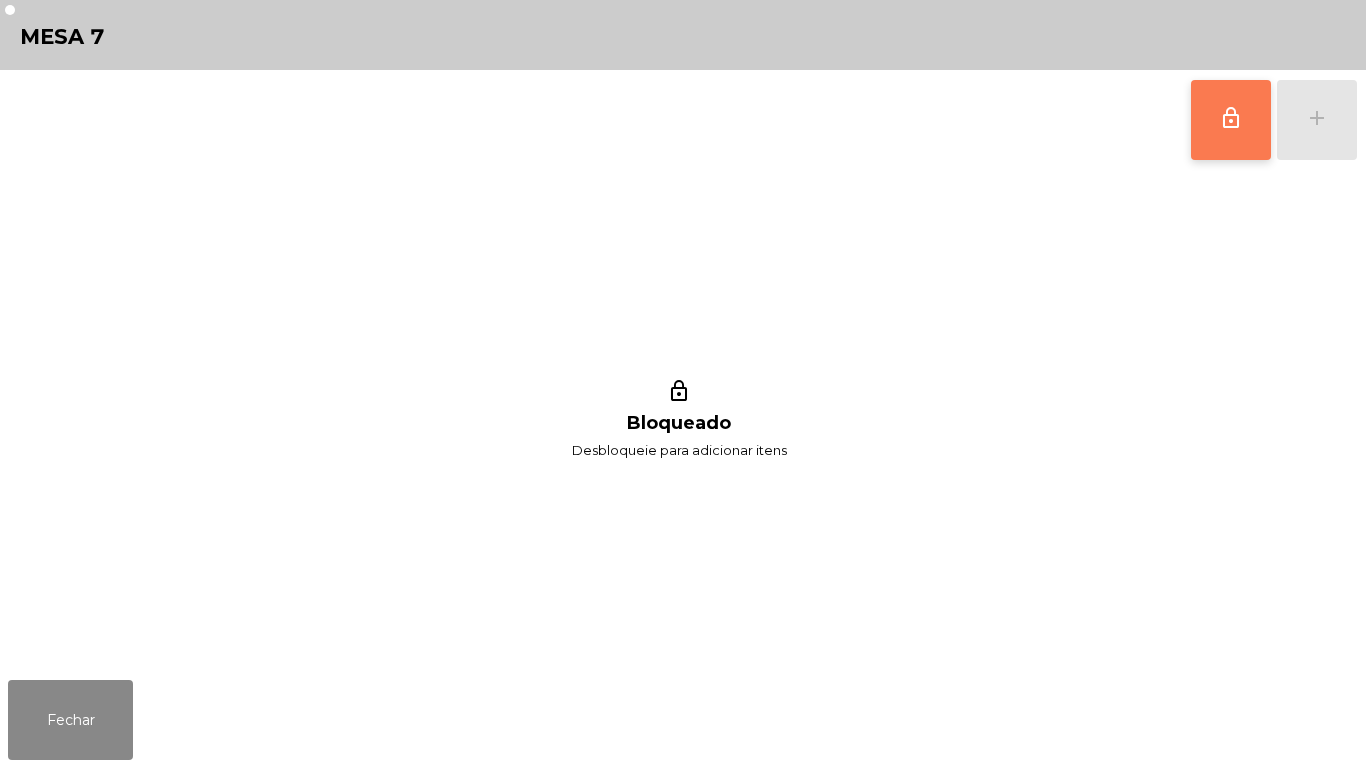 click on "lock_outline" 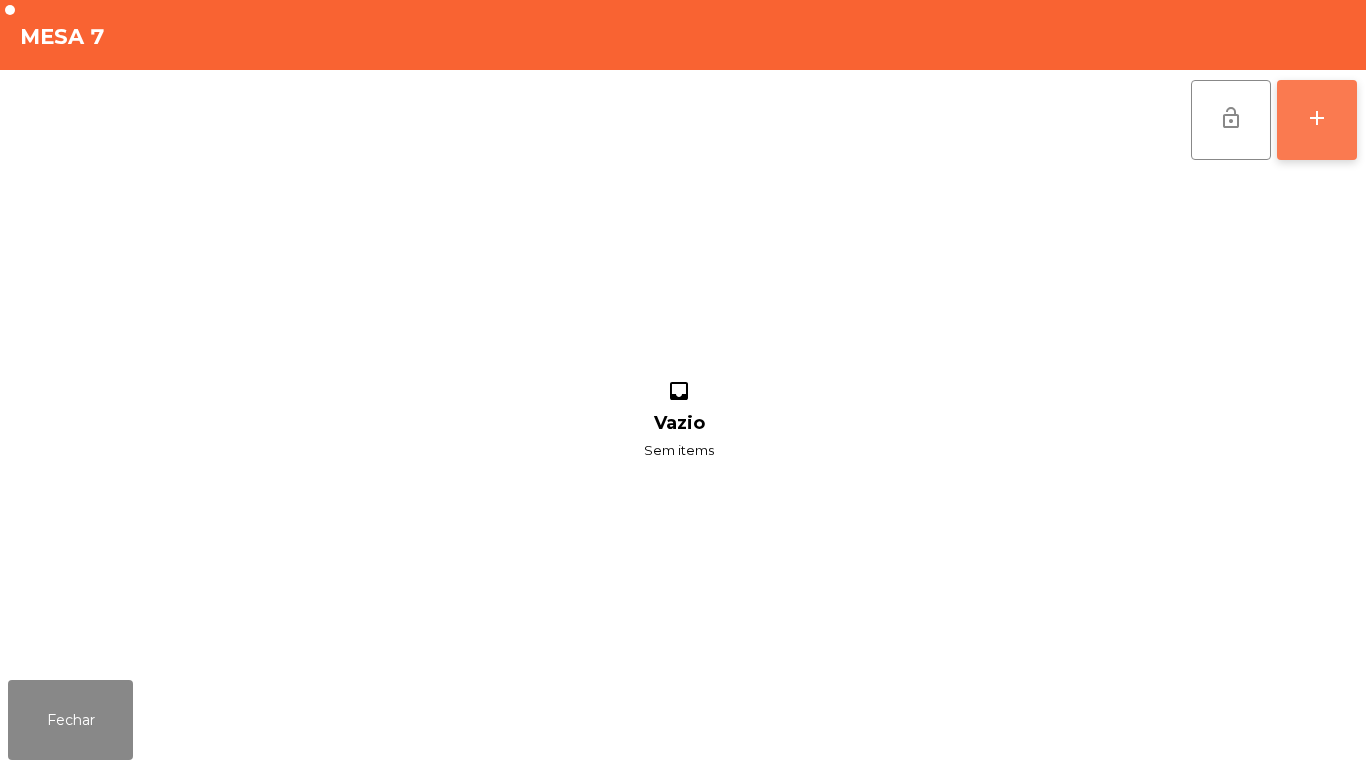 click on "add" 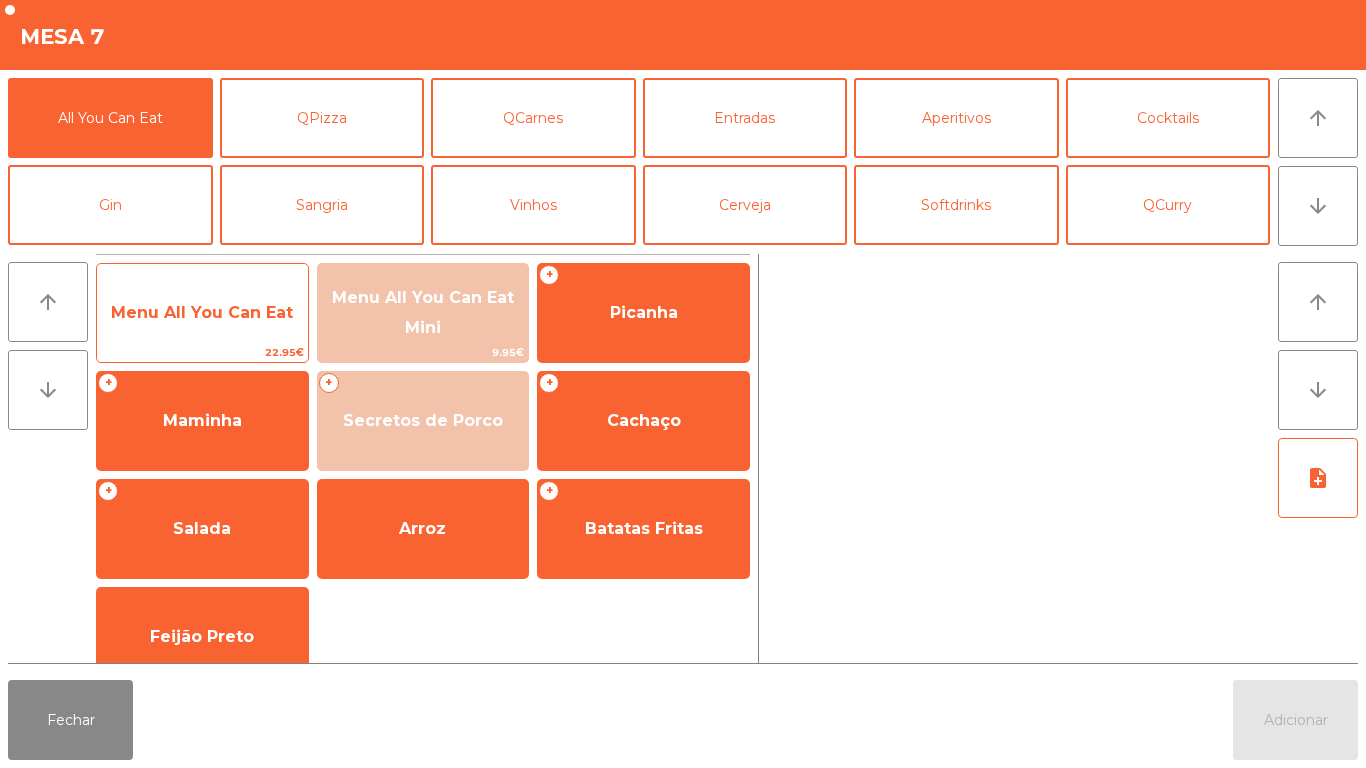 click on "Menu All You Can Eat" 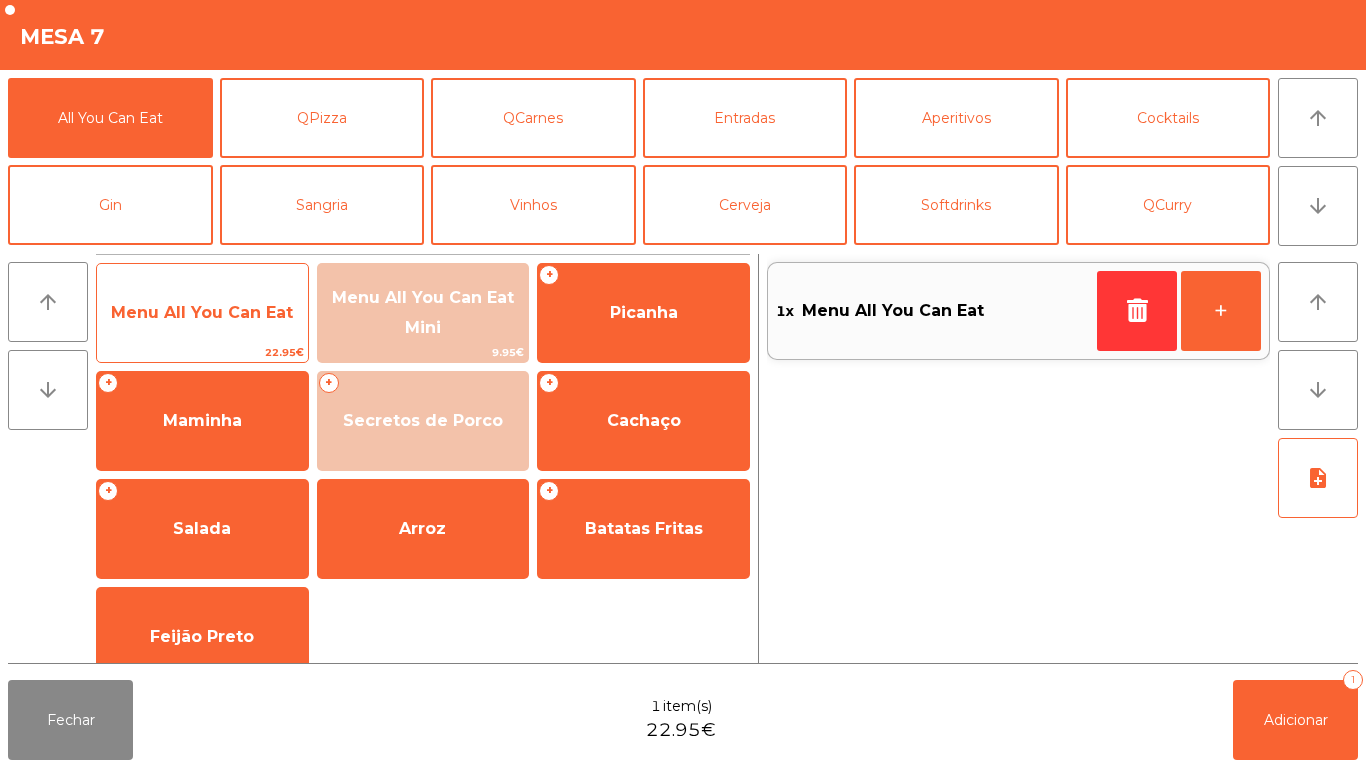 click on "Menu All You Can Eat" 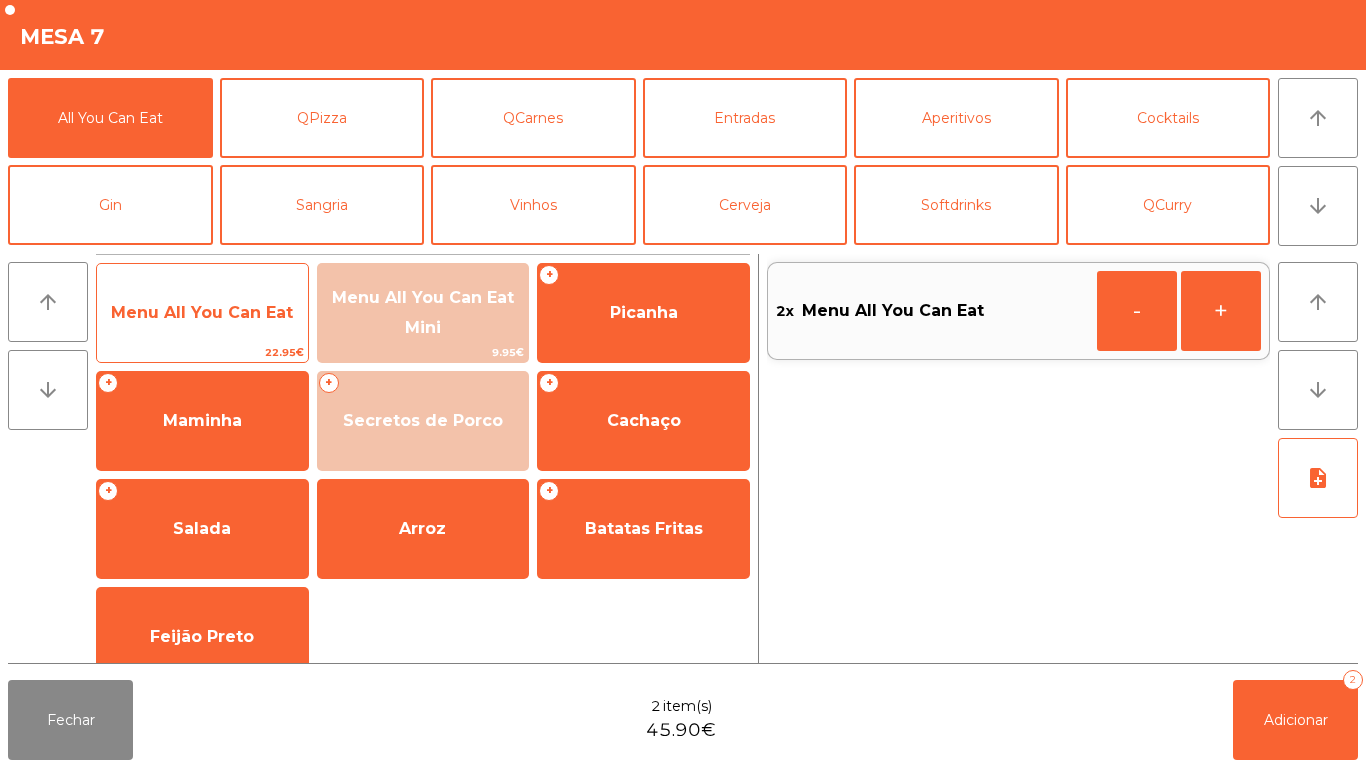 click on "Menu All You Can Eat" 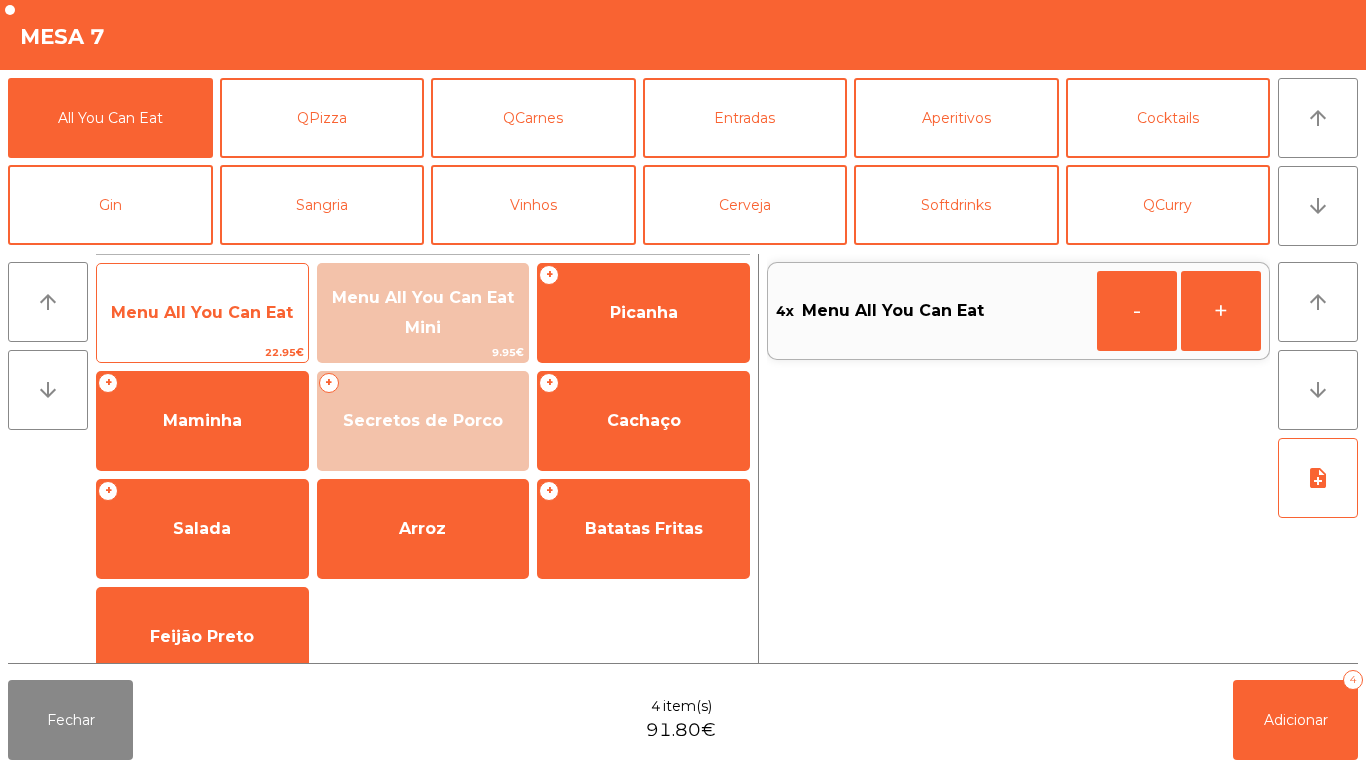 click on "Menu All You Can Eat   22.95€" 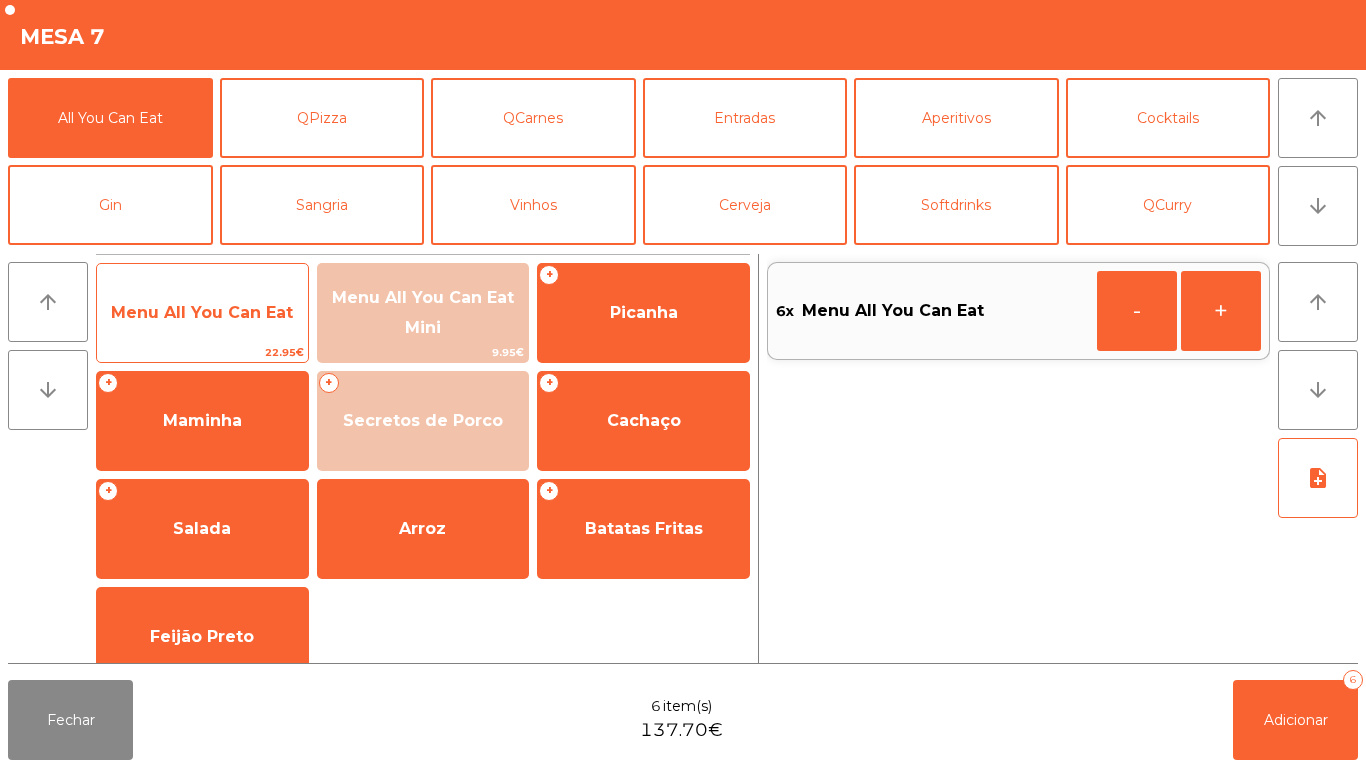 click on "Menu All You Can Eat   22.95€" 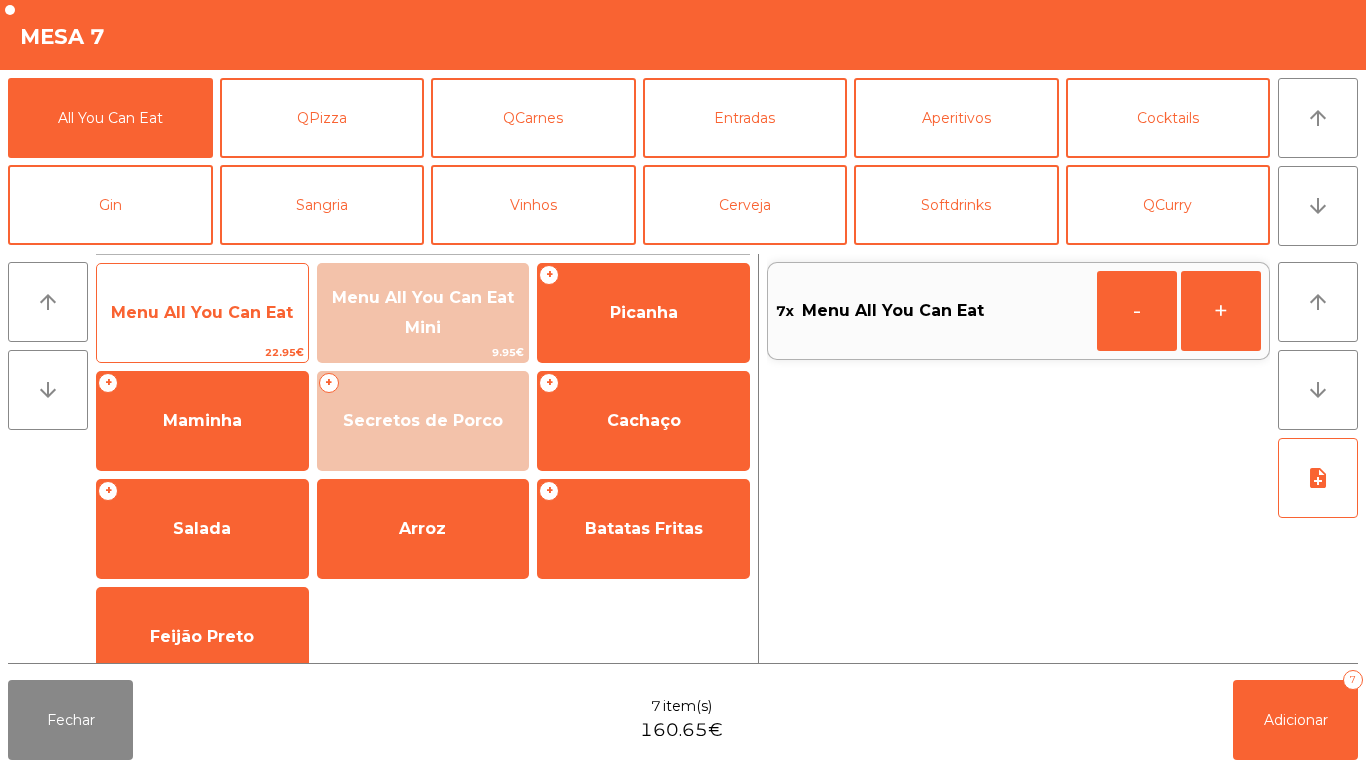click on "Menu All You Can Eat   22.95€" 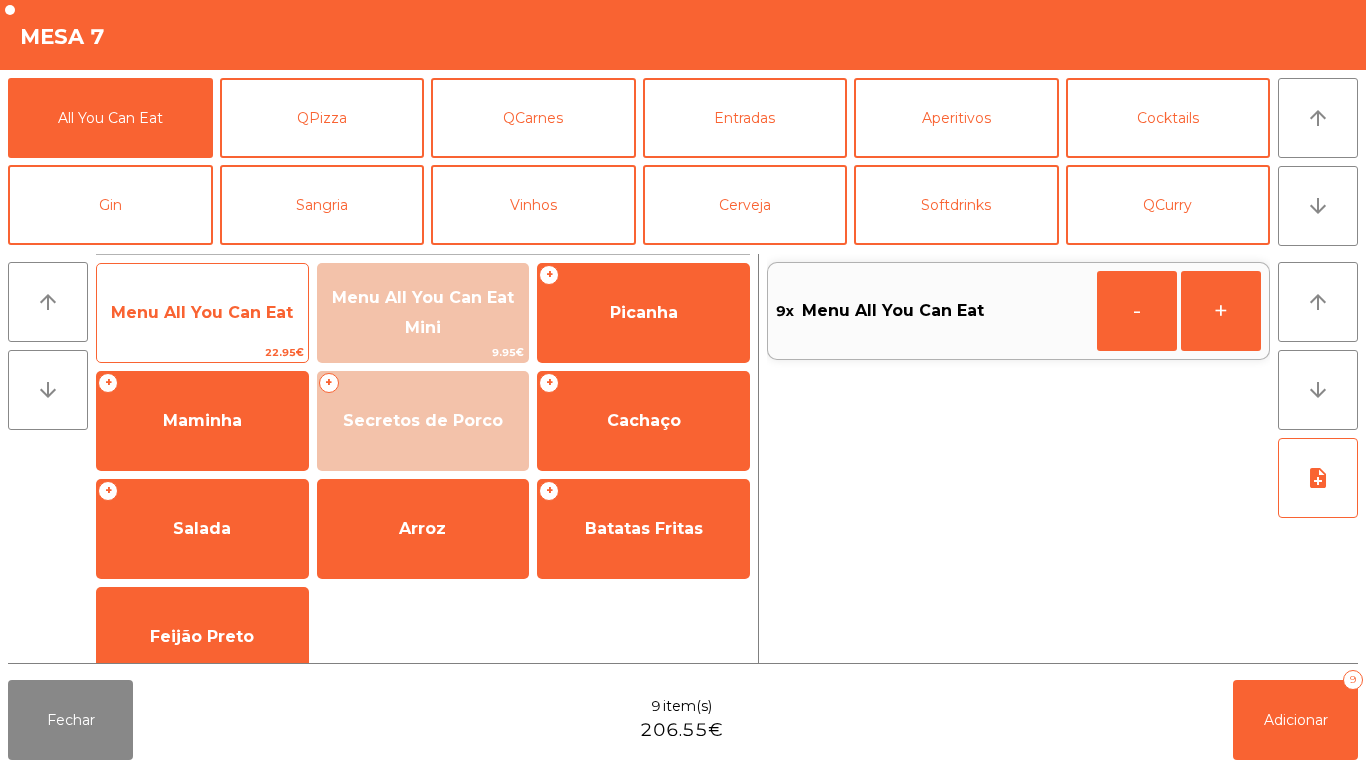 click on "Menu All You Can Eat   22.95€" 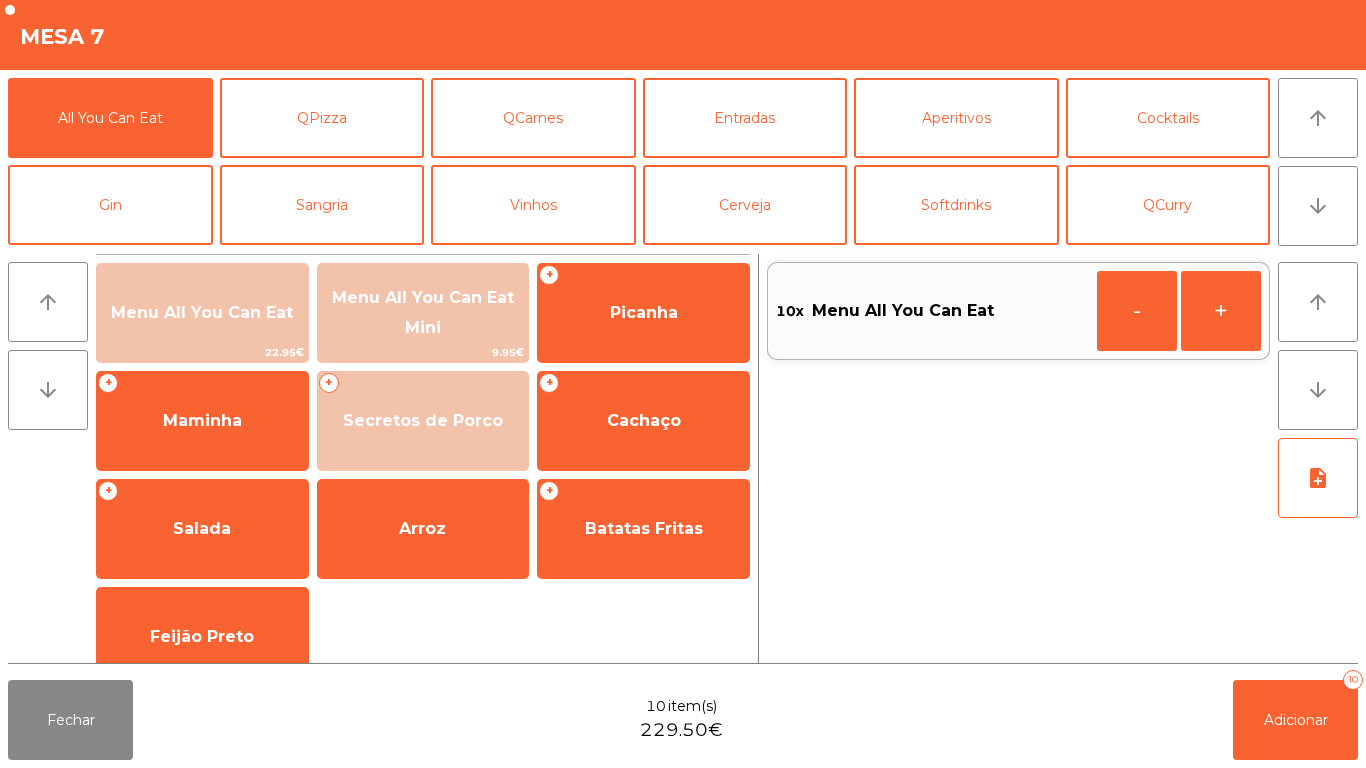 click on "Menu All You Can Eat   [PRICE]   Menu All You Can Eat Mini   [PRICE]   +   Picanha   +   Maminha   +   Secretos de Porco   +   Cachaço   +   Salada   Arroz   +   Batatas Fritas   Feijão Preto   Extra   Salsicha Toscana    [PRICE]" 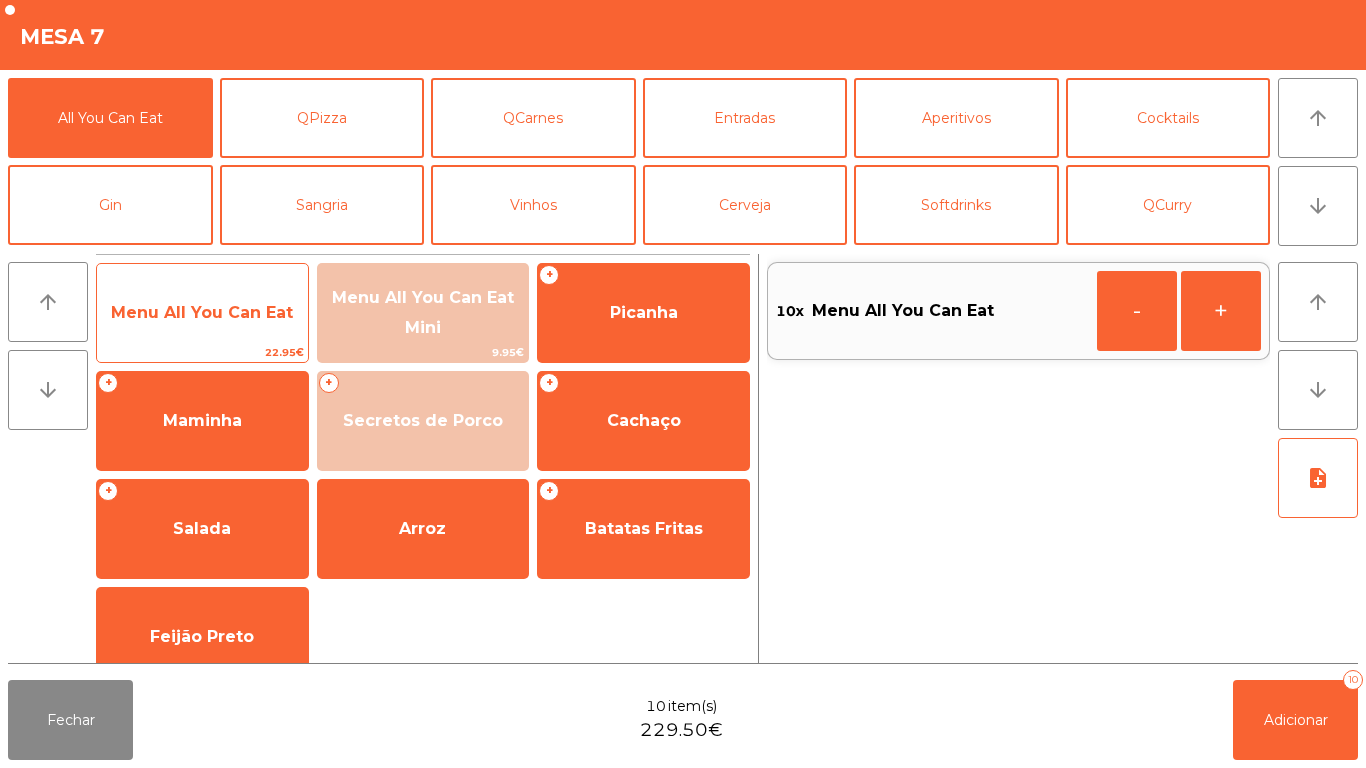 click on "Menu All You Can Eat" 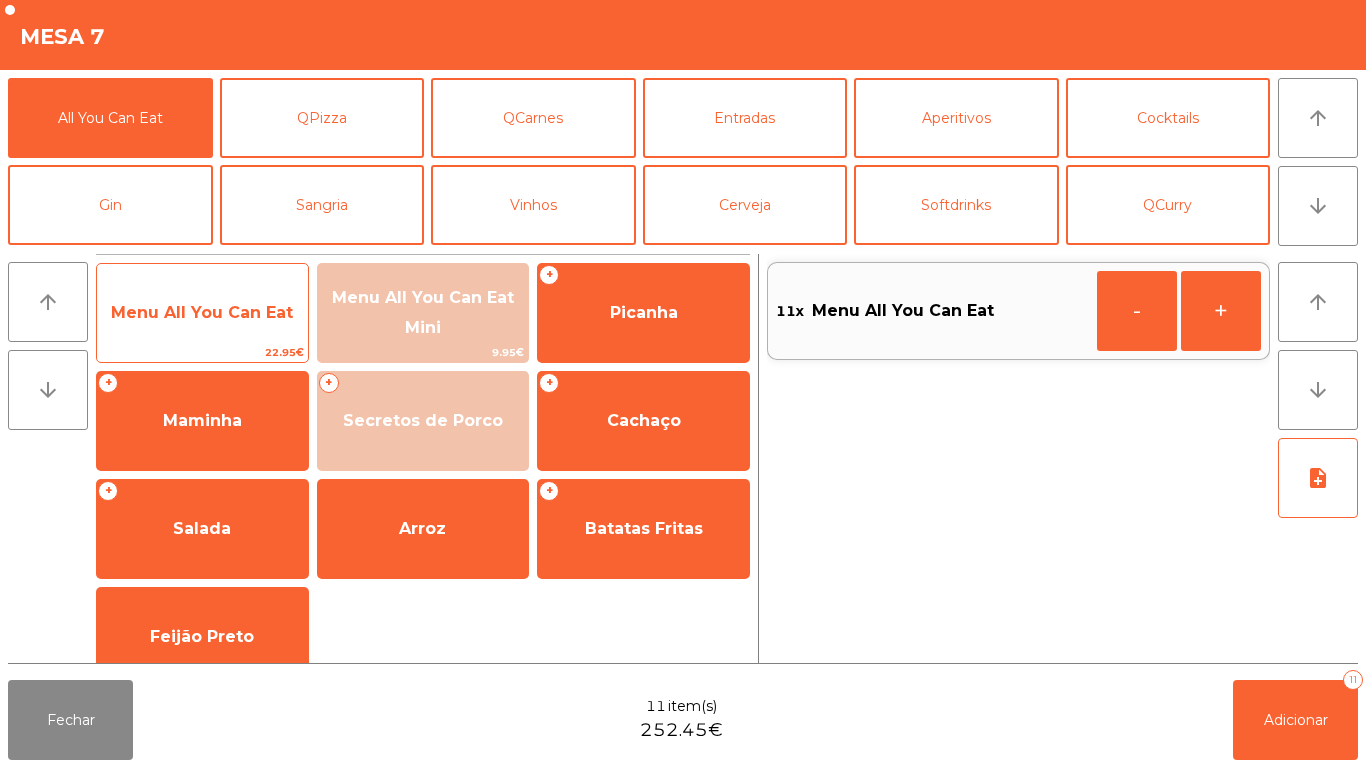 click on "Menu All You Can Eat   22.95€" 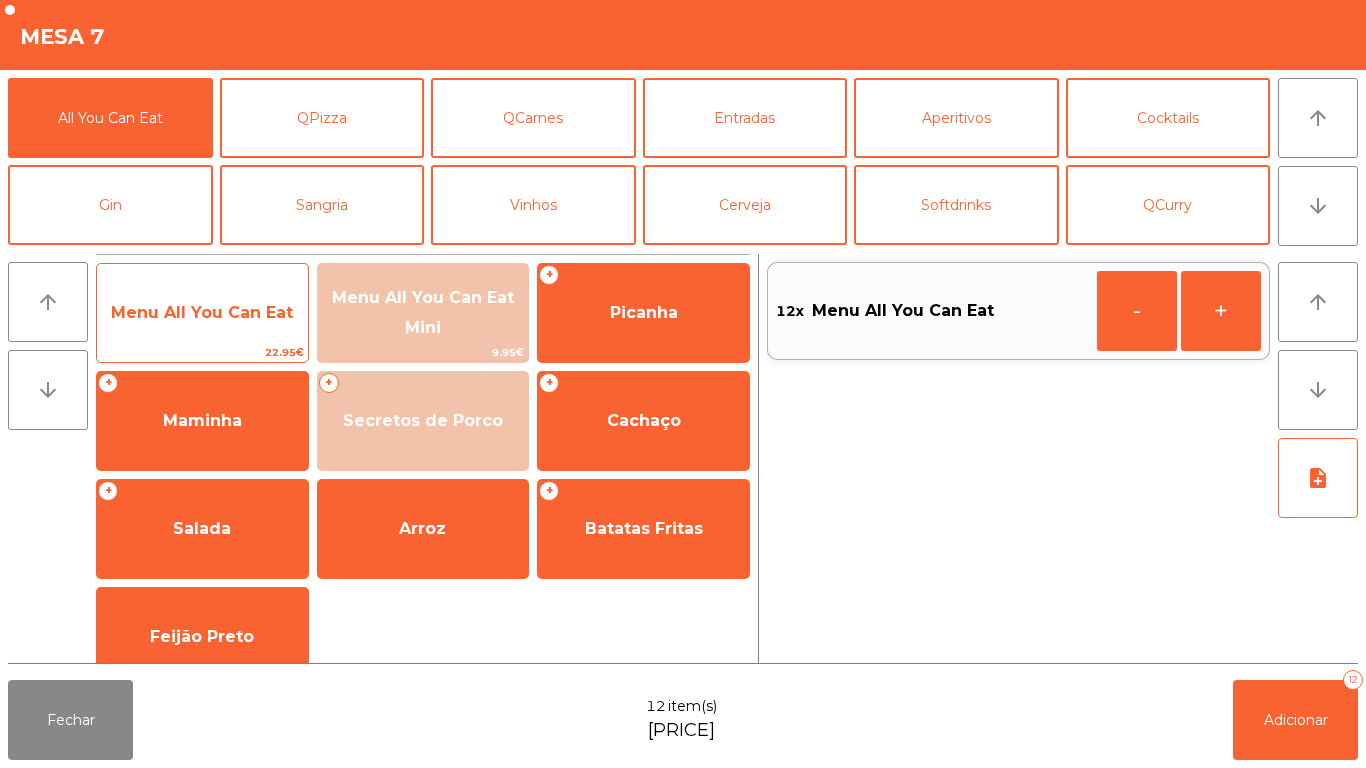 click on "Menu All You Can Eat" 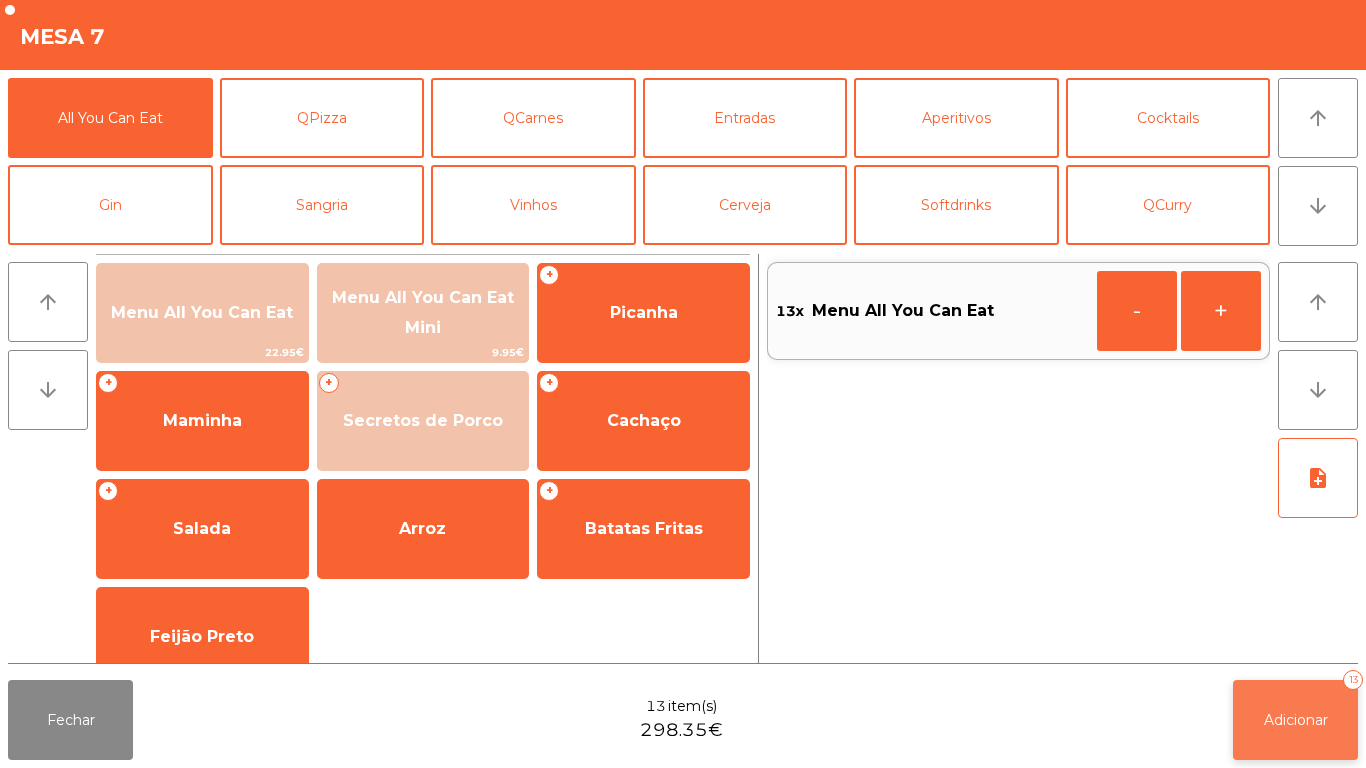 click on "Adicionar   [NUMBER]" 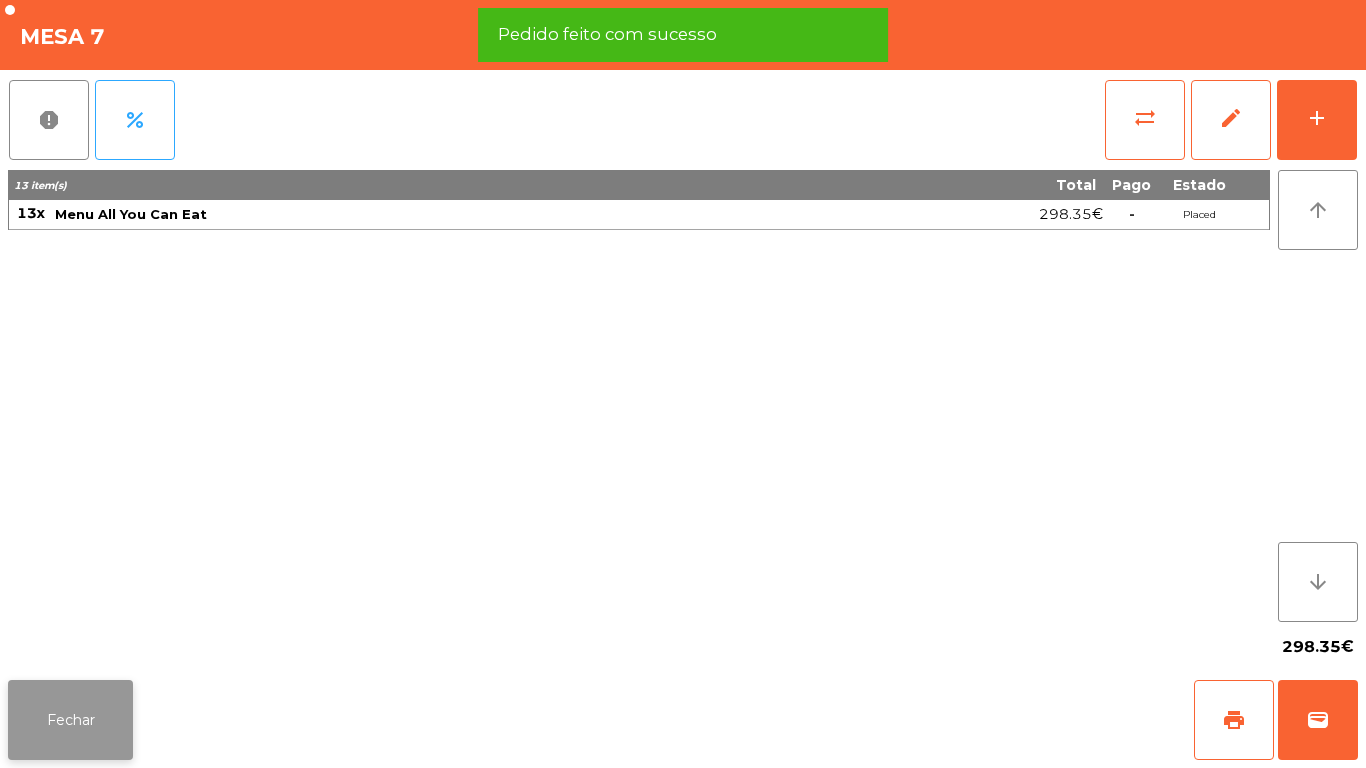 click on "Fechar" 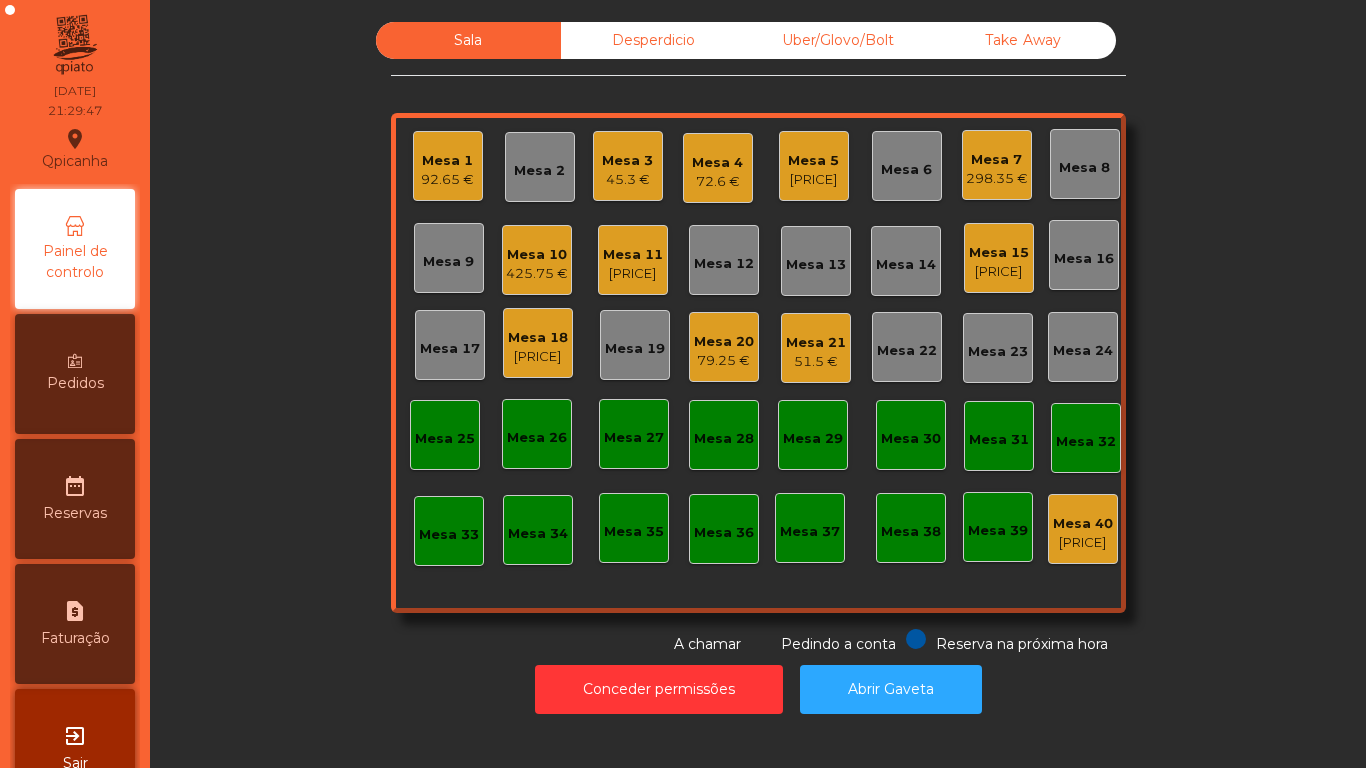 click on "Mesa 1" 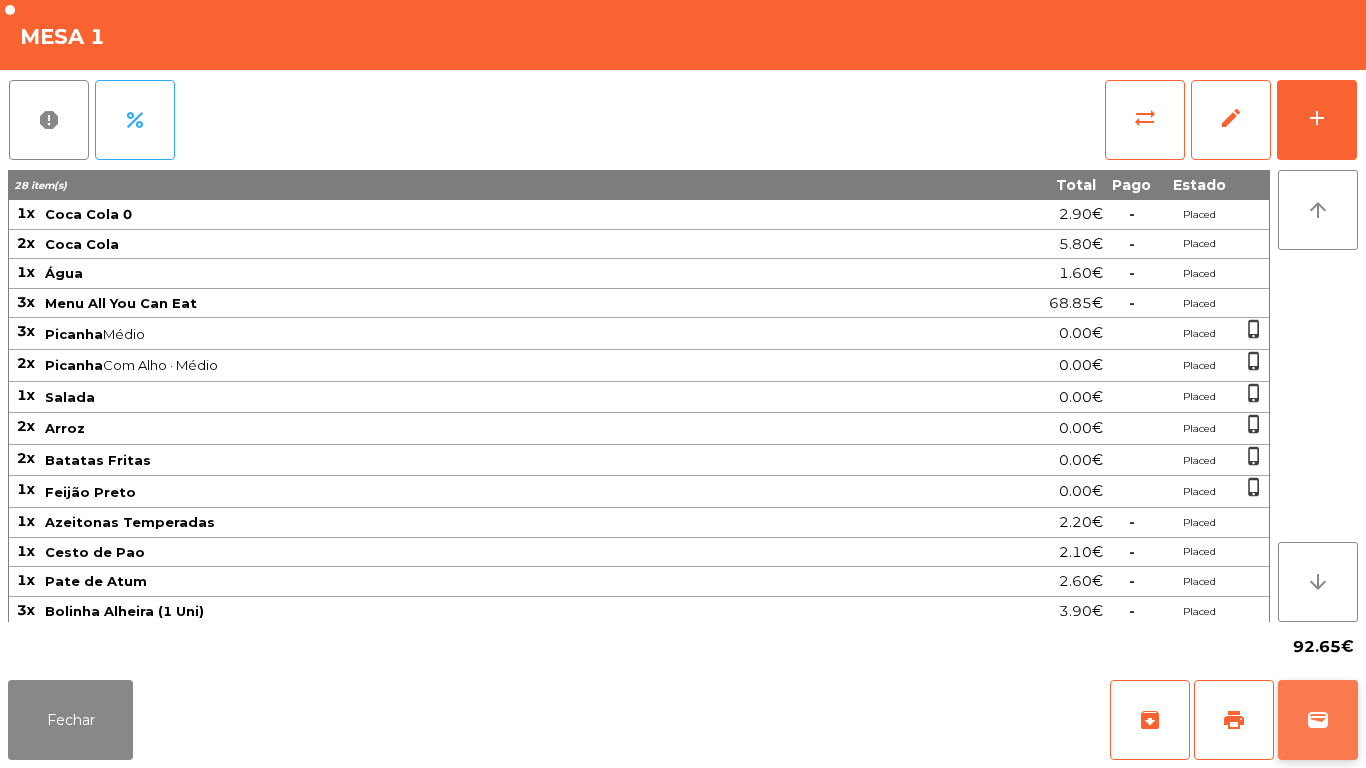 click on "wallet" 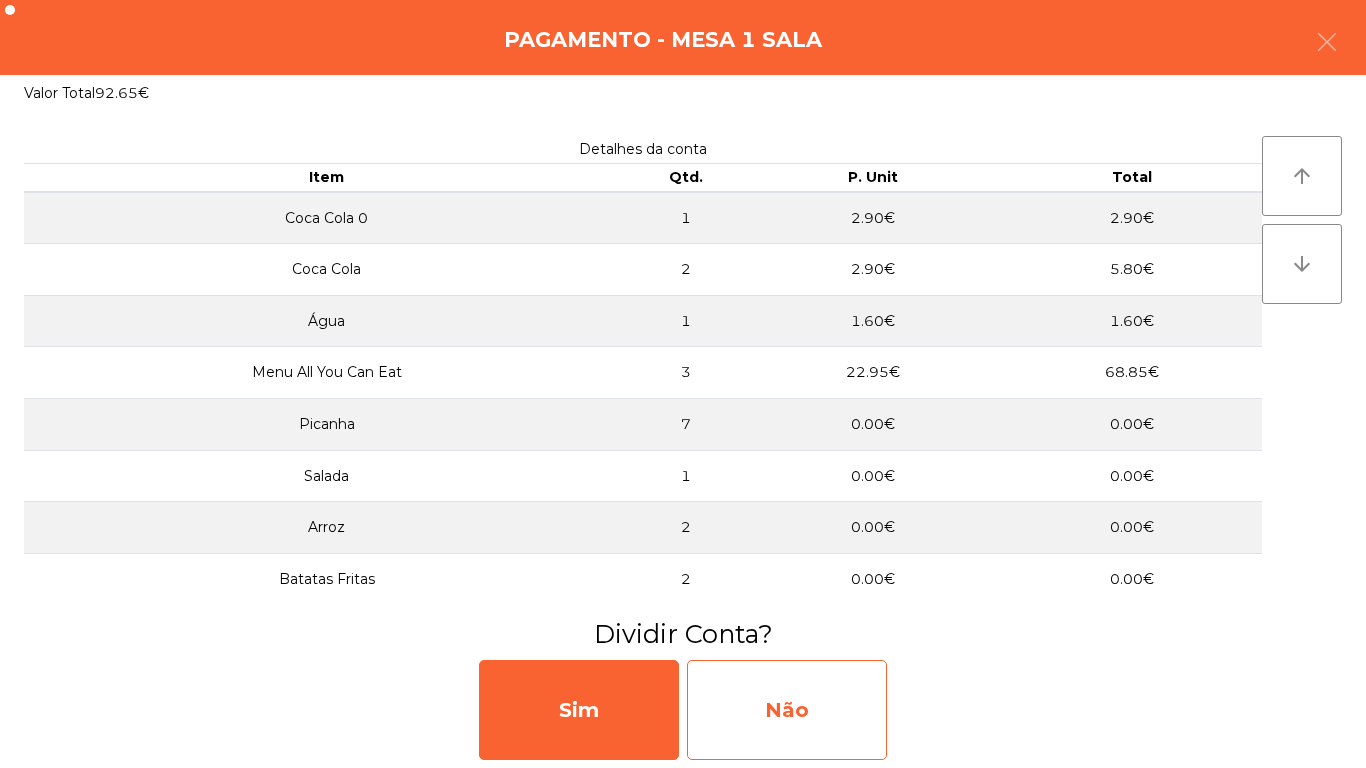 click on "Não" 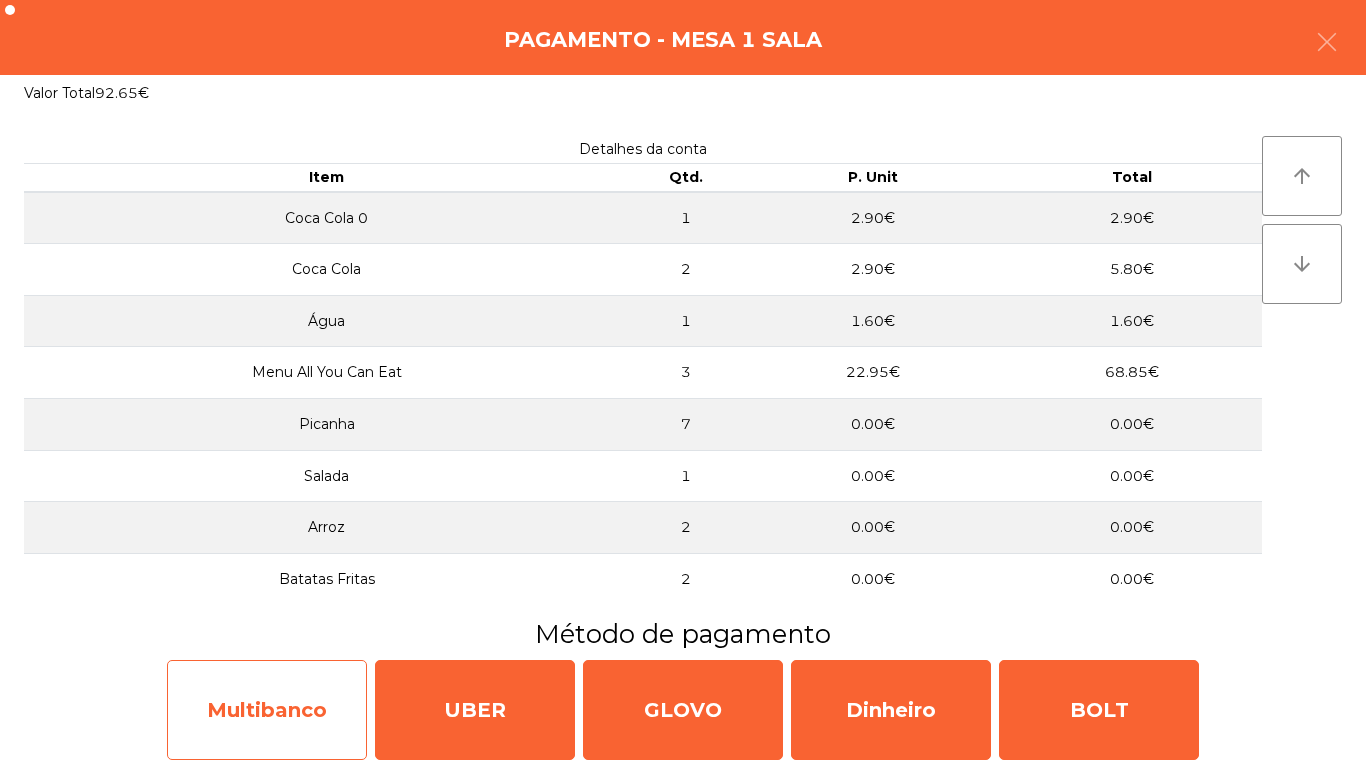 click on "Multibanco" 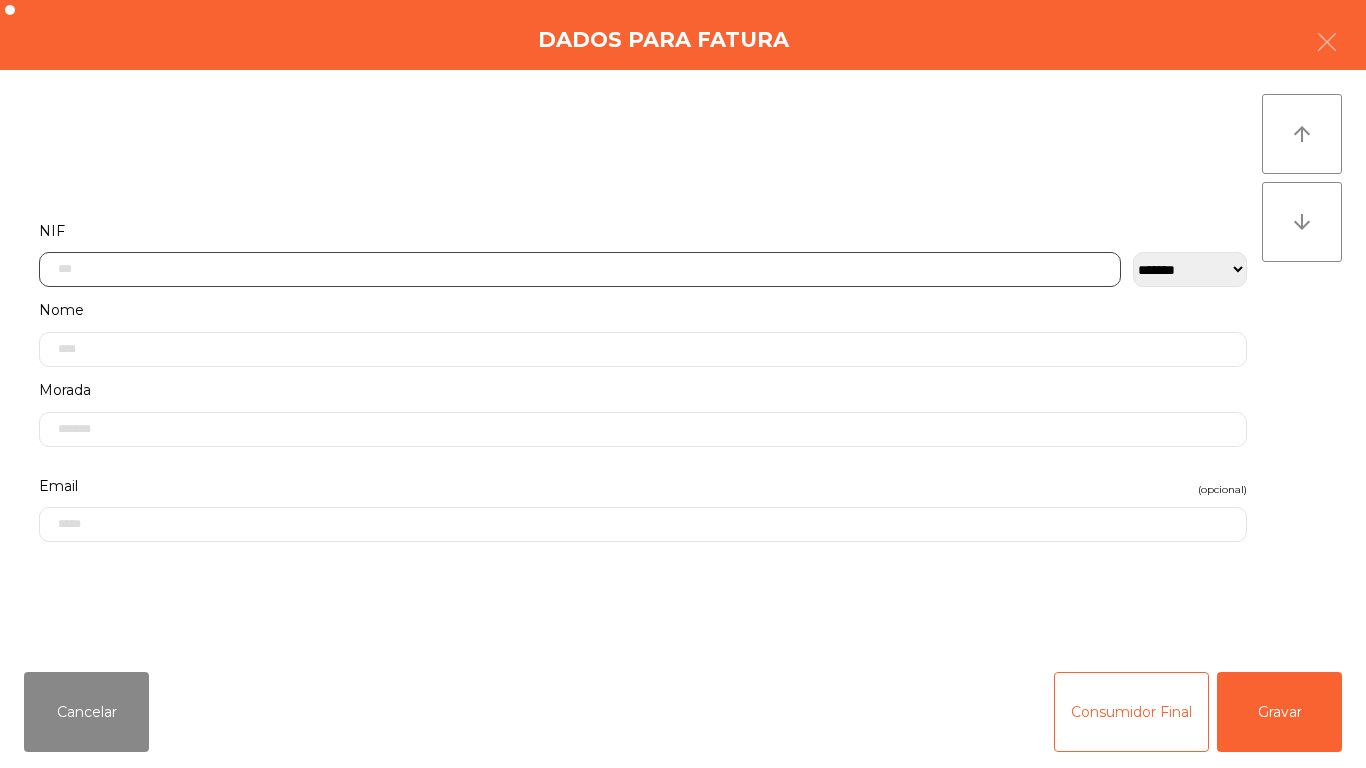click 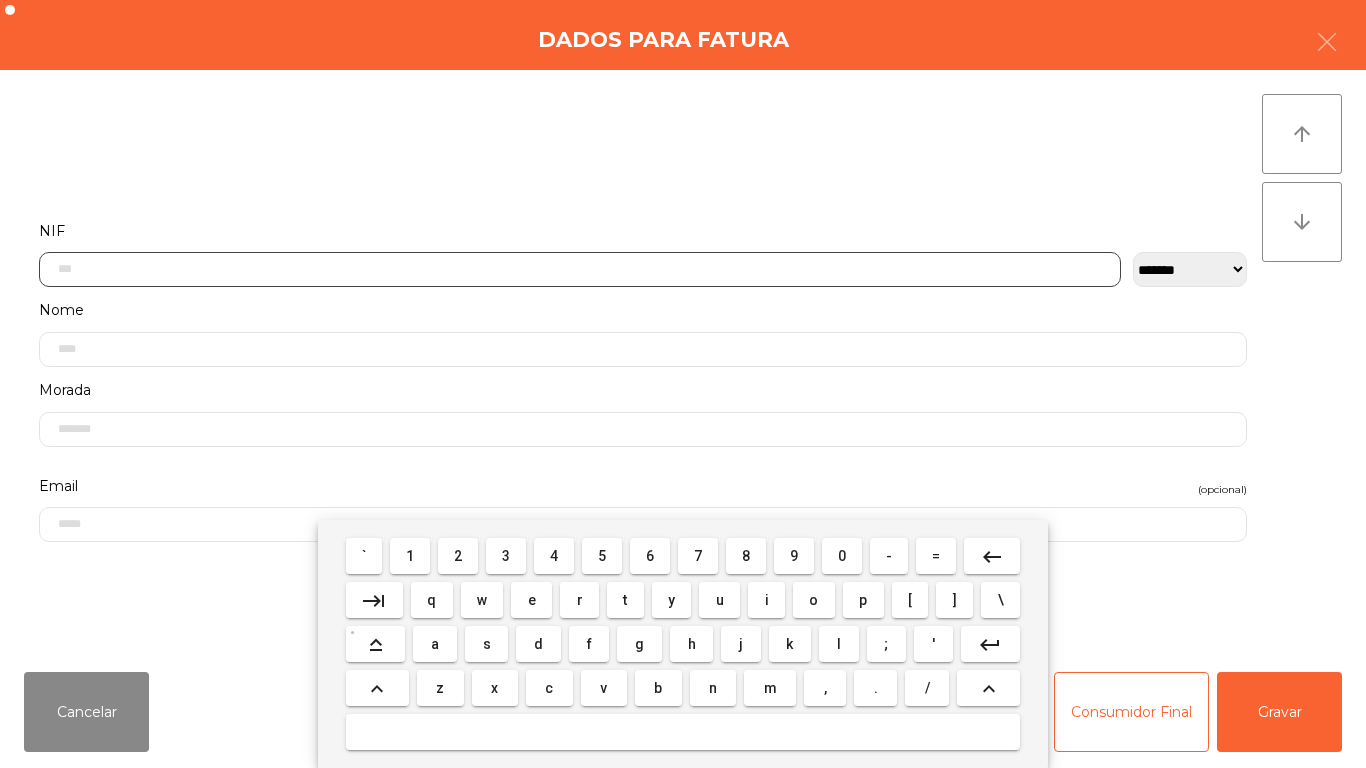 scroll, scrollTop: 122, scrollLeft: 0, axis: vertical 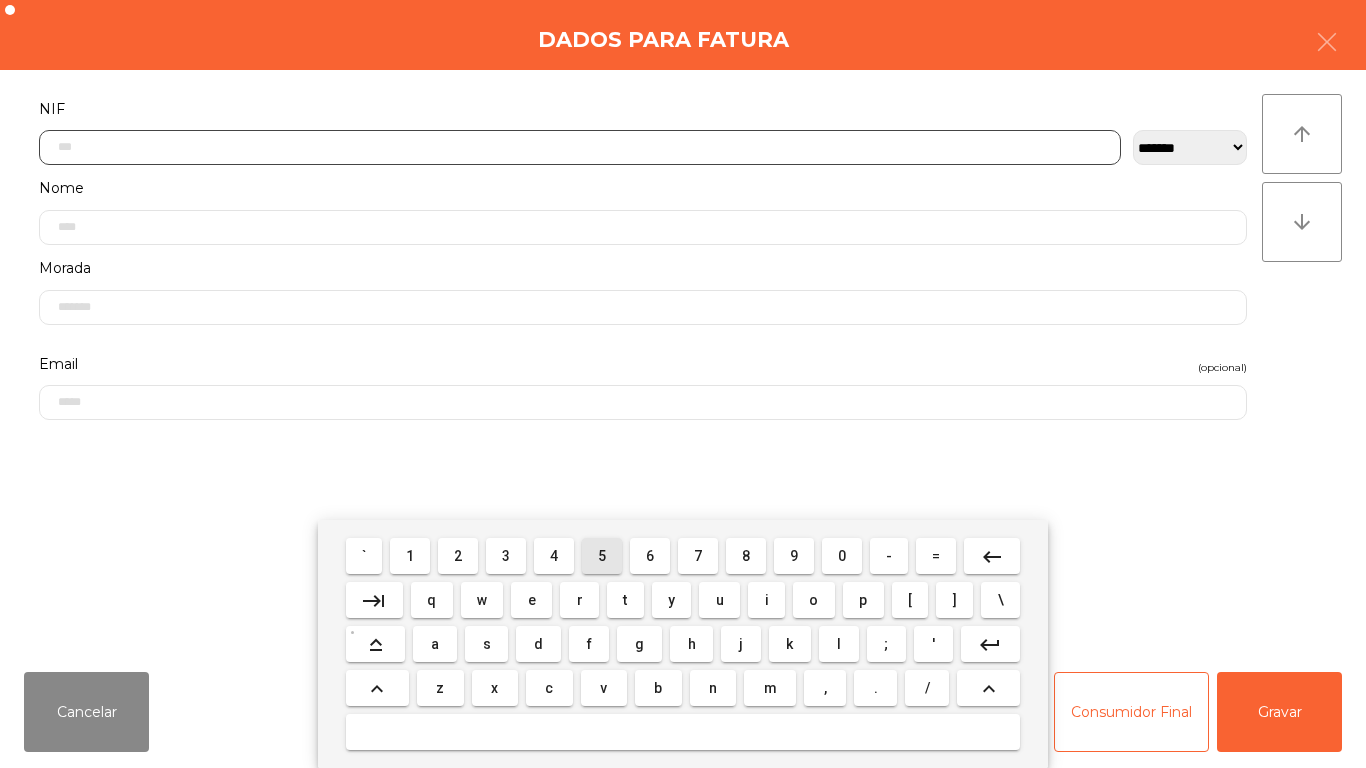 click on "5" at bounding box center [602, 556] 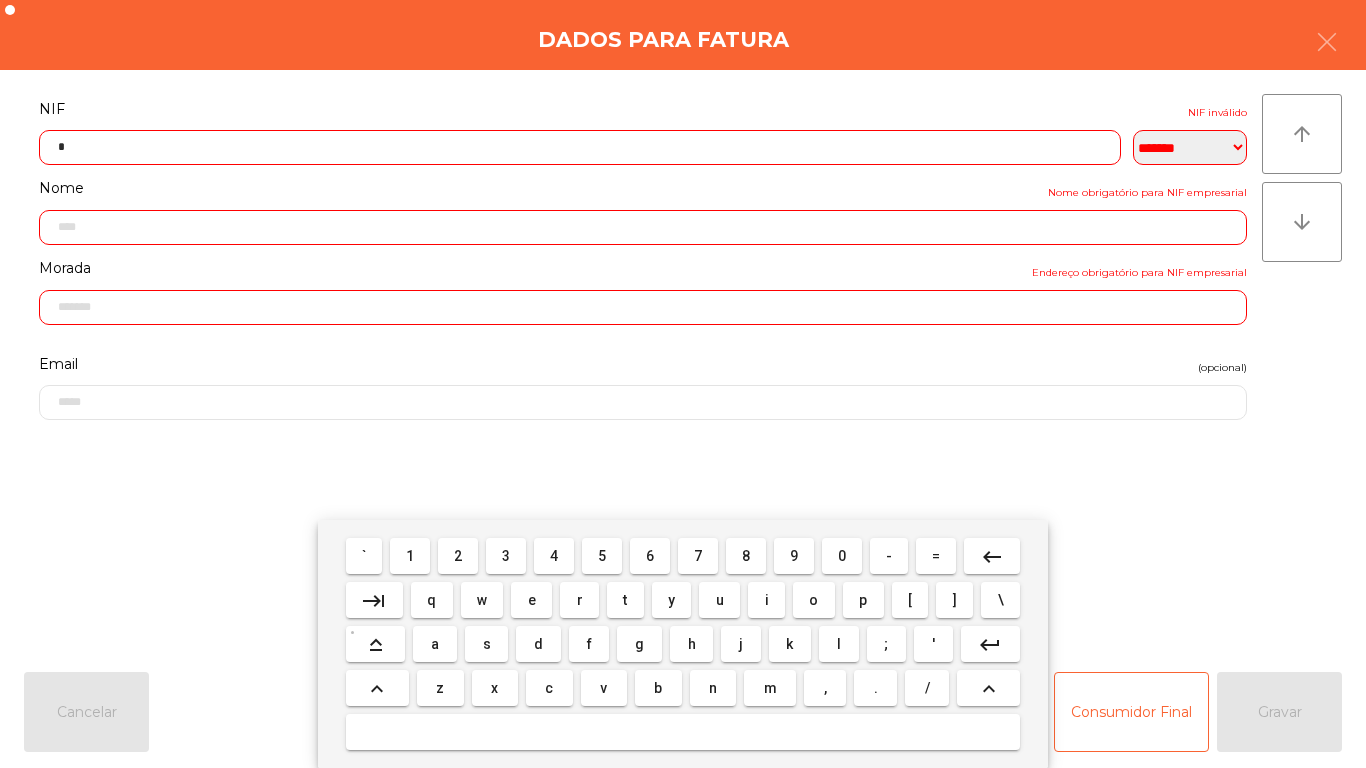 click on "1" at bounding box center (410, 556) 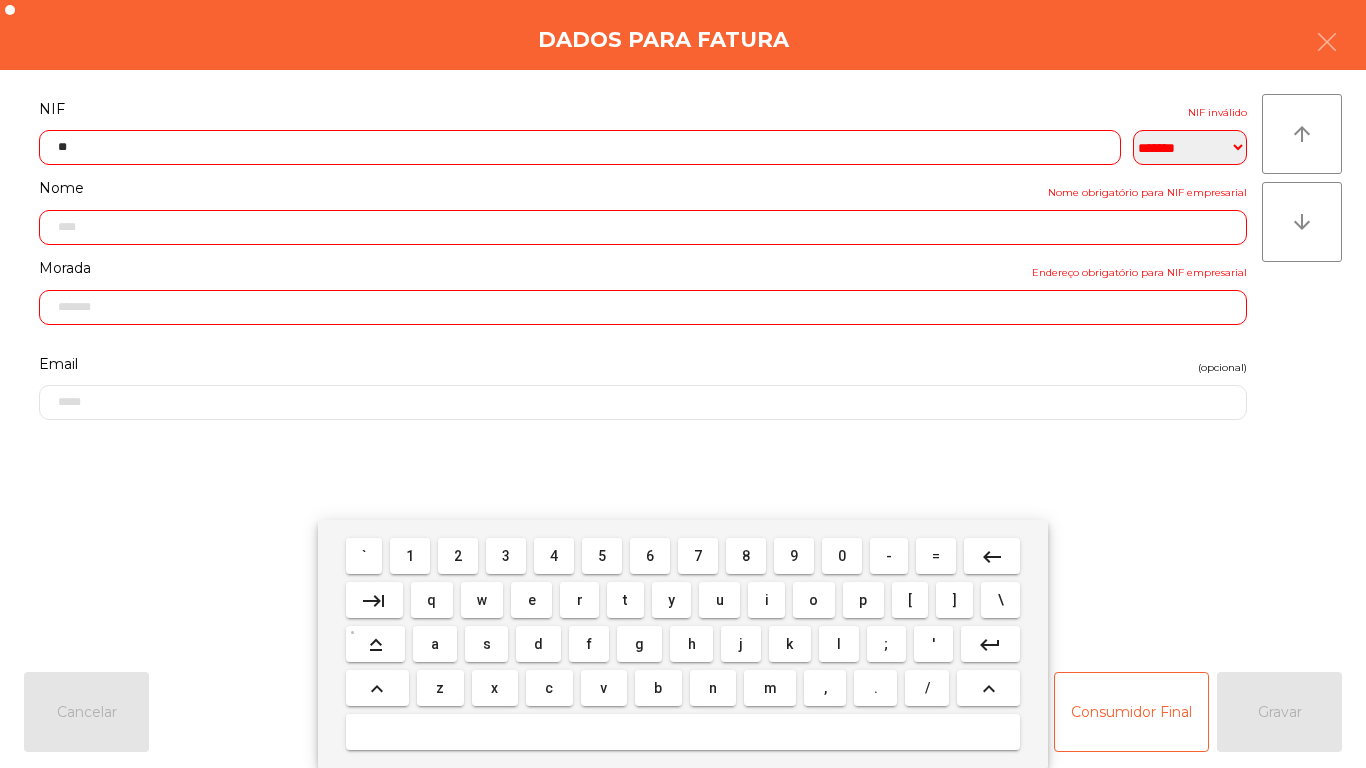 click on "6" at bounding box center (650, 556) 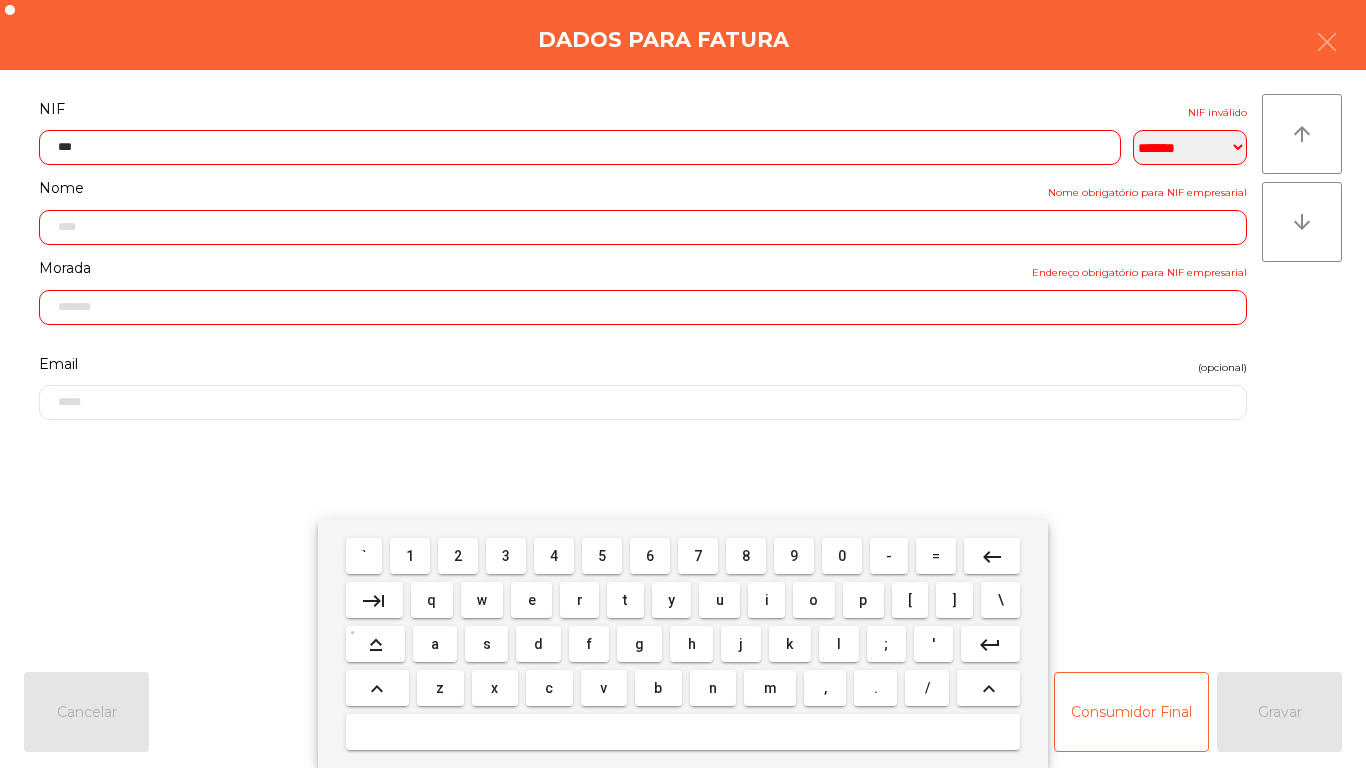 click on "7" at bounding box center [698, 556] 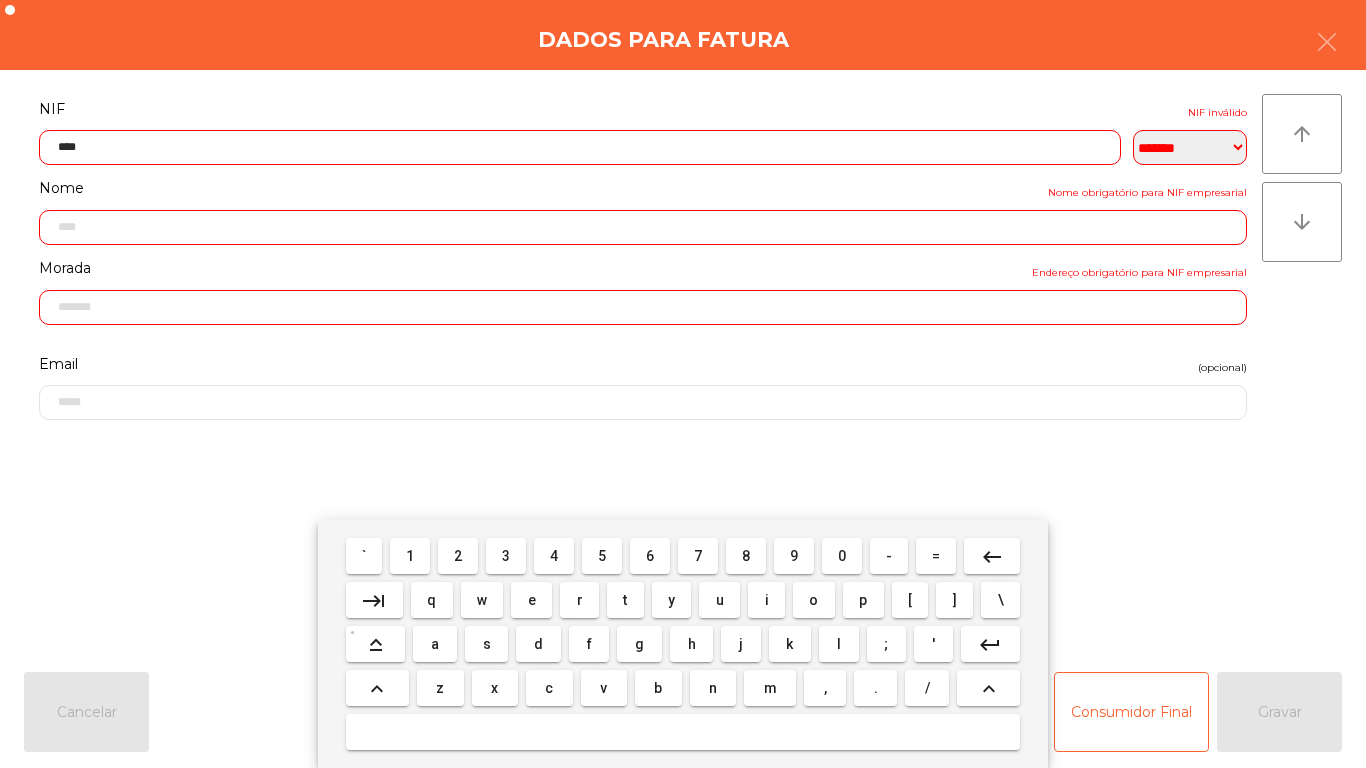 click on "3" at bounding box center [506, 556] 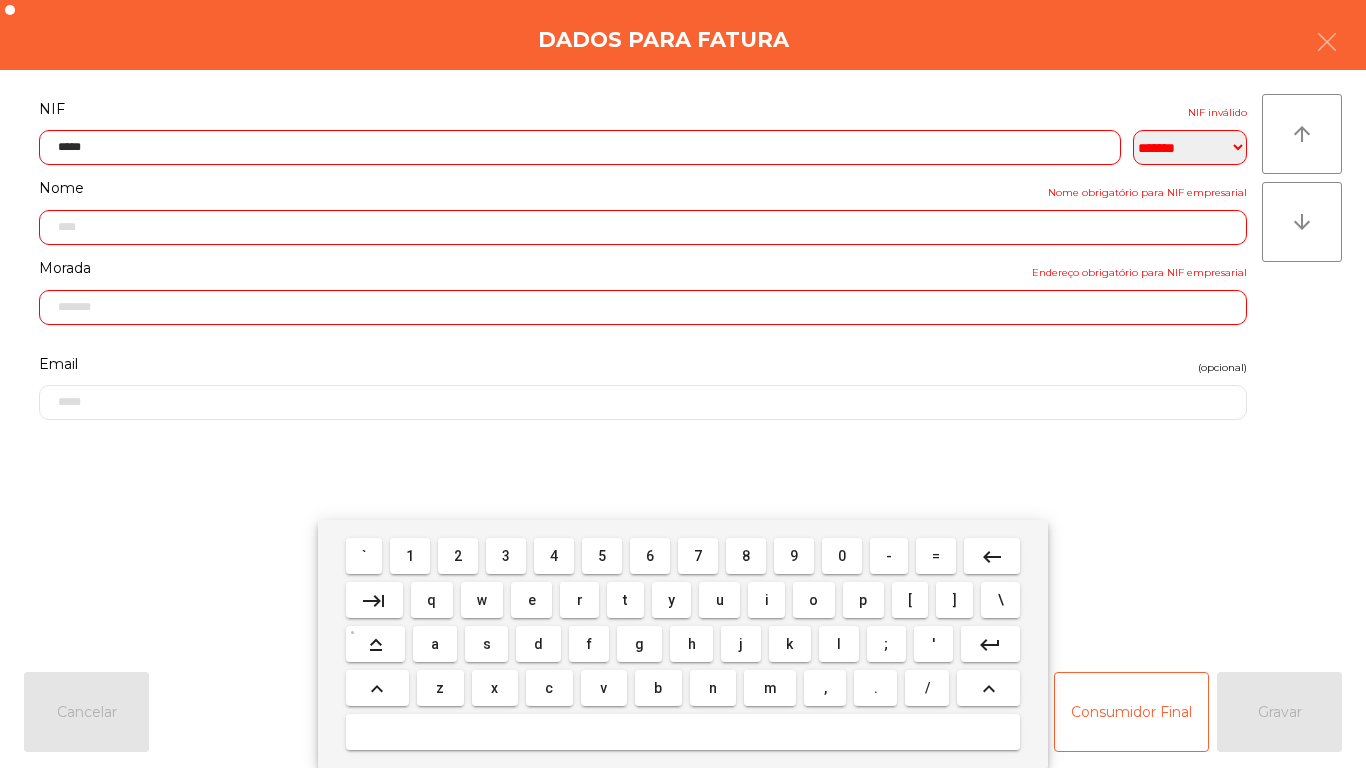 click on "6" at bounding box center (650, 556) 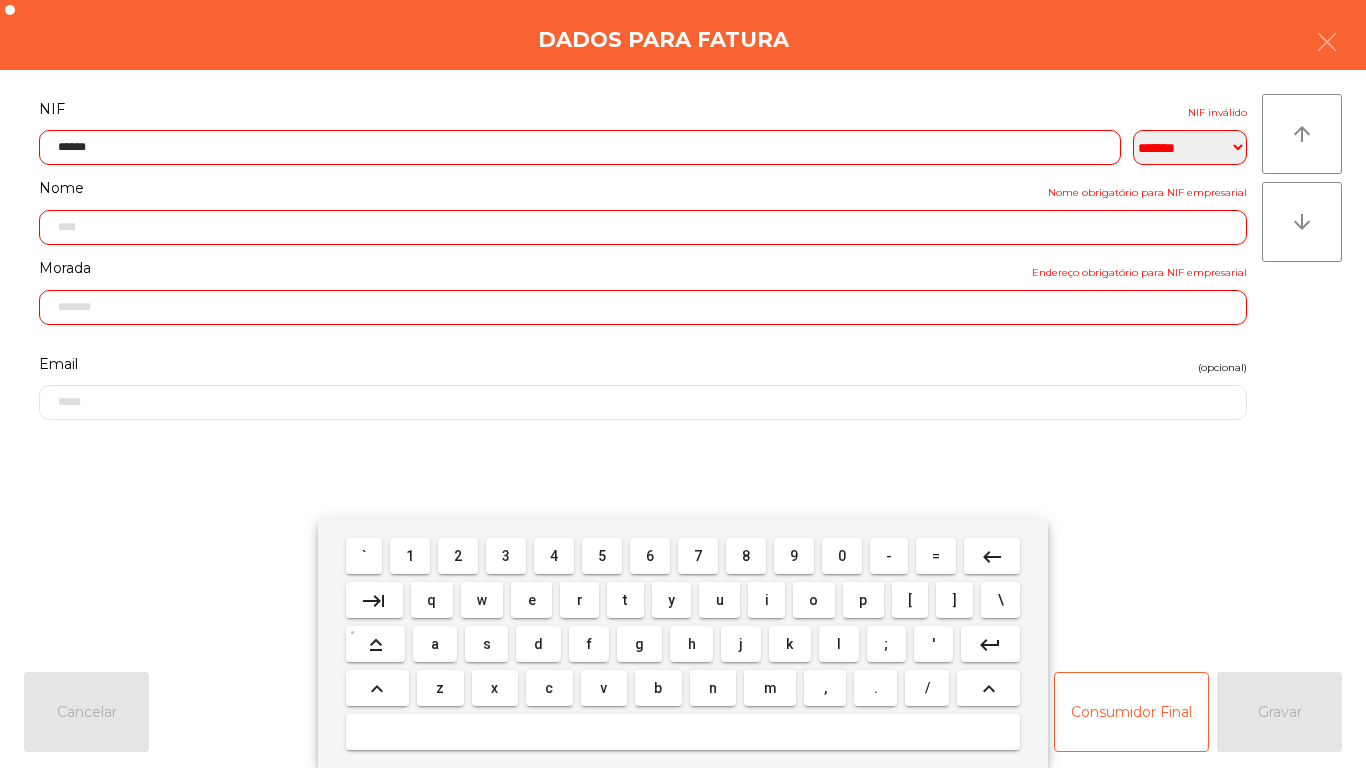 click on "5" at bounding box center (602, 556) 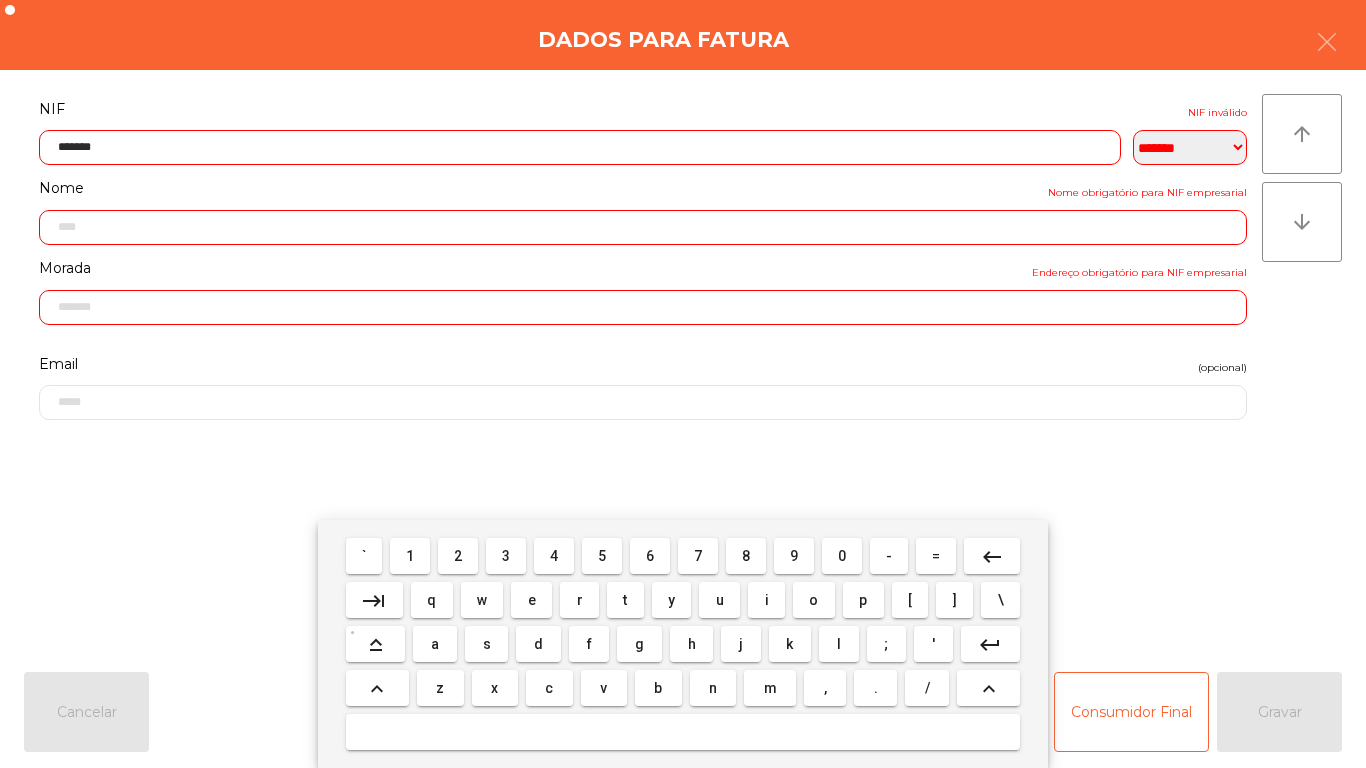 click on "7" at bounding box center (698, 556) 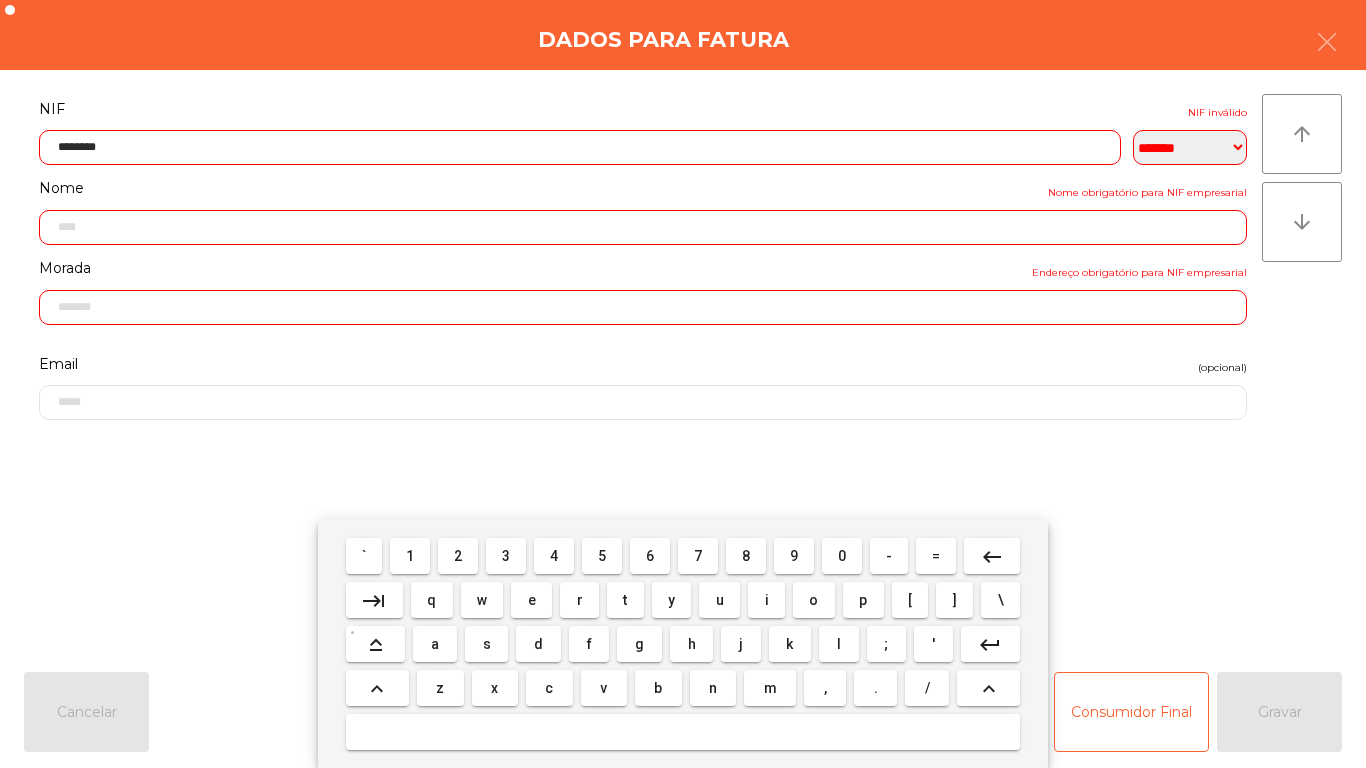 click on "4" at bounding box center [554, 556] 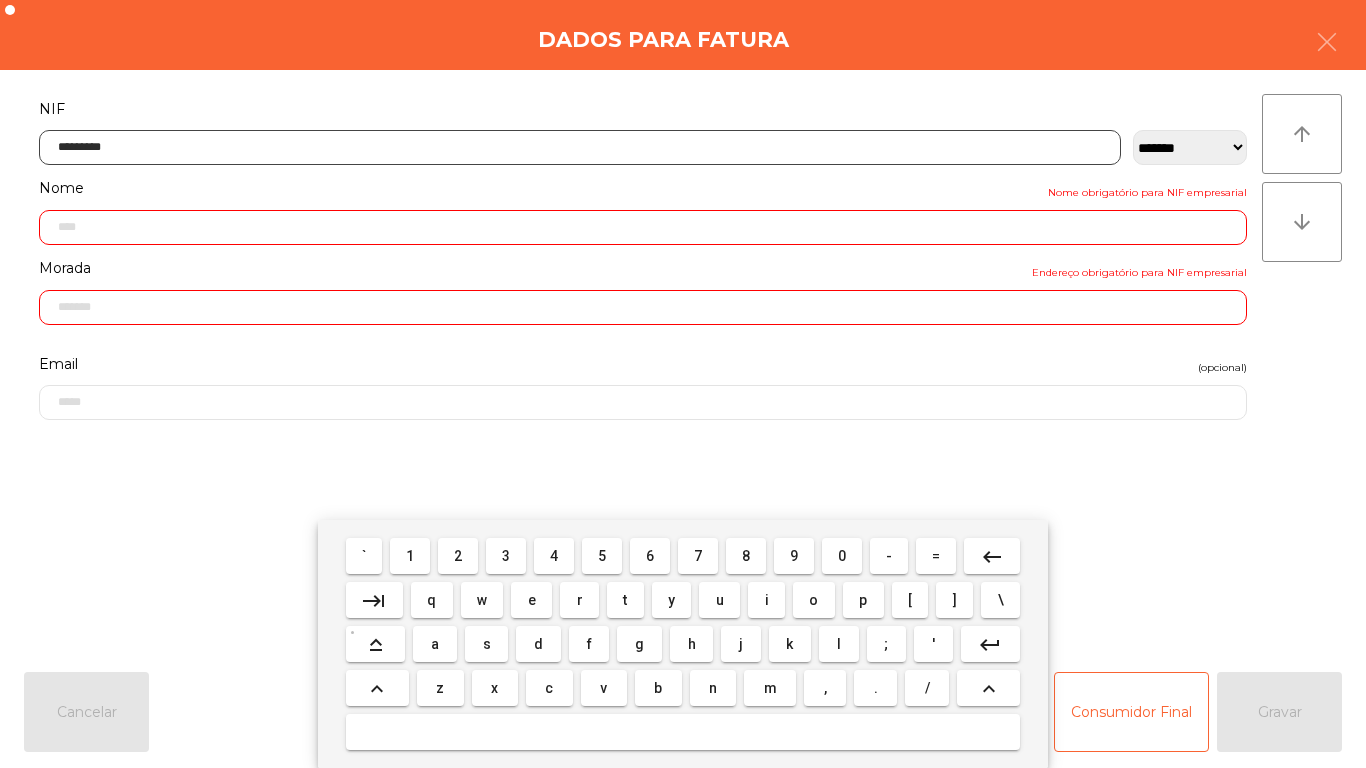 type on "**********" 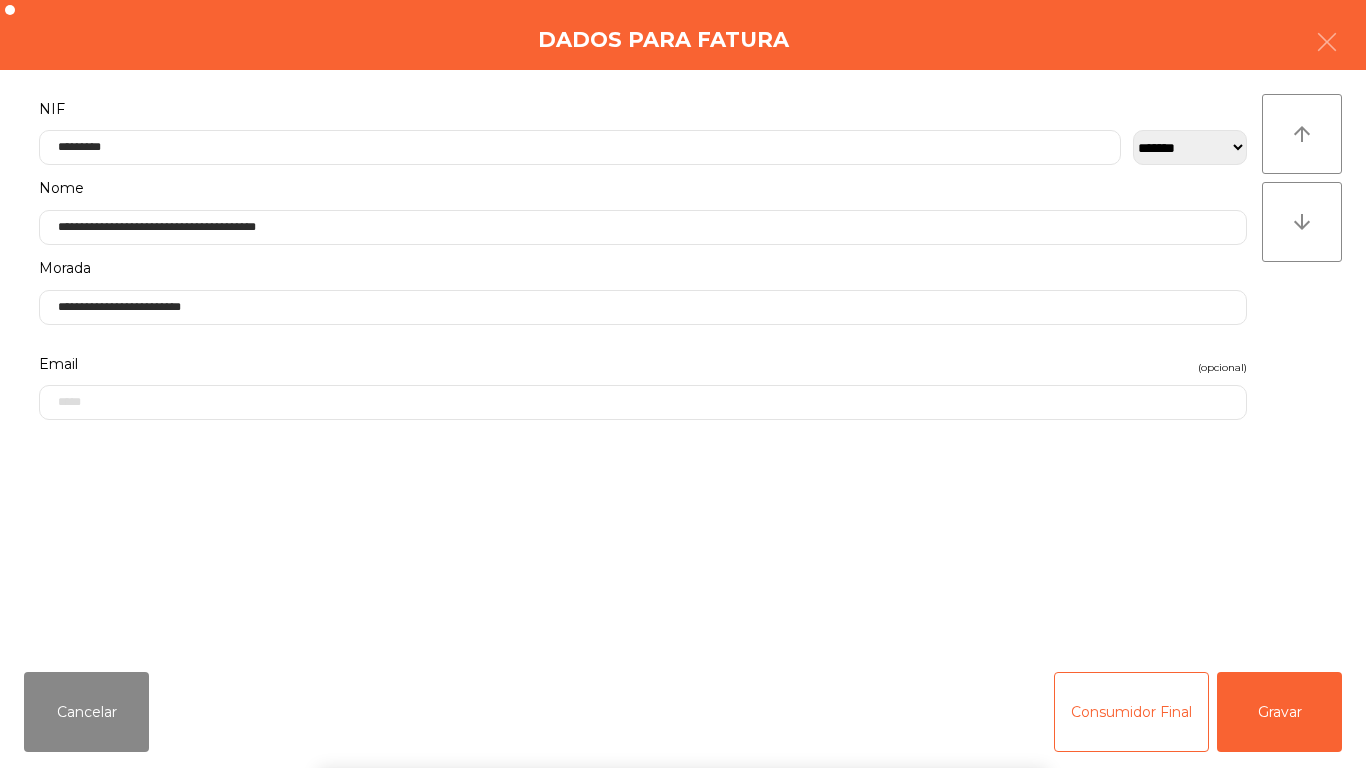 click on "` 1 2 3 4 5 6 7 8 9 0 - = keyboard_backspace keyboard_tab q w e r t y u i o p [ ] \ keyboard_capslock a s d f g h j k l ; ' keyboard_return keyboard_arrow_up z x c v b n m , . / keyboard_arrow_up" at bounding box center [683, 644] 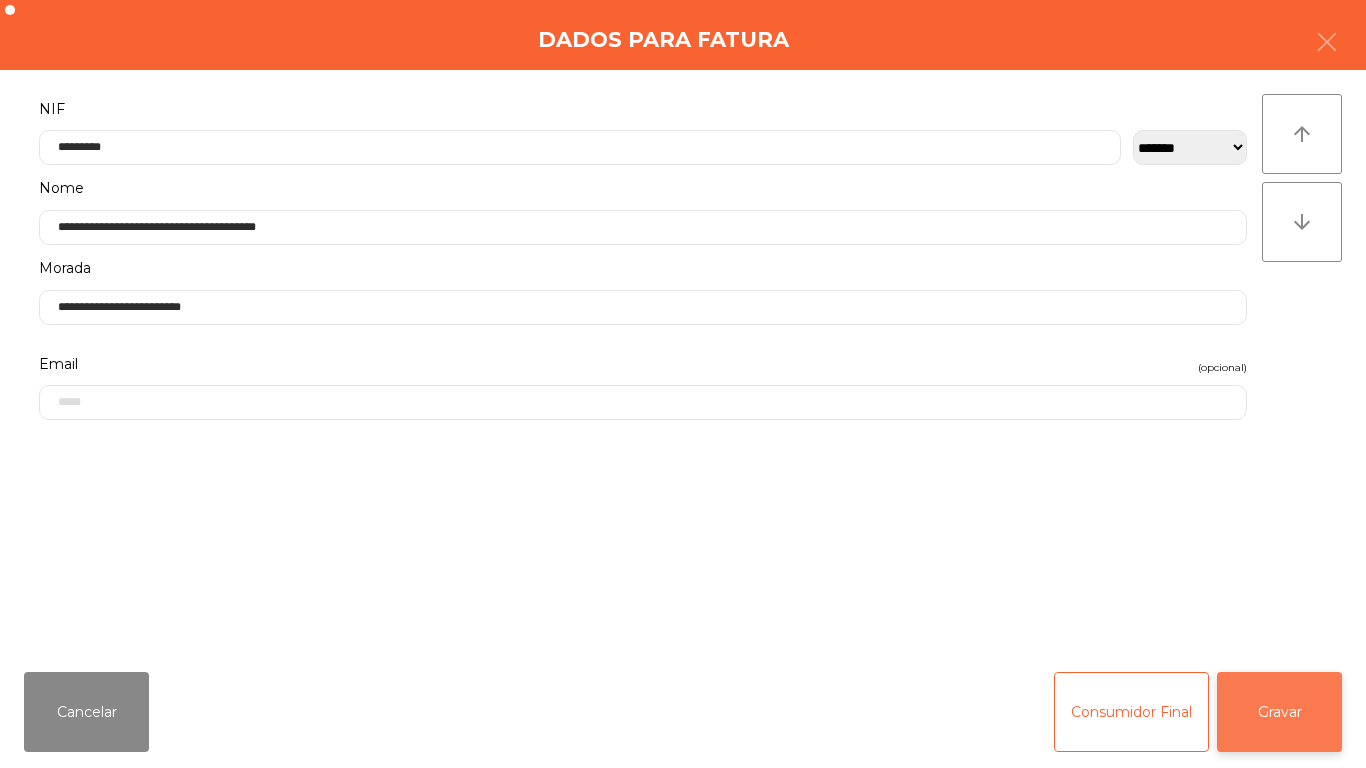 click on "Gravar" 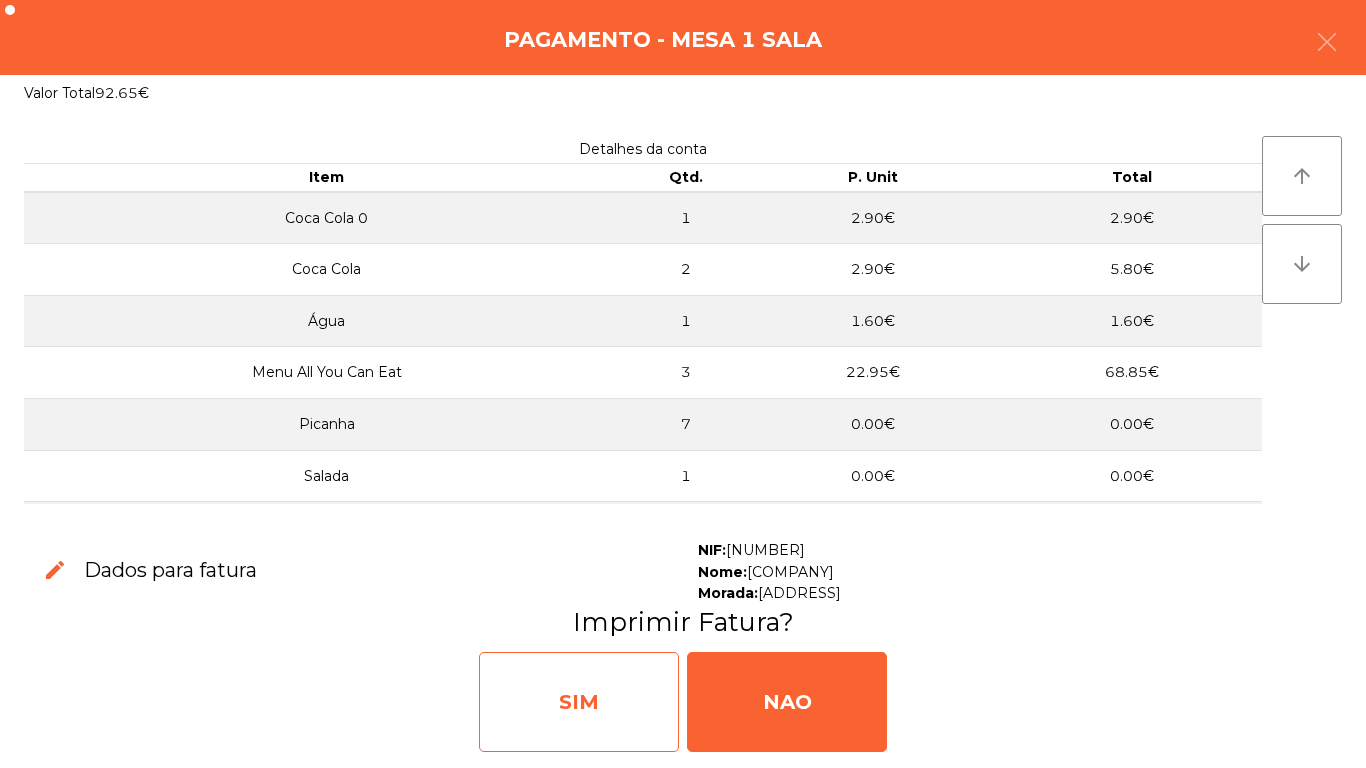 click on "SIM" 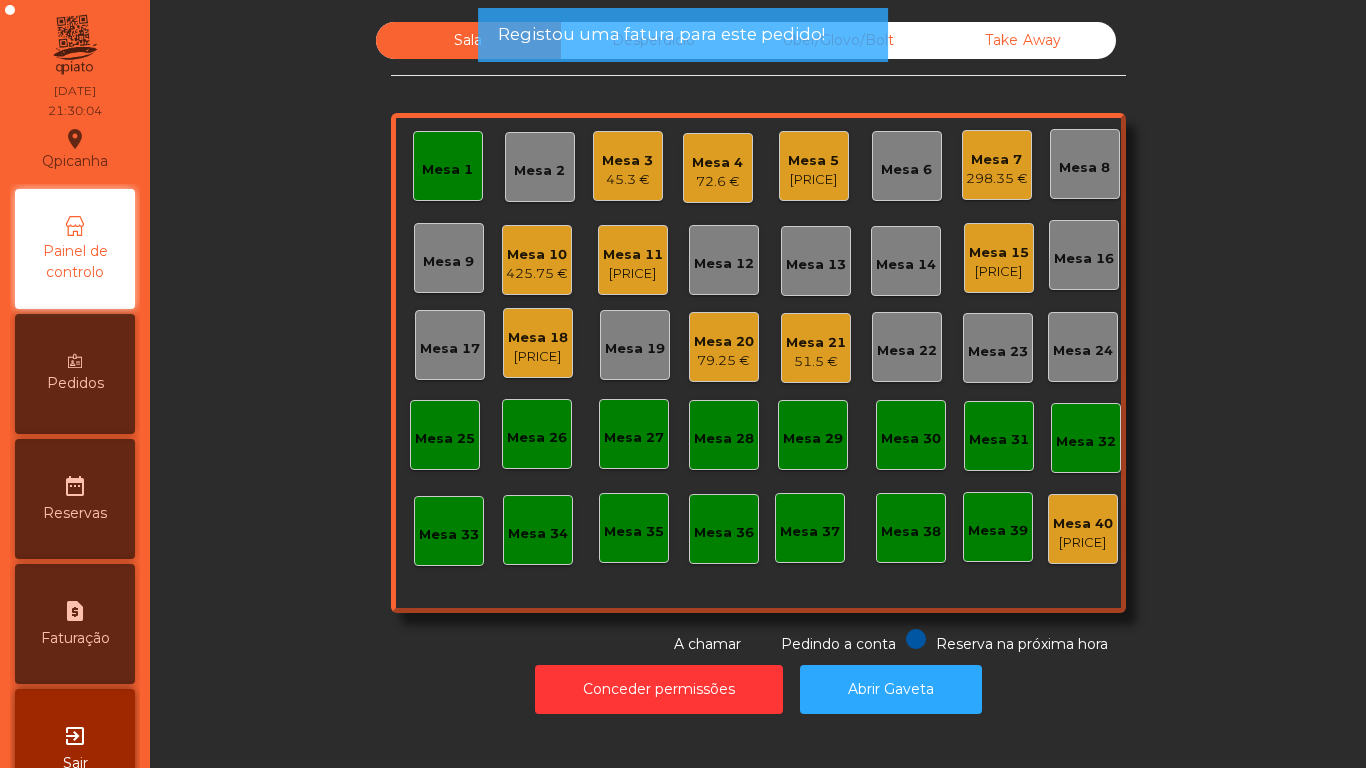 click on "Mesa 2" 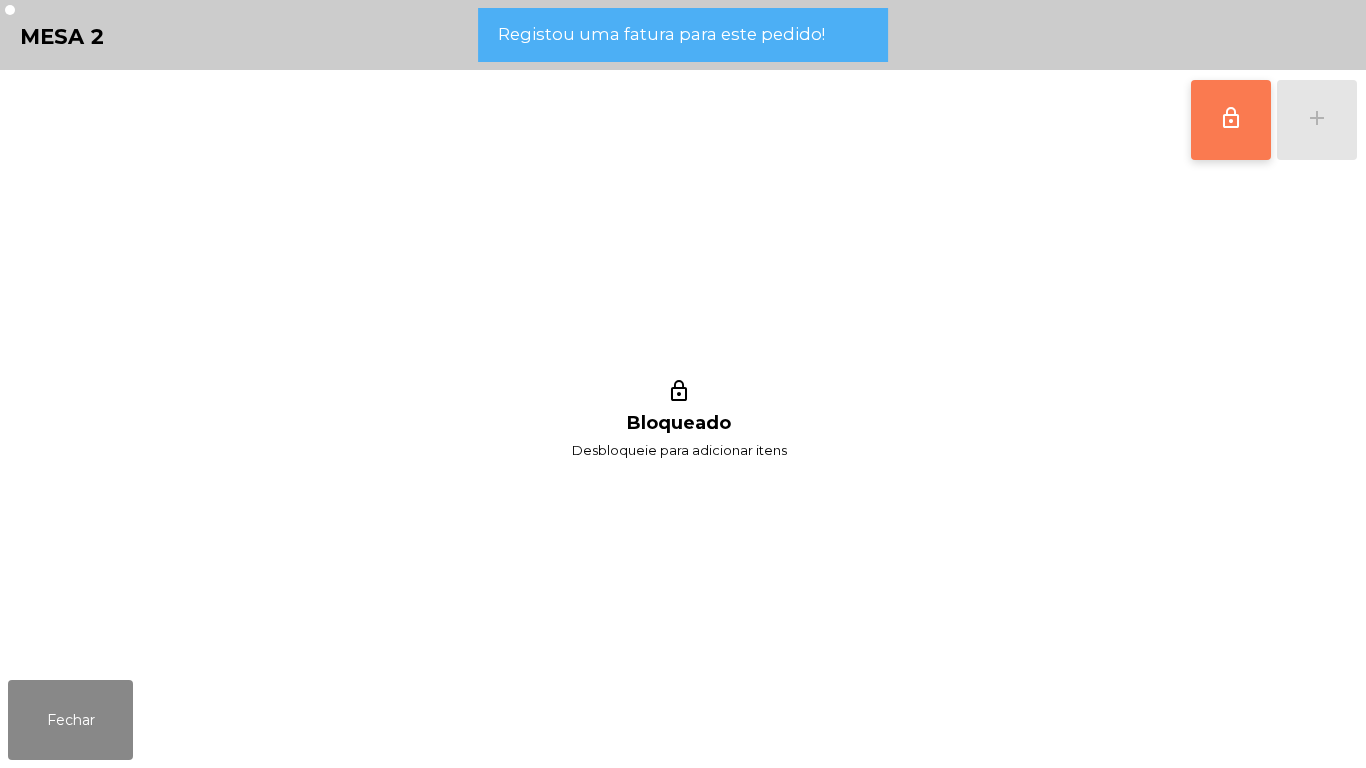 click on "lock_outline" 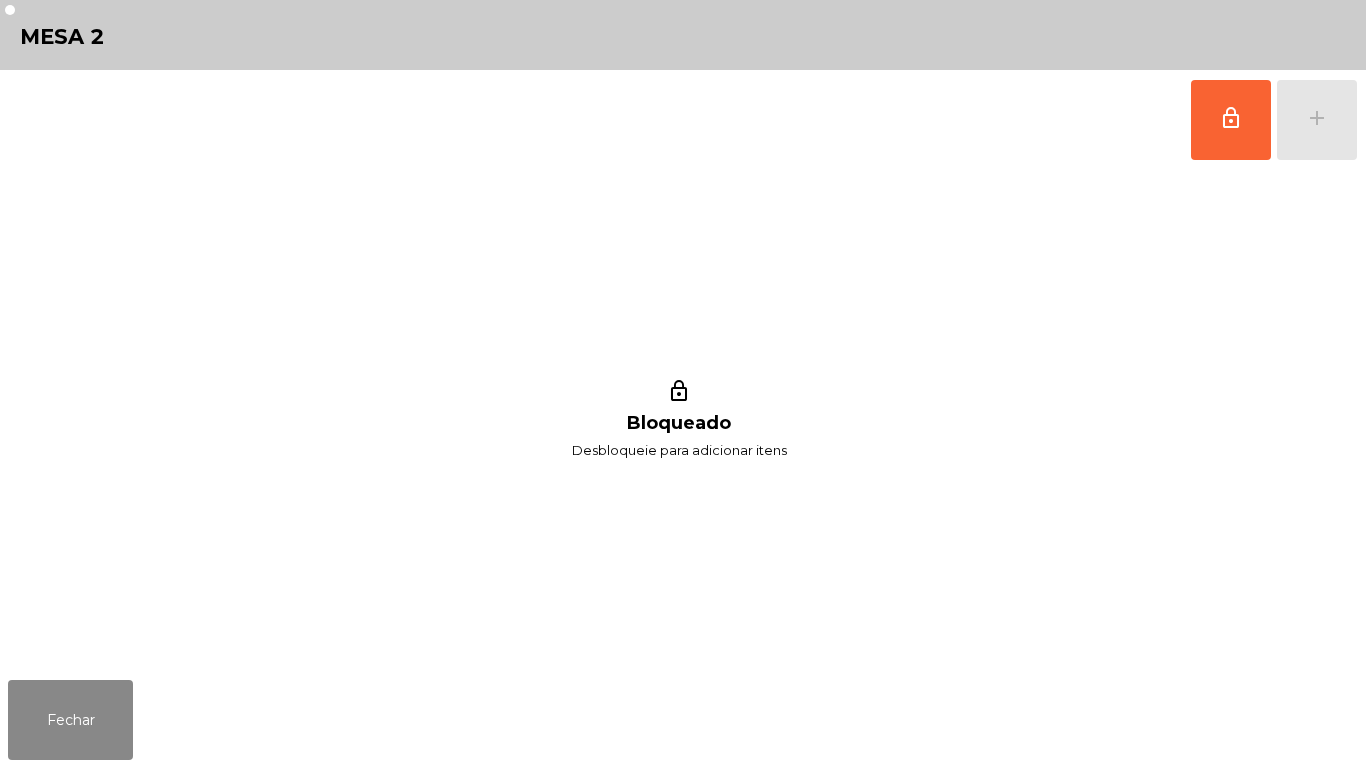click on "lock_outline   add" 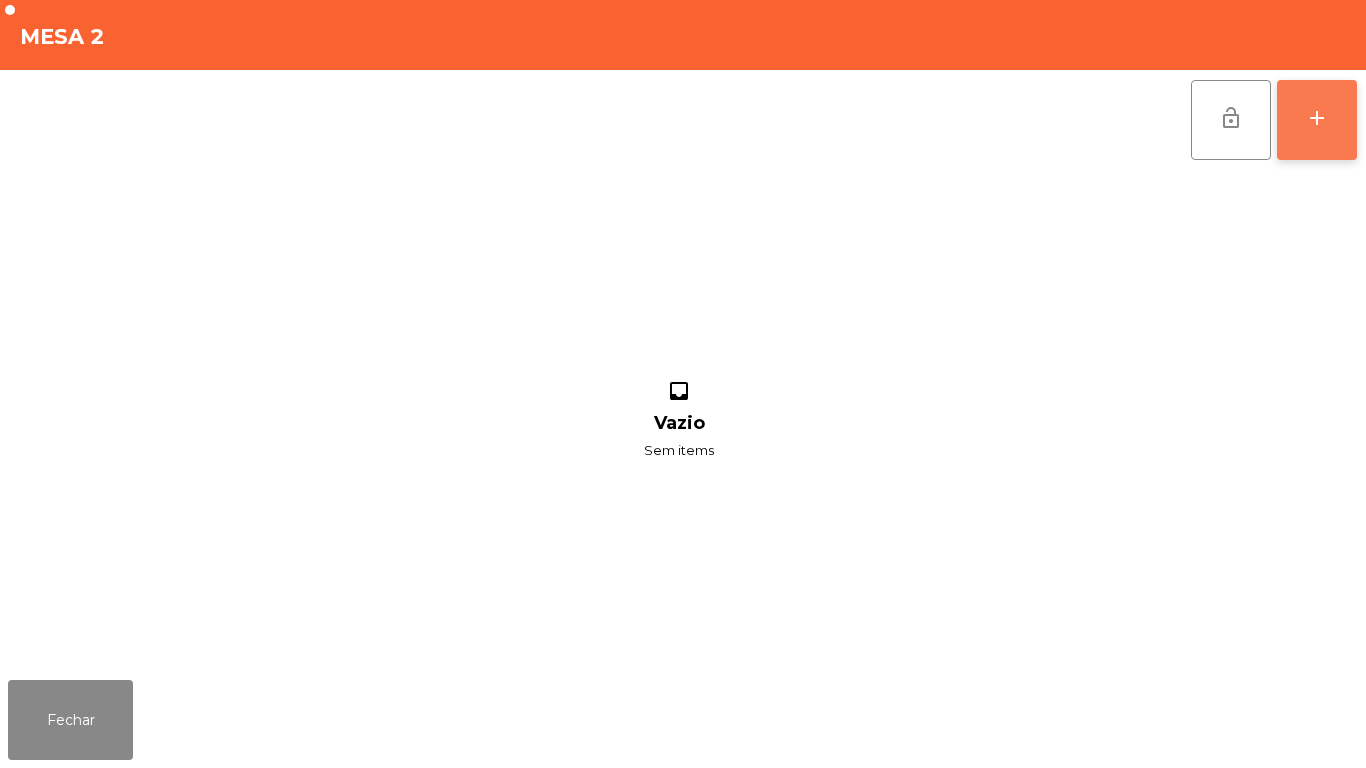 click on "add" 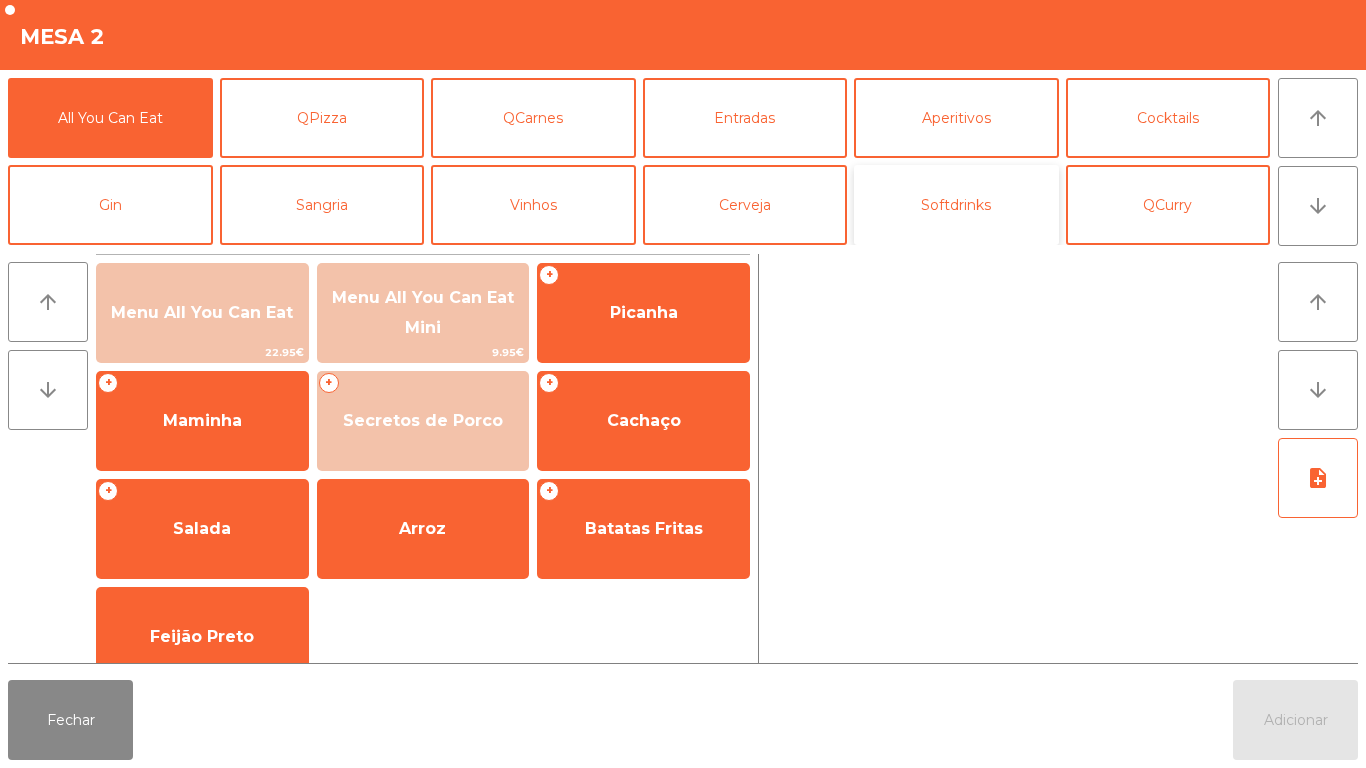 click on "Softdrinks" 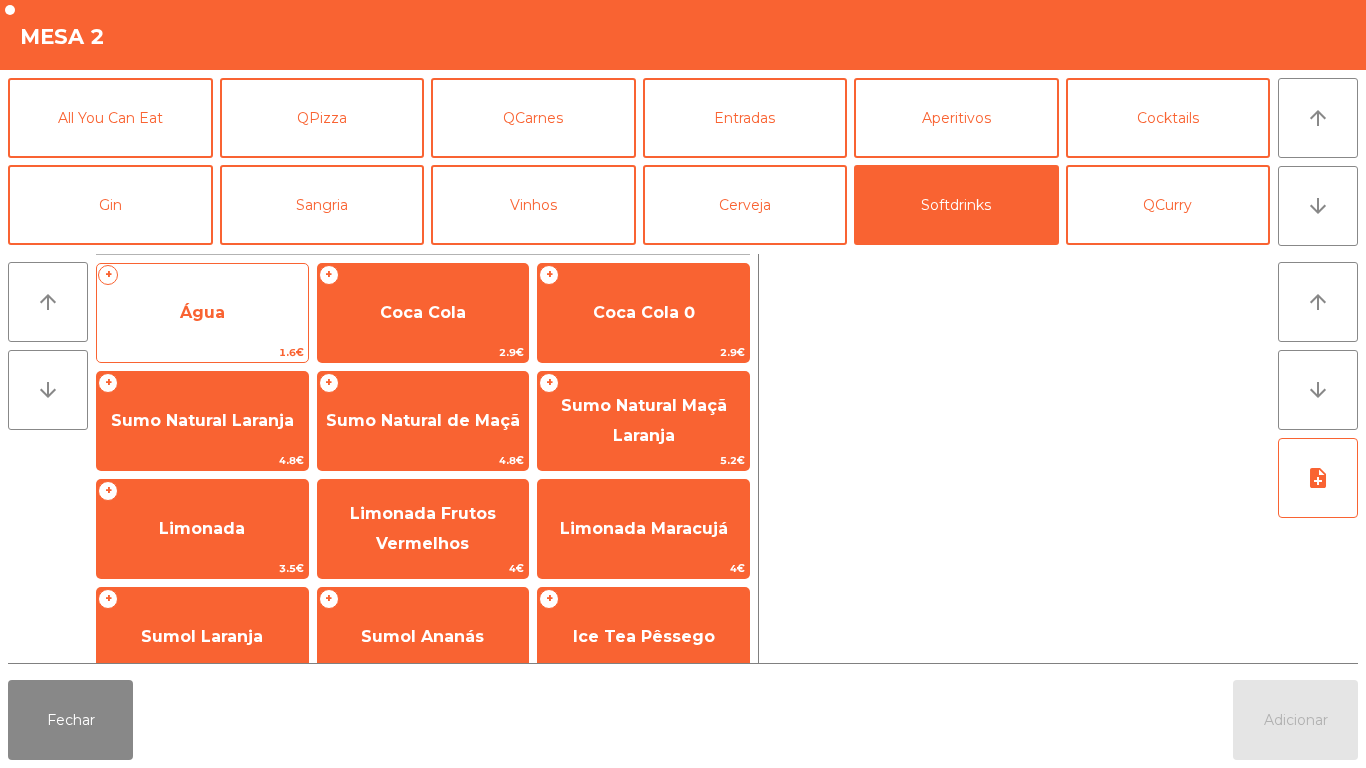 click on "Água" 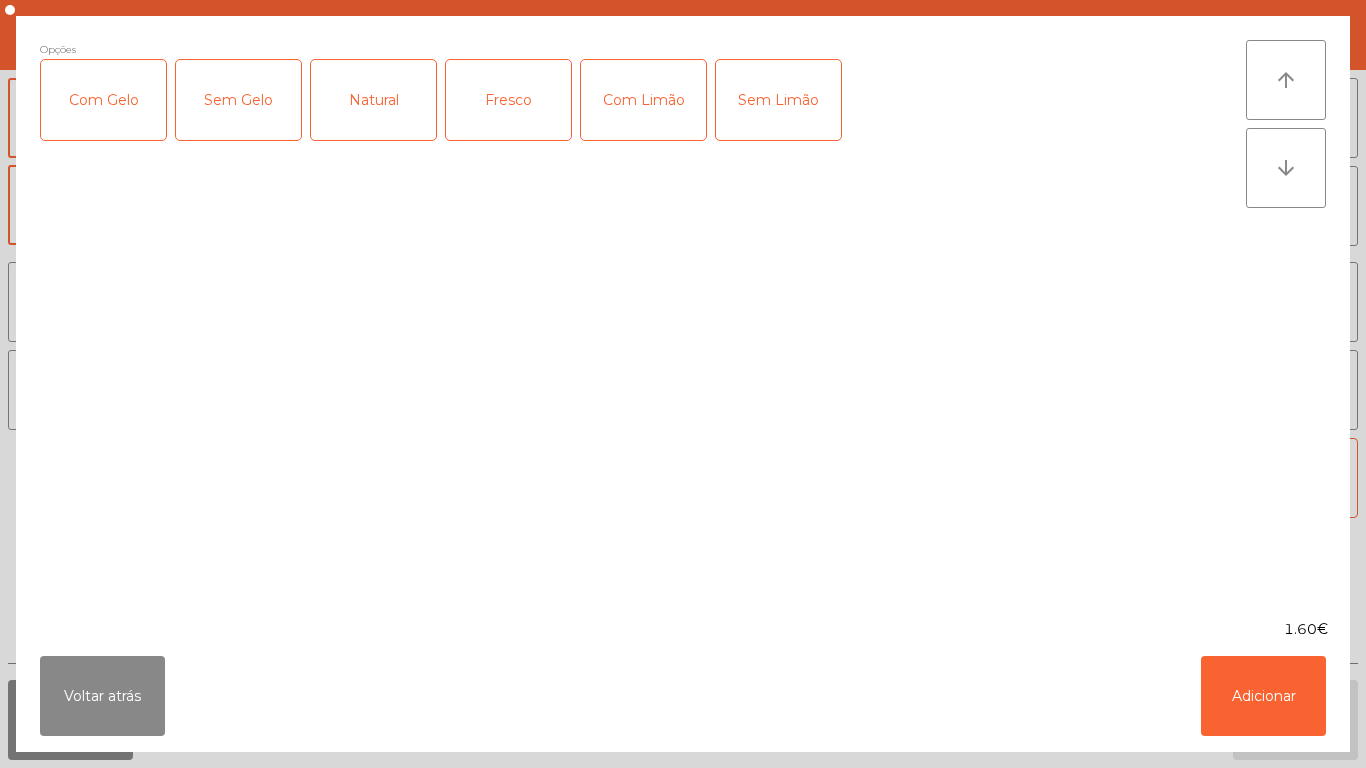 click on "Fresco" 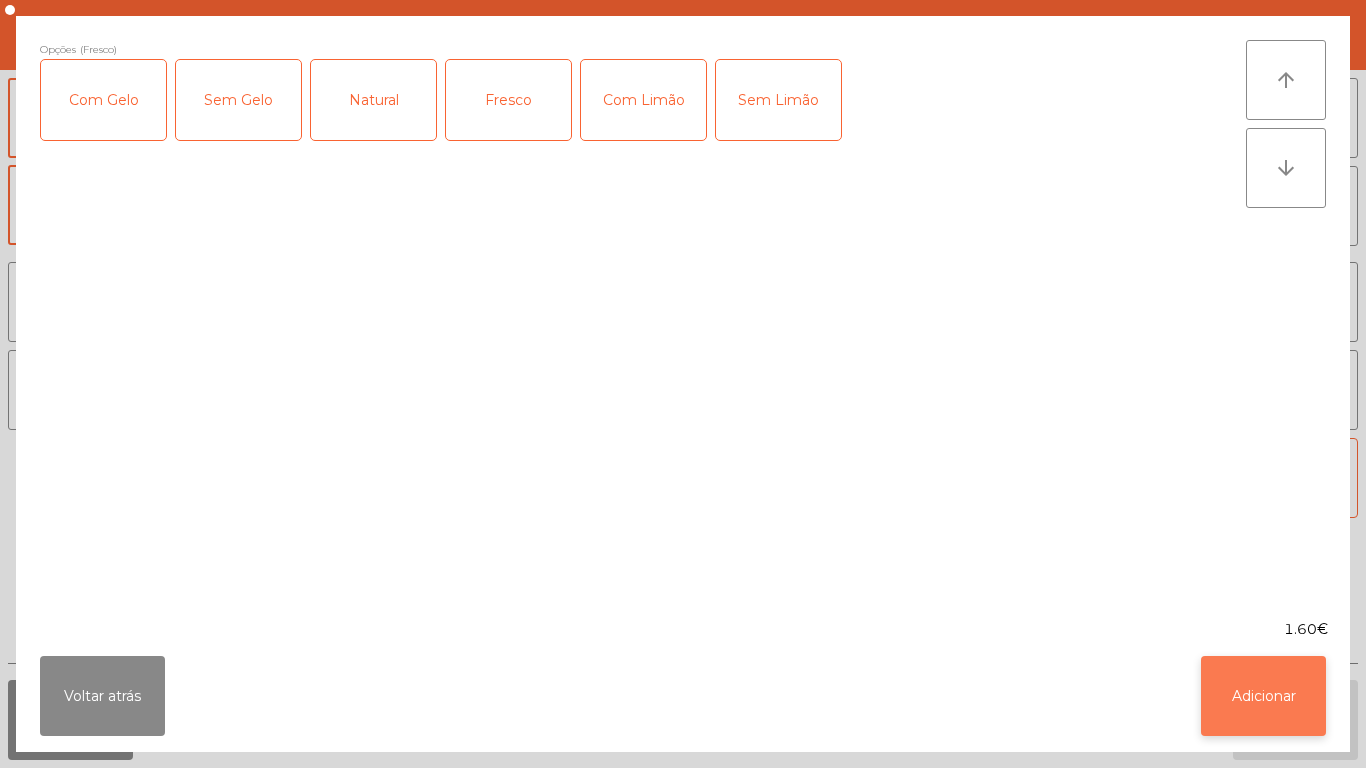 click on "Adicionar" 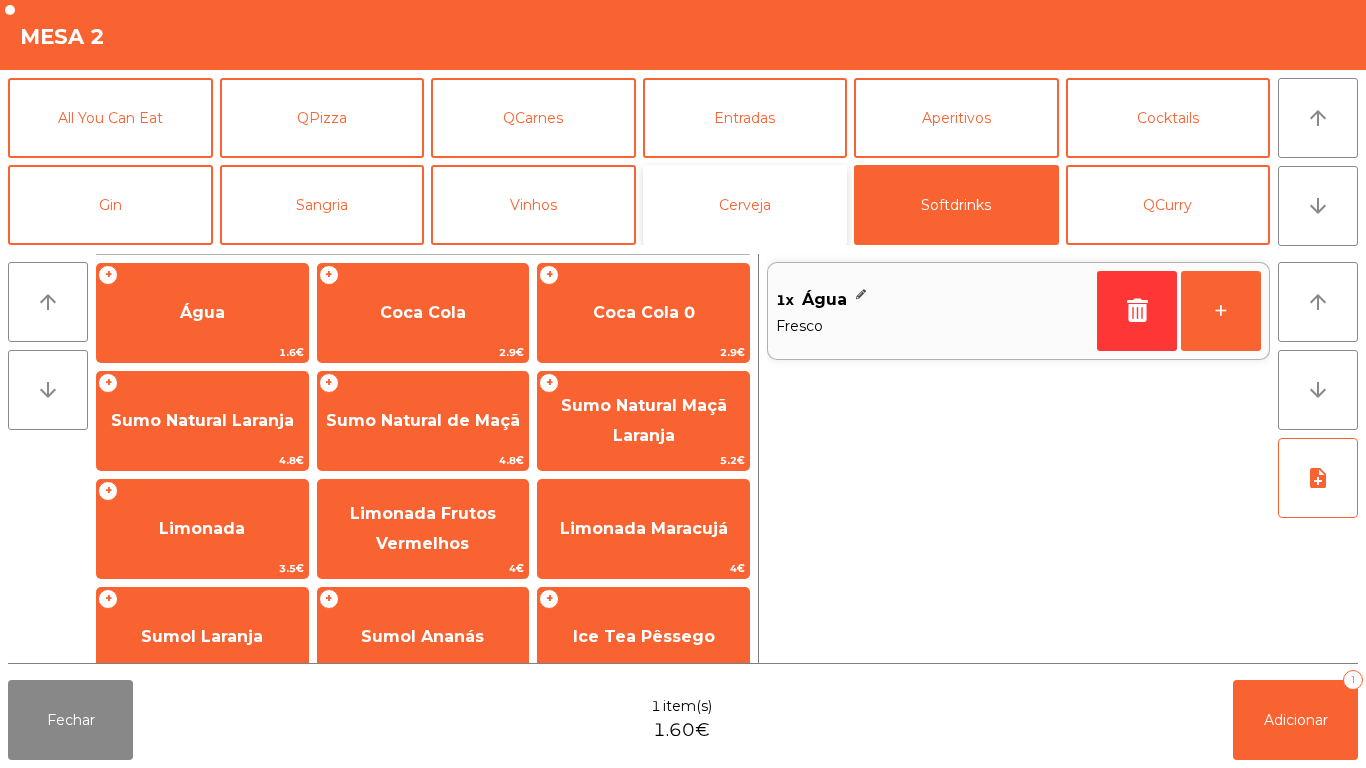 click on "Cerveja" 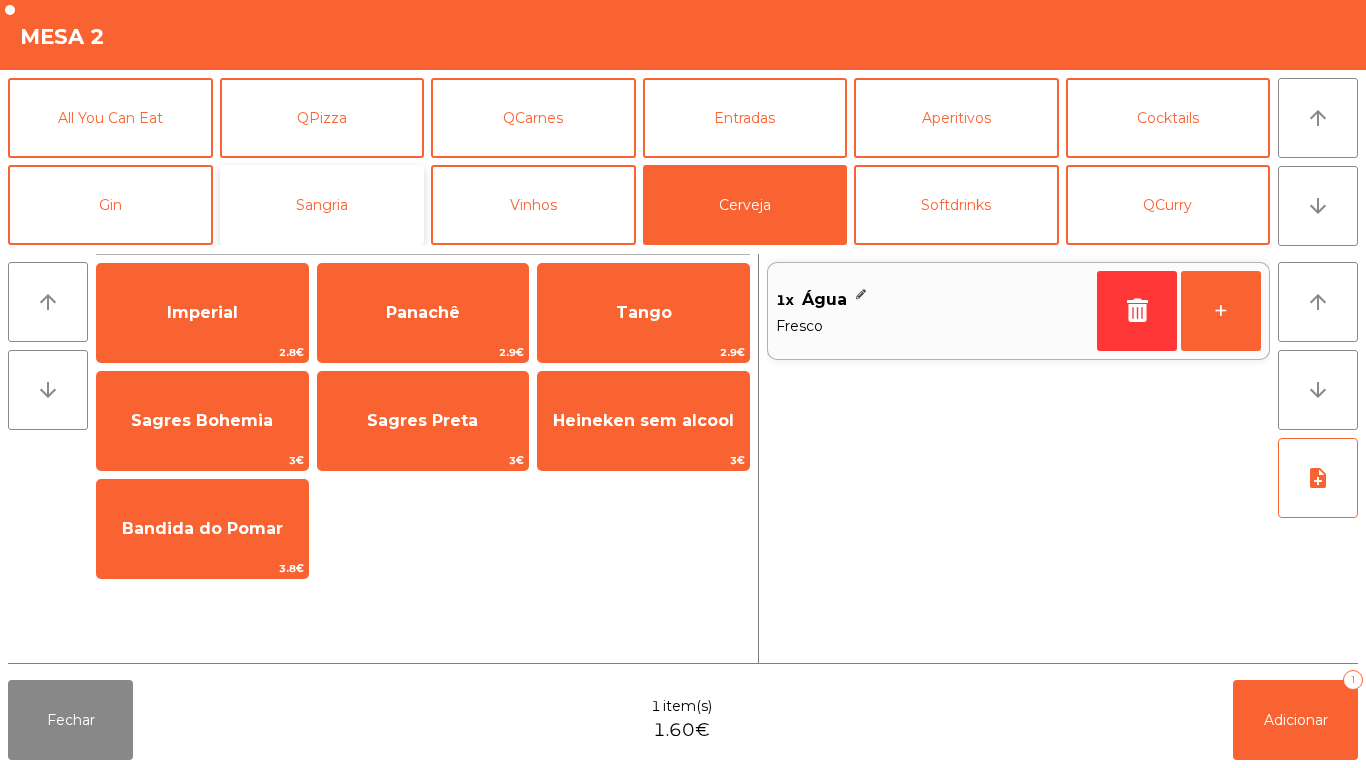 click on "Sangria" 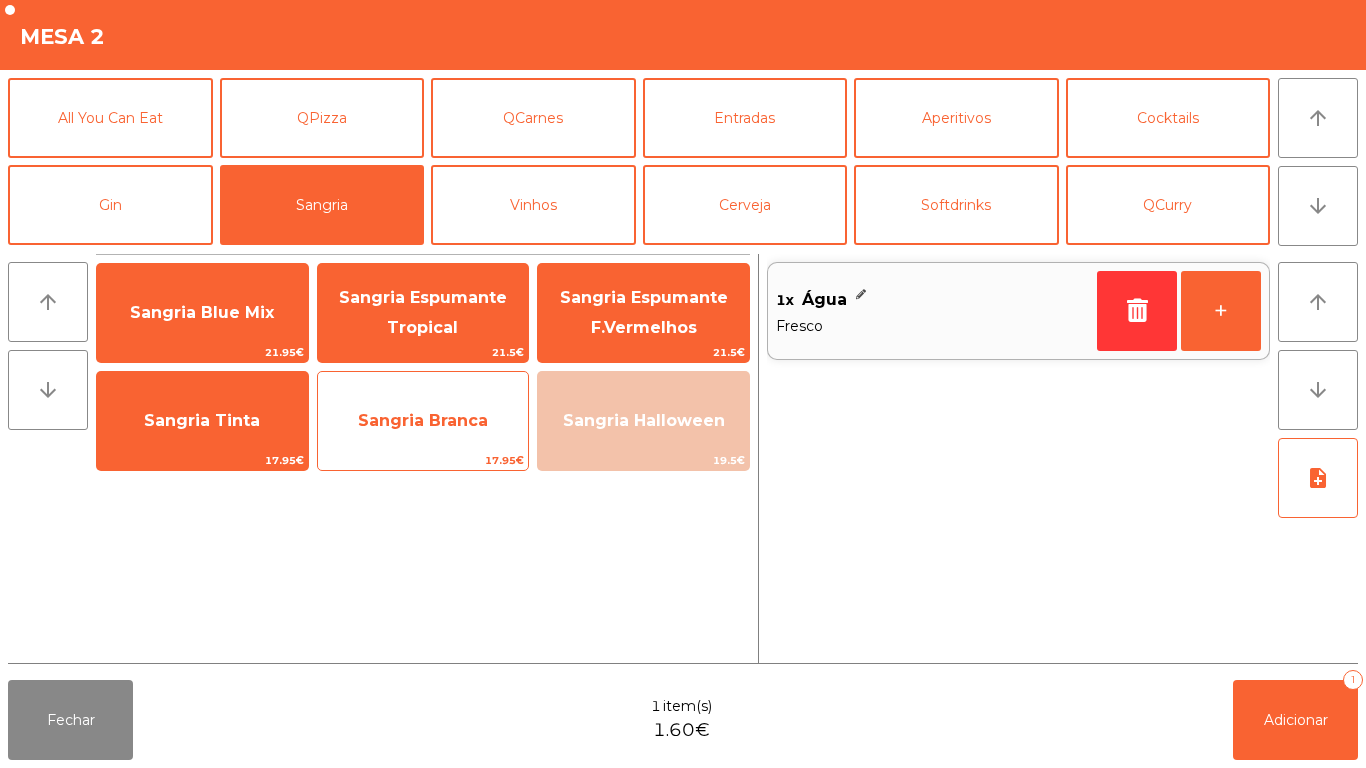 click on "Sangria Branca" 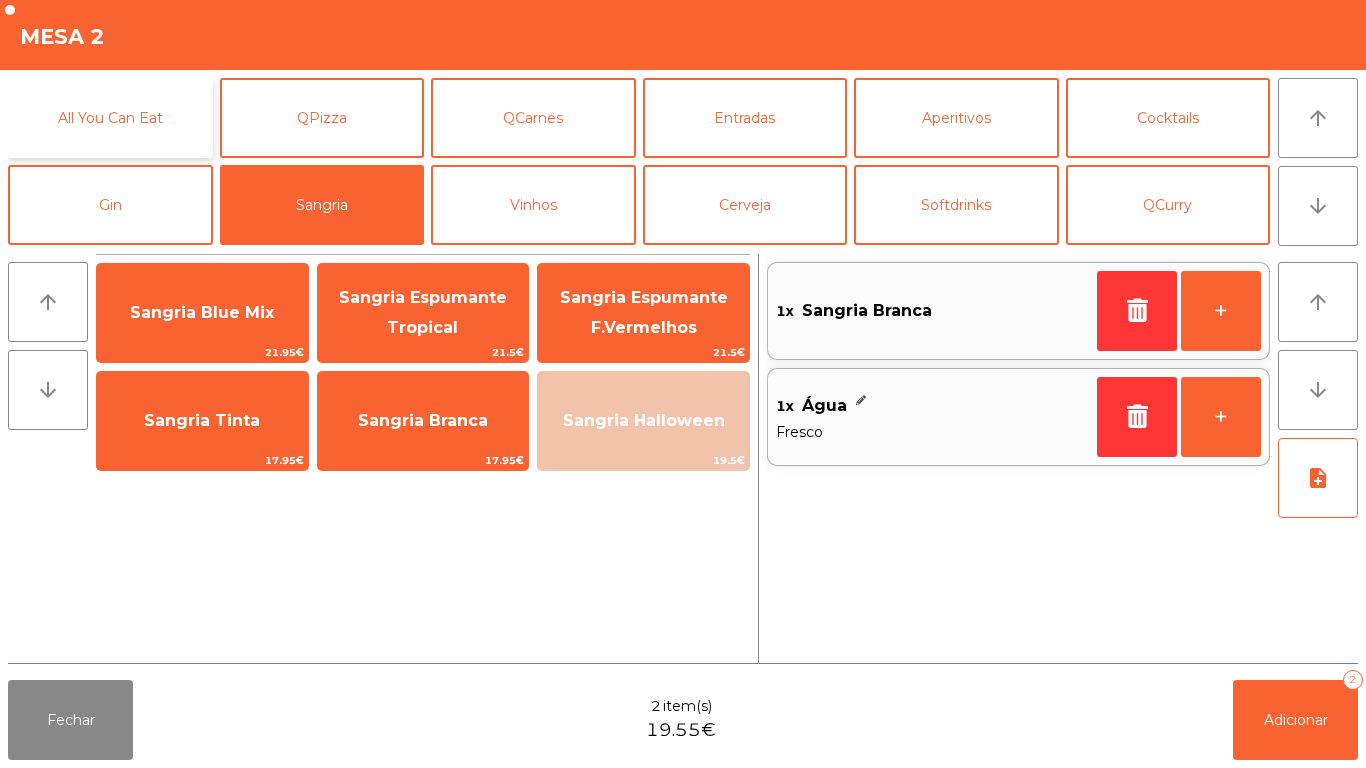 click on "All You Can Eat" 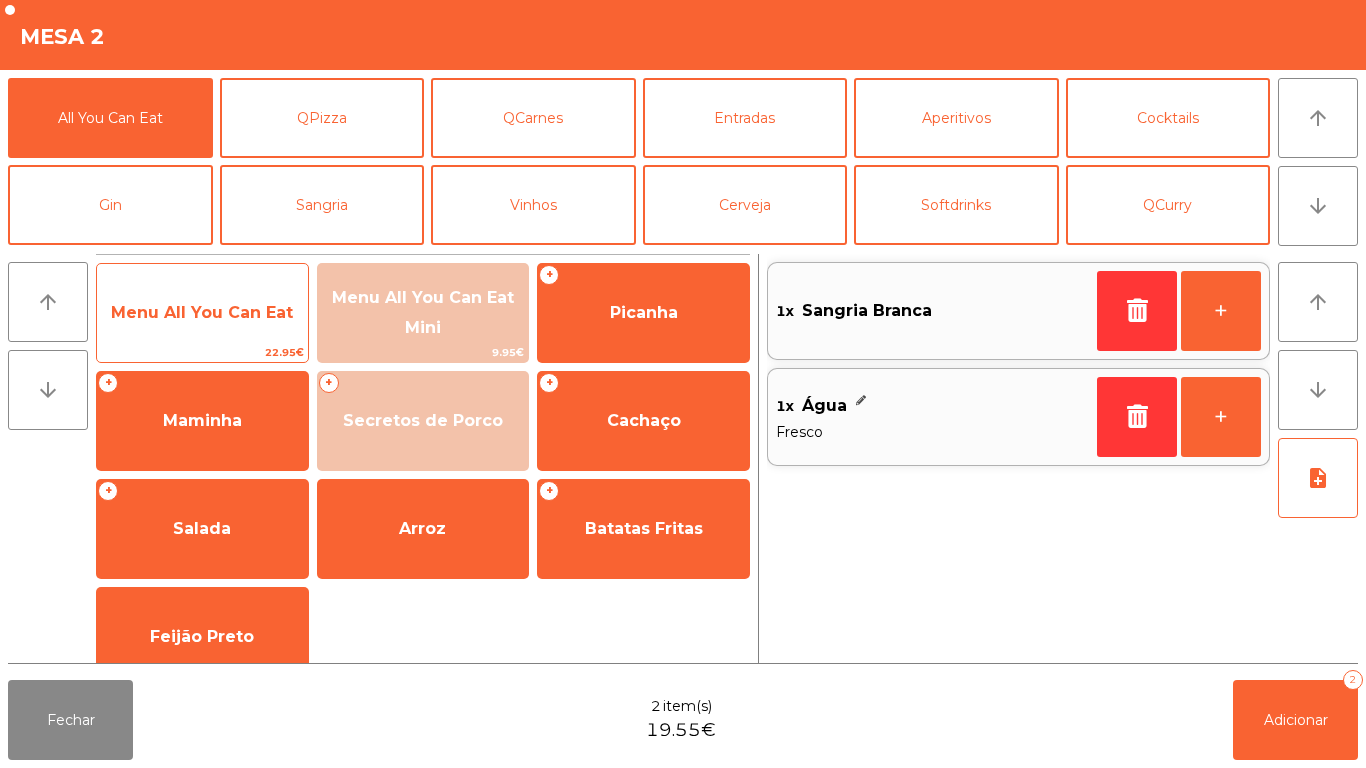 click on "Menu All You Can Eat" 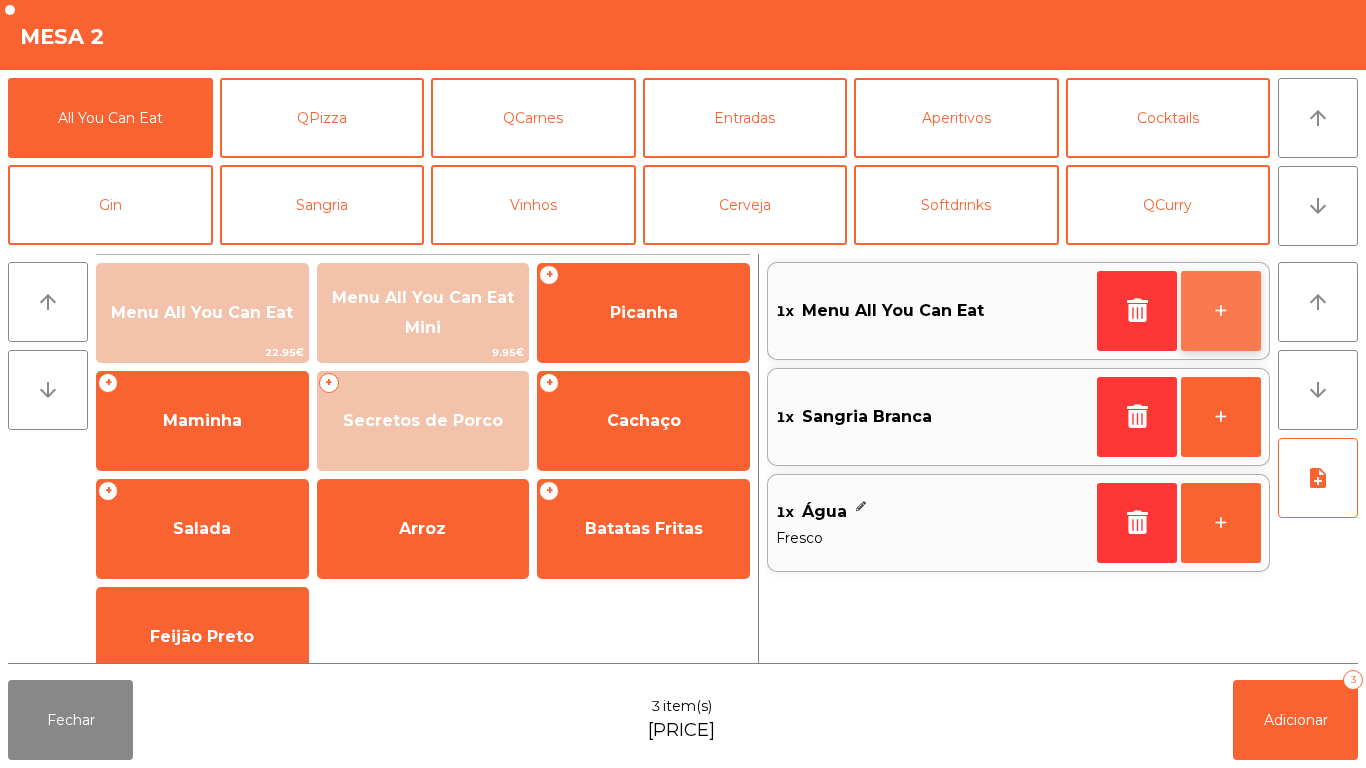 click on "+" 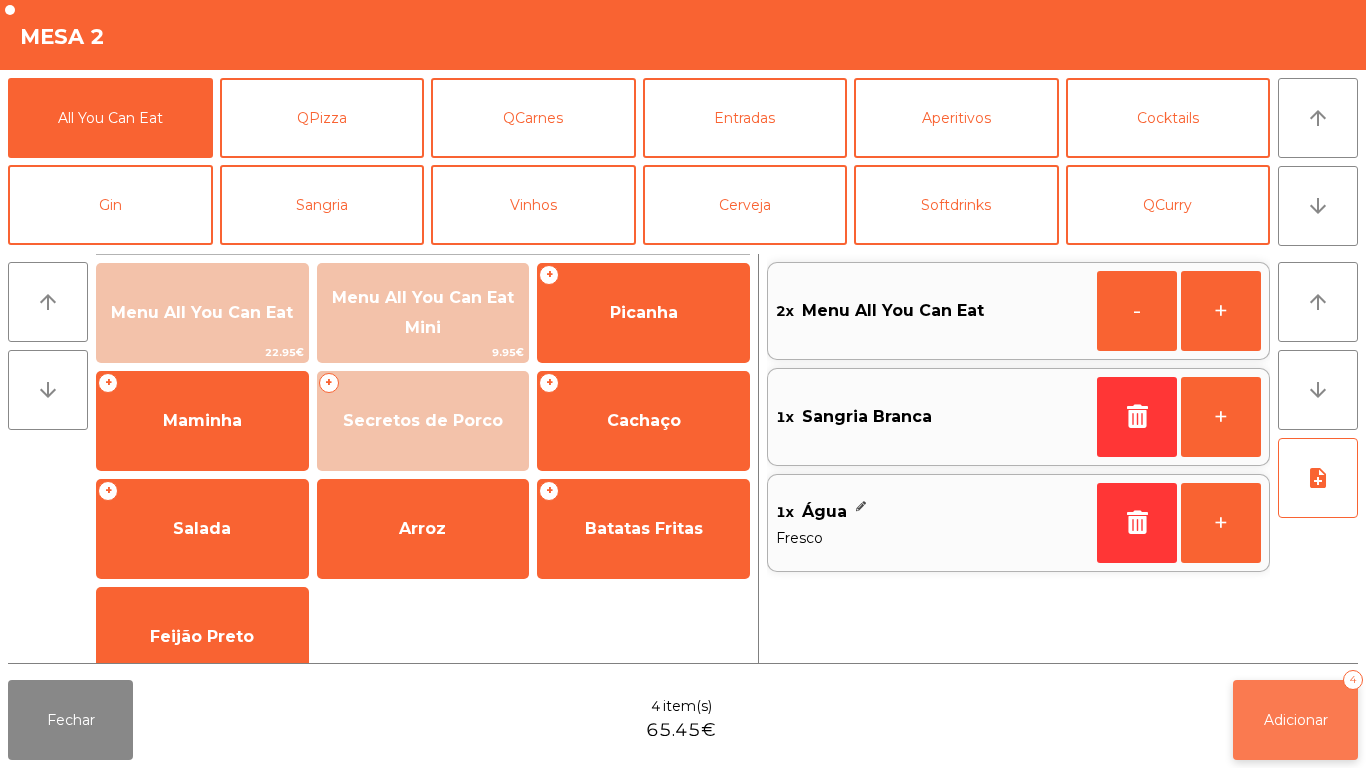click on "Adicionar   4" 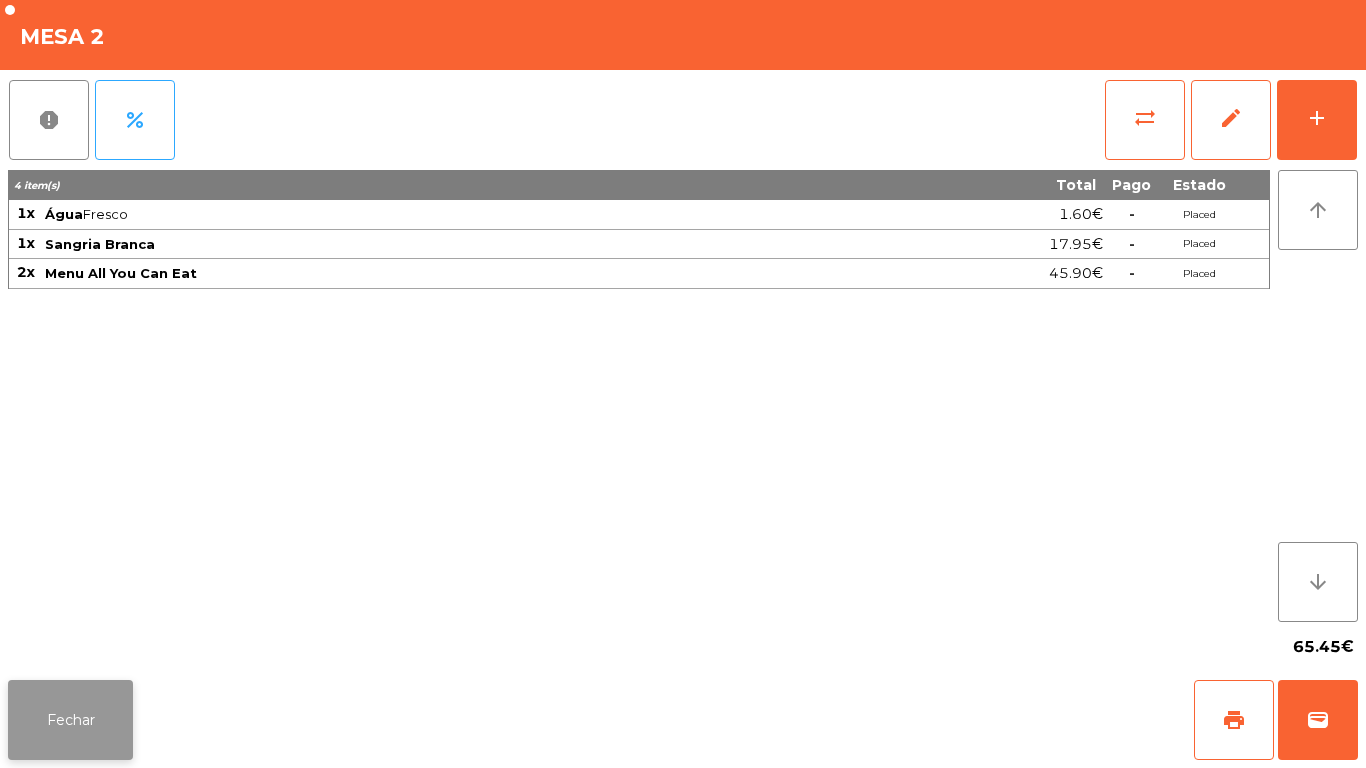 click on "Fechar" 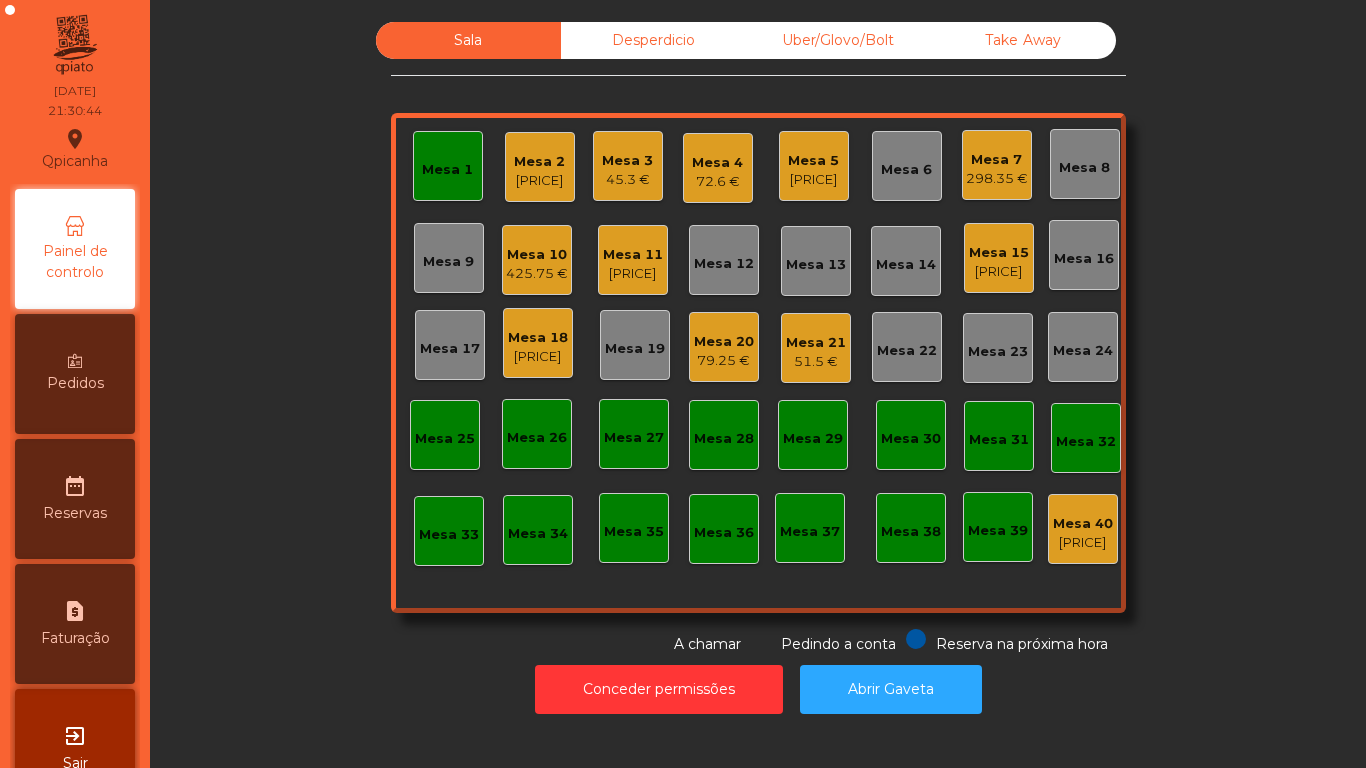 click on "Mesa 18   499.1 €" 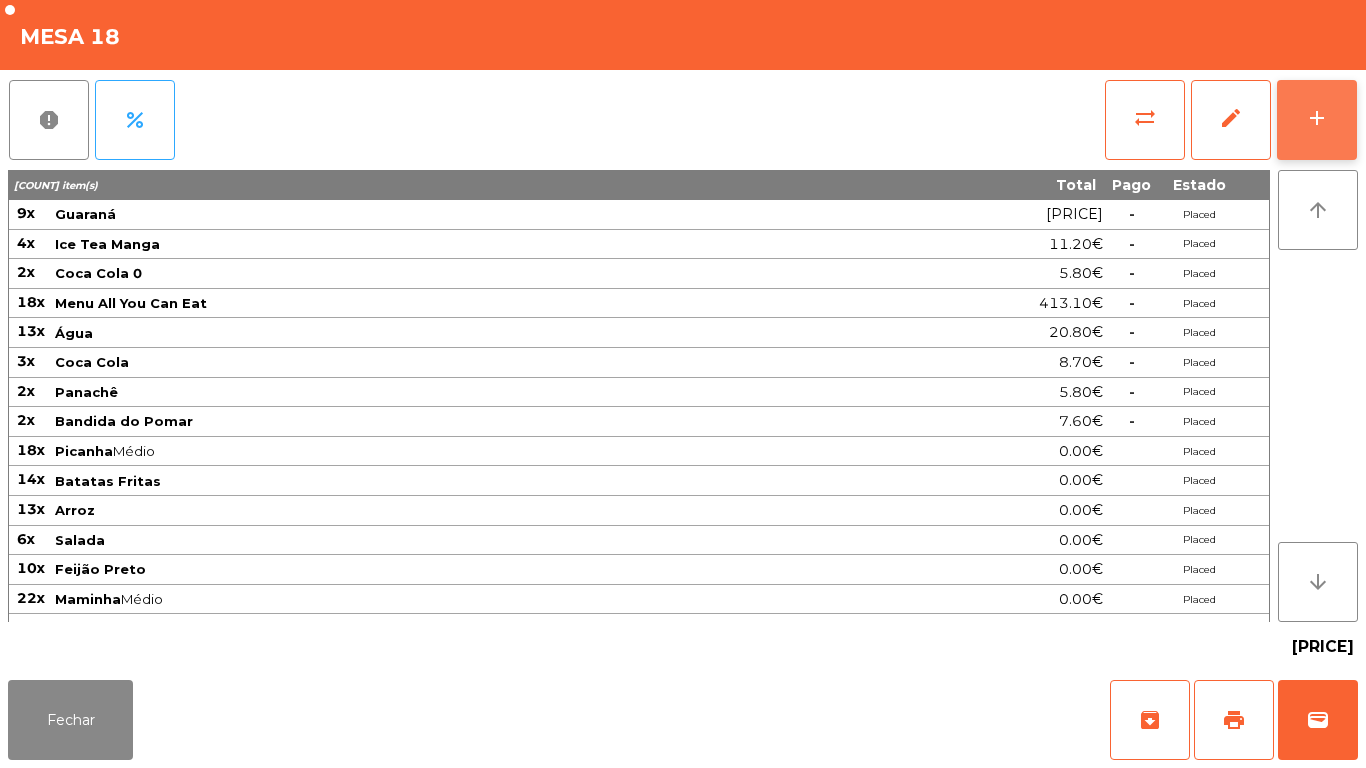 click on "add" 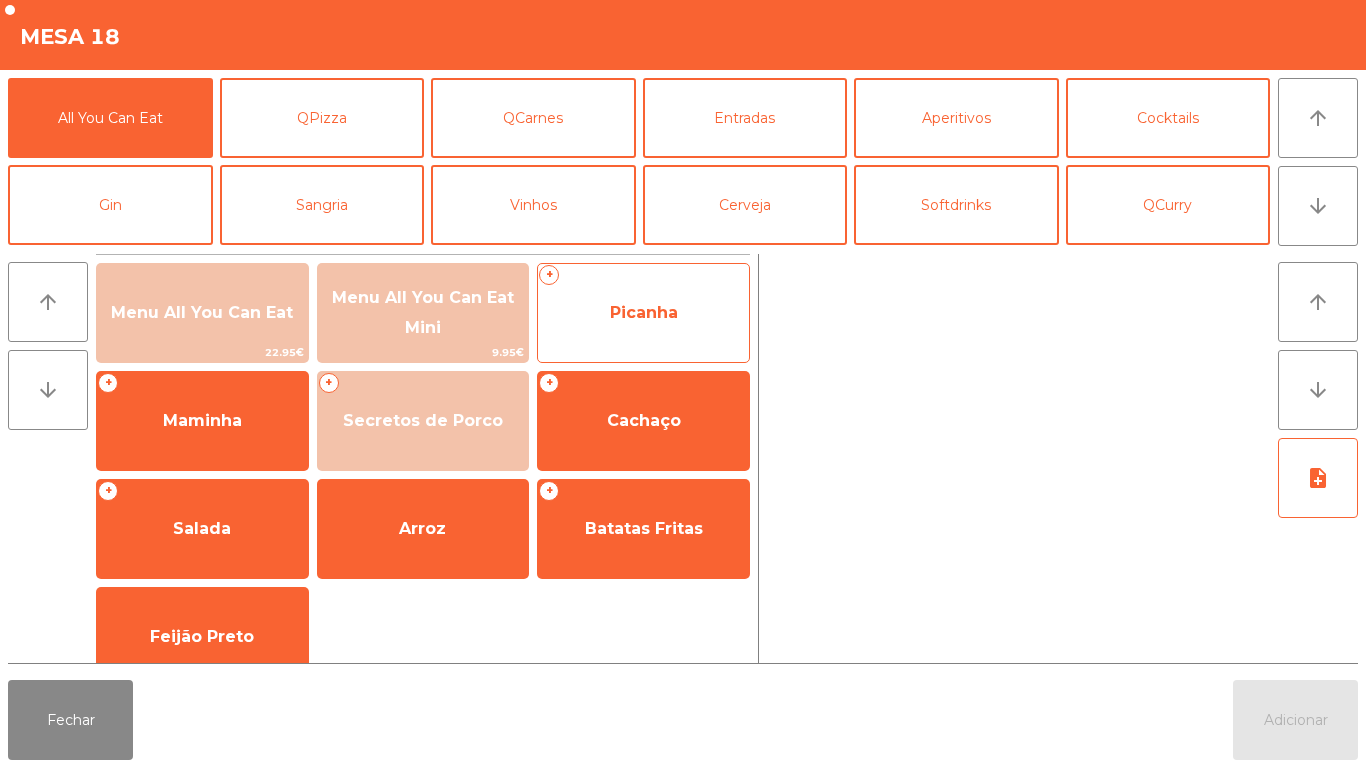 click on "Picanha" 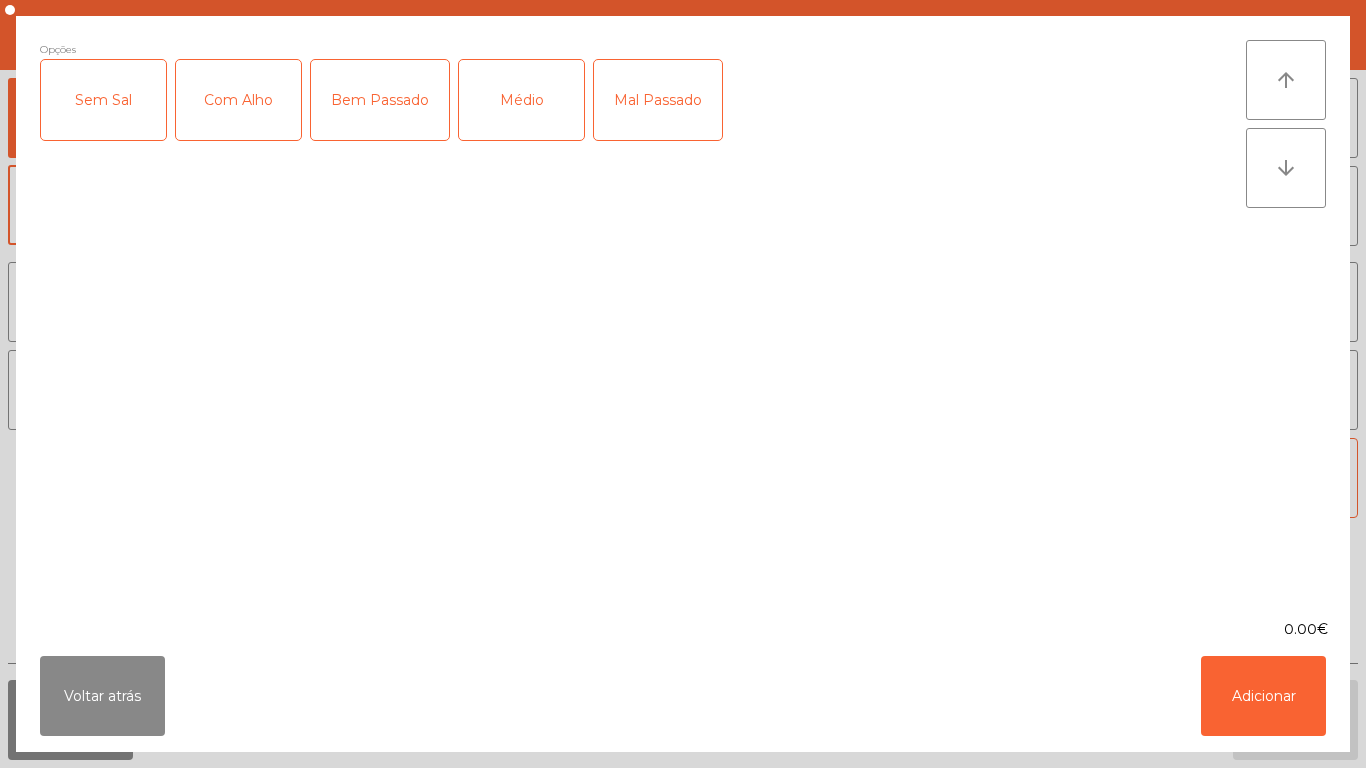 click on "Médio" 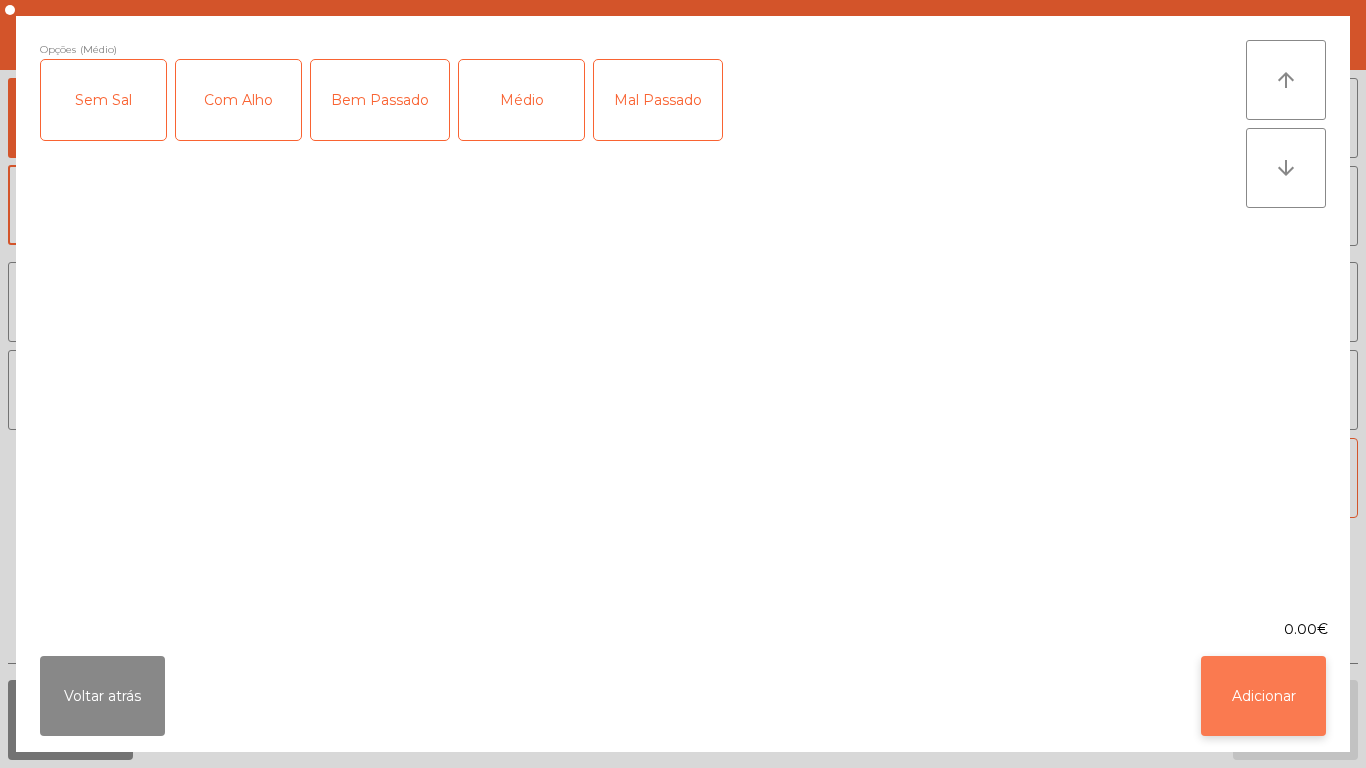 click on "Adicionar" 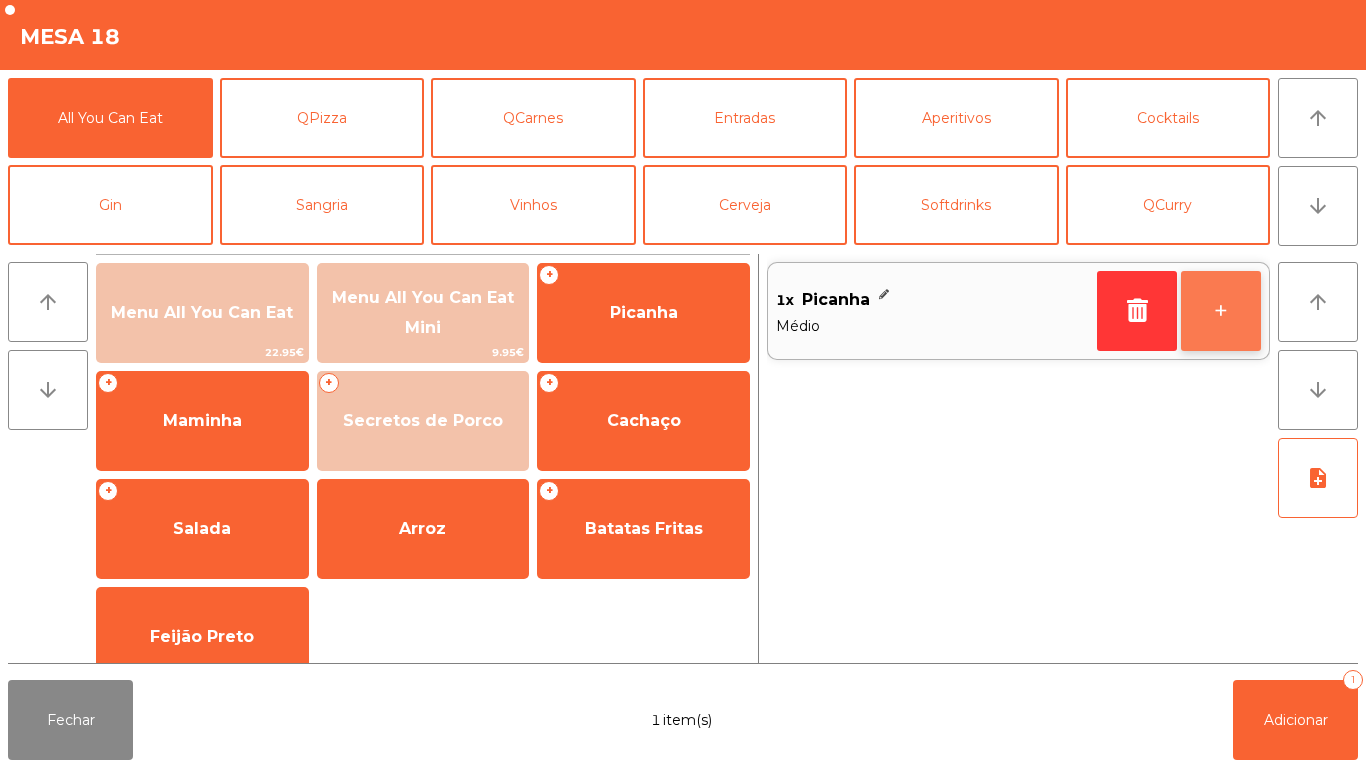 click on "+" 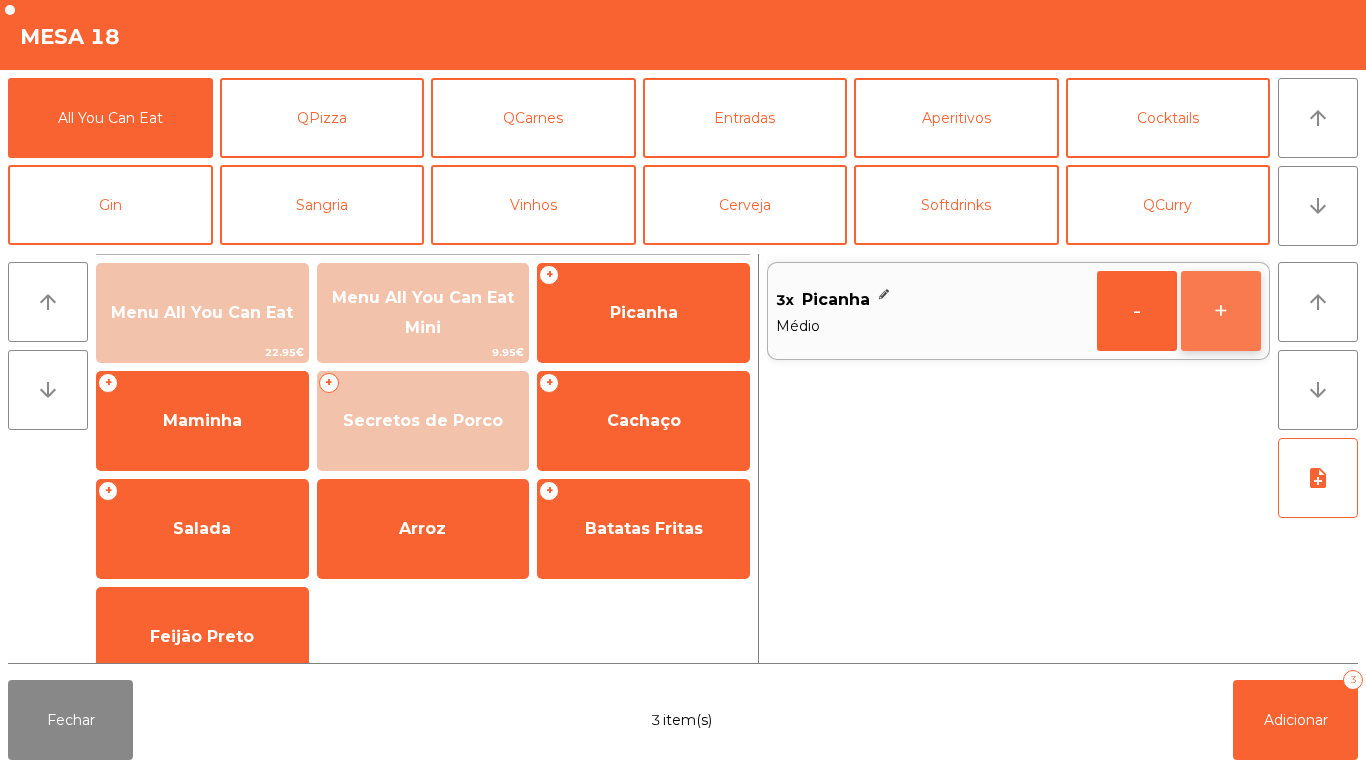click on "+" 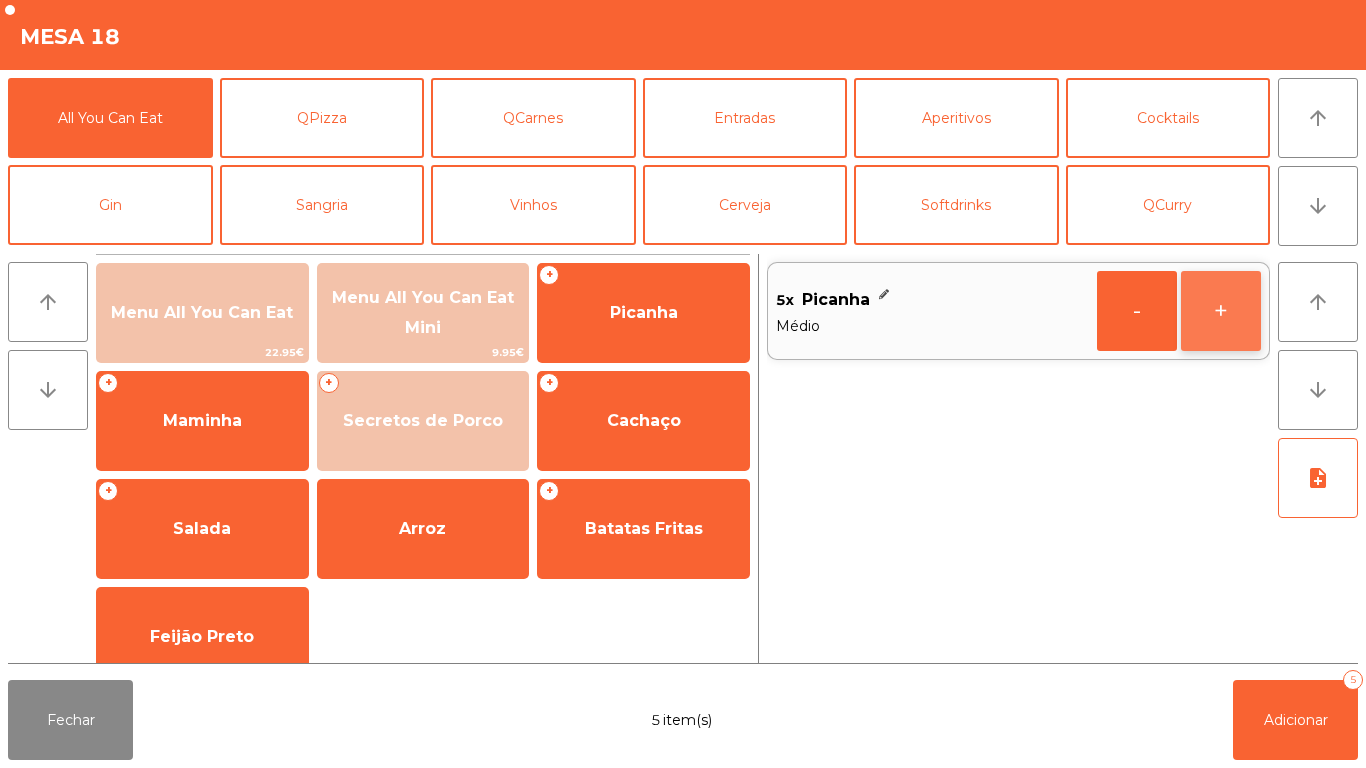 click on "+" 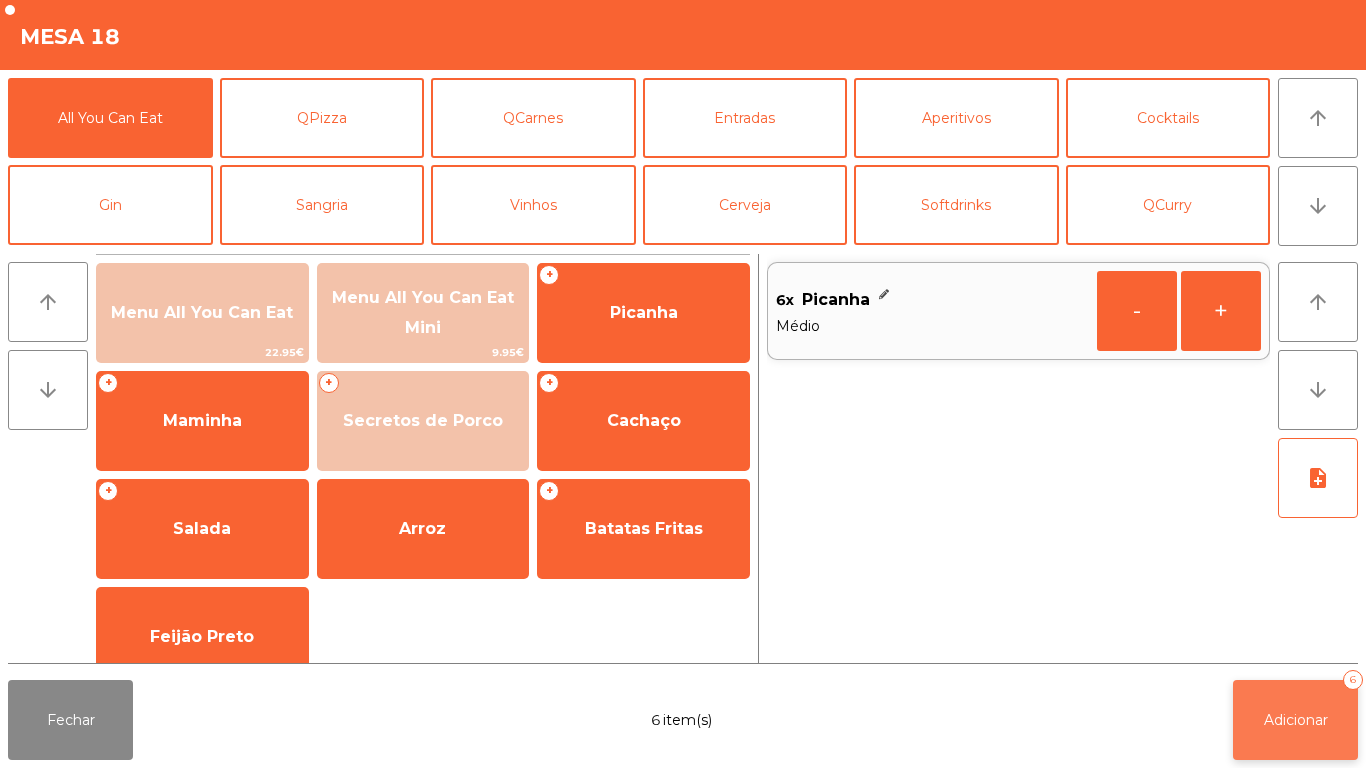 click on "Adicionar   6" 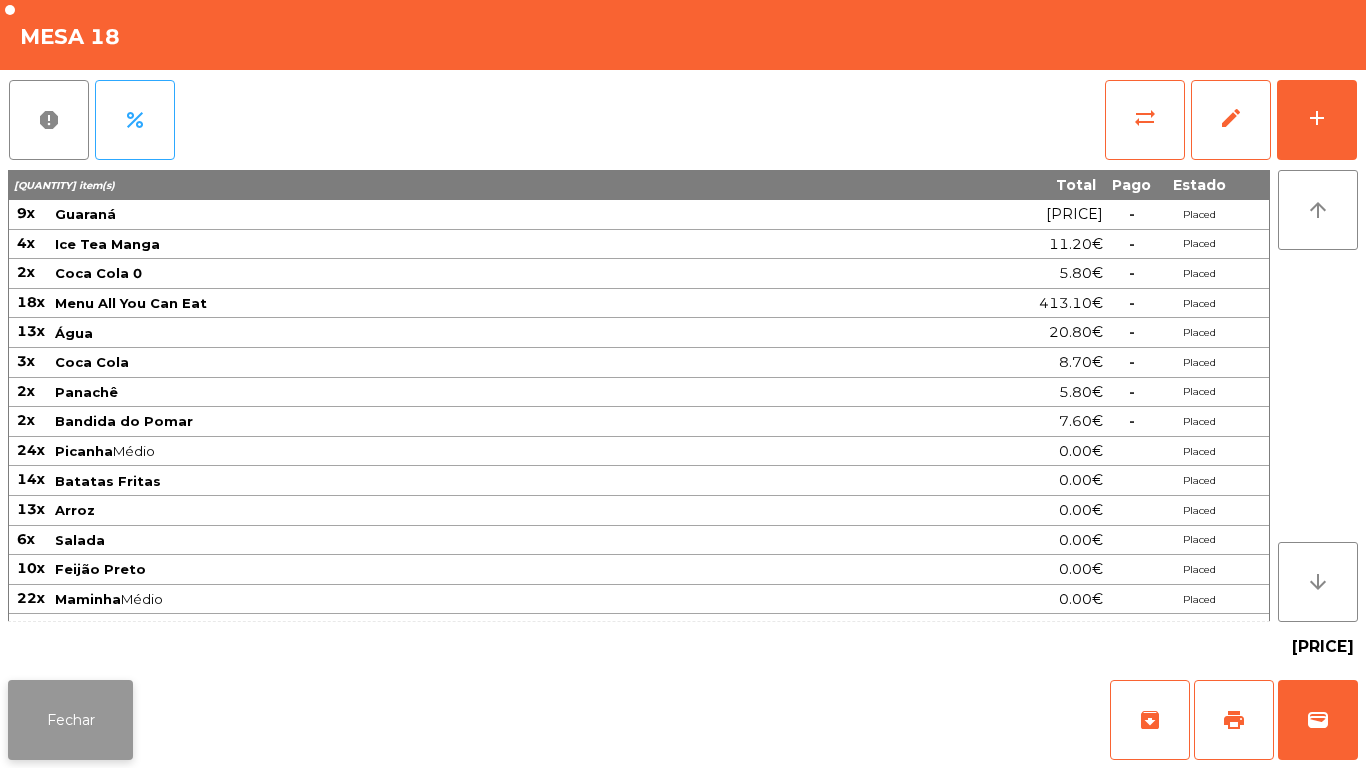 click on "Fechar" 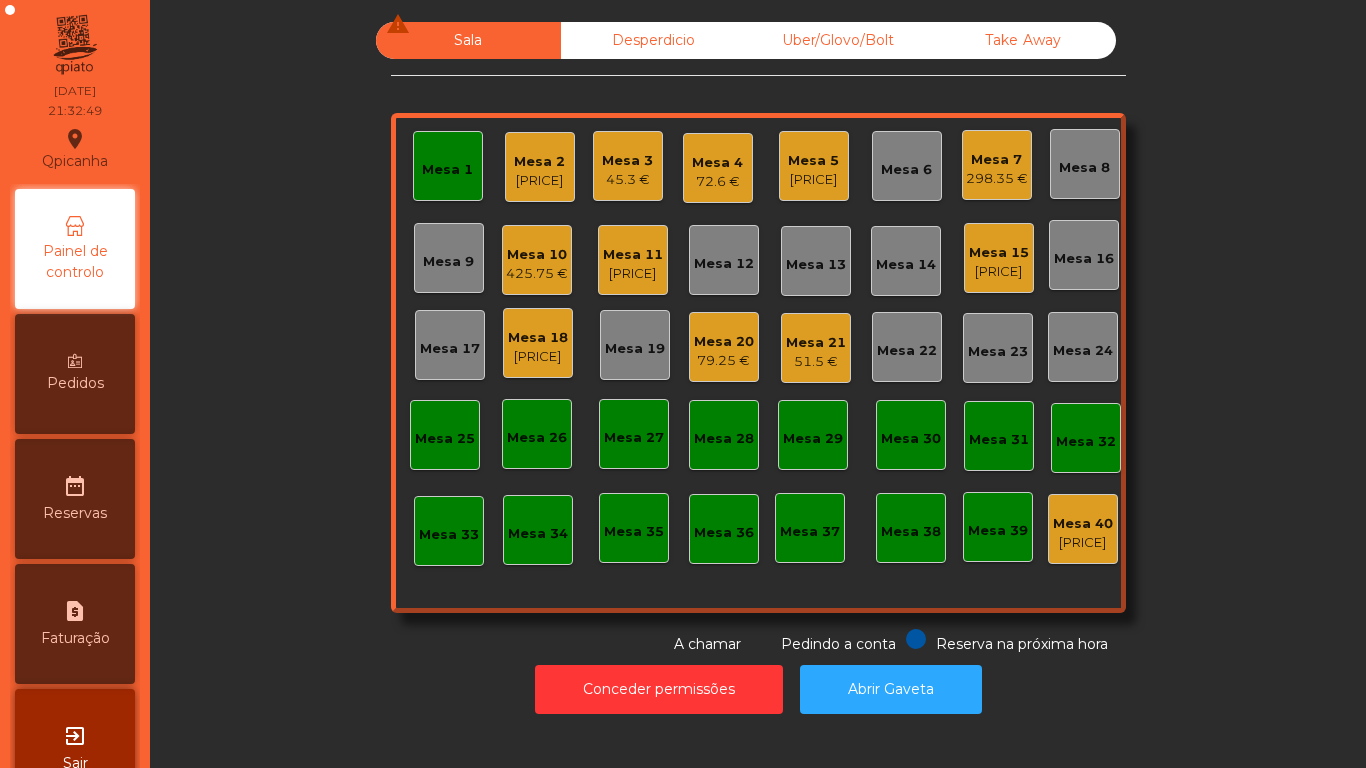 click on "Mesa 22" 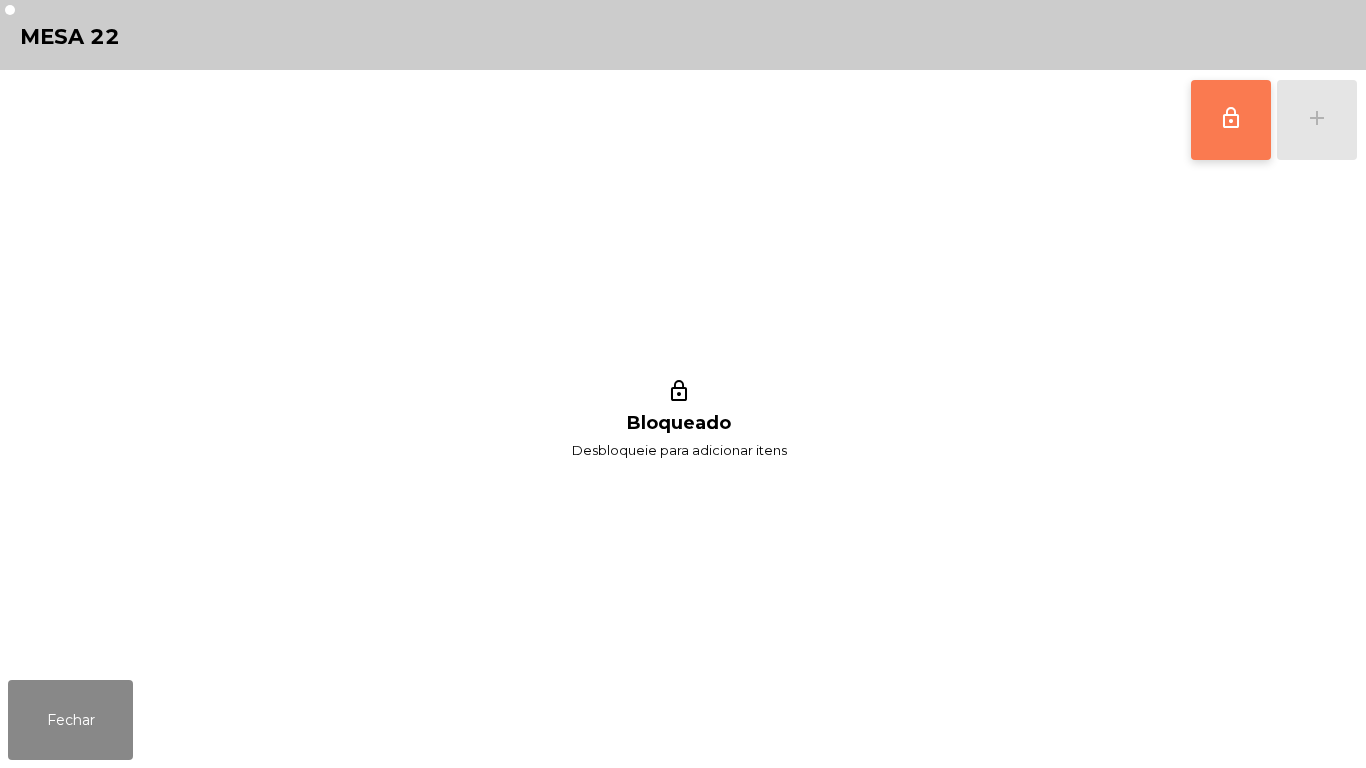 click on "lock_outline" 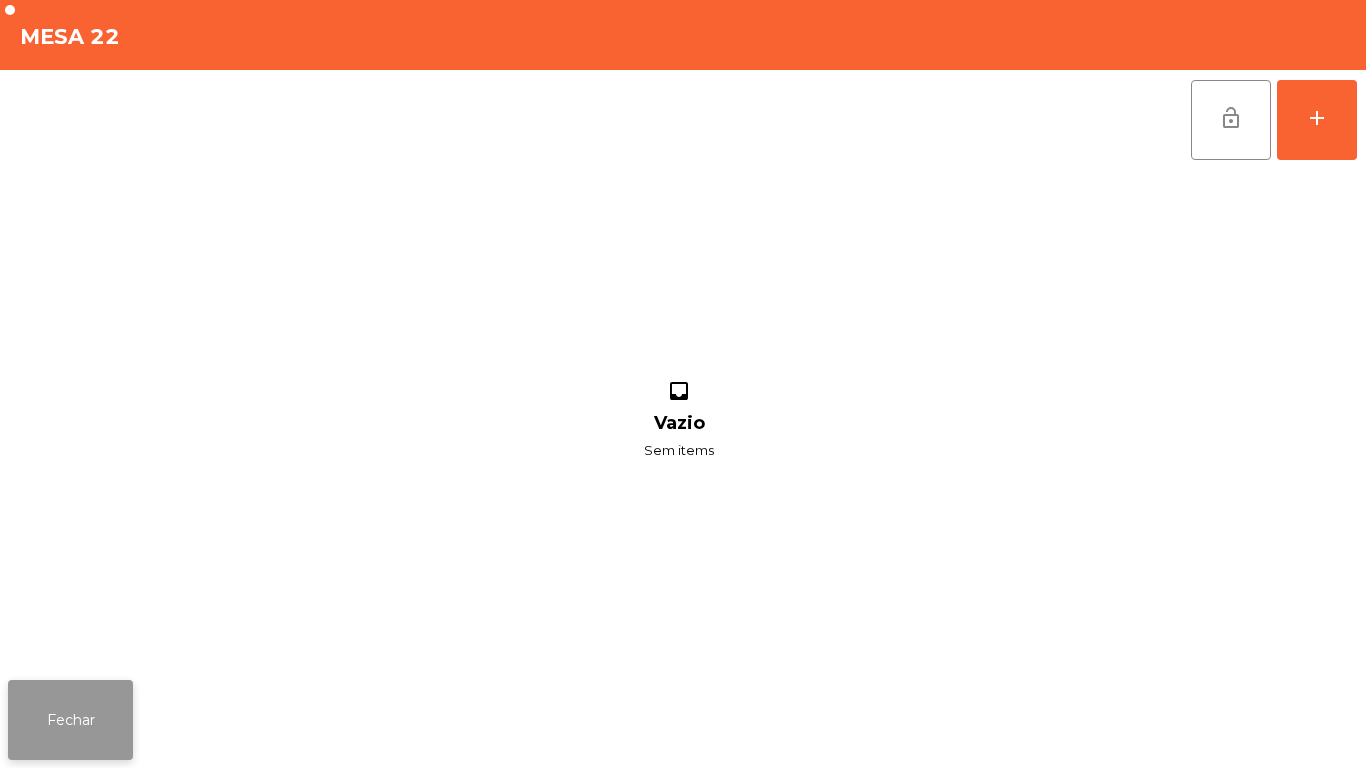 click on "Fechar" 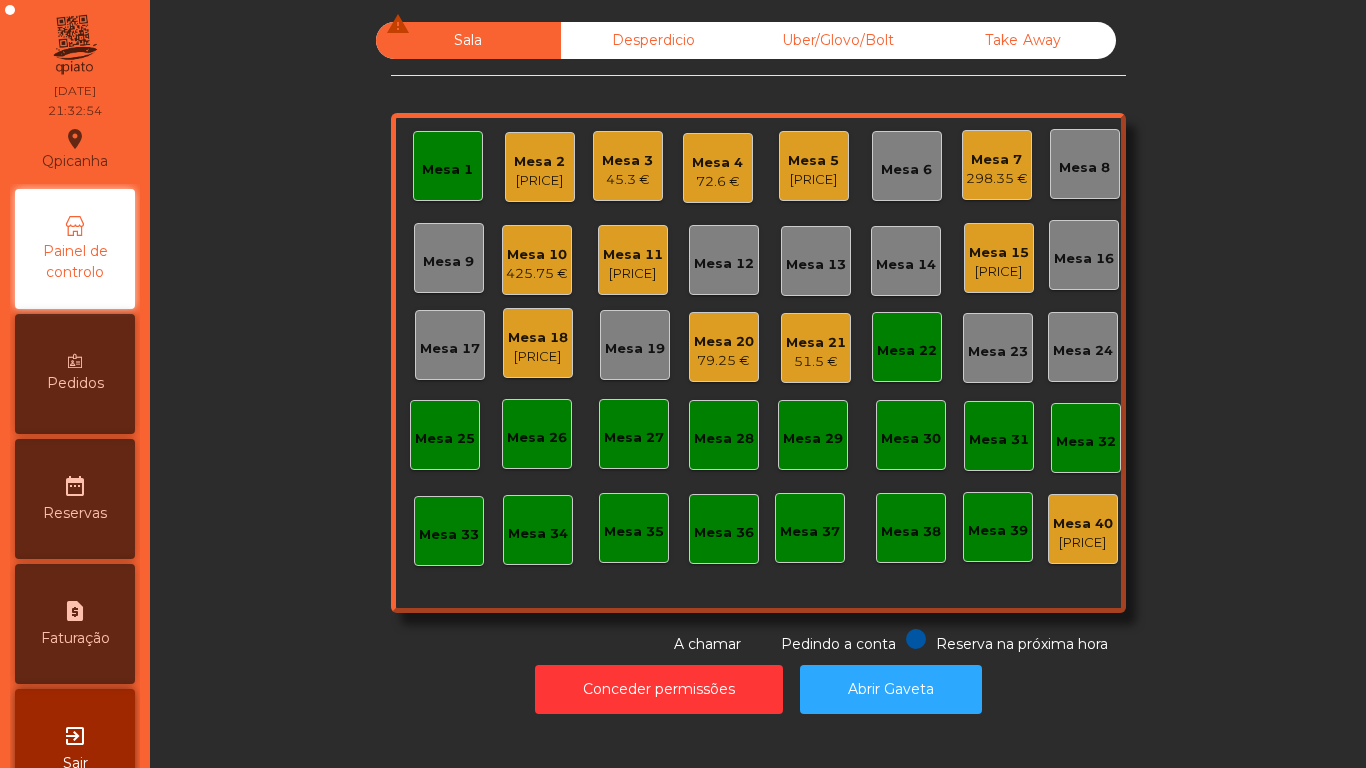 click on "Mesa 22" 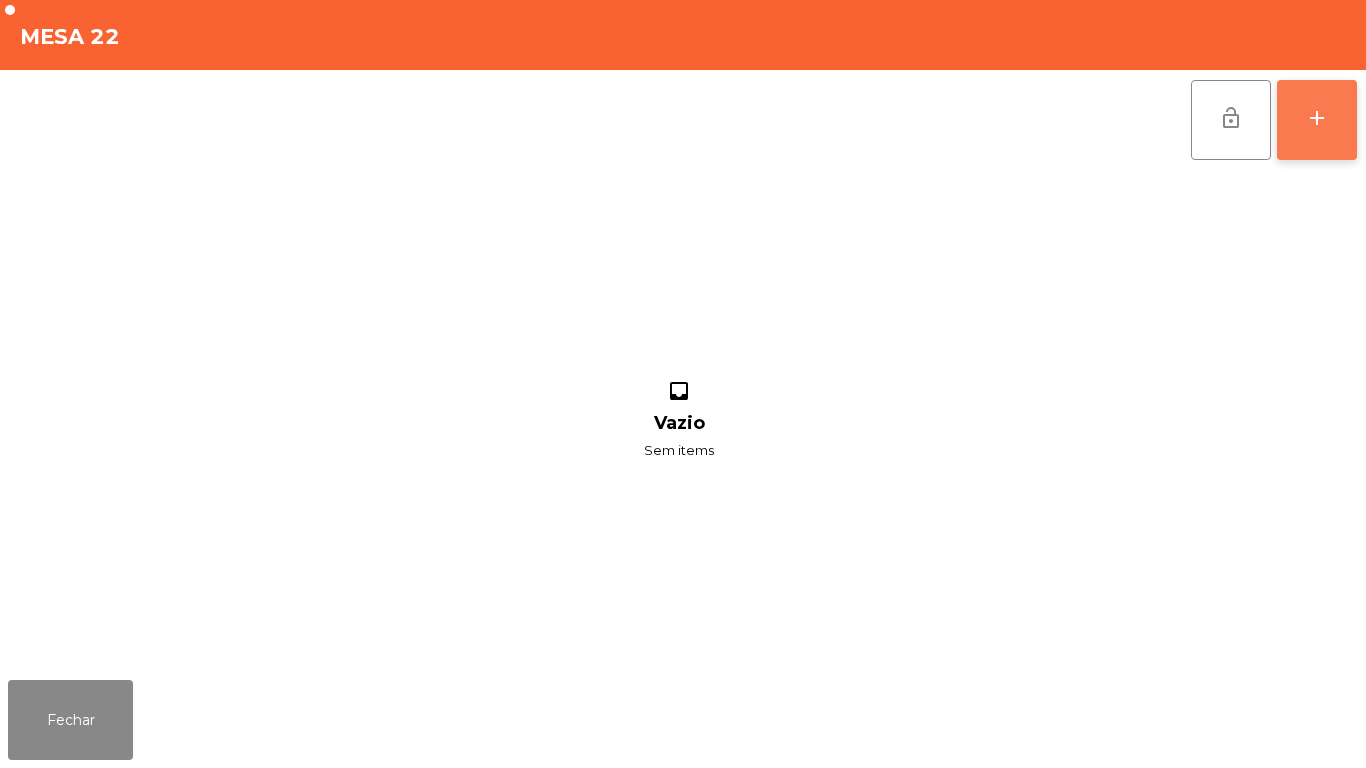 click on "add" 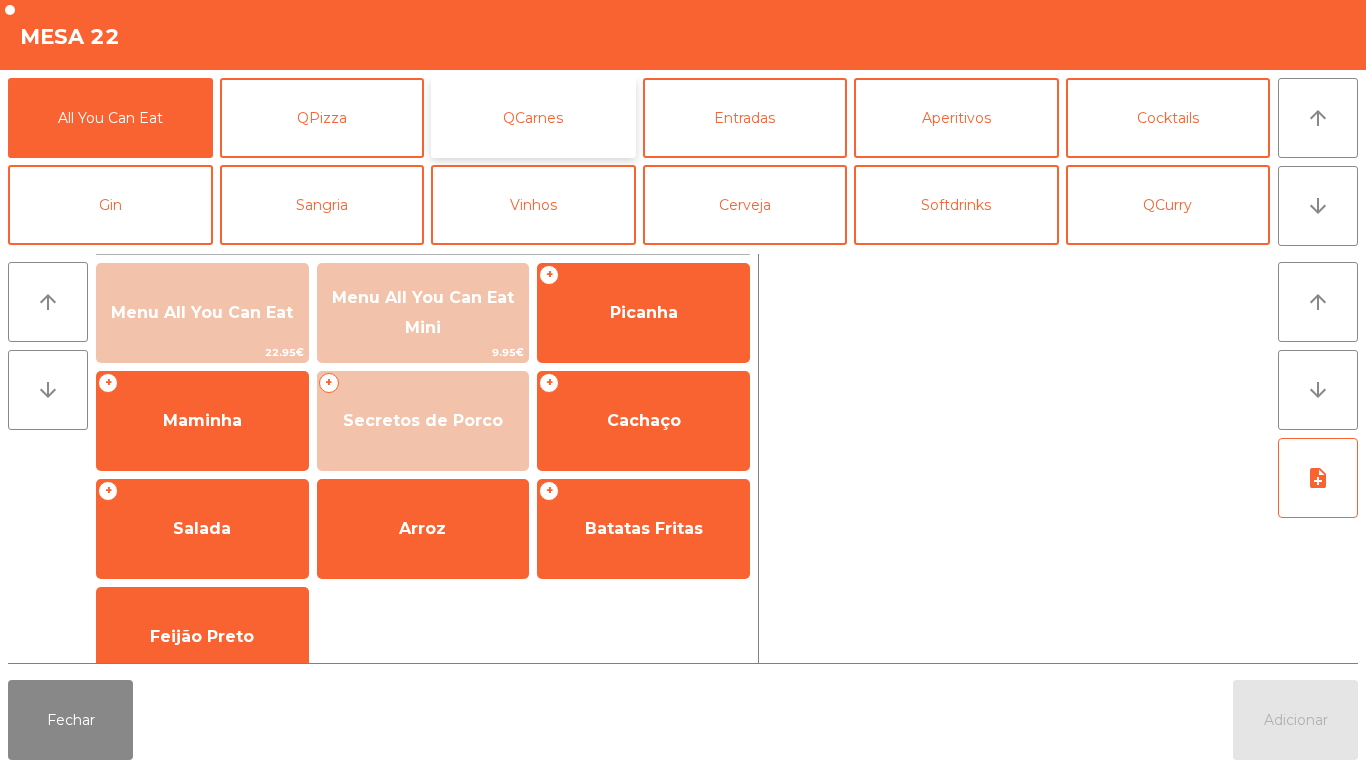 click on "QCarnes" 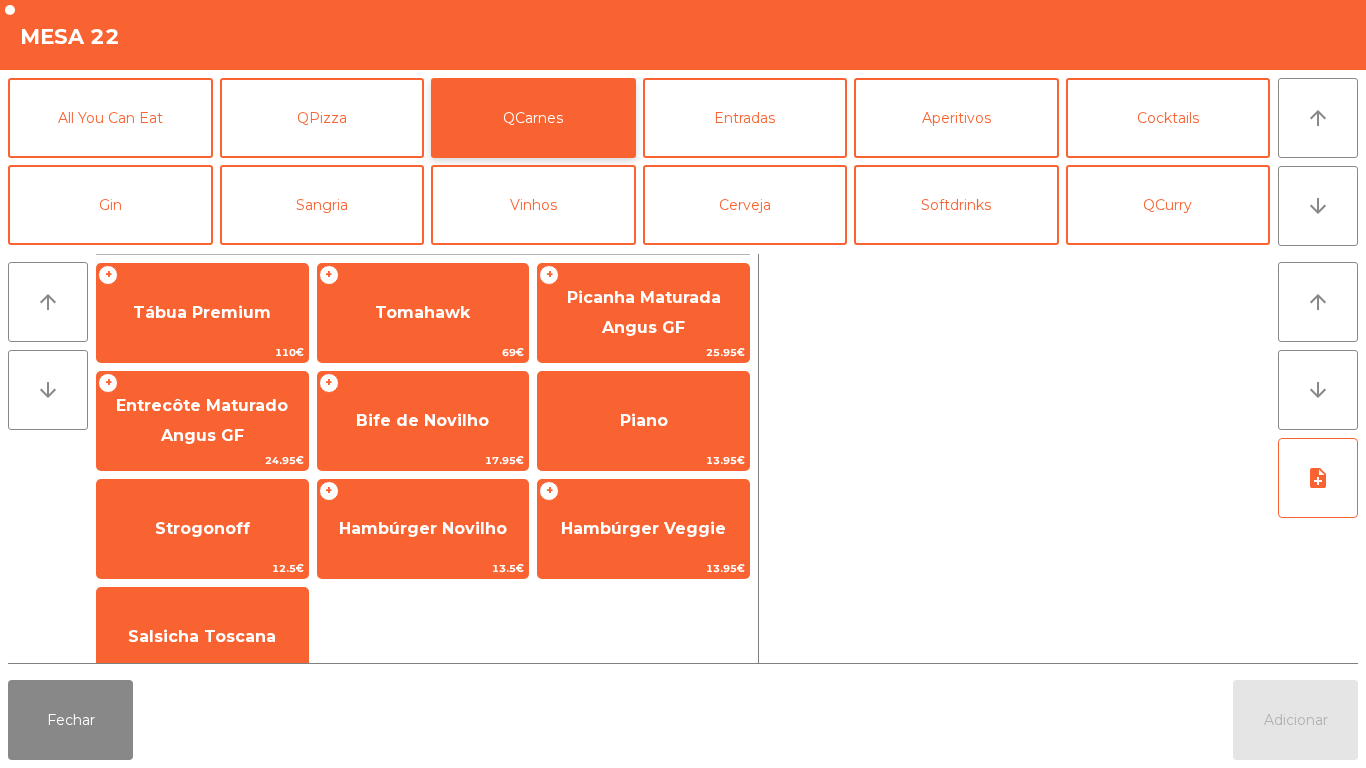 scroll, scrollTop: 32, scrollLeft: 0, axis: vertical 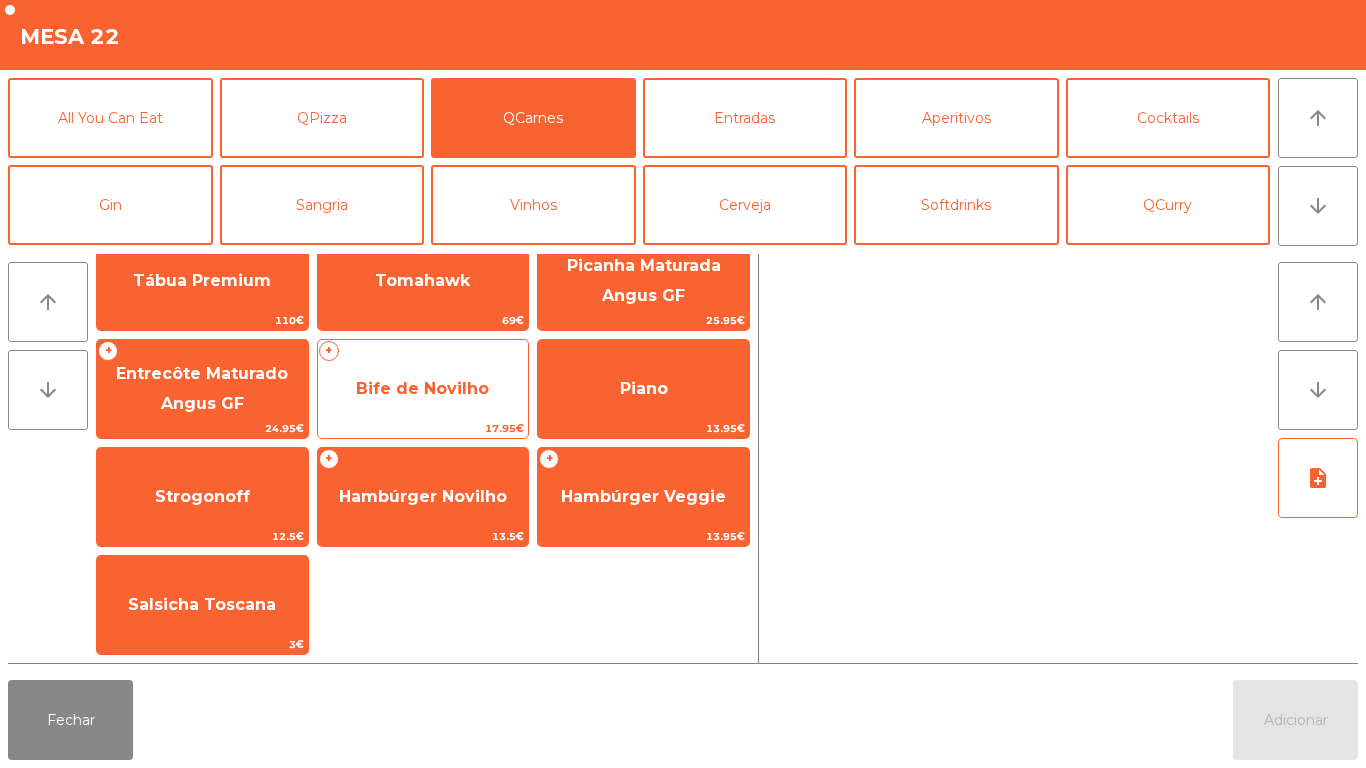 click on "Bife de Novilho" 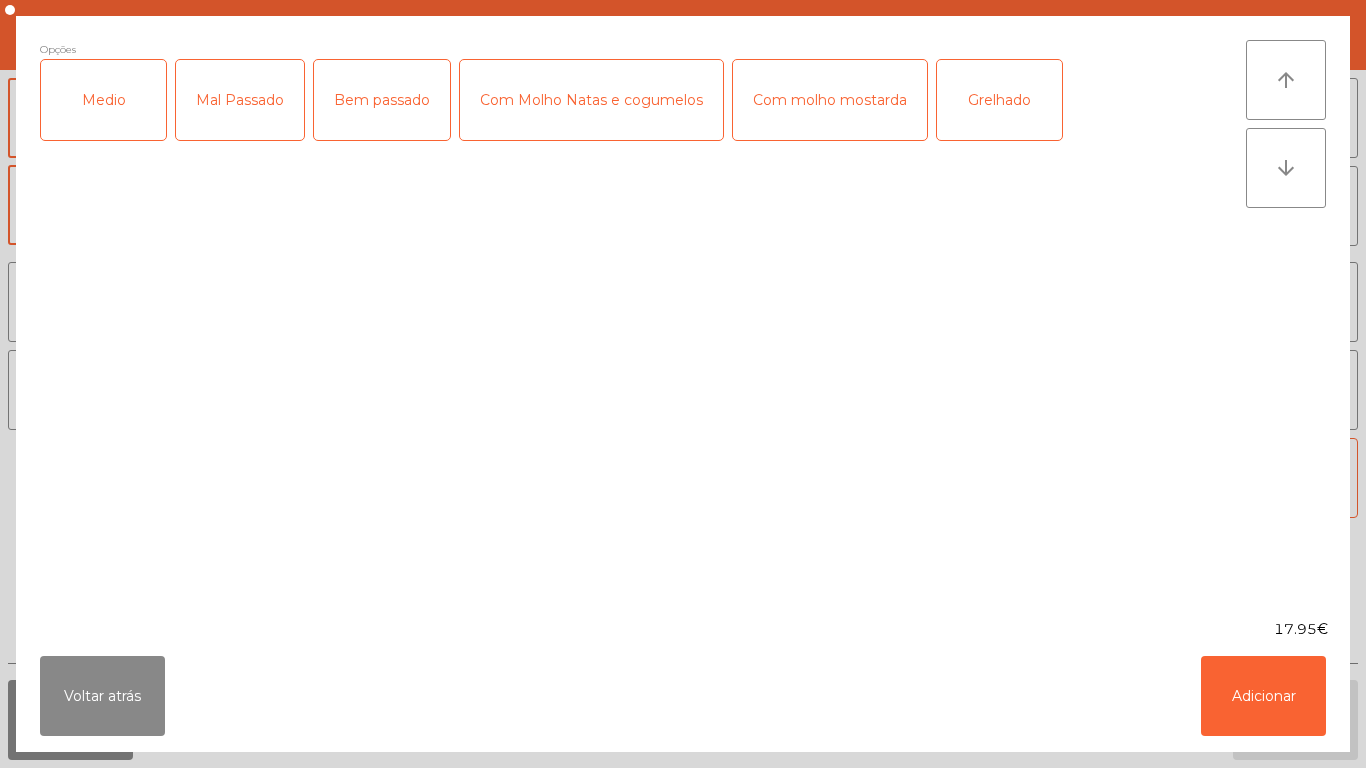 click on "Grelhado" 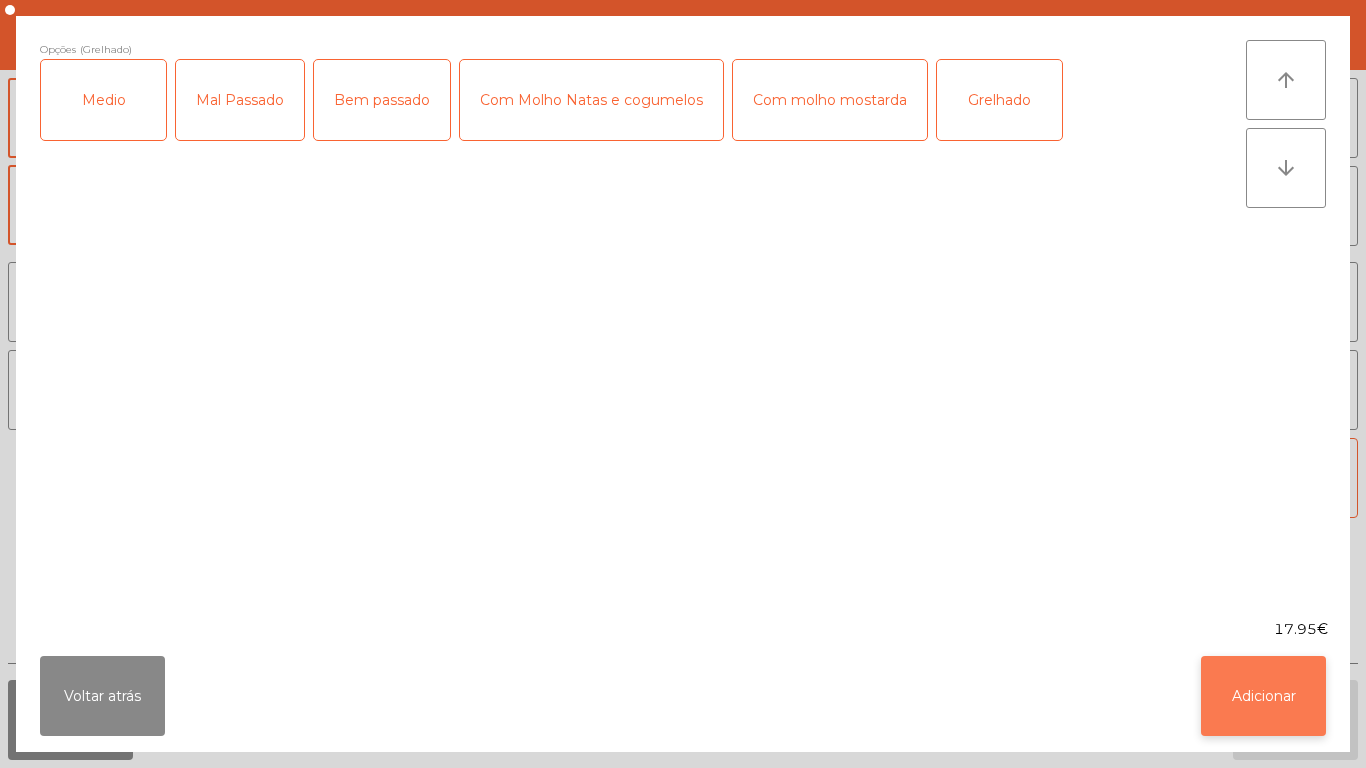click on "Adicionar" 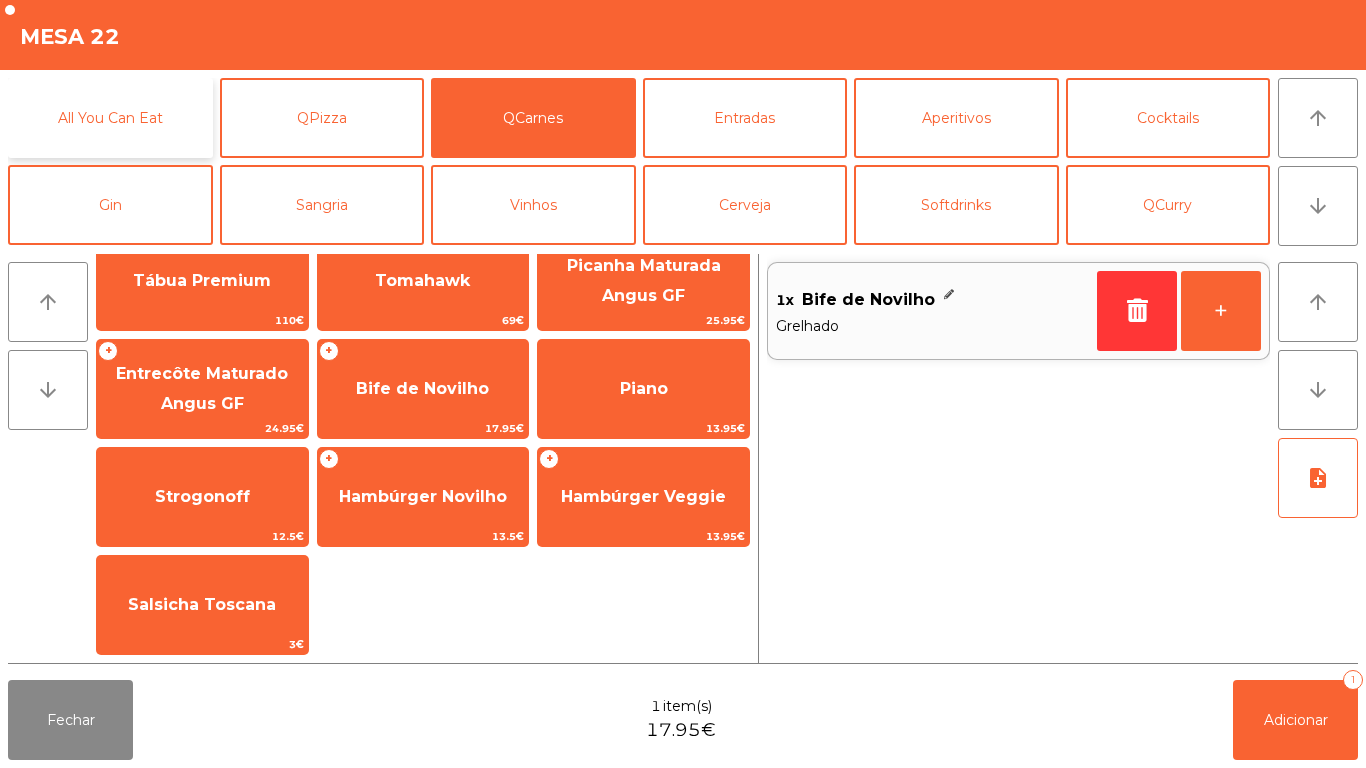 click on "All You Can Eat" 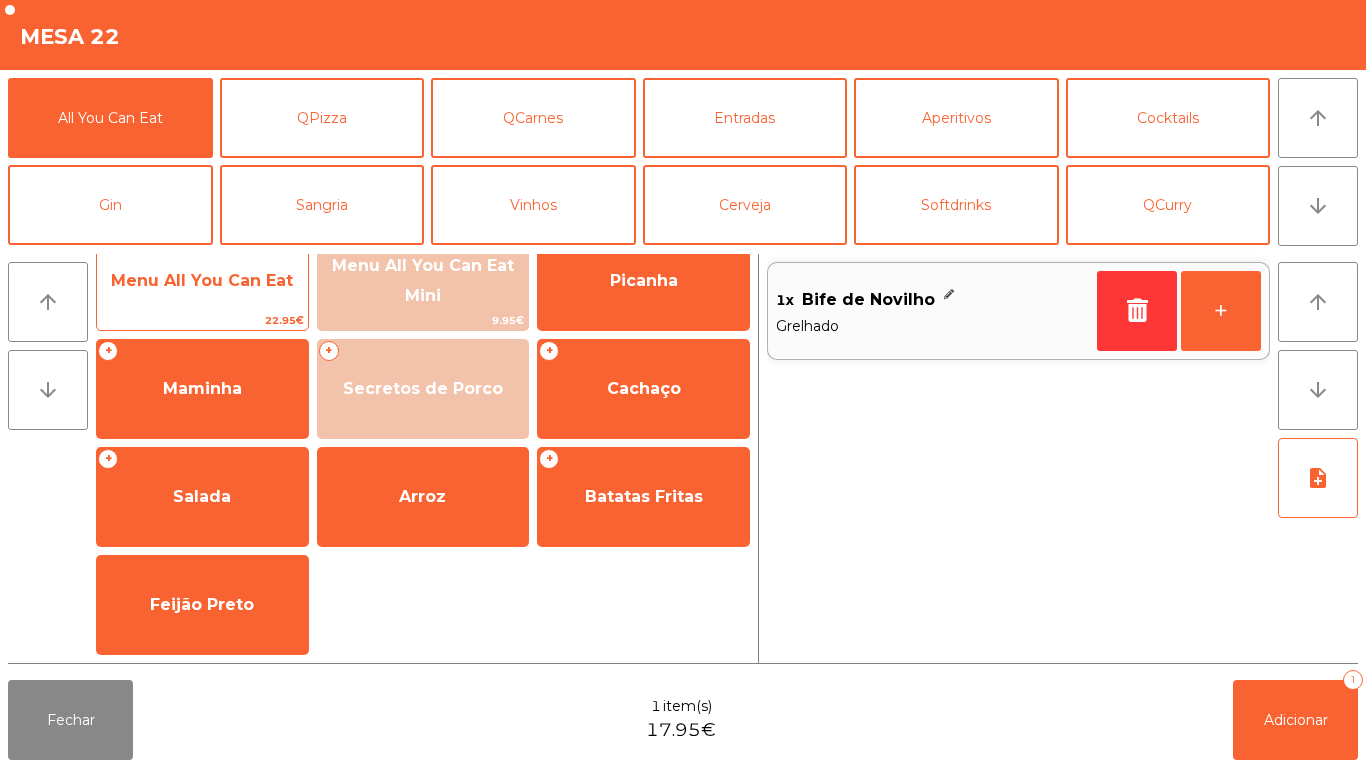 click on "Menu All You Can Eat" 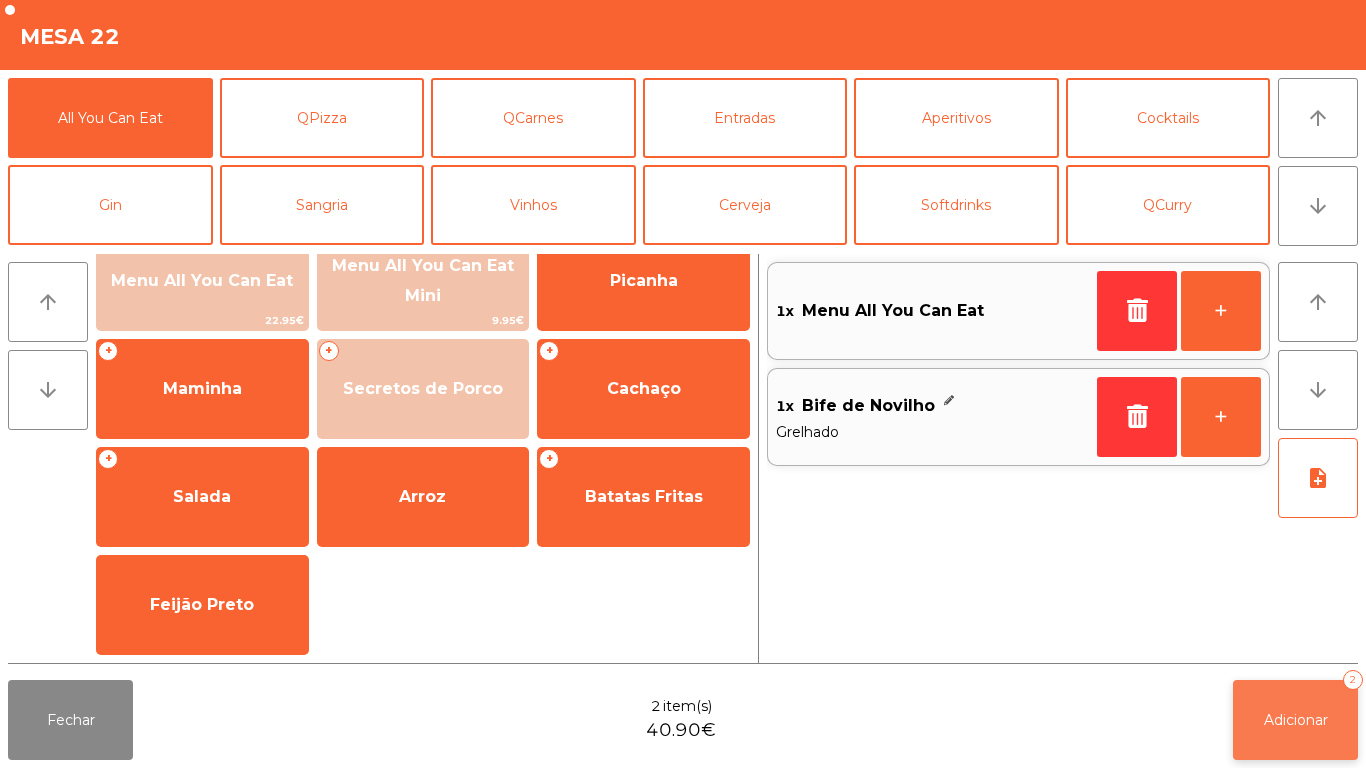 click on "Adicionar   2" 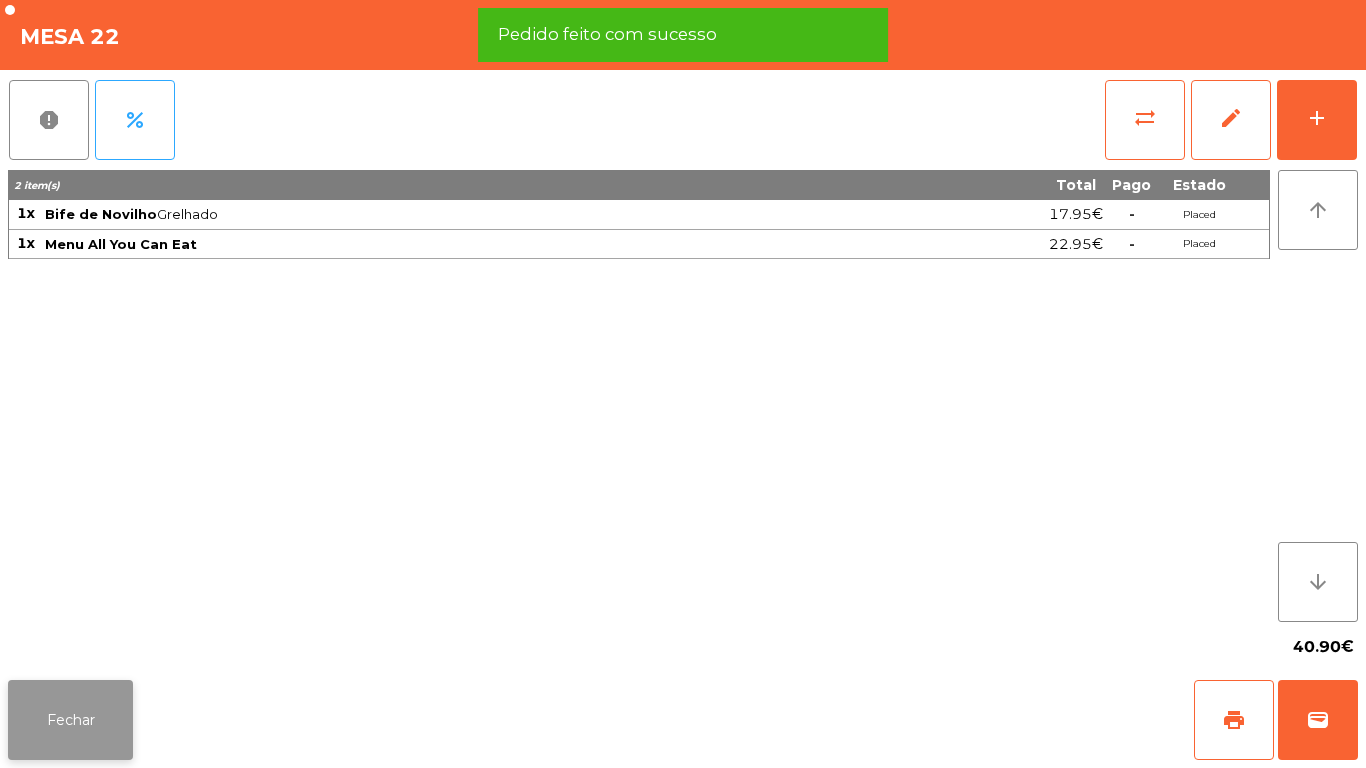 click on "Fechar" 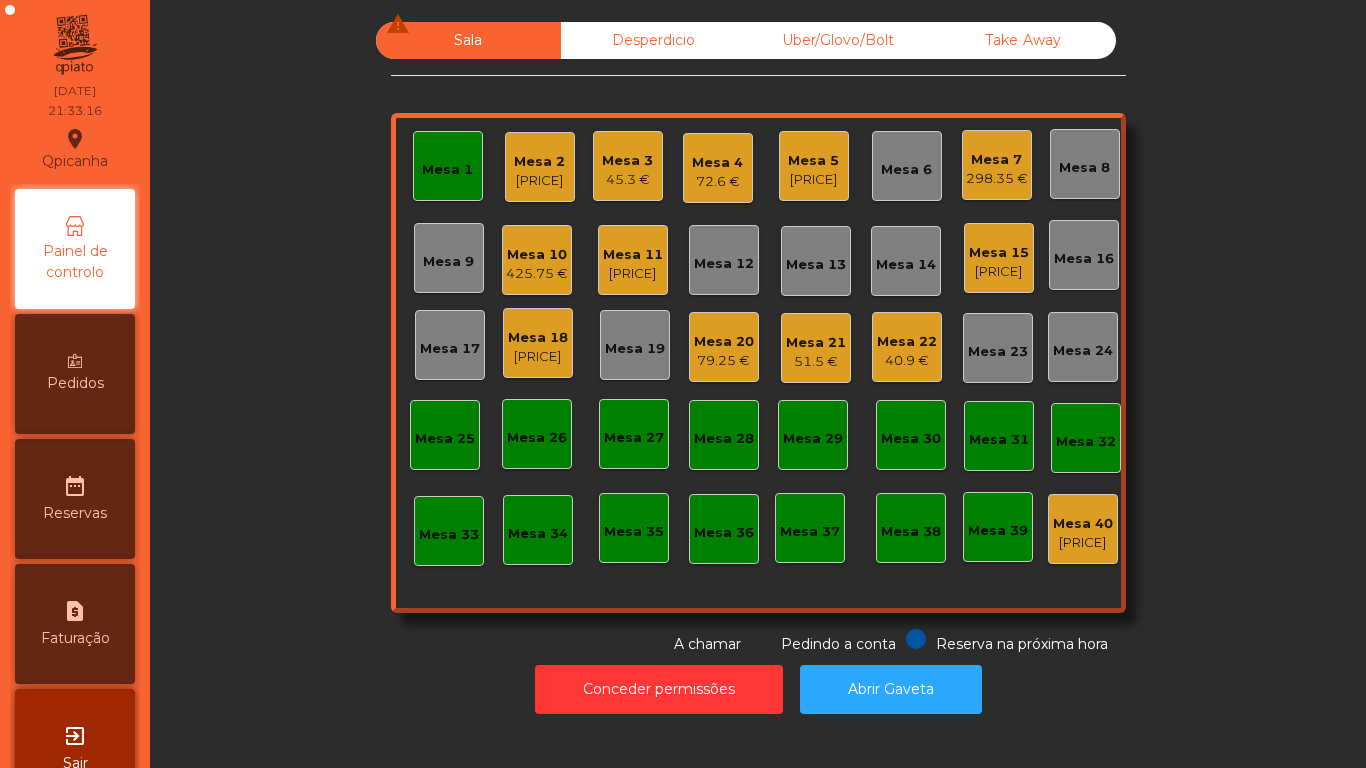 click on "425.75 €" 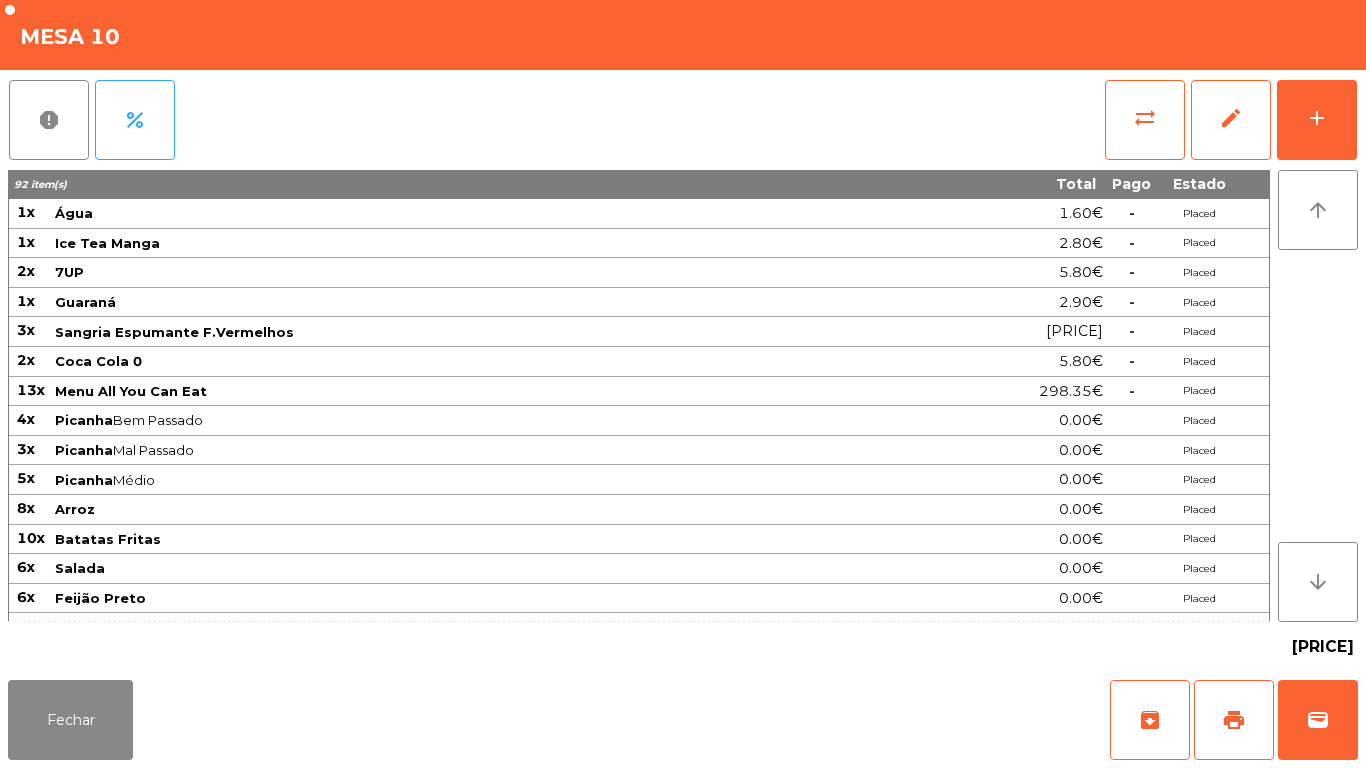 scroll, scrollTop: 0, scrollLeft: 0, axis: both 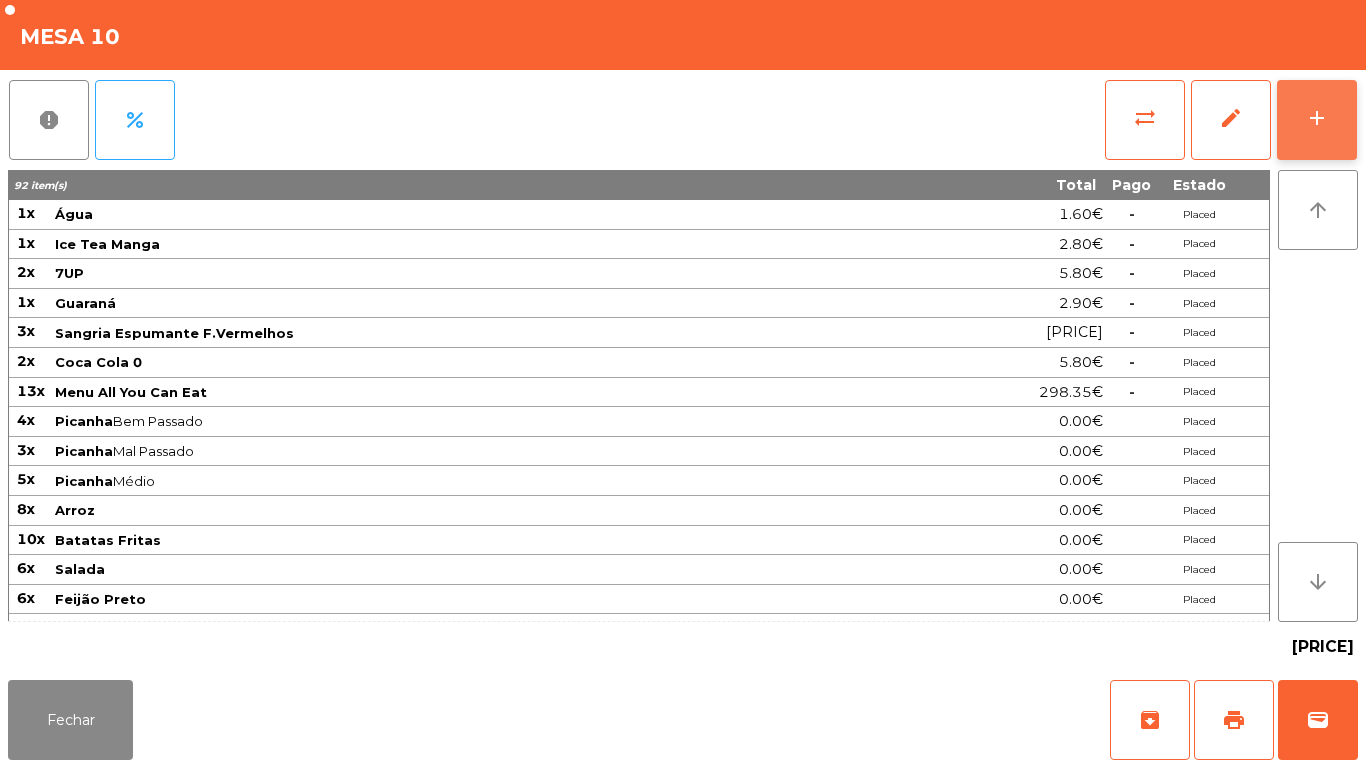 click on "add" 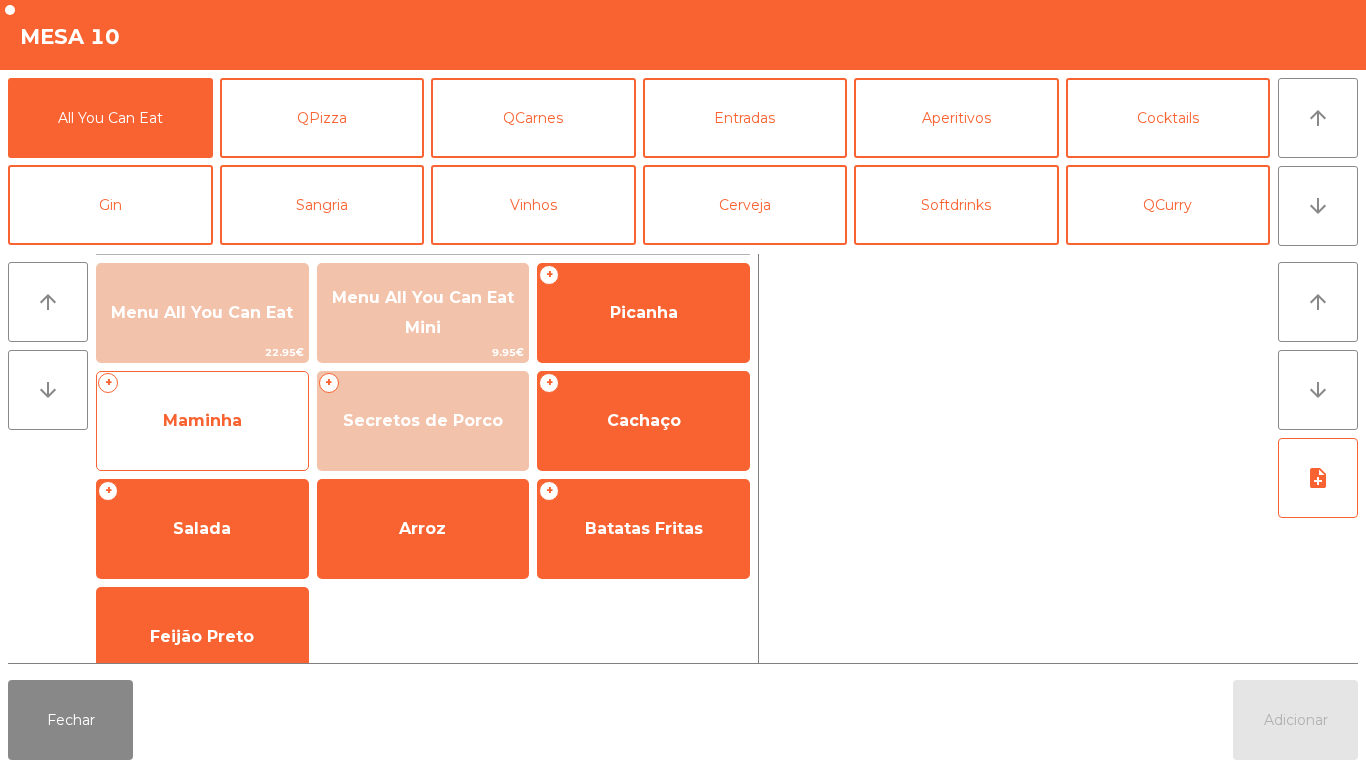 click on "Maminha" 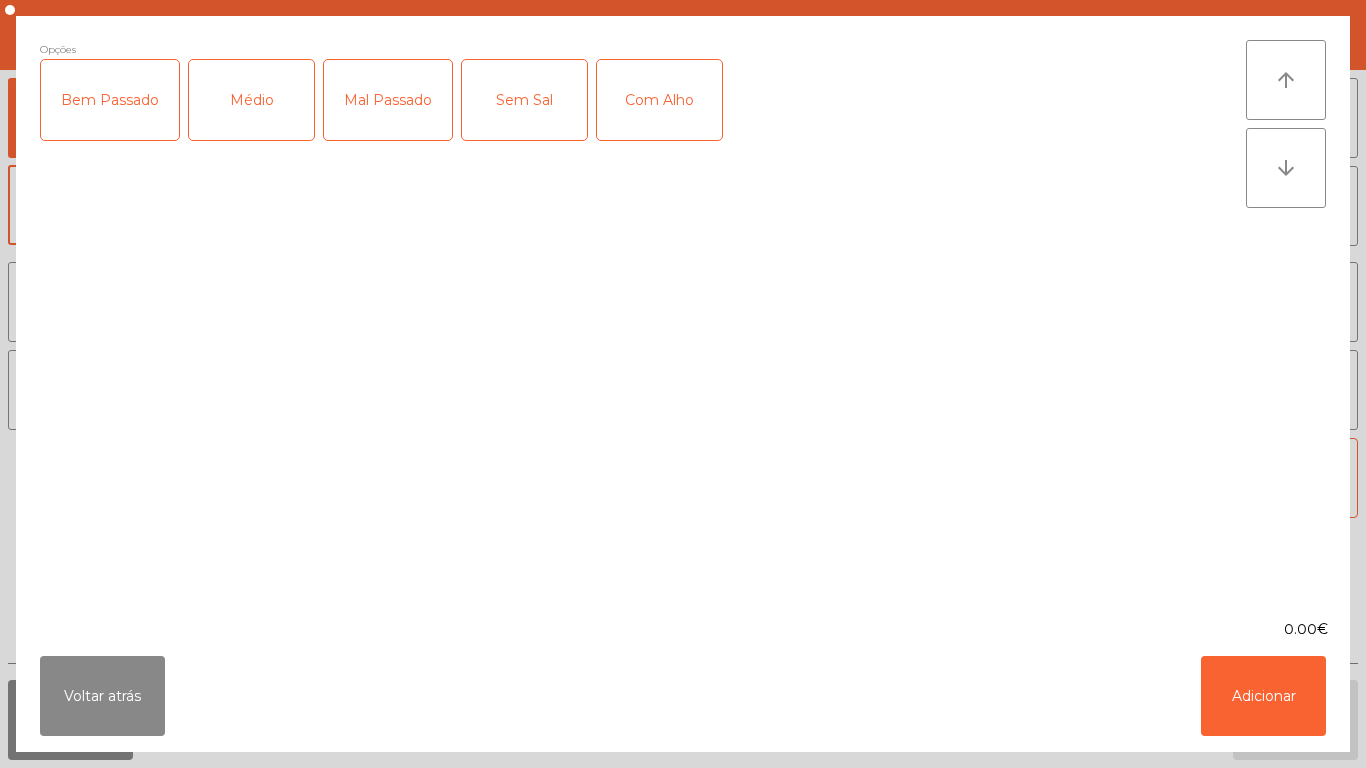 click on "Mal Passado" 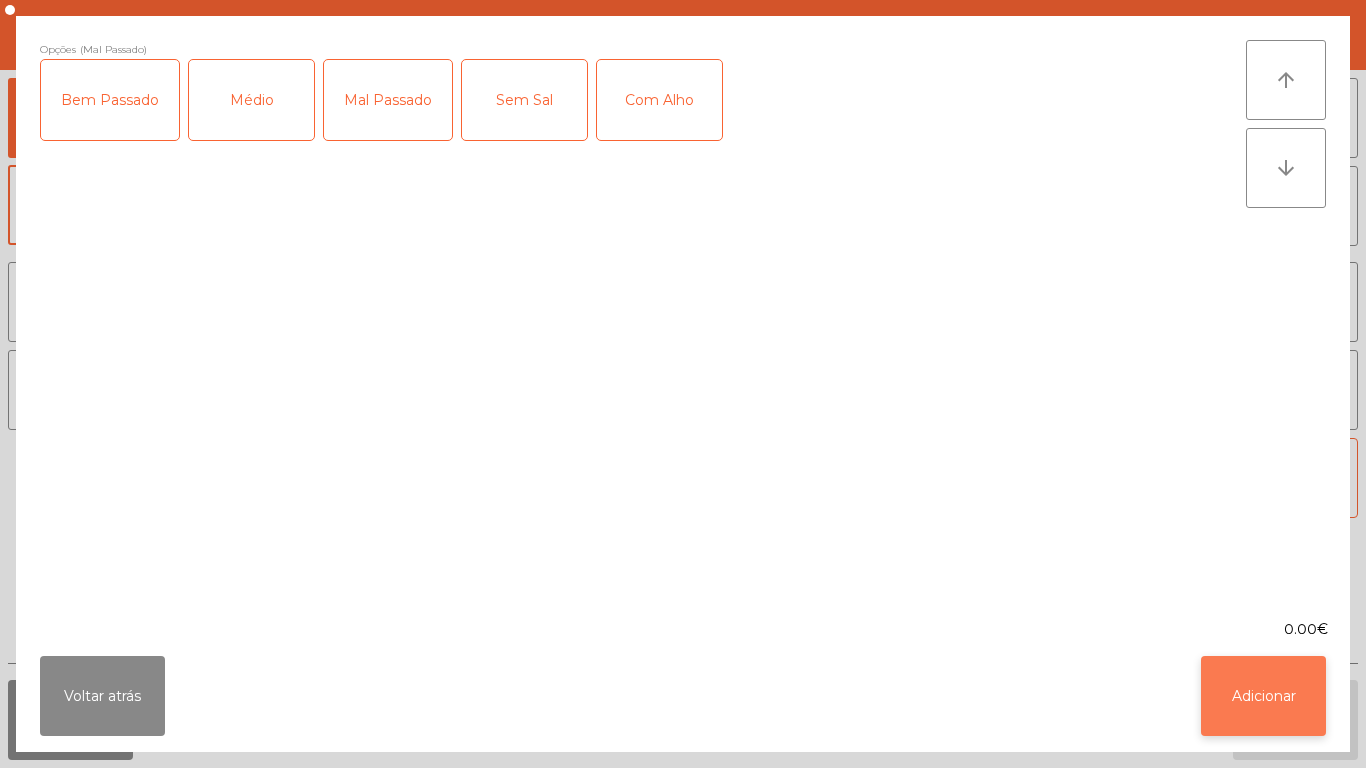 click on "Adicionar" 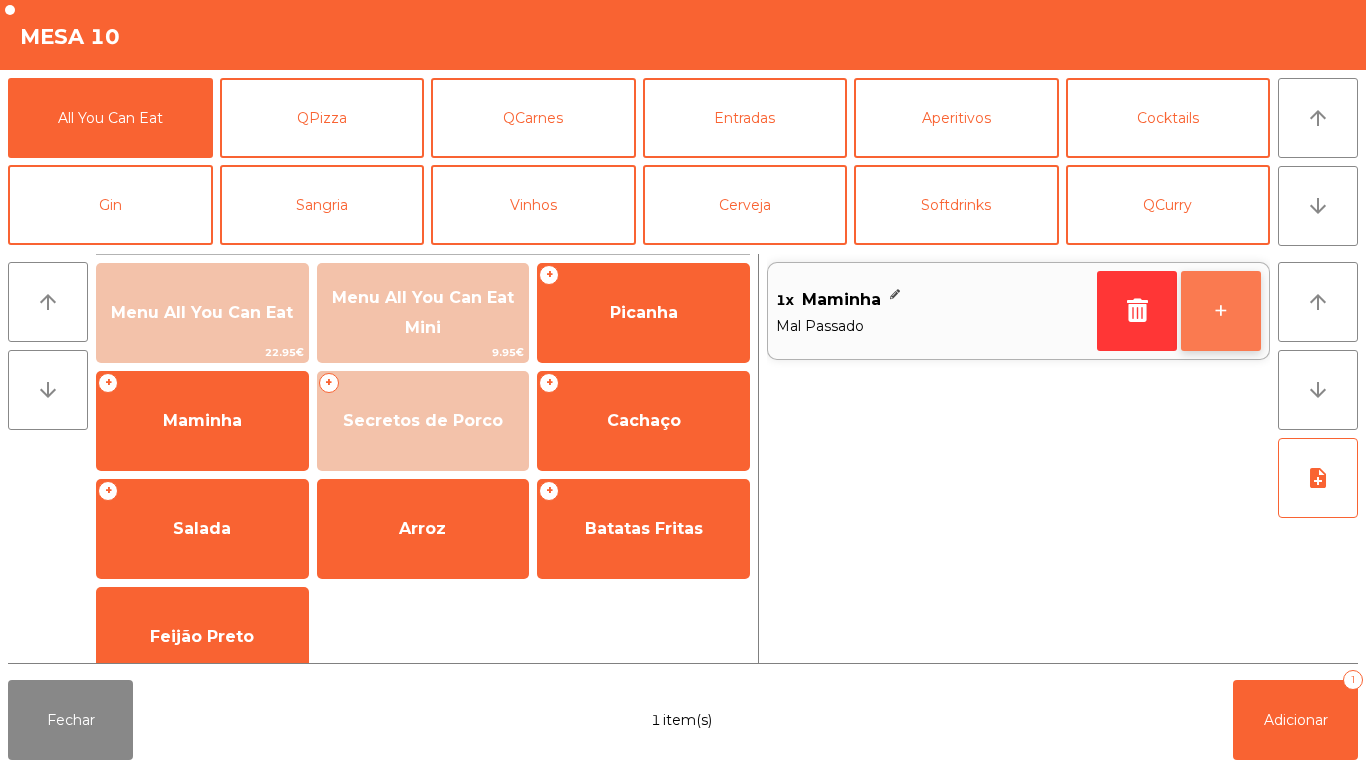 click on "+" 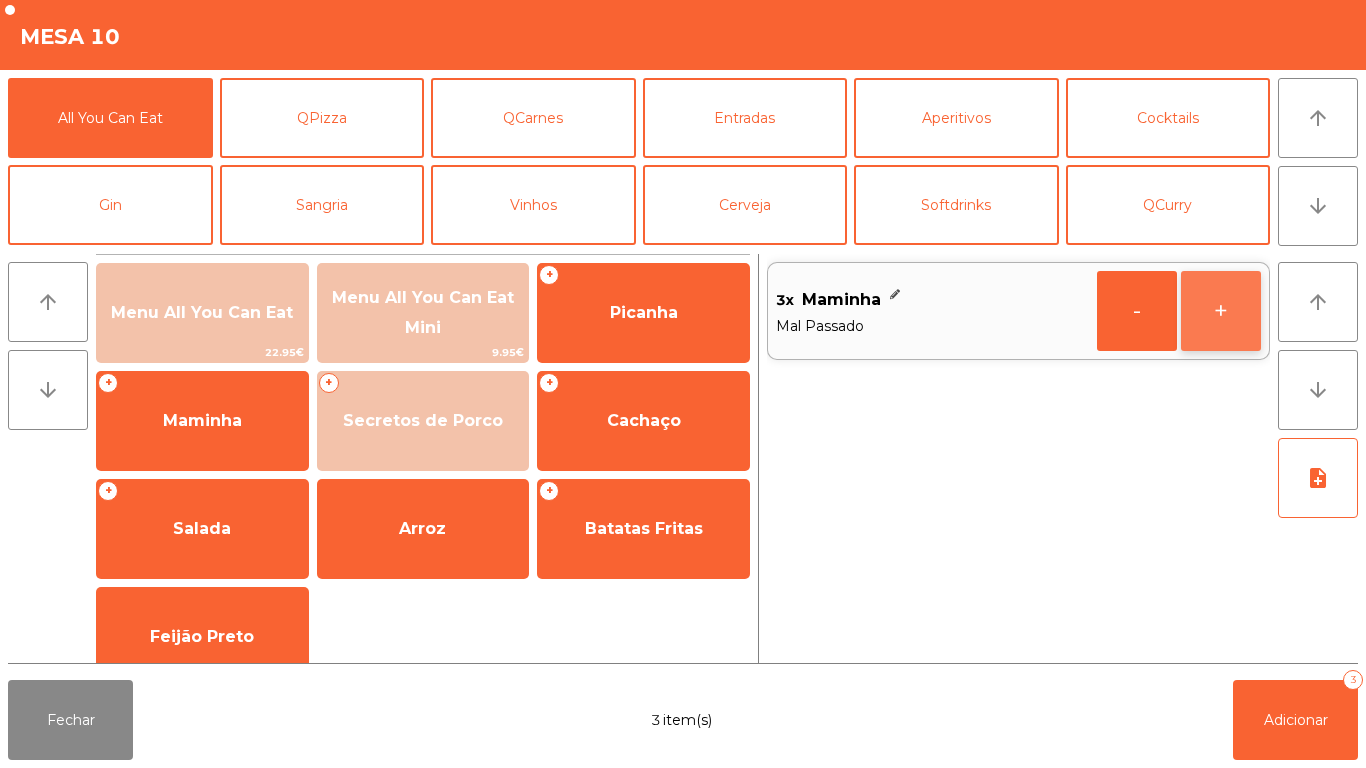 click on "+" 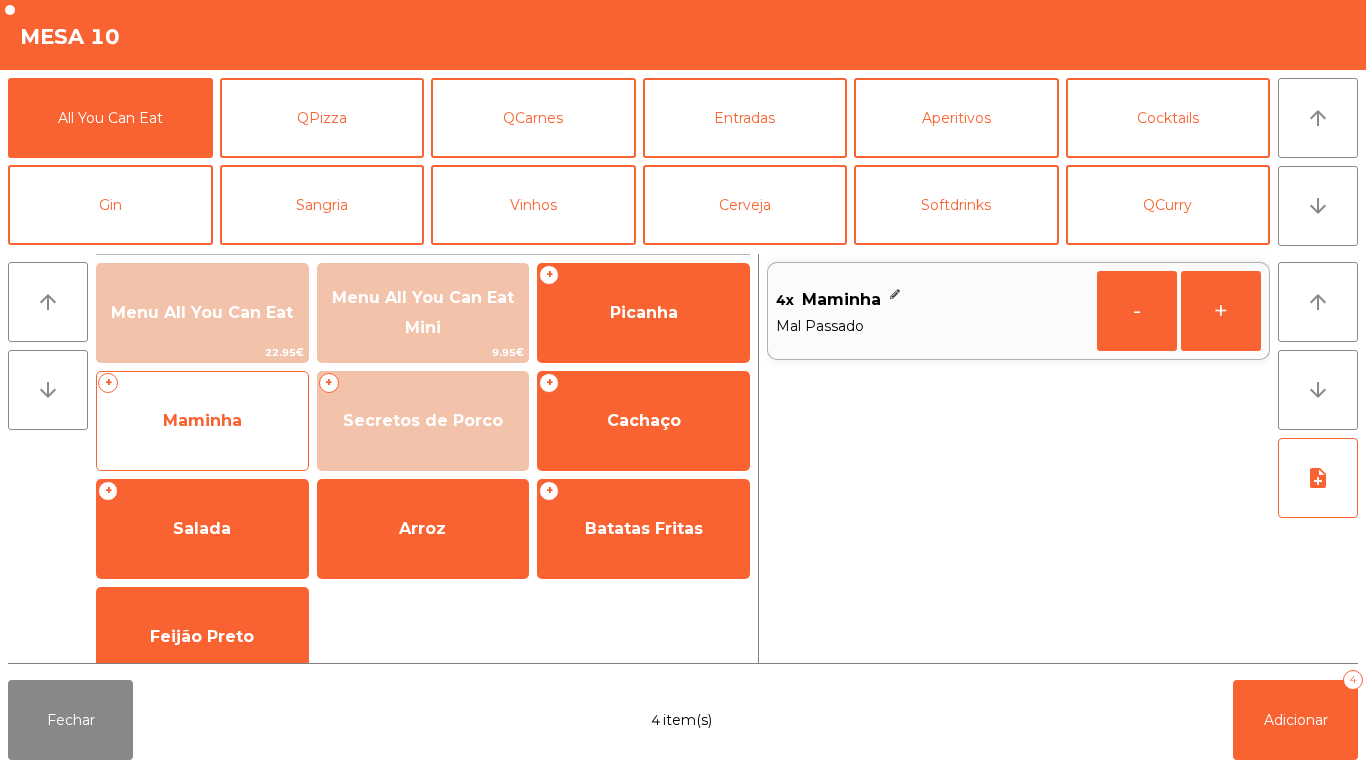 click on "Maminha" 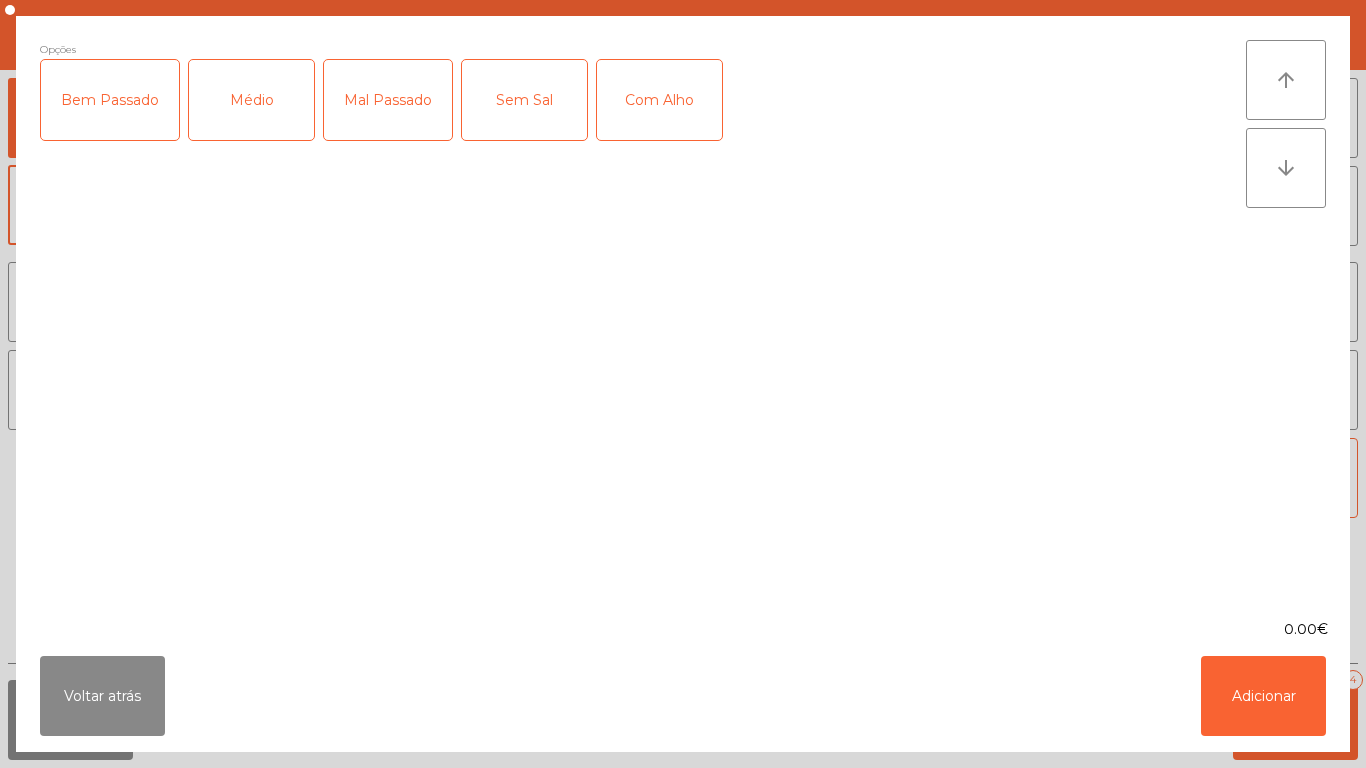 click on "Médio" 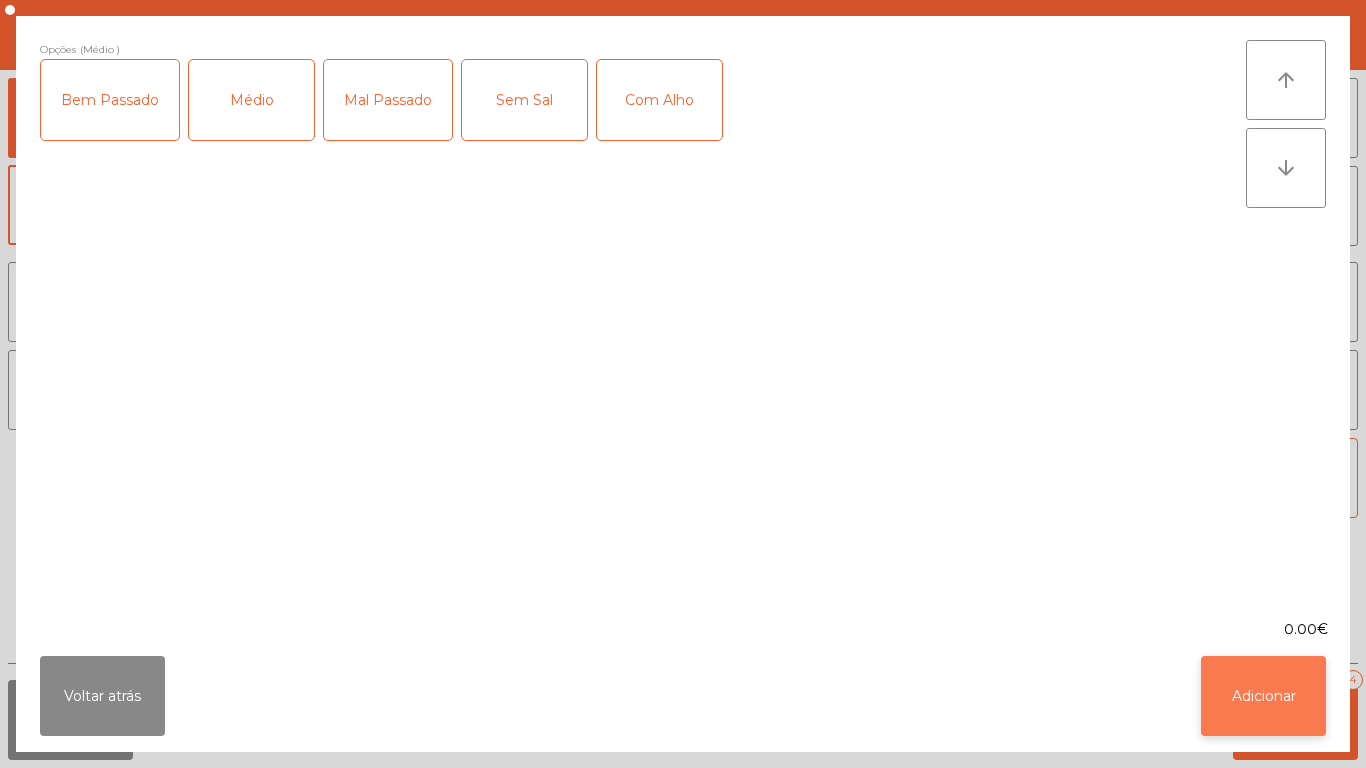 click on "Adicionar" 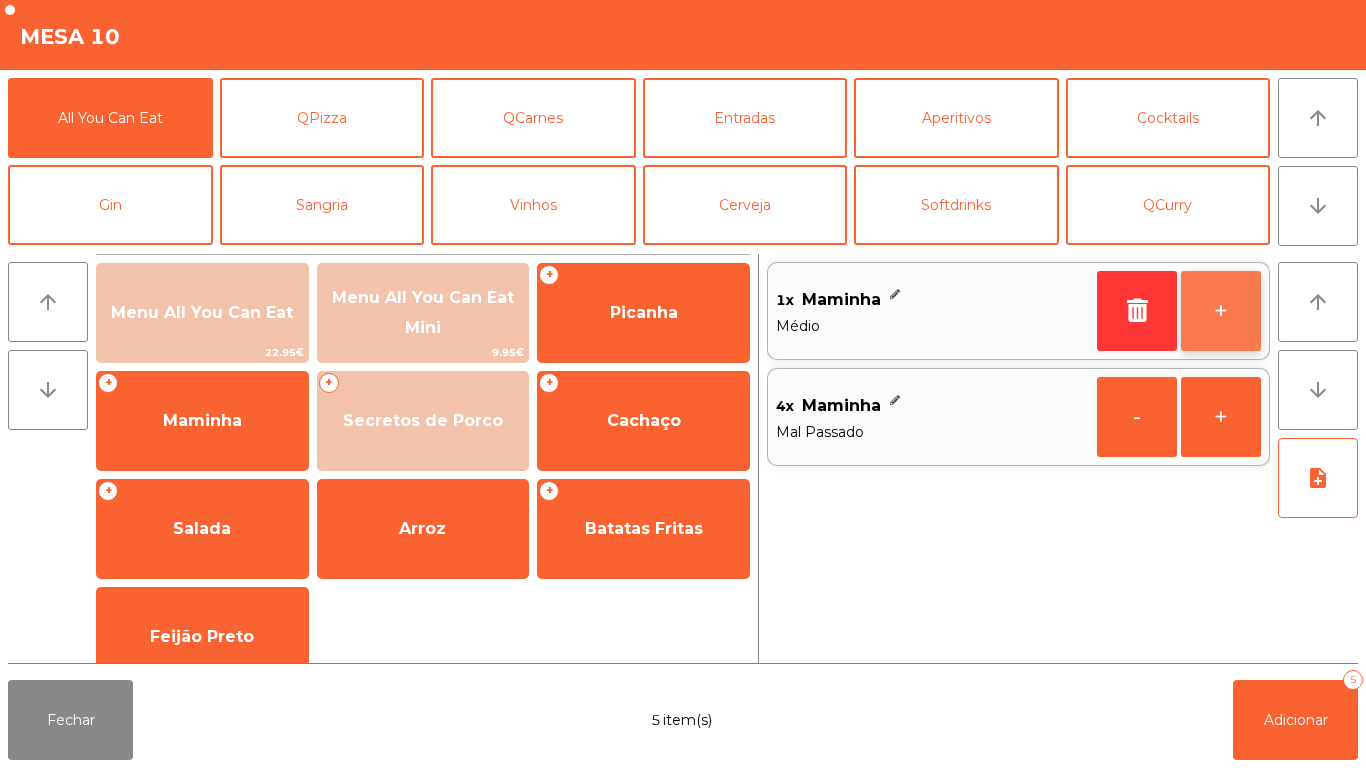 click on "+" 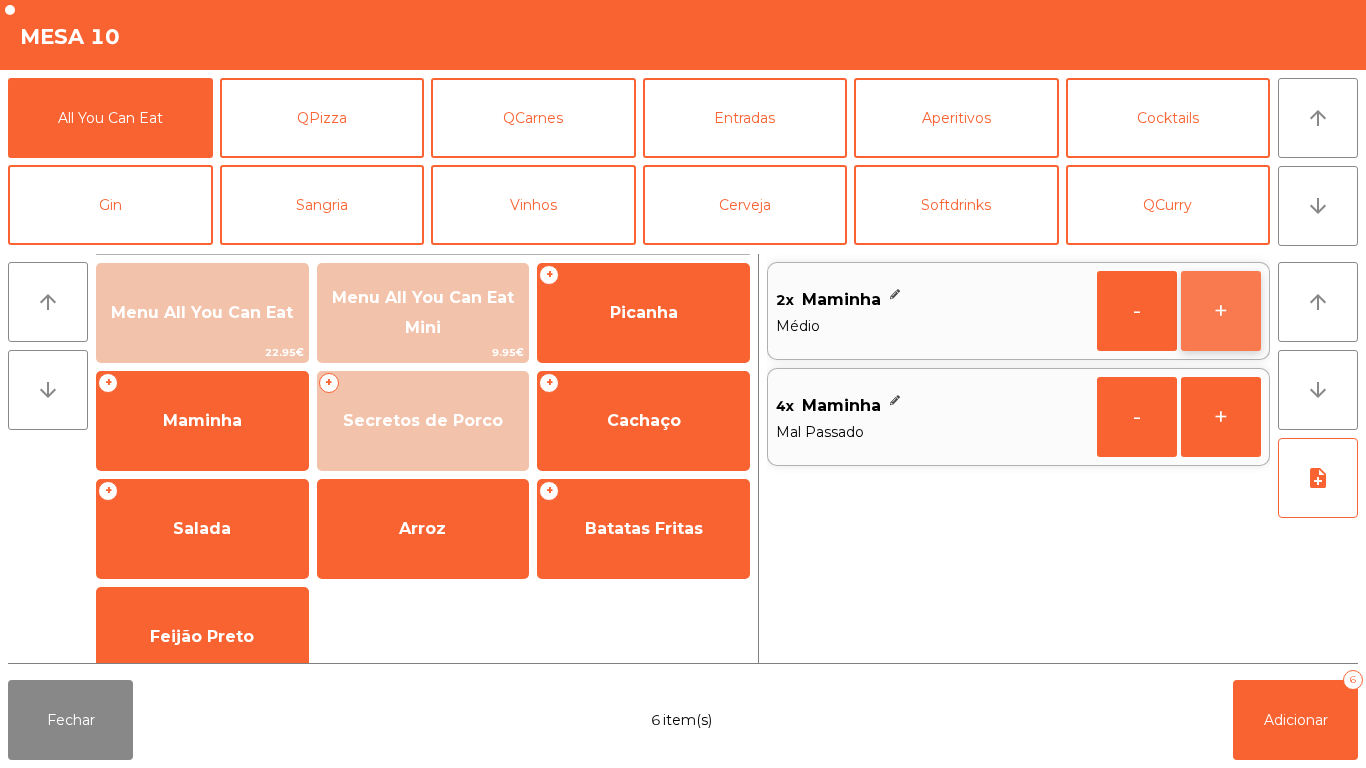 click on "+" 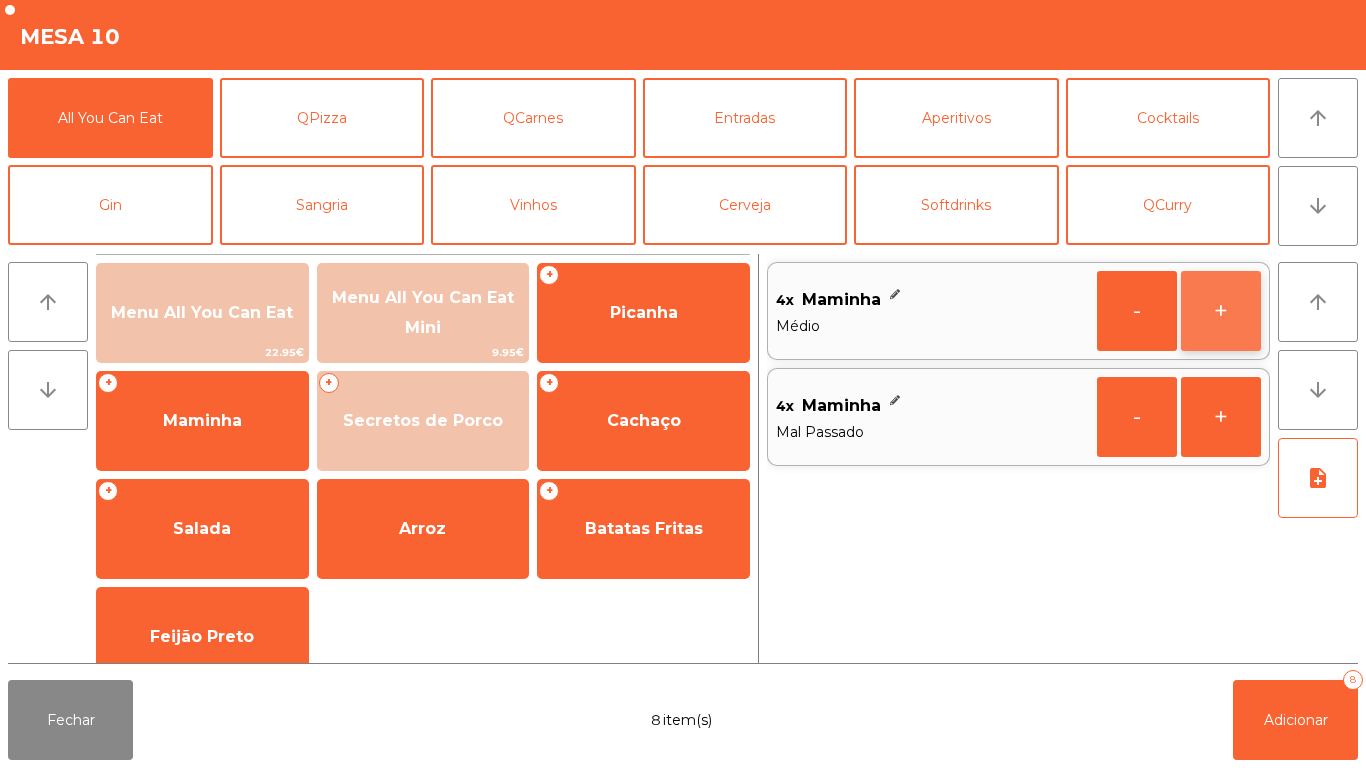 click on "+" 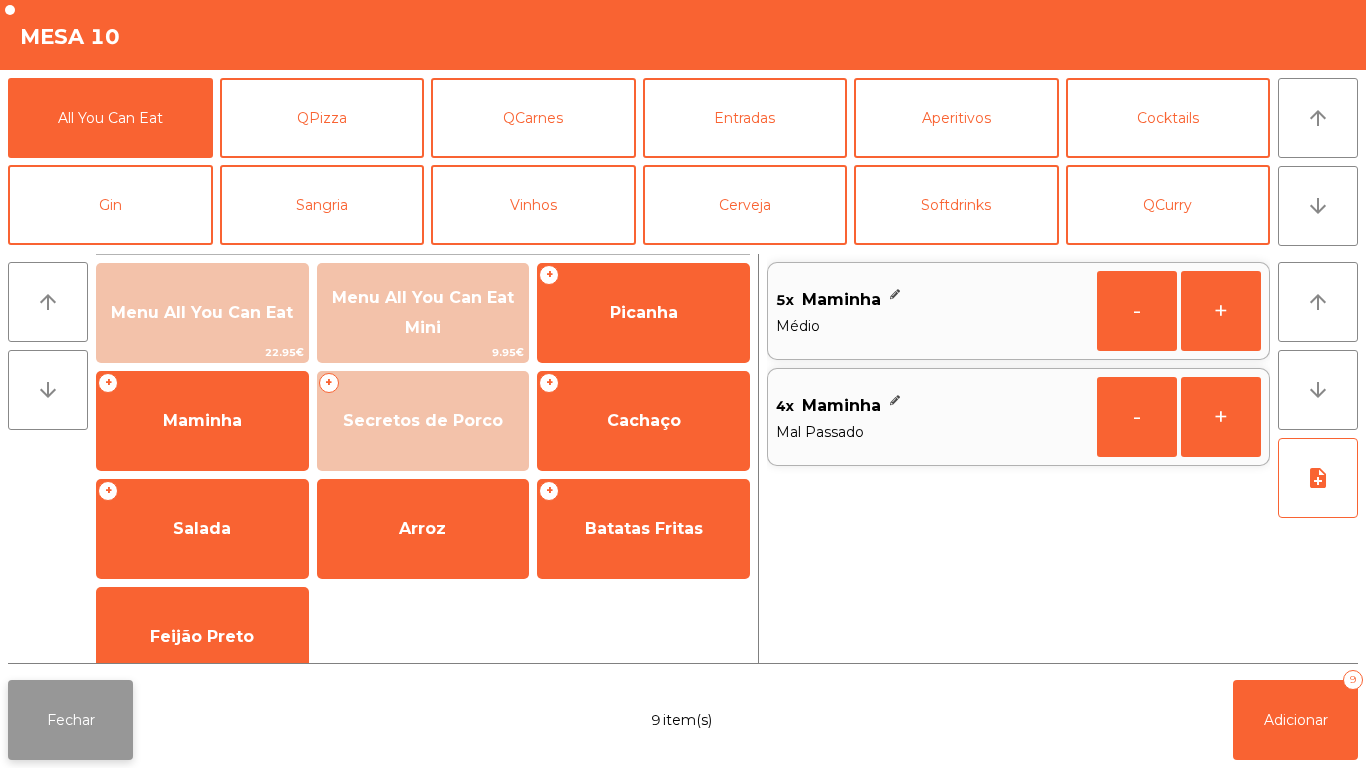 click on "Fechar" 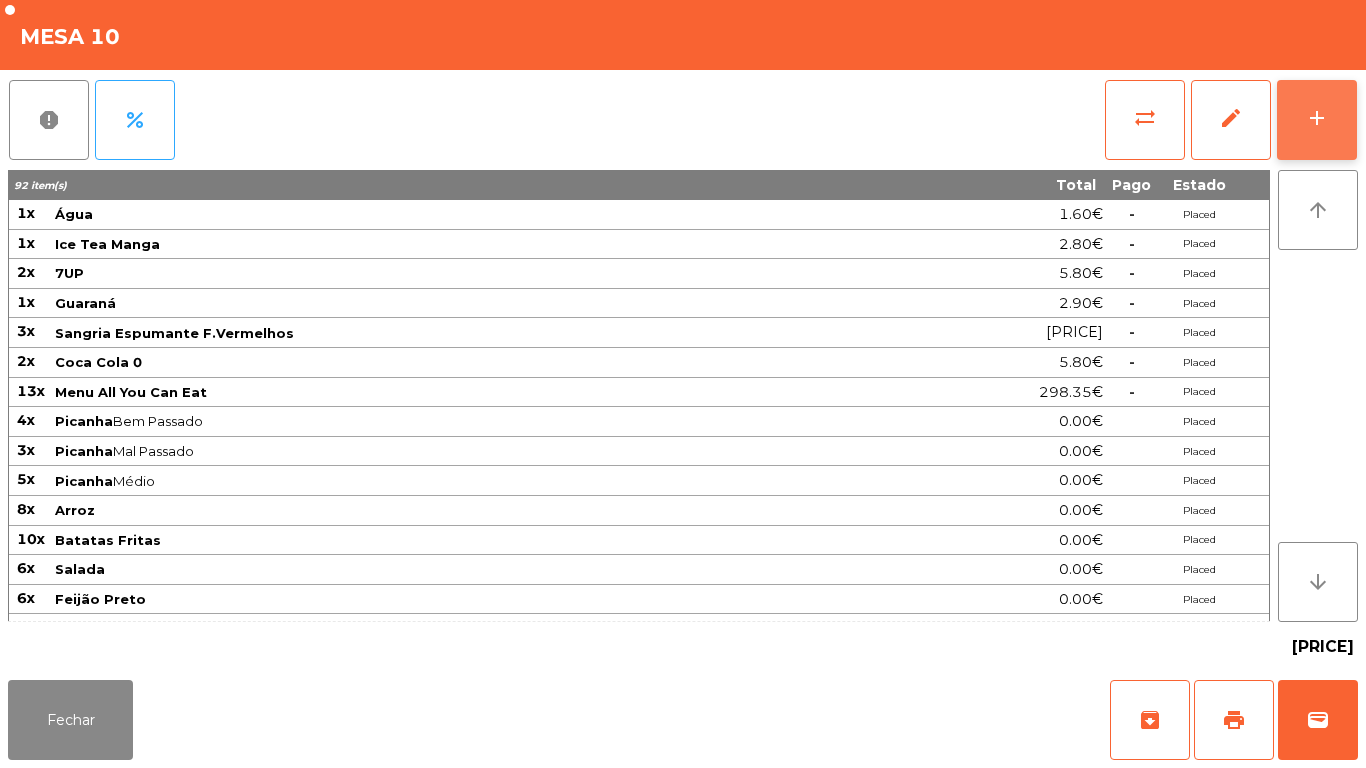 click on "add" 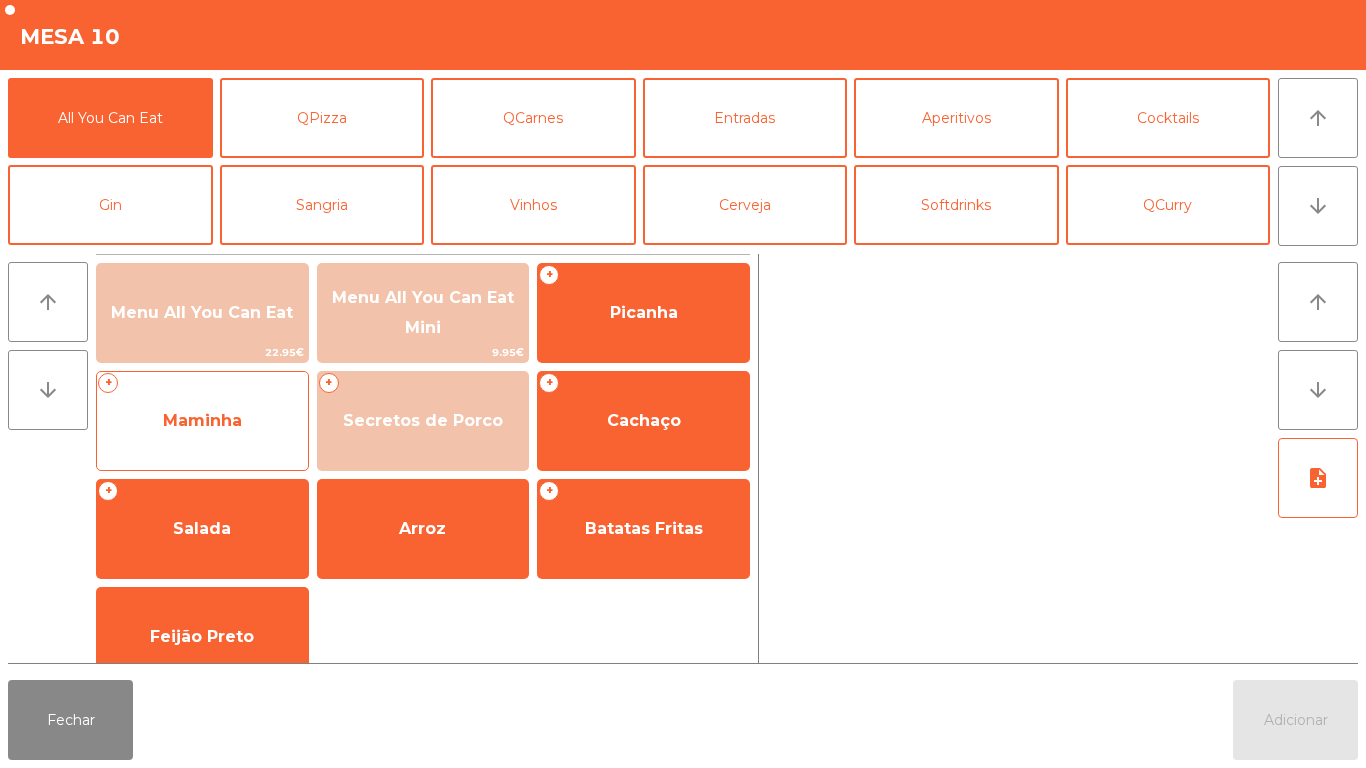 click on "Maminha" 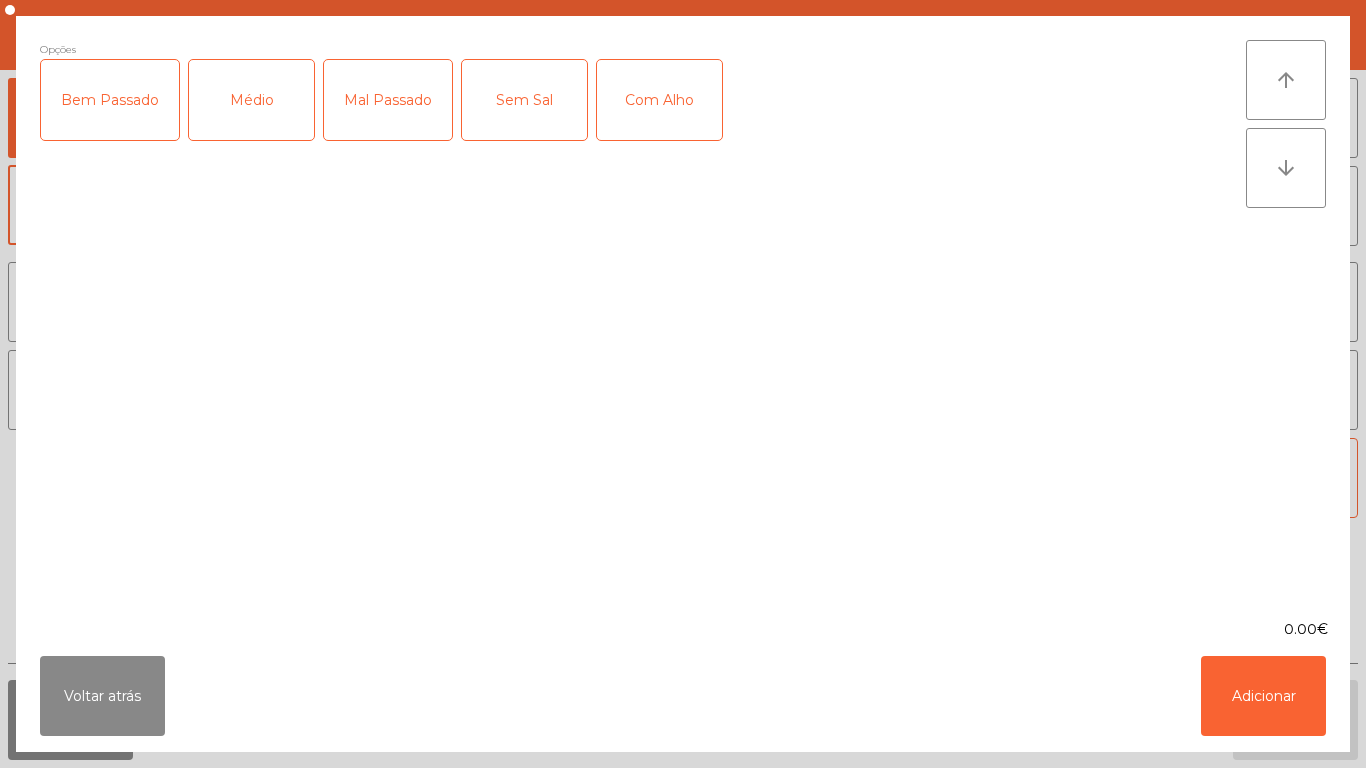 click on "Bem Passado" 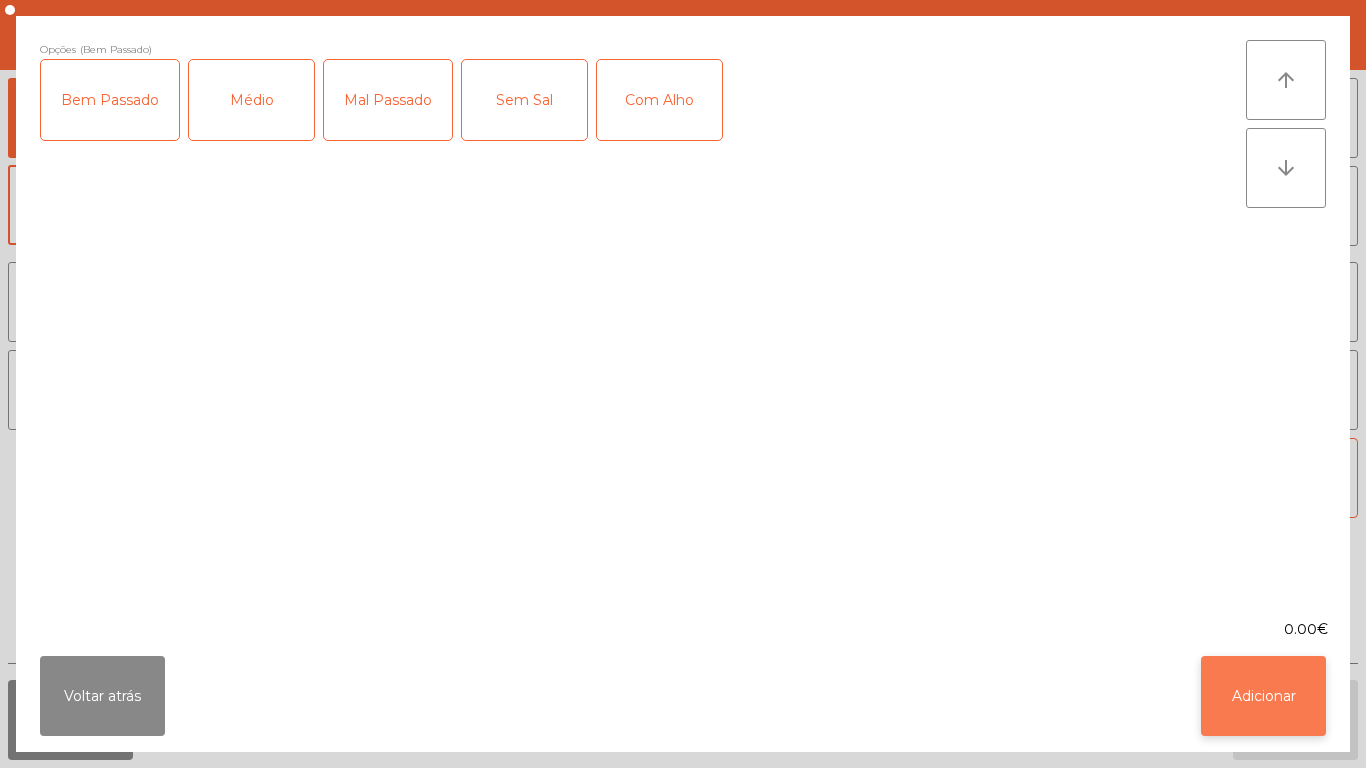click on "Adicionar" 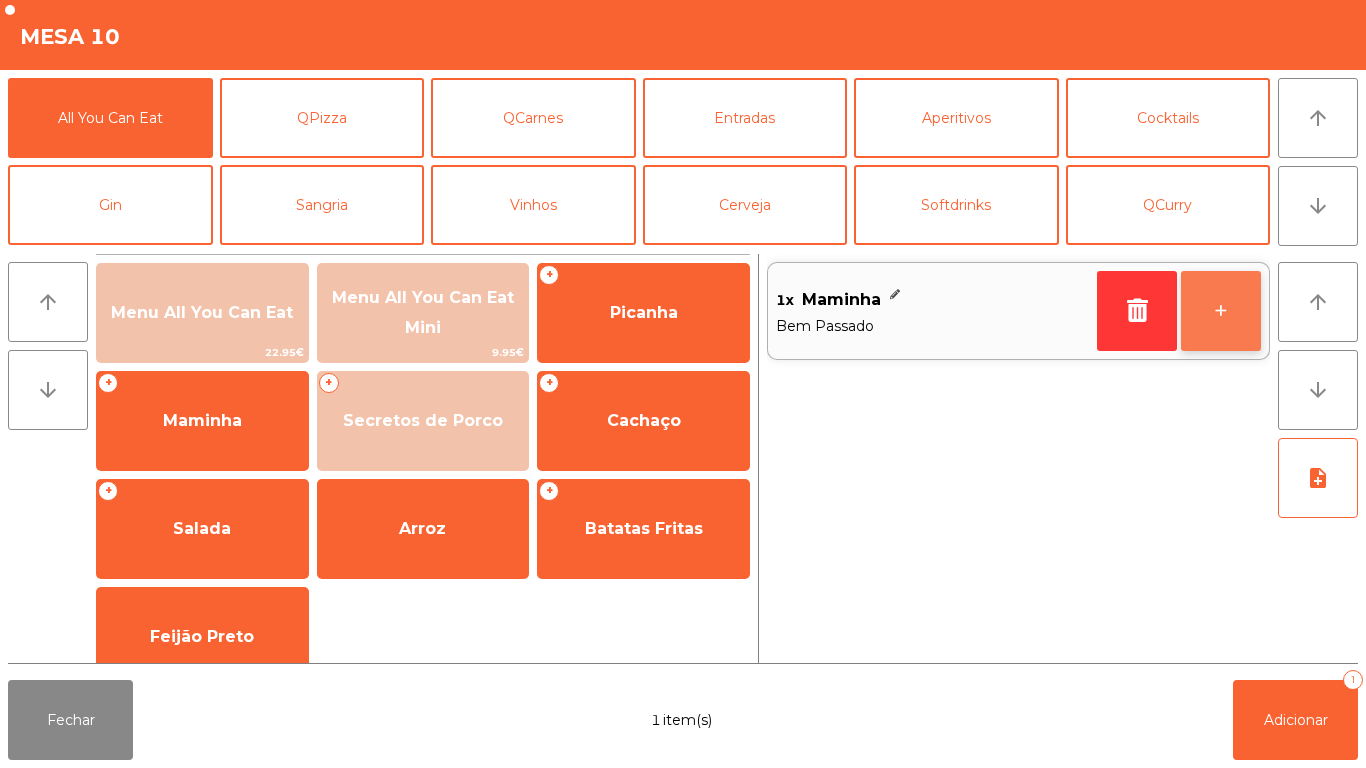 click on "+" 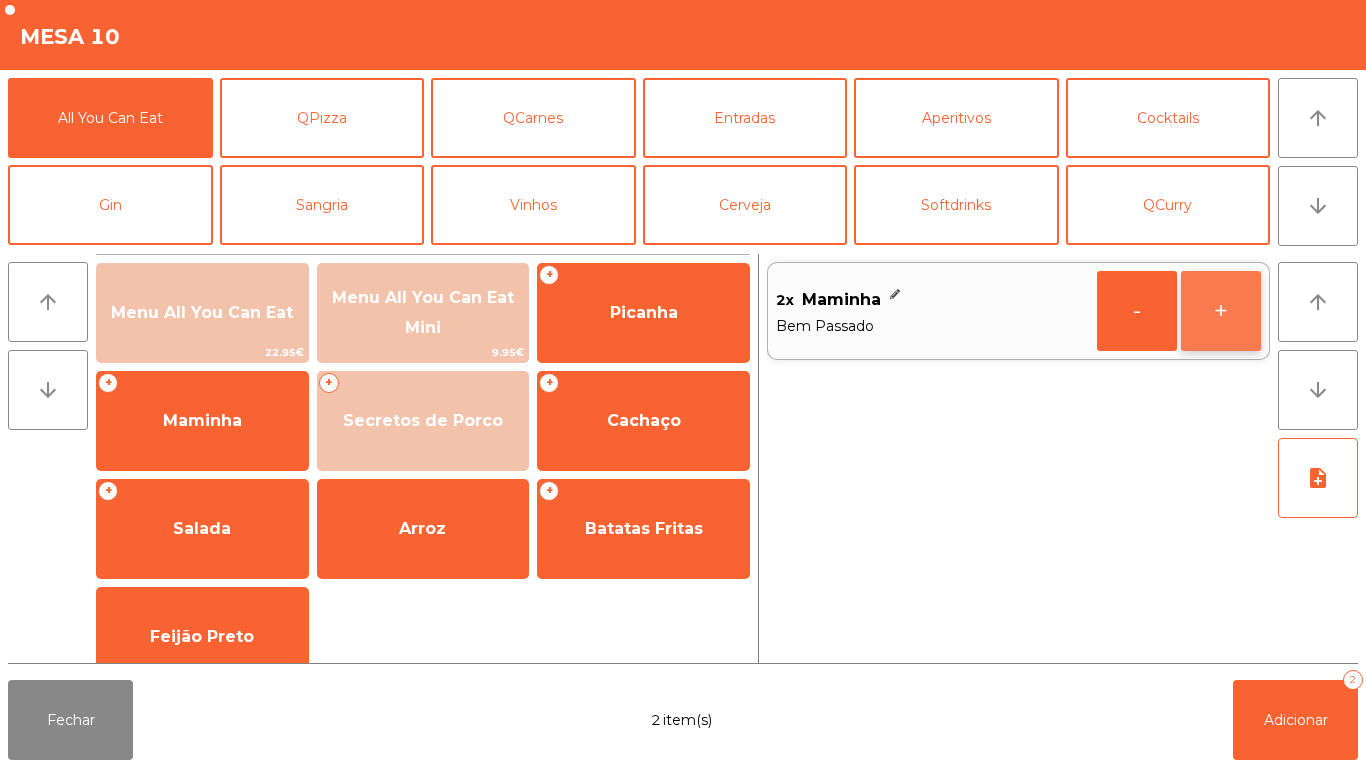 click on "+" 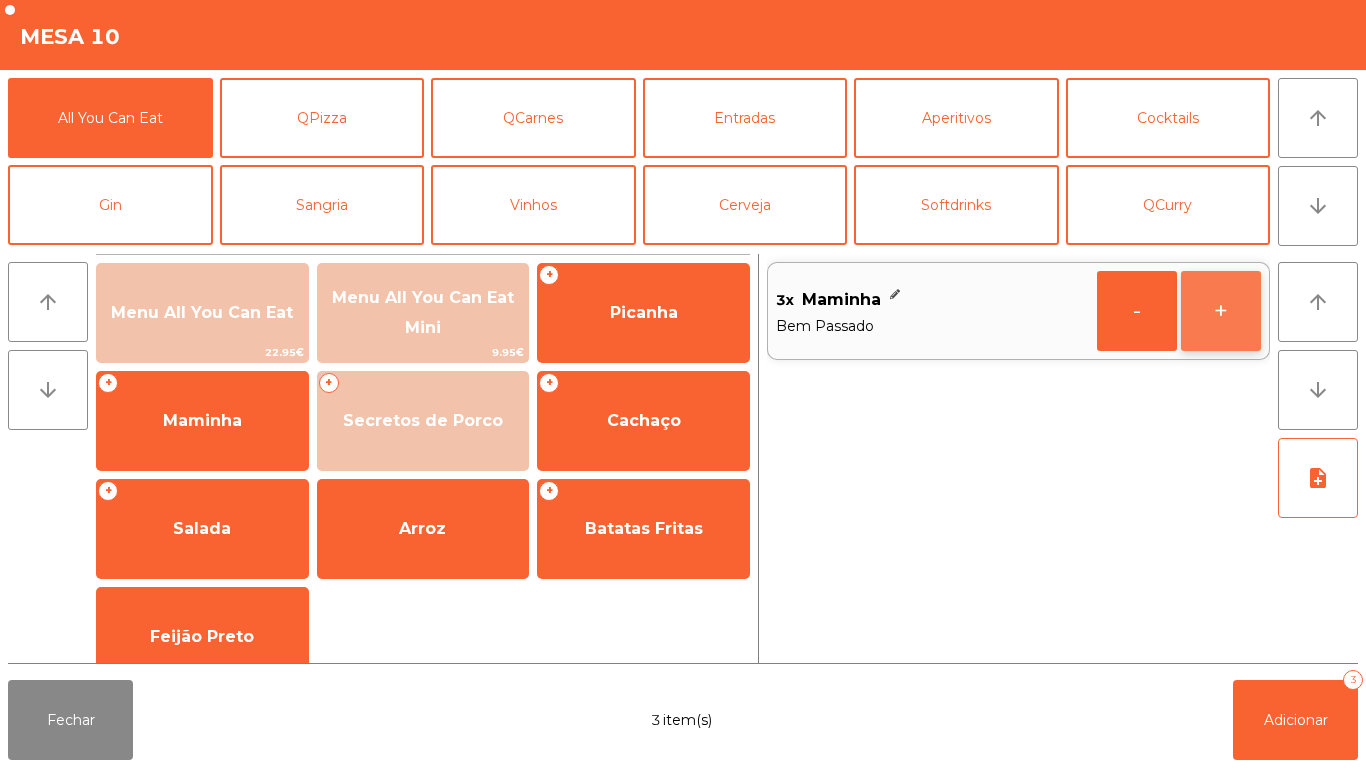 click on "+" 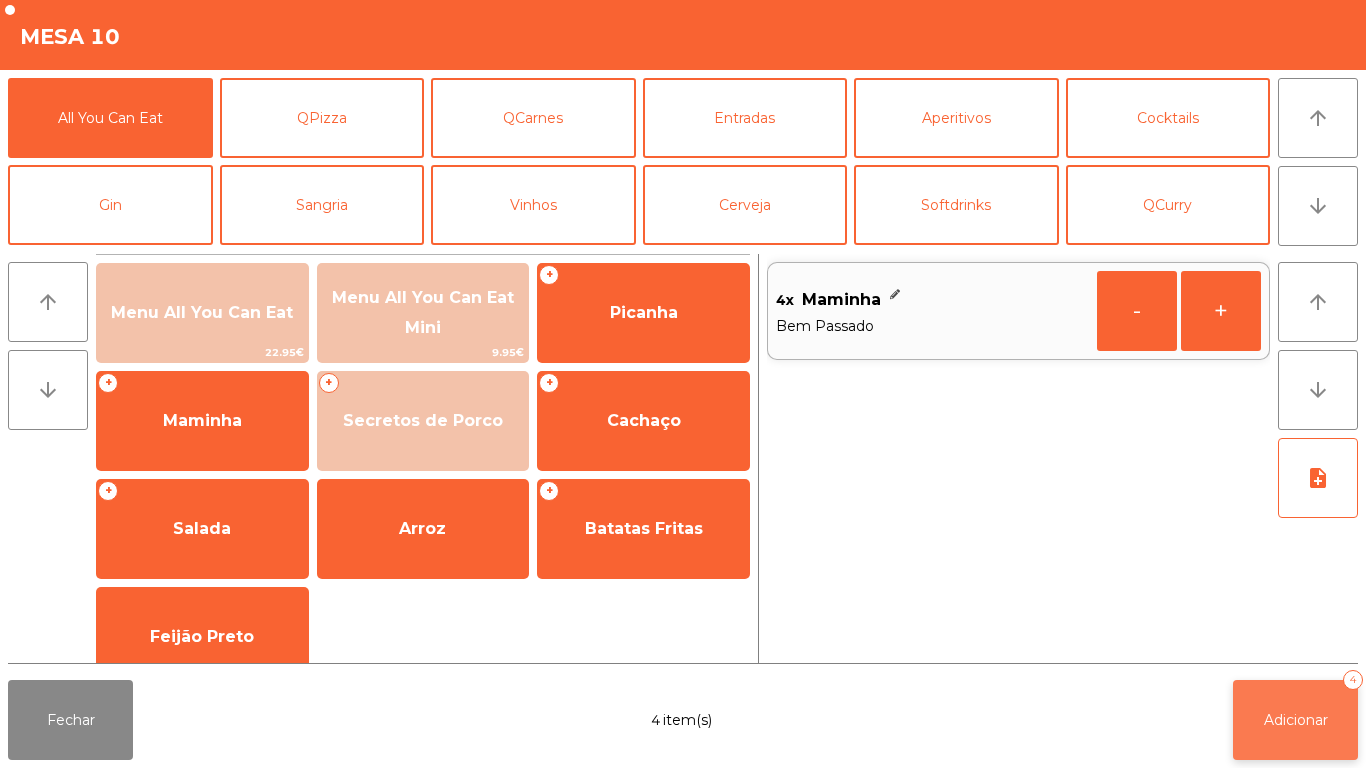click on "Adicionar   4" 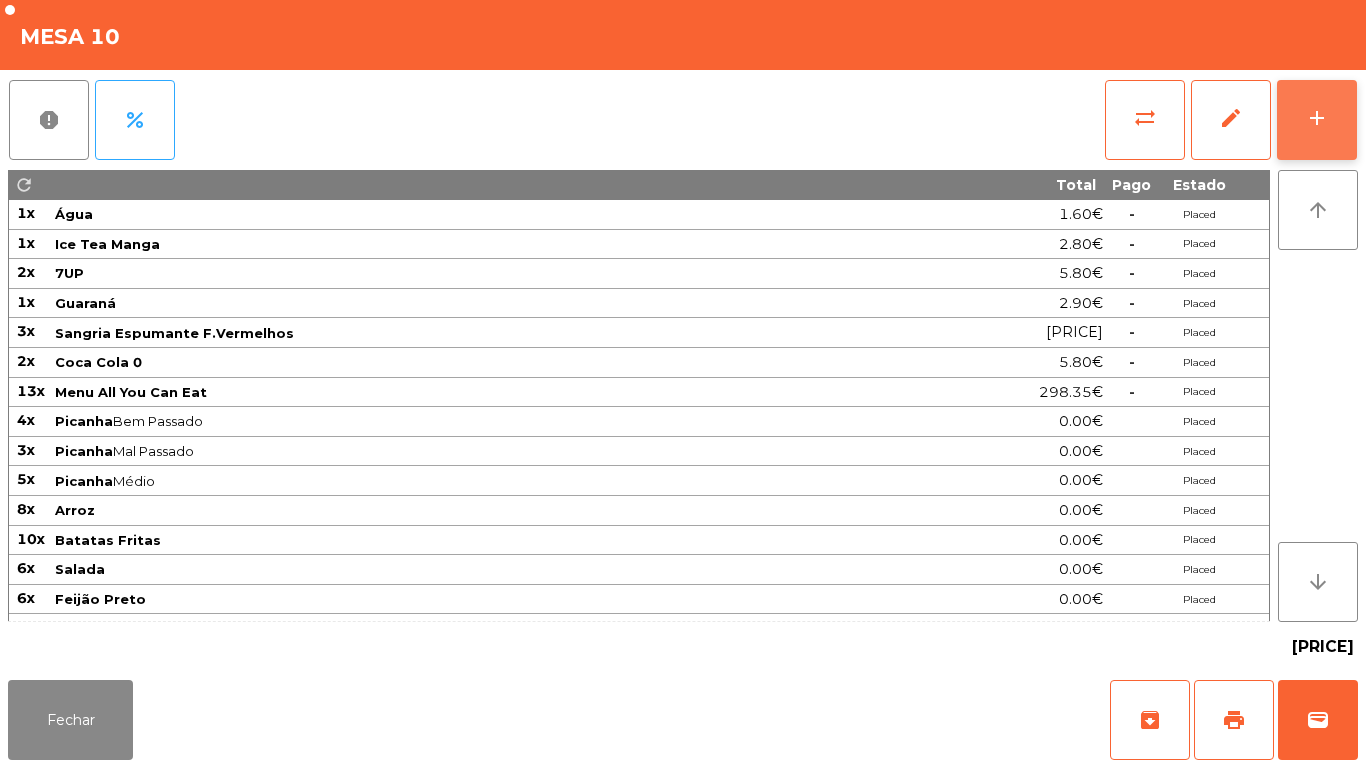 click on "add" 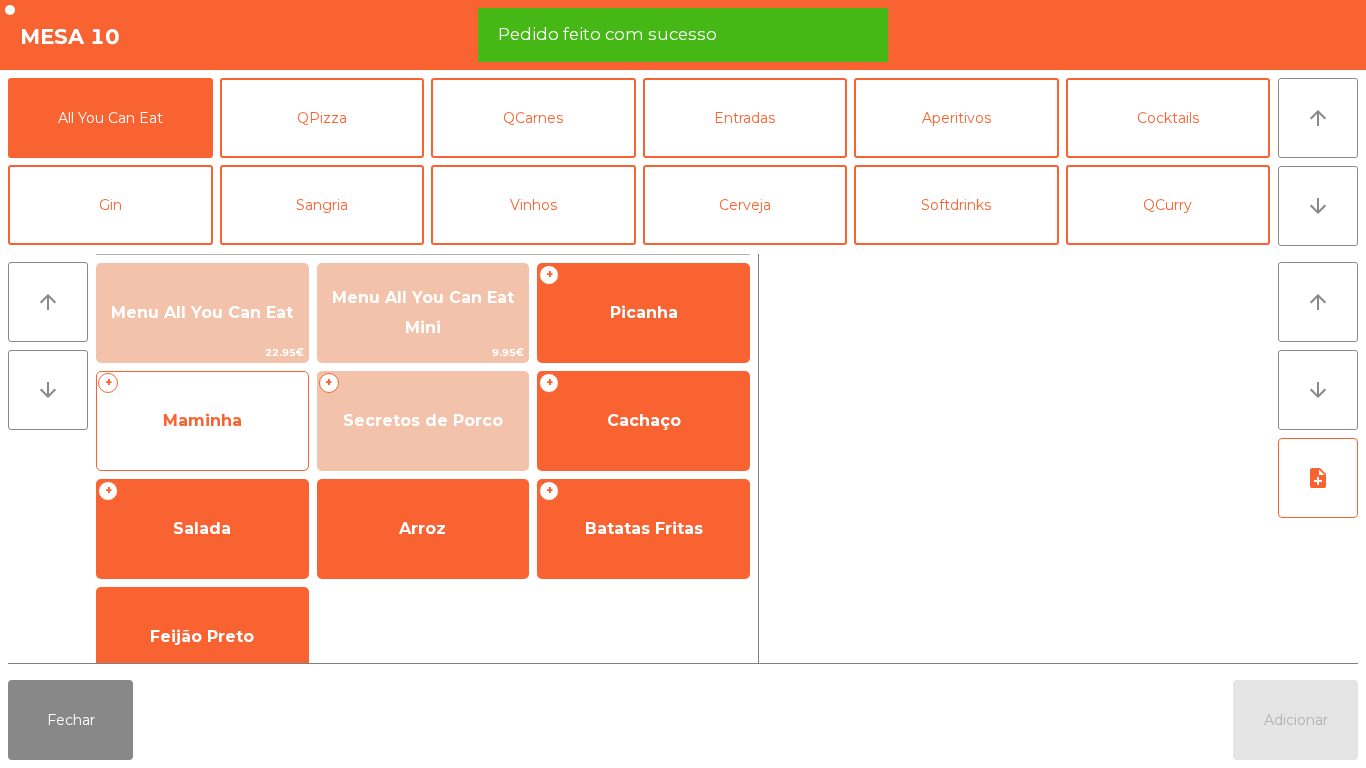 click on "Maminha" 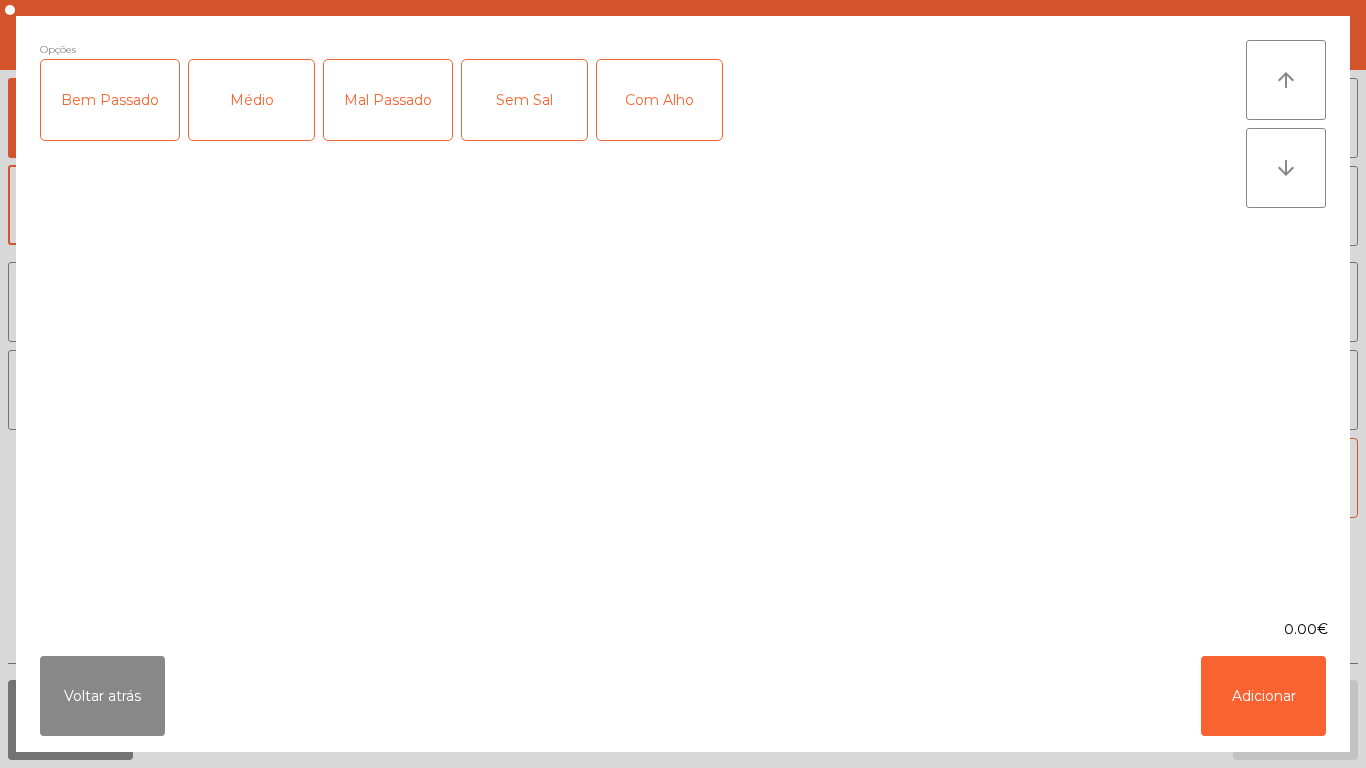 click on "Mal Passado" 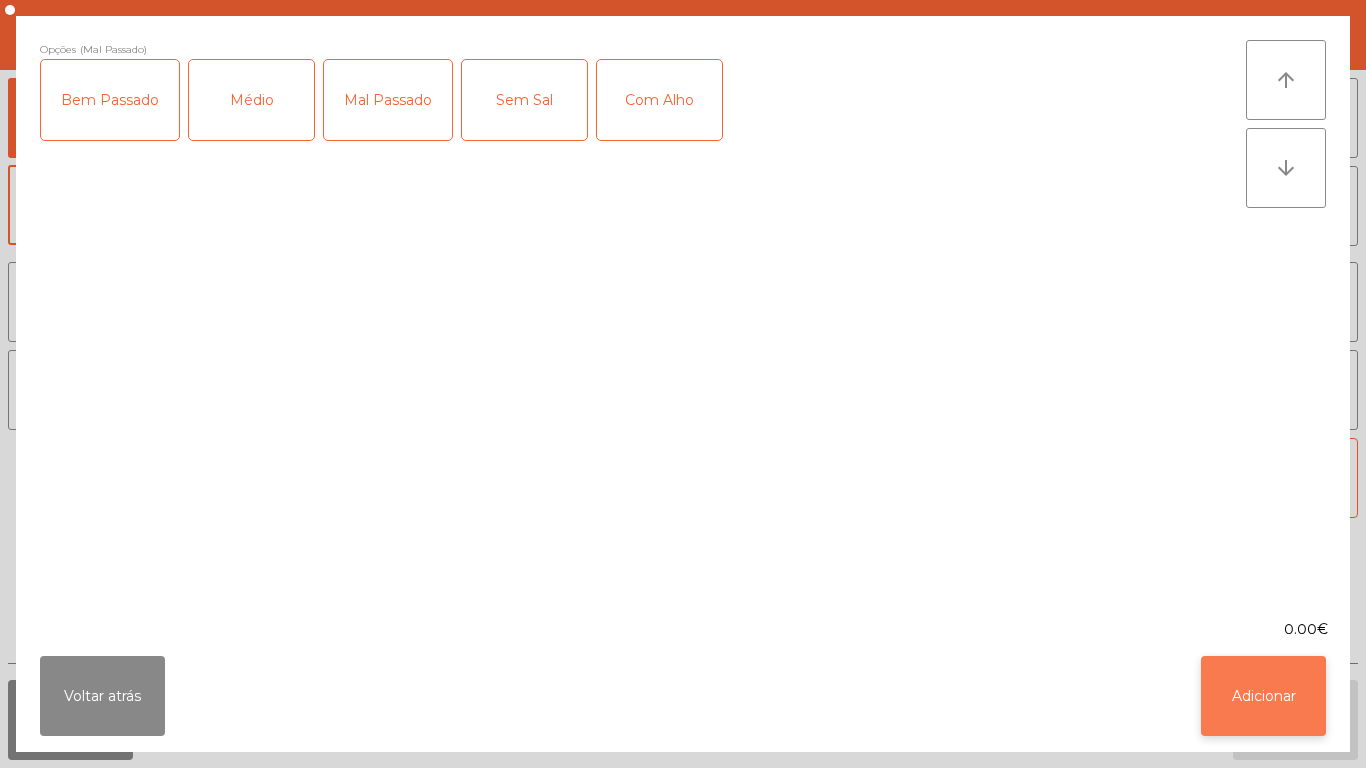 click on "Adicionar" 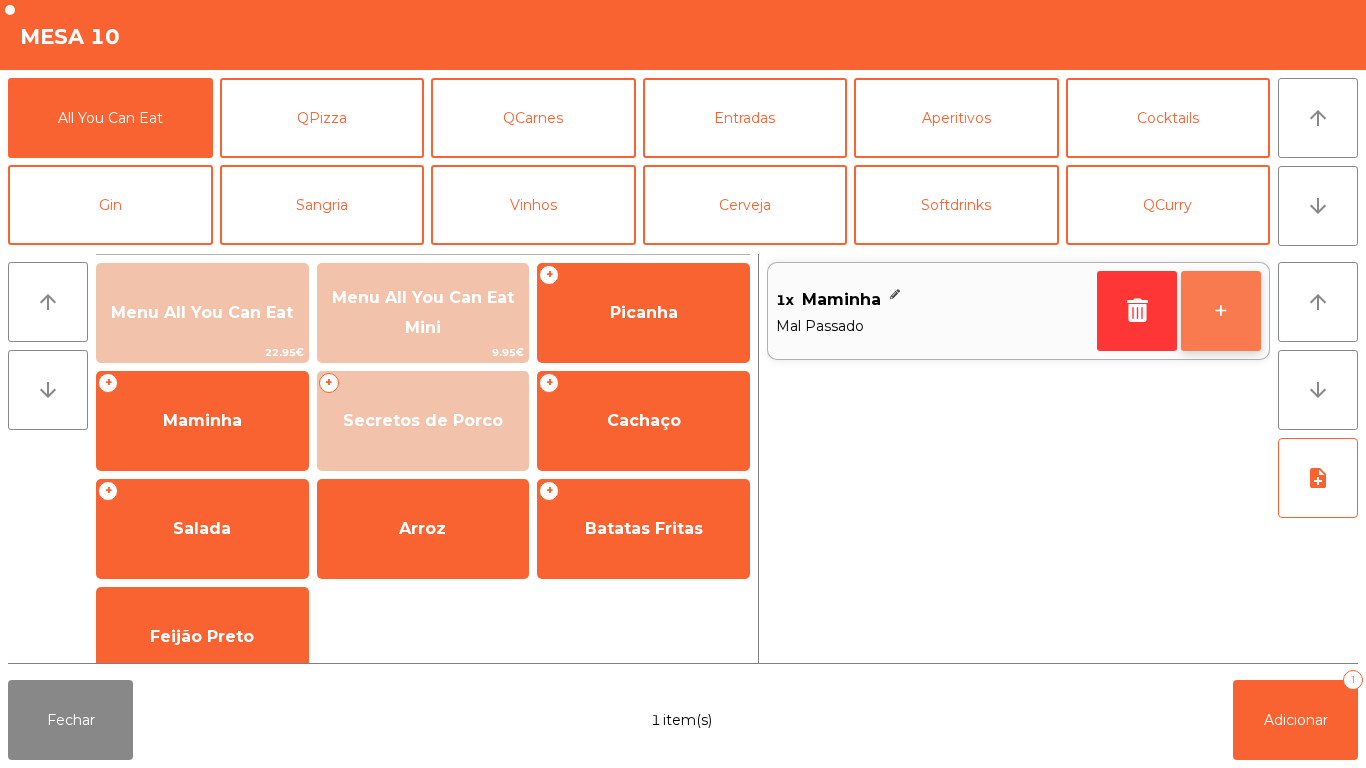 click on "+" 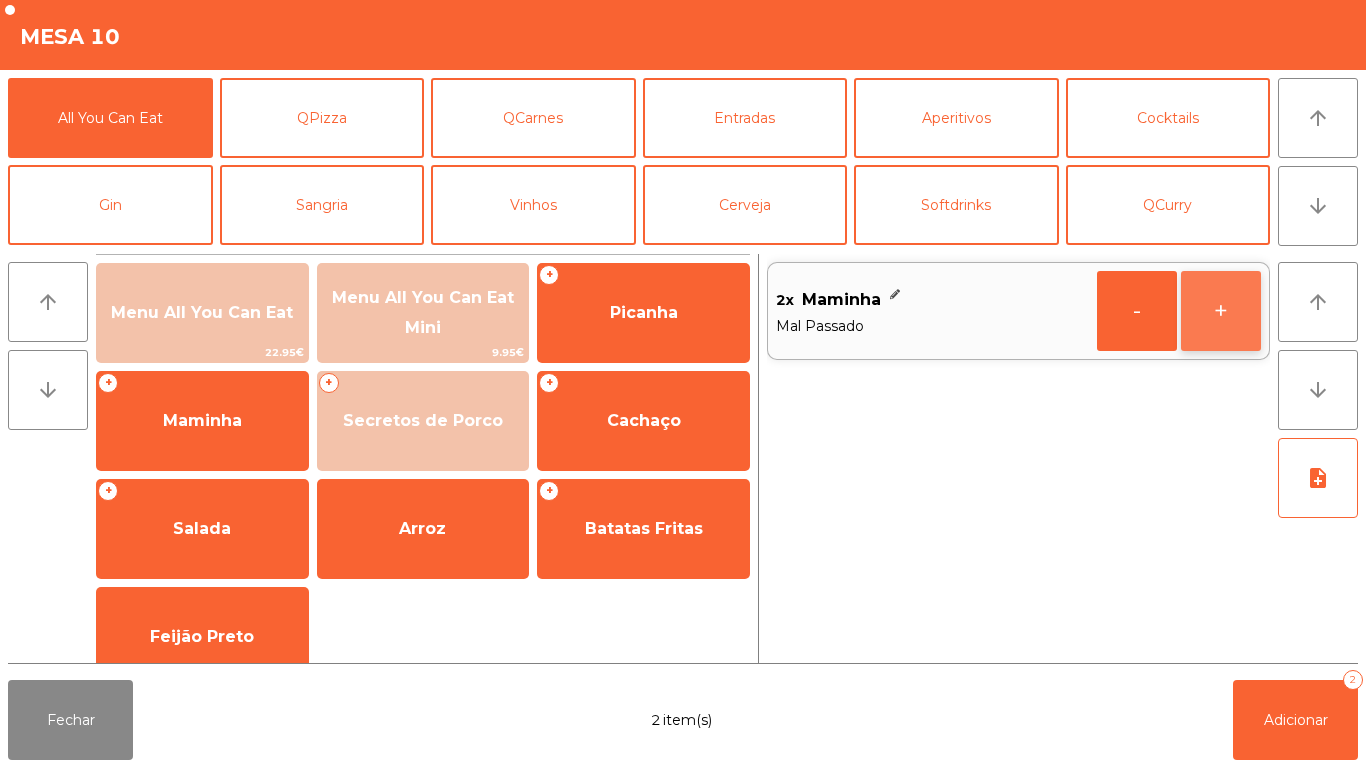 click on "+" 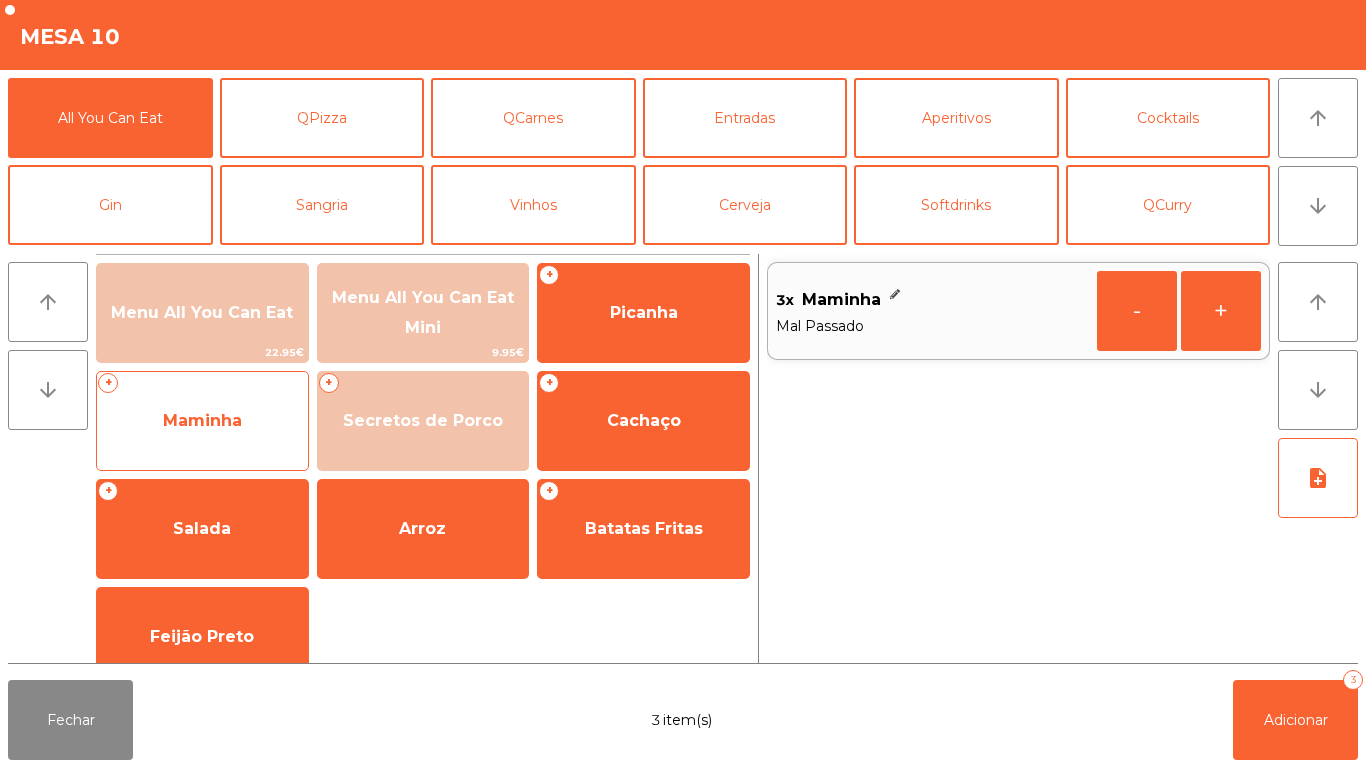 click on "Maminha" 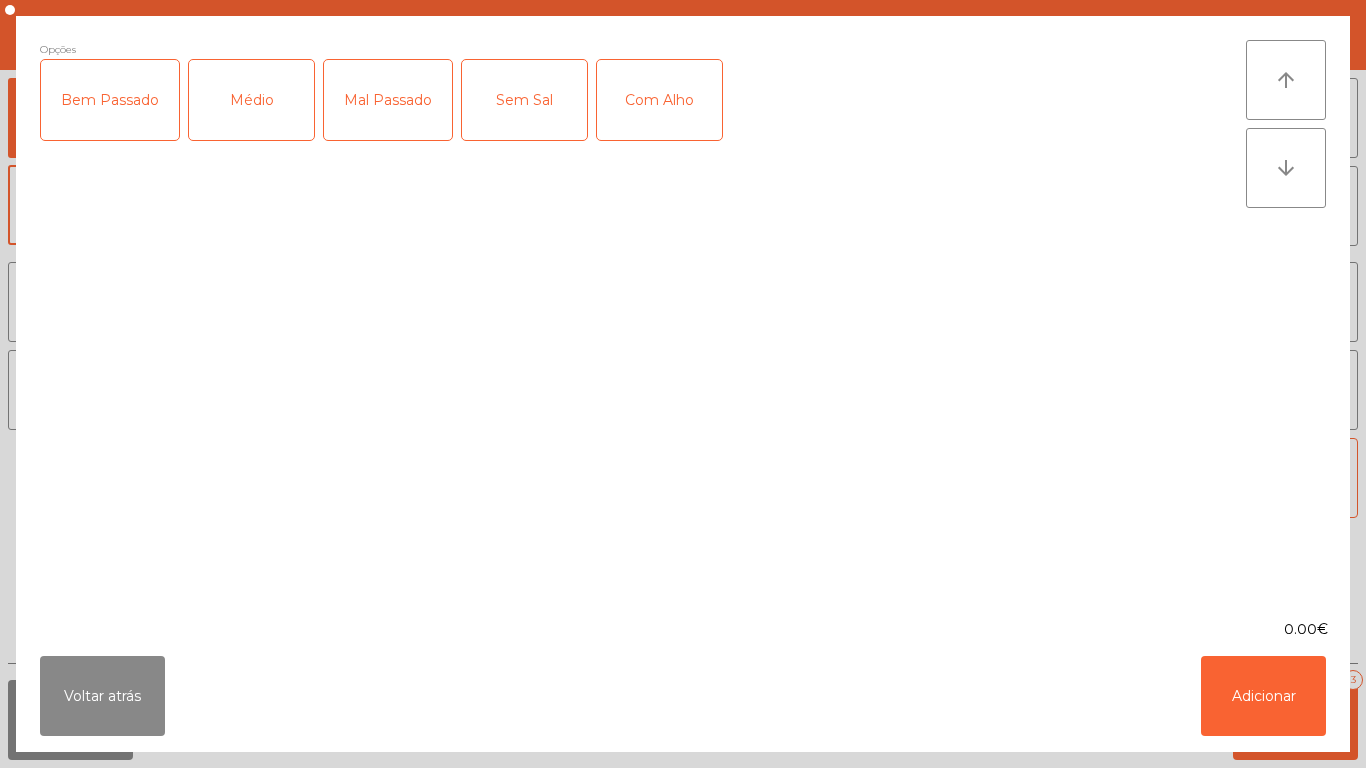 click on "Médio" 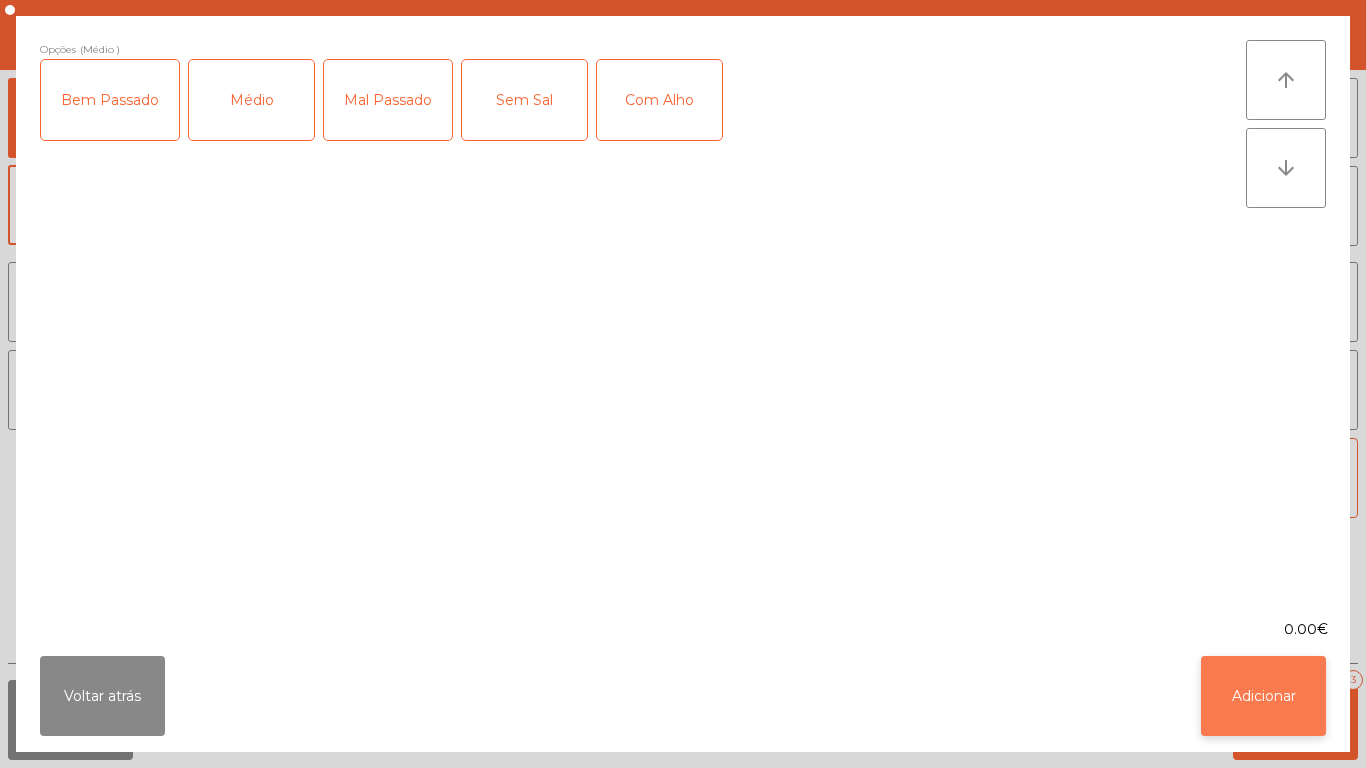 click on "Adicionar" 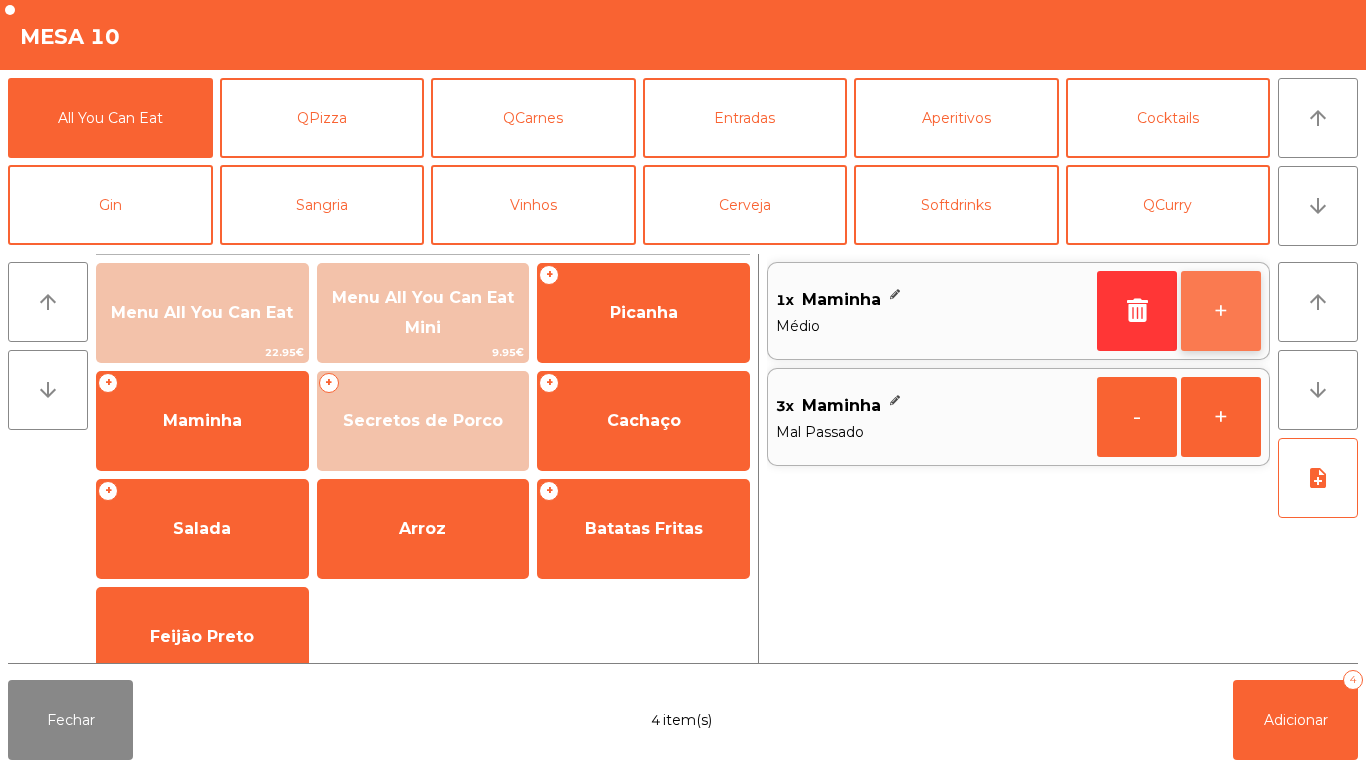 click on "+" 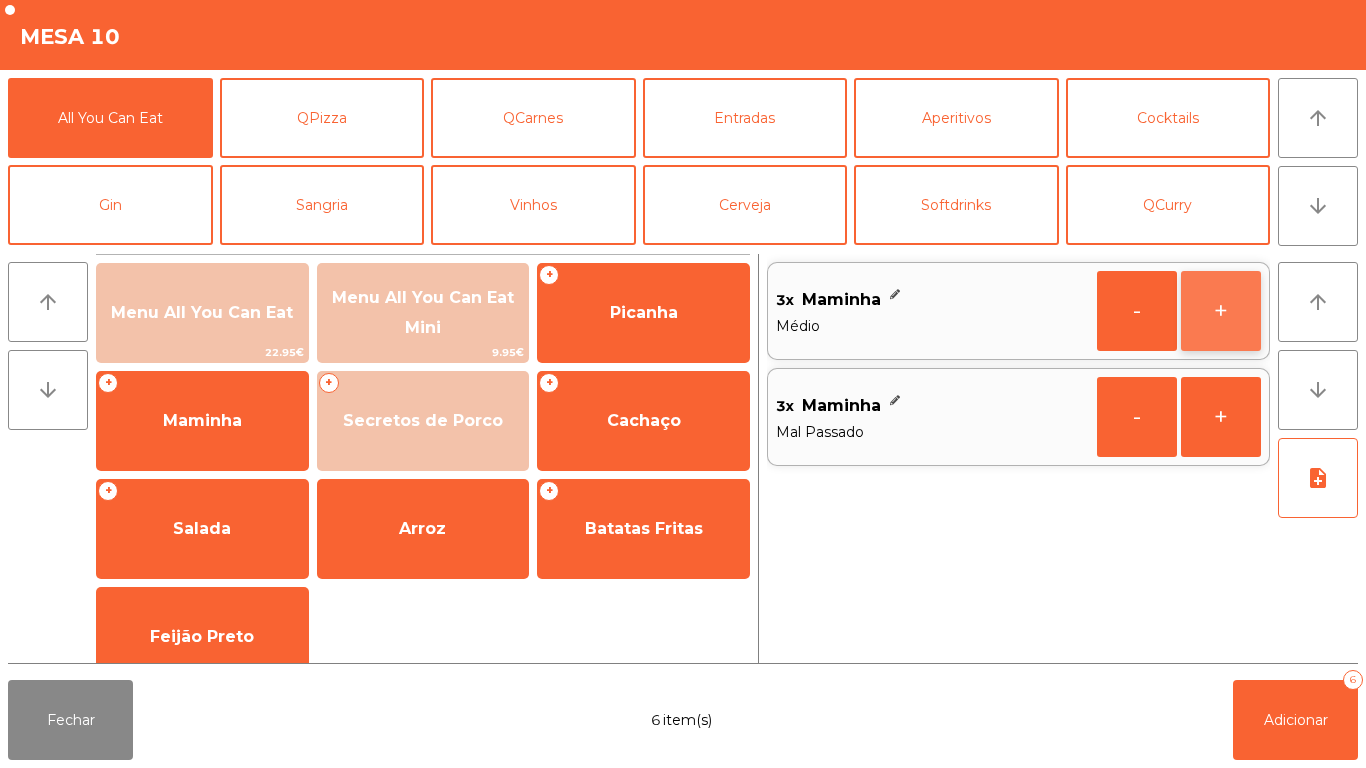 click on "+" 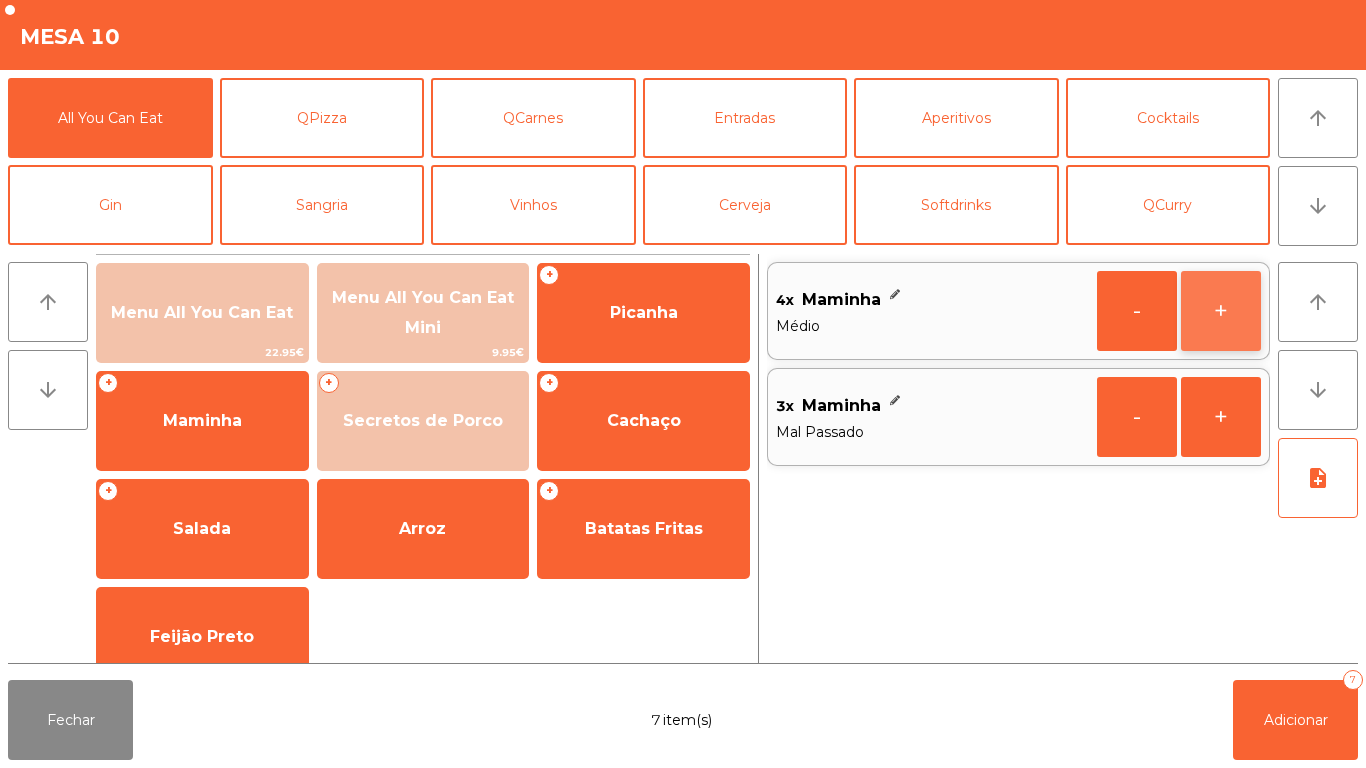 click on "+" 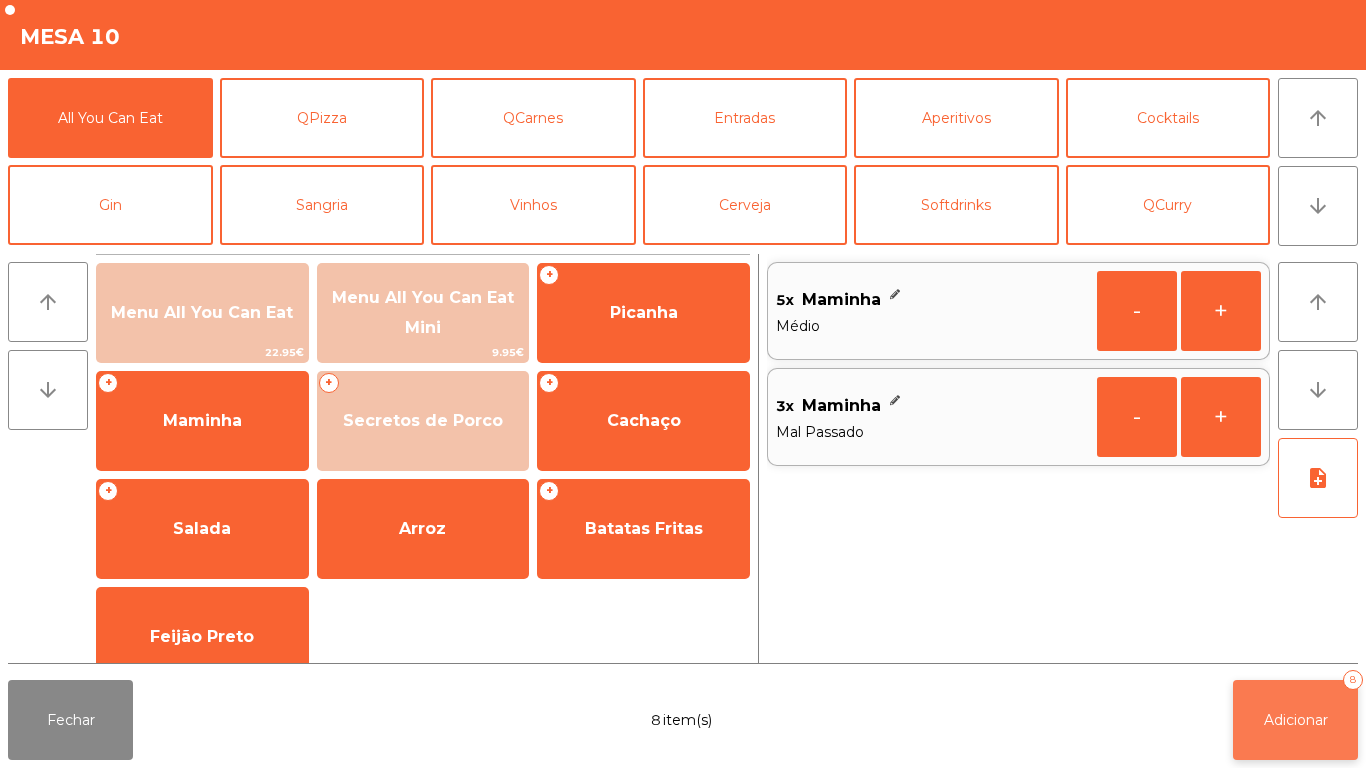 click on "Adicionar   8" 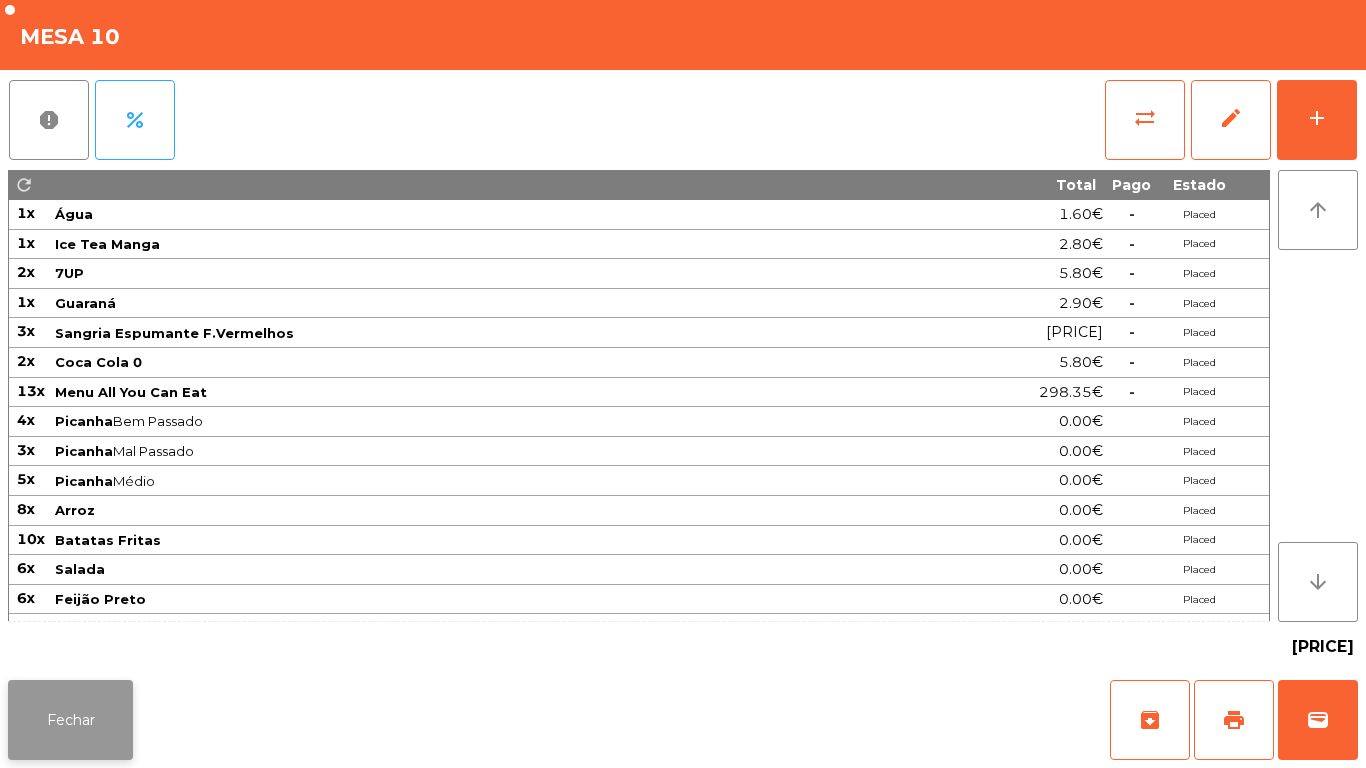 click on "Fechar" 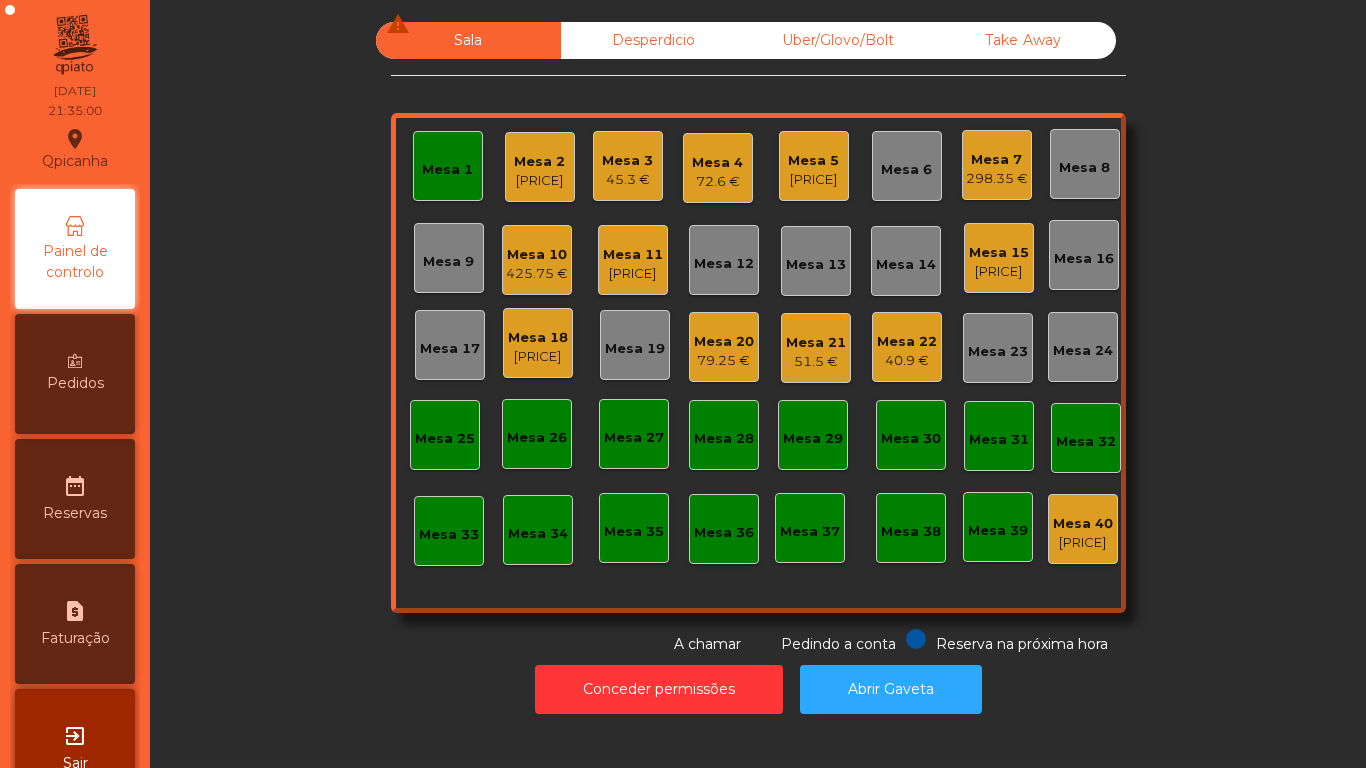 click on "Mesa 22" 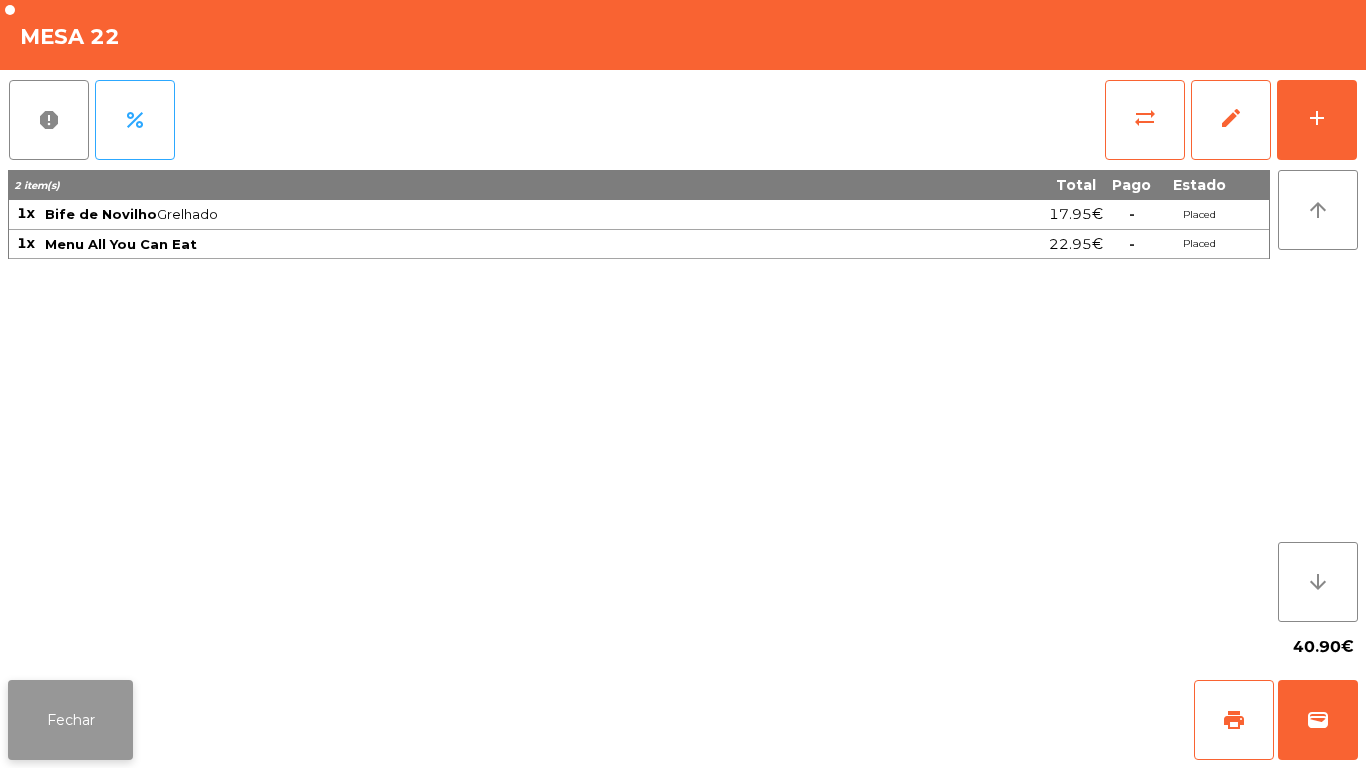 click on "Fechar" 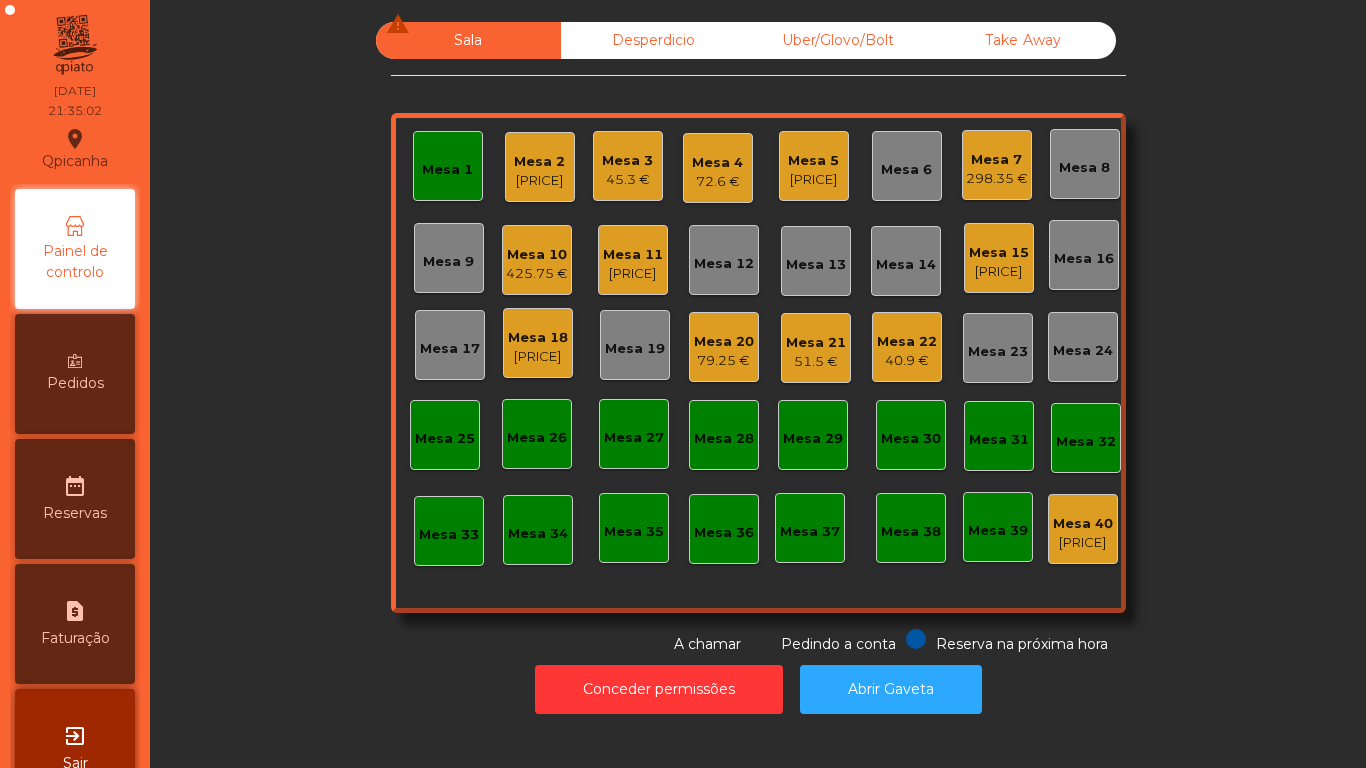 click on "Mesa 5   57.1 €" 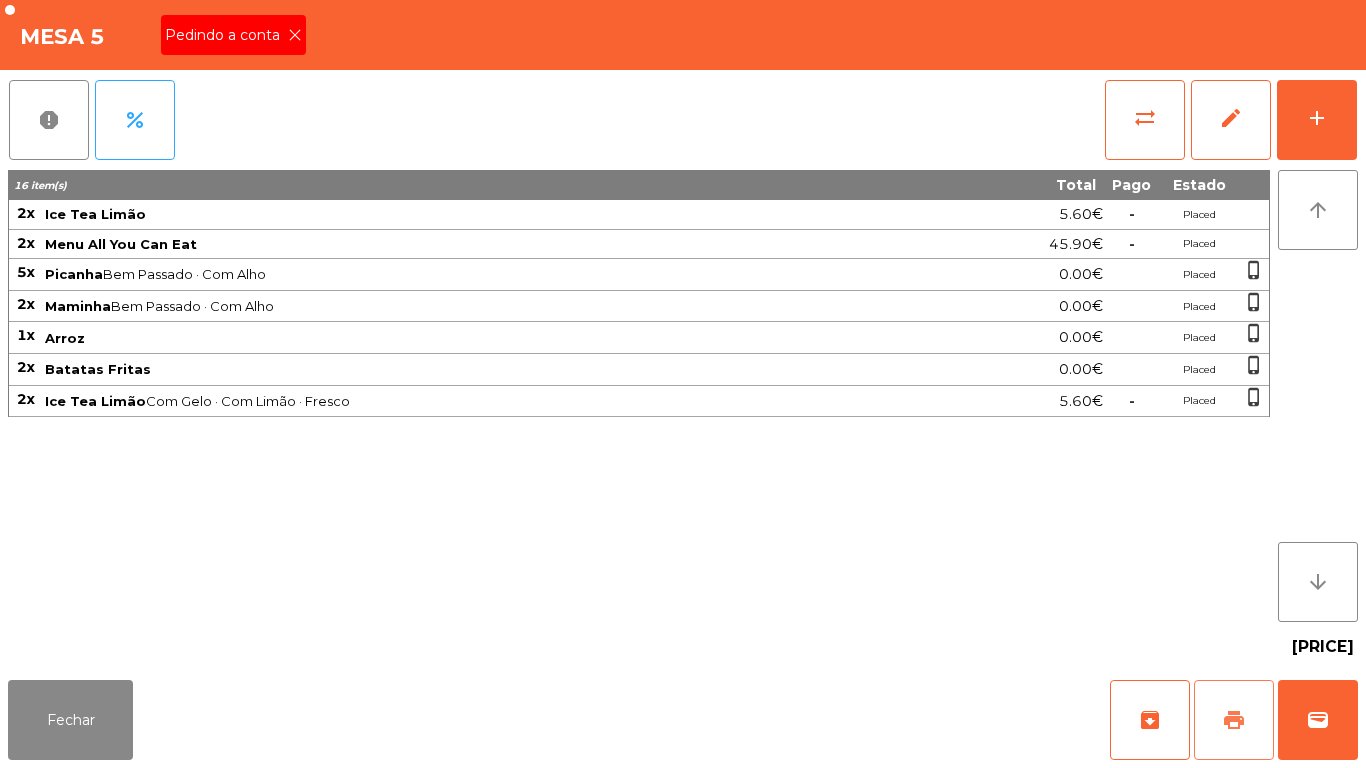 click on "print" 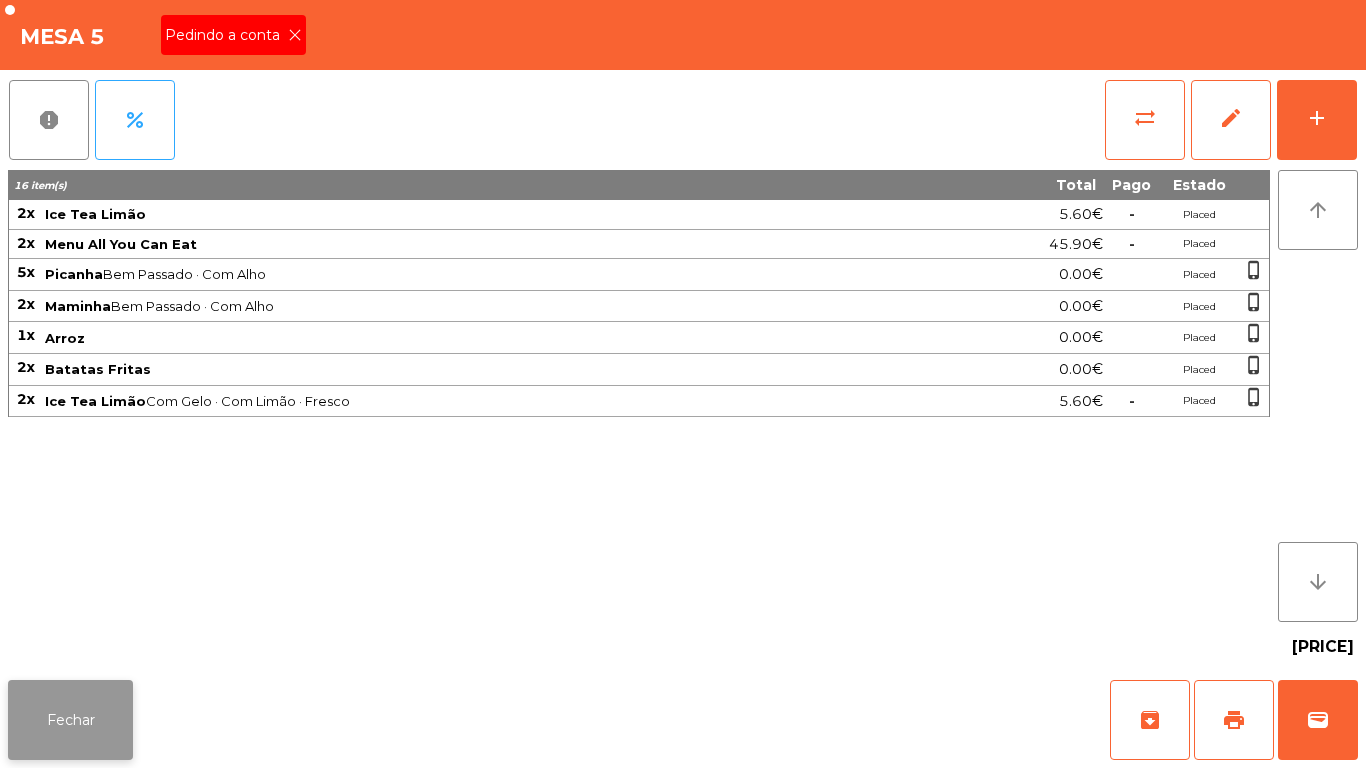click on "Fechar" 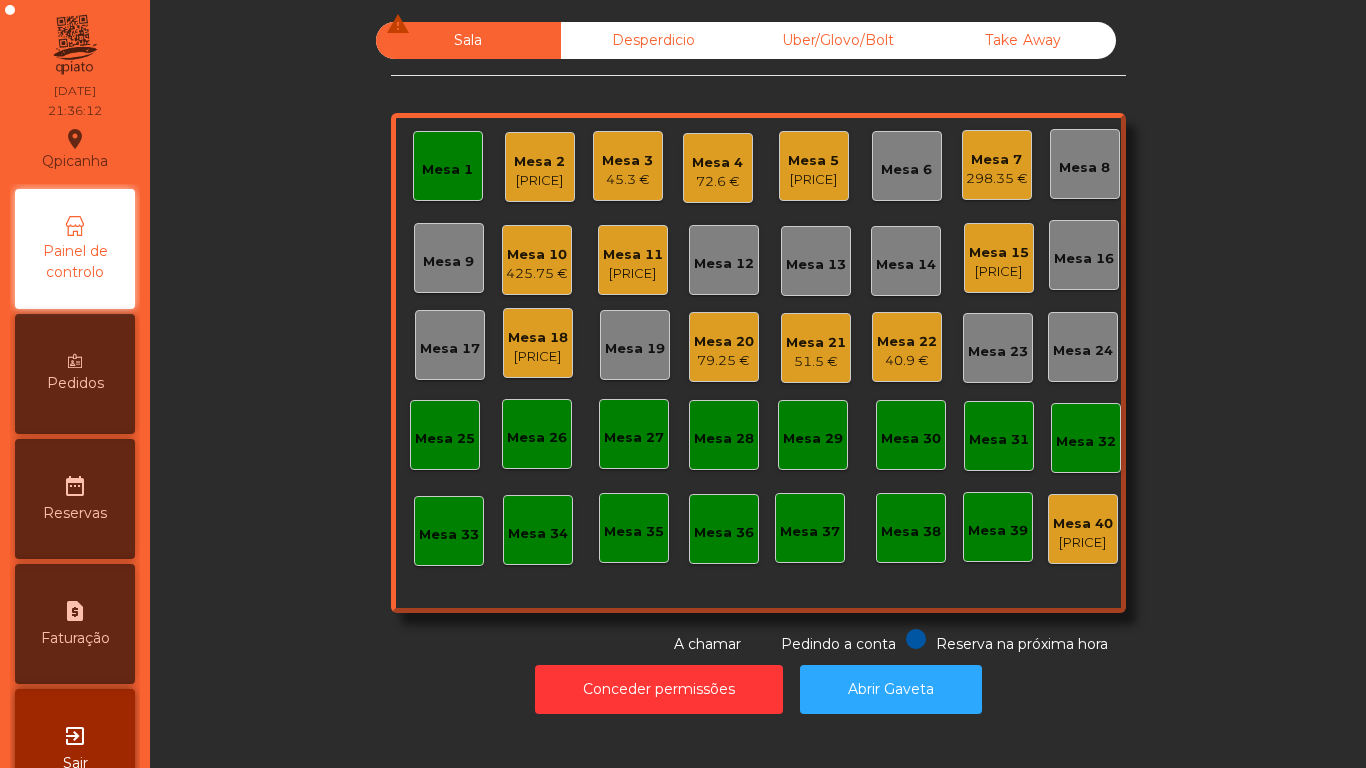 click on "Mesa 10" 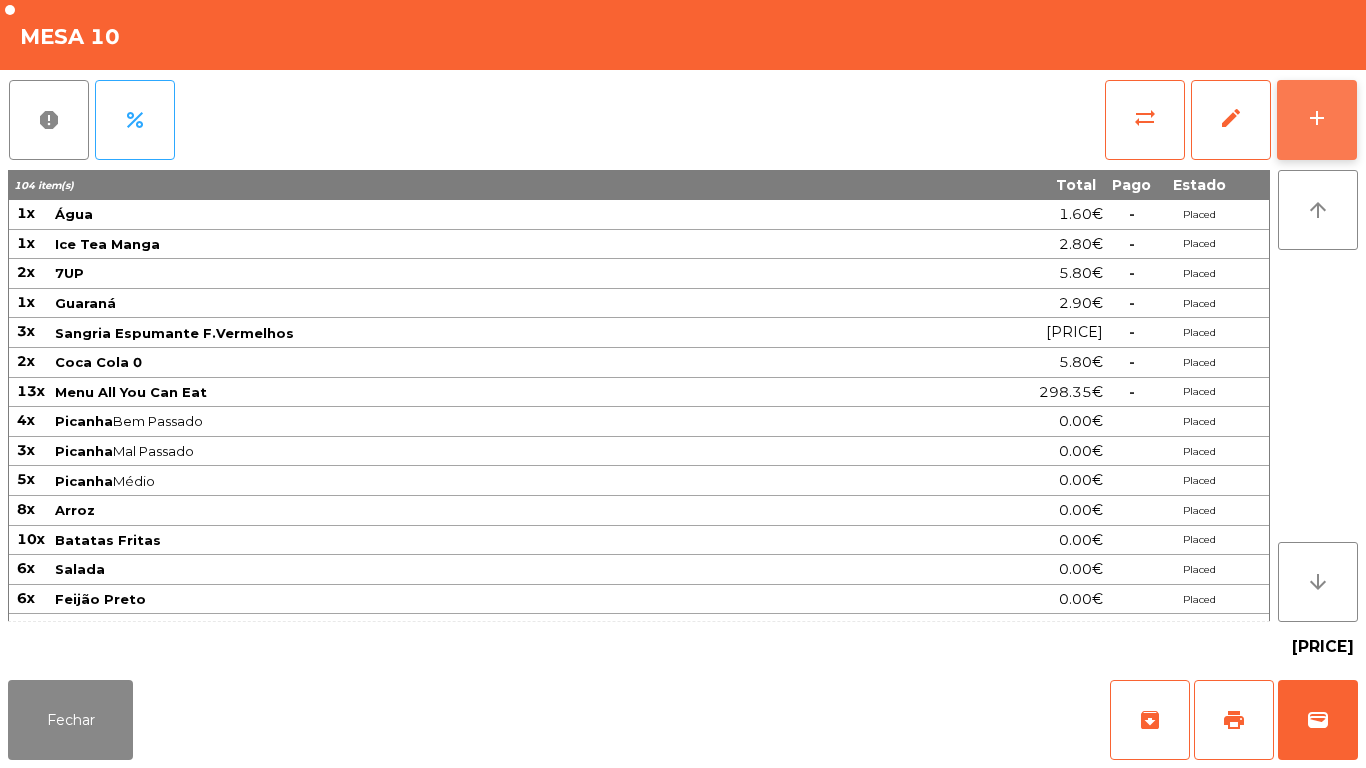 click on "add" 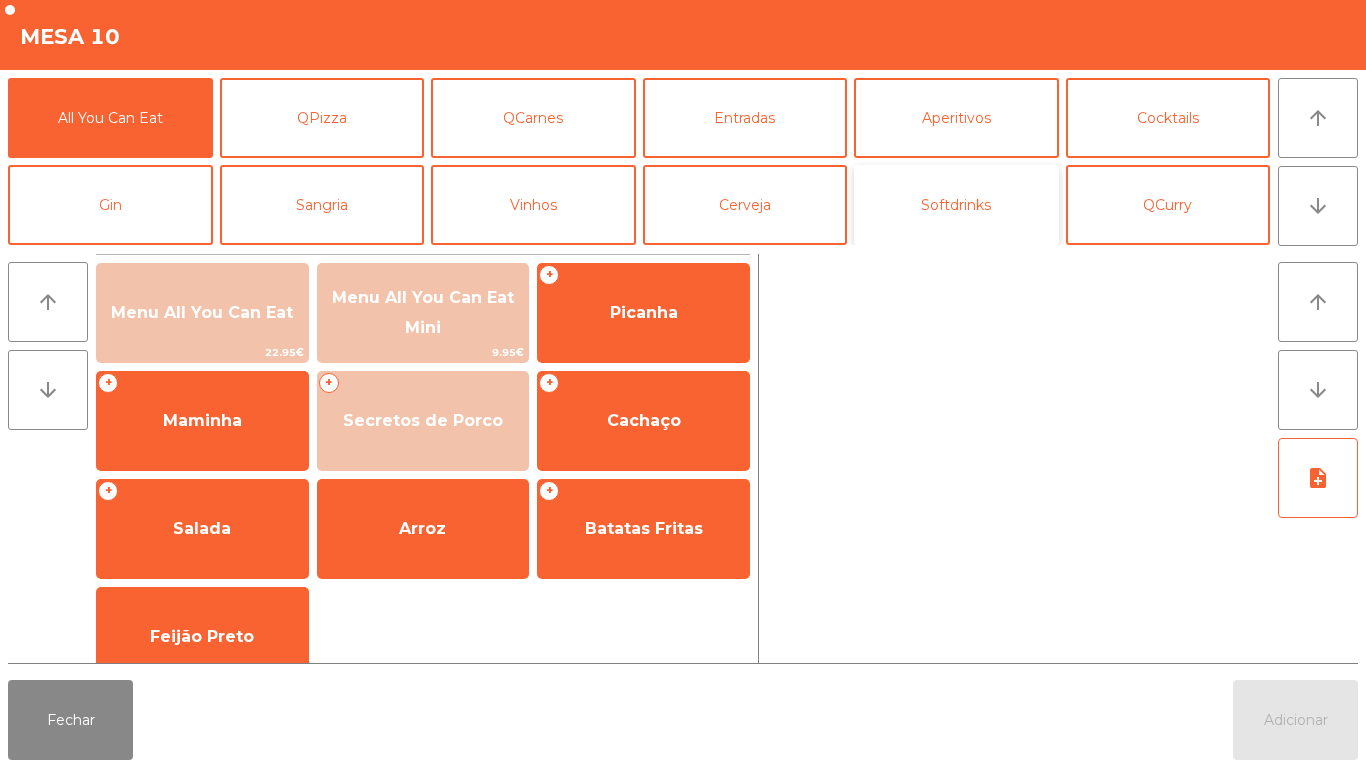 click on "Softdrinks" 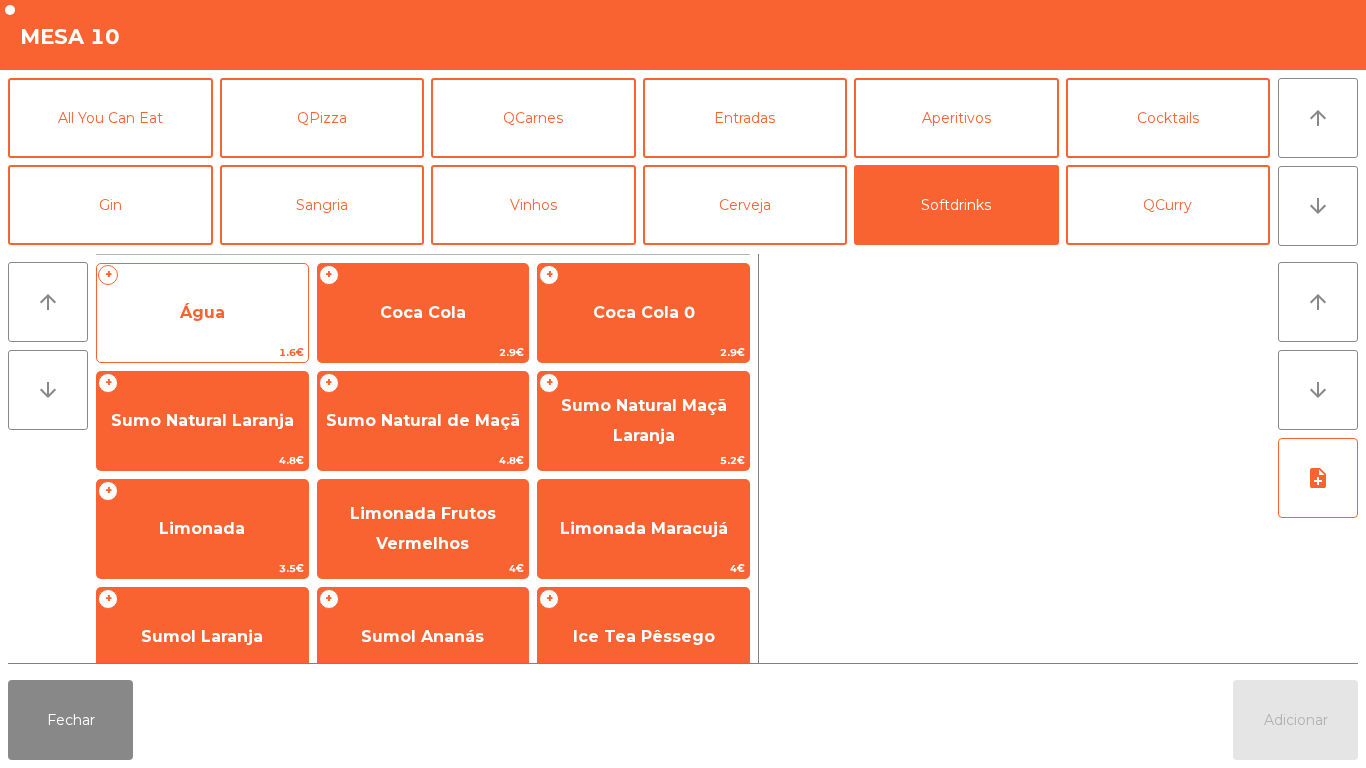 click on "Água" 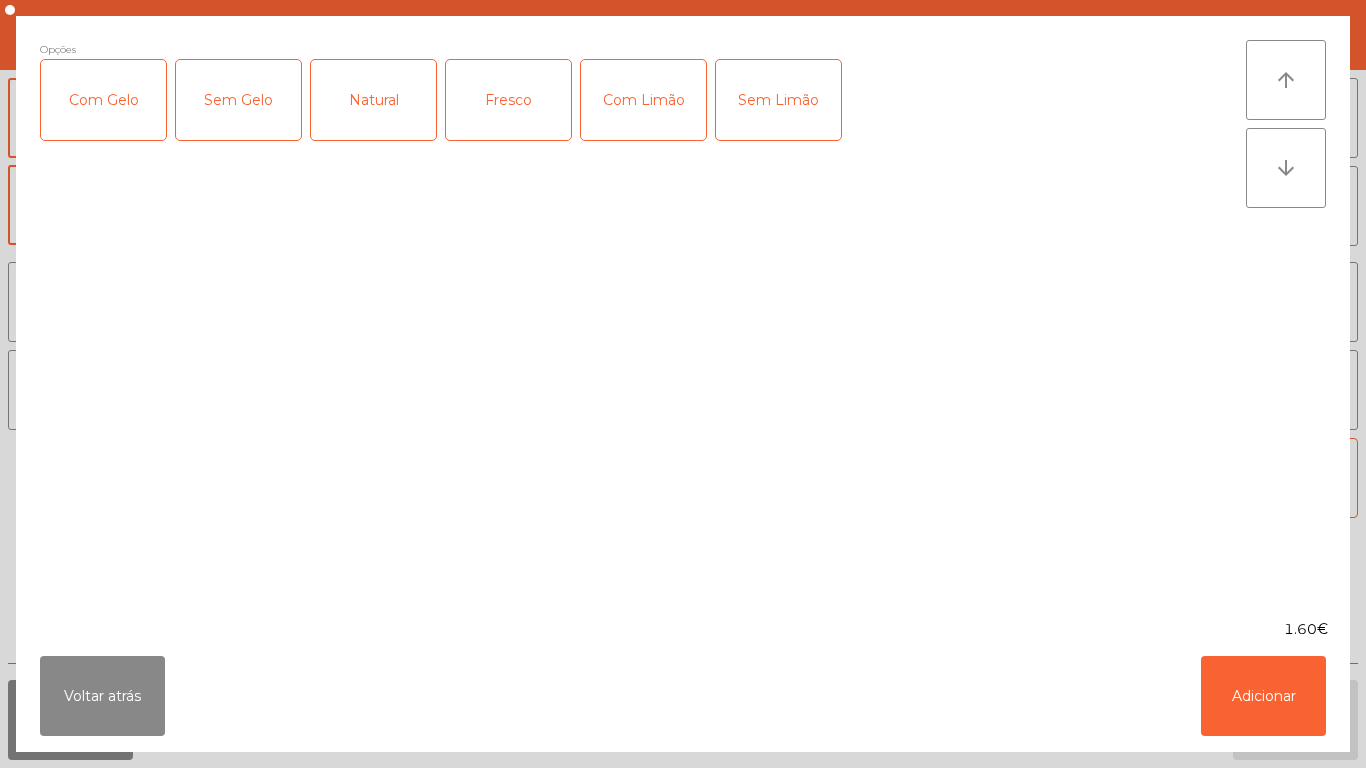 click on "Fresco" 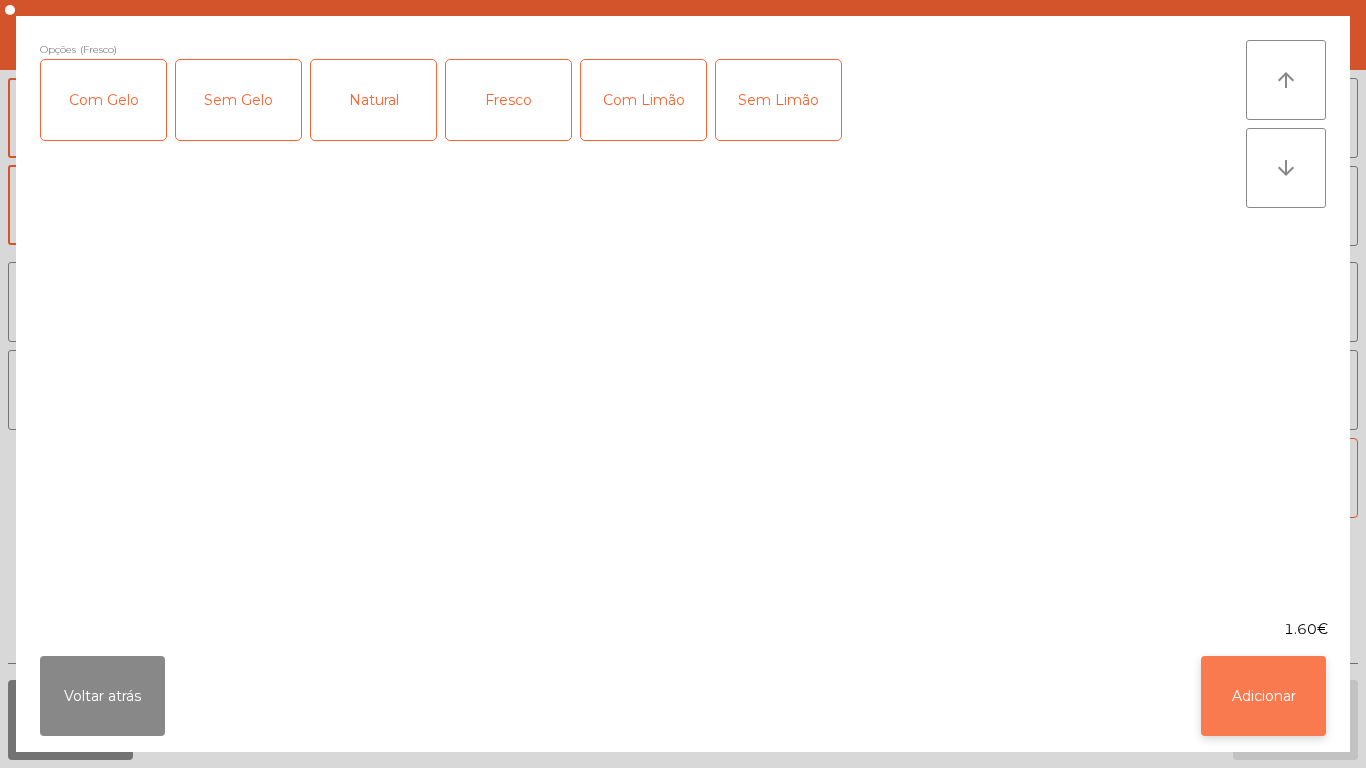 click on "Adicionar" 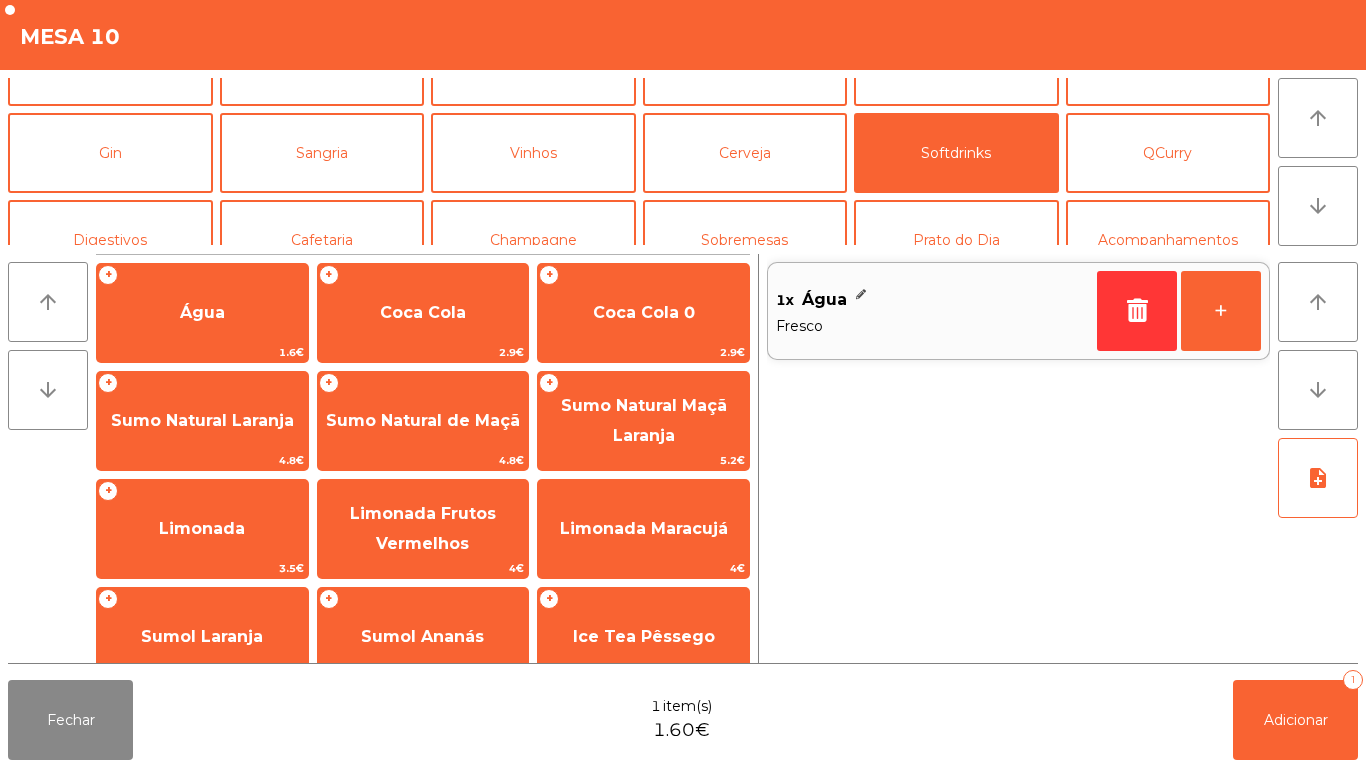 scroll, scrollTop: 61, scrollLeft: 0, axis: vertical 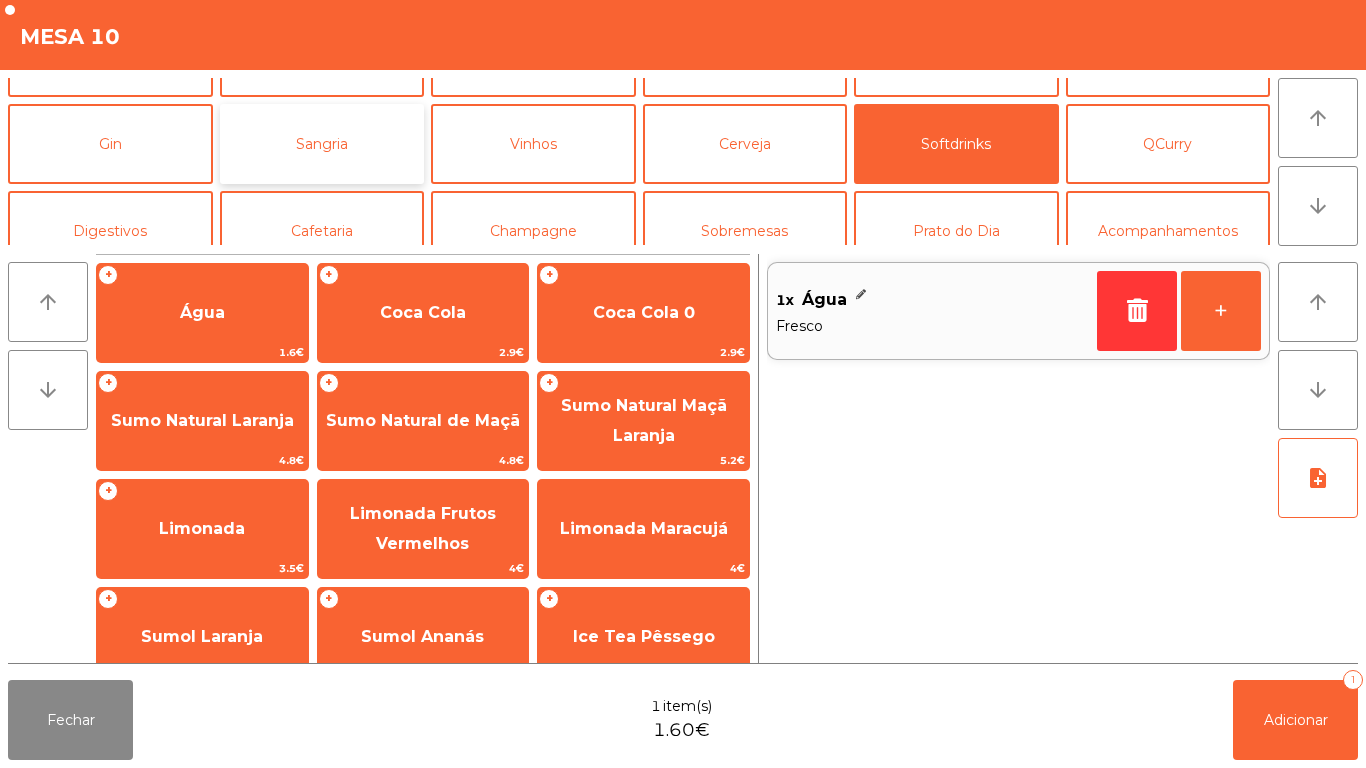 click on "Sangria" 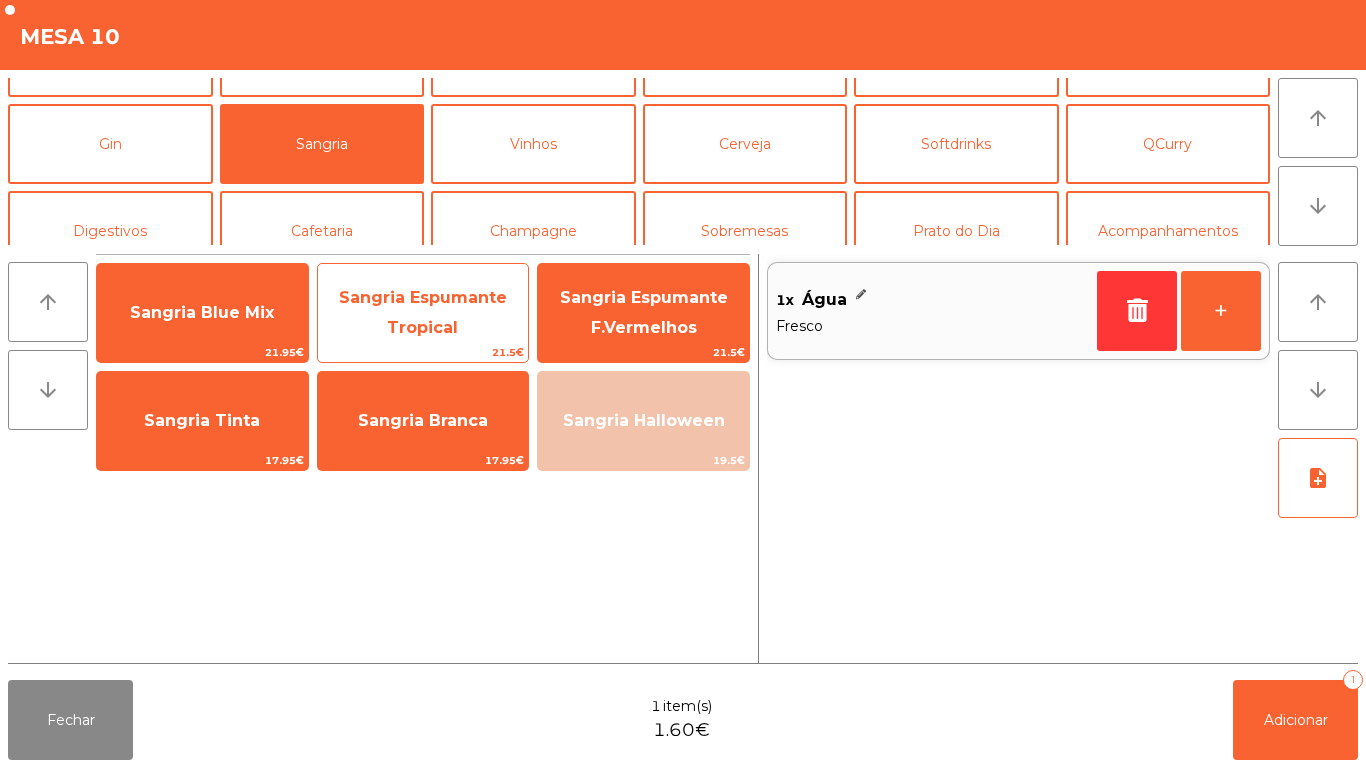 click on "Sangria Espumante Tropical" 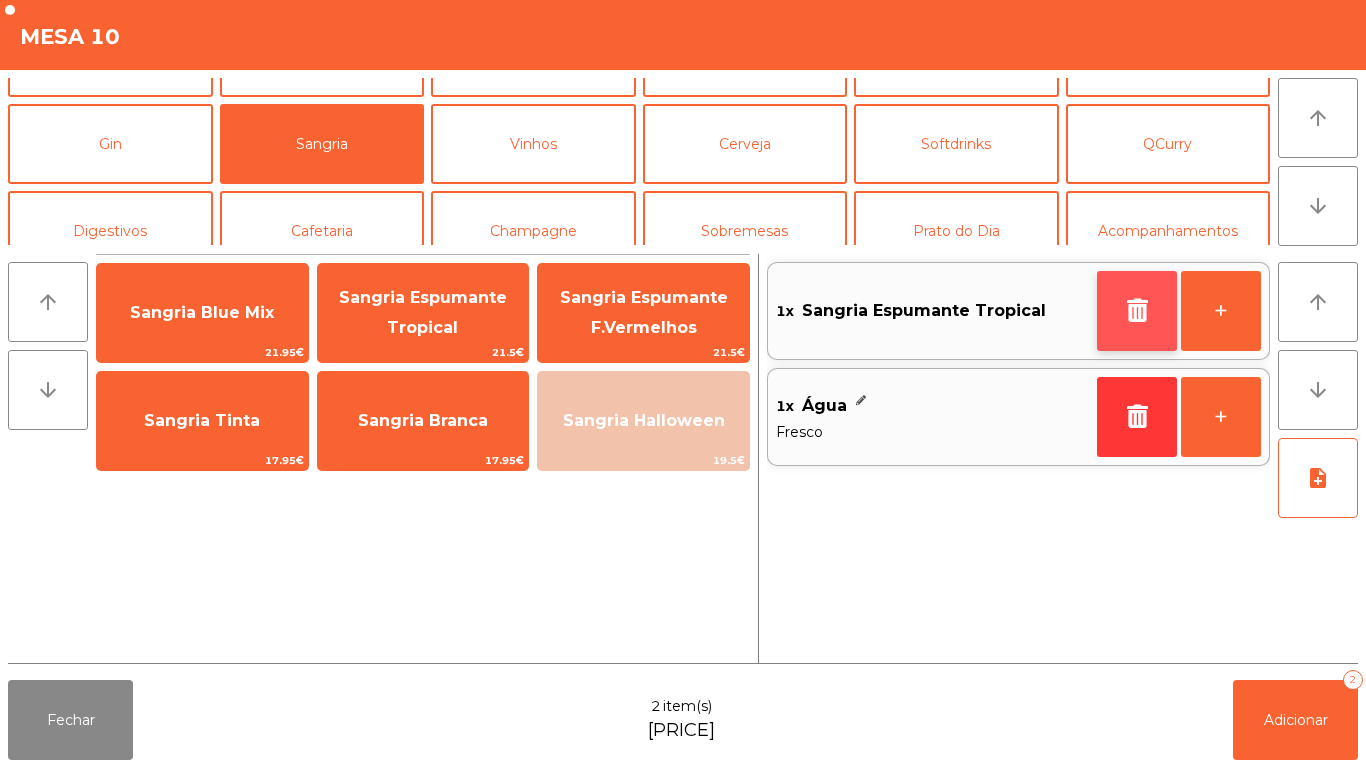 click 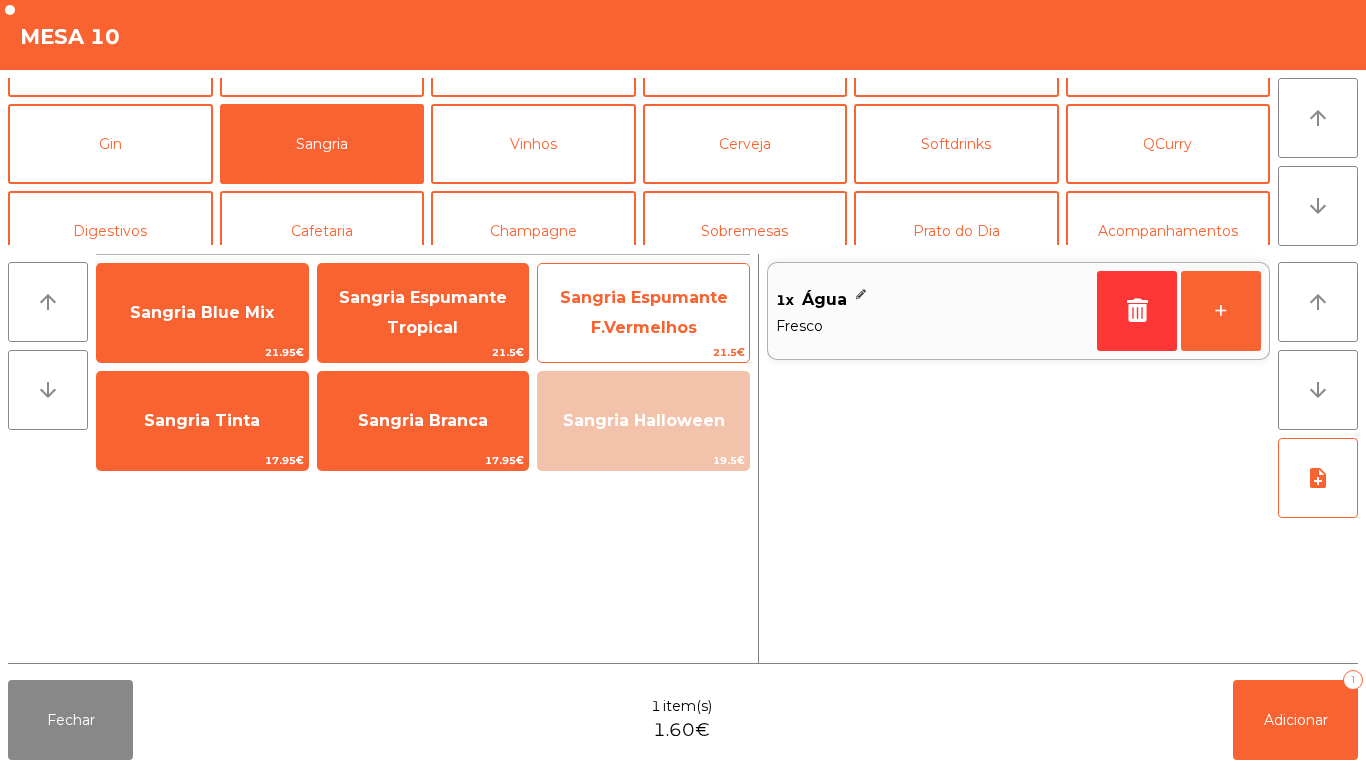 click on "Sangria Espumante F.Vermelhos" 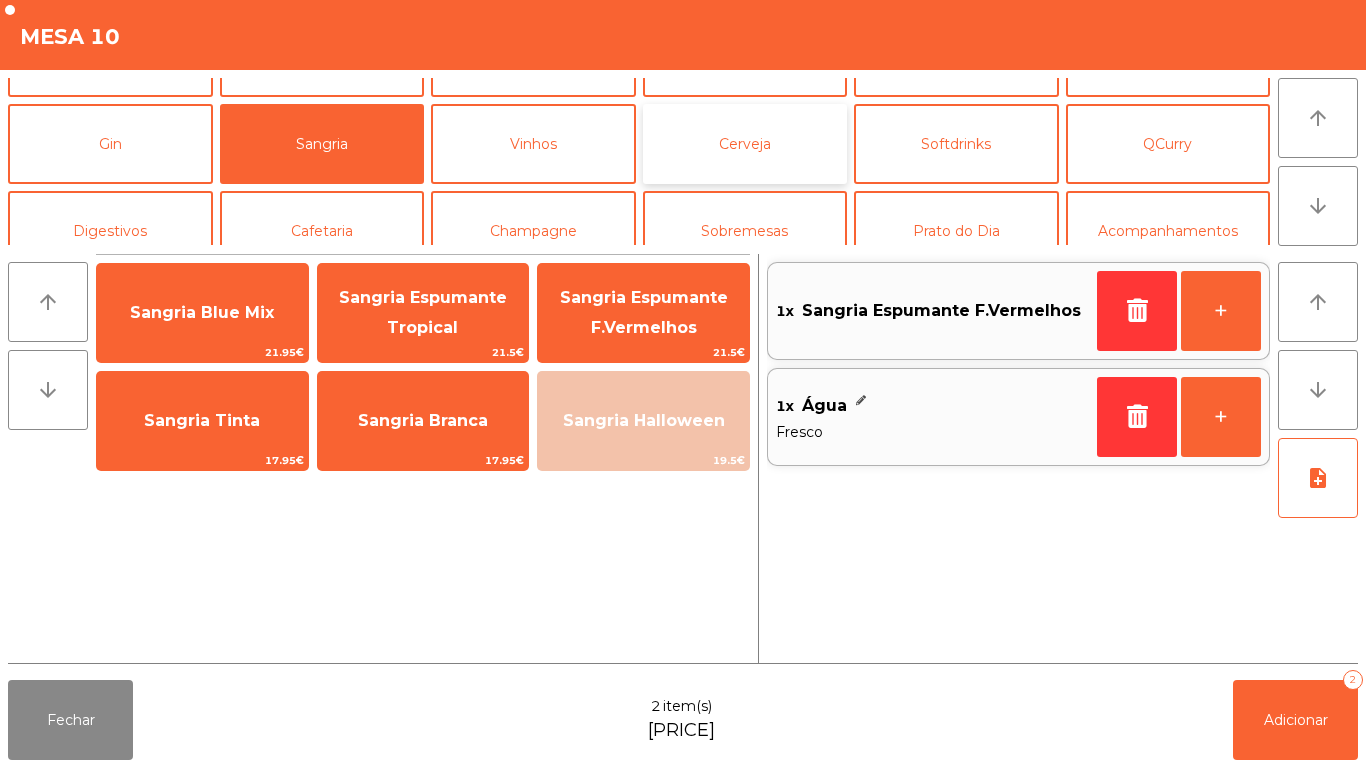 click on "Cerveja" 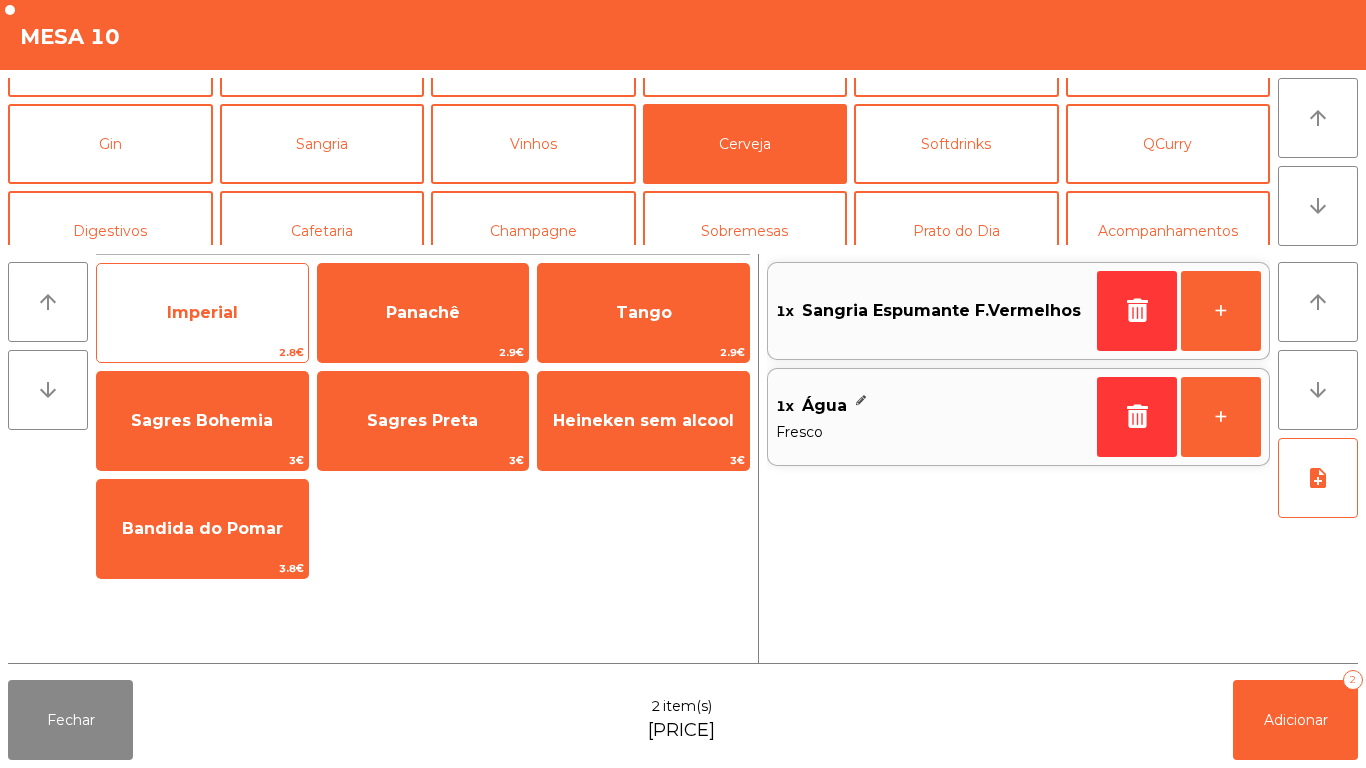 click on "Imperial" 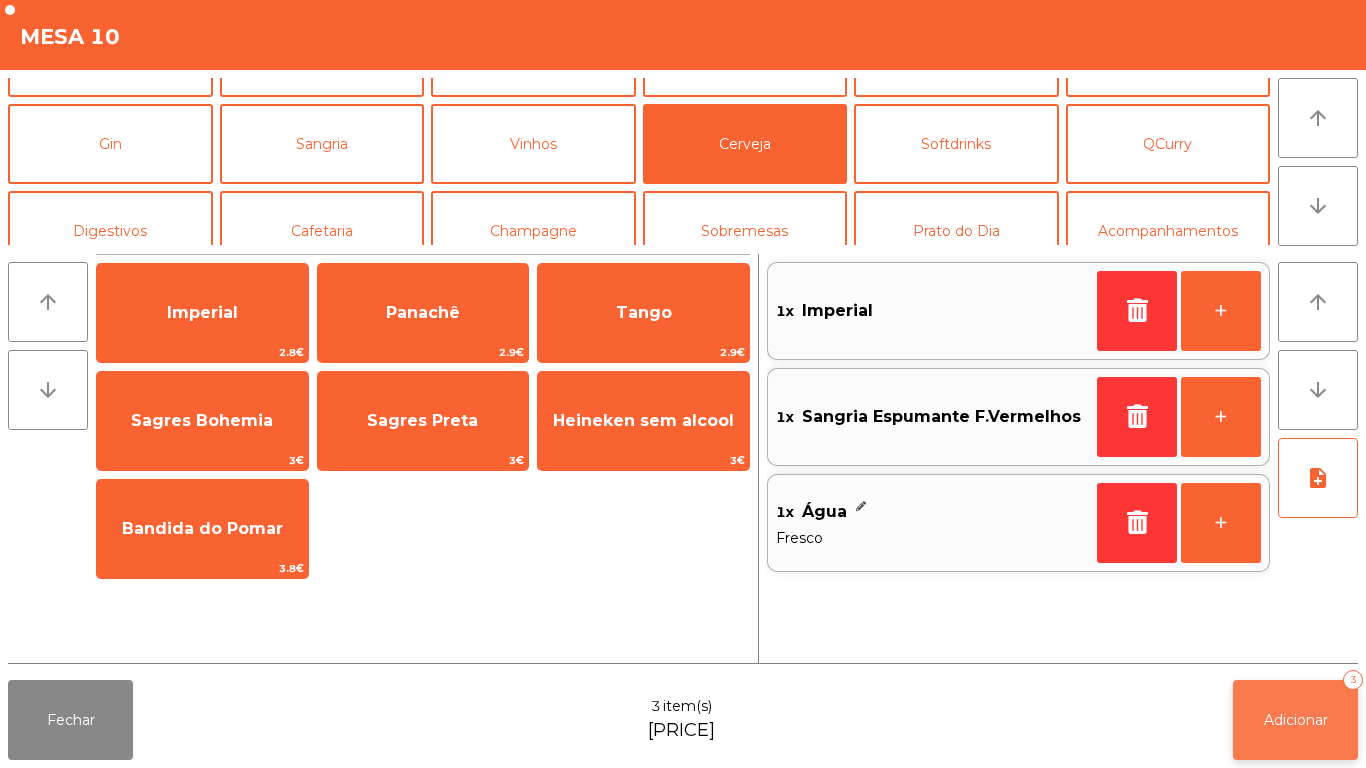 click on "Adicionar   3" 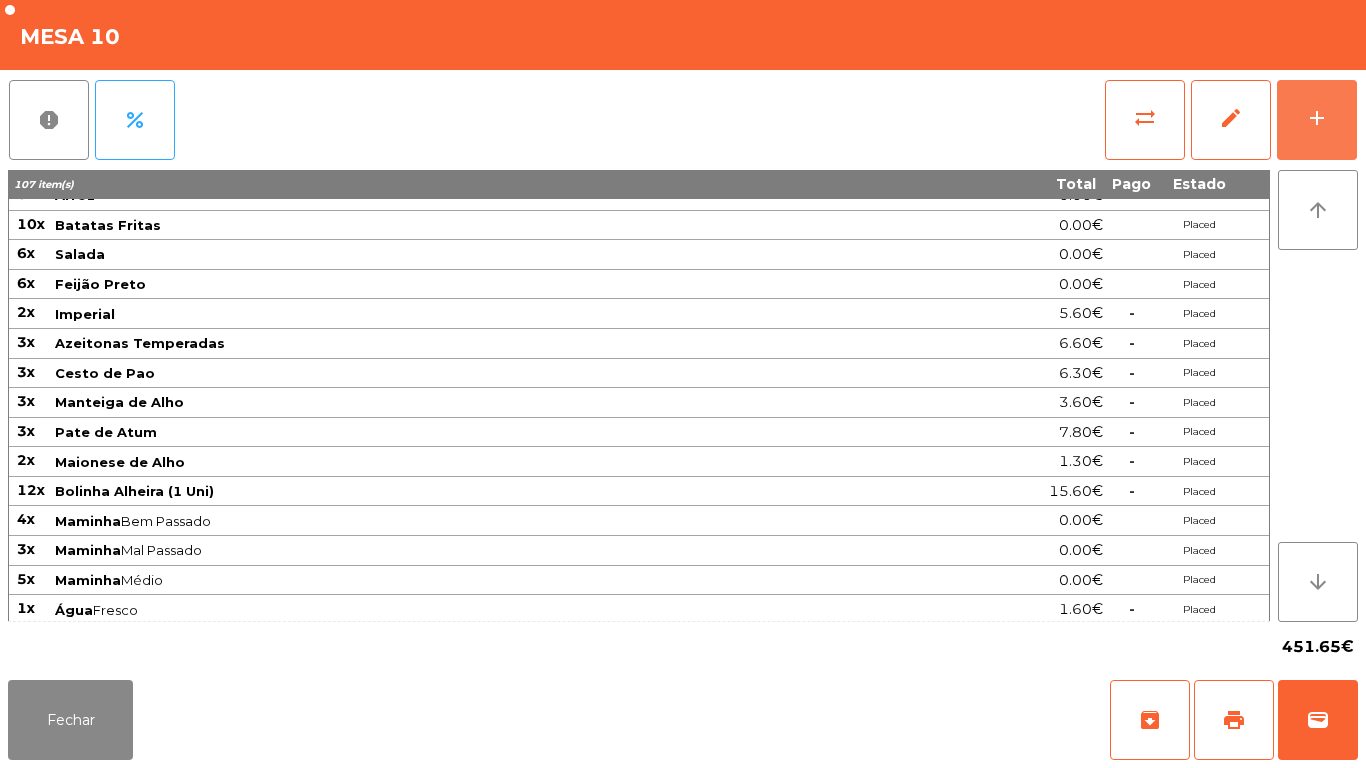scroll, scrollTop: 319, scrollLeft: 0, axis: vertical 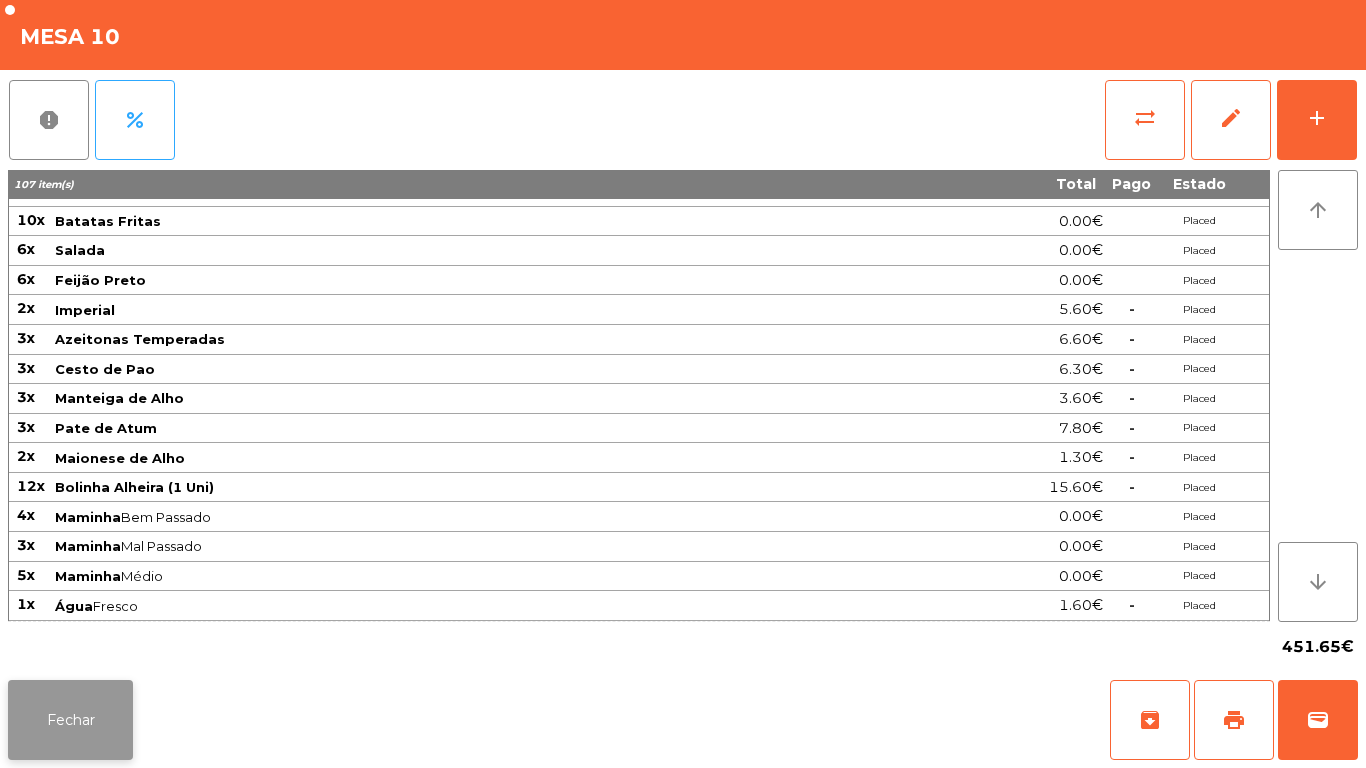 click on "Fechar" 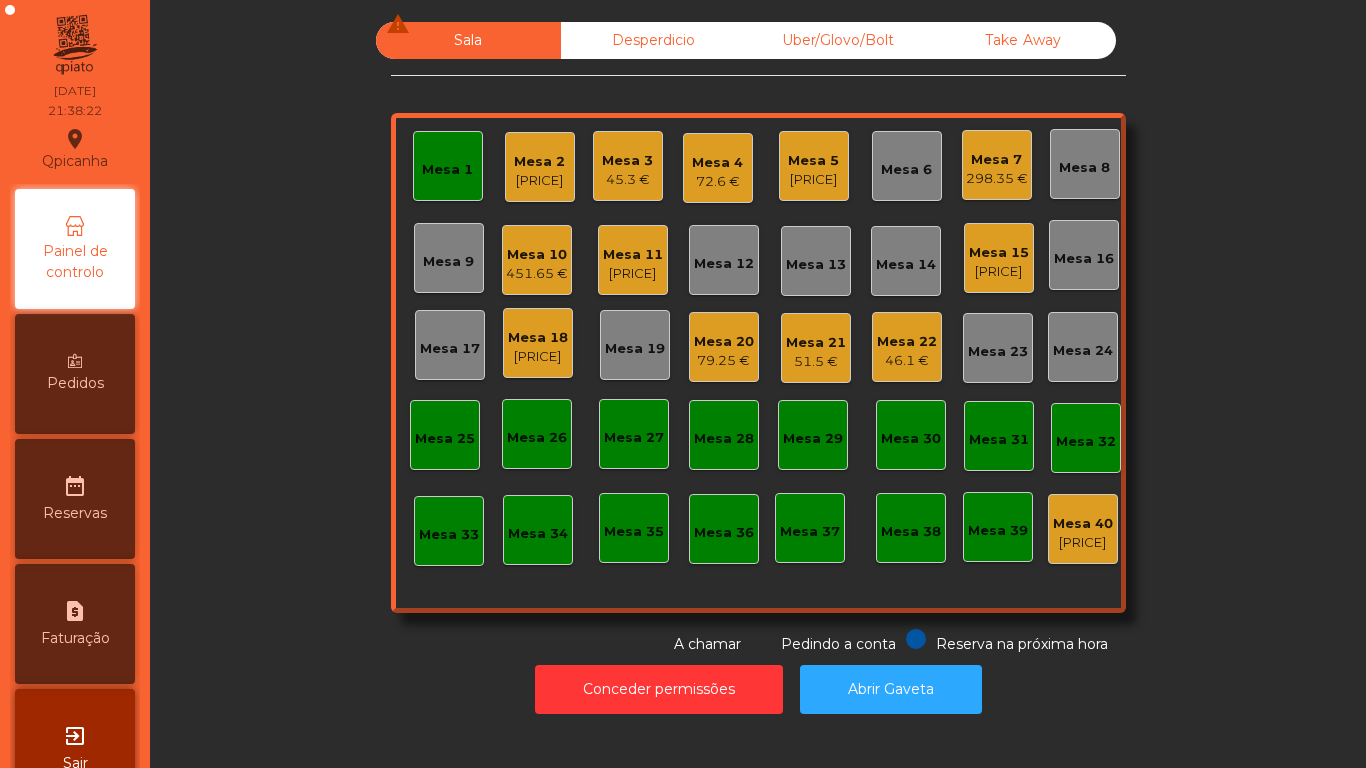 click on "Mesa 7" 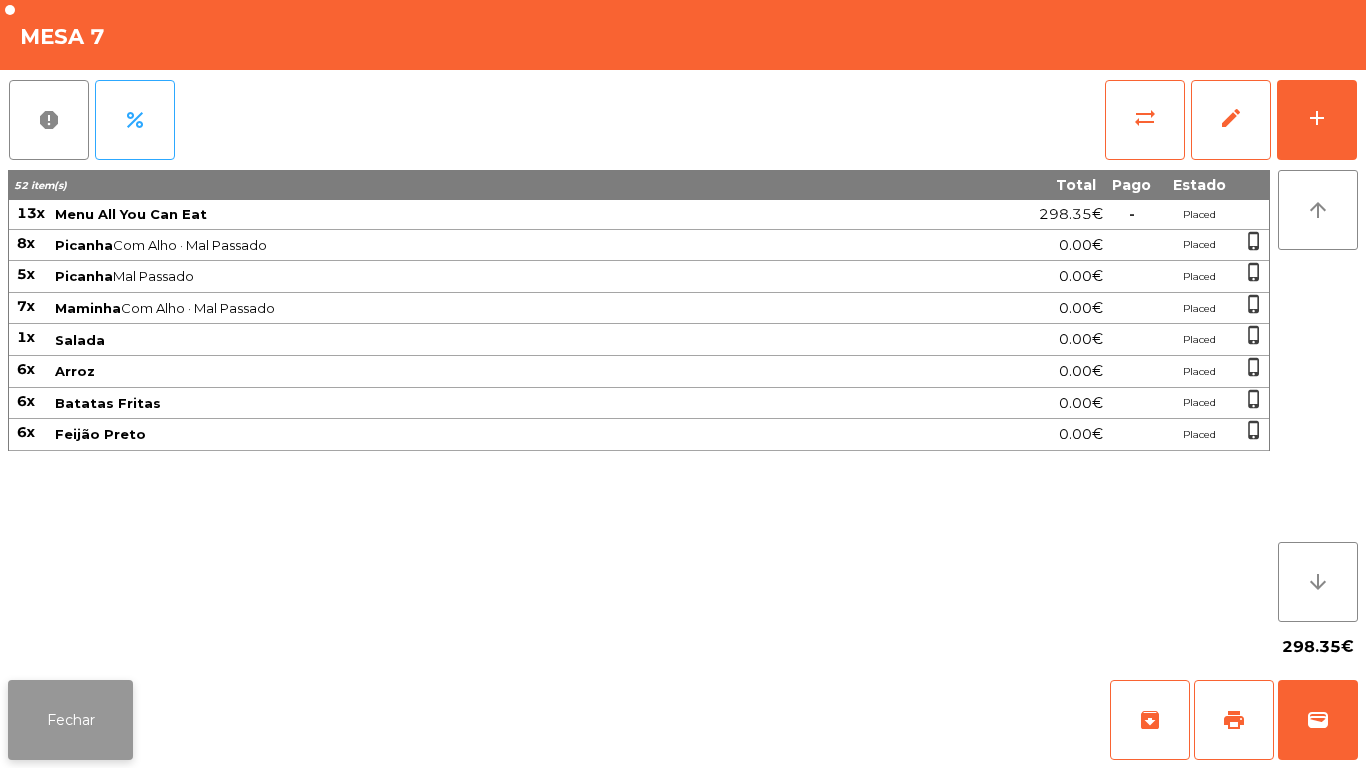 click on "Fechar" 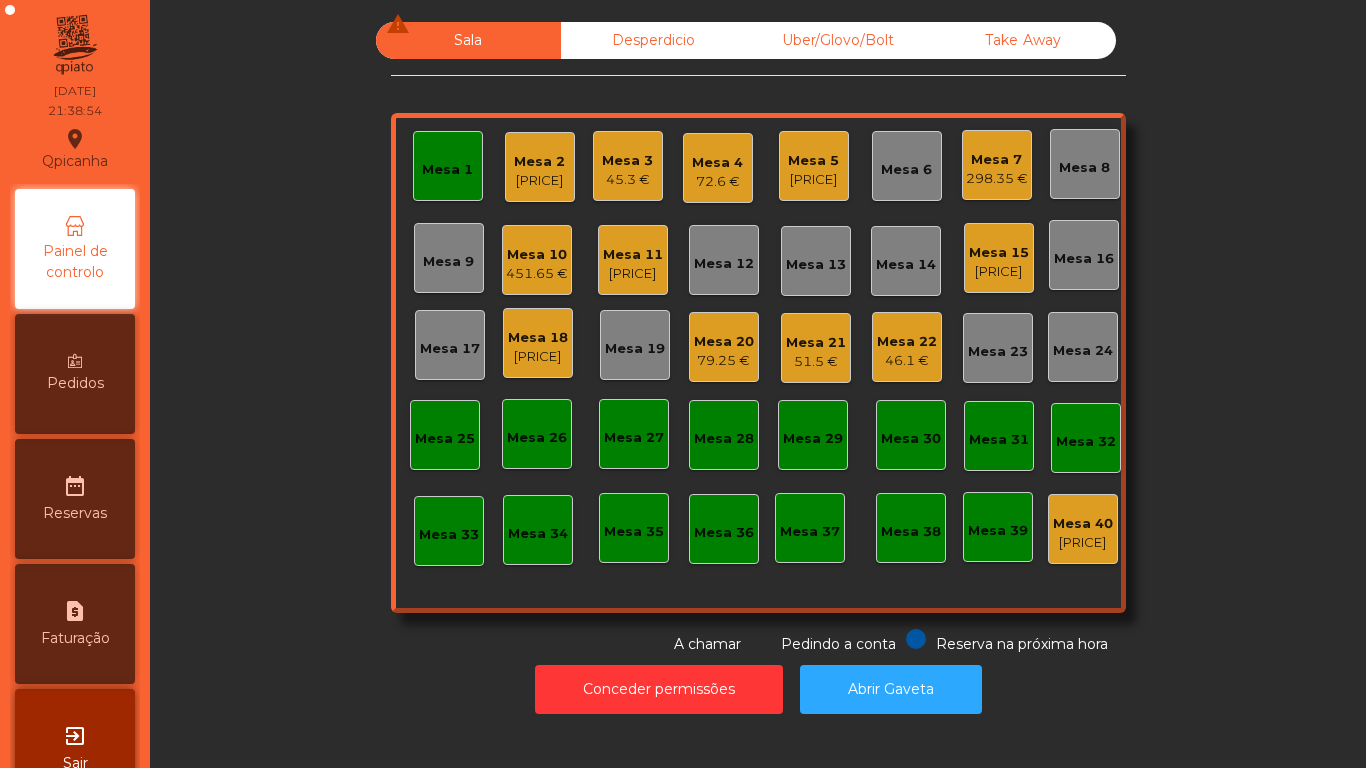 click on "298.35 €" 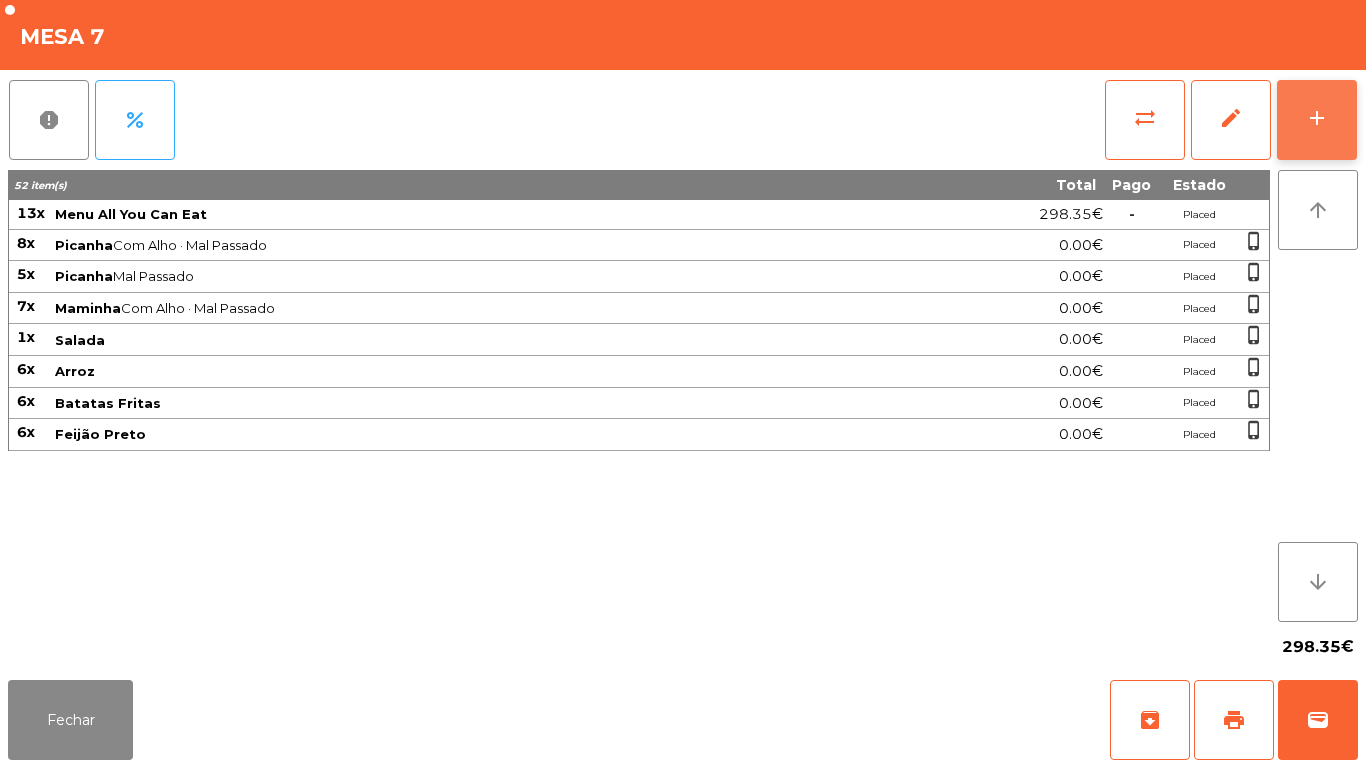 click on "add" 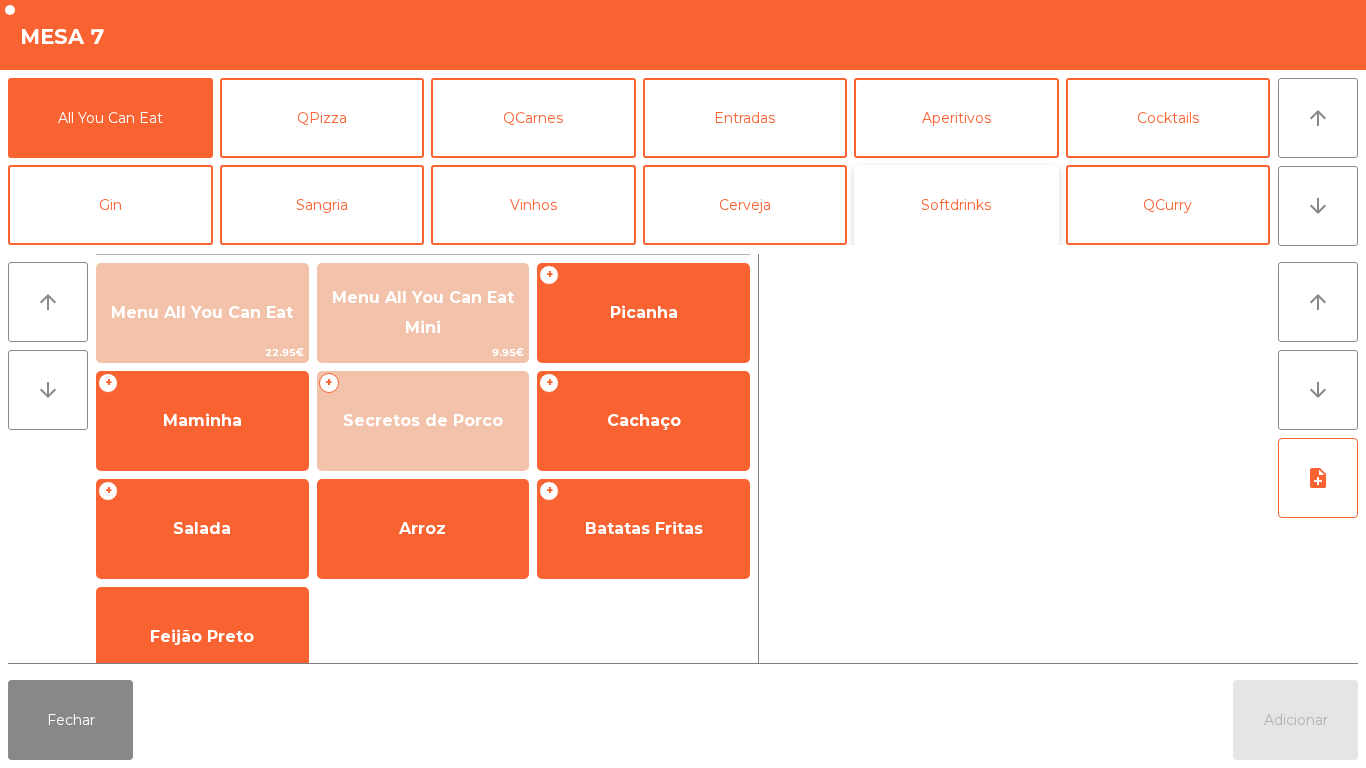 click on "Softdrinks" 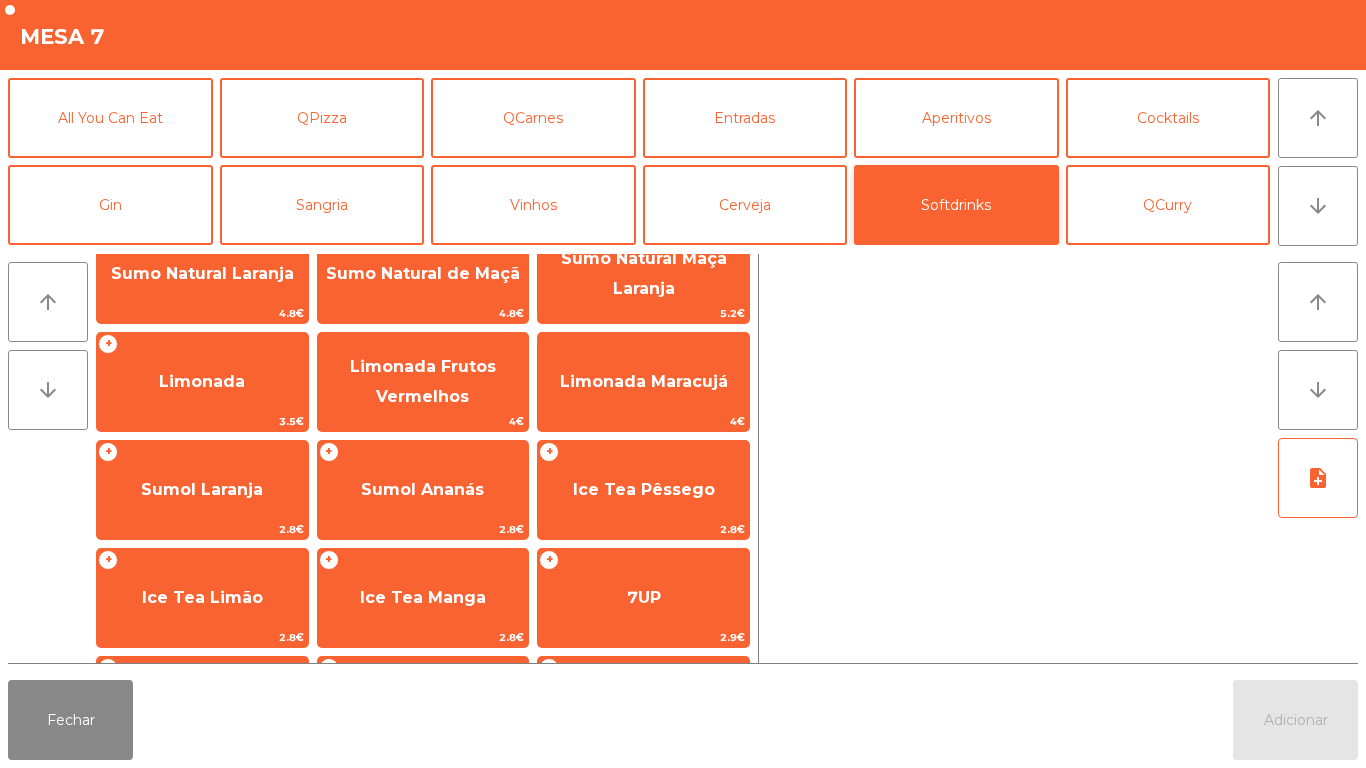 scroll, scrollTop: 132, scrollLeft: 0, axis: vertical 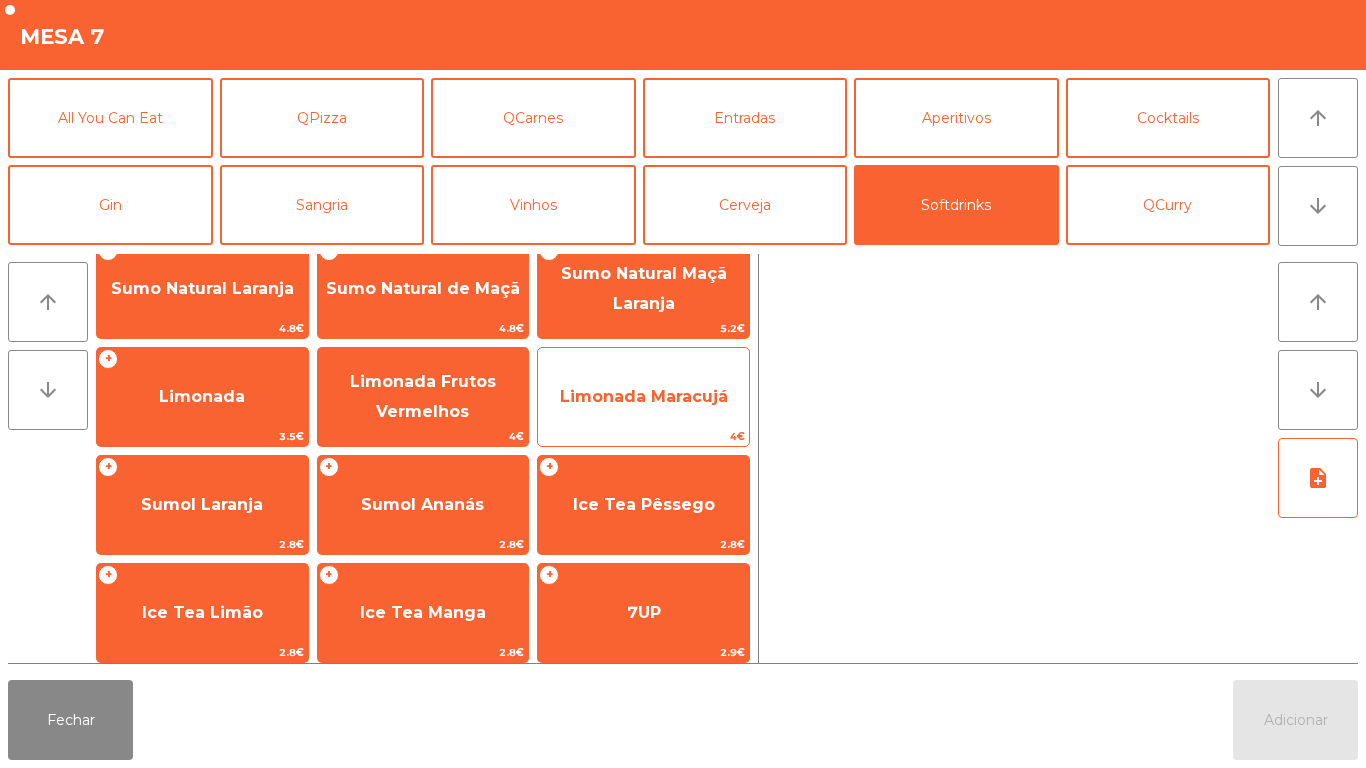click on "Limonada Maracujá" 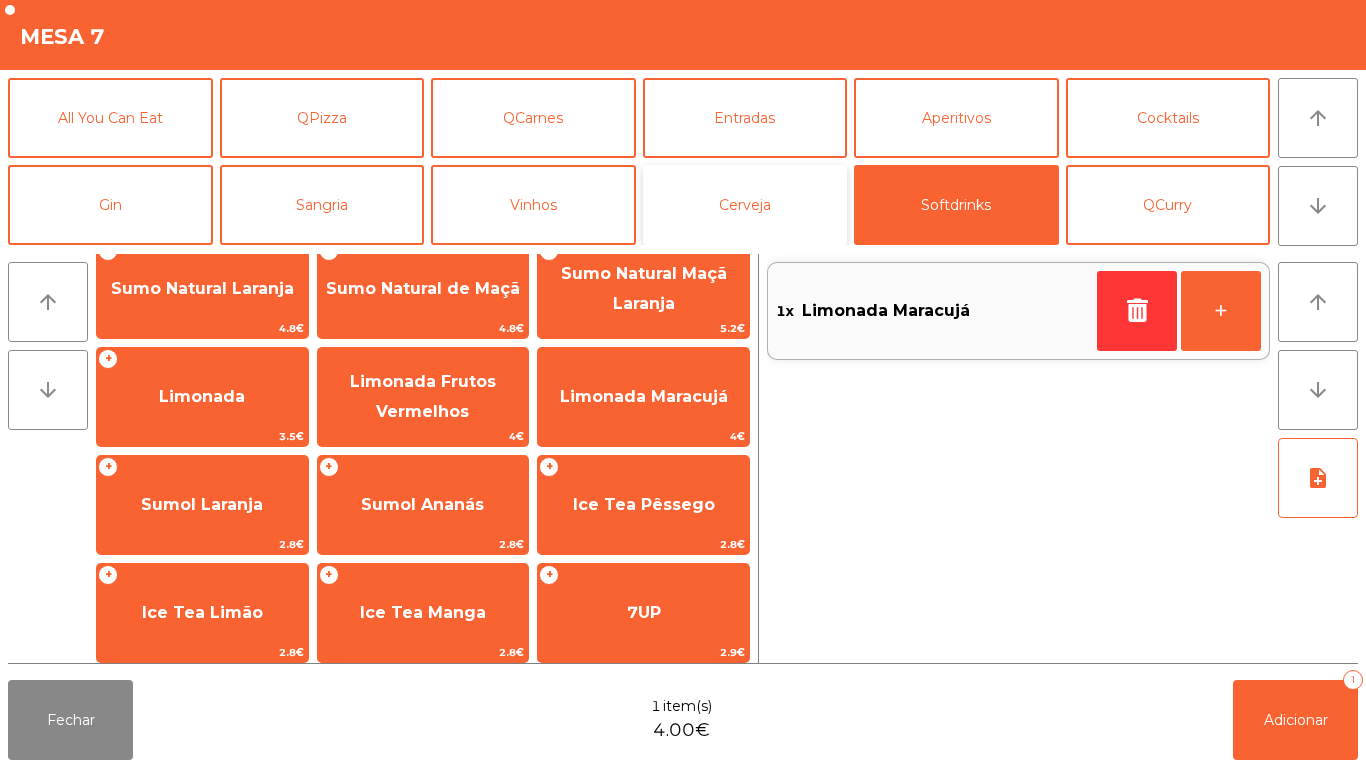 click on "Cerveja" 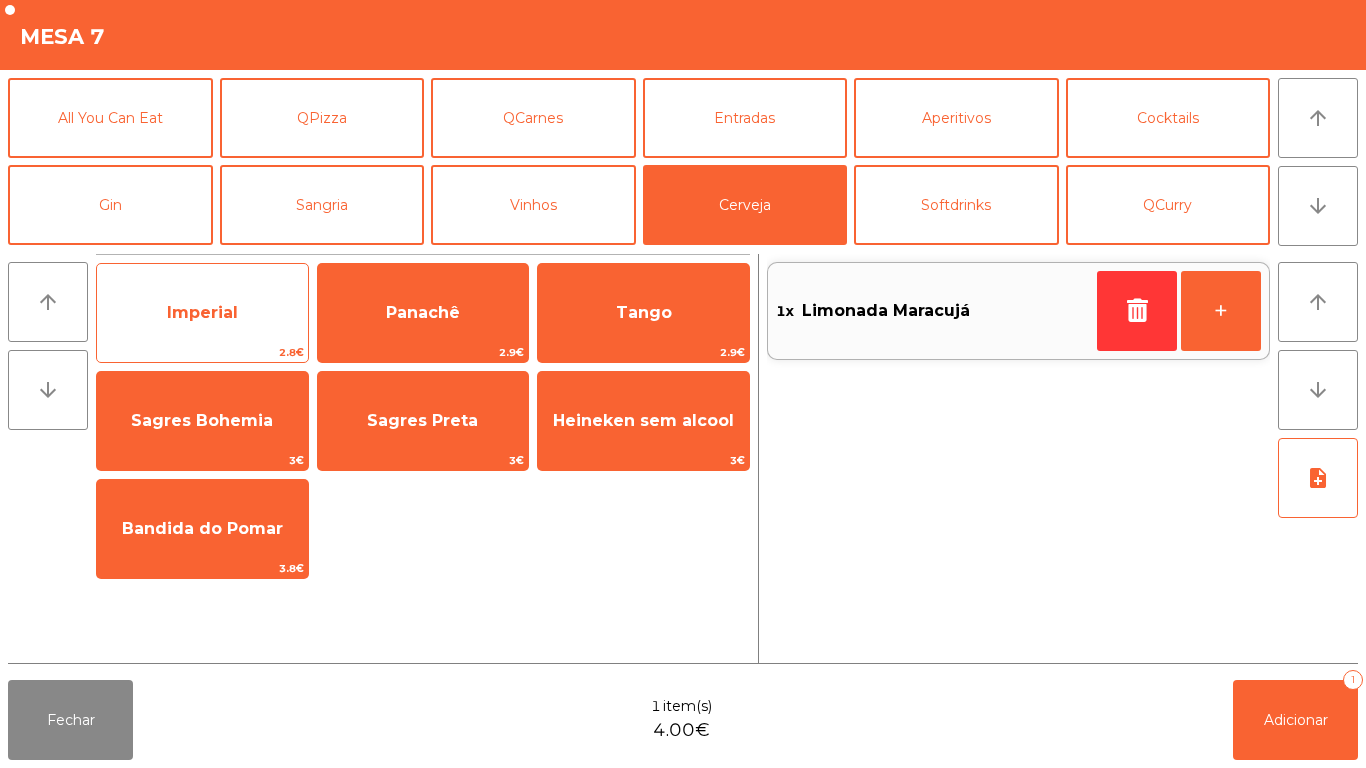 click on "Imperial" 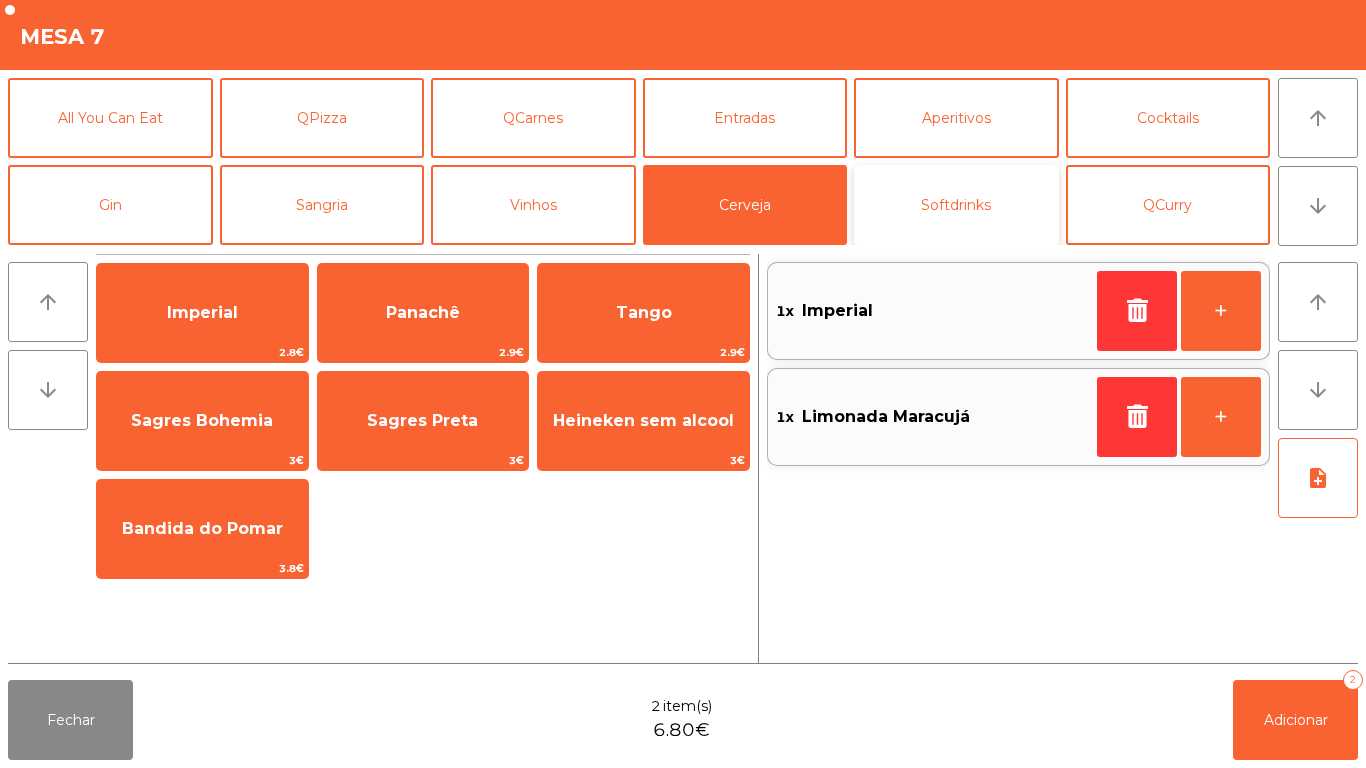 click on "Softdrinks" 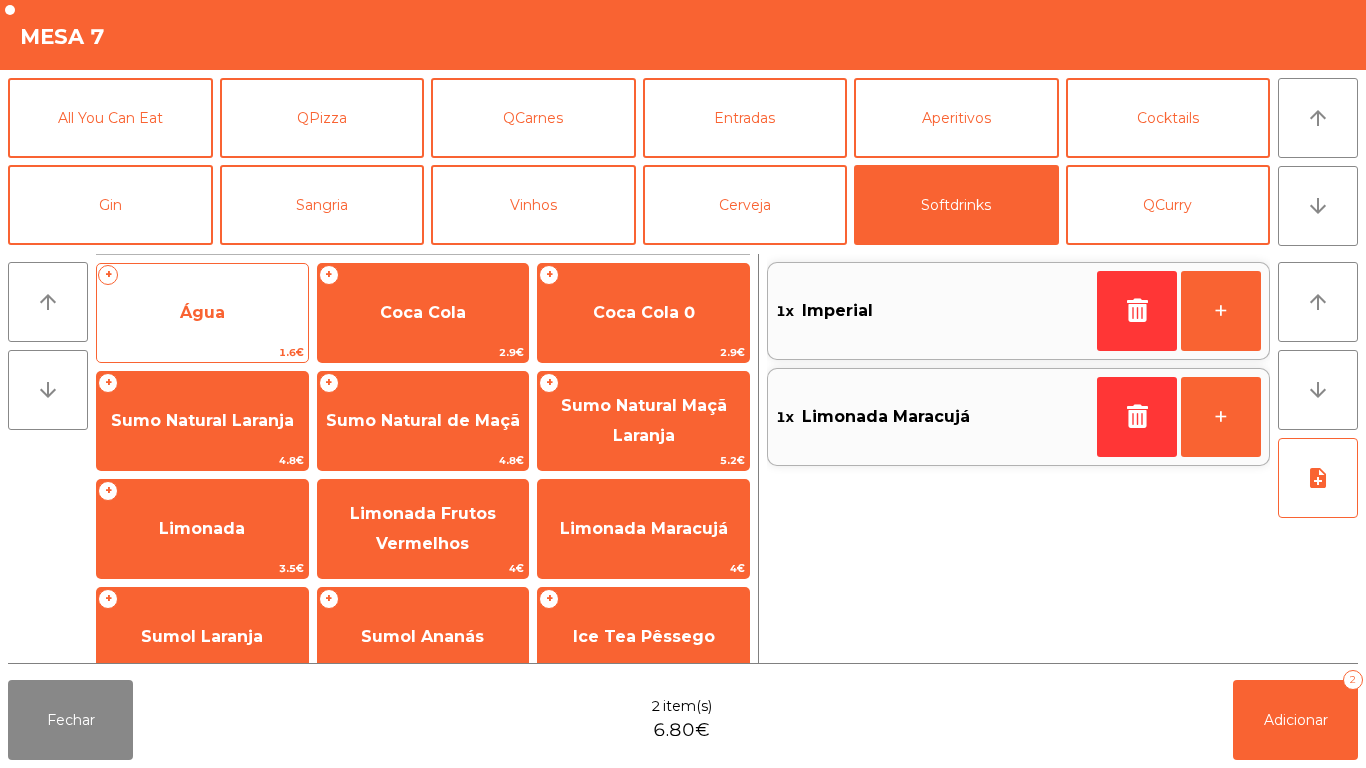 click on "Água" 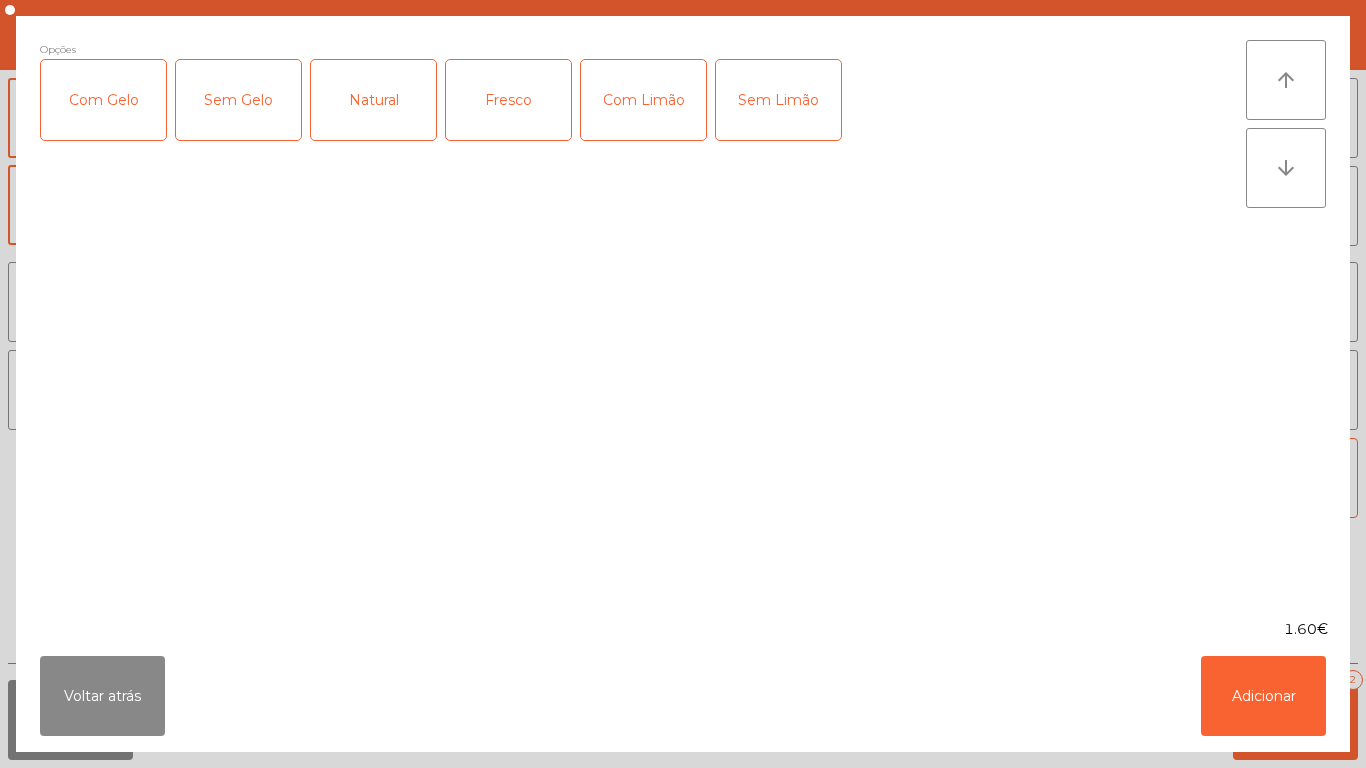 click on "Fresco" 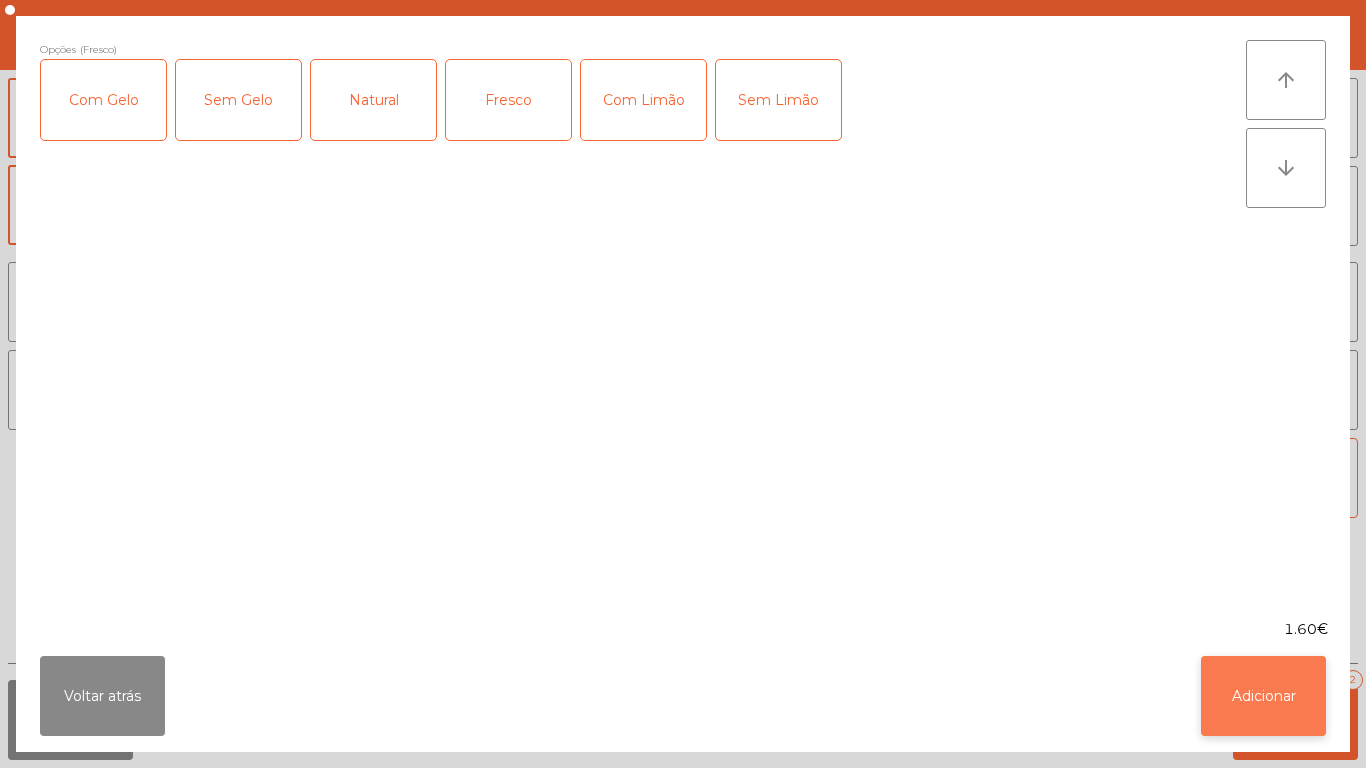 click on "Adicionar" 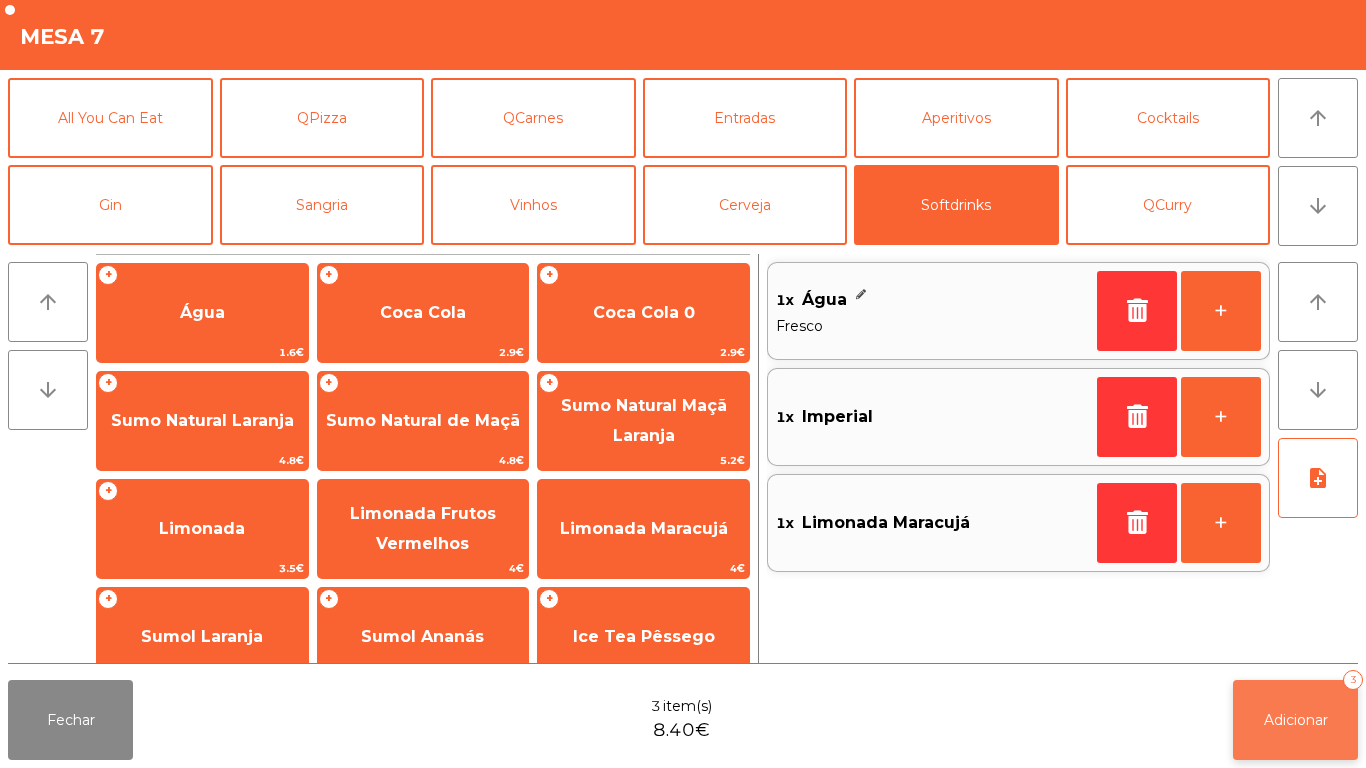 click on "Adicionar   3" 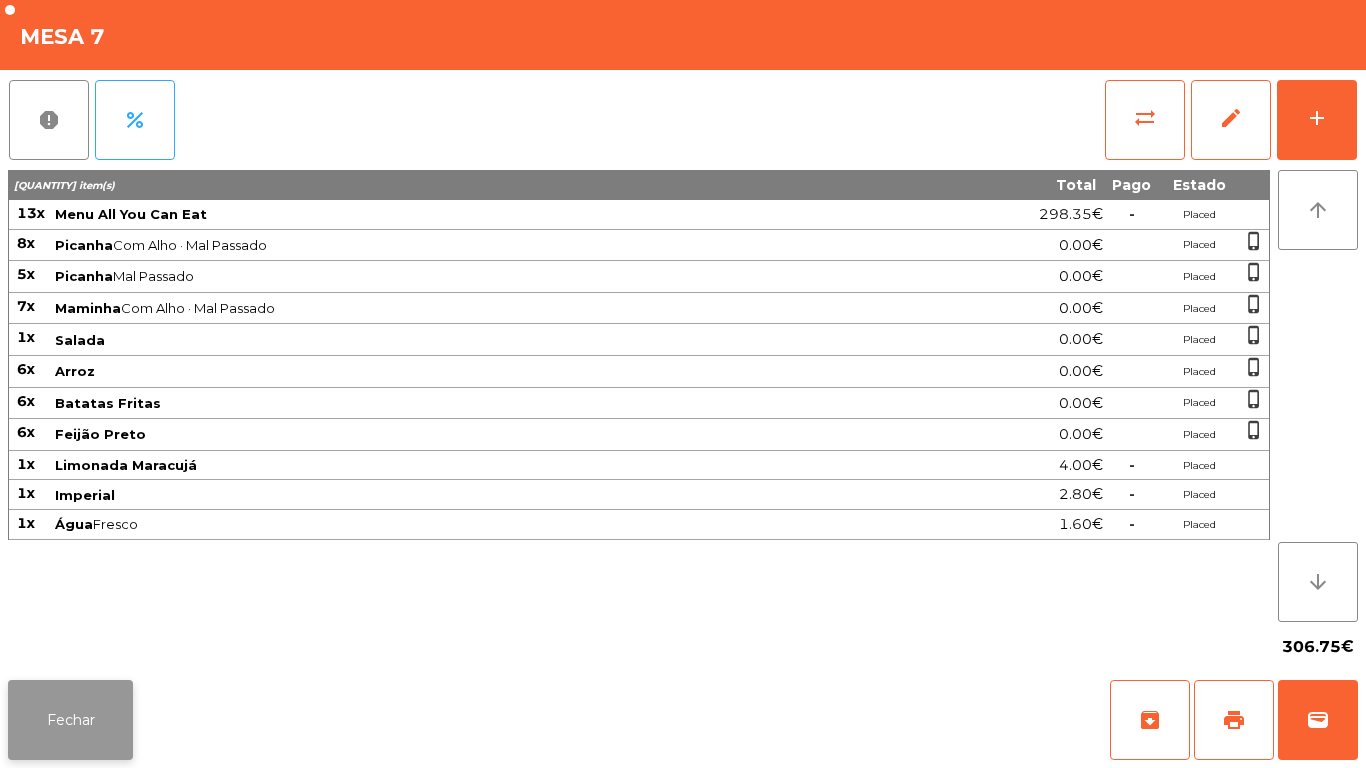 click on "Fechar" 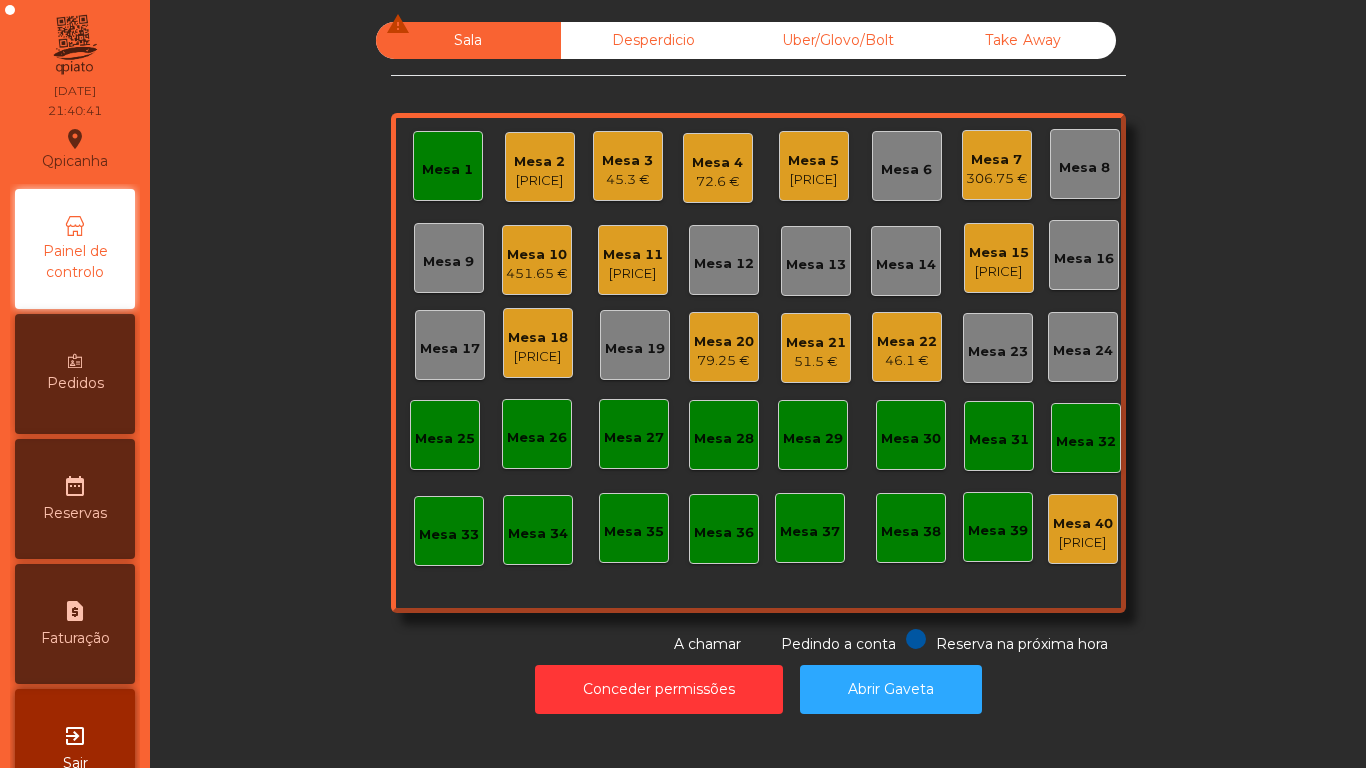 click on "Mesa 10" 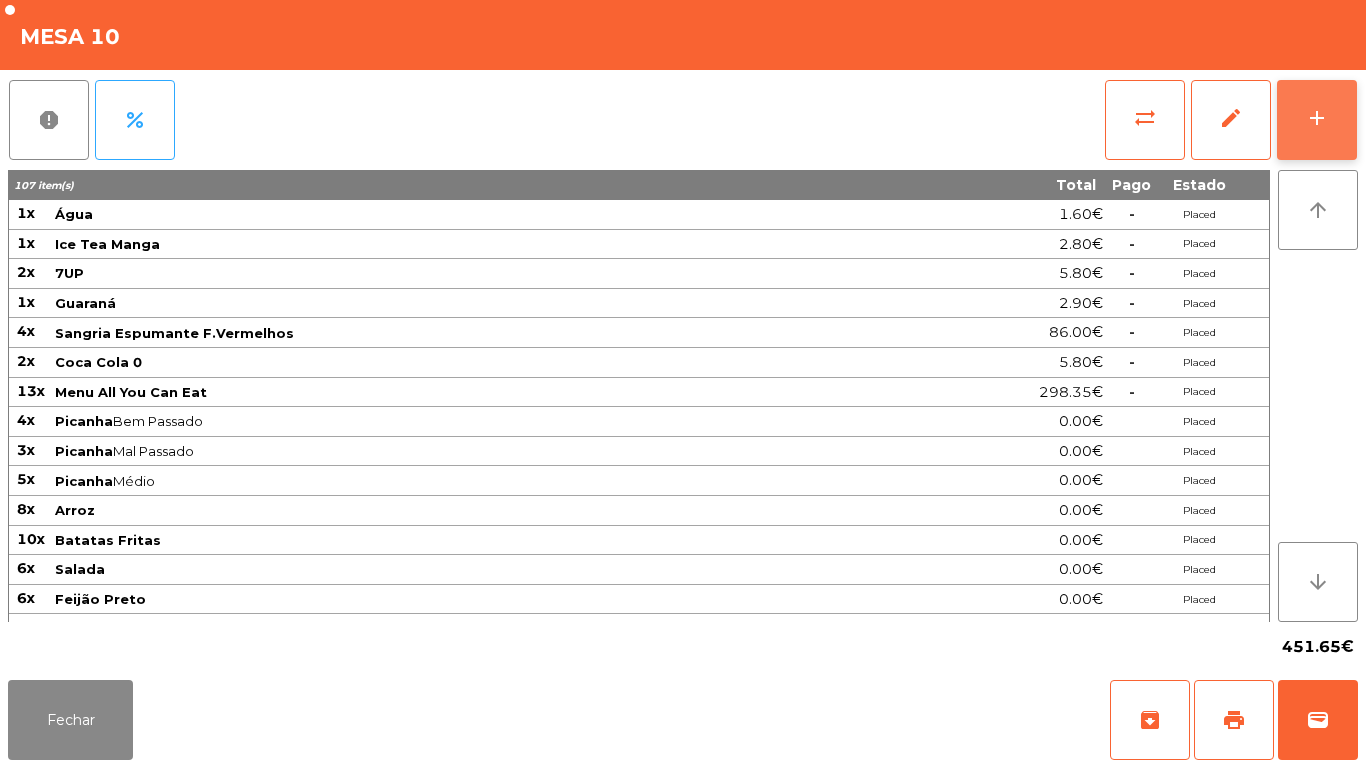 click on "add" 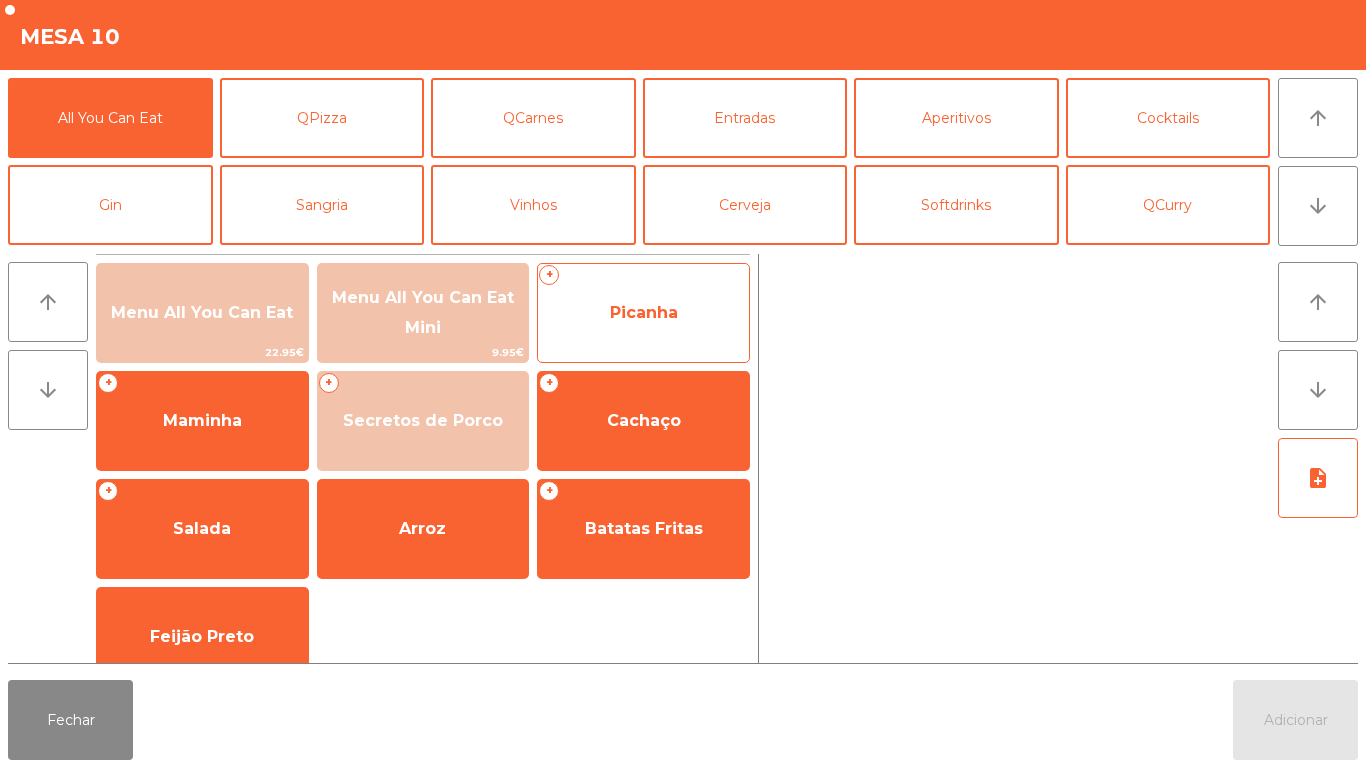 click on "Picanha" 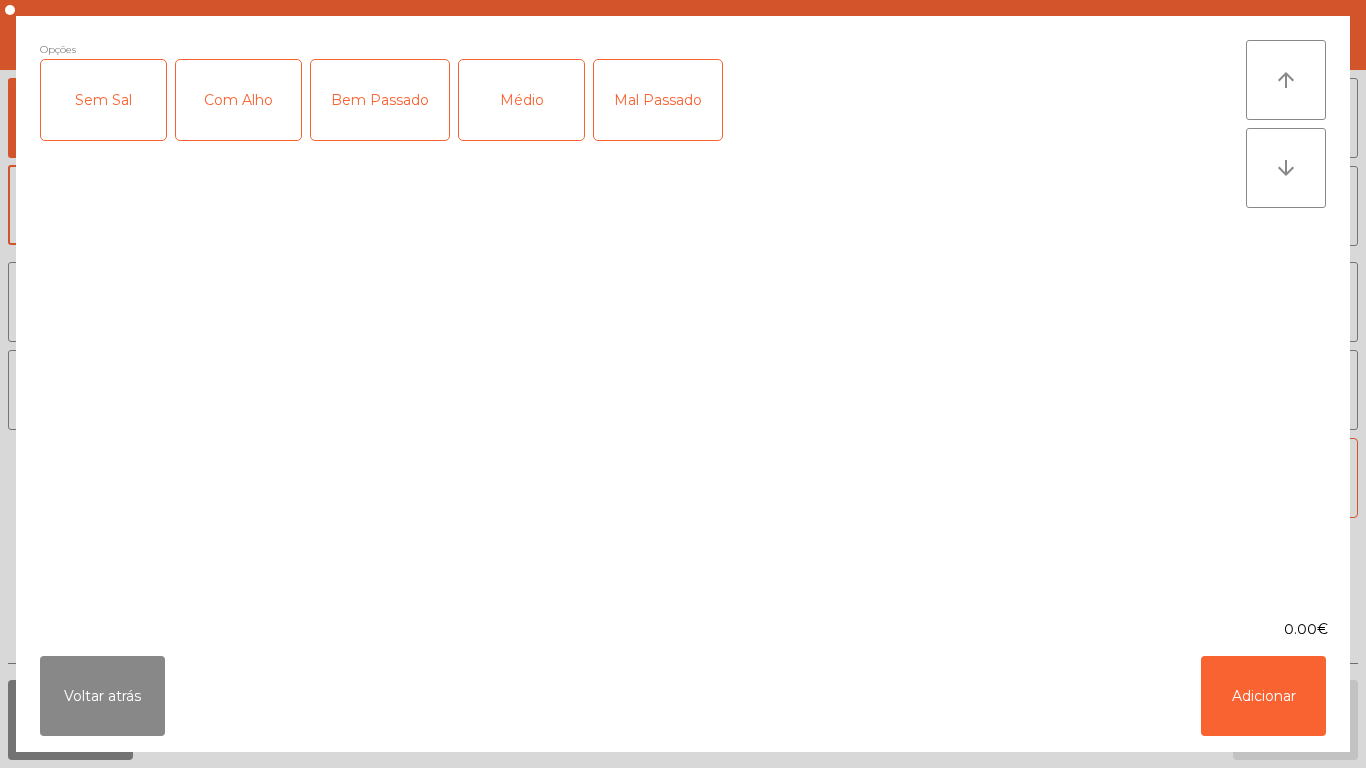 click on "Médio" 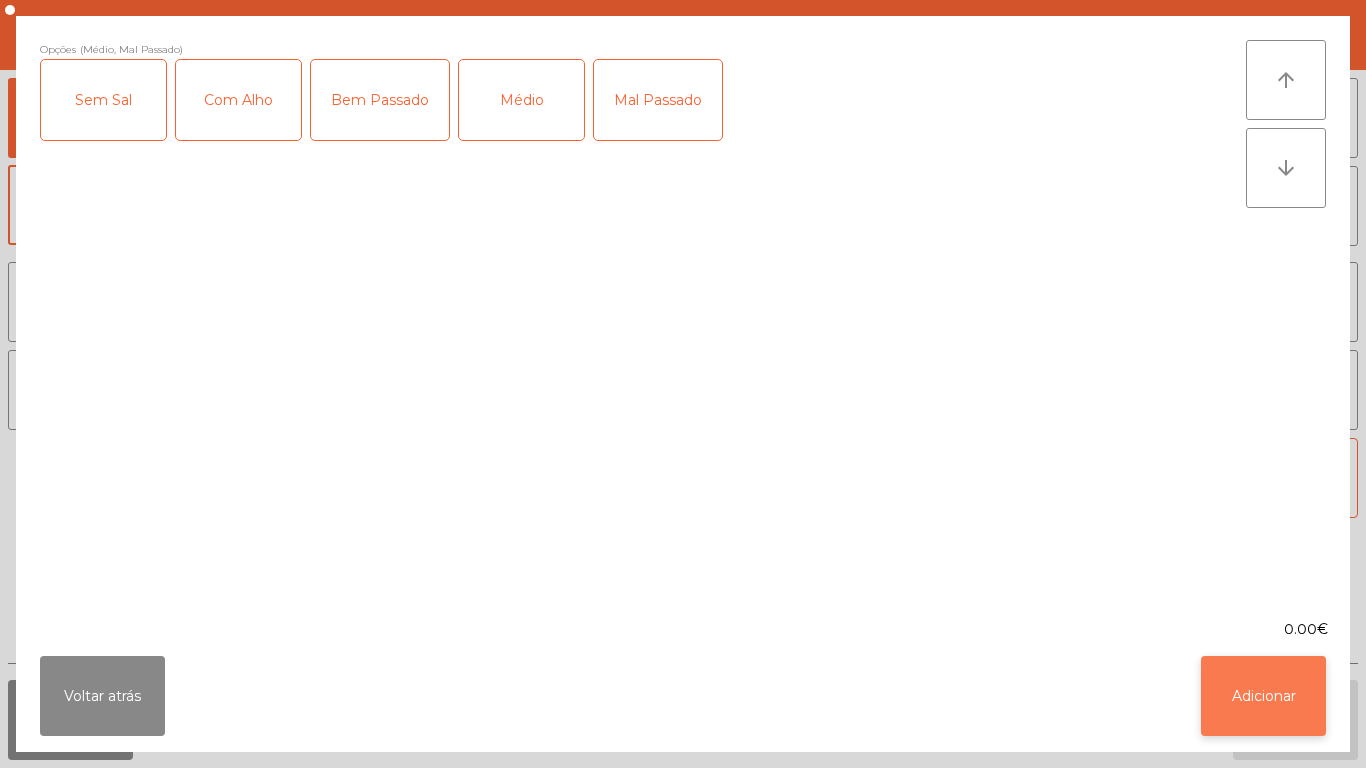 click on "Adicionar" 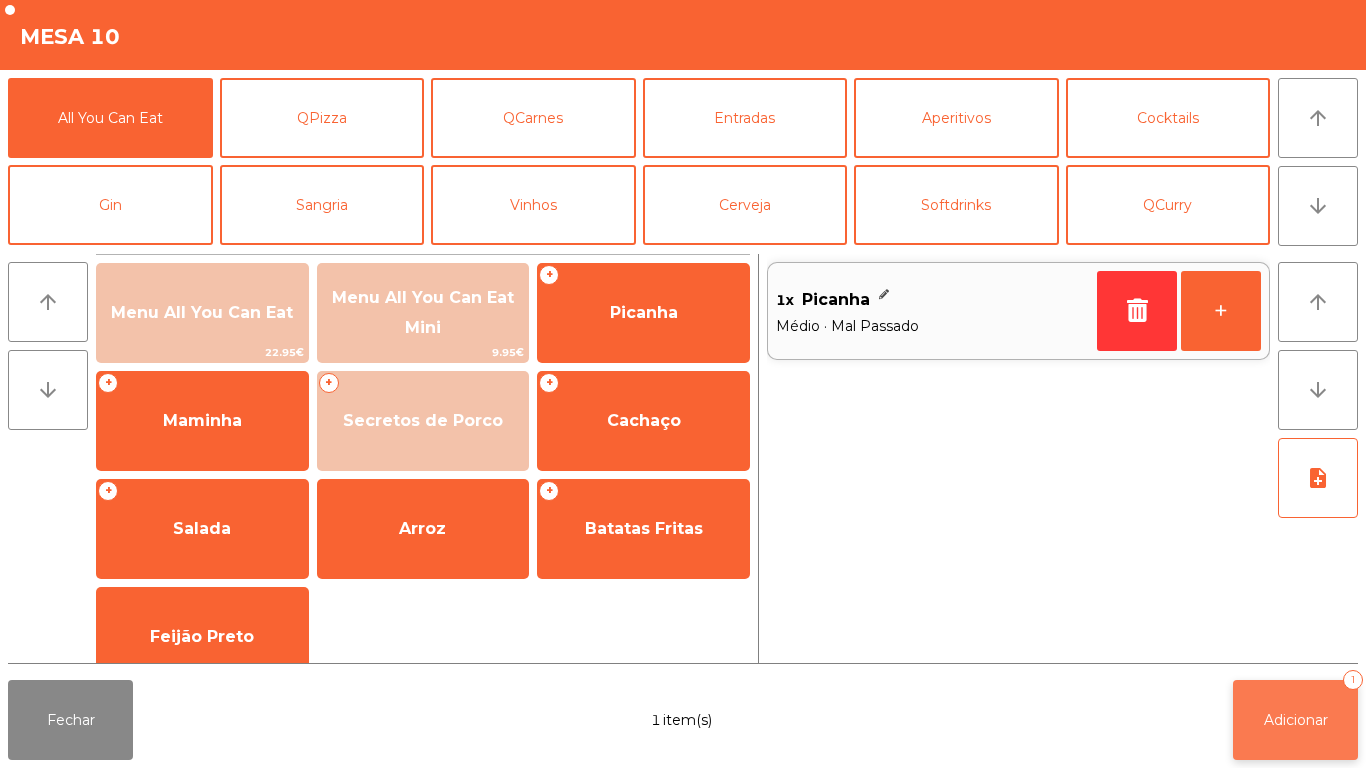 click on "Adicionar   1" 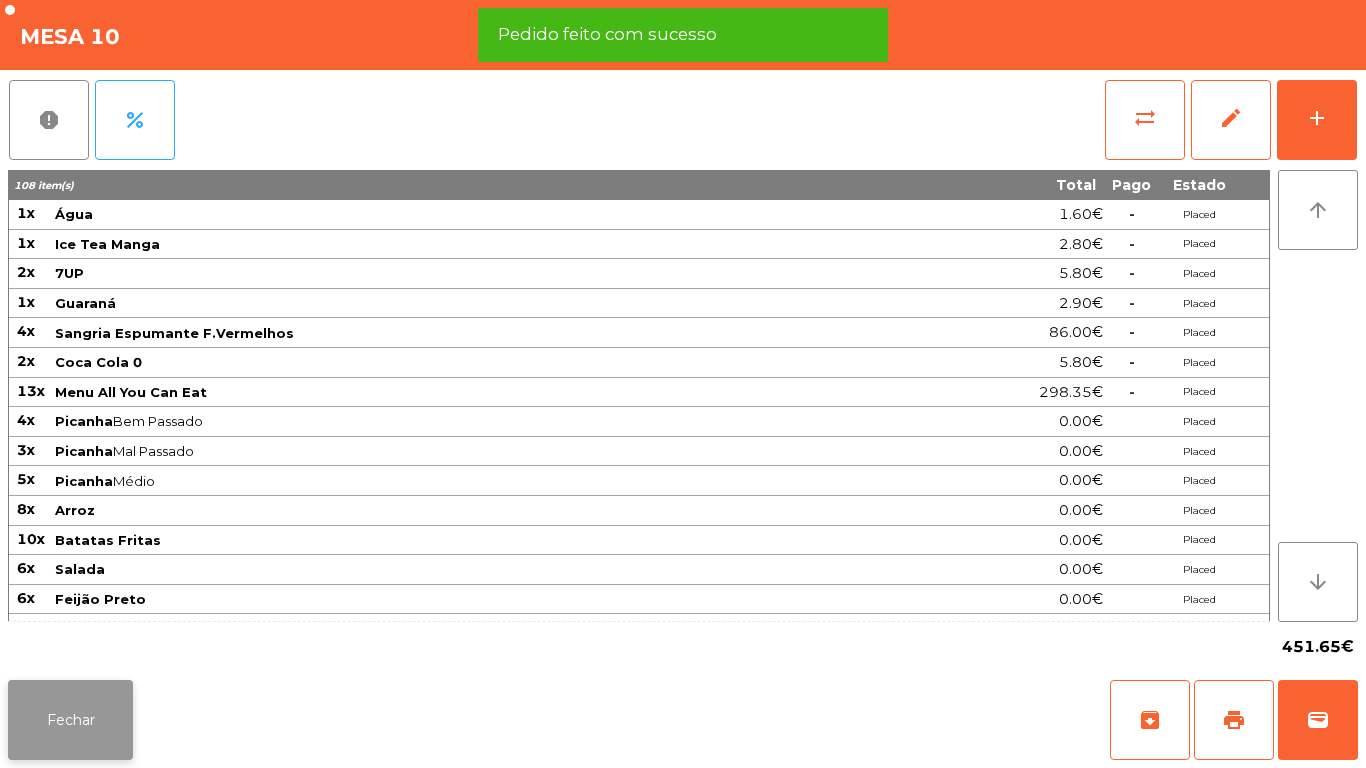 click on "Fechar" 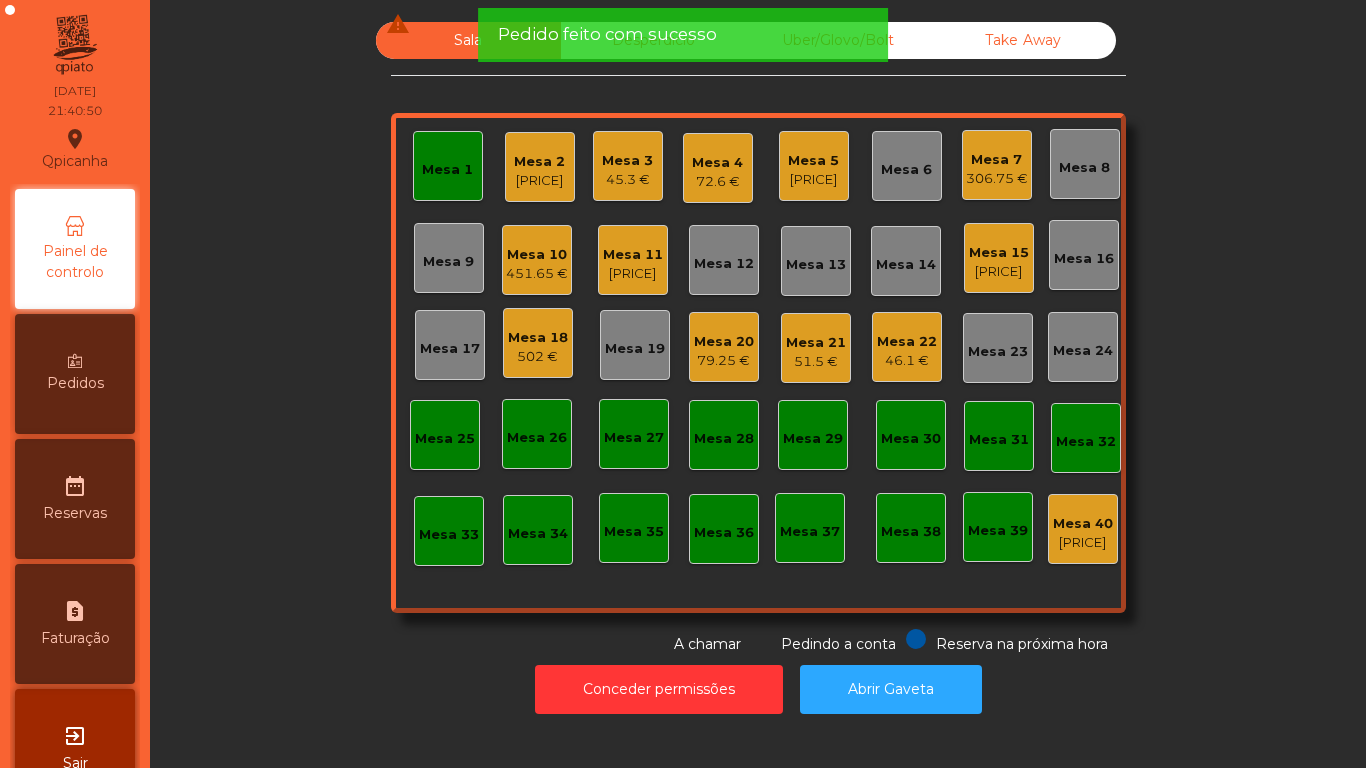 click on "[PRICE]" 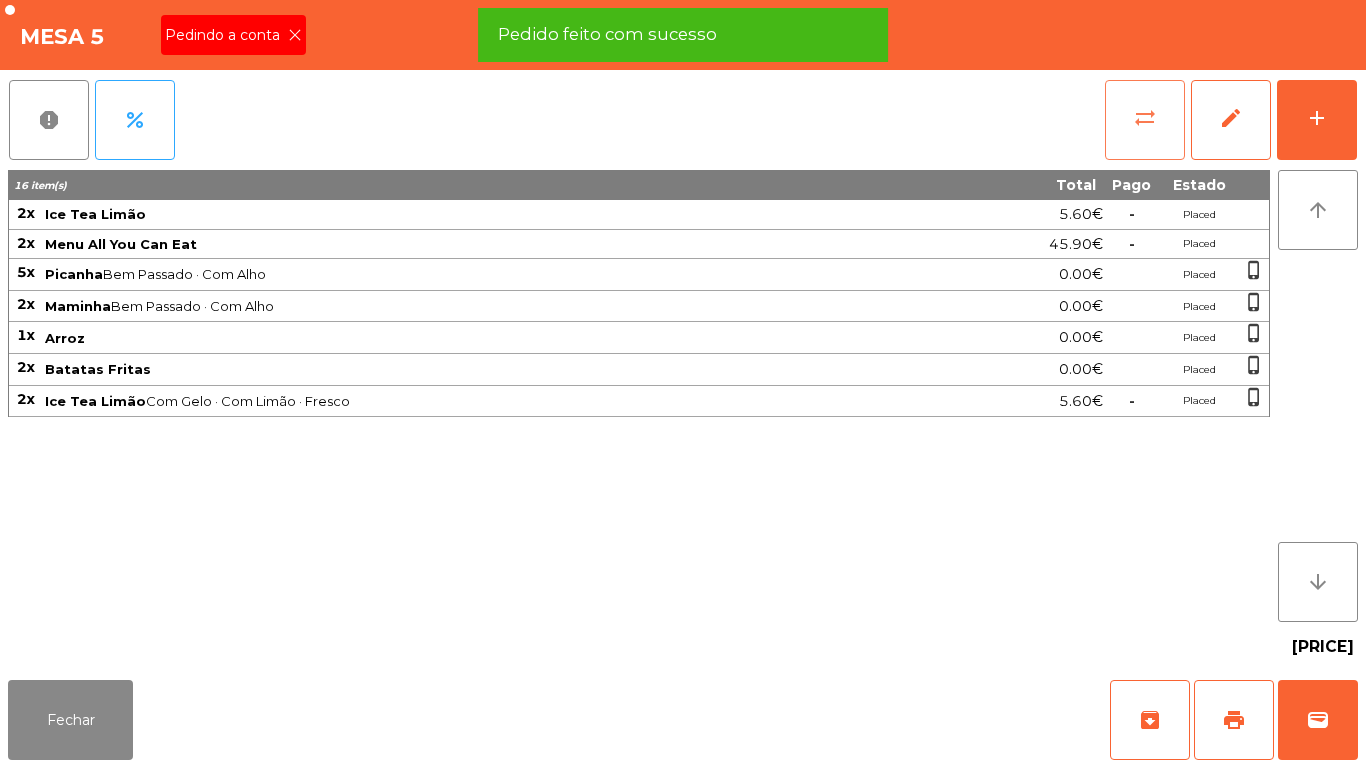 click on "sync_alt" 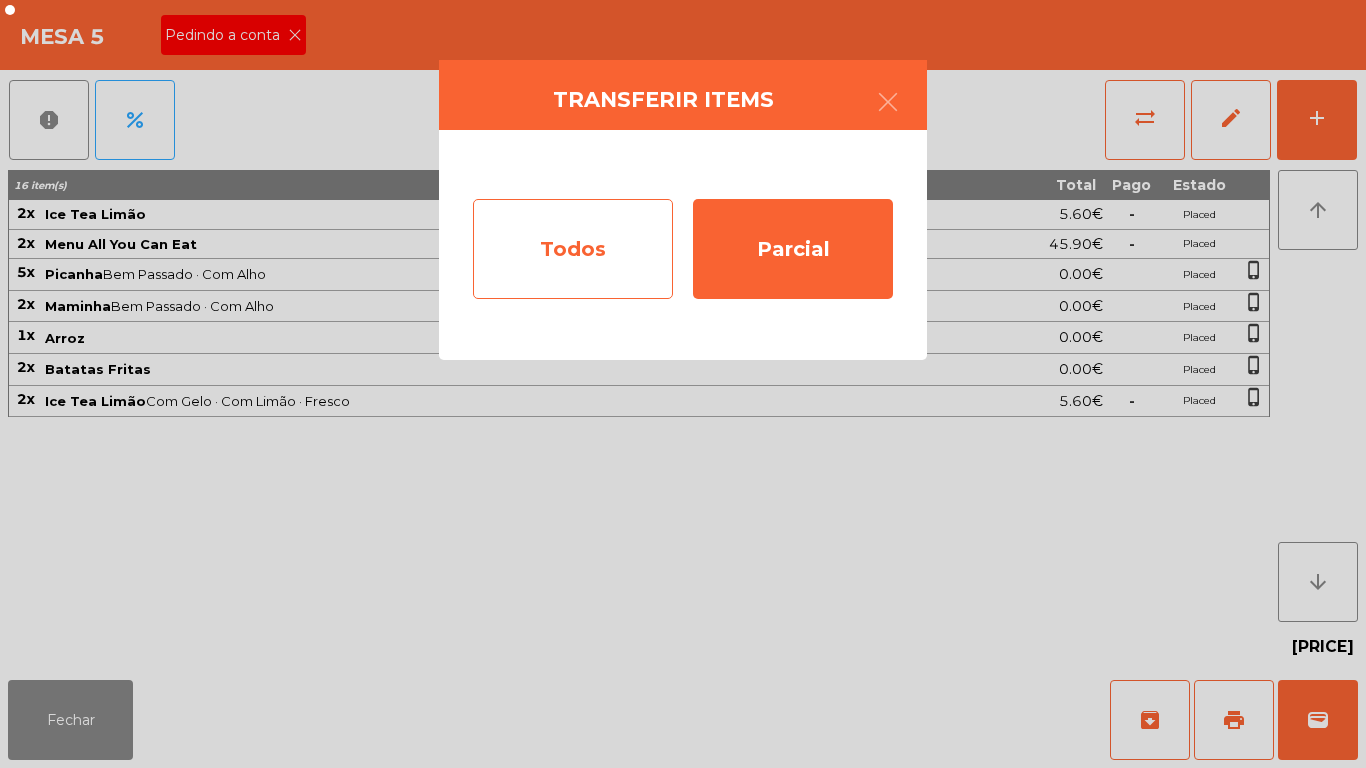 click on "Todos" 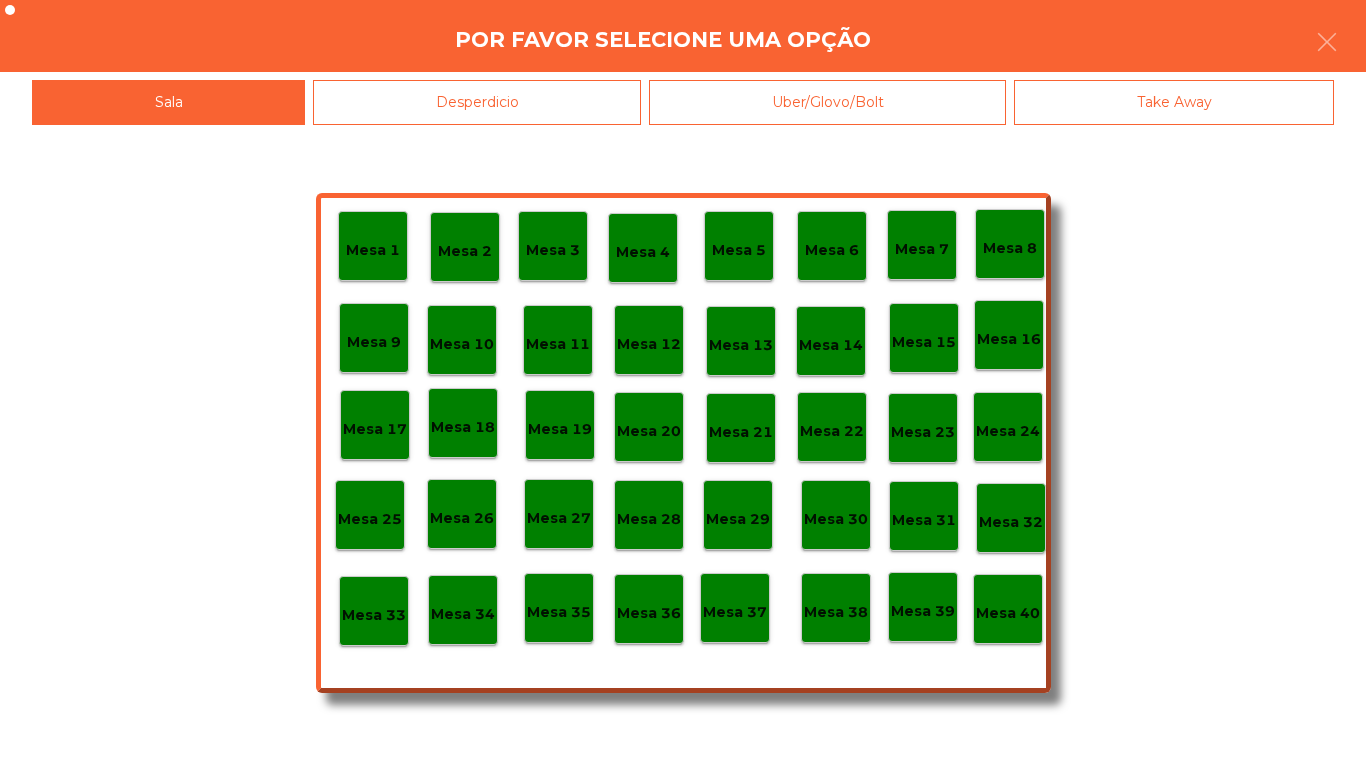 click on "Mesa 40" 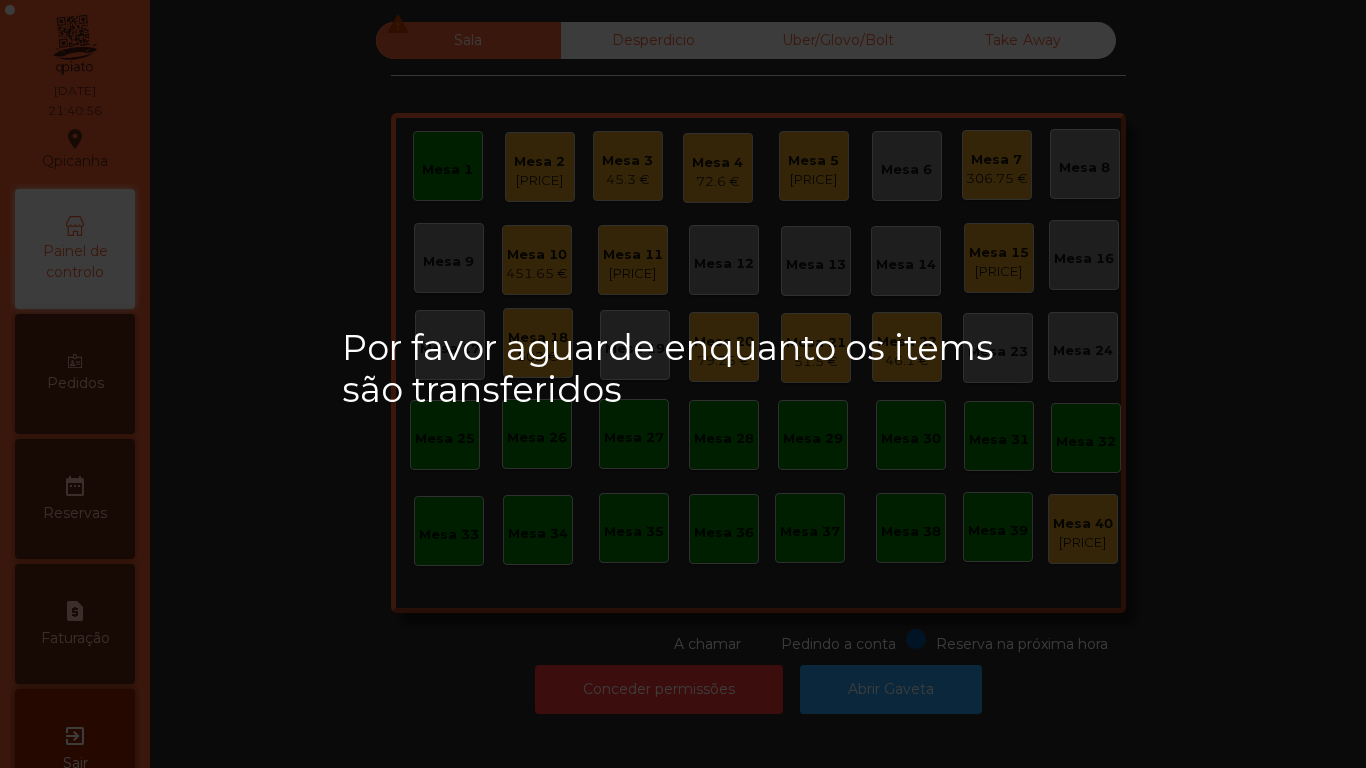 click on "Por favor aguarde enquanto os items são transferidos" at bounding box center (683, 384) 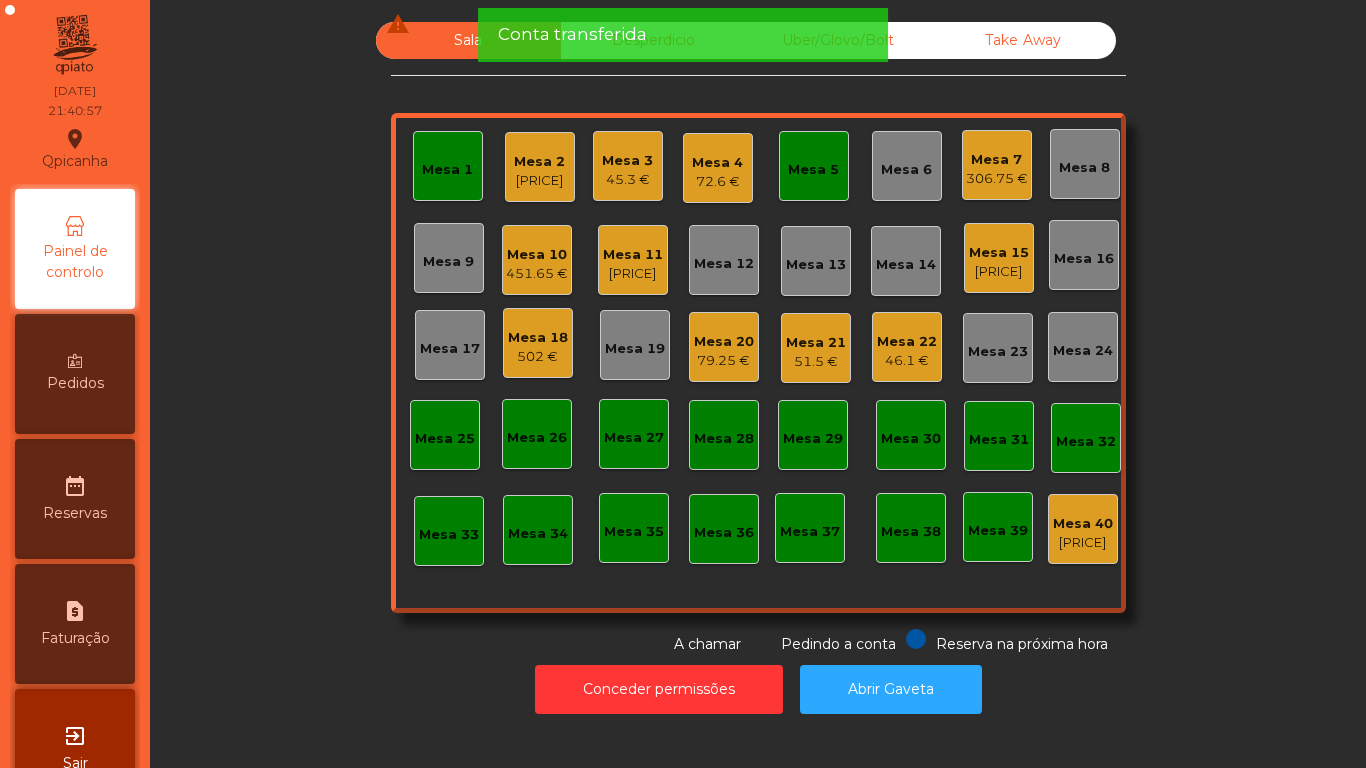 click on "Mesa 5" 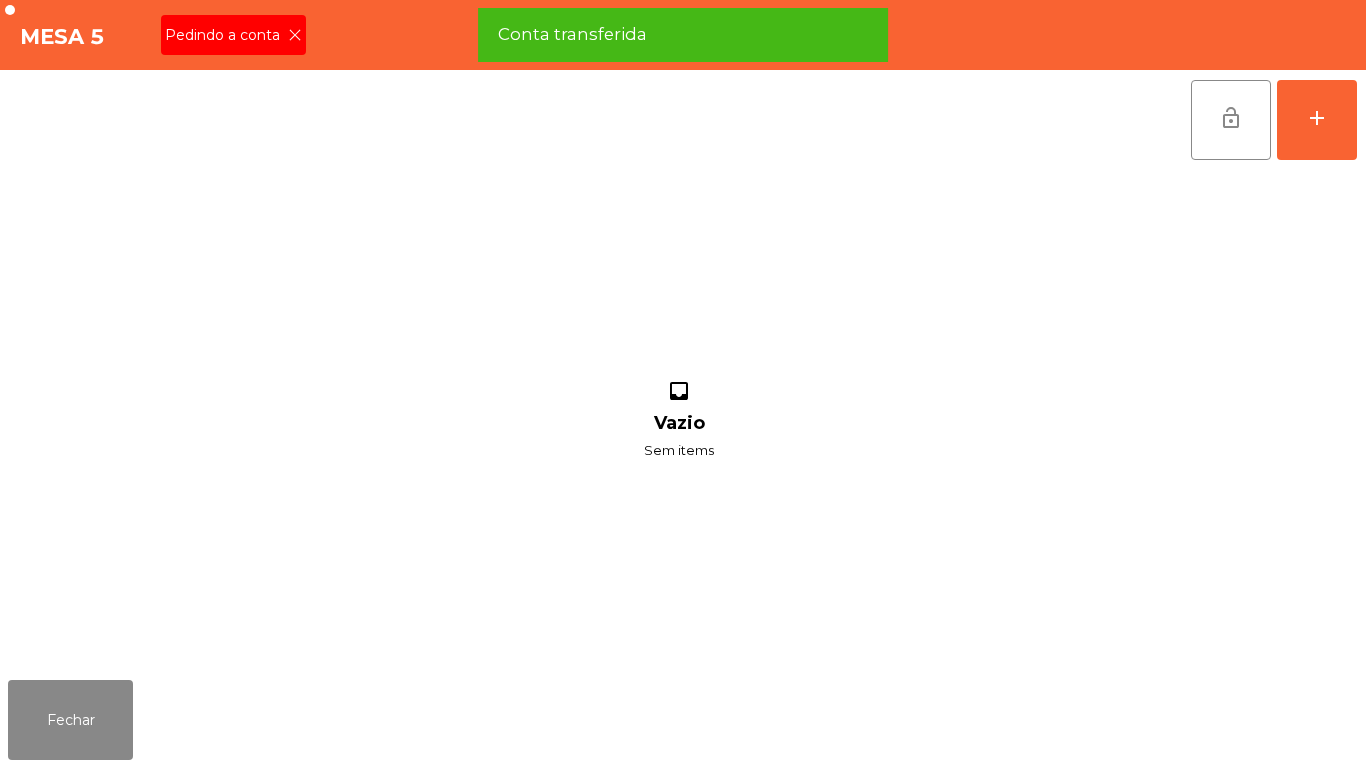 click 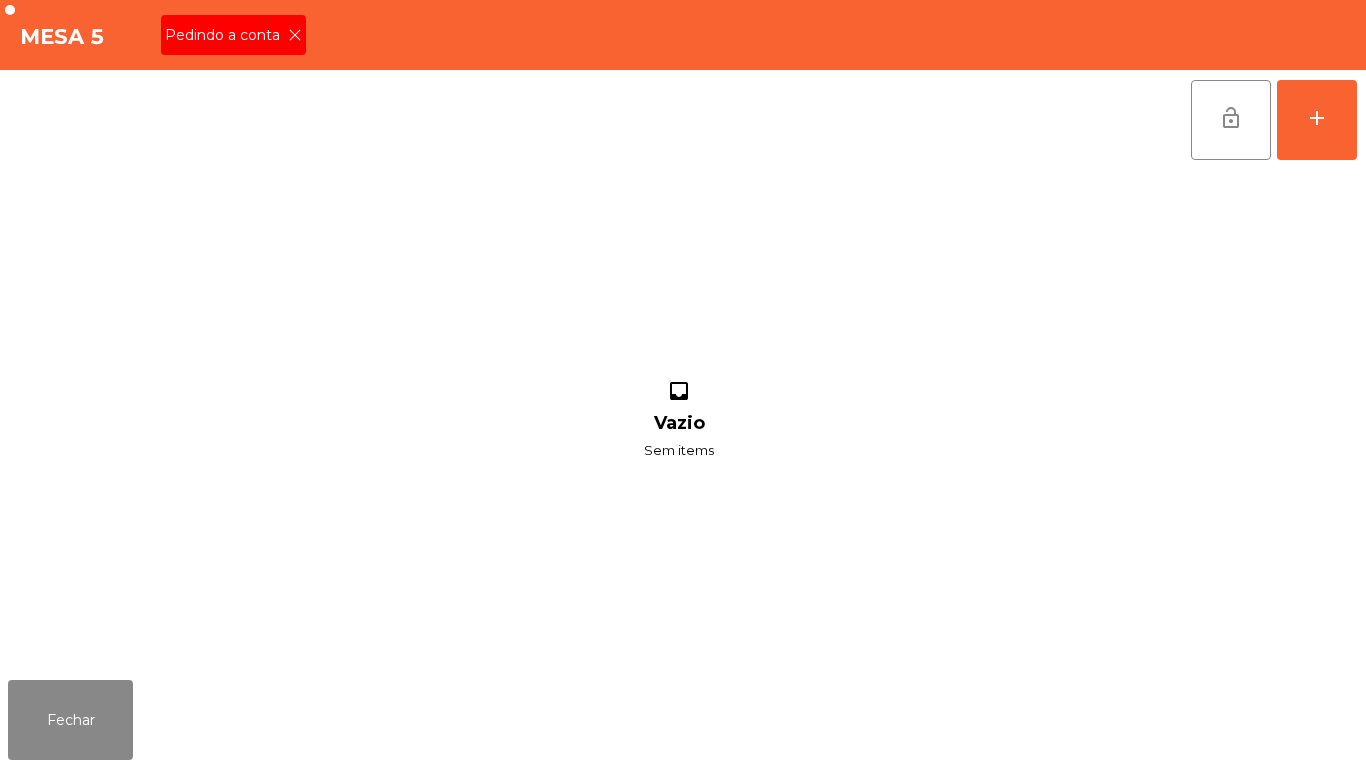 click on "Mesa 5  Pedindo a conta" 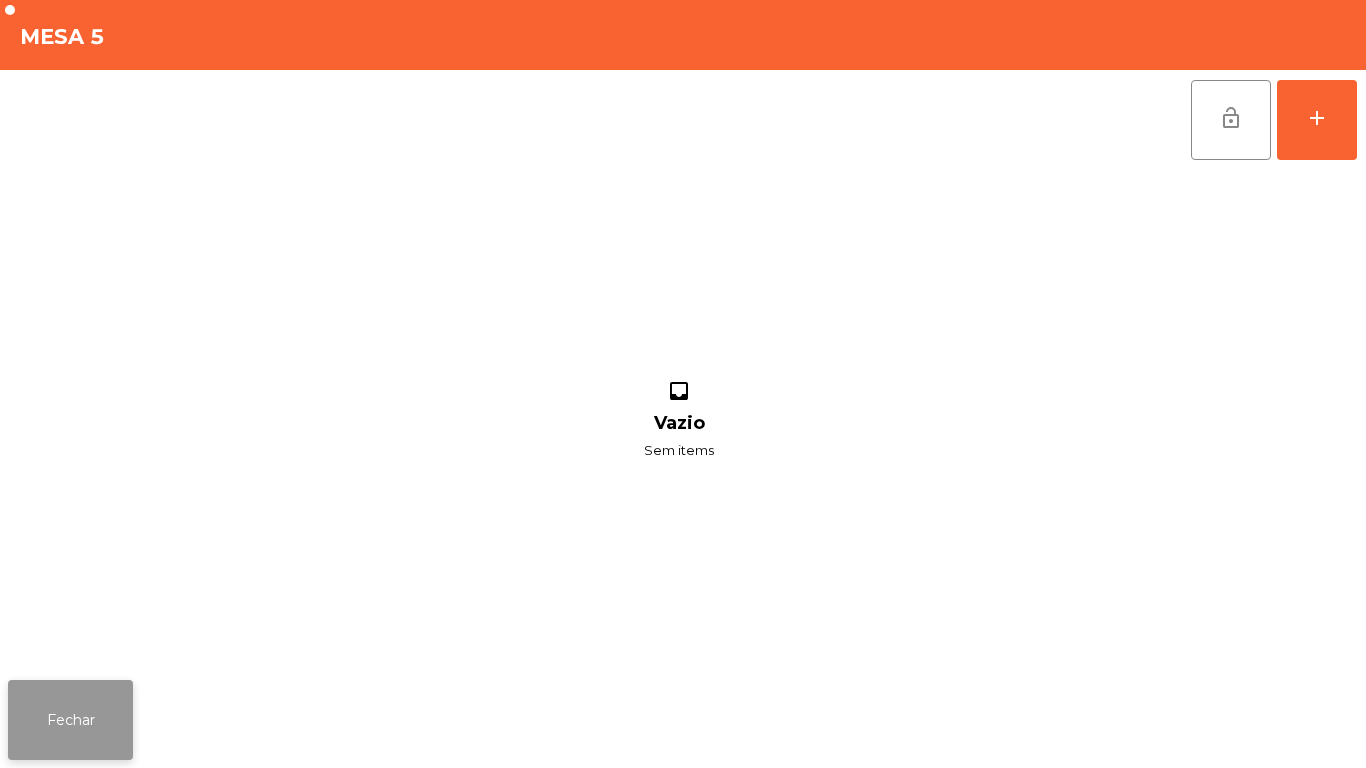 click on "Fechar" 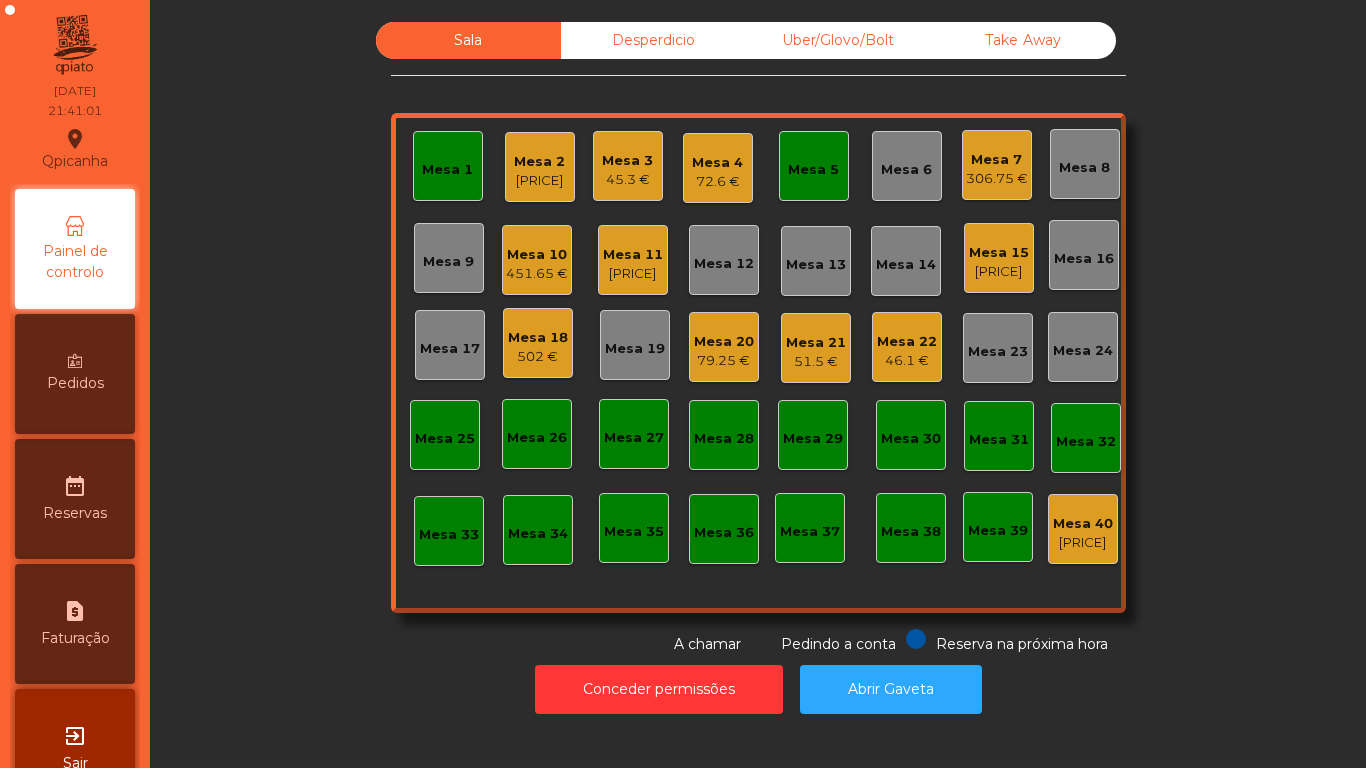 click on "Mesa 1" 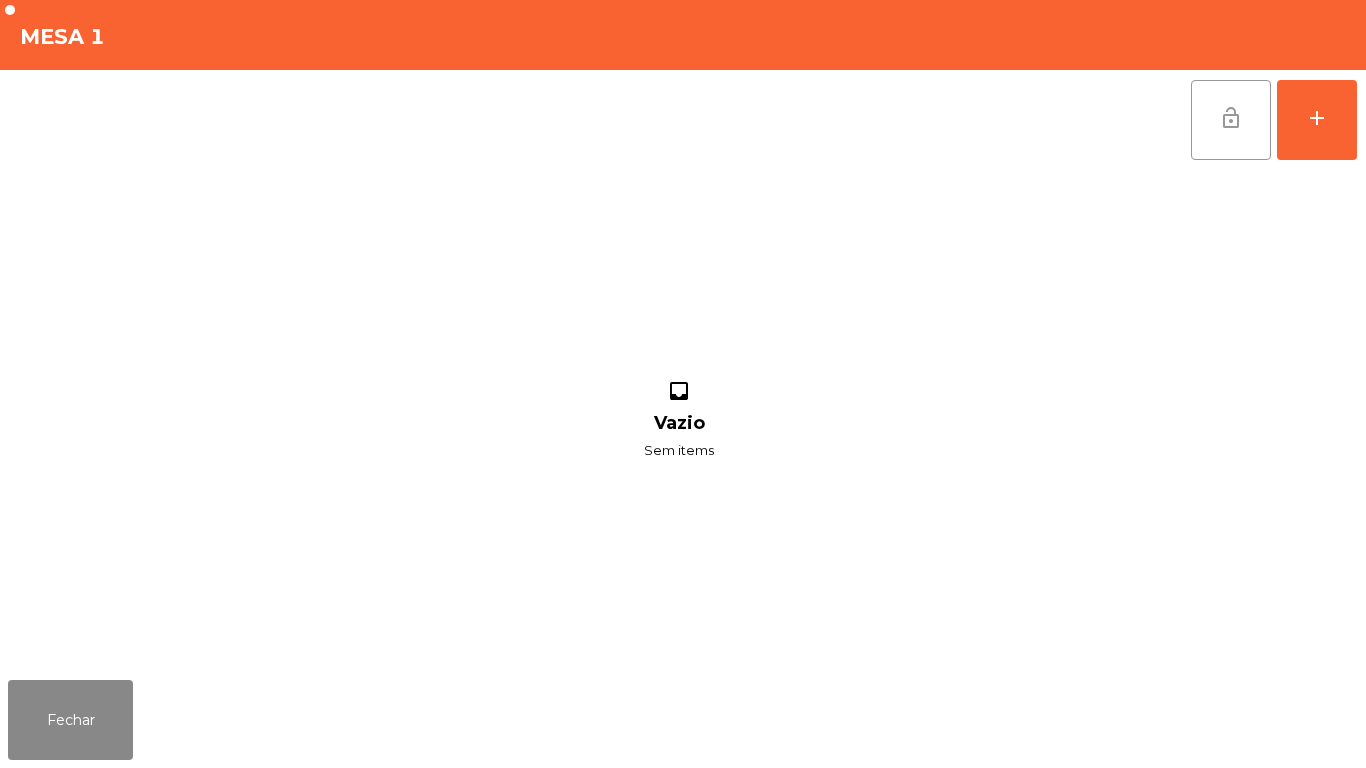 click on "lock_open" 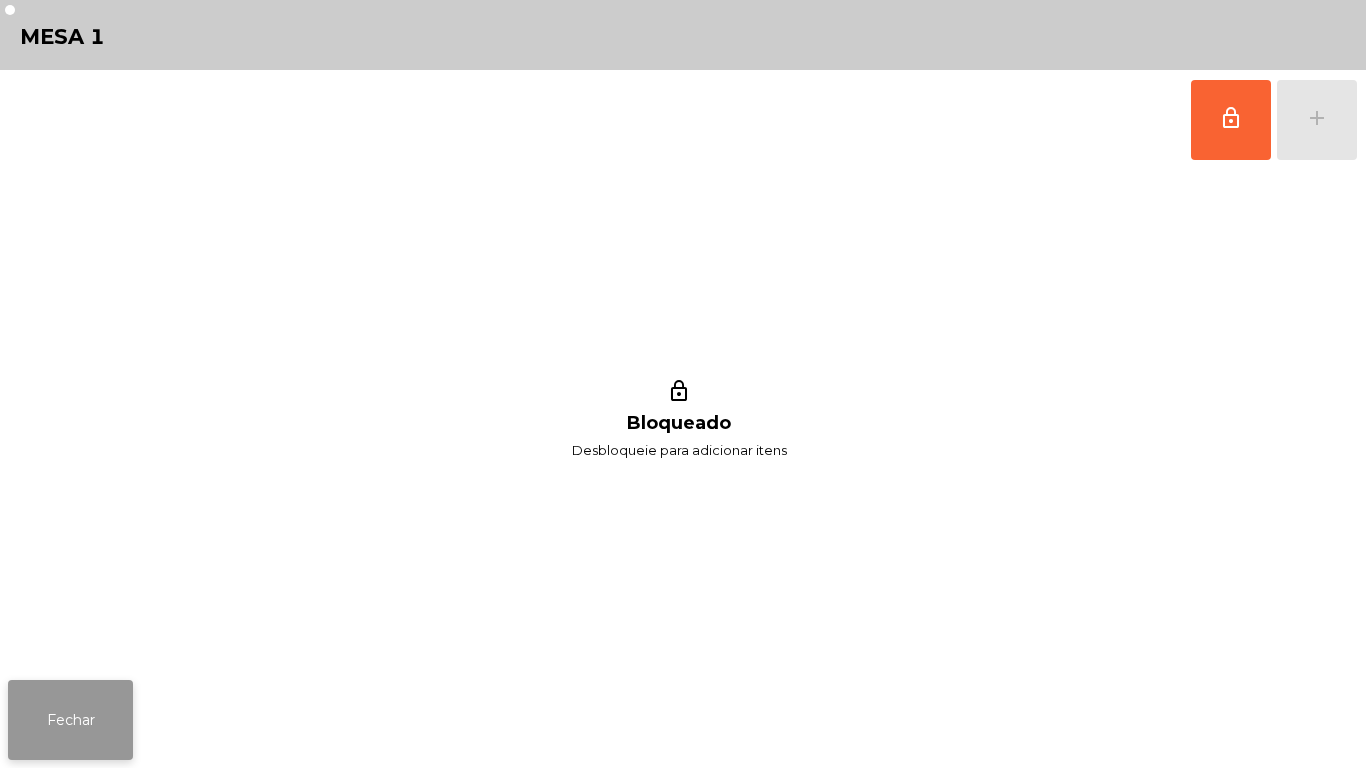 click on "Fechar" 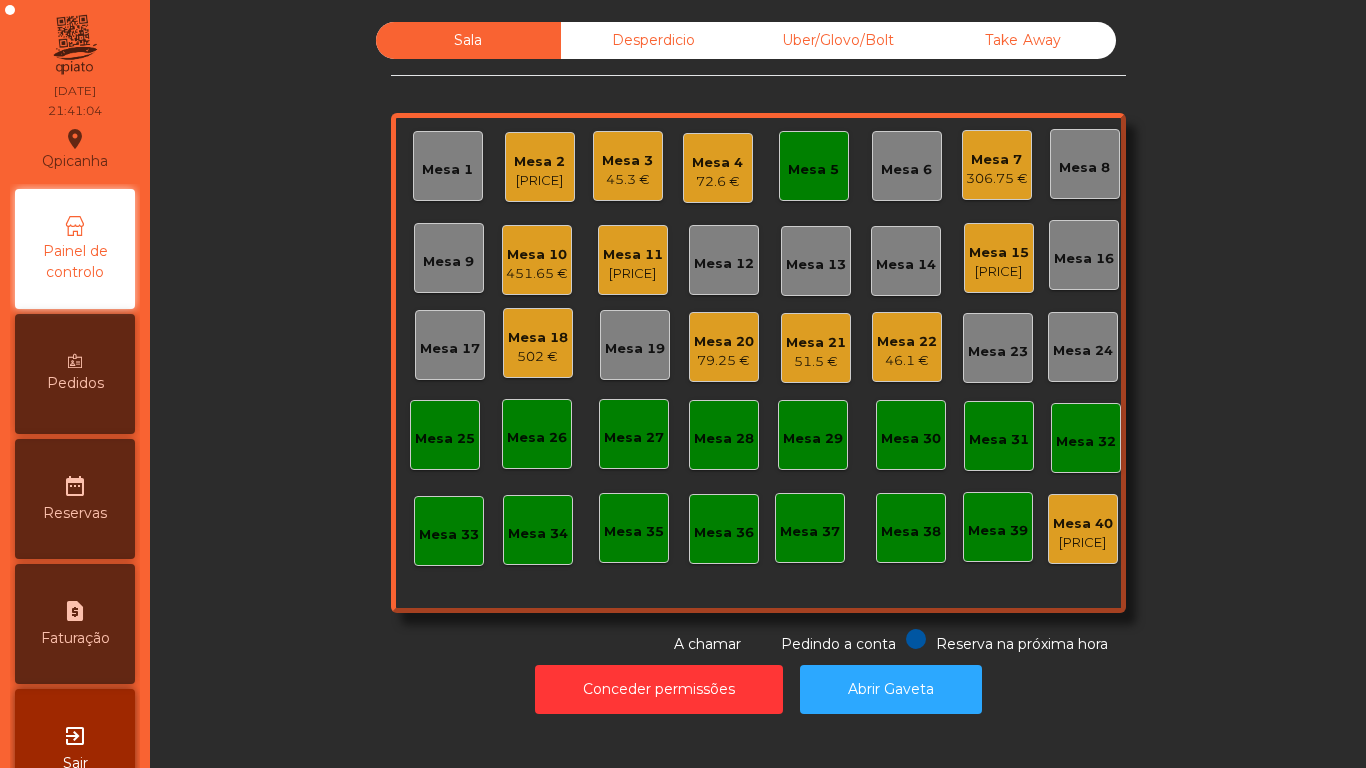 click on "Mesa 5" 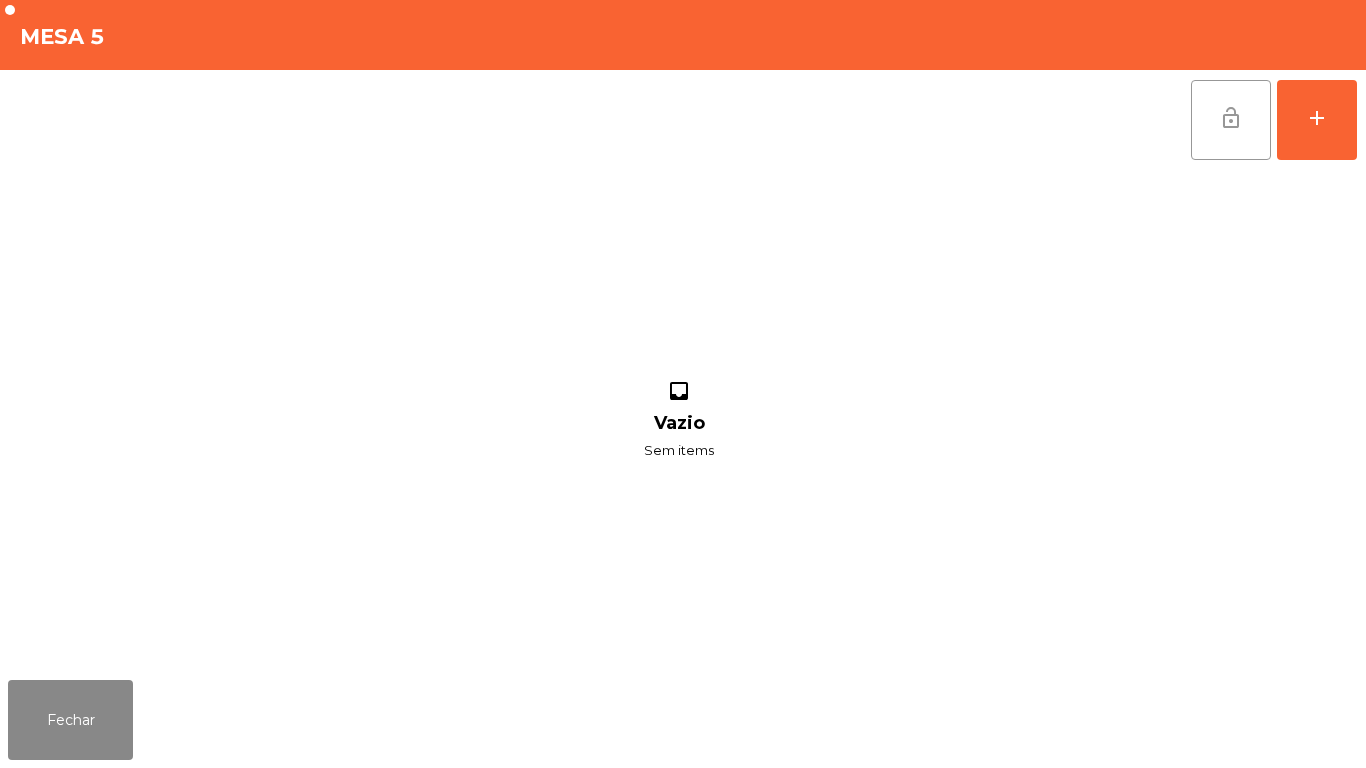 click on "lock_open" 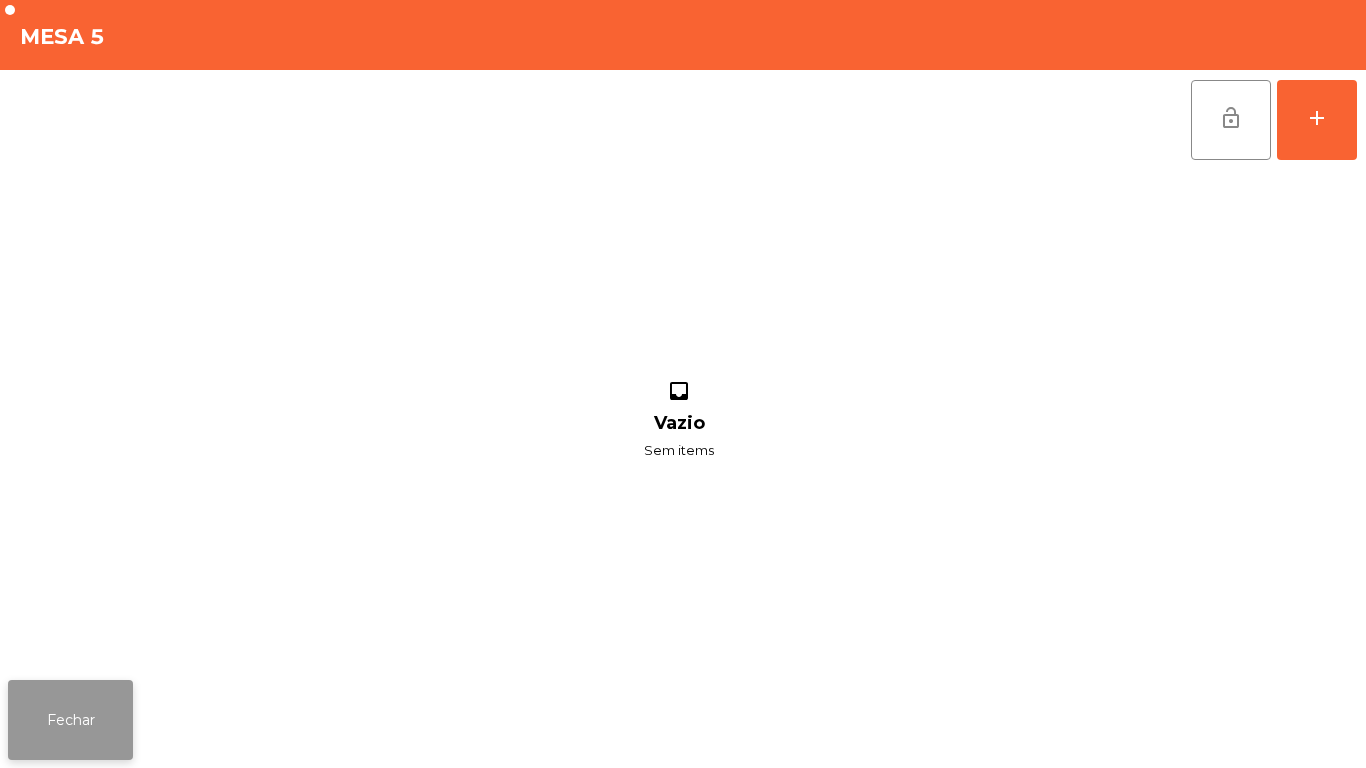 click on "Fechar" 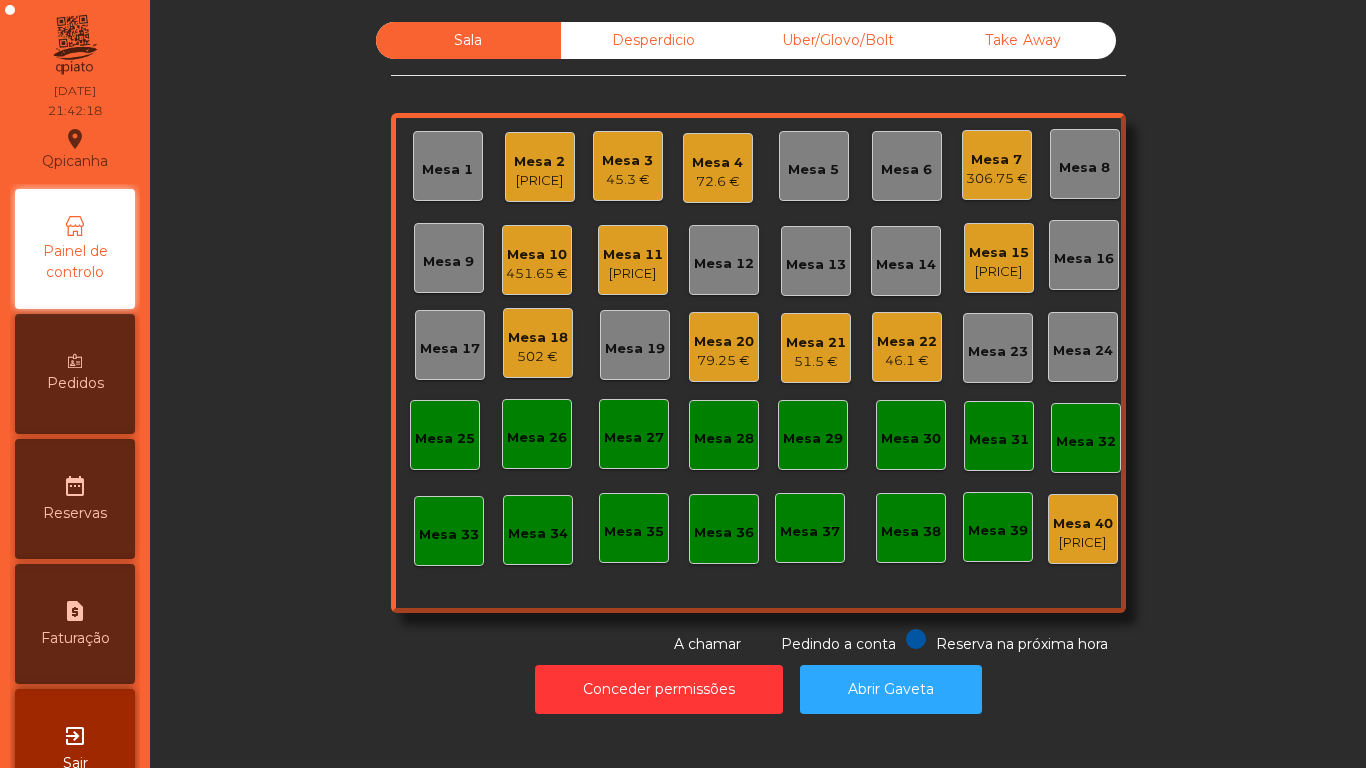 click on "Mesa 7" 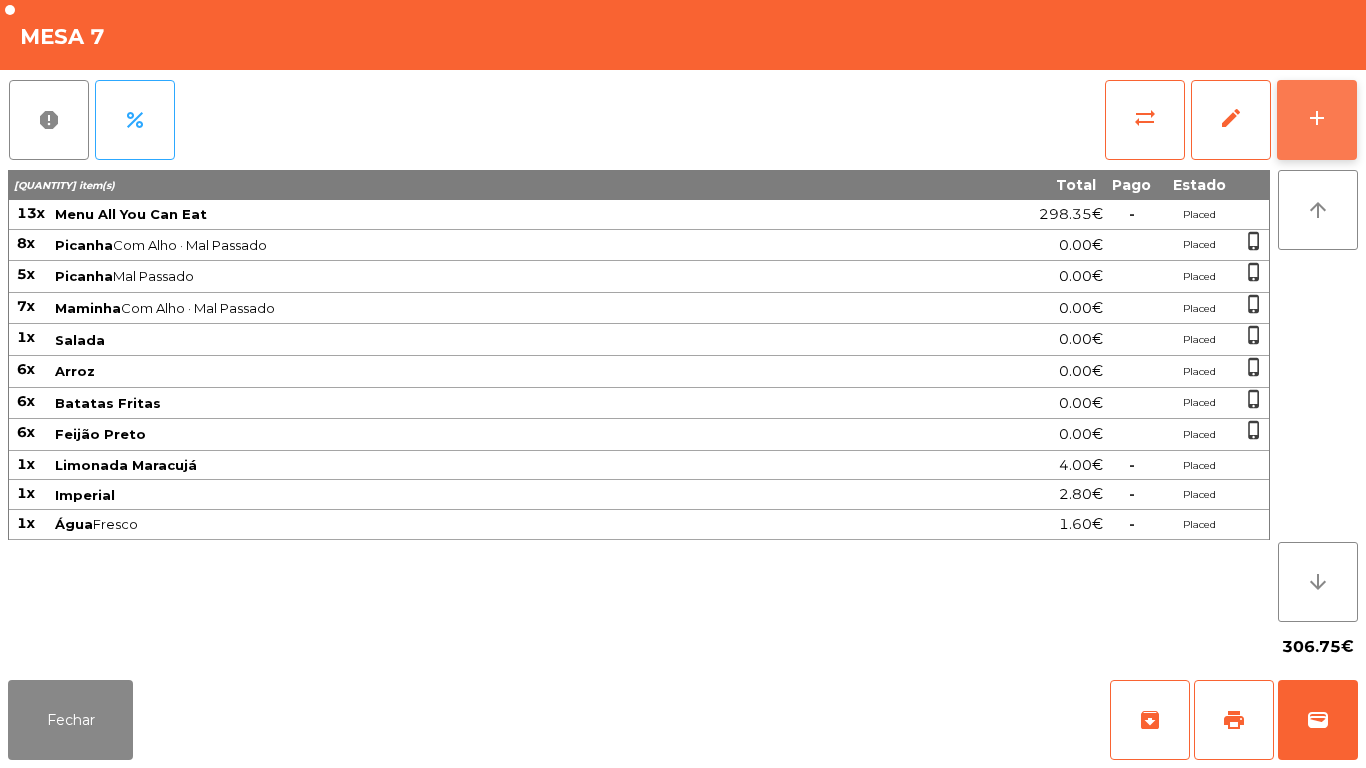 click on "add" 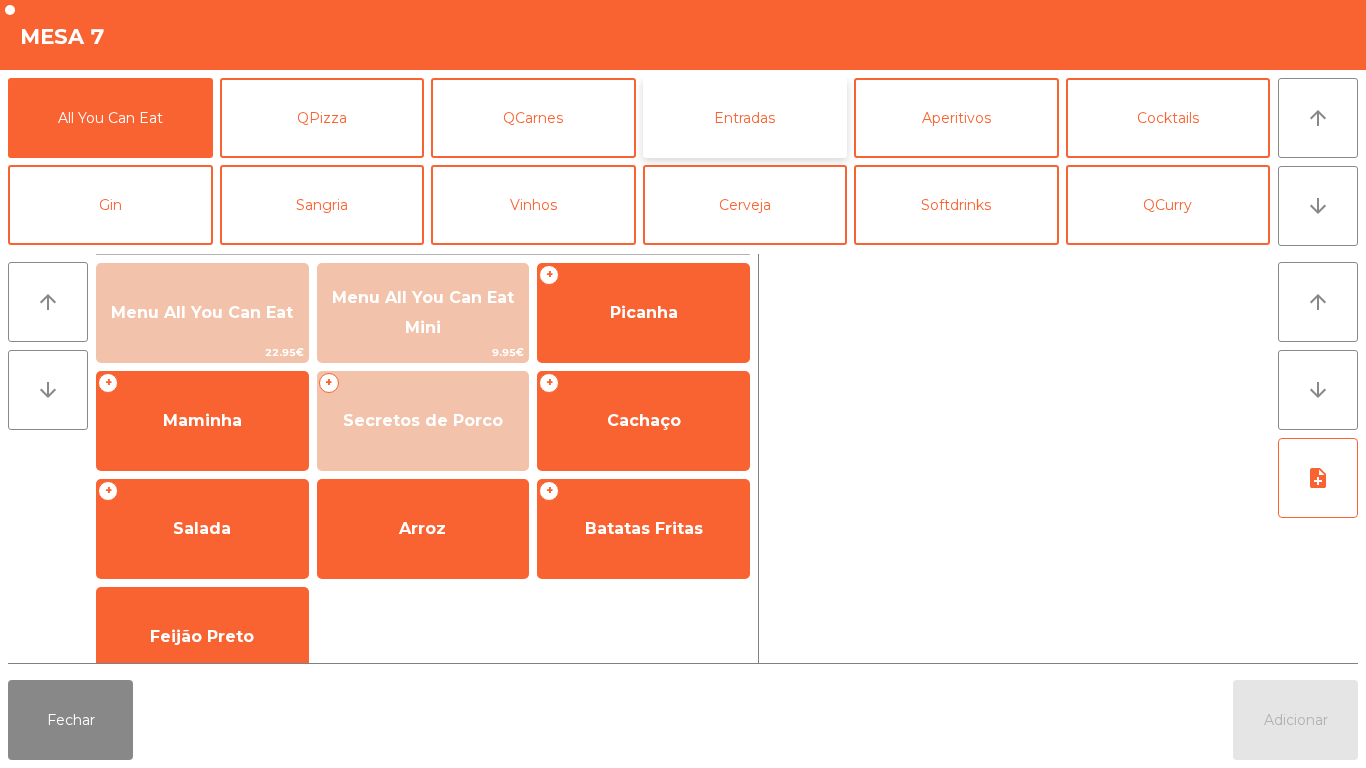 click on "Entradas" 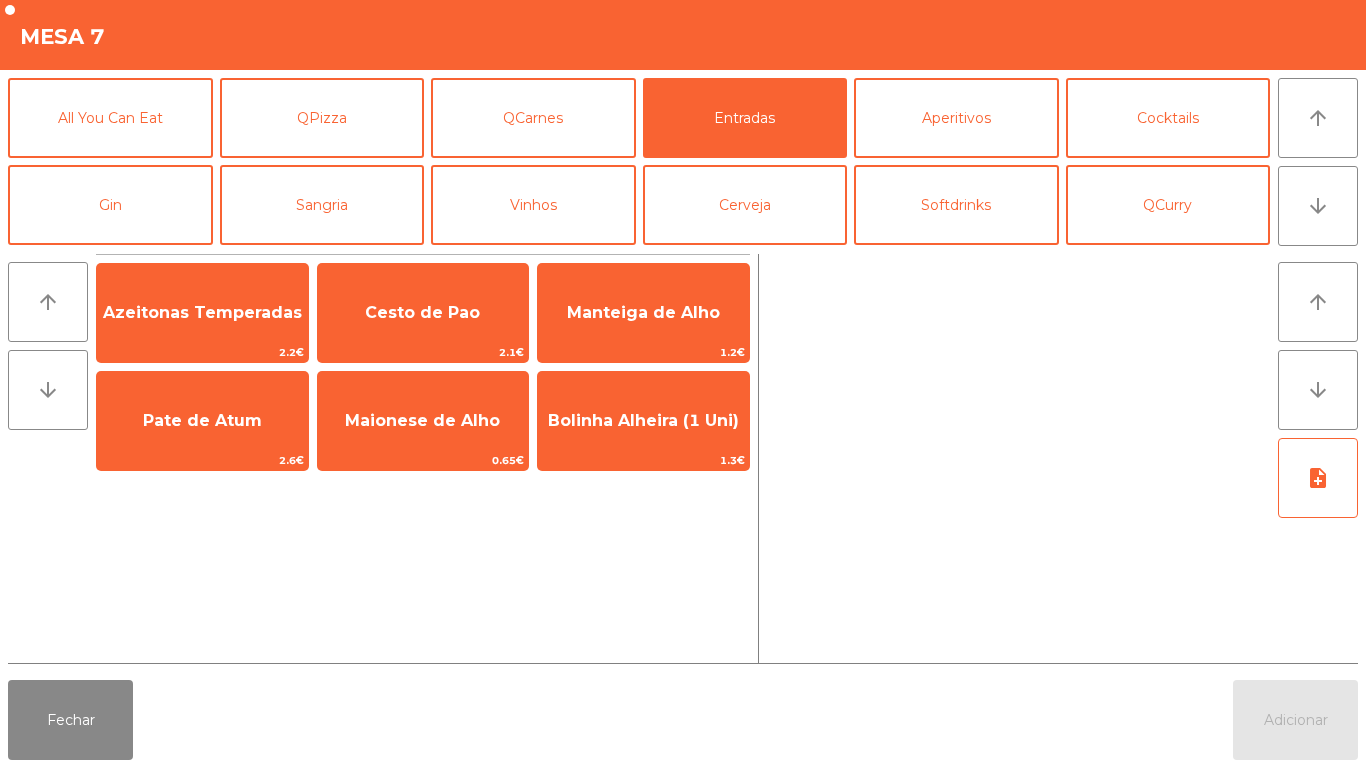 click on "Fechar   Adicionar" 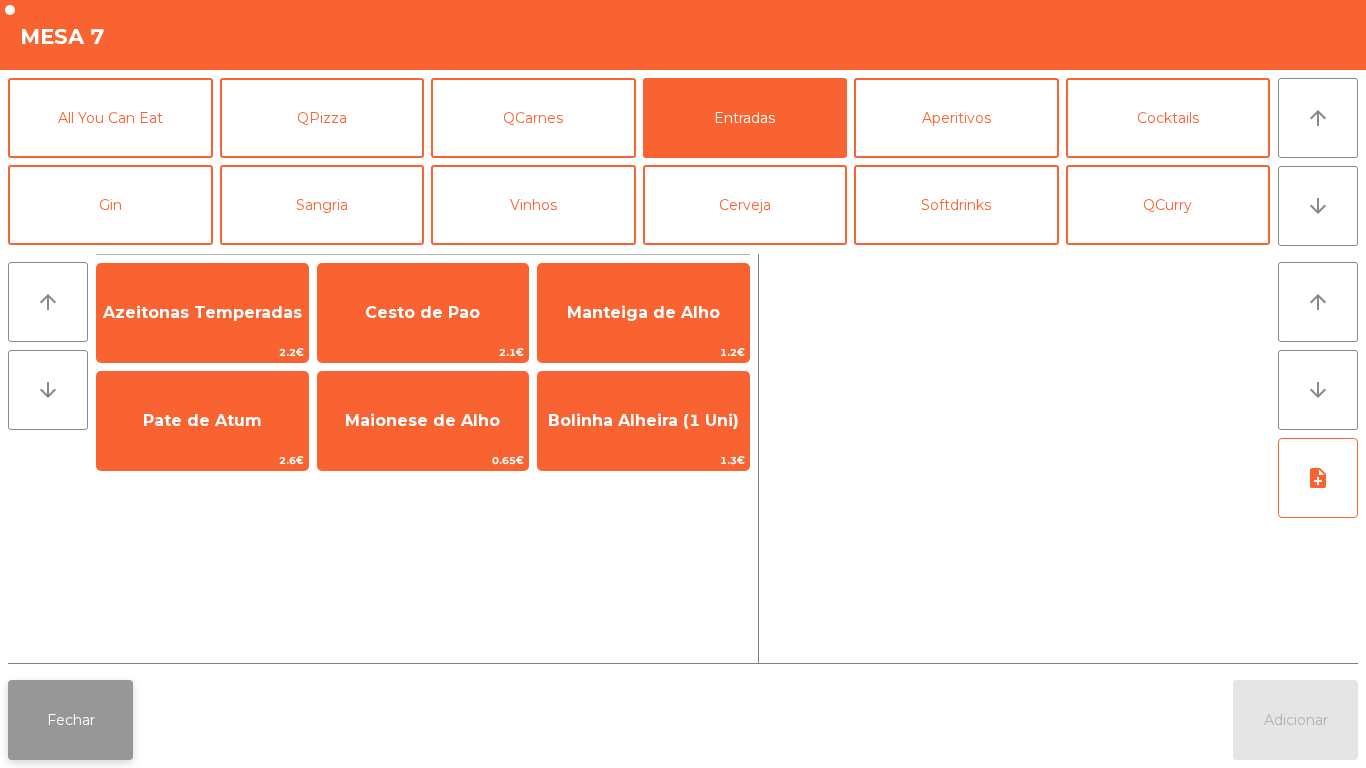 click on "Fechar" 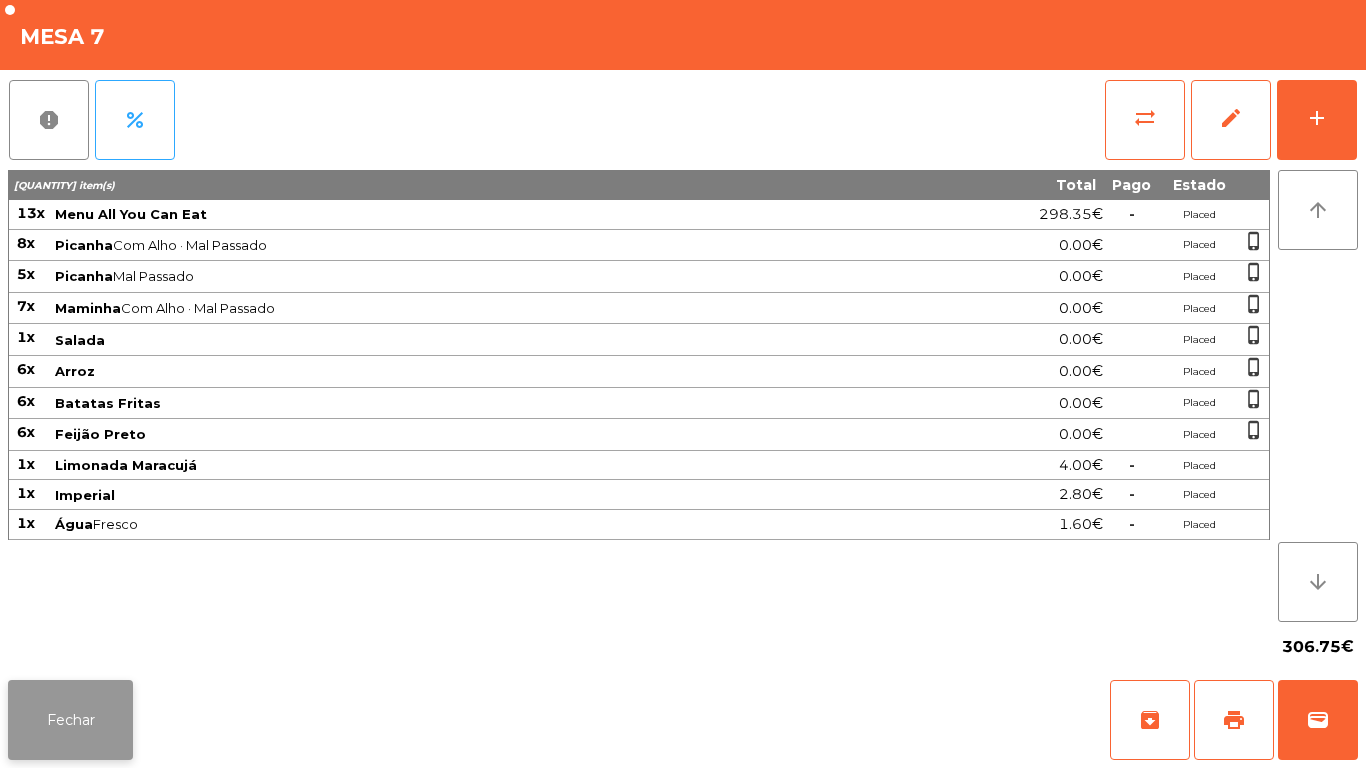 click on "Fechar" 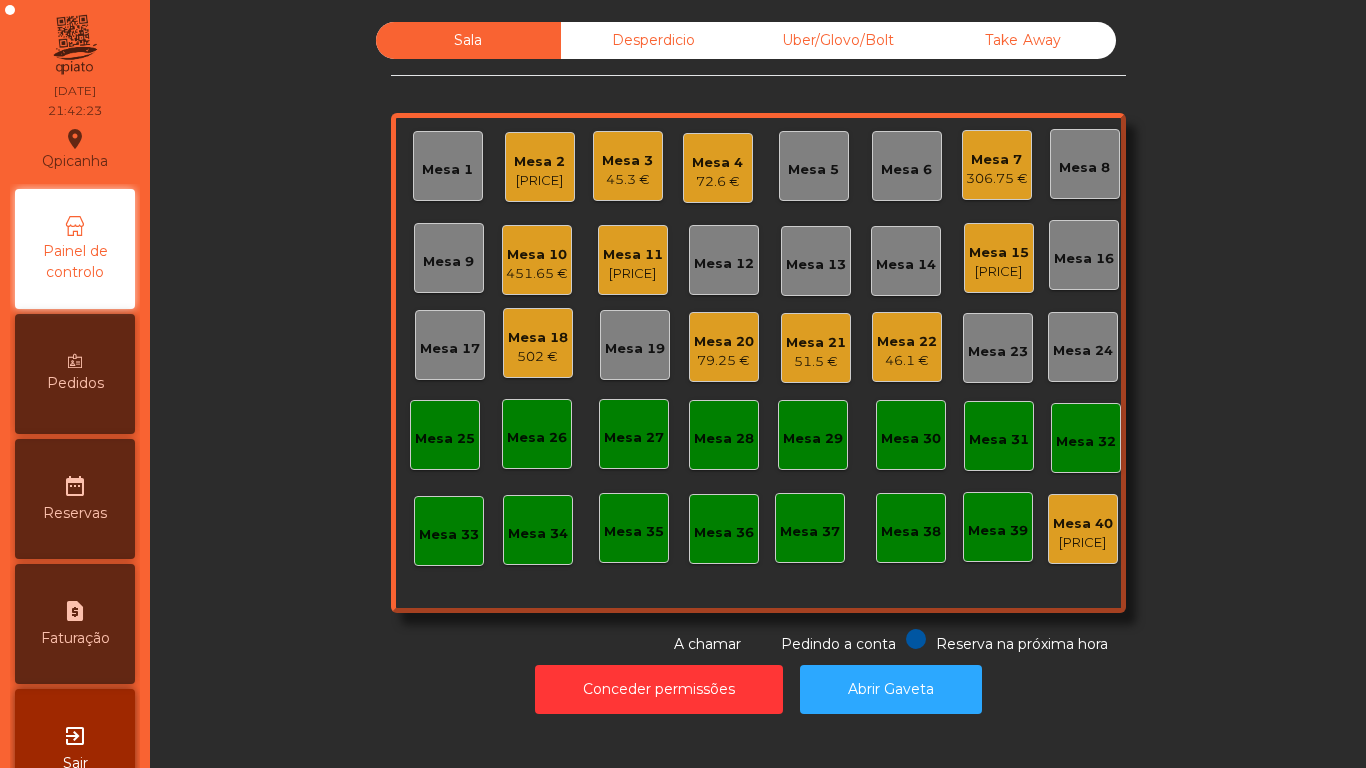 click on "451.65 €" 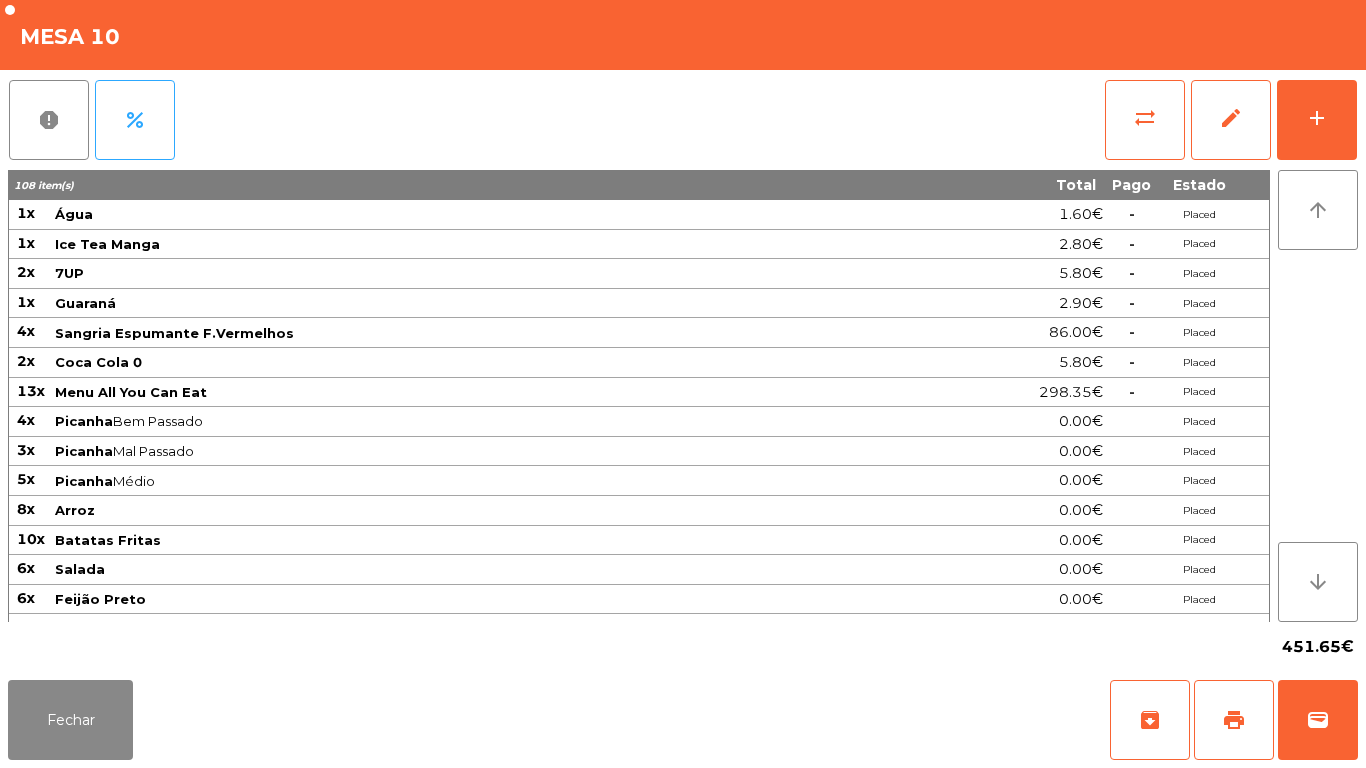 scroll, scrollTop: 347, scrollLeft: 0, axis: vertical 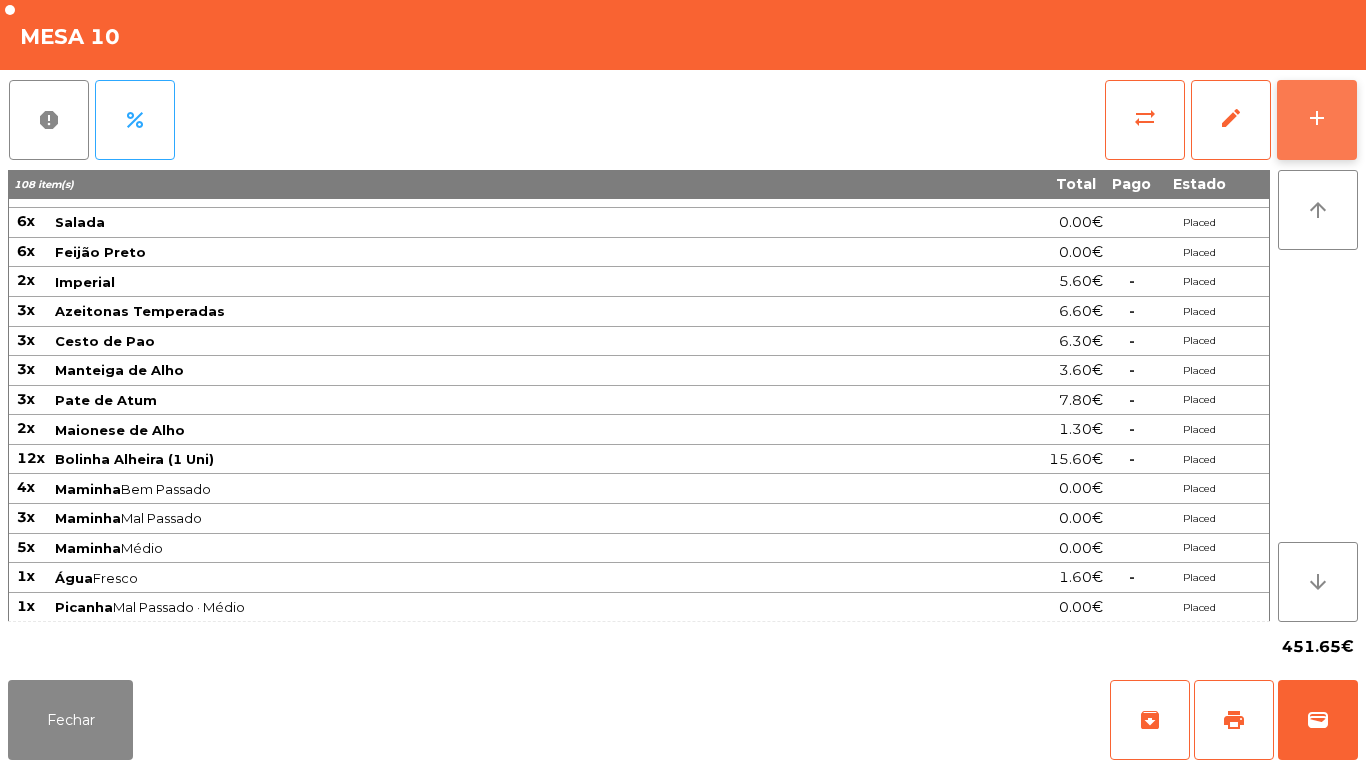 click on "add" 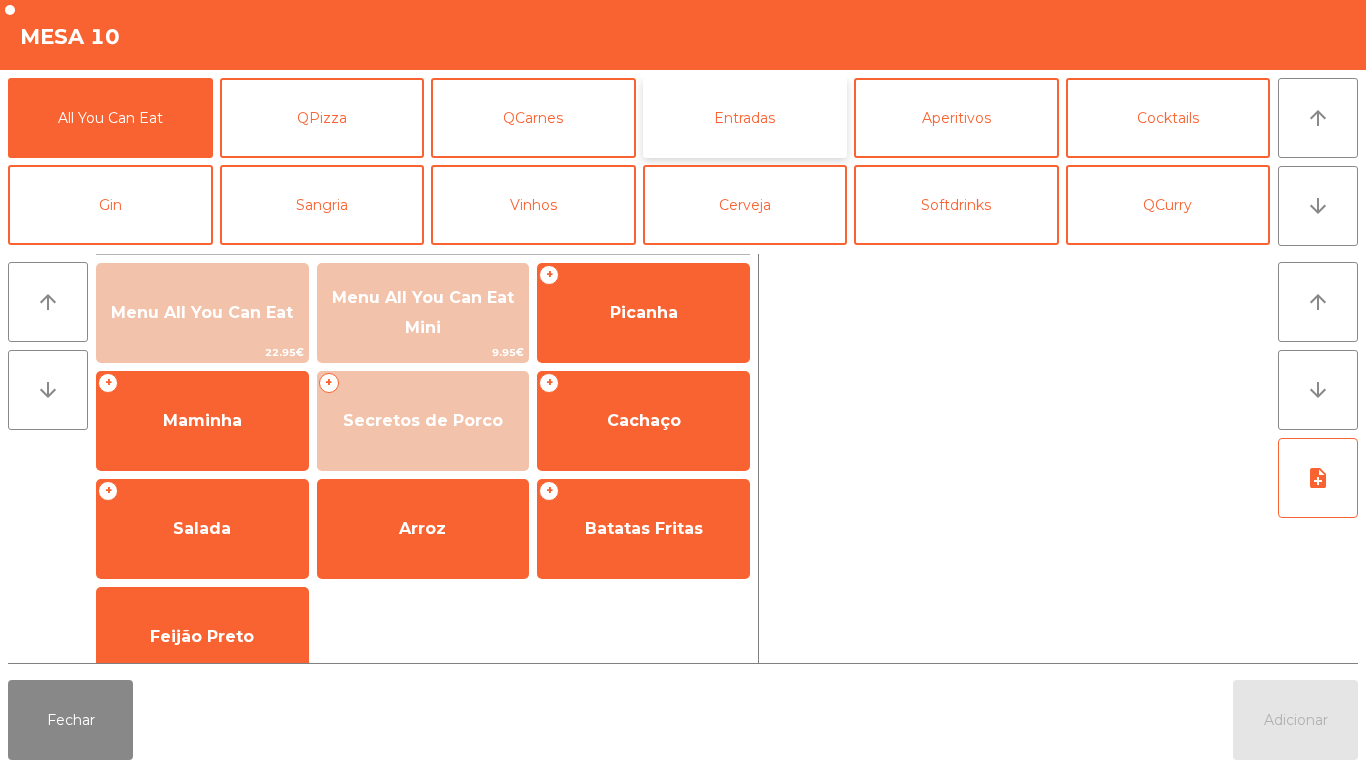click on "Entradas" 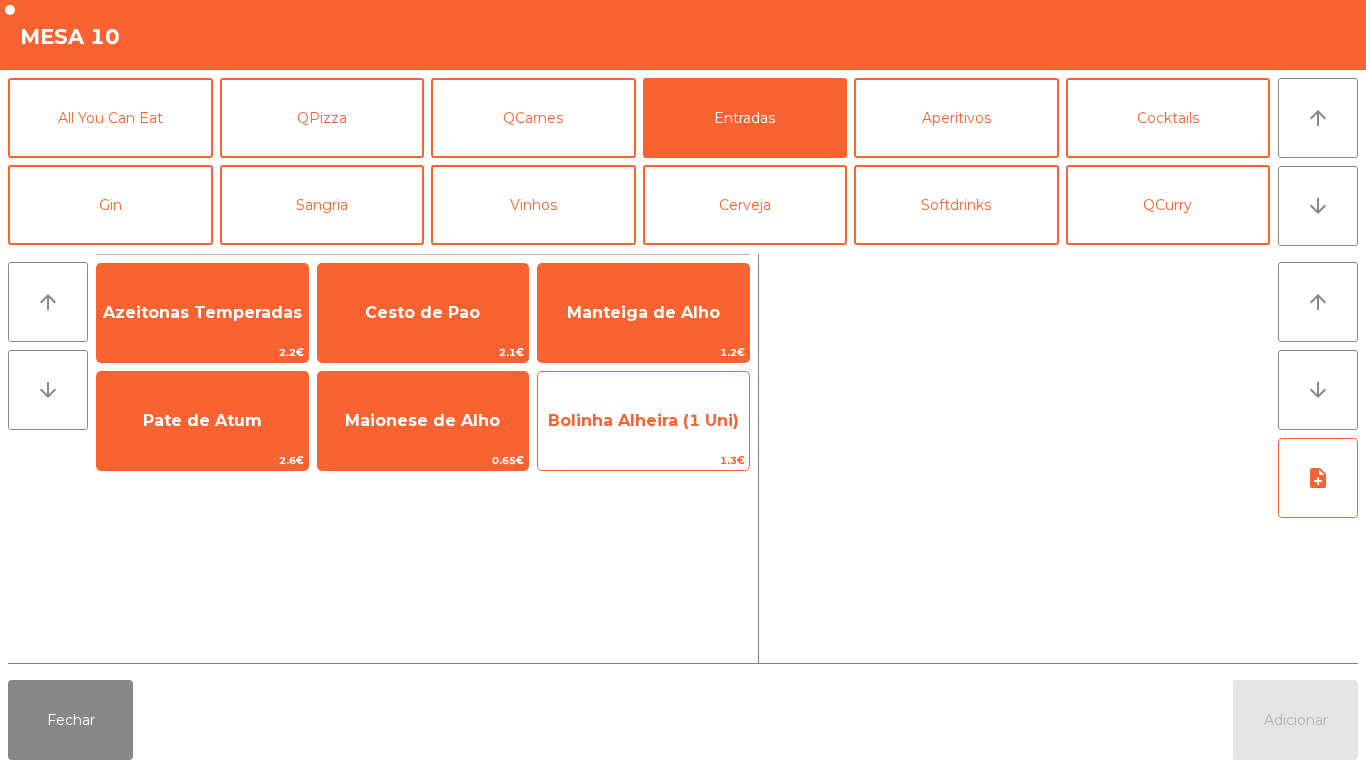 click on "Bolinha Alheira (1 Uni)" 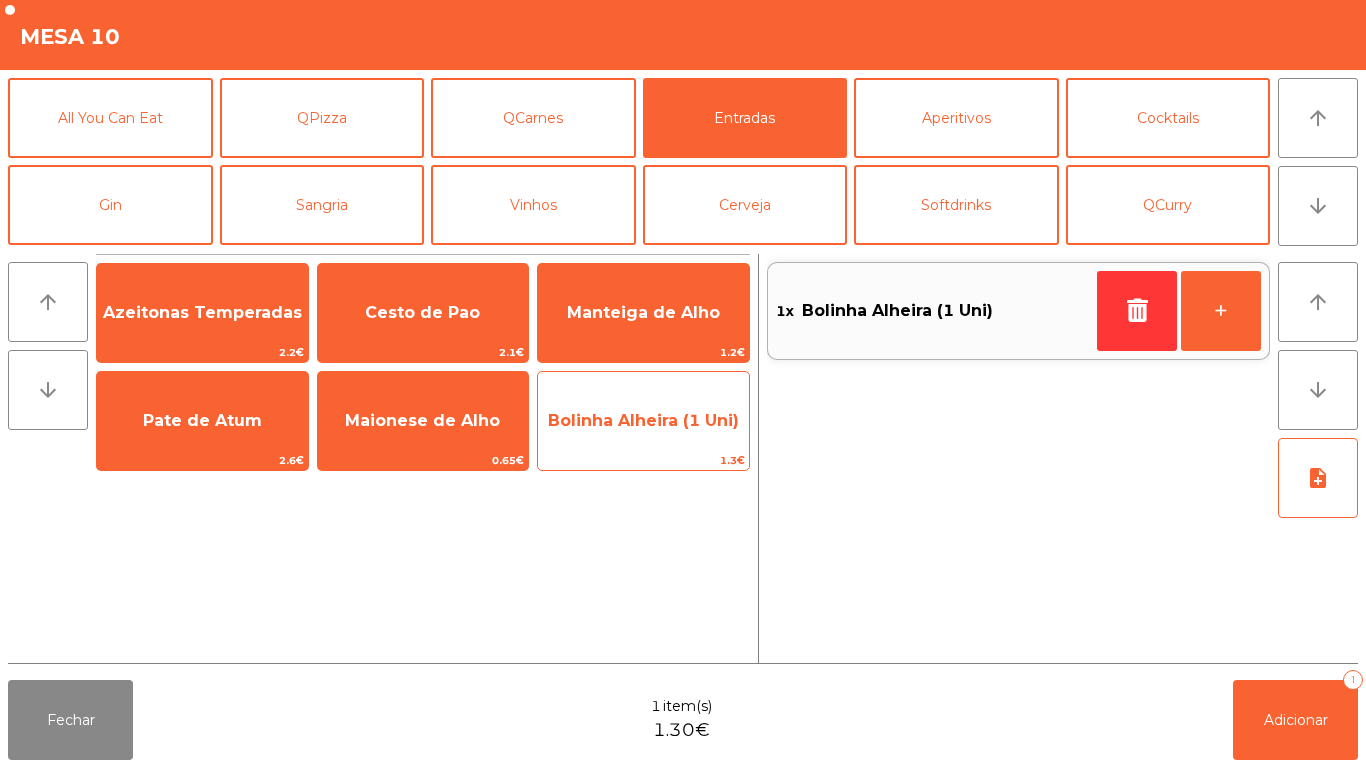 click on "Bolinha Alheira (1 Uni)" 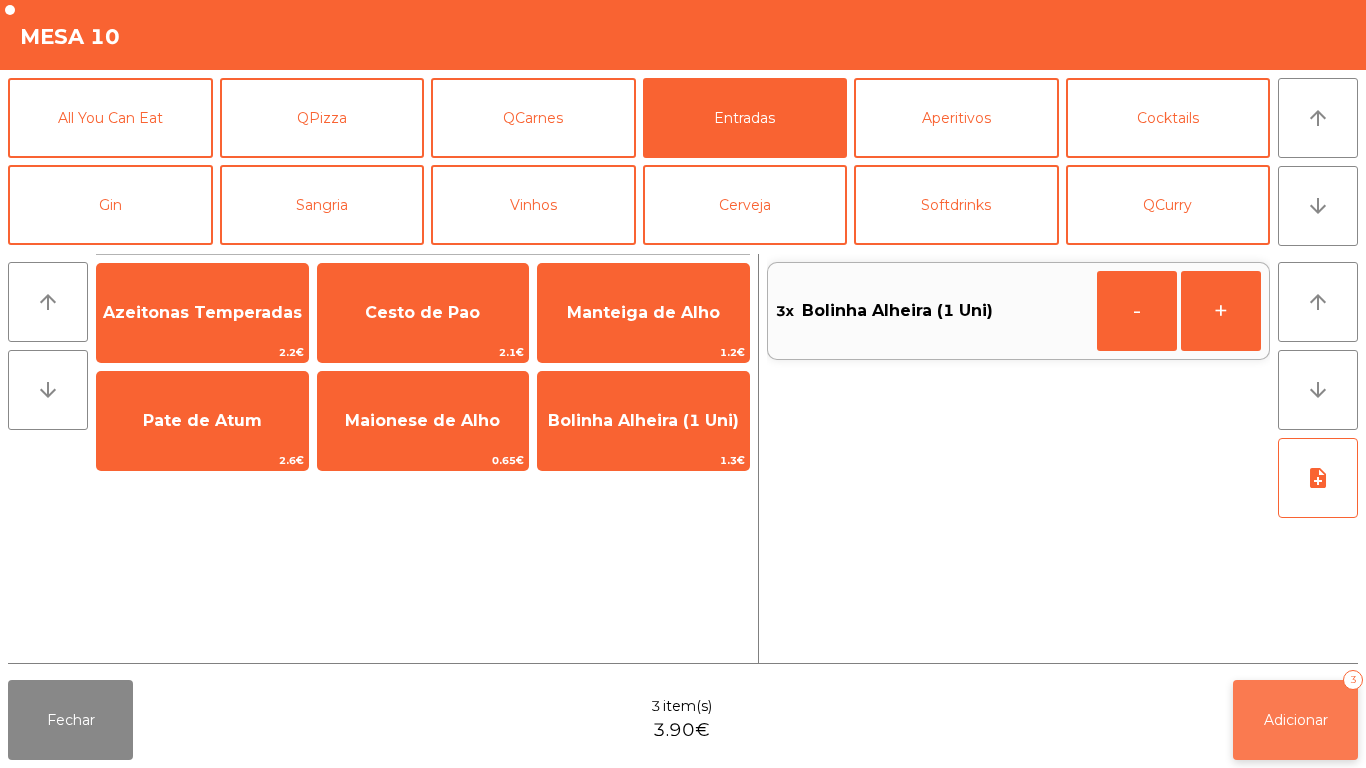 click on "Adicionar" 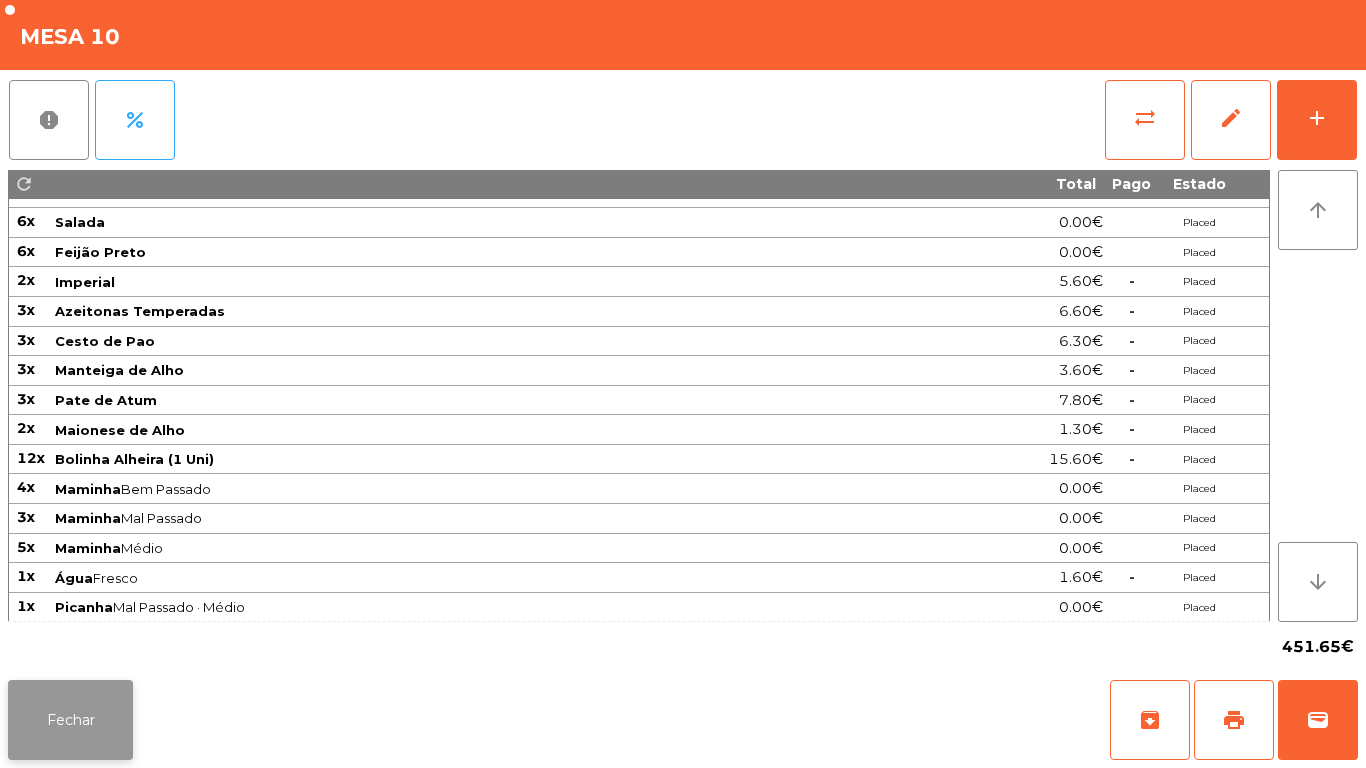 click on "Fechar" 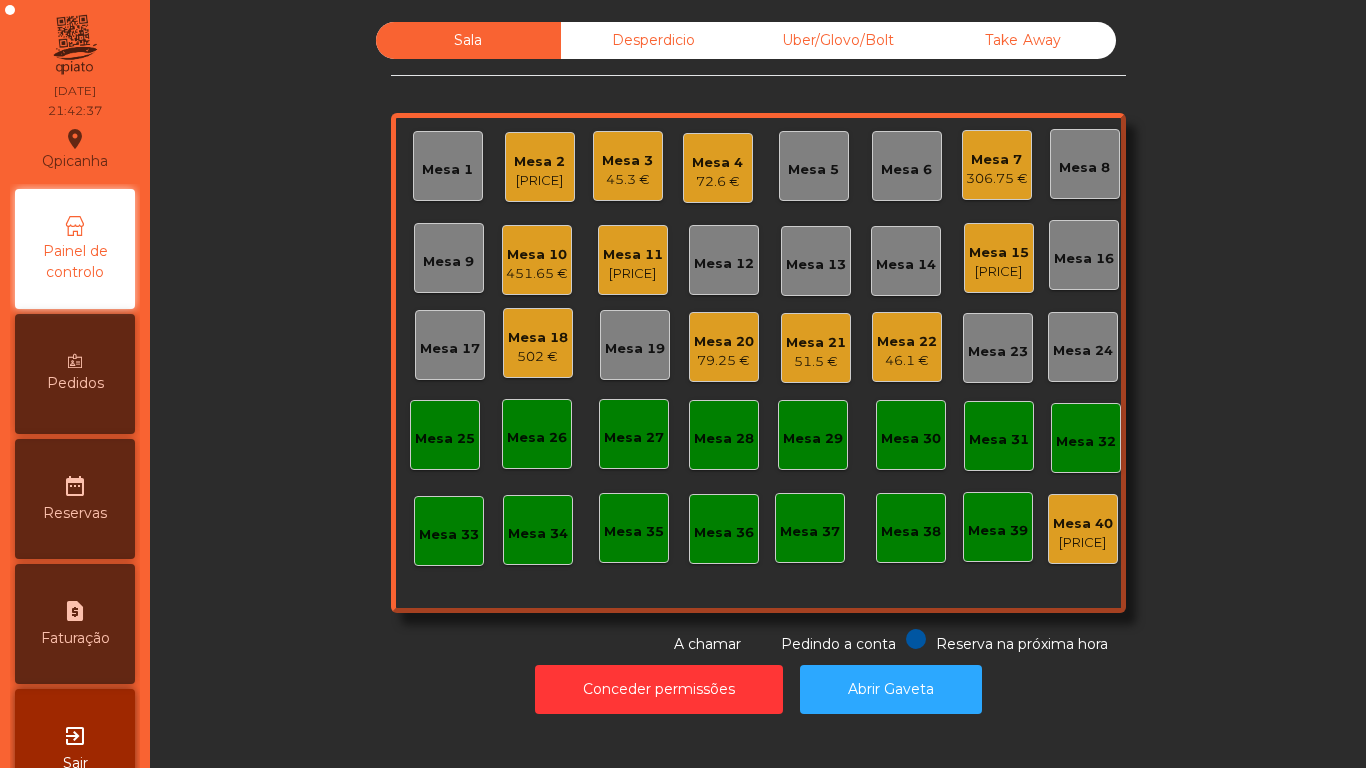 click on "306.75 €" 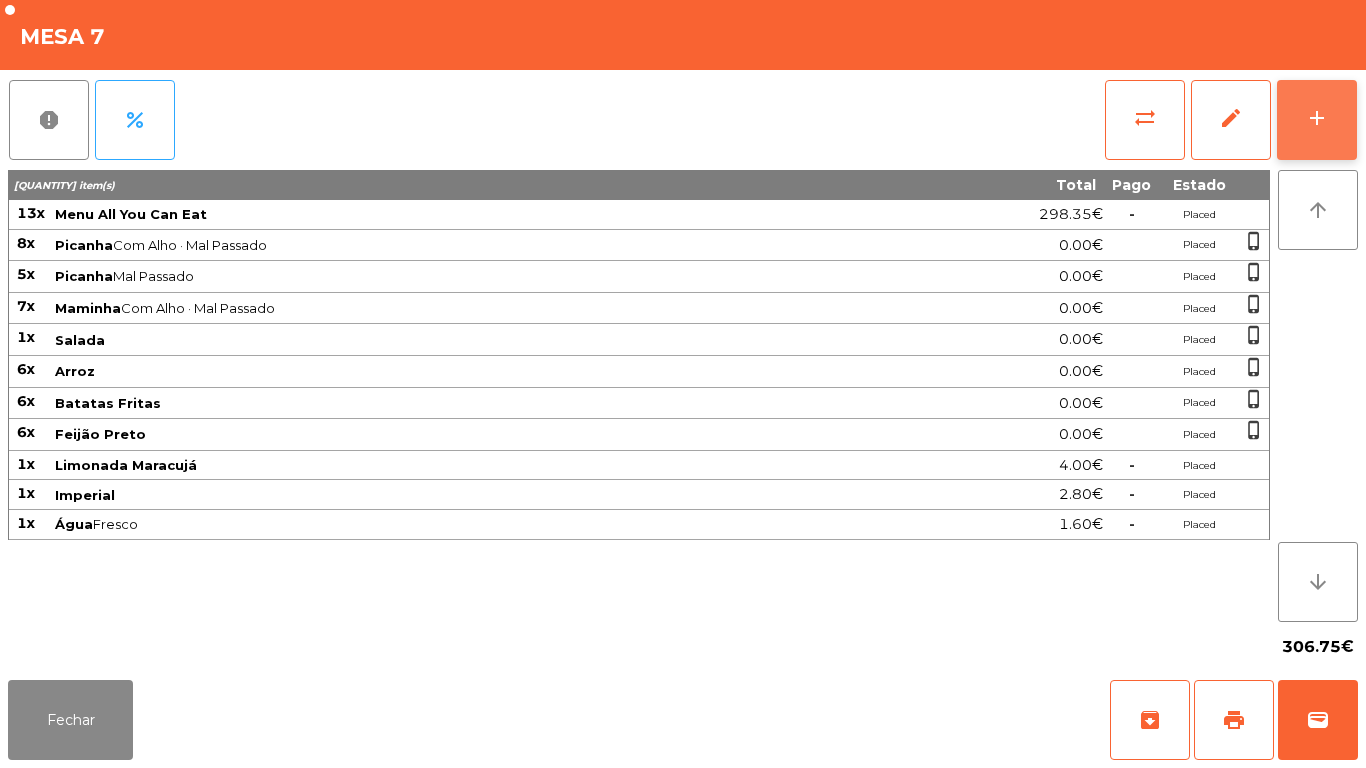 click on "add" 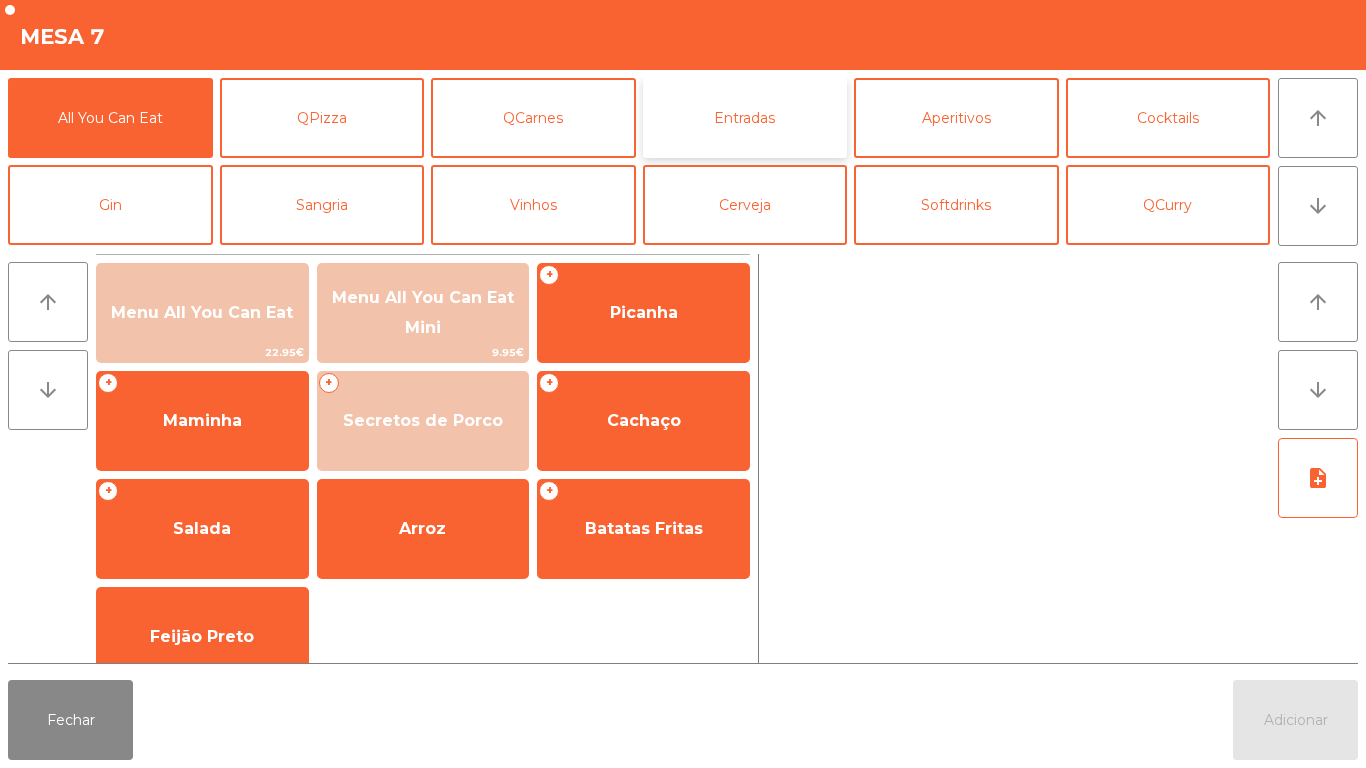 click on "Entradas" 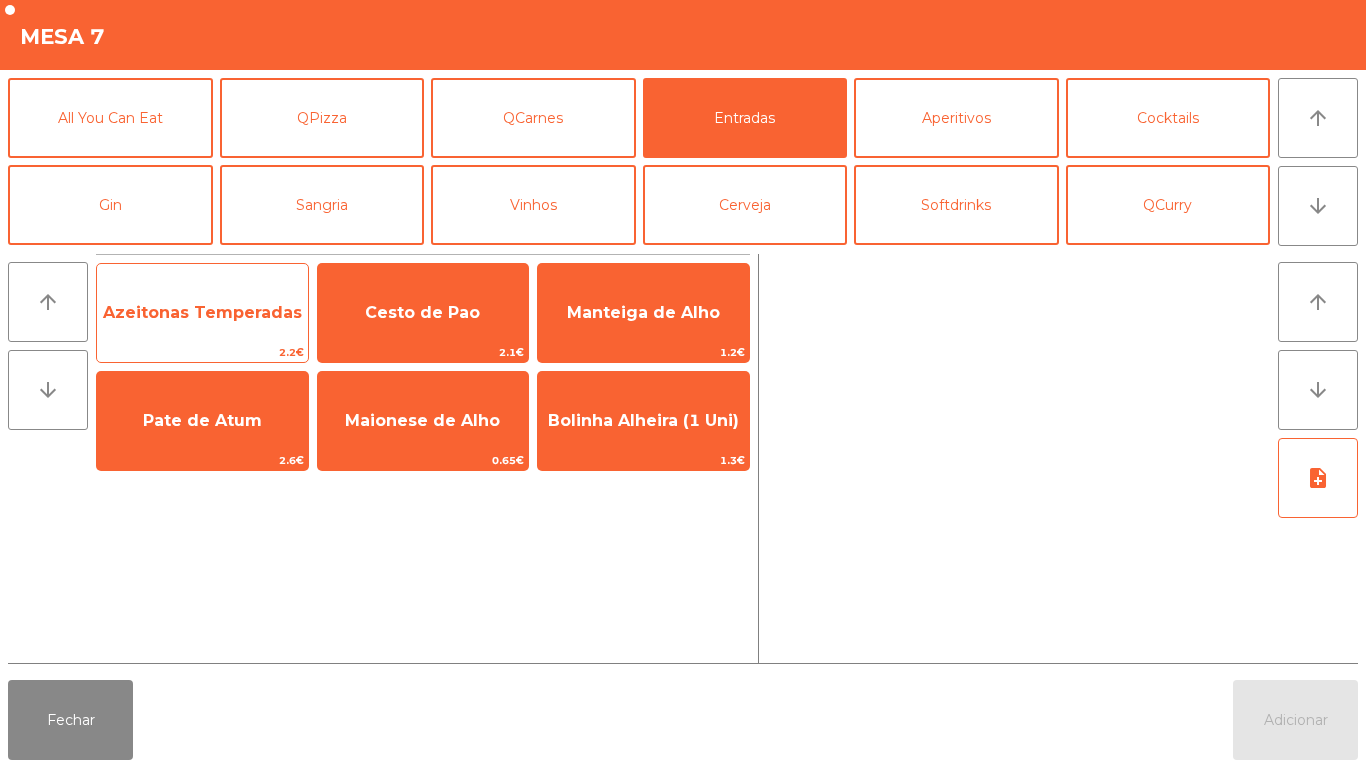 click on "Azeitonas Temperadas" 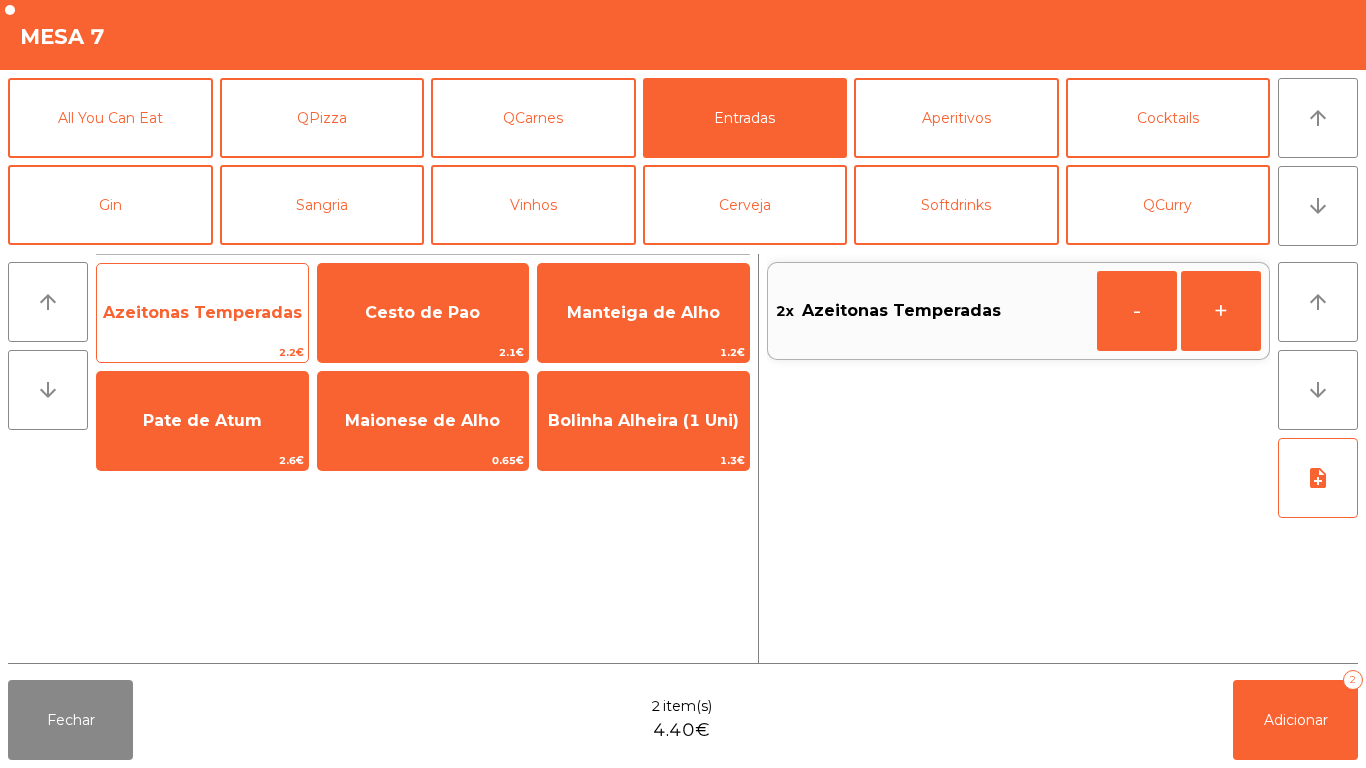 click on "Azeitonas Temperadas" 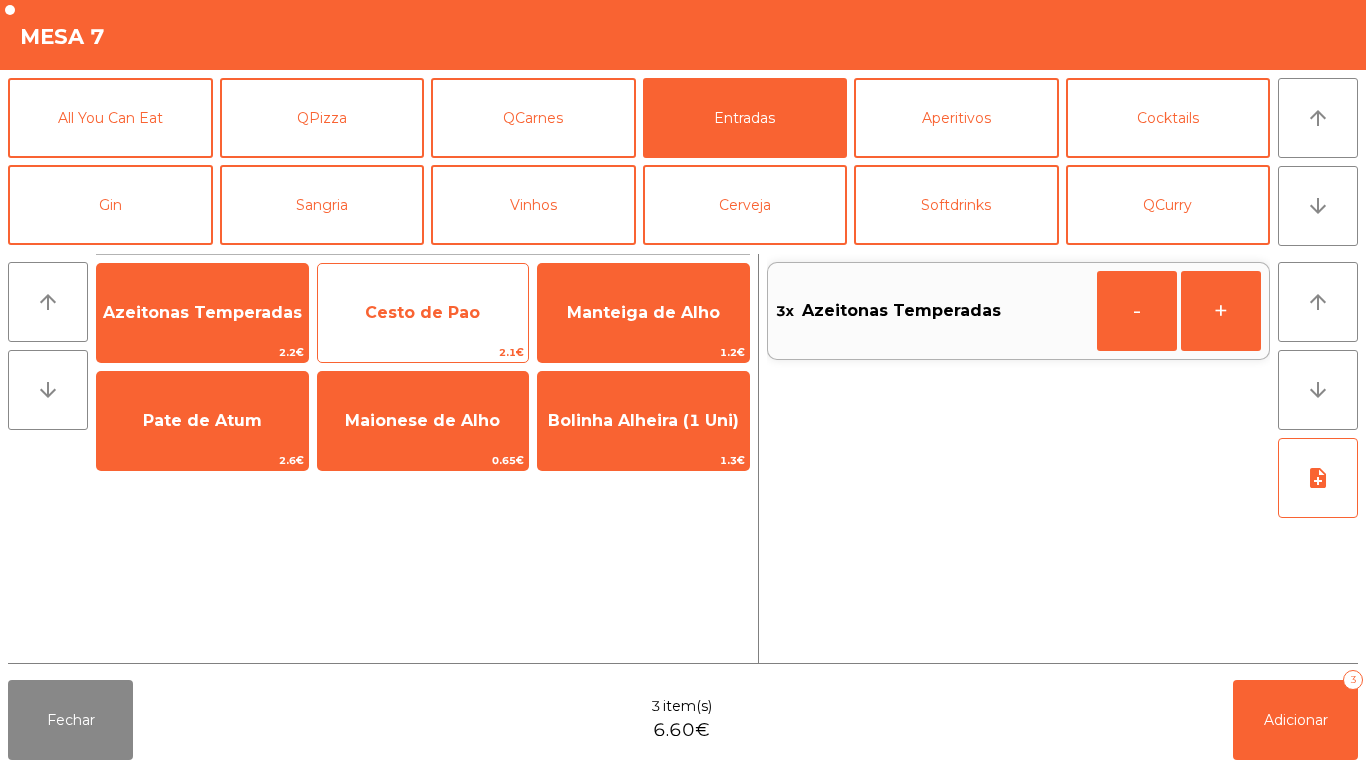 click on "Cesto de Pao" 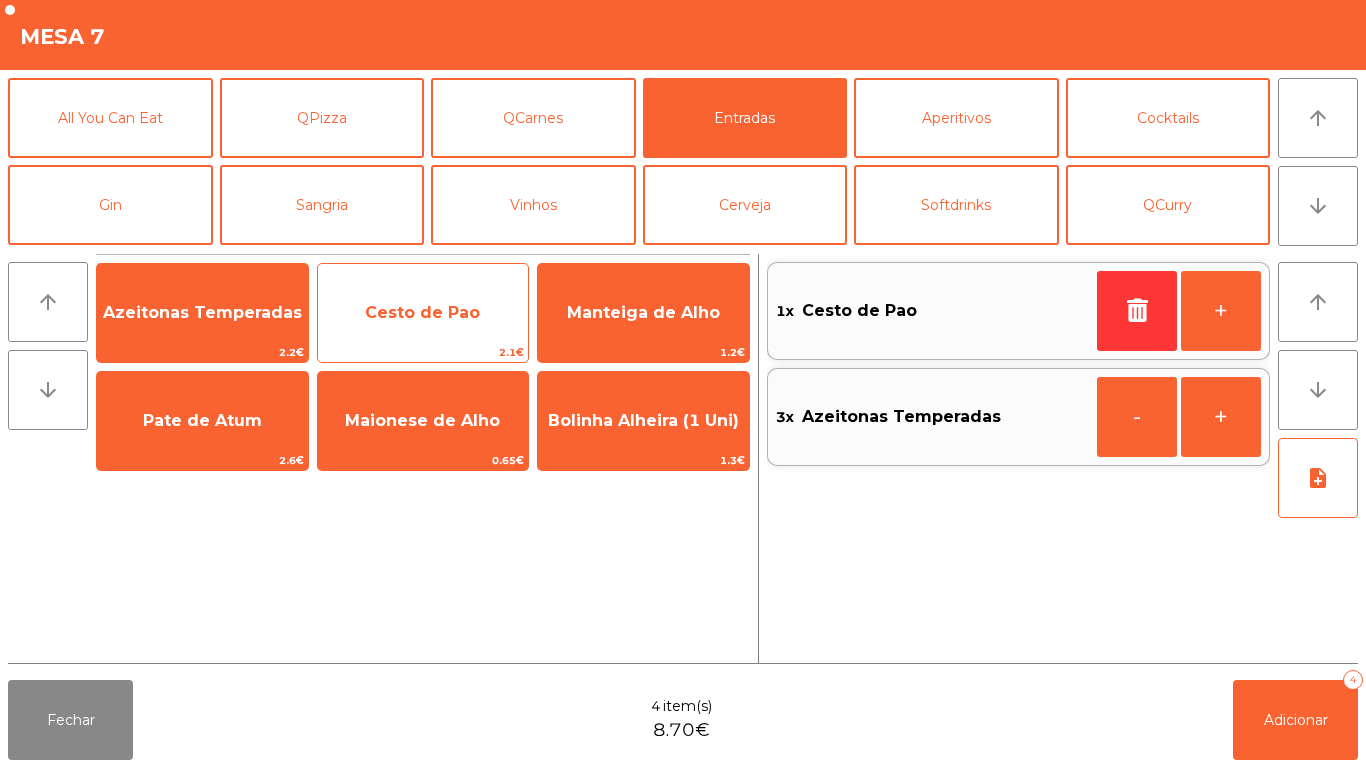 click on "Cesto de Pao" 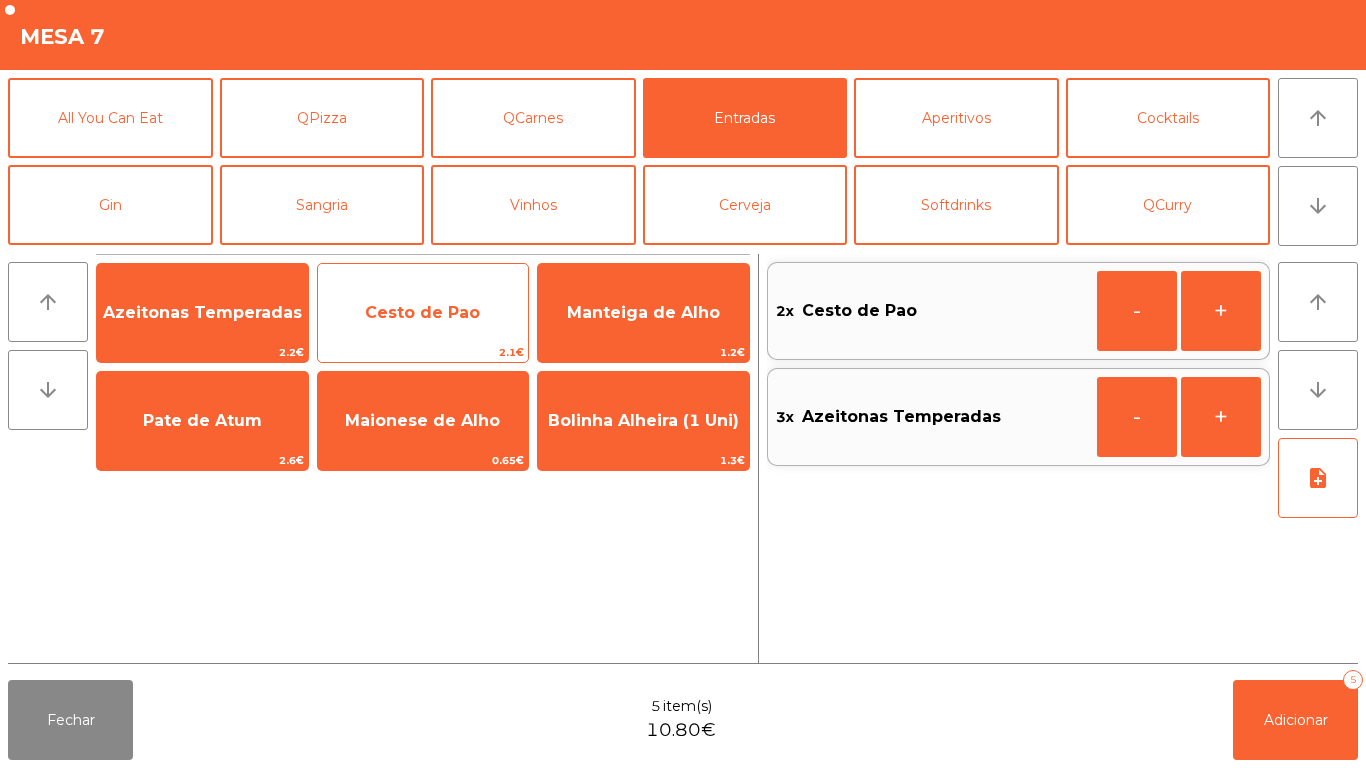 click on "Cesto de Pao" 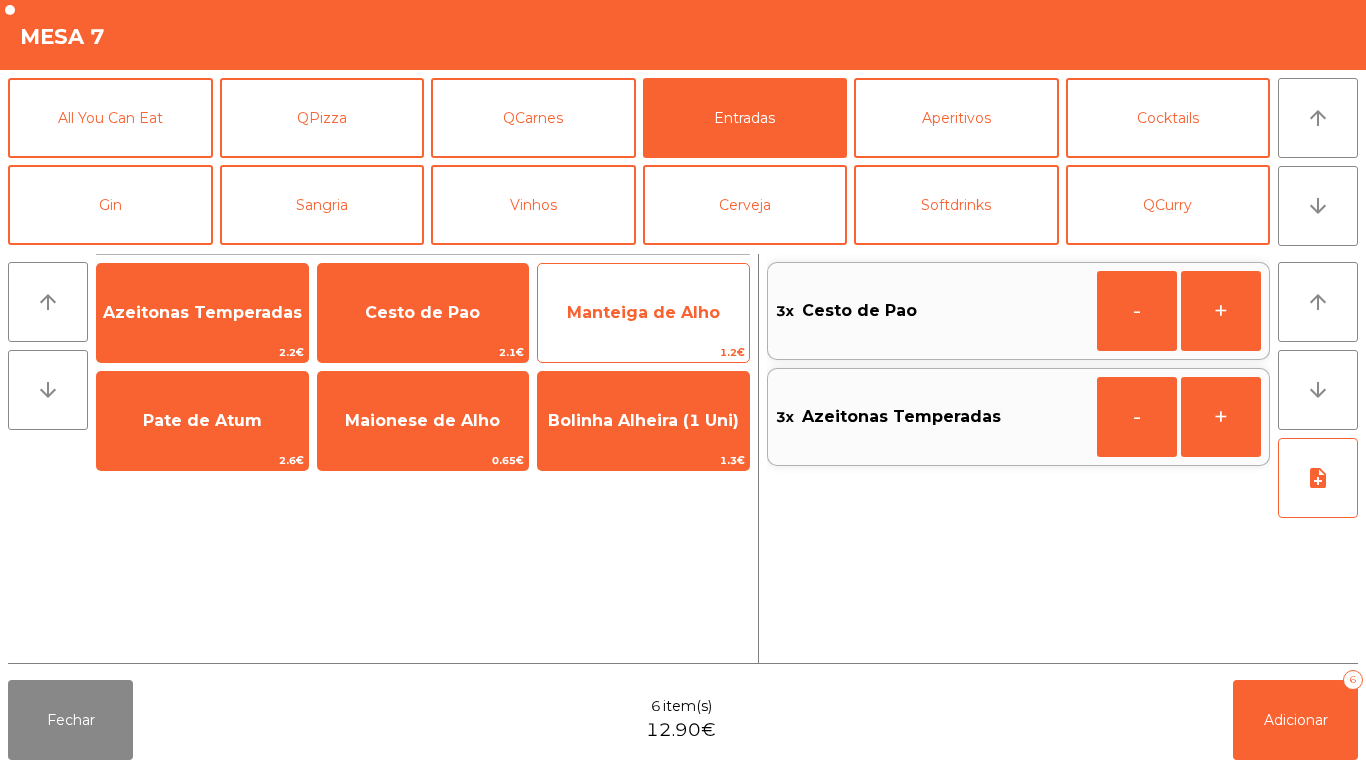 click on "Manteiga de Alho" 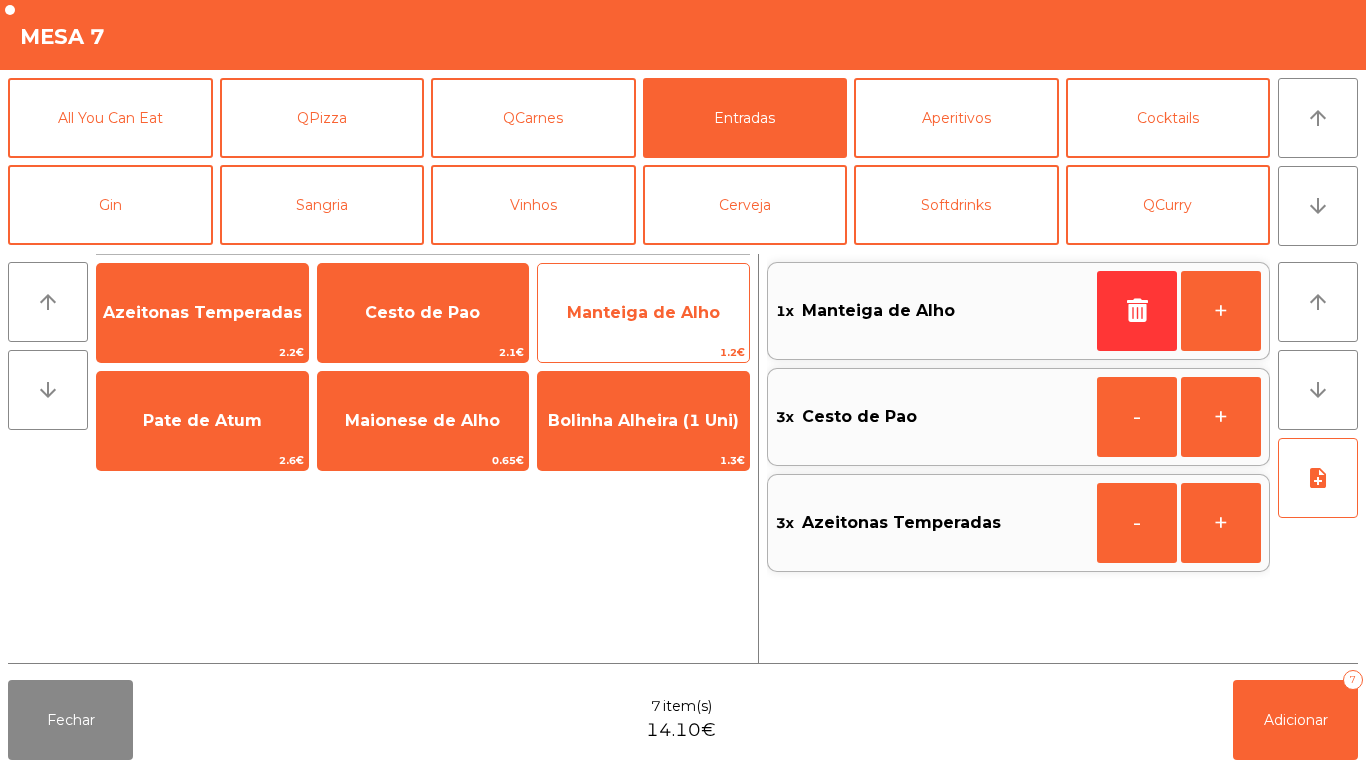click on "Manteiga de Alho" 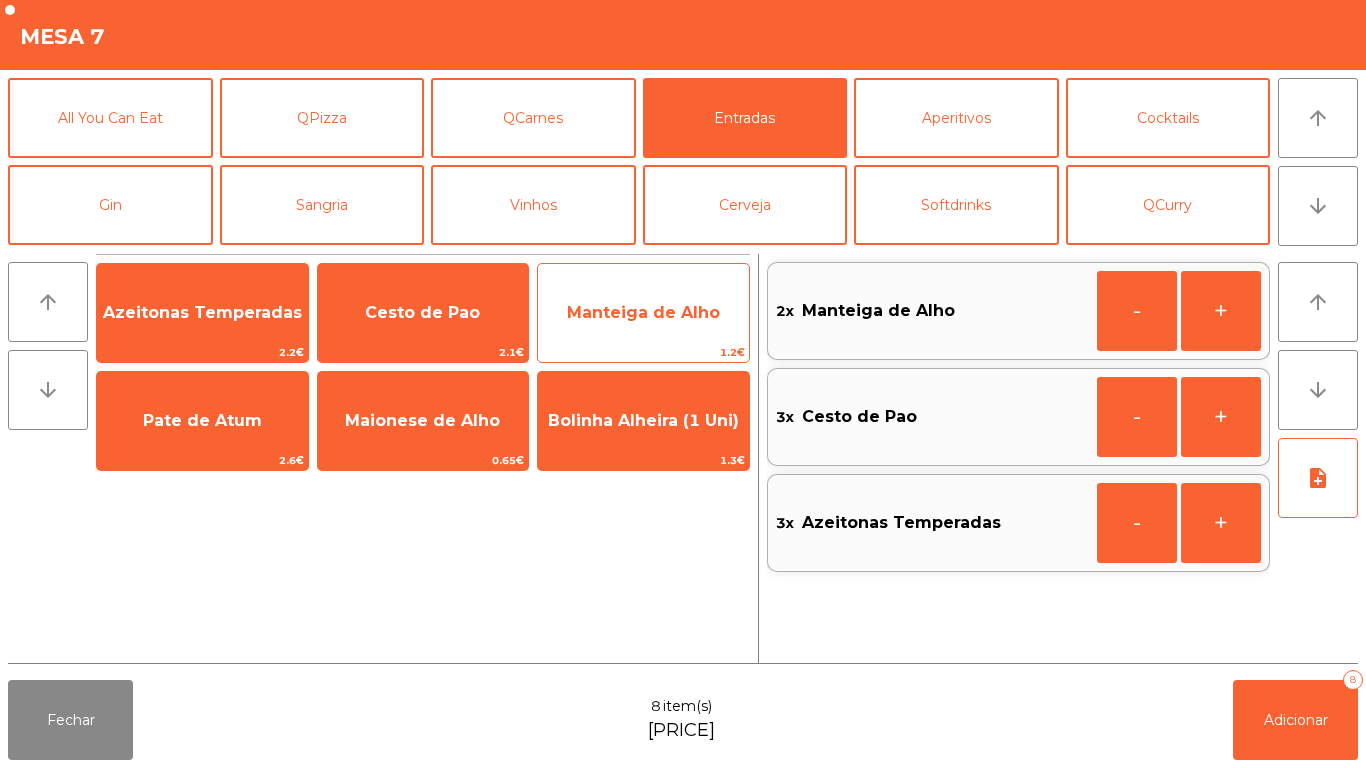 click on "Manteiga de Alho" 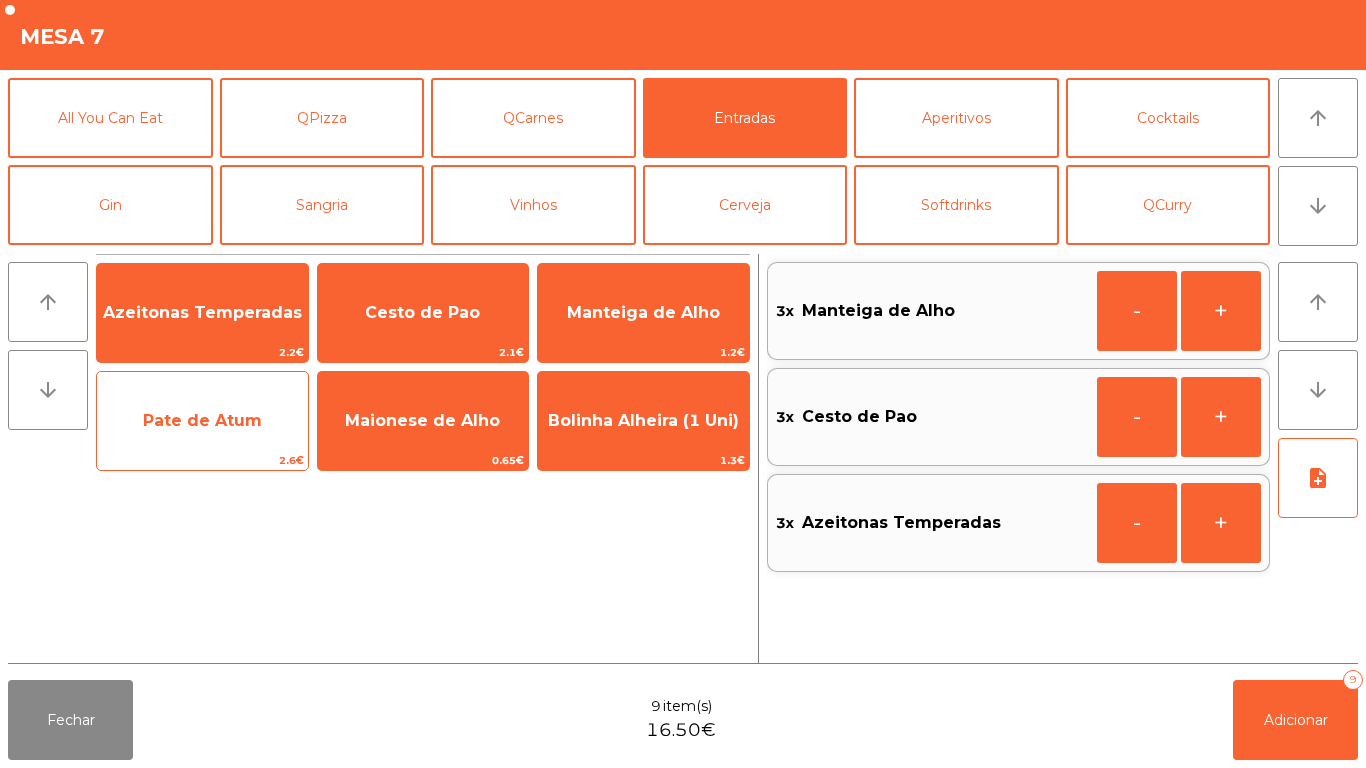 click on "Pate de Atum" 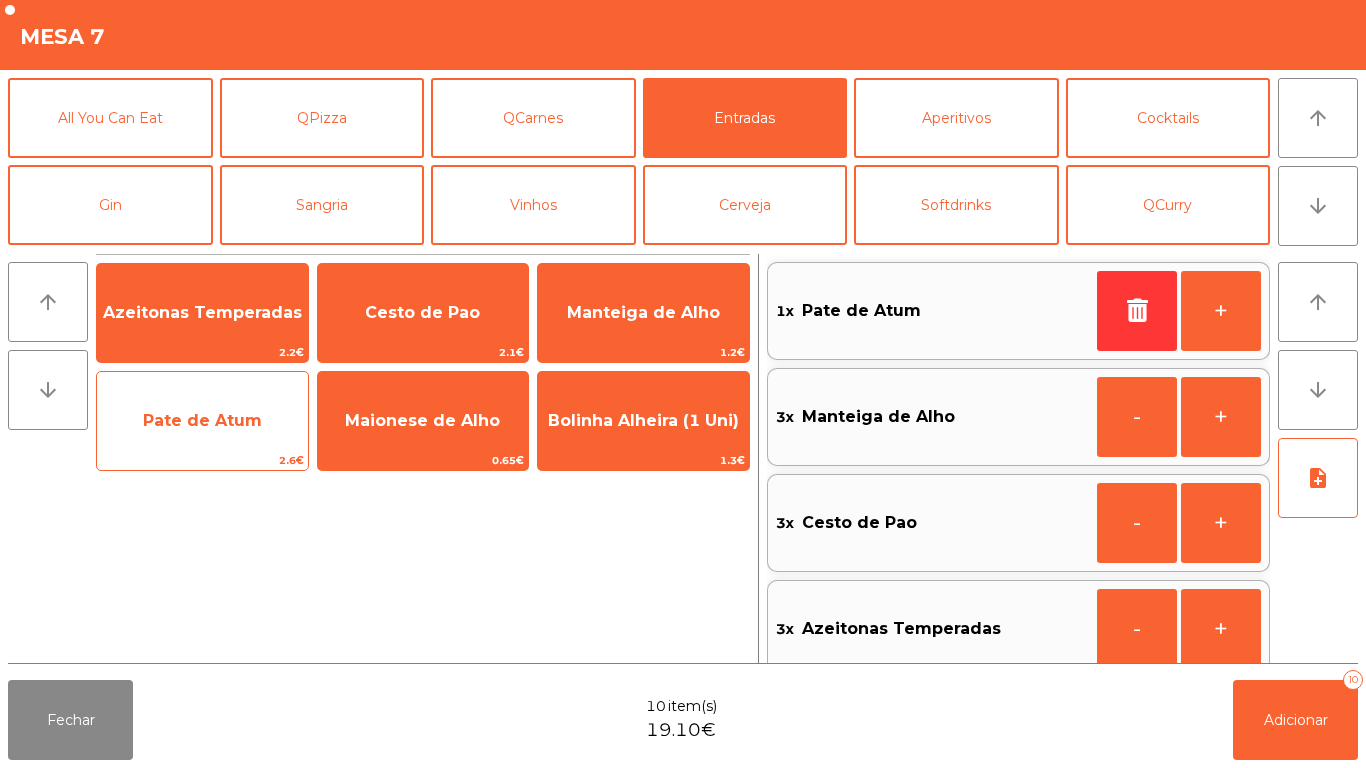 click on "Pate de Atum" 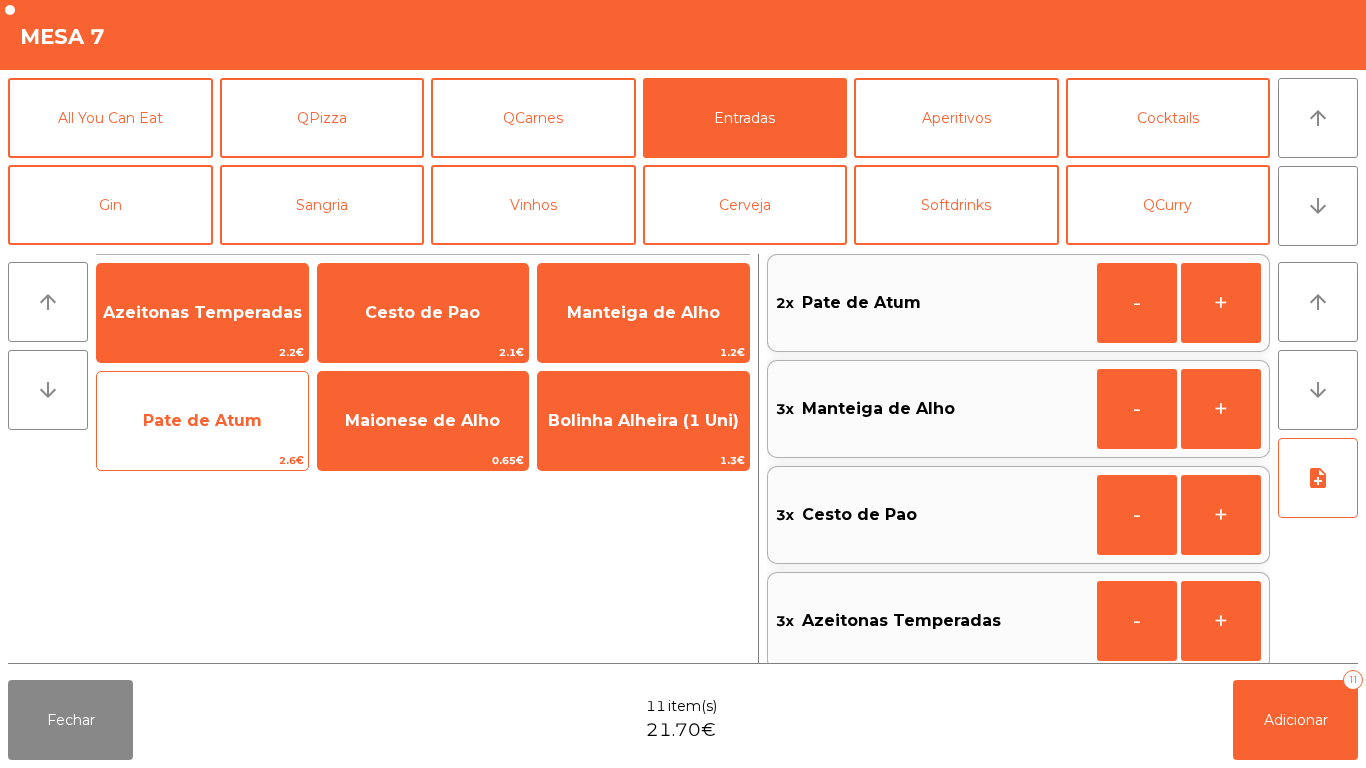click on "Pate de Atum" 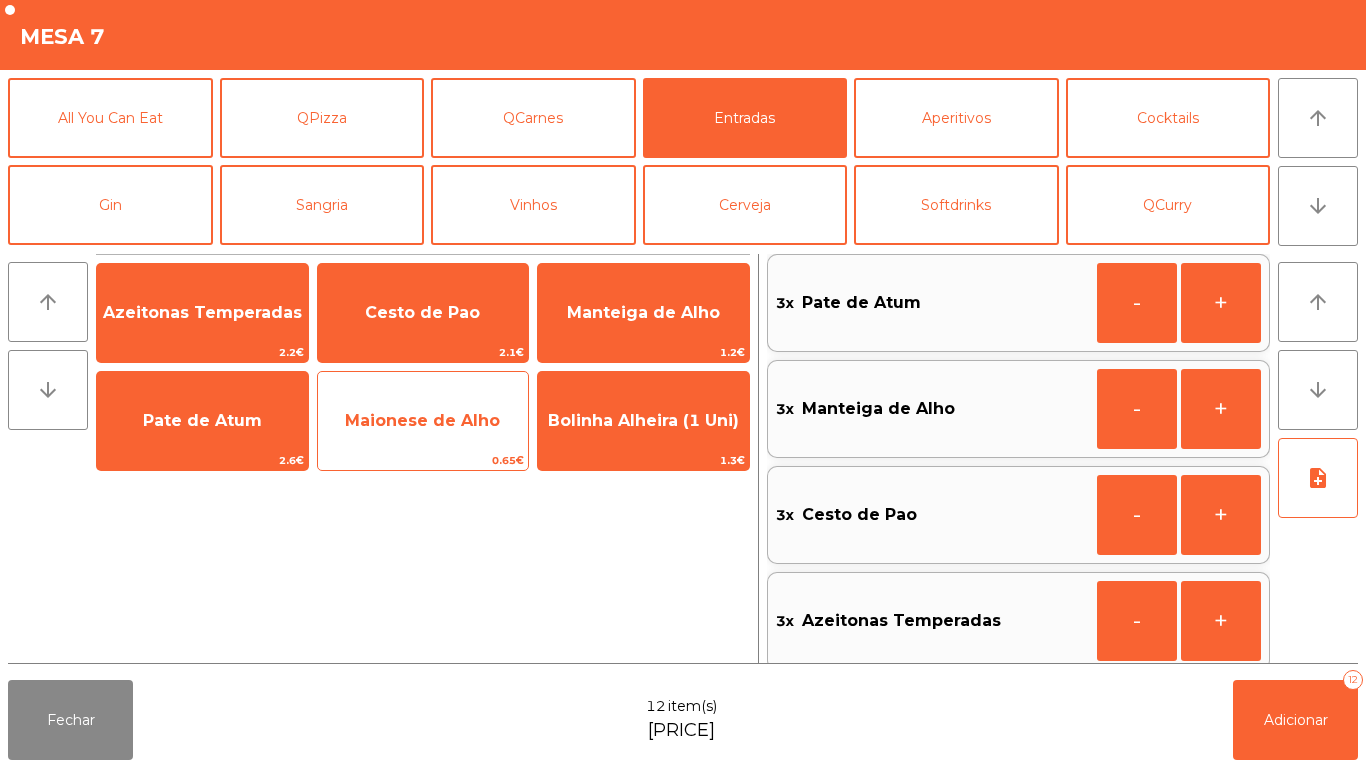 click on "Maionese de Alho" 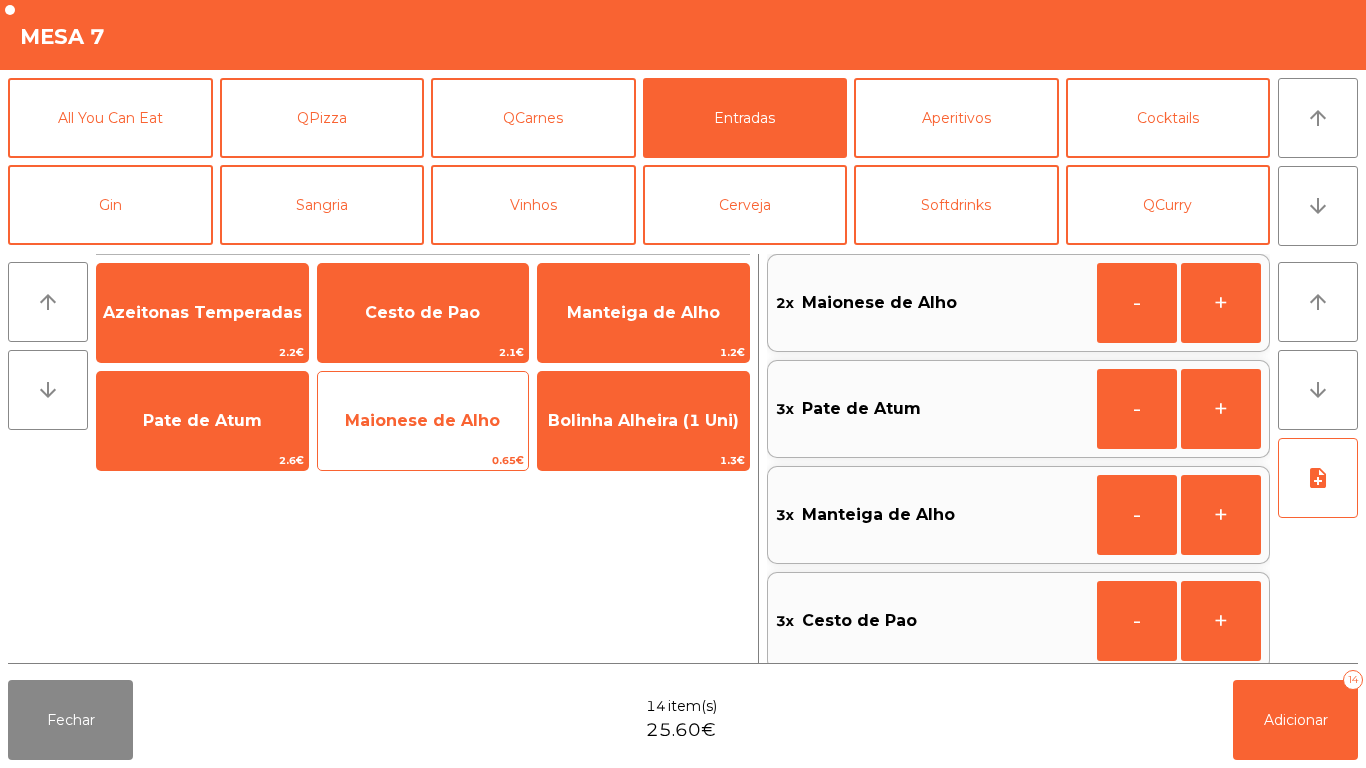 click on "Maionese de Alho" 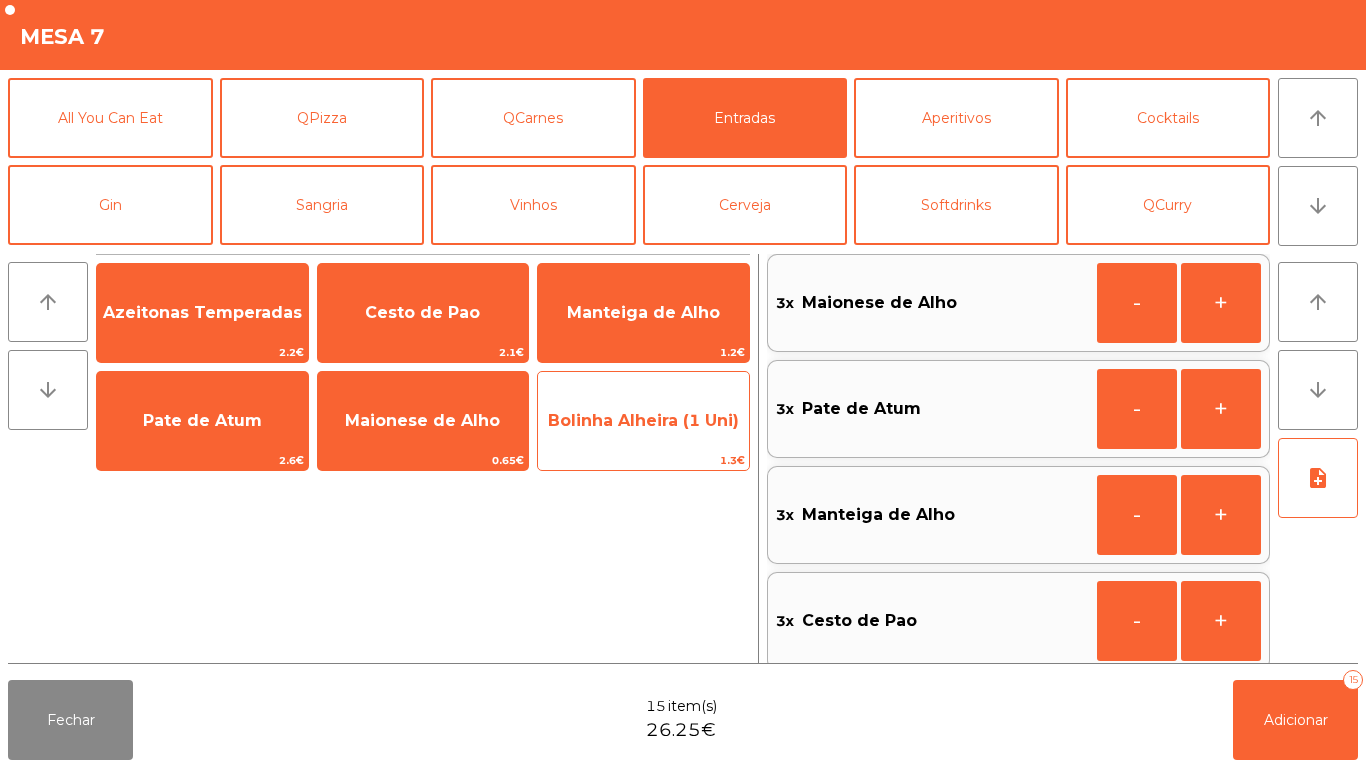 click on "Bolinha Alheira (1 Uni)" 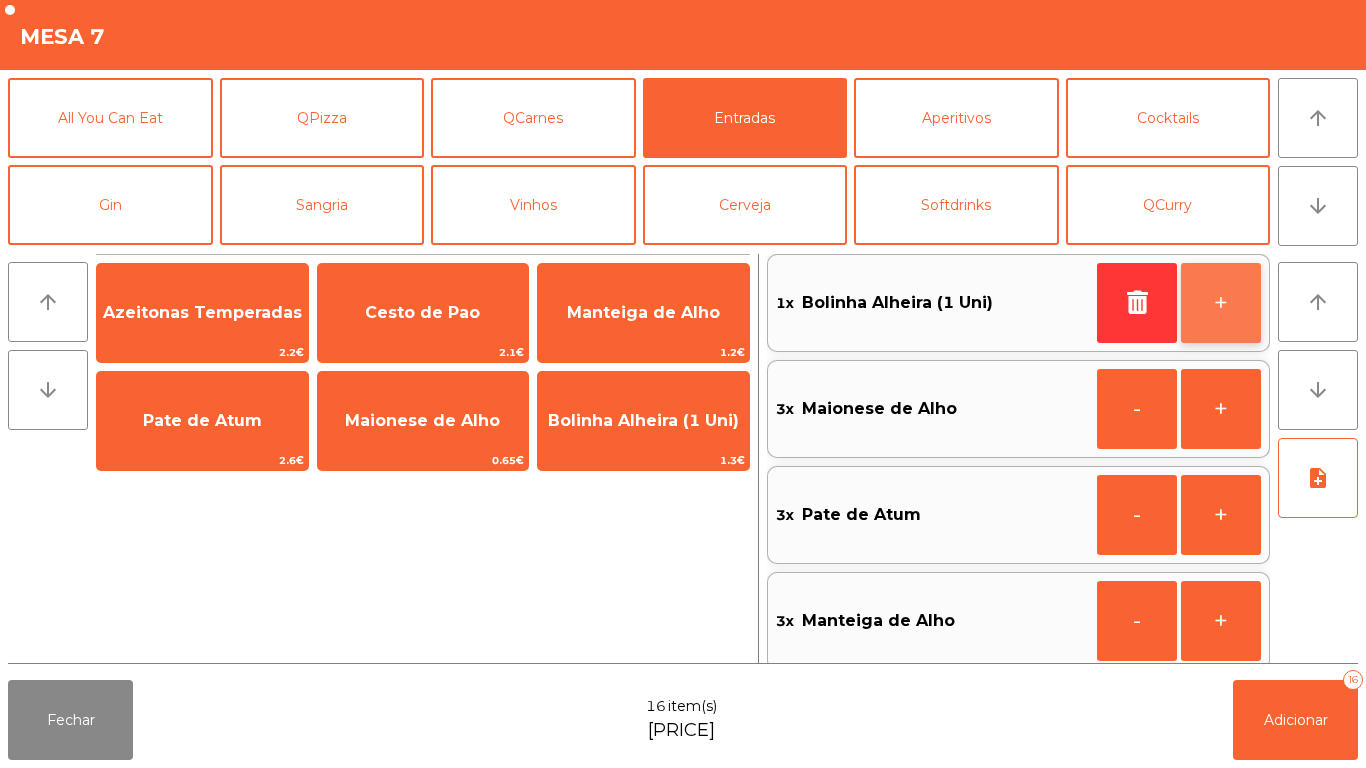 click on "+" 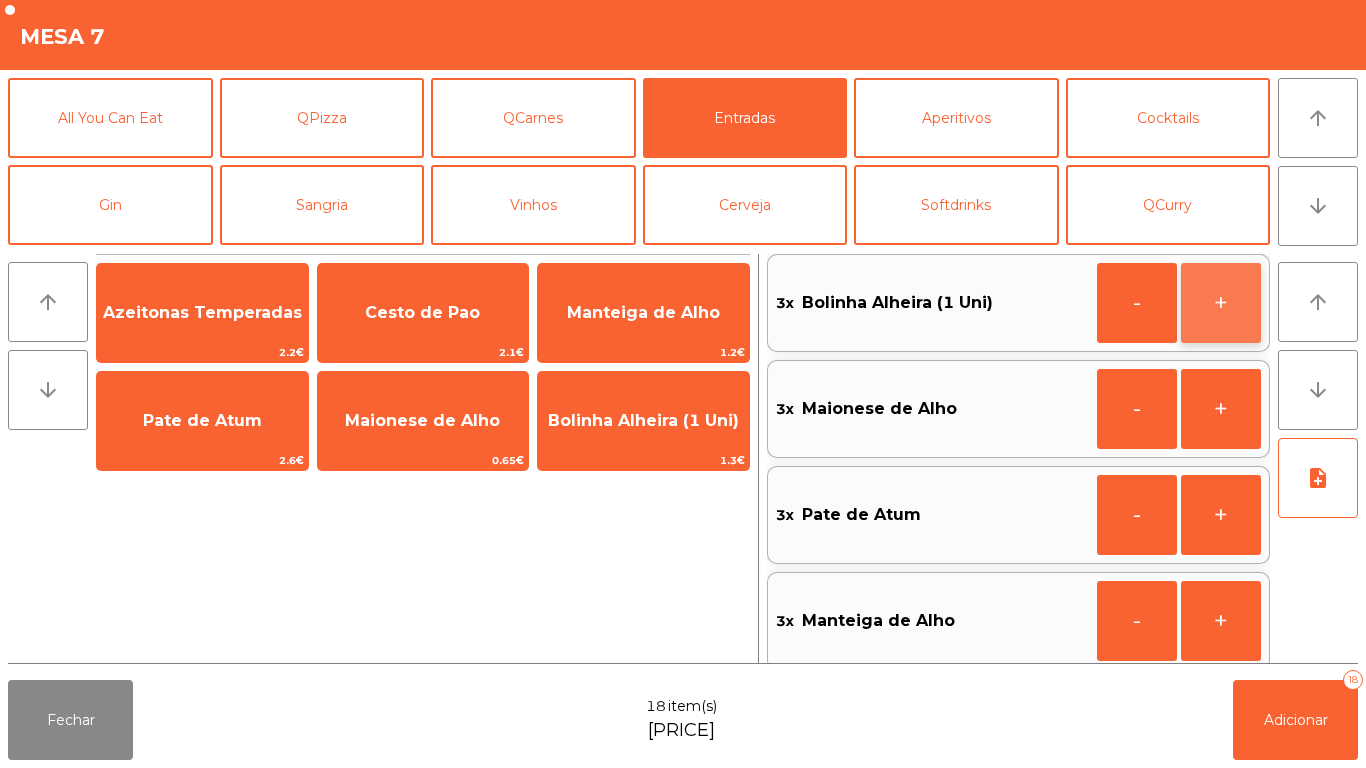 click on "+" 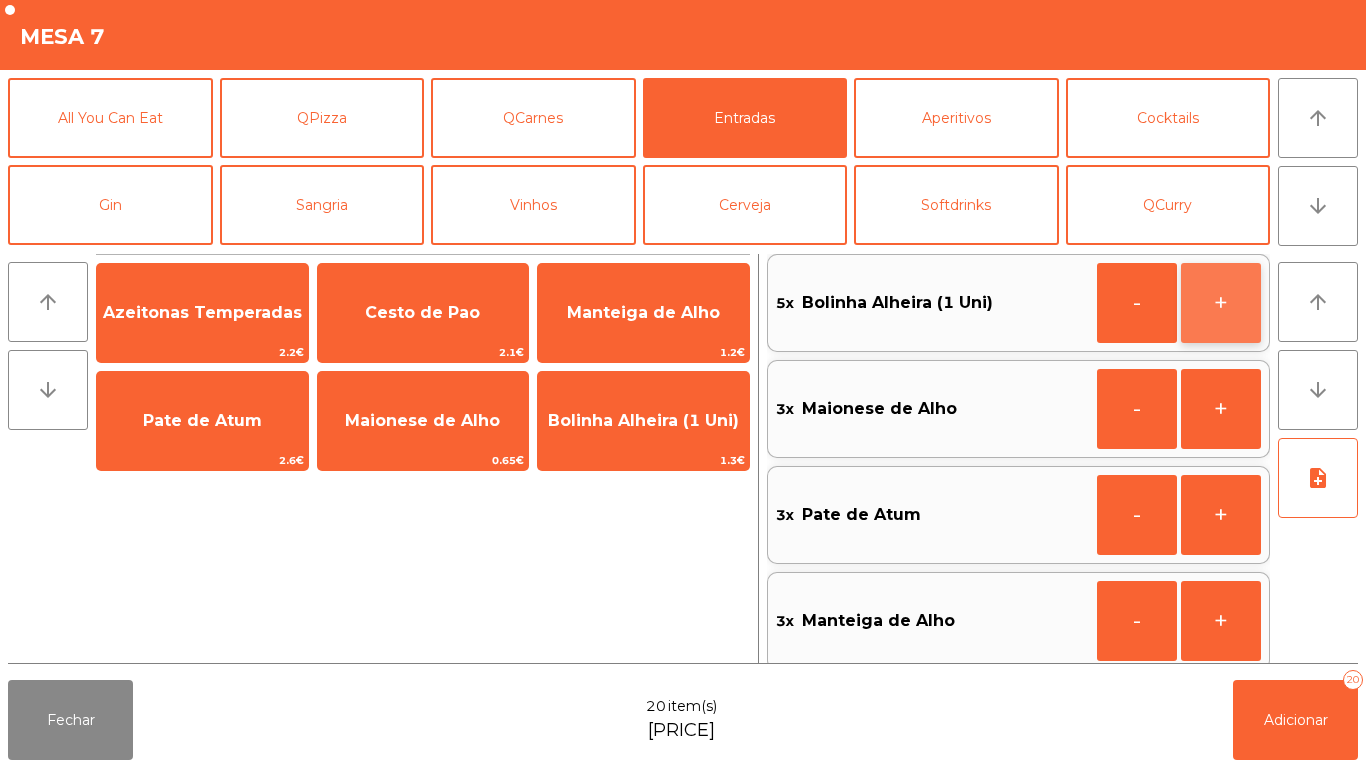 click on "+" 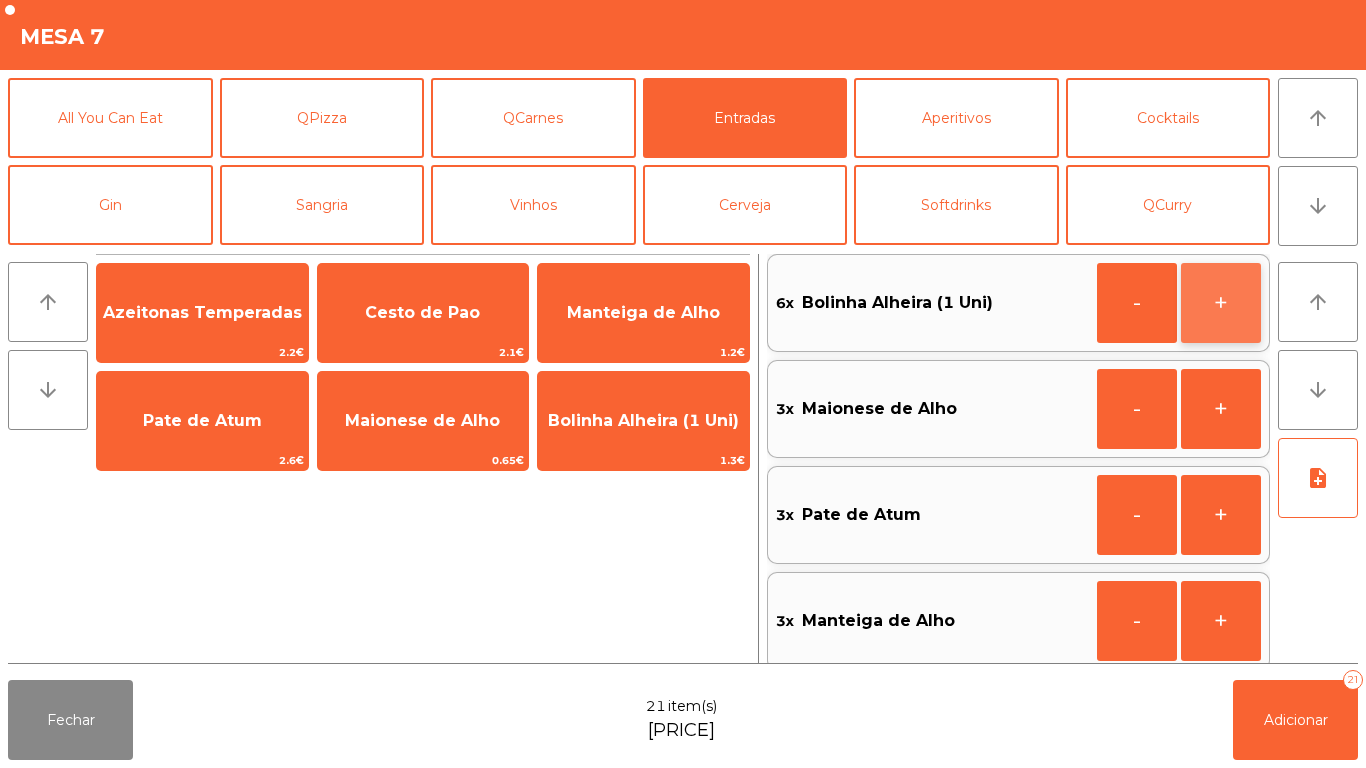 click on "+" 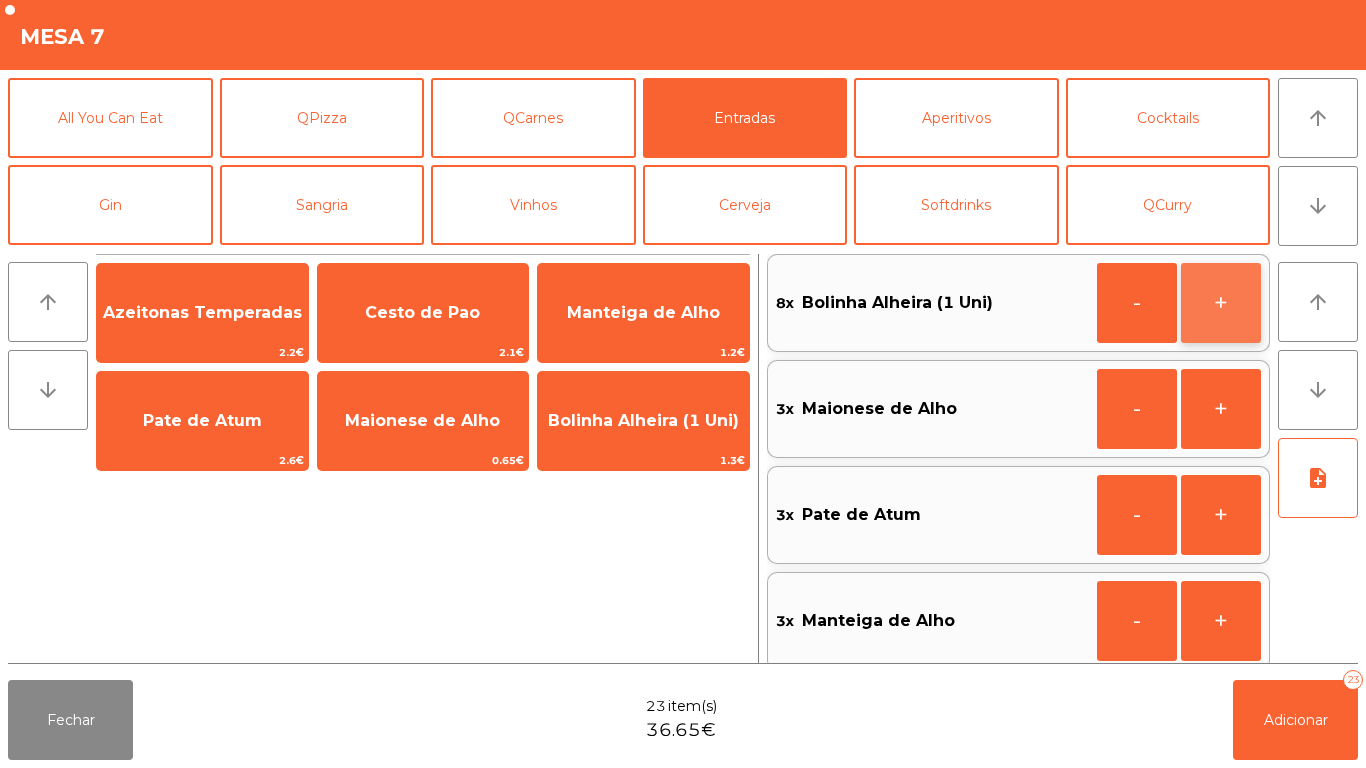 click on "+" 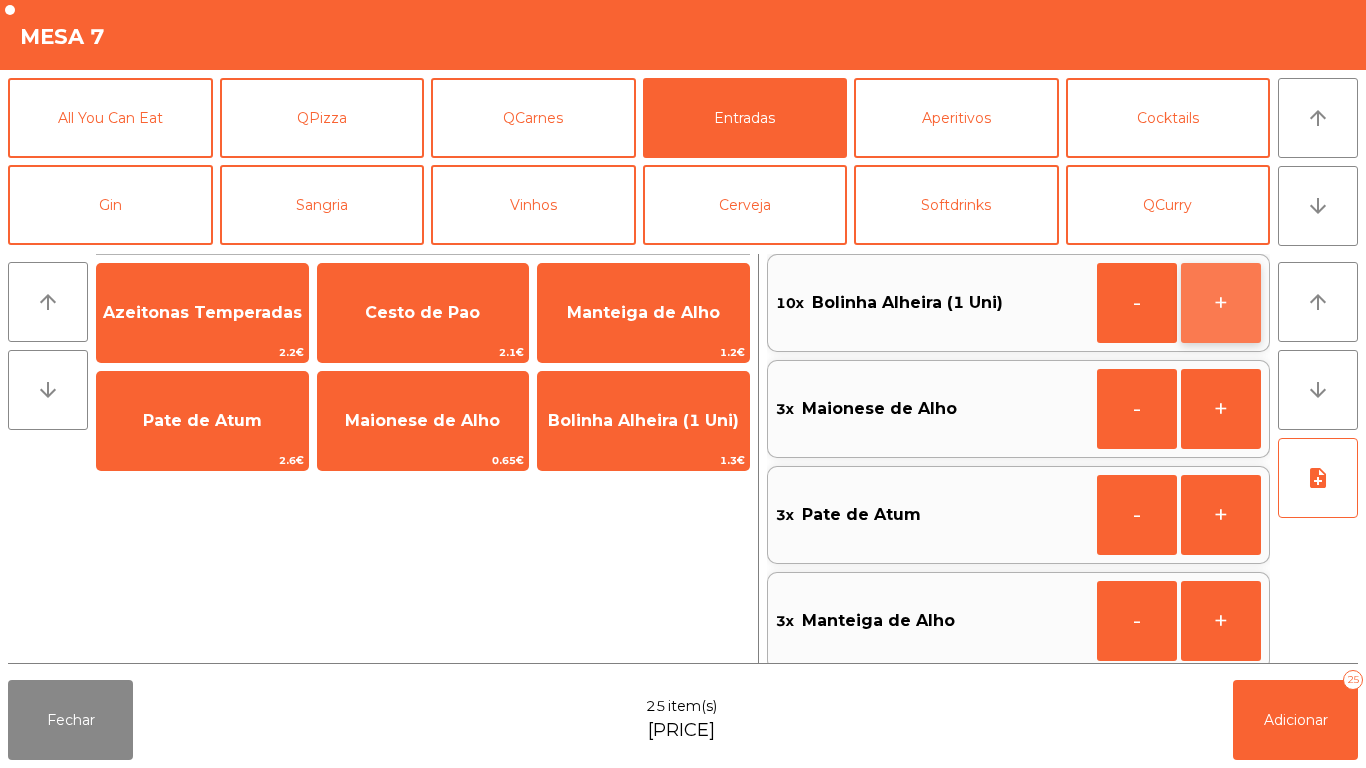 click on "+" 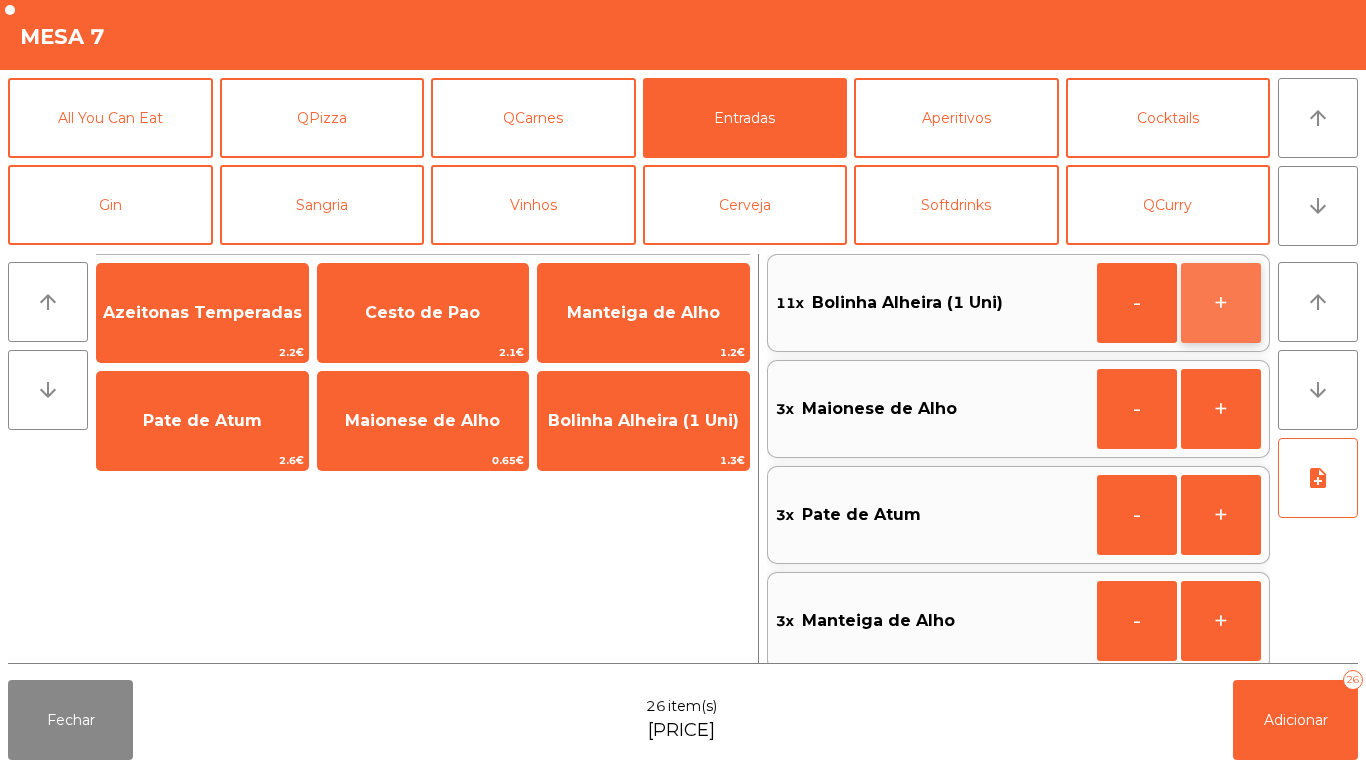 click on "+" 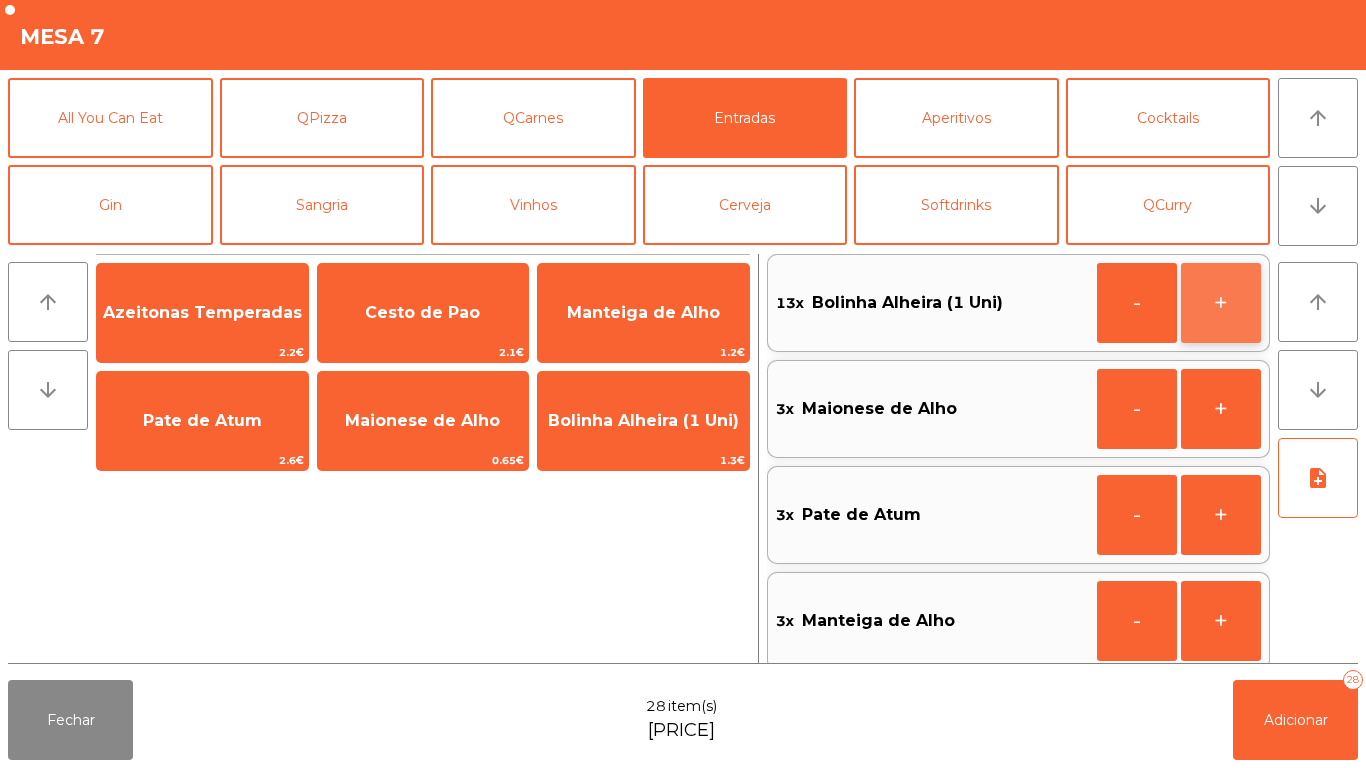click on "+" 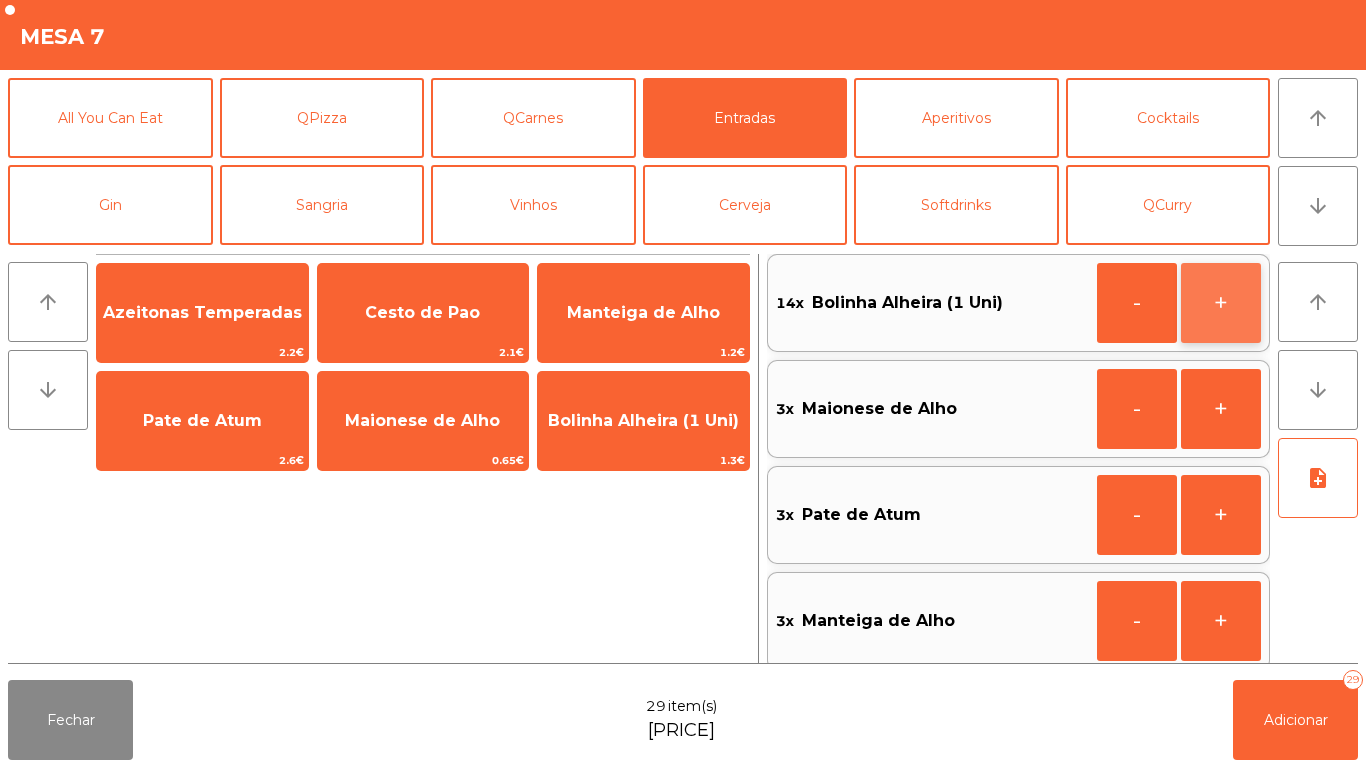click on "+" 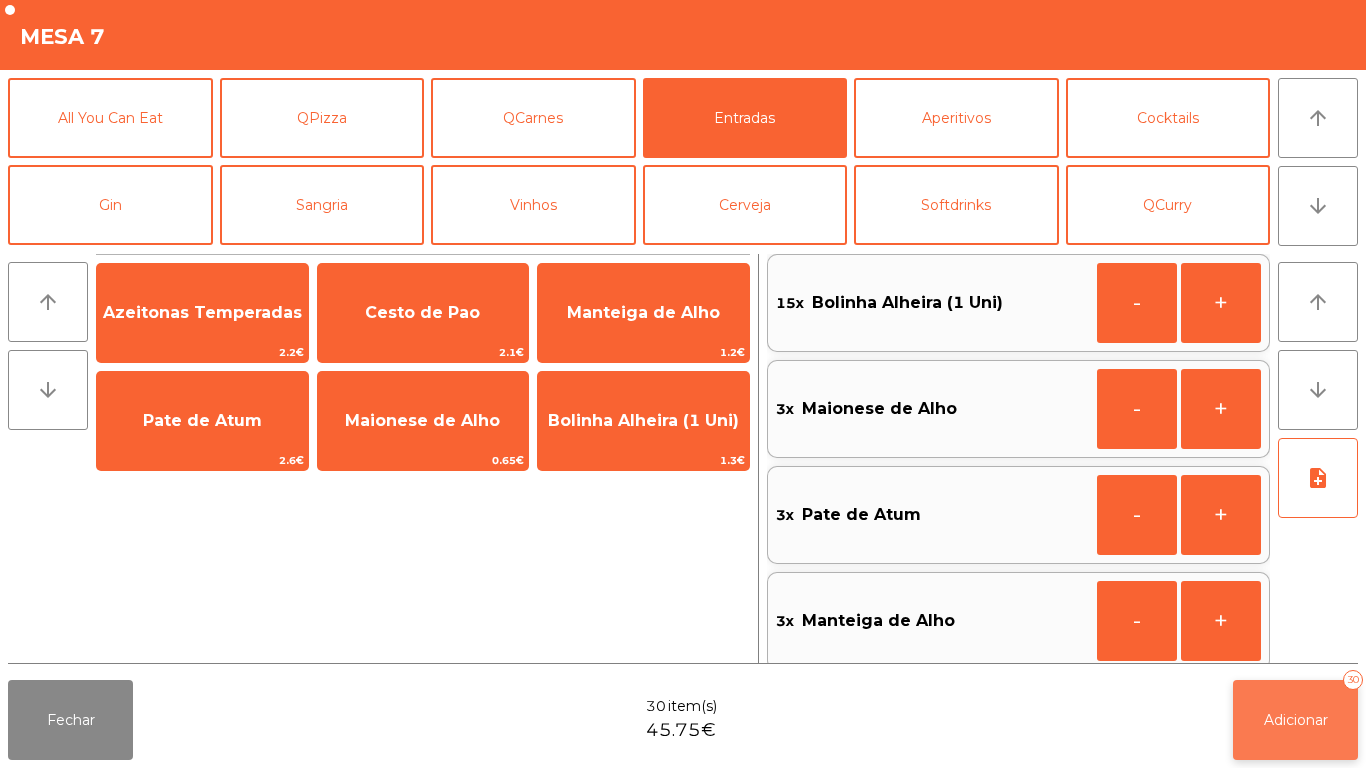 click on "Adicionar   [QUANTITY]" 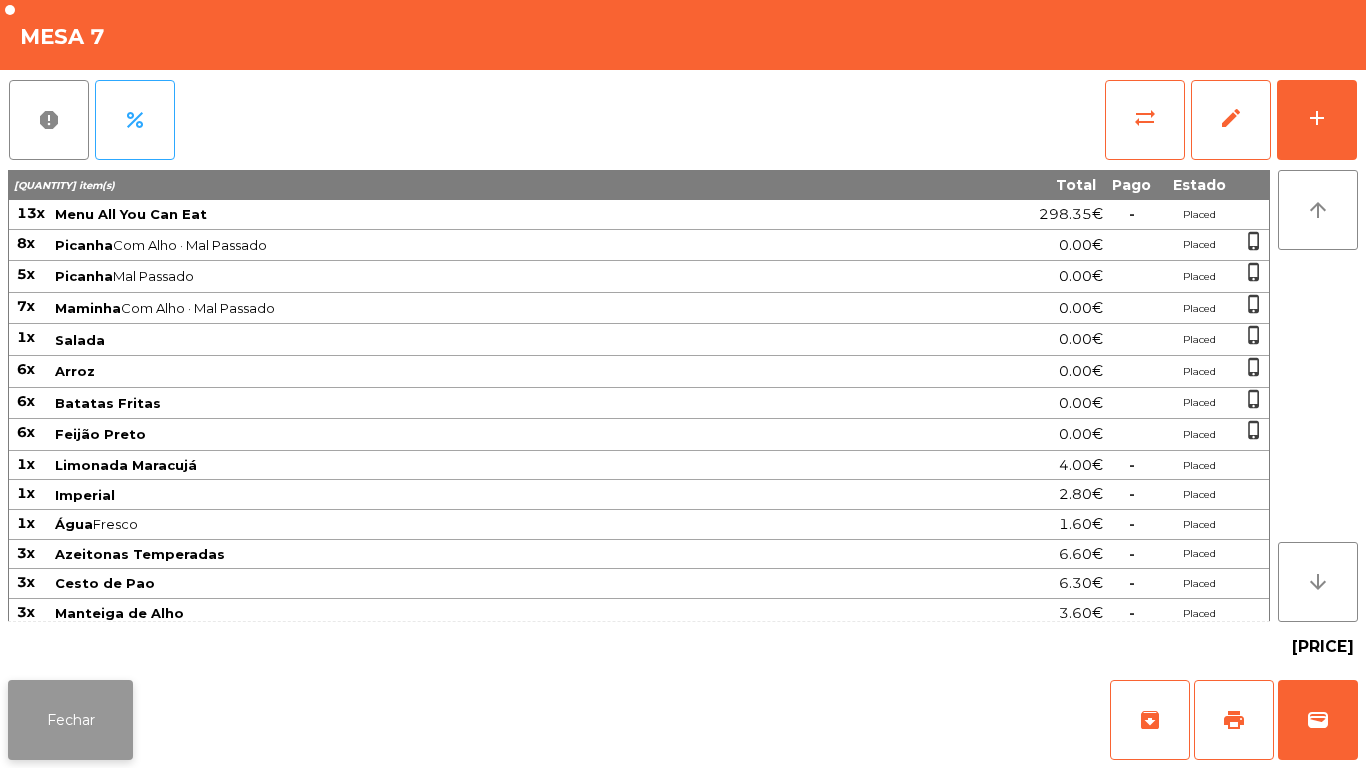 click on "Fechar" 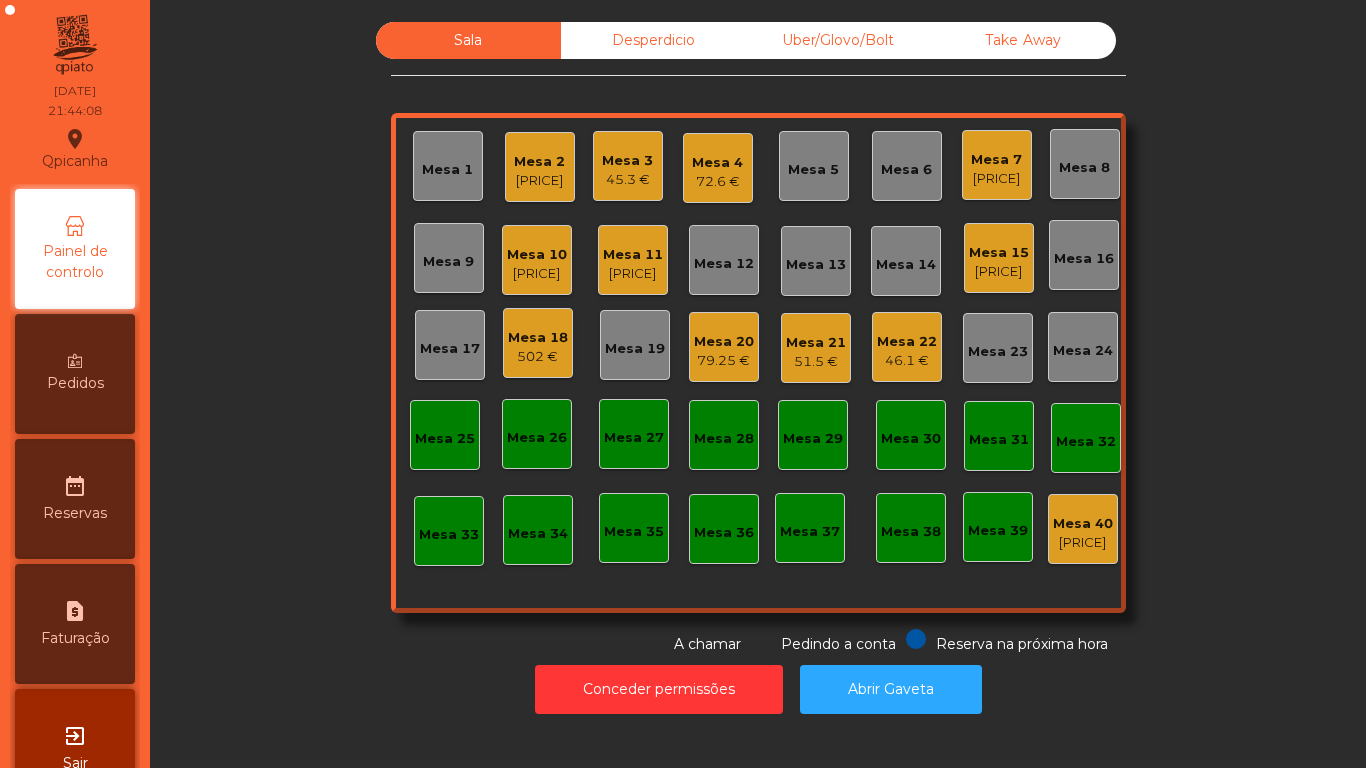 click on "[PRICE]" 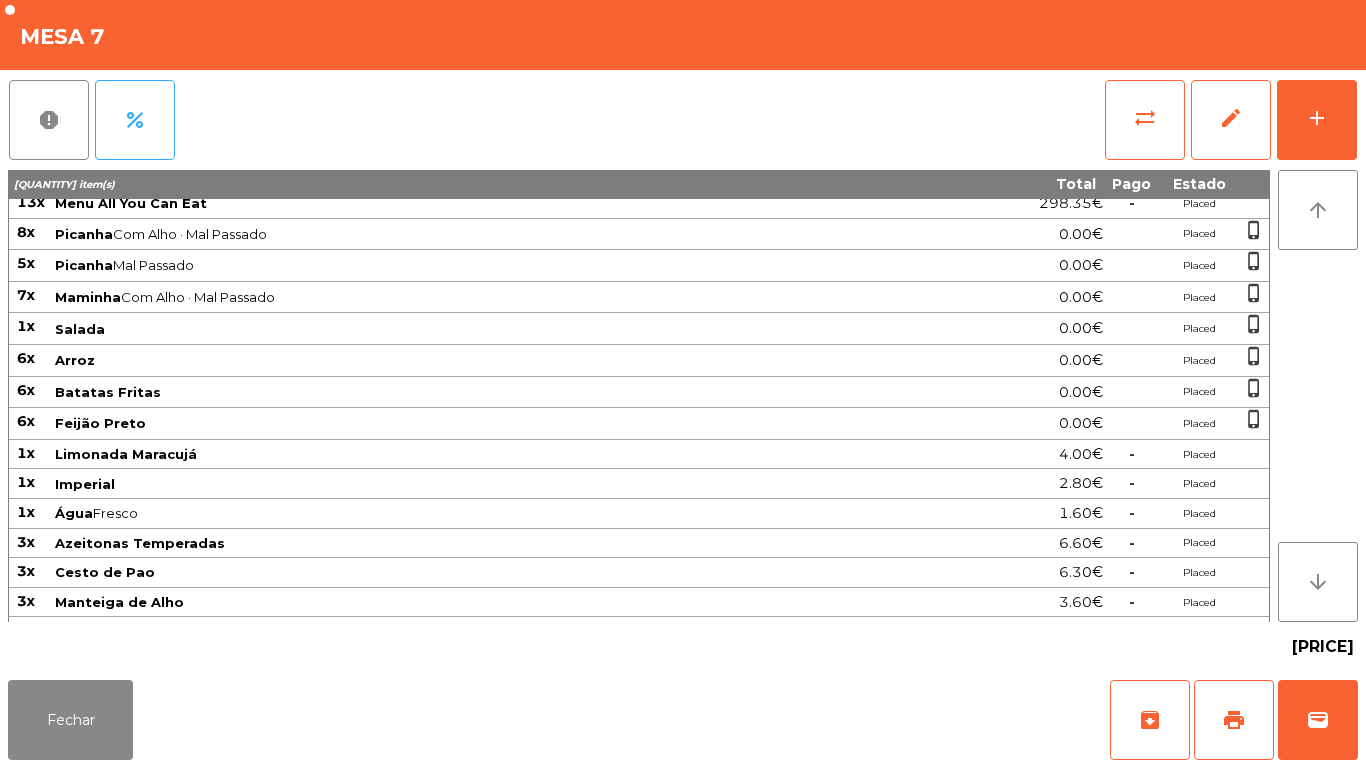 scroll, scrollTop: 0, scrollLeft: 0, axis: both 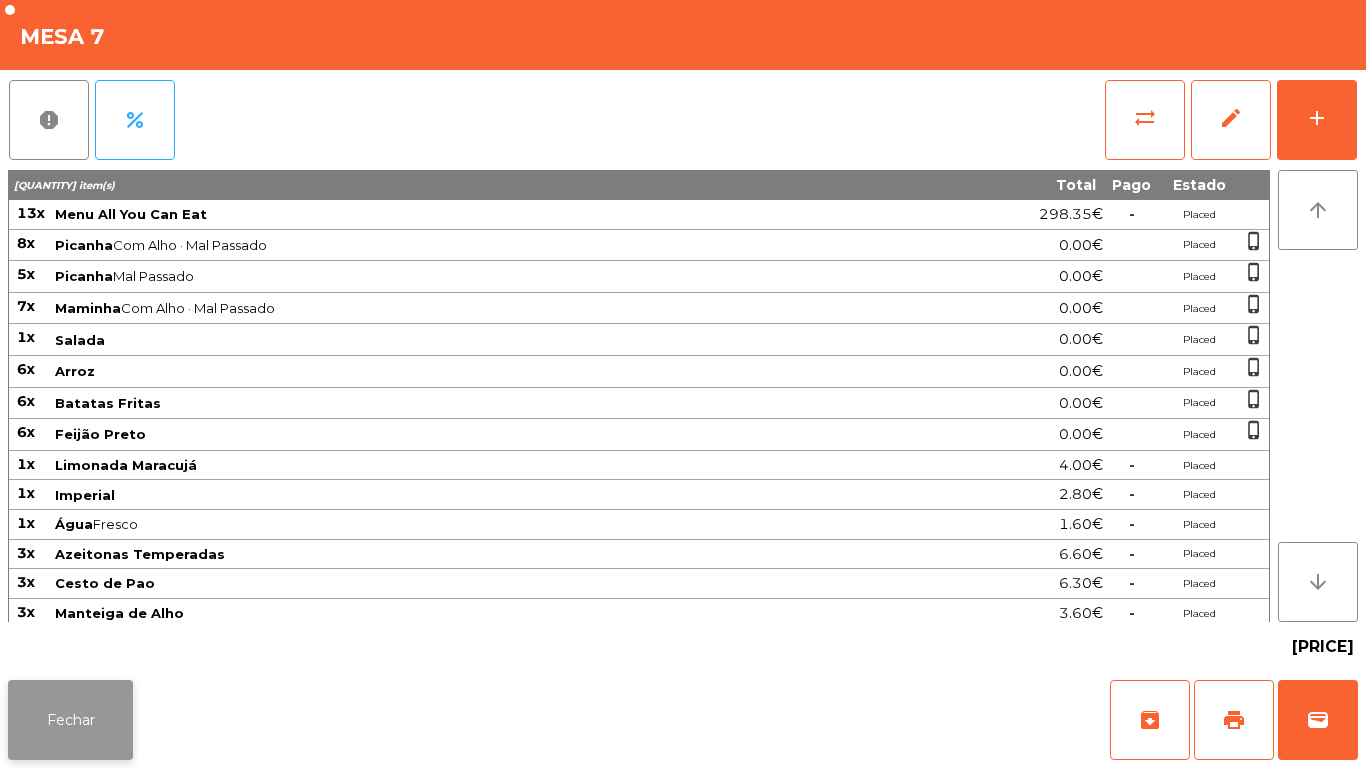 click on "Fechar" 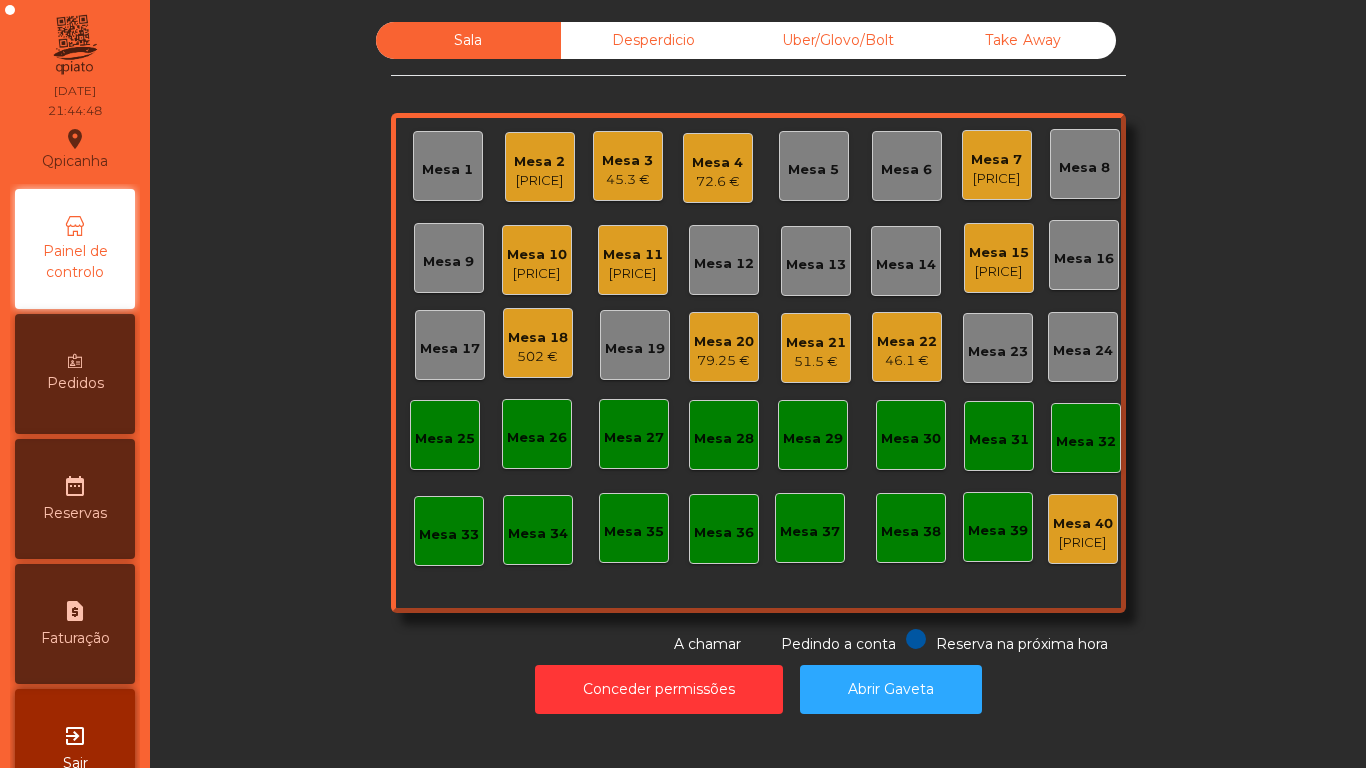 click on "Mesa 18" 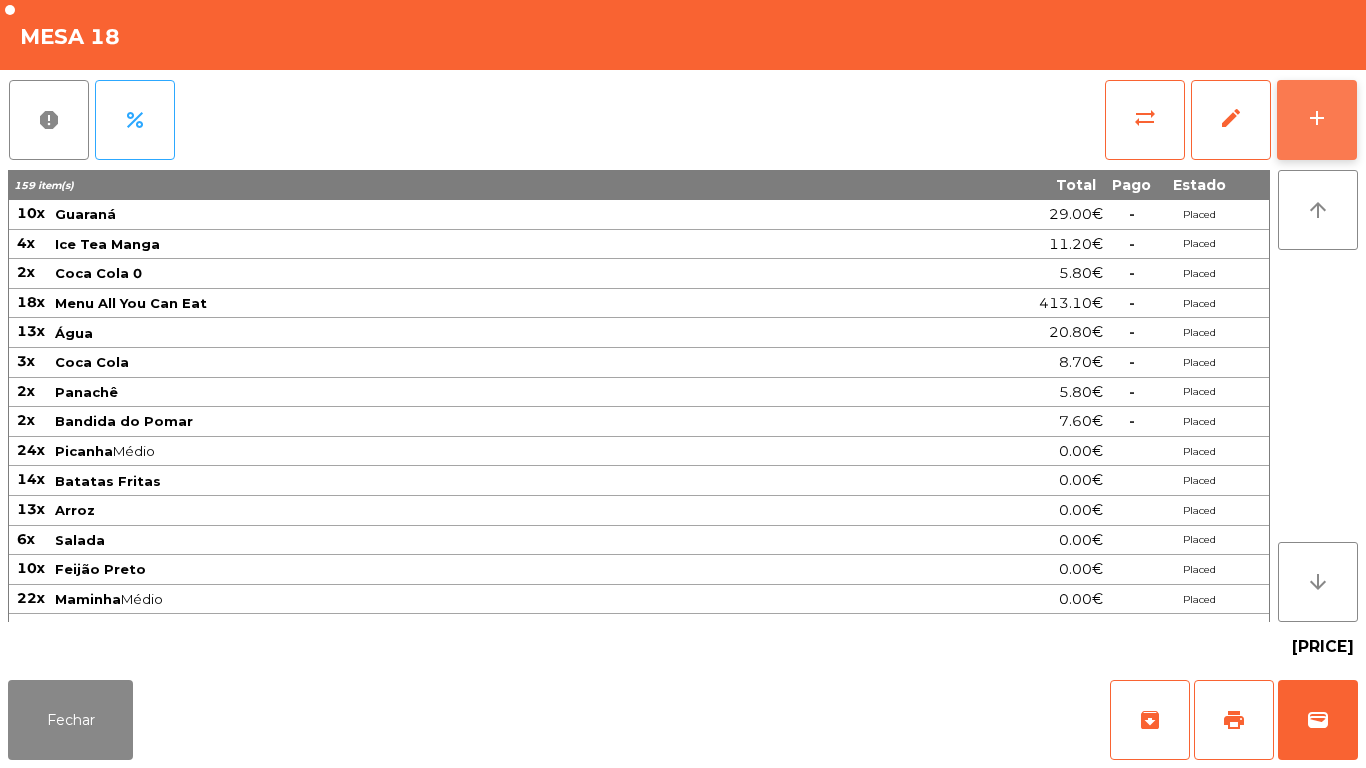 click on "add" 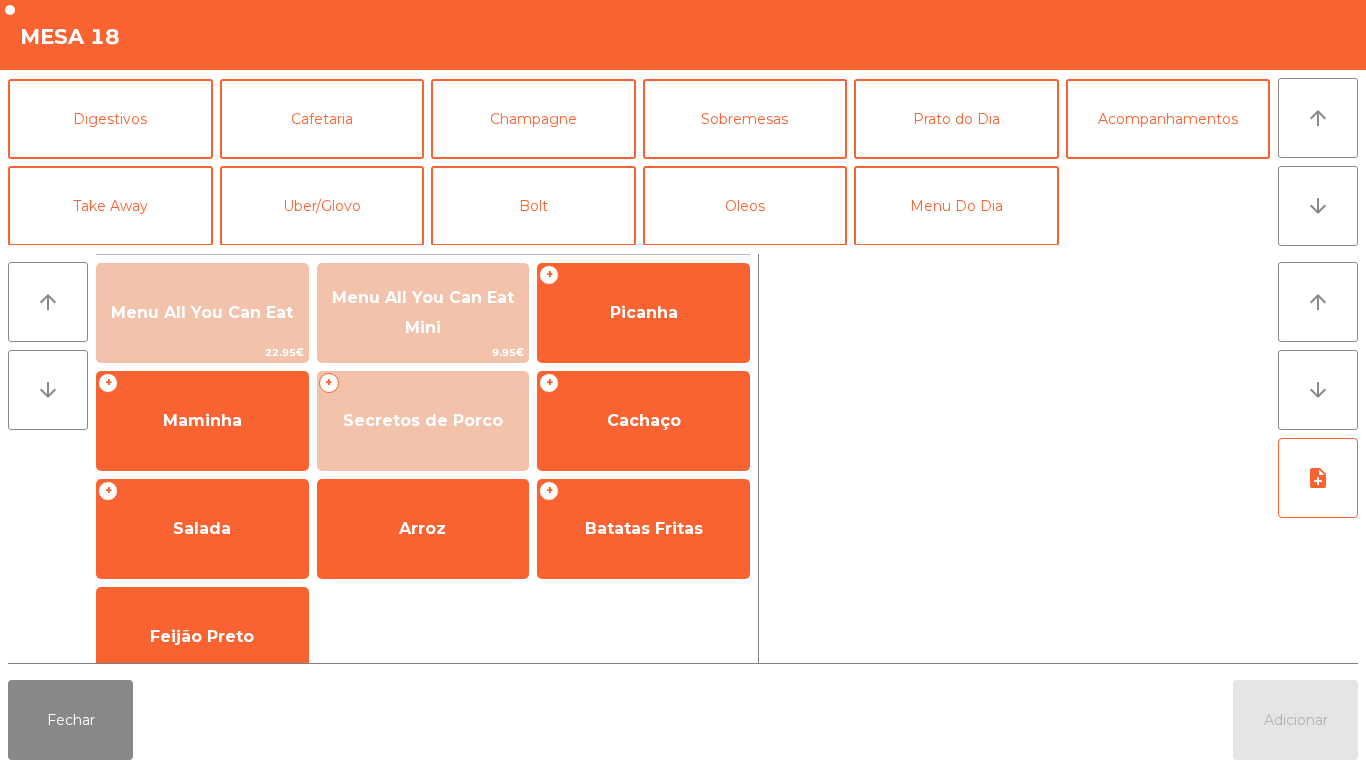 scroll, scrollTop: 174, scrollLeft: 0, axis: vertical 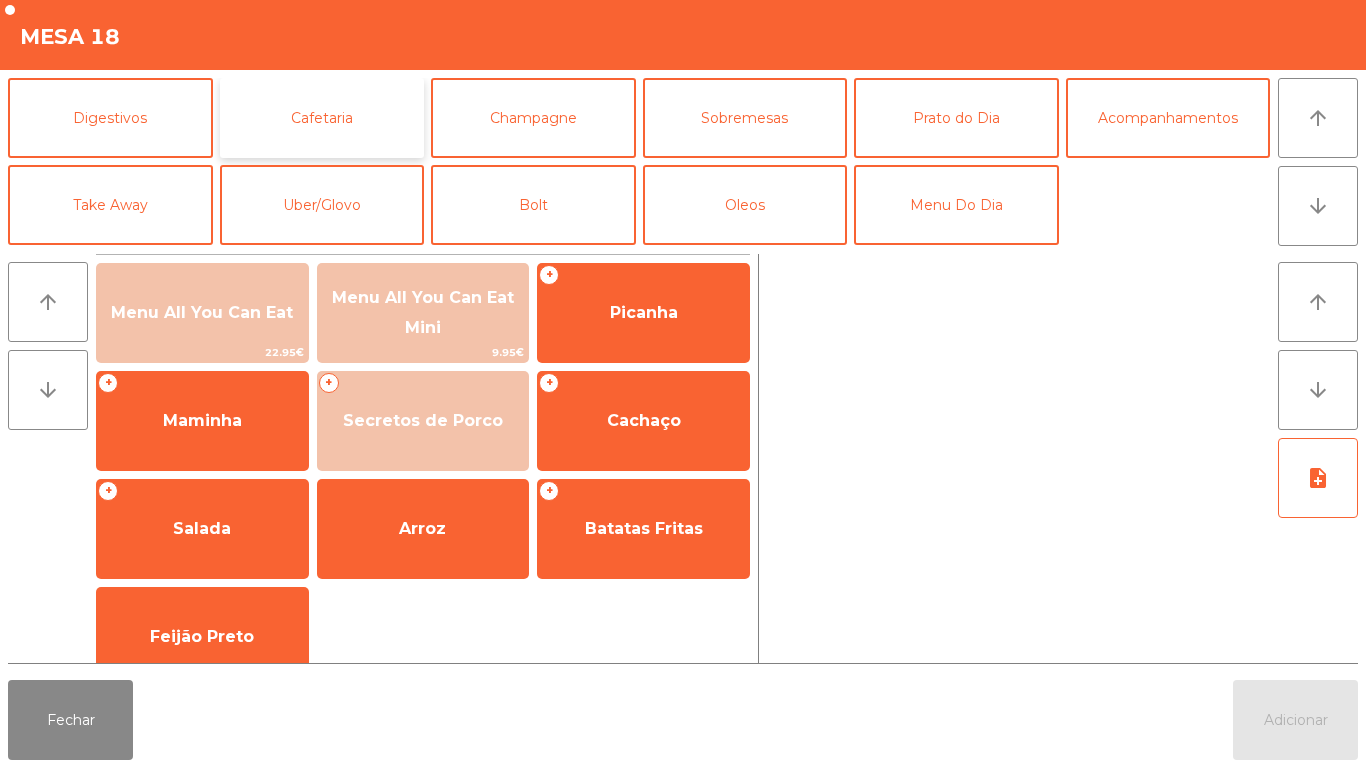 click on "Cafetaria" 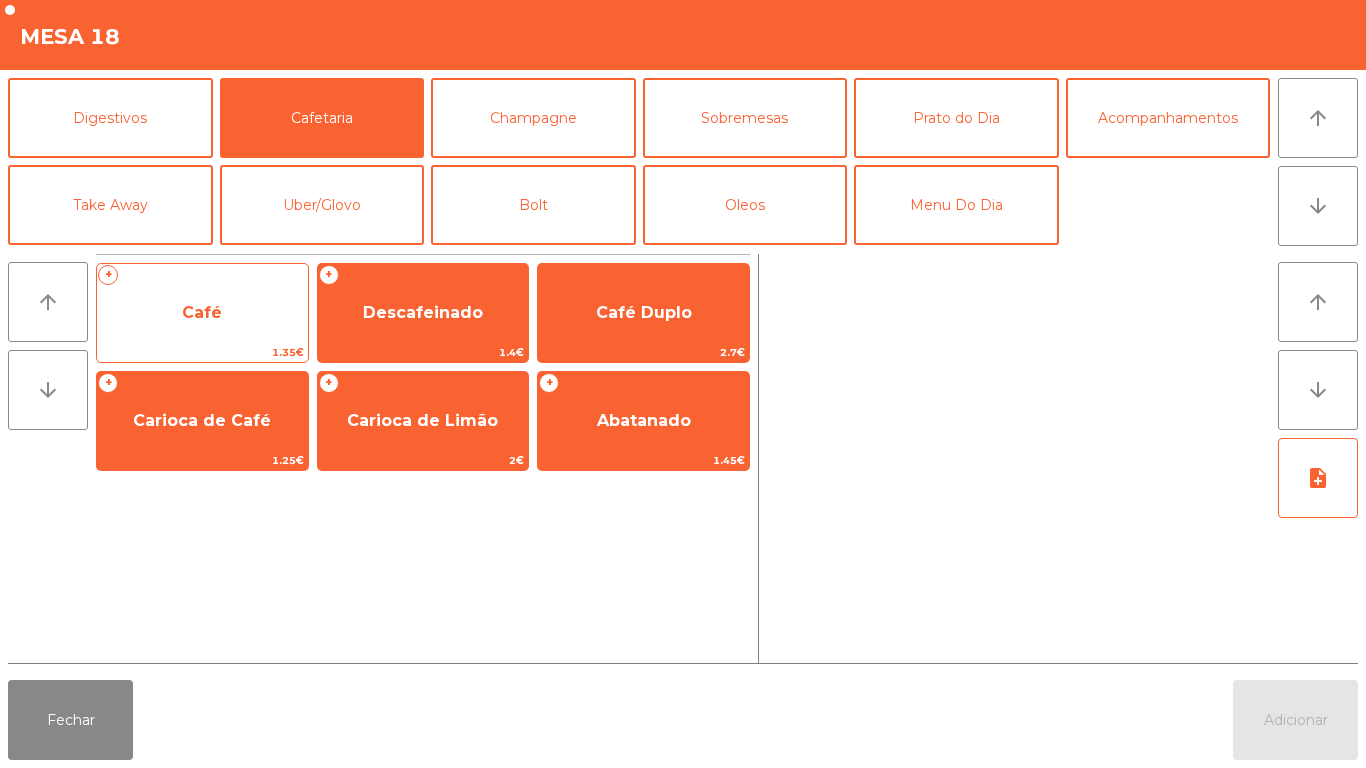 click on "Café" 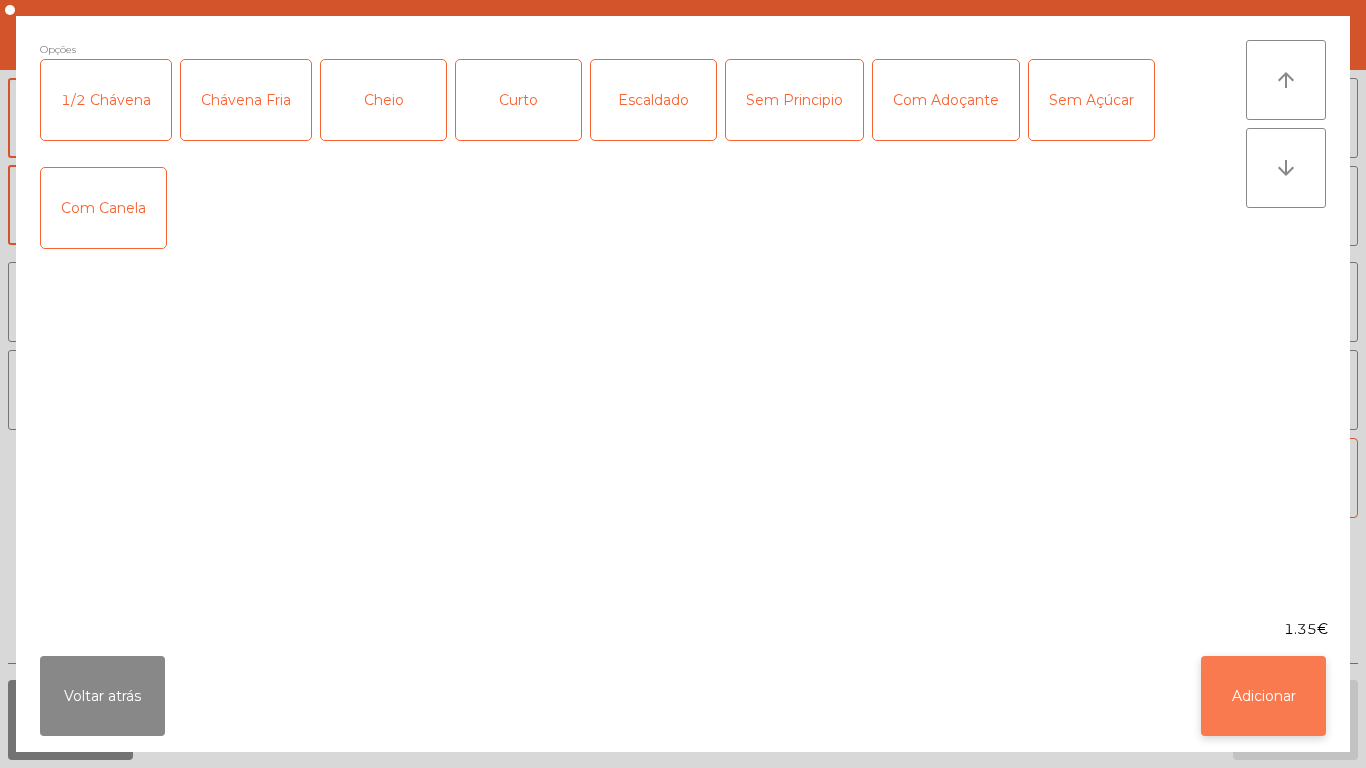 click on "Adicionar" 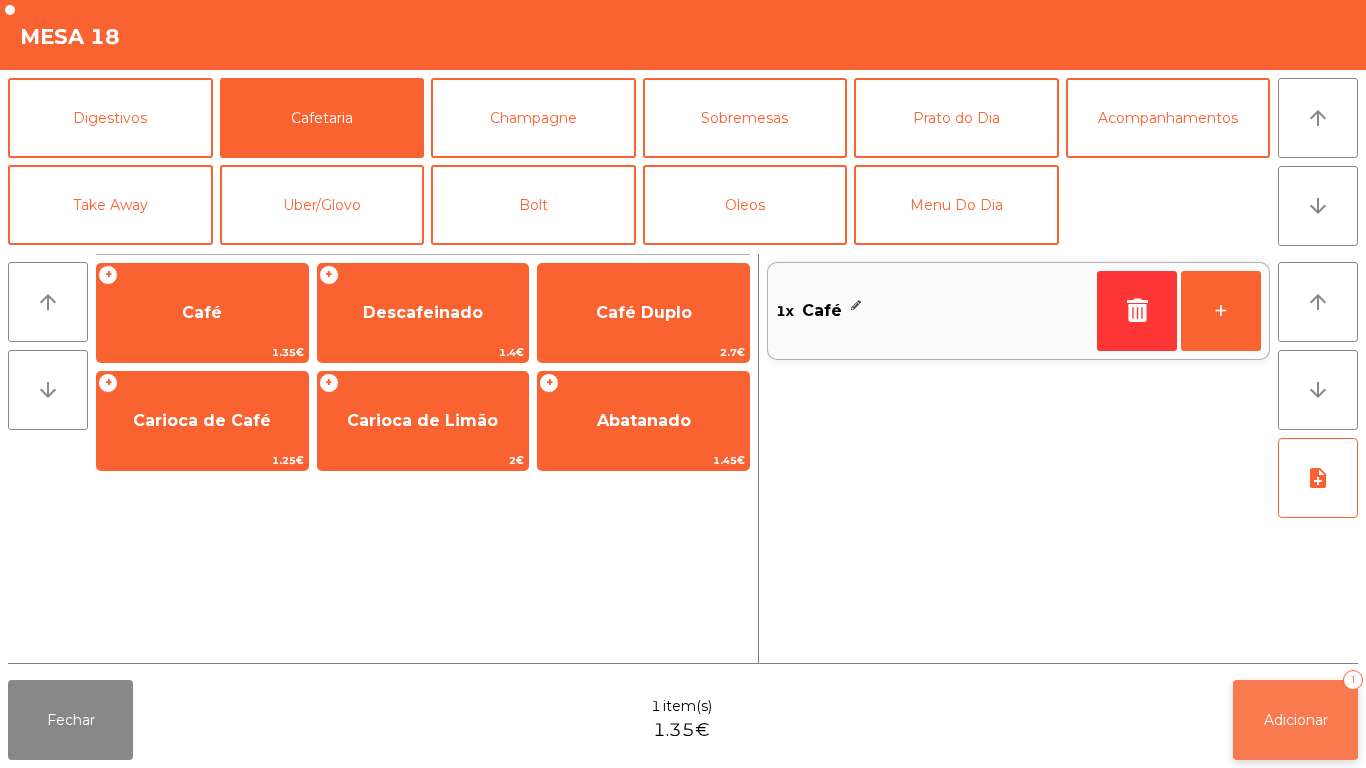 click on "Adicionar   1" 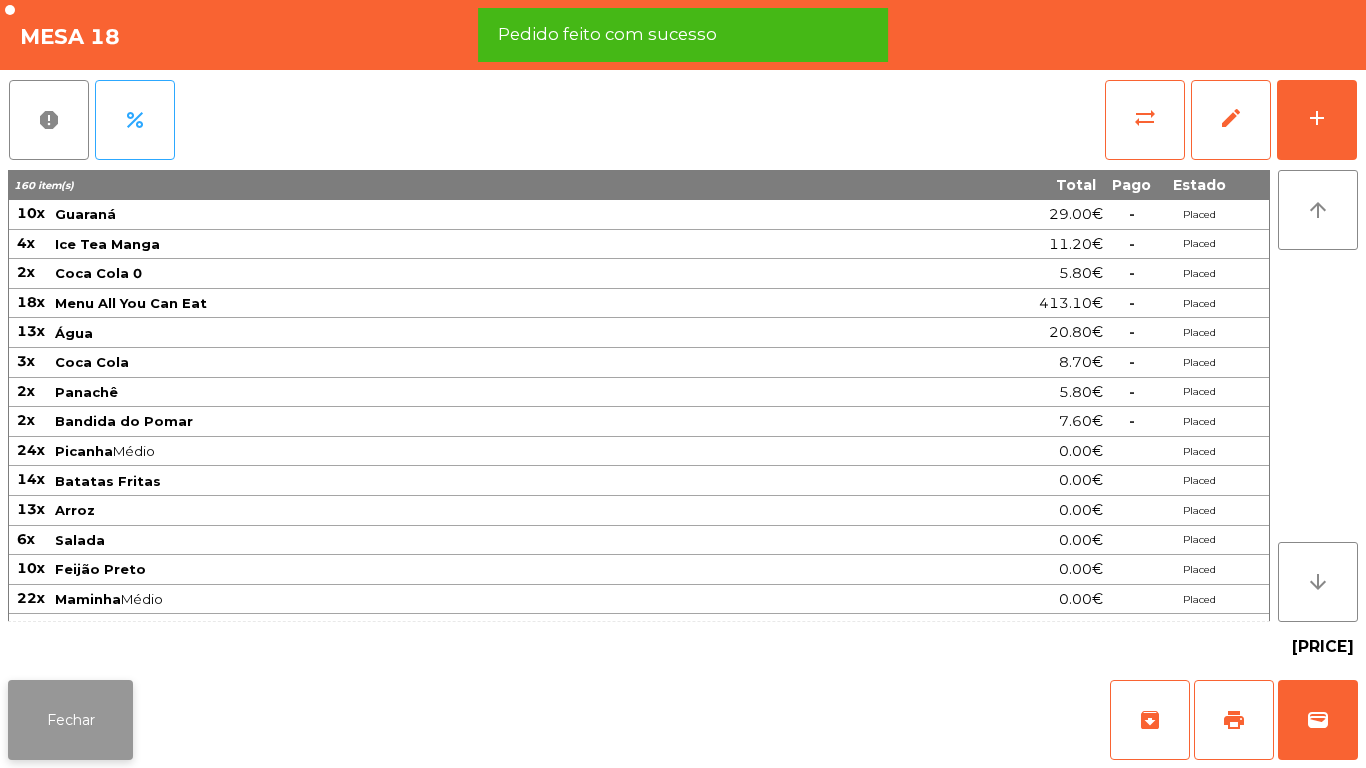 click on "Fechar" 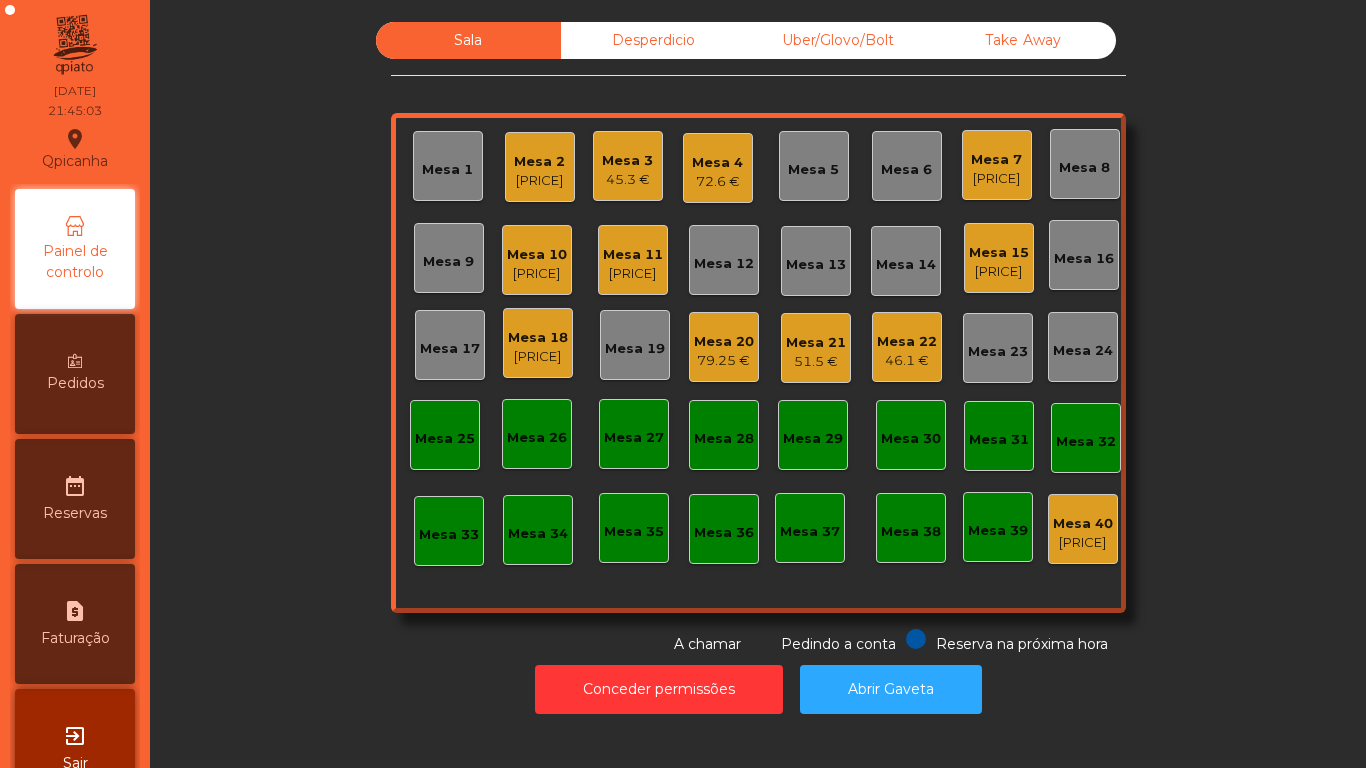 click on "[PRICE]" 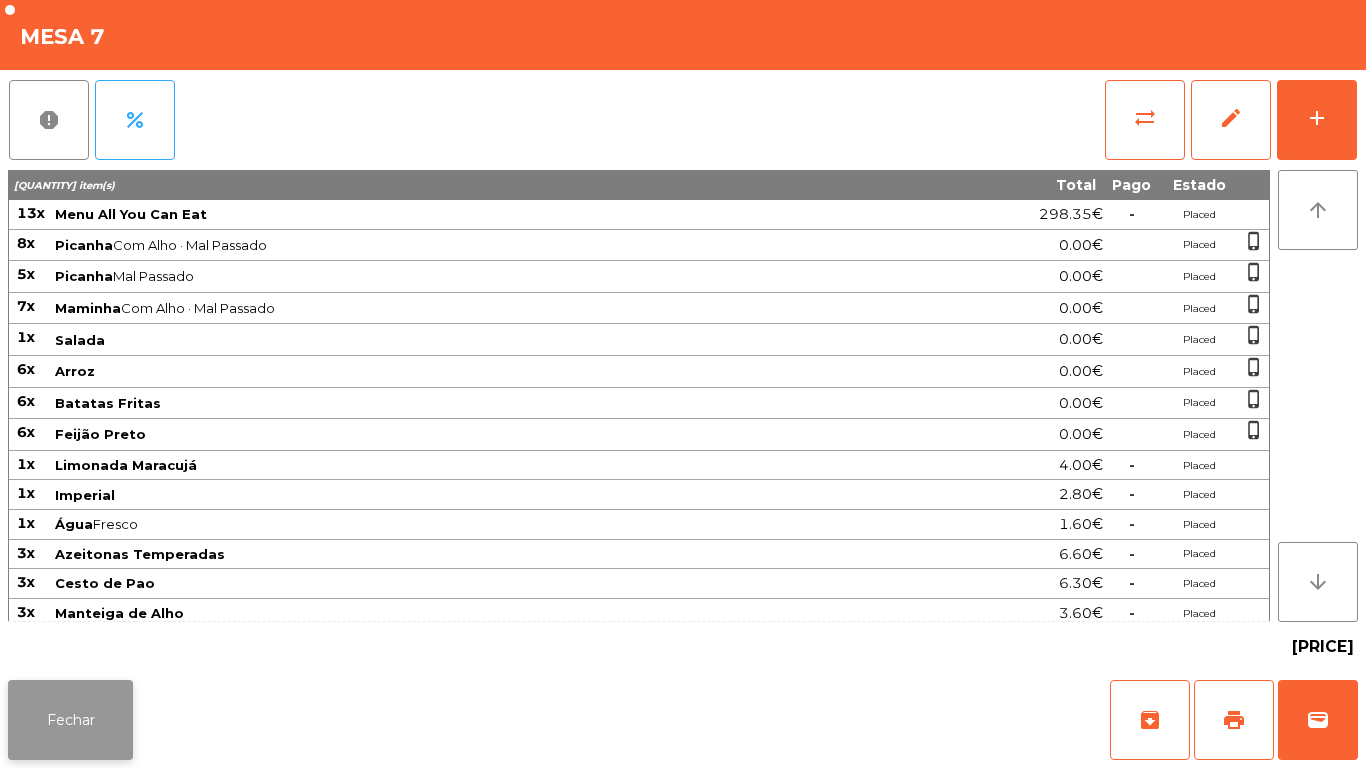 click on "Fechar" 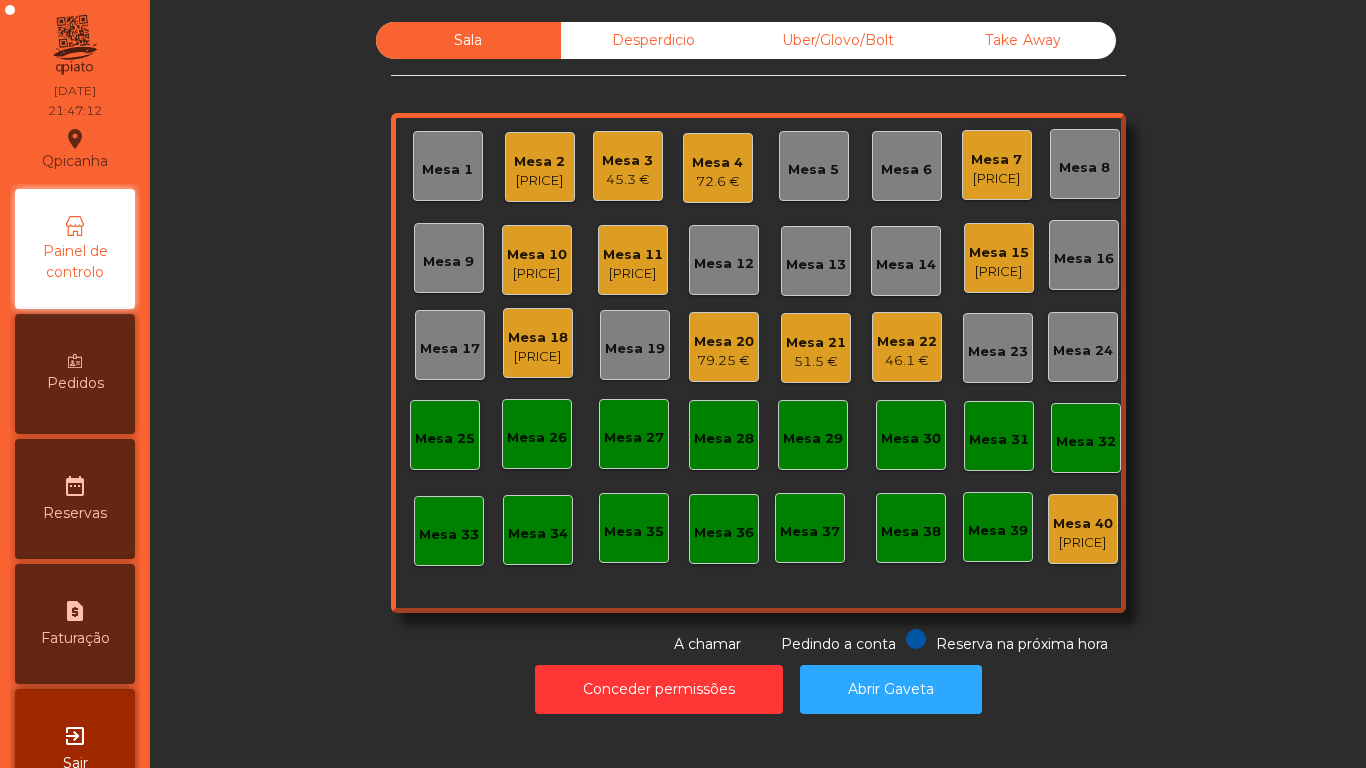 click on "45.3 €" 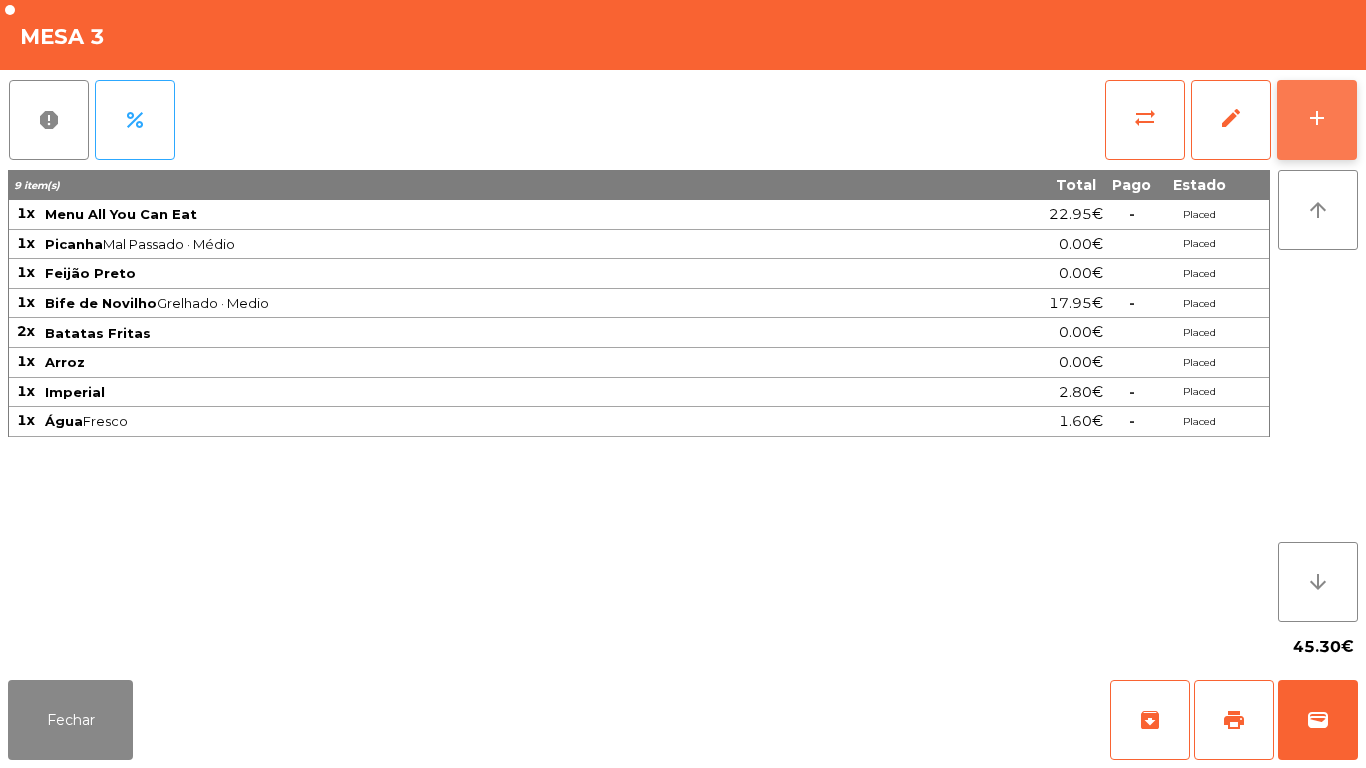 click on "add" 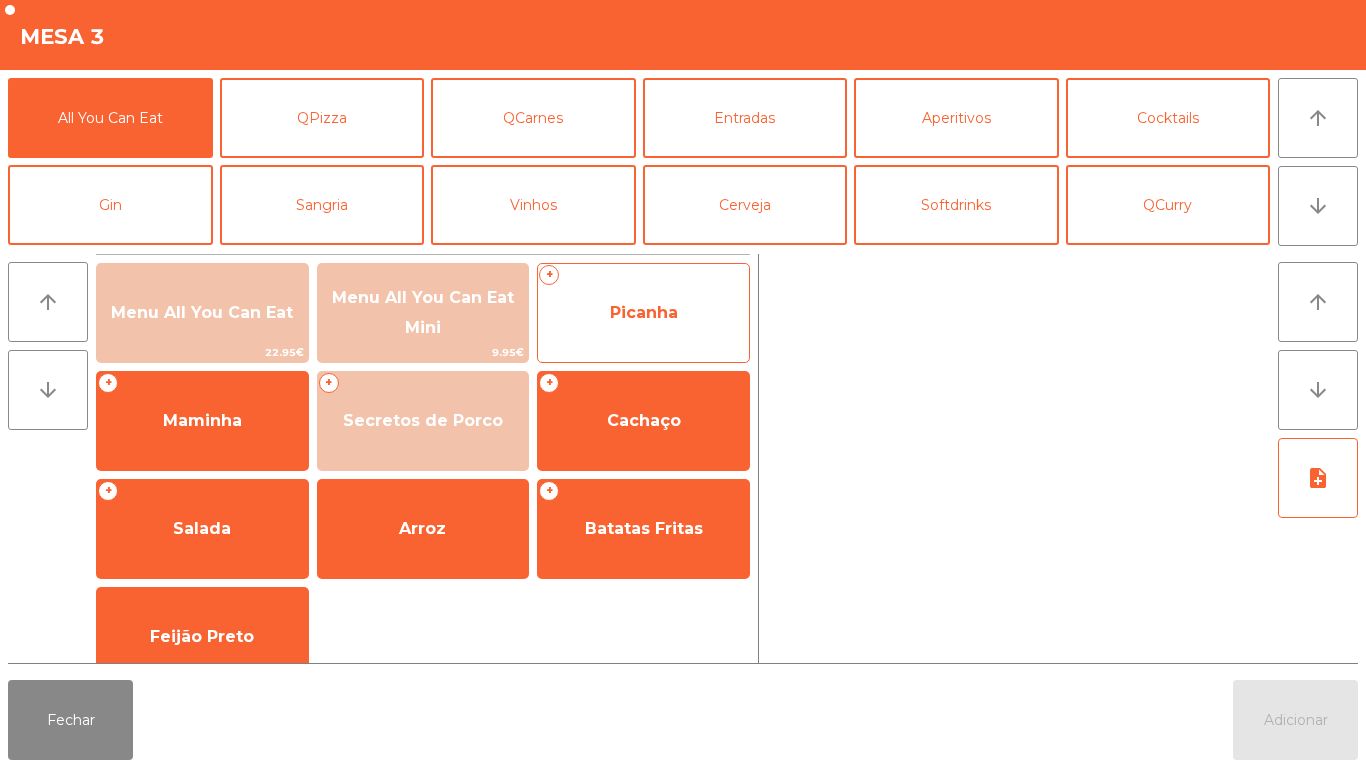 click on "Picanha" 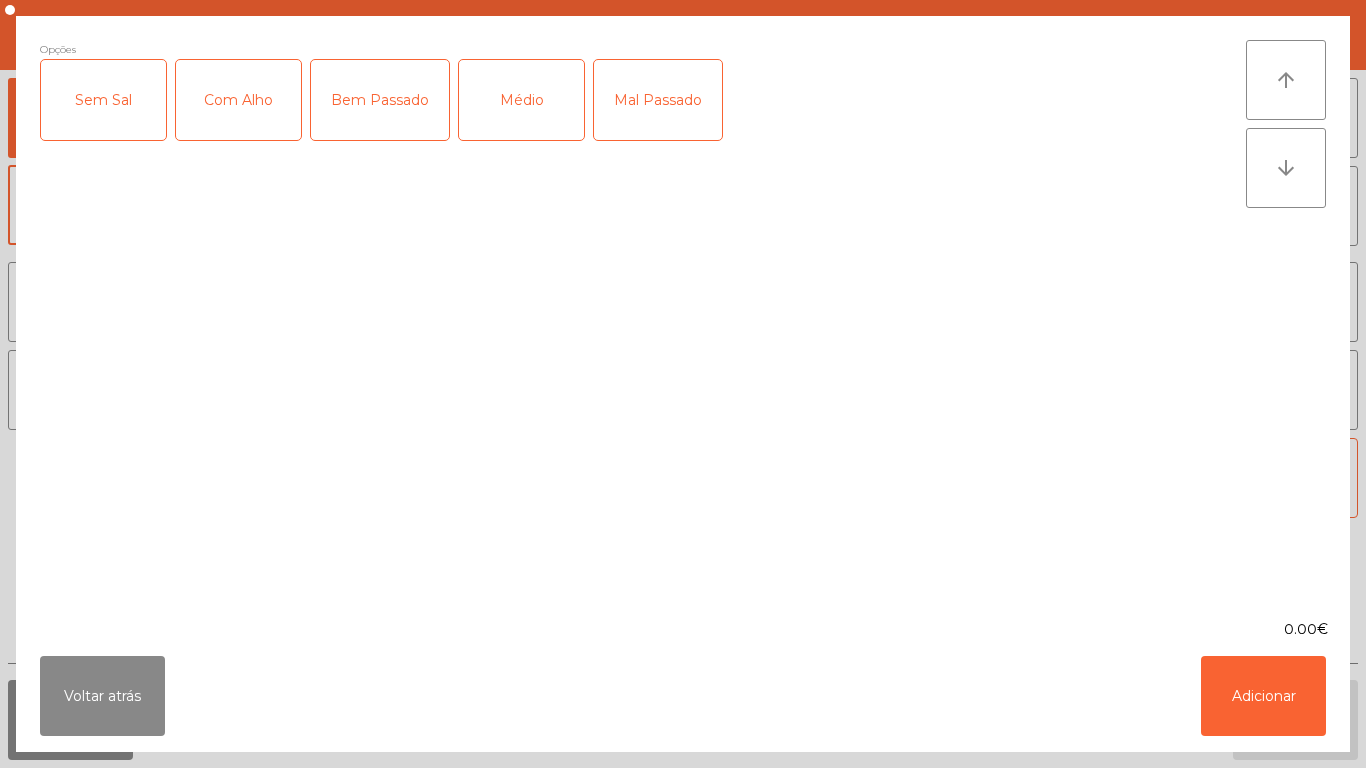 click on "Médio" 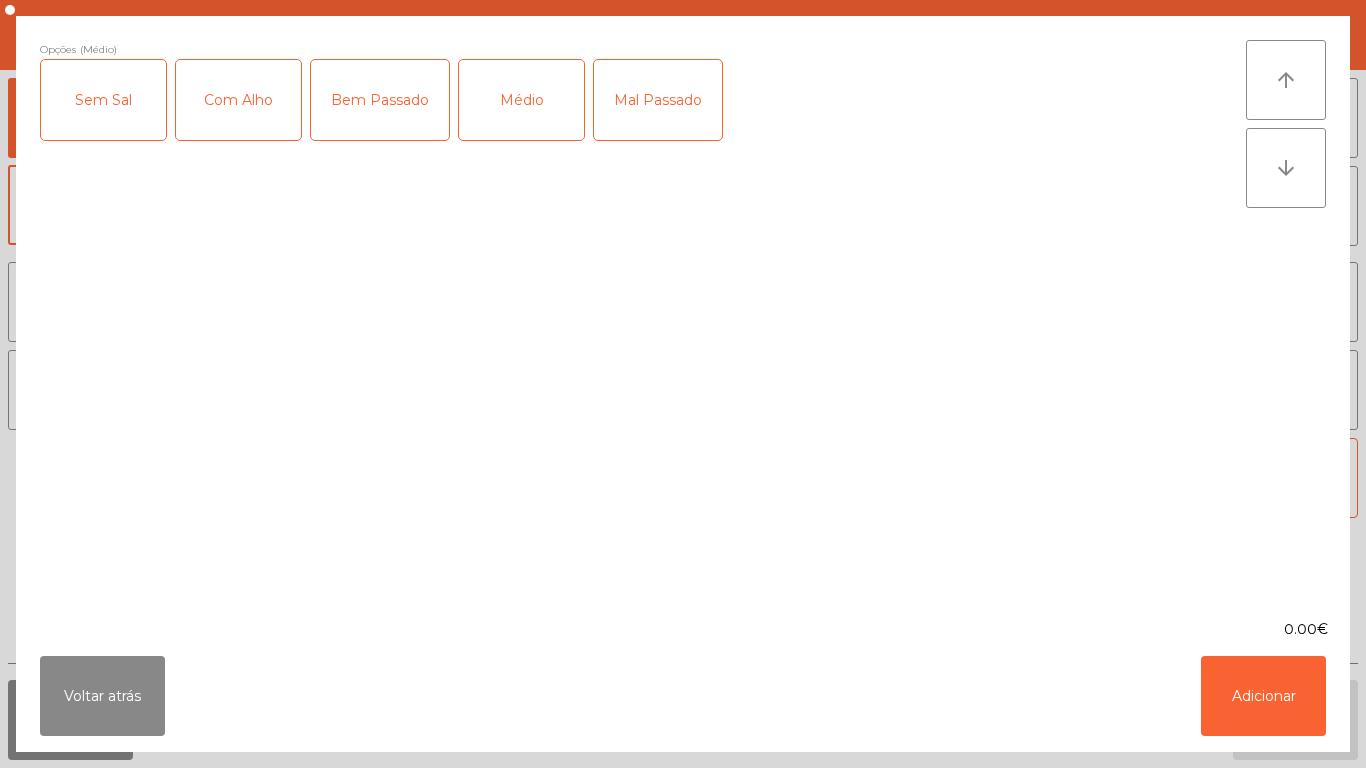 click on "Mal Passado" 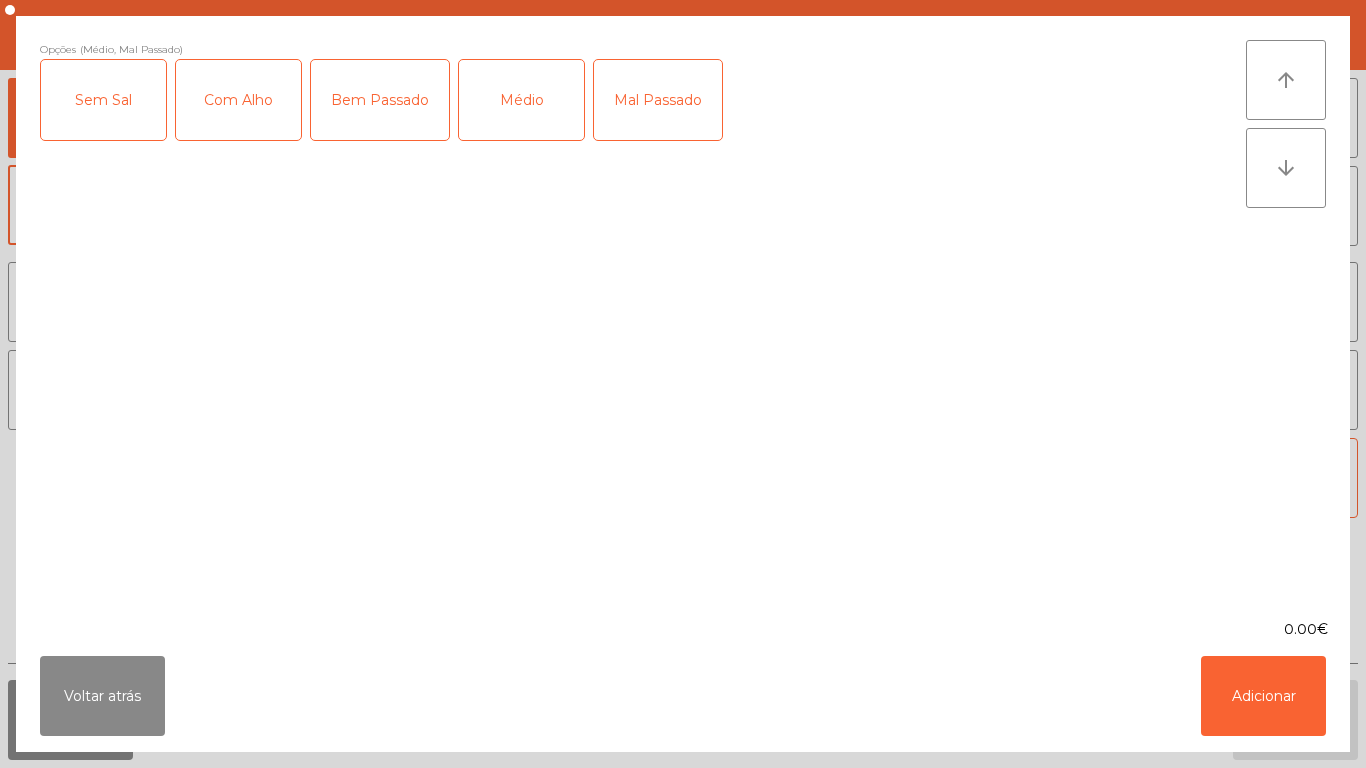 click on "Com Alho" 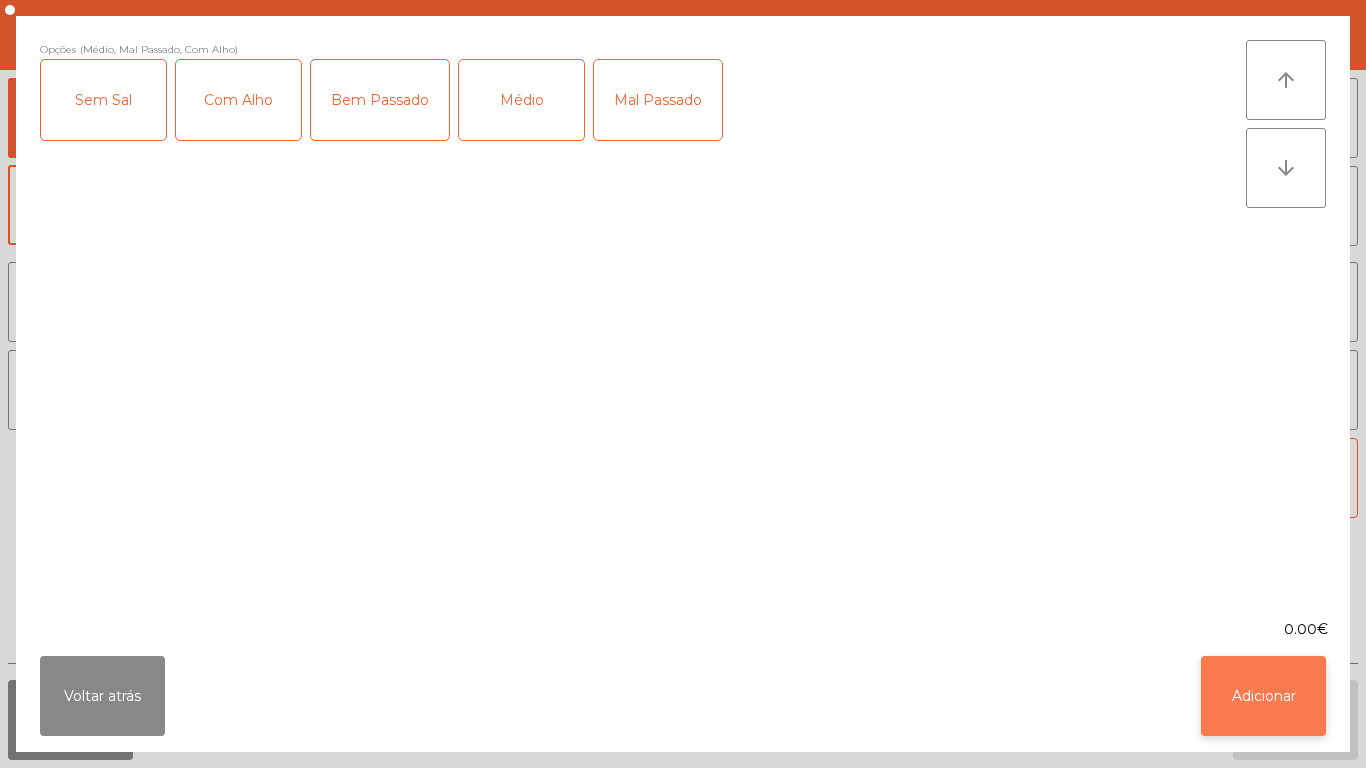 click on "Adicionar" 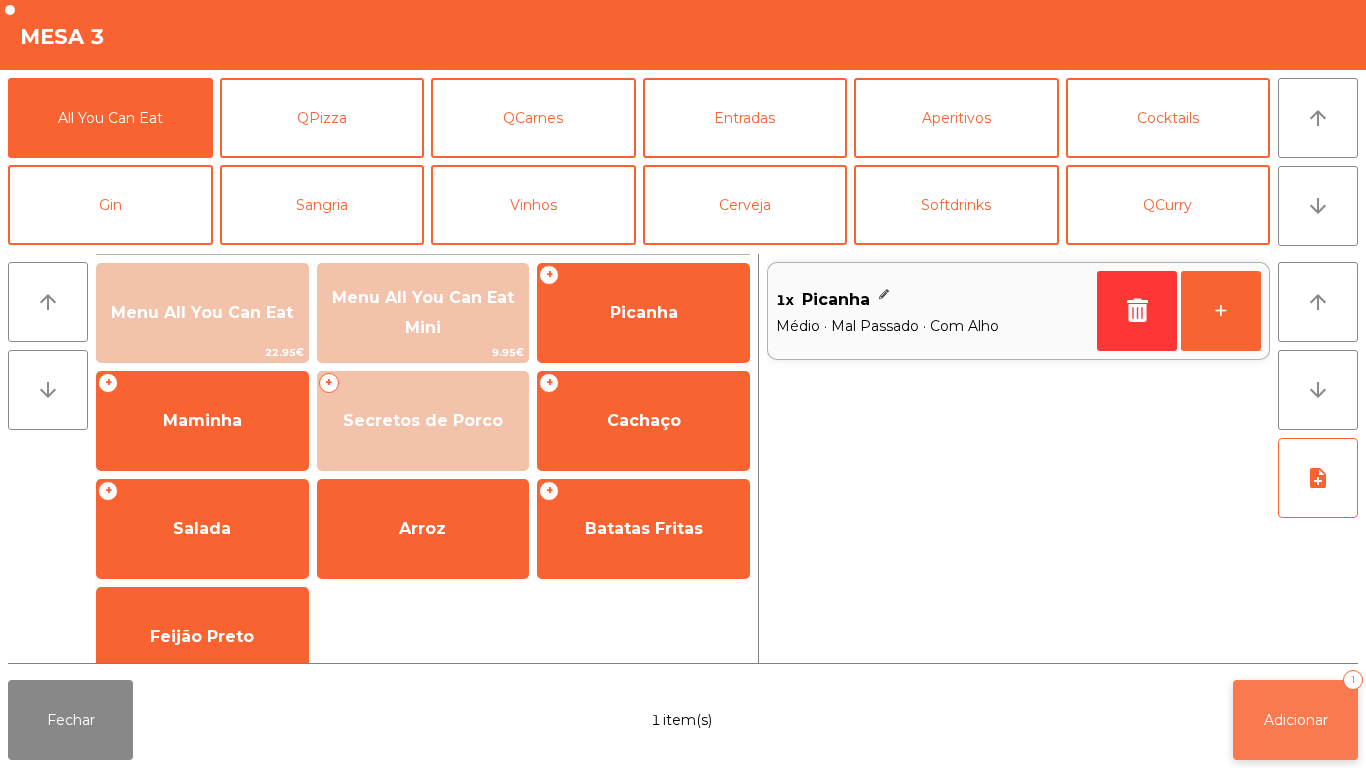 click on "Adicionar   1" 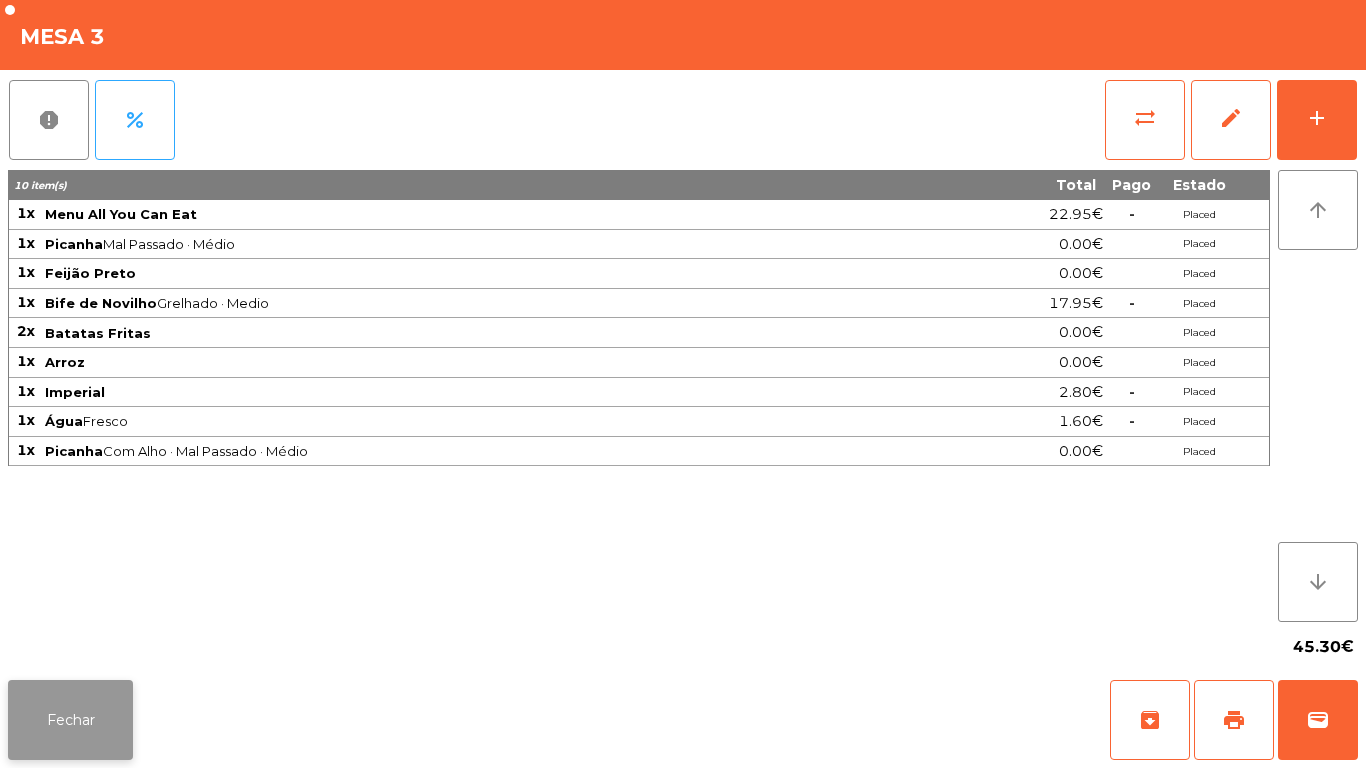 click on "Fechar" 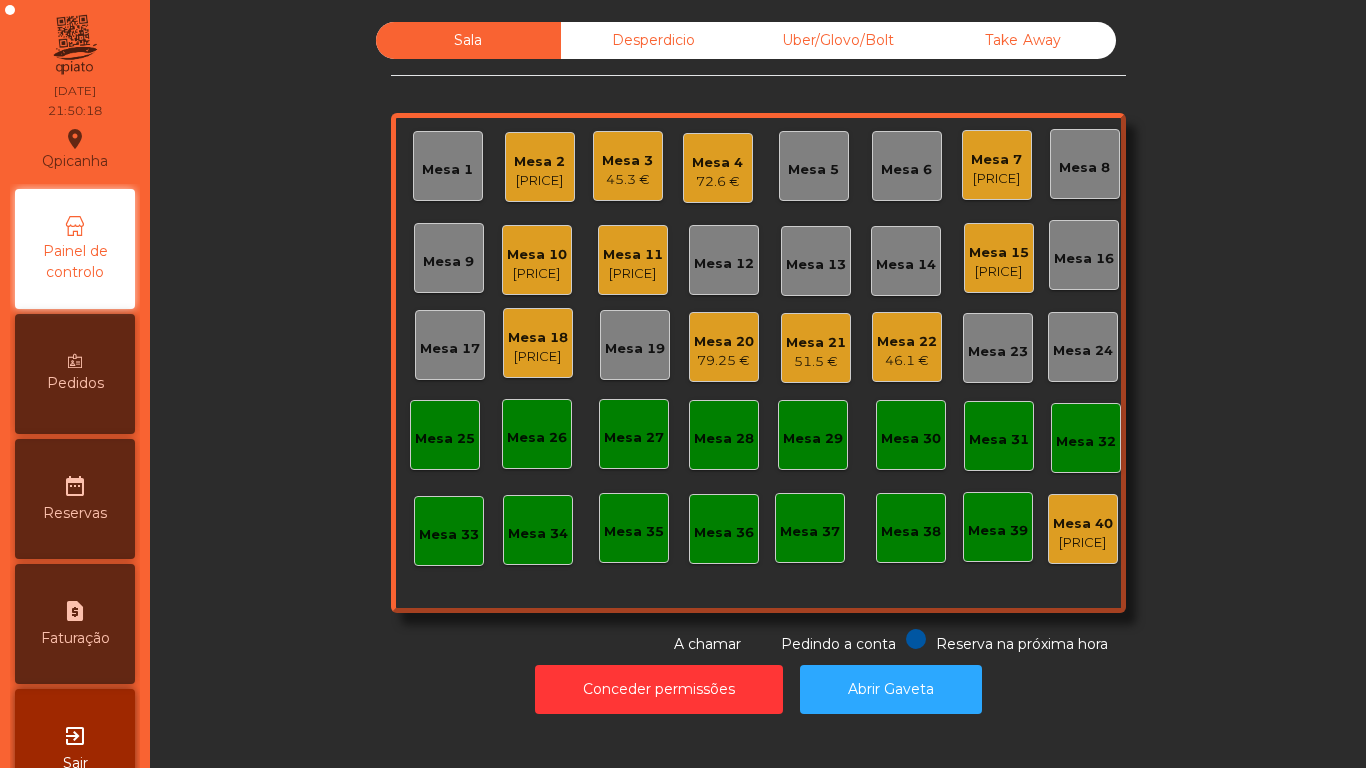 click on "[PRICE]" 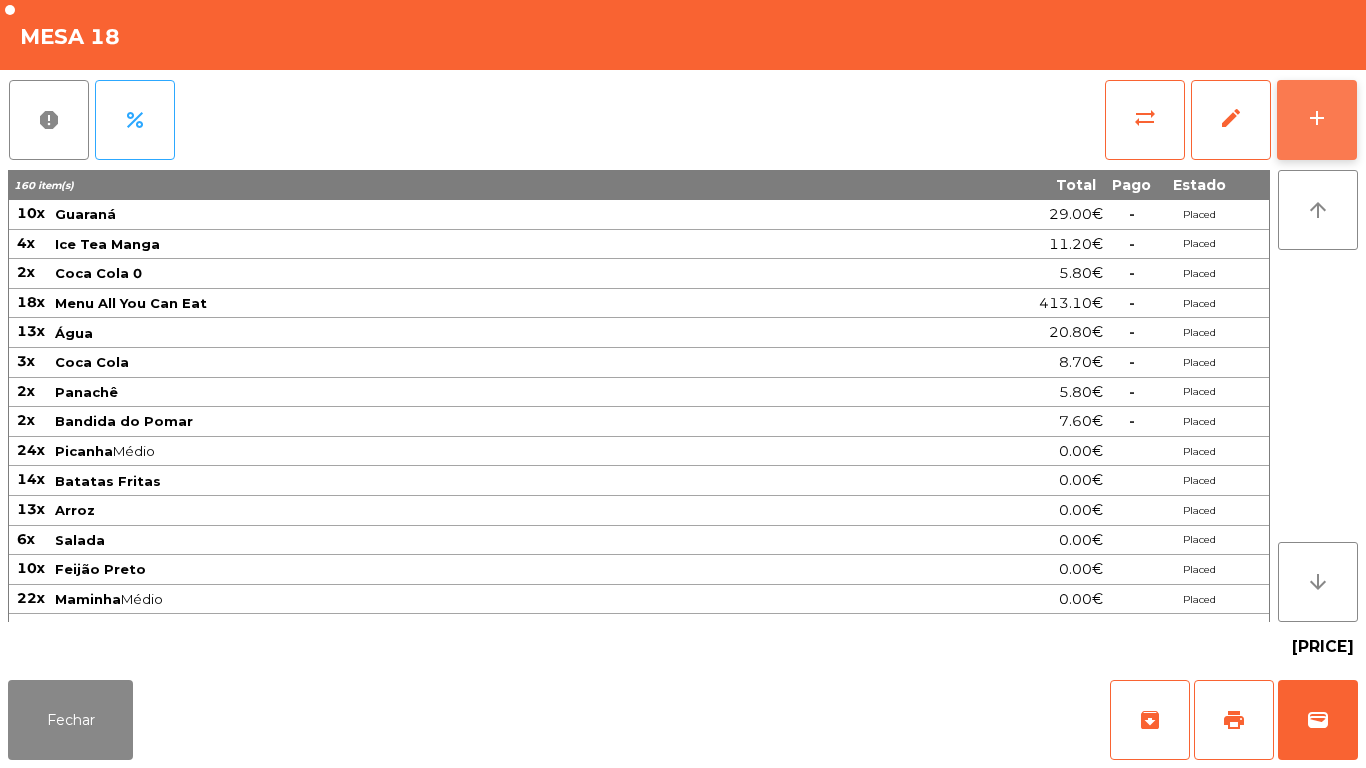 click on "add" 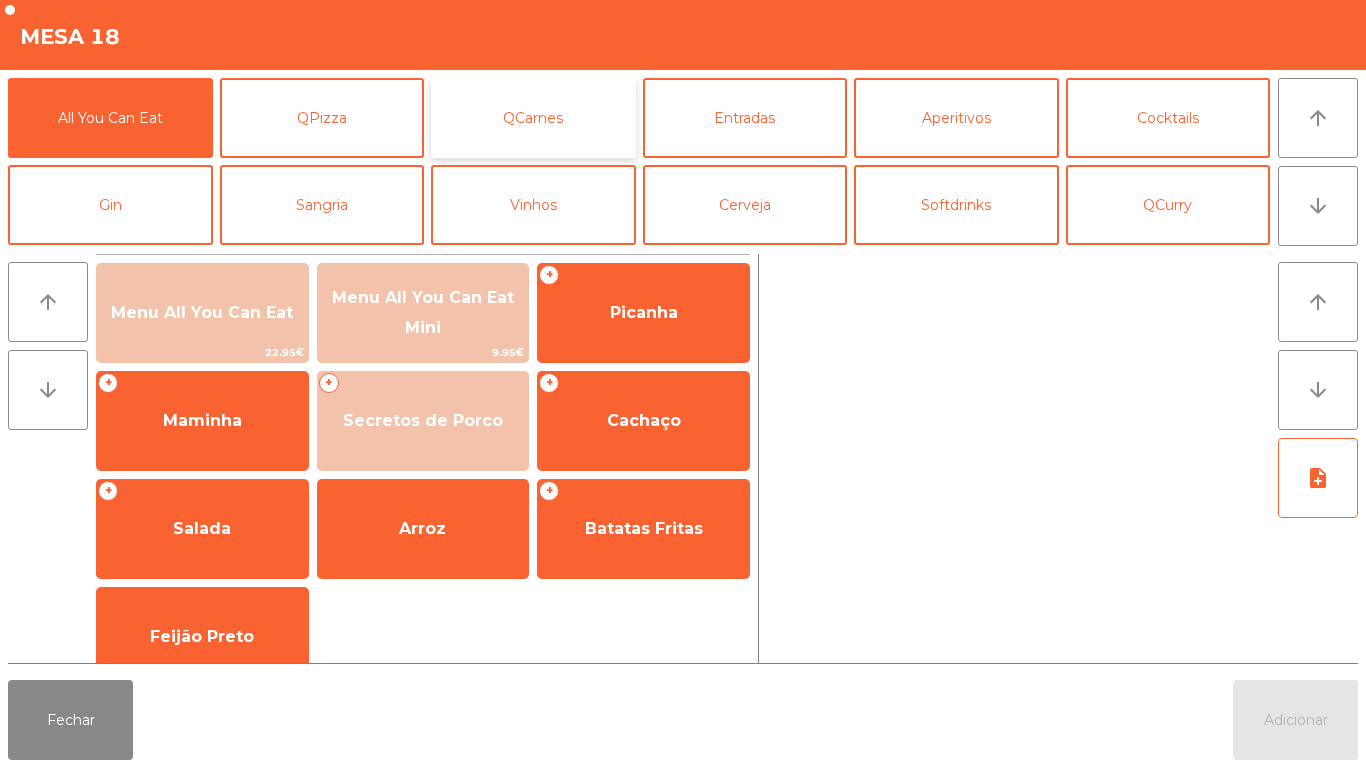 click on "QCarnes" 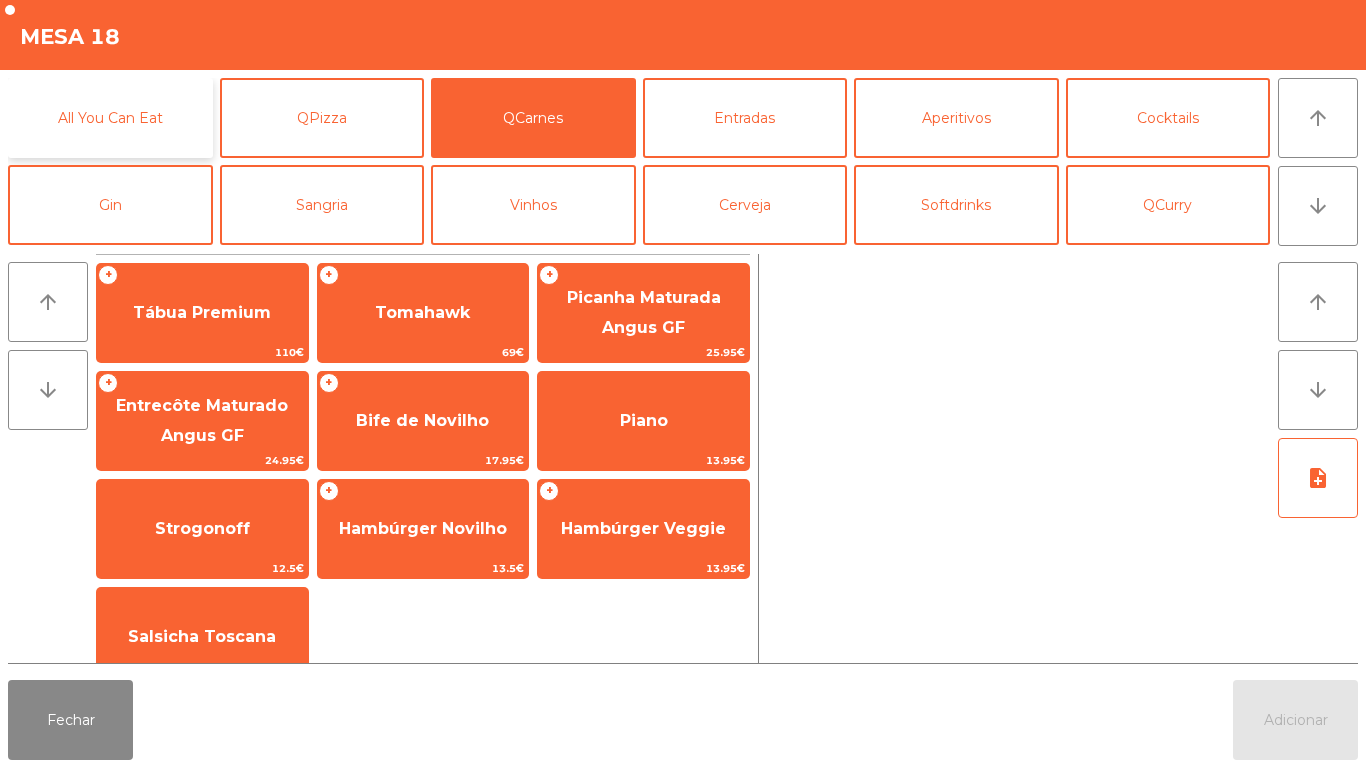 click on "All You Can Eat" 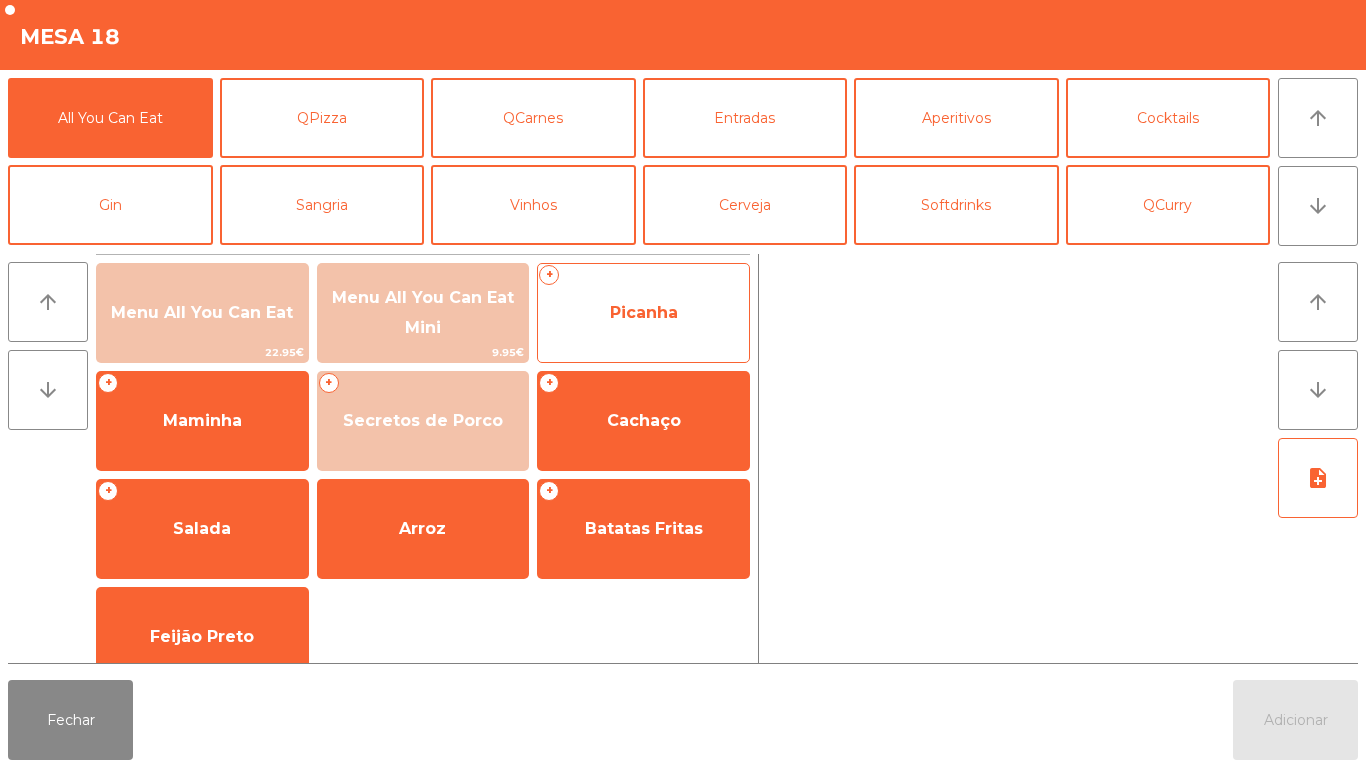 click on "Picanha" 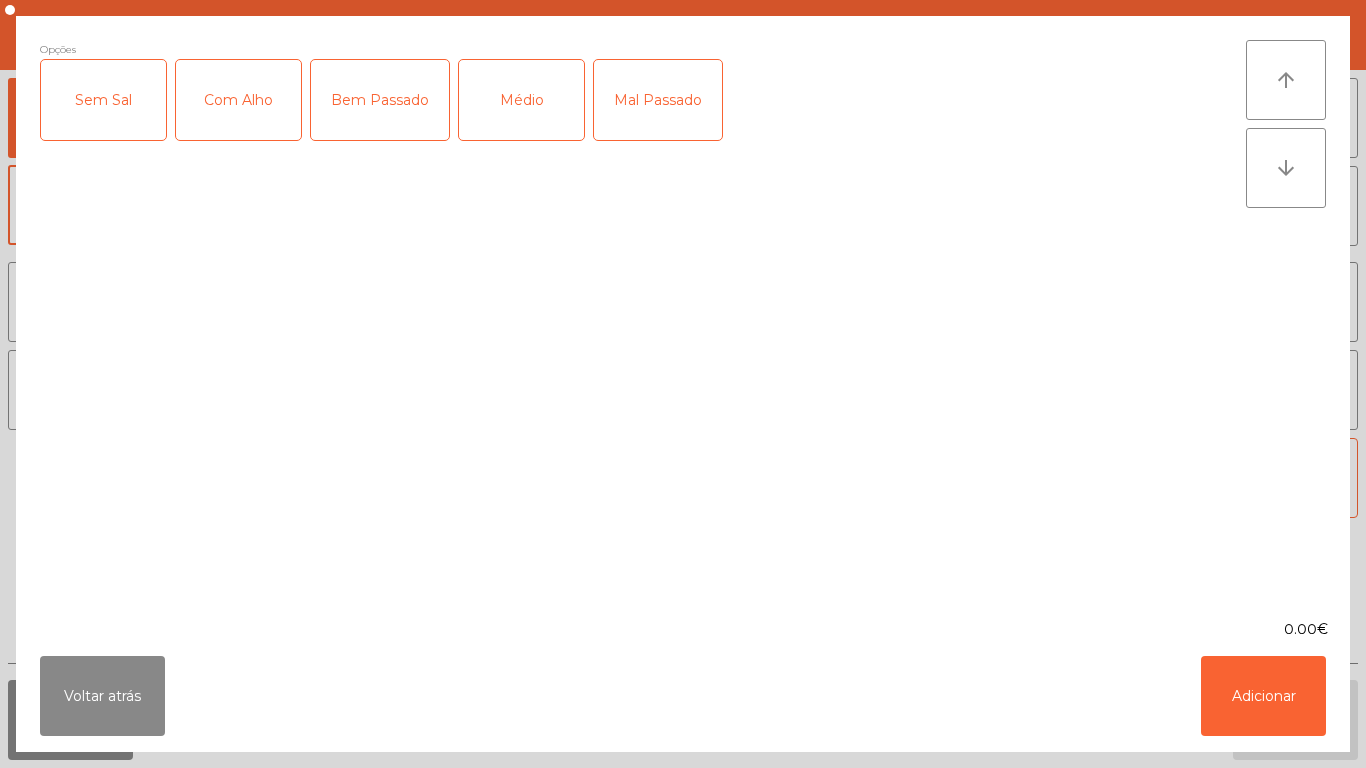 click on "Médio" 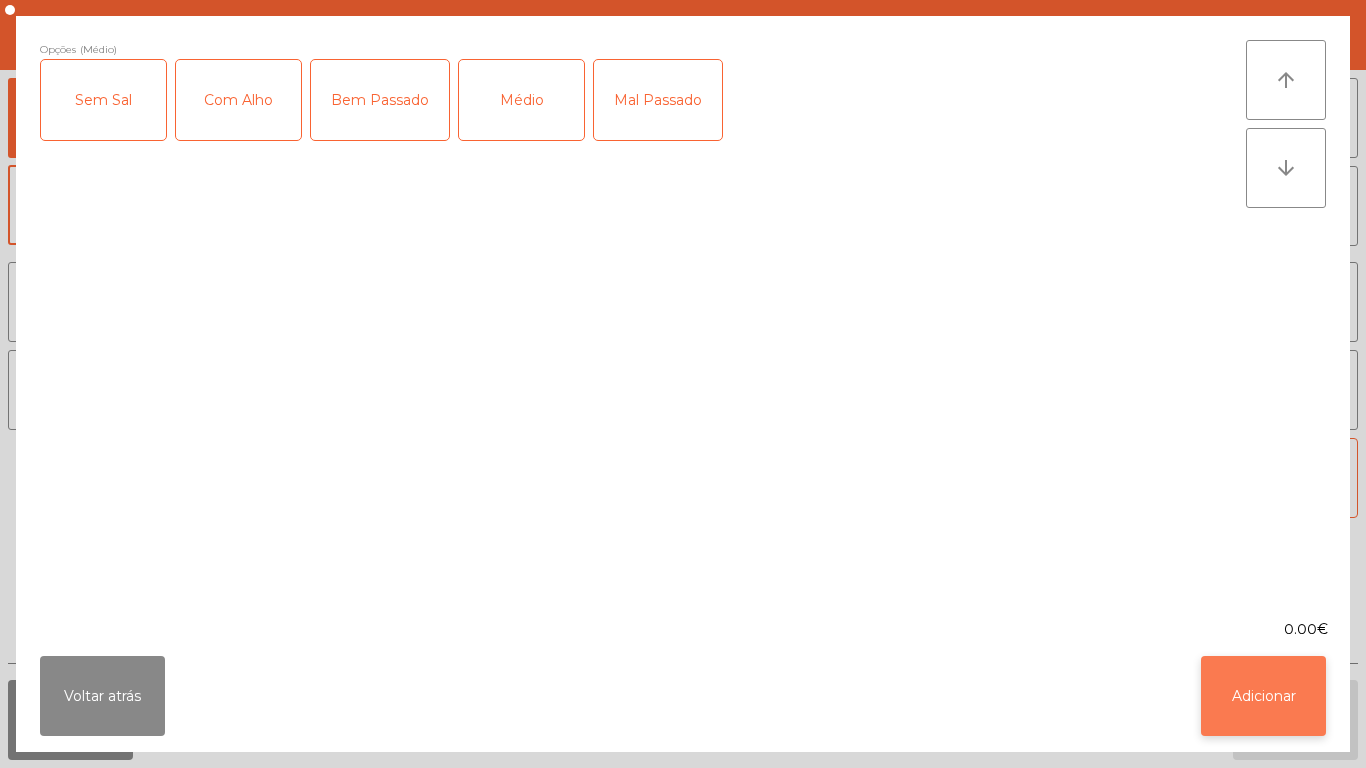 click on "Adicionar" 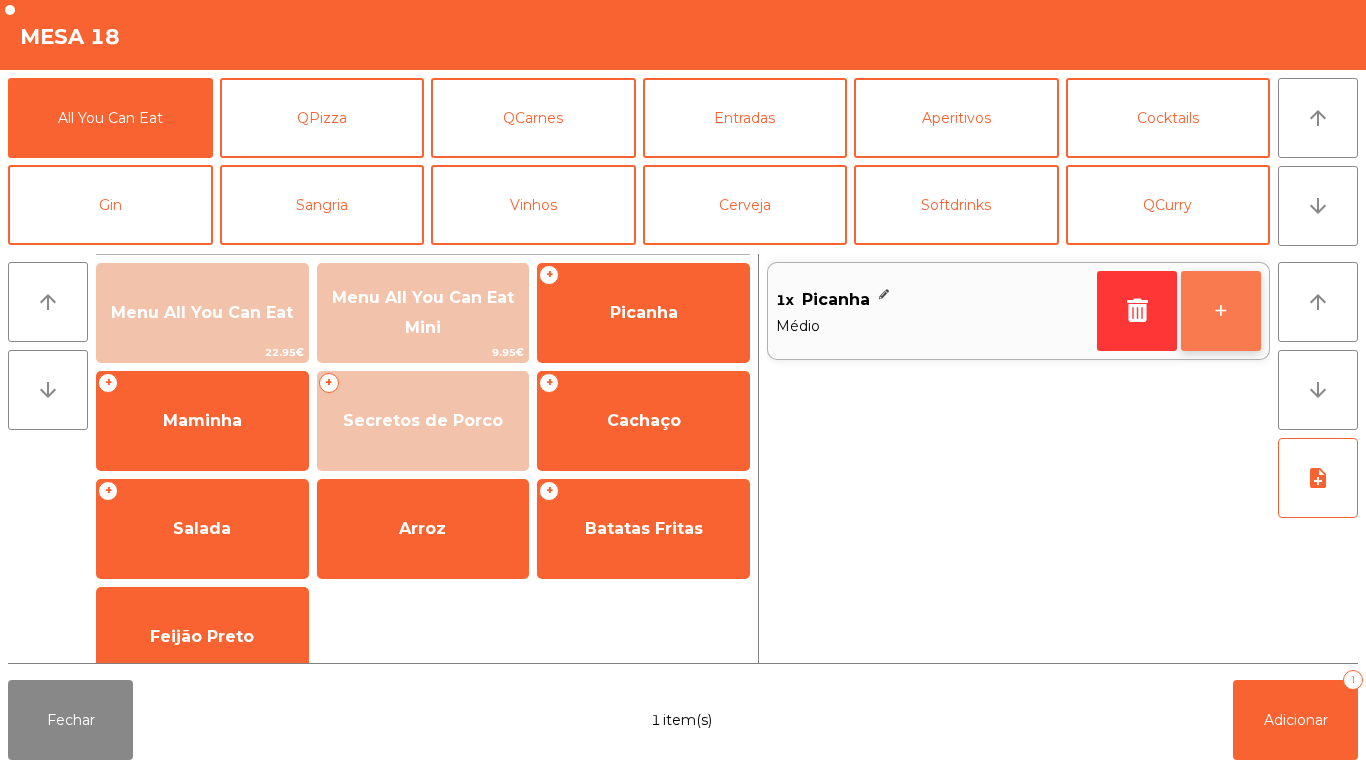 click on "+" 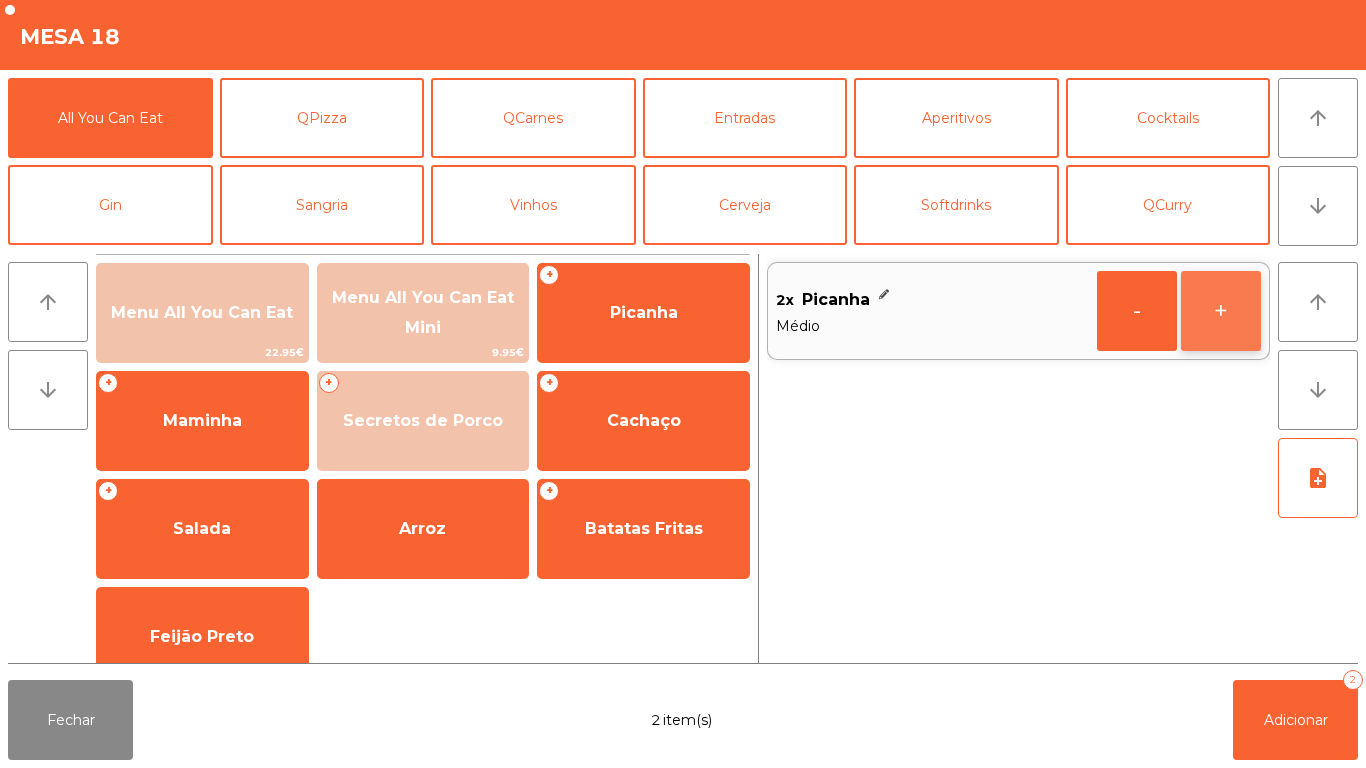 click on "+" 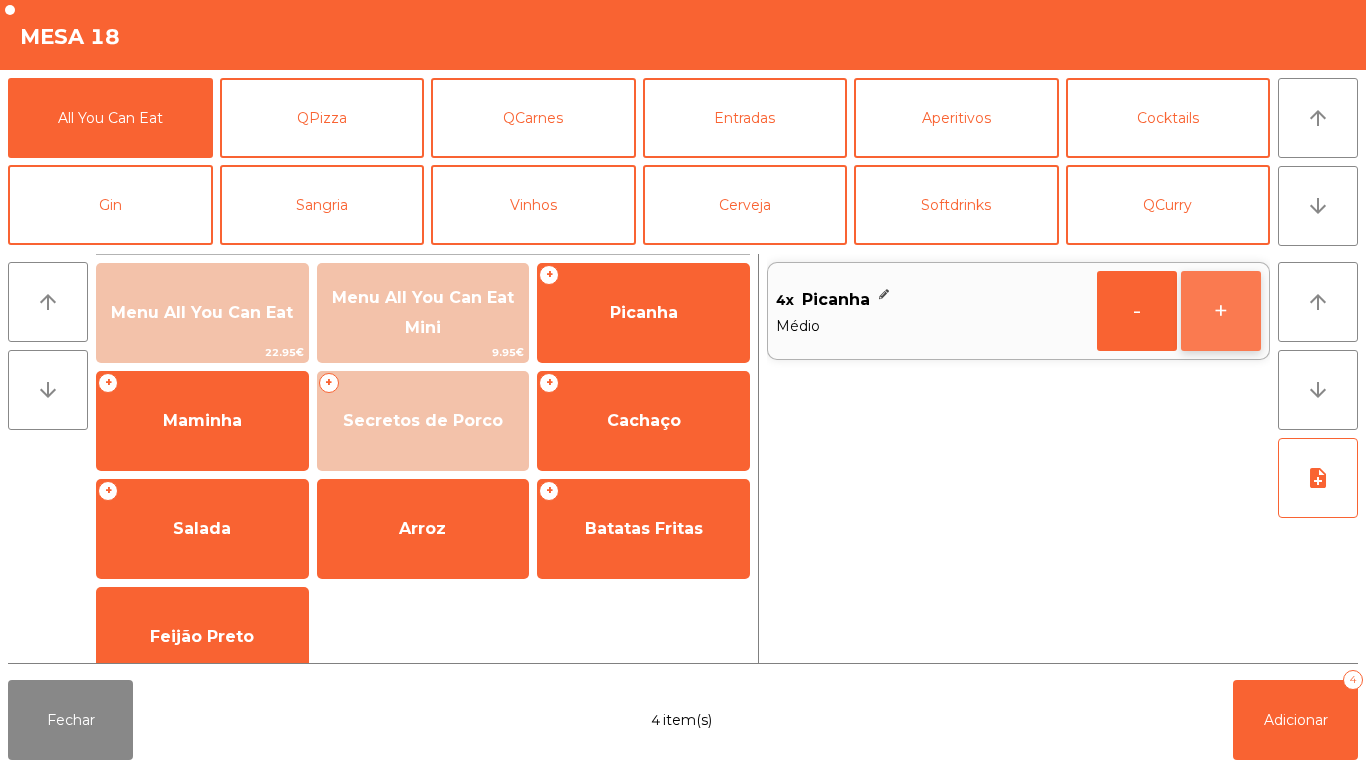click on "+" 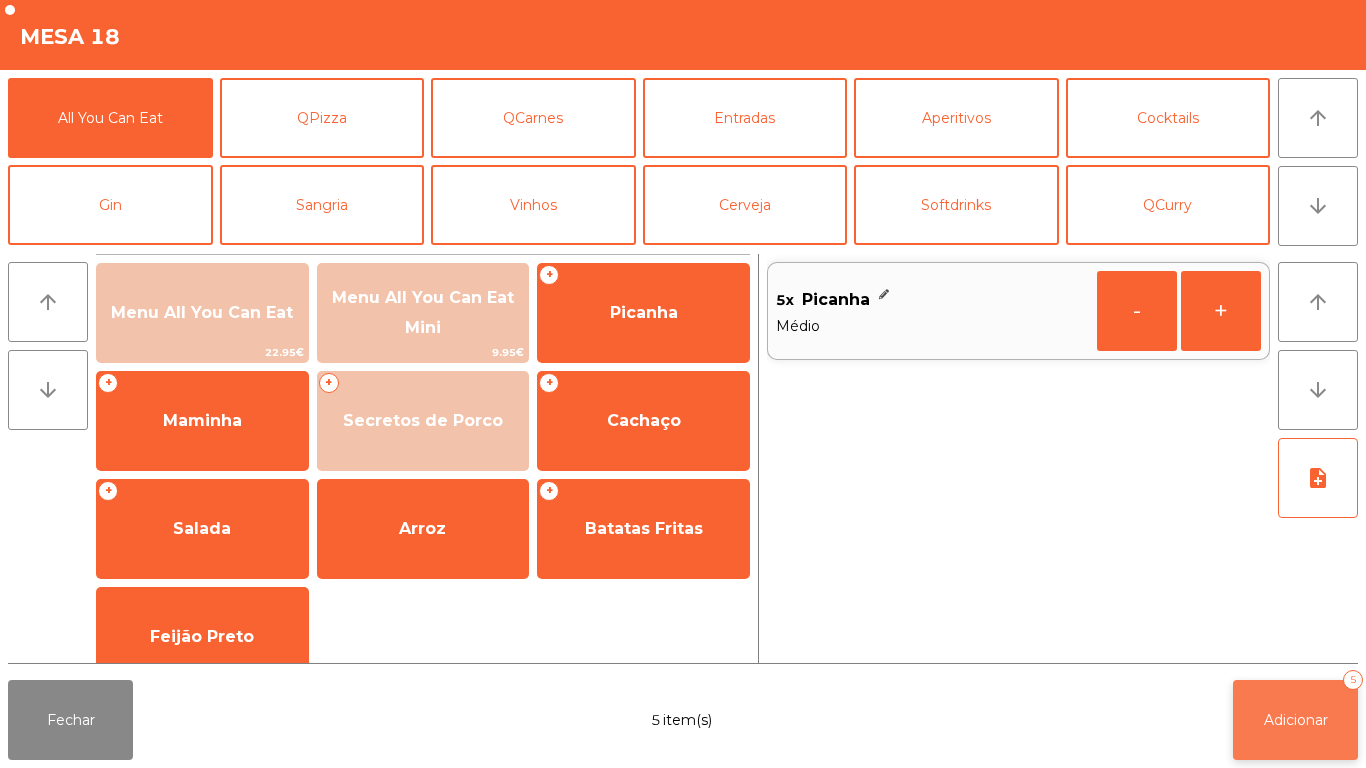 click on "Adicionar   5" 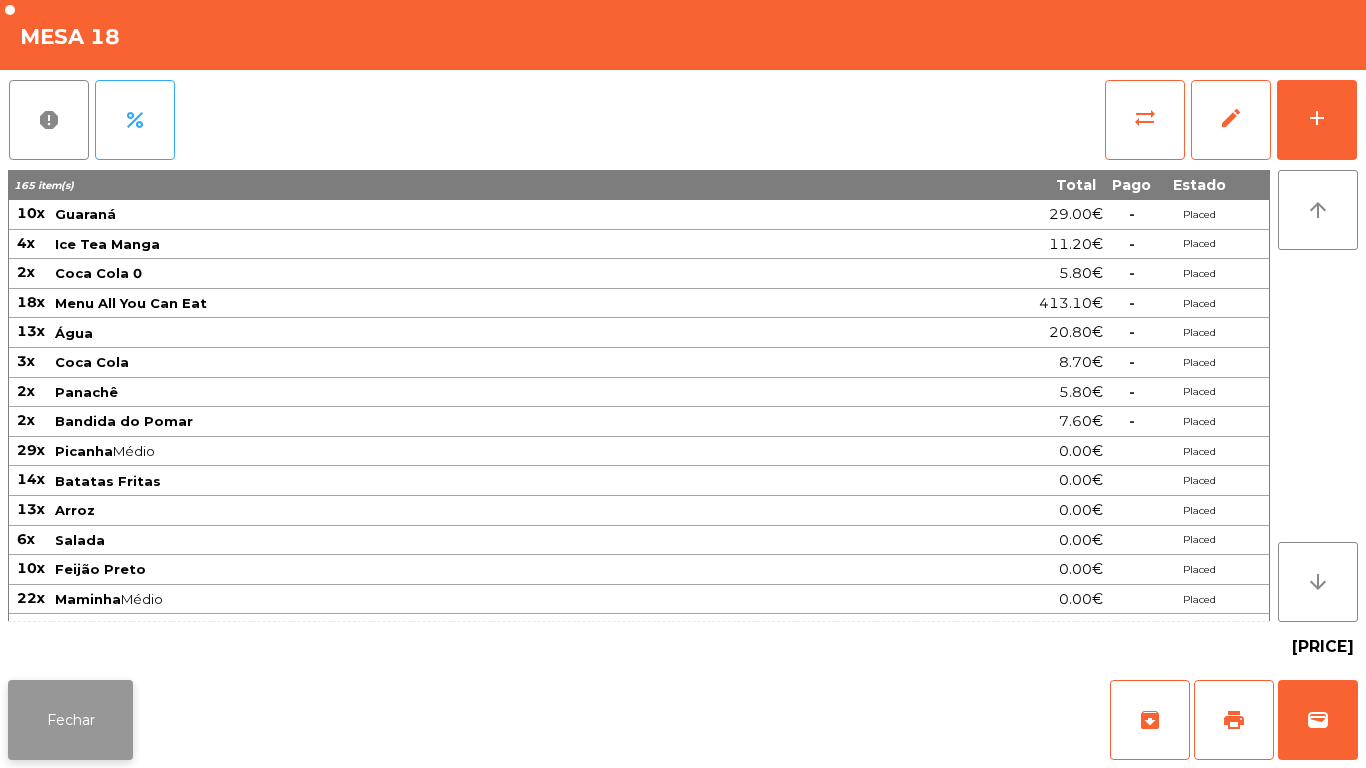 click on "Fechar" 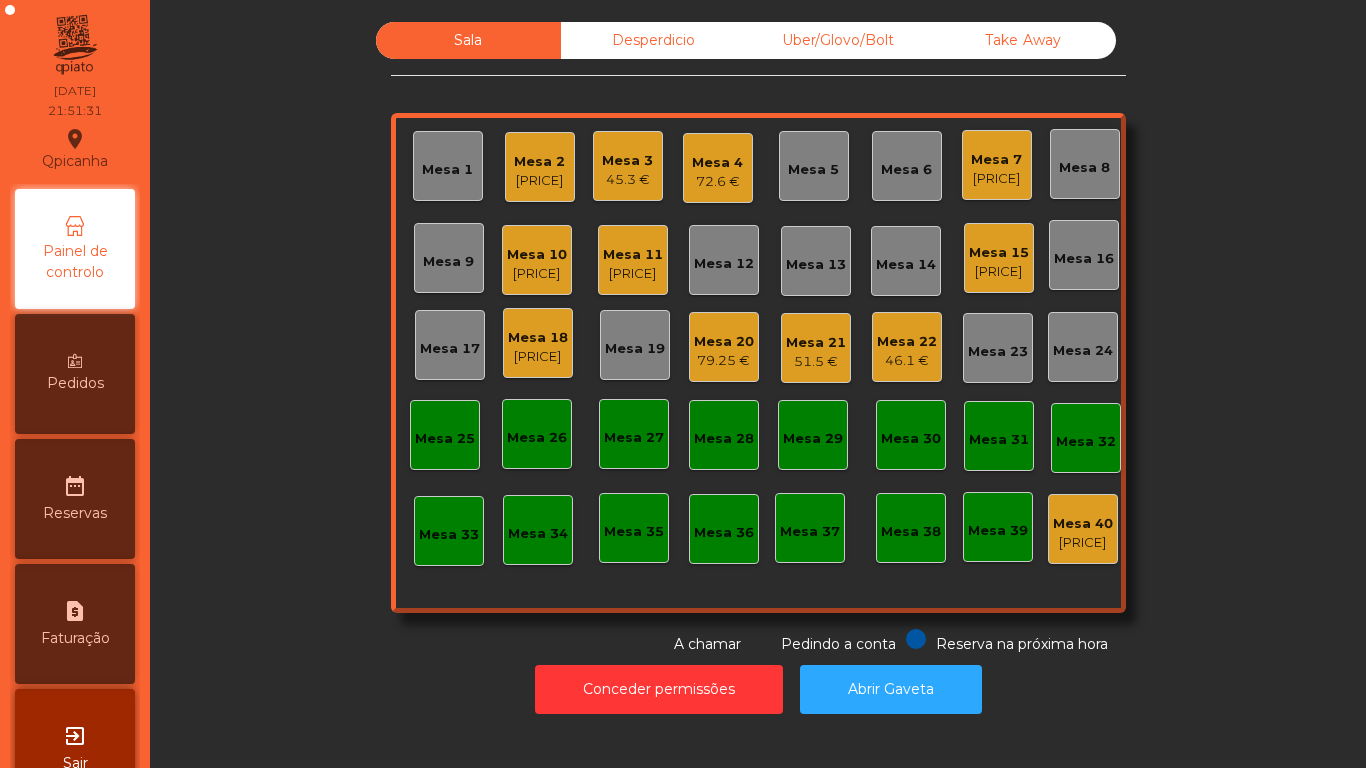 click on "[PRICE]" 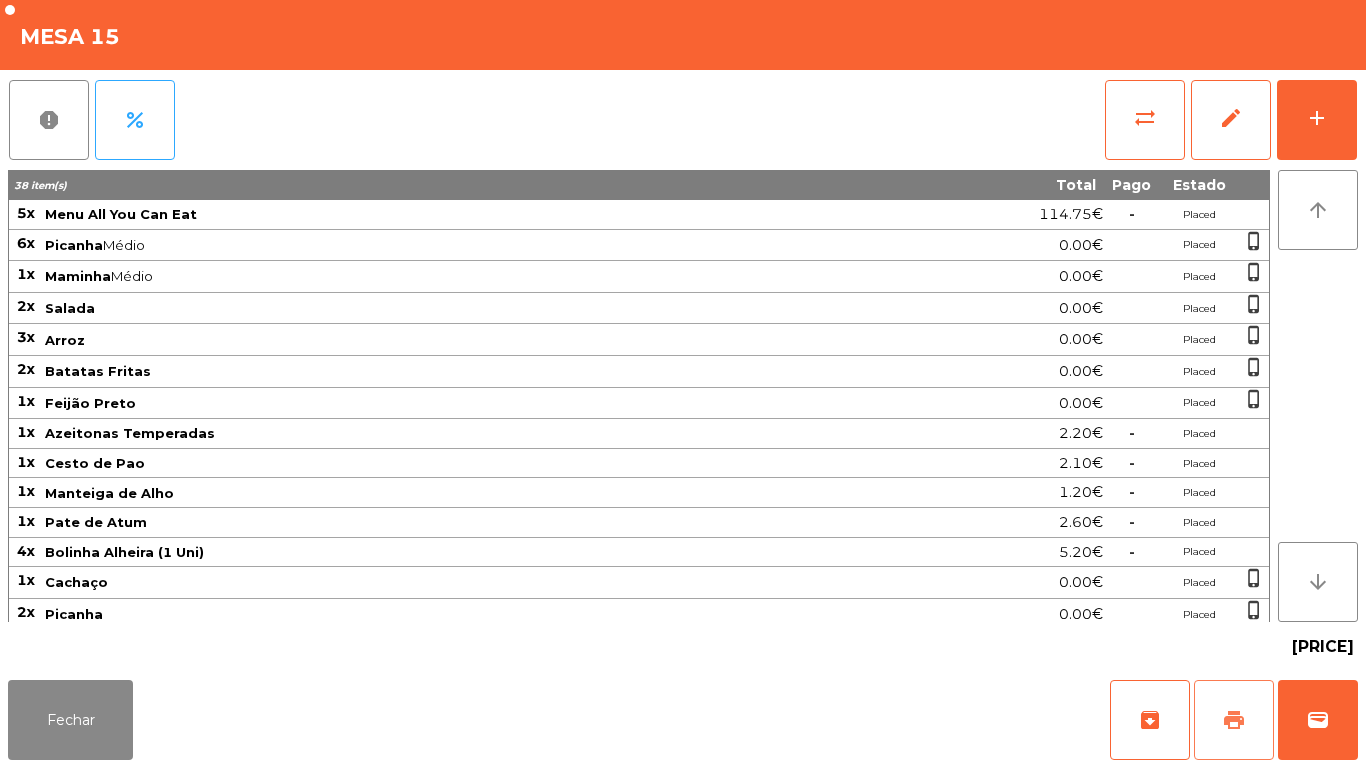click on "print" 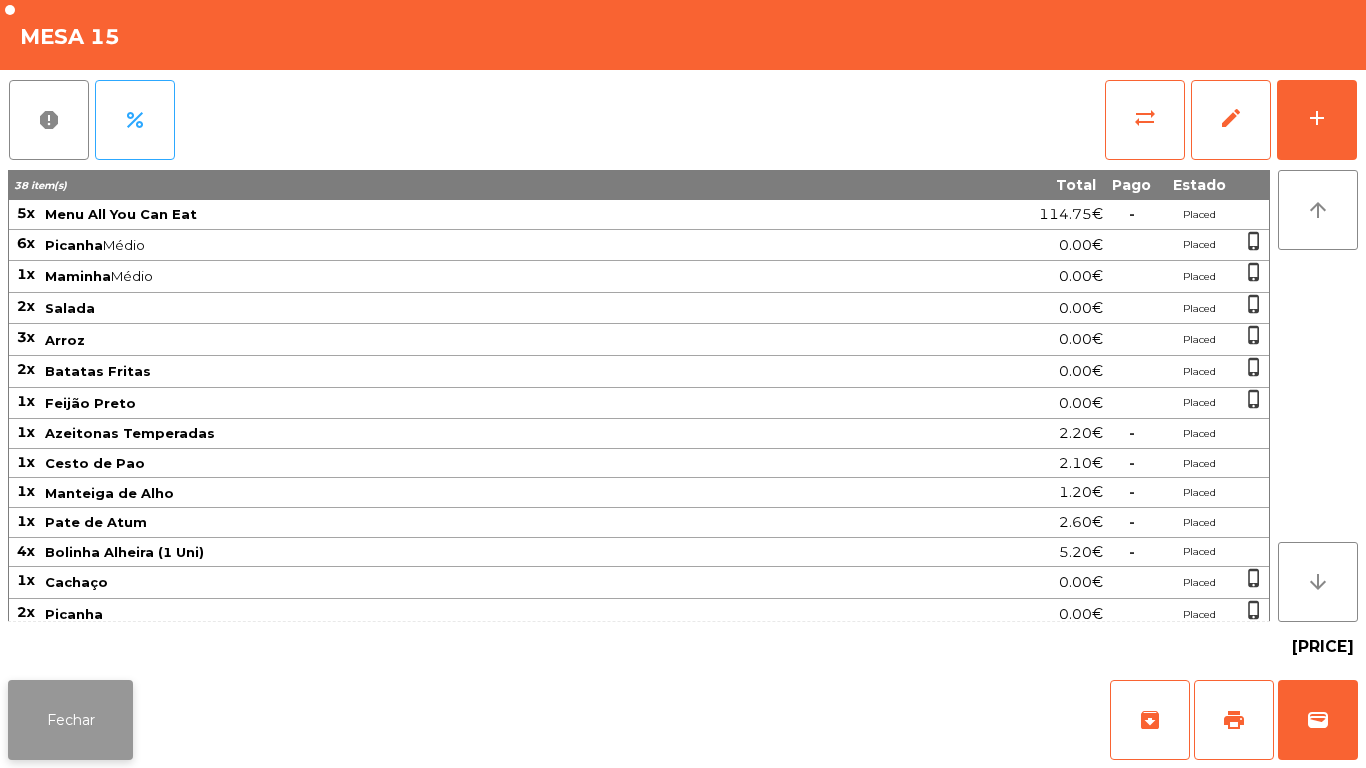 click on "Fechar" 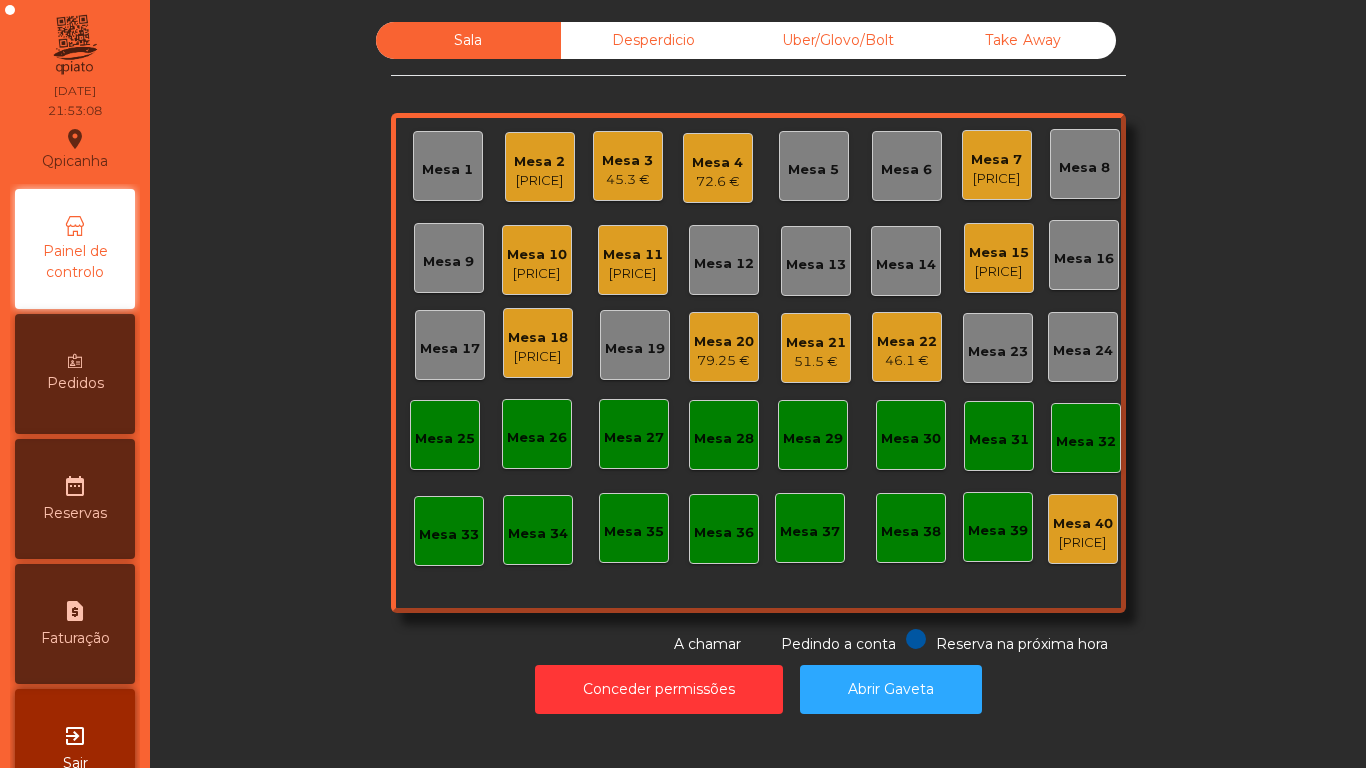 click on "[PRICE]" 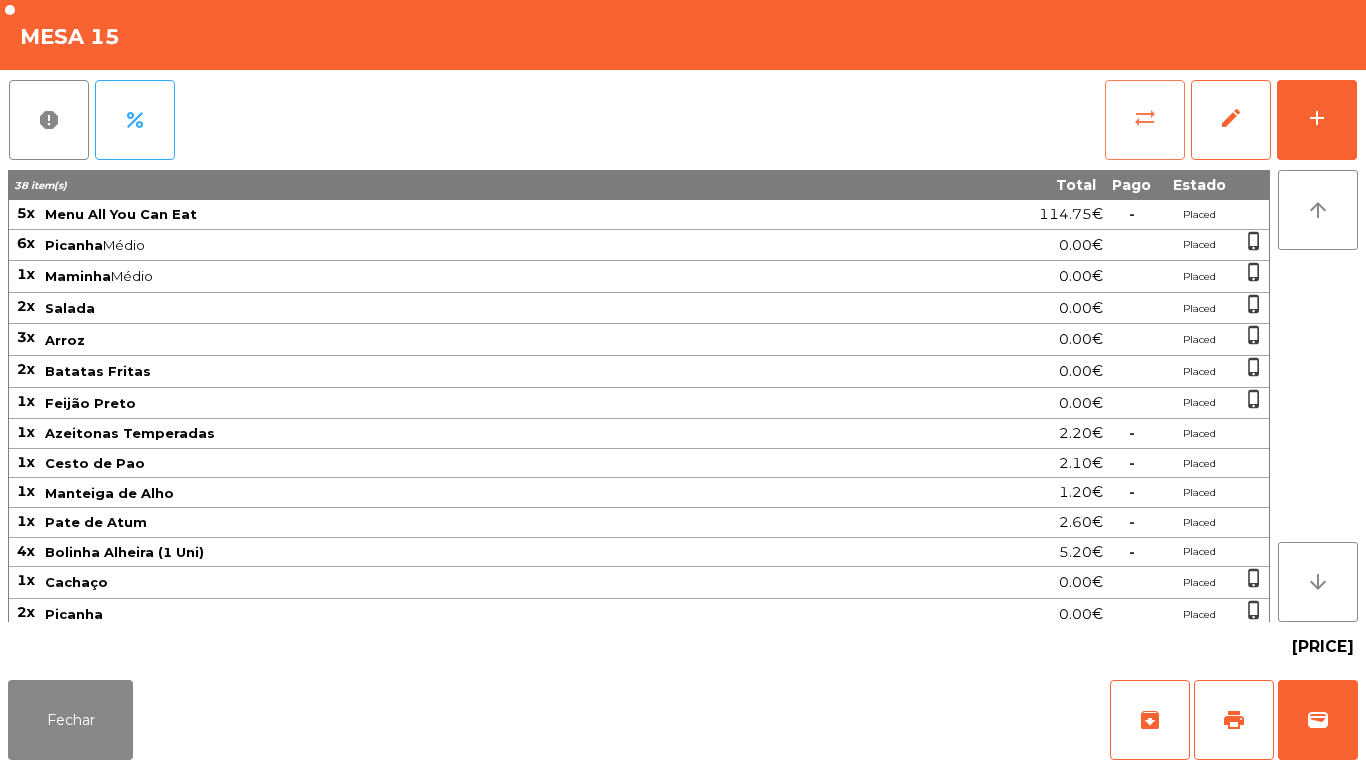 click on "sync_alt" 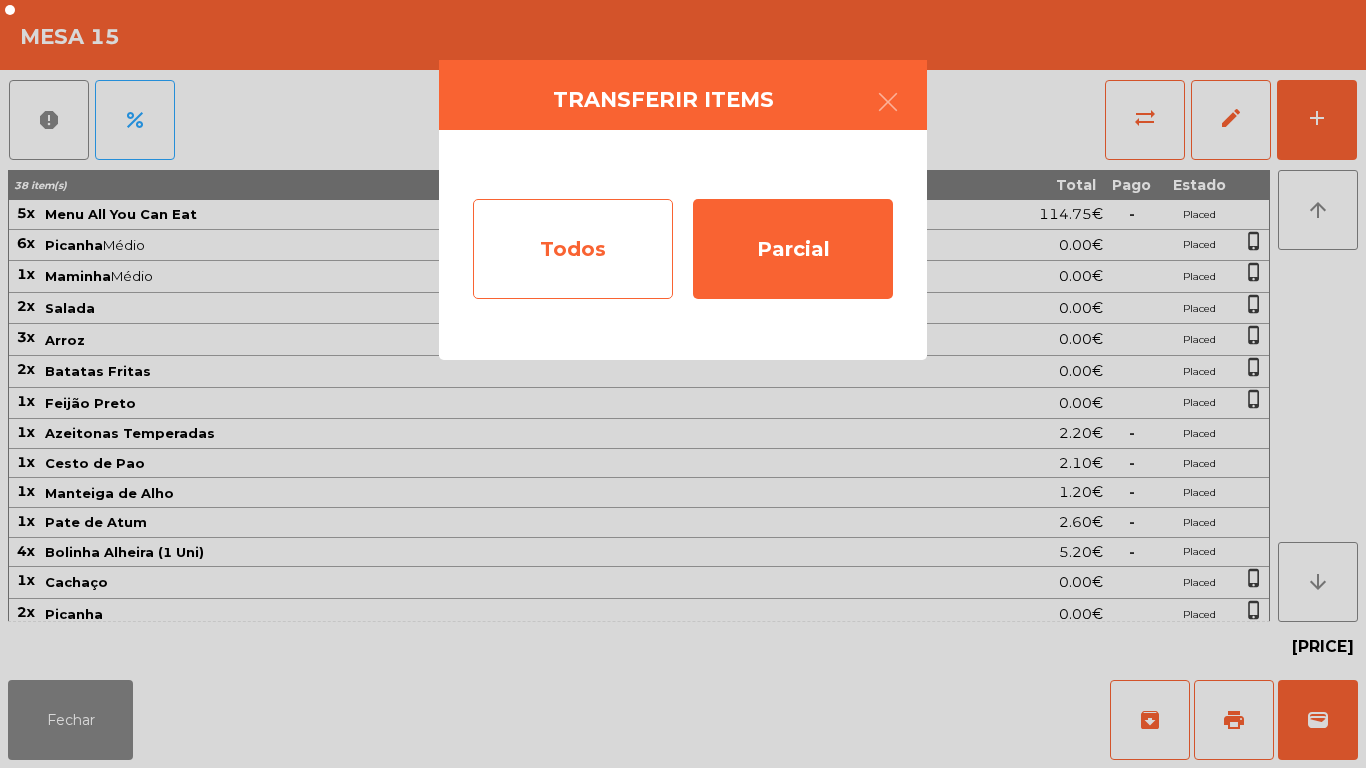 click on "Todos" 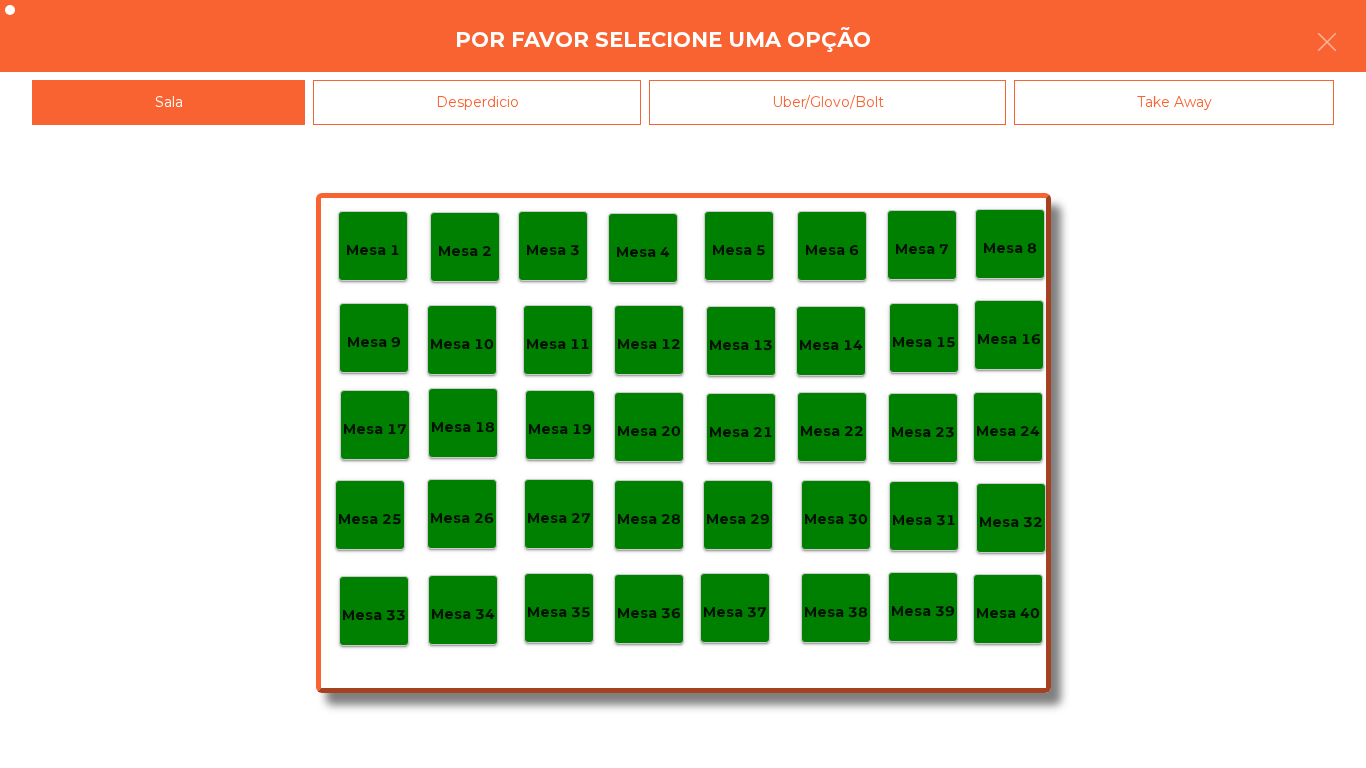 click on "Mesa 40" 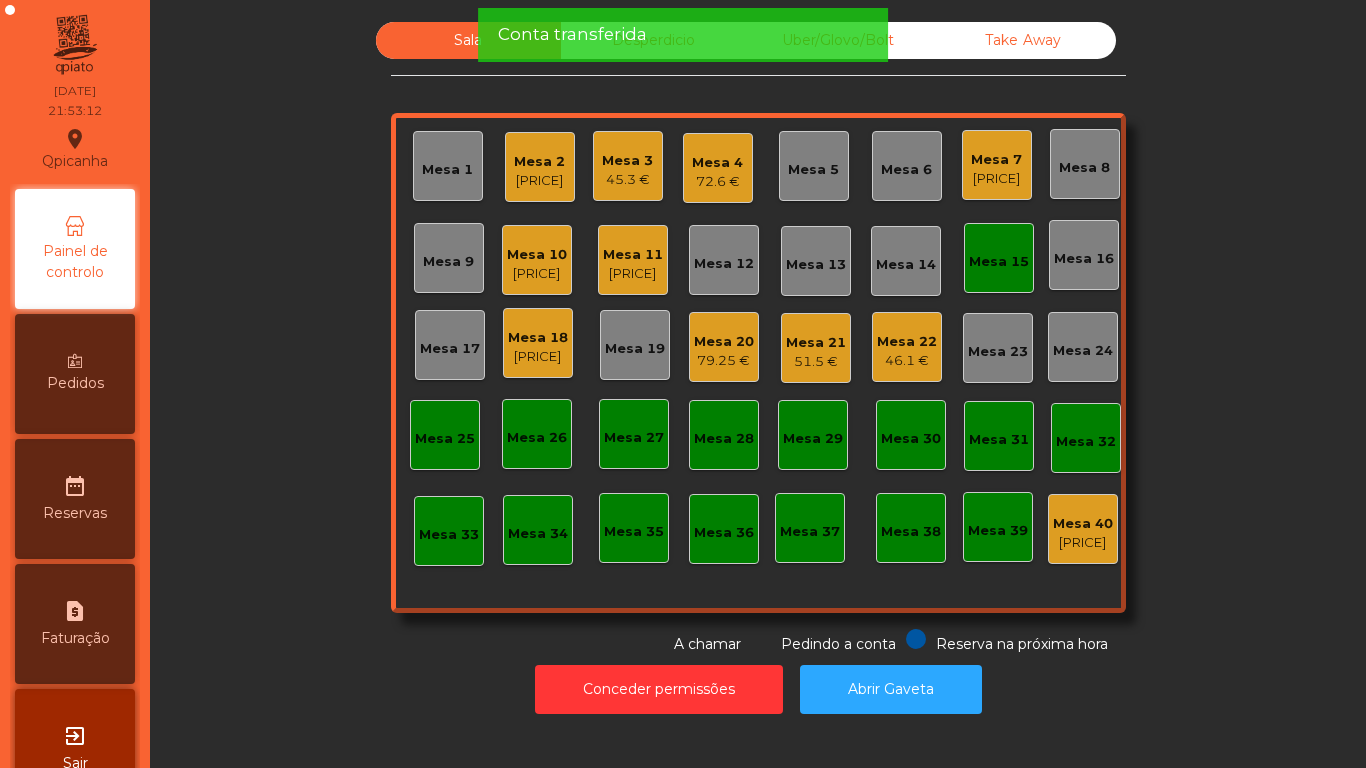 click on "Mesa 15" 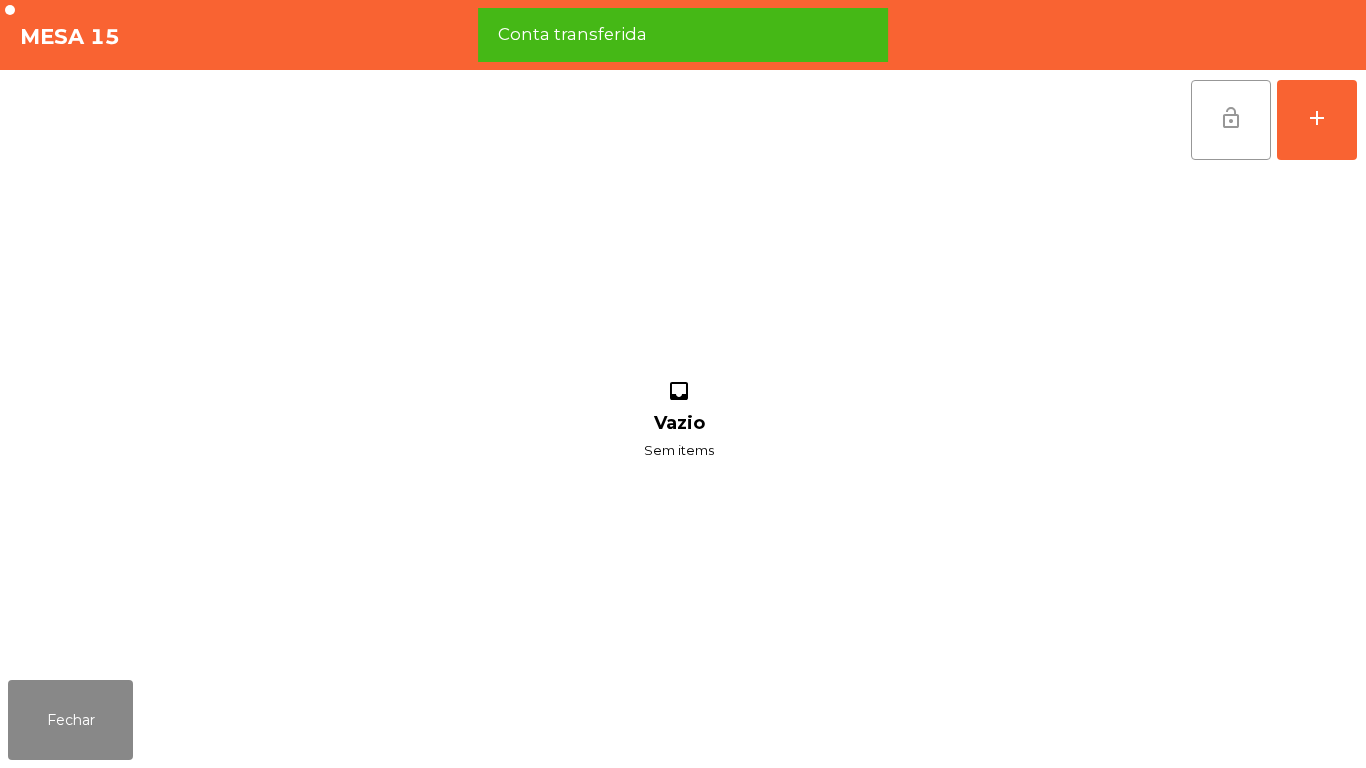 click on "lock_open" 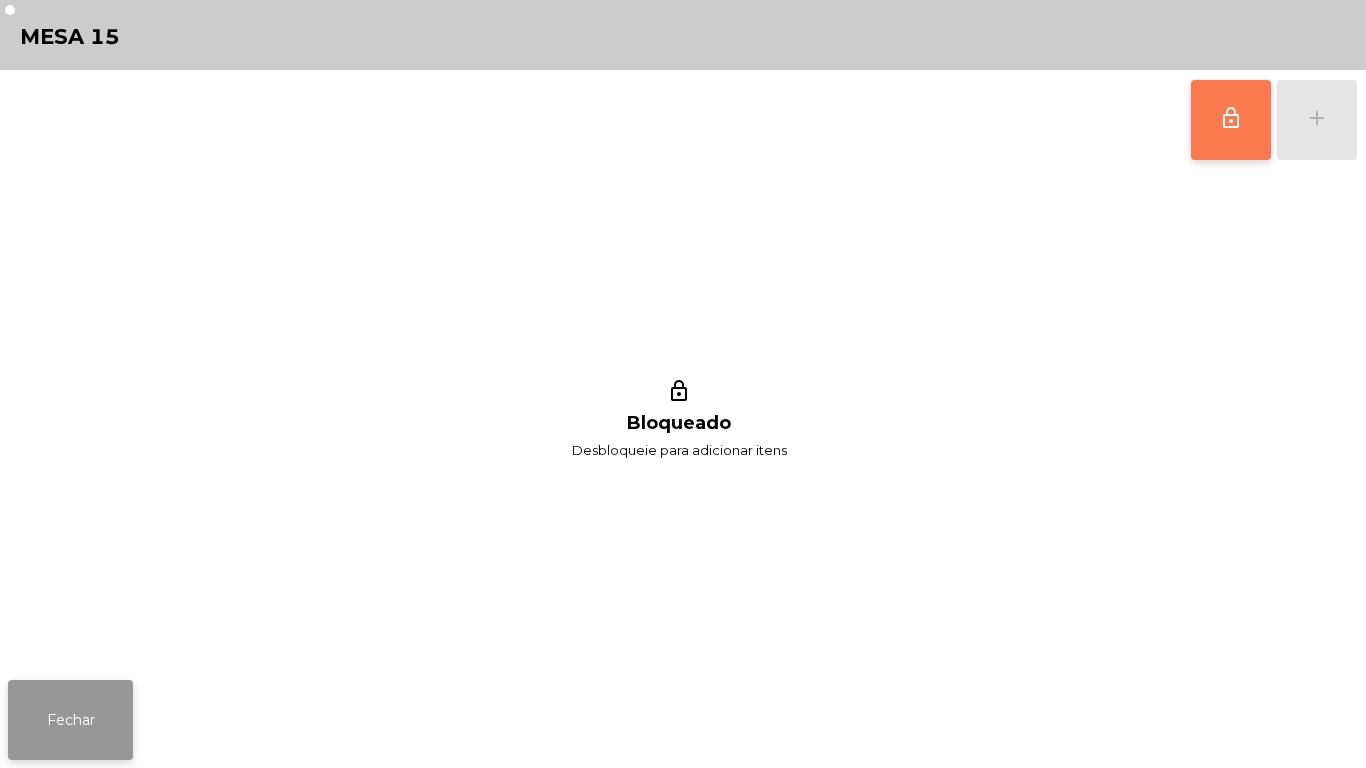 click on "Fechar" 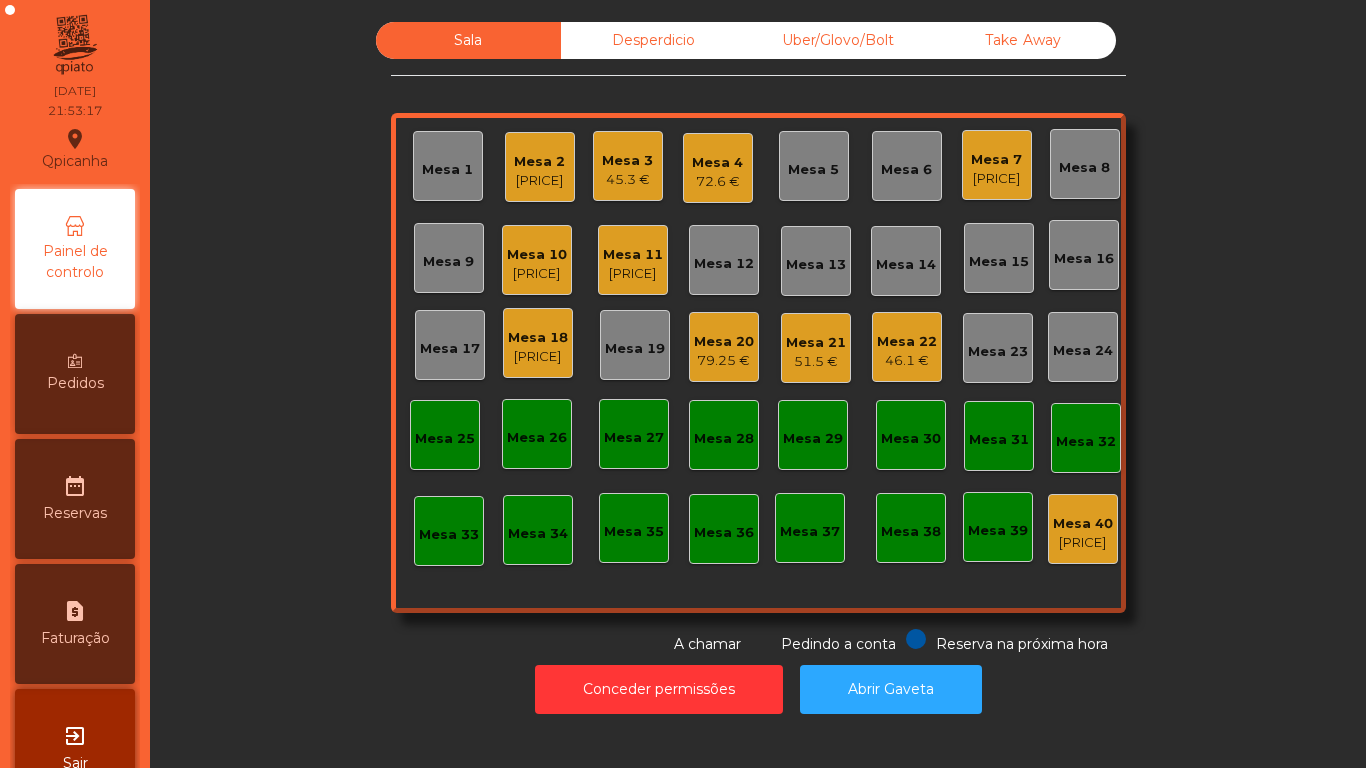 click on "Mesa 20" 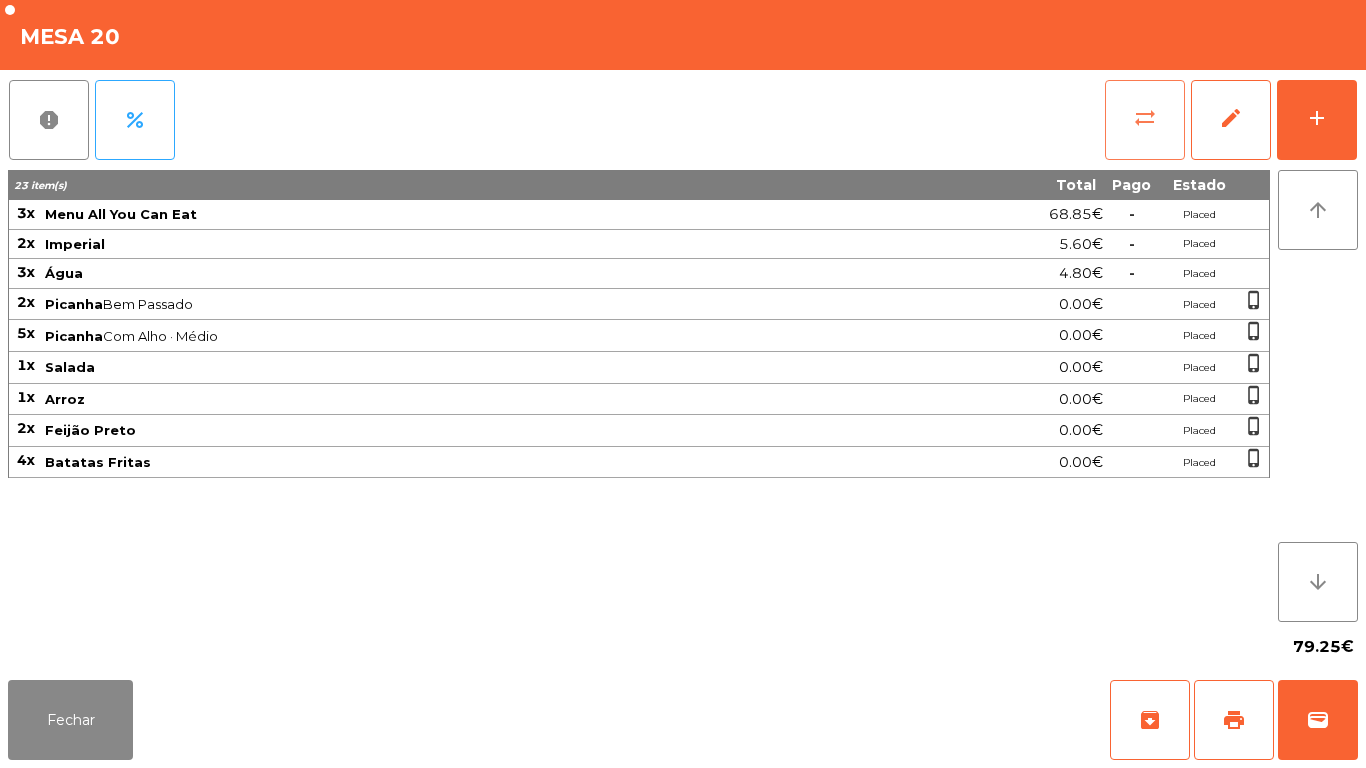 click on "sync_alt" 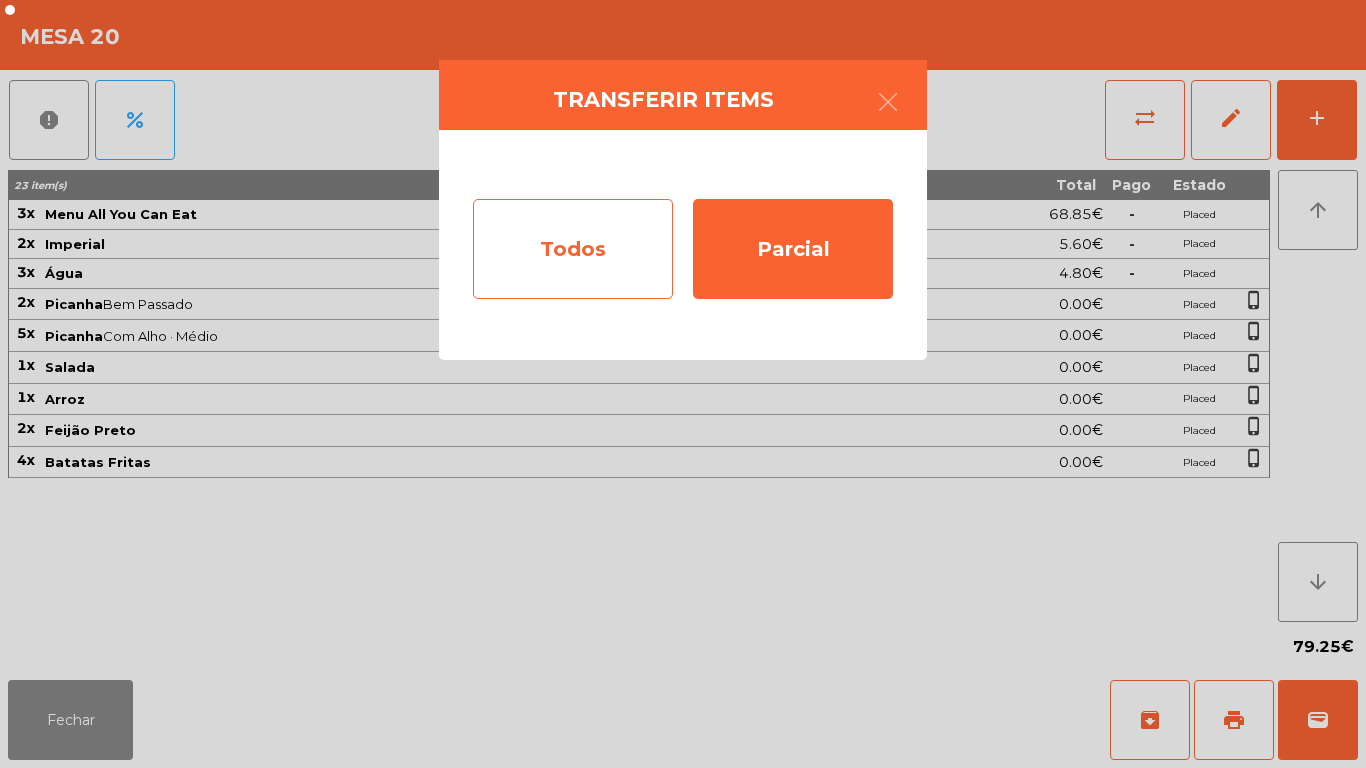 click on "Todos" 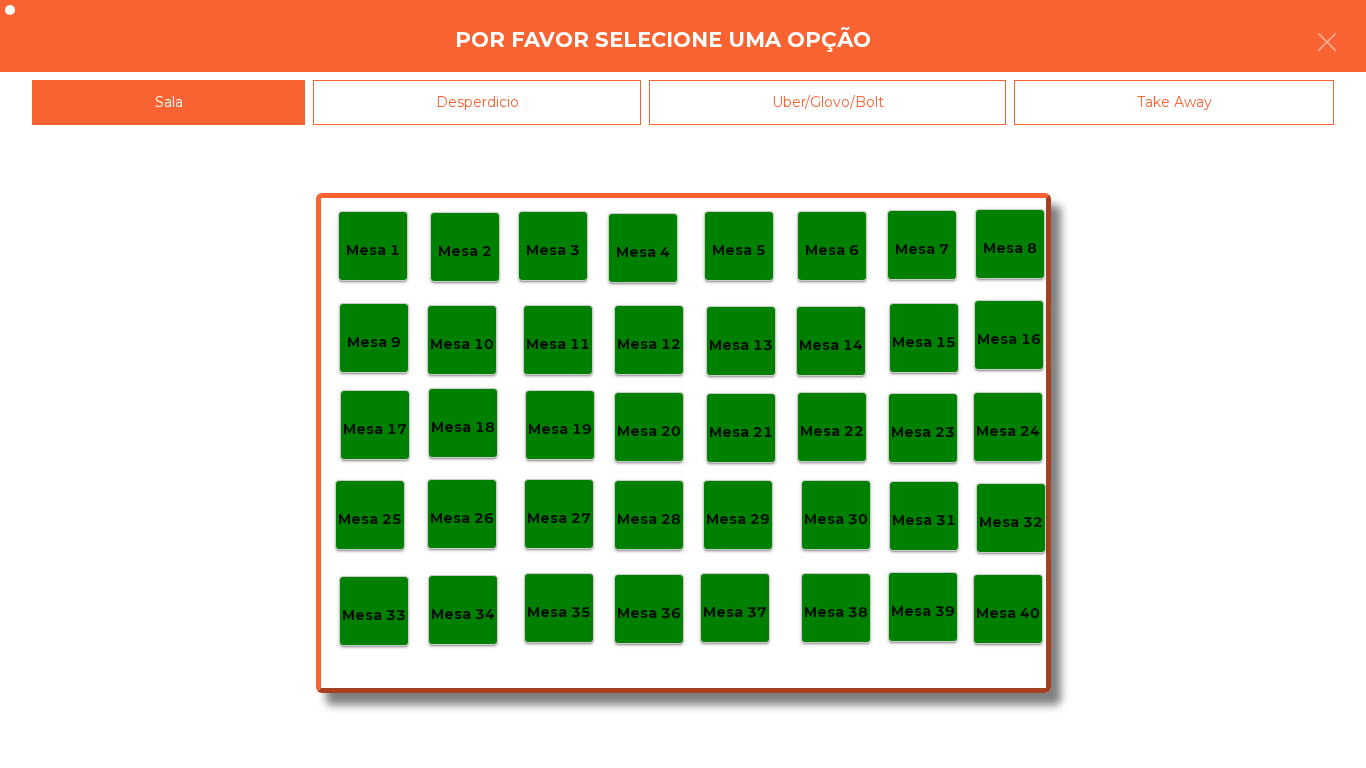 click on "Mesa 40" 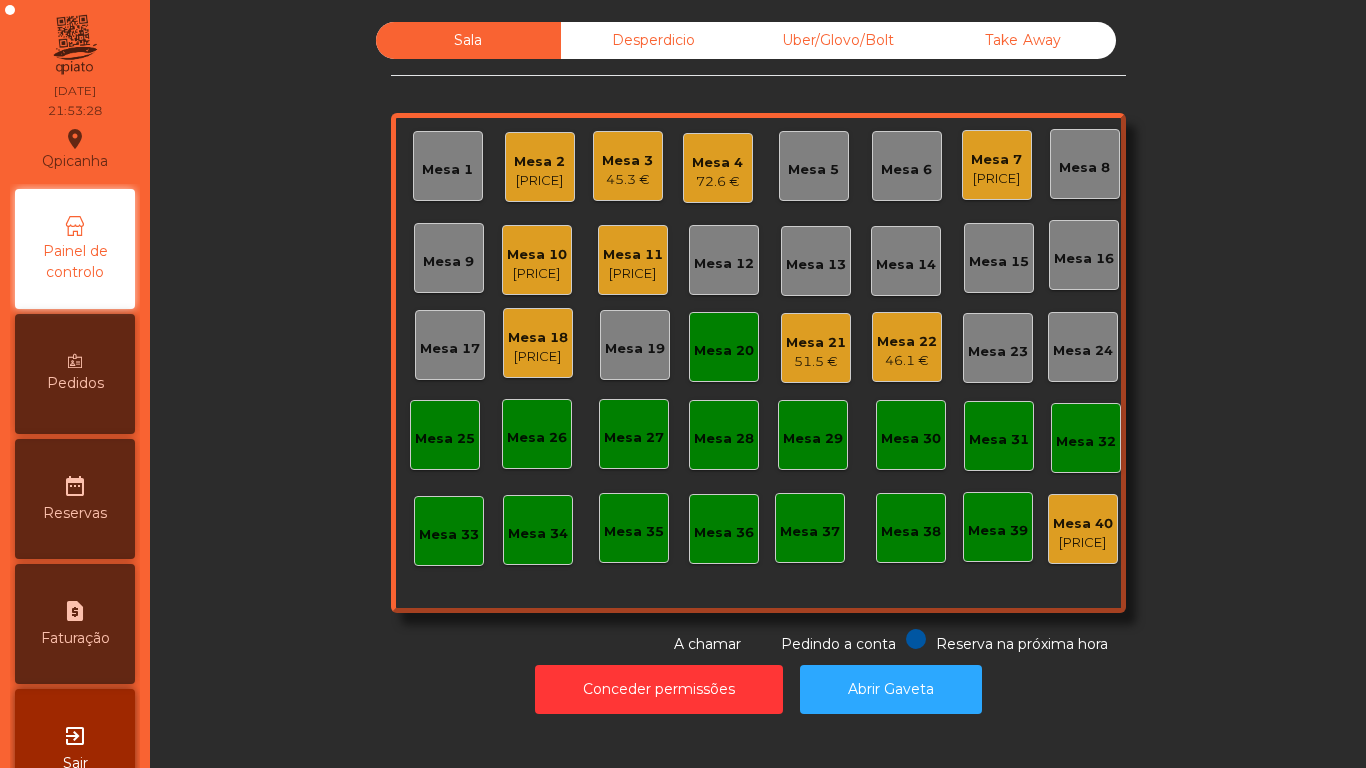 click on "Mesa 11" 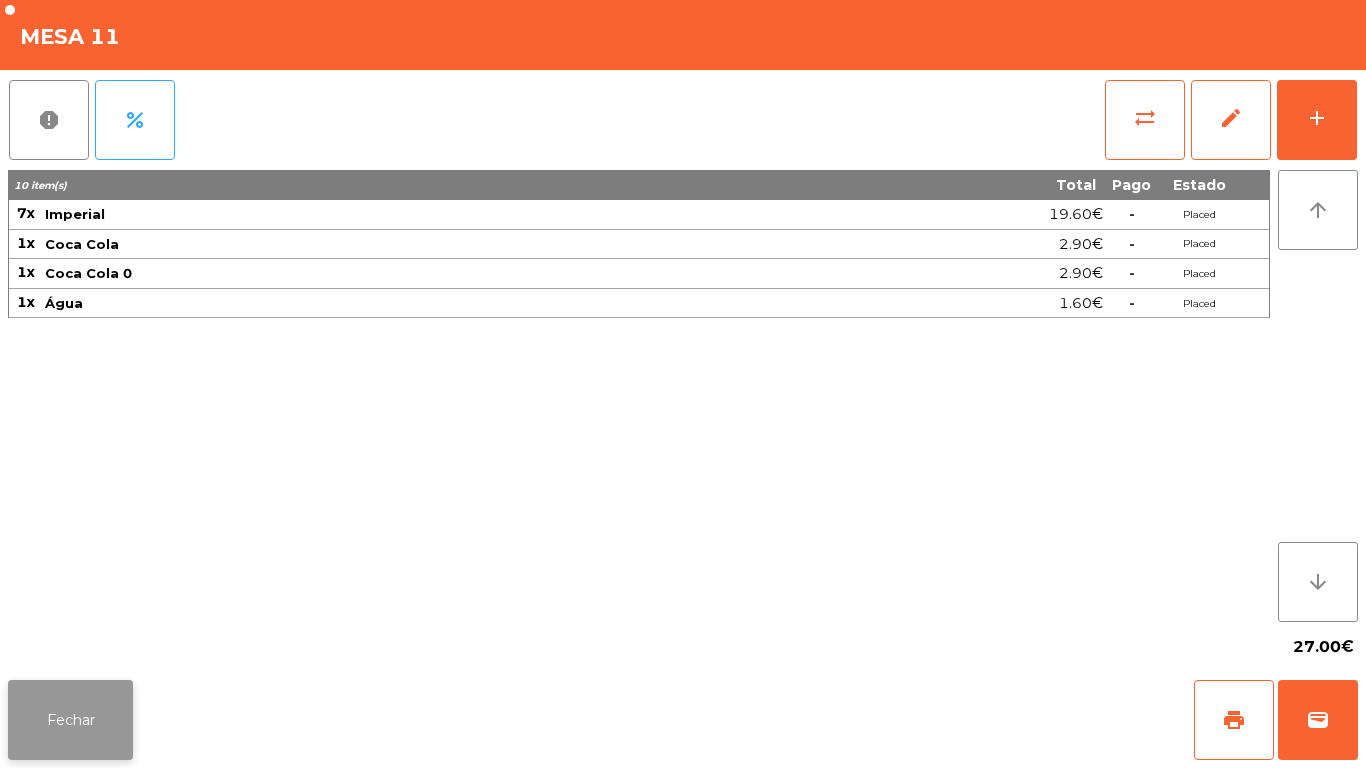 click on "Fechar" 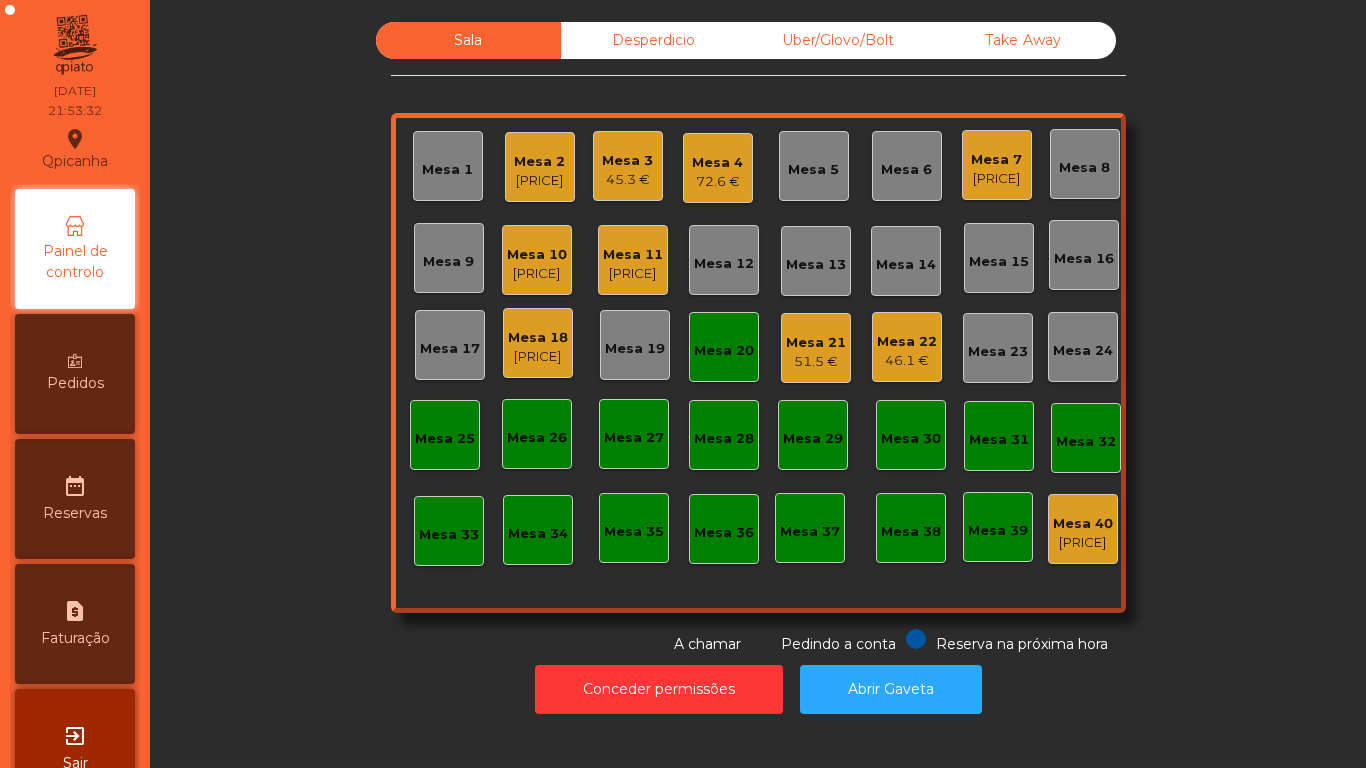 click on "Mesa 7" 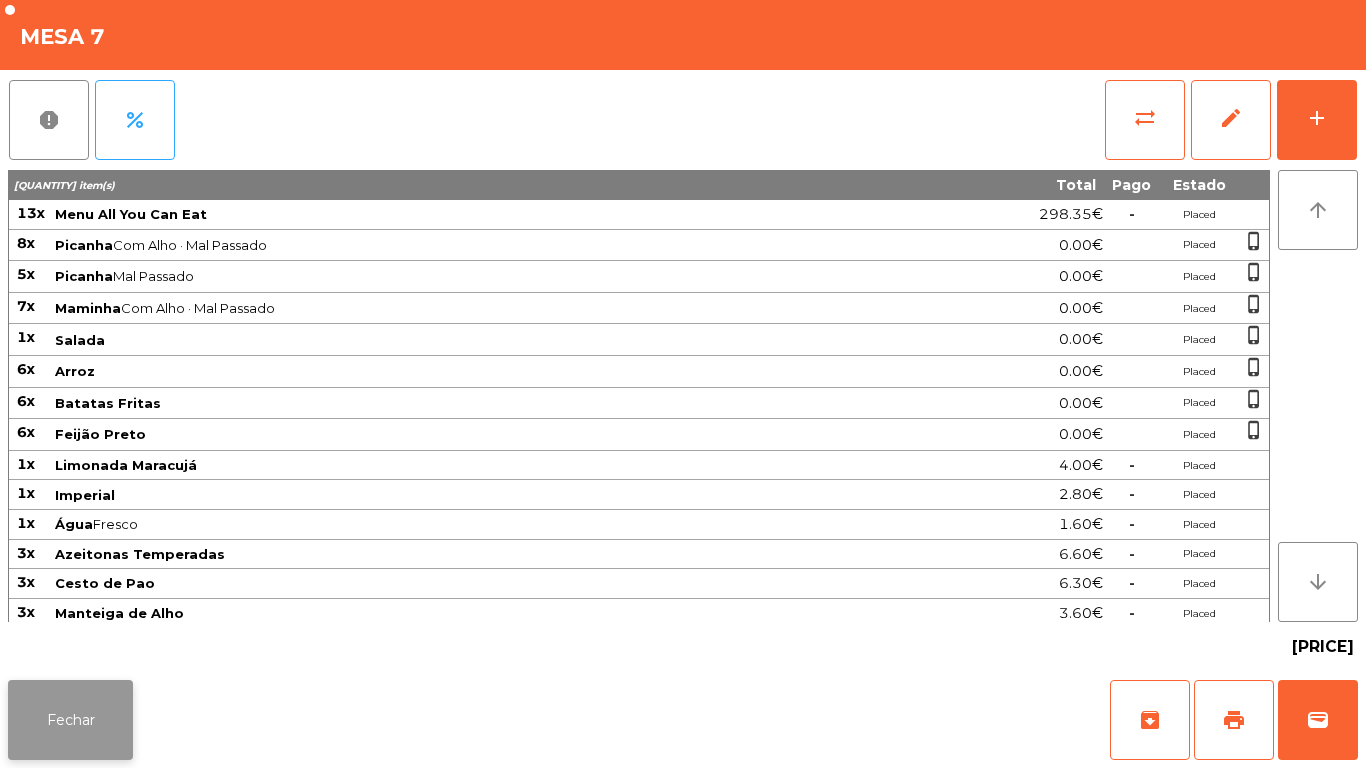 click on "Fechar" 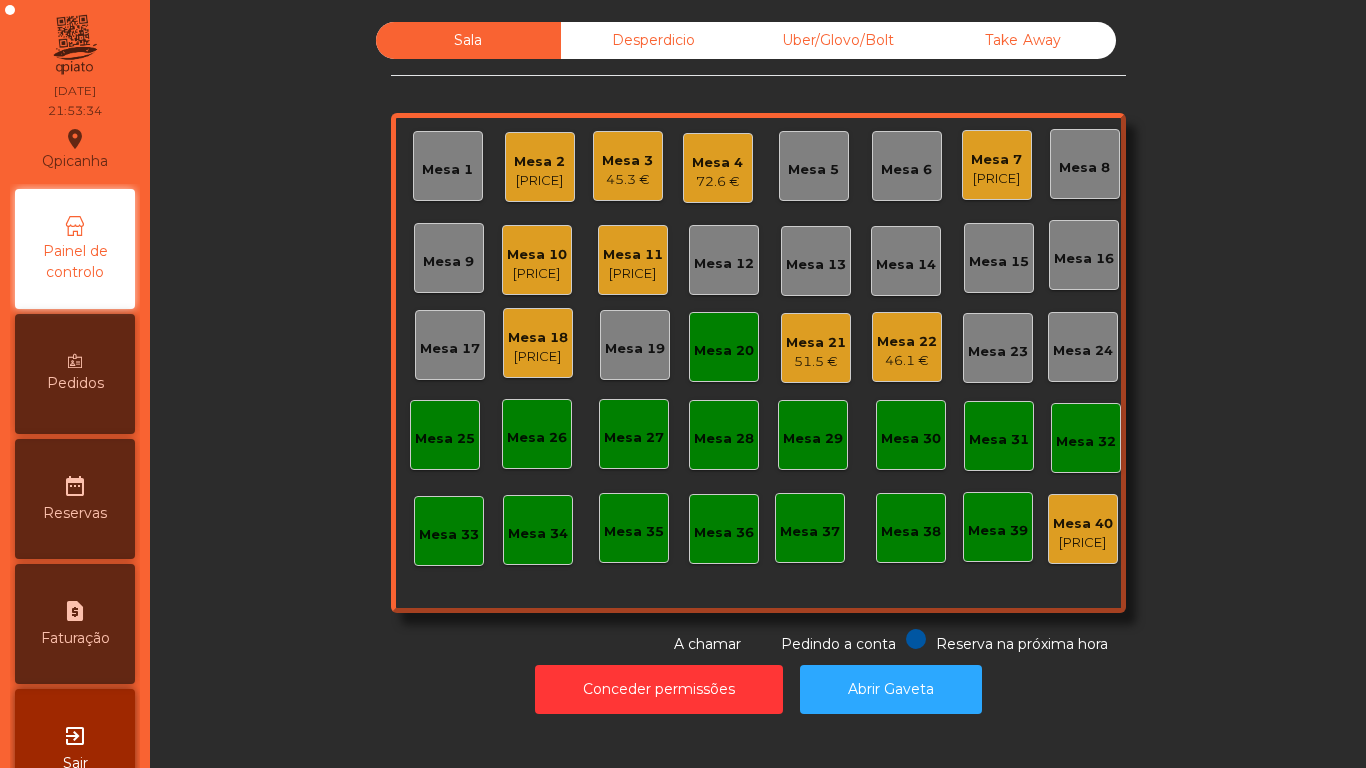 click on "[PRICE]" 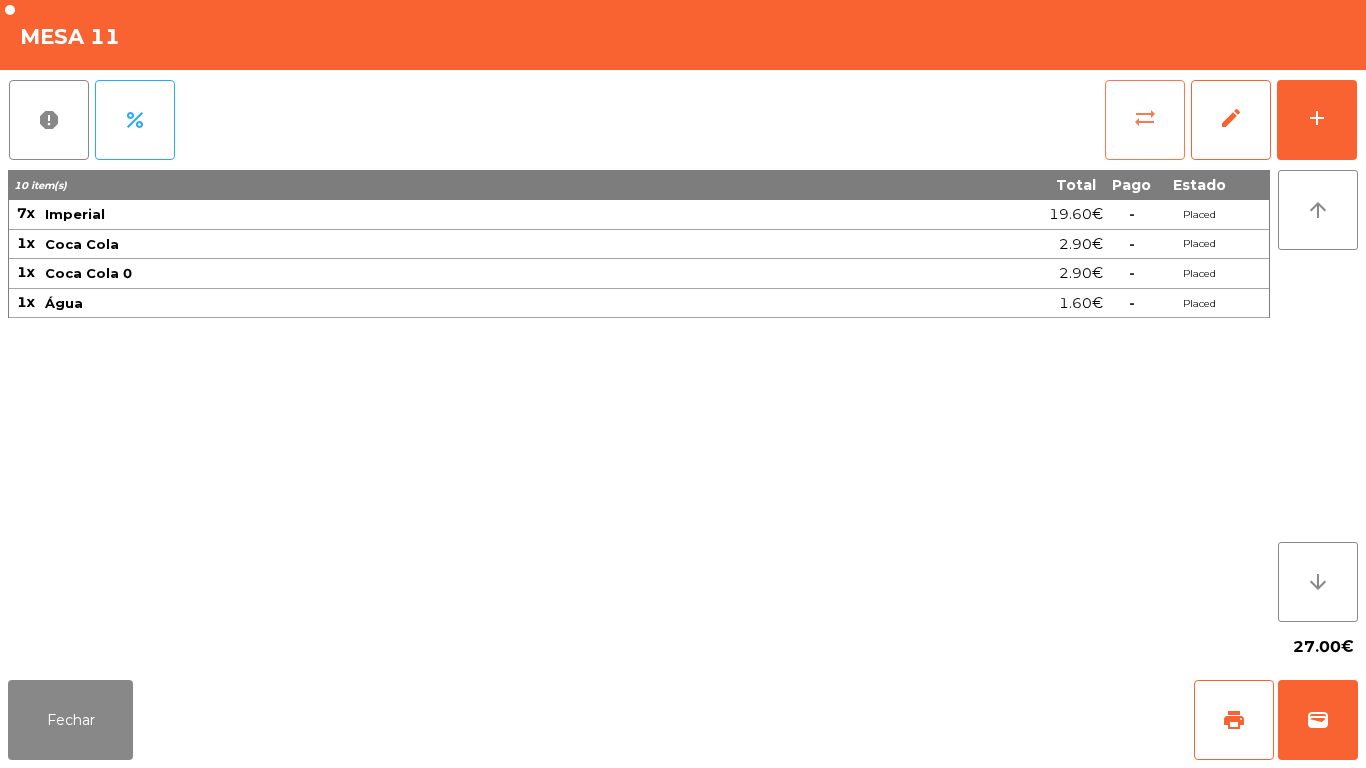 click on "sync_alt" 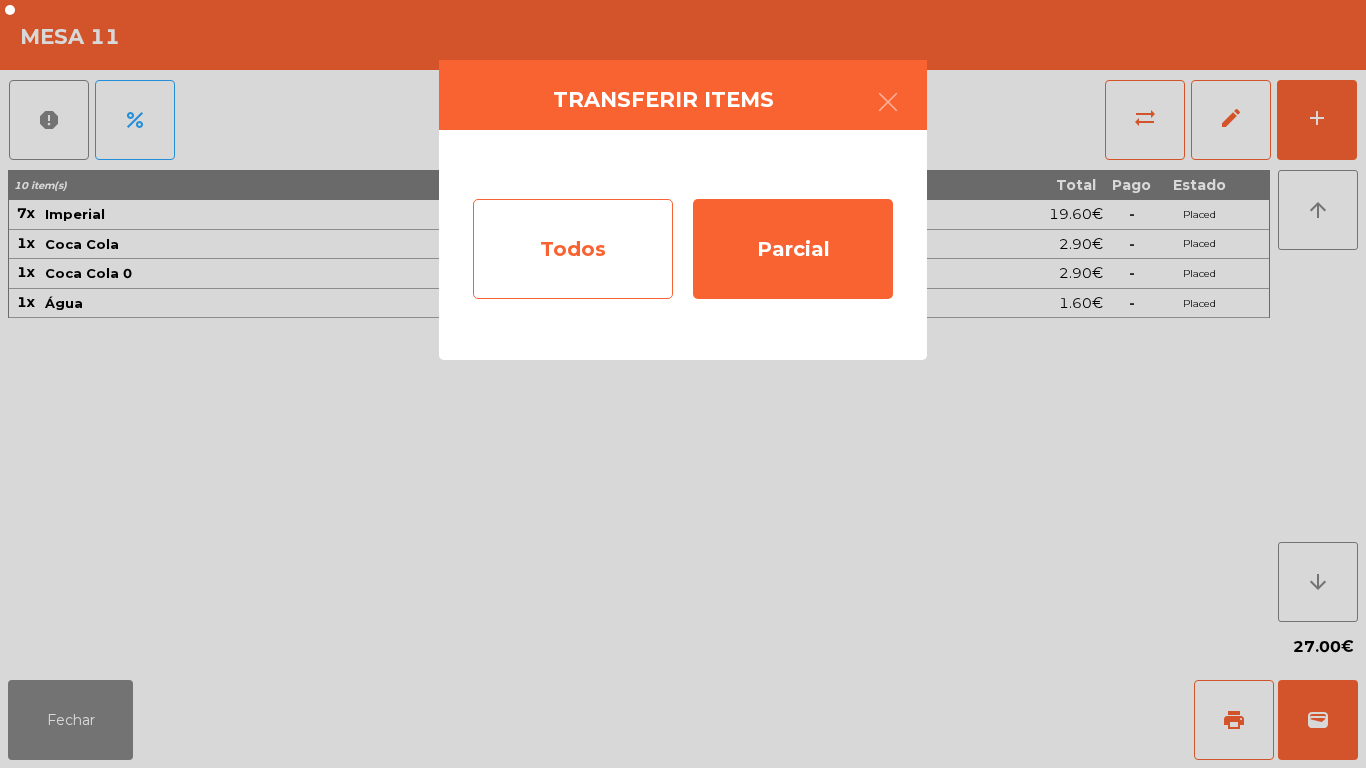 click on "Todos" 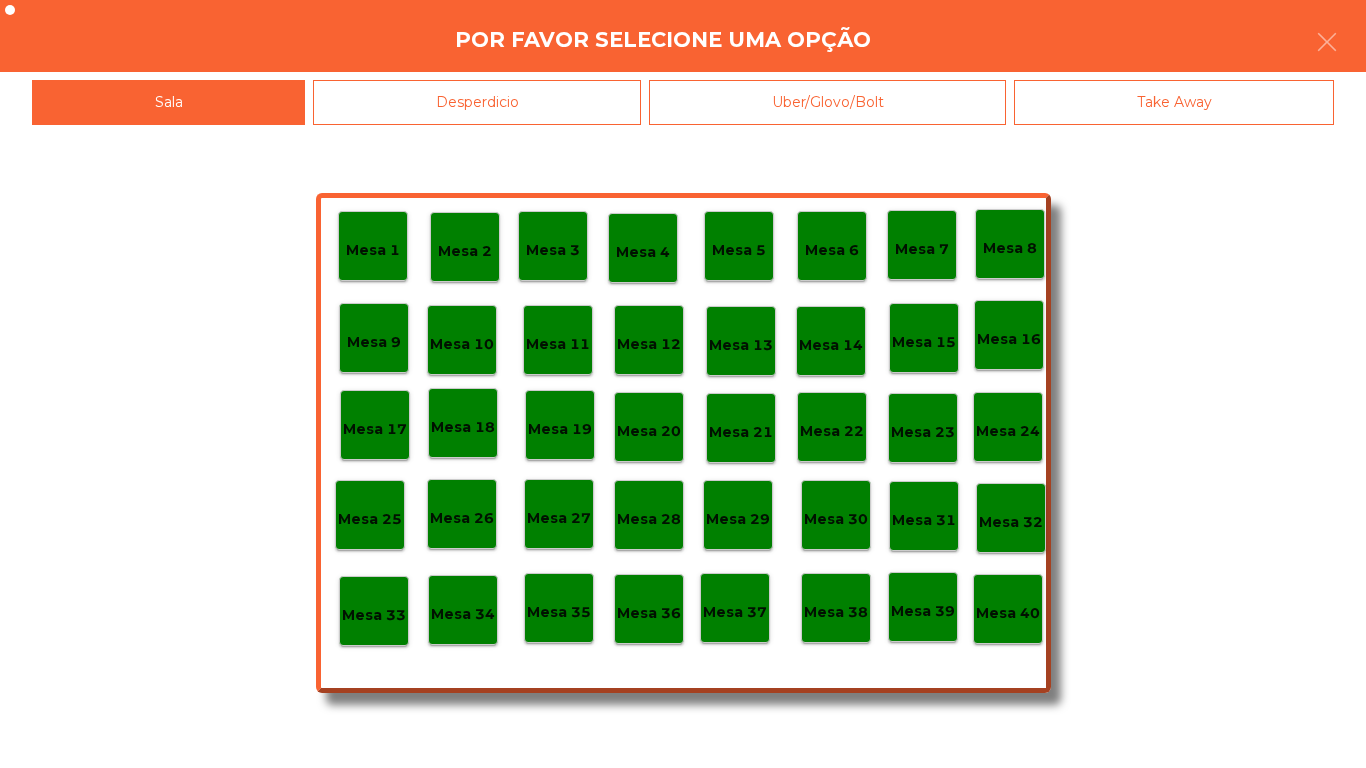 click on "Mesa 7" 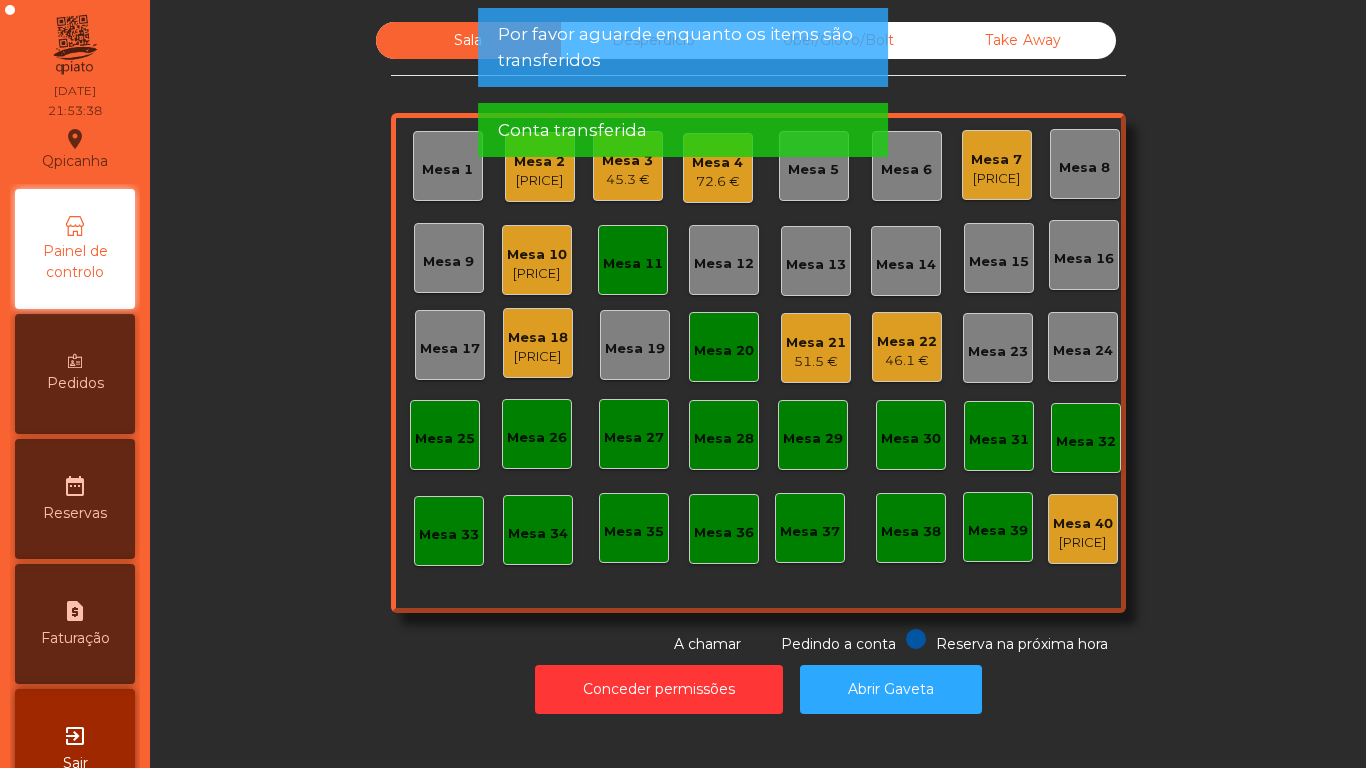 click on "Mesa 11" 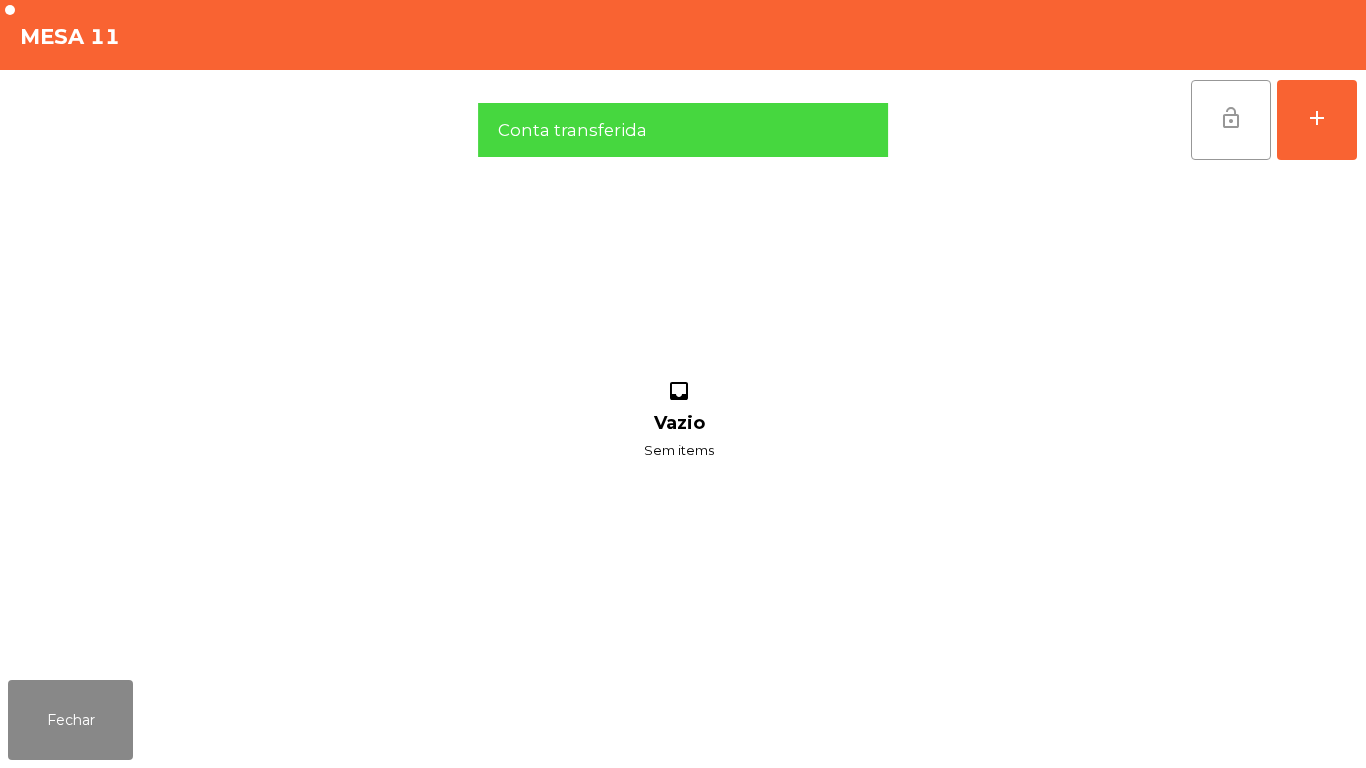 click on "lock_open" 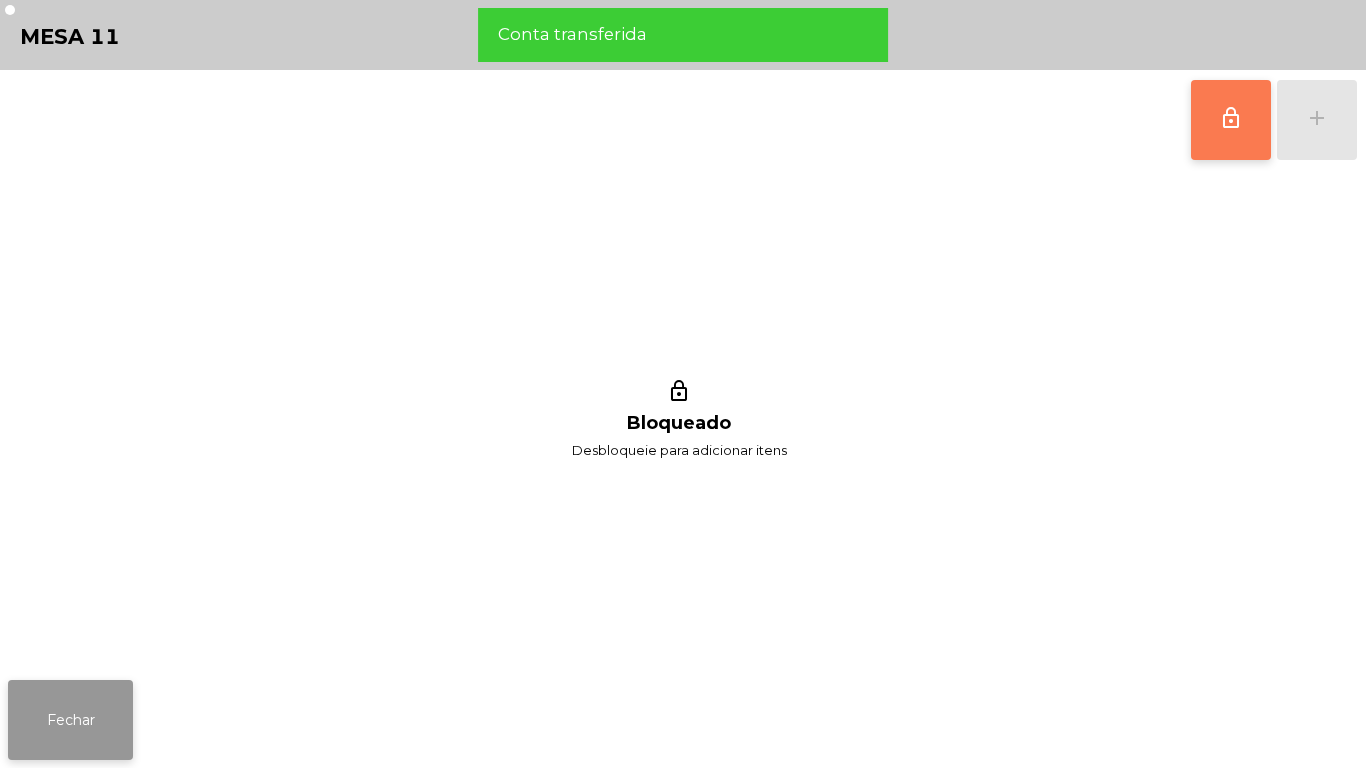 click on "Fechar" 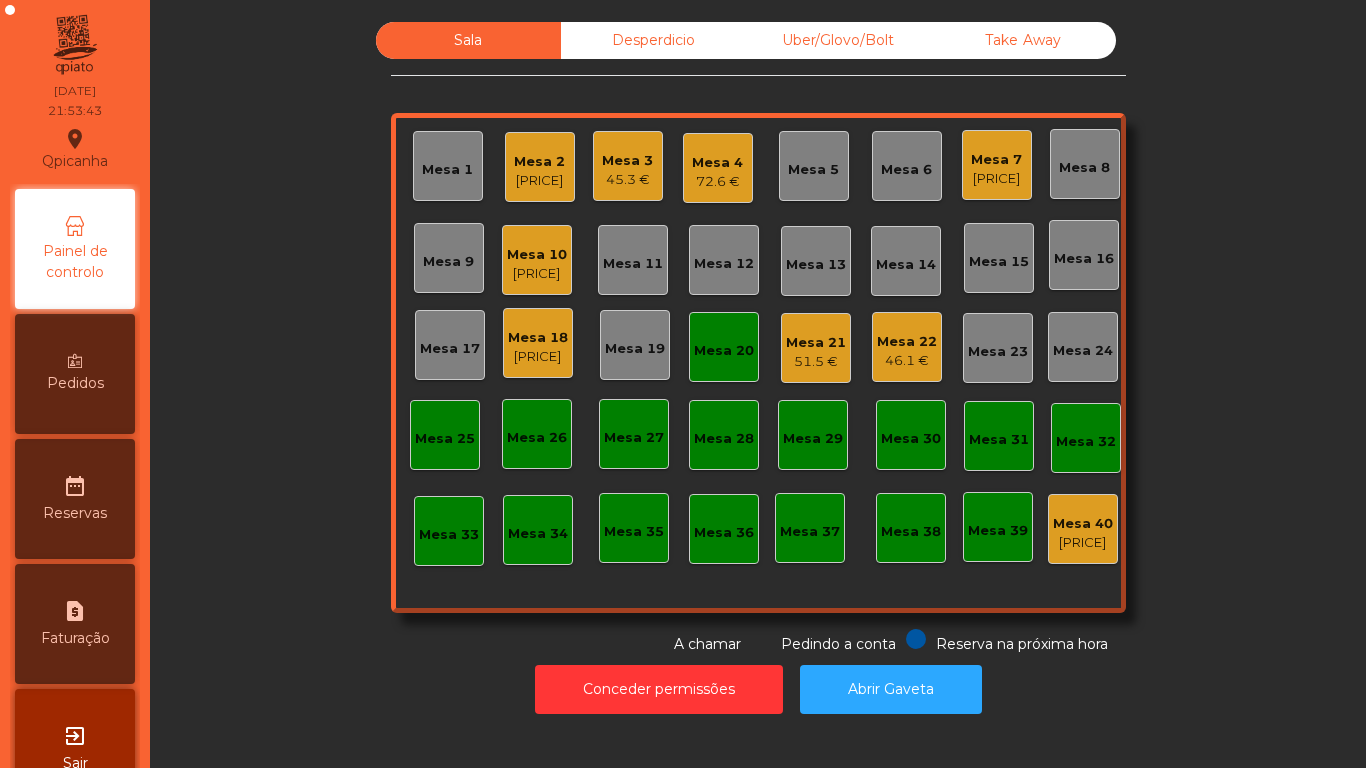click on "45.3 €" 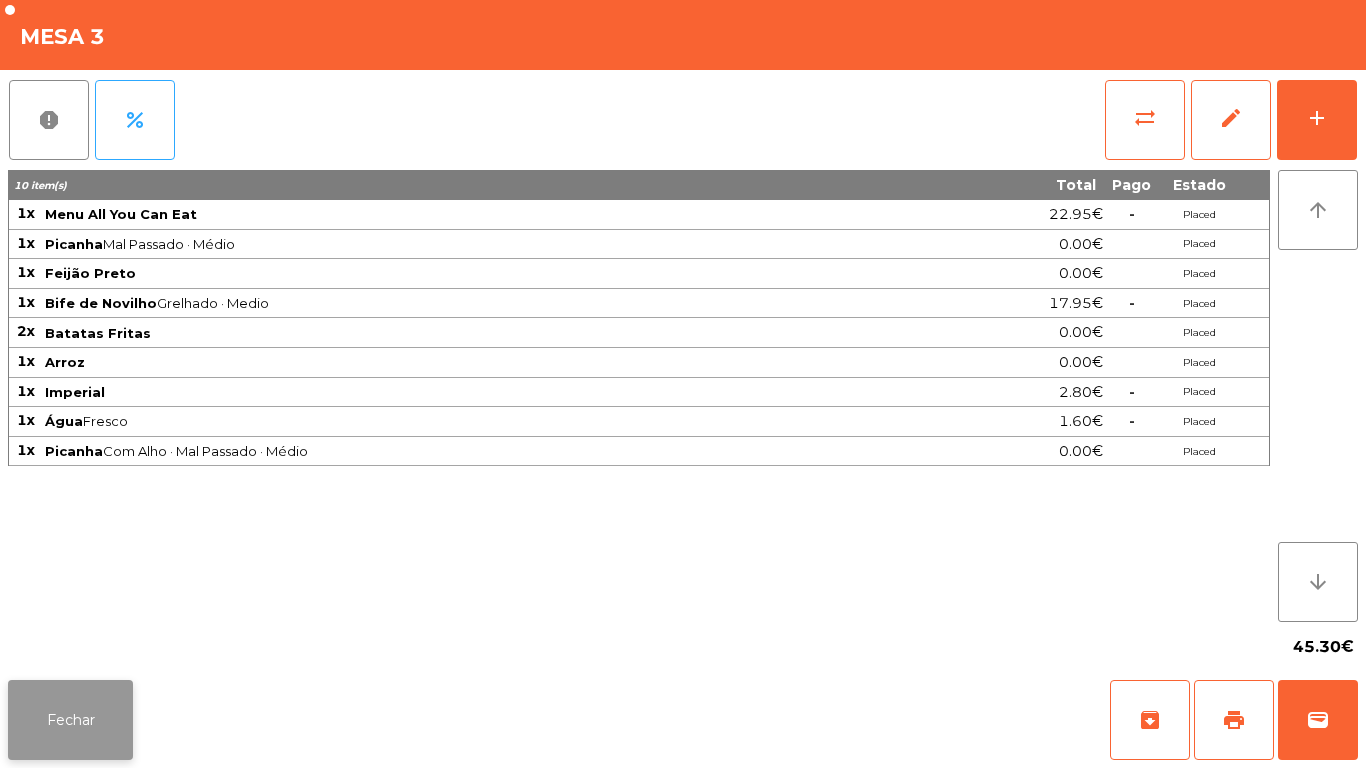 click on "Fechar" 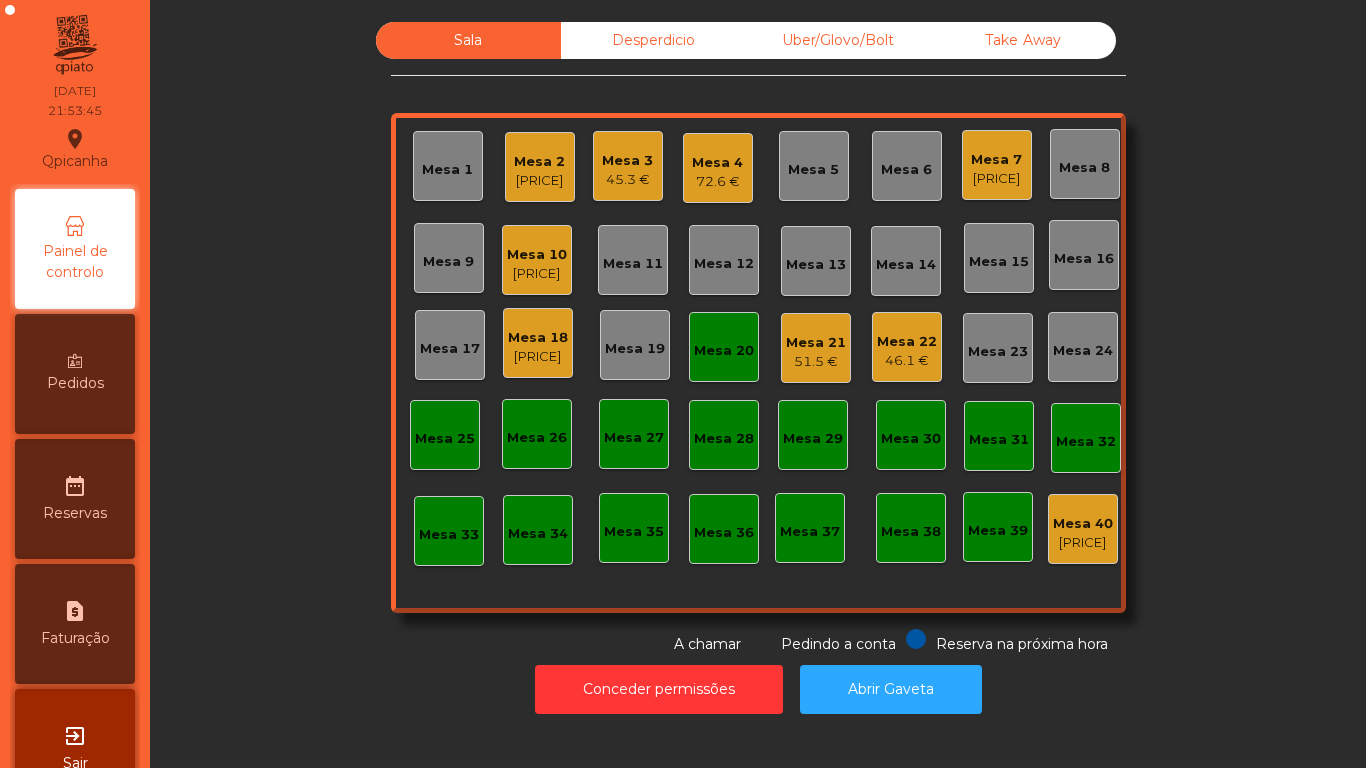 click on "[PRICE]" 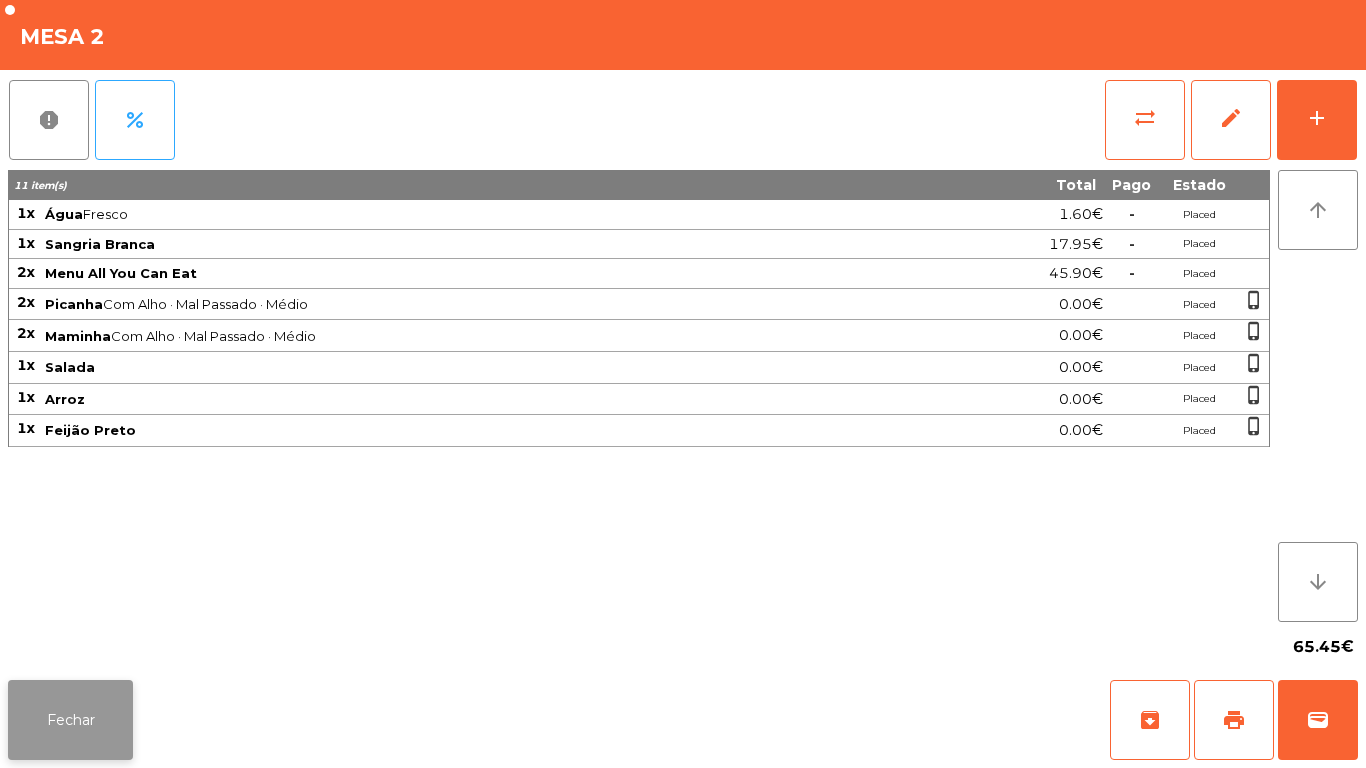 click on "Fechar" 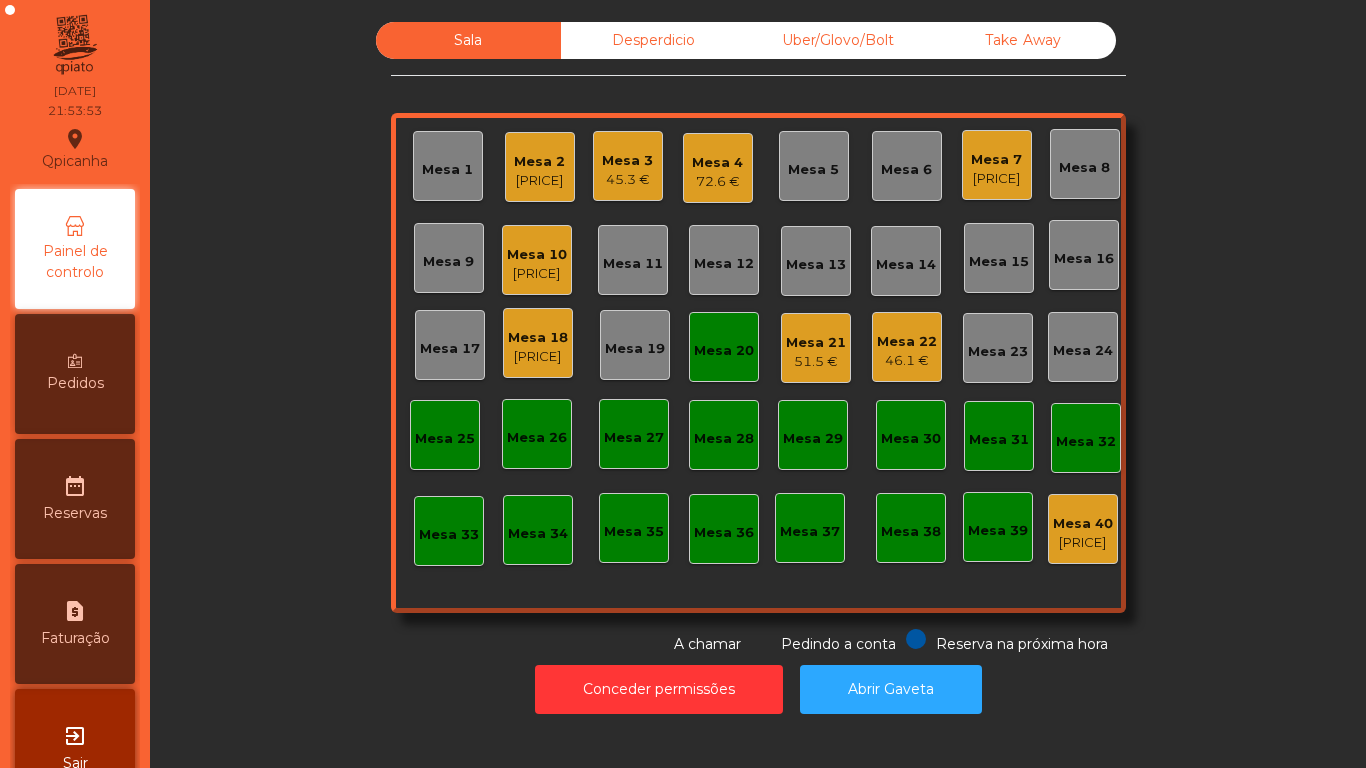 click on "Mesa 4" 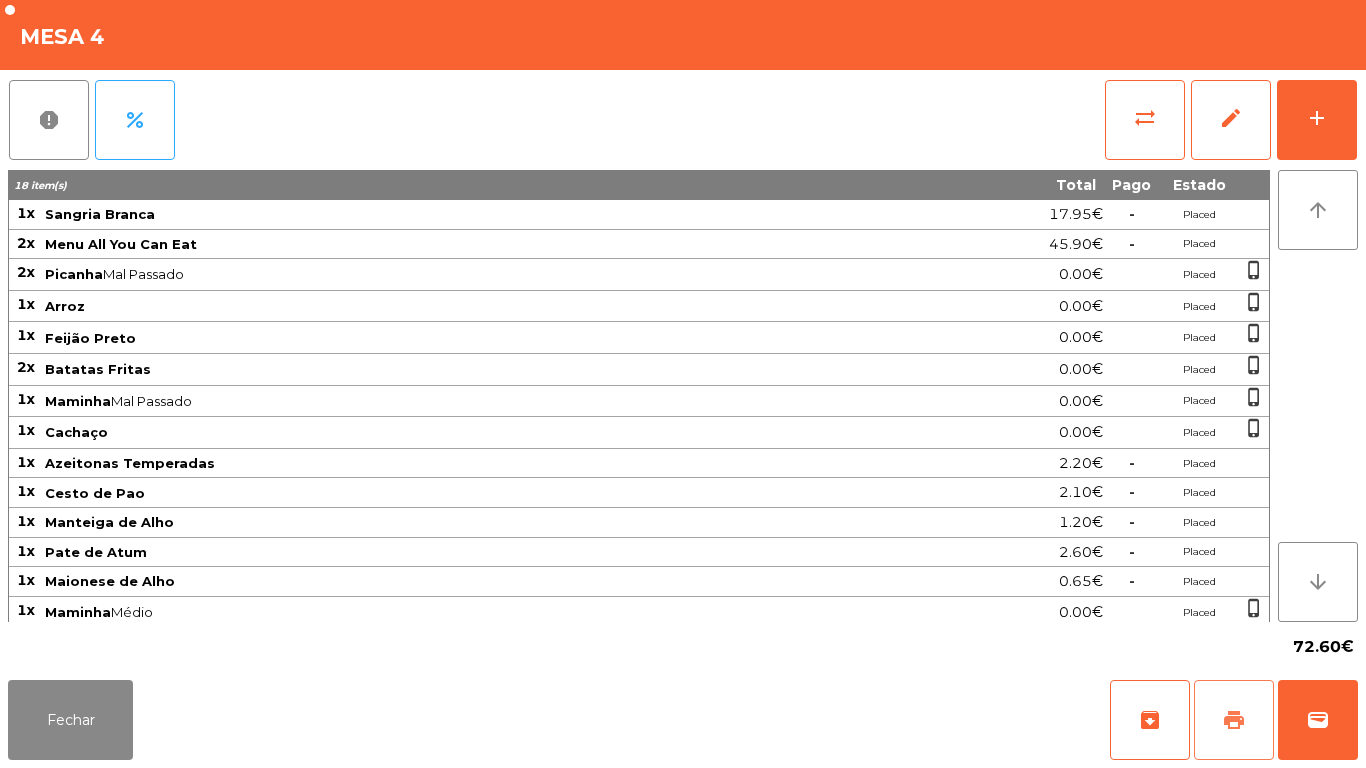 click on "print" 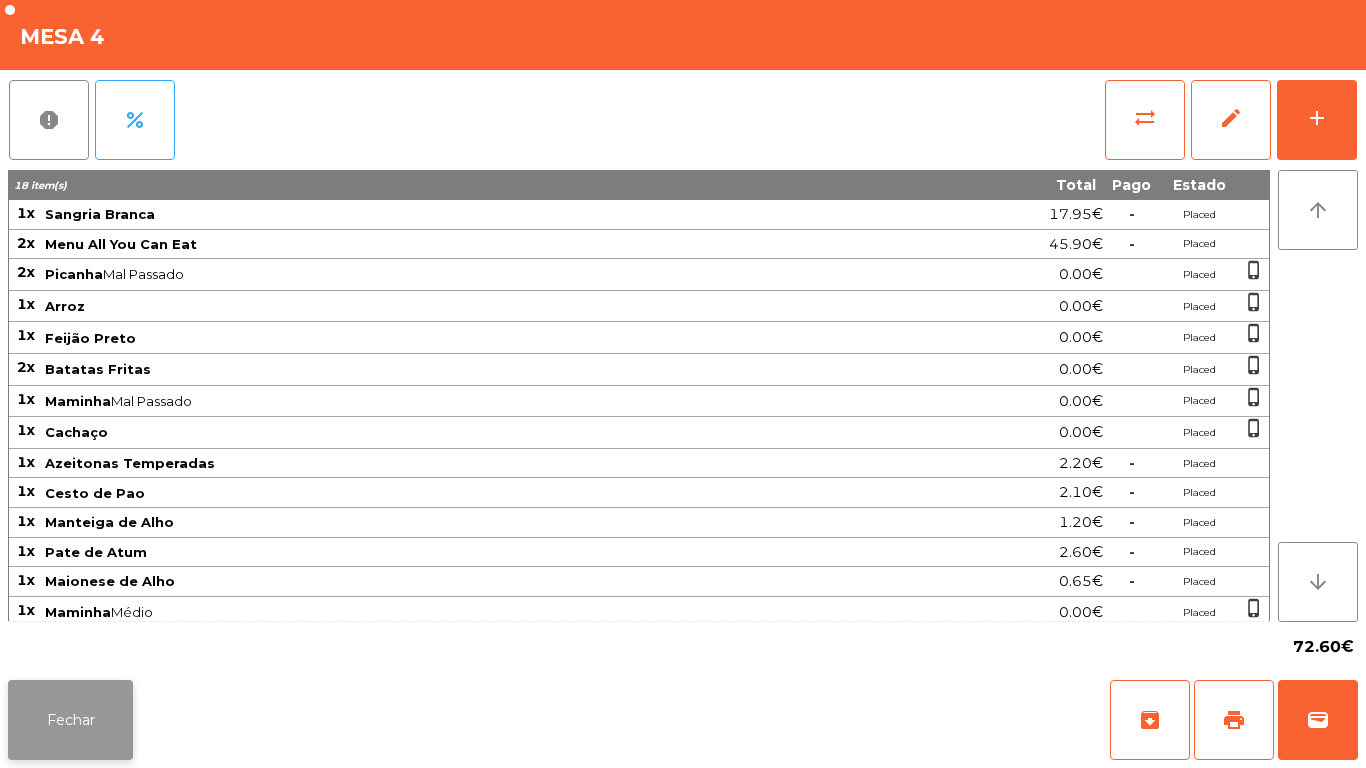 click on "Fechar" 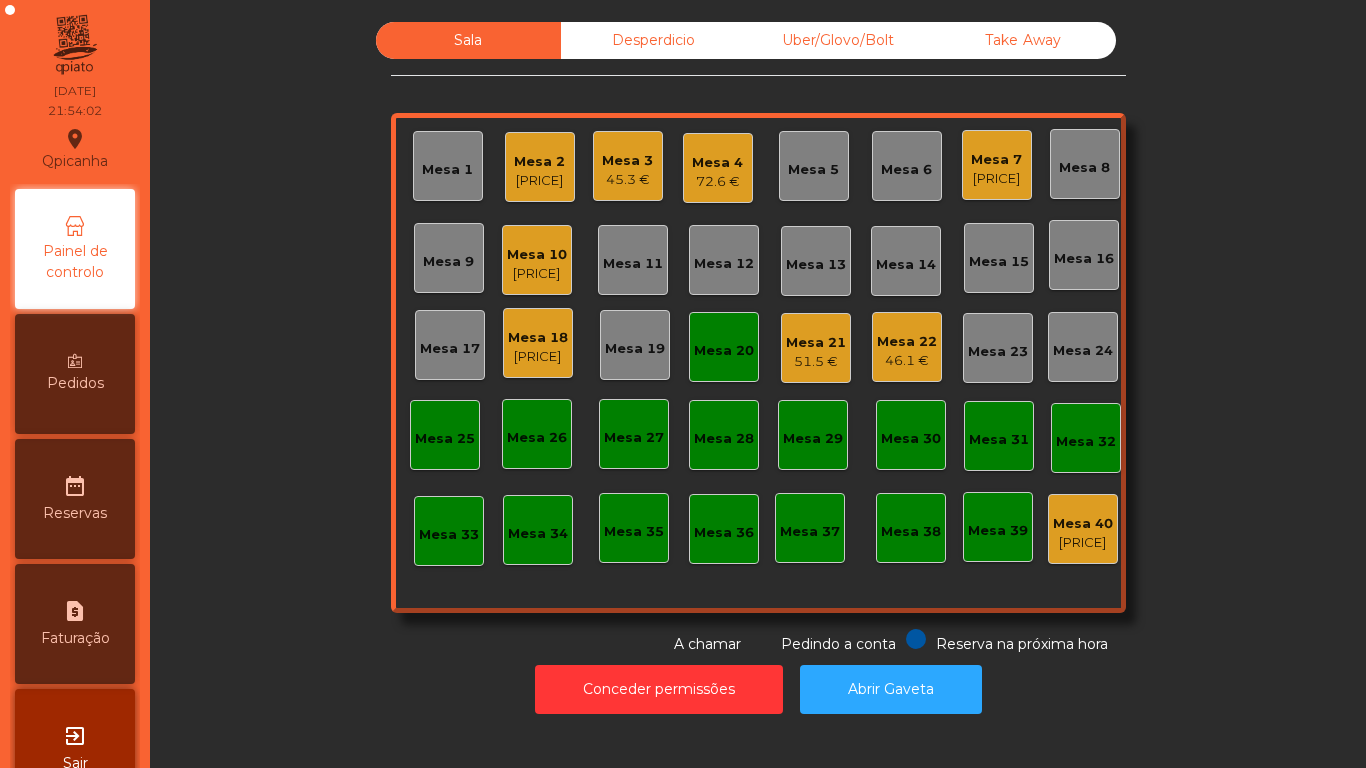 click on "46.1 €" 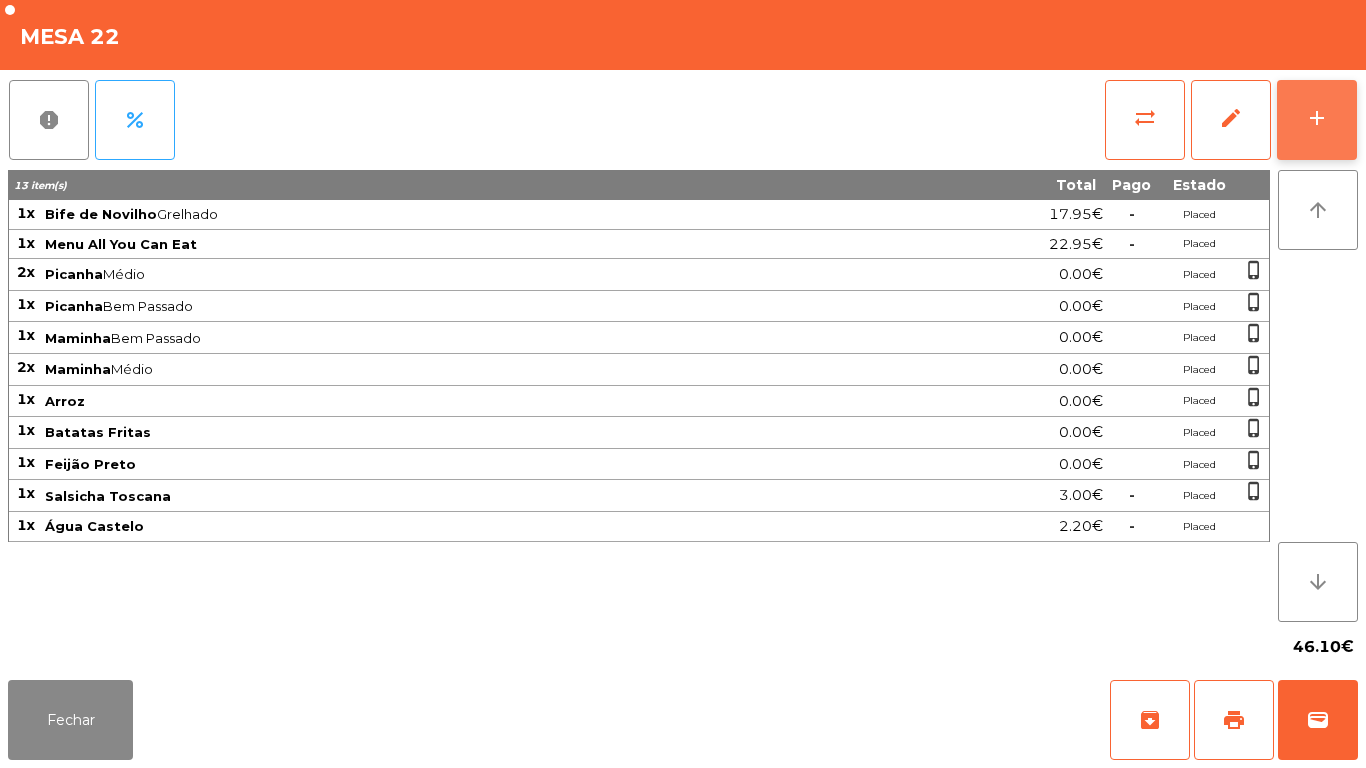 click on "add" 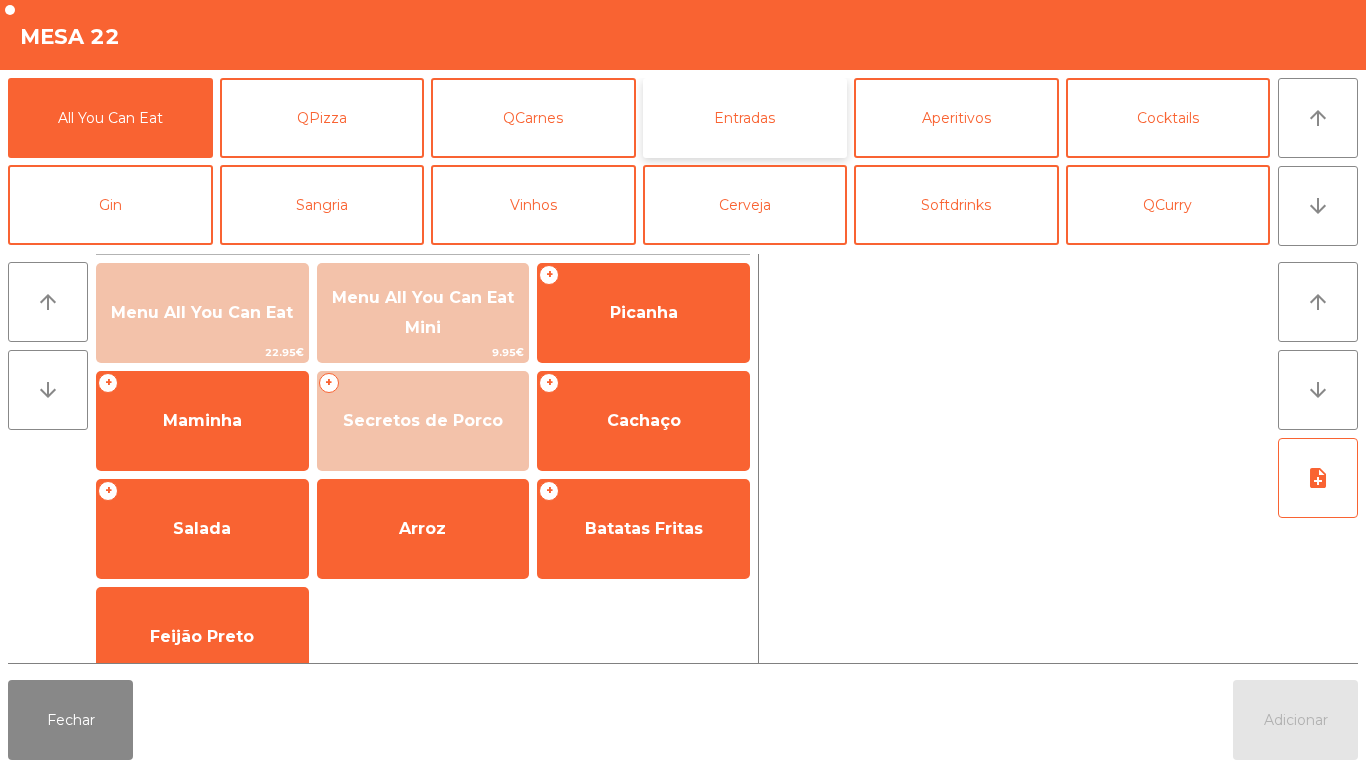 click on "Entradas" 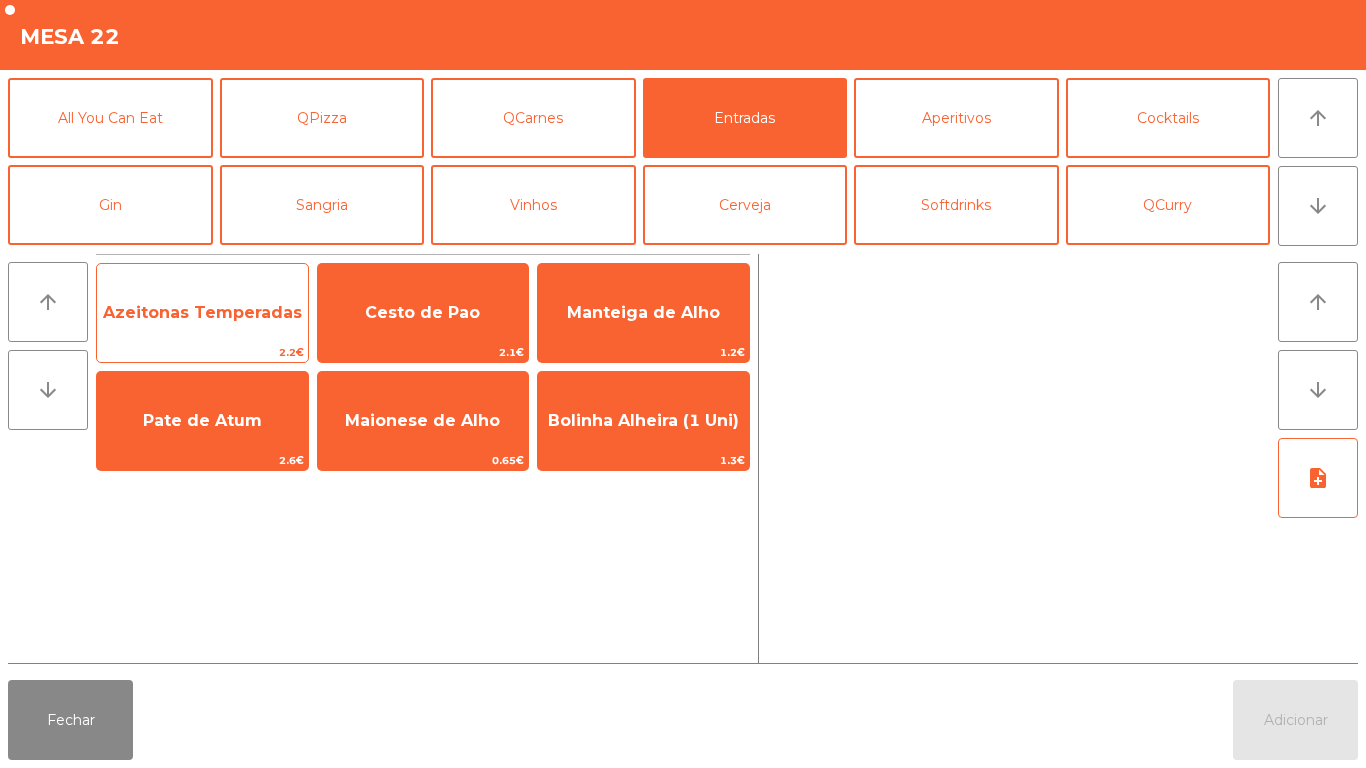 click on "Azeitonas Temperadas" 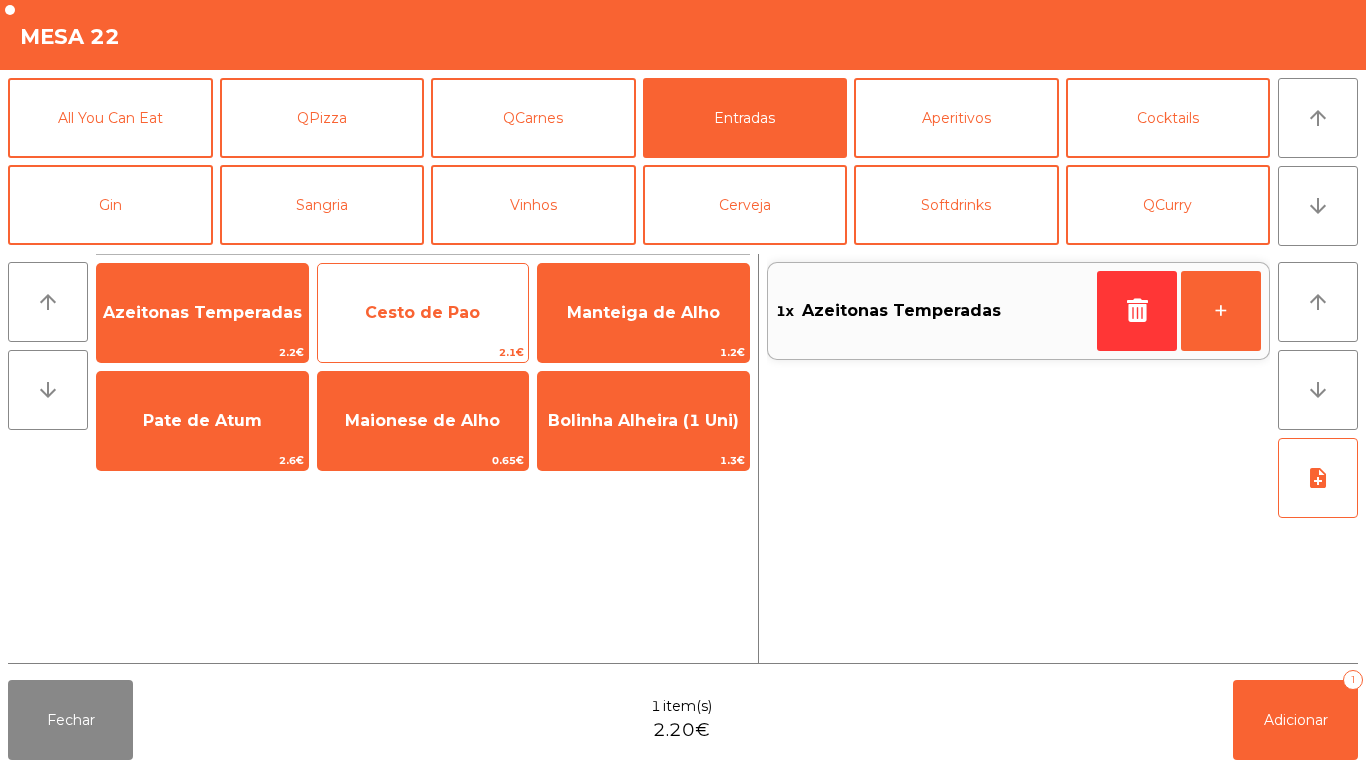 click on "Cesto de Pao" 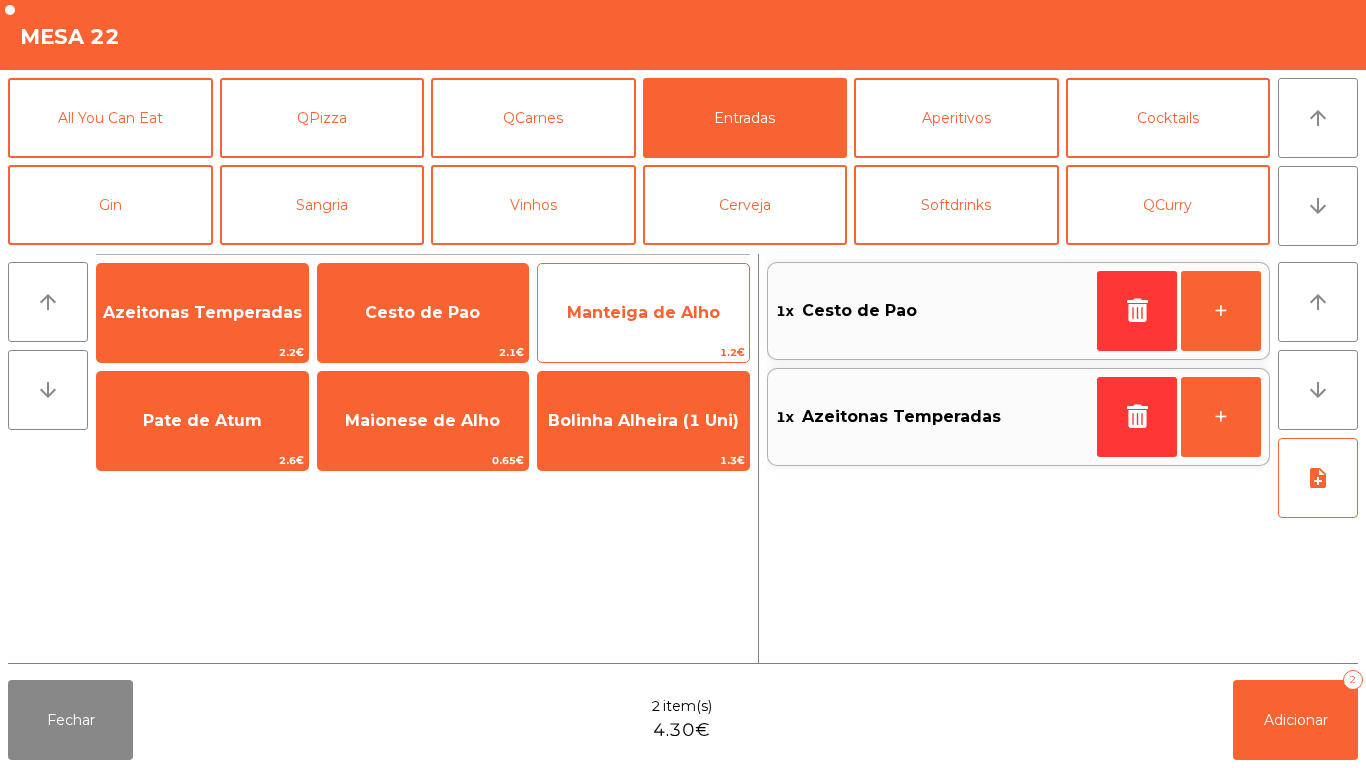 click on "Manteiga de Alho" 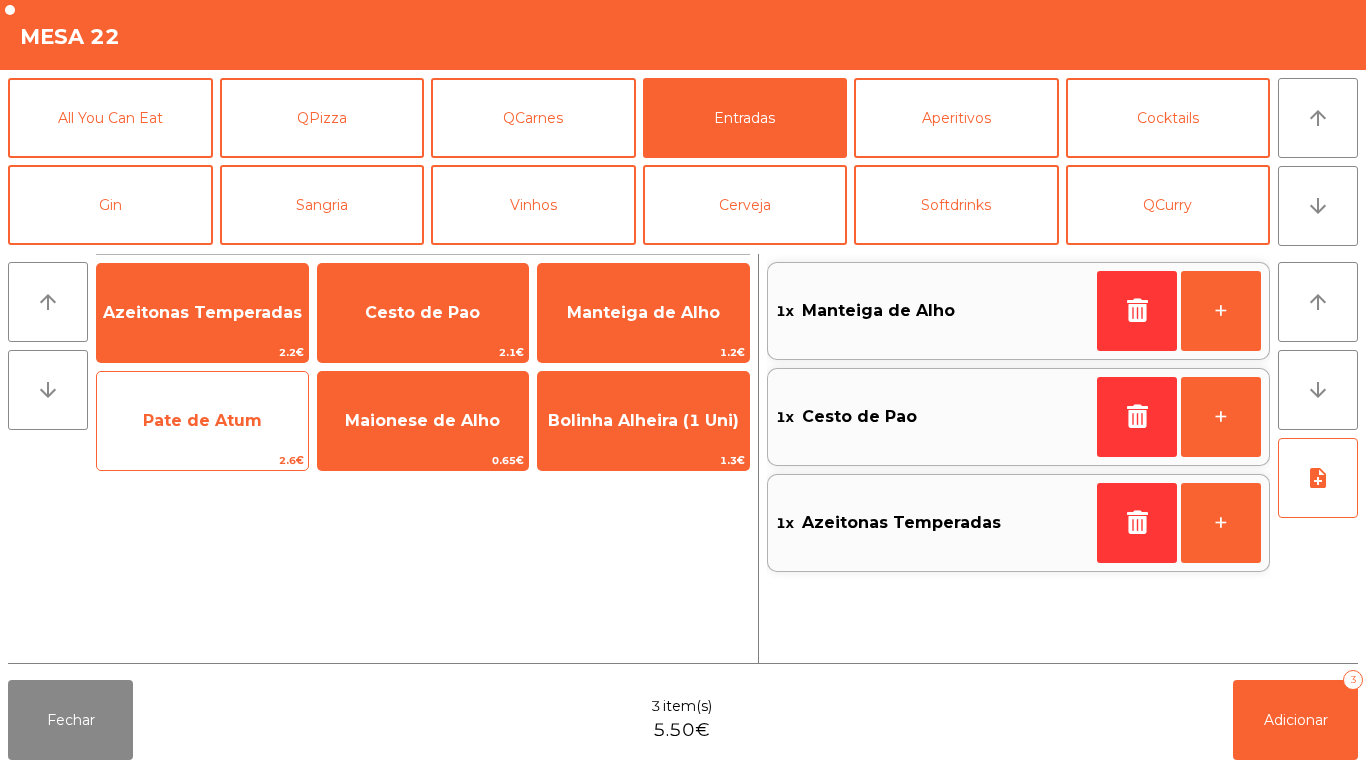 click on "Pate de Atum" 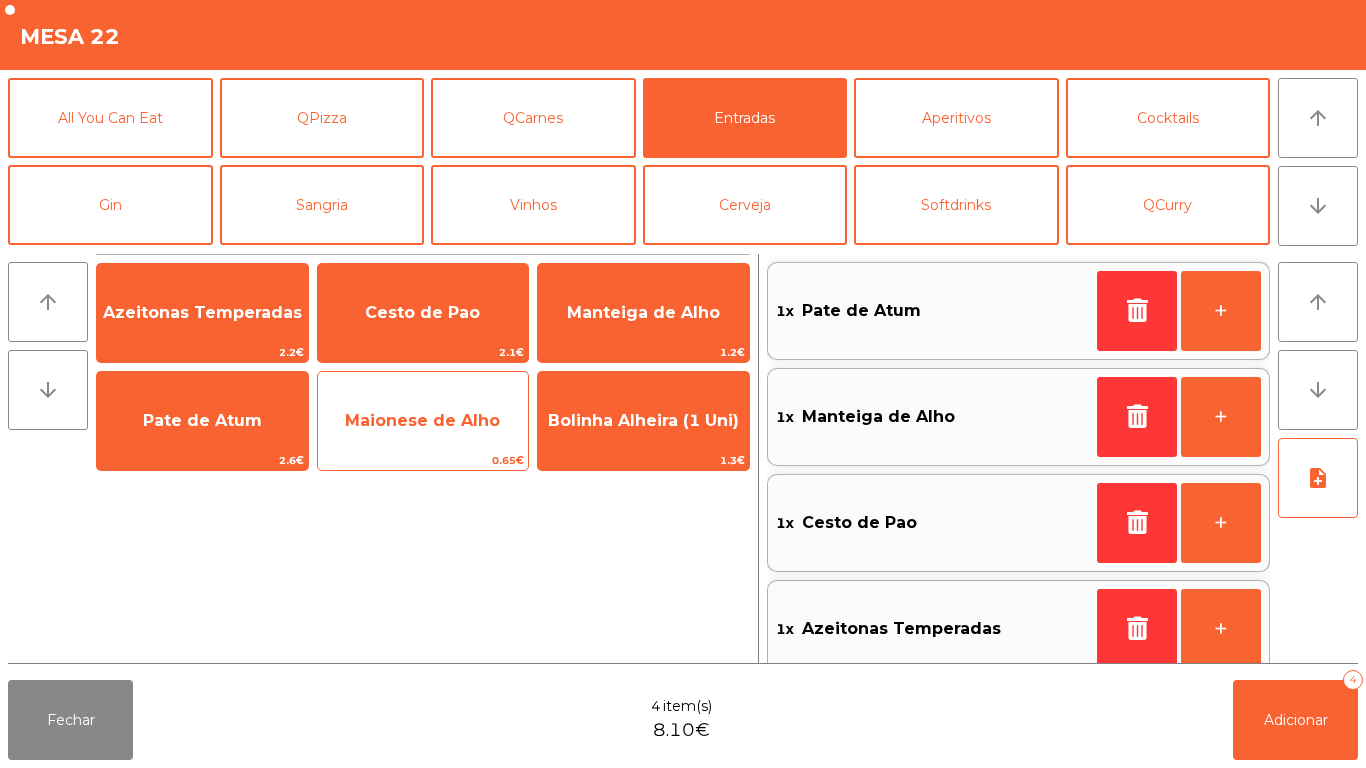click on "Maionese de Alho" 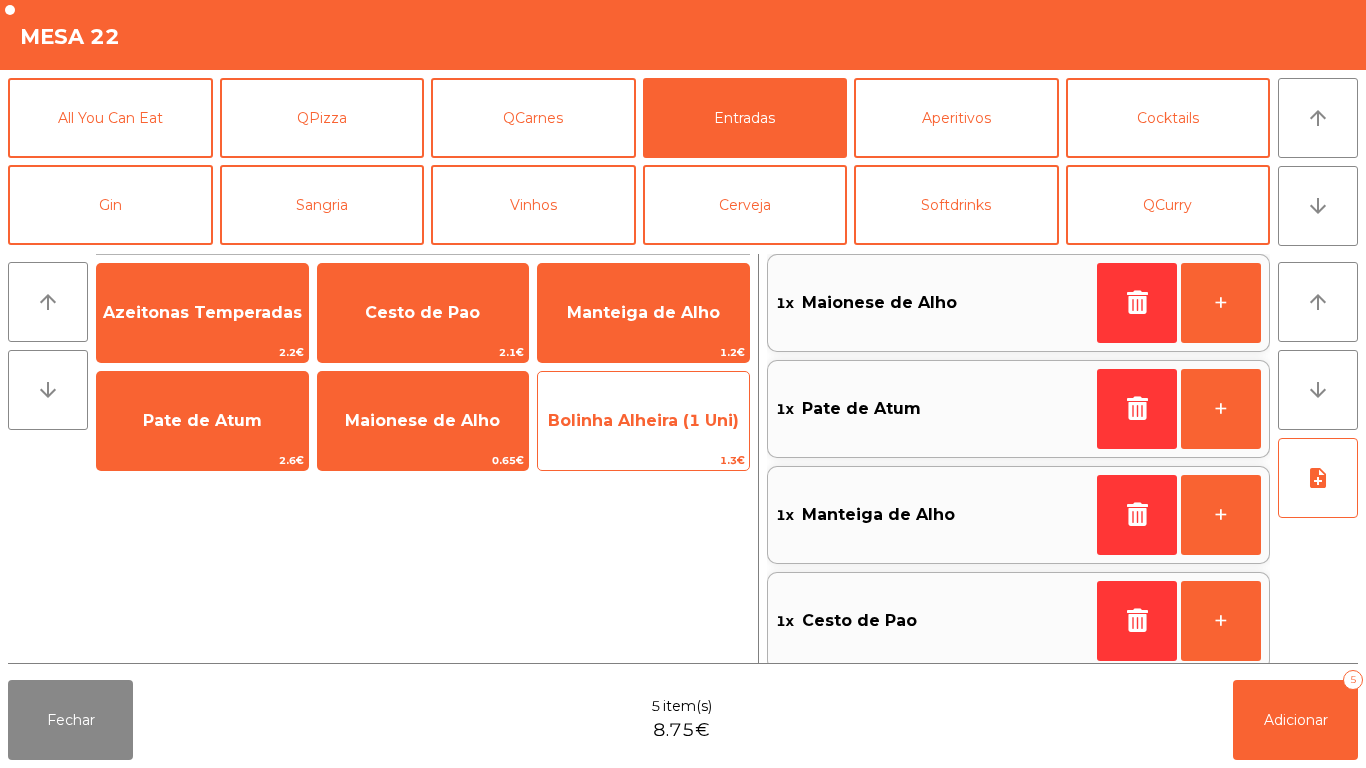 click on "Bolinha Alheira (1 Uni)" 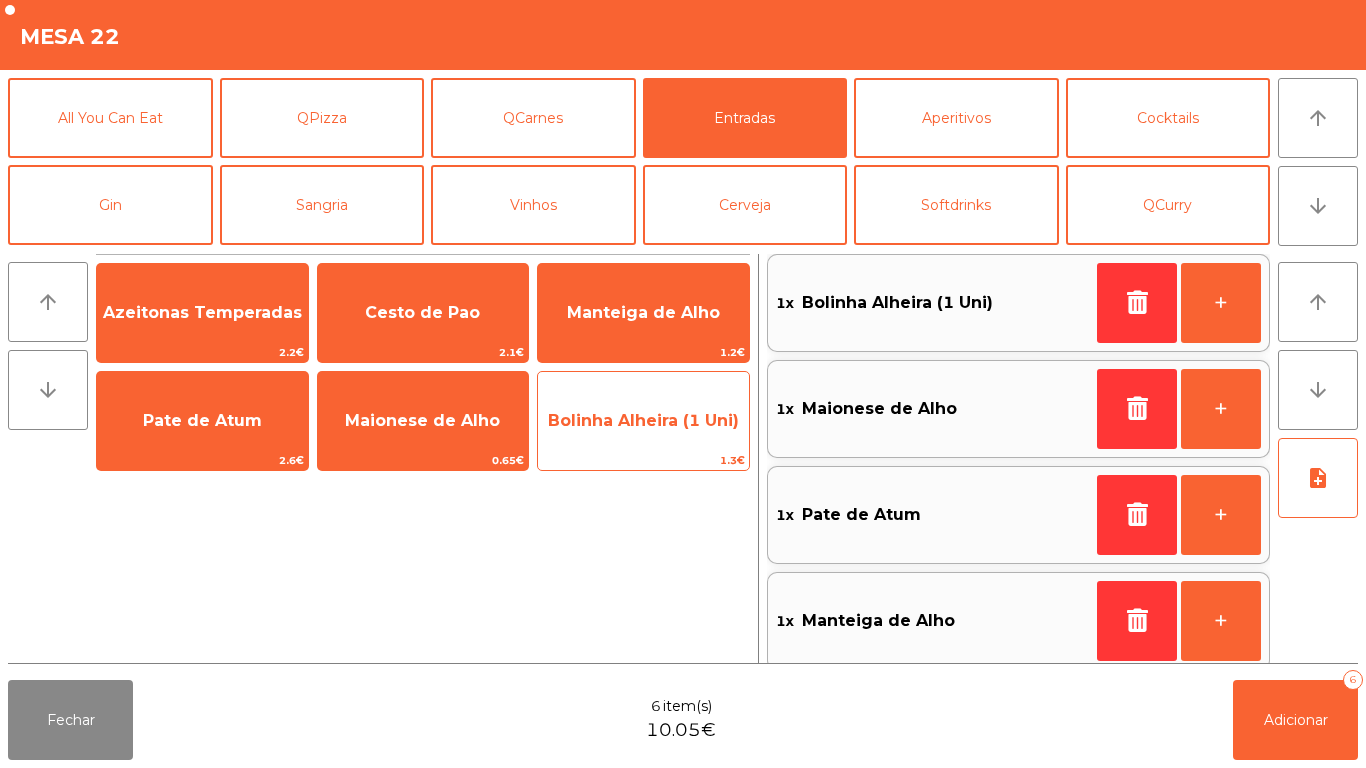 click on "Bolinha Alheira (1 Uni)" 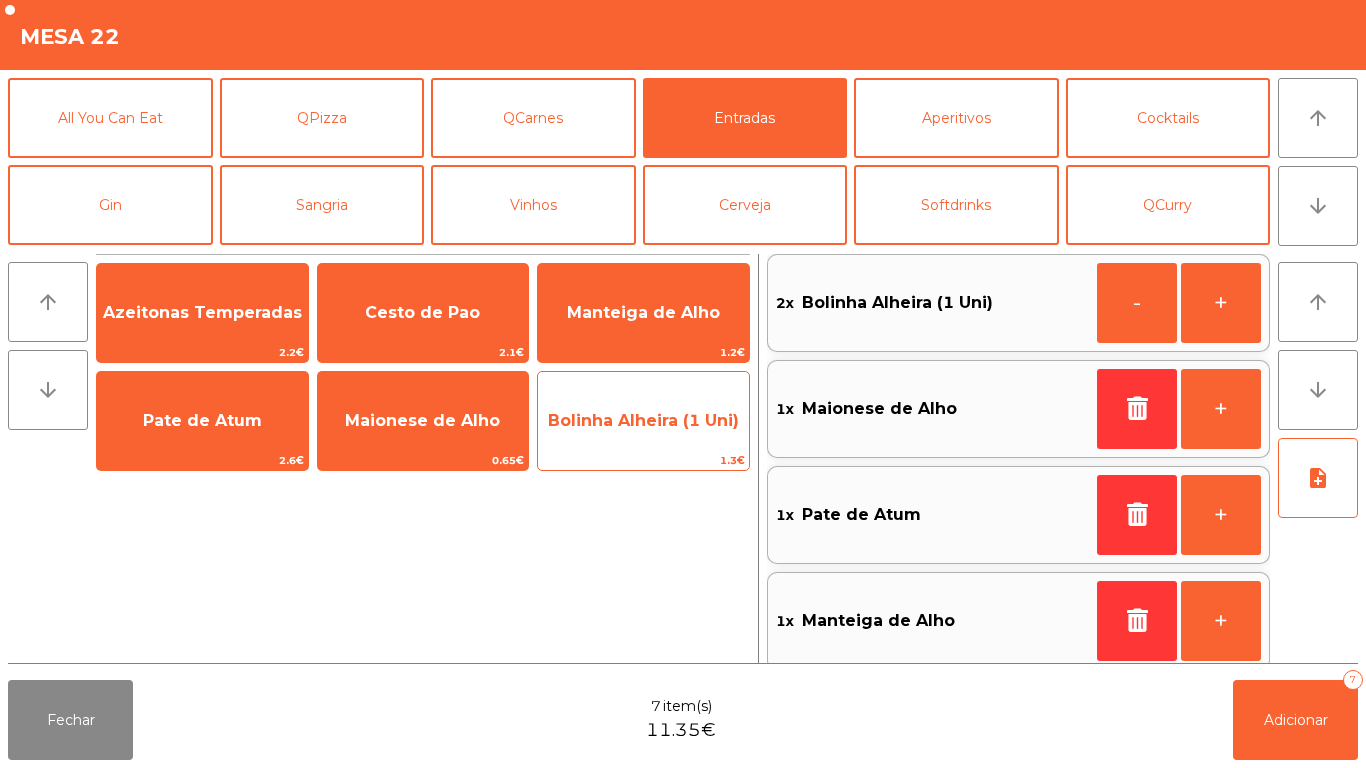 click on "Bolinha Alheira (1 Uni)" 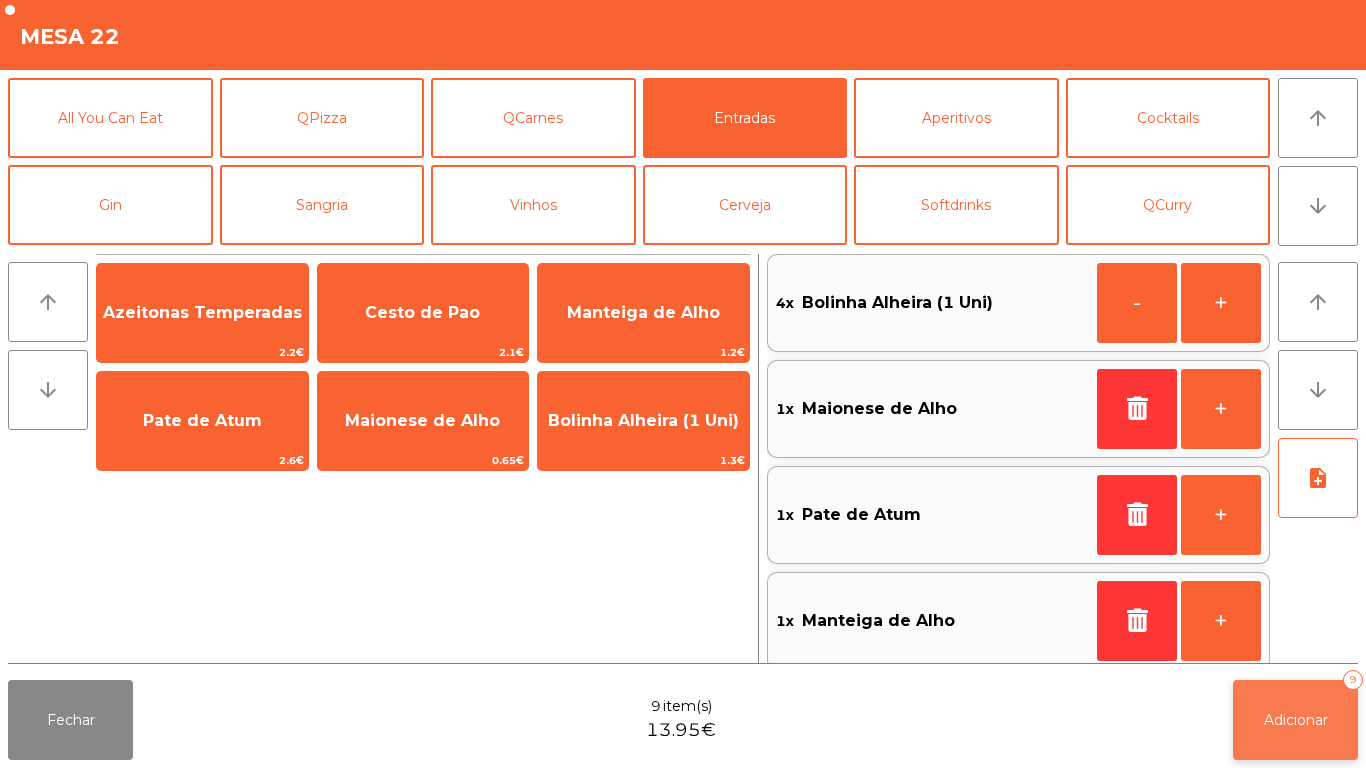 click on "Adicionar" 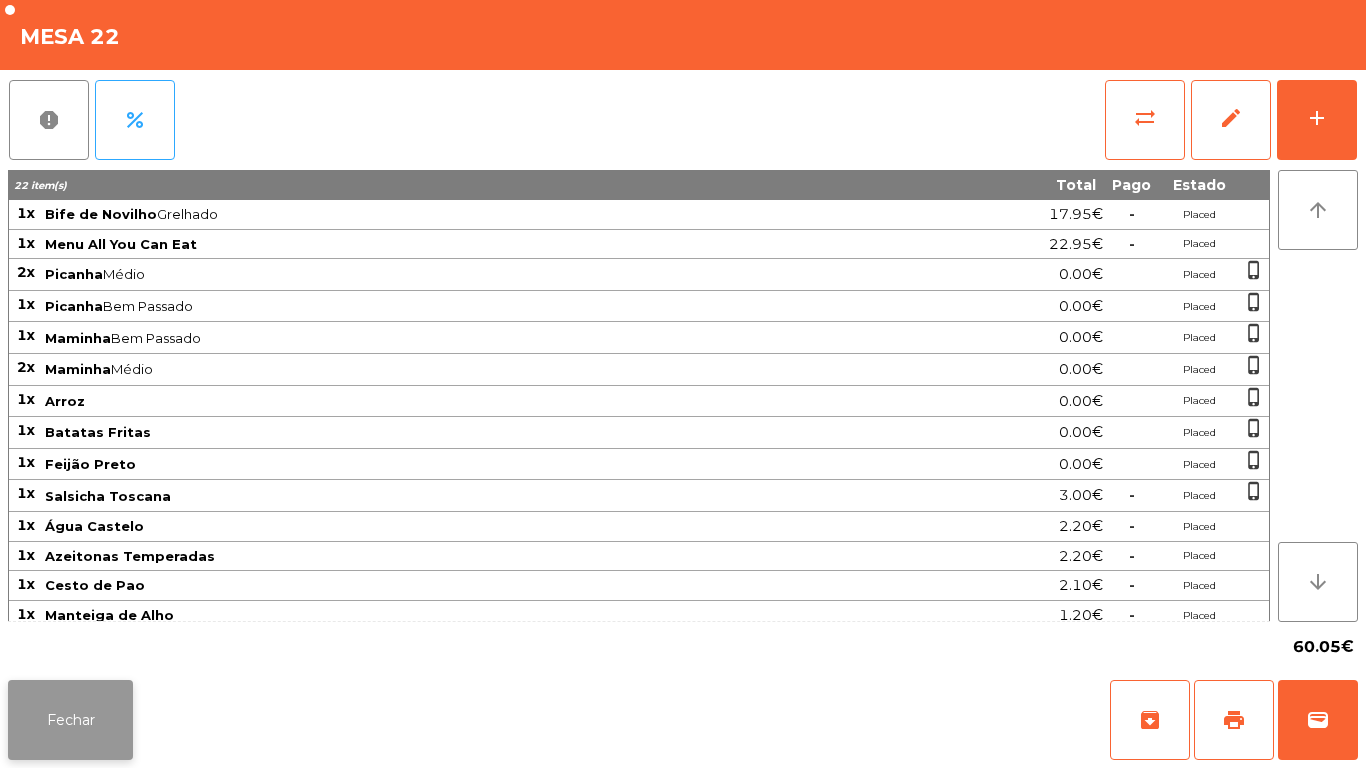click on "Fechar" 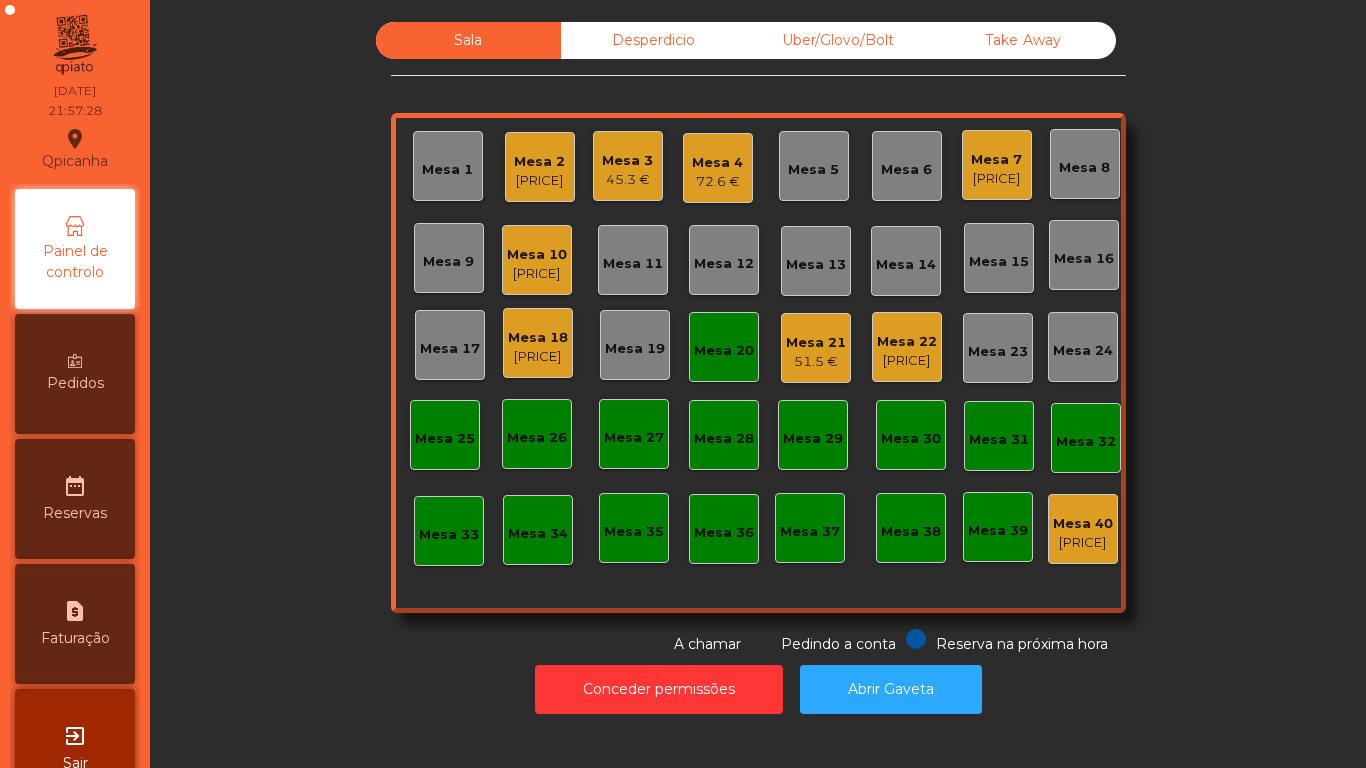 click on "Mesa 7   All You Can Eat   QPizza   QCarnes   Entradas   Aperitivos   Cocktails   Gin   Sangria   Vinhos   Cerveja   Softdrinks   QCurry   Digestivos   Cafetaria   Champagne   Sobremesas   Prato do Dia   Acompanhamentos    Take Away   Uber/Glovo   Bolt   Oleos   Menu Do Dia  arrow_upward arrow_downward arrow_upward arrow_downward  [PRICE] Picanha take away   [PRICE]   [PRICE] Maminha take away   [PRICE]   [PRICE] Cachaço take away   [PRICE]   [PRICE] Menu Familia take away   [PRICE]   [PRICE] Pack 4 (800gr) take away   [PRICE]   [PRICE] Pack 4 Misto (800gr) take away   [PRICE]   Pack 4 Cachaço take away   [PRICE]   [PRICE] Bife Novilho take away   [PRICE]   [PRICE] Piano take away   [PRICE]   Strogonoff take away   [PRICE]   Entrecote take away   [PRICE]   Picanha Maturada take away   [PRICE]  arrow_upward arrow_downward note_add  Fechar  Adicionar" 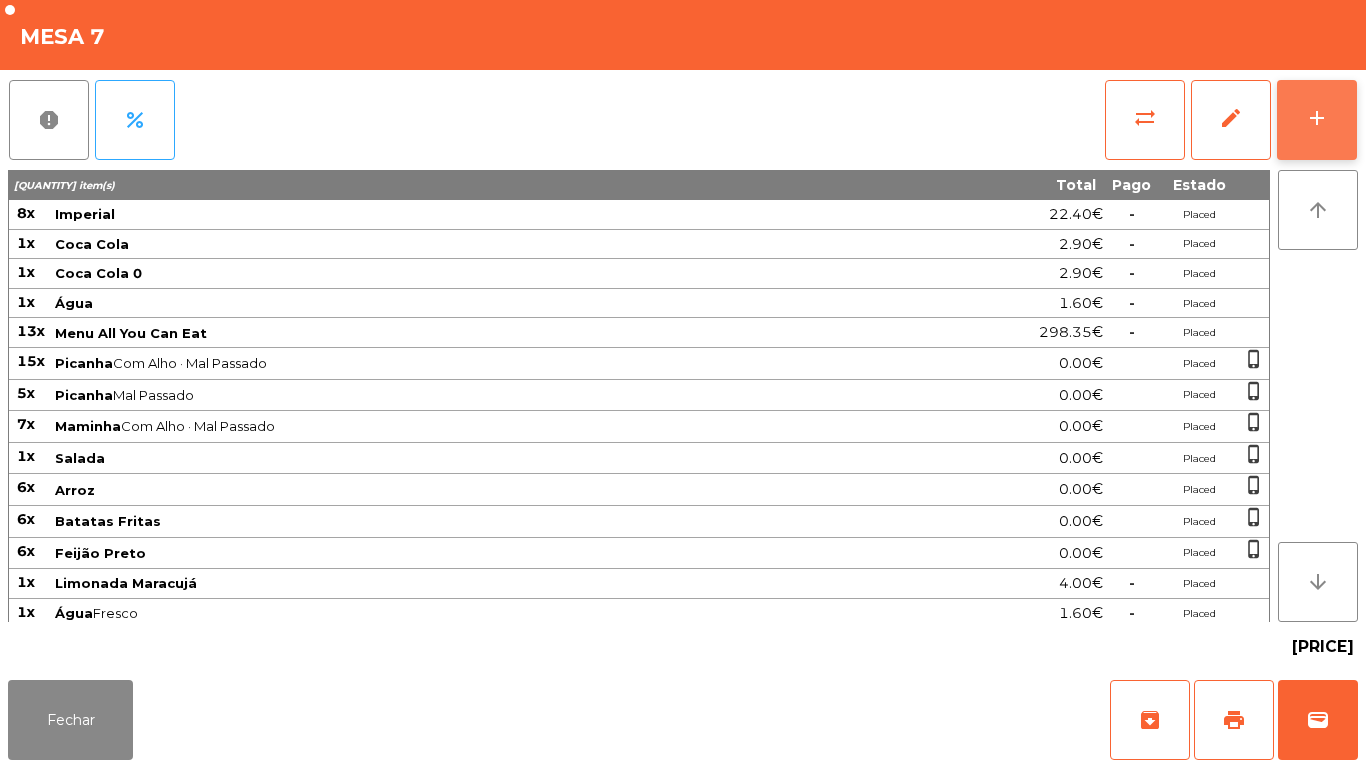 click on "add" 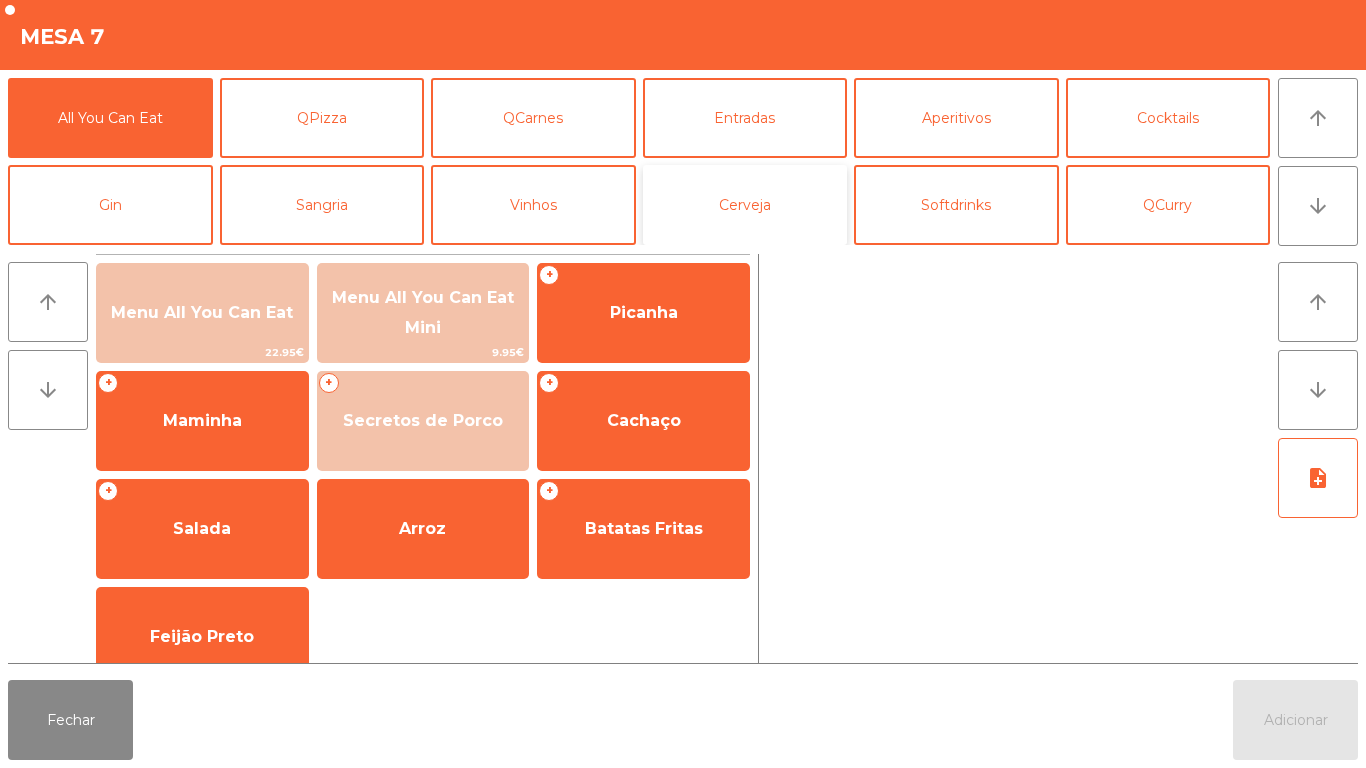click on "Cerveja" 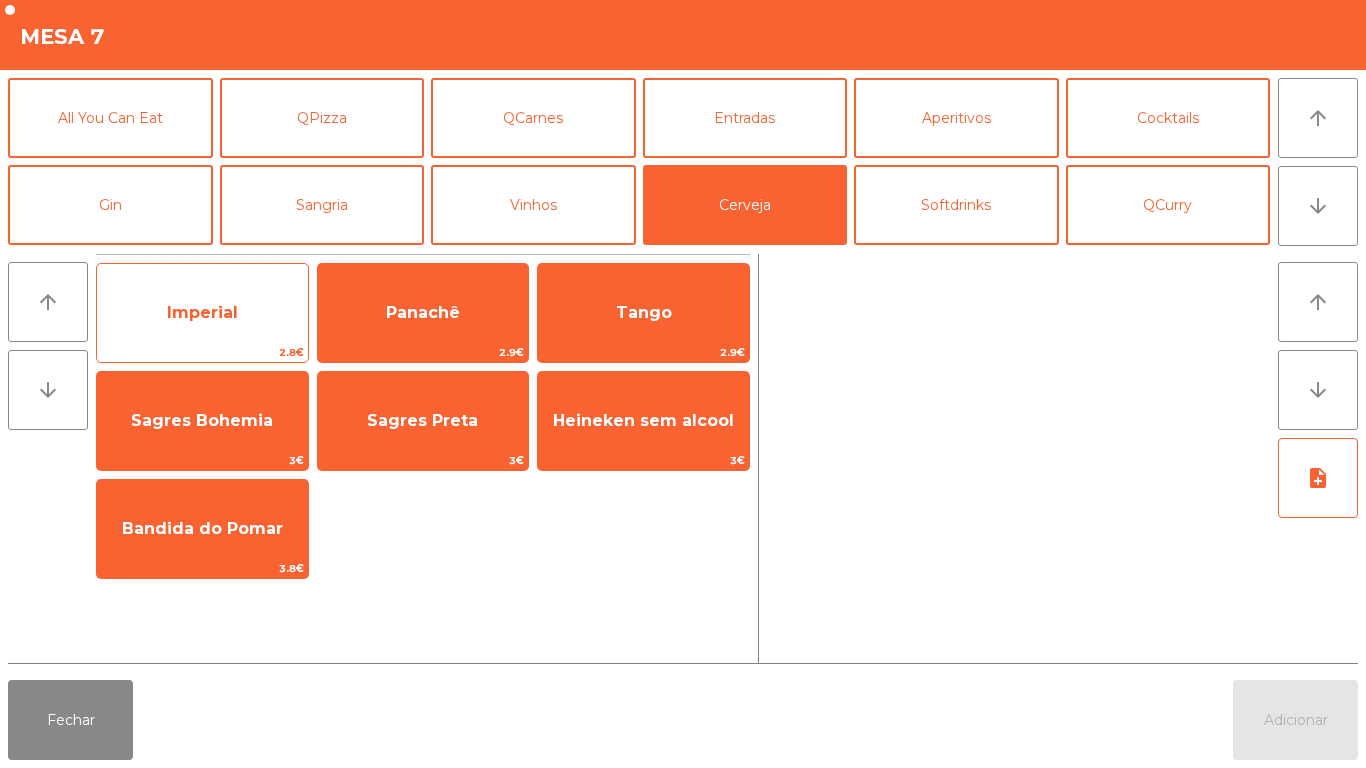 click on "Imperial" 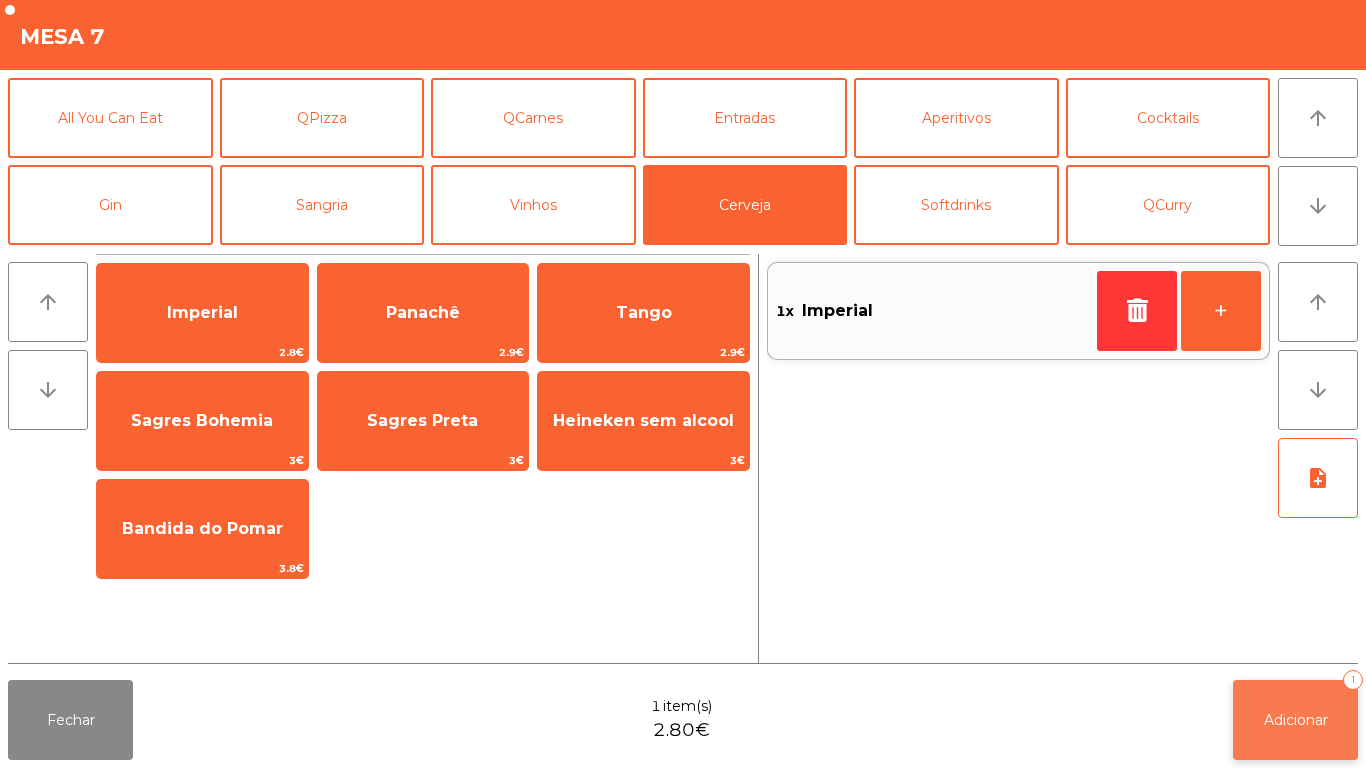 click on "Adicionar   1" 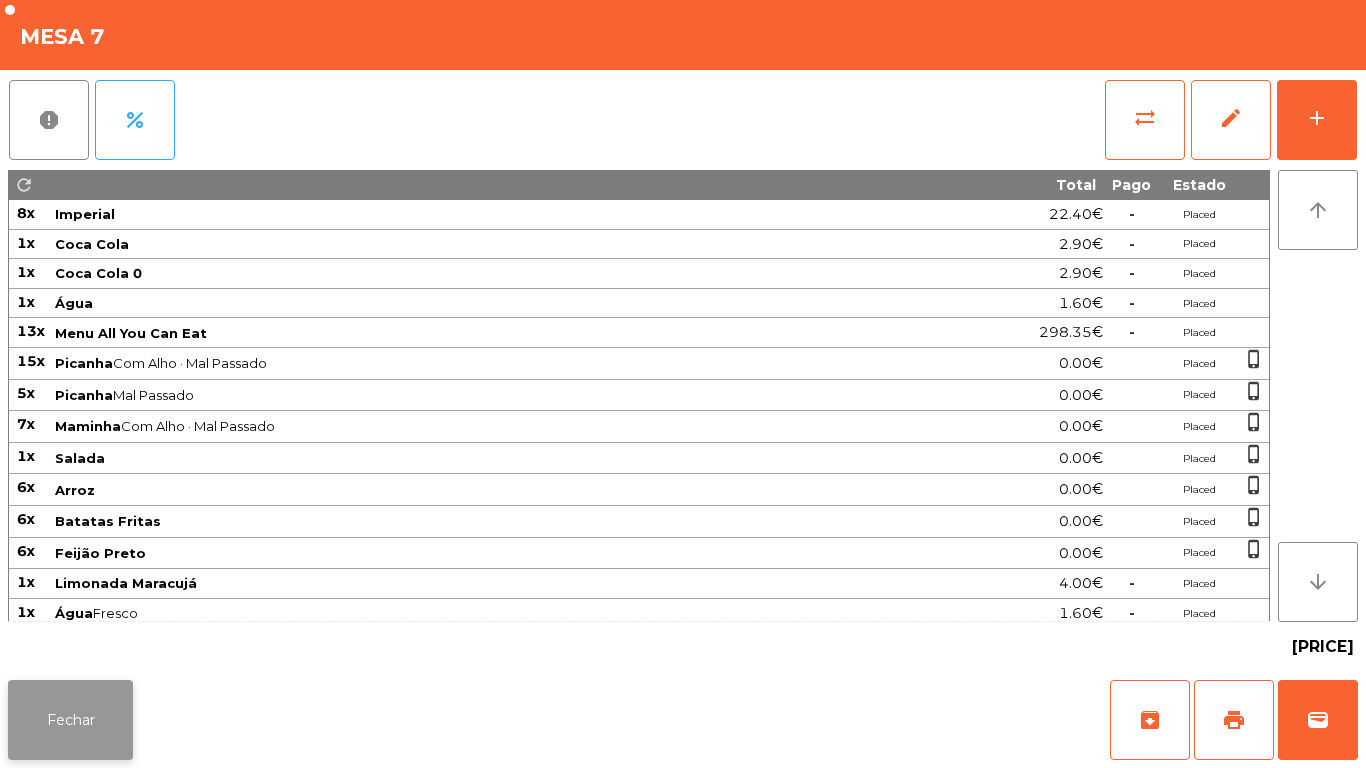 click on "Fechar" 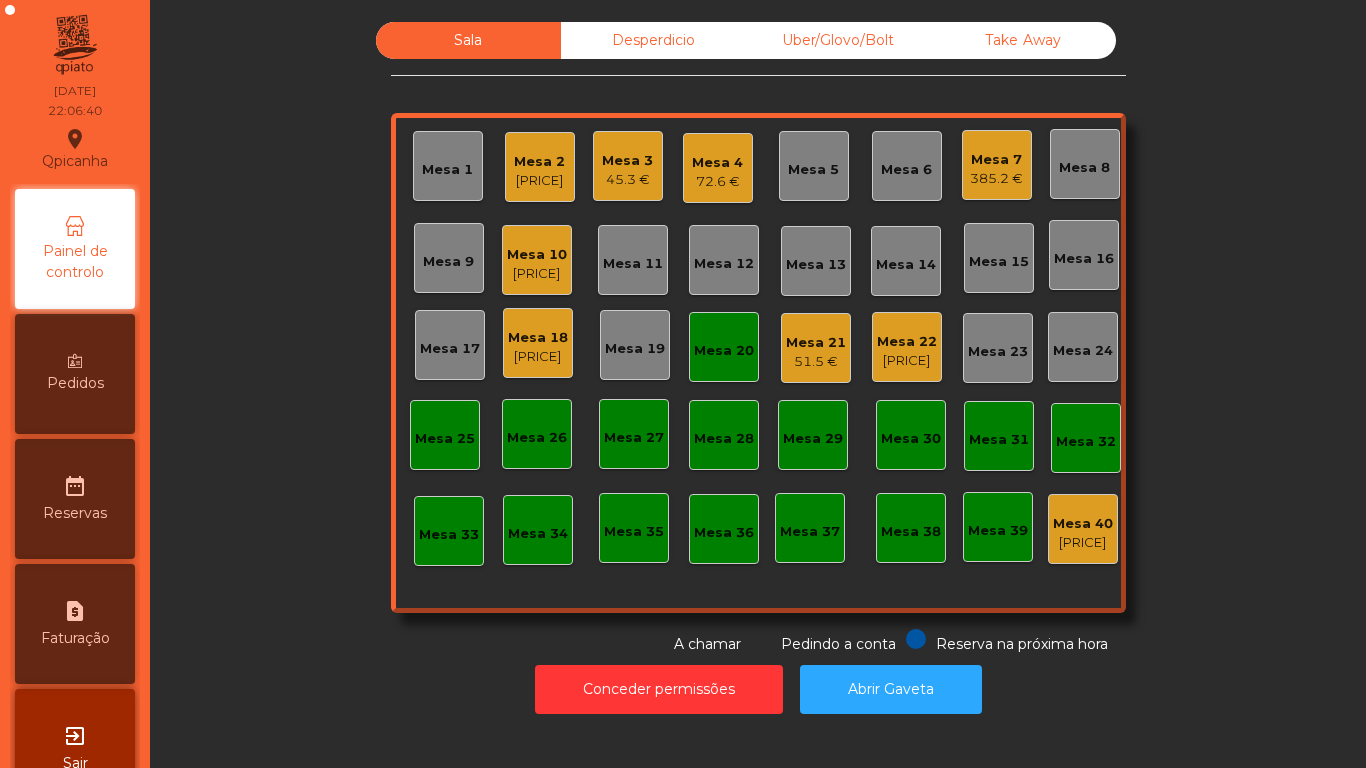 click on "Mesa 10   [PRICE]" 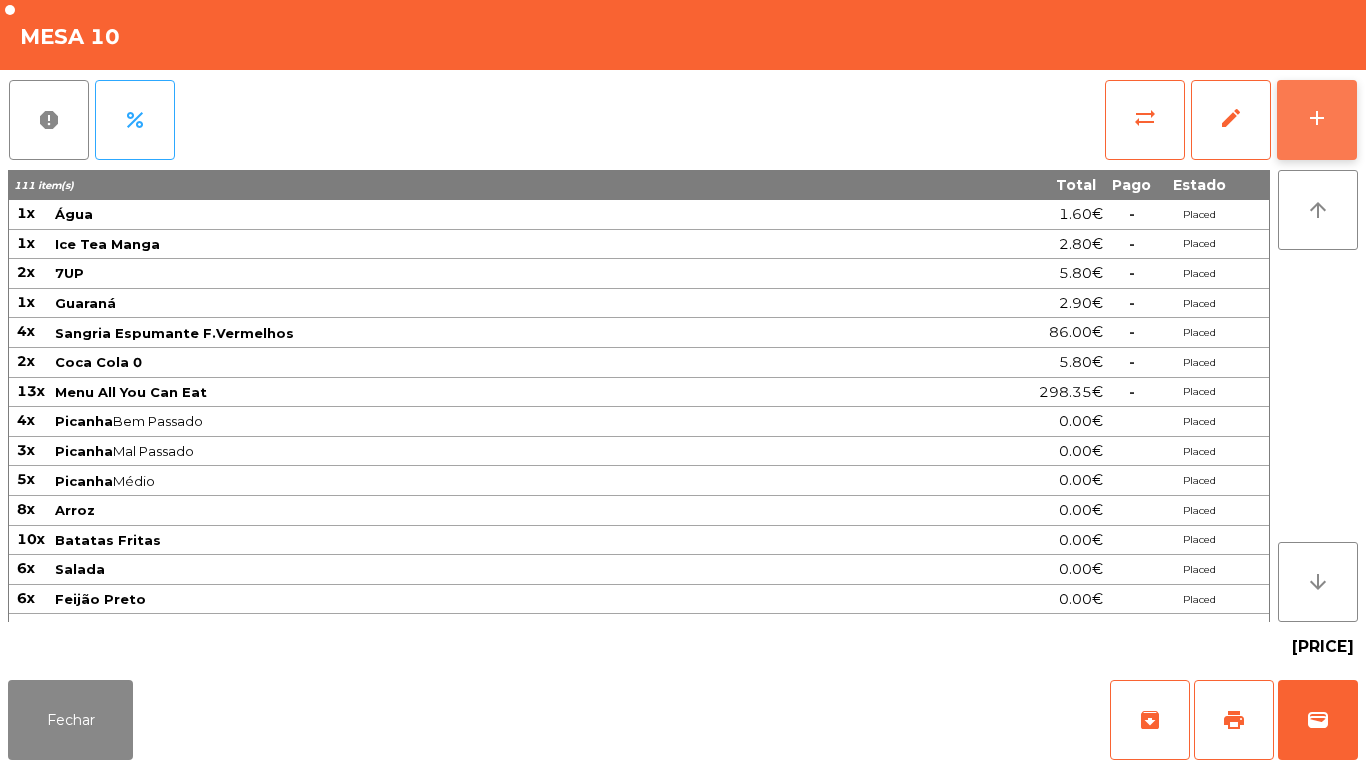 click on "add" 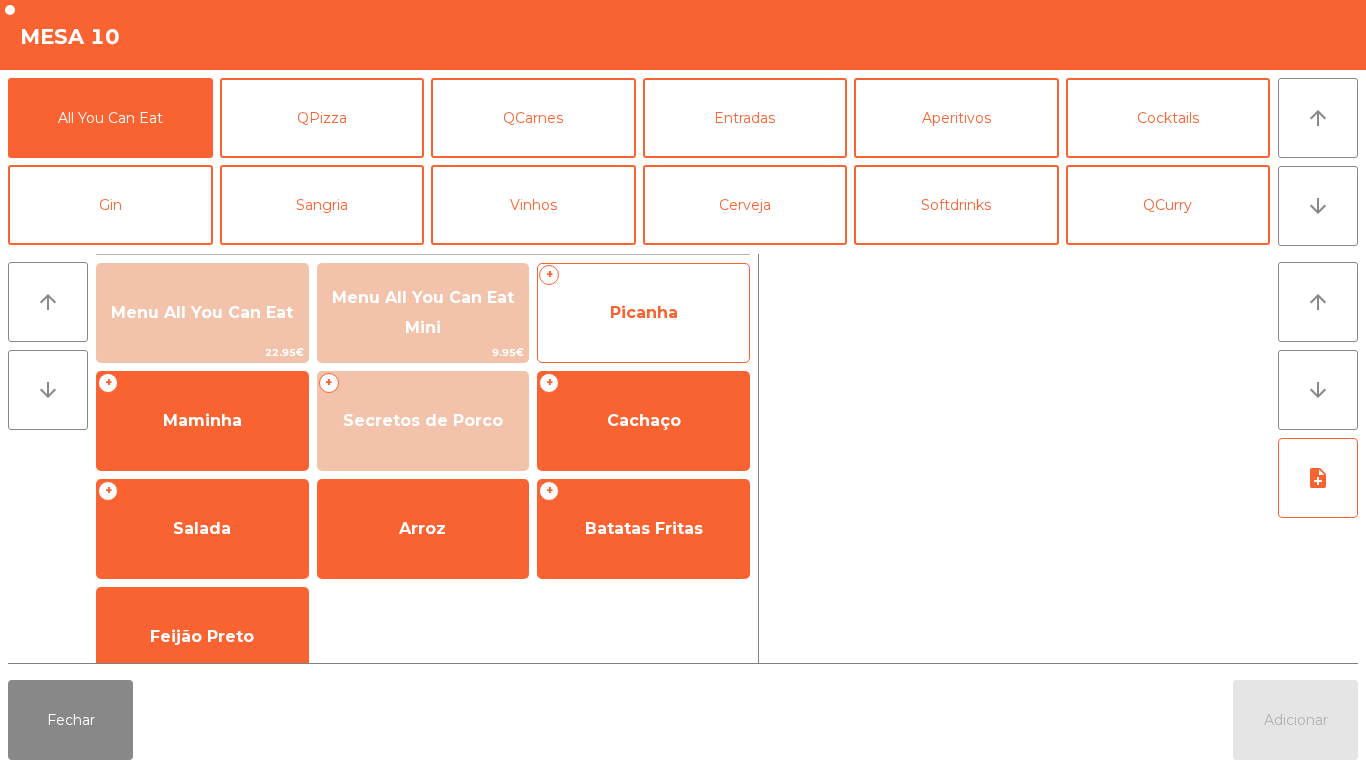 click on "Picanha" 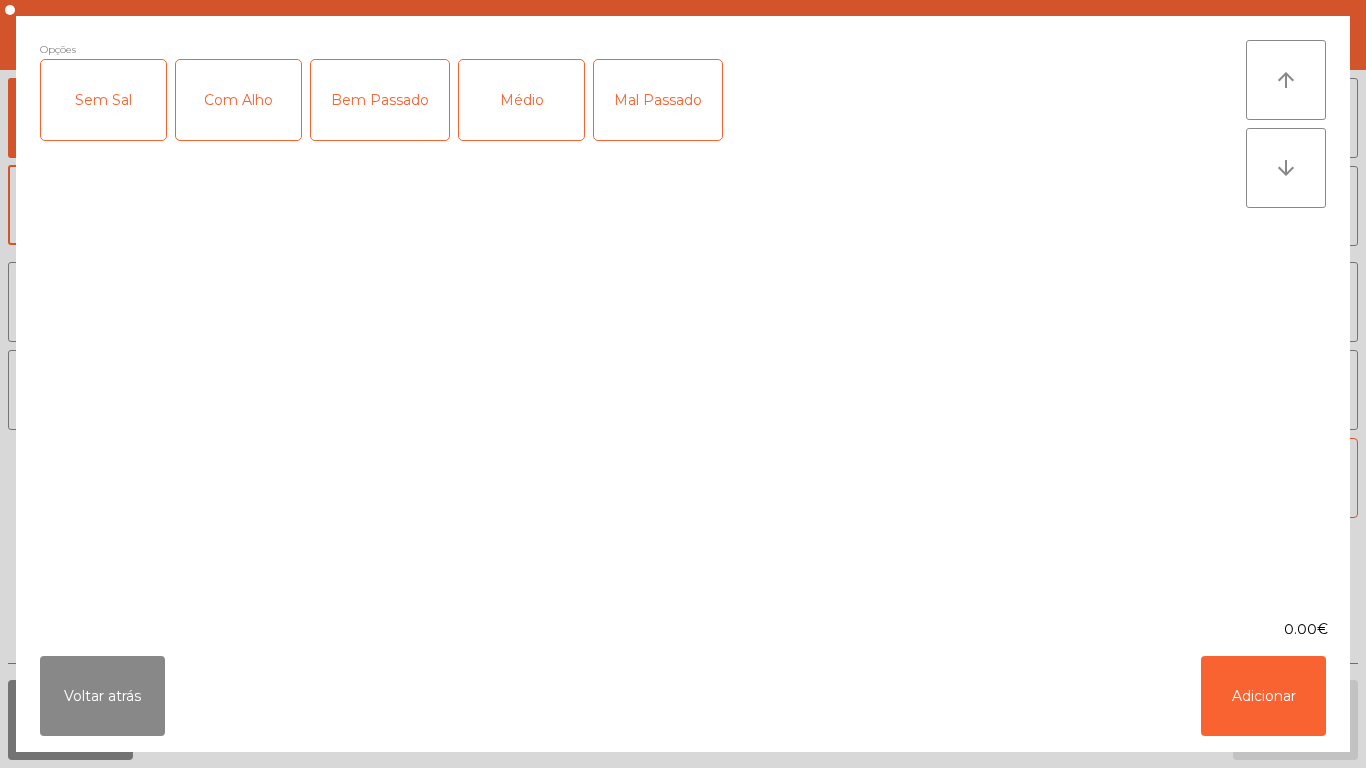 click on "Médio" 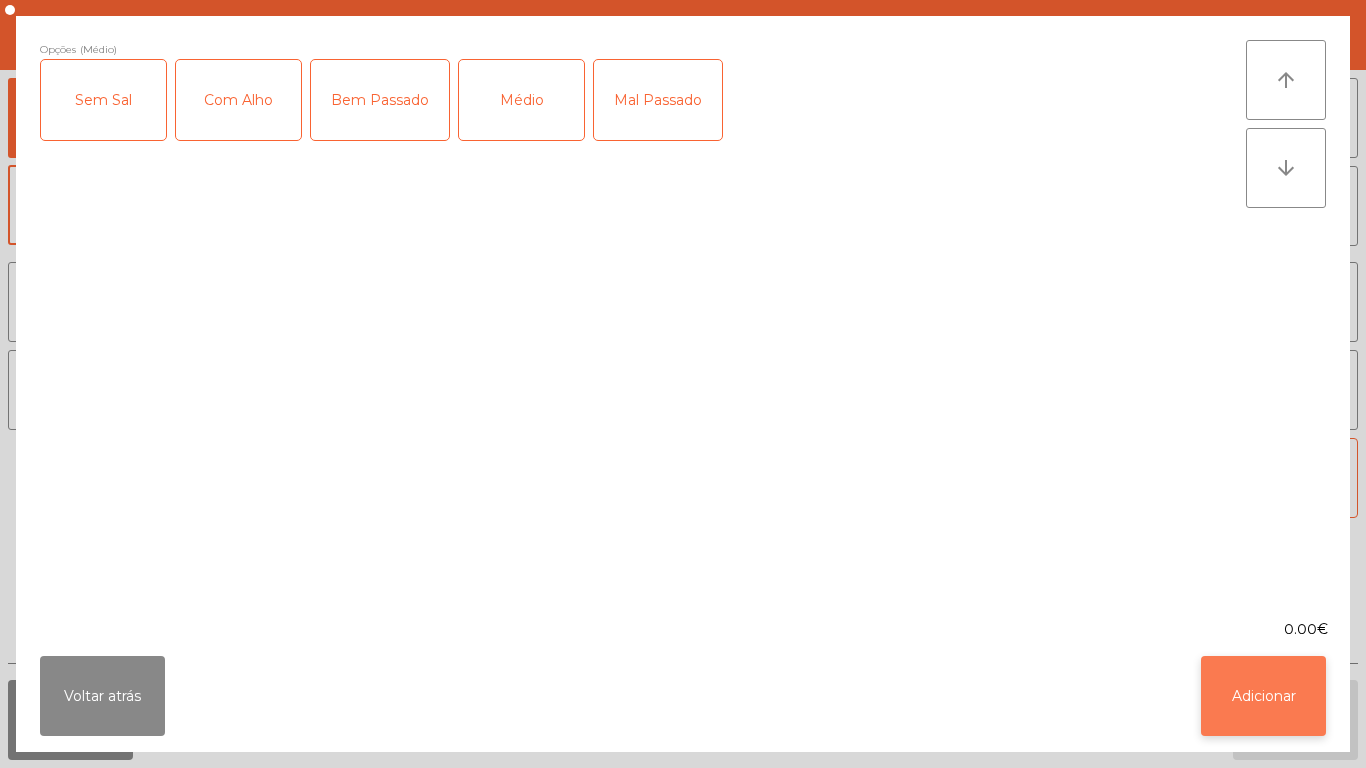 click on "Adicionar" 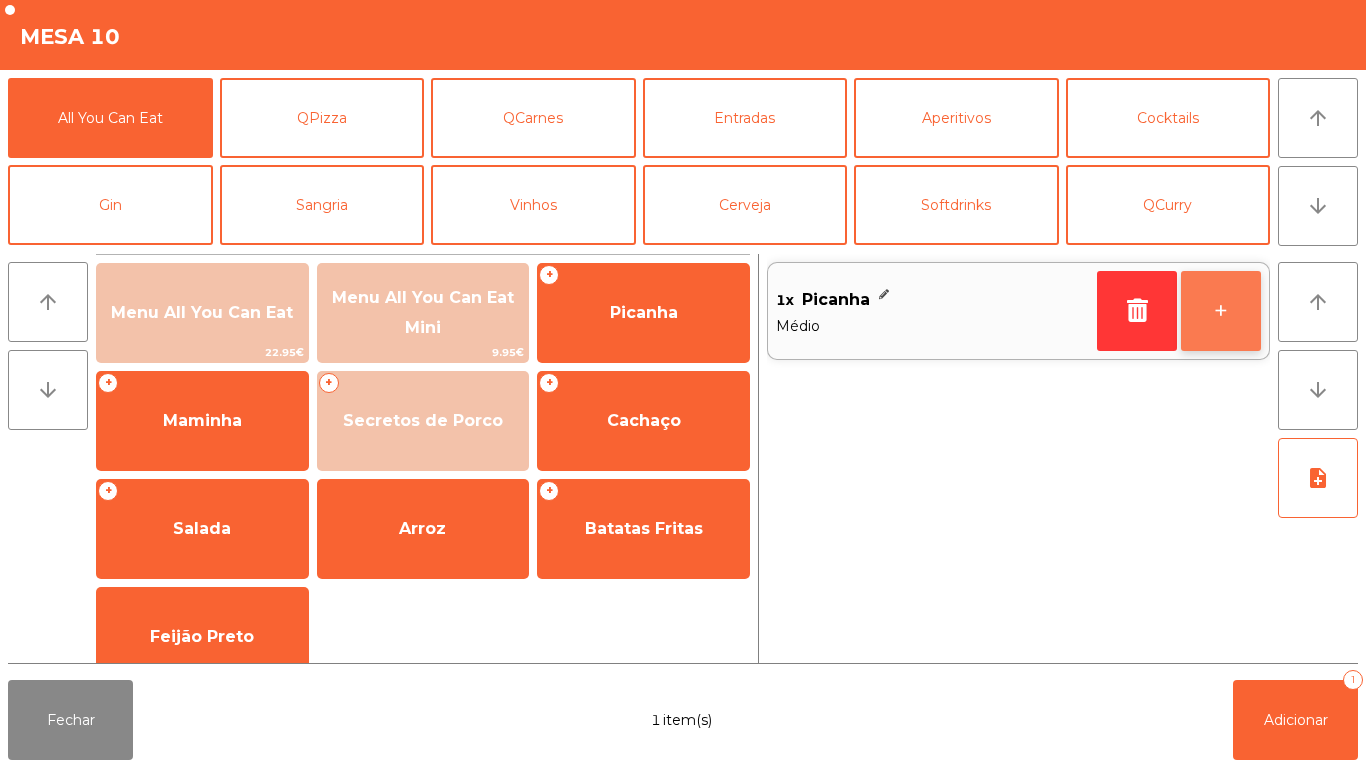 click on "+" 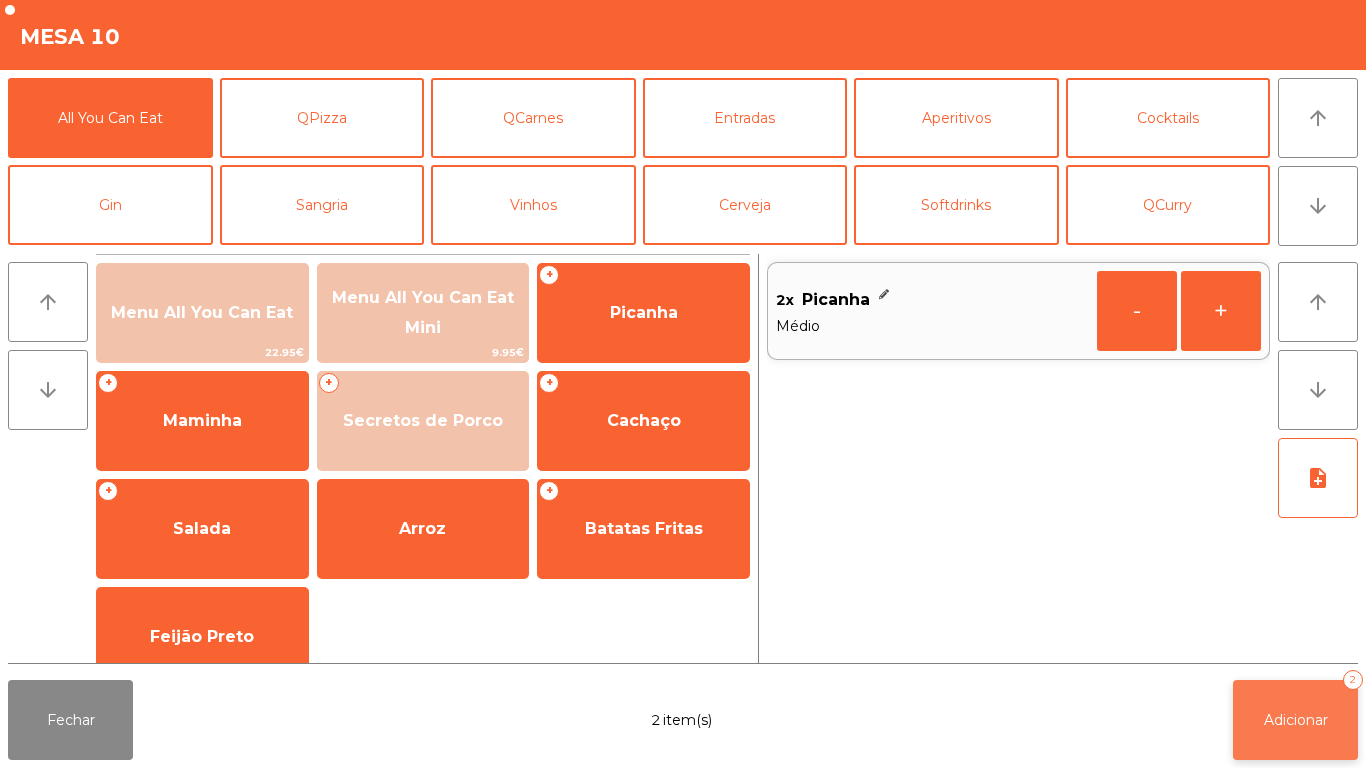 click on "Adicionar" 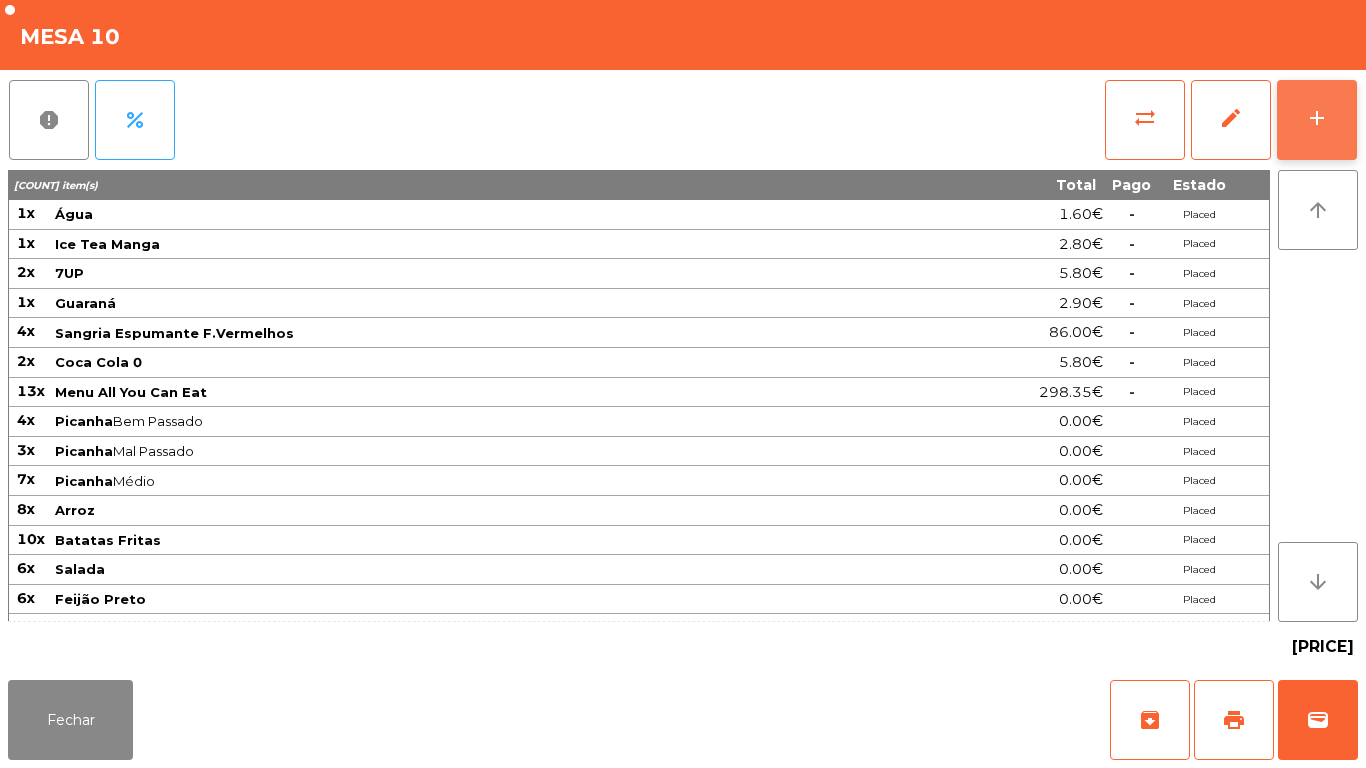 click on "add" 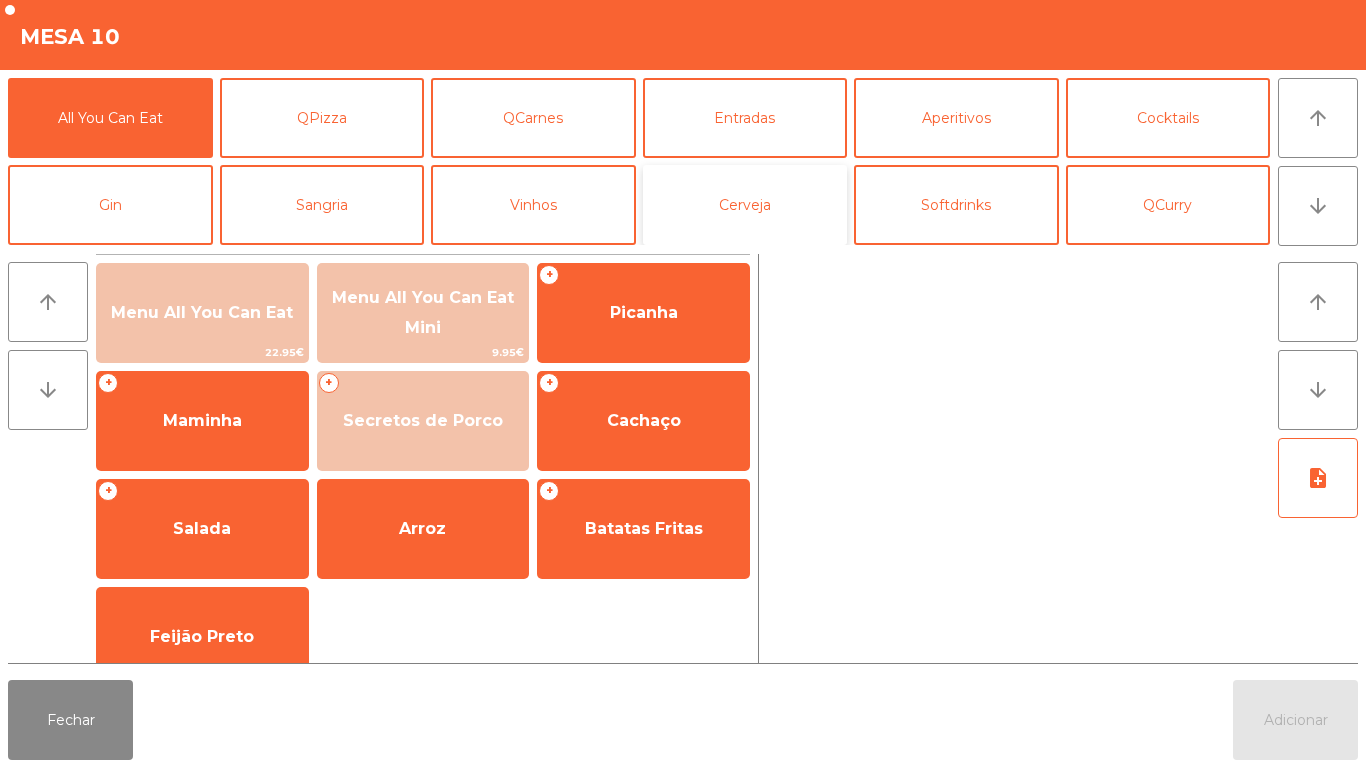 click on "Cerveja" 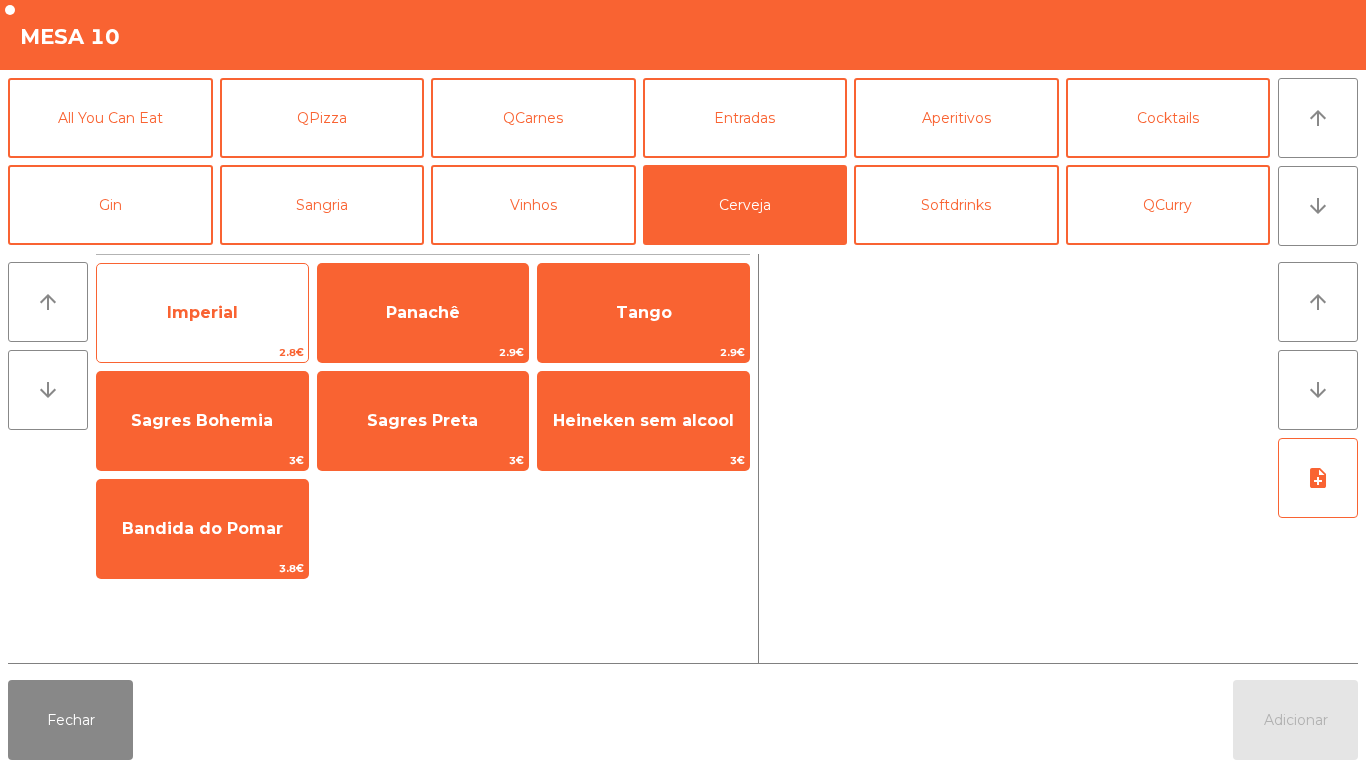 click on "Imperial" 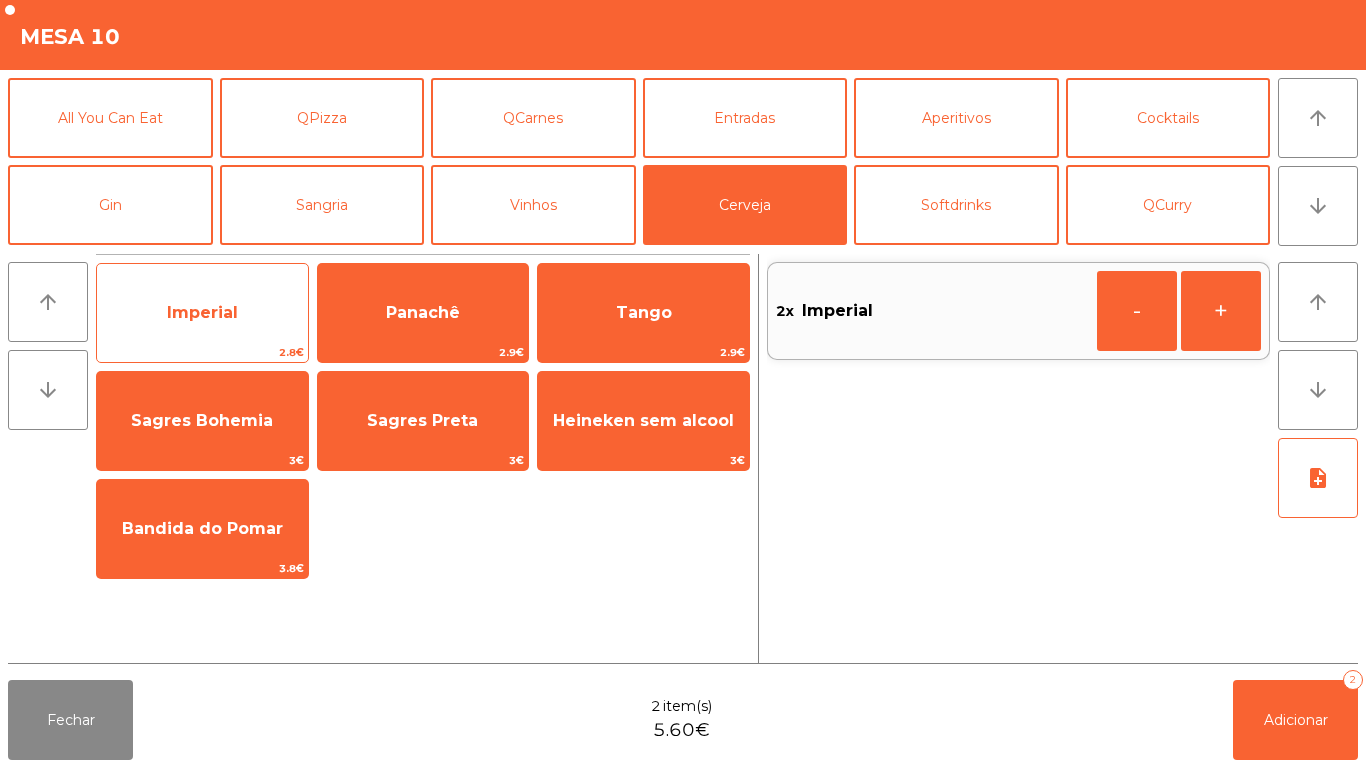 click on "Imperial" 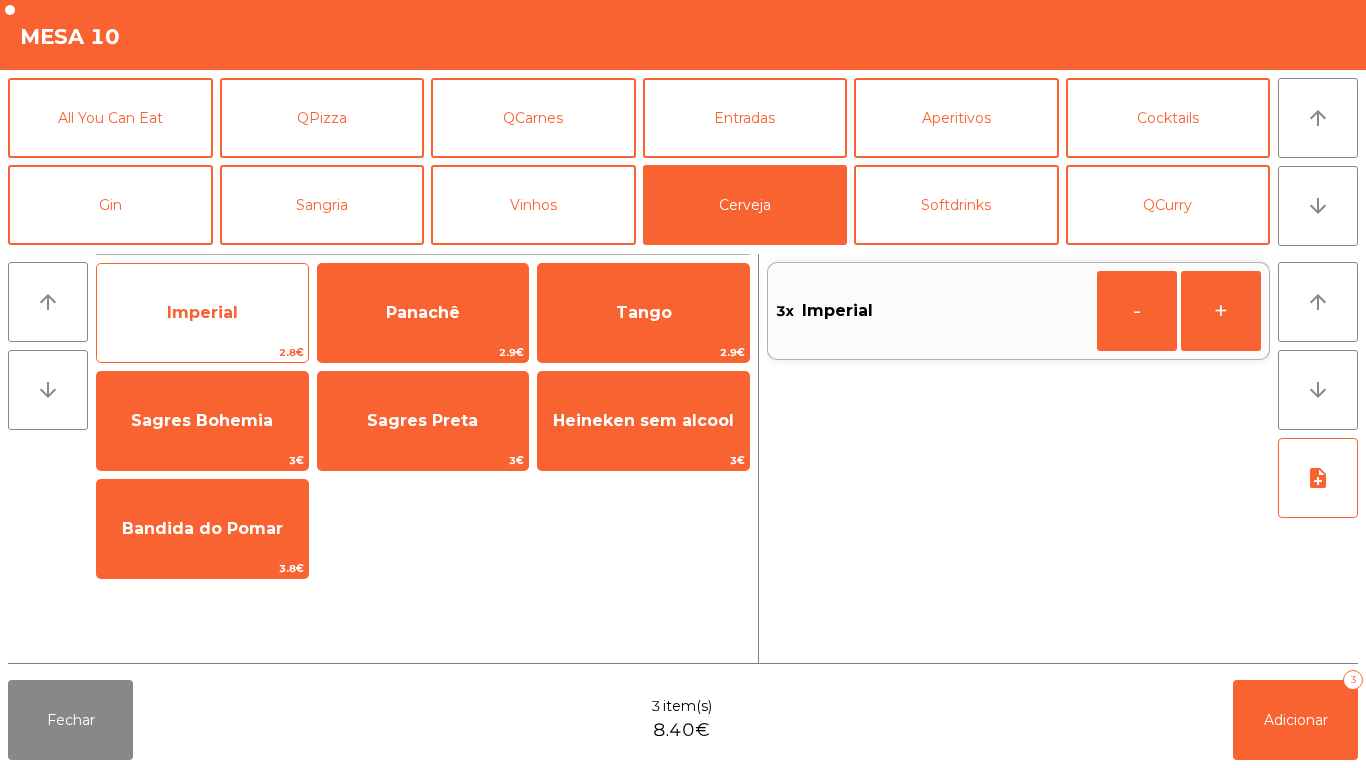 click on "Imperial   [PRICE]" 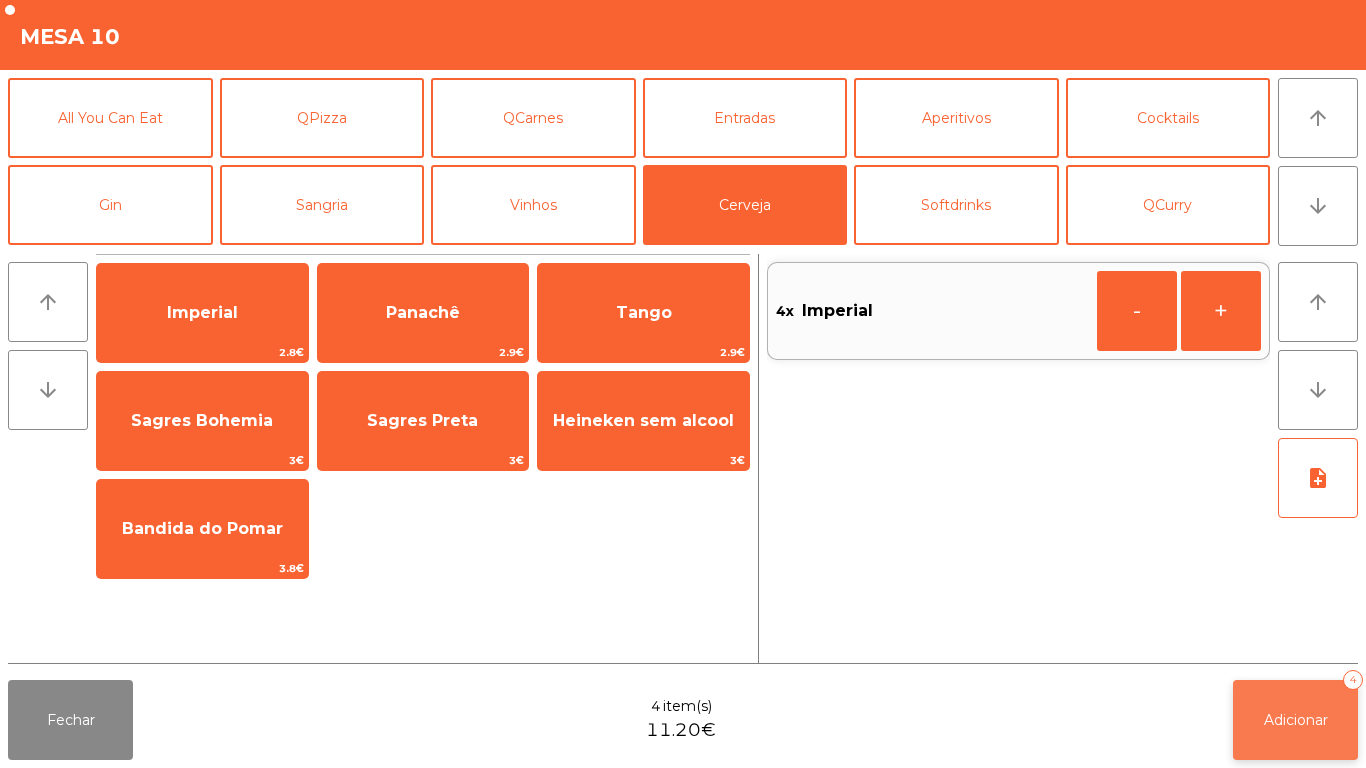 click on "Adicionar   4" 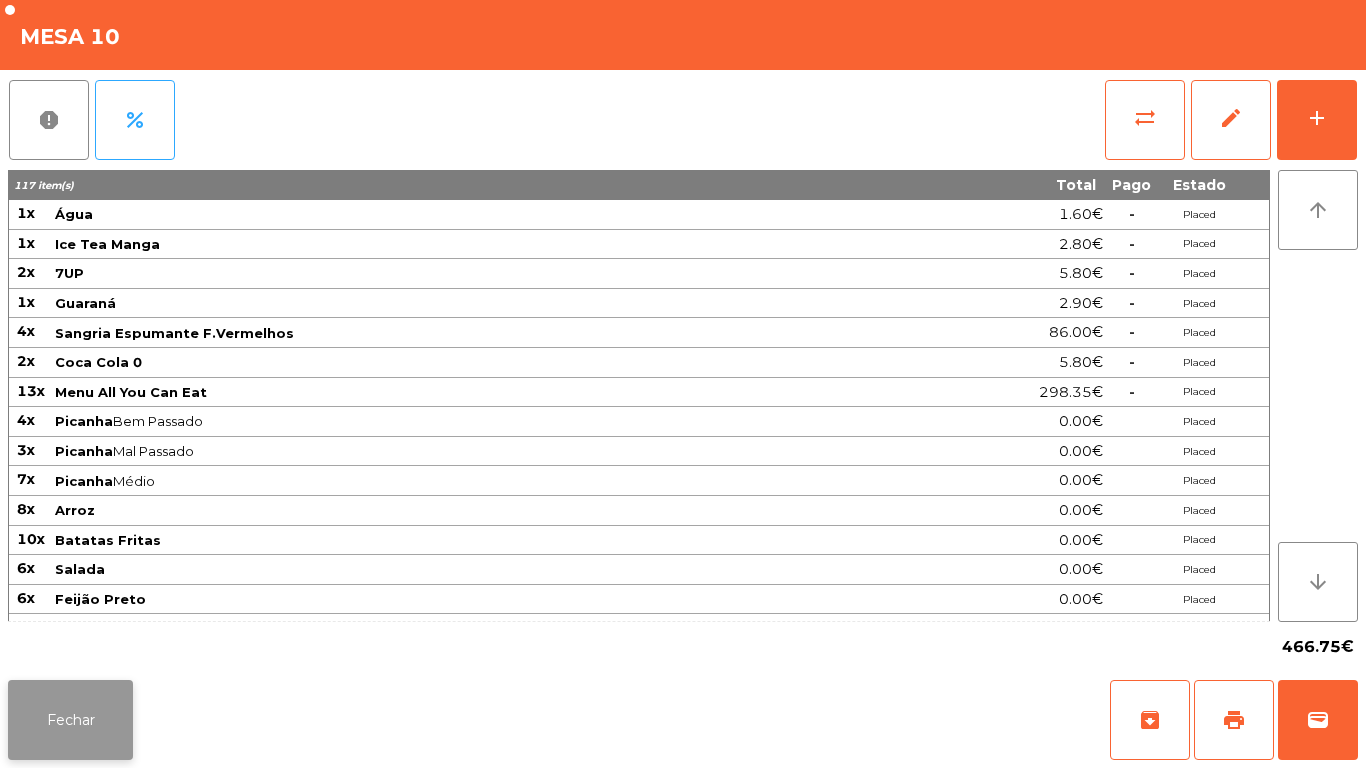 click on "Fechar" 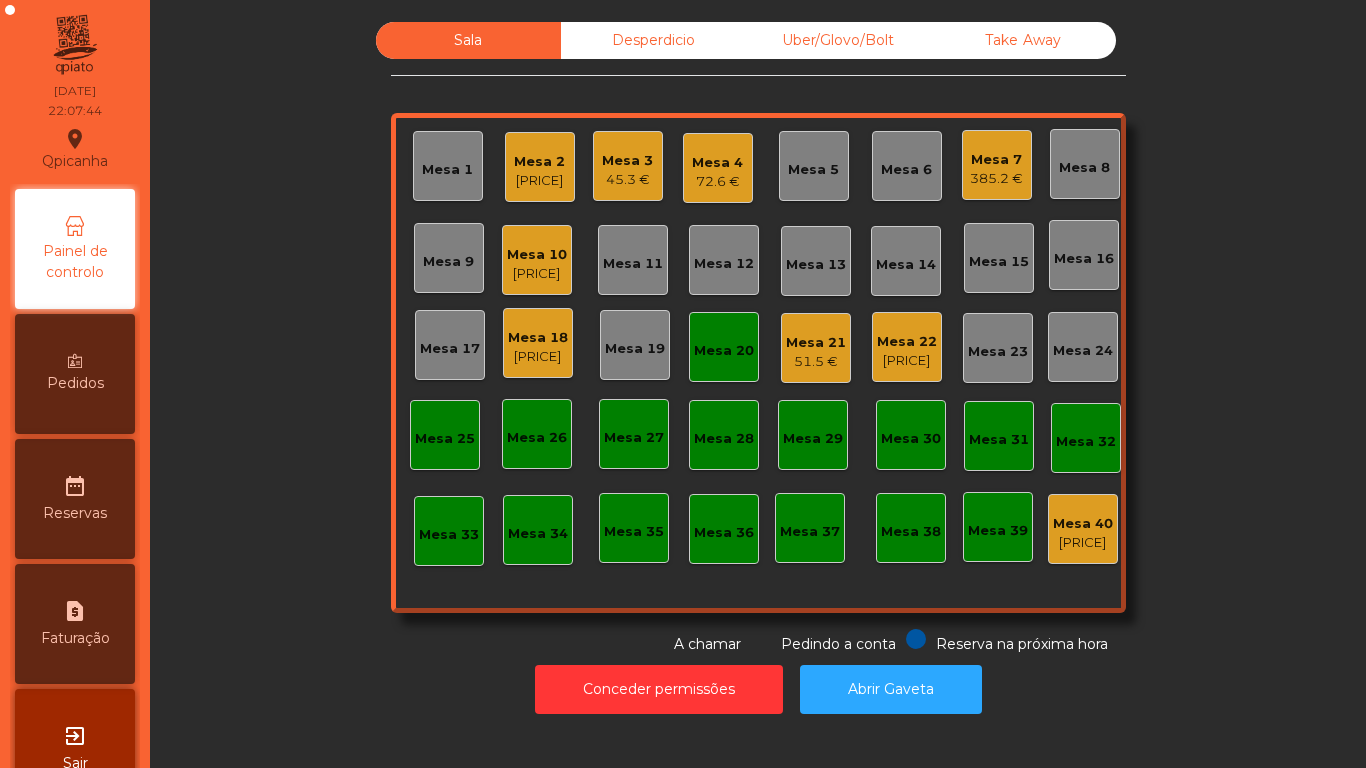 click on "[PRICE]" 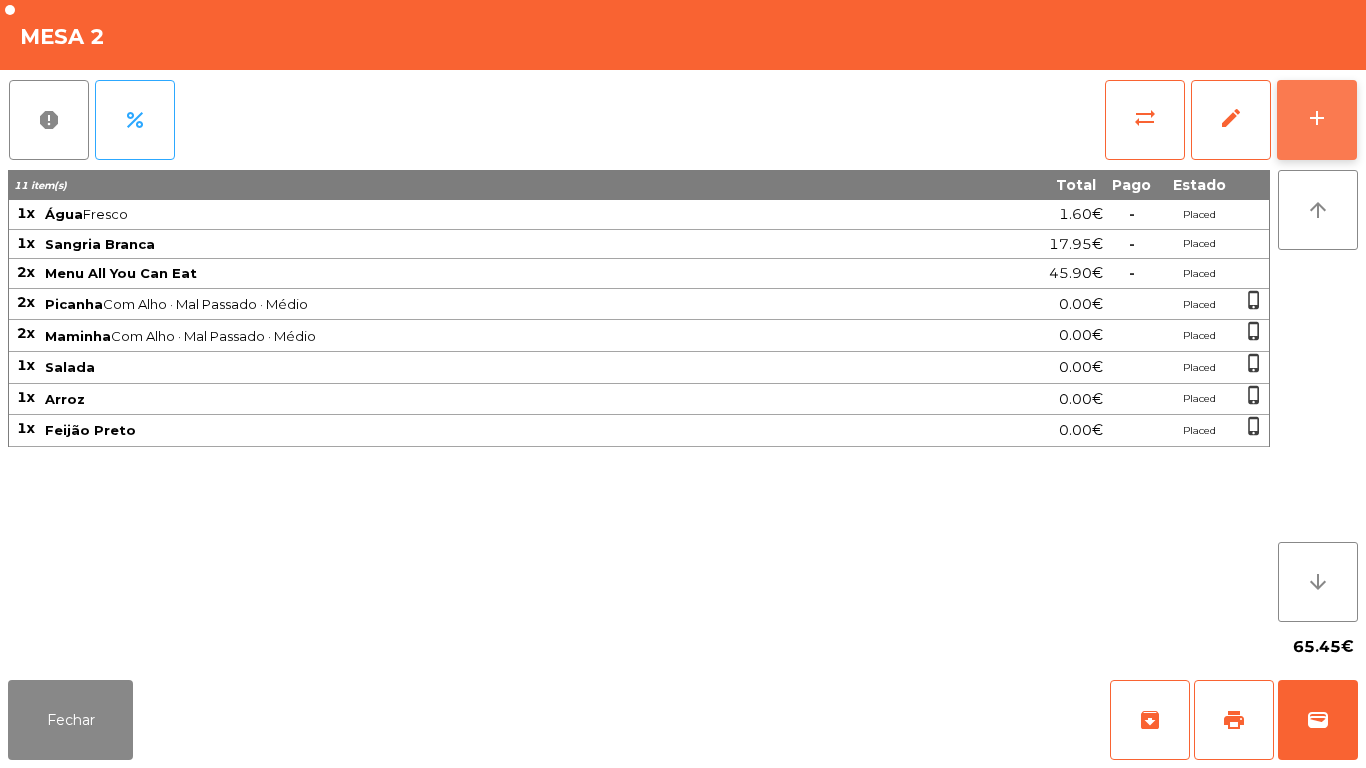 click on "add" 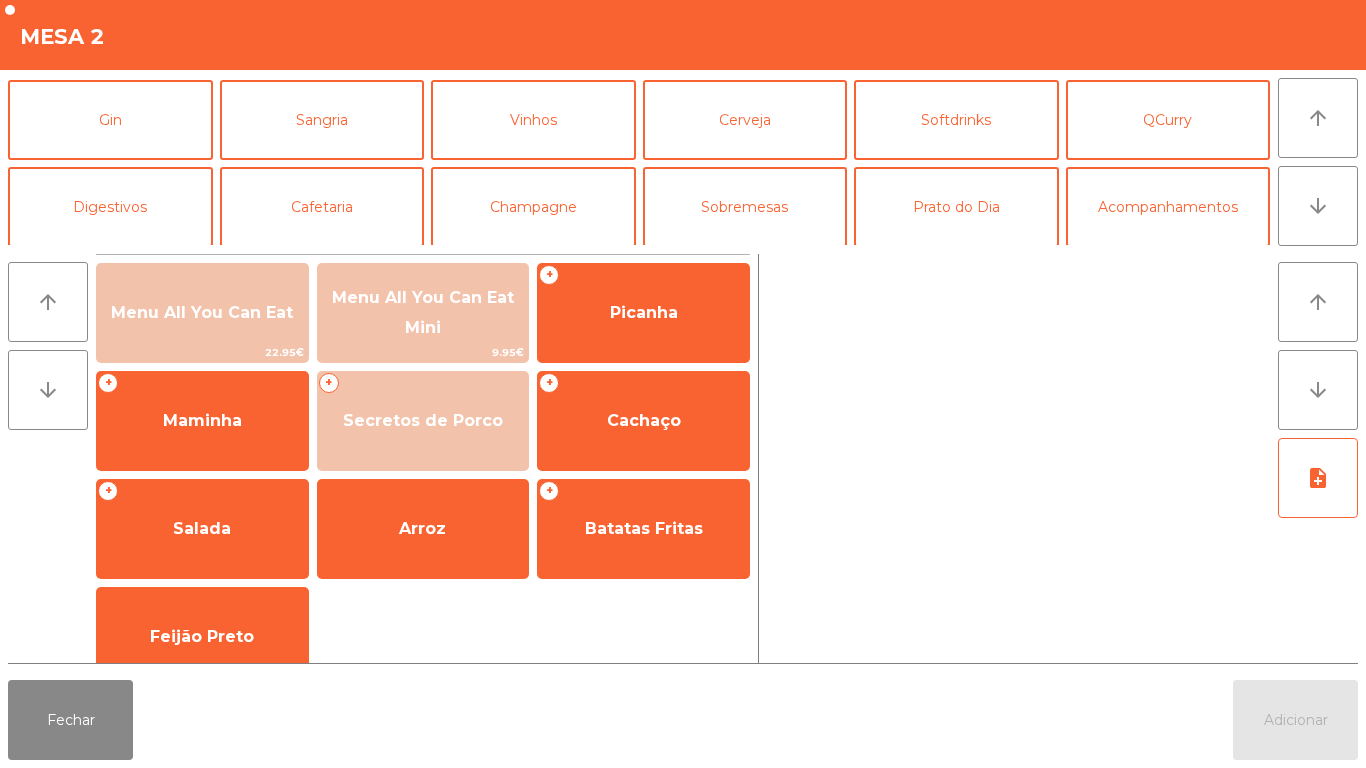 scroll, scrollTop: 103, scrollLeft: 0, axis: vertical 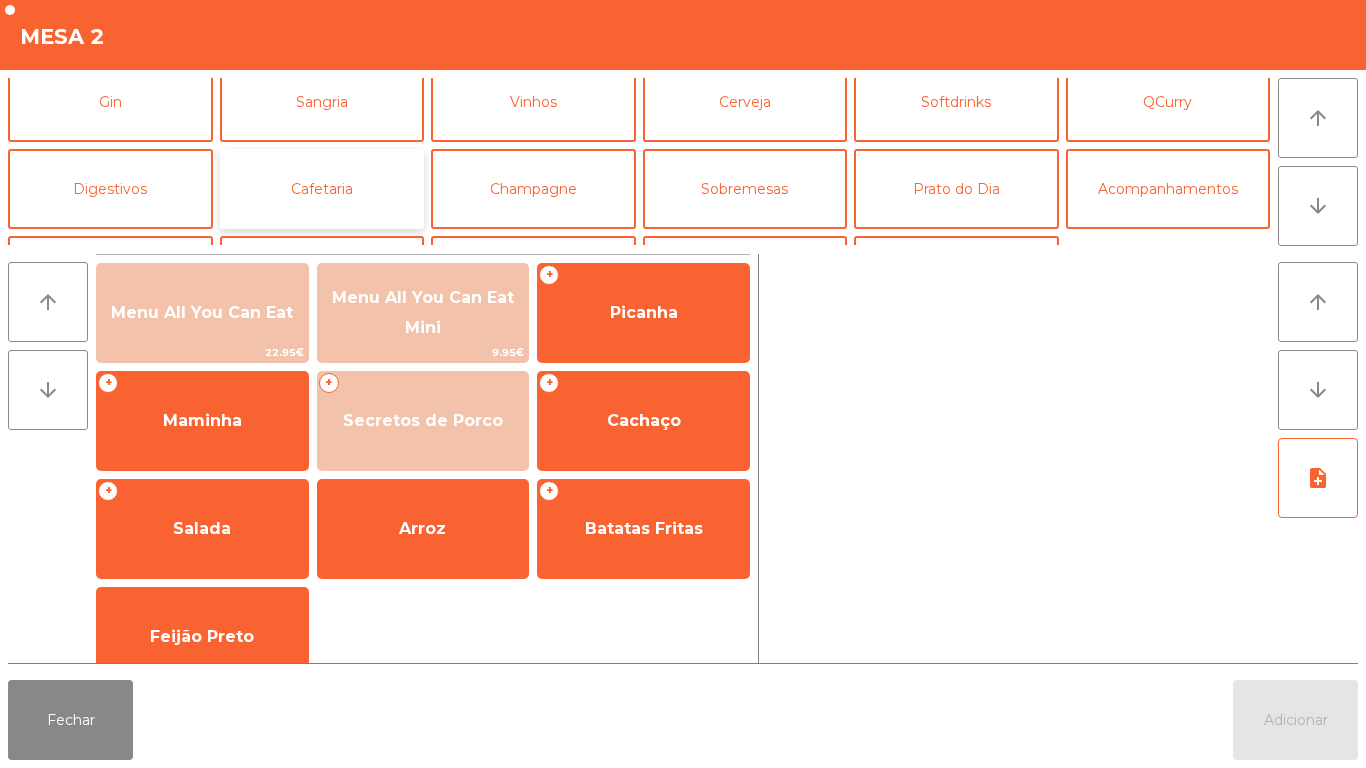 click on "Cafetaria" 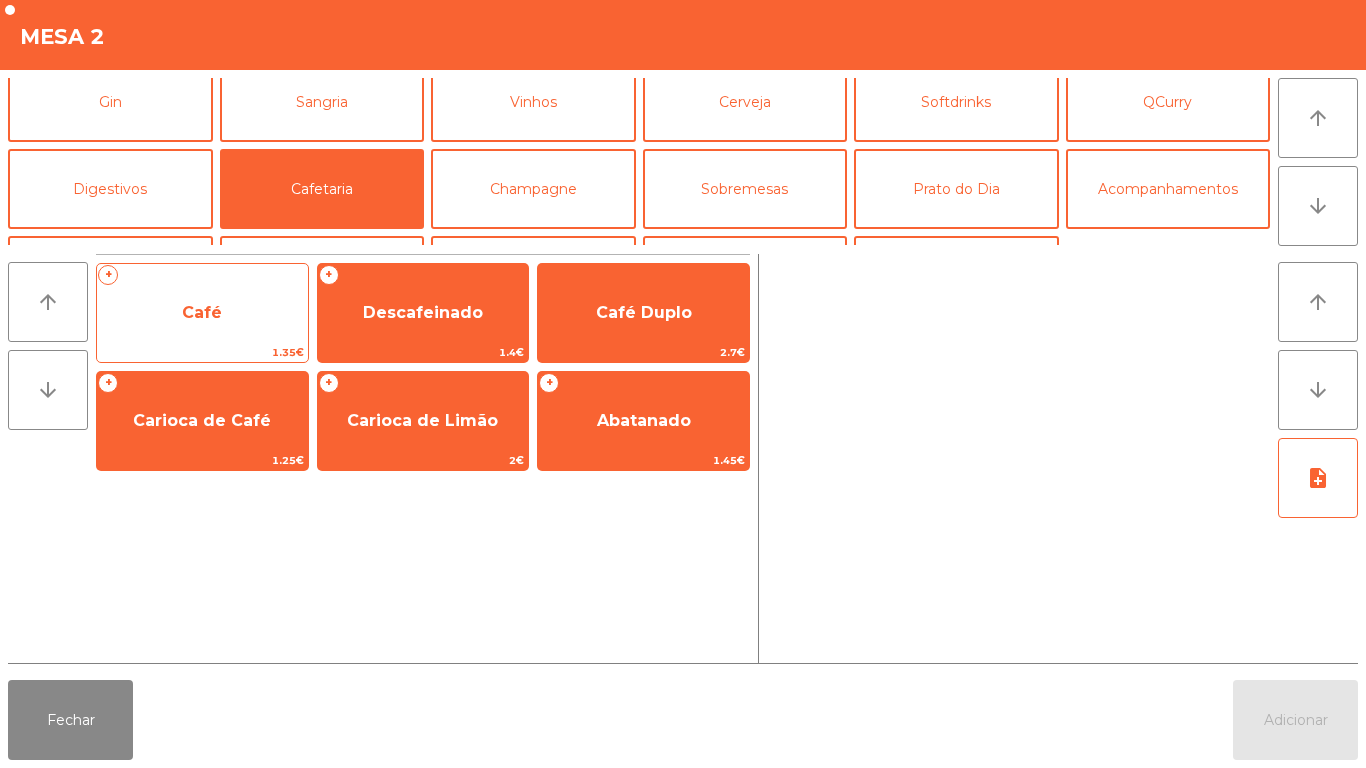click on "Café" 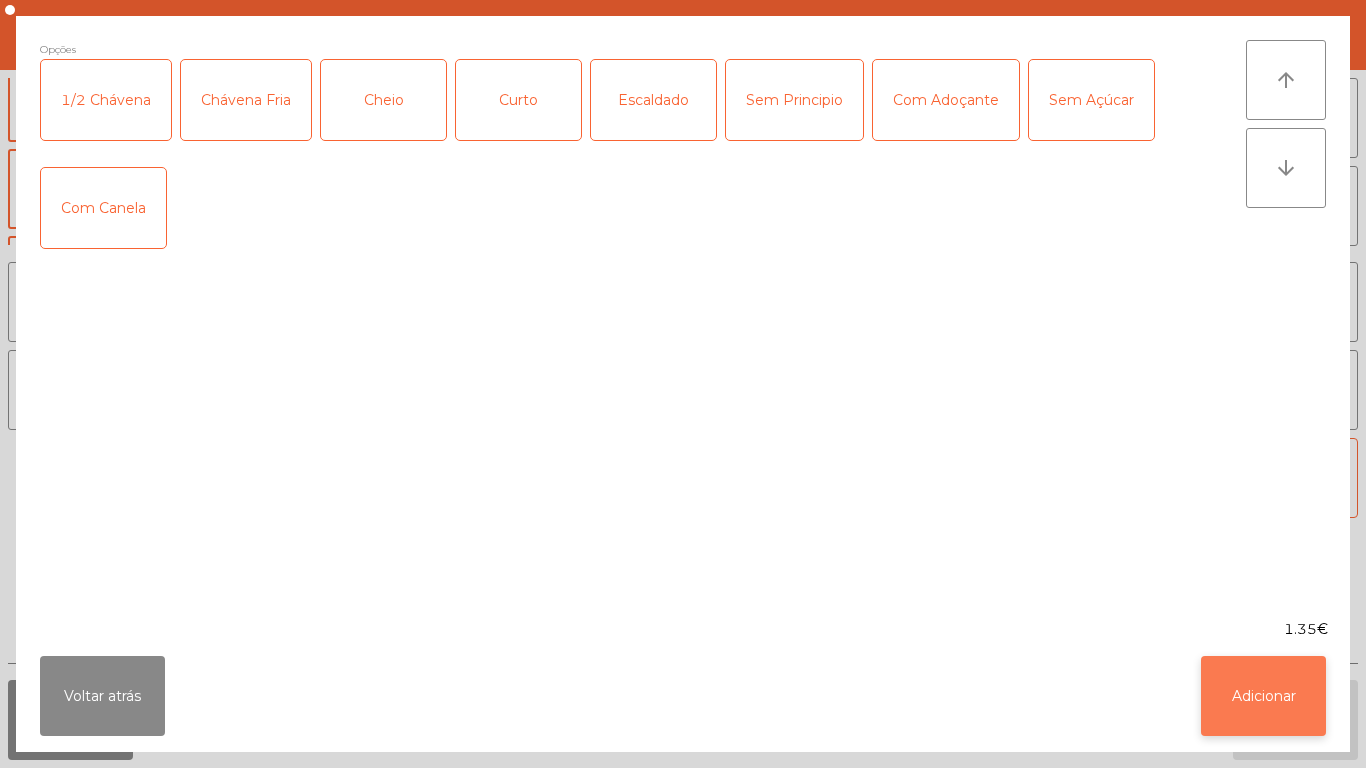 click on "Adicionar" 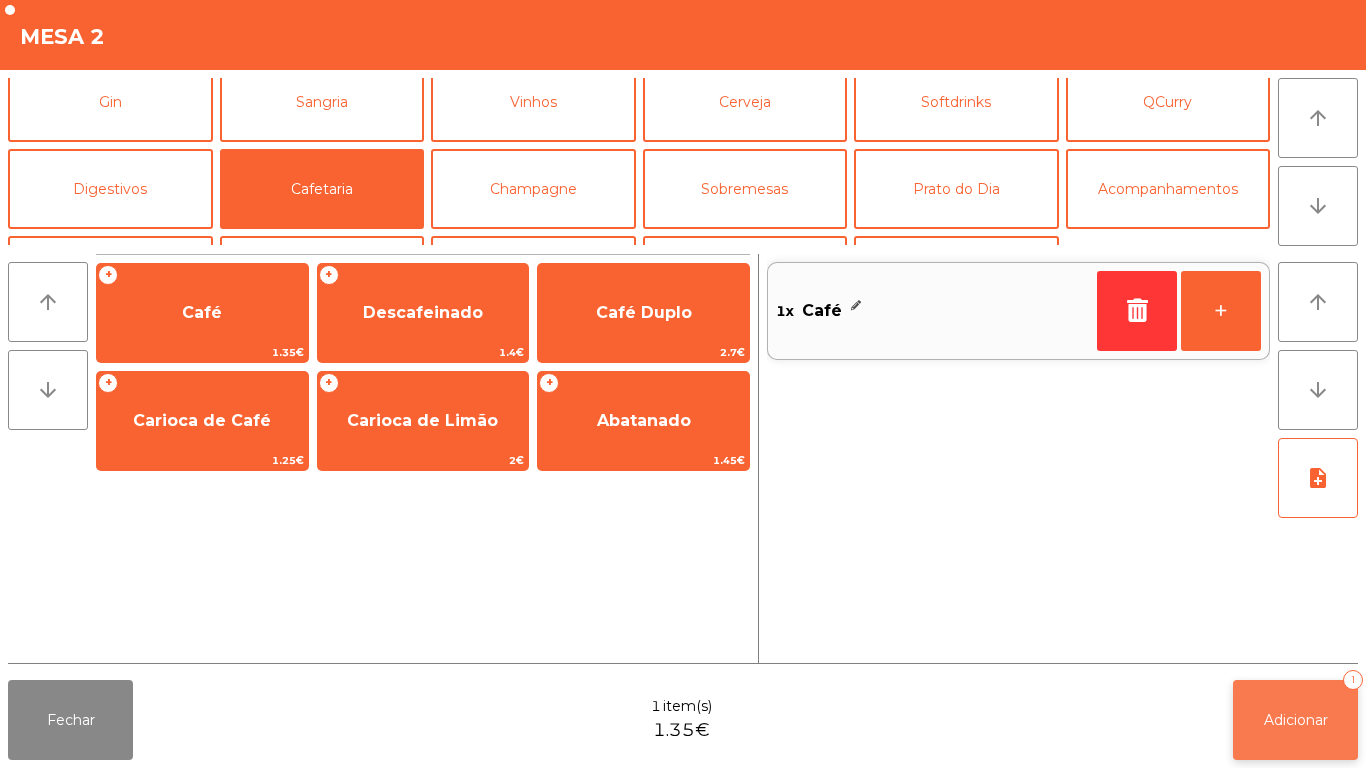 click on "Adicionar" 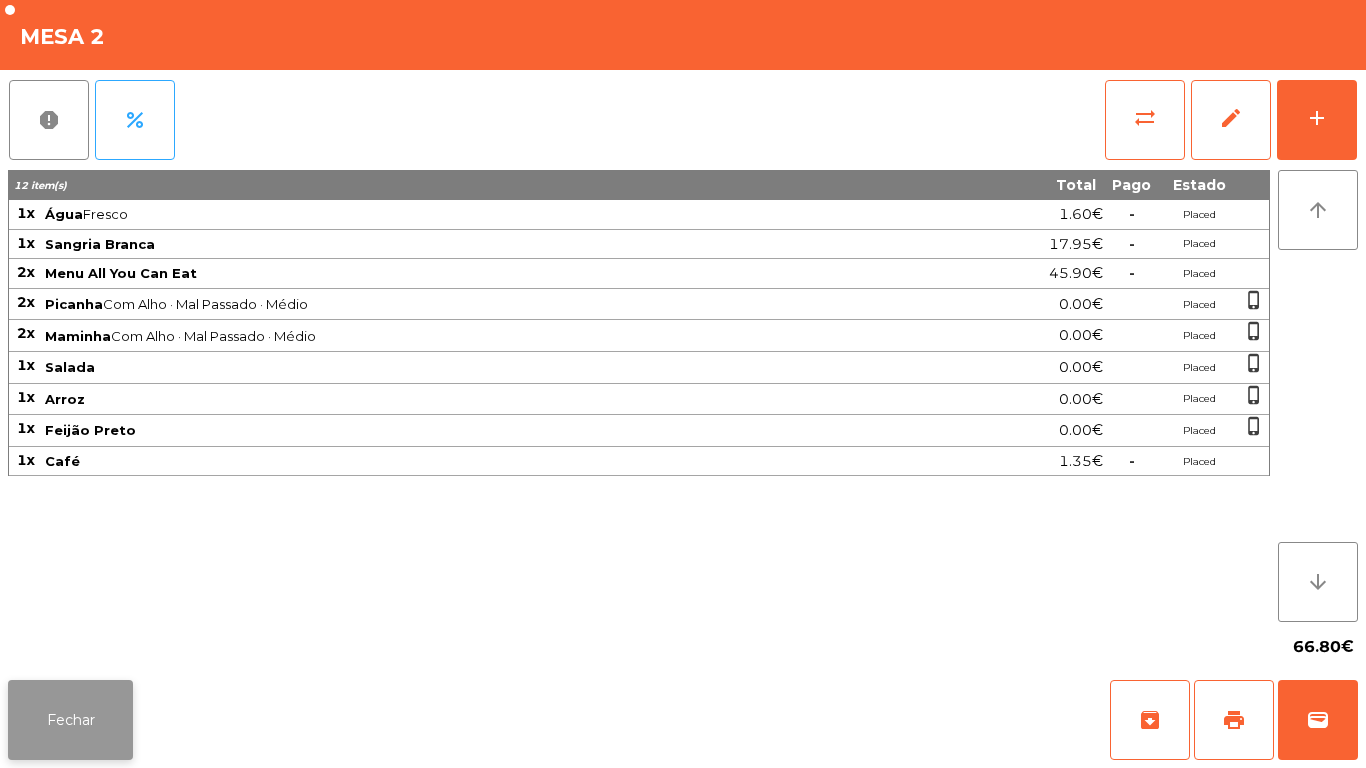 click on "Fechar" 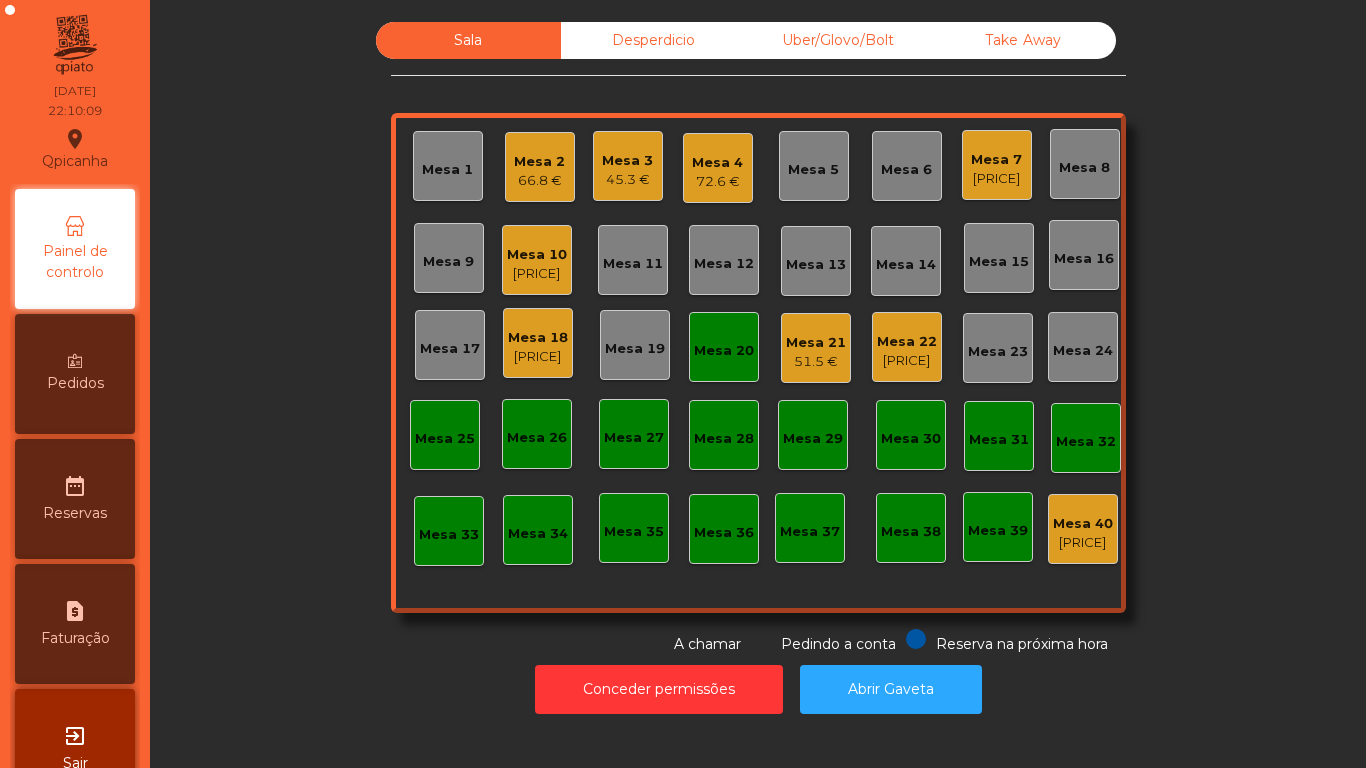 click on "Mesa 4   [PRICE]" 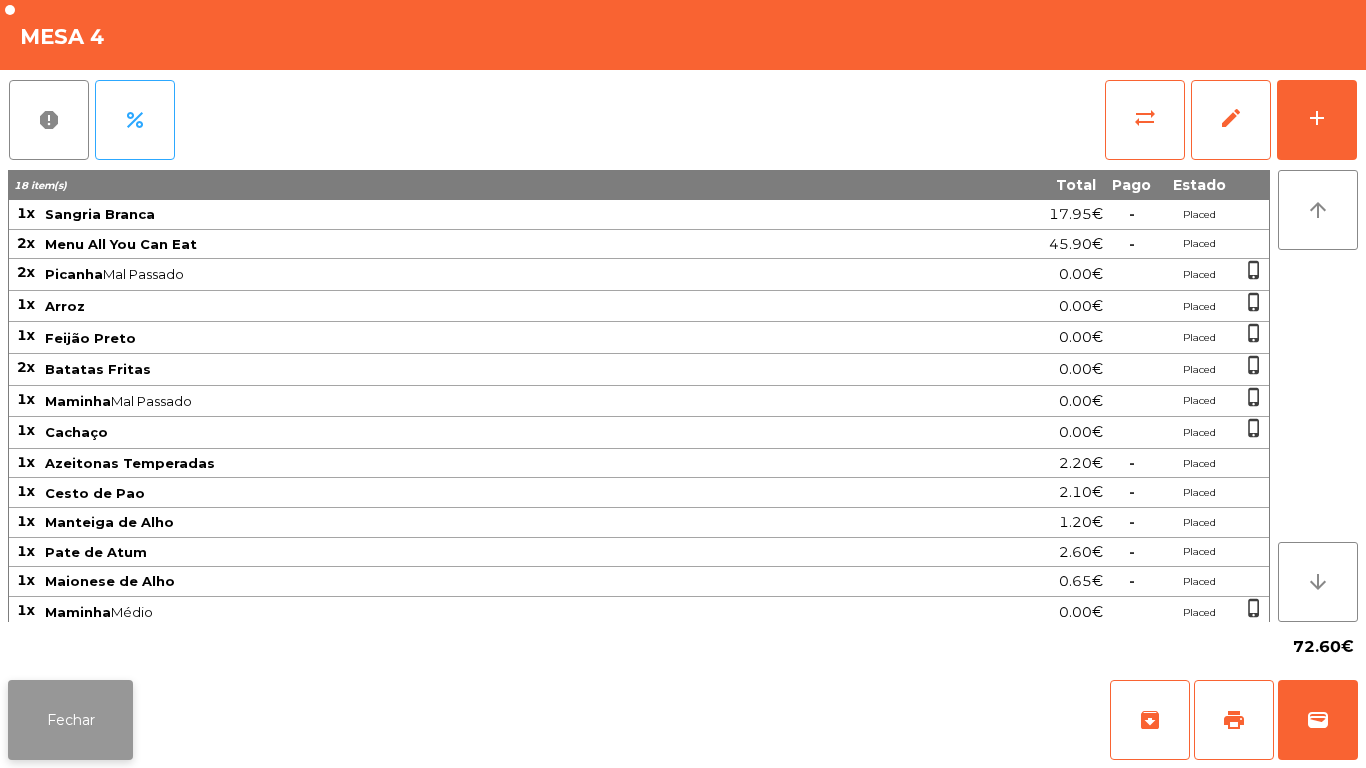 click on "Fechar" 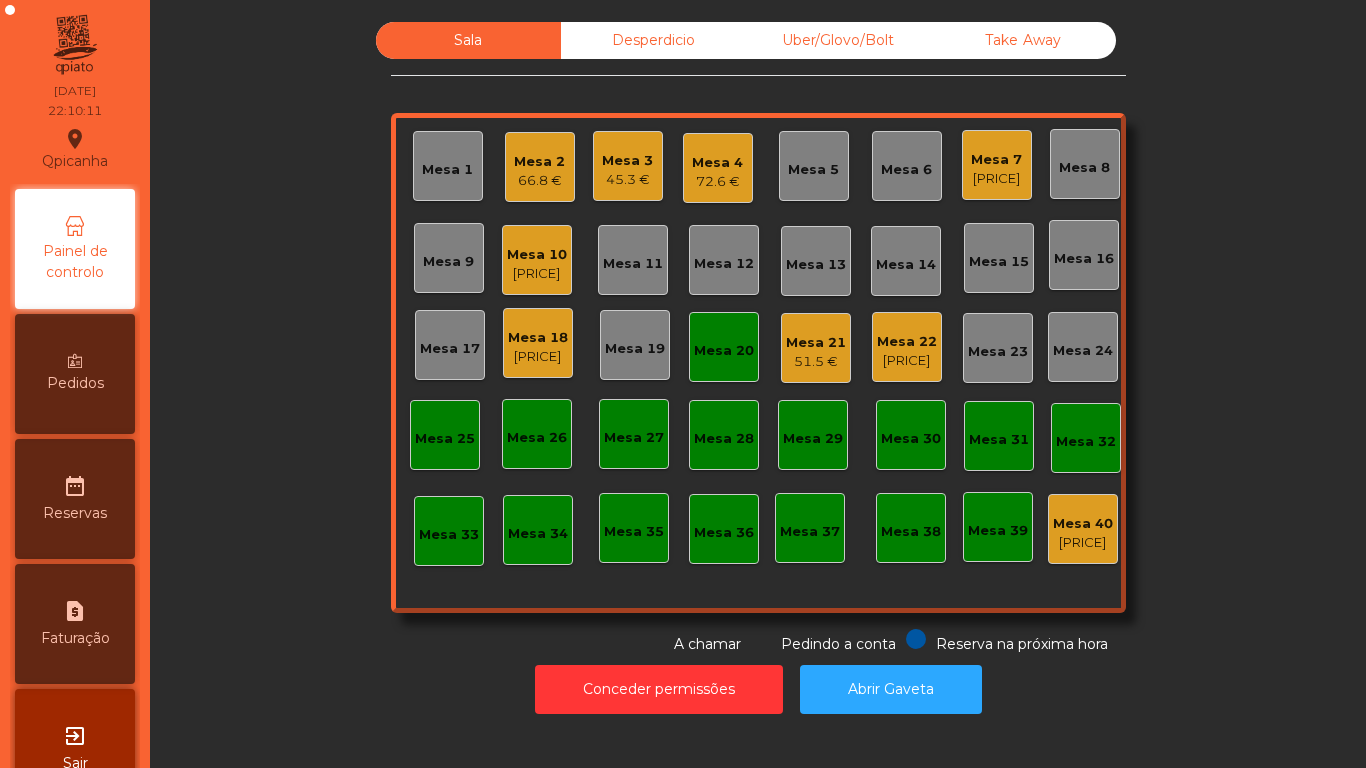 click on "Mesa 3" 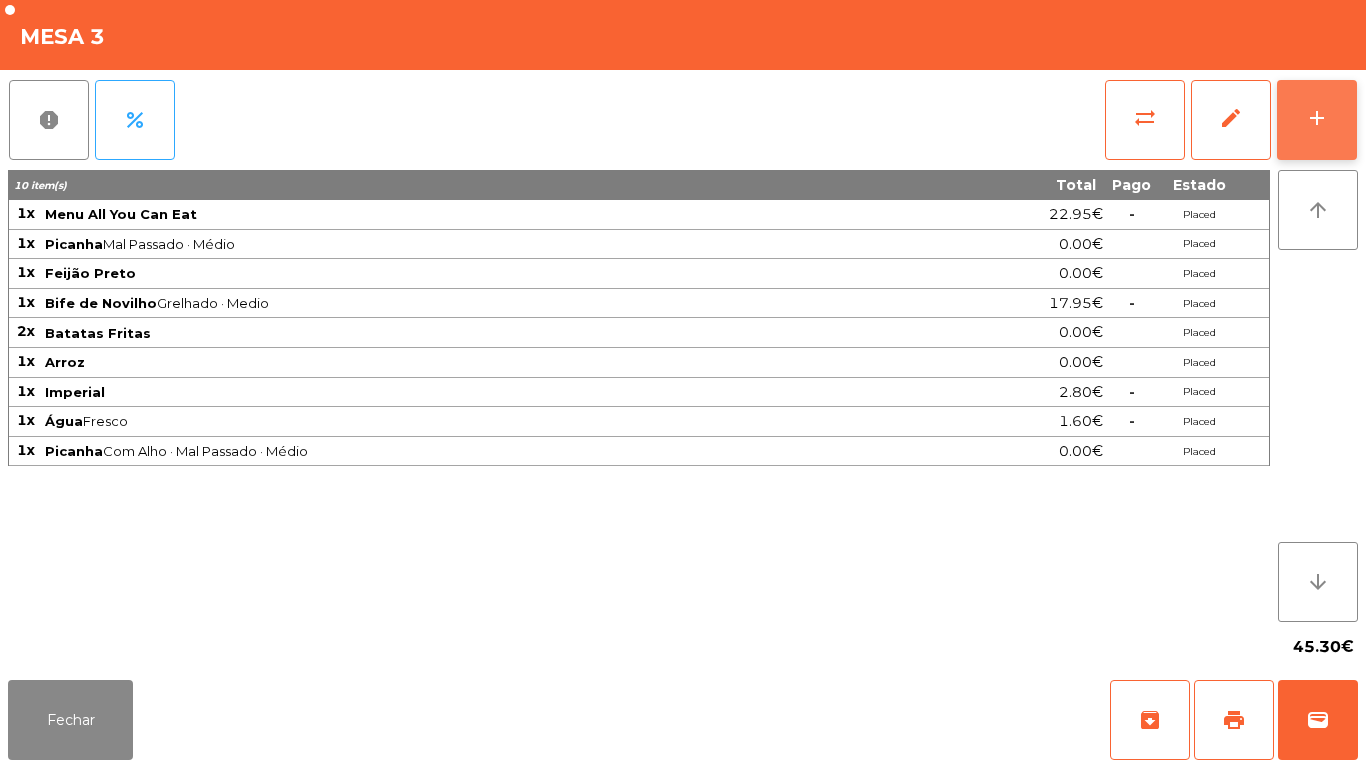 click on "add" 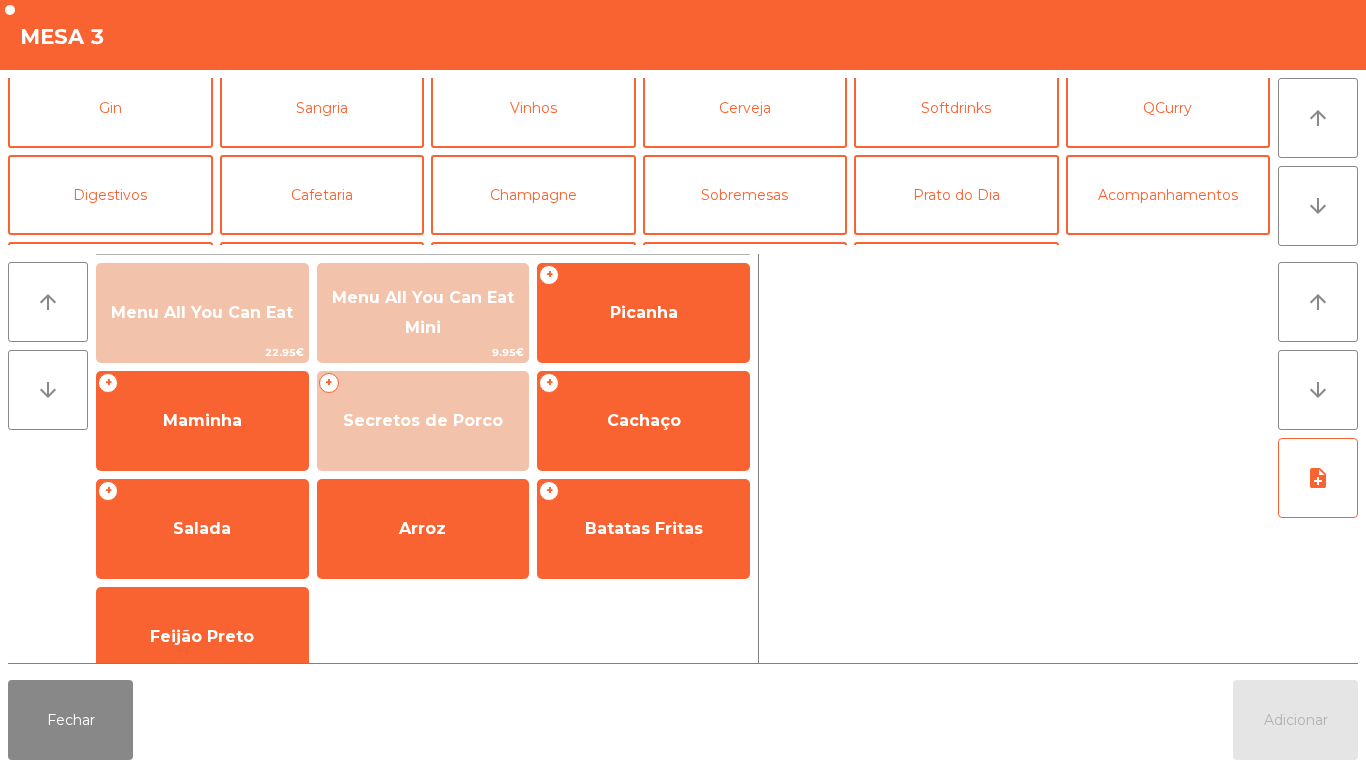 scroll, scrollTop: 118, scrollLeft: 0, axis: vertical 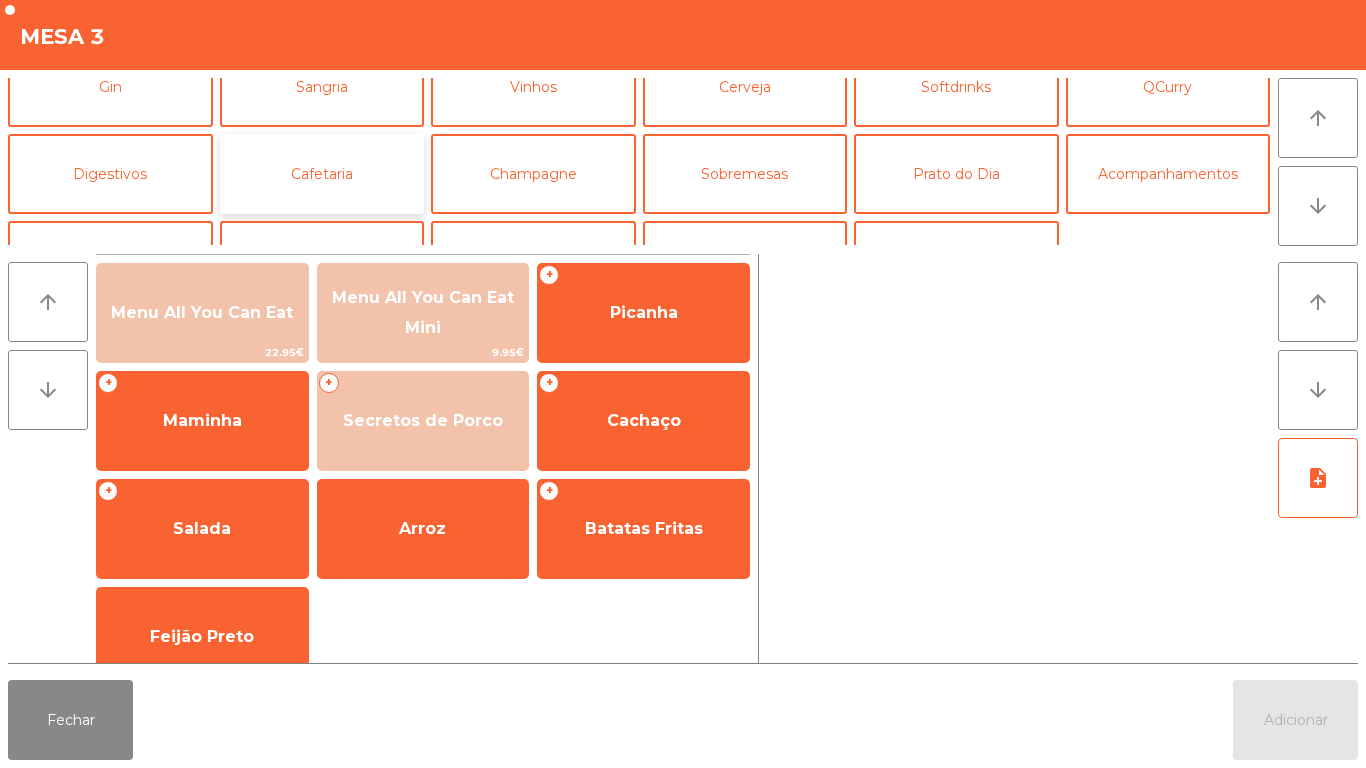 click on "Cafetaria" 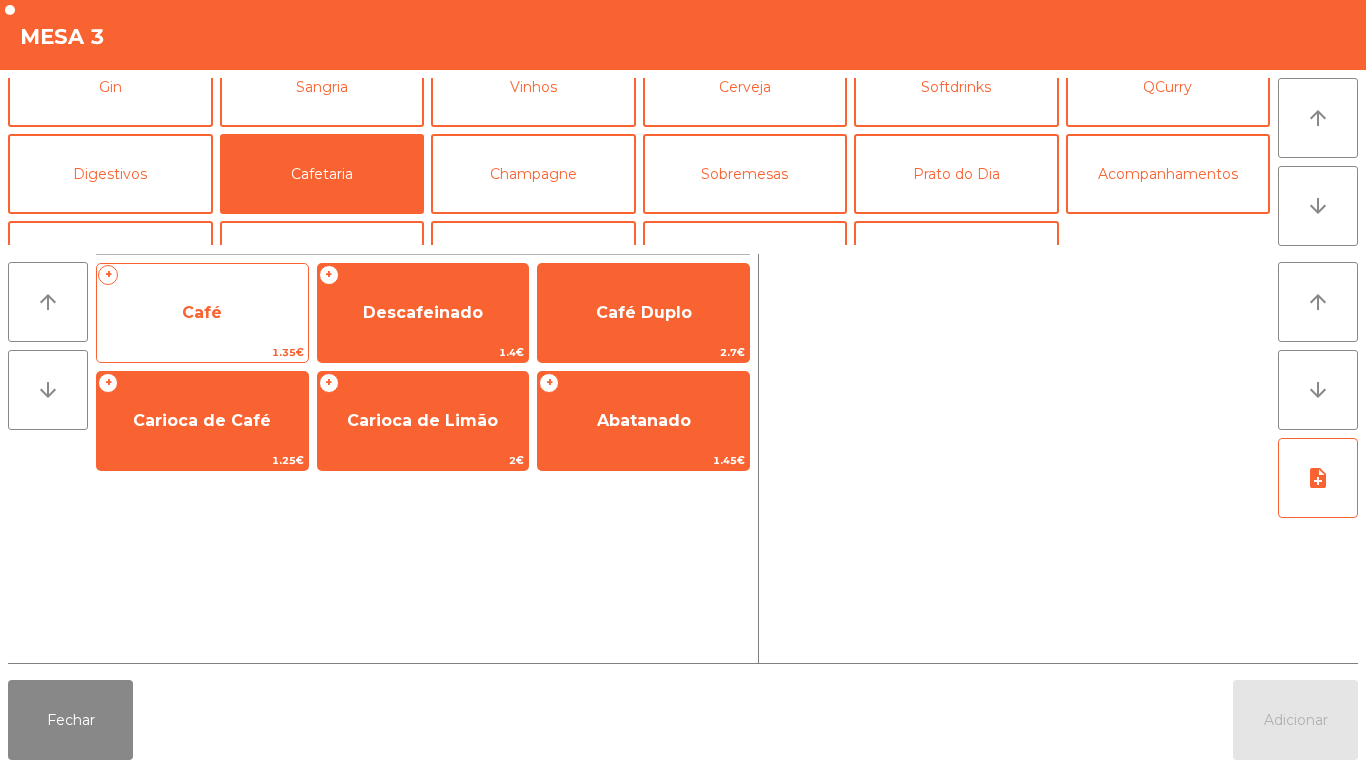 click on "Café" 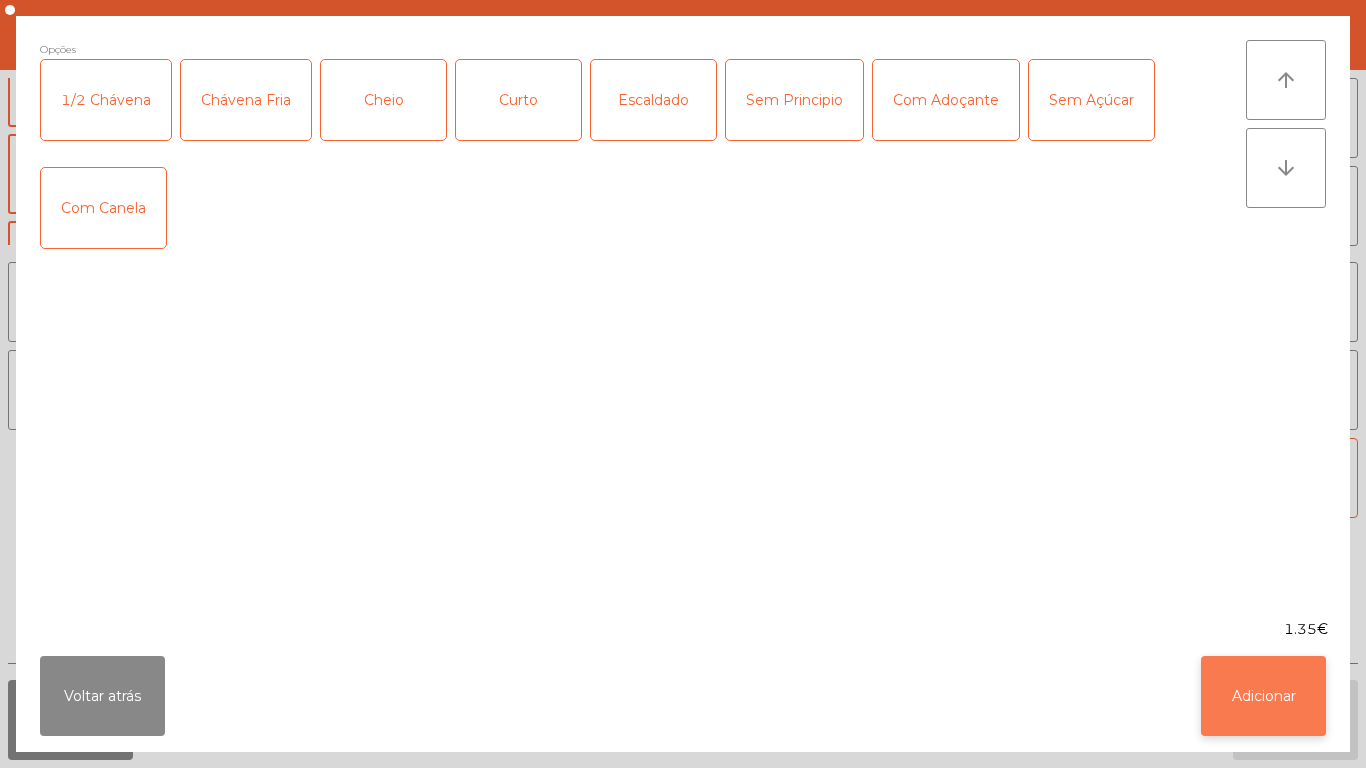 click on "Adicionar" 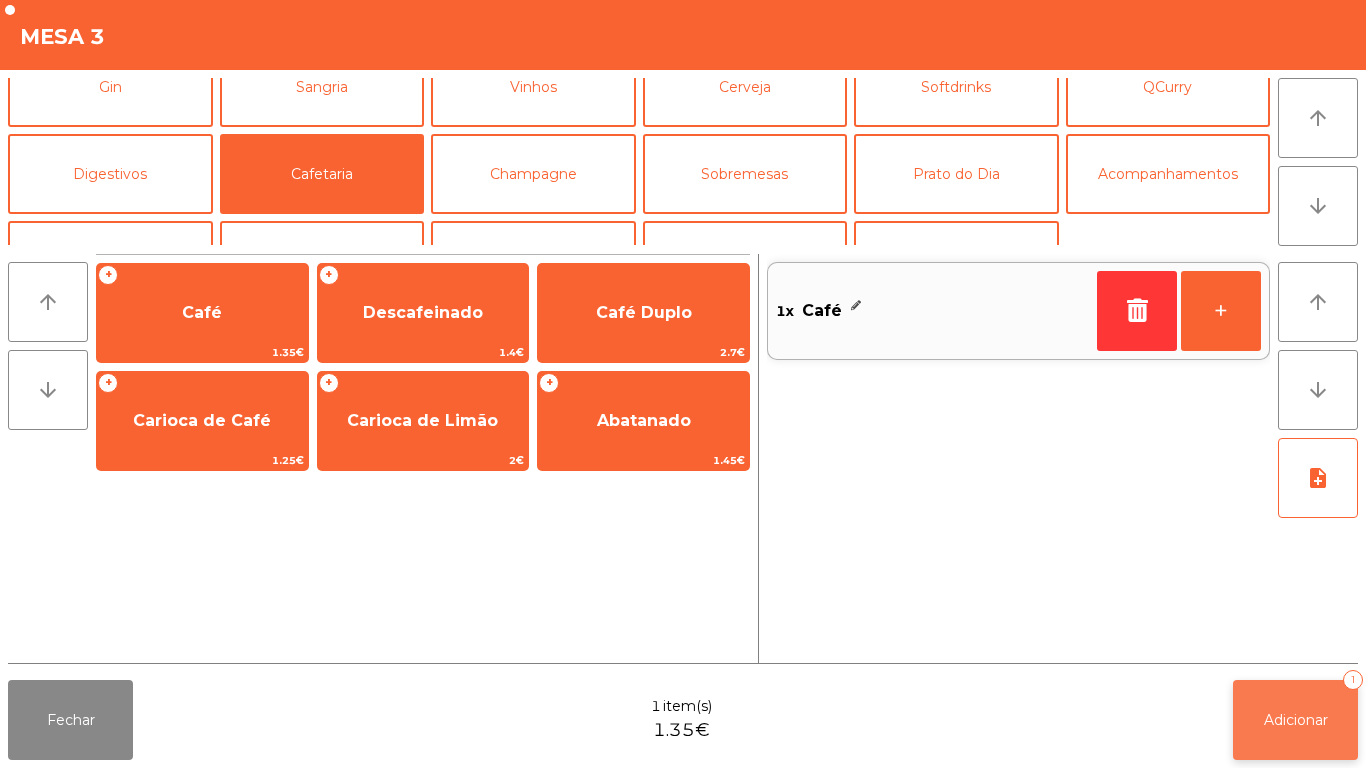 click on "Adicionar" 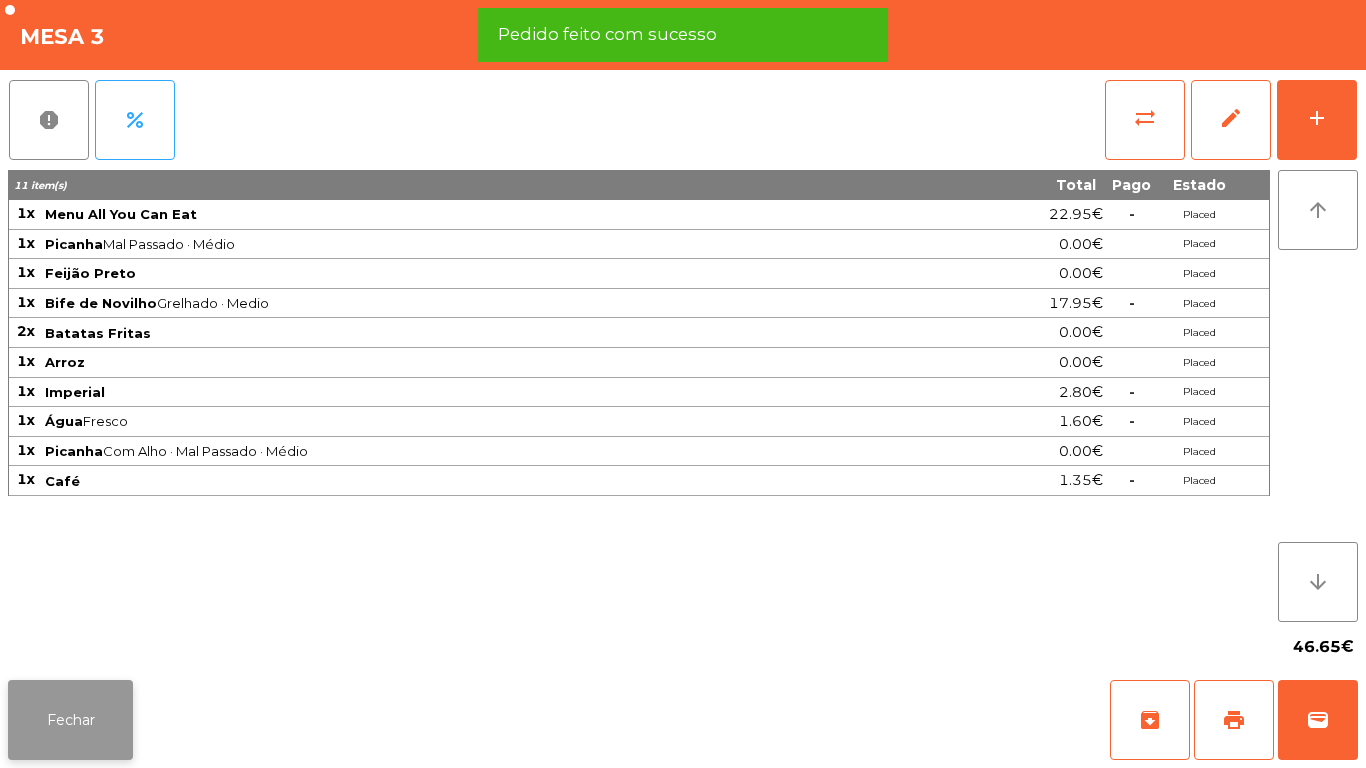 click on "Fechar" 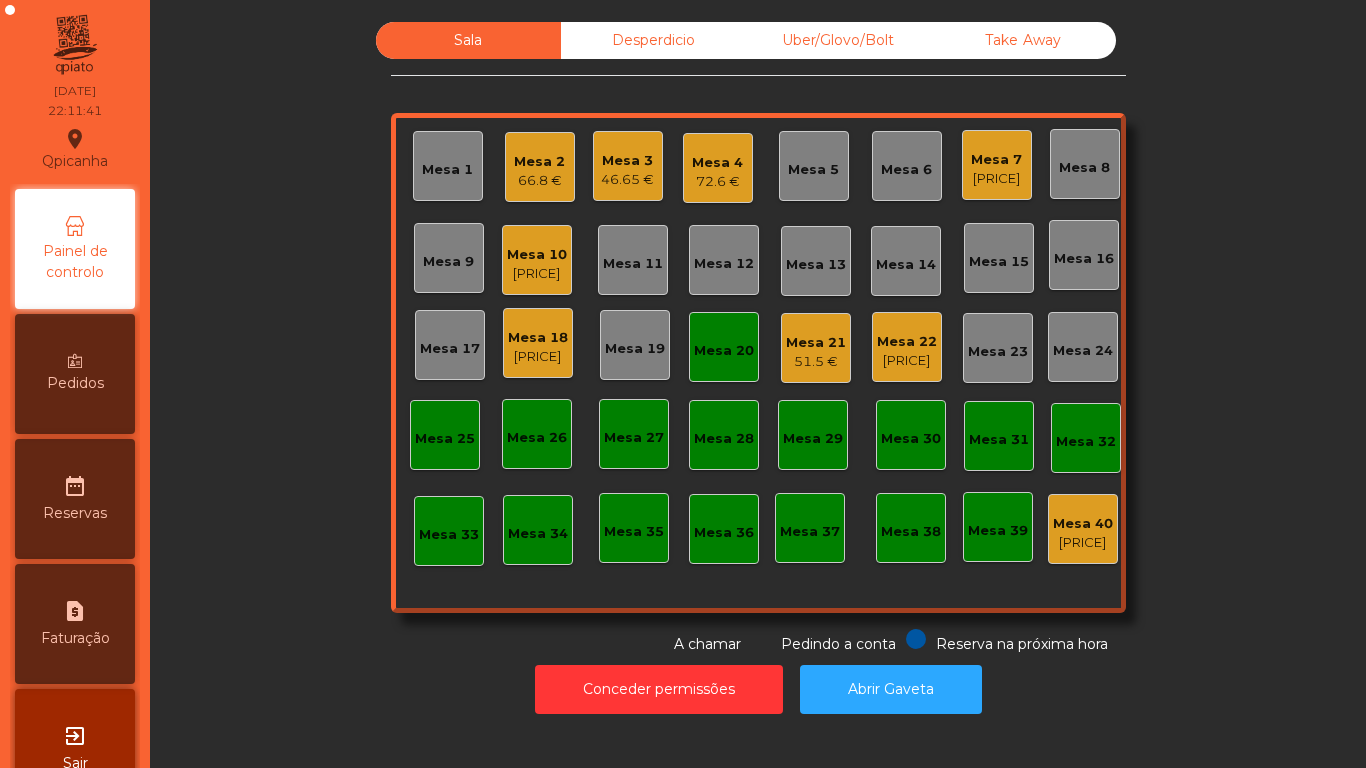 click on "Mesa 21" 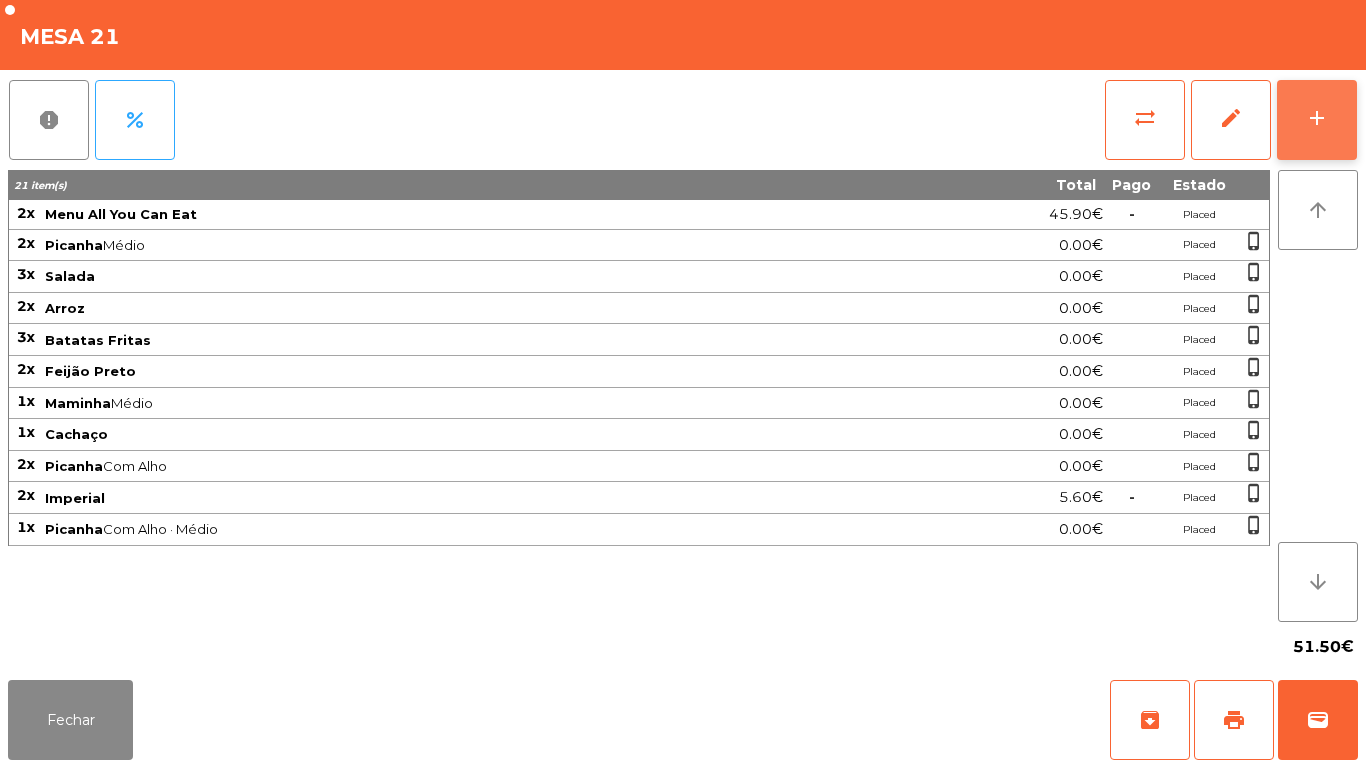 click on "add" 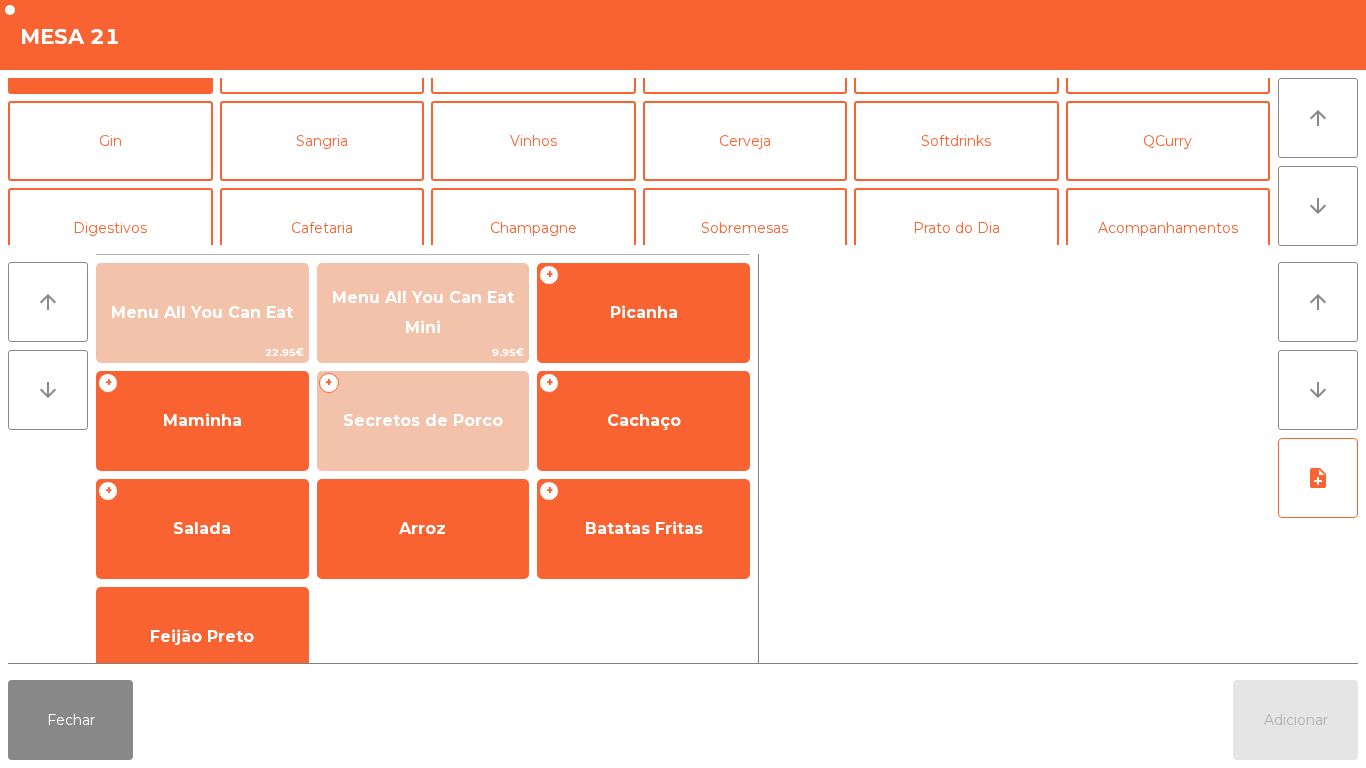scroll, scrollTop: 74, scrollLeft: 0, axis: vertical 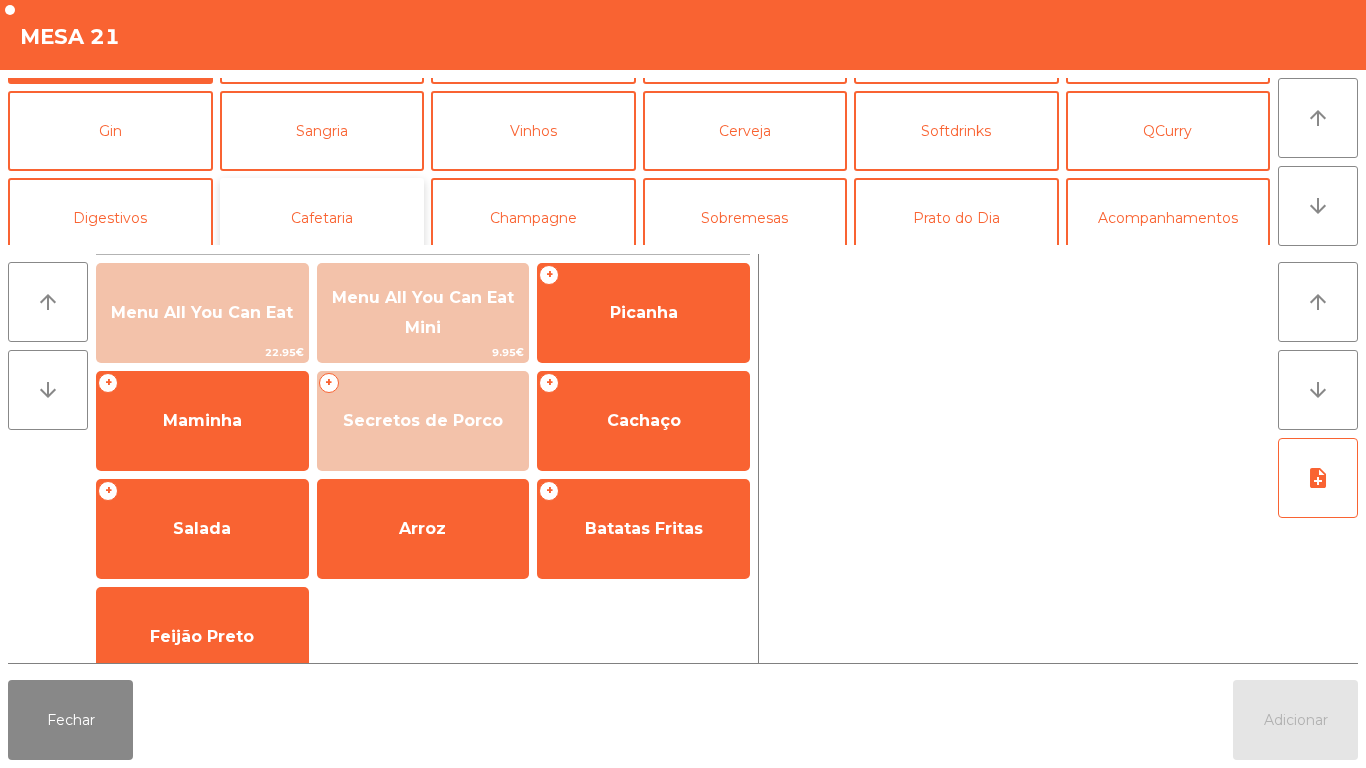 click on "Cafetaria" 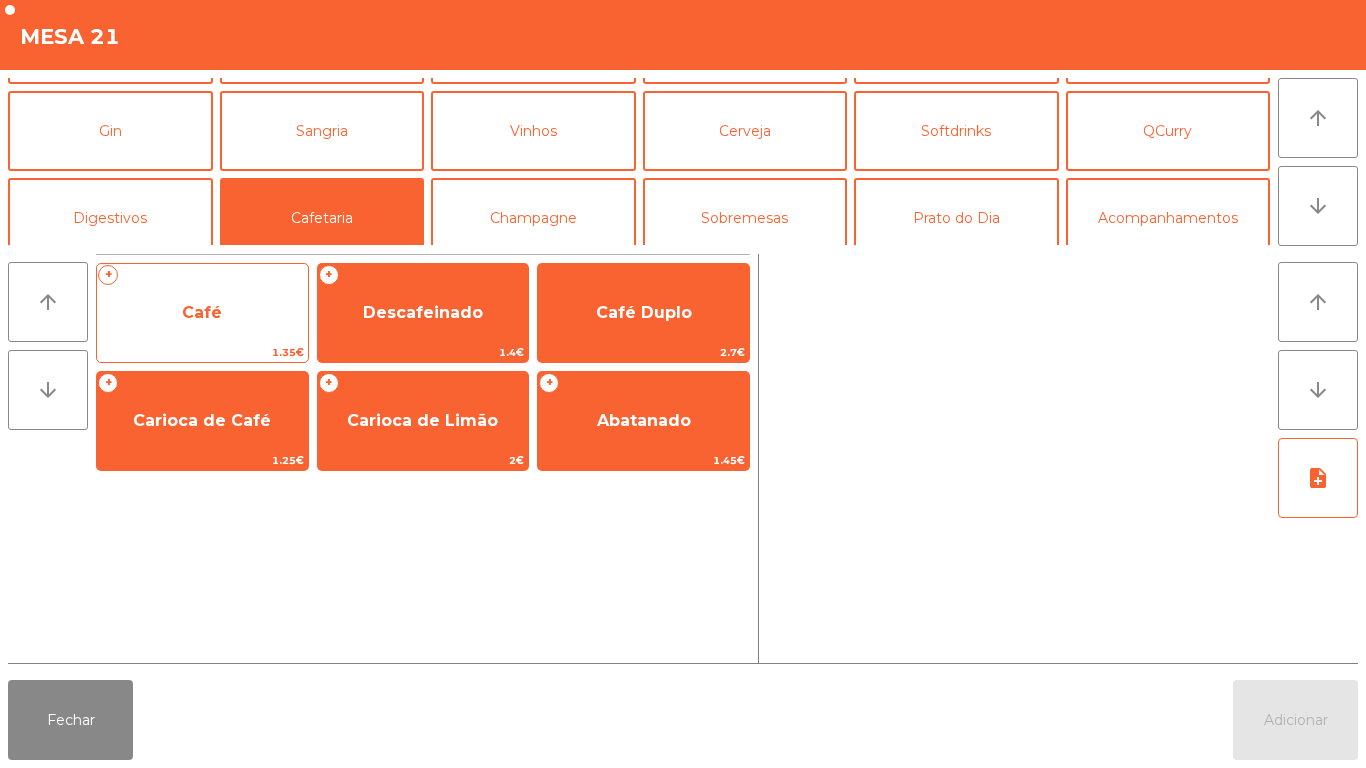 click on "+   Café   [PRICE]" 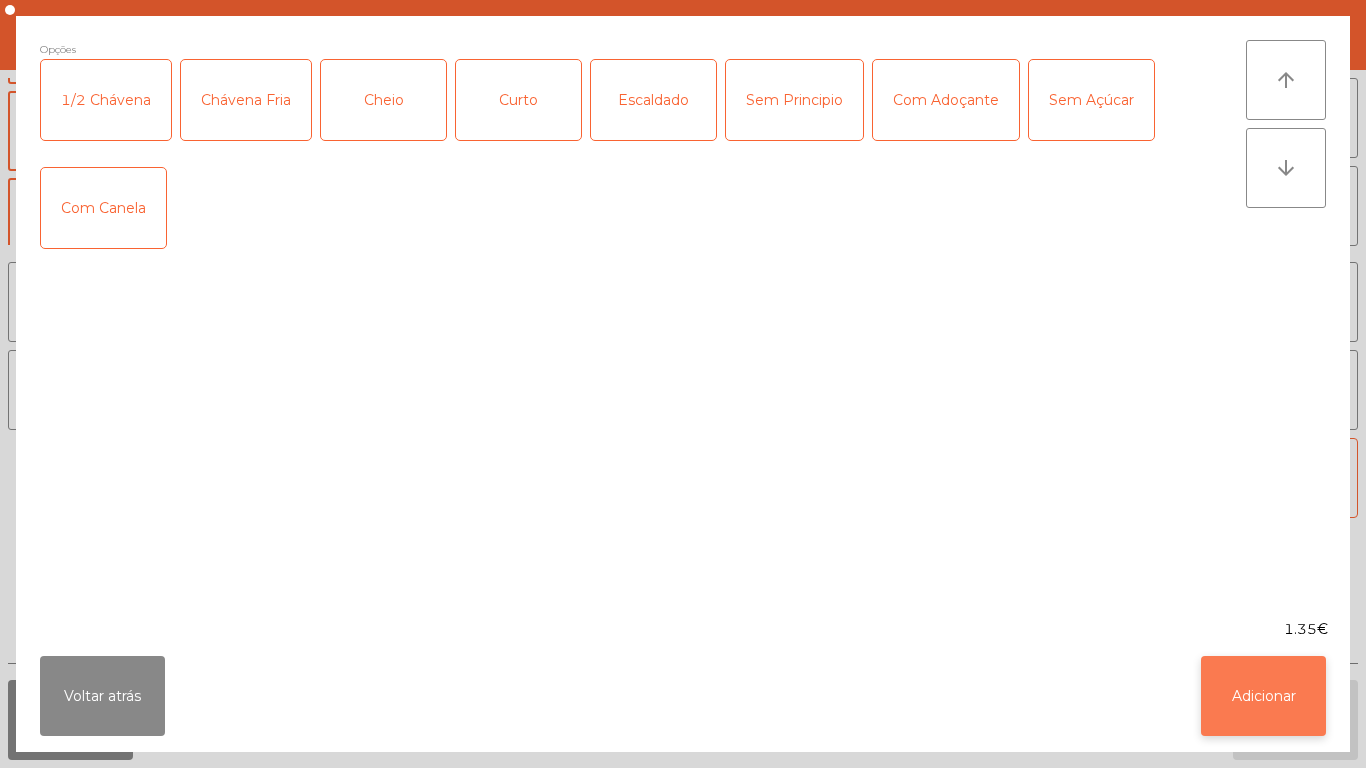 click on "Adicionar" 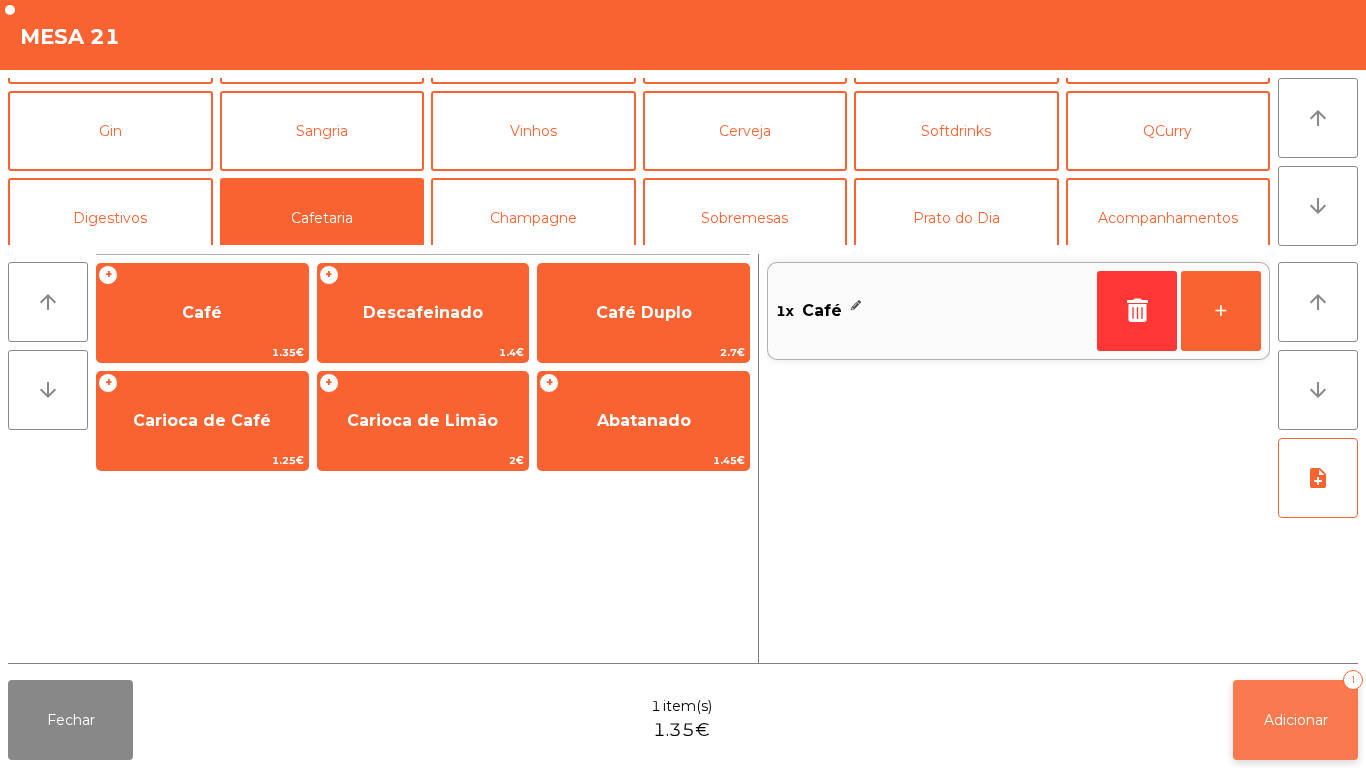 click on "Adicionar   1" 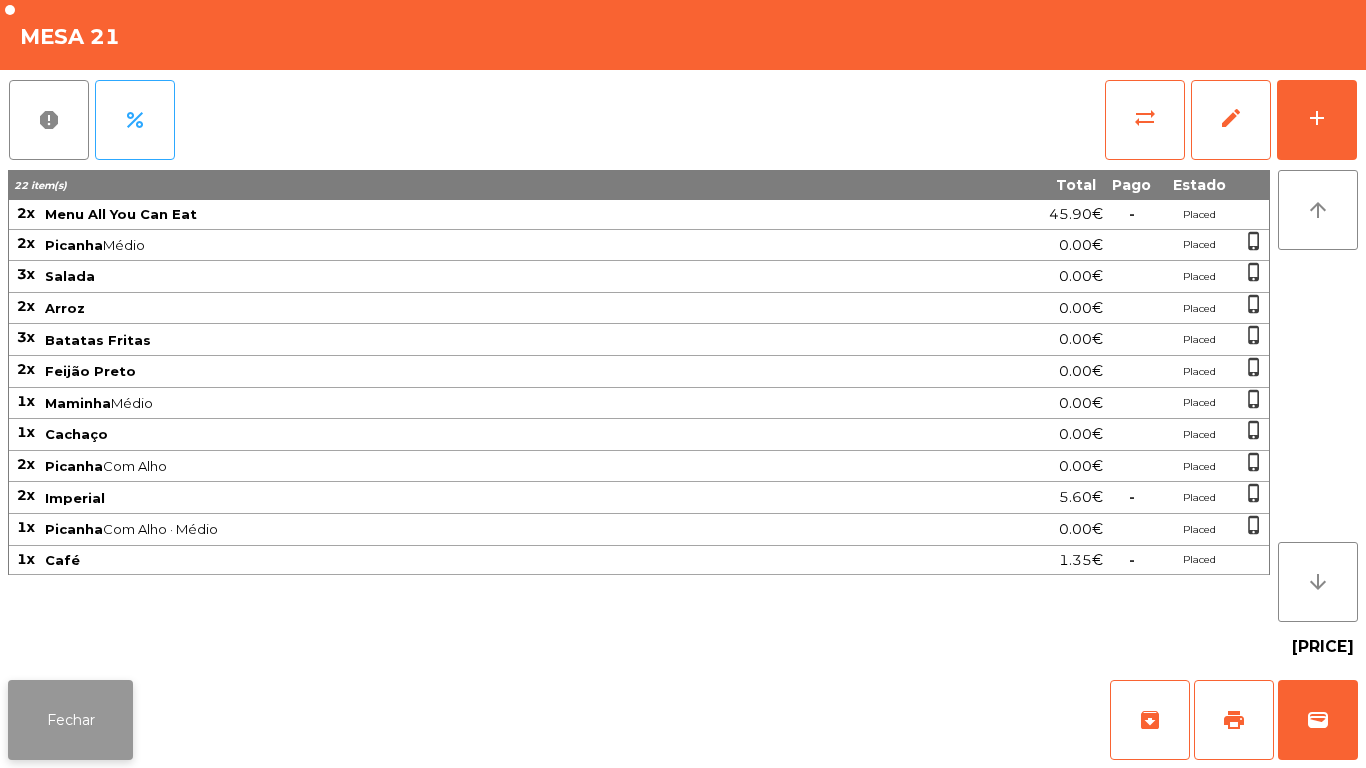 click on "Fechar" 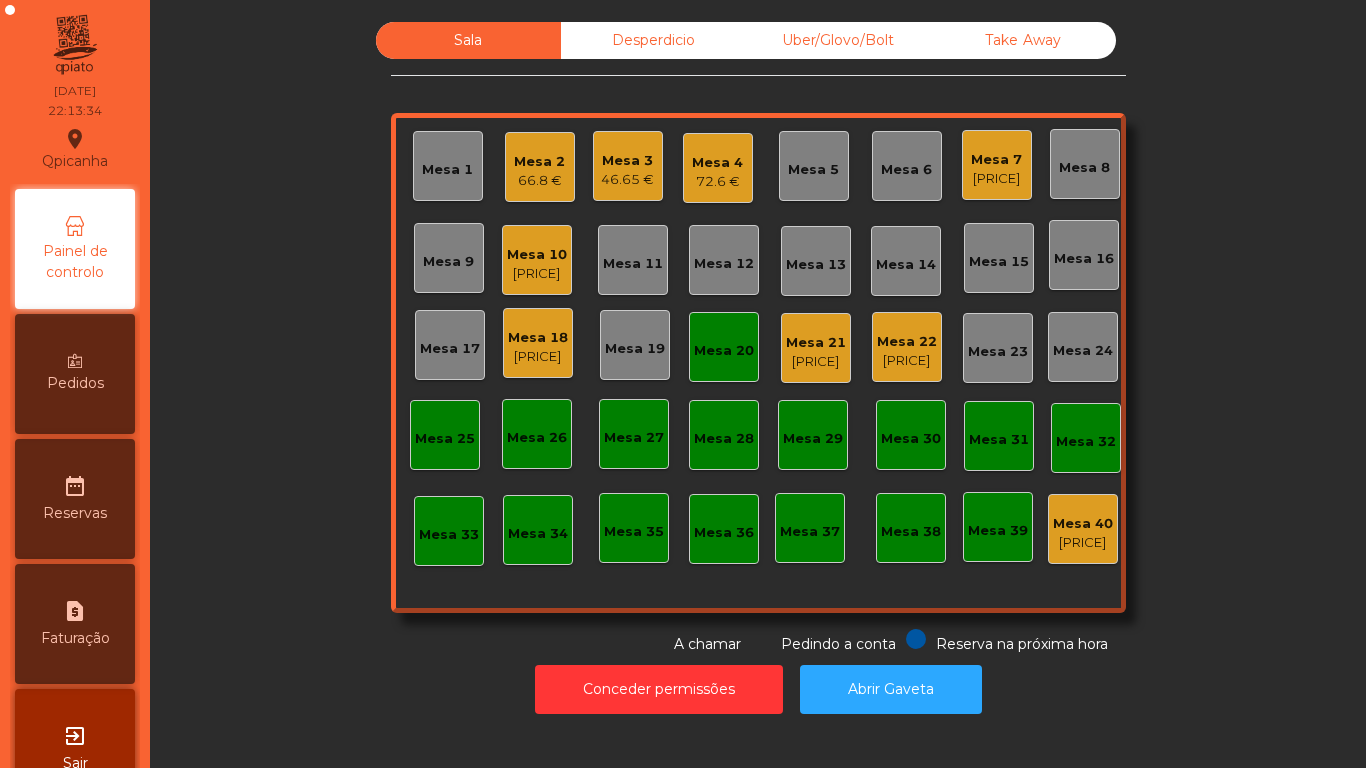 click on "46.65 €" 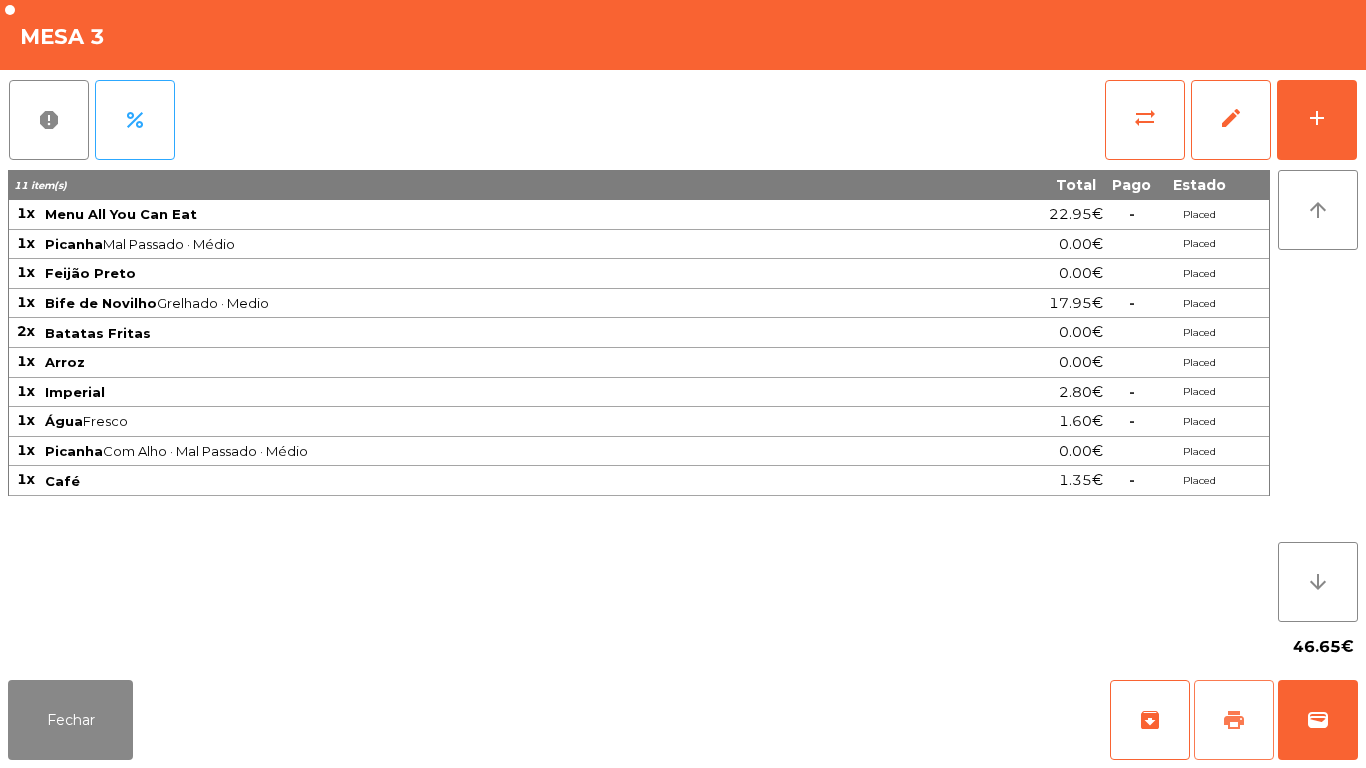 click on "print" 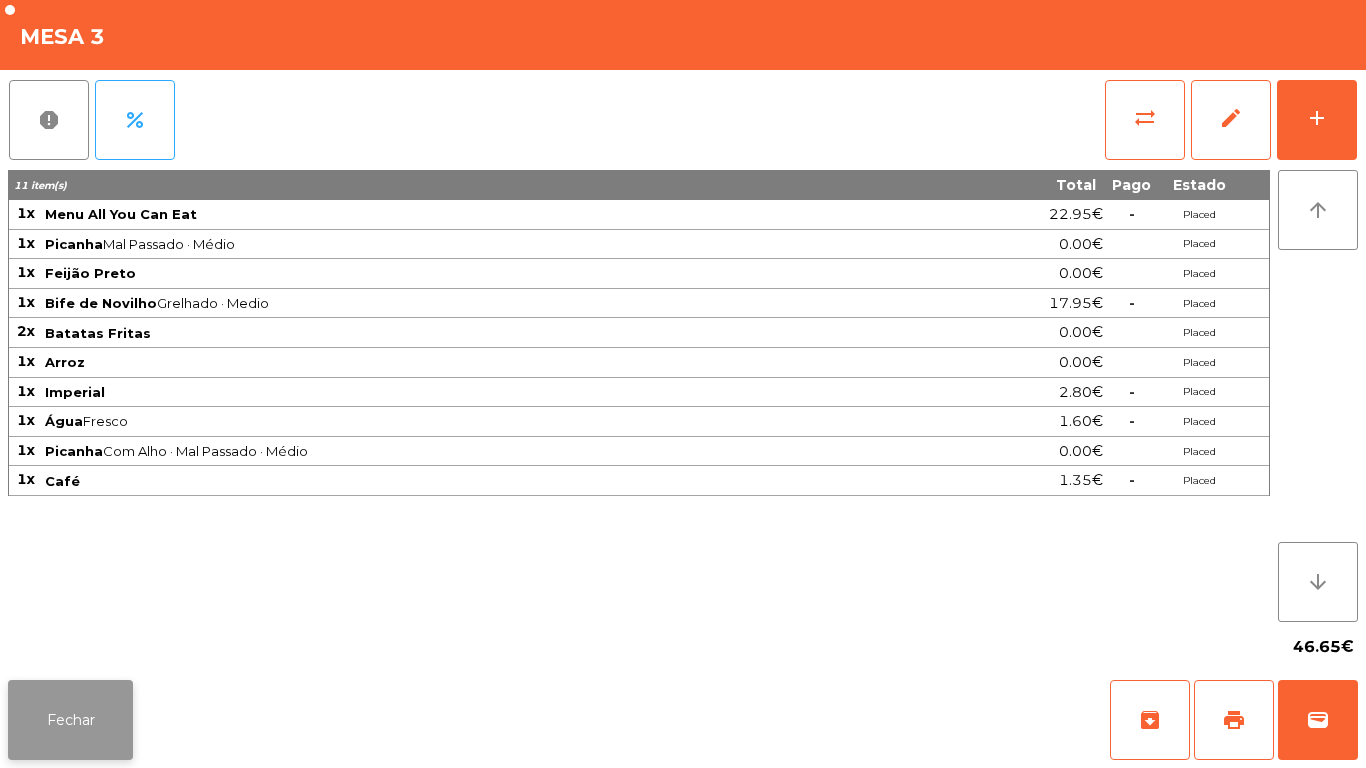 click on "Fechar" 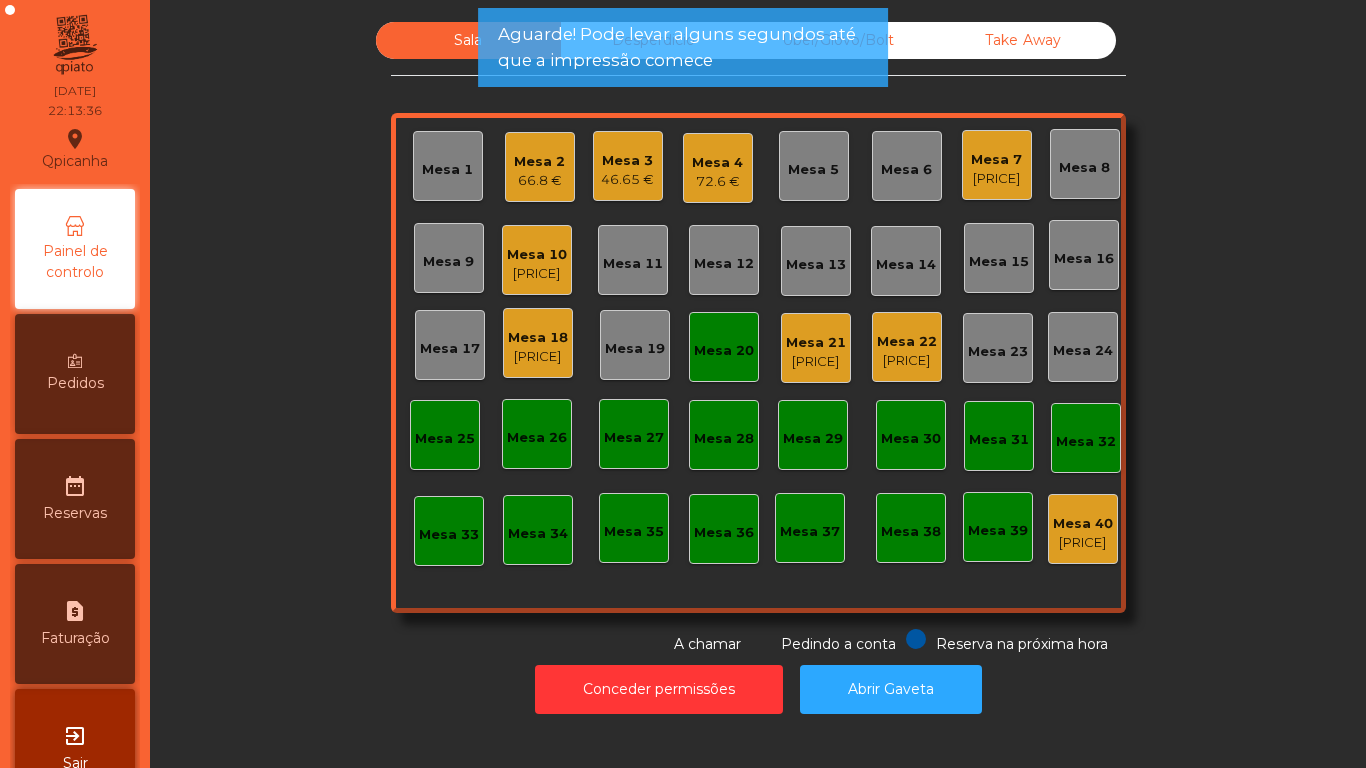 click on "Mesa 2   66.8 €" 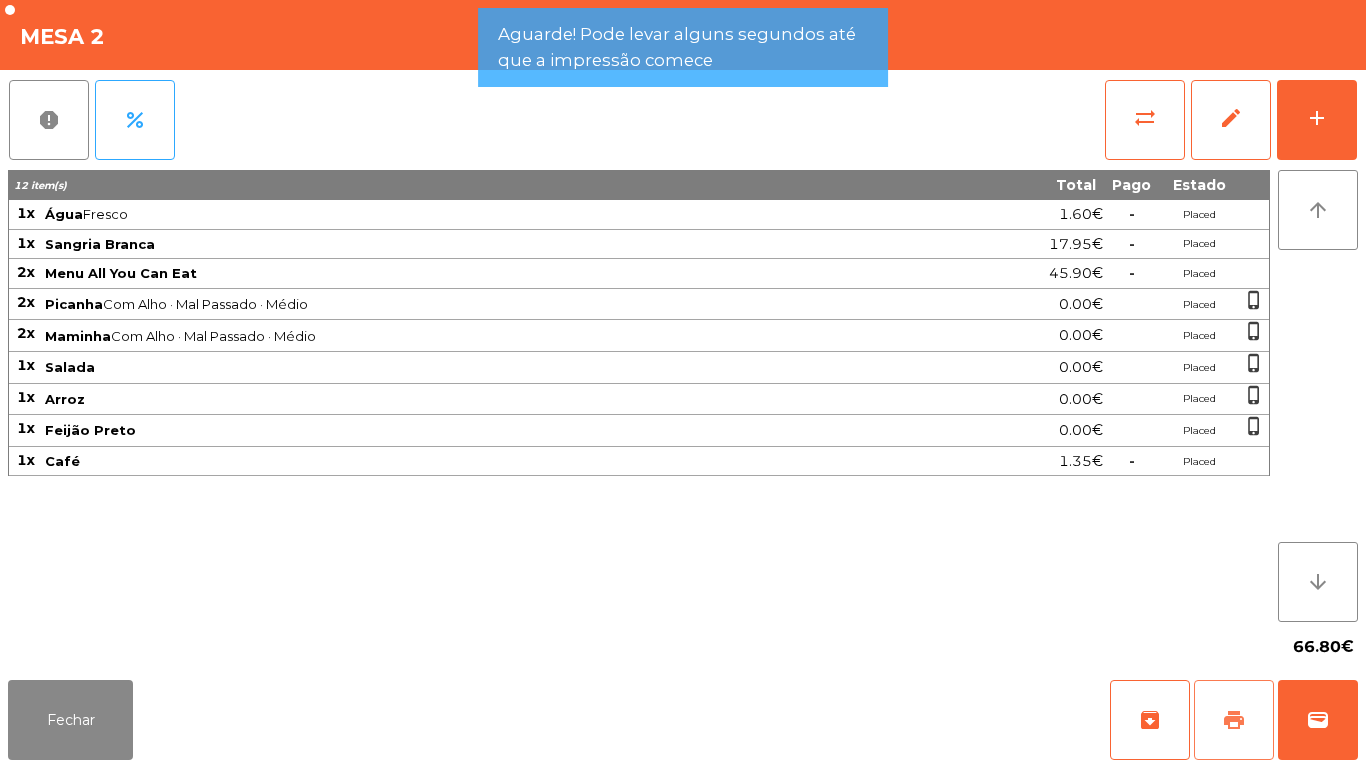 click on "print" 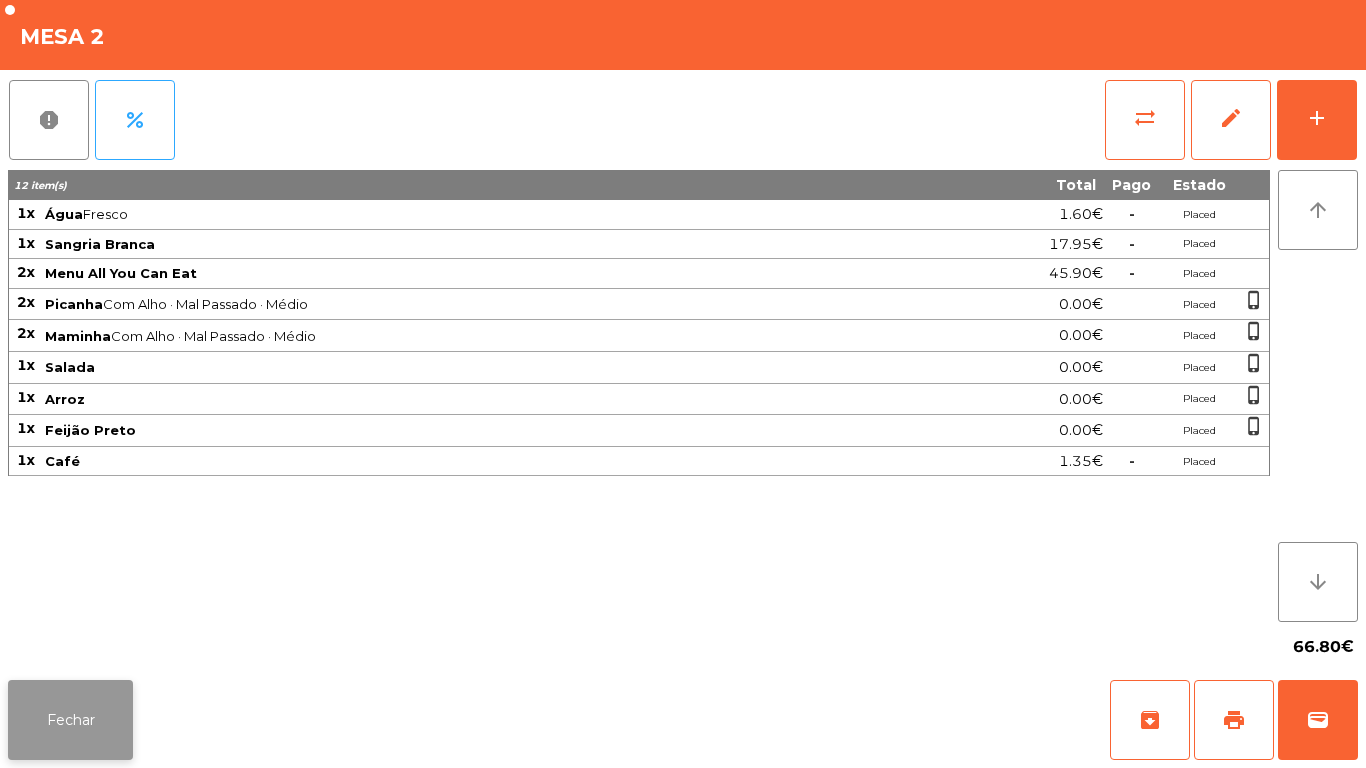 click on "Fechar" 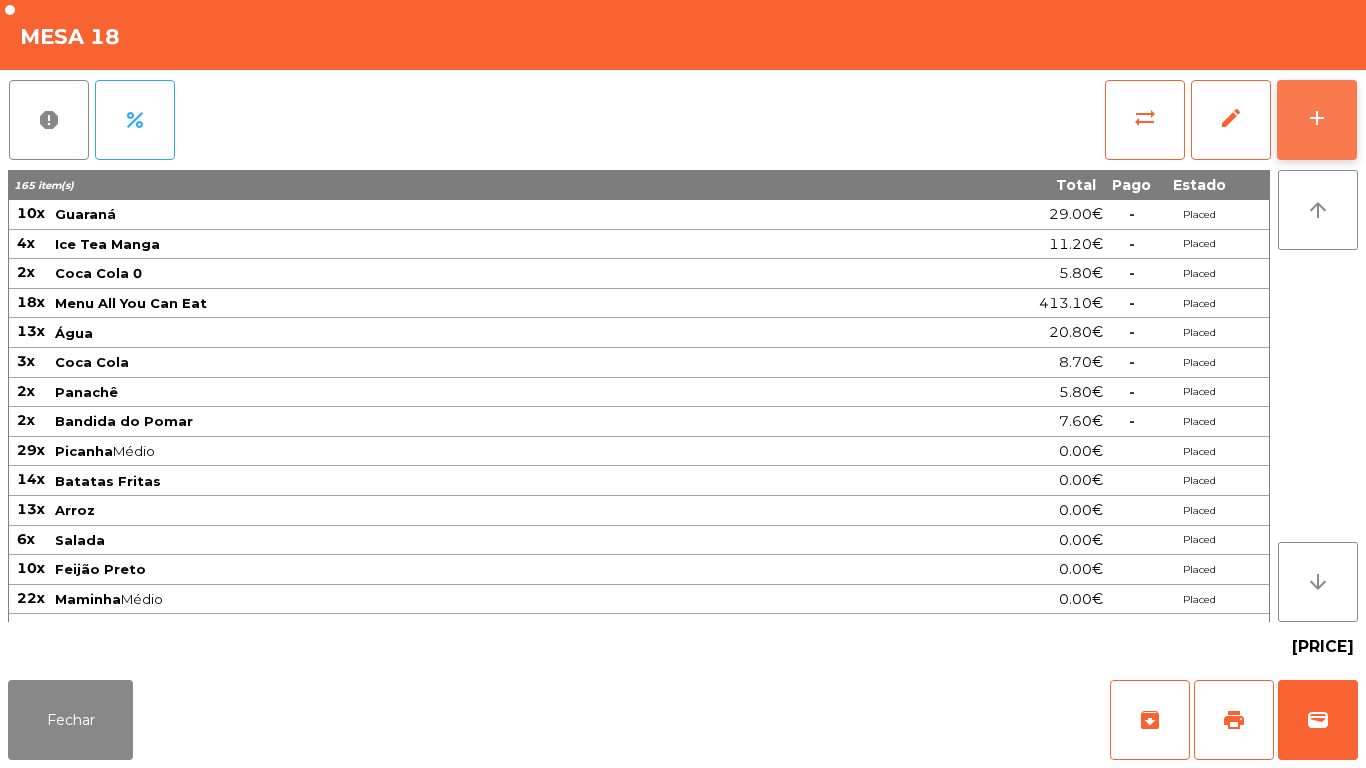 click on "add" 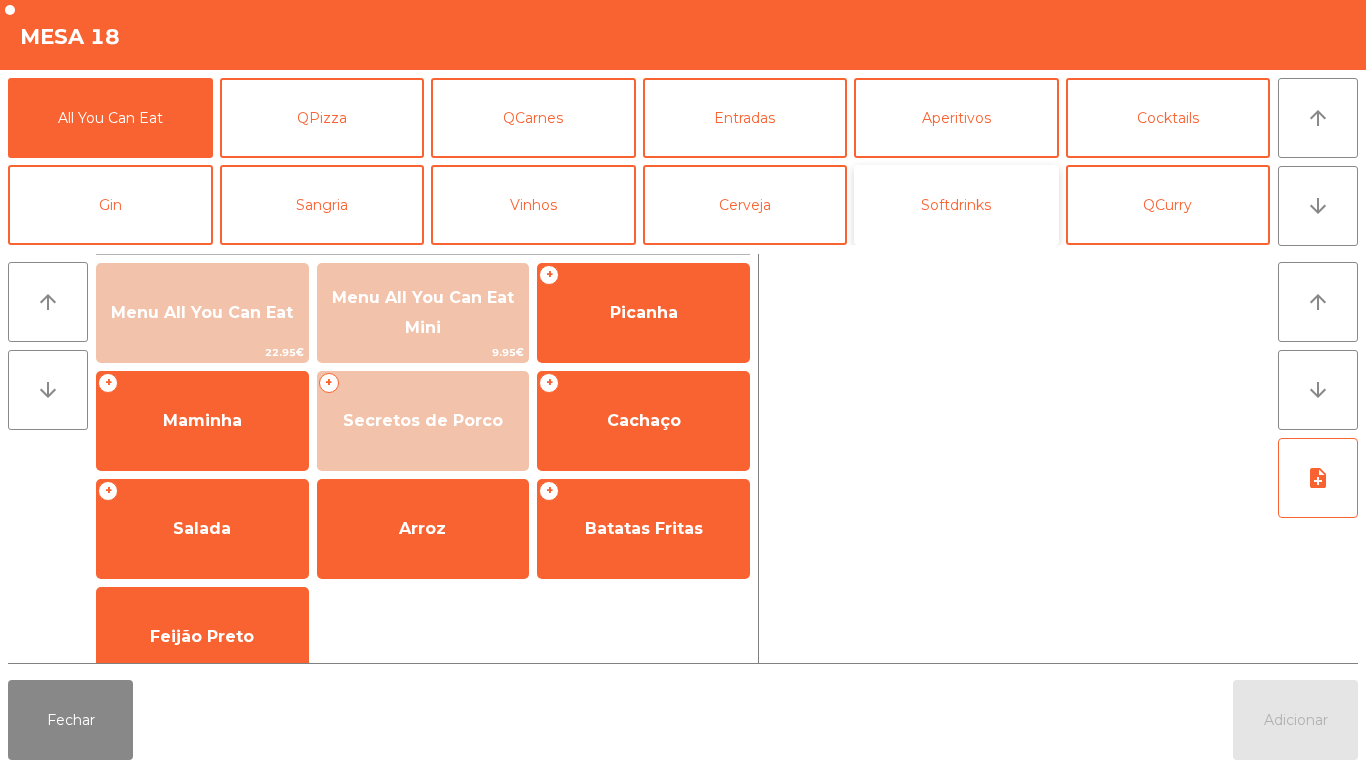 click on "Softdrinks" 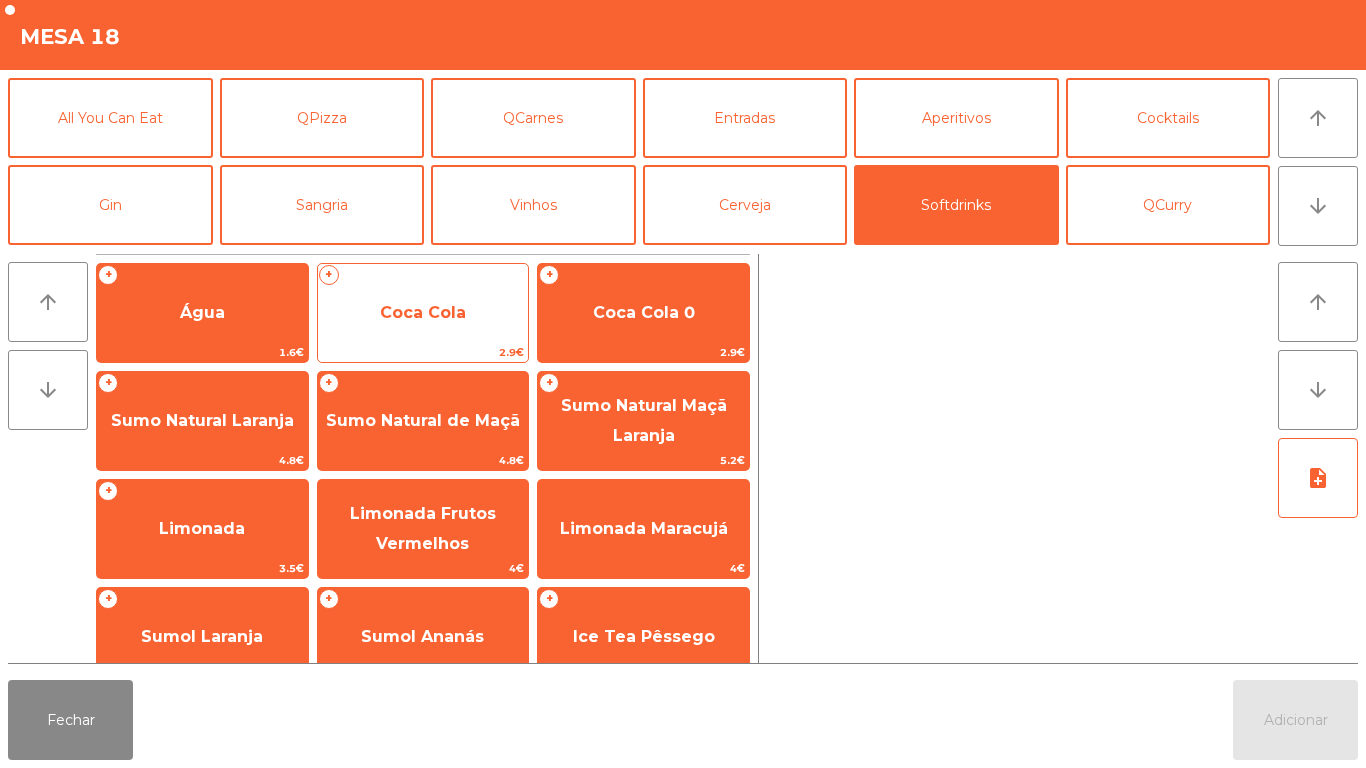 click on "Coca Cola" 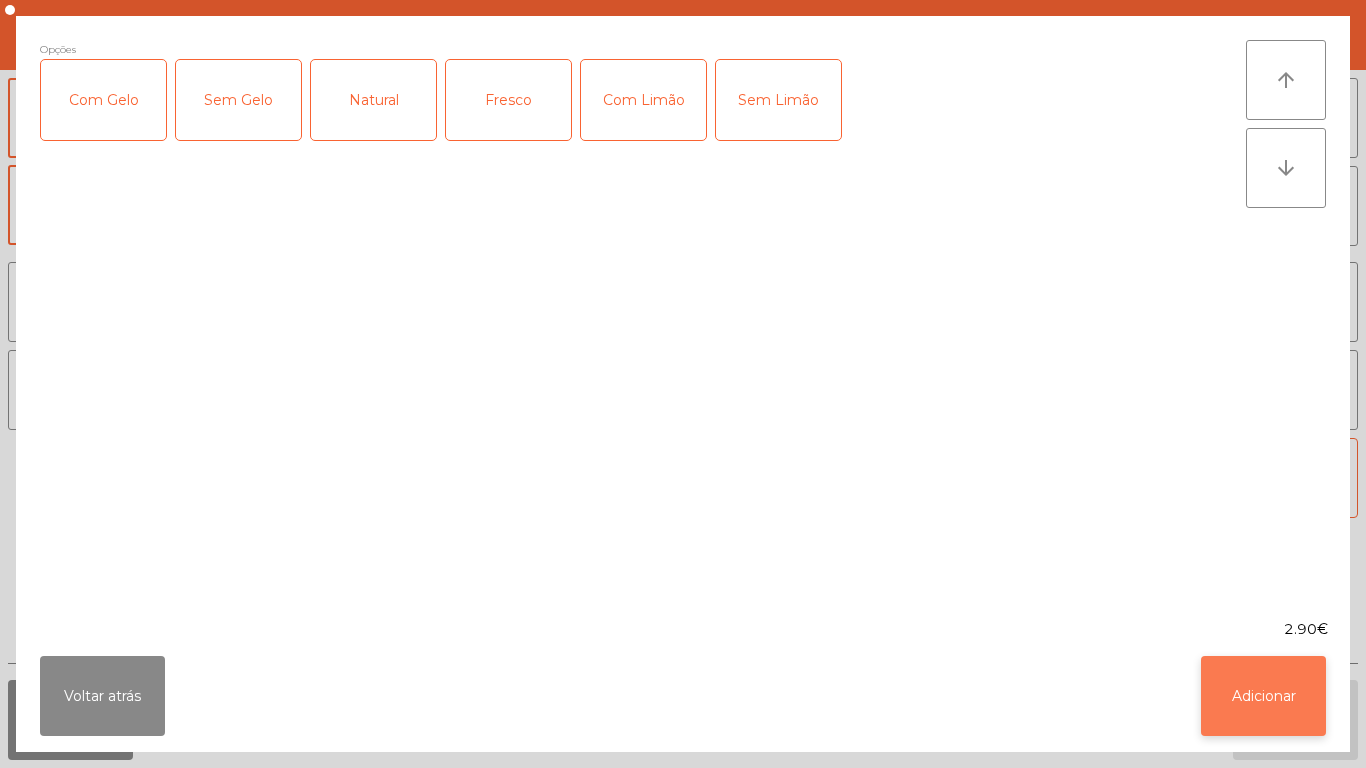 click on "Adicionar" 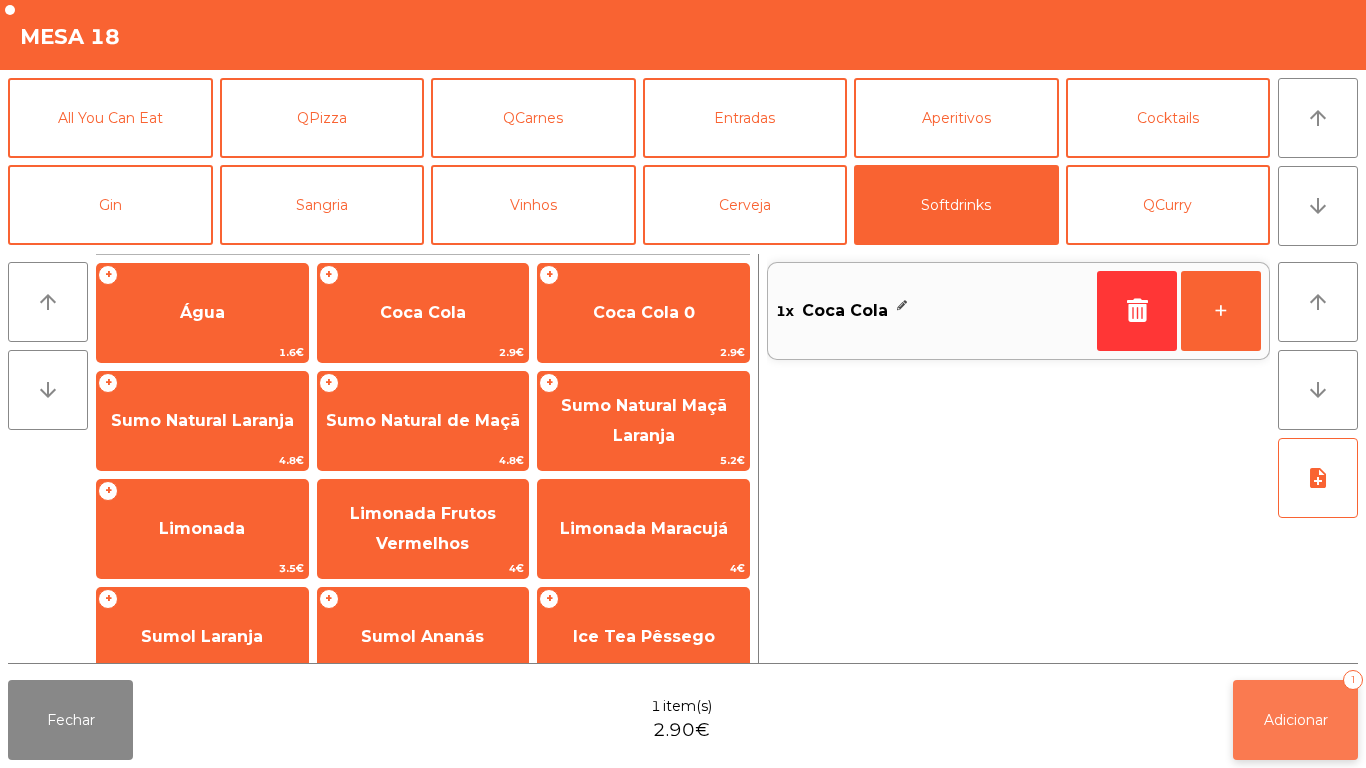 click on "Adicionar   1" 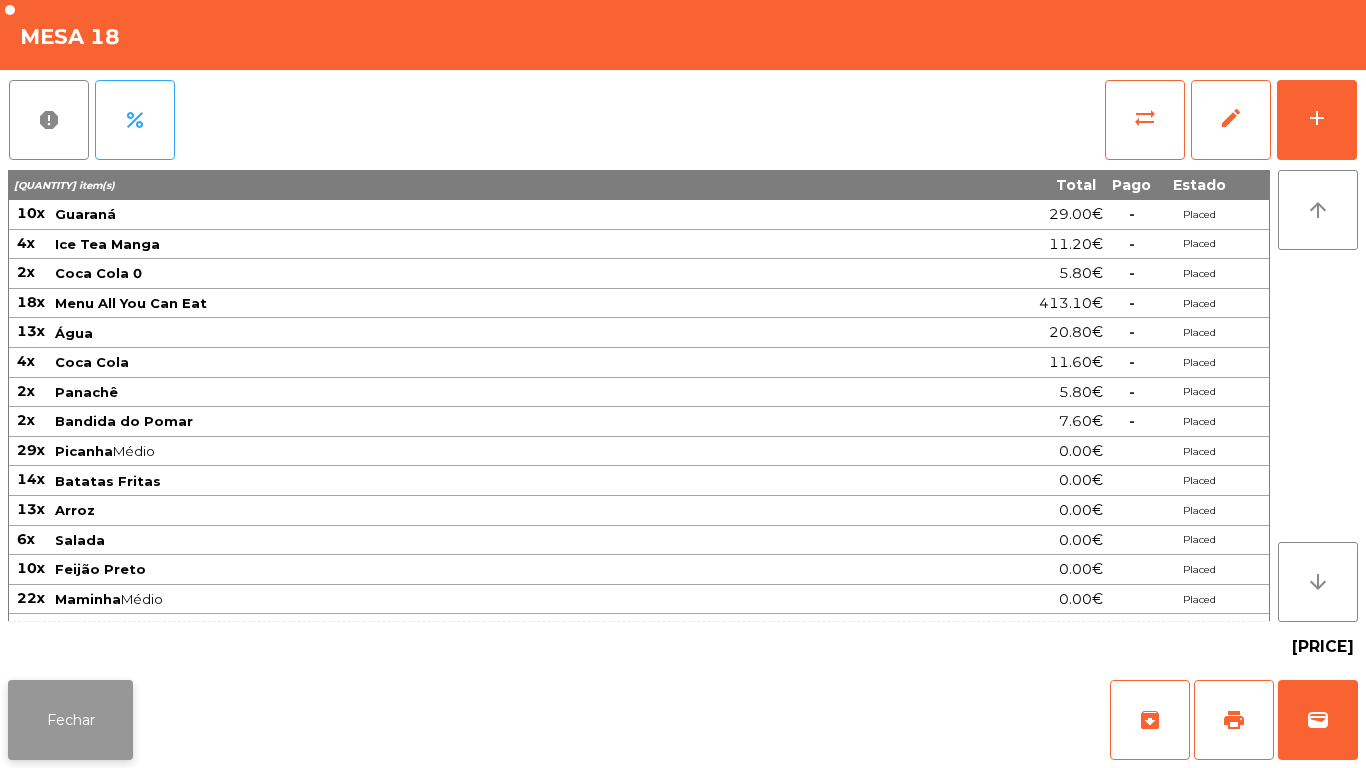 click on "Fechar" 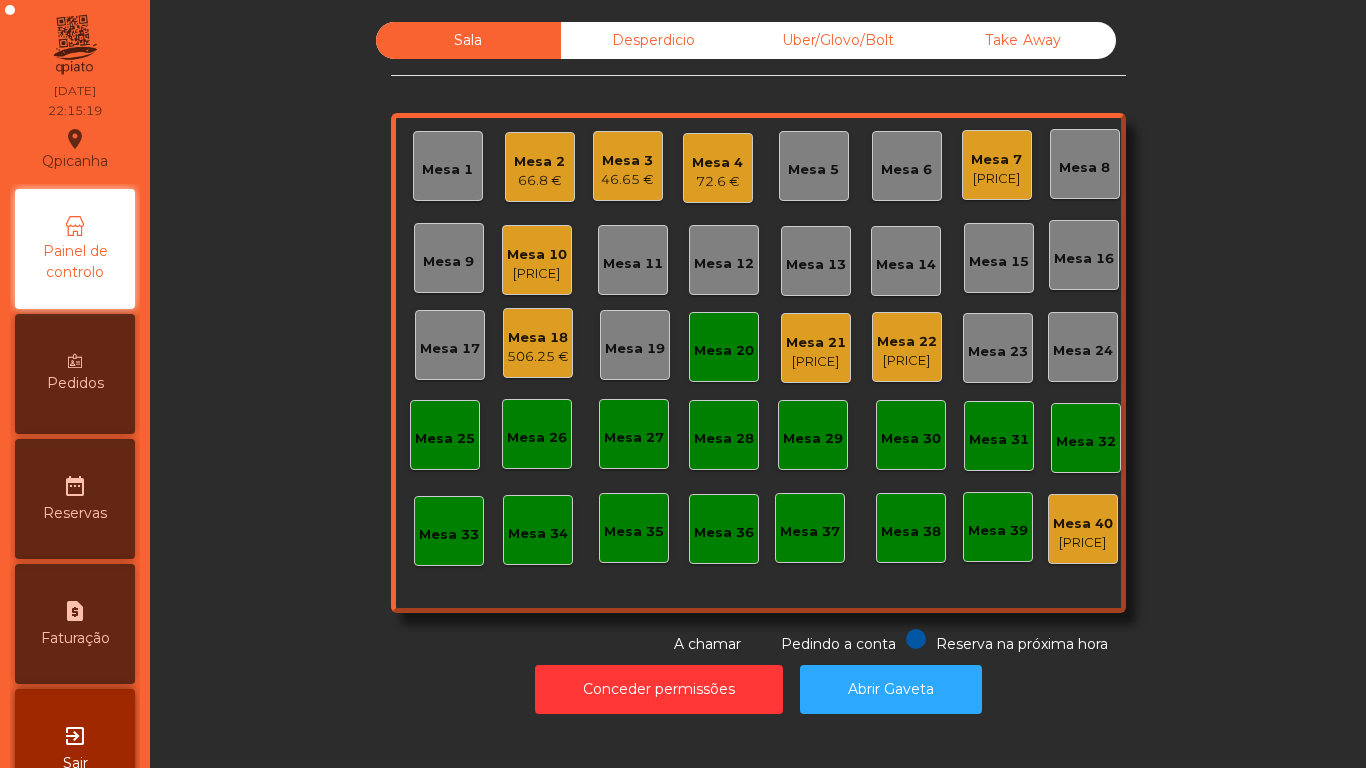 click on "46.65 €" 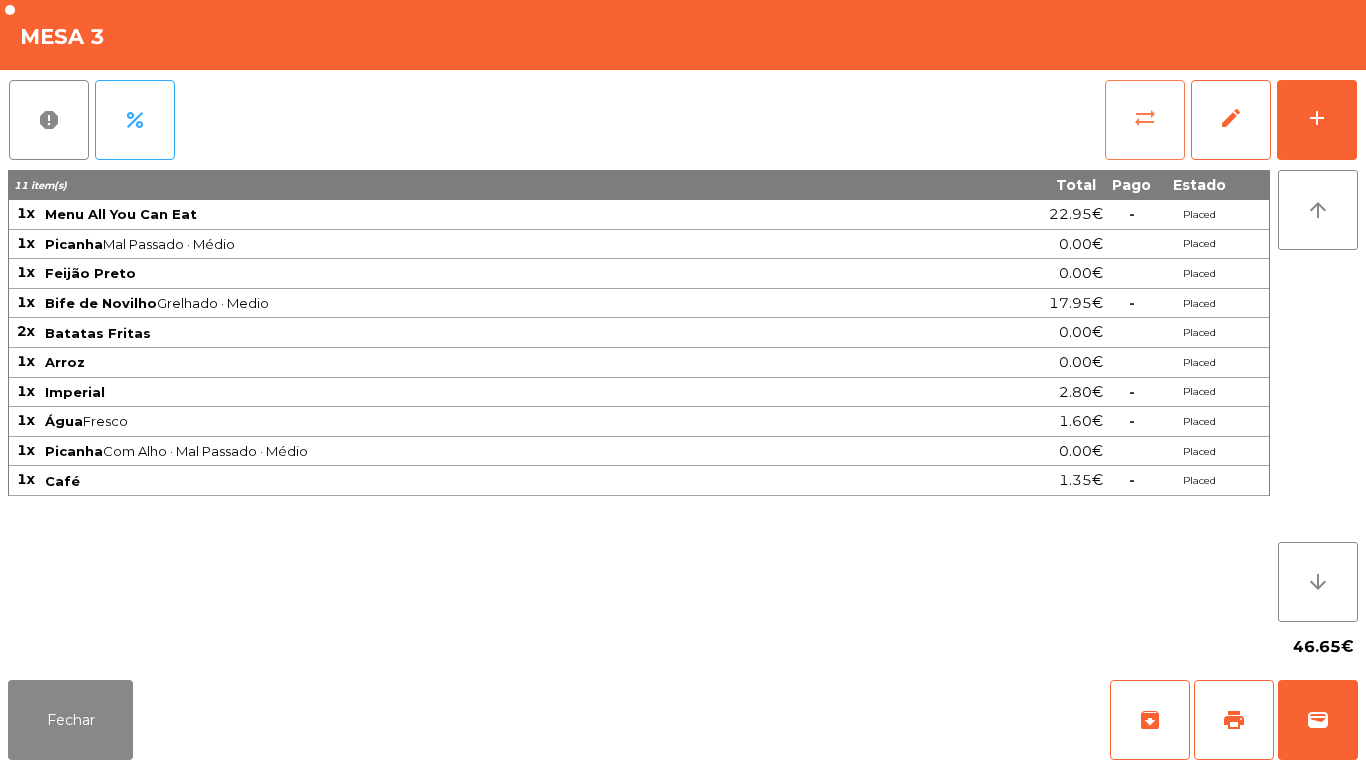 click on "sync_alt" 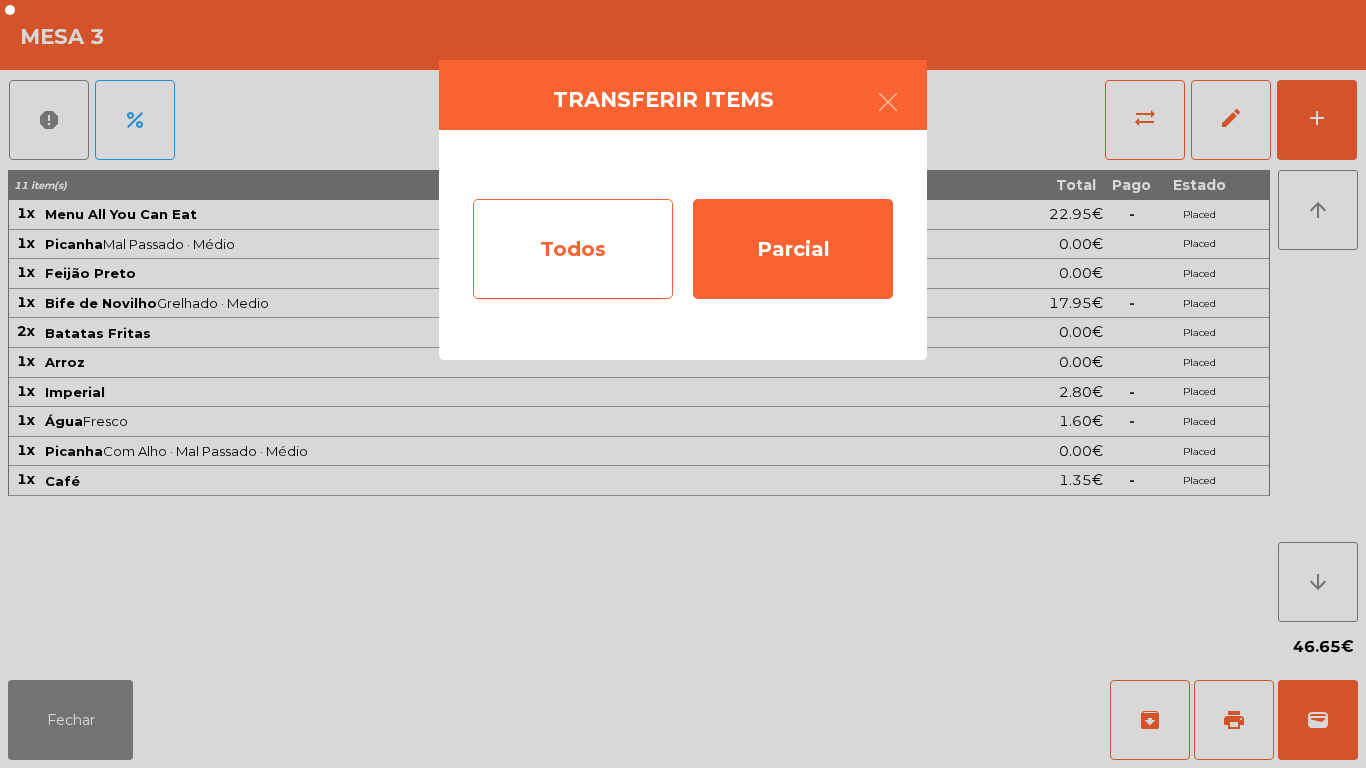 click on "Todos" 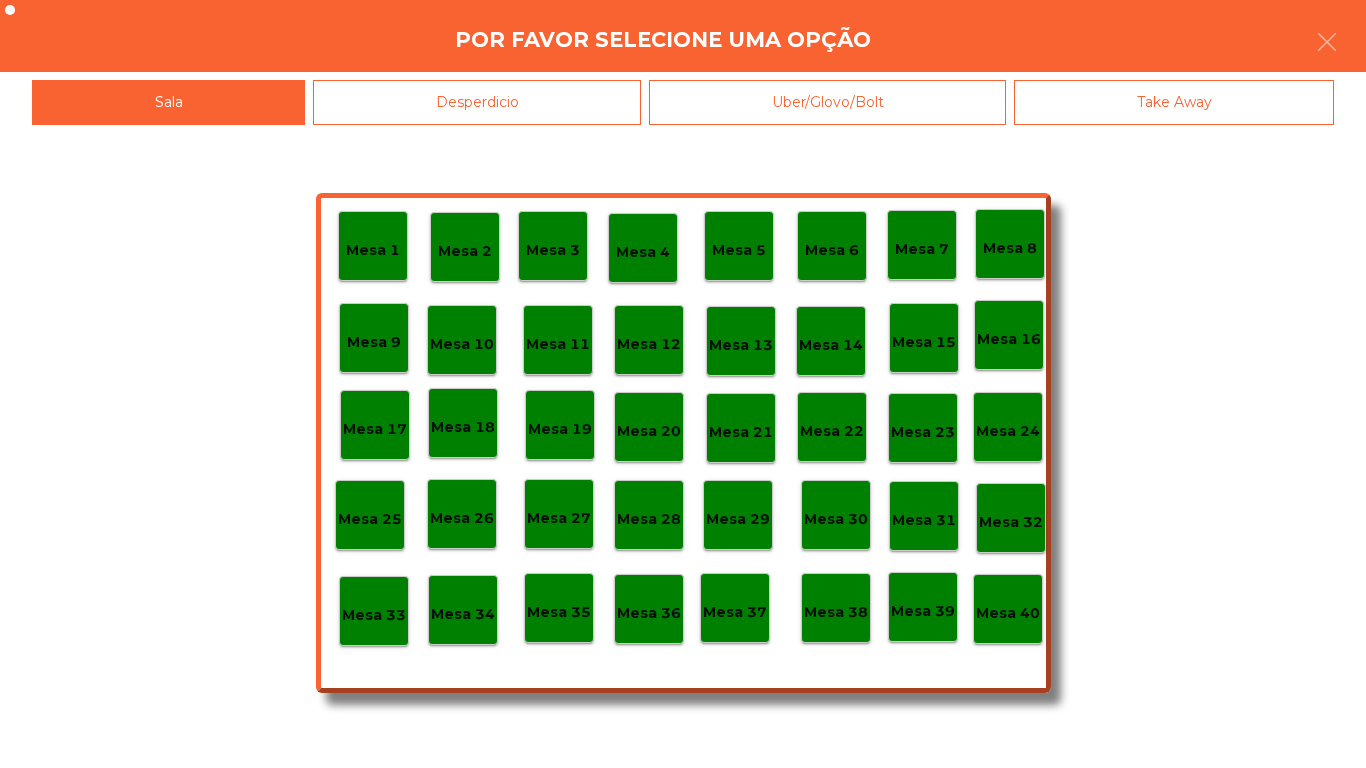 click on "Mesa 40" 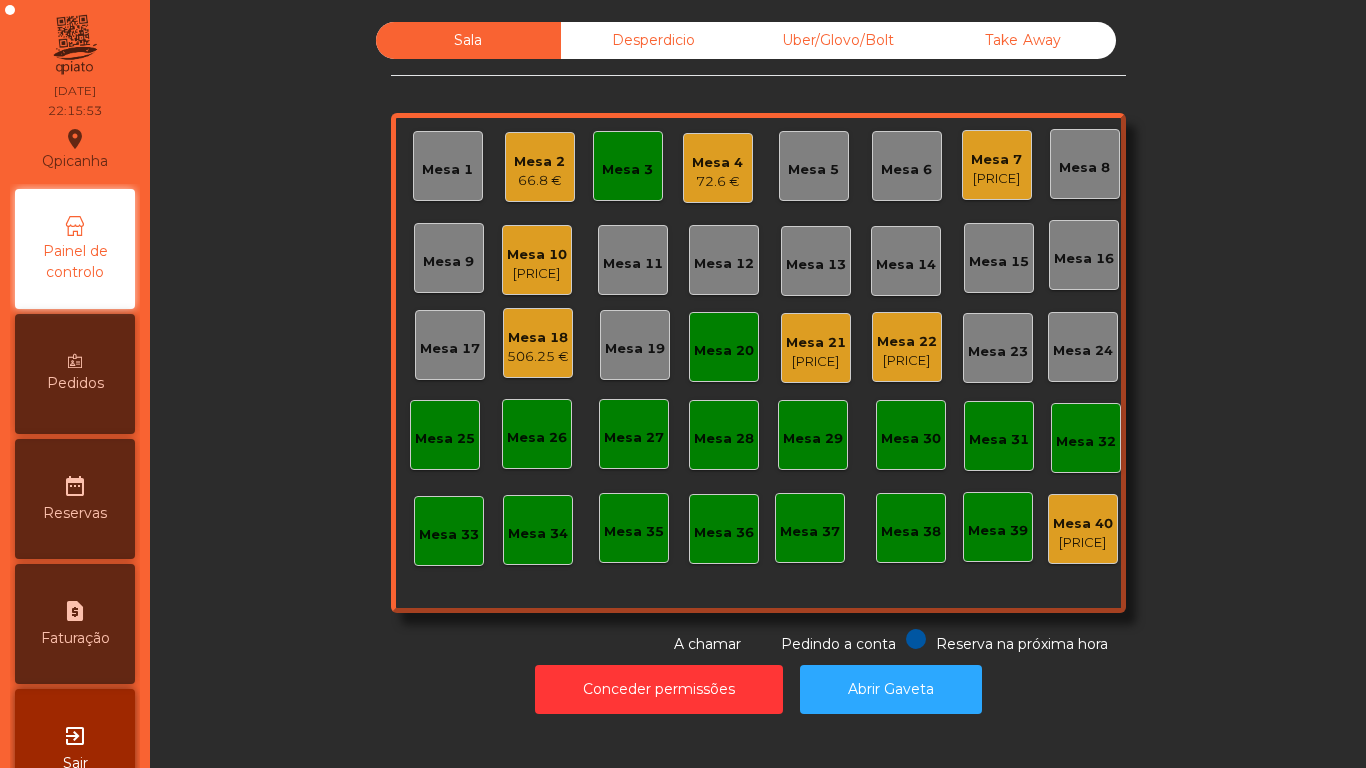 click on "Mesa 5" 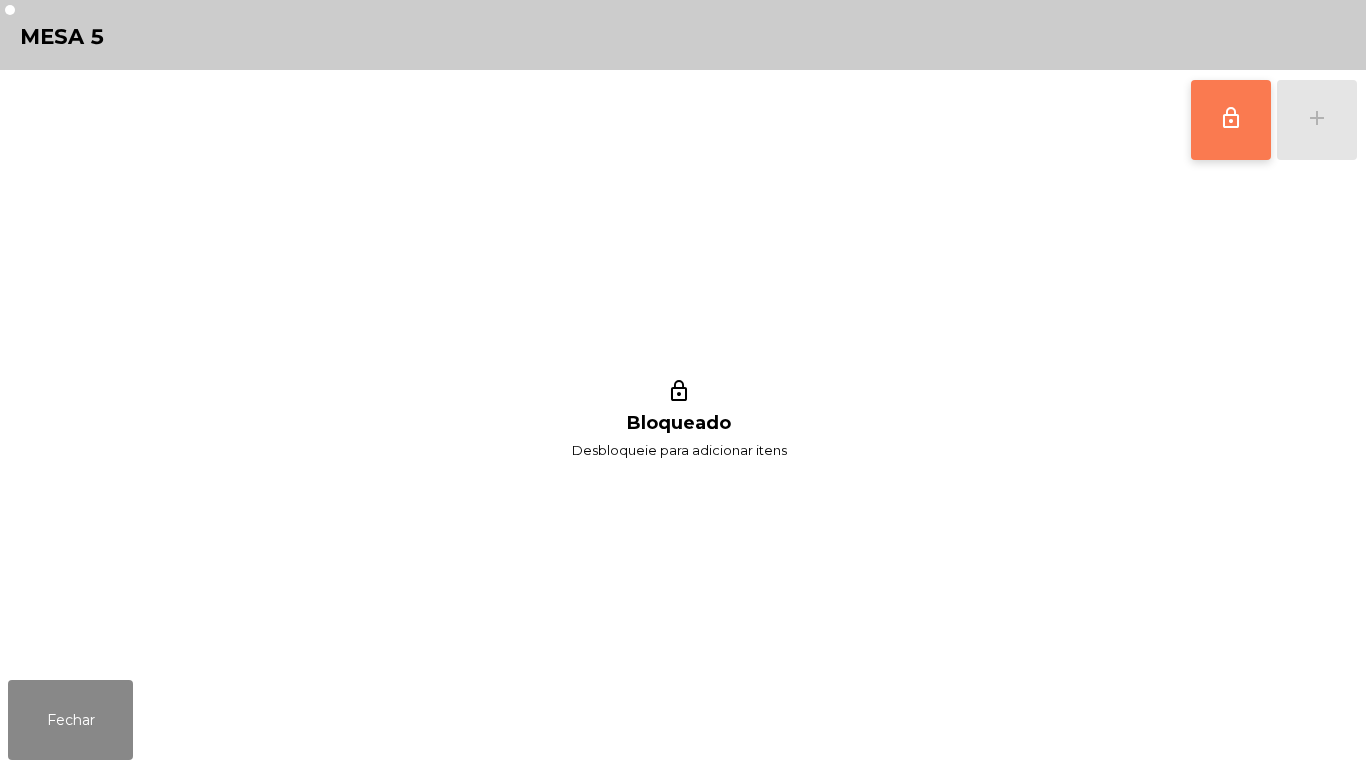 click on "lock_outline" 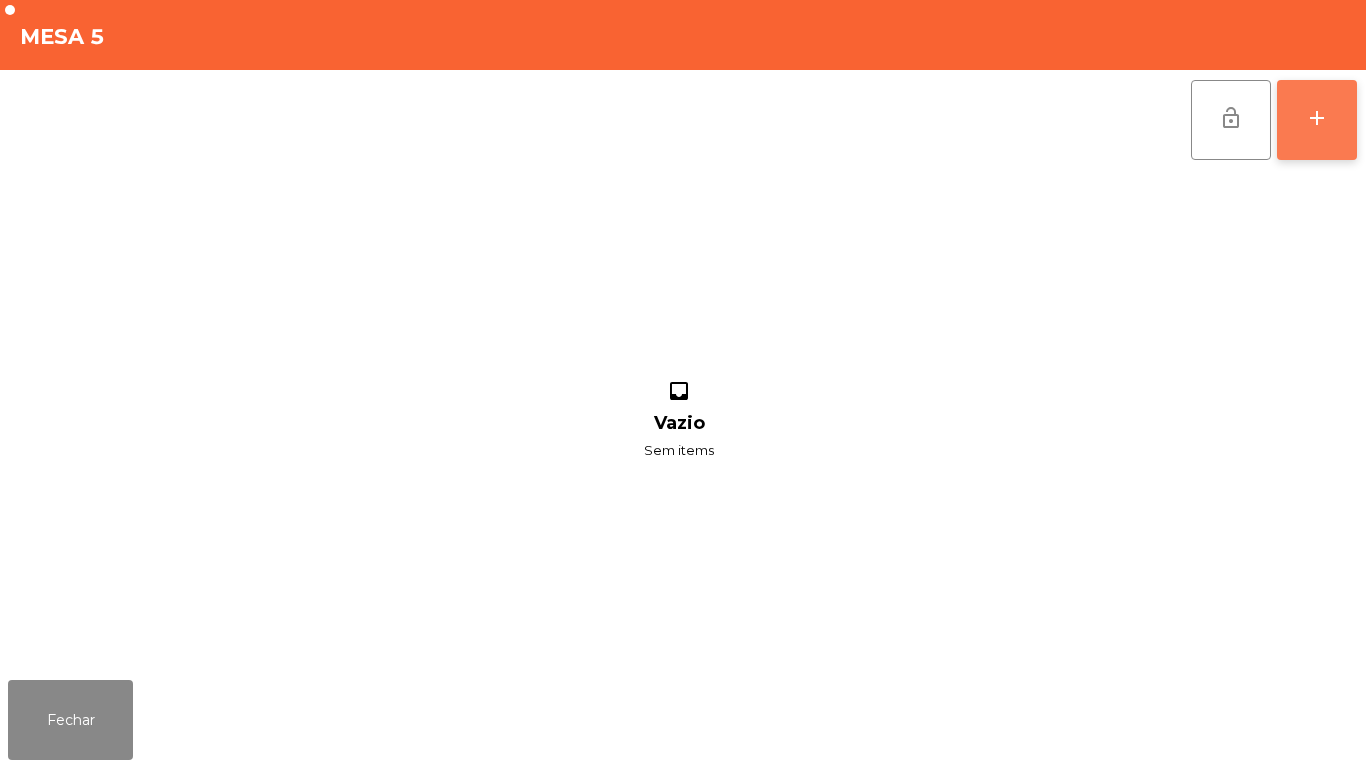 click on "add" 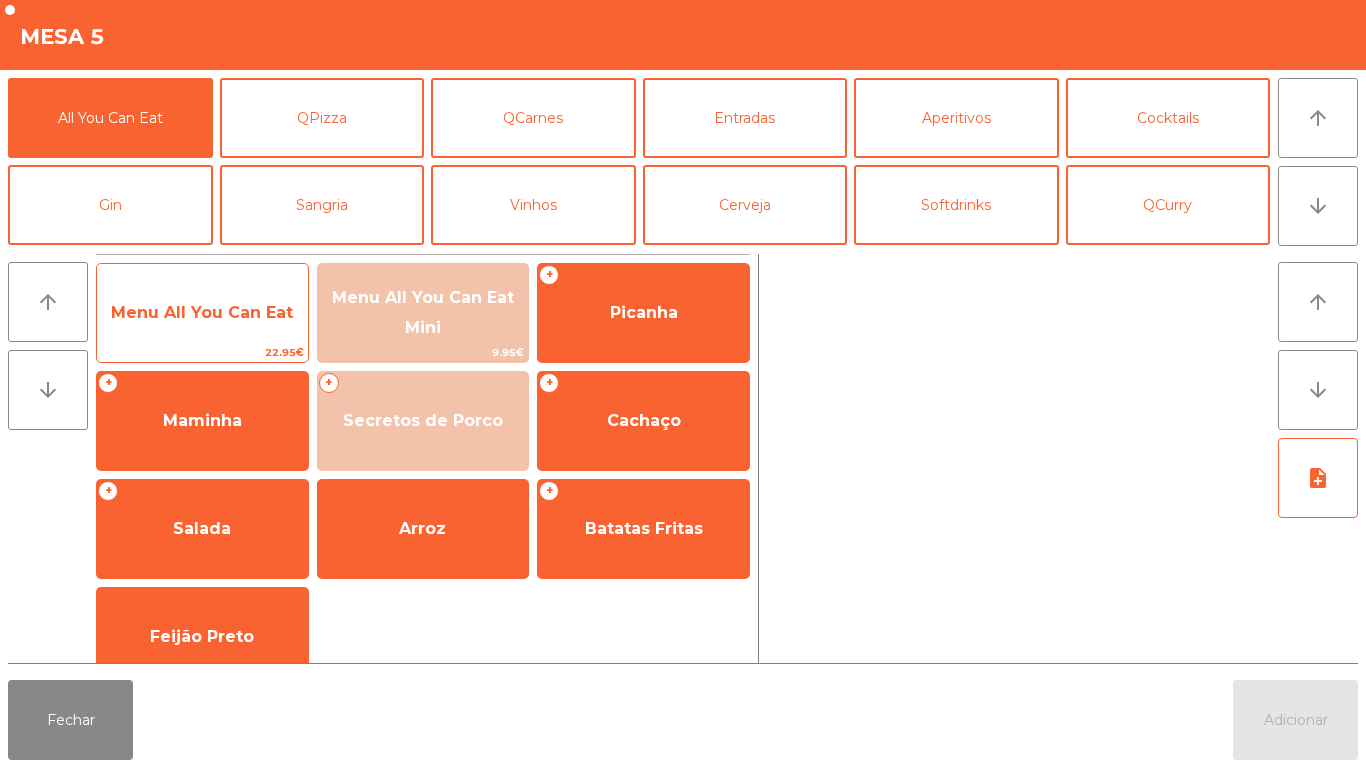 click on "Menu All You Can Eat" 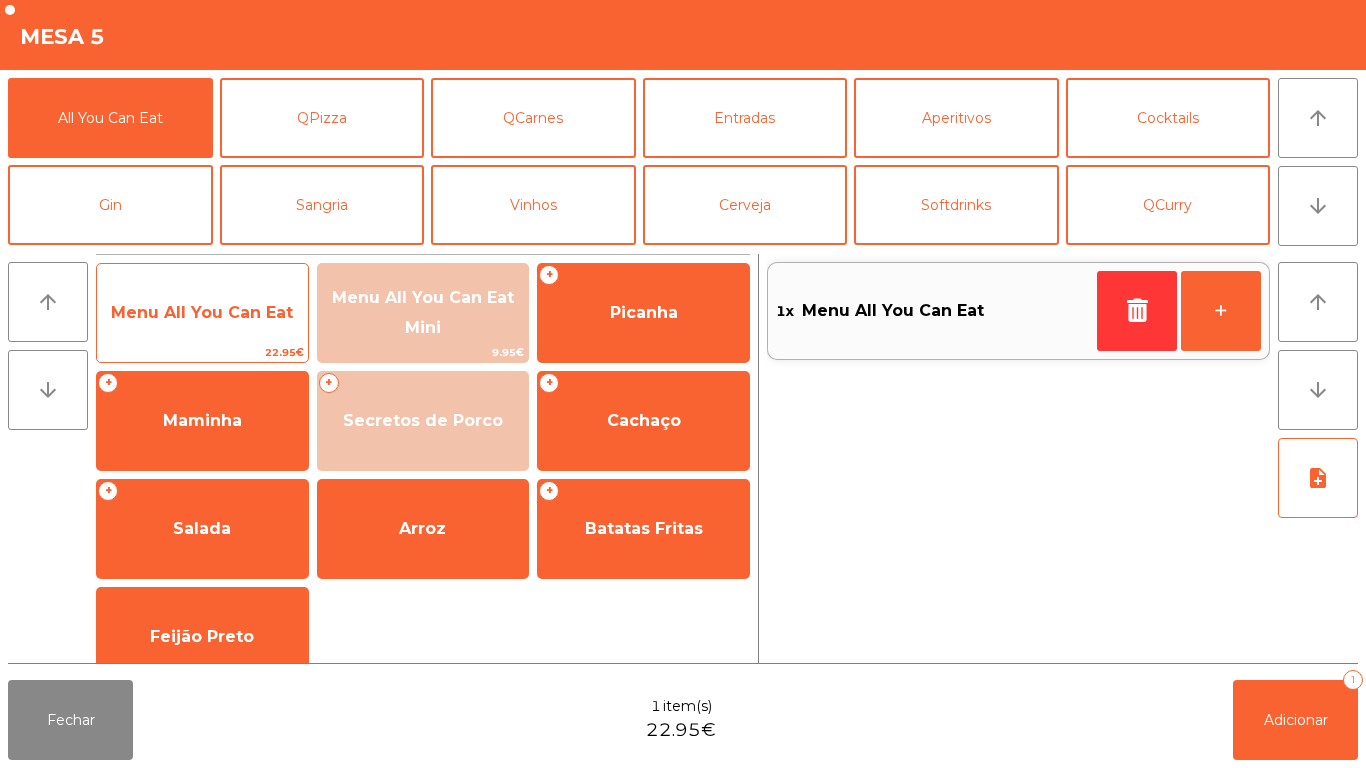 click on "Menu All You Can Eat" 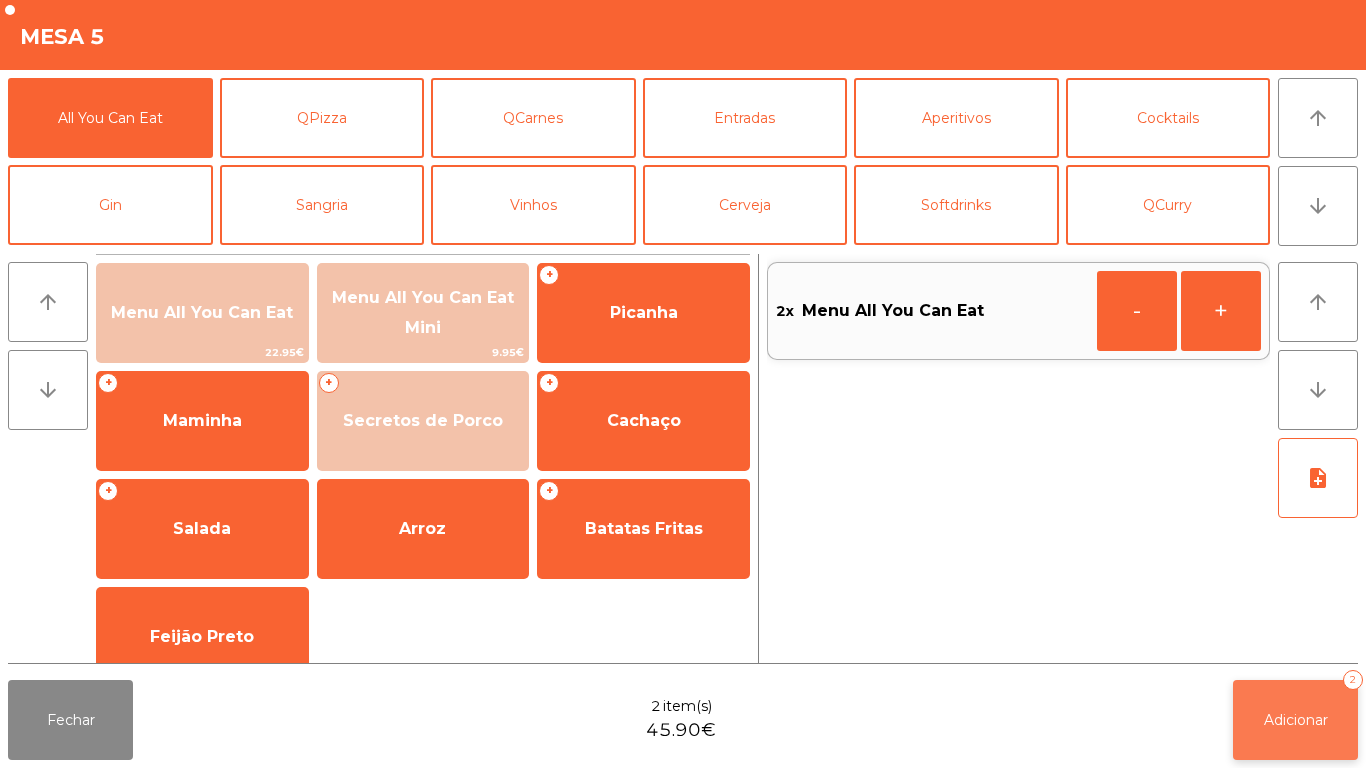 click on "Adicionar   2" 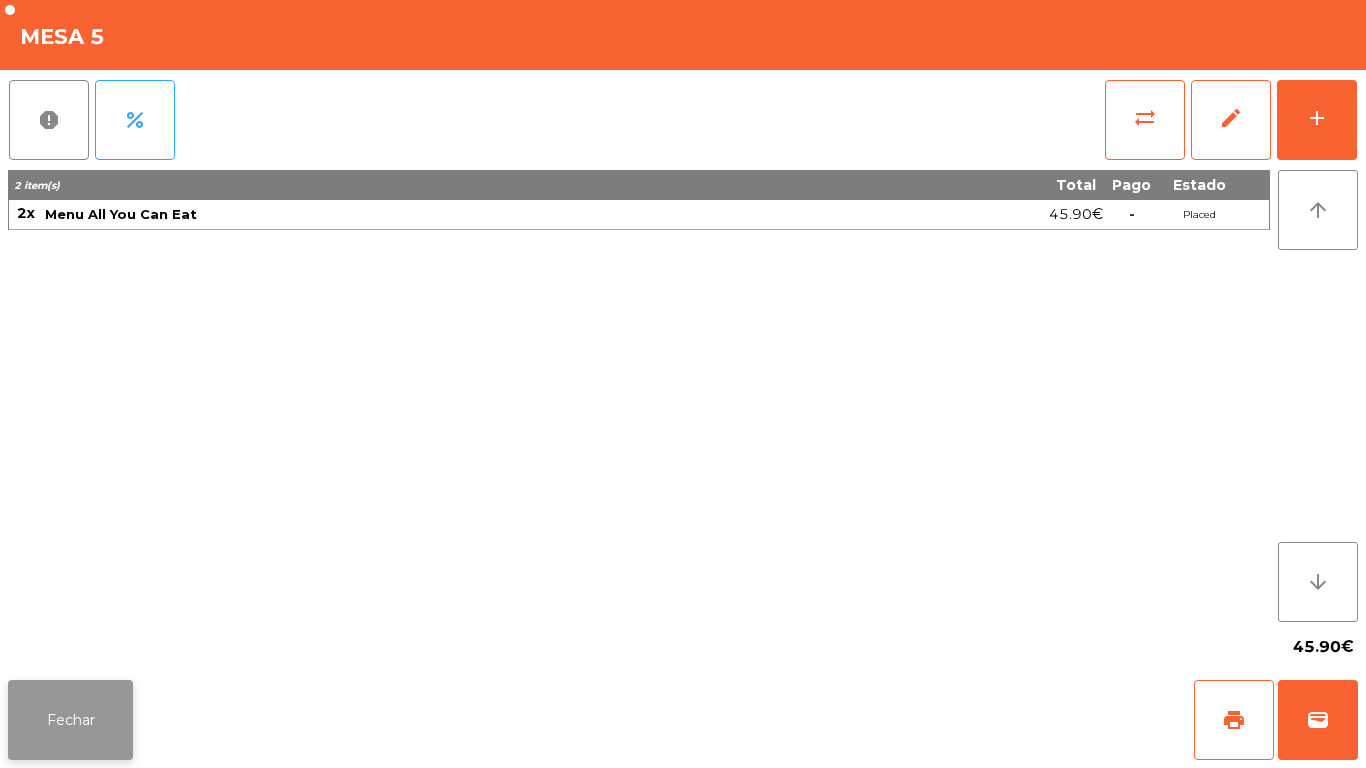 click on "Fechar" 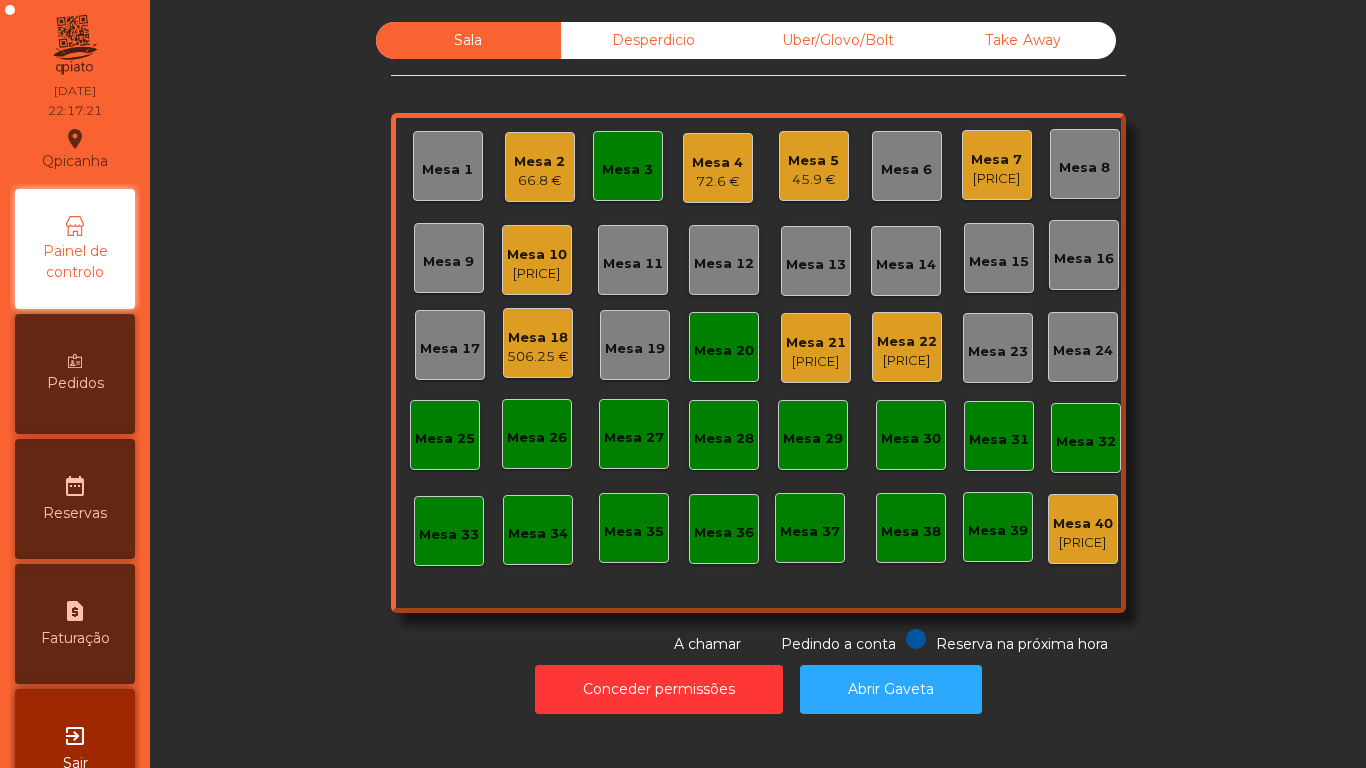 click on "[PRICE]" 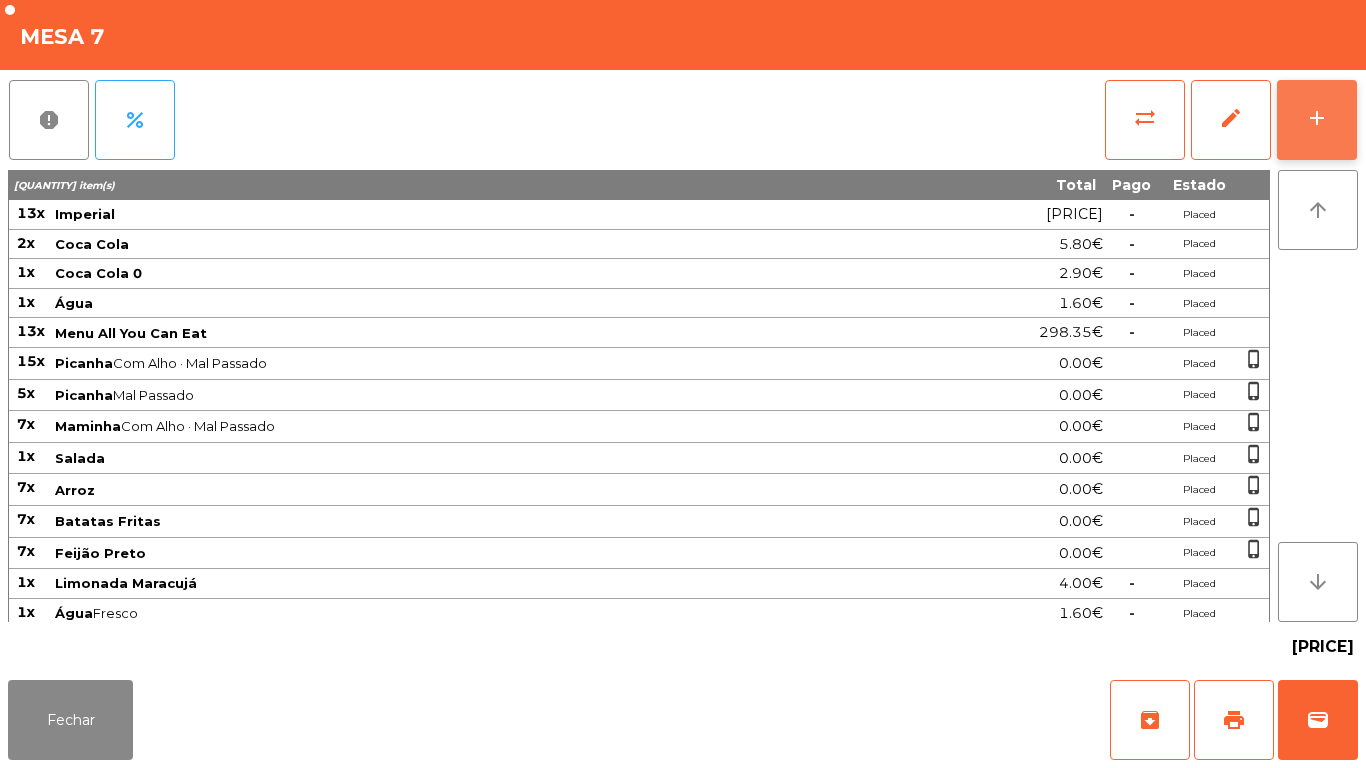 click on "add" 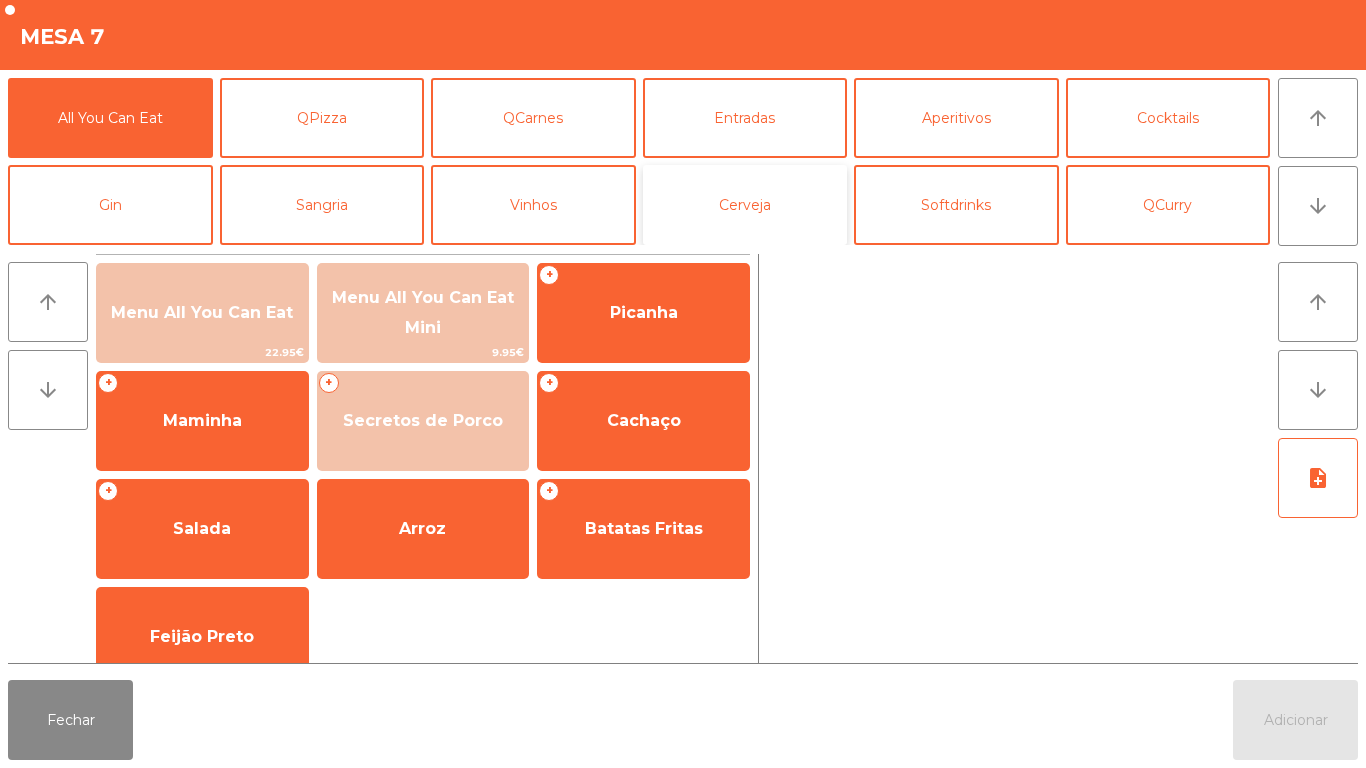 click on "Cerveja" 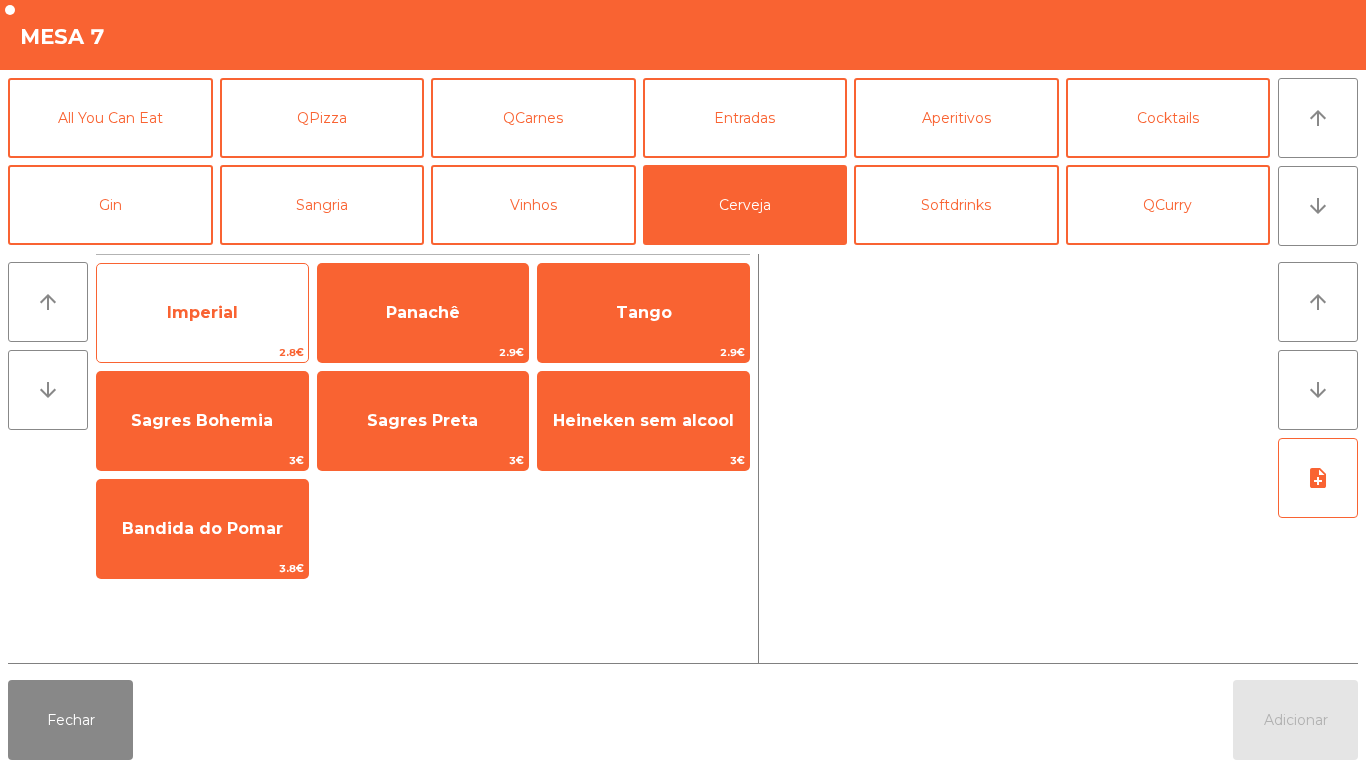 click on "2.8€" 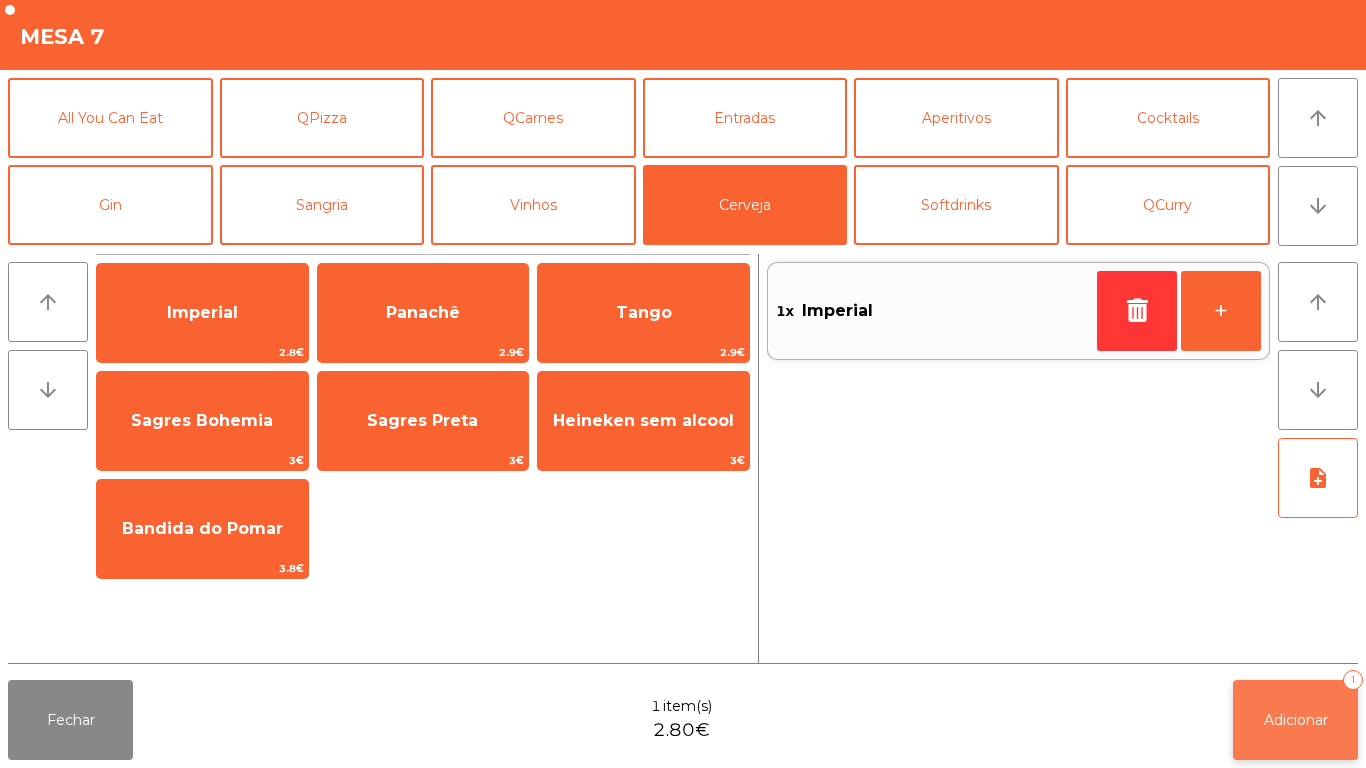 click on "Adicionar   1" 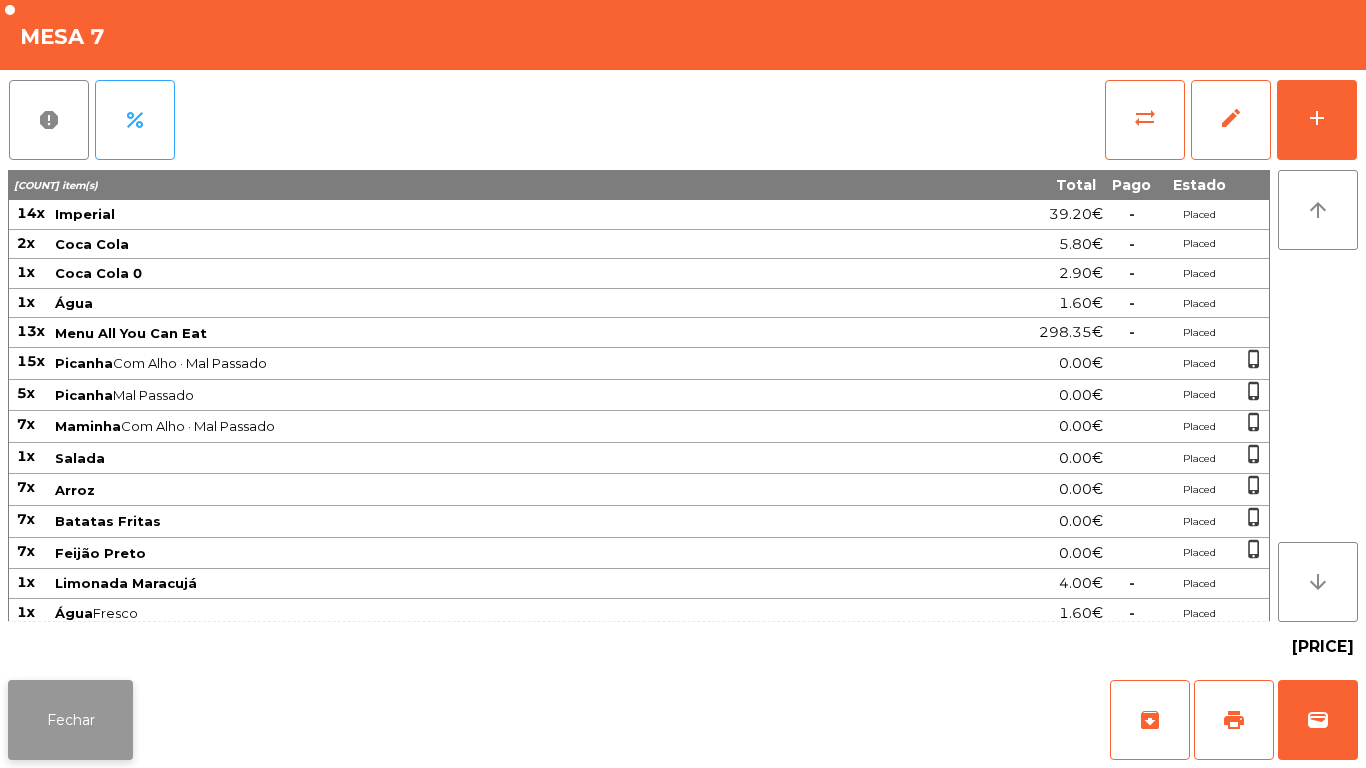click on "Fechar" 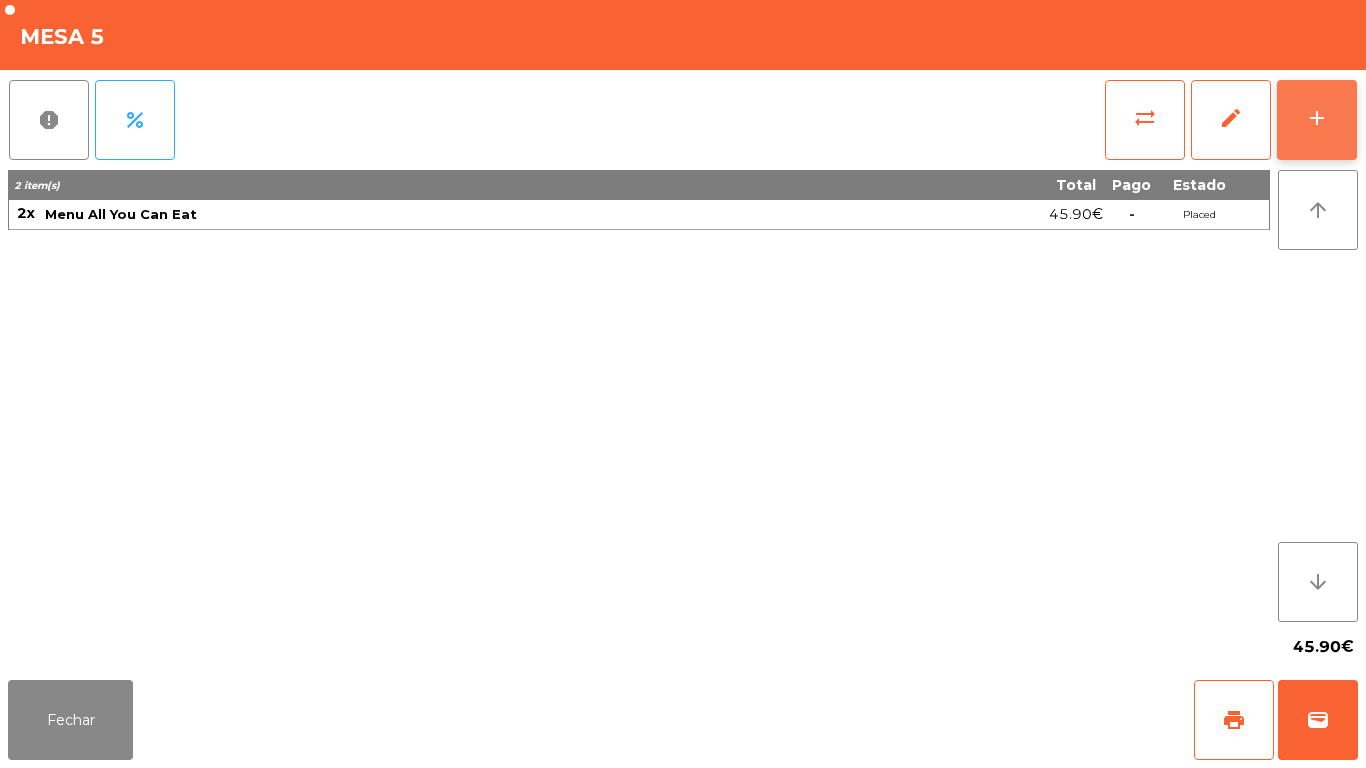 click on "add" 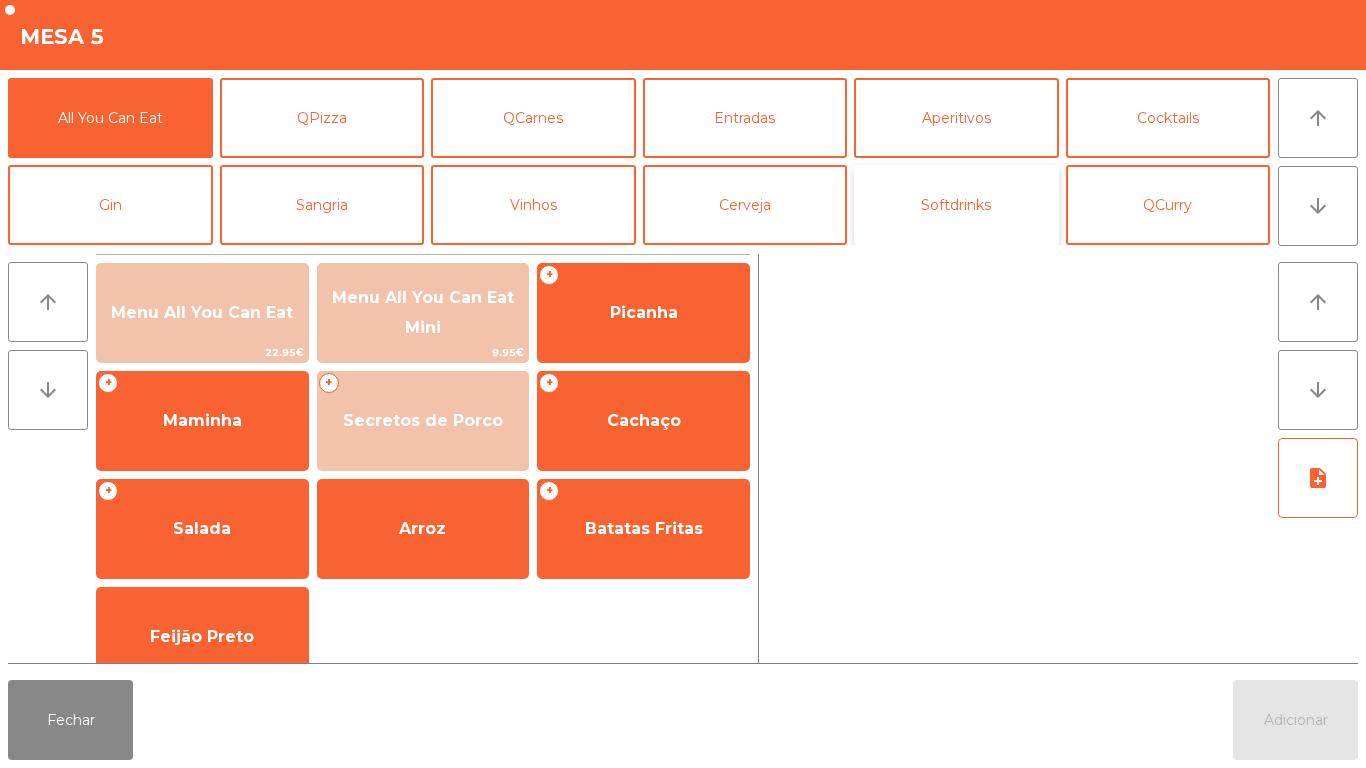 click on "Softdrinks" 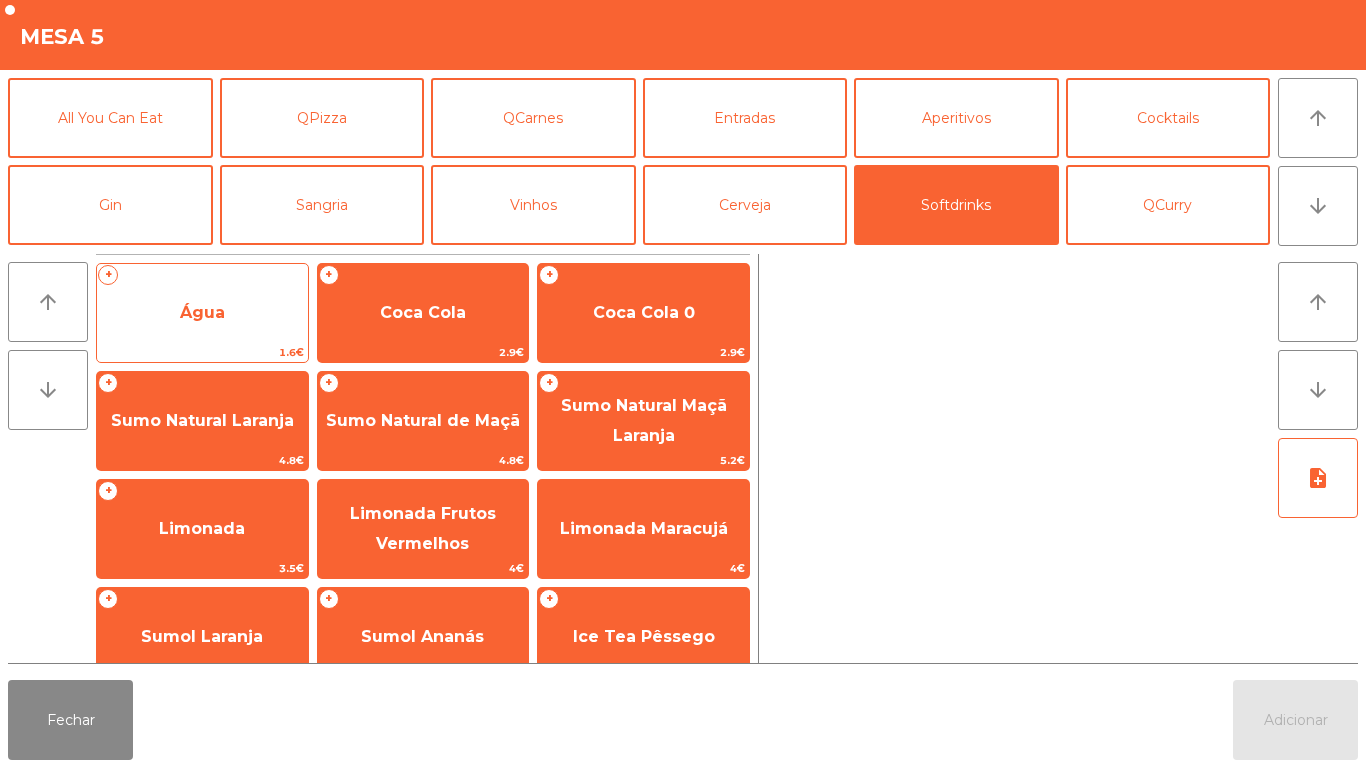 click on "Água" 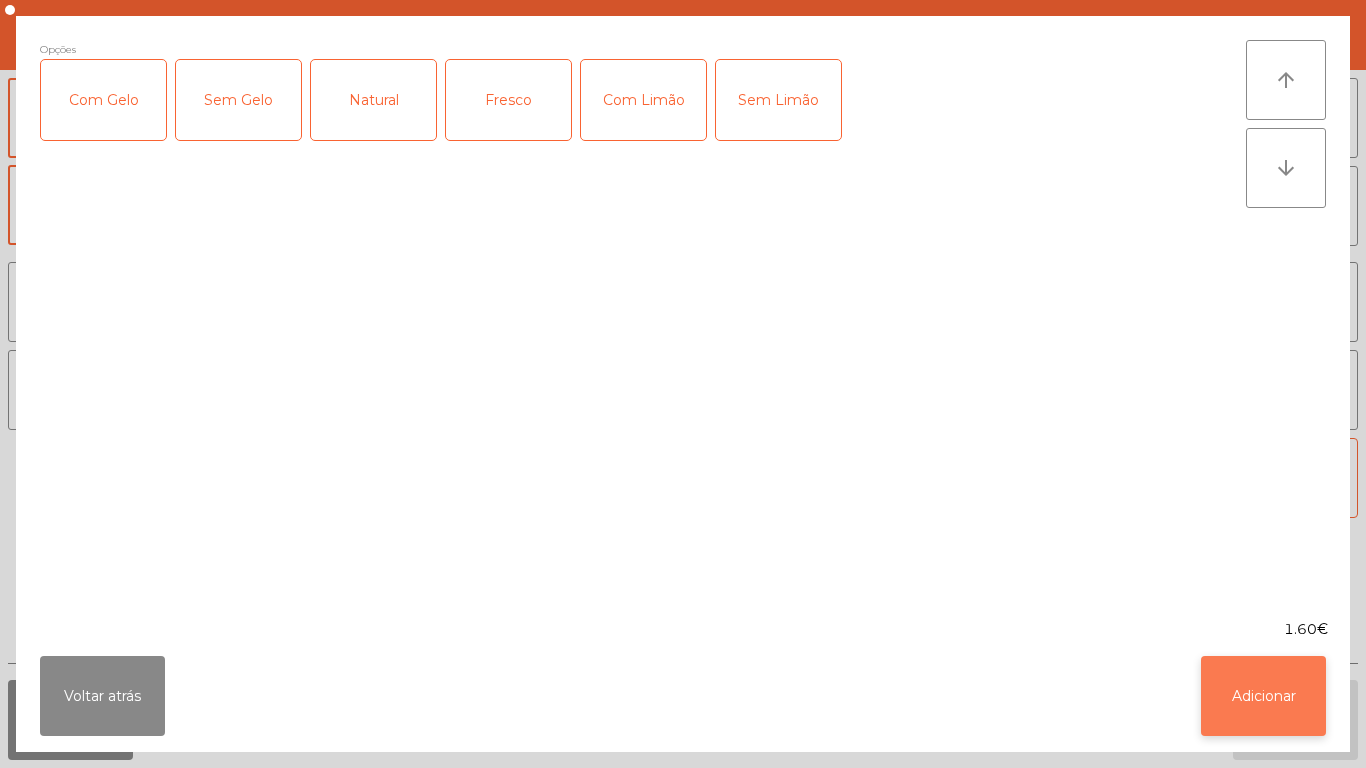click on "Adicionar" 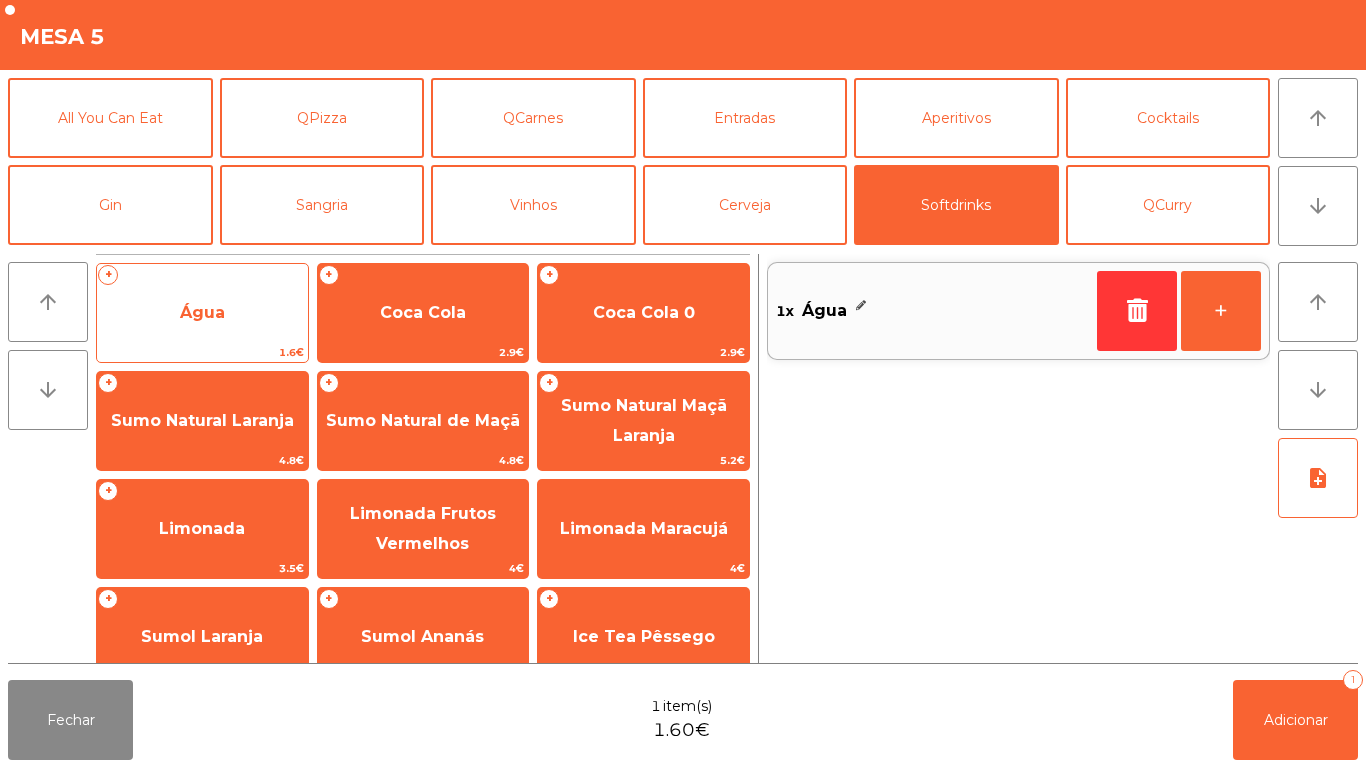 click on "Água" 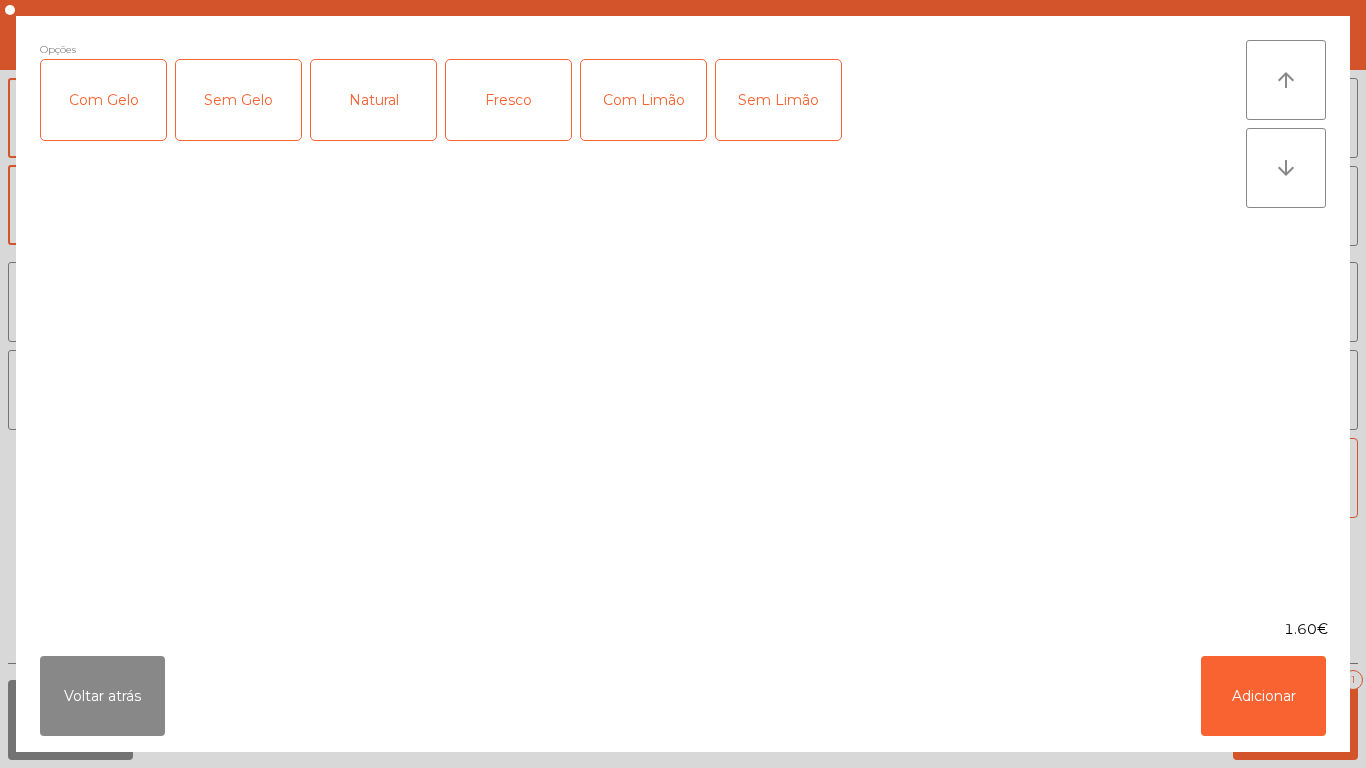 click on "Natural" 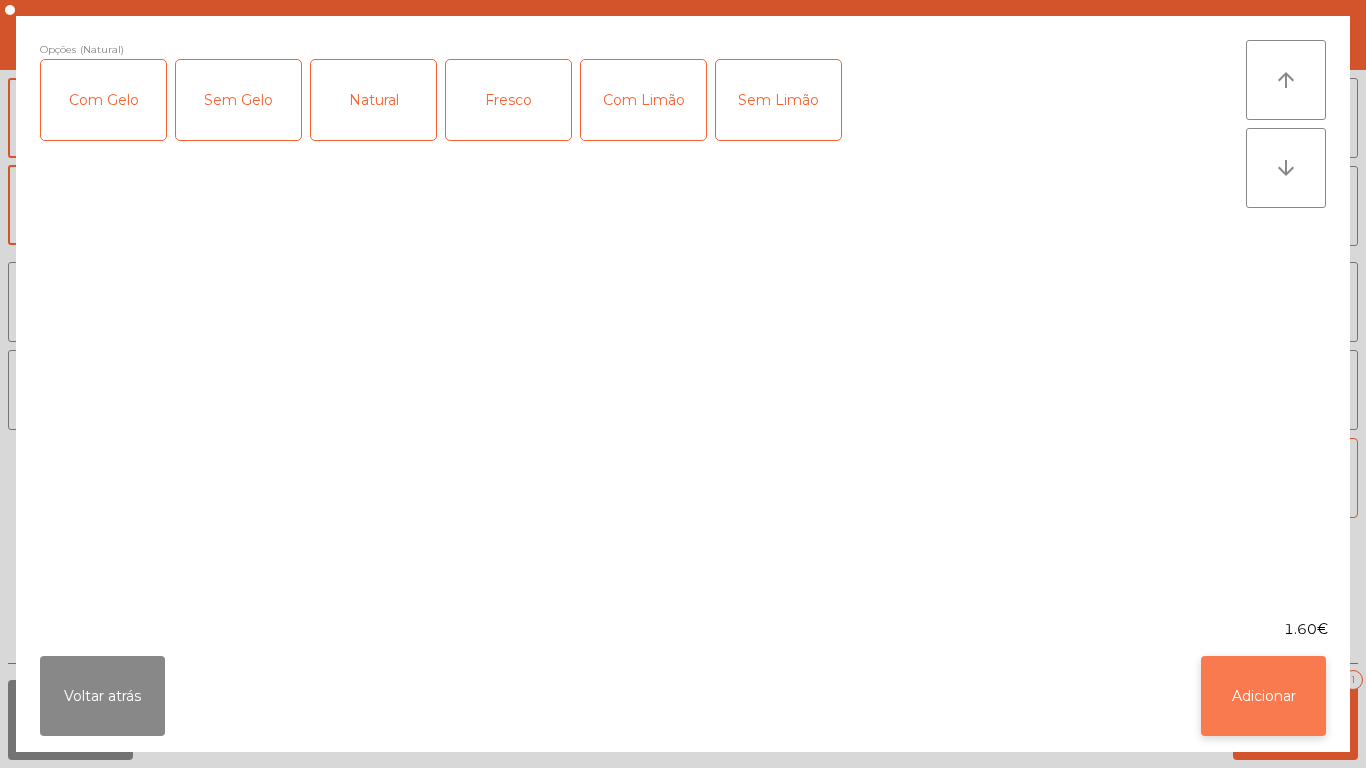 click on "Adicionar" 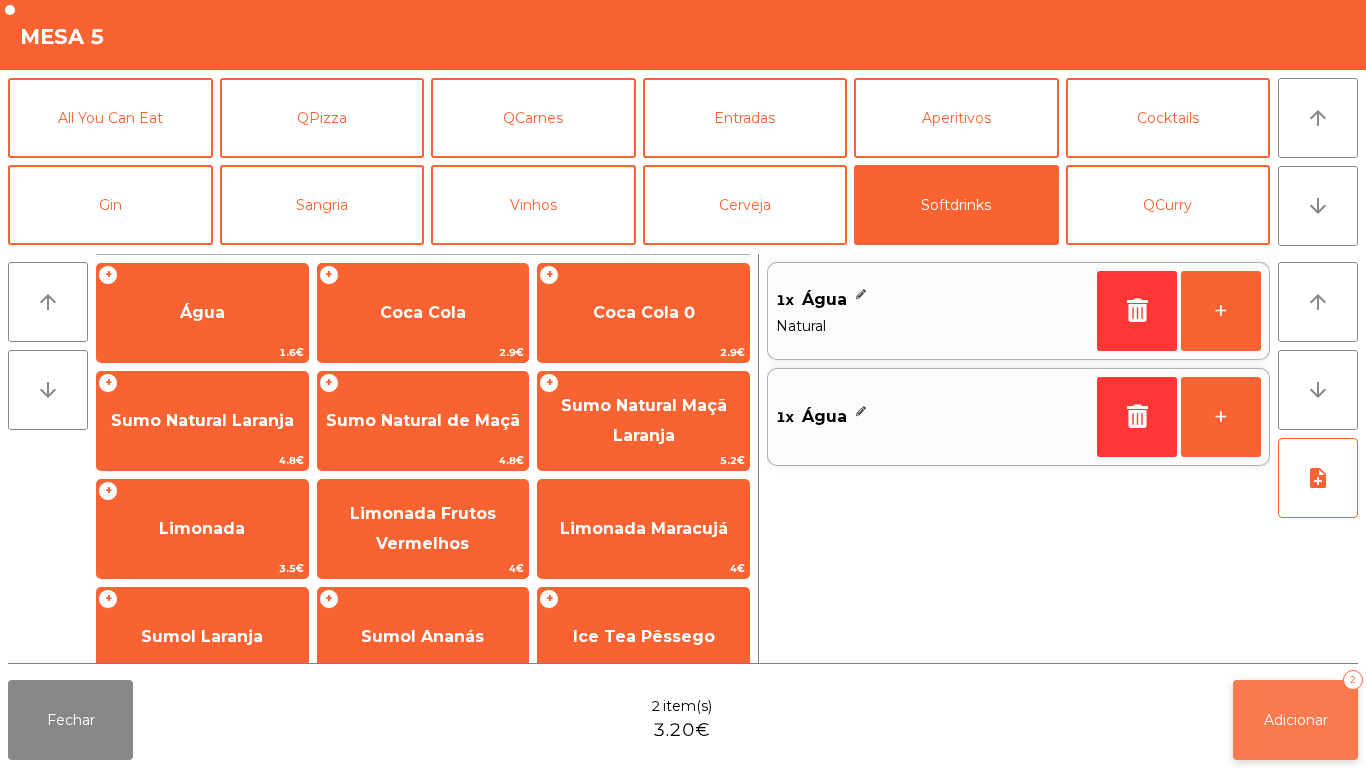 click on "Adicionar   2" 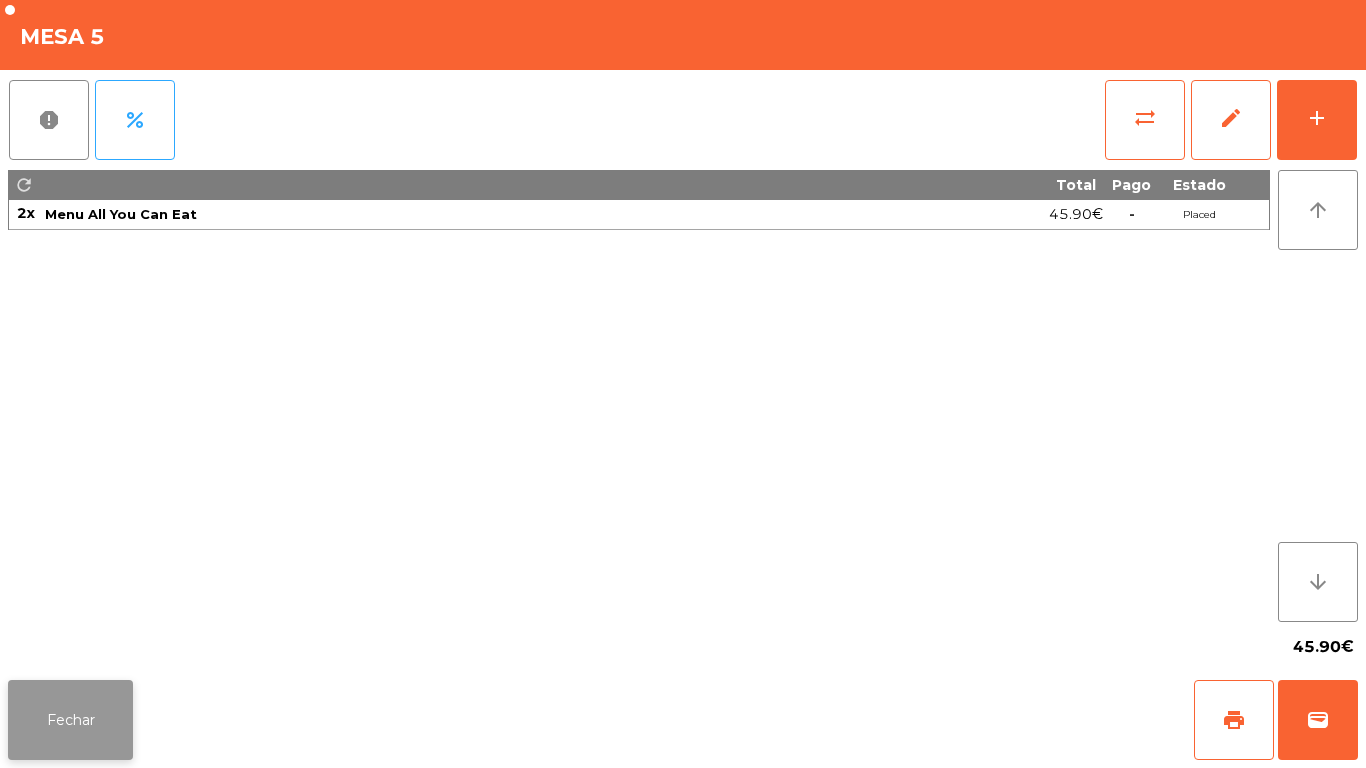 click on "Fechar" 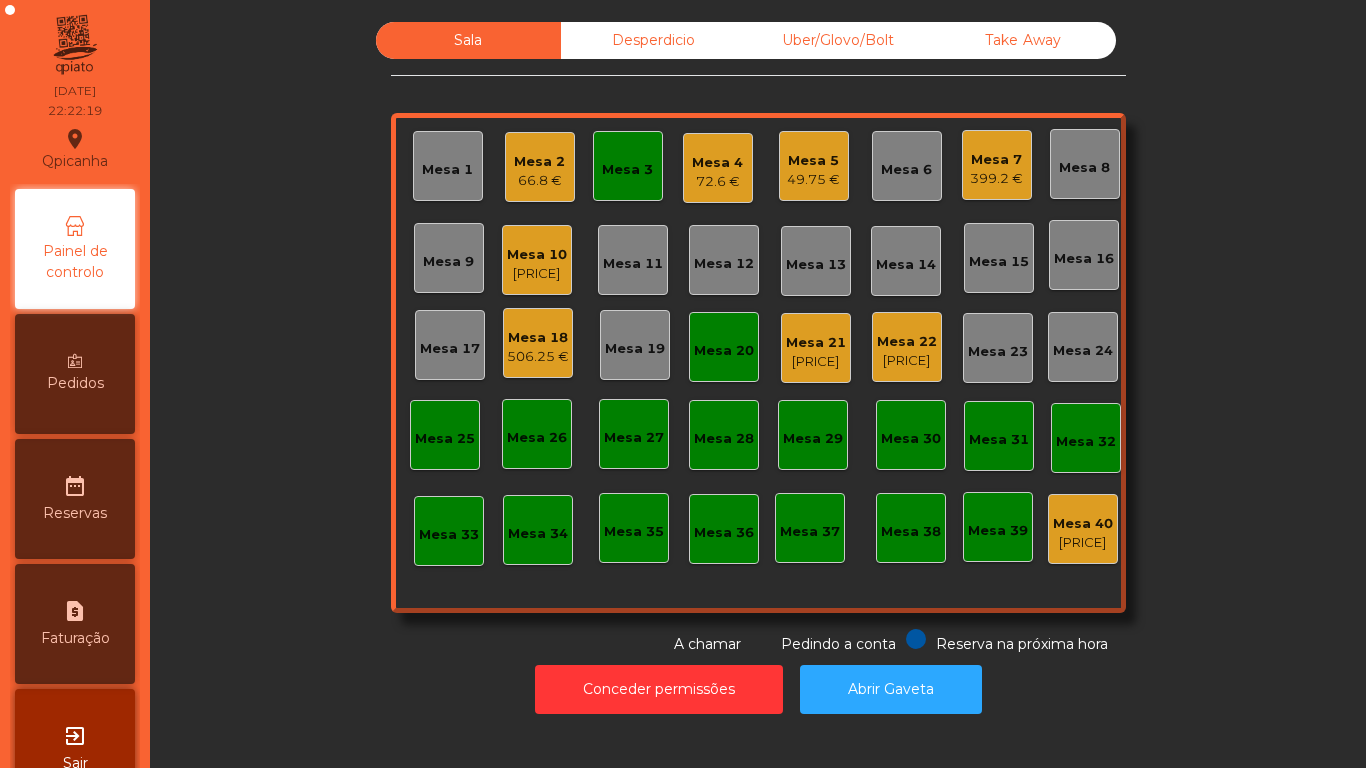 click on "Mesa 20" 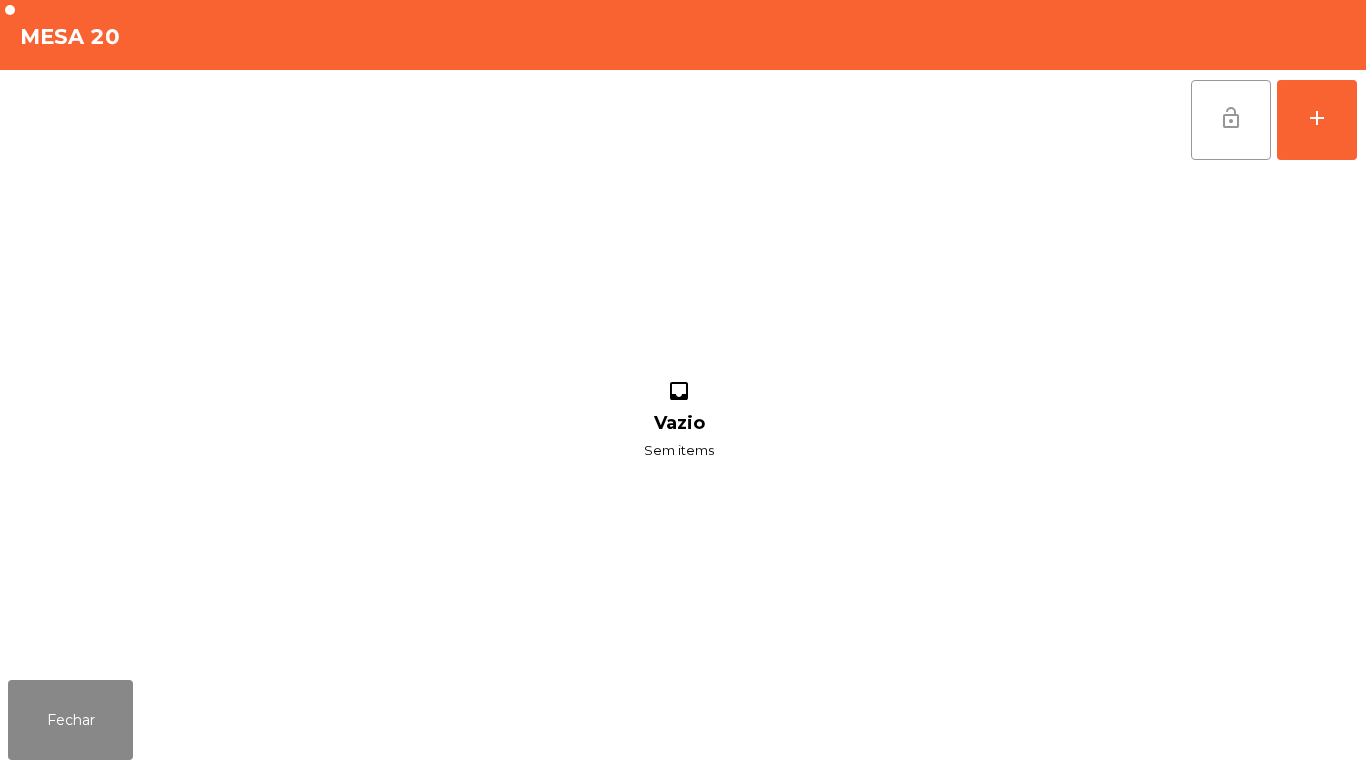 click on "lock_open" 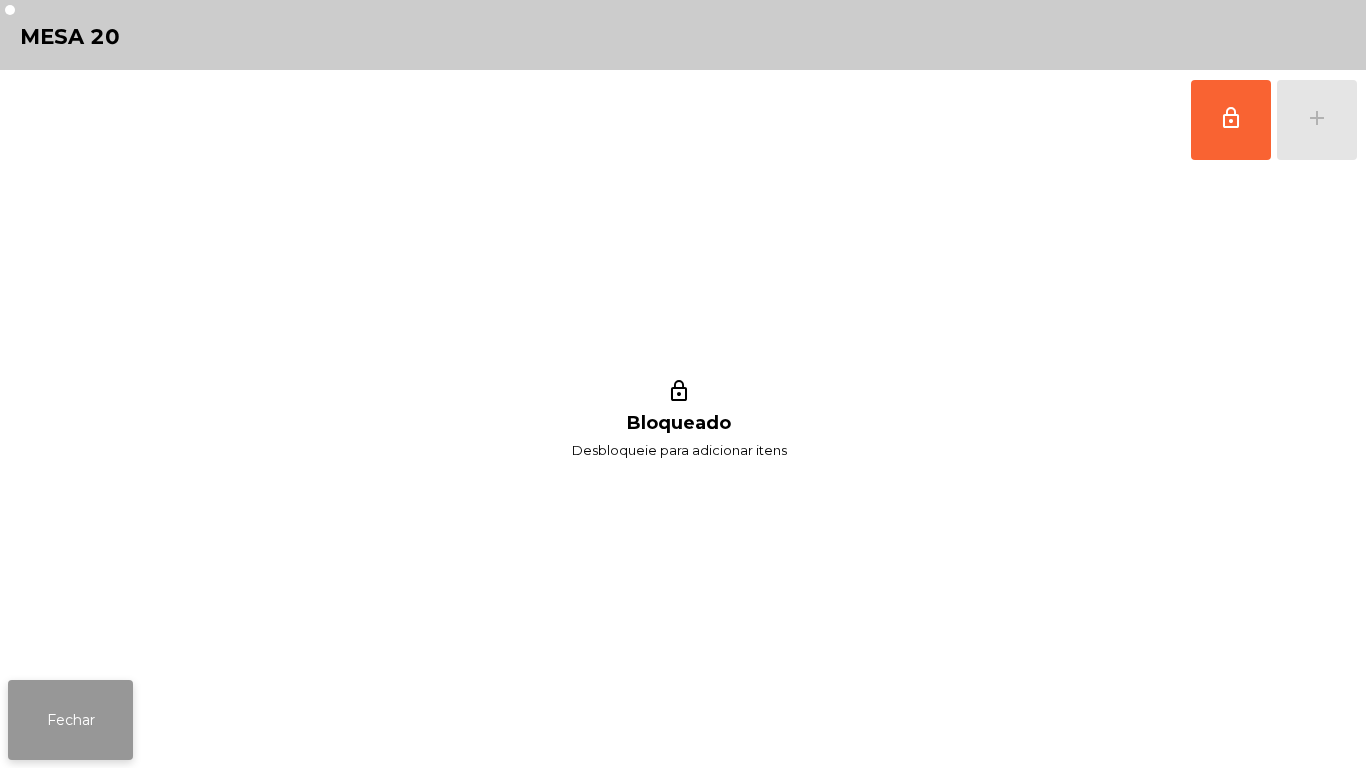 click on "Fechar" 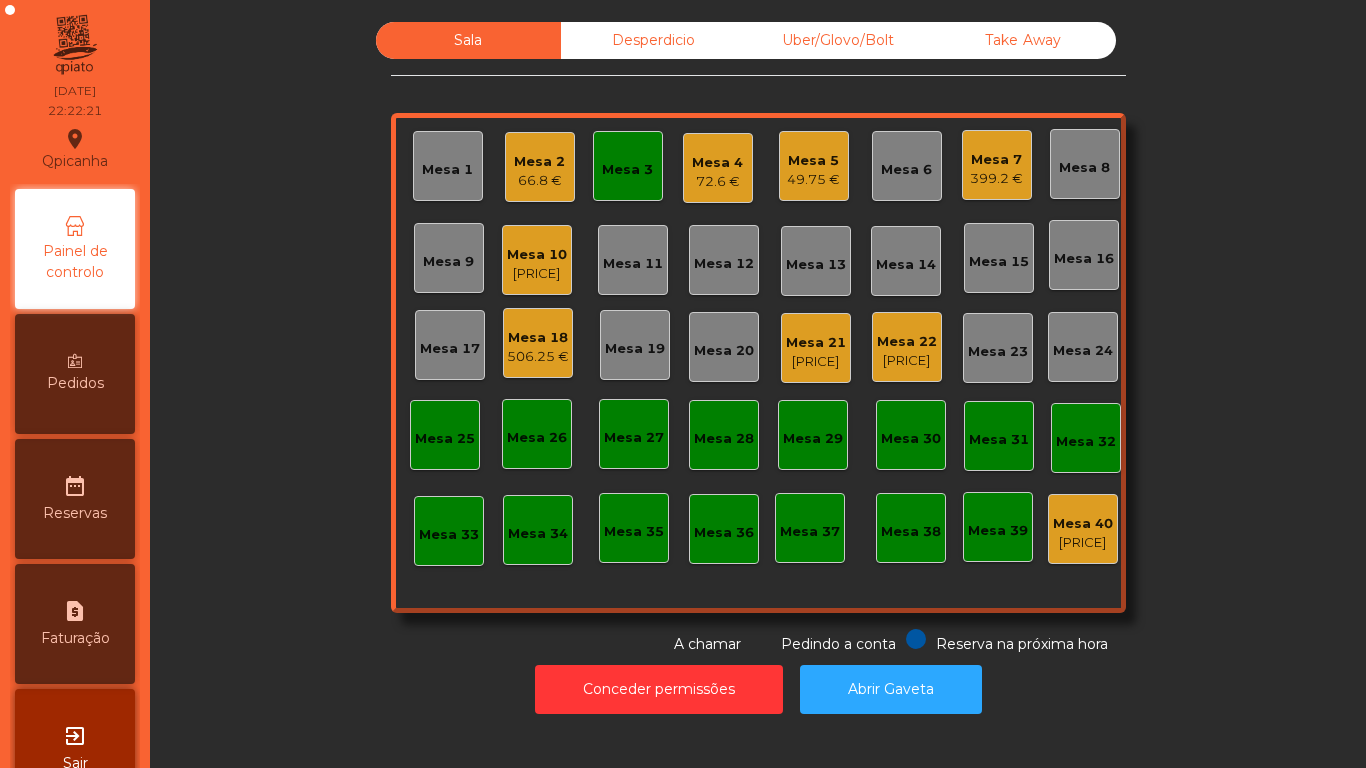 click on "Mesa 3" 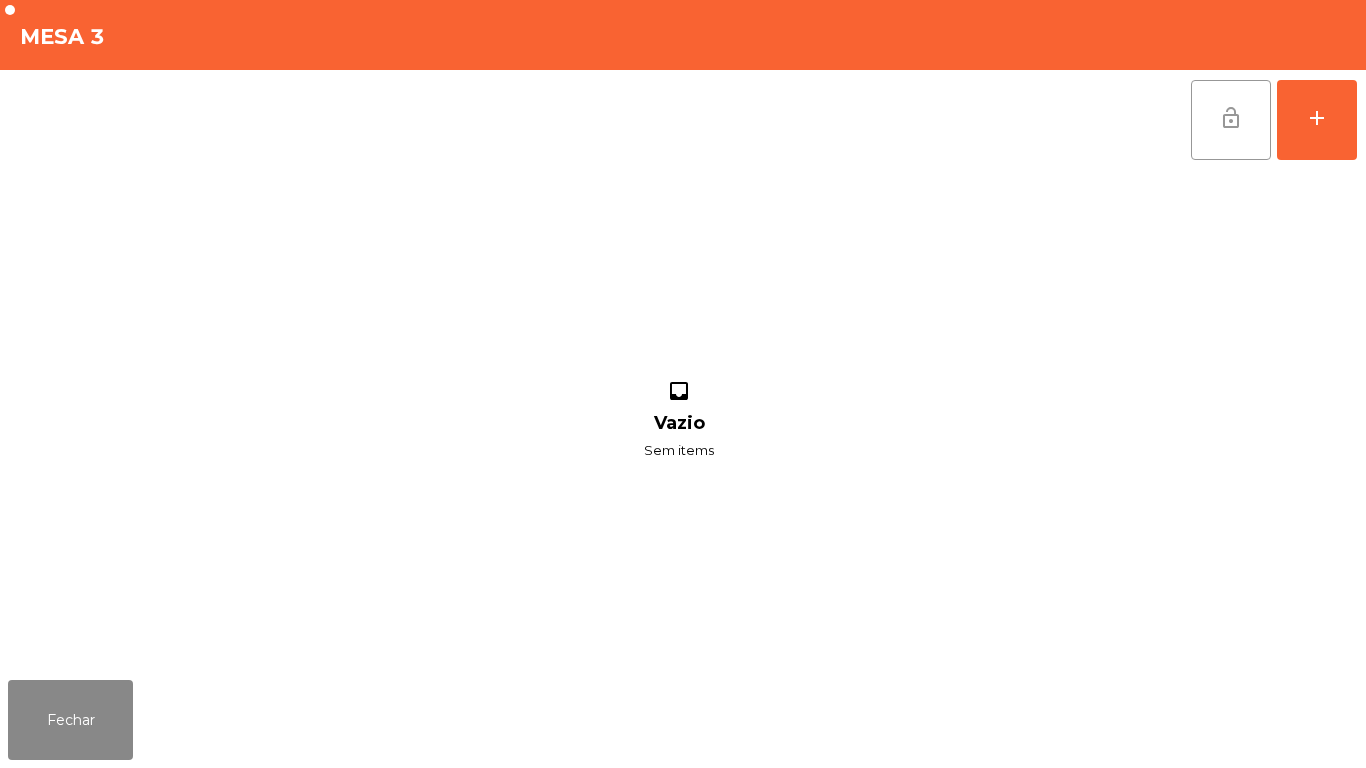 click on "lock_open" 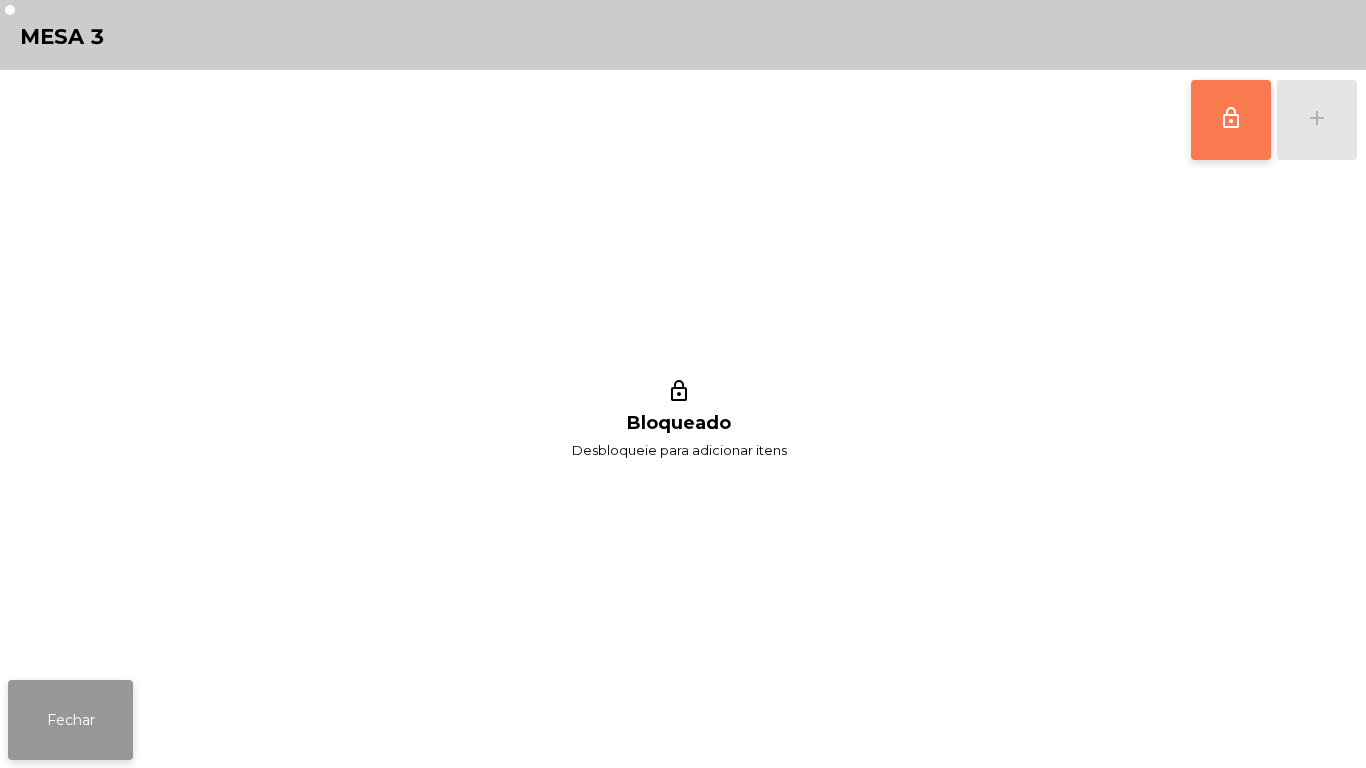 click on "Fechar" 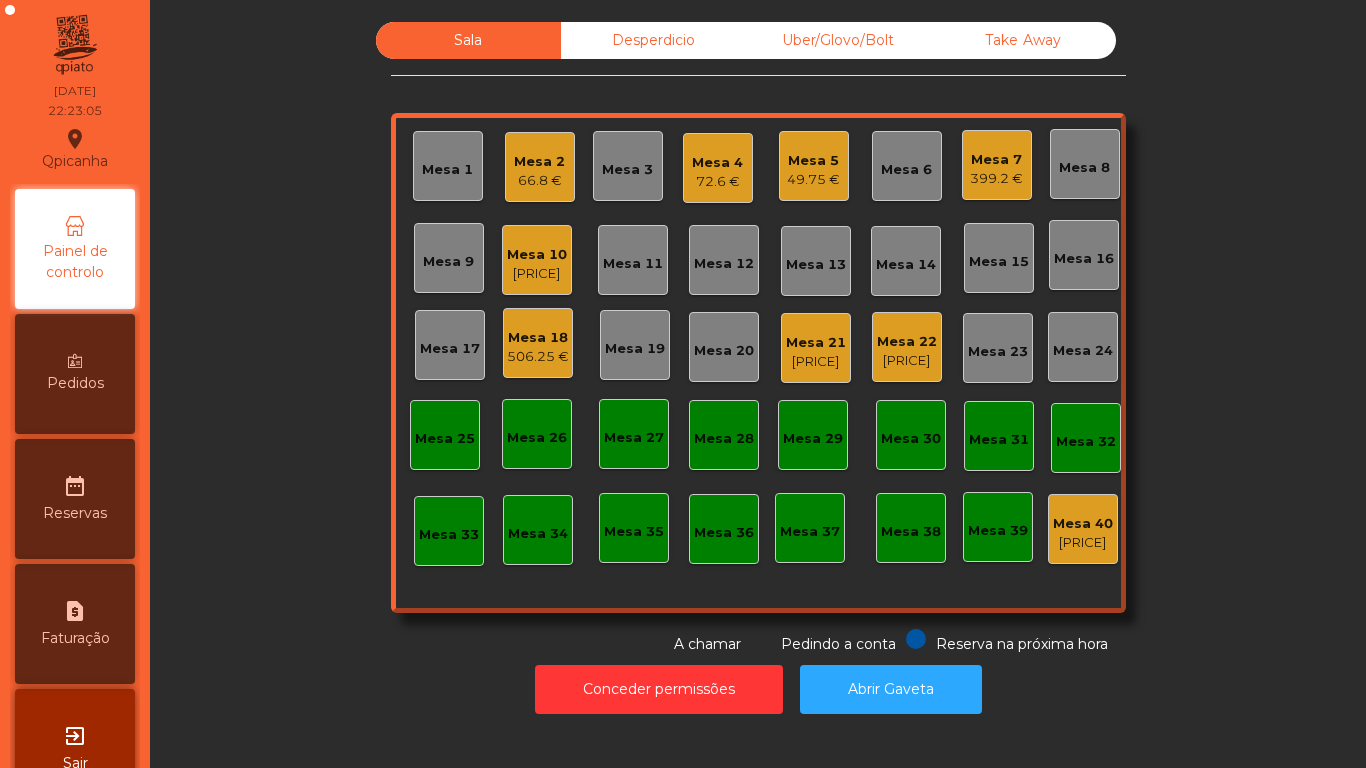 click on "Pedidos" at bounding box center (75, 374) 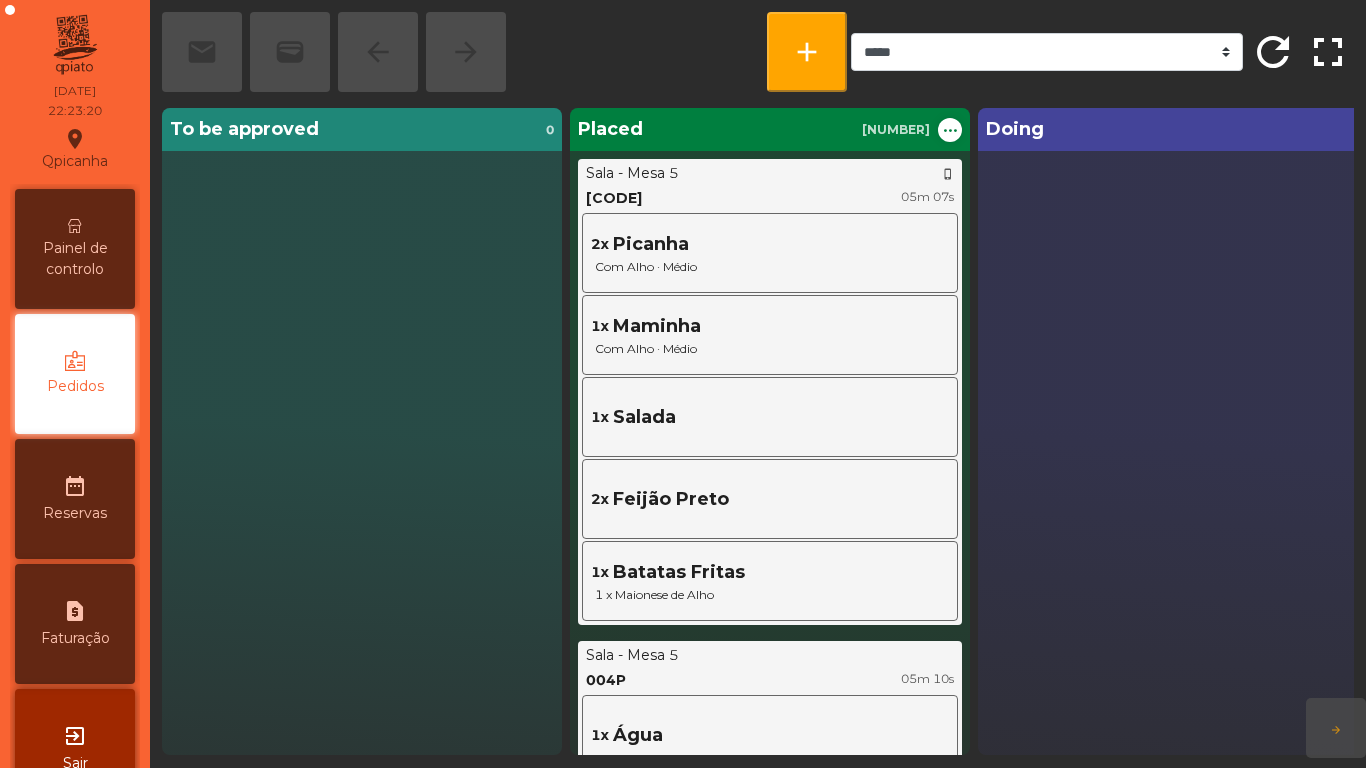 click on "Painel de controlo" at bounding box center [75, 259] 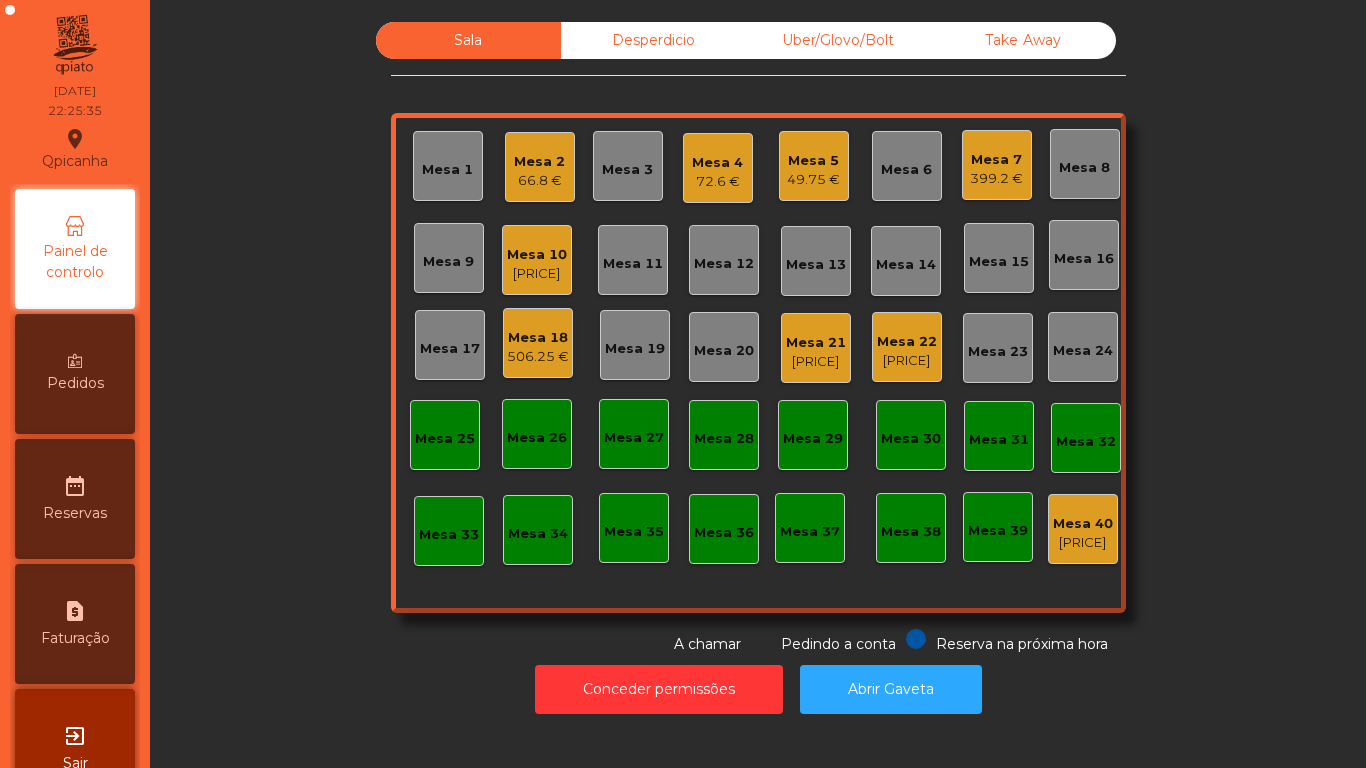 click on "[PRICE]" 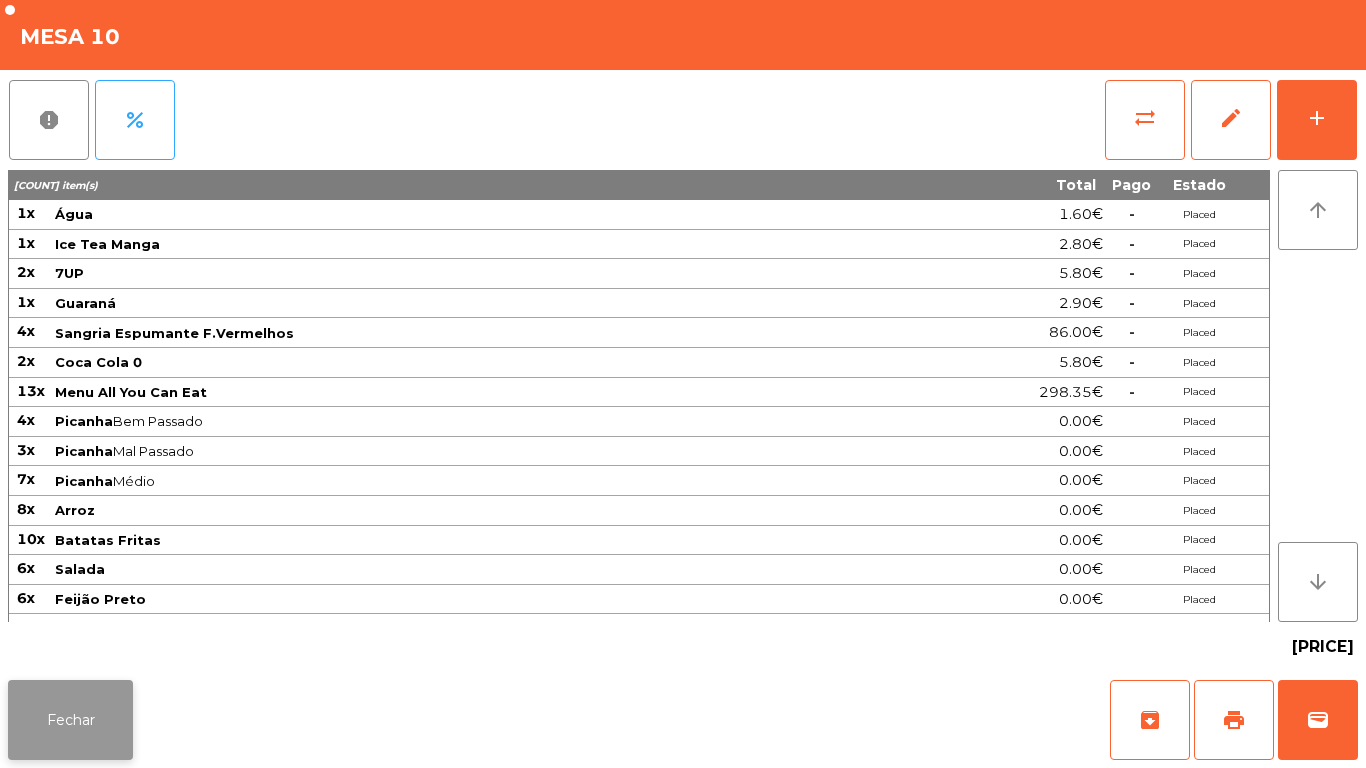 click on "Fechar" 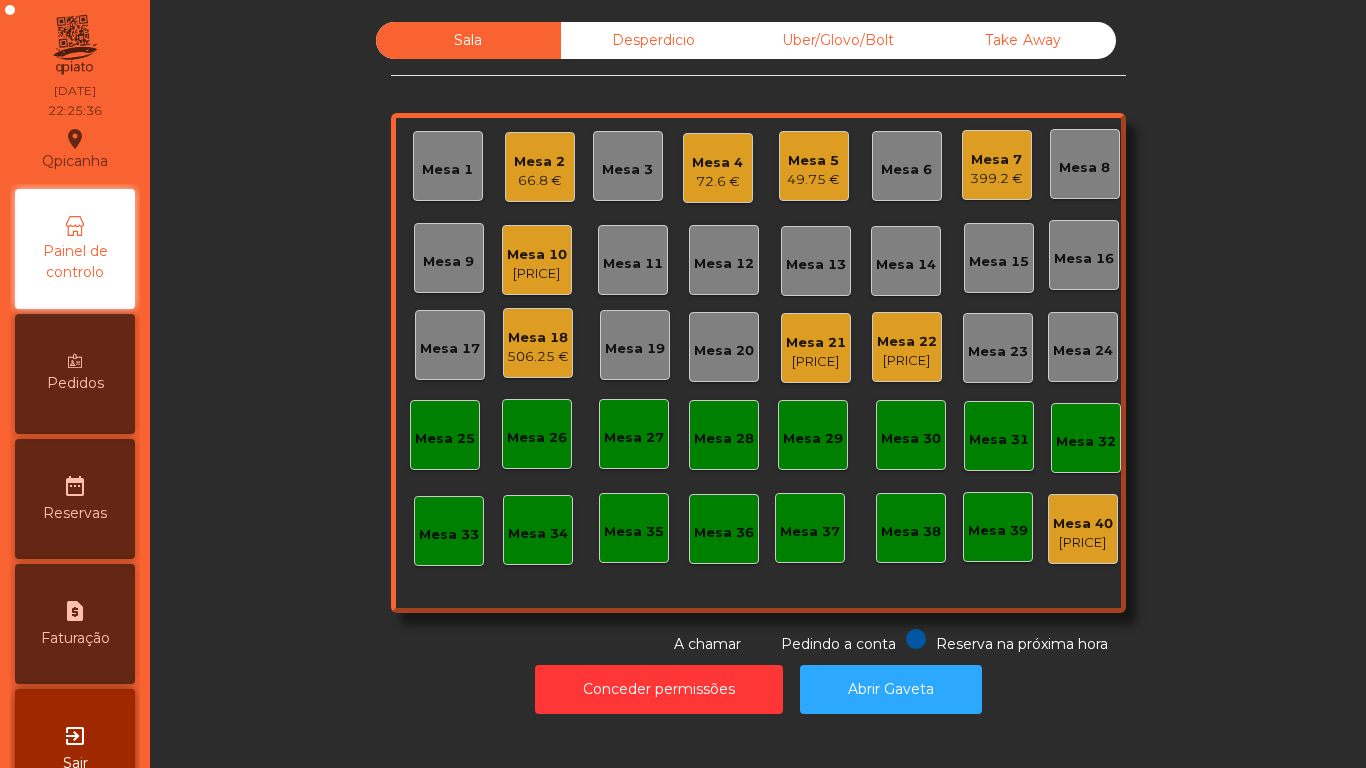 click on "399.2 €" 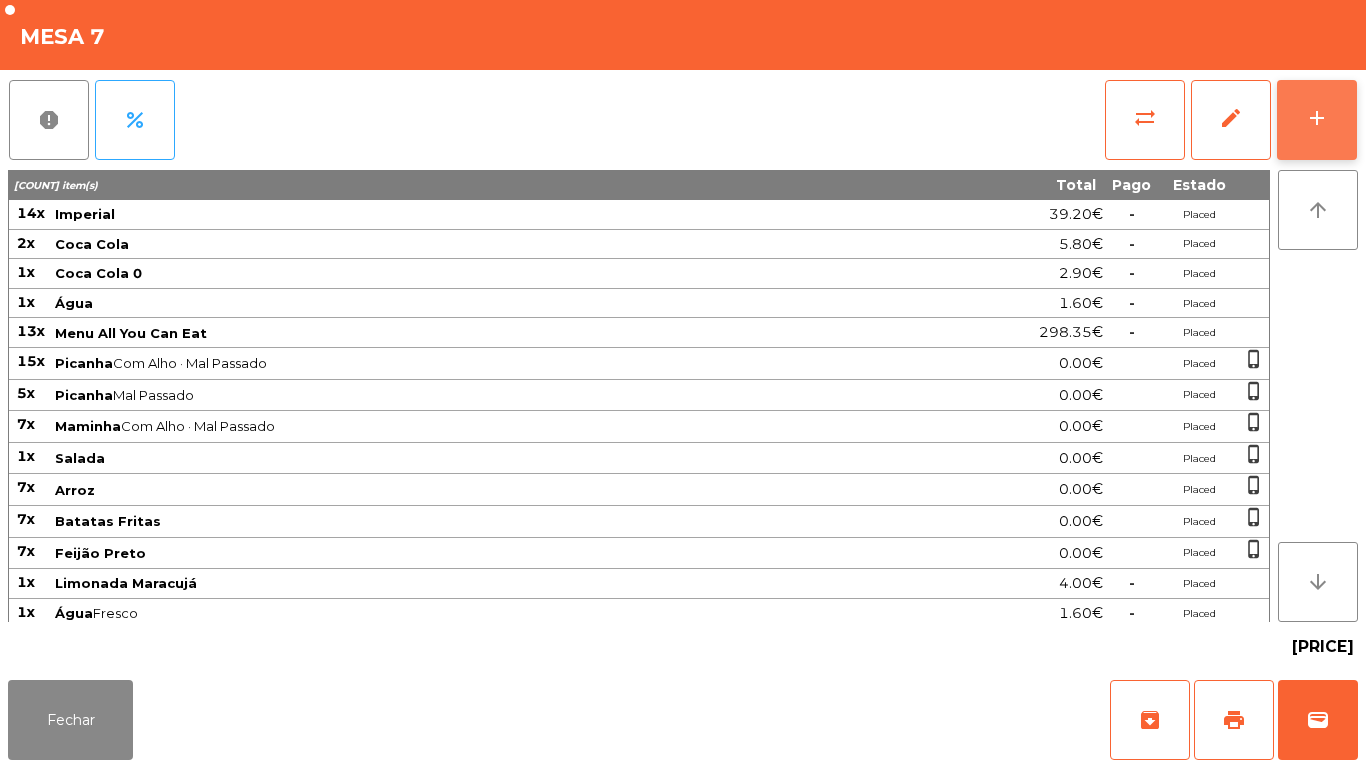 click on "add" 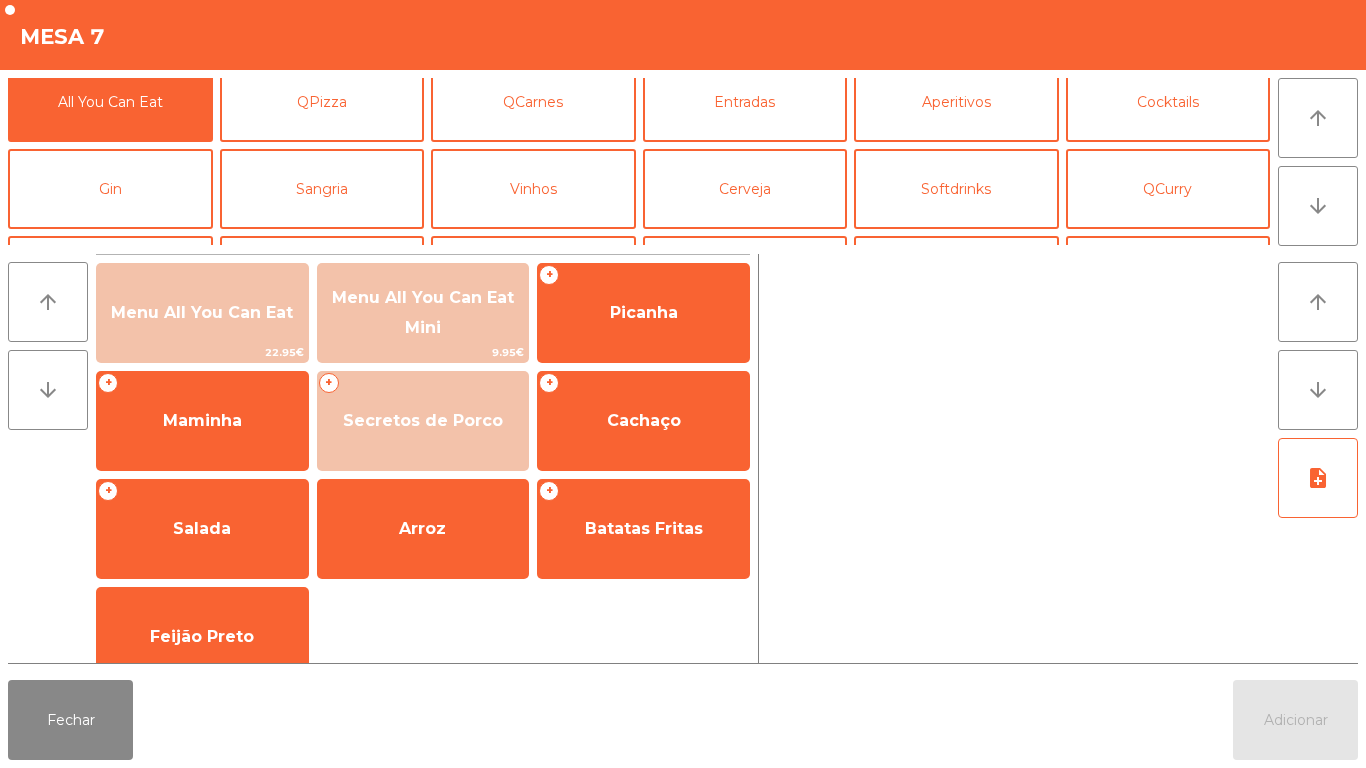 scroll, scrollTop: 17, scrollLeft: 0, axis: vertical 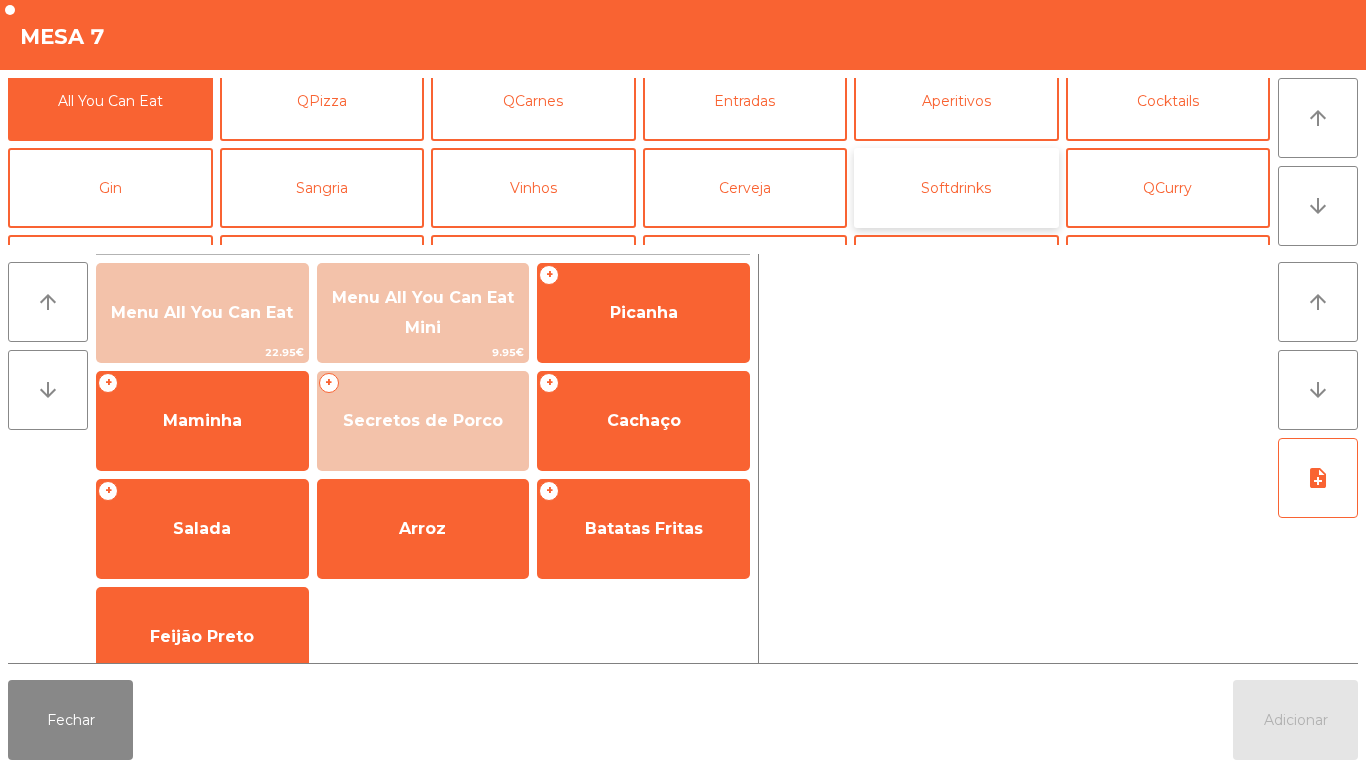 click on "Softdrinks" 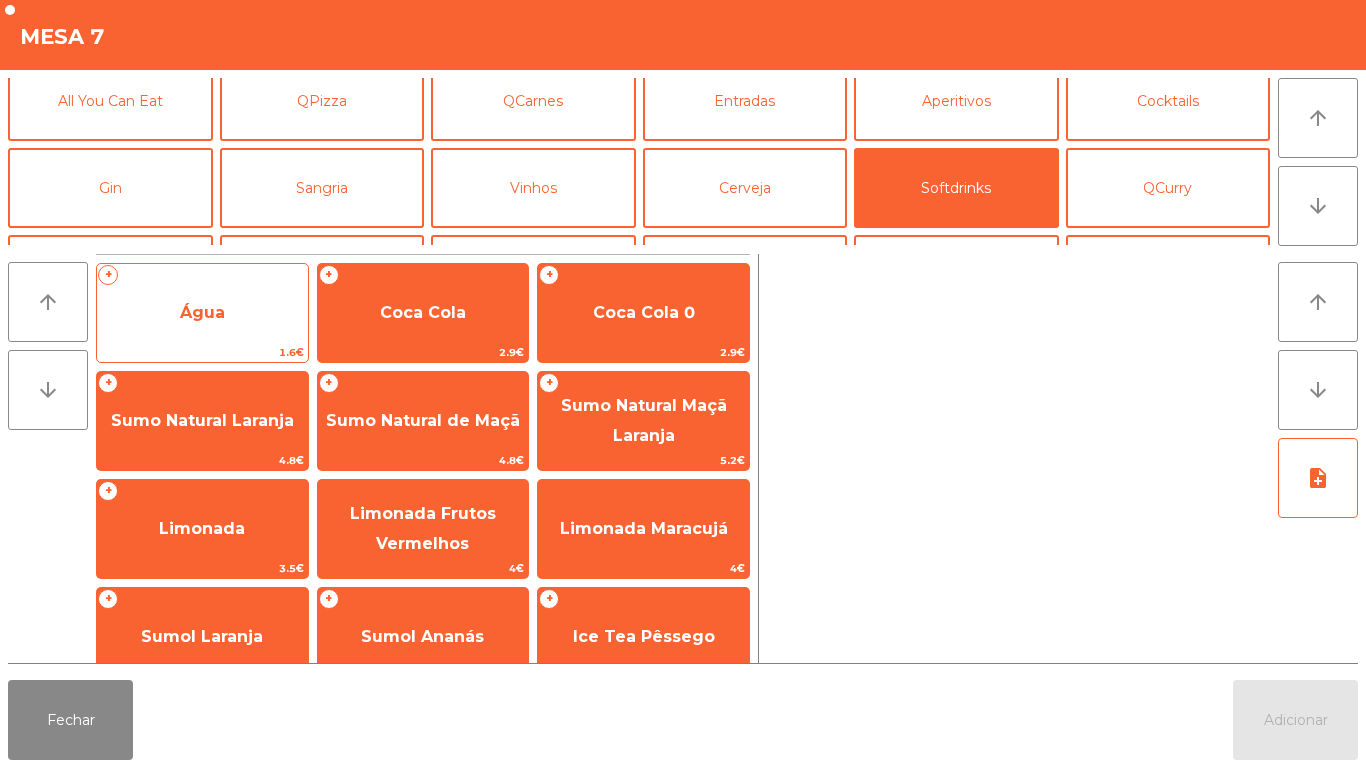 click on "Água" 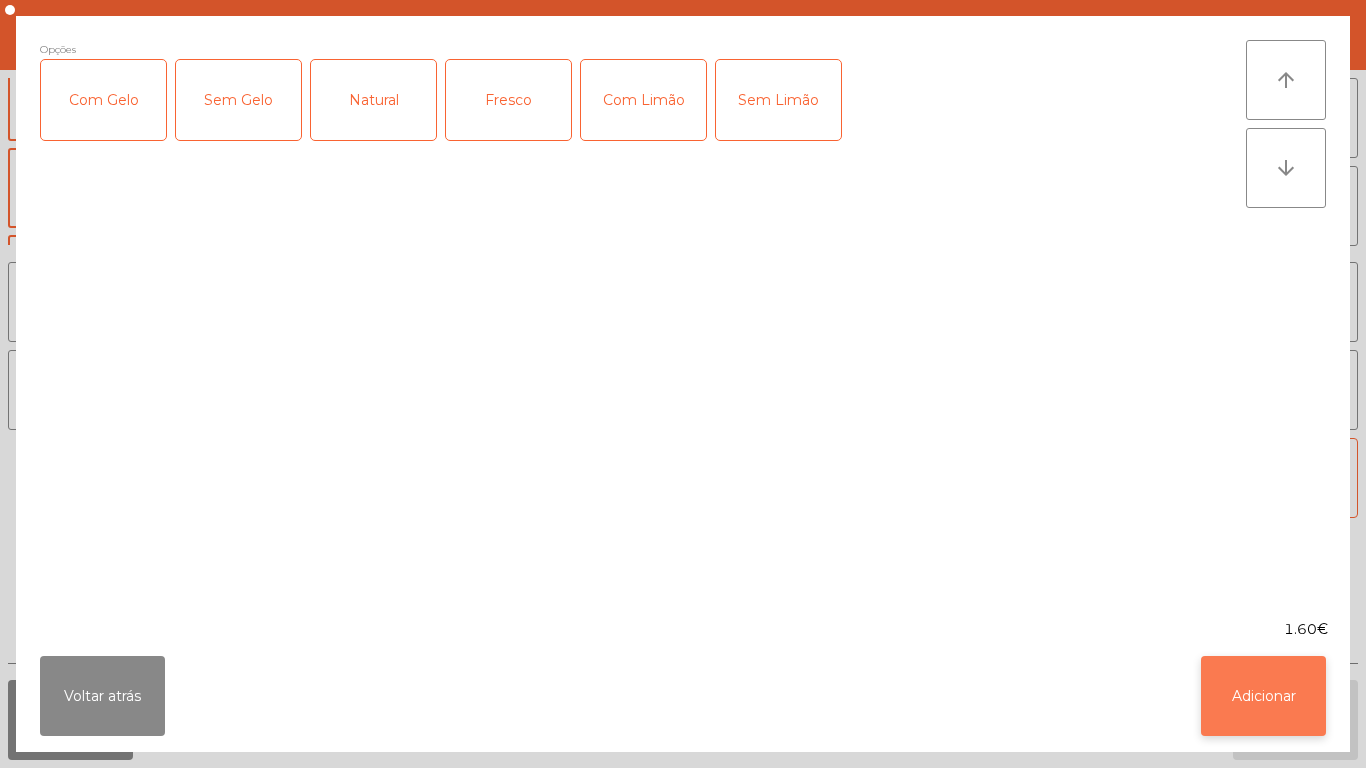 click on "Adicionar" 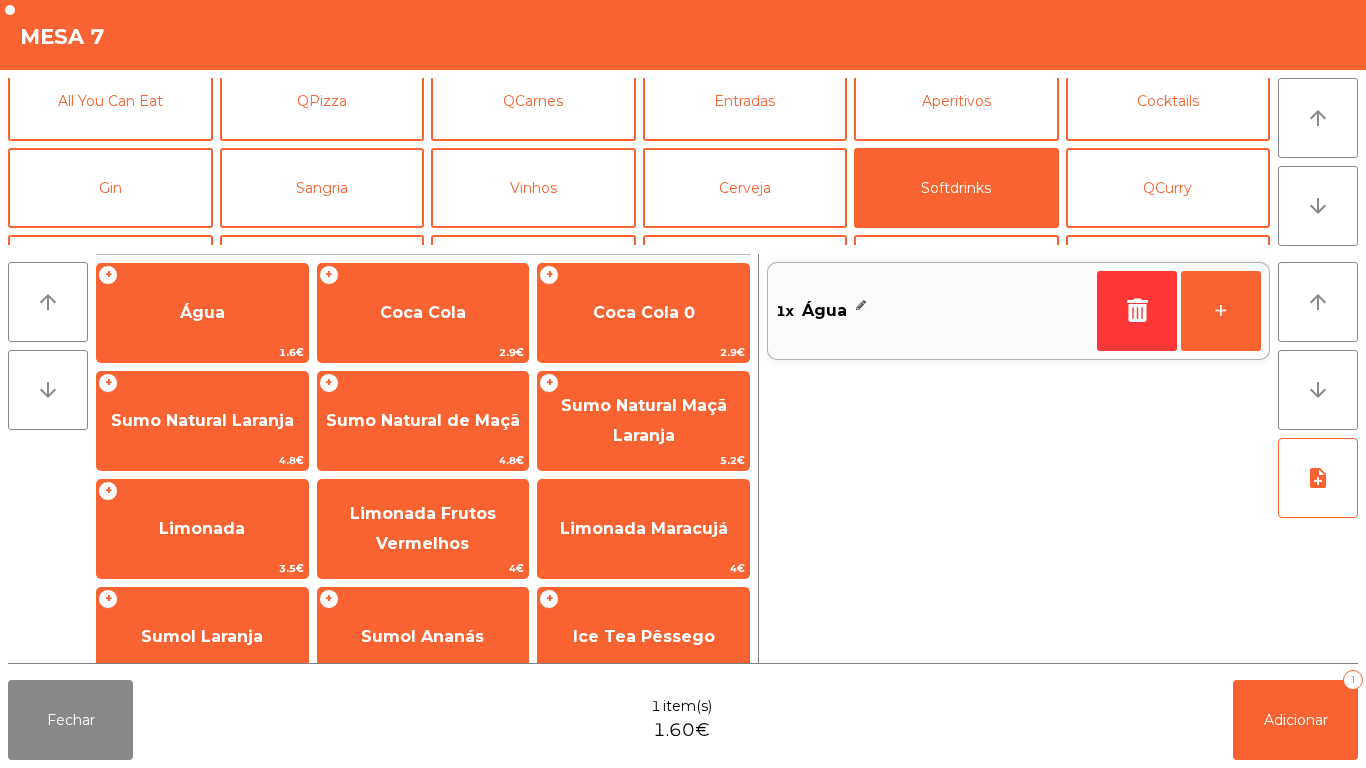 click on "[QUANTITY]    Água" 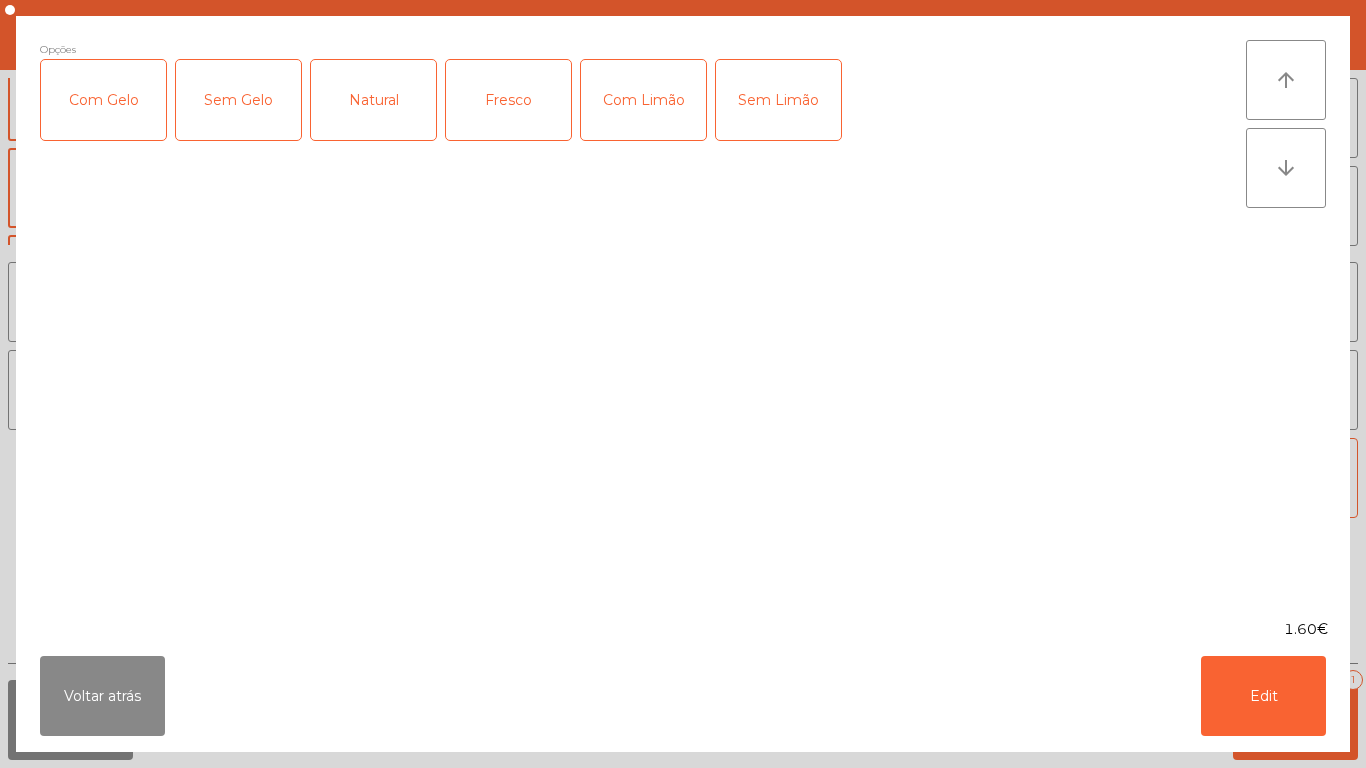 click on "Fresco" 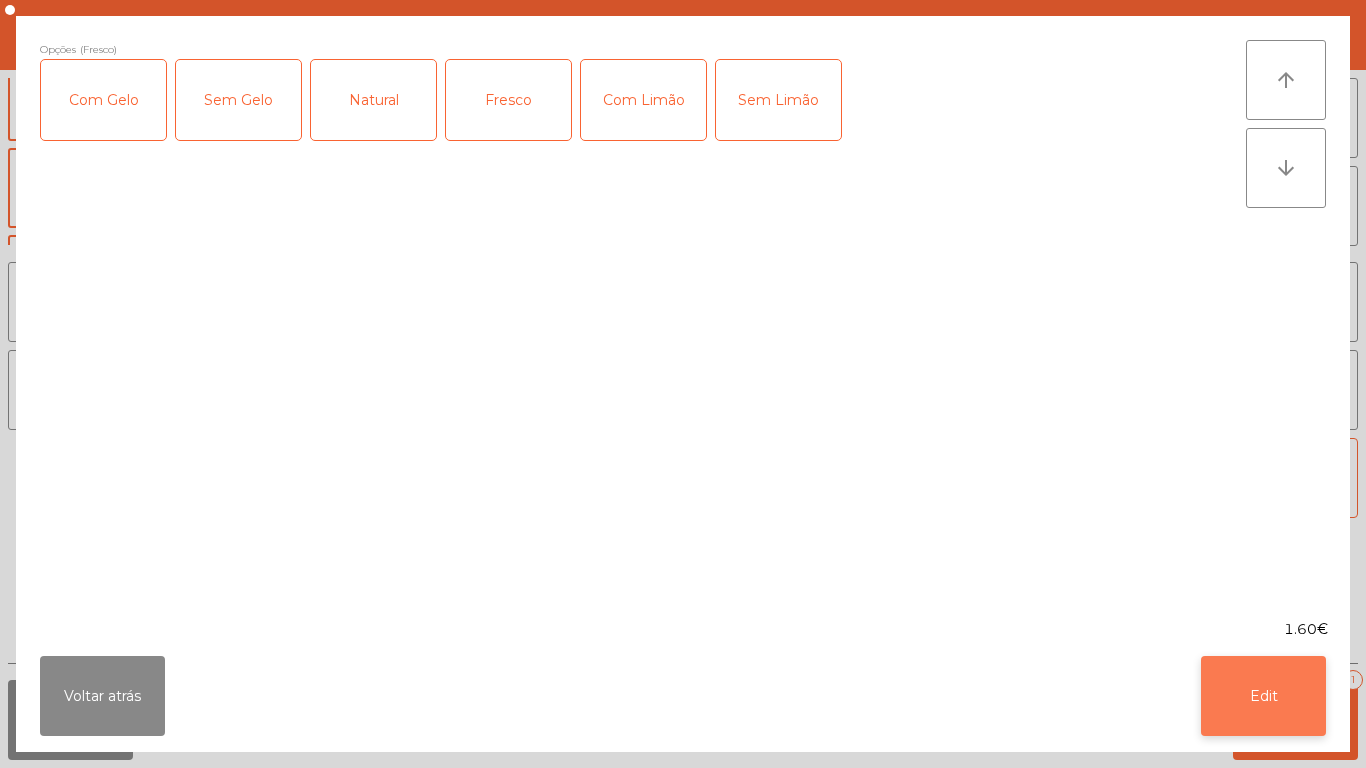 click on "Edit" 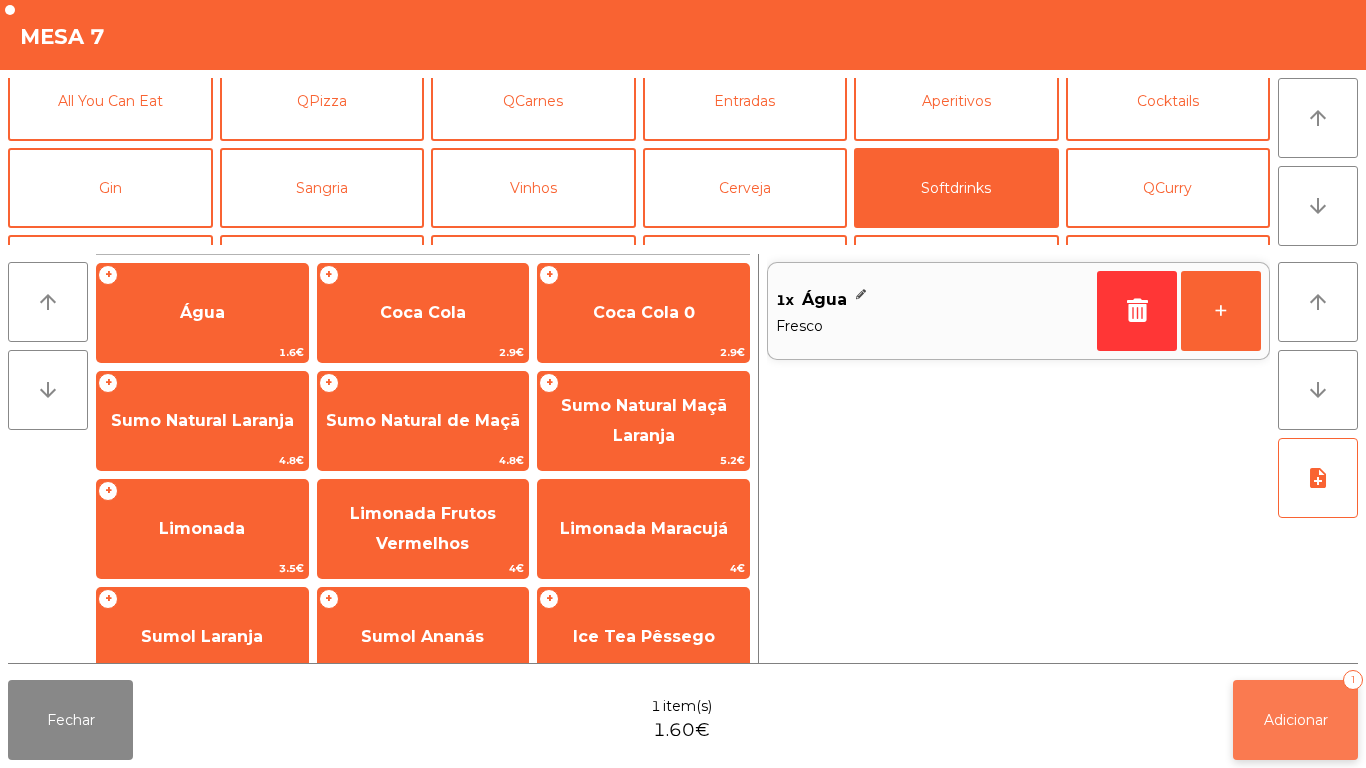 click on "Adicionar" 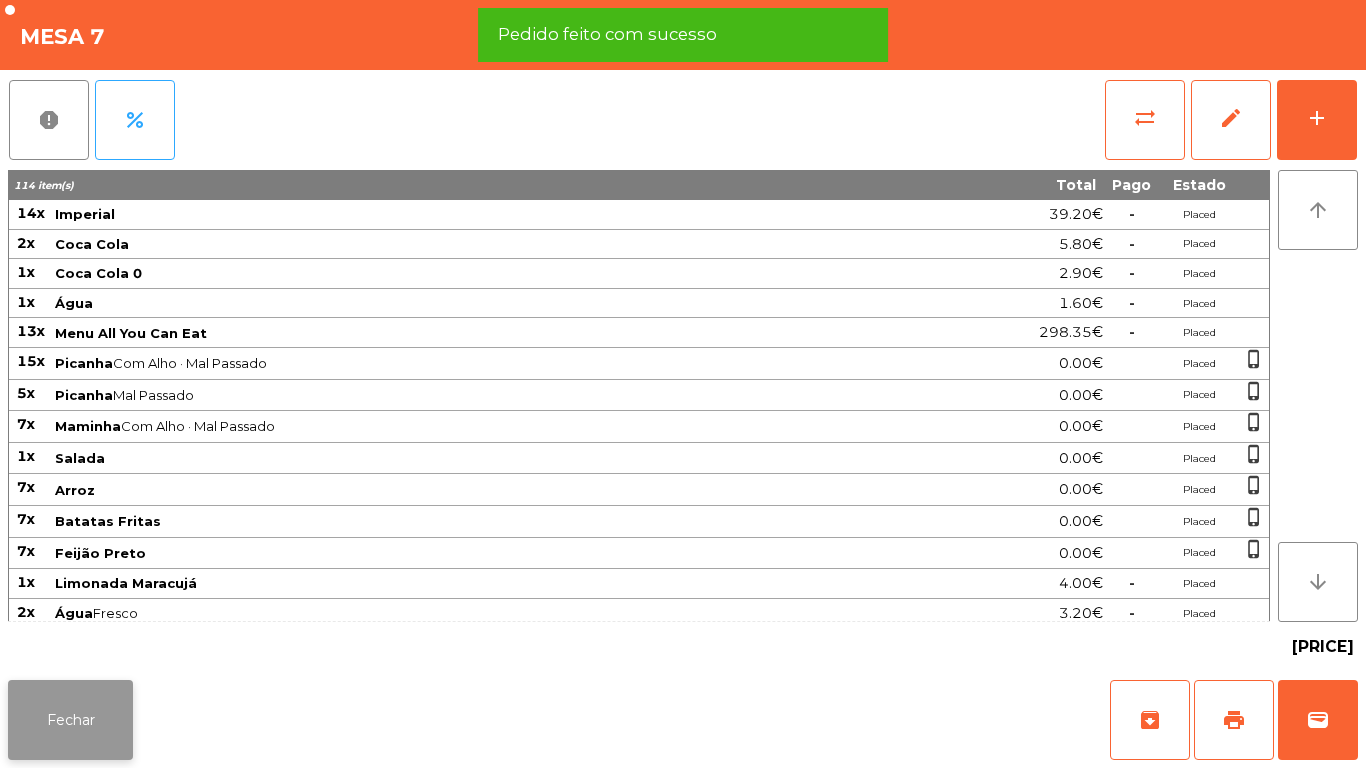 click on "Fechar" 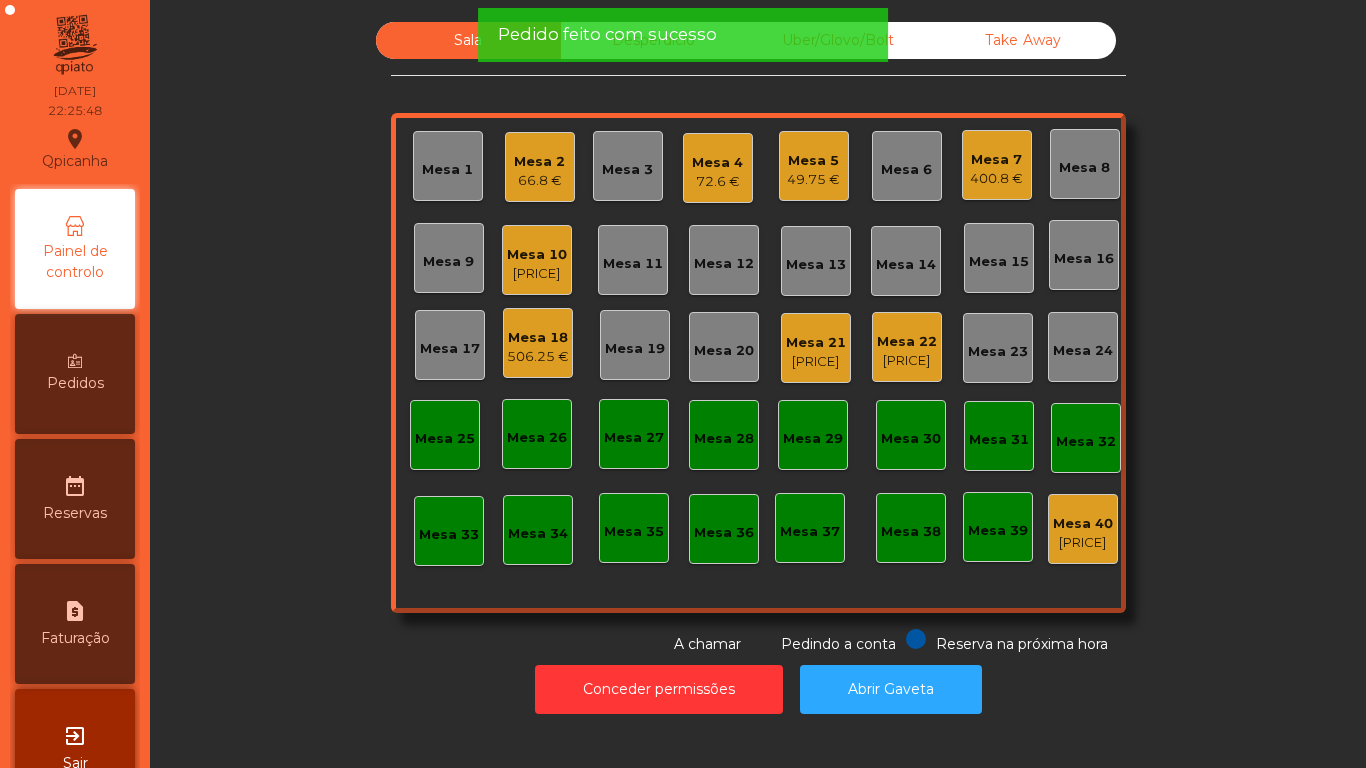 click on "Take Away" 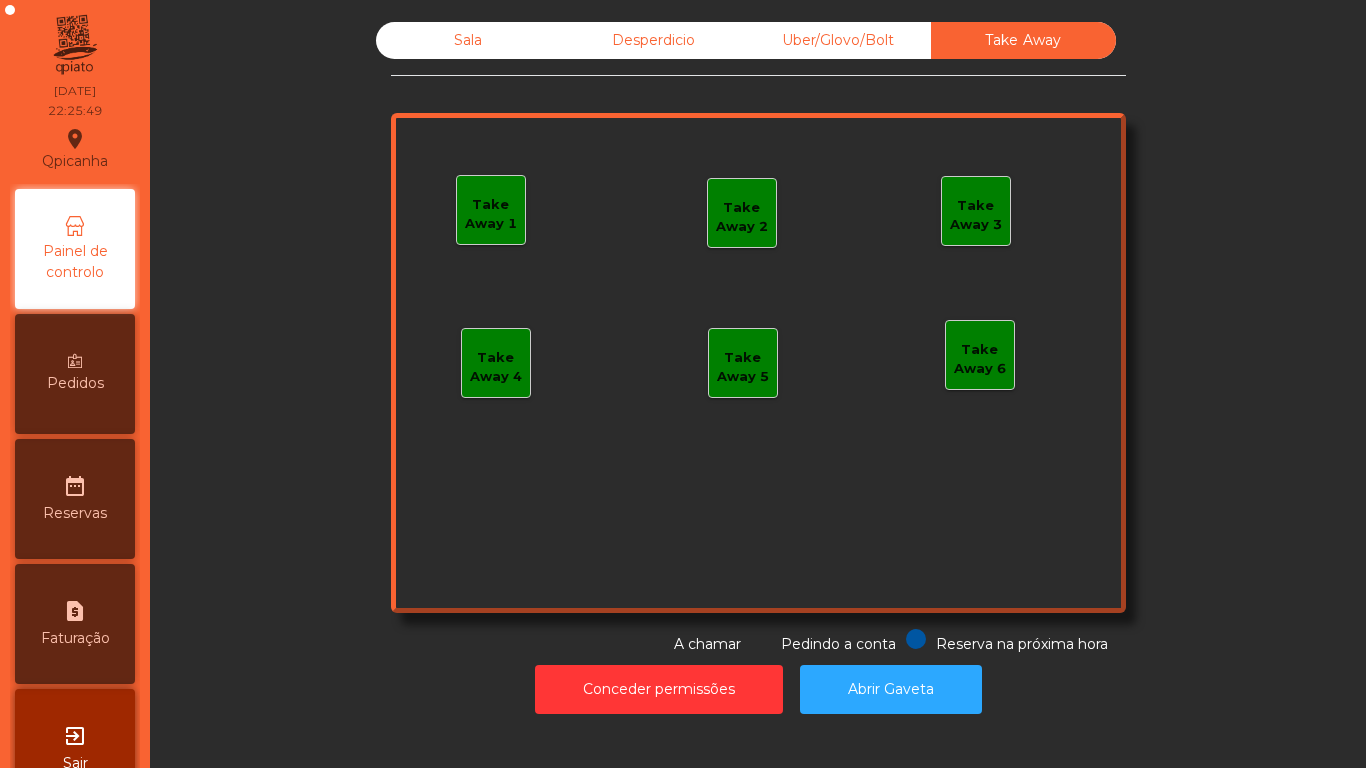 click on "Uber/Glovo/Bolt" 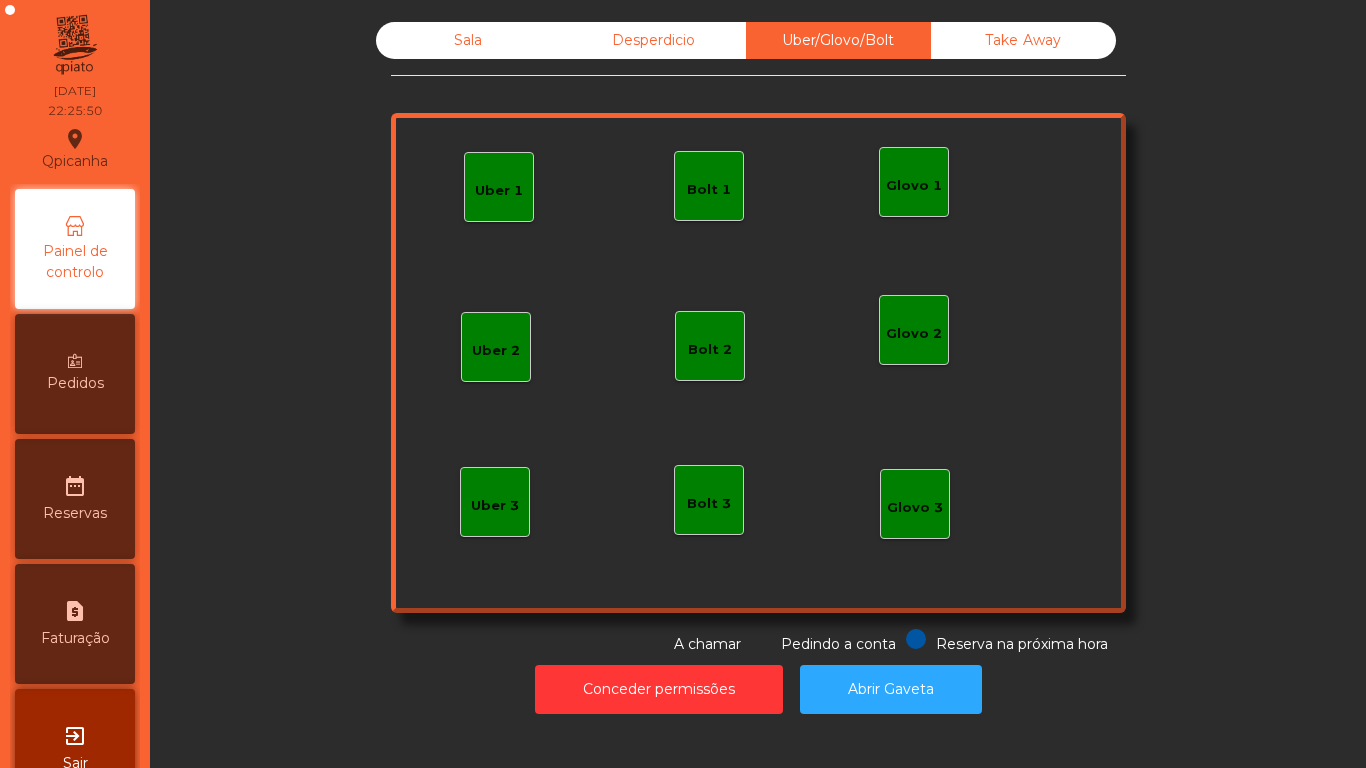 click on "Desperdicio" 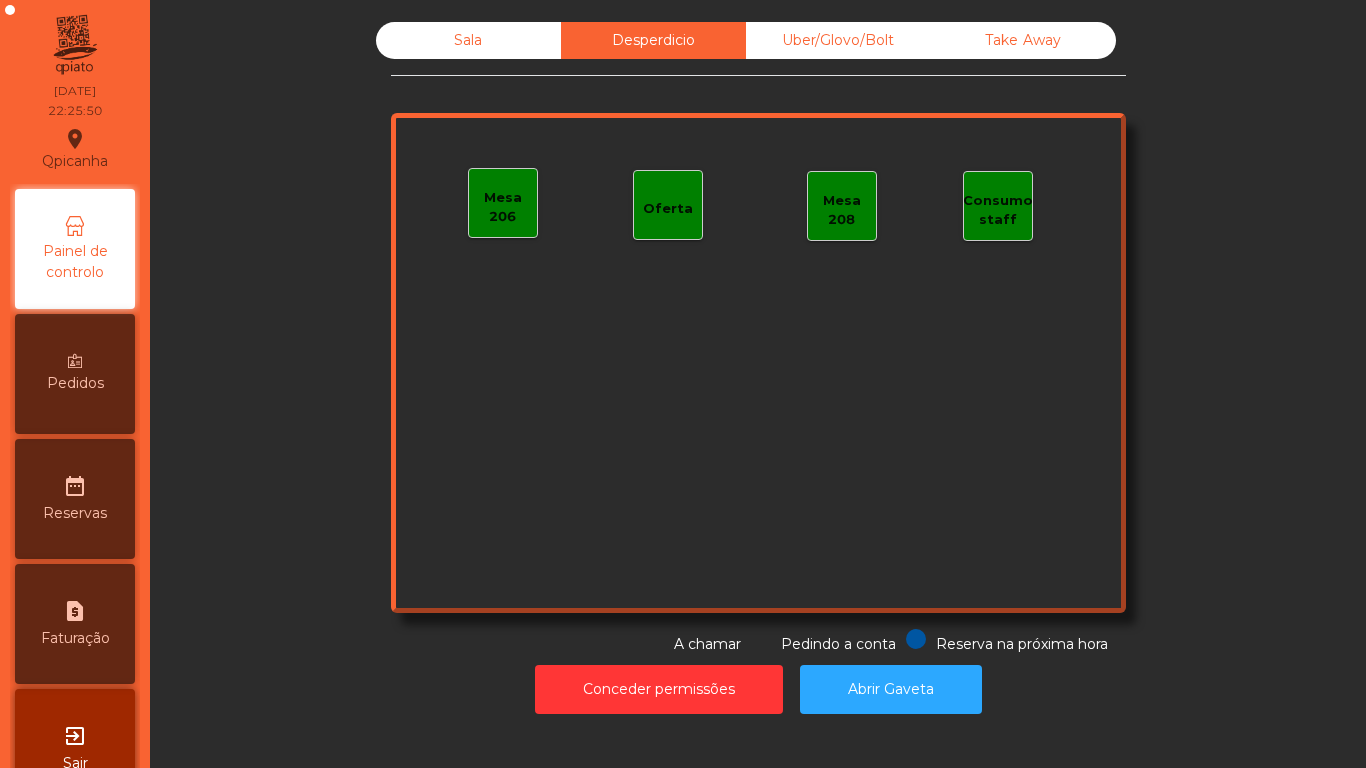 click on "Sala" 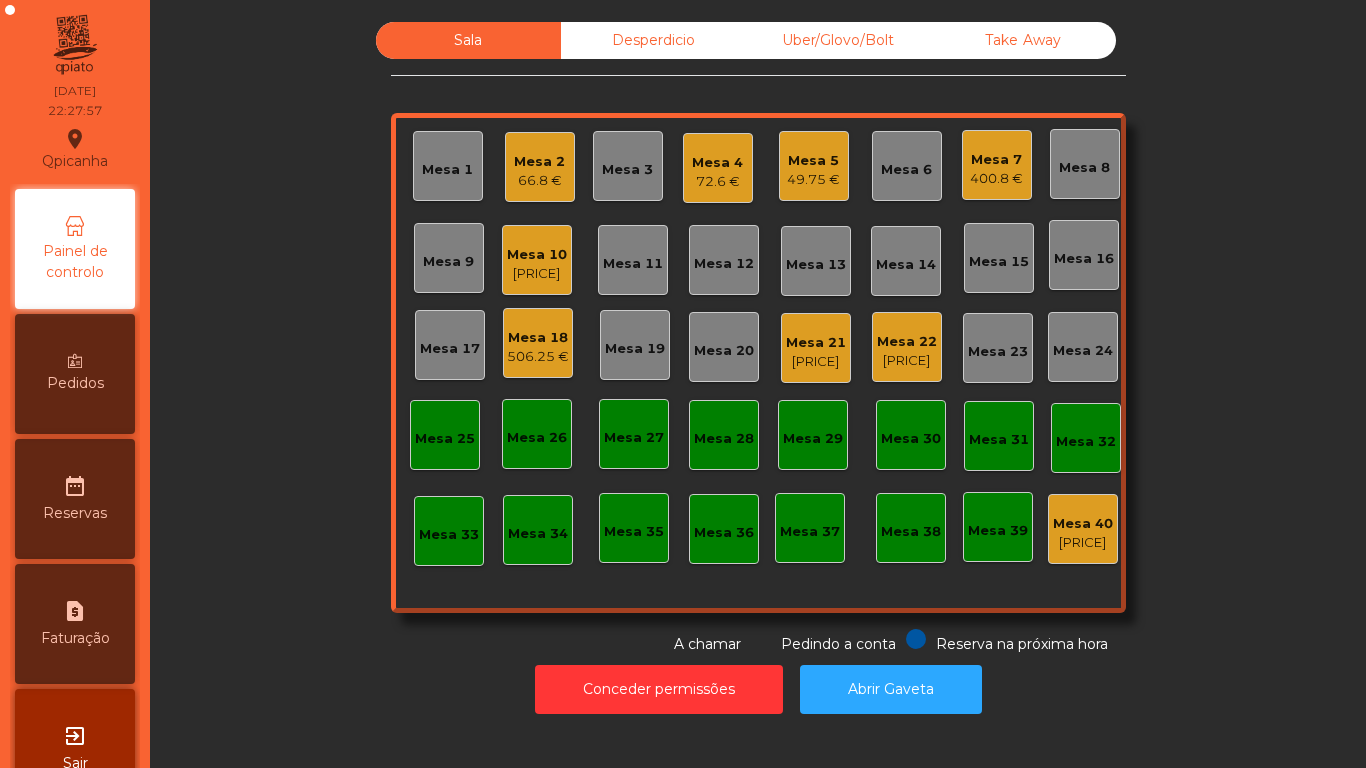 click on "Mesa 5" 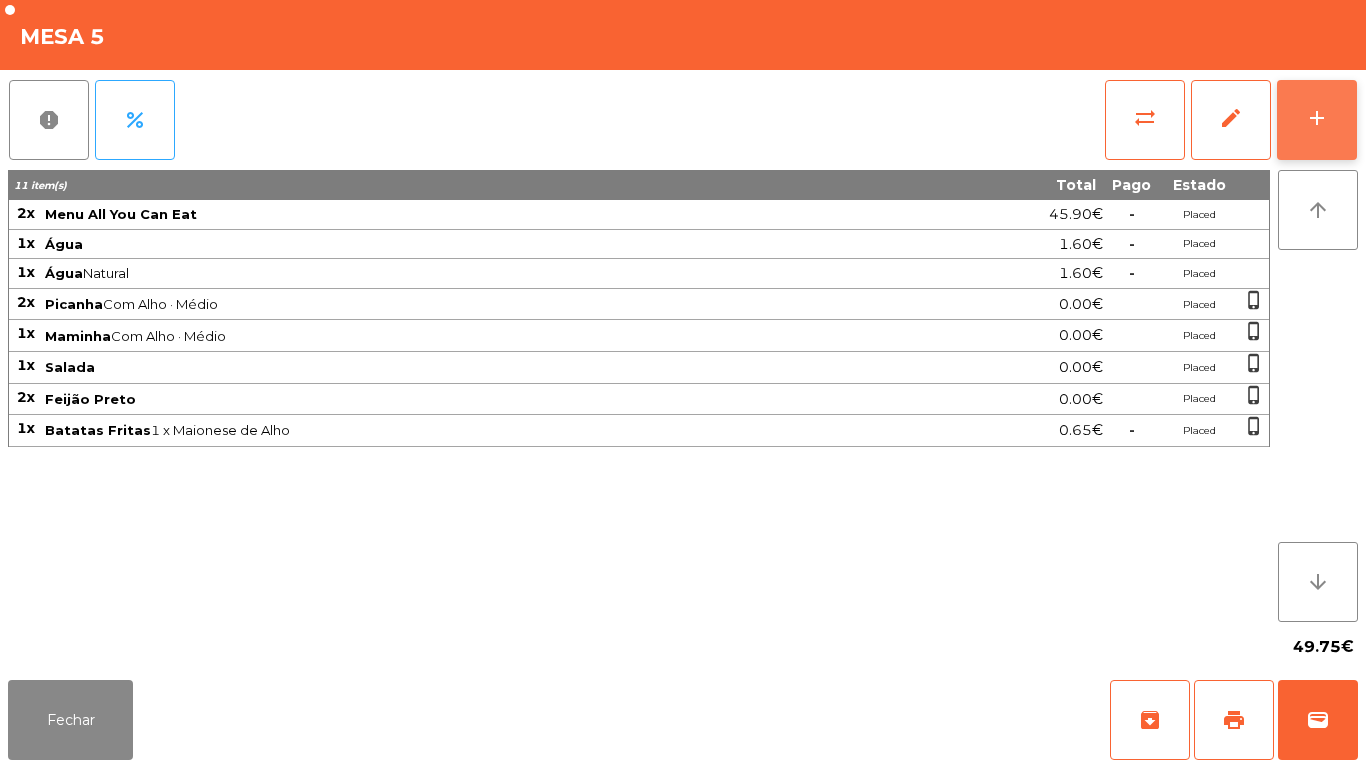 click on "add" 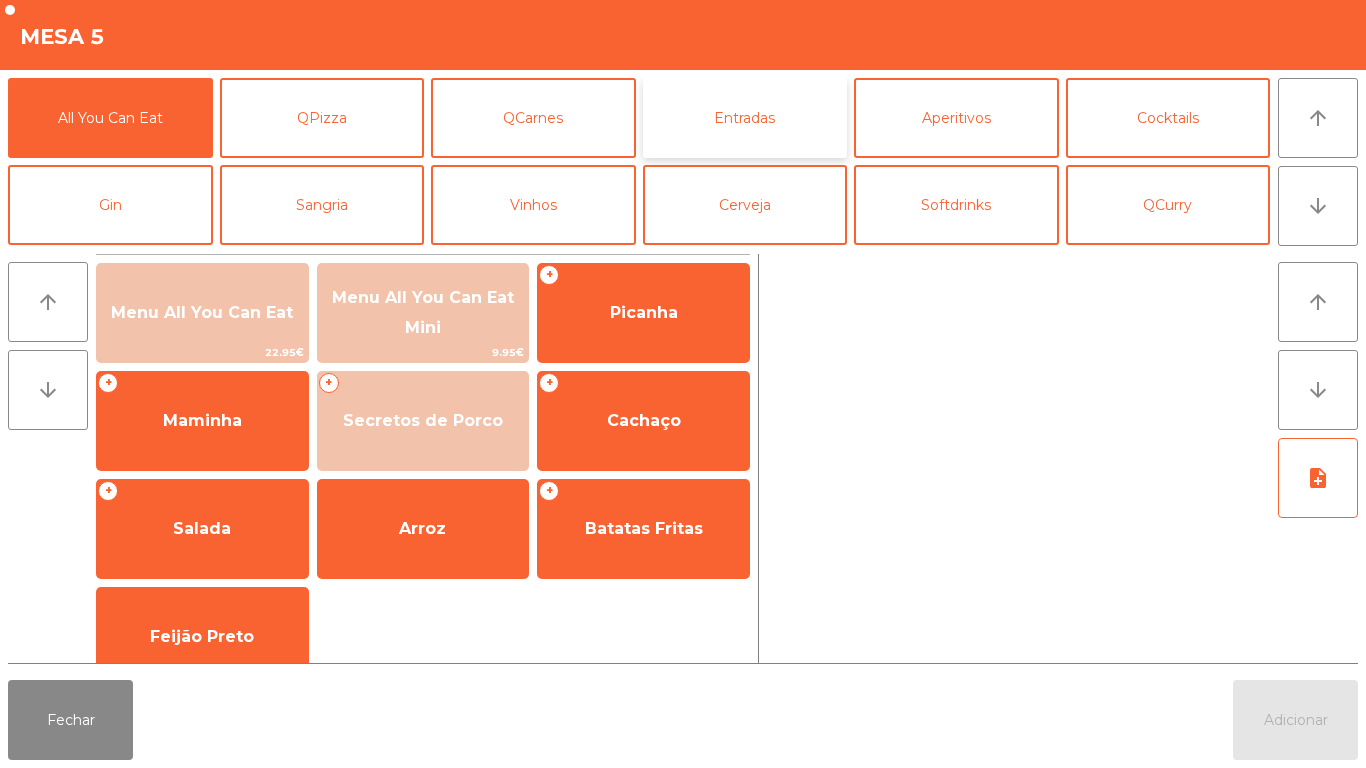 click on "Entradas" 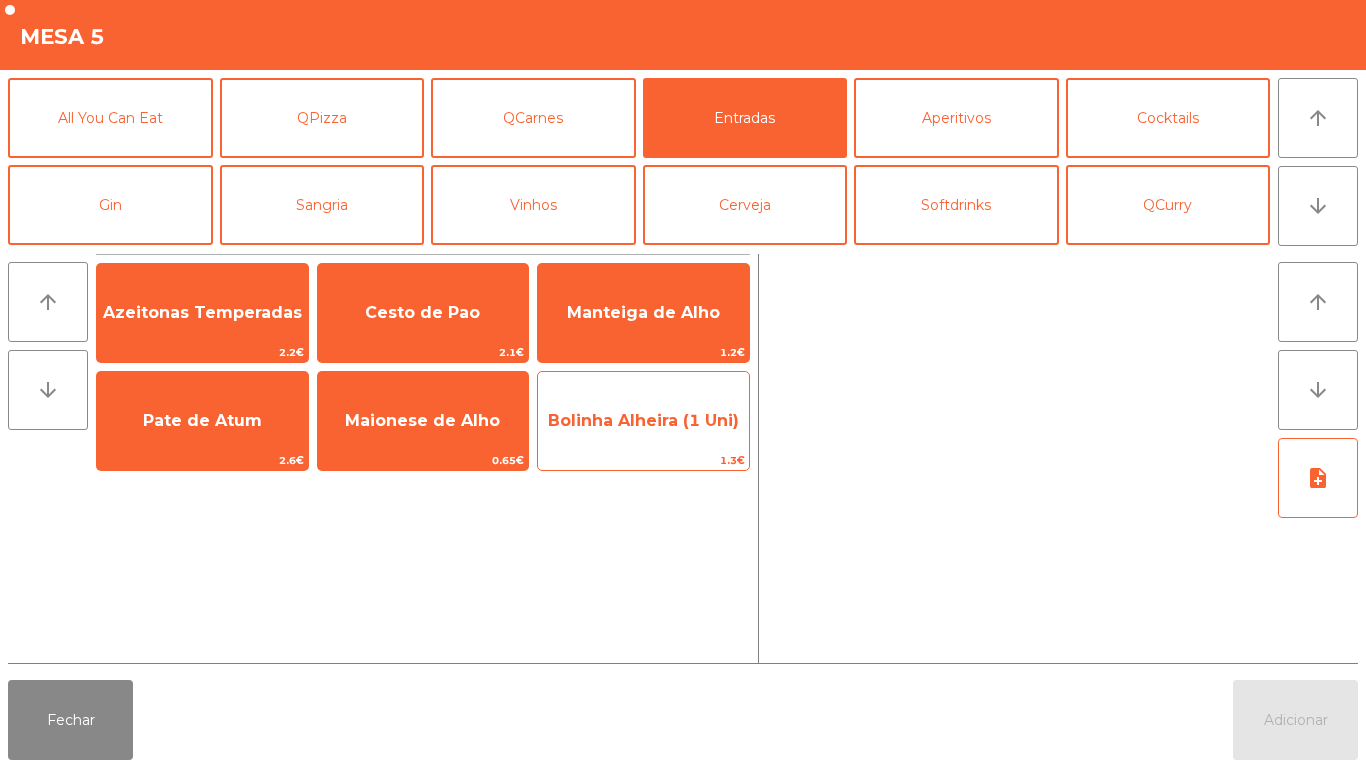 click on "Bolinha Alheira (1 Uni)" 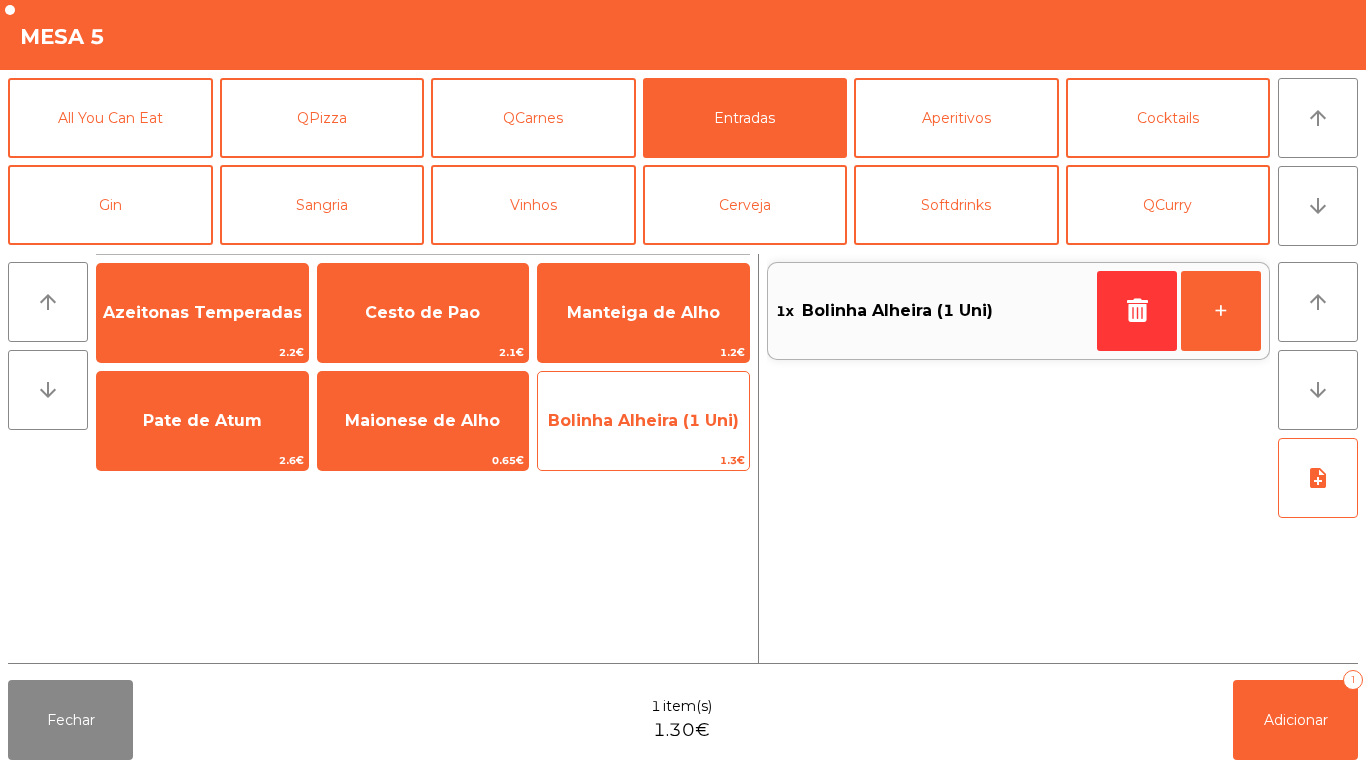 click on "Bolinha Alheira (1 Uni)" 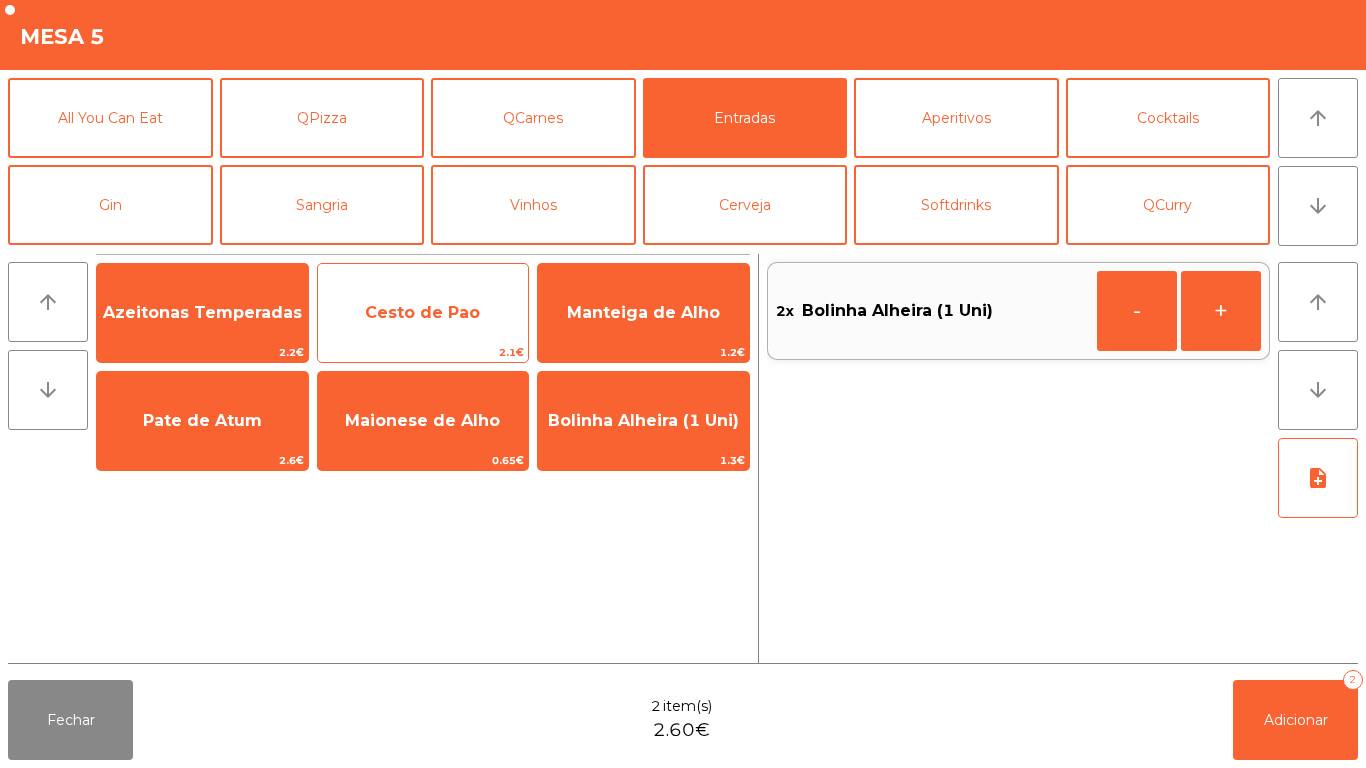 click on "Cesto de Pao" 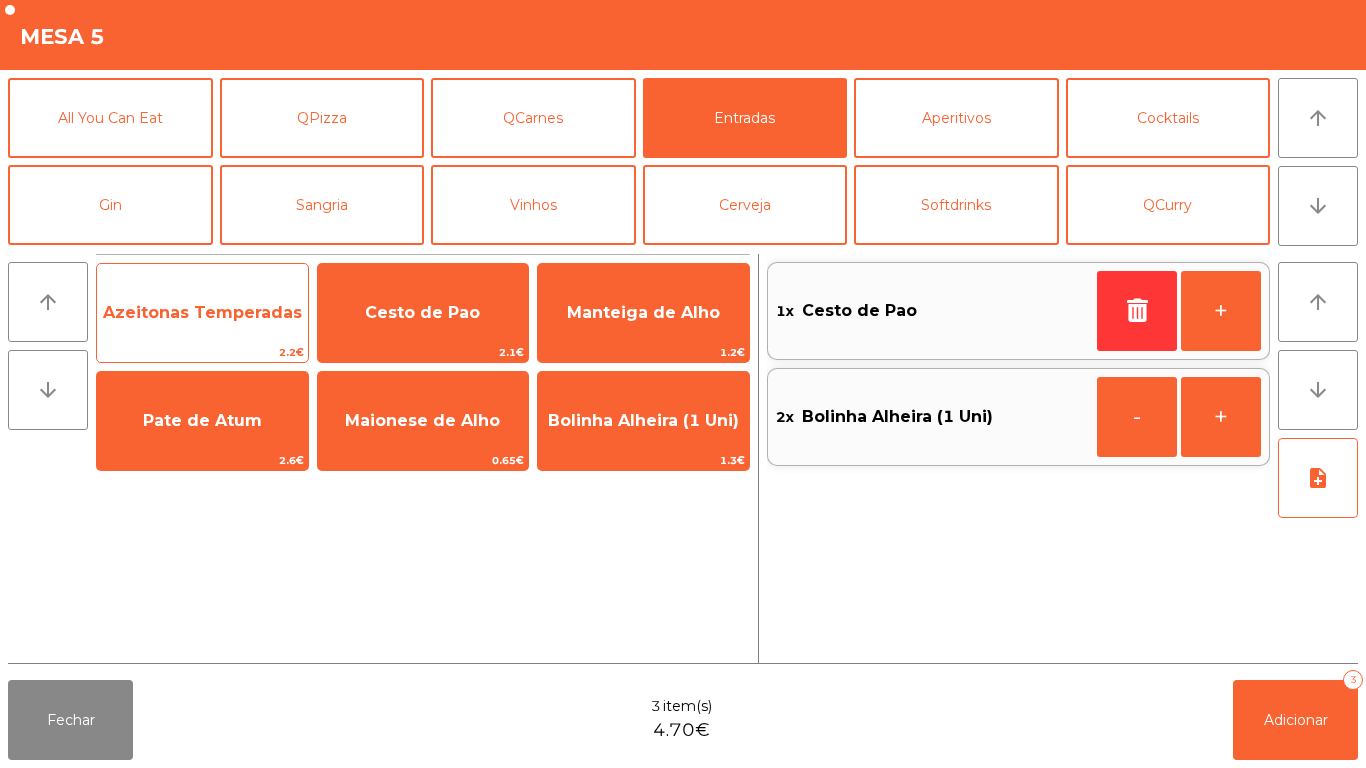 click on "Azeitonas Temperadas" 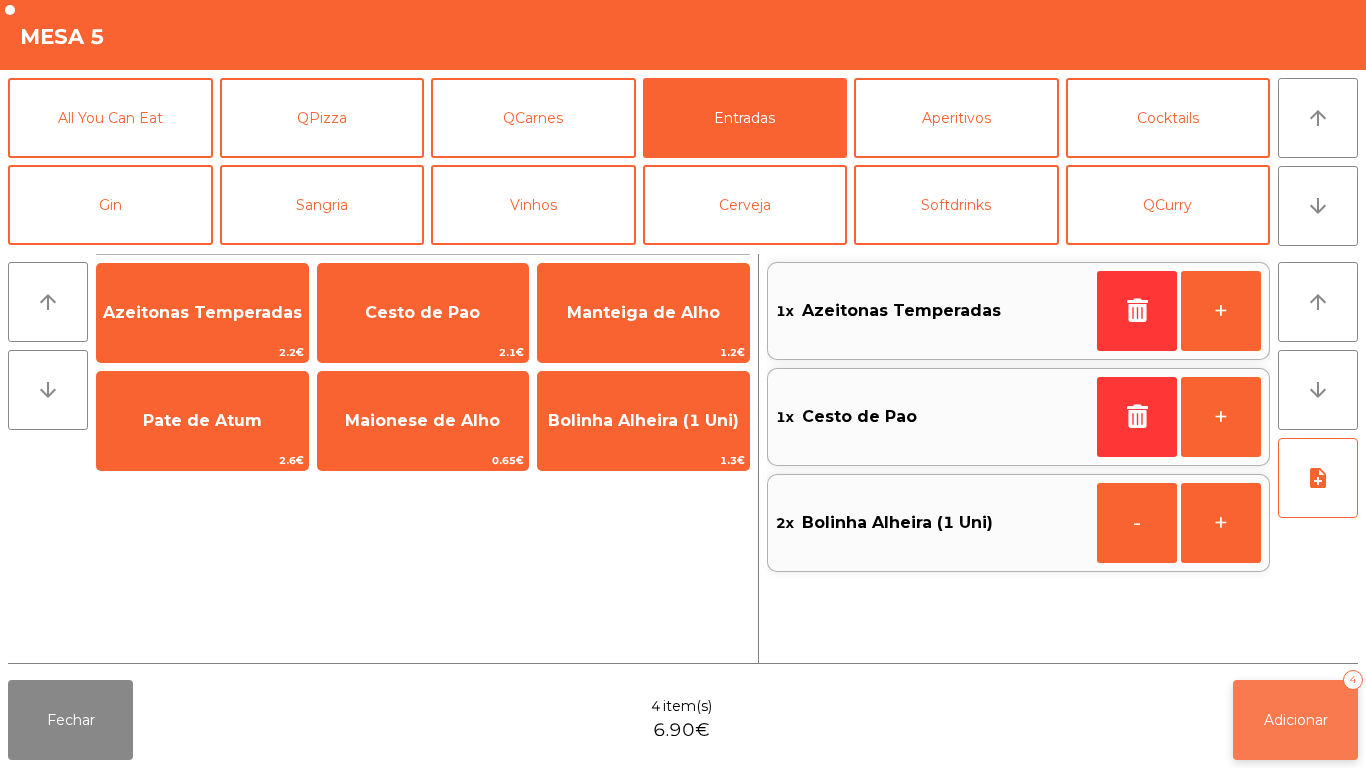 click on "Adicionar   4" 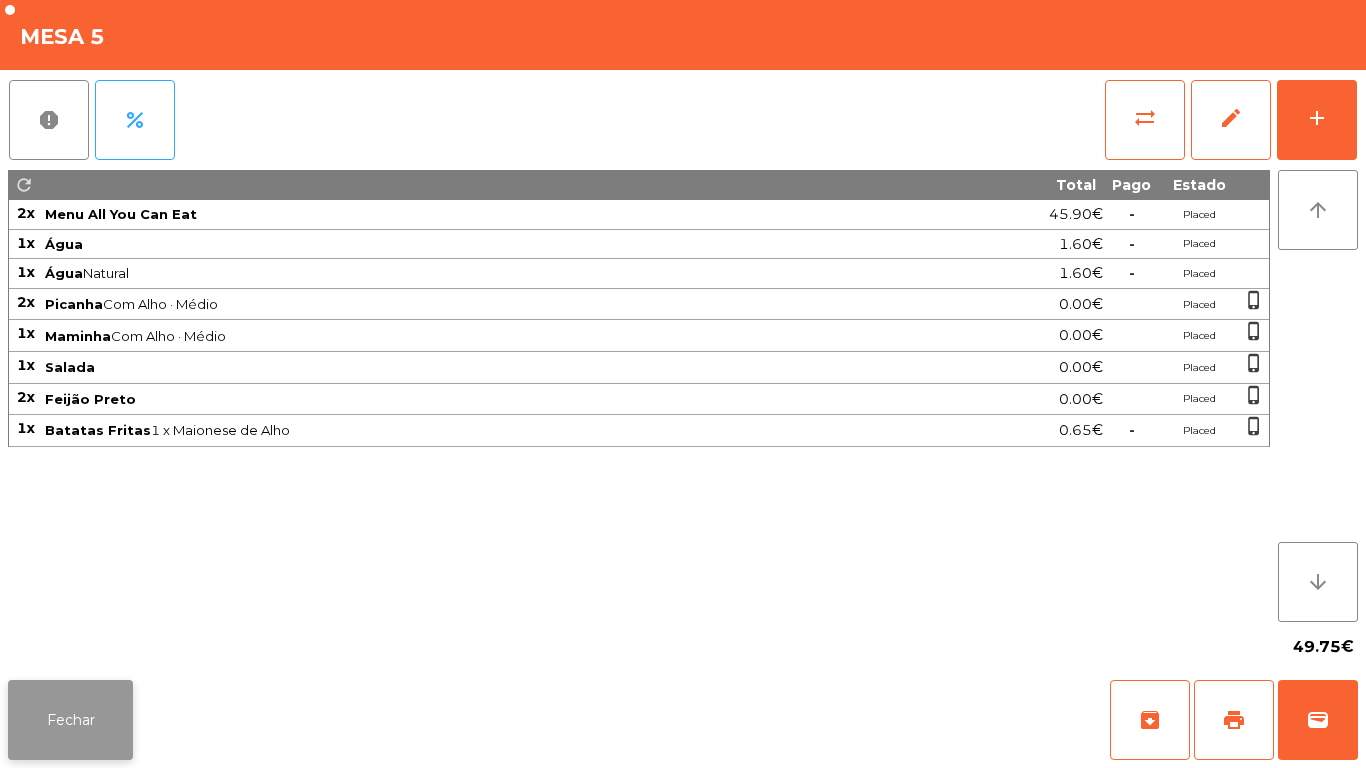 click on "Fechar" 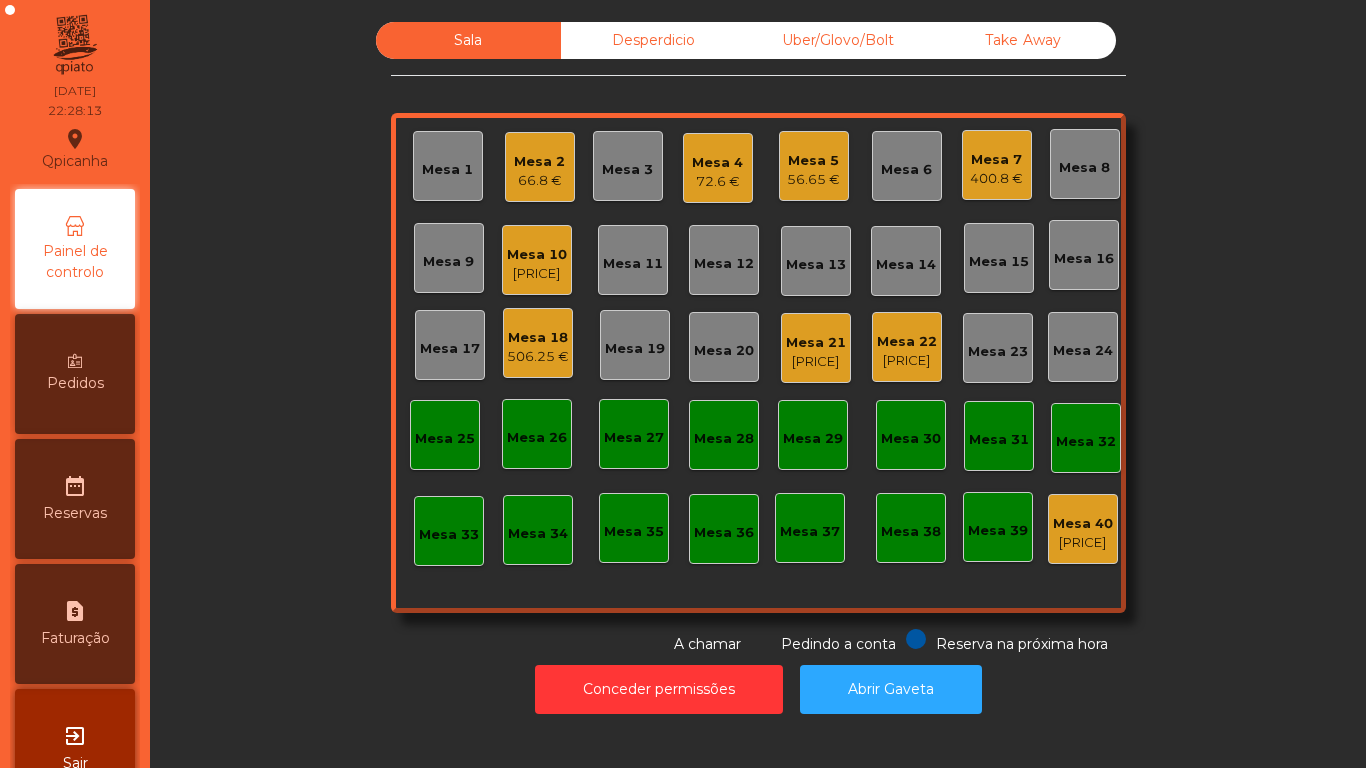 click on "Mesa 2" 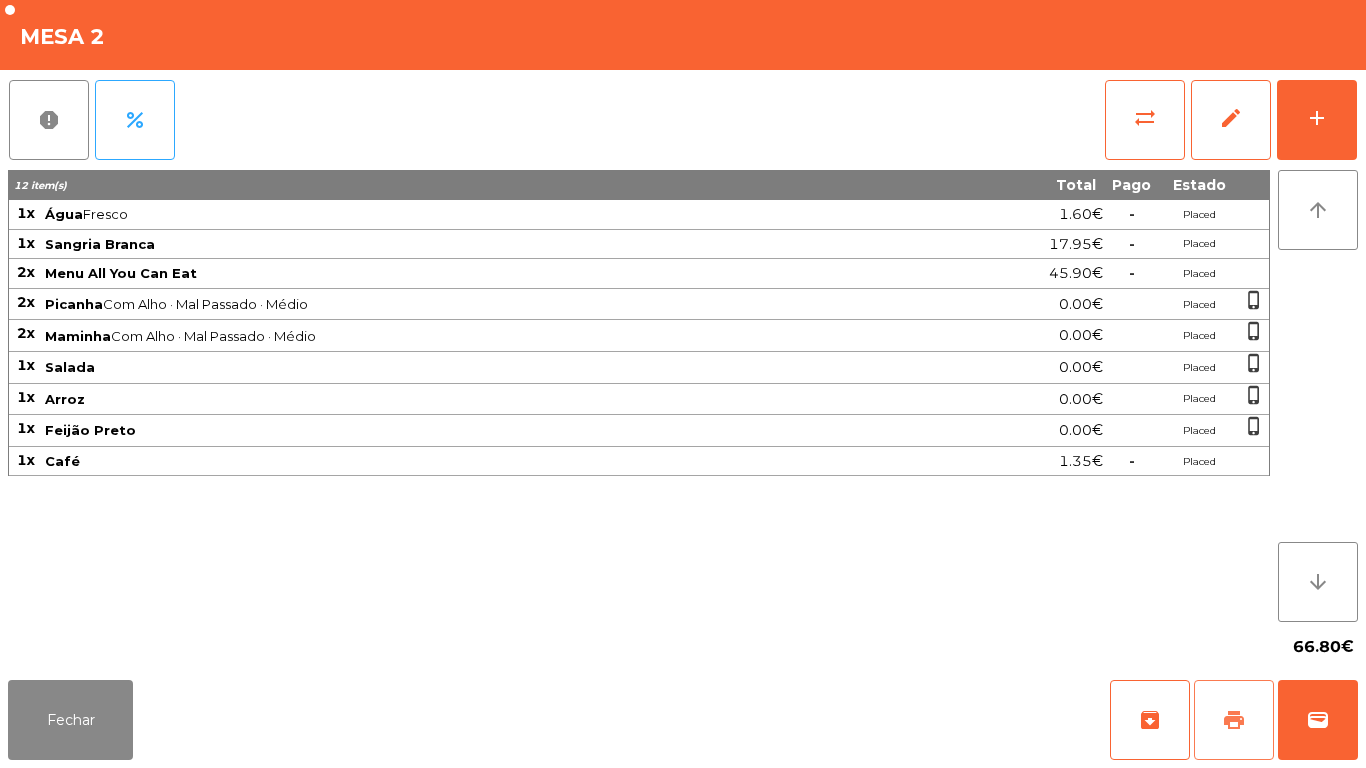 click on "print" 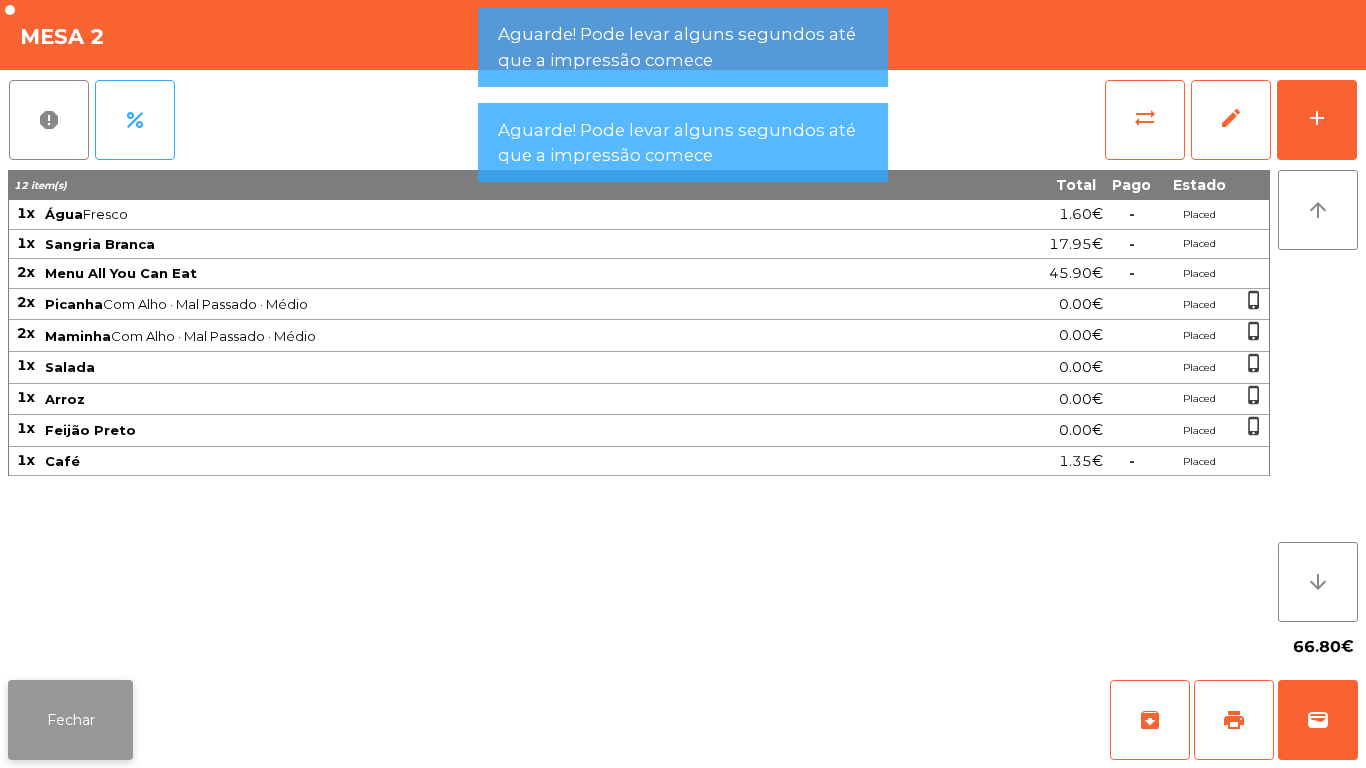 click on "Fechar" 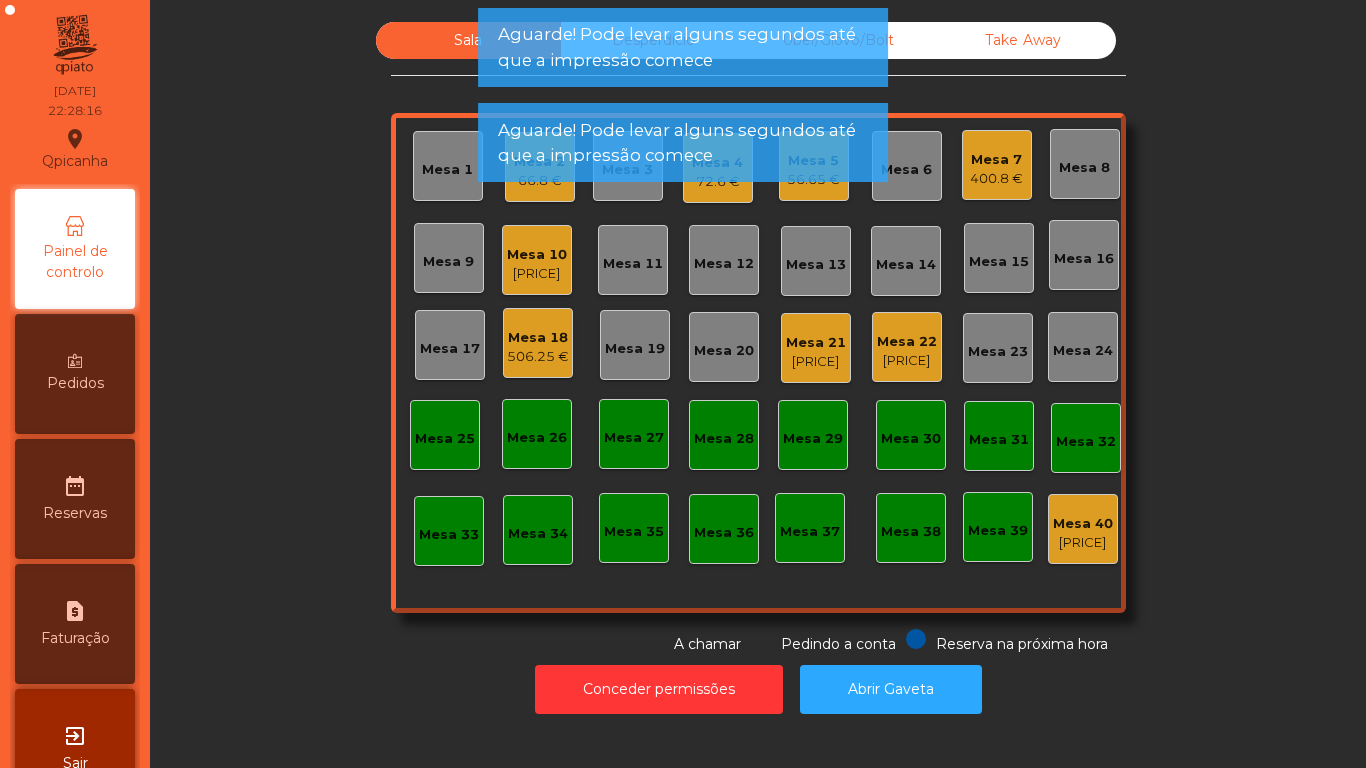 click on "Aguarde! Pode levar alguns segundos até que a impressão comece Aguarde! Pode levar alguns segundos até que a impressão comece" 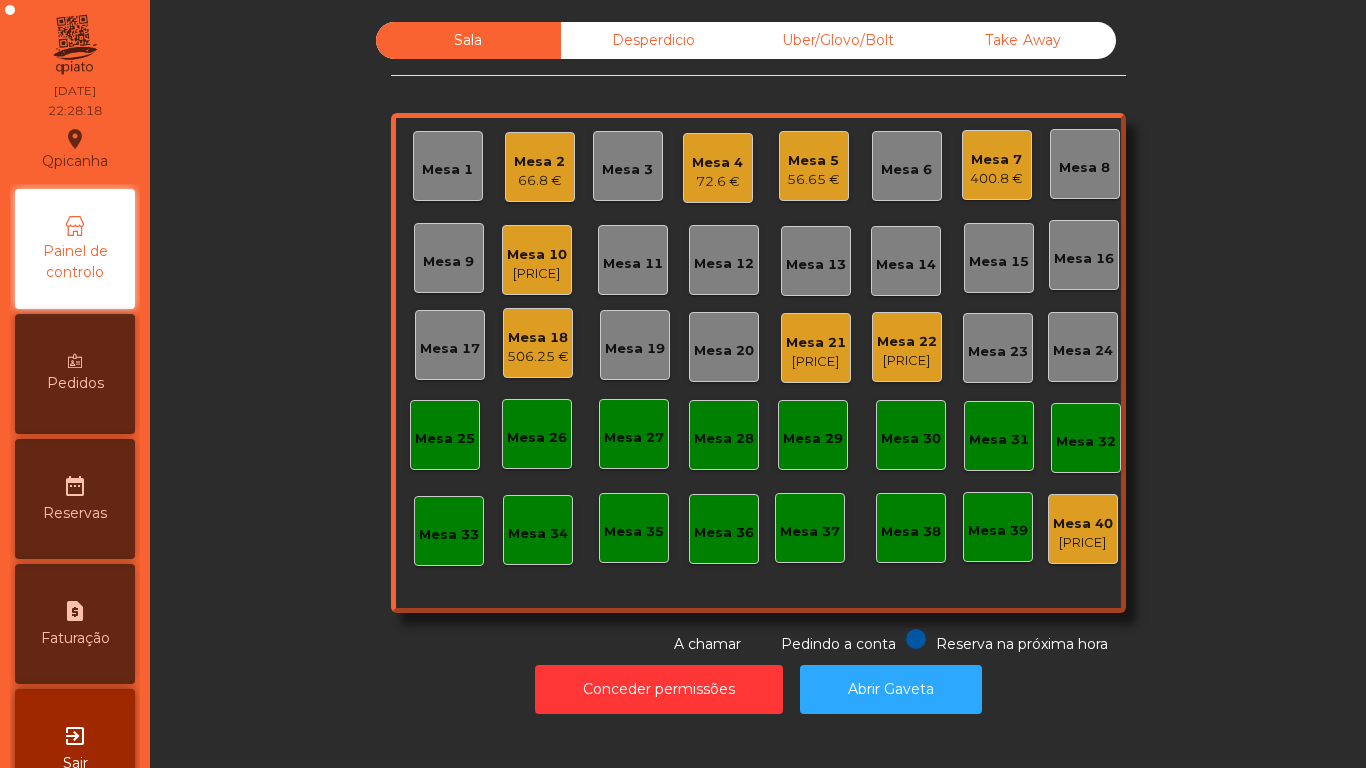 click on "72.6 €" 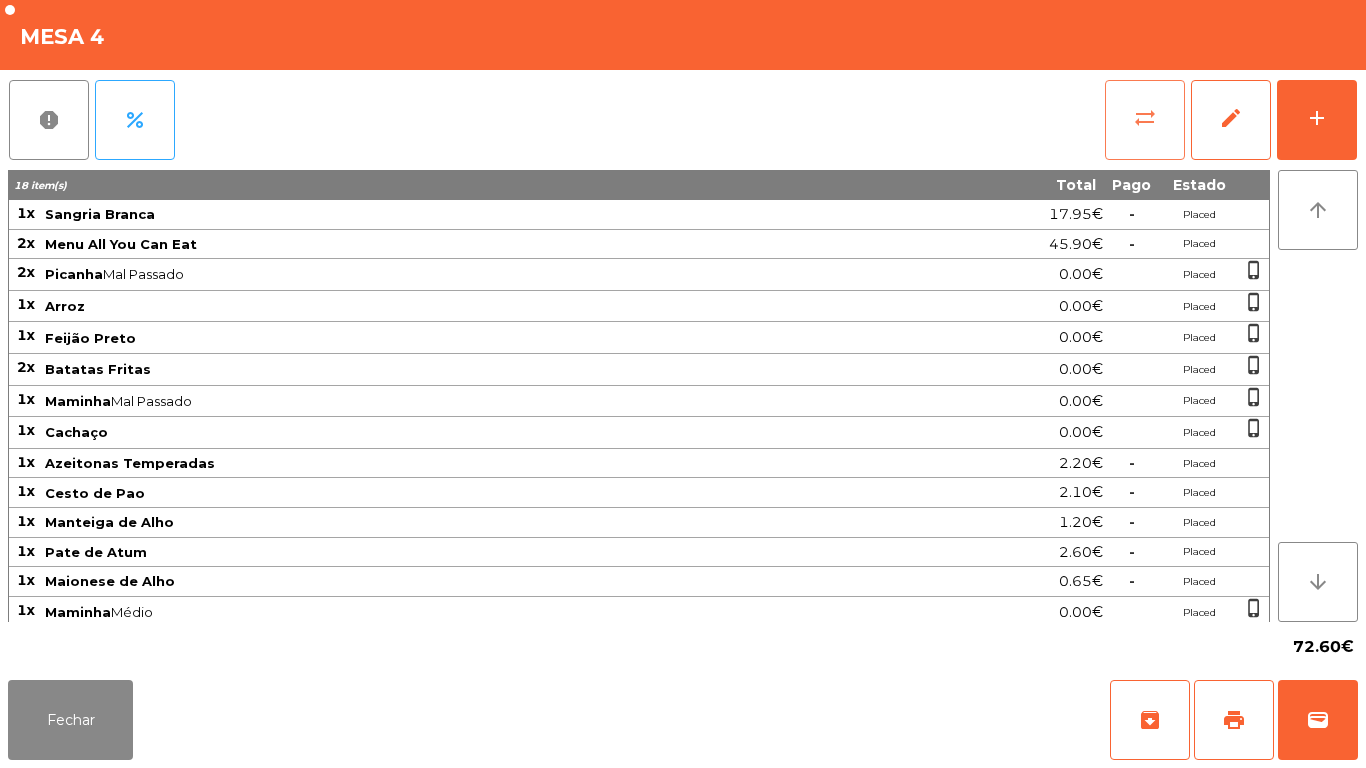 click on "sync_alt" 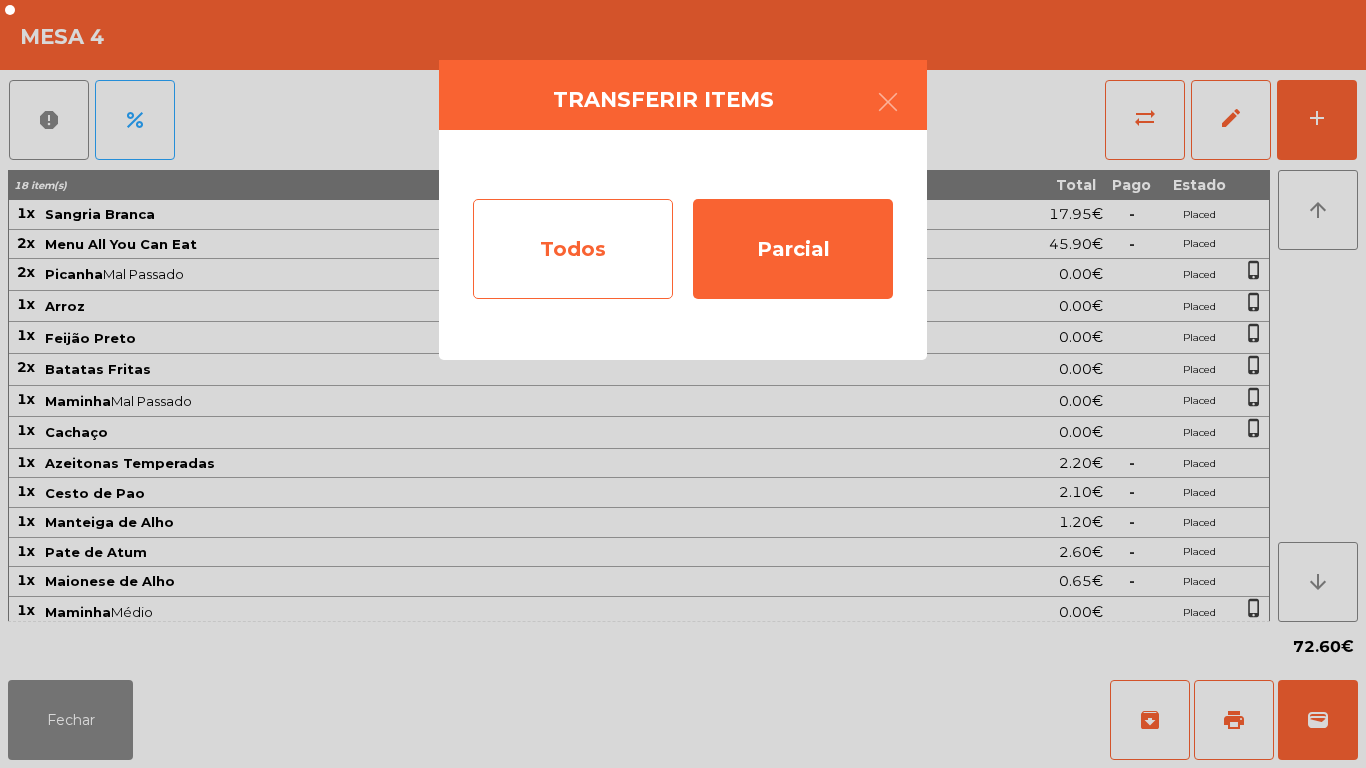 click on "Todos" 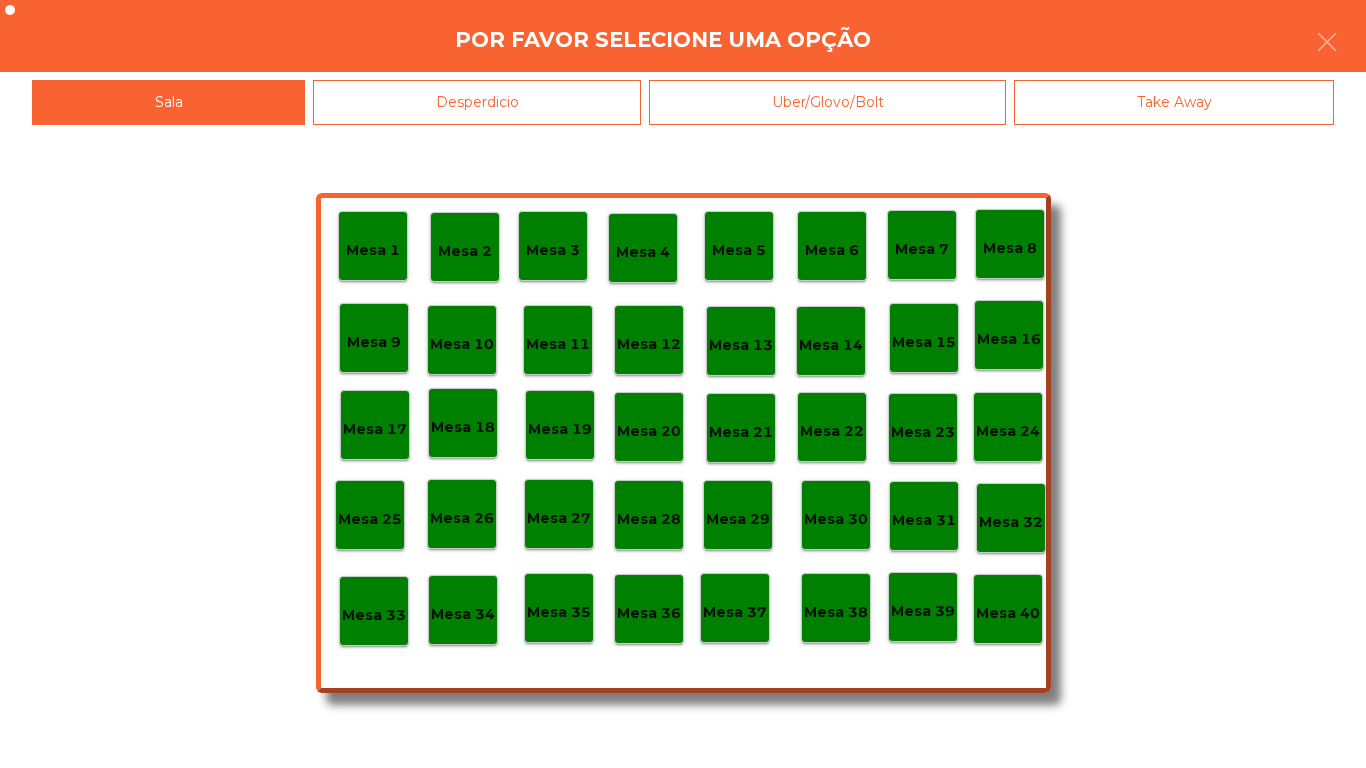 click on "Mesa 40" 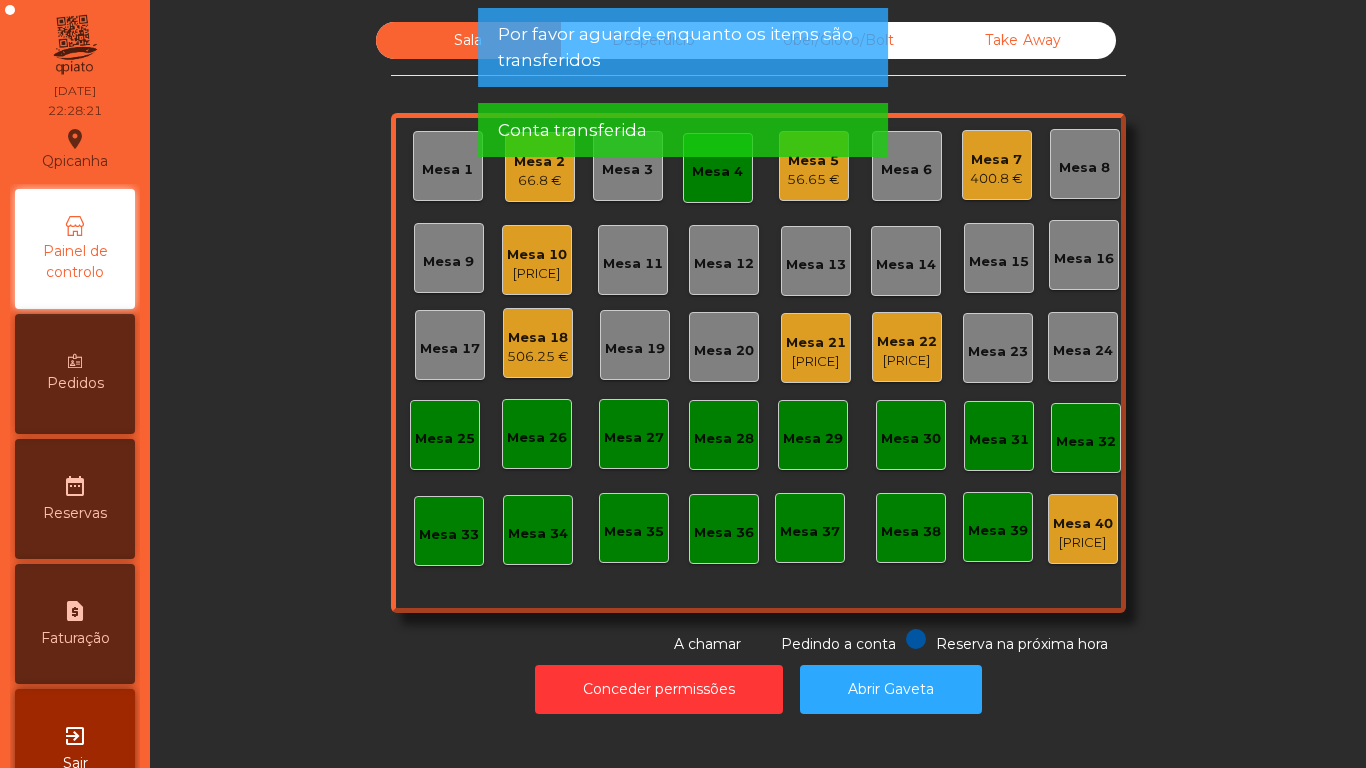 click on "Mesa 4" 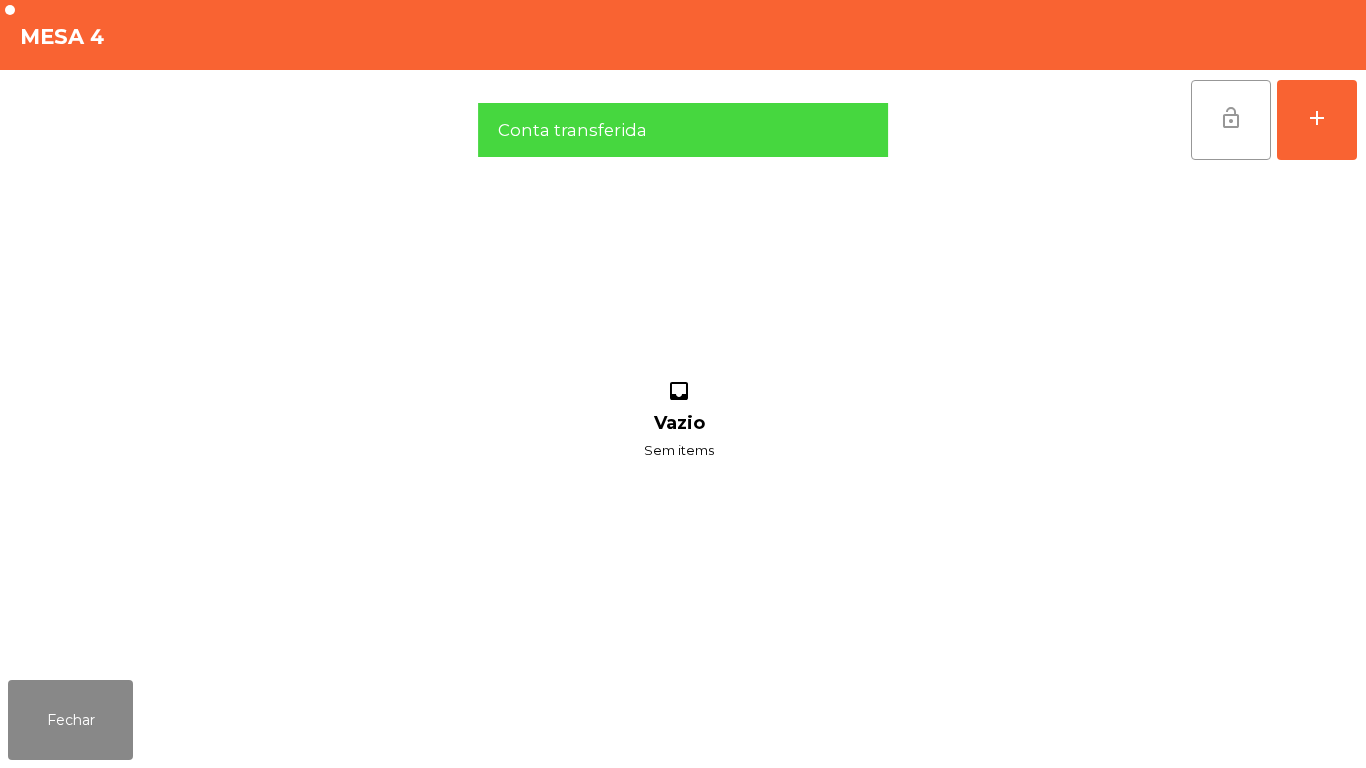 click on "lock_open" 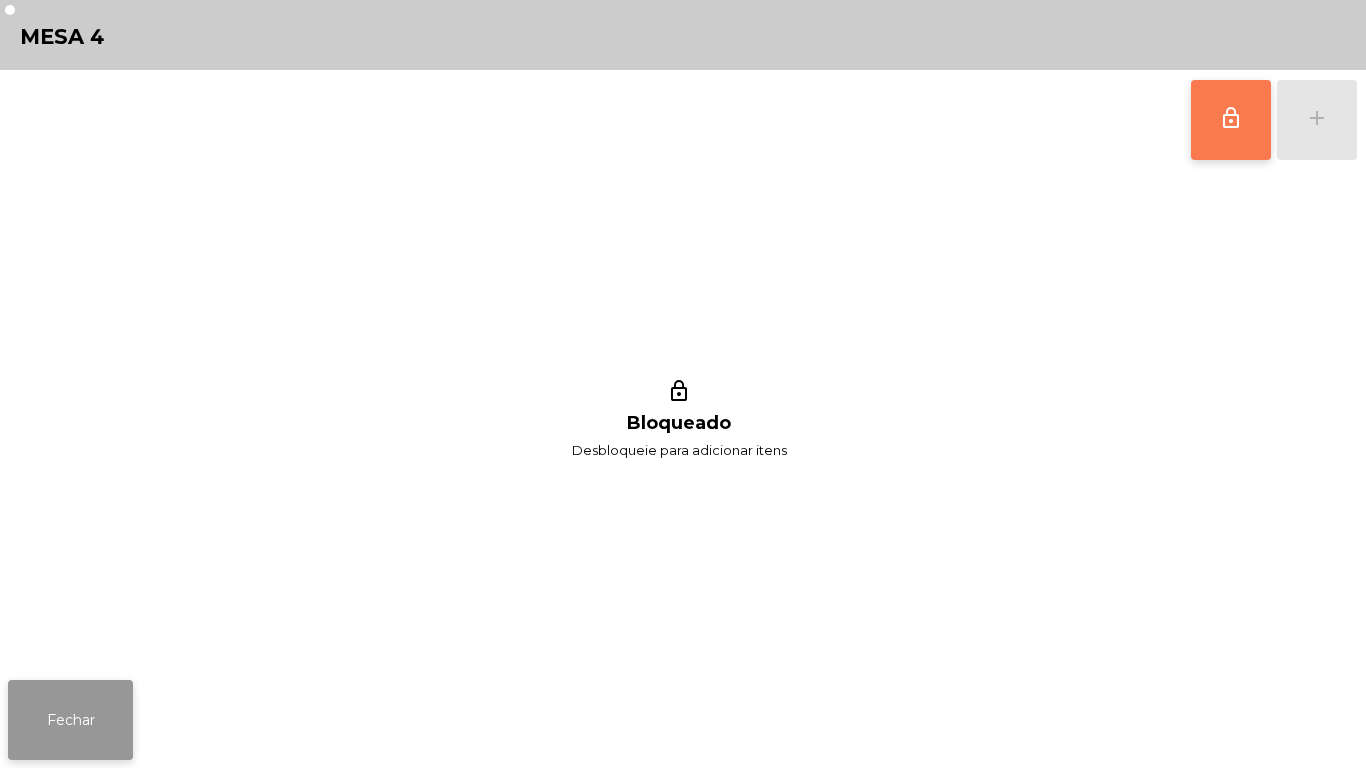 click on "Fechar" 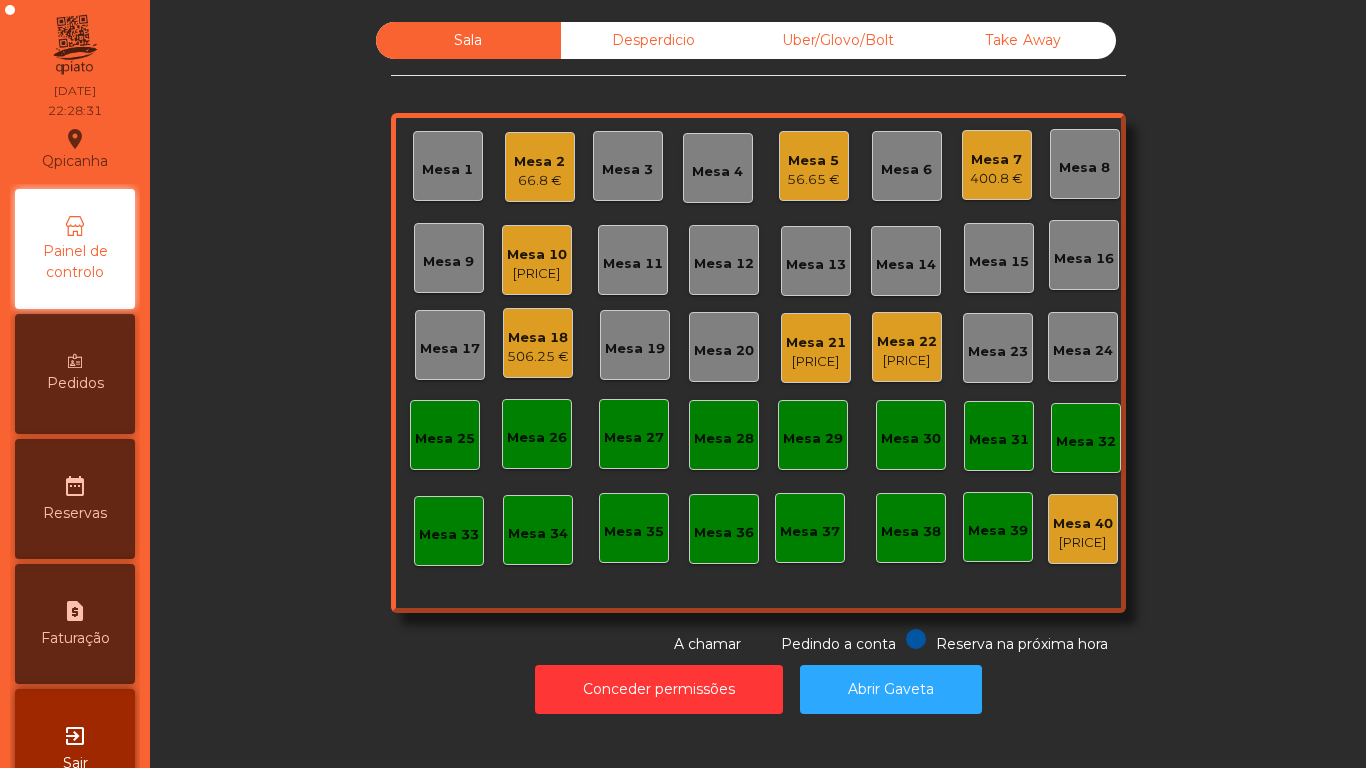 click on "Mesa 7" 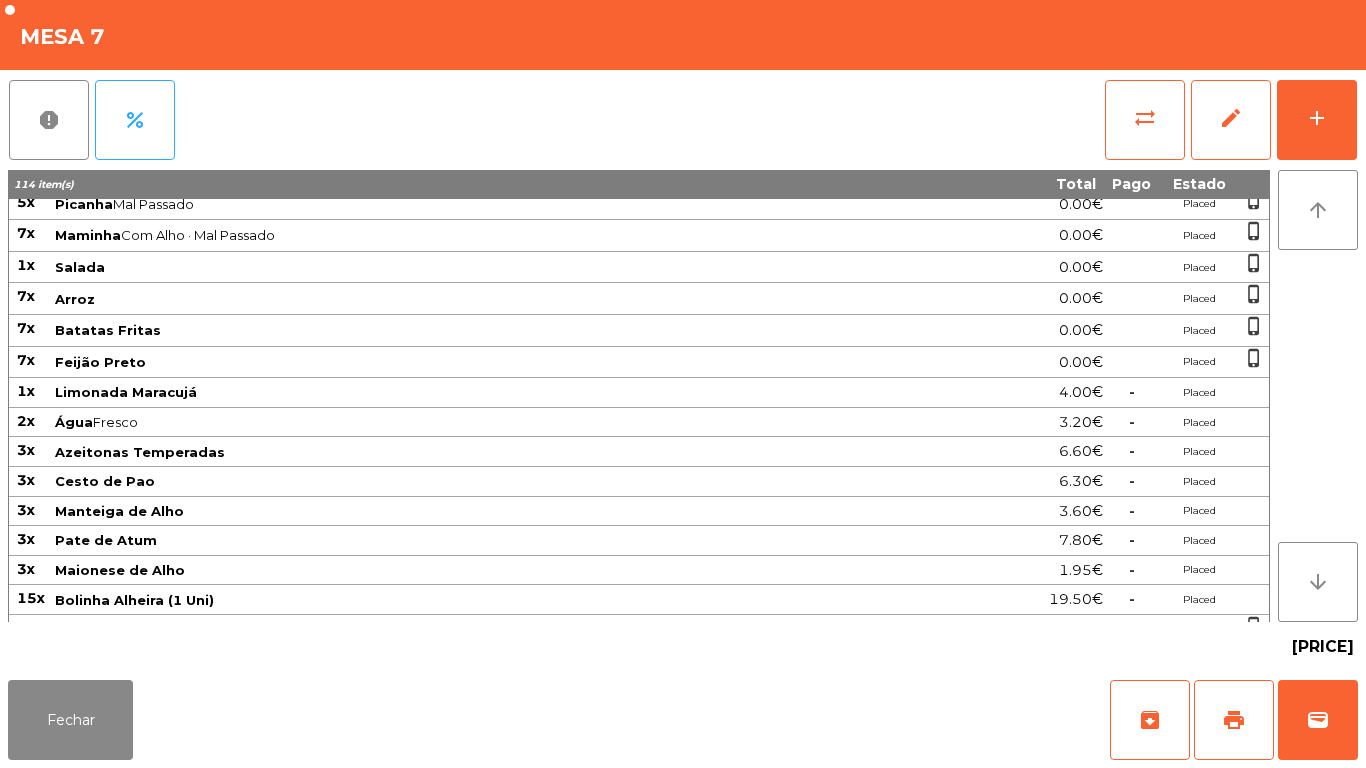 scroll, scrollTop: 215, scrollLeft: 0, axis: vertical 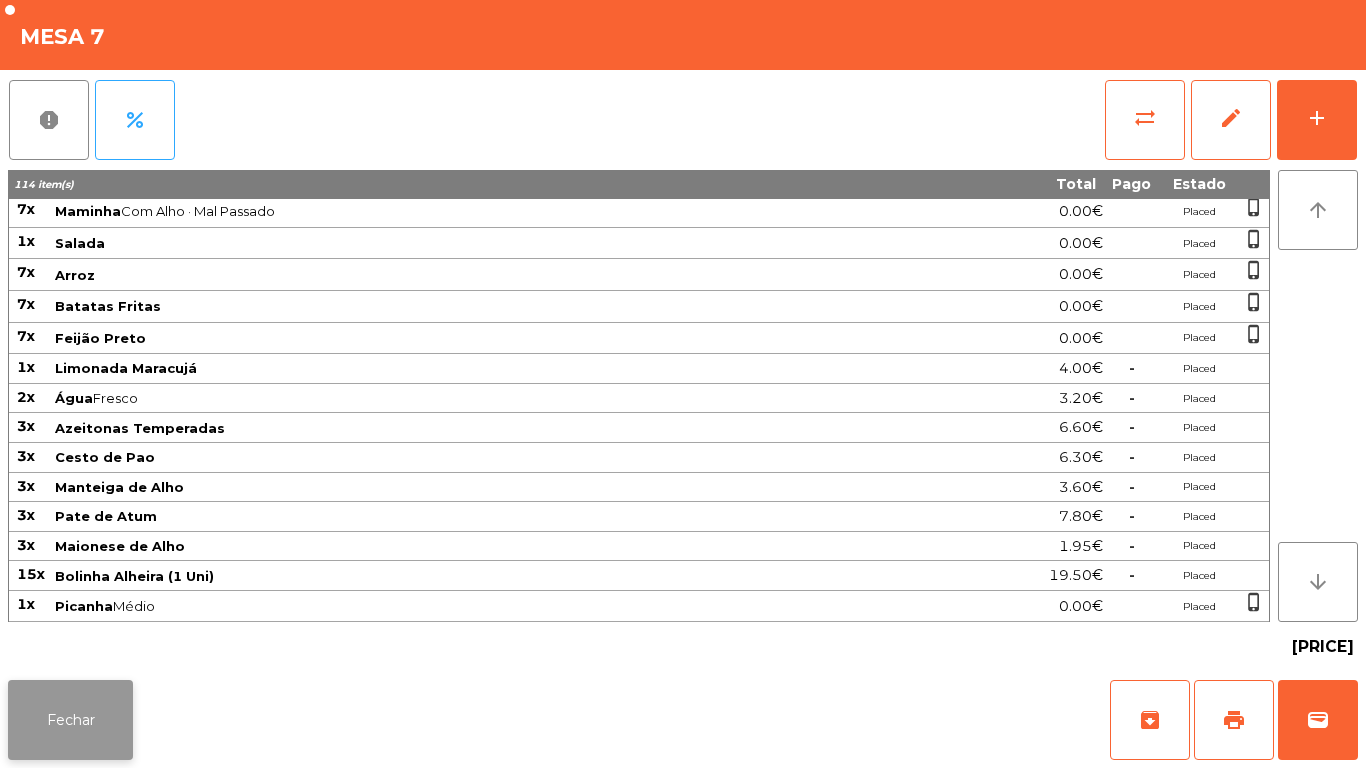 click on "Fechar" 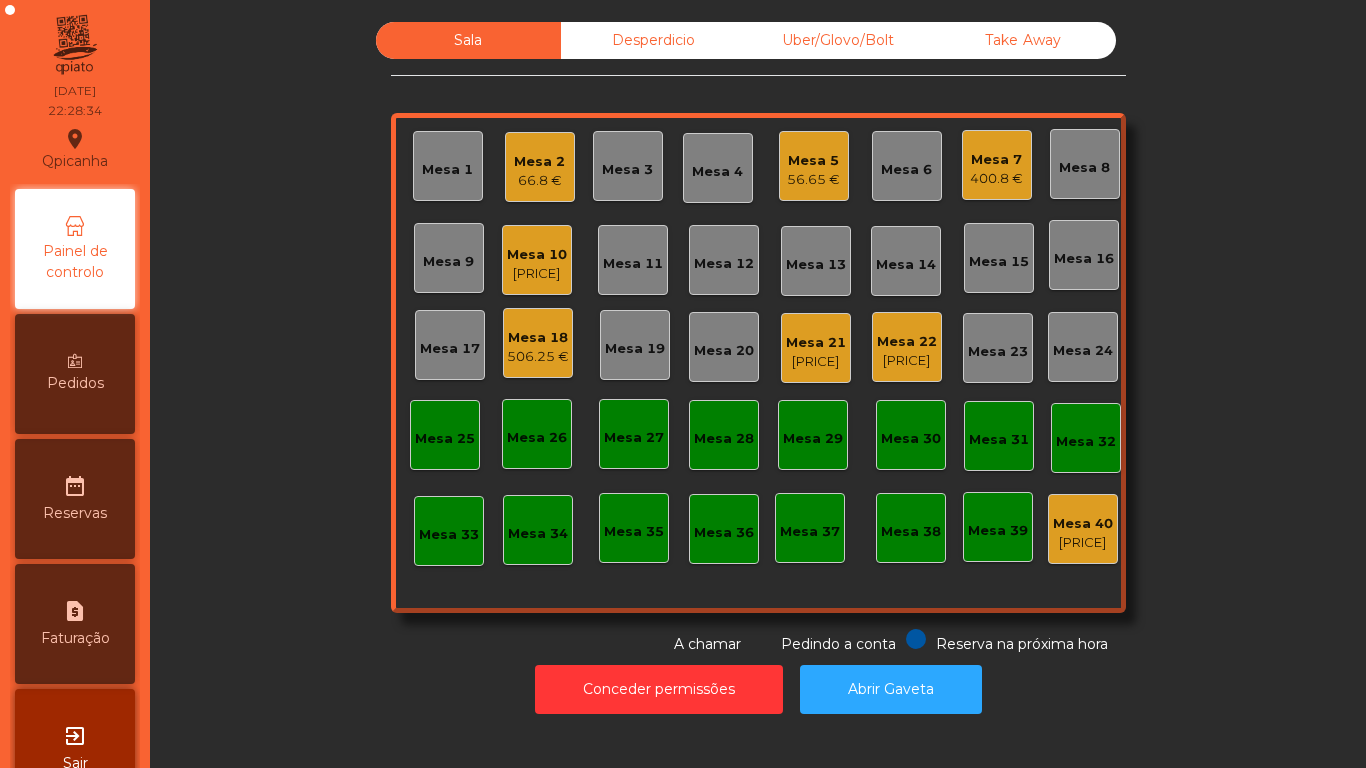 click on "Mesa 10" 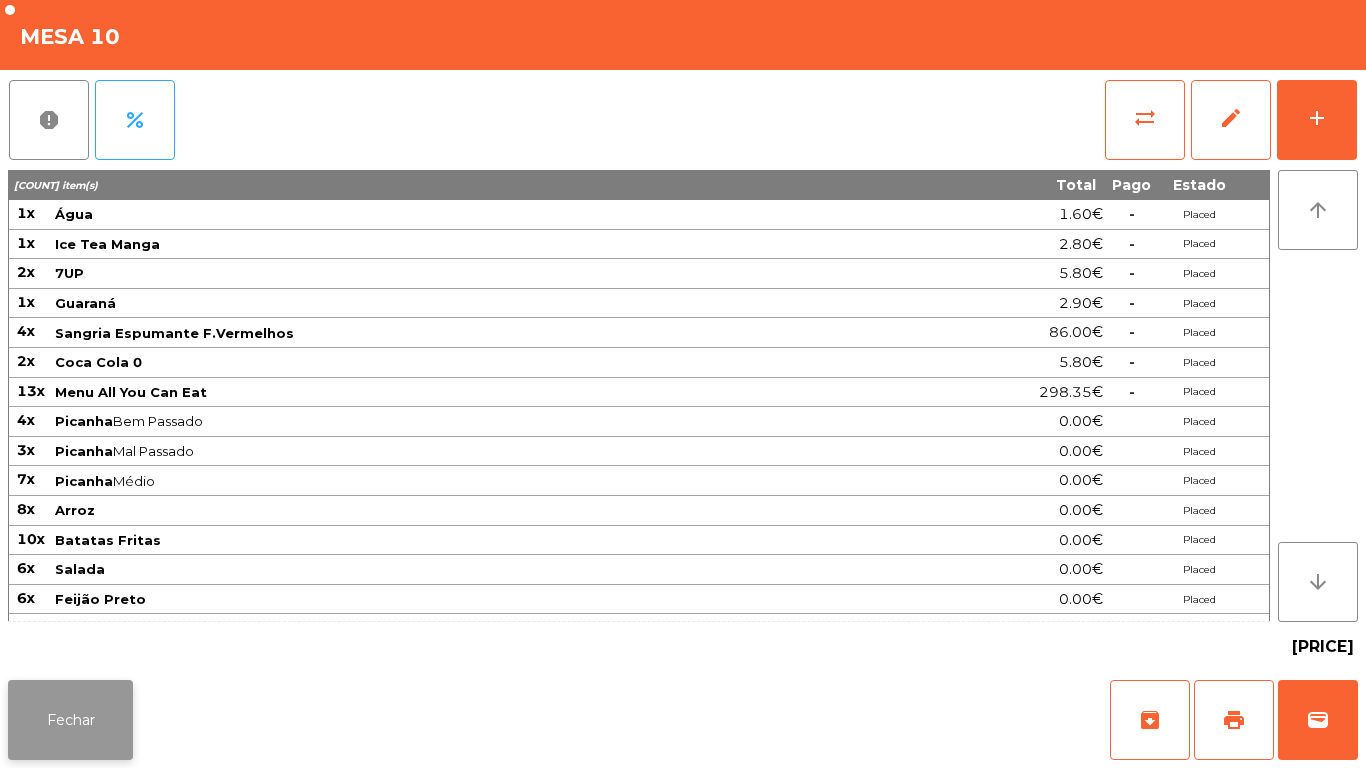 click on "Fechar" 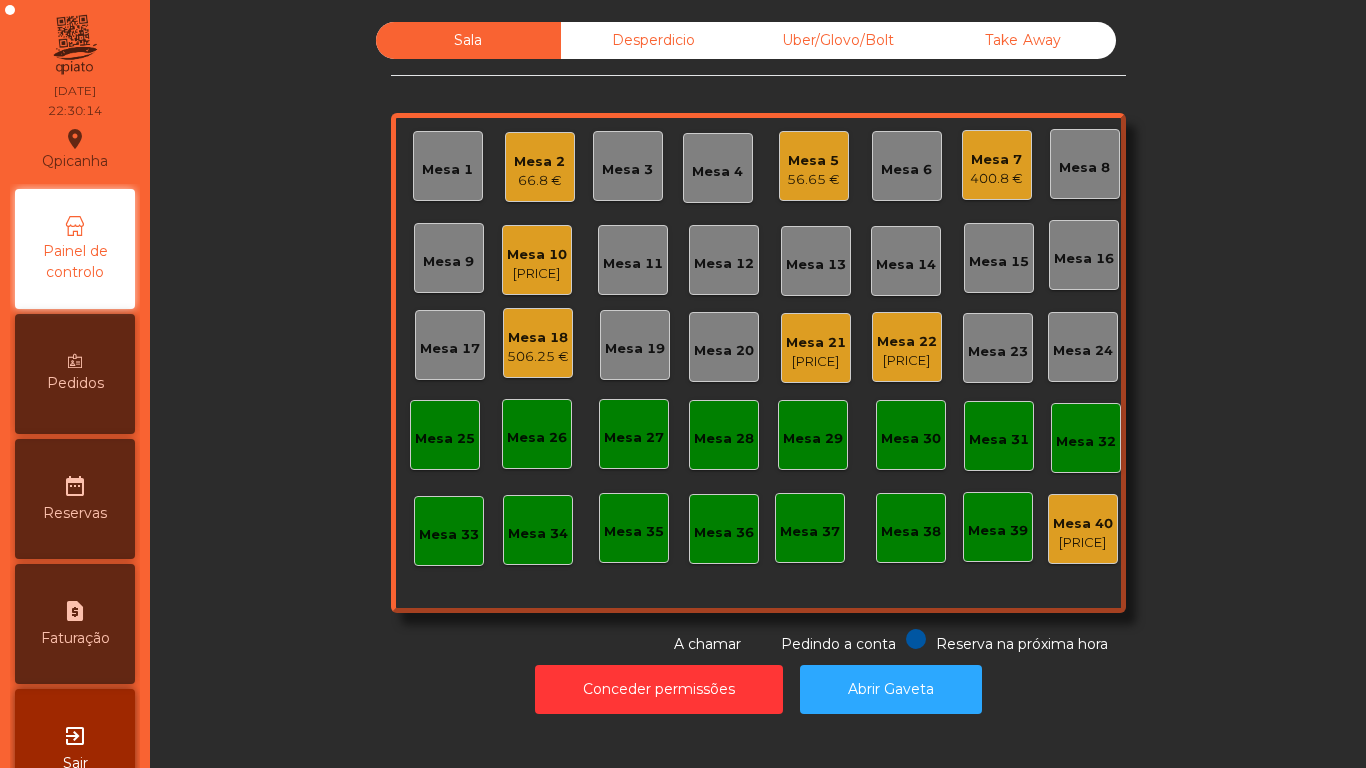 click on "66.8 €" 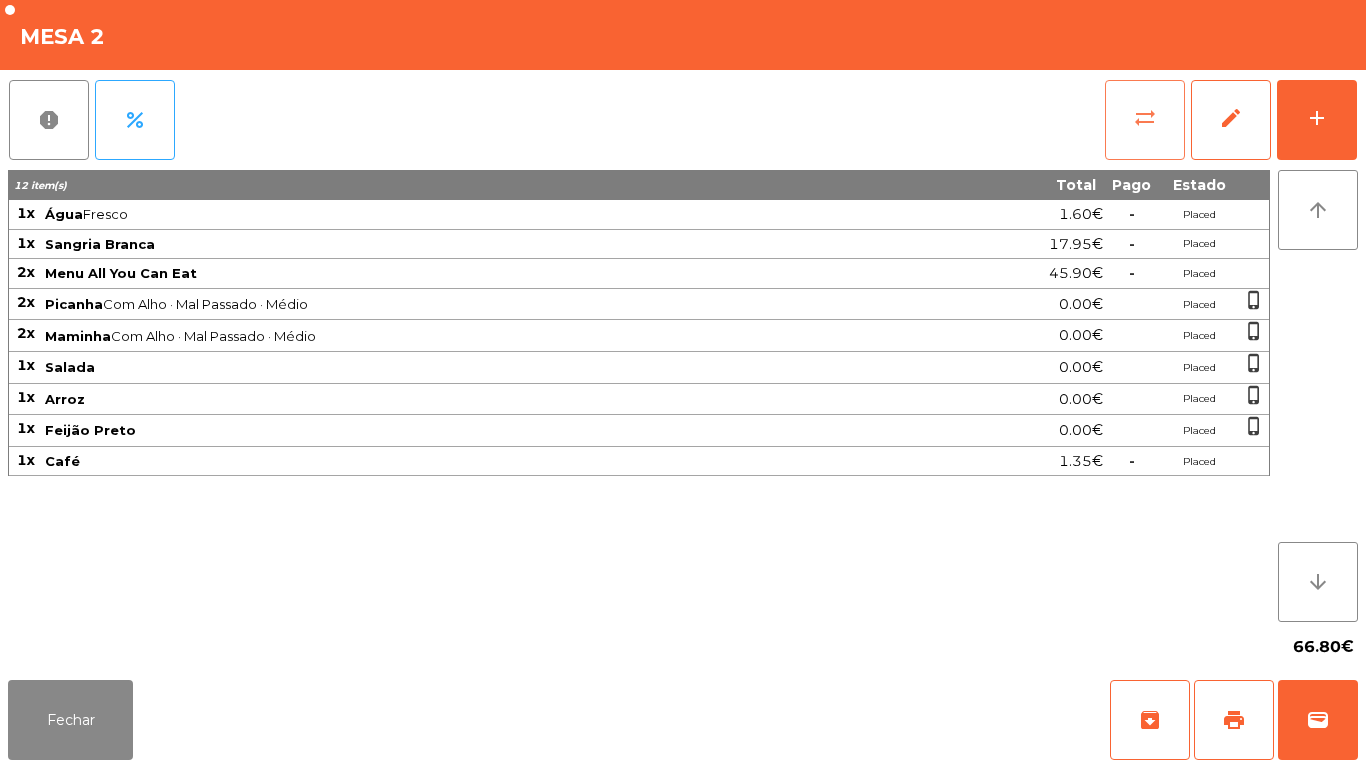 click on "sync_alt" 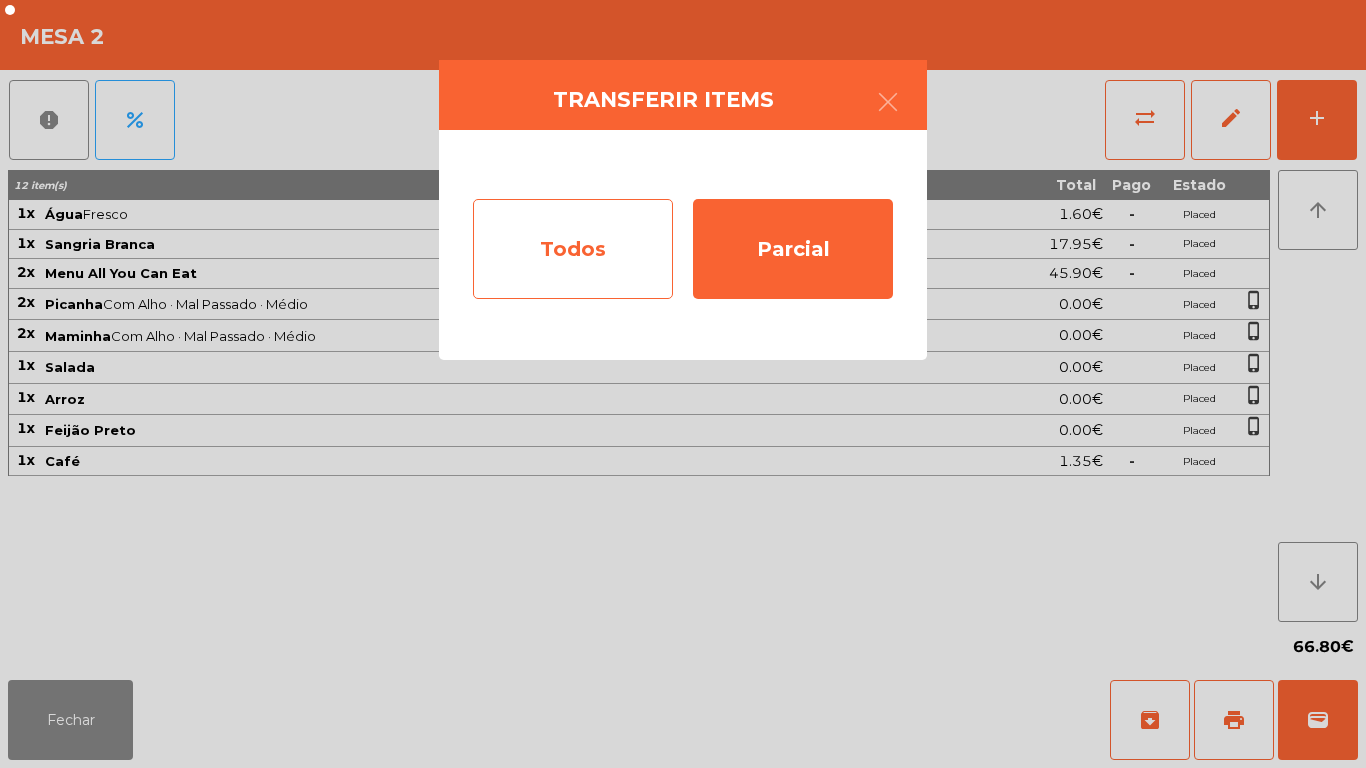 click on "Todos" 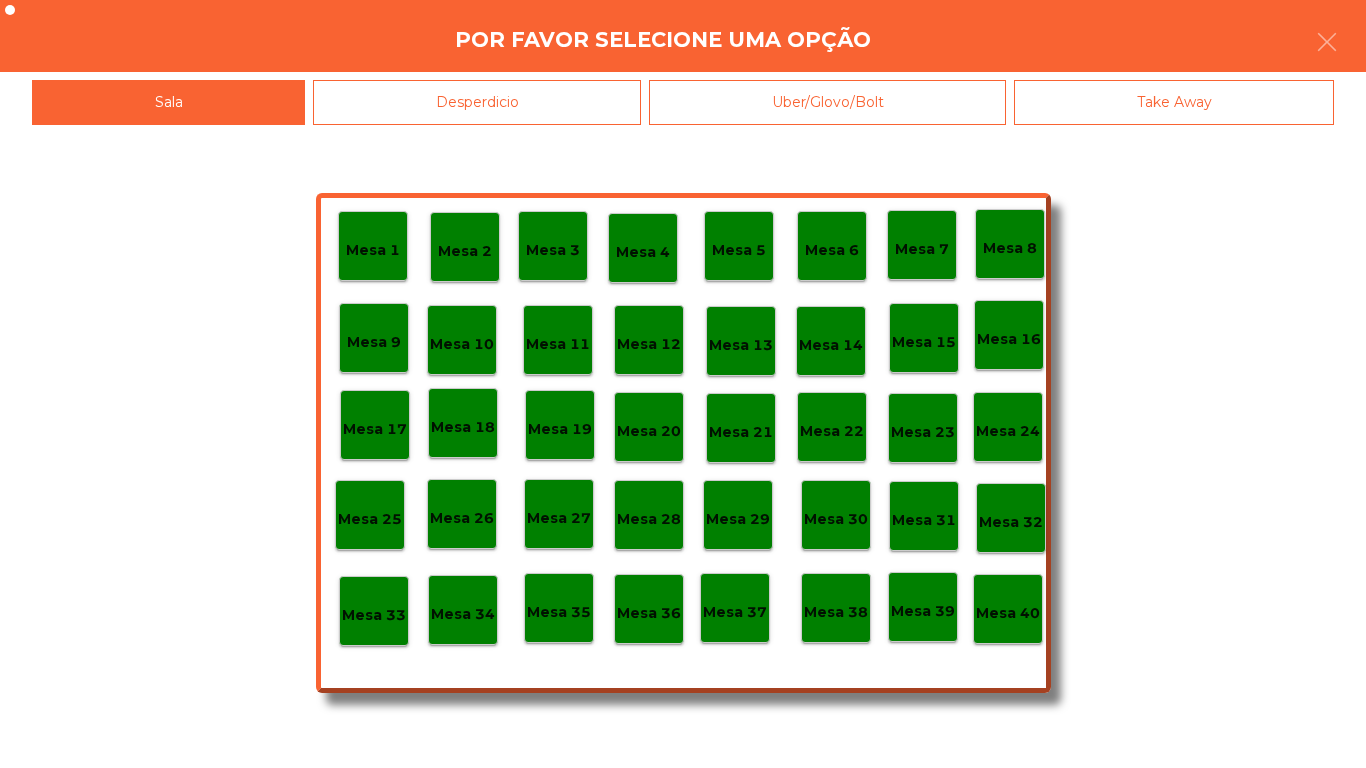 click on "Mesa 40" 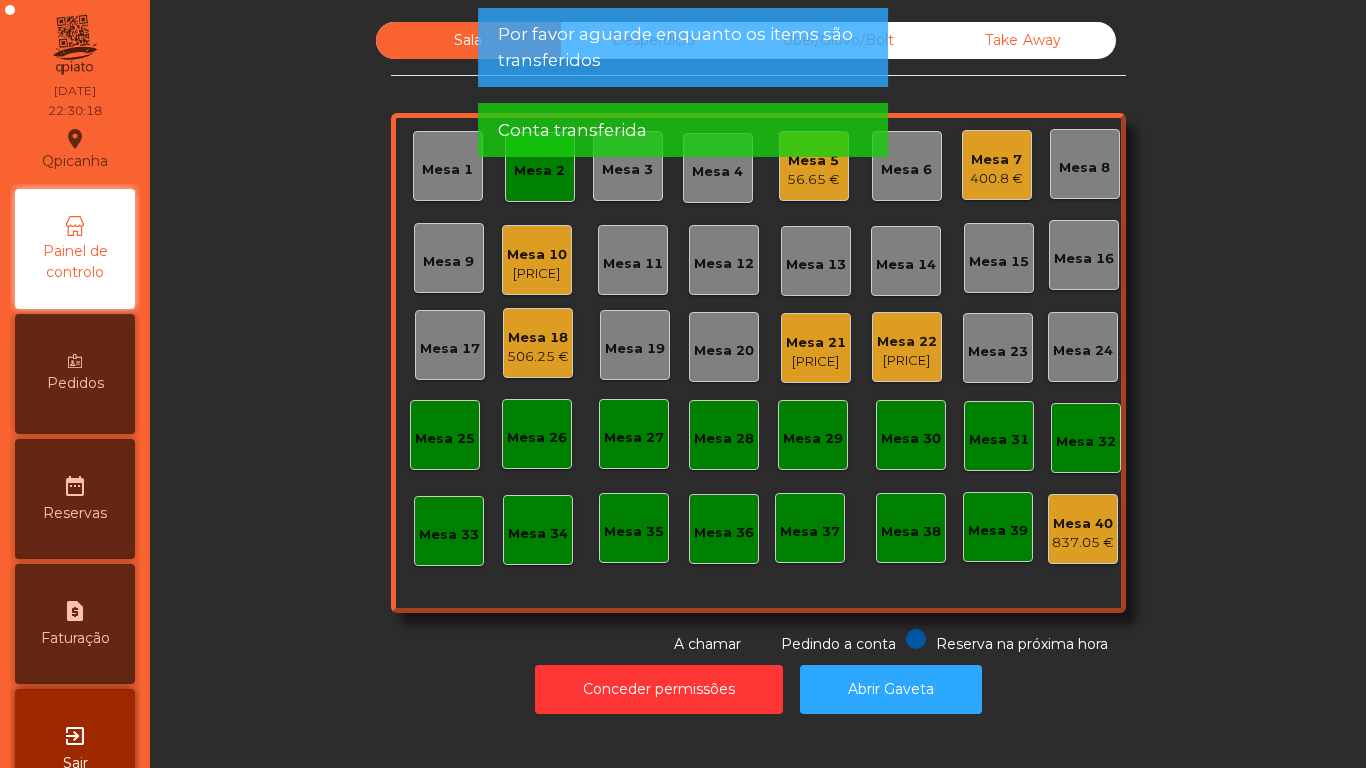 click on "Mesa 2" 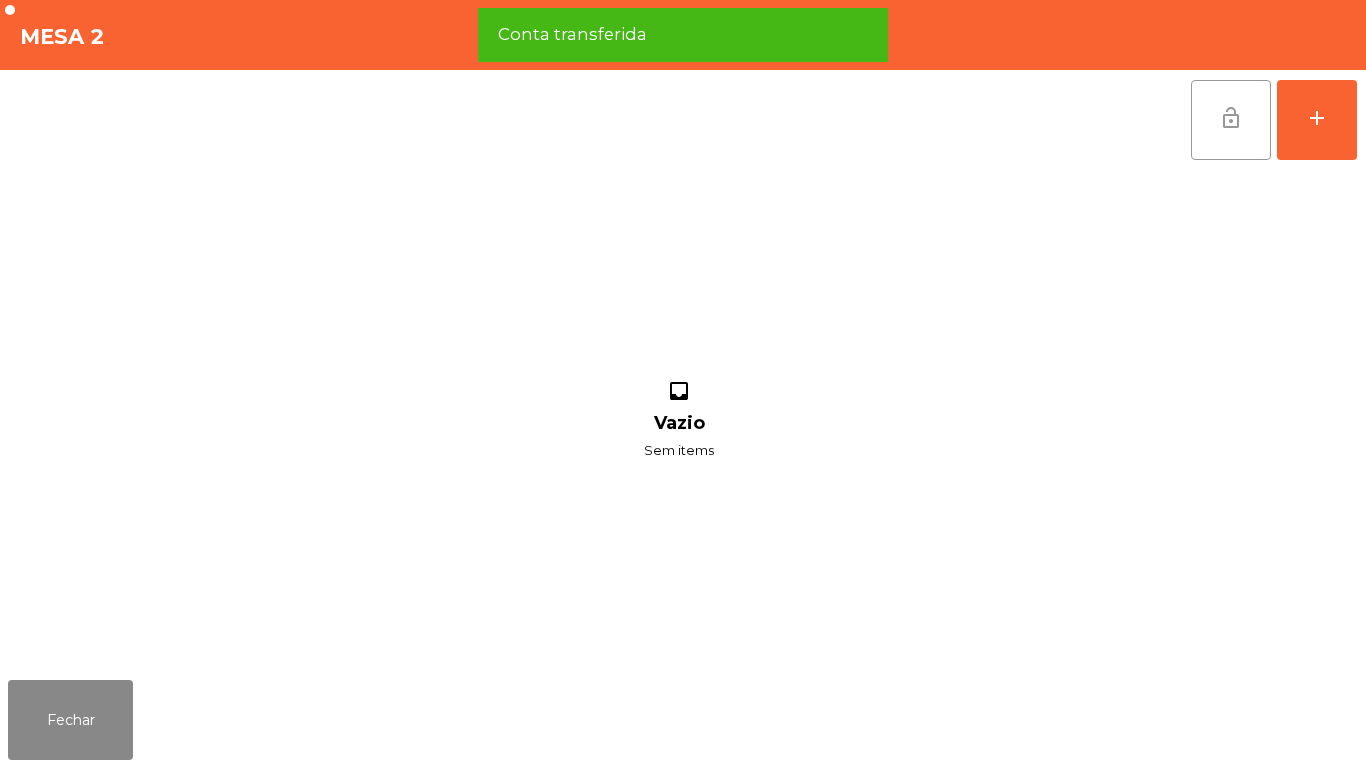 click on "lock_open" 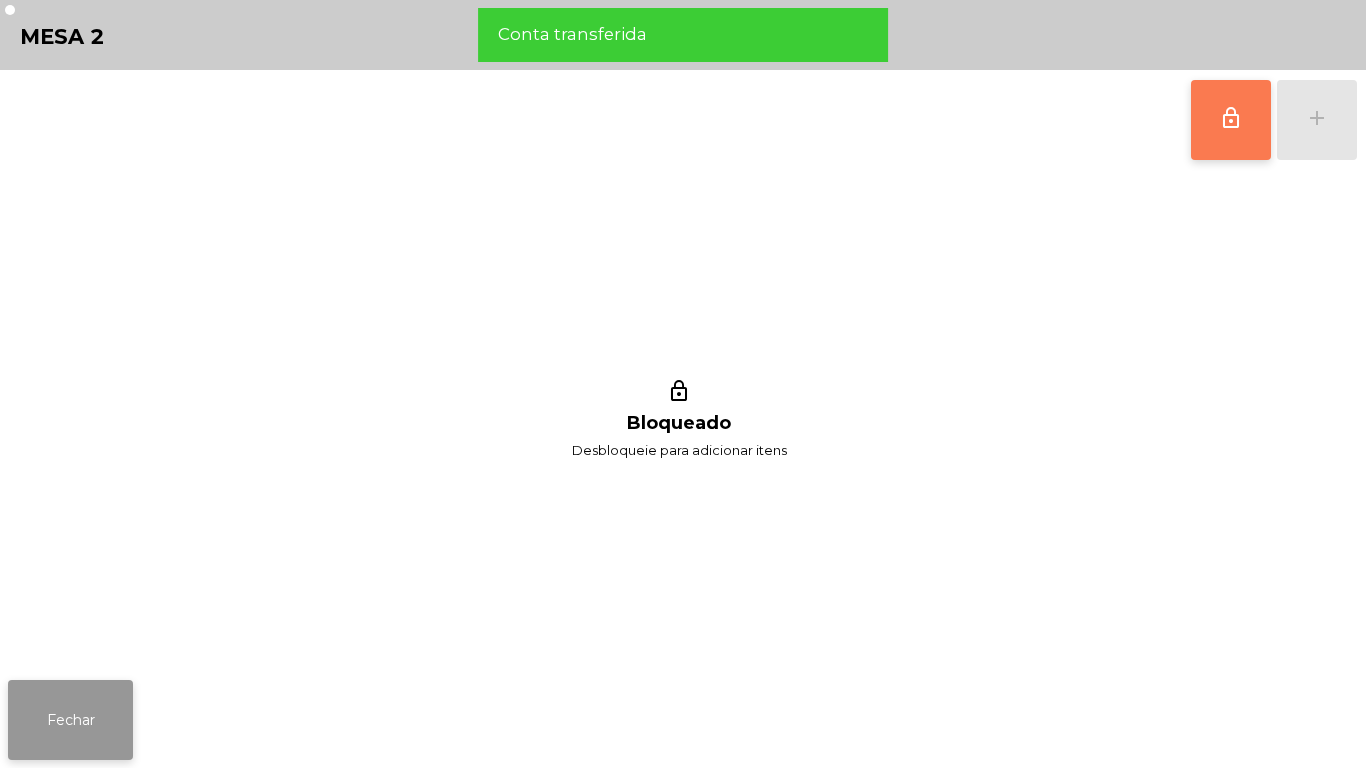click on "Fechar" 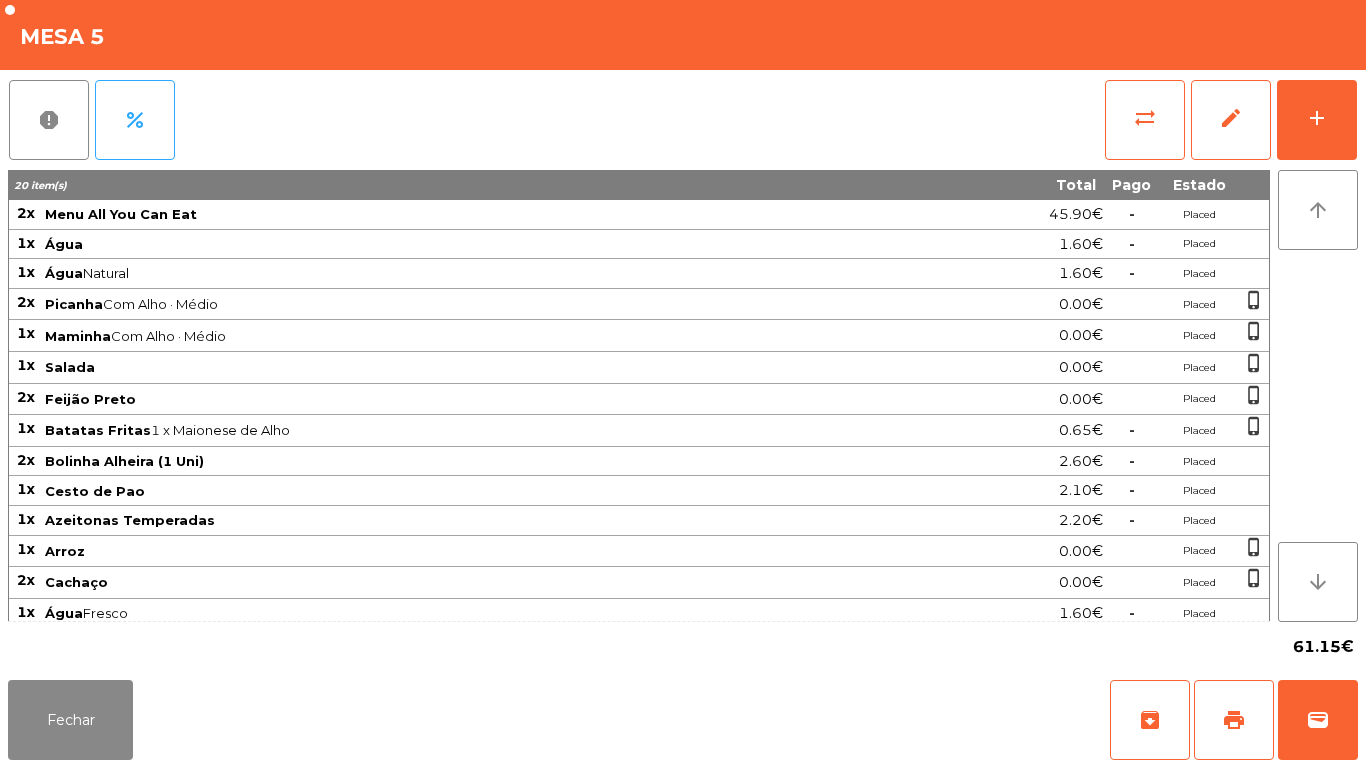 scroll, scrollTop: 0, scrollLeft: 0, axis: both 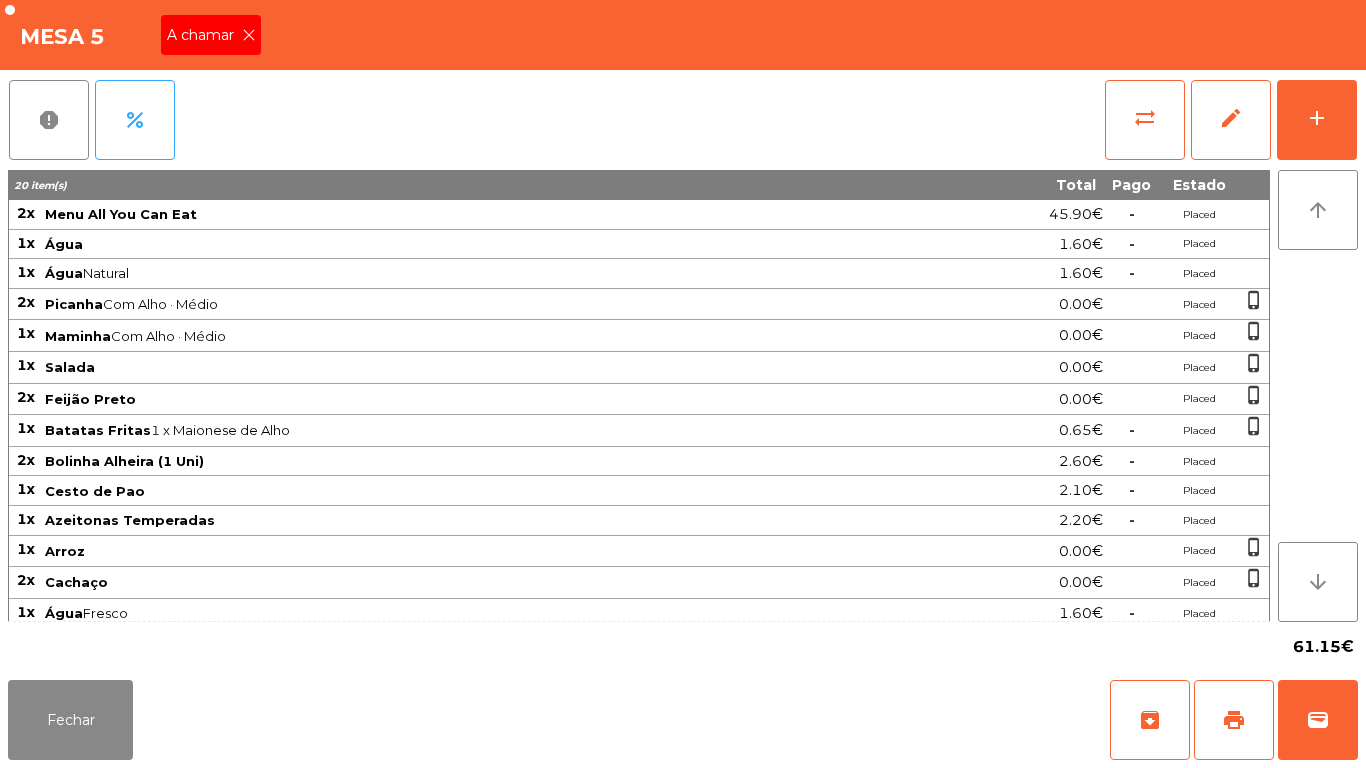 click 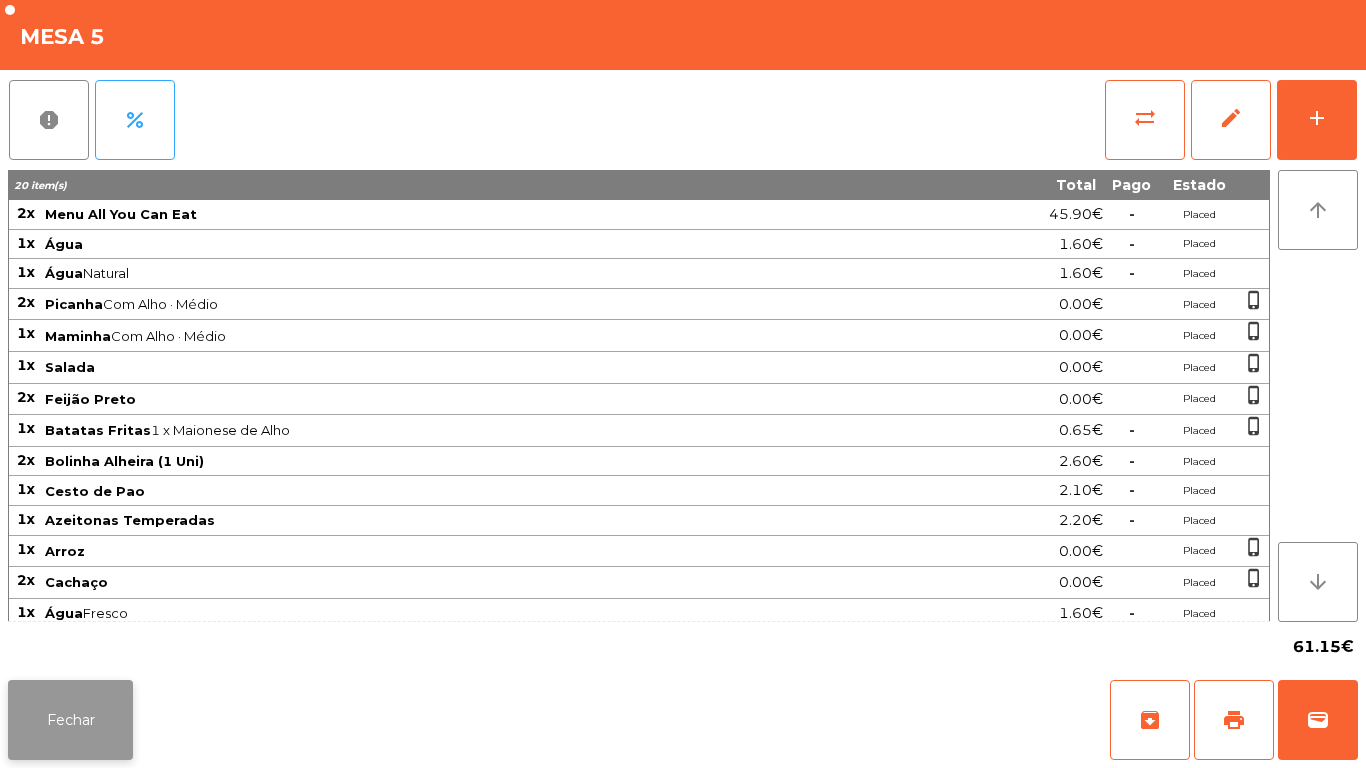 click on "Mesa 5" 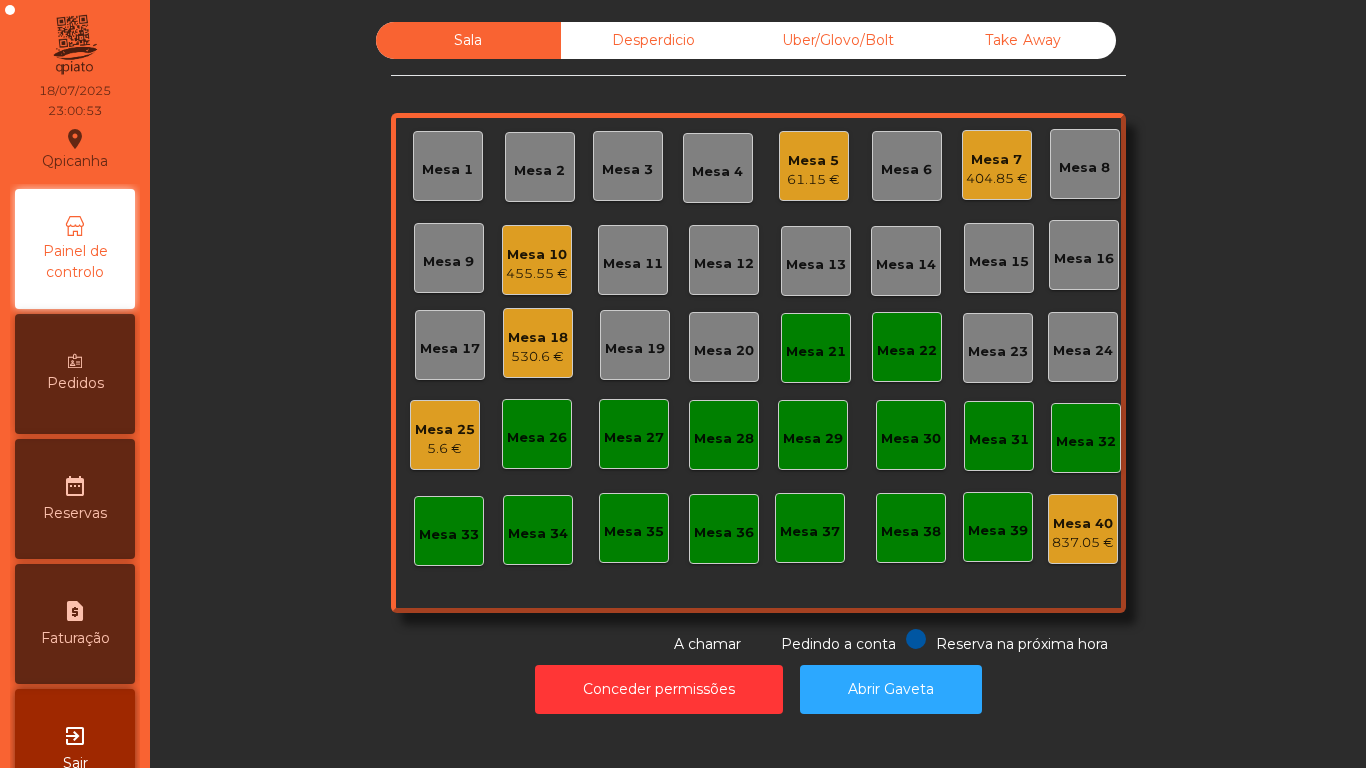 click on "61.15 €" 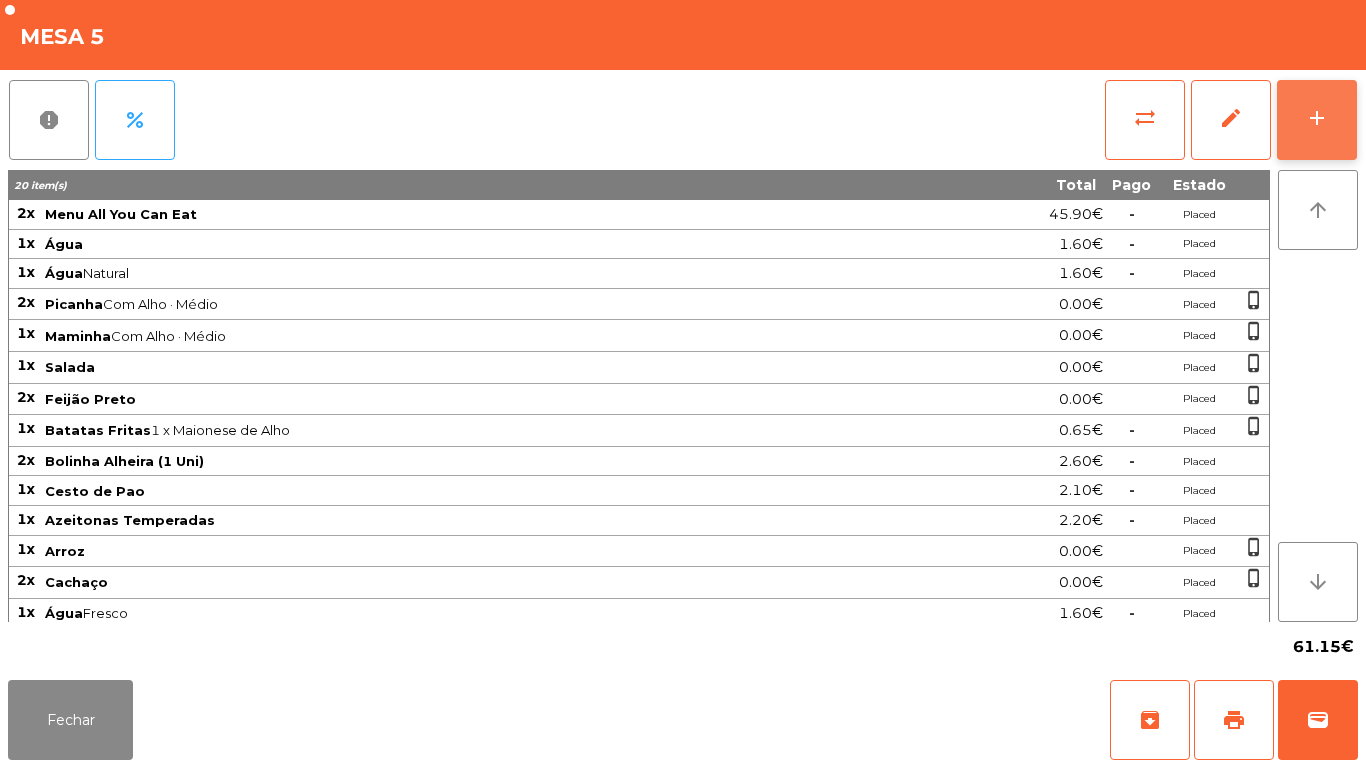 click on "add" 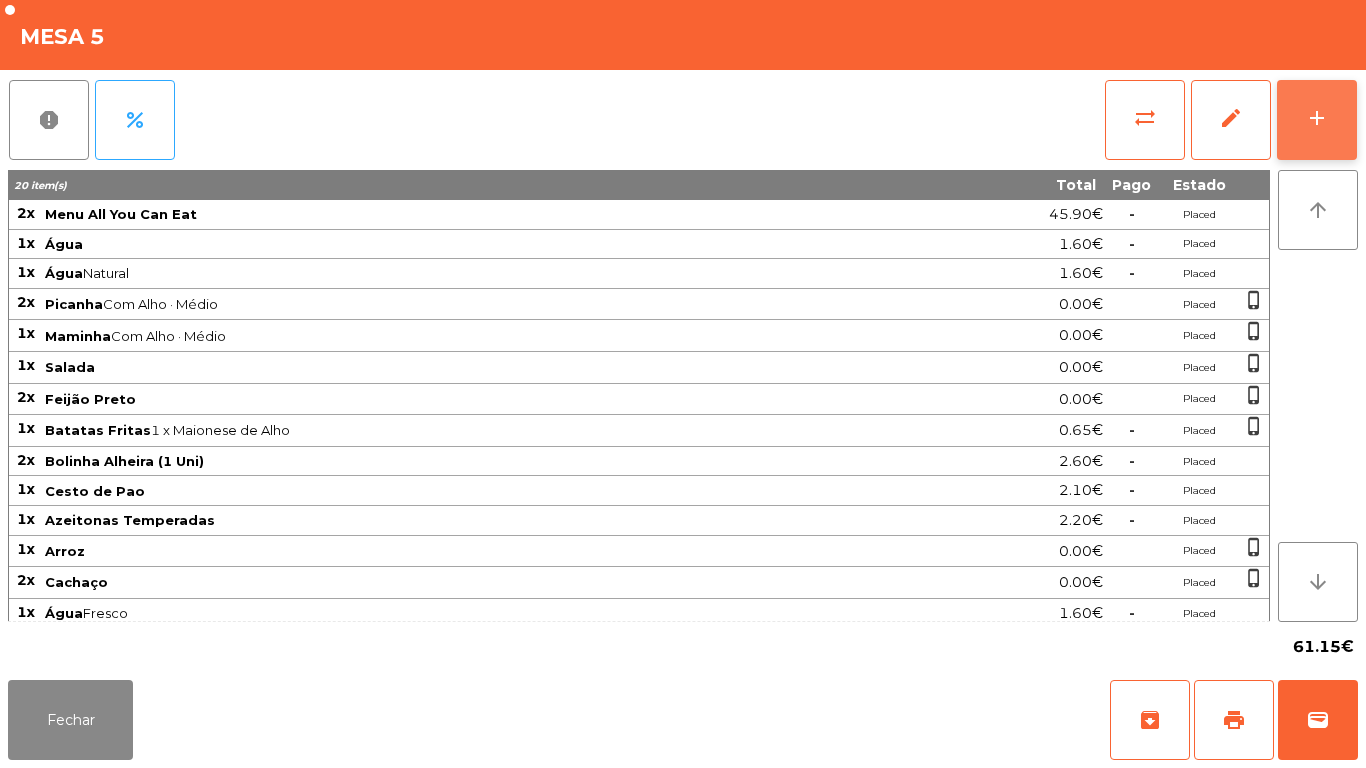 click on "add" 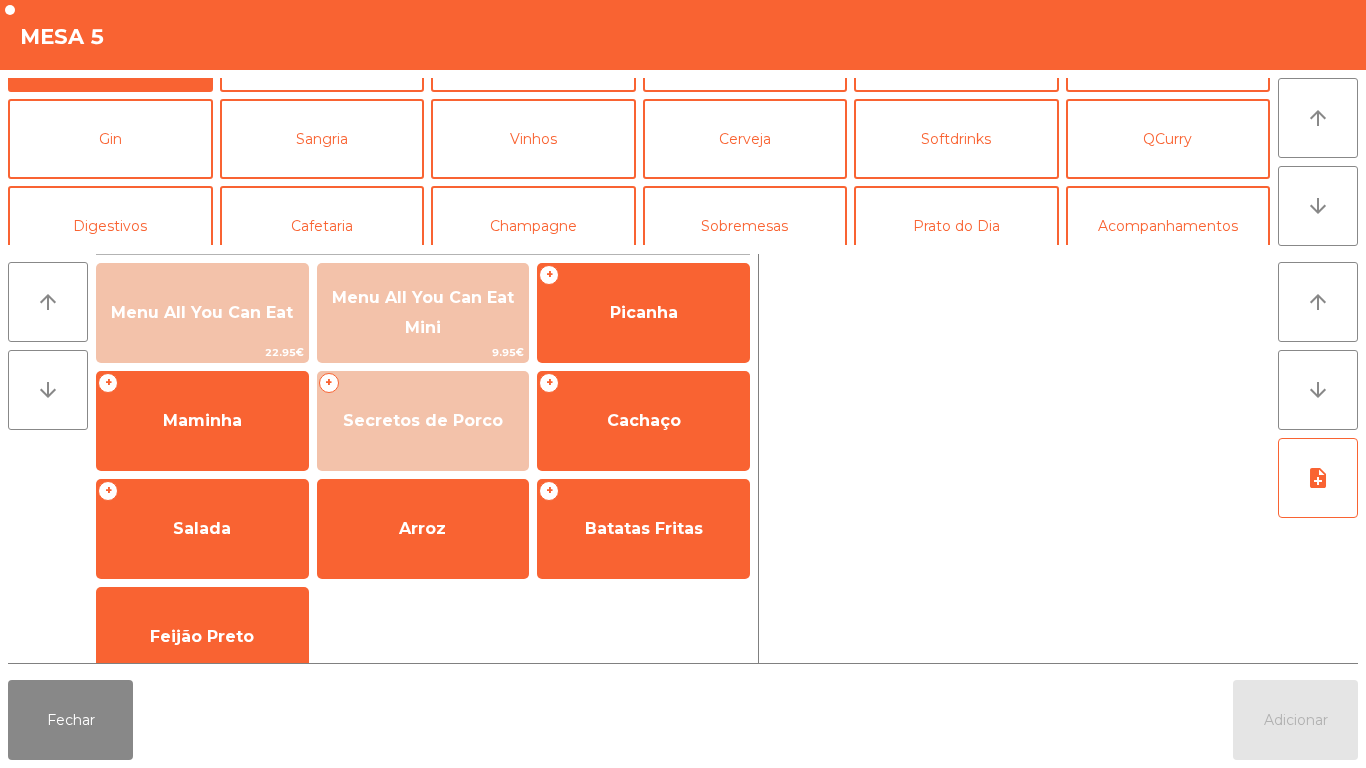 scroll, scrollTop: 61, scrollLeft: 0, axis: vertical 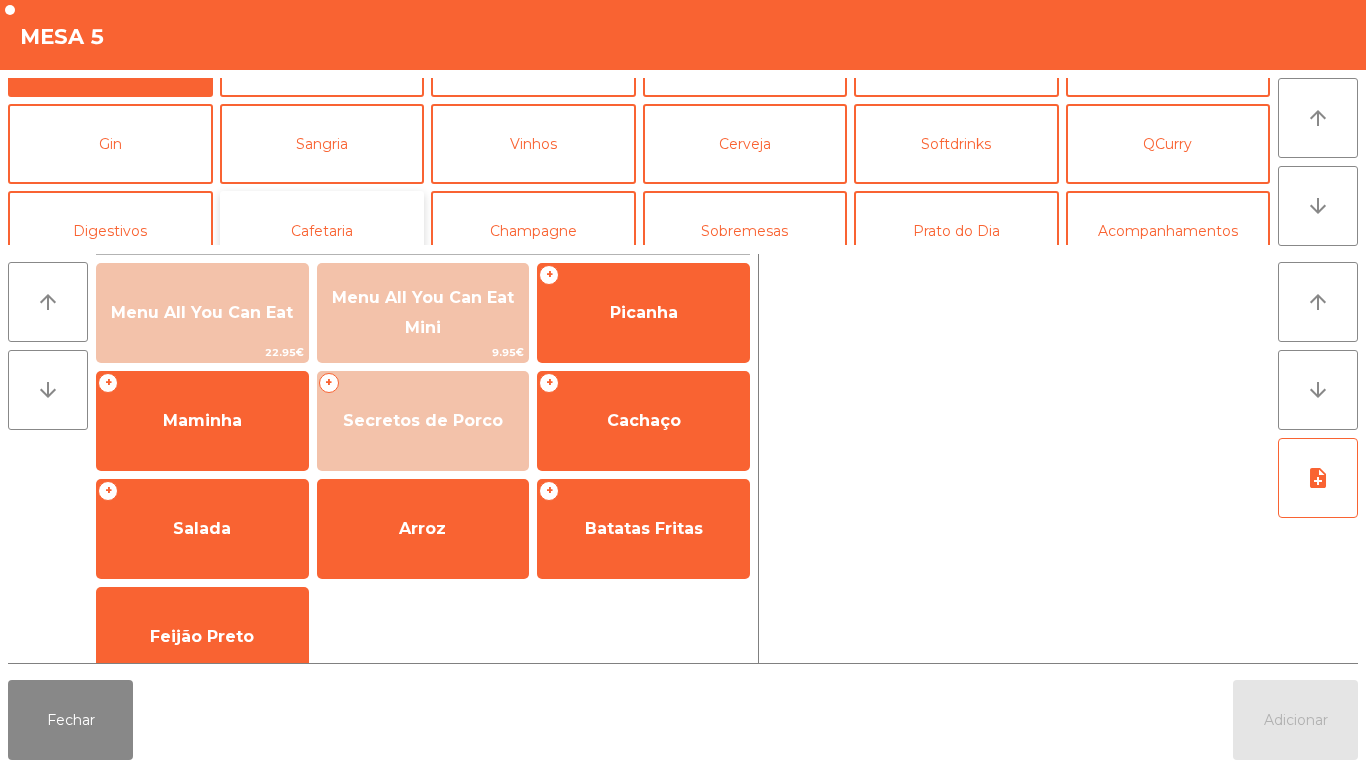 click on "Cafetaria" 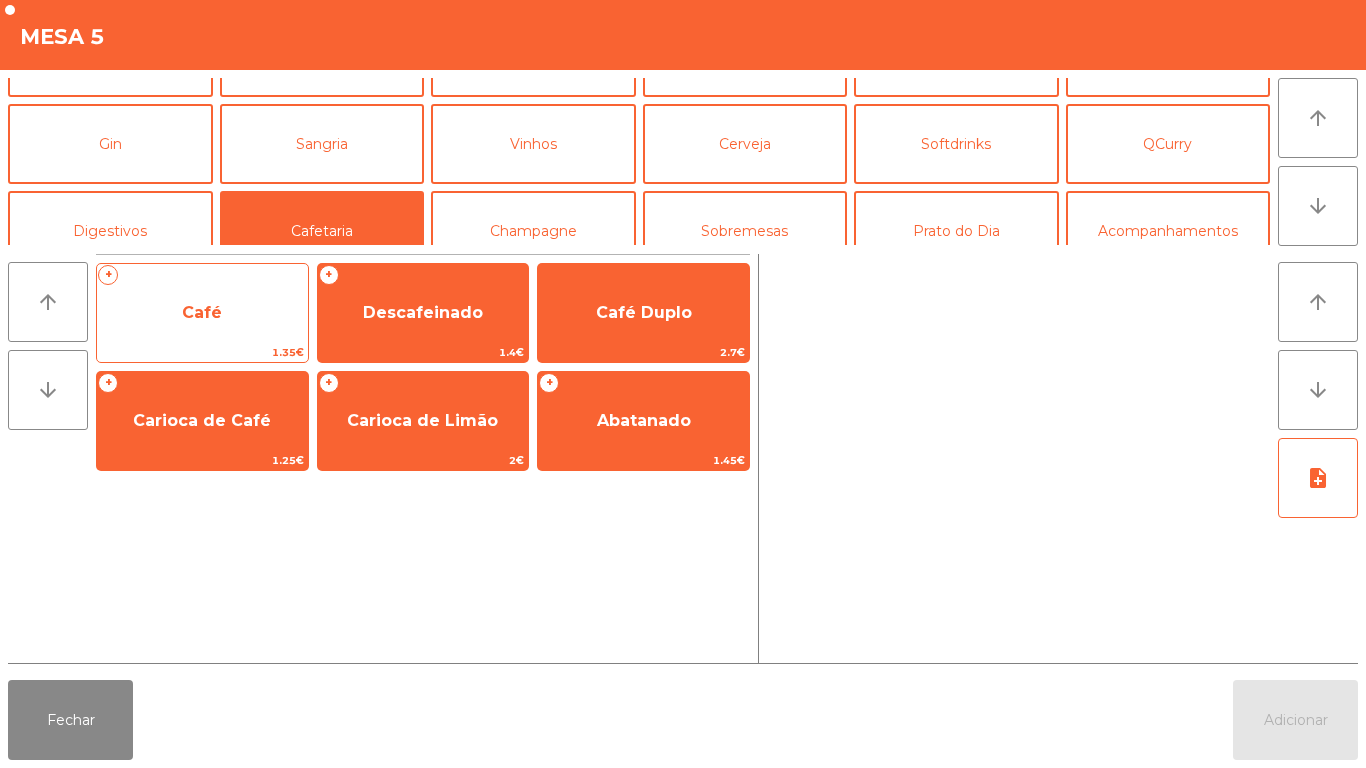 click on "Café" 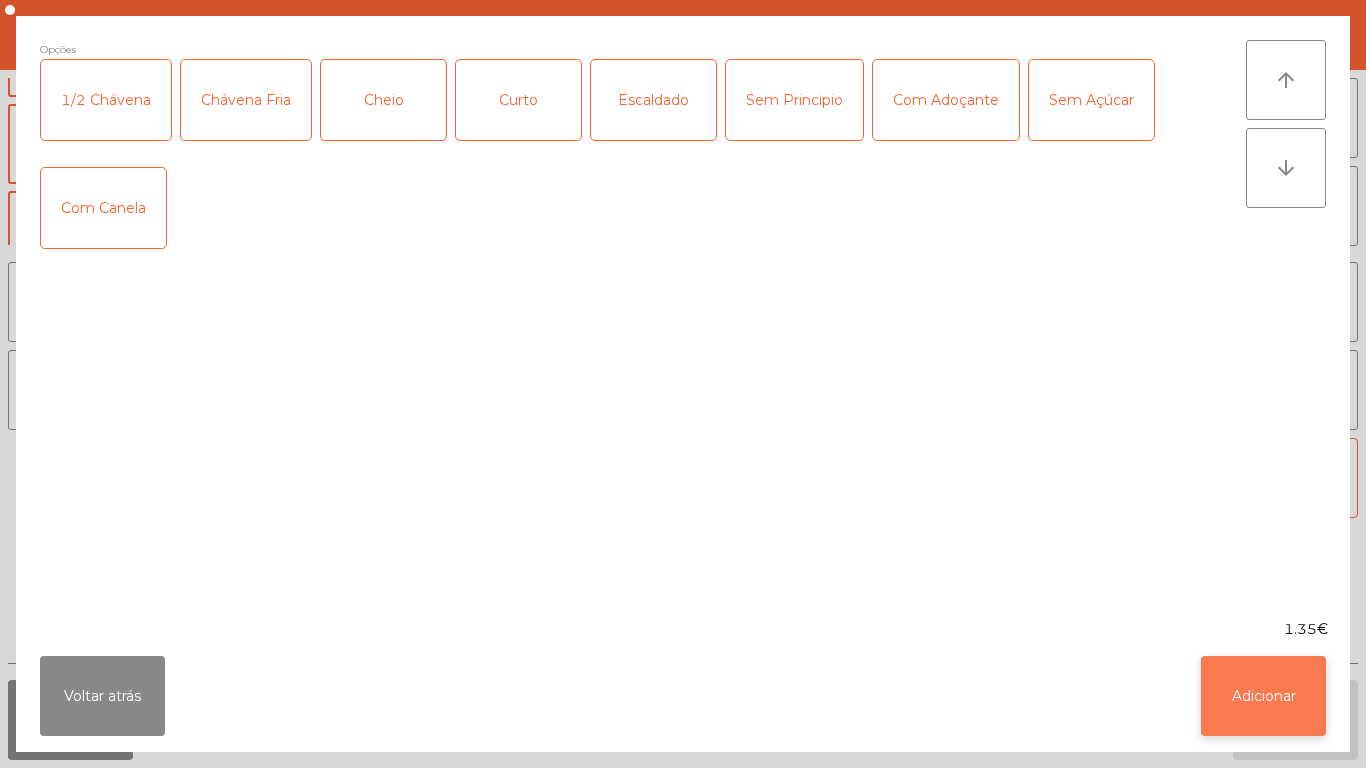 click on "Adicionar" 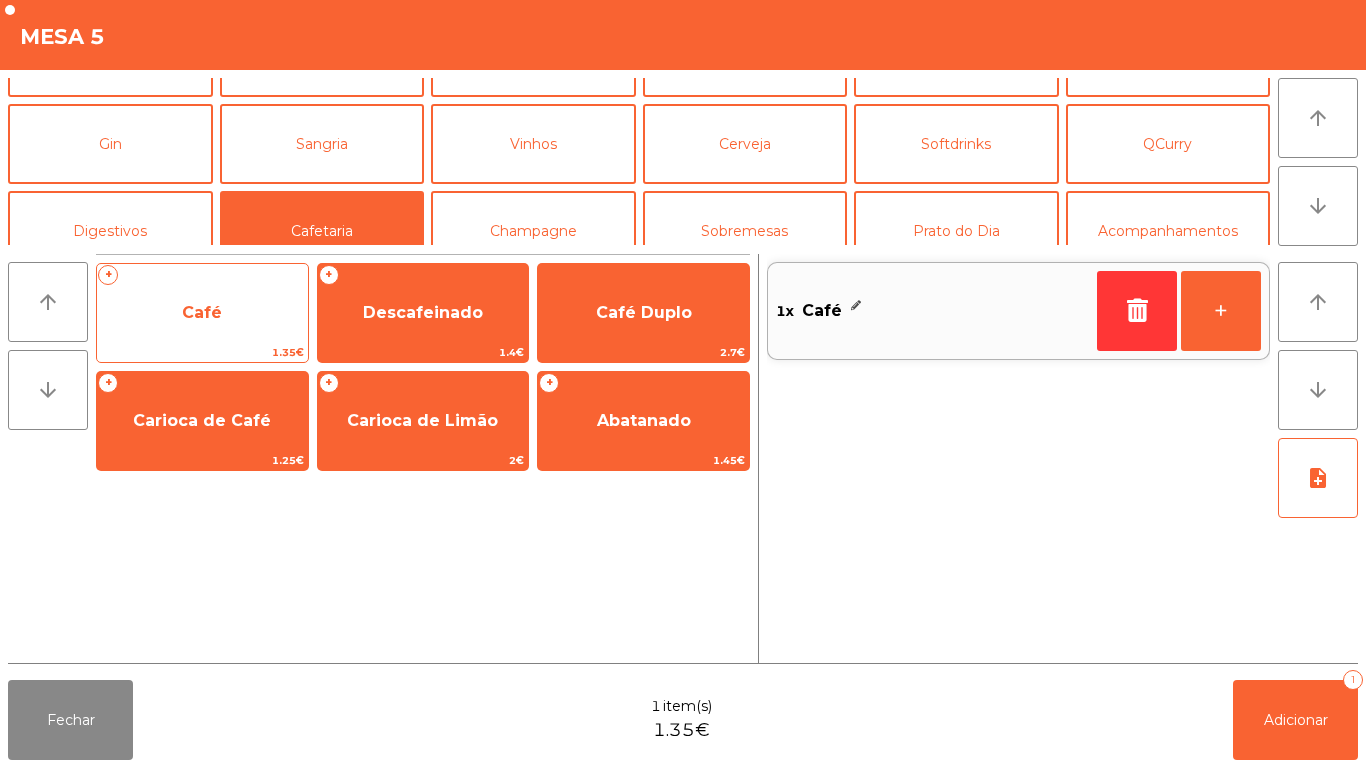 click on "Café" 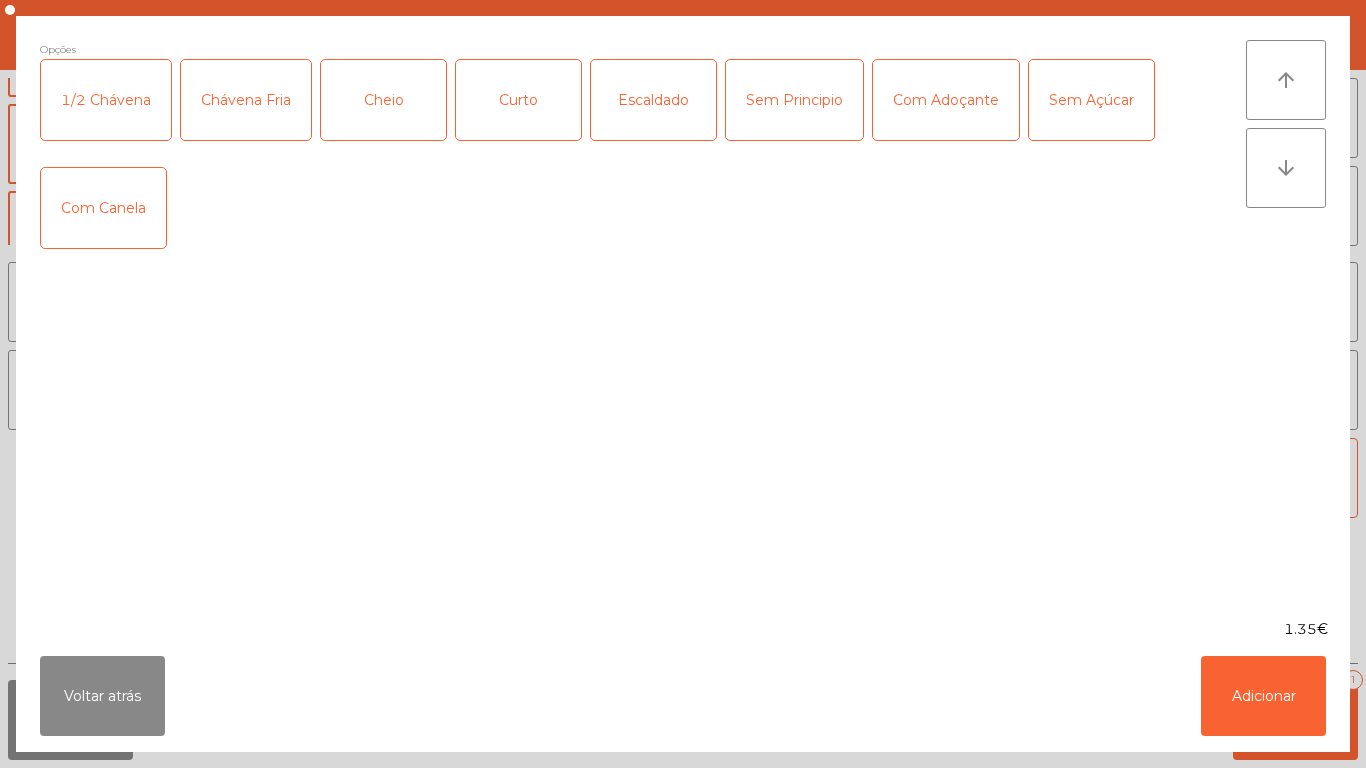 click on "Sem Principio" 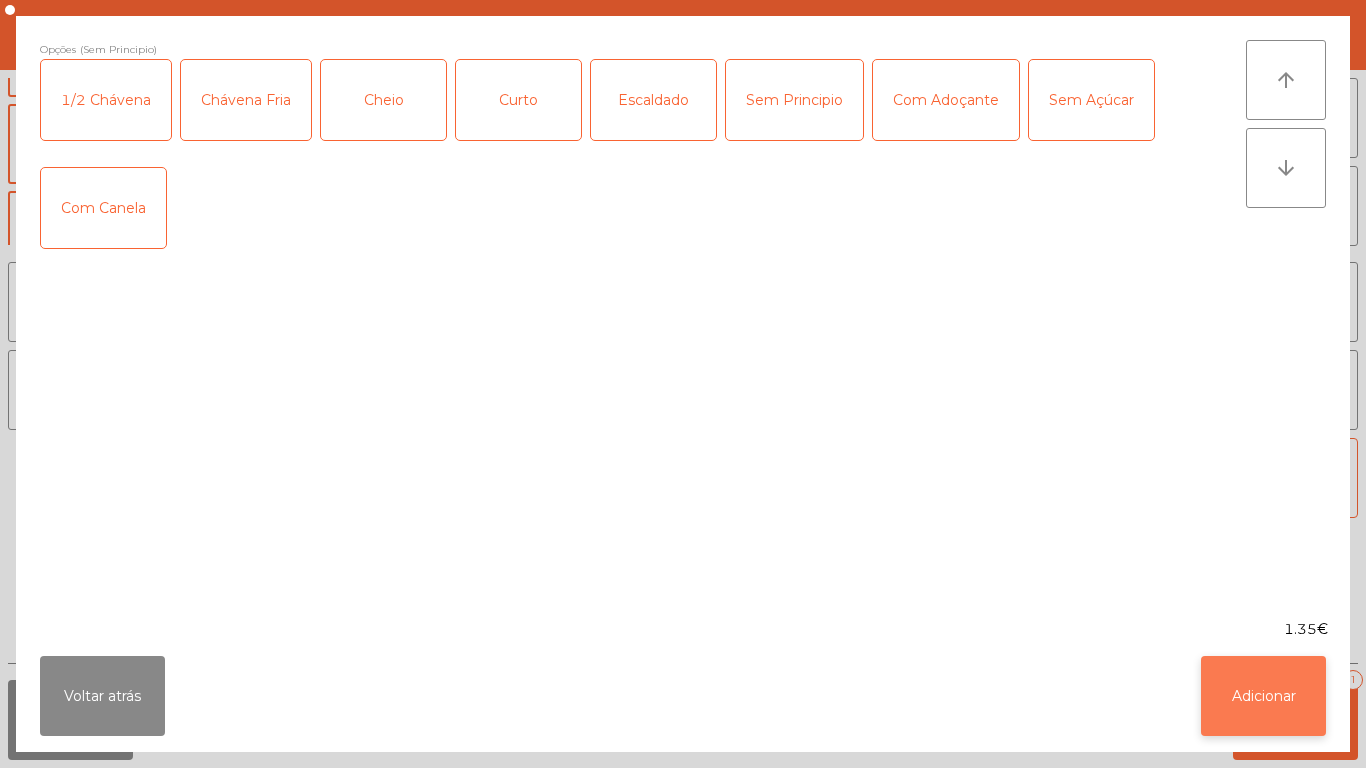 click on "Adicionar" 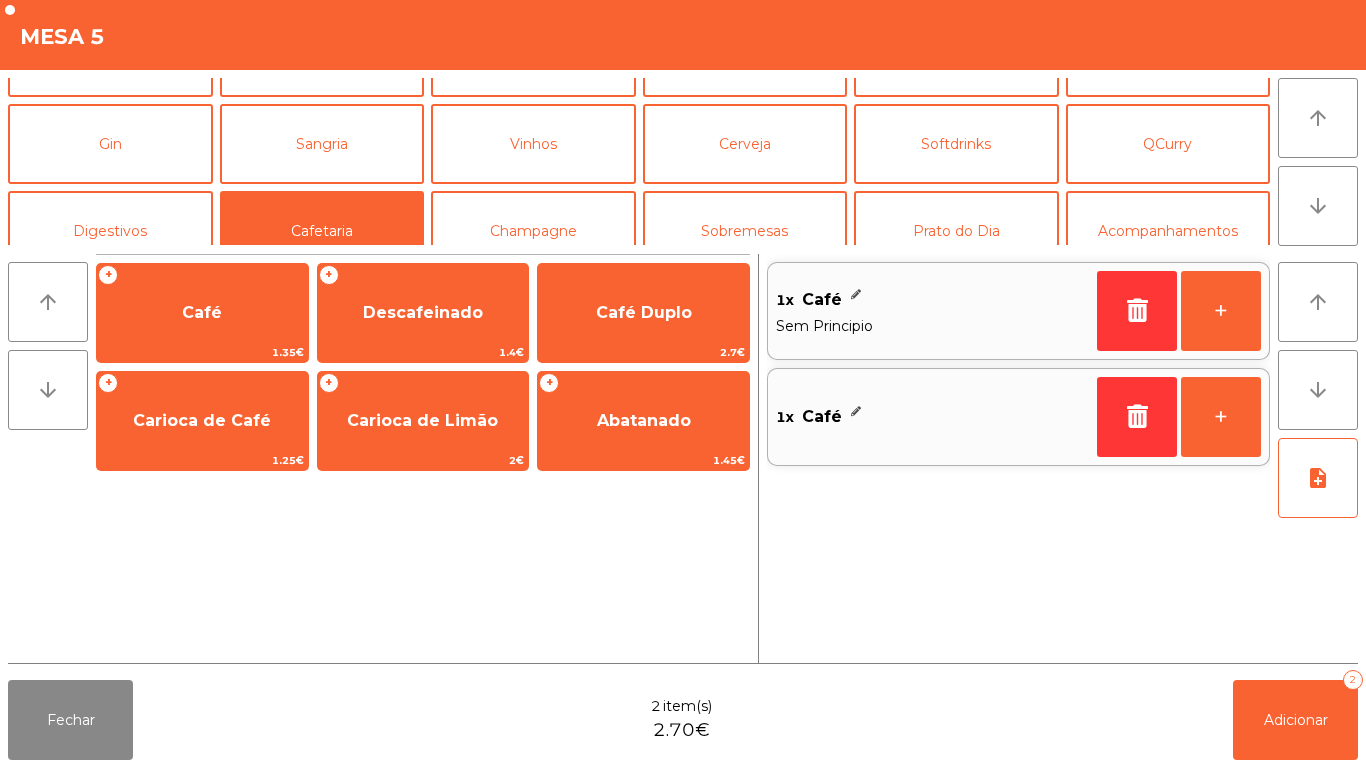 click on "arrow_upward arrow_downward  +   Café   1.35€   +   Descafeinado   1.4€   Café Duplo   2.7€   +   Carioca de Café   1.25€   +   Carioca de Limão   2€   +   Abatanado   1.45€   1x    Café   Sem Principio   +   1x    Café   +  arrow_upward arrow_downward note_add" 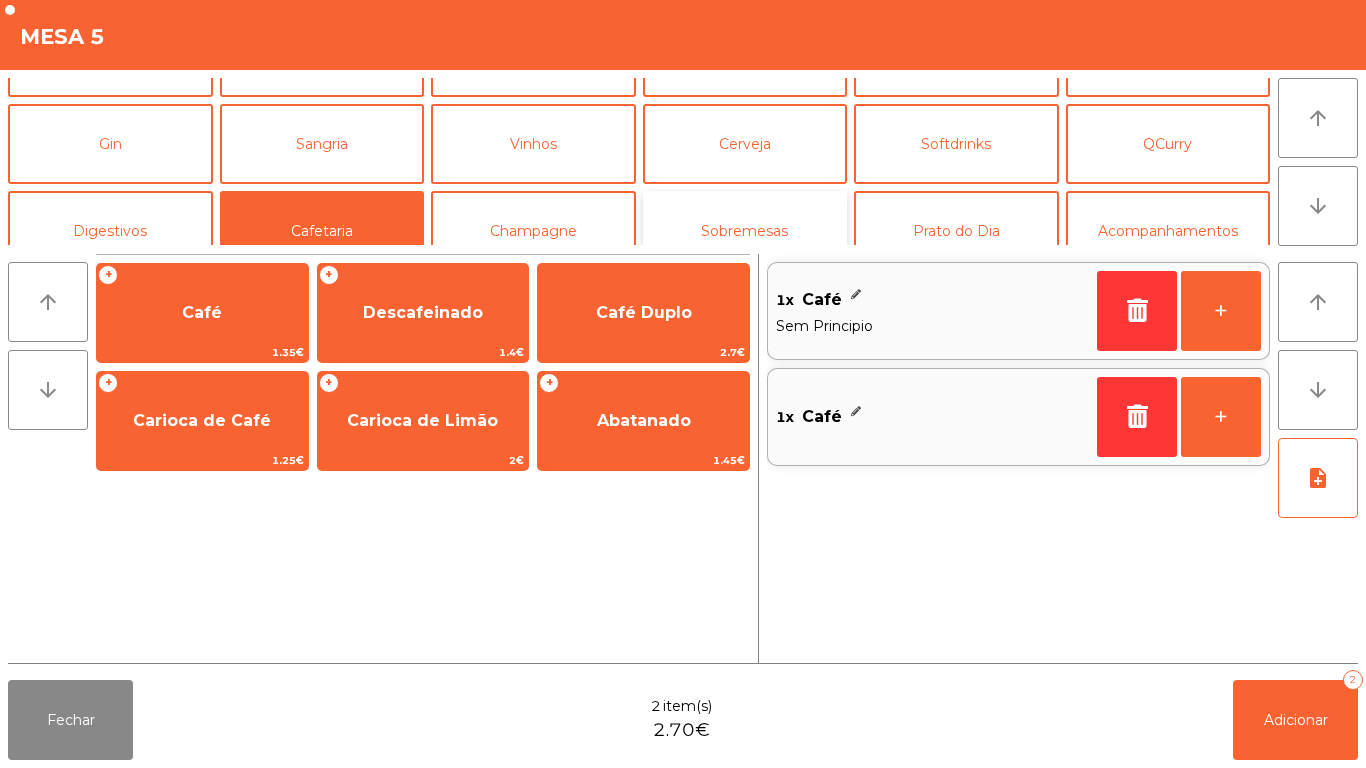 click on "Sobremesas" 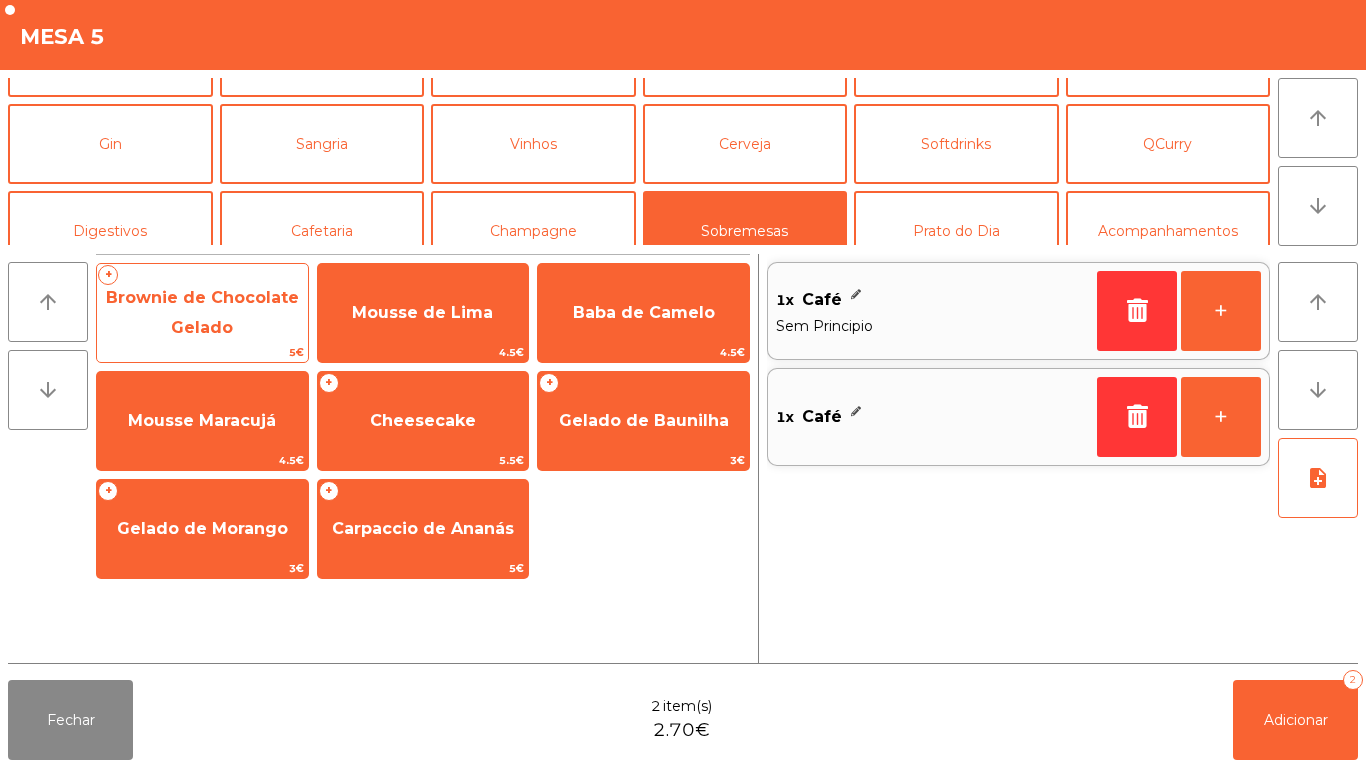 click on "Brownie de Chocolate Gelado" 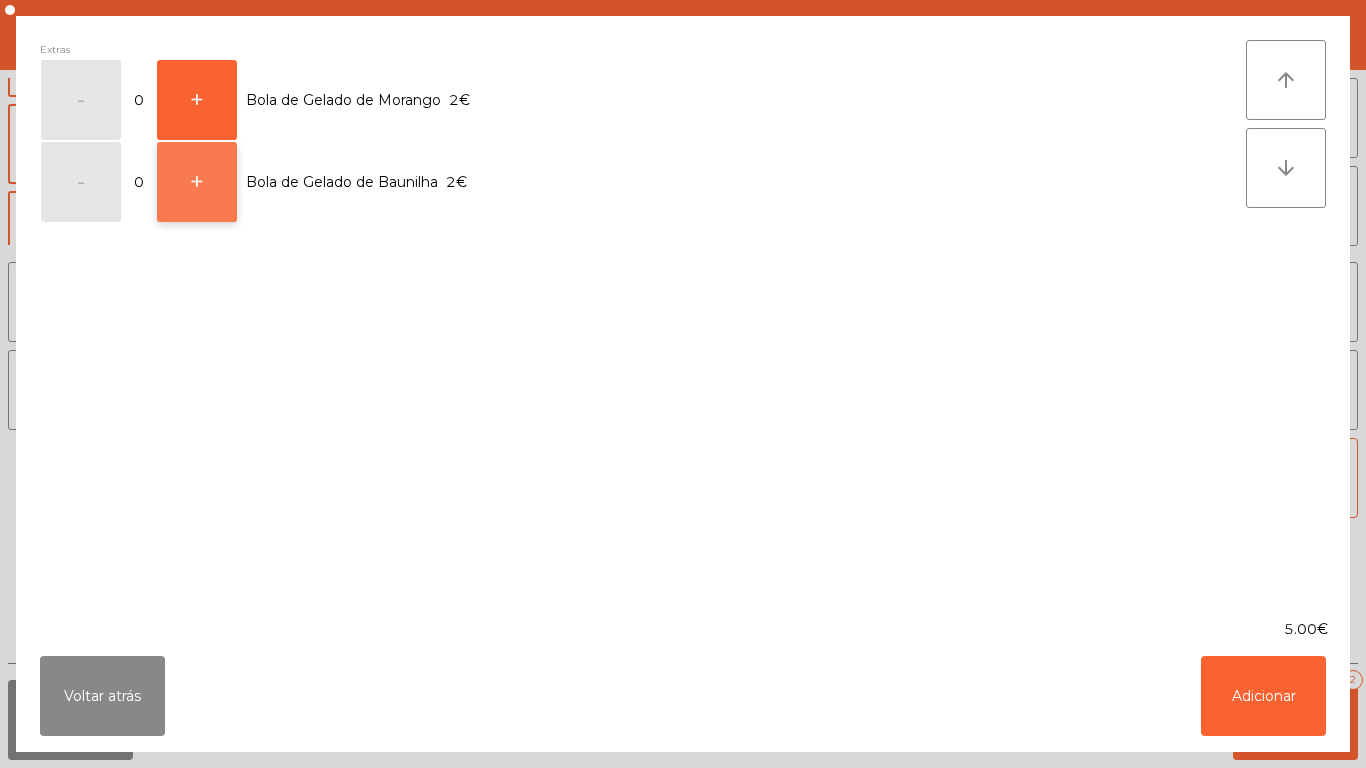 click on "+" 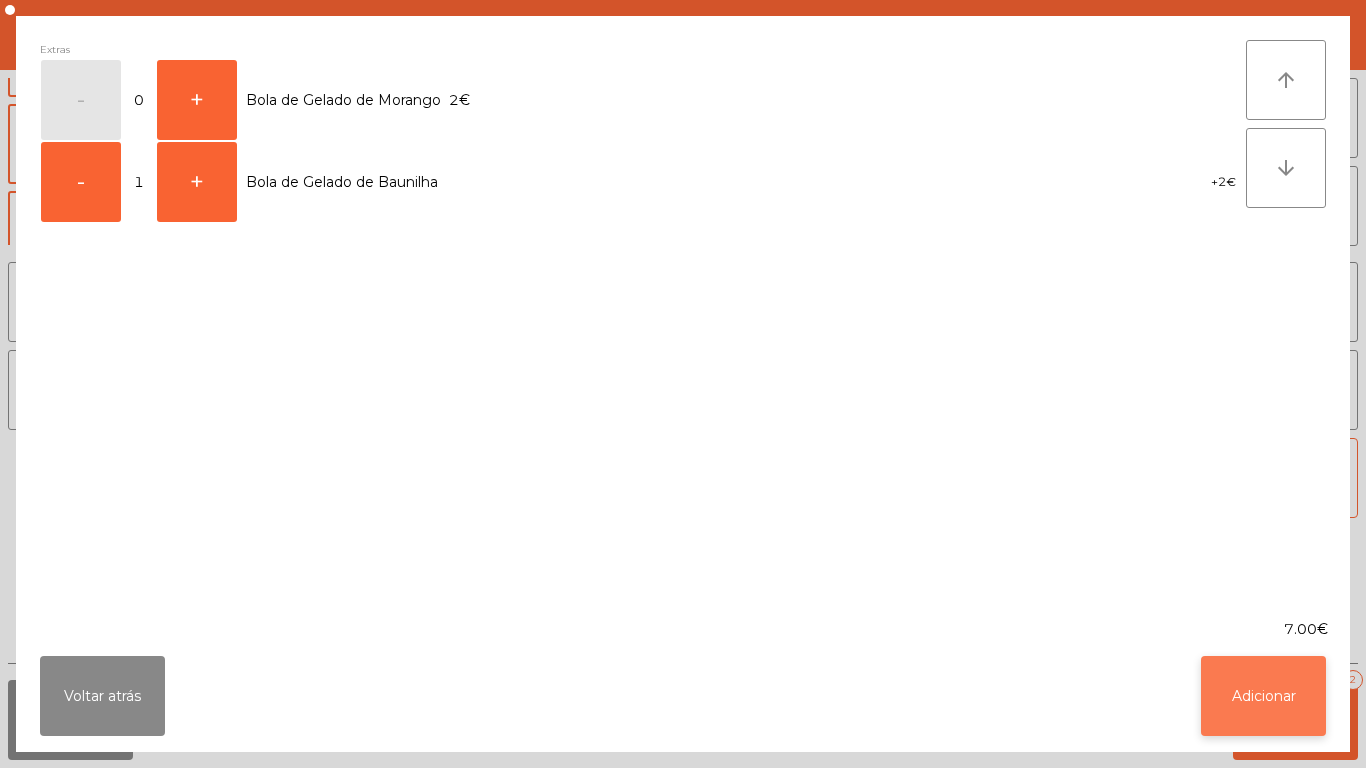 click on "Adicionar" 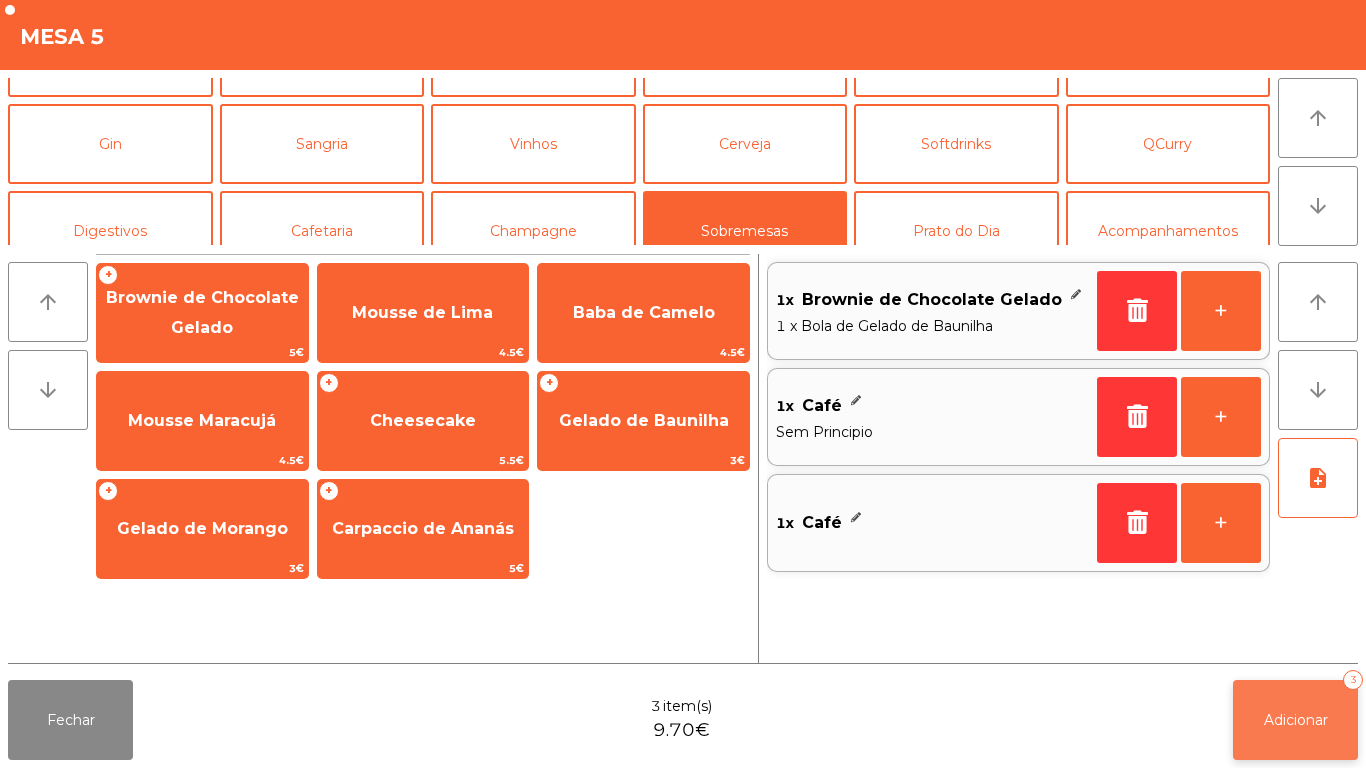 click on "Adicionar   3" 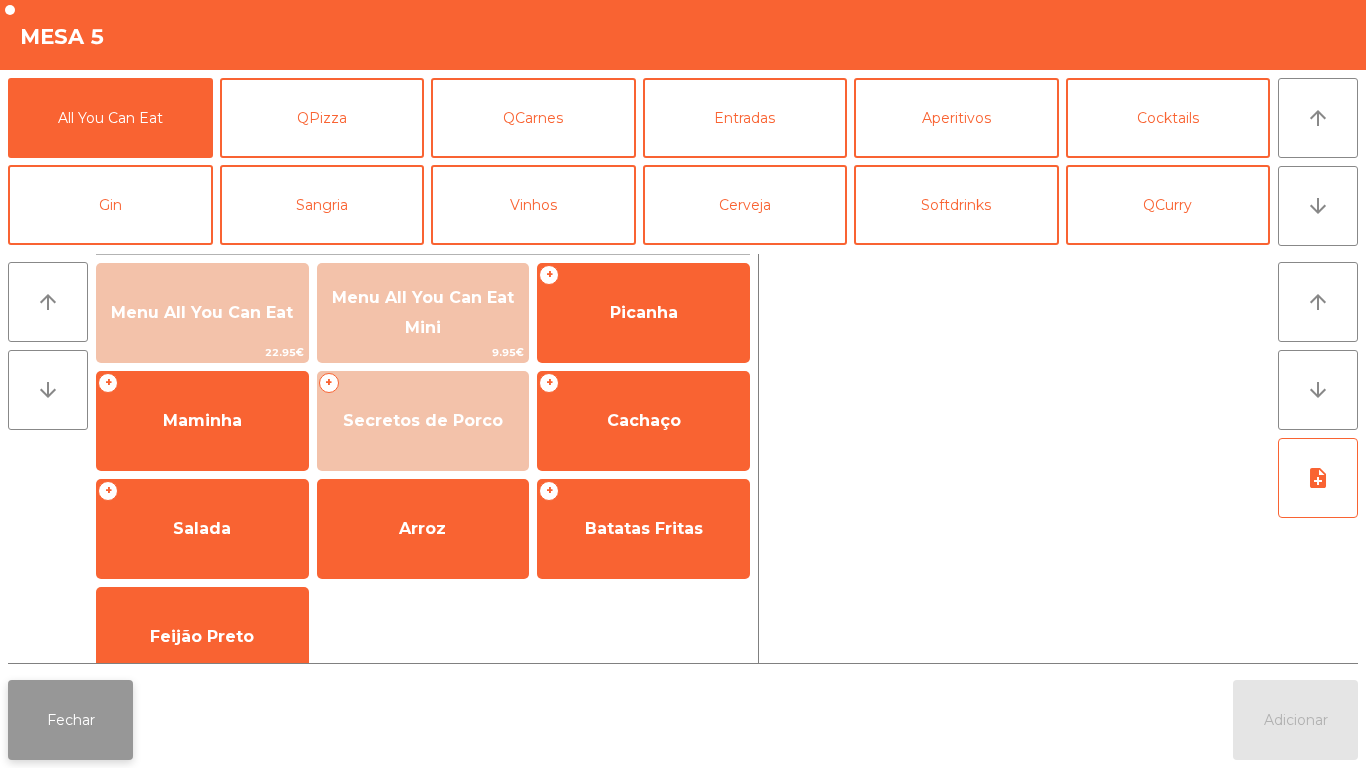 click on "Fechar" 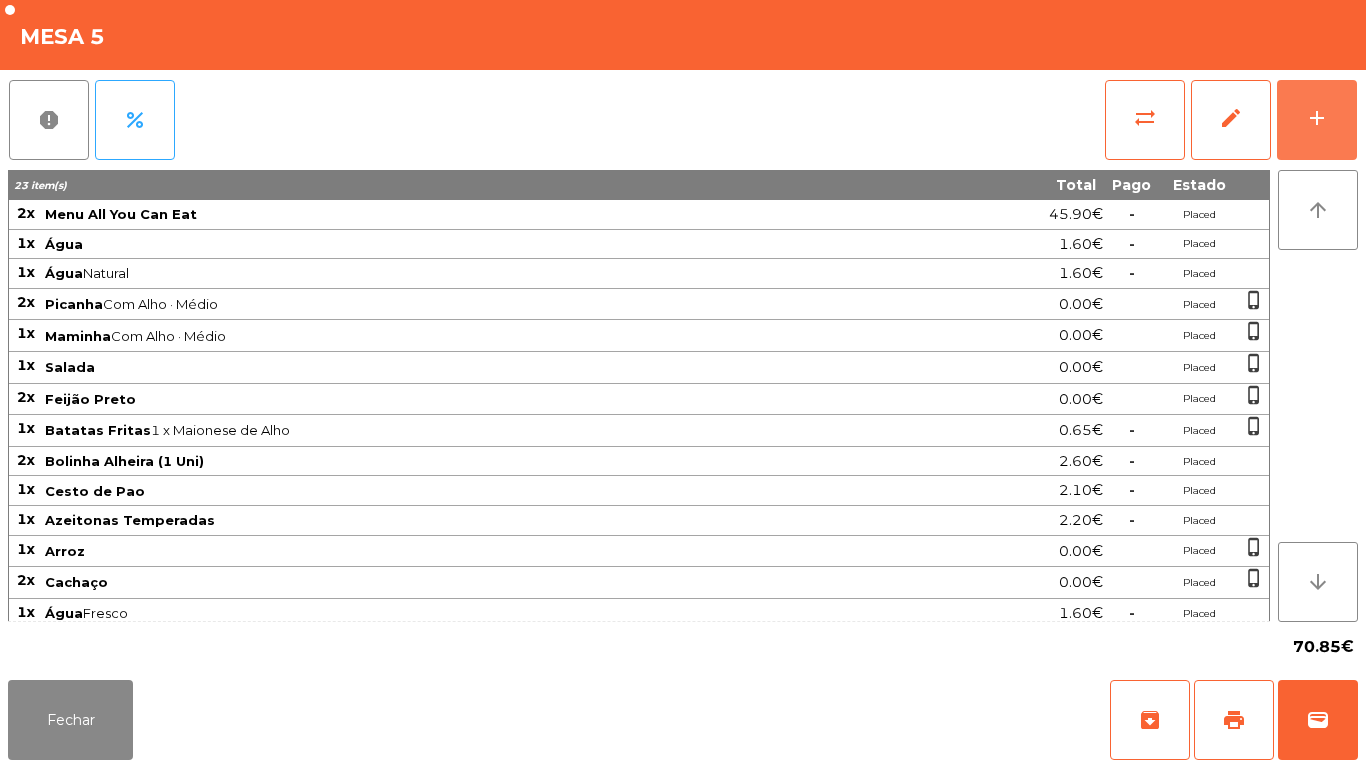 scroll, scrollTop: 126, scrollLeft: 0, axis: vertical 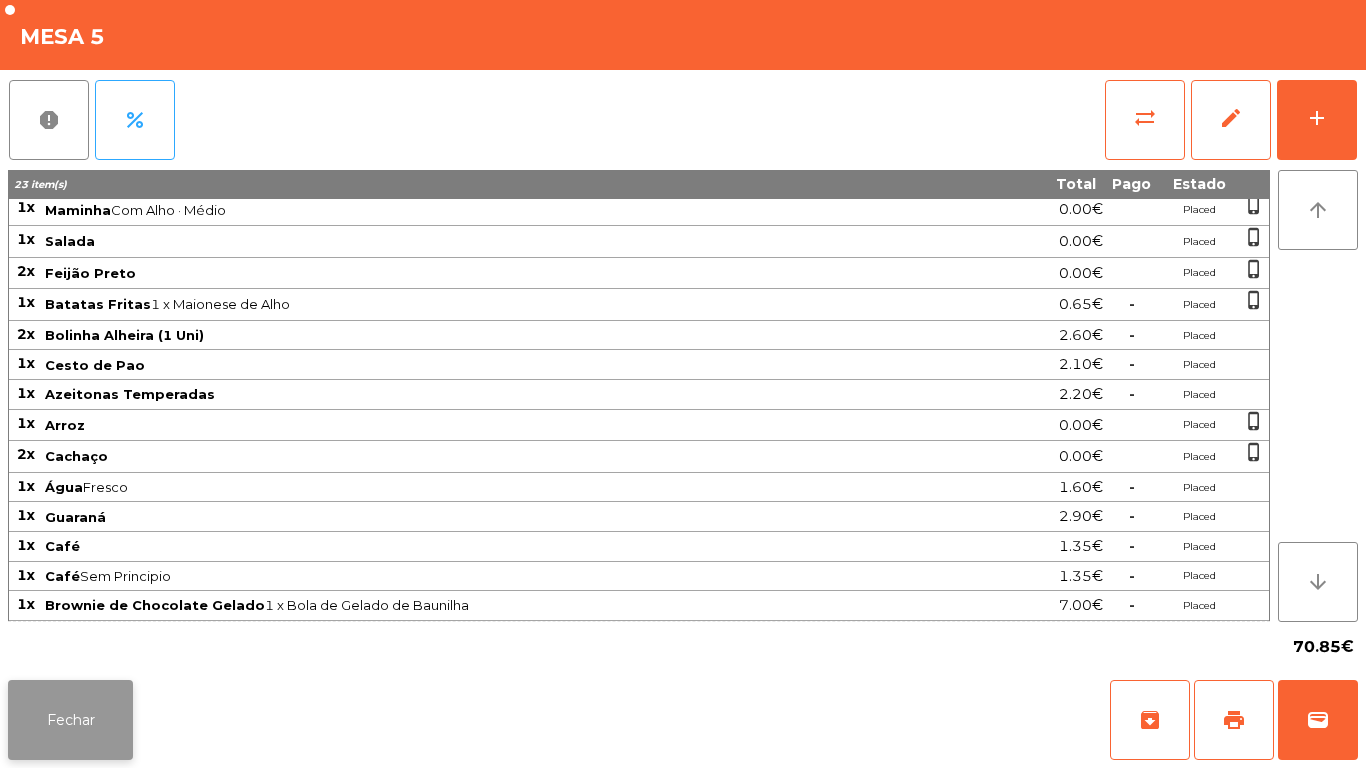 click on "Fechar" 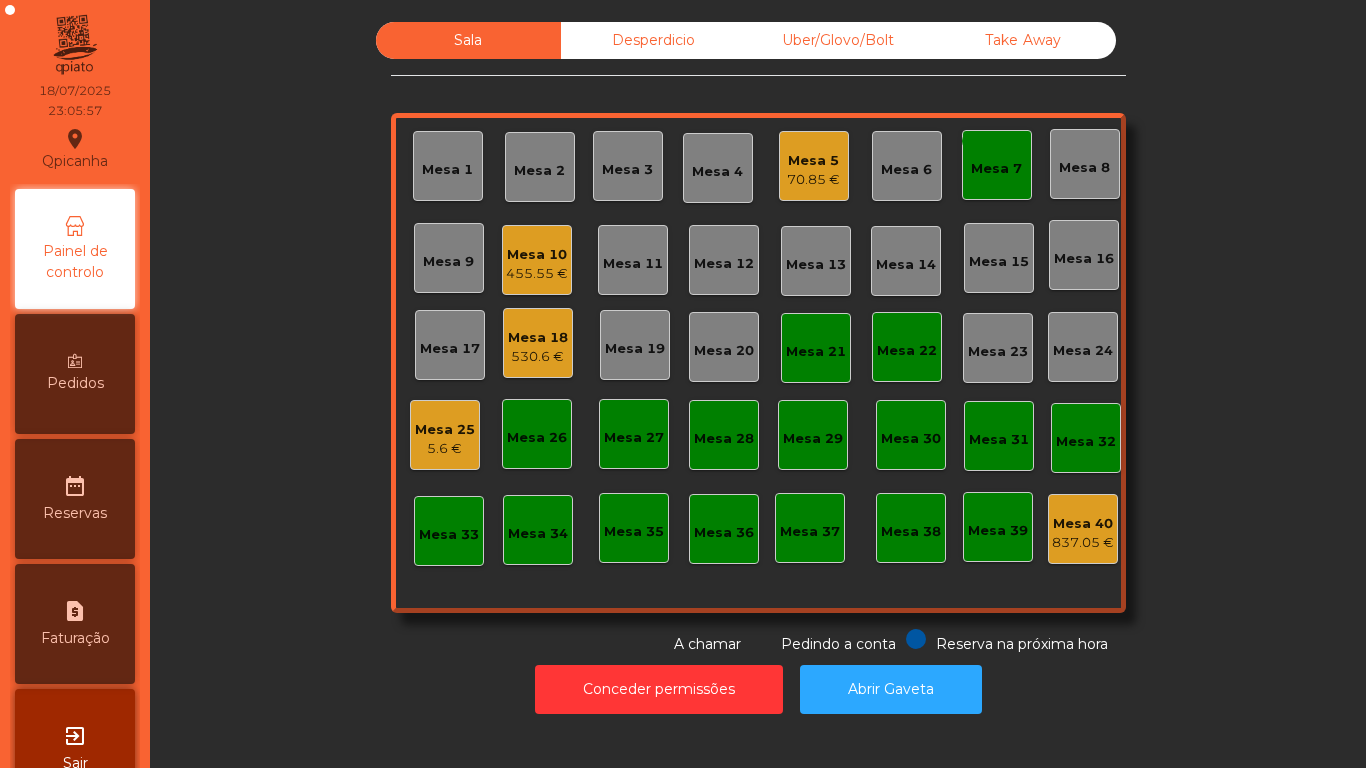 click on "Mesa 10" 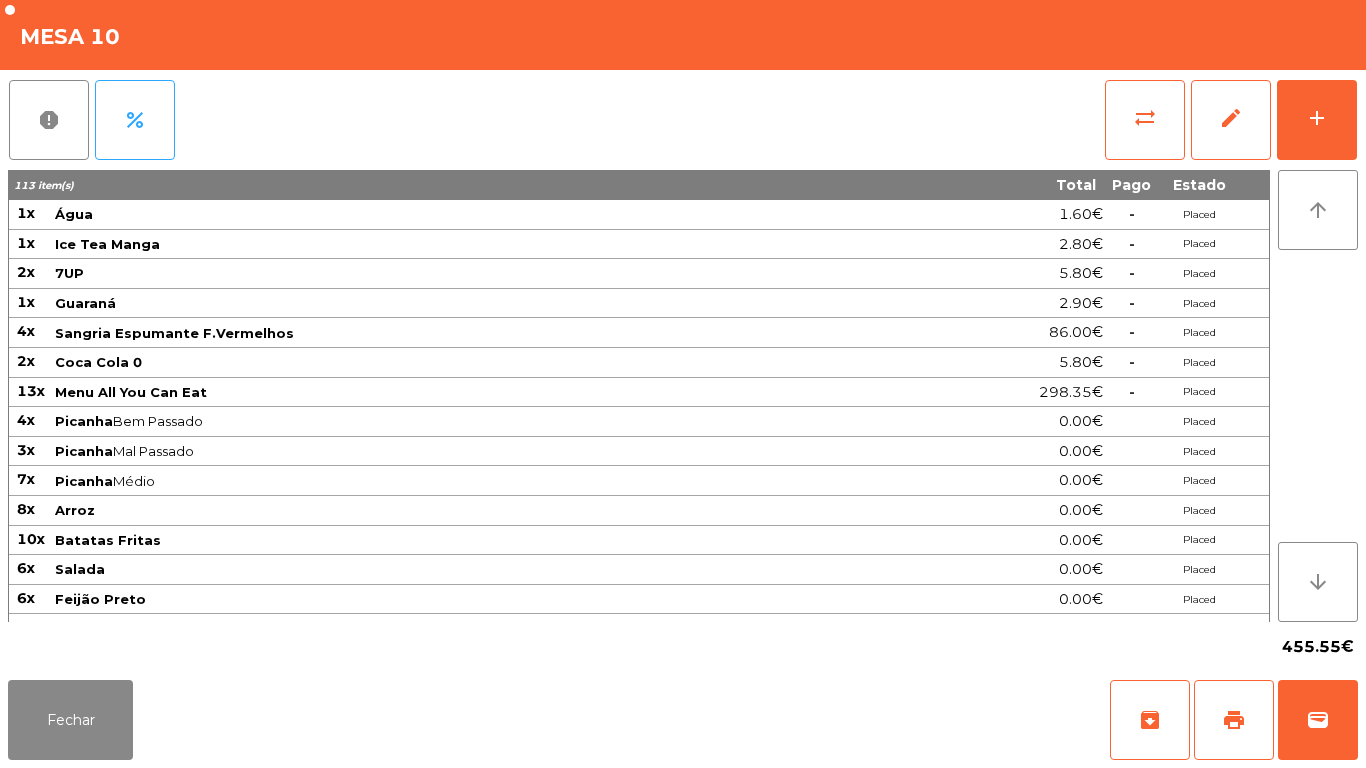 scroll, scrollTop: 347, scrollLeft: 0, axis: vertical 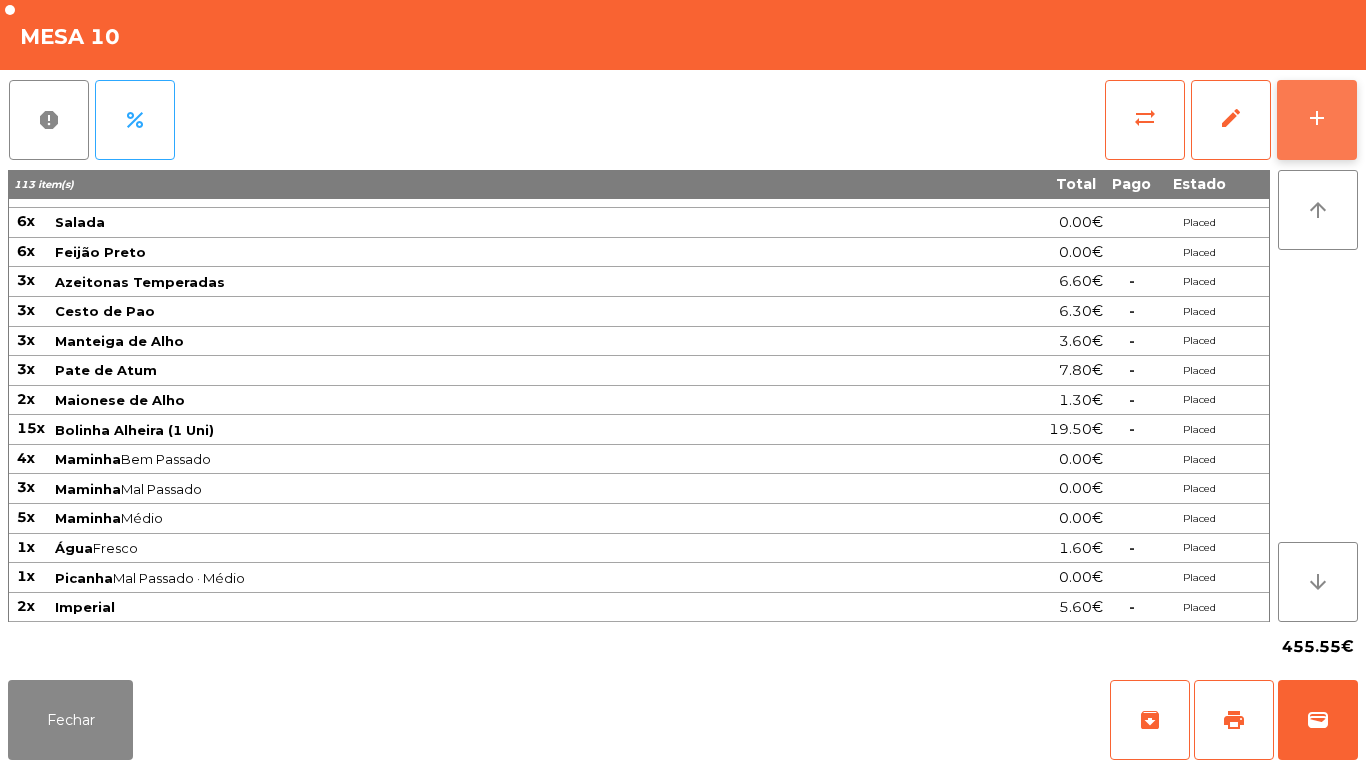 click on "add" 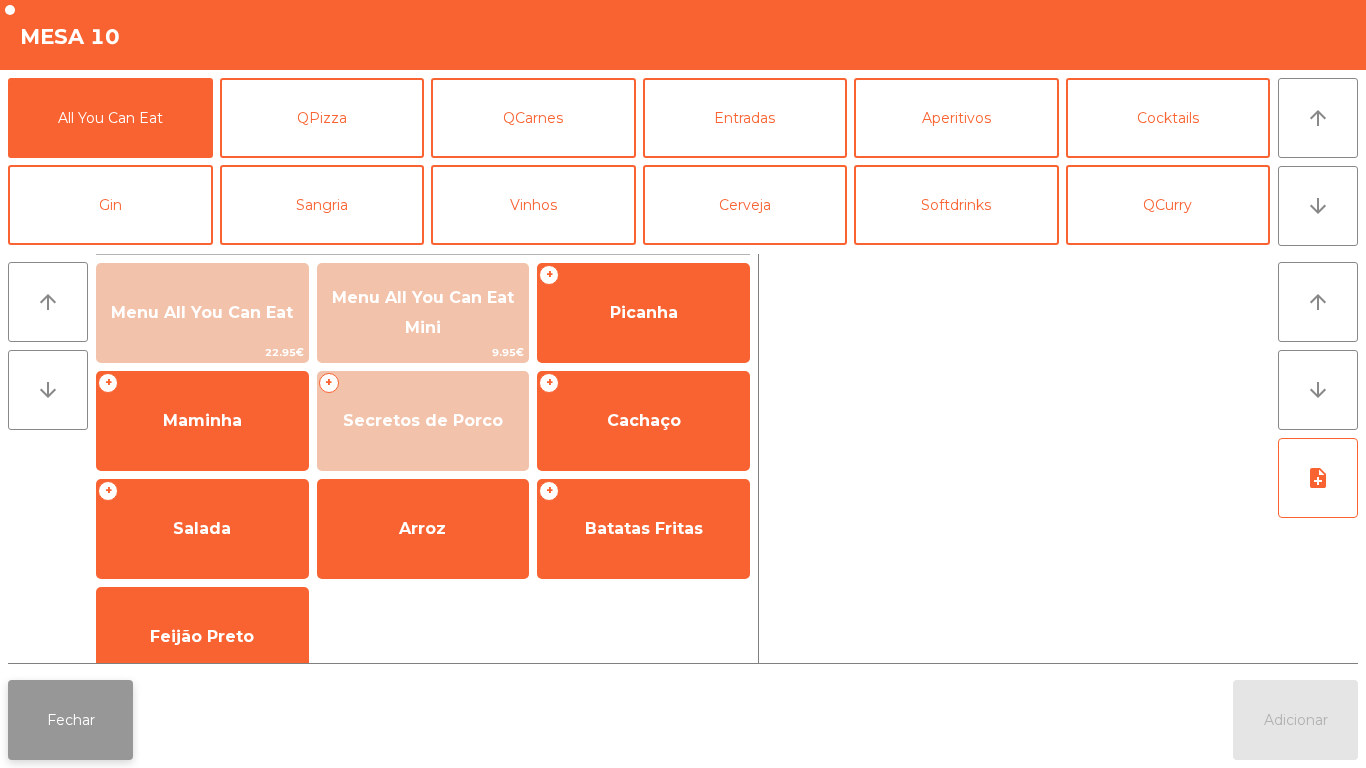 click on "Fechar" 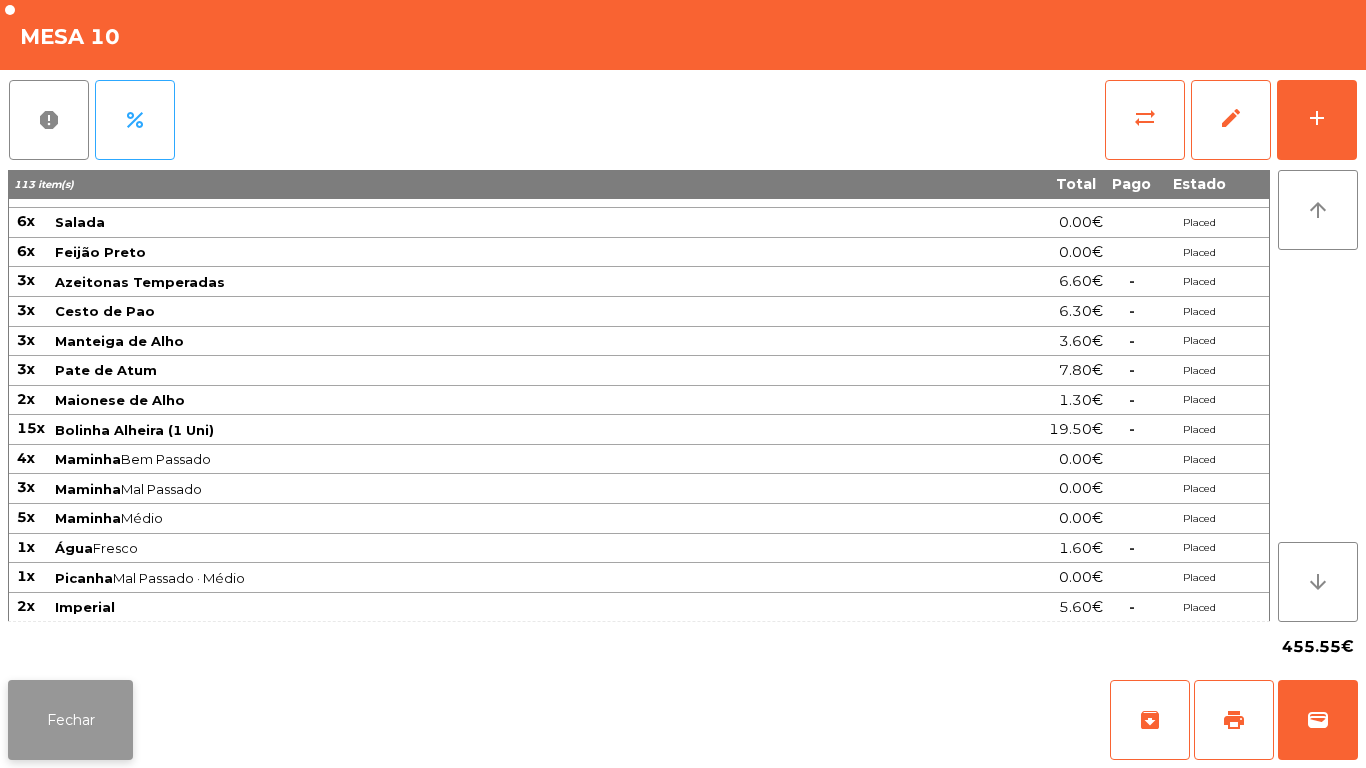 click on "Fechar" 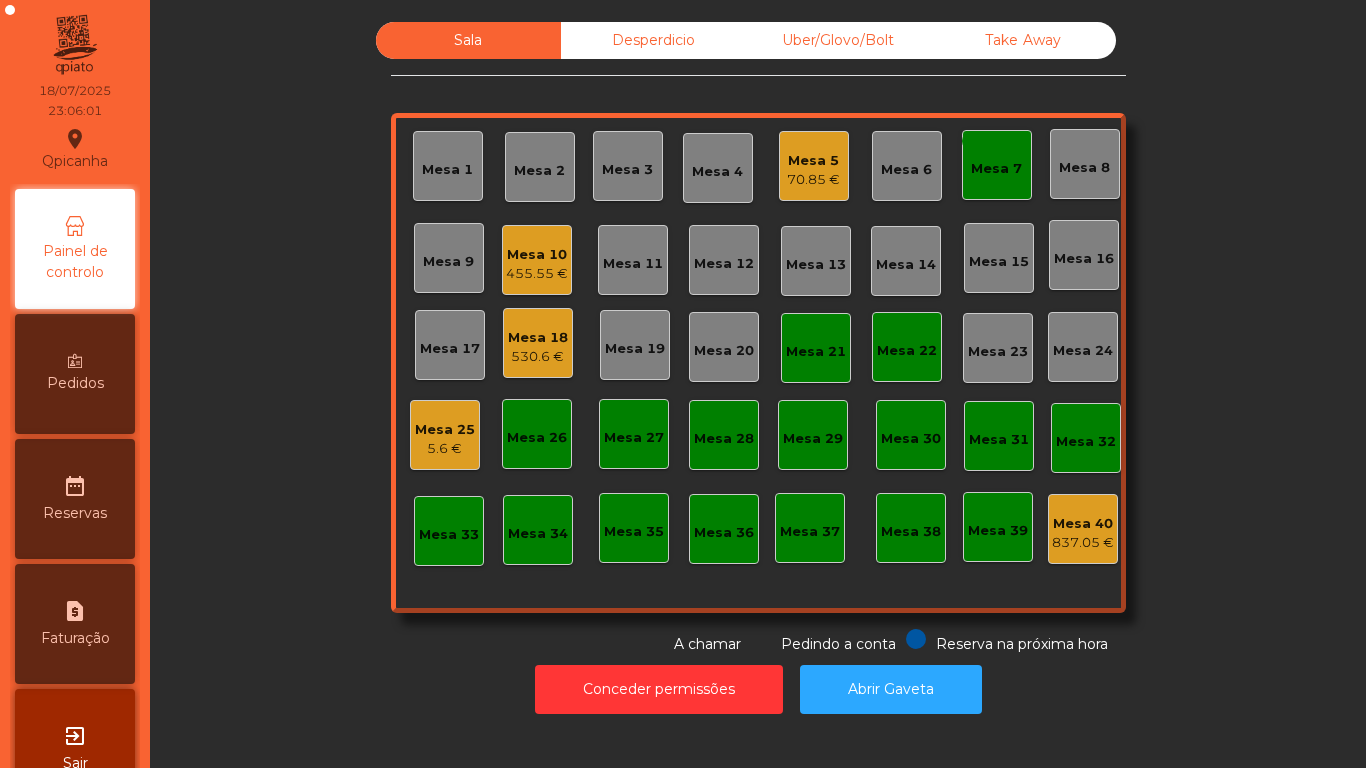 click on "Pedidos" at bounding box center [75, 374] 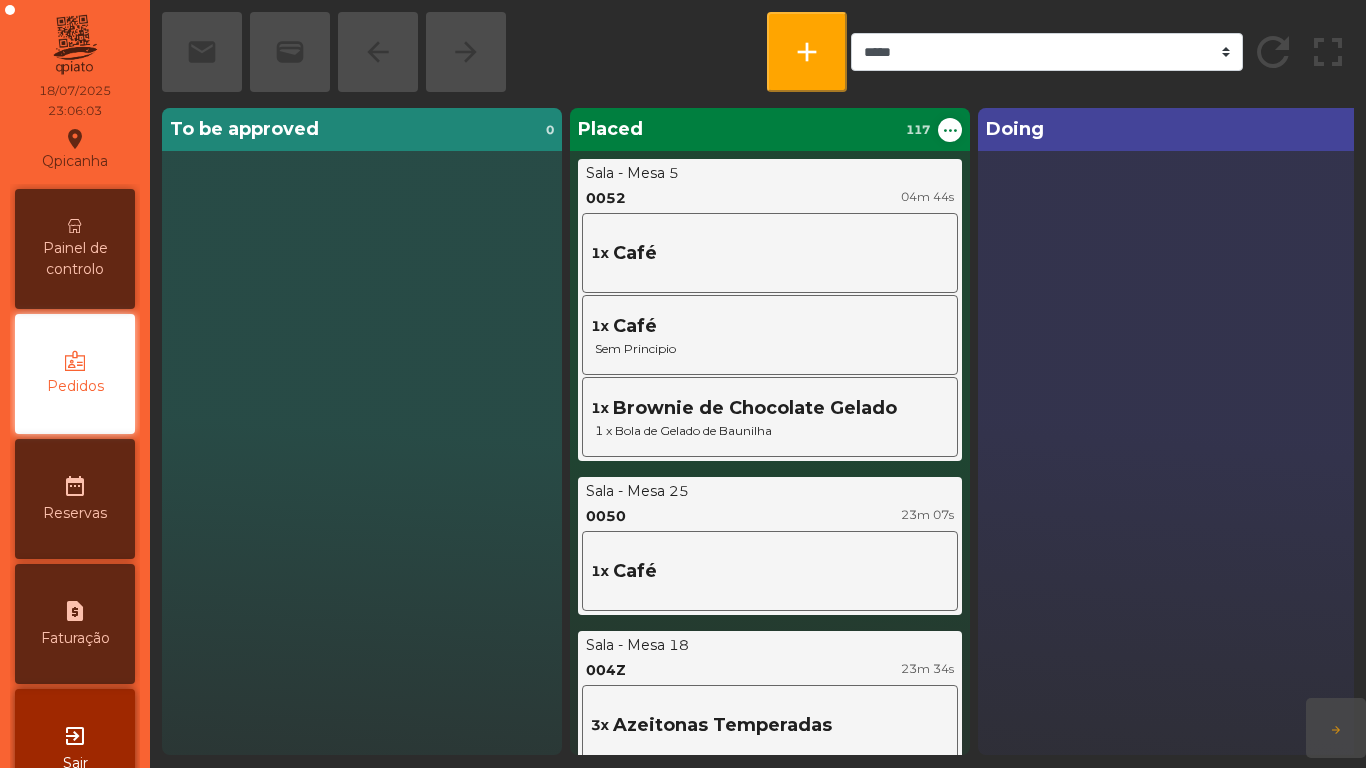 click on "Painel de controlo" at bounding box center [75, 259] 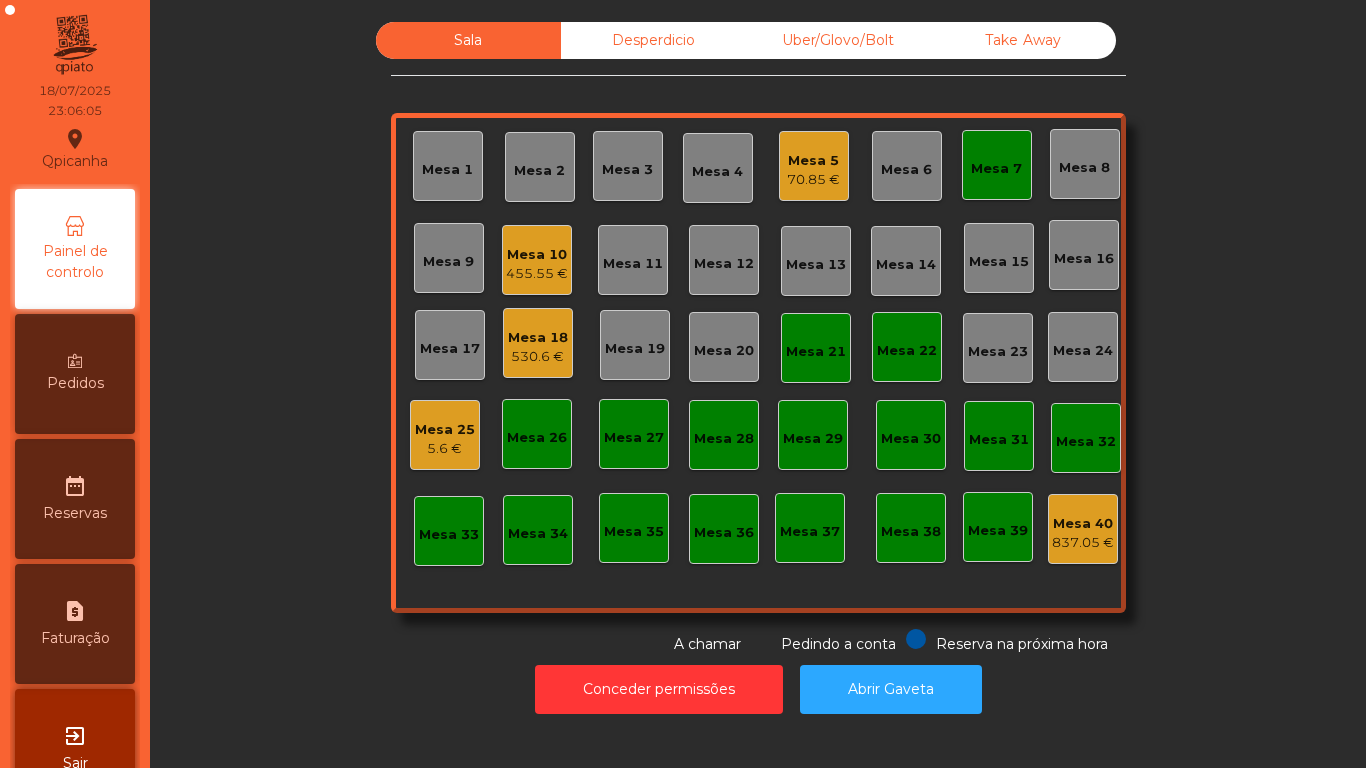 click on "[PRICE]" 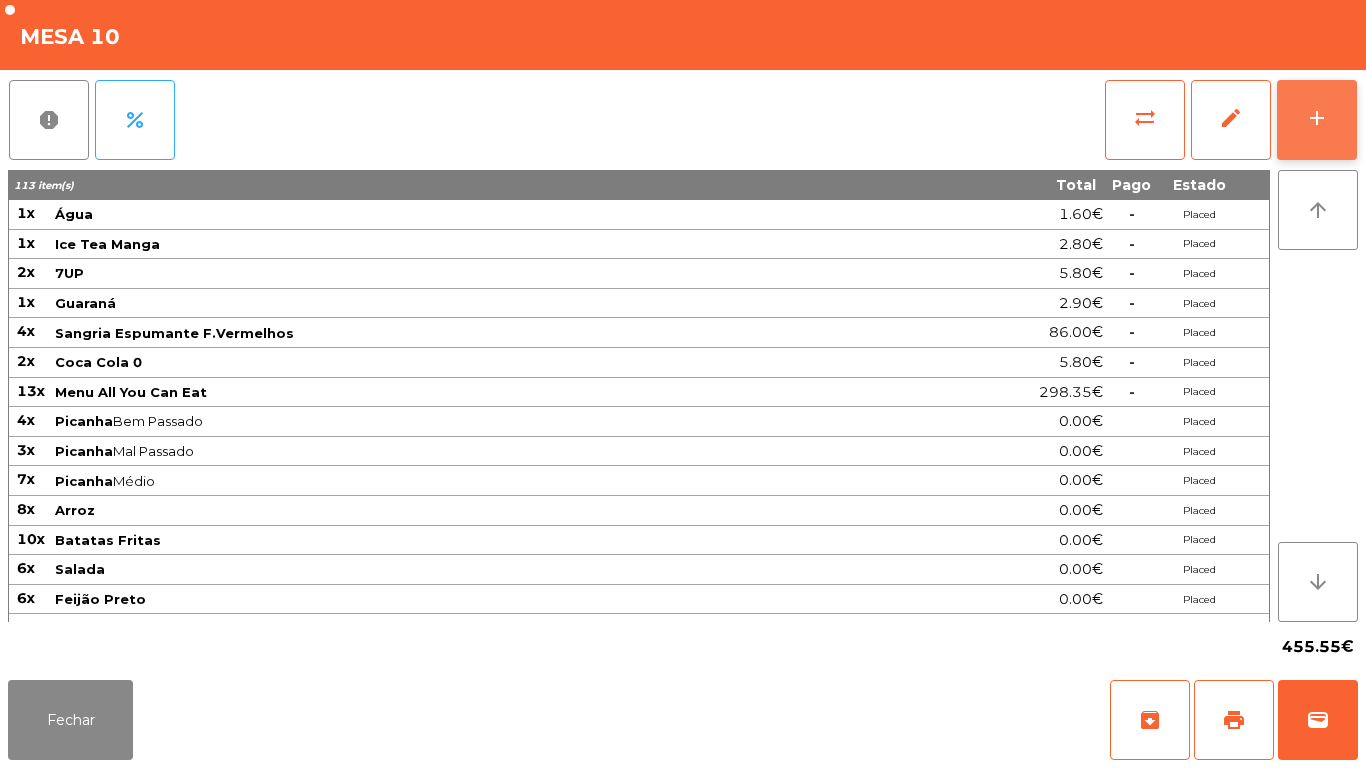 click on "add" 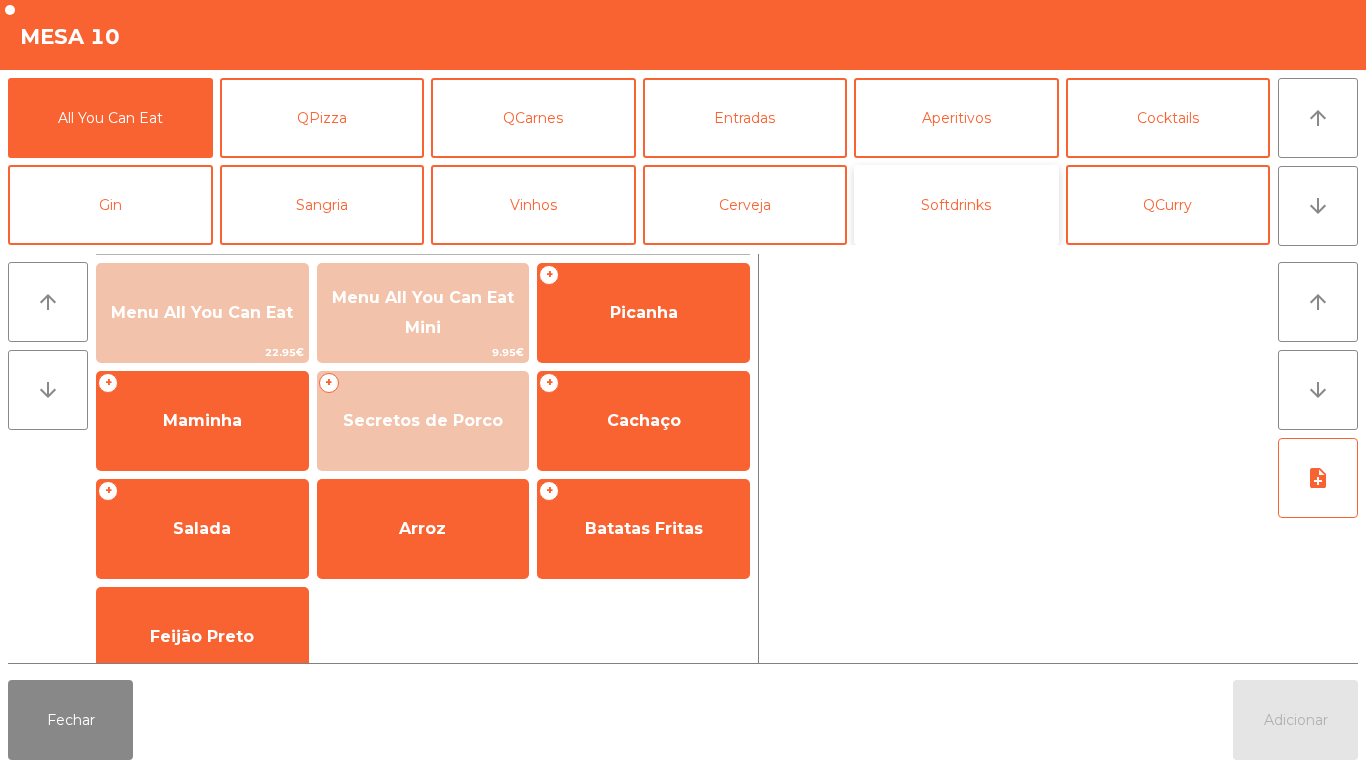 click on "Softdrinks" 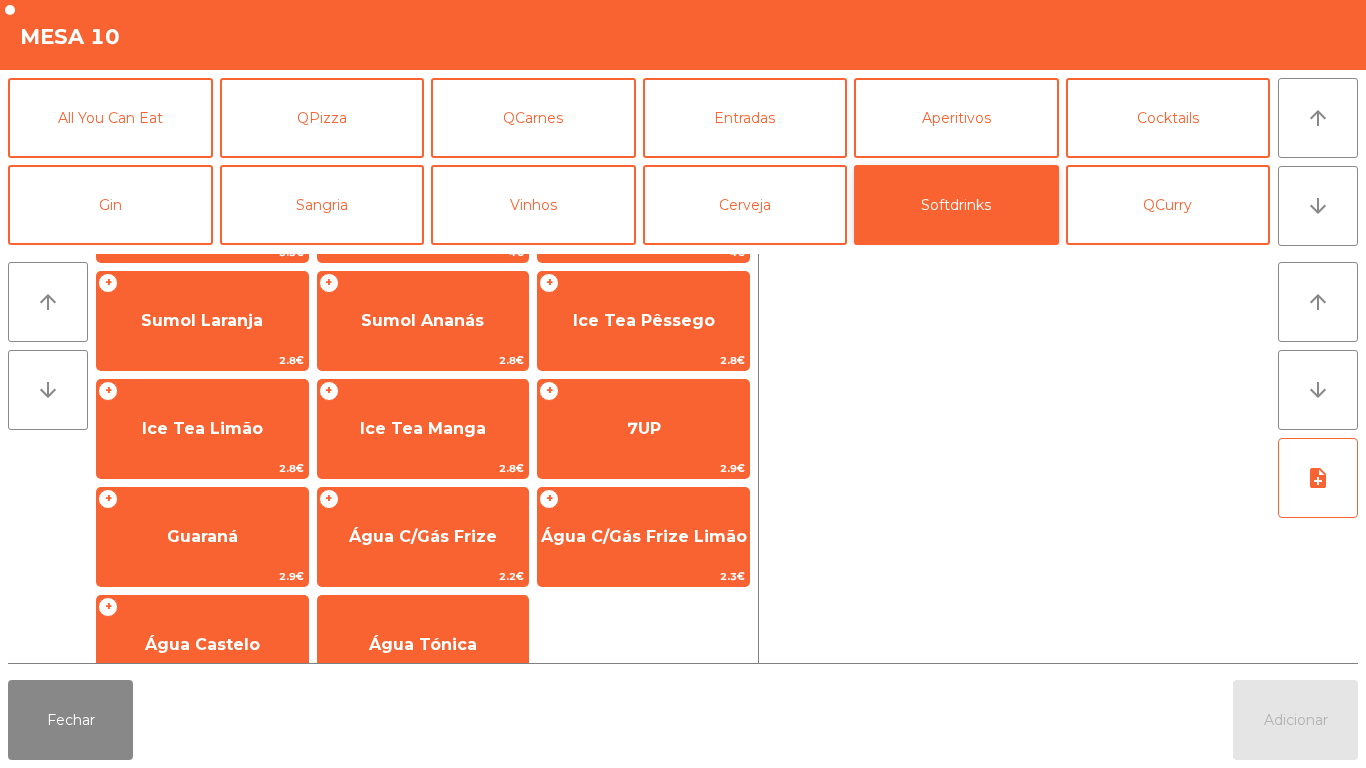 scroll, scrollTop: 317, scrollLeft: 0, axis: vertical 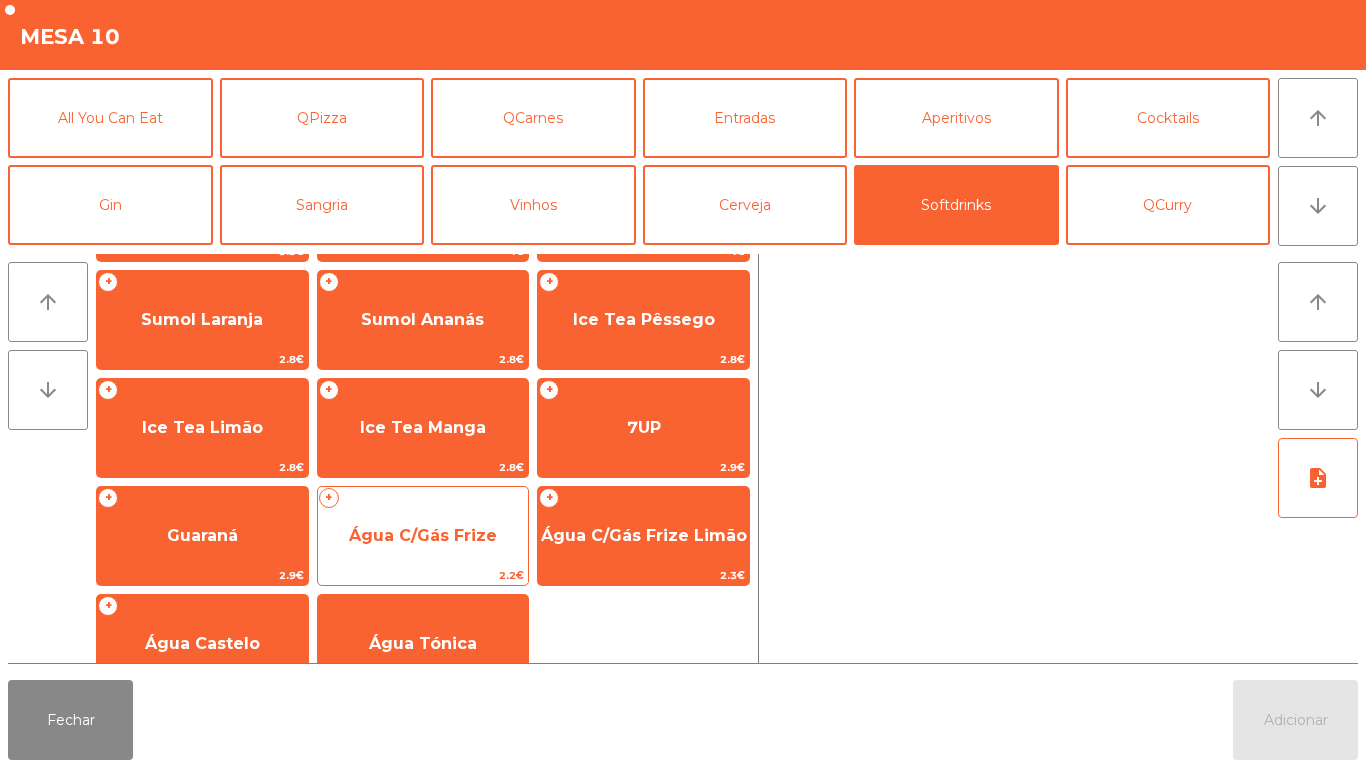 click on "Água C/Gás Frize" 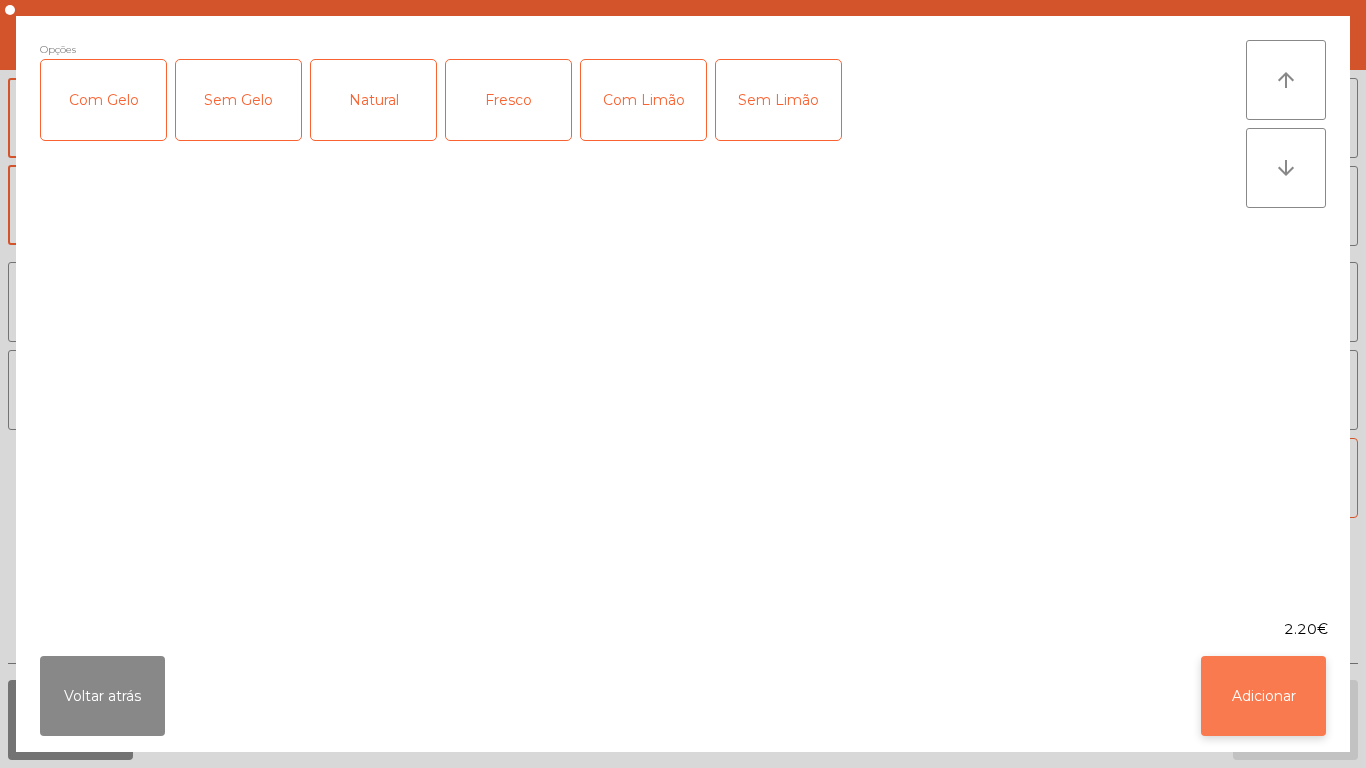 click on "Adicionar" 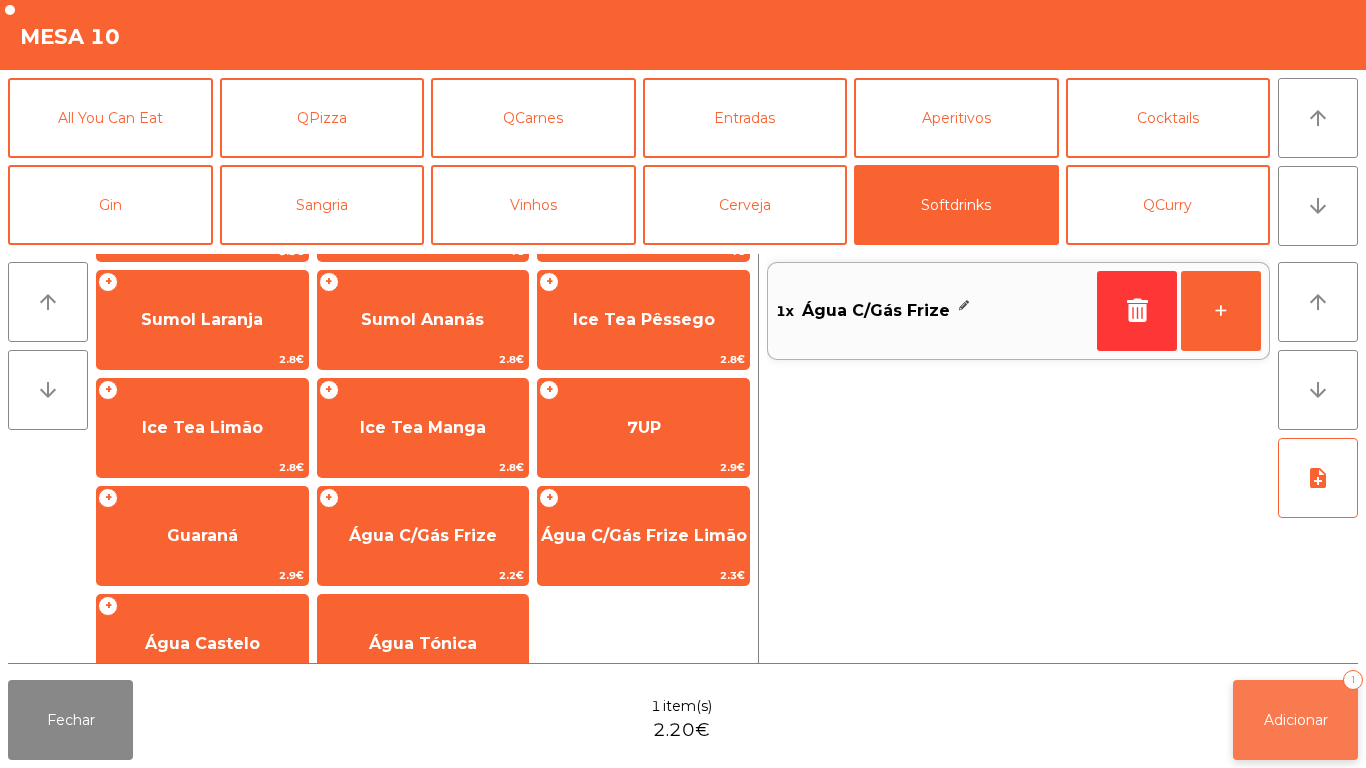 click on "Adicionar   1" 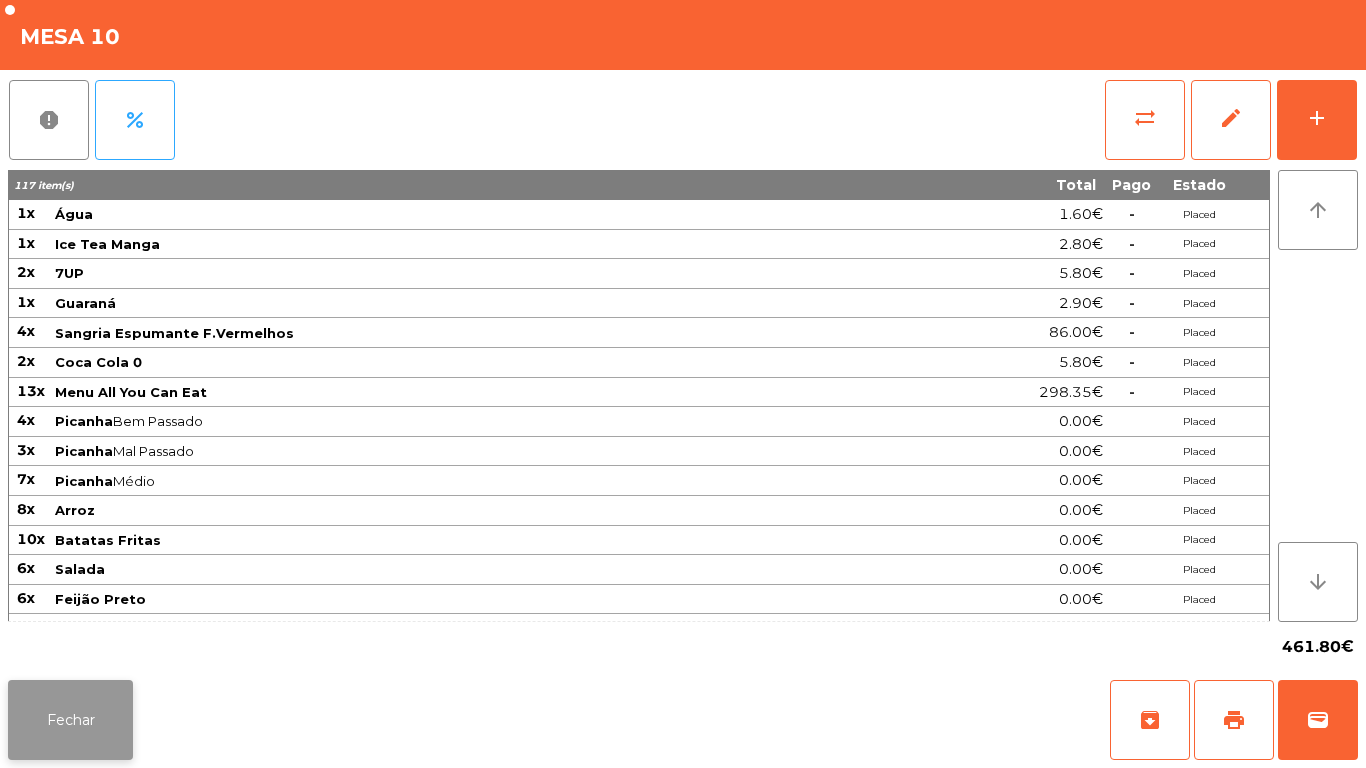 click on "Fechar" 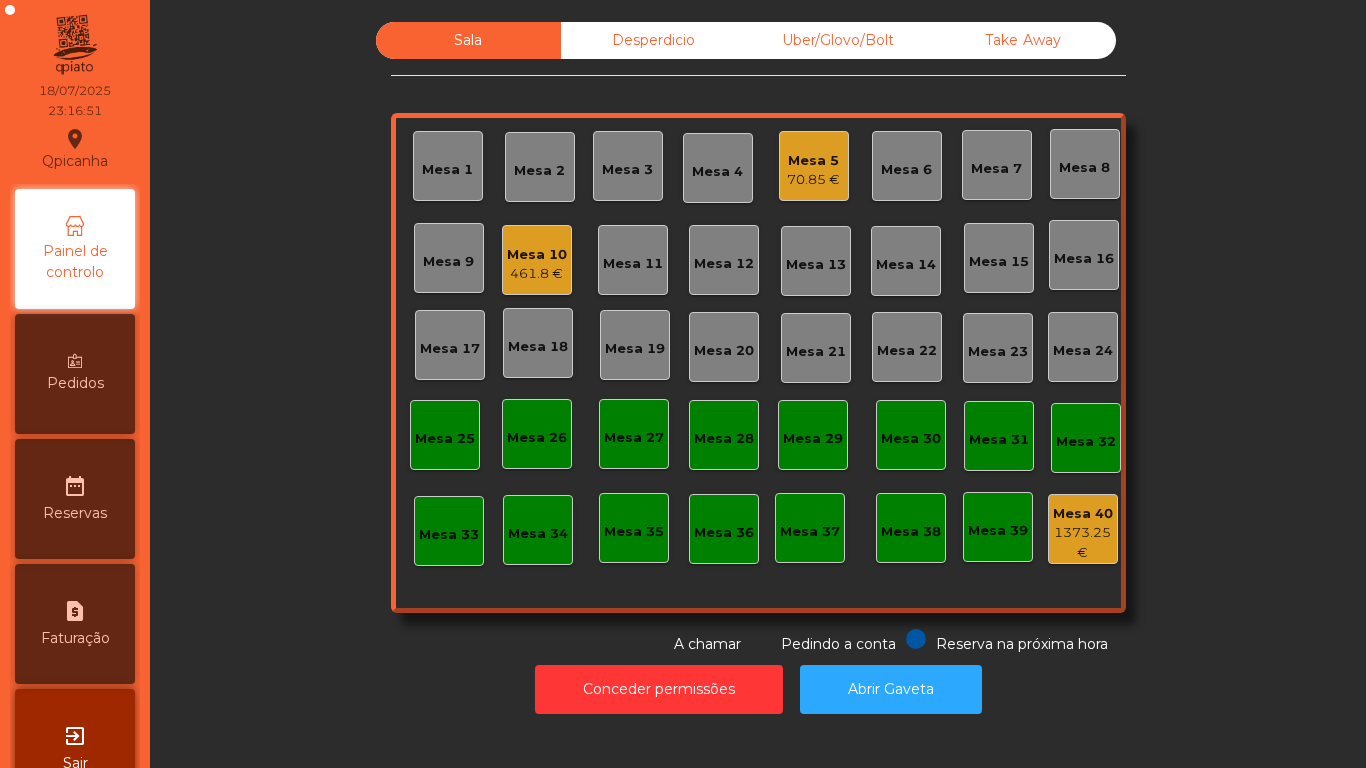 click on "Mesa 5" 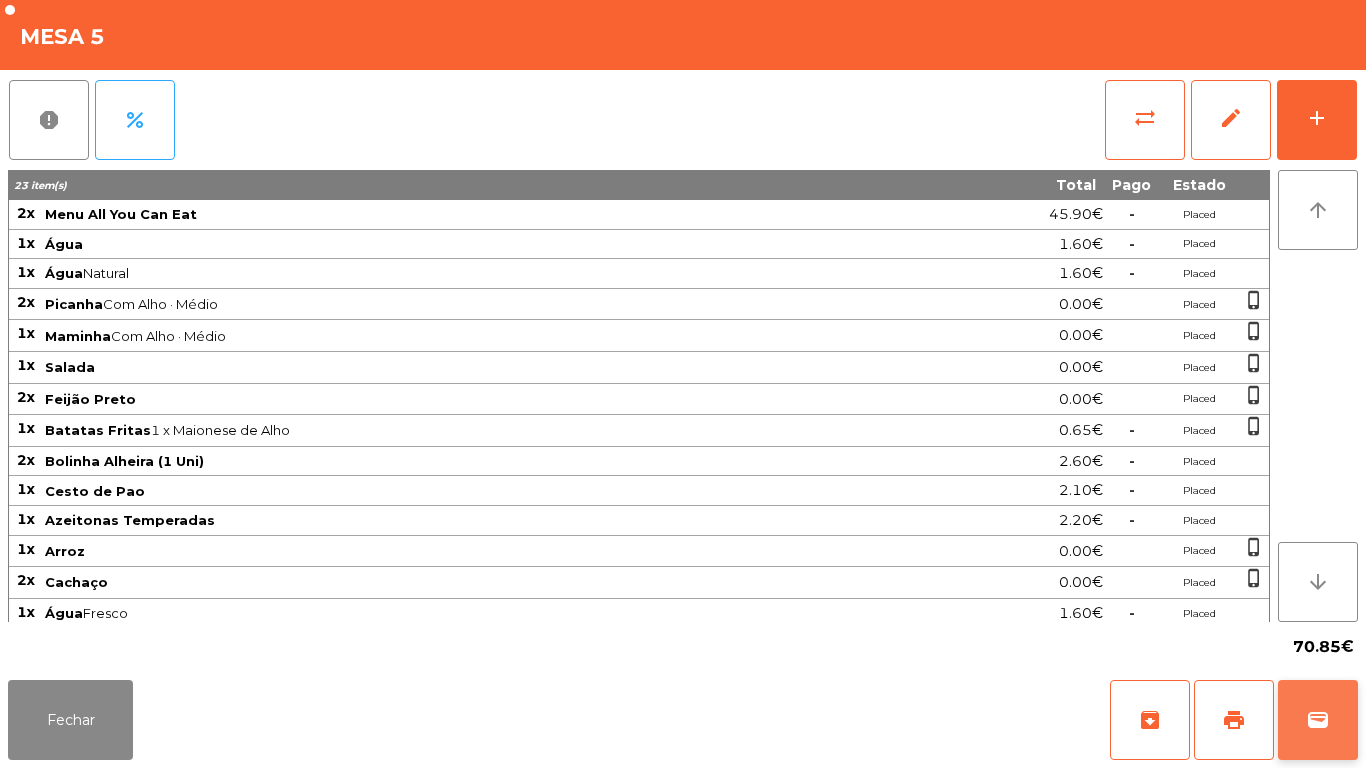 click on "wallet" 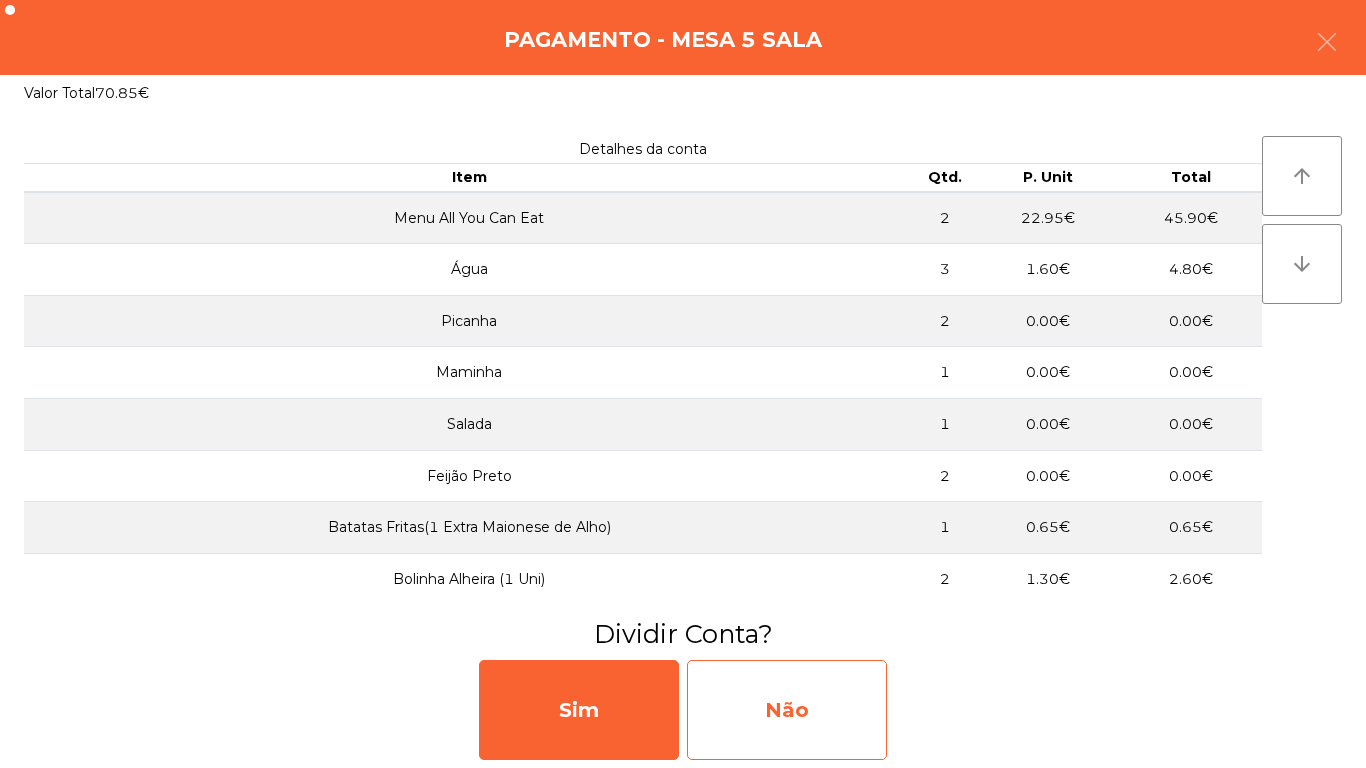 click on "Não" 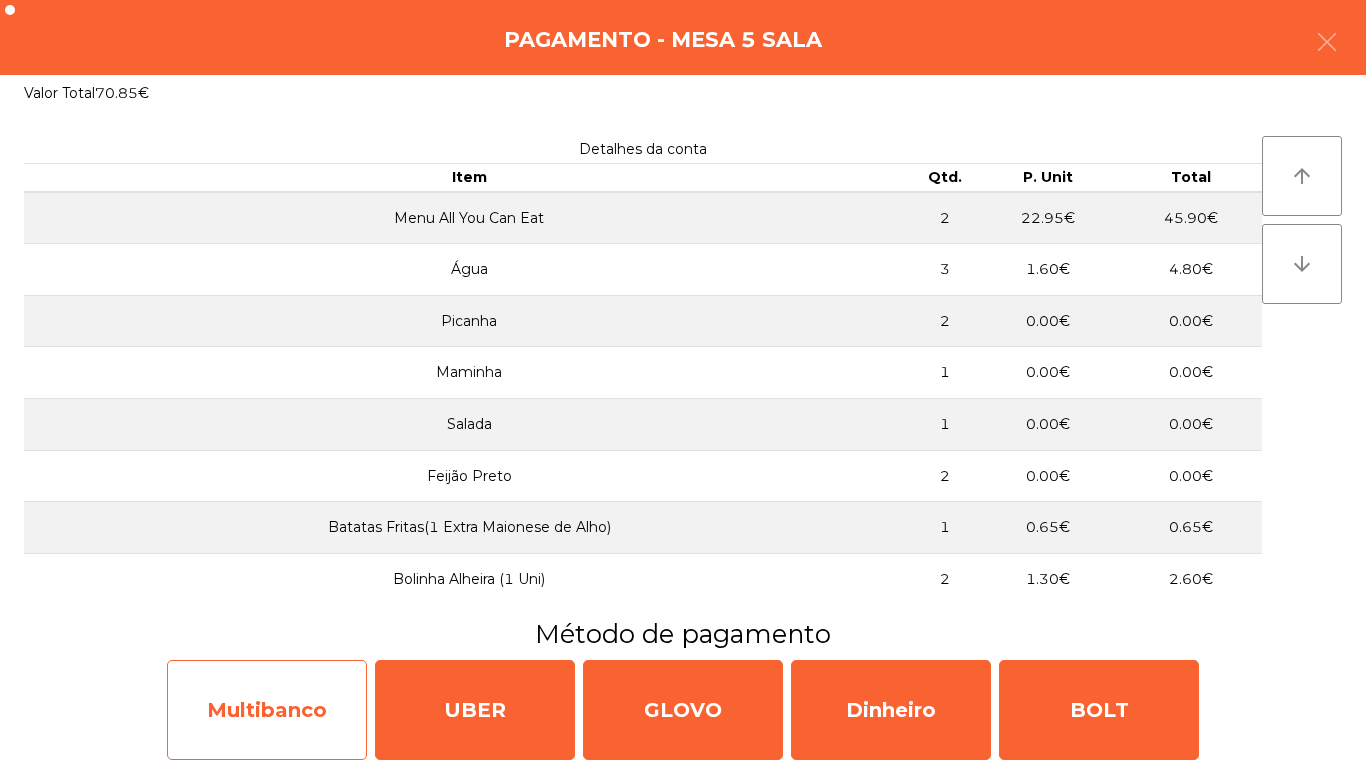 click on "Multibanco" 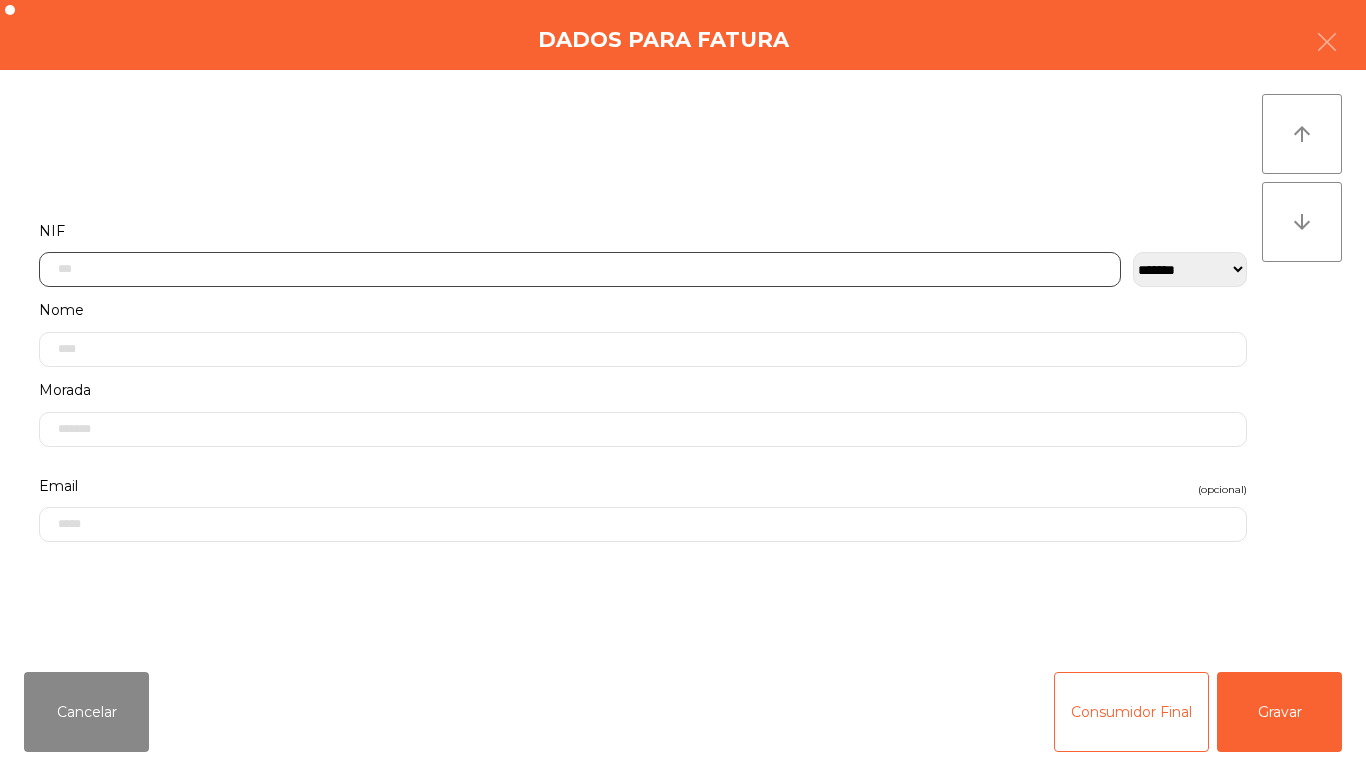 click 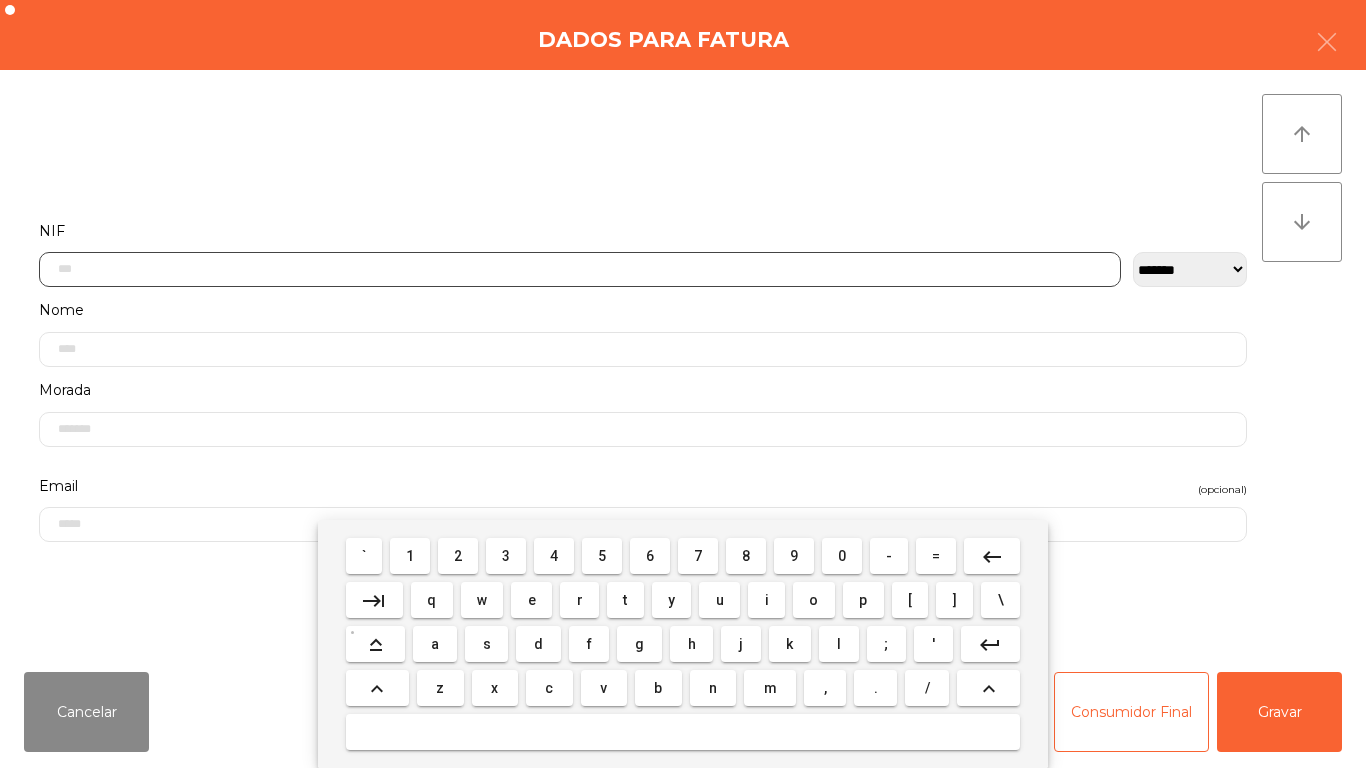 scroll, scrollTop: 122, scrollLeft: 0, axis: vertical 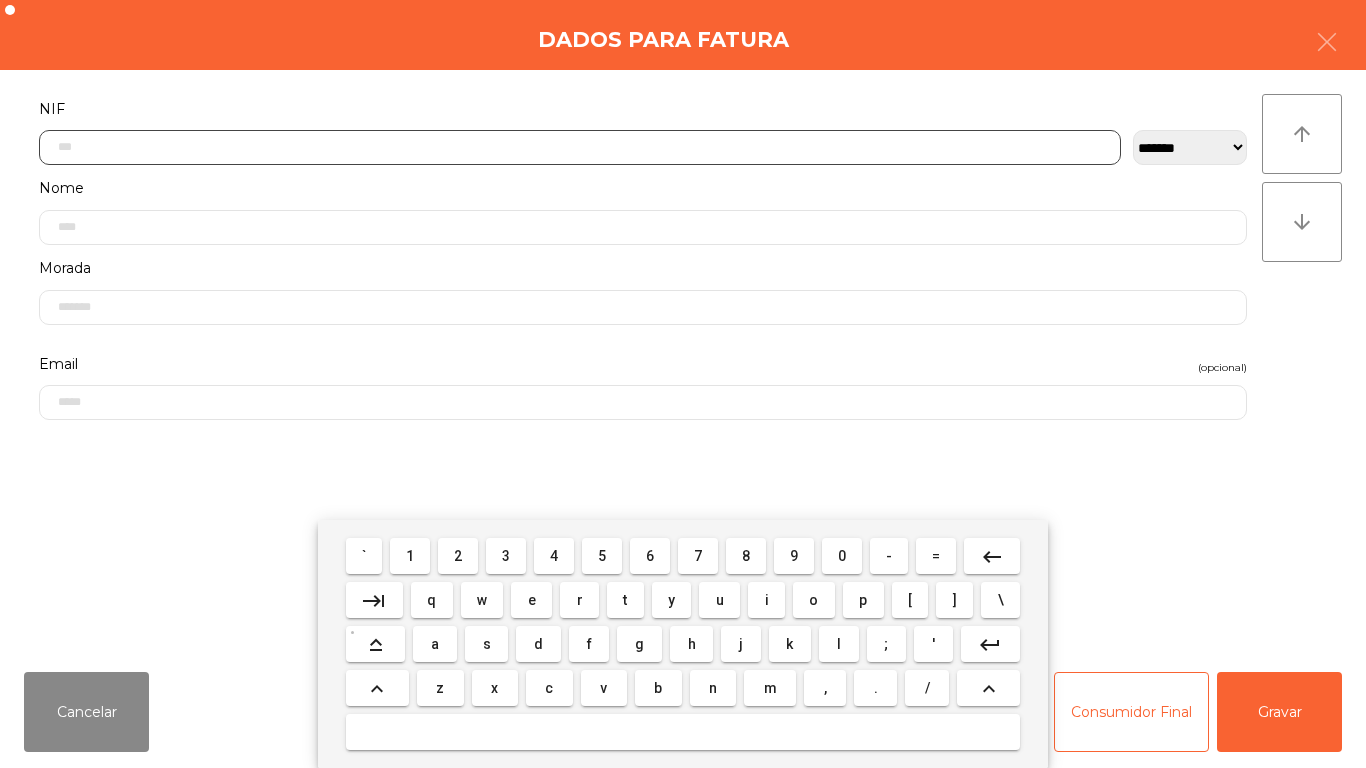click on "2" at bounding box center [458, 556] 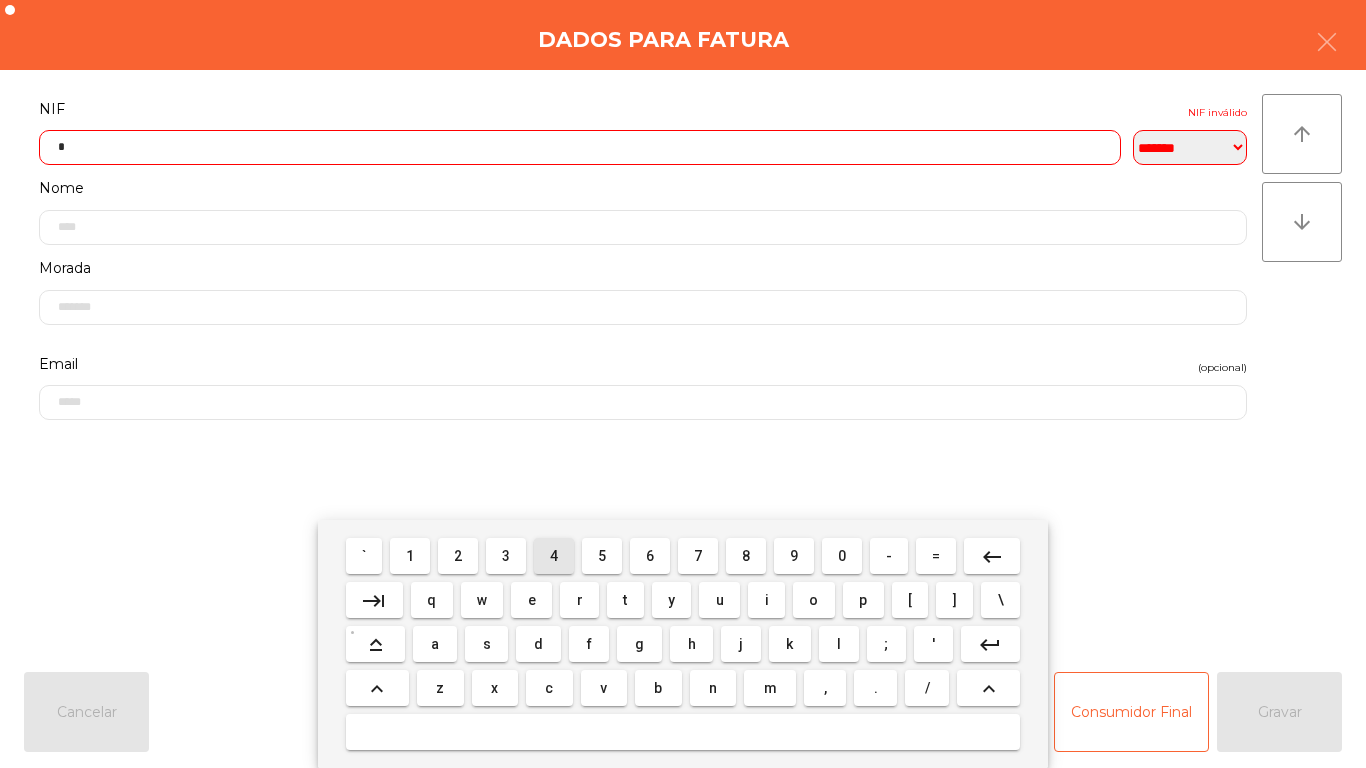 click on "4" at bounding box center (554, 556) 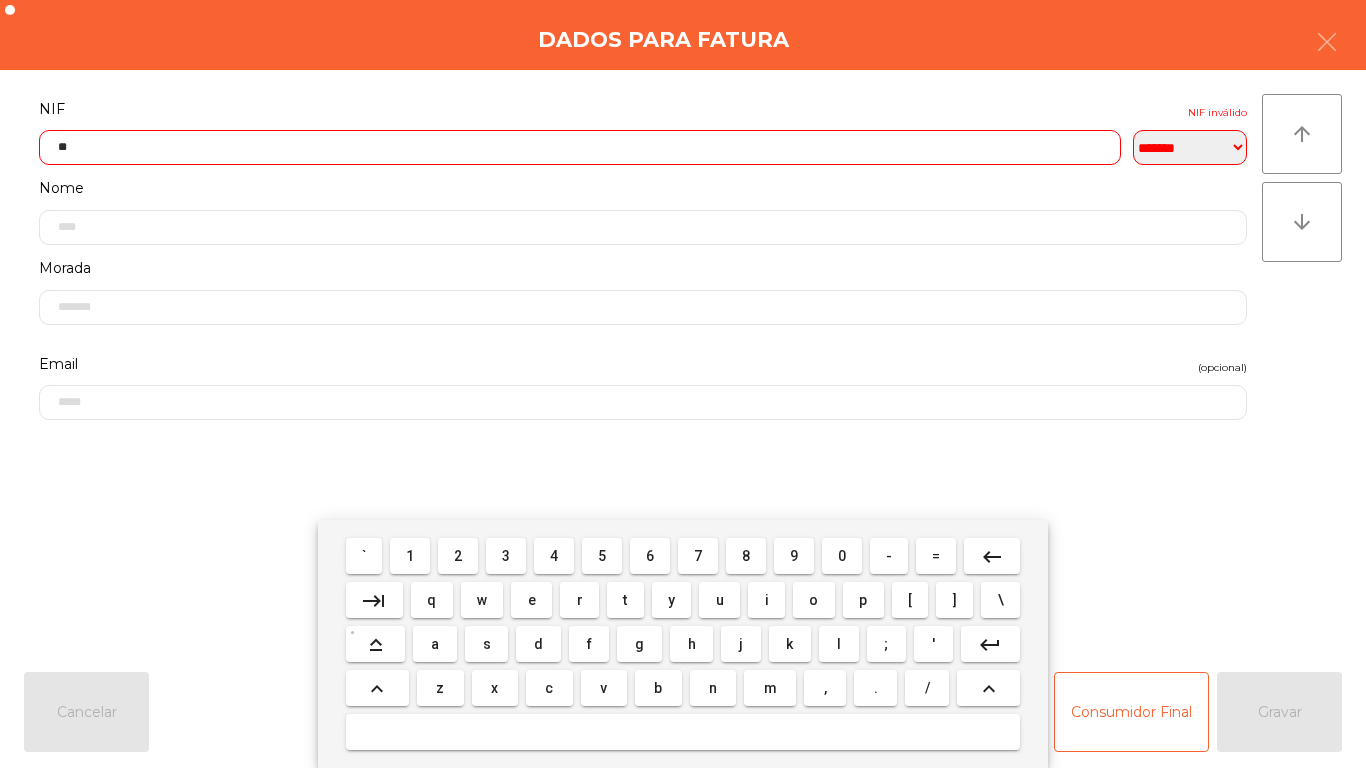 click on "2" at bounding box center (458, 556) 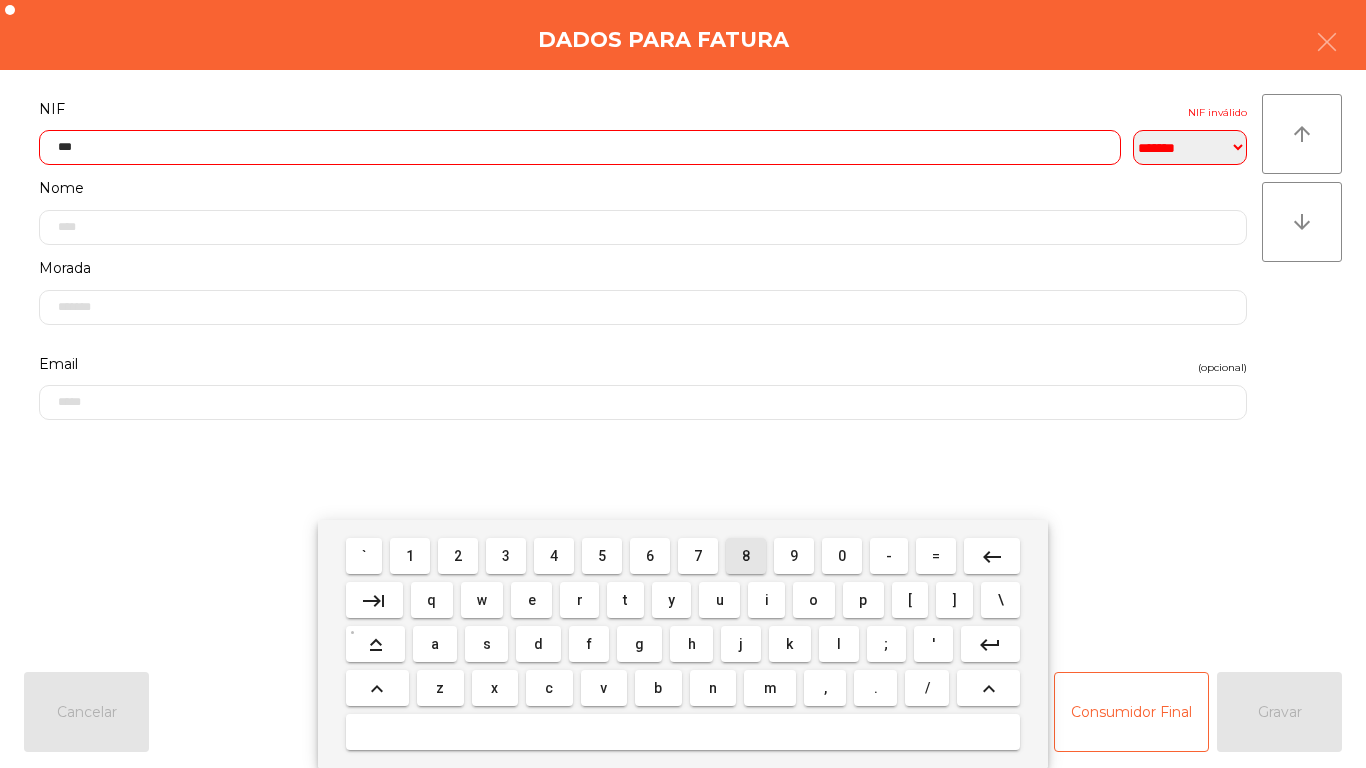 click on "8" at bounding box center [746, 556] 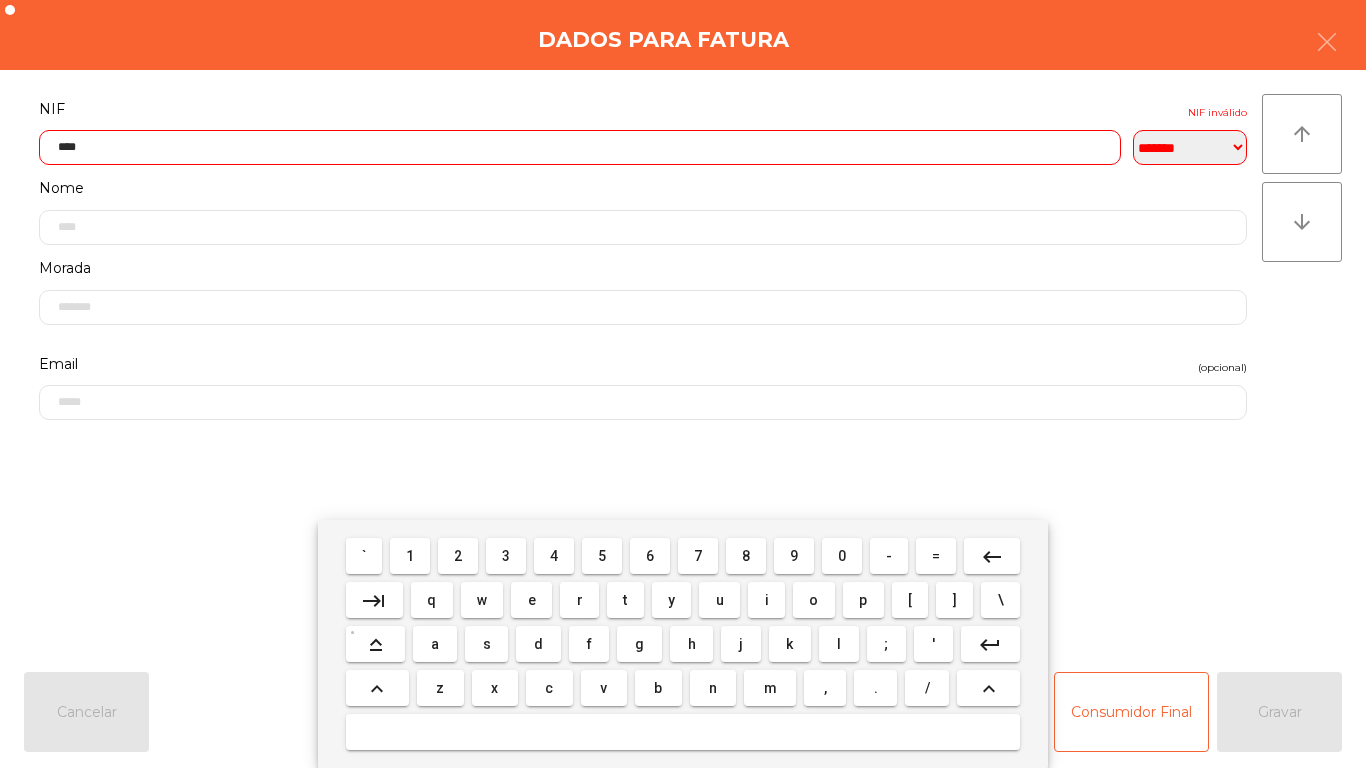 click on "3" at bounding box center [506, 556] 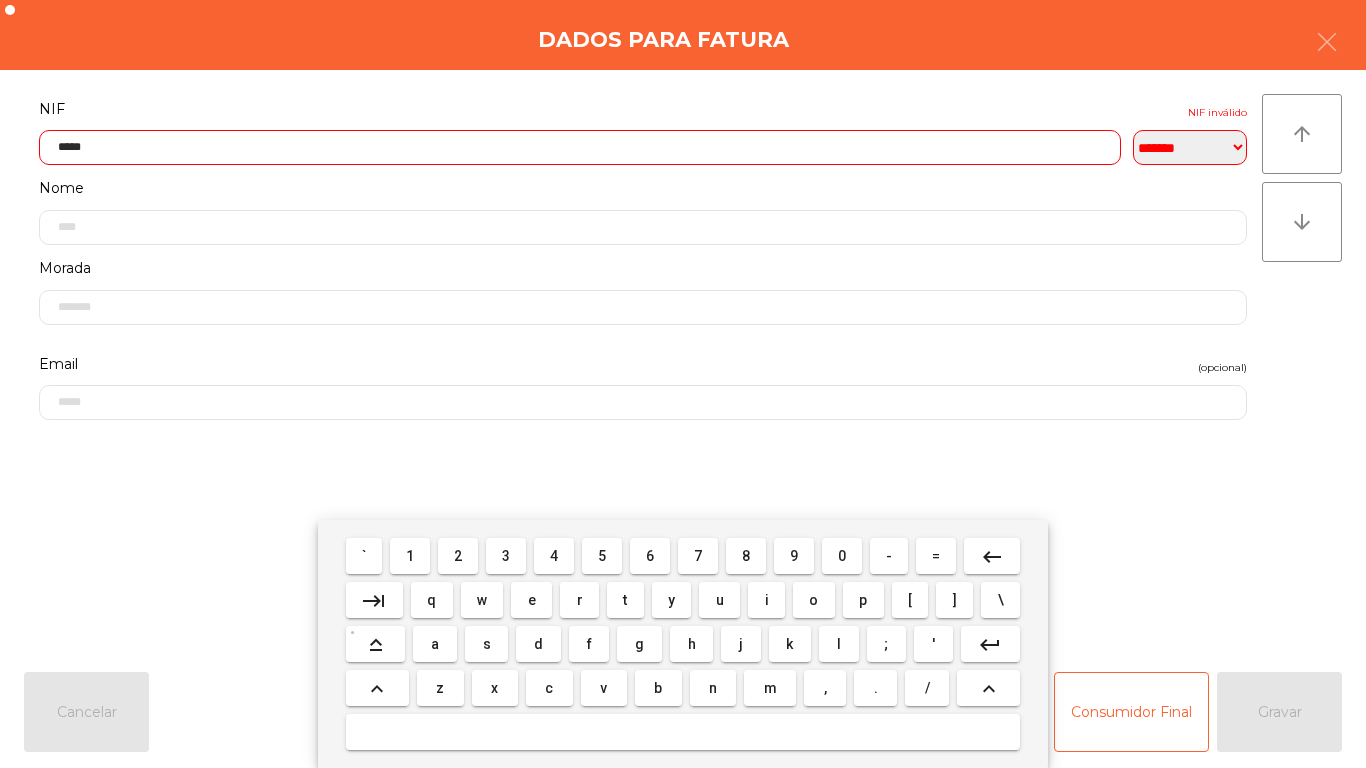 click on "9" at bounding box center [794, 556] 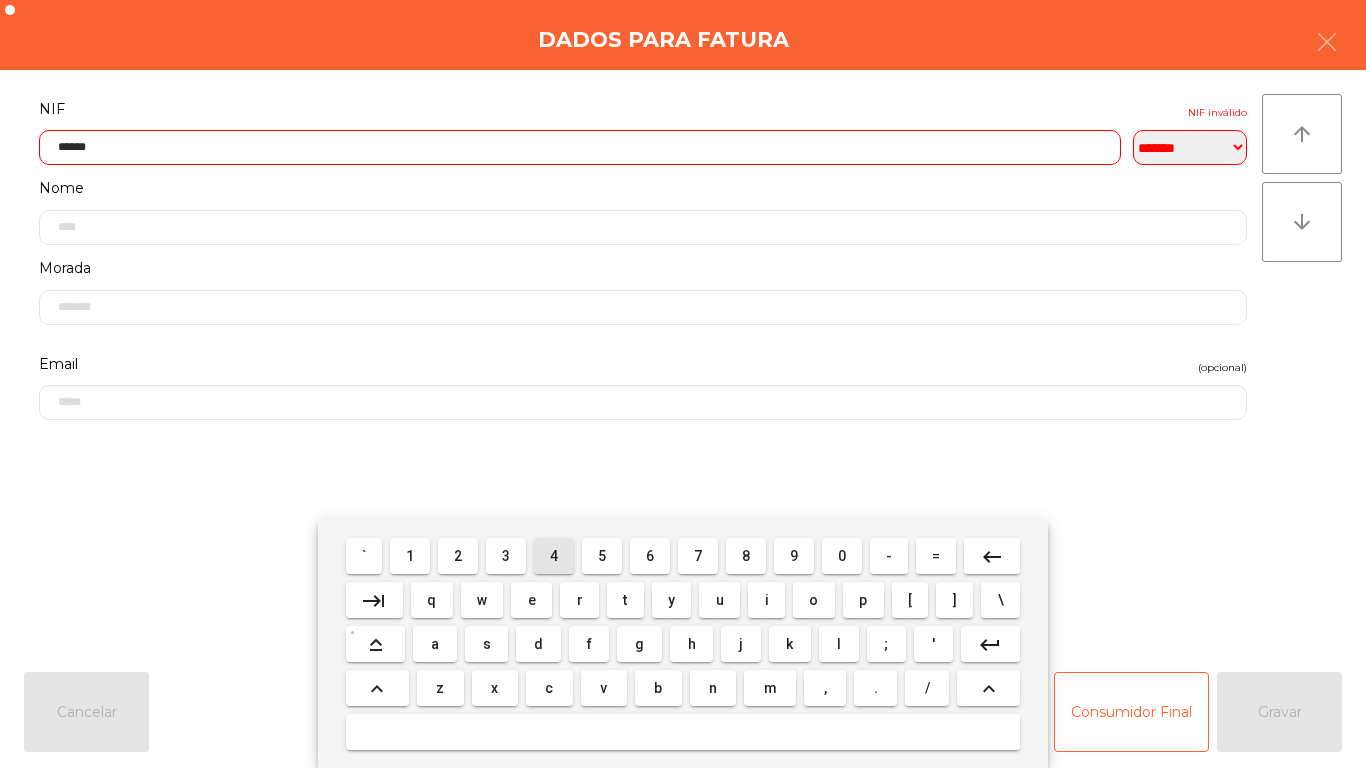 click on "4" at bounding box center [554, 556] 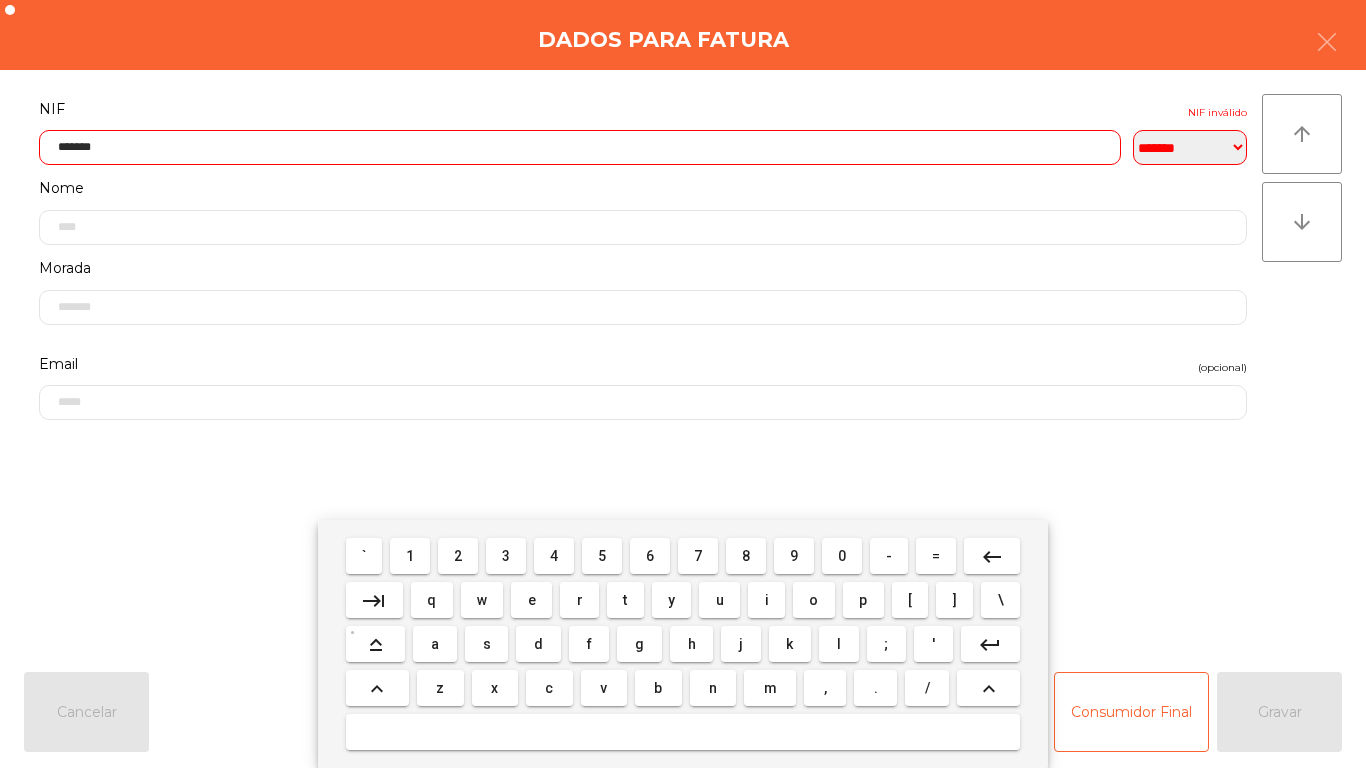 click on "9" at bounding box center [794, 556] 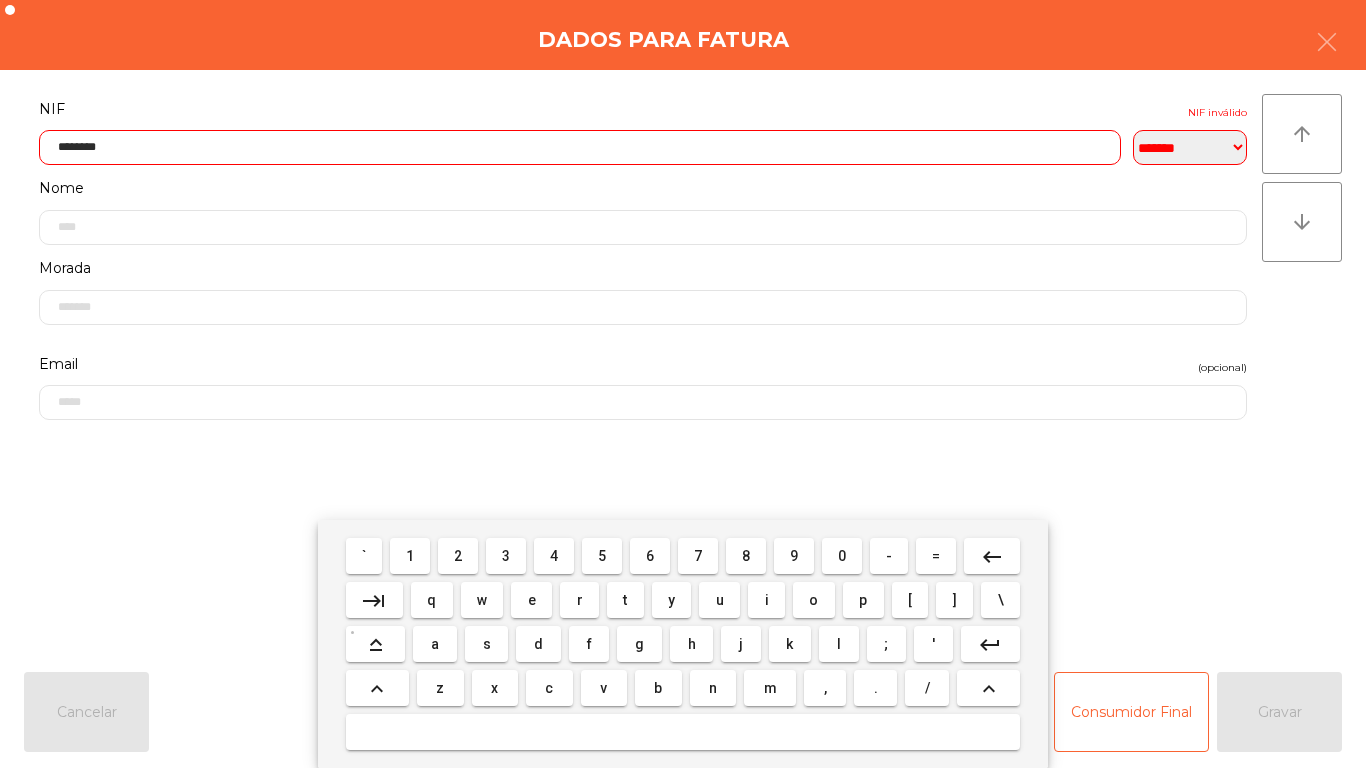 click on "5" at bounding box center [602, 556] 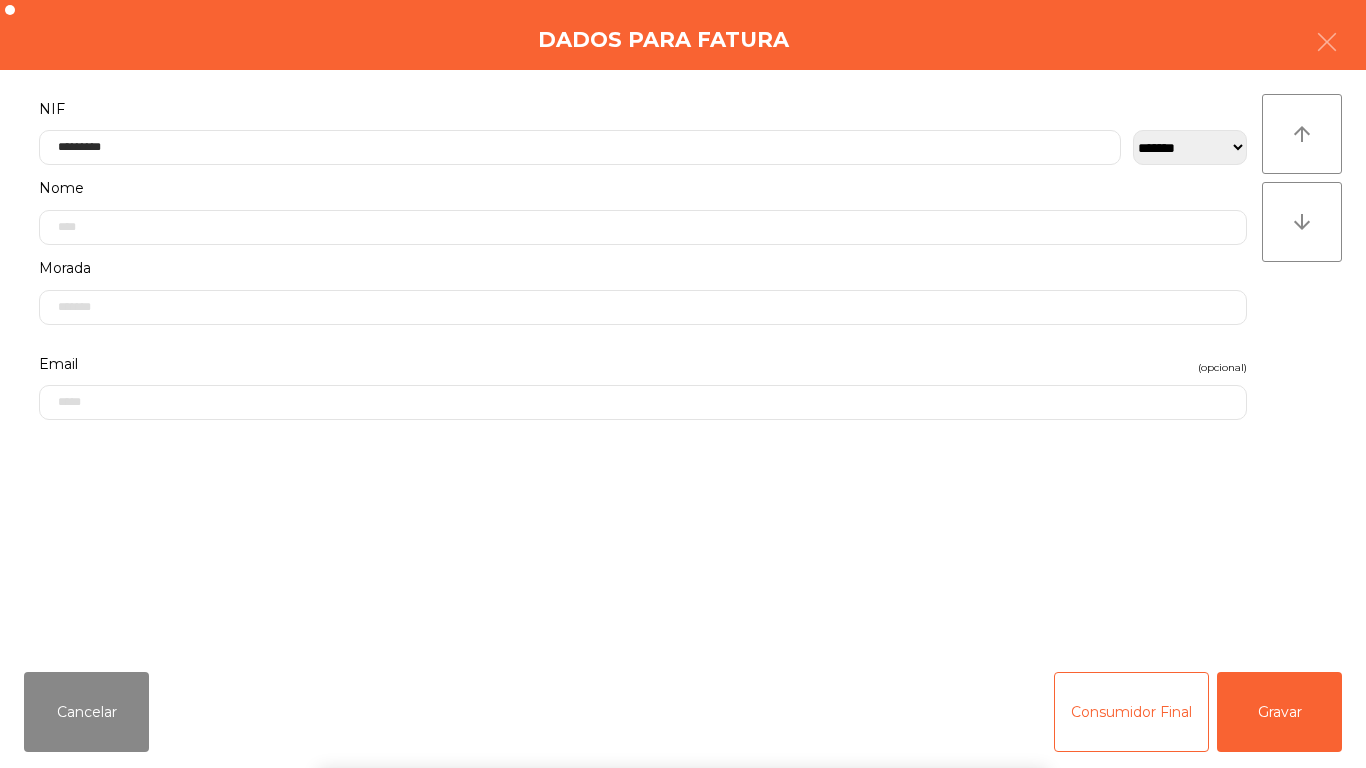 click on "` 1 2 3 4 5 6 7 8 9 0 - = keyboard_backspace keyboard_tab q w e r t y u i o p [ ] \ keyboard_capslock a s d f g h j k l ; ' keyboard_return keyboard_arrow_up z x c v b n m , . / keyboard_arrow_up" at bounding box center [683, 644] 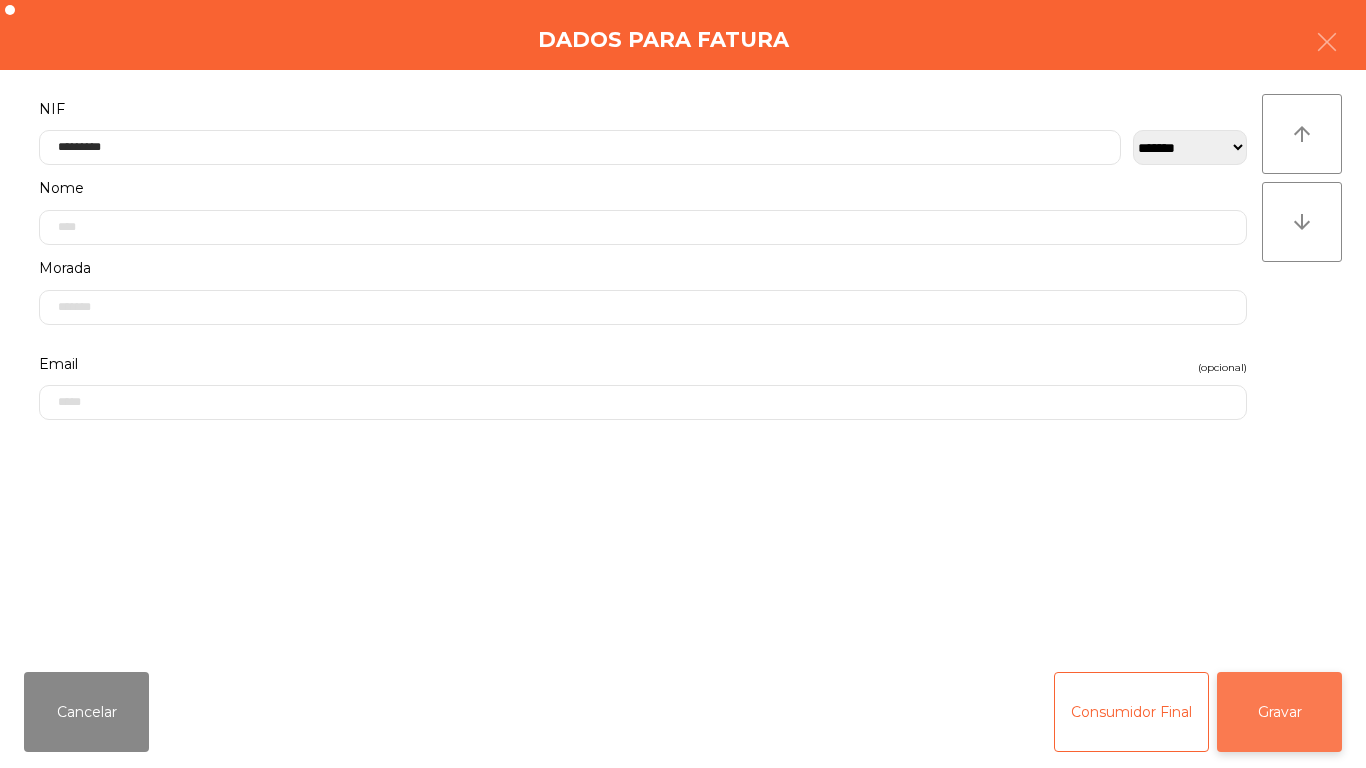 click on "Gravar" 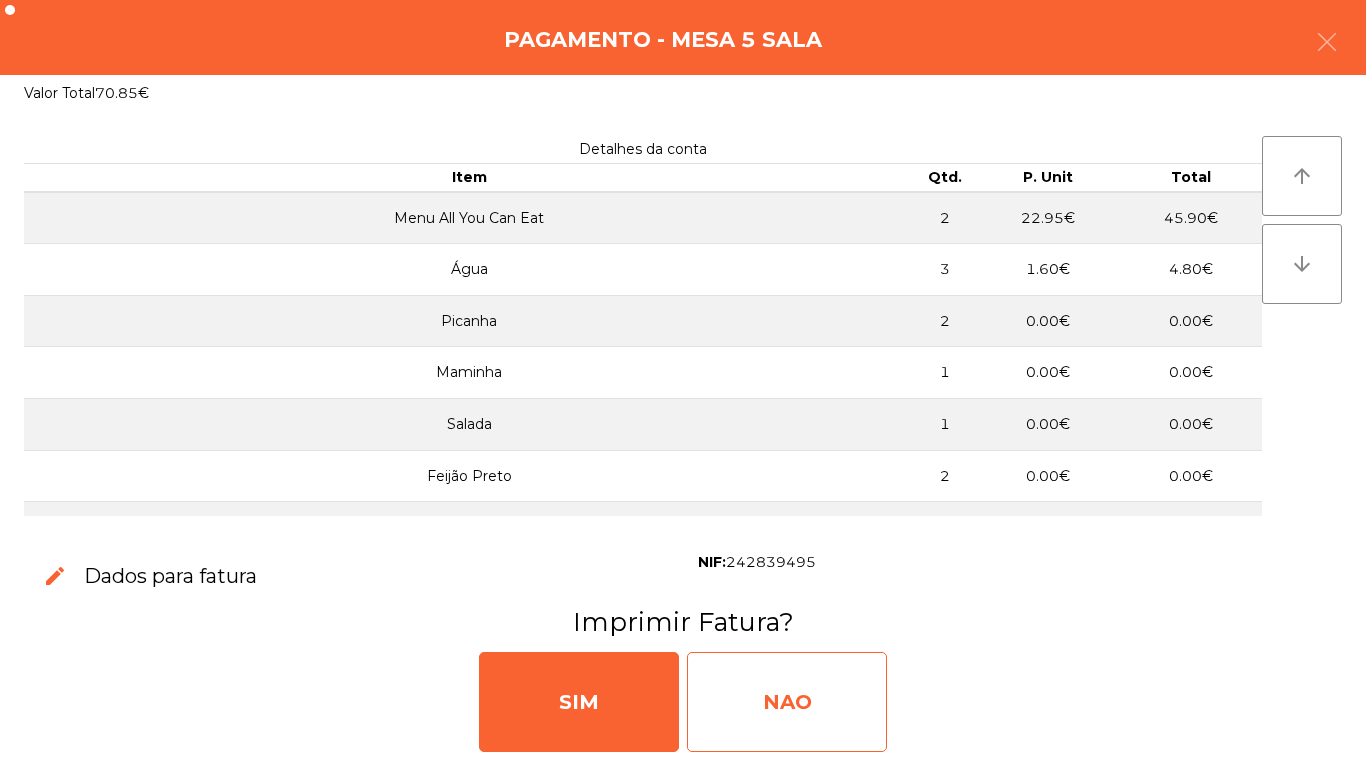 click on "NAO" 